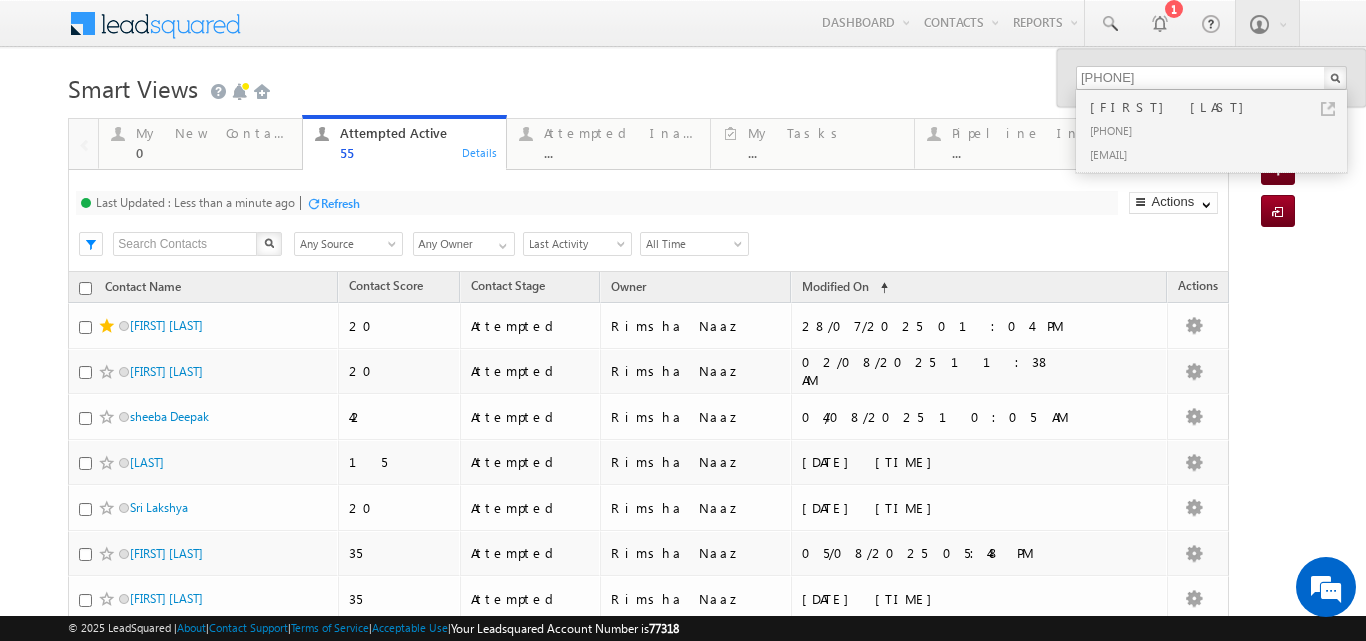scroll, scrollTop: 0, scrollLeft: 0, axis: both 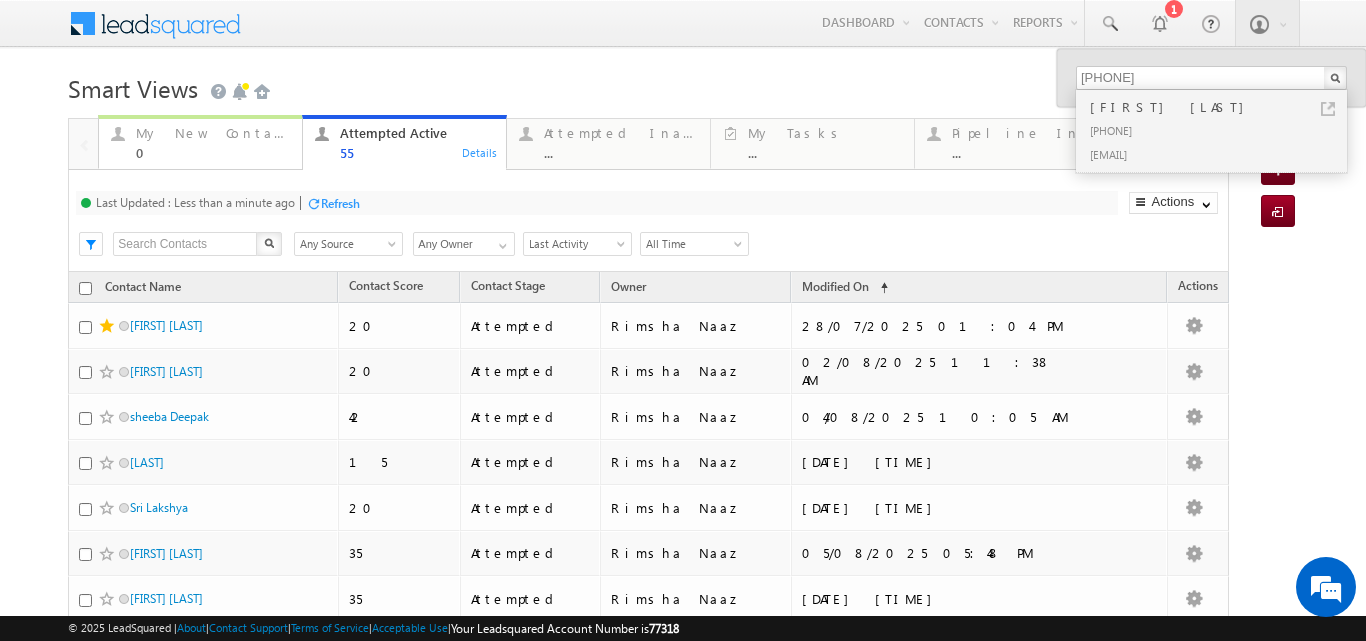 click on "My New Contact" at bounding box center (213, 133) 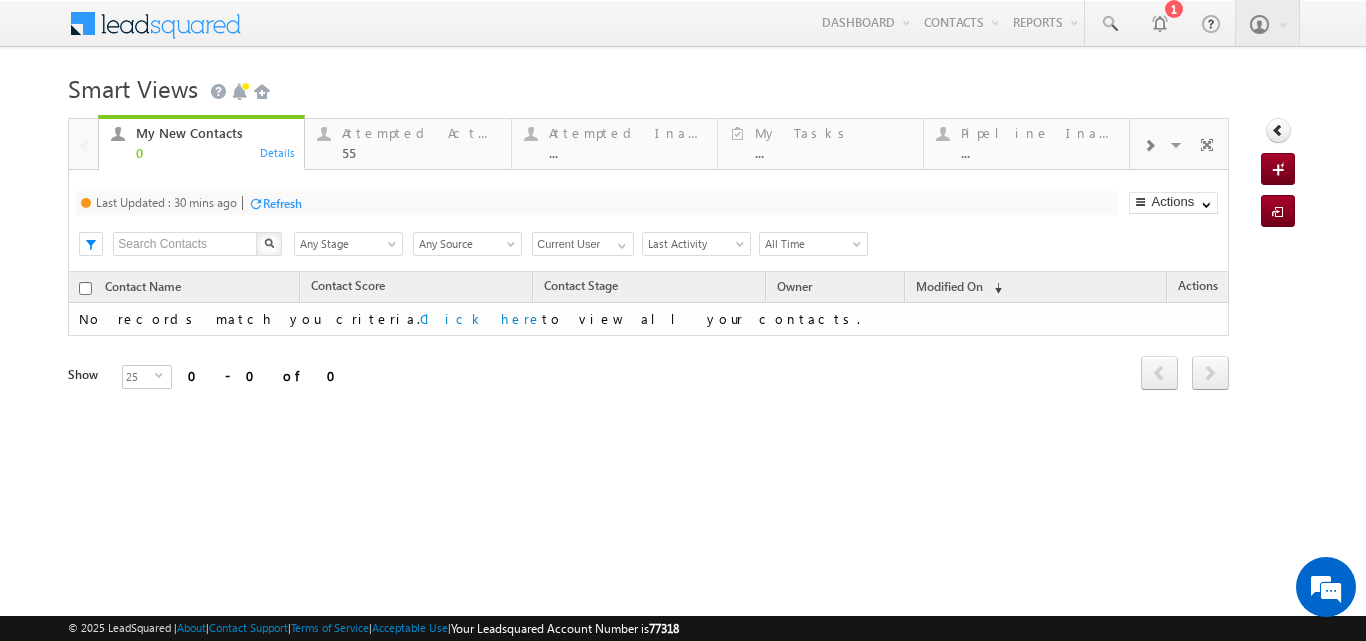 click on "Refresh" at bounding box center (282, 203) 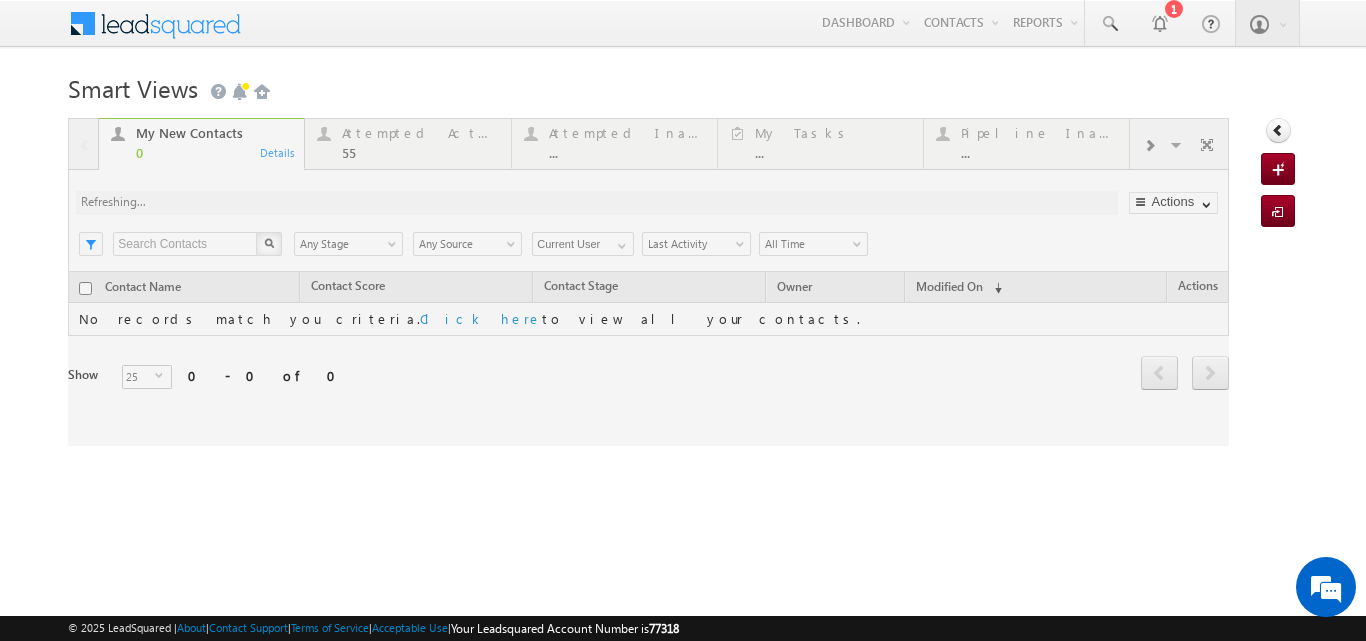 click at bounding box center [648, 282] 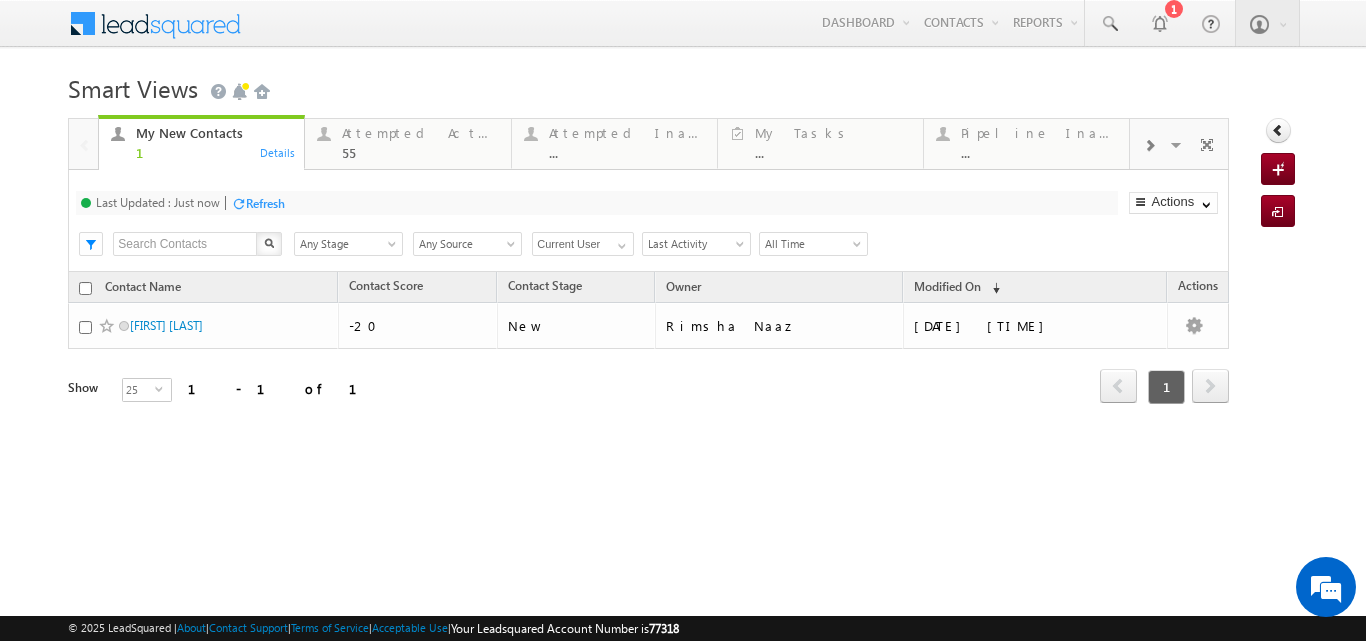 click at bounding box center [1149, 144] 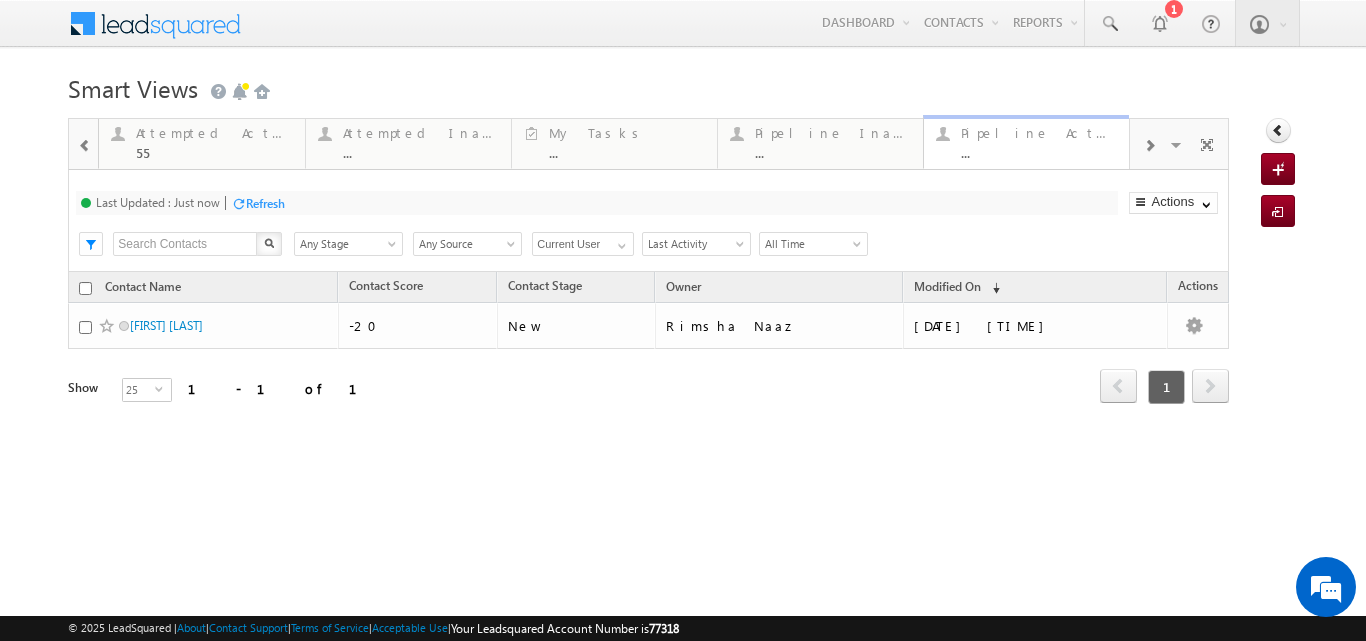 click on "Pipeline Active ... Details" at bounding box center (1026, 140) 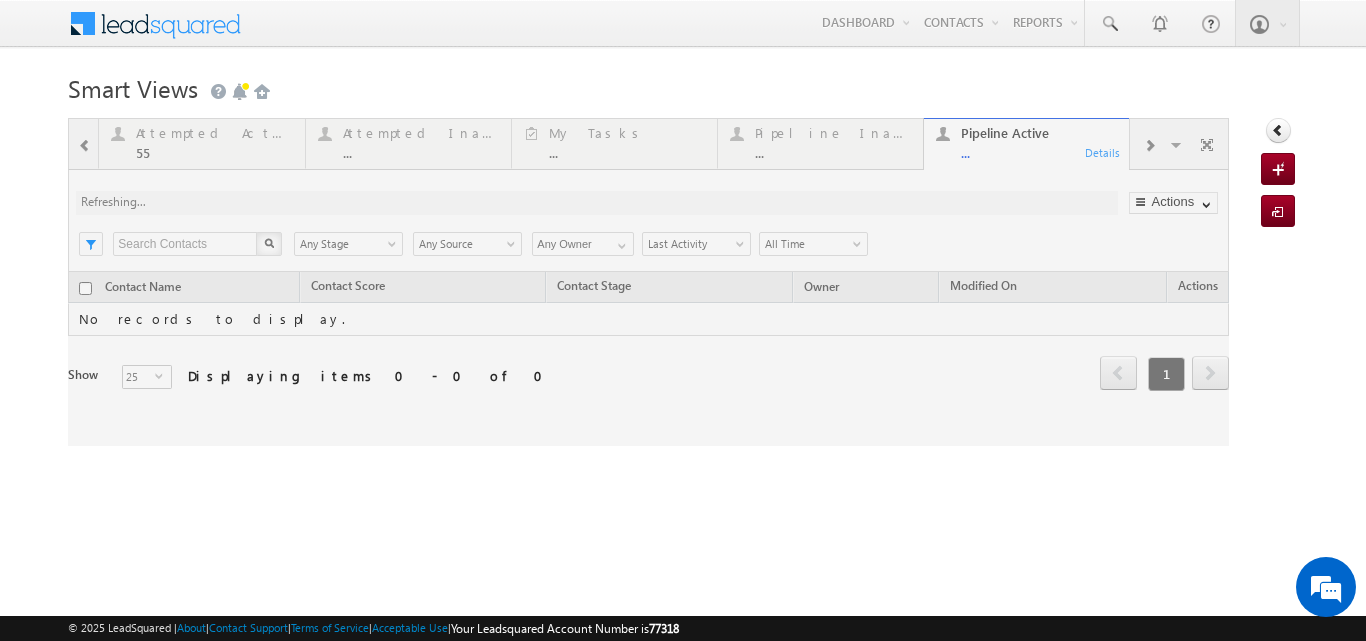 scroll, scrollTop: 0, scrollLeft: 0, axis: both 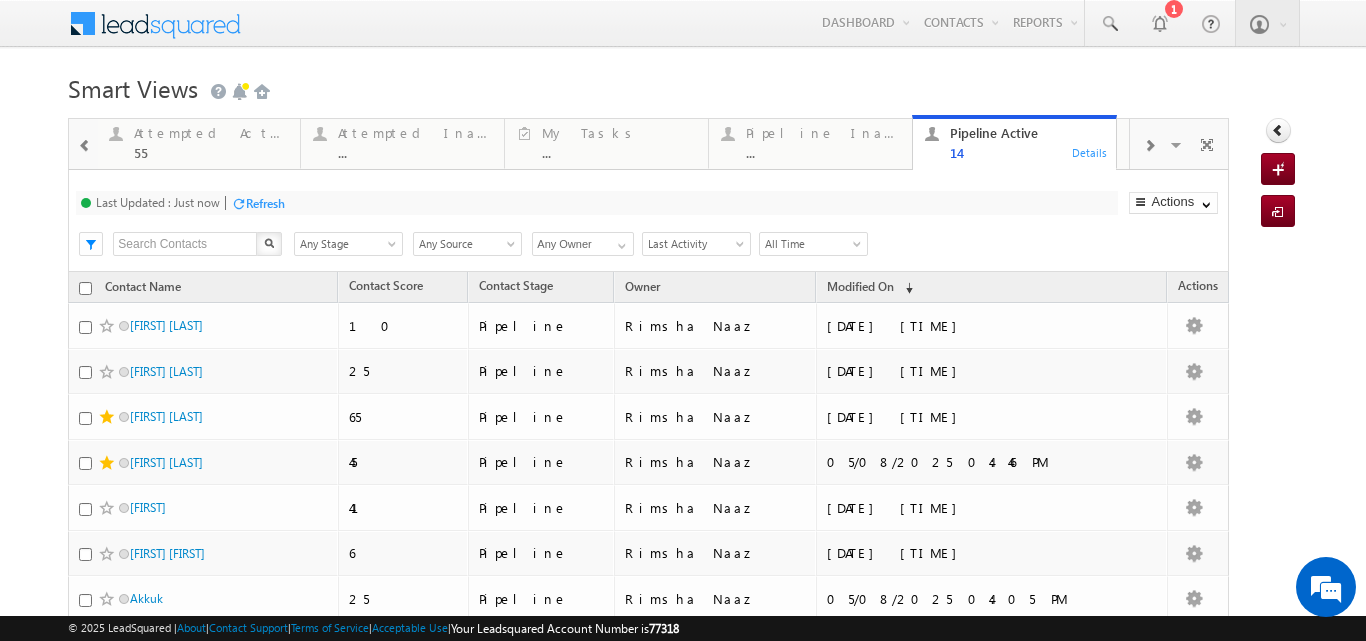 click at bounding box center [85, 146] 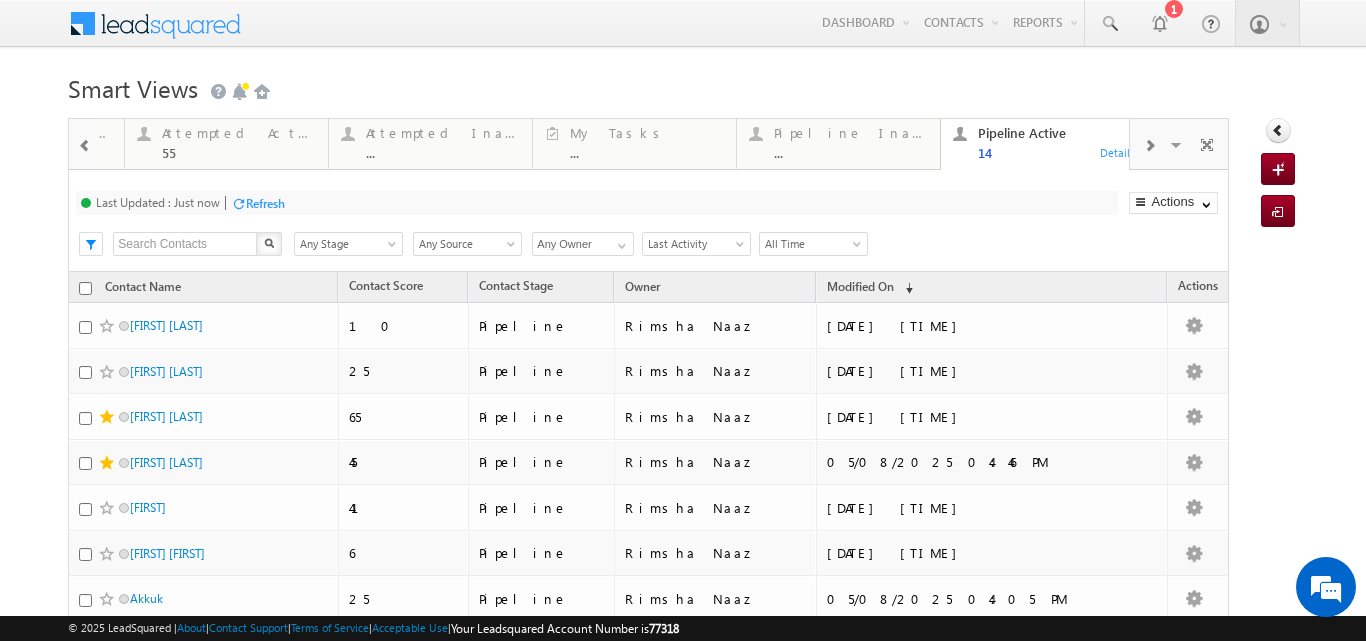 click at bounding box center [85, 146] 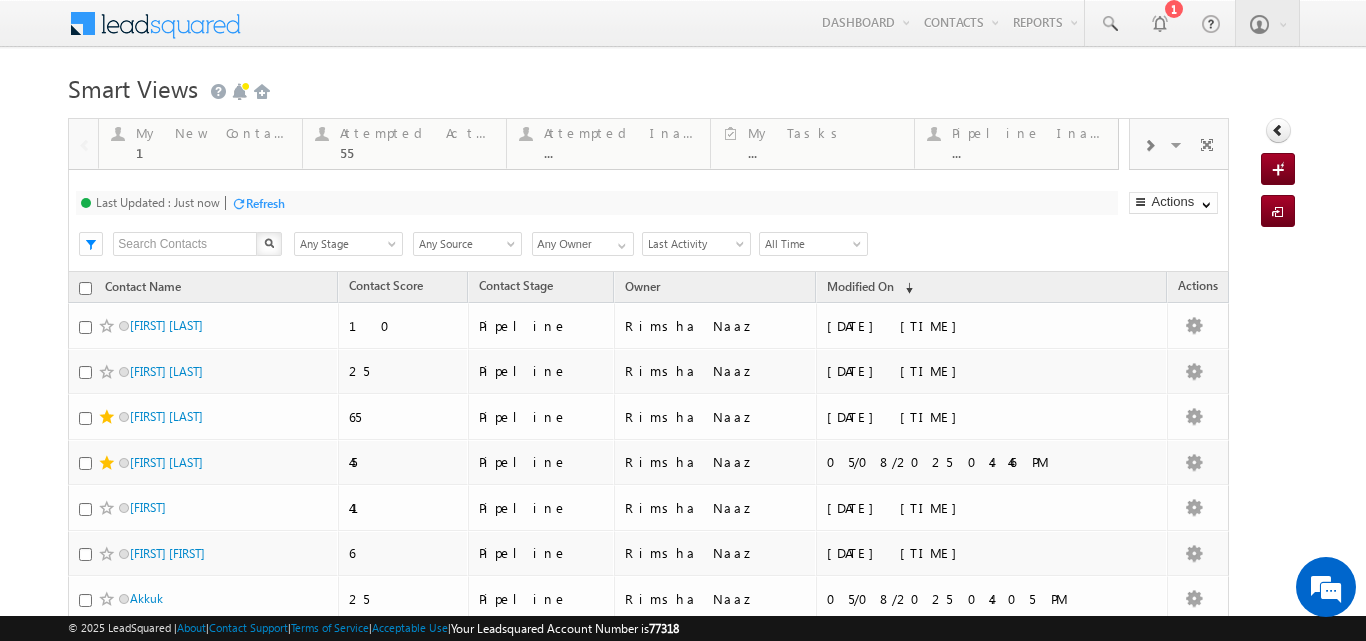 click at bounding box center (83, 143) 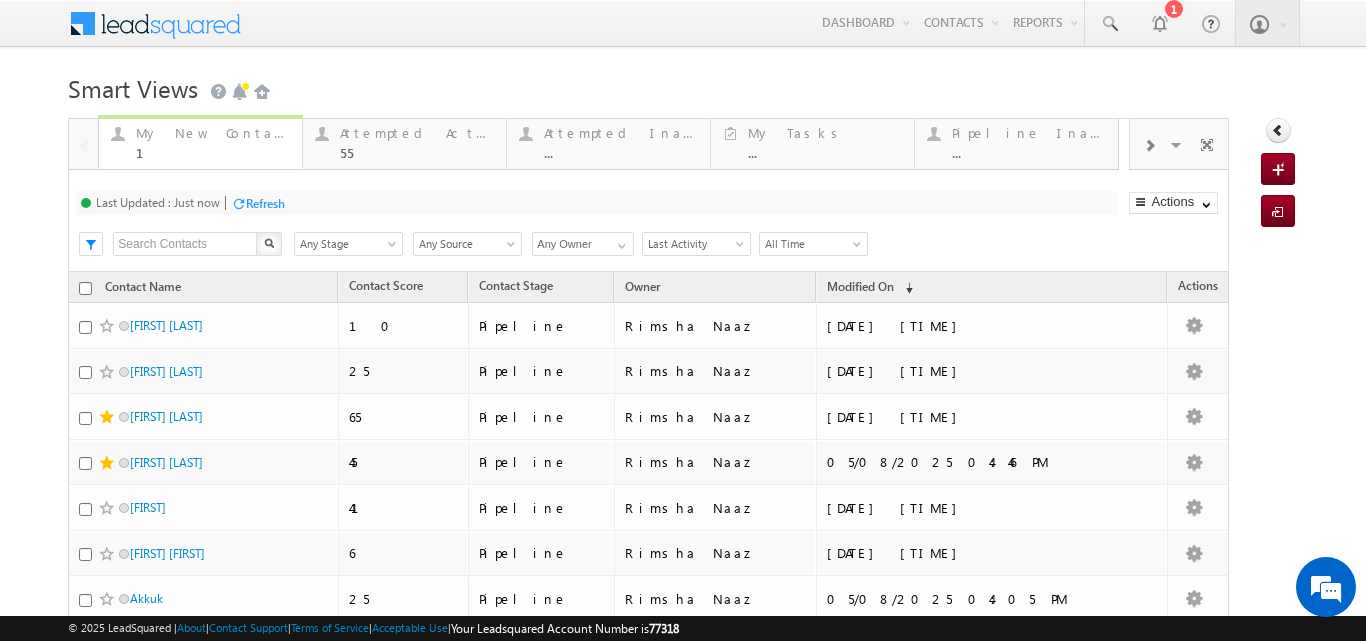 click on "My New Contact" at bounding box center [213, 133] 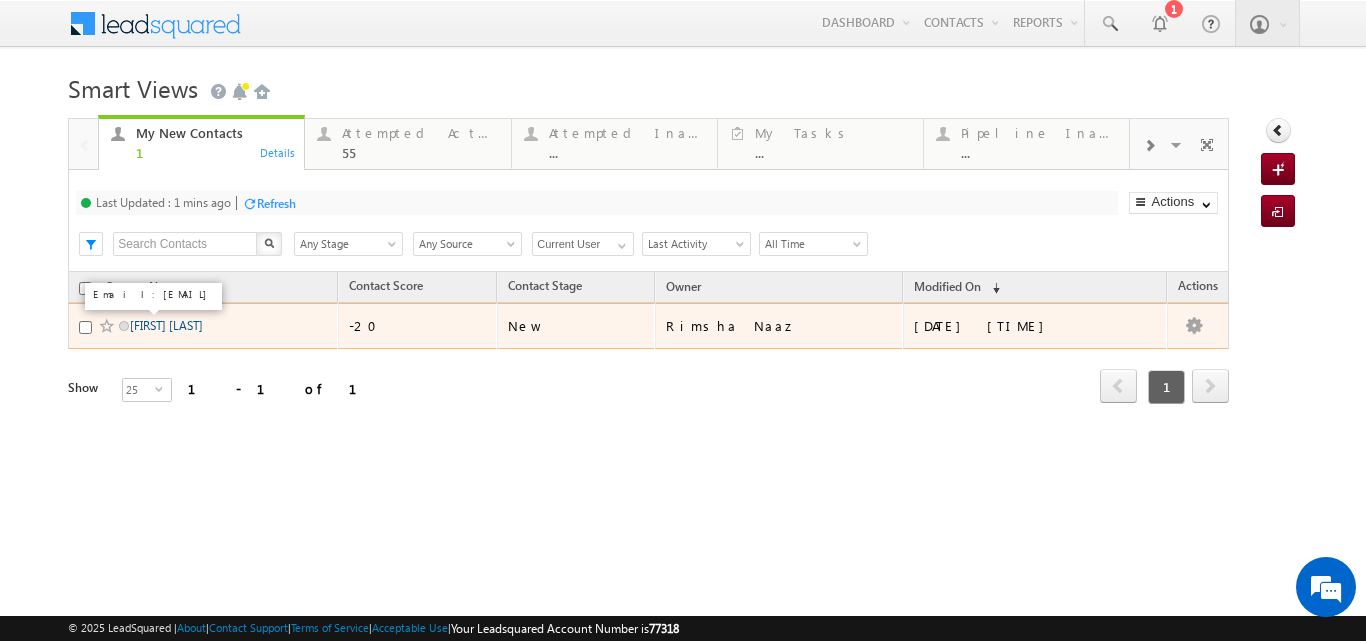 click on "Farhat patel" at bounding box center (166, 325) 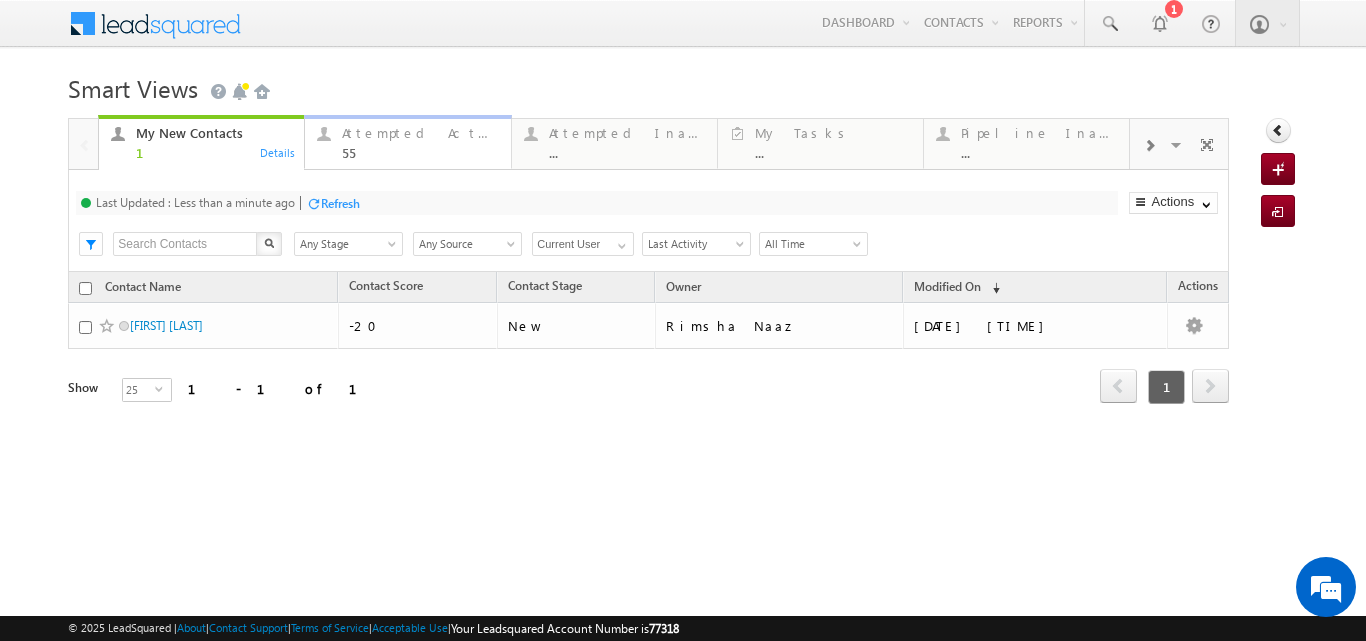 click on "Attempted Active" at bounding box center (420, 133) 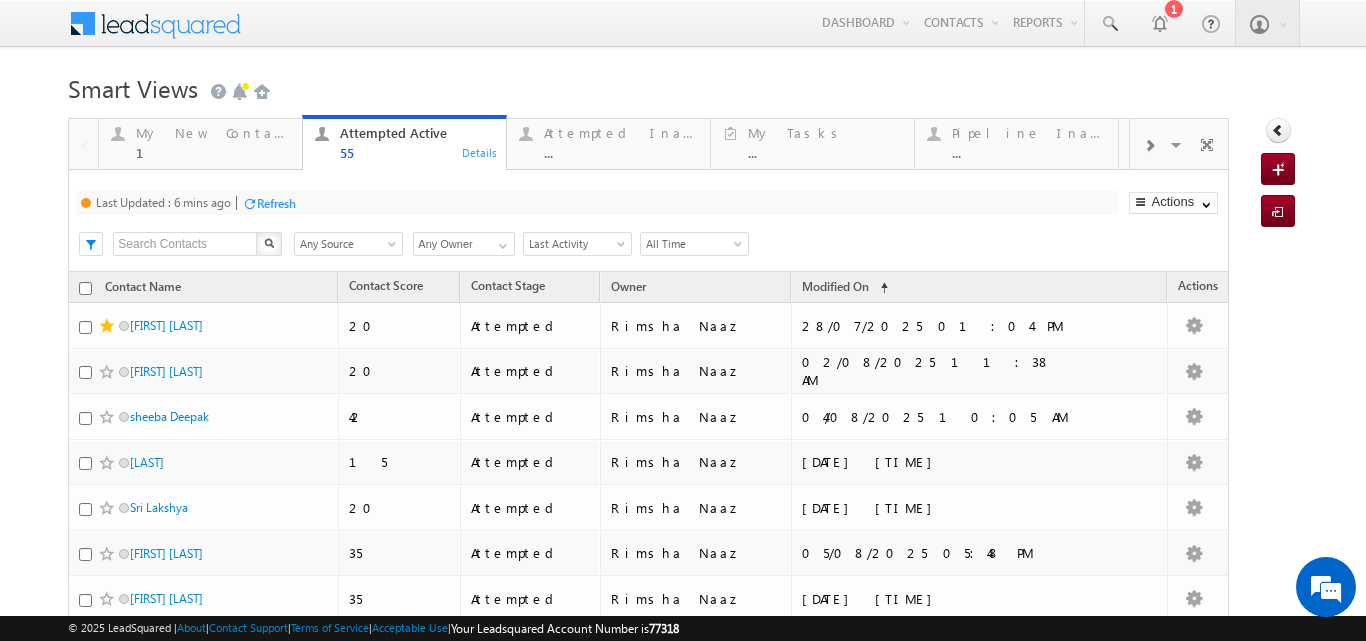 click on "Refresh" at bounding box center (276, 203) 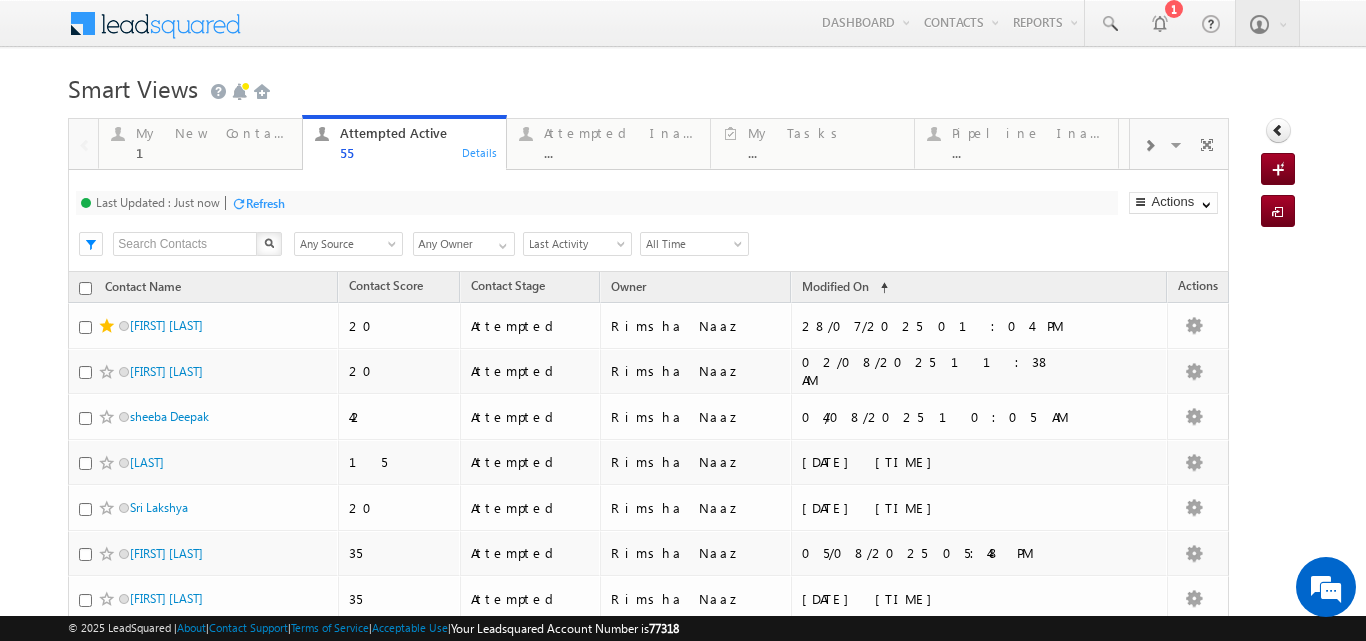 scroll, scrollTop: 261, scrollLeft: 0, axis: vertical 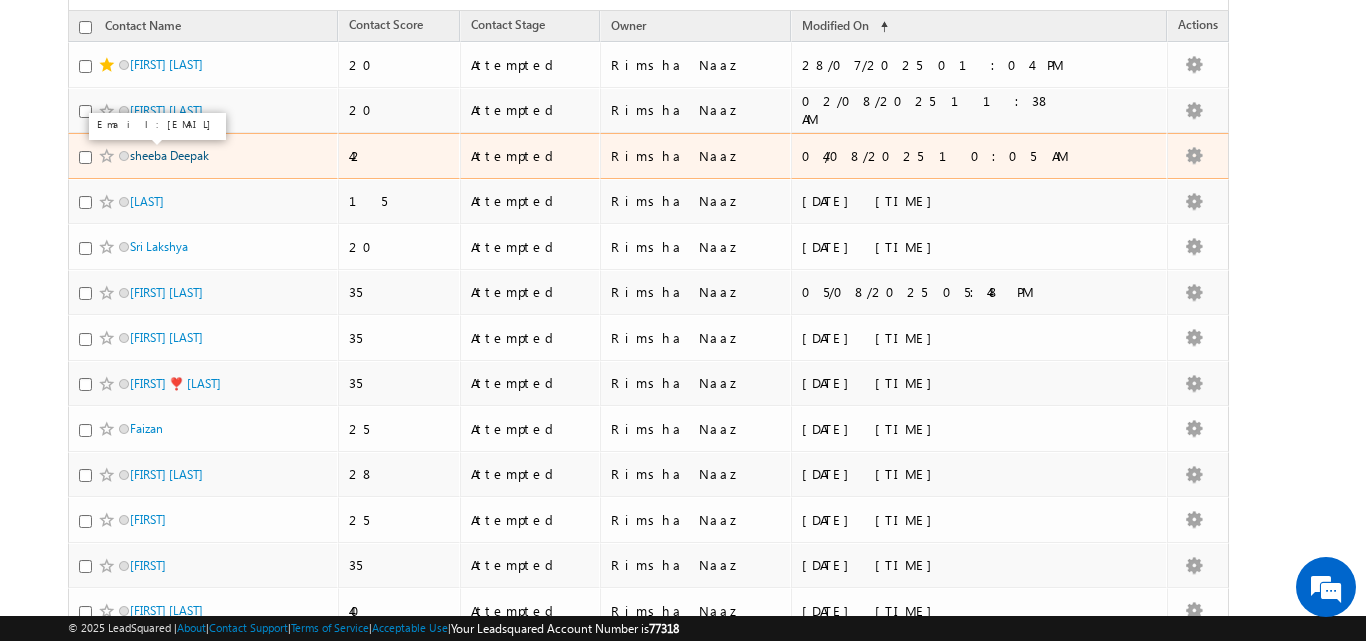click on "sheeba Deepak" at bounding box center (169, 155) 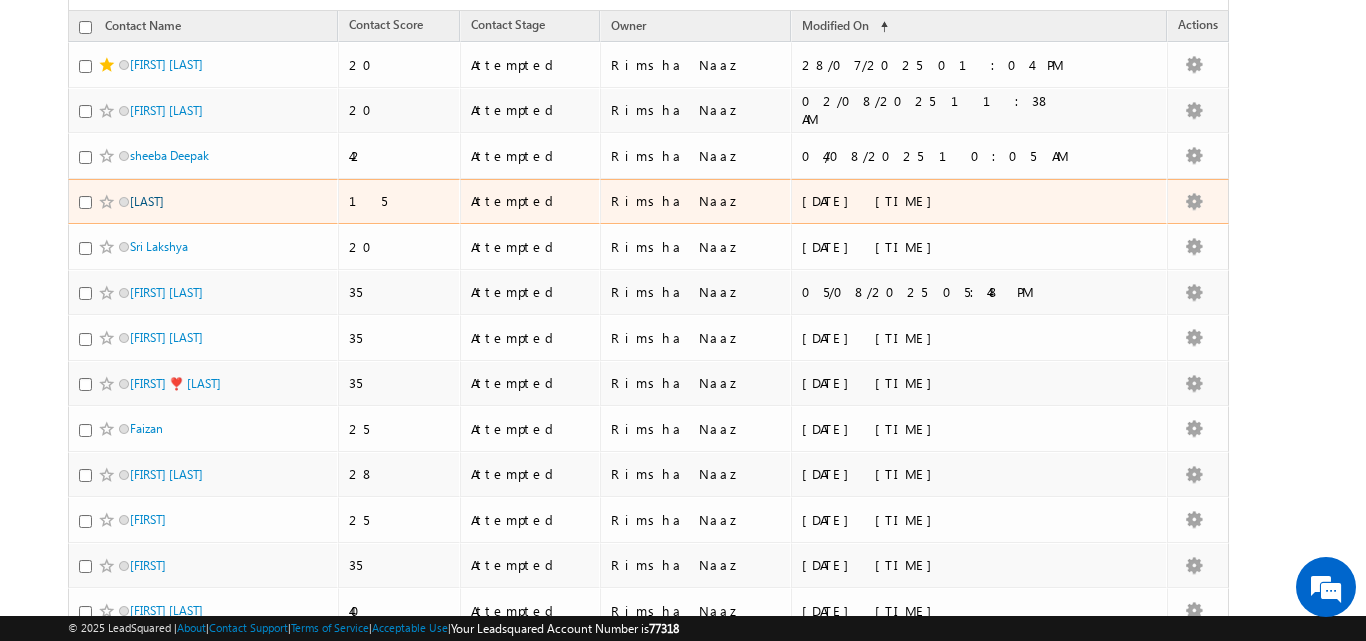 click on "Parjapati" at bounding box center (147, 201) 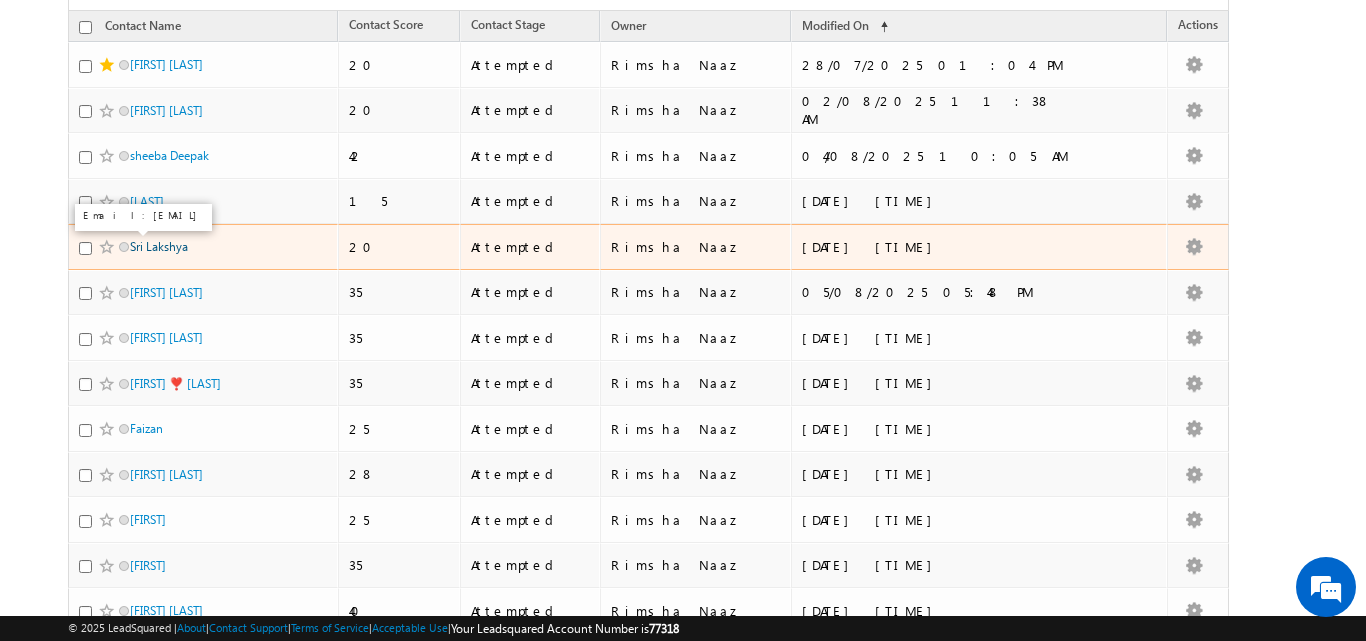 click on "Sri Lakshya" at bounding box center [159, 246] 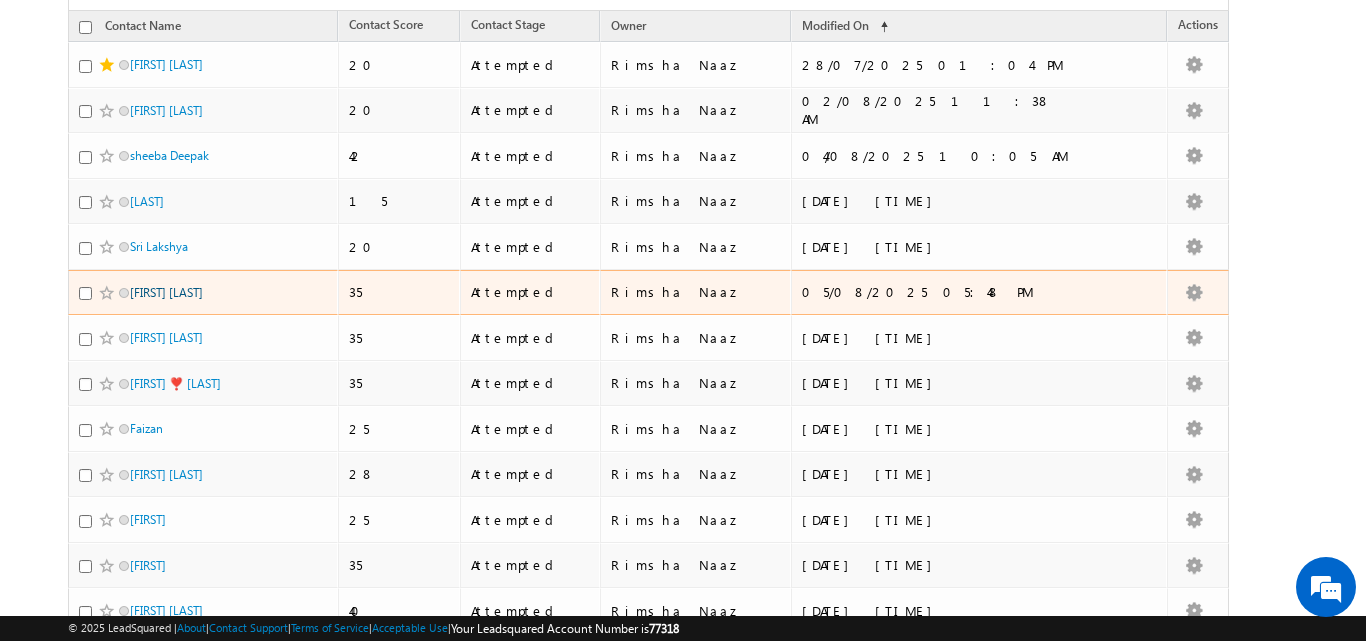 click on "Nandlal Kumar" at bounding box center [166, 292] 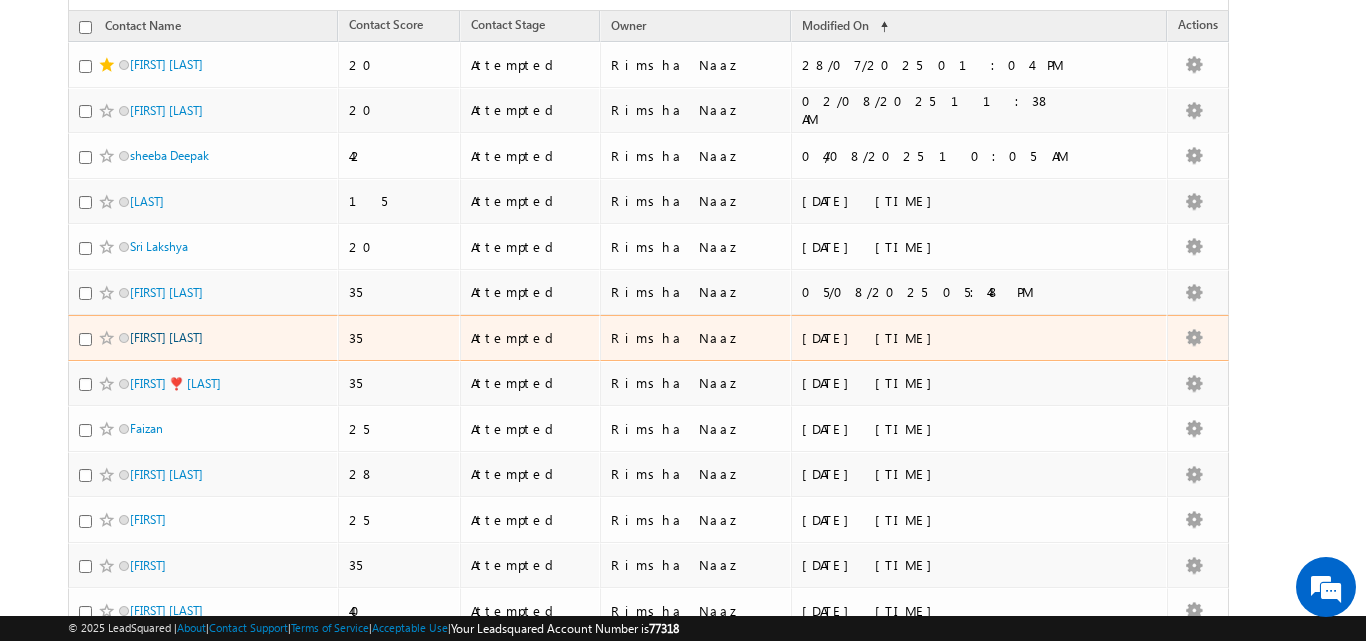 click on "shifa khan" at bounding box center (166, 337) 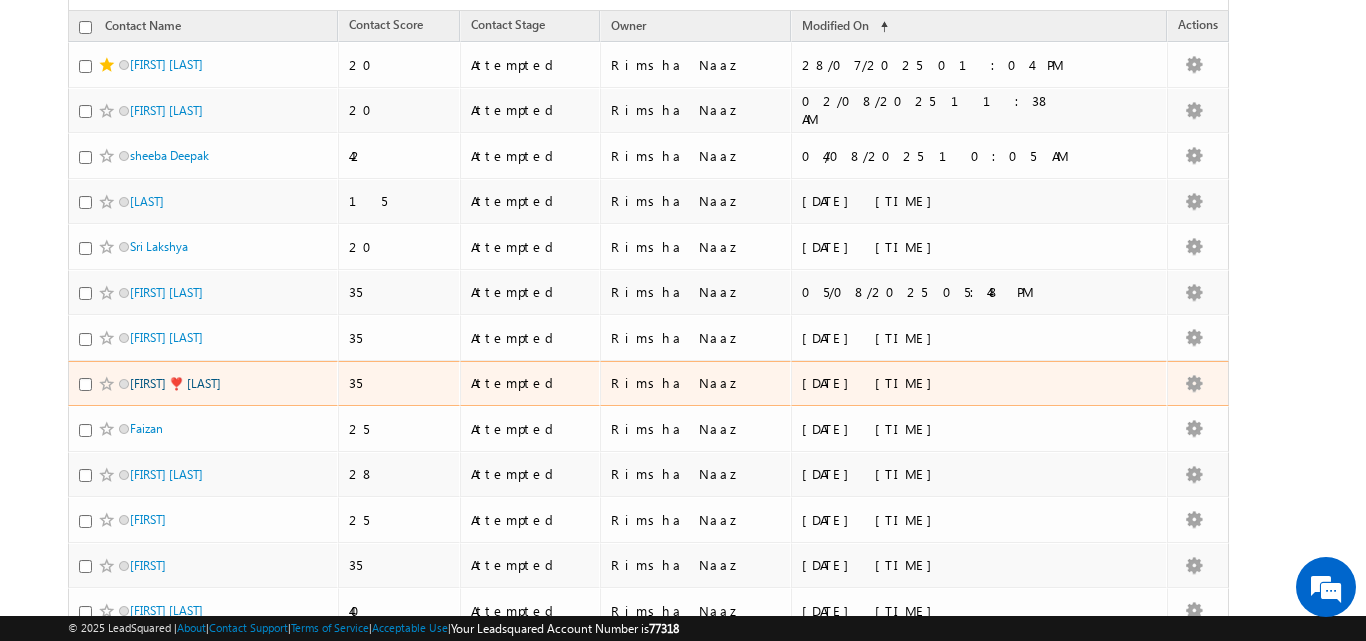 click on "Mithun ❣️ Kumar" at bounding box center (175, 383) 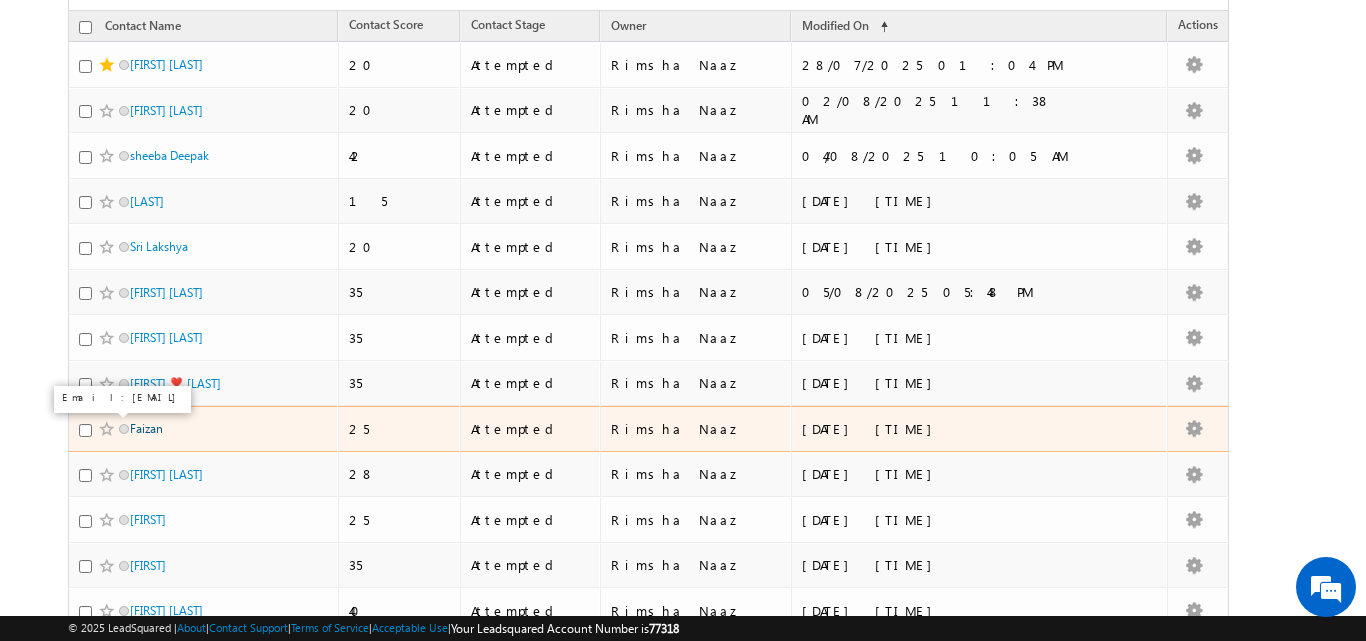 click on "Faizan" at bounding box center (146, 428) 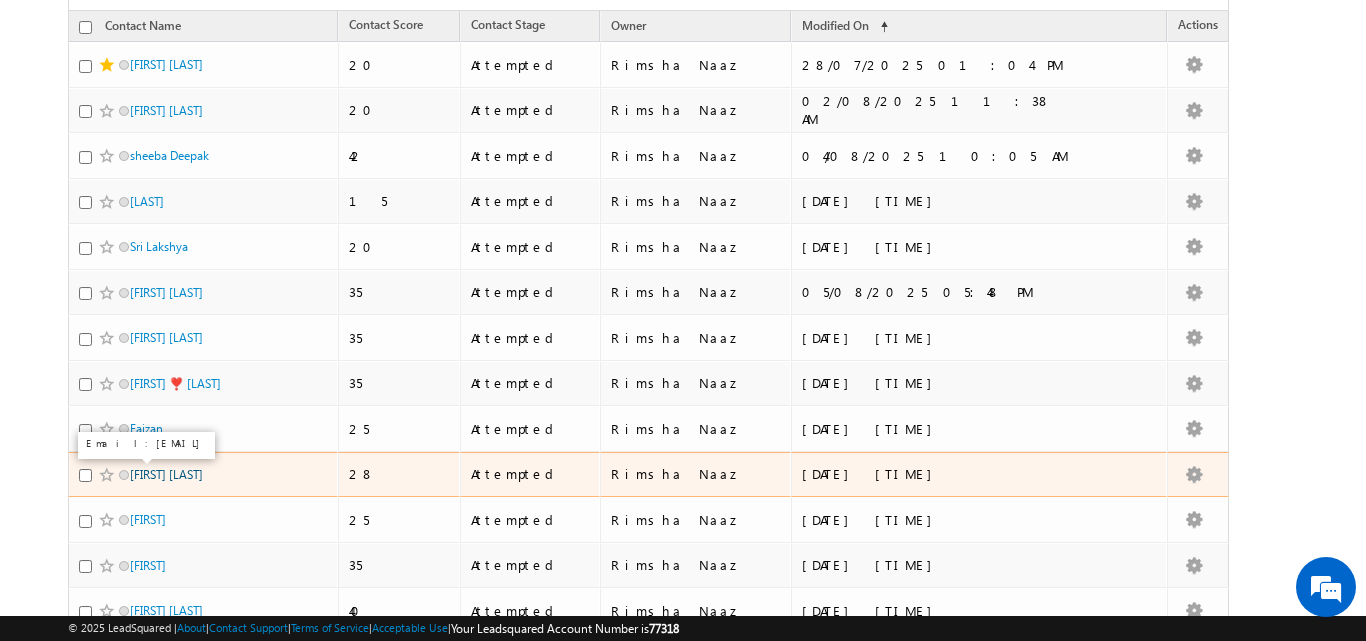 click on "Aditya Gaikwad" at bounding box center (166, 474) 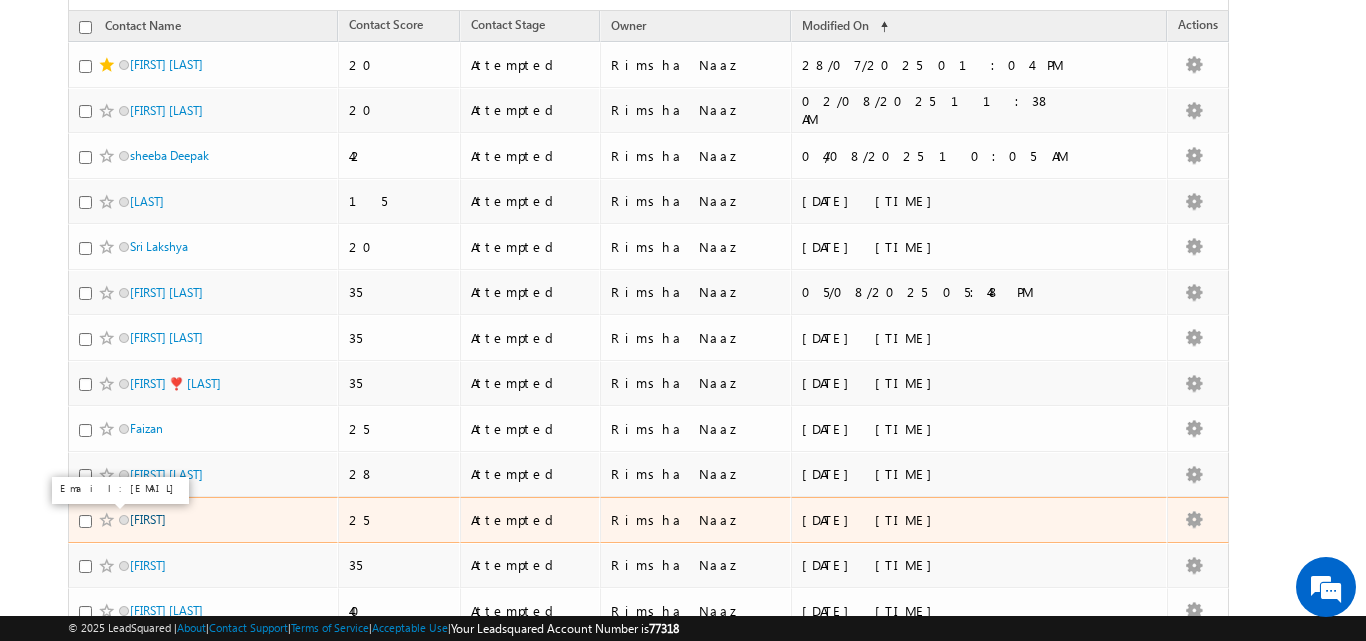 click on "Ali" at bounding box center [148, 519] 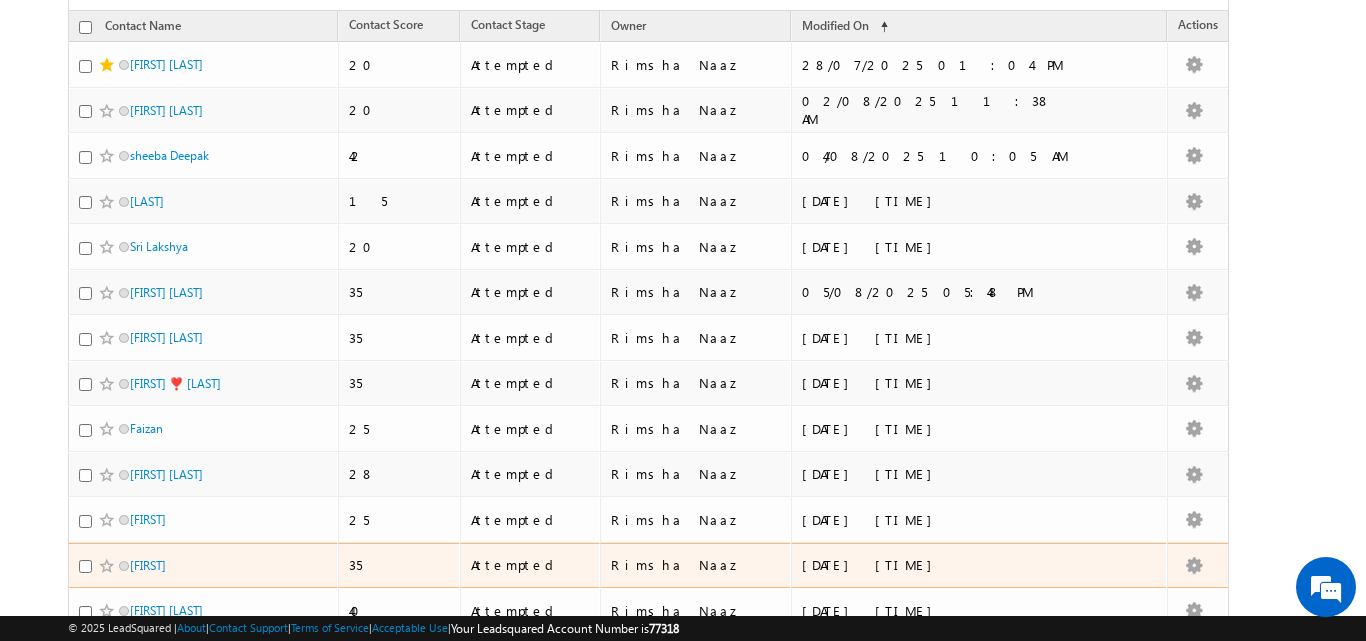click on "[FIRST]" at bounding box center [204, 570] 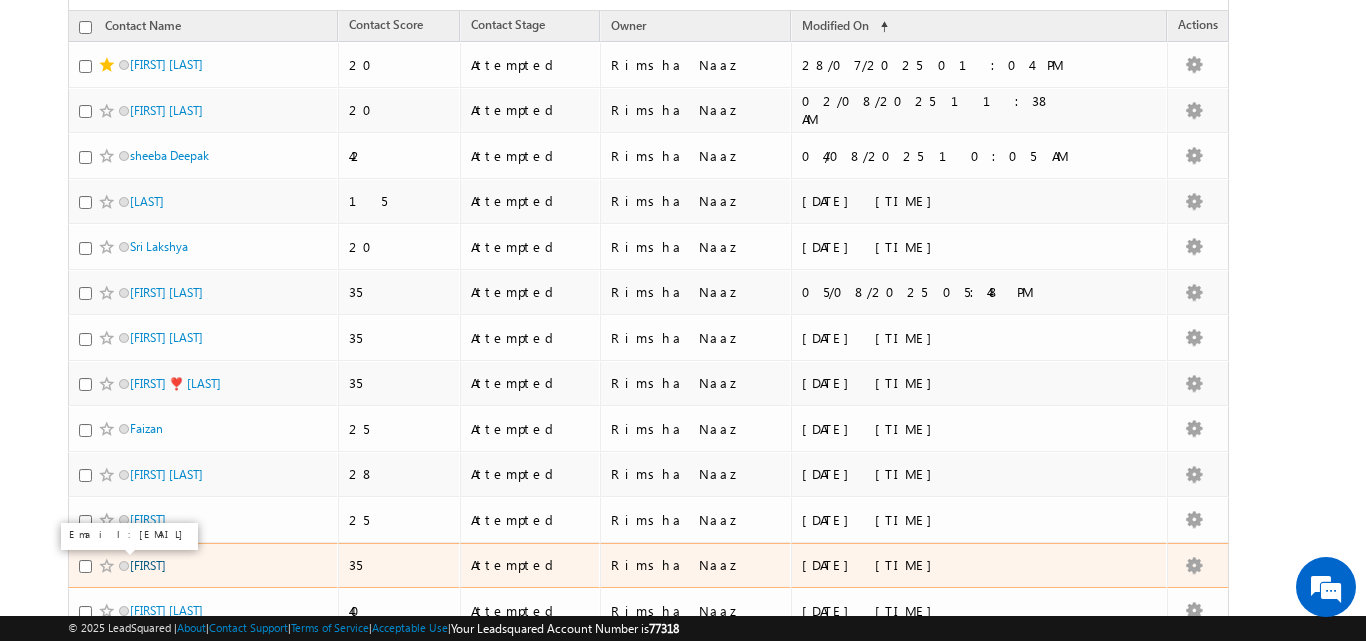 click on "[FIRST]" at bounding box center [148, 565] 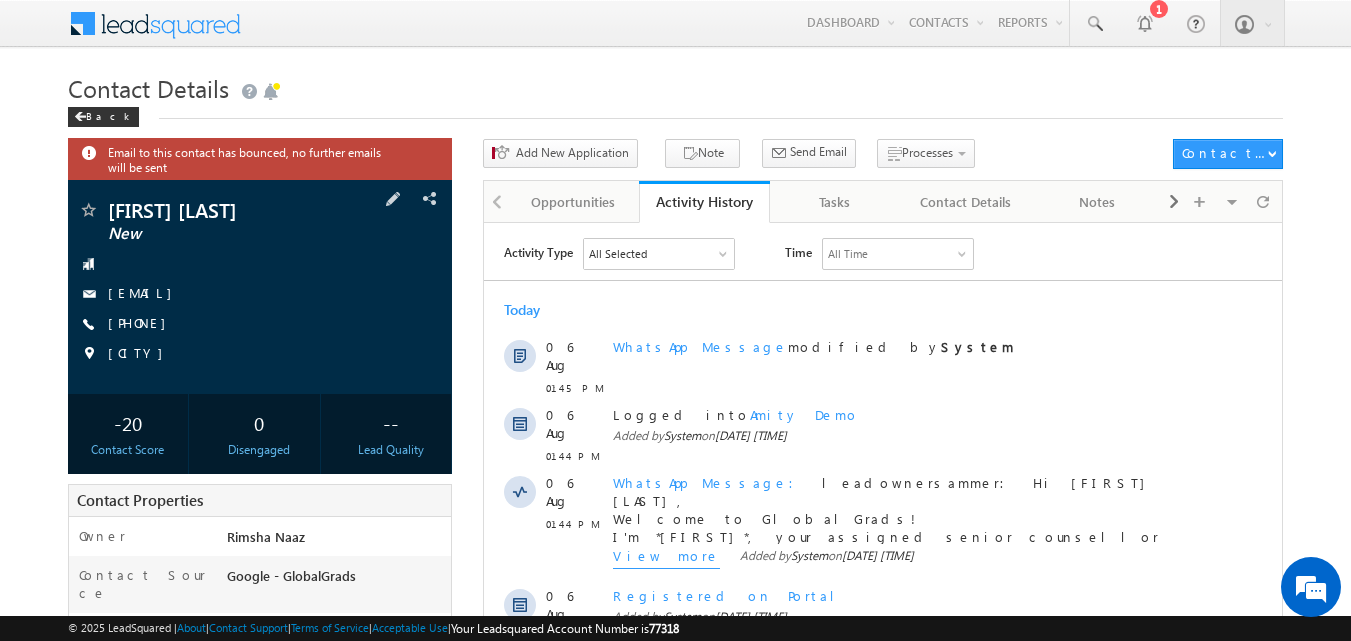 scroll, scrollTop: 0, scrollLeft: 0, axis: both 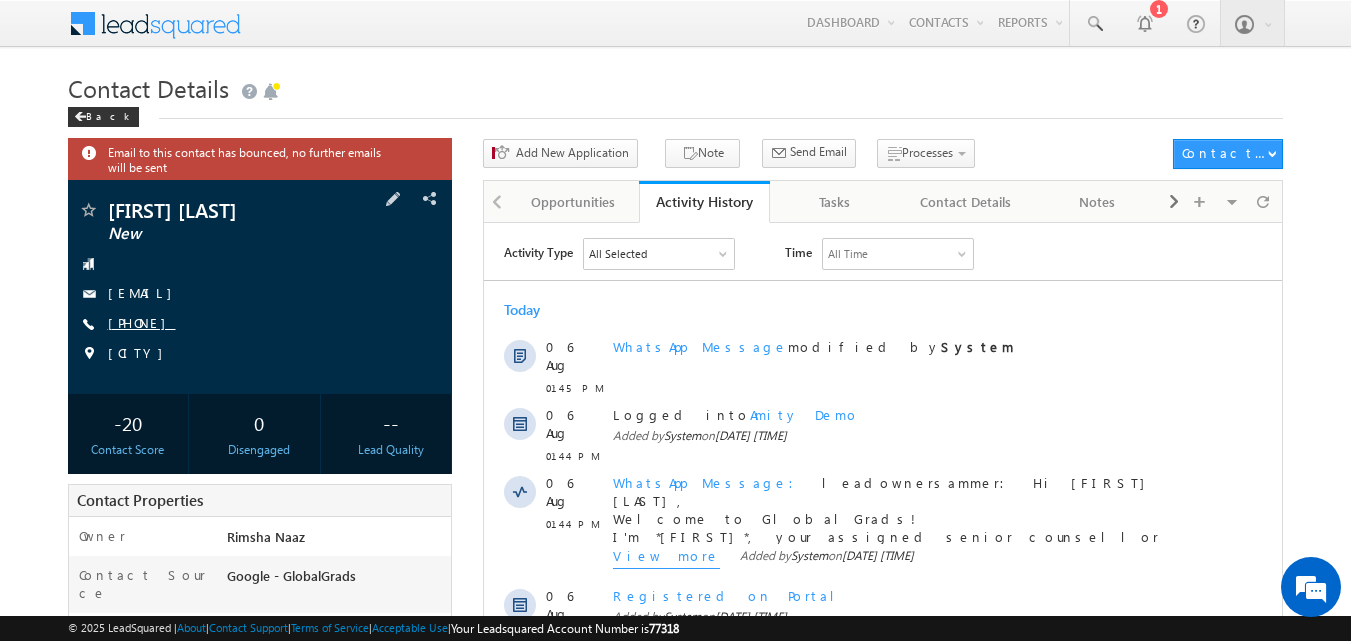 click on "+91-7304744943" at bounding box center [142, 322] 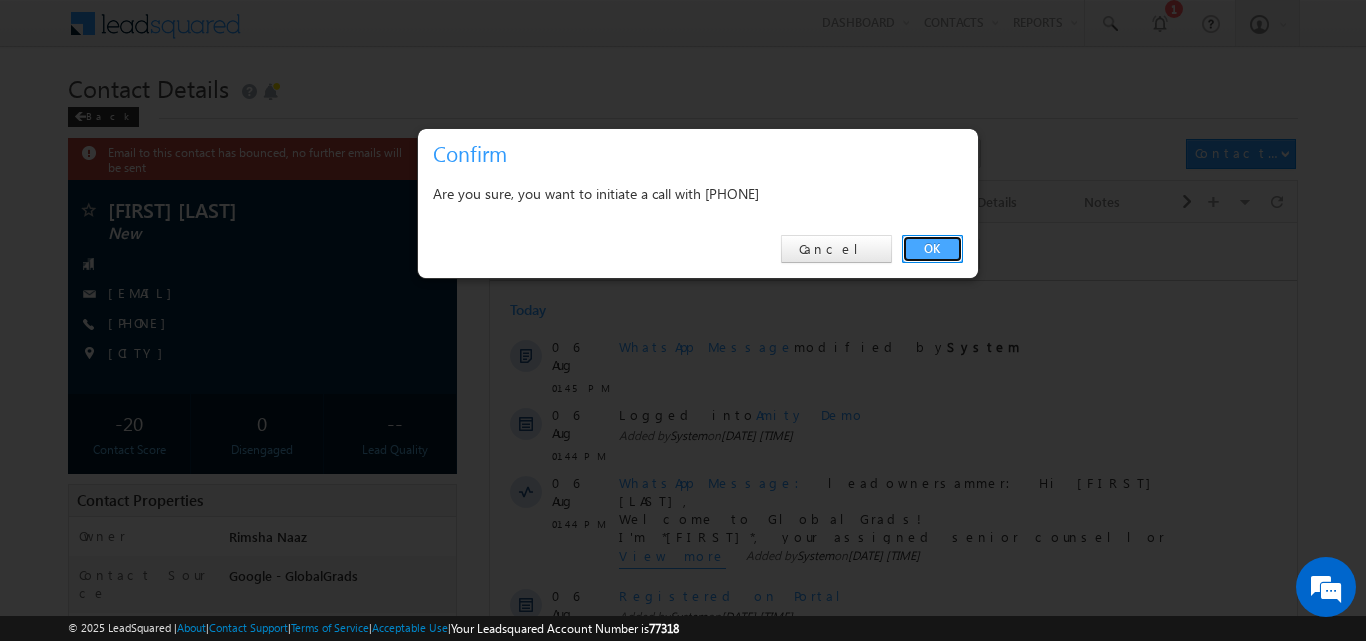 click on "OK" at bounding box center (932, 249) 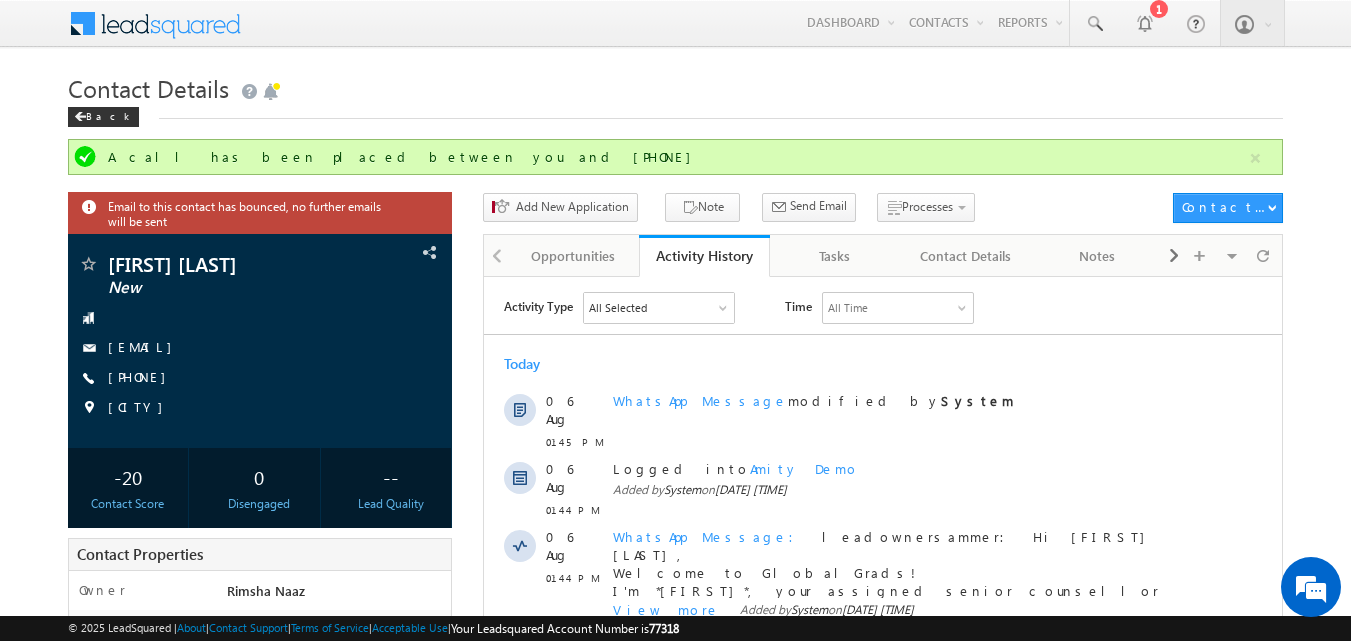 click on "Activity Type
All Selected
Select All Sales Activities 1 Sales Activity Opportunities 1 University Application Email Activities 18 Email Bounced Email Link Clicked Email Marked Spam Email Opened Inbound Contact through Email Mailing preference link clicked Negative Response to Email Neutral Response to Email Positive Response to Email Resubscribed Subscribed To Newsletter Subscribed To Promotional Emails Unsubscribe Link Clicked Unsubscribed Unsubscribed From Newsletter Unsubscribed From Promotional Emails View in browser link Clicked Email Sent Web Activities 5 Conversion Button Clicked Converted to Contact Form Submitted on Website Page Visited on Website Tracking URL Clicked Contact Capture Activities 1 Contact Capture 2 20 Meeting" at bounding box center (883, 823) 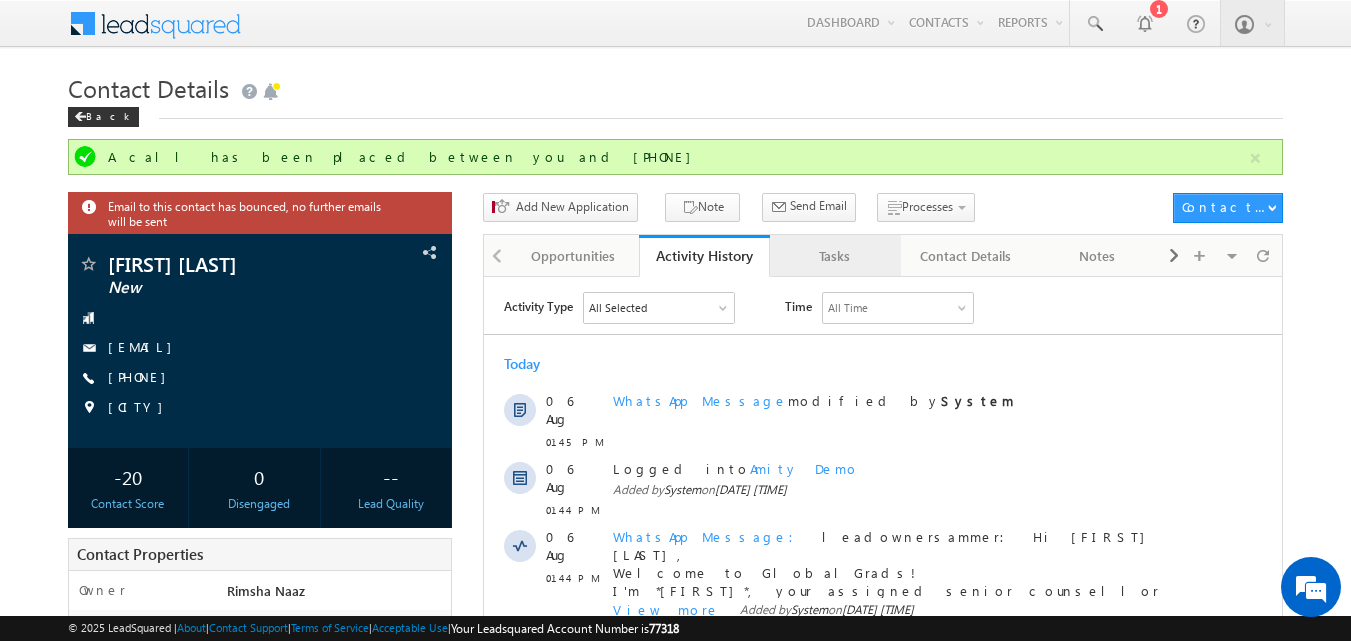 click on "Tasks" at bounding box center [834, 256] 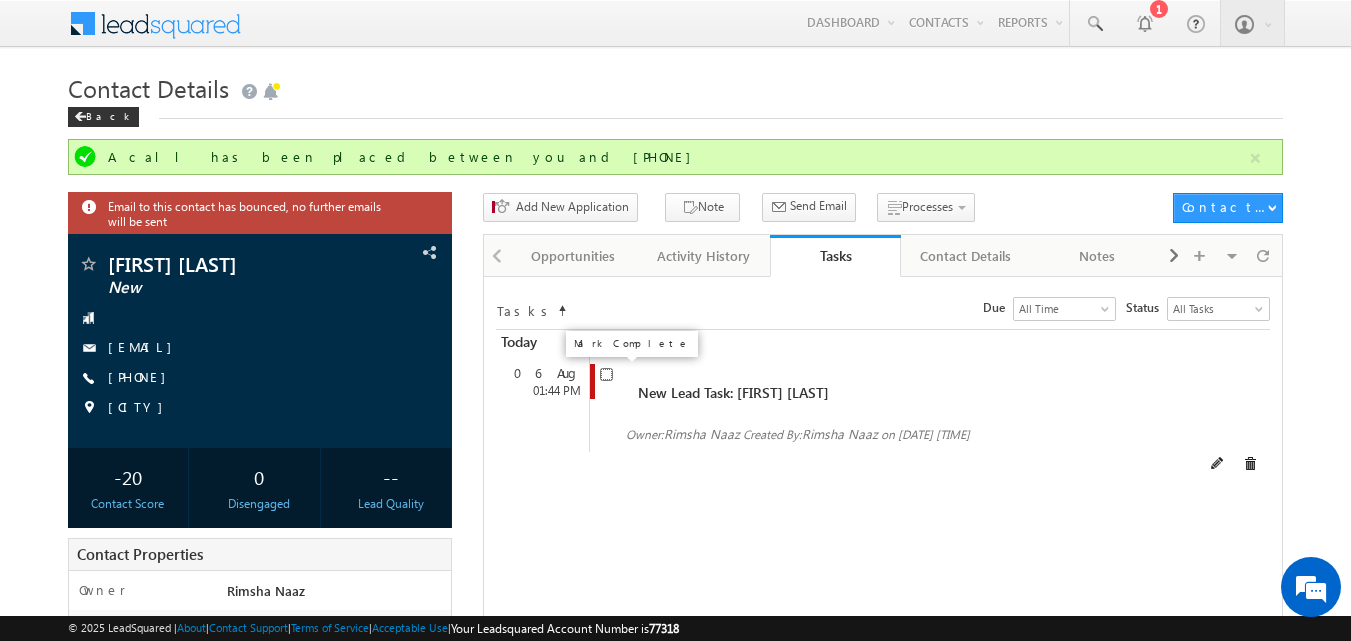 click at bounding box center [606, 374] 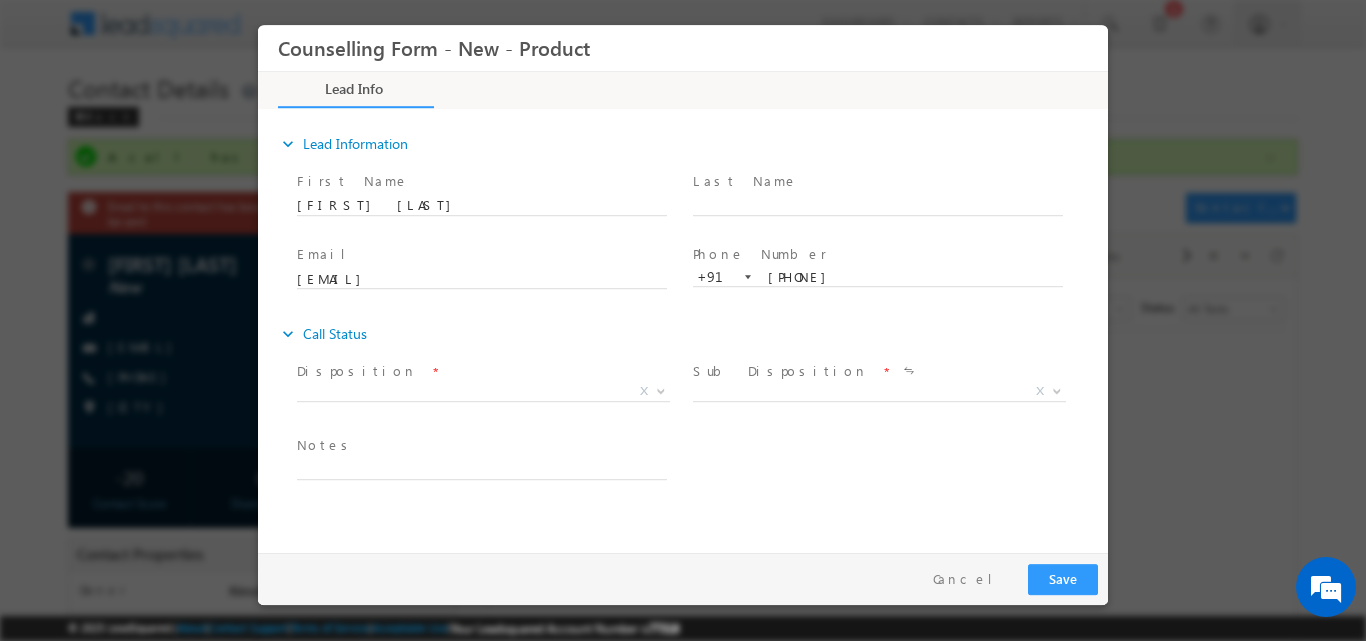 scroll, scrollTop: 0, scrollLeft: 0, axis: both 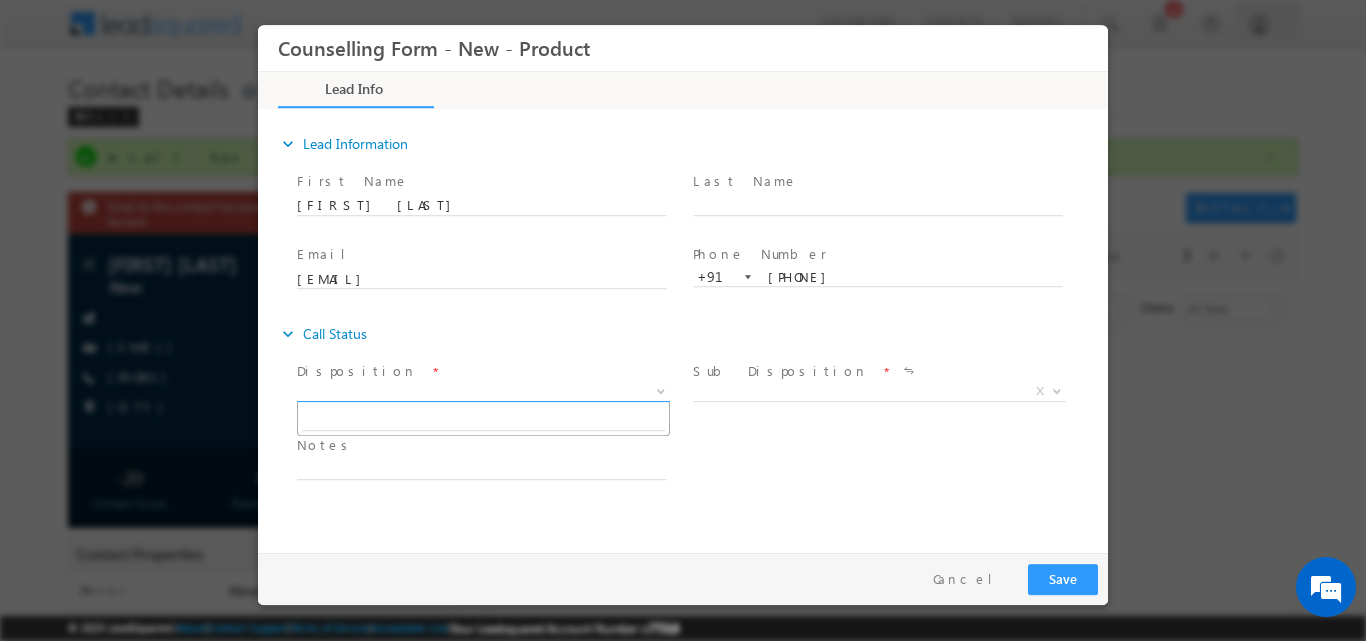 click at bounding box center (659, 390) 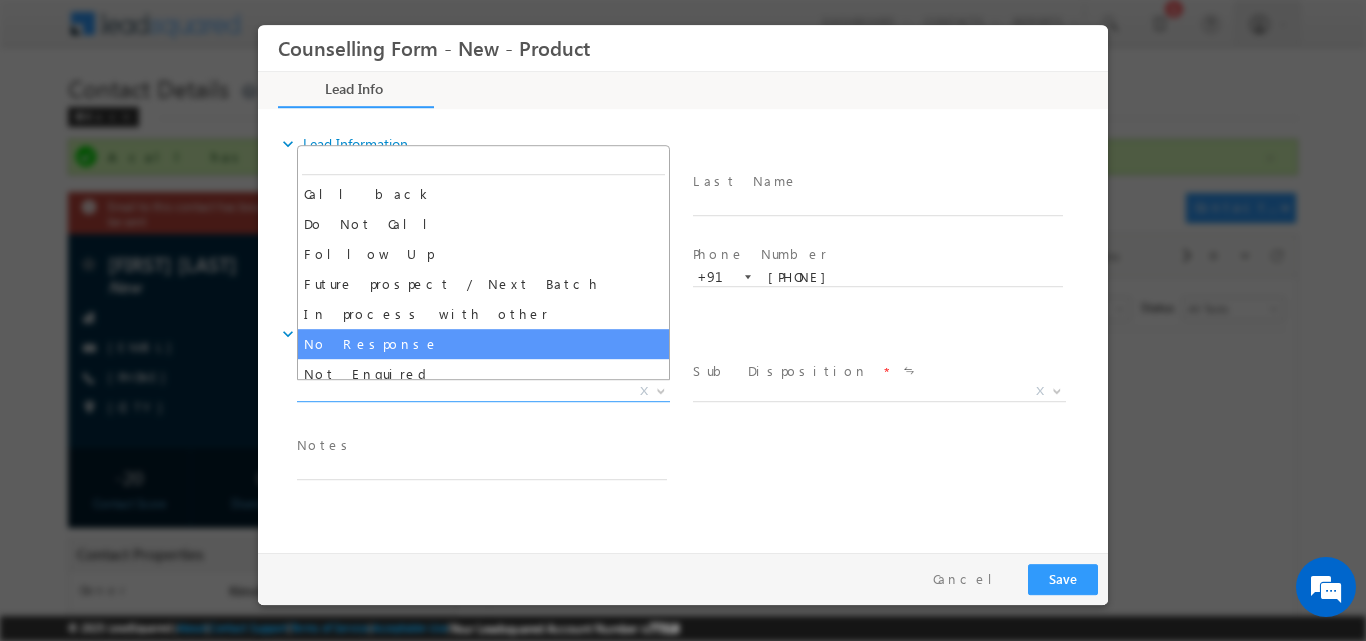 select on "No Response" 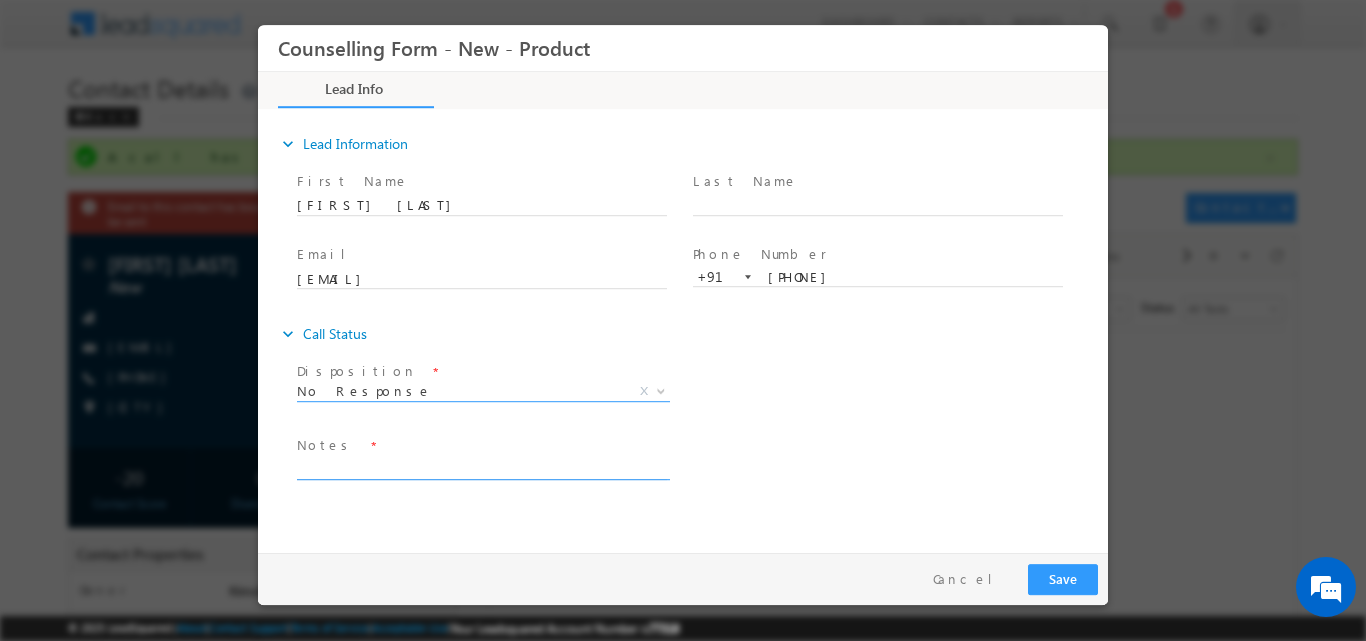 click at bounding box center [482, 467] 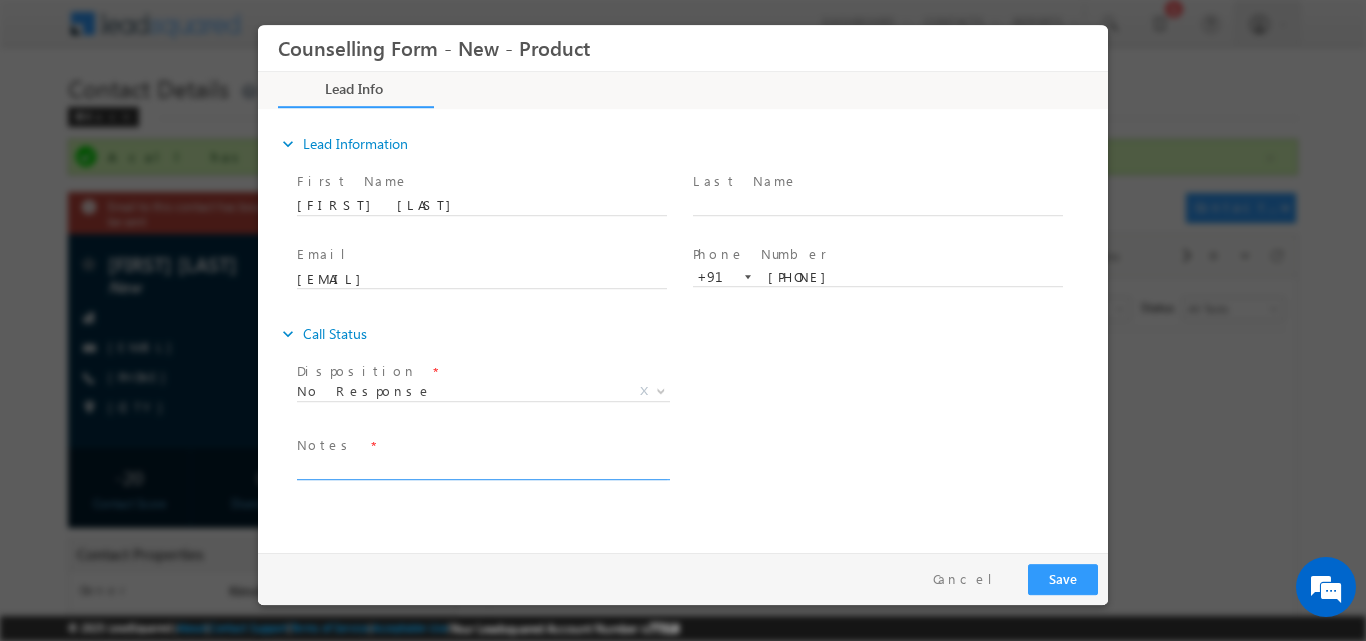 paste on "https://www.iit.edu/student-accounting/tuition-and-fees/future-tuition-and-fees/stuart-school-business" 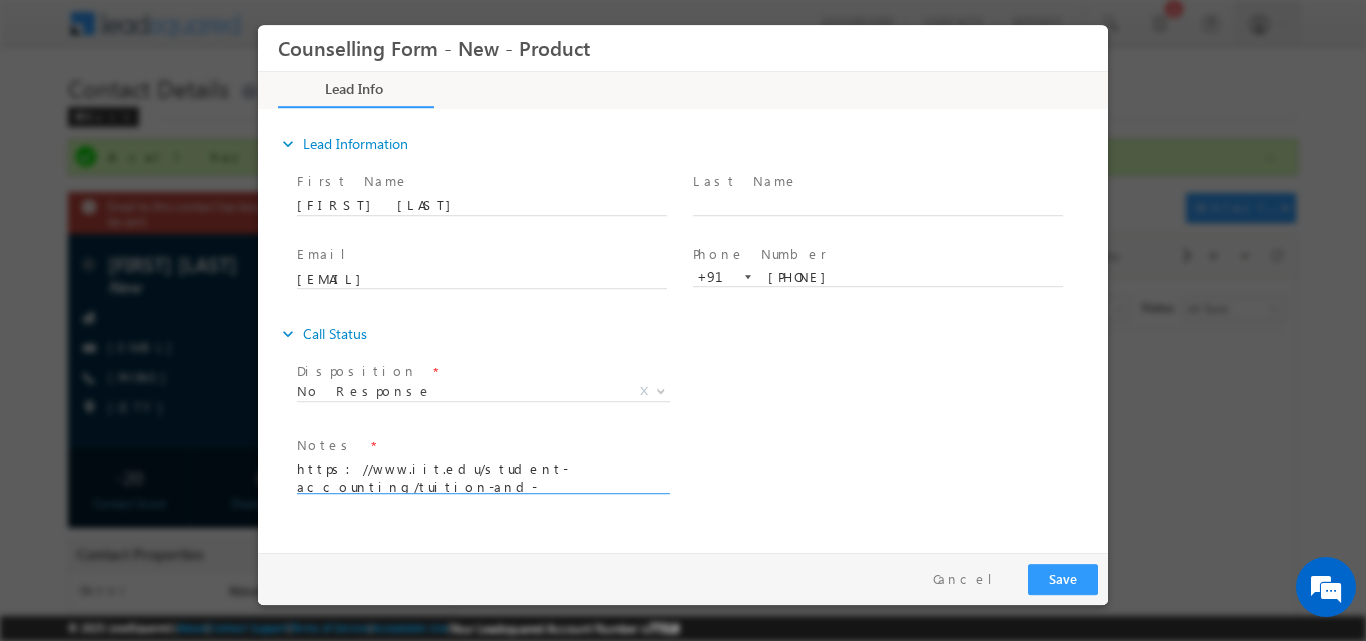 scroll, scrollTop: 4, scrollLeft: 0, axis: vertical 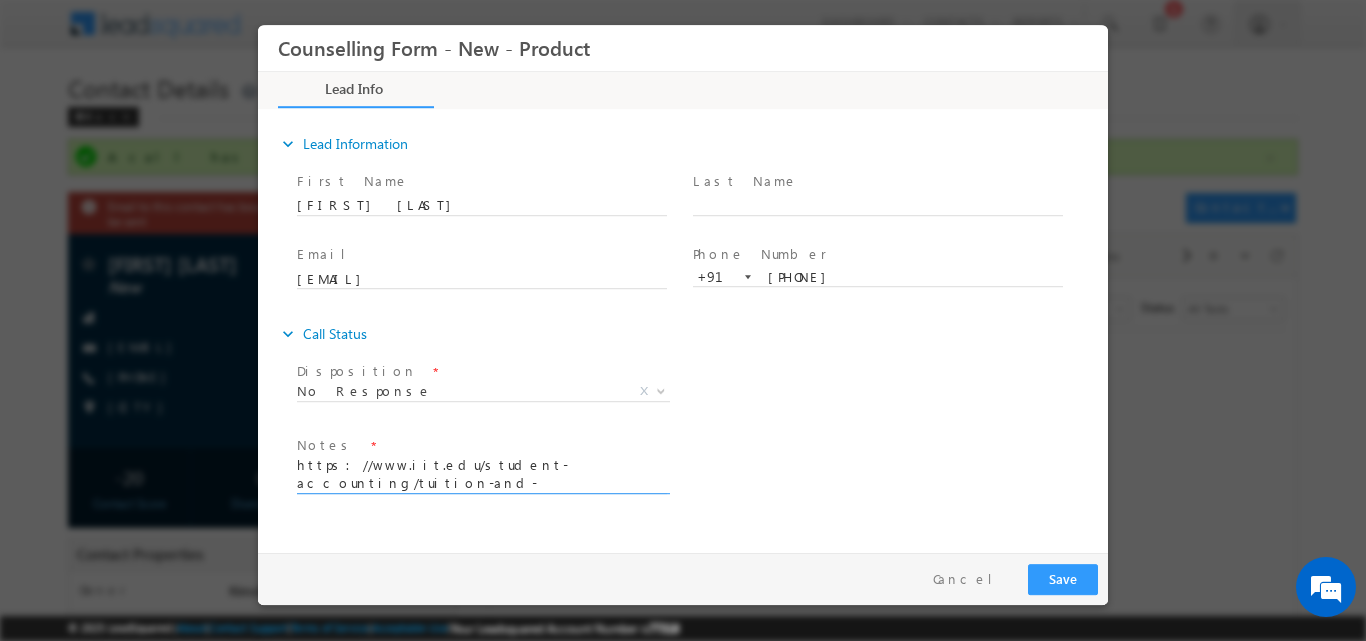 click on "https://www.iit.edu/student-accounting/tuition-and-fees/future-tuition-and-fees/stuart-school-business" at bounding box center [482, 474] 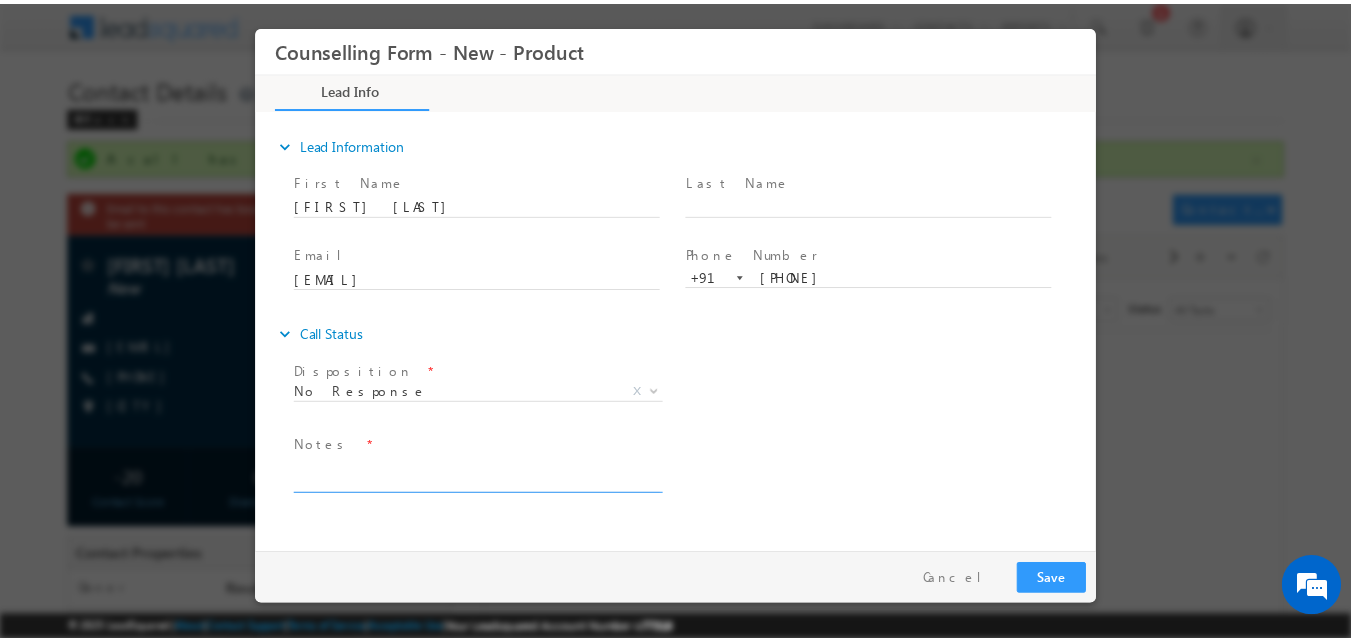 scroll, scrollTop: 0, scrollLeft: 0, axis: both 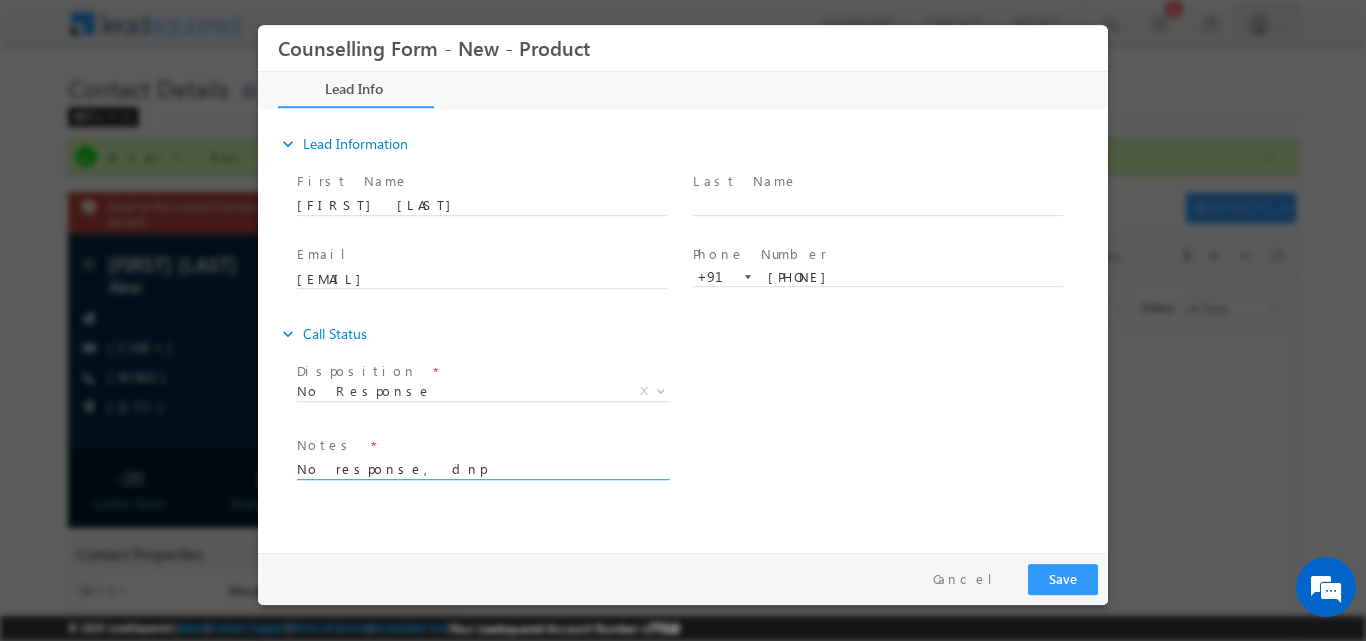 drag, startPoint x: 367, startPoint y: 481, endPoint x: 433, endPoint y: 504, distance: 69.89278 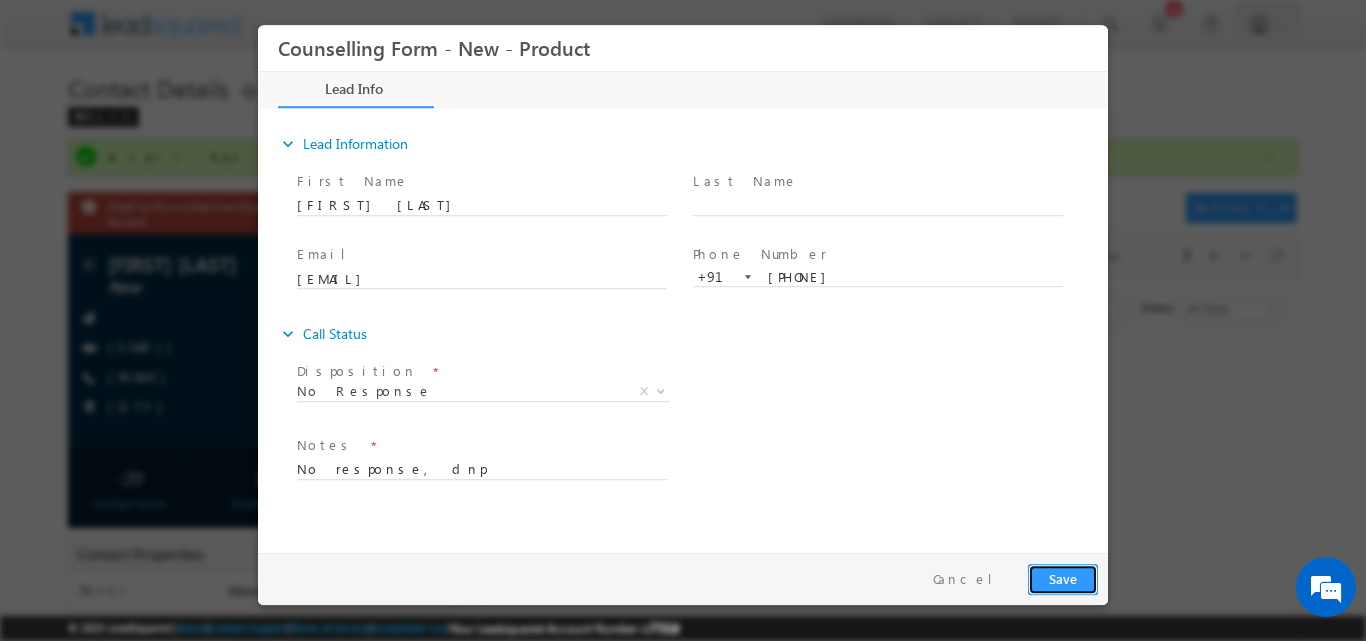 click on "Save" at bounding box center (1063, 578) 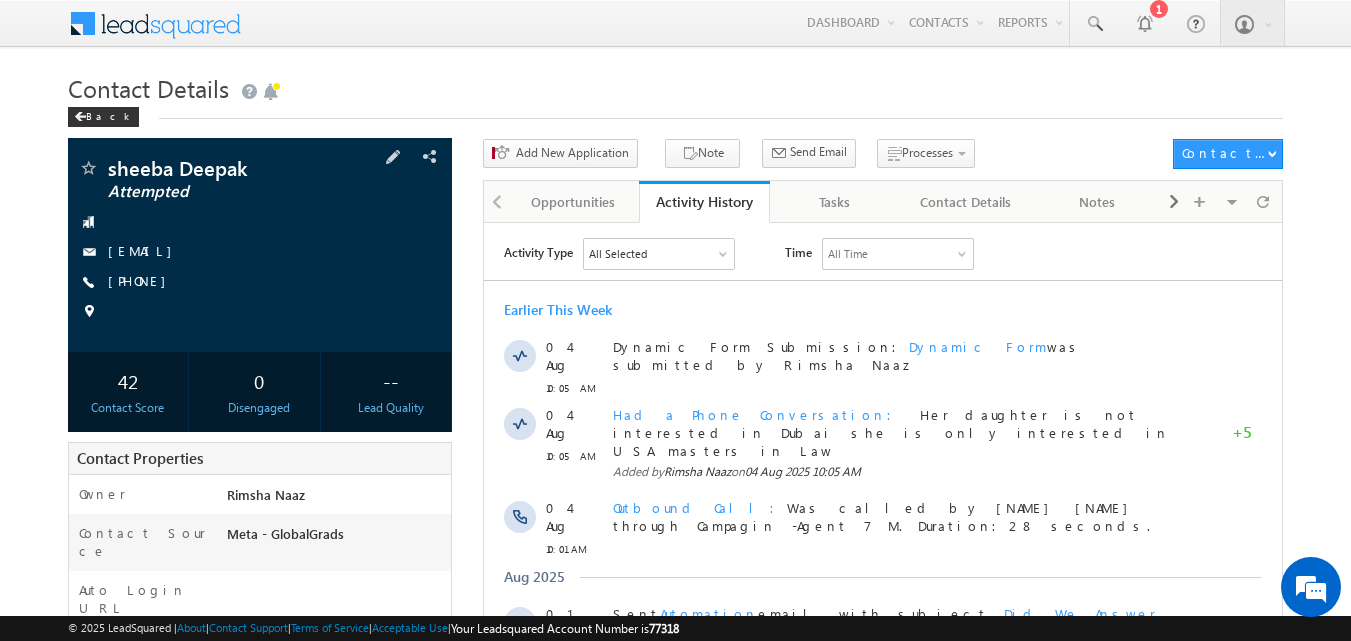 scroll, scrollTop: 0, scrollLeft: 0, axis: both 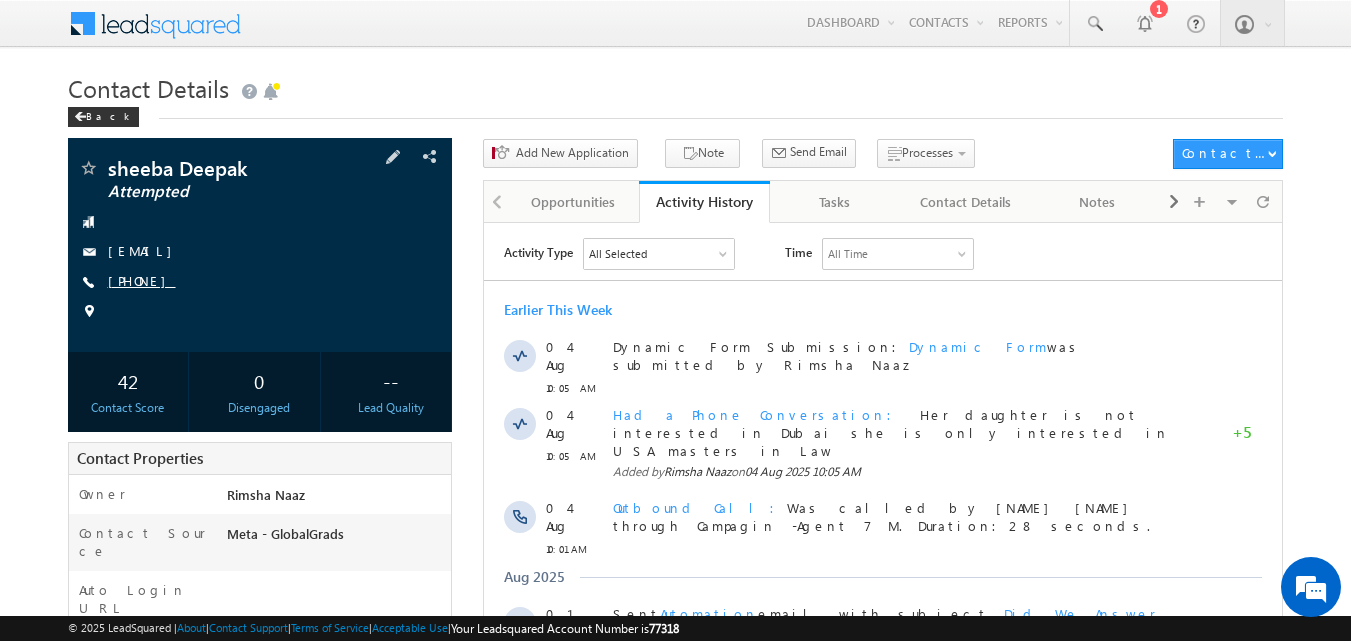 click on "+91-9447741487" at bounding box center [142, 280] 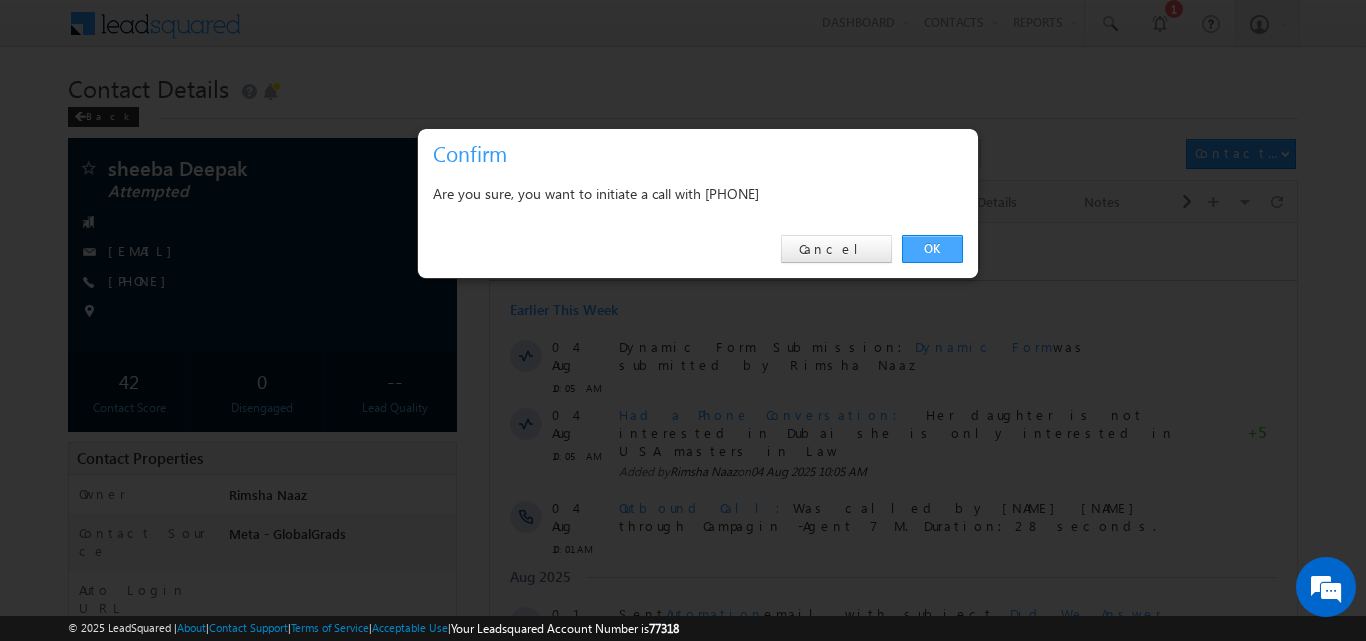 click on "OK" at bounding box center (932, 249) 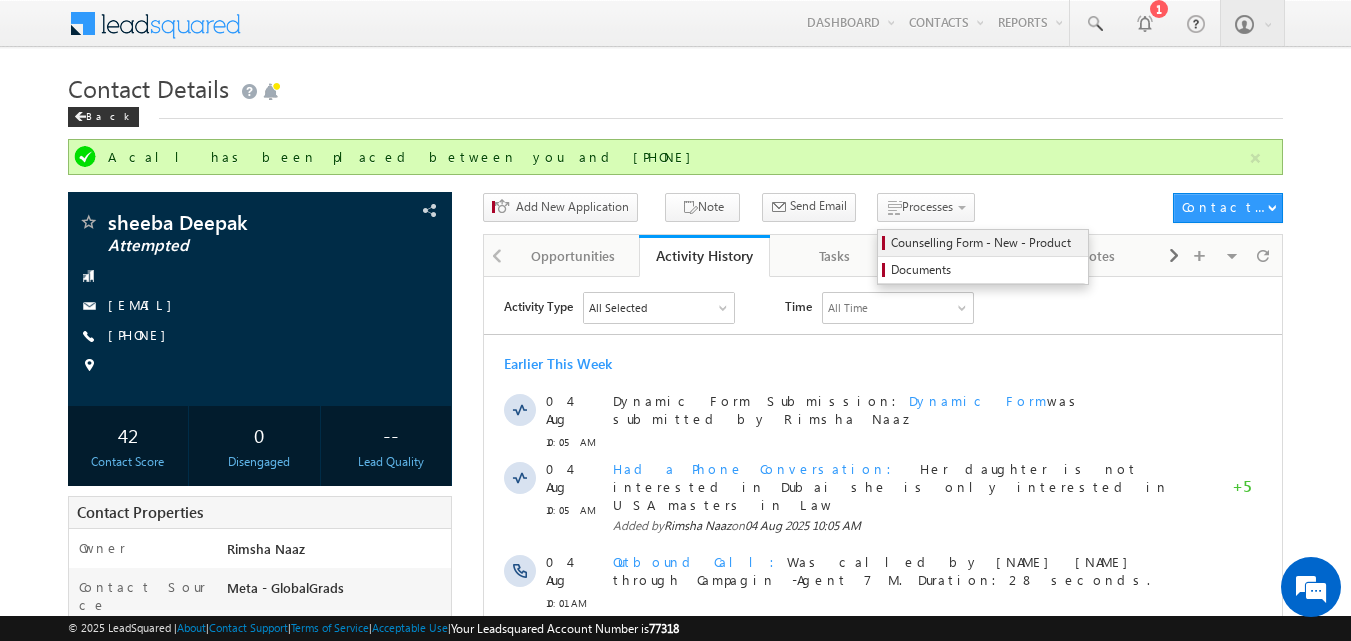click on "Counselling Form - New - Product" at bounding box center (986, 243) 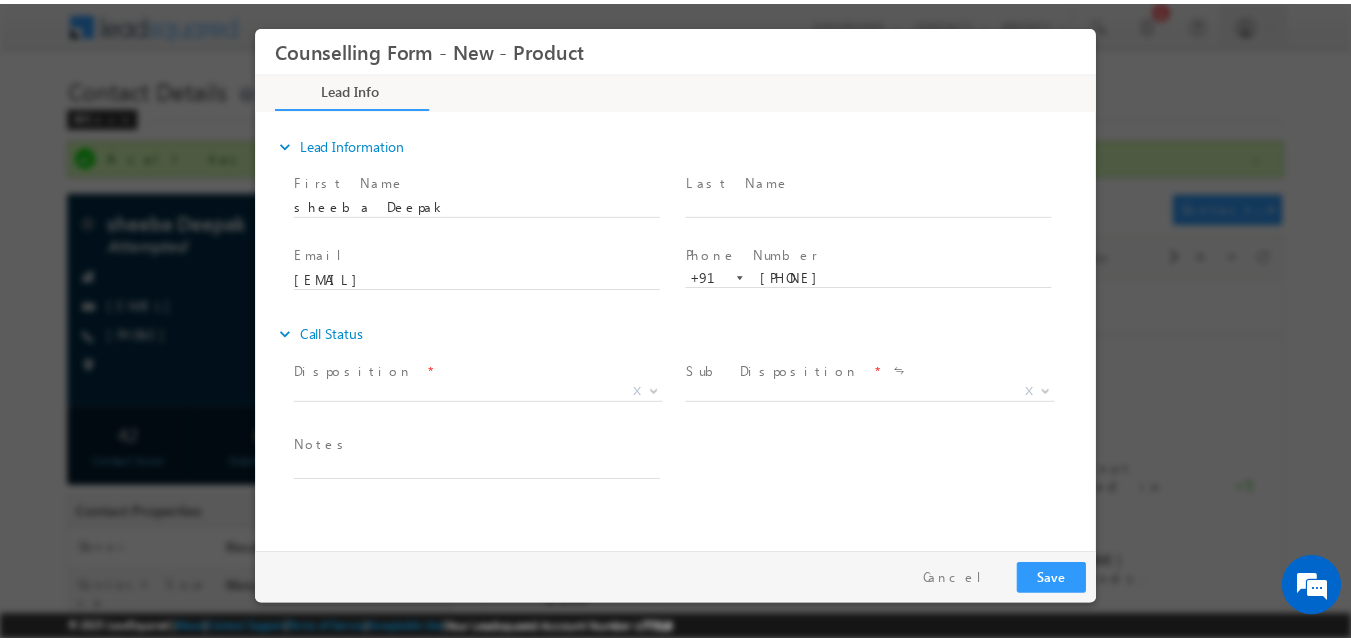 scroll, scrollTop: 0, scrollLeft: 0, axis: both 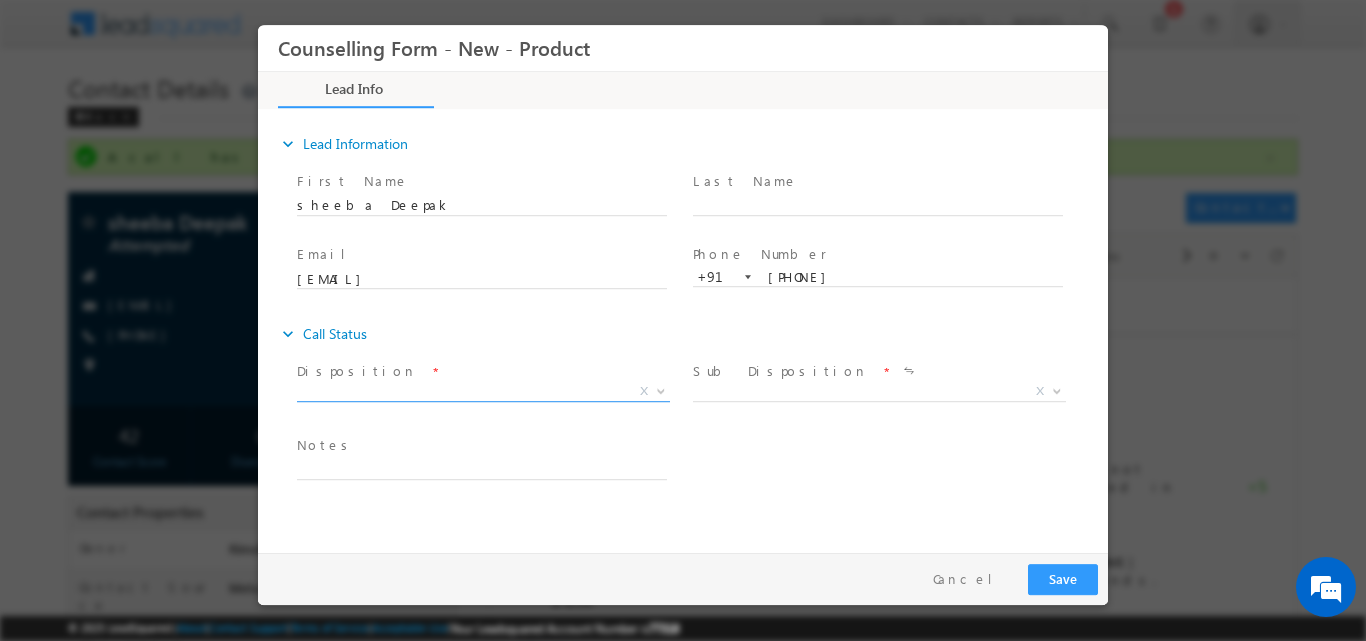 click at bounding box center (661, 389) 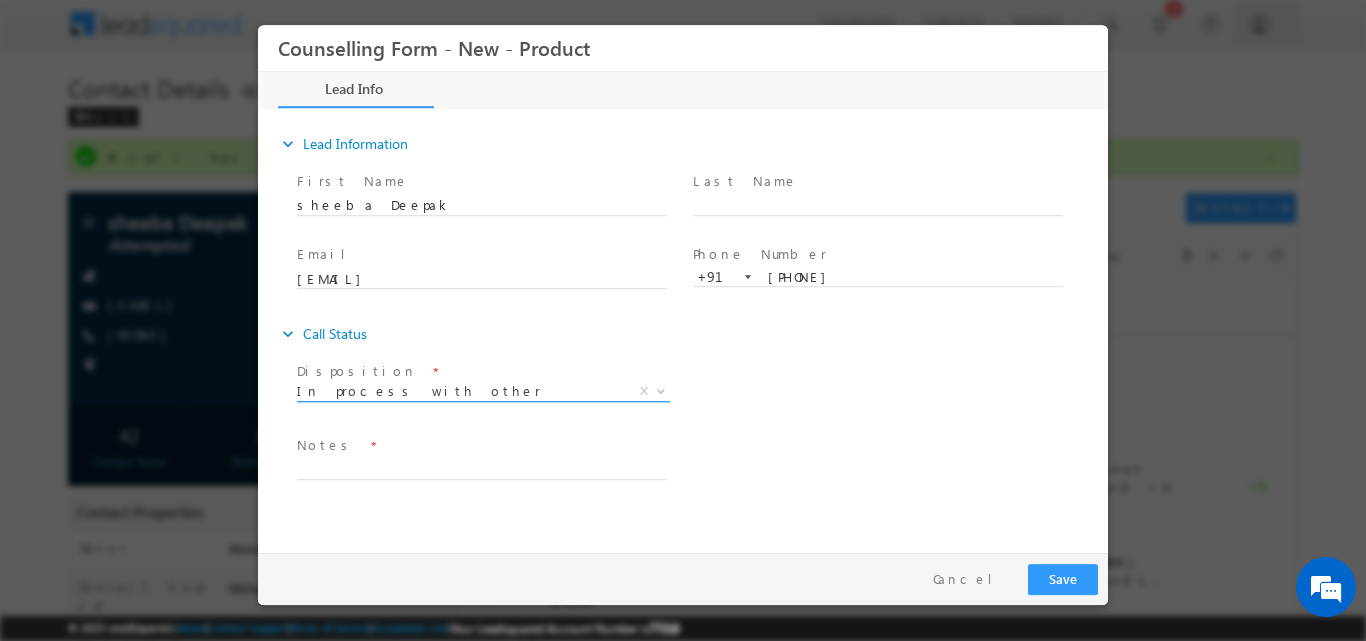 click at bounding box center [659, 390] 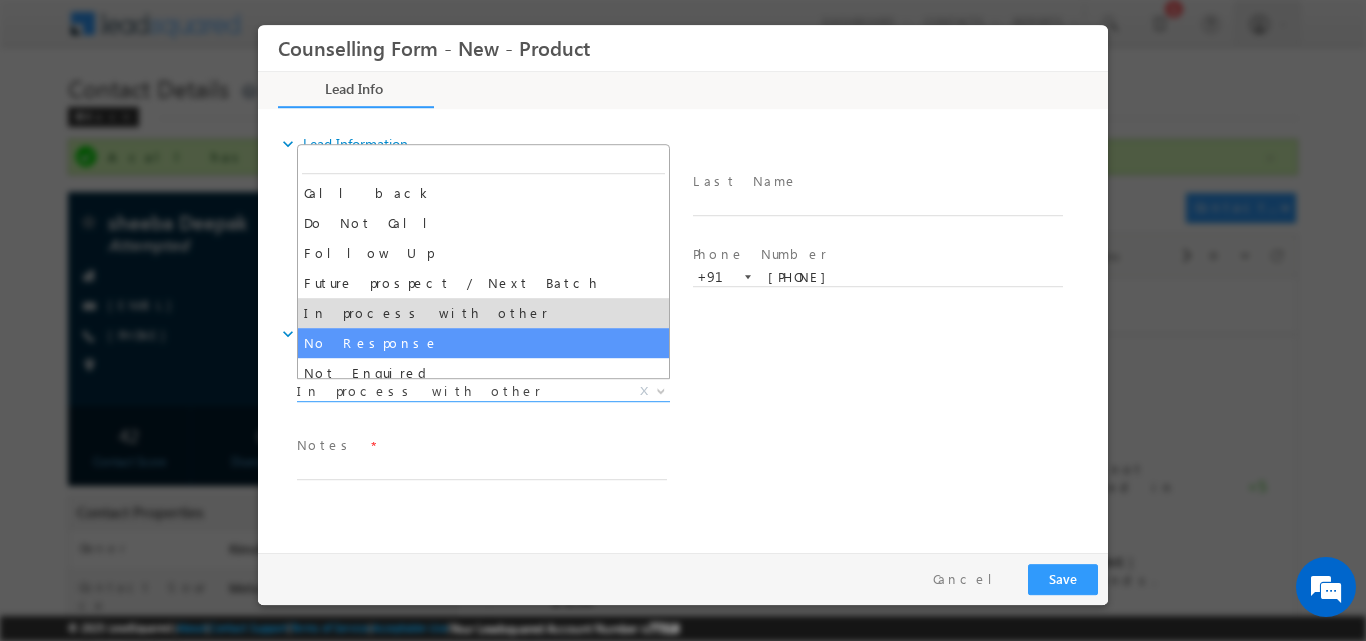 select on "No Response" 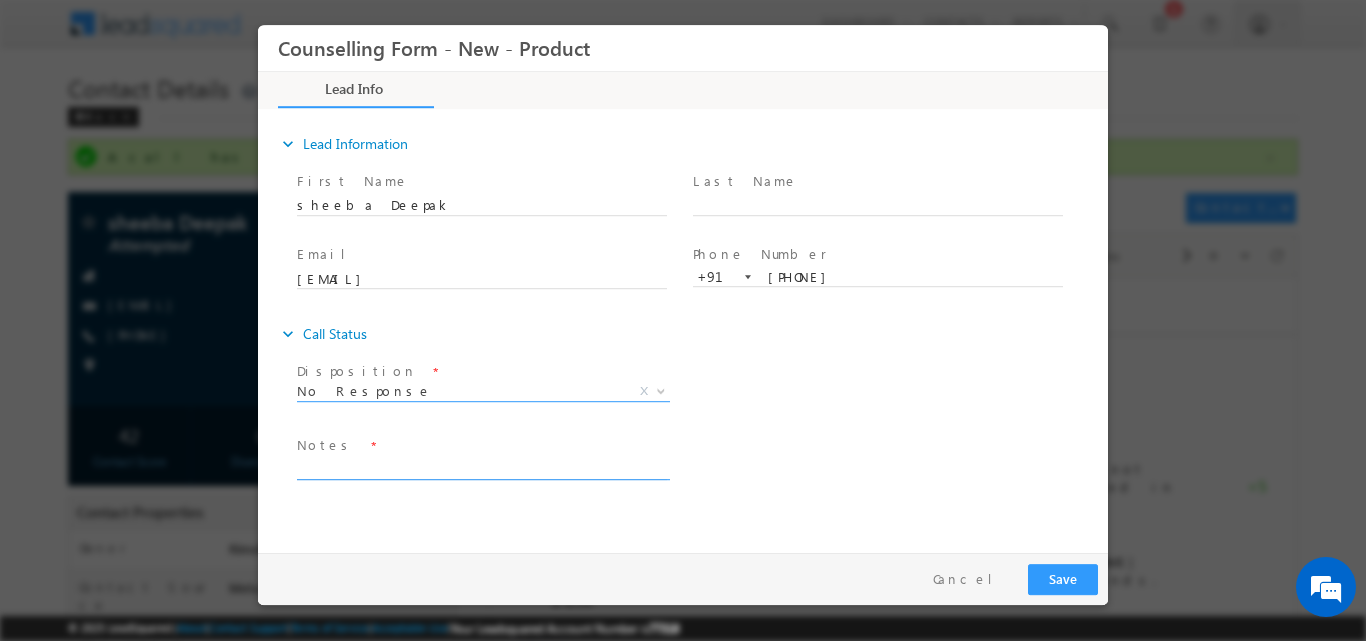 click at bounding box center [482, 467] 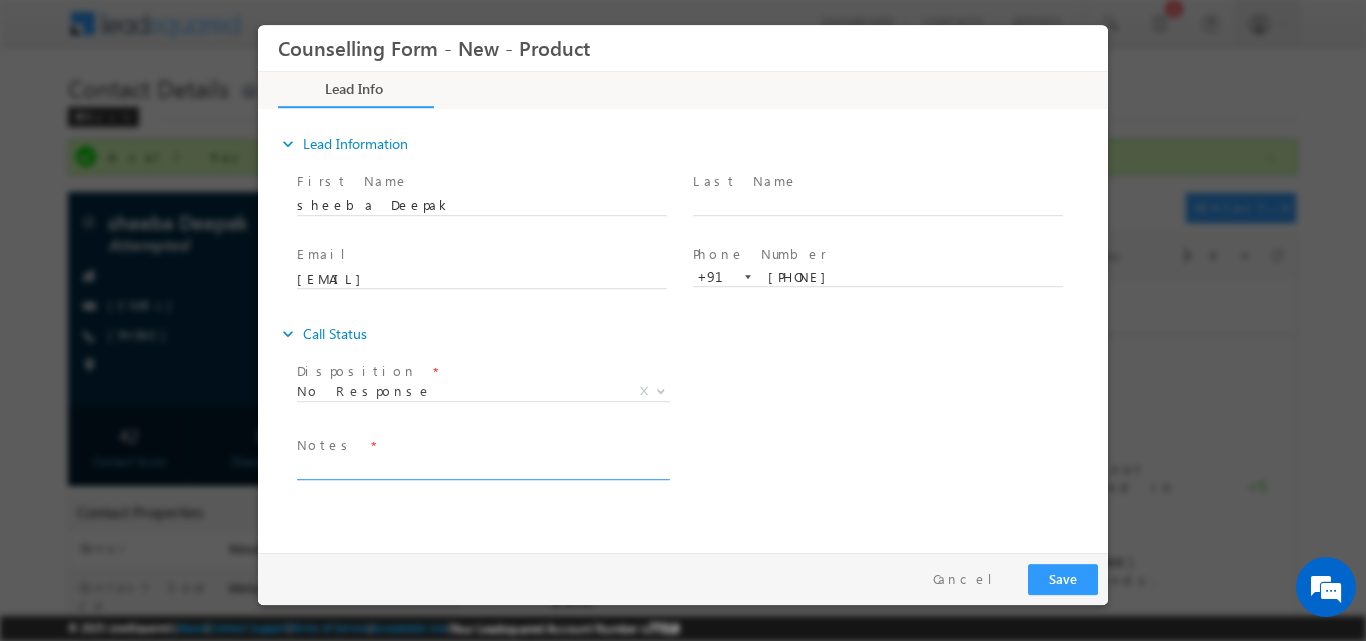 paste on "No response, dnp" 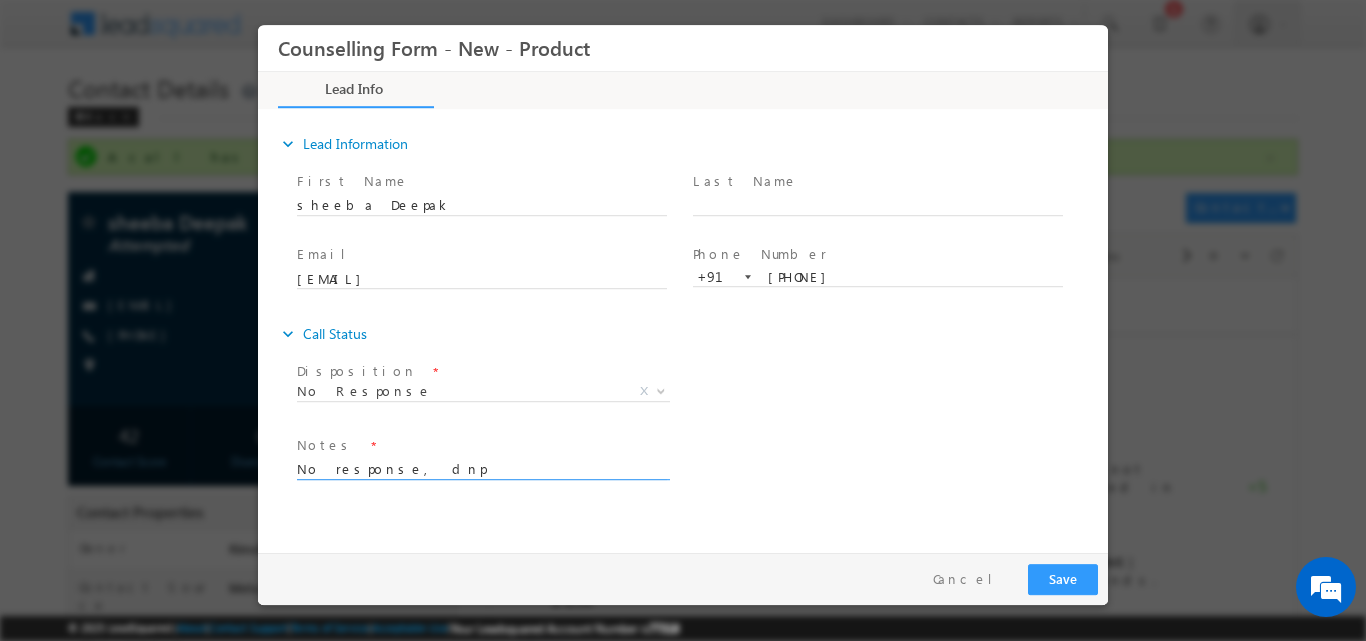 type on "No response, dnp" 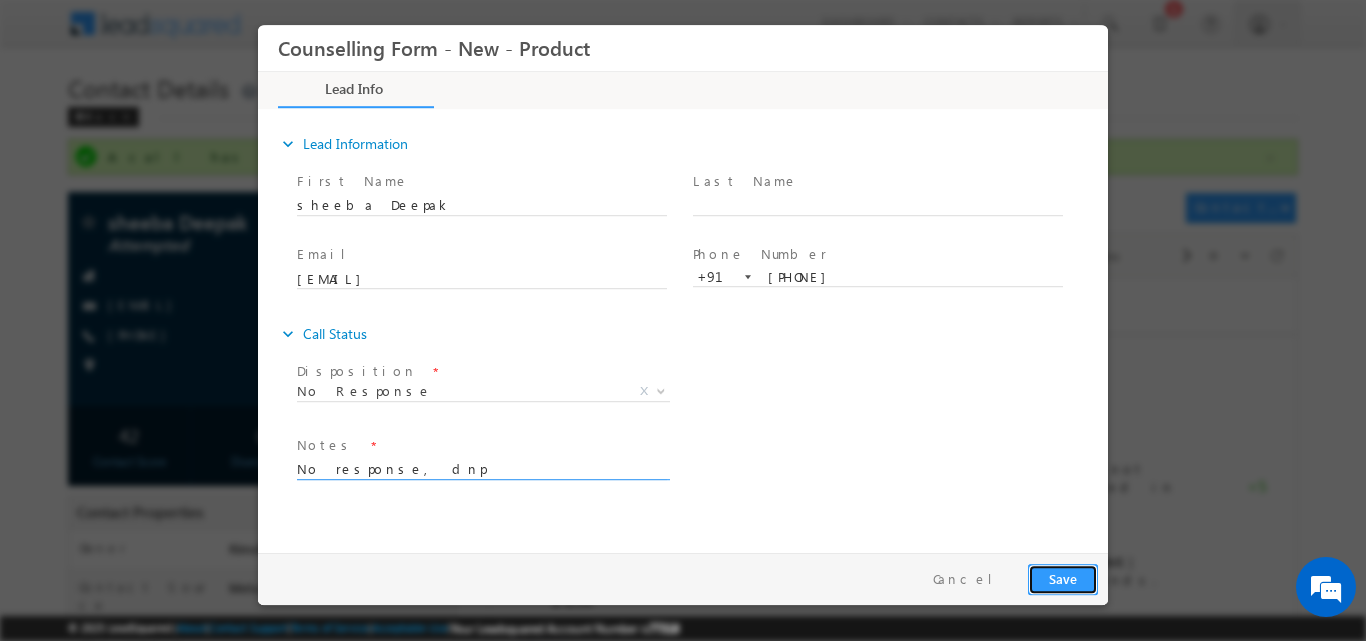 click on "Save" at bounding box center [1063, 578] 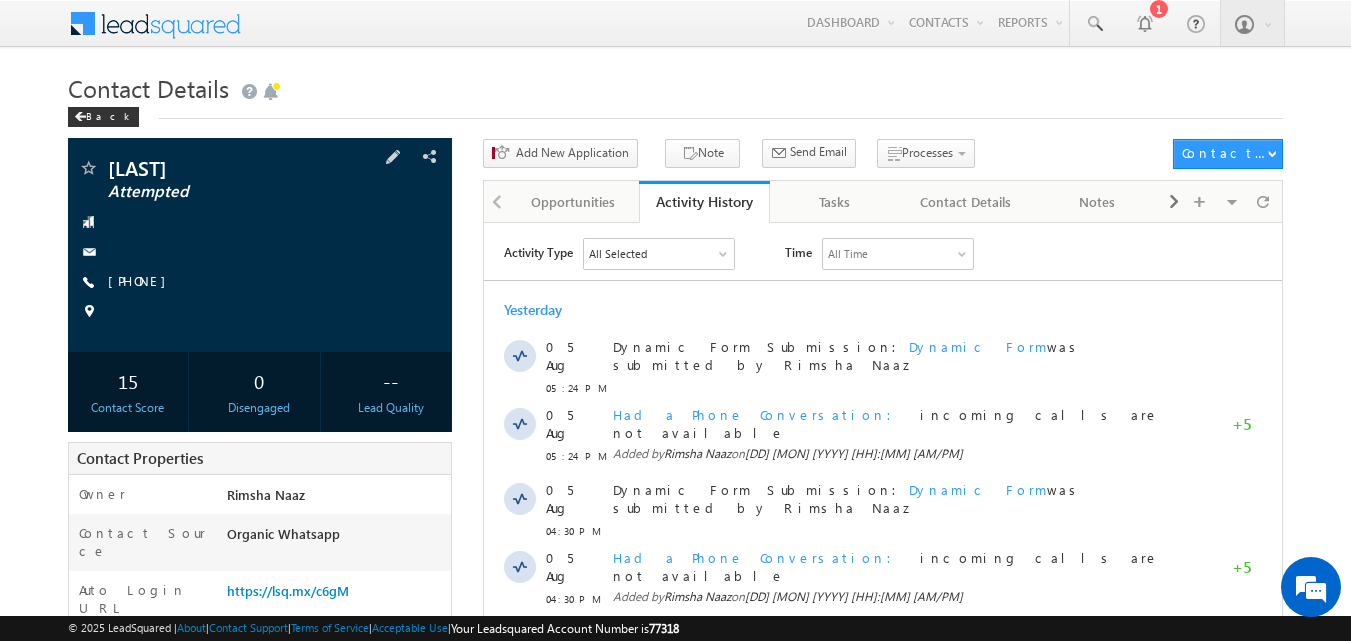 scroll, scrollTop: 0, scrollLeft: 0, axis: both 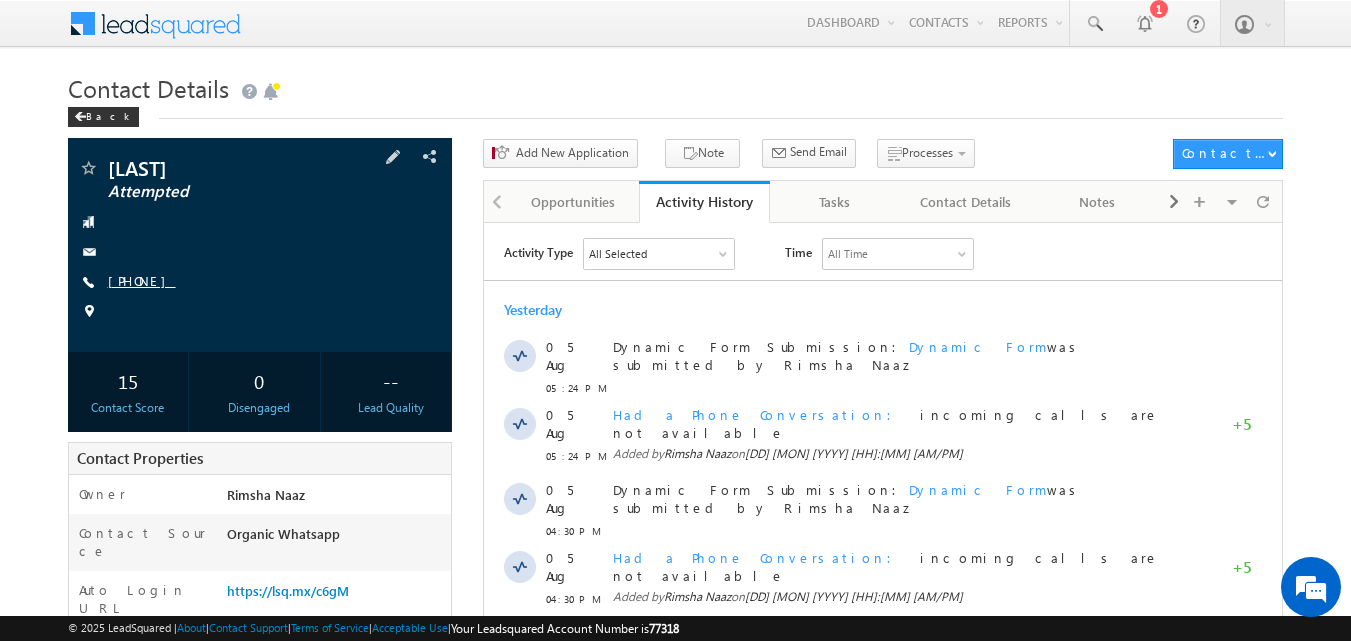 click on "[PHONE]" at bounding box center [142, 280] 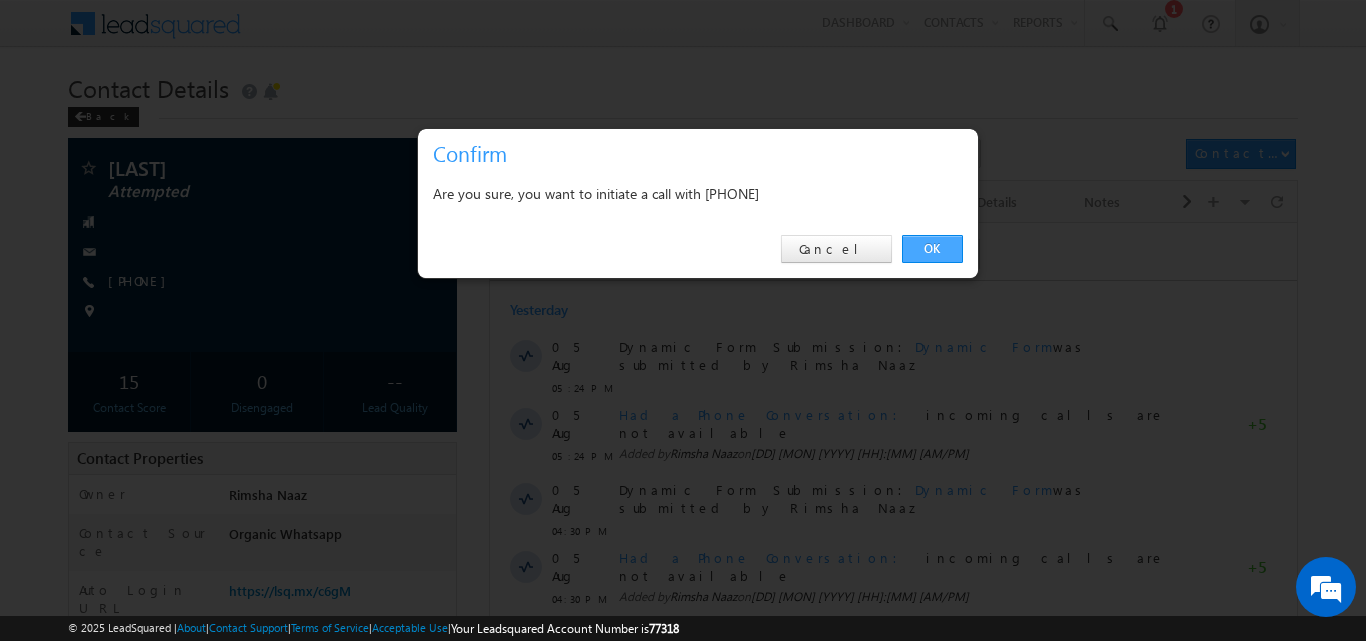click on "OK" at bounding box center (932, 249) 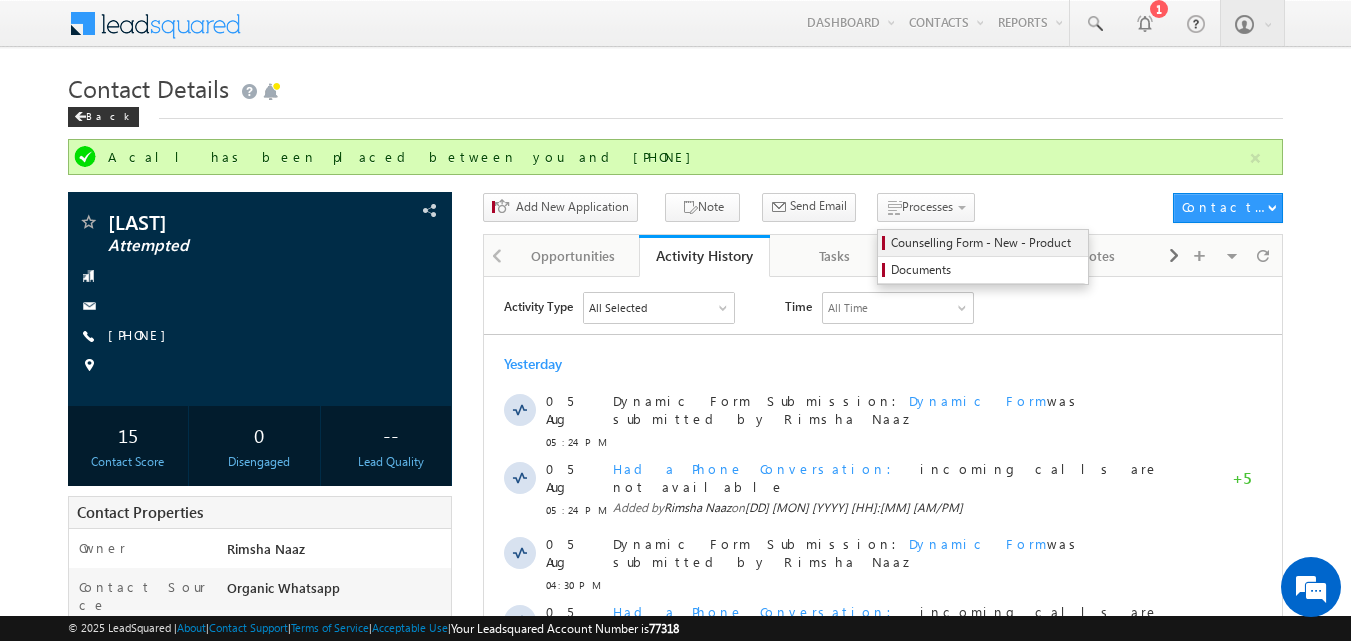 click on "Counselling Form - New - Product" at bounding box center (983, 243) 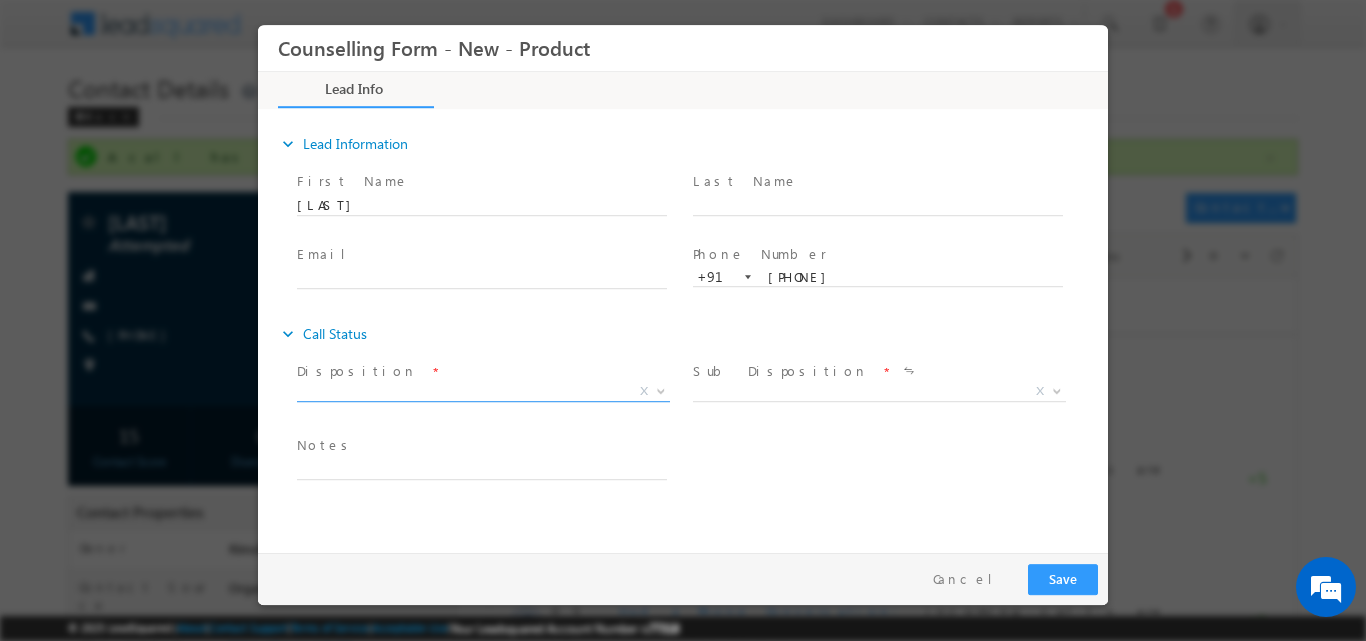 click at bounding box center (661, 389) 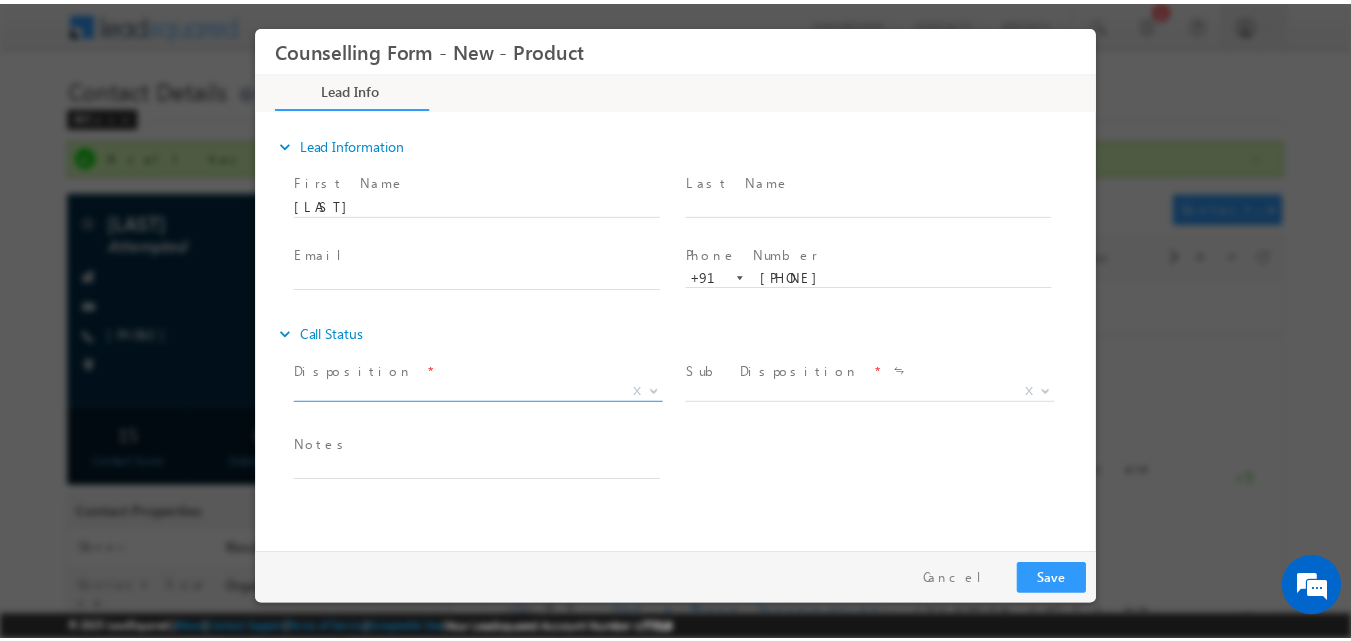 scroll, scrollTop: 0, scrollLeft: 0, axis: both 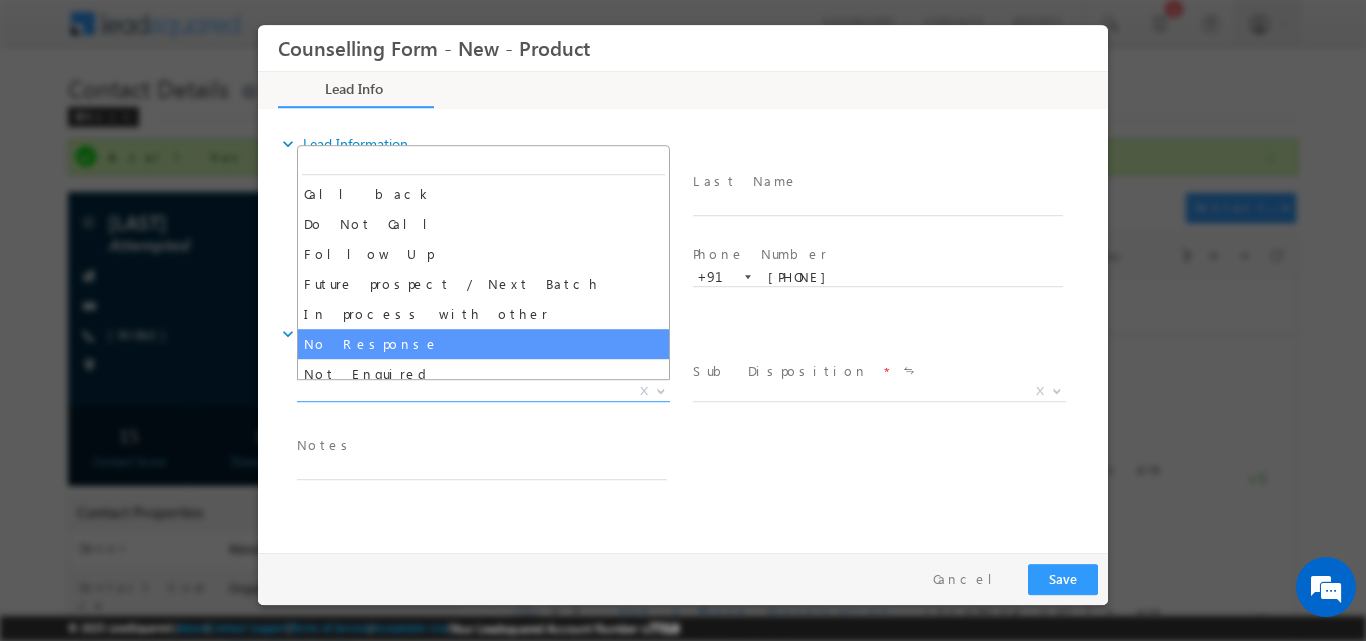 select on "No Response" 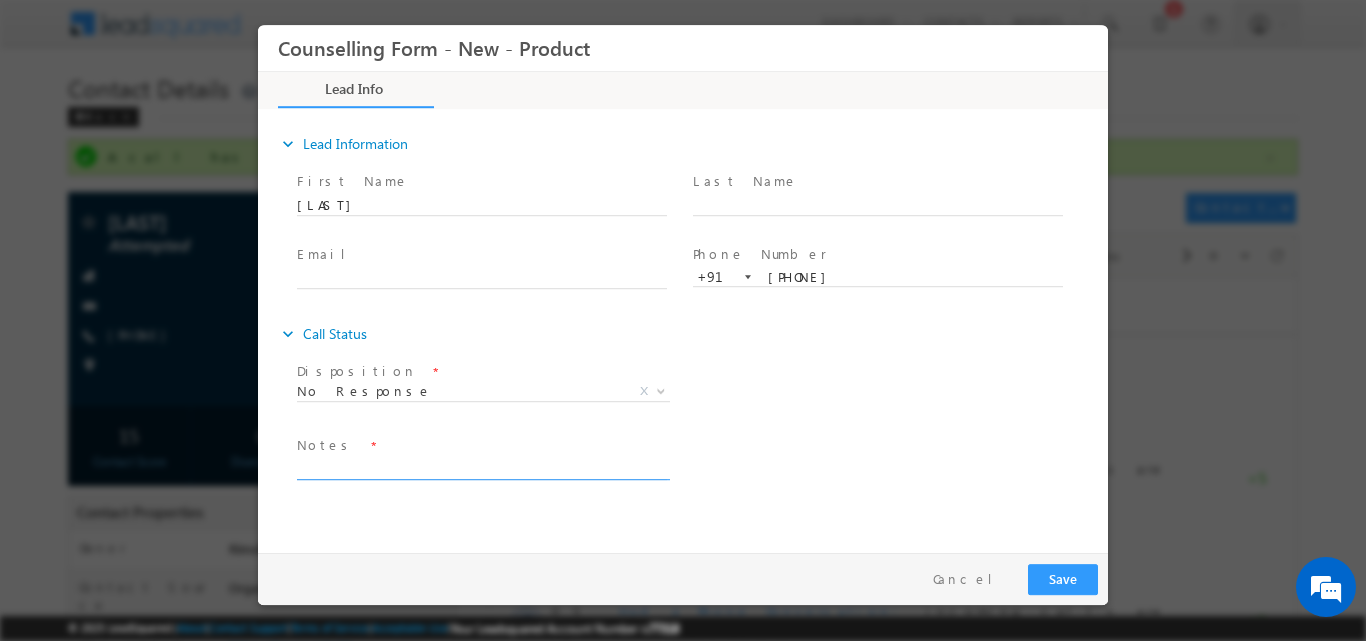 click at bounding box center [482, 467] 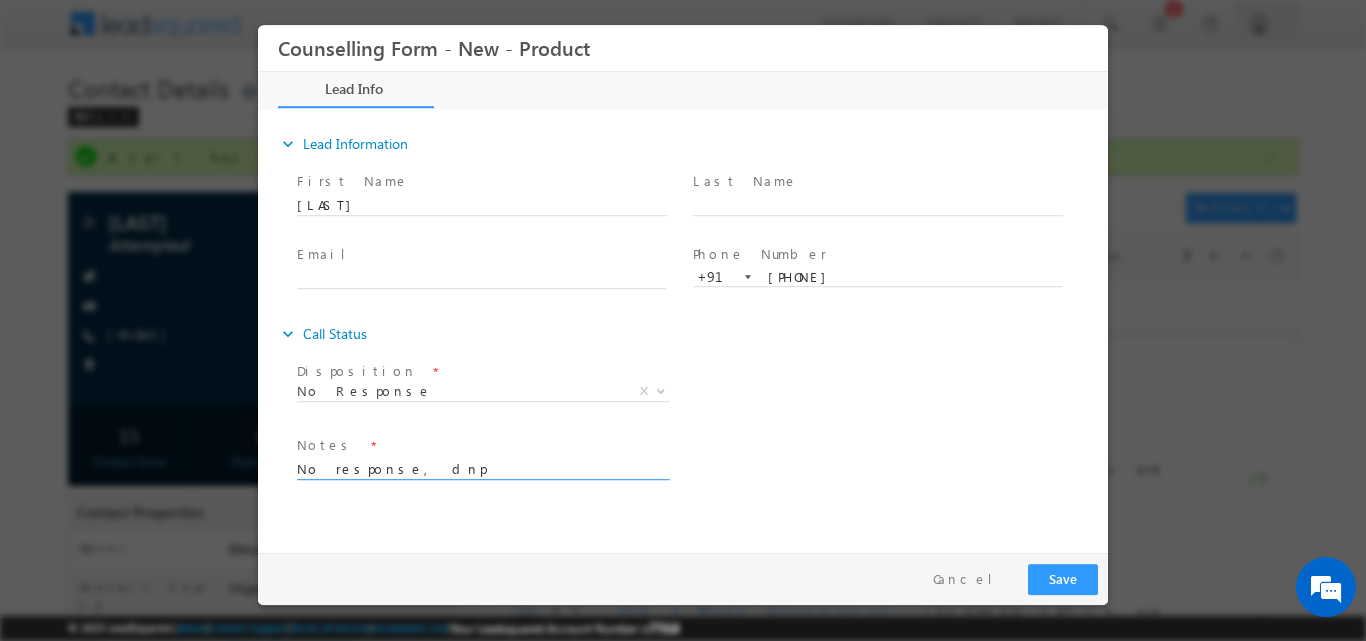 type on "No response, dnp" 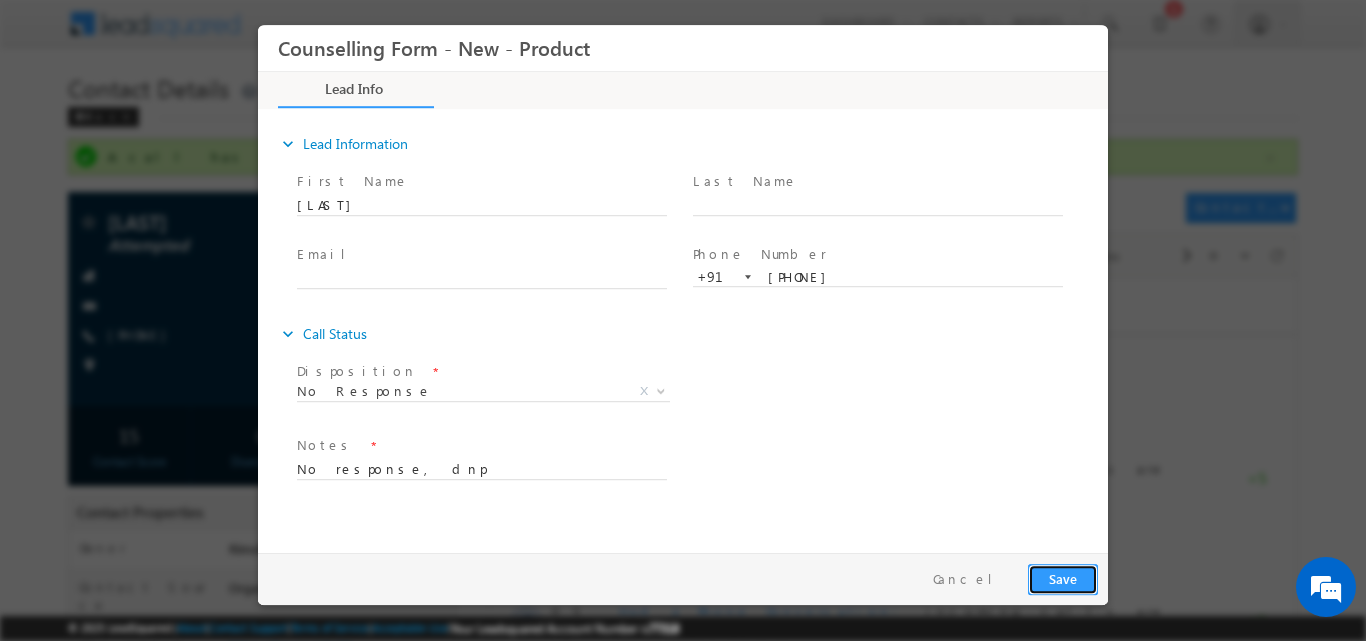click on "Save" at bounding box center (1063, 578) 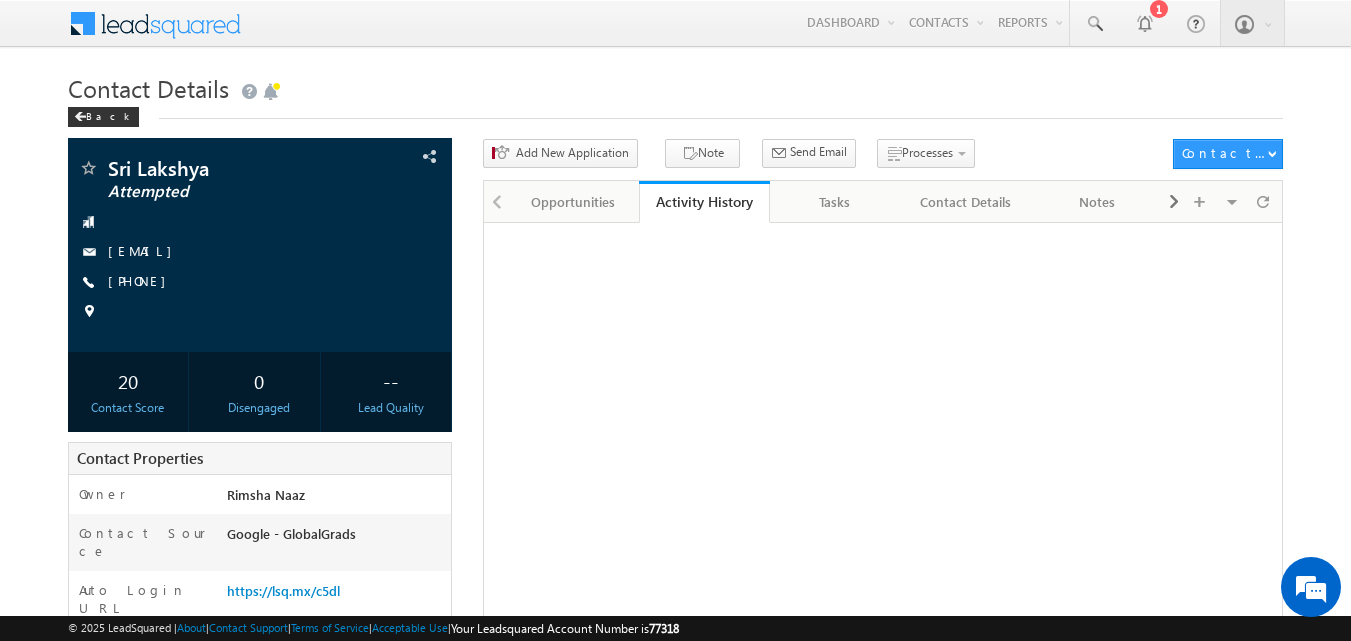 scroll, scrollTop: 0, scrollLeft: 0, axis: both 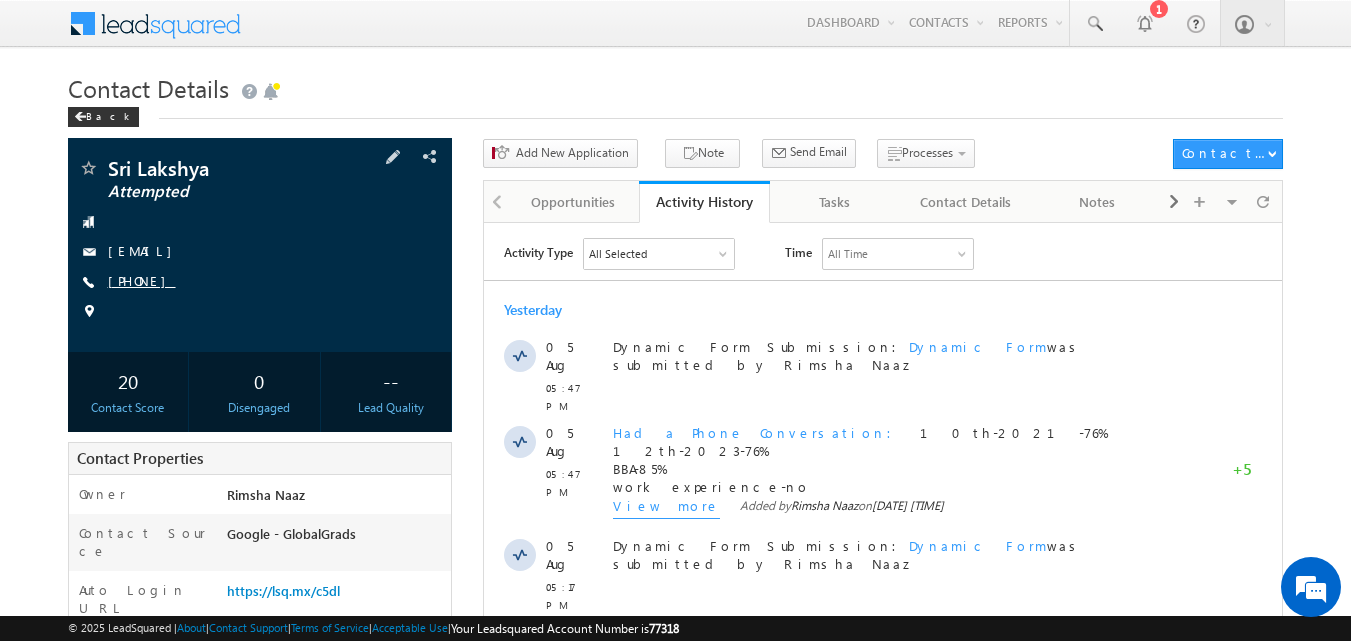 click on "[PHONE]" at bounding box center [142, 280] 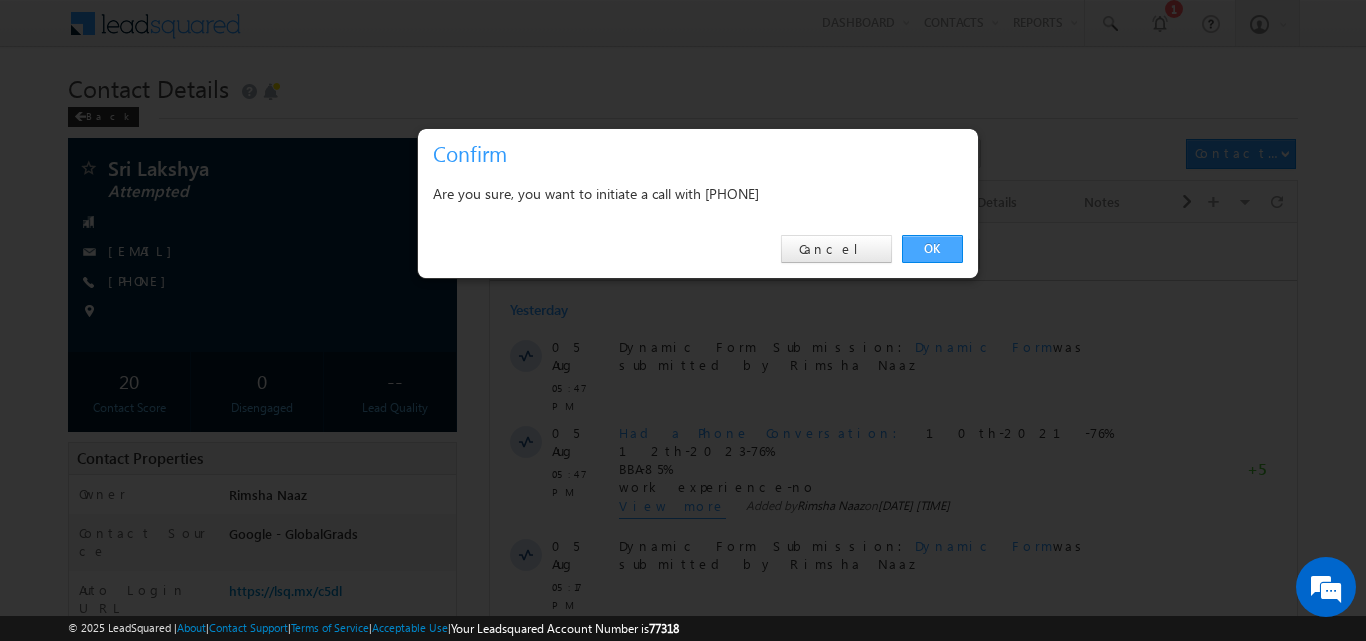 click on "OK" at bounding box center [932, 249] 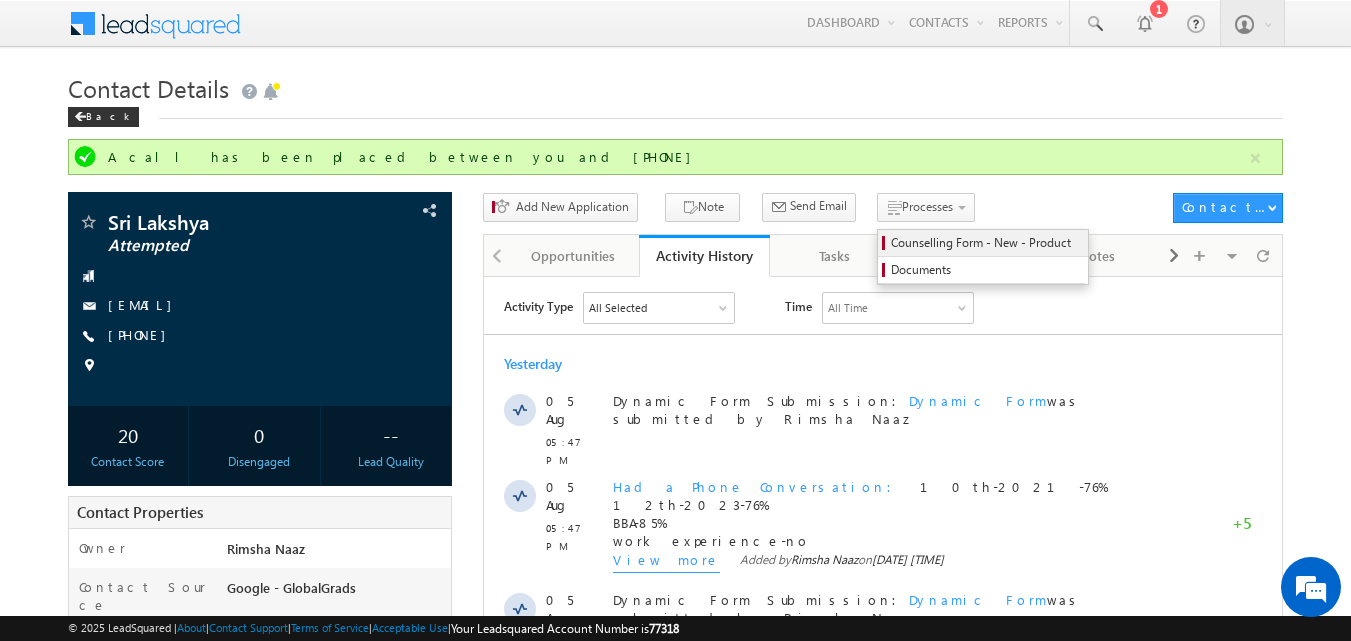 click on "Counselling Form - New - Product" at bounding box center [983, 243] 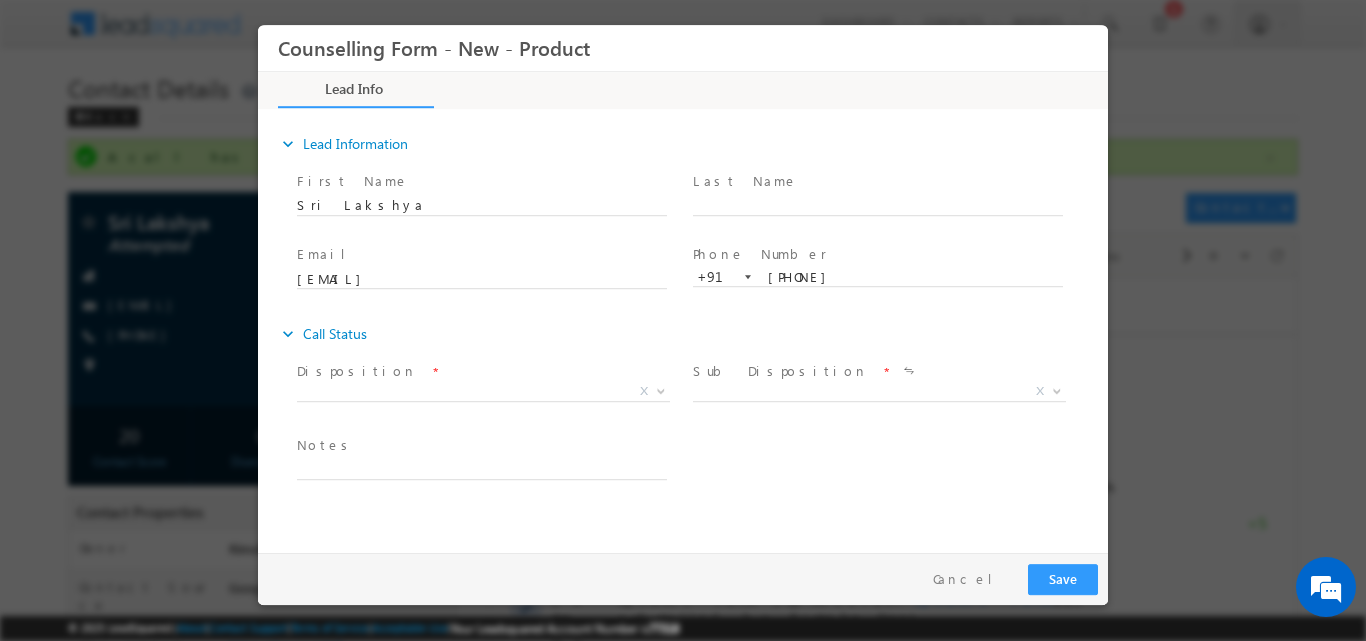 scroll, scrollTop: 0, scrollLeft: 0, axis: both 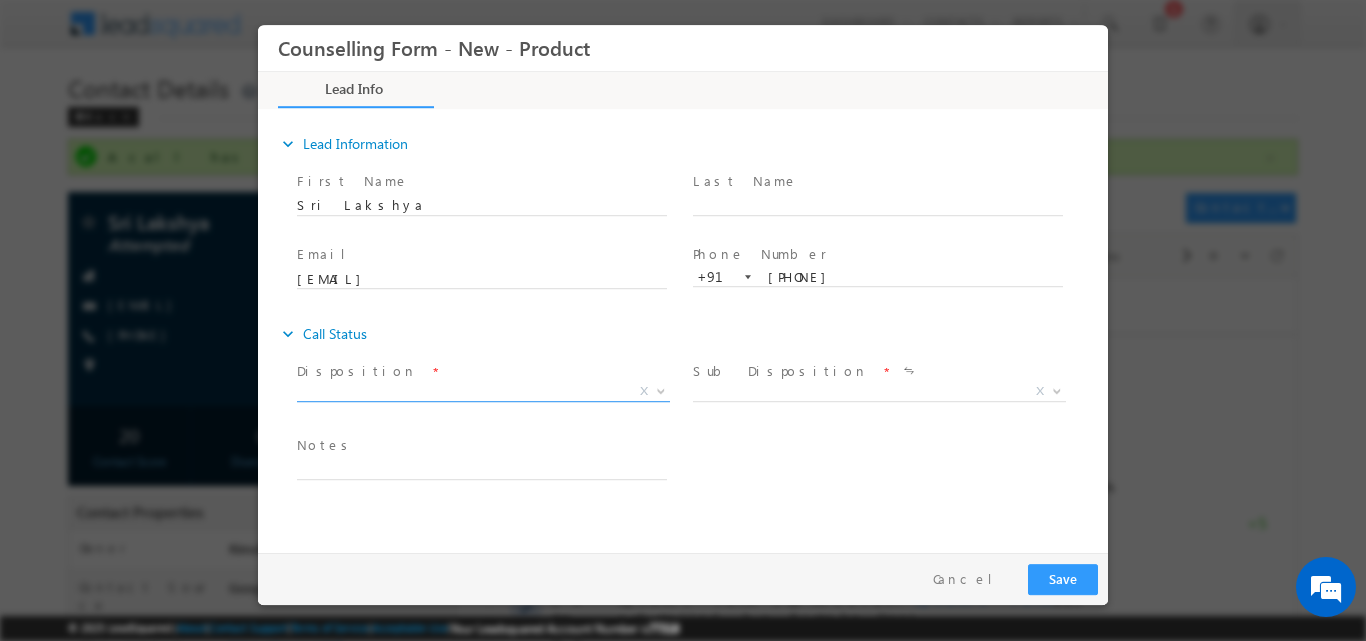 click at bounding box center [659, 390] 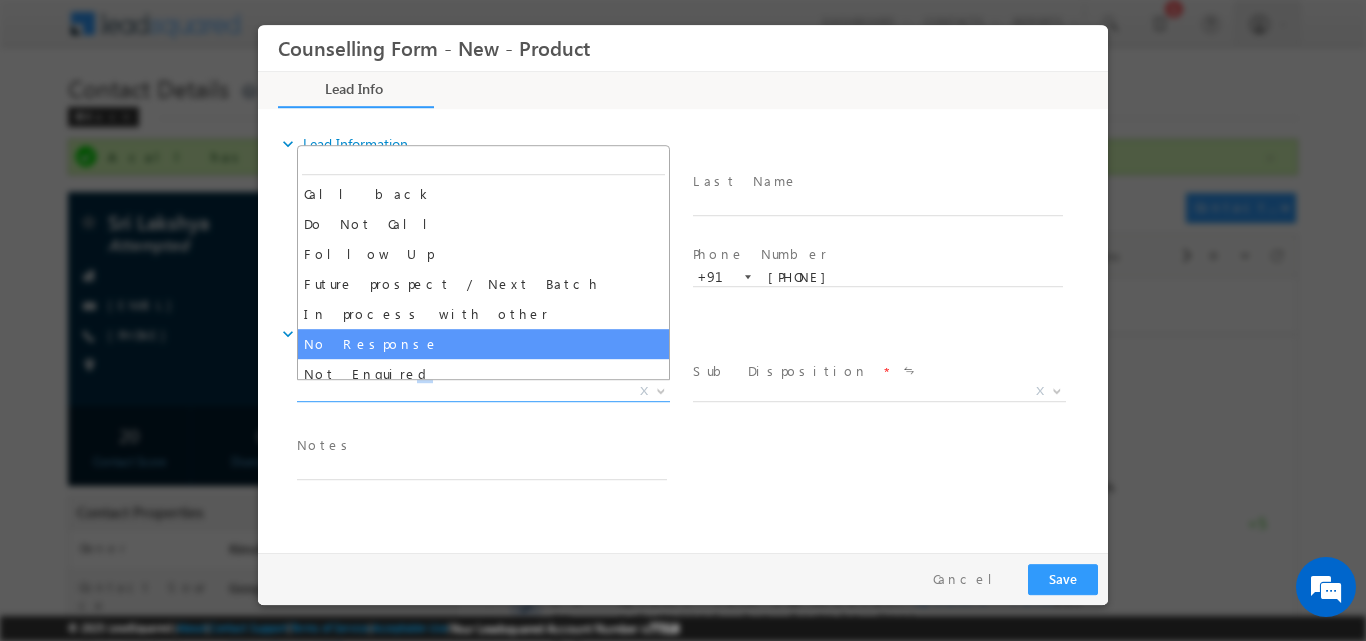 select on "No Response" 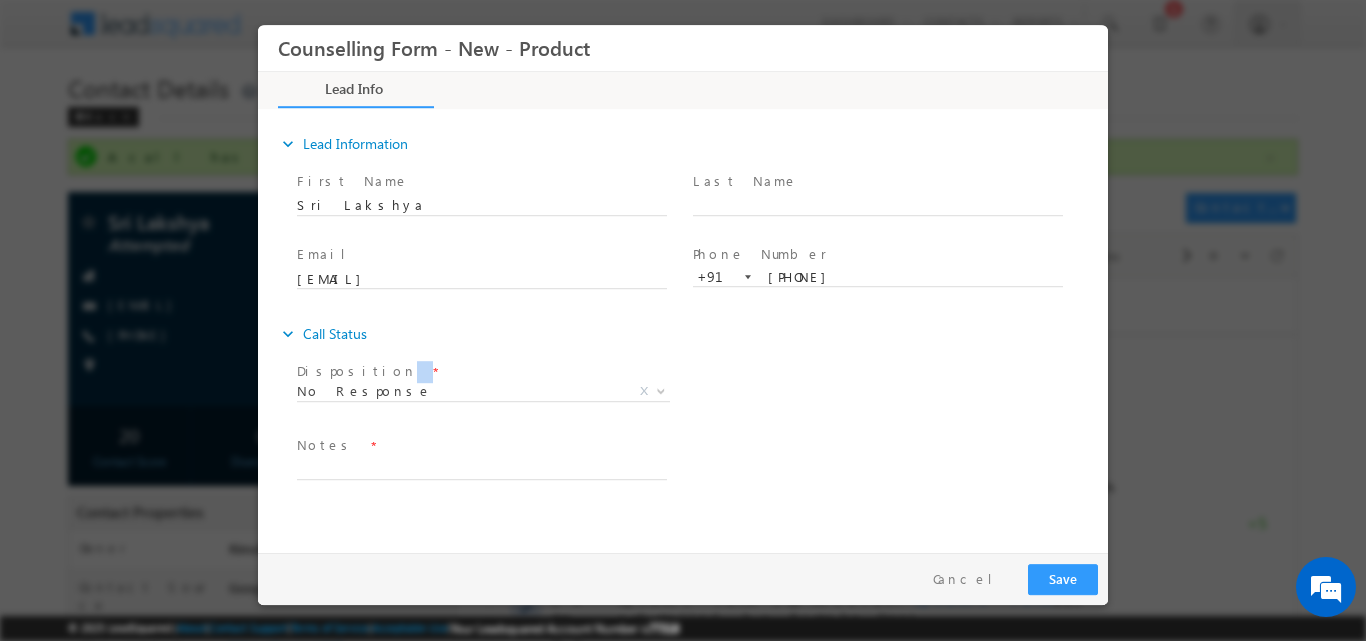 click on "expand_more Call Status
Disposition
*" at bounding box center (693, 409) 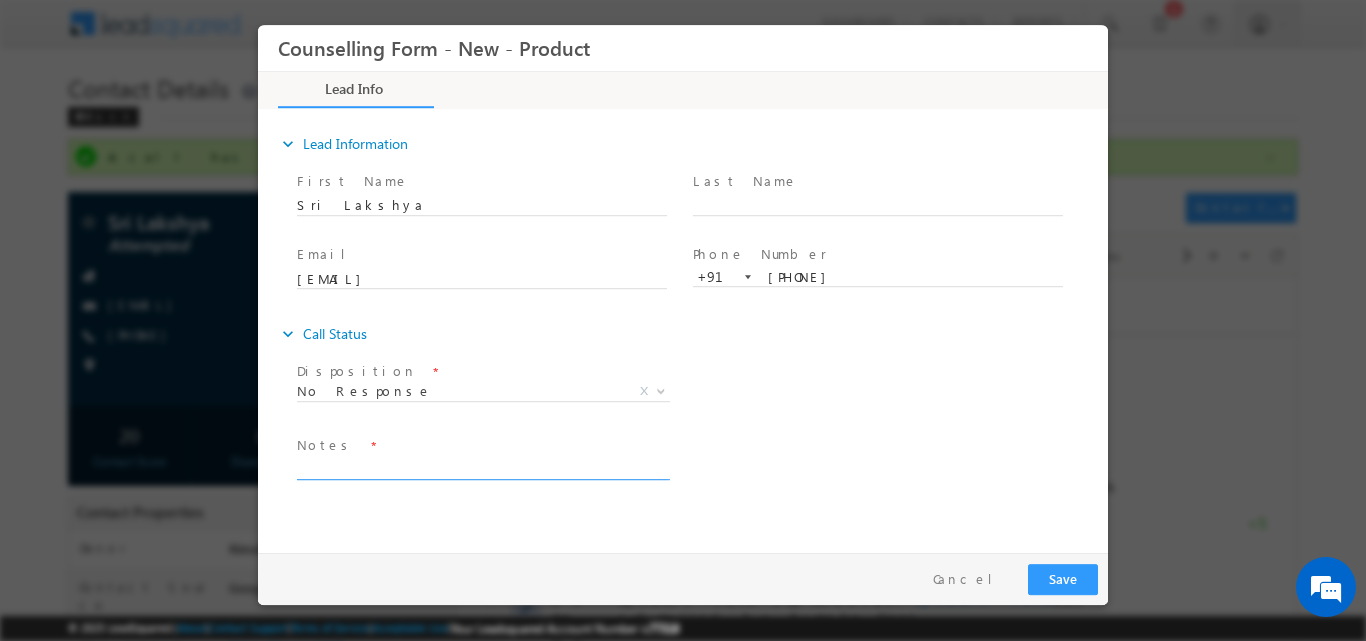 click at bounding box center [482, 467] 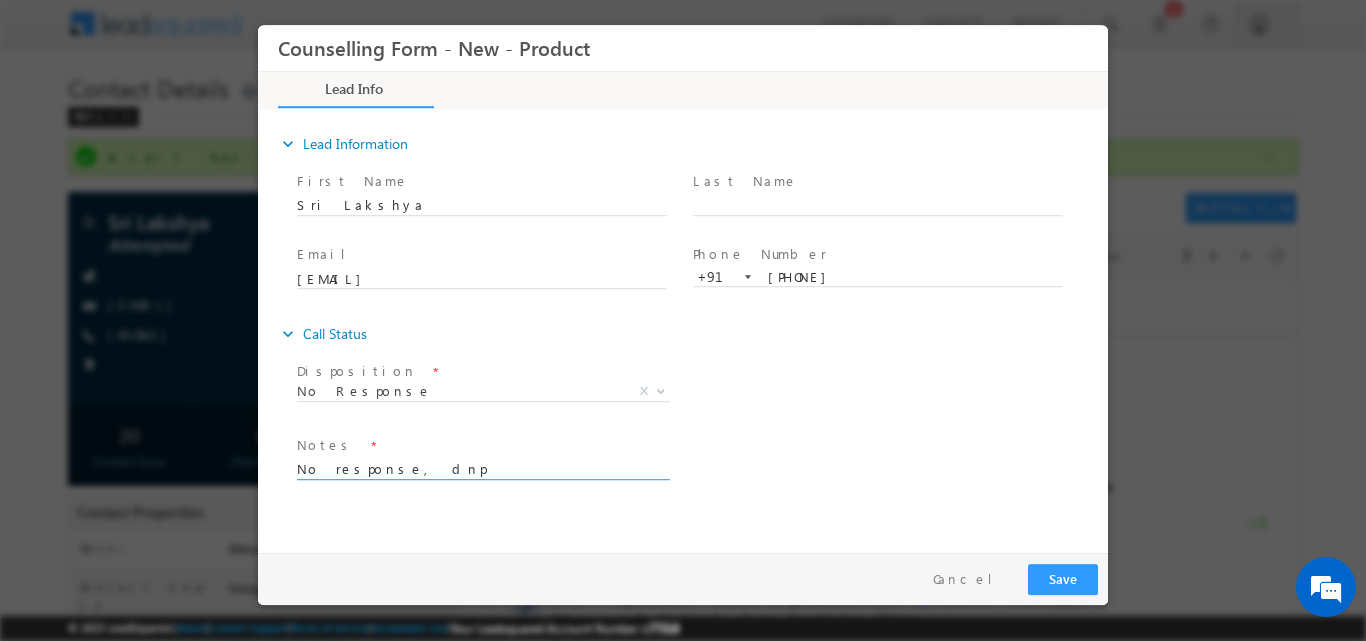 type on "No response, dnp" 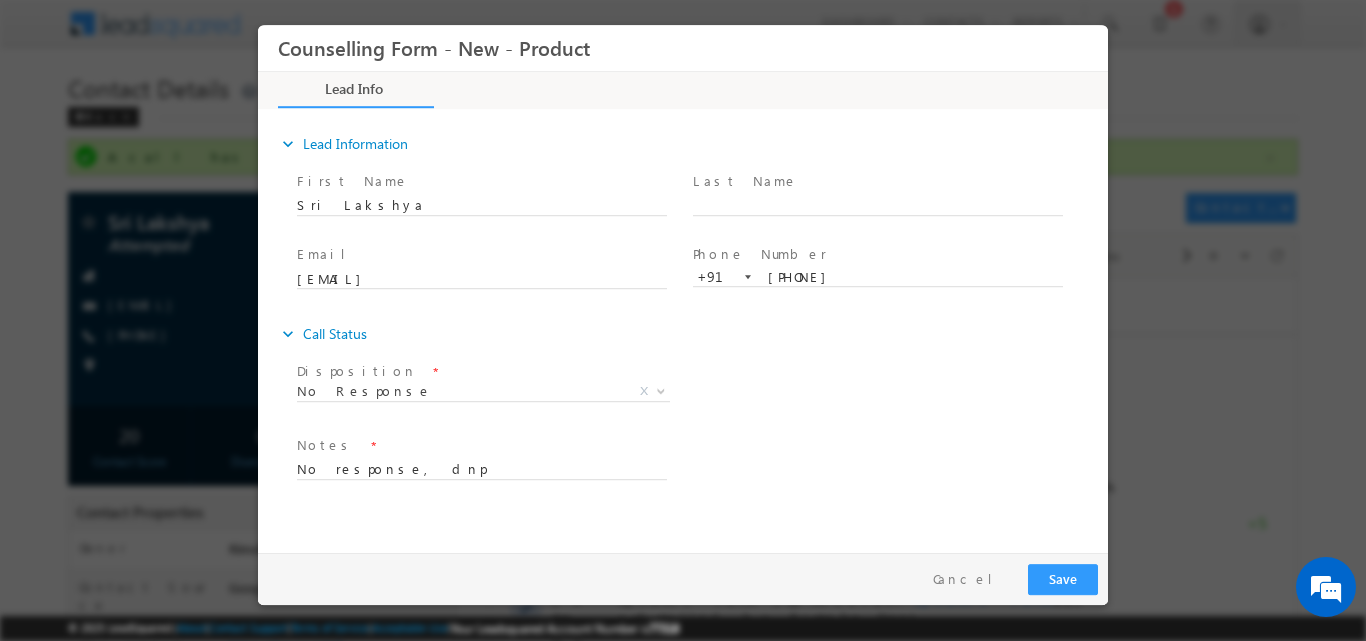 click on "Follow Up Date
*
Notes
*
No response, dnp" at bounding box center (700, 467) 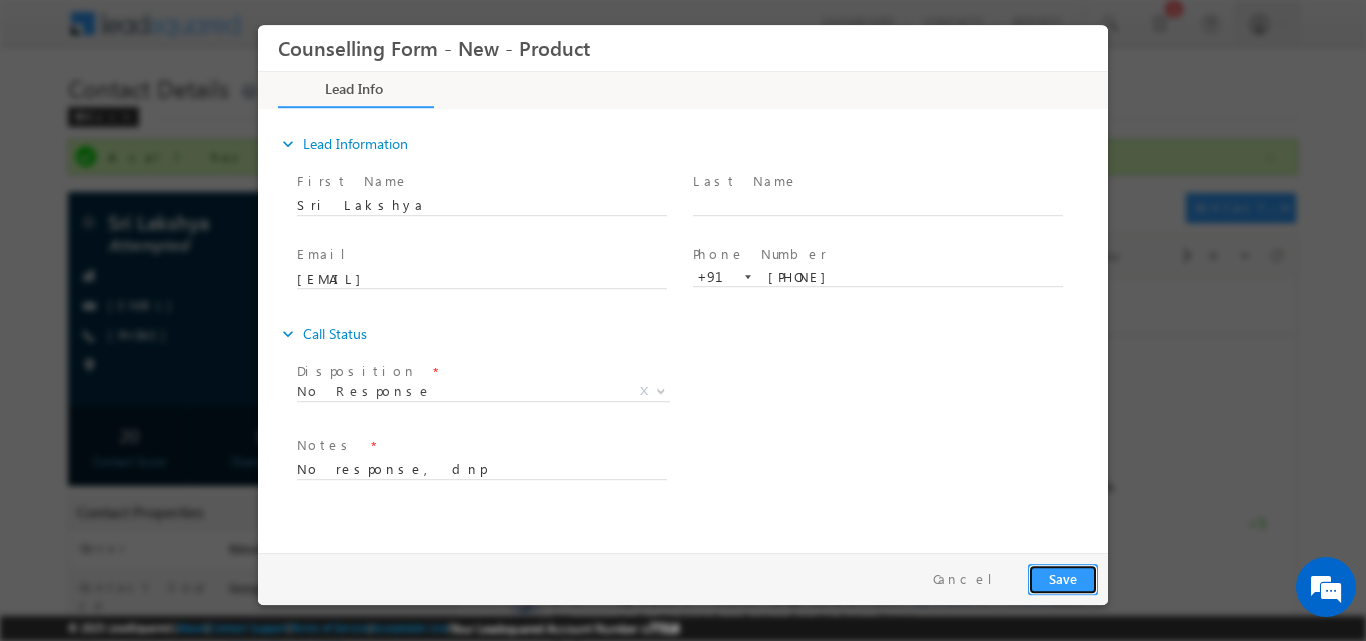 click on "Save" at bounding box center [1063, 578] 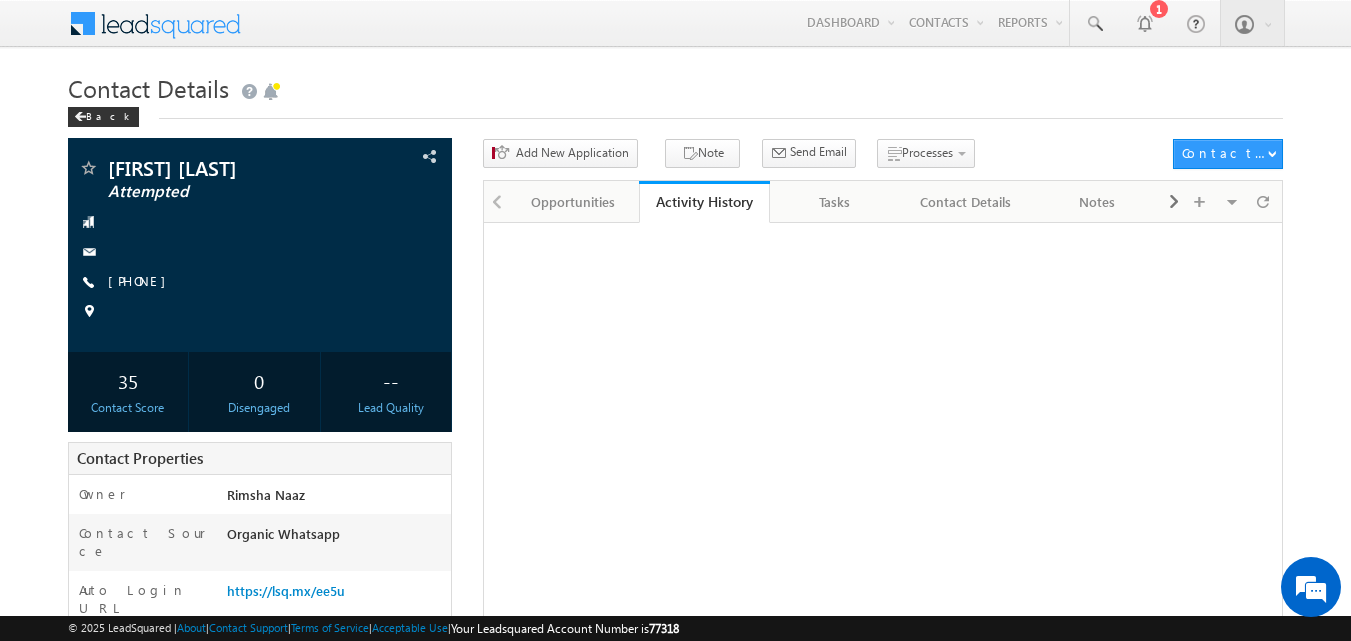 scroll, scrollTop: 0, scrollLeft: 0, axis: both 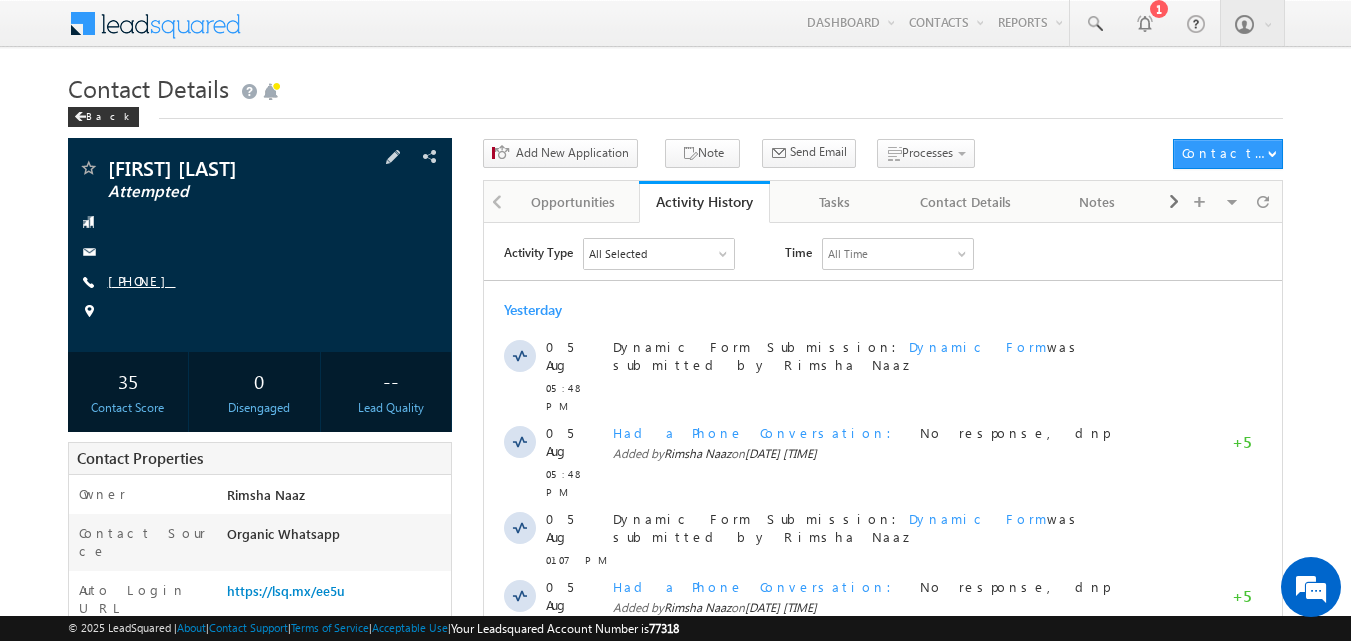 click on "[PHONE]" at bounding box center (142, 280) 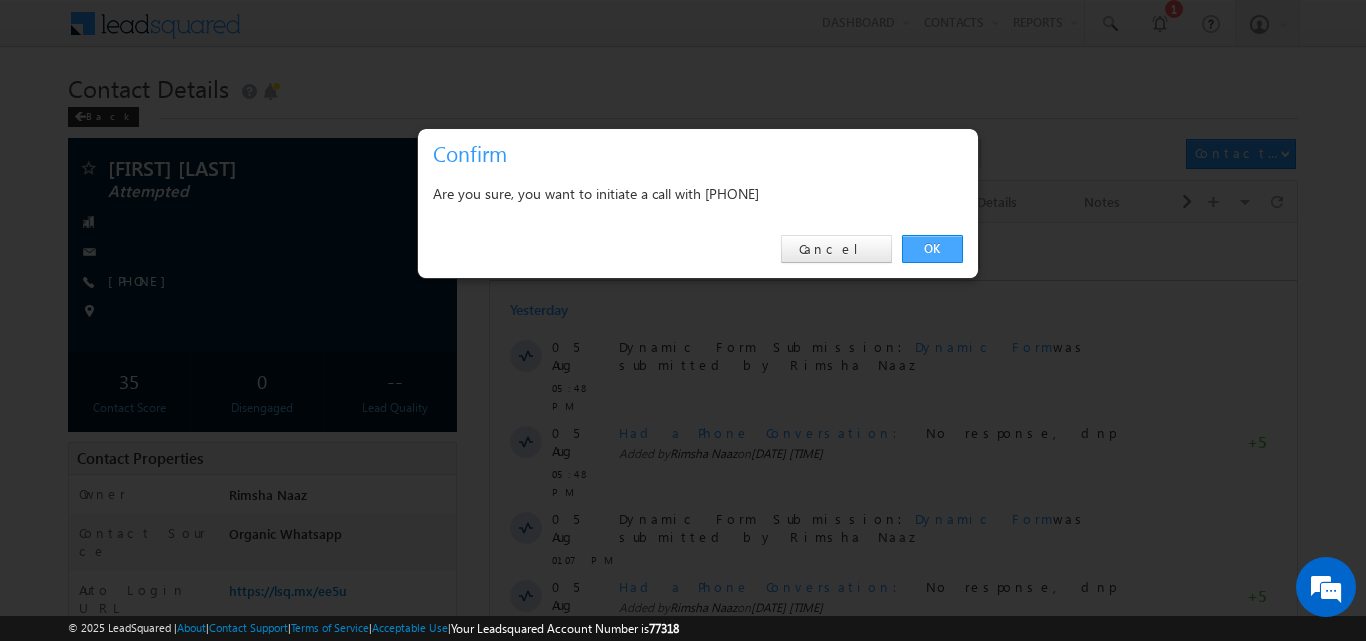 click on "OK" at bounding box center (932, 249) 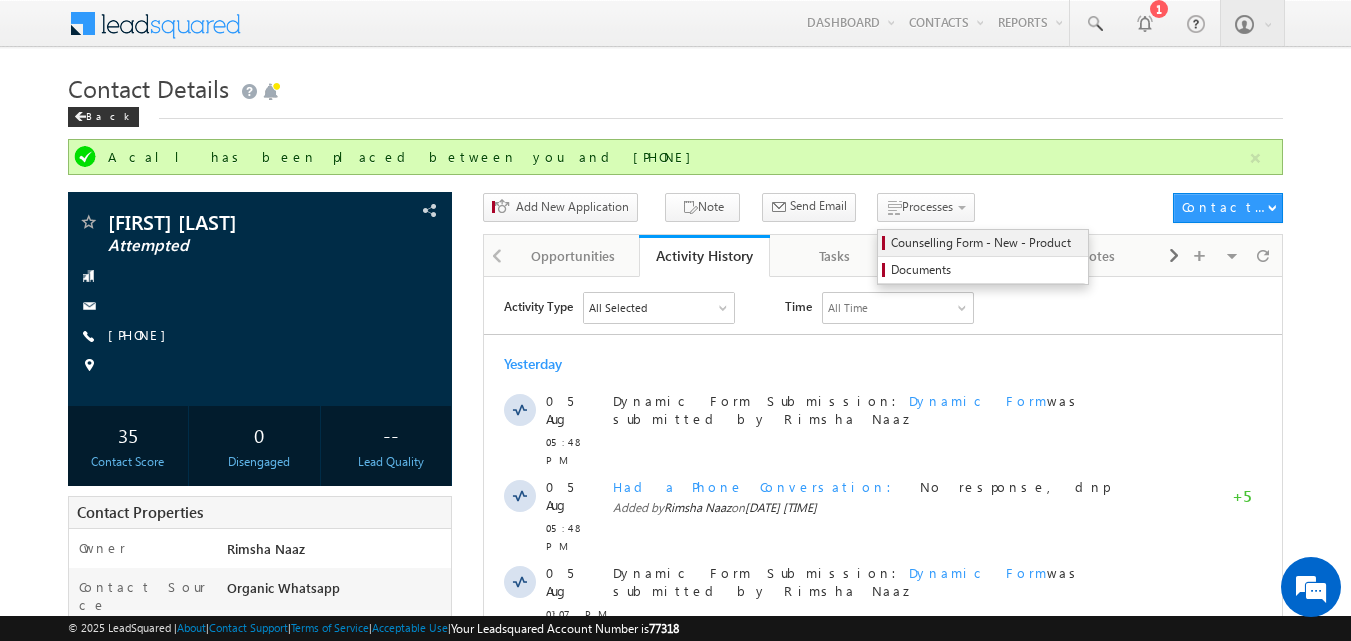 click on "Counselling Form - New - Product" at bounding box center [986, 243] 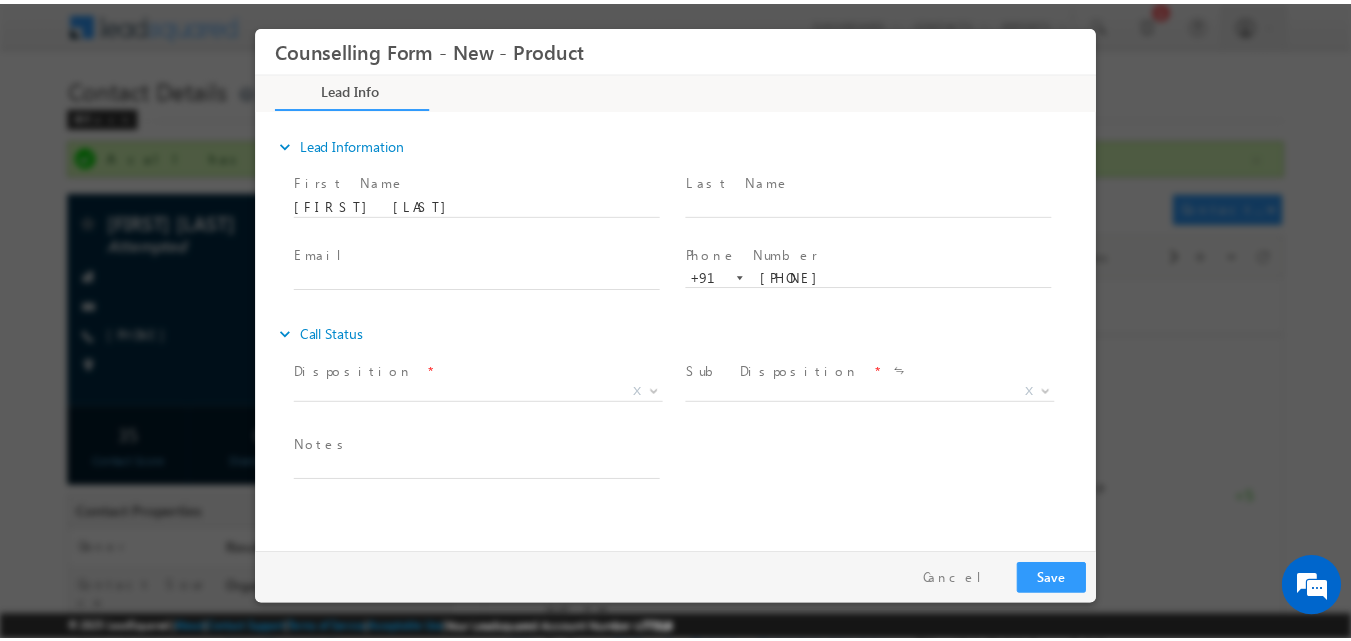 scroll, scrollTop: 0, scrollLeft: 0, axis: both 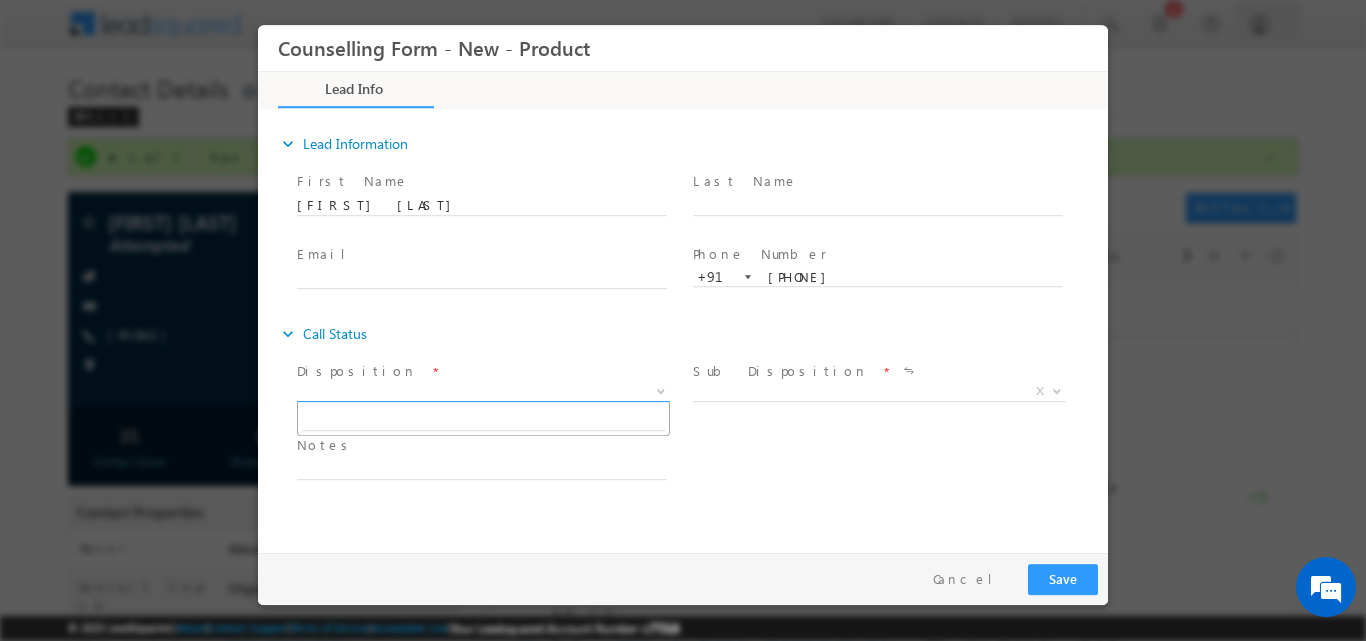 click at bounding box center (661, 389) 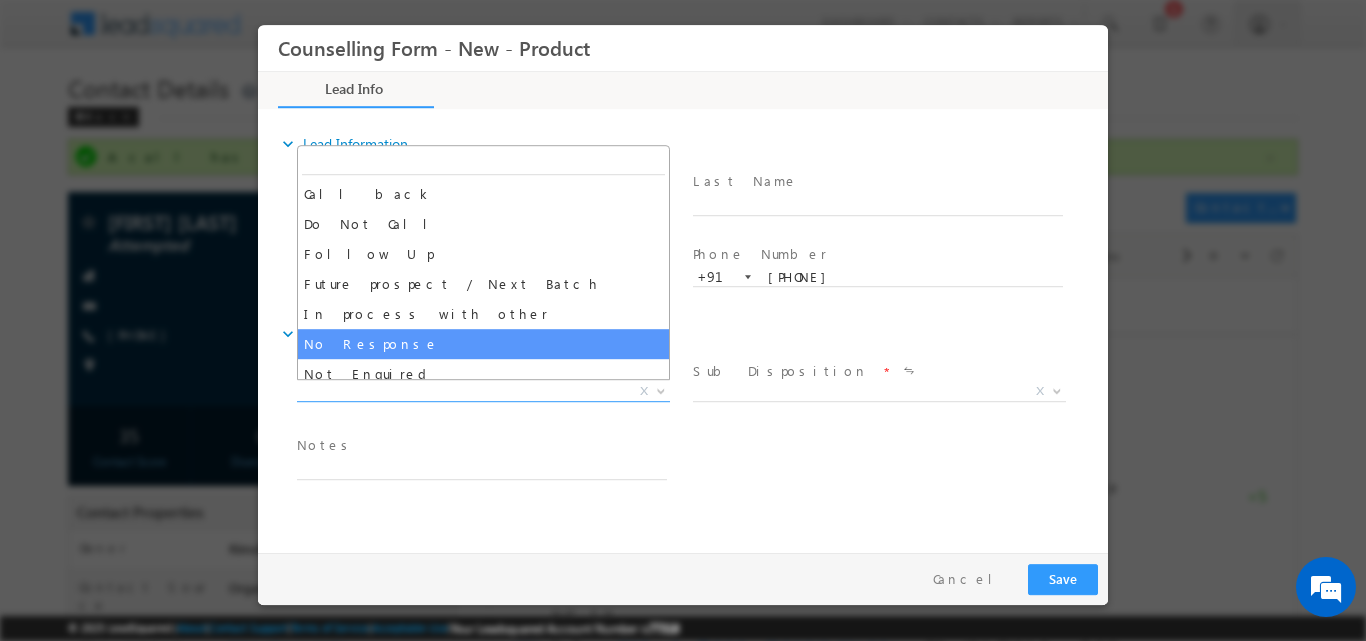 select on "No Response" 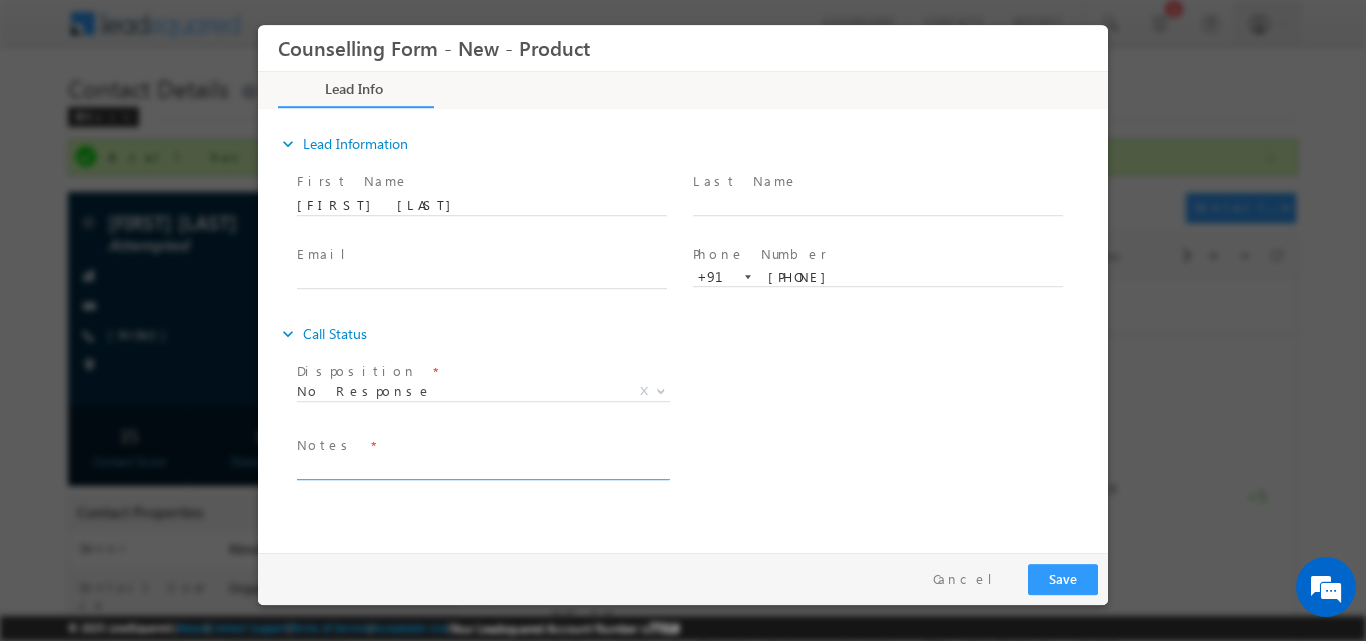 click at bounding box center [482, 467] 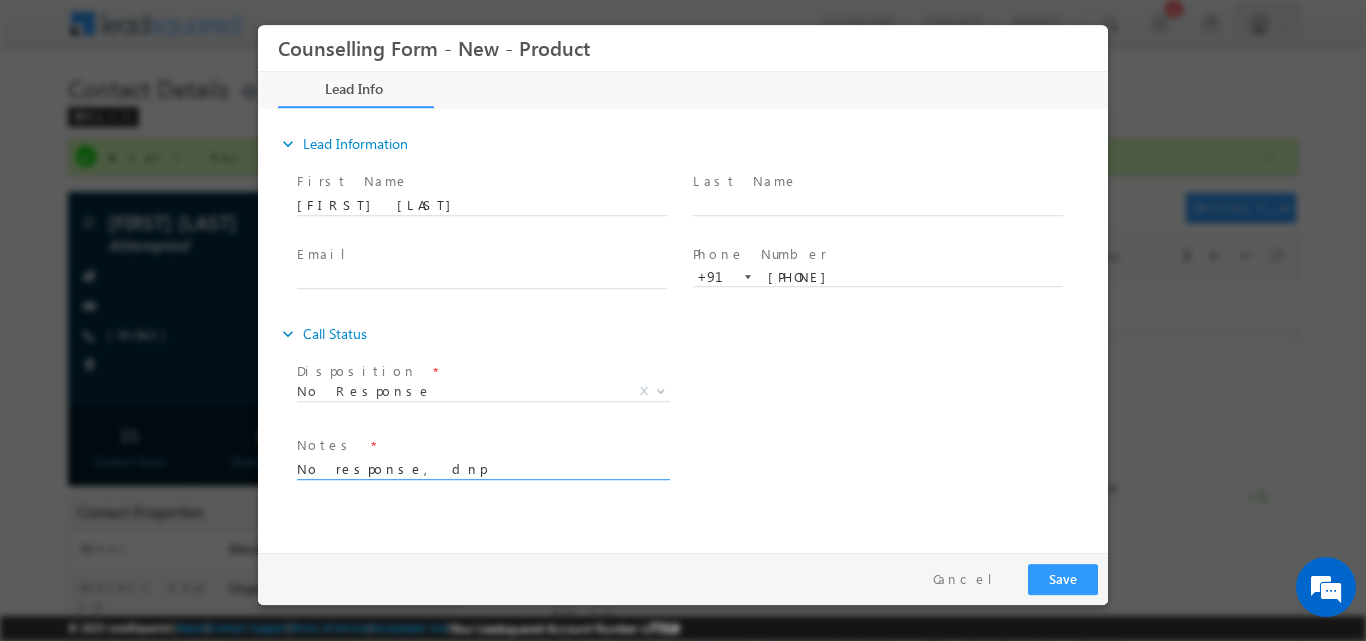 type on "No response, dnp" 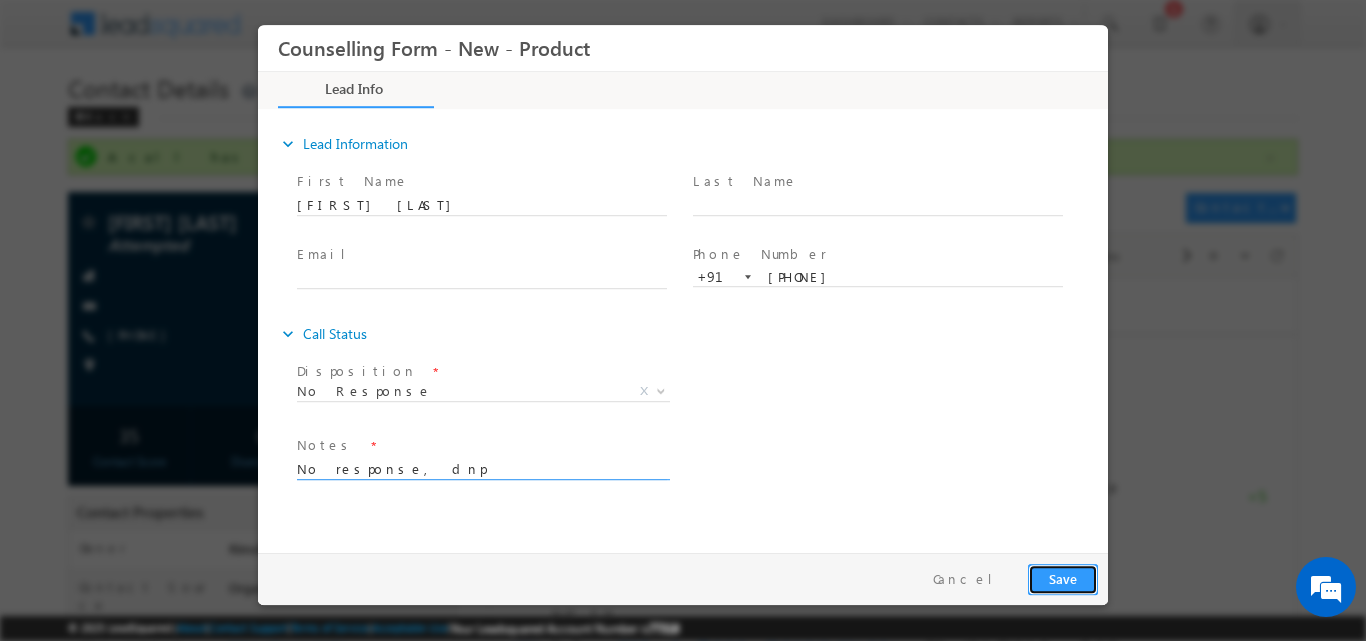 click on "Save" at bounding box center (1063, 578) 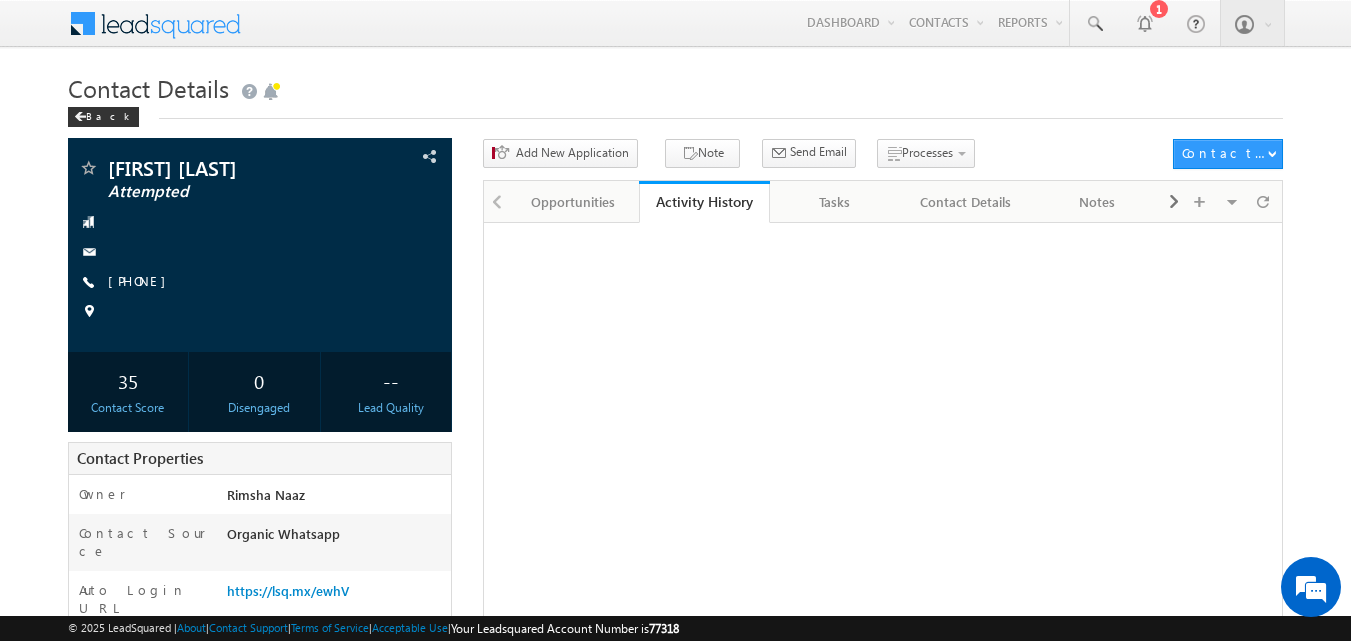 scroll, scrollTop: 0, scrollLeft: 0, axis: both 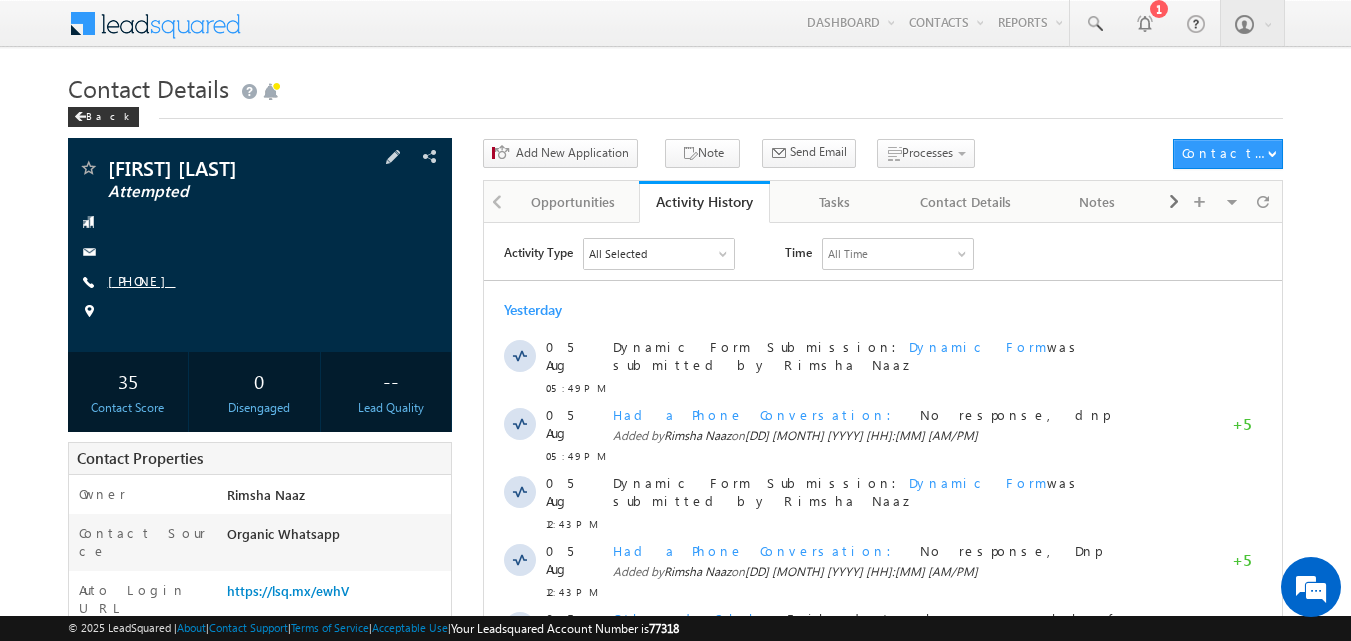 click on "[PHONE]" at bounding box center [142, 280] 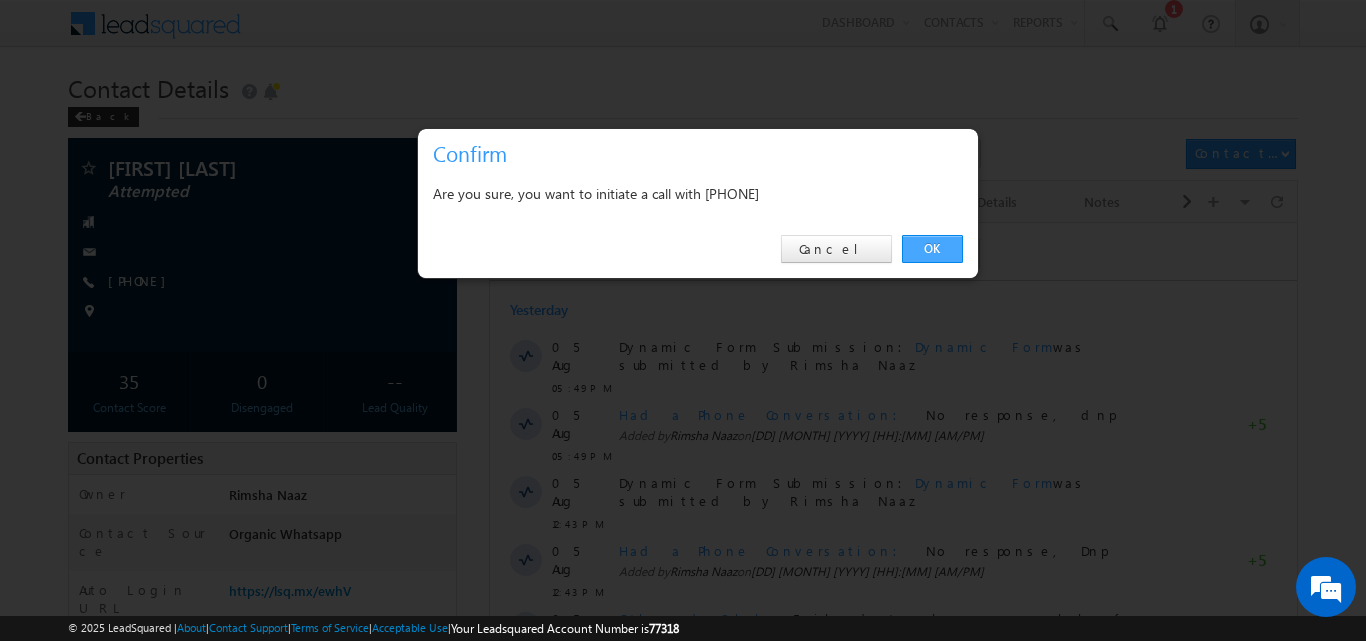 click on "OK" at bounding box center (932, 249) 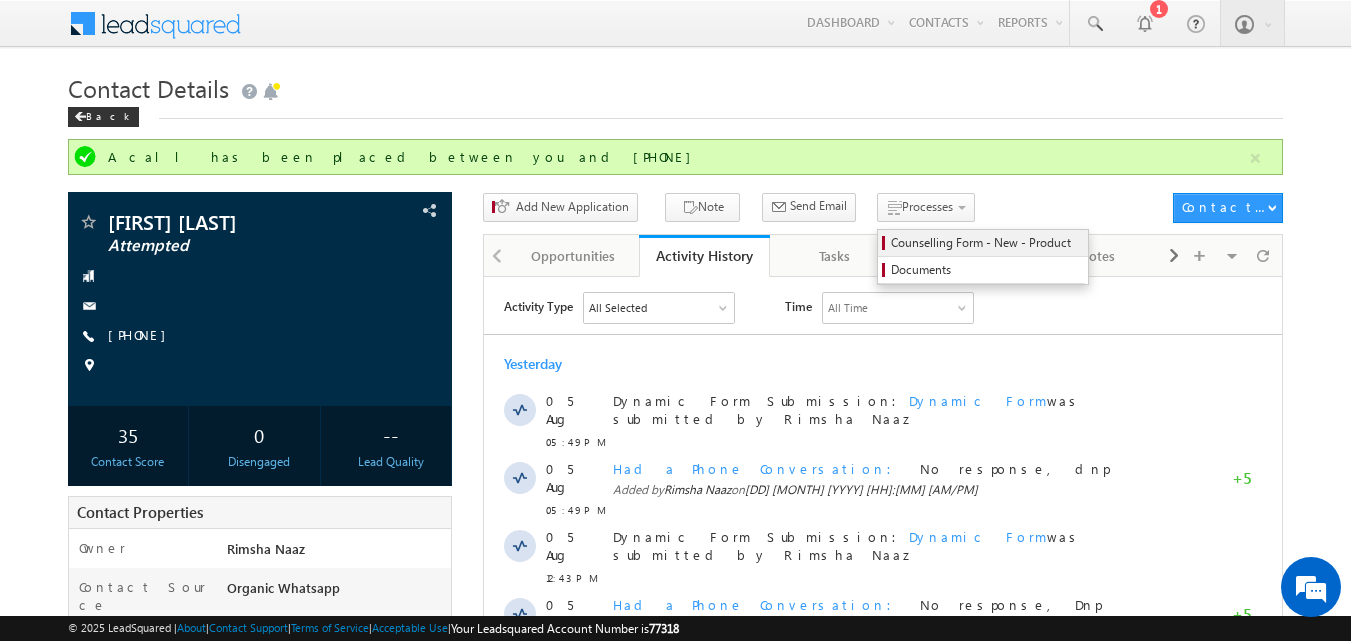 click on "Counselling Form - New - Product" at bounding box center [986, 243] 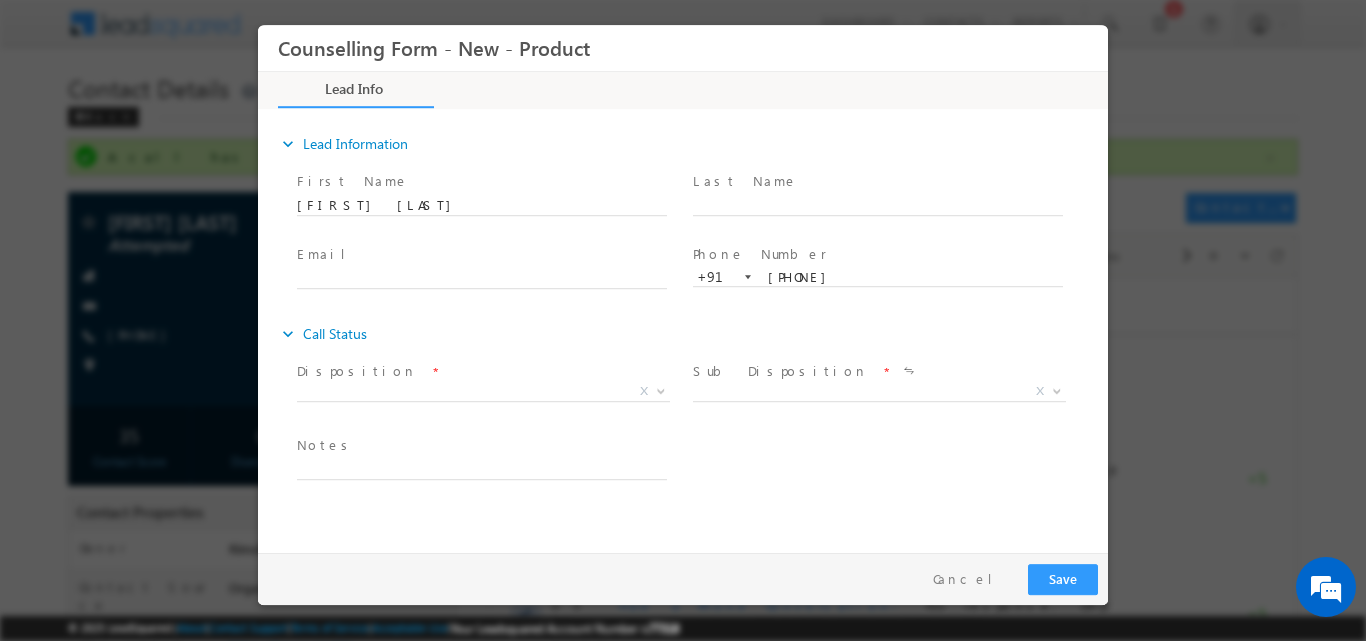 click at bounding box center (659, 390) 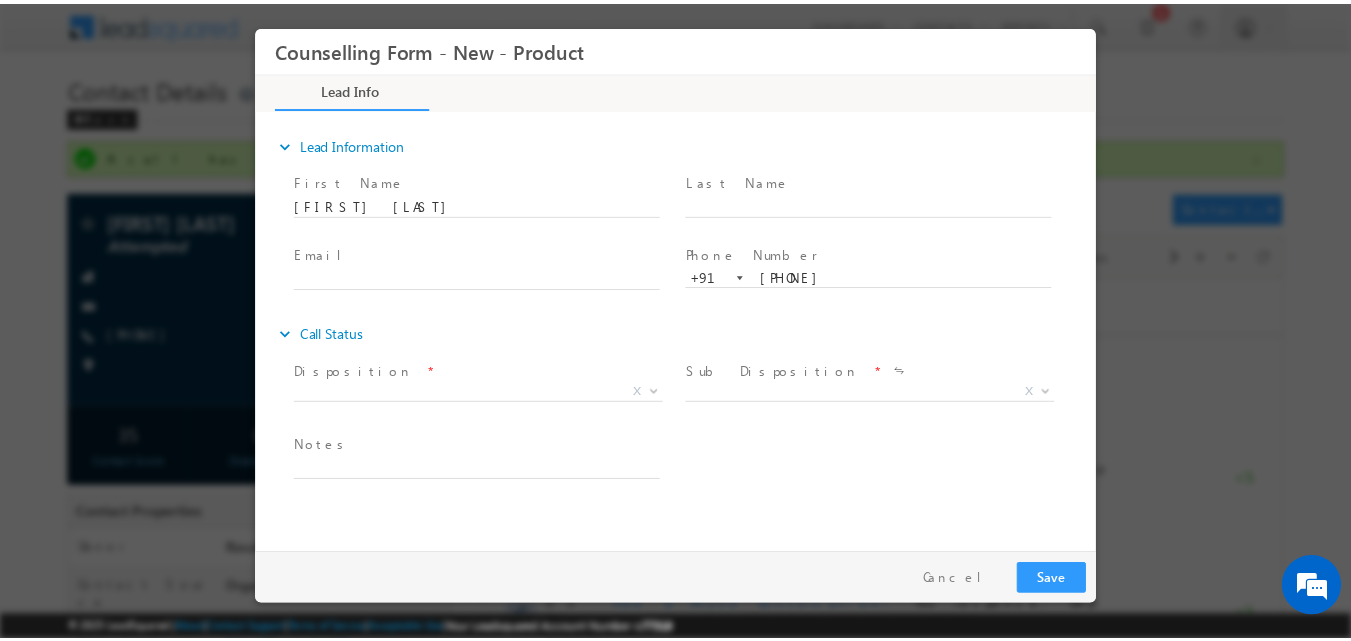 scroll, scrollTop: 0, scrollLeft: 0, axis: both 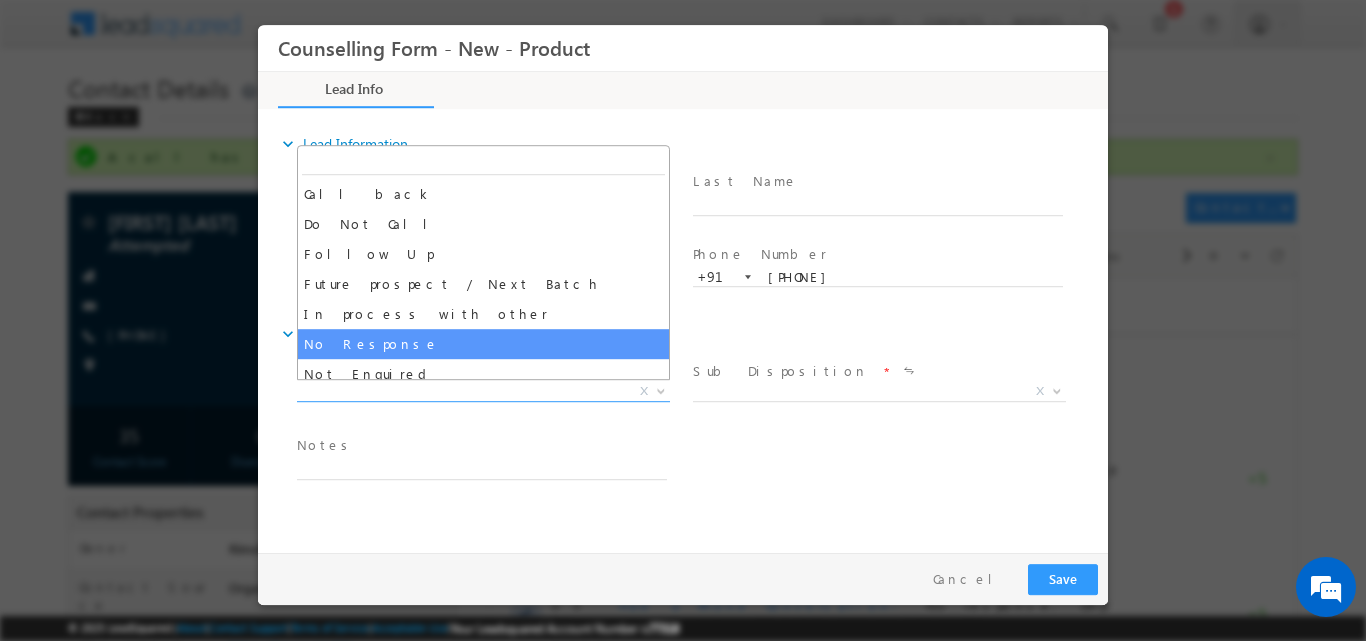 select on "No Response" 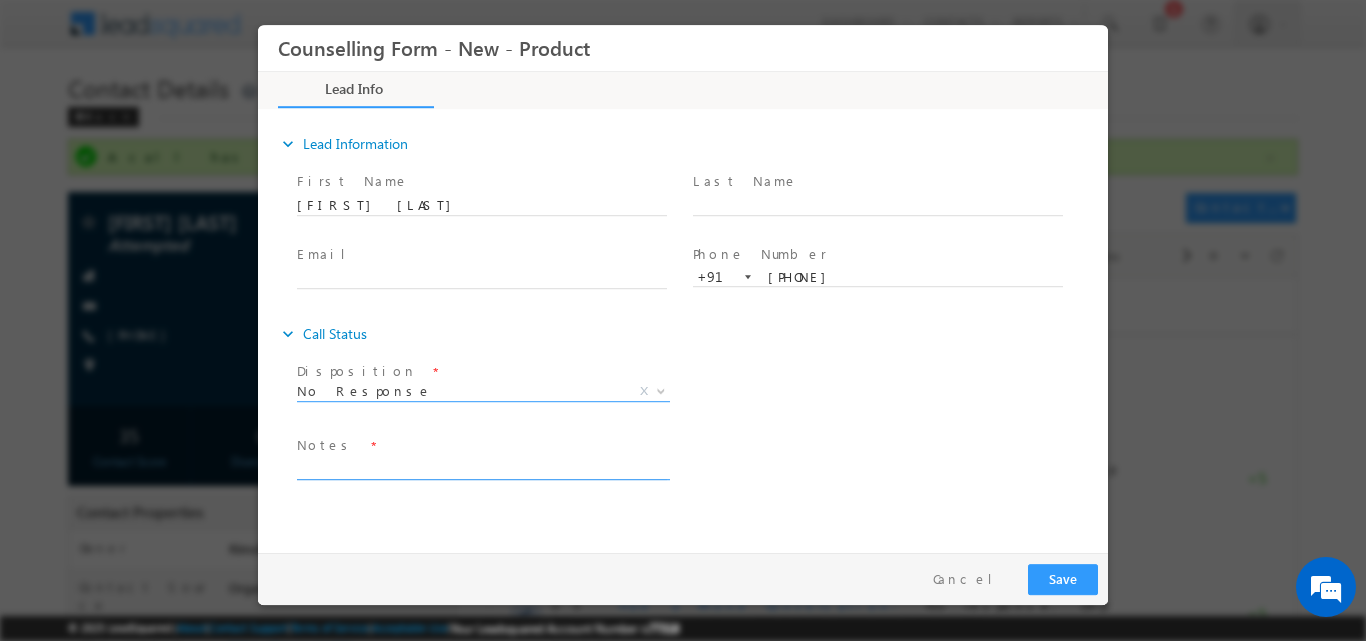 click at bounding box center [482, 467] 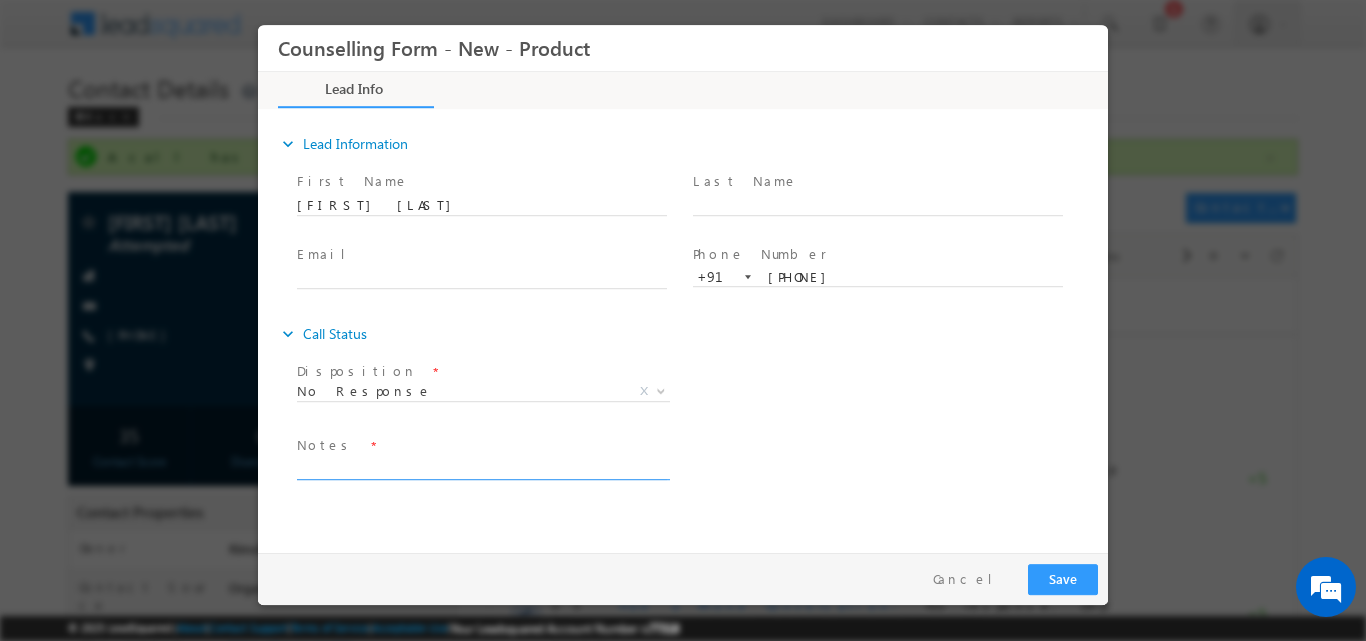 paste on "No response, dnp" 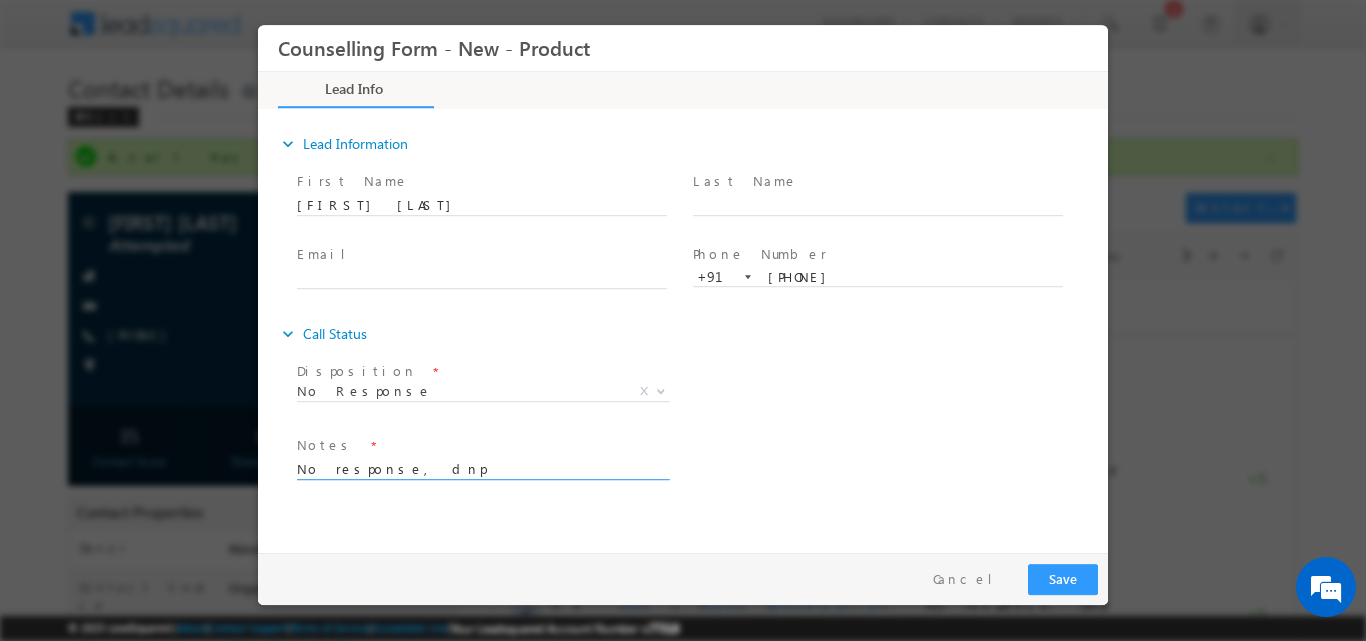 type on "No response, dnp" 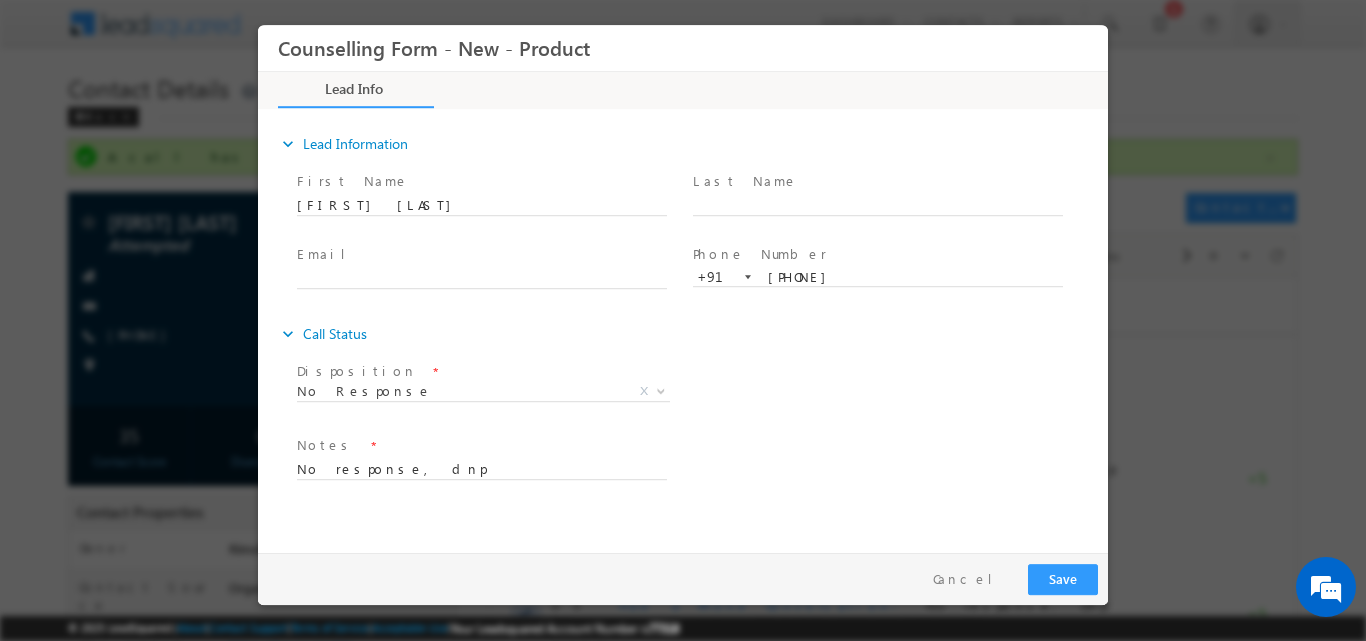 click on "Pay & Save
Save
Cancel" at bounding box center [688, 578] 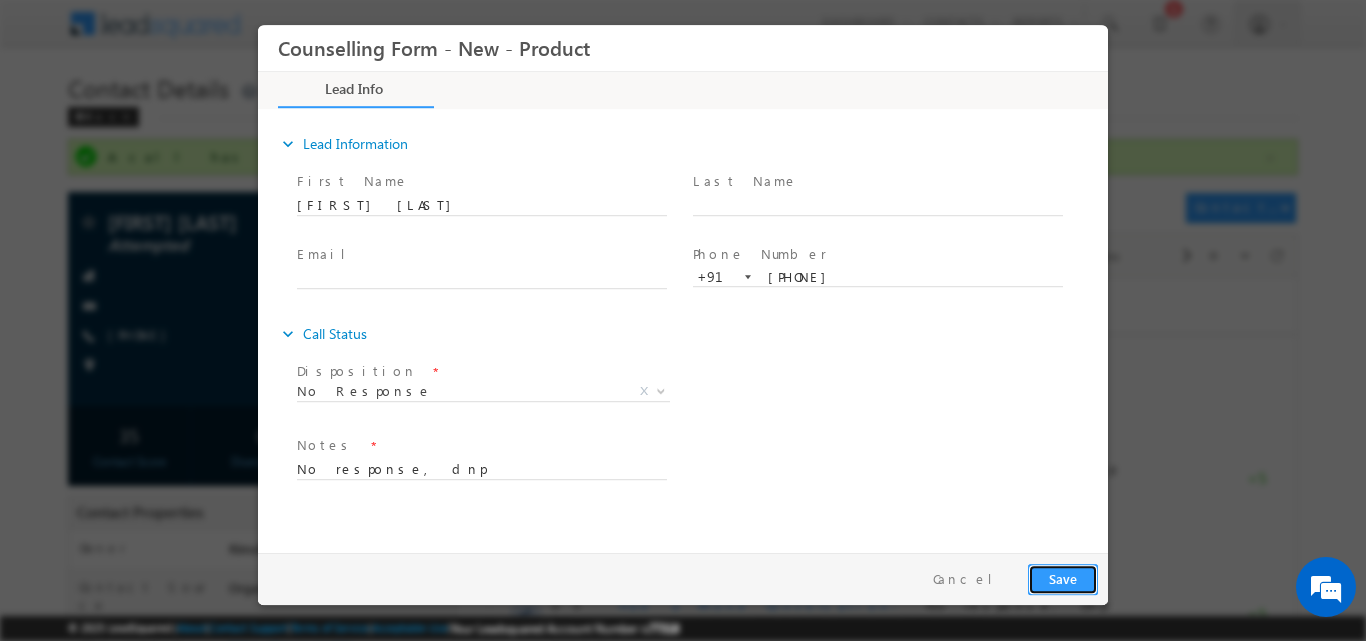 click on "Save" at bounding box center (1063, 578) 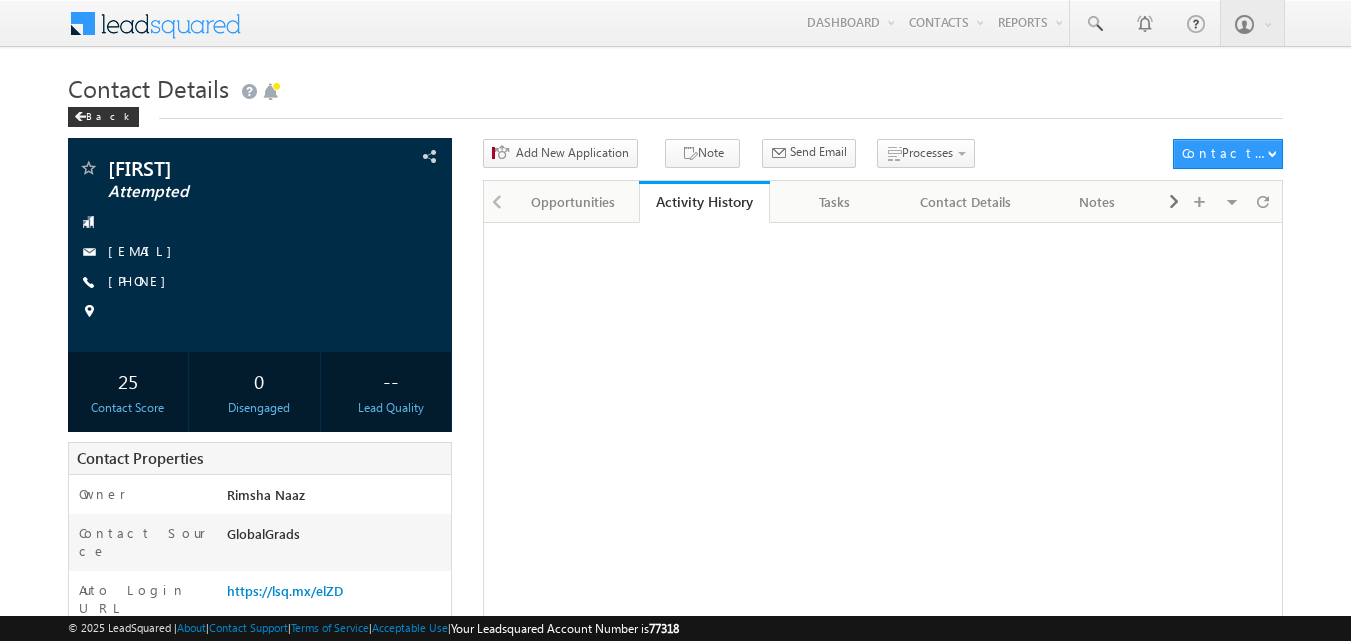 click on "[PHONE]" at bounding box center [142, 280] 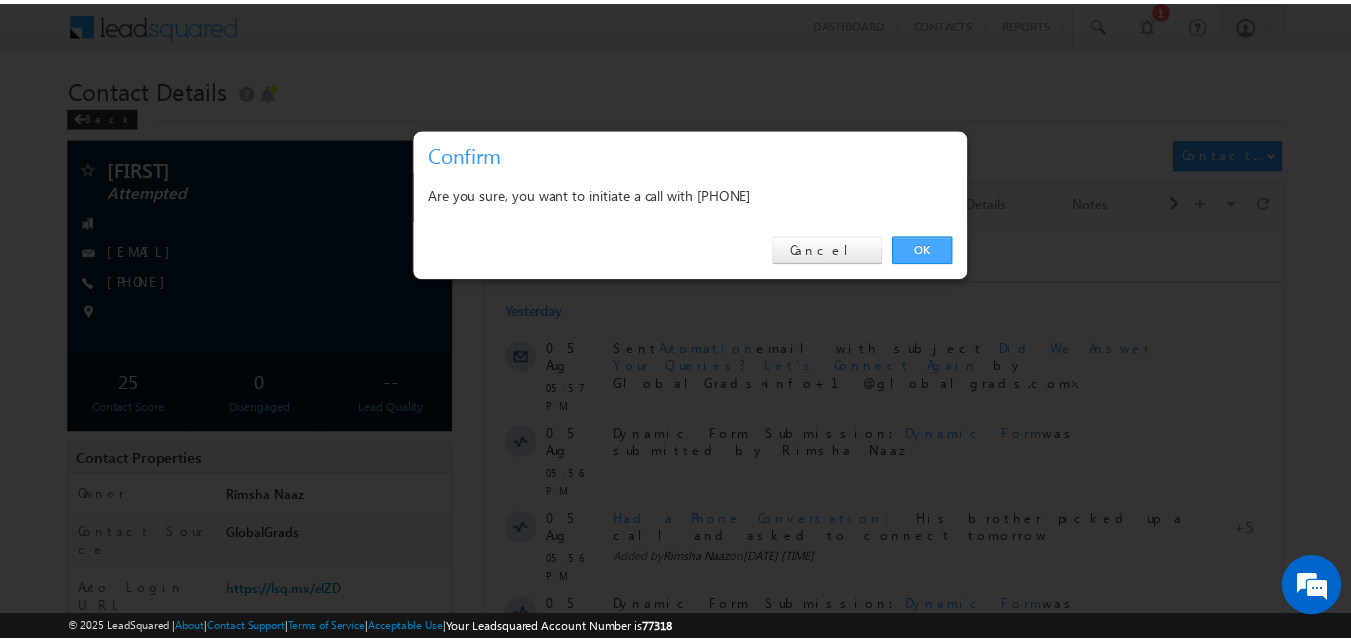 scroll, scrollTop: 0, scrollLeft: 0, axis: both 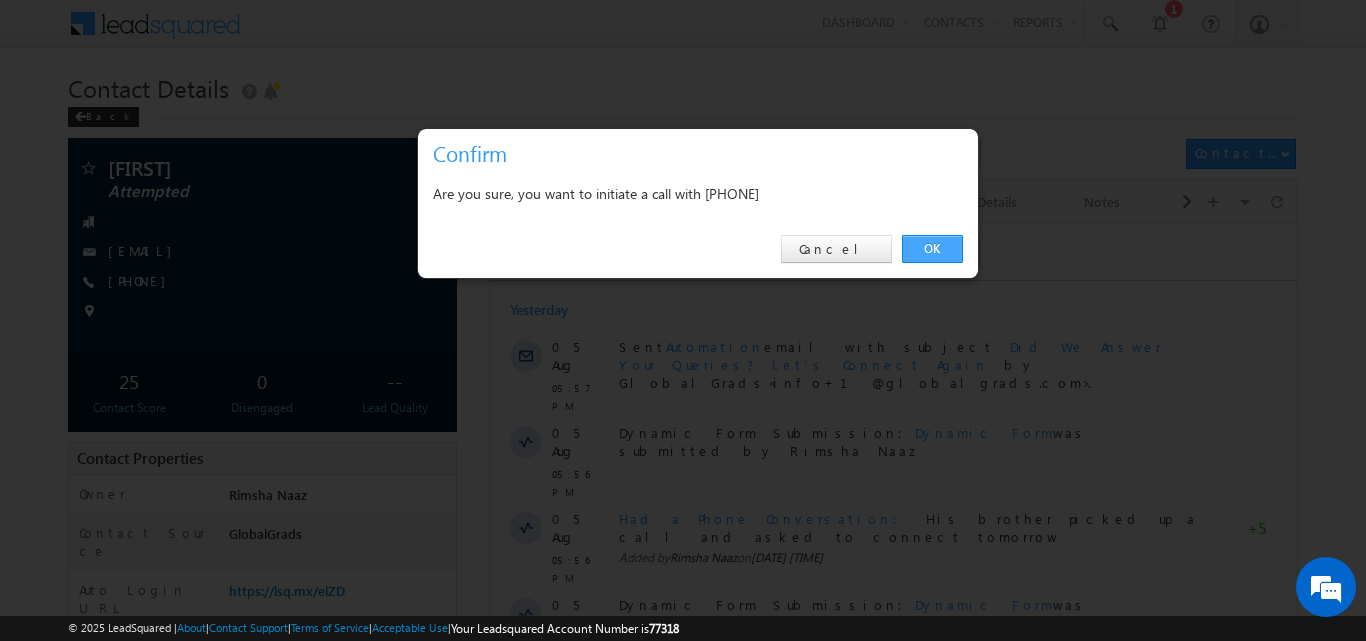 click on "OK" at bounding box center [932, 249] 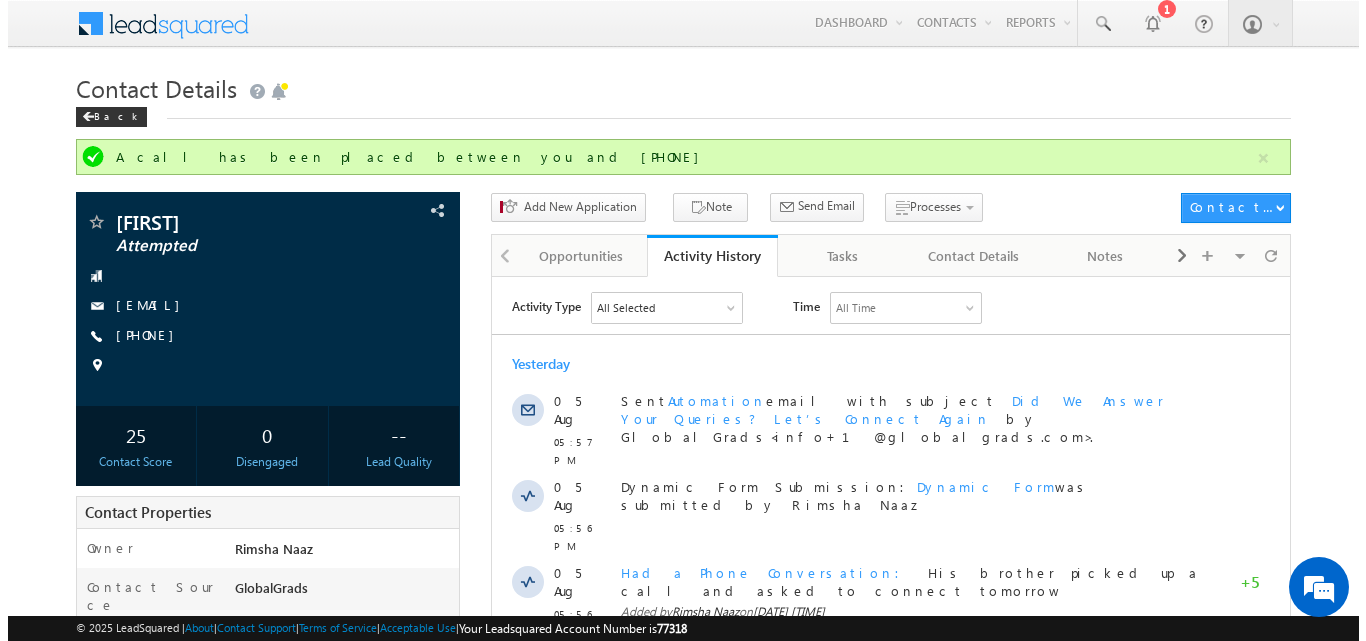 scroll, scrollTop: 0, scrollLeft: 0, axis: both 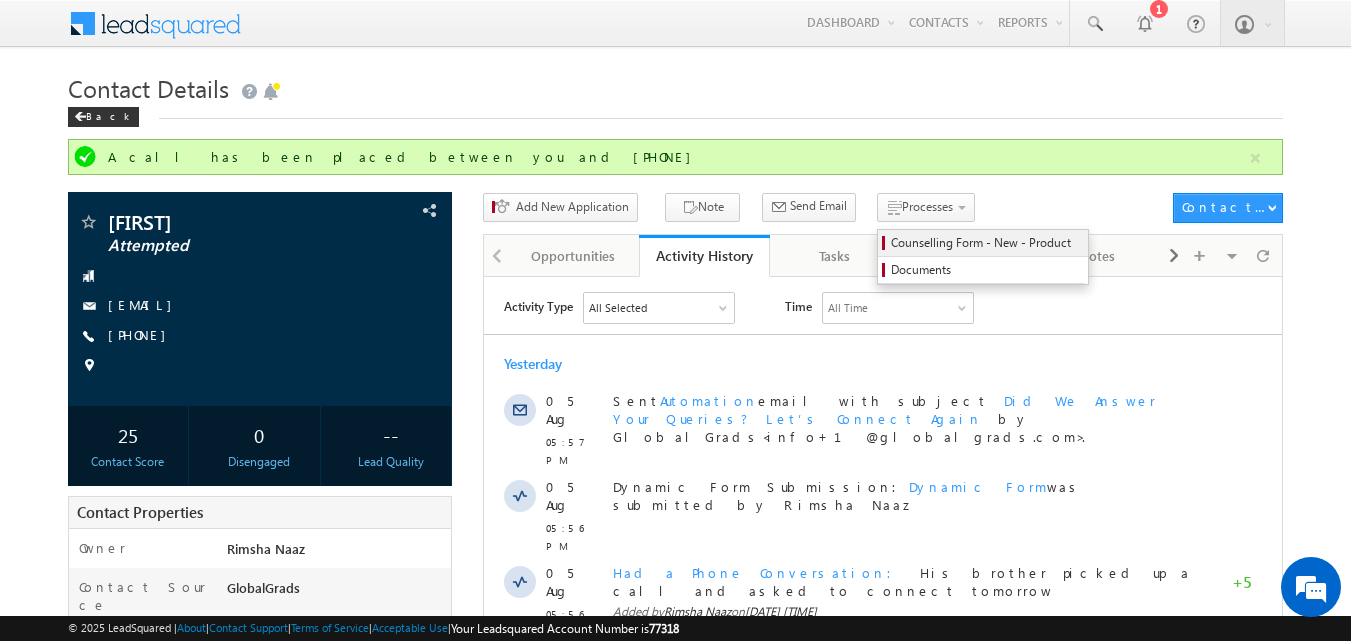 click on "Counselling Form - New - Product" at bounding box center (986, 243) 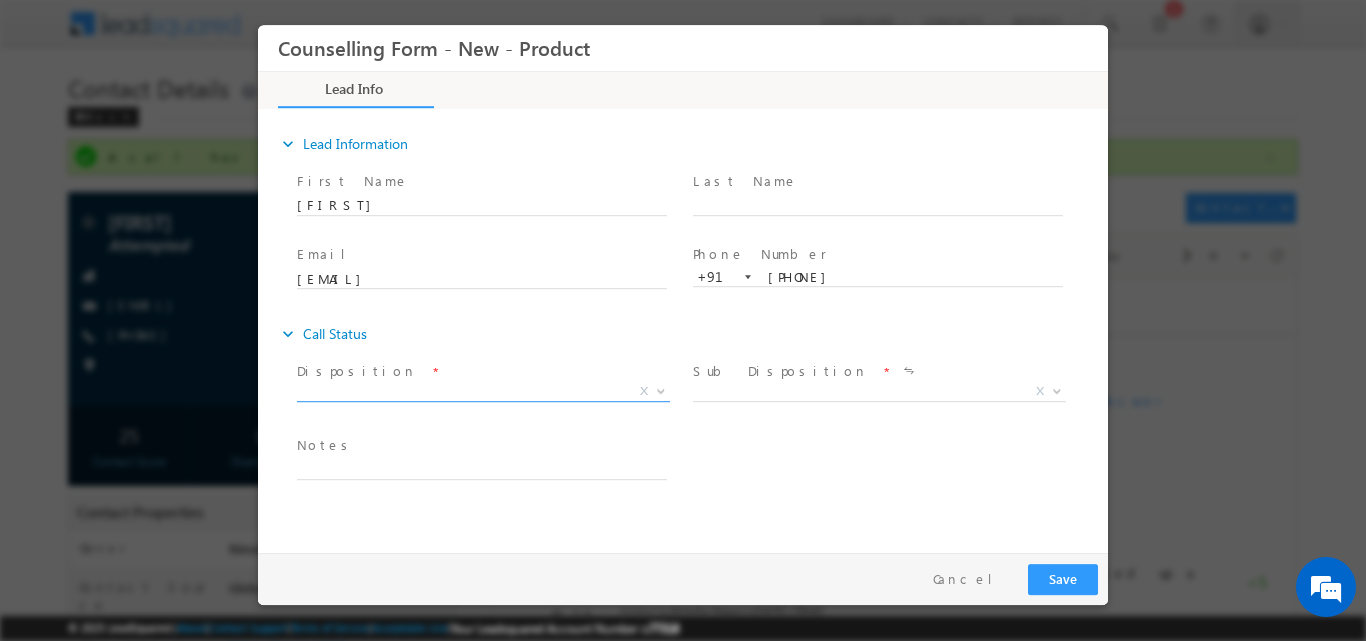 scroll, scrollTop: 0, scrollLeft: 0, axis: both 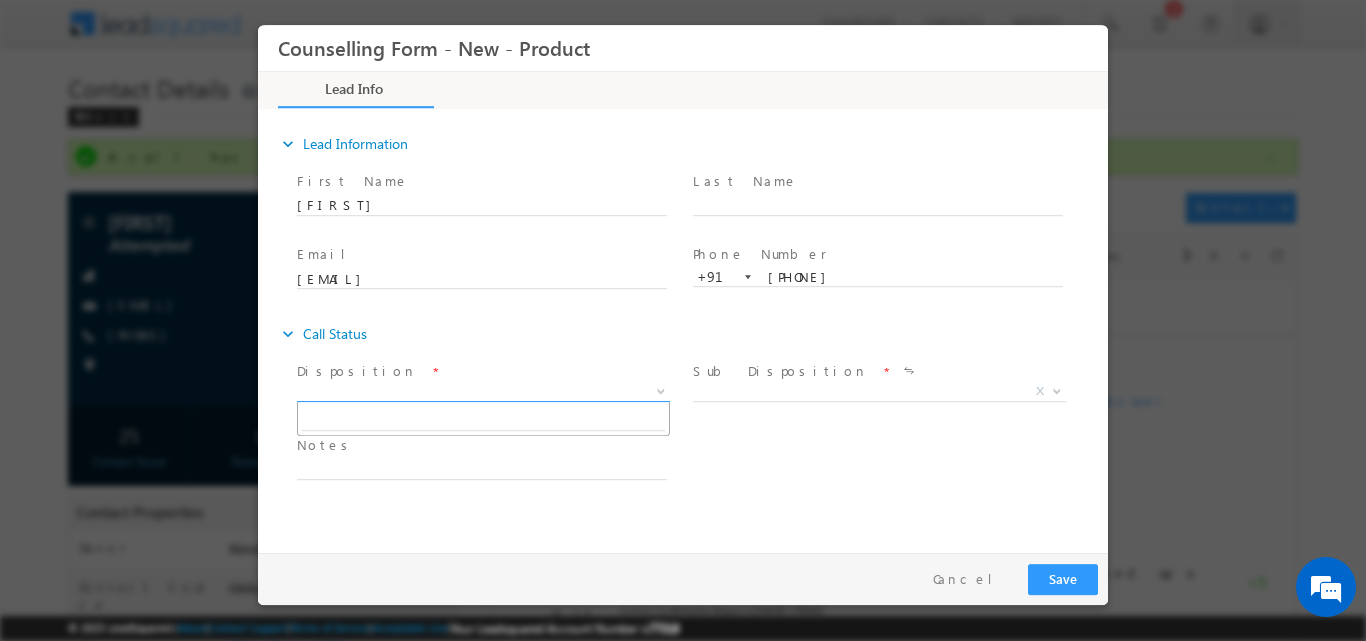 click at bounding box center [659, 390] 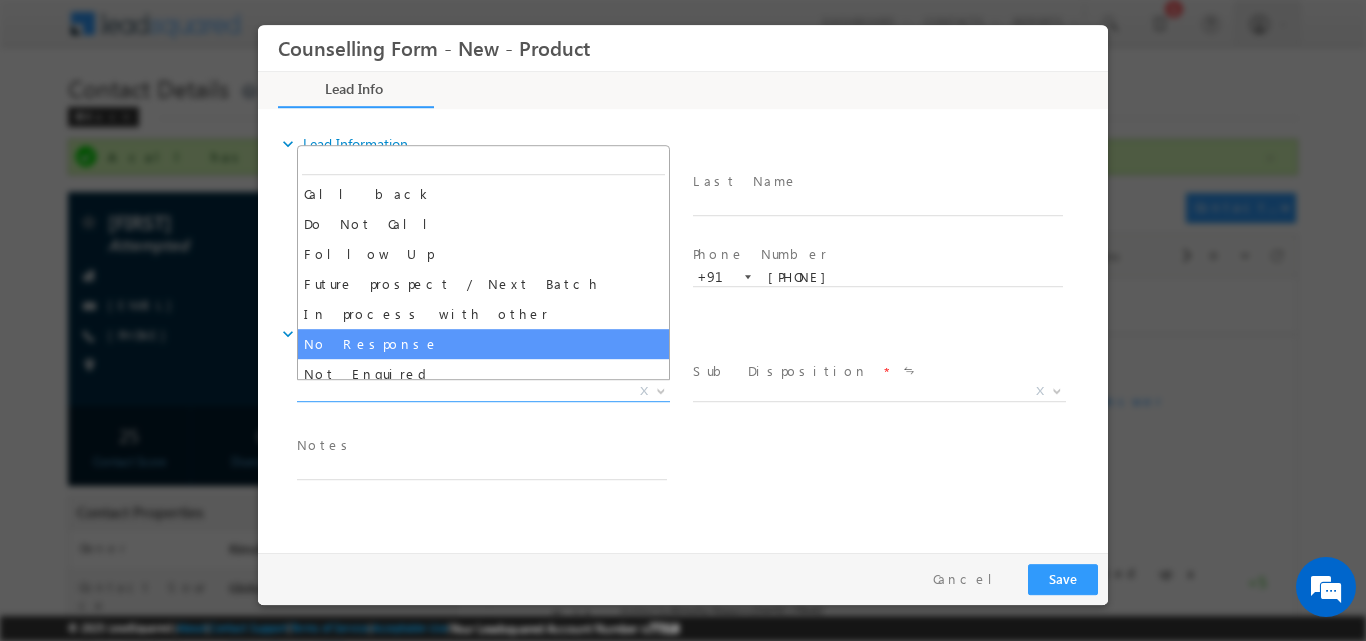 select on "No Response" 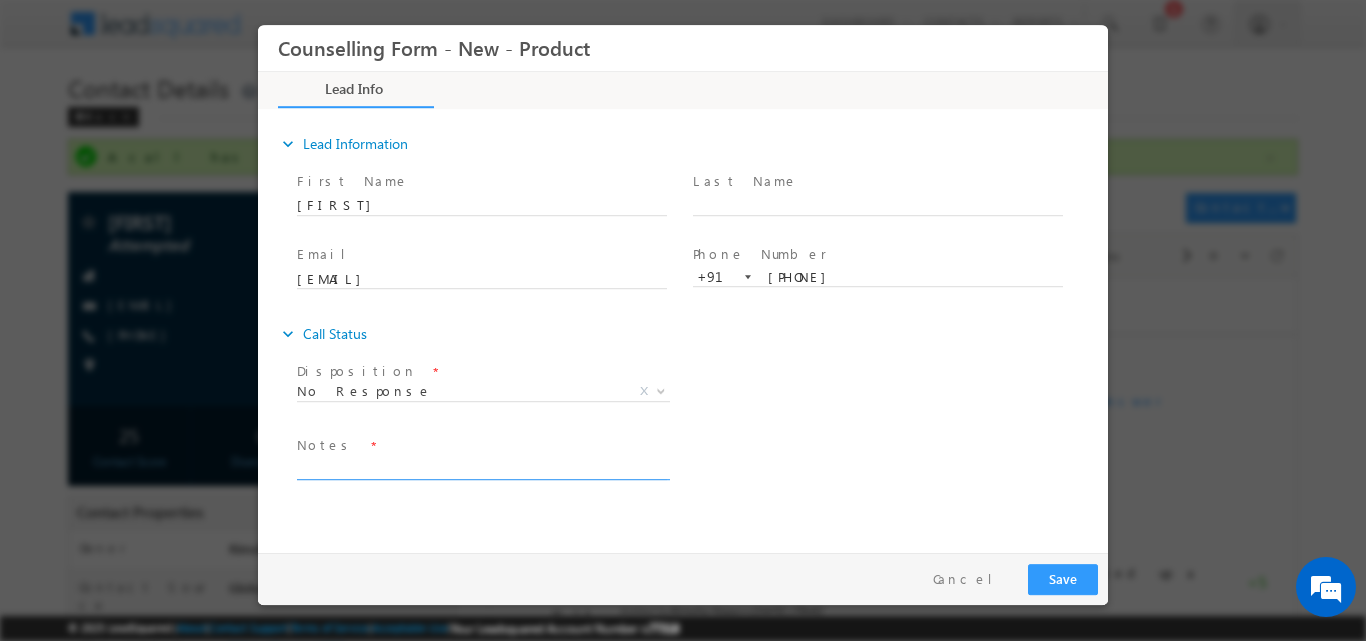 click at bounding box center (482, 467) 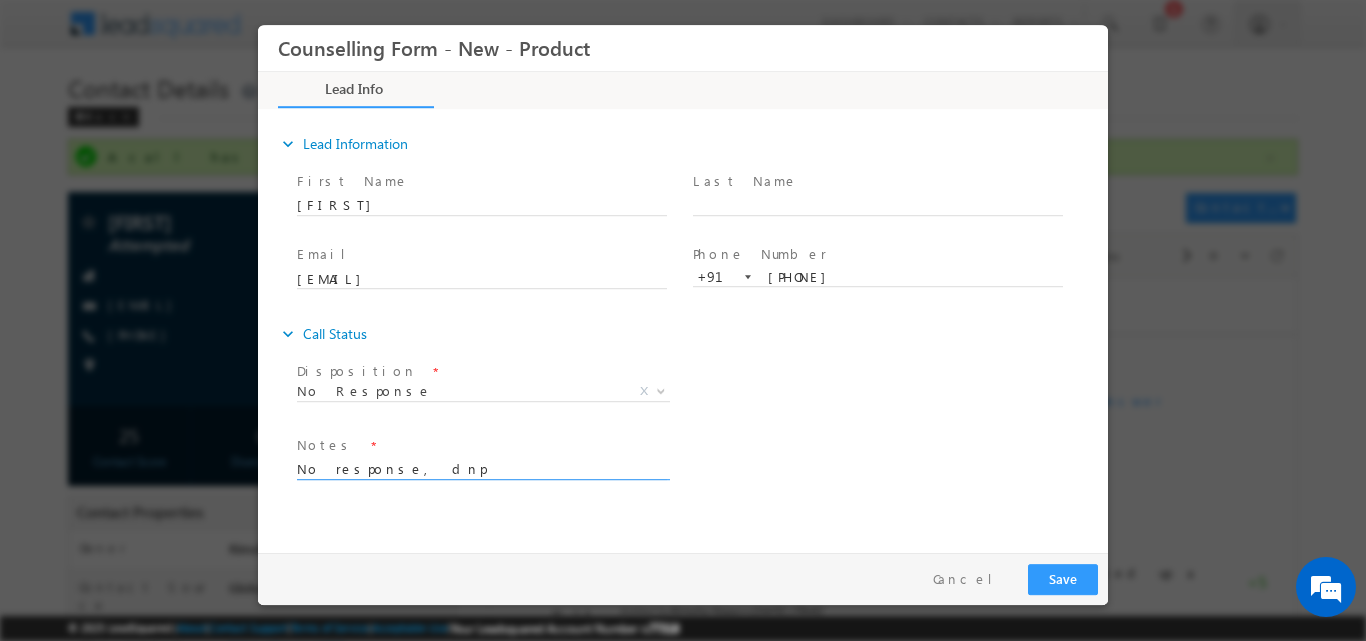 type on "No response, dnp" 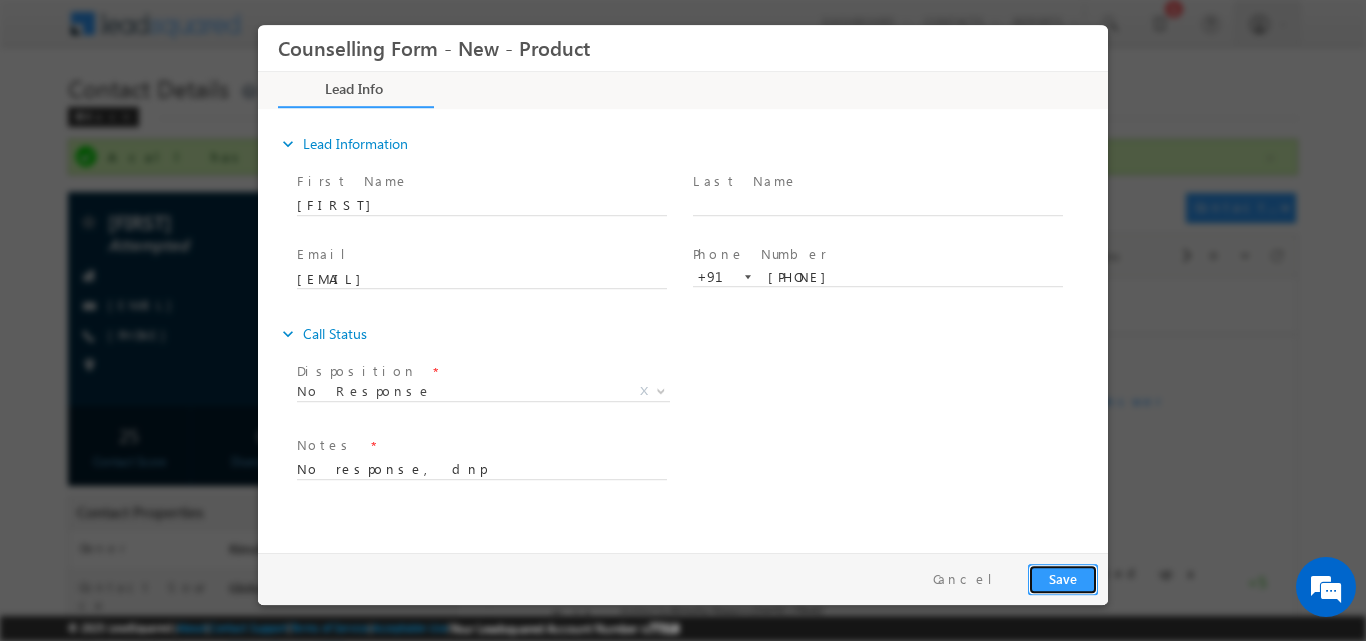click on "Save" at bounding box center [1063, 578] 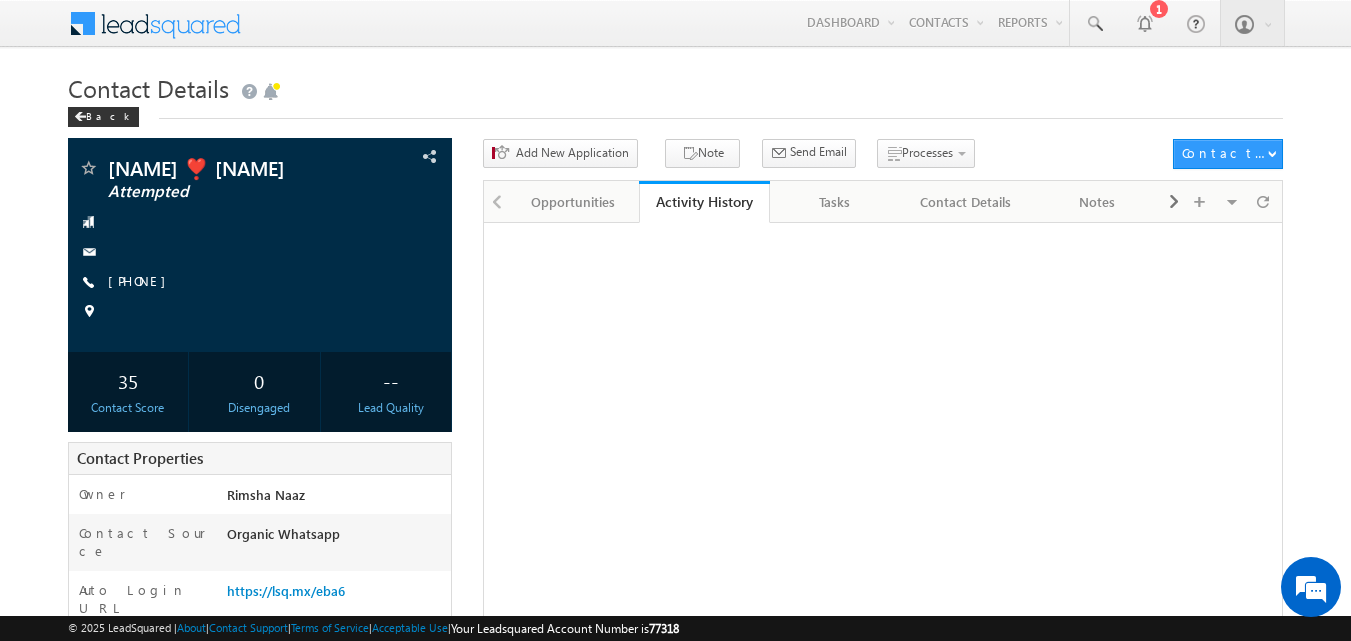 scroll, scrollTop: 0, scrollLeft: 0, axis: both 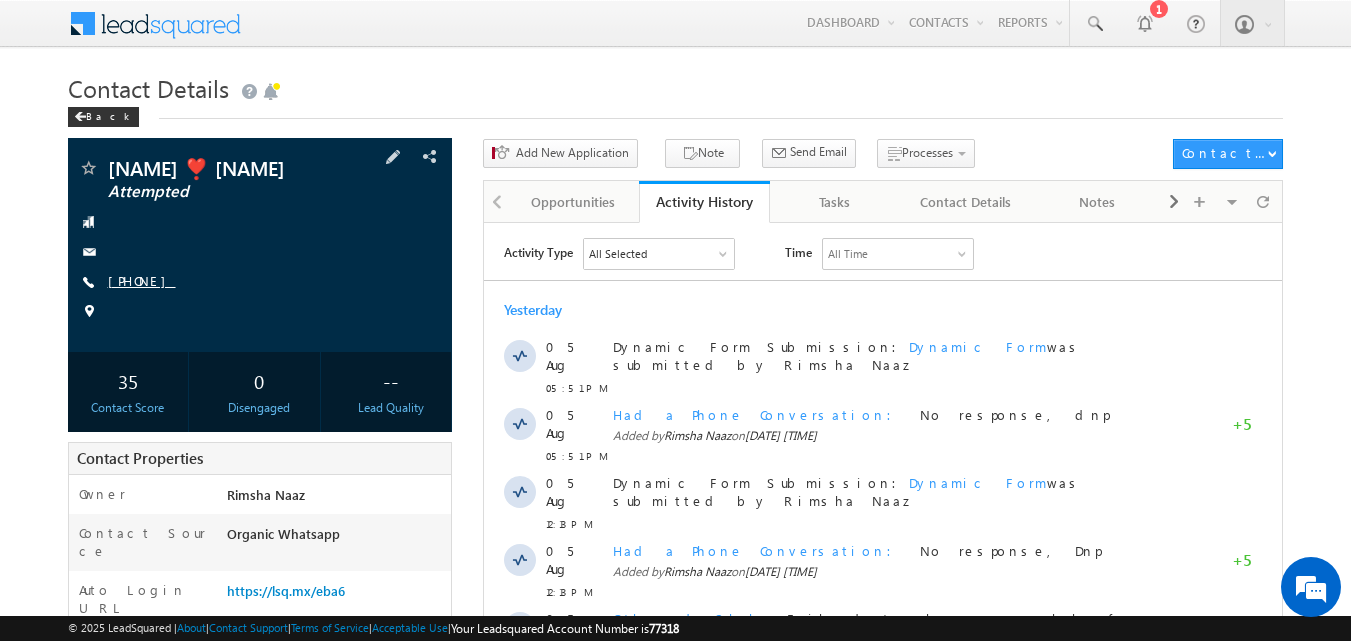 click on "[PHONE]" at bounding box center [142, 280] 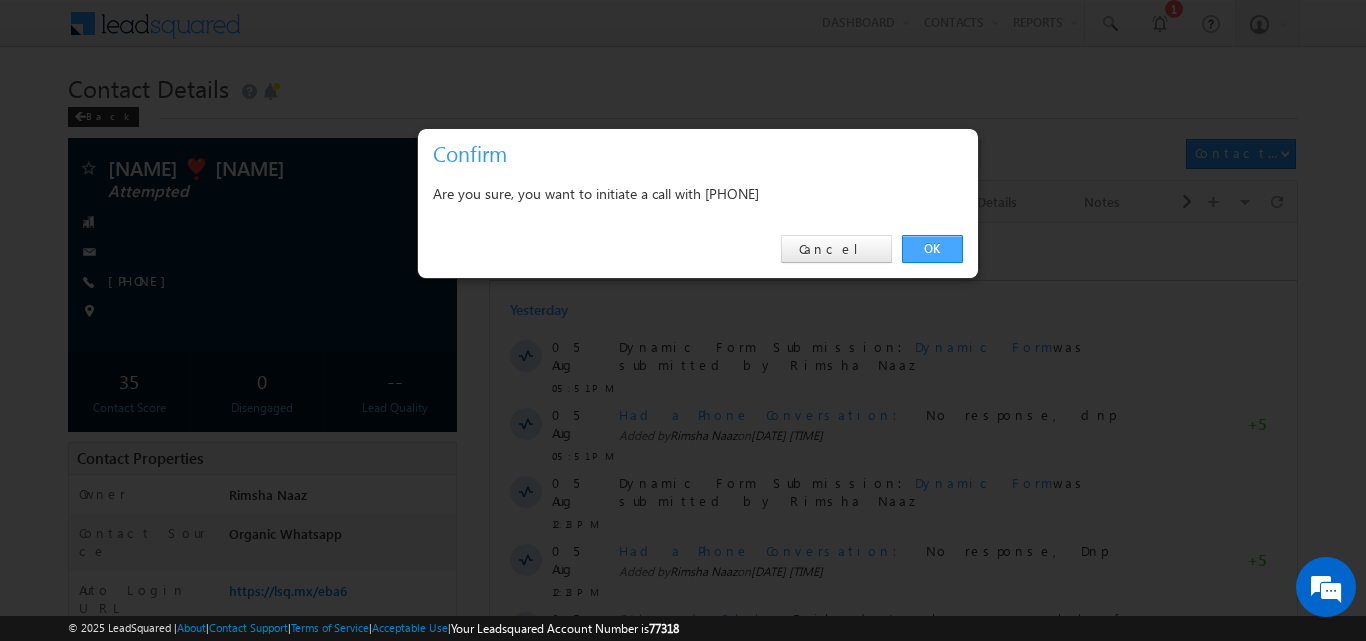 drag, startPoint x: 928, startPoint y: 247, endPoint x: 439, endPoint y: 19, distance: 539.54144 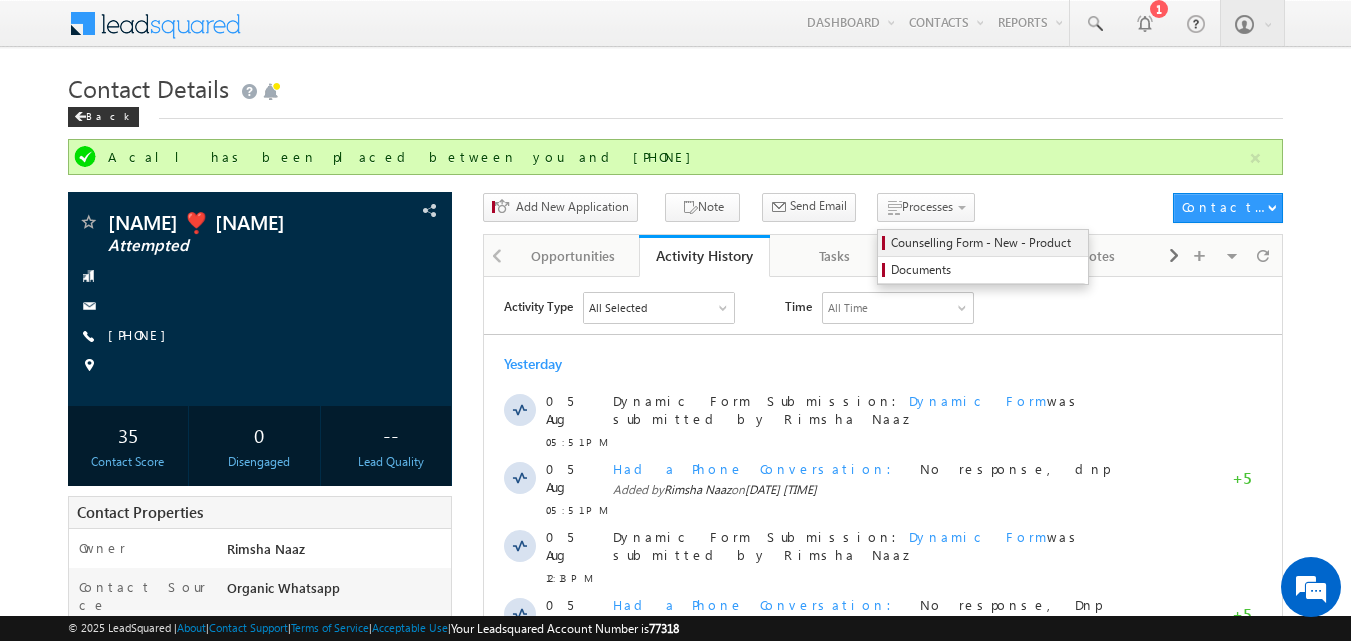 click on "Counselling Form - New - Product" at bounding box center [986, 243] 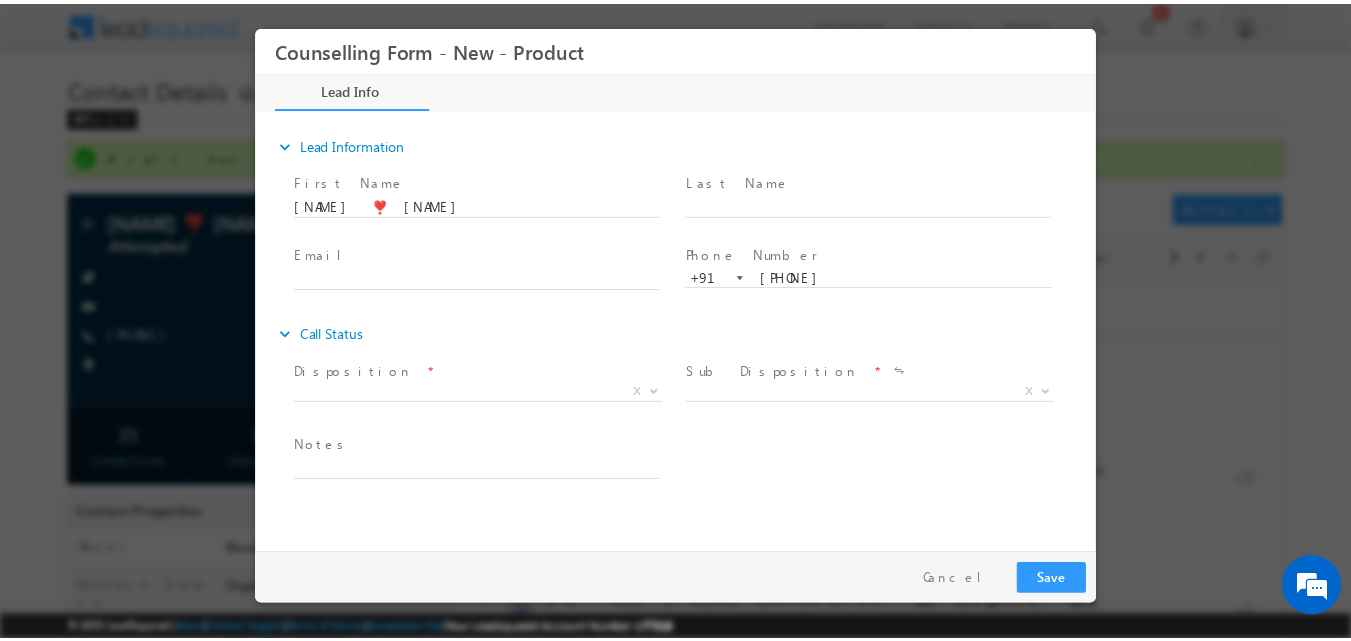 scroll, scrollTop: 0, scrollLeft: 0, axis: both 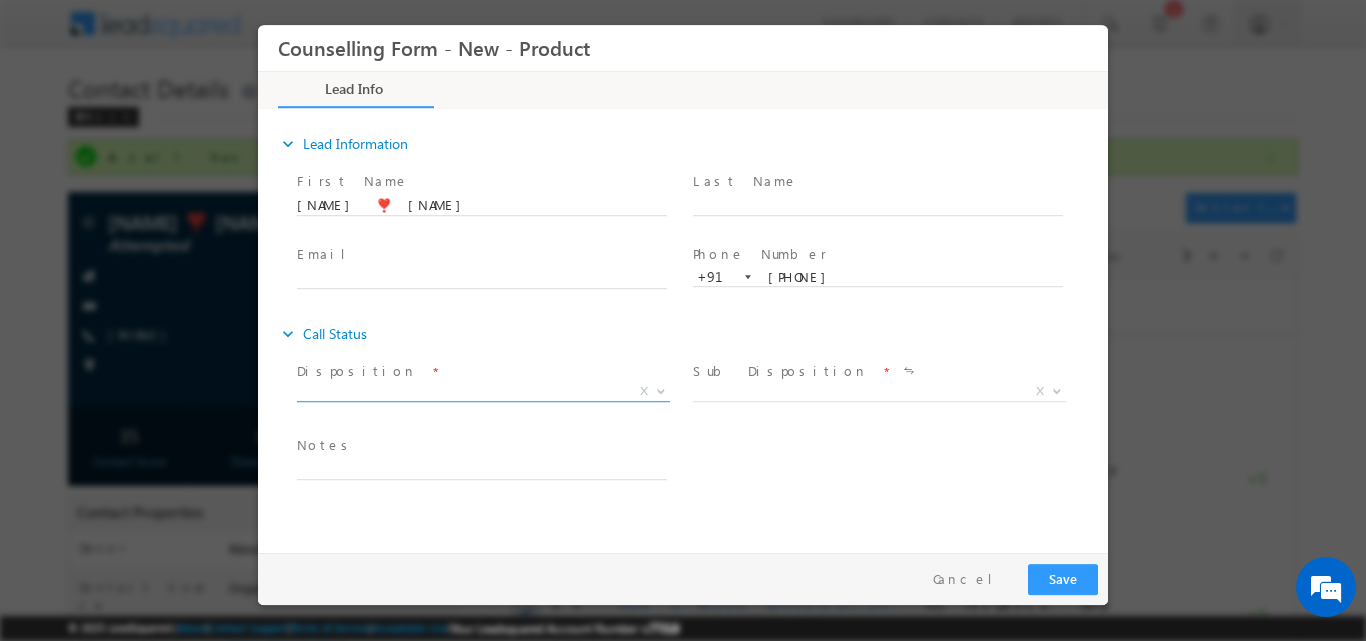 click at bounding box center (659, 390) 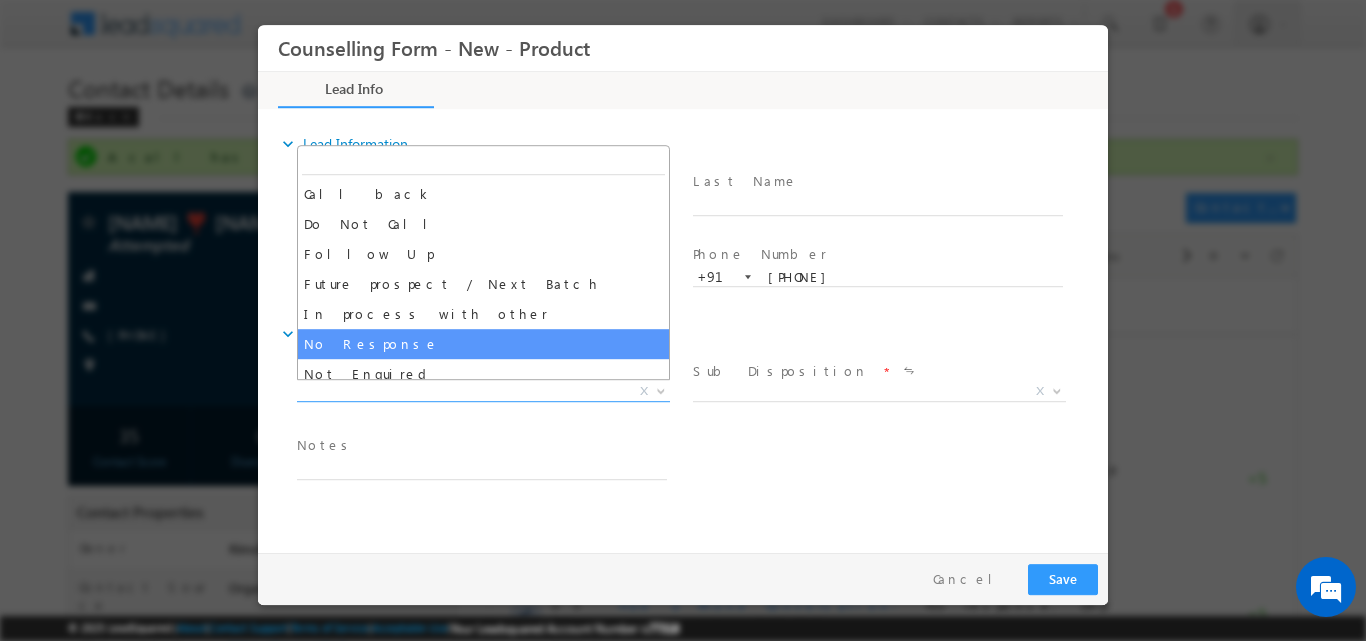 select on "No Response" 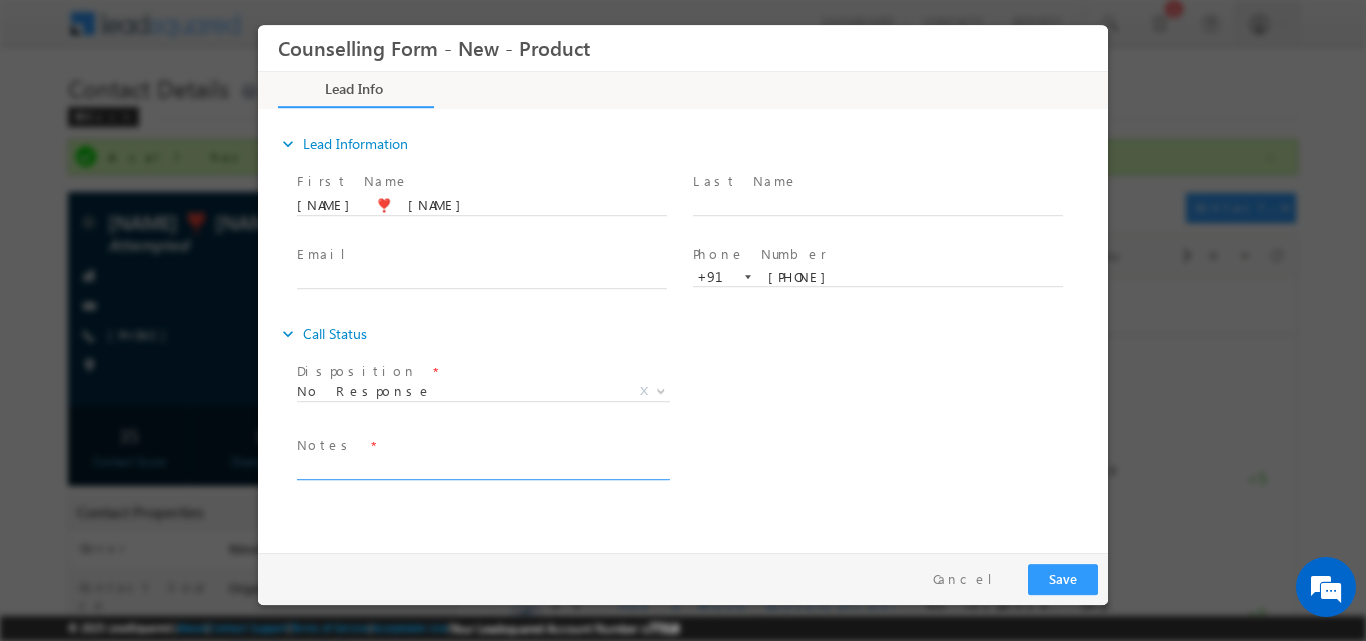 click at bounding box center [482, 467] 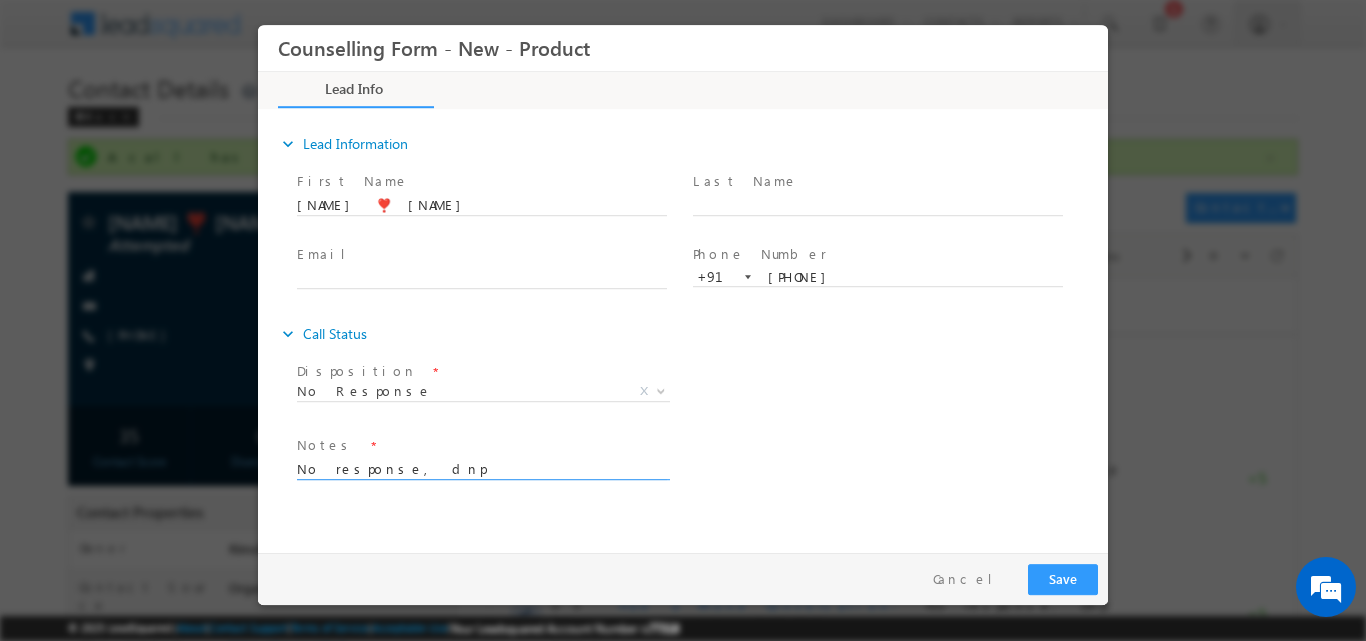 type on "No response, dnp" 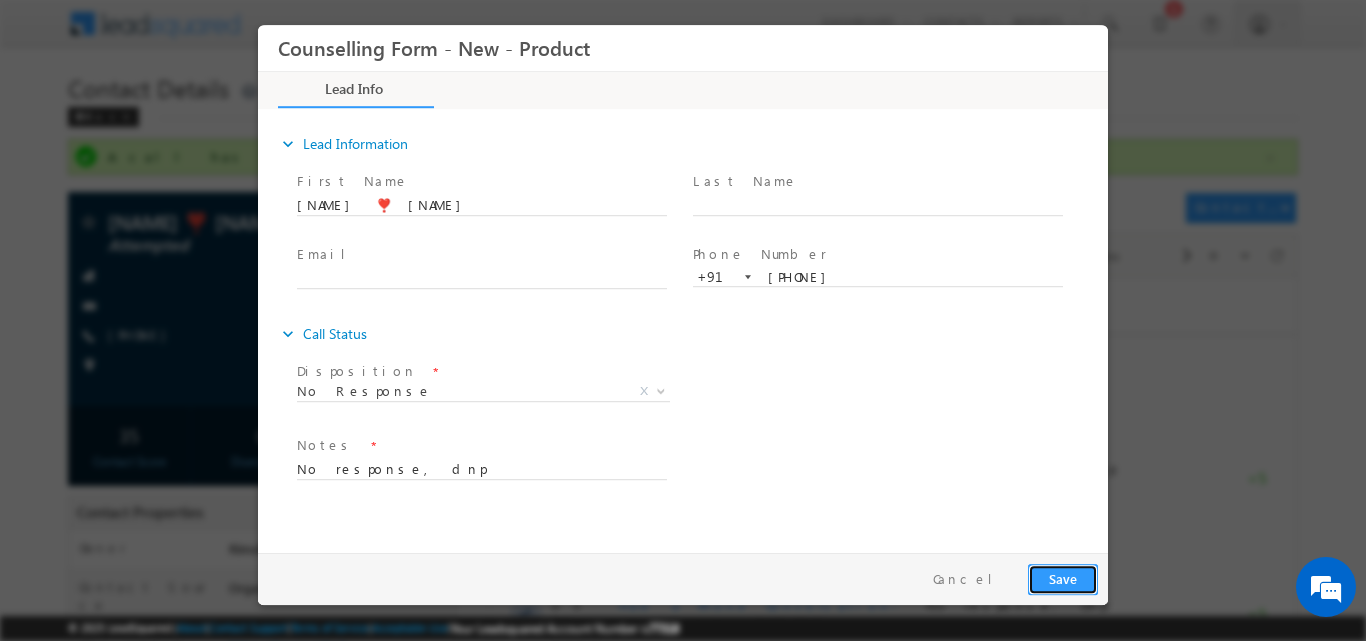 click on "Save" at bounding box center (1063, 578) 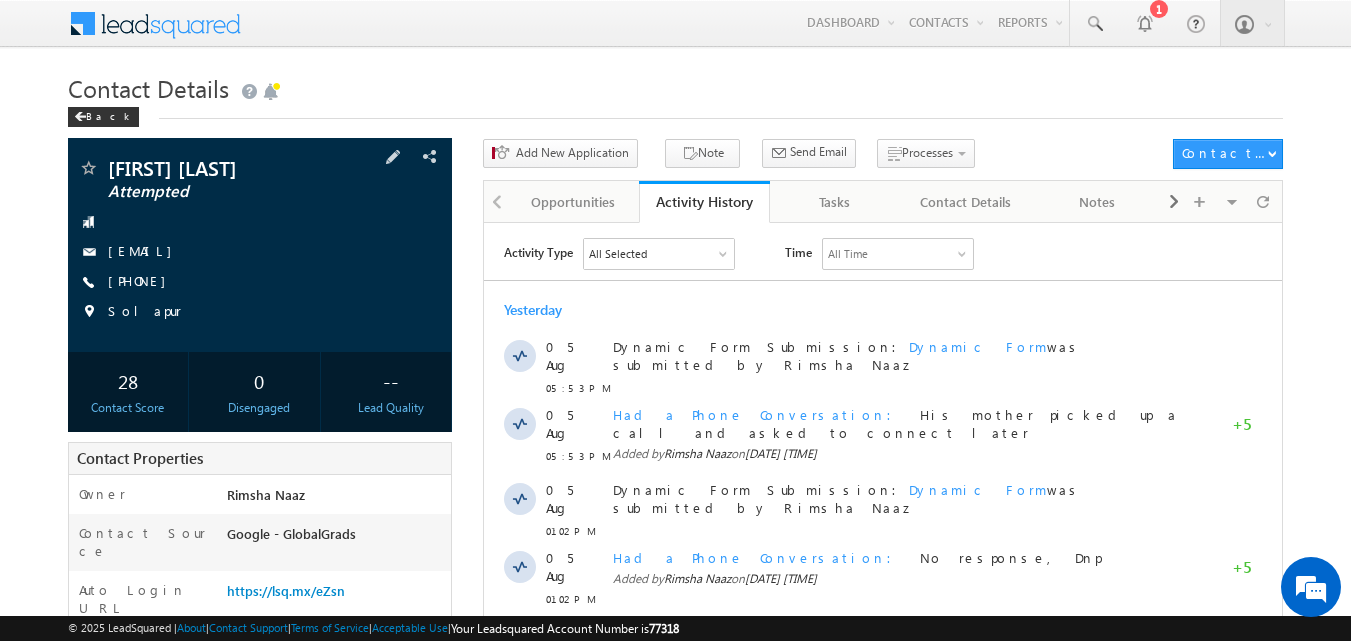 scroll, scrollTop: 0, scrollLeft: 0, axis: both 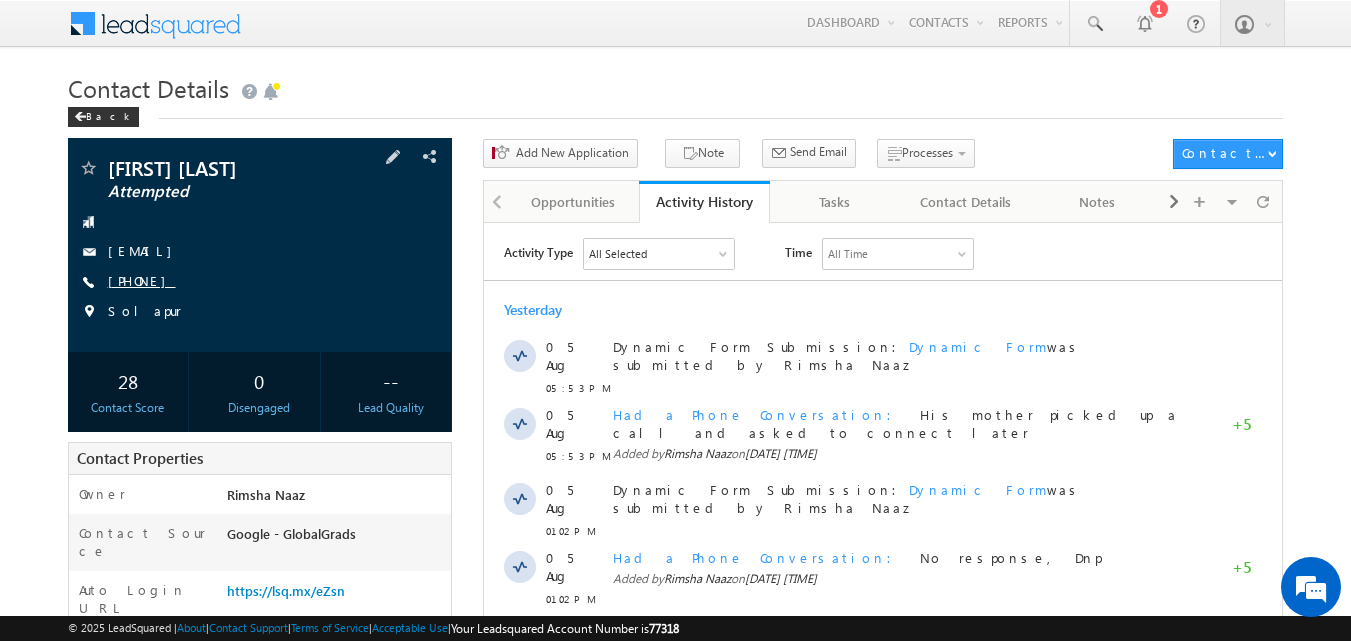 click on "[PHONE]" at bounding box center (142, 280) 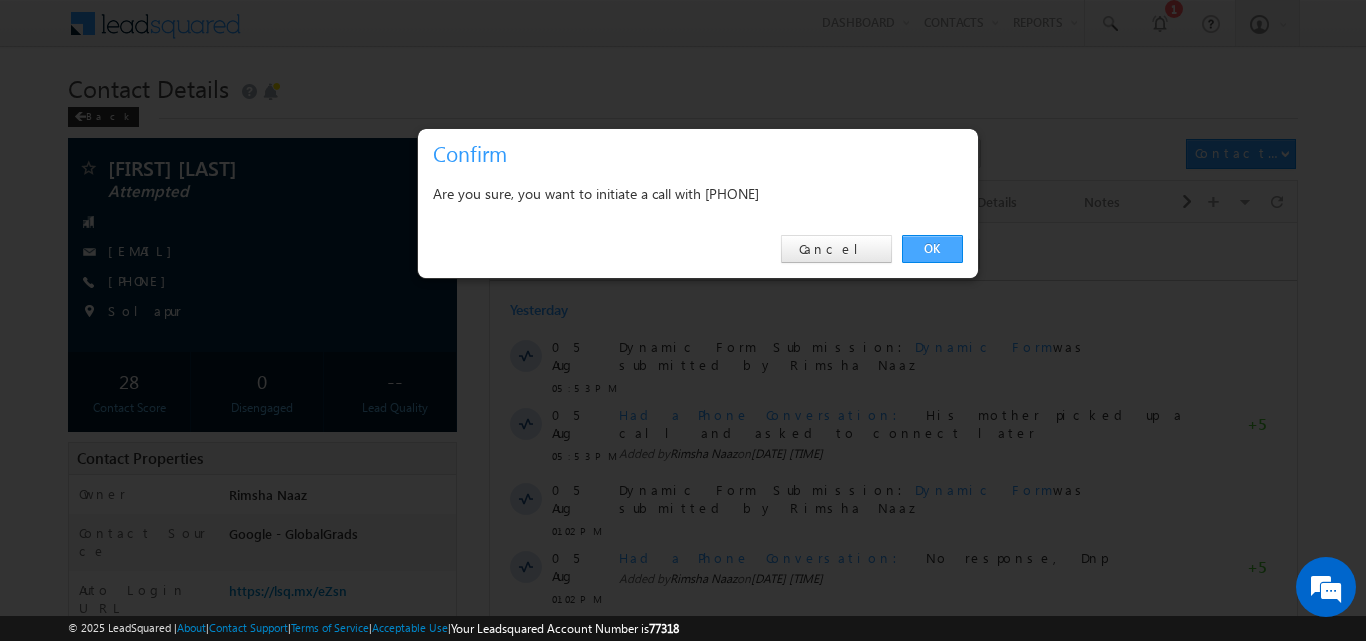drag, startPoint x: 935, startPoint y: 247, endPoint x: 449, endPoint y: 22, distance: 535.5567 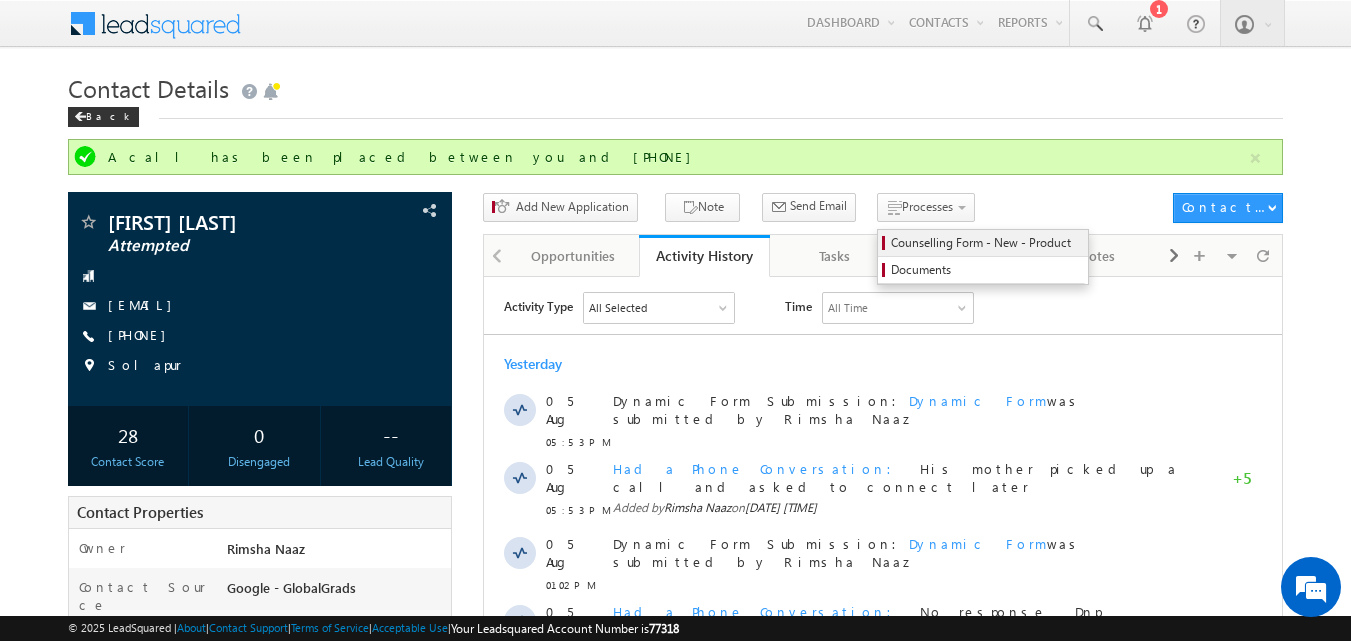 click on "Counselling Form - New - Product" at bounding box center (986, 243) 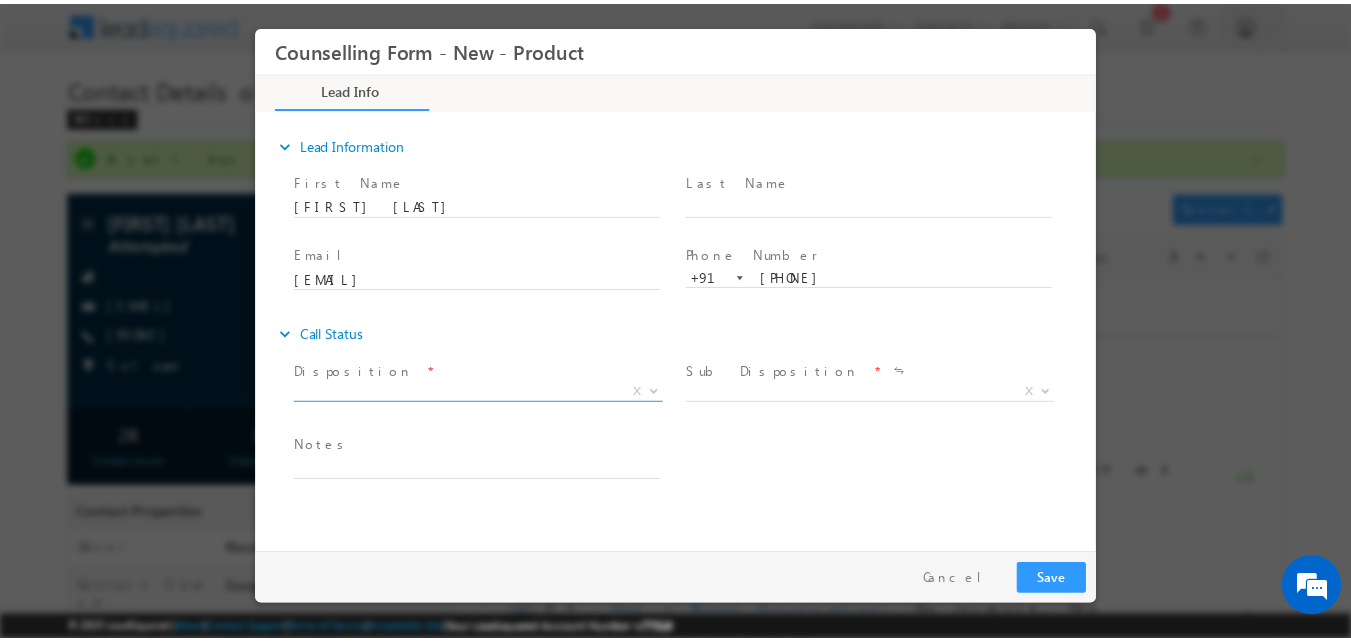 scroll, scrollTop: 0, scrollLeft: 0, axis: both 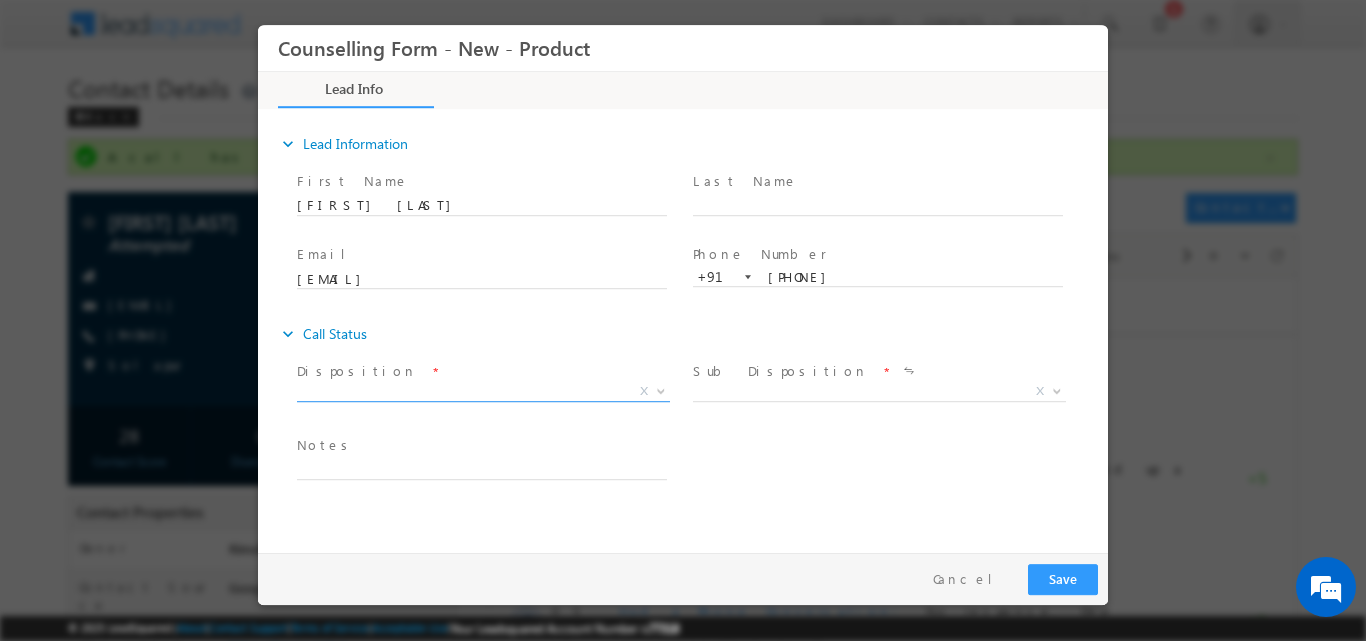 click at bounding box center (661, 389) 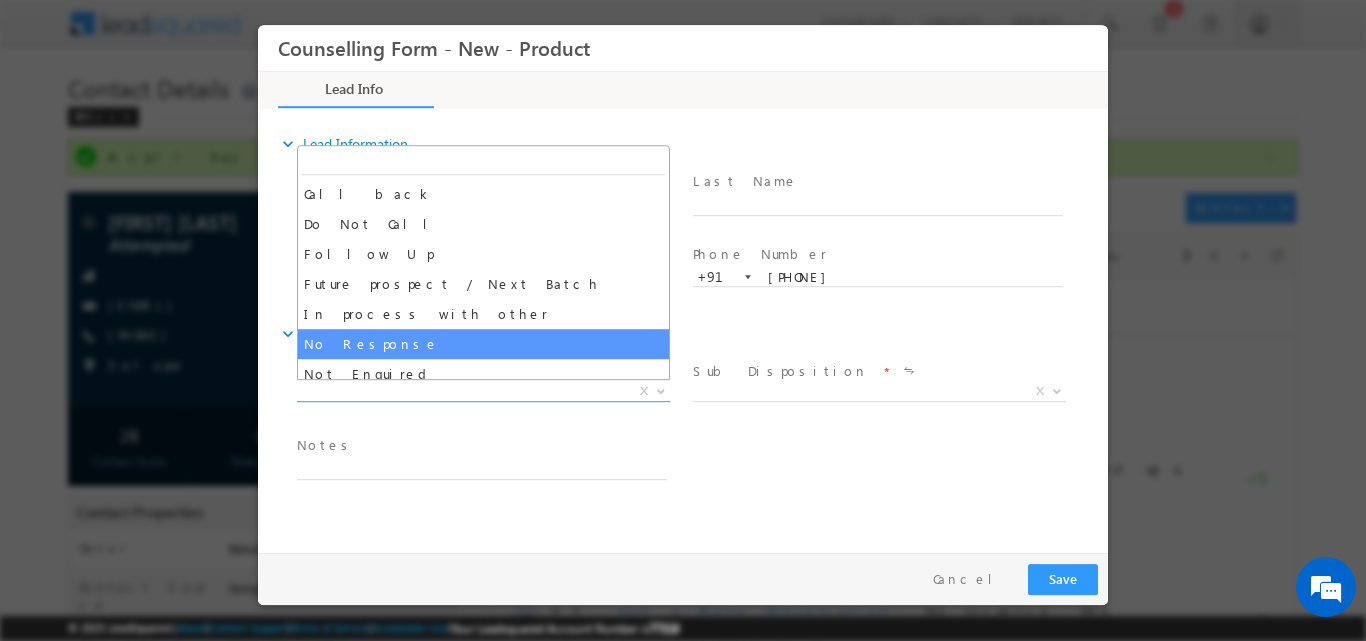select on "No Response" 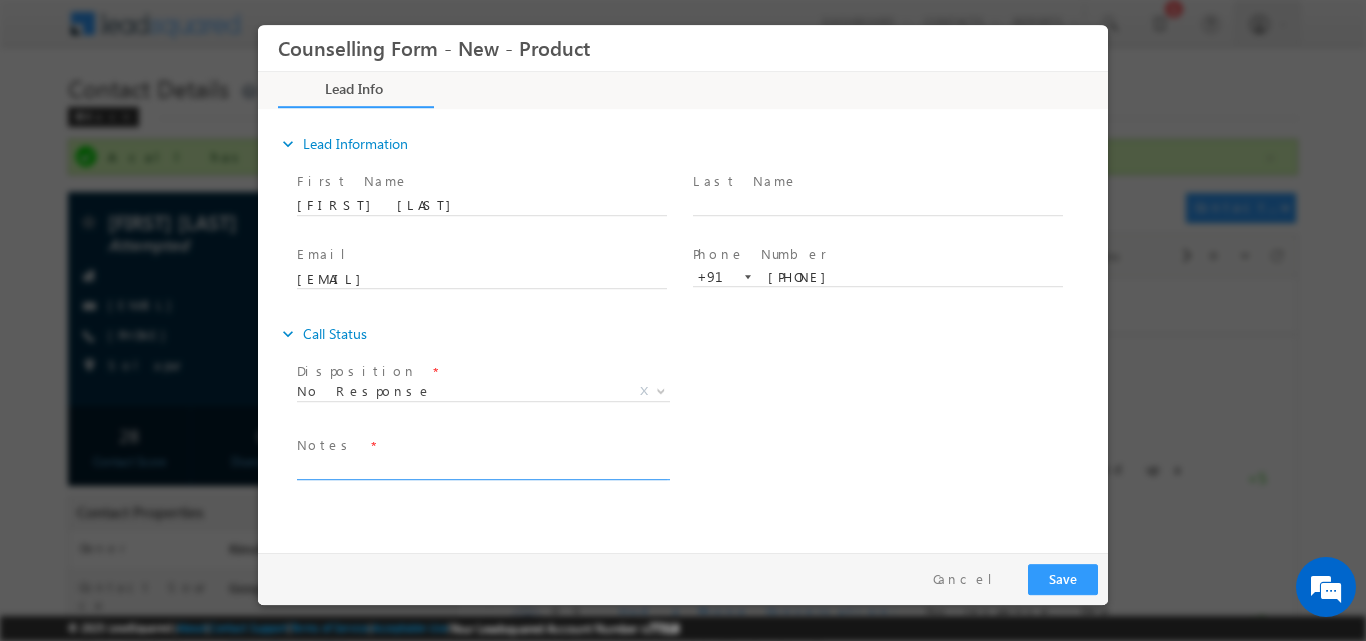 click at bounding box center (482, 467) 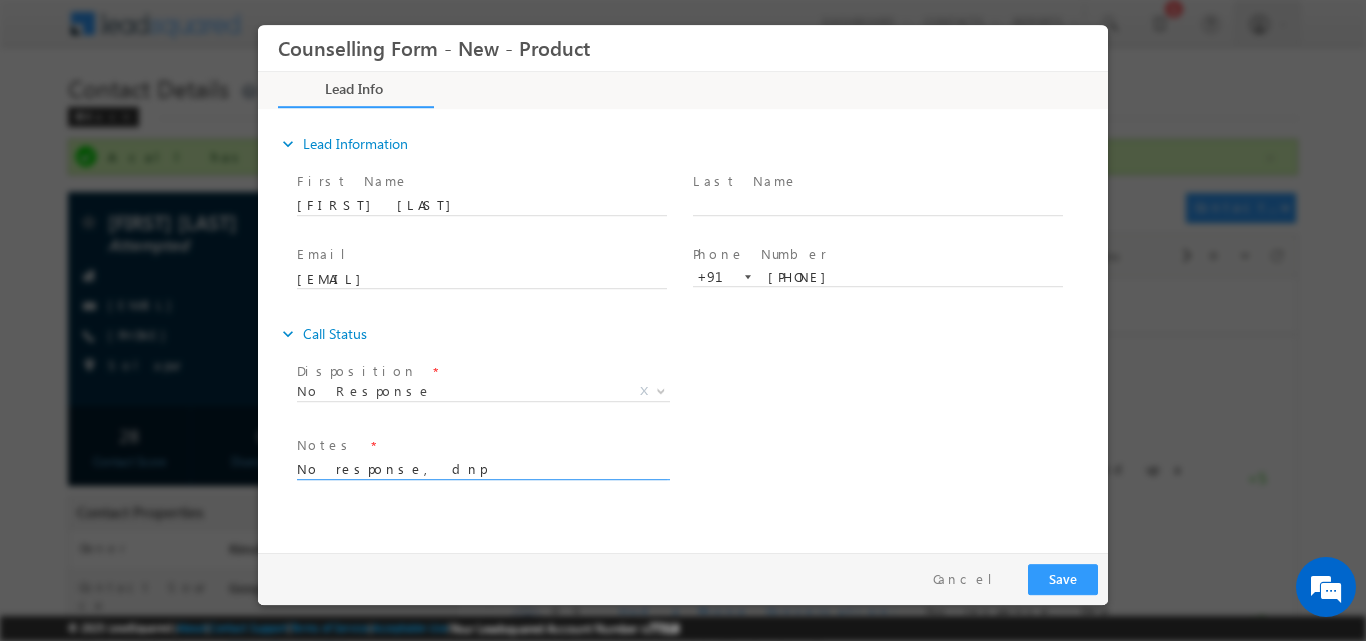 type on "No response, dnp" 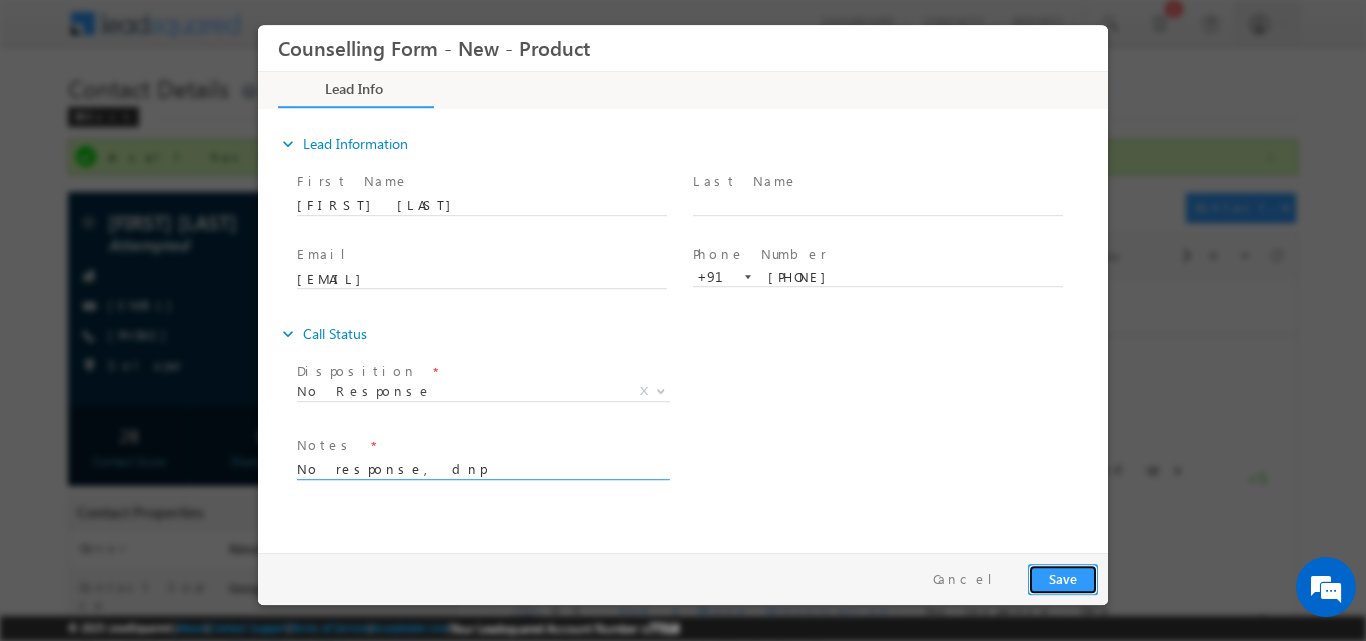 click on "Save" at bounding box center (1063, 578) 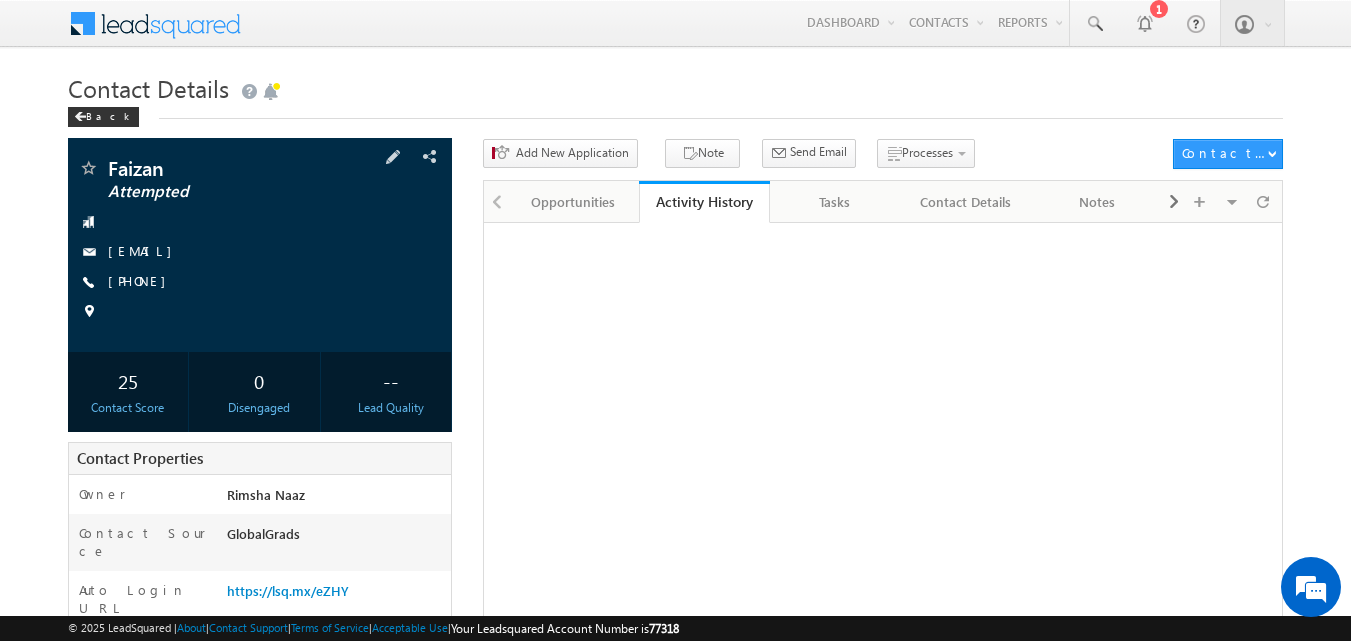 scroll, scrollTop: 0, scrollLeft: 0, axis: both 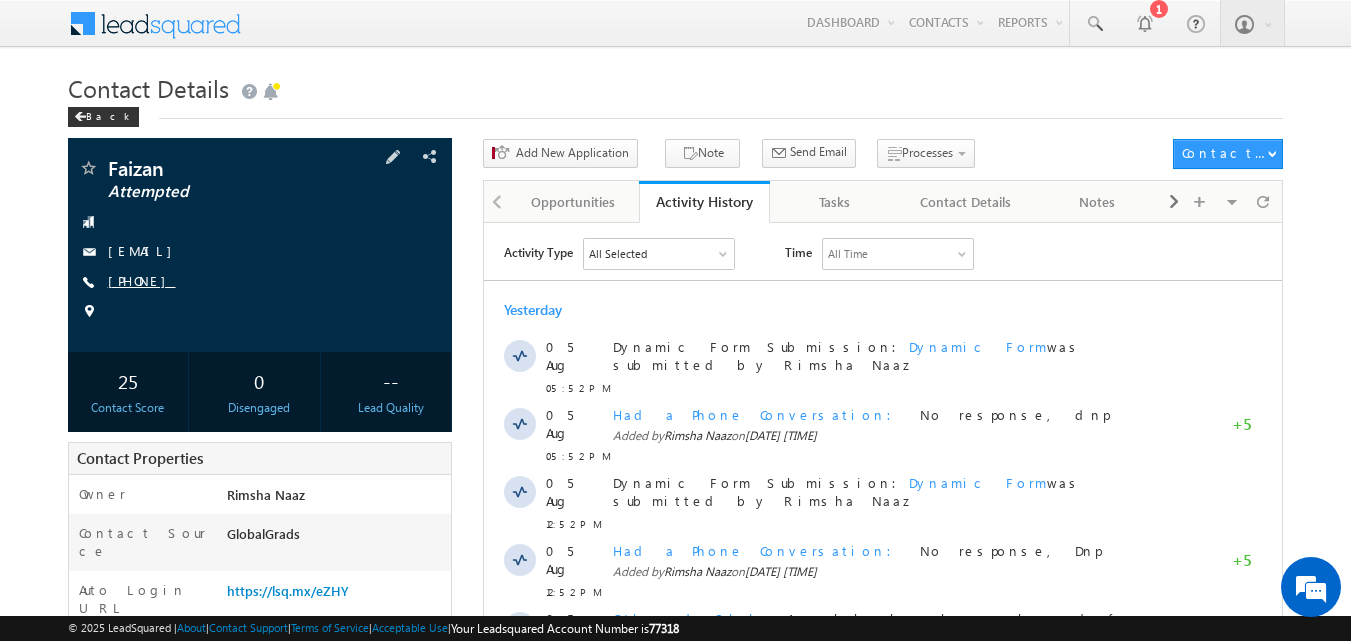 click on "[PHONE]" at bounding box center [142, 280] 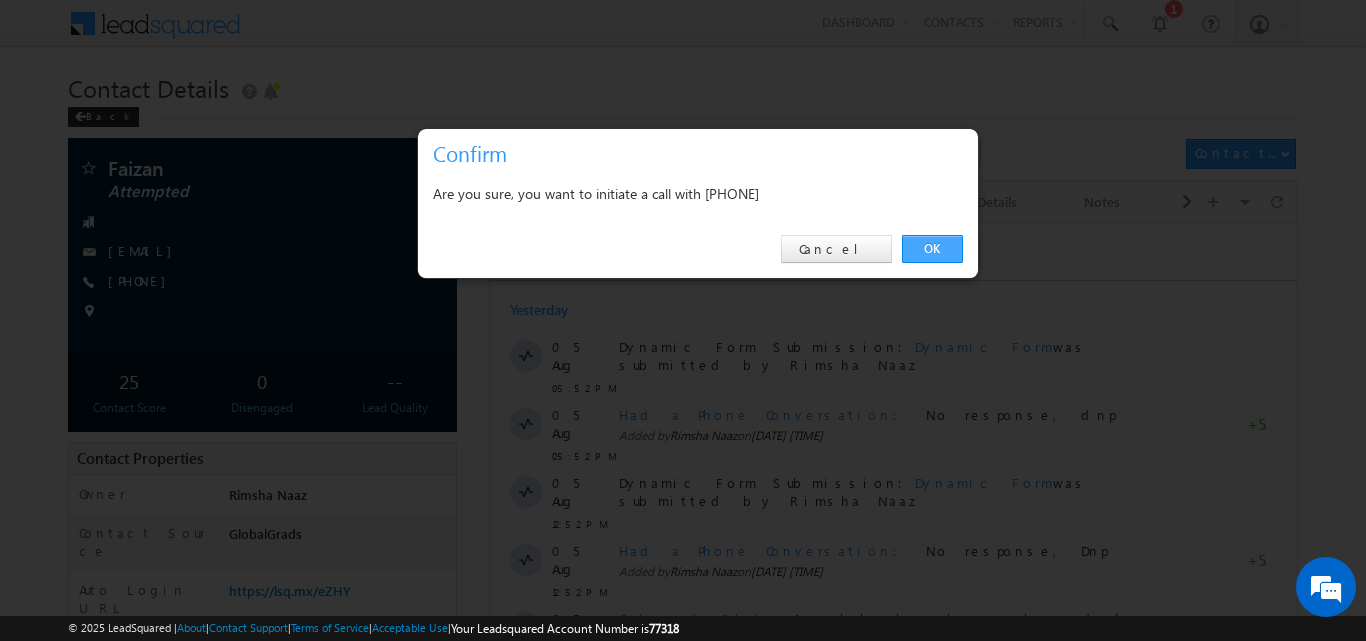 click on "OK" at bounding box center [932, 249] 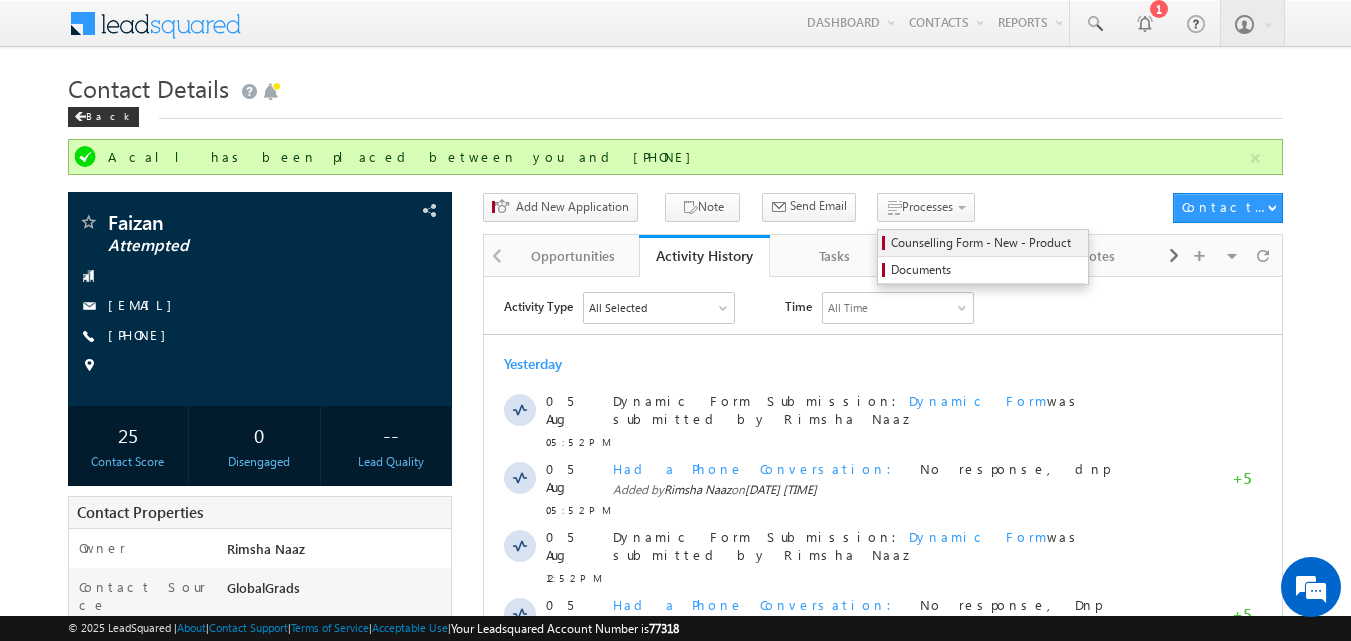 click on "Counselling Form - New - Product" at bounding box center (986, 243) 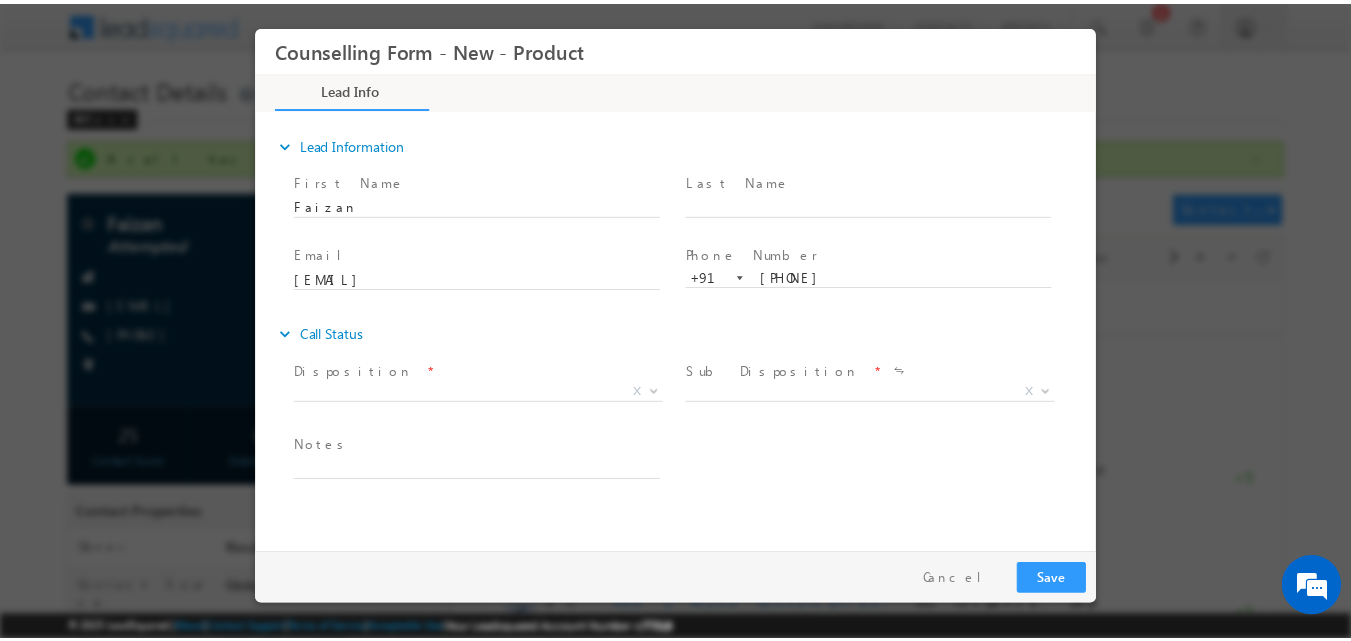 scroll, scrollTop: 0, scrollLeft: 0, axis: both 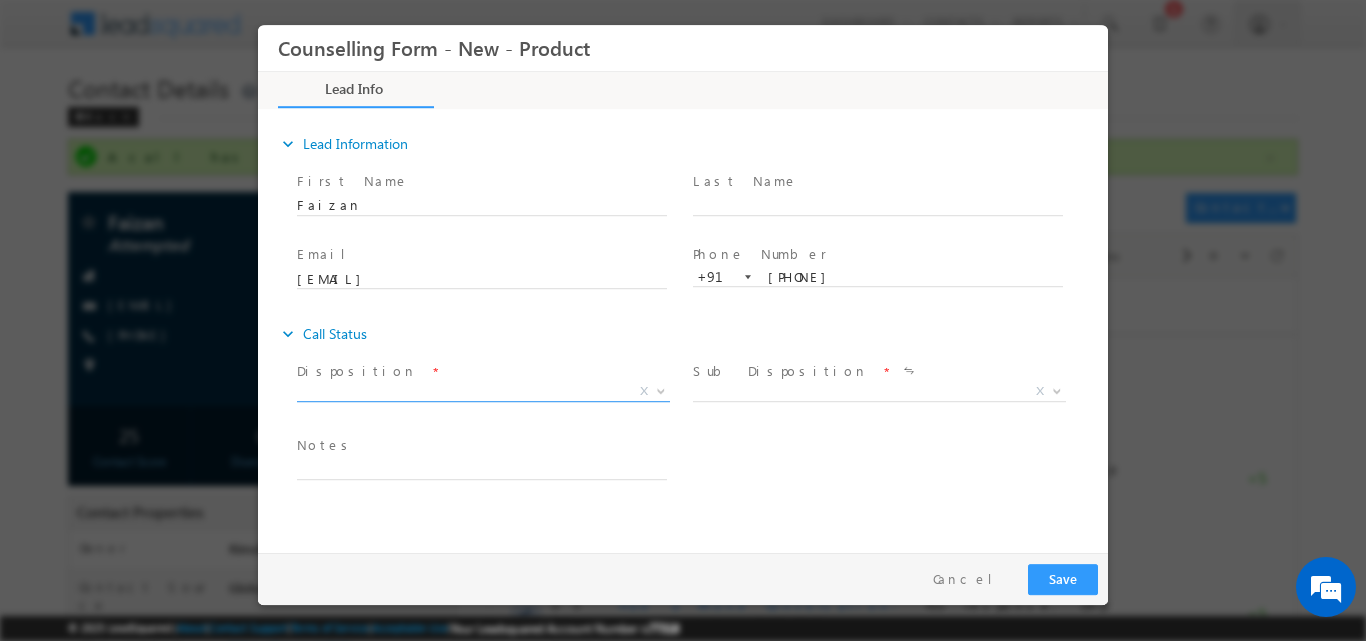 click at bounding box center (659, 390) 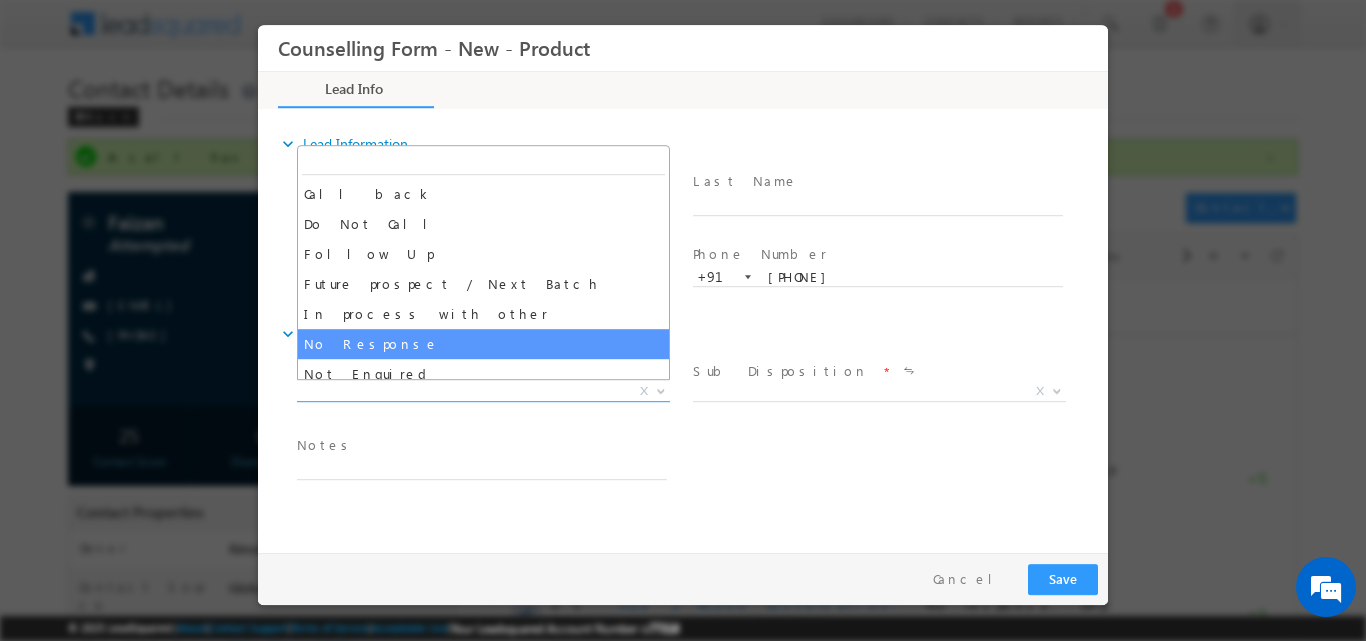select on "No Response" 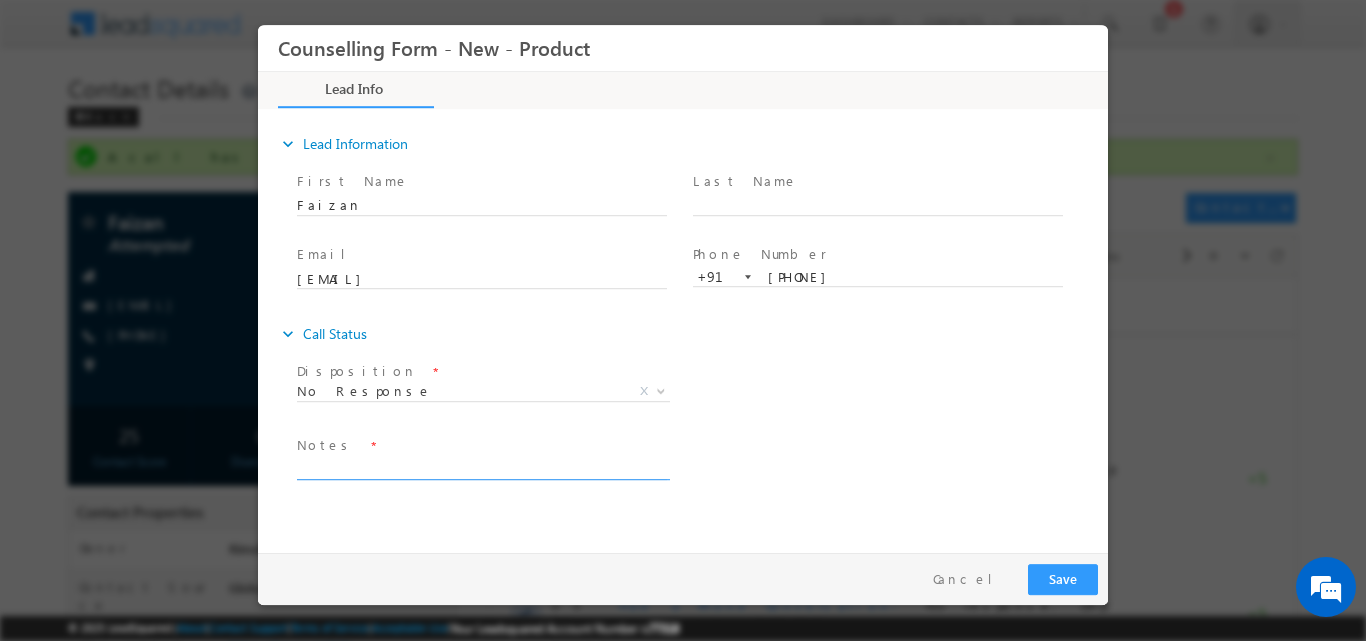 click at bounding box center [482, 467] 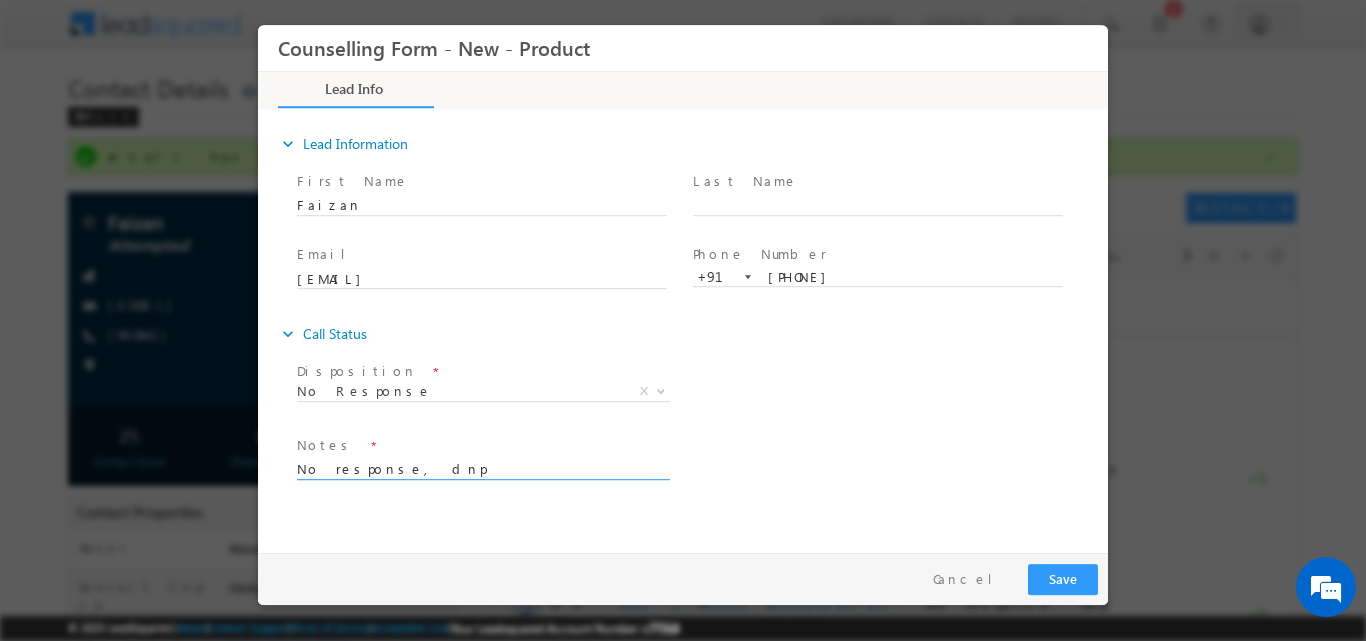 type on "No response, dnp" 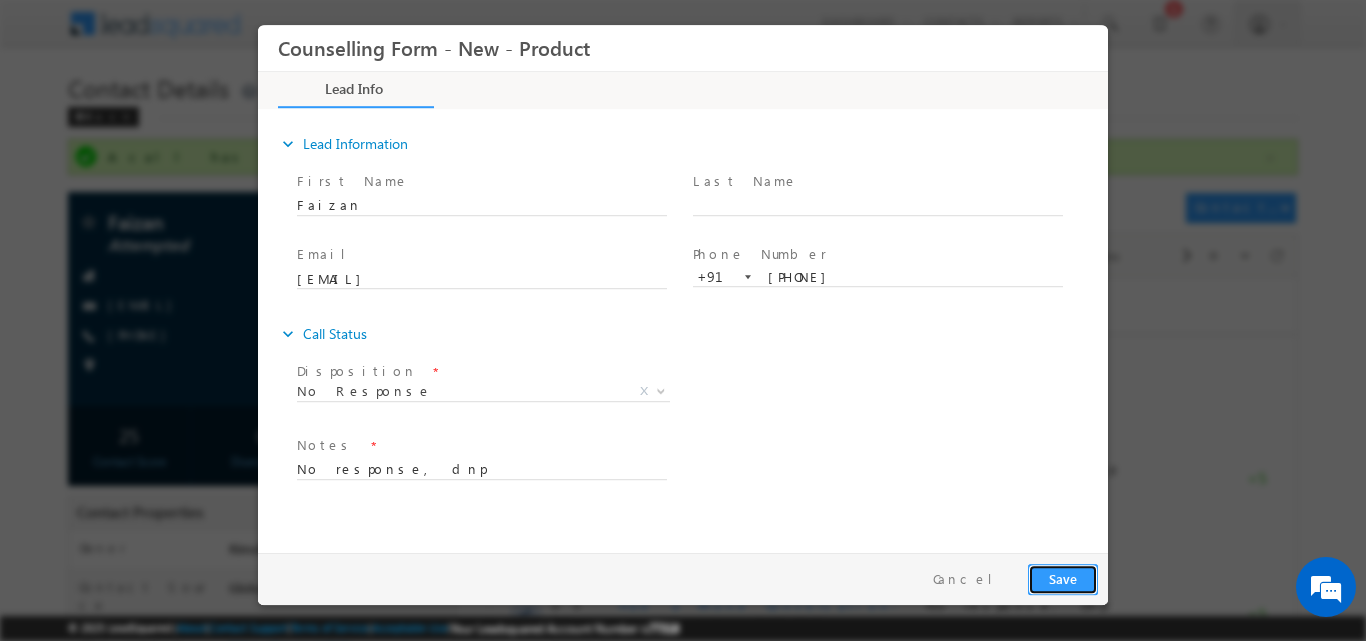 click on "Save" at bounding box center [1063, 578] 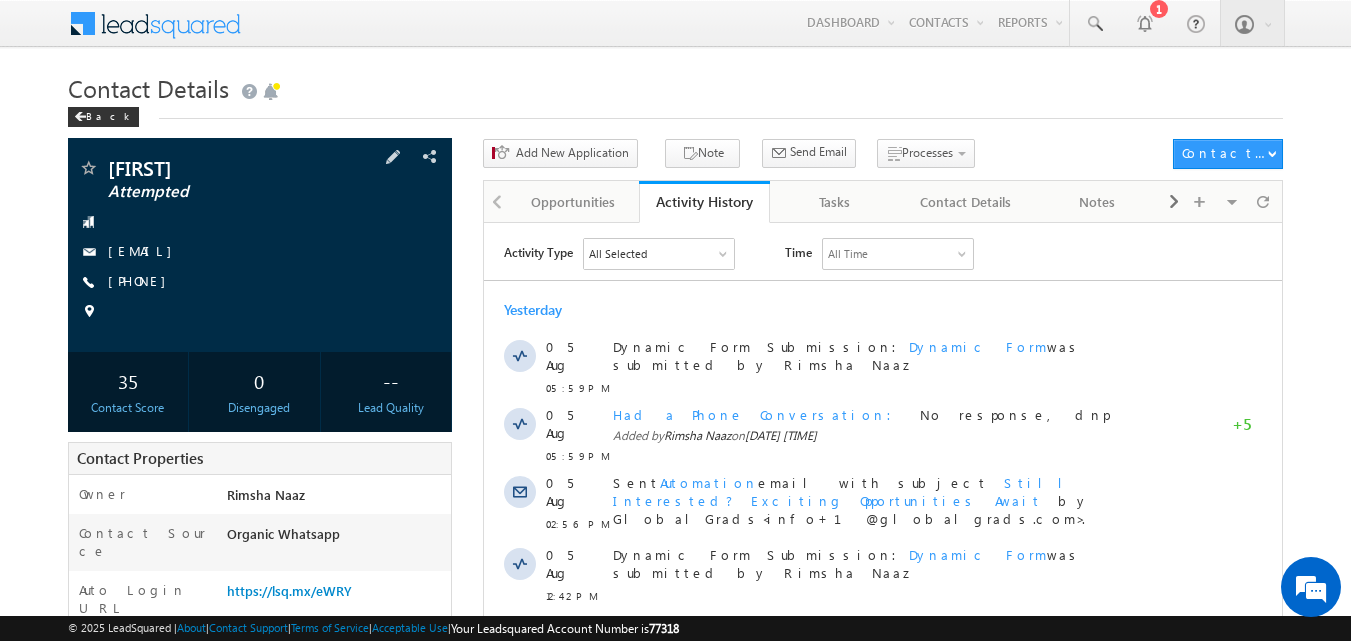 scroll, scrollTop: 0, scrollLeft: 0, axis: both 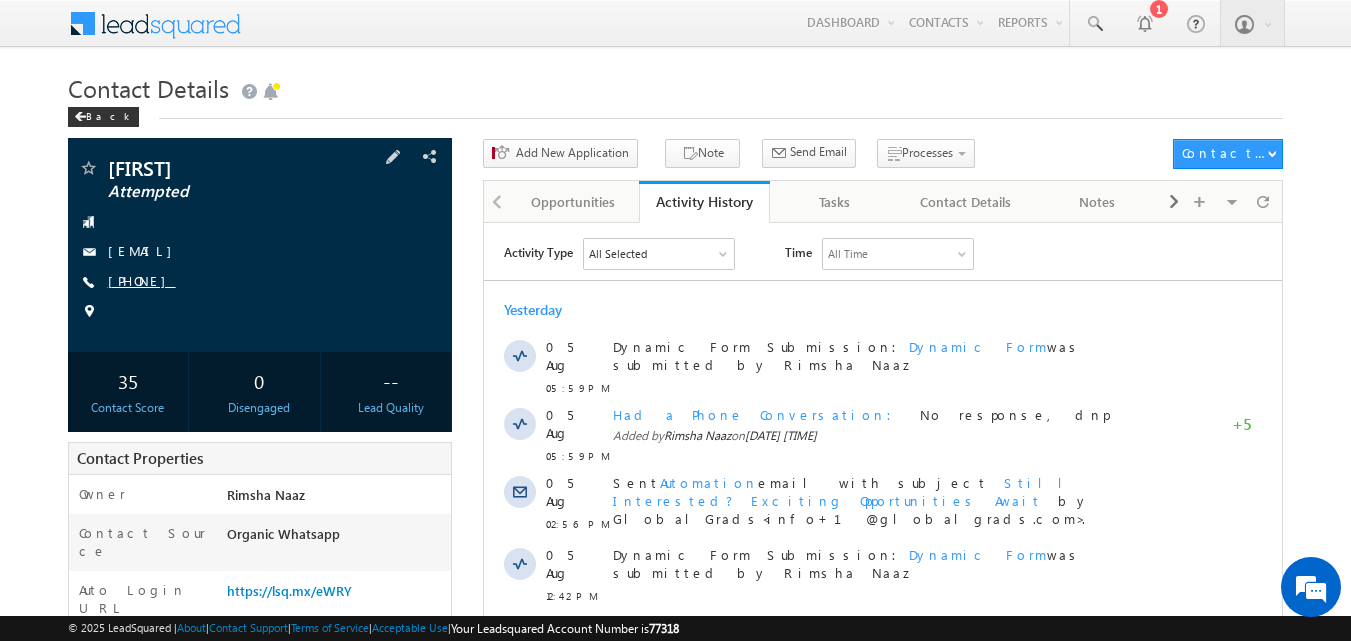 click on "[PHONE]" at bounding box center (142, 280) 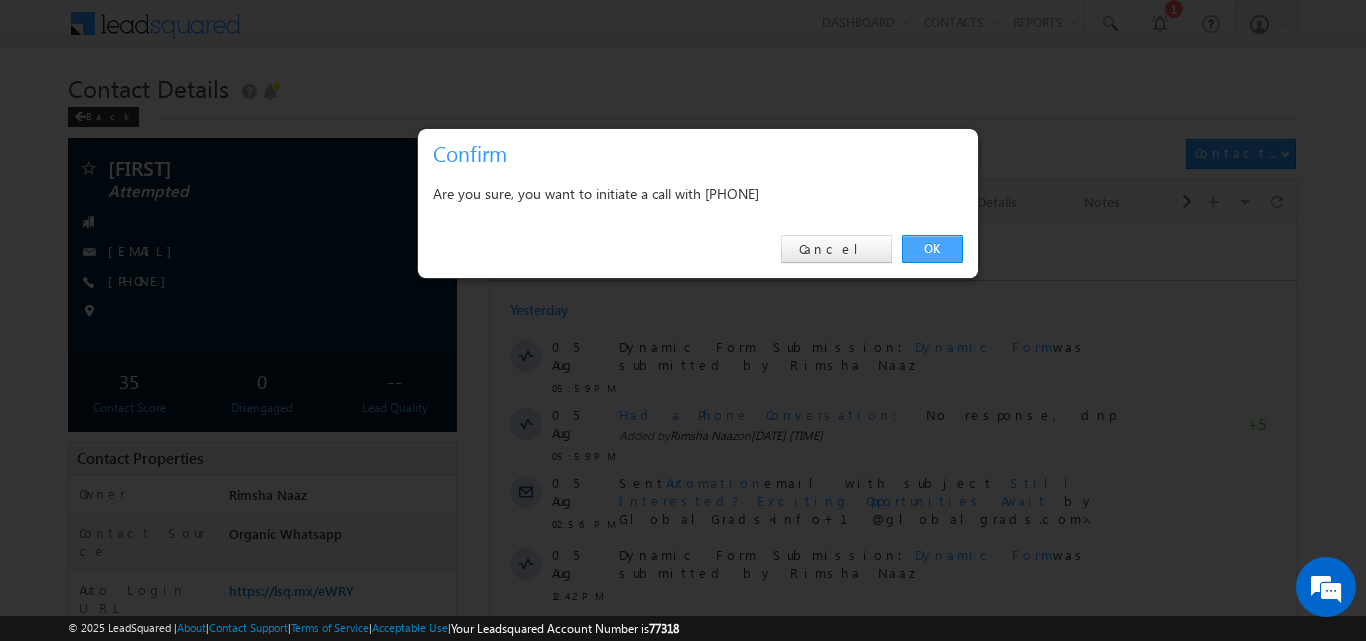 click on "OK" at bounding box center (932, 249) 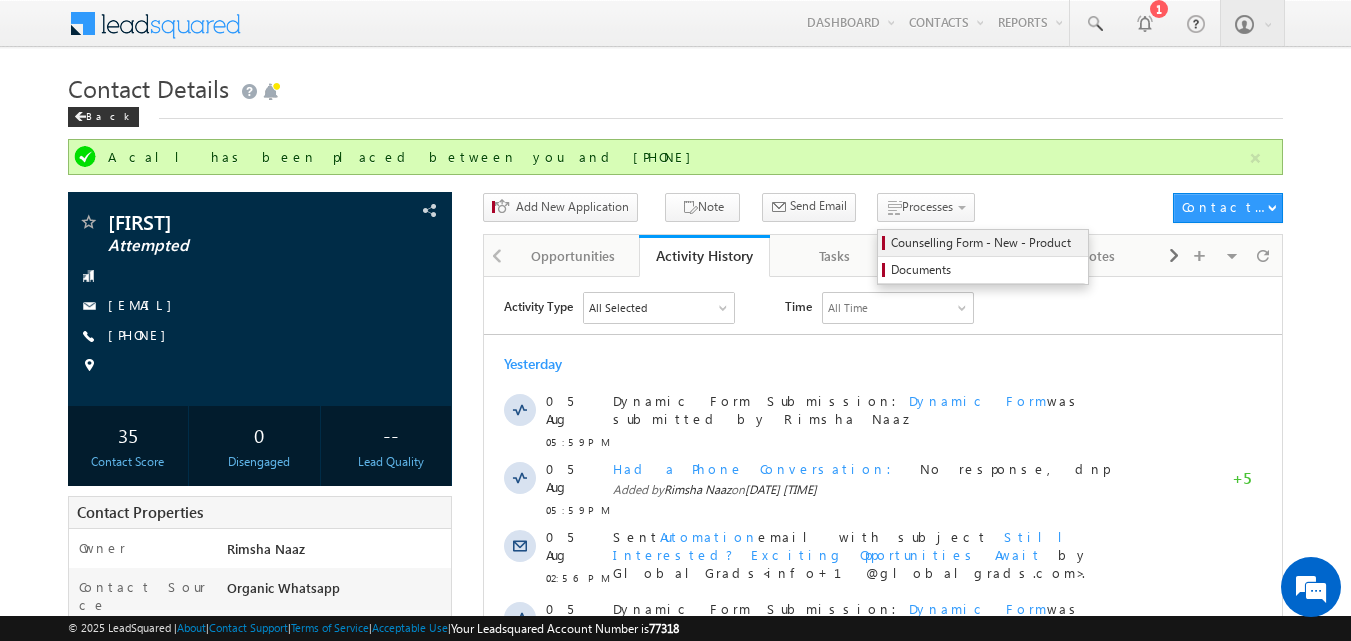 click on "Counselling Form - New - Product" at bounding box center (986, 243) 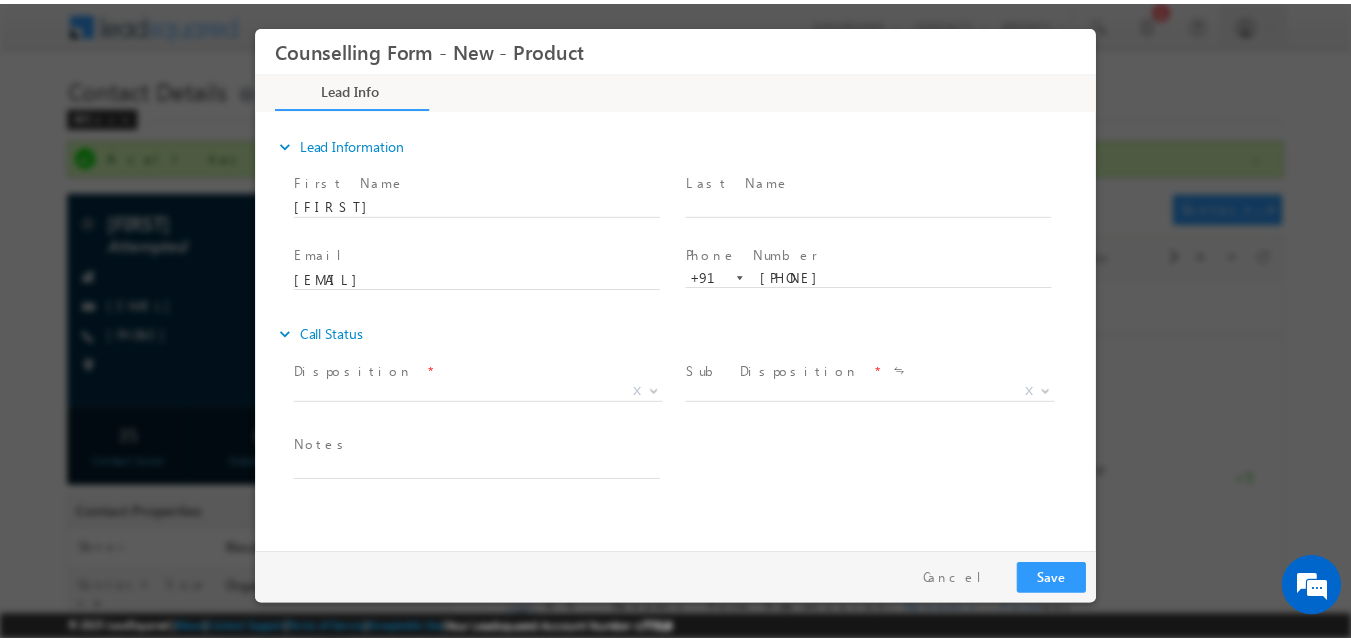 scroll, scrollTop: 0, scrollLeft: 0, axis: both 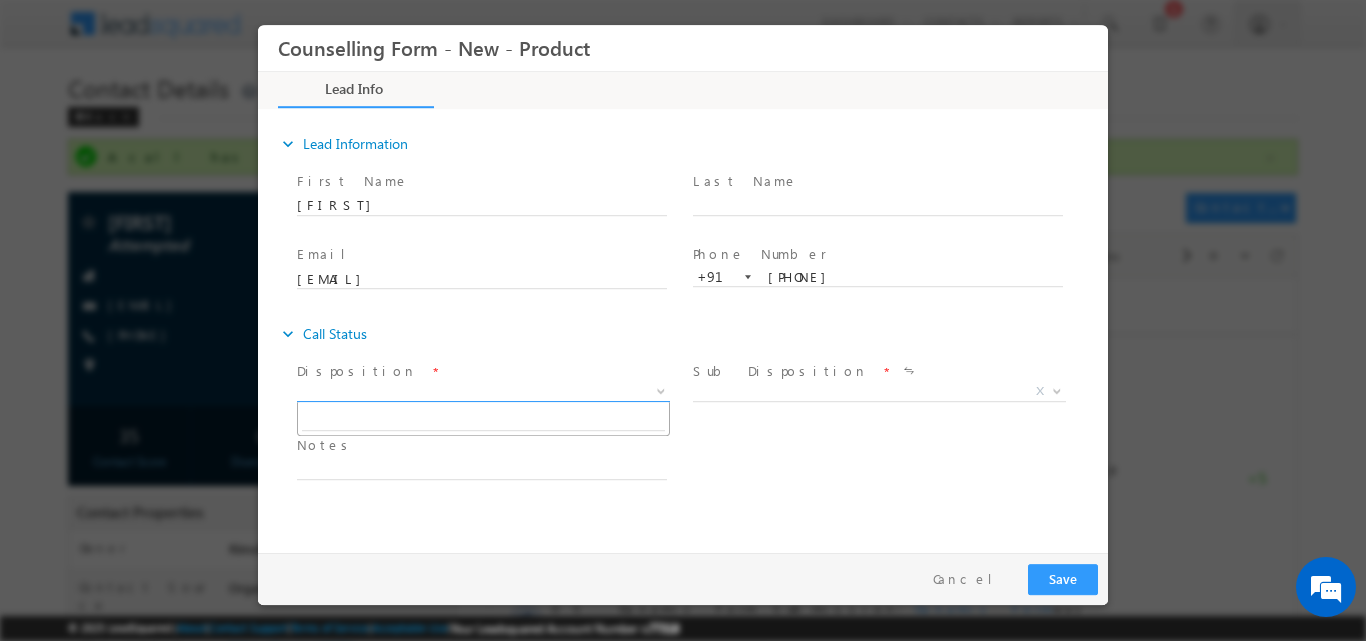 click at bounding box center (659, 390) 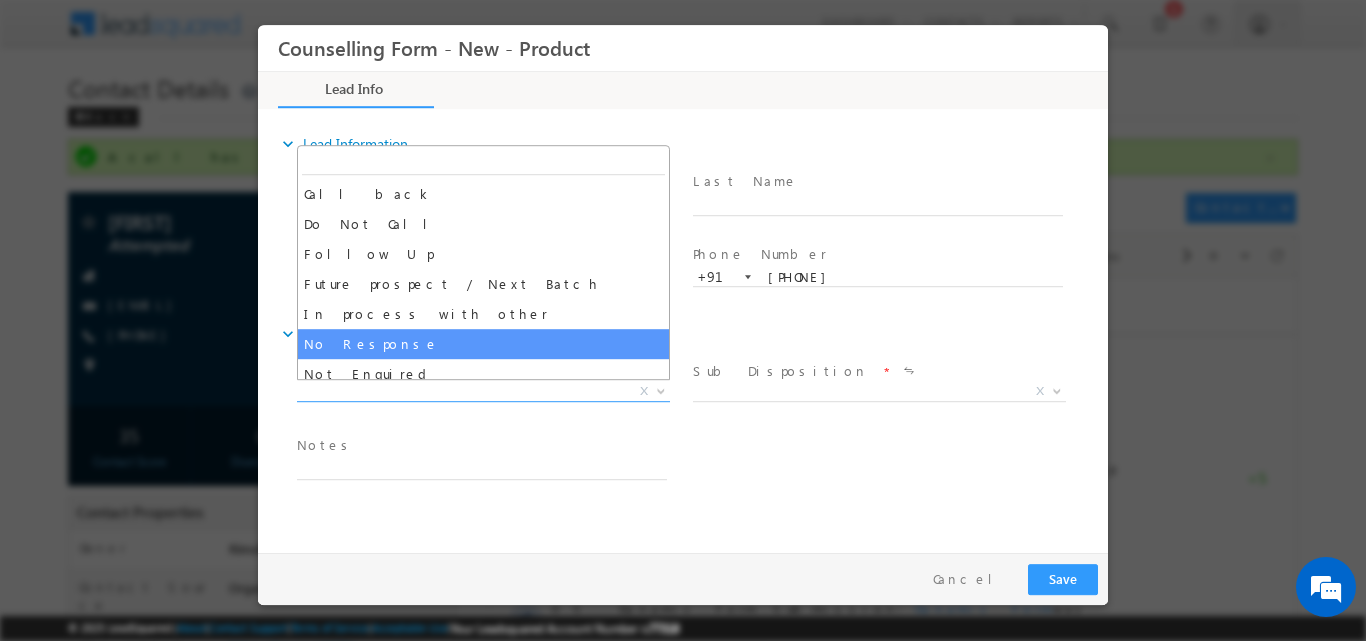 select on "No Response" 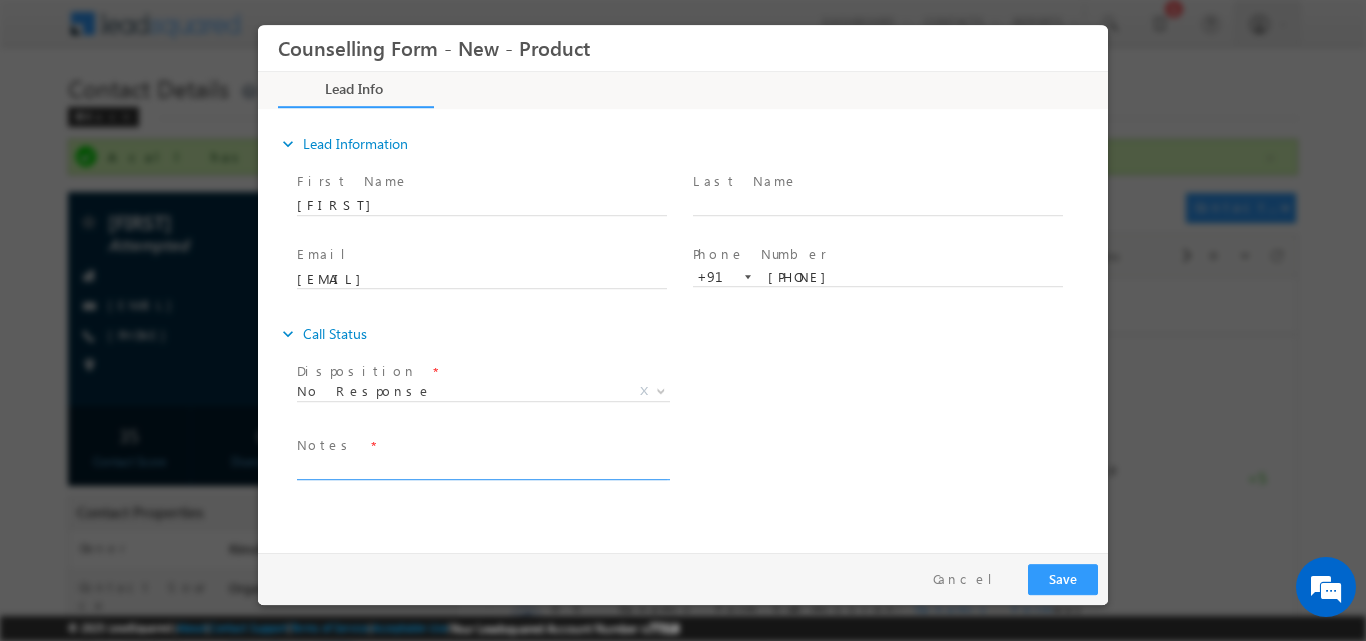 click at bounding box center (482, 467) 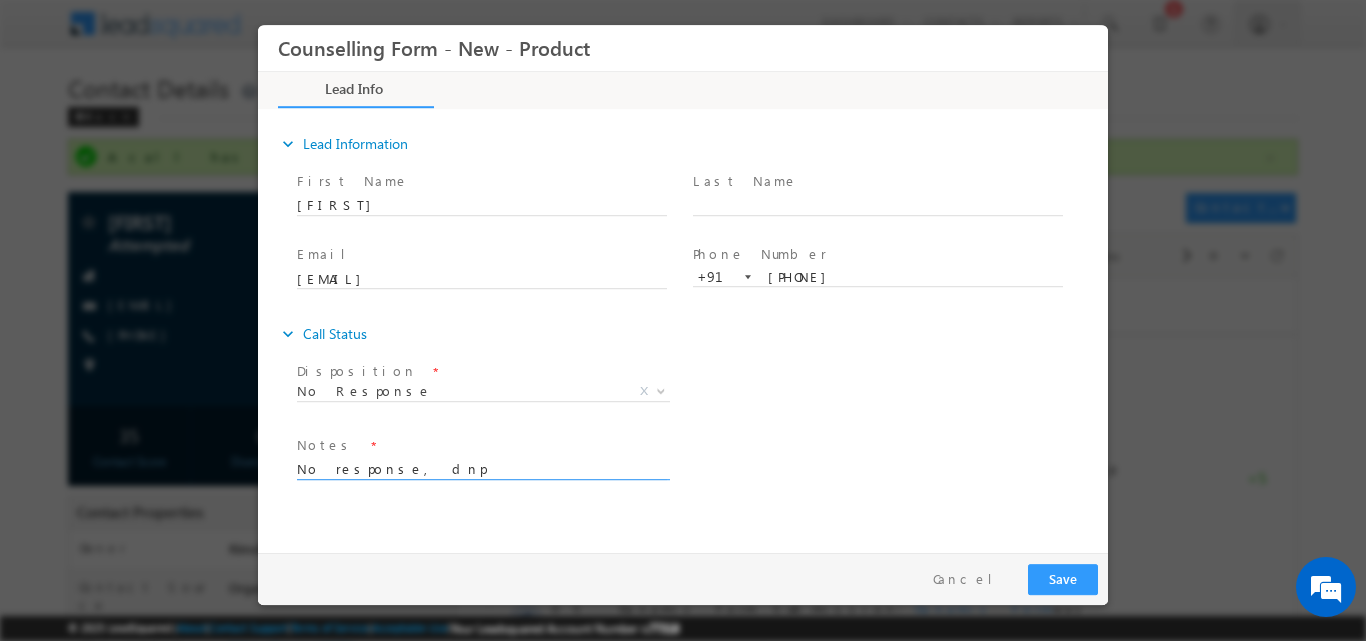 type on "No response, dnp" 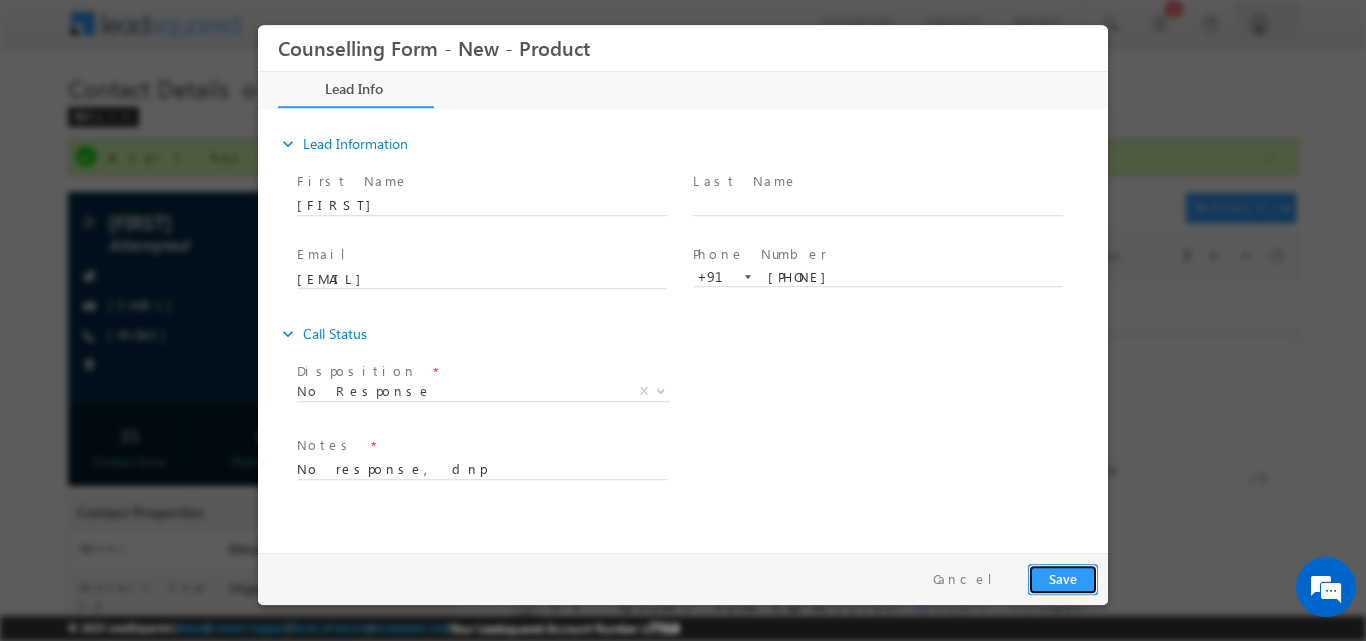 click on "Save" at bounding box center [1063, 578] 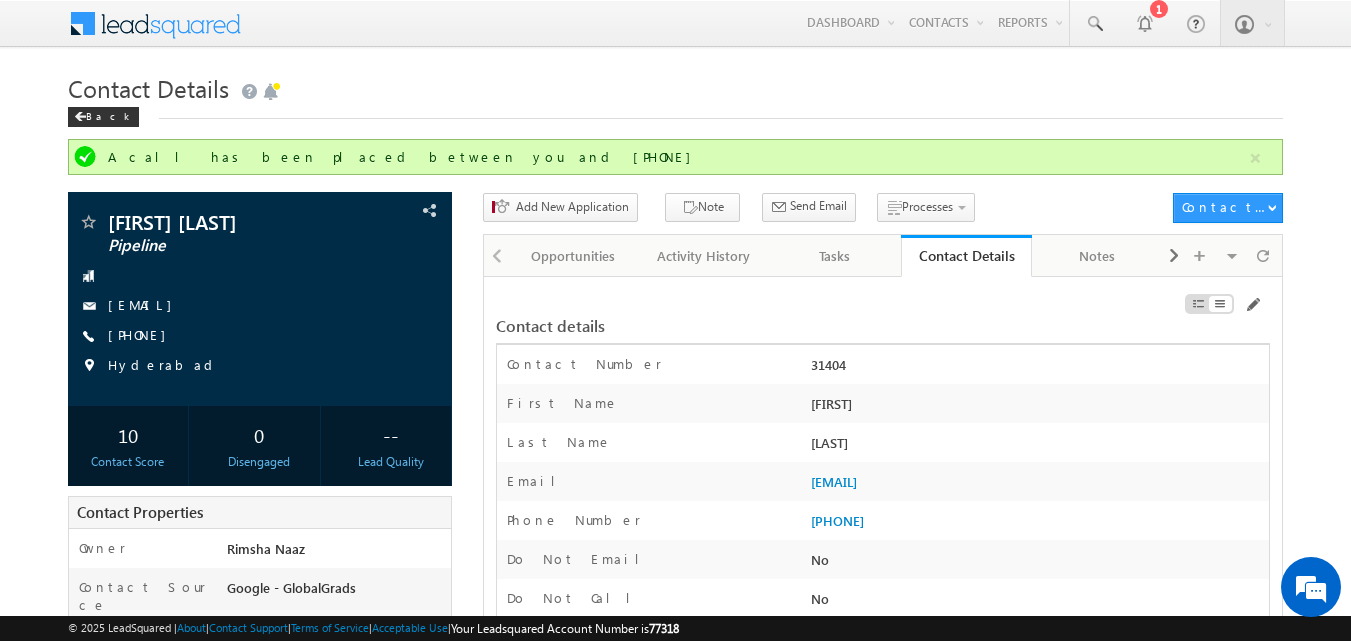 scroll, scrollTop: 0, scrollLeft: 0, axis: both 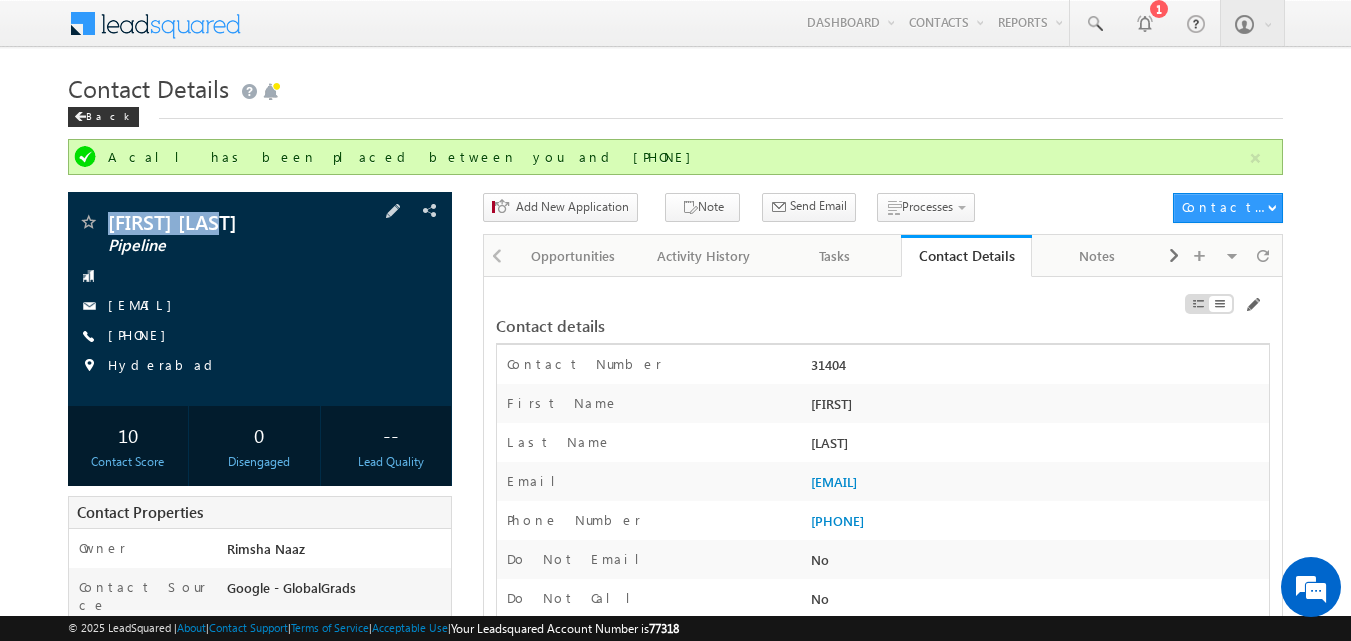 drag, startPoint x: 109, startPoint y: 217, endPoint x: 227, endPoint y: 218, distance: 118.004234 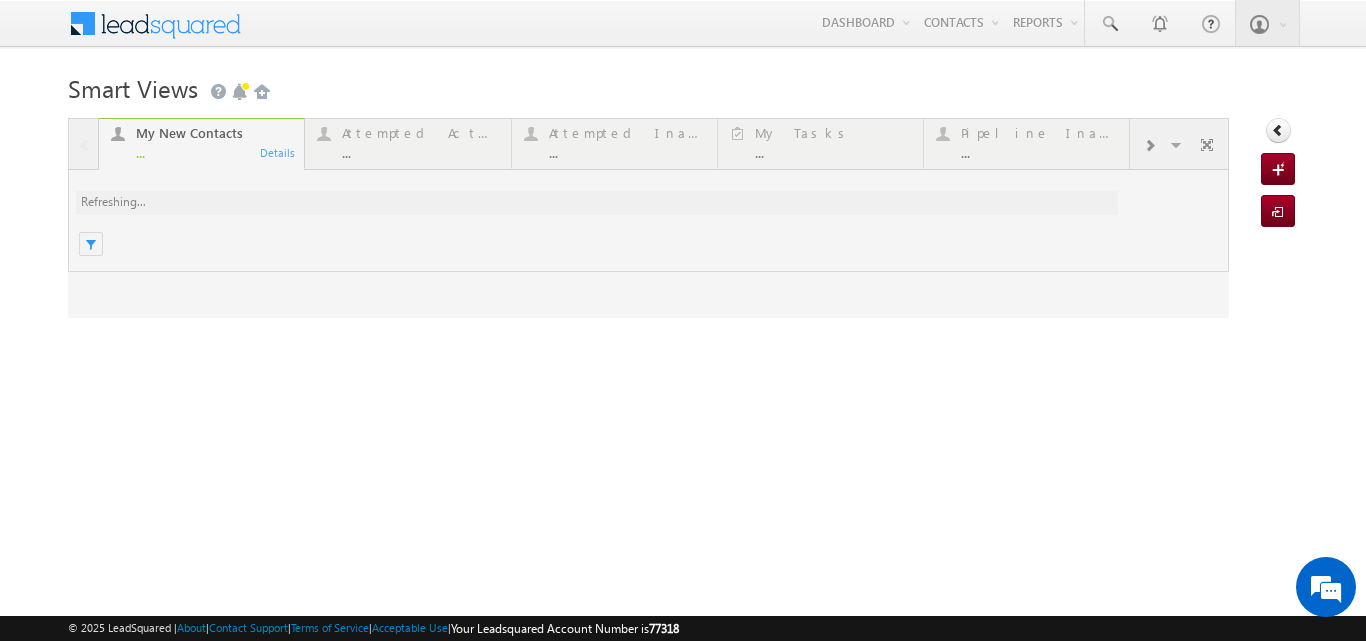 scroll, scrollTop: 0, scrollLeft: 0, axis: both 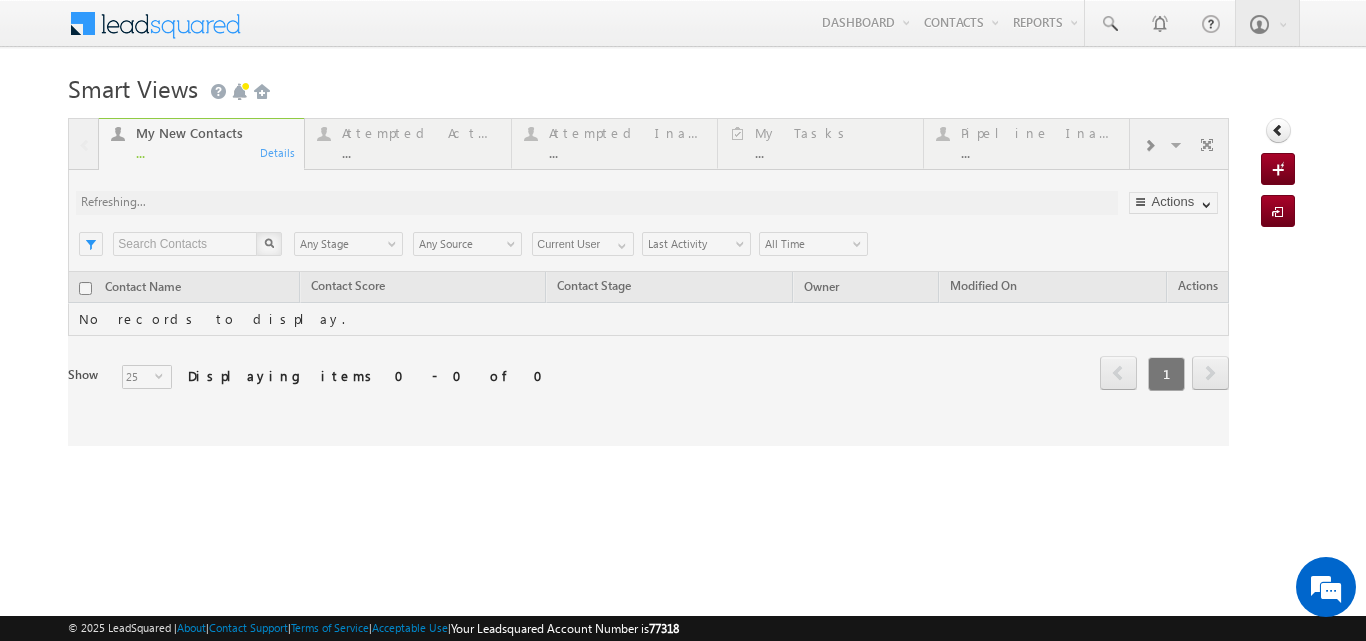 click at bounding box center (648, 282) 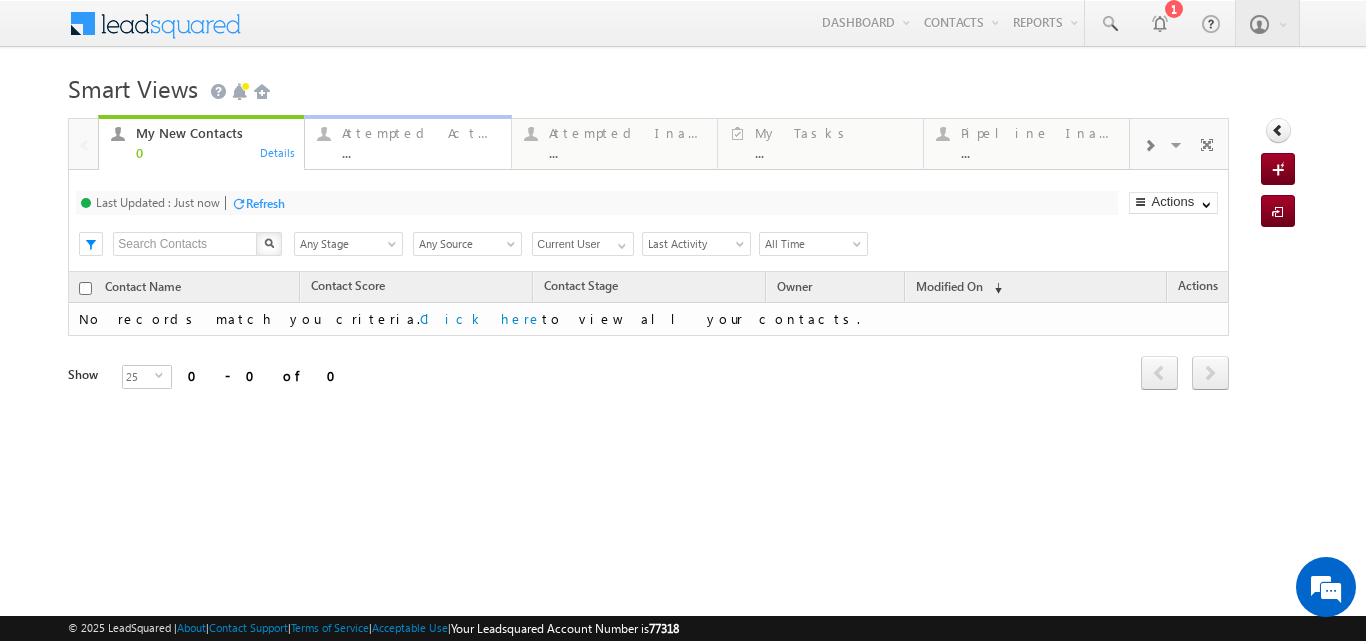 click on "Attempted Active ..." at bounding box center (420, 140) 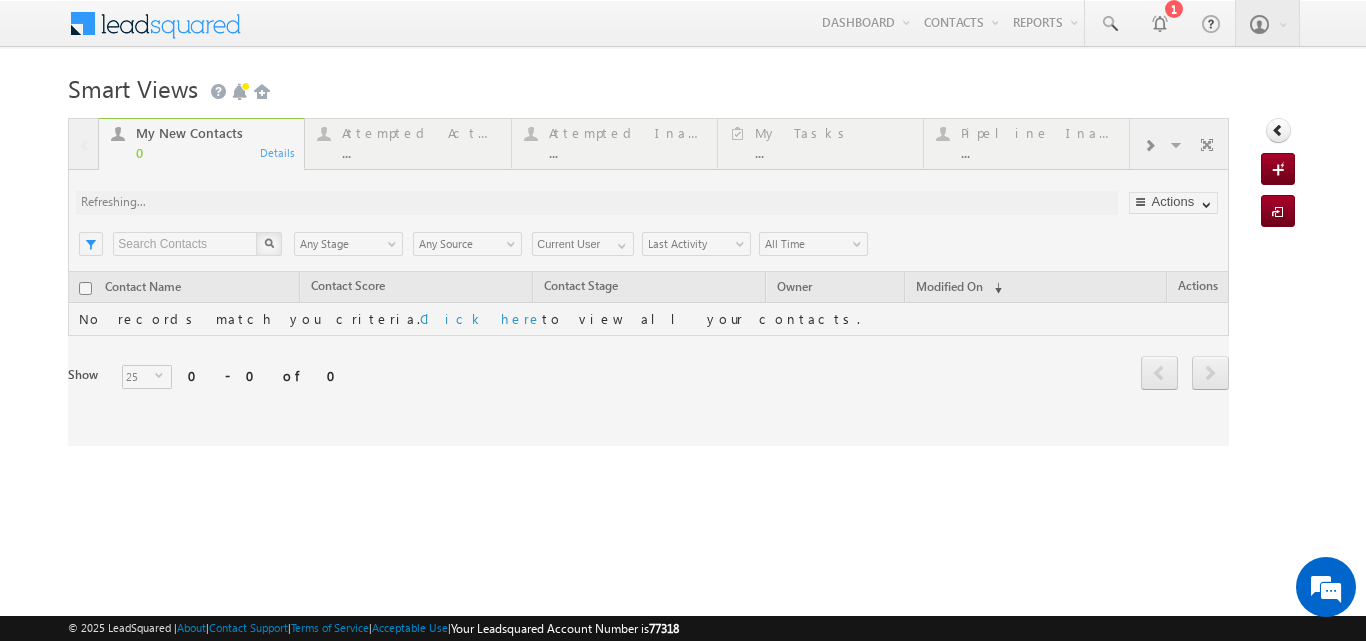 scroll, scrollTop: 0, scrollLeft: 0, axis: both 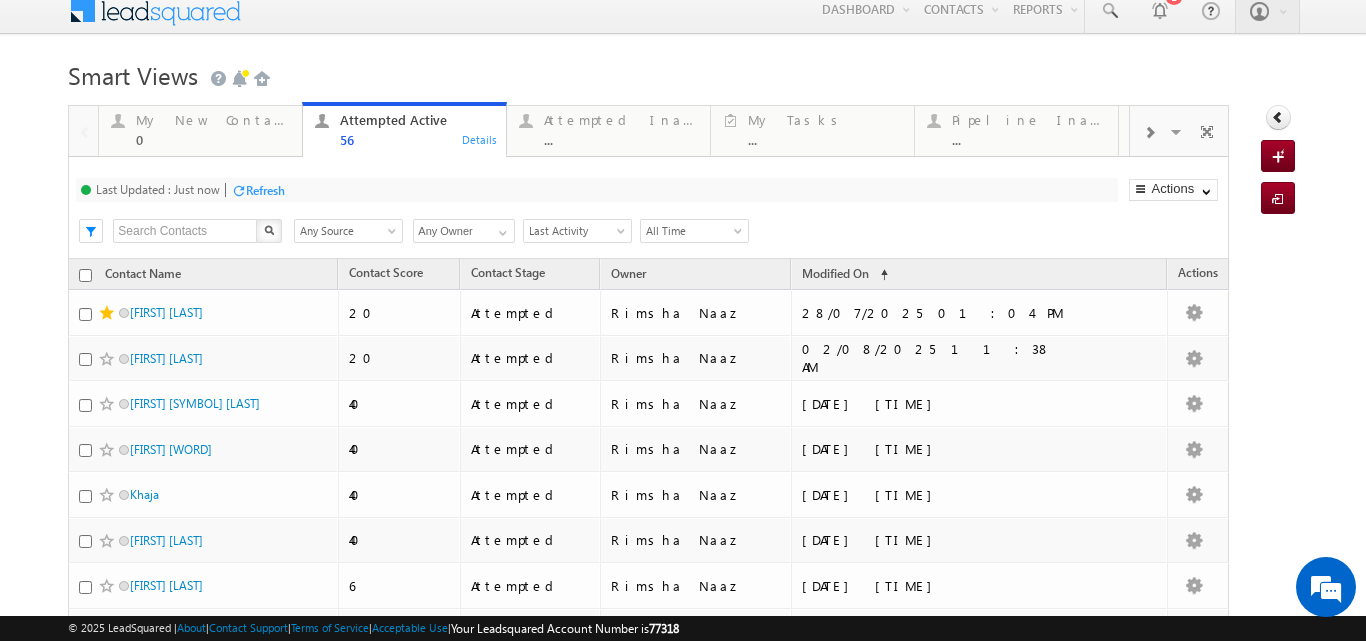 click on "Refresh" at bounding box center (265, 190) 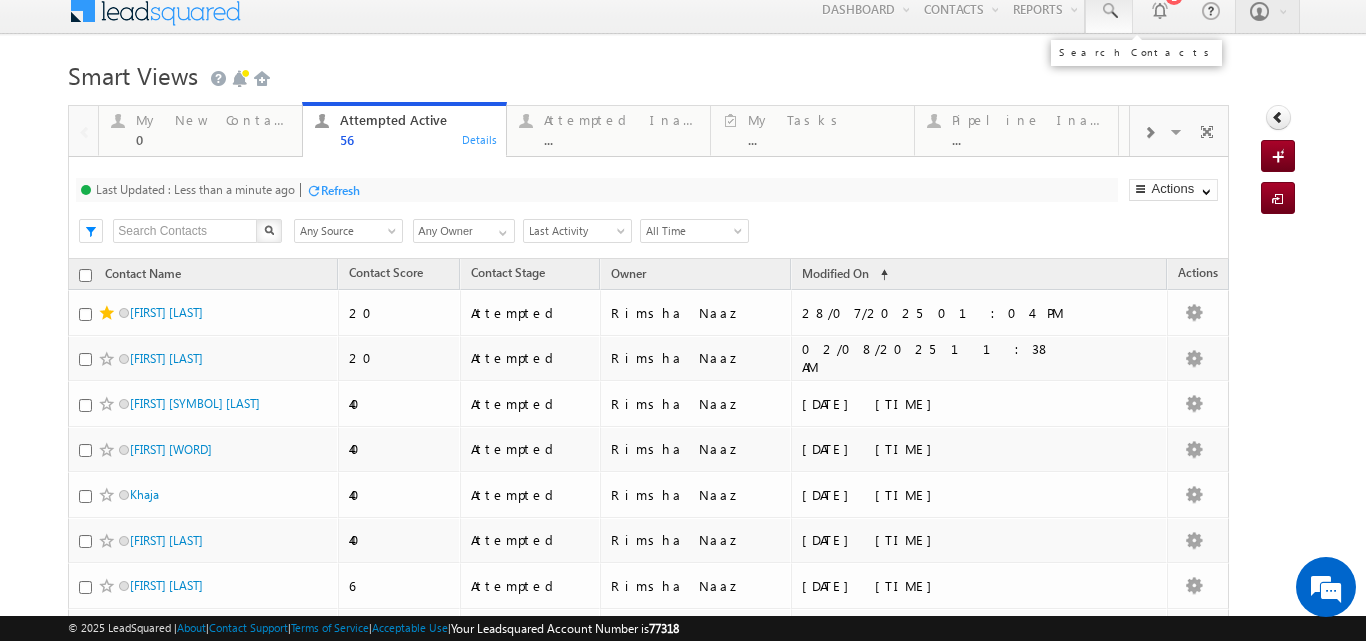click at bounding box center (1109, 11) 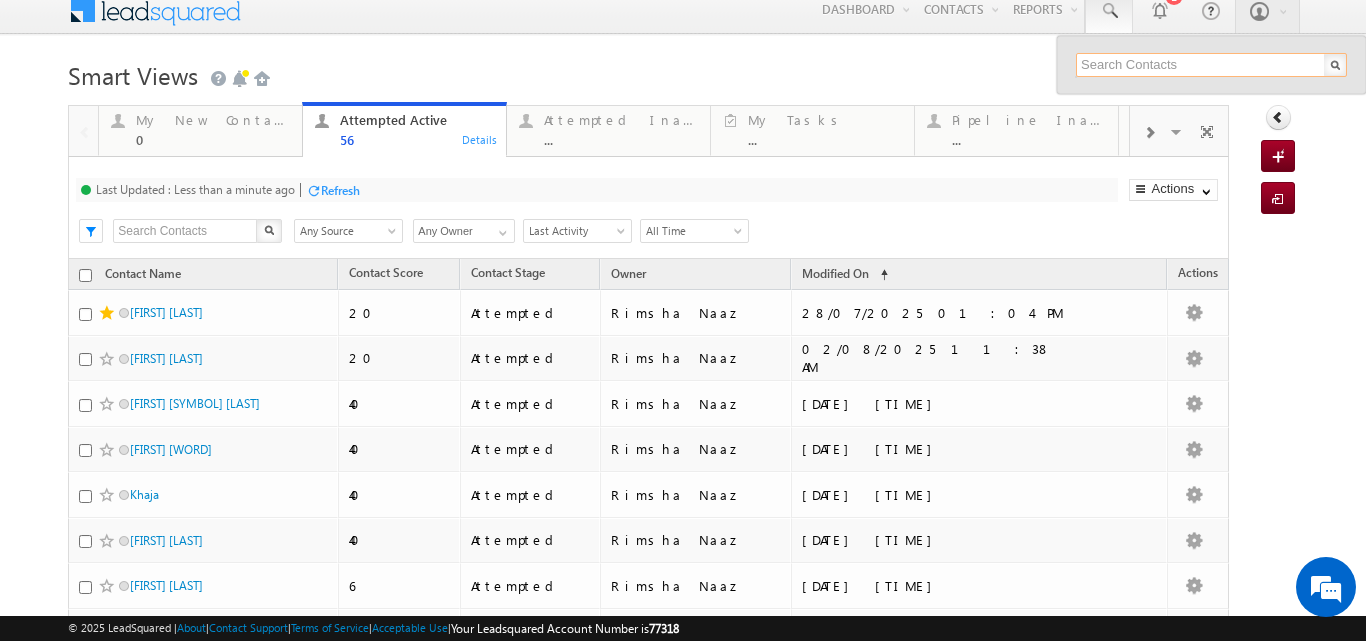 click at bounding box center (1211, 65) 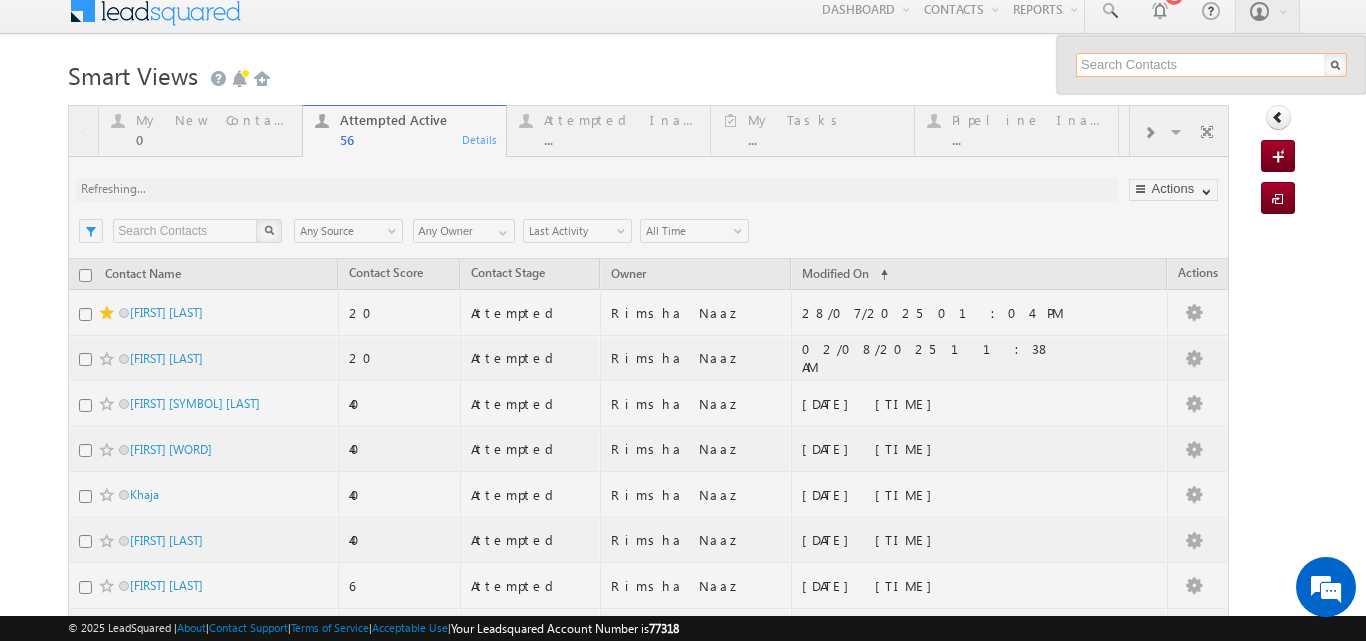 scroll, scrollTop: 0, scrollLeft: 0, axis: both 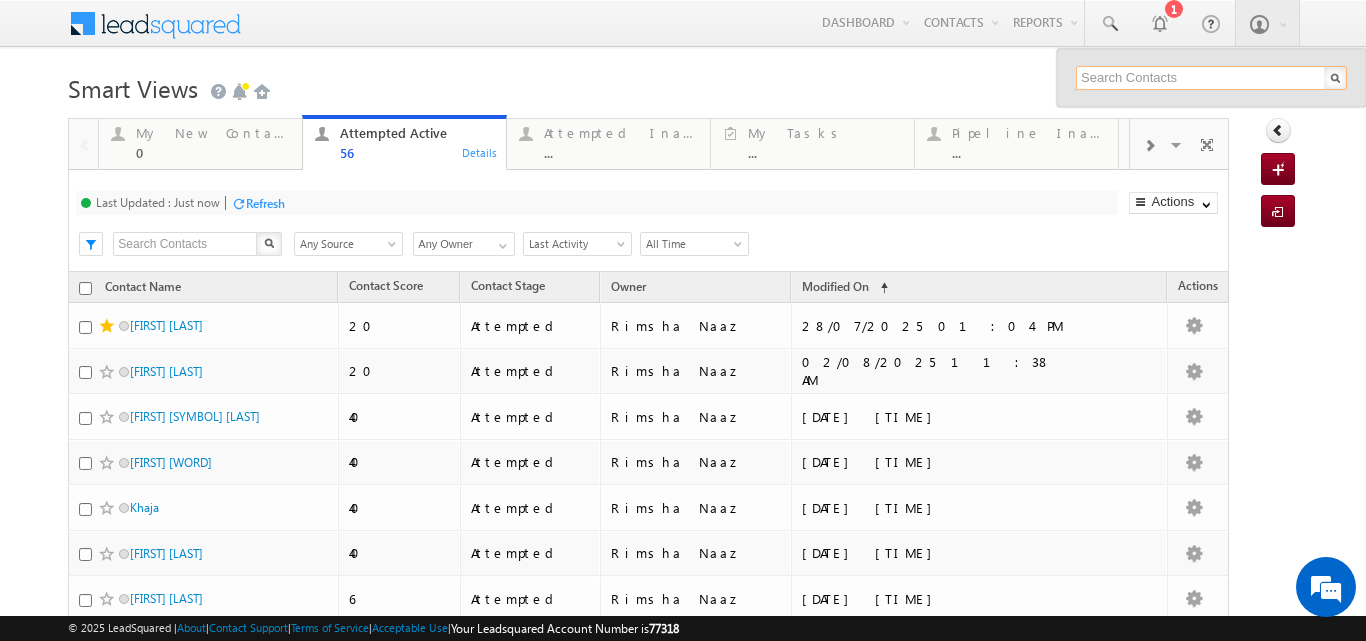 click at bounding box center [1211, 78] 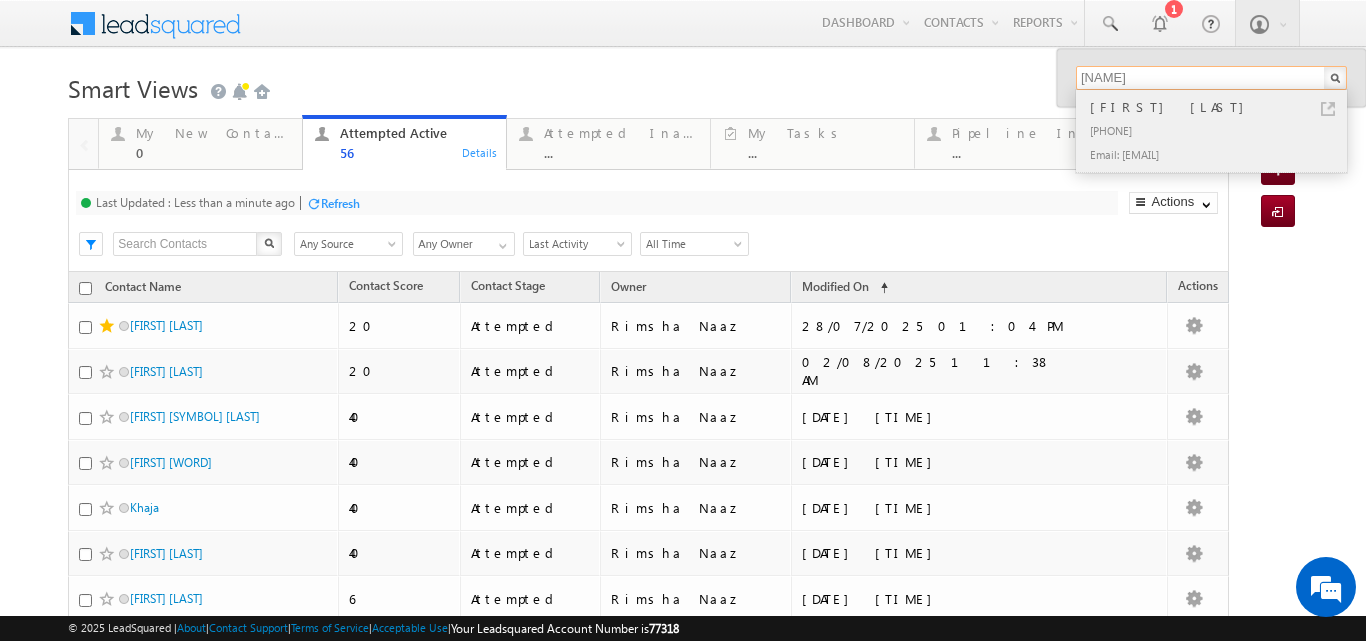 type on "harish" 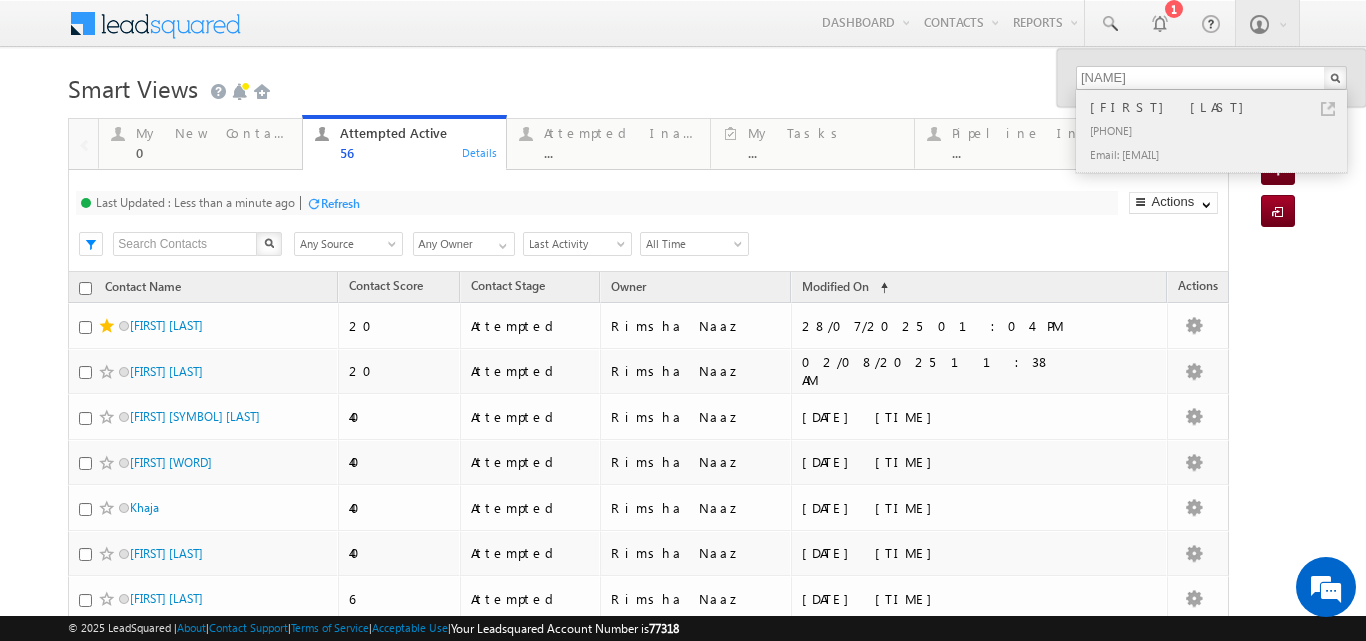 click on "harishmula24@gmail.com" at bounding box center [1220, 154] 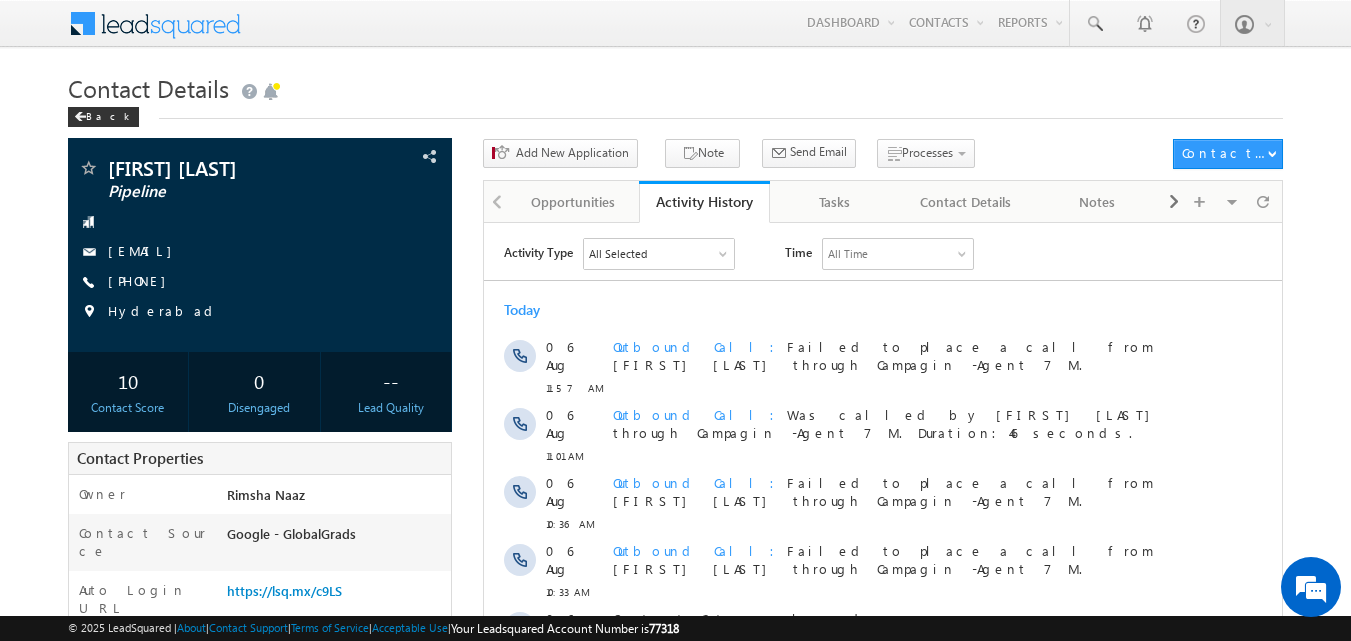 scroll, scrollTop: 0, scrollLeft: 0, axis: both 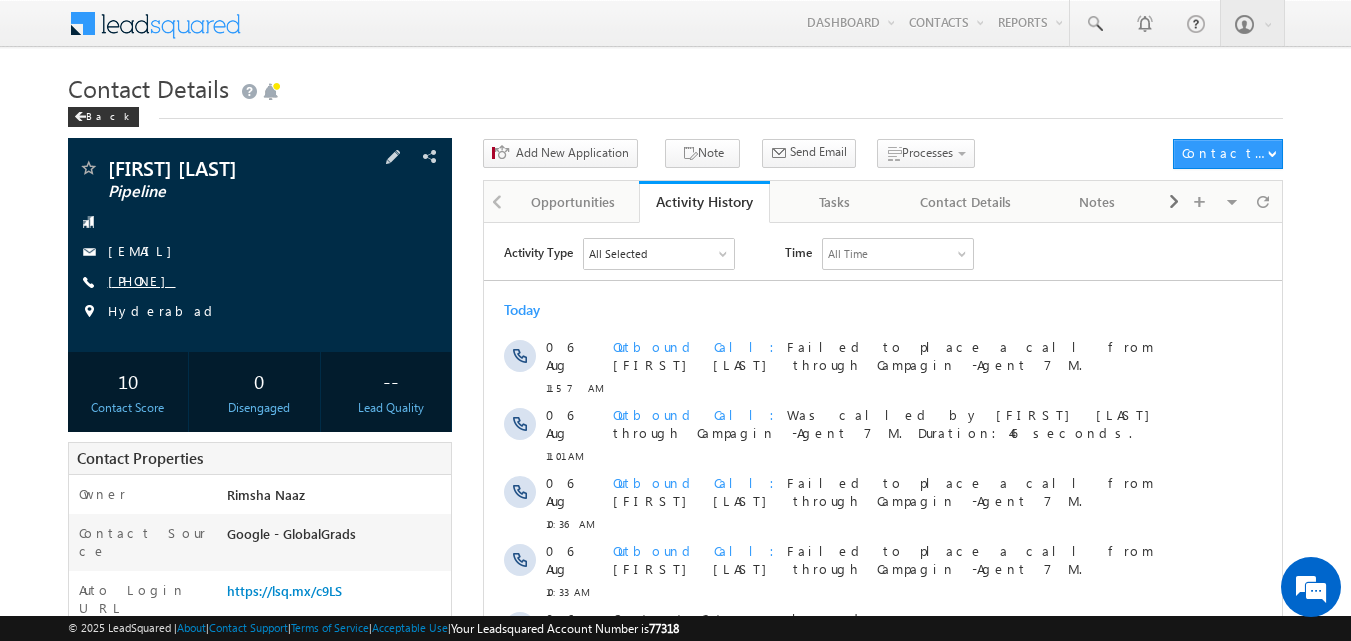 drag, startPoint x: 136, startPoint y: 283, endPoint x: 205, endPoint y: 281, distance: 69.02898 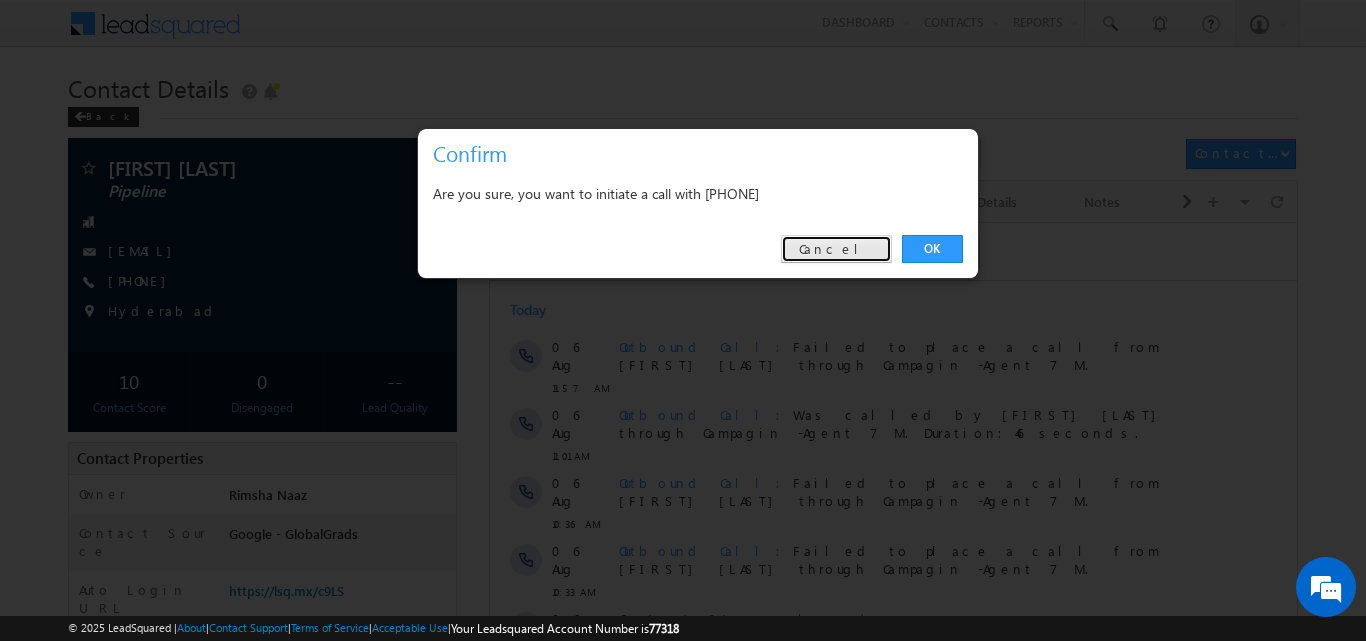 click on "Cancel" at bounding box center [836, 249] 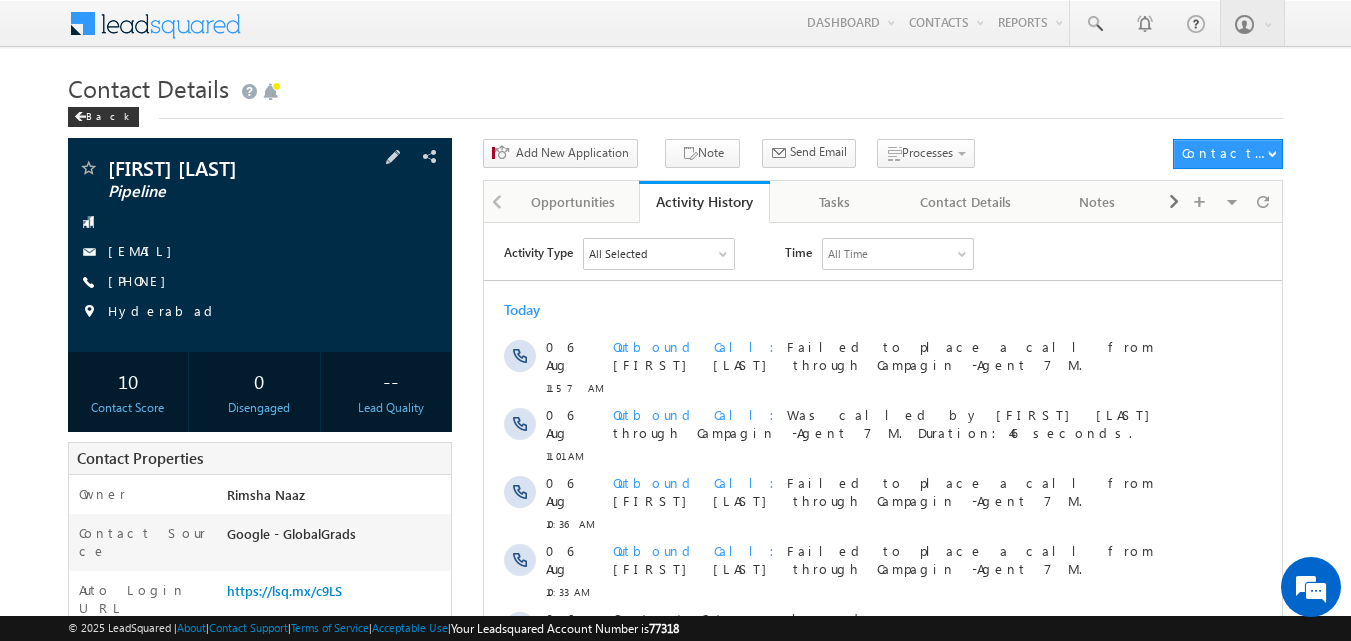copy on "[EMAIL]" 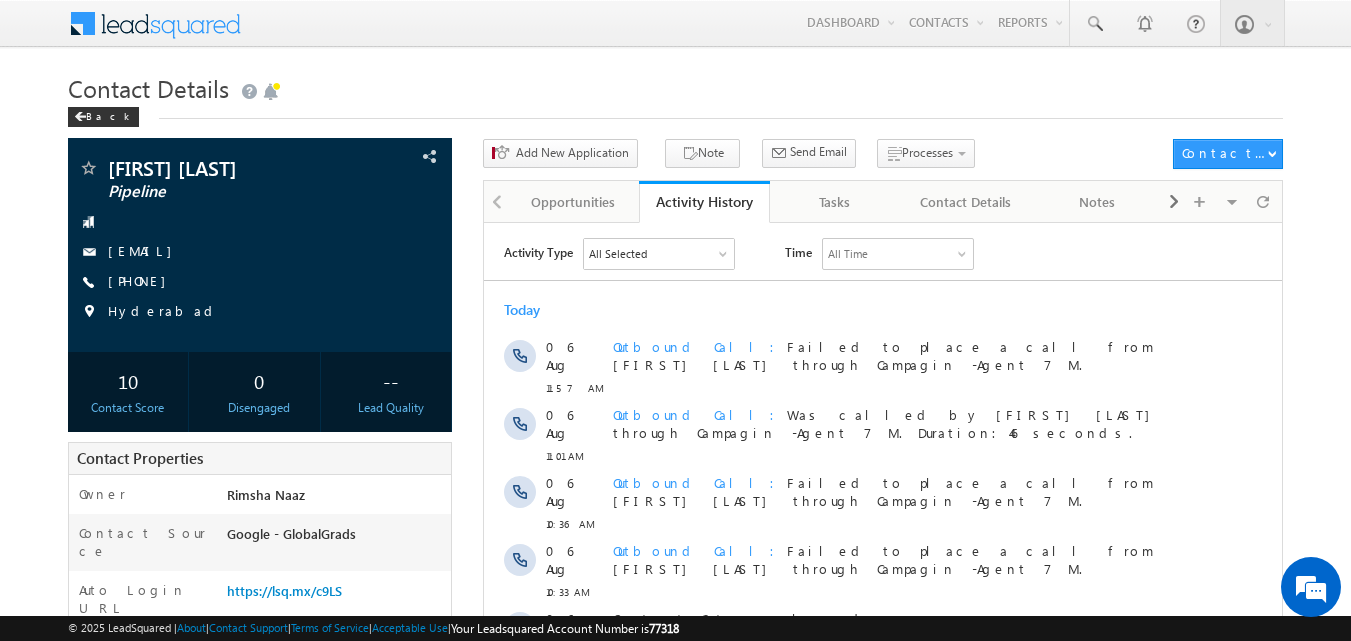 click on "Contact Details" at bounding box center (676, 86) 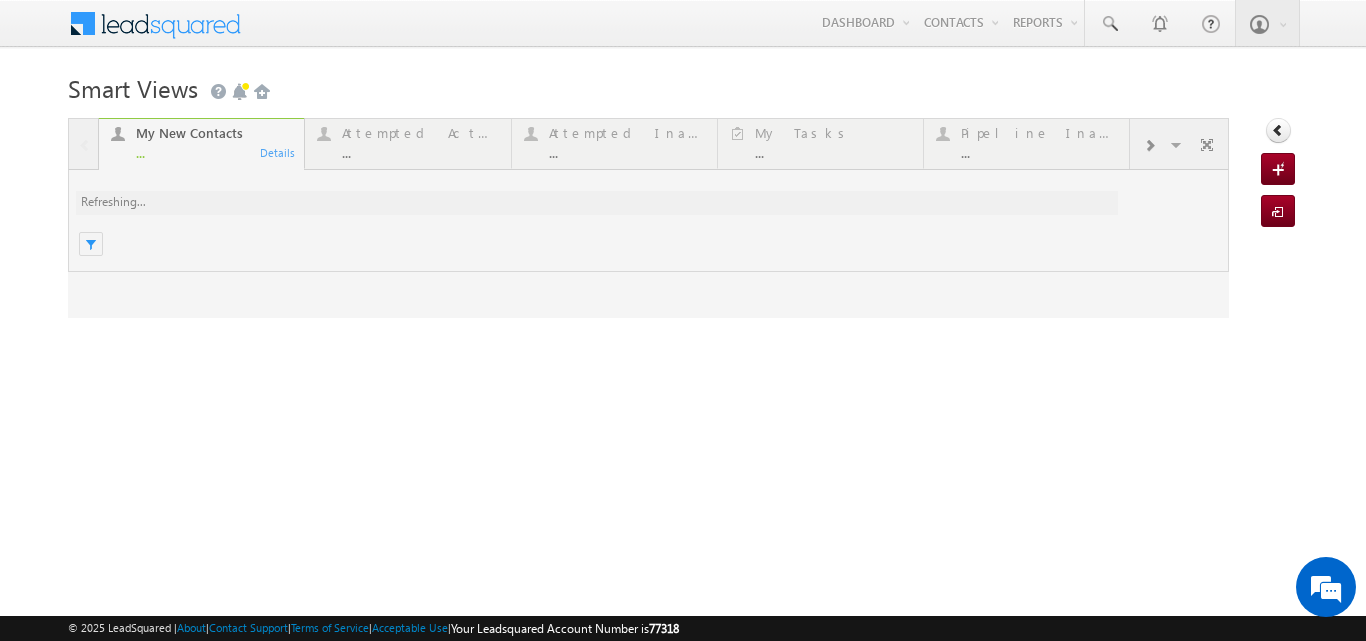 scroll, scrollTop: 0, scrollLeft: 0, axis: both 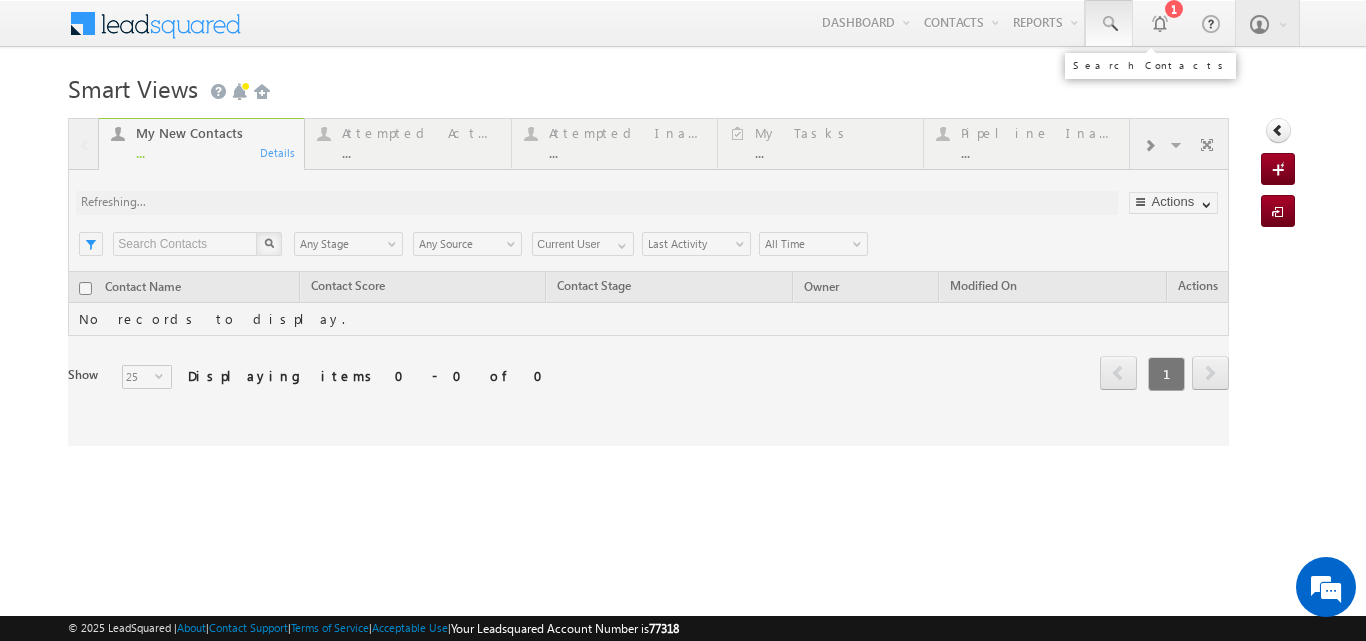 click at bounding box center [1109, 24] 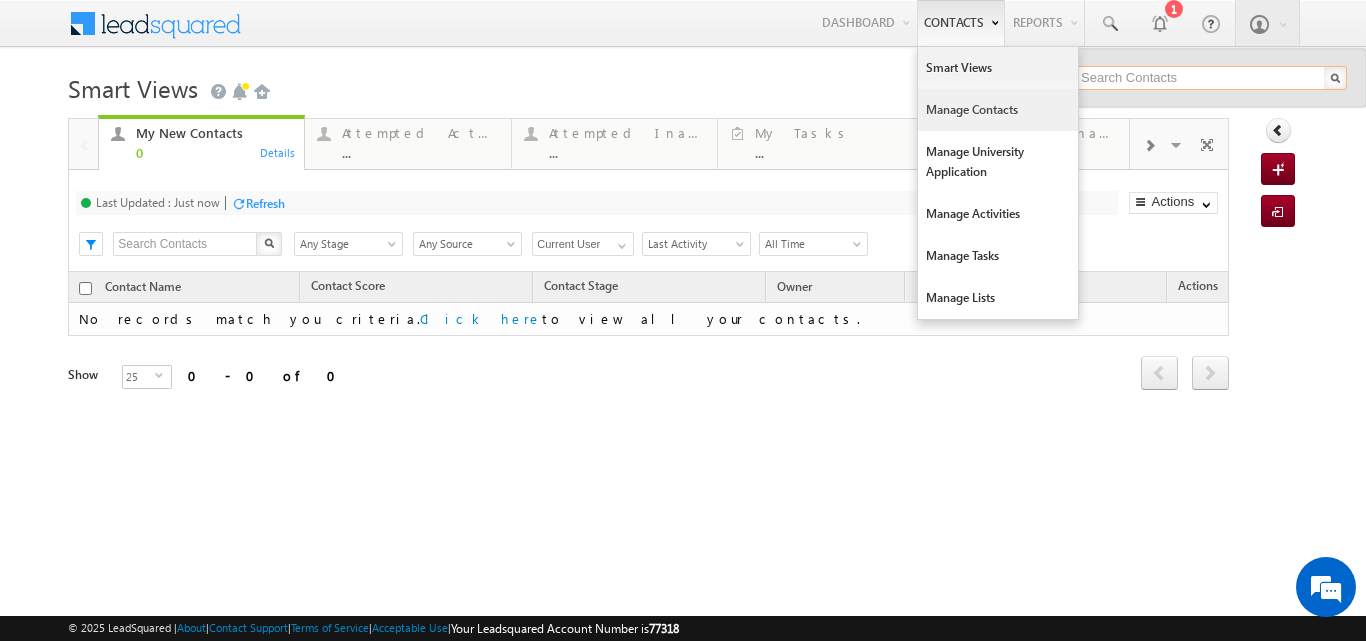 scroll, scrollTop: 0, scrollLeft: 0, axis: both 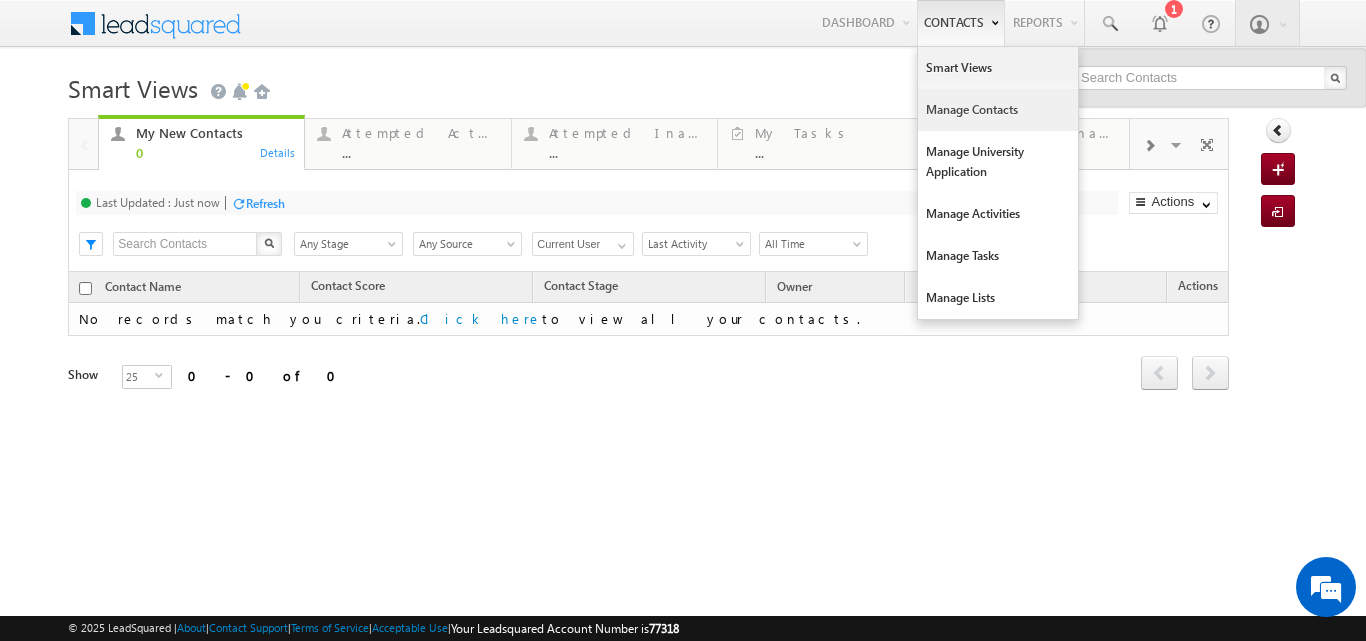 click on "Manage Contacts" at bounding box center [998, 110] 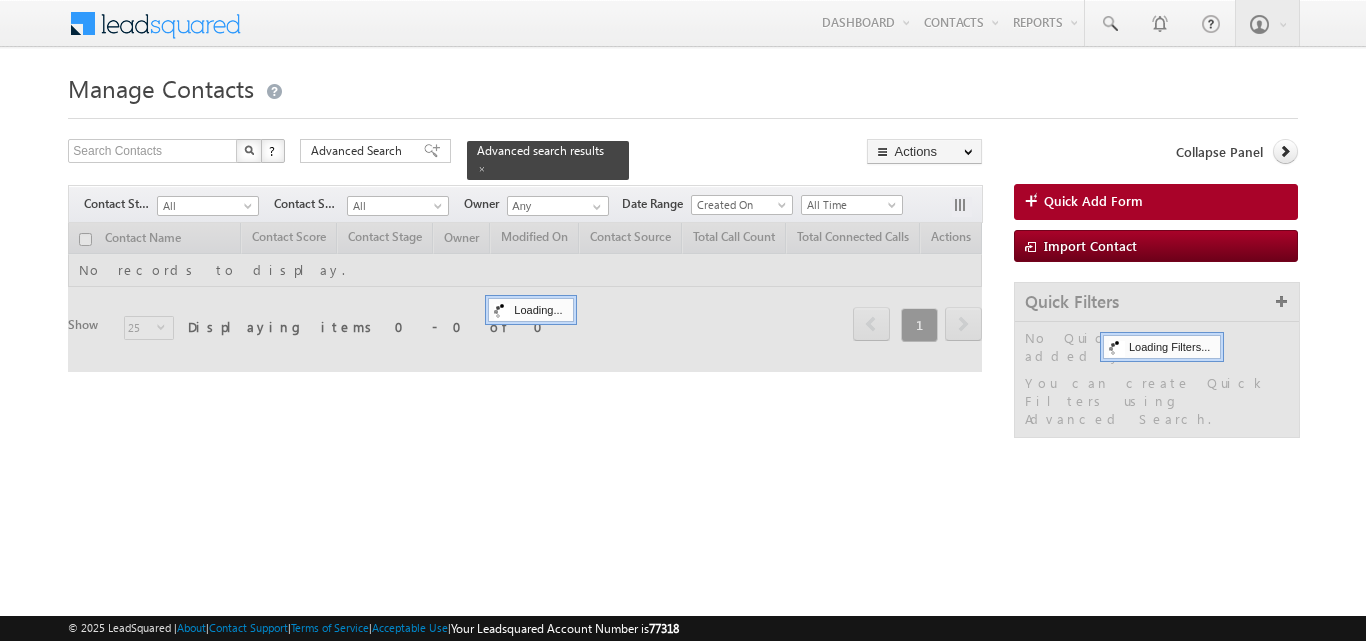 scroll, scrollTop: 0, scrollLeft: 0, axis: both 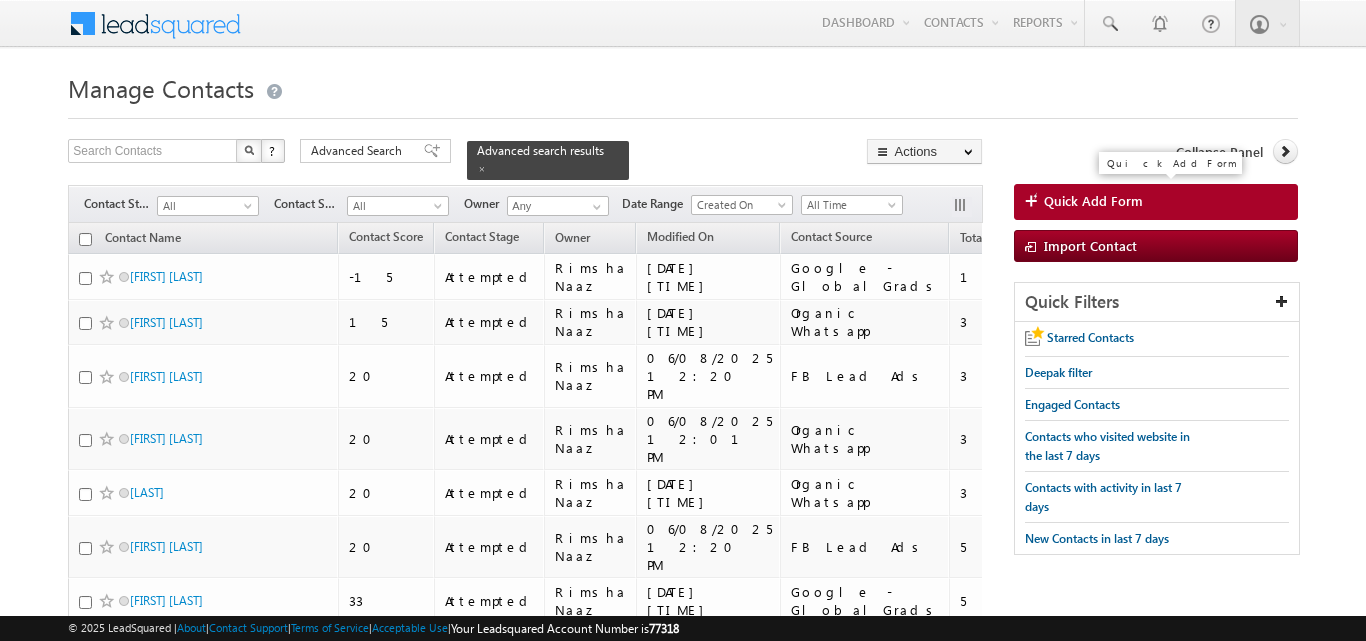 click on "Quick Add Form" at bounding box center (1093, 201) 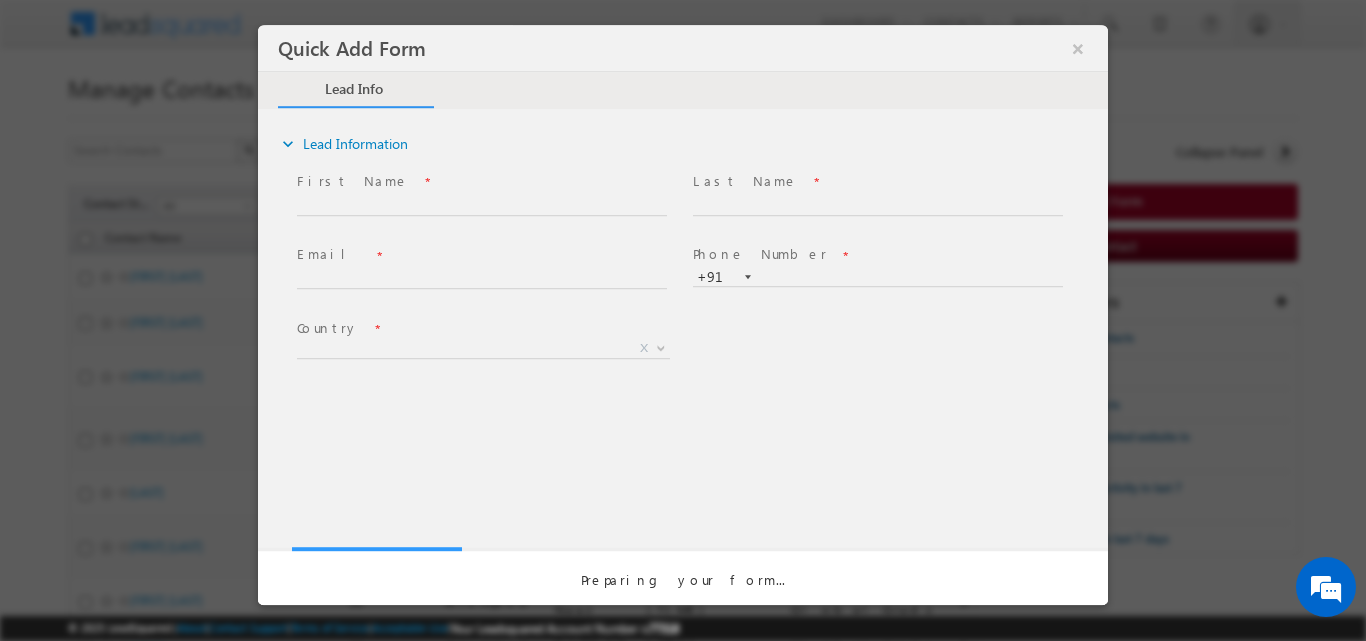 scroll, scrollTop: 0, scrollLeft: 0, axis: both 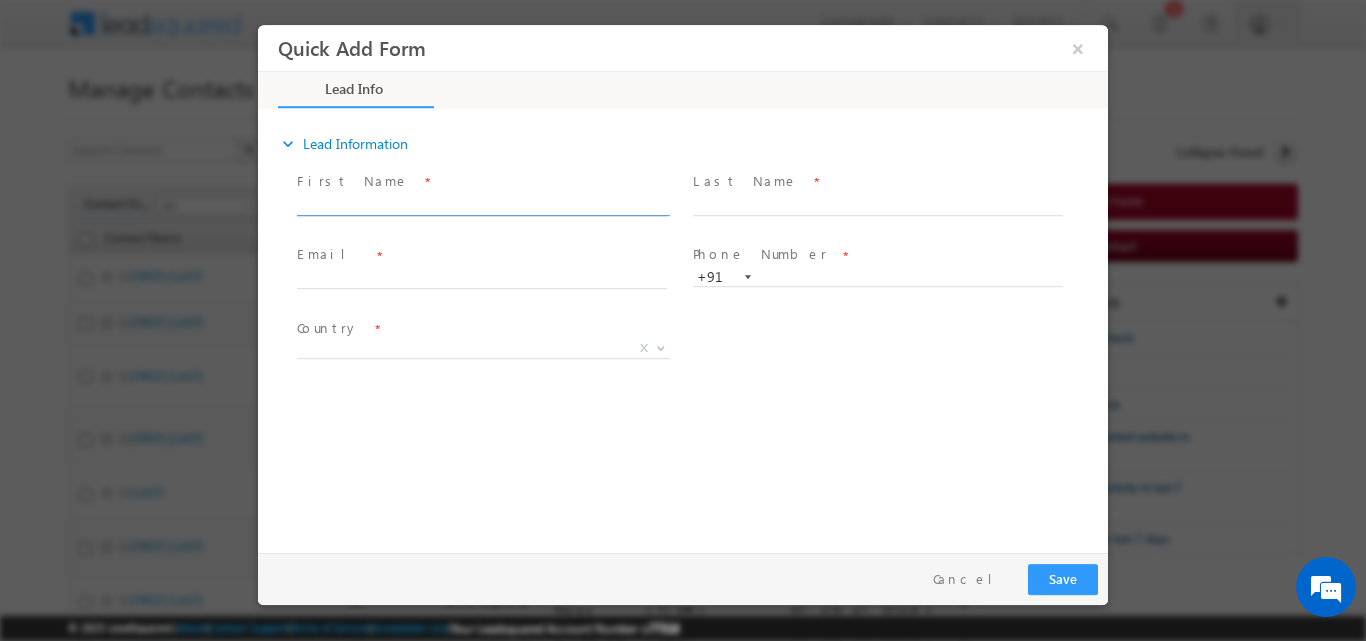 click at bounding box center (482, 205) 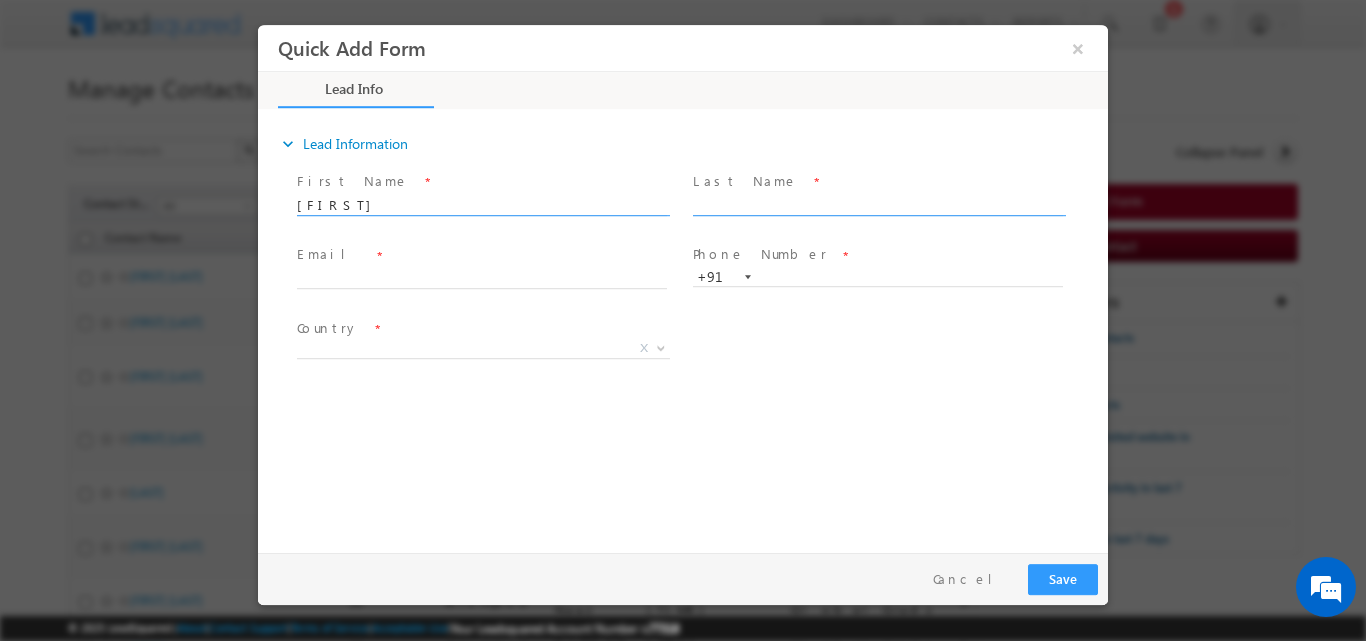 type on "[FIRST]" 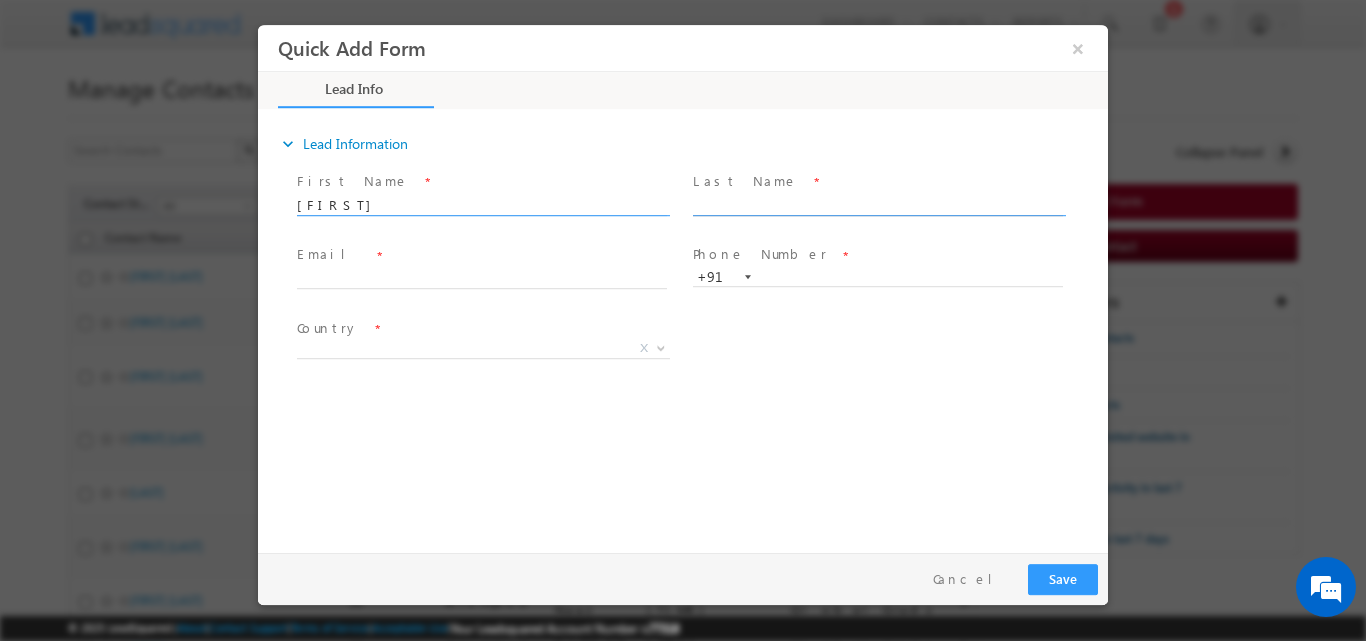 click at bounding box center (878, 205) 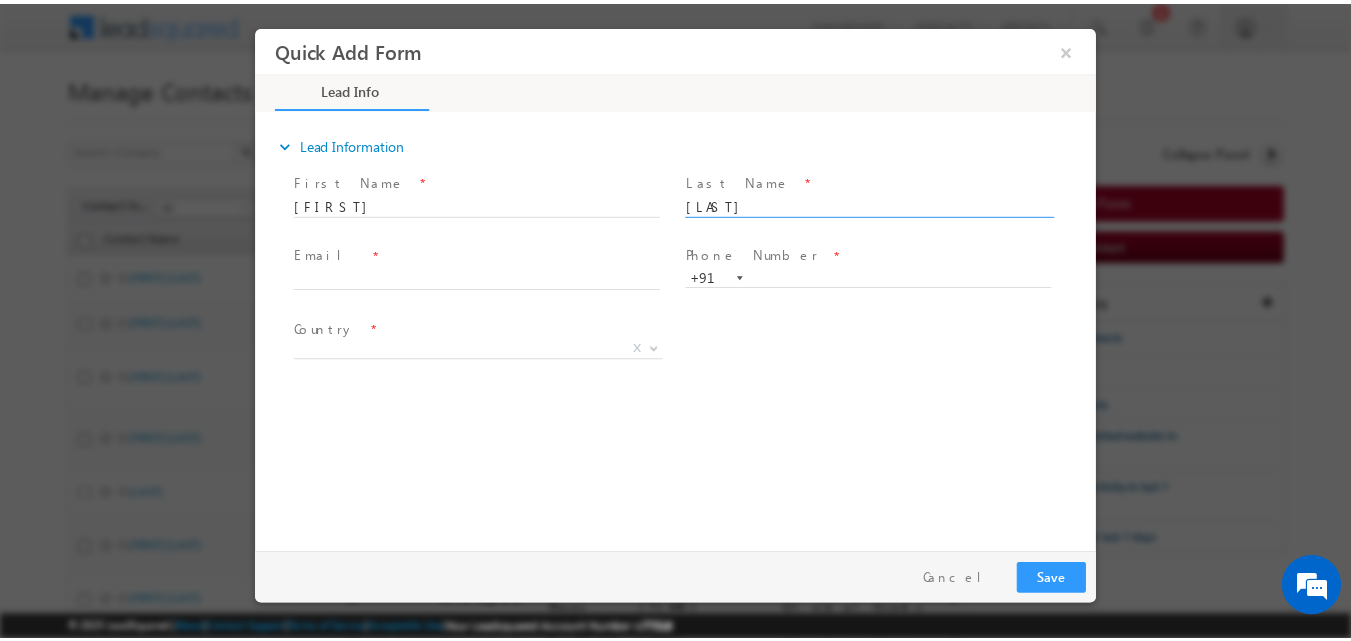 scroll, scrollTop: 0, scrollLeft: 0, axis: both 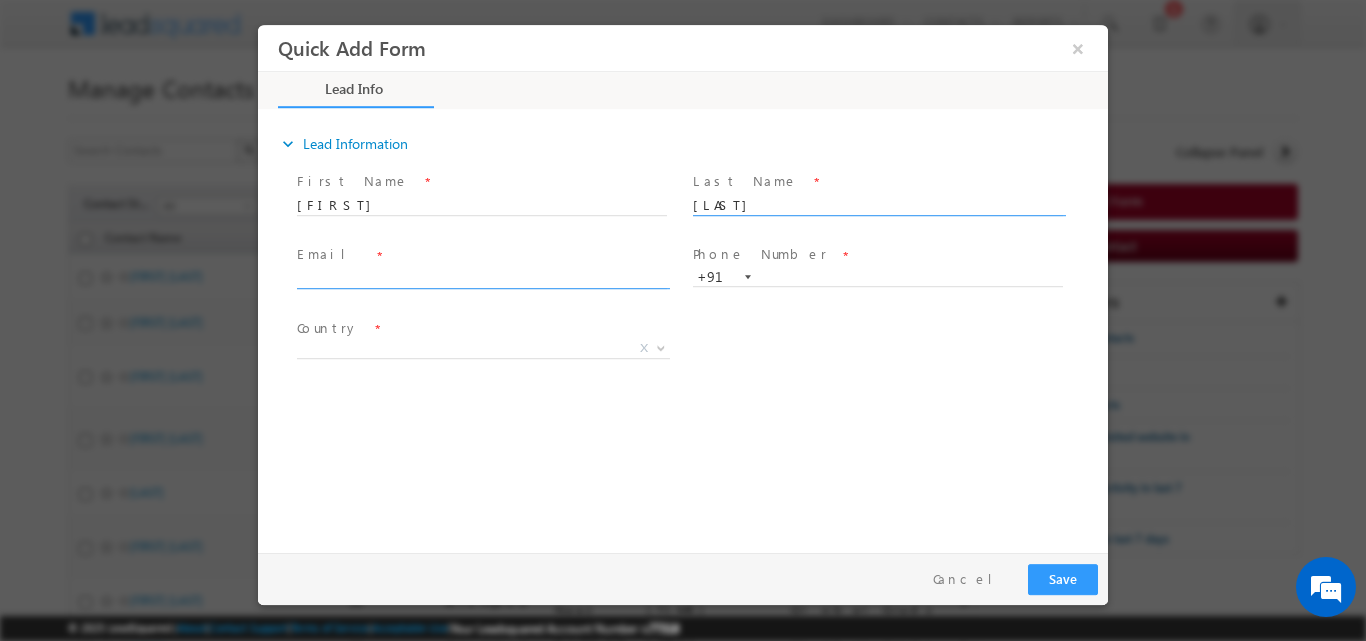 type on "[LAST]" 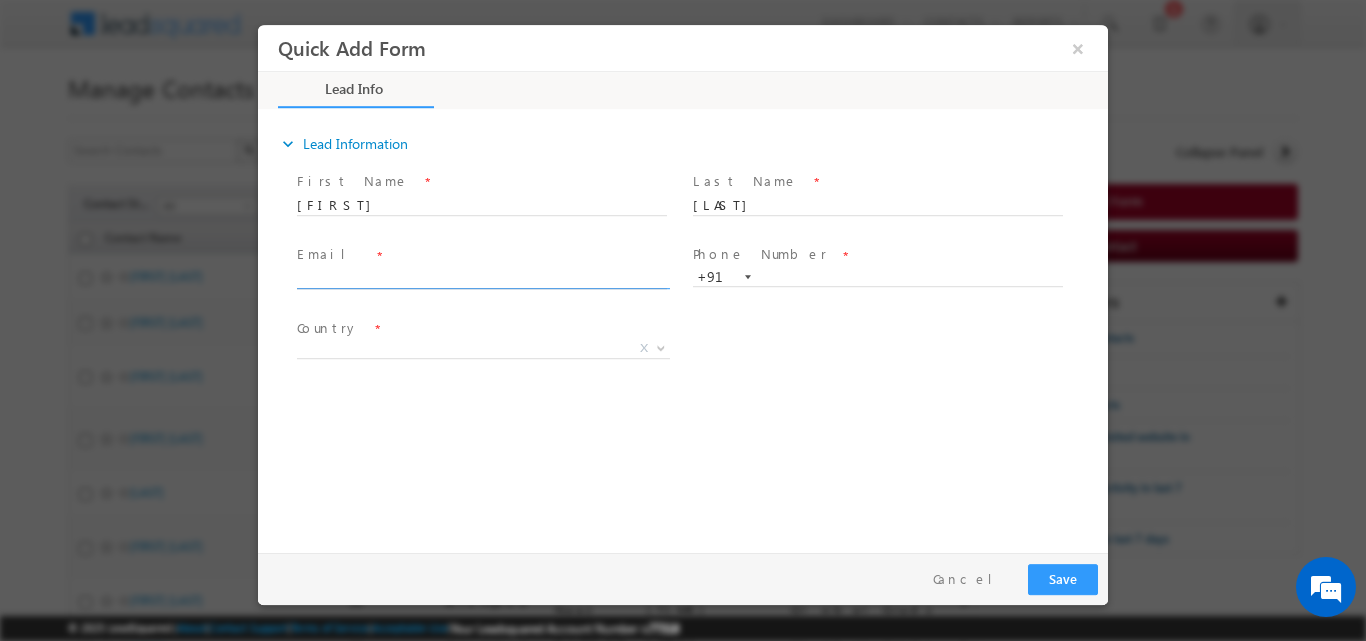 click 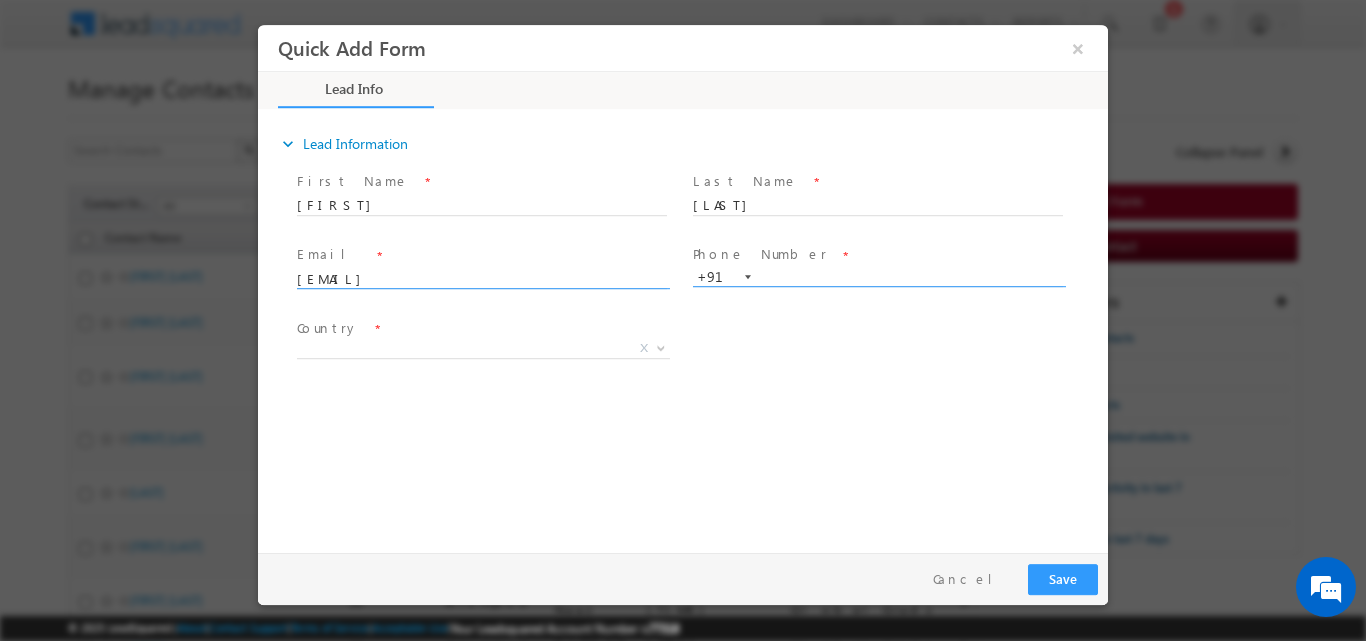 type on "[EMAIL]" 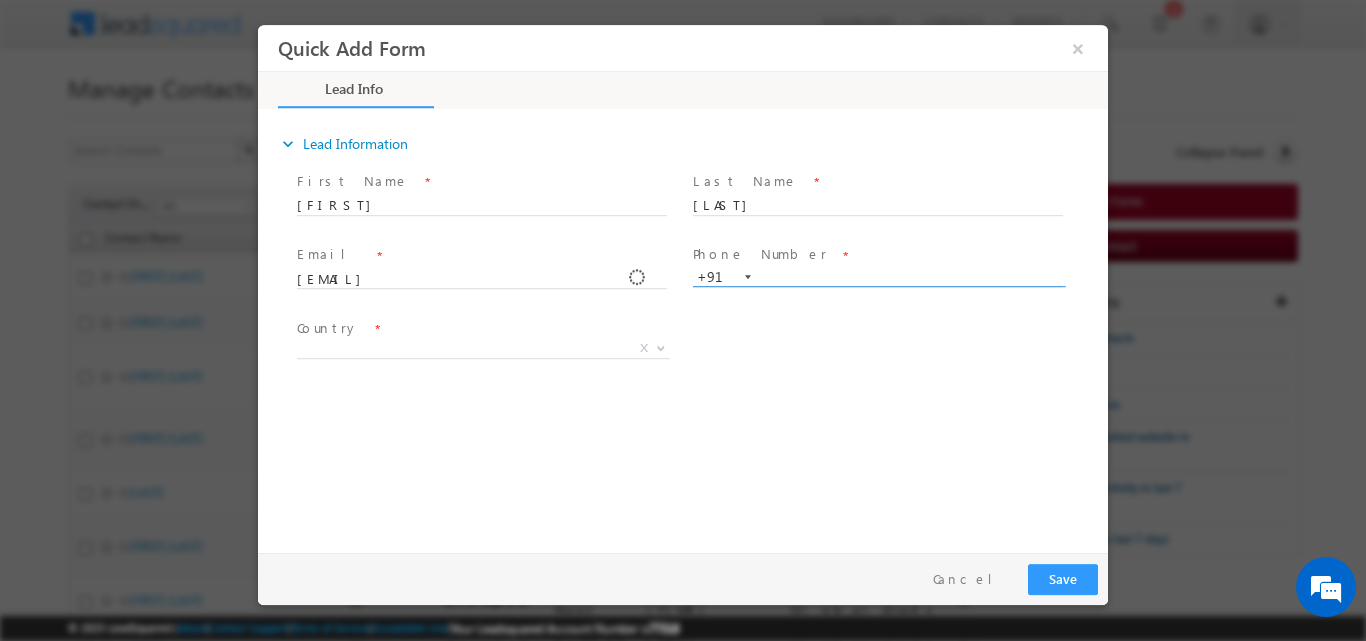 click at bounding box center (878, 277) 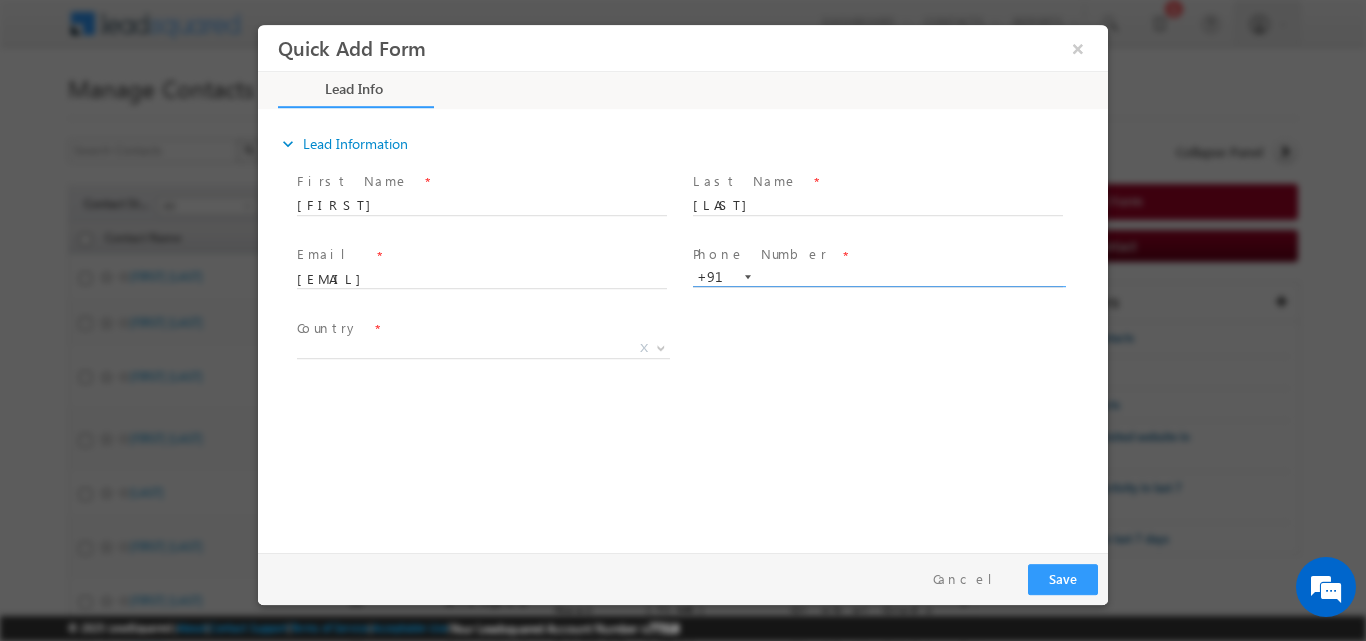 paste on "98730 20590" 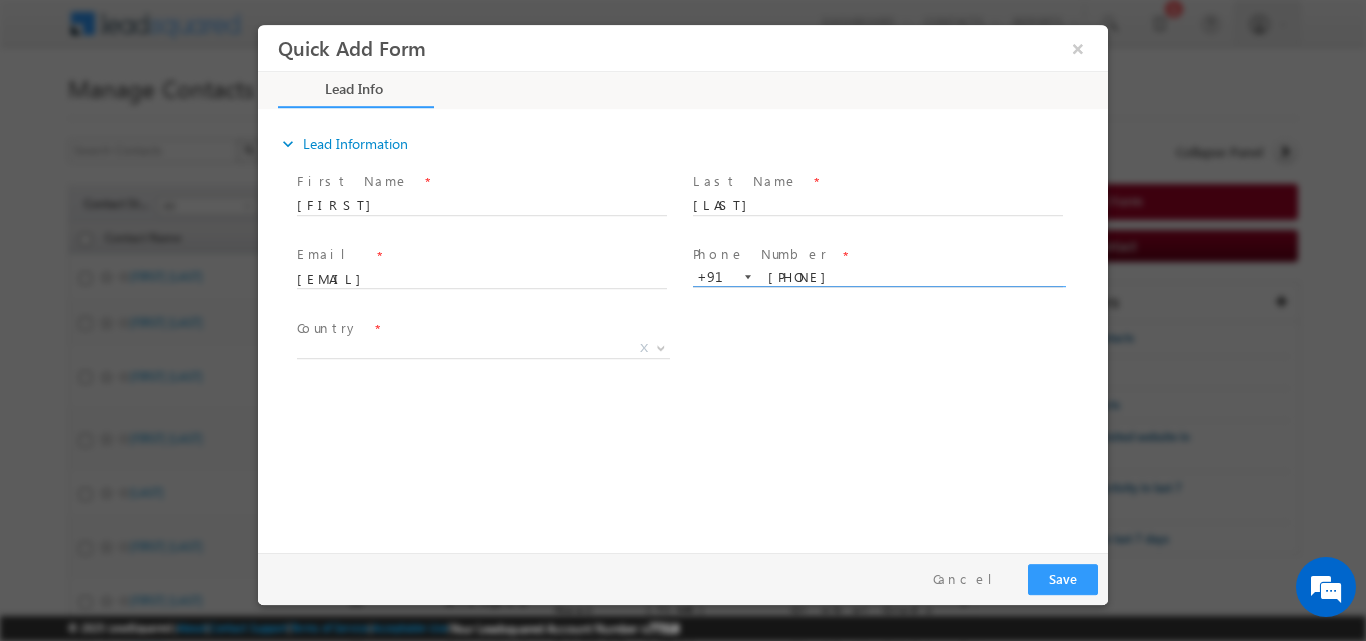 click on "98730 20590" at bounding box center (878, 277) 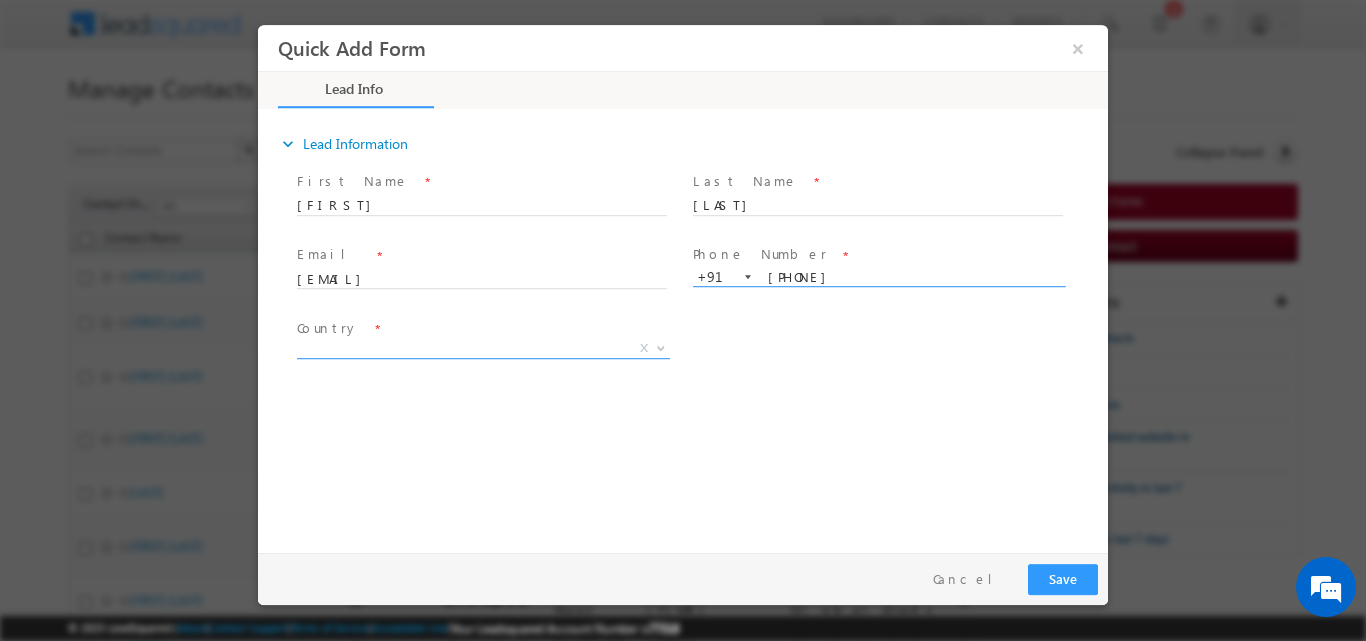 type on "9873020590" 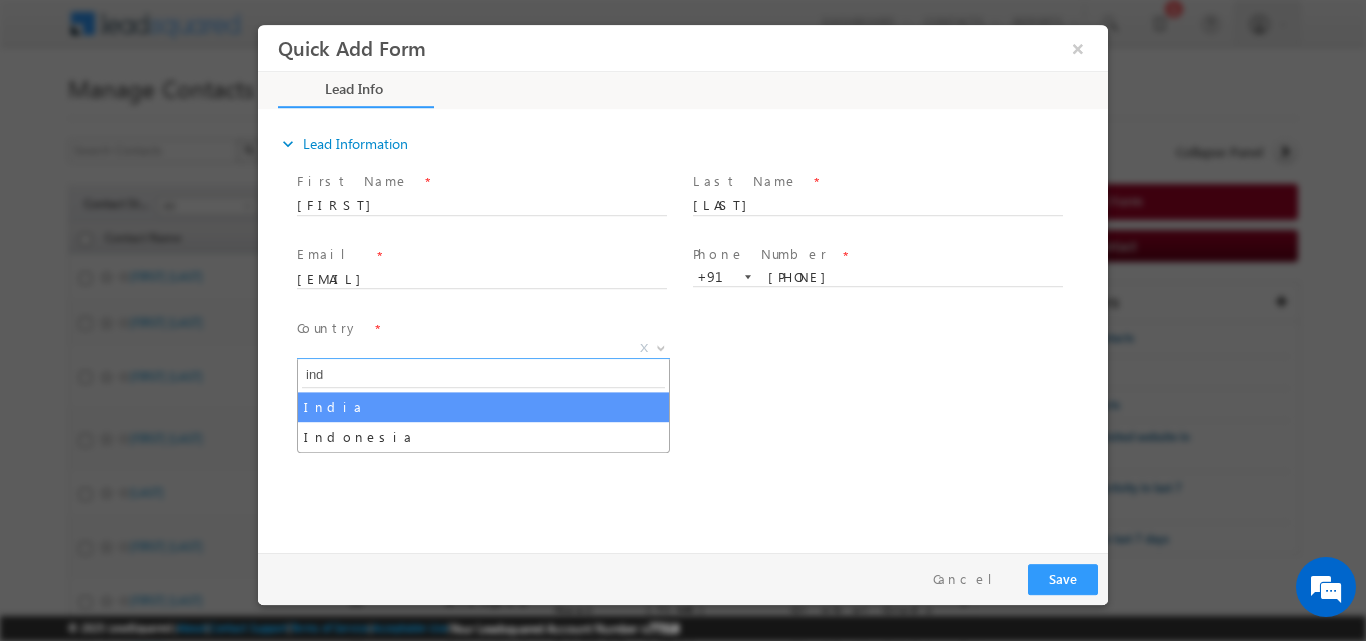 type on "ind" 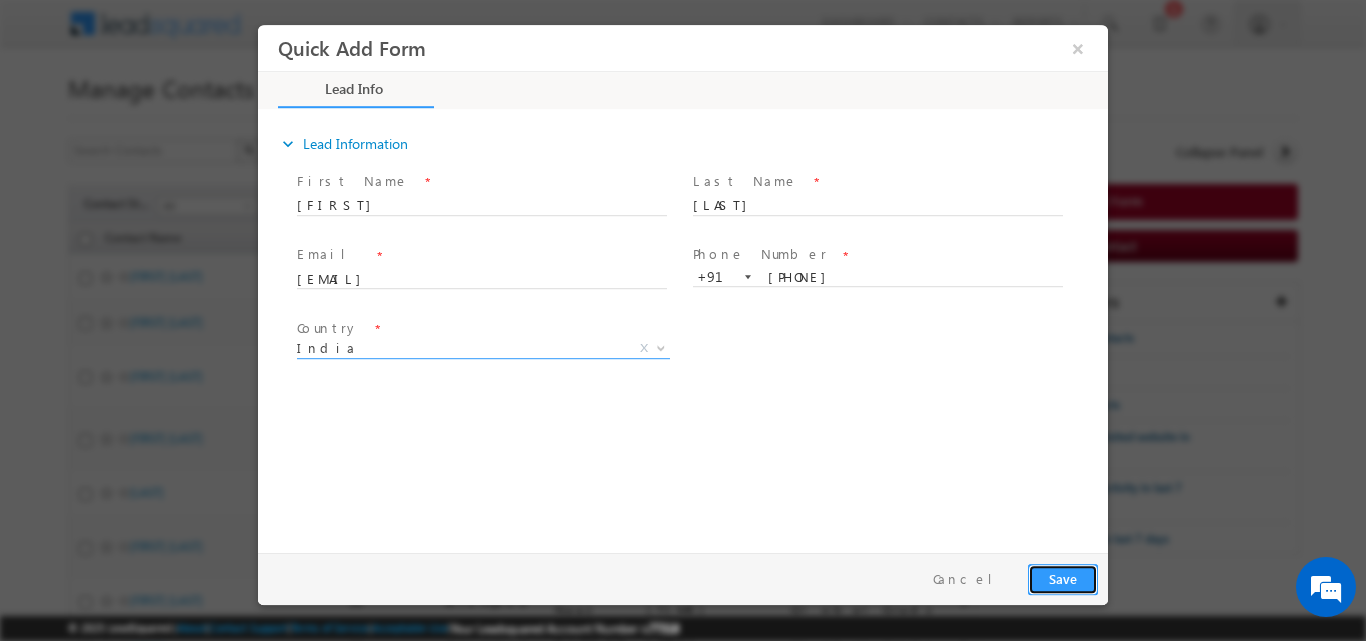 click on "Save" at bounding box center [1063, 578] 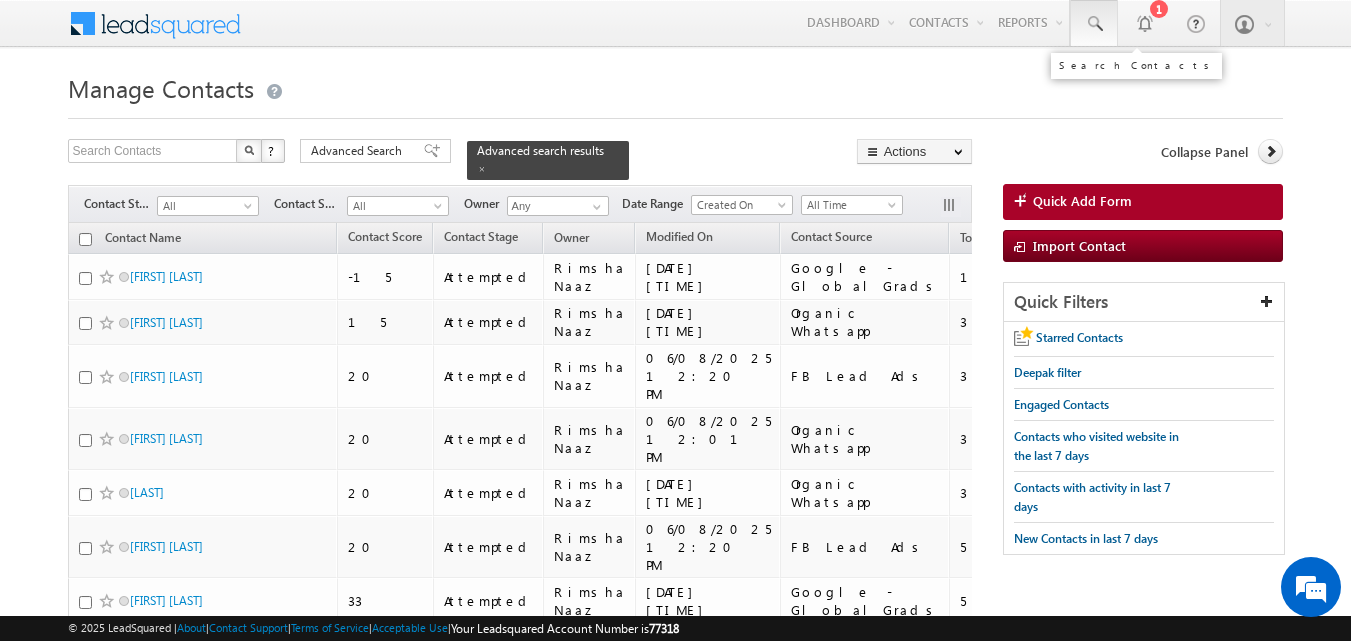 click at bounding box center [1094, 24] 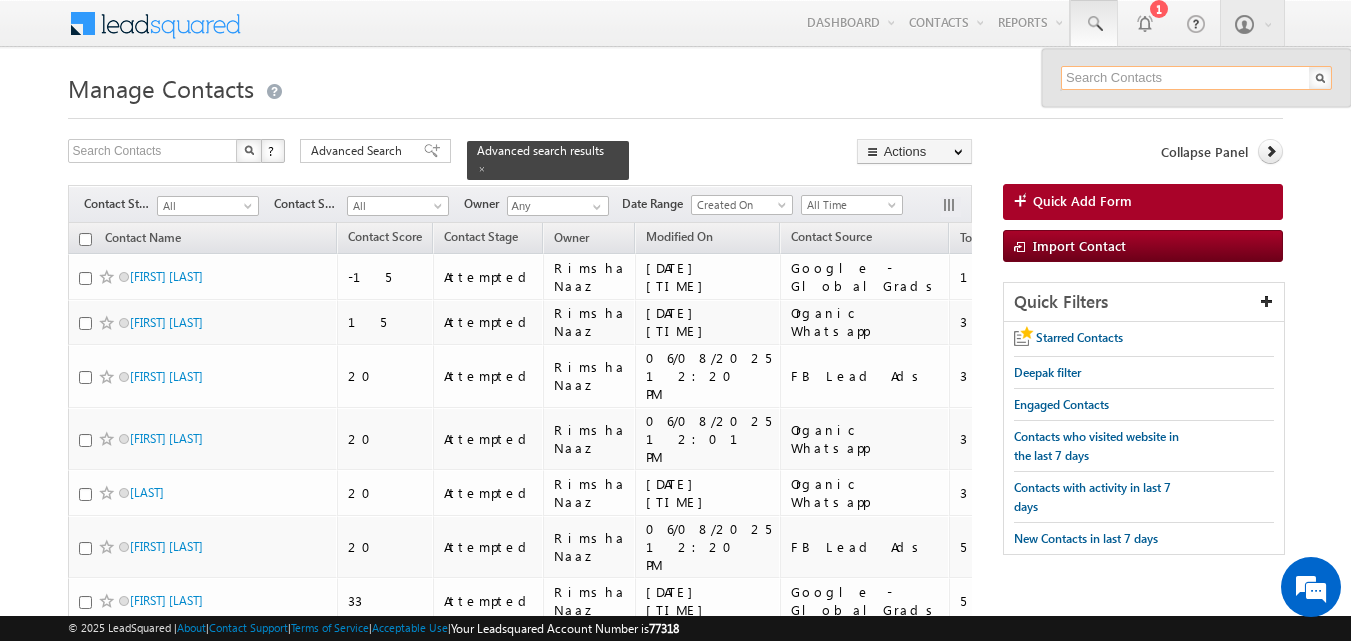 click at bounding box center [1196, 78] 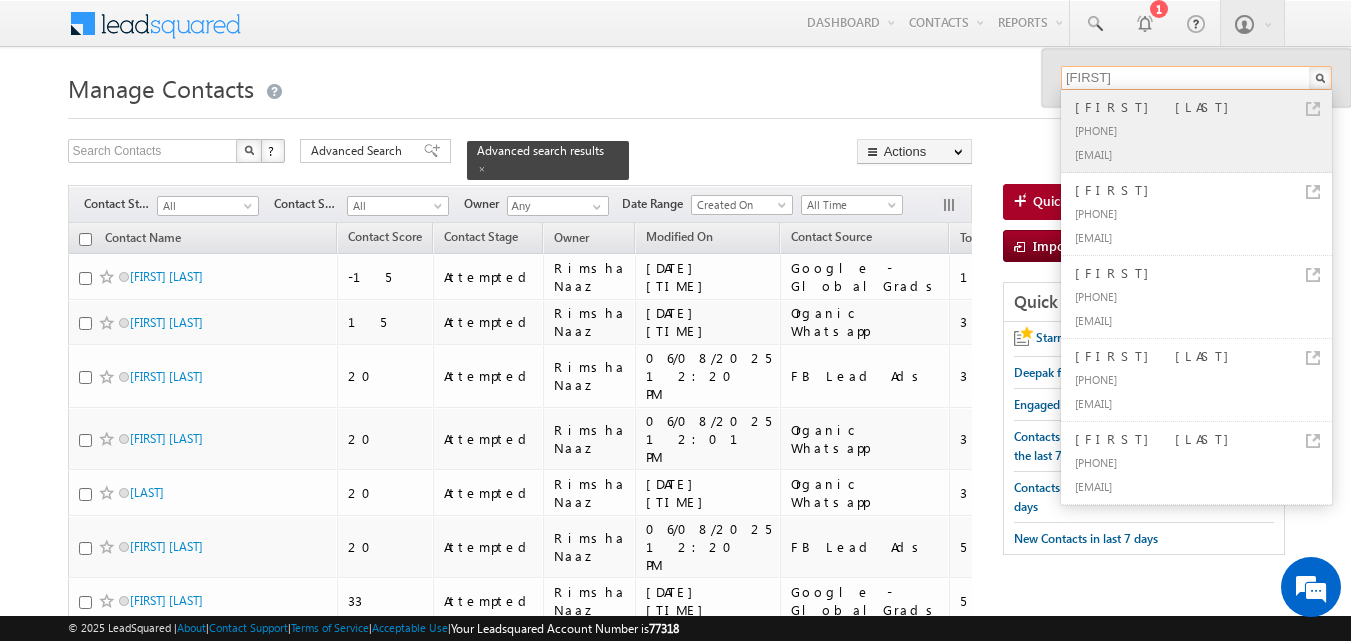 type on "Kavya" 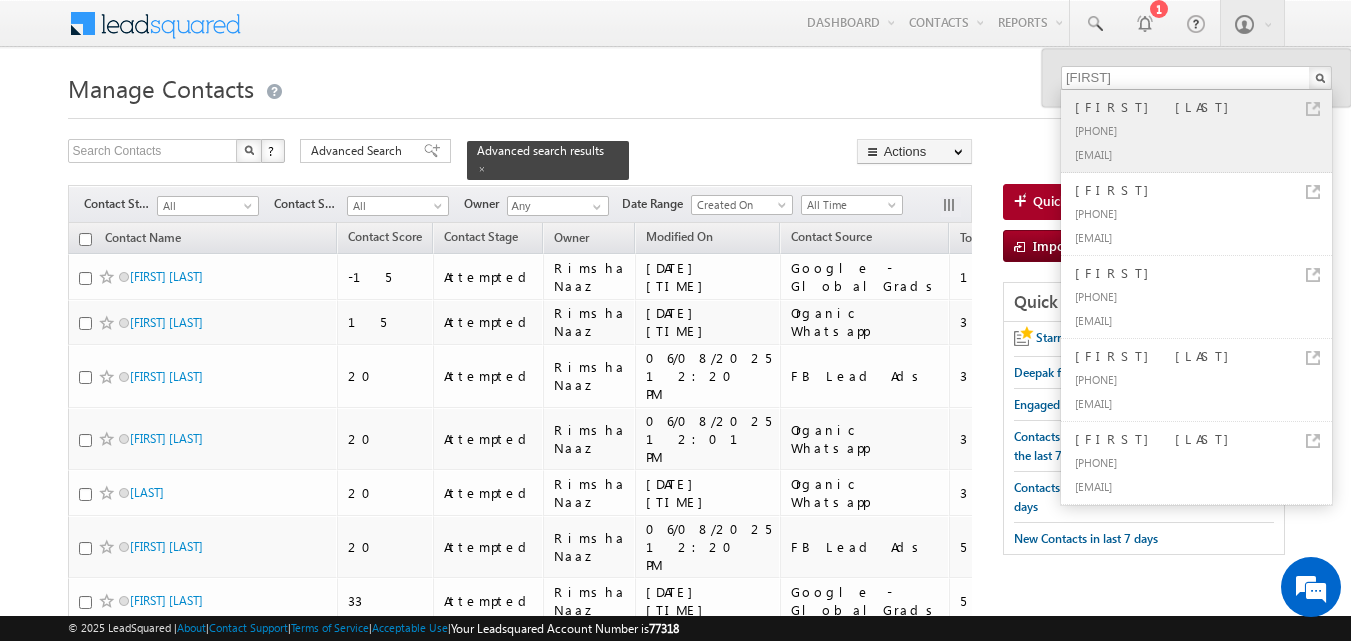 click on "+91-9873020590" at bounding box center (1205, 130) 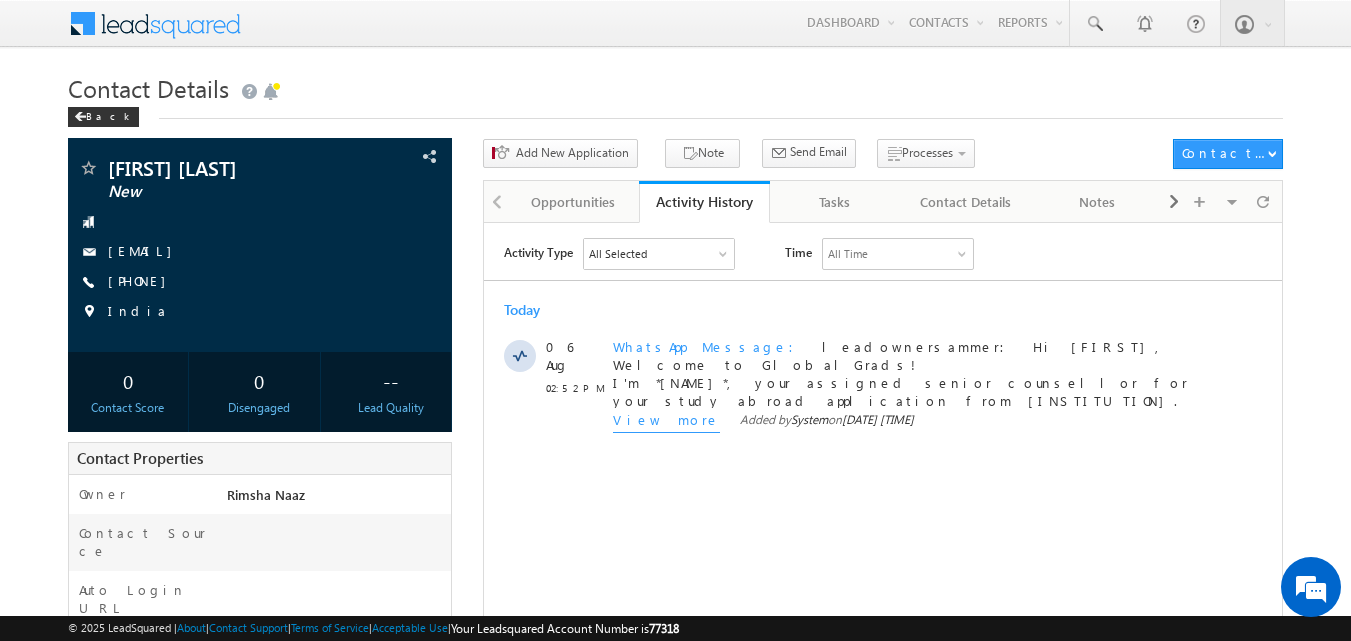 scroll, scrollTop: 0, scrollLeft: 0, axis: both 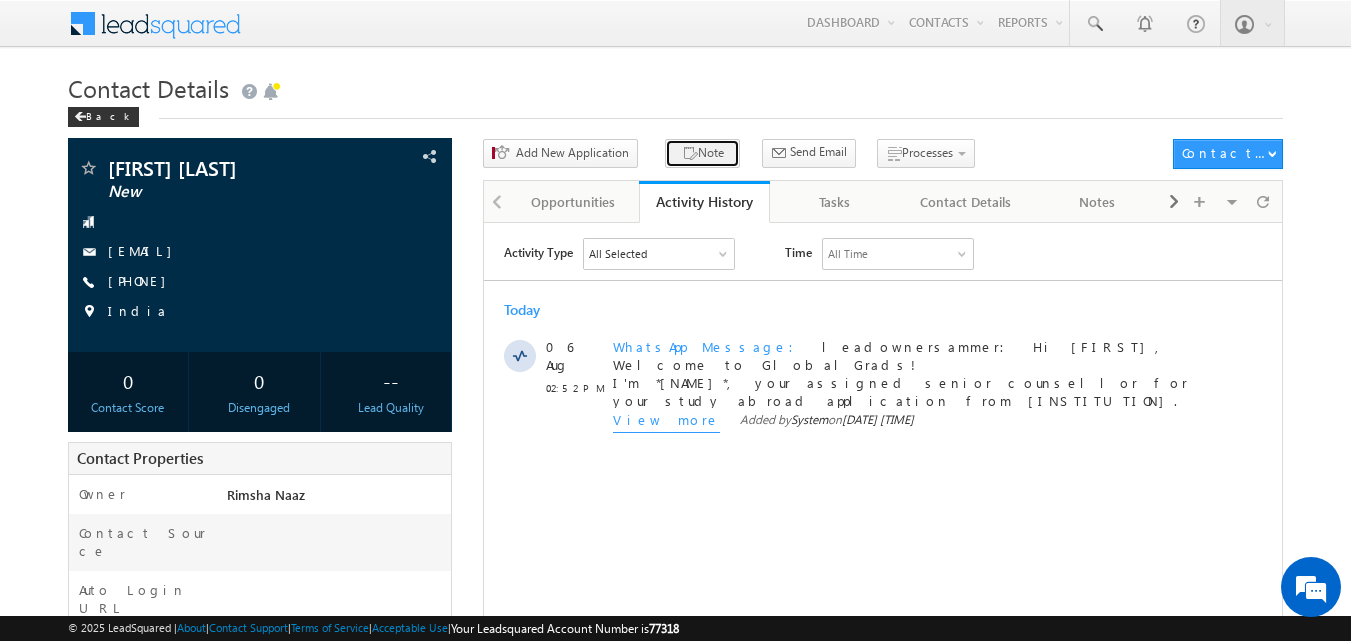 click on "Note" at bounding box center [702, 153] 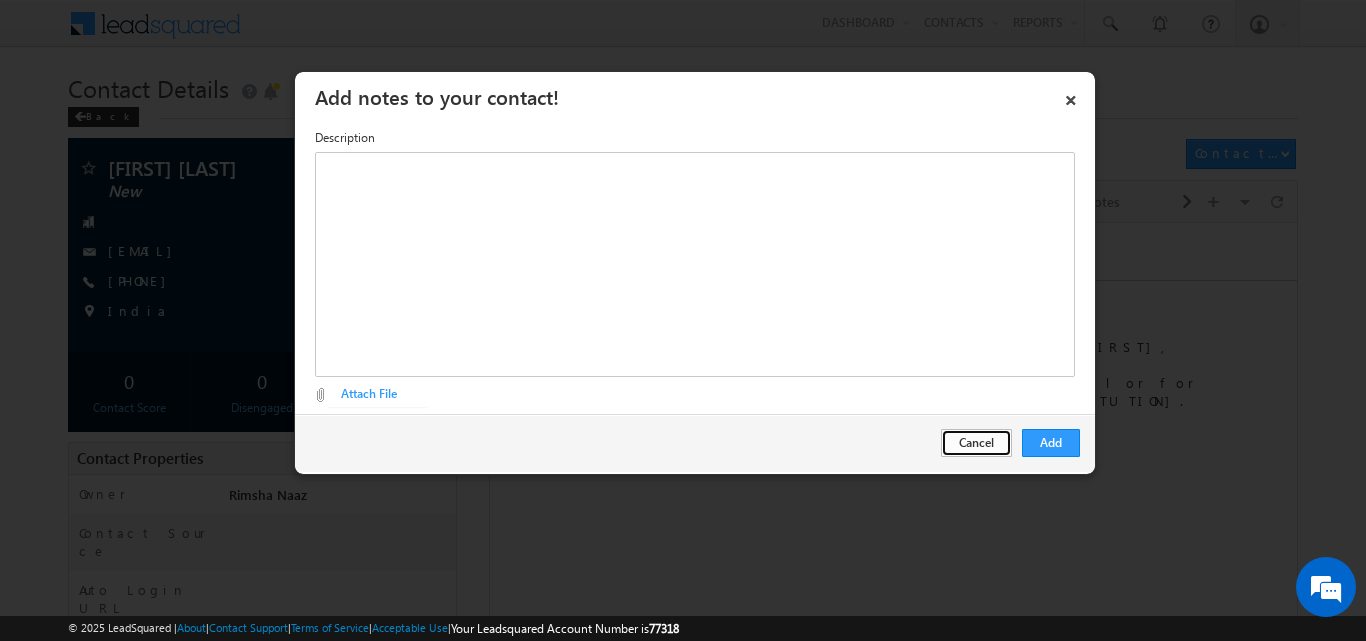 click on "Cancel" at bounding box center [976, 443] 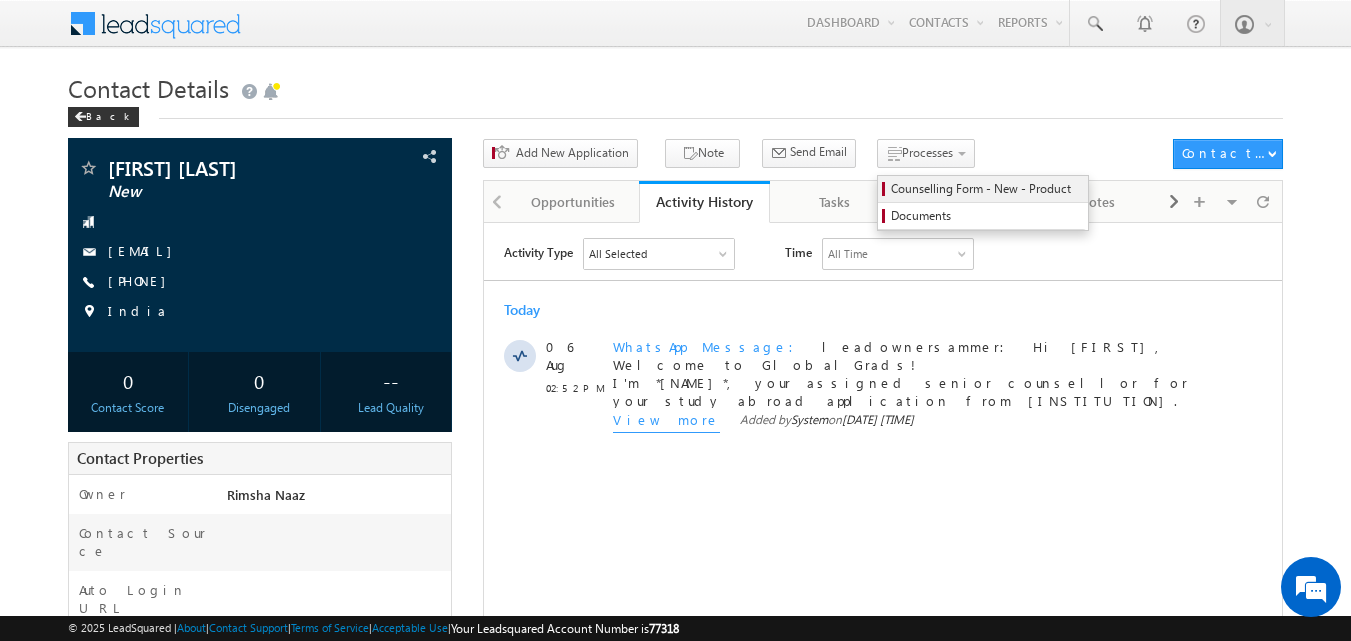 click on "Counselling Form - New - Product" at bounding box center [983, 189] 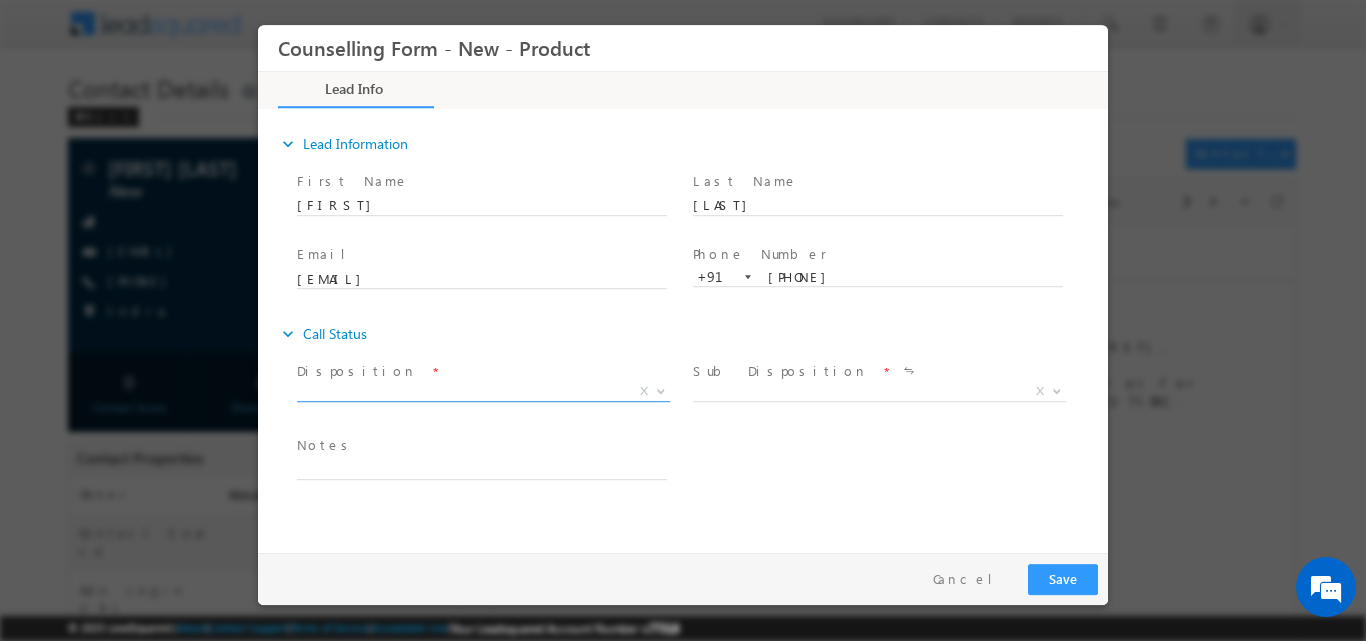 scroll, scrollTop: 0, scrollLeft: 0, axis: both 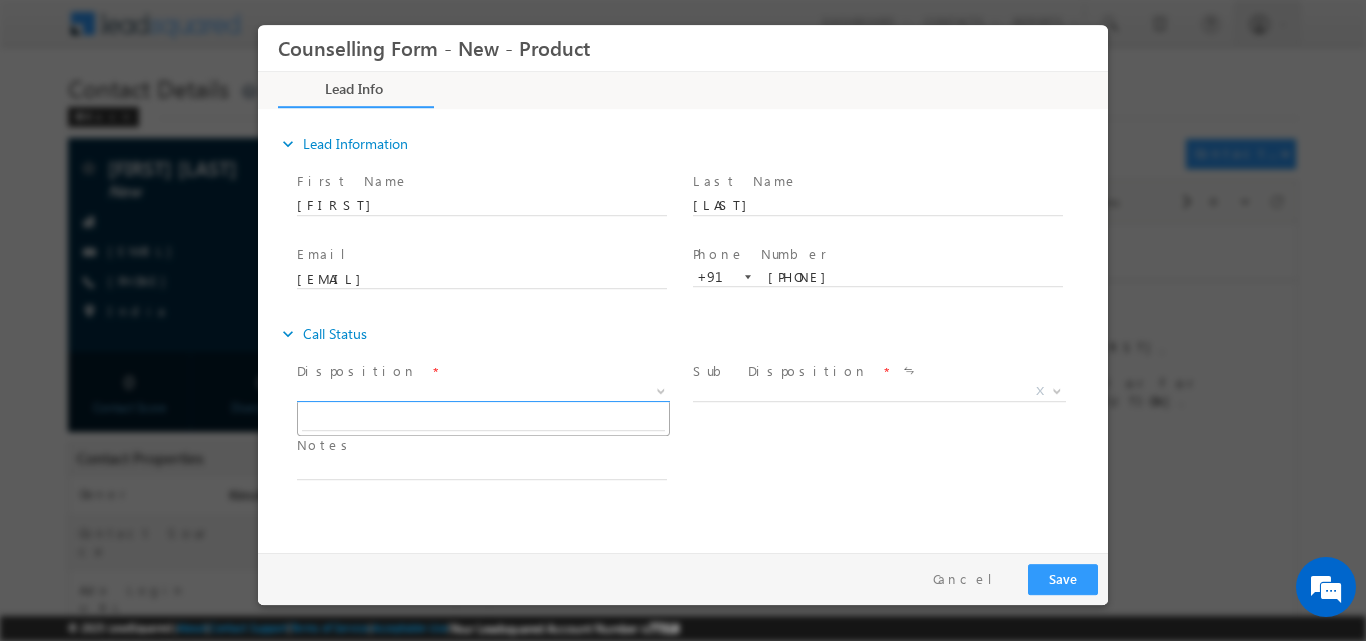 click at bounding box center [661, 389] 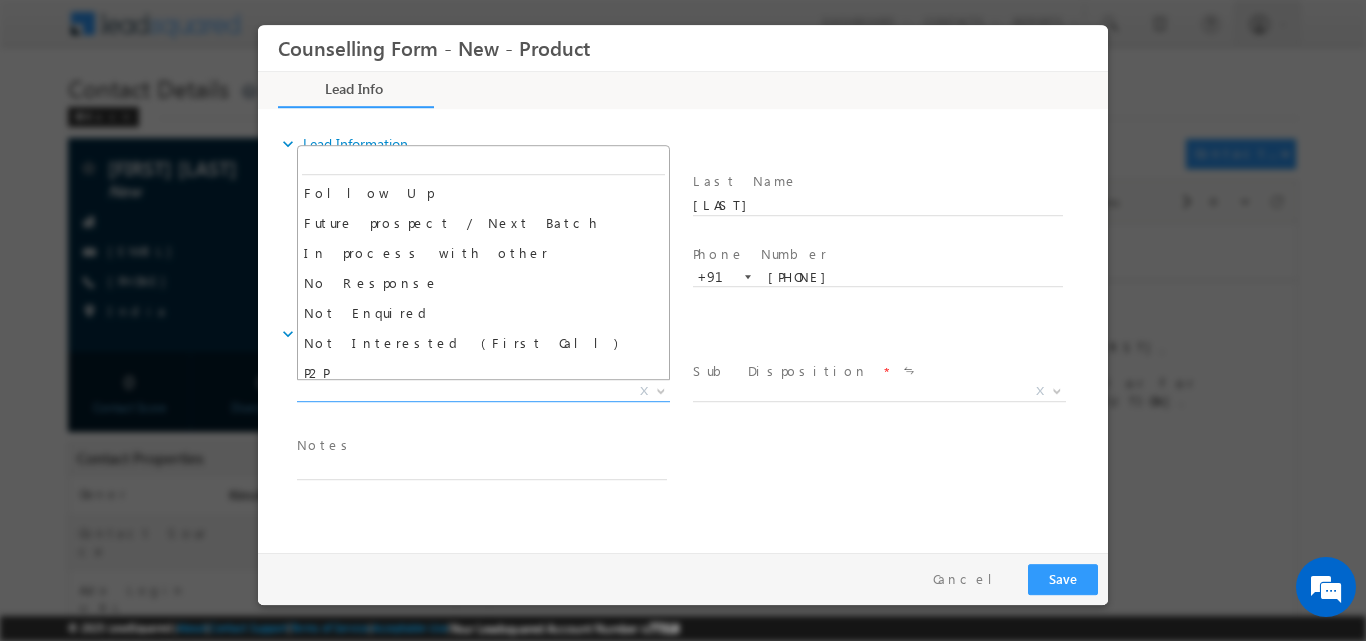 scroll, scrollTop: 102, scrollLeft: 0, axis: vertical 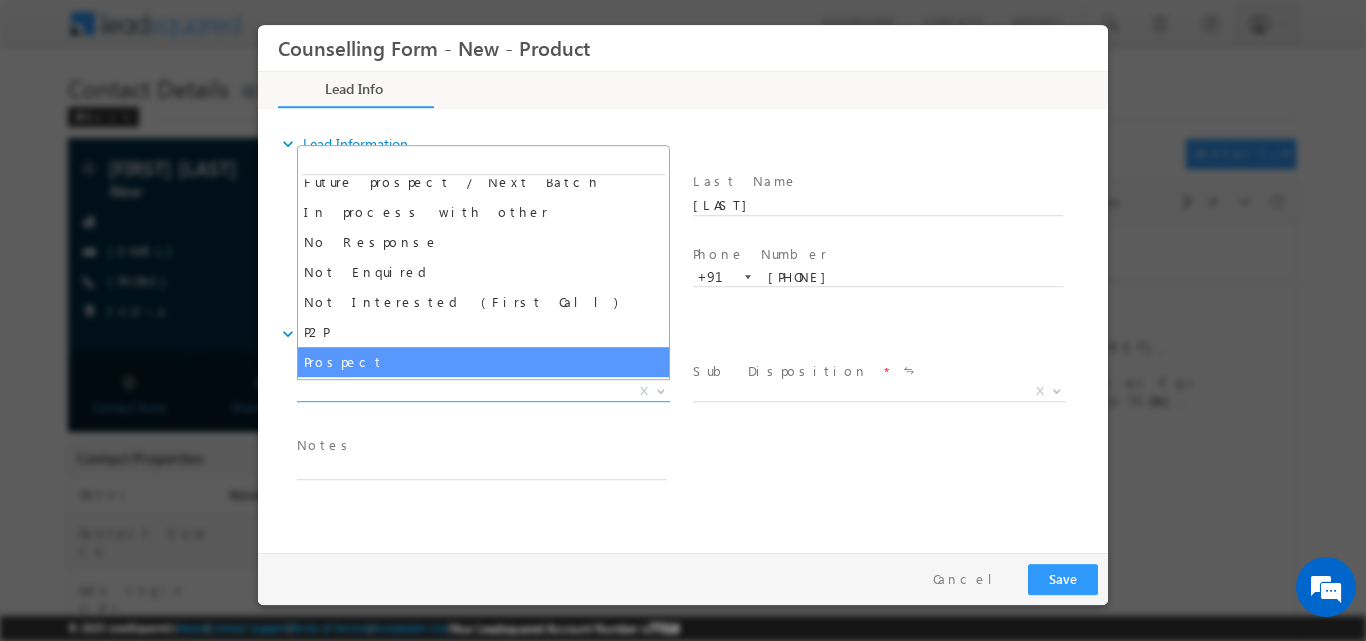 select on "Prospect" 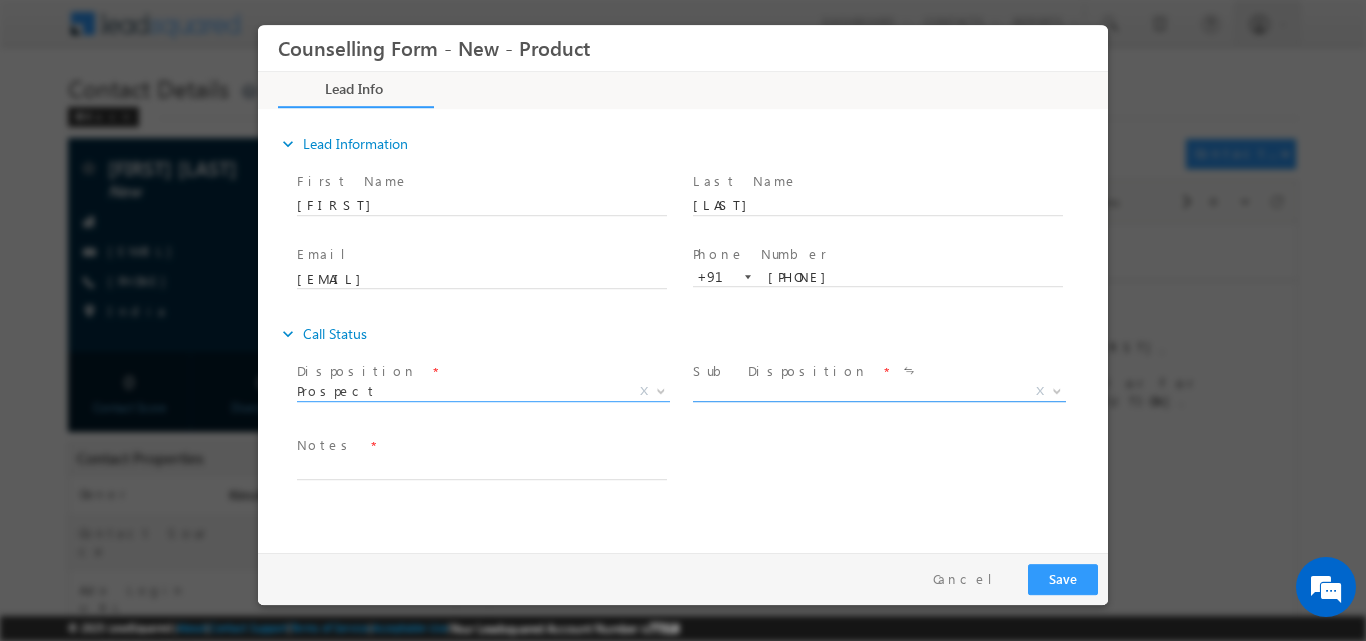 click at bounding box center (1057, 389) 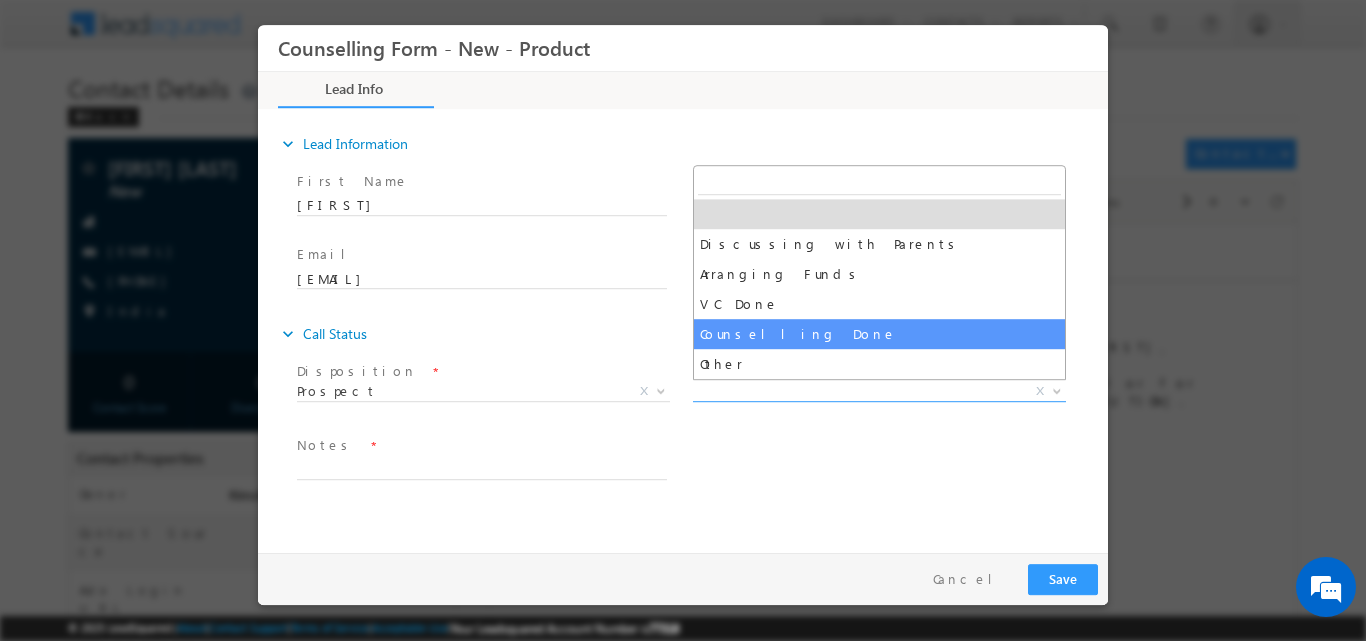 select on "Counselling Done" 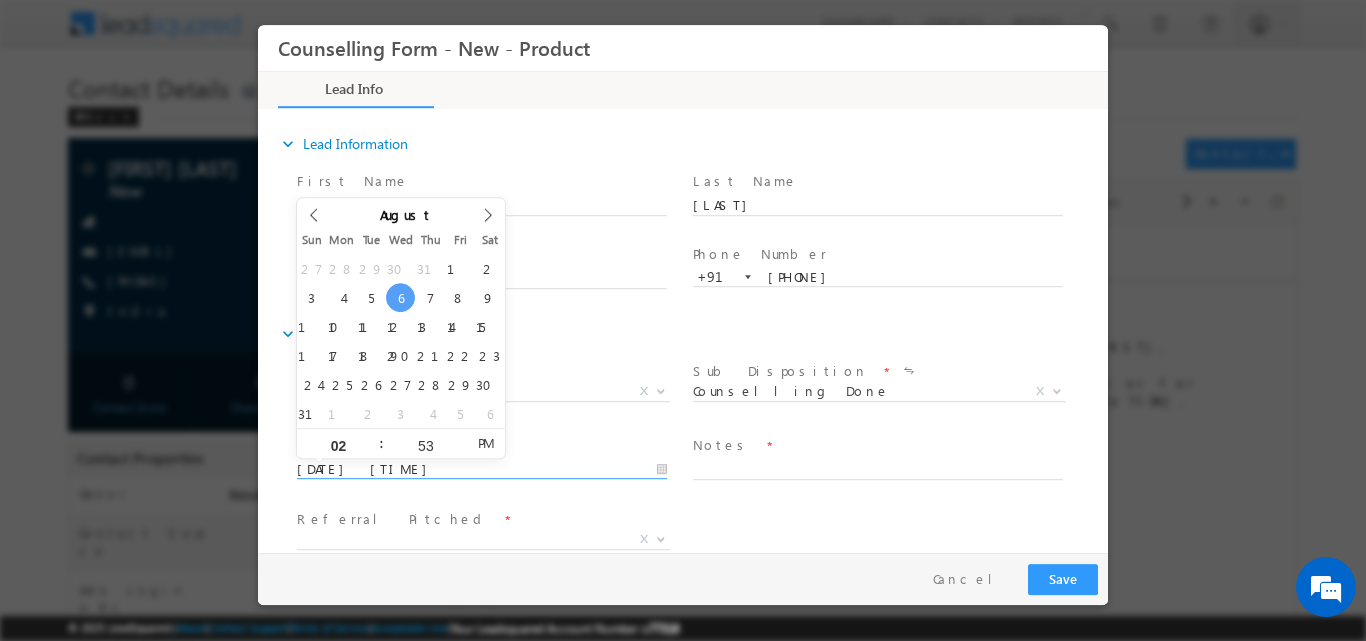 click on "06/08/2025 2:53 PM" at bounding box center (482, 469) 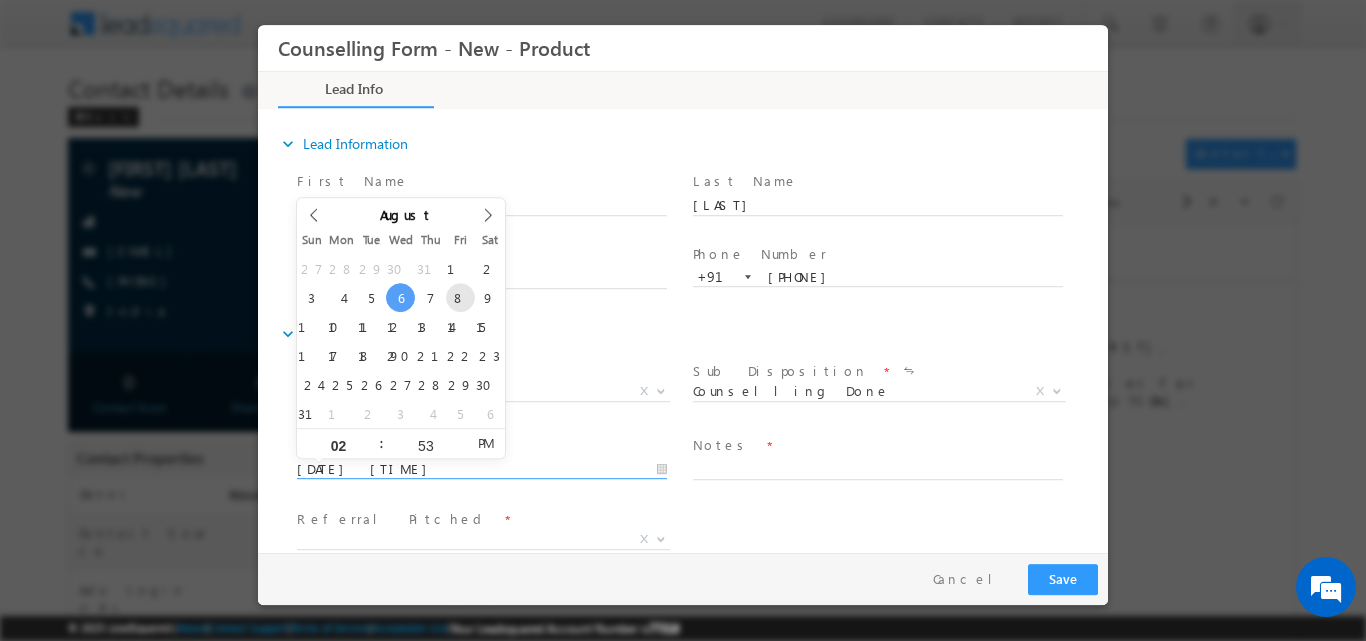 type on "08/08/2025 2:53 PM" 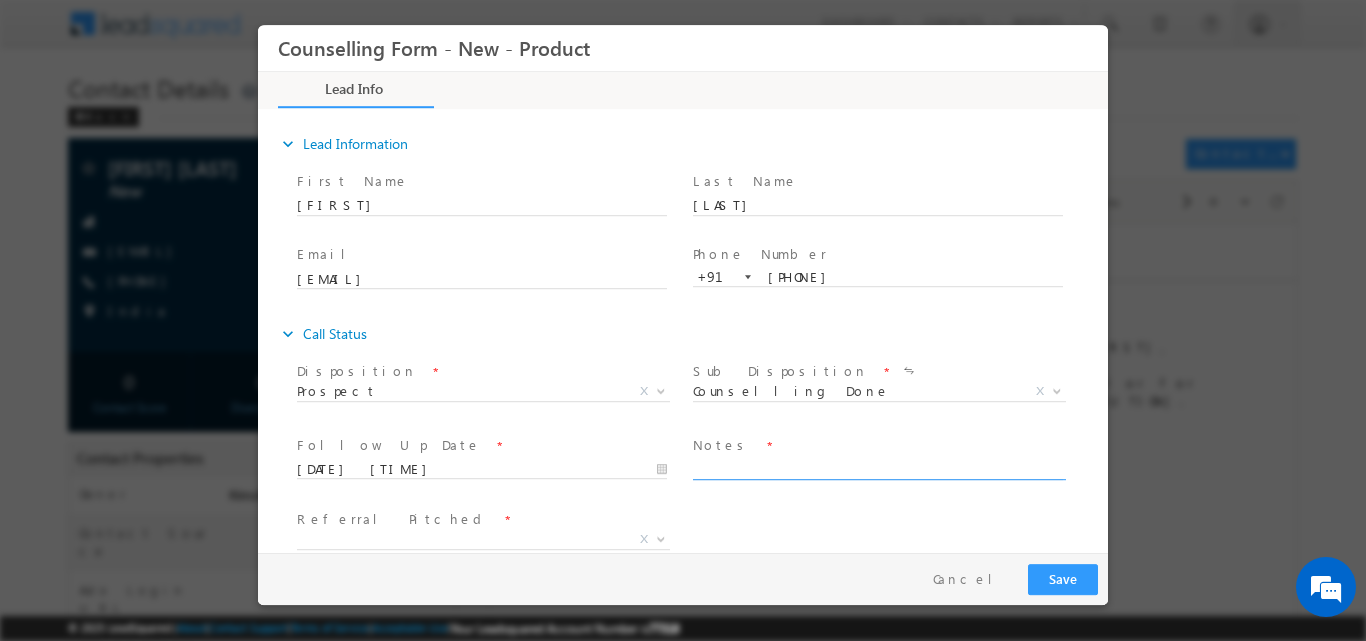 click at bounding box center (878, 467) 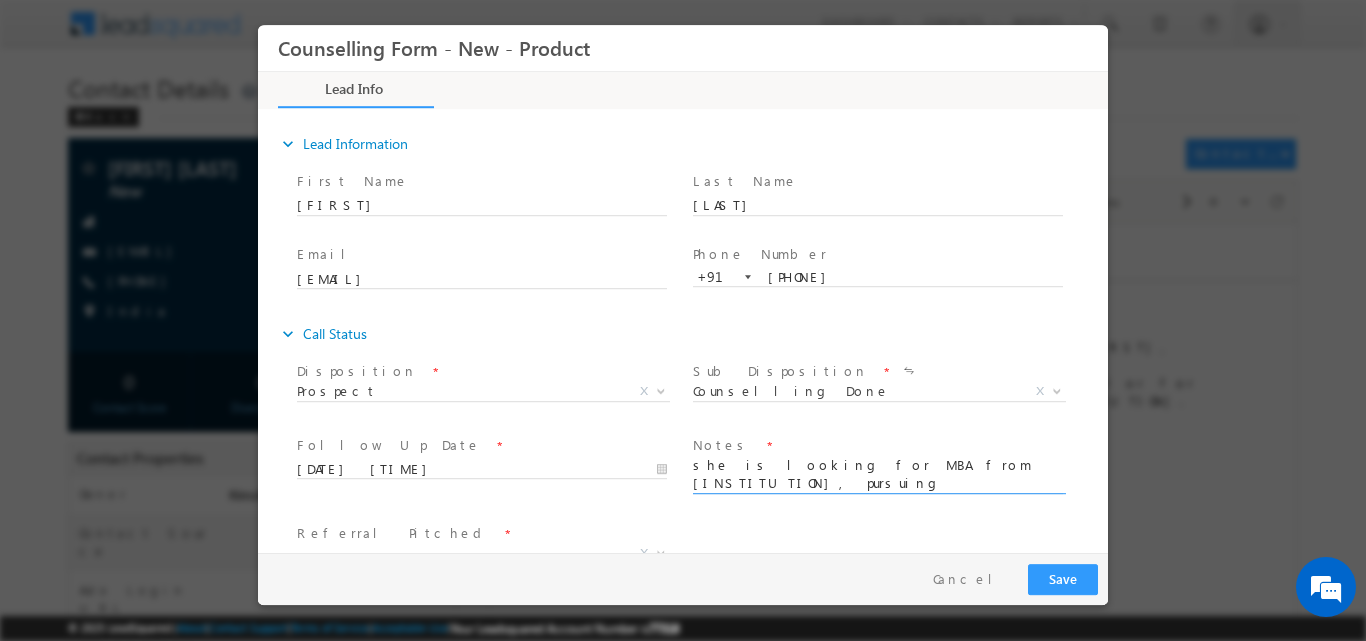 scroll, scrollTop: 4, scrollLeft: 0, axis: vertical 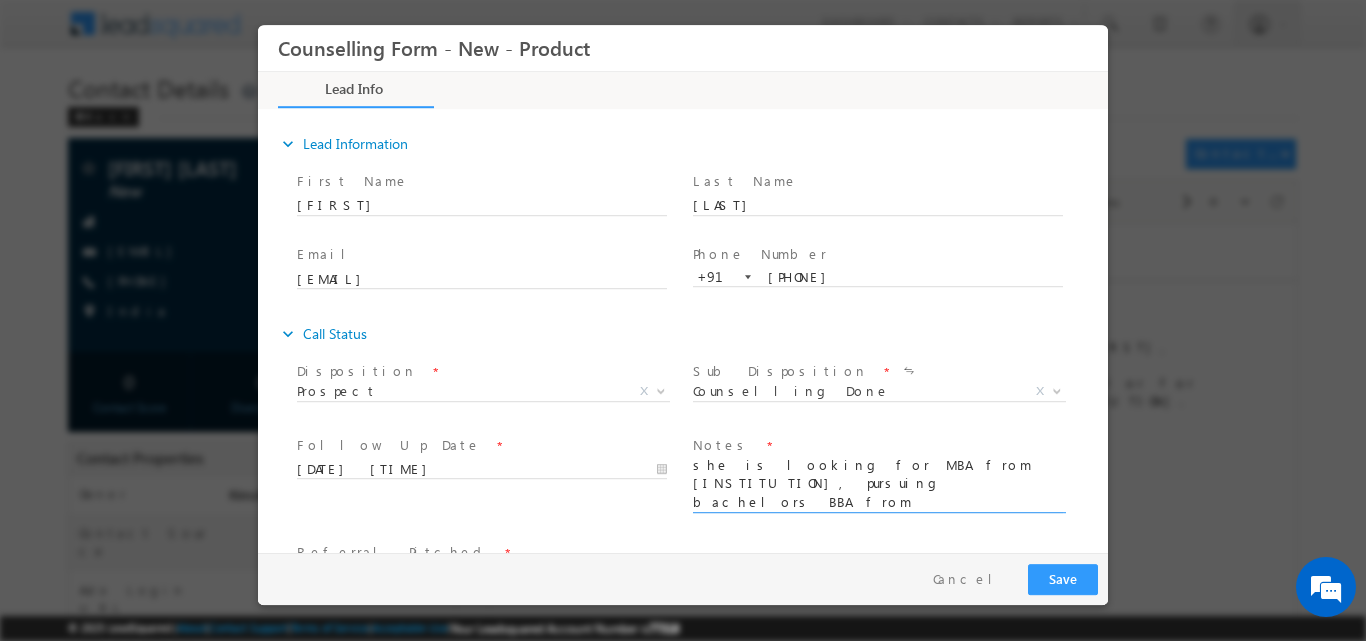 click on "she is looking for MBA from Illinois Institute of Technology, pursuing bachelors BBA from Amity told her about the program and also sent the details f" at bounding box center [878, 484] 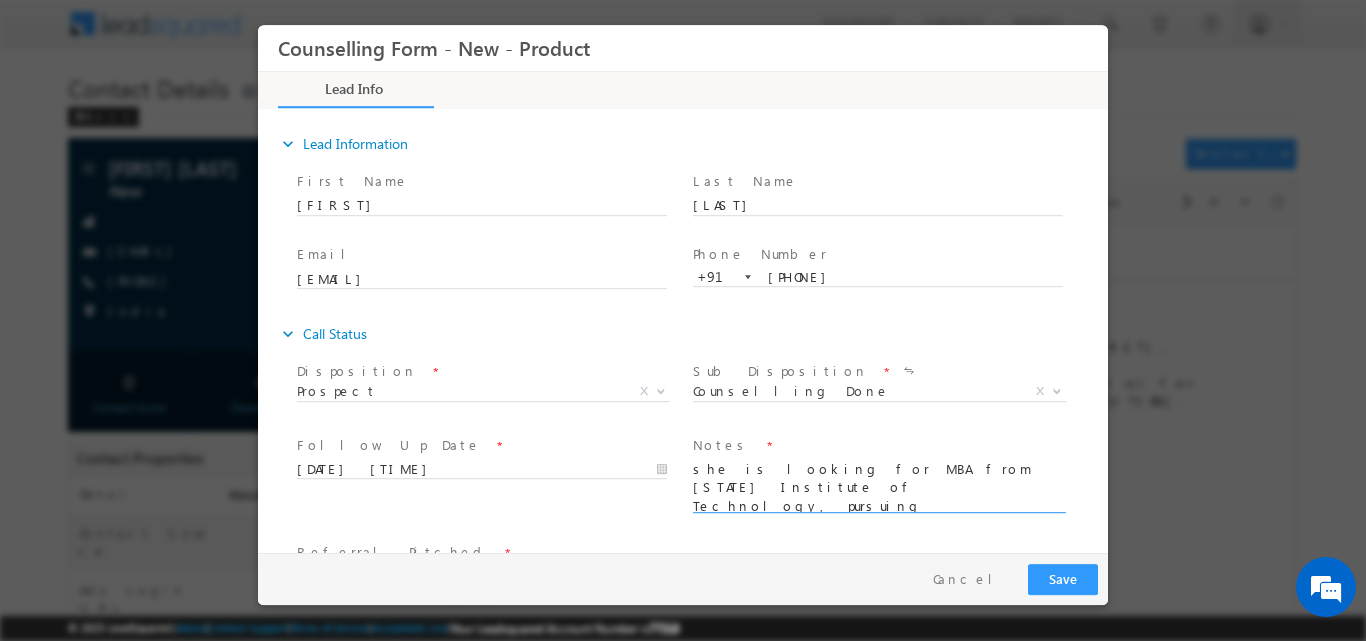 scroll, scrollTop: 2, scrollLeft: 0, axis: vertical 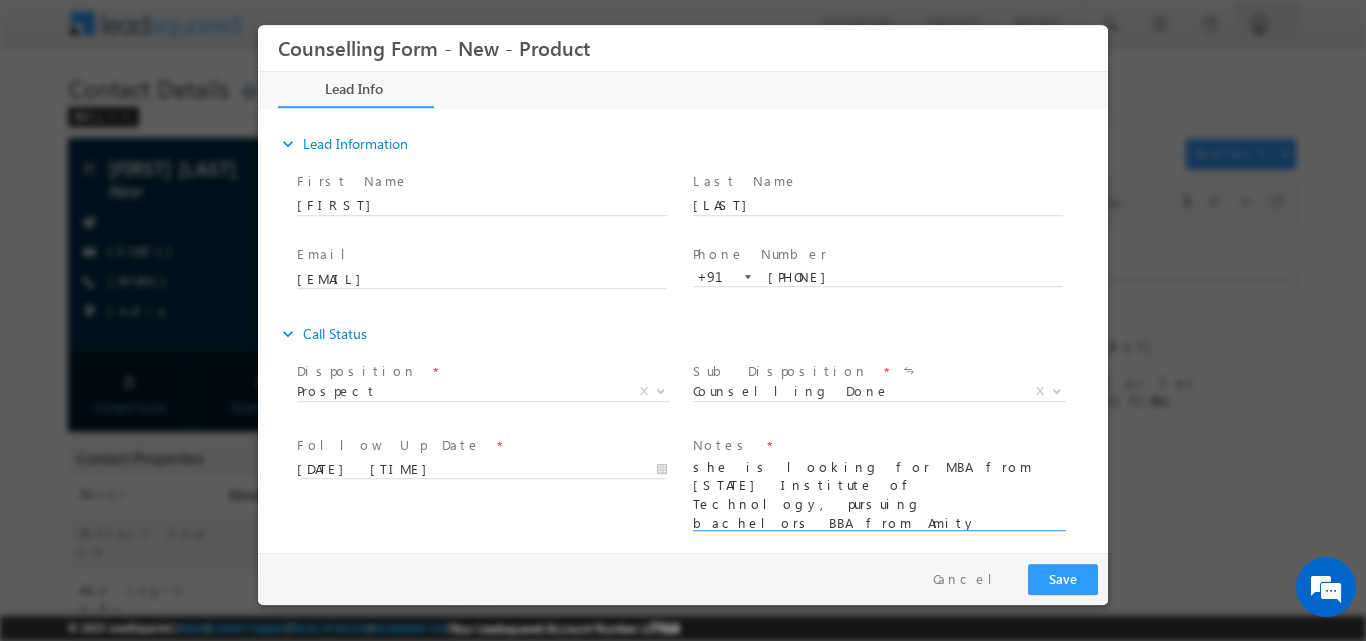 click on "she is looking for MBA from Illinois Institute of Technology, pursuing bachelors BBA from Amity will be taking loan, told her about the program and also sent the details f" at bounding box center [878, 493] 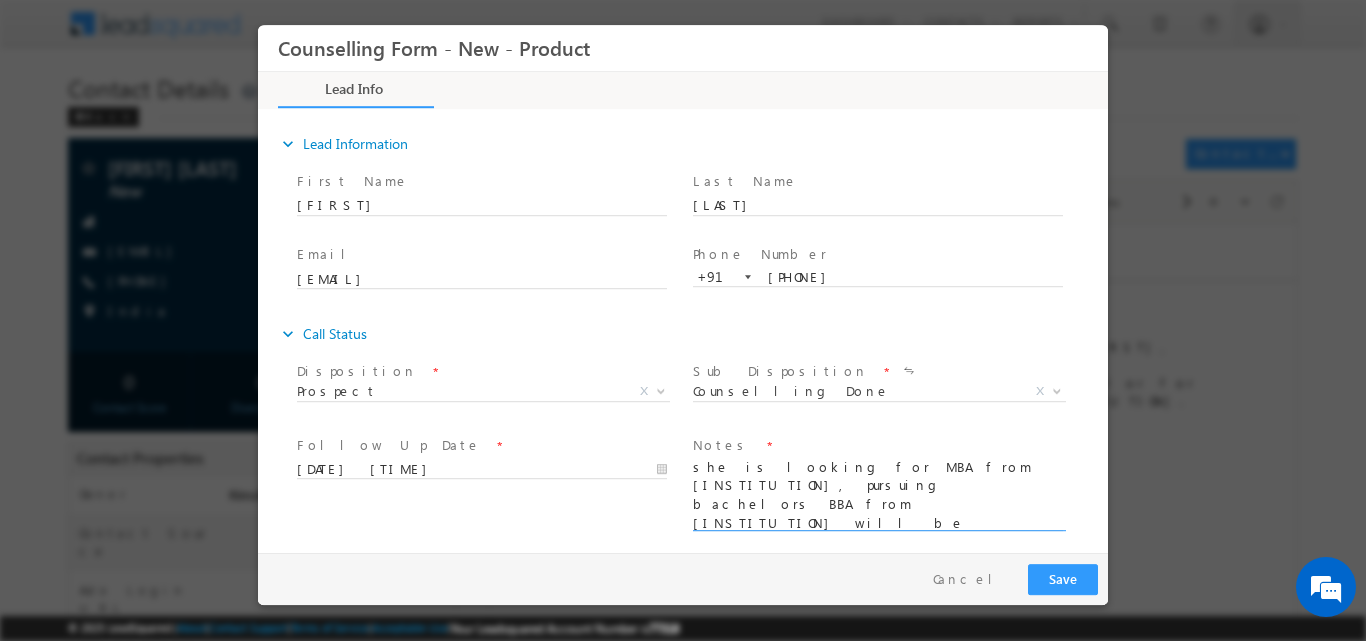 scroll, scrollTop: 3, scrollLeft: 0, axis: vertical 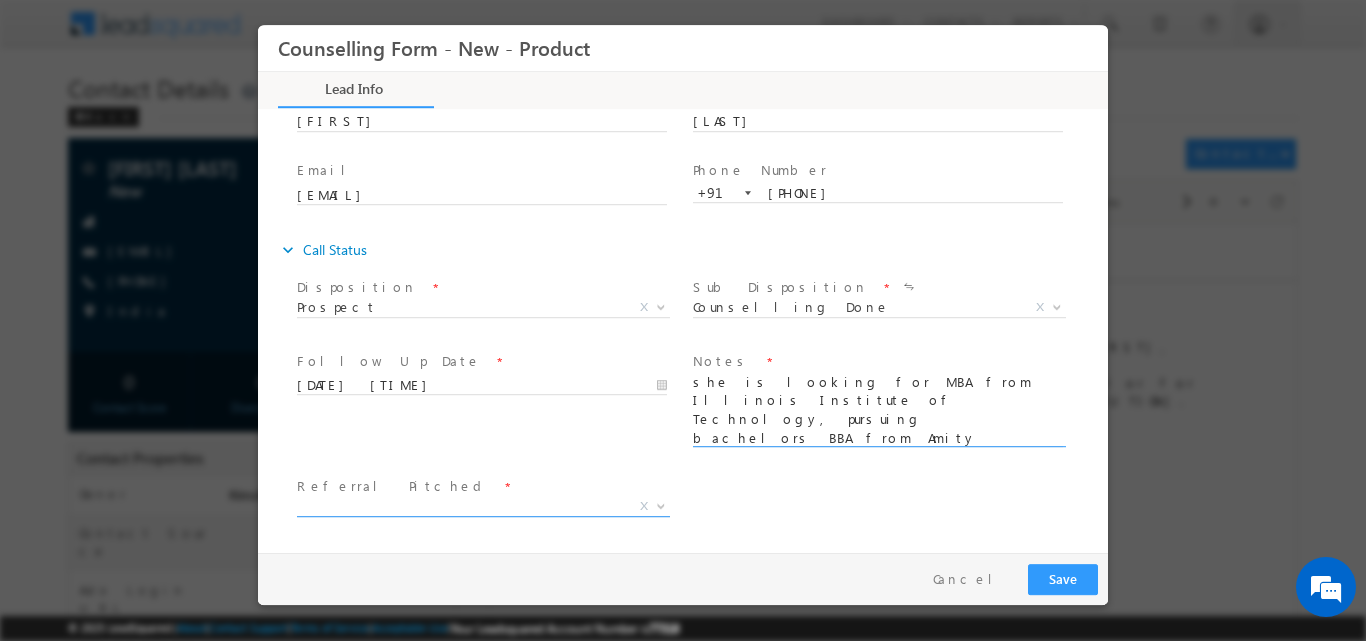 type on "she is looking for MBA from Illinois Institute of Technology, pursuing bachelors BBA from Amity will be taking loan, told her about the program and also sent the details and will connect after 2 days" 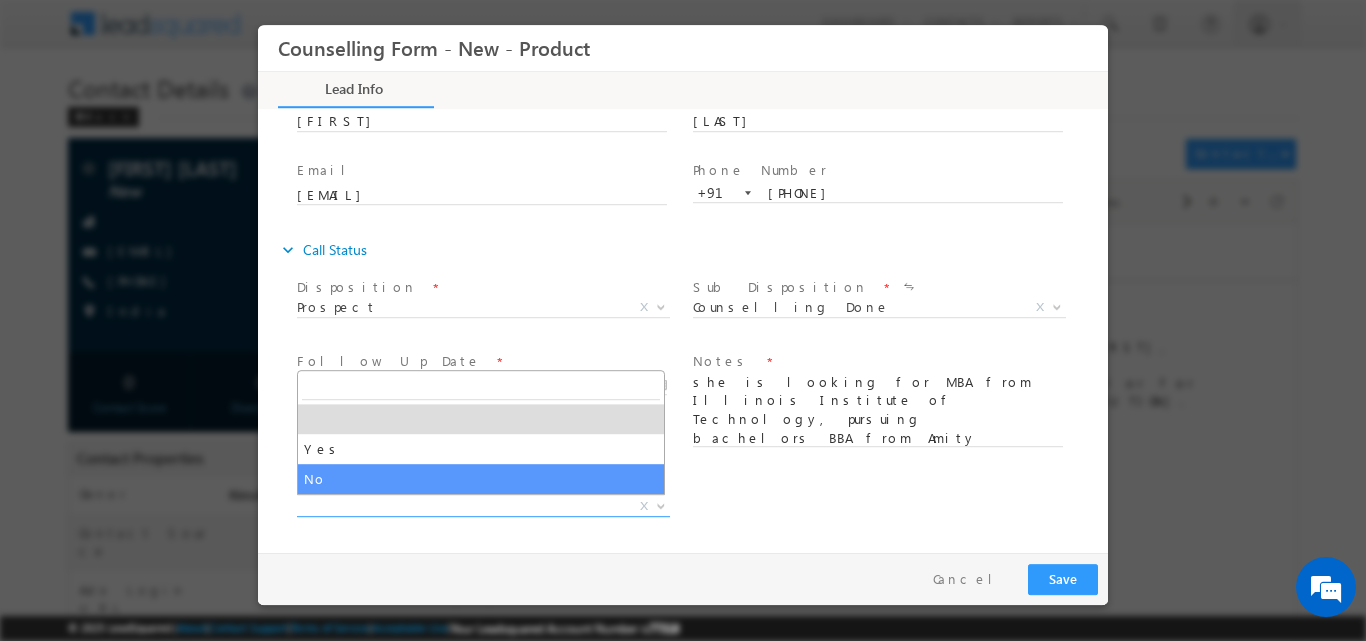 select on "No" 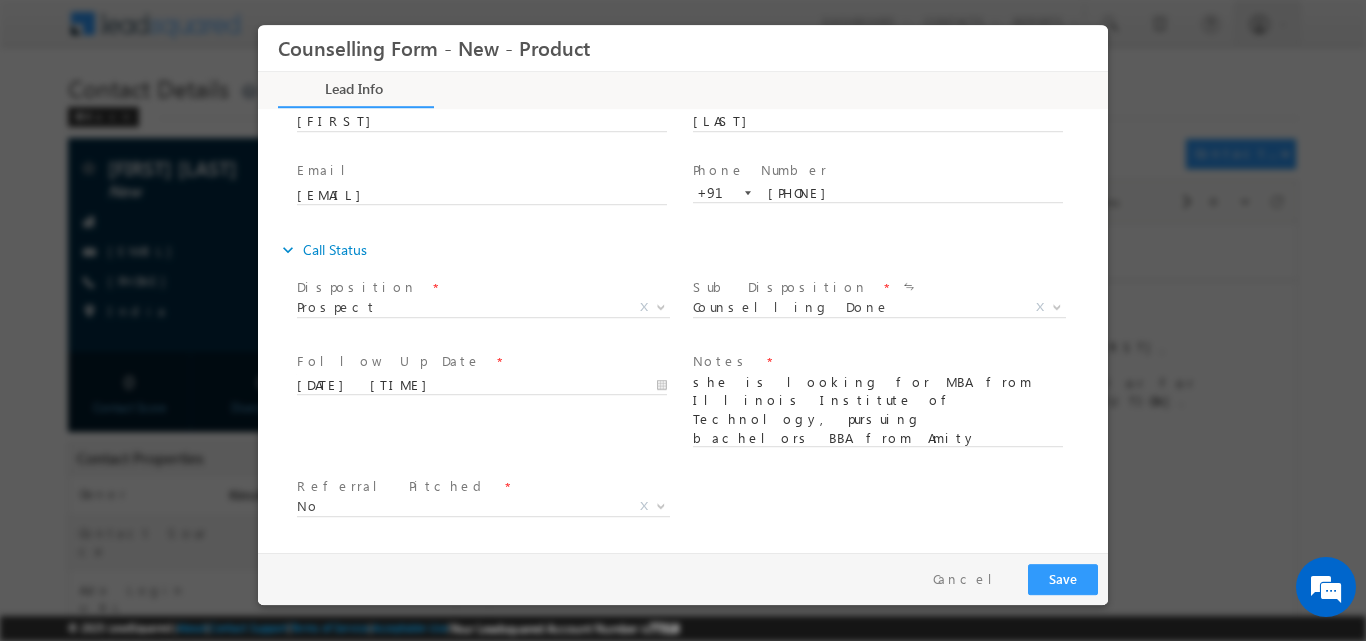 drag, startPoint x: 1057, startPoint y: 601, endPoint x: 1057, endPoint y: 587, distance: 14 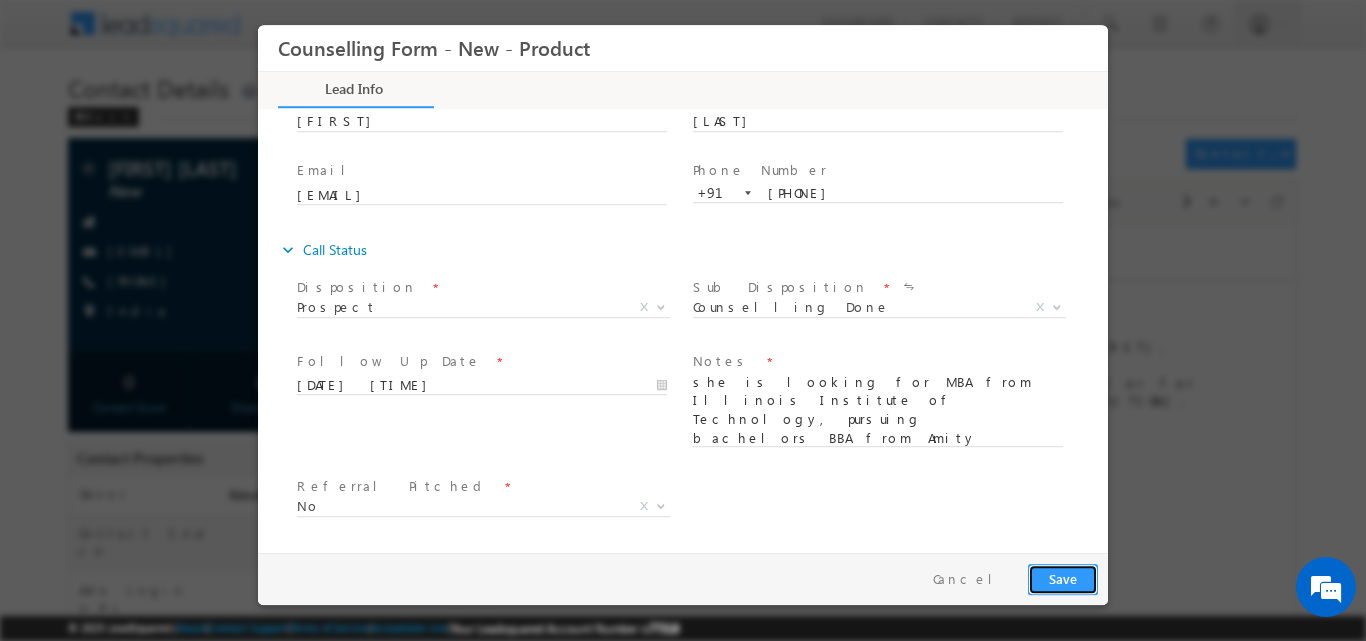 click on "Save" at bounding box center [1063, 578] 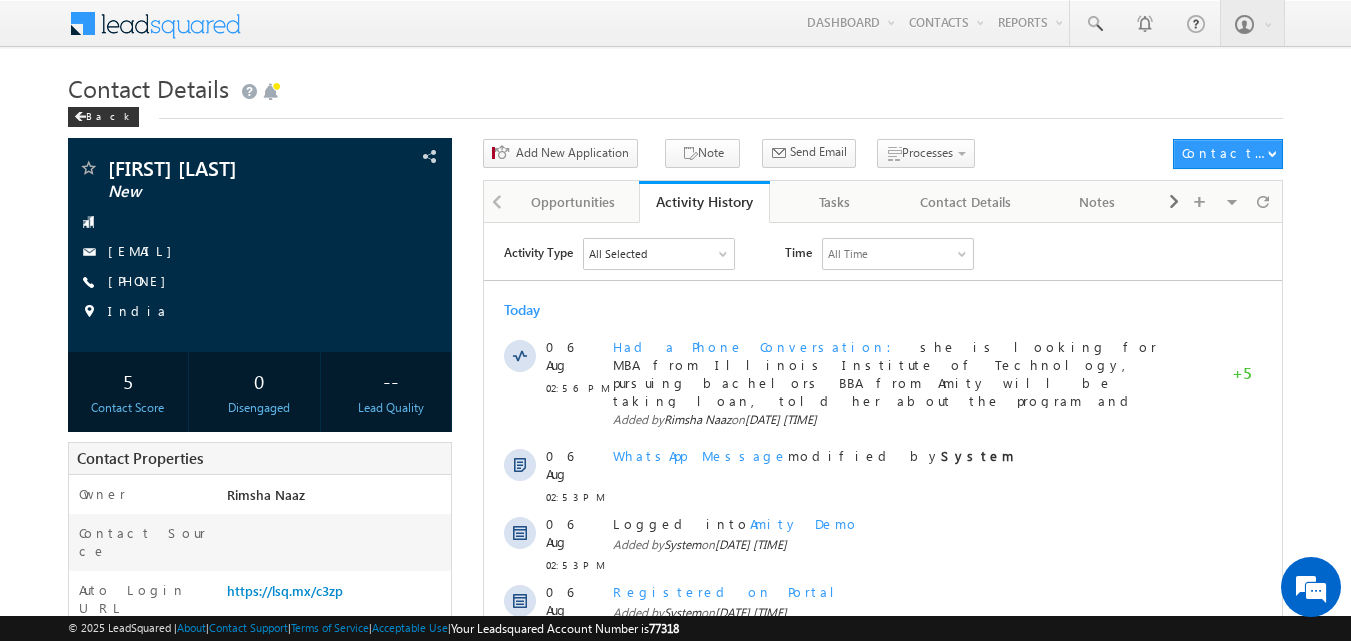 click on "Add New Application
Note
Send Email
Send Email    View Scheduled Emails
Processes Counselling Form - New - Product Documents" at bounding box center [733, 157] 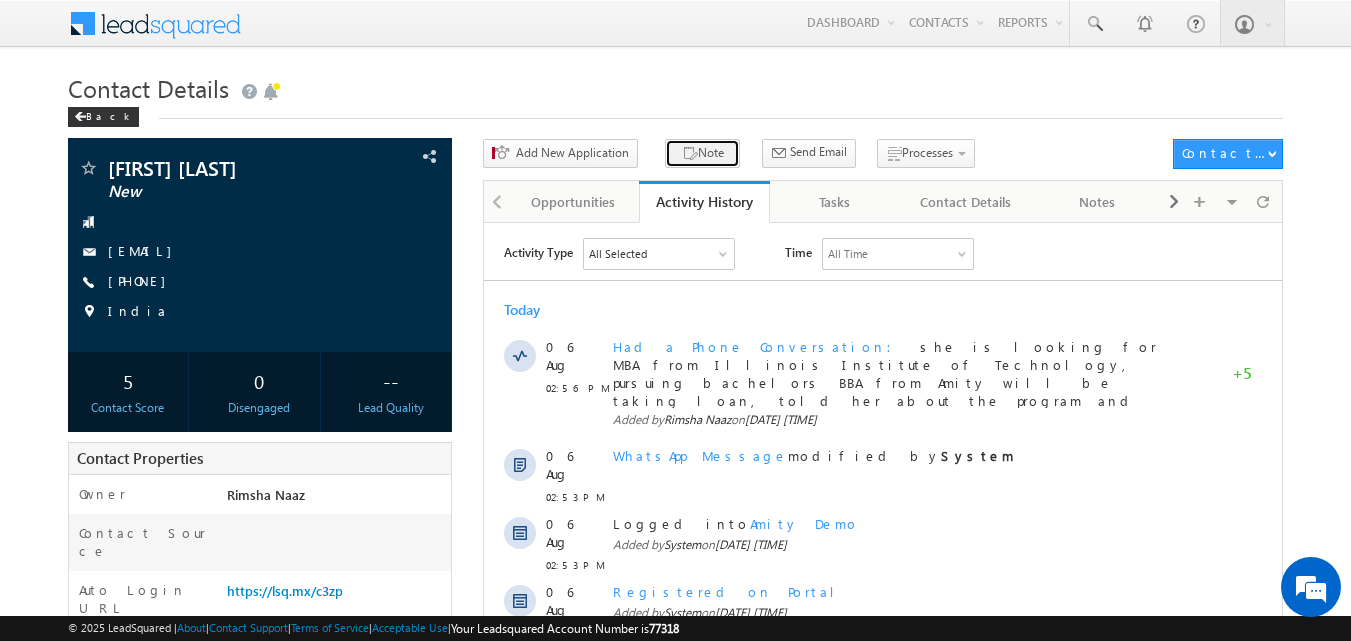 click on "Note" at bounding box center (702, 153) 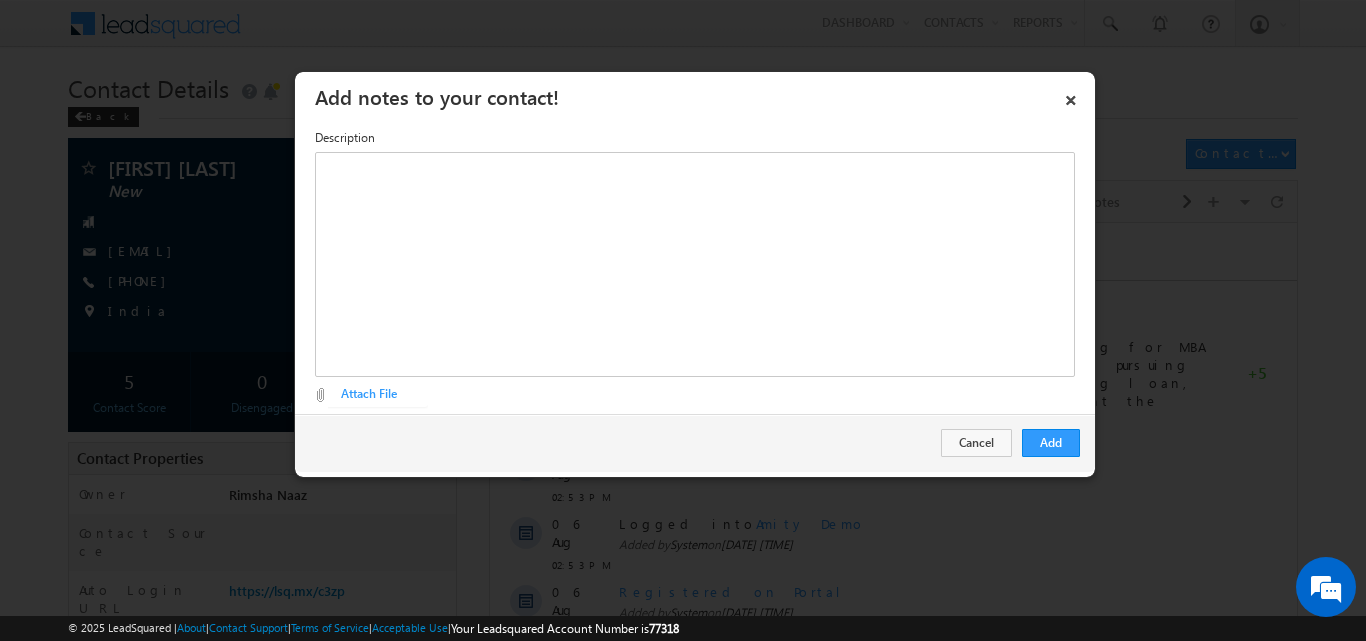 click at bounding box center [383, 405] 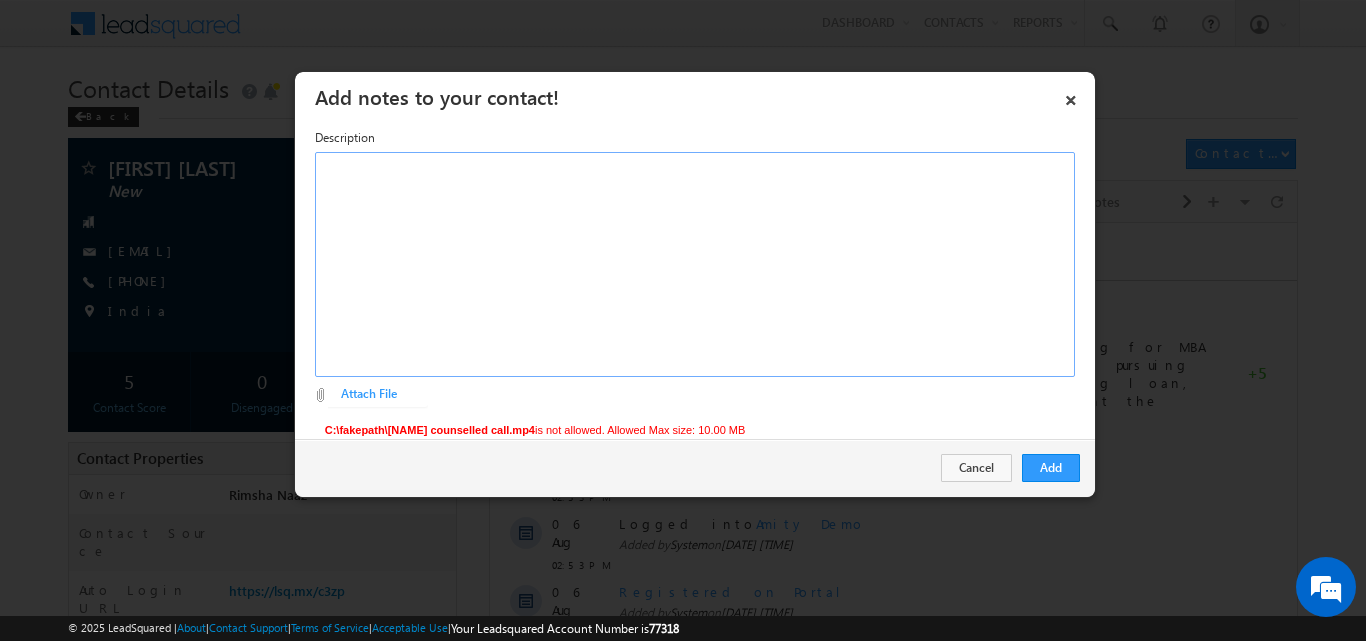 click at bounding box center [695, 264] 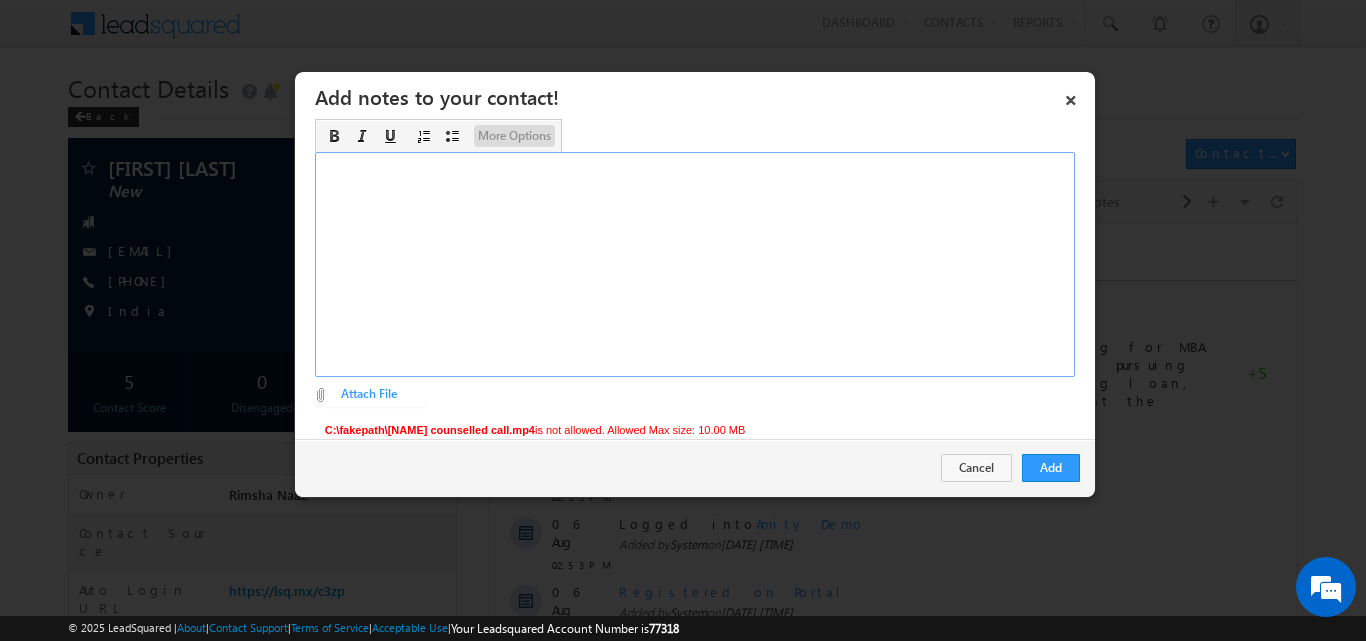 click on "More Options" at bounding box center [514, 135] 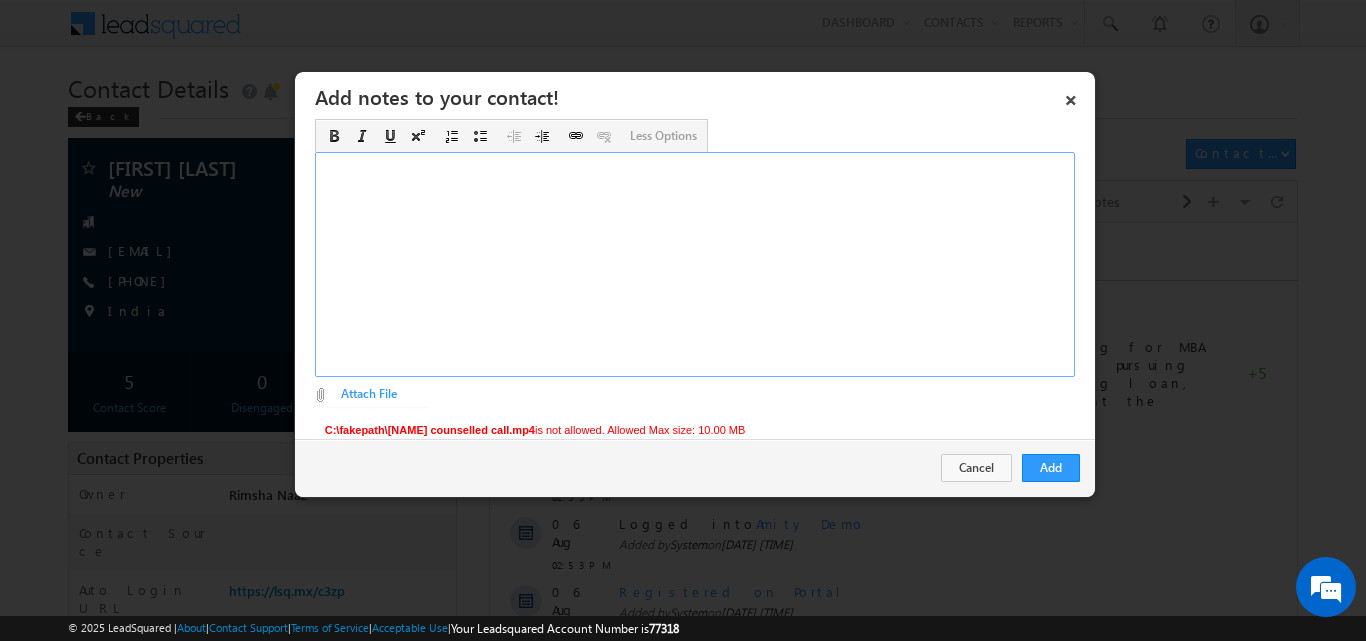 click at bounding box center [695, 264] 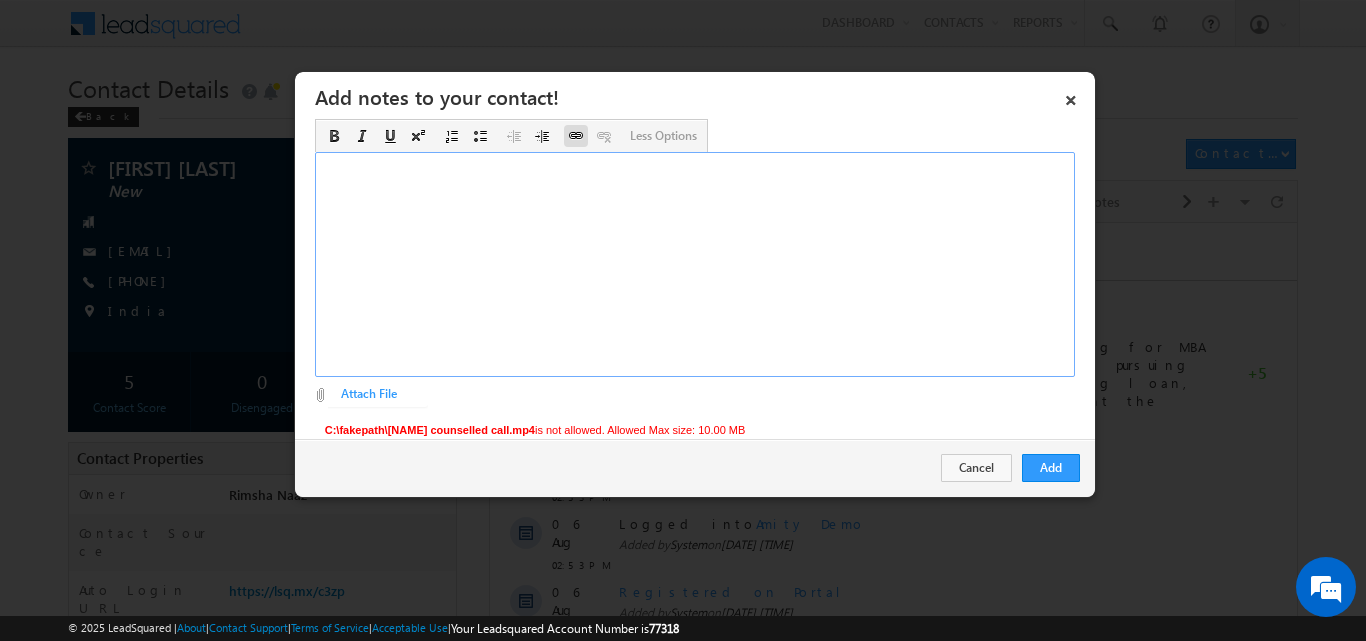 click at bounding box center [576, 136] 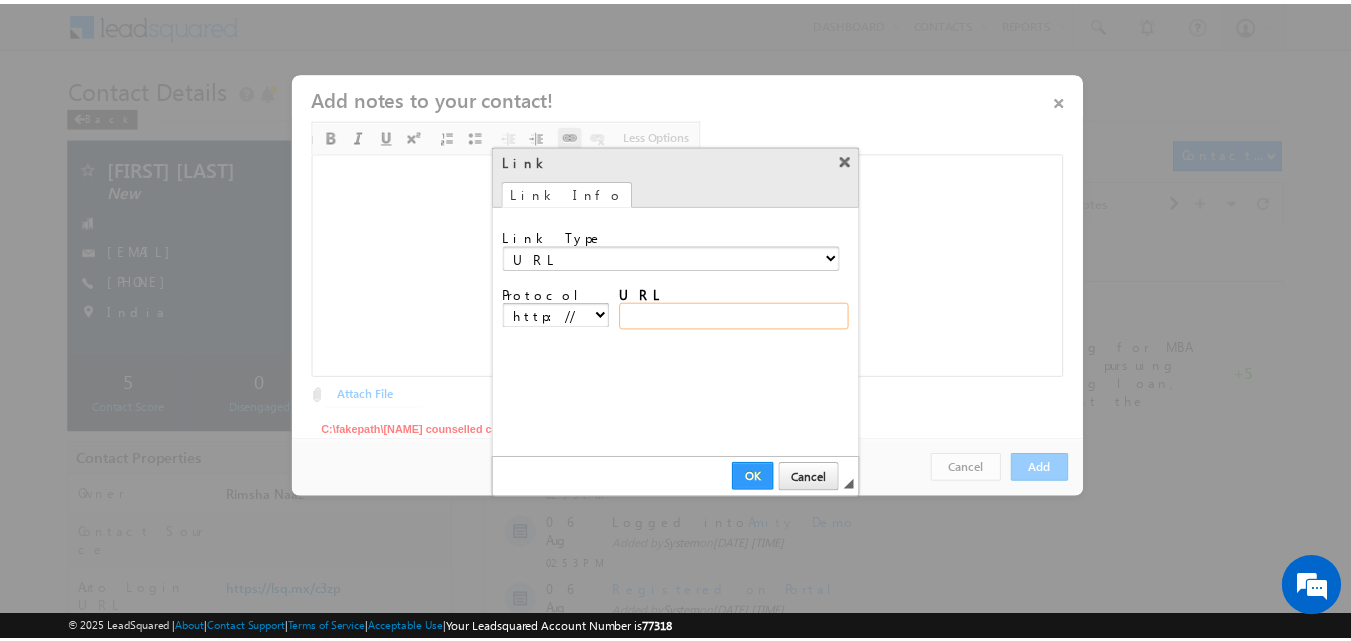 scroll, scrollTop: 0, scrollLeft: 0, axis: both 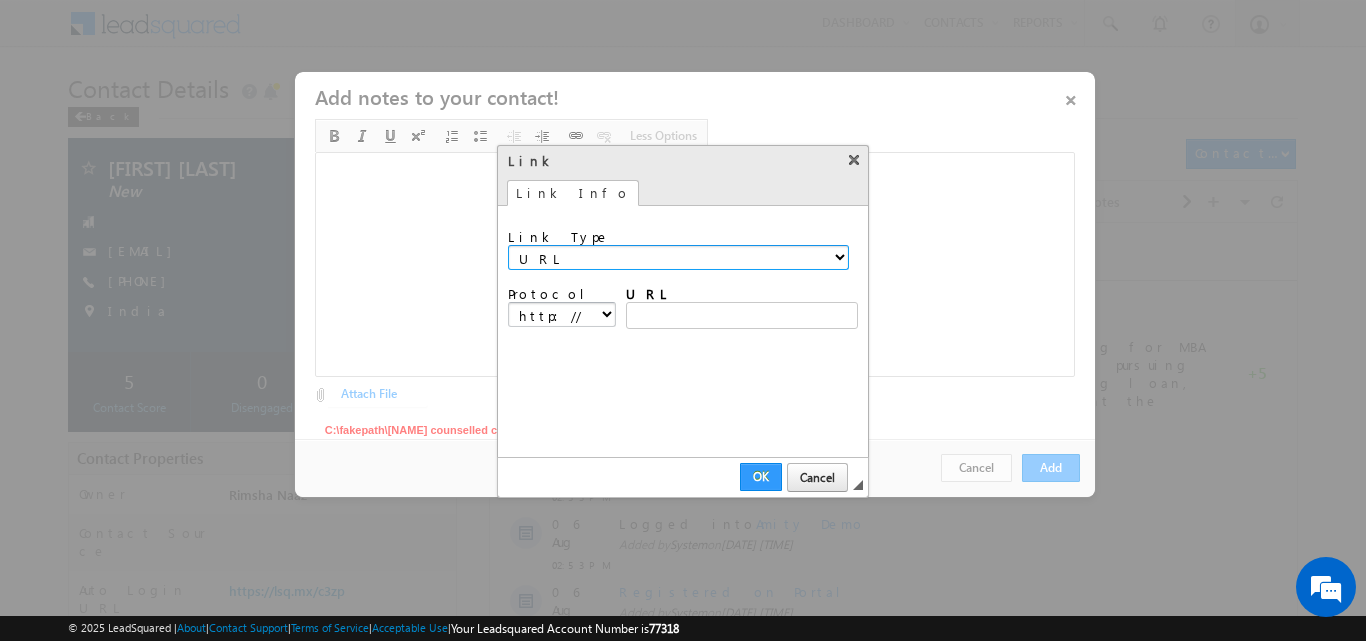 click on "URL  Link to anchor in the text  E-mail" at bounding box center [678, 257] 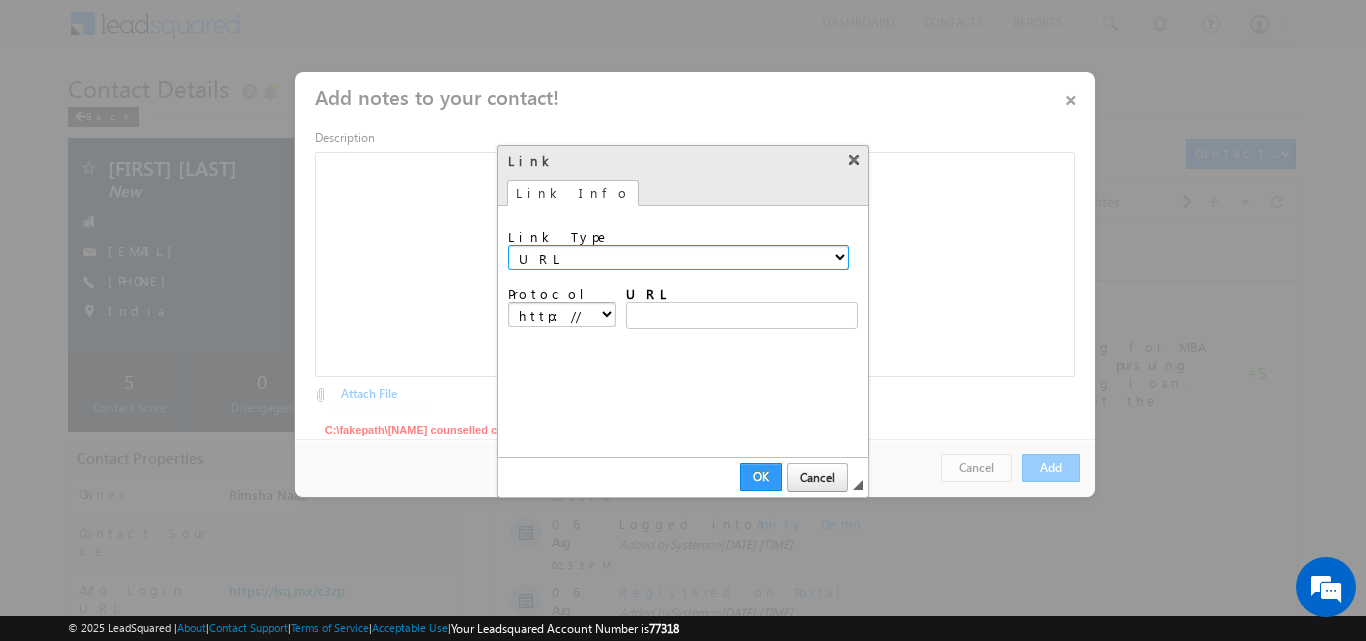 select on "anchor" 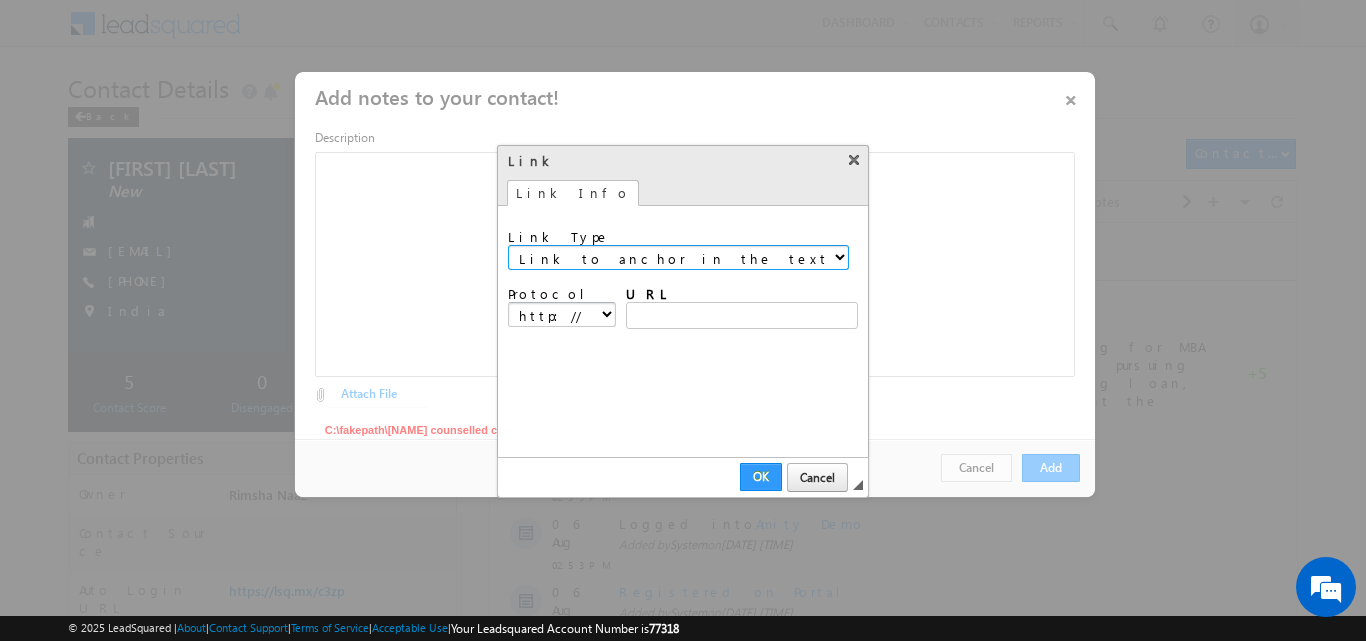 click on "URL  Link to anchor in the text  E-mail" at bounding box center [678, 257] 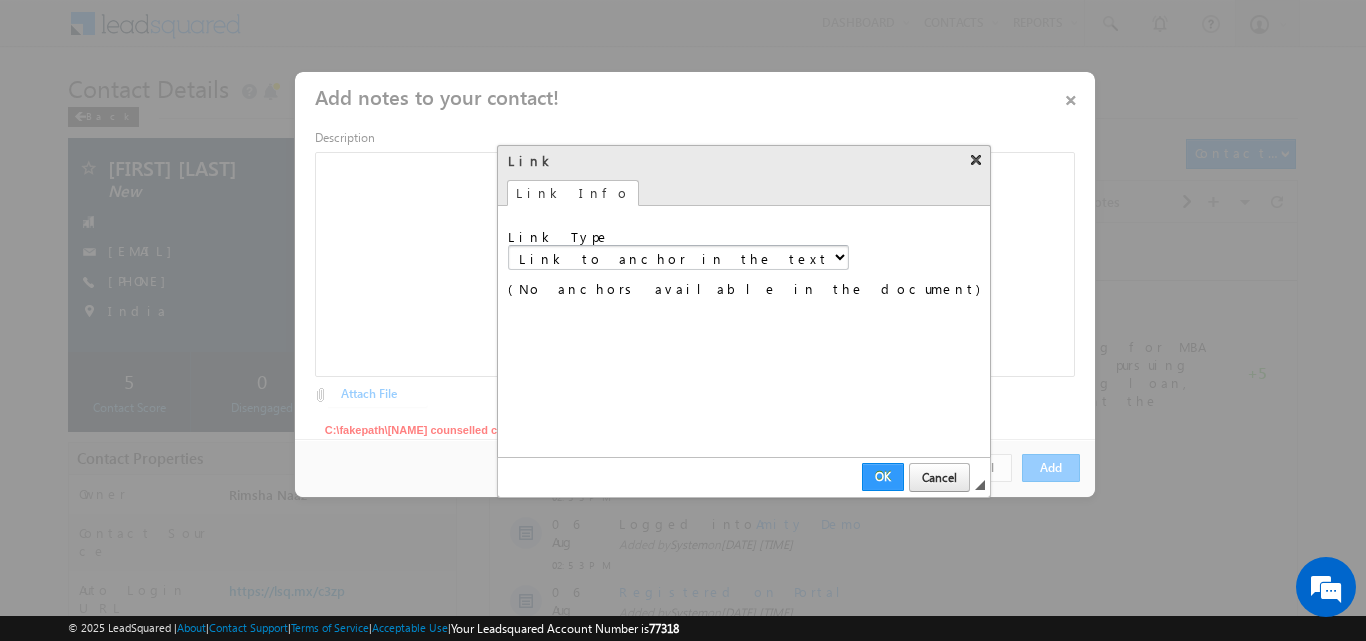 click on "X" at bounding box center [976, 159] 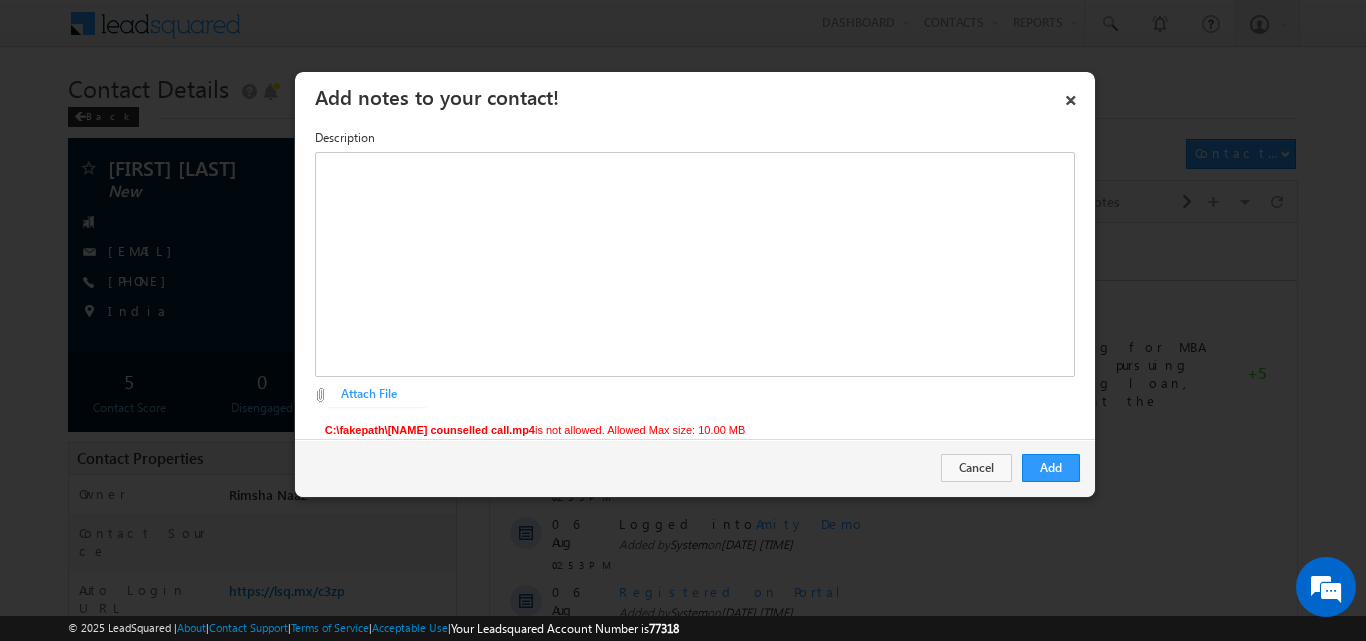 click on "Description" at bounding box center [695, 138] 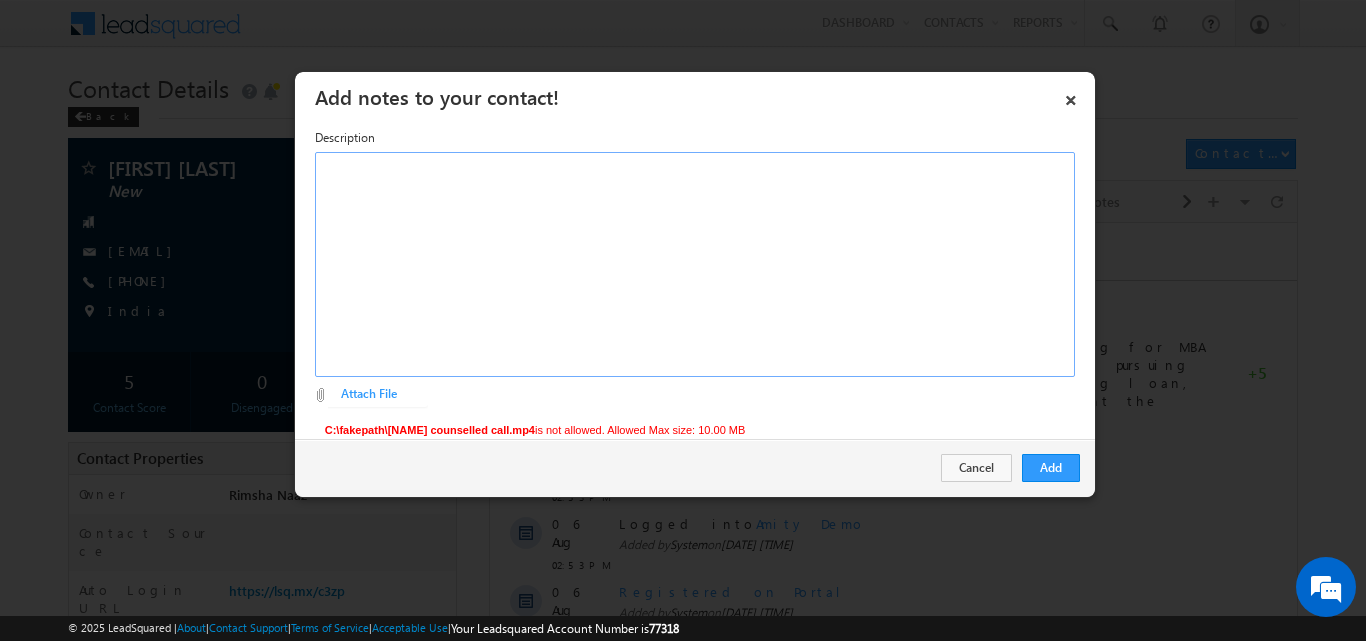 click on "​" at bounding box center [695, 264] 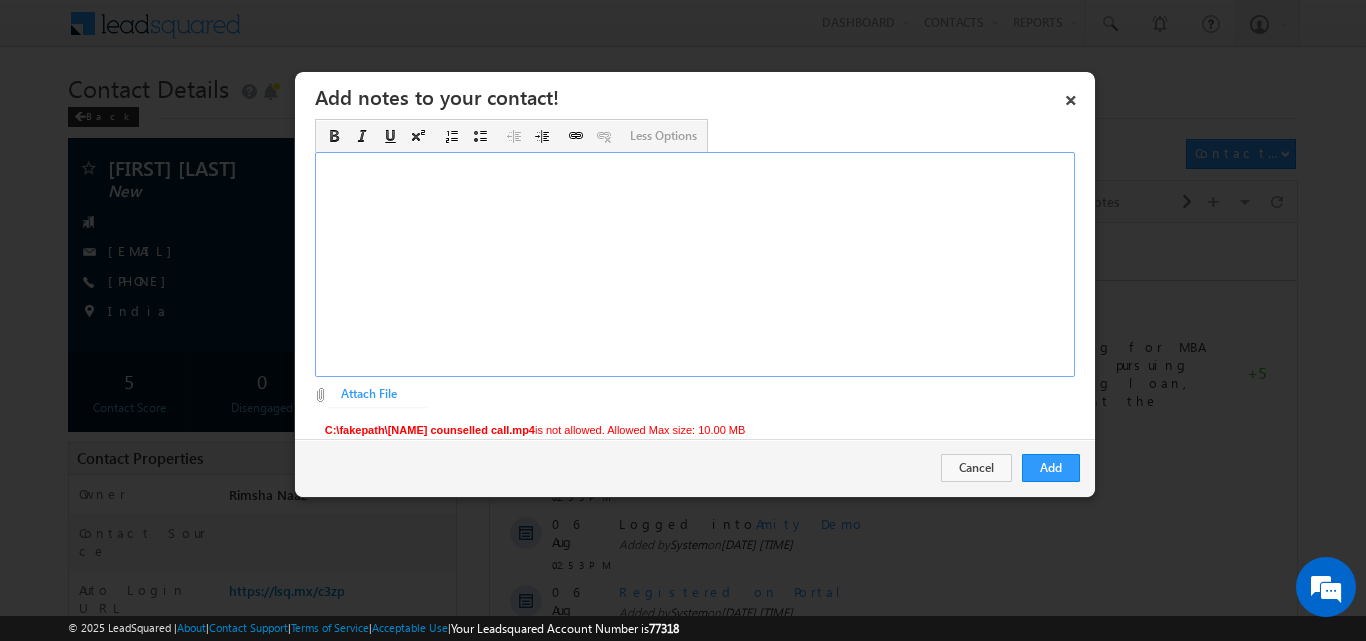 click at bounding box center (695, 264) 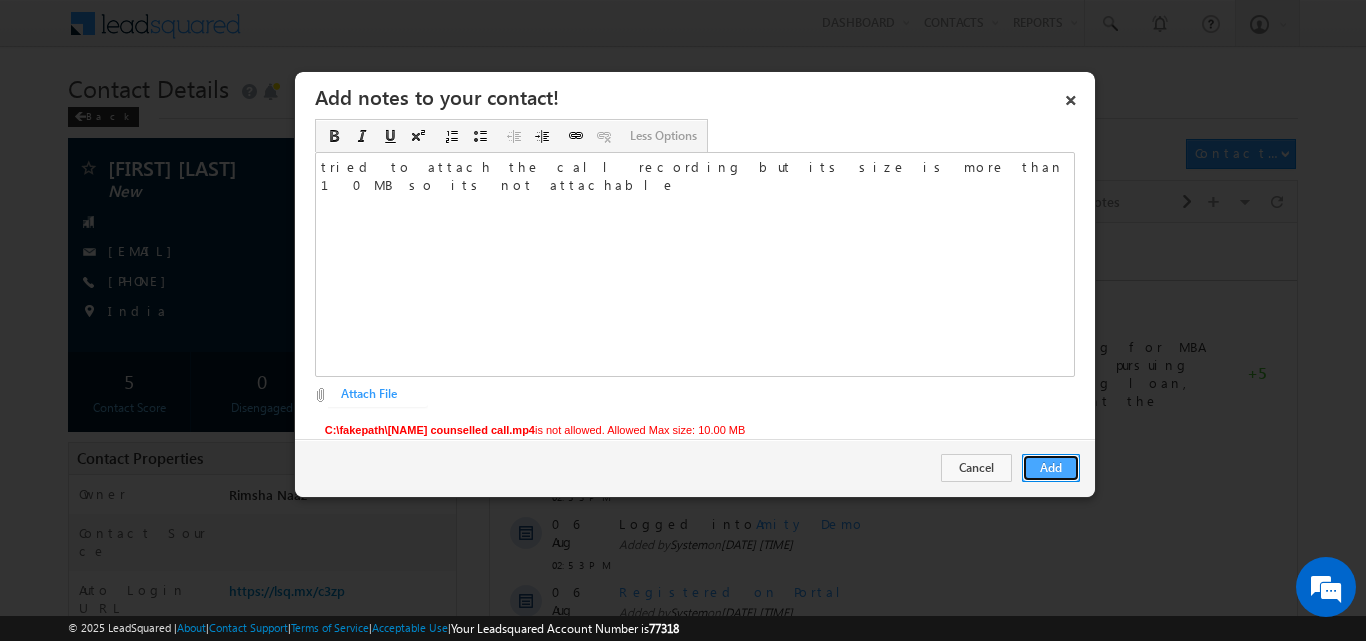 click on "Add" at bounding box center (1051, 468) 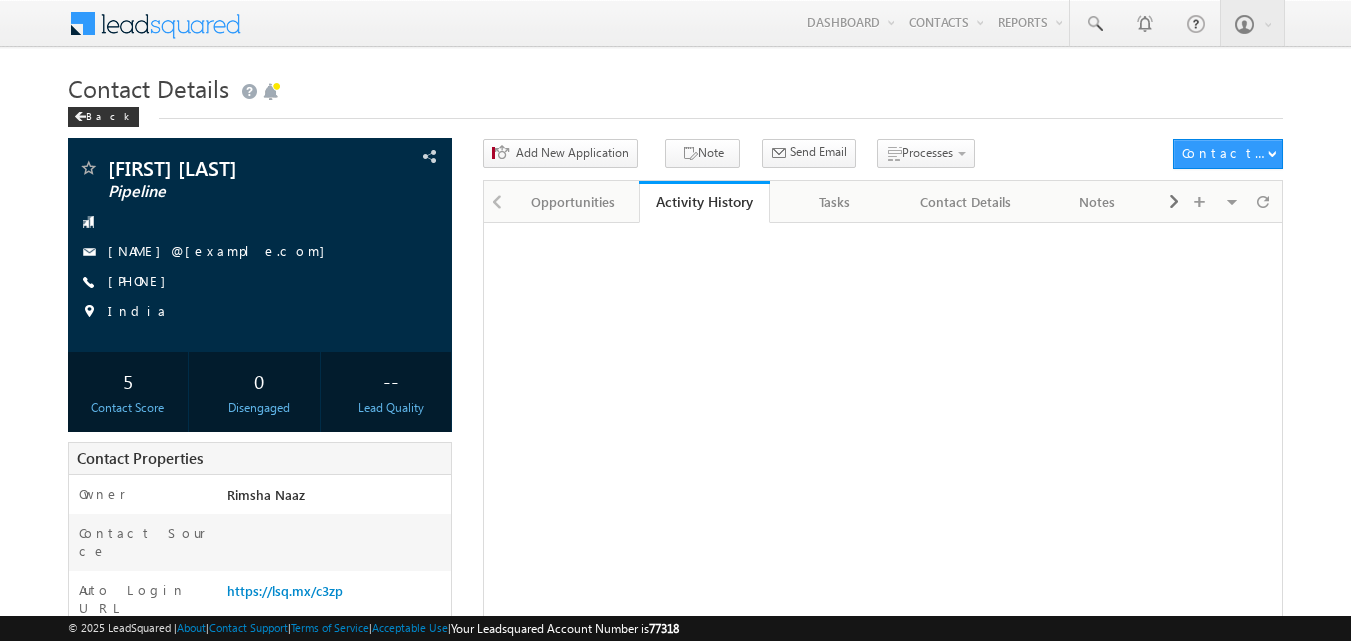 scroll, scrollTop: 0, scrollLeft: 0, axis: both 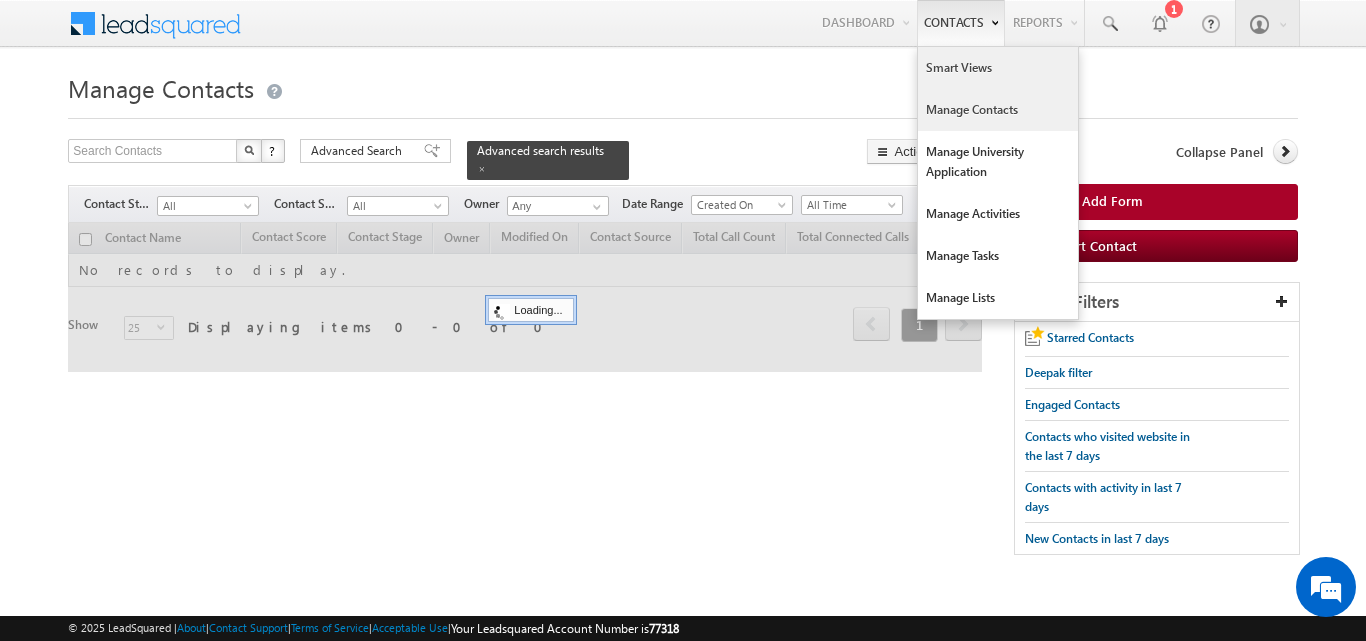 click on "Smart Views" at bounding box center [998, 68] 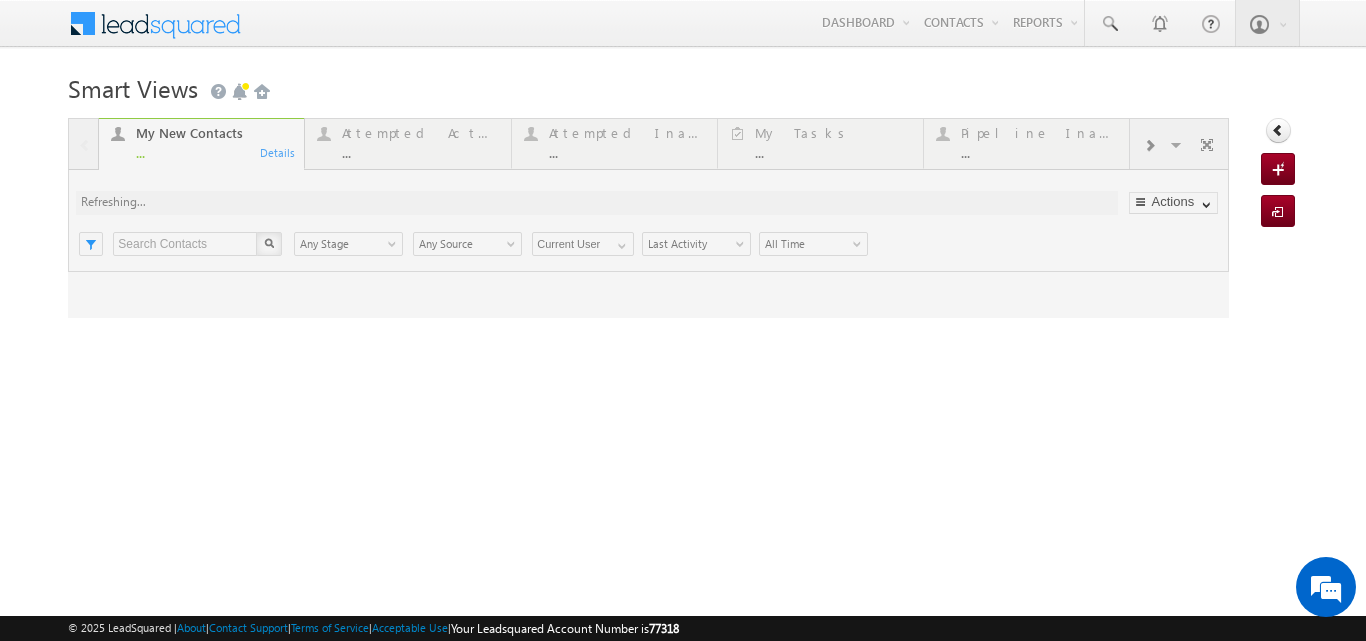 scroll, scrollTop: 0, scrollLeft: 0, axis: both 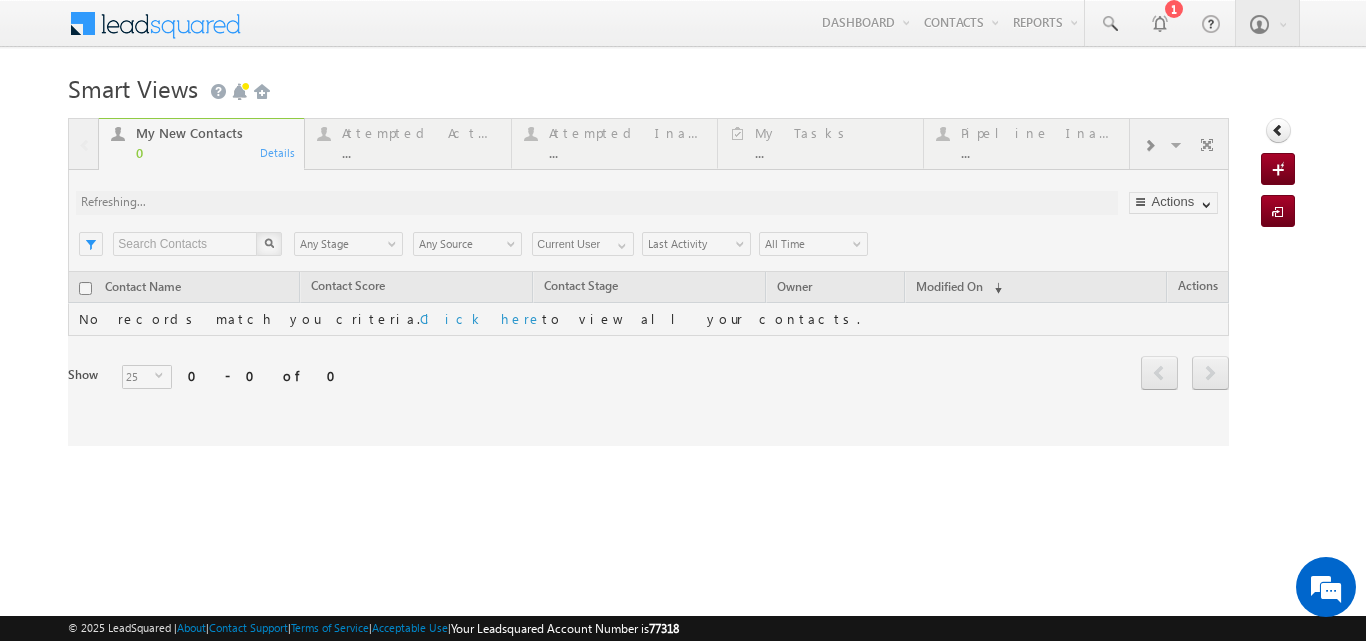 click at bounding box center (648, 282) 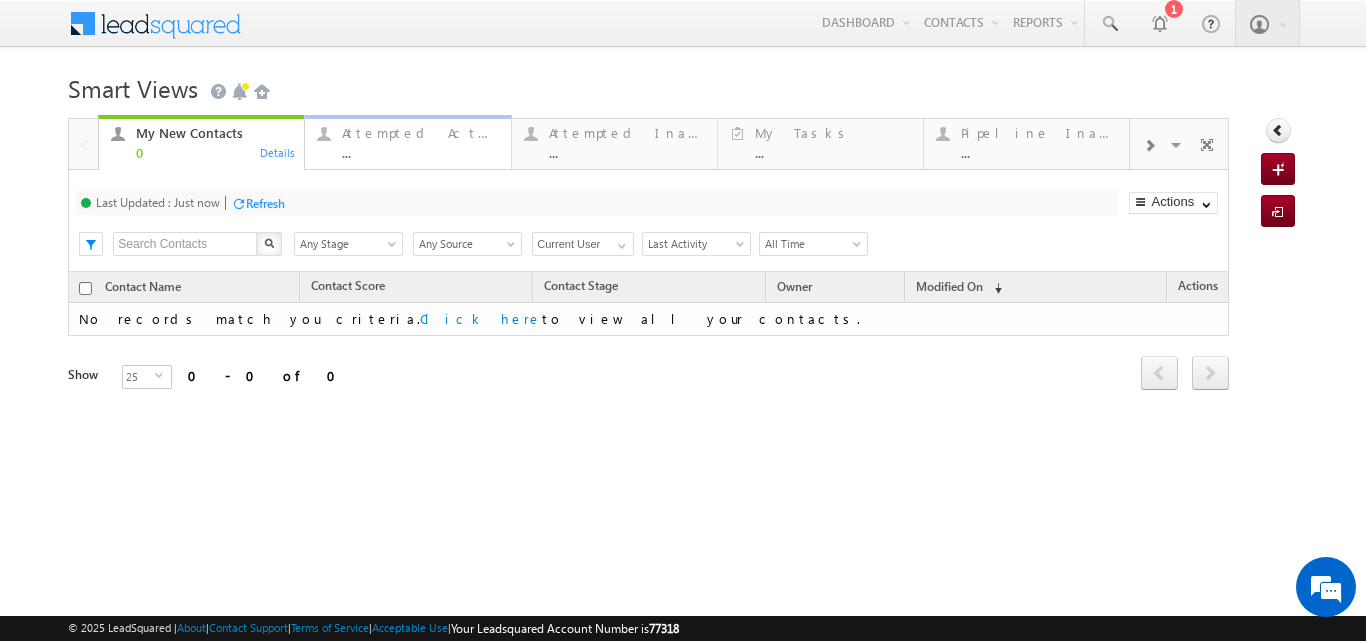 click on "Attempted Active" at bounding box center (420, 133) 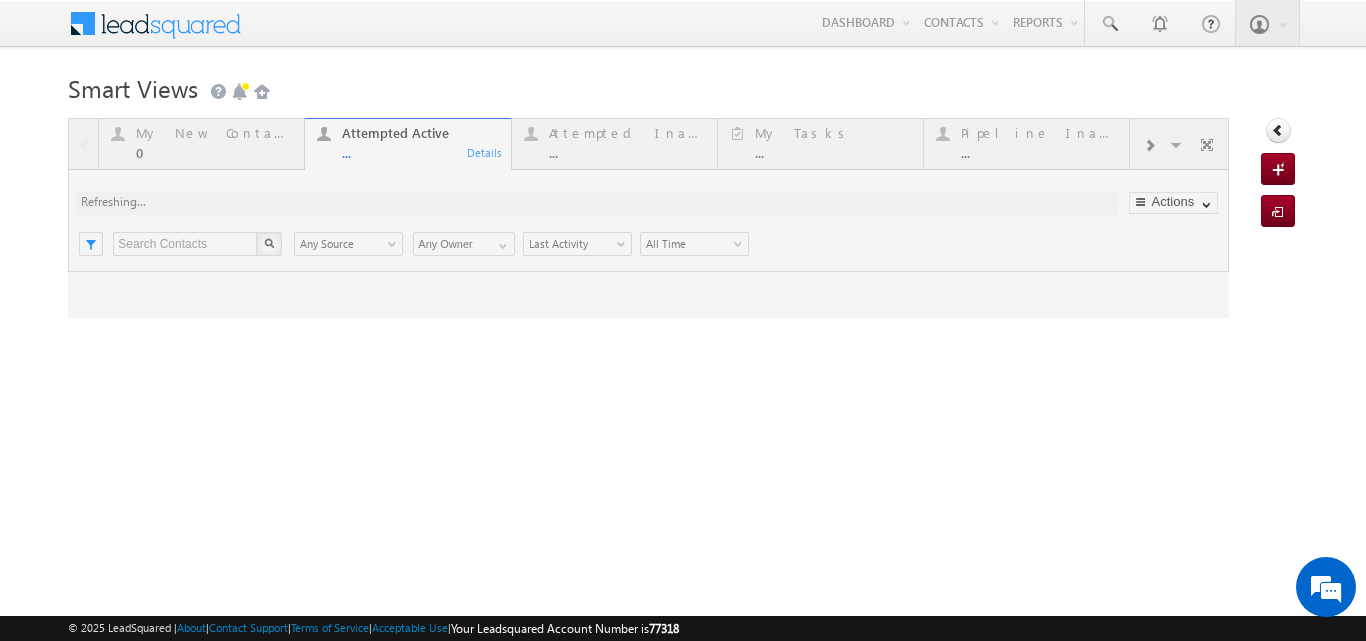 scroll, scrollTop: 0, scrollLeft: 0, axis: both 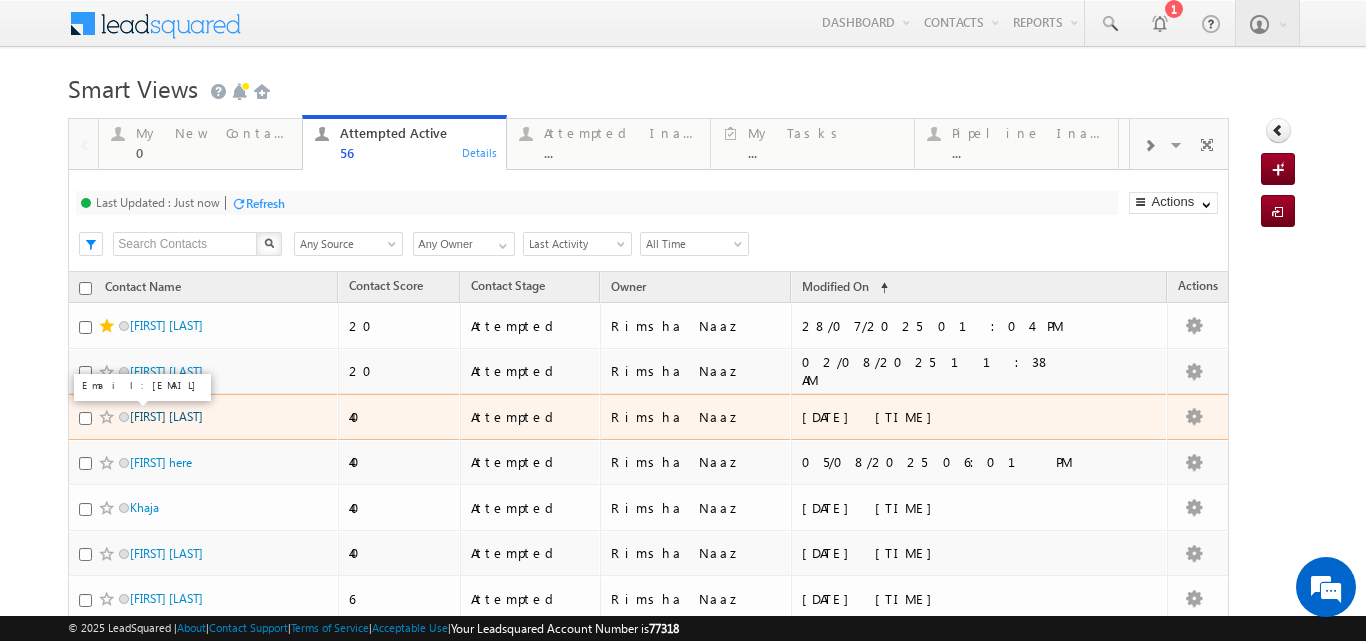 click on "[FIRST] [LAST]" at bounding box center [166, 416] 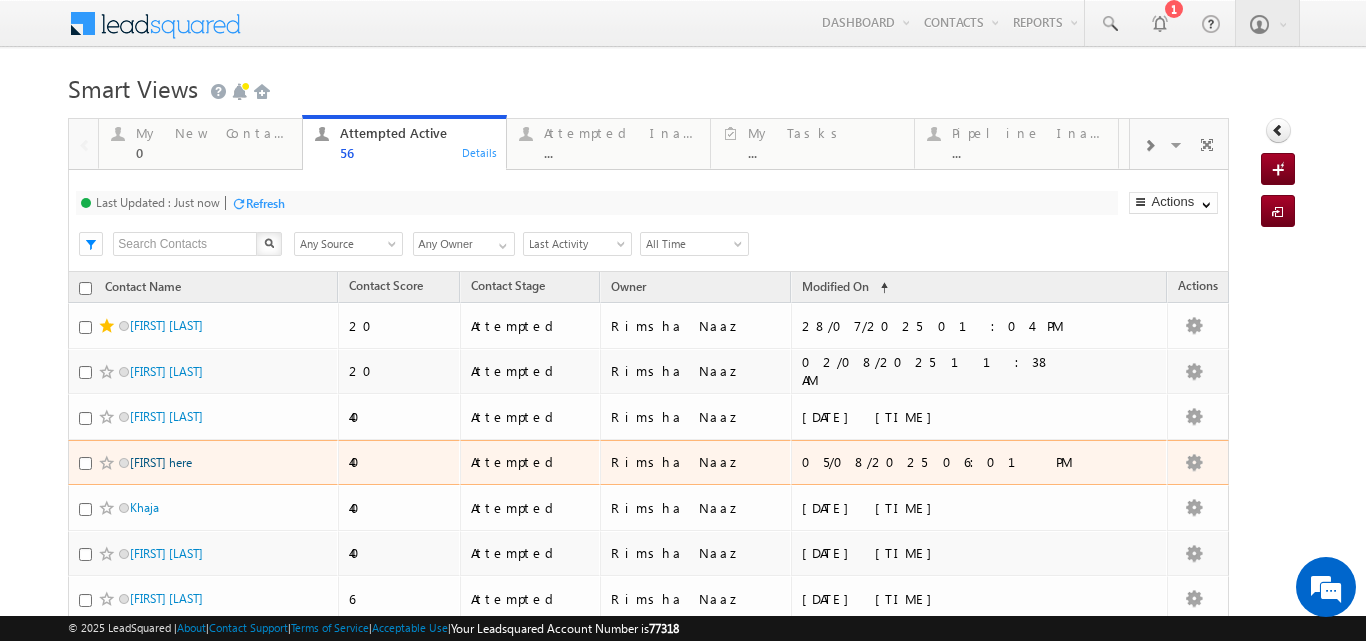 click on "Mahwish here" at bounding box center (161, 462) 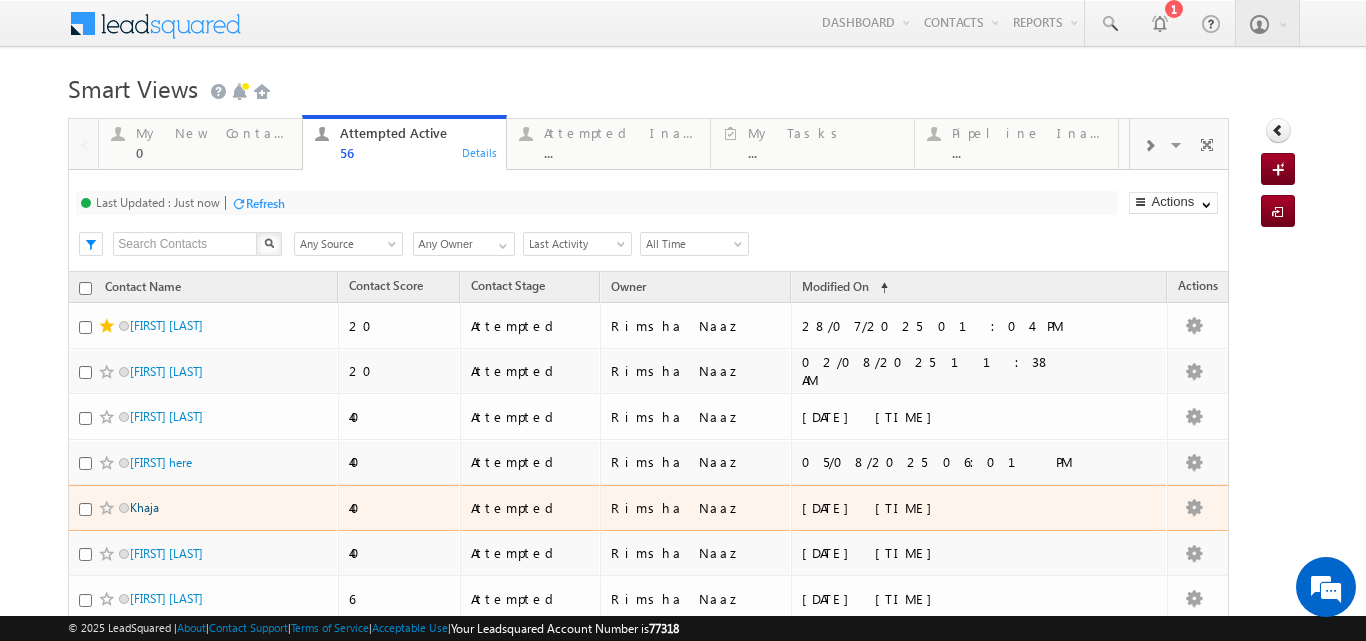 click on "Khaja" at bounding box center [144, 507] 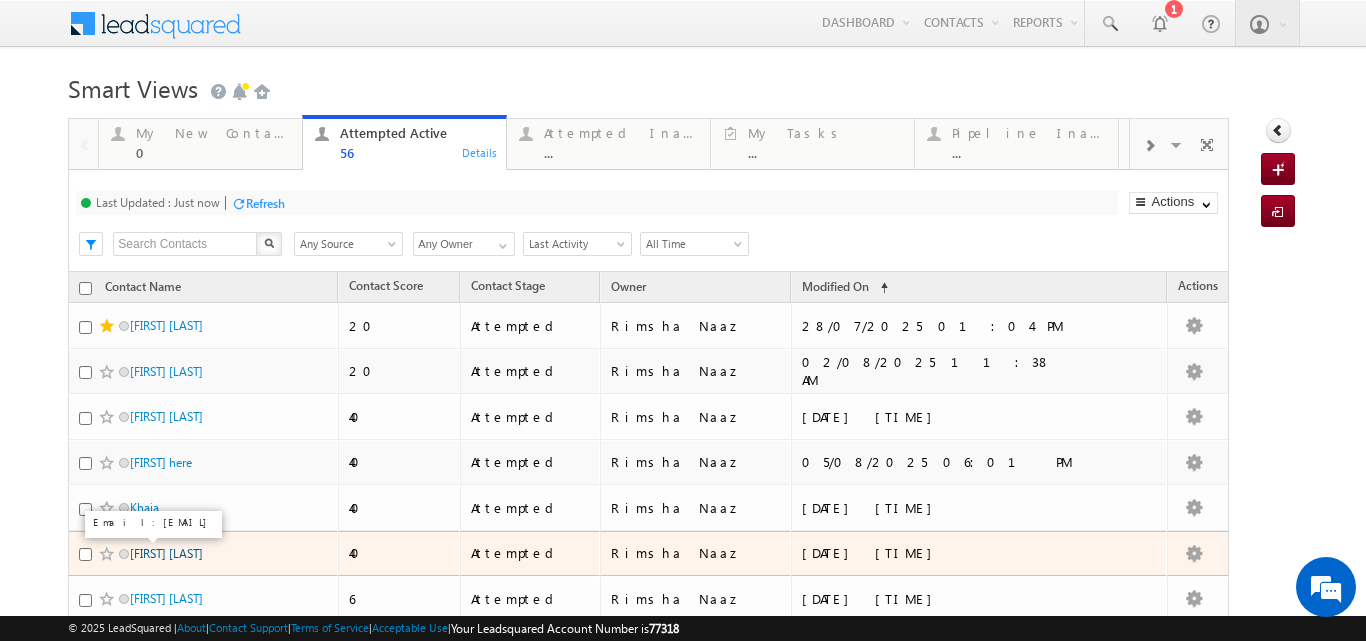 click on "Derangula. Ramaiah" at bounding box center (166, 553) 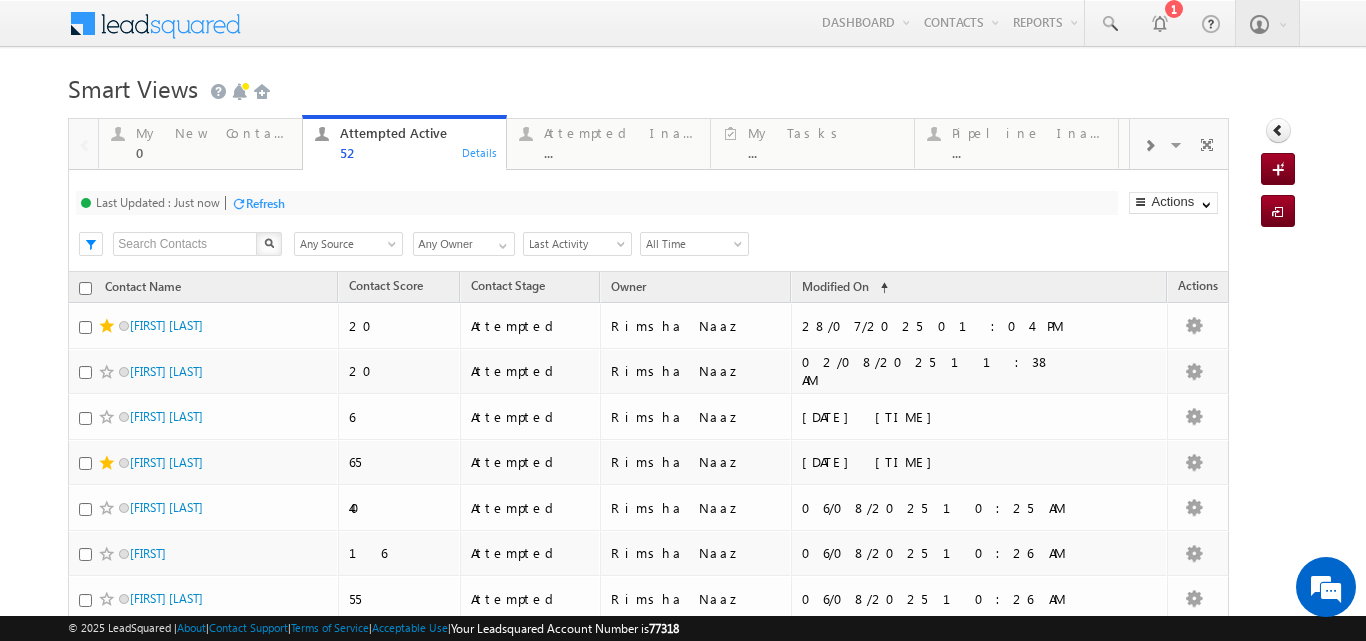 click at bounding box center [238, 203] 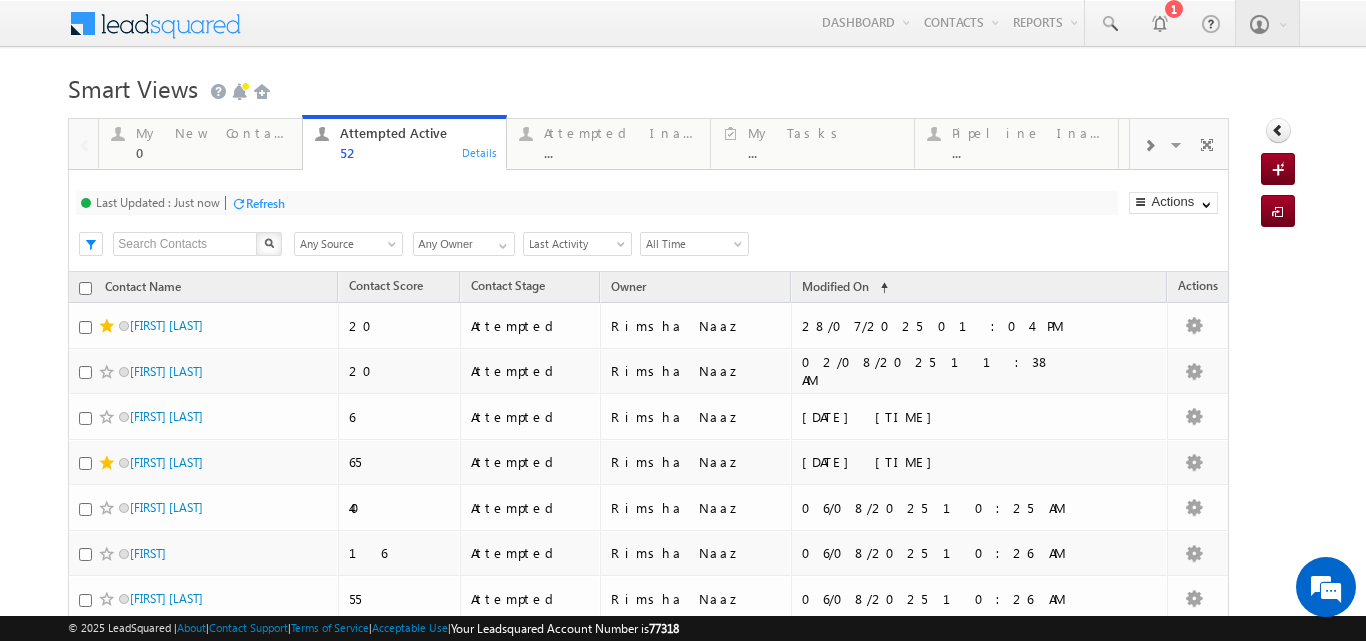 click at bounding box center (1149, 146) 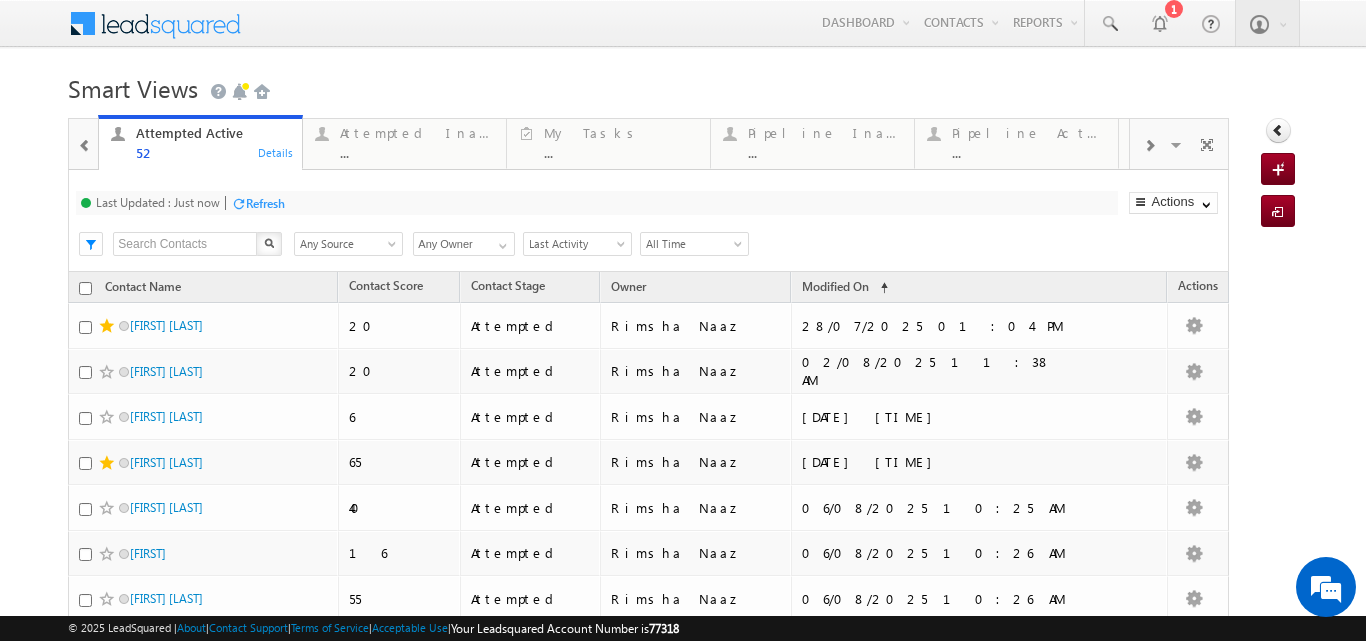 click at bounding box center (1149, 146) 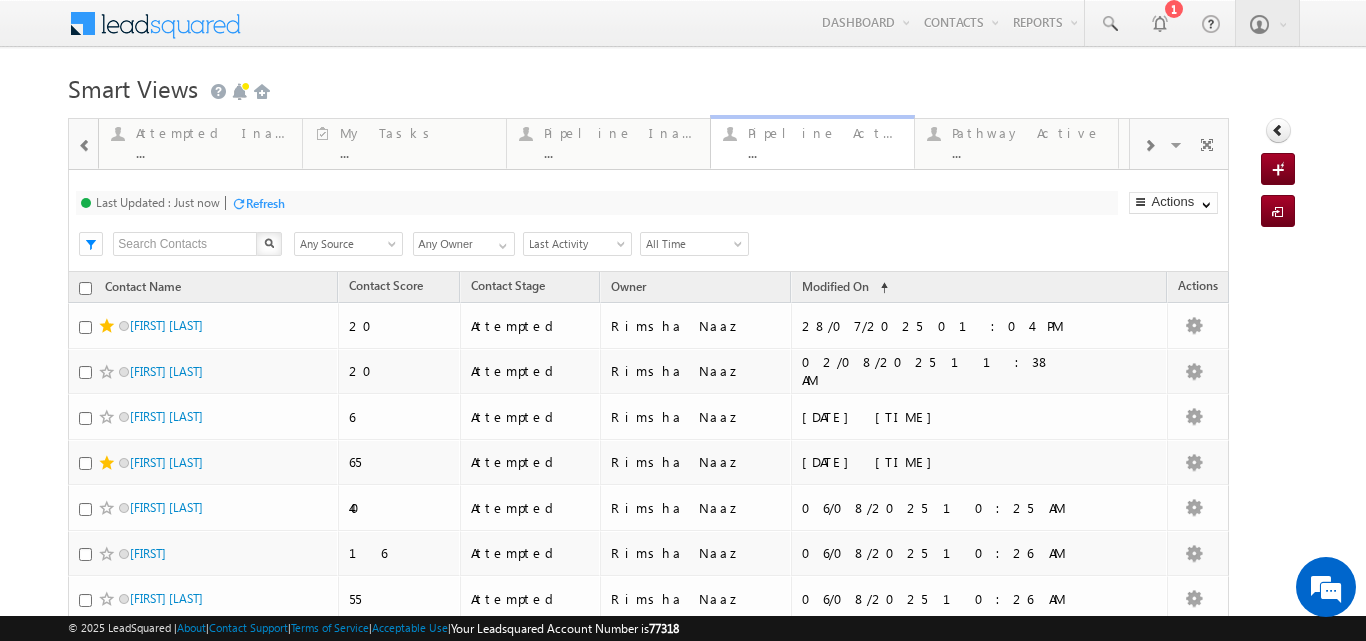 click on "Pipeline Active ... Details" at bounding box center [812, 142] 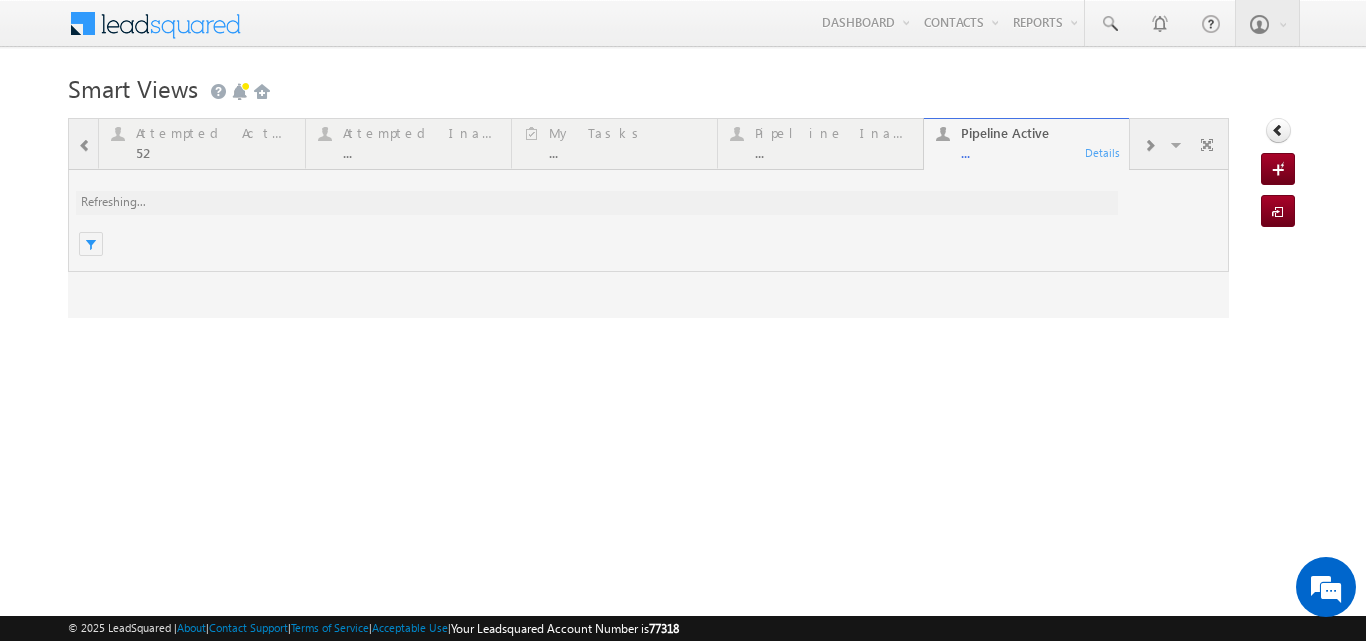 scroll, scrollTop: 0, scrollLeft: 0, axis: both 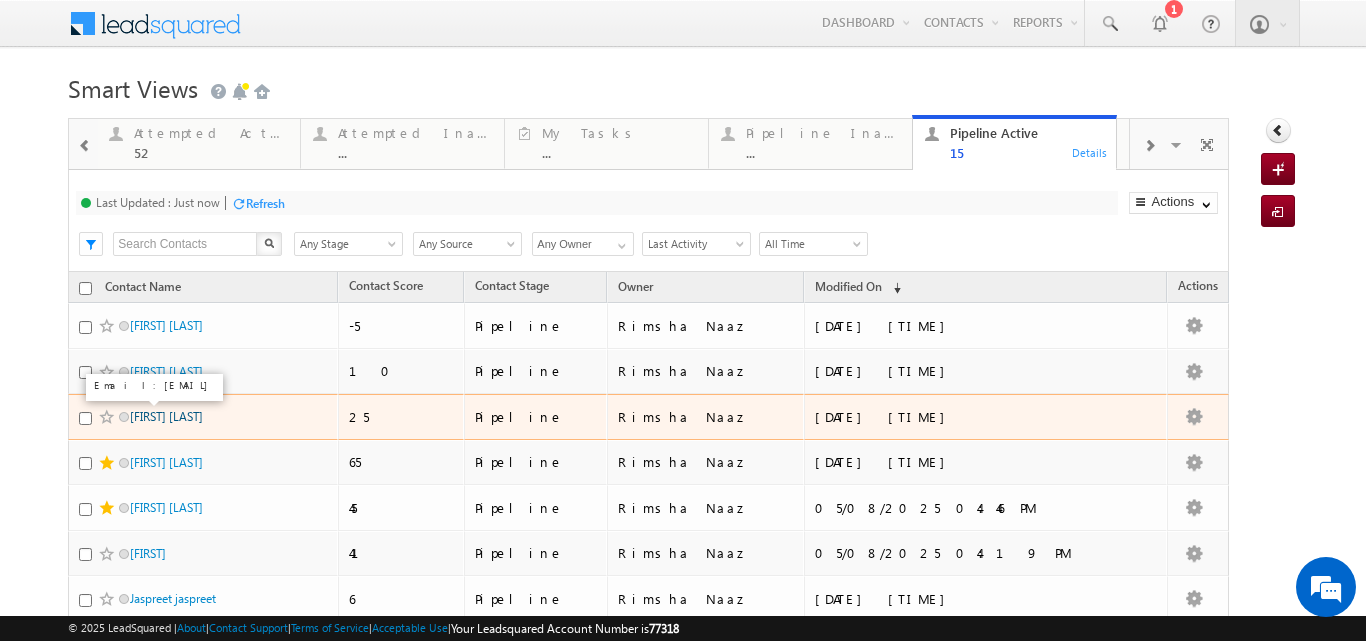click on "Himanshu Sorout" at bounding box center [166, 416] 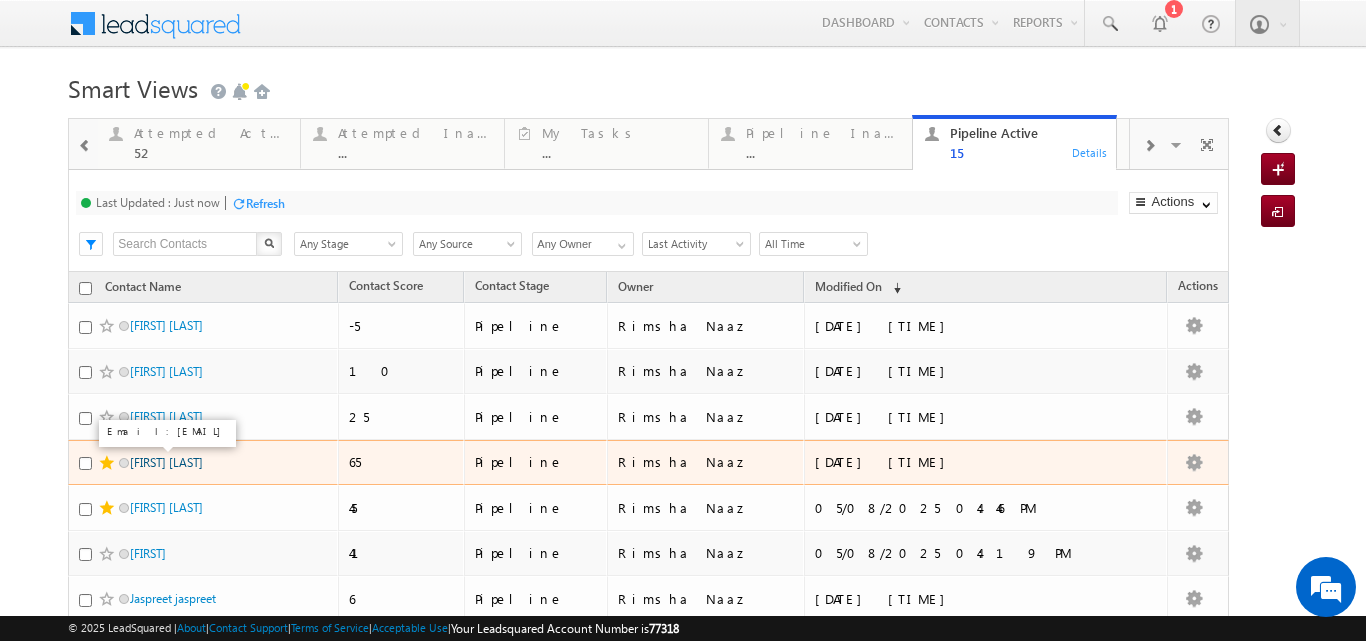 click on "SURESH SOUNDARARAJAN" at bounding box center (166, 462) 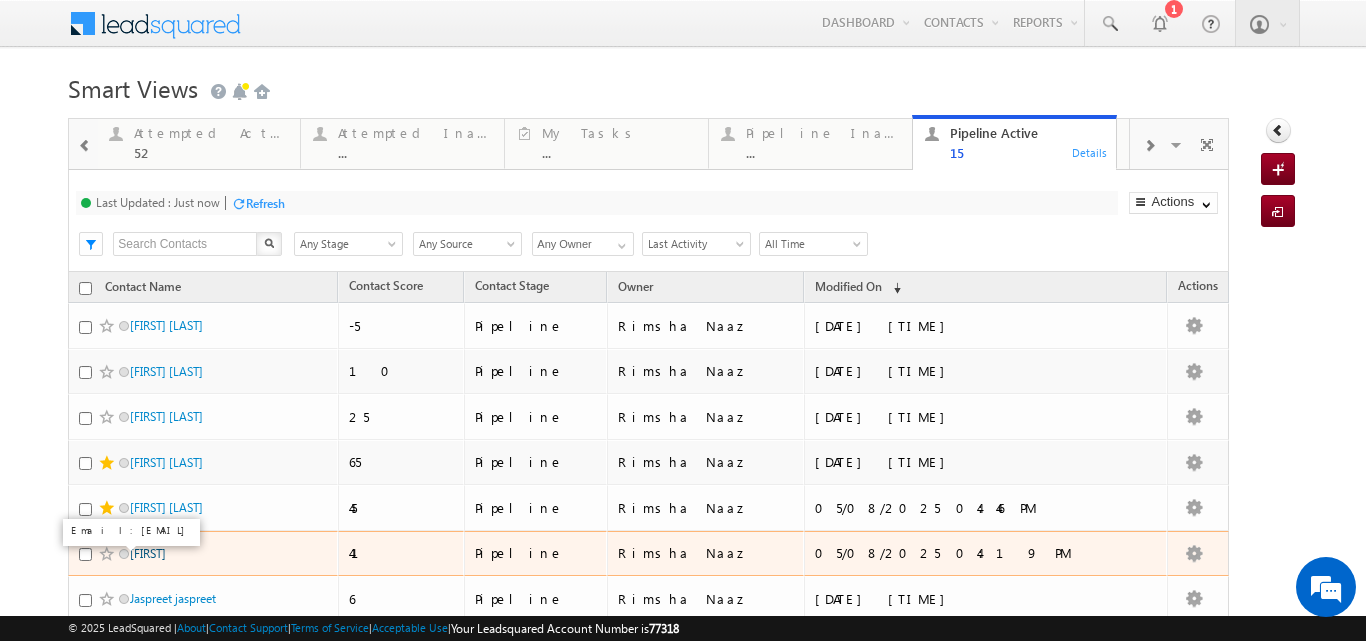 click on "Namrata" at bounding box center (148, 553) 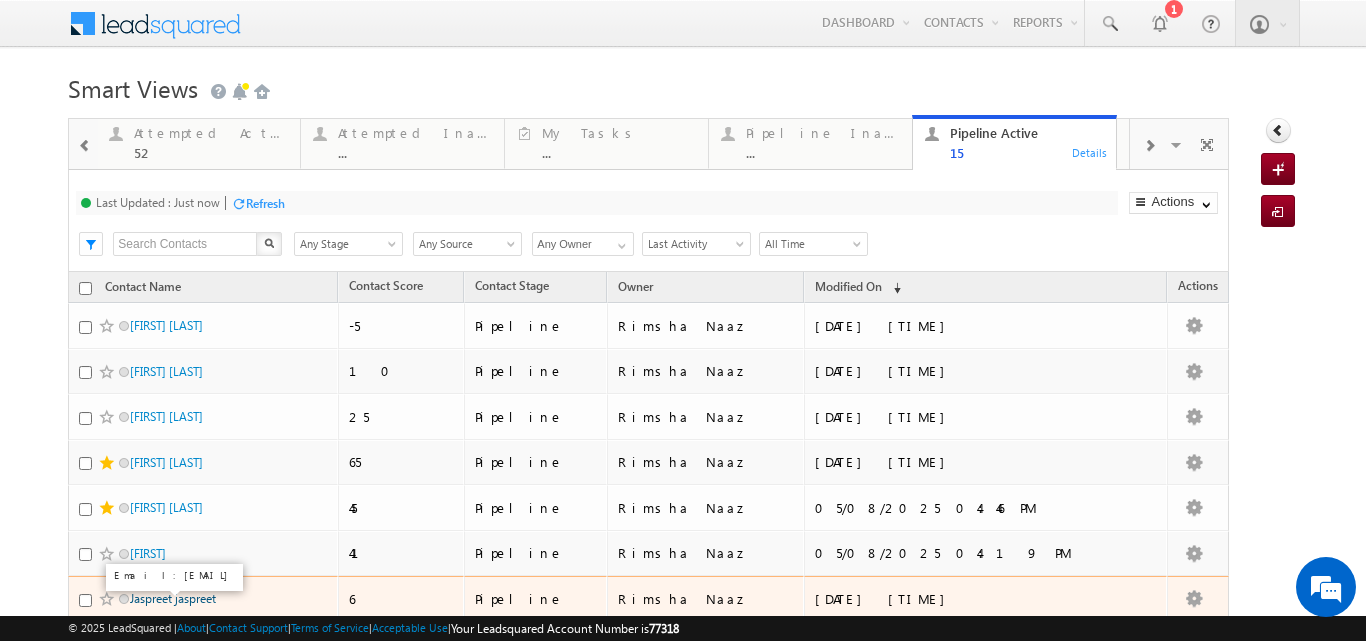 click on "Jaspreet jaspreet" at bounding box center [173, 598] 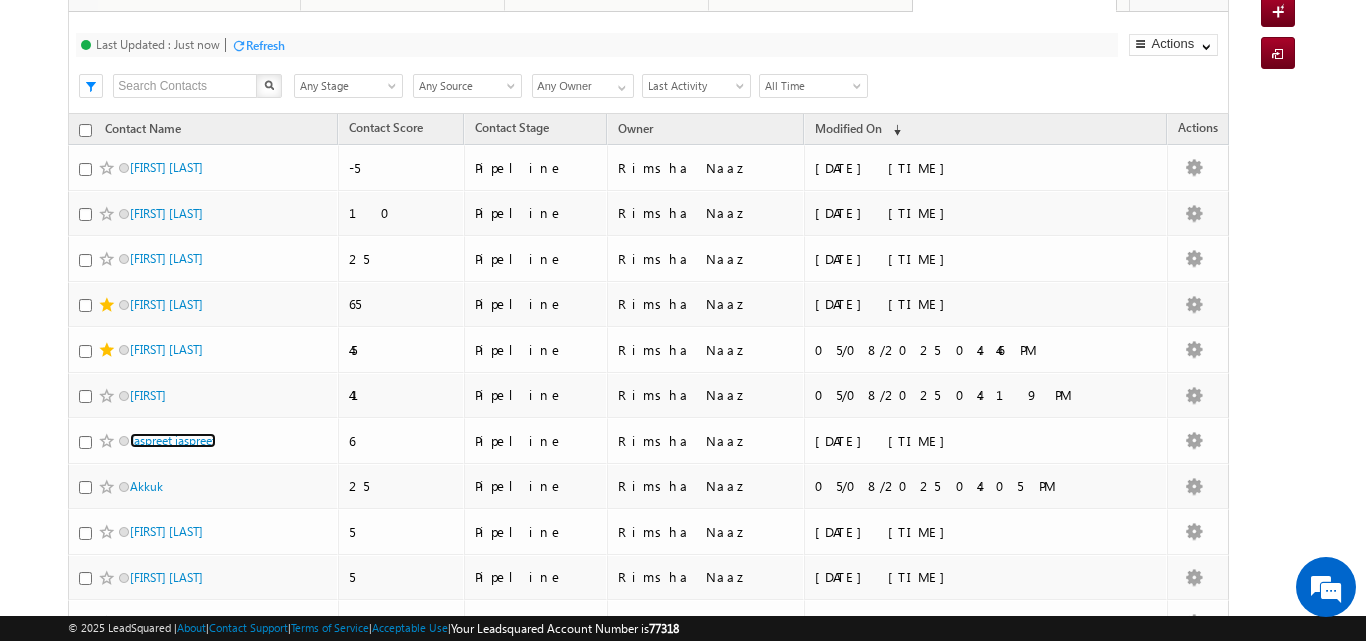 scroll, scrollTop: 249, scrollLeft: 0, axis: vertical 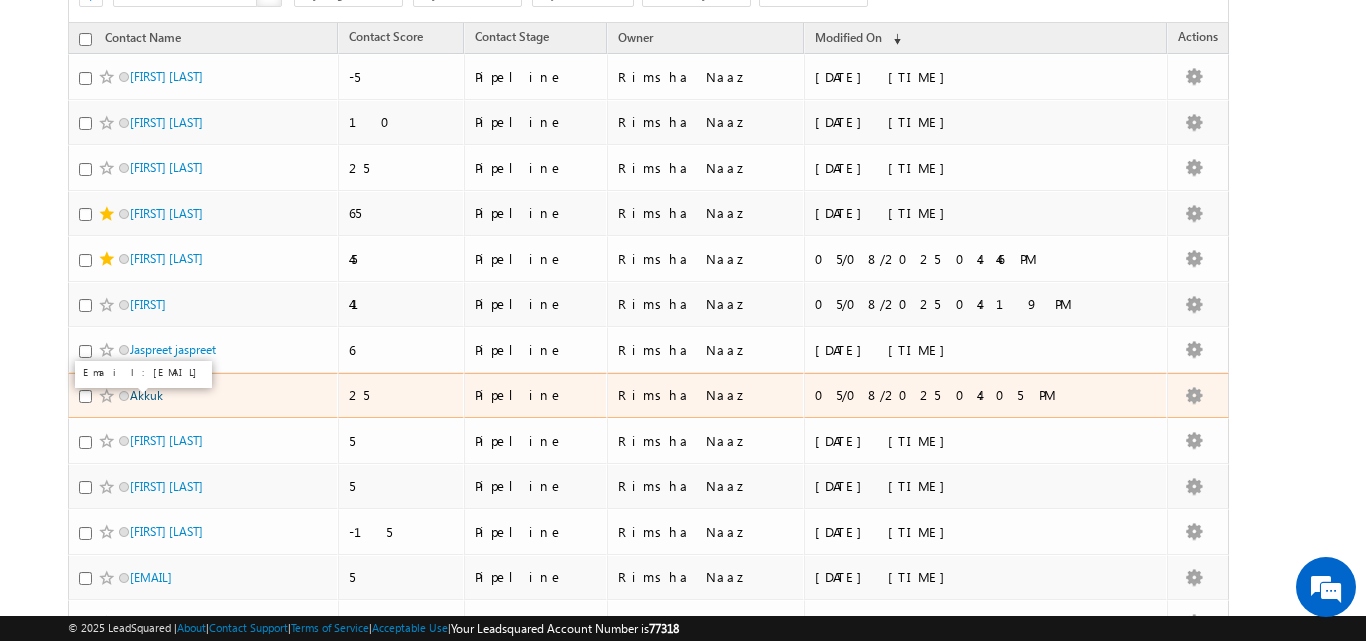 click on "Akkuk" at bounding box center (146, 395) 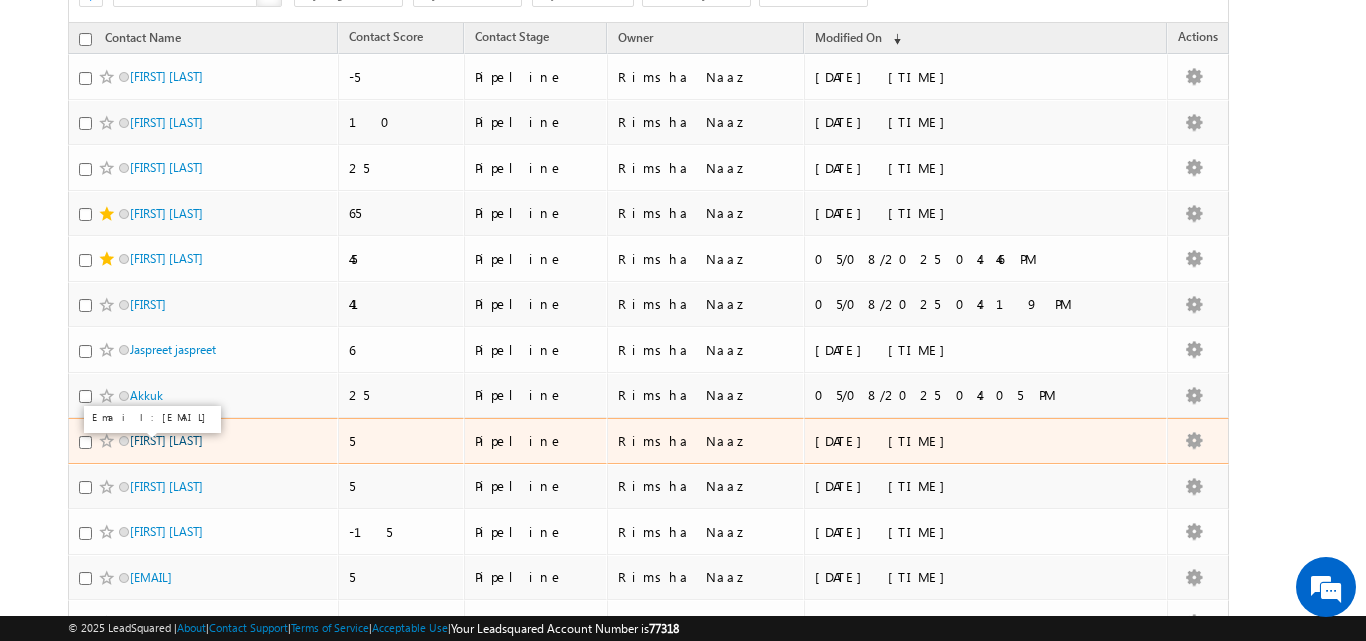 click on "Varun Mandhani" at bounding box center [166, 440] 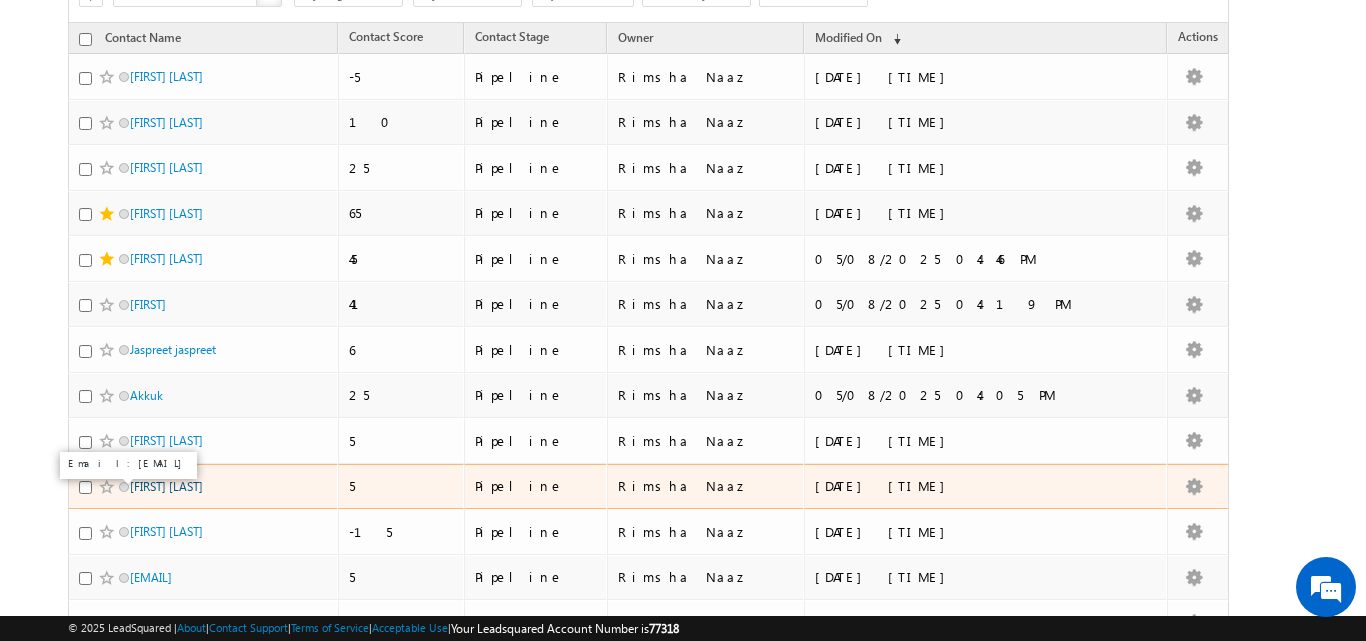 click on "Pushpendra kowthavarapu" at bounding box center (166, 486) 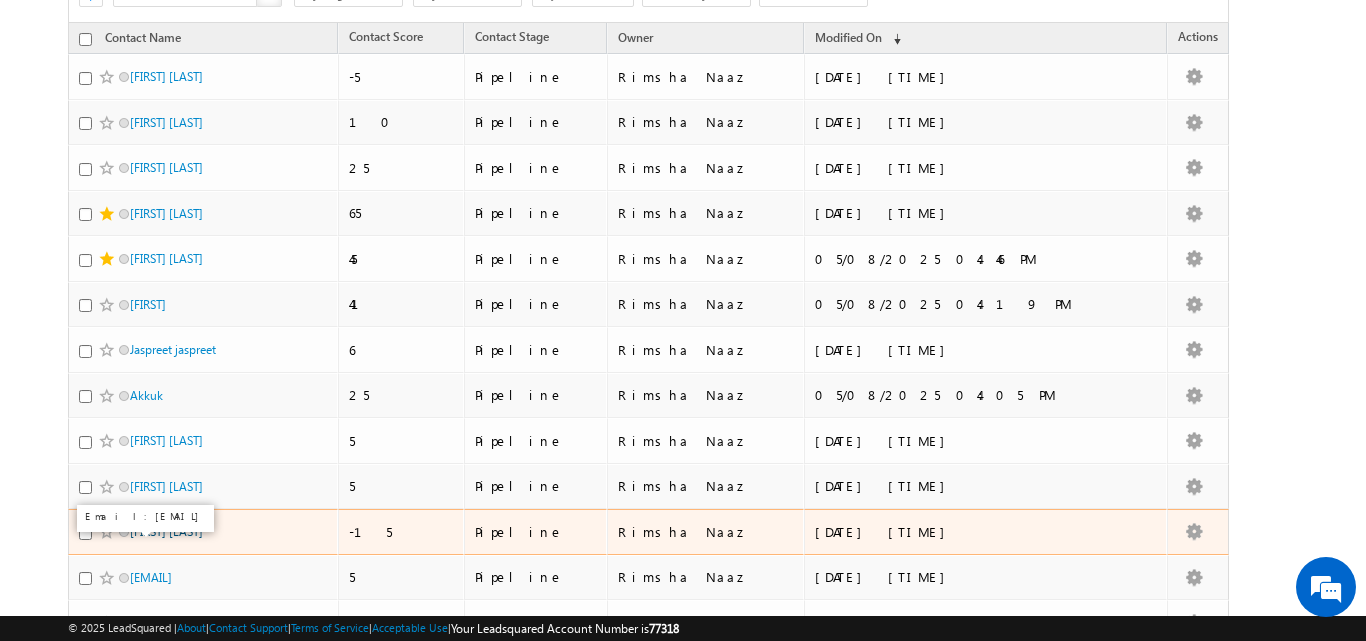 click on "Amlan Mitra" at bounding box center (166, 531) 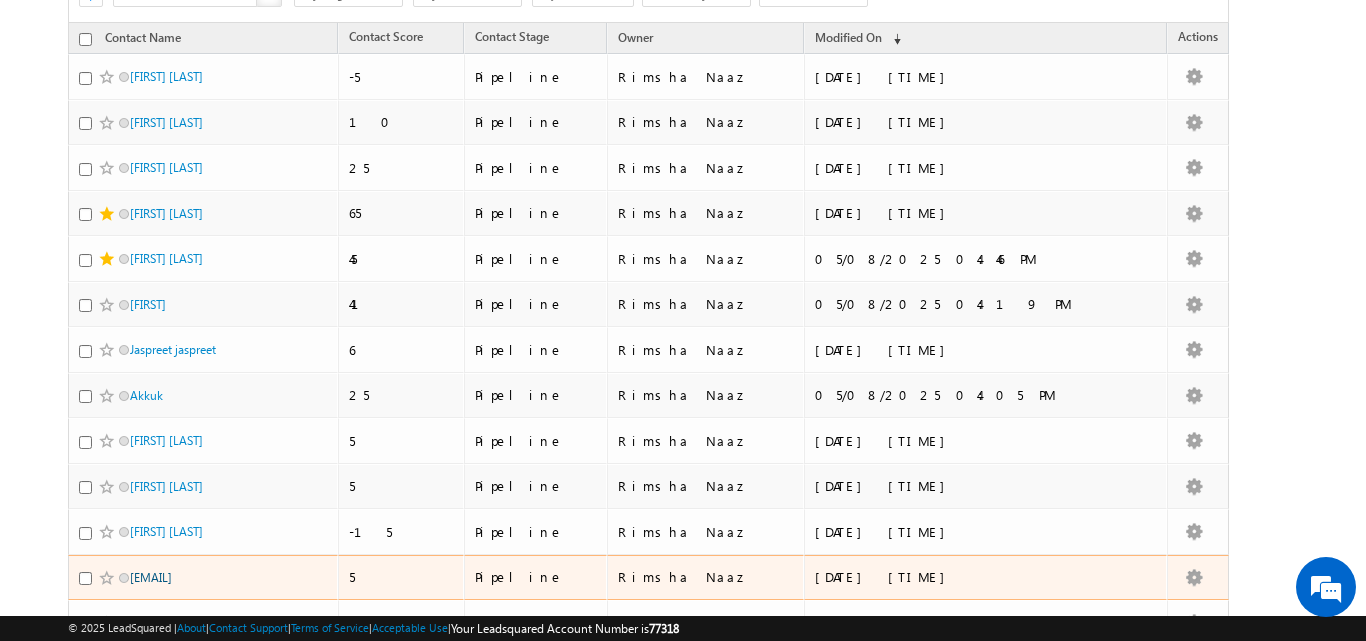 click on "aridass46nslover@gmail.com" at bounding box center (151, 577) 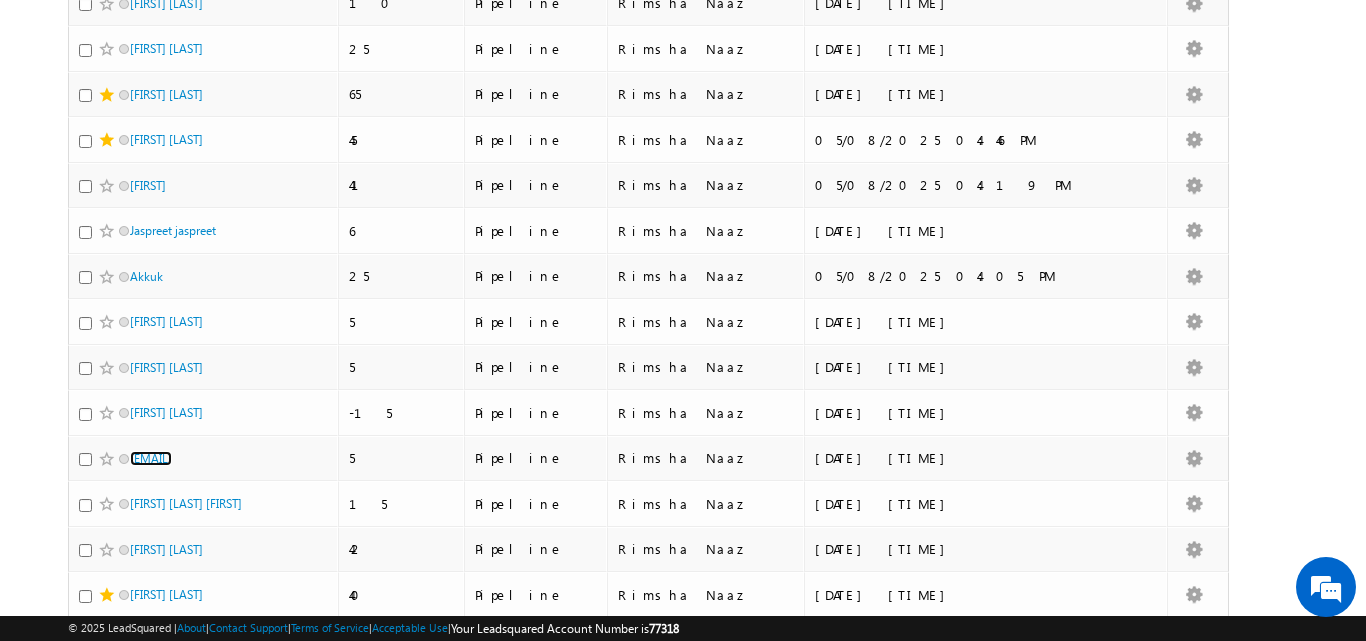 scroll, scrollTop: 393, scrollLeft: 0, axis: vertical 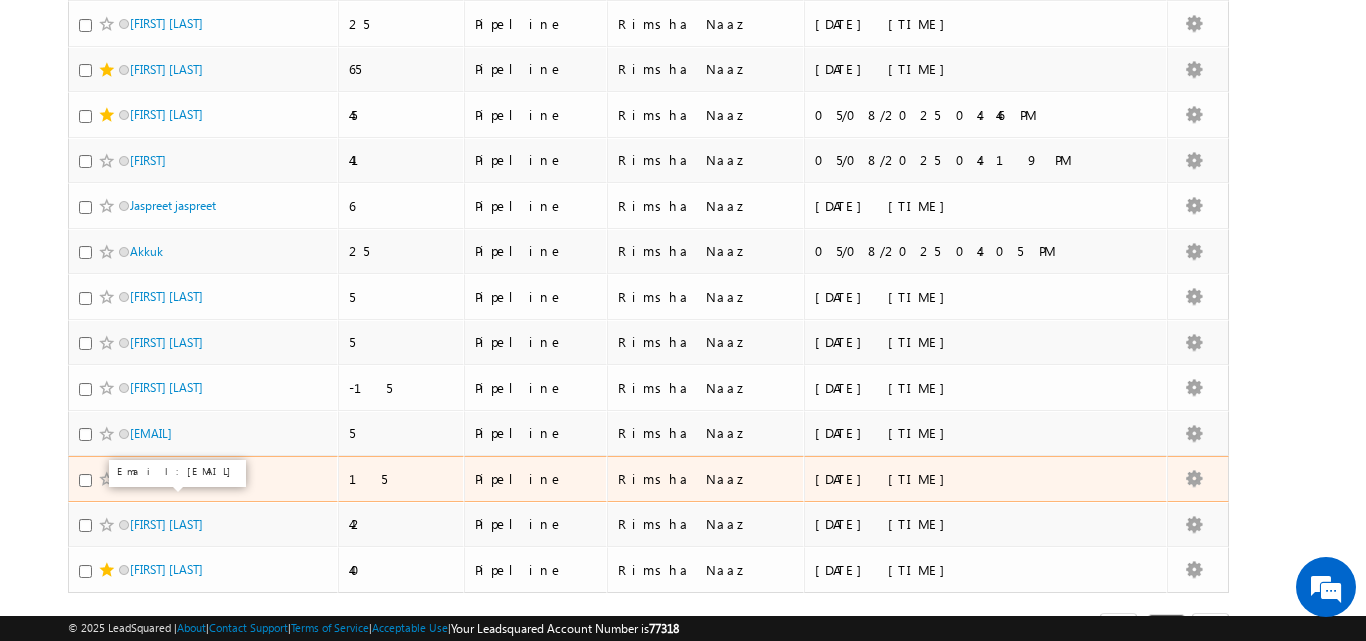 click on "Harshal nilesh Sonawane Harshal" at bounding box center (186, 478) 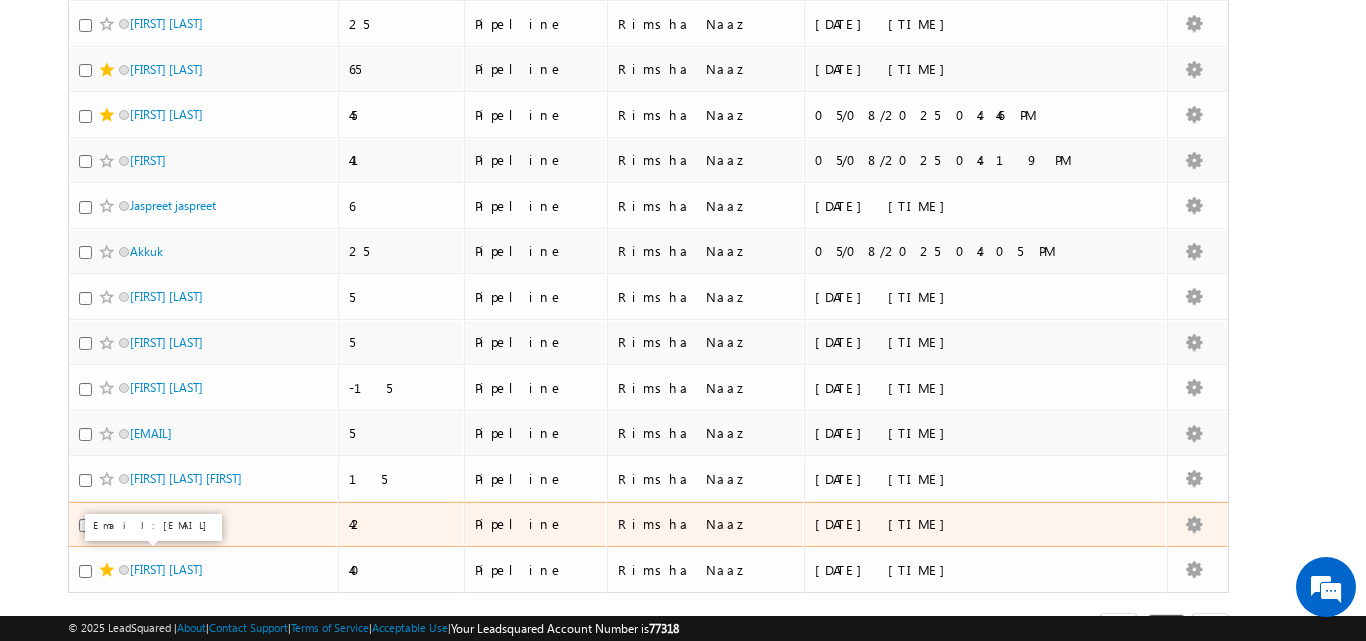 click on "Sourabh Khanchi" at bounding box center (166, 524) 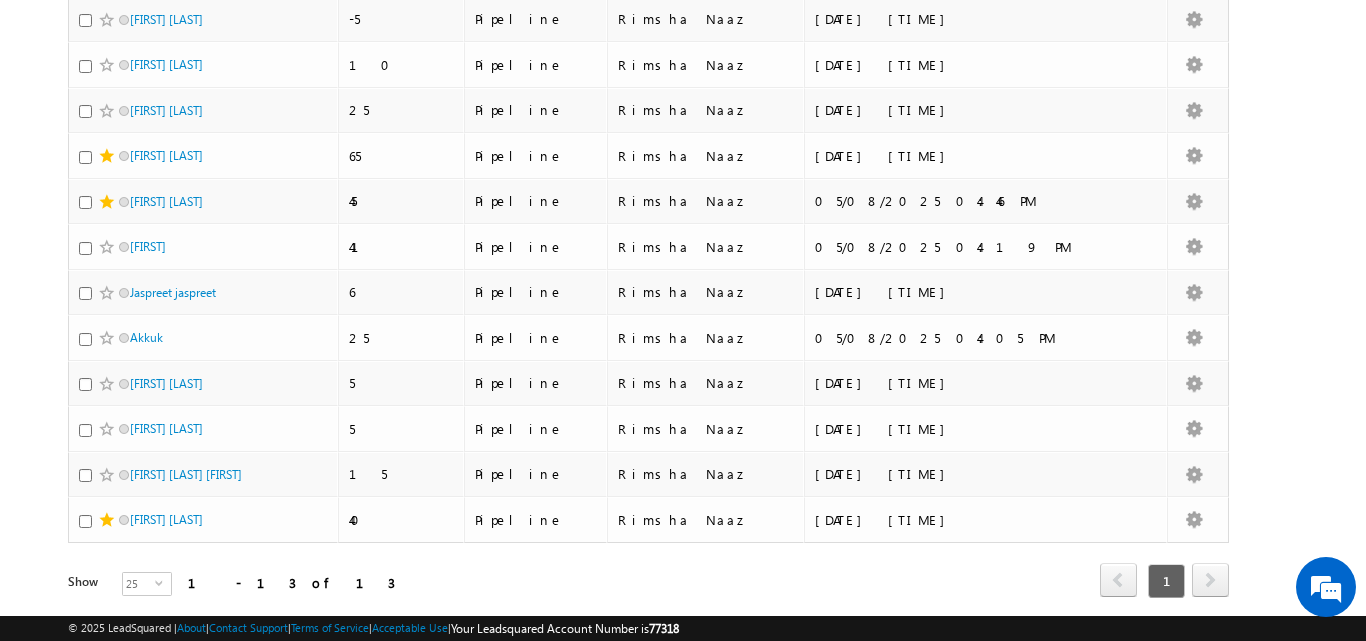 scroll, scrollTop: 0, scrollLeft: 0, axis: both 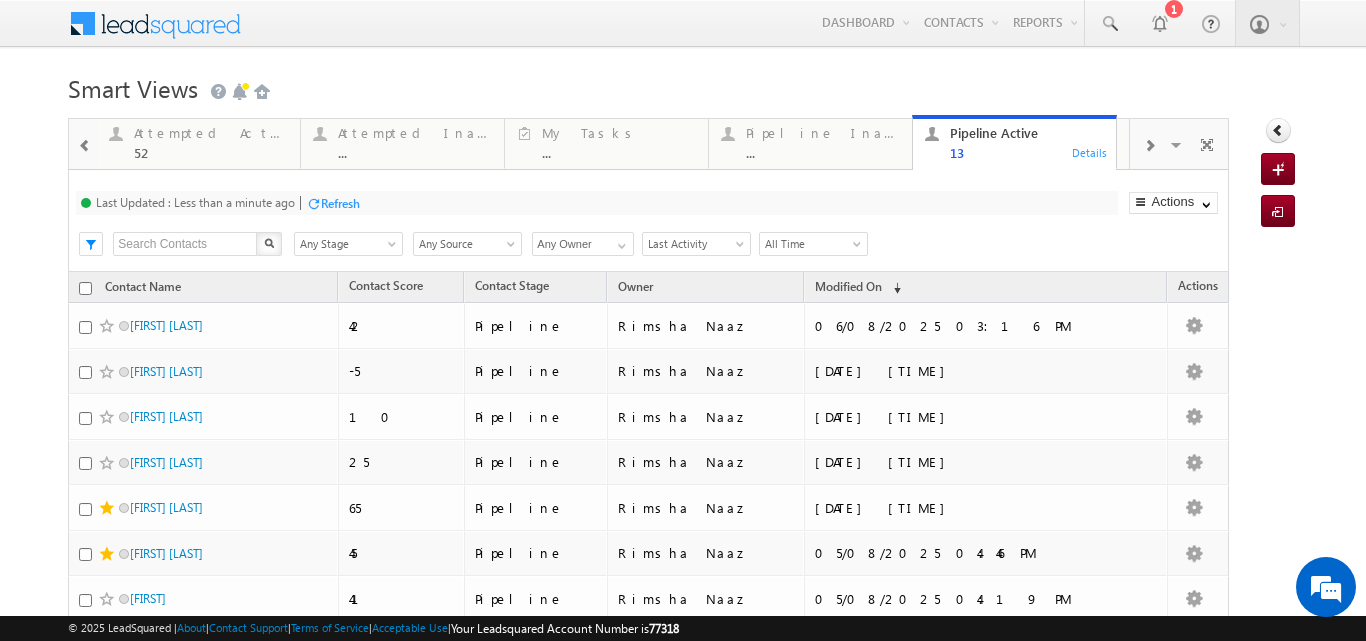 click on "Refresh" at bounding box center [333, 202] 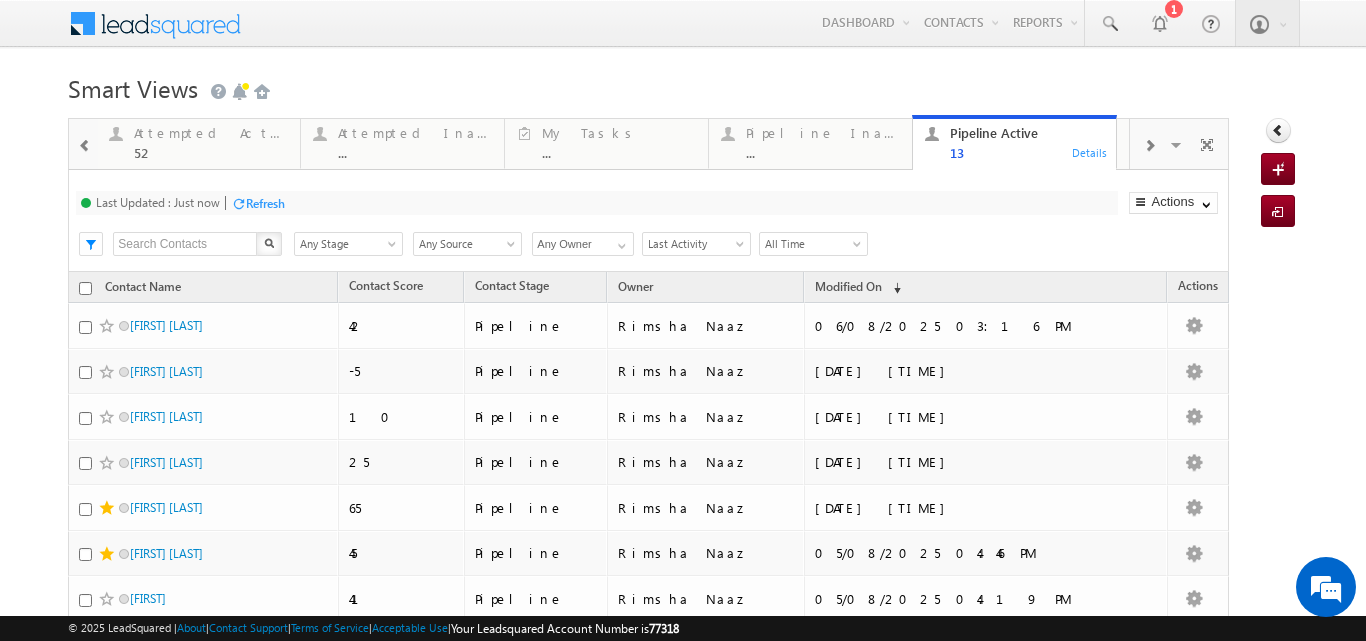 click at bounding box center (85, 144) 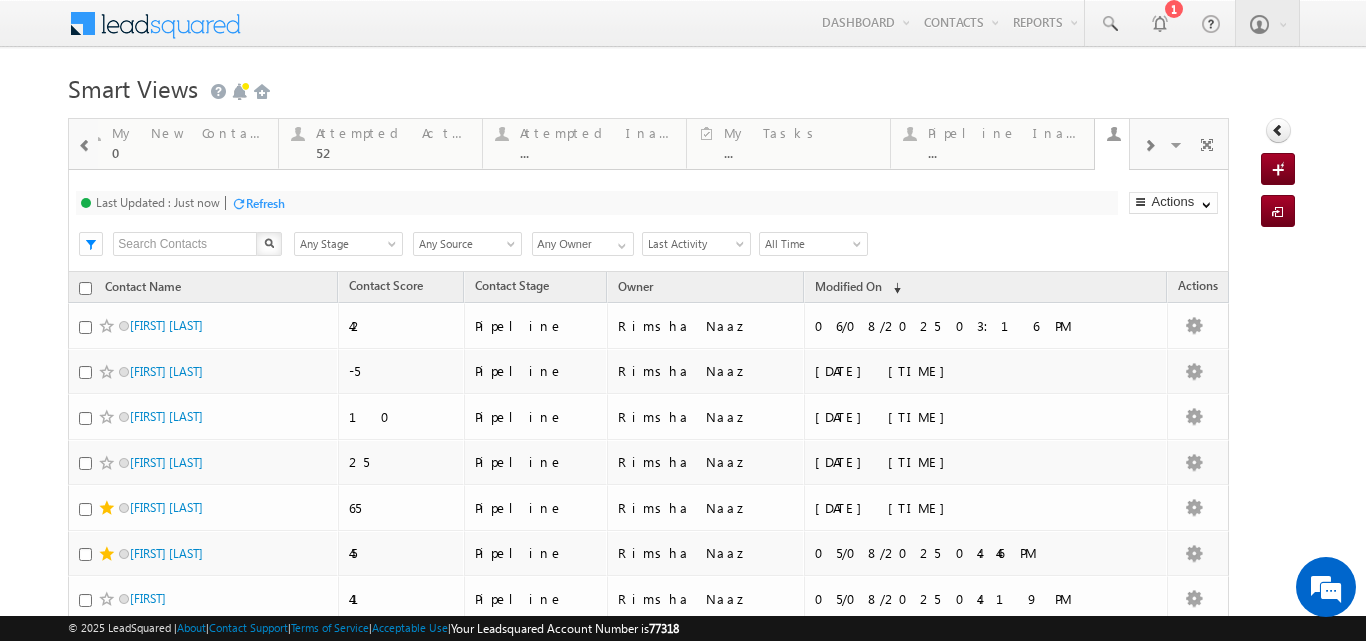 click at bounding box center (85, 144) 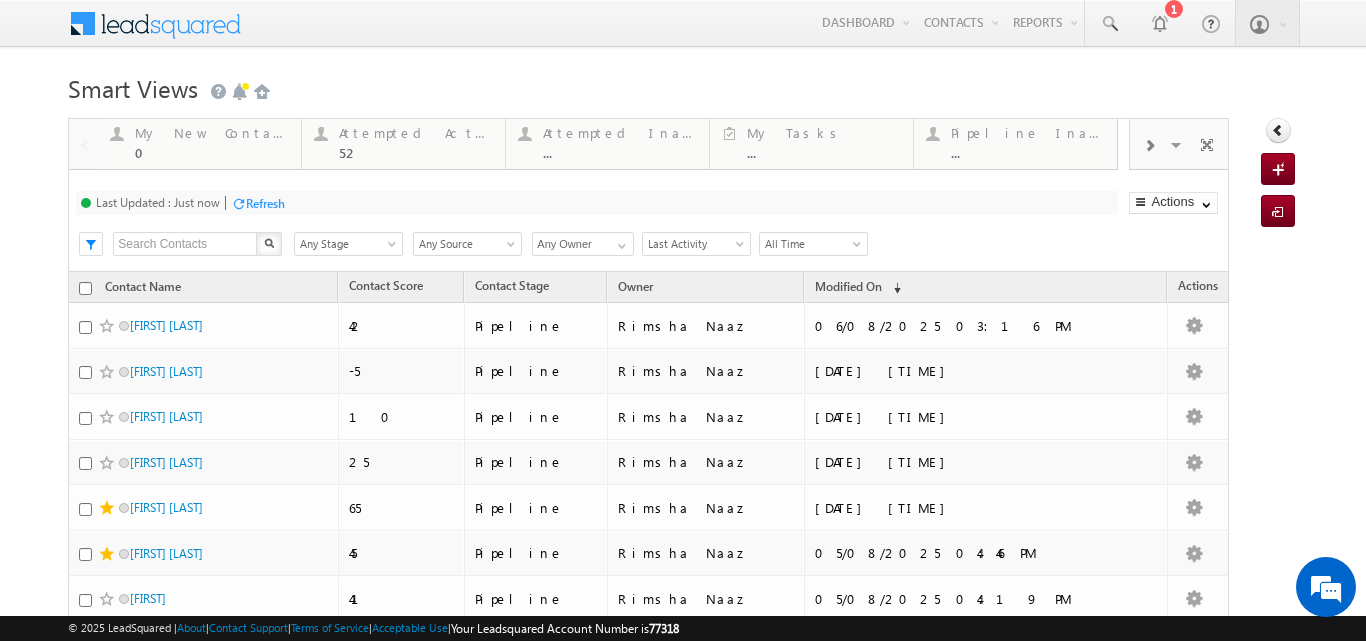 click at bounding box center [83, 143] 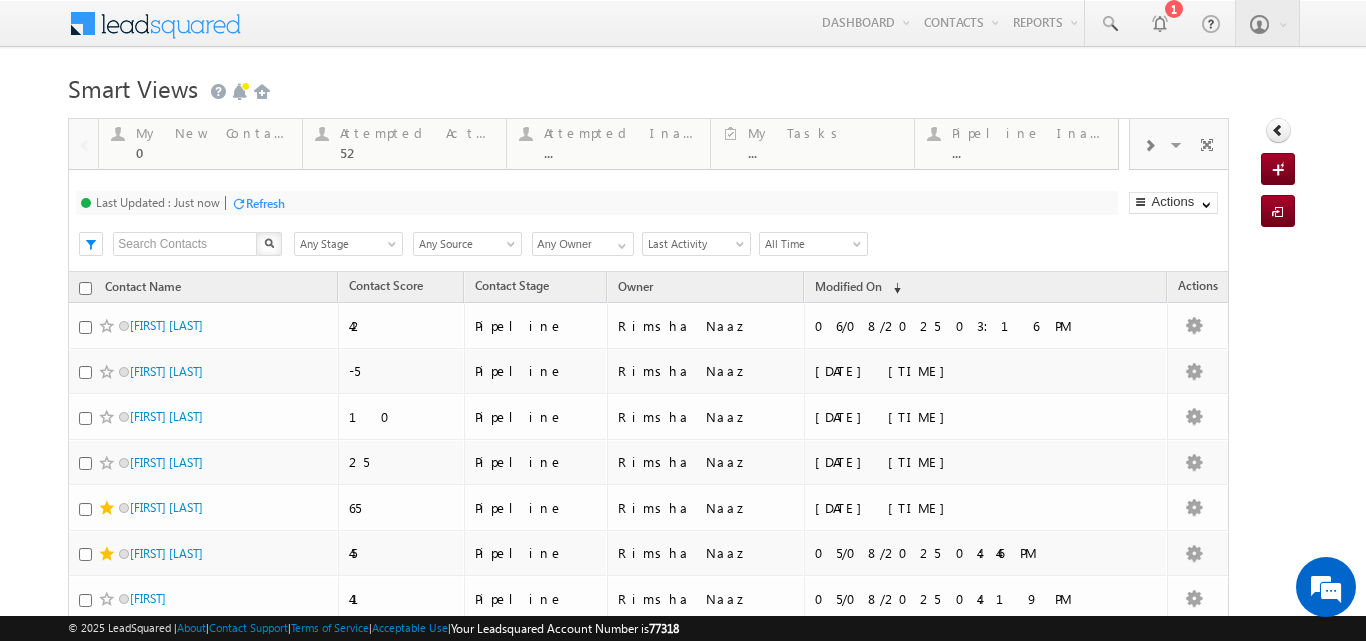 click at bounding box center [83, 143] 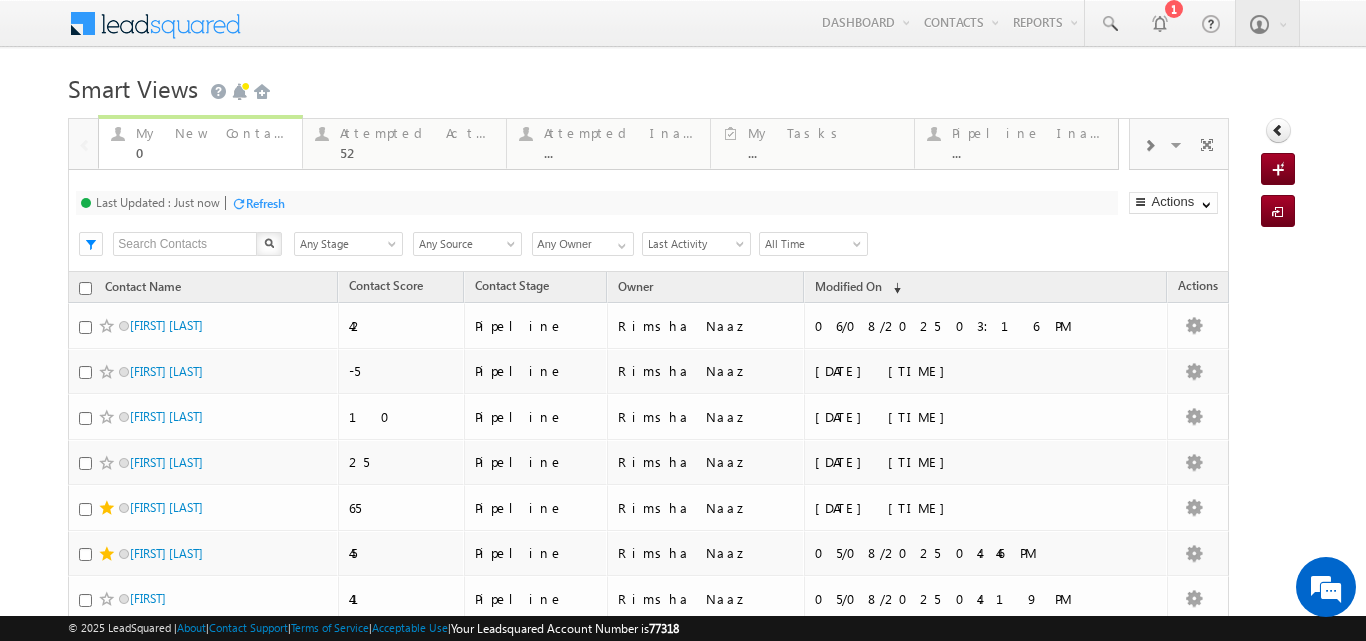 click on "My New Contact" at bounding box center [213, 133] 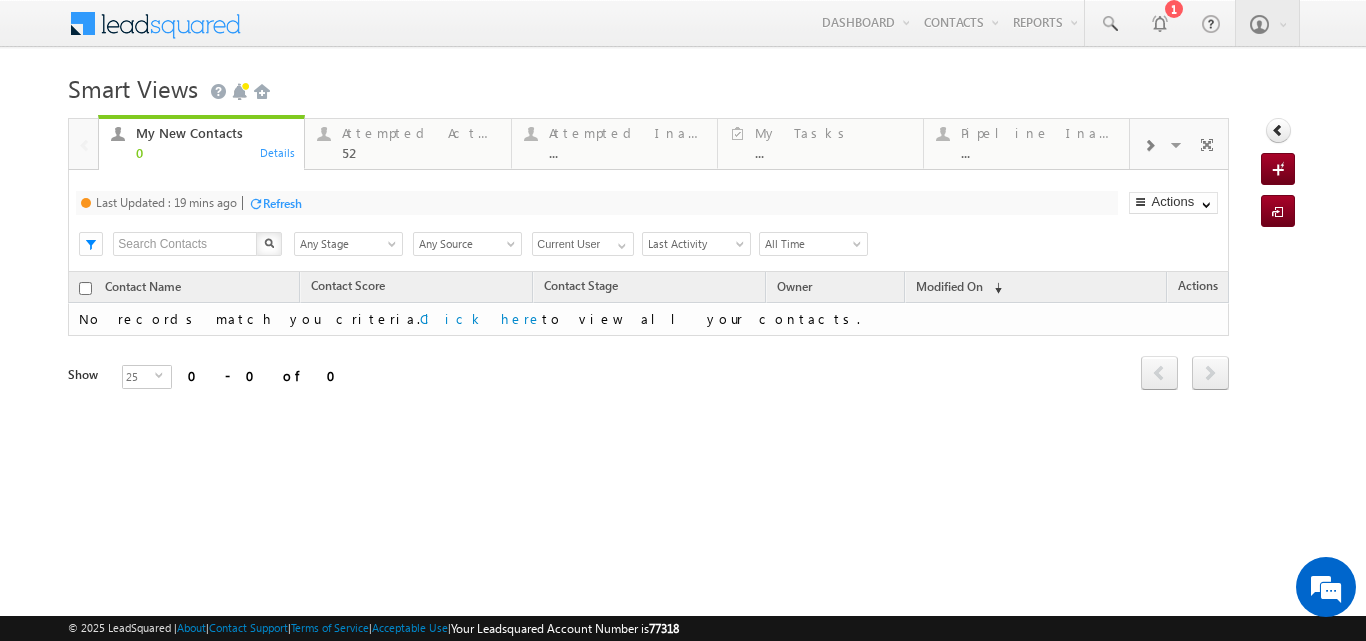 click on "Refresh" at bounding box center (282, 203) 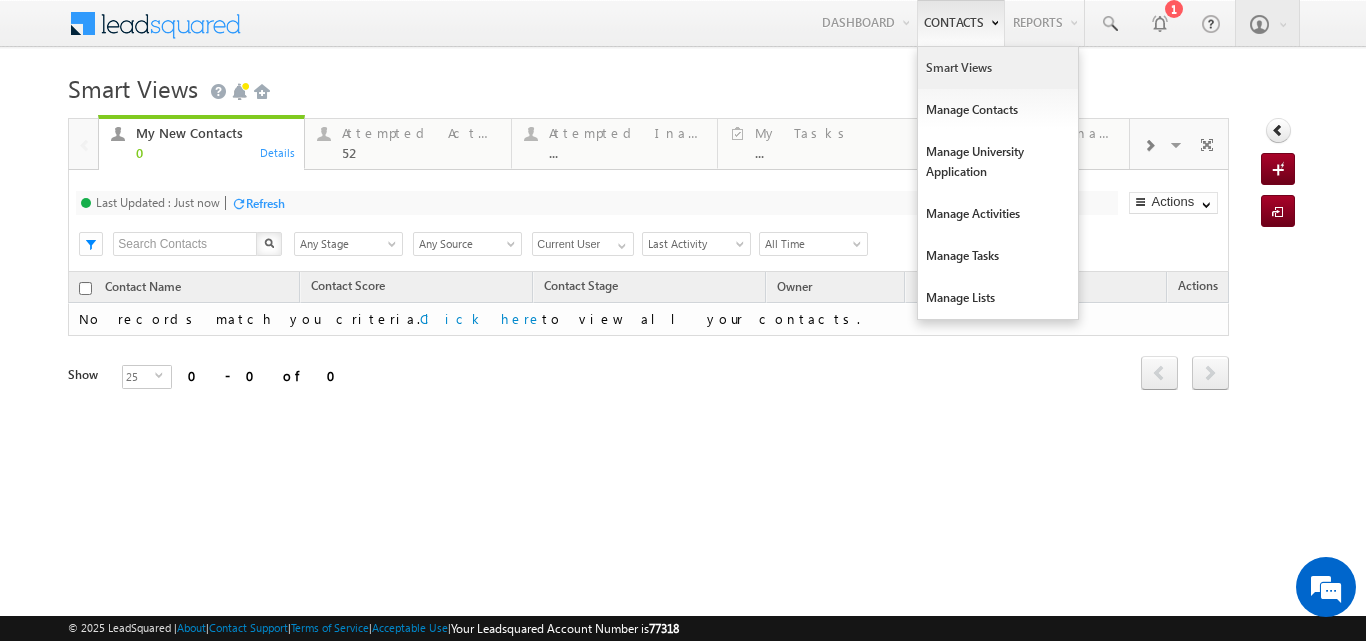 click on "Smart Views" at bounding box center [998, 68] 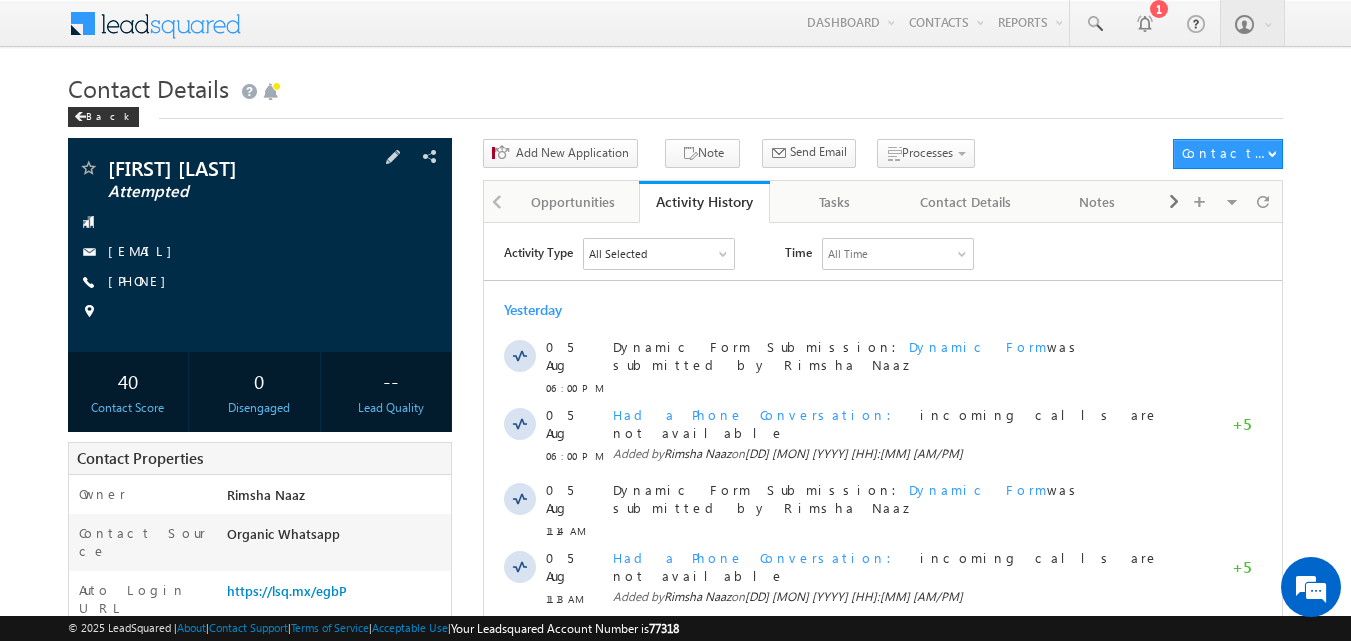 scroll, scrollTop: 0, scrollLeft: 0, axis: both 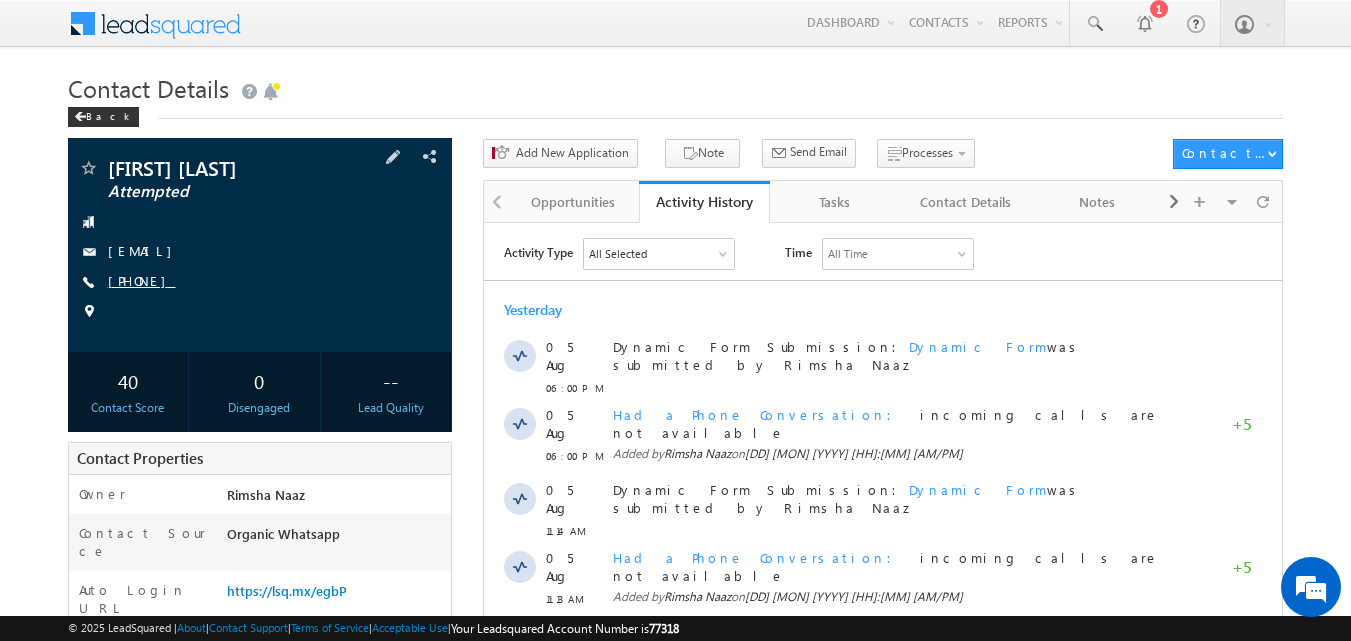 click on "[PHONE]" at bounding box center (142, 280) 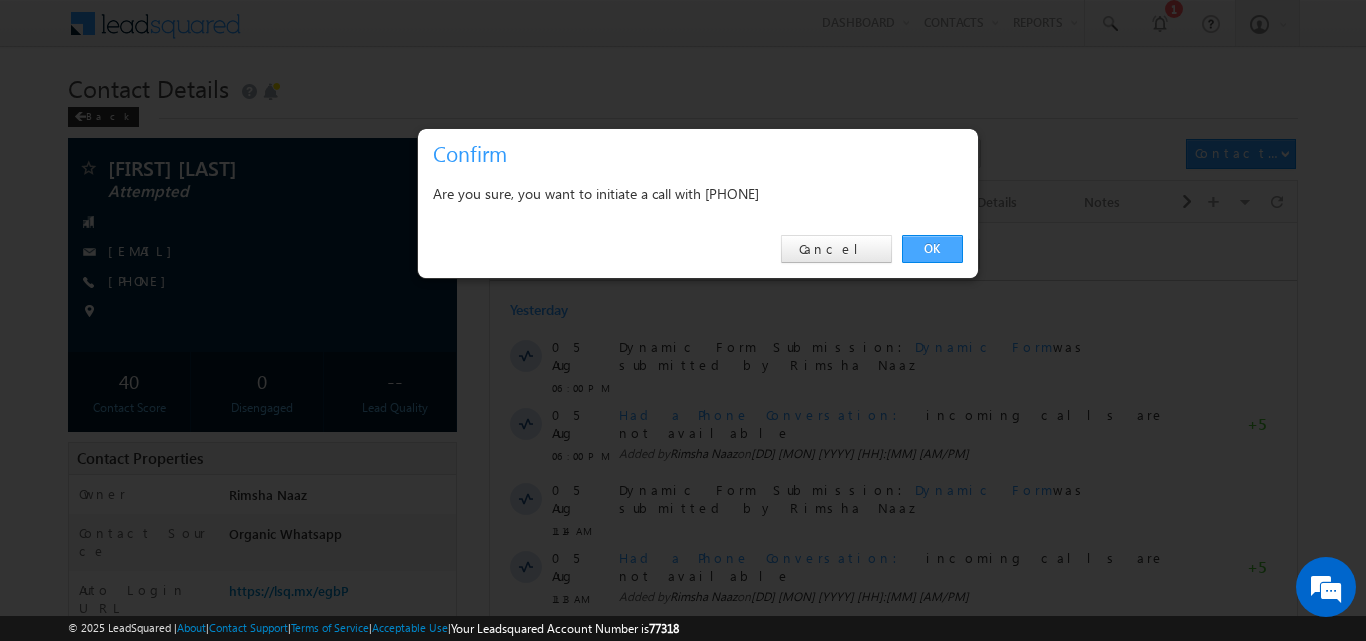 click on "OK" at bounding box center [932, 249] 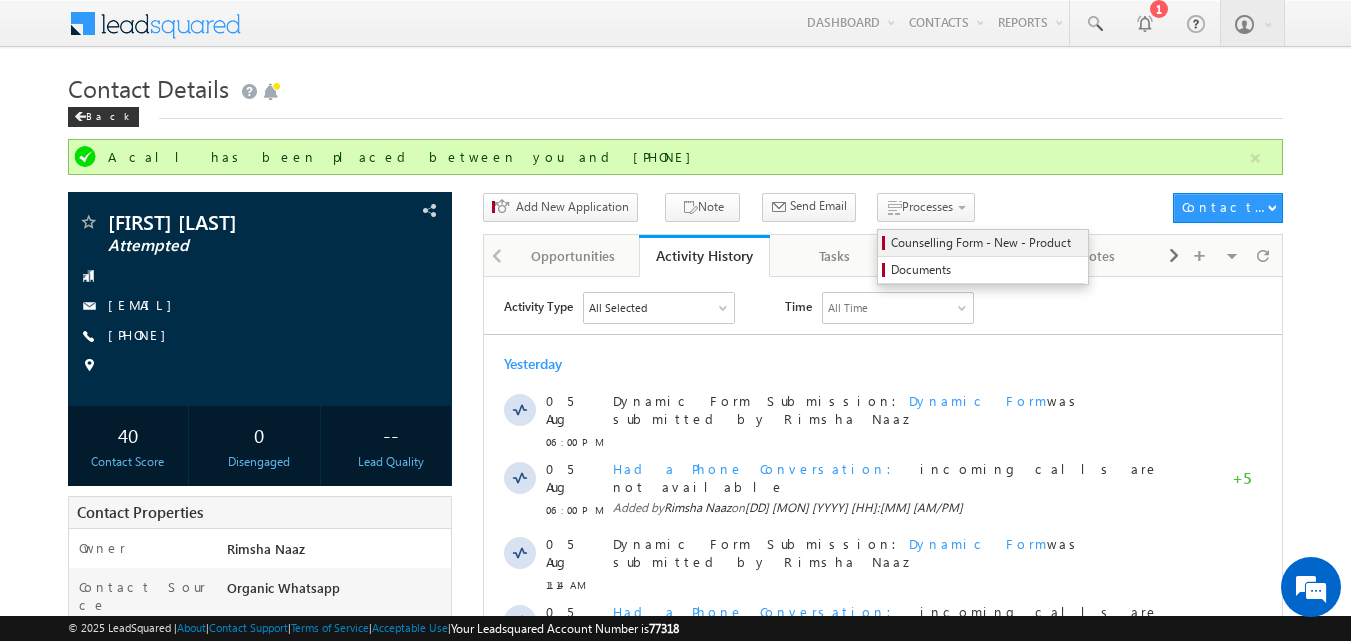 click on "Counselling Form - New - Product" at bounding box center [986, 243] 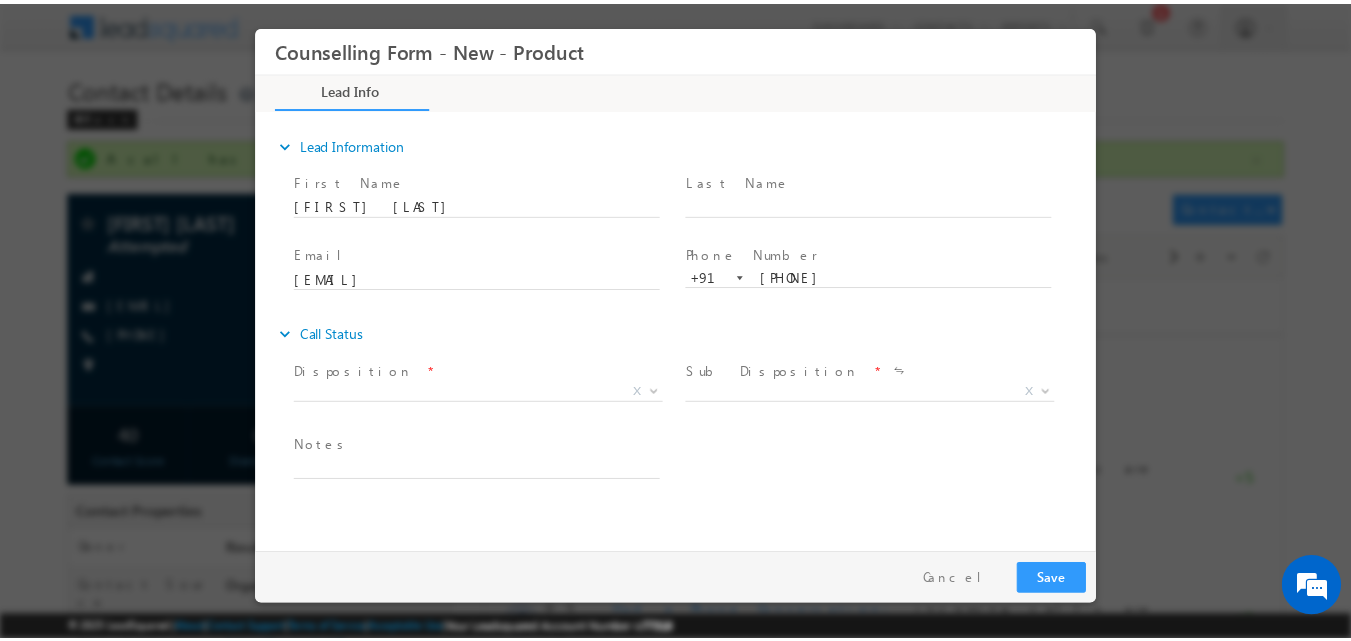 scroll, scrollTop: 0, scrollLeft: 0, axis: both 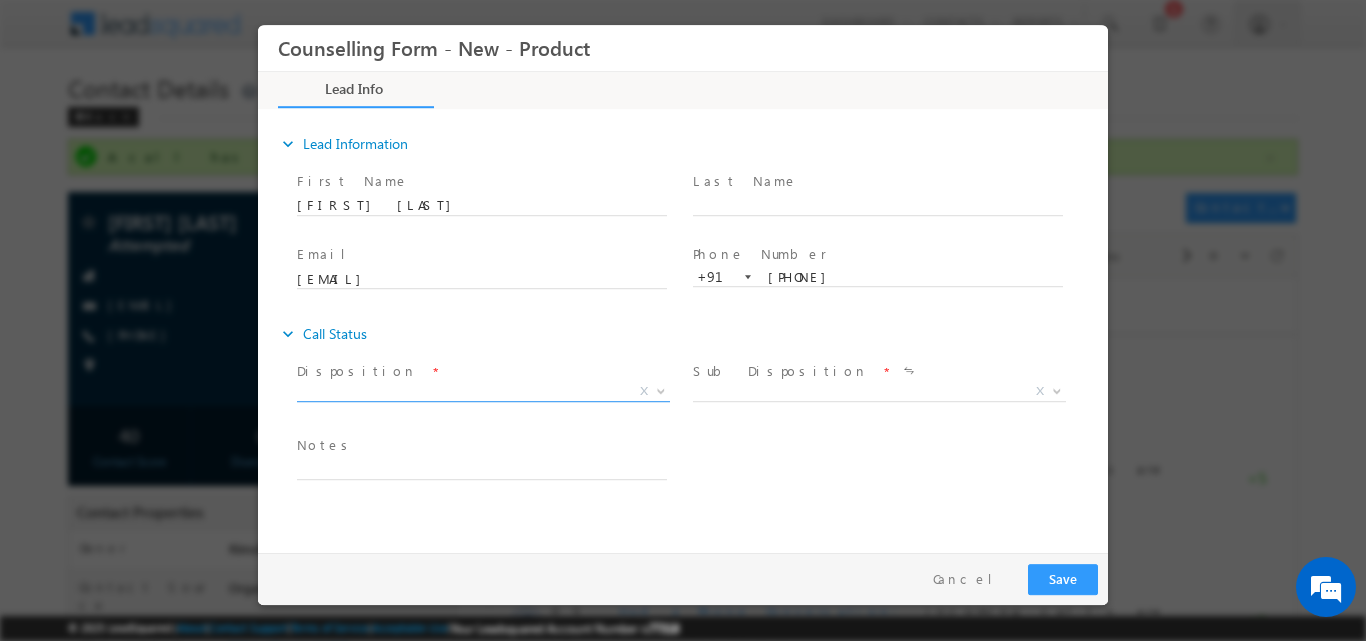 click at bounding box center (661, 389) 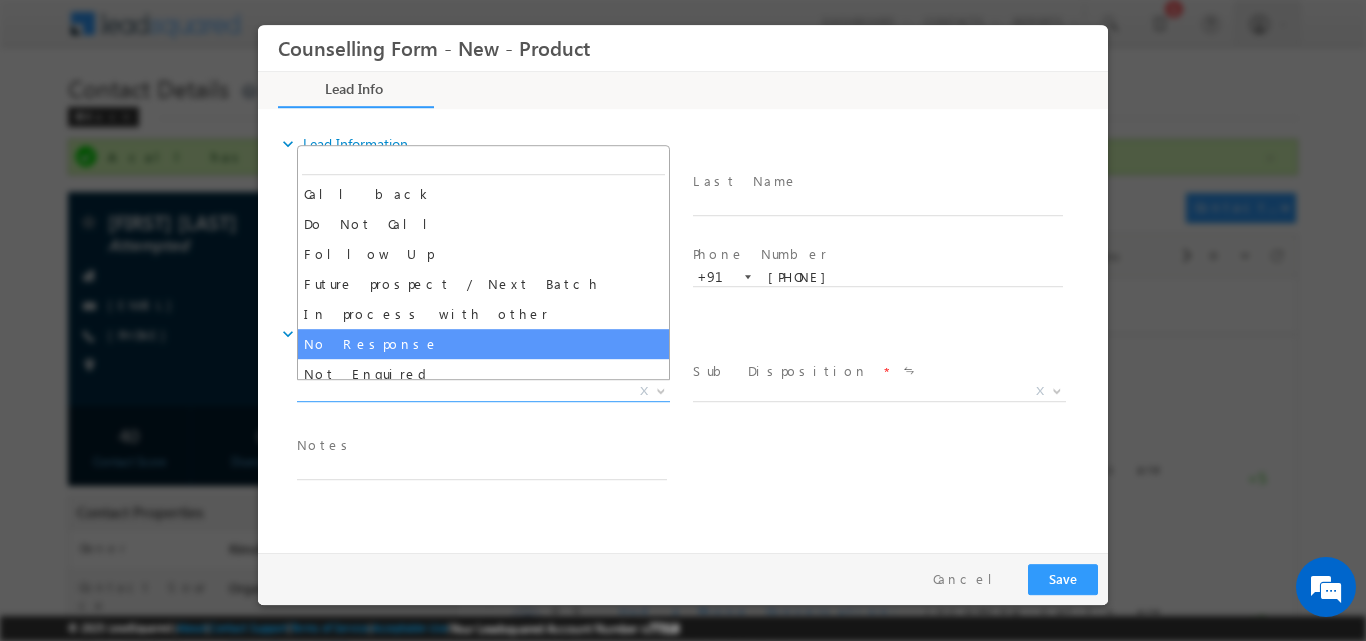 select on "No Response" 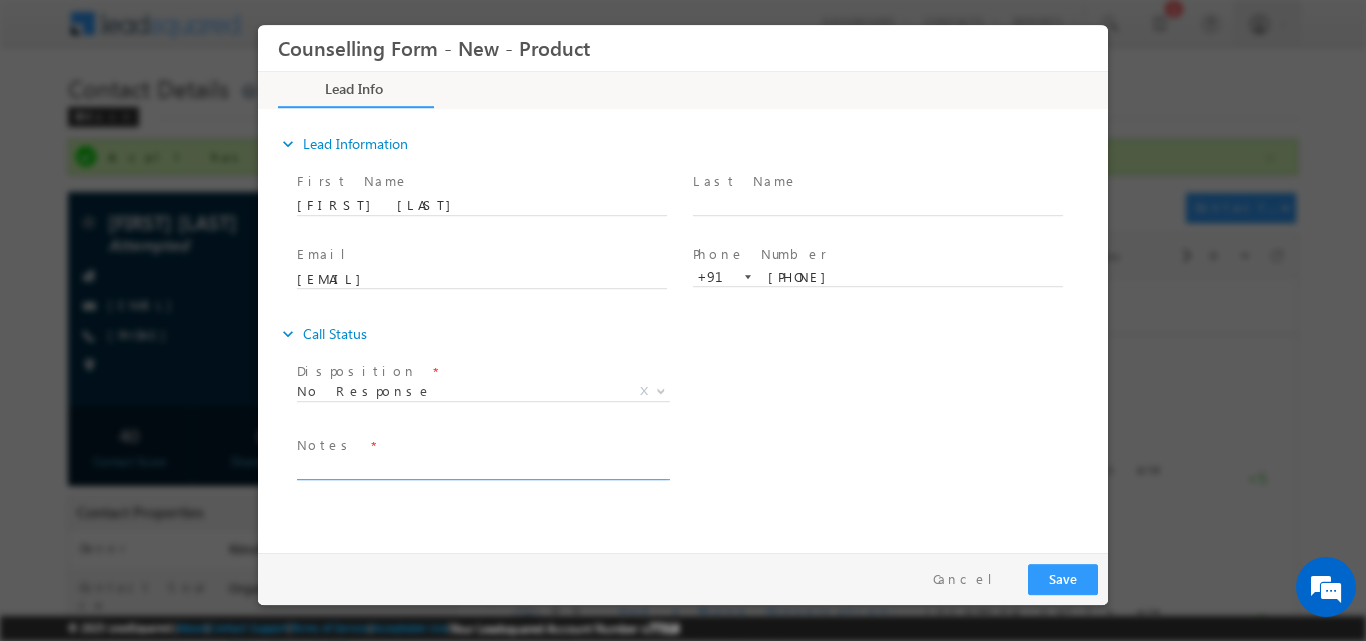 click at bounding box center [482, 467] 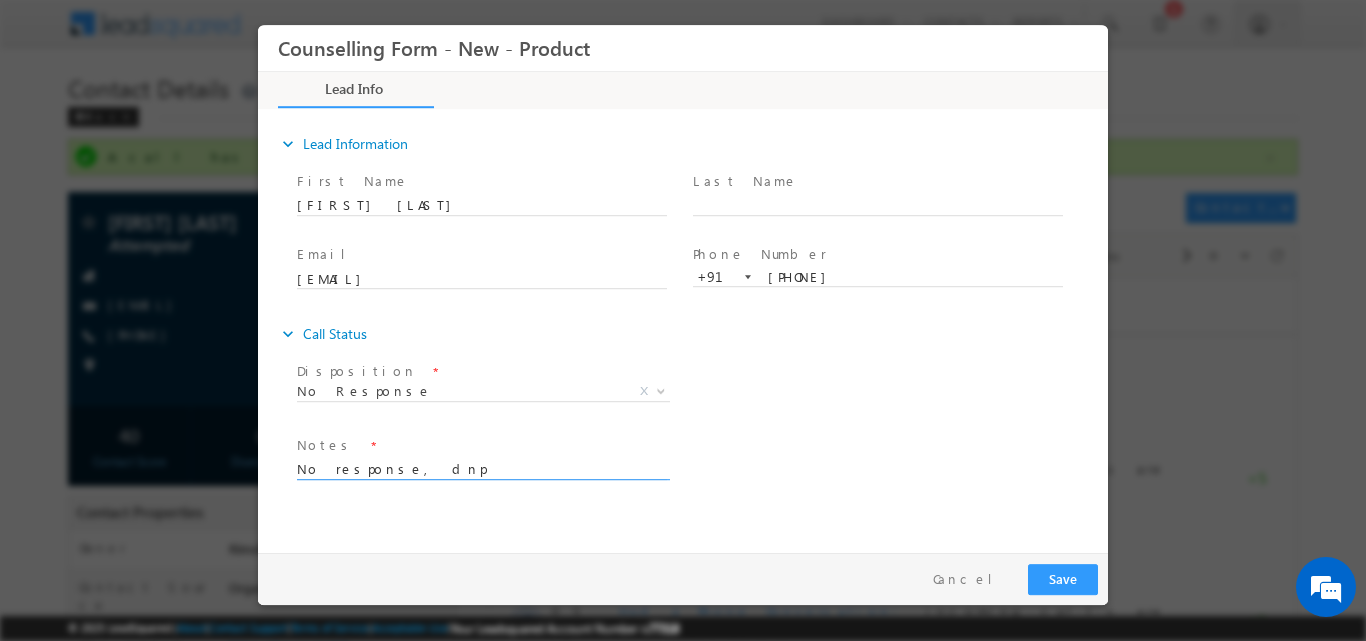 click on "No response, dnp" at bounding box center [482, 467] 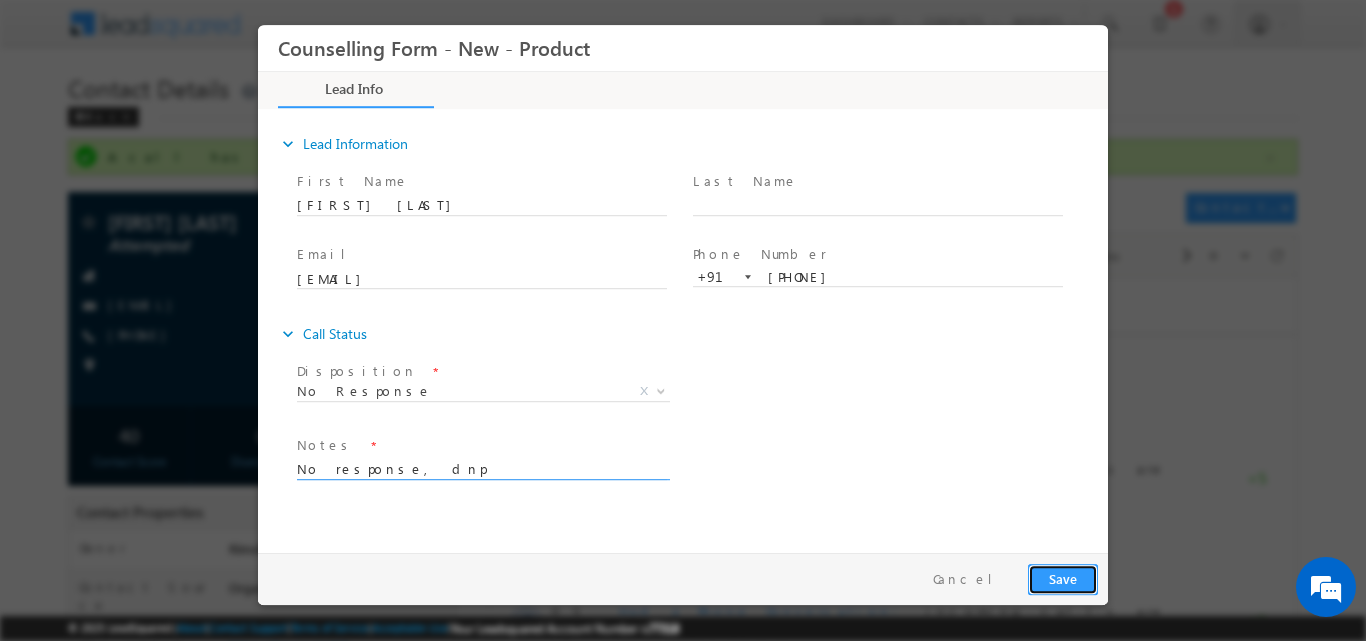 click on "Save" at bounding box center (1063, 578) 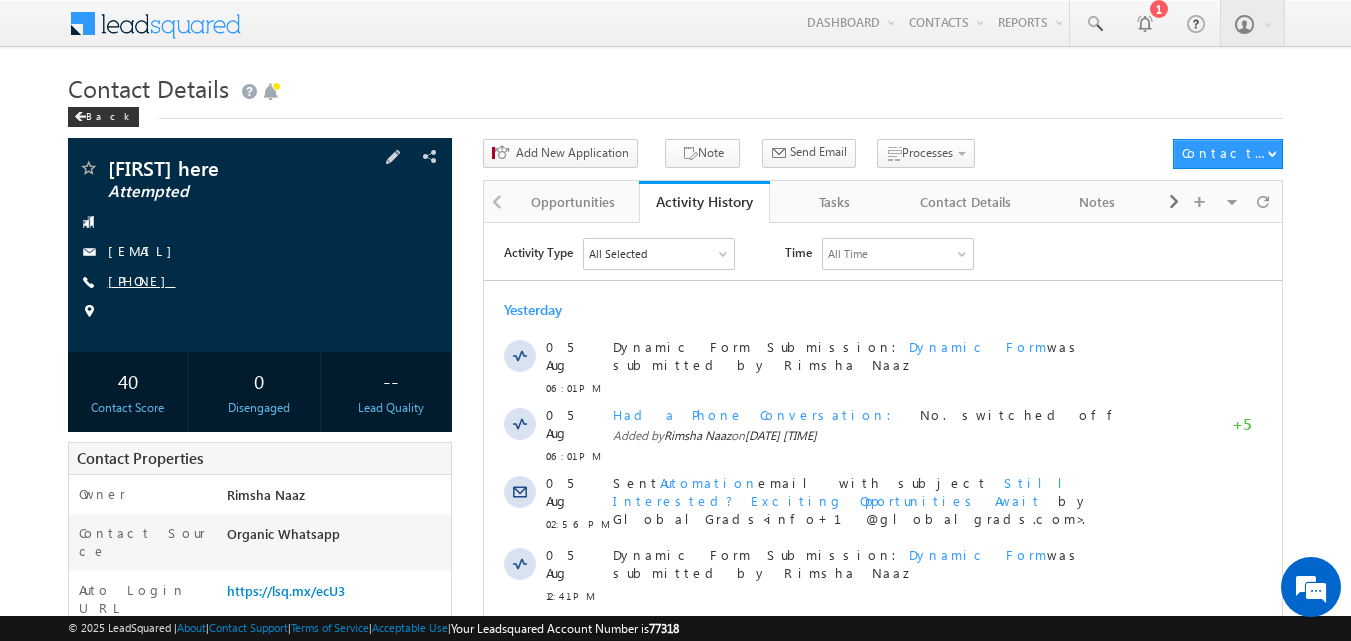 scroll, scrollTop: 0, scrollLeft: 0, axis: both 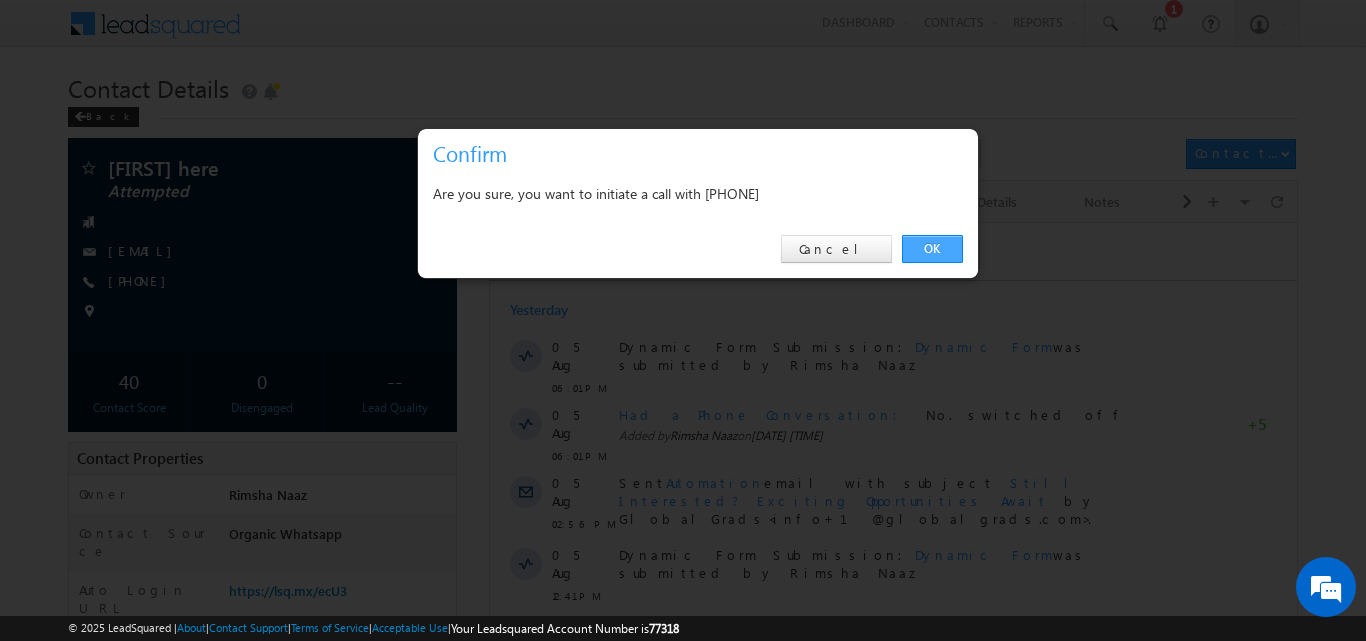 click on "OK" at bounding box center [932, 249] 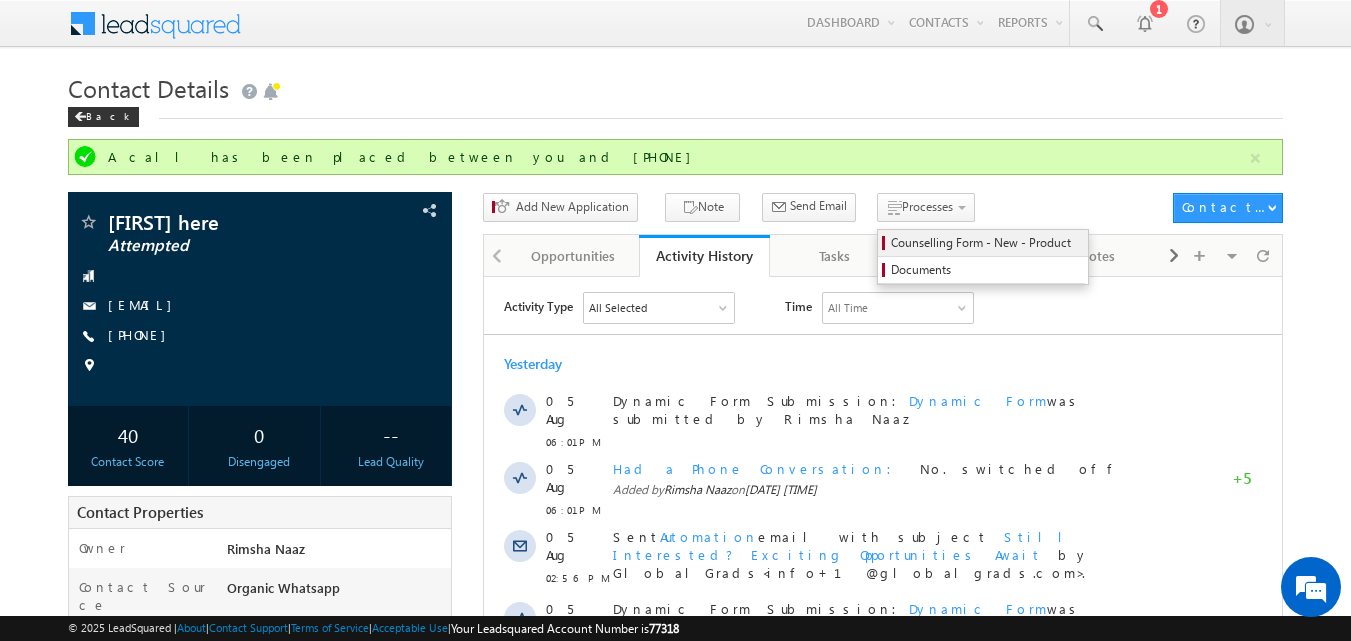 click on "Counselling Form - New - Product" at bounding box center (986, 243) 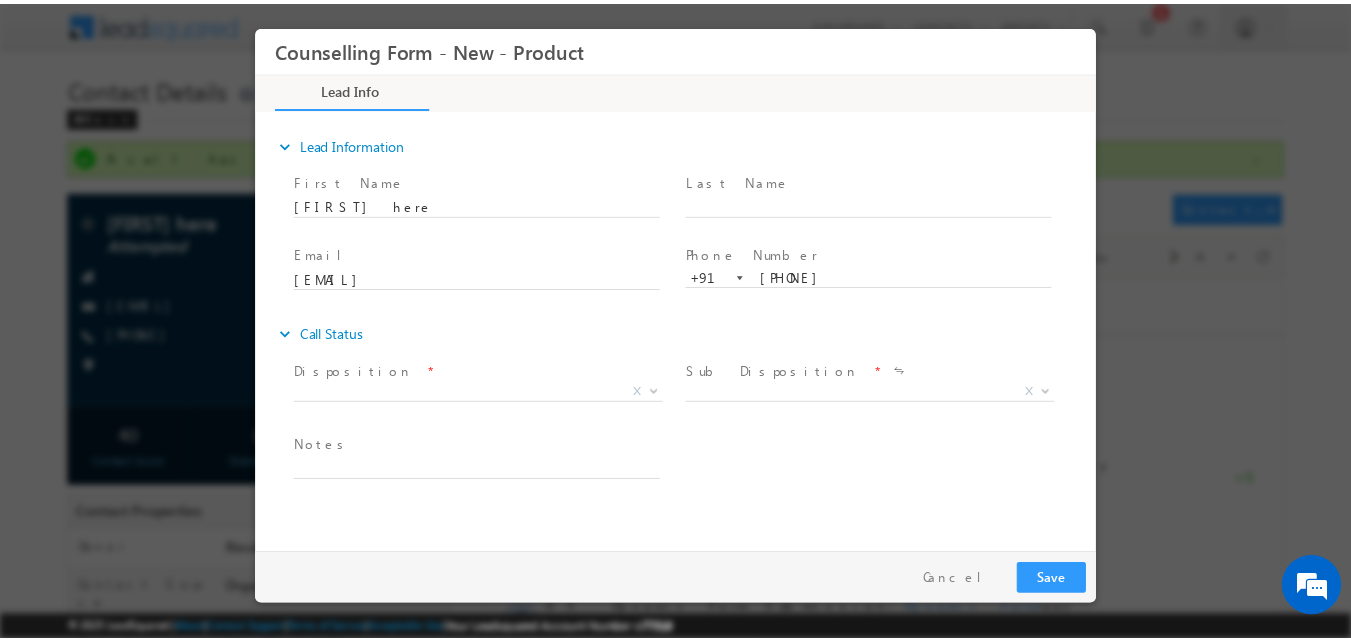 scroll, scrollTop: 0, scrollLeft: 0, axis: both 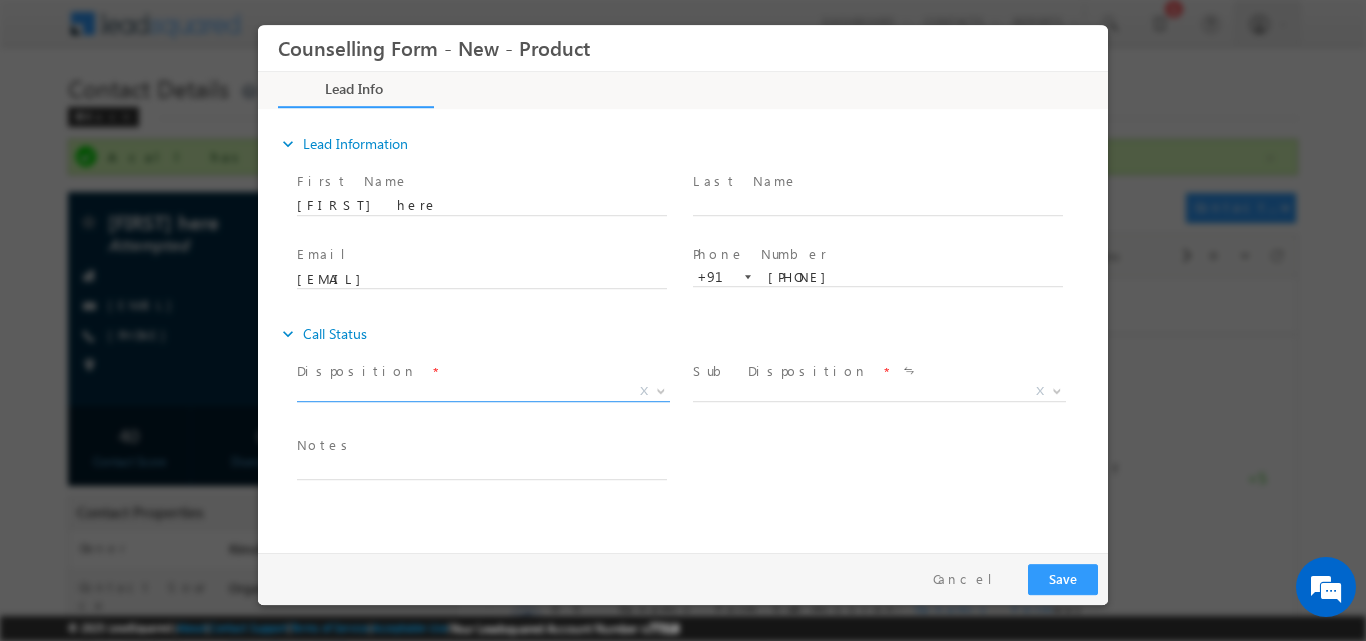 click at bounding box center [659, 390] 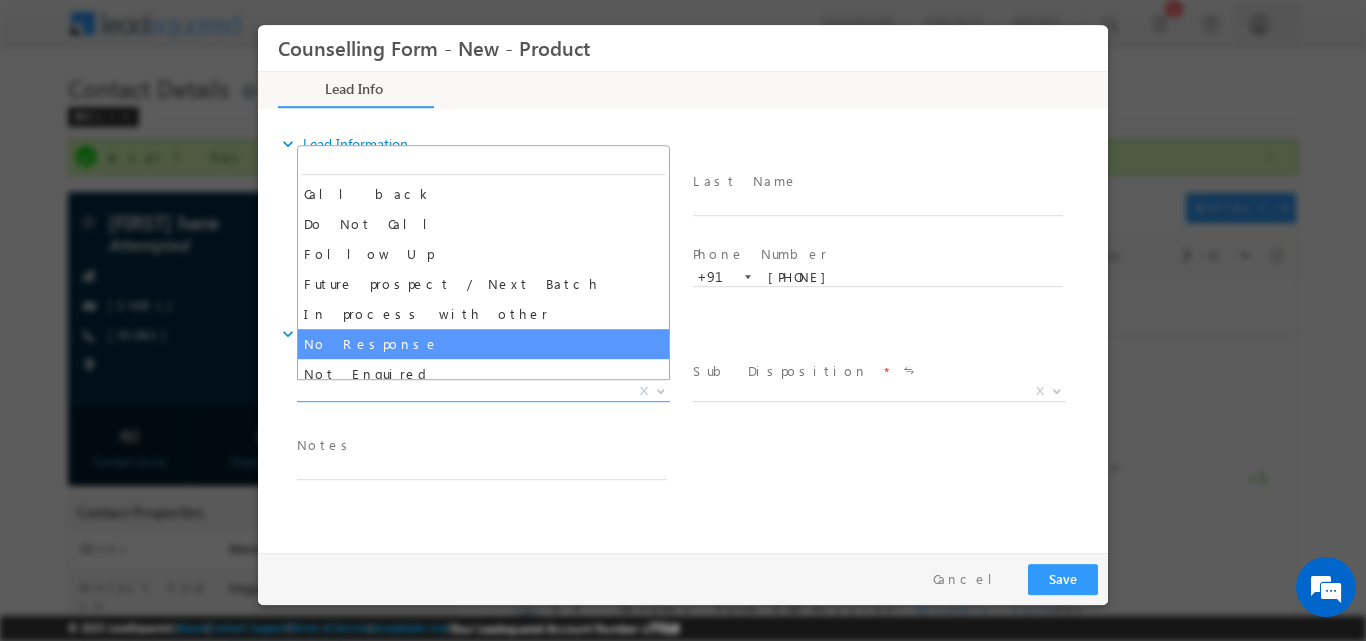 select on "No Response" 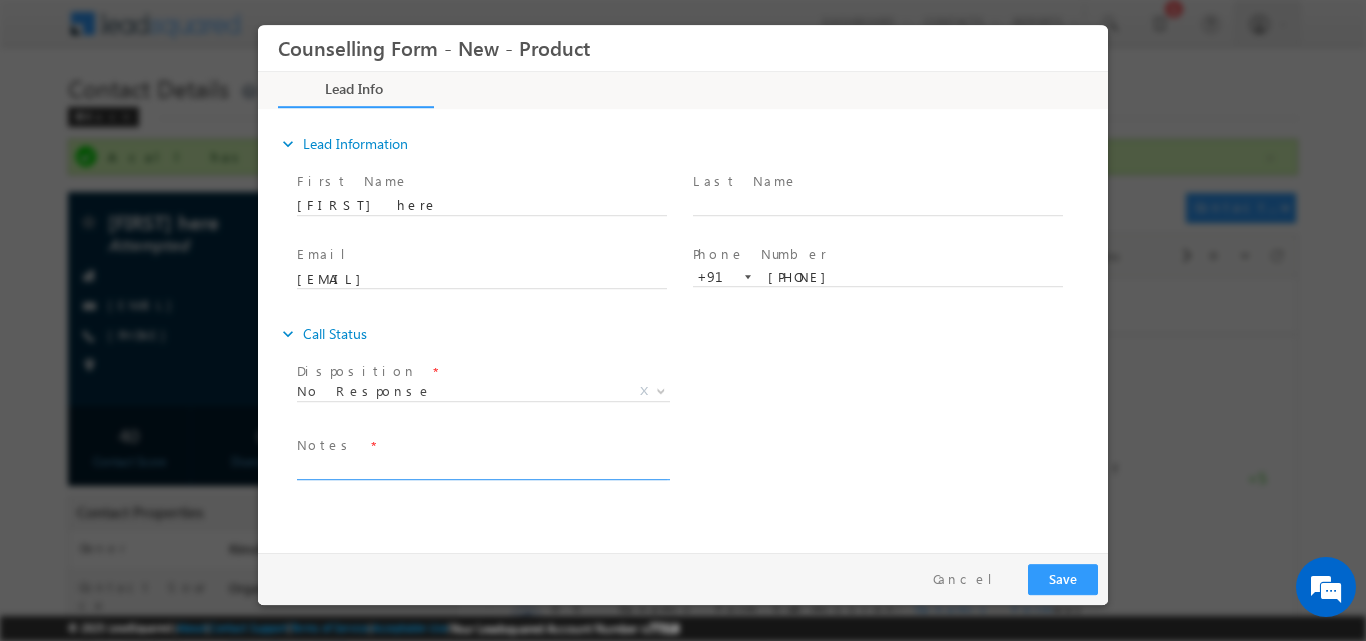 click at bounding box center [482, 467] 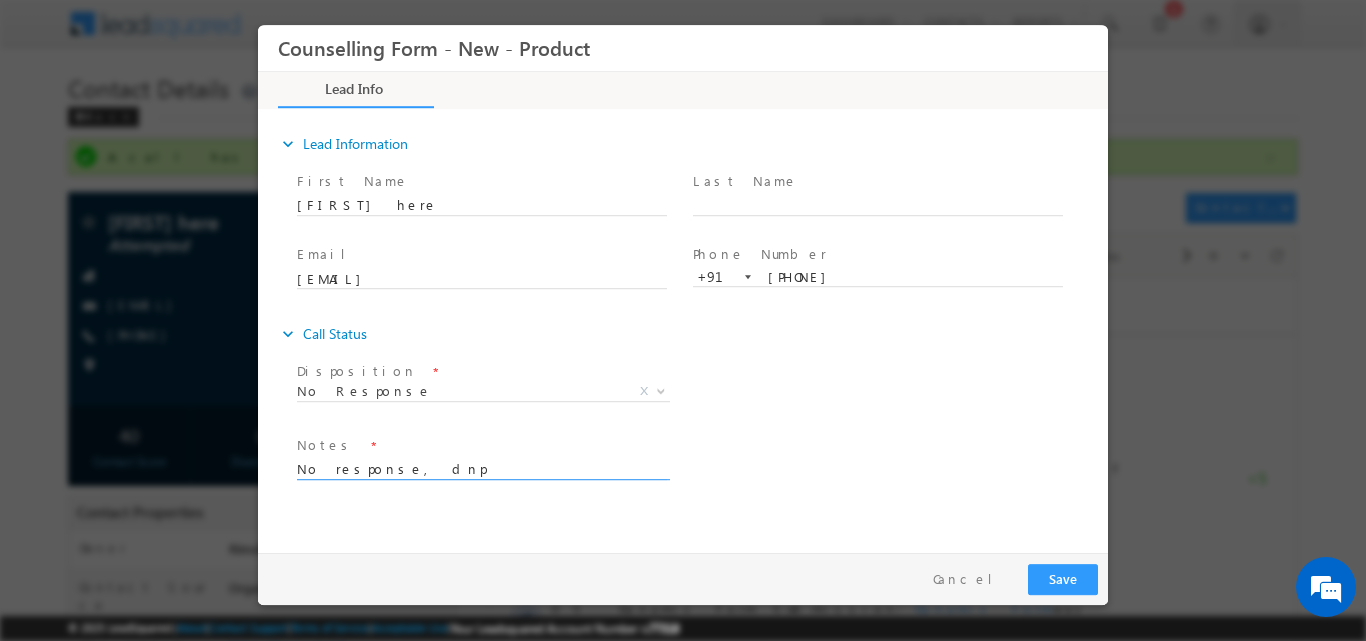 drag, startPoint x: 427, startPoint y: 474, endPoint x: 154, endPoint y: 440, distance: 275.10907 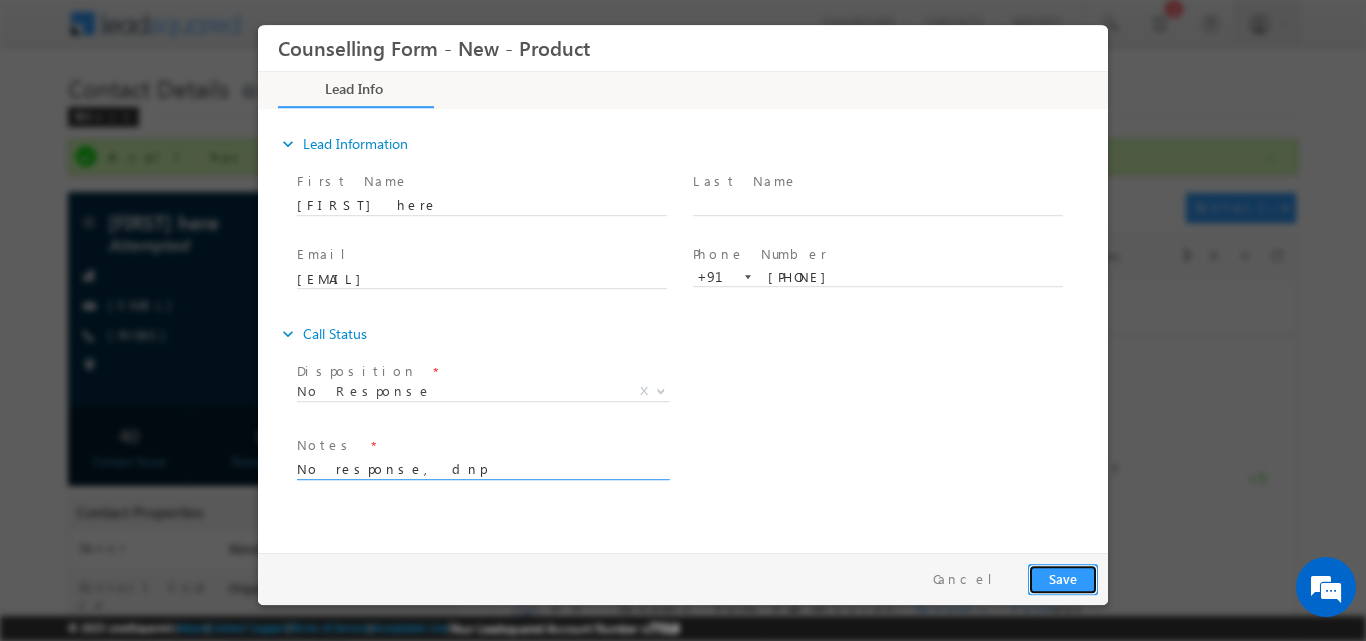 click on "Save" at bounding box center [1063, 578] 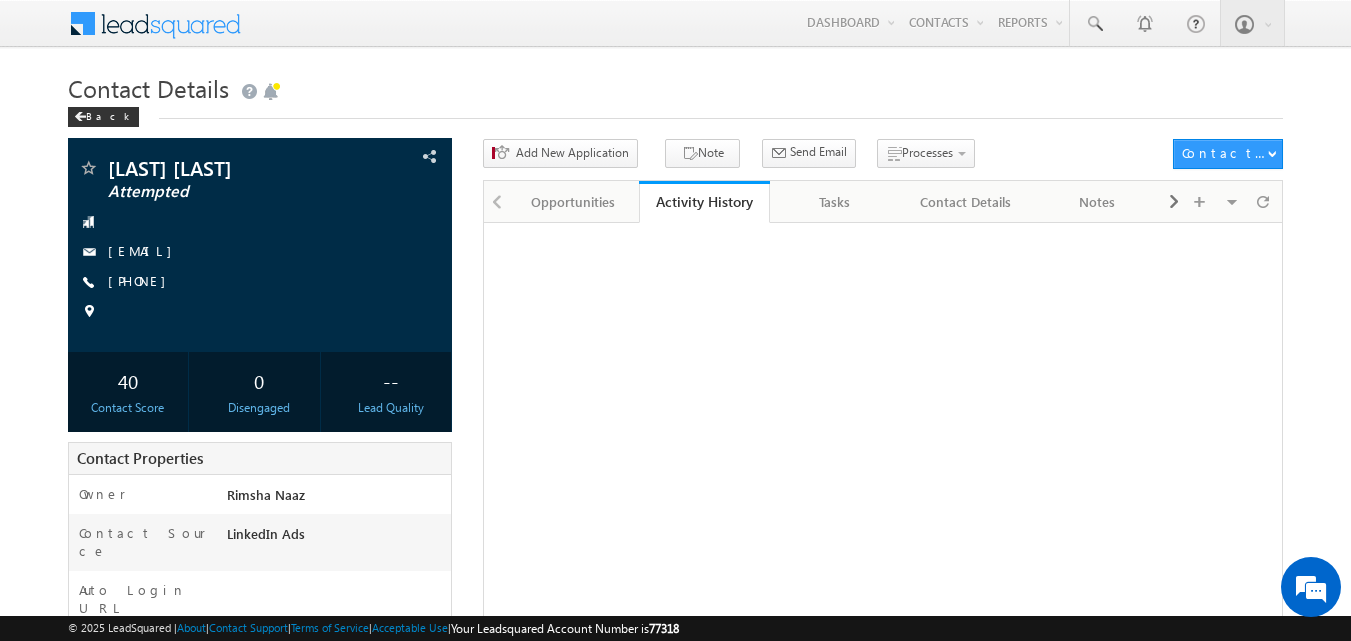 click on "[PHONE]" at bounding box center (142, 280) 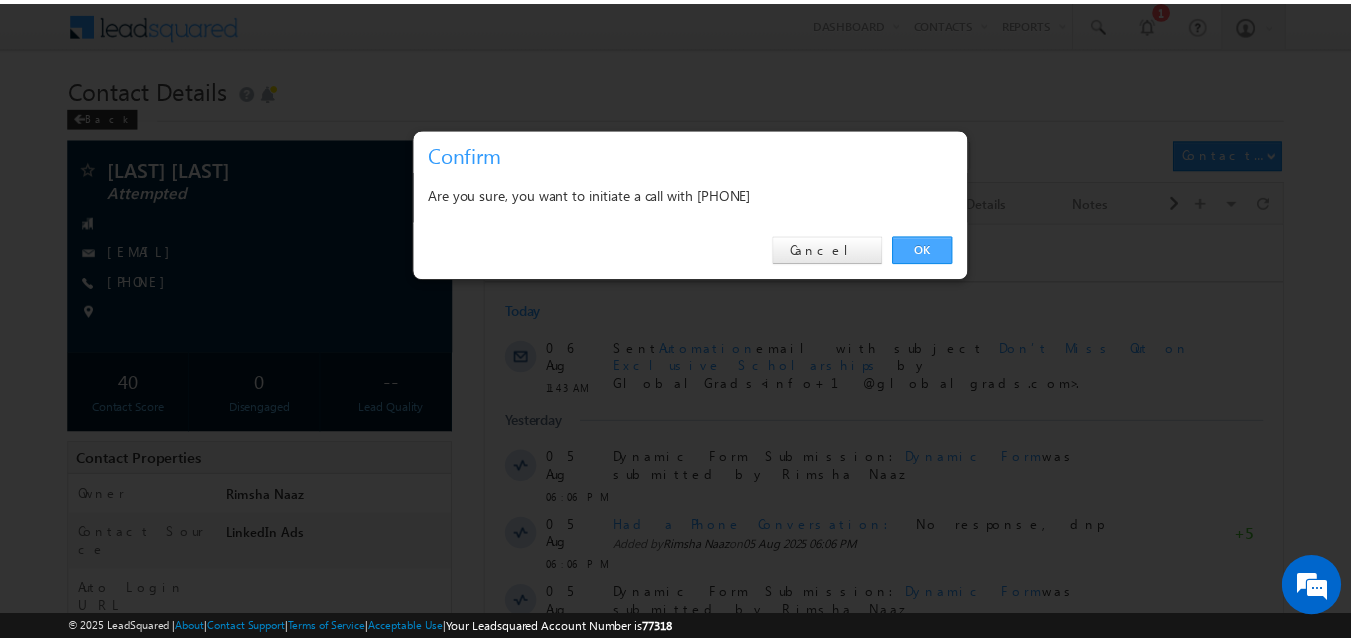 scroll, scrollTop: 0, scrollLeft: 0, axis: both 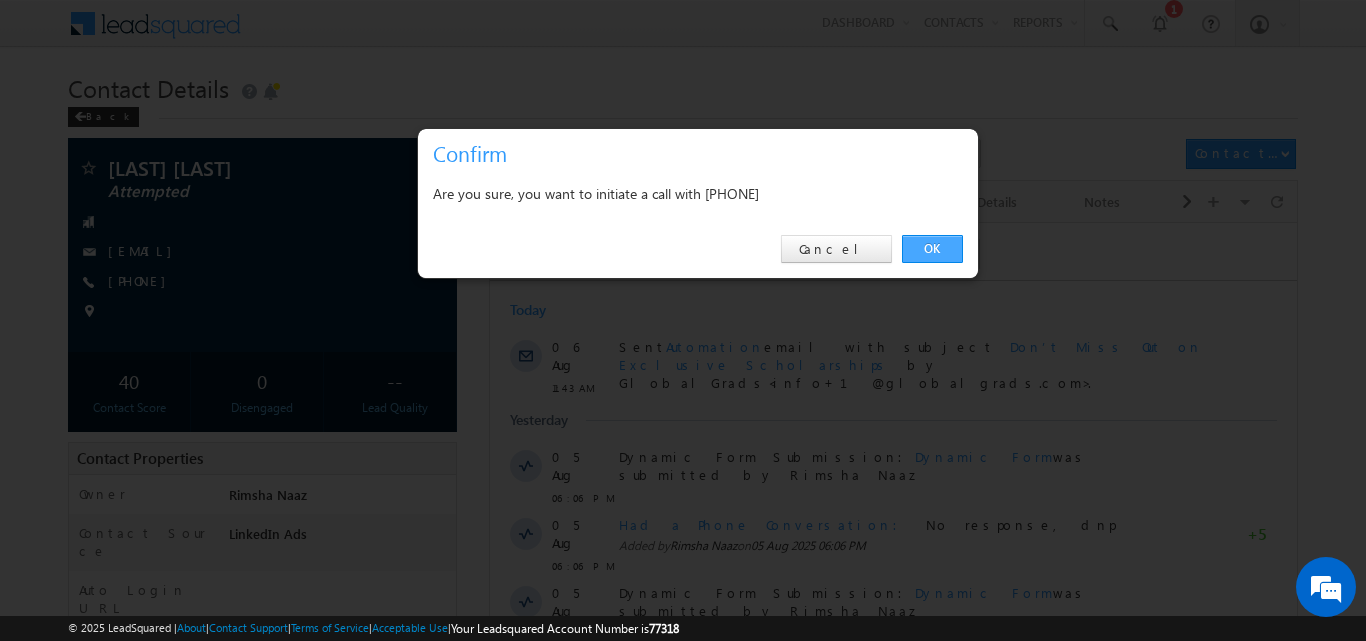 click on "OK" at bounding box center (932, 249) 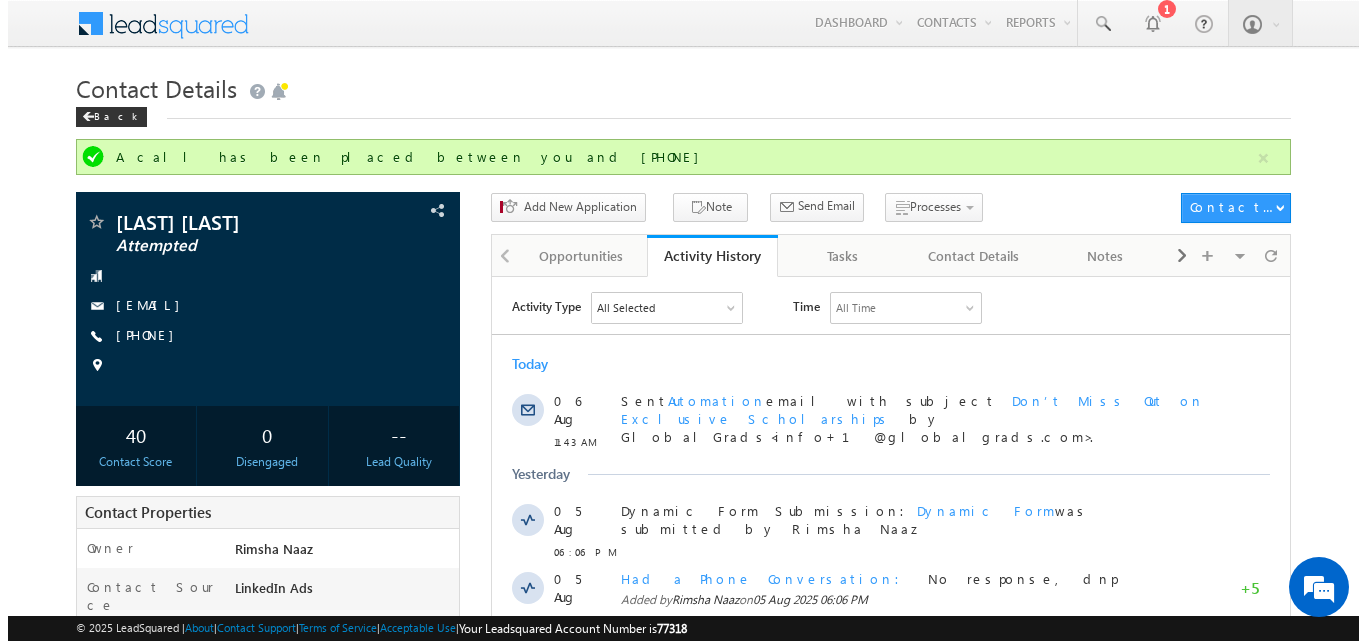 scroll, scrollTop: 0, scrollLeft: 0, axis: both 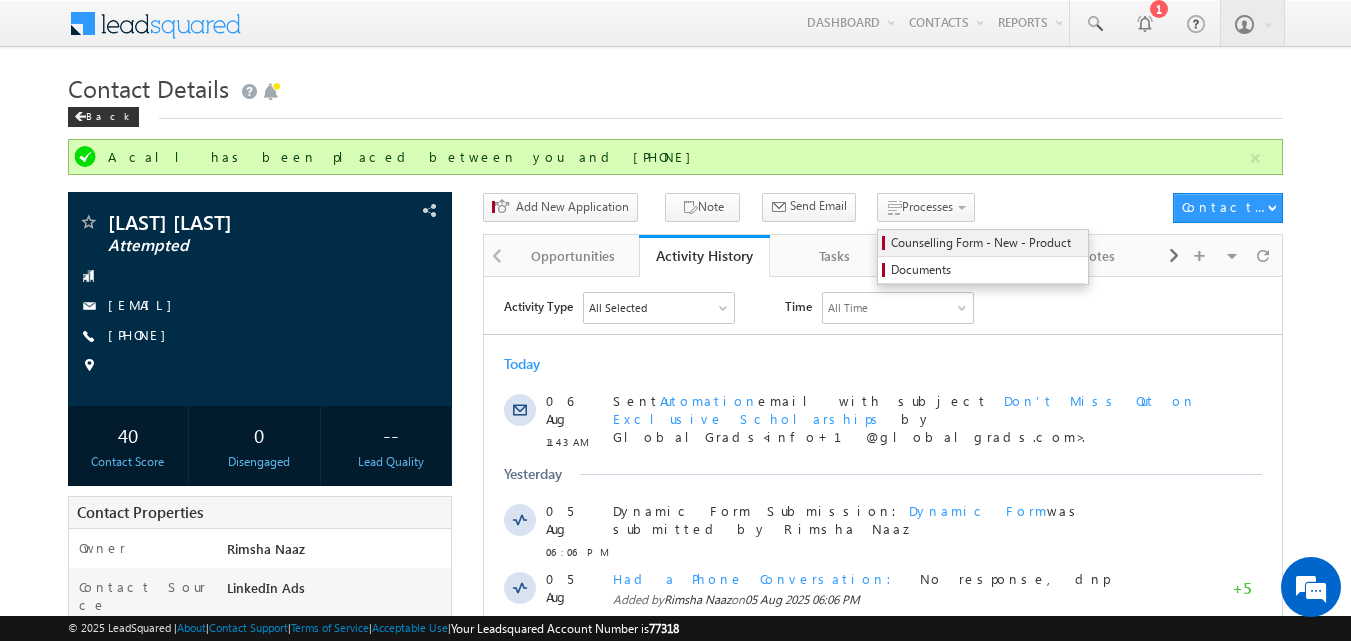 click on "Counselling Form - New - Product" at bounding box center [986, 243] 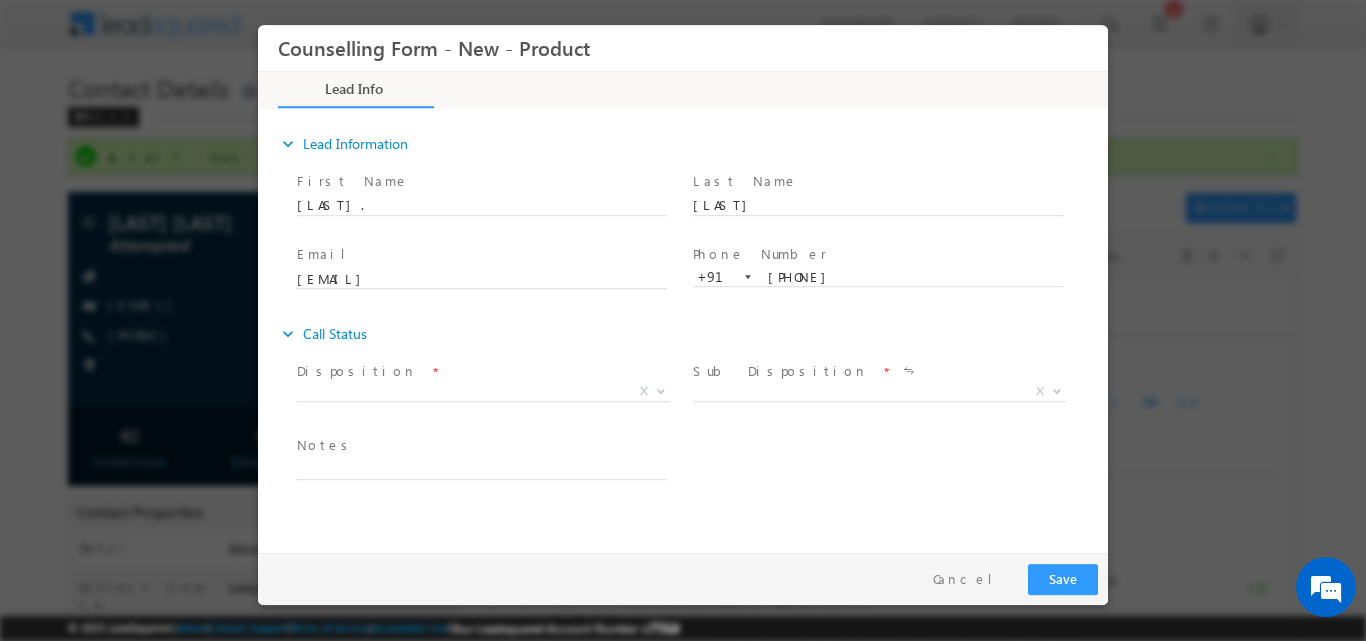scroll, scrollTop: 0, scrollLeft: 0, axis: both 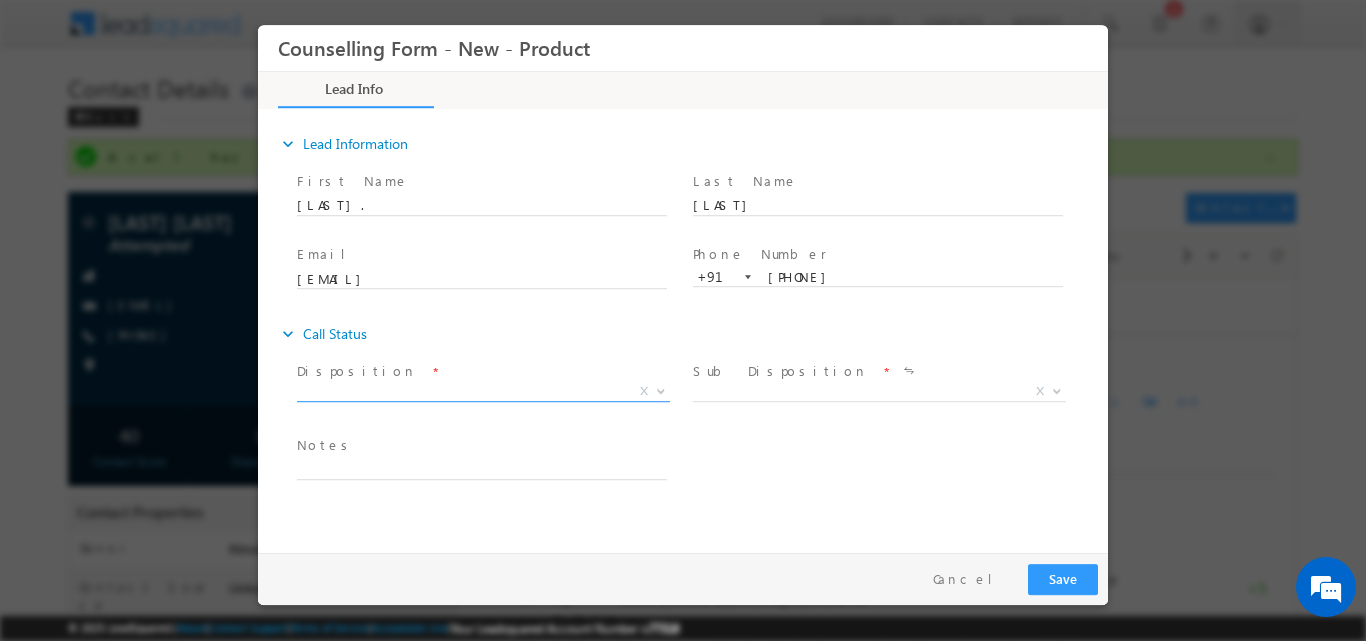 click at bounding box center (661, 389) 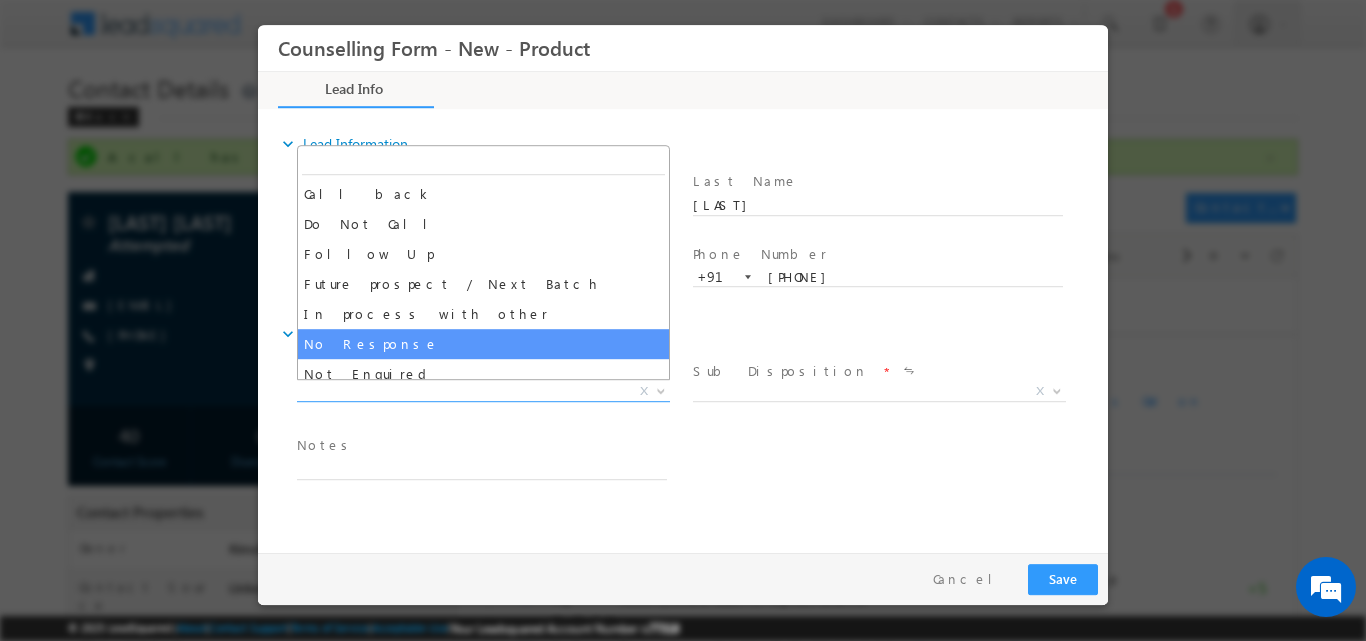 select on "No Response" 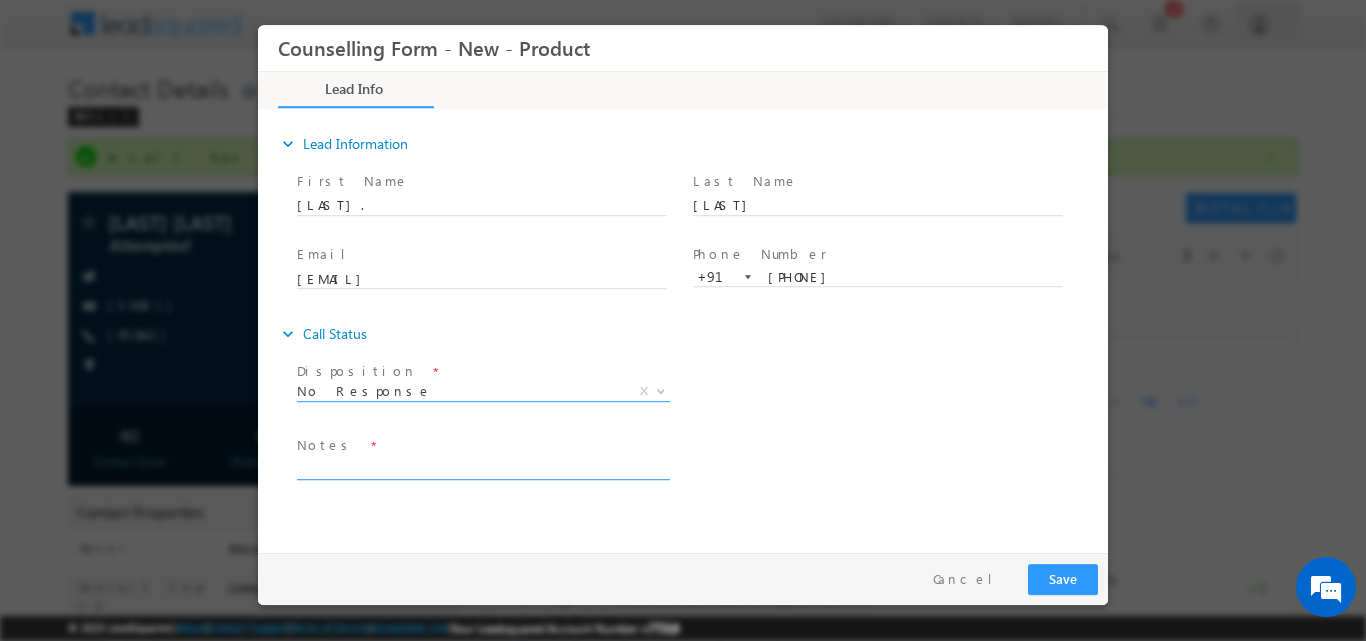click at bounding box center (482, 467) 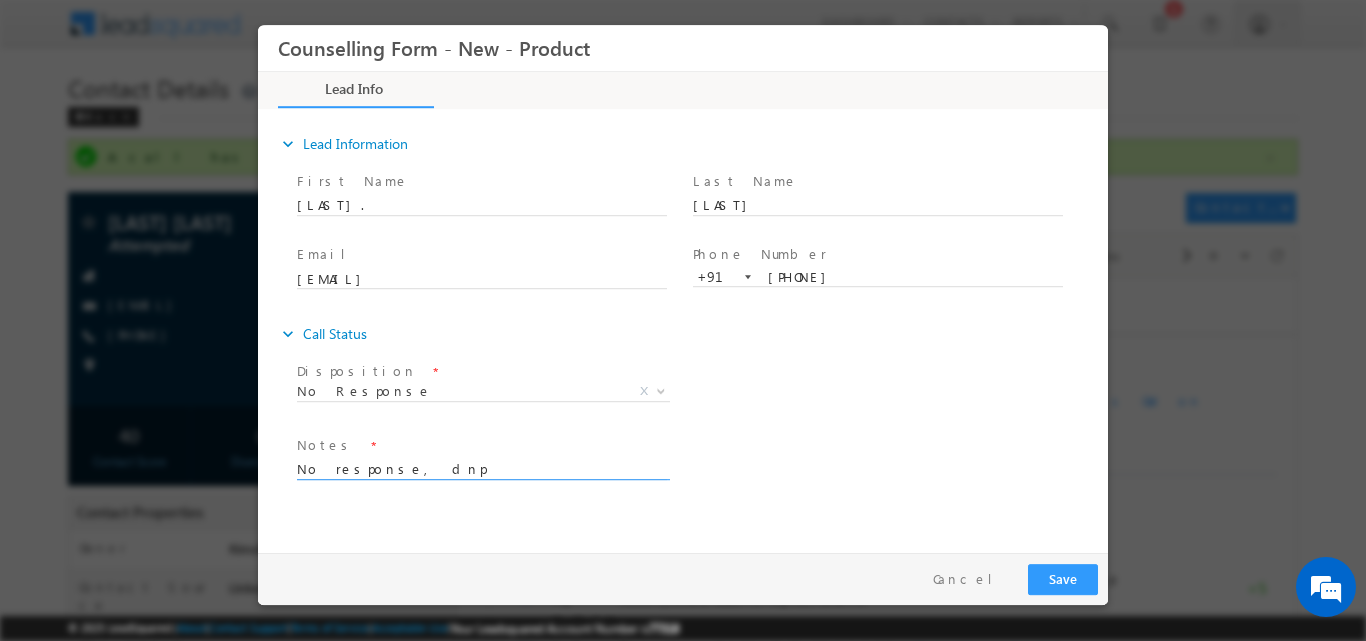 type on "No response, dnp" 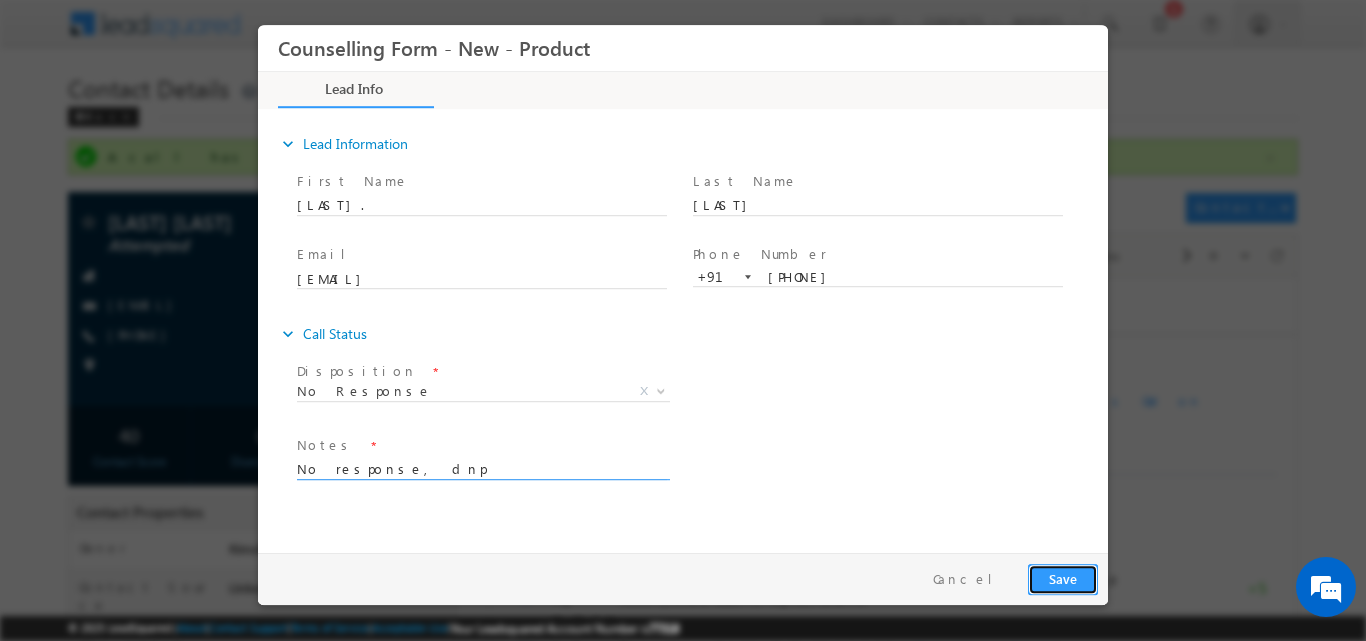 click on "Save" at bounding box center [1063, 578] 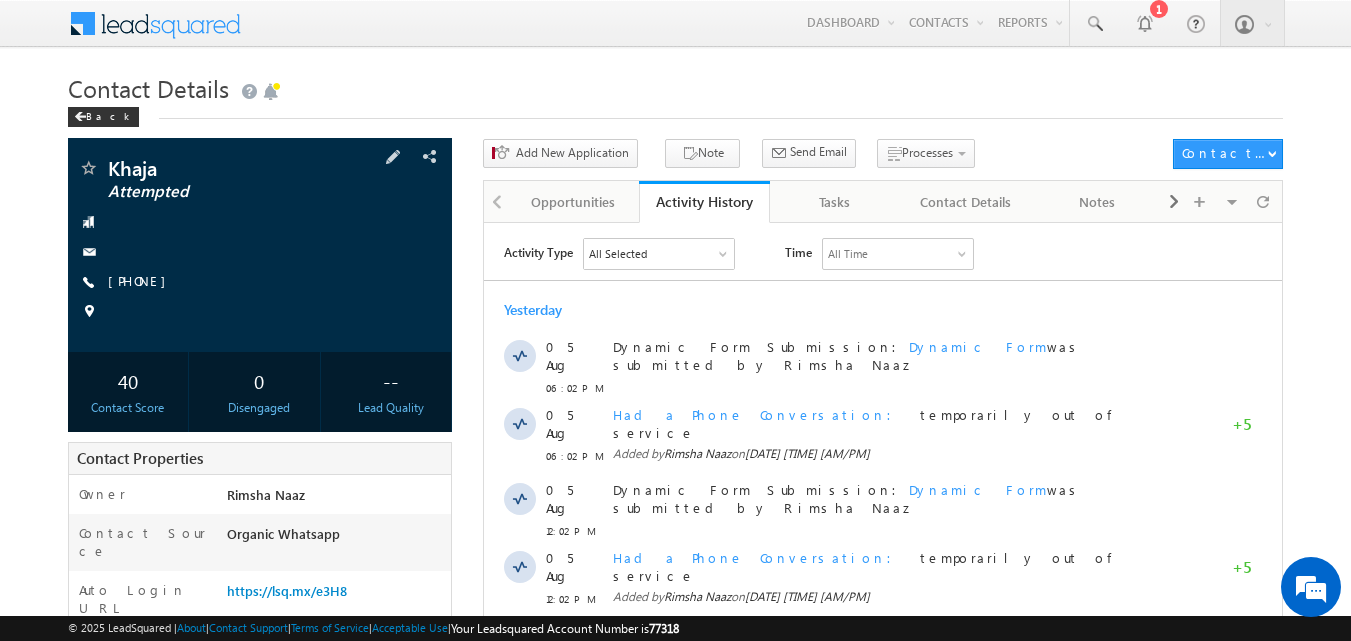 scroll, scrollTop: 0, scrollLeft: 0, axis: both 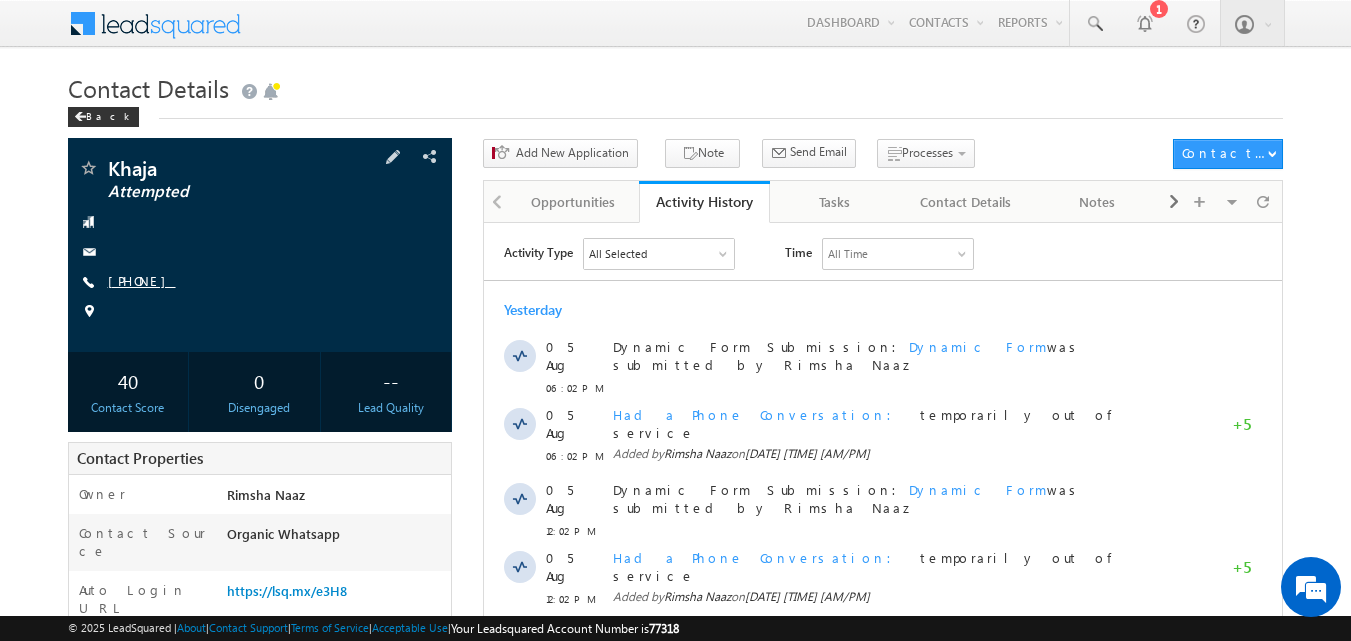 click on "[PHONE]" at bounding box center (142, 280) 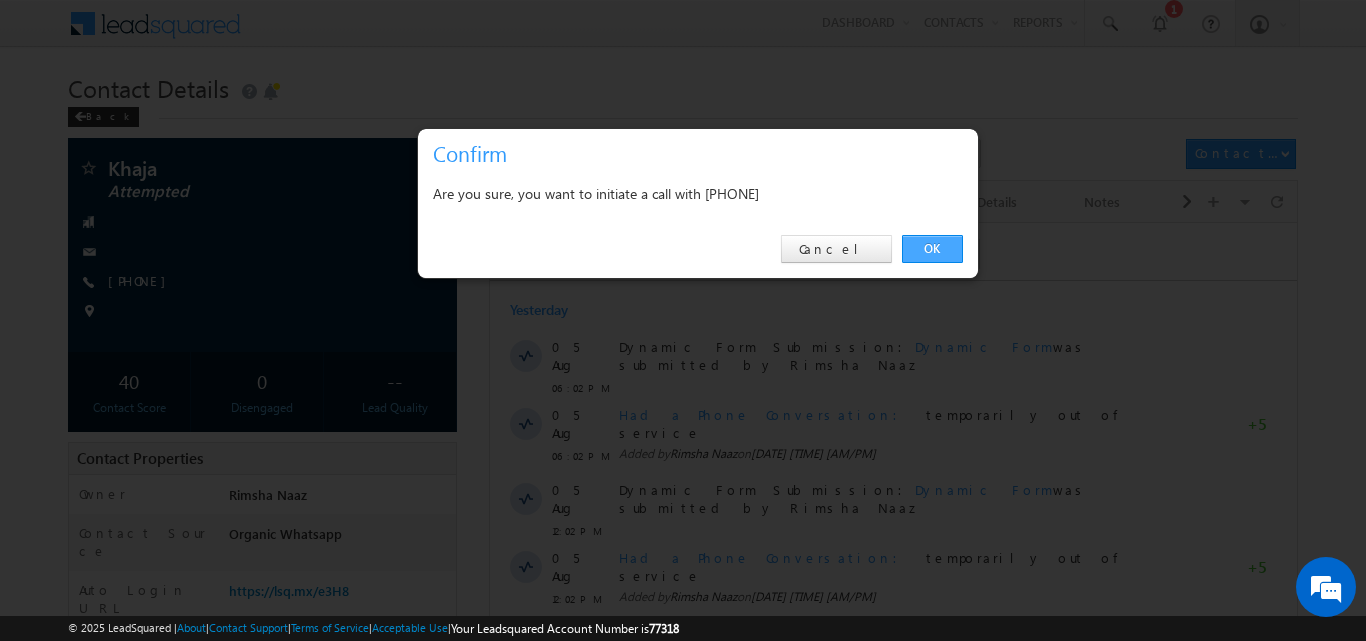 drag, startPoint x: 932, startPoint y: 249, endPoint x: 423, endPoint y: 6, distance: 564.03015 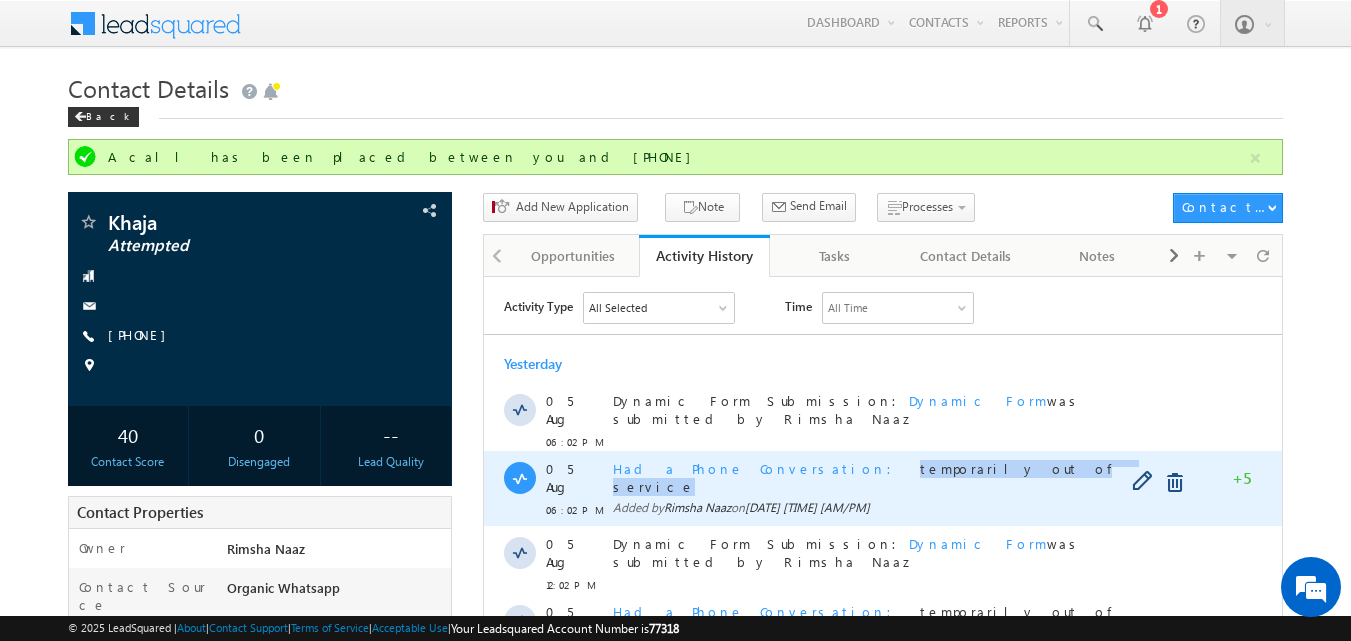 drag, startPoint x: 776, startPoint y: 458, endPoint x: 1014, endPoint y: 461, distance: 238.0189 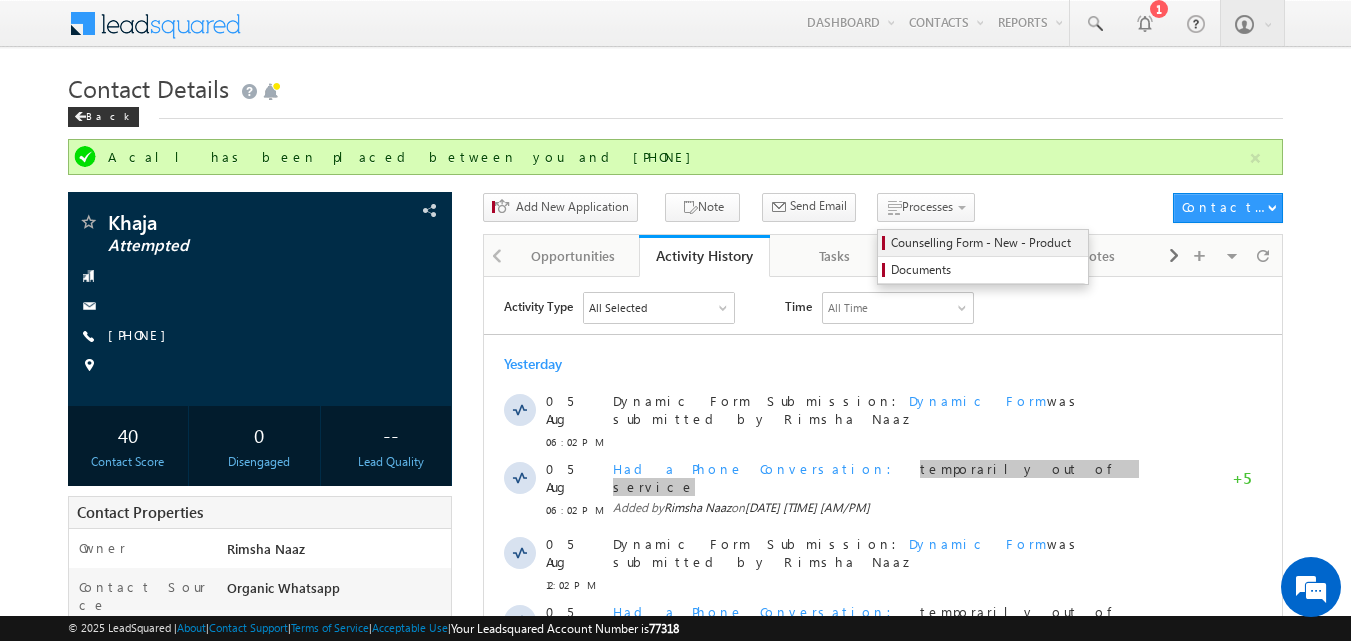 click on "Counselling Form - New - Product" at bounding box center (986, 243) 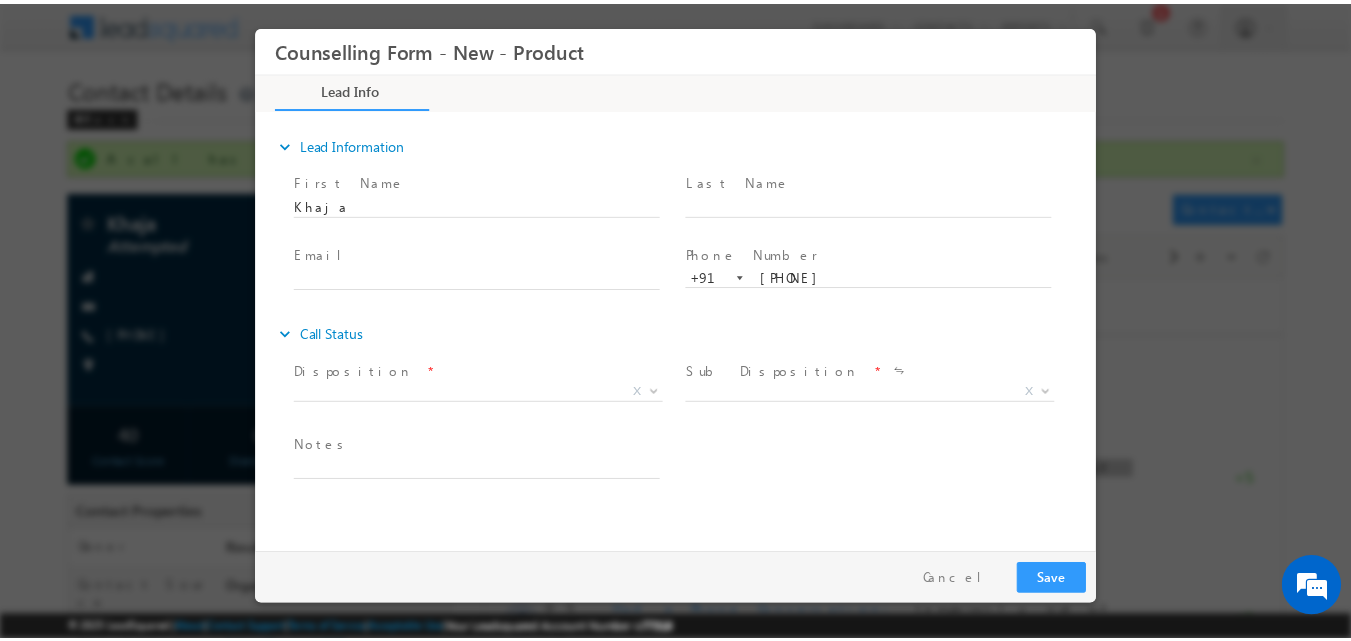 scroll, scrollTop: 0, scrollLeft: 0, axis: both 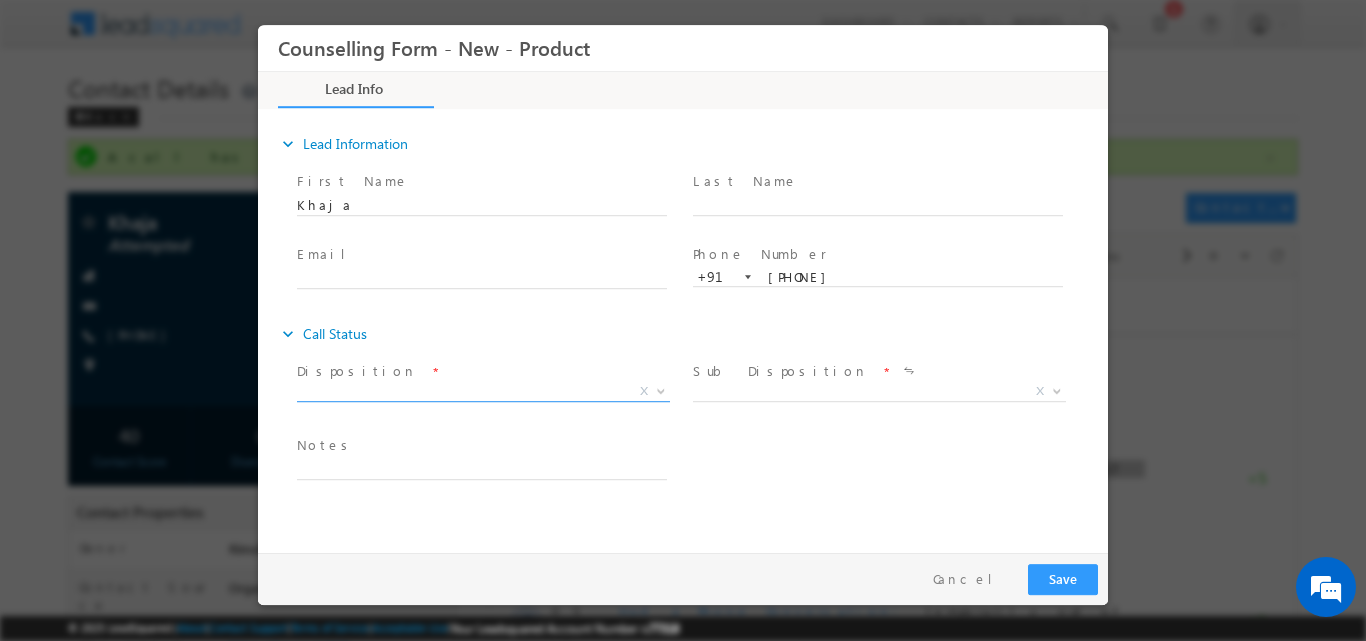 click at bounding box center [659, 390] 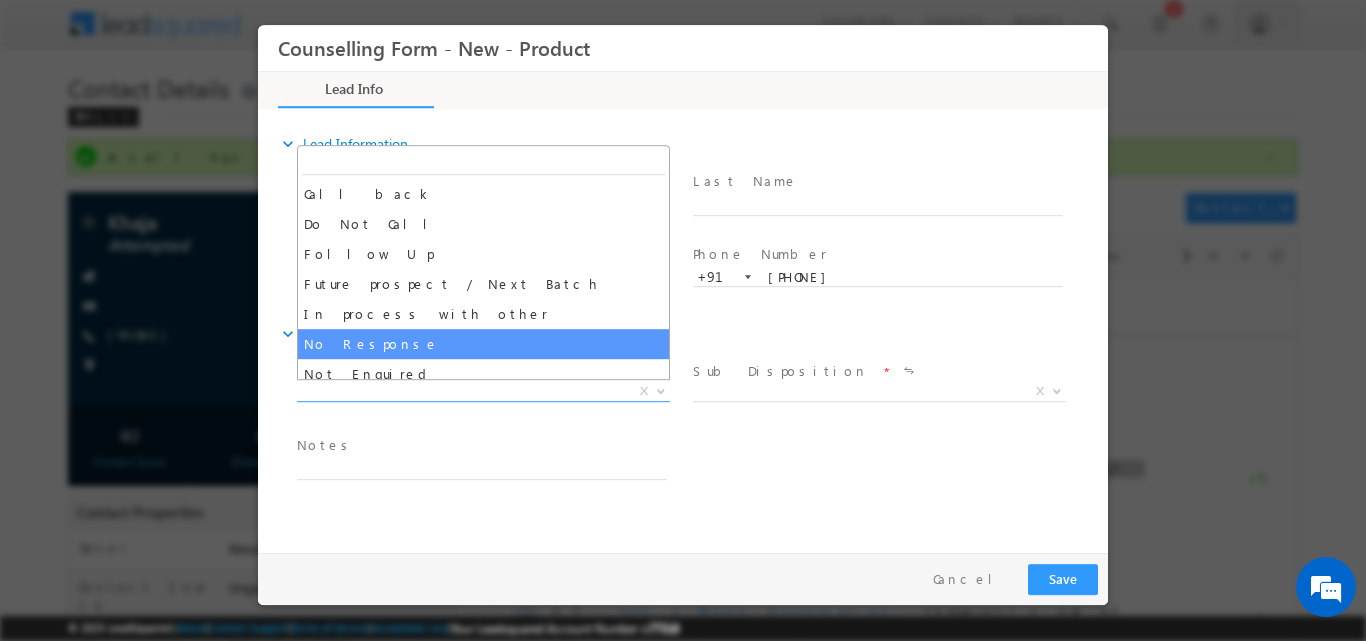 select on "No Response" 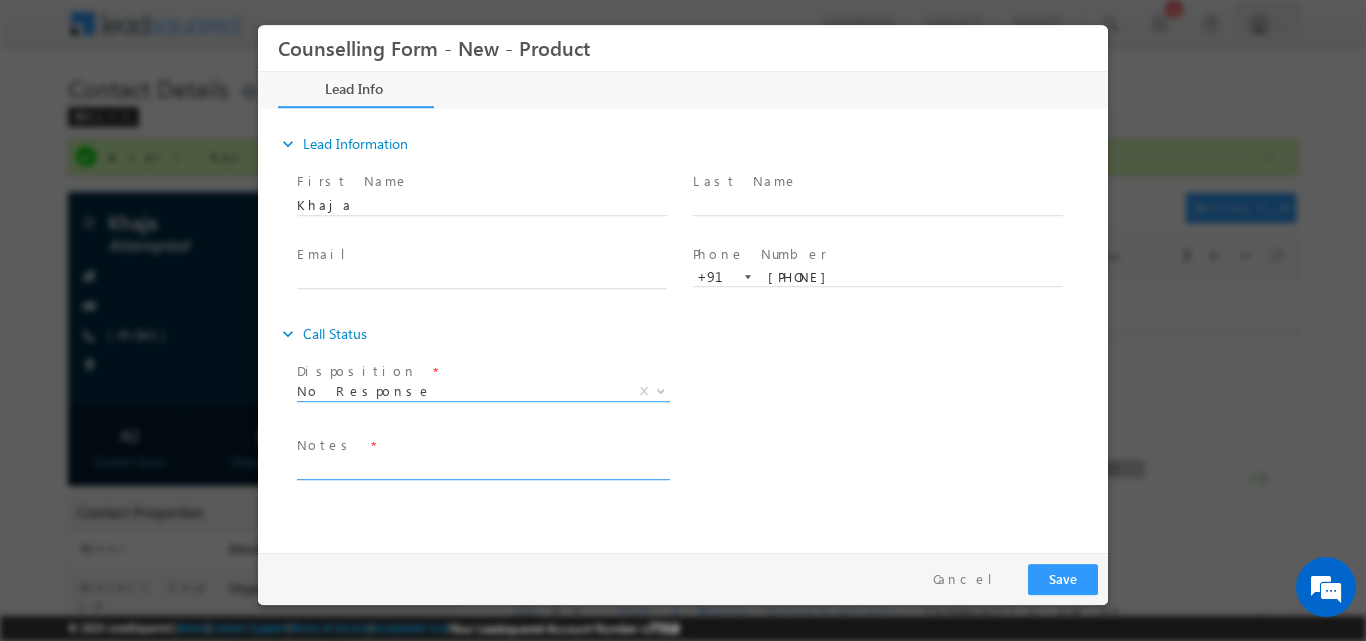 click at bounding box center [482, 467] 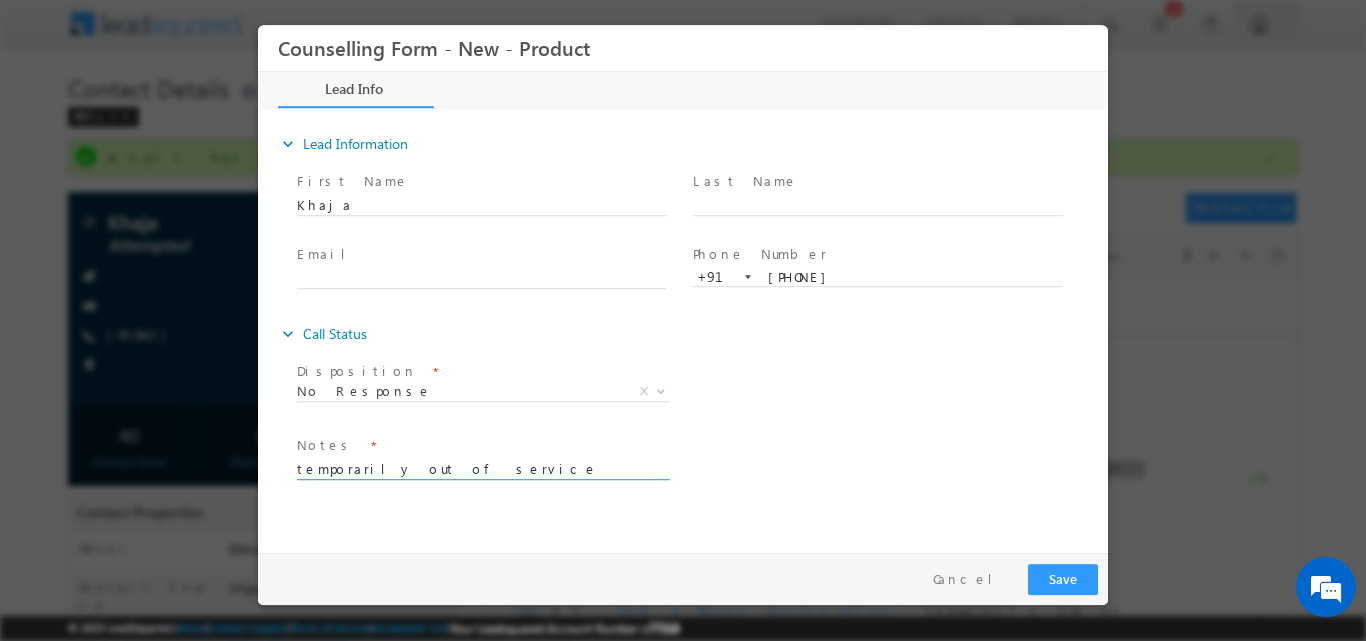 type on "temporarily out of service" 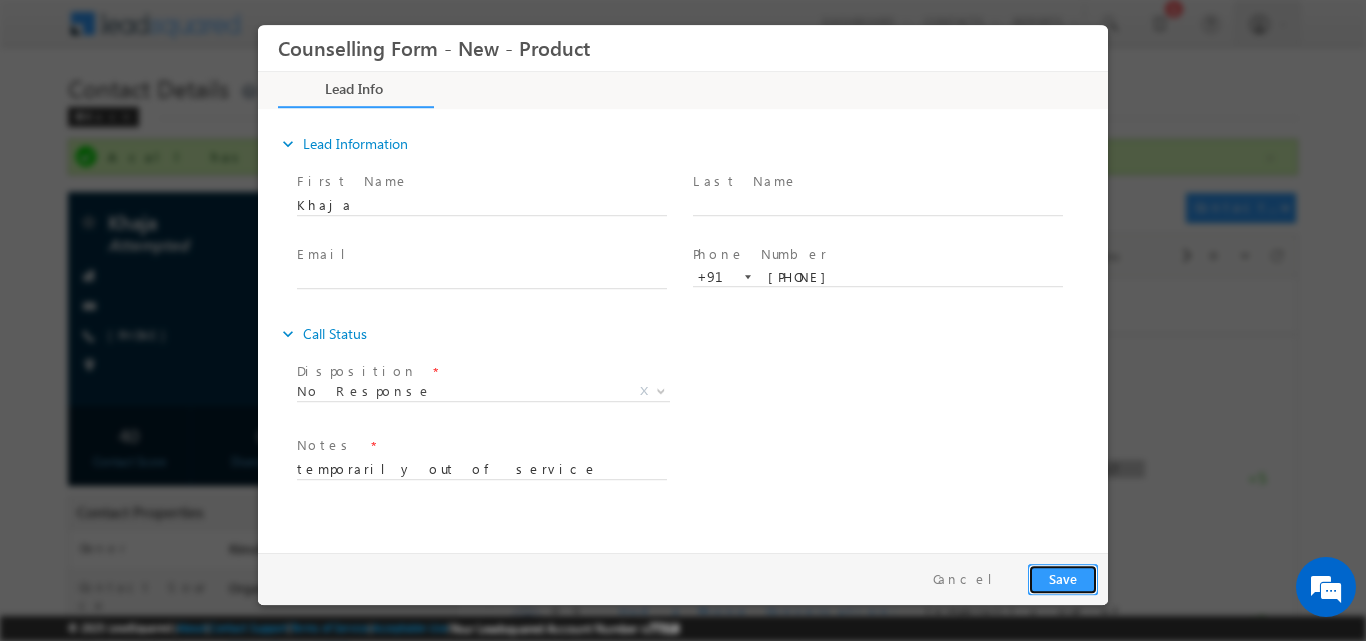 drag, startPoint x: 1054, startPoint y: 584, endPoint x: 896, endPoint y: 43, distance: 563.60004 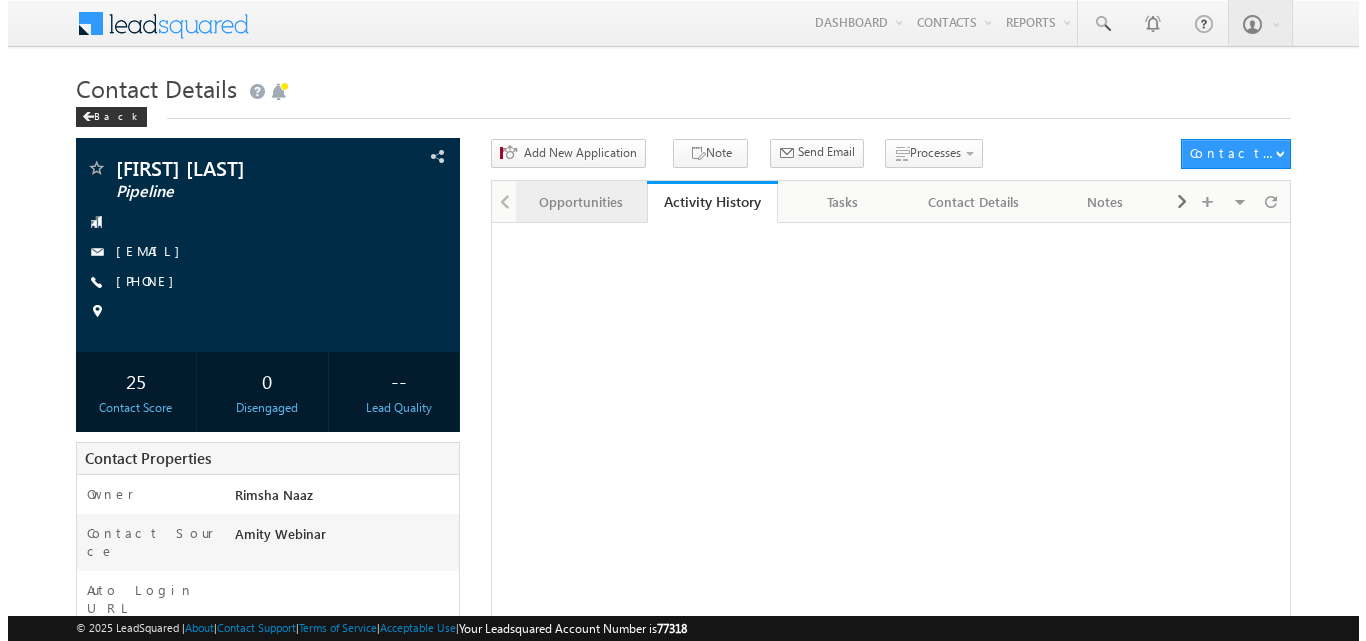 scroll, scrollTop: 0, scrollLeft: 0, axis: both 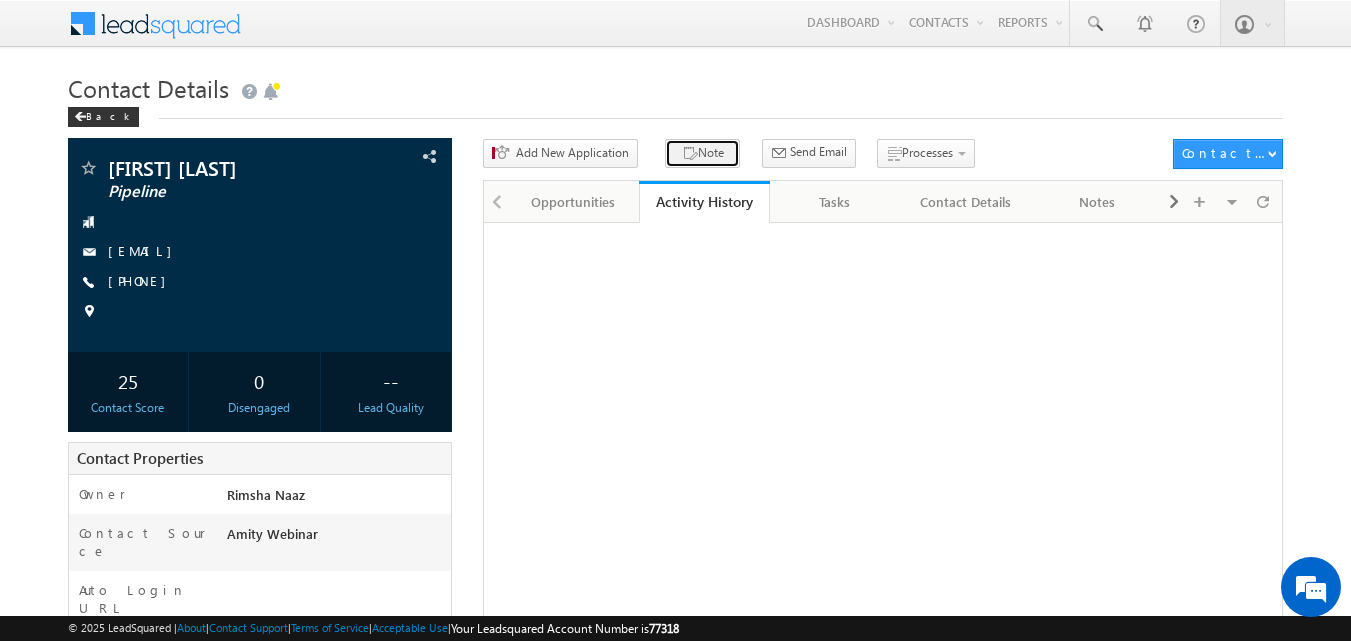 click at bounding box center [690, 154] 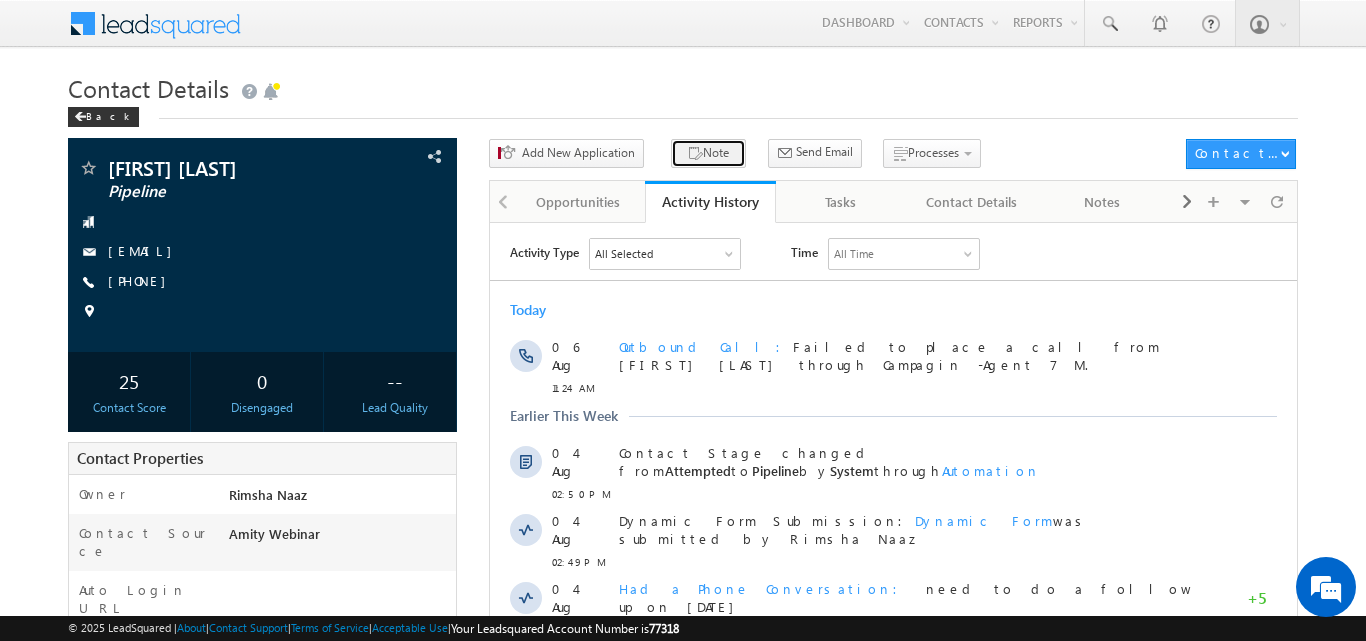 scroll, scrollTop: 0, scrollLeft: 0, axis: both 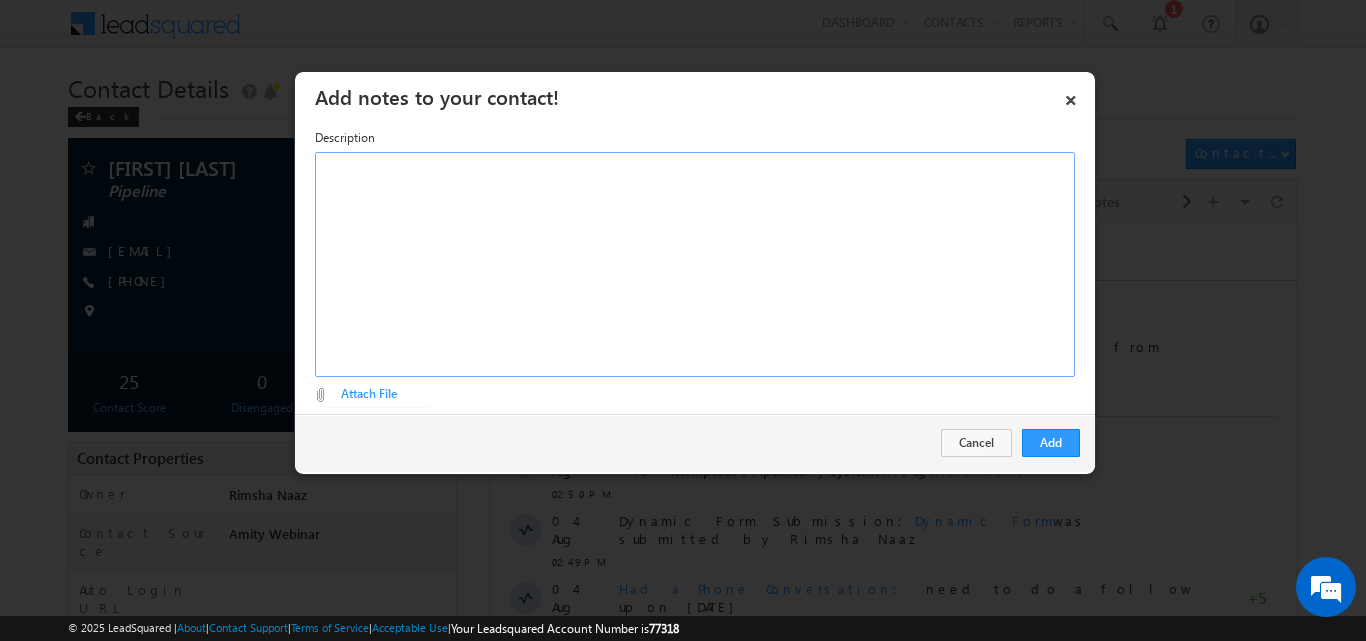 click at bounding box center [695, 264] 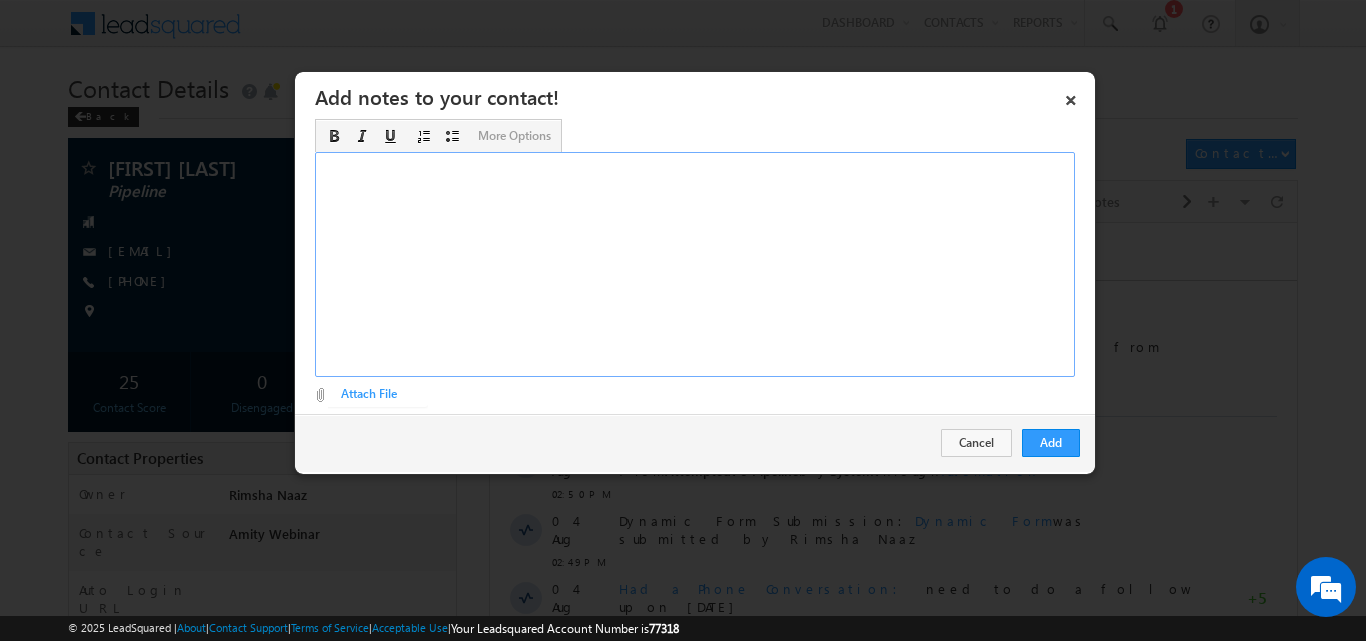 type 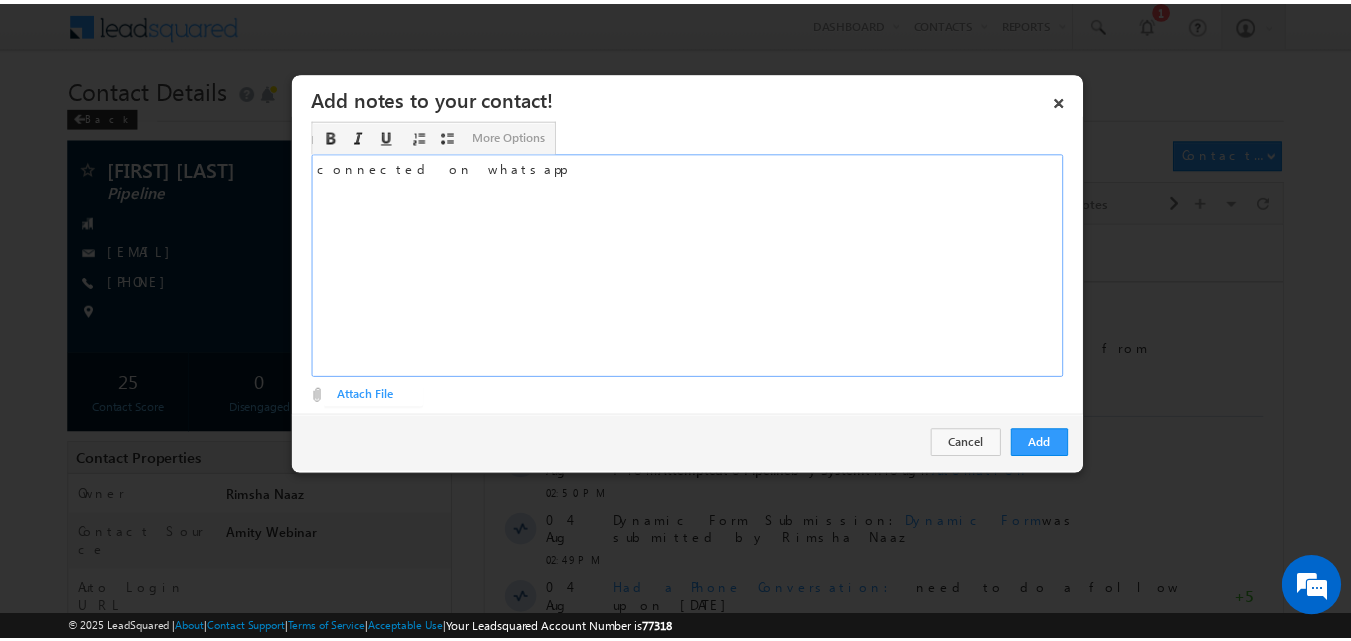 scroll, scrollTop: 0, scrollLeft: 0, axis: both 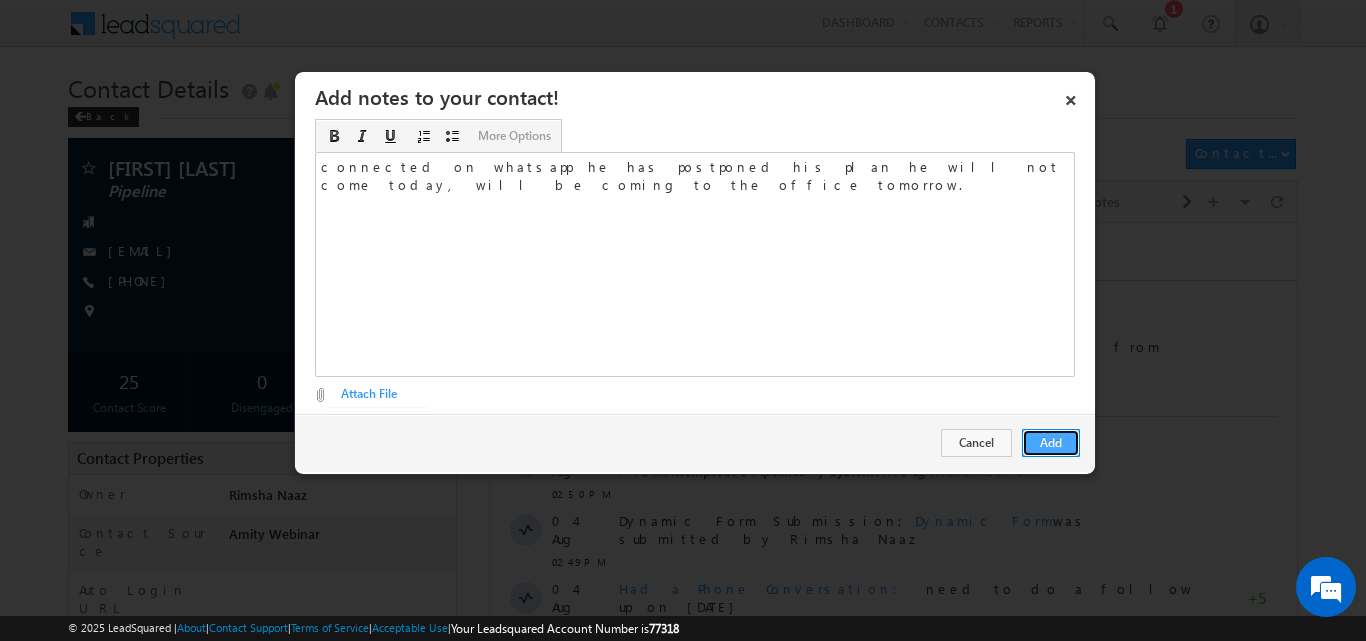 click on "Add" at bounding box center (1051, 443) 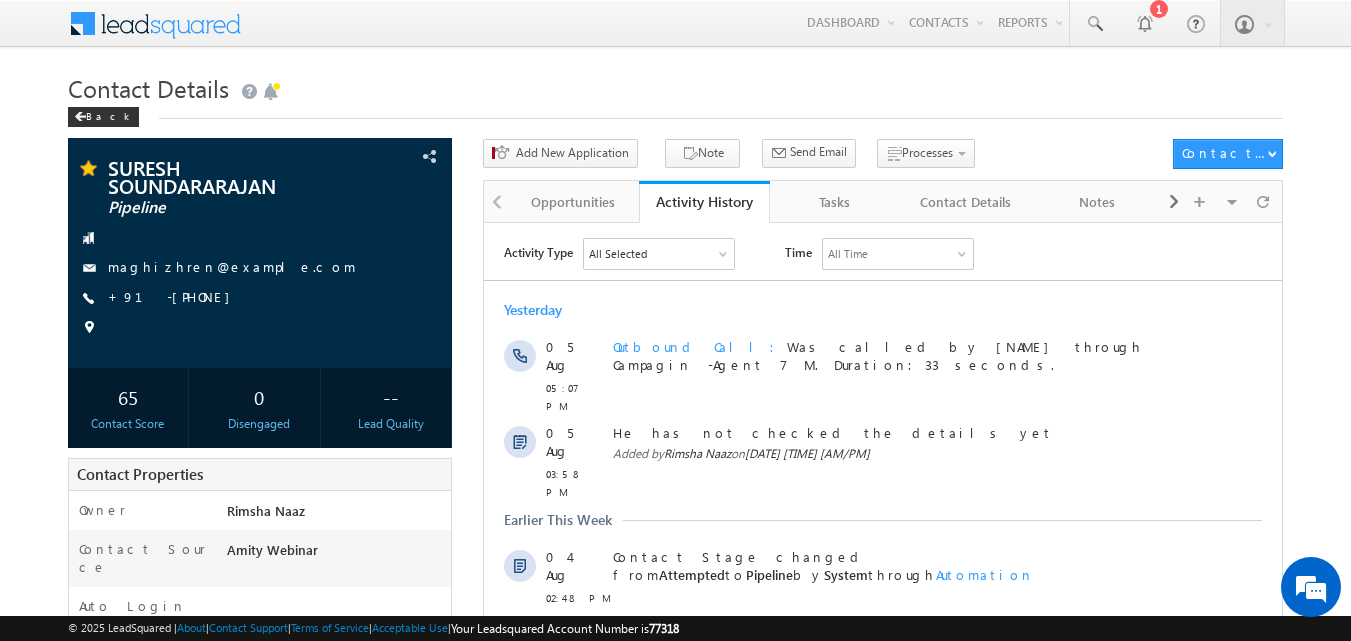 scroll, scrollTop: 0, scrollLeft: 0, axis: both 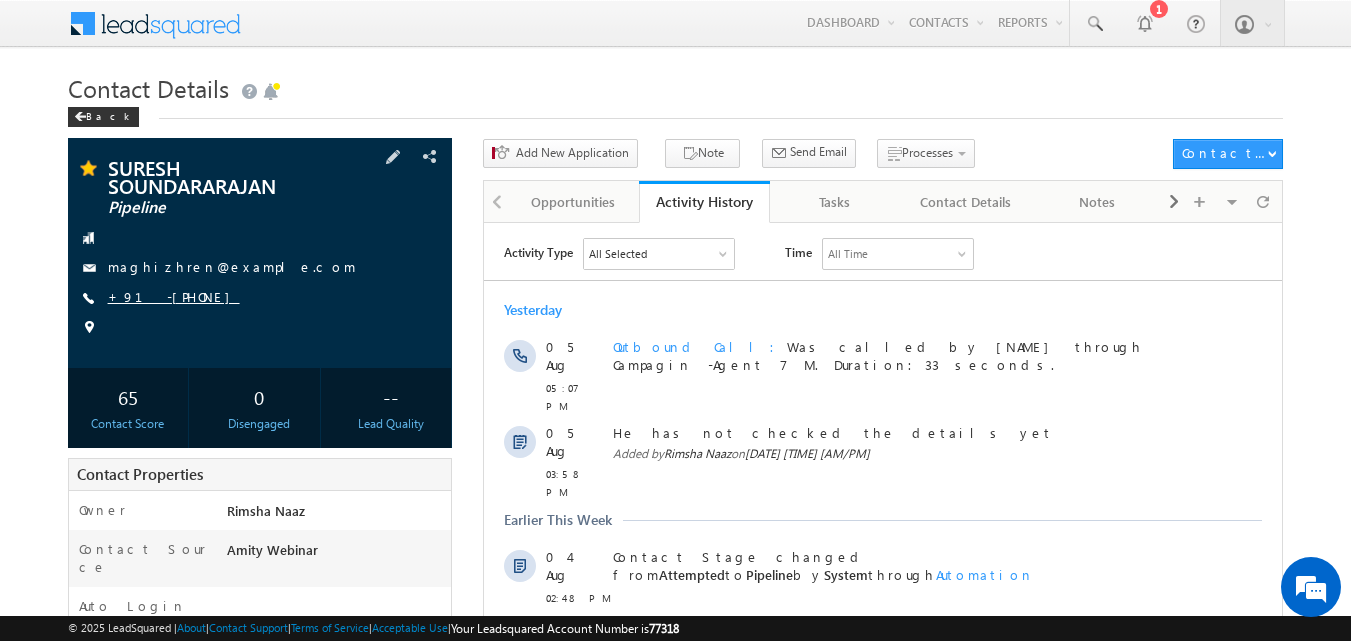 click on "+91-9176869671" at bounding box center (174, 296) 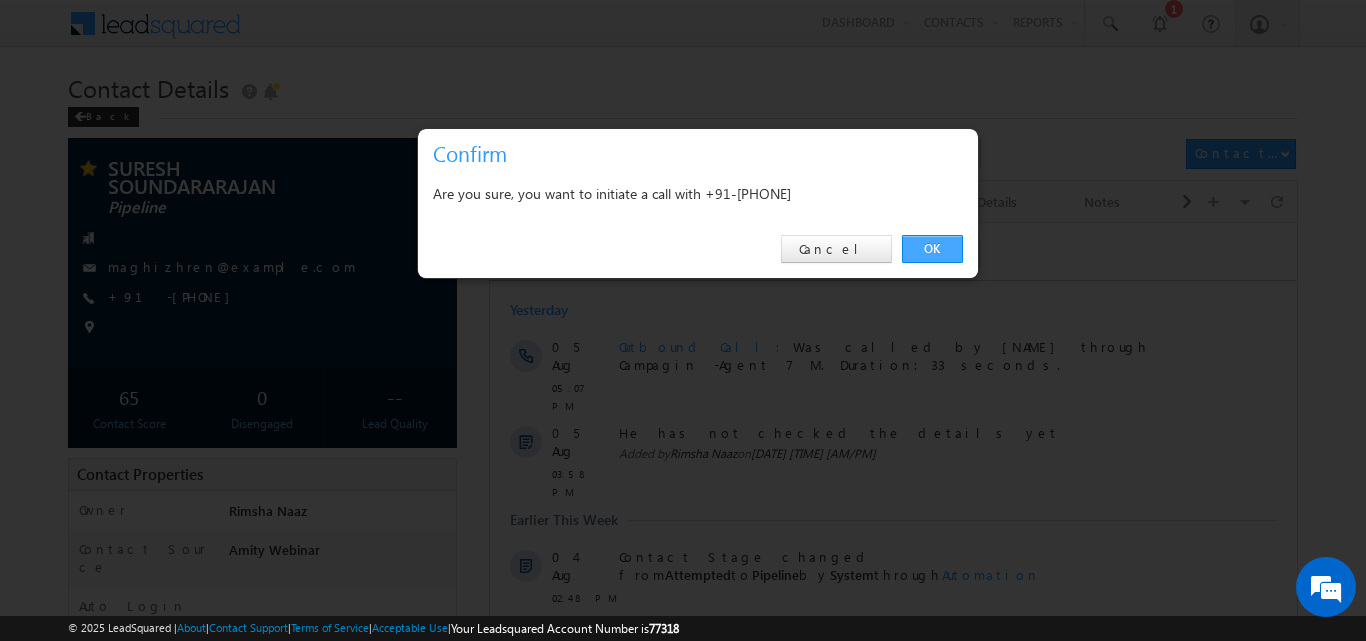 click on "OK" at bounding box center [932, 249] 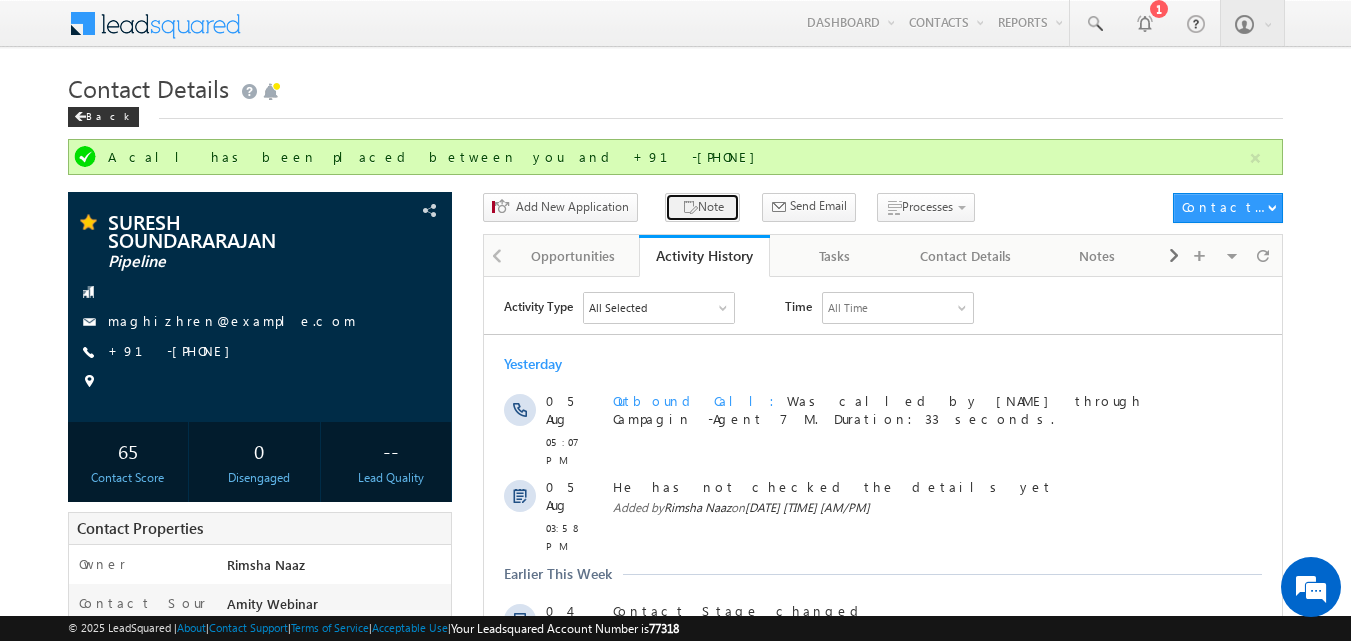 click on "Note" at bounding box center [702, 207] 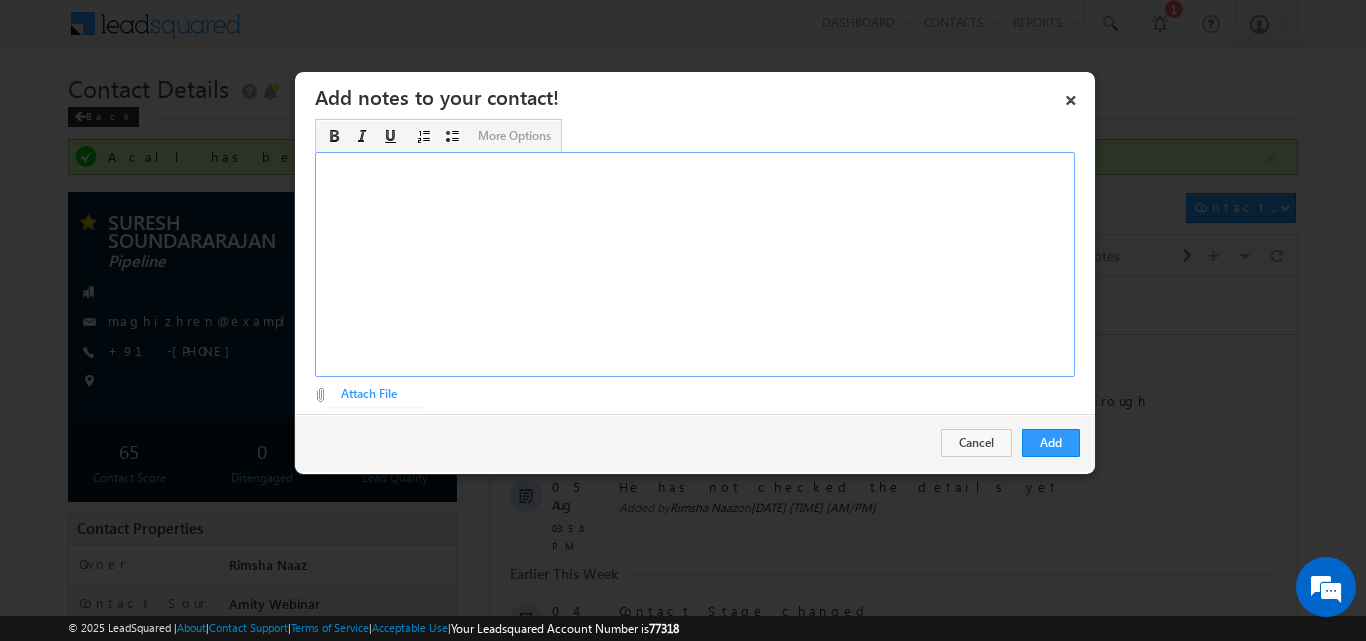 click at bounding box center [695, 264] 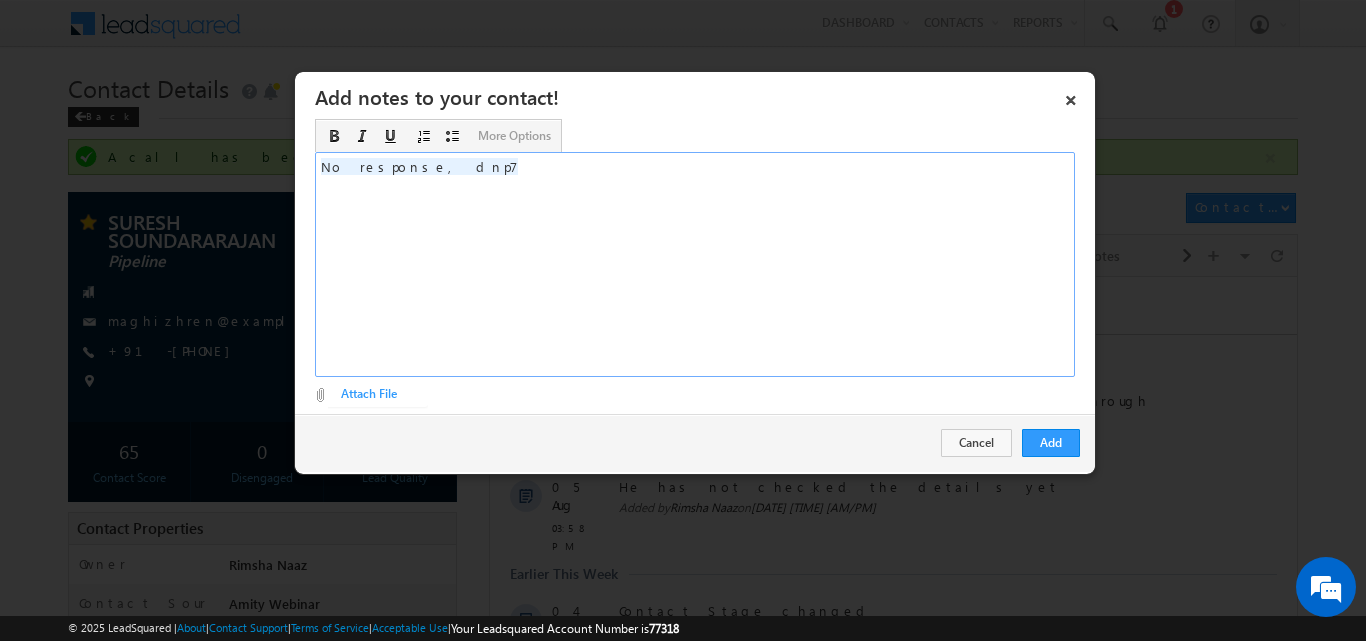 click on "No response, dnp7 ​" at bounding box center [695, 264] 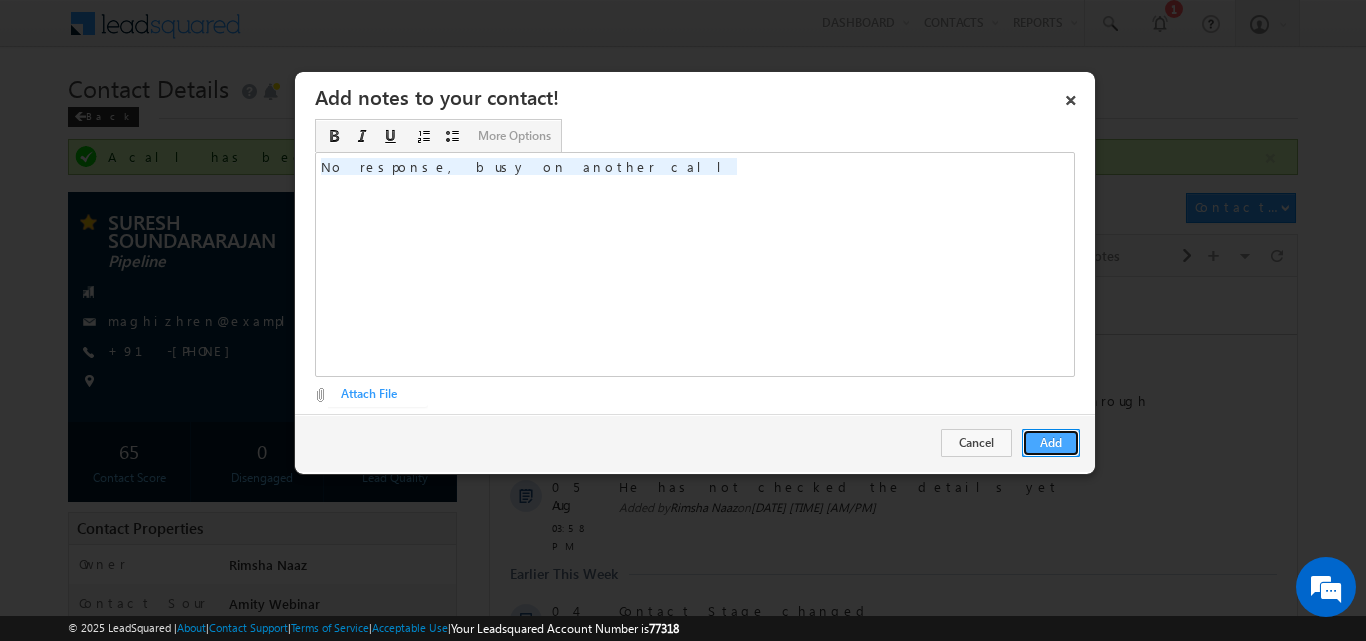 click on "Add" at bounding box center (1051, 443) 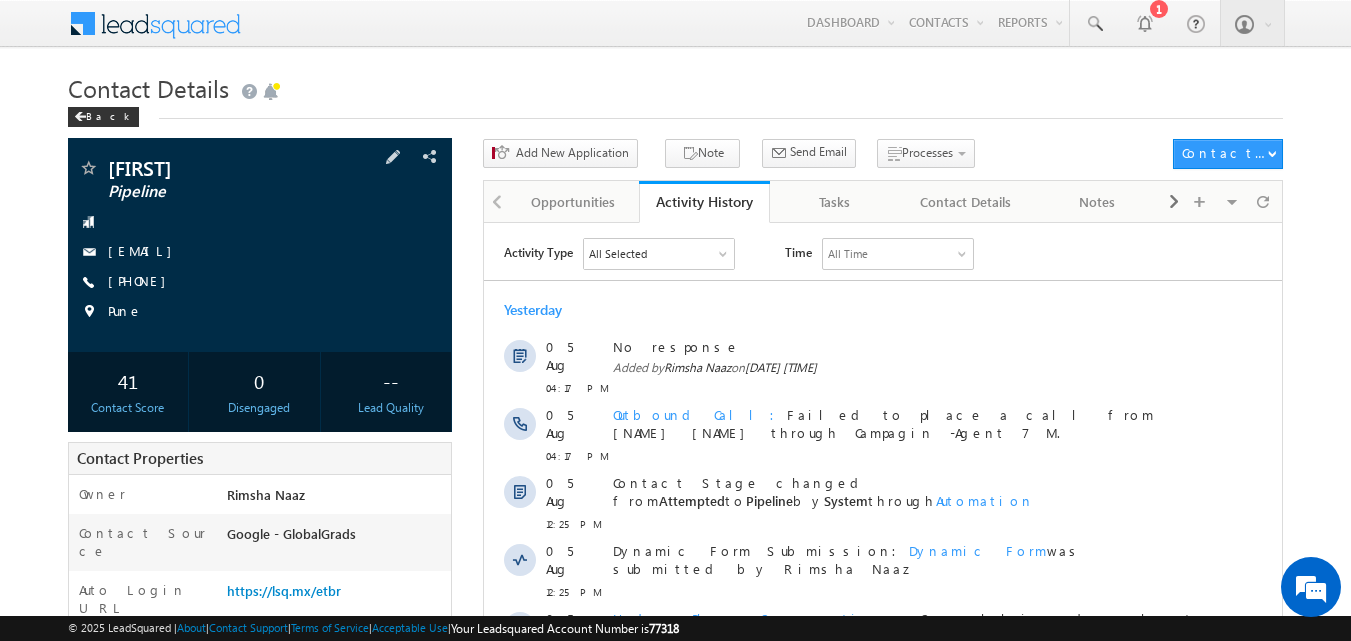 scroll, scrollTop: 0, scrollLeft: 0, axis: both 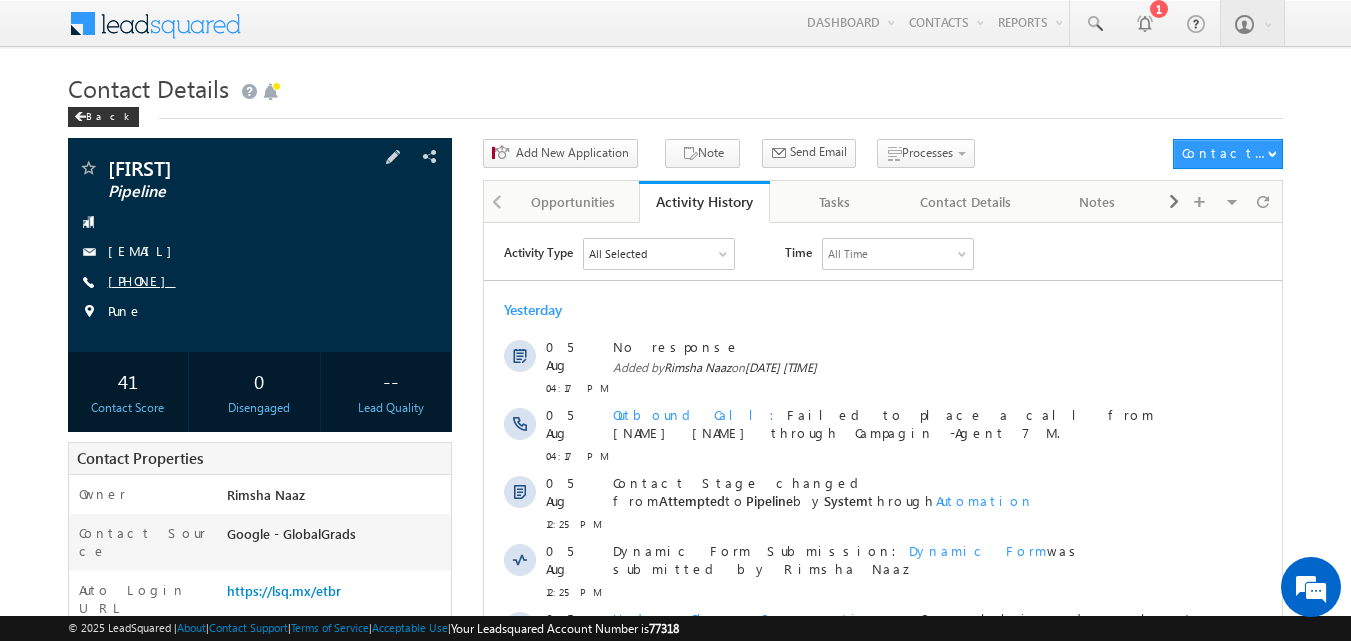 click on "+91-7847095850" at bounding box center (142, 280) 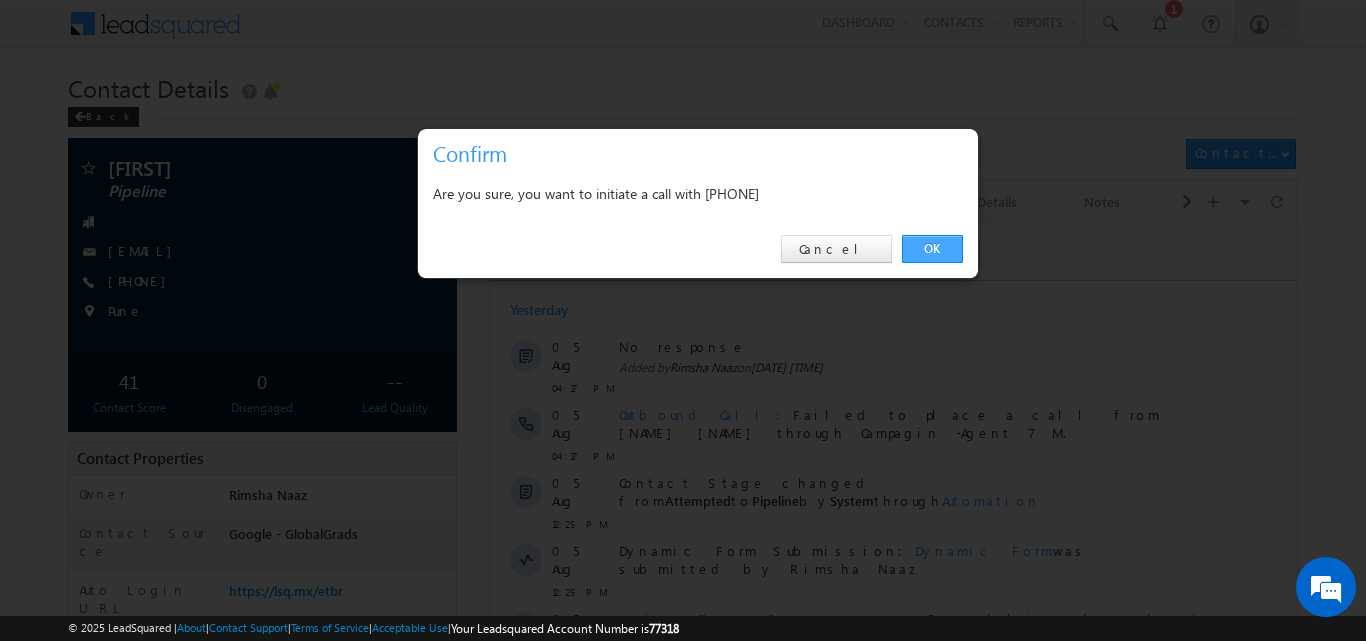 click on "OK" at bounding box center [932, 249] 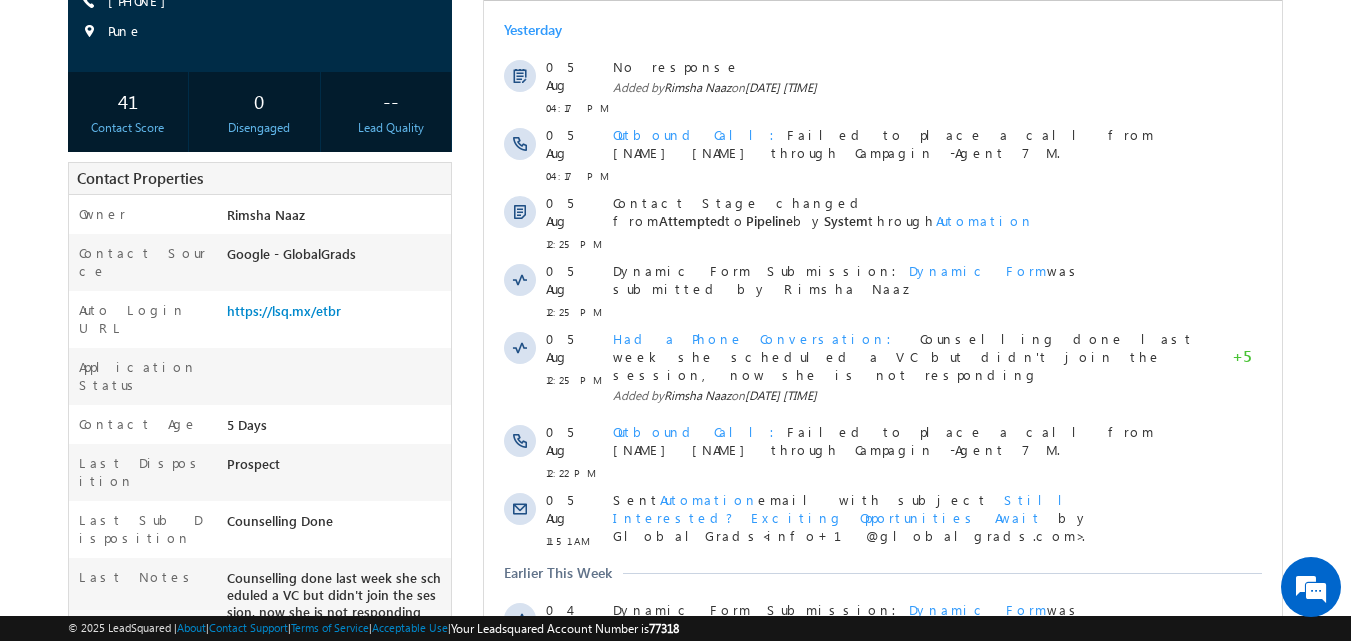 scroll, scrollTop: 561, scrollLeft: 0, axis: vertical 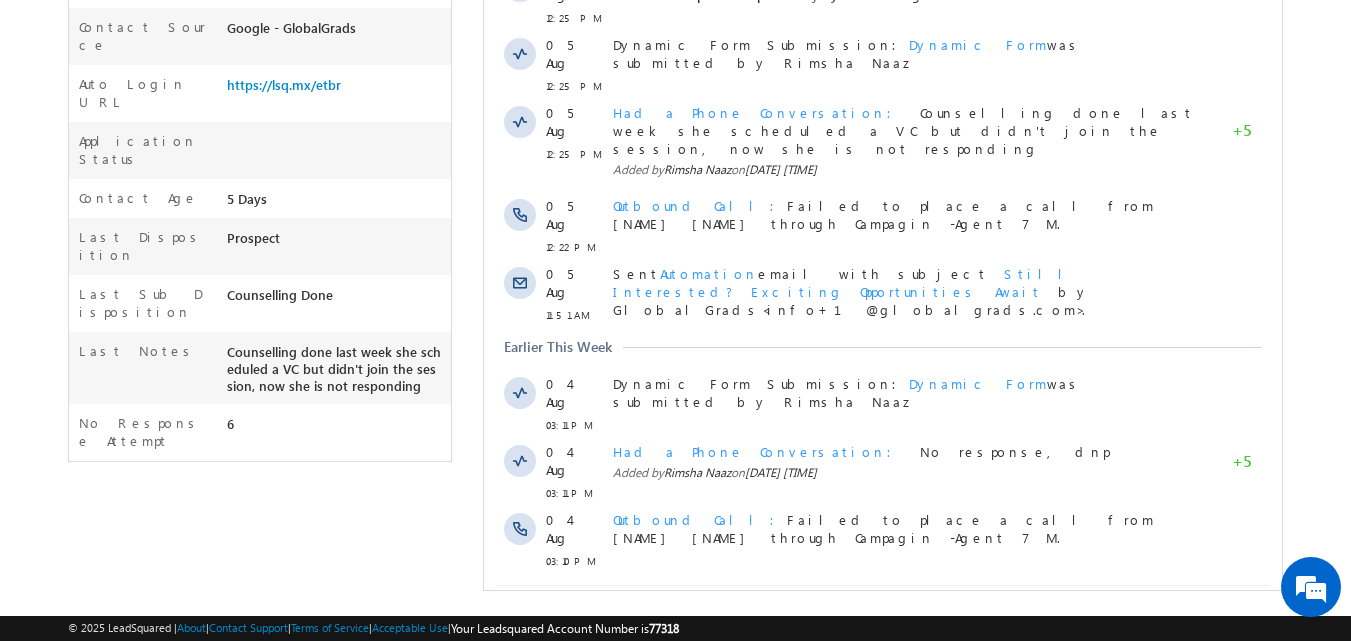 click on "Show More" at bounding box center (883, 605) 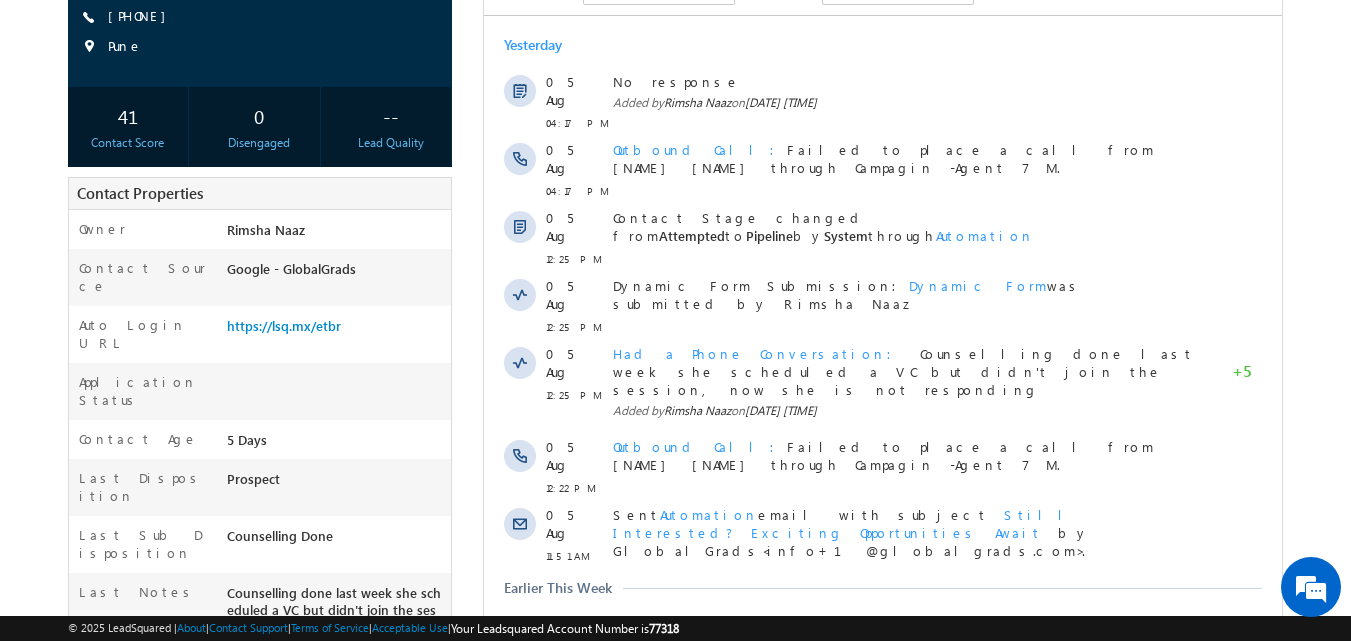 scroll, scrollTop: 0, scrollLeft: 0, axis: both 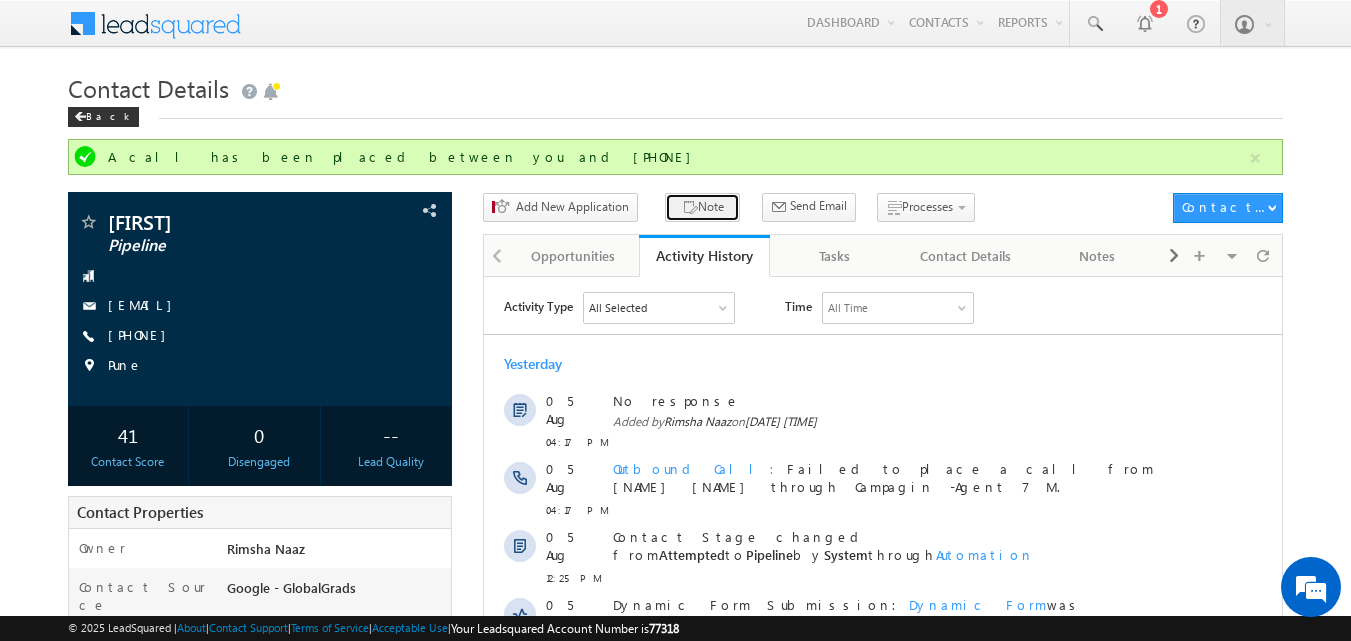 click on "Note" at bounding box center (702, 207) 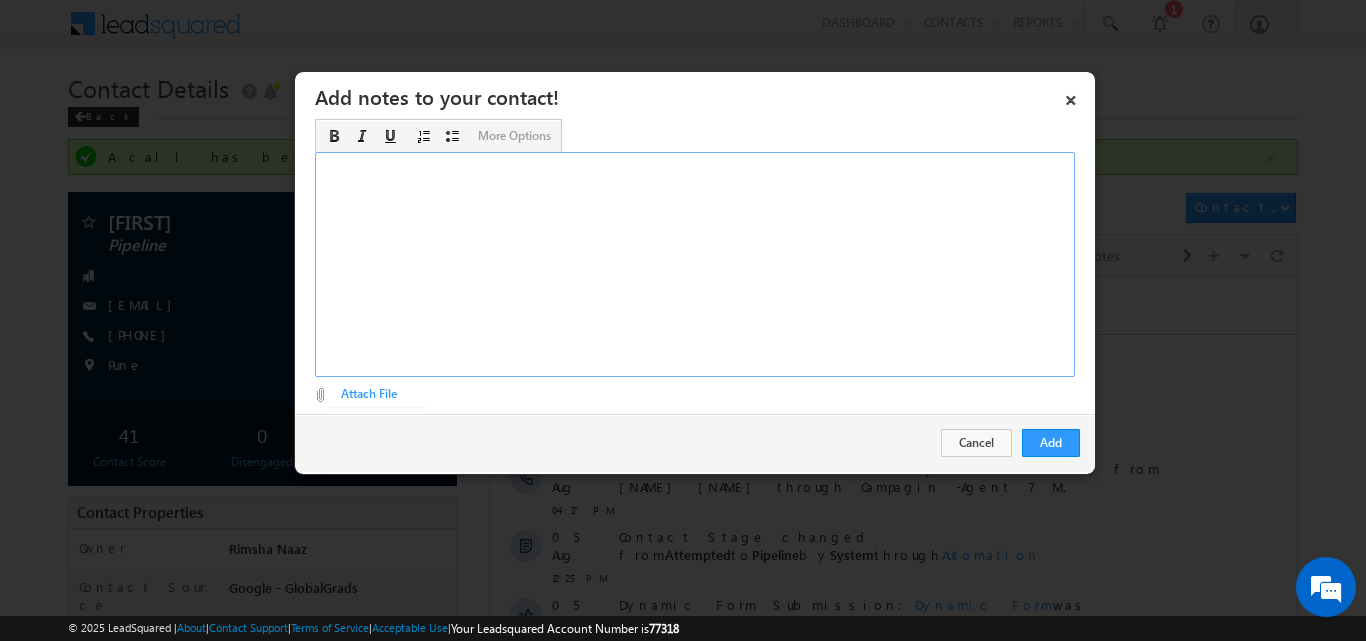 click at bounding box center [695, 264] 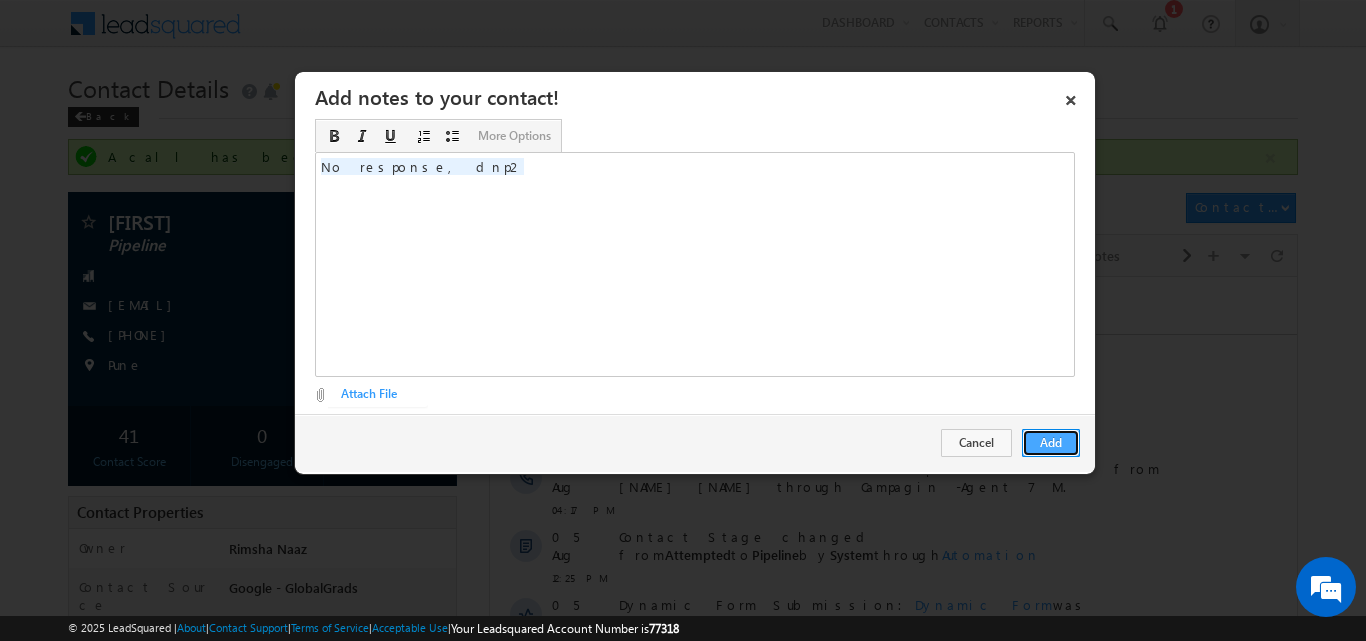 click on "Add" at bounding box center [1051, 443] 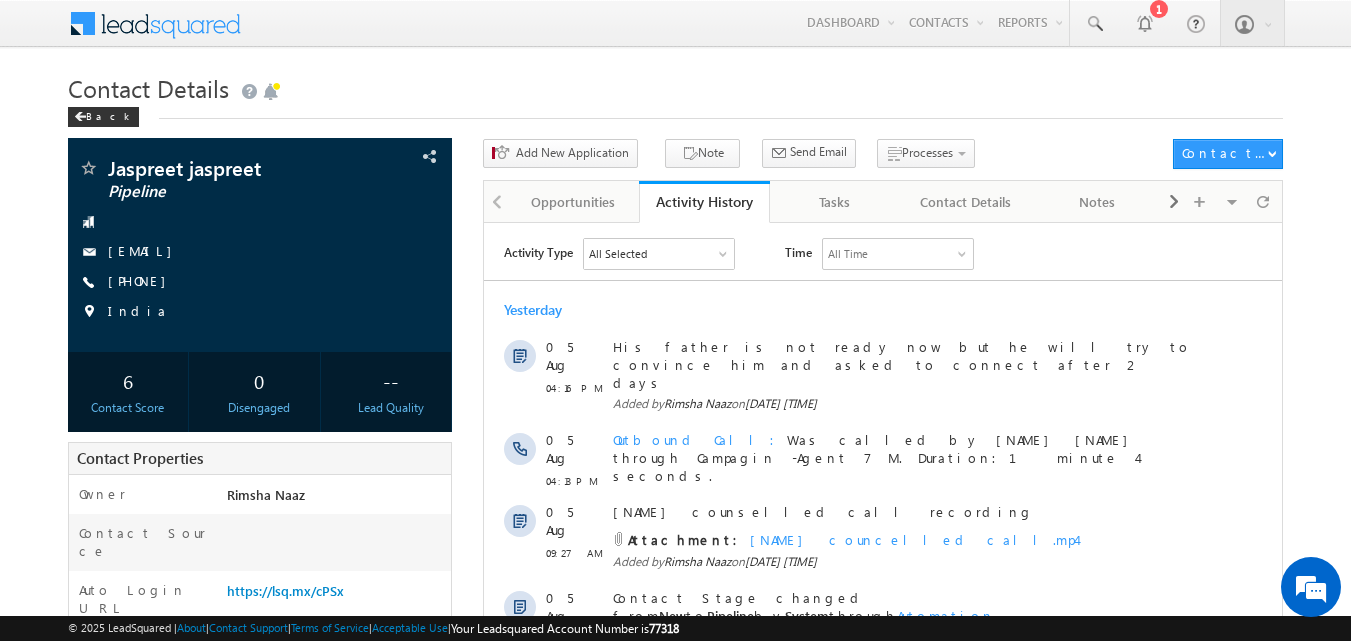 scroll, scrollTop: 0, scrollLeft: 0, axis: both 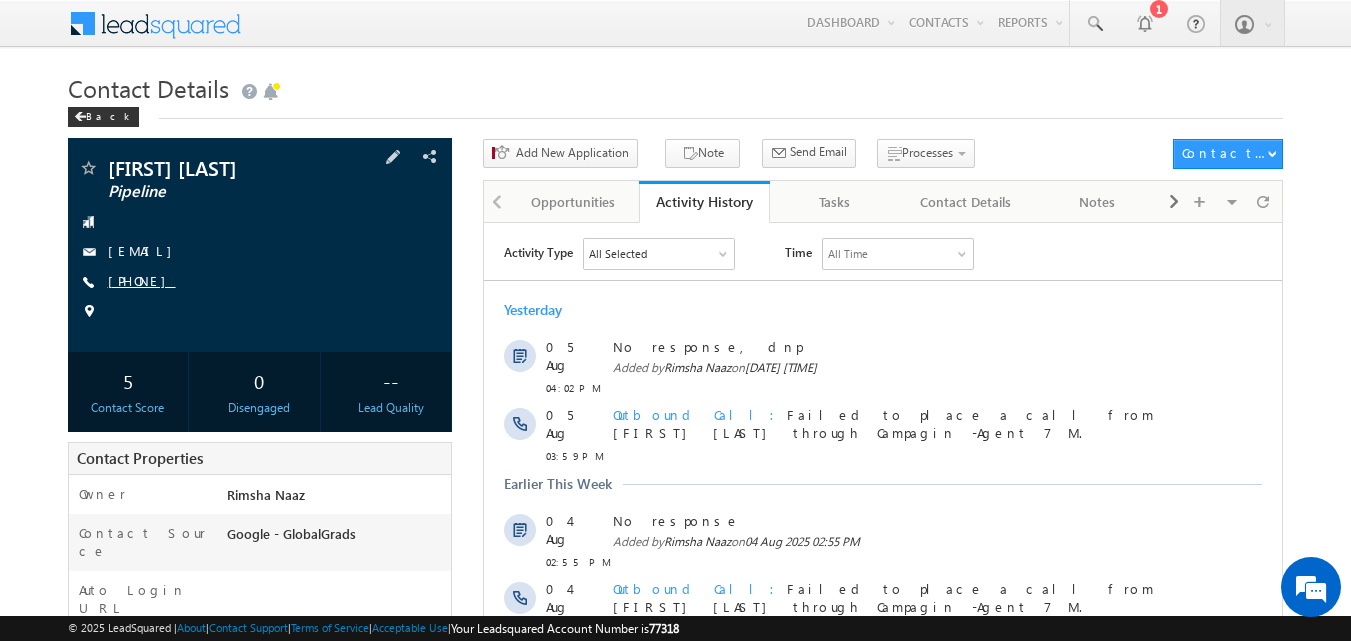 click on "[PHONE]" at bounding box center [142, 280] 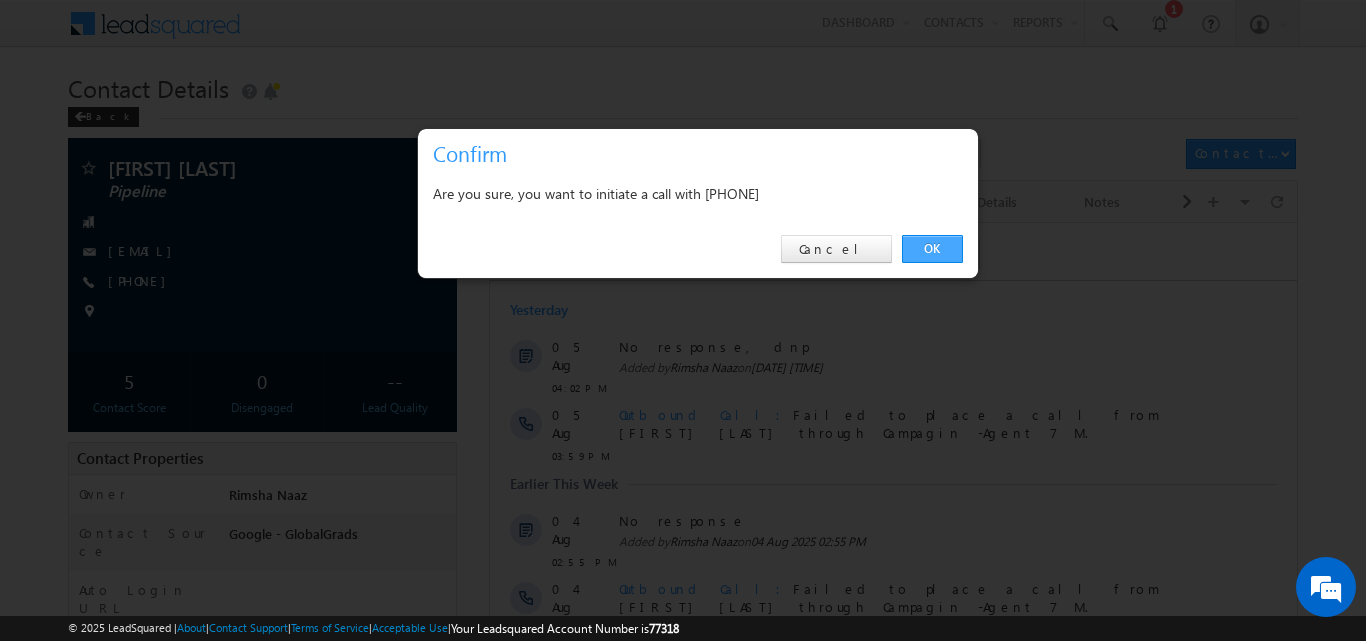 click on "OK" at bounding box center (932, 249) 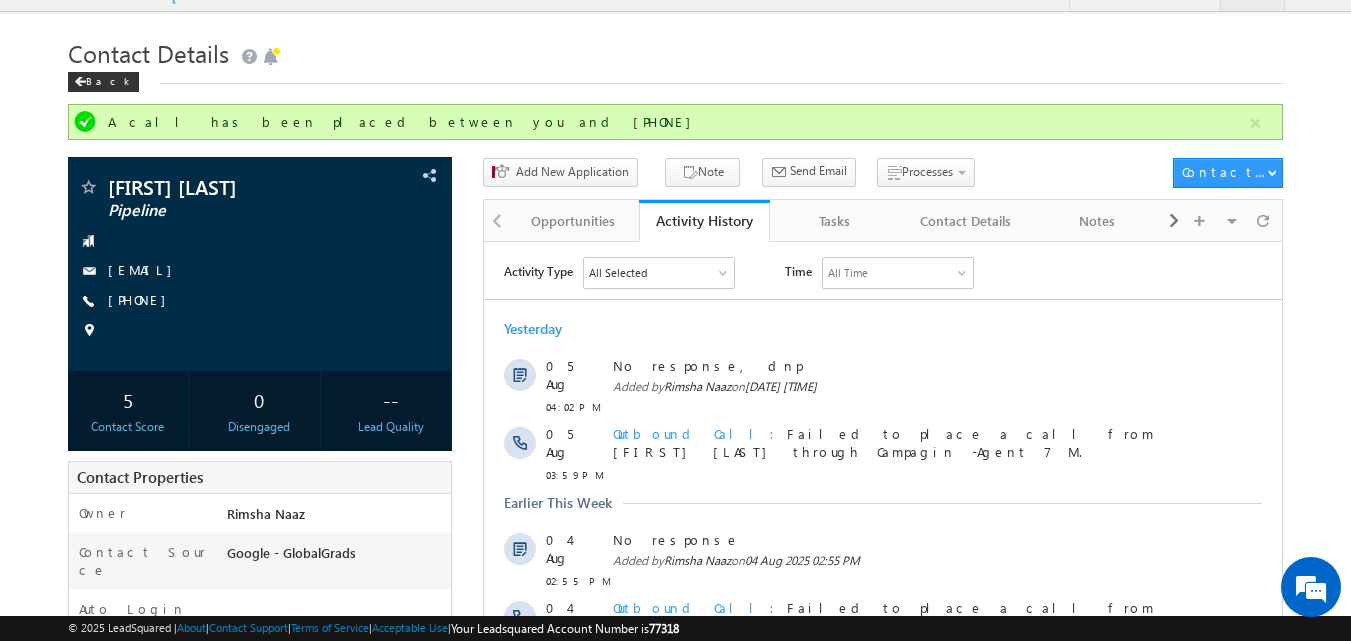 scroll, scrollTop: 0, scrollLeft: 0, axis: both 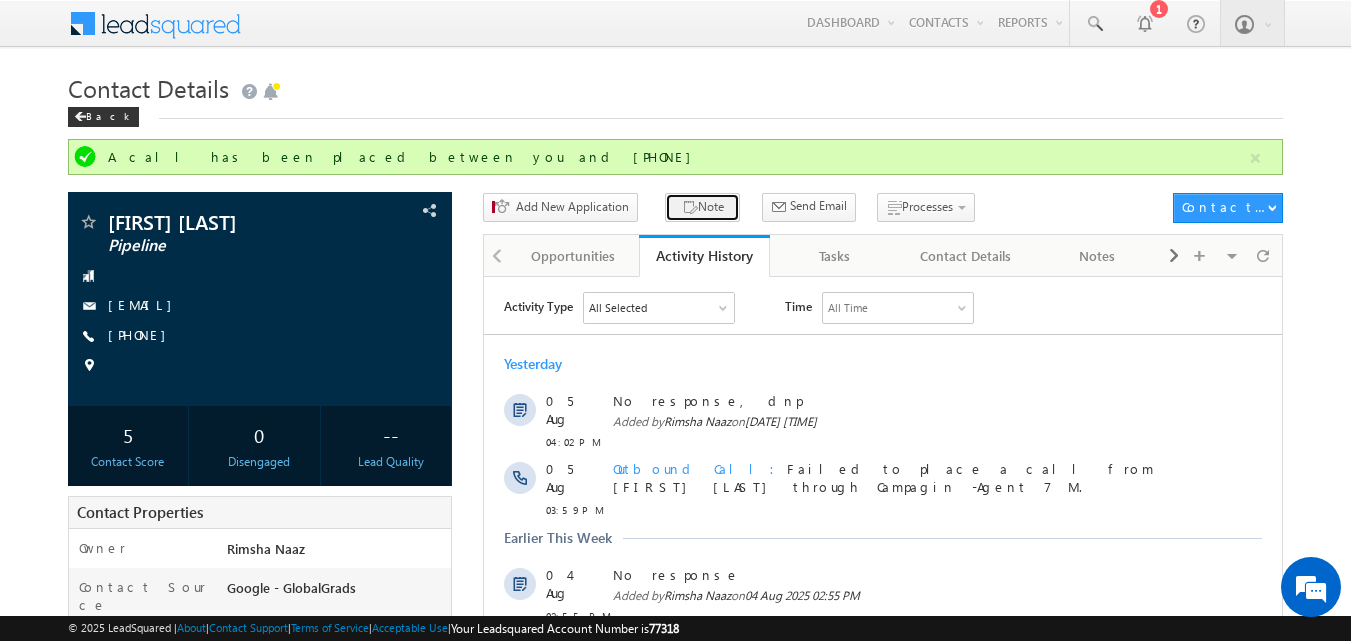 click on "Note" at bounding box center (702, 207) 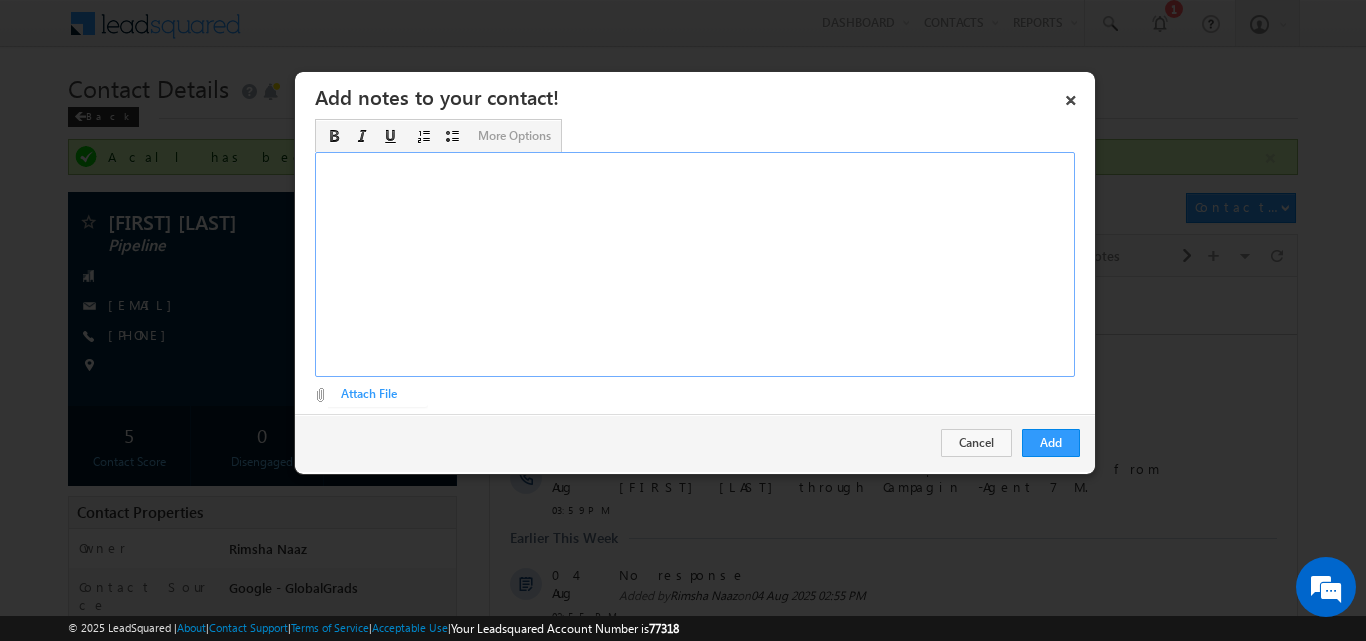 click at bounding box center [695, 264] 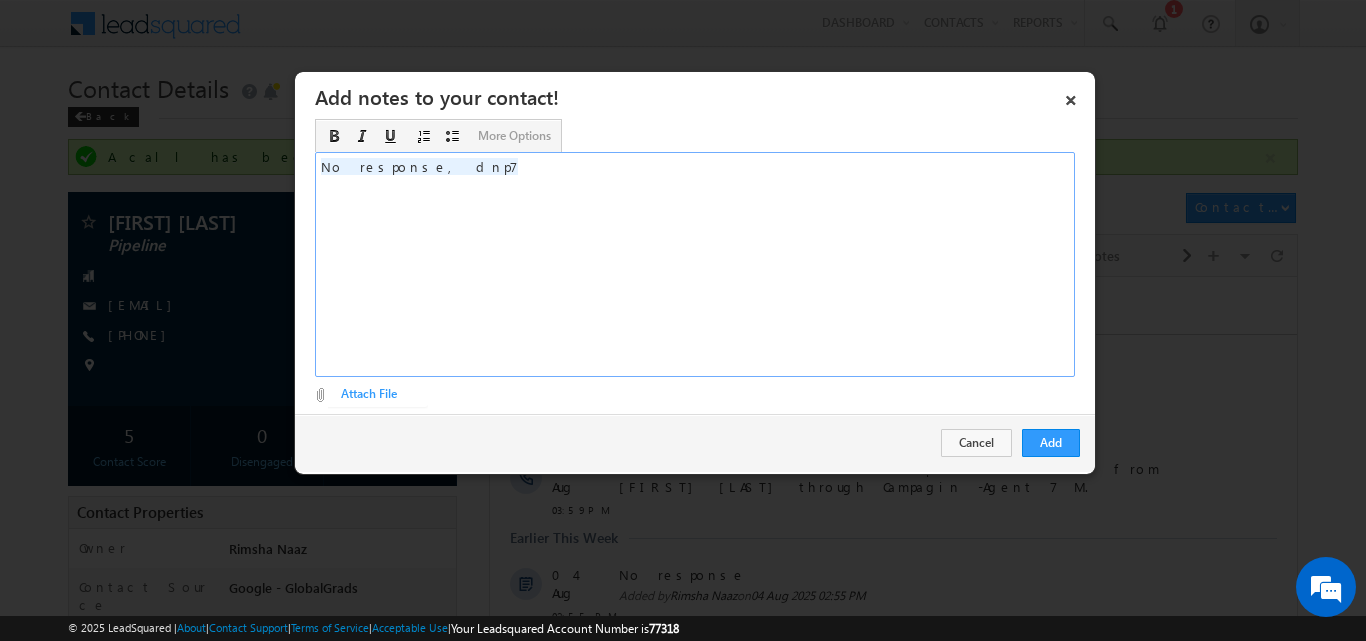 click on "<span style="background-color: rgb(229, 242, 255);">No response, [USERNAME]</span>" at bounding box center (695, 264) 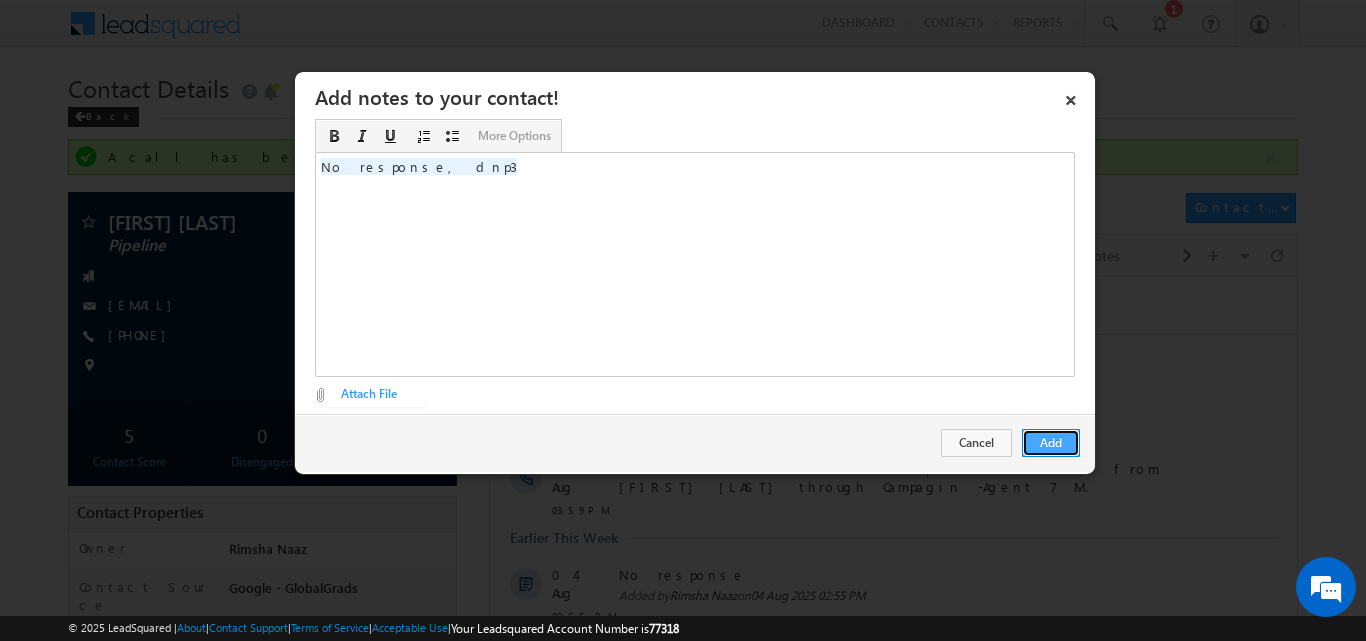 click on "Add" at bounding box center (1051, 443) 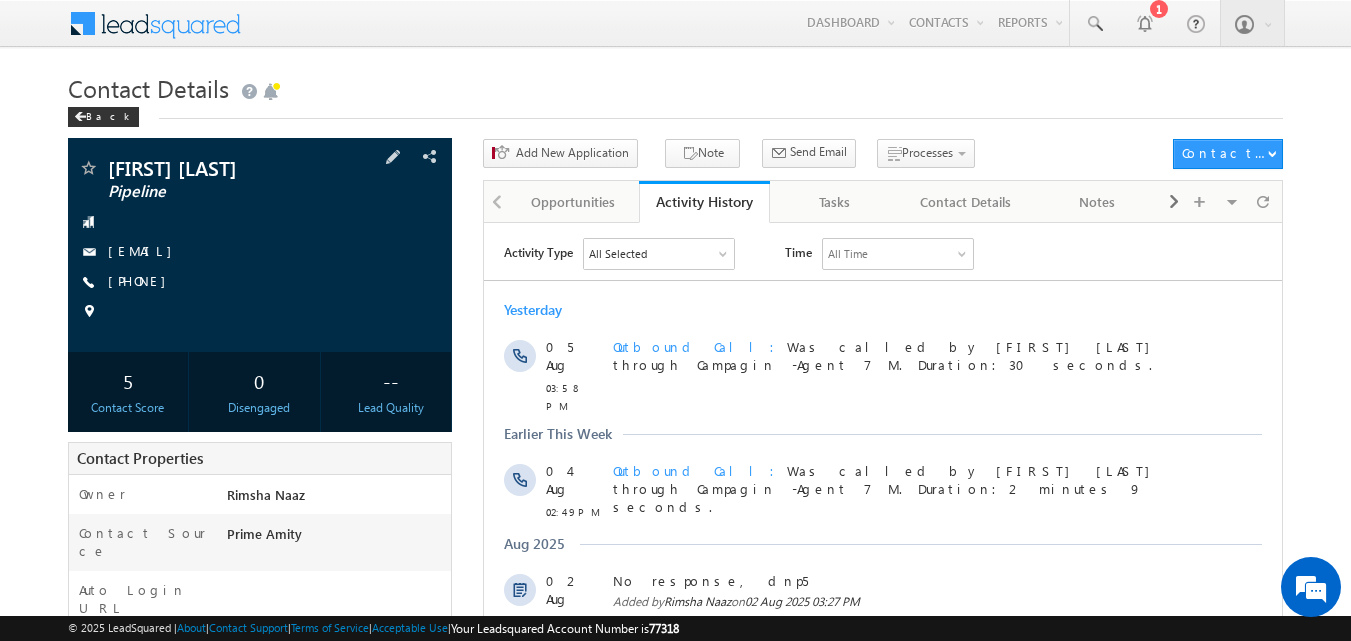 scroll, scrollTop: 0, scrollLeft: 0, axis: both 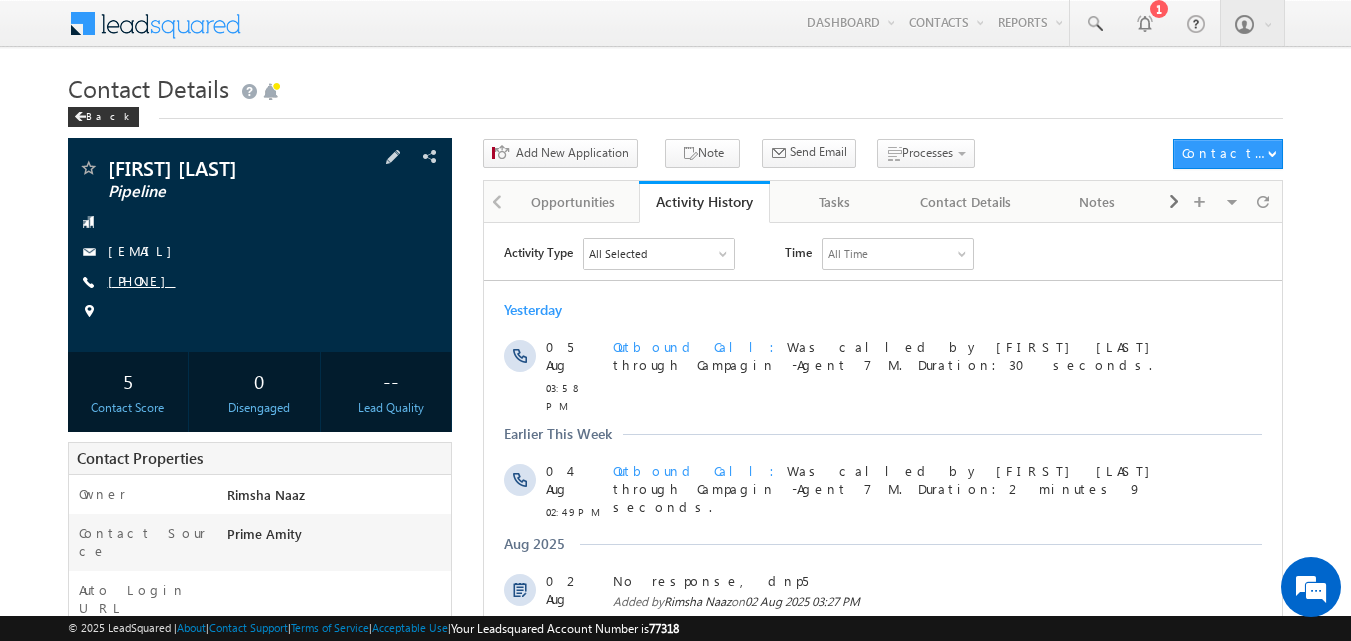 click on "[PHONE]" at bounding box center (142, 280) 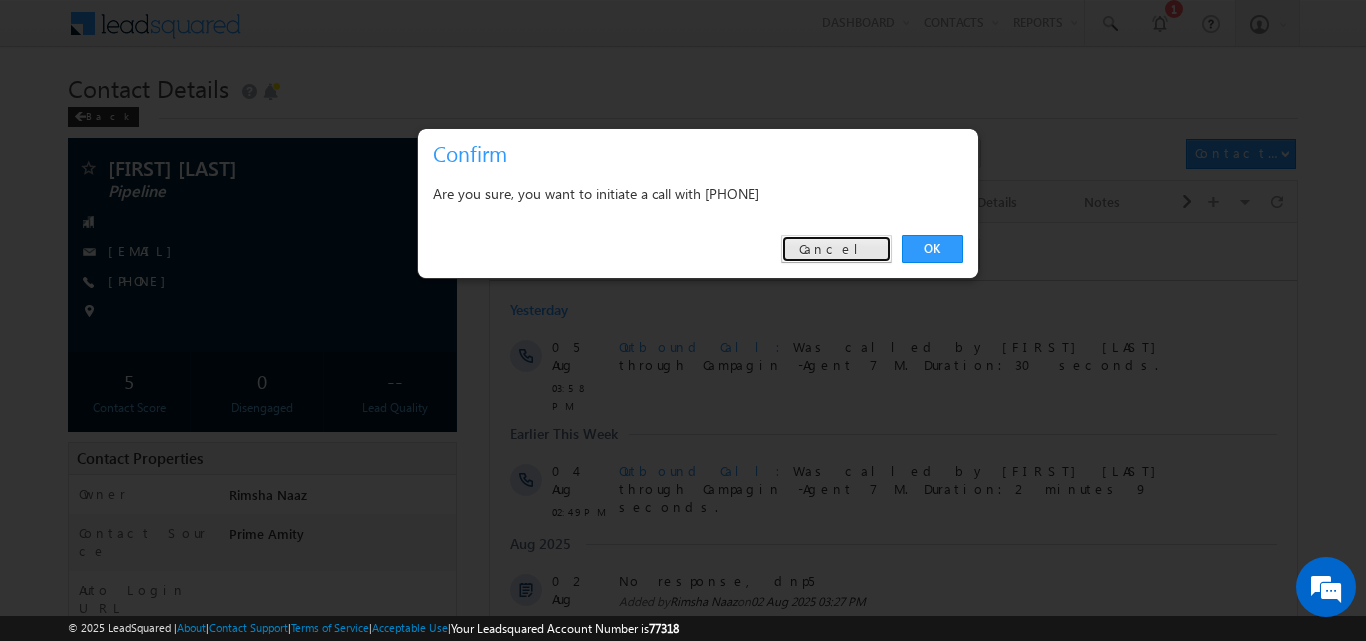 click on "Cancel" at bounding box center [836, 249] 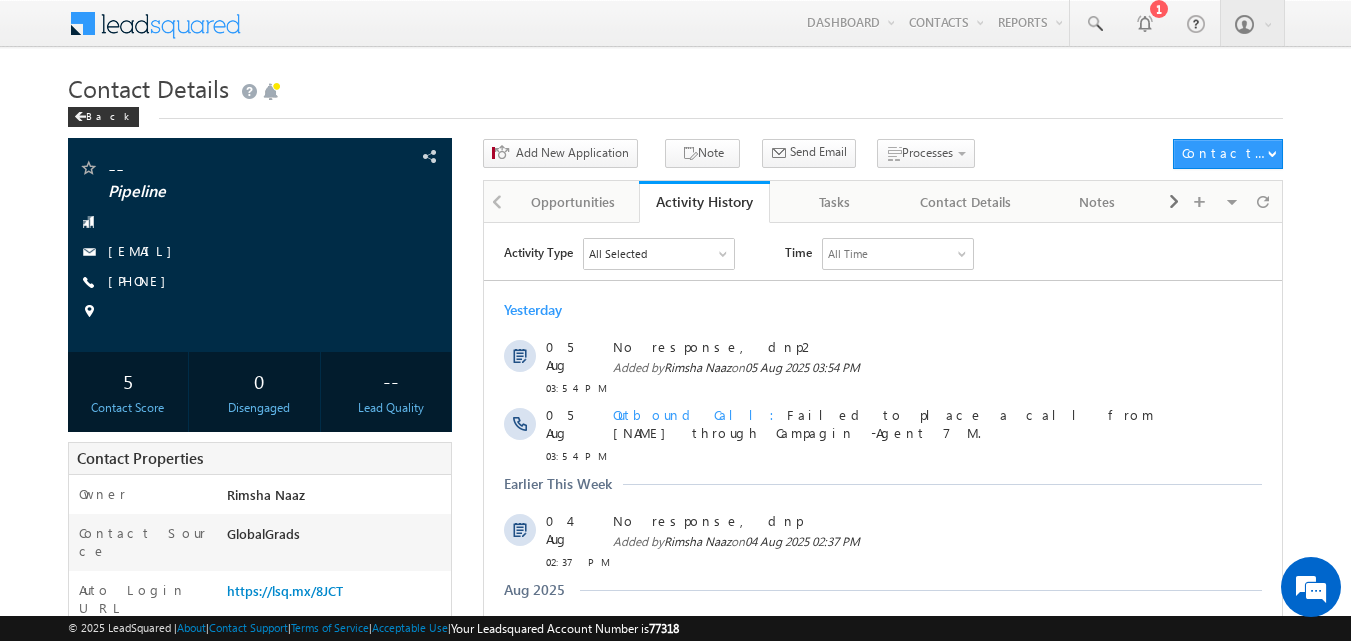 scroll, scrollTop: 0, scrollLeft: 0, axis: both 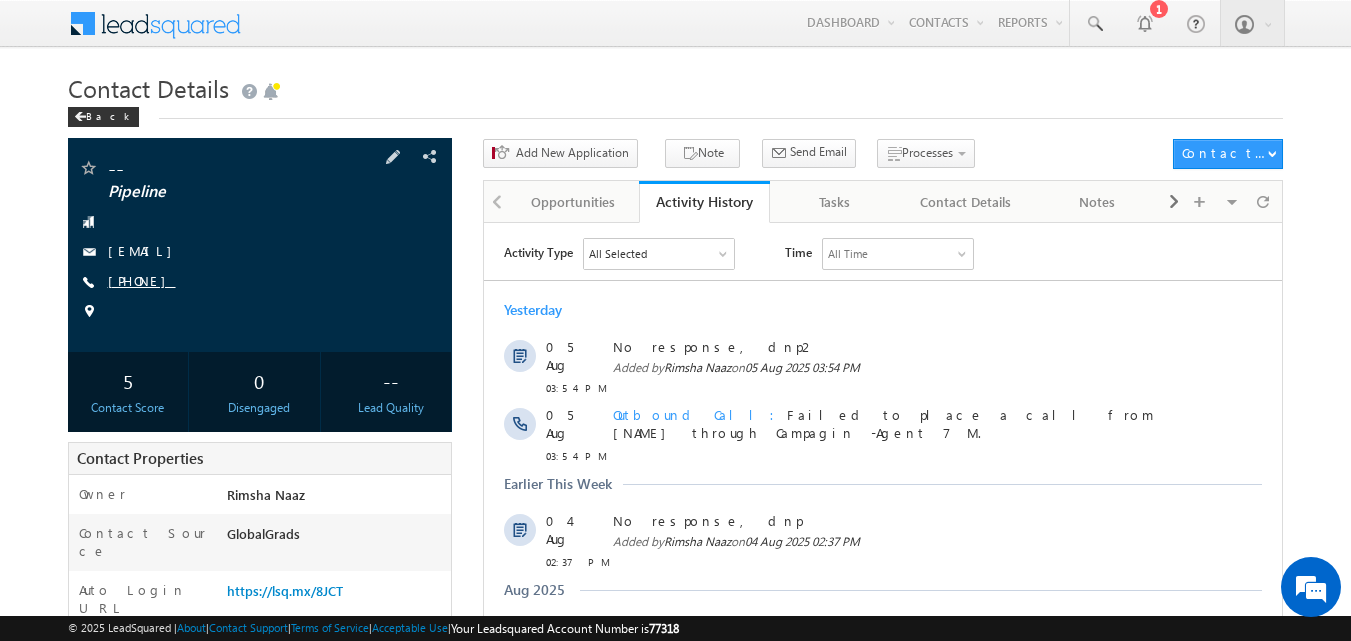 click on "+91-7806814652" at bounding box center (142, 280) 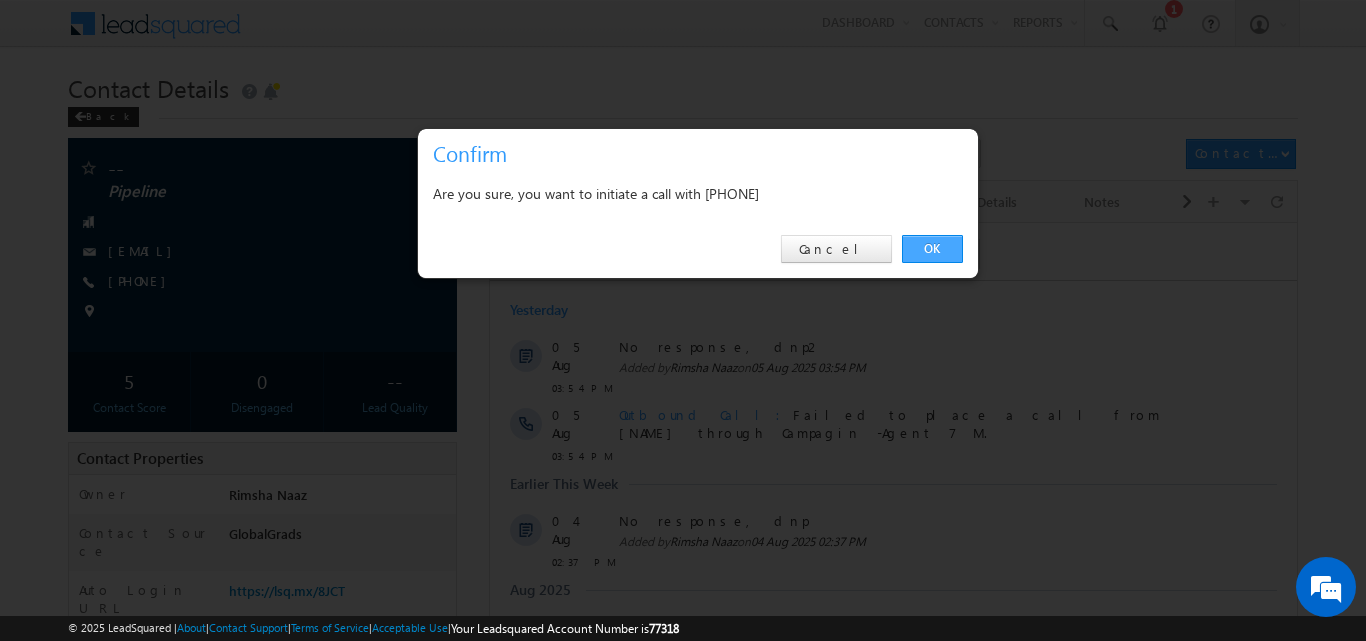 click on "OK" at bounding box center (932, 249) 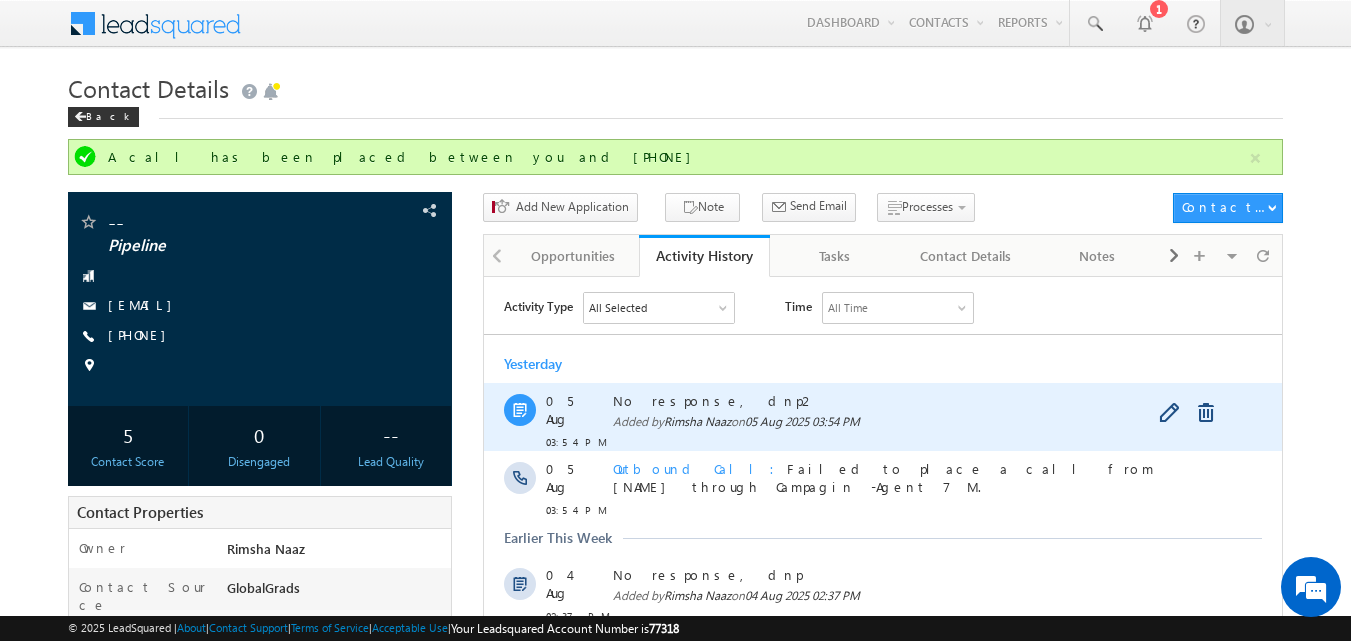 drag, startPoint x: 612, startPoint y: 402, endPoint x: 740, endPoint y: 403, distance: 128.0039 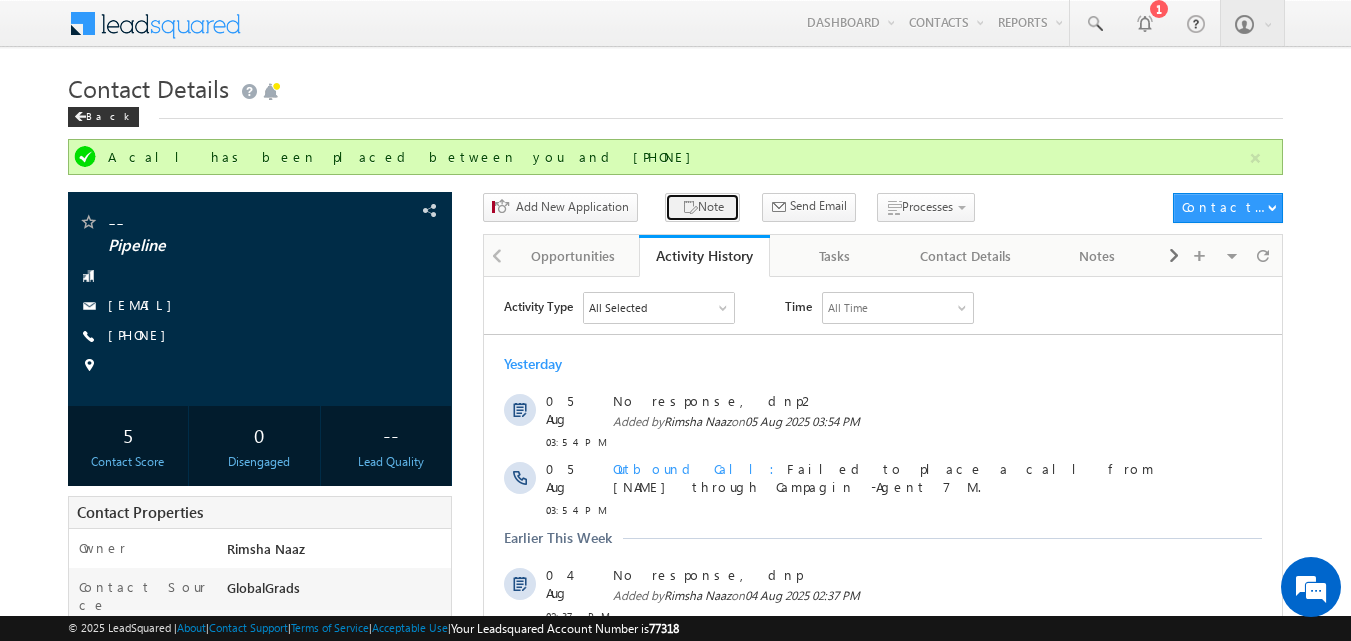 click on "Note" at bounding box center (702, 207) 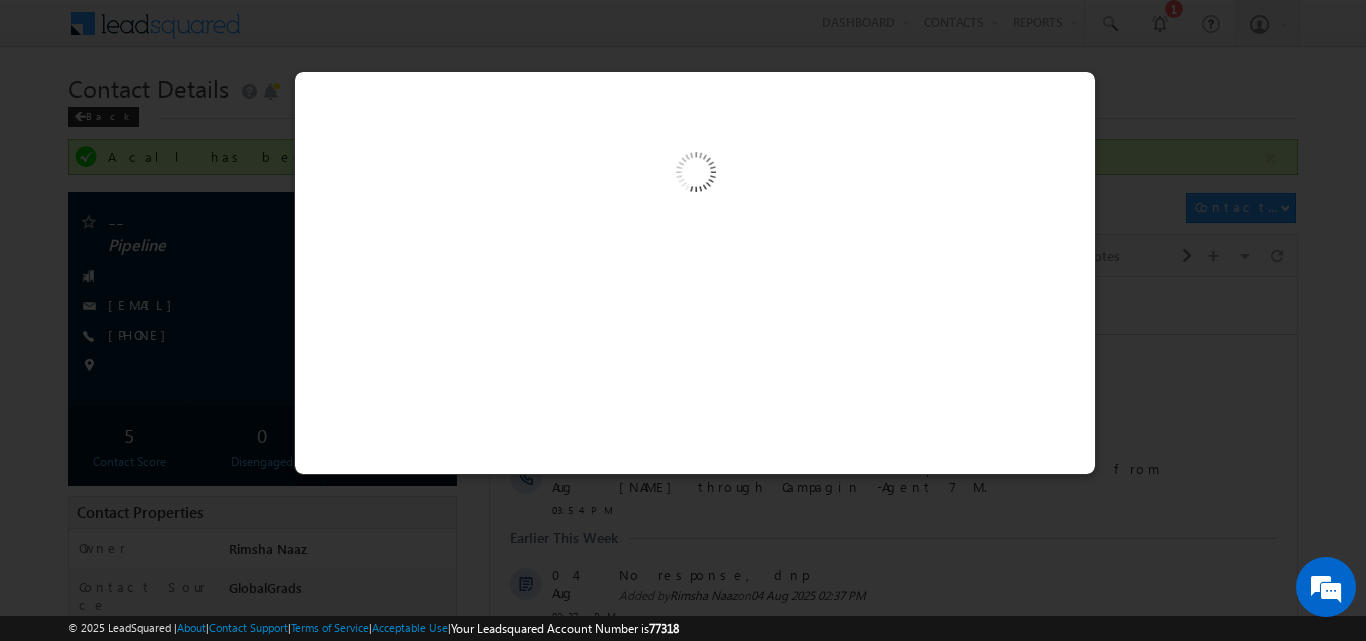 click at bounding box center [694, 175] 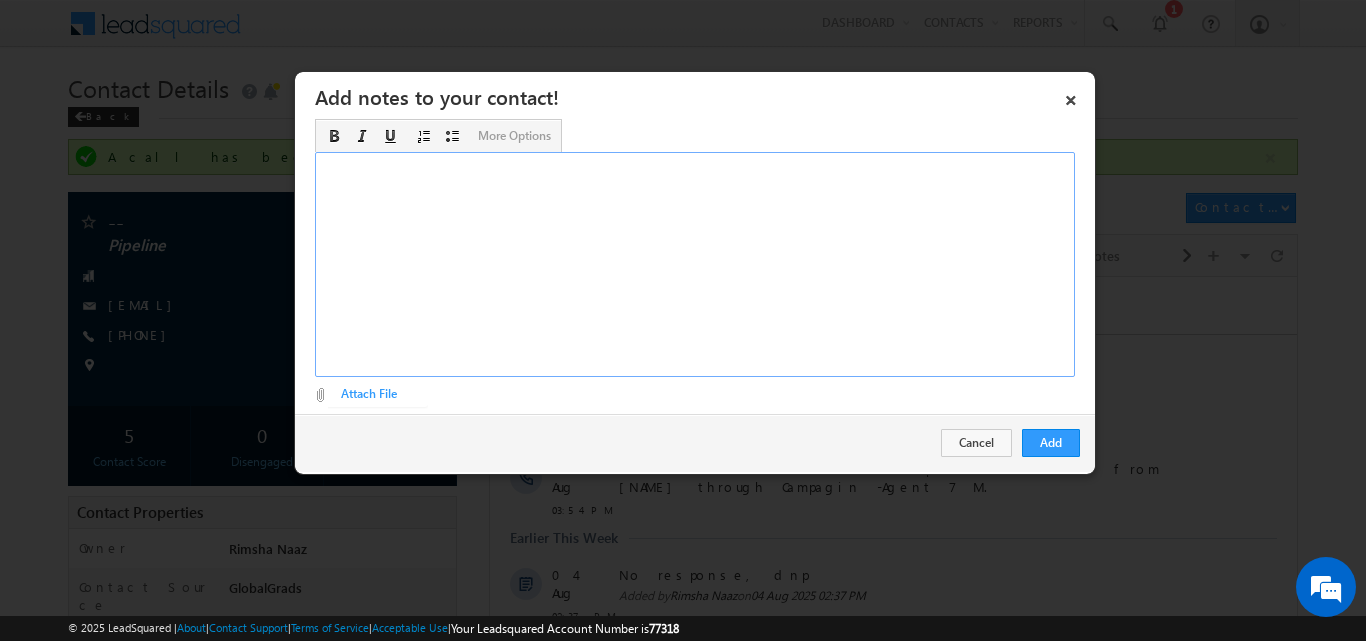 click at bounding box center (695, 264) 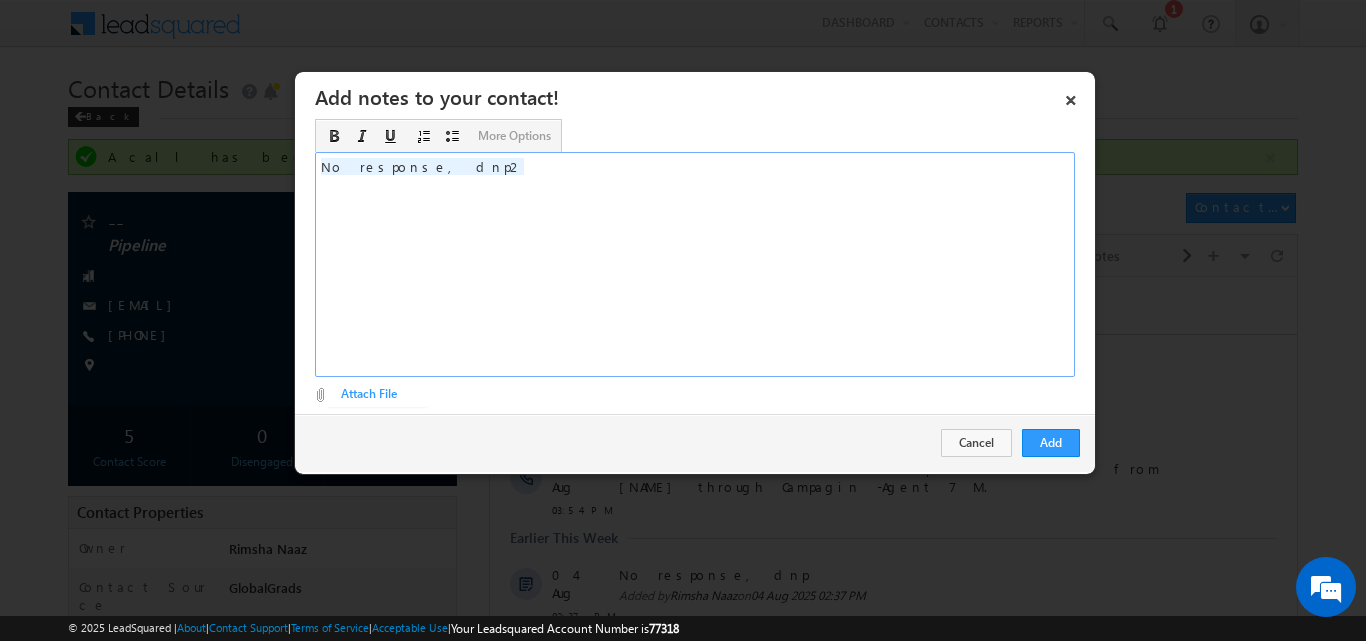 click on "No response, dnp2 ​" at bounding box center (695, 264) 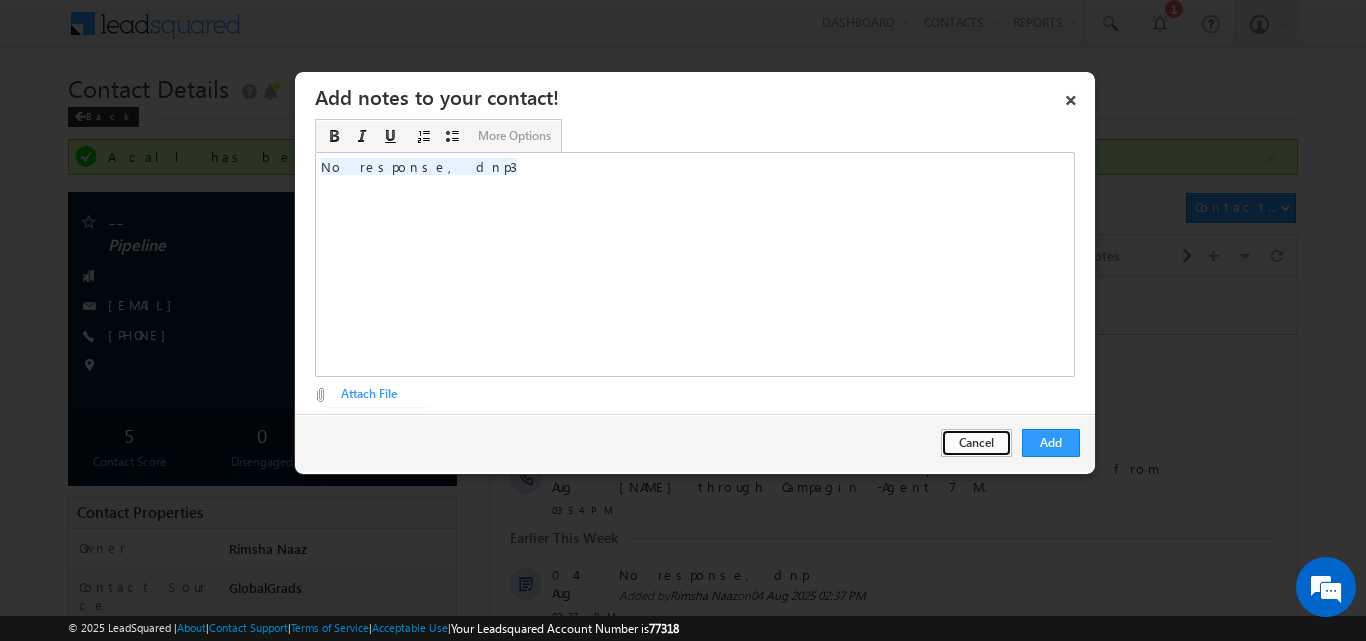 click on "Cancel" at bounding box center [976, 443] 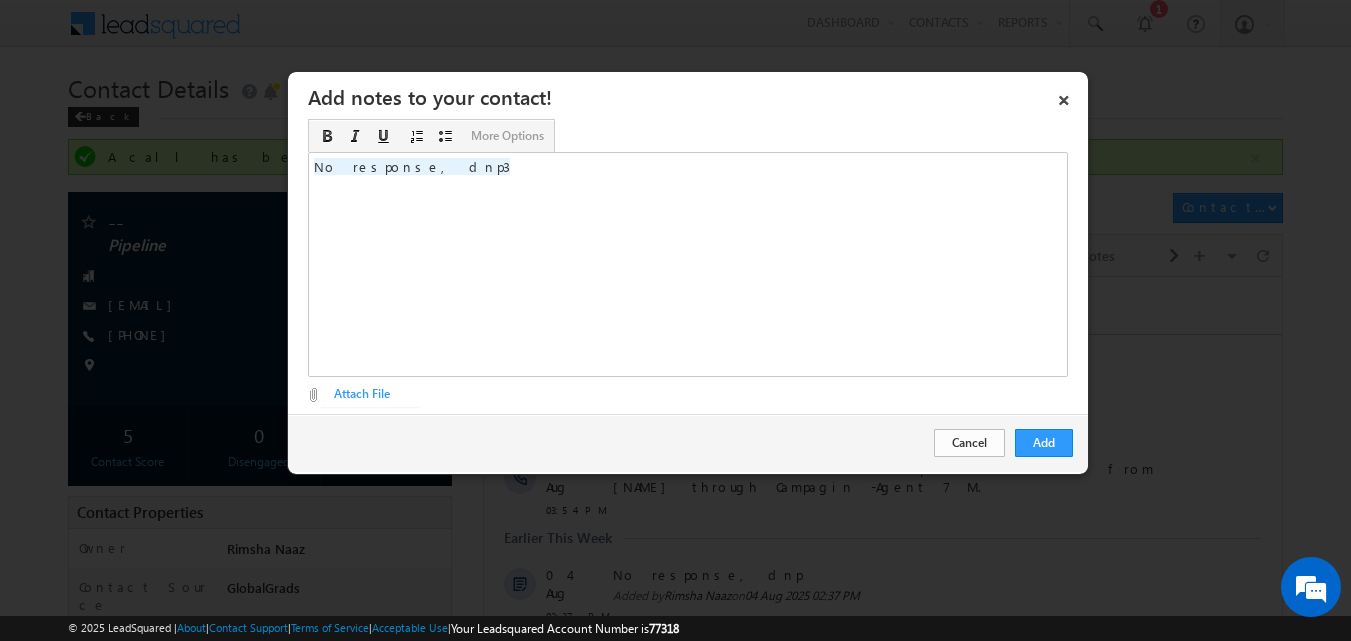 click on "No response, dnp2
Added by  Rimsha Naaz  on  05 Aug 2025 03:54 PM" at bounding box center (905, 416) 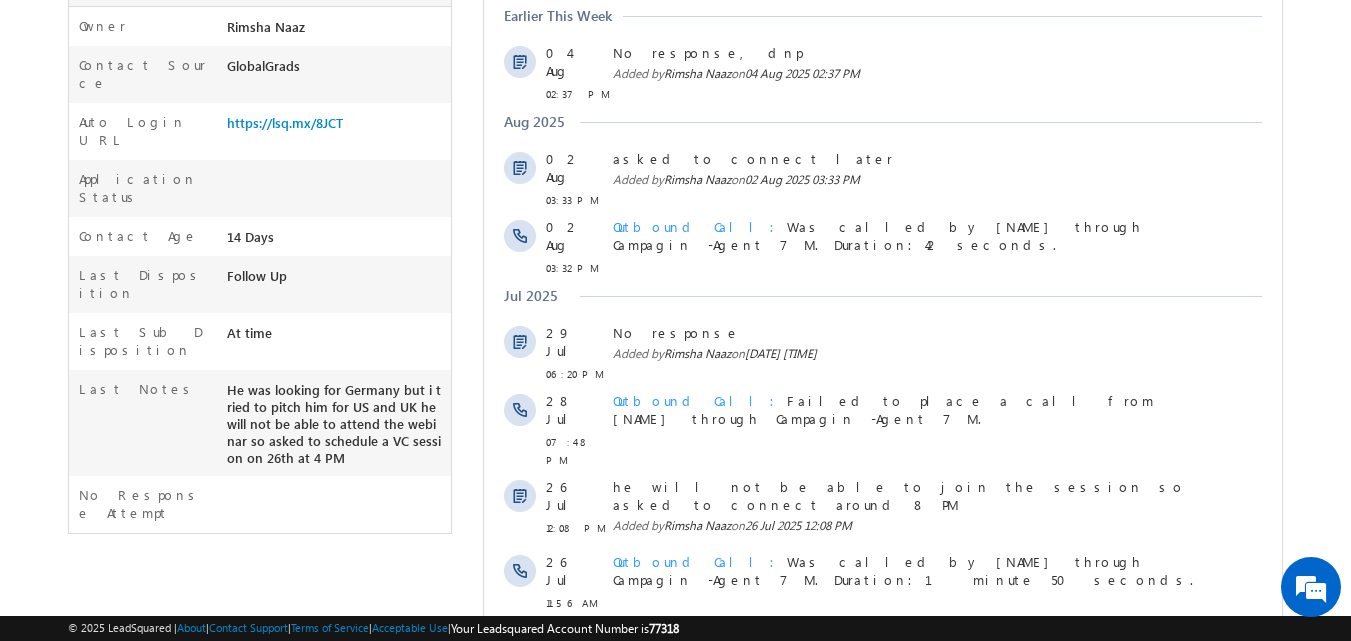 scroll, scrollTop: 622, scrollLeft: 0, axis: vertical 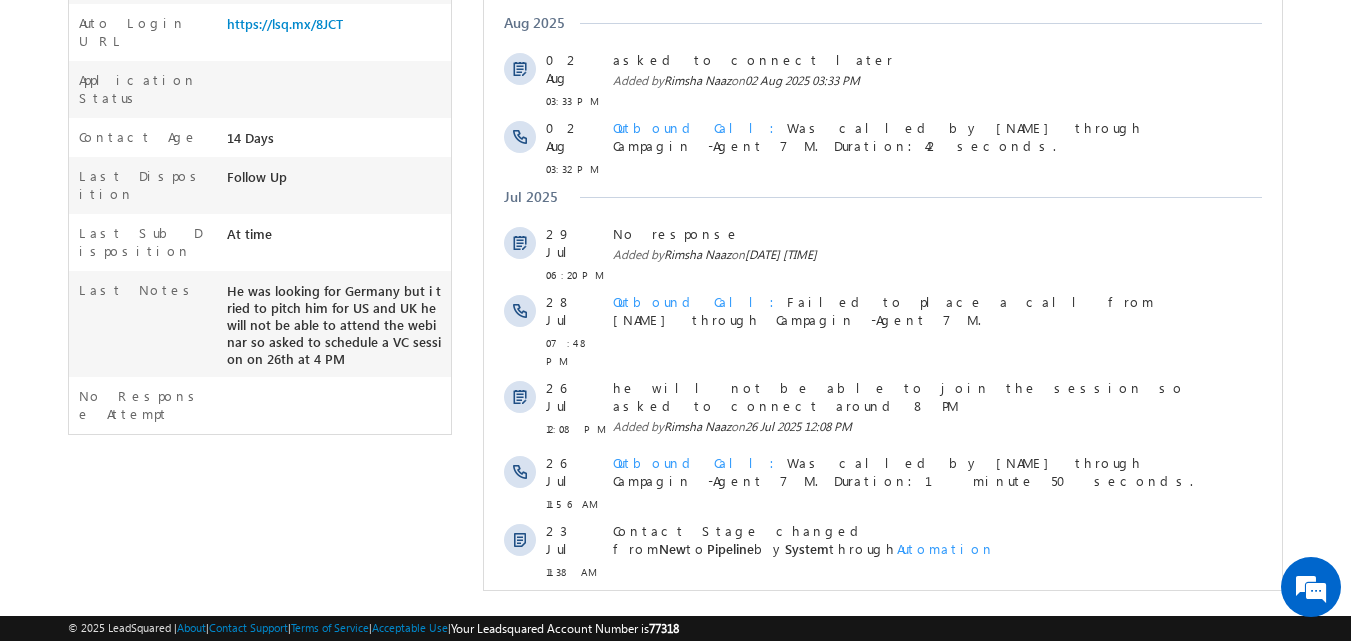 click on "Show More" at bounding box center [883, 616] 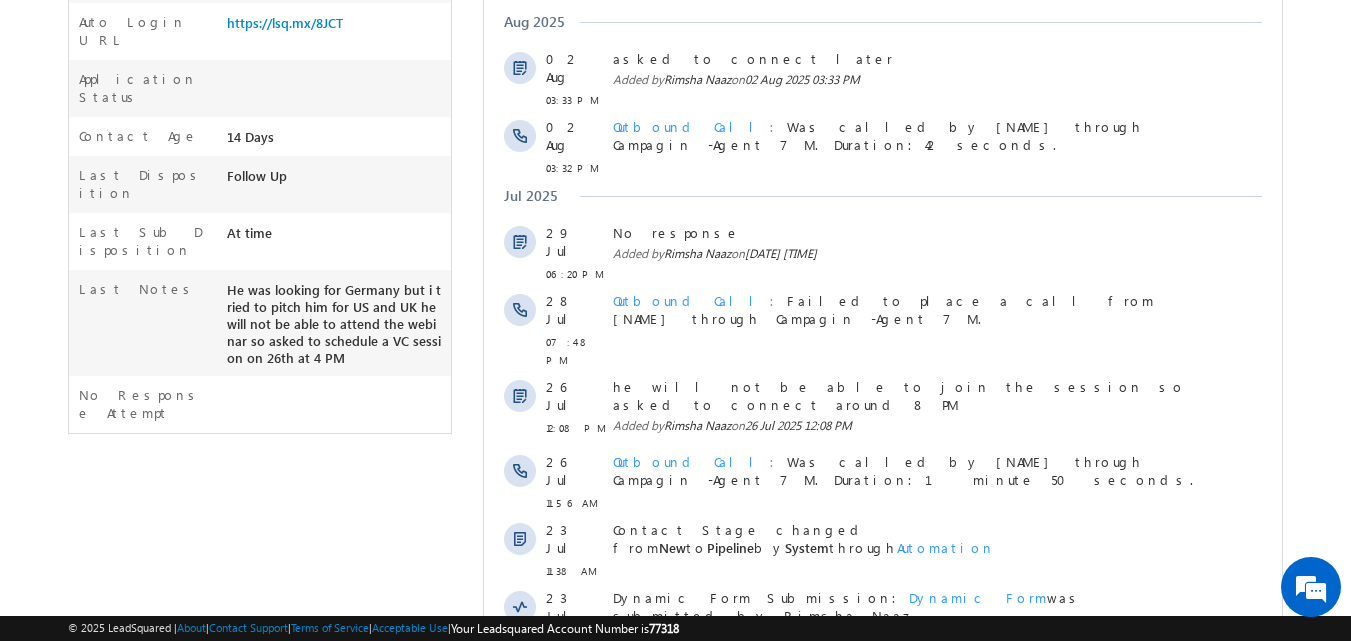 scroll, scrollTop: 820, scrollLeft: 0, axis: vertical 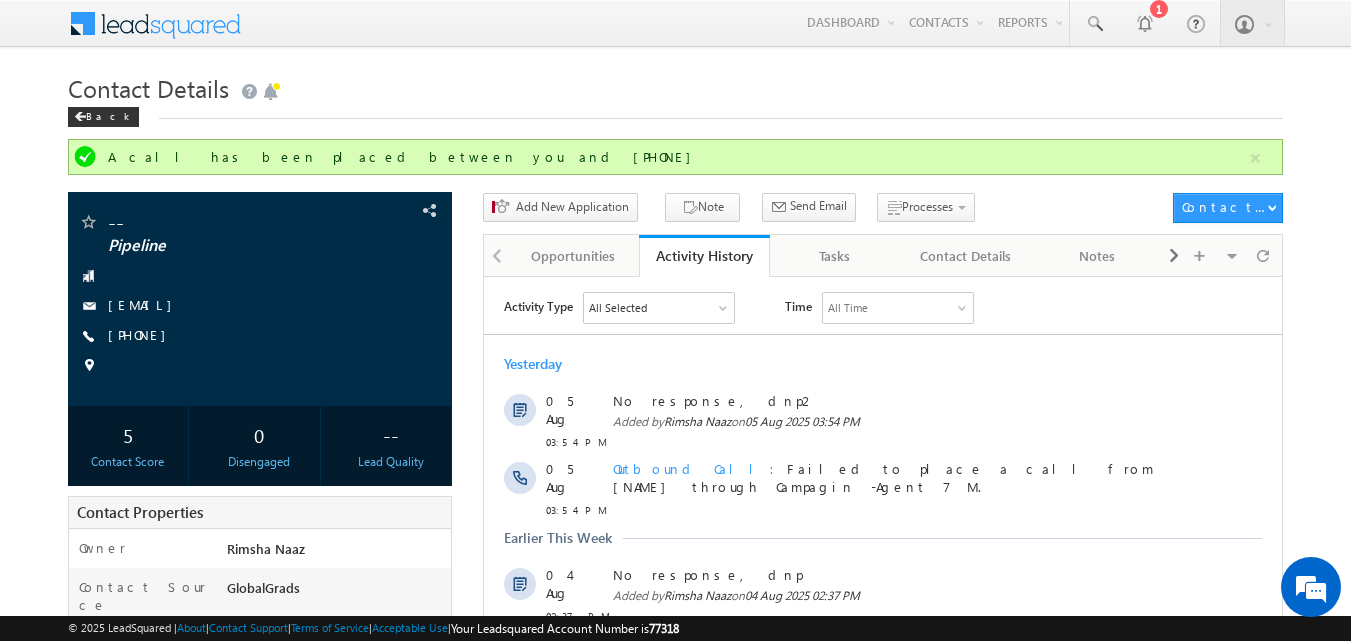 click on "Menu
Rimsha Naaz
rnaaz +1@am ity.e du" at bounding box center [675, 896] 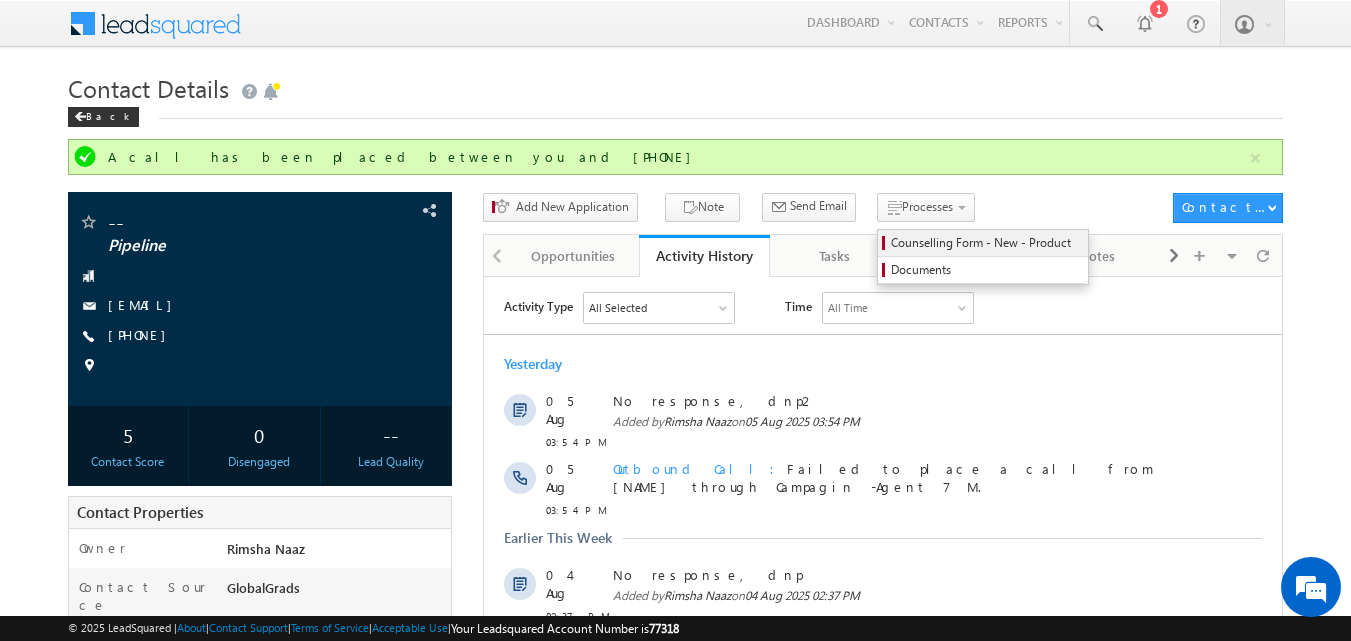 click on "Counselling Form - New - Product" at bounding box center [986, 243] 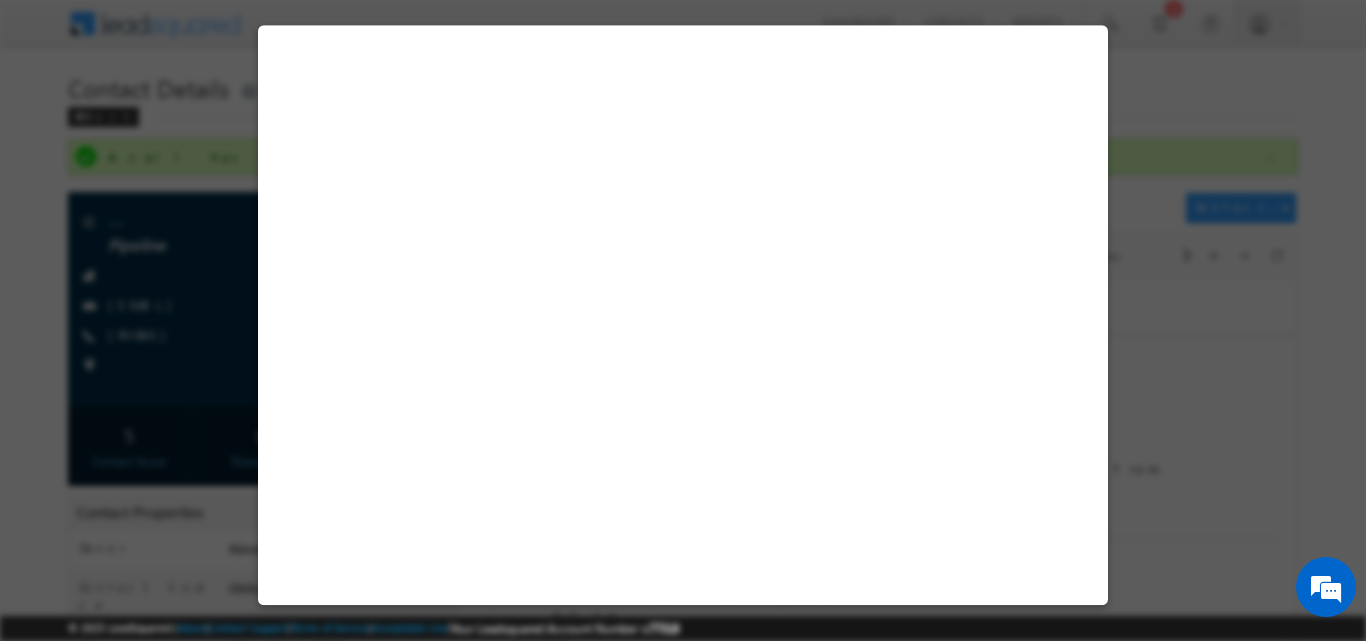 select on "Pipeline" 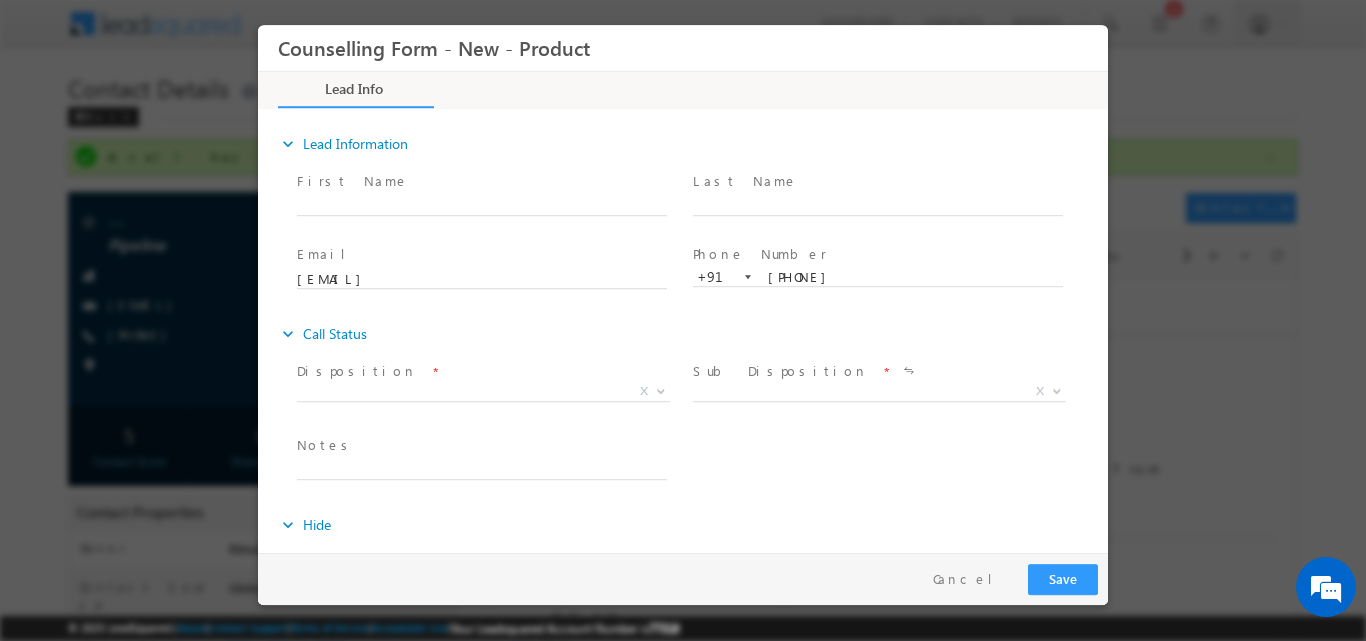 scroll, scrollTop: 0, scrollLeft: 0, axis: both 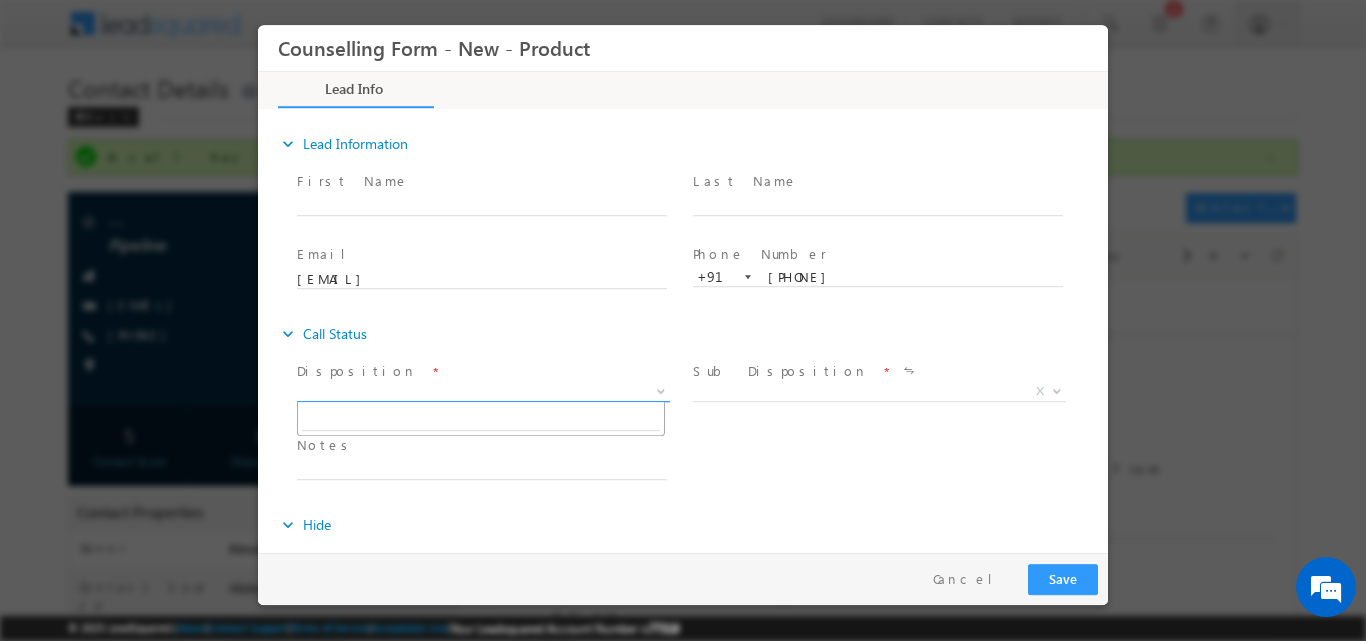 click at bounding box center [661, 389] 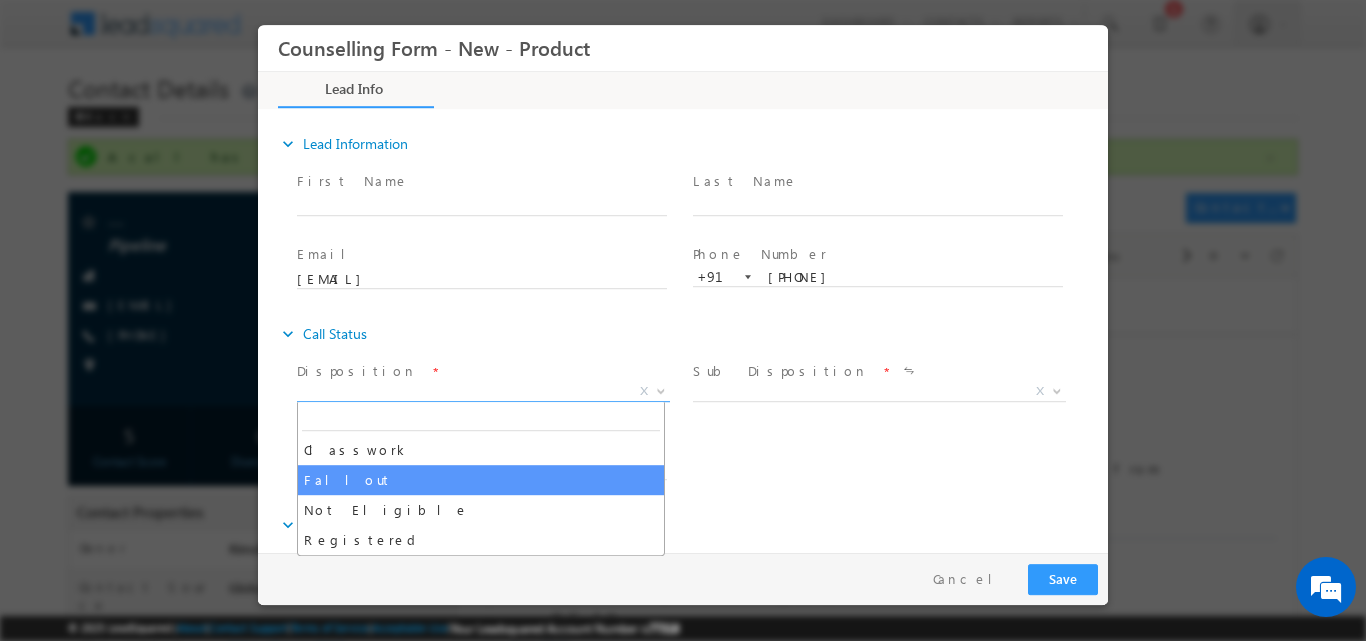 select on "Fallout" 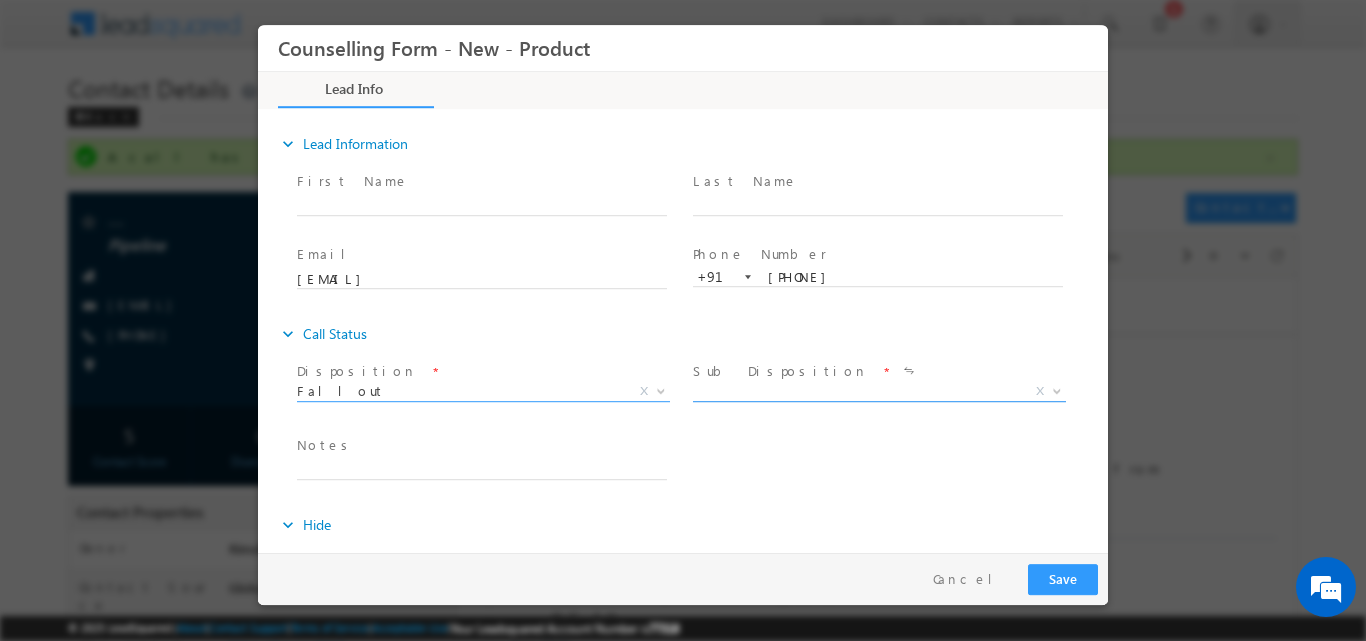 click at bounding box center (1057, 389) 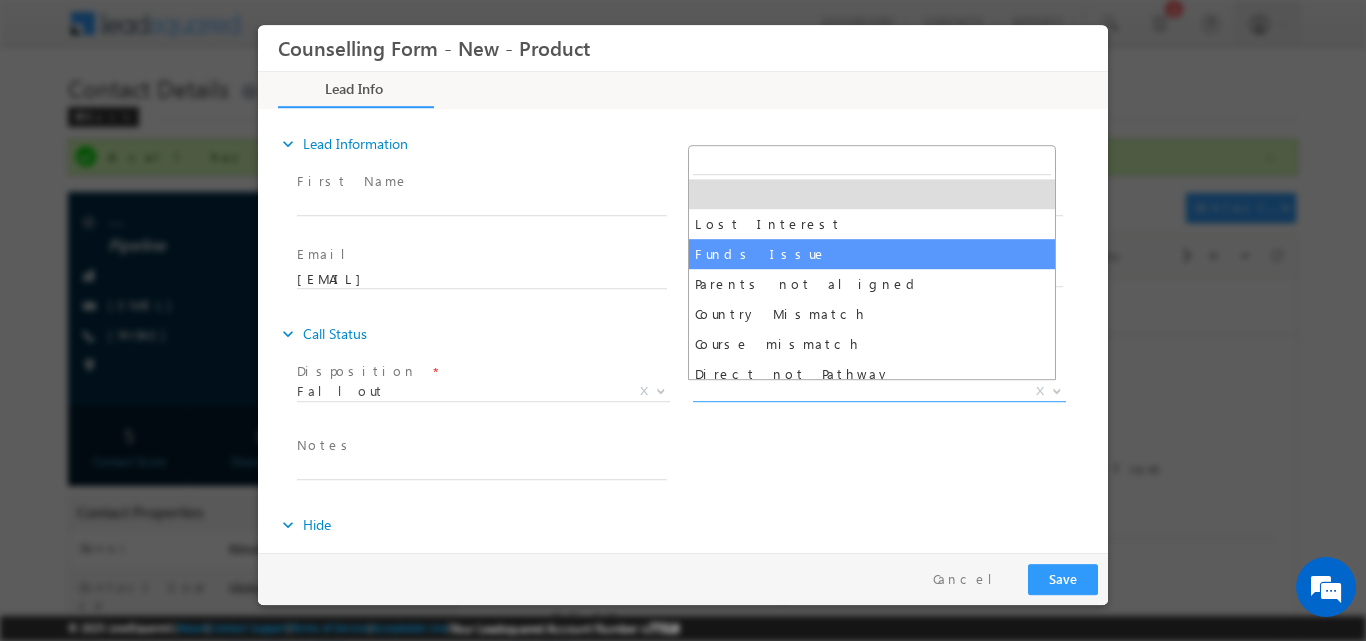select on "Funds Issue" 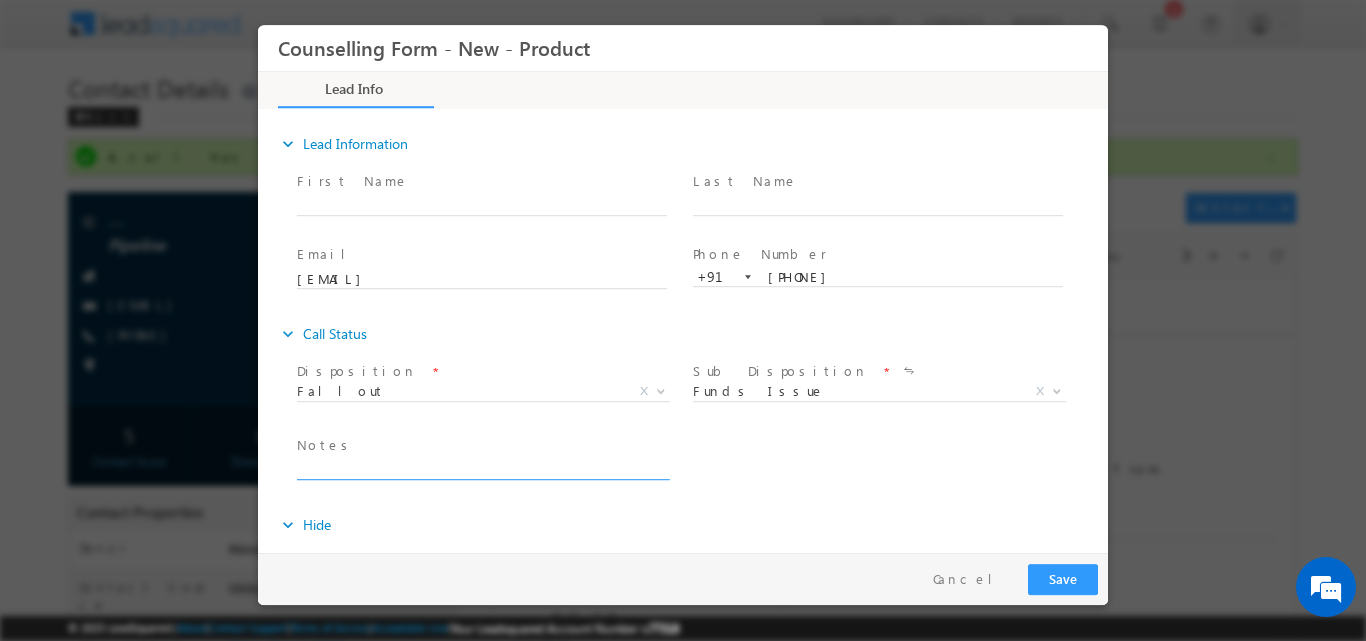 click at bounding box center (482, 467) 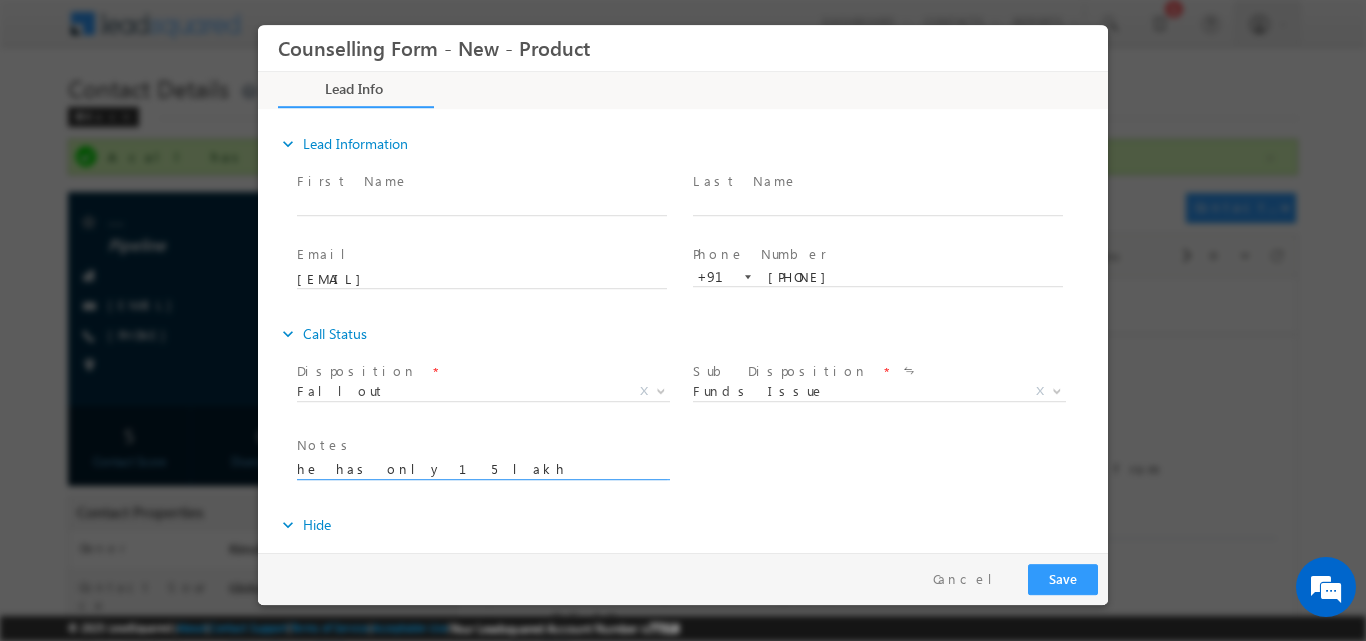 scroll, scrollTop: 4, scrollLeft: 0, axis: vertical 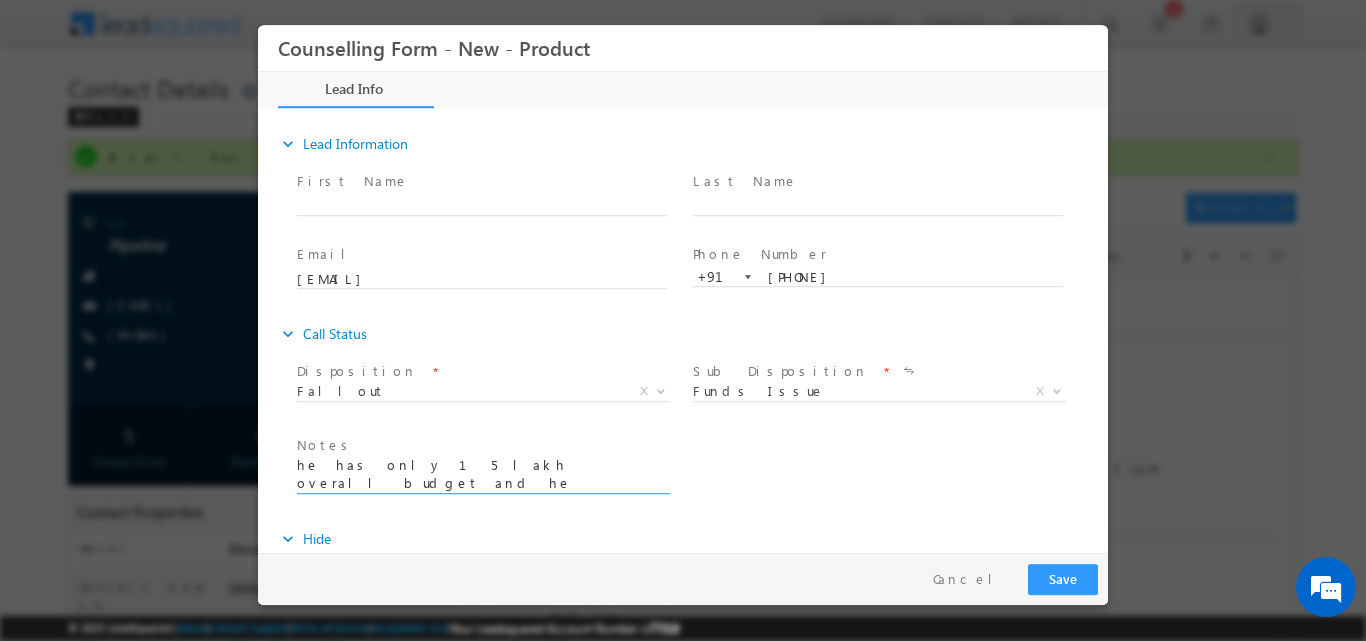 click on "he has only 15 lakh overall budget and he can;t raise this budget" at bounding box center (482, 474) 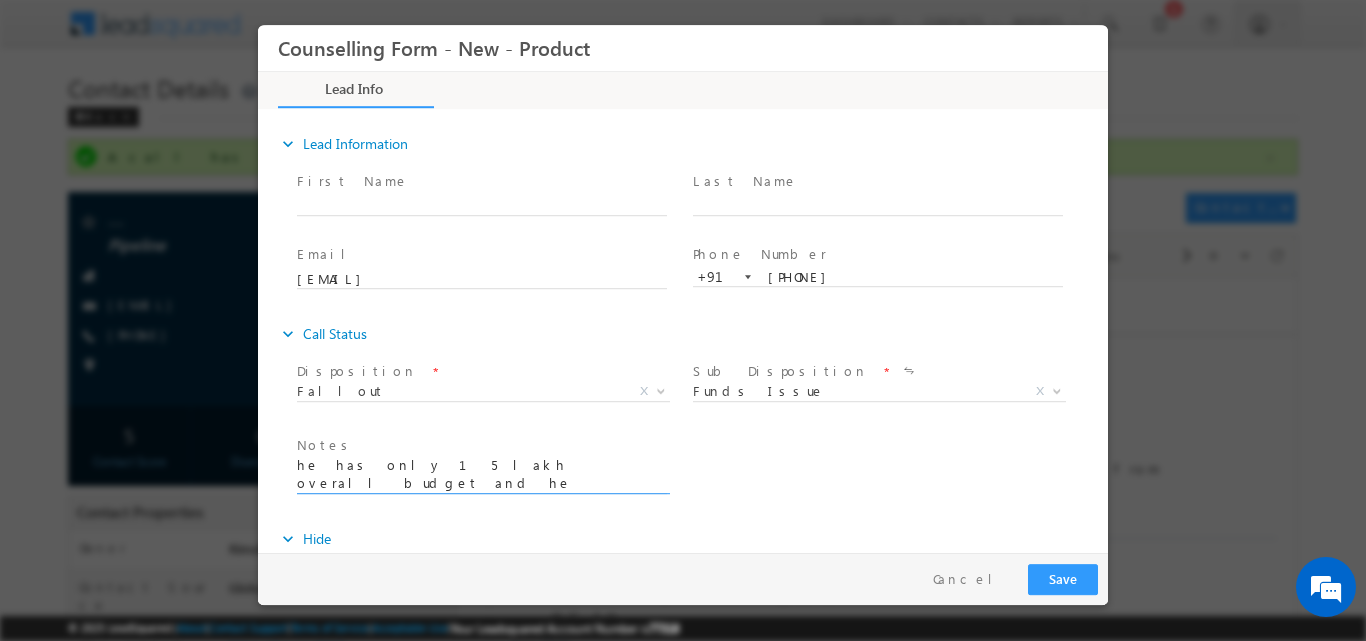 click on "he has only 15 lakh overall budget and he can;t raise this budget" at bounding box center [482, 474] 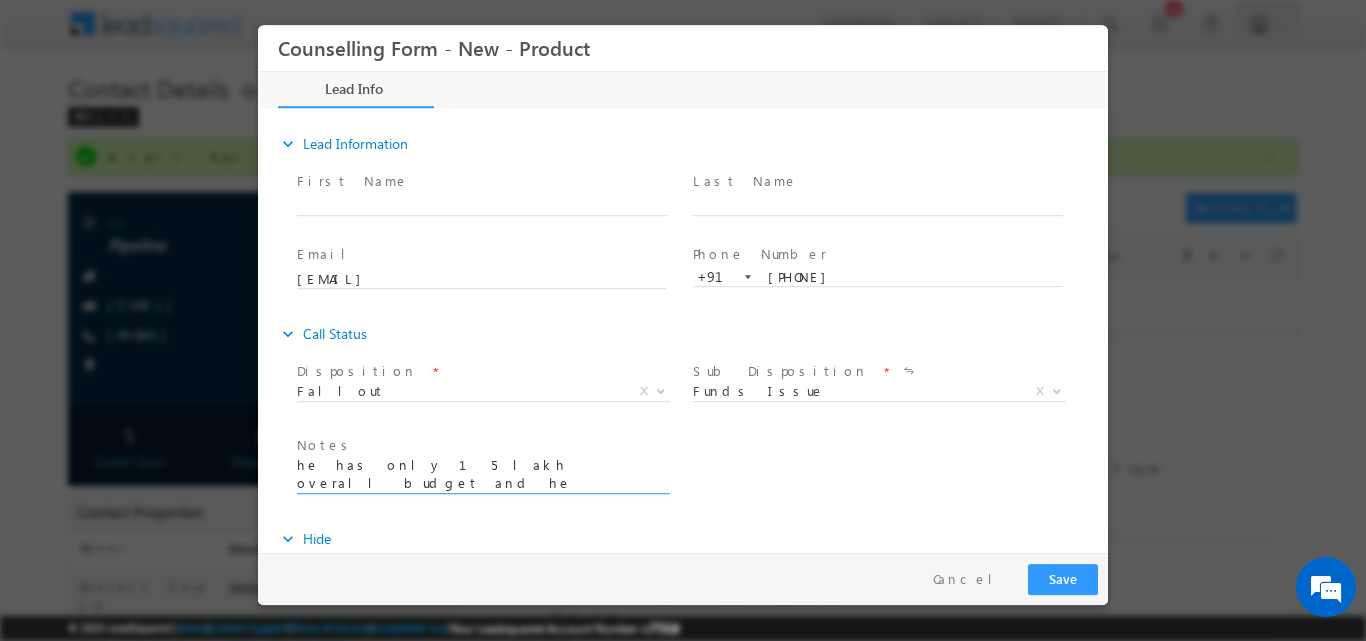 scroll, scrollTop: 2, scrollLeft: 0, axis: vertical 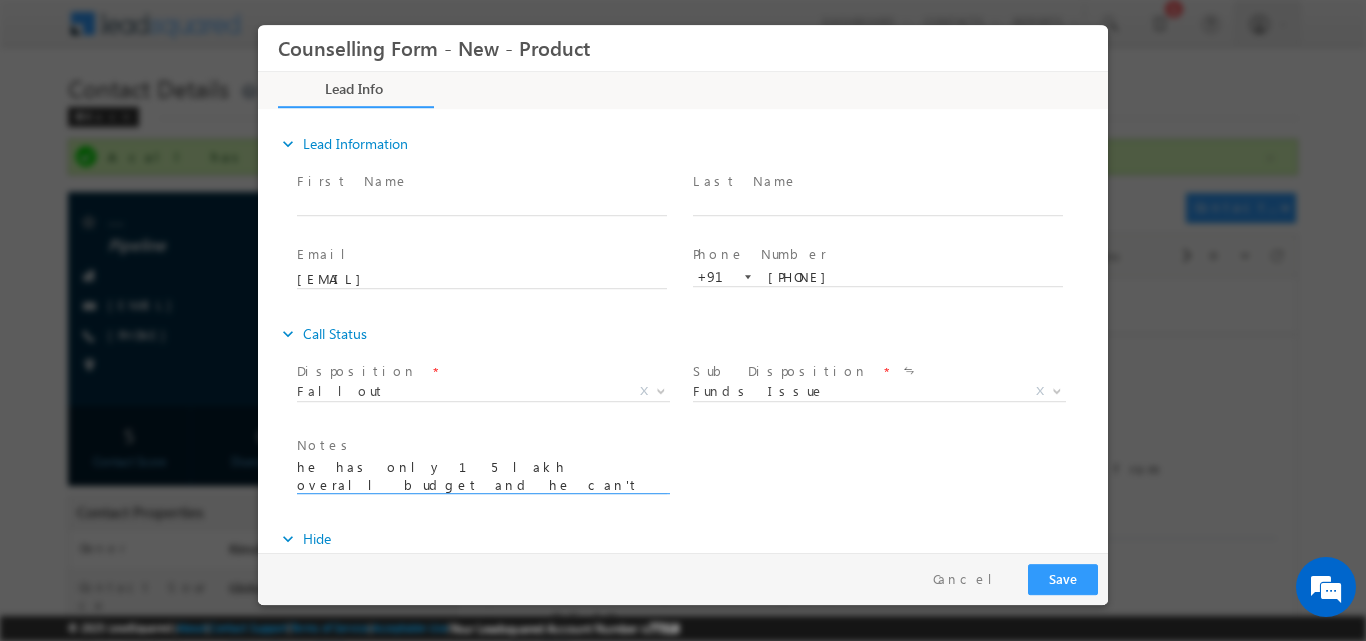 type on "he has only 15 lakh overall budget and he can't raise this budget" 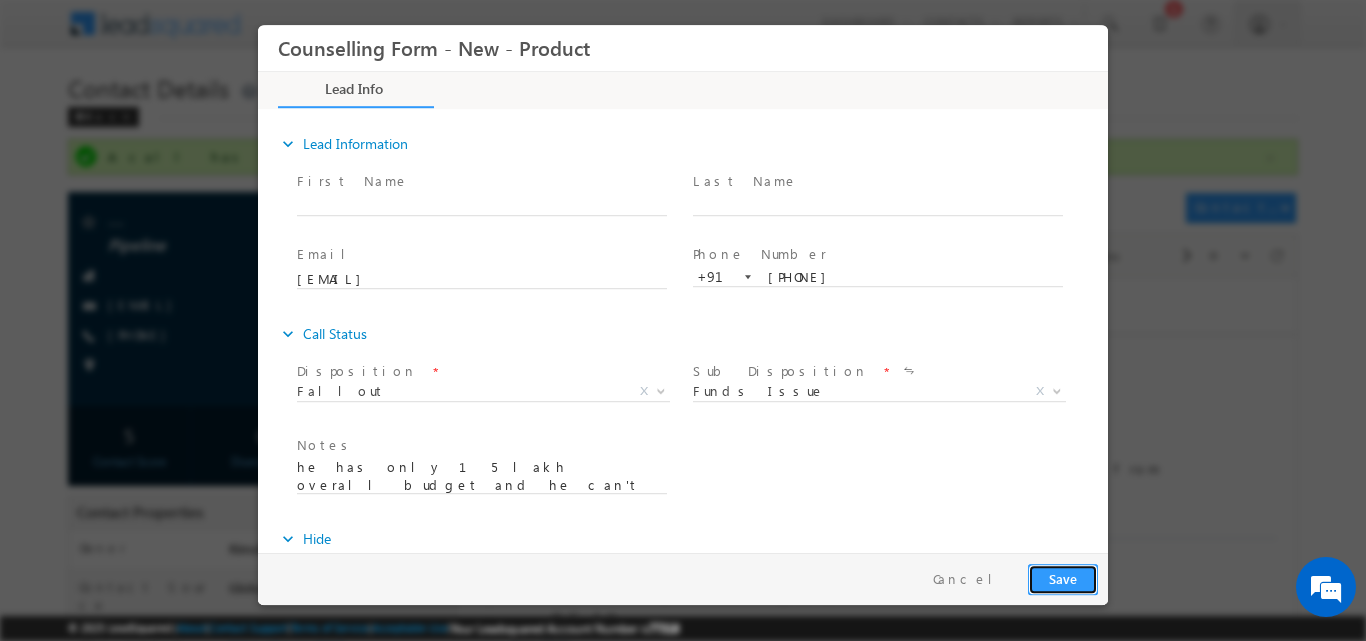 click on "Save" at bounding box center [1063, 578] 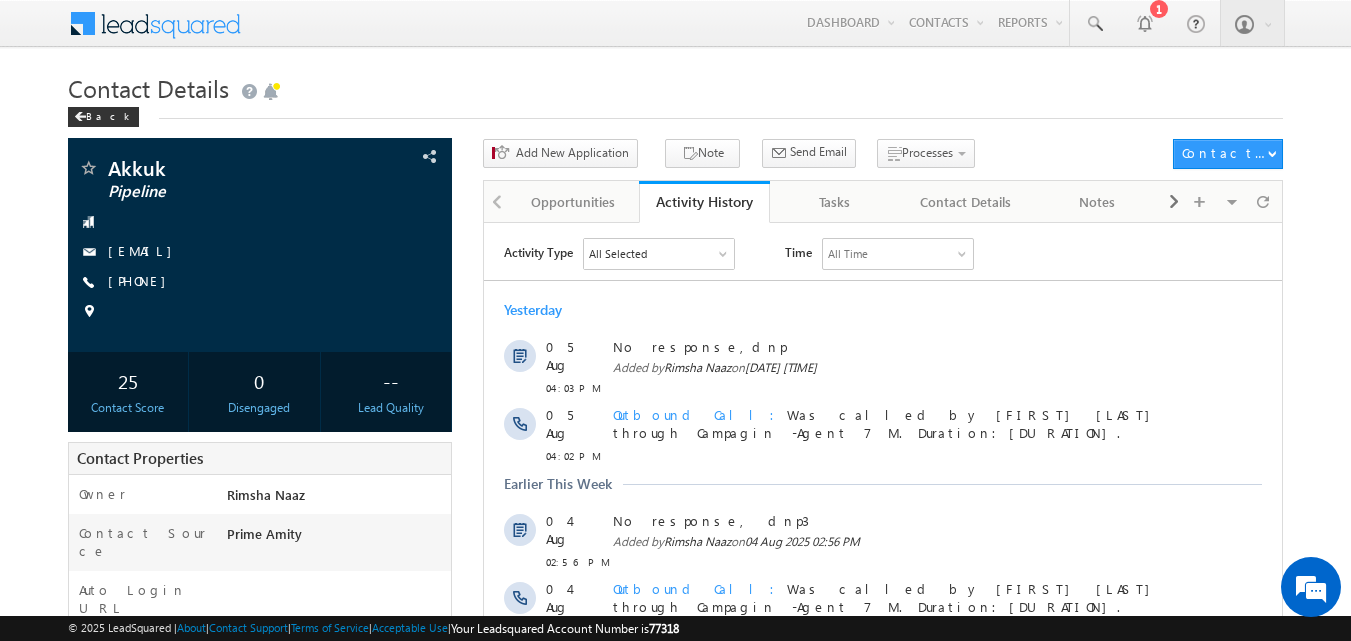 scroll, scrollTop: 0, scrollLeft: 0, axis: both 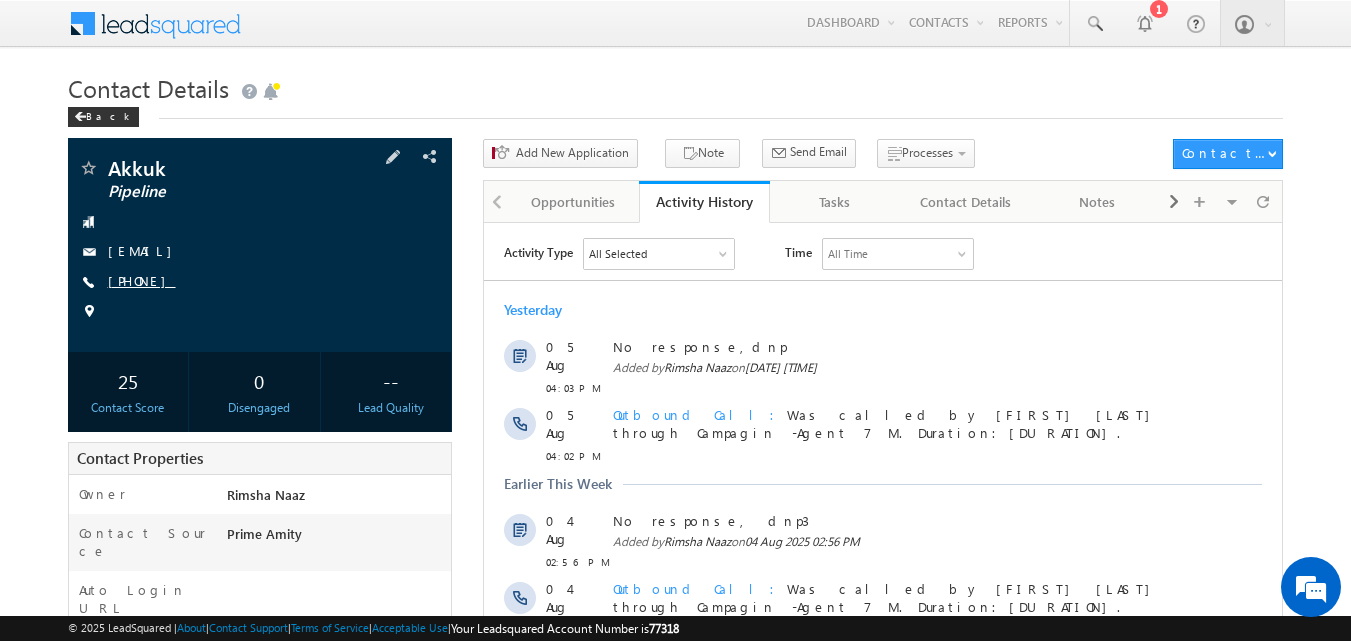 click on "[PHONE]" at bounding box center (142, 280) 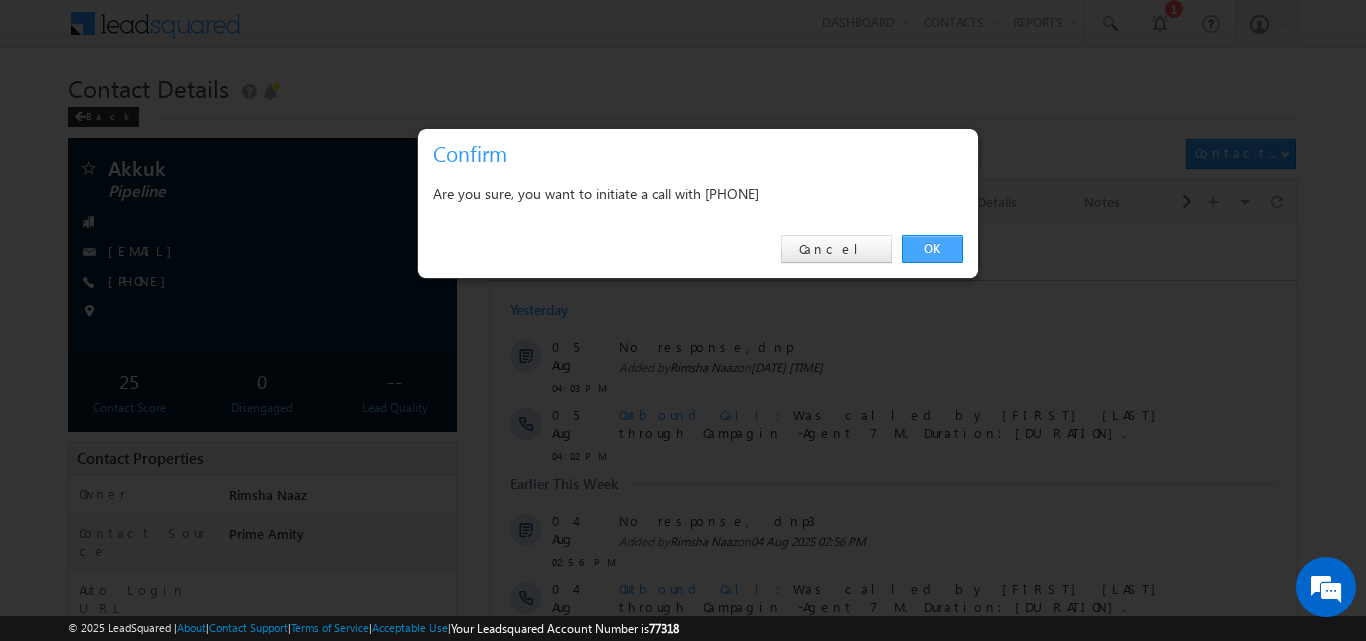click on "OK" at bounding box center [932, 249] 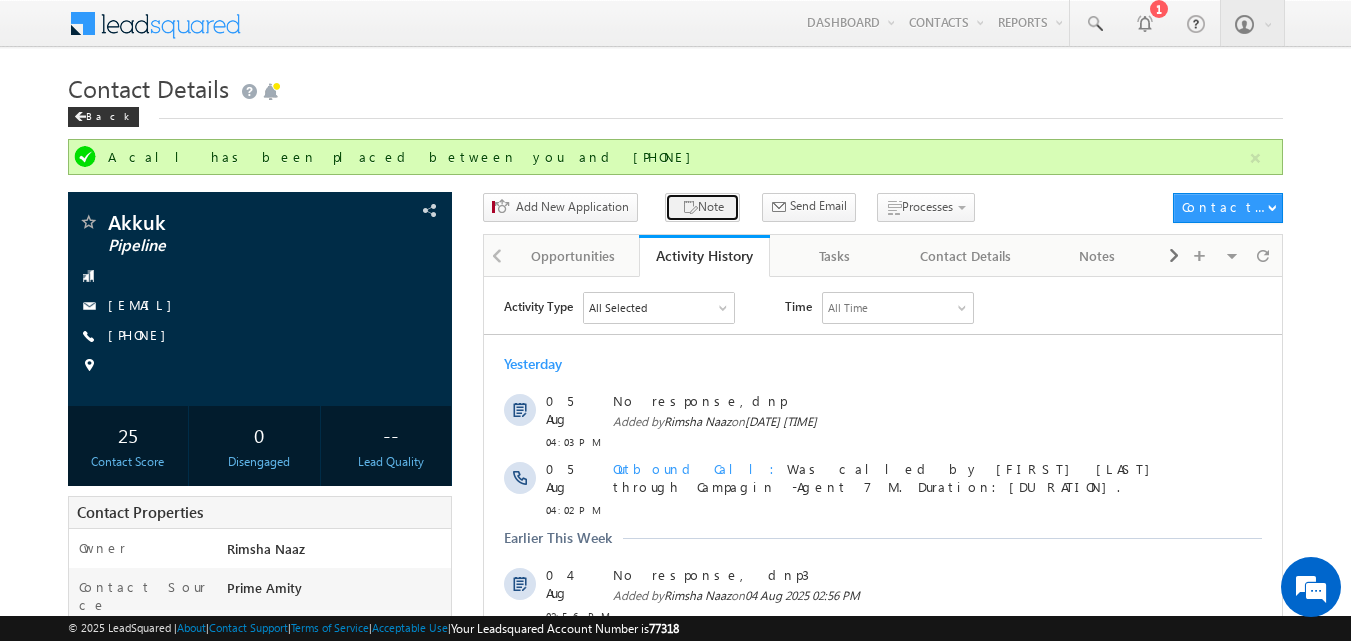 click on "Note" at bounding box center [702, 207] 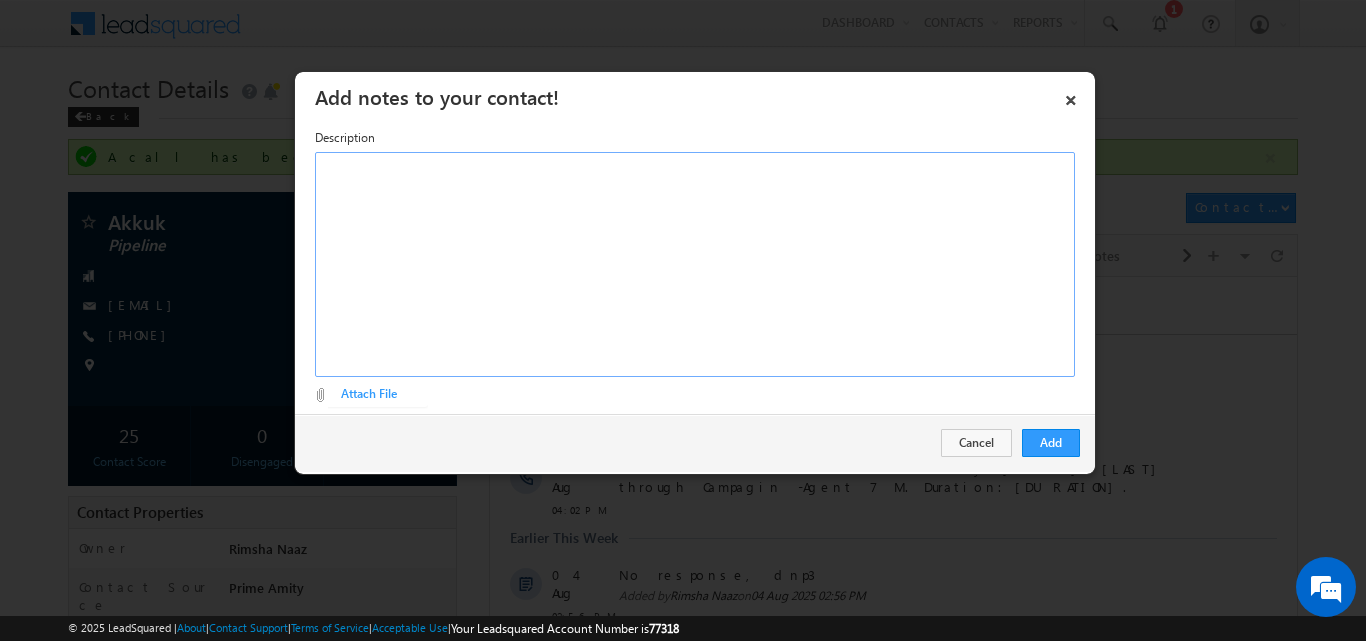 click at bounding box center [695, 264] 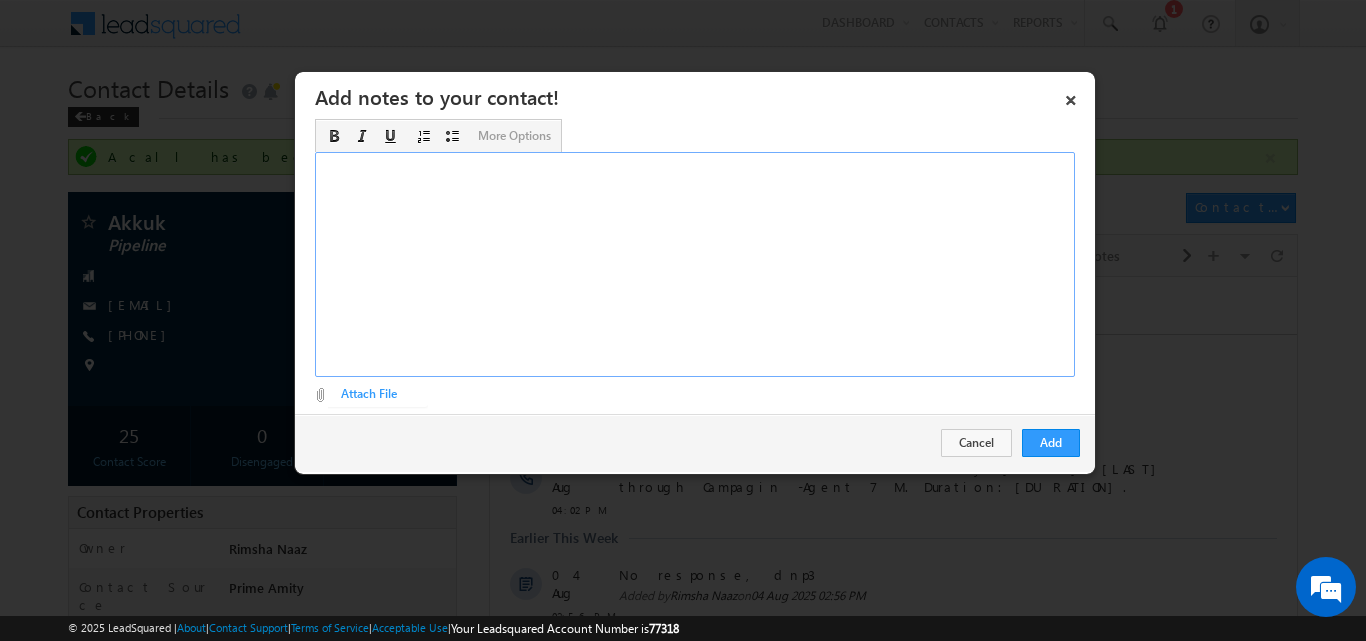 paste 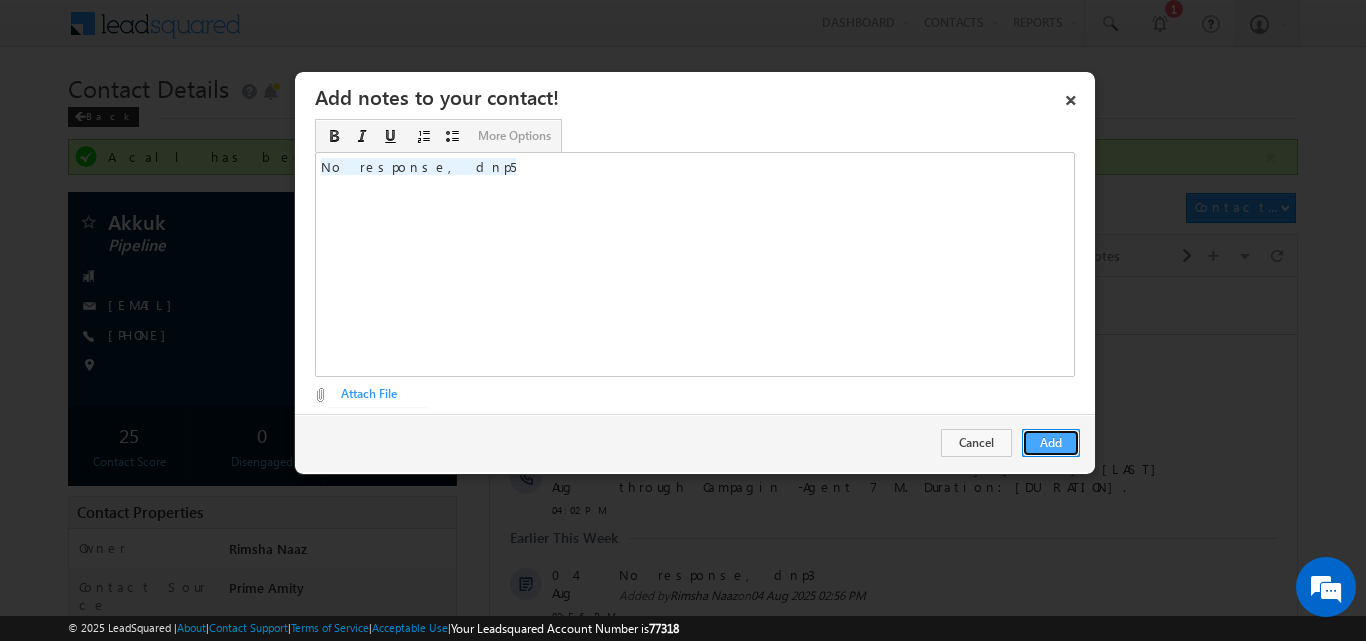 click on "Add" at bounding box center (1051, 443) 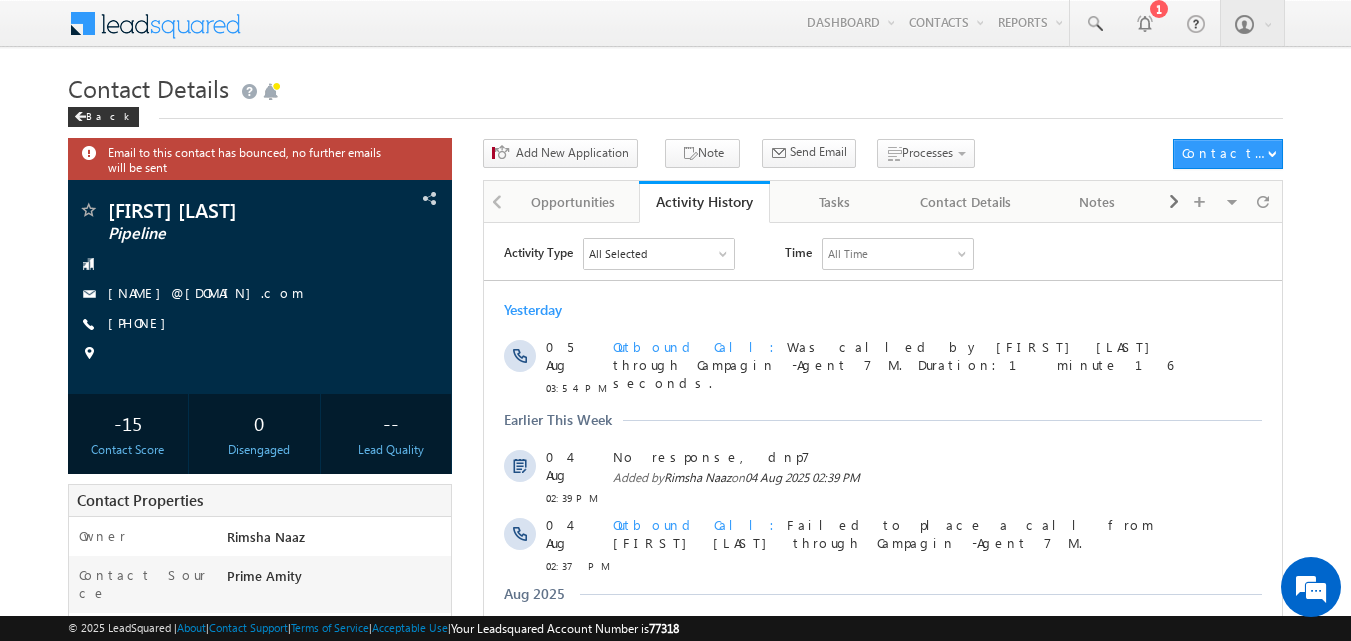 scroll, scrollTop: 0, scrollLeft: 0, axis: both 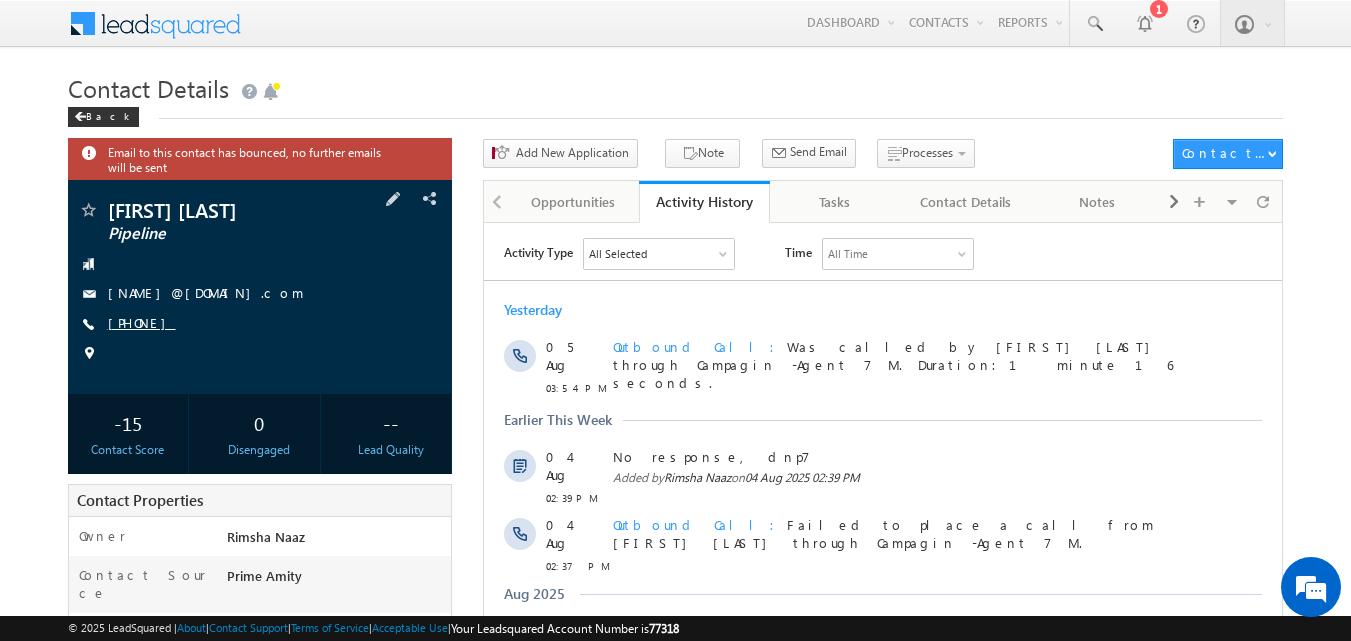 click on "[PHONE]" at bounding box center (142, 322) 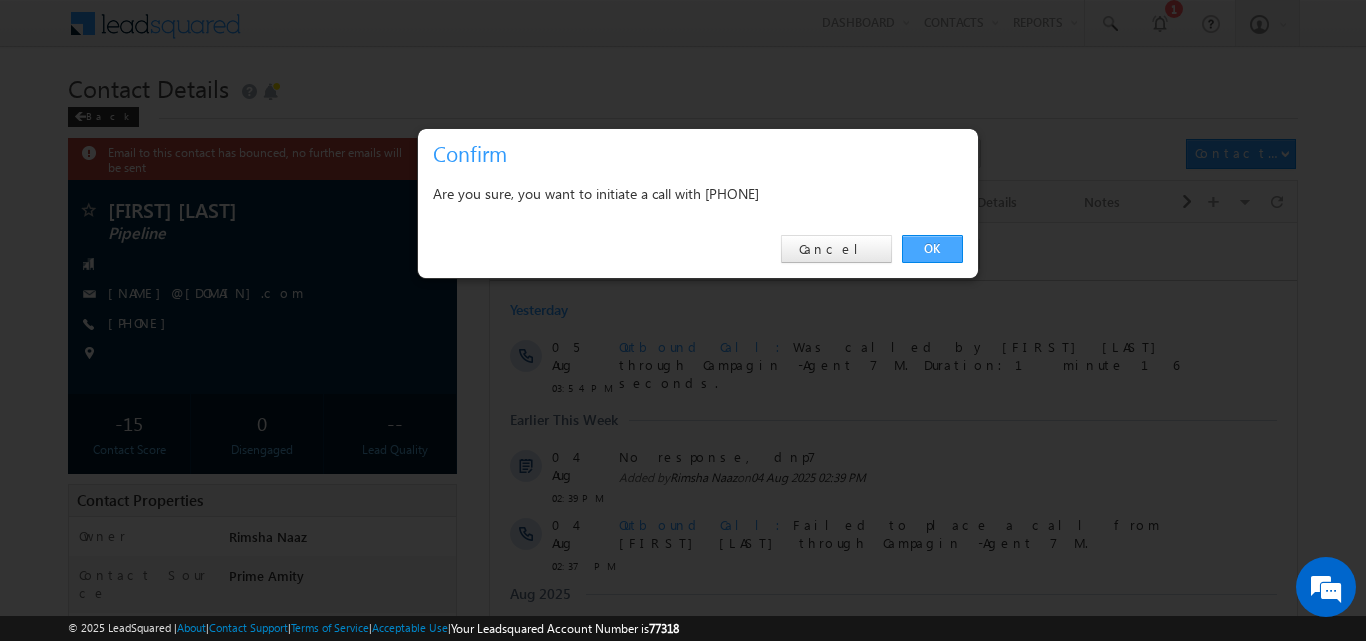 click on "OK" at bounding box center (932, 249) 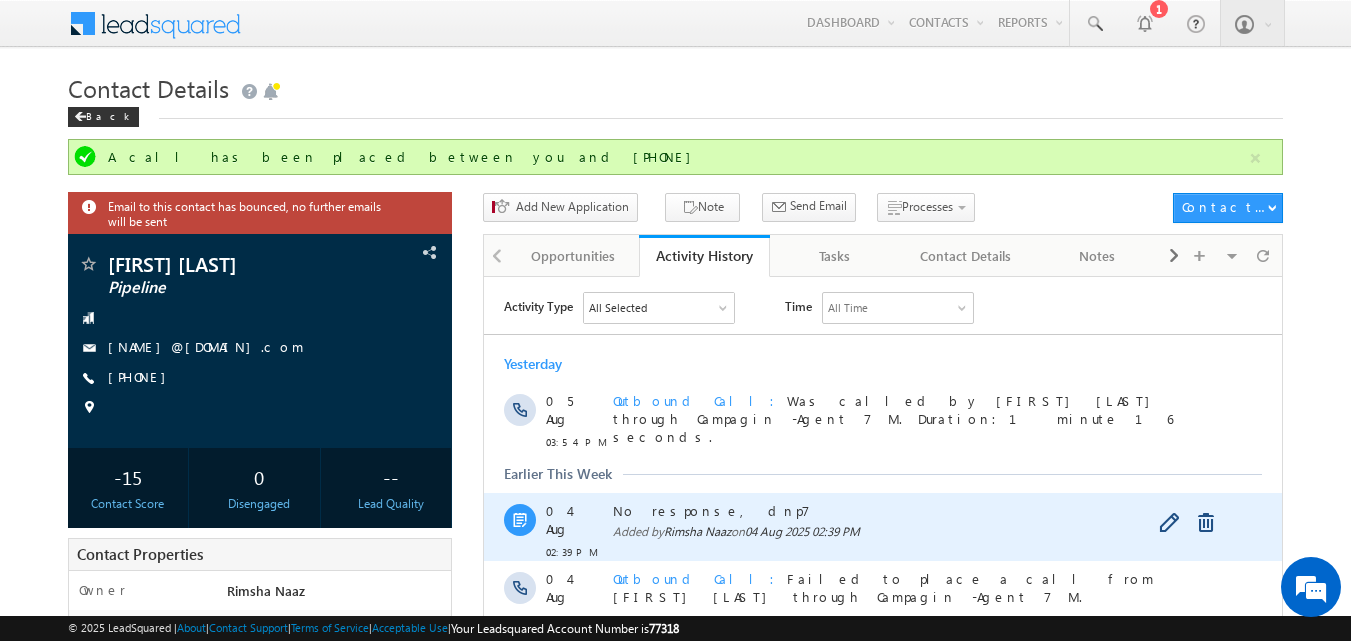 drag, startPoint x: 632, startPoint y: 497, endPoint x: 776, endPoint y: 493, distance: 144.05554 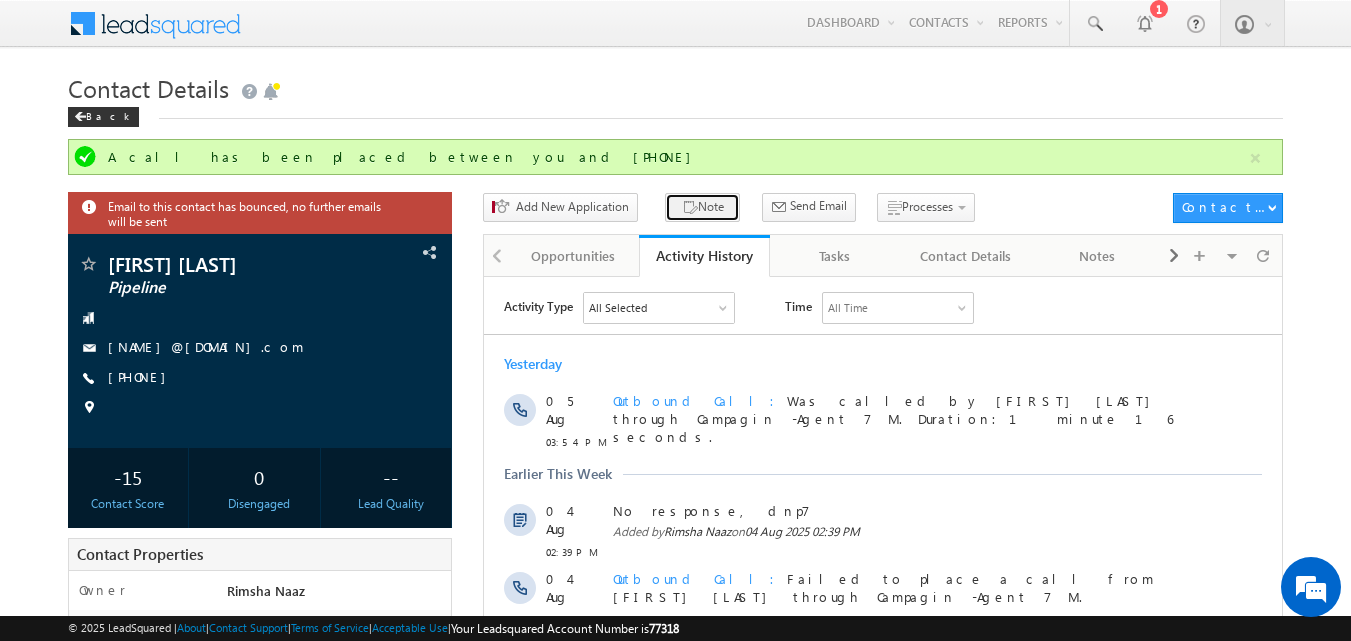 click on "Note" at bounding box center [702, 207] 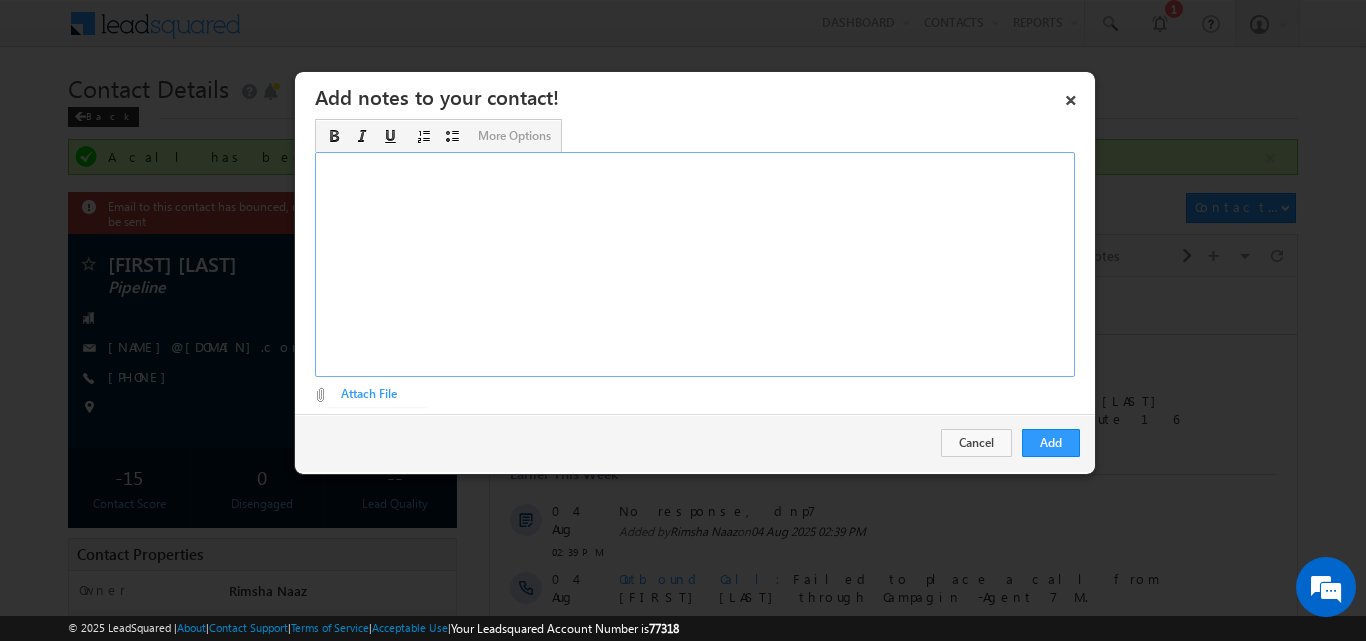 click at bounding box center [695, 264] 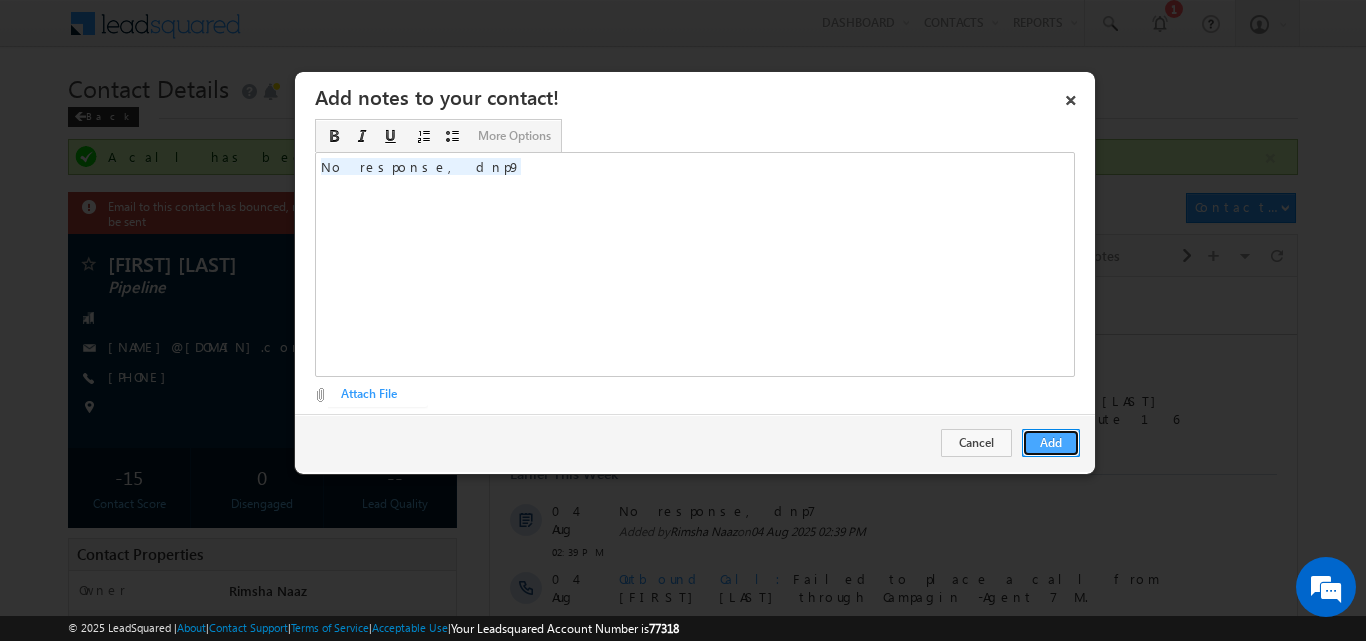 click on "Add" at bounding box center (1051, 443) 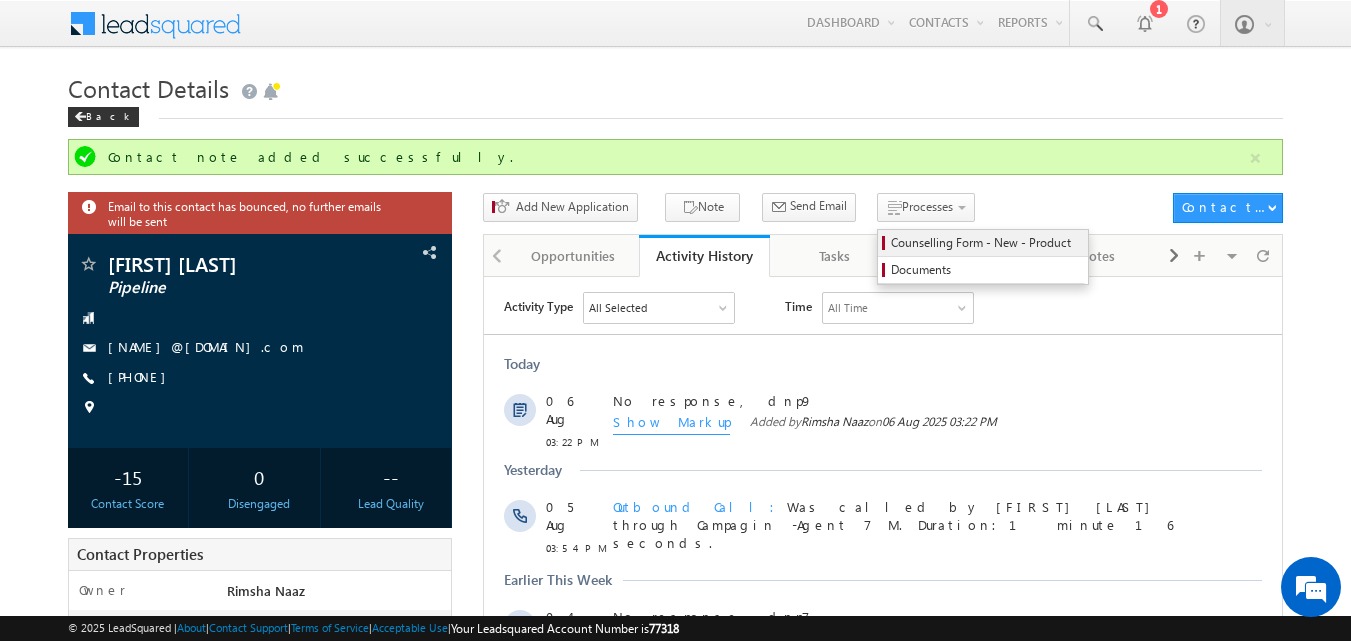 click on "Counselling Form - New - Product" at bounding box center (986, 243) 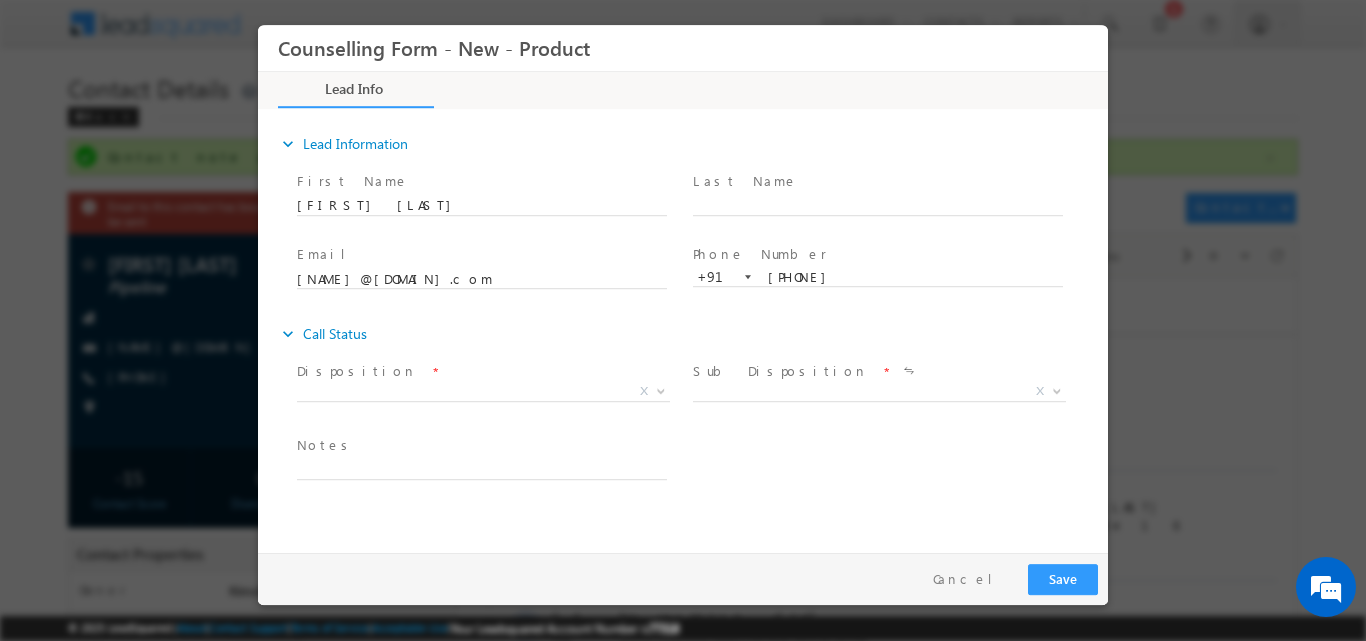 scroll, scrollTop: 0, scrollLeft: 0, axis: both 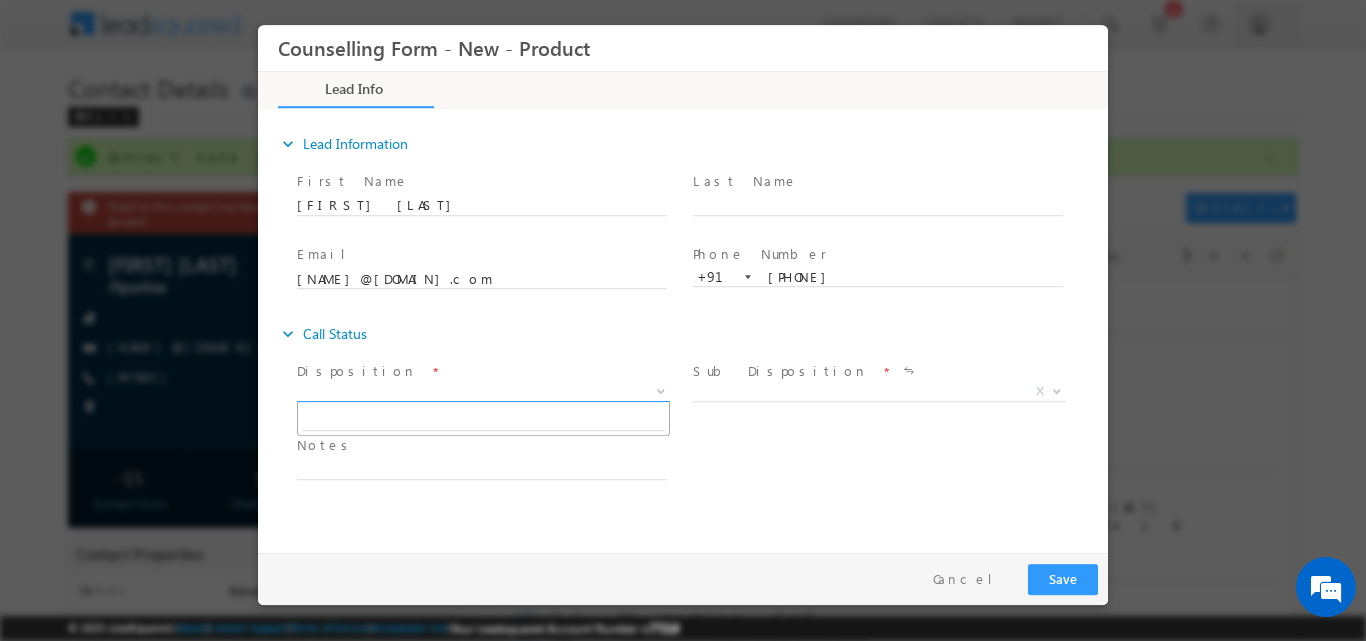 click at bounding box center (661, 389) 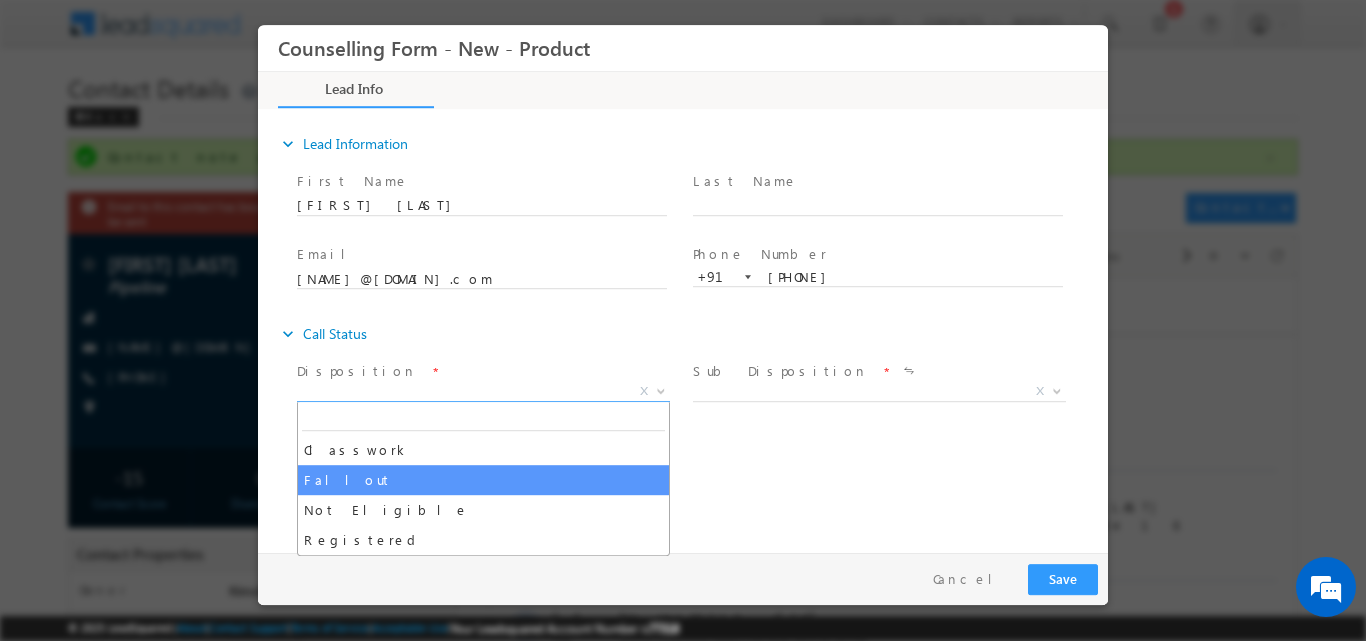 select on "Fallout" 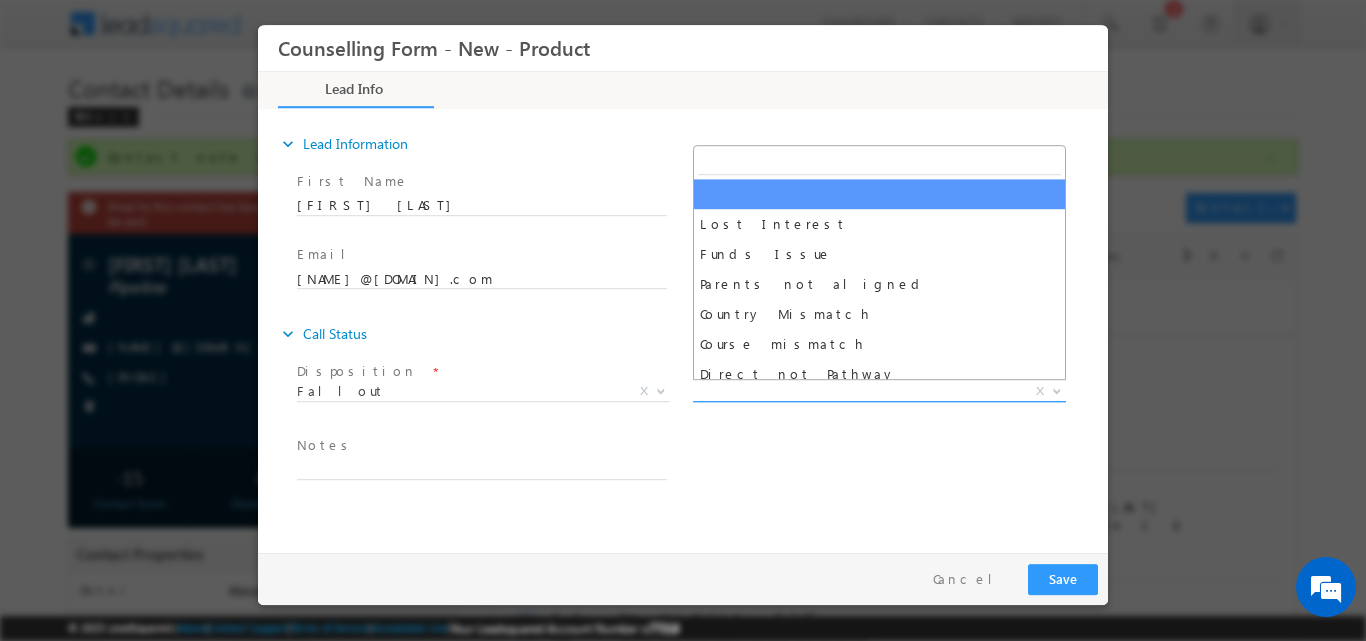 click at bounding box center [1057, 389] 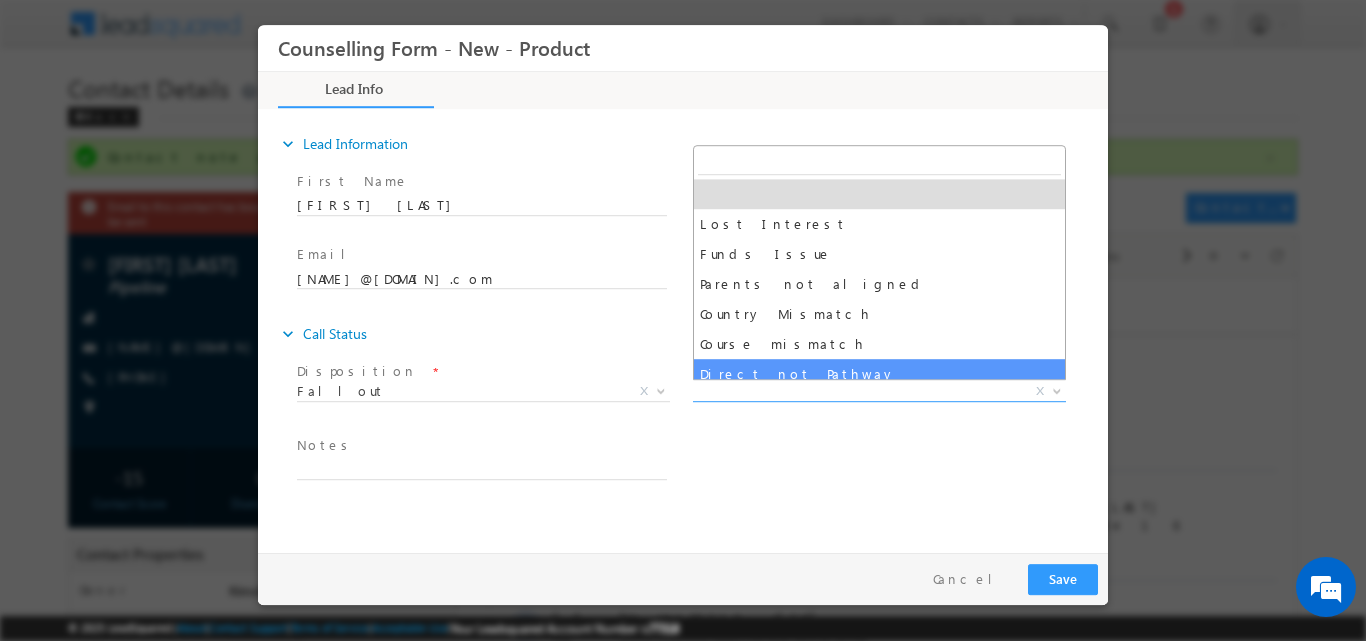 drag, startPoint x: 1065, startPoint y: 254, endPoint x: 1048, endPoint y: 375, distance: 122.18838 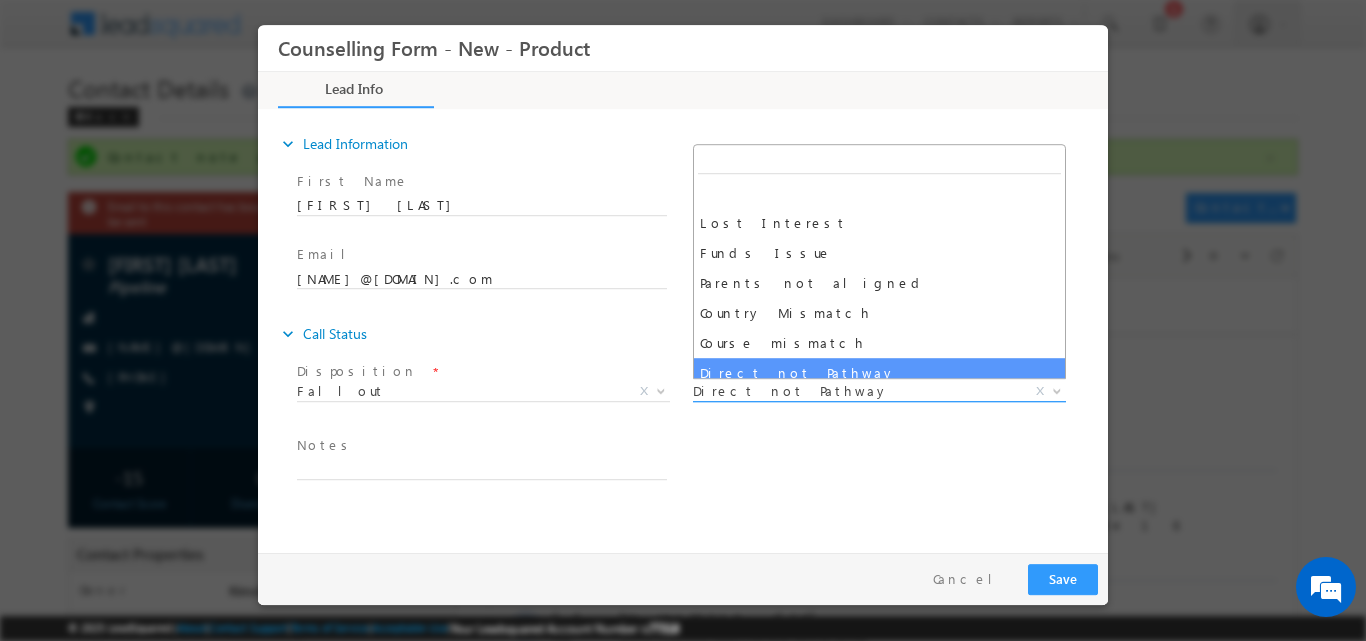 click at bounding box center [1055, 390] 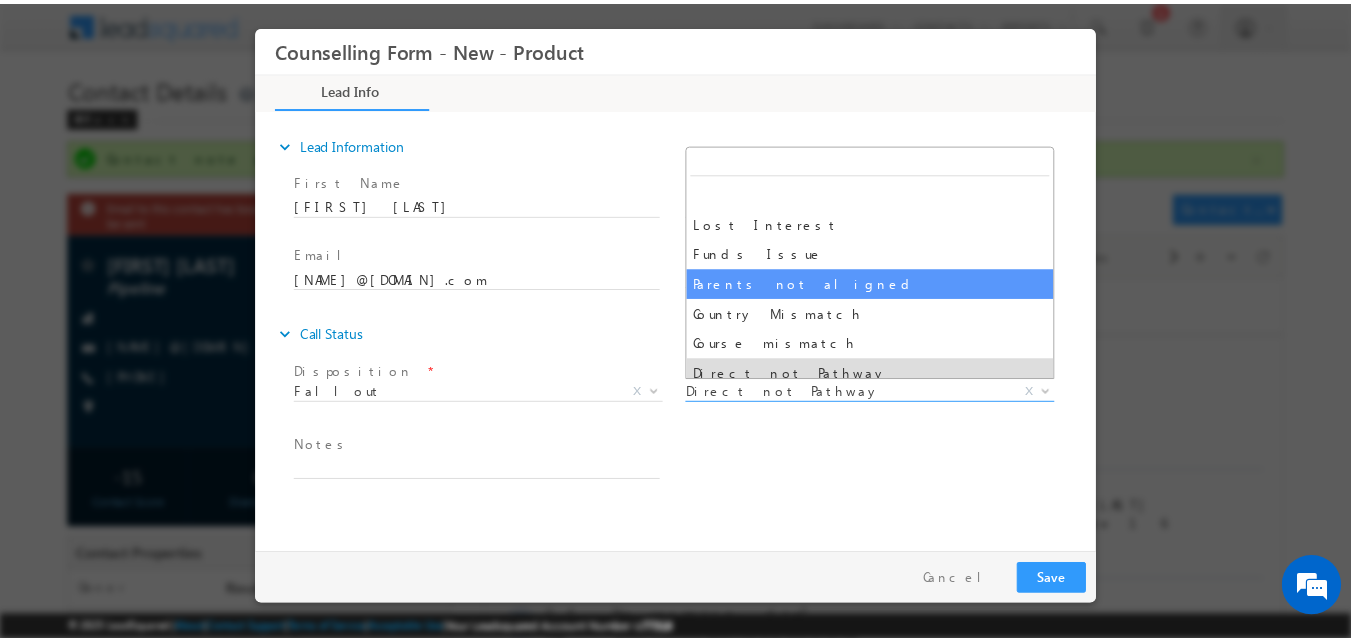 scroll, scrollTop: 70, scrollLeft: 0, axis: vertical 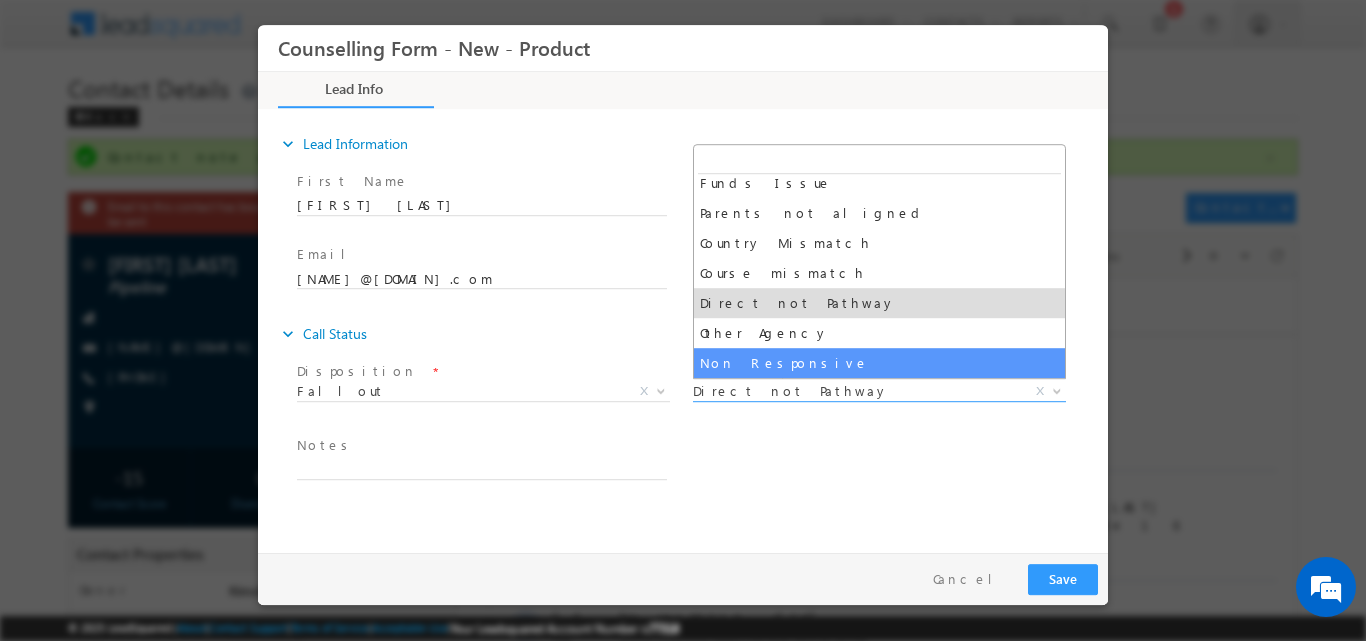 select on "Non Responsive" 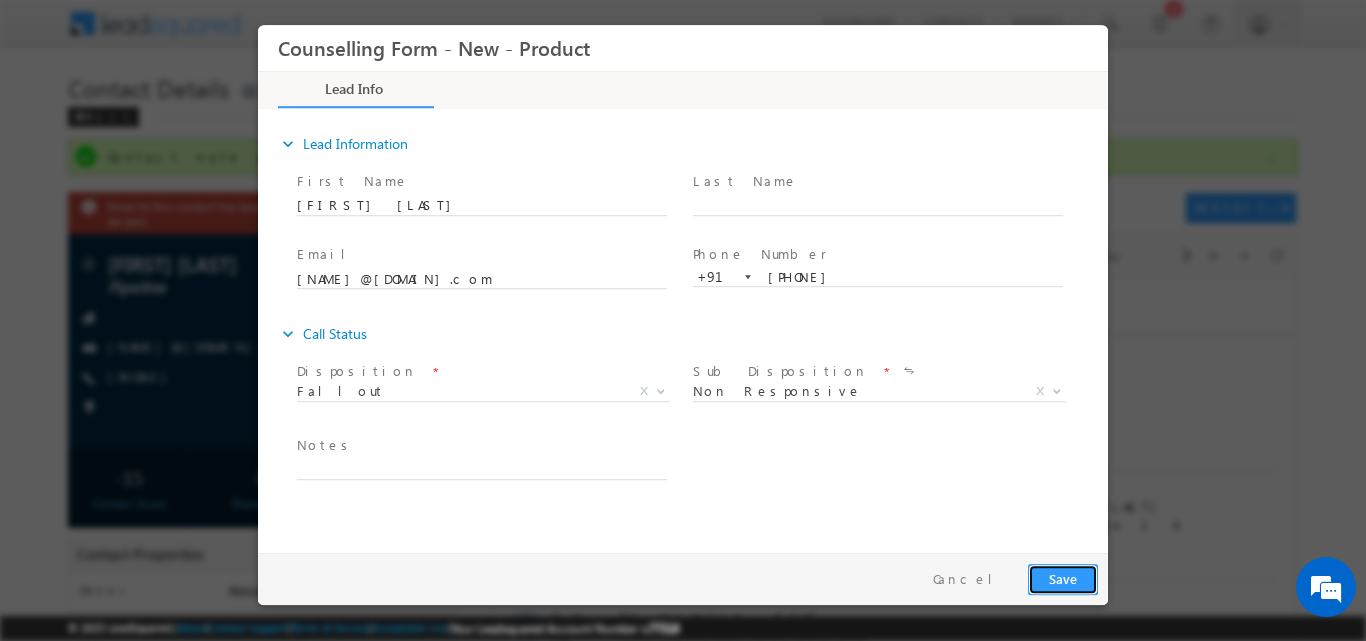 click on "Save" at bounding box center [1063, 578] 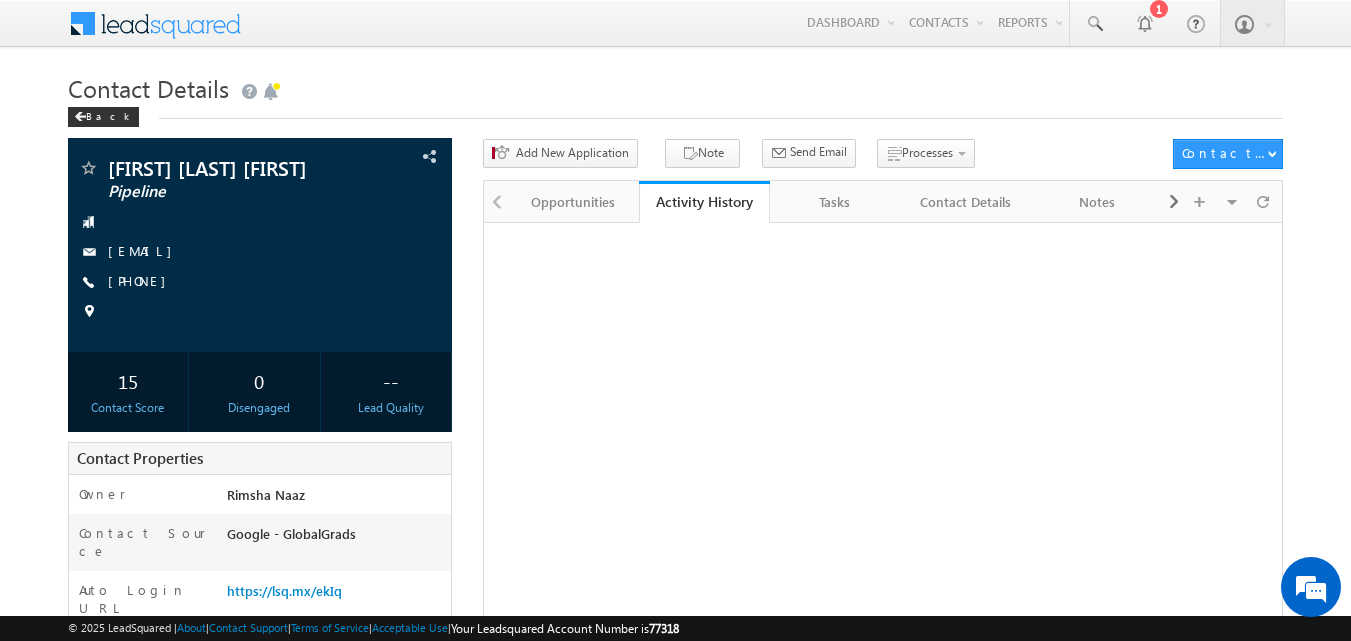 scroll, scrollTop: 0, scrollLeft: 0, axis: both 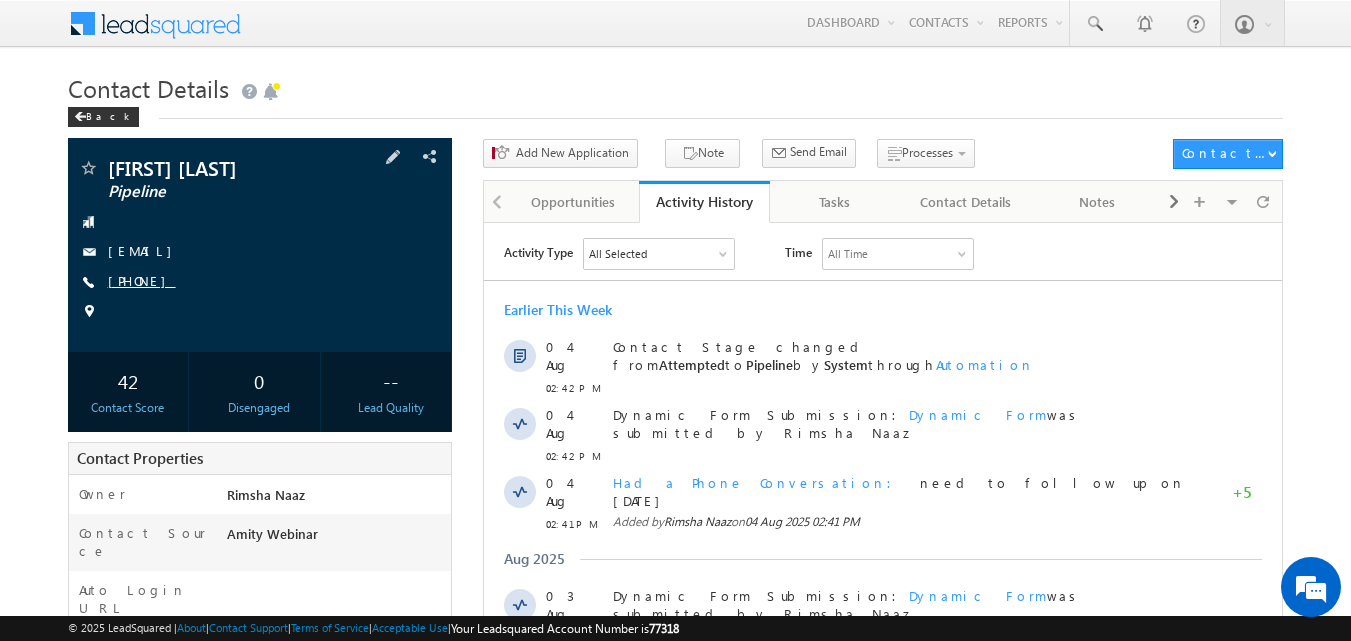 click on "[PHONE]" at bounding box center (142, 280) 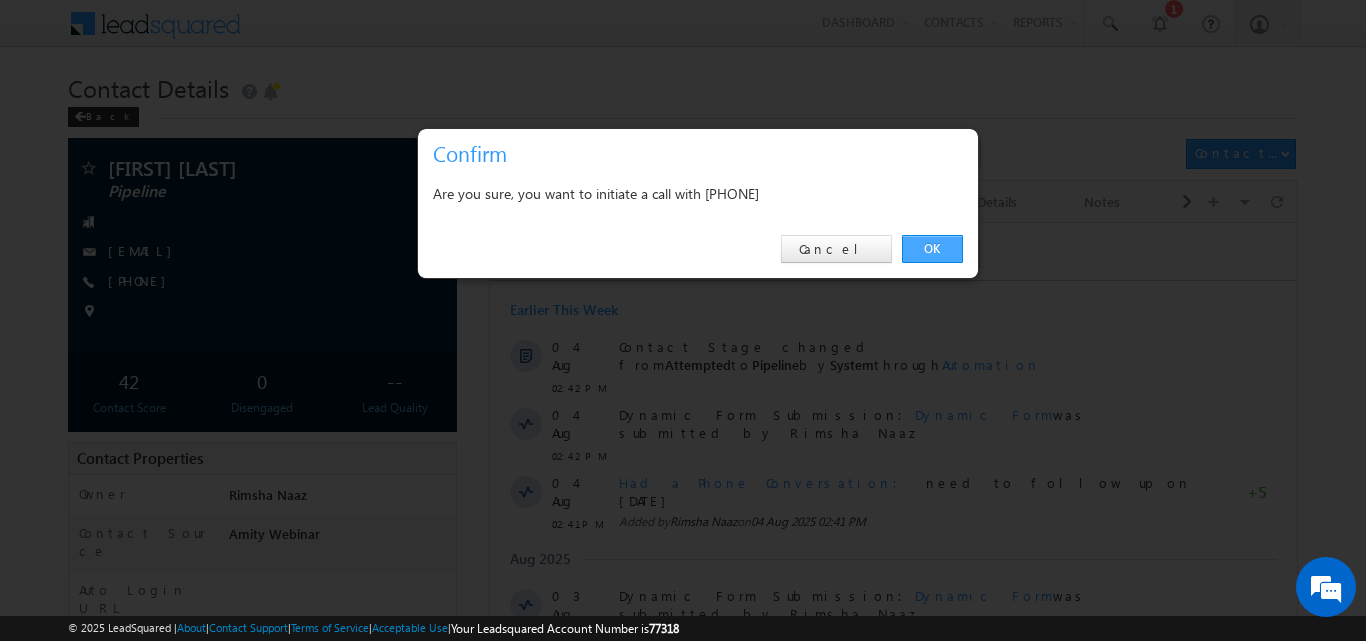 click on "OK" at bounding box center (932, 249) 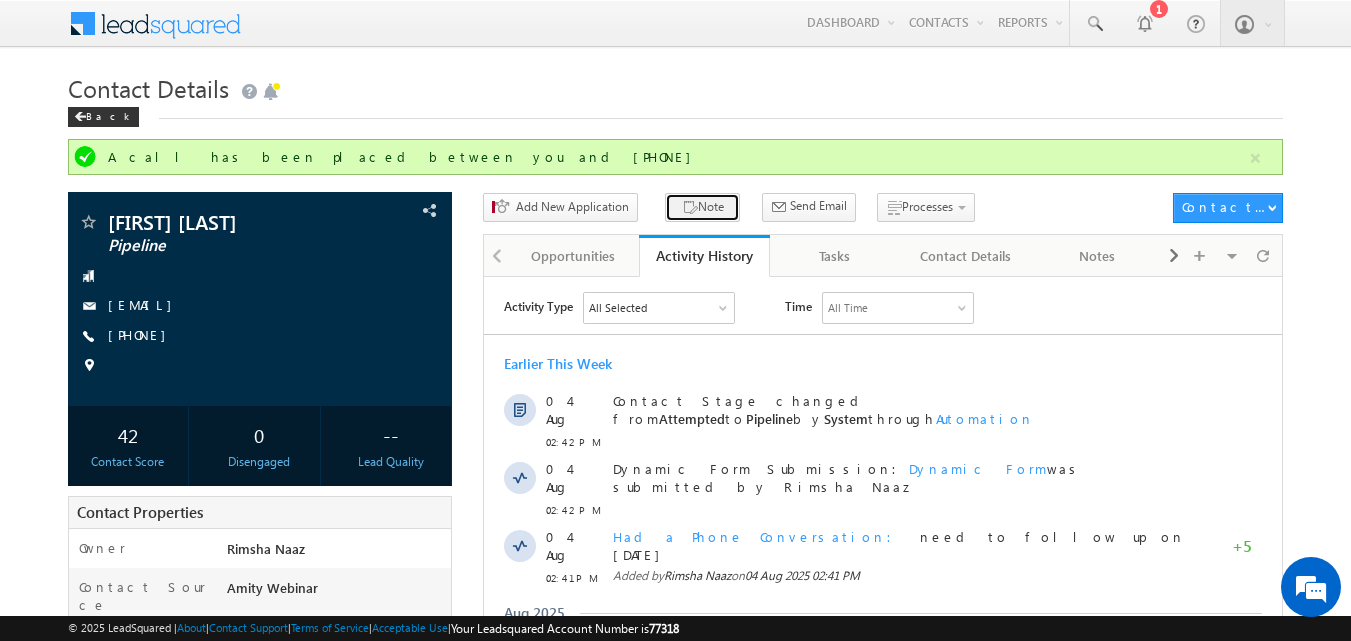 click on "Note" at bounding box center [702, 207] 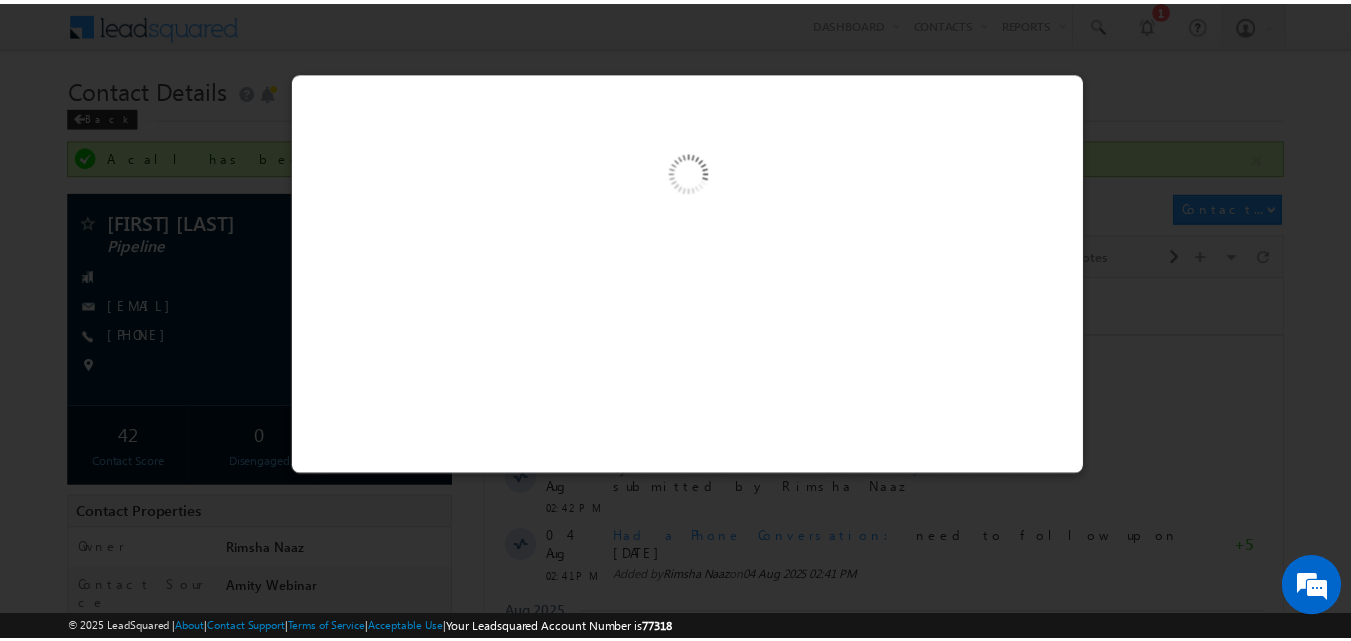 scroll, scrollTop: 0, scrollLeft: 0, axis: both 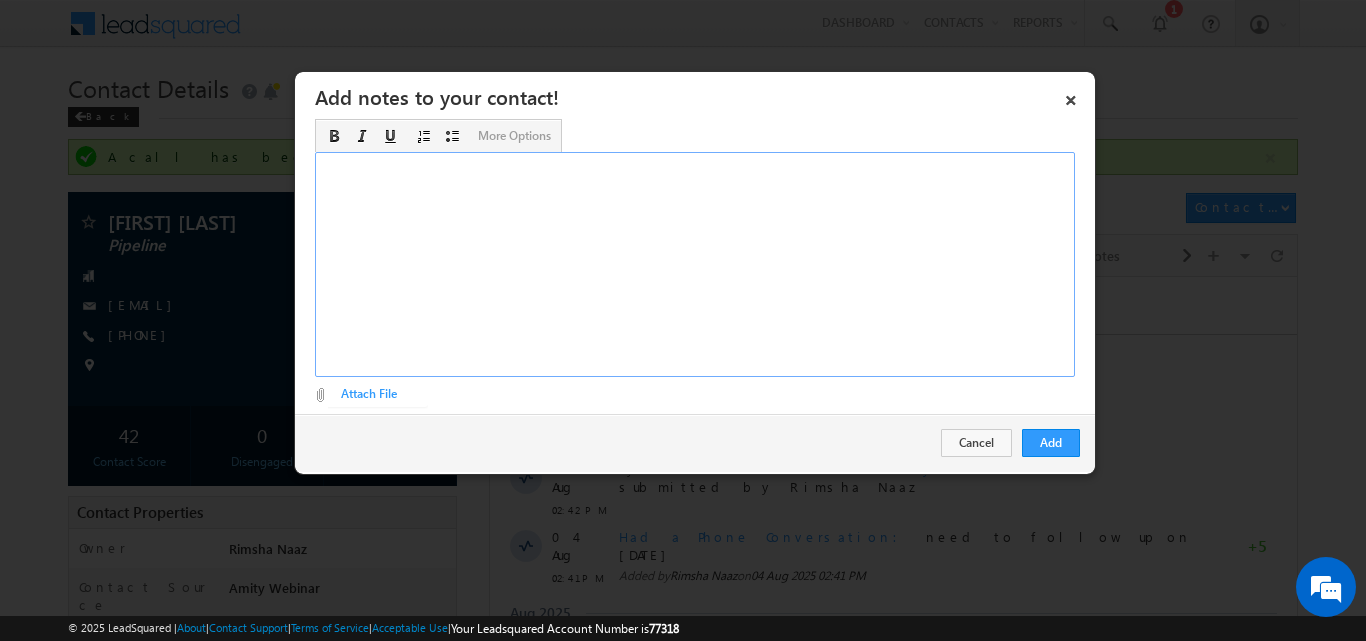 click at bounding box center [695, 264] 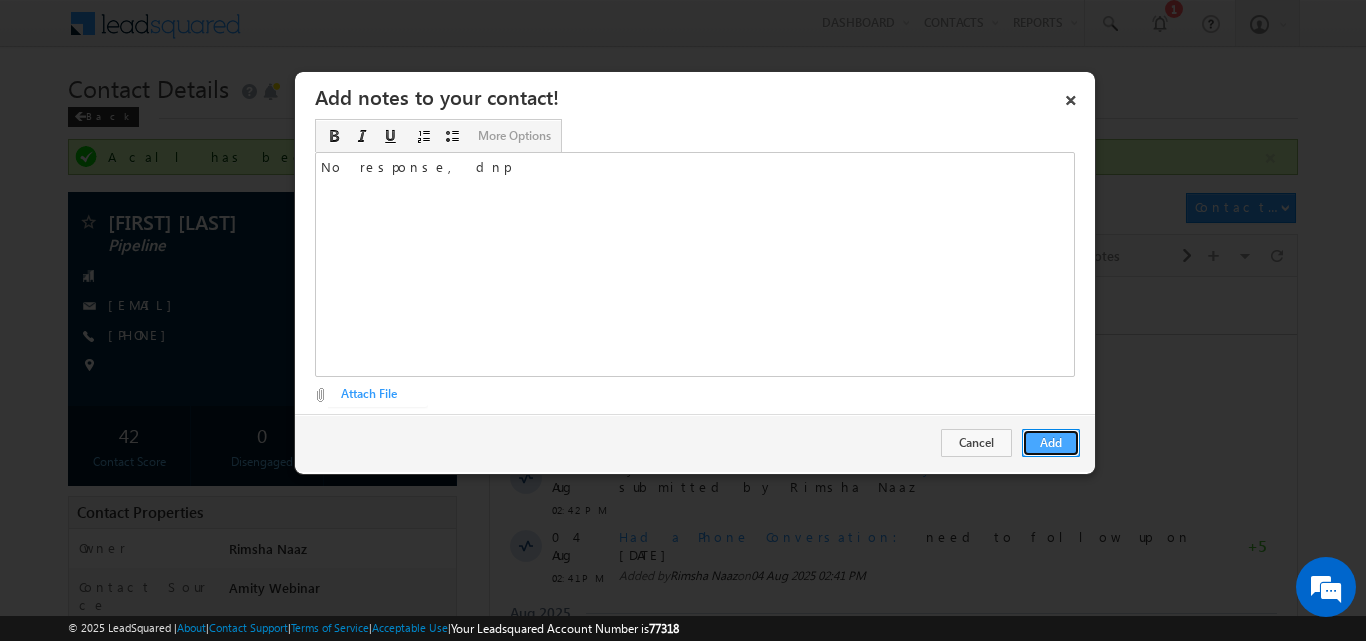 click on "Add" at bounding box center [1051, 443] 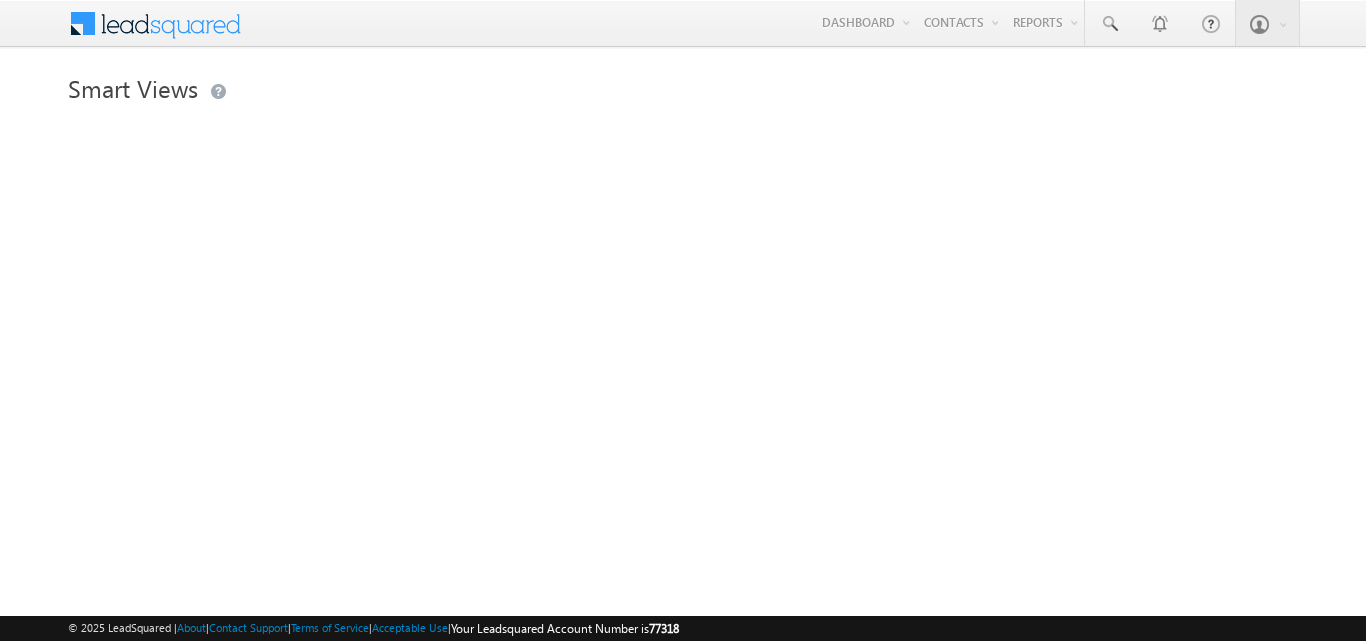 scroll, scrollTop: 0, scrollLeft: 0, axis: both 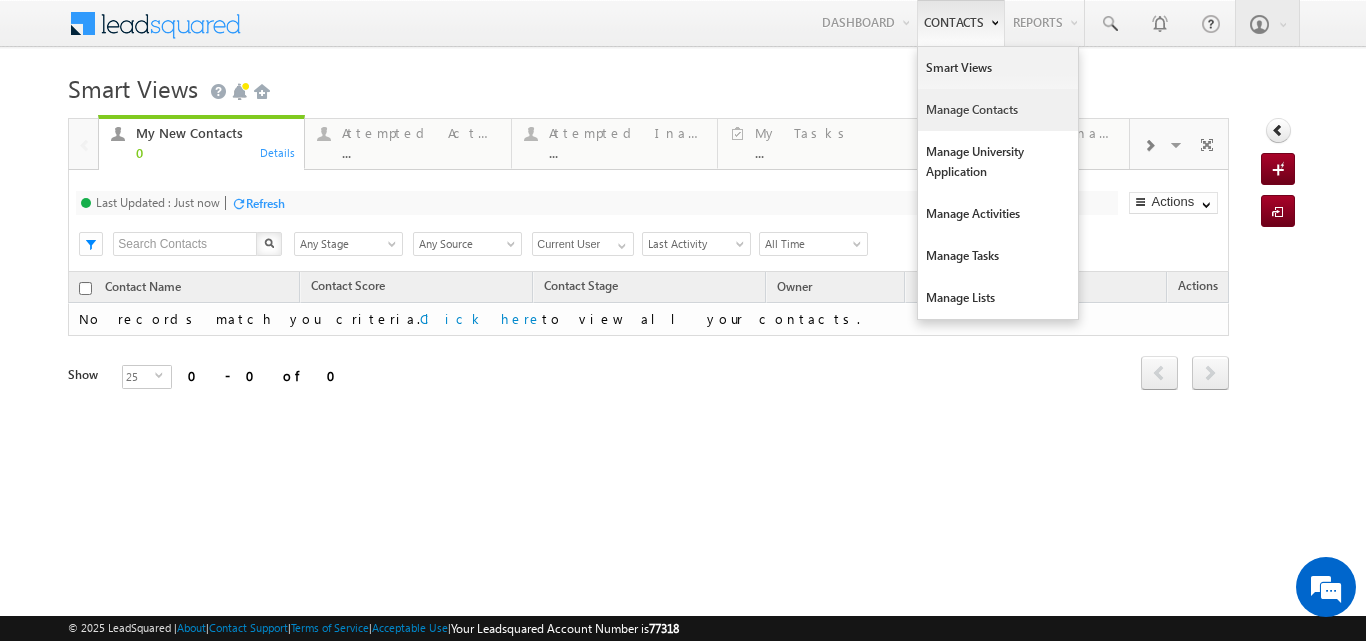 click on "Manage Contacts" at bounding box center (998, 110) 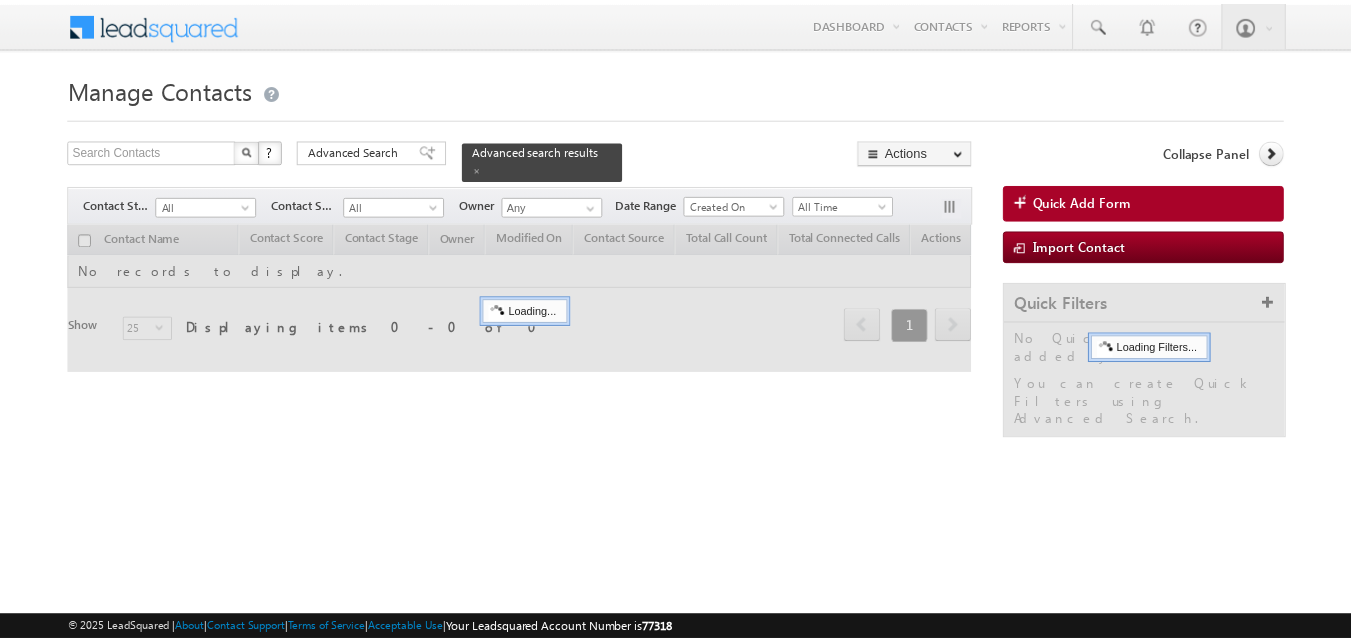 scroll, scrollTop: 0, scrollLeft: 0, axis: both 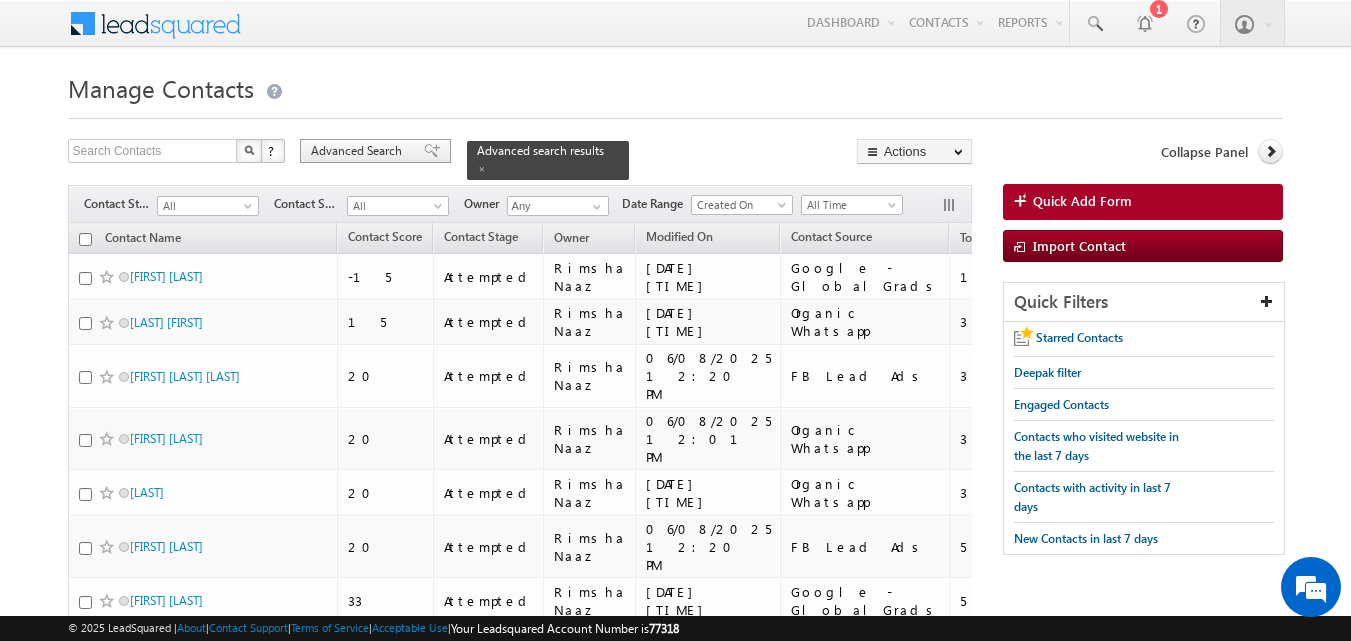 click on "Advanced Search" at bounding box center (359, 151) 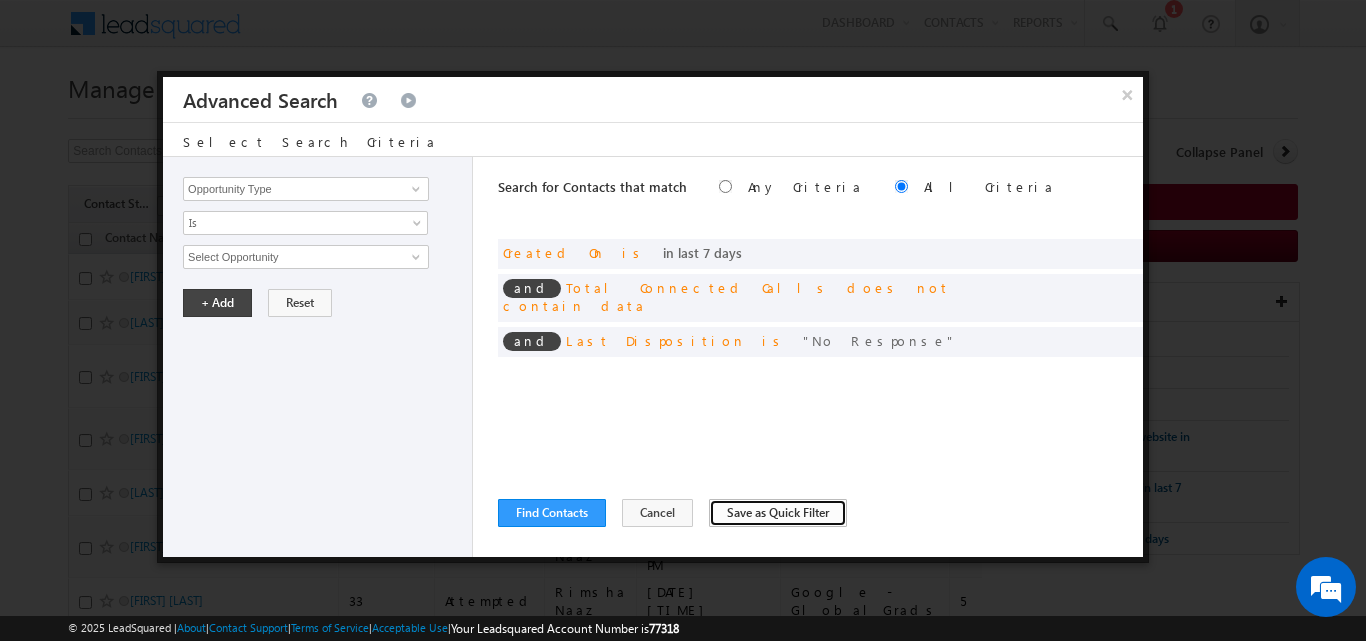 click on "Save as Quick Filter" at bounding box center [778, 513] 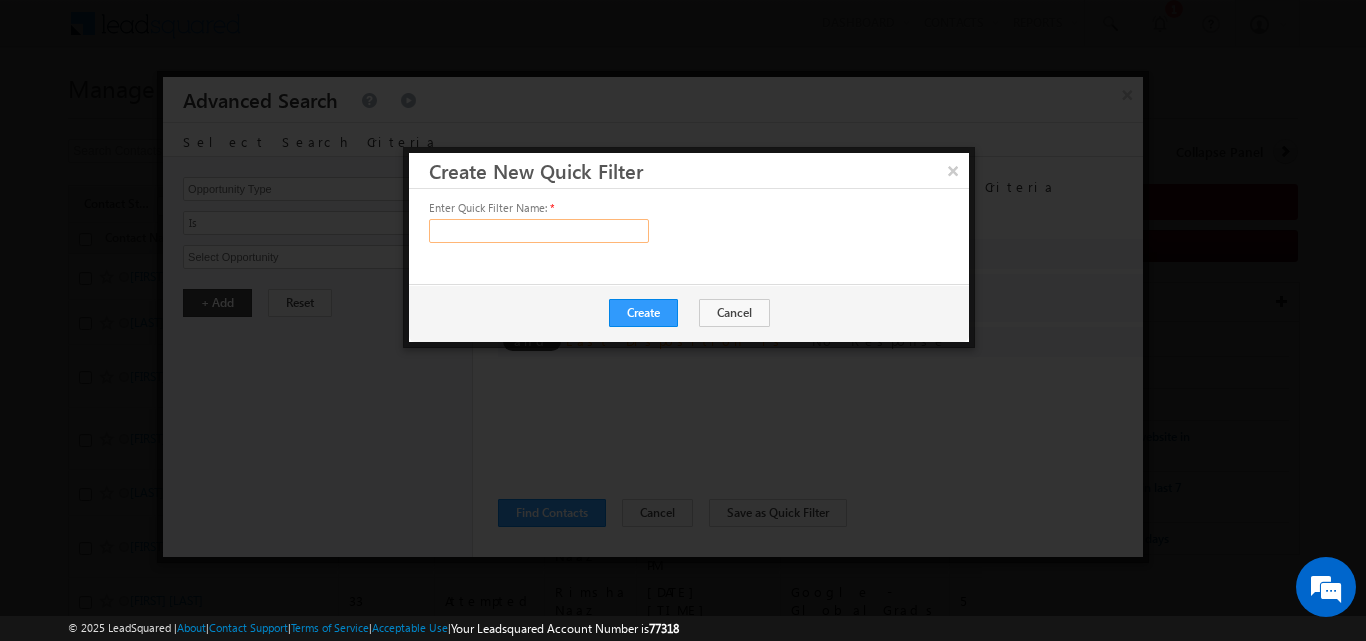 click at bounding box center (539, 231) 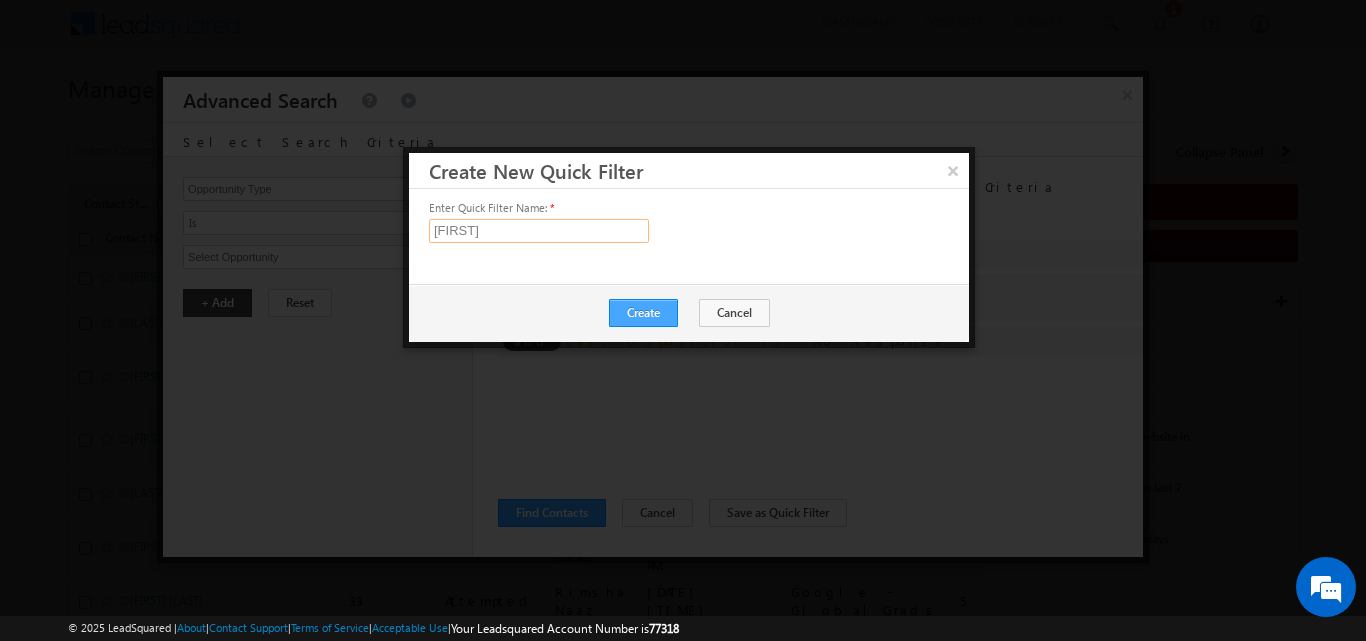 type on "[FIRST]" 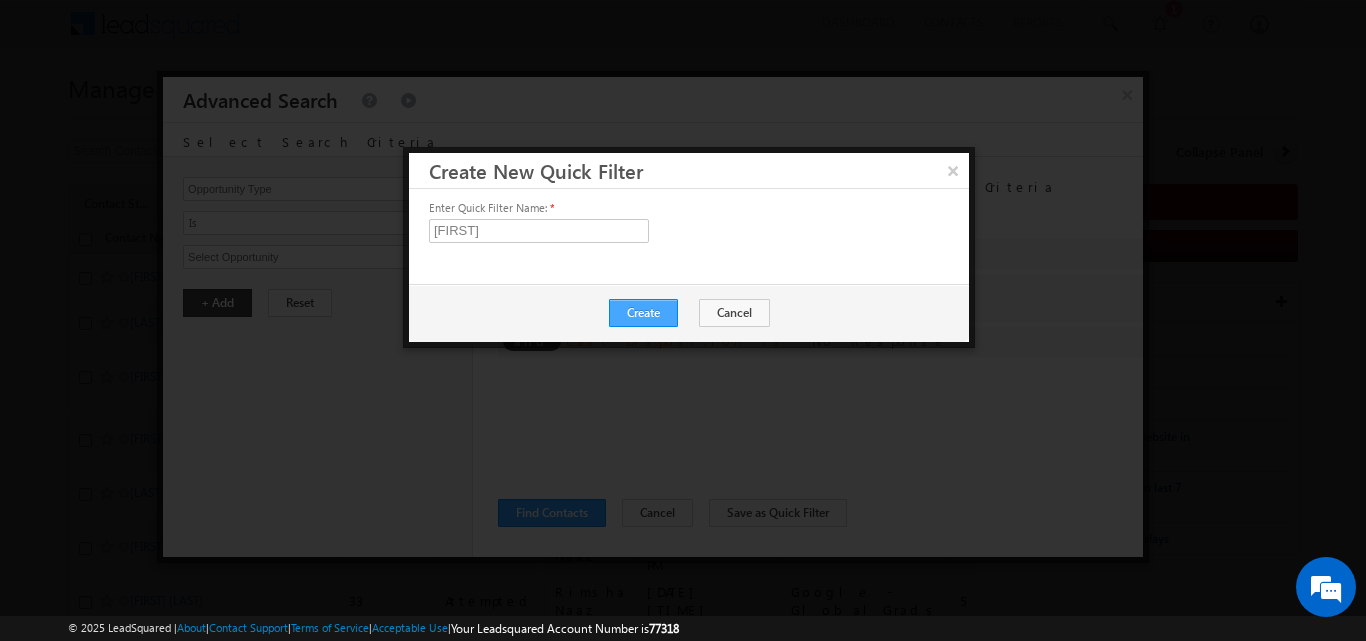 click on "Create" at bounding box center (643, 313) 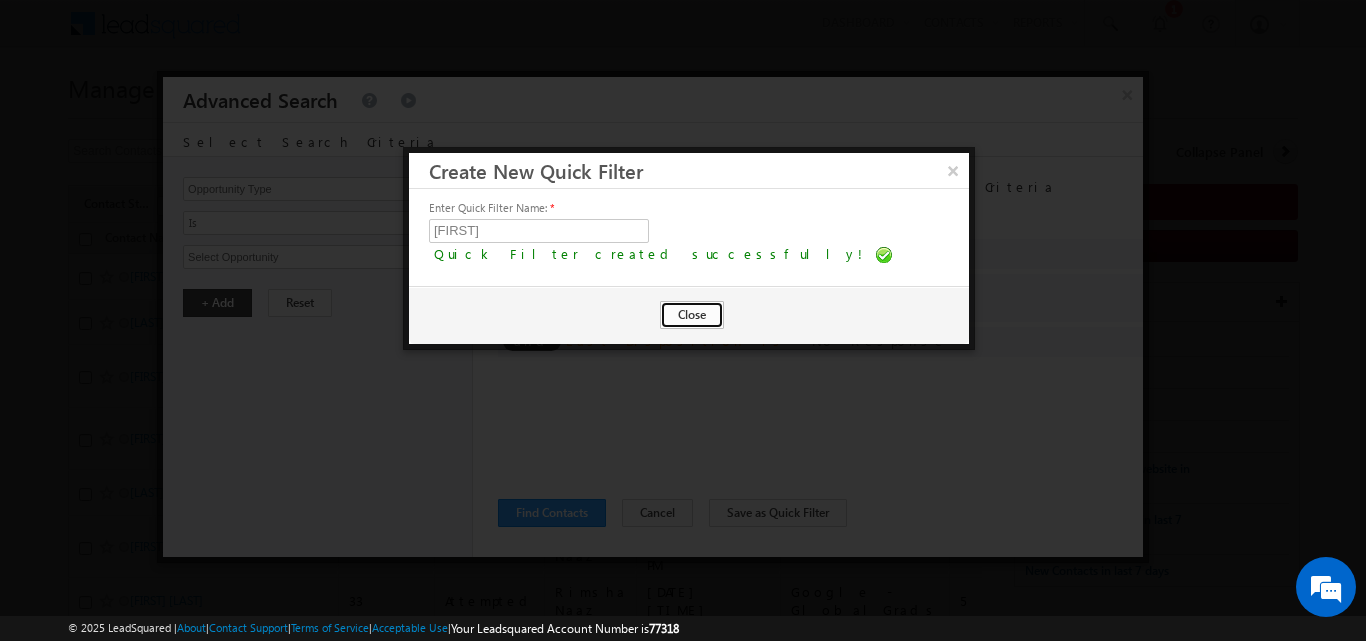 click on "Close" at bounding box center [692, 315] 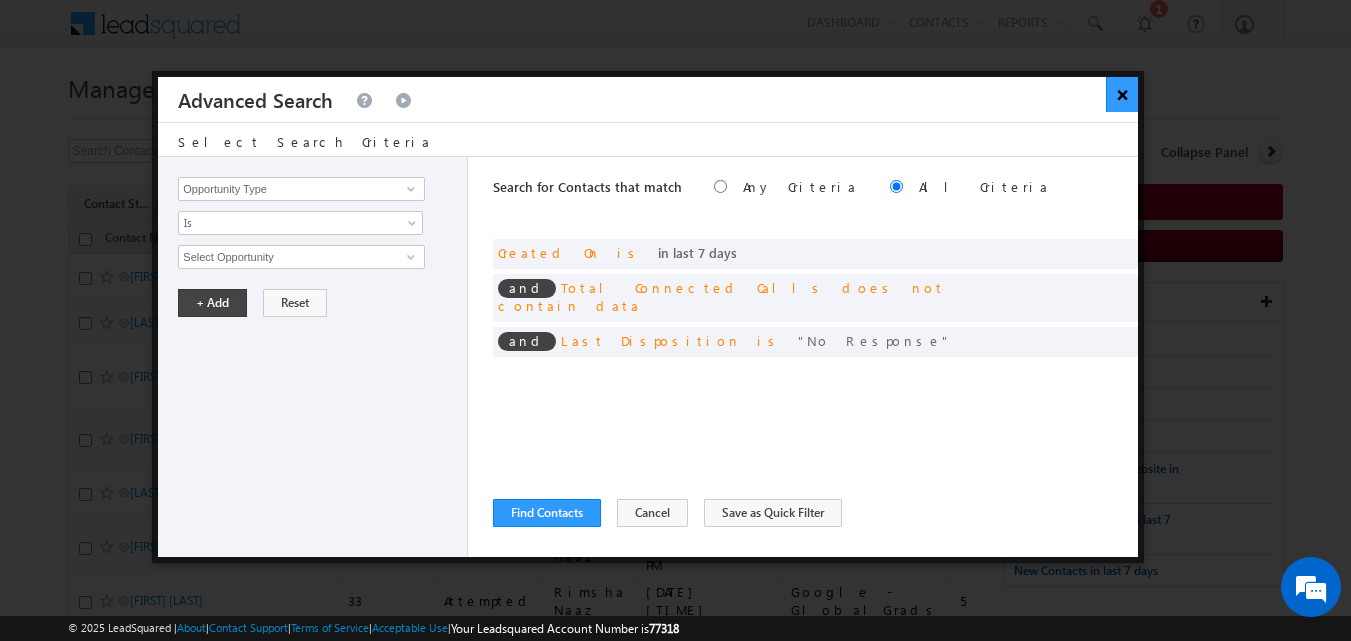 click on "×" at bounding box center [1122, 94] 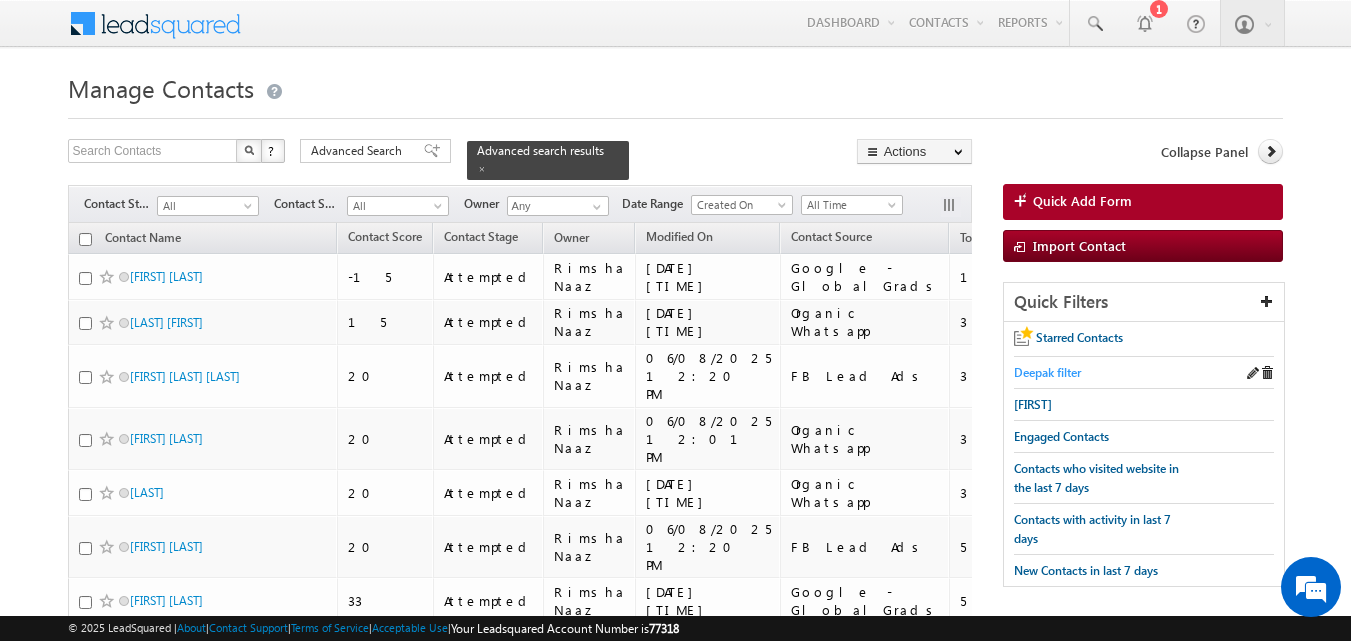 click on "Deepak filter" at bounding box center (1047, 372) 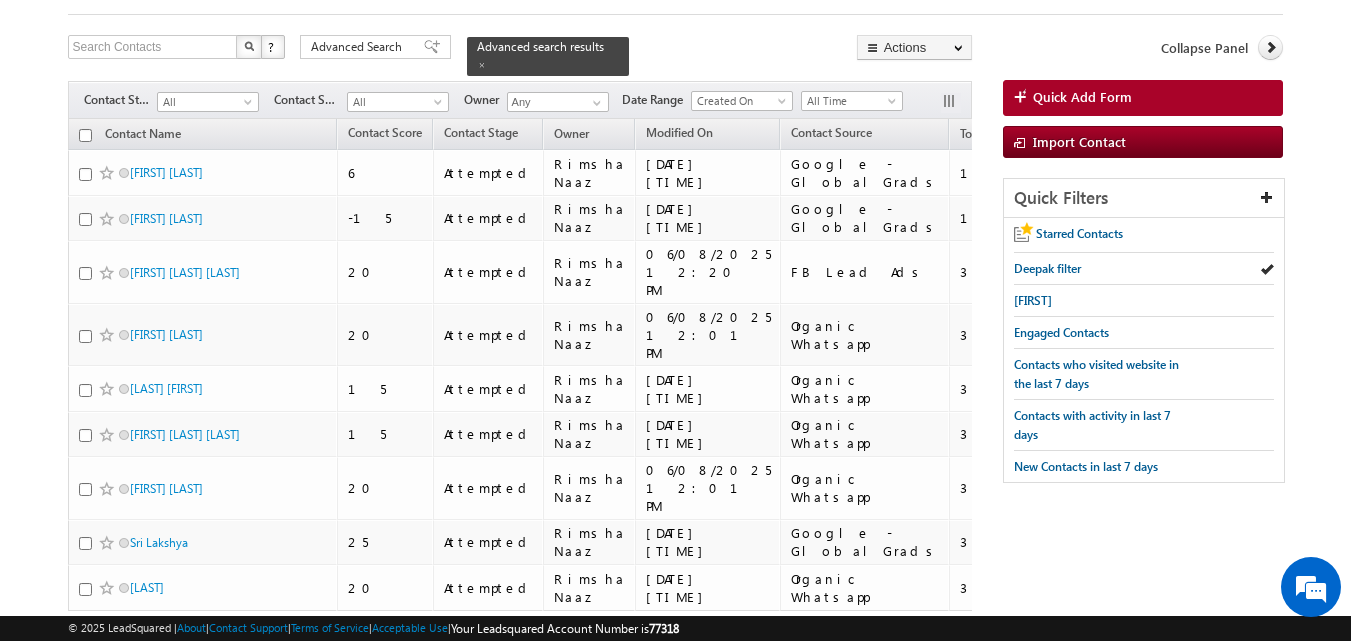 scroll, scrollTop: 103, scrollLeft: 0, axis: vertical 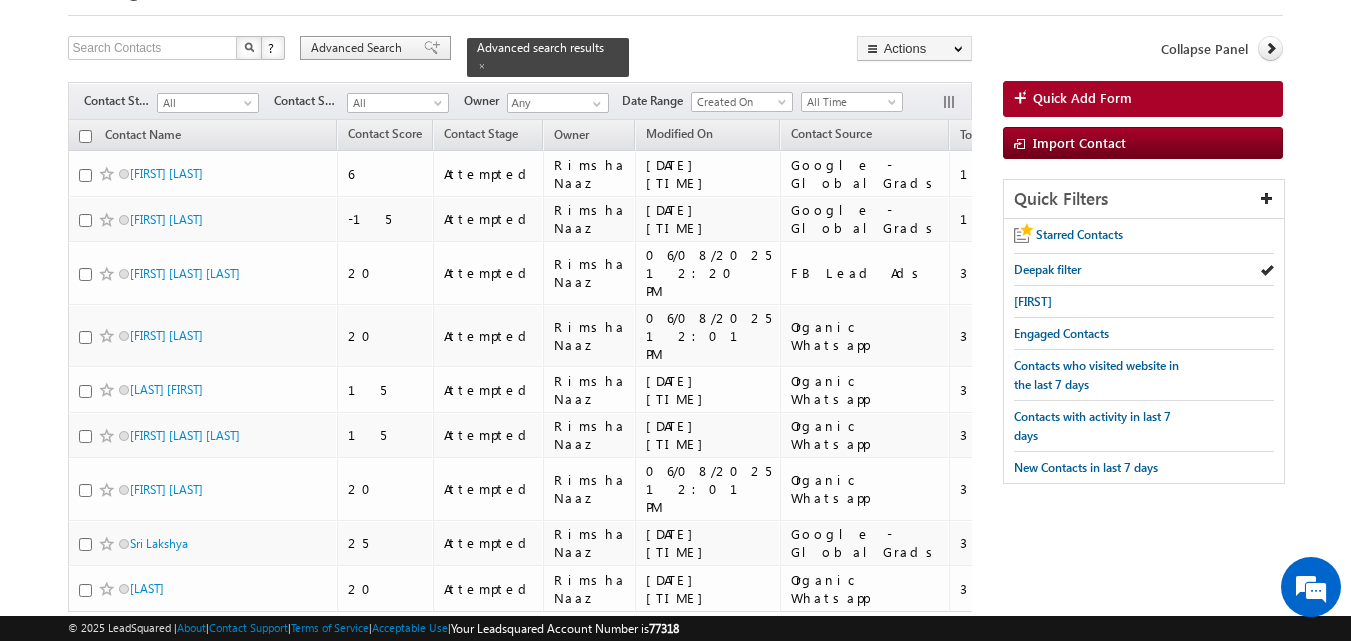 click on "Advanced Search" at bounding box center (359, 48) 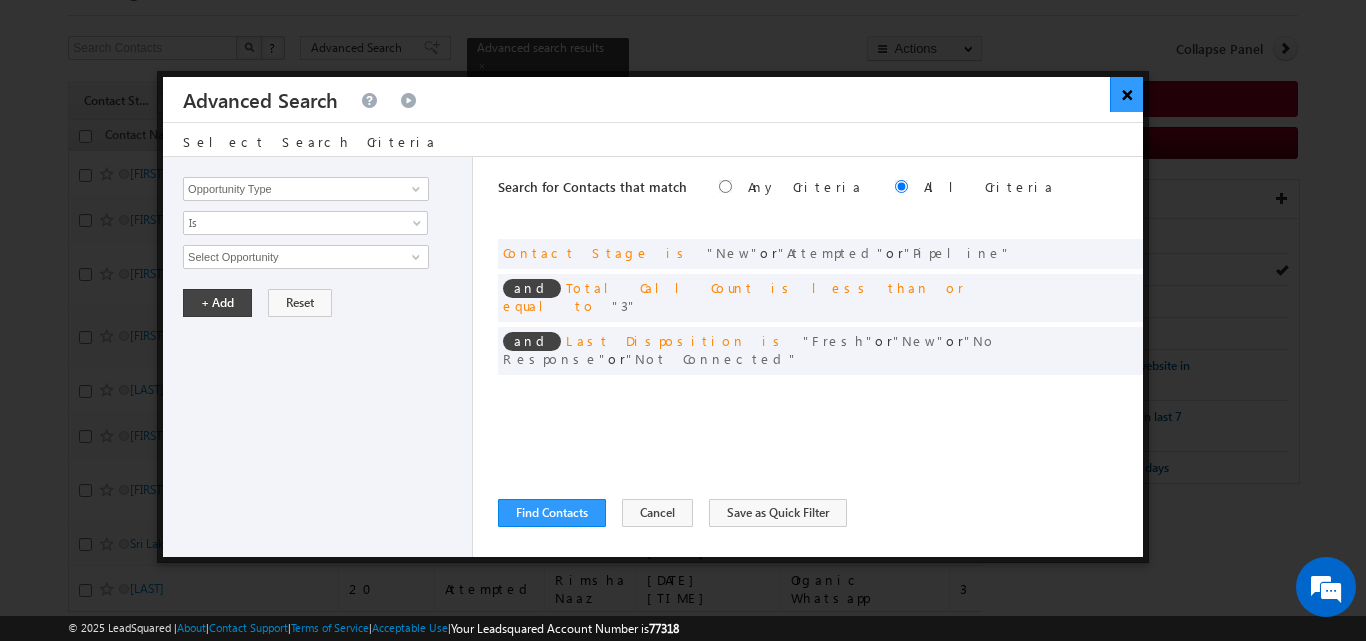 click on "×" at bounding box center [1126, 94] 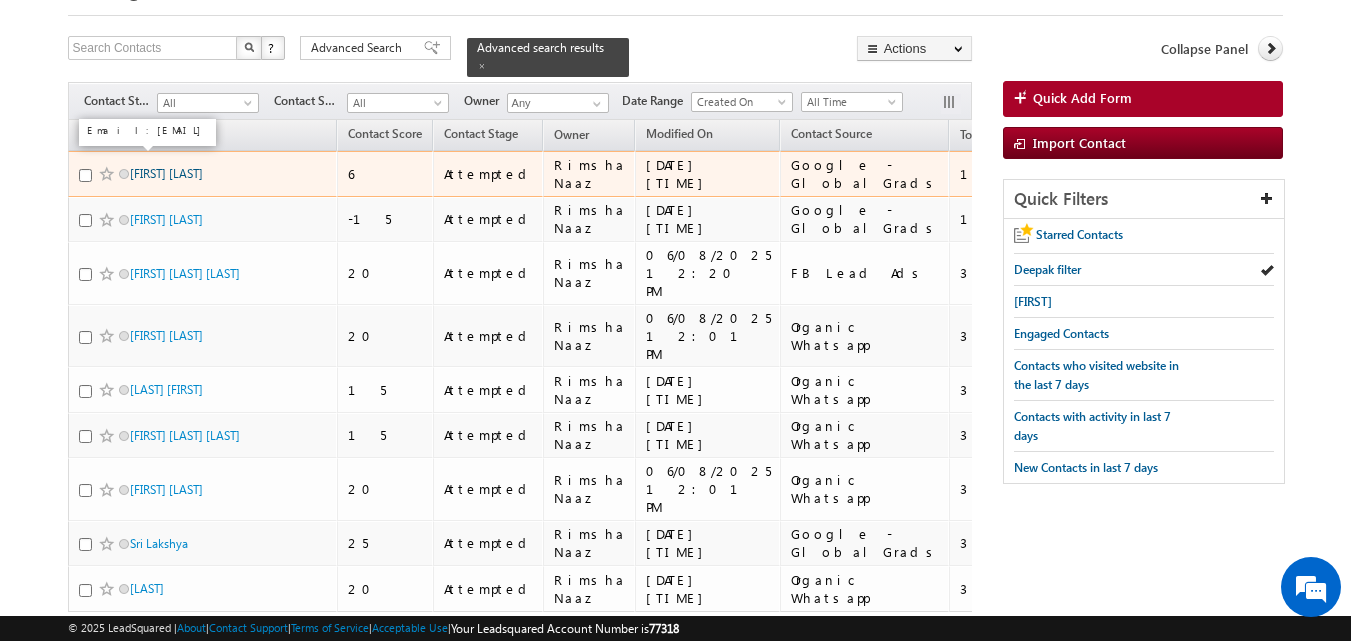 click on "[FIRST] [LAST]" at bounding box center [166, 173] 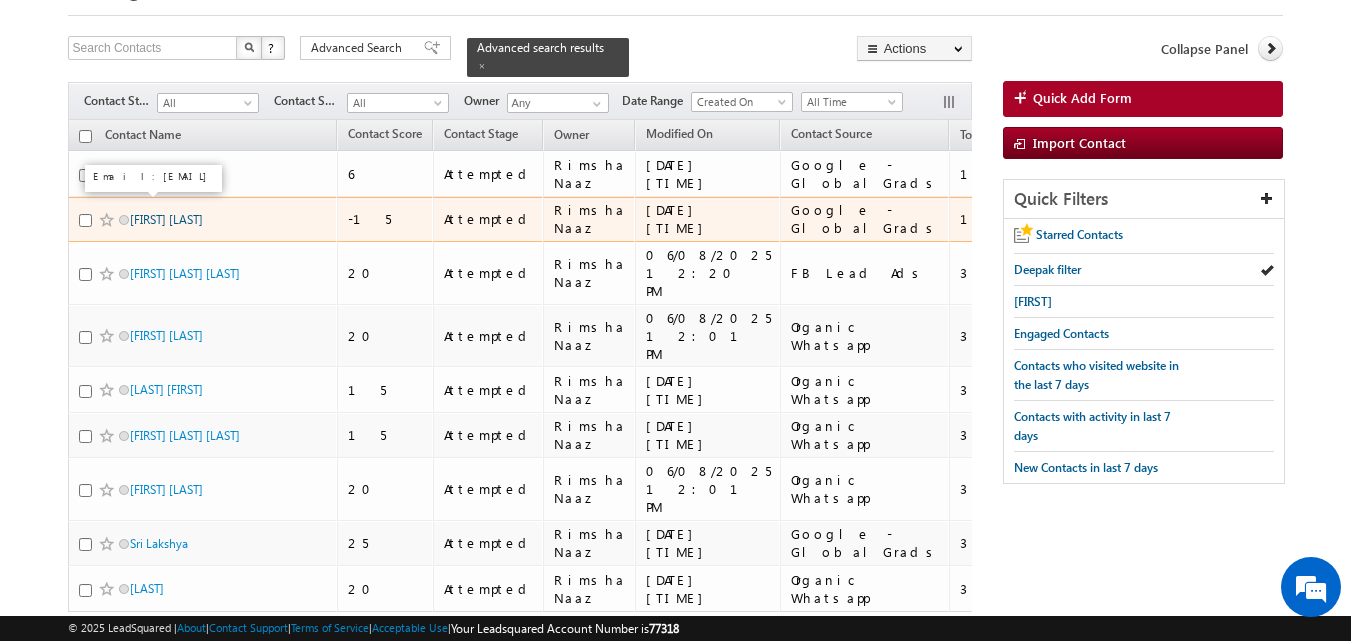 click on "Farhat patel" at bounding box center (166, 219) 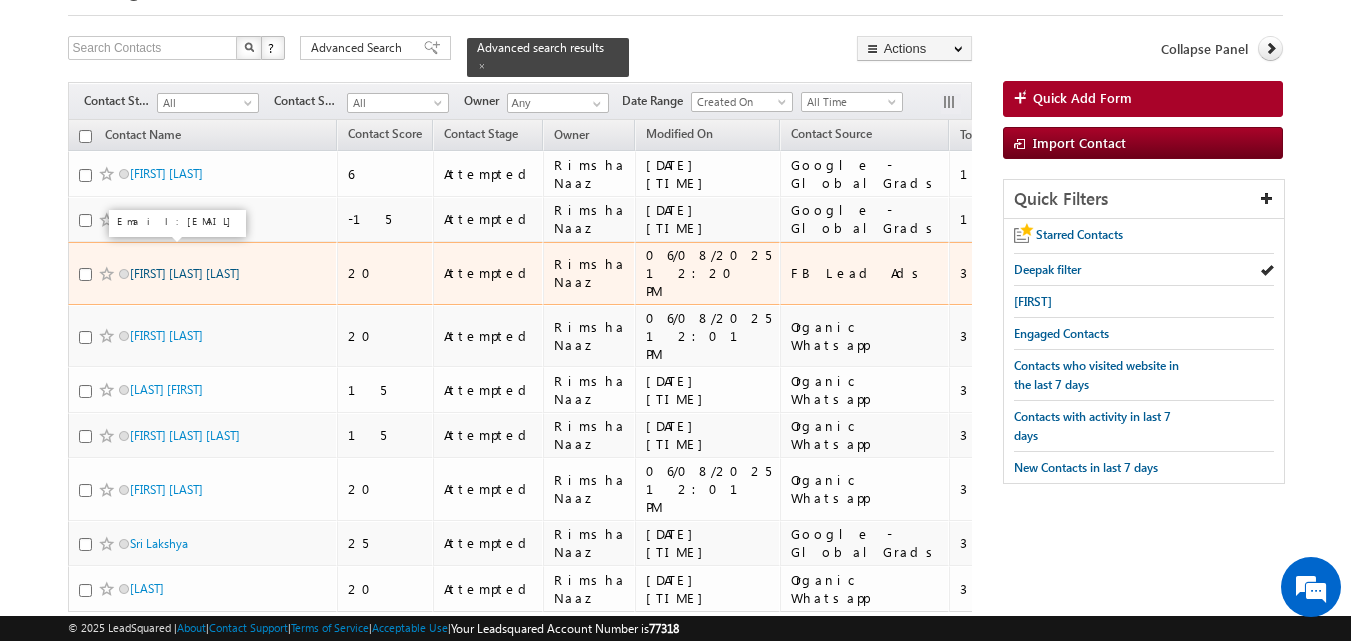 click on "Ajeet kumar netam" at bounding box center (185, 273) 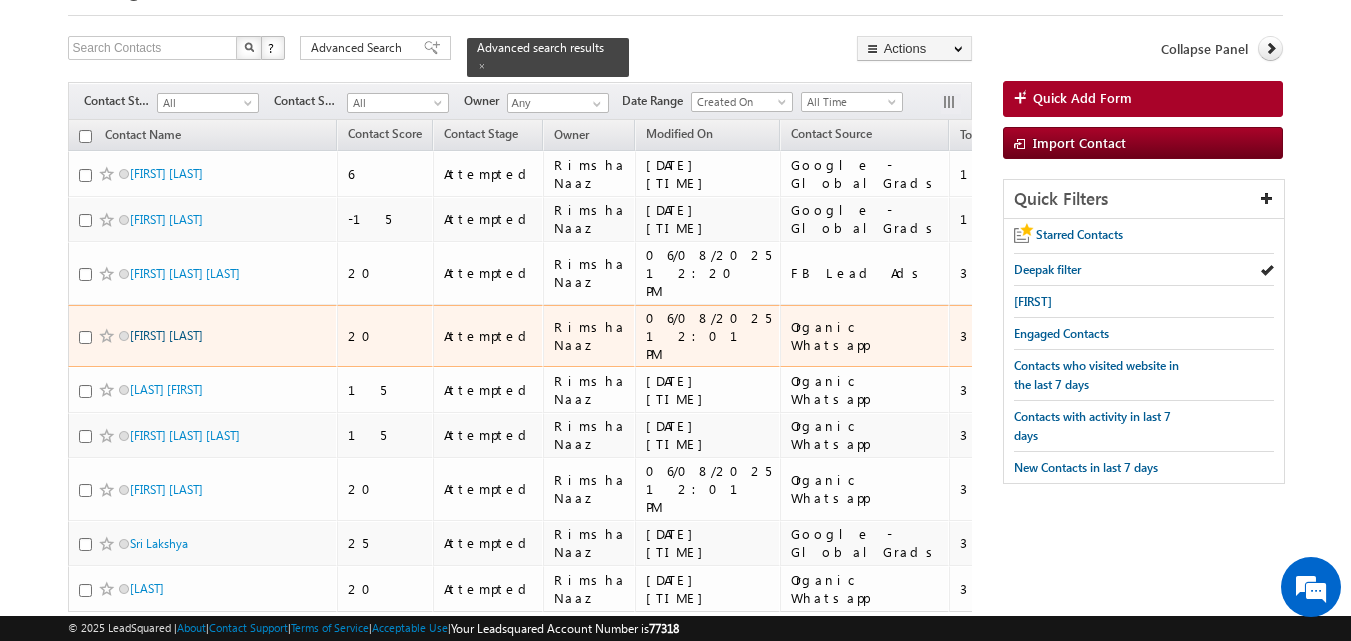 click on "beeru Rawat" at bounding box center (166, 335) 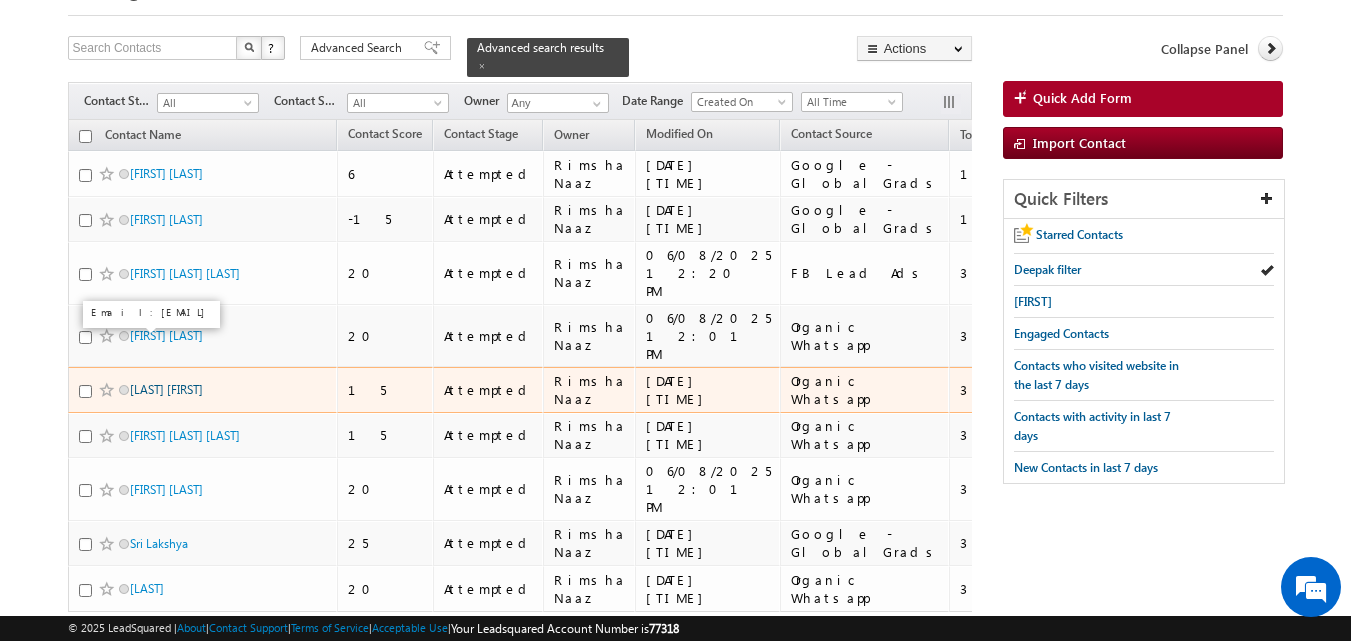 click on "Nalluri pavani" at bounding box center (166, 389) 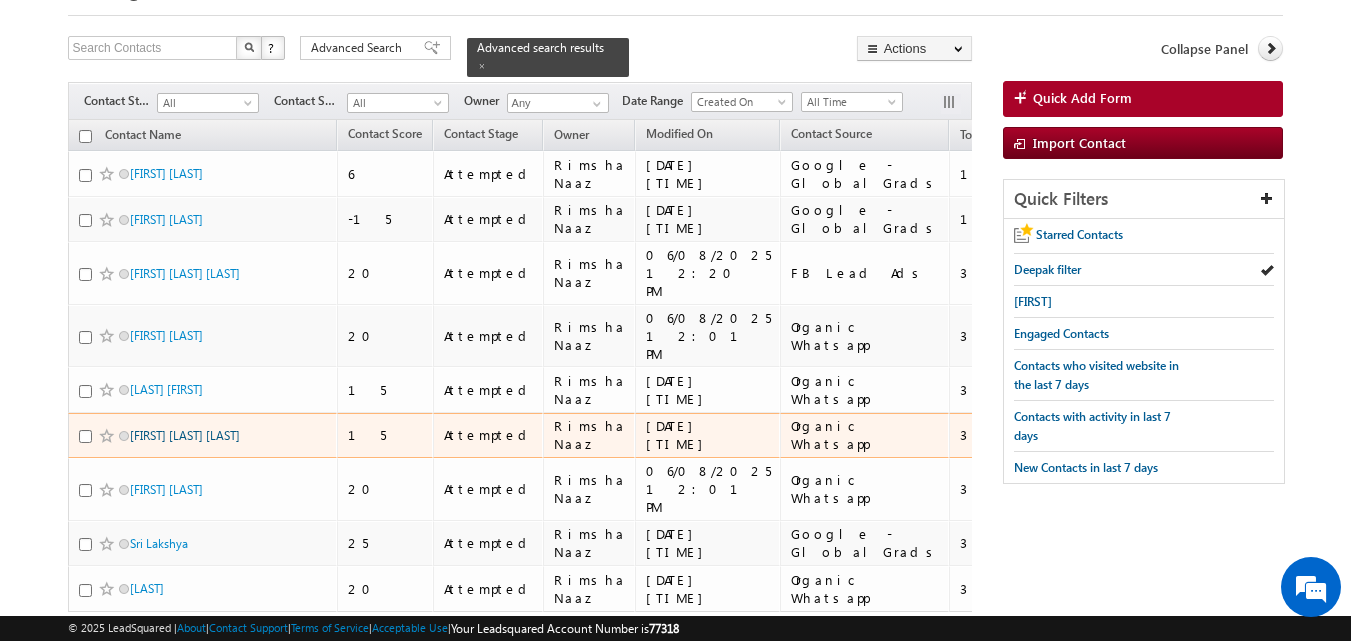 click on "Randhir Kumar Yadav" at bounding box center (185, 435) 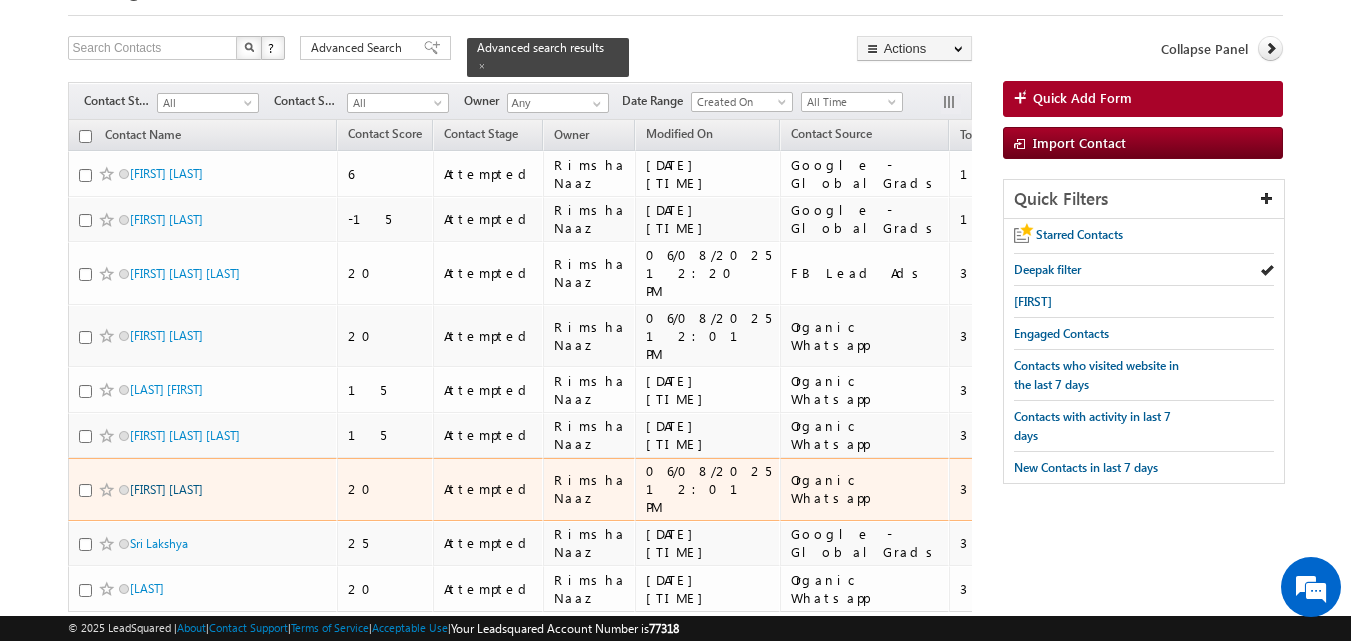 click on "Sameer Meer" at bounding box center [166, 489] 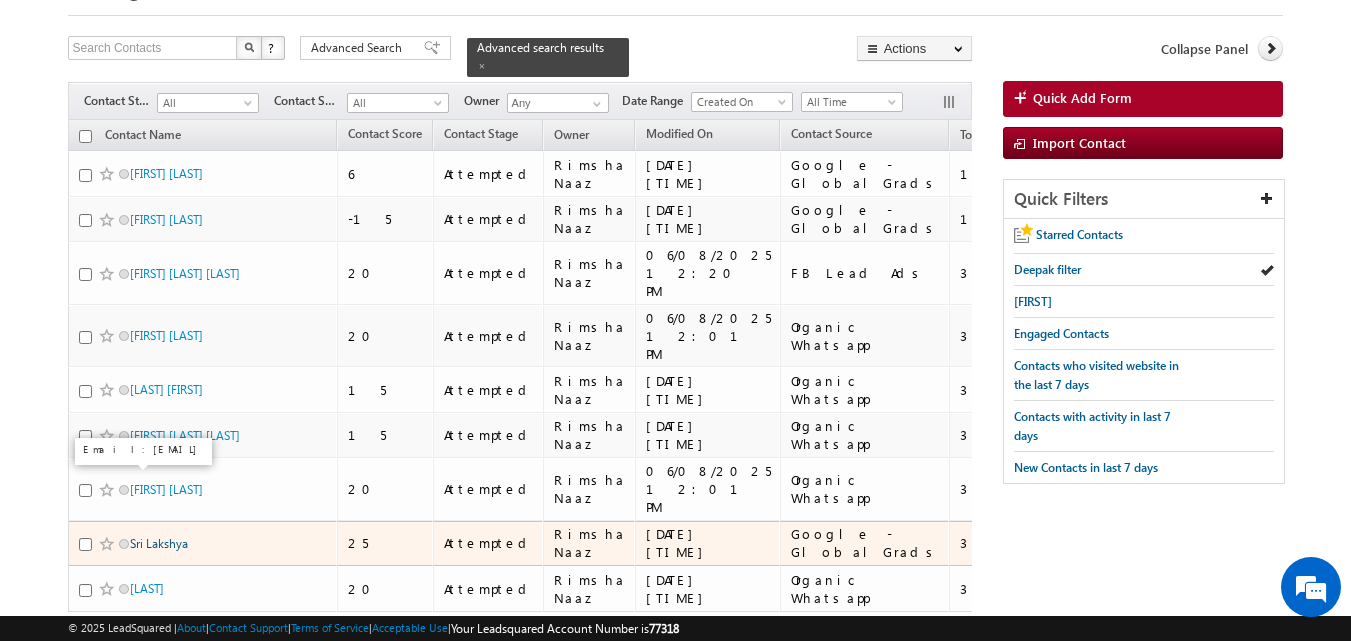 click on "Sri Lakshya" at bounding box center (159, 543) 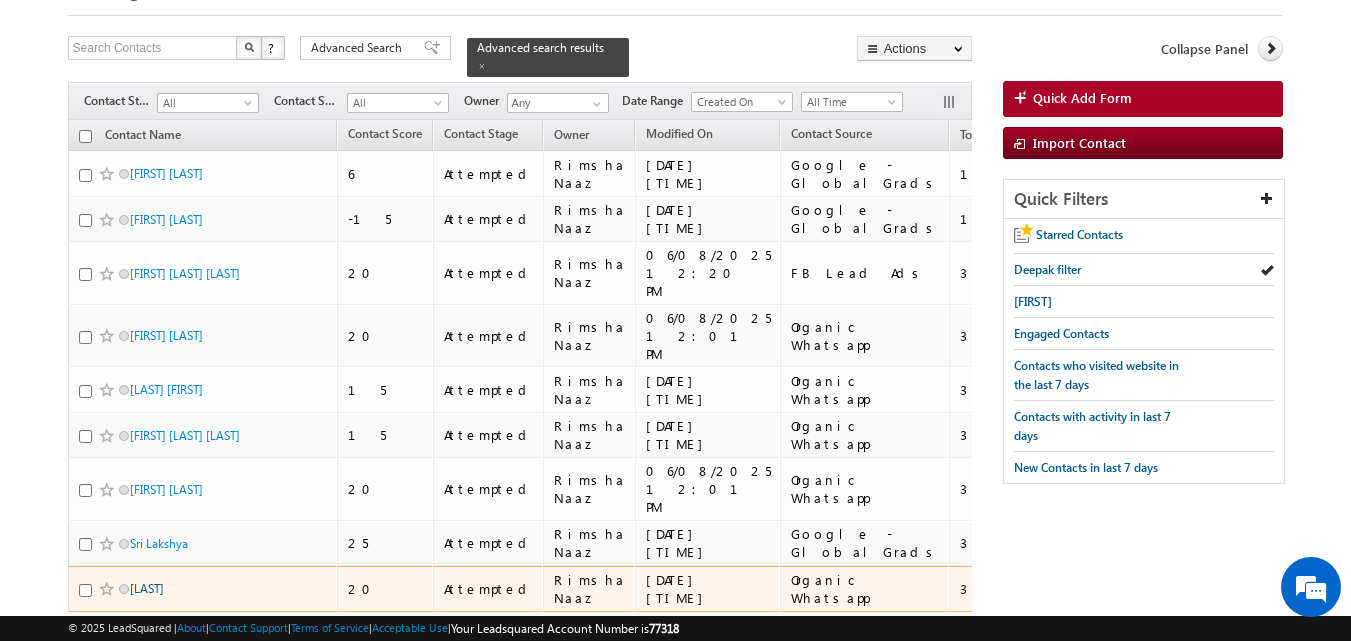 click on "Parjapati" at bounding box center (147, 588) 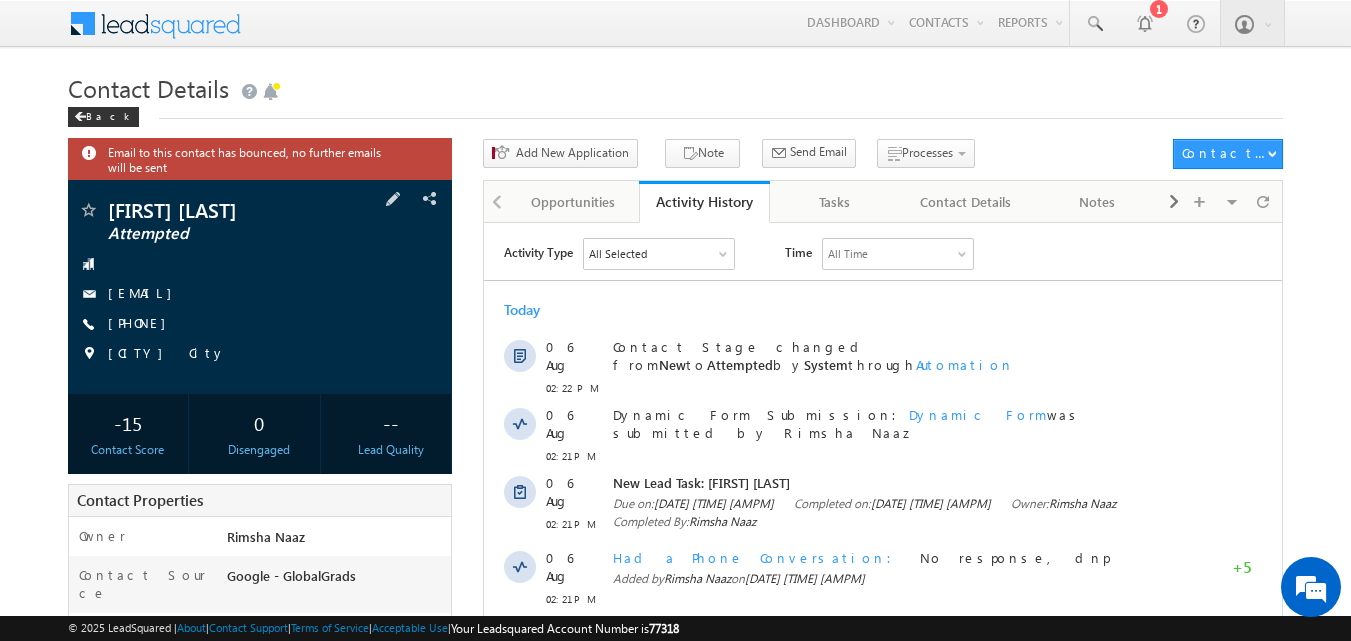 scroll, scrollTop: 0, scrollLeft: 0, axis: both 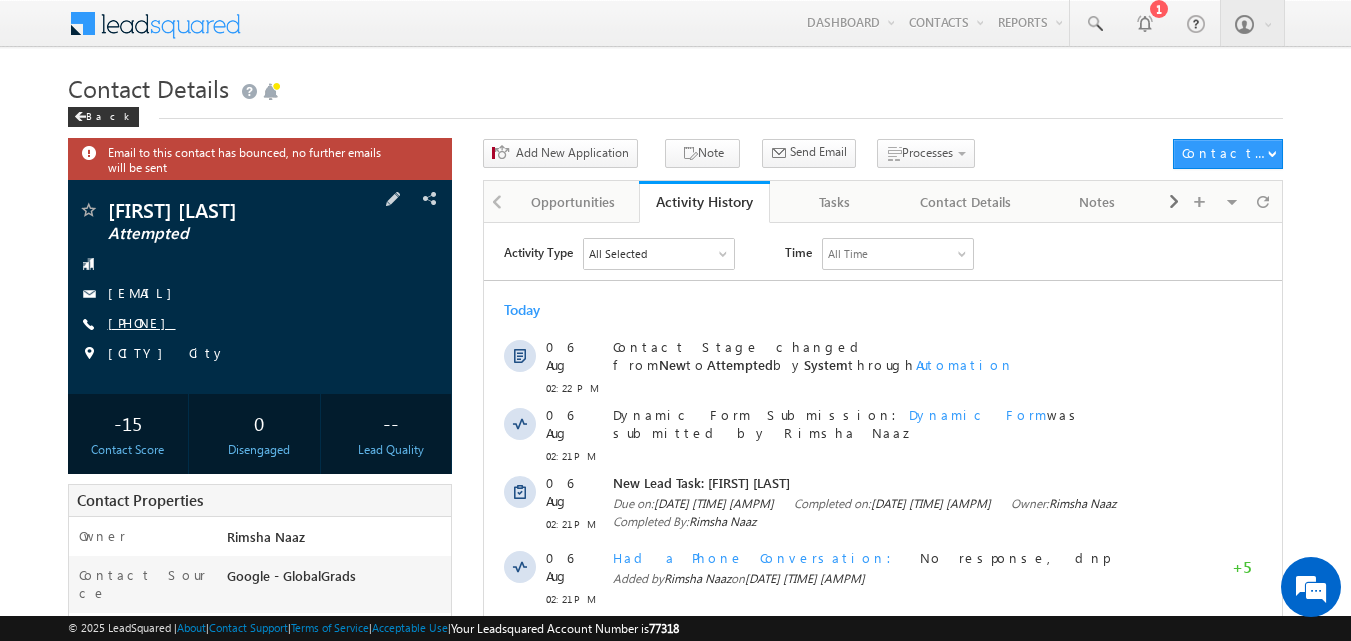 click on "+91-7304744943" at bounding box center (142, 322) 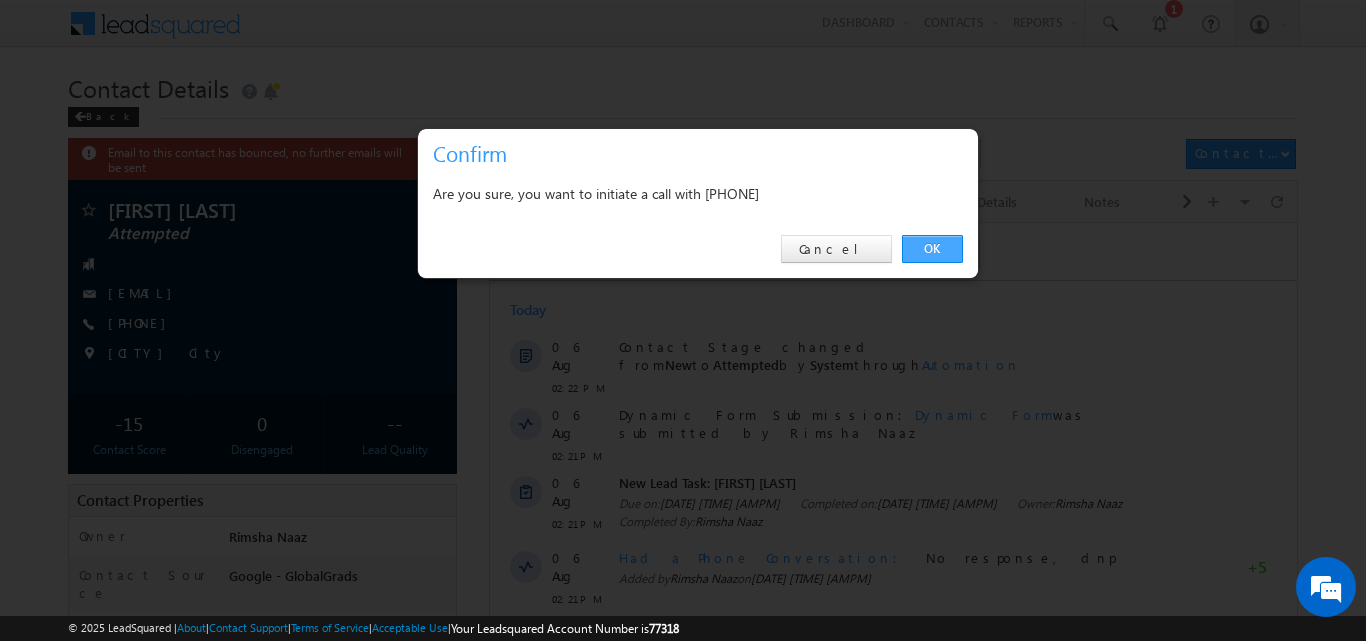 click on "OK" at bounding box center [932, 249] 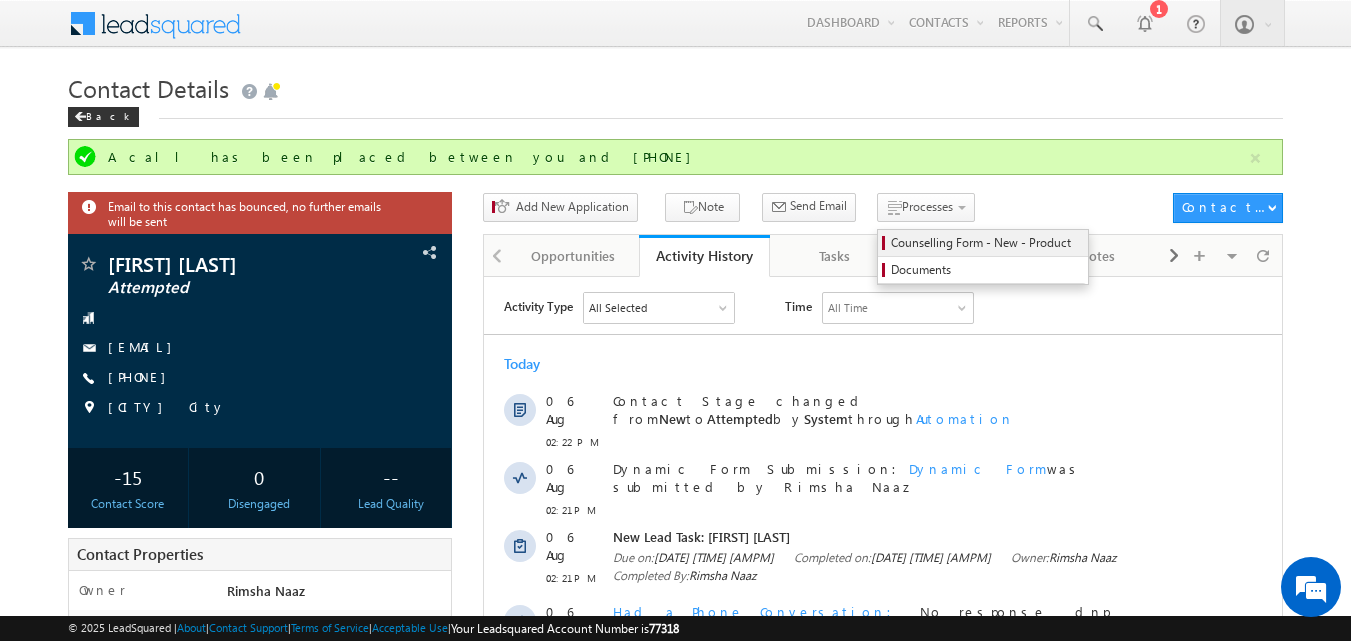 click on "Counselling Form - New - Product" at bounding box center [986, 243] 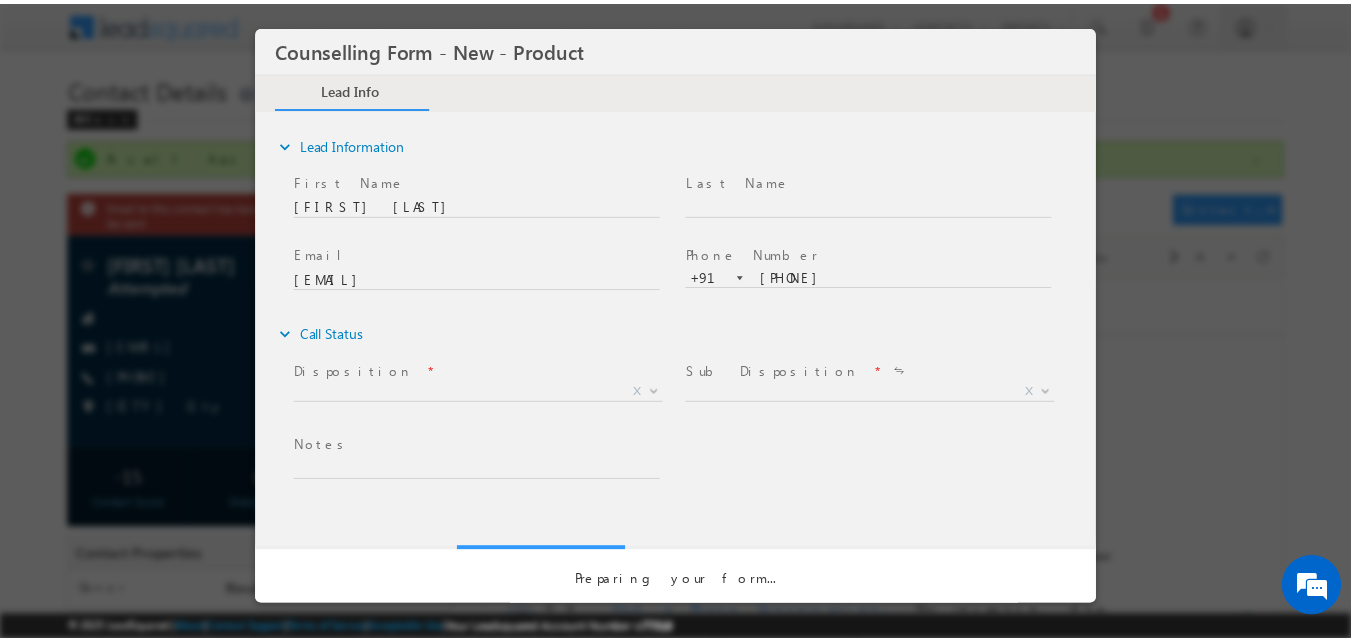 scroll, scrollTop: 0, scrollLeft: 0, axis: both 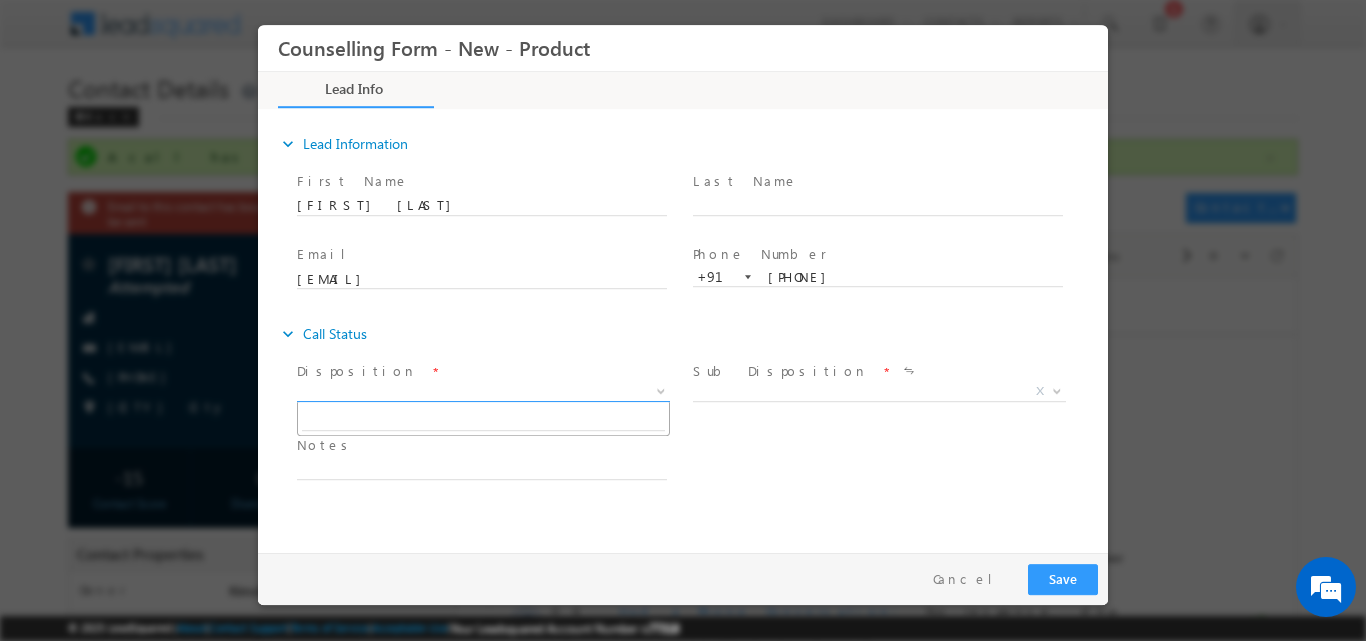 click at bounding box center (659, 390) 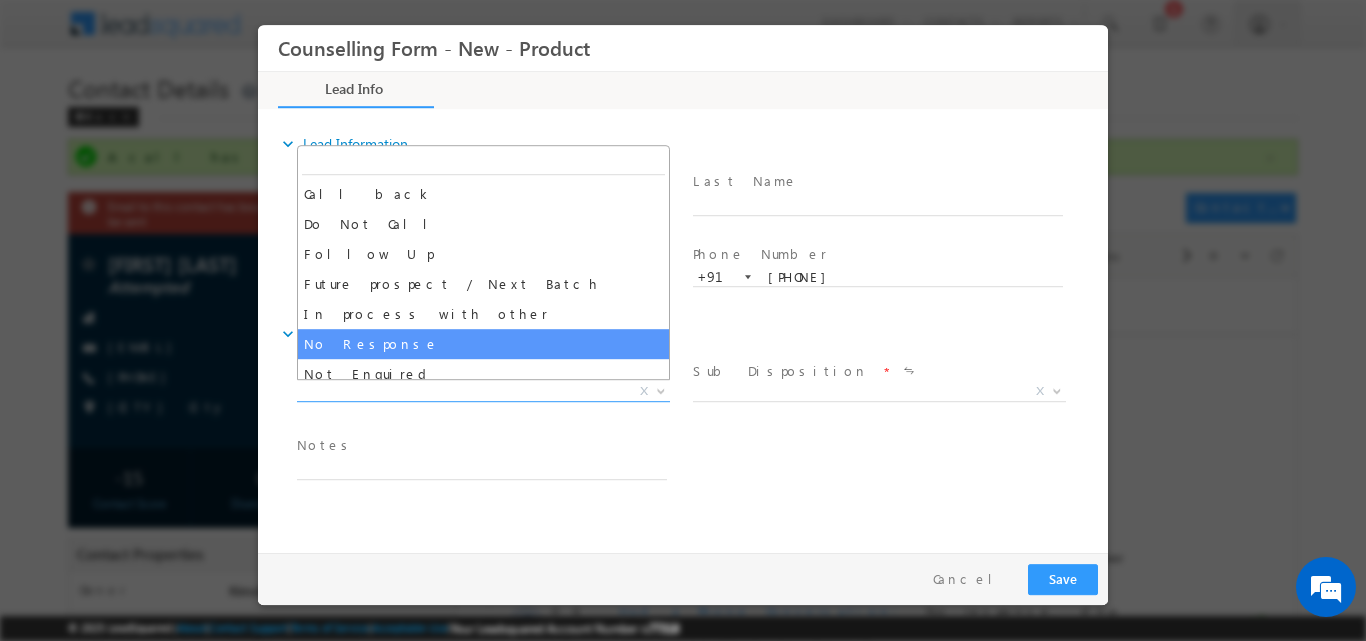 select on "No Response" 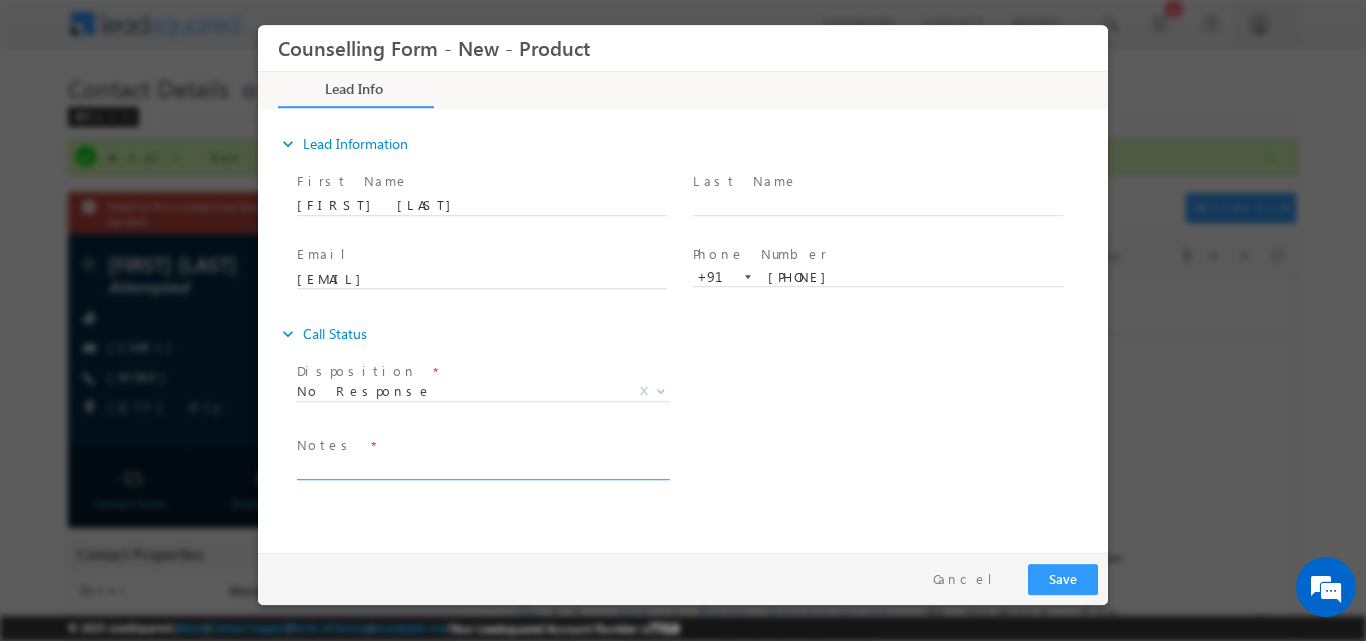 click at bounding box center [482, 467] 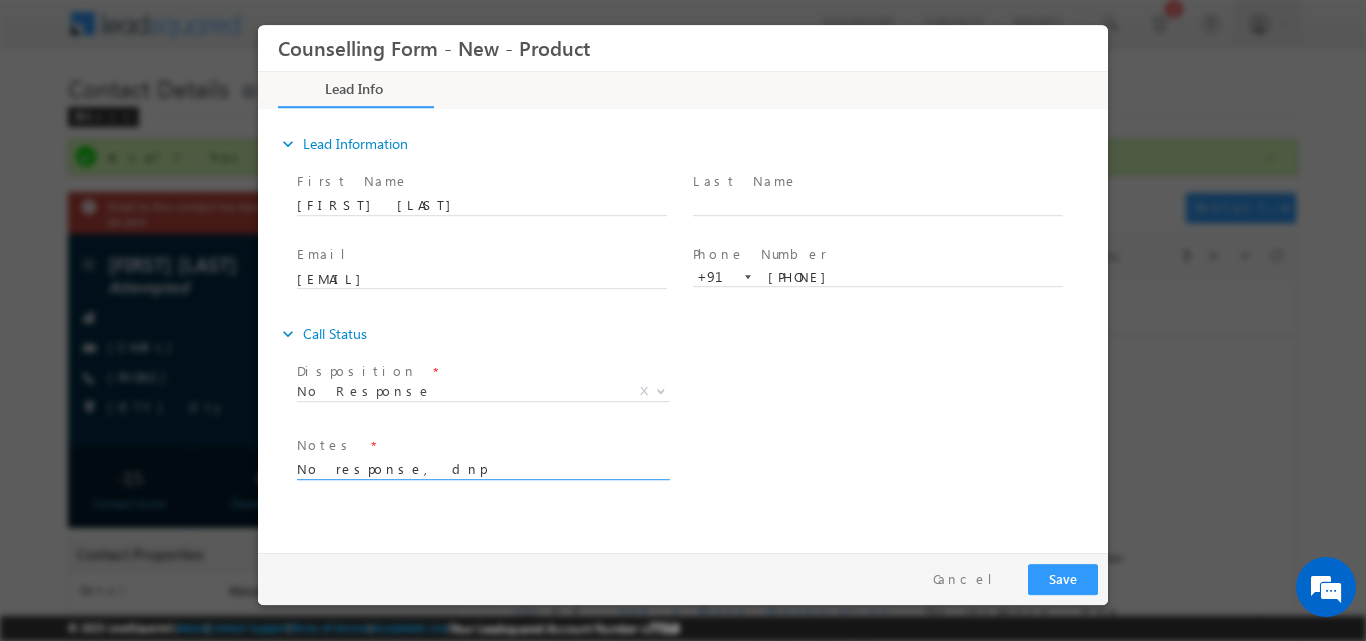 type on "No response, dnp" 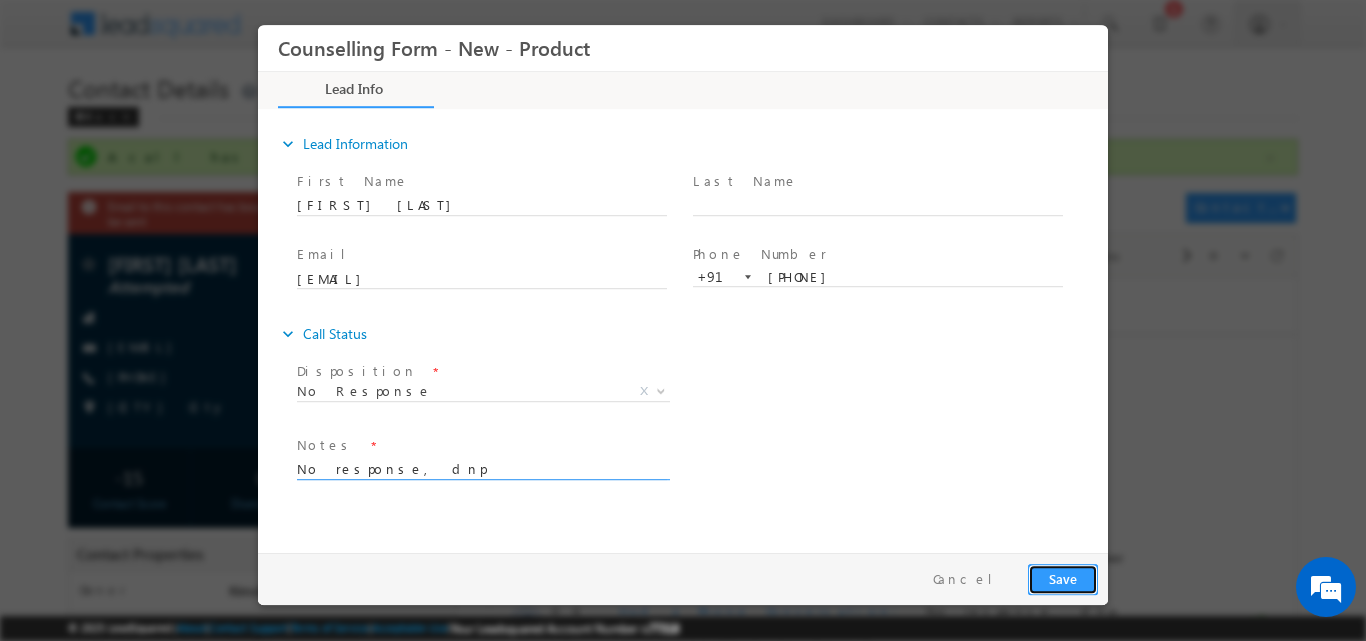 click on "Save" at bounding box center [1063, 578] 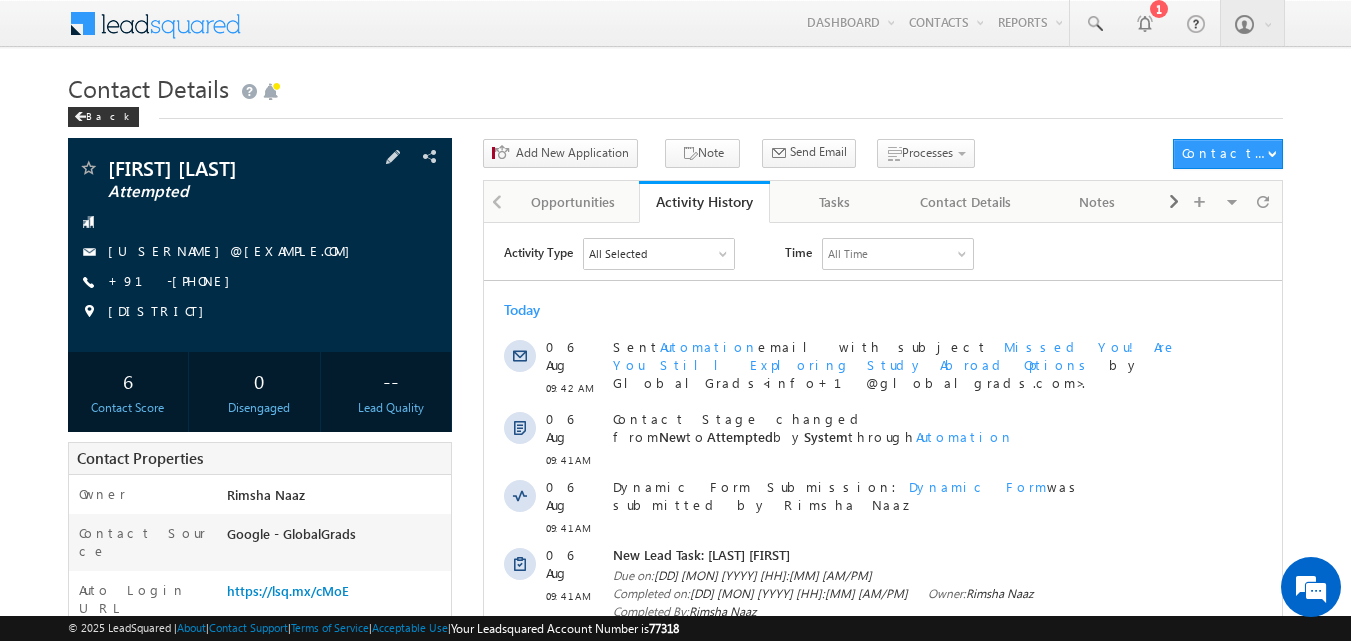 scroll, scrollTop: 0, scrollLeft: 0, axis: both 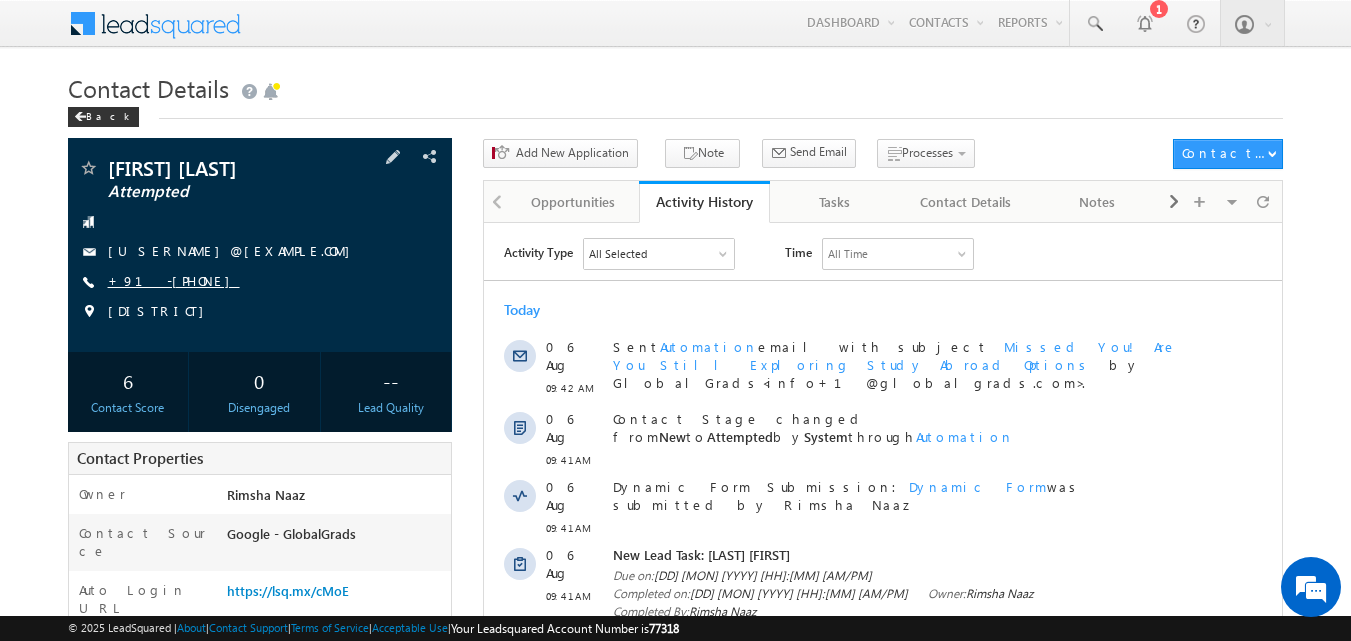 click on "+91-[PHONE]" at bounding box center (174, 280) 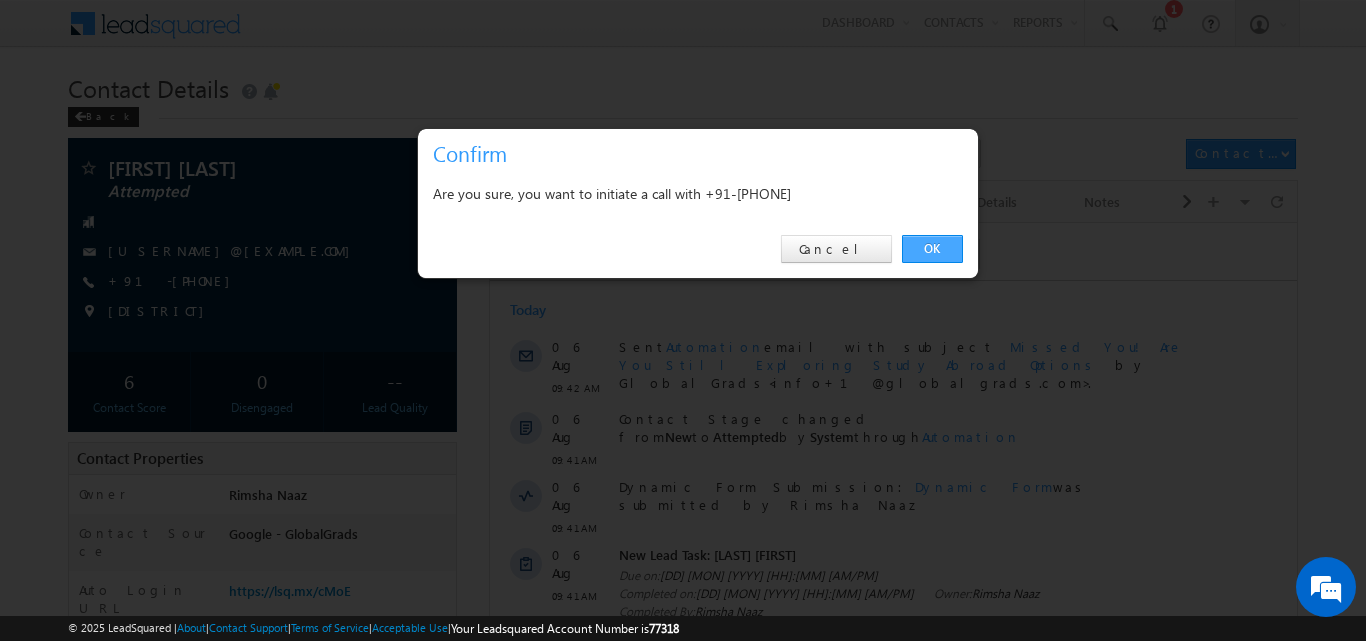 click on "OK" at bounding box center [932, 249] 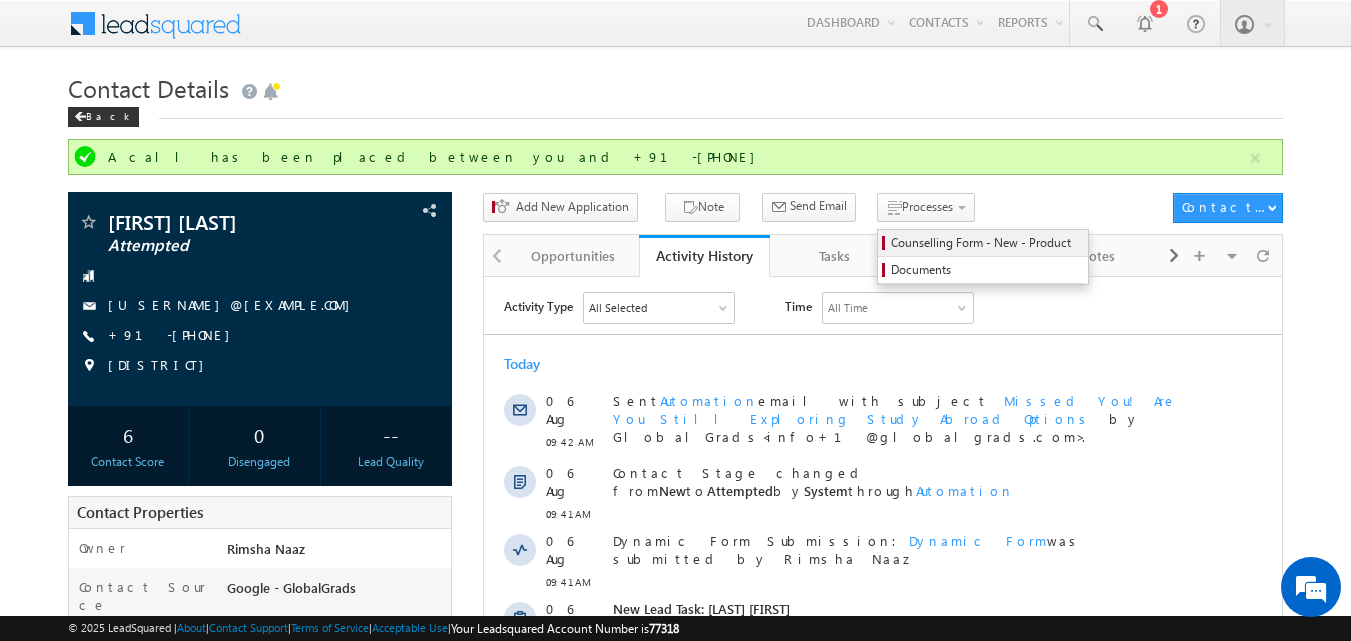 click on "Counselling Form - New - Product" at bounding box center [983, 243] 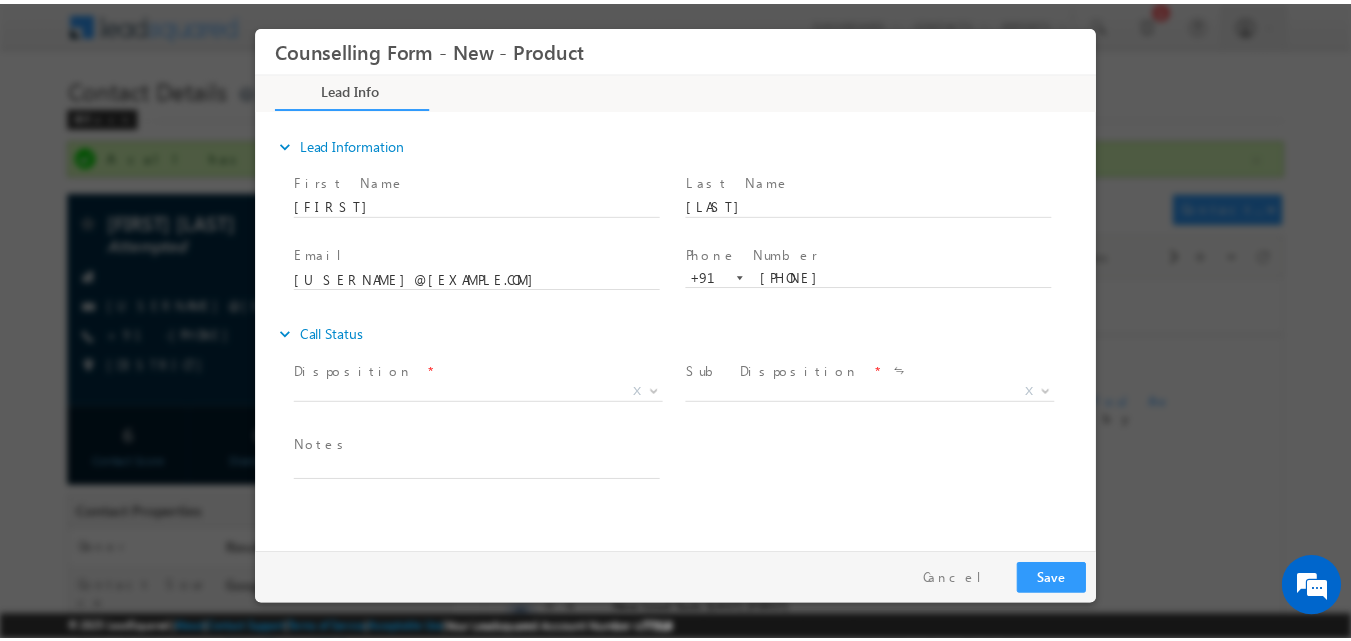 scroll, scrollTop: 0, scrollLeft: 0, axis: both 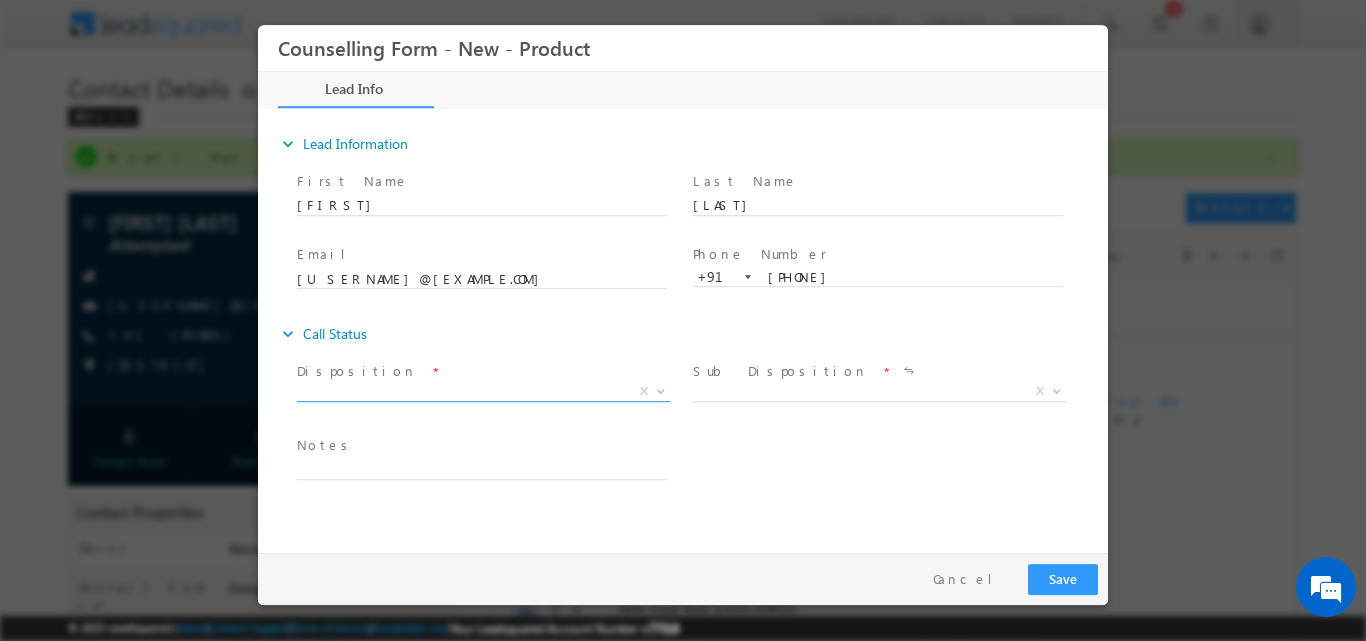 click at bounding box center (659, 390) 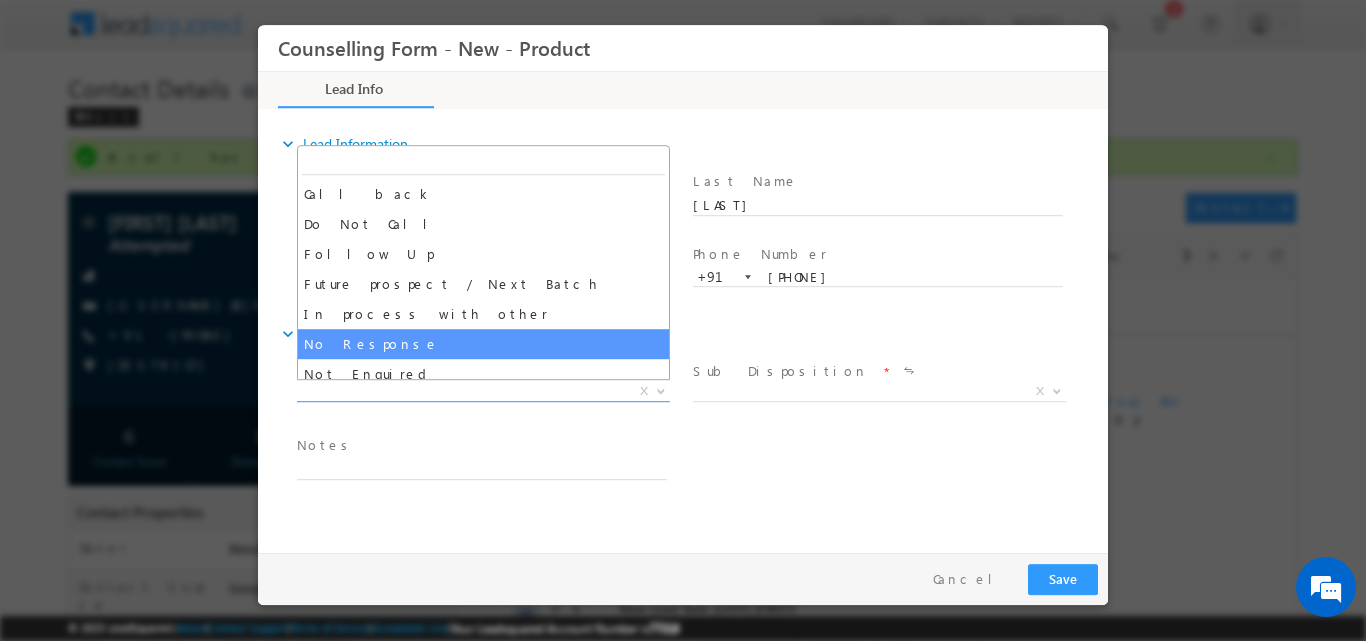 drag, startPoint x: 516, startPoint y: 321, endPoint x: 518, endPoint y: 339, distance: 18.110771 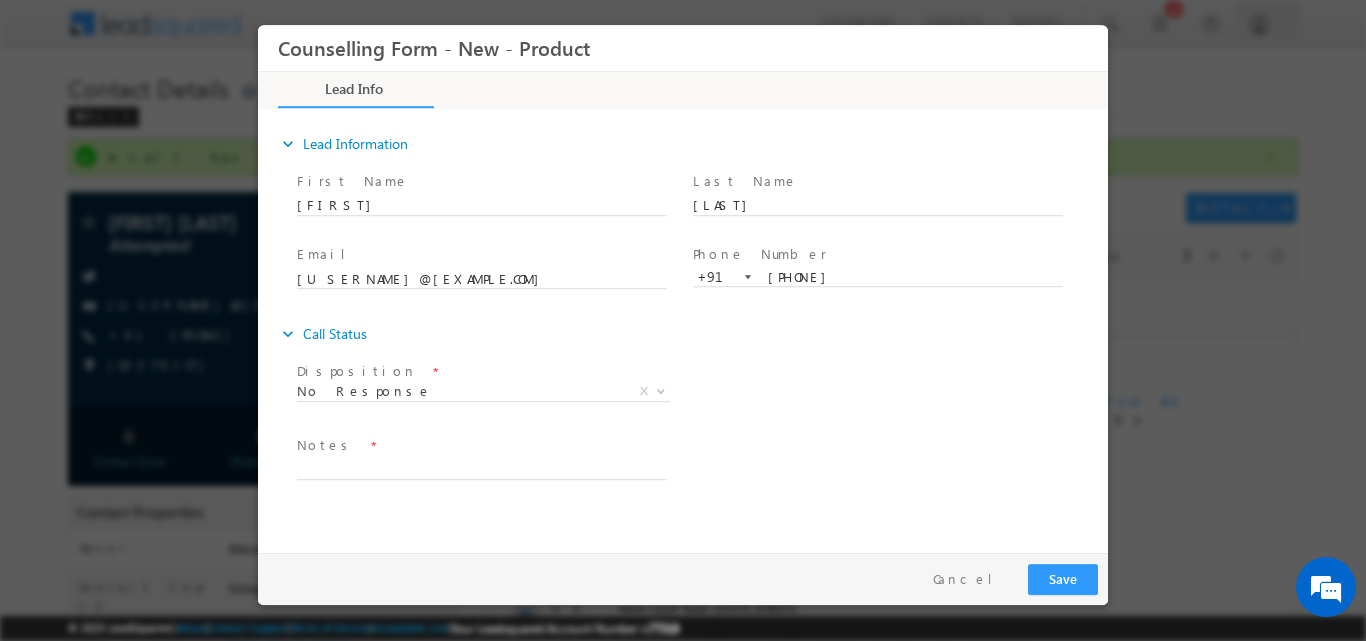 click on "expand_more Call Status" at bounding box center [693, 333] 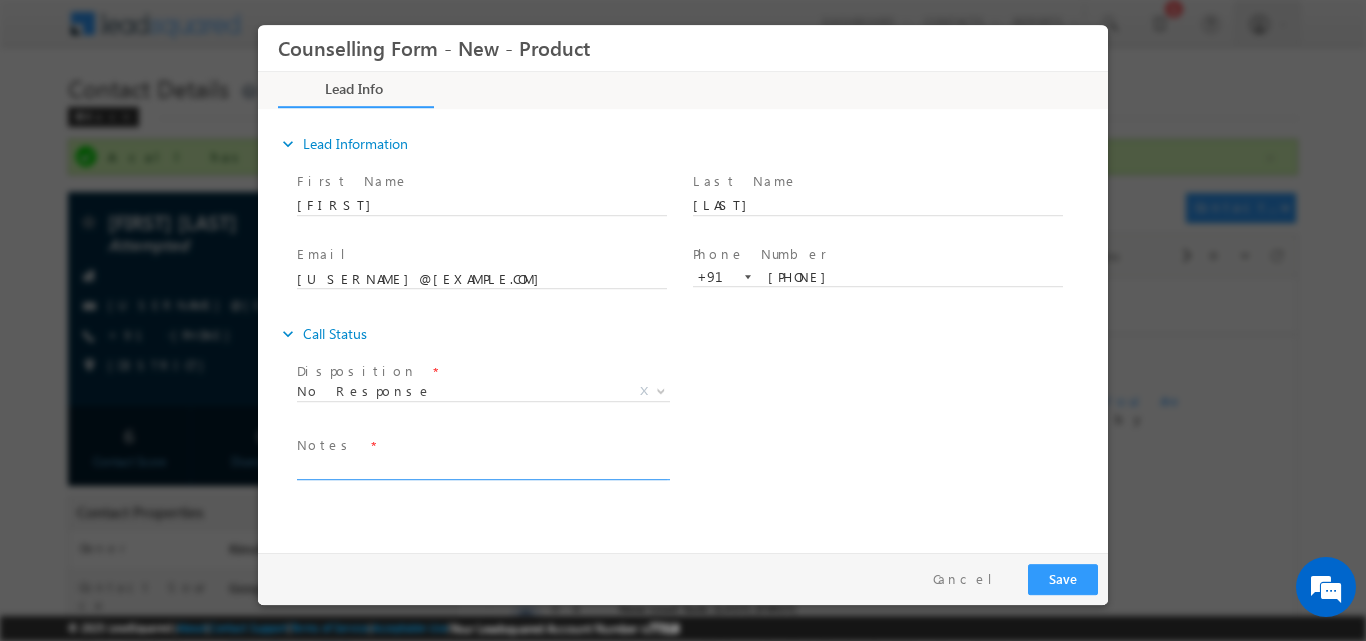 click at bounding box center (482, 467) 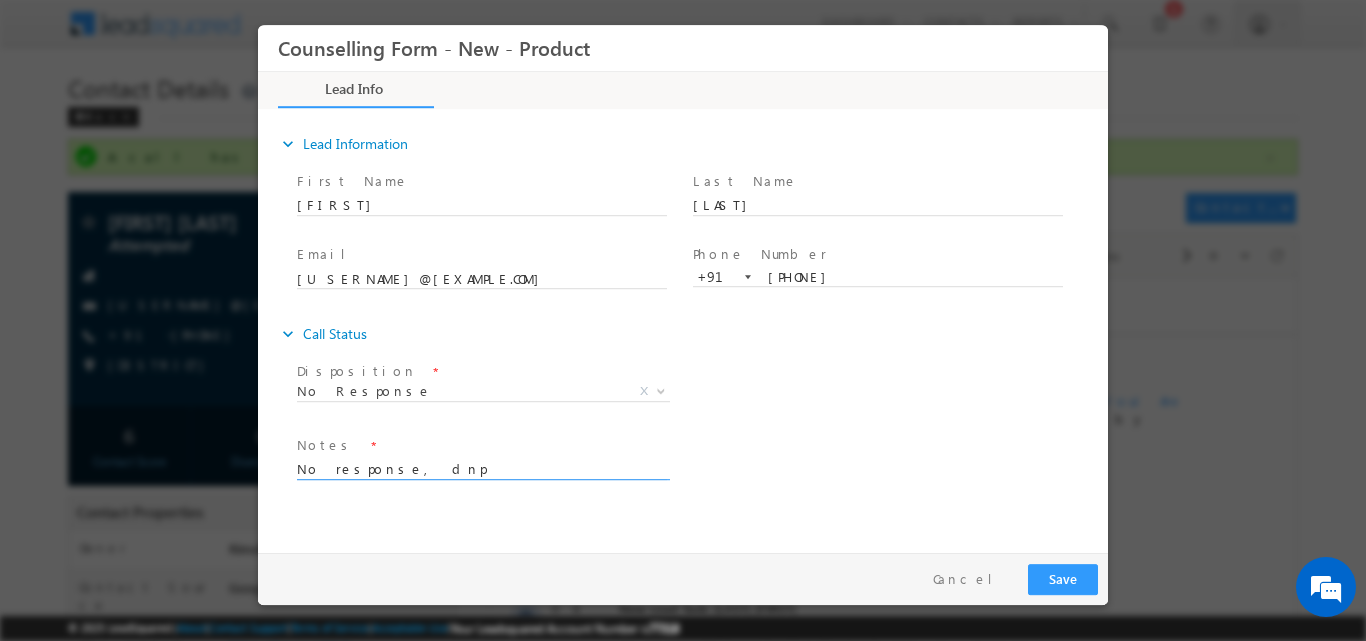 type on "No response, dnp" 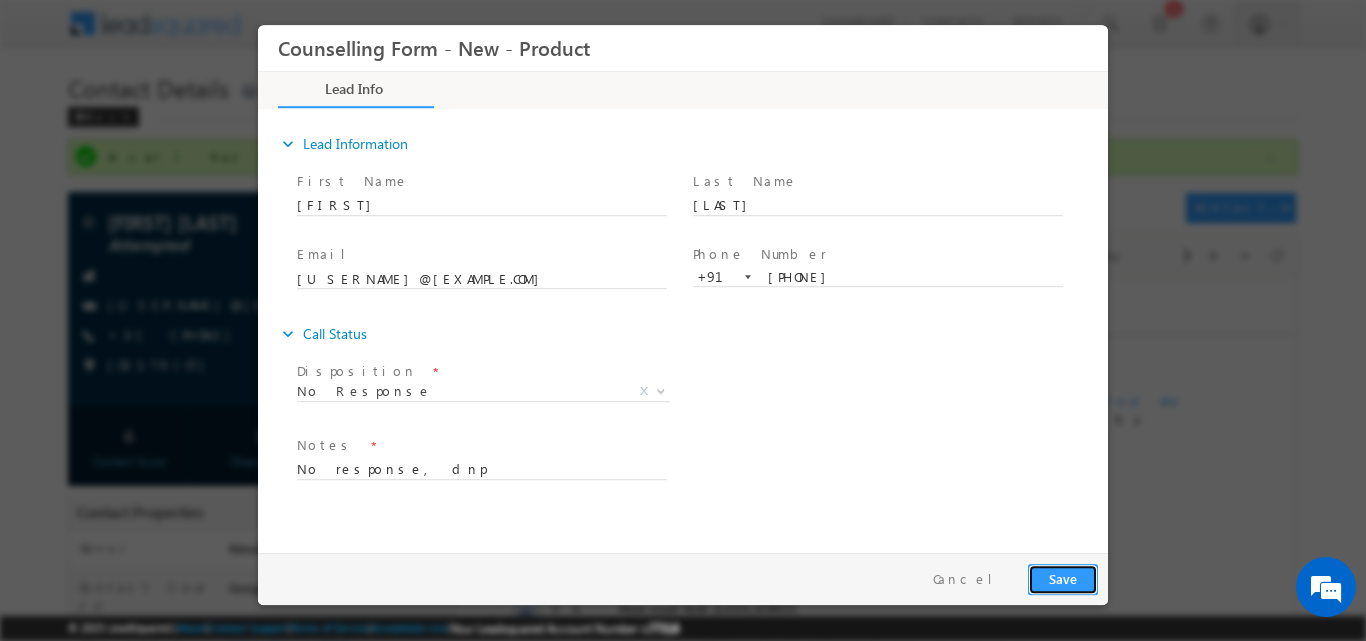 click on "Save" at bounding box center [1063, 578] 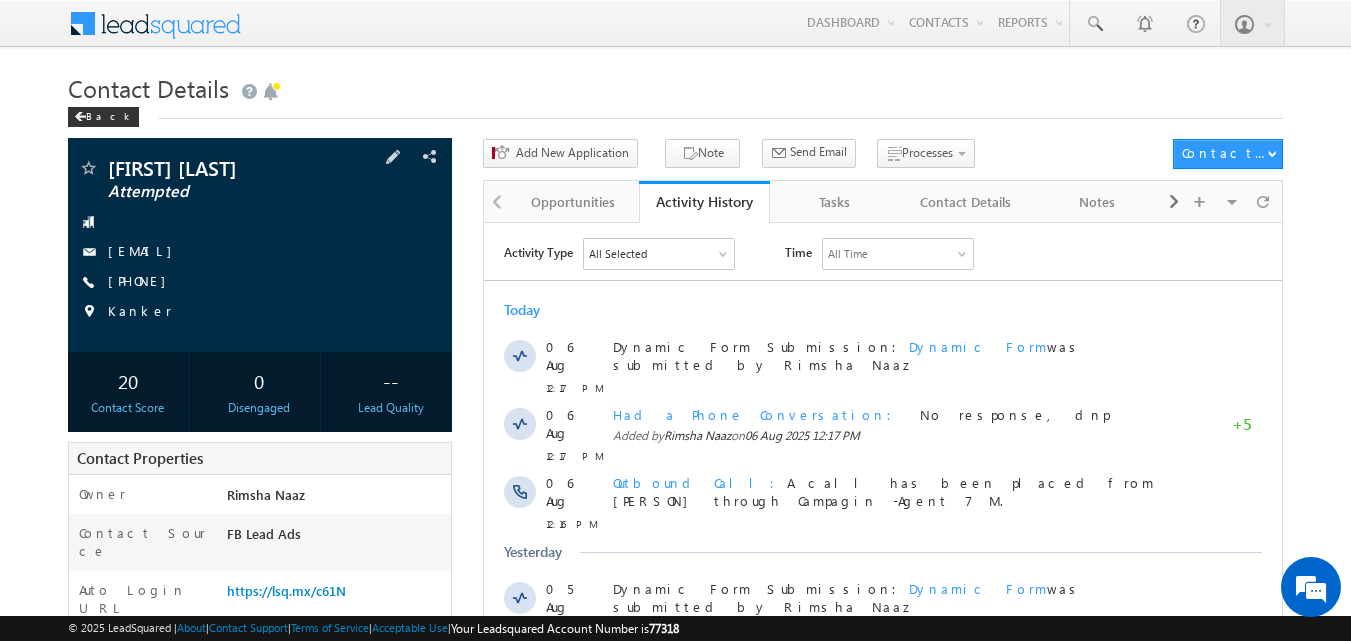 scroll, scrollTop: 0, scrollLeft: 0, axis: both 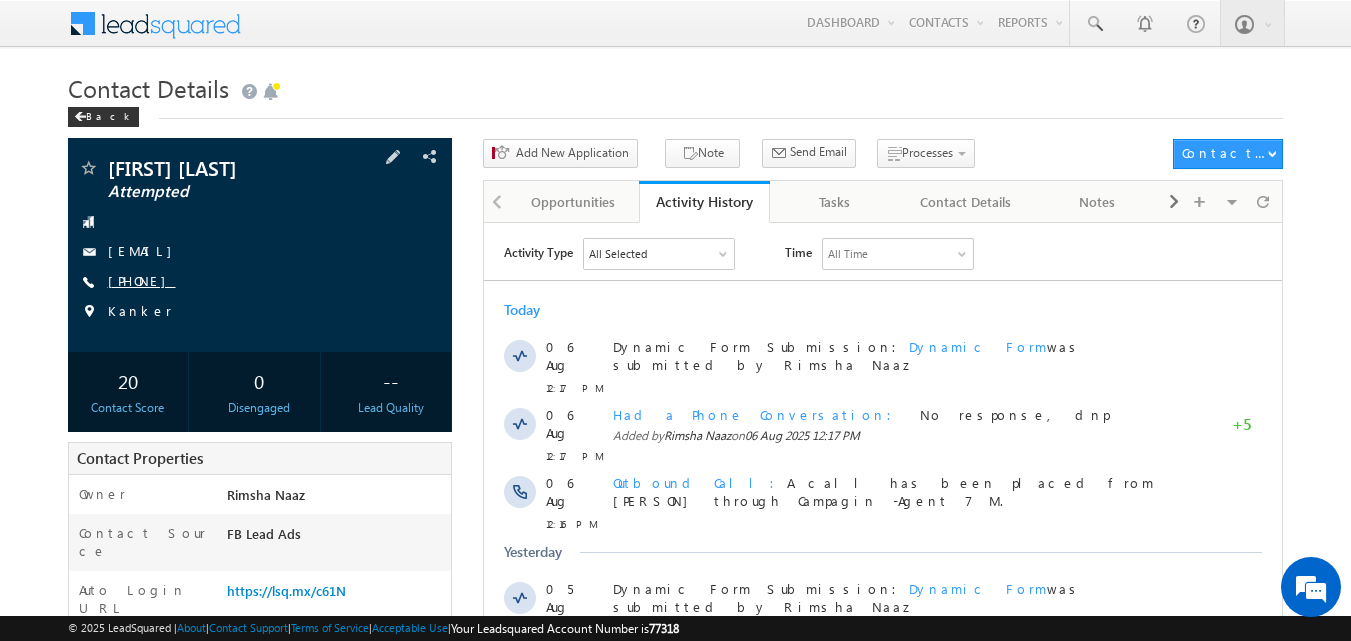 click on "+91-9243600615" at bounding box center [142, 280] 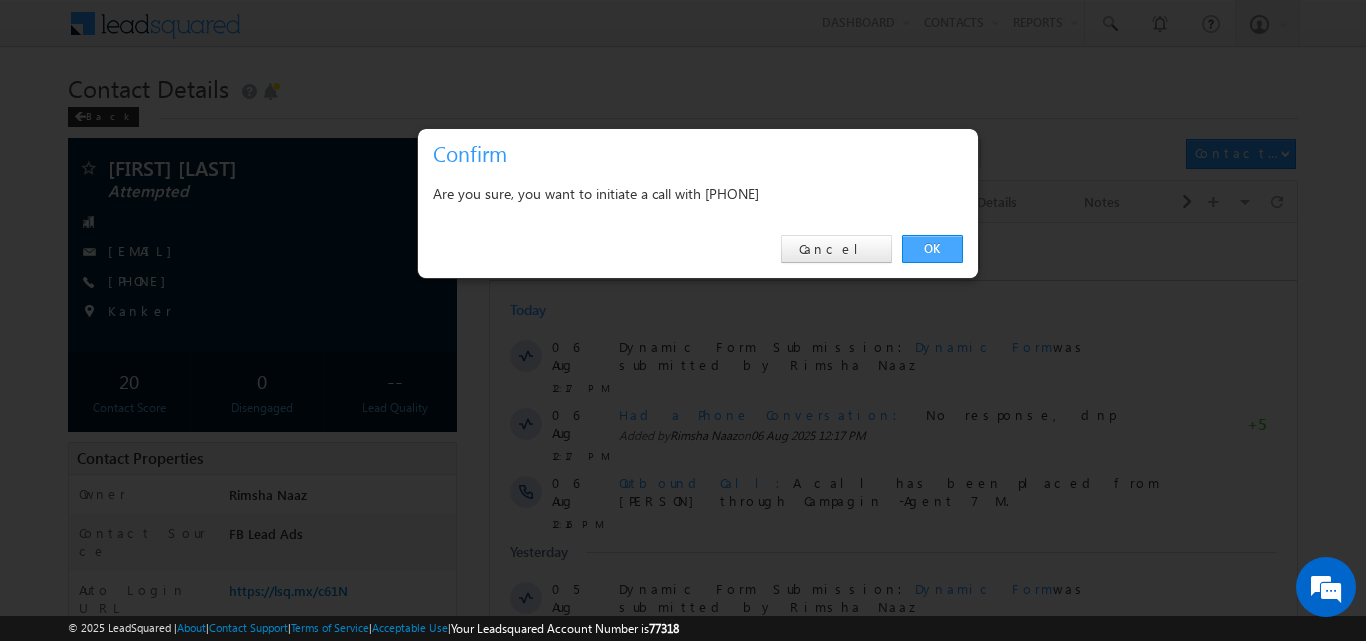 click on "OK" at bounding box center (932, 249) 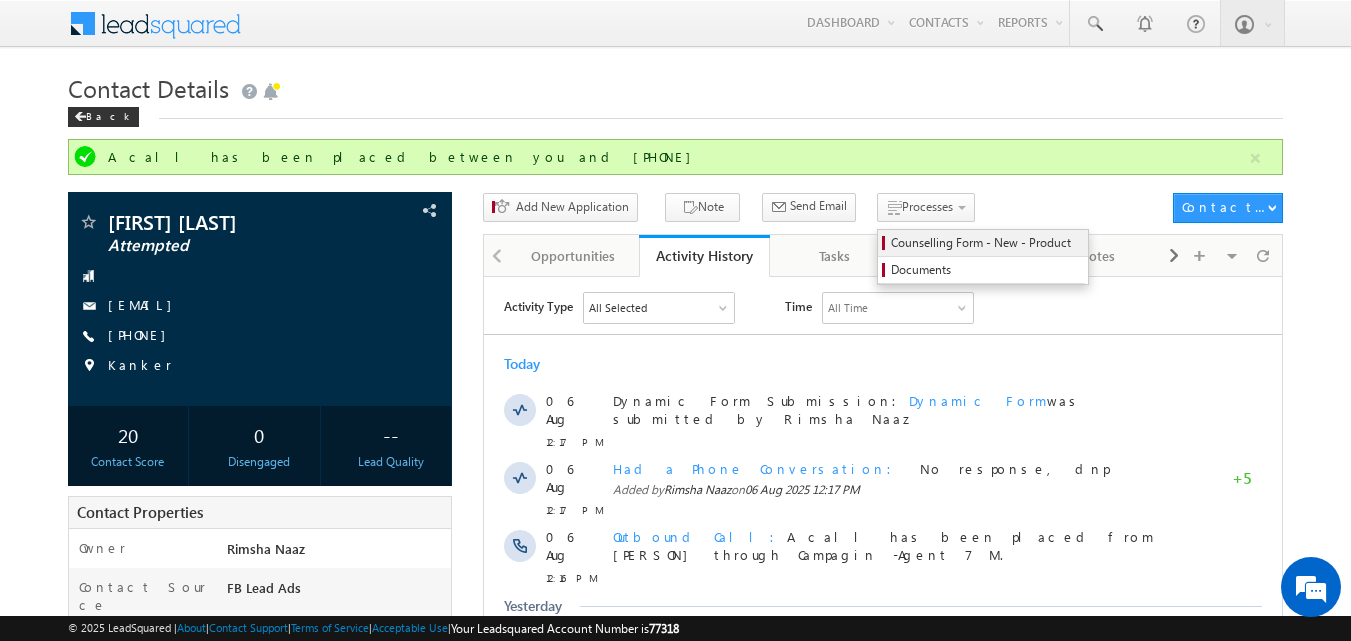 click on "Counselling Form - New - Product" at bounding box center [986, 243] 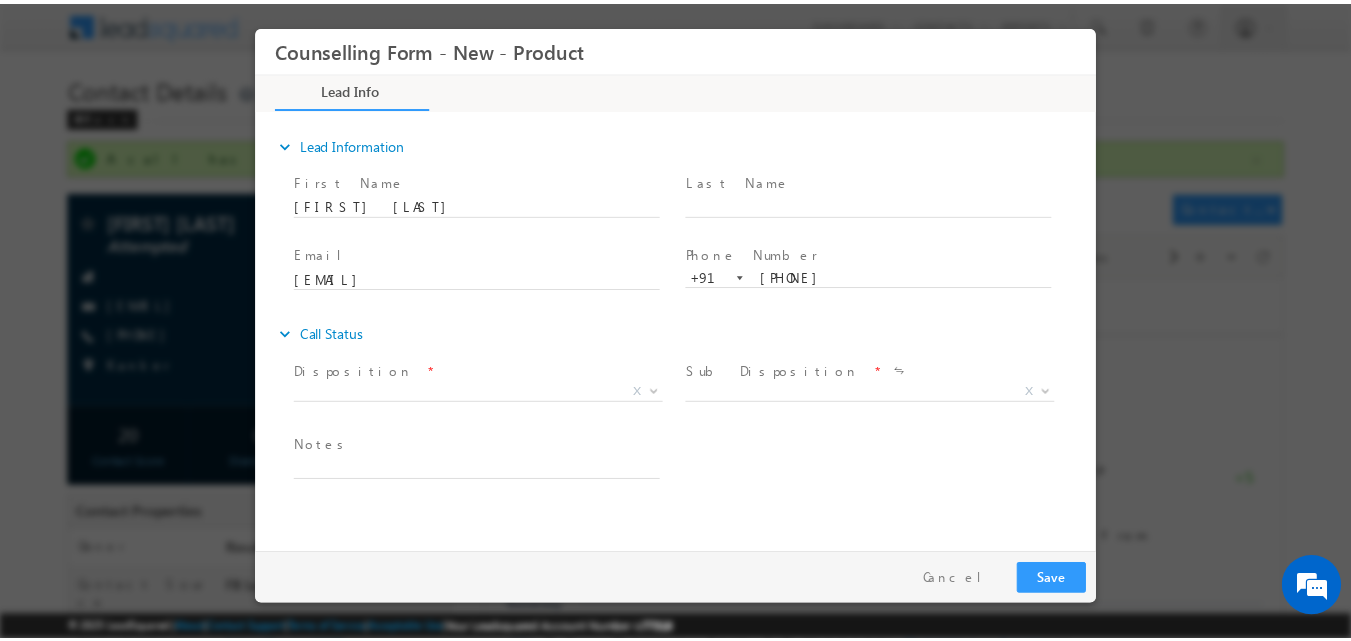 scroll, scrollTop: 0, scrollLeft: 0, axis: both 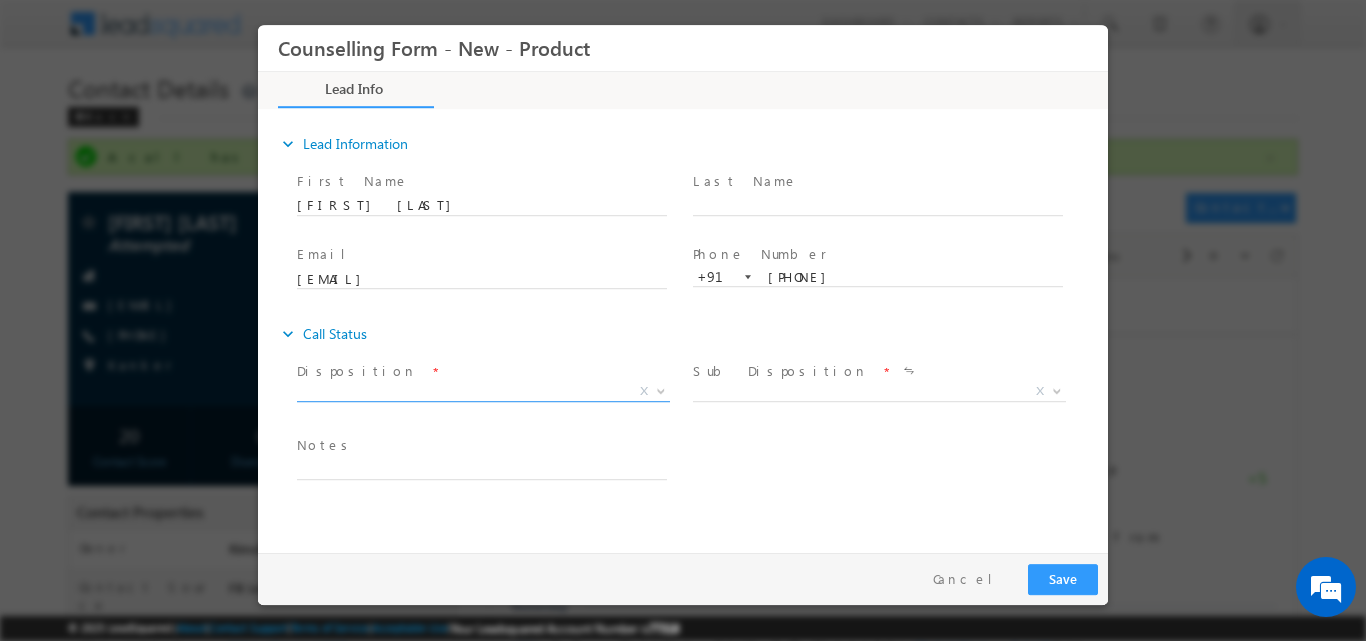 click at bounding box center [661, 389] 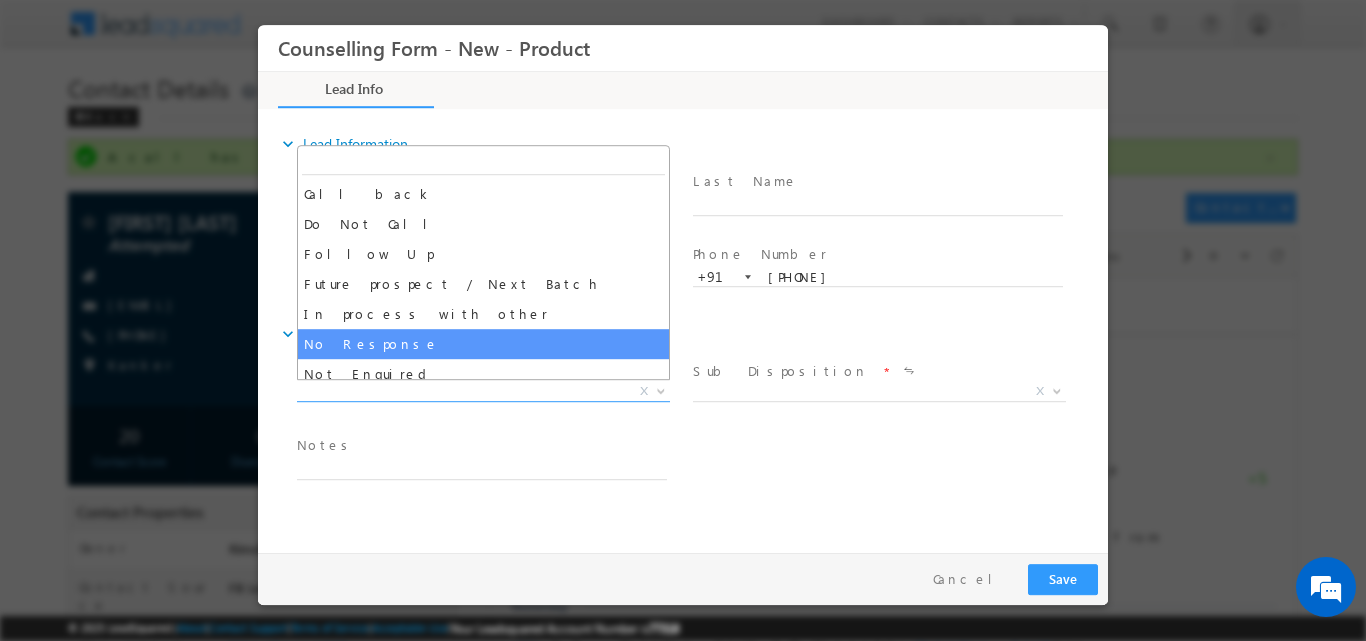 select on "No Response" 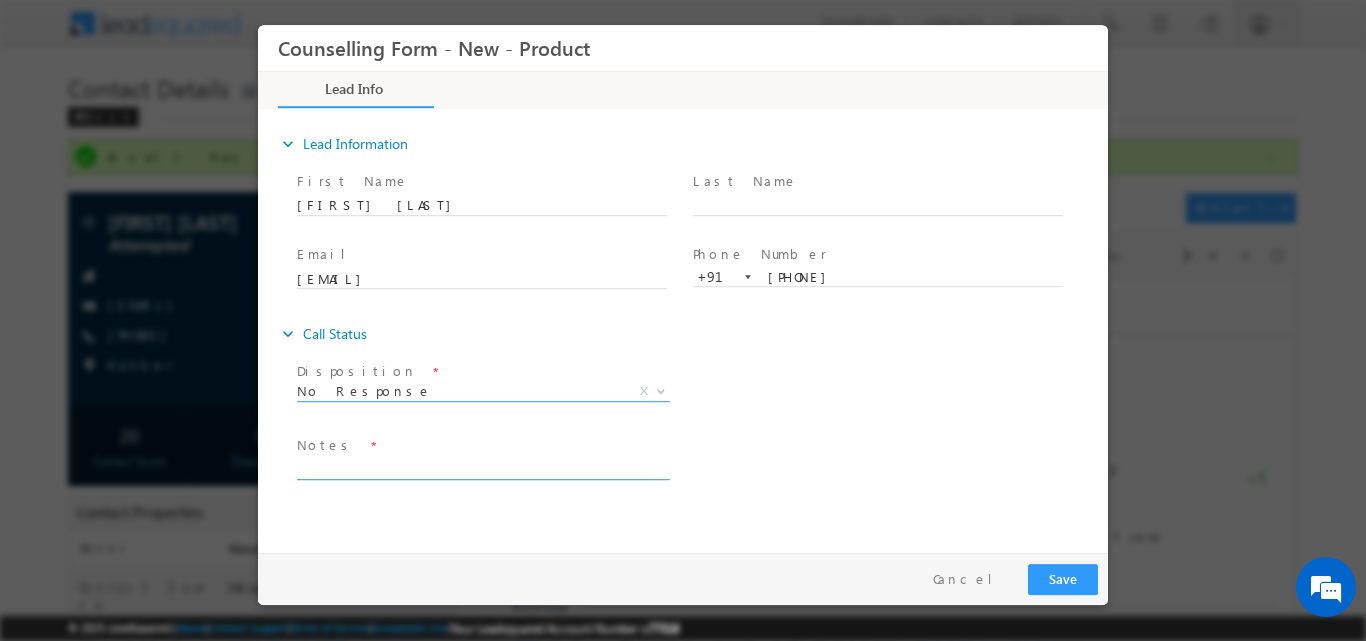 click at bounding box center [482, 467] 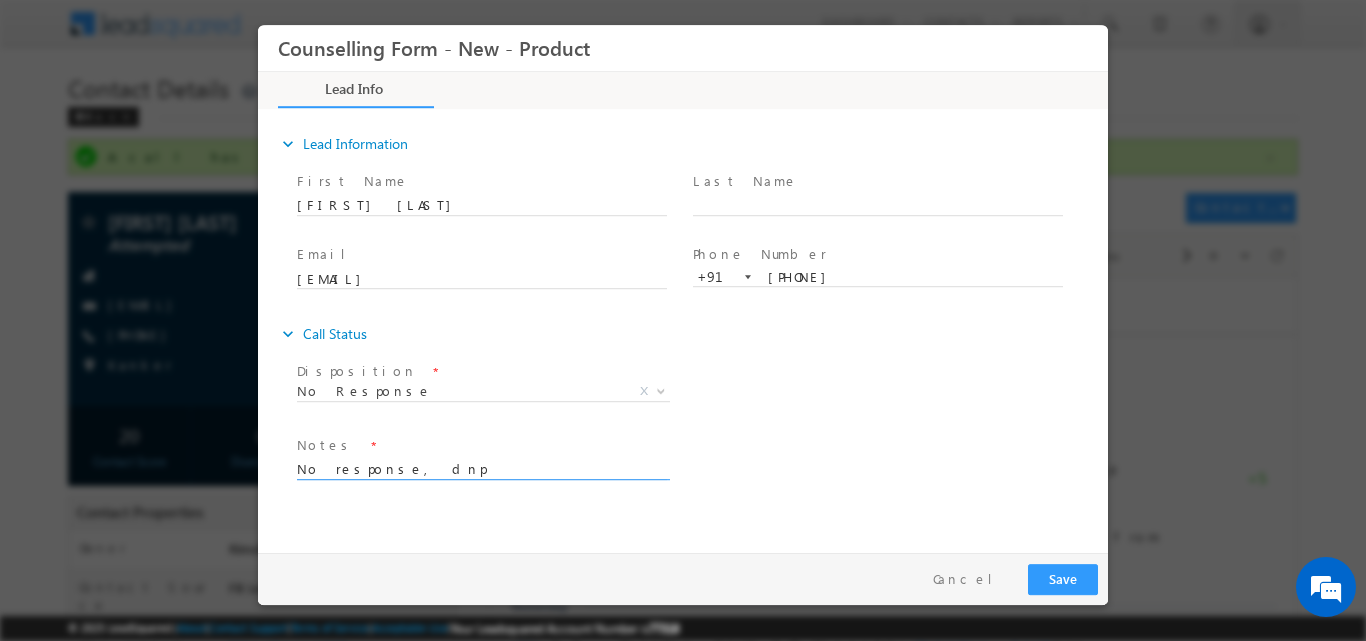 type on "No response, dnp" 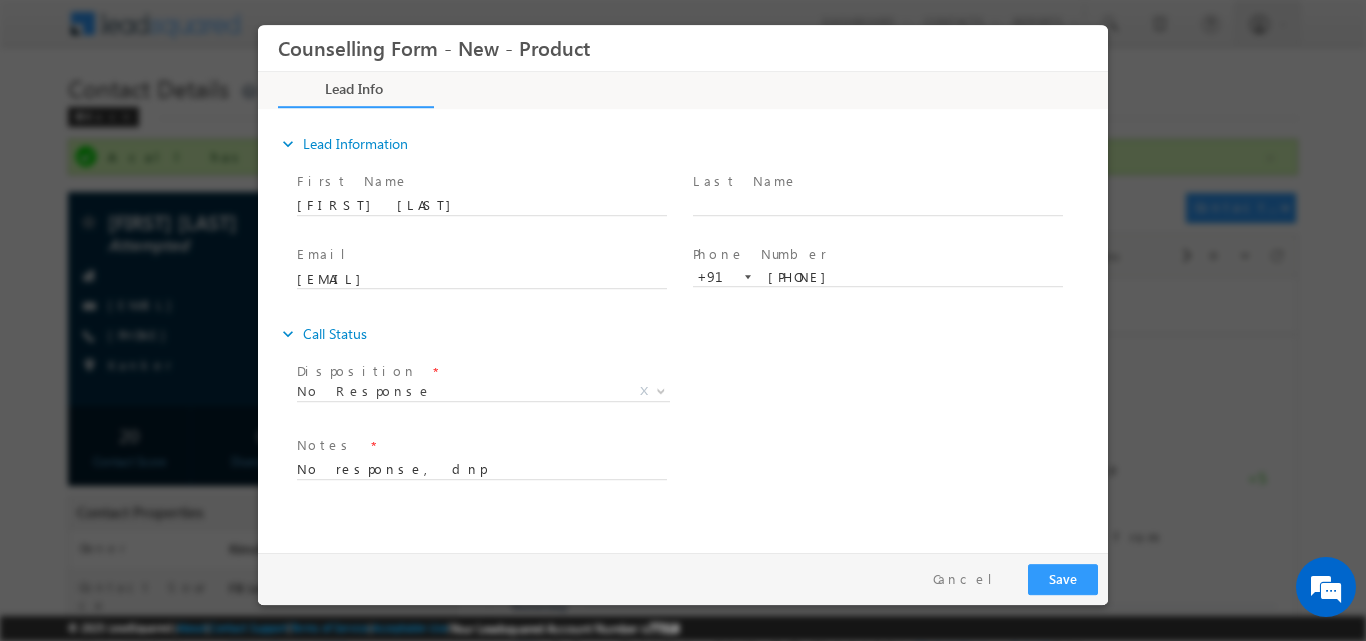 click on "Pay & Save
Save
Cancel" at bounding box center [688, 578] 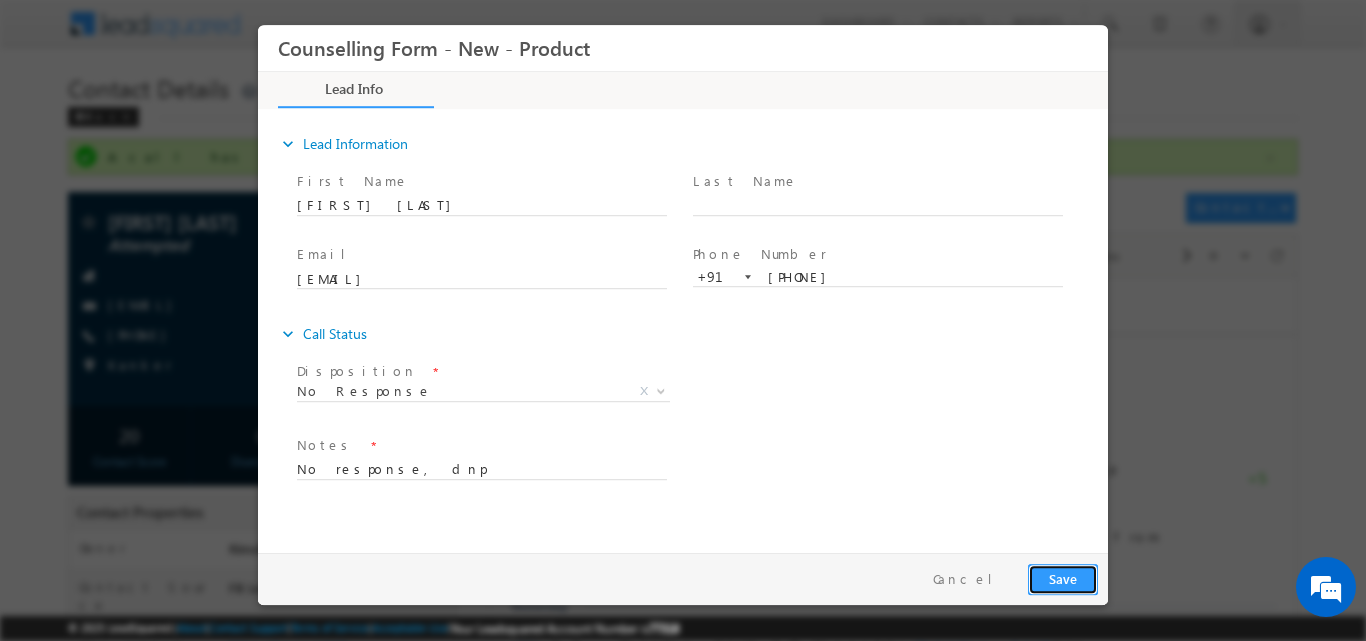 click on "Save" at bounding box center [1063, 578] 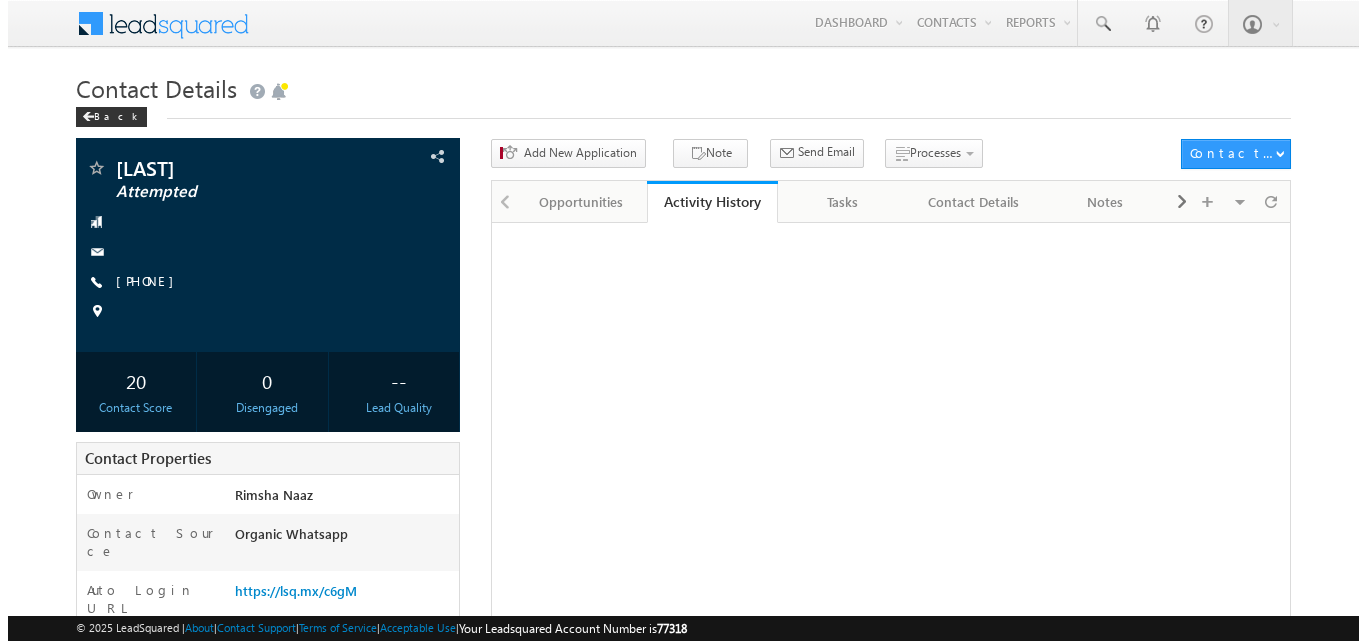 scroll, scrollTop: 0, scrollLeft: 0, axis: both 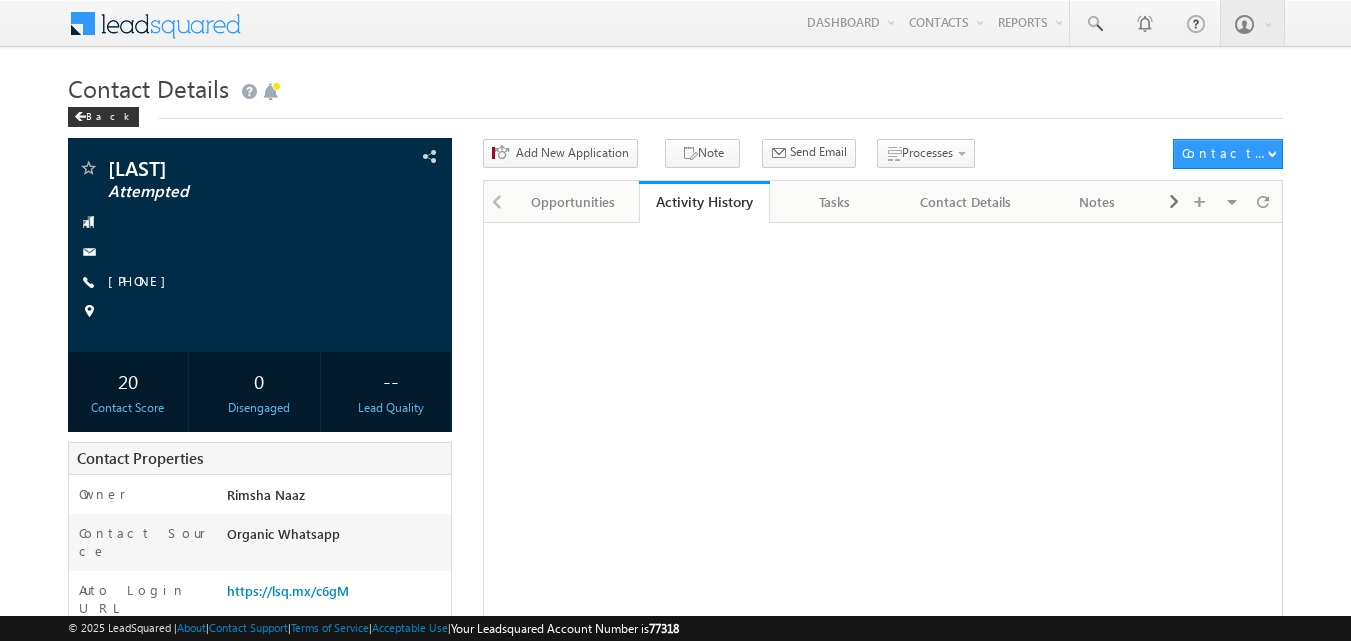 click on "[PHONE]" at bounding box center (142, 280) 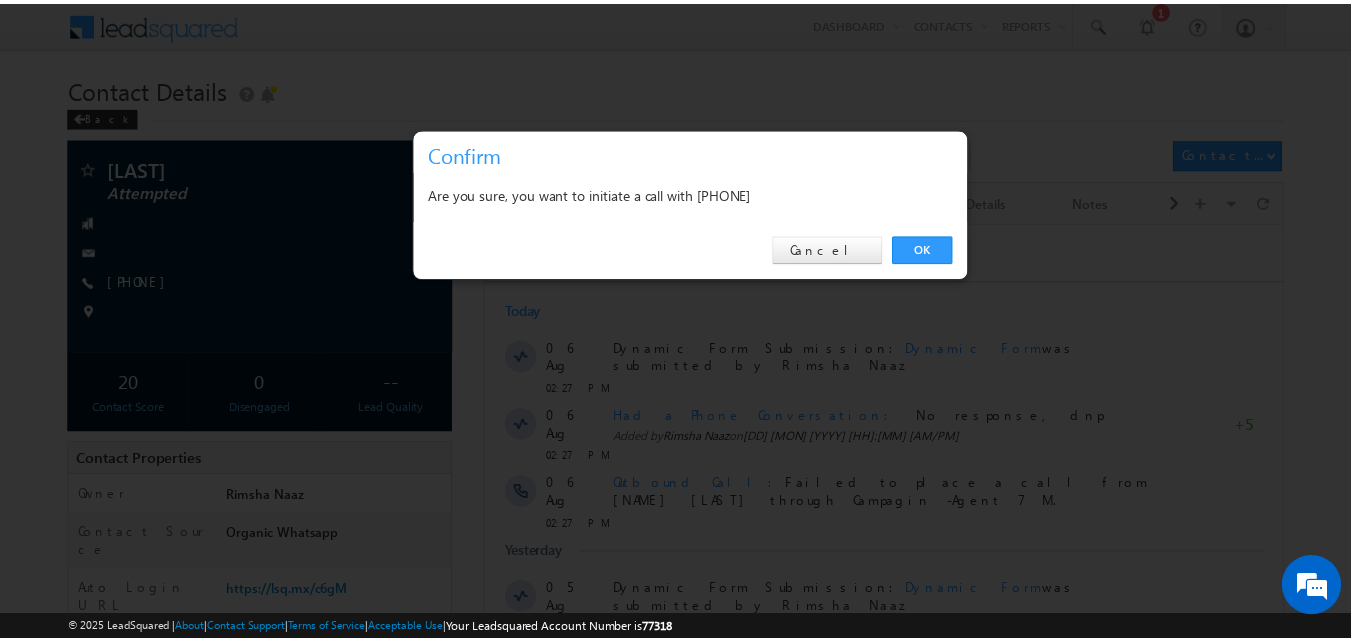 scroll, scrollTop: 0, scrollLeft: 0, axis: both 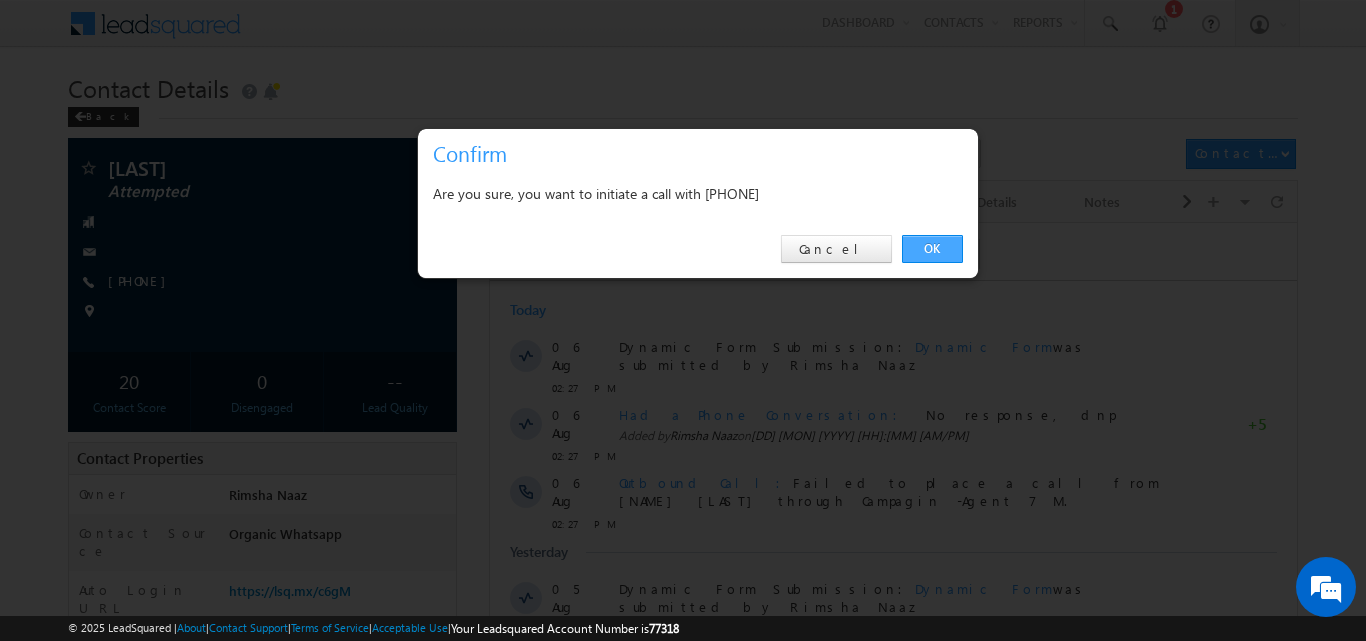 click on "OK" at bounding box center [932, 249] 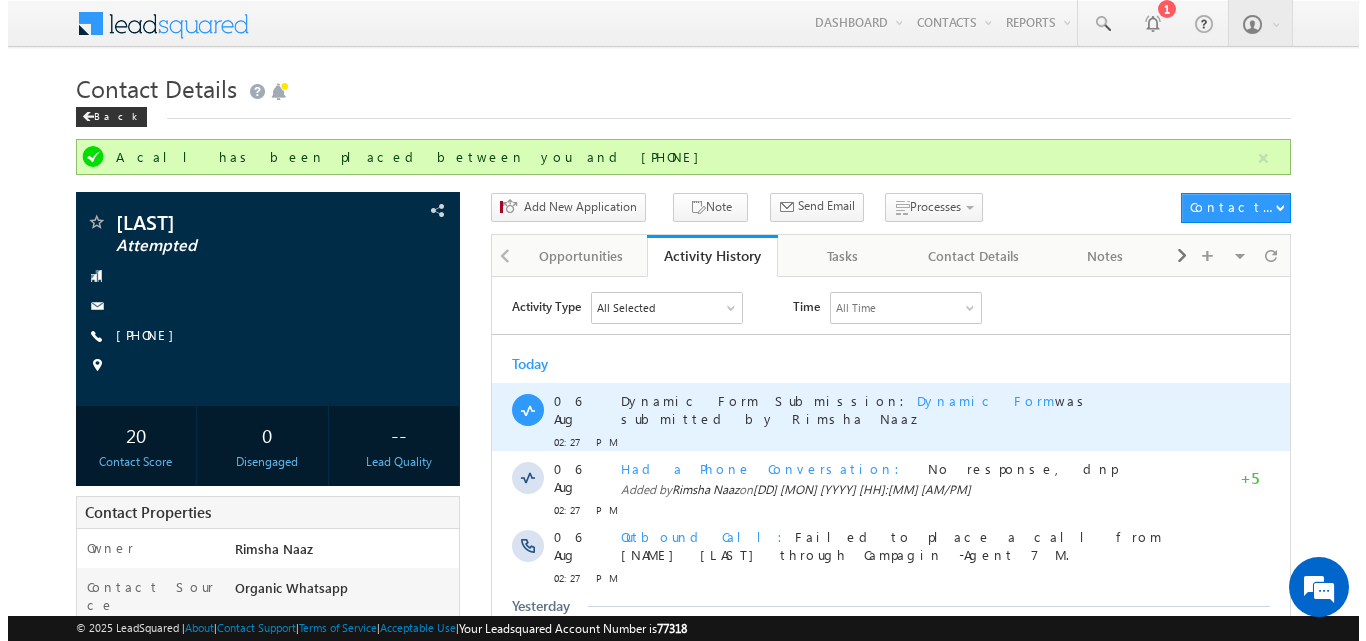 scroll, scrollTop: 0, scrollLeft: 0, axis: both 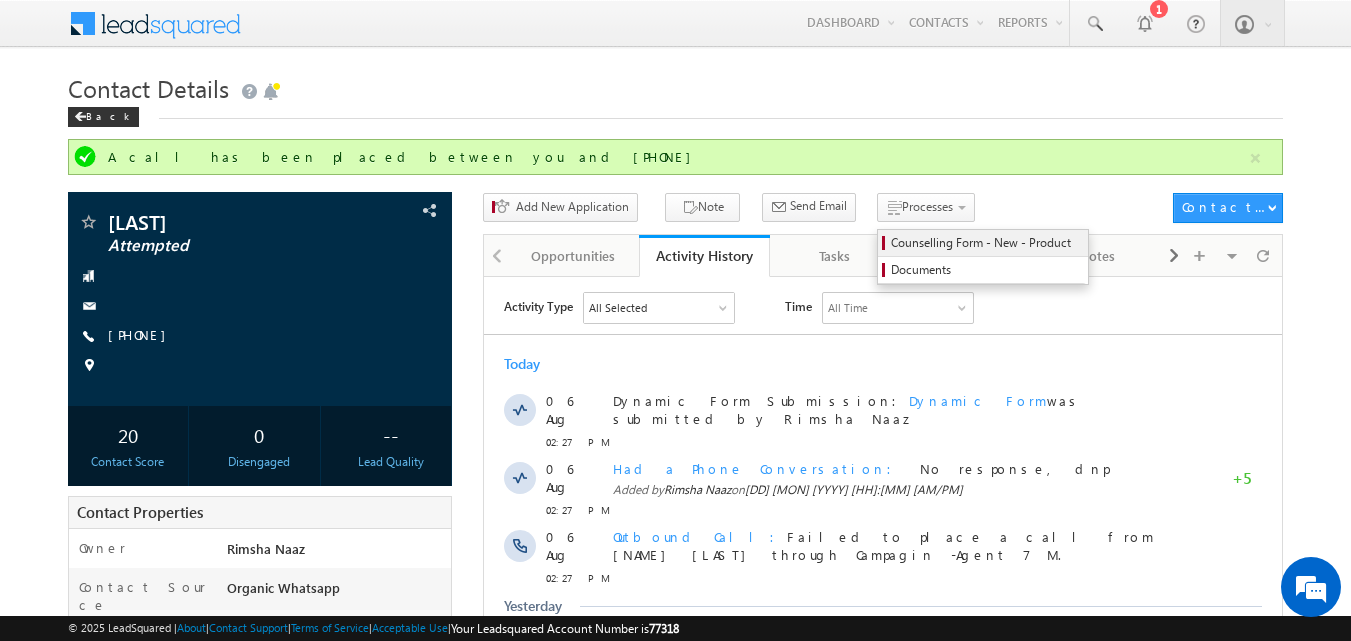click on "Counselling Form - New - Product" at bounding box center [986, 243] 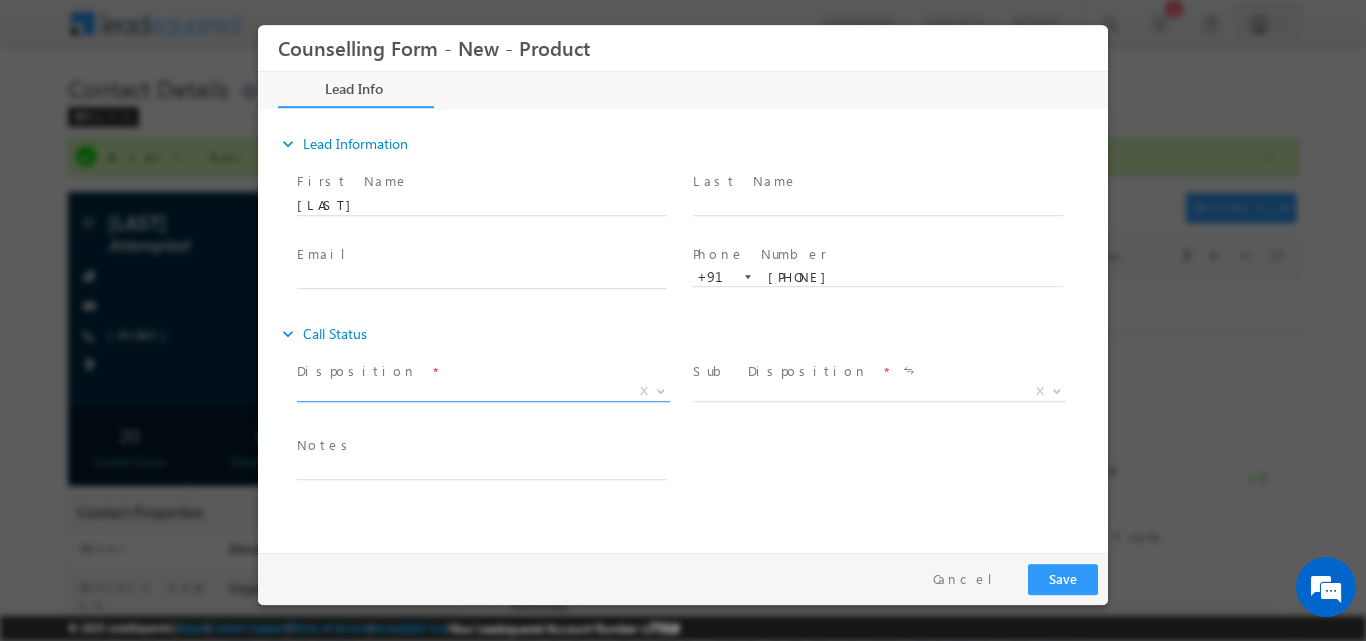 click at bounding box center [659, 390] 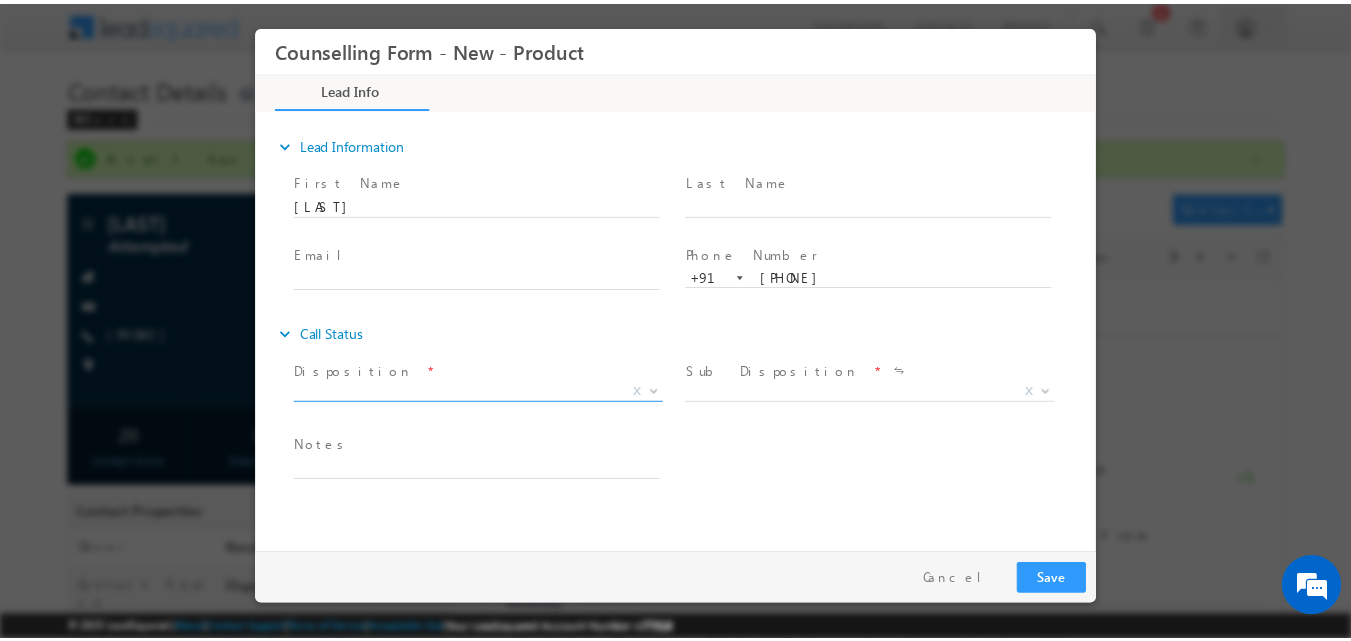 scroll, scrollTop: 0, scrollLeft: 0, axis: both 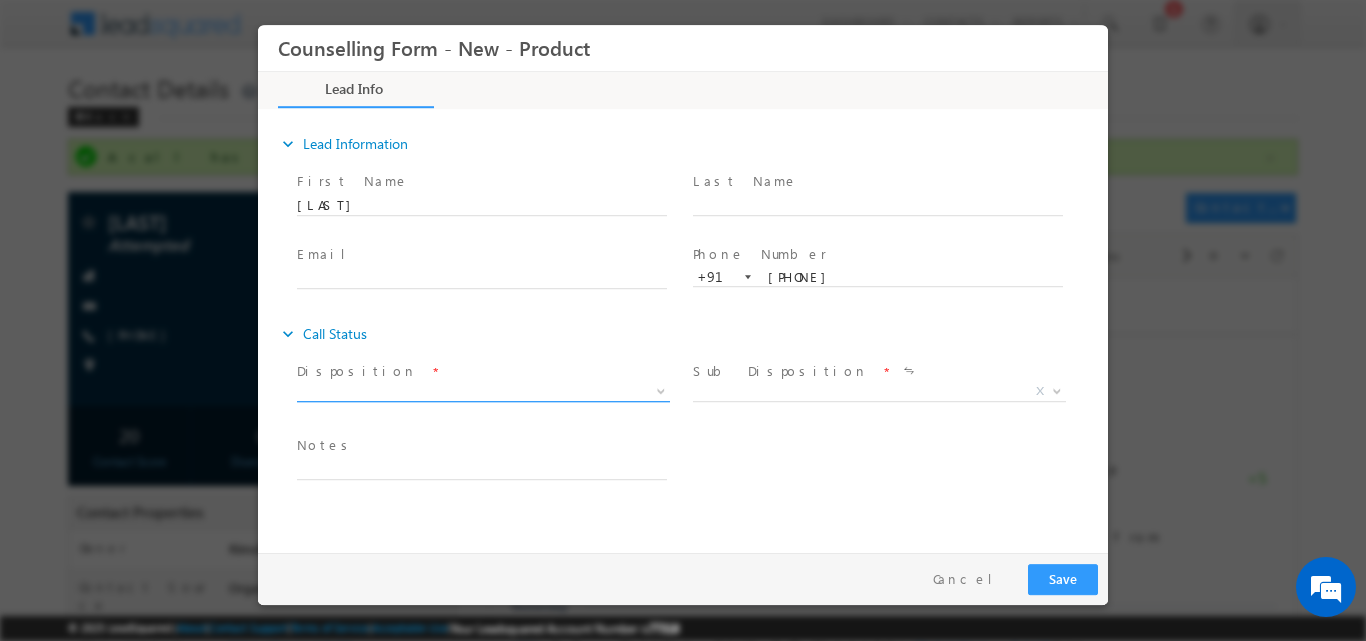 click at bounding box center (661, 389) 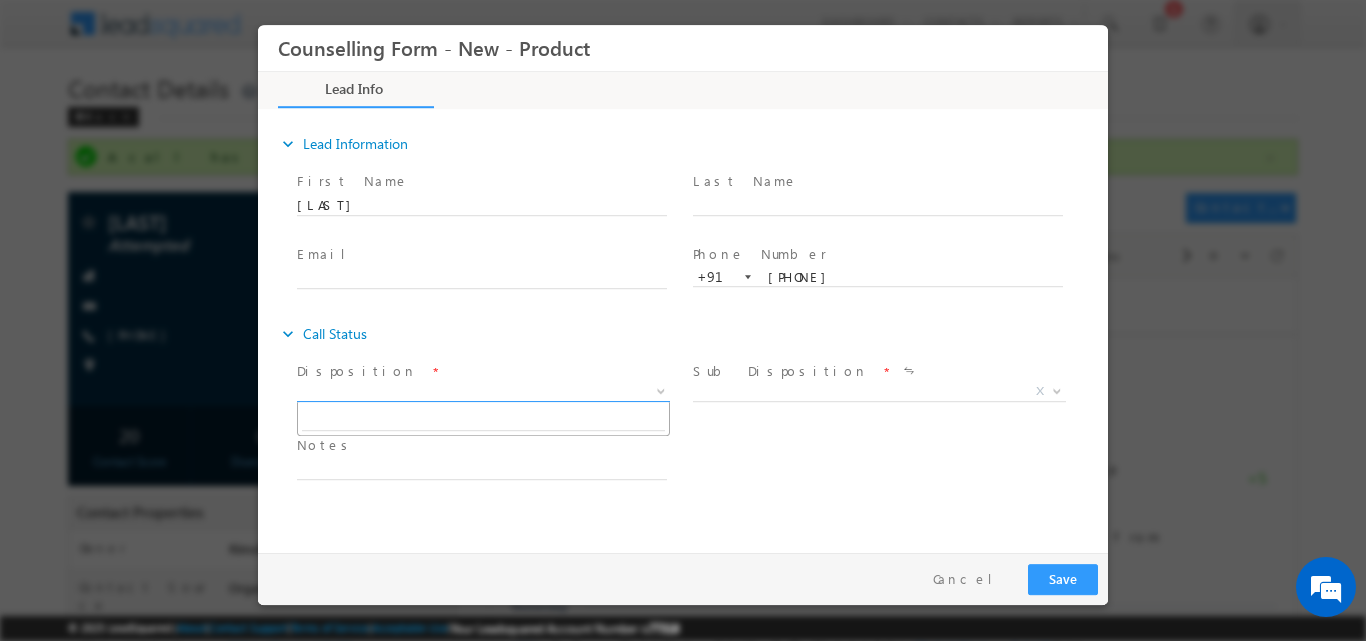 click at bounding box center [661, 389] 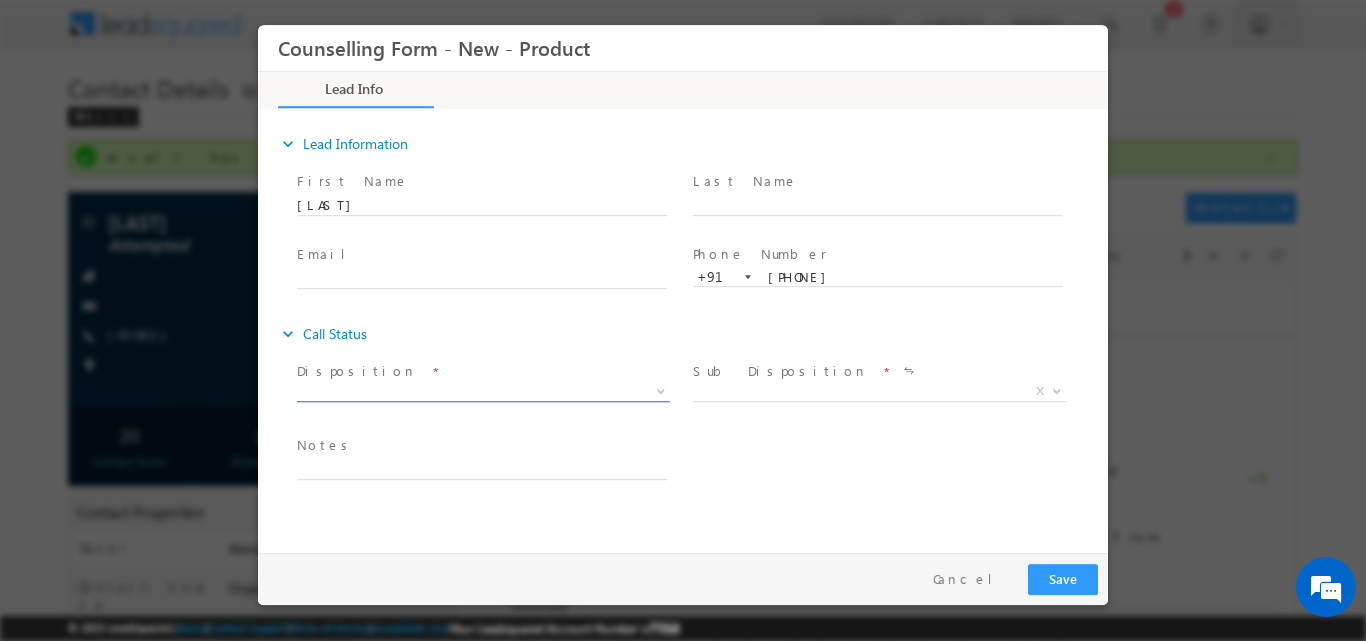 click at bounding box center (661, 389) 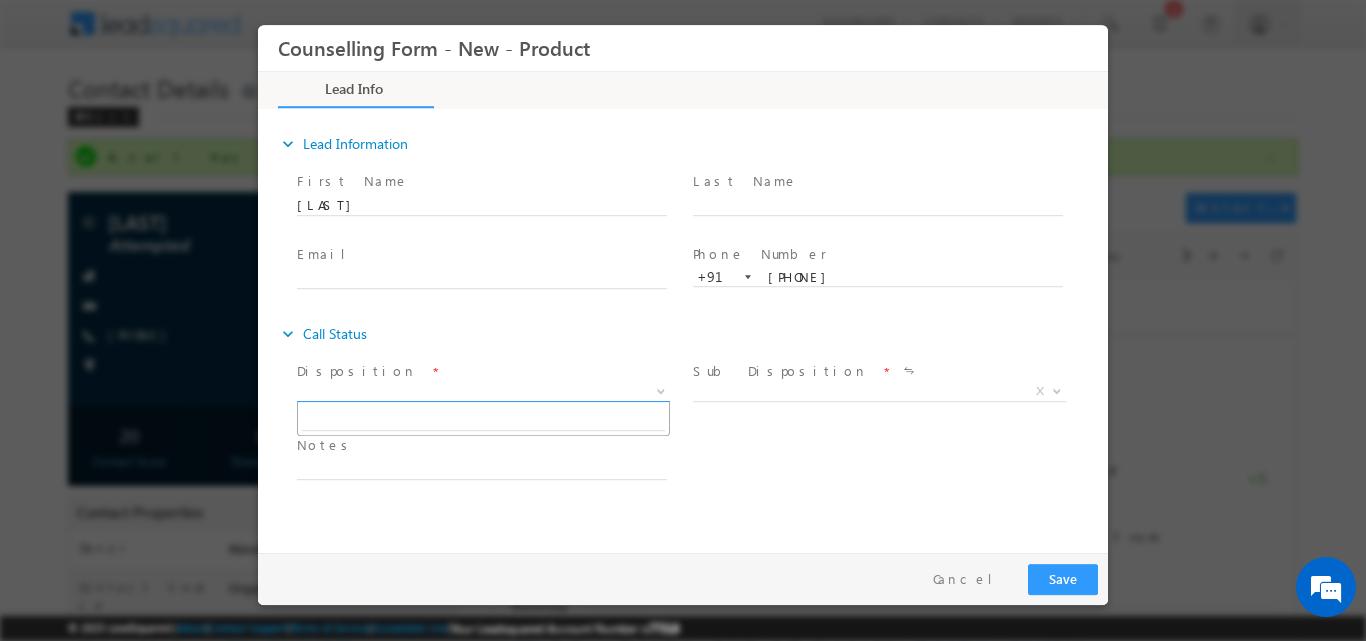 click at bounding box center (661, 389) 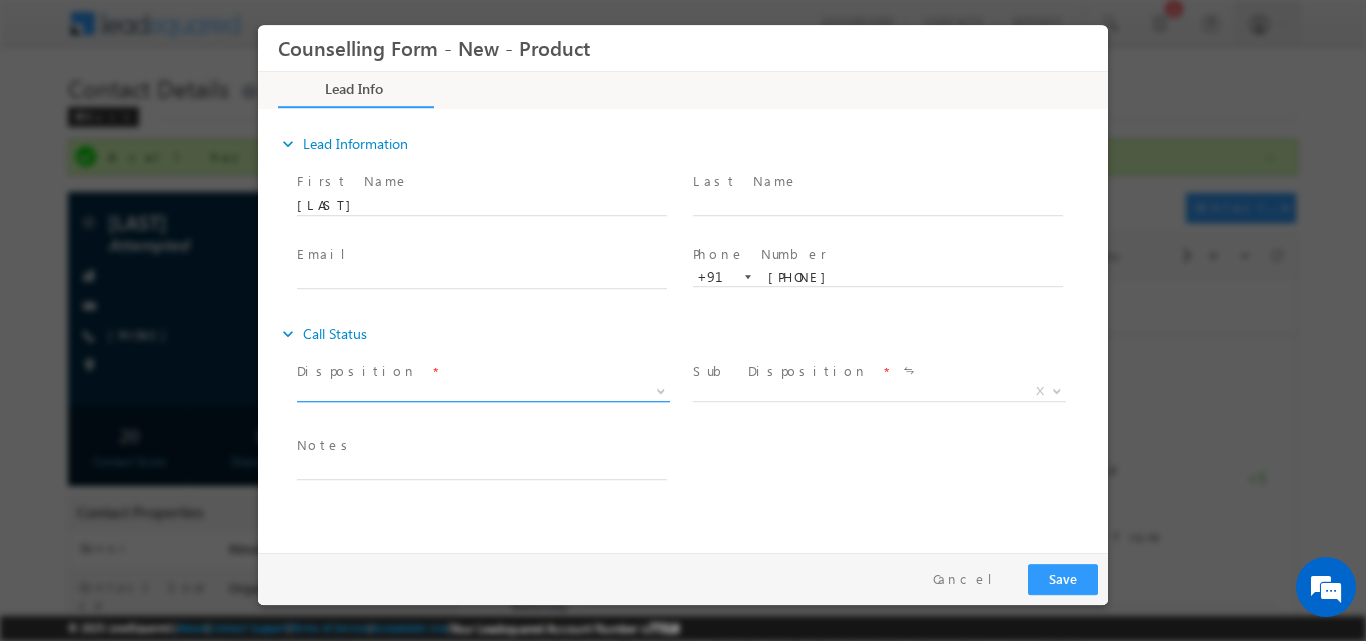 click at bounding box center [661, 389] 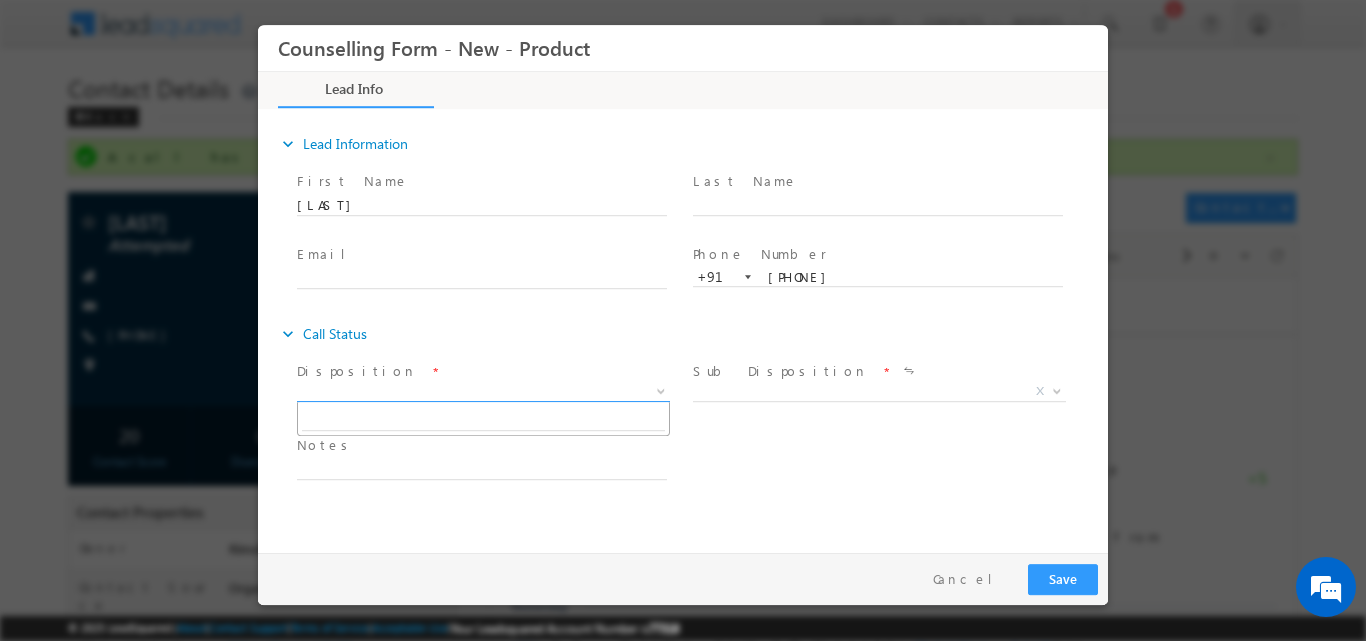 click at bounding box center [661, 389] 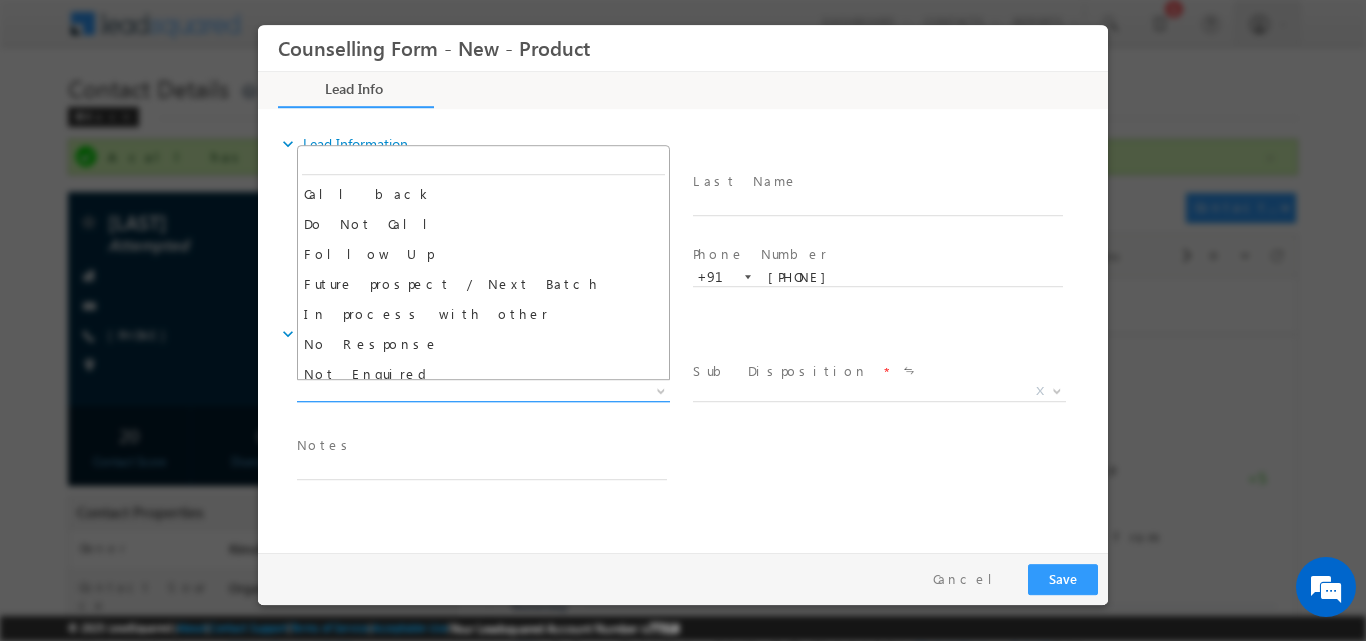 click at bounding box center [661, 389] 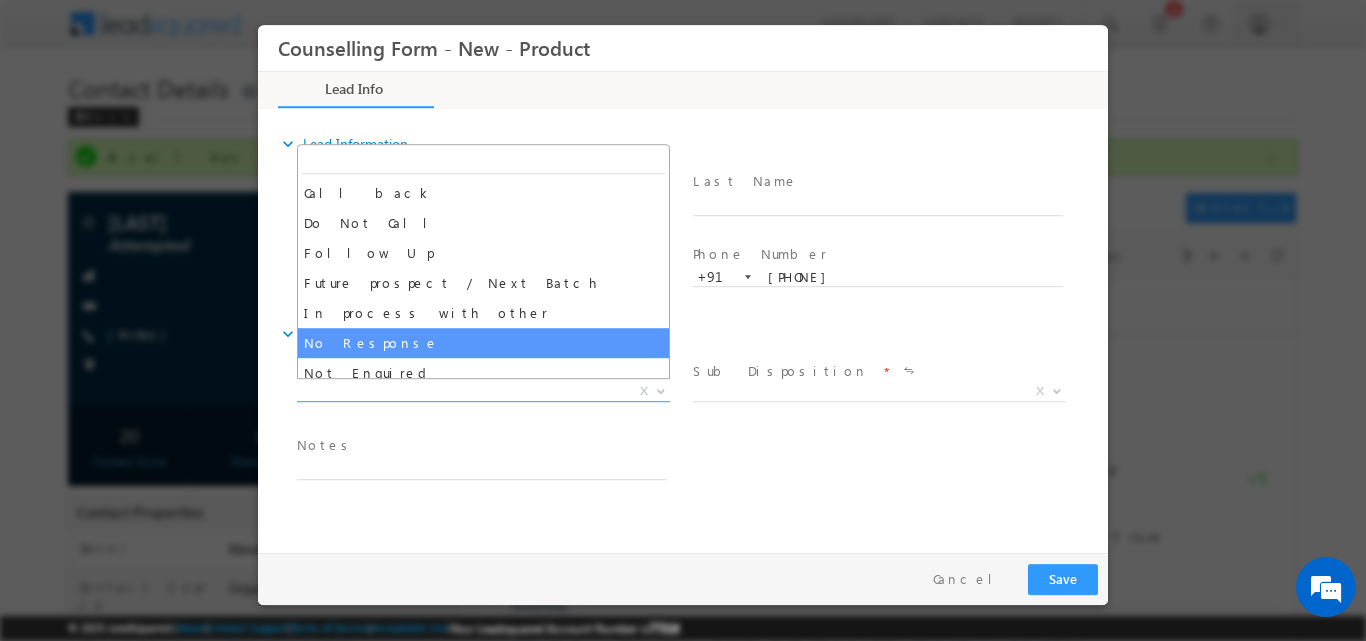 select on "No Response" 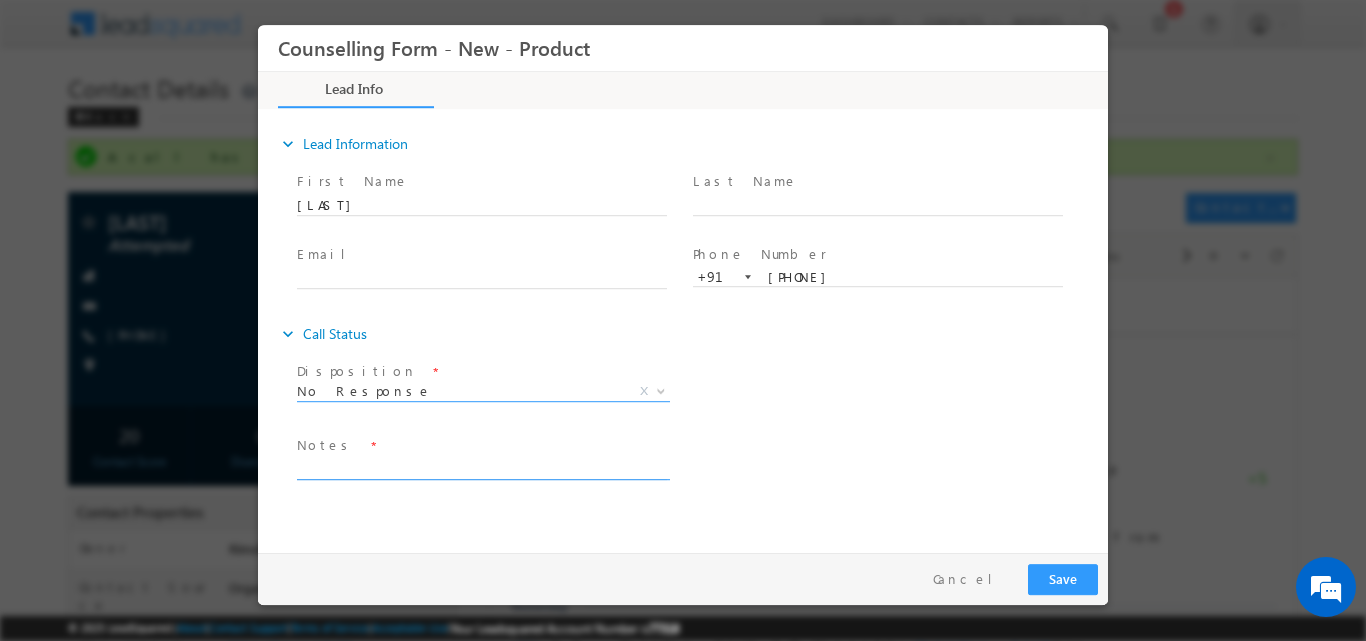 click at bounding box center (482, 467) 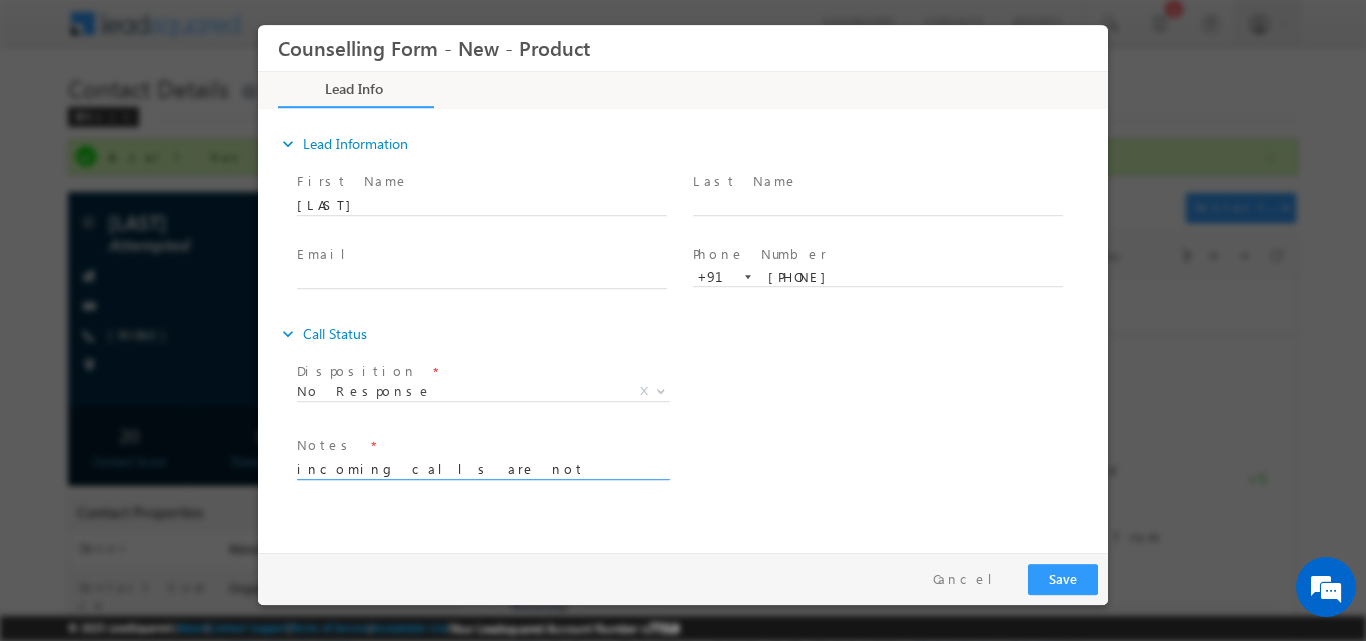 type on "incoming calls are not available" 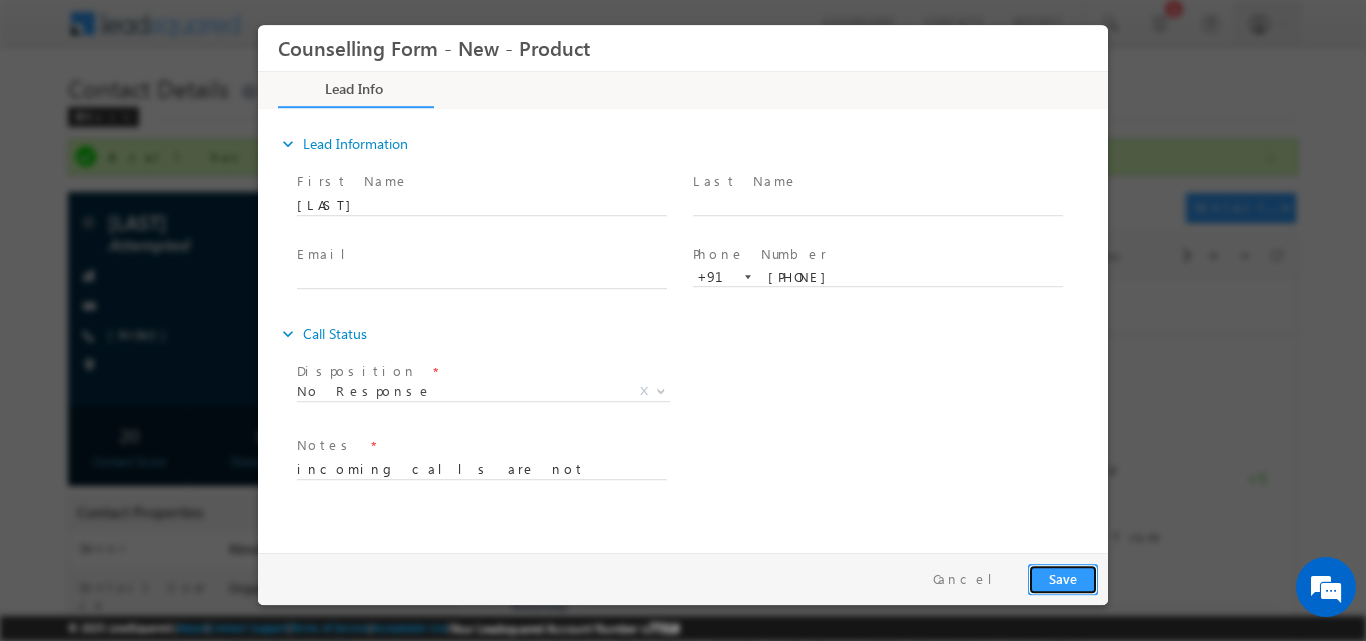 click on "Save" at bounding box center (1063, 578) 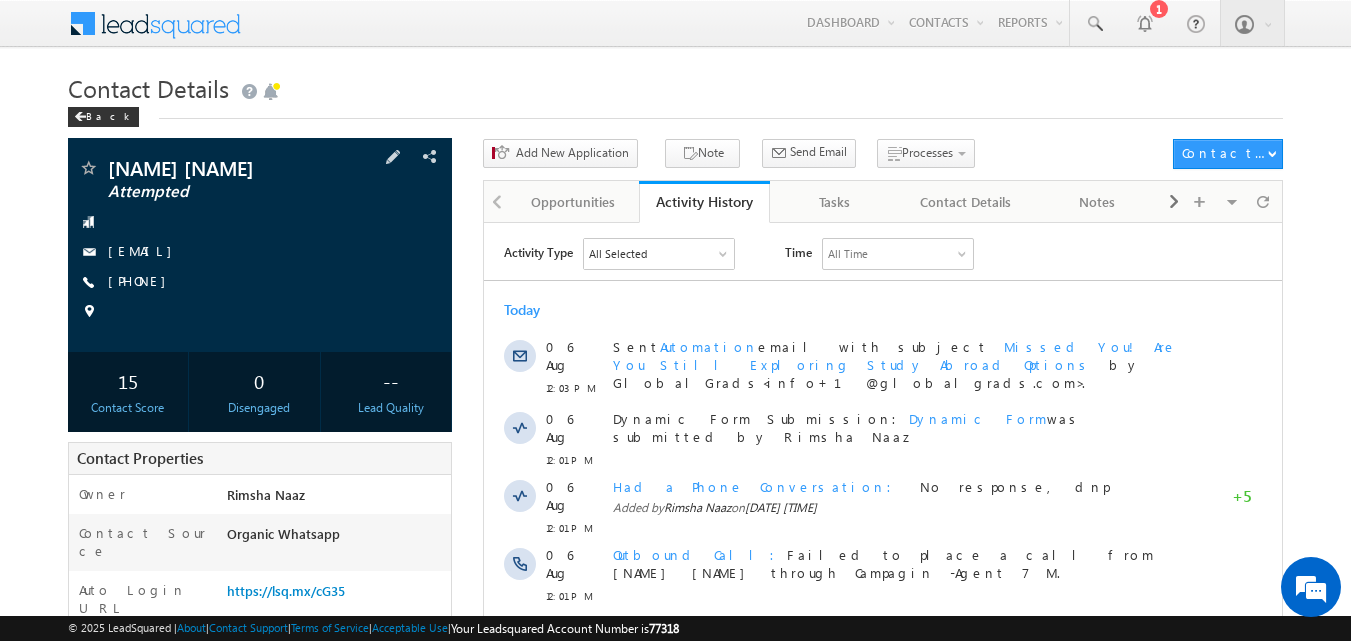 scroll, scrollTop: 0, scrollLeft: 0, axis: both 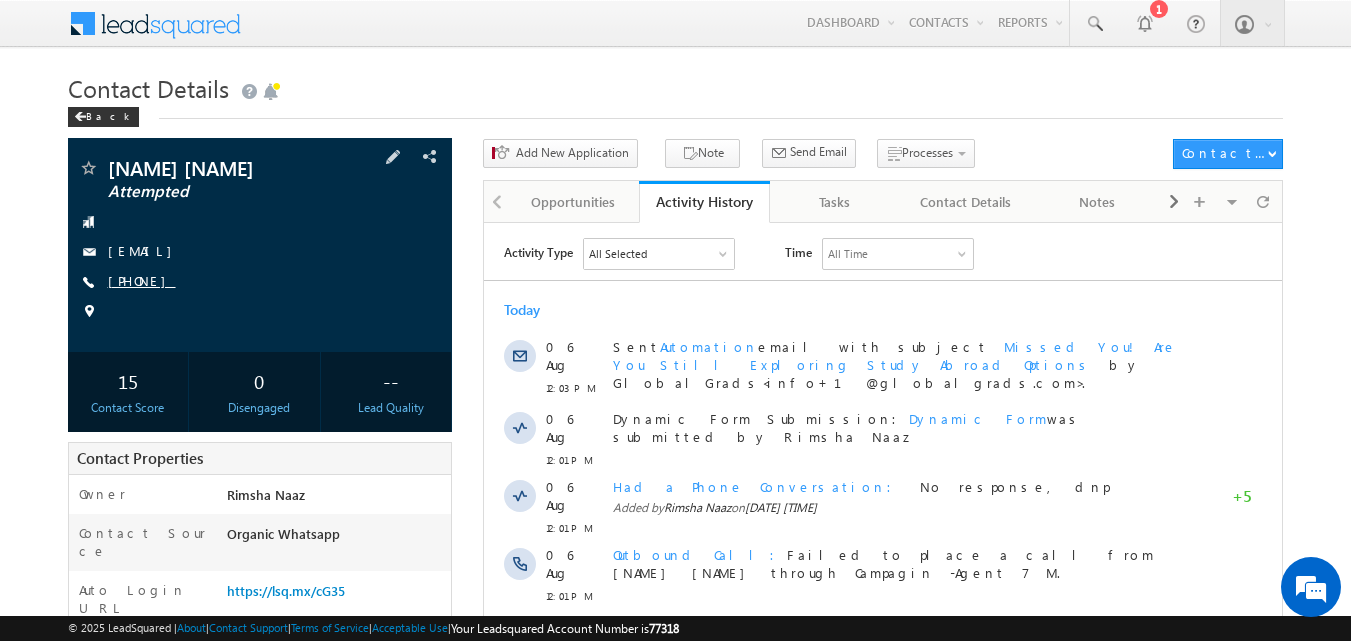 click on "+91-9866976311" at bounding box center [142, 280] 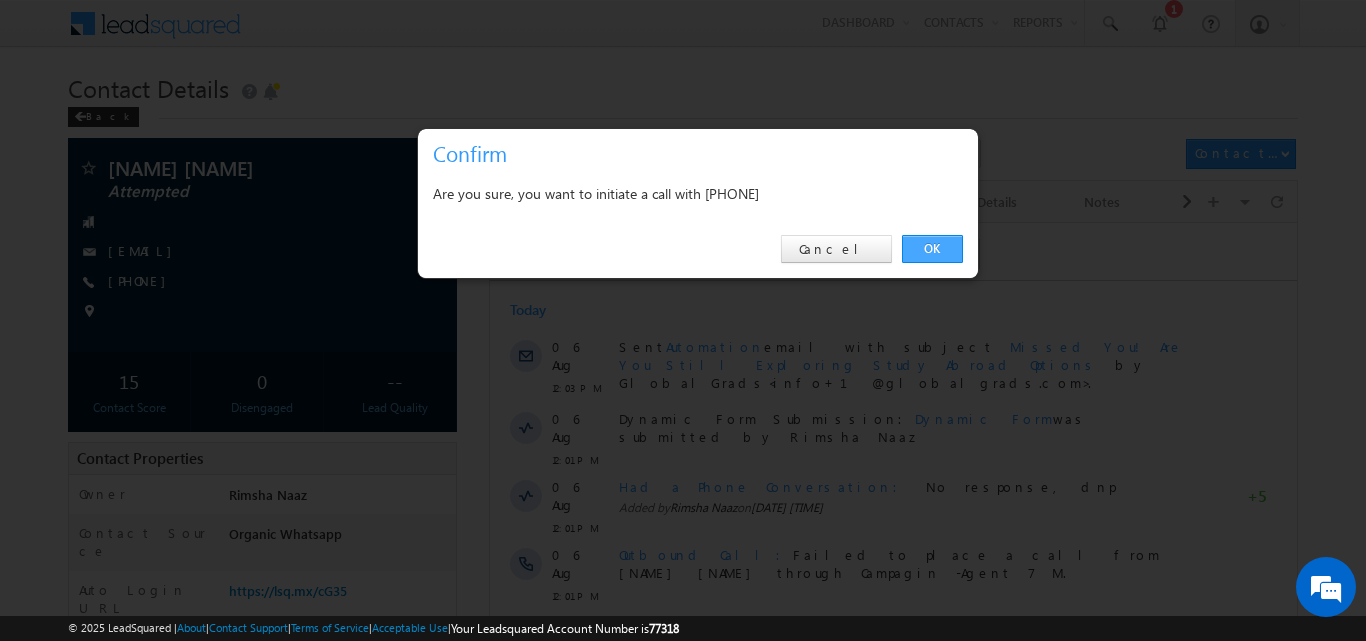 click on "OK" at bounding box center (932, 249) 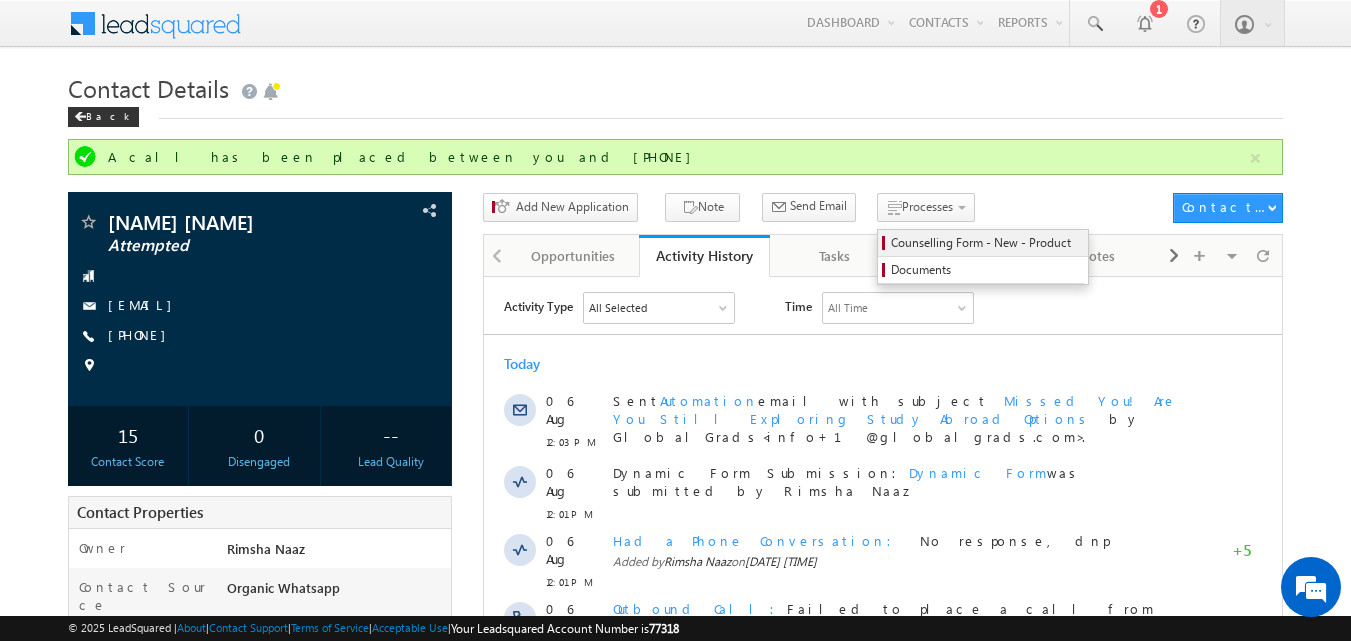 click on "Counselling Form - New - Product" at bounding box center [986, 243] 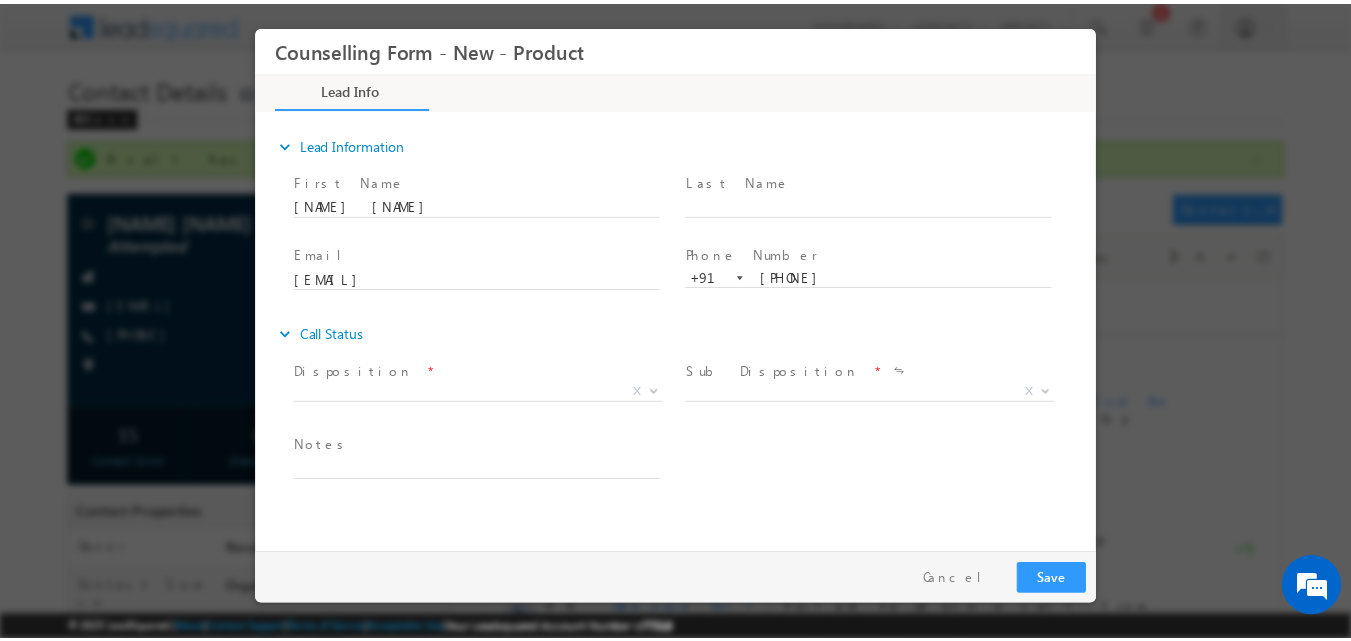 scroll, scrollTop: 0, scrollLeft: 0, axis: both 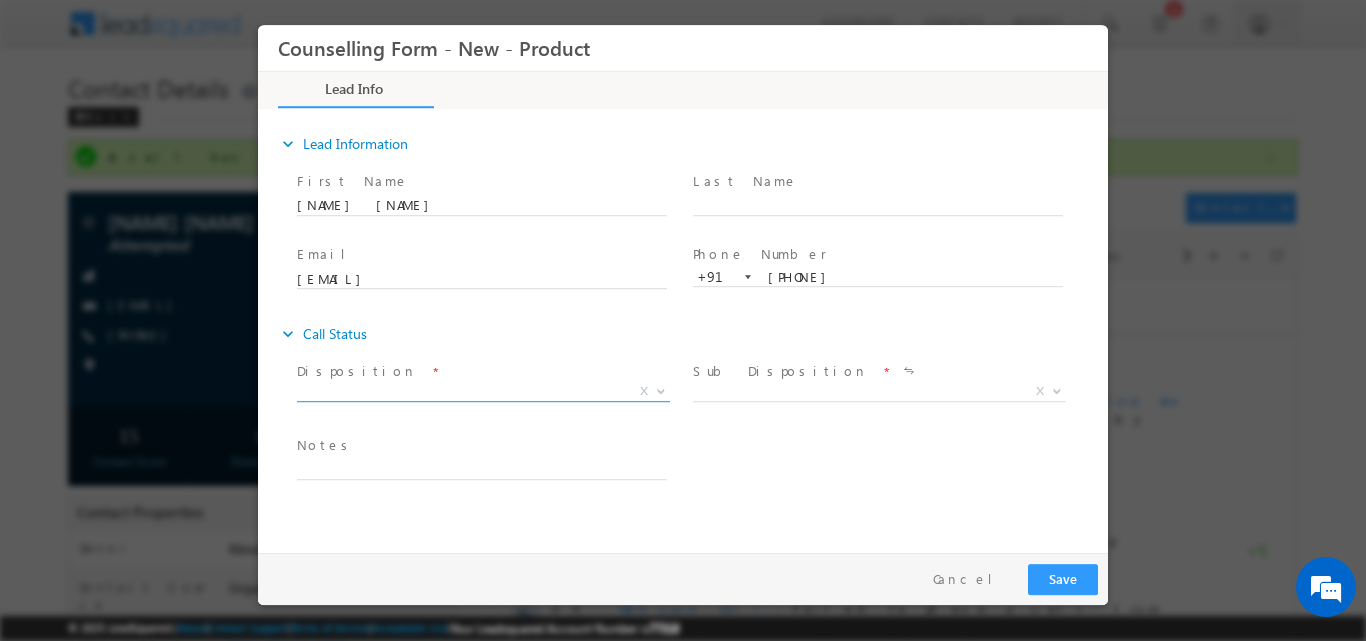 click at bounding box center [661, 389] 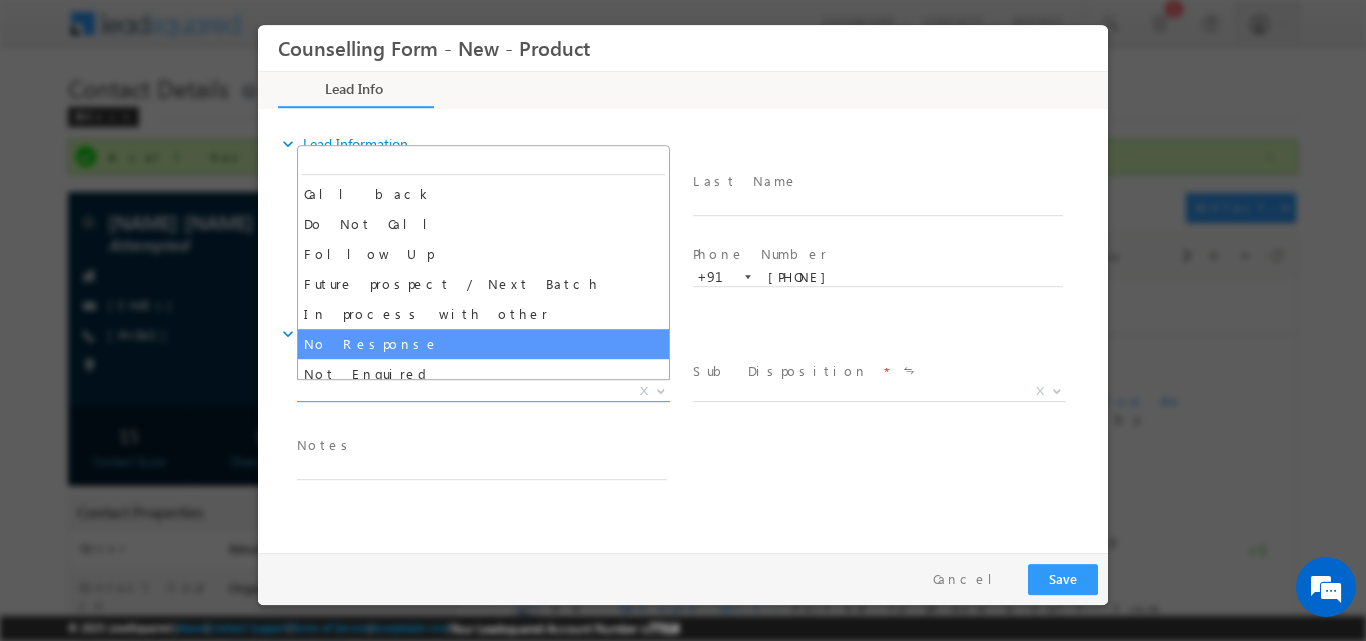select on "No Response" 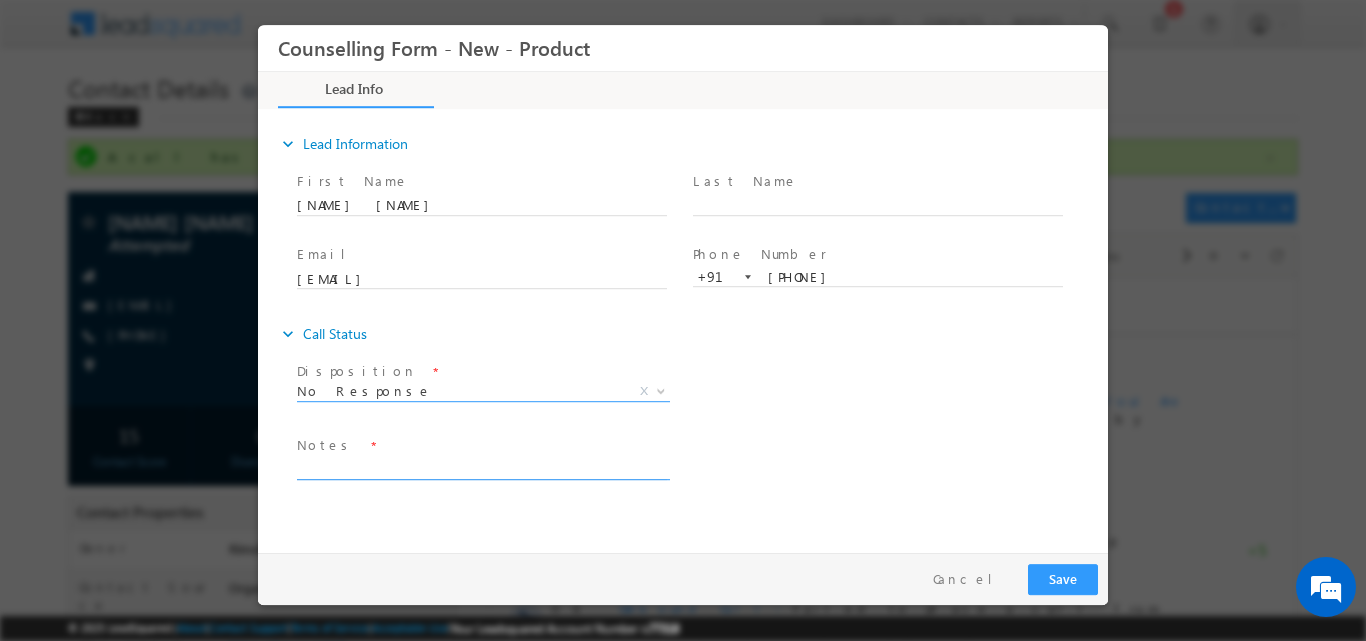 click at bounding box center [482, 467] 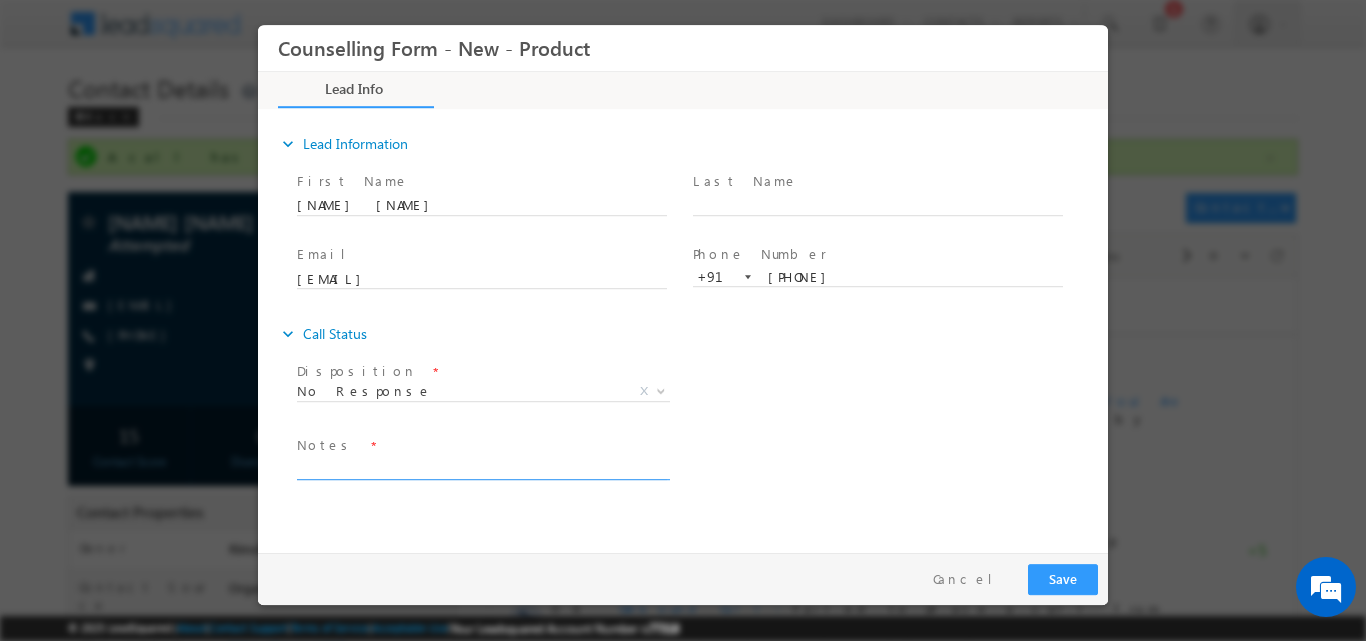 paste on "No response, dnp" 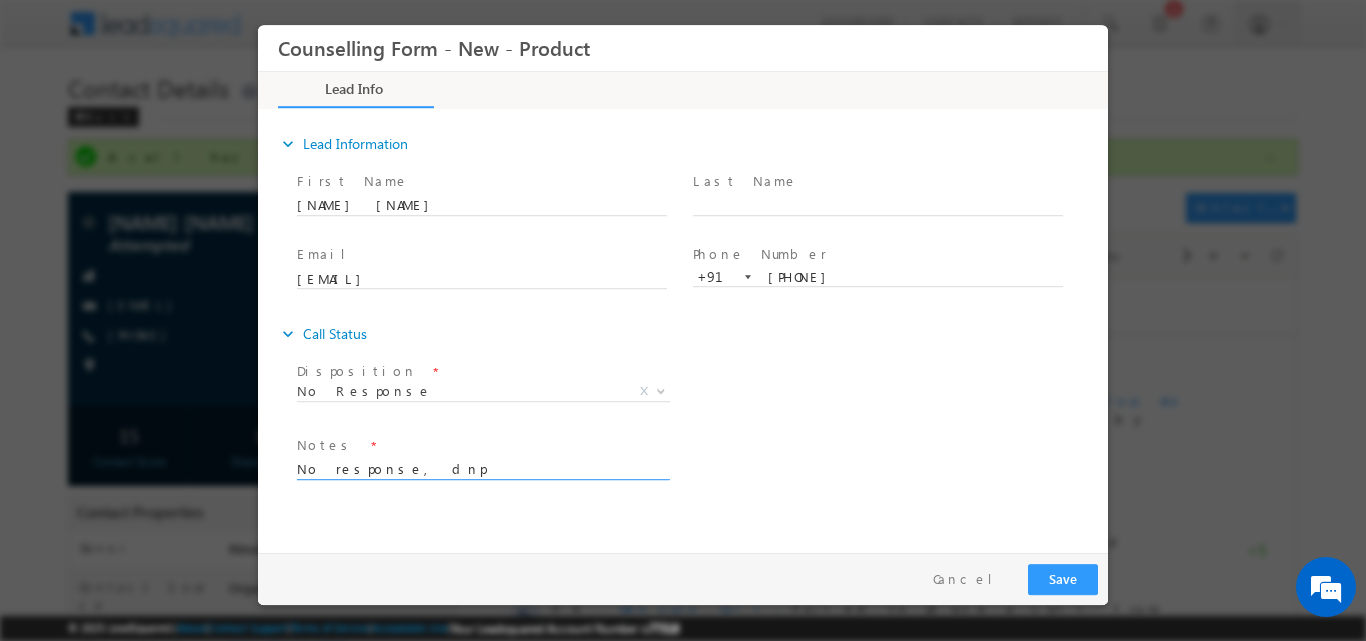 type on "No response, dnp" 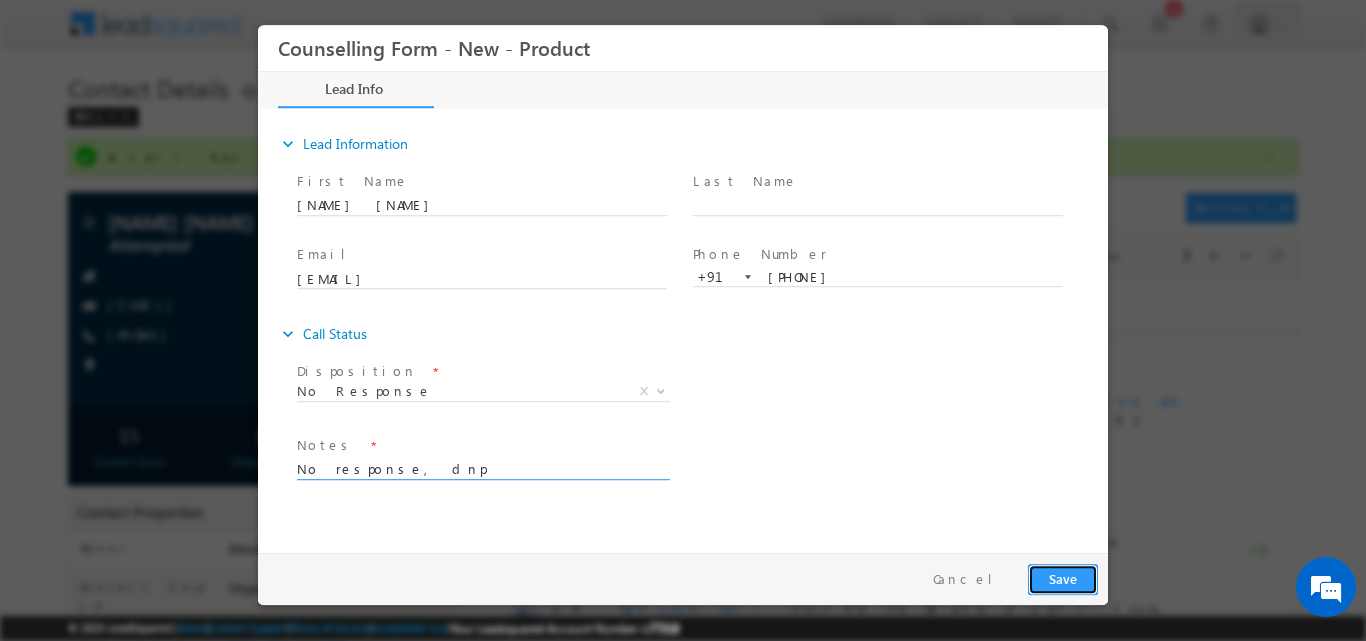 click on "Save" at bounding box center (1063, 578) 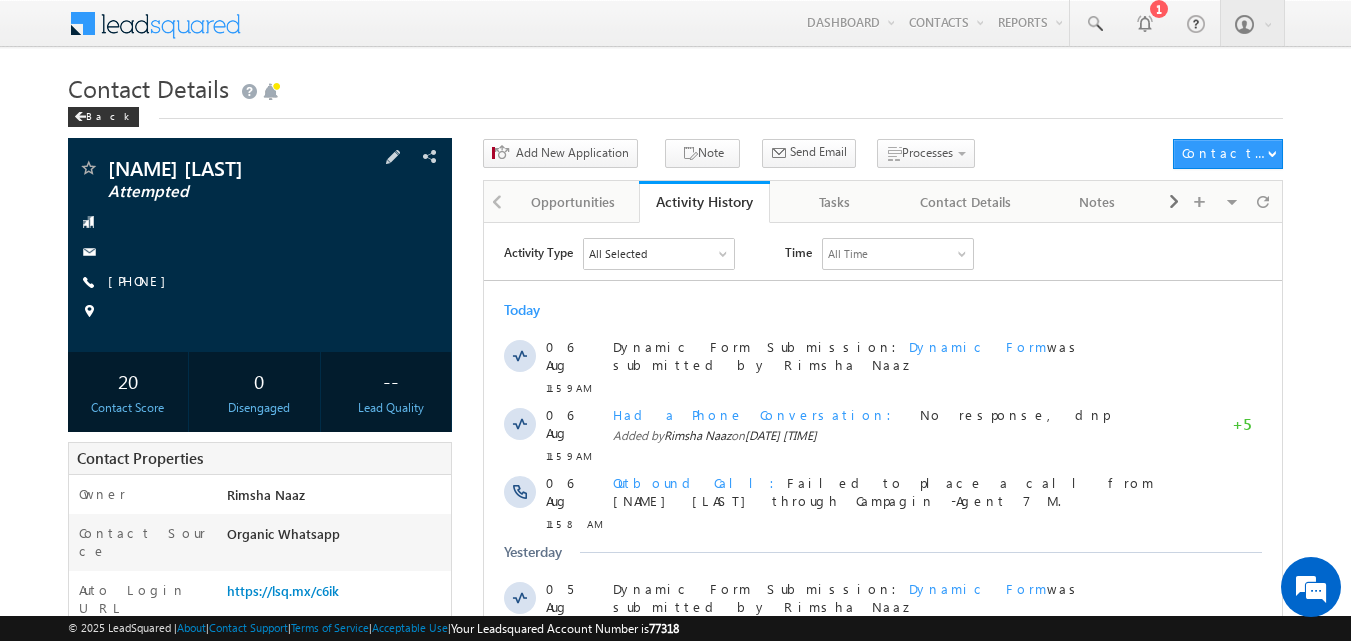 scroll, scrollTop: 0, scrollLeft: 0, axis: both 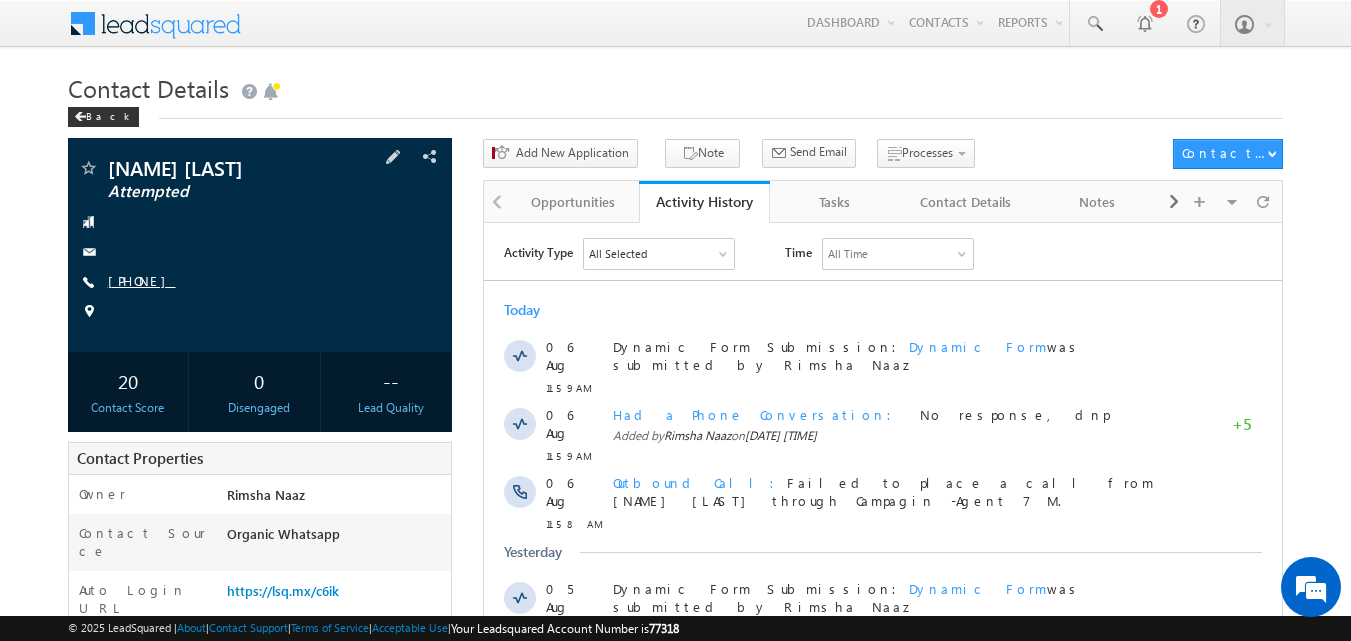 click on "[PHONE]" at bounding box center (142, 280) 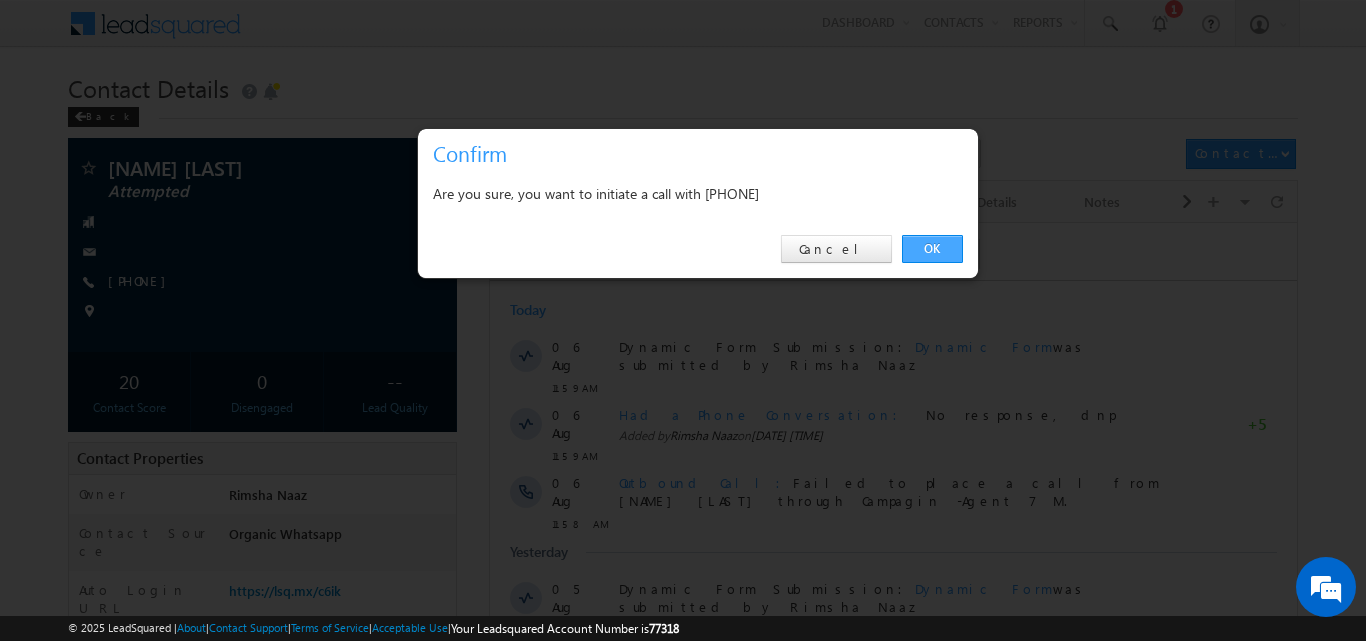 click on "OK" at bounding box center [932, 249] 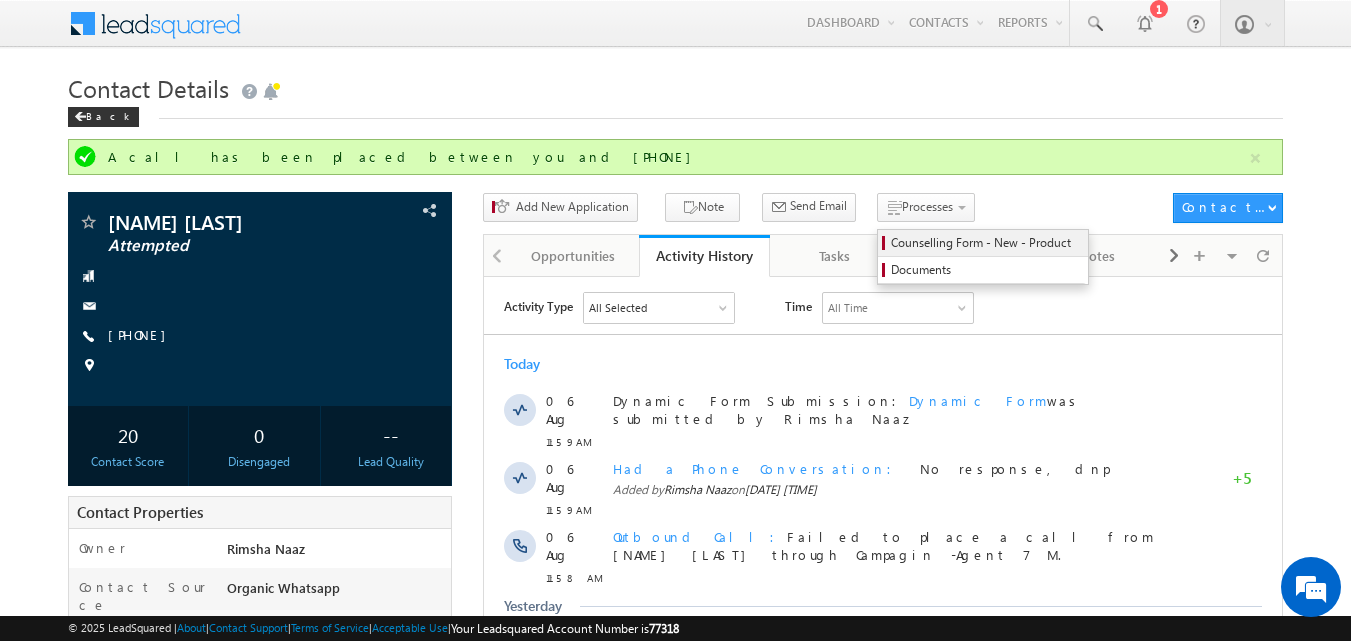 click on "Counselling Form - New - Product" at bounding box center (986, 243) 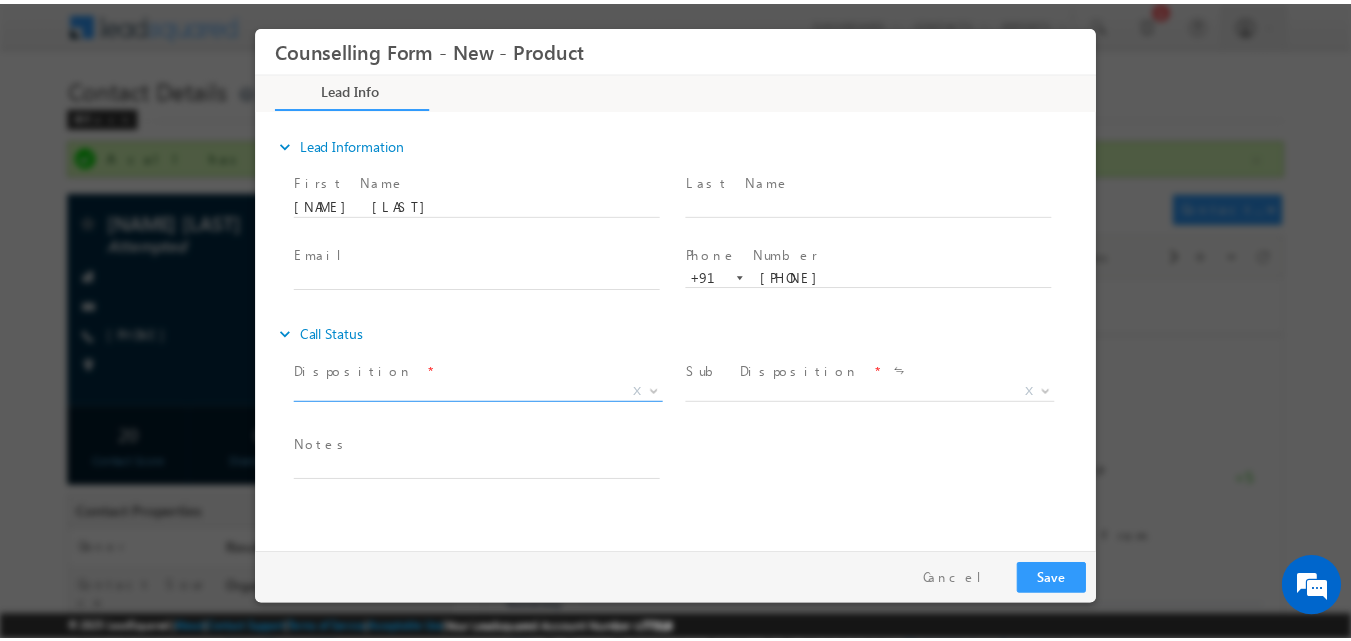 scroll, scrollTop: 0, scrollLeft: 0, axis: both 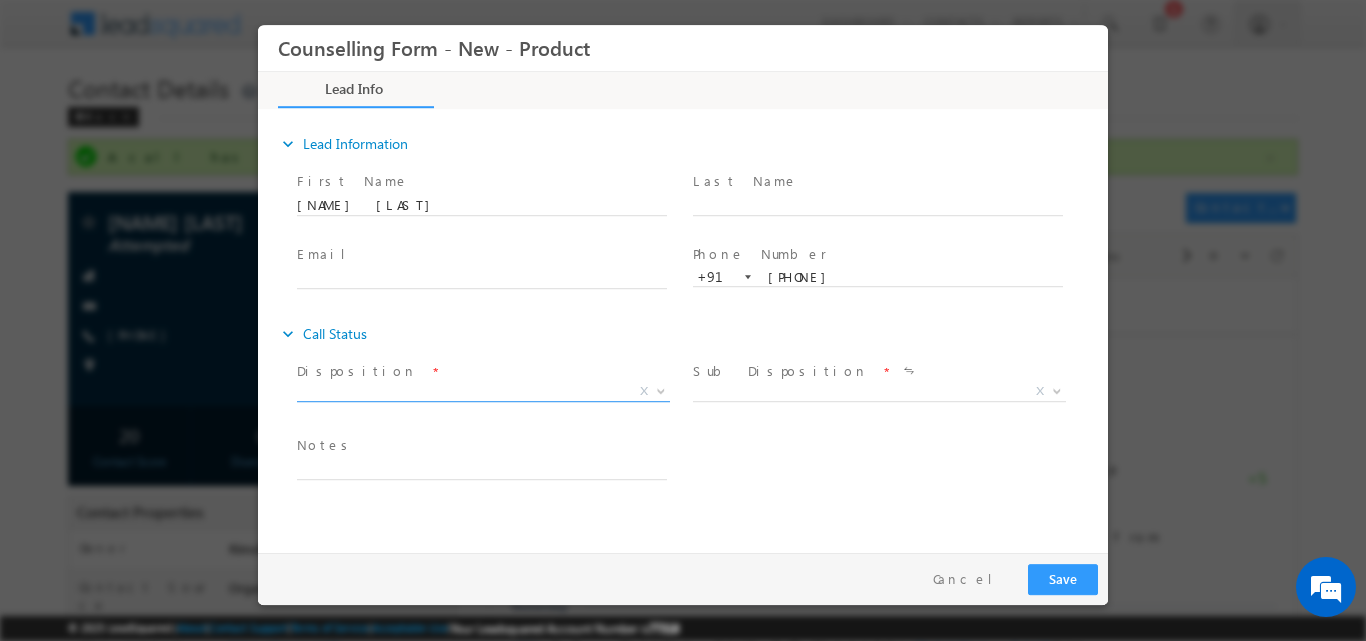 click at bounding box center (661, 389) 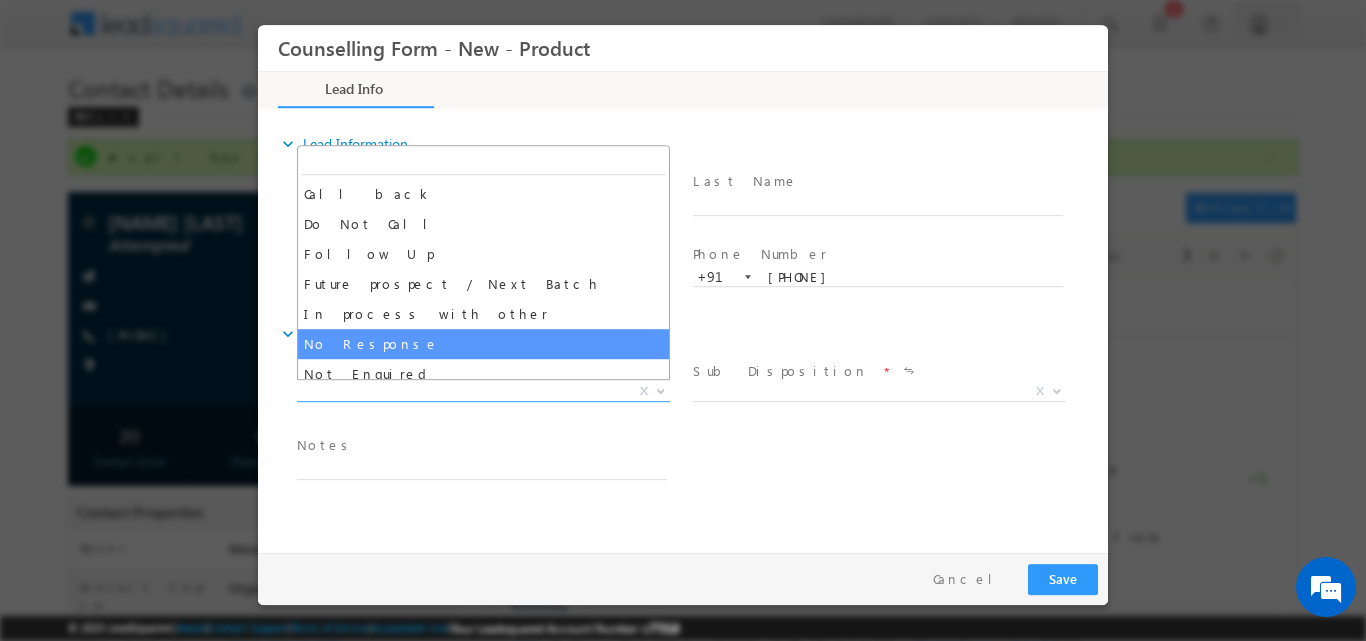 select on "No Response" 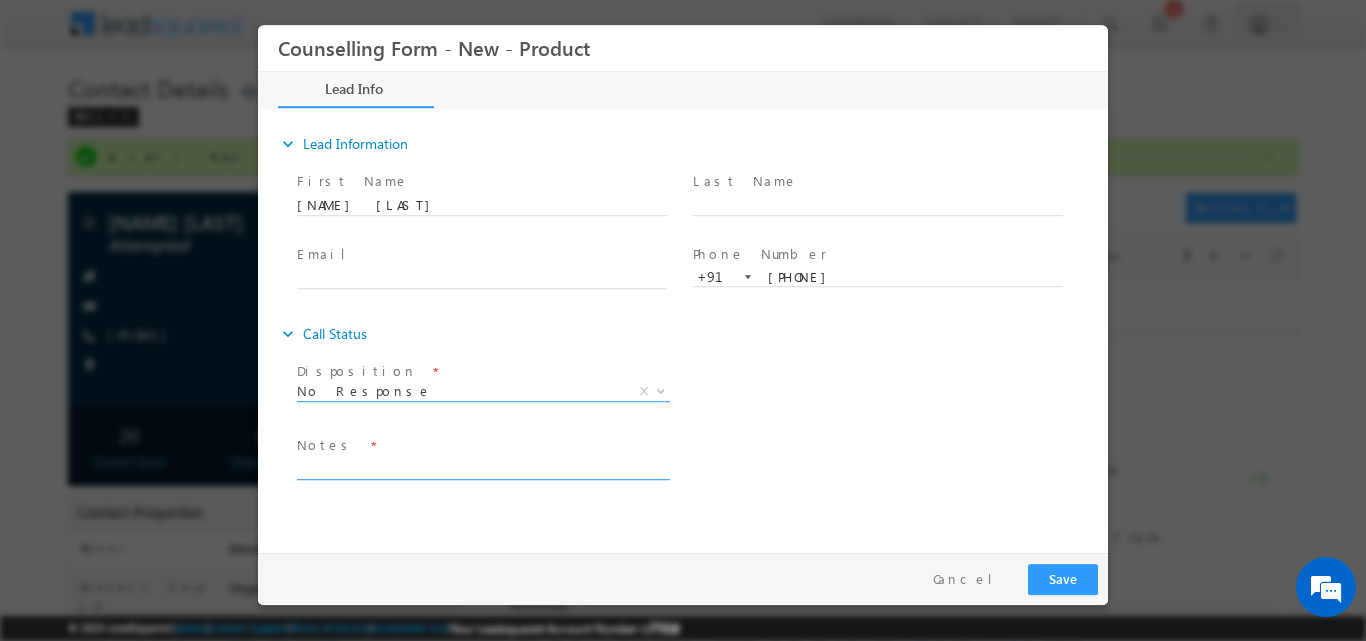 click at bounding box center [482, 467] 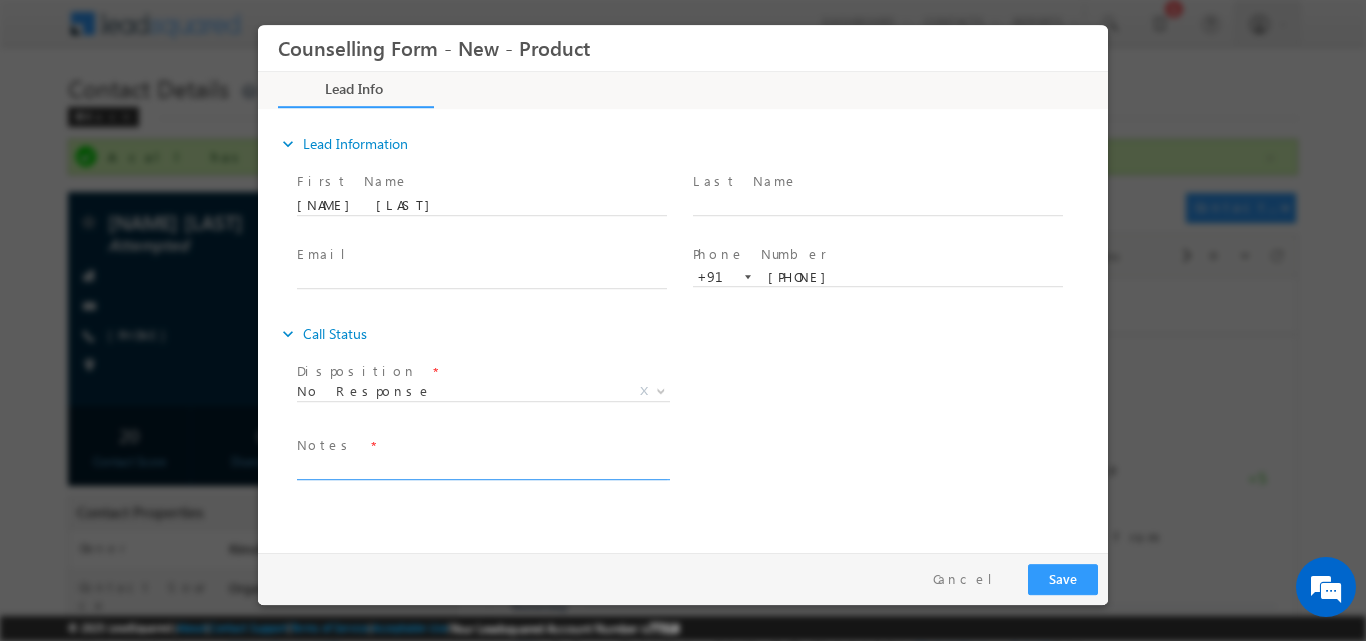 paste on "No response, dnp" 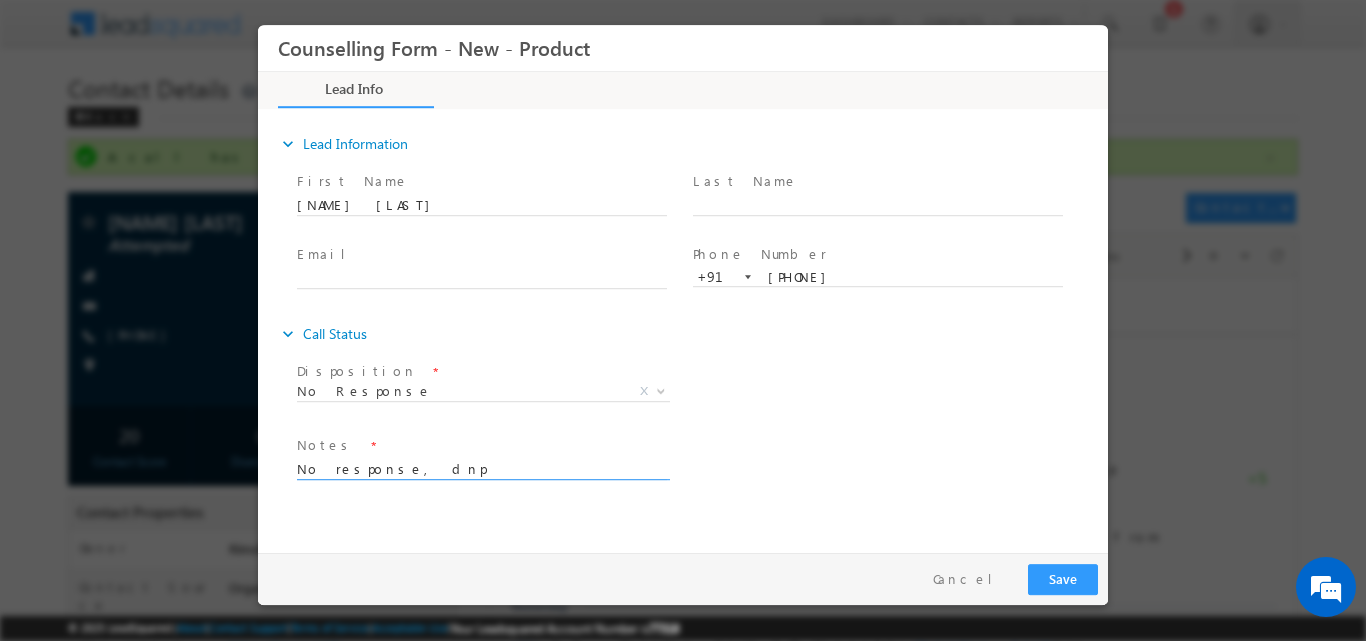 type on "No response, dnp" 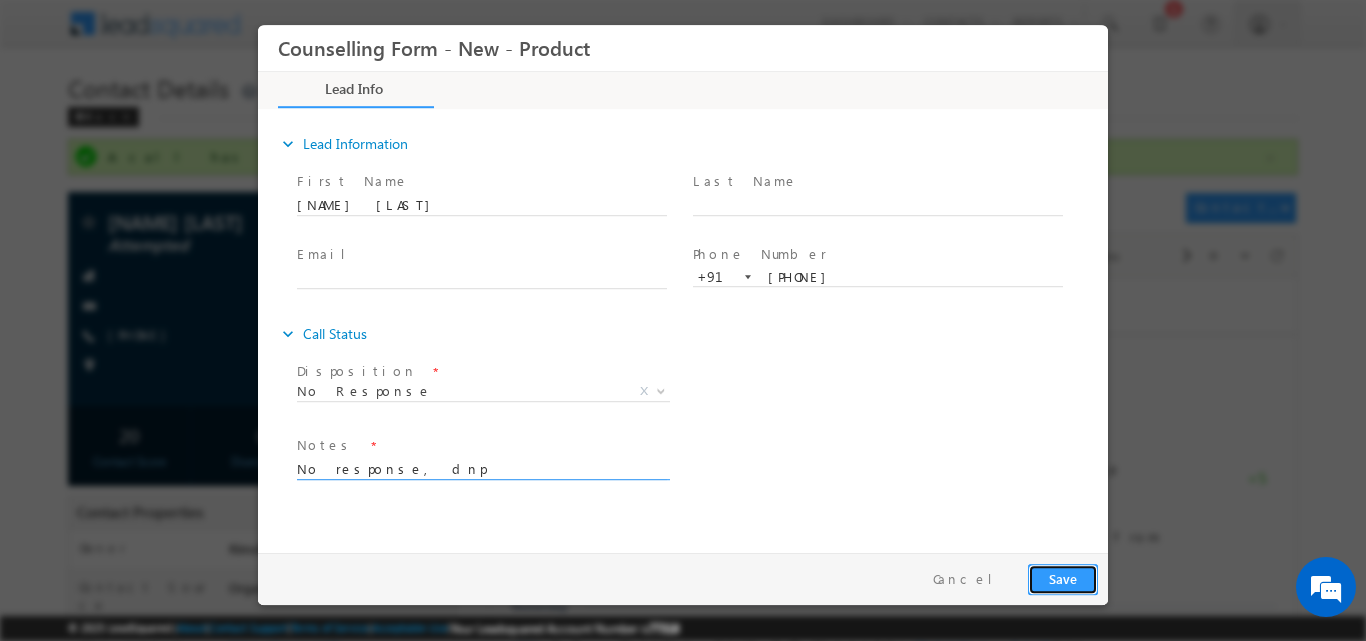 click on "Save" at bounding box center [1063, 578] 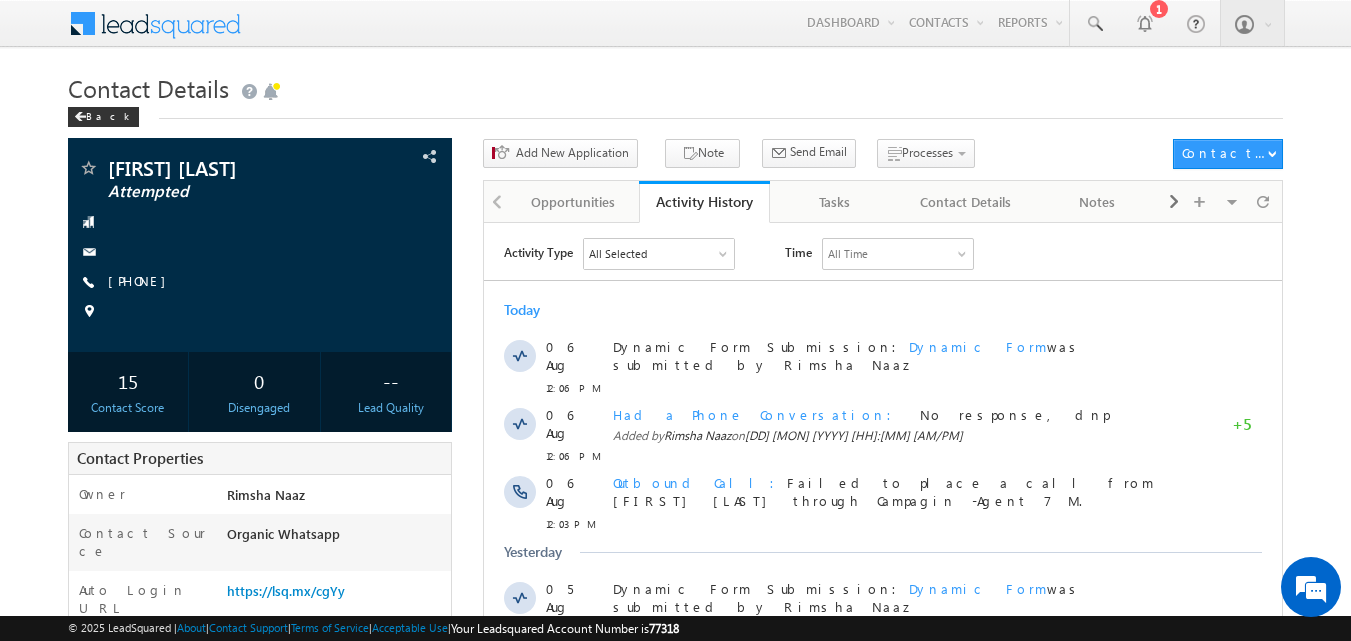 scroll, scrollTop: 0, scrollLeft: 0, axis: both 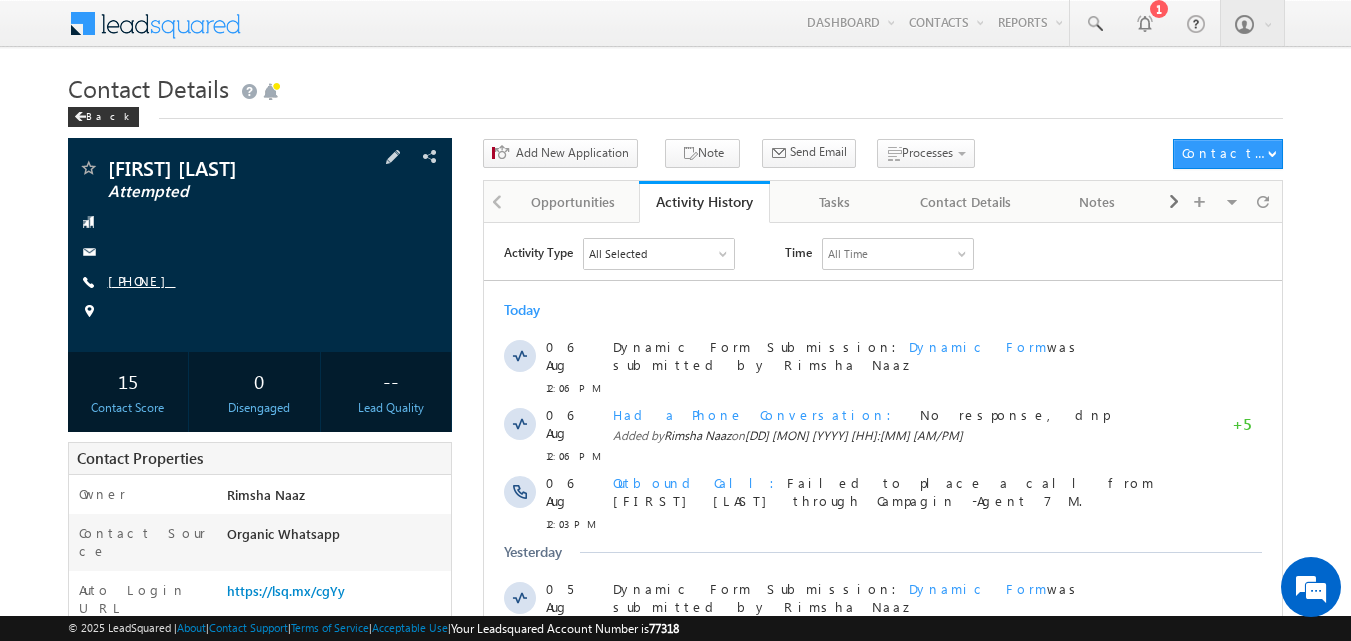 click on "[PHONE]" at bounding box center [142, 280] 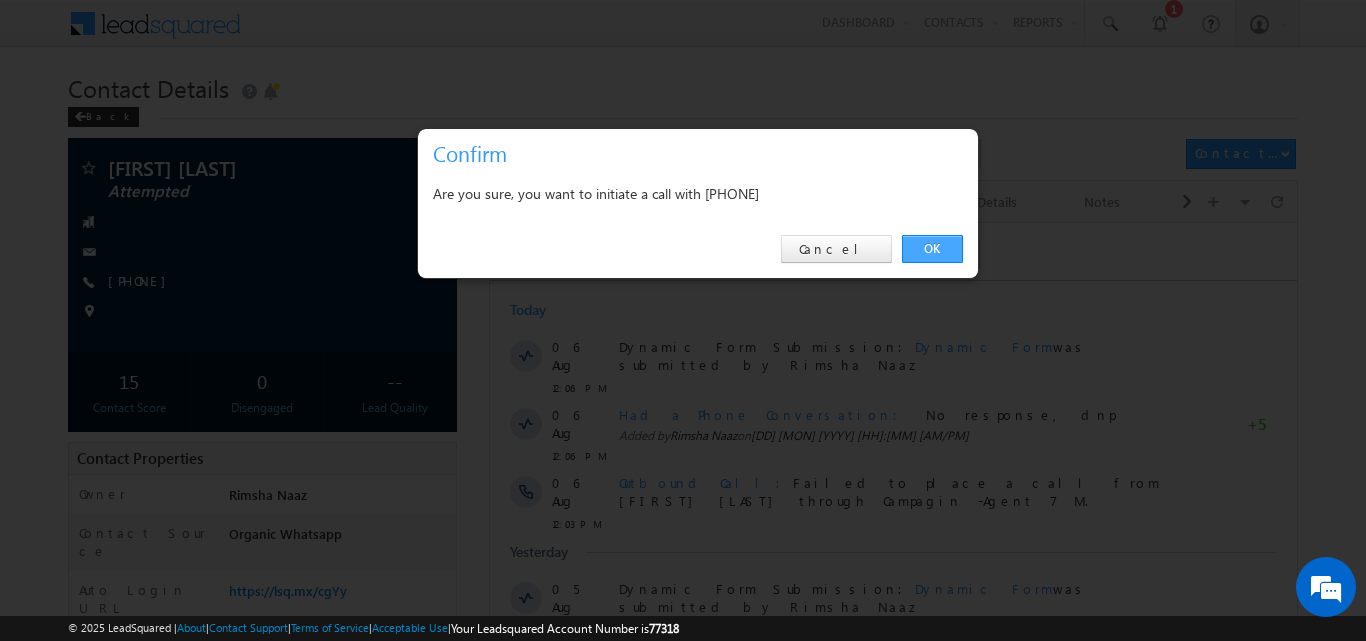 click on "OK" at bounding box center [932, 249] 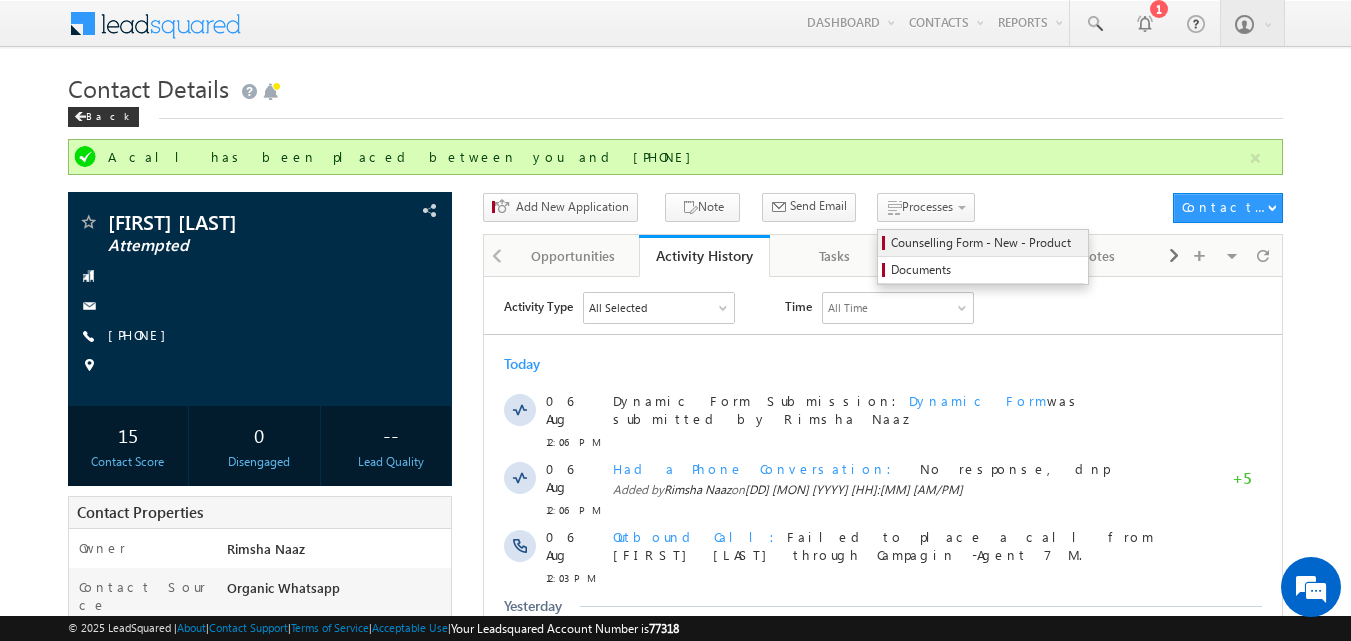 click on "Counselling Form - New - Product" at bounding box center [986, 243] 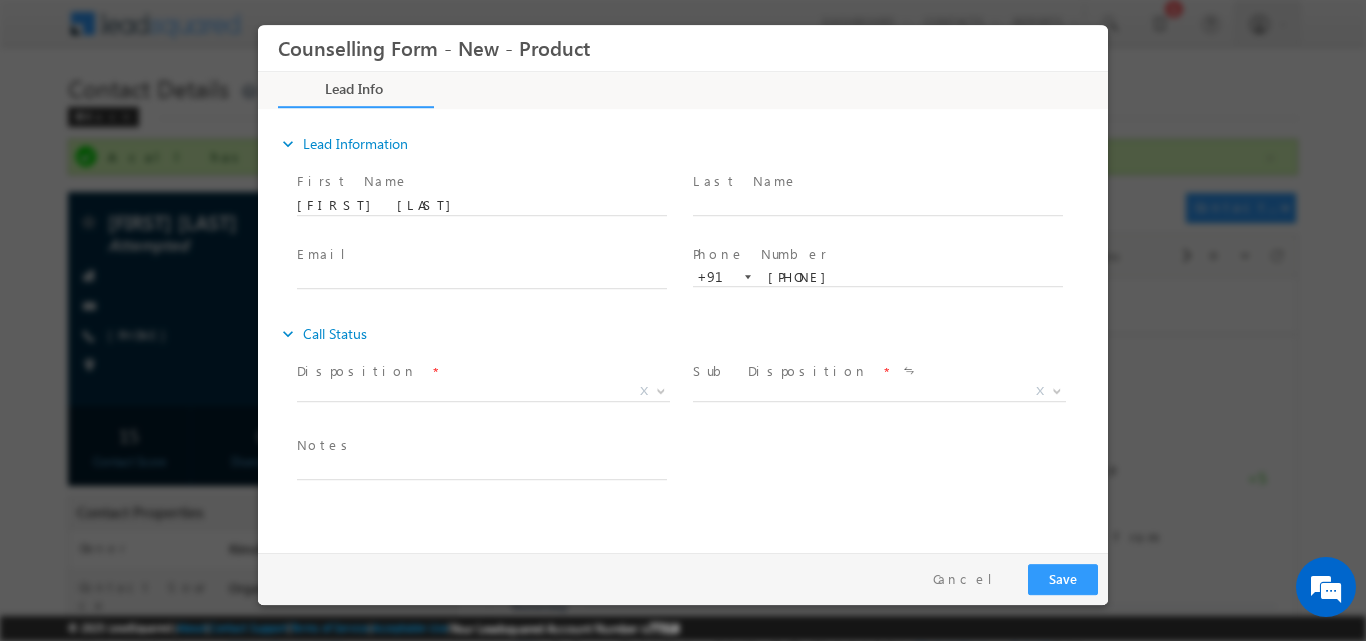 scroll, scrollTop: 0, scrollLeft: 0, axis: both 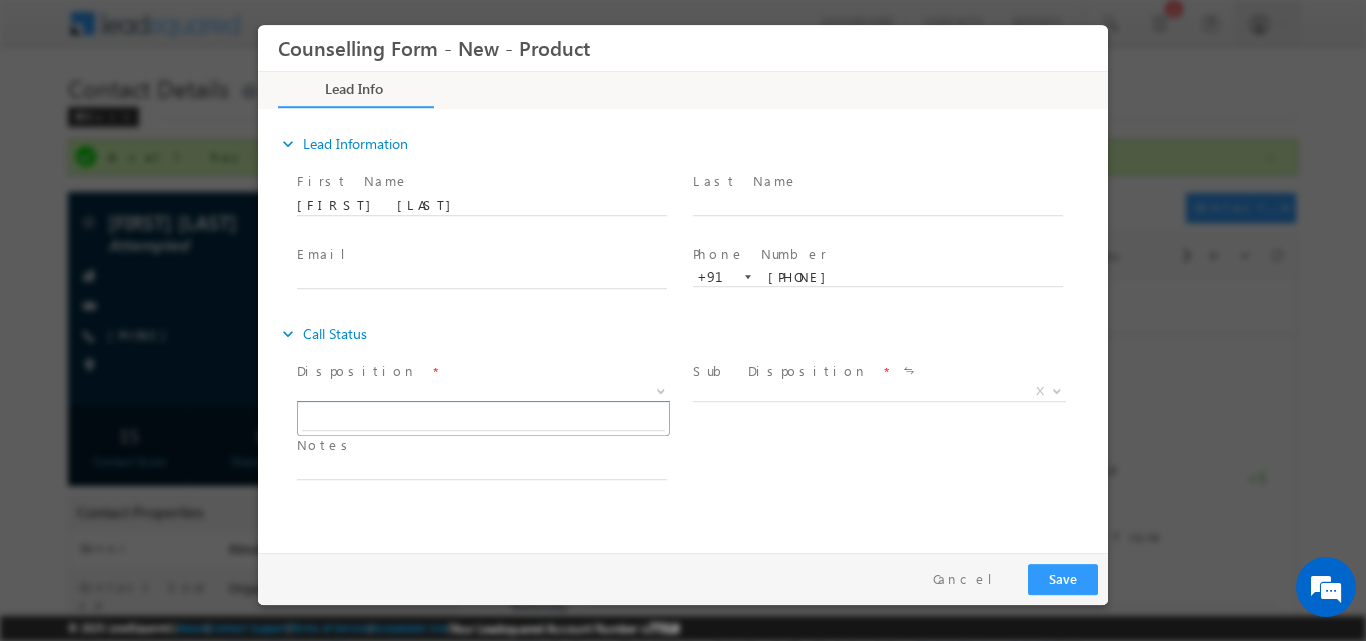 click at bounding box center (659, 390) 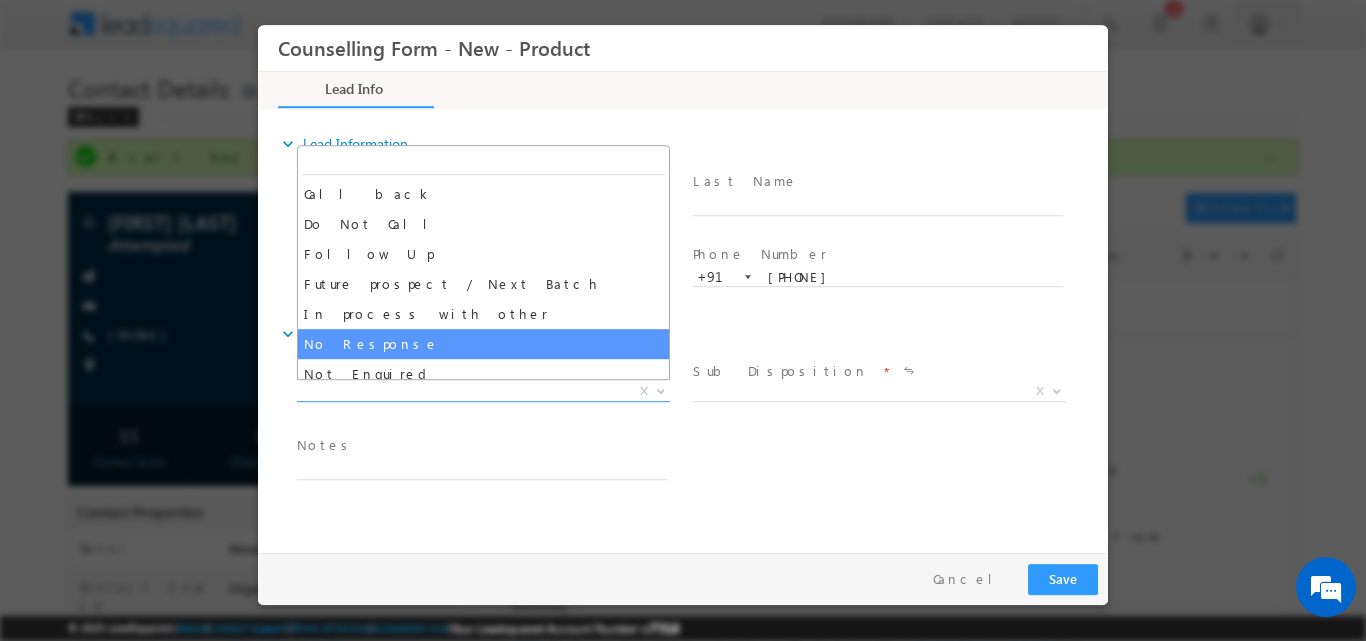select on "No Response" 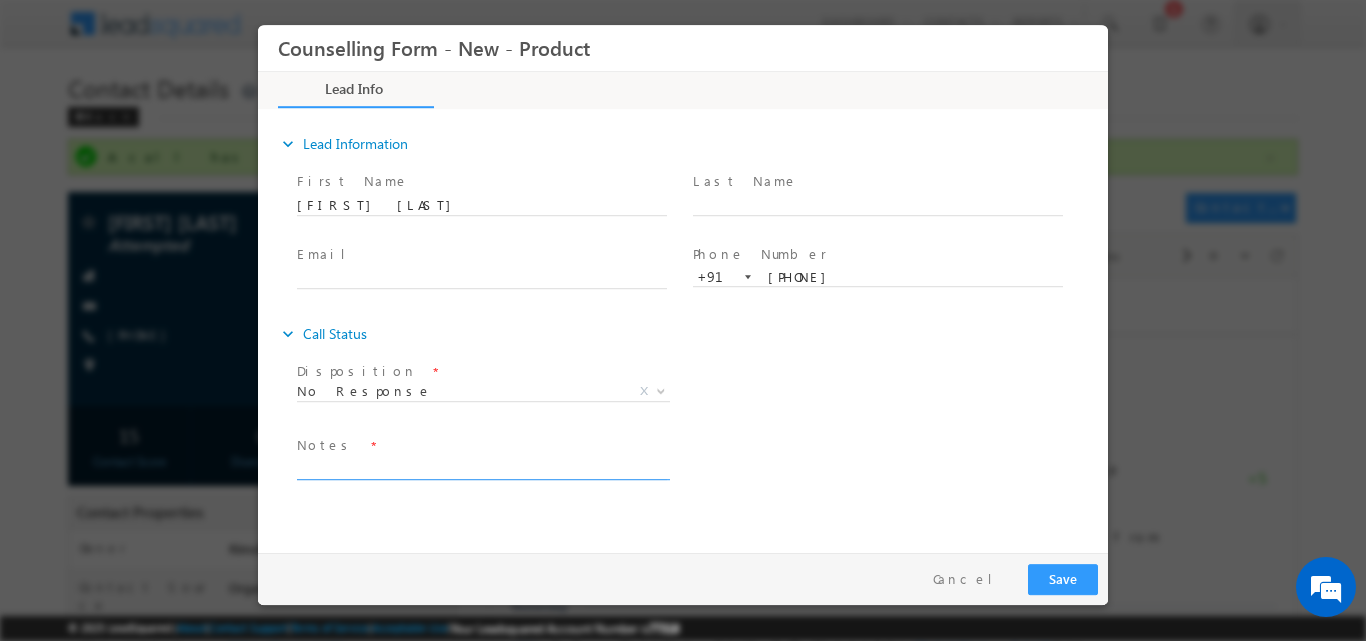 click at bounding box center (482, 467) 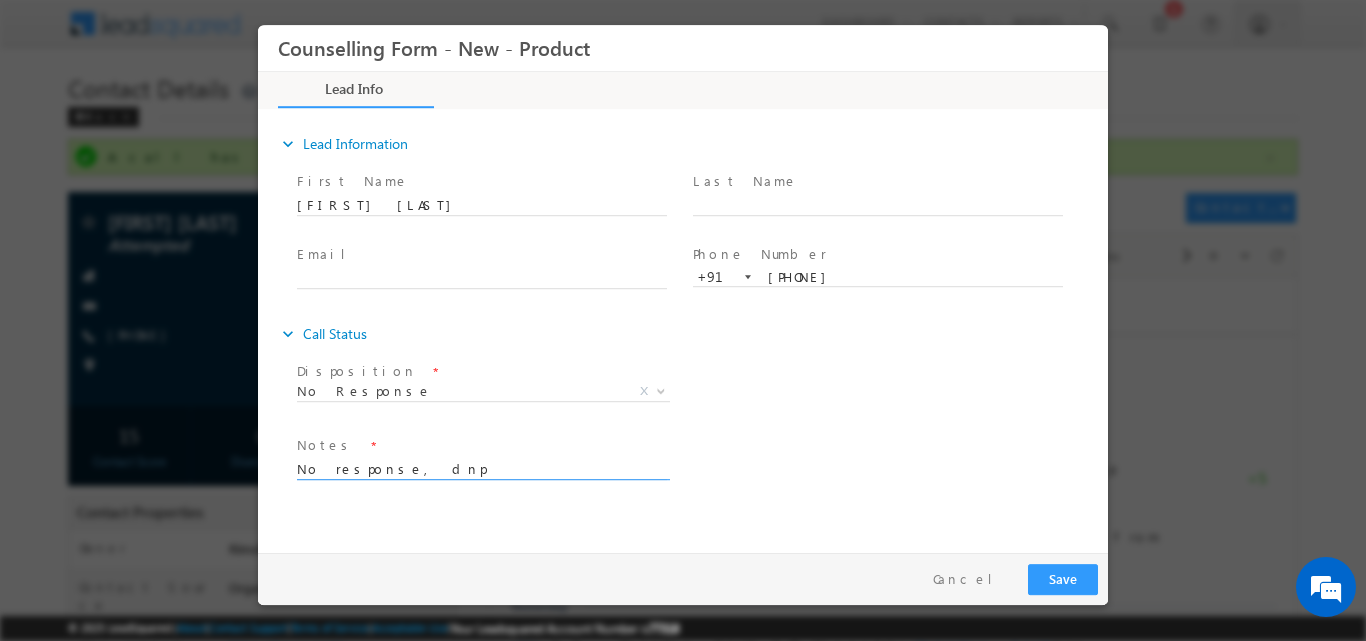 drag, startPoint x: 197, startPoint y: 481, endPoint x: 455, endPoint y: 512, distance: 259.85574 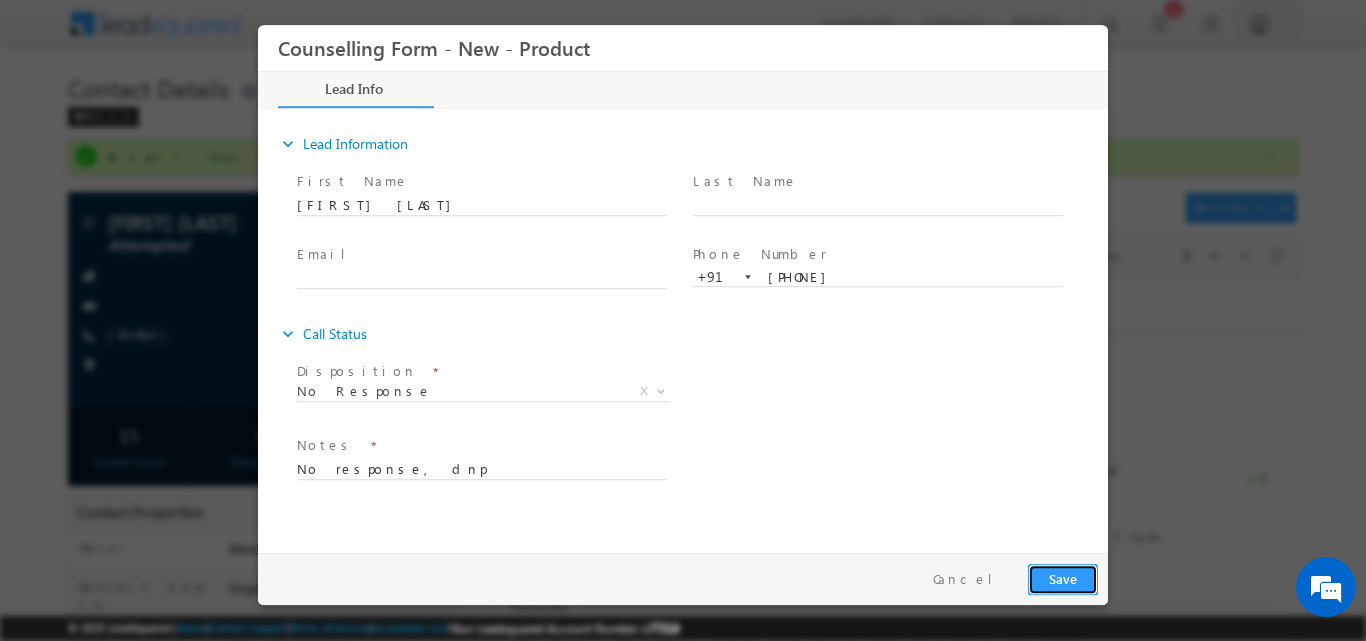 click on "Save" at bounding box center [1063, 578] 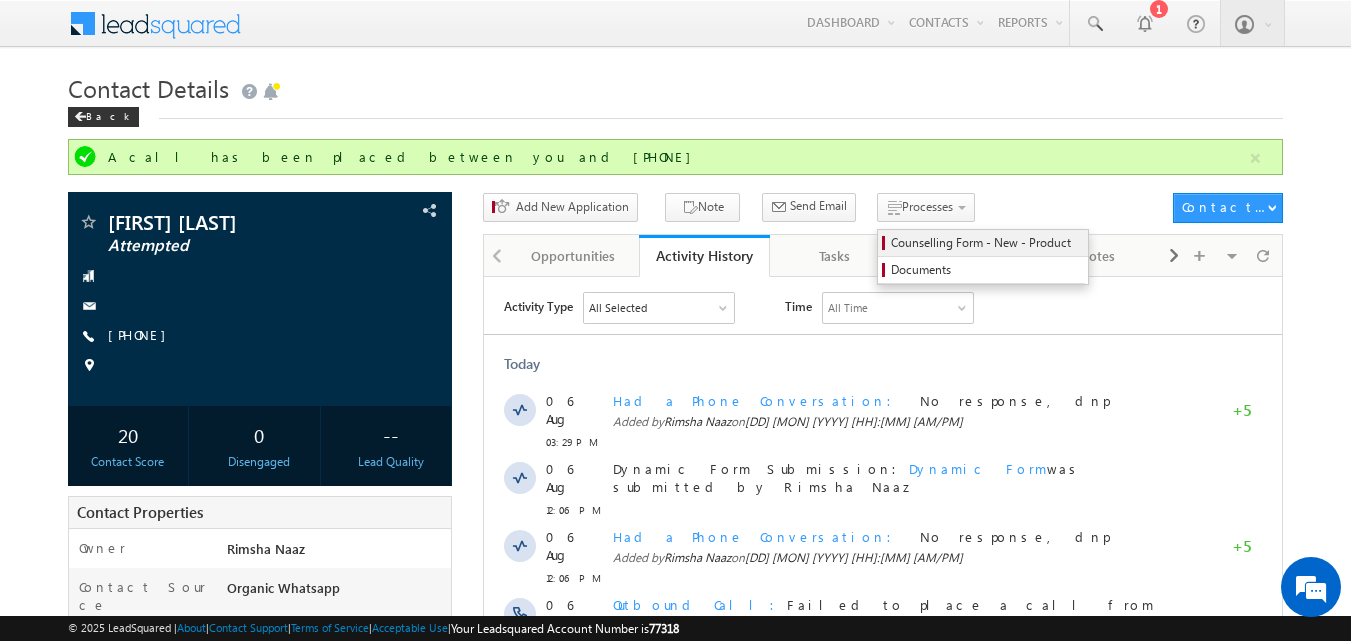 click on "Counselling Form - New - Product" at bounding box center [986, 243] 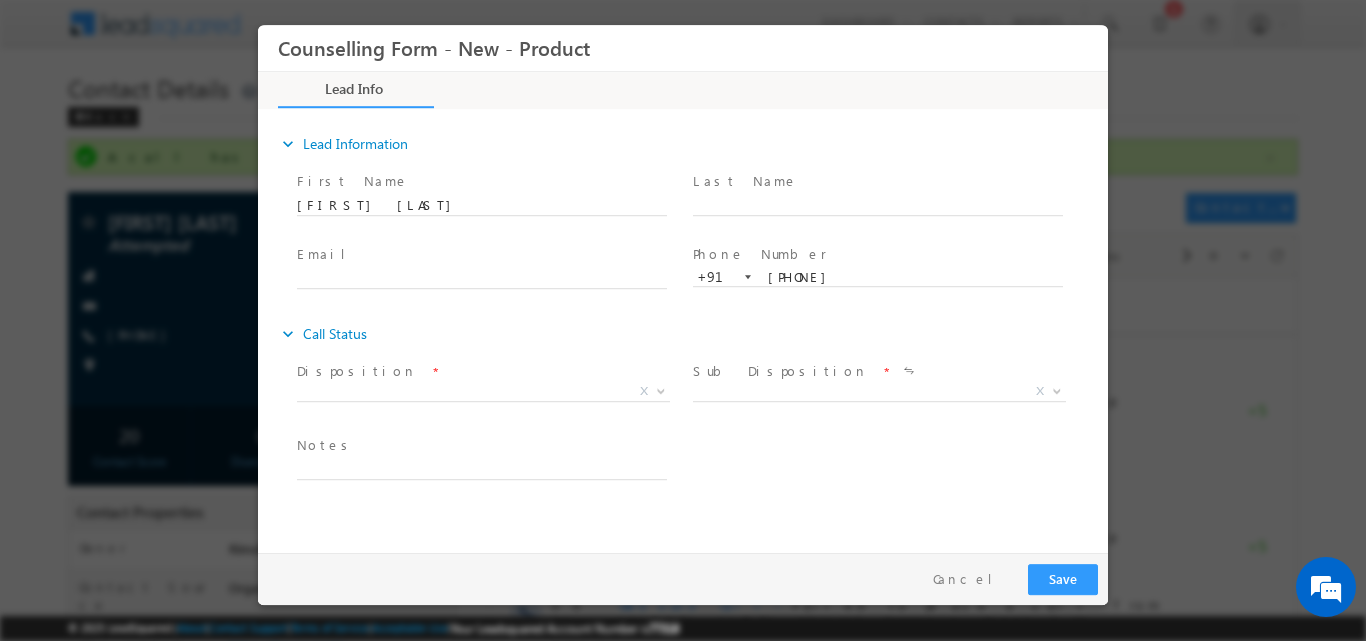 scroll, scrollTop: 0, scrollLeft: 0, axis: both 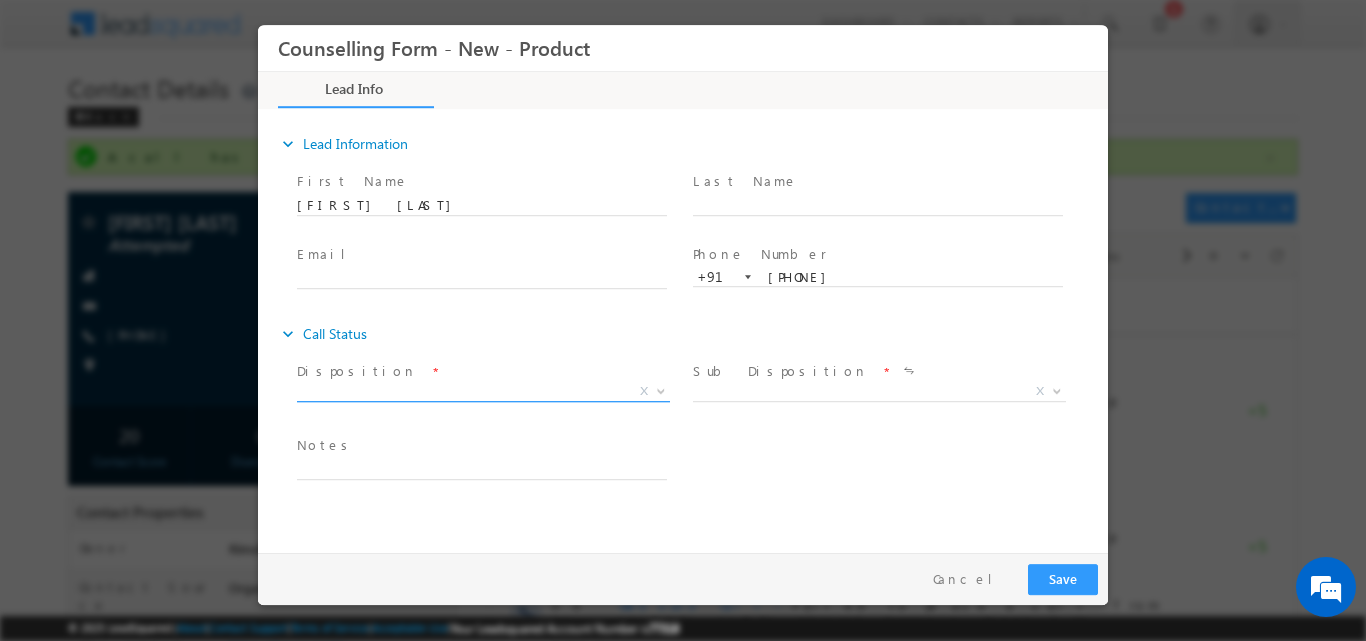 click on "X" at bounding box center [644, 390] 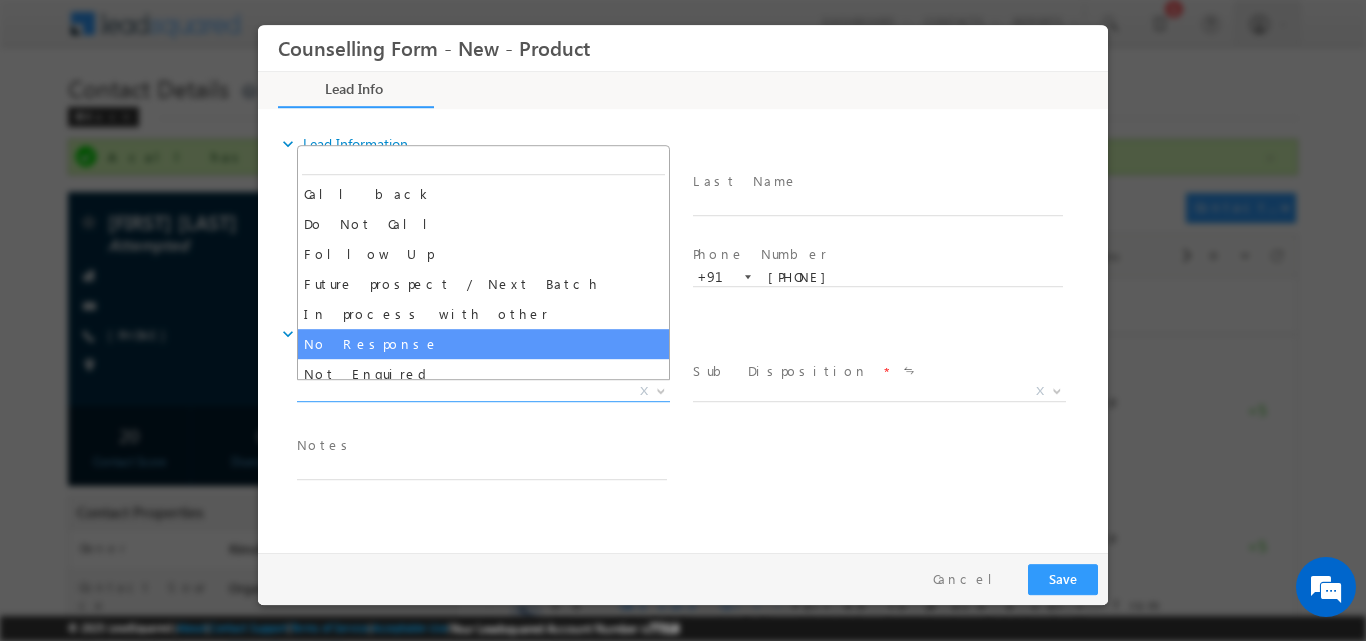 select on "No Response" 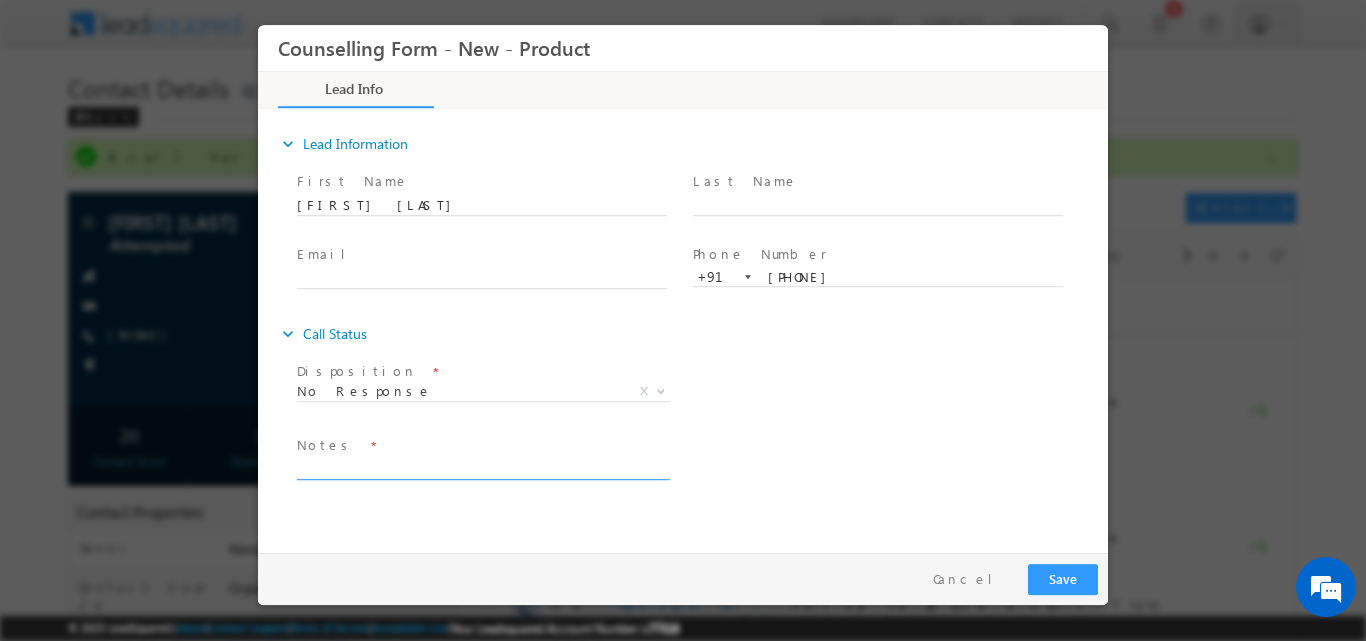 click at bounding box center (482, 467) 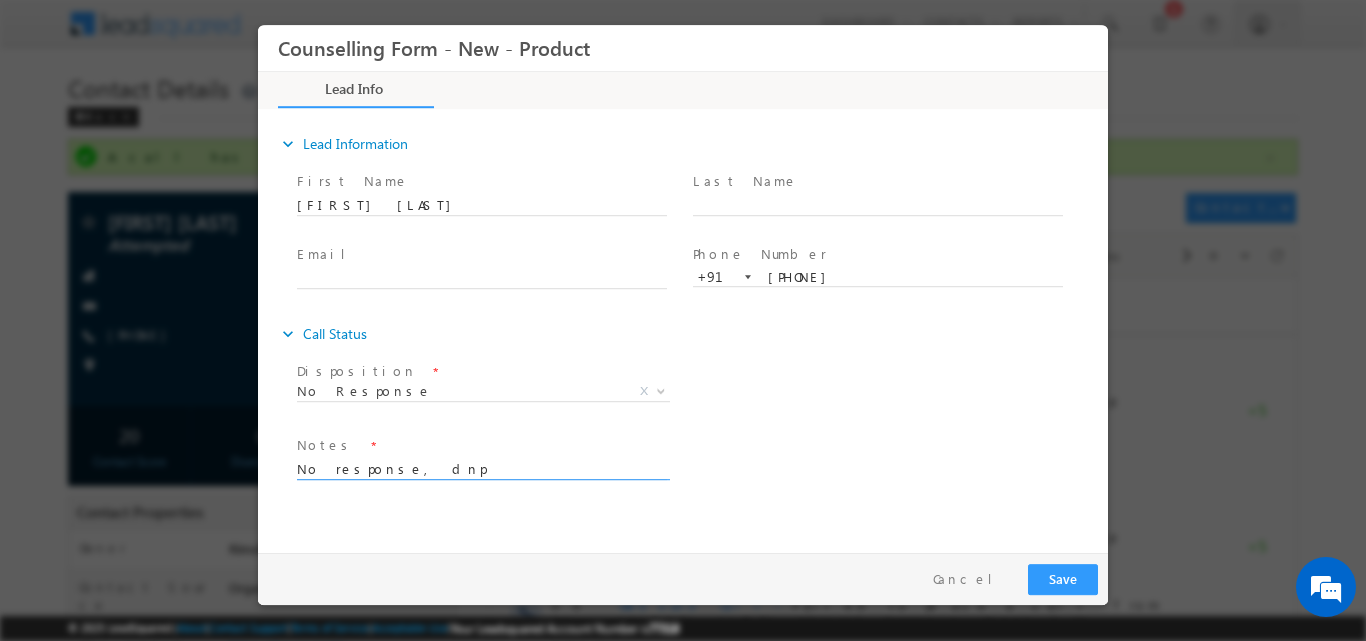 type on "No response, dnp" 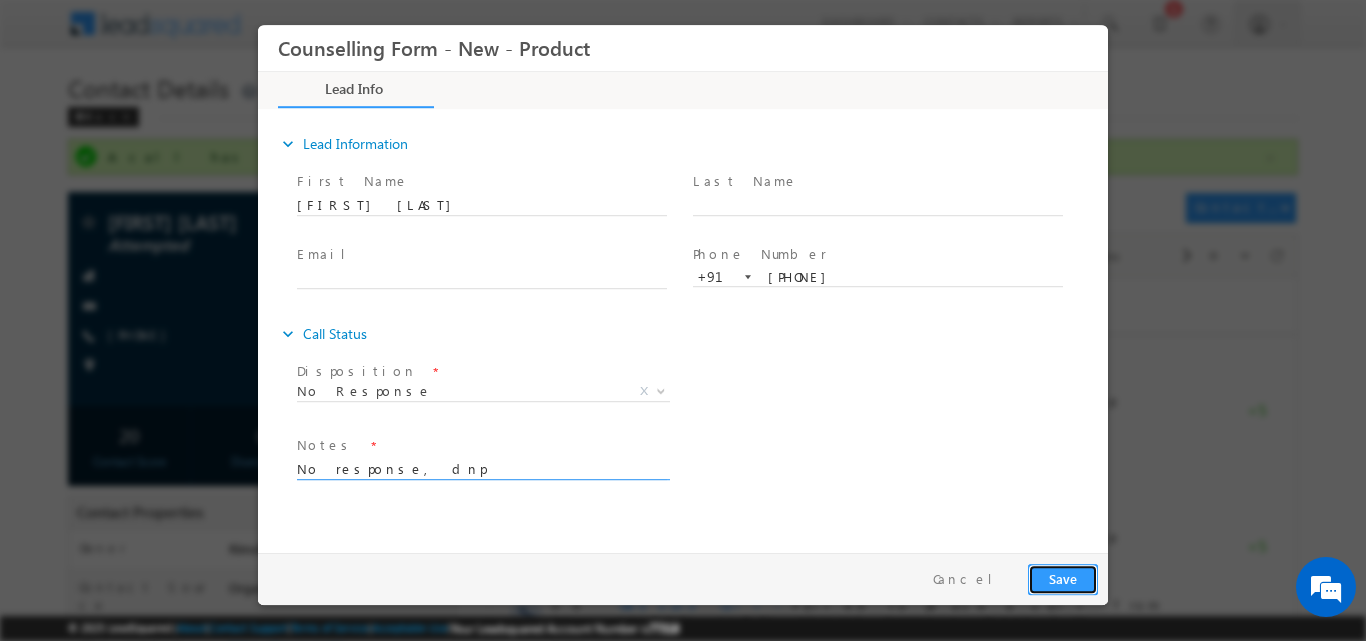 click on "Save" at bounding box center [1063, 578] 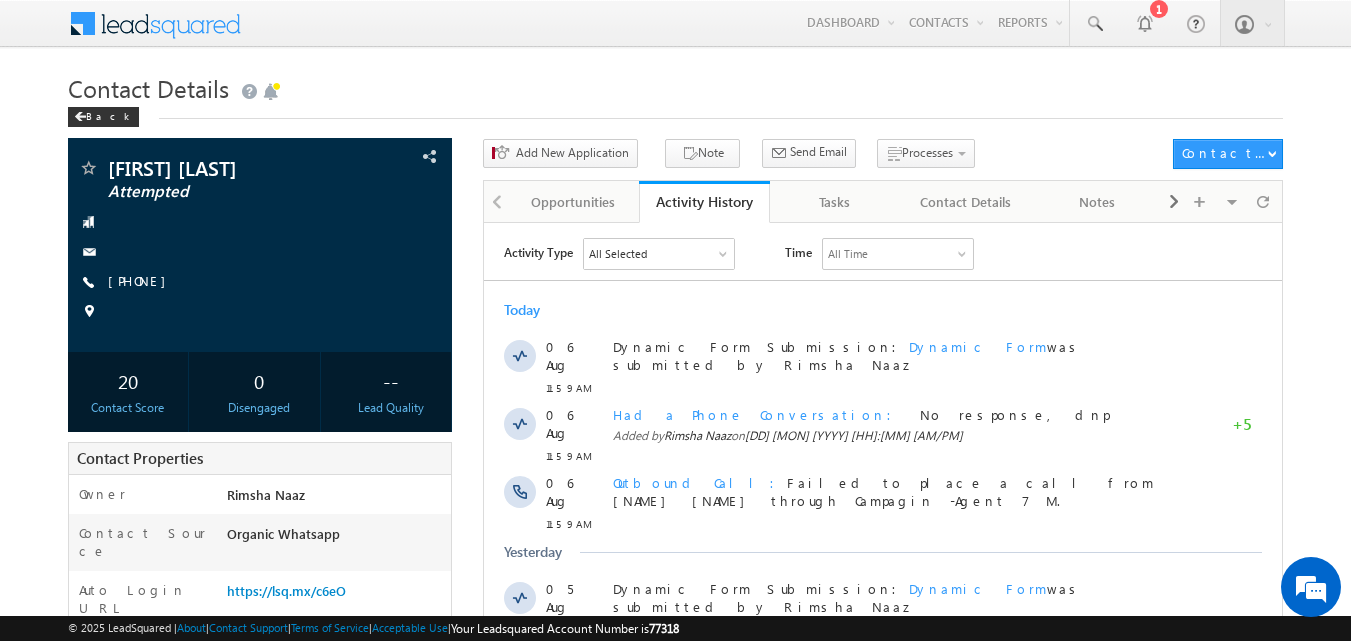 scroll, scrollTop: 0, scrollLeft: 0, axis: both 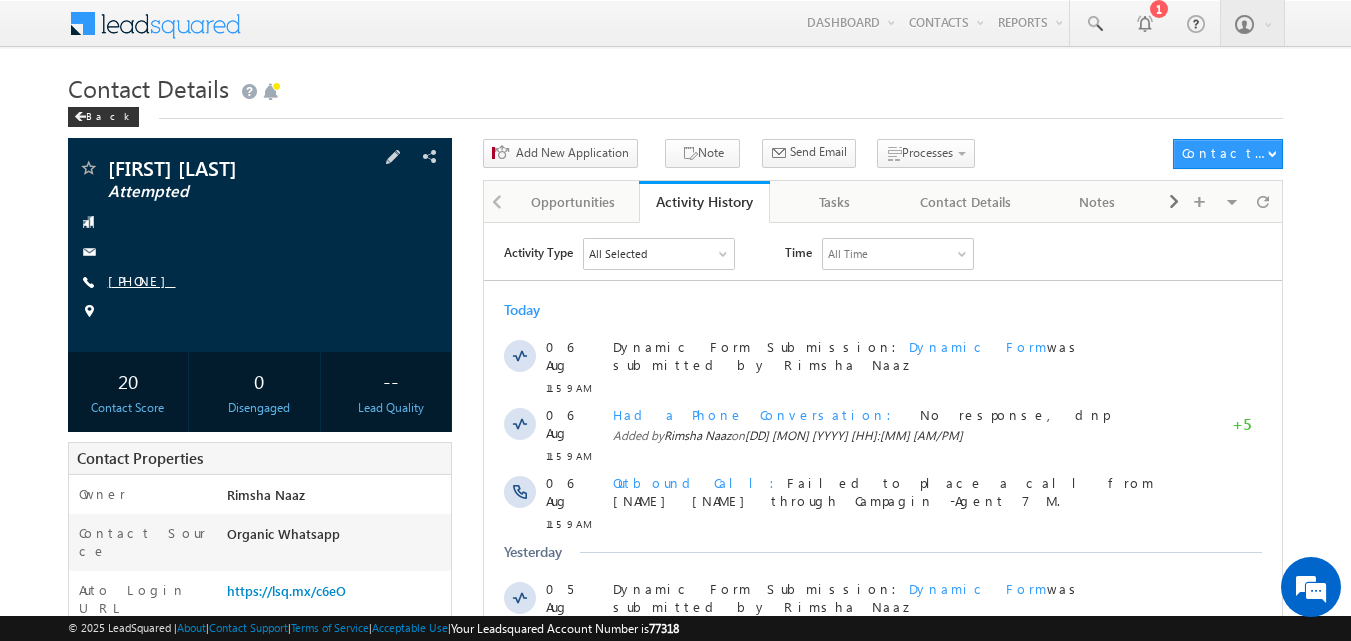 click on "[PHONE]" at bounding box center (142, 280) 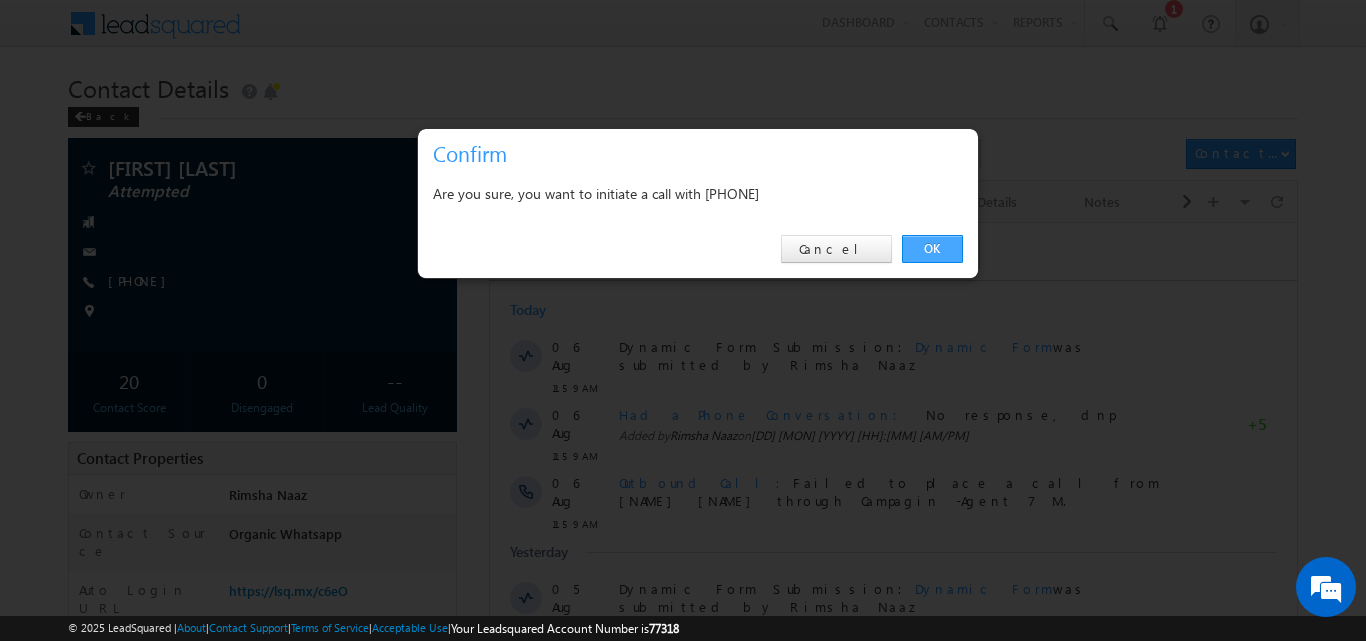 click on "OK" at bounding box center [932, 249] 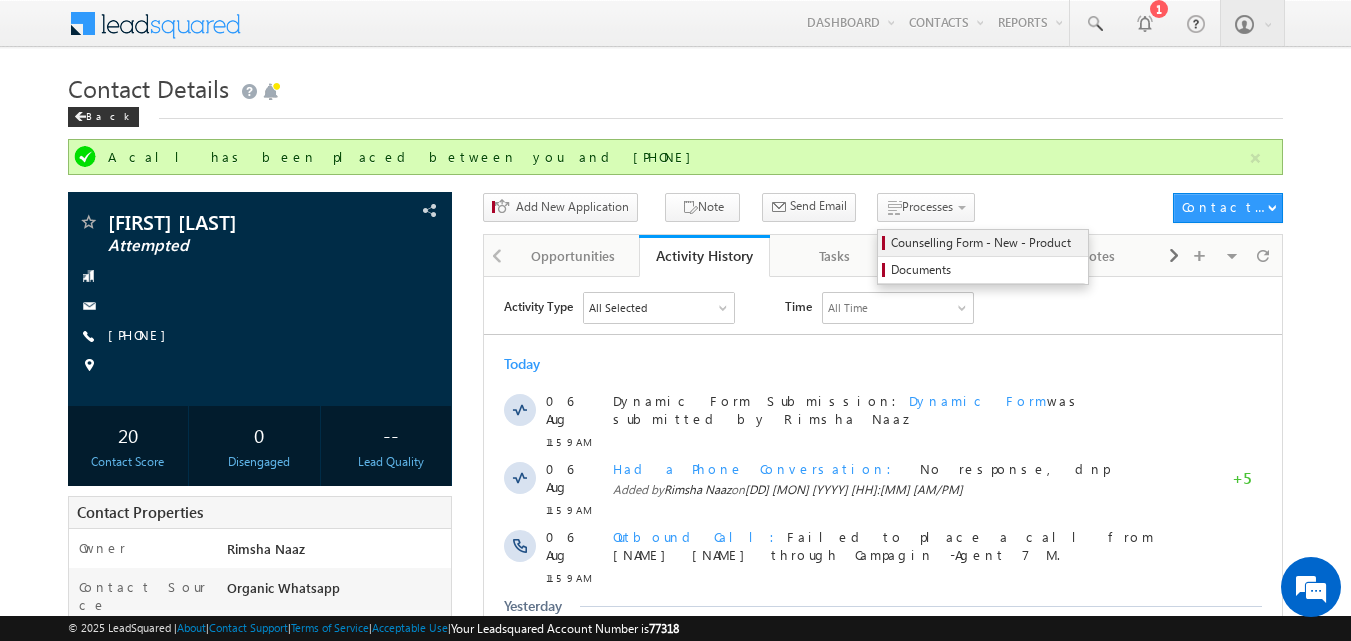click on "Counselling Form - New - Product" at bounding box center (986, 243) 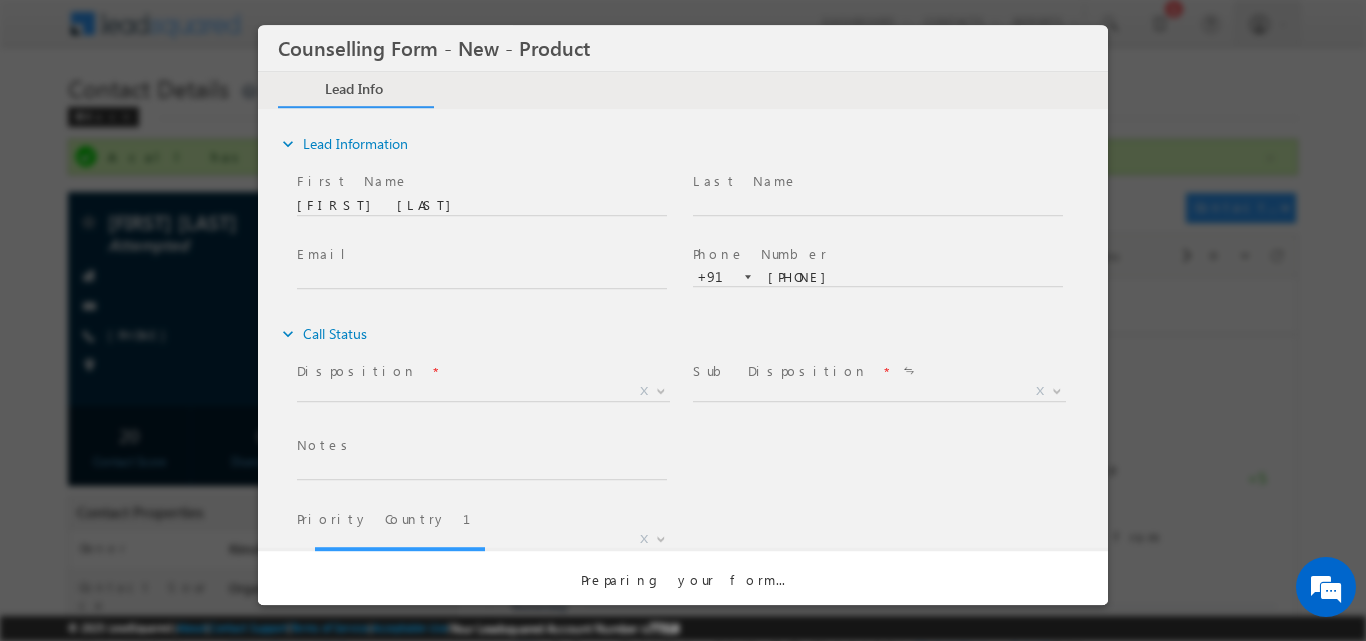 scroll, scrollTop: 0, scrollLeft: 0, axis: both 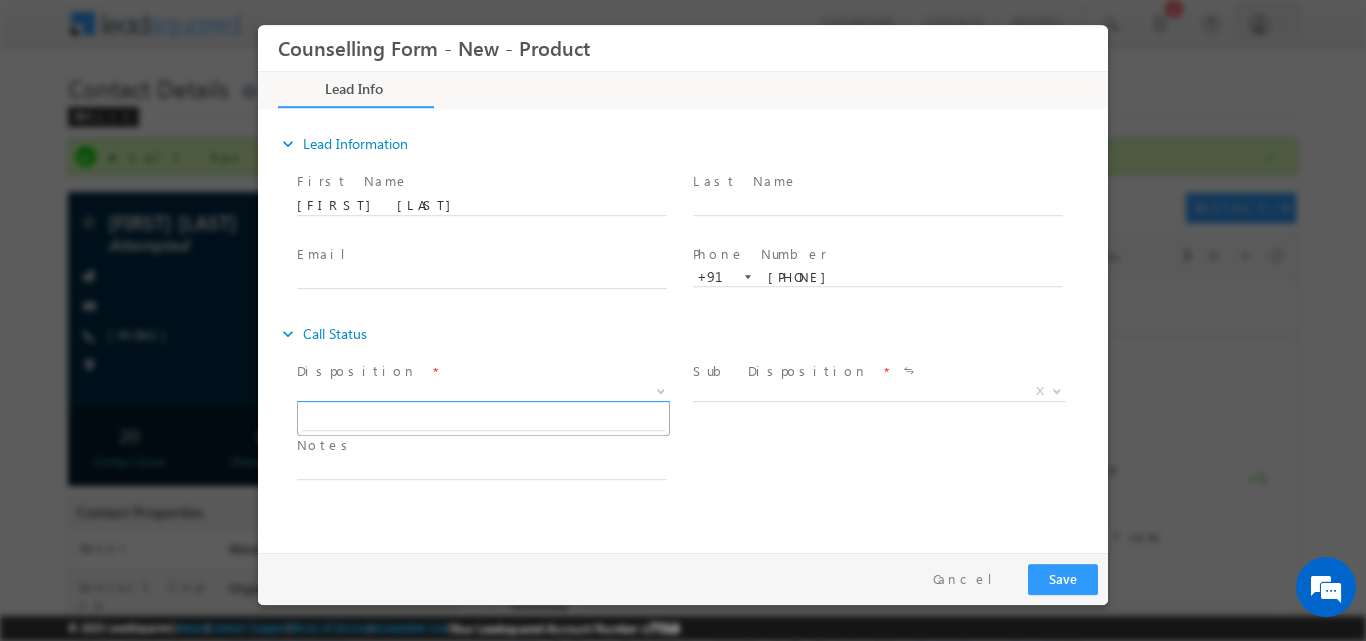 click at bounding box center [659, 390] 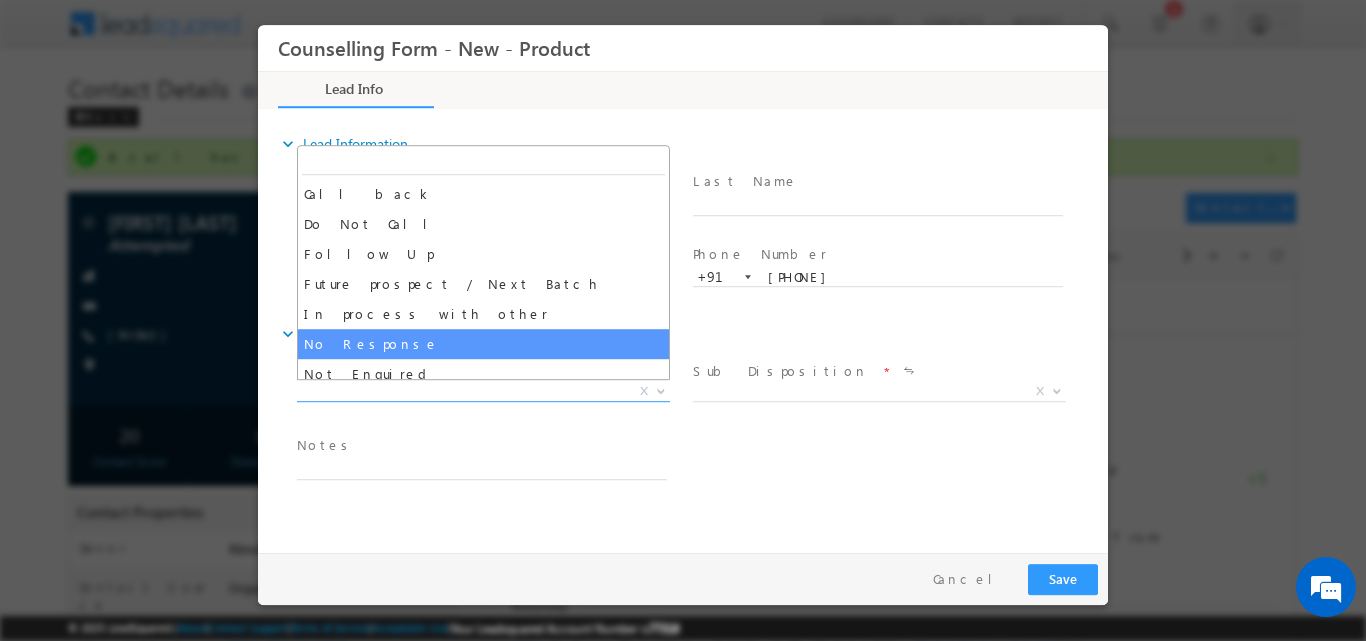 select on "No Response" 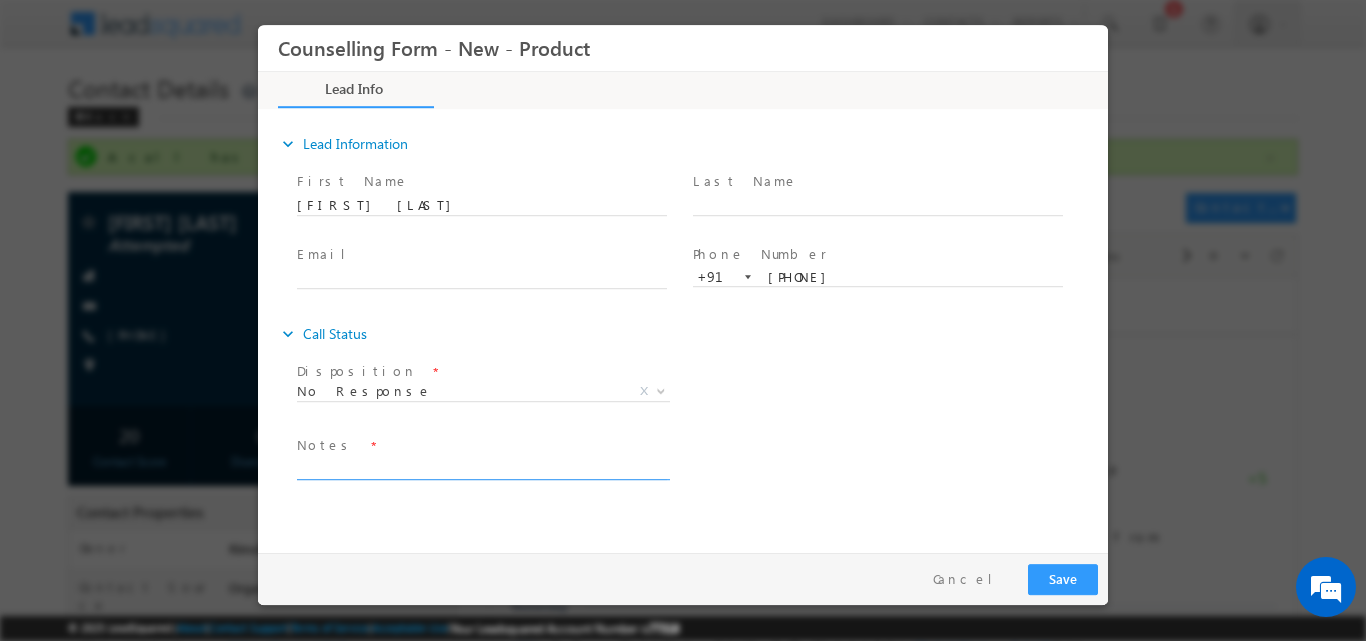 click at bounding box center (482, 467) 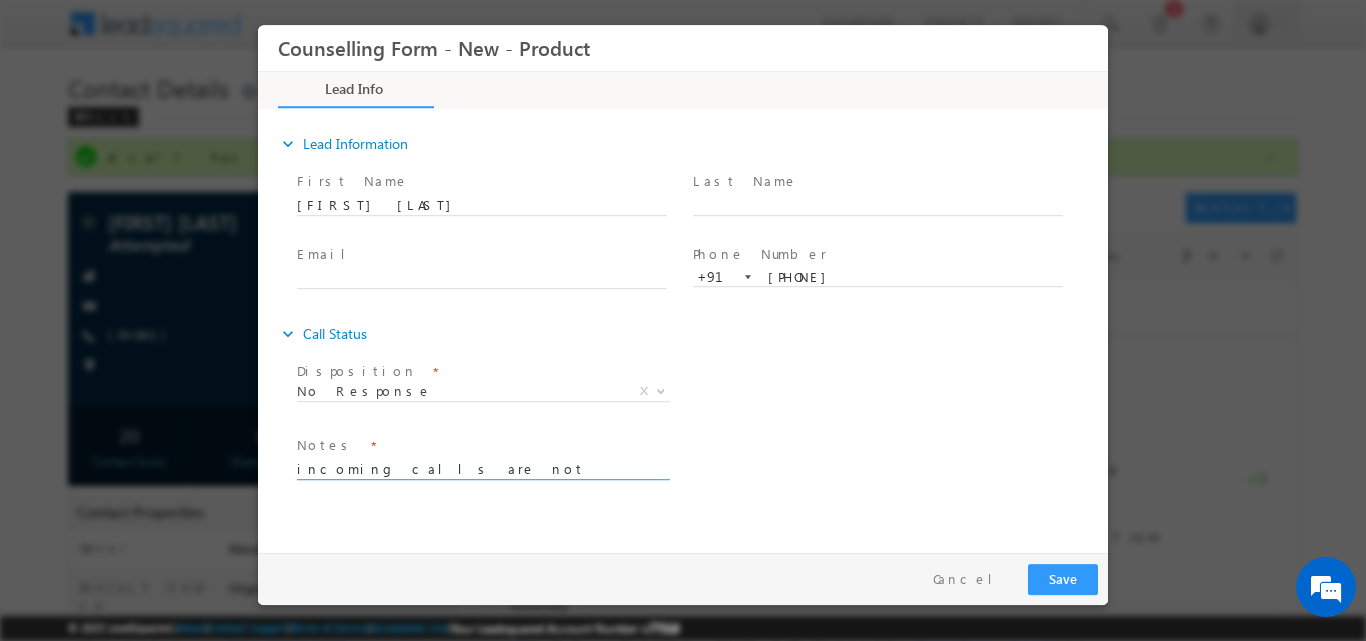 type on "incoming calls are not avilable" 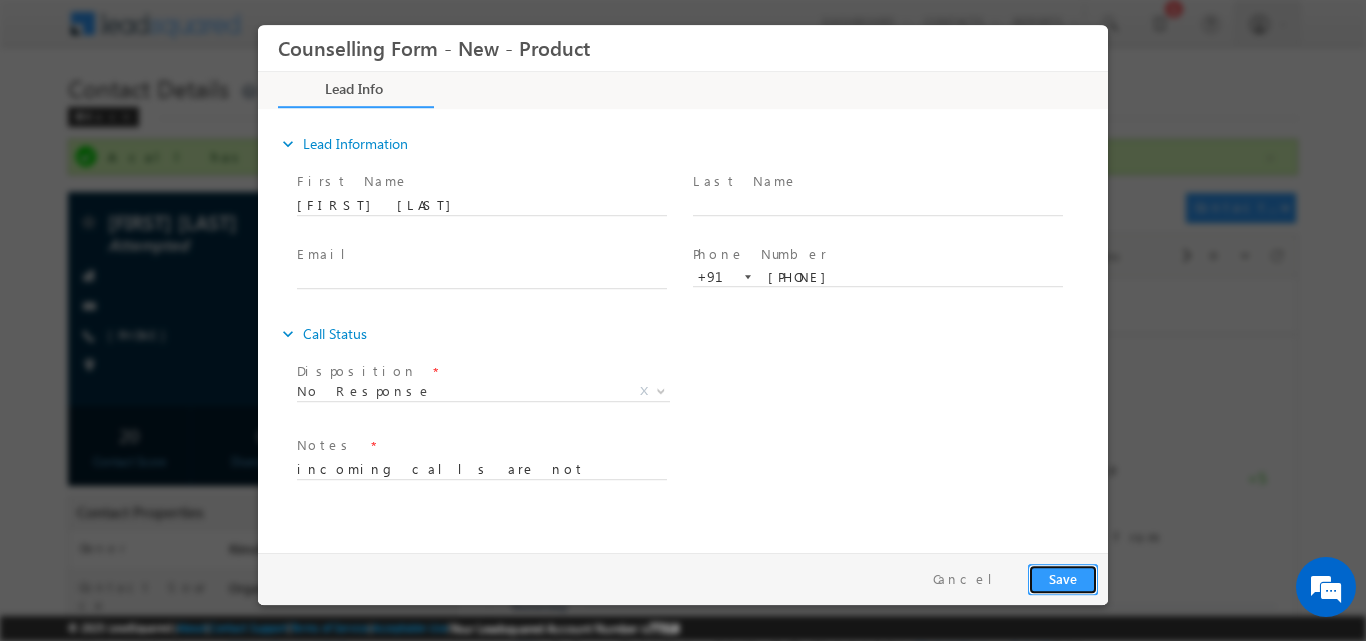 click on "Save" at bounding box center [1063, 578] 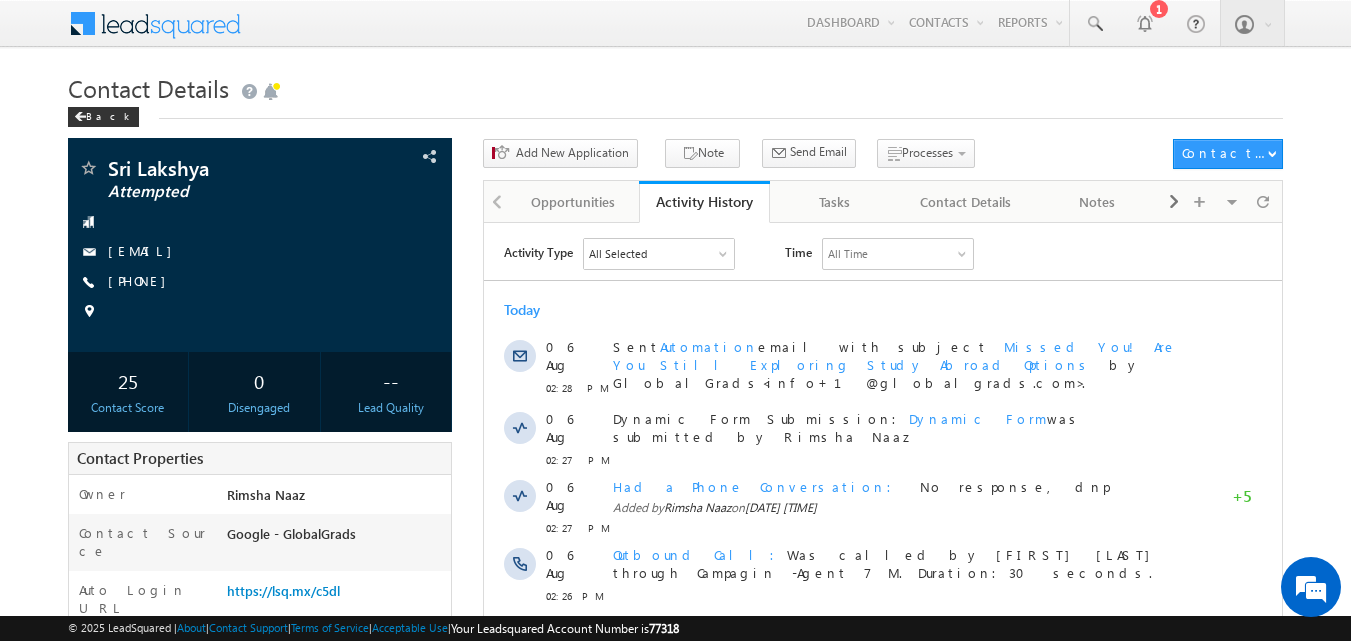 scroll, scrollTop: 0, scrollLeft: 0, axis: both 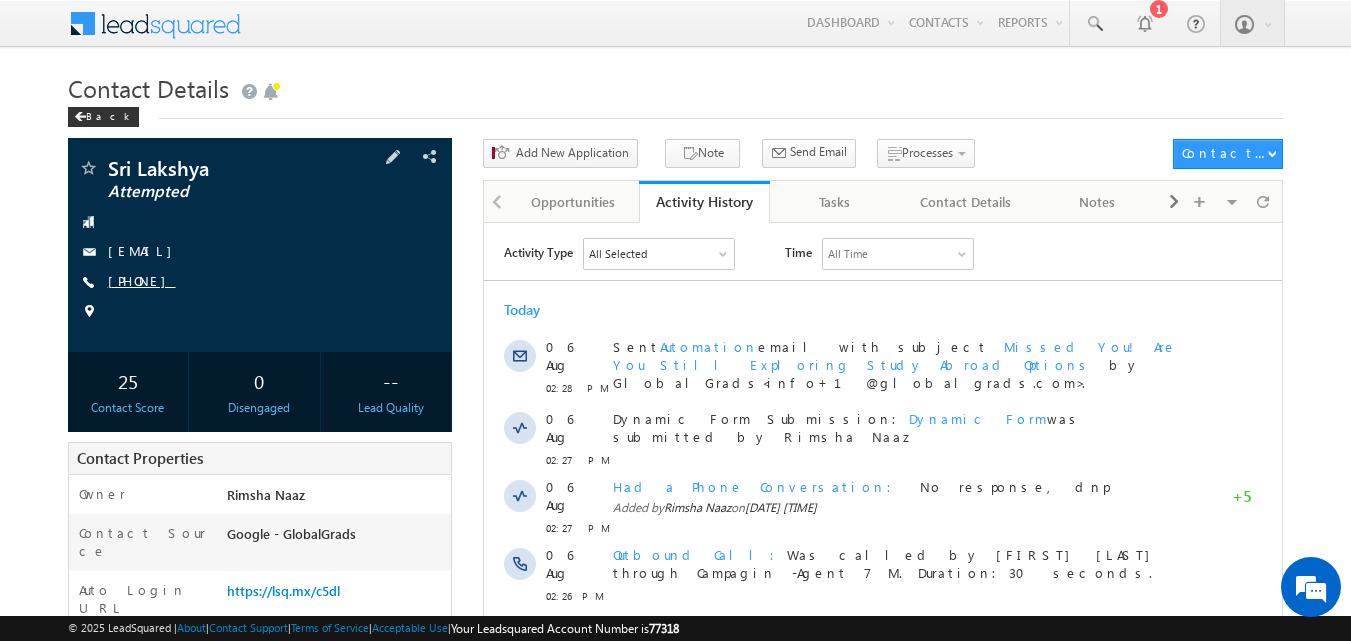 click on "+91-8121200045" at bounding box center [142, 280] 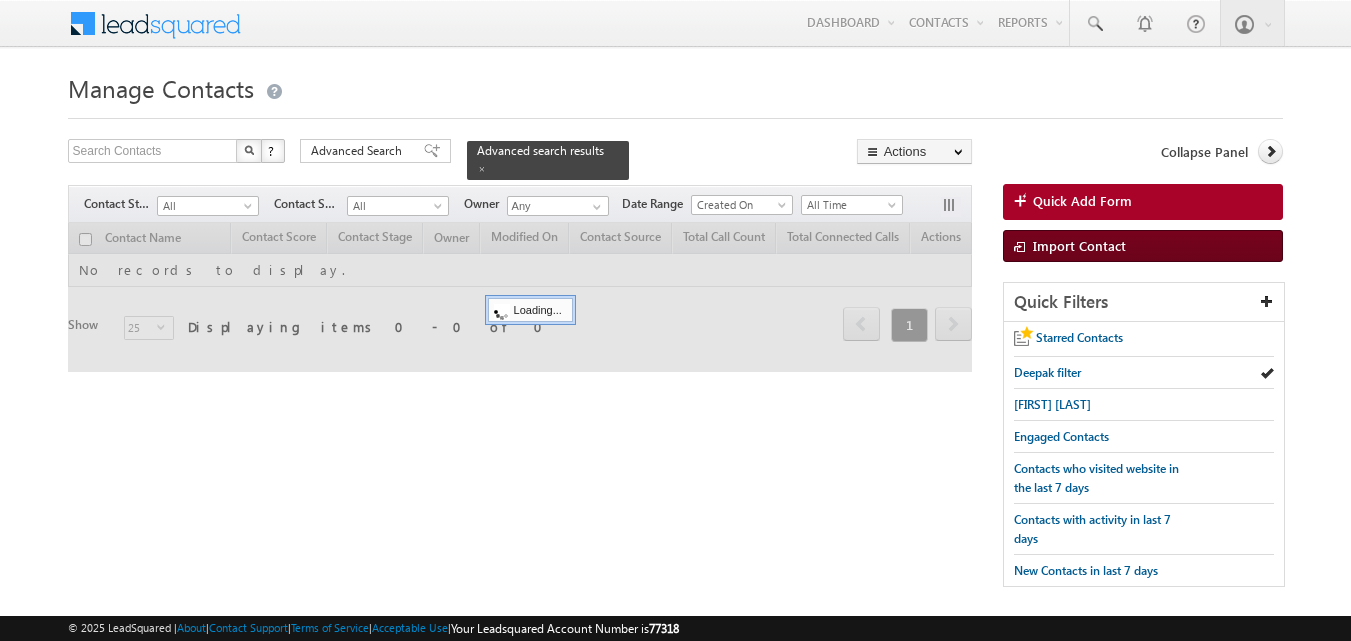 scroll, scrollTop: 8, scrollLeft: 0, axis: vertical 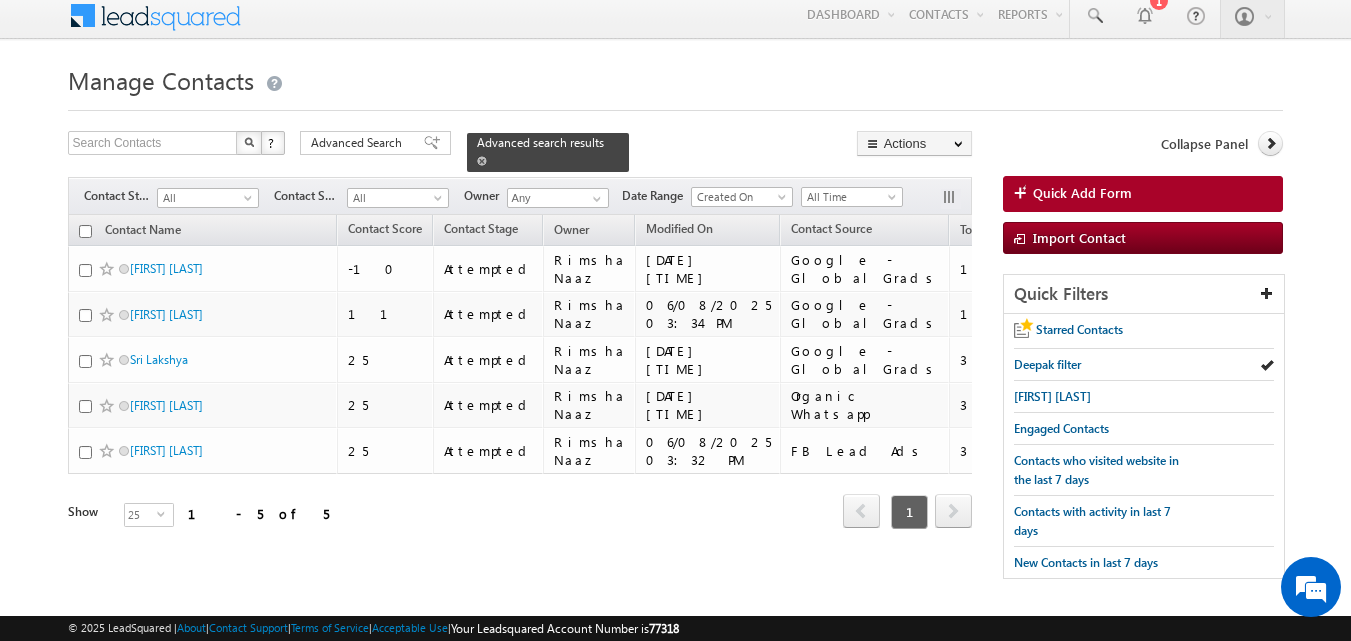 click at bounding box center [482, 161] 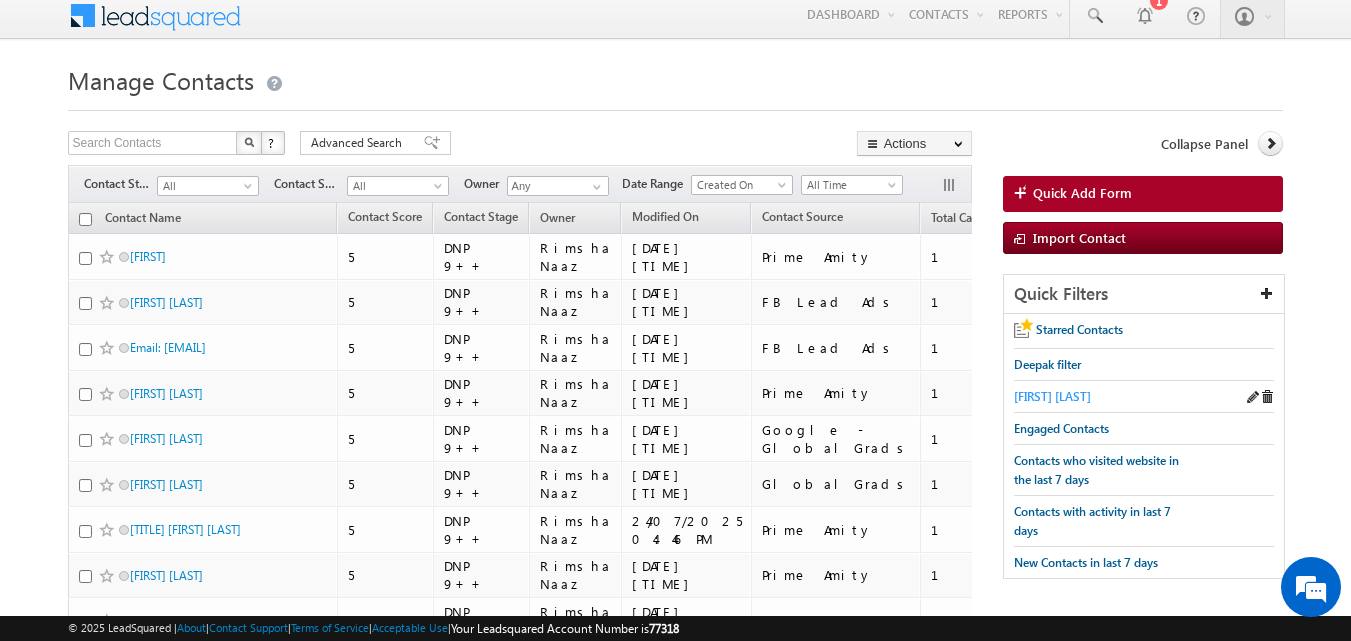 click on "[FIRST] [LAST]" at bounding box center (1052, 396) 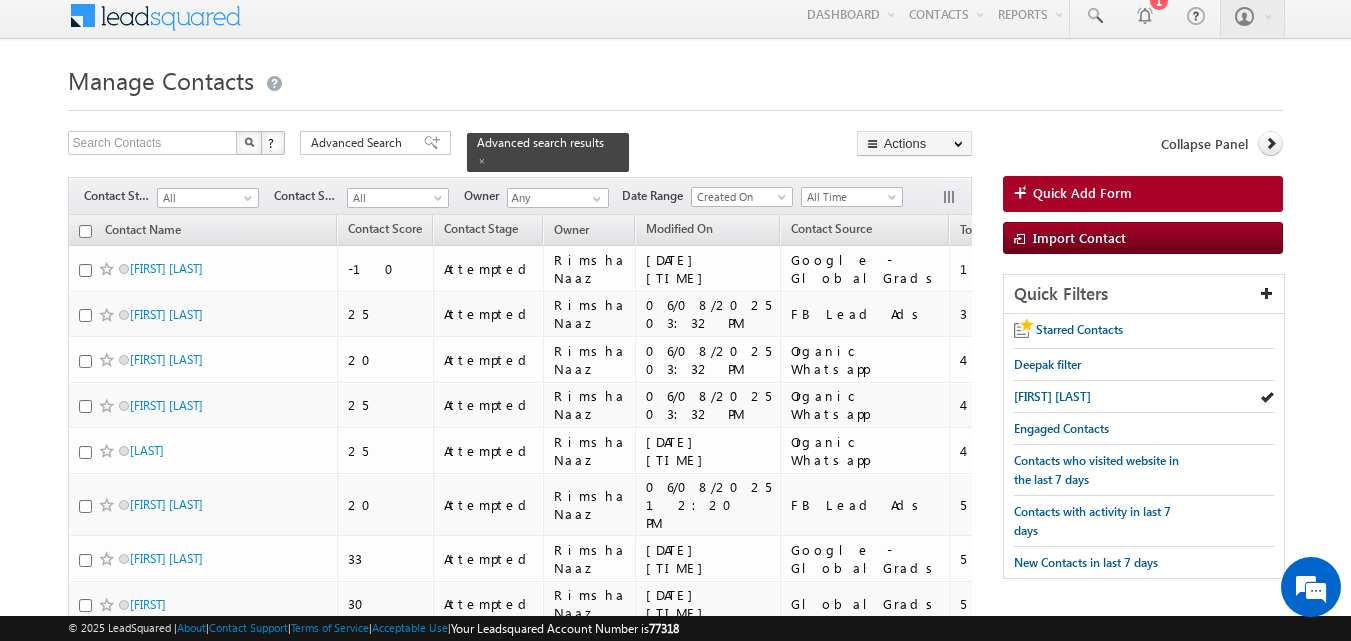scroll, scrollTop: 0, scrollLeft: 0, axis: both 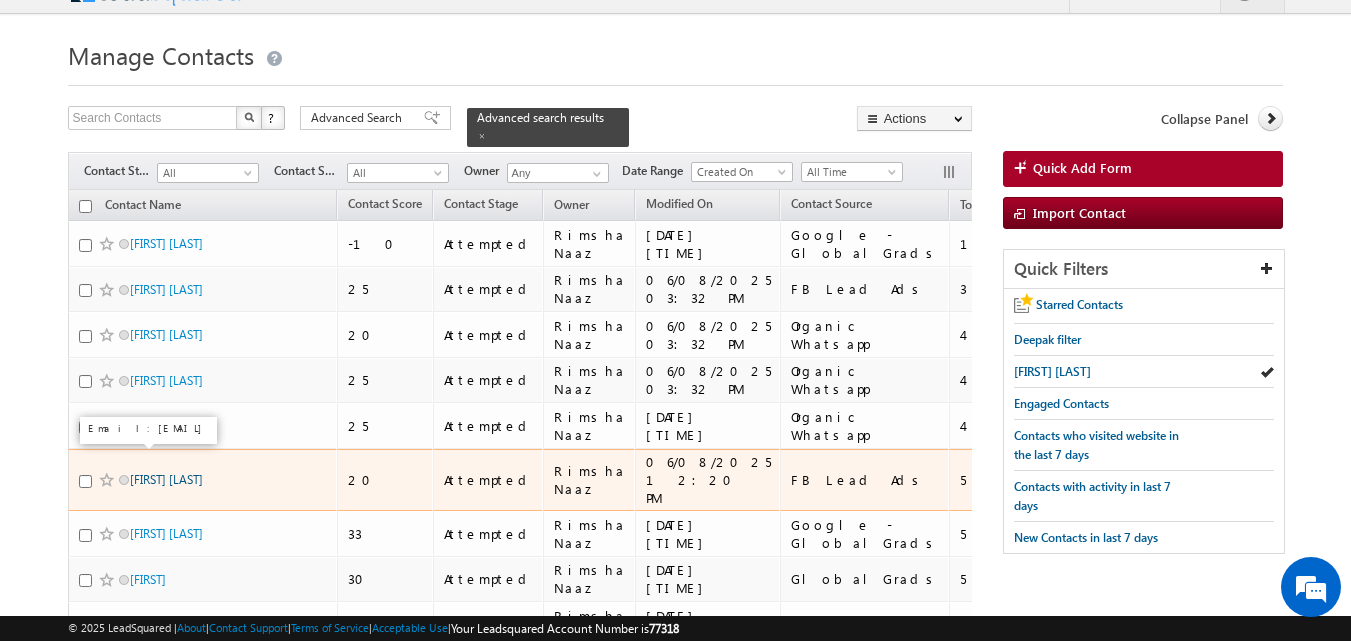 click on "[FIRST] [LAST]" at bounding box center (166, 479) 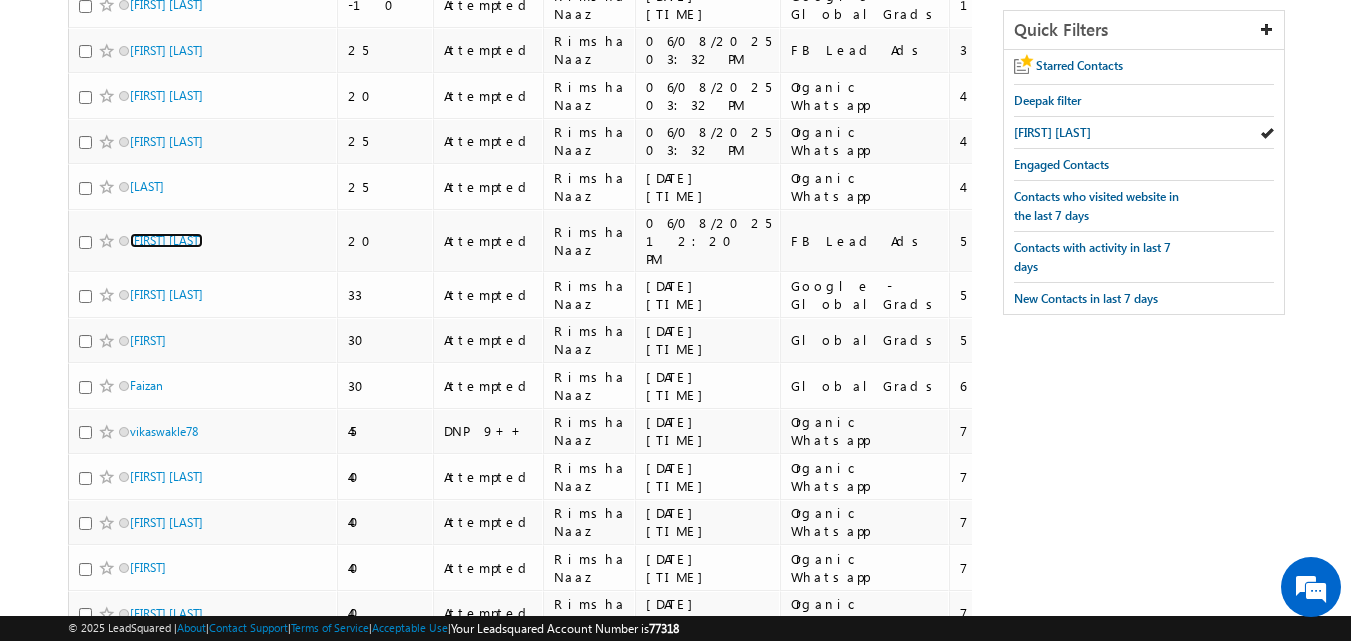 scroll, scrollTop: 291, scrollLeft: 0, axis: vertical 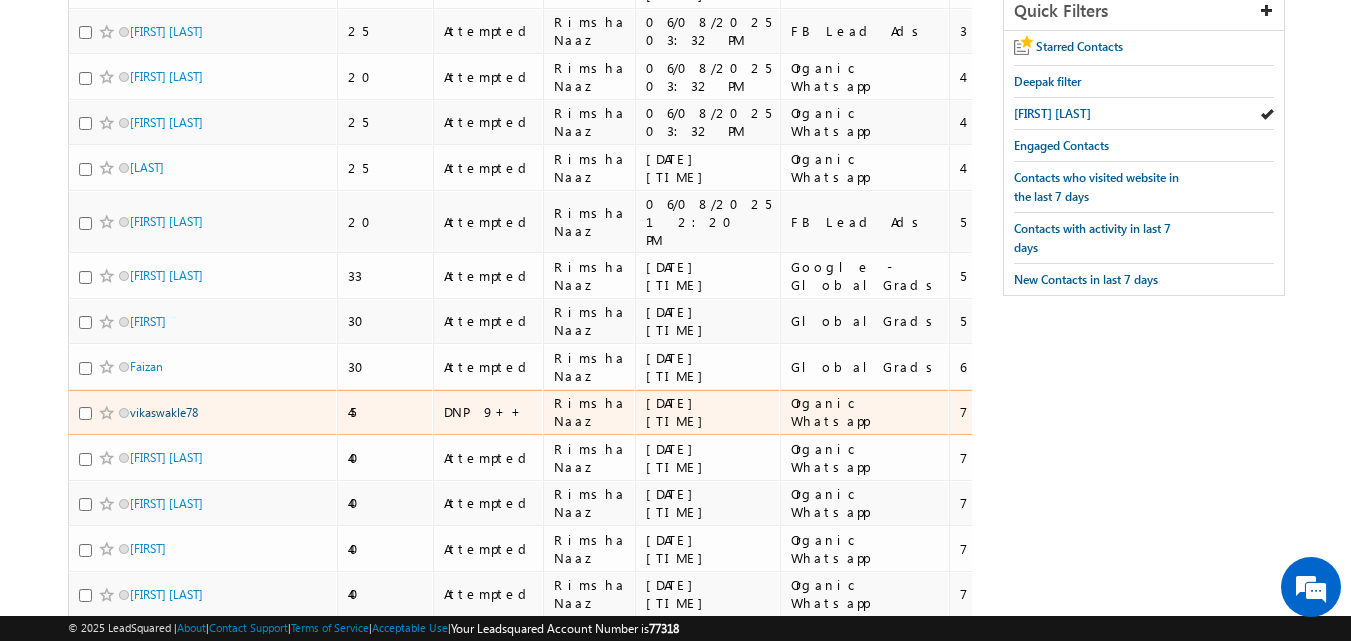 click on "vikaswakle78" at bounding box center (164, 412) 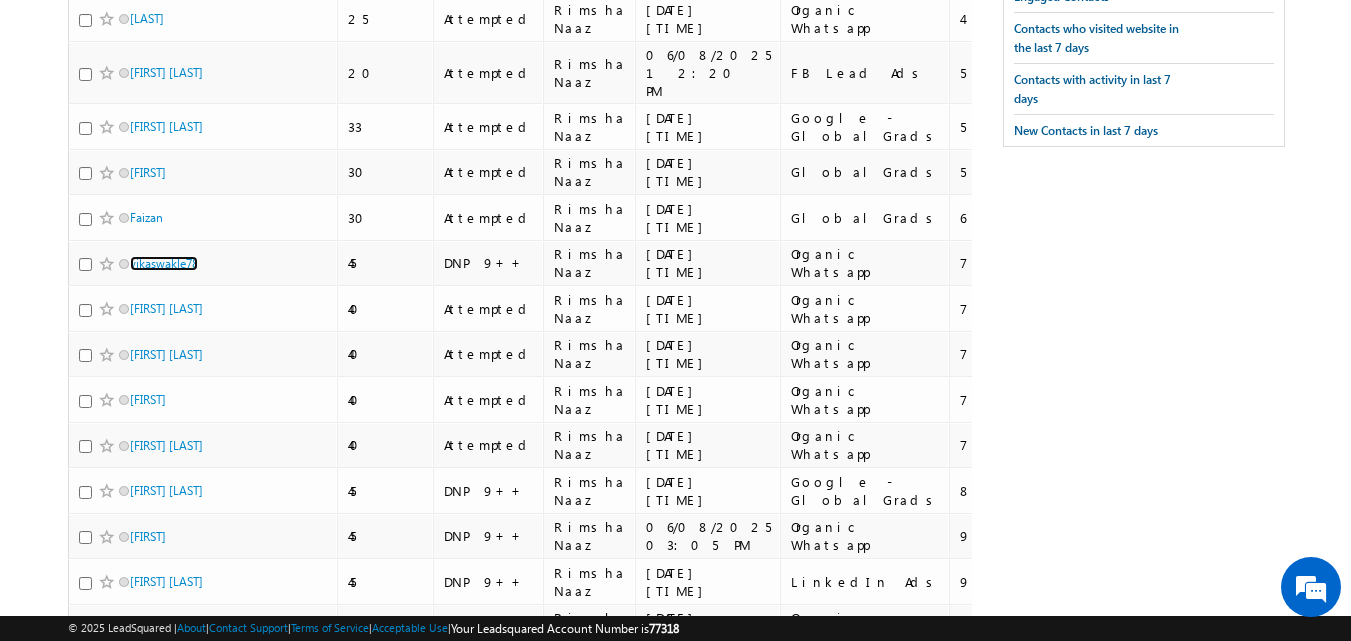 scroll, scrollTop: 442, scrollLeft: 0, axis: vertical 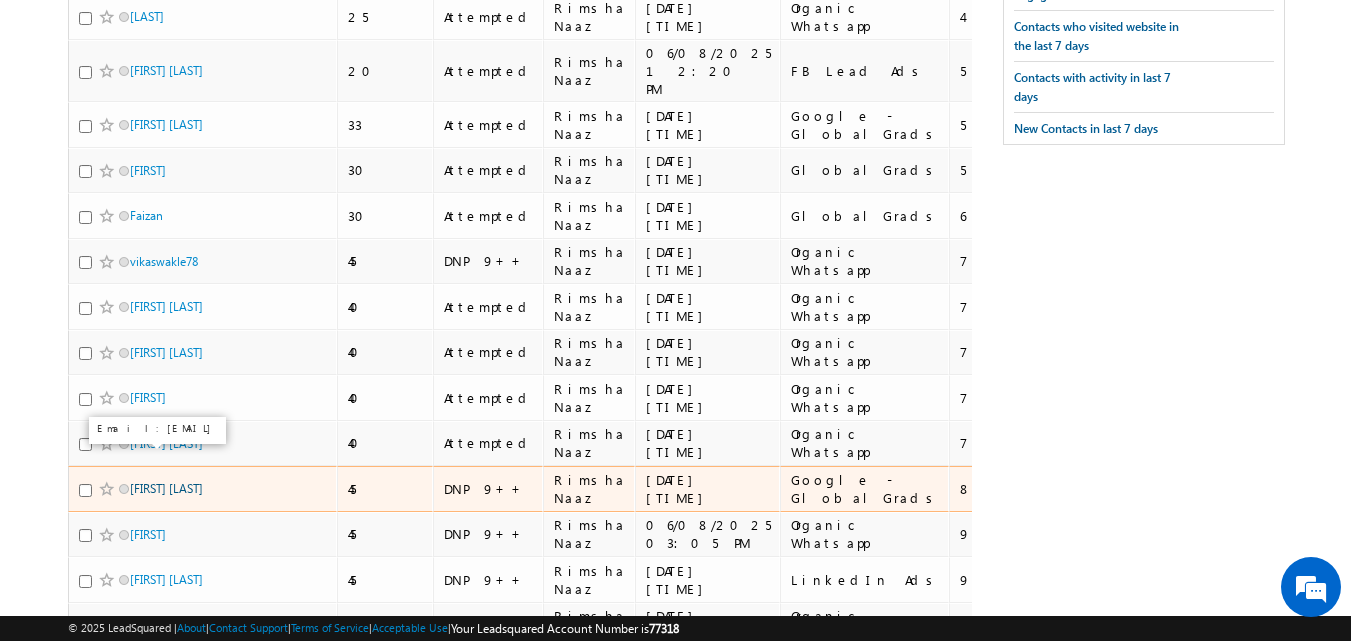 click on "Yembari saikumar" at bounding box center [166, 488] 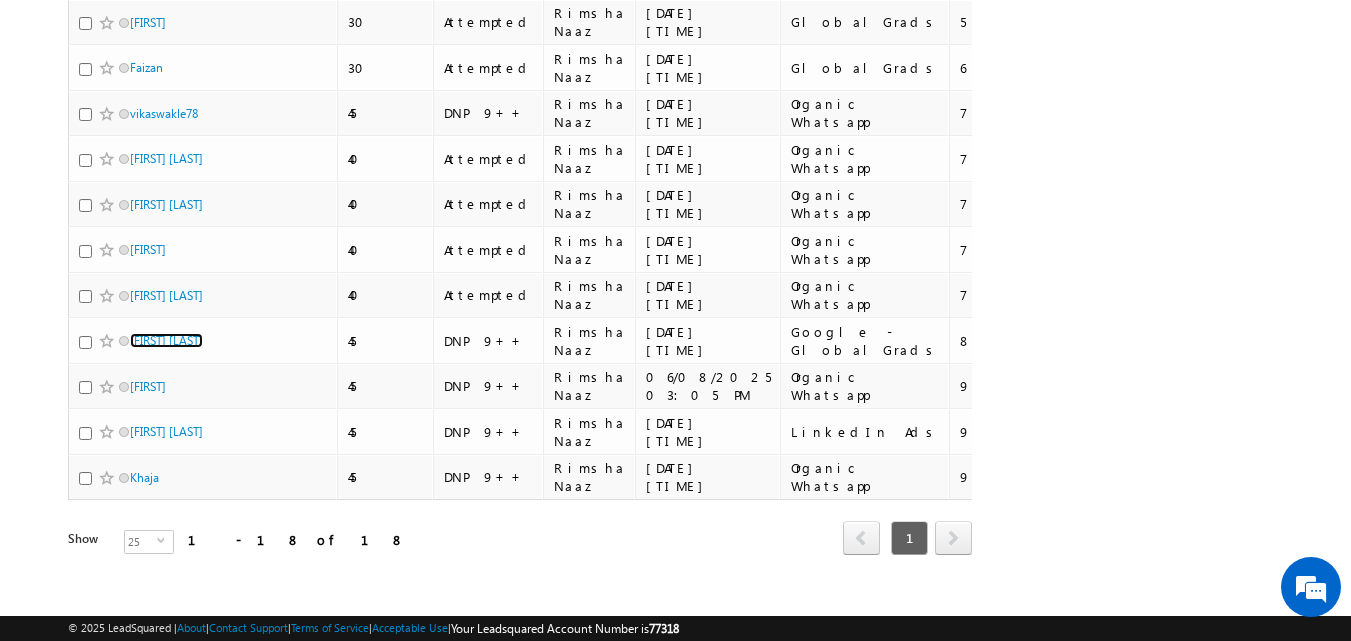 scroll, scrollTop: 0, scrollLeft: 0, axis: both 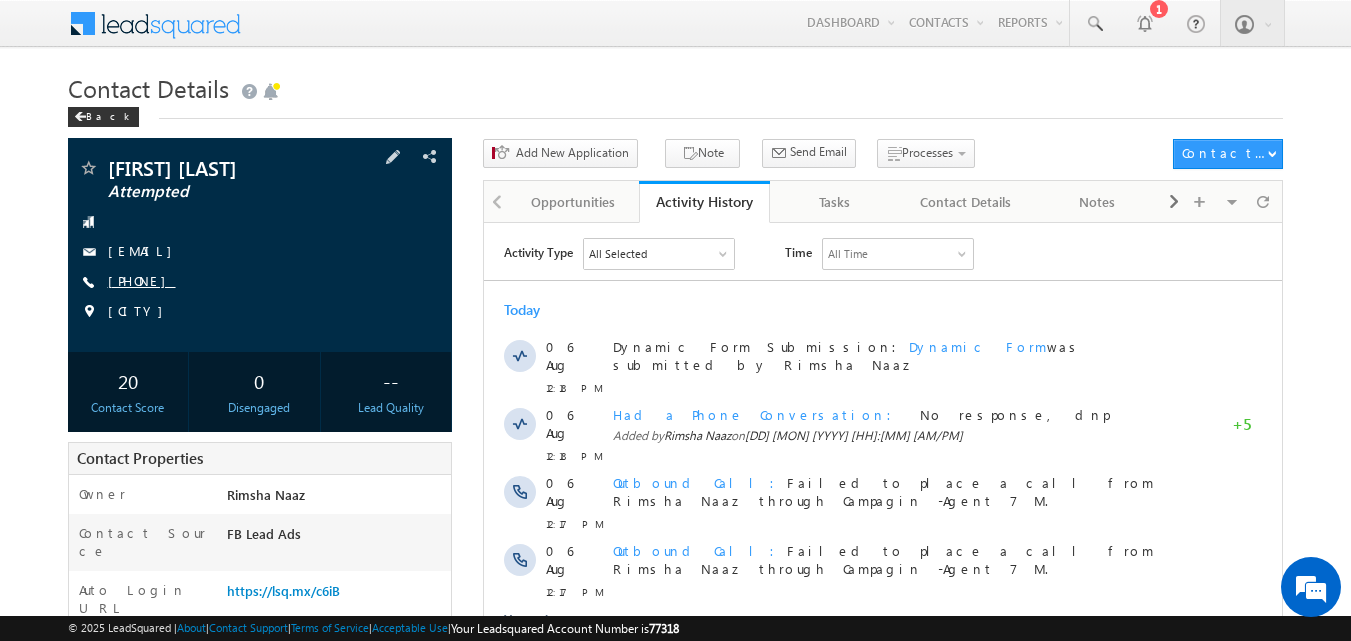 click on "[PHONE]" at bounding box center (142, 280) 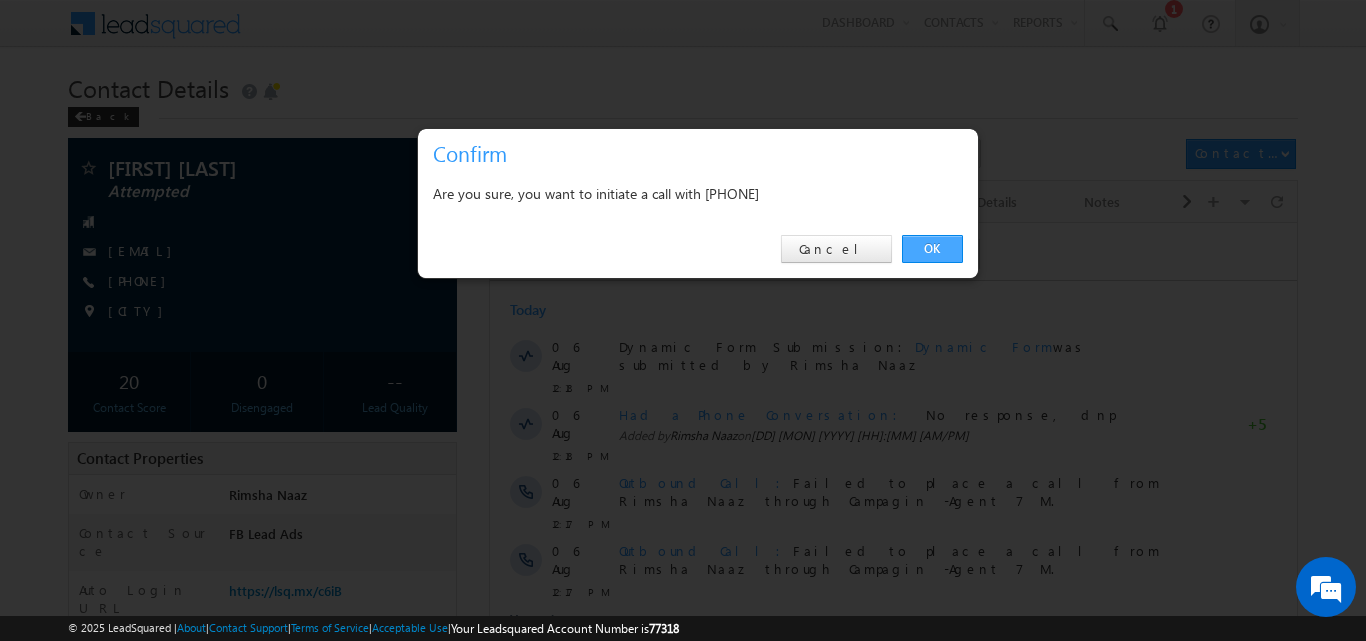 click on "OK" at bounding box center (932, 249) 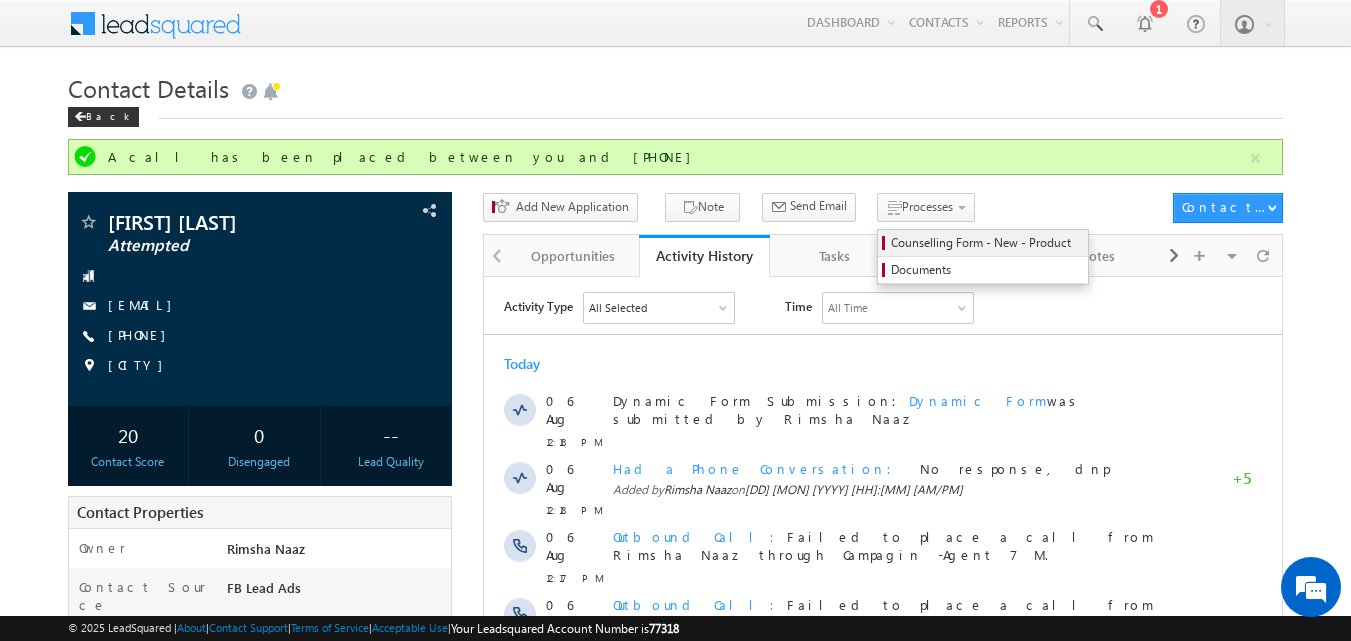 click on "Counselling Form - New - Product" at bounding box center [986, 243] 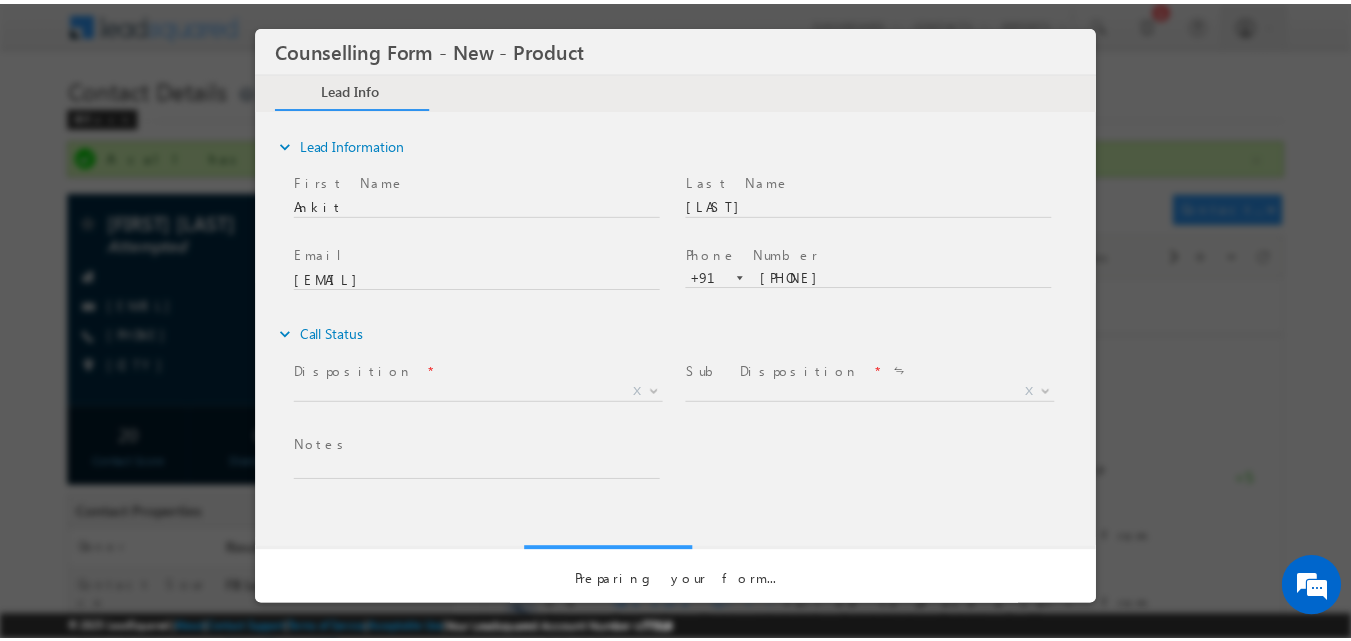 scroll, scrollTop: 0, scrollLeft: 0, axis: both 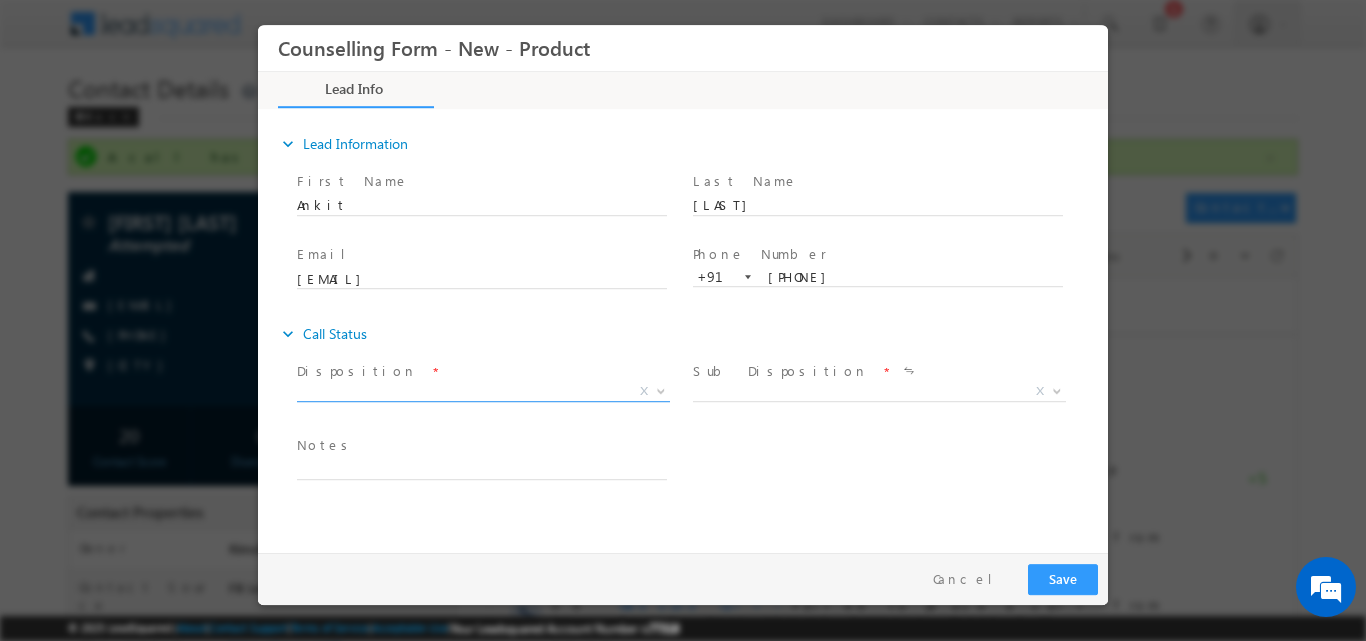 click at bounding box center (659, 390) 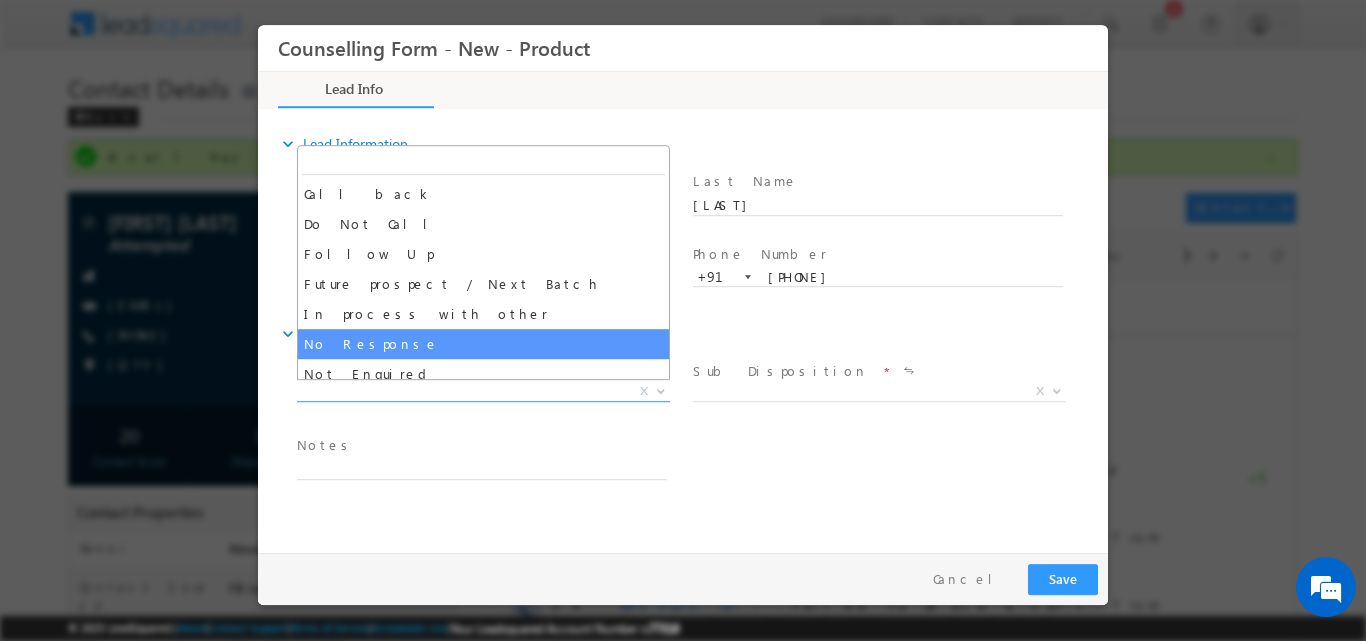 select on "No Response" 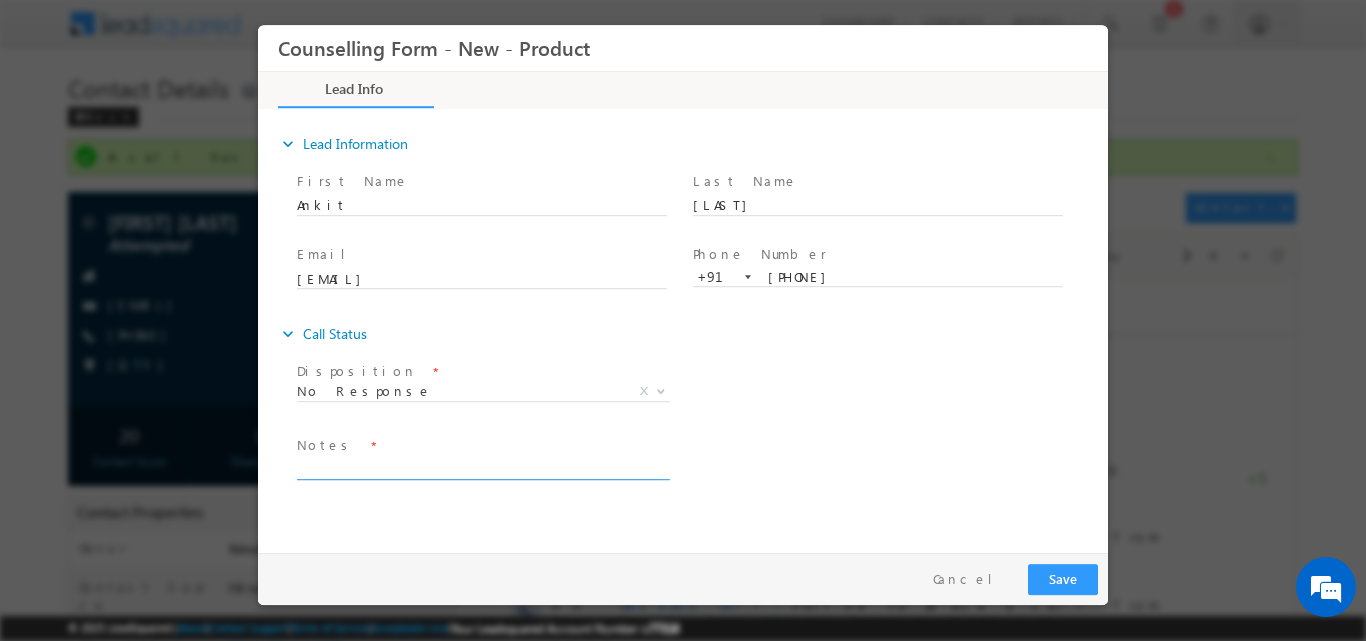 click at bounding box center (482, 467) 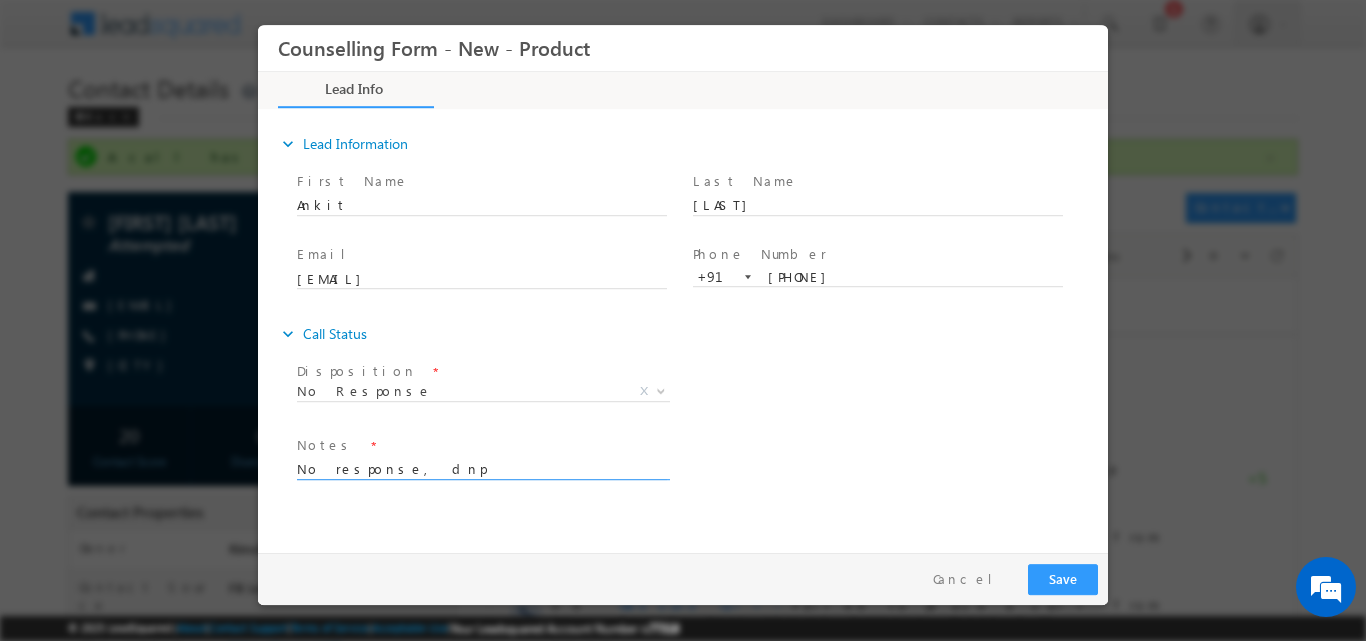 type on "No response, dnp" 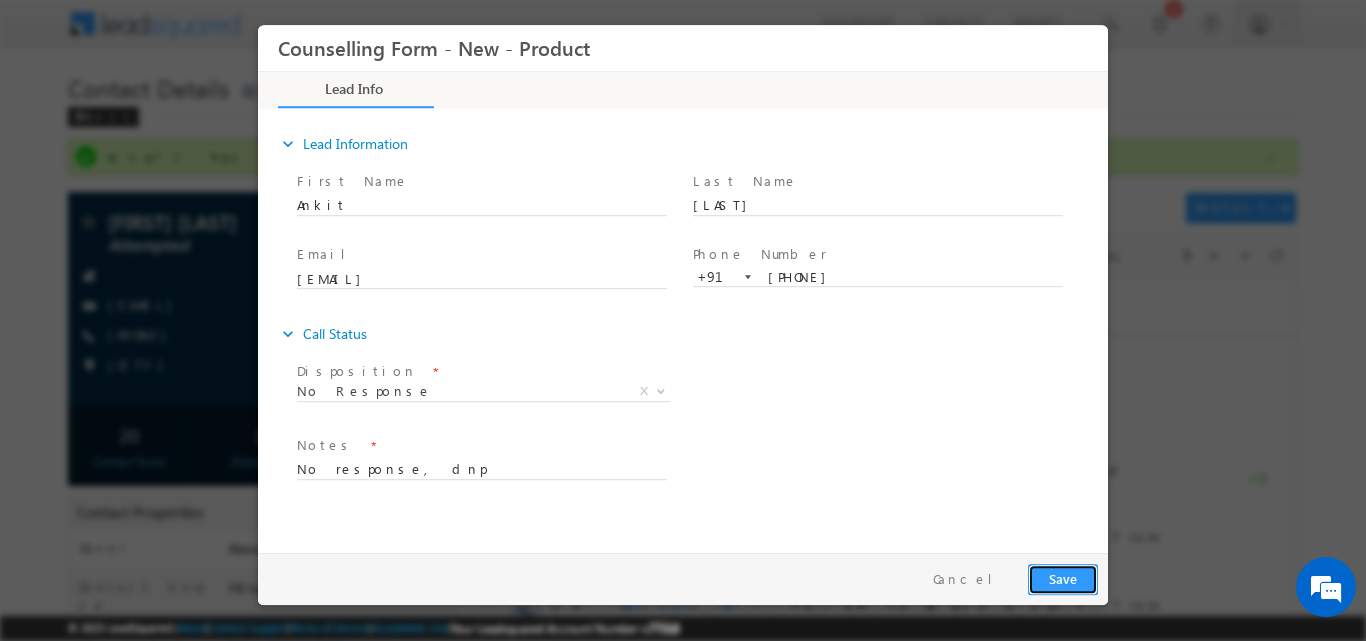 click on "Save" at bounding box center [1063, 578] 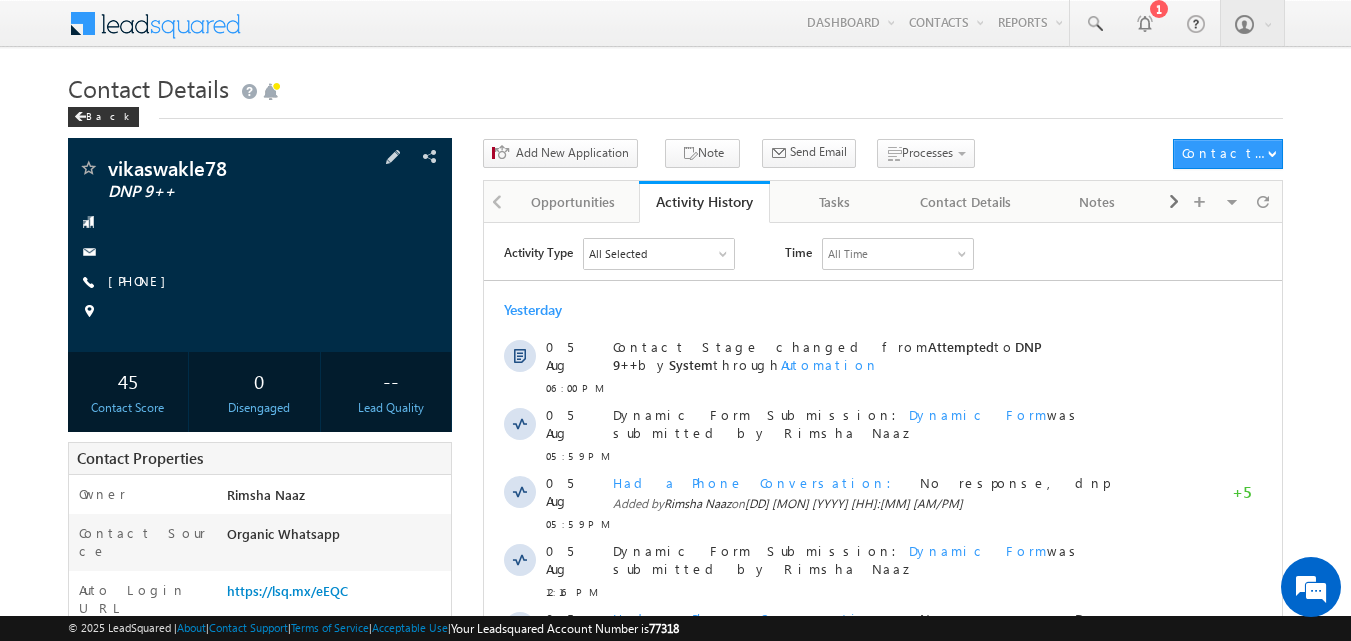 scroll, scrollTop: 0, scrollLeft: 0, axis: both 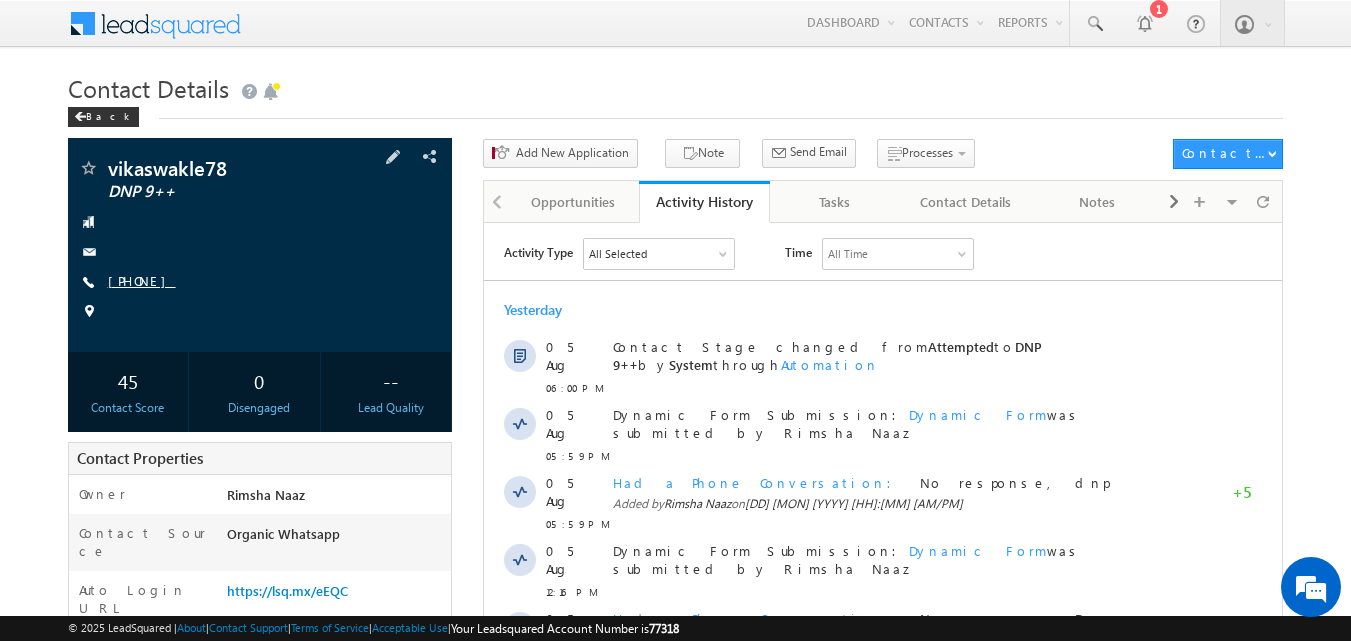 click on "[PHONE]" at bounding box center [142, 280] 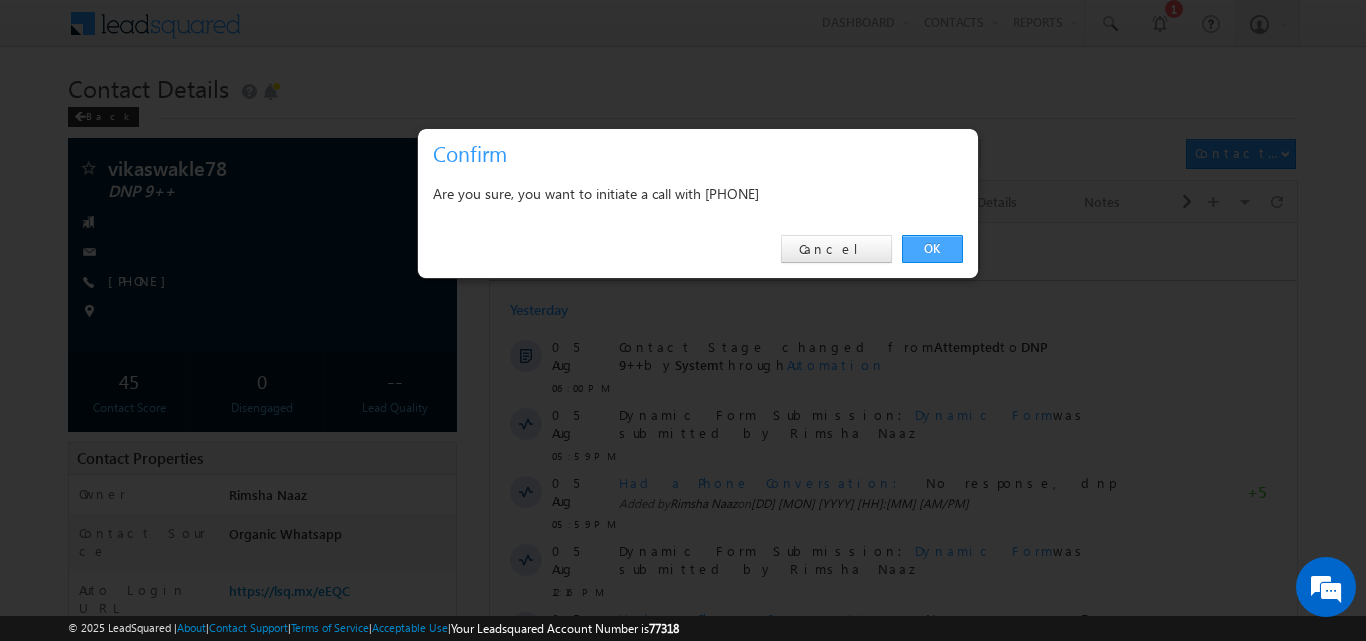 click on "OK" at bounding box center [932, 249] 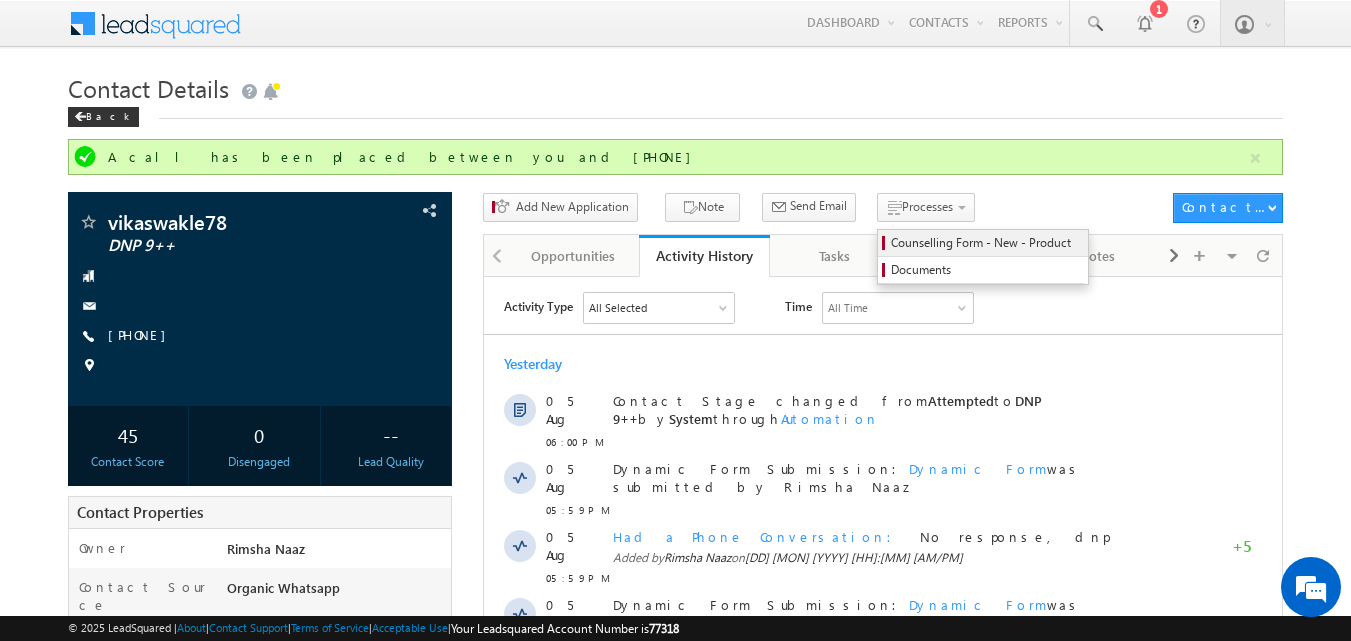 click on "Counselling Form - New - Product" at bounding box center (986, 243) 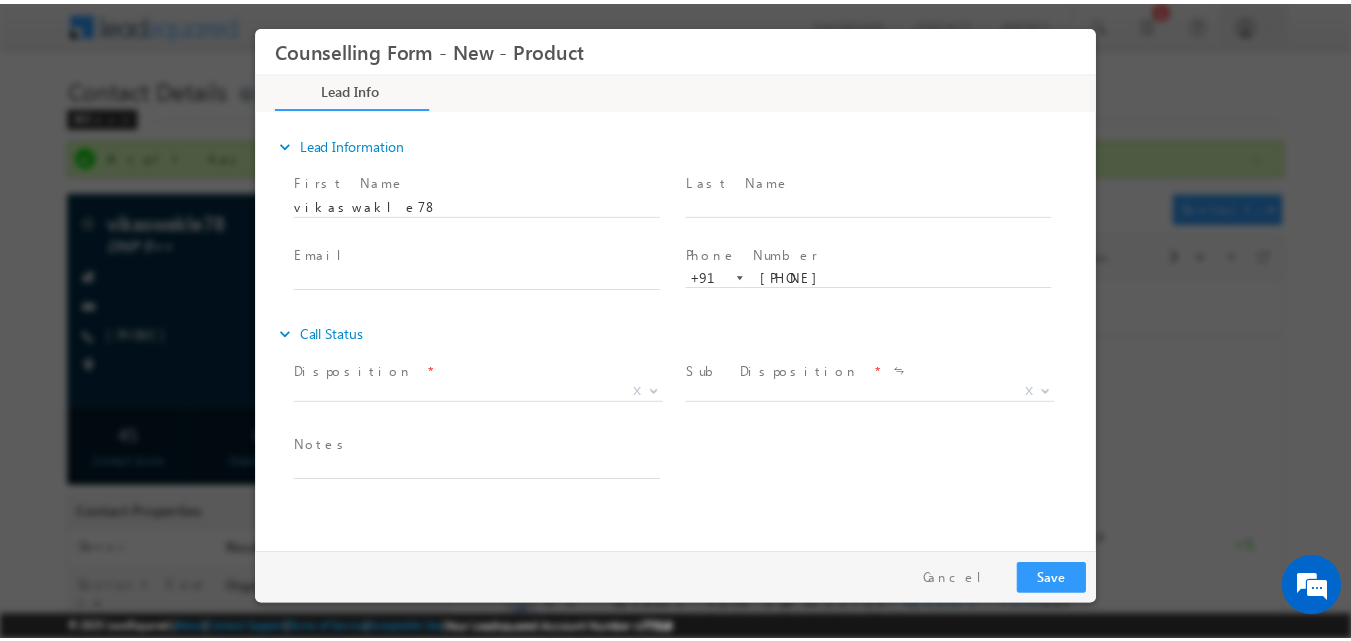 scroll, scrollTop: 0, scrollLeft: 0, axis: both 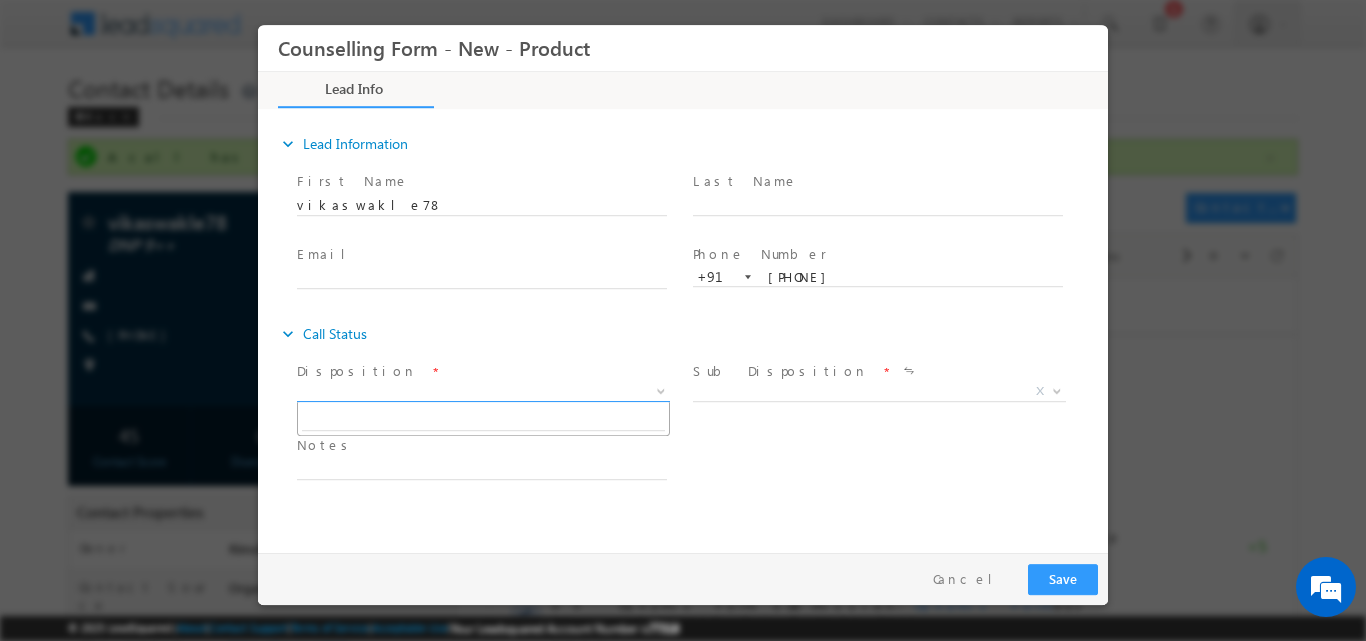 click at bounding box center [659, 390] 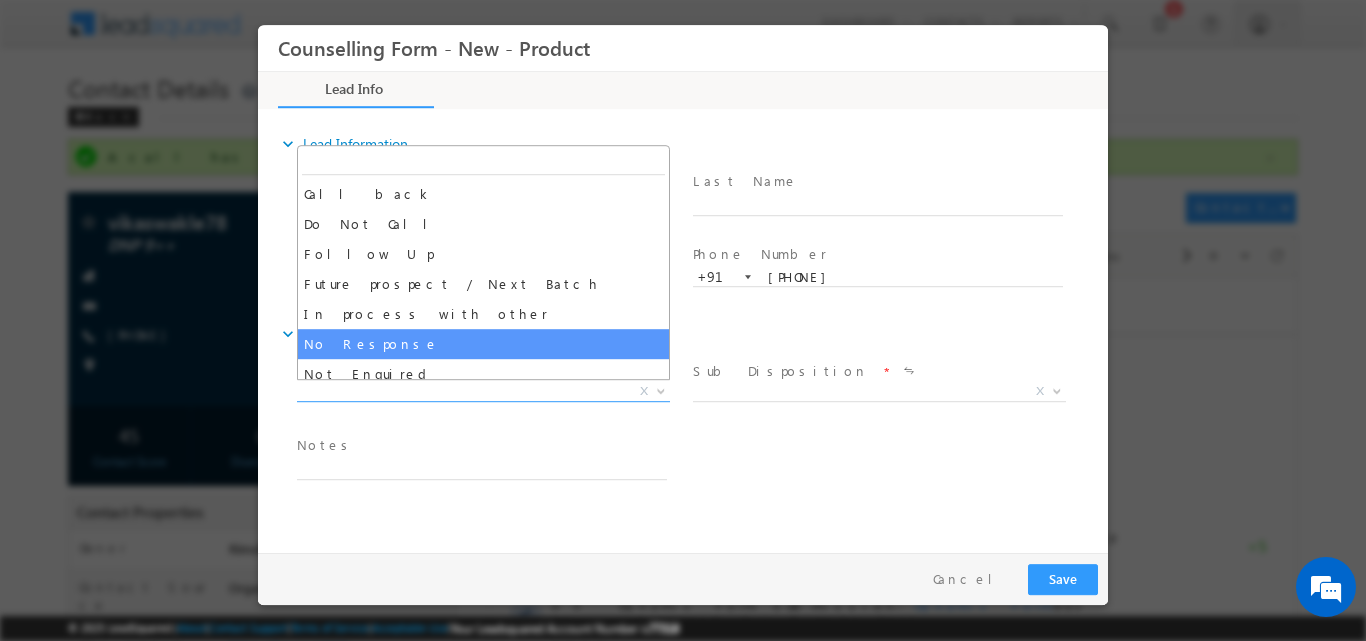select on "No Response" 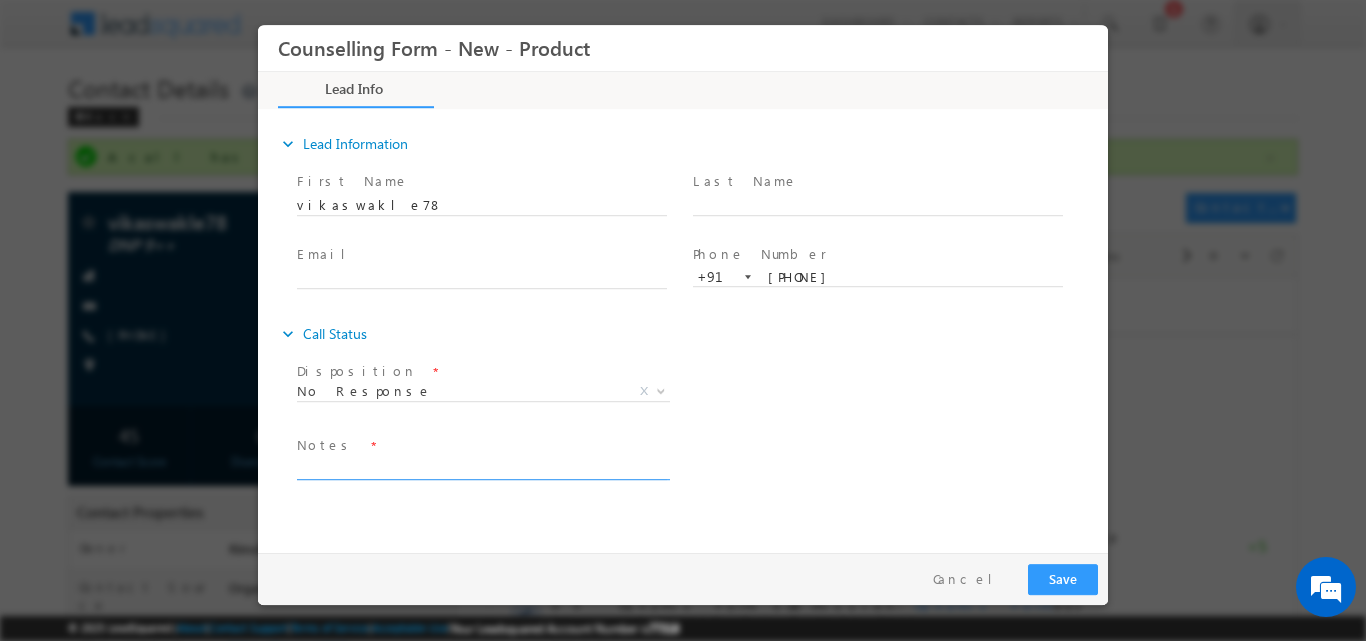 click at bounding box center [482, 467] 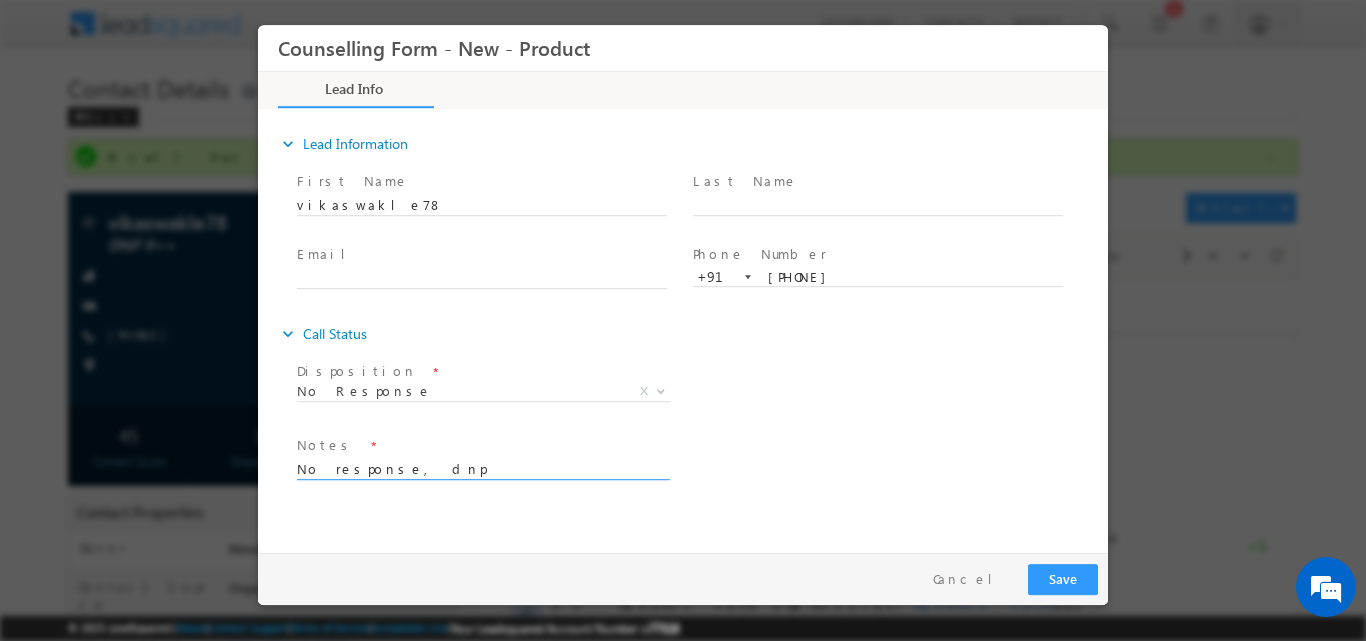 type on "No response, dnp" 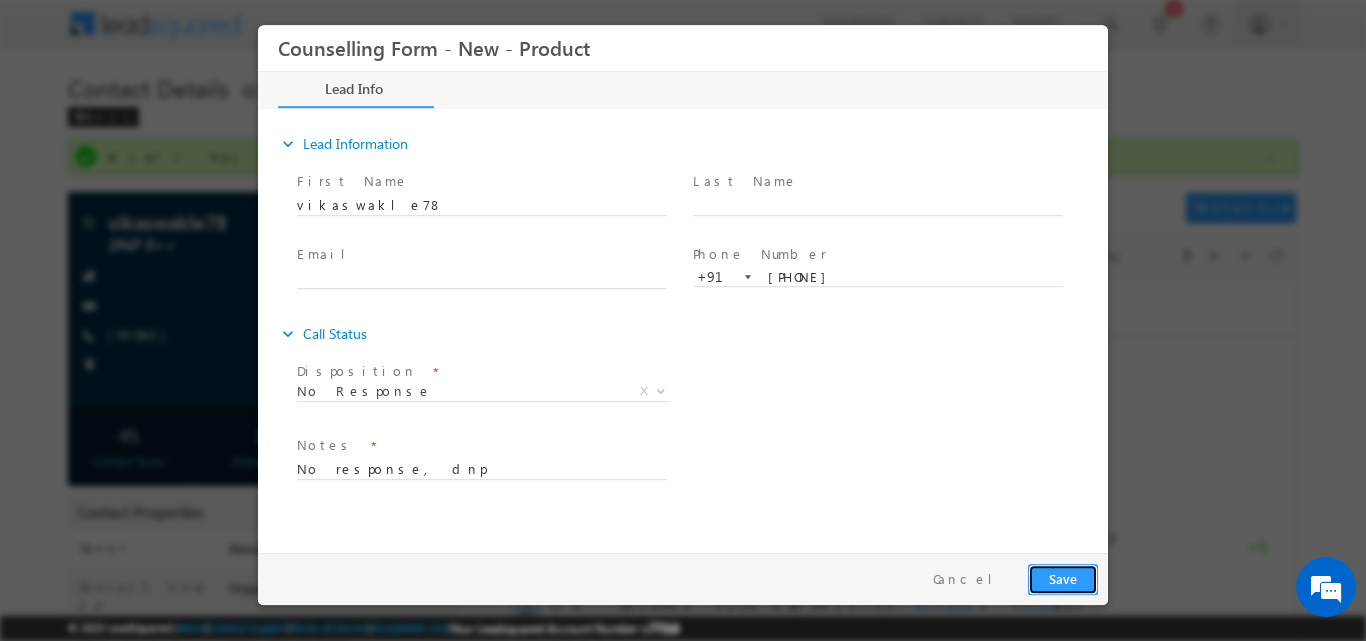 click on "Save" at bounding box center (1063, 578) 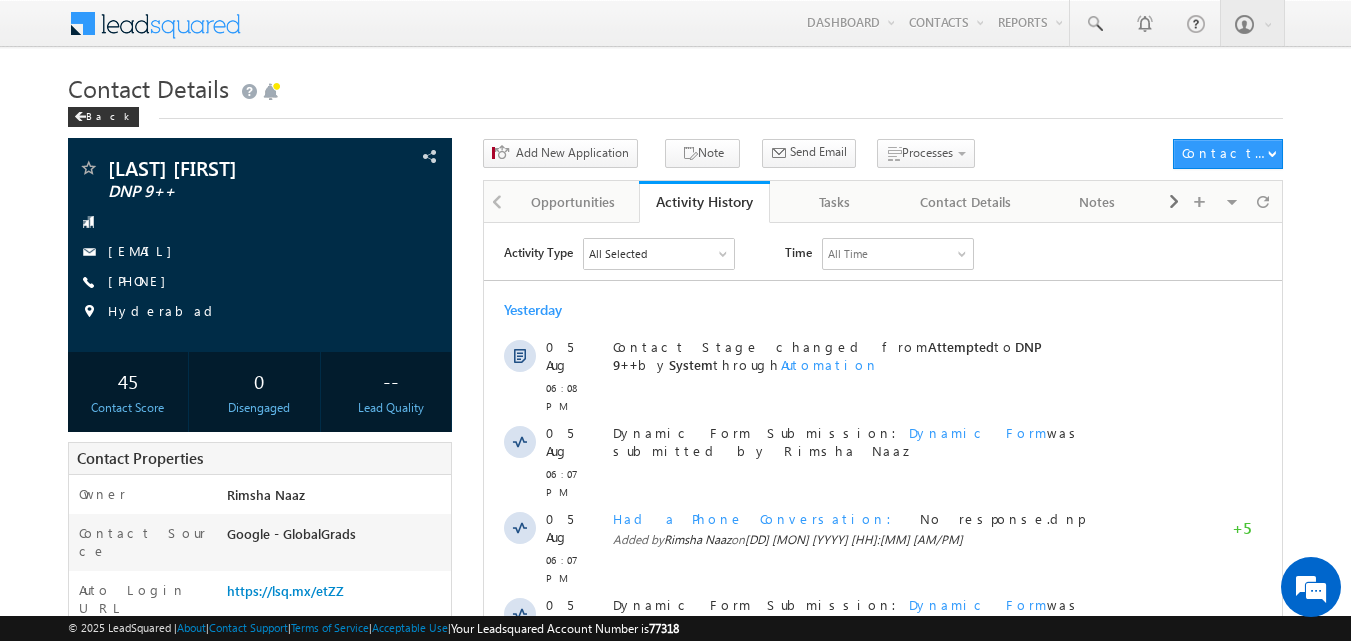 scroll, scrollTop: 0, scrollLeft: 0, axis: both 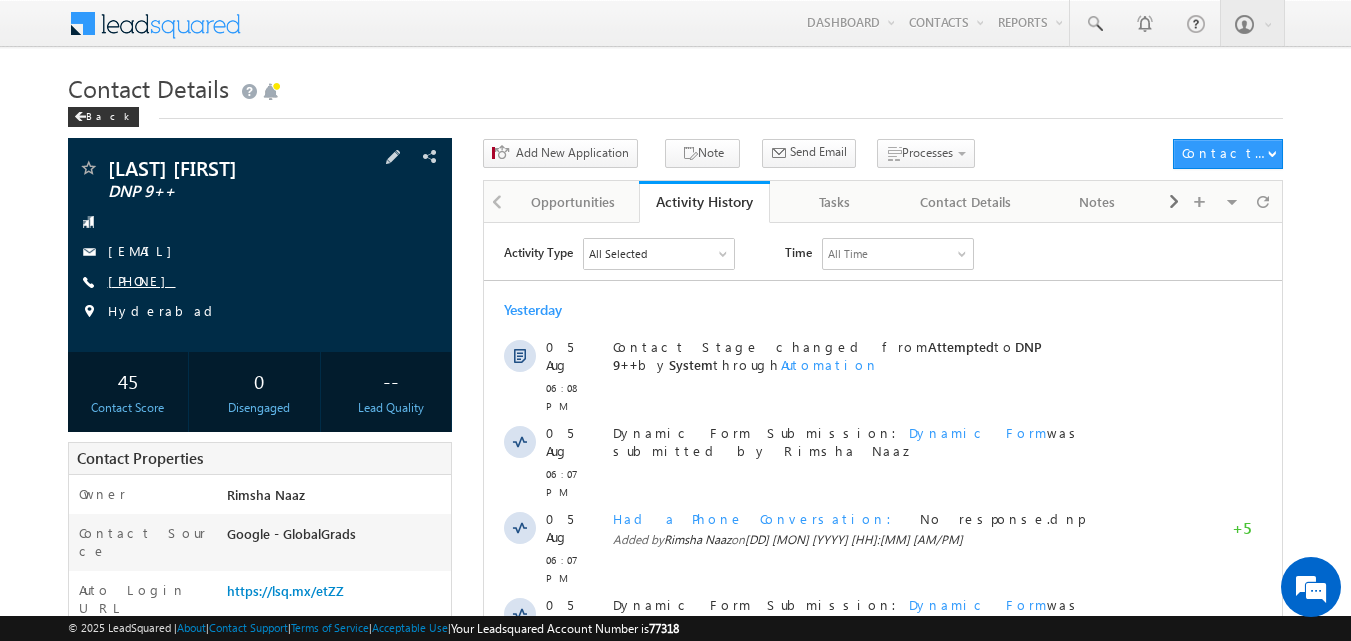 click on "[PHONE]" at bounding box center (142, 280) 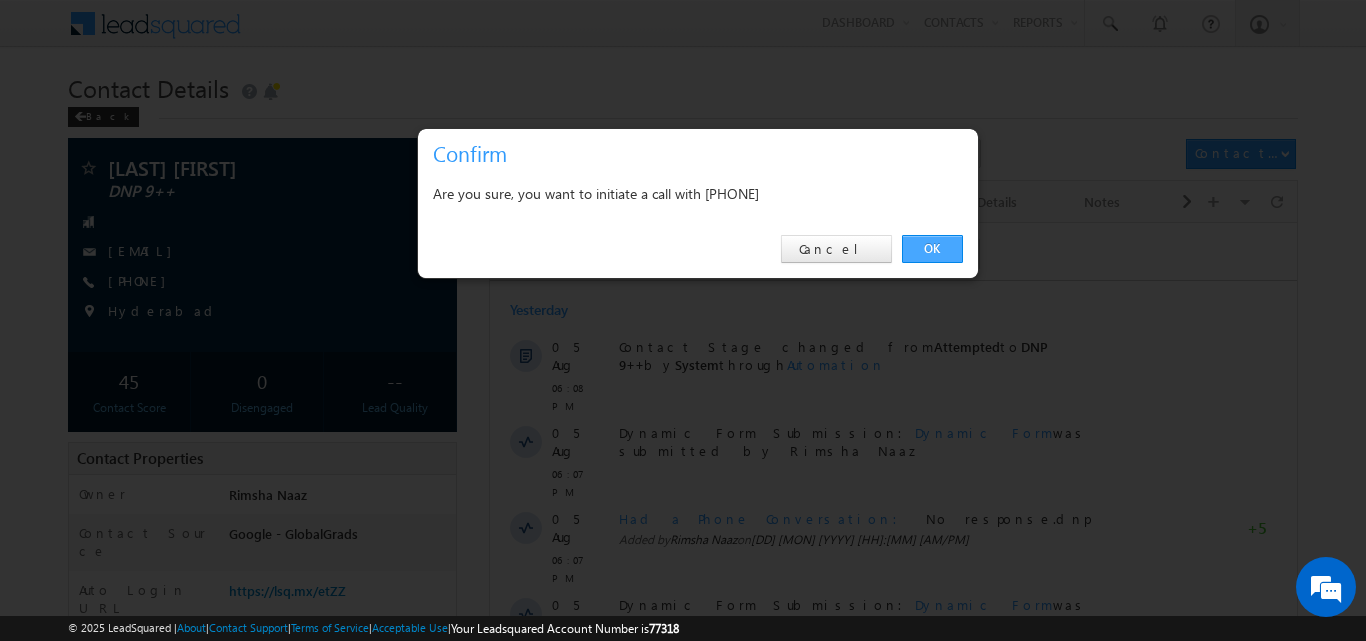 click on "OK" at bounding box center [932, 249] 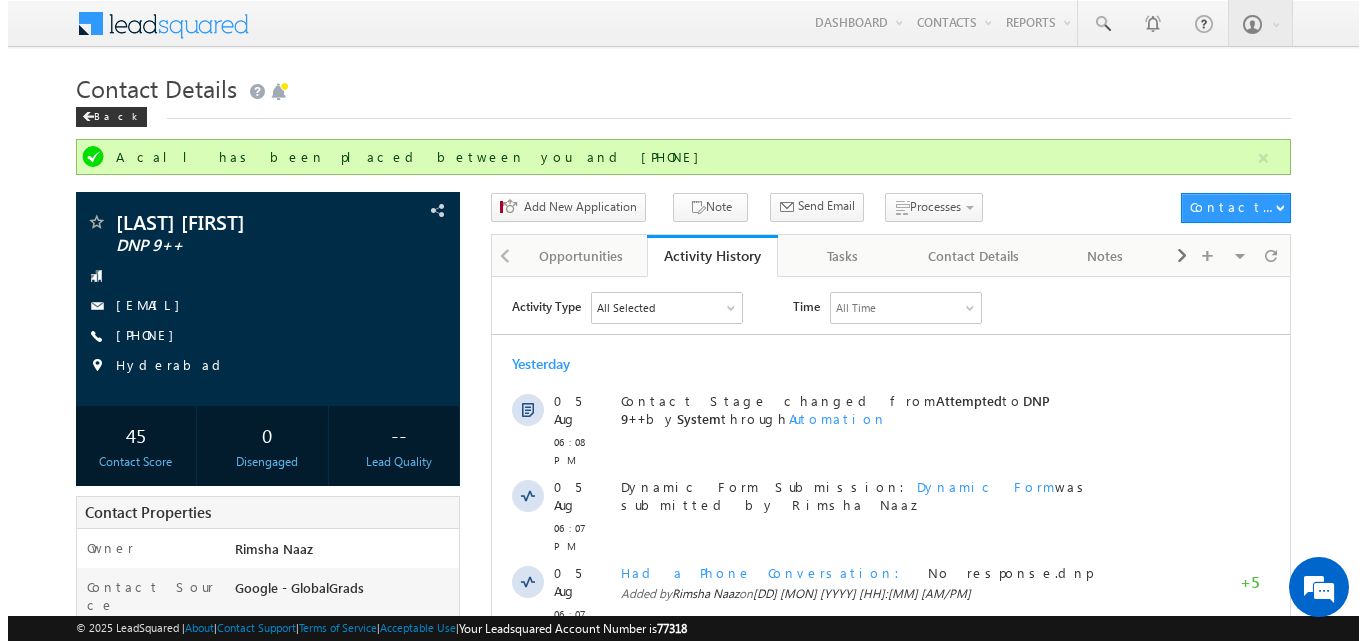 scroll, scrollTop: 0, scrollLeft: 0, axis: both 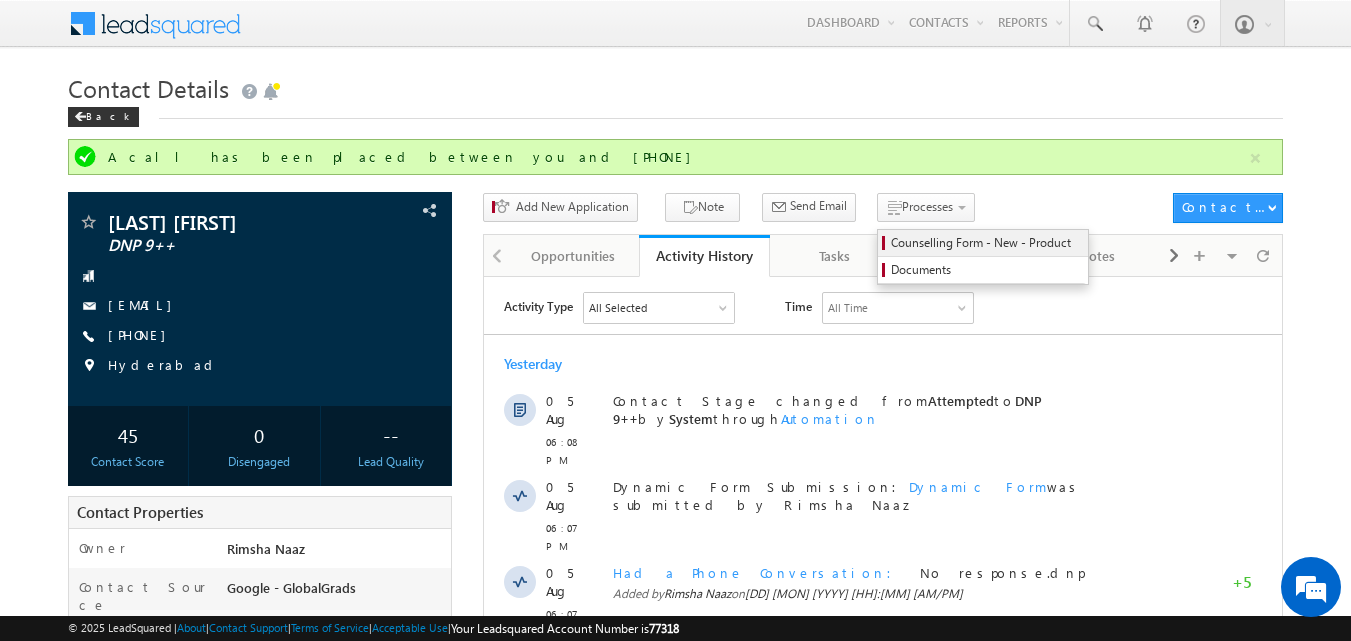 click on "Counselling Form - New - Product" at bounding box center (986, 243) 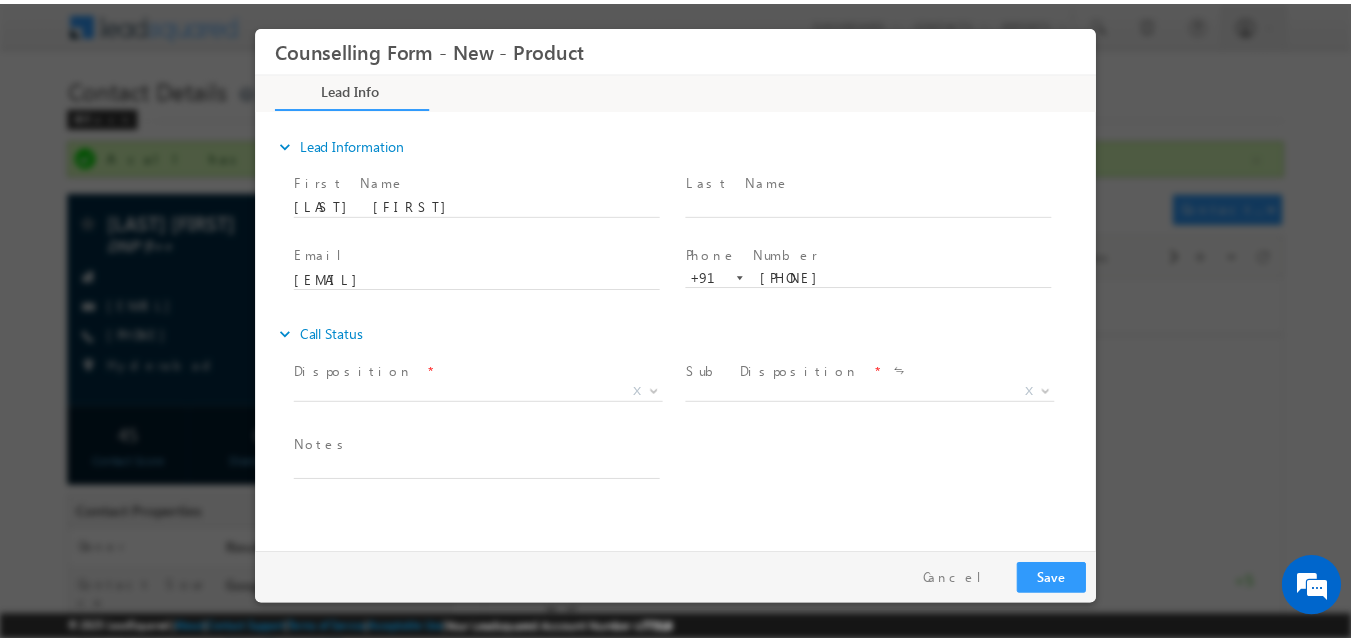 scroll, scrollTop: 0, scrollLeft: 0, axis: both 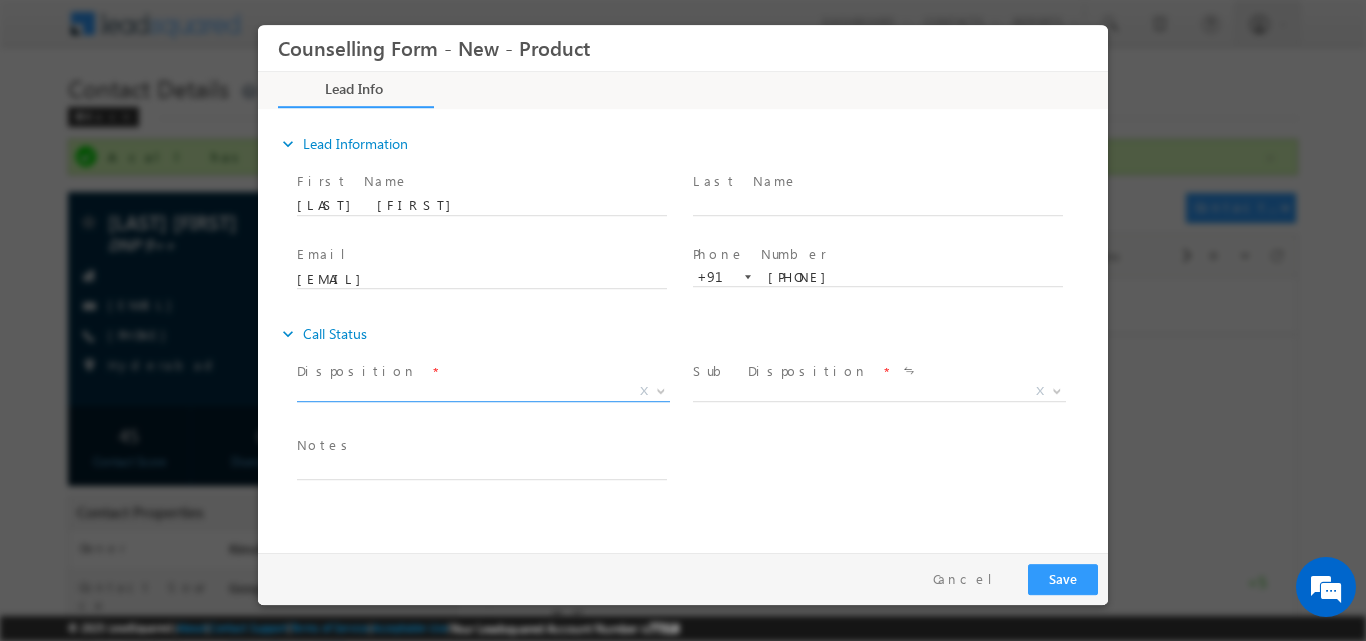 click at bounding box center (659, 390) 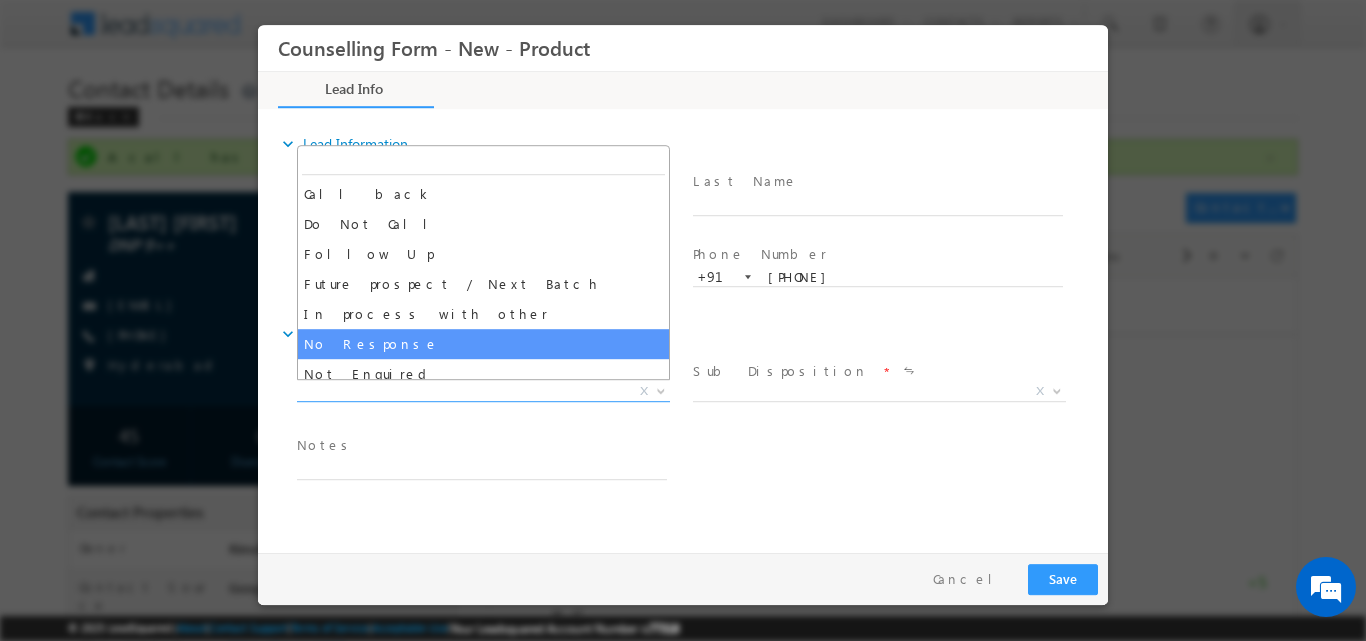 select on "No Response" 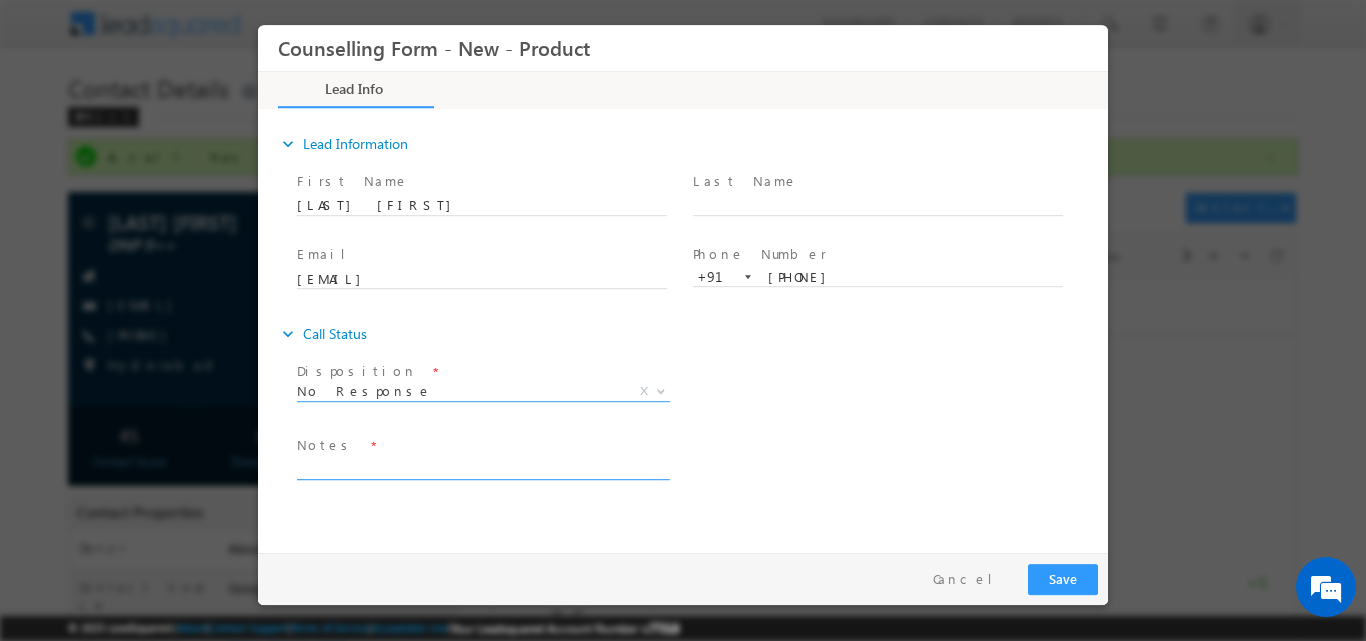 click at bounding box center [482, 467] 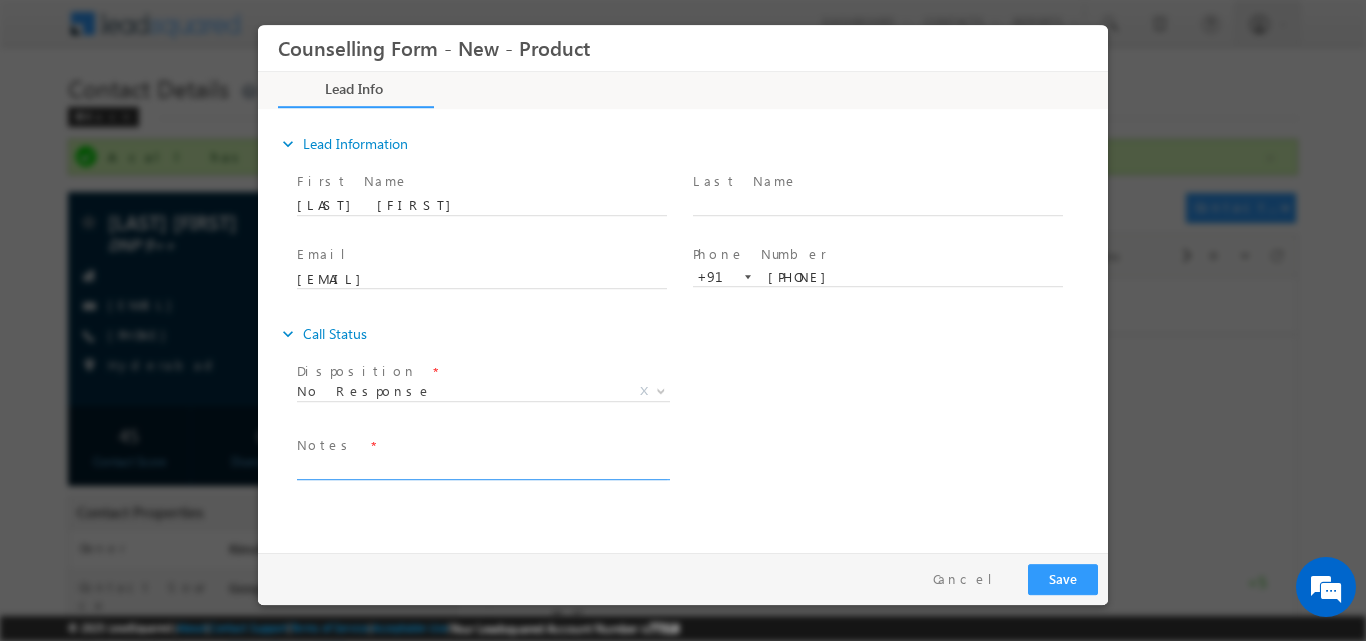 paste on "No response, dnp" 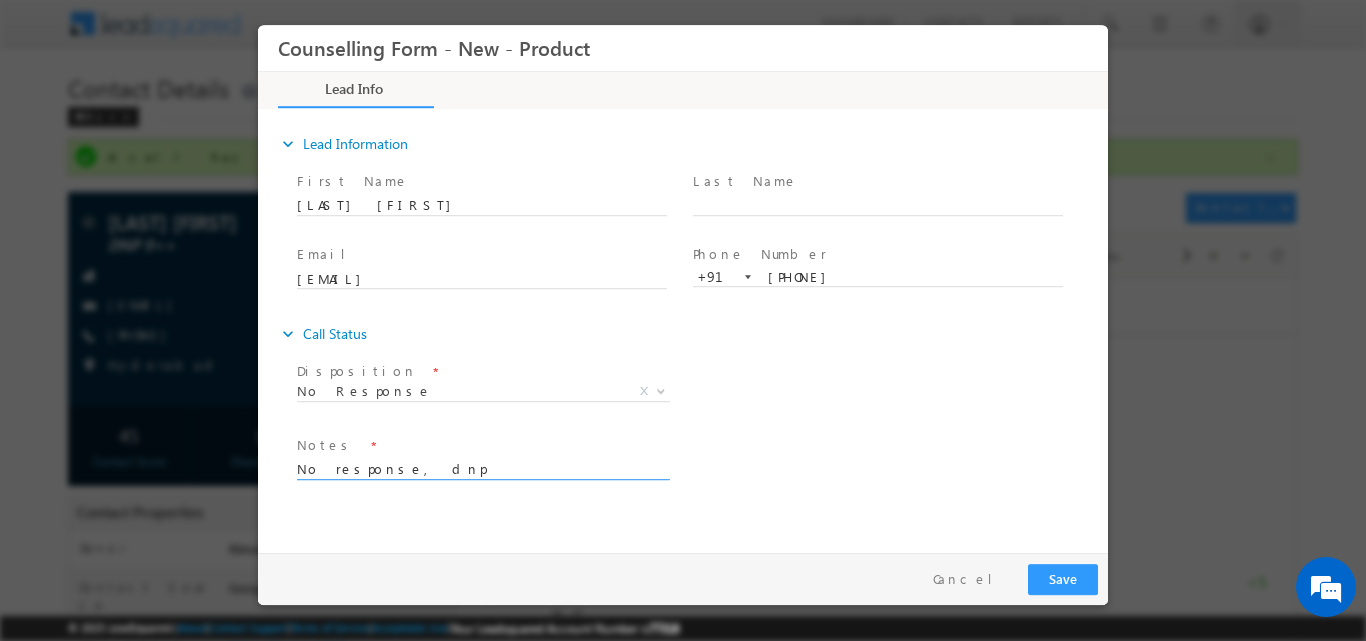 type on "No response, dnp" 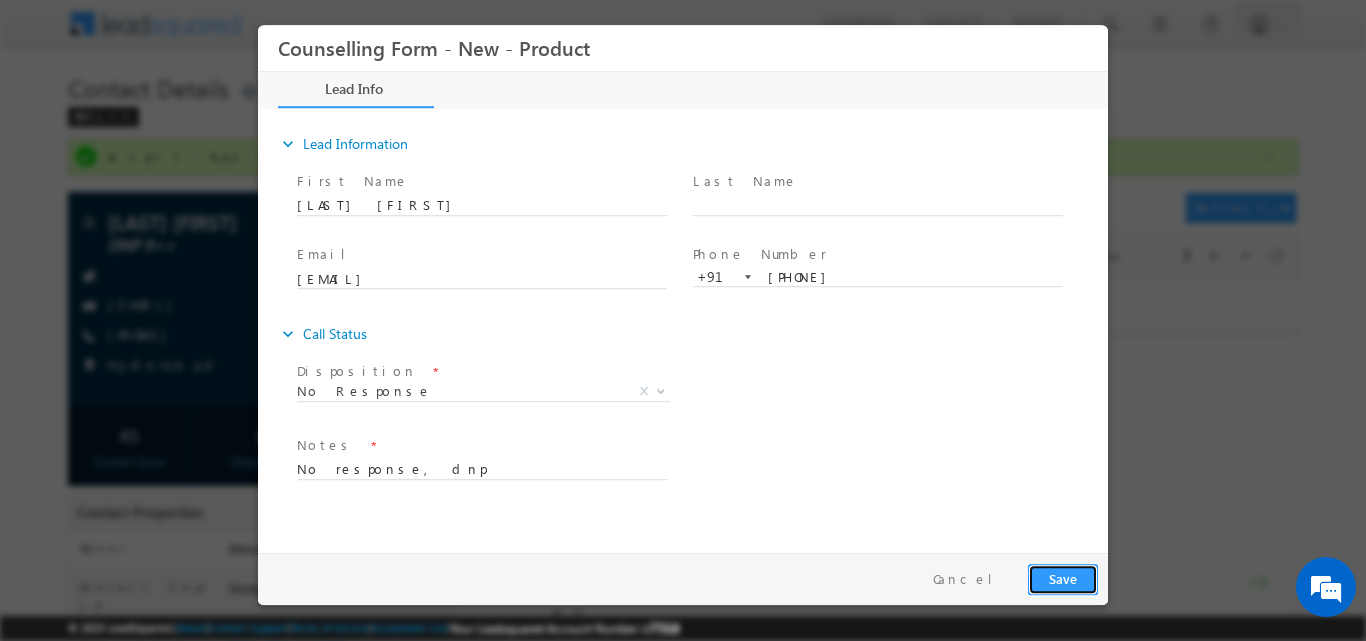 click on "Save" at bounding box center [1063, 578] 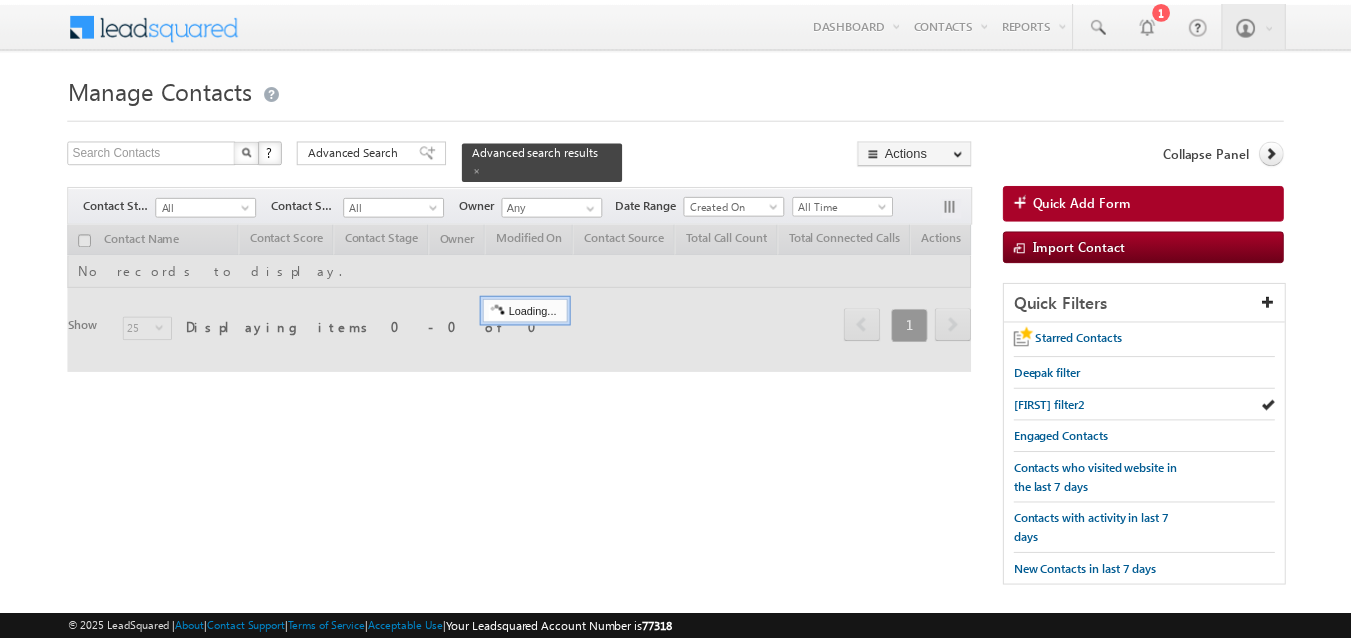 scroll, scrollTop: 0, scrollLeft: 0, axis: both 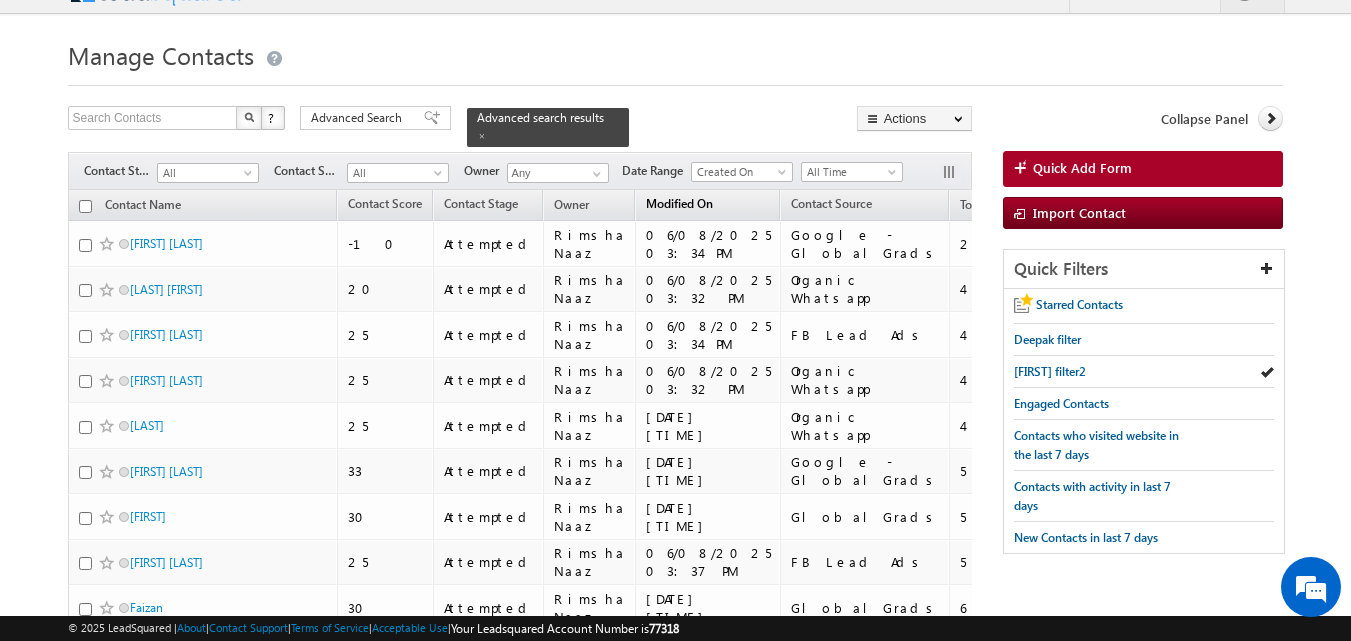 click on "Modified On" at bounding box center (679, 203) 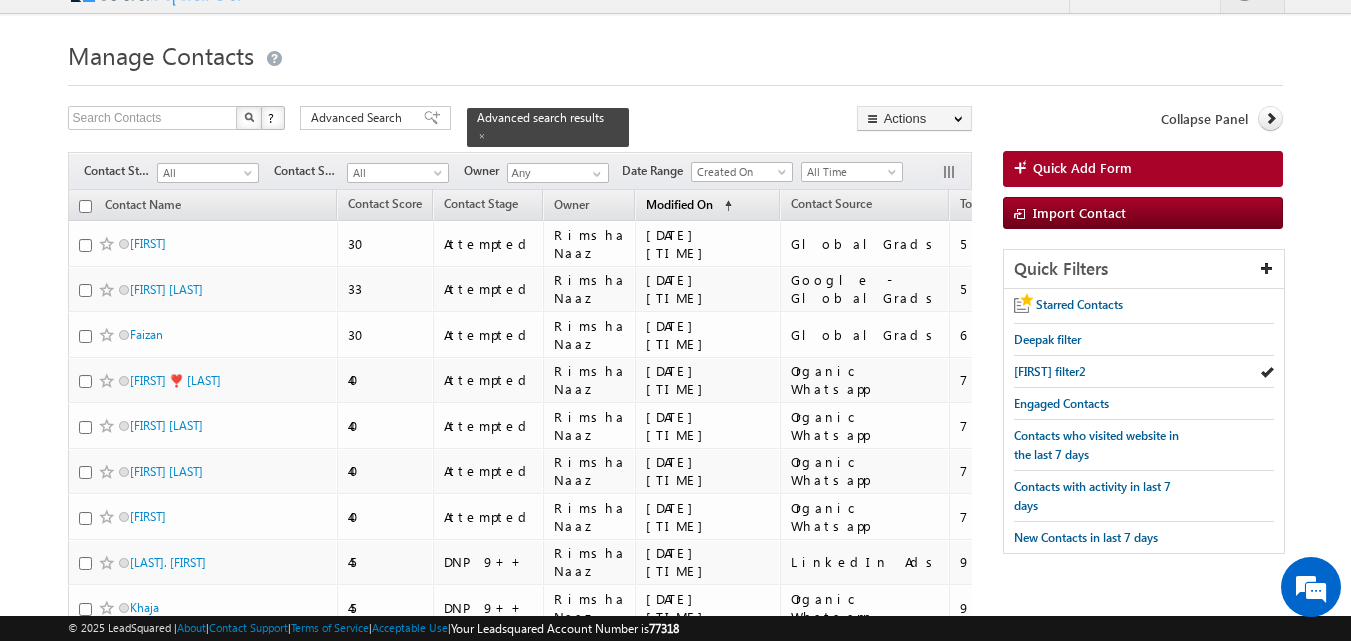 scroll, scrollTop: 0, scrollLeft: 0, axis: both 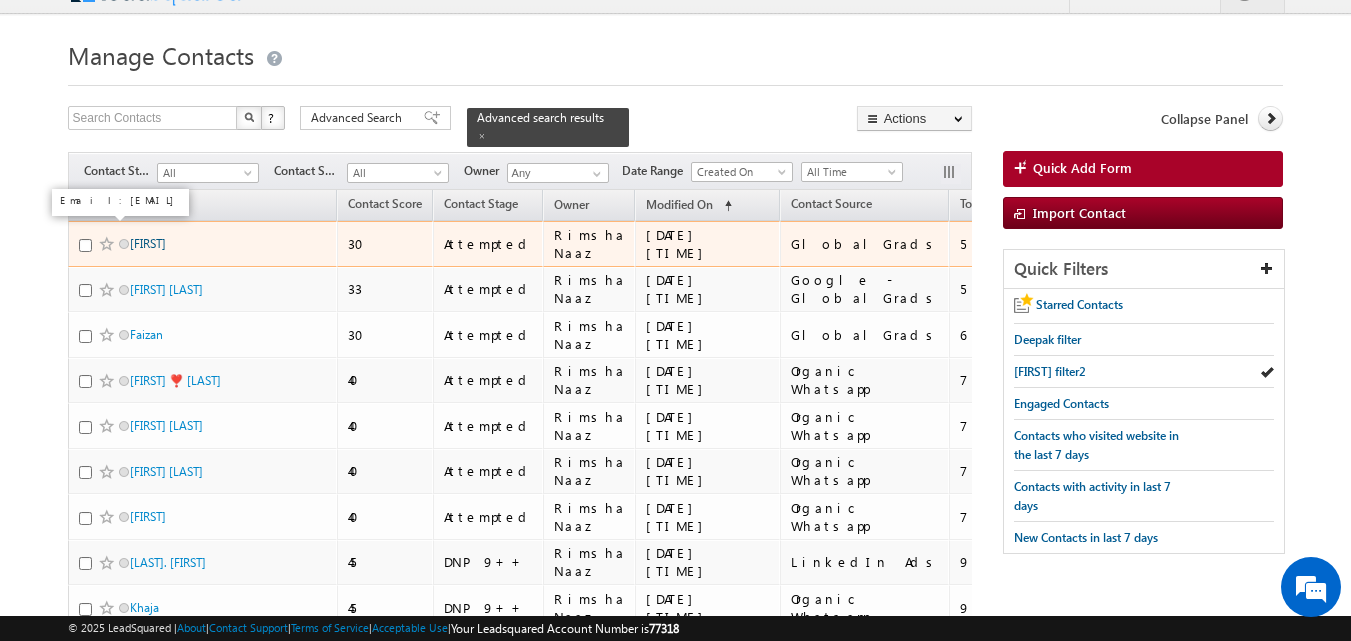 click on "[FIRST]" at bounding box center [148, 243] 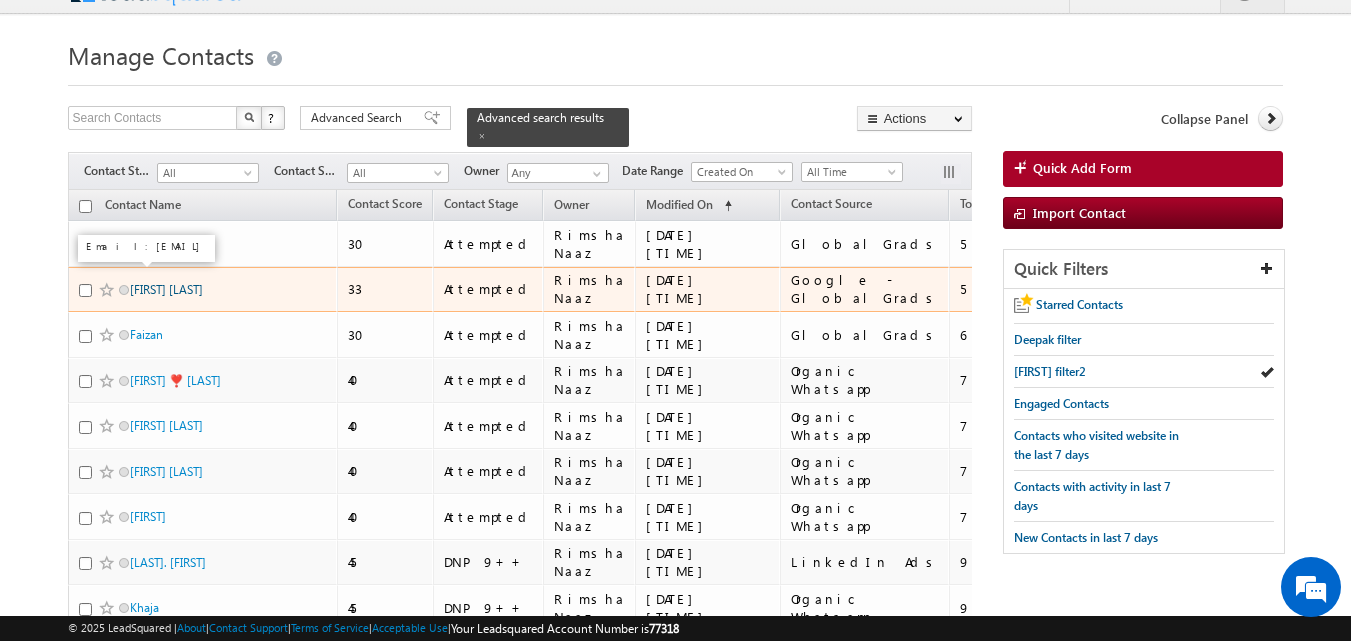 click on "[FIRST] [LAST]" at bounding box center (166, 289) 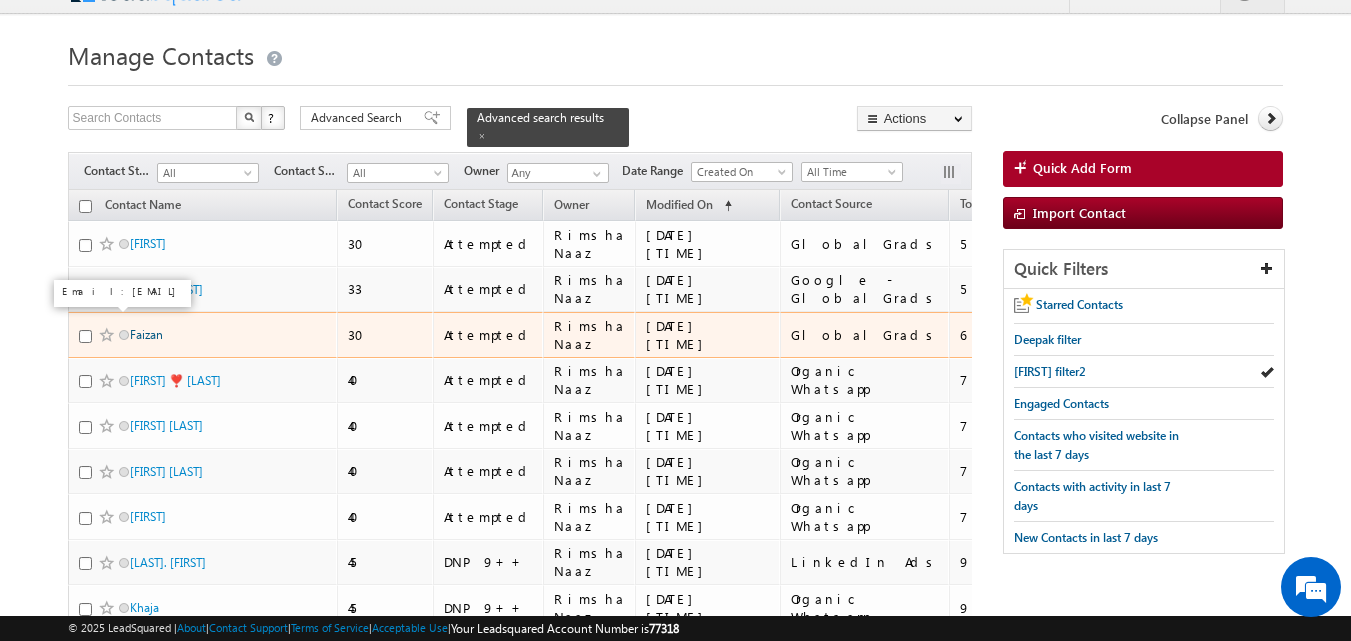click on "Faizan" at bounding box center [146, 334] 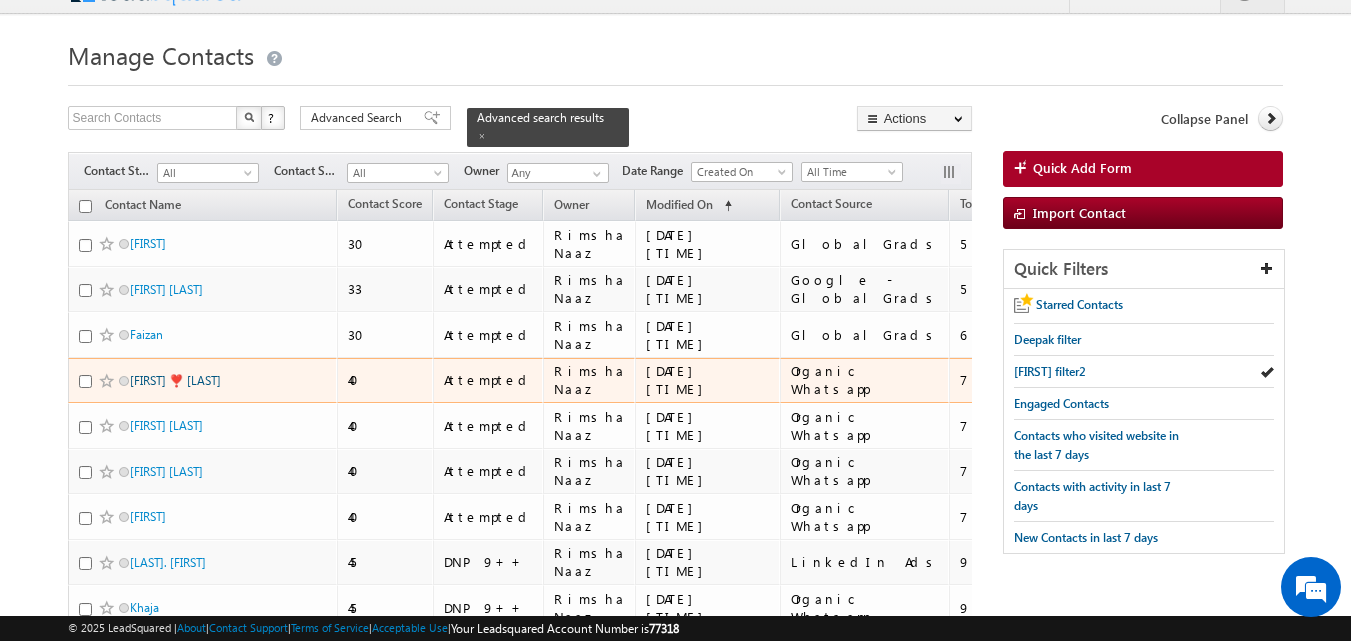 click on "[FIRST] ❣️ [LAST]" at bounding box center [175, 380] 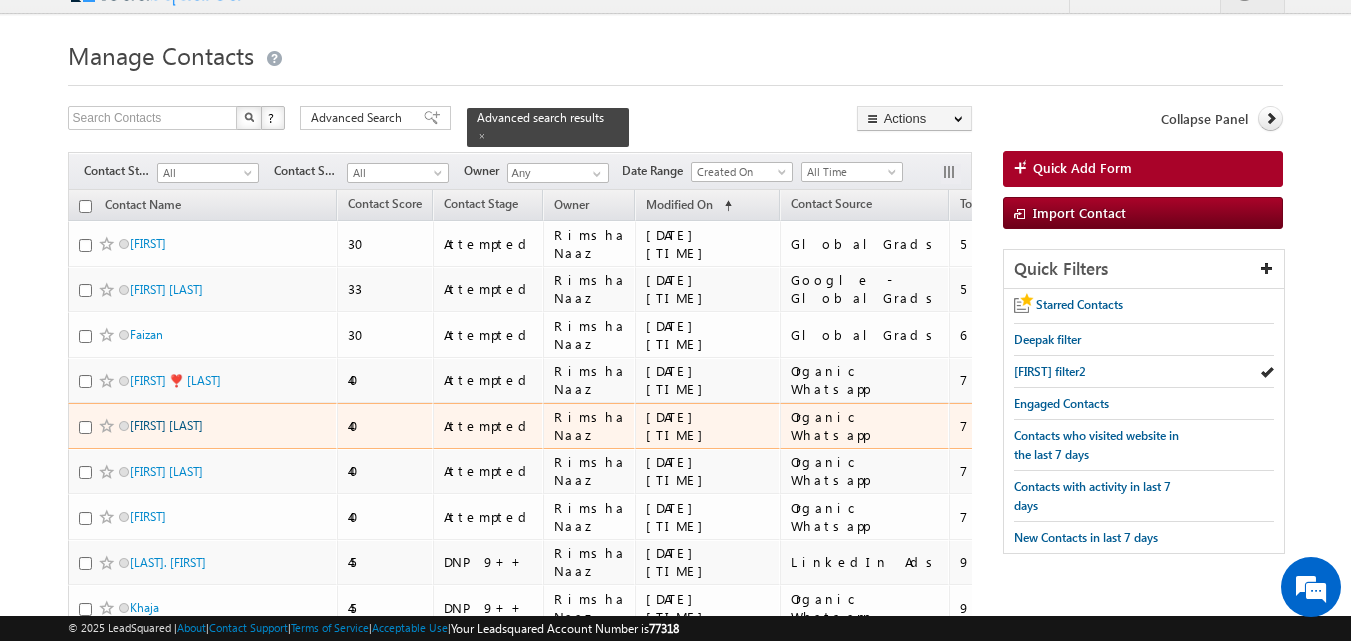 click on "[FIRST] [LAST]" at bounding box center [166, 425] 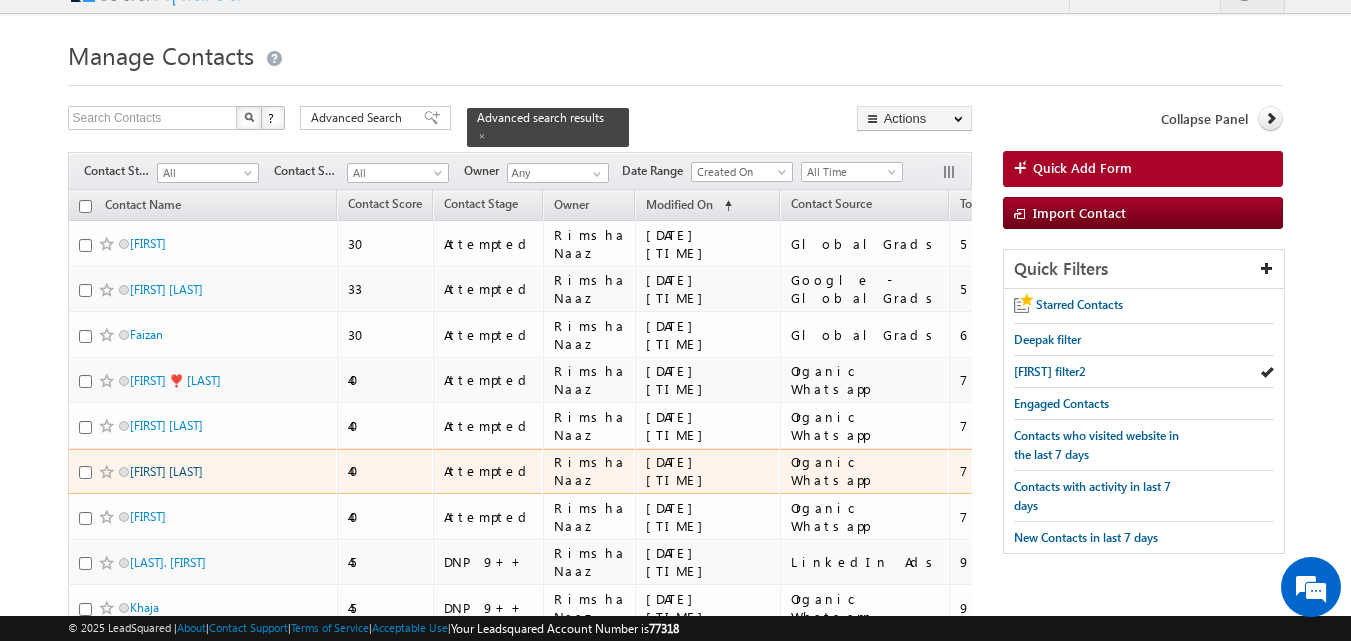 click on "Nandlal Kumar" at bounding box center (166, 471) 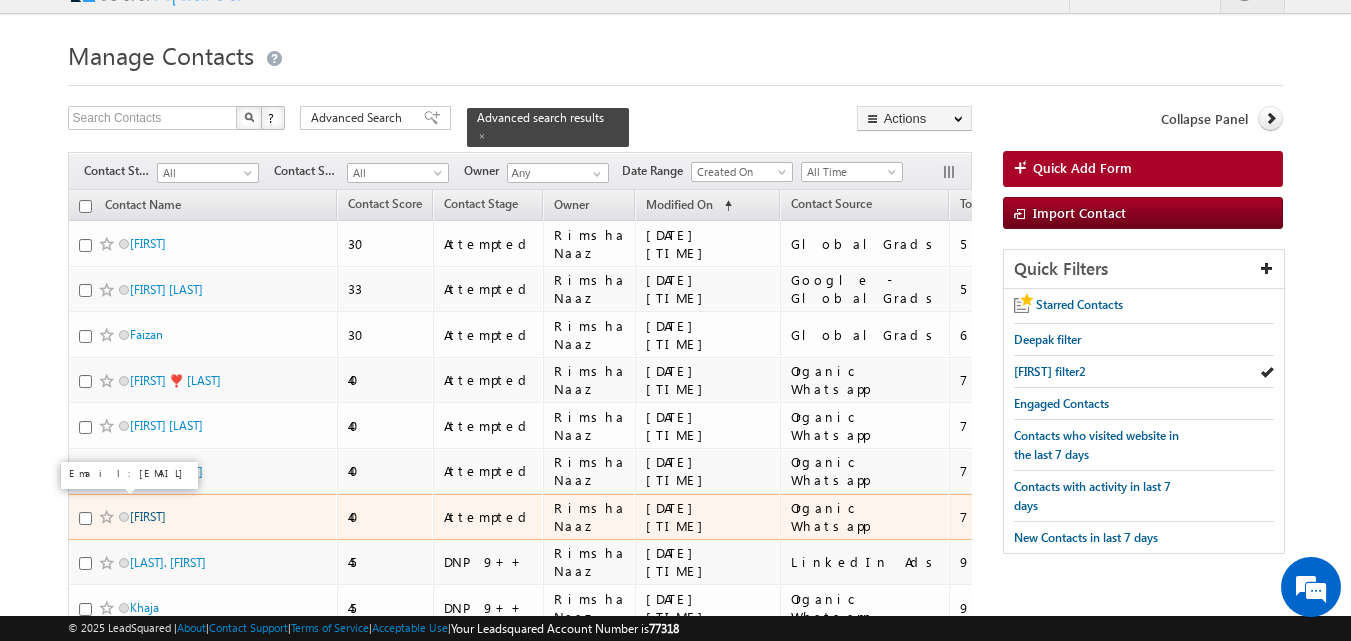 click on "Reesa" at bounding box center [148, 516] 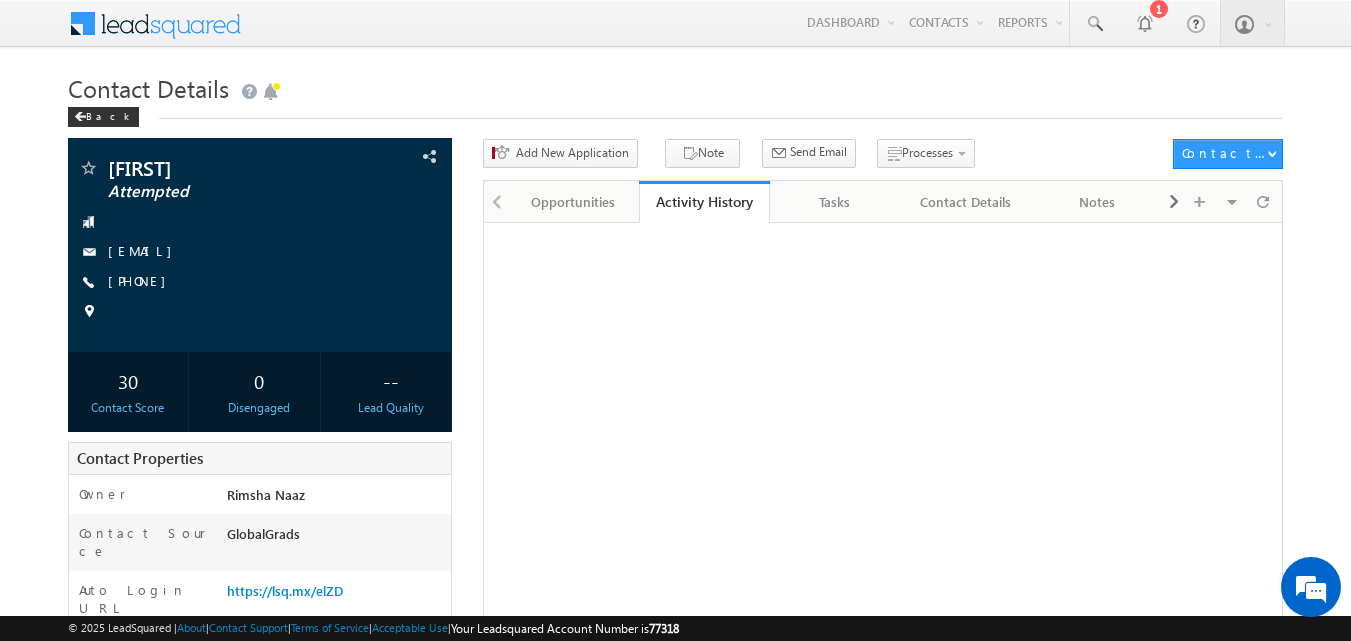 scroll, scrollTop: 0, scrollLeft: 0, axis: both 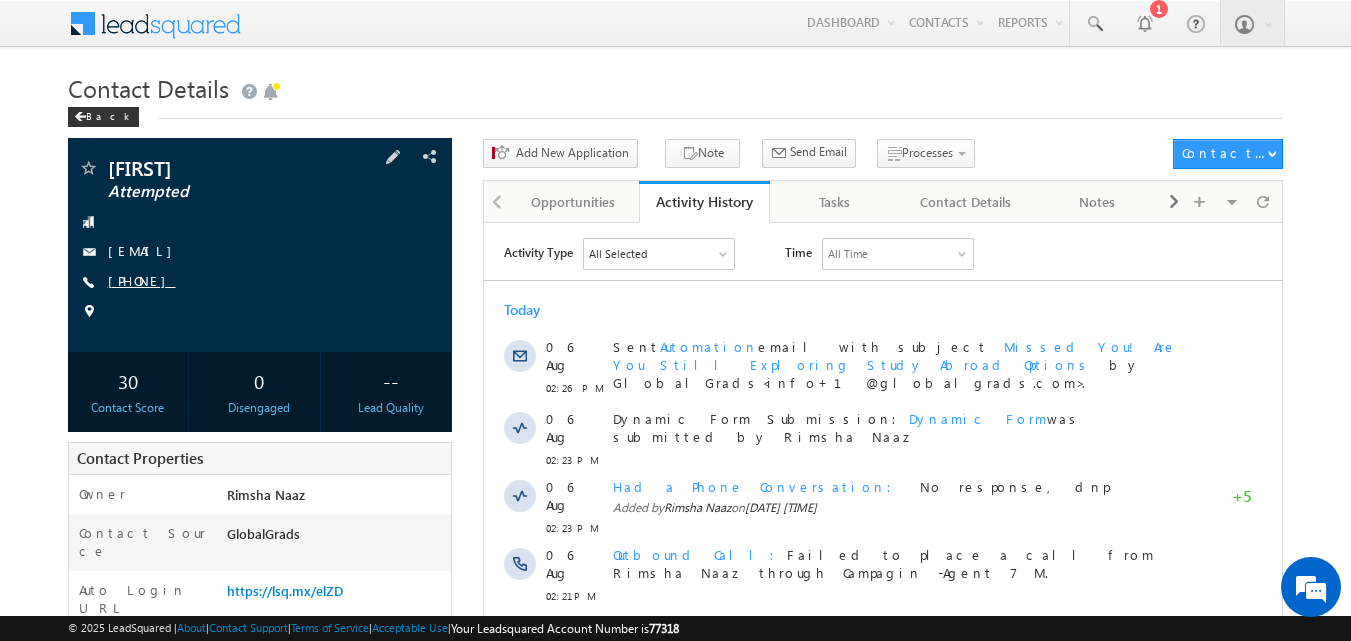 click on "+91-7208684215" at bounding box center (142, 280) 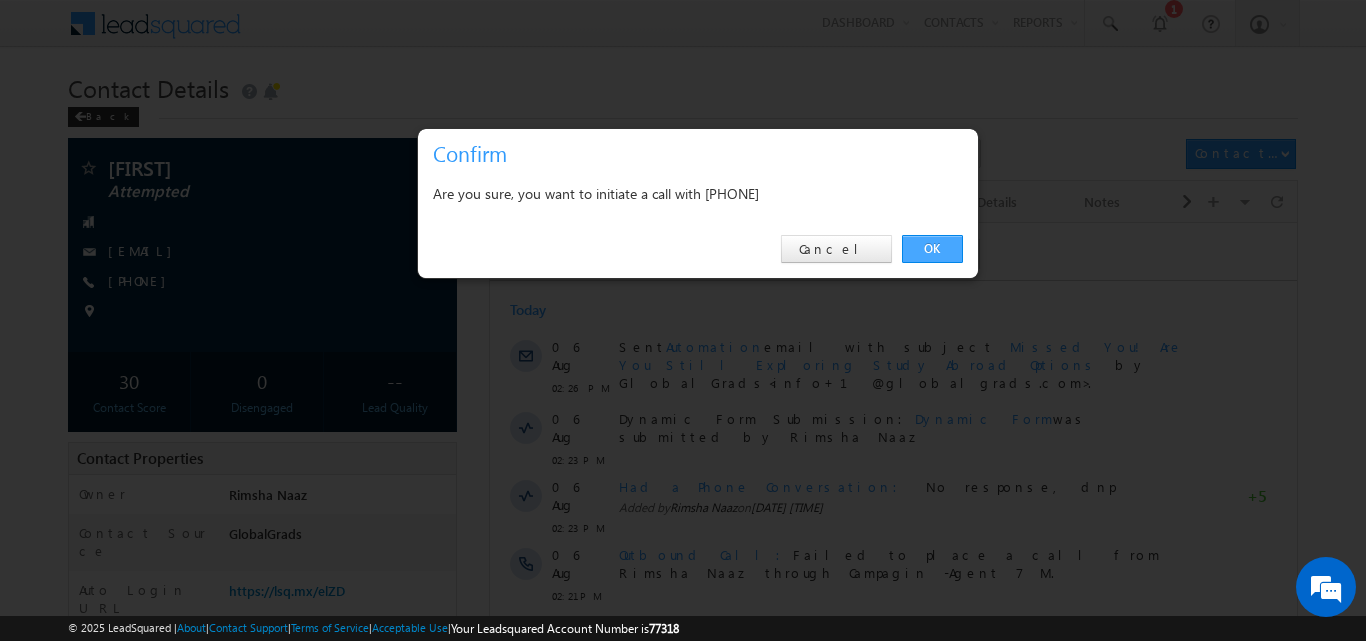 click on "OK" at bounding box center (932, 249) 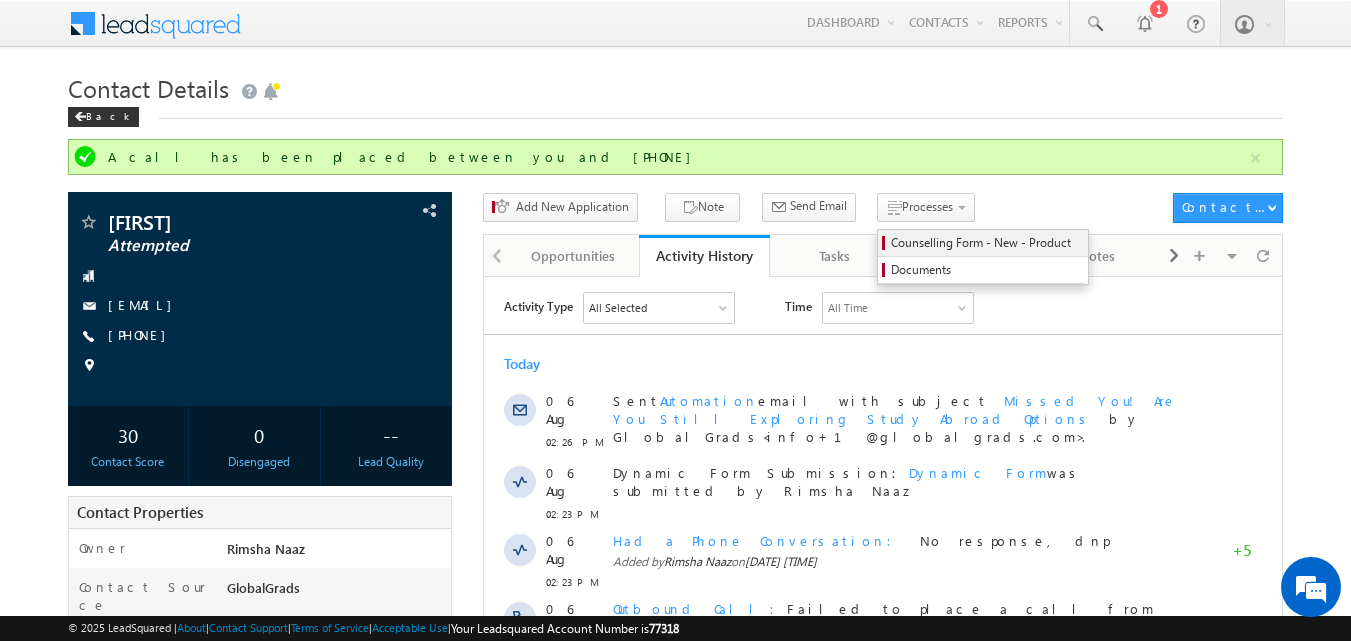 click on "Counselling Form - New - Product" at bounding box center [986, 243] 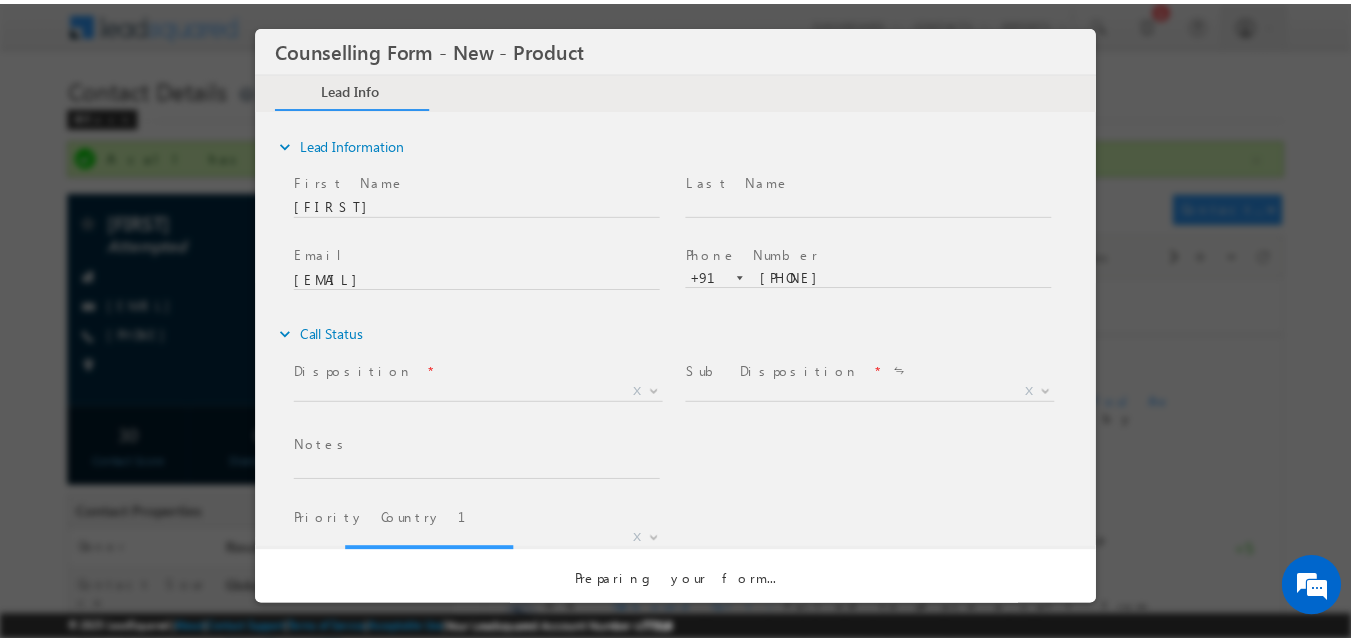 scroll, scrollTop: 0, scrollLeft: 0, axis: both 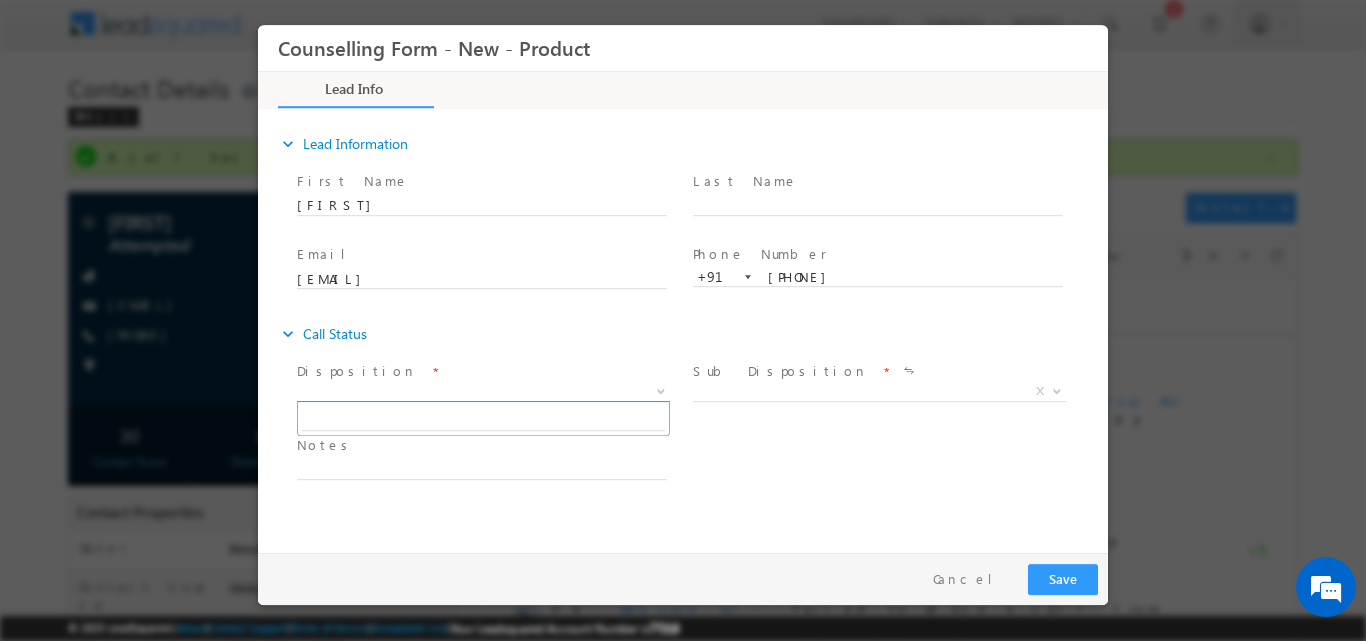 click at bounding box center [661, 389] 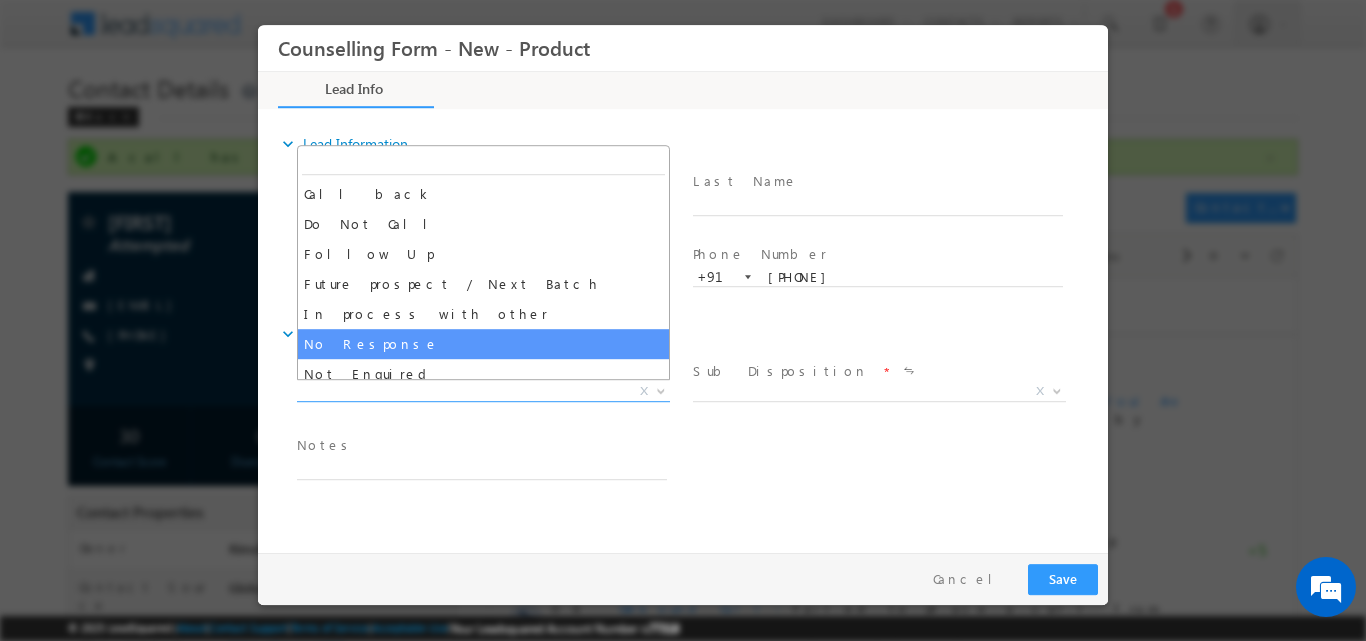 select on "No Response" 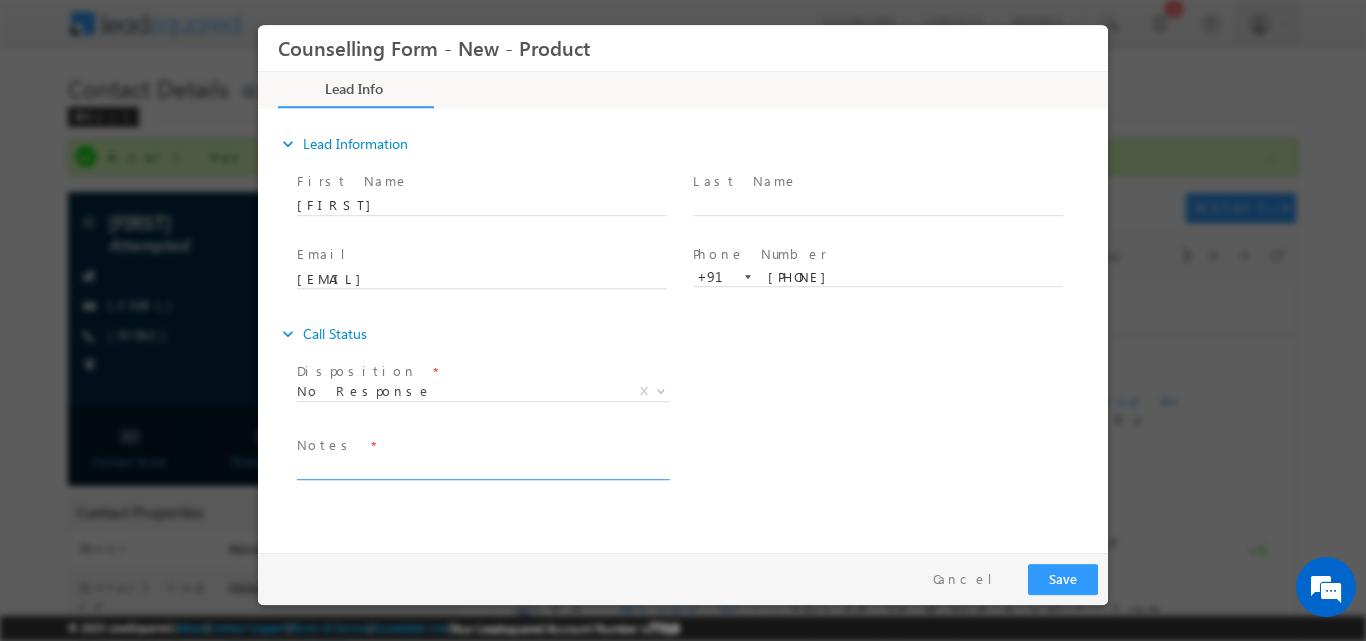 click at bounding box center (482, 467) 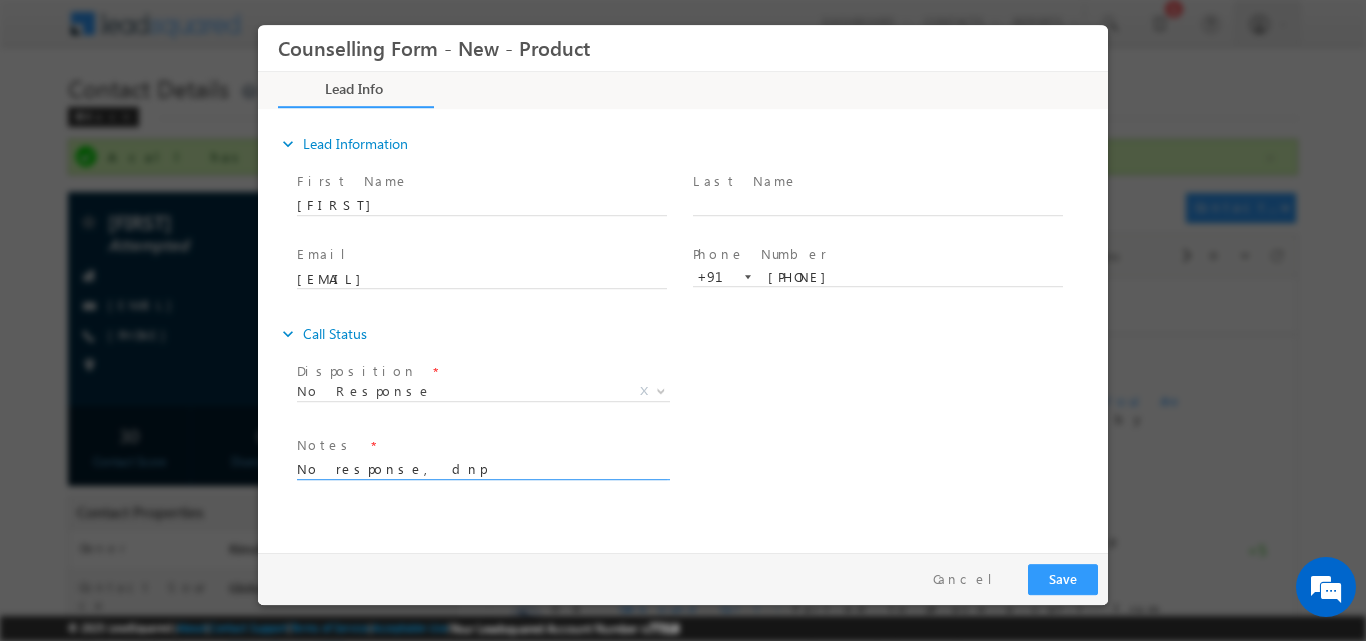 type on "No response, dnp" 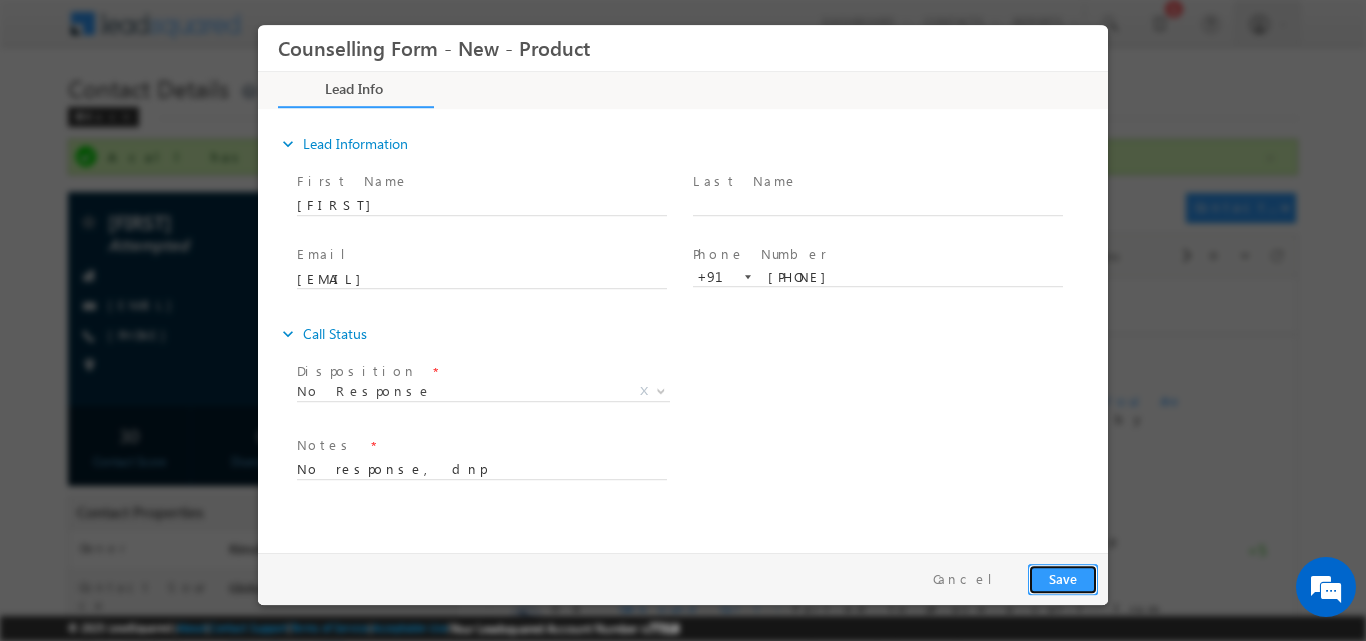 click on "Save" at bounding box center (1063, 578) 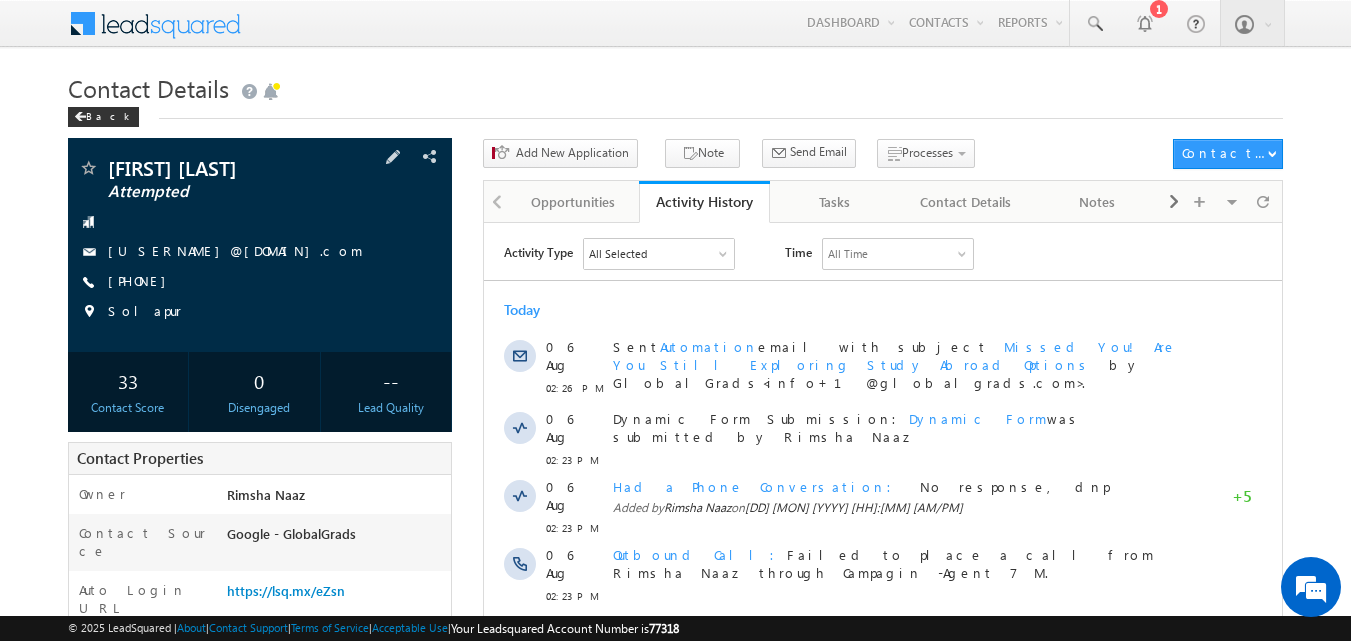 scroll, scrollTop: 0, scrollLeft: 0, axis: both 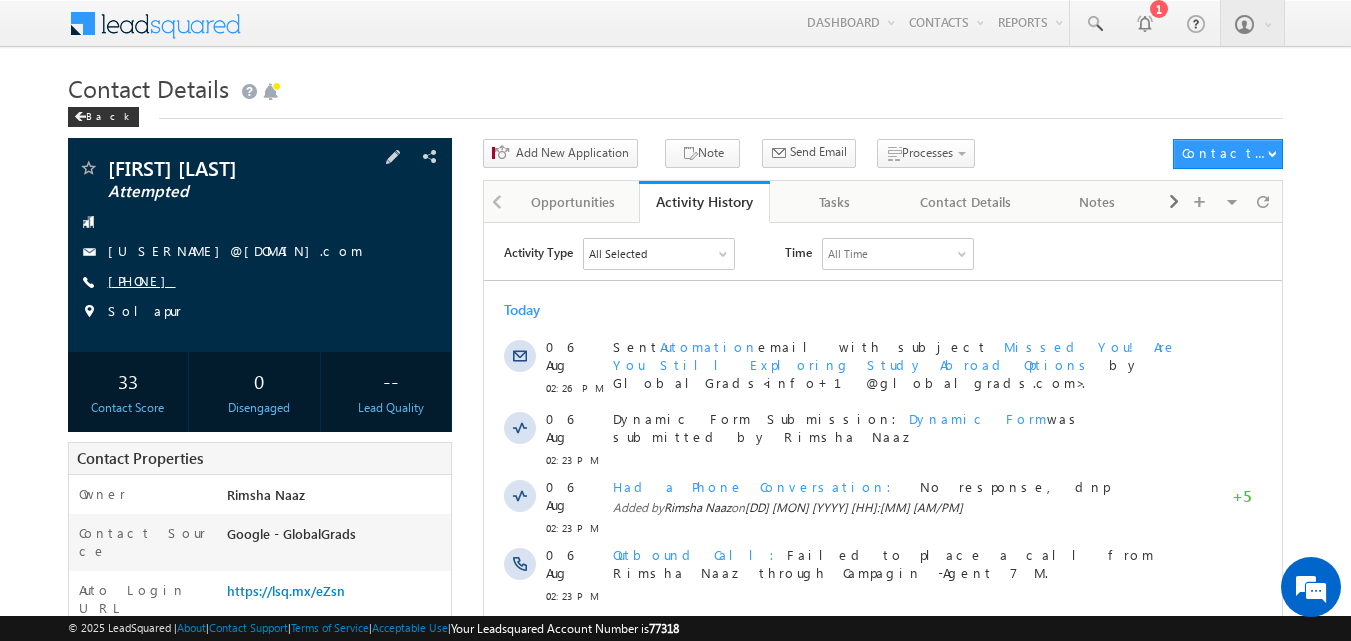 click on "[PHONE]" at bounding box center [142, 280] 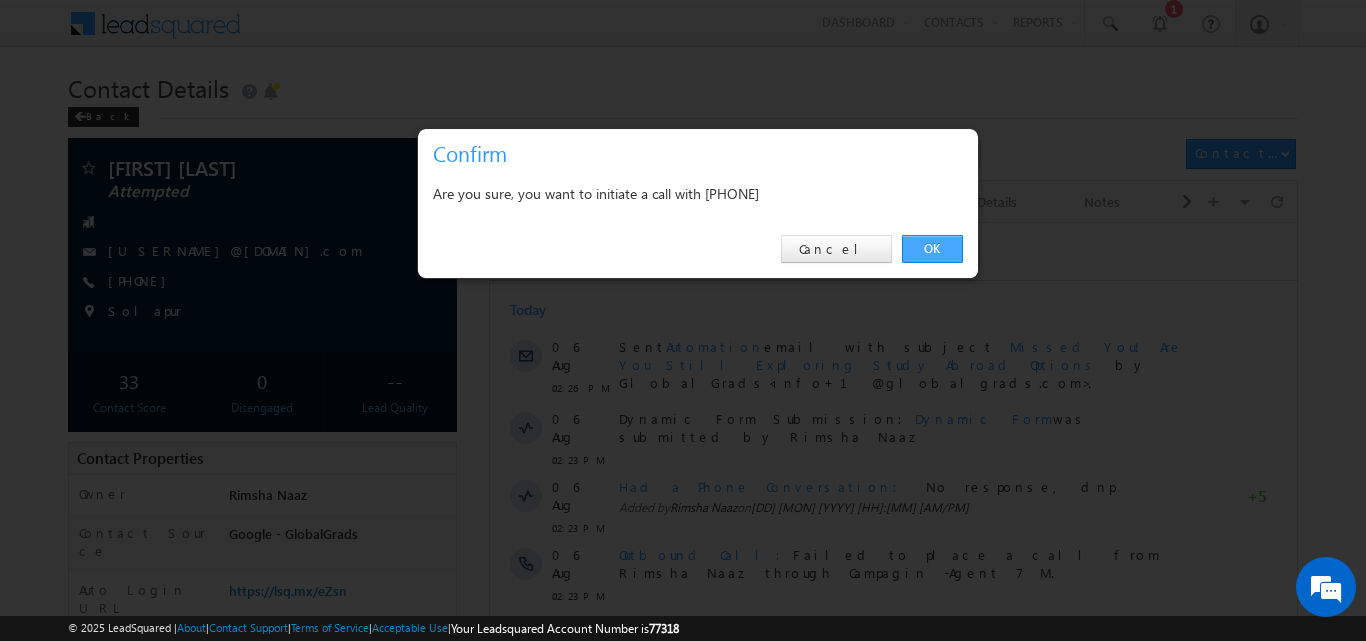 click on "OK" at bounding box center [932, 249] 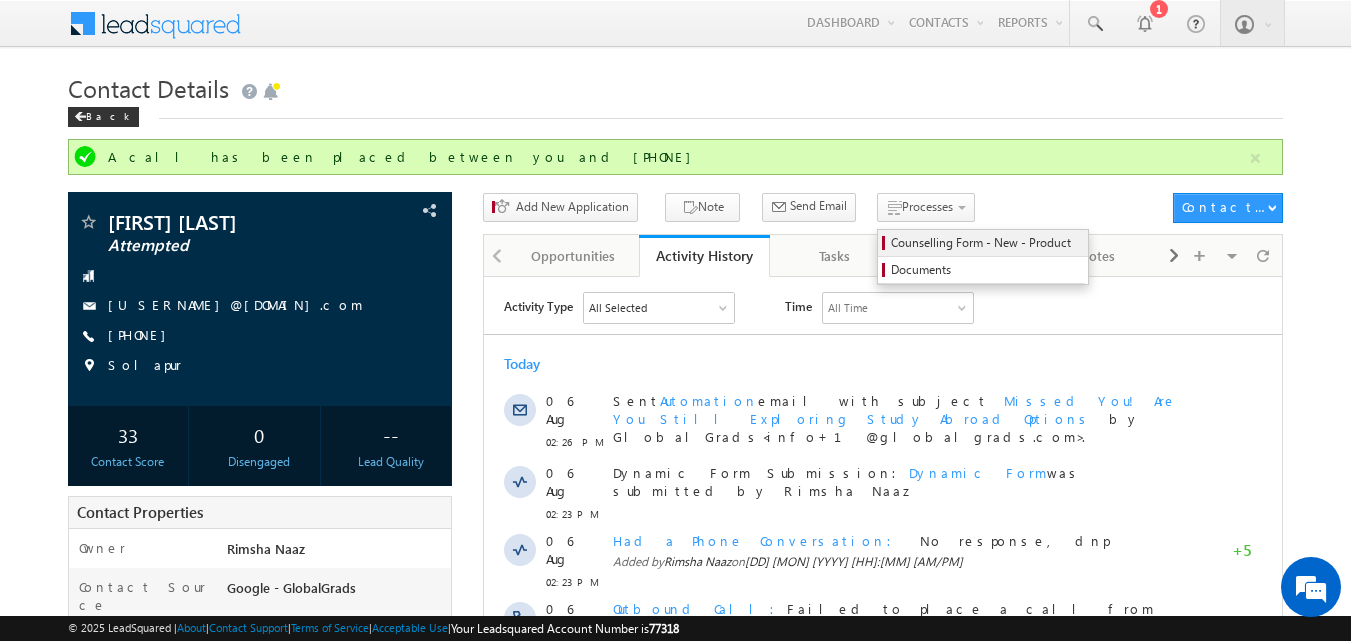 click on "Counselling Form - New - Product" at bounding box center (986, 243) 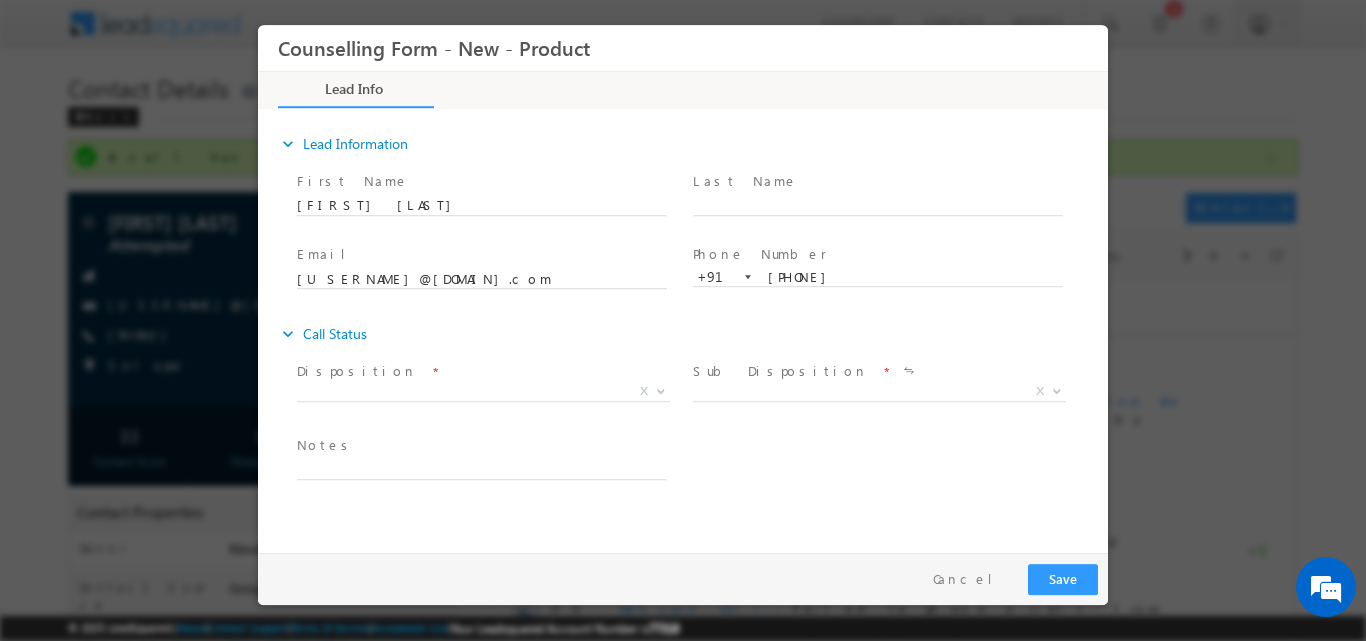 scroll, scrollTop: 0, scrollLeft: 0, axis: both 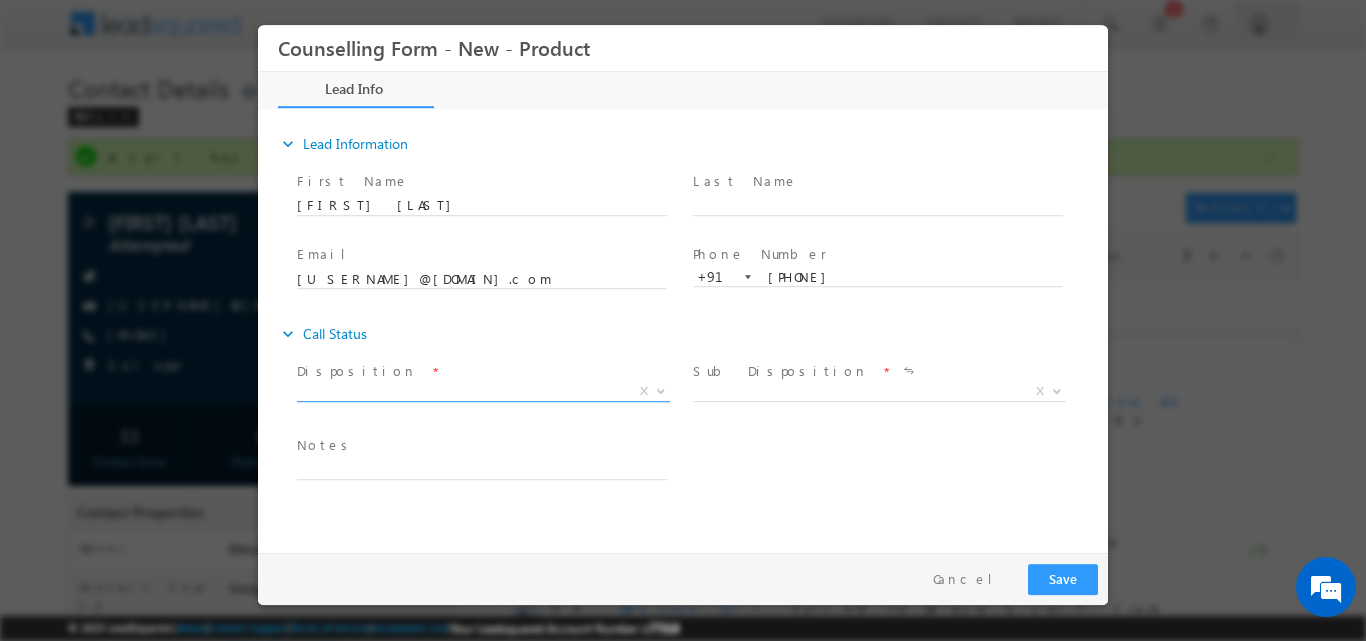 click at bounding box center (659, 390) 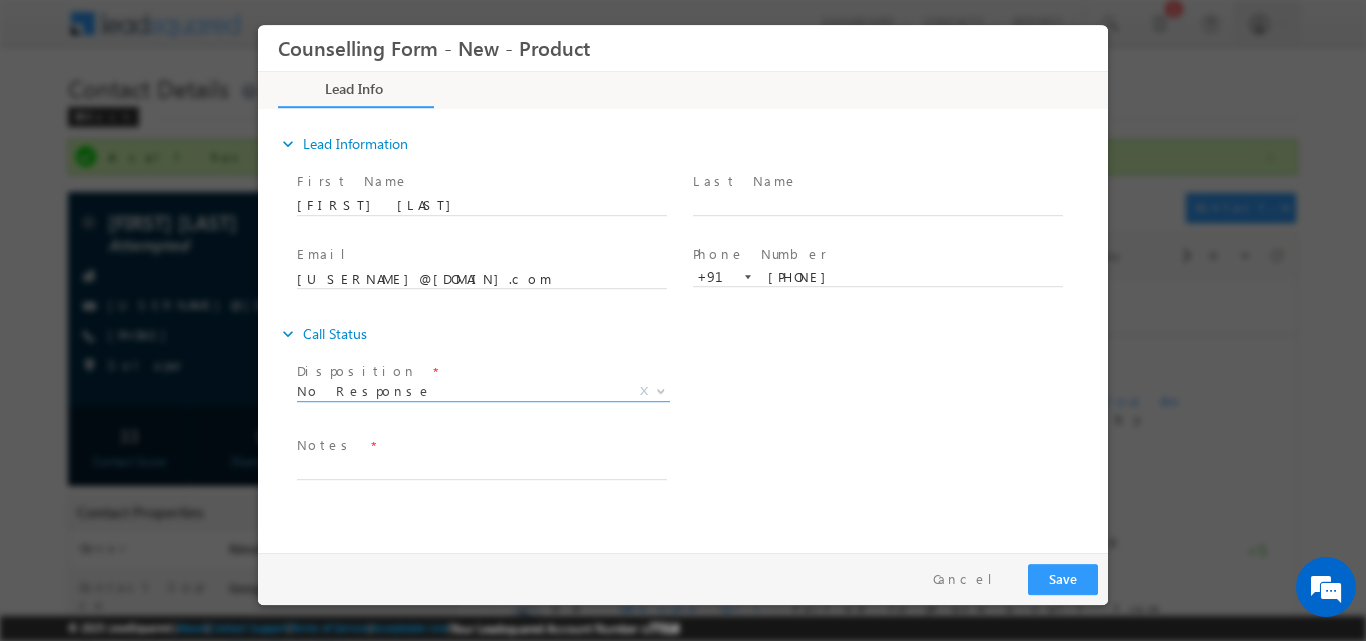 select on "No Response" 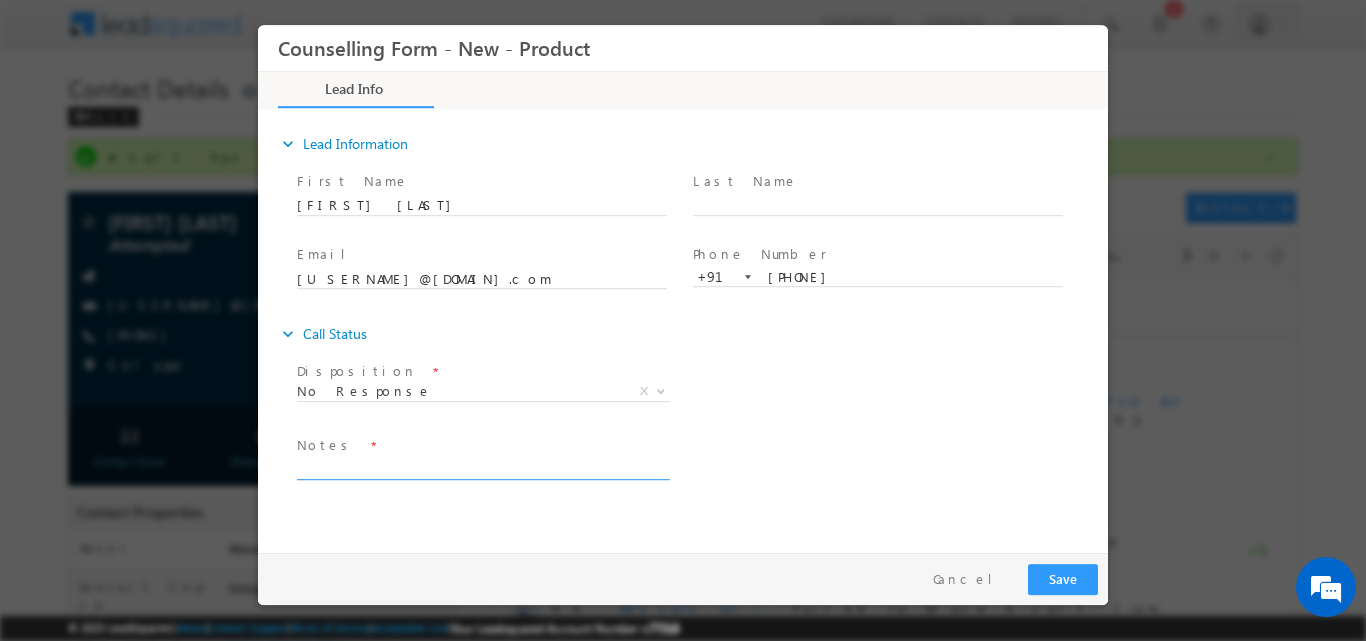 click at bounding box center [482, 467] 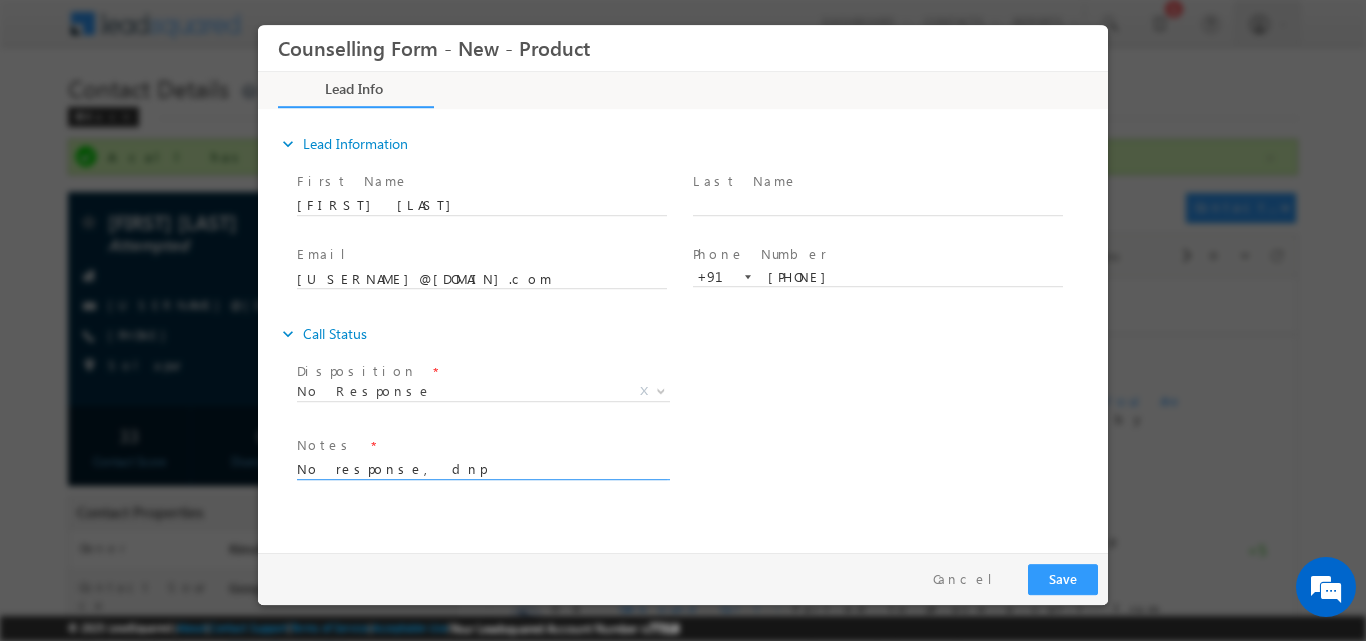 type on "No response, dnp" 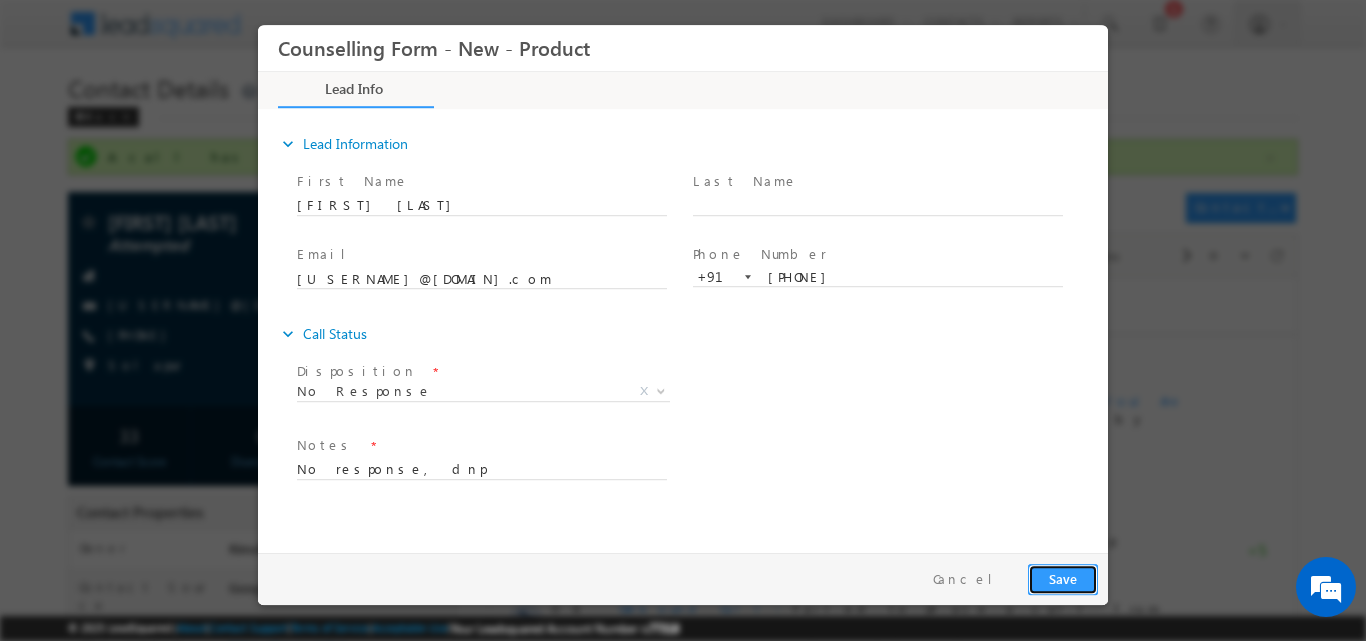 click on "Save" at bounding box center [1063, 578] 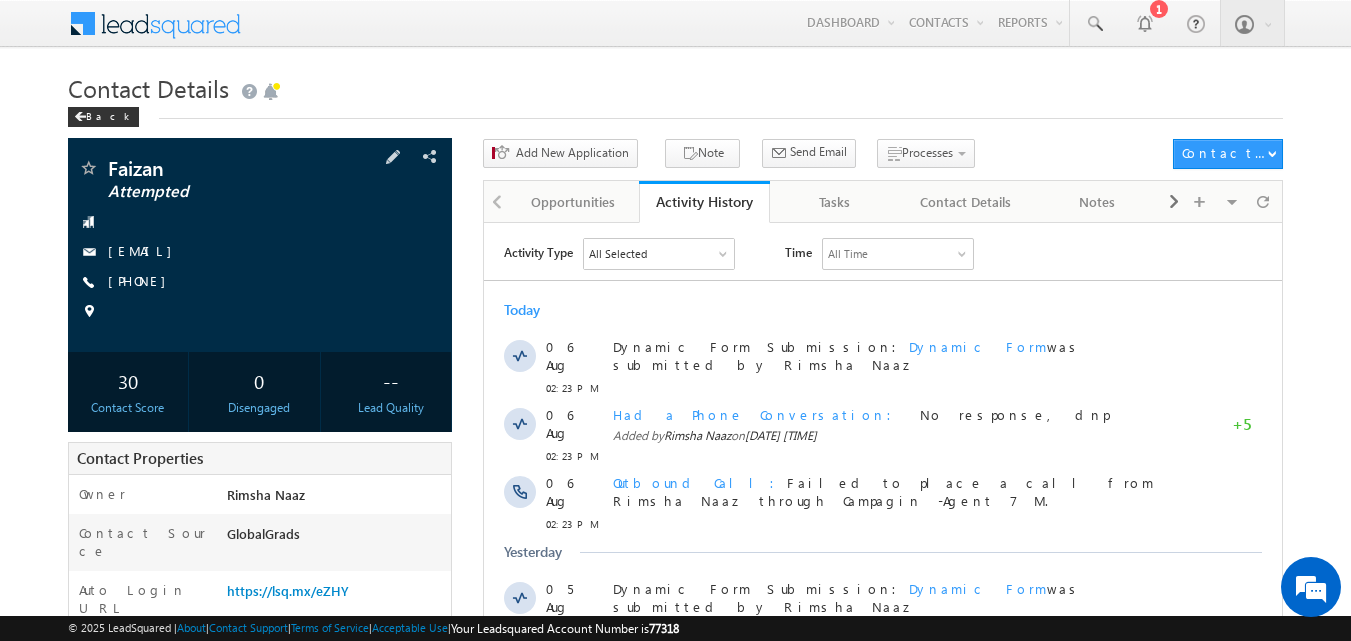 scroll, scrollTop: 0, scrollLeft: 0, axis: both 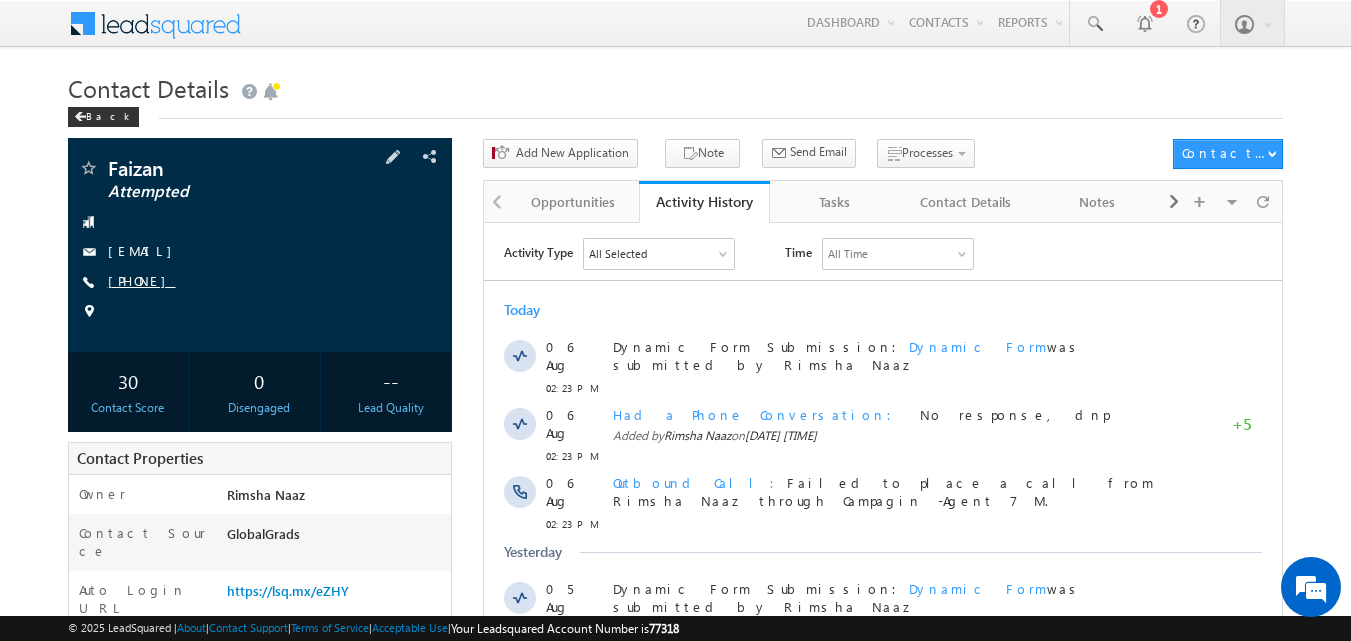 click on "+91-7265986178" at bounding box center (142, 280) 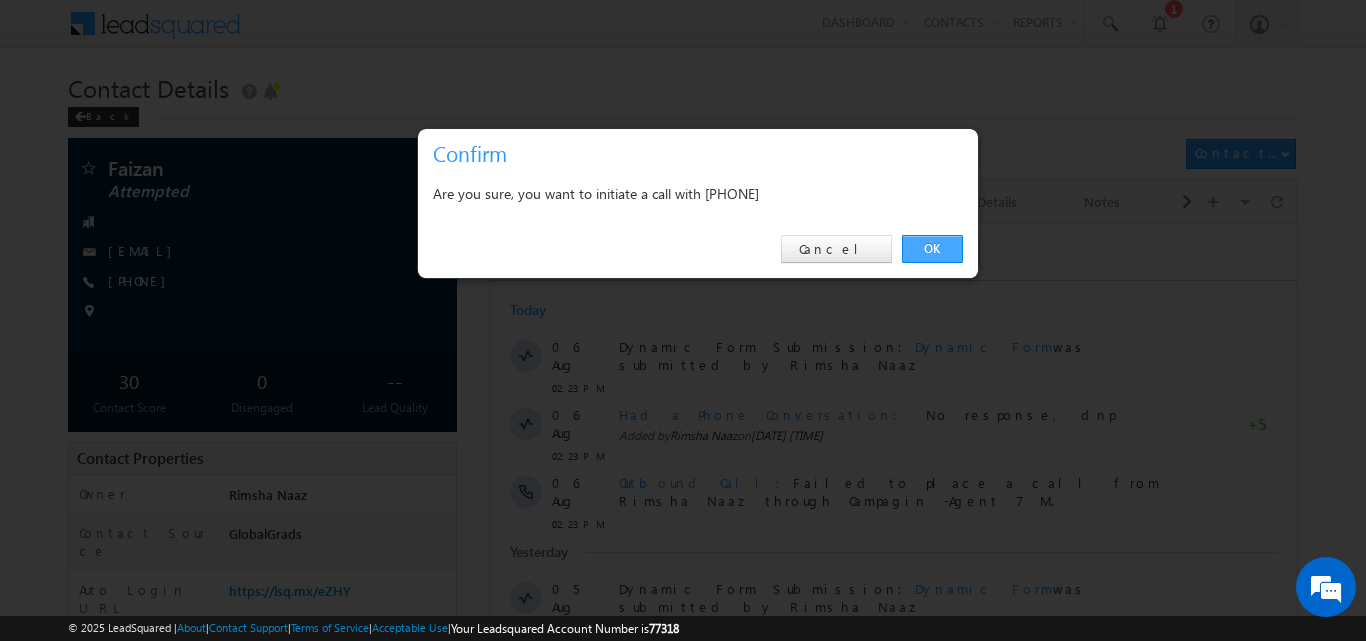 drag, startPoint x: 949, startPoint y: 258, endPoint x: 460, endPoint y: 31, distance: 539.1196 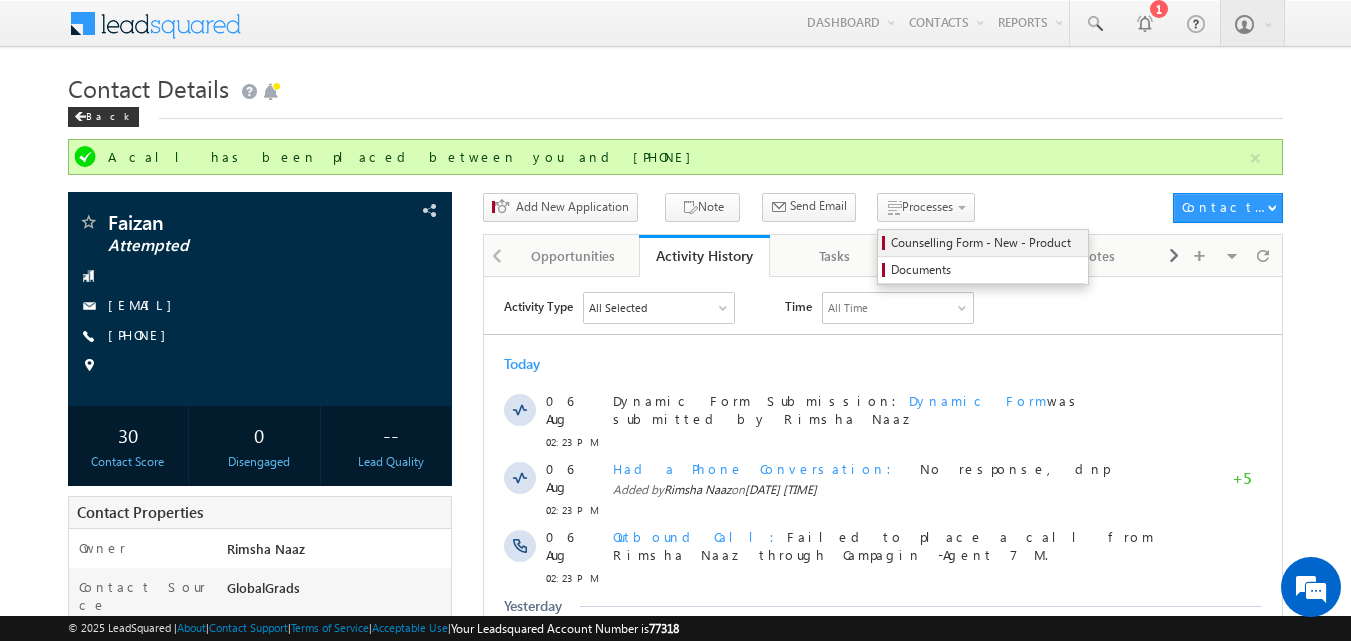 click on "Counselling Form - New - Product" at bounding box center [986, 243] 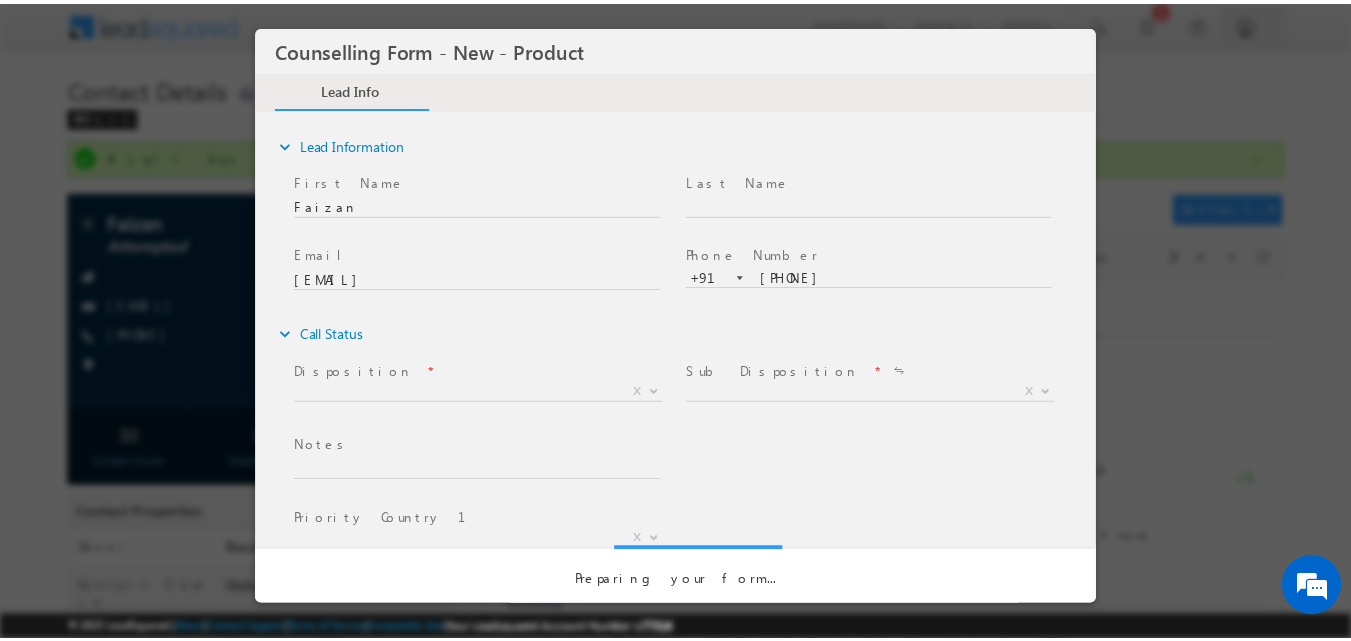 scroll, scrollTop: 0, scrollLeft: 0, axis: both 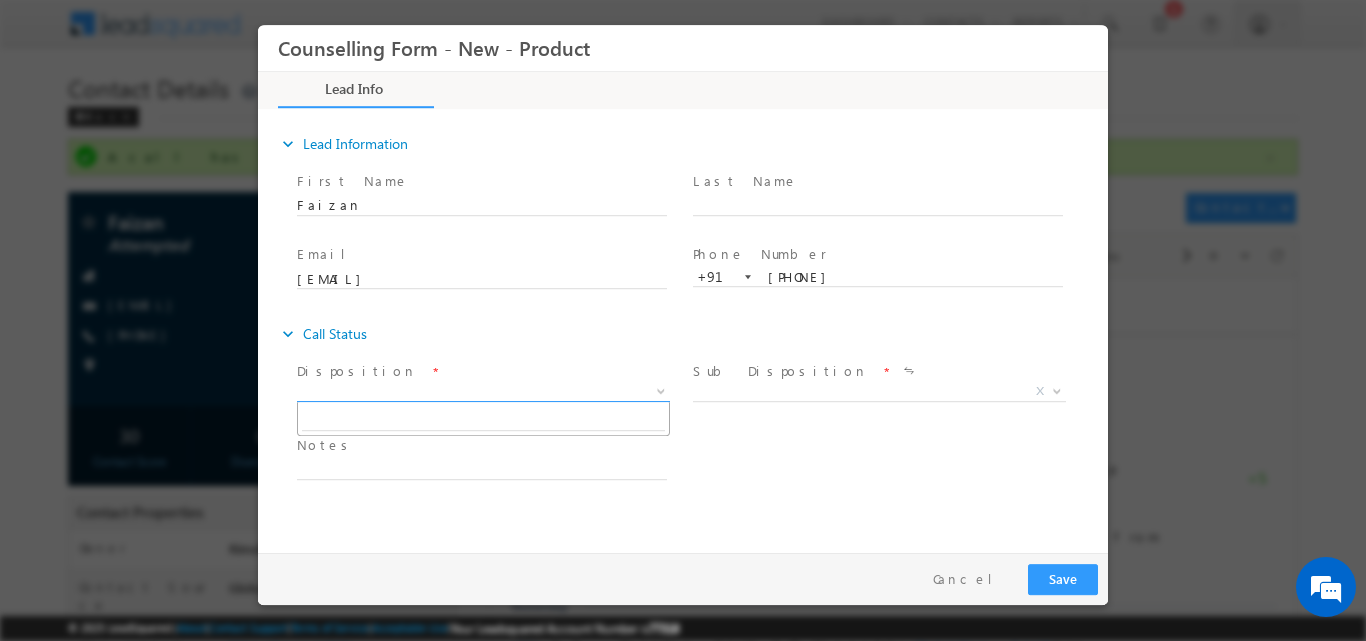 click at bounding box center (659, 390) 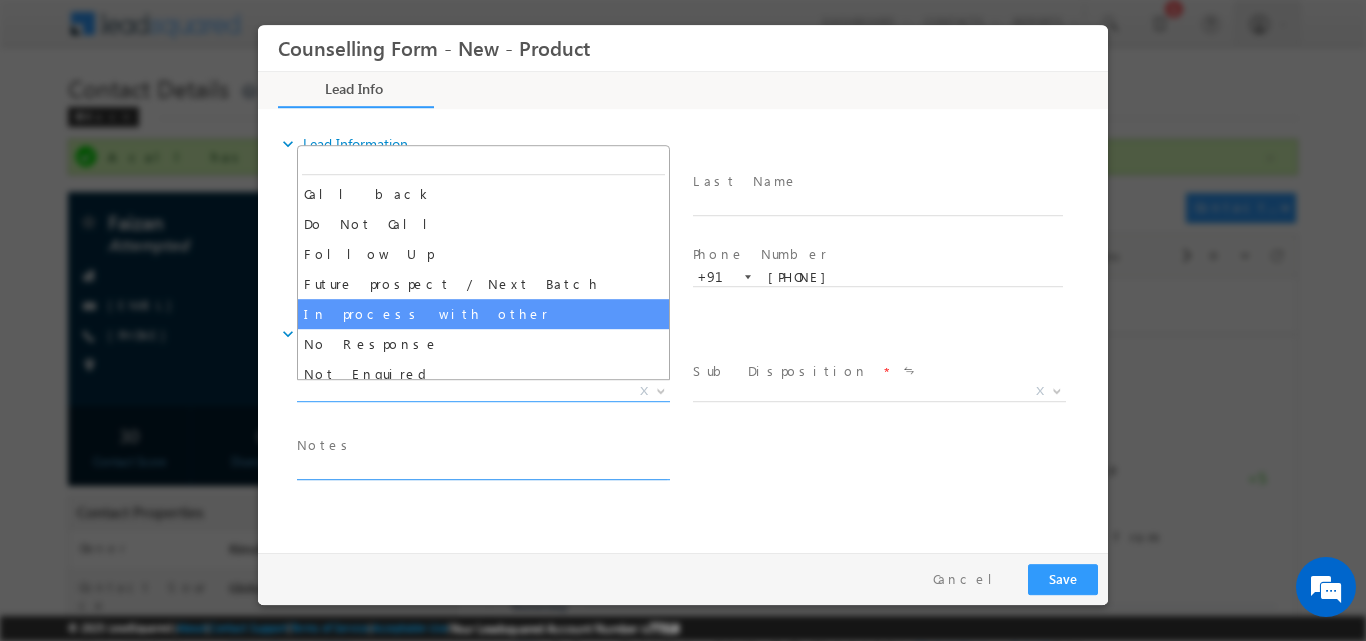 drag, startPoint x: 572, startPoint y: 335, endPoint x: 607, endPoint y: 381, distance: 57.801384 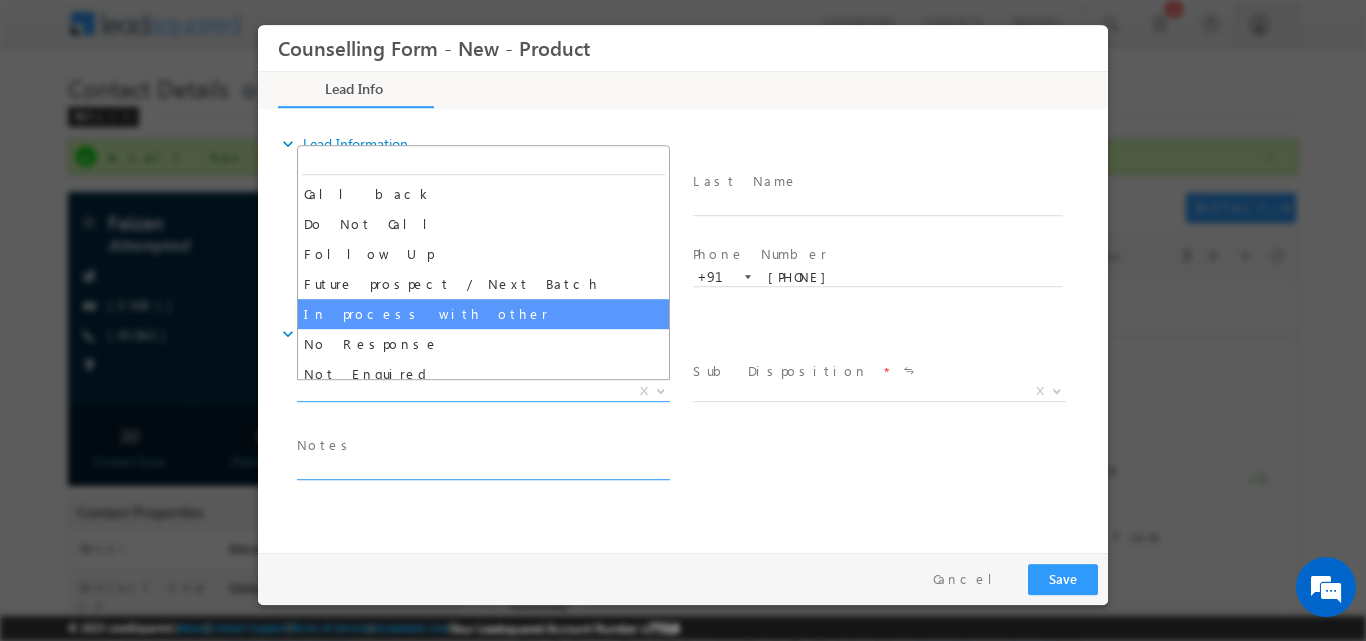 click on "Counselling Form - New - Product
Lead Info Documents *" at bounding box center (683, 283) 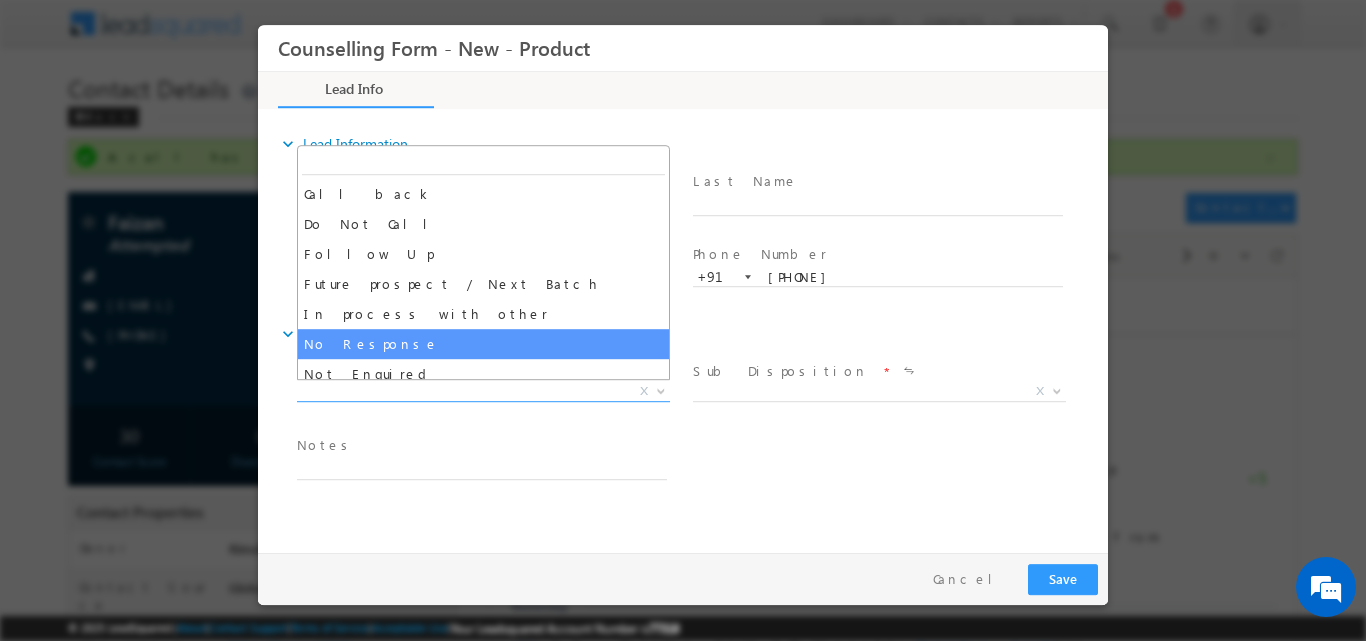 select on "No Response" 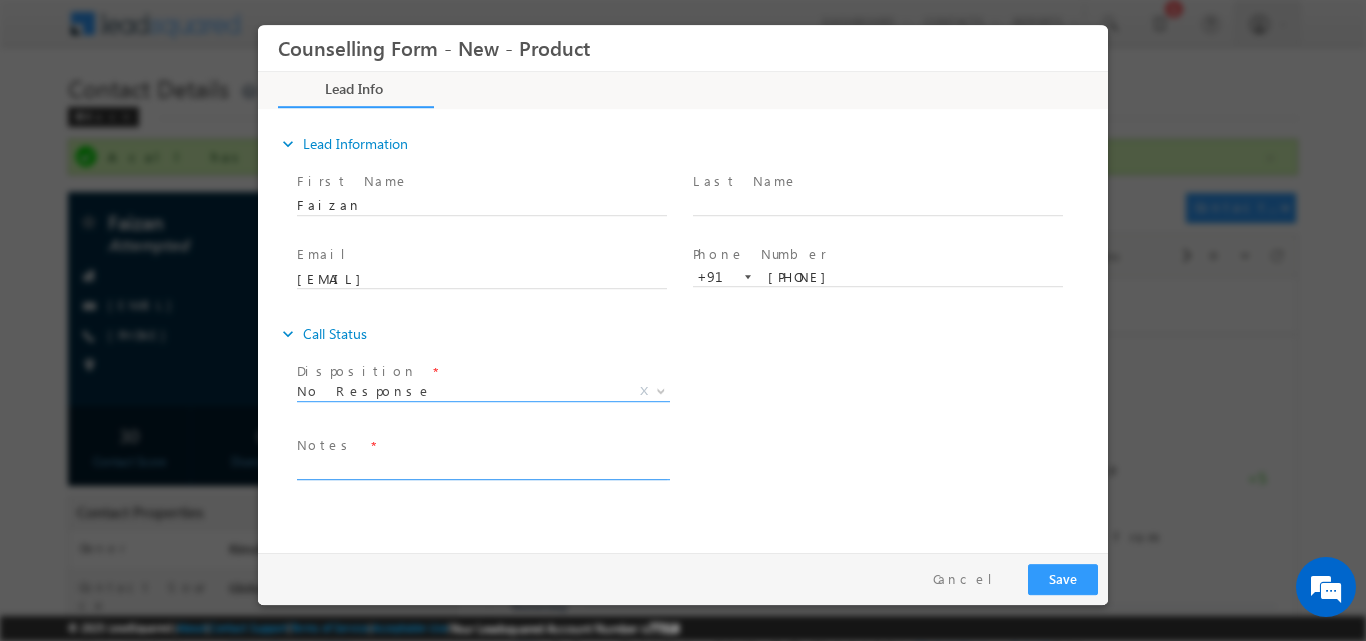 click at bounding box center (482, 467) 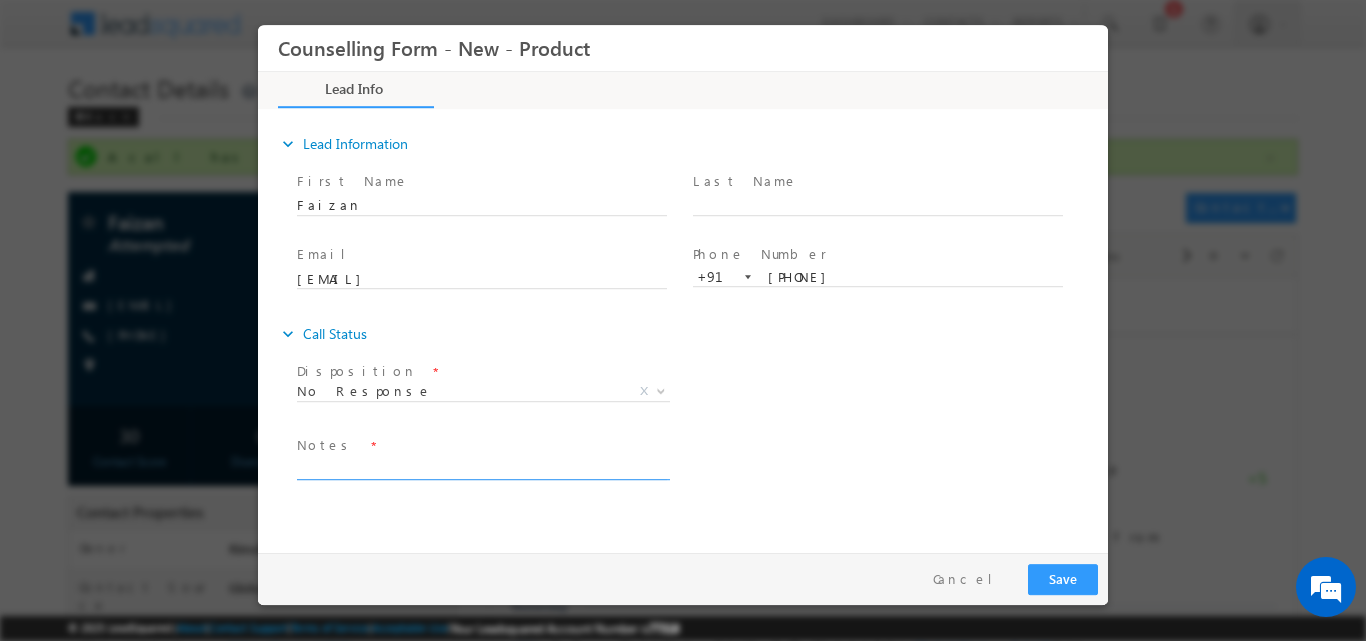 paste on "No response, dnp" 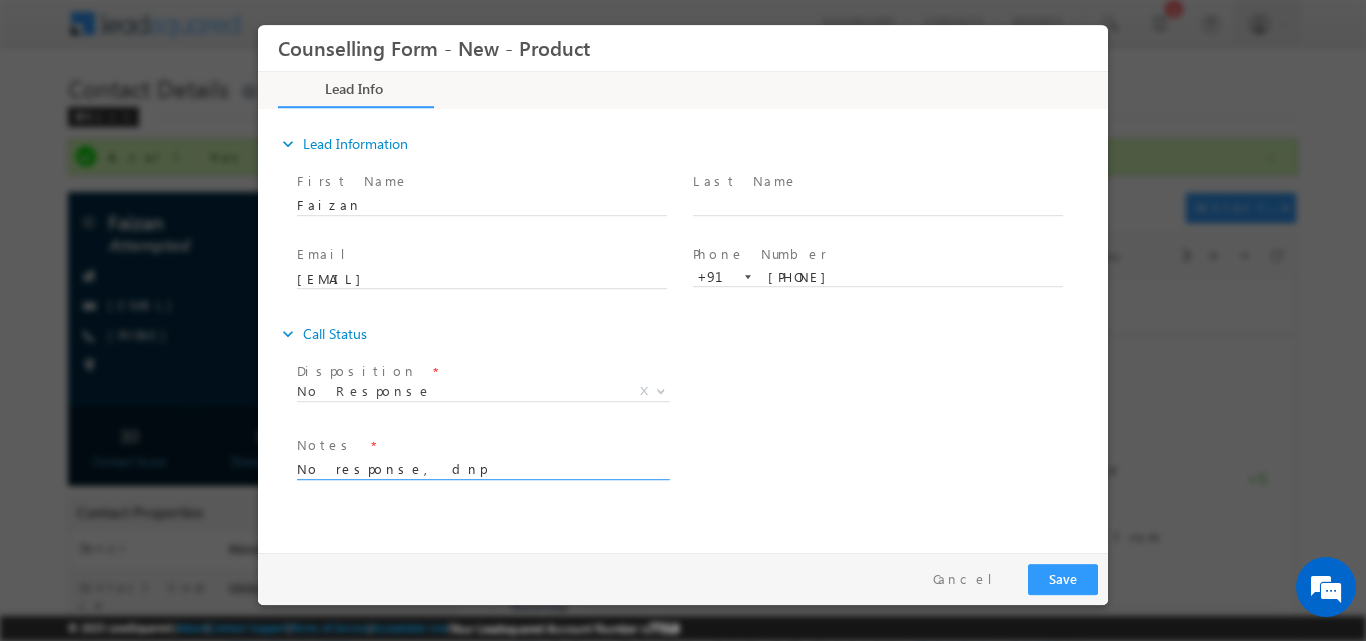 type on "No response, dnp" 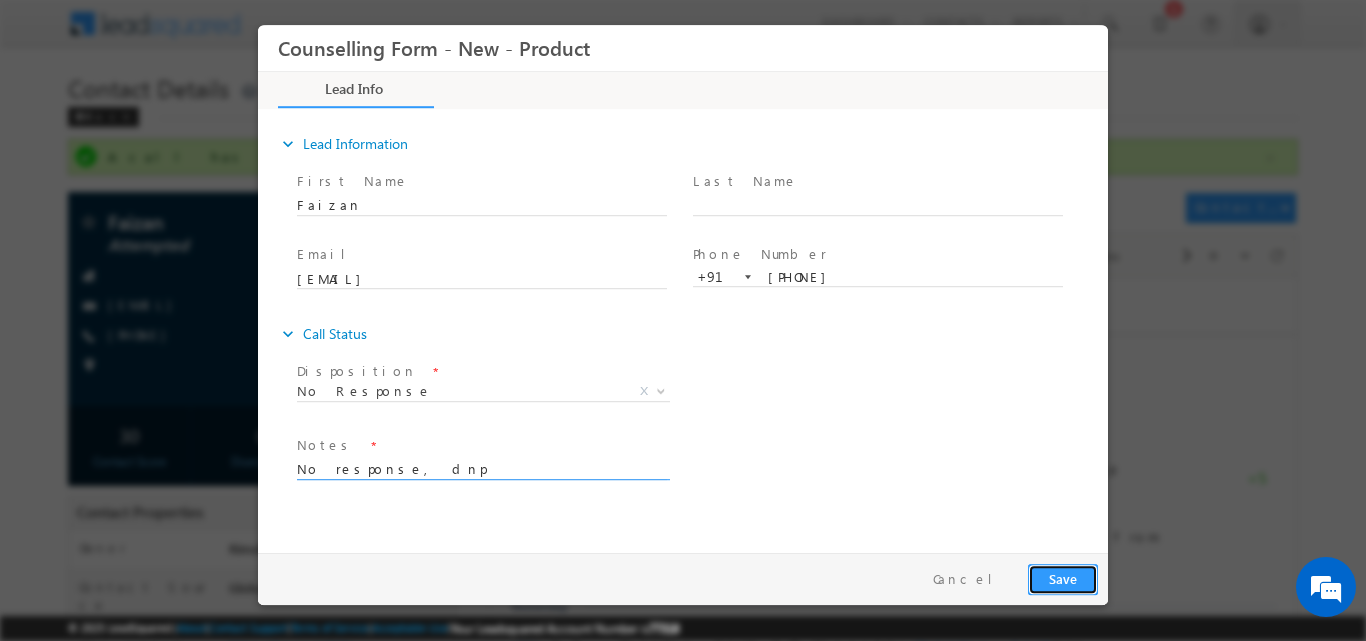 click on "Save" at bounding box center [1063, 578] 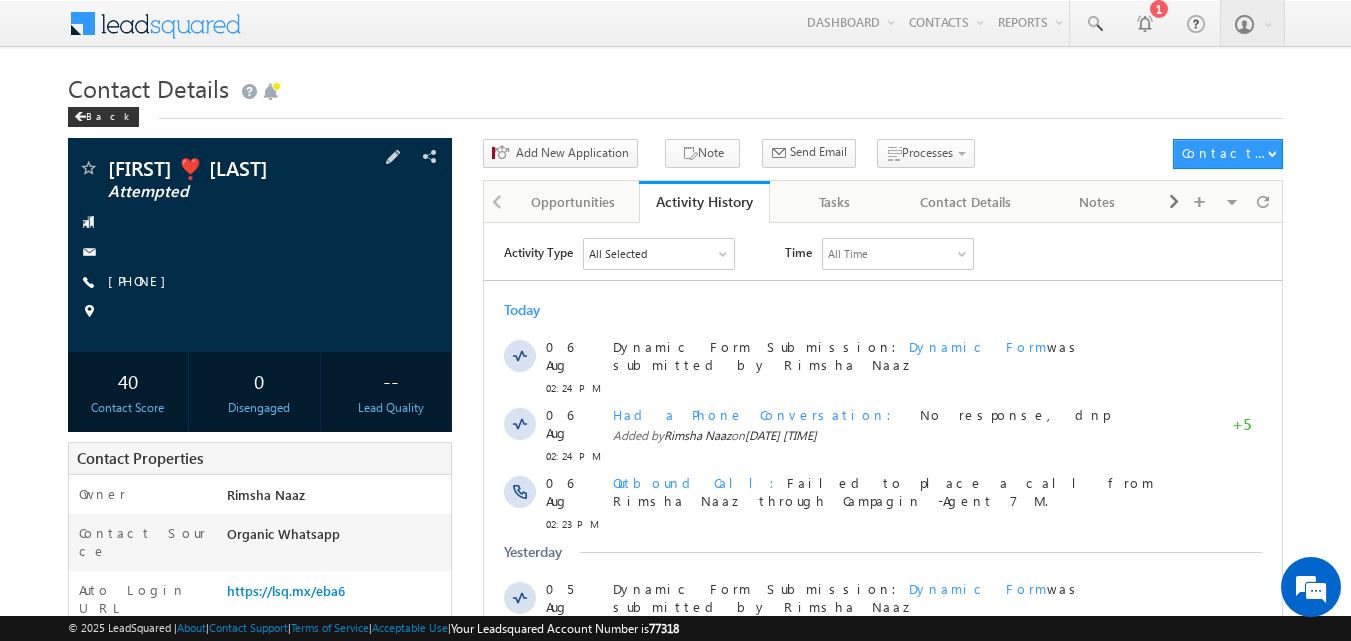 scroll, scrollTop: 0, scrollLeft: 0, axis: both 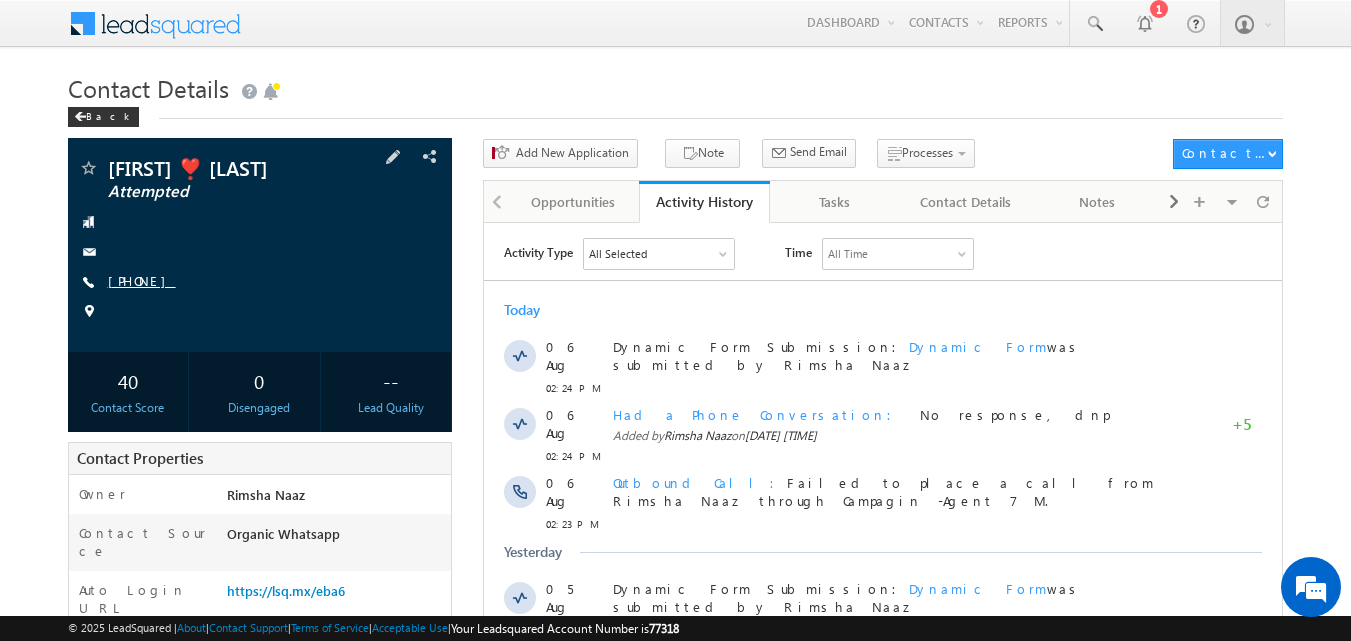 click on "[PHONE]" at bounding box center [142, 280] 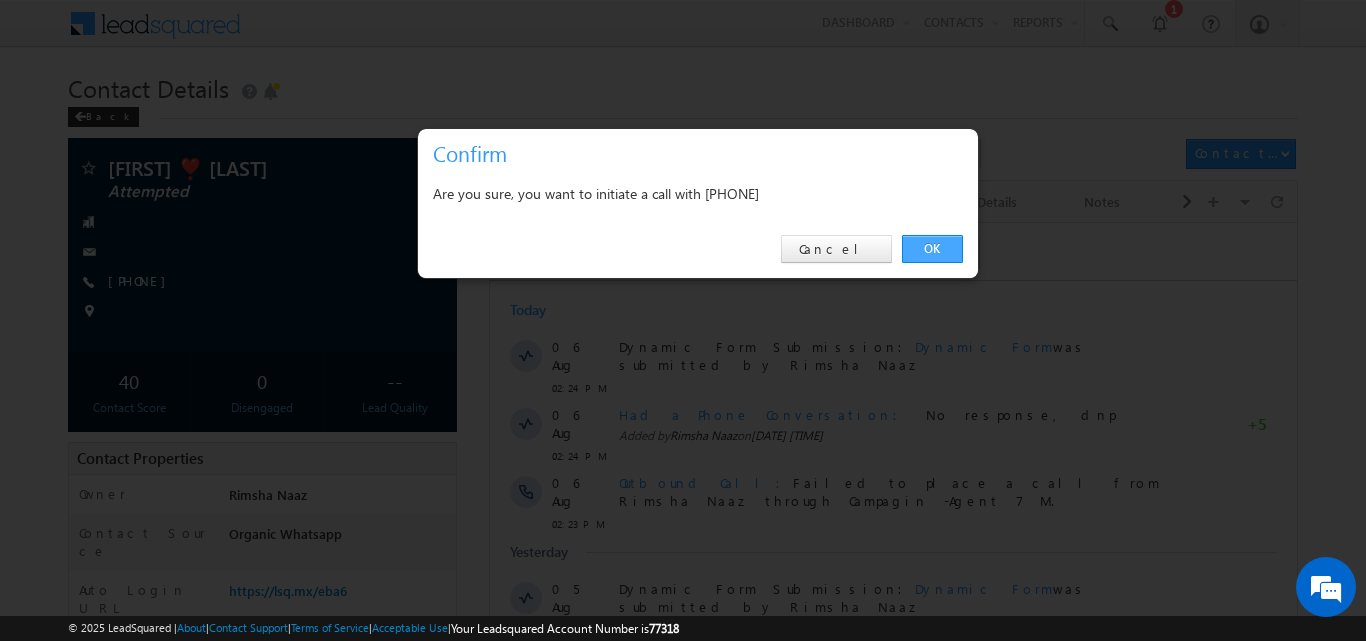 click on "OK" at bounding box center [932, 249] 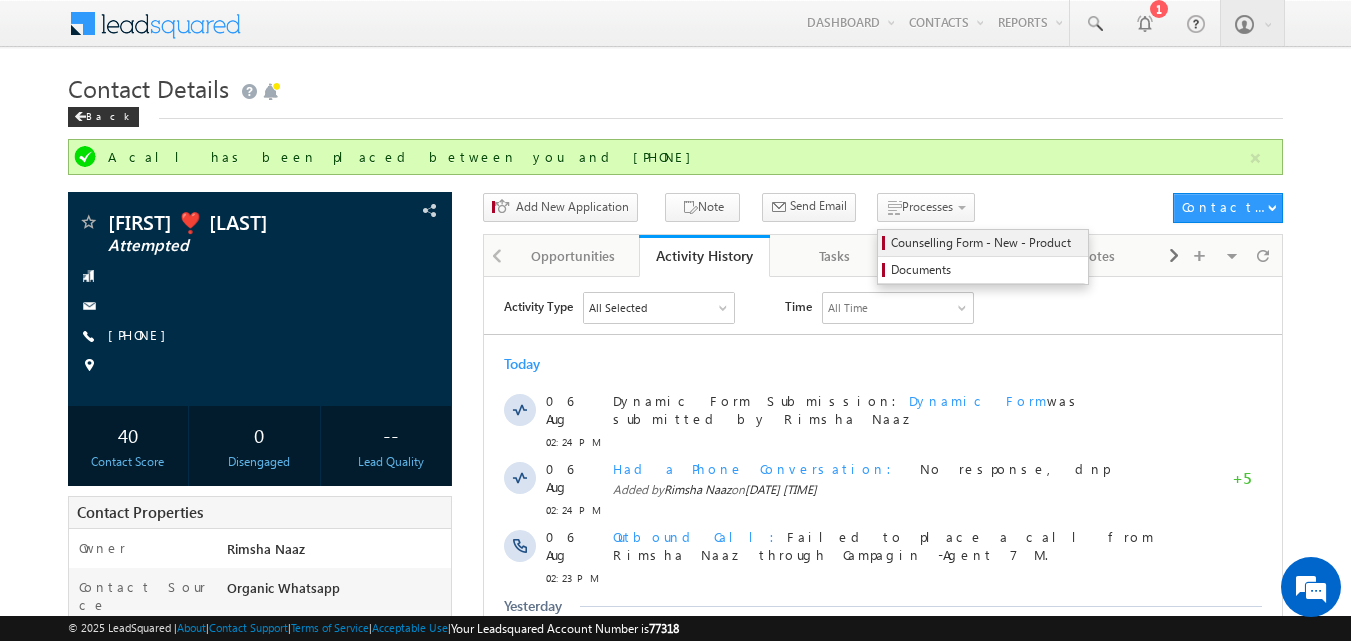 click on "Counselling Form - New - Product" at bounding box center (986, 243) 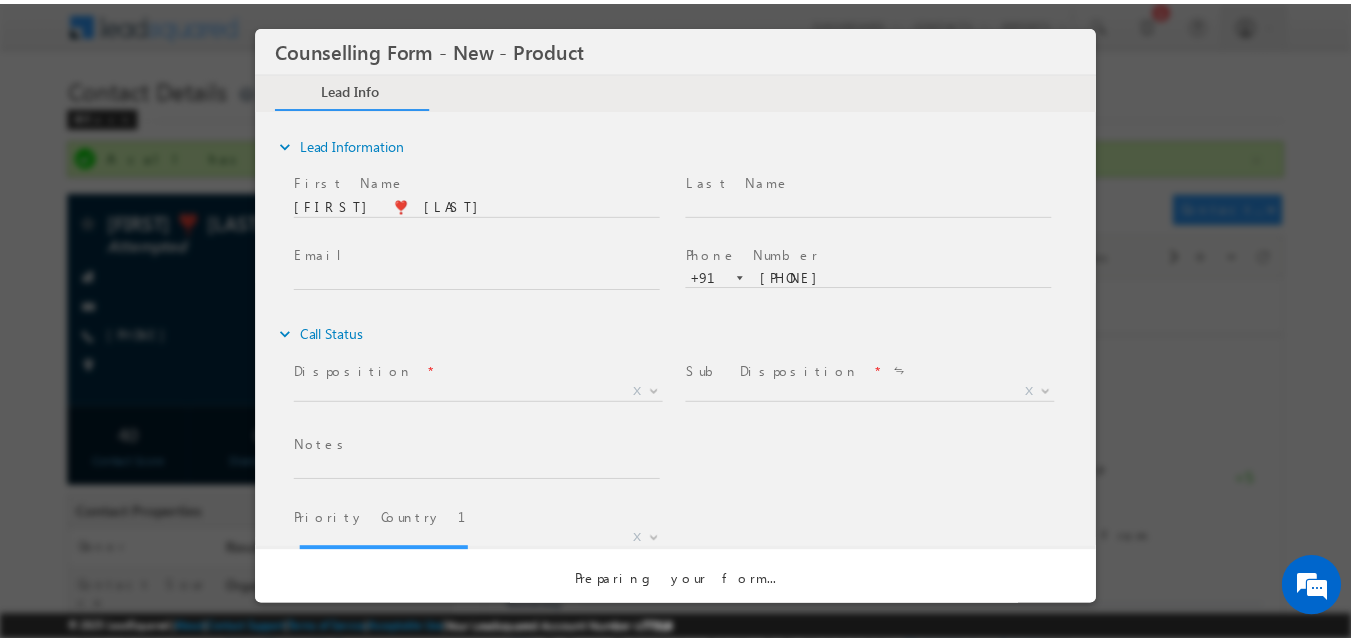 scroll, scrollTop: 0, scrollLeft: 0, axis: both 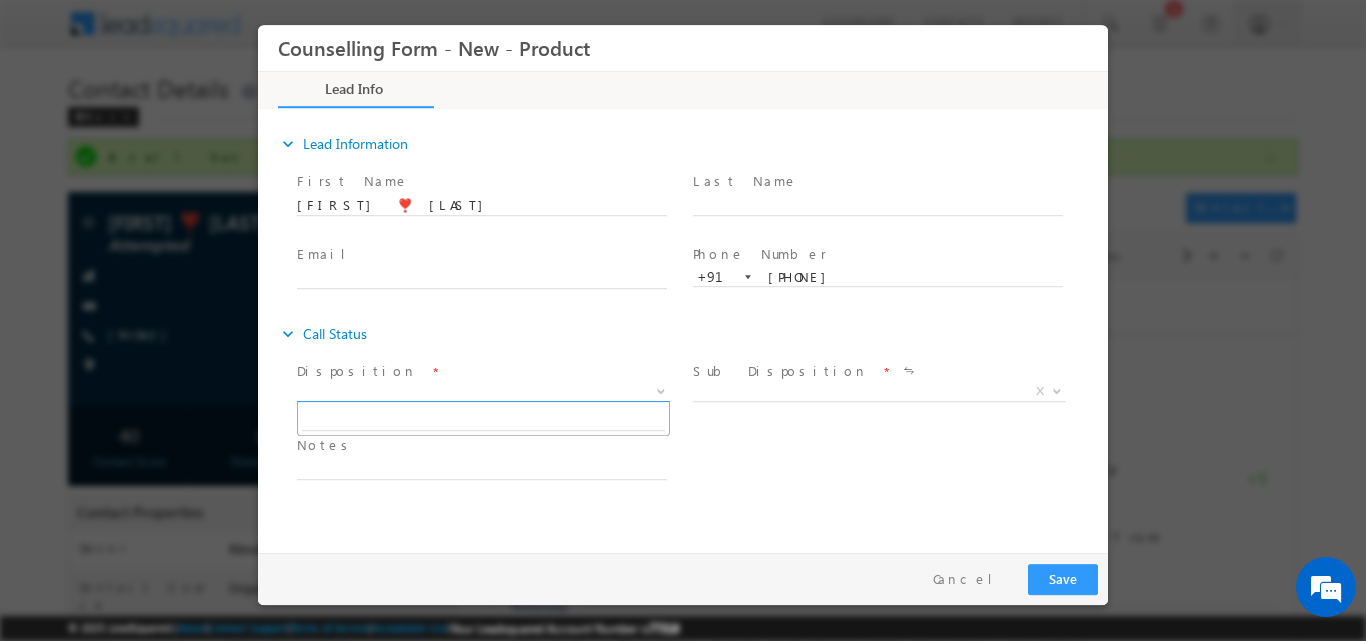 click at bounding box center (661, 389) 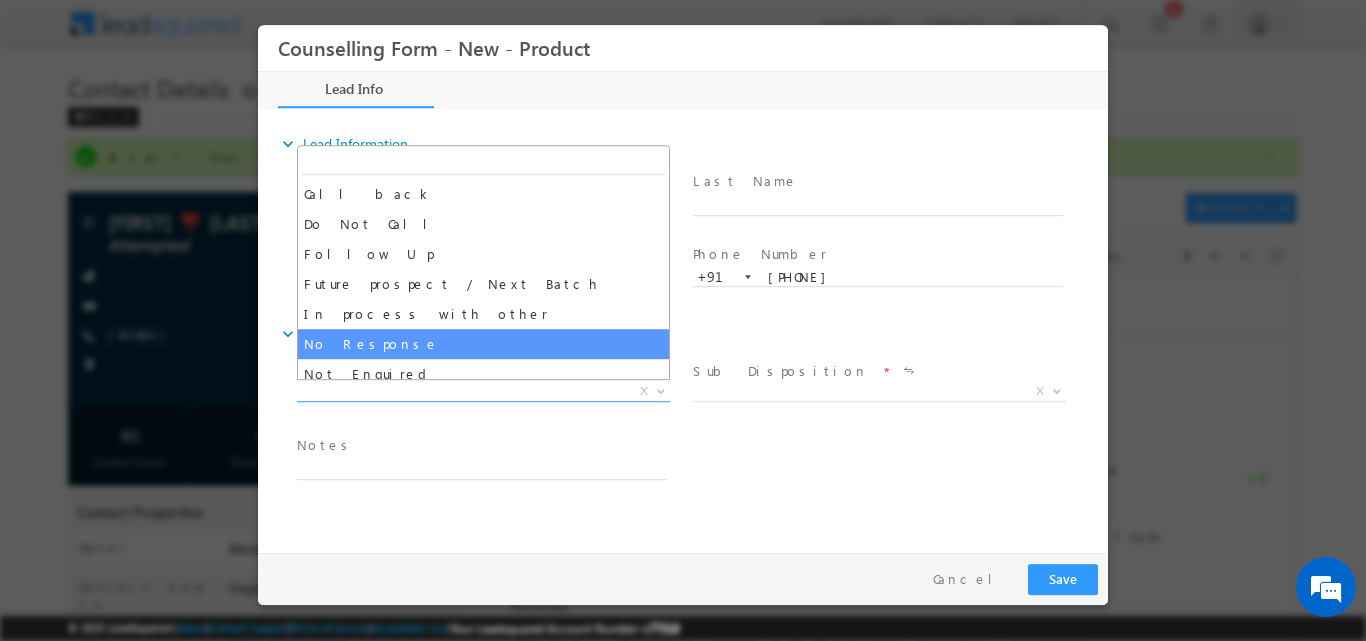 select on "No Response" 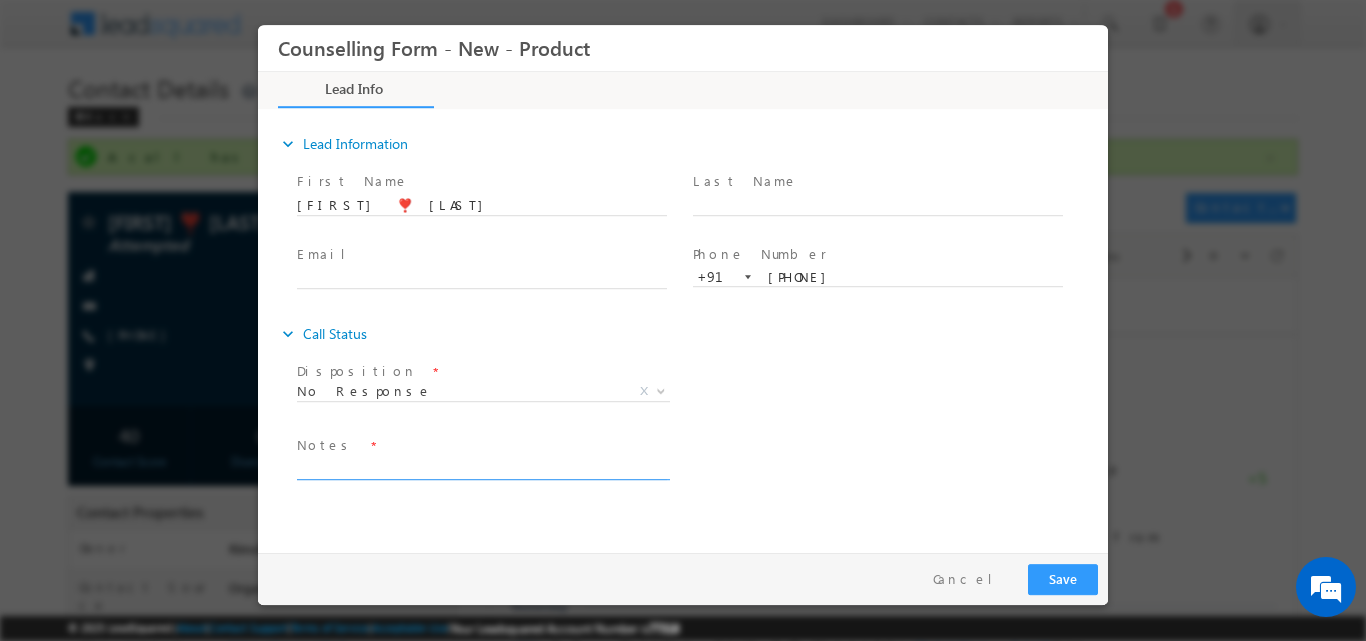 click at bounding box center (482, 467) 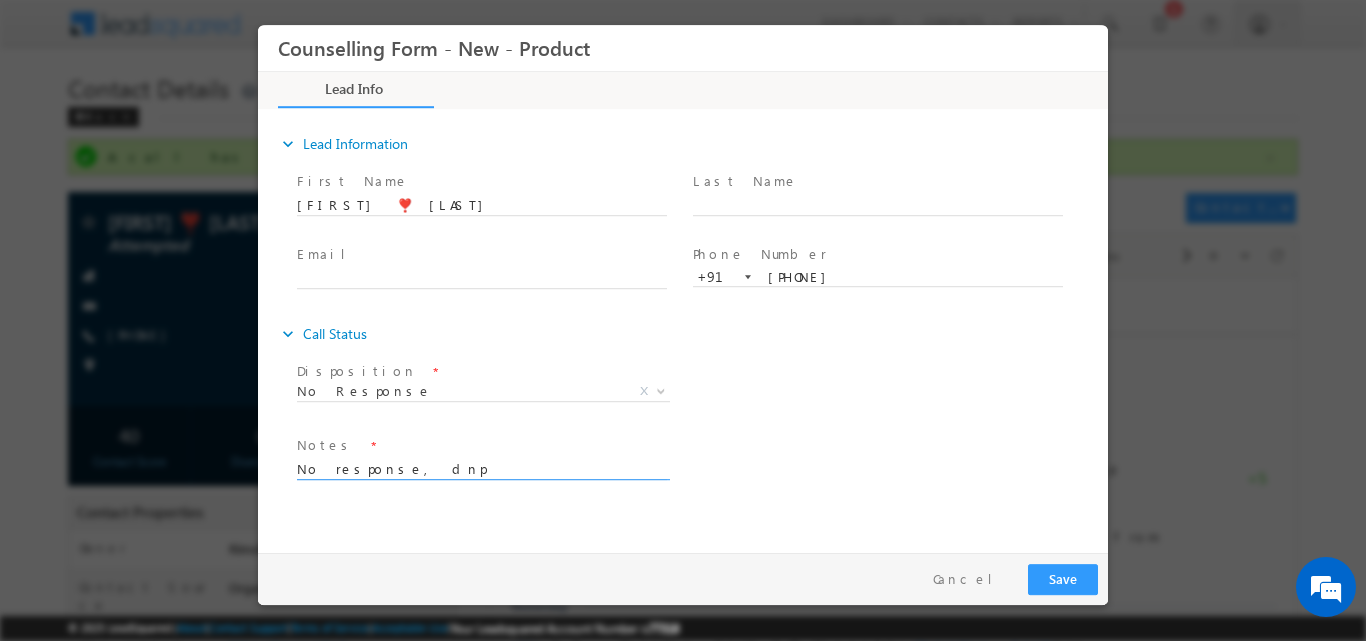 type on "No response, dnp" 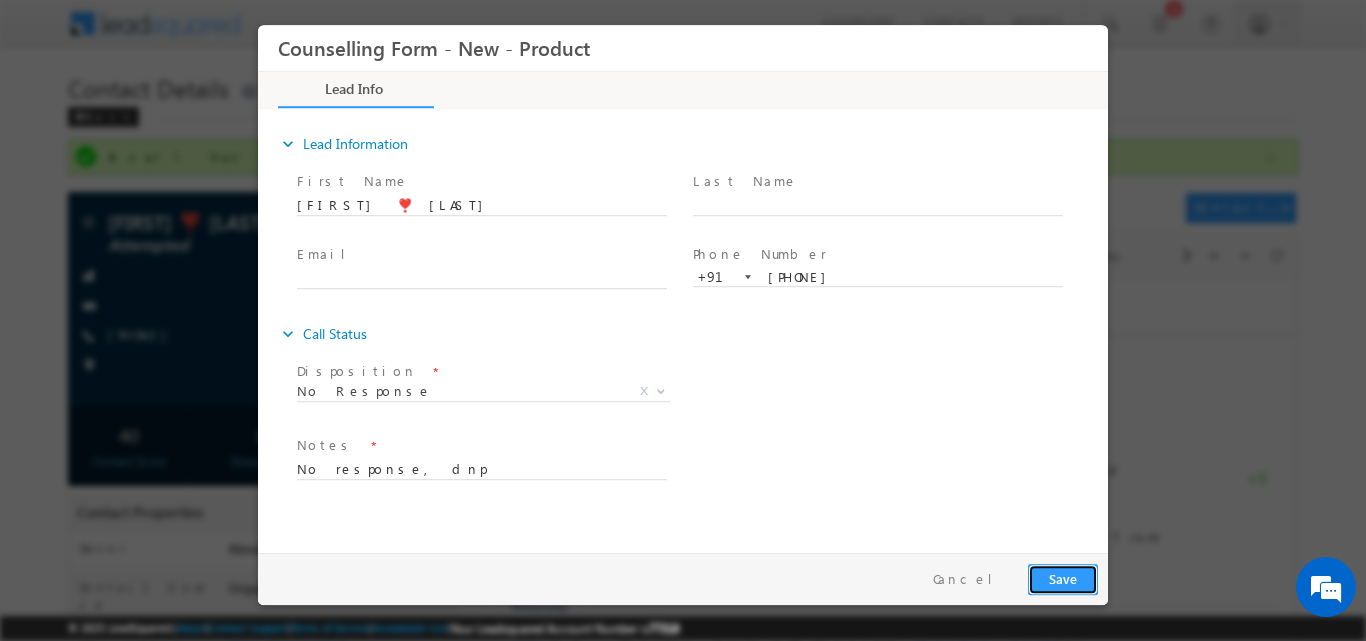 click on "Save" at bounding box center [1063, 578] 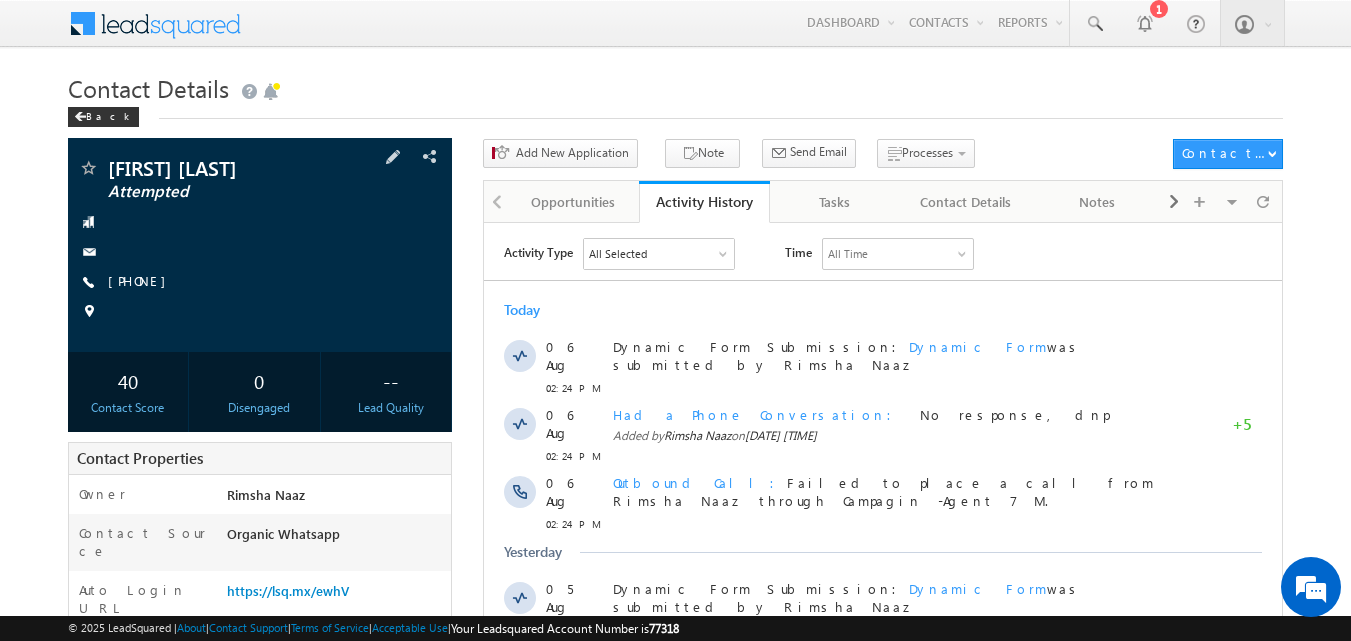 scroll, scrollTop: 0, scrollLeft: 0, axis: both 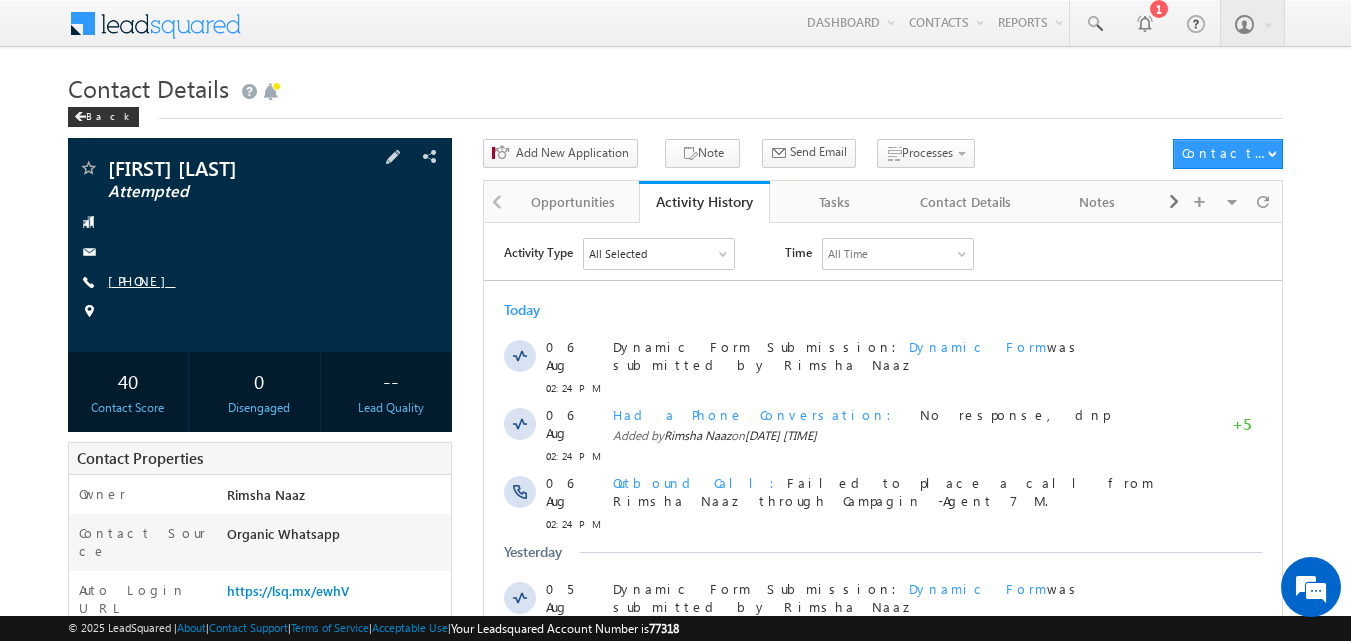 click on "+91-7758825728" at bounding box center [142, 280] 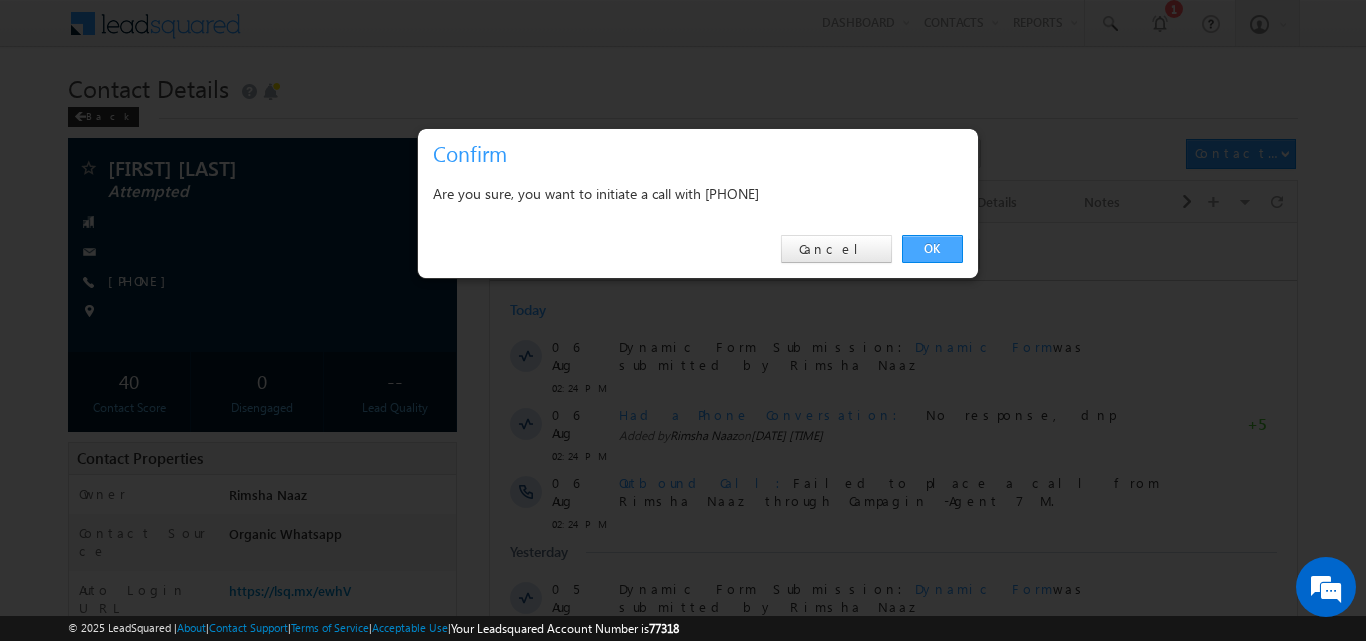 drag, startPoint x: 939, startPoint y: 248, endPoint x: 447, endPoint y: 21, distance: 541.8422 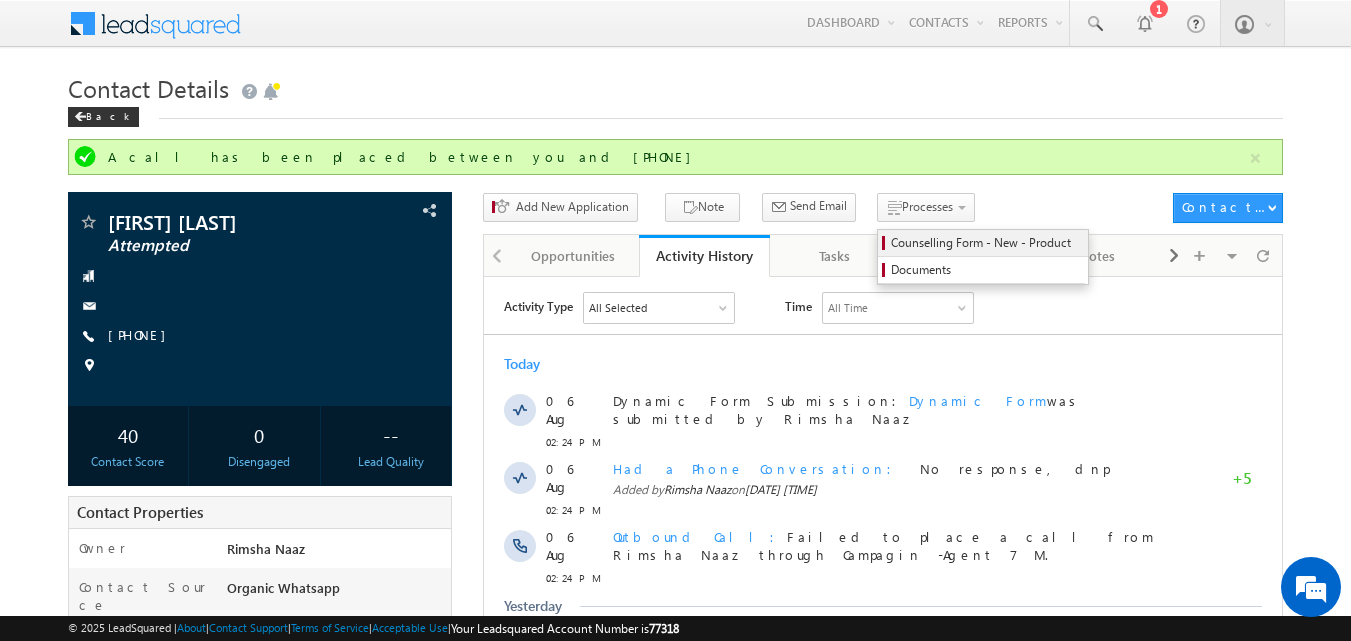 click on "Counselling Form - New - Product" at bounding box center (986, 243) 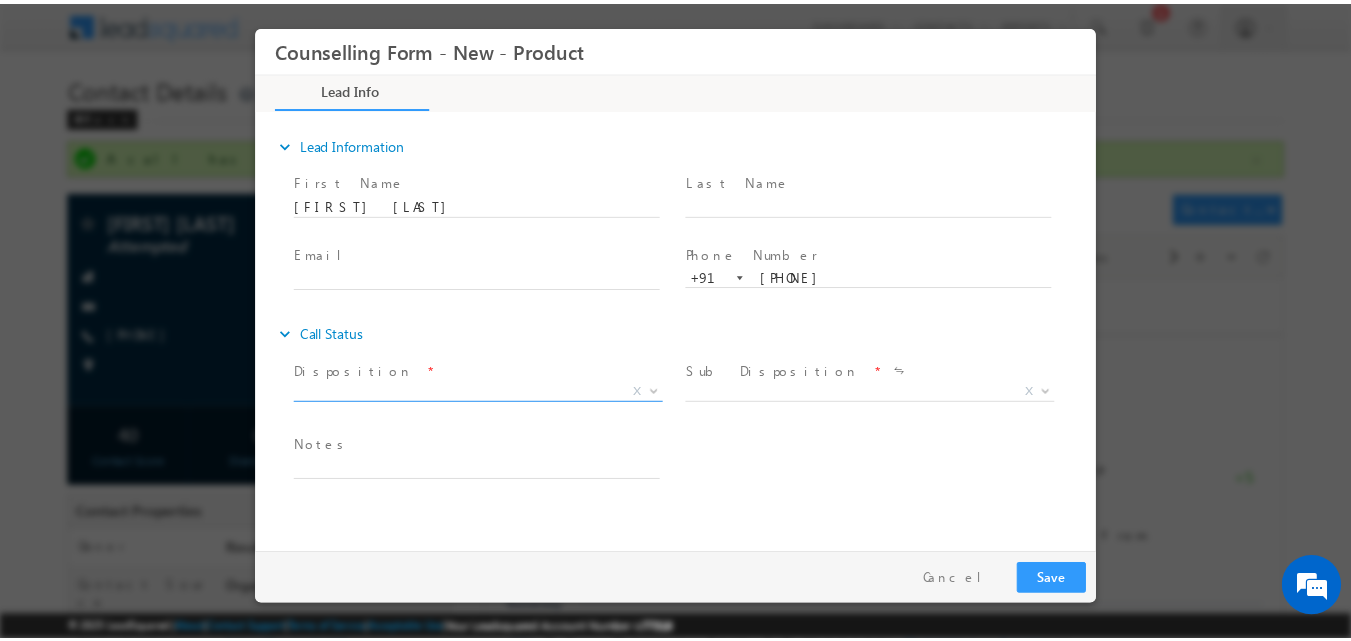 scroll, scrollTop: 0, scrollLeft: 0, axis: both 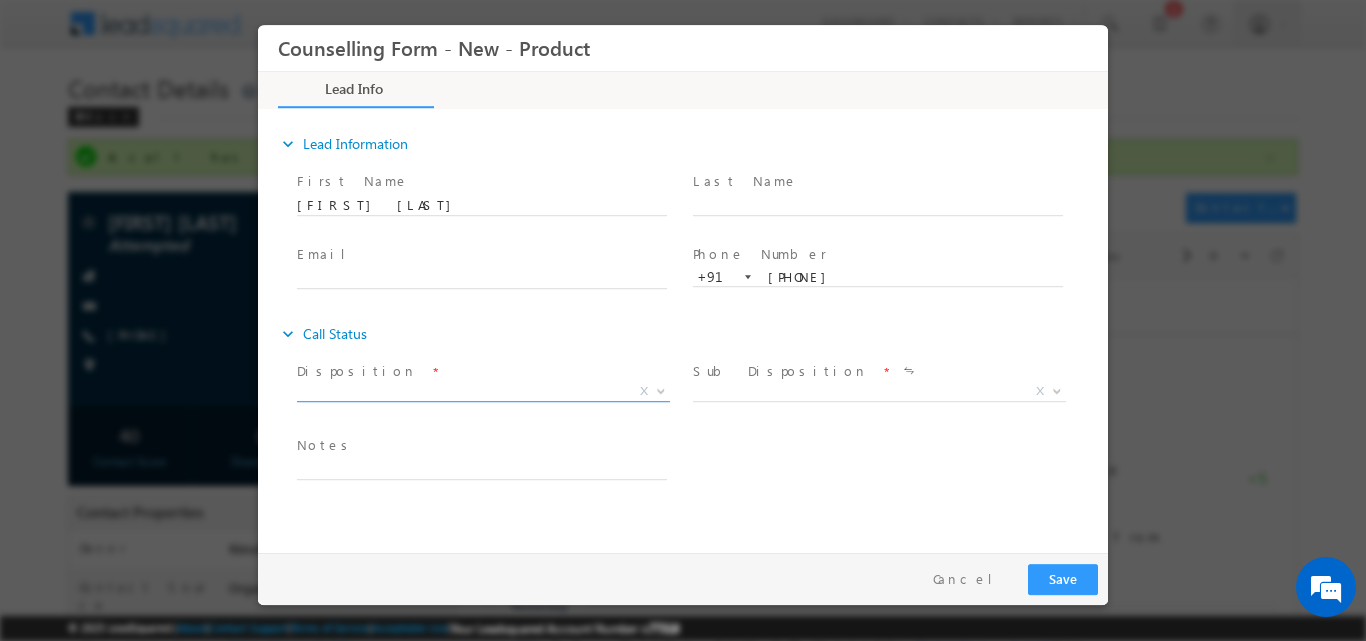 click at bounding box center [661, 389] 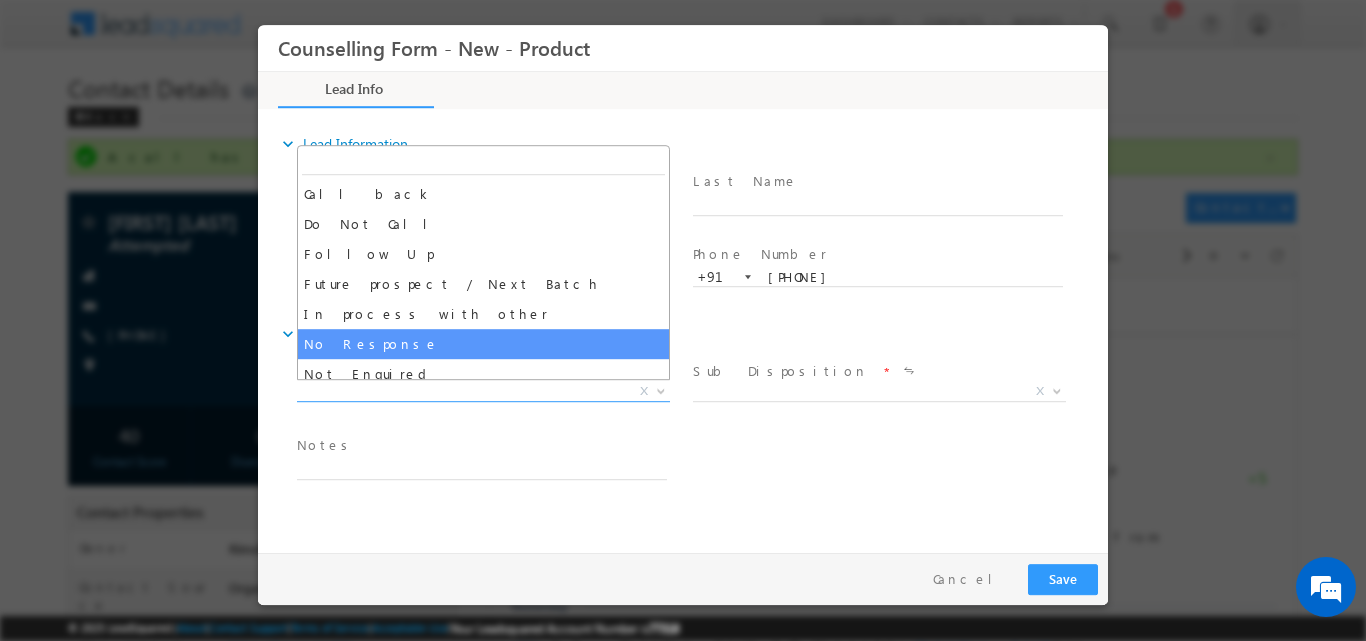 select on "No Response" 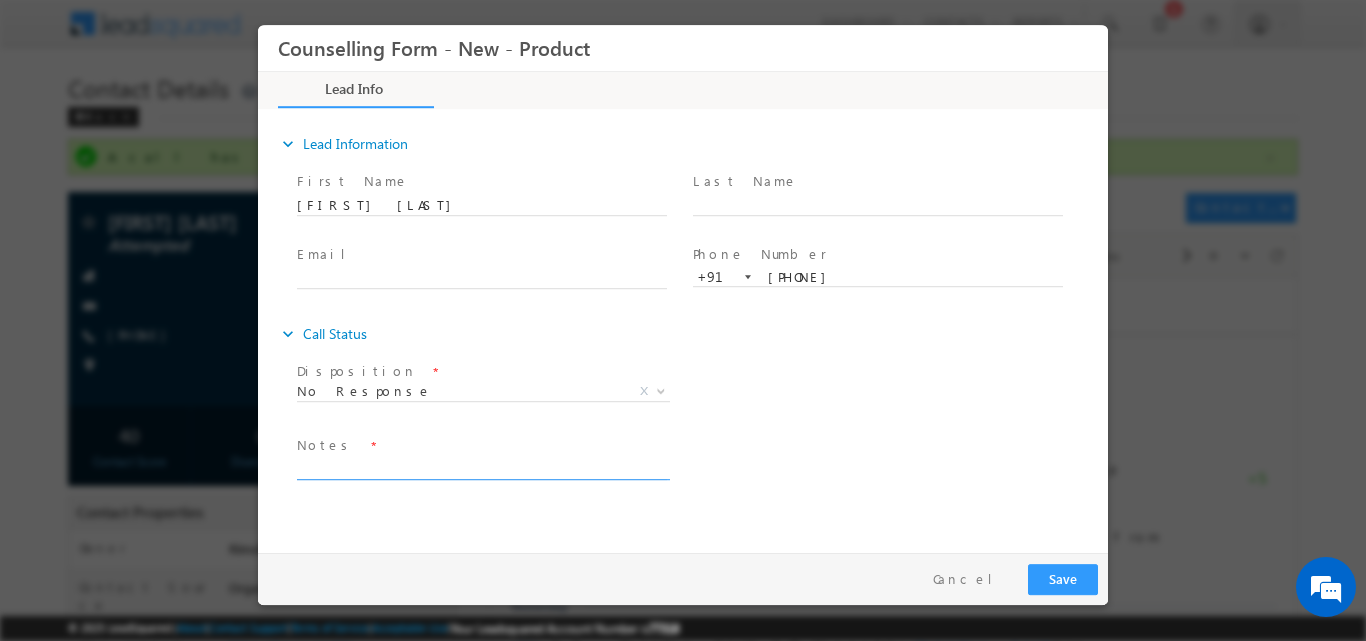 click at bounding box center (482, 467) 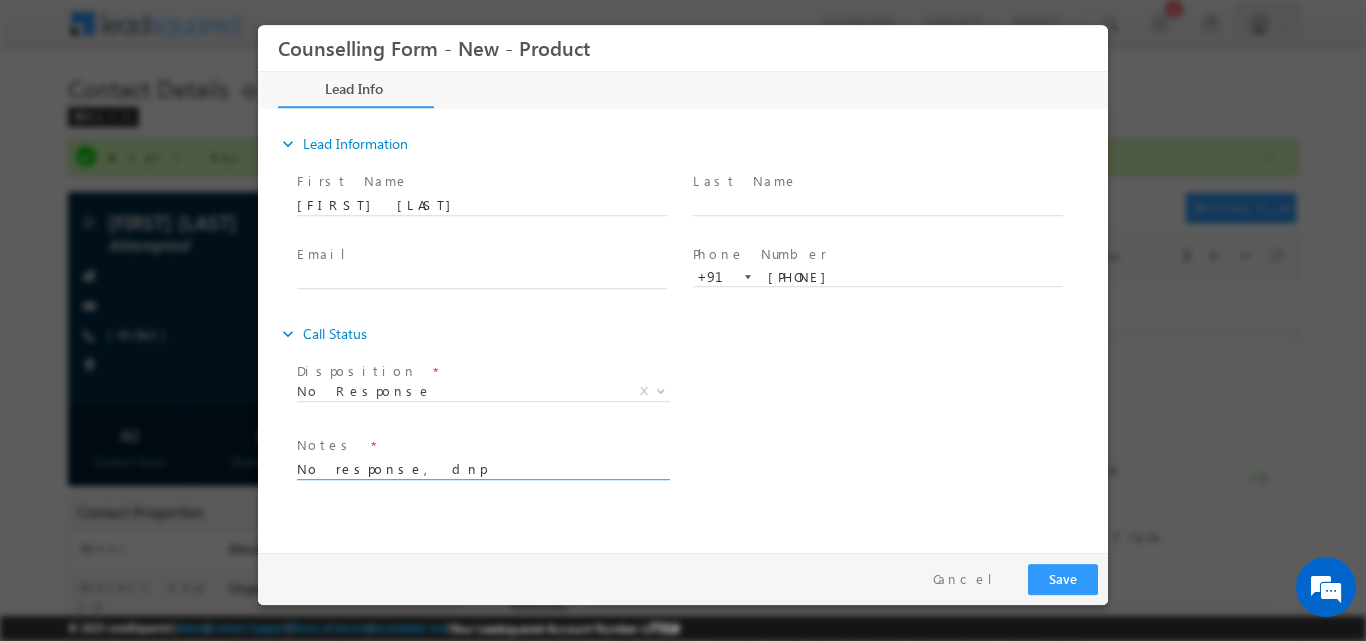 type on "No response, dnp" 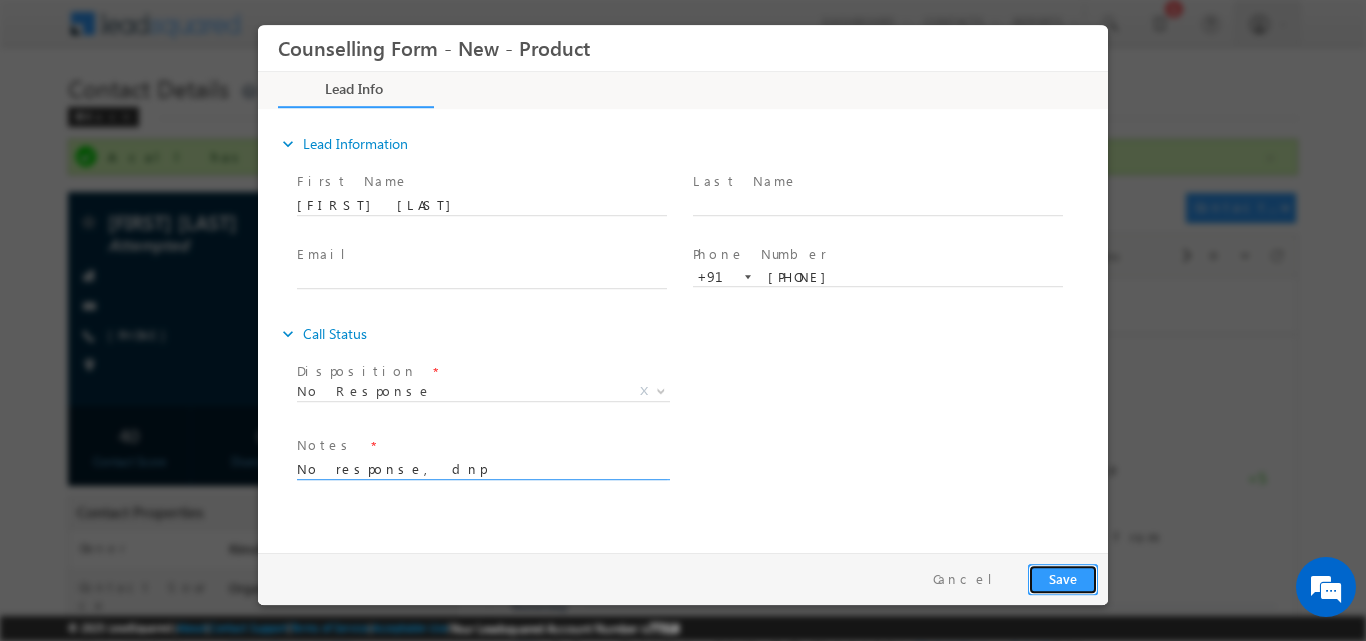 click on "Save" at bounding box center [1063, 578] 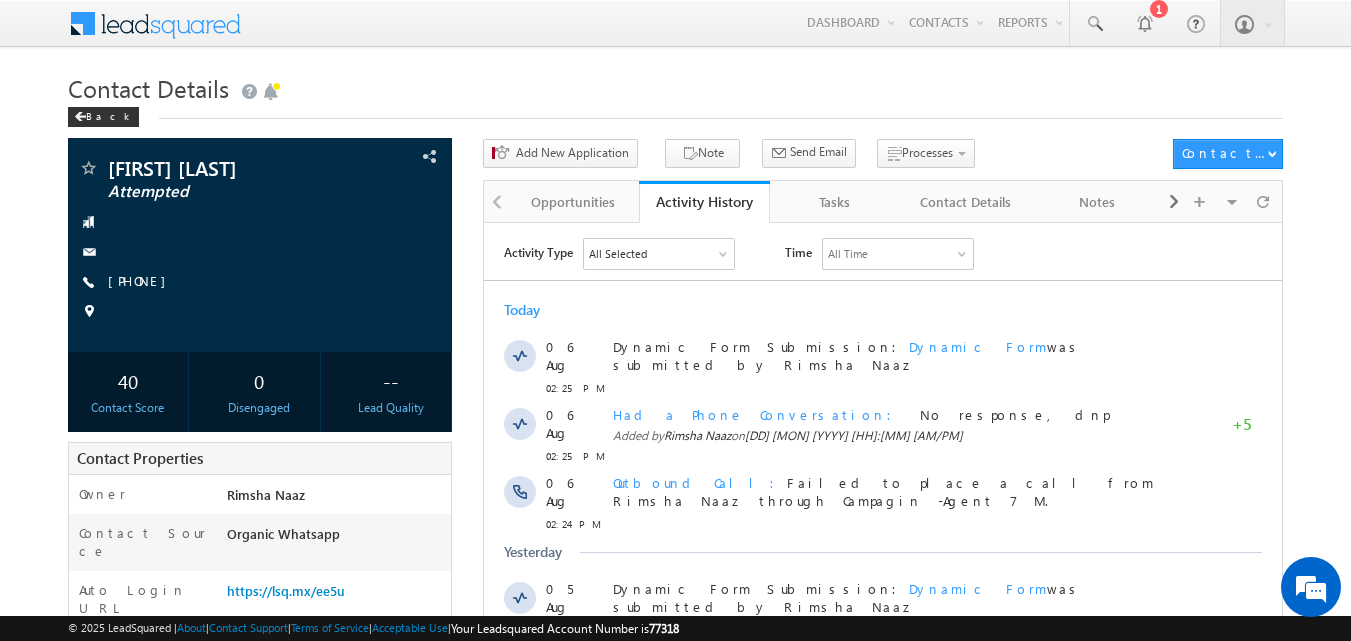scroll, scrollTop: 0, scrollLeft: 0, axis: both 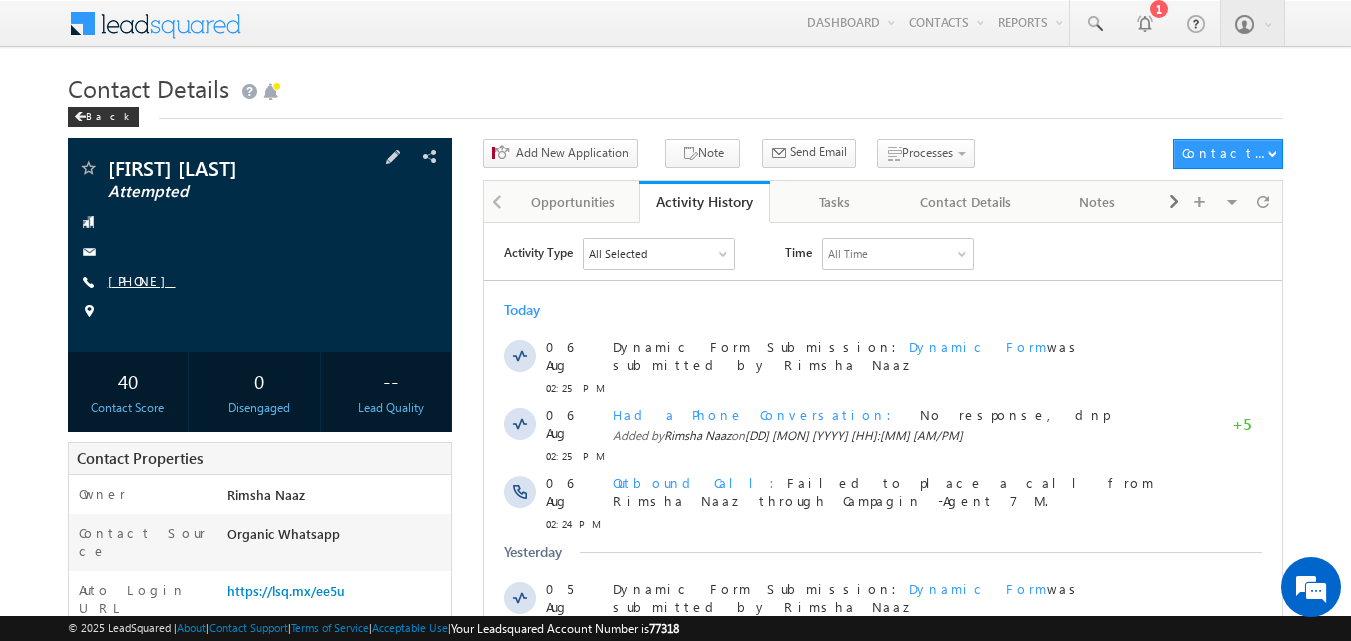 click on "+91-8176848761" at bounding box center [142, 280] 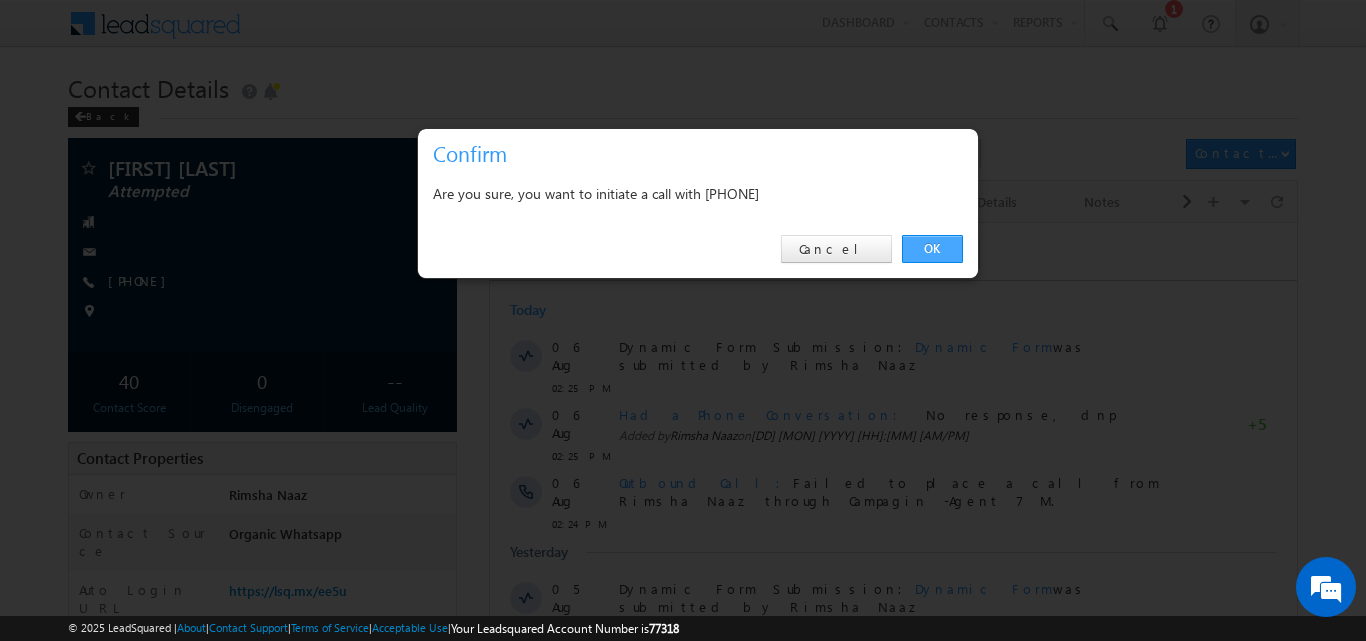 click on "OK" at bounding box center [932, 249] 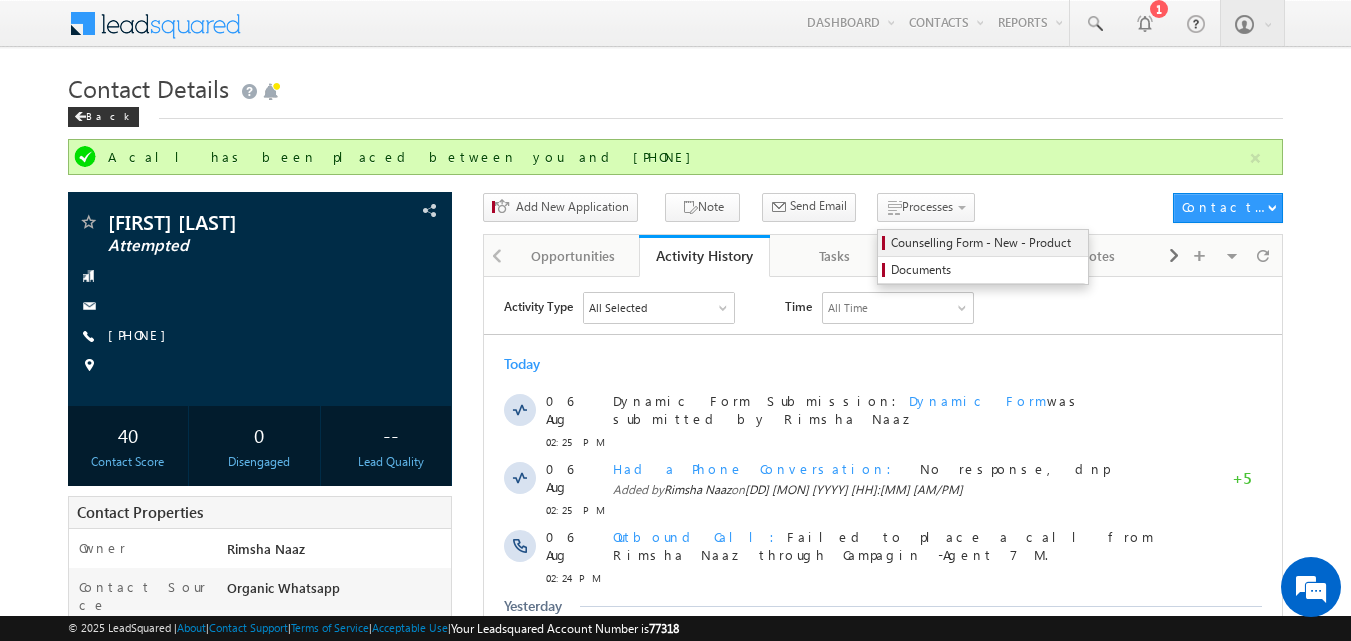 click on "Counselling Form - New - Product" at bounding box center [986, 243] 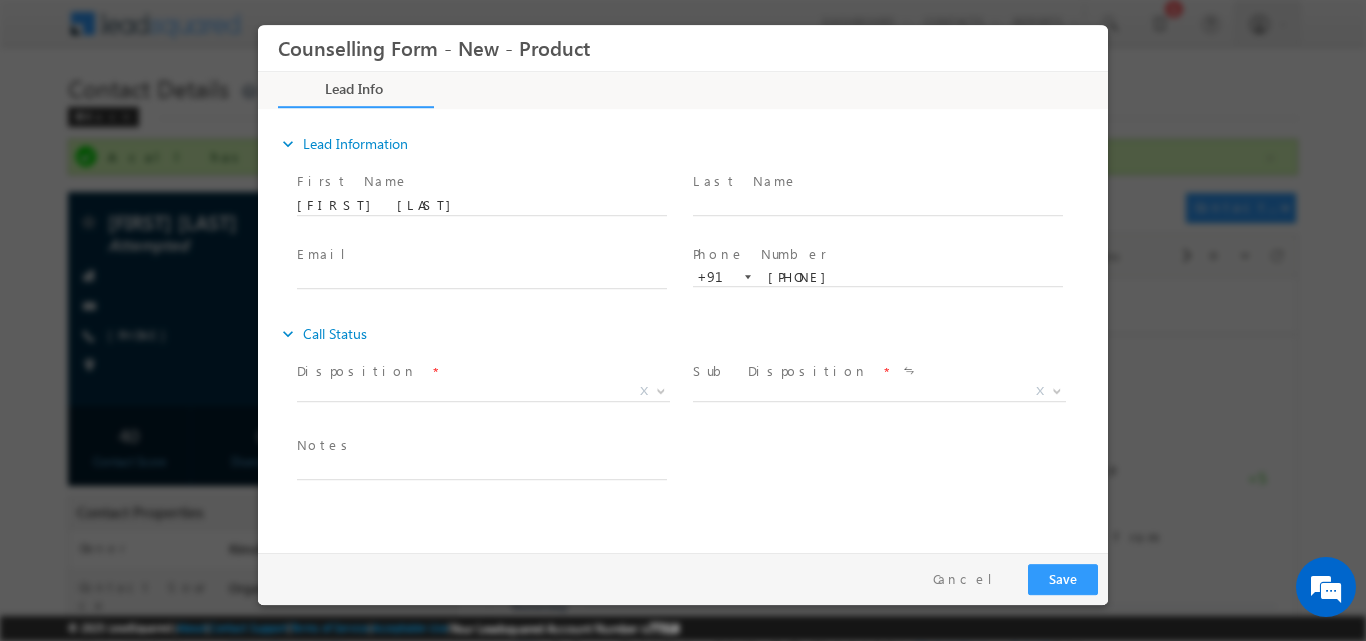 scroll, scrollTop: 0, scrollLeft: 0, axis: both 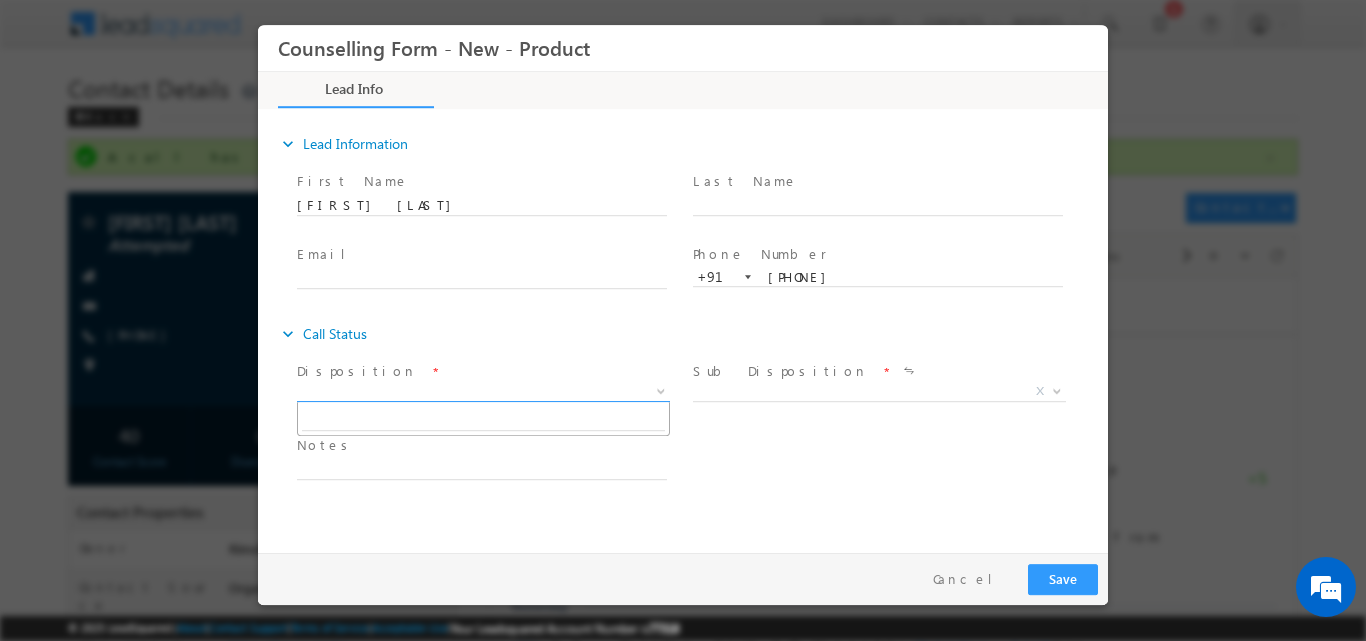 click at bounding box center (661, 389) 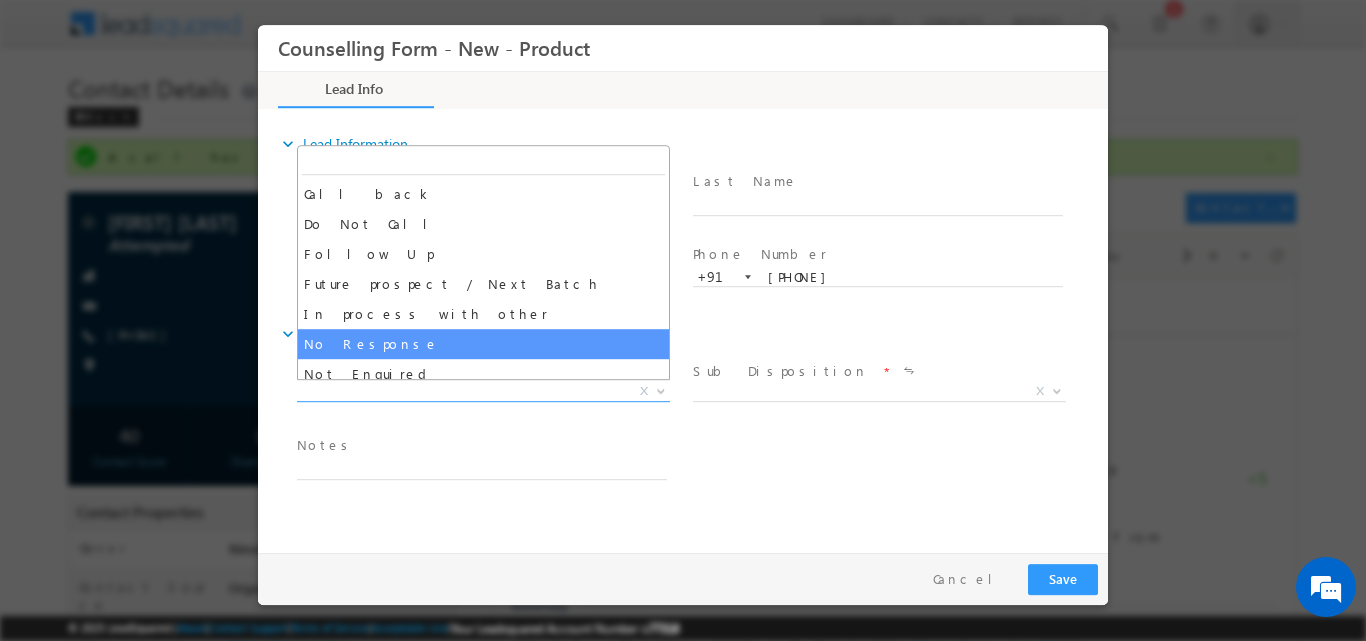 select on "No Response" 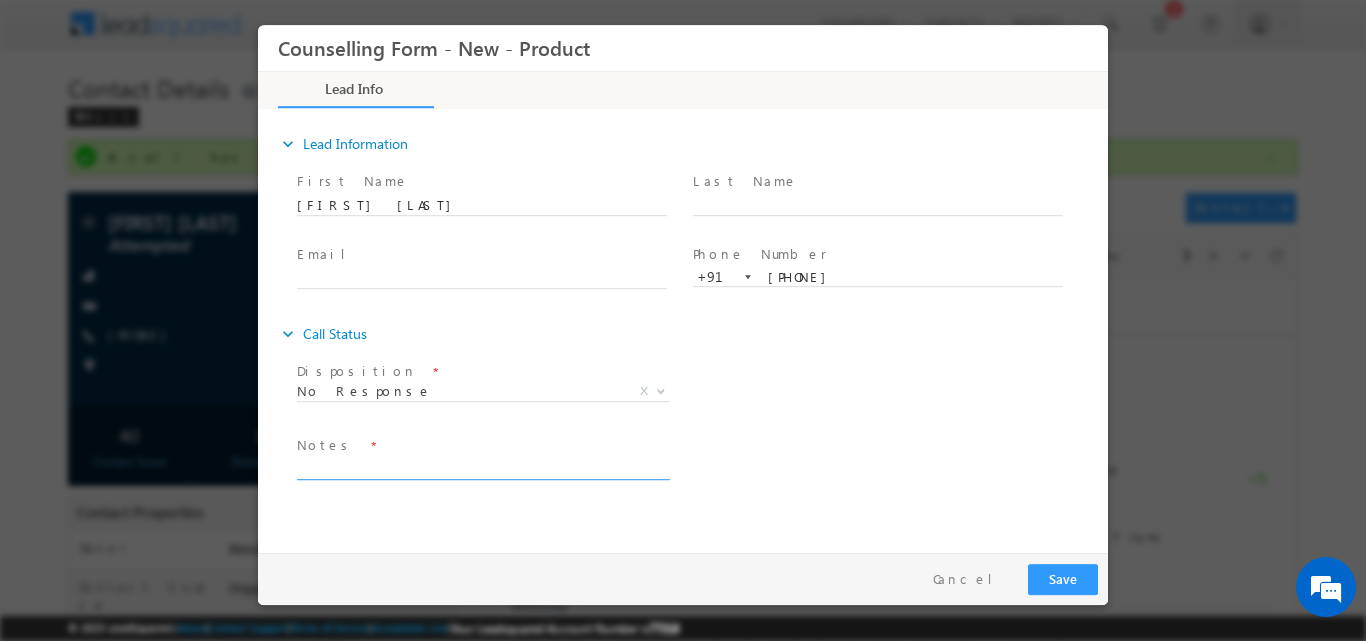 click at bounding box center (482, 467) 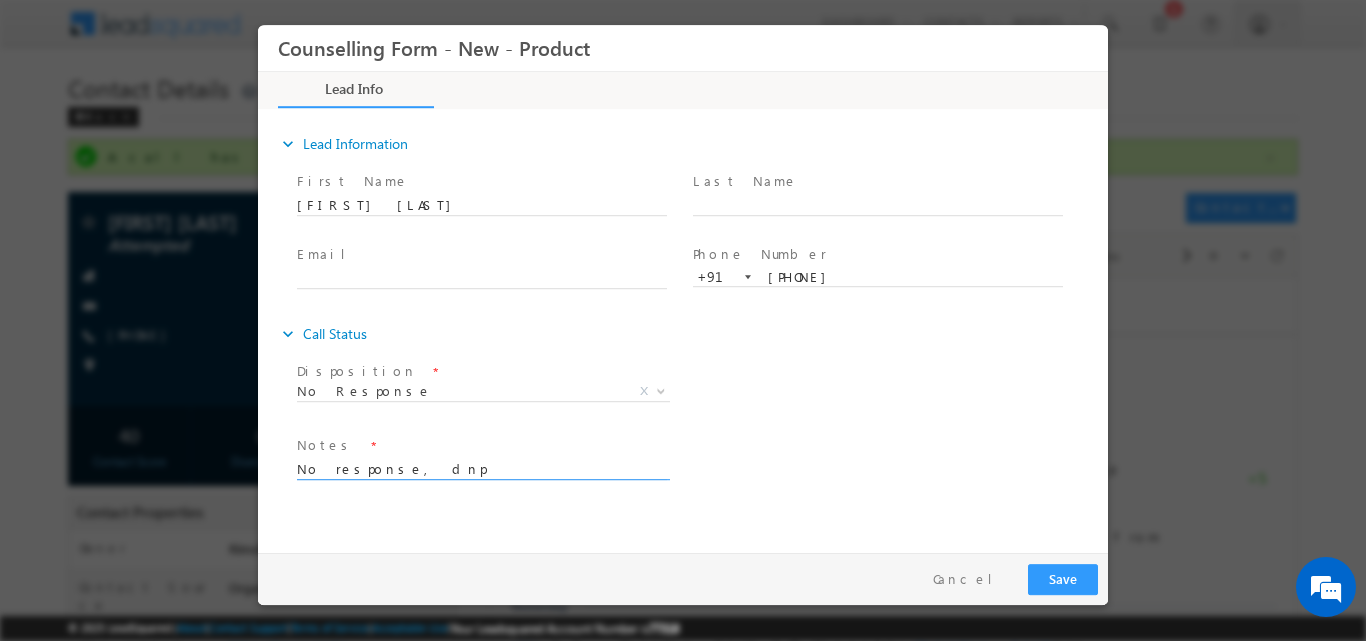 type on "No response, dnp" 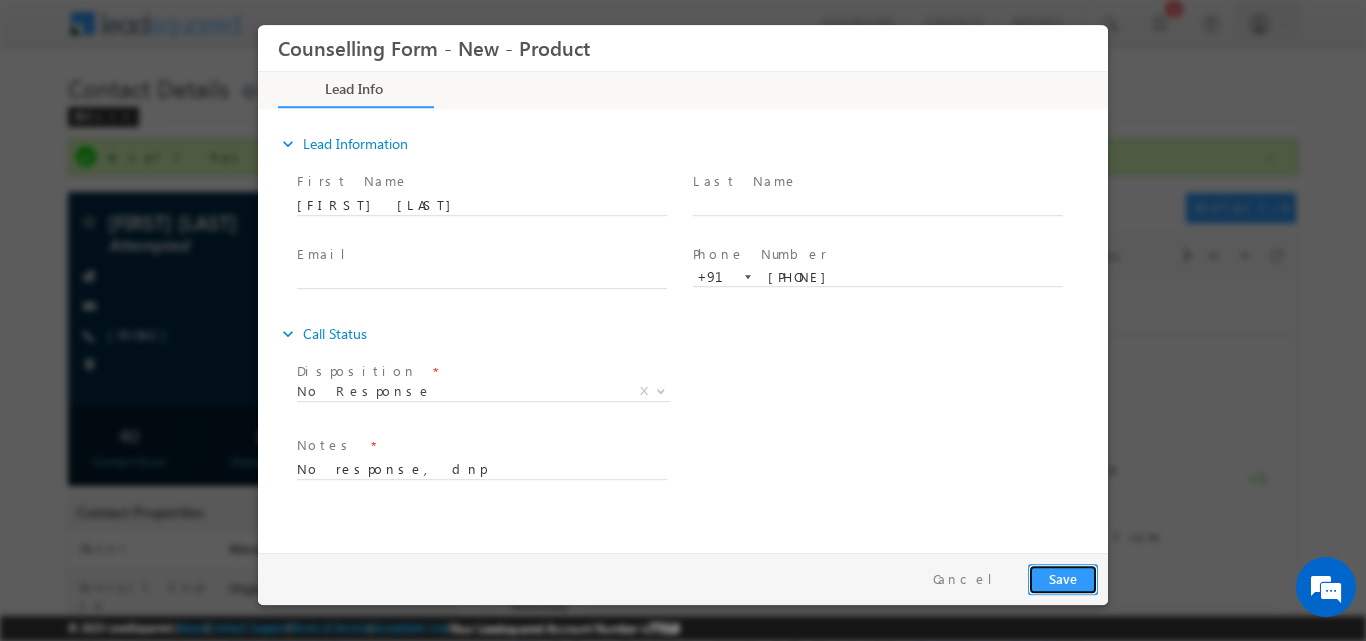 click on "Save" at bounding box center (1063, 578) 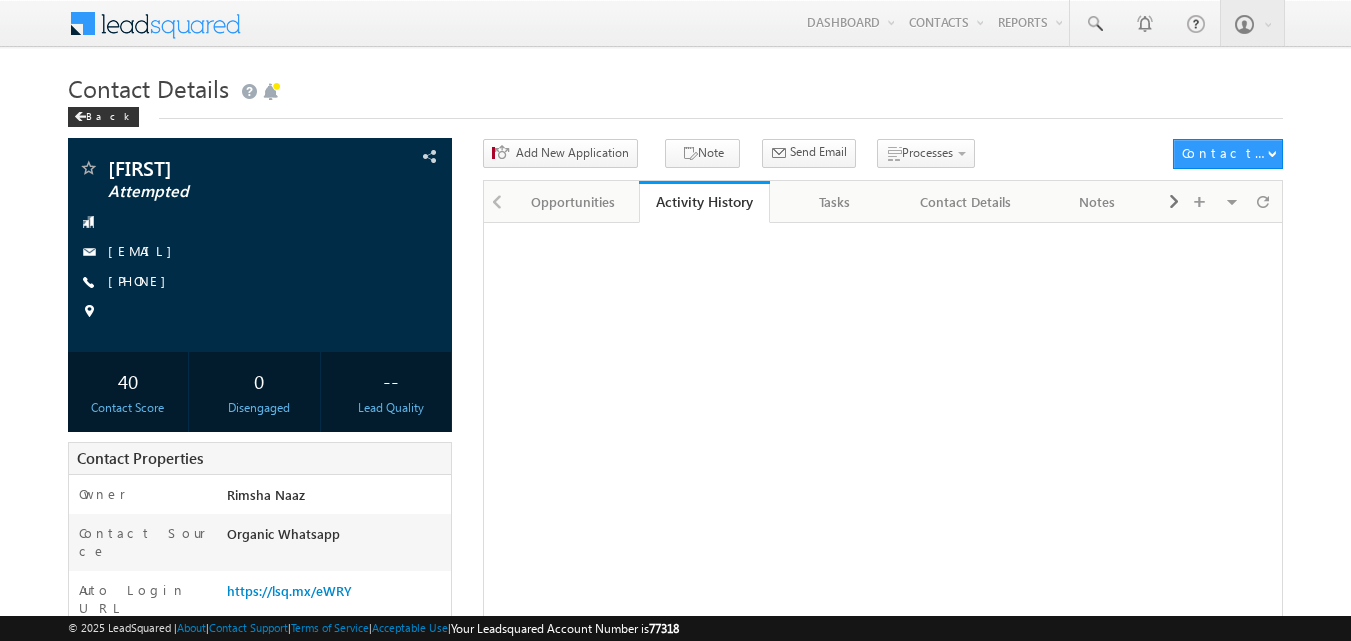 scroll, scrollTop: 0, scrollLeft: 0, axis: both 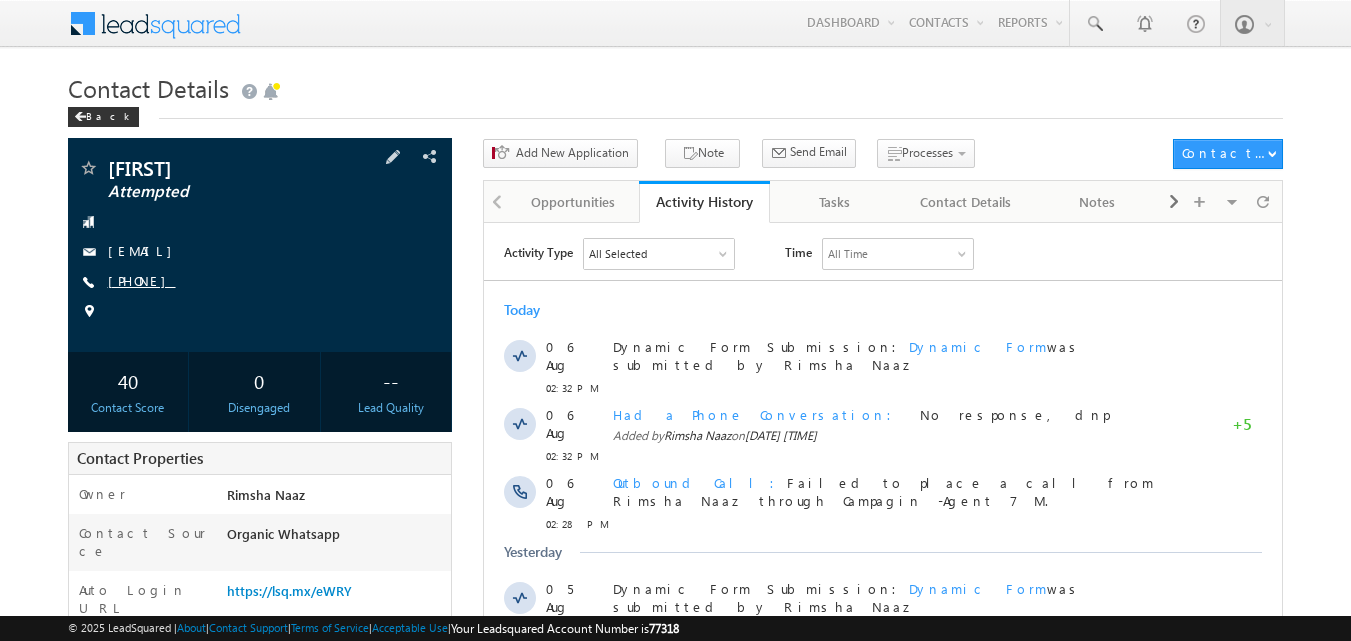 click on "[PHONE]" at bounding box center (142, 280) 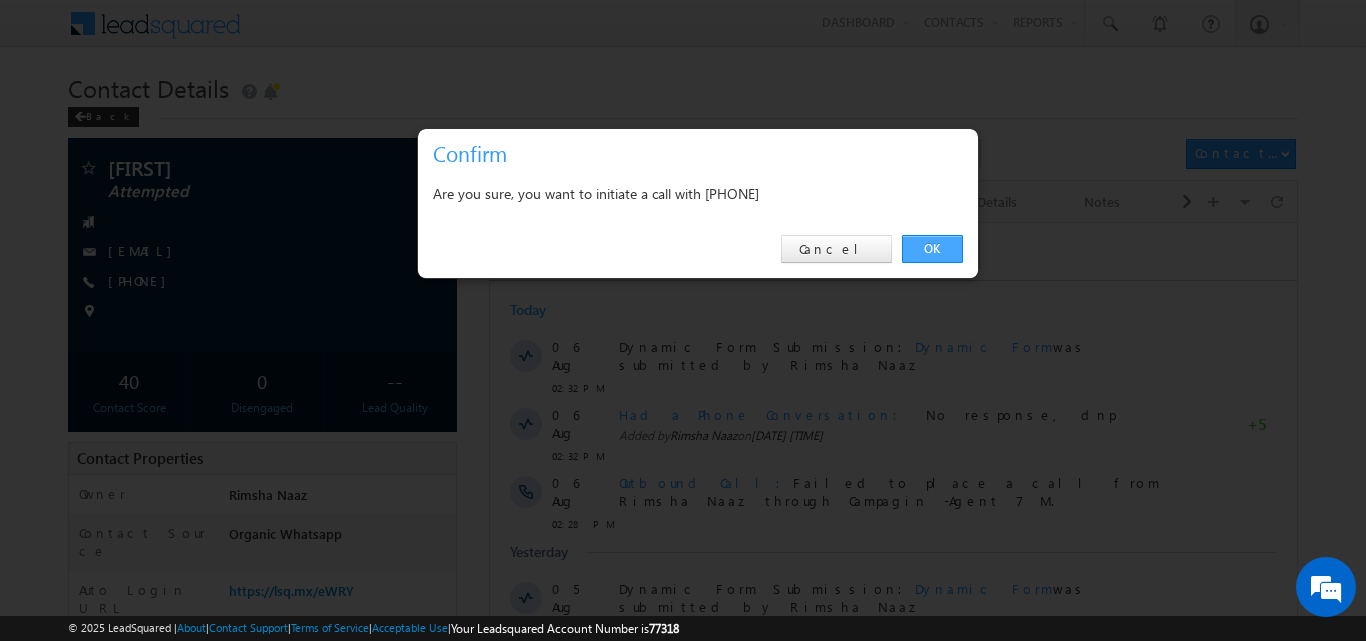 click on "OK" at bounding box center (932, 249) 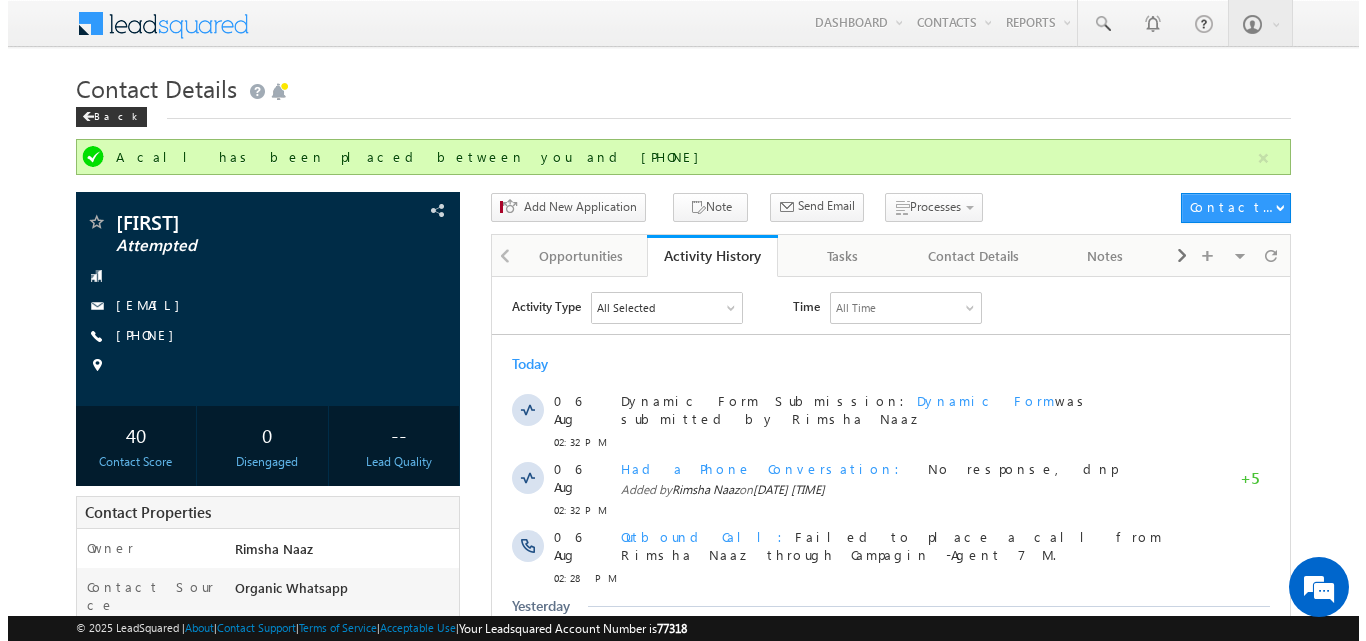 scroll, scrollTop: 0, scrollLeft: 0, axis: both 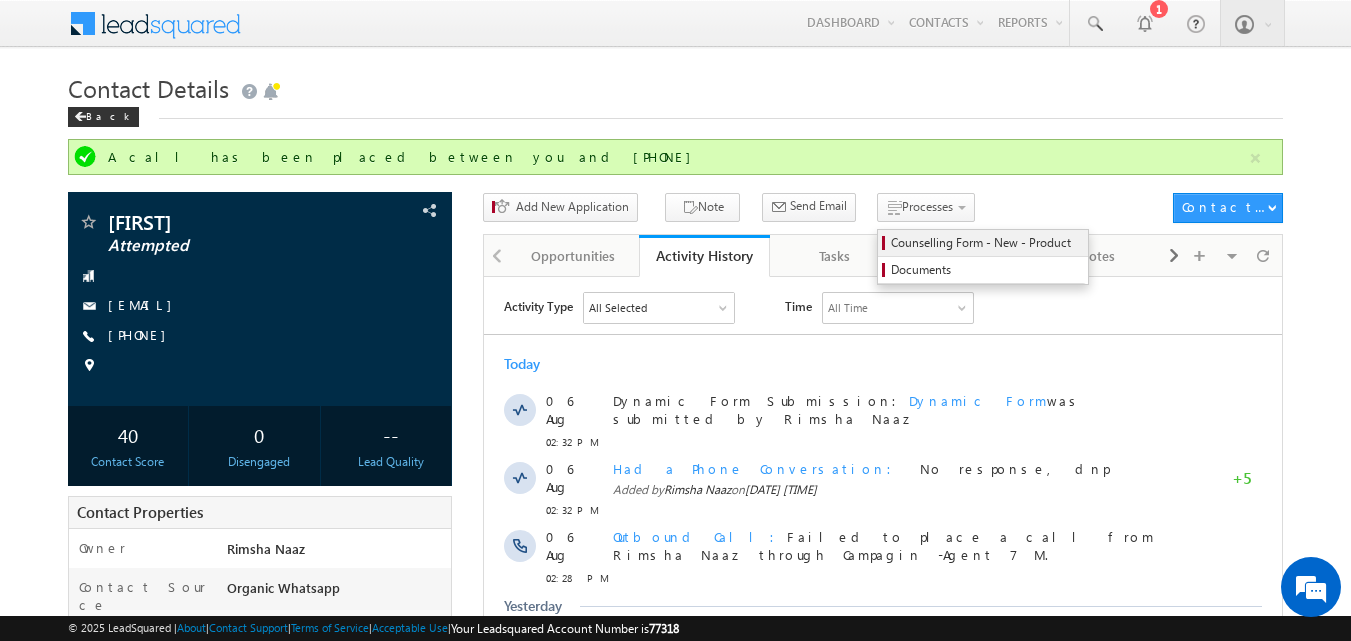 click on "Counselling Form - New - Product" at bounding box center [986, 243] 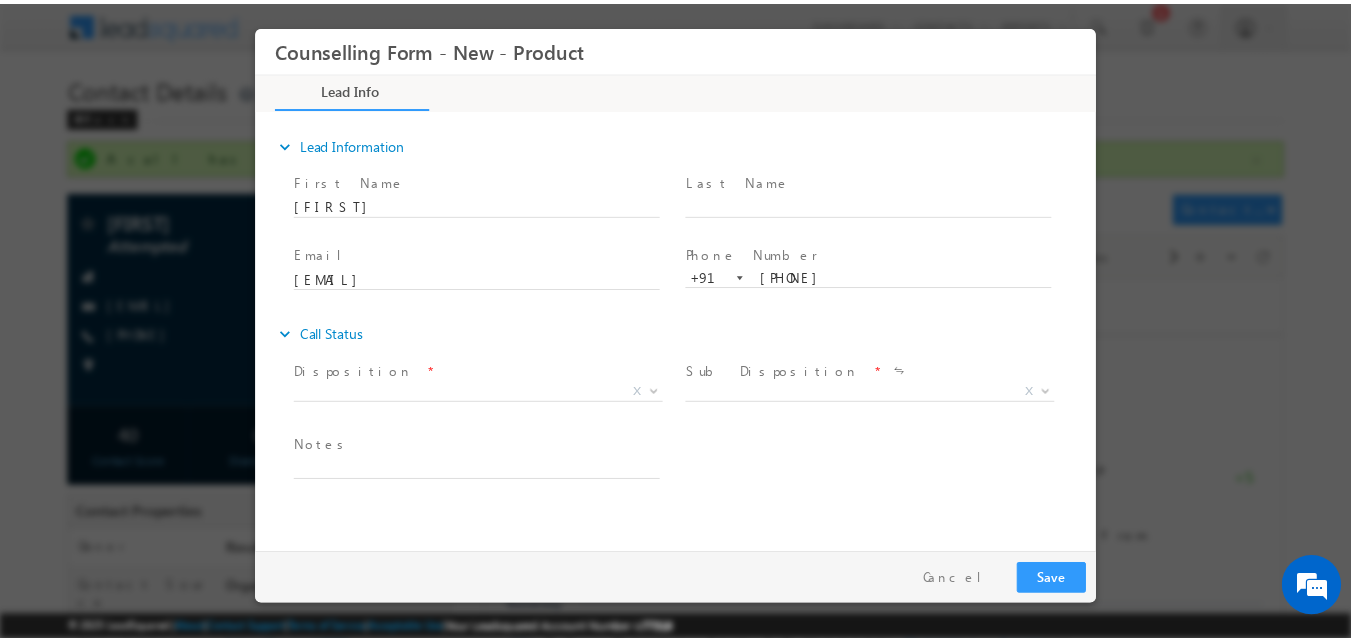 scroll, scrollTop: 0, scrollLeft: 0, axis: both 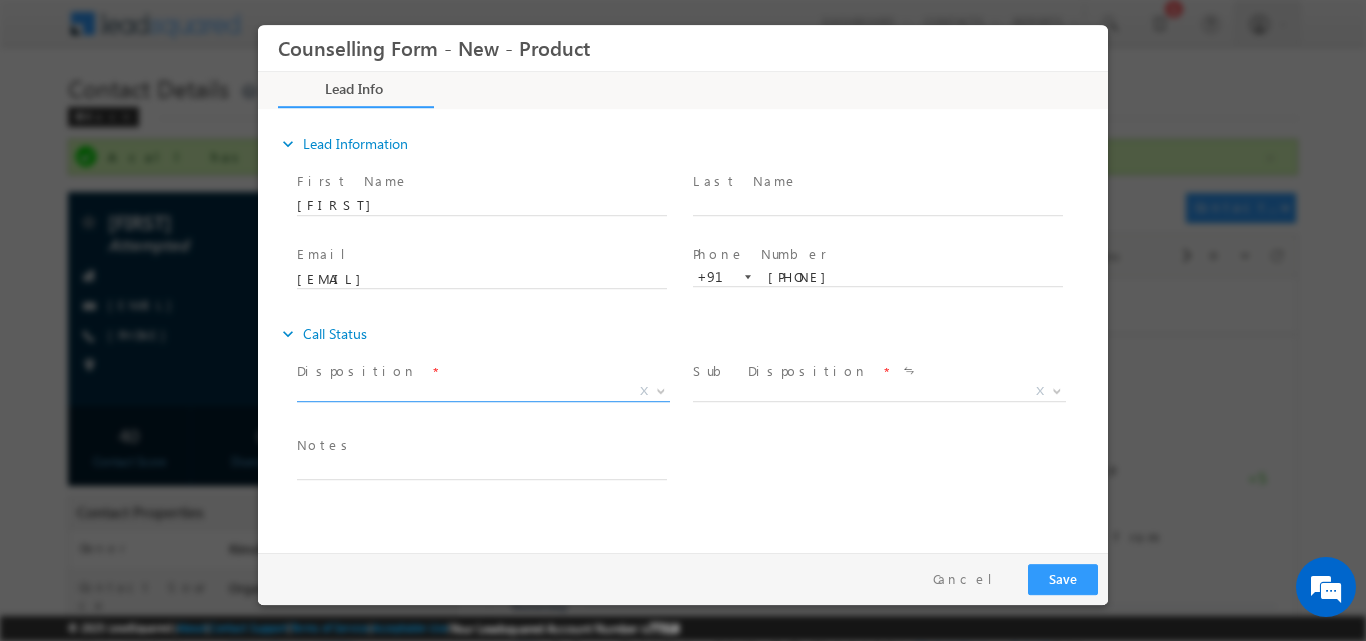click at bounding box center (659, 390) 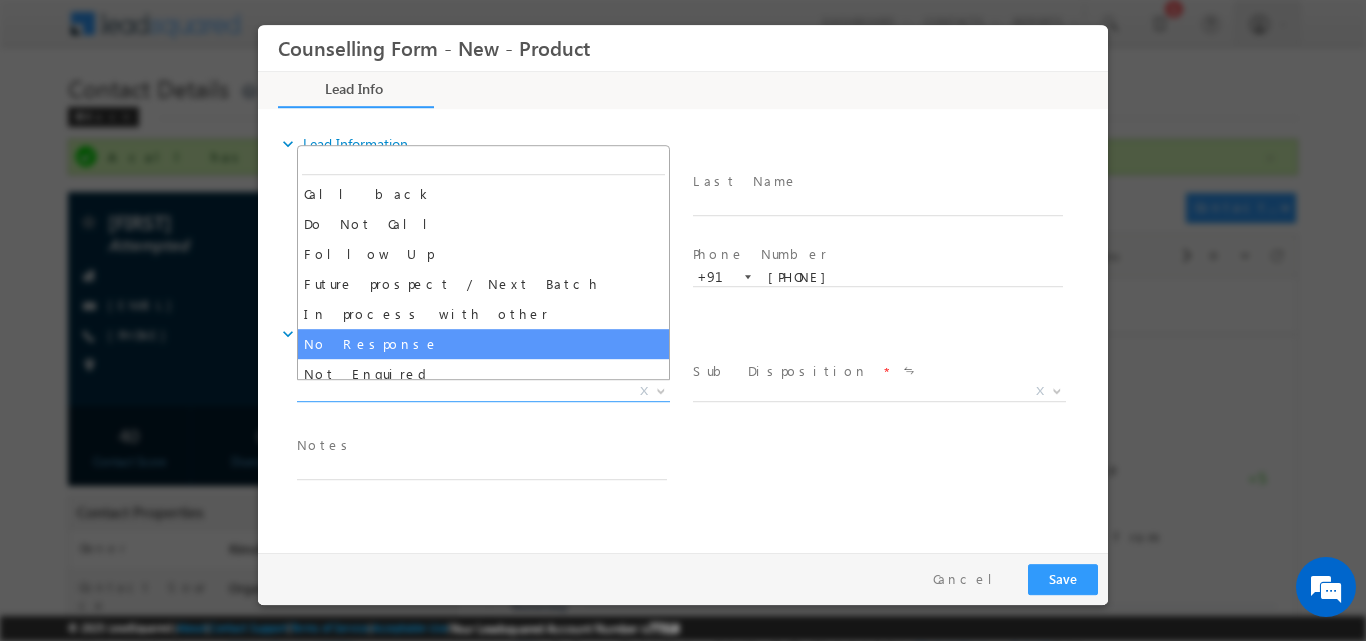 select on "No Response" 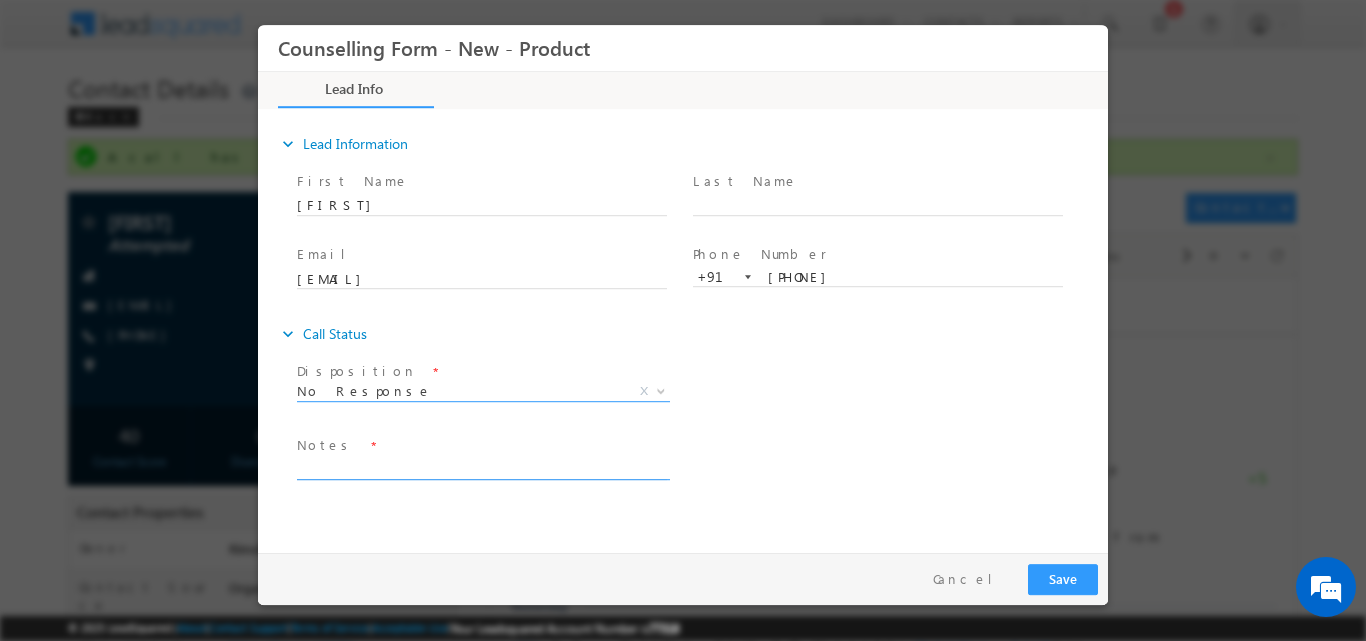 click at bounding box center (482, 467) 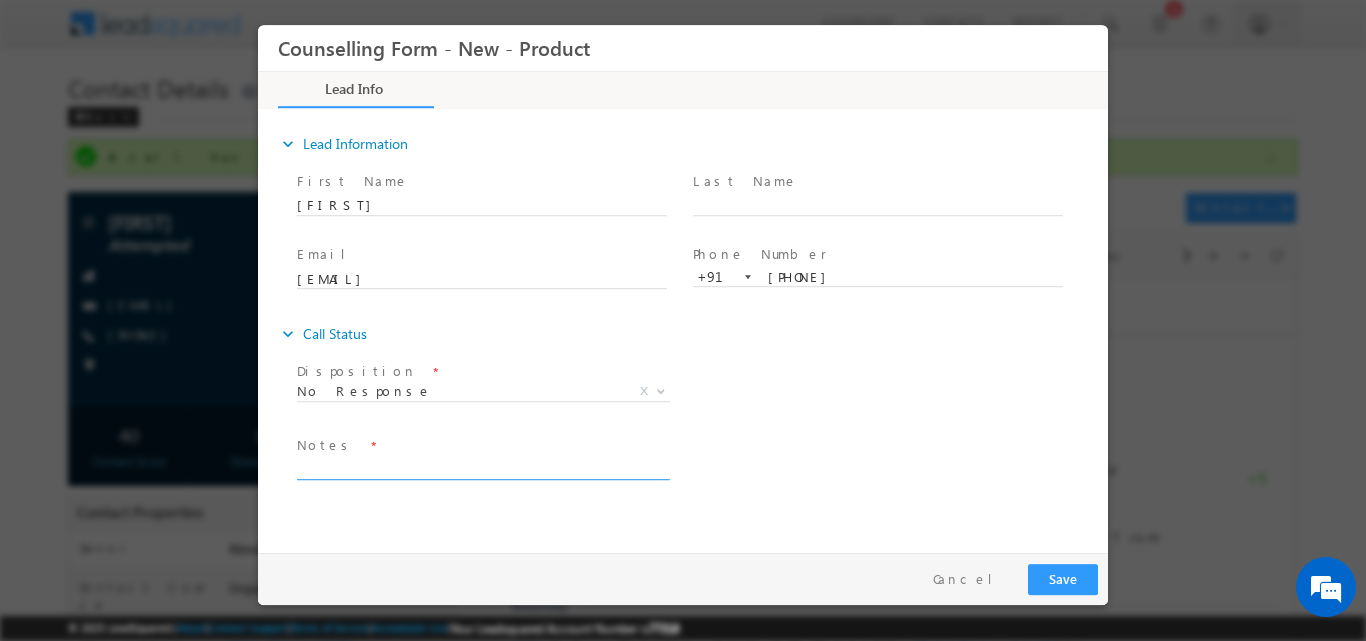 paste on "No response, dnp" 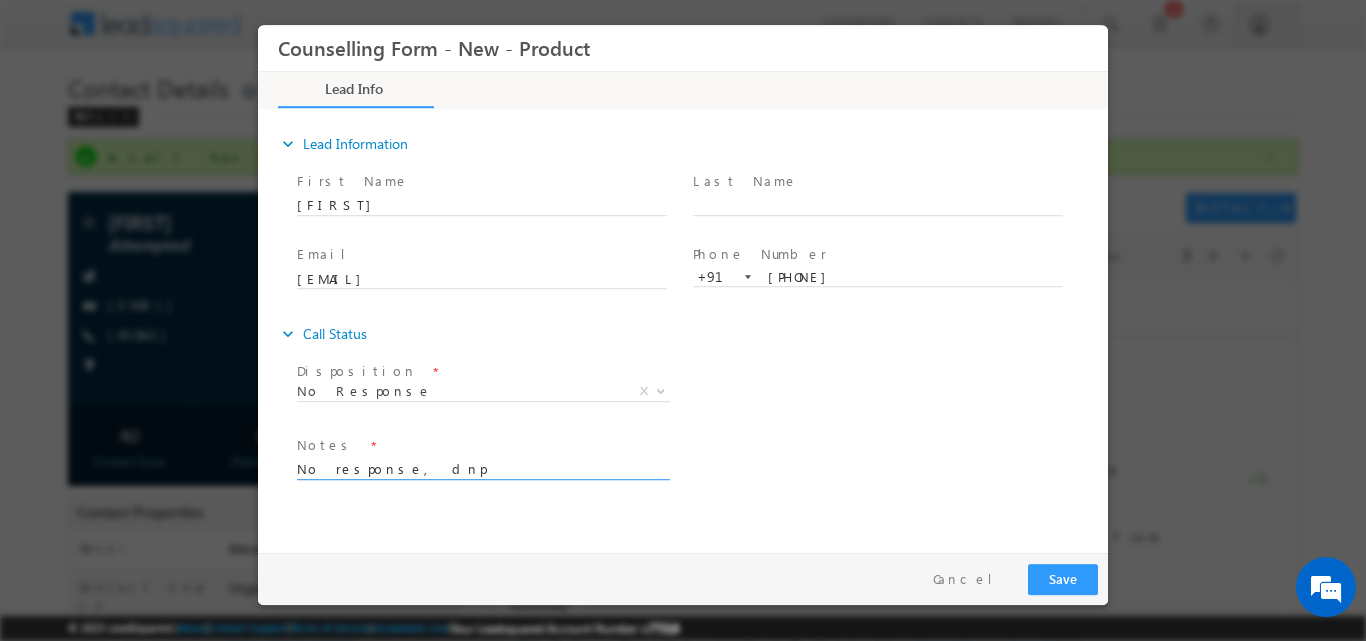type on "No response, dnp" 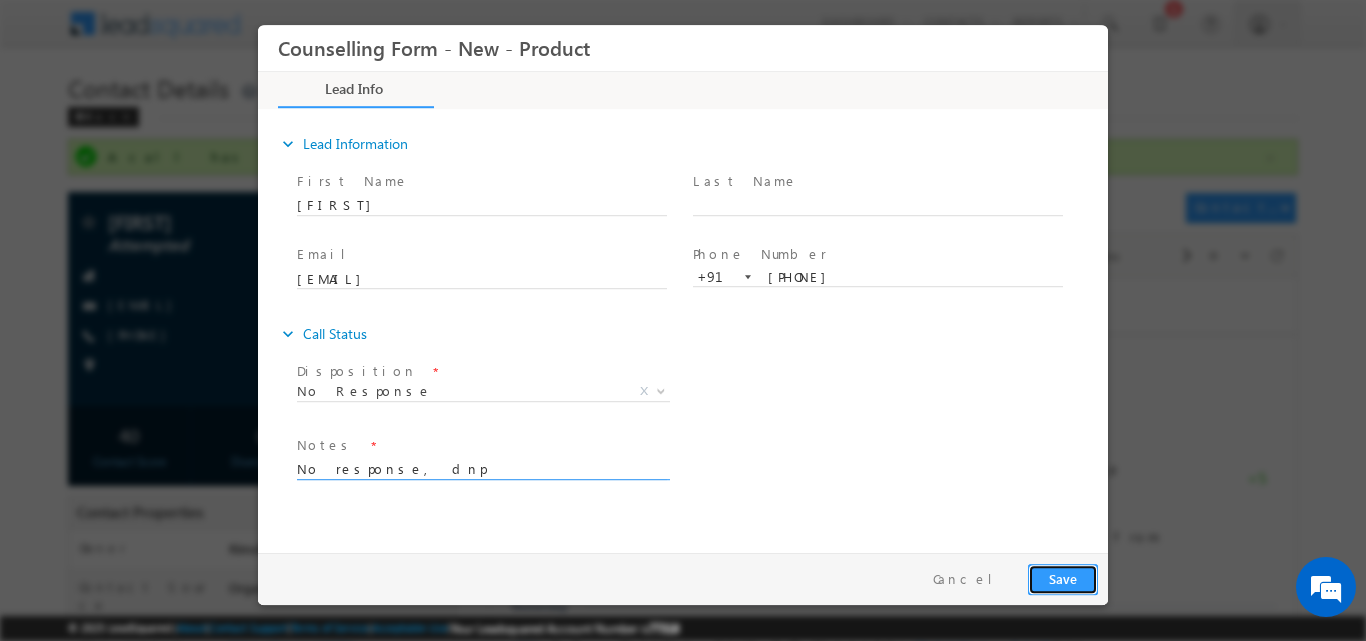 click on "Save" at bounding box center [1063, 578] 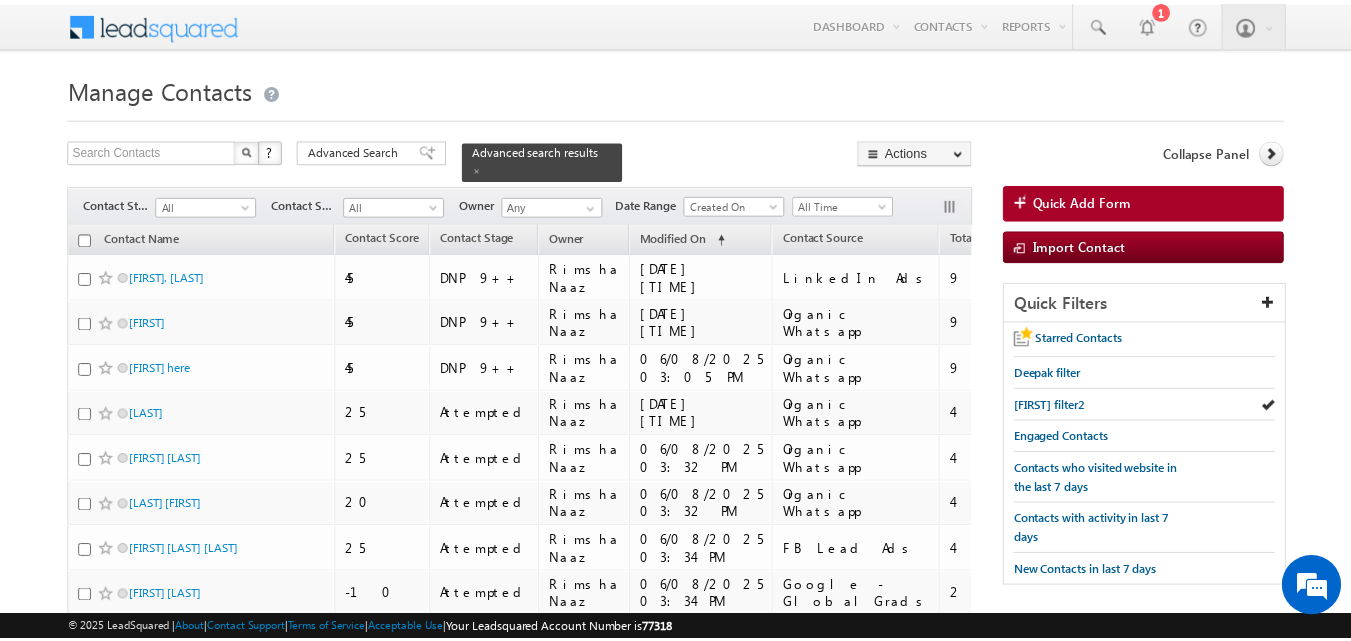 scroll, scrollTop: 8, scrollLeft: 0, axis: vertical 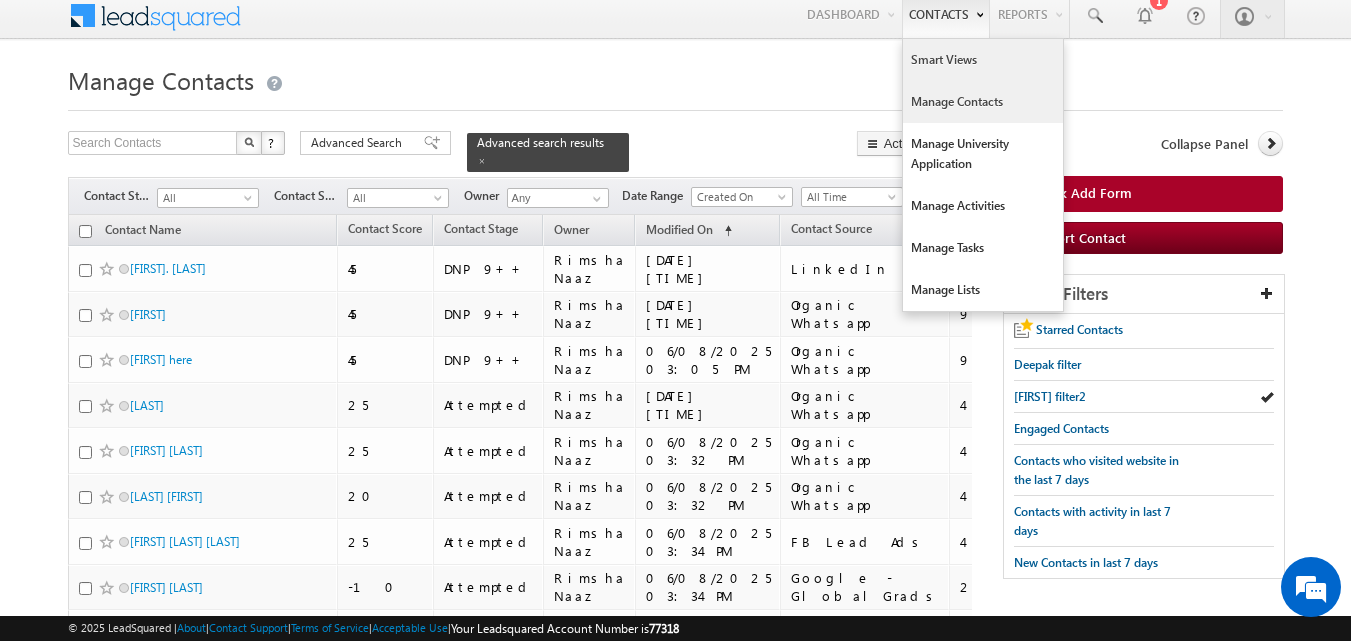 click on "Smart Views" at bounding box center (983, 60) 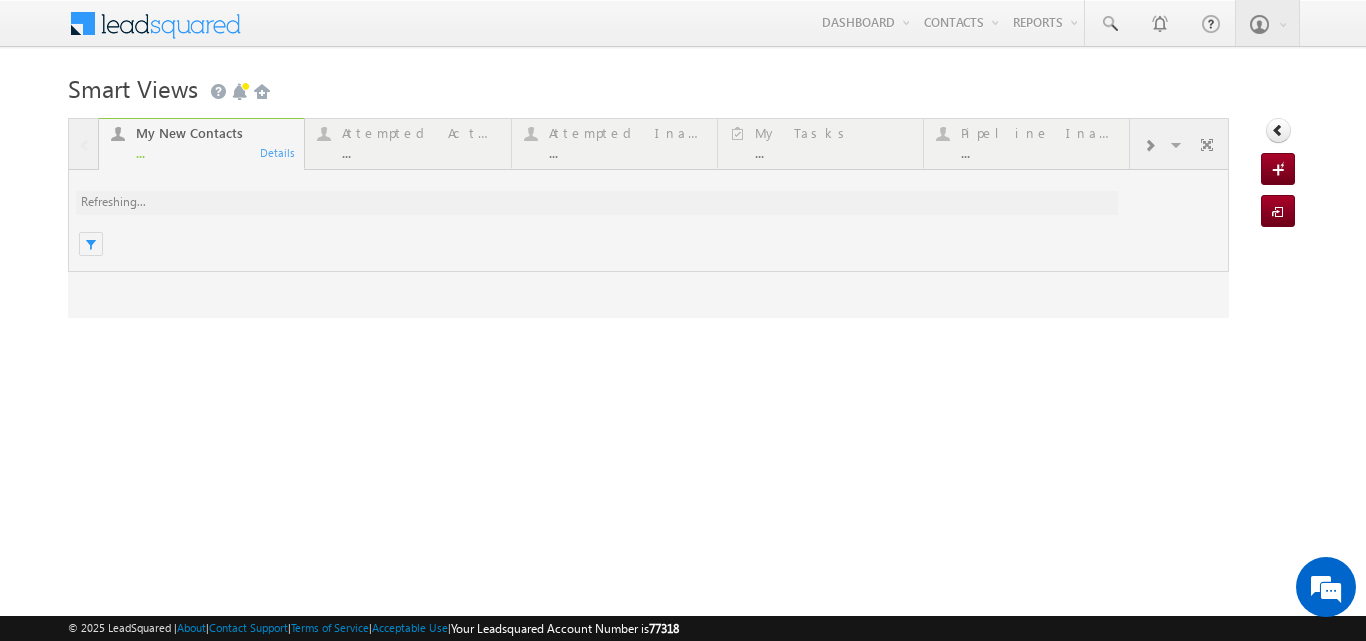 scroll, scrollTop: 0, scrollLeft: 0, axis: both 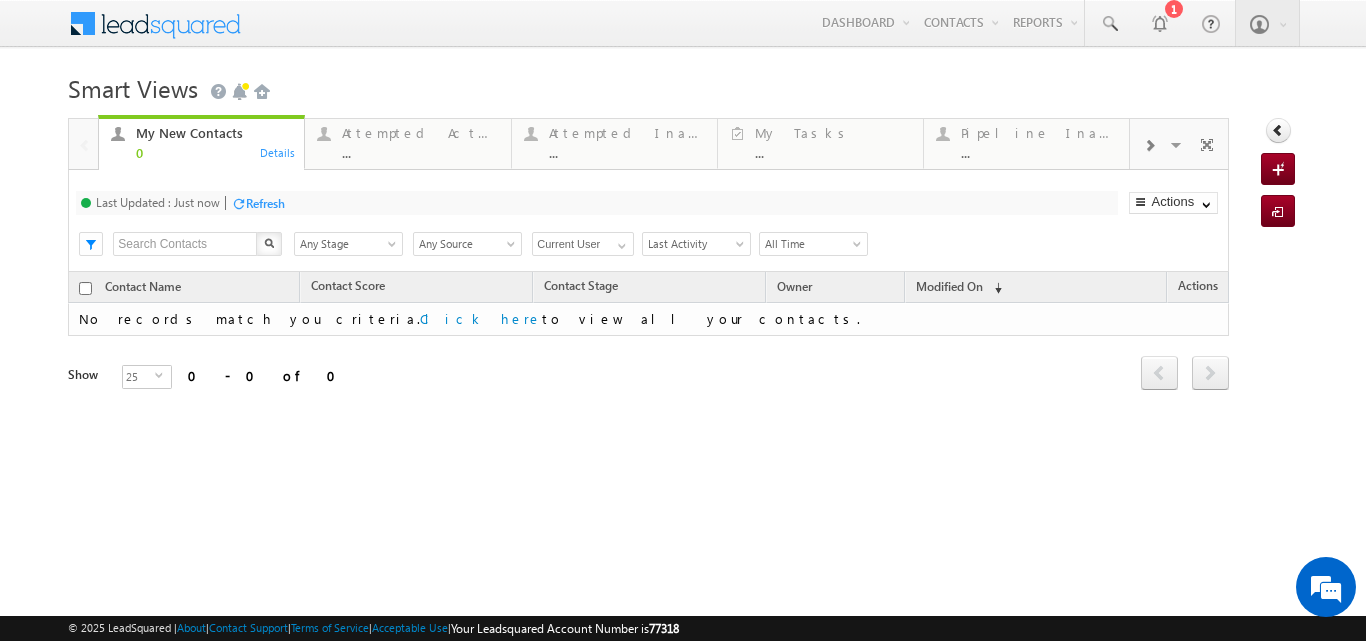 click on "Refresh" at bounding box center [265, 203] 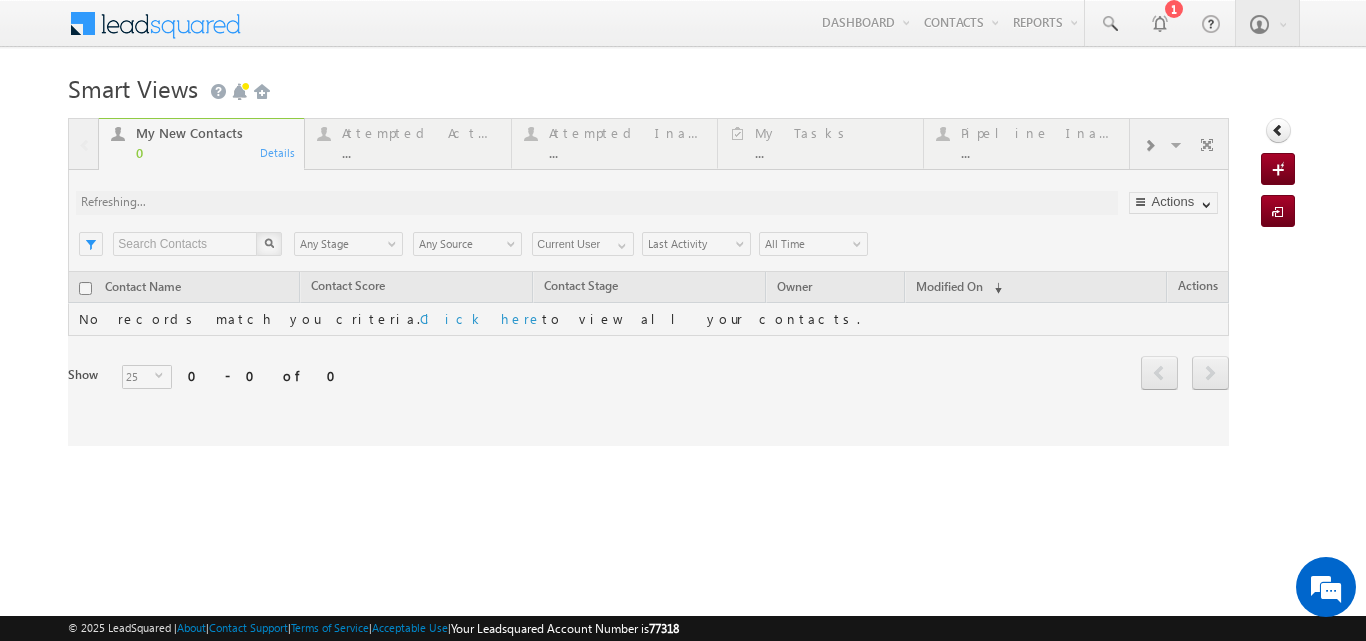 scroll, scrollTop: 0, scrollLeft: 0, axis: both 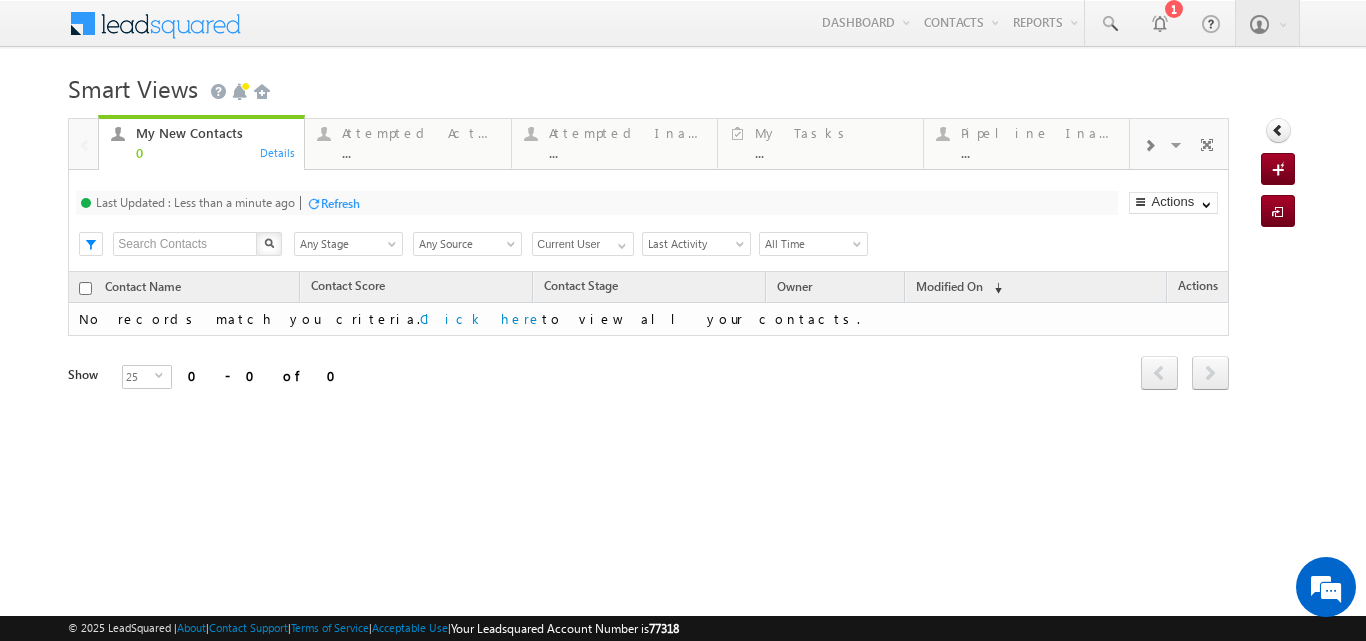 click on "Refresh" at bounding box center (340, 203) 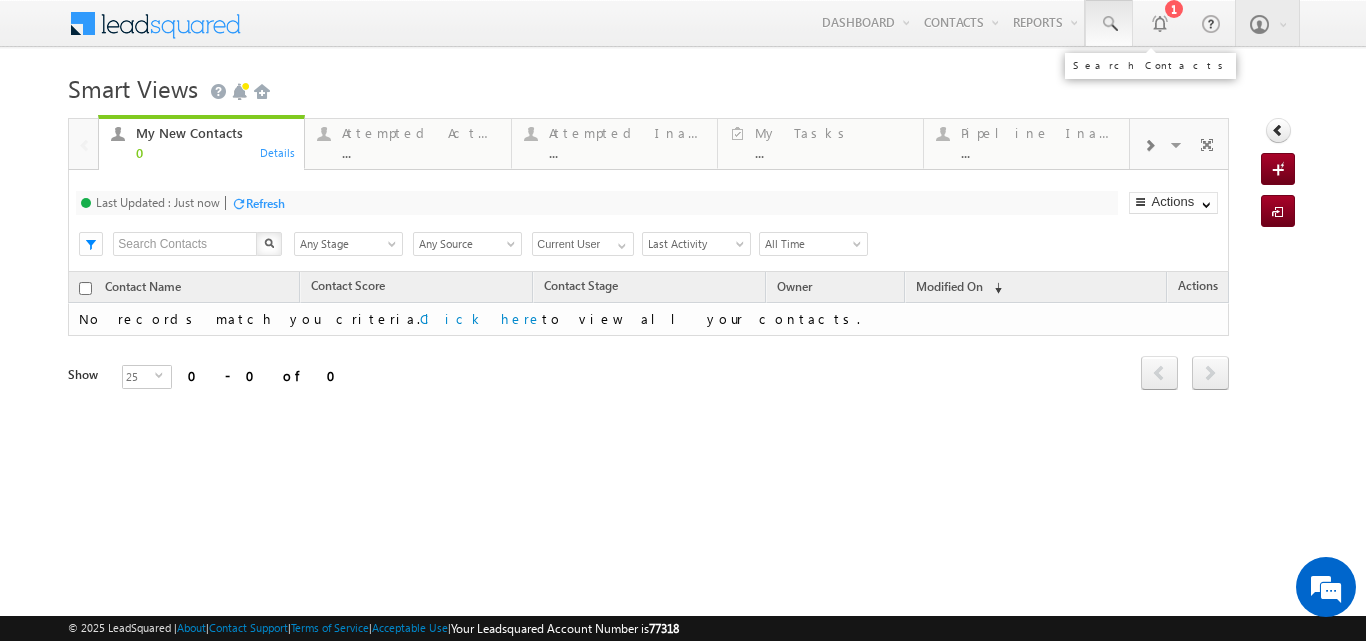 click at bounding box center [1109, 24] 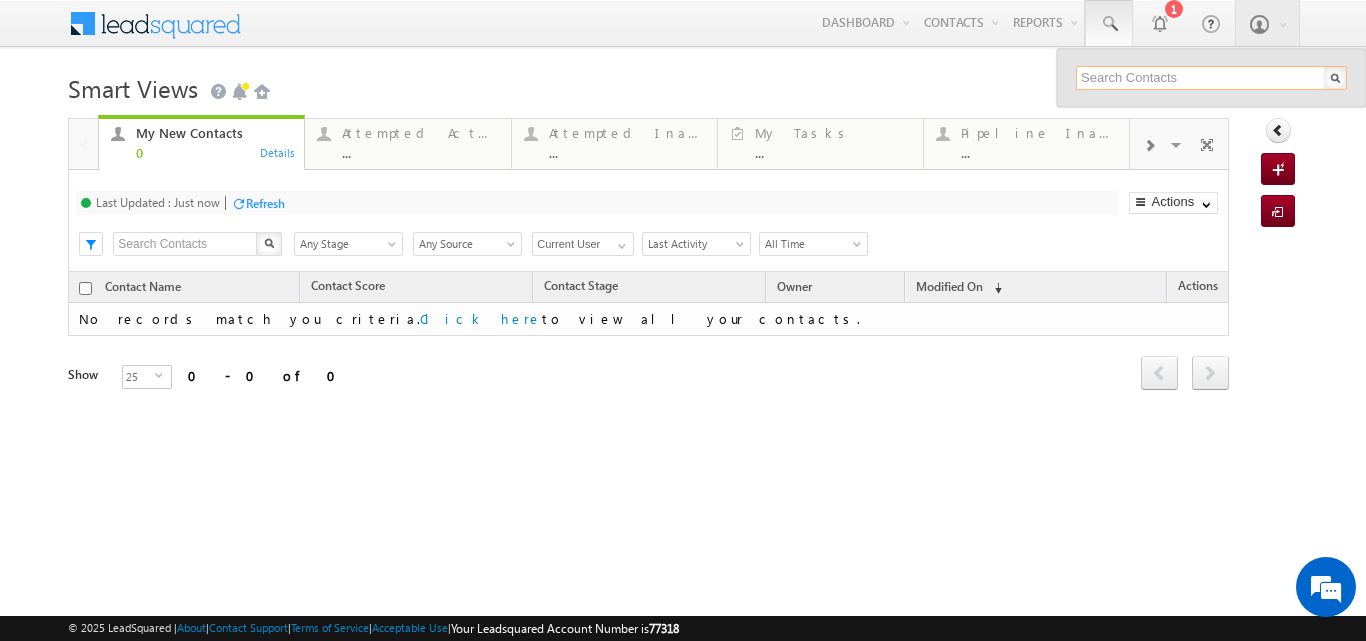 click at bounding box center (1211, 78) 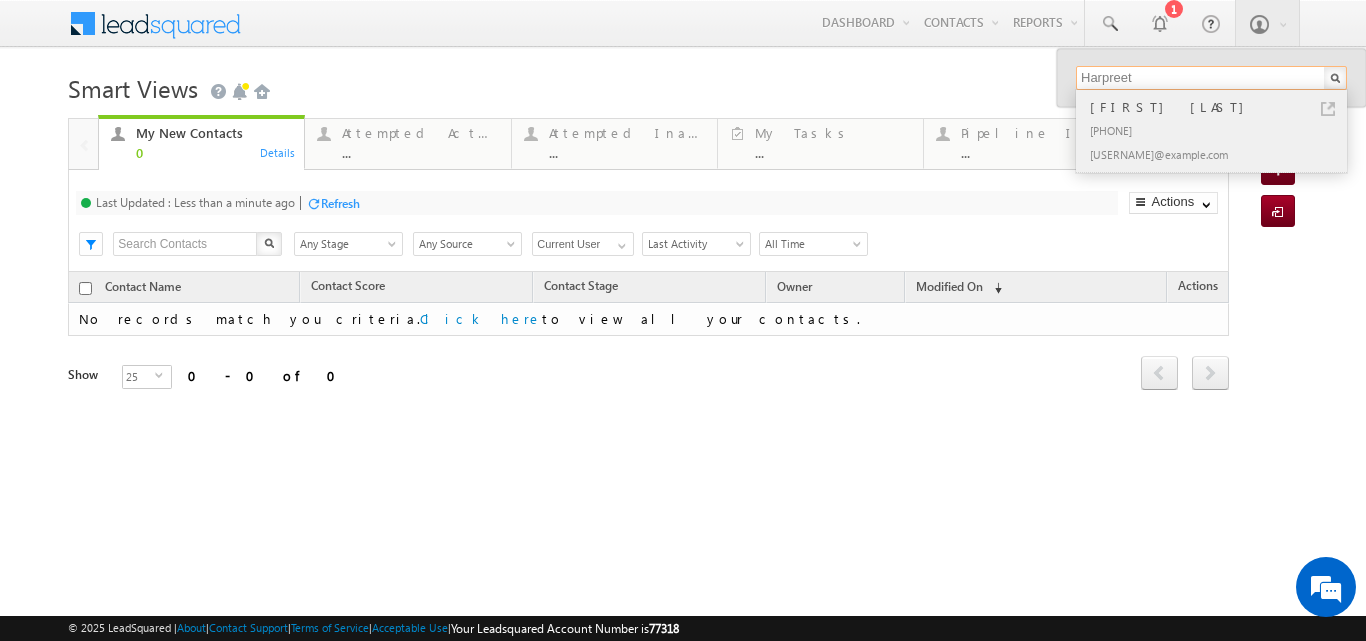 type on "Harpreet" 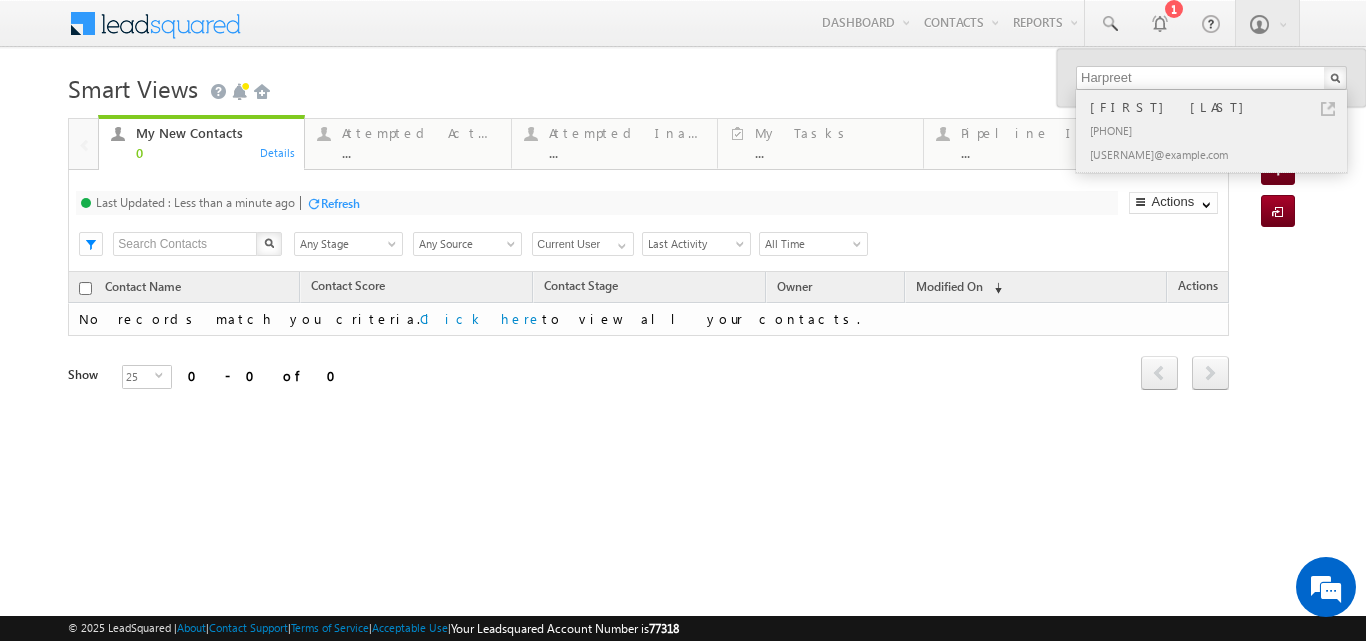 click on "[EMAIL]" at bounding box center (1220, 154) 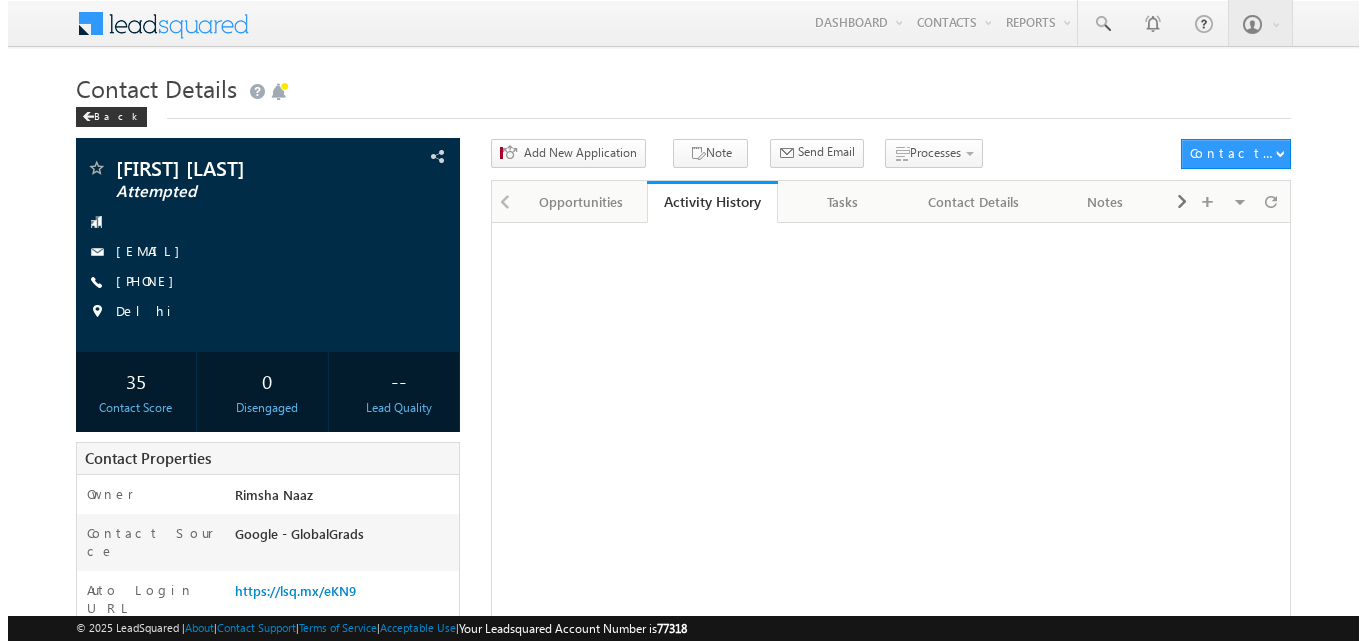 scroll, scrollTop: 0, scrollLeft: 0, axis: both 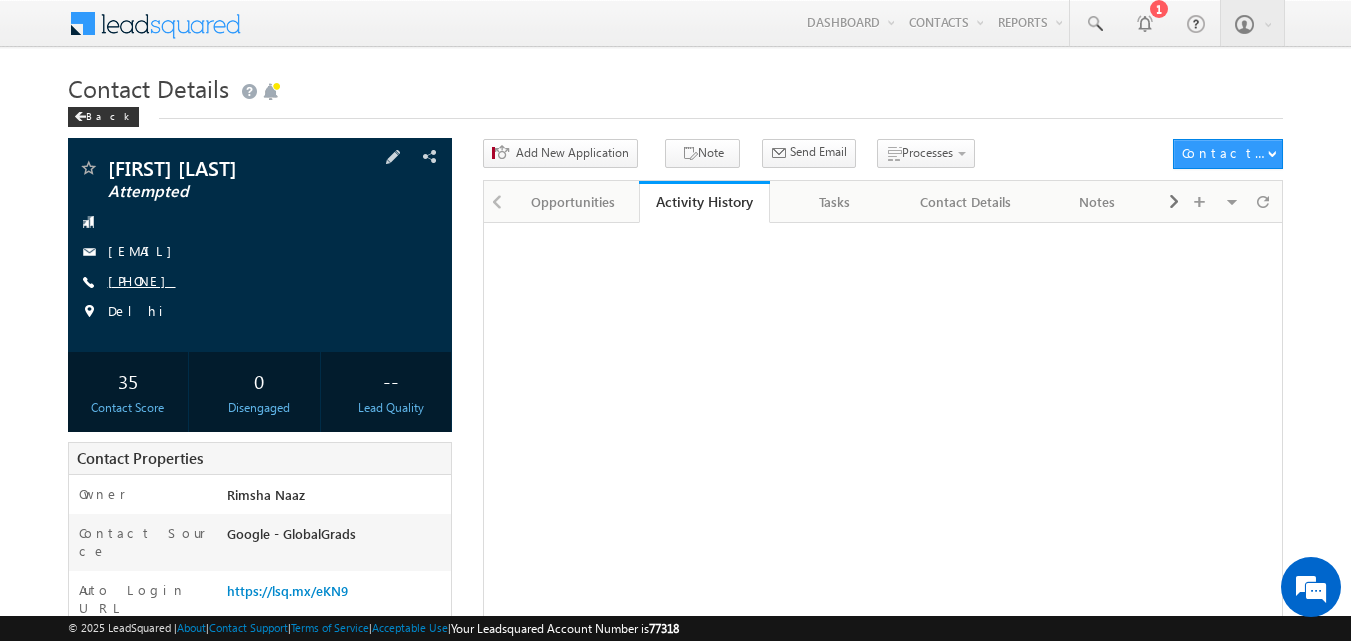click on "[PHONE]" at bounding box center (142, 280) 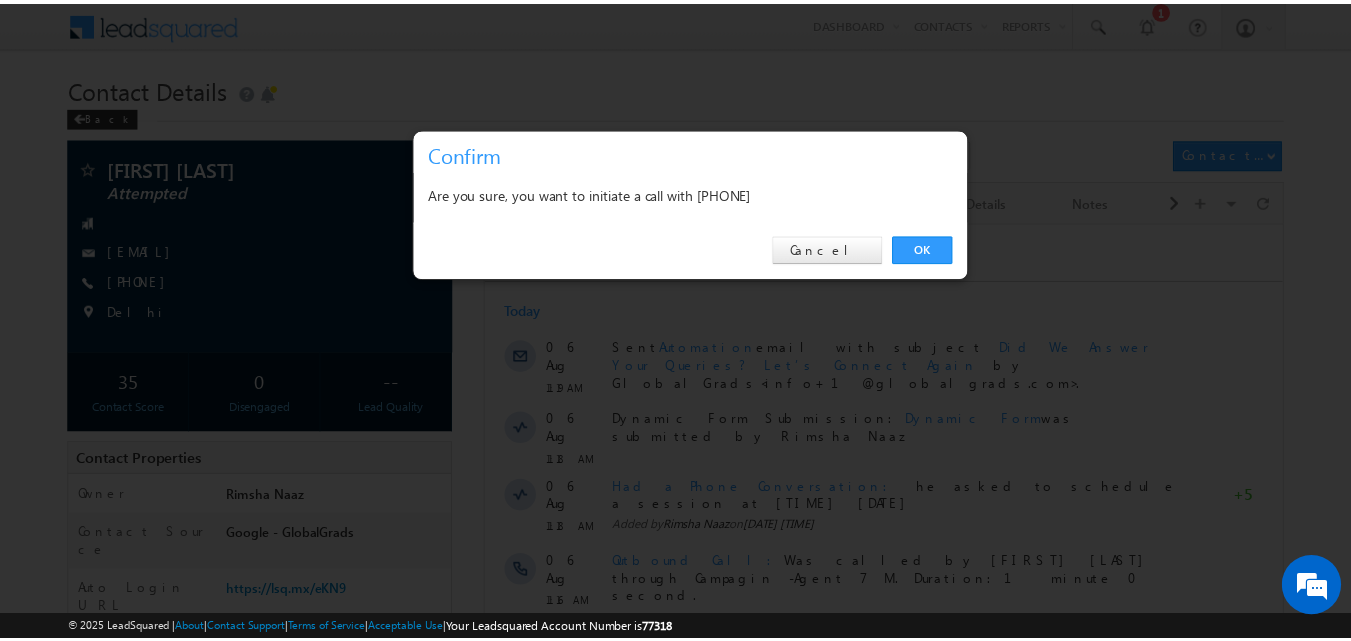 scroll, scrollTop: 0, scrollLeft: 0, axis: both 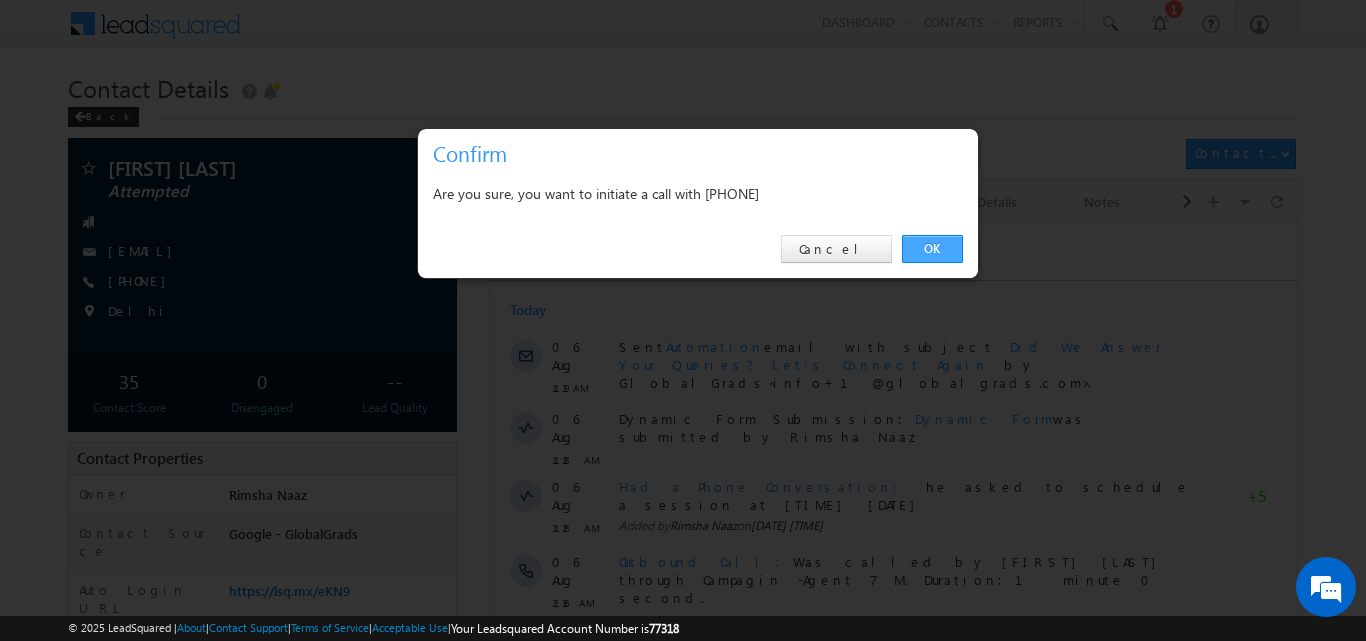 click on "OK" at bounding box center [932, 249] 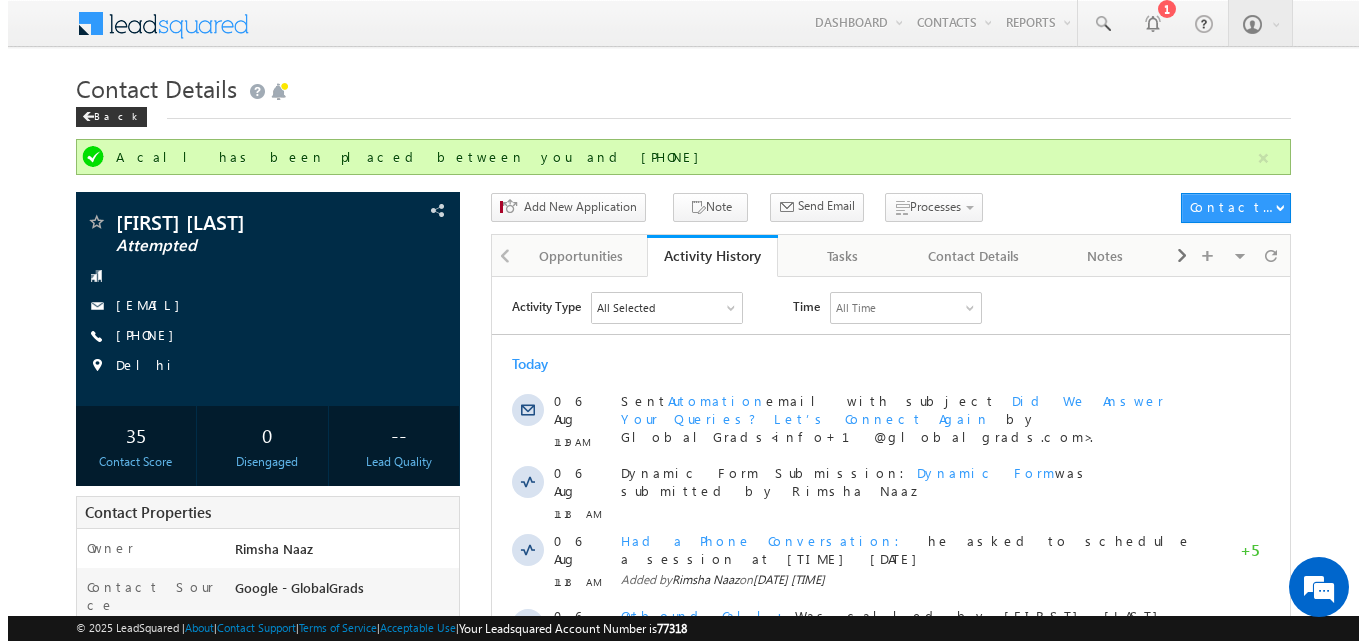 scroll, scrollTop: 0, scrollLeft: 0, axis: both 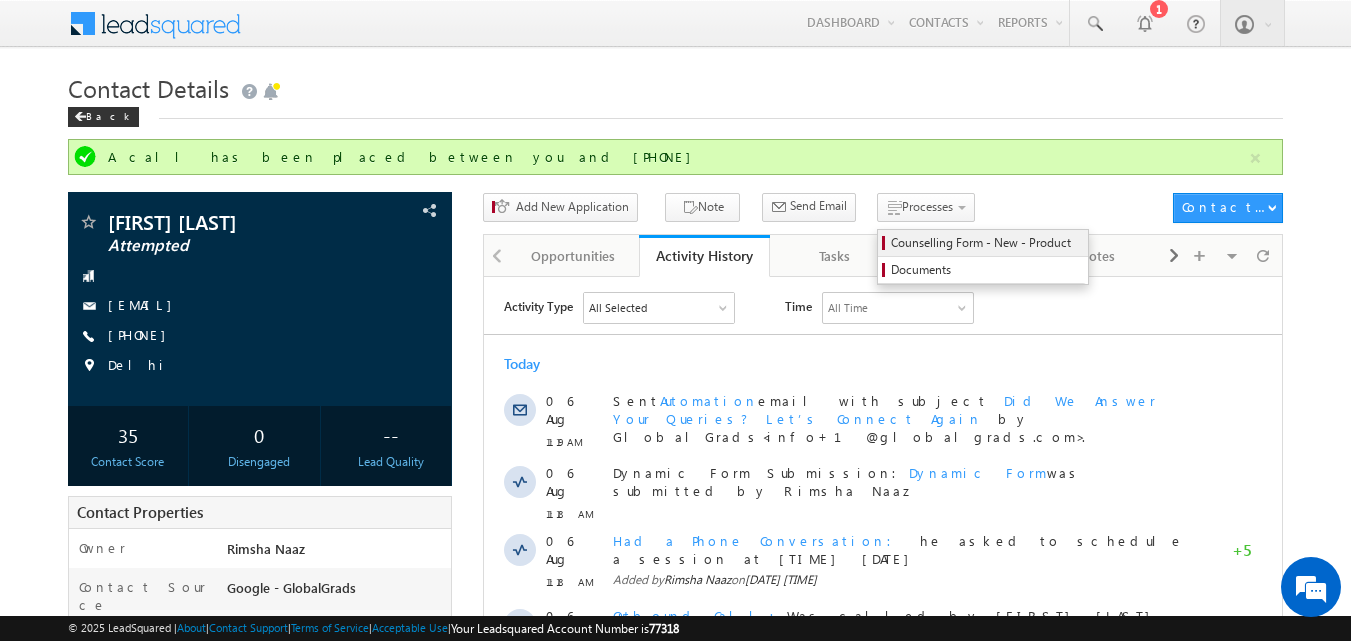 click on "Counselling Form - New - Product" at bounding box center (986, 243) 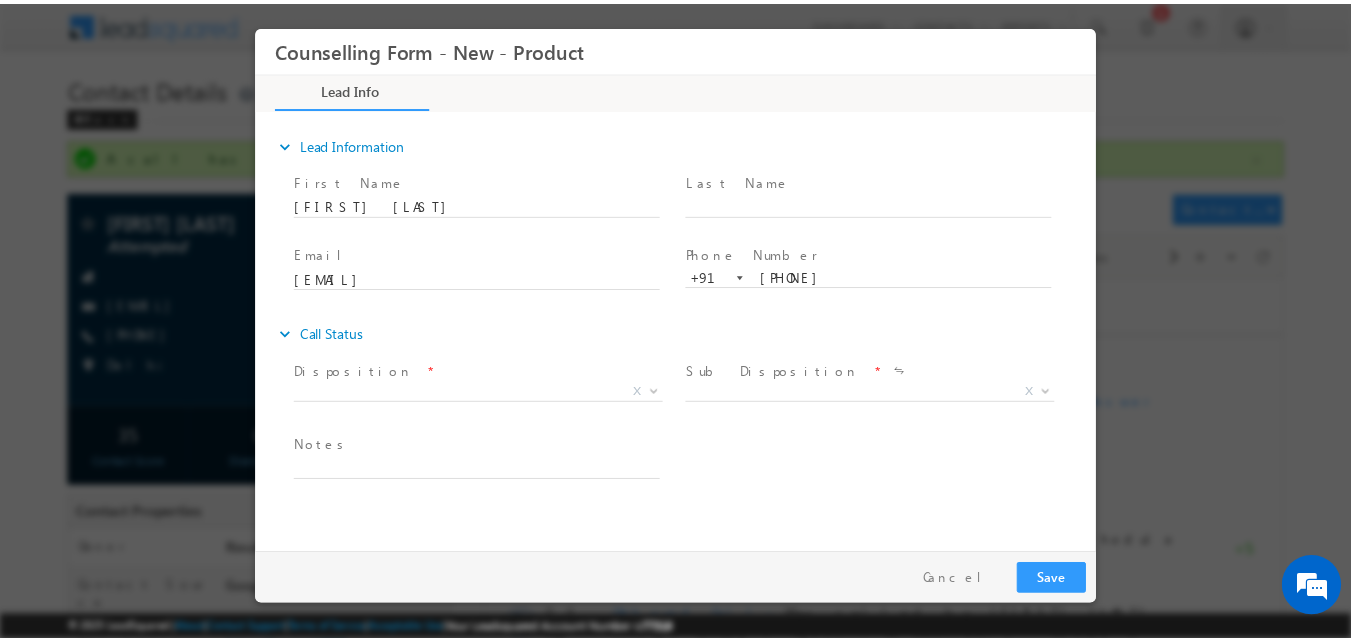 scroll, scrollTop: 0, scrollLeft: 0, axis: both 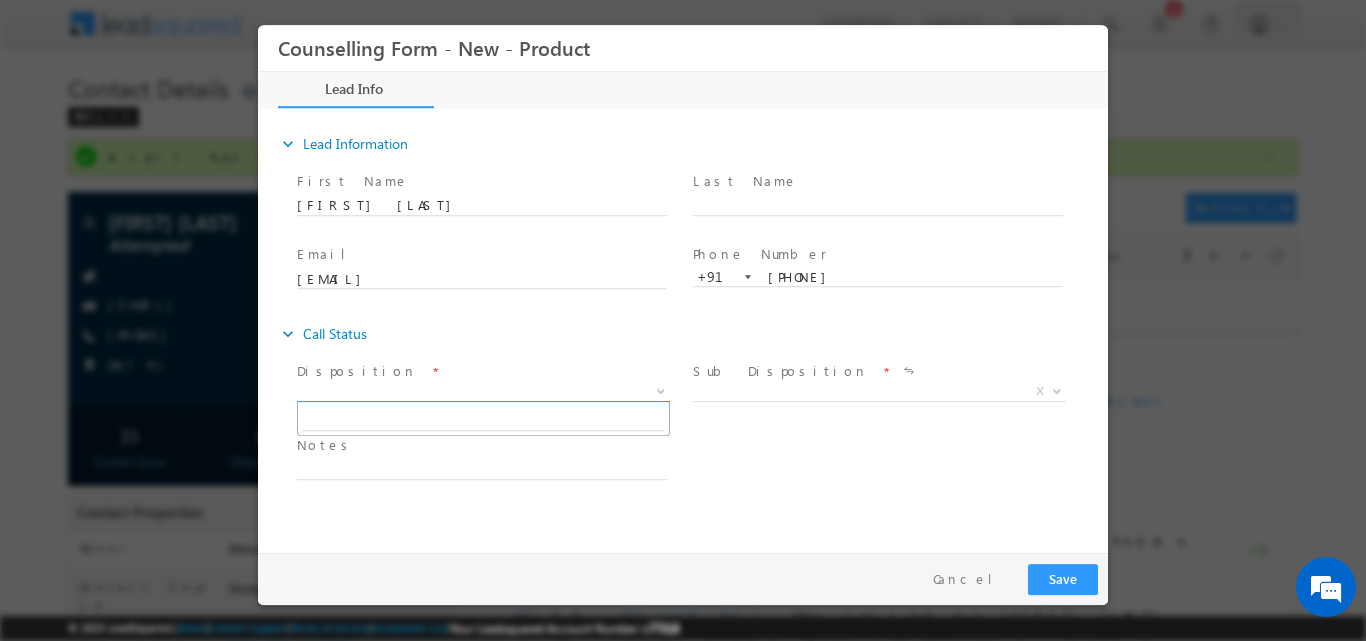 click at bounding box center (659, 390) 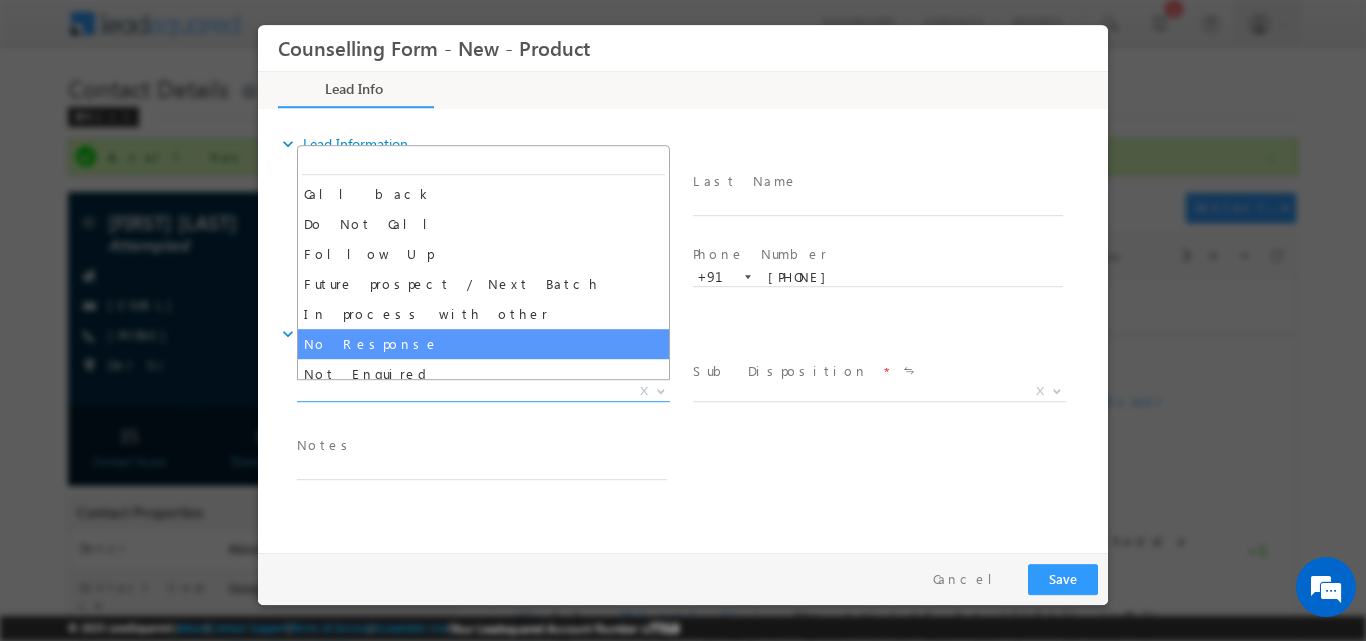 select on "No Response" 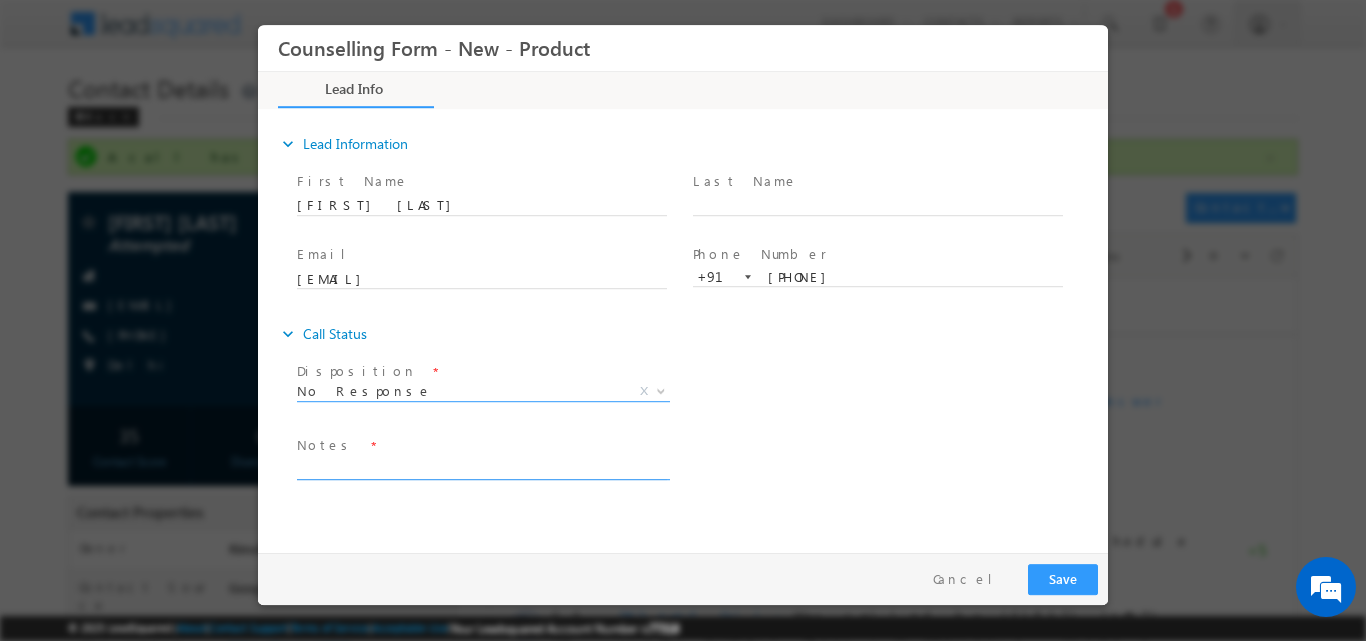 click at bounding box center (482, 467) 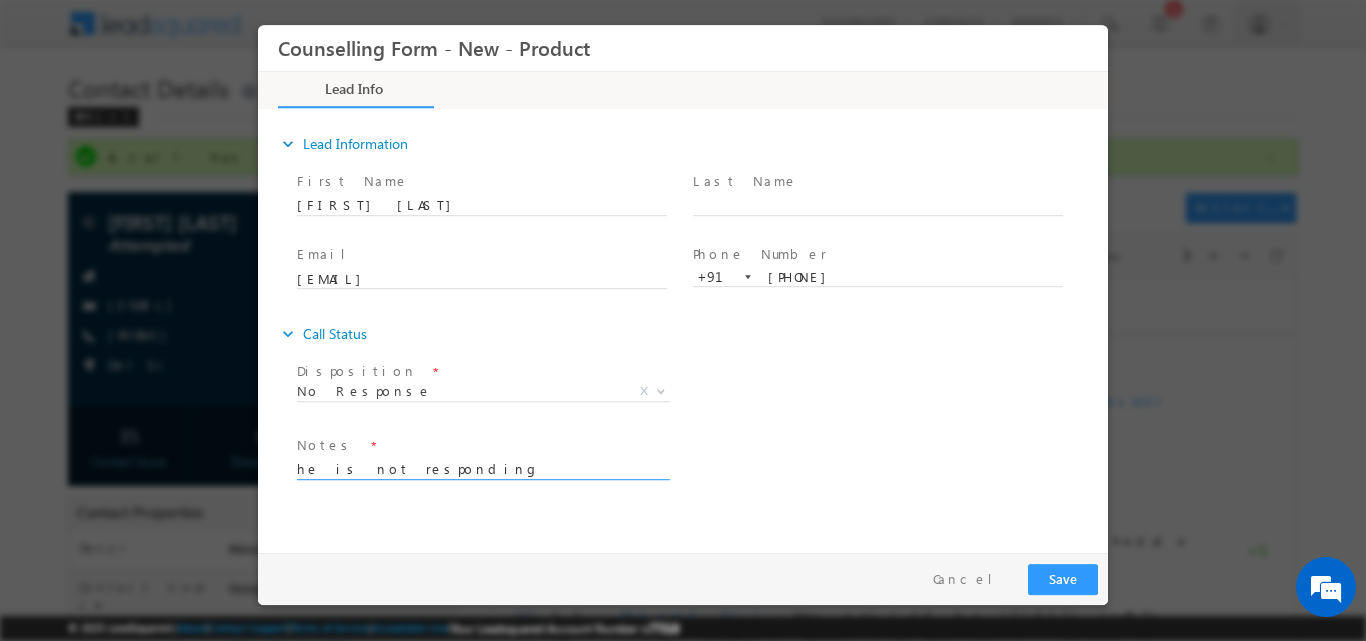 type on "he is not responding" 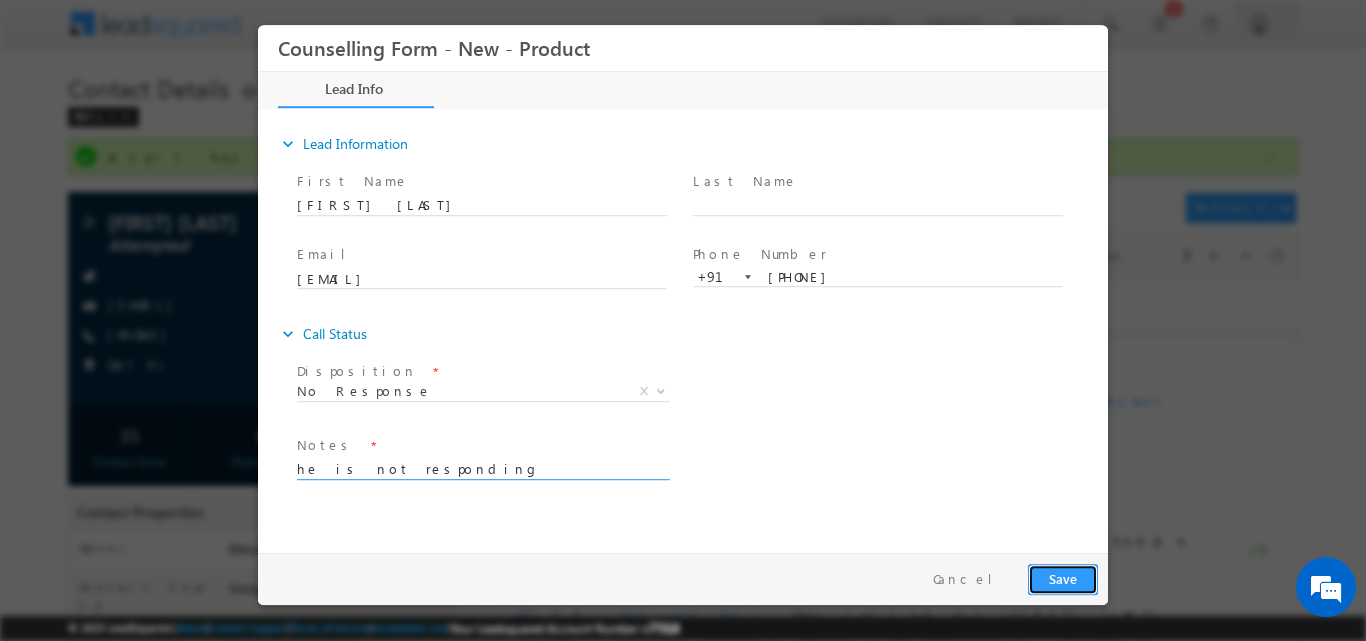 click on "Save" at bounding box center (1063, 578) 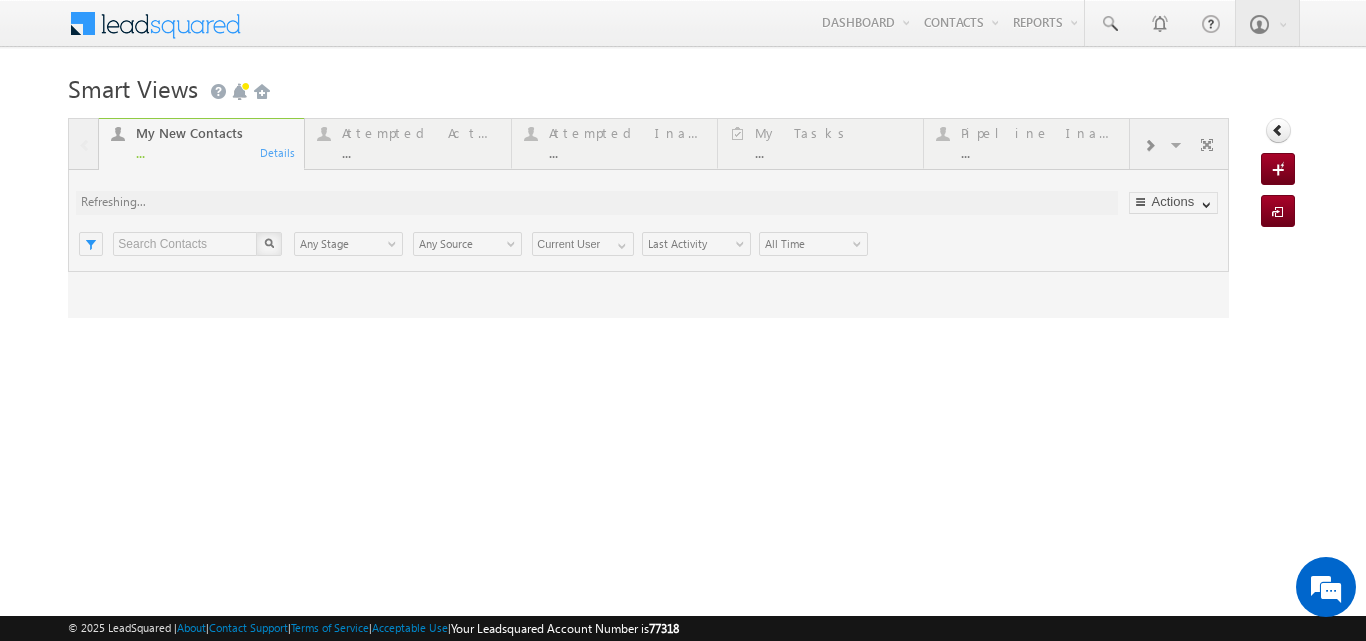 scroll, scrollTop: 0, scrollLeft: 0, axis: both 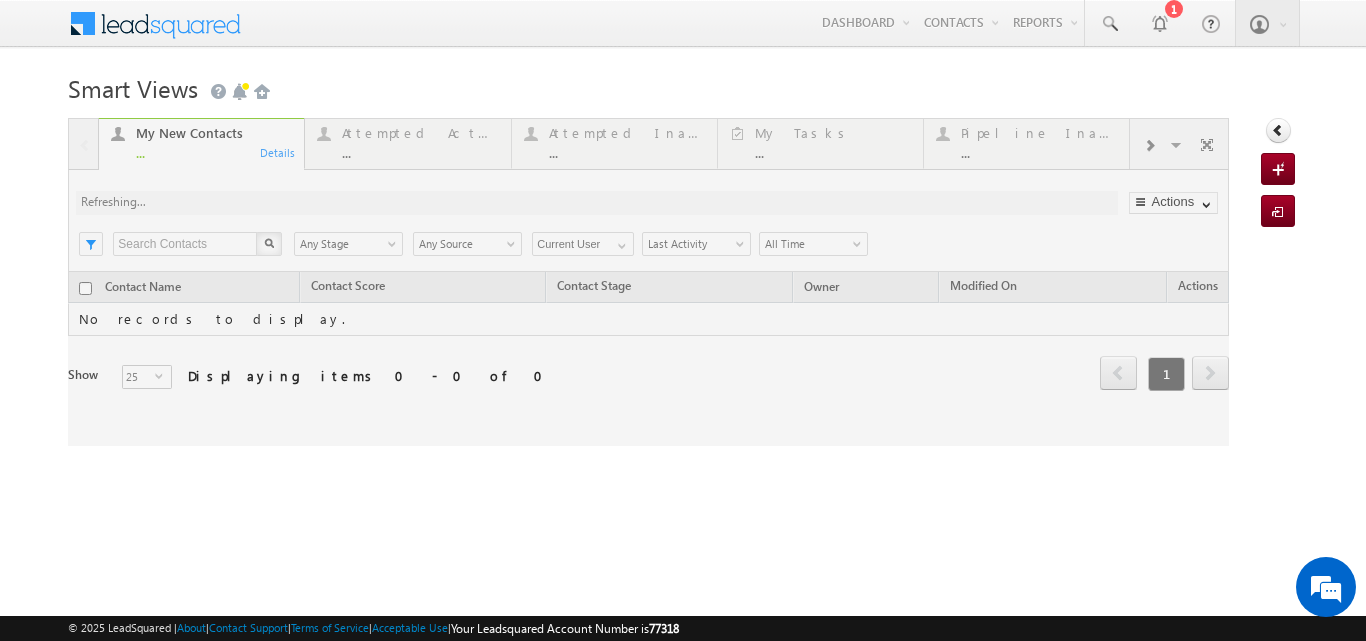 click at bounding box center (648, 282) 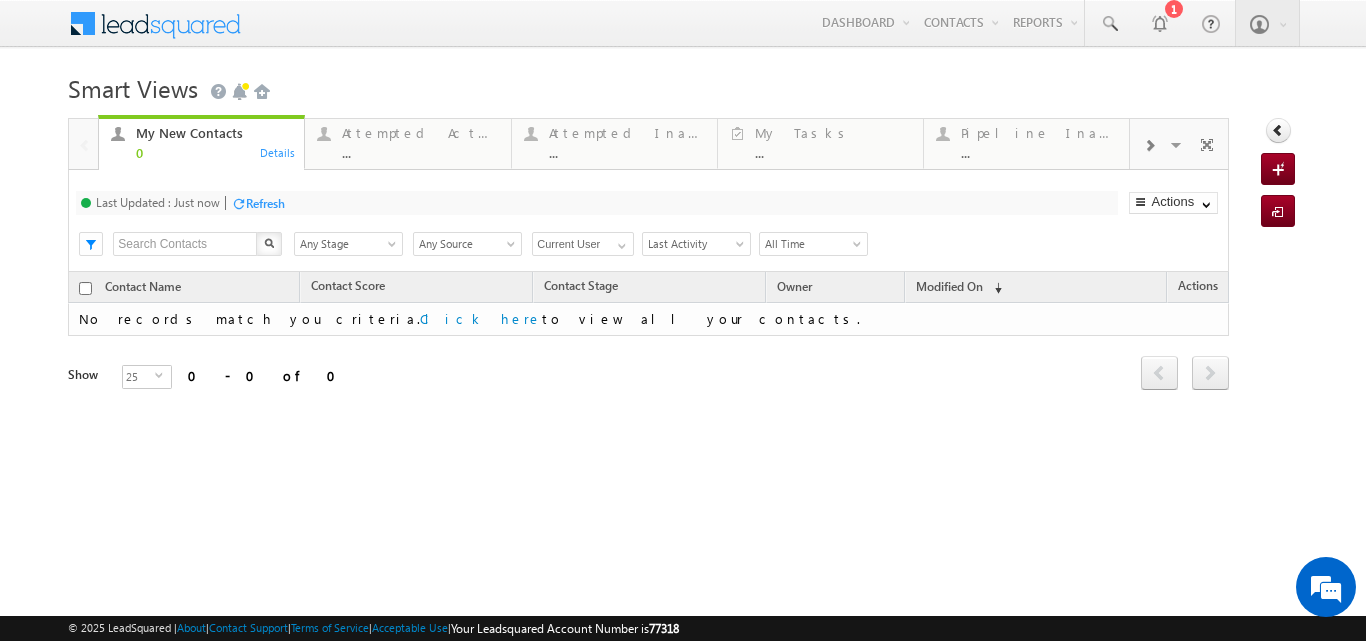 click at bounding box center [1149, 146] 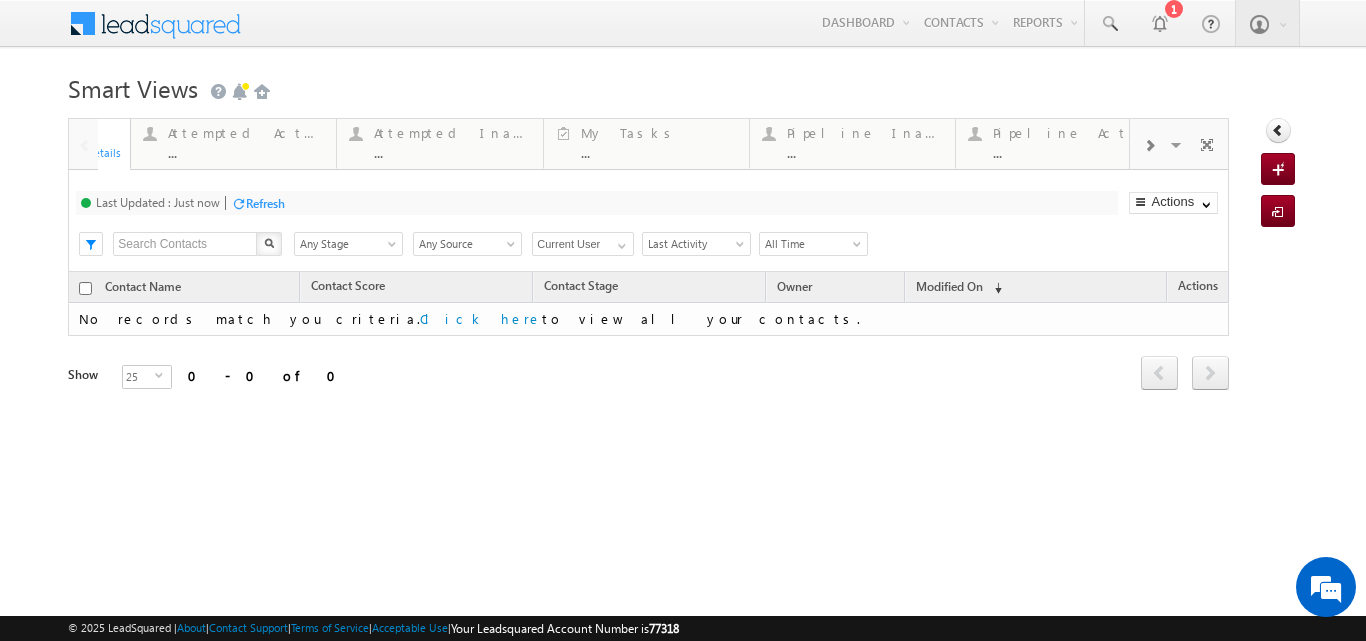 click at bounding box center [1149, 146] 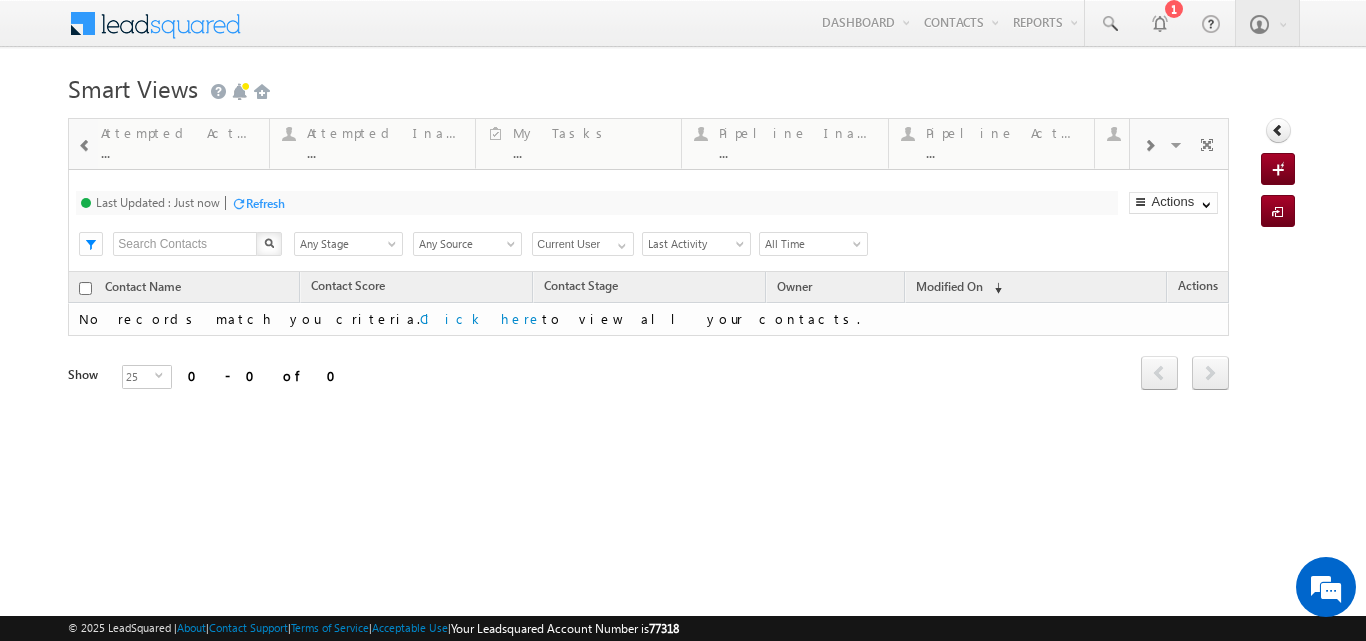 click at bounding box center (1149, 146) 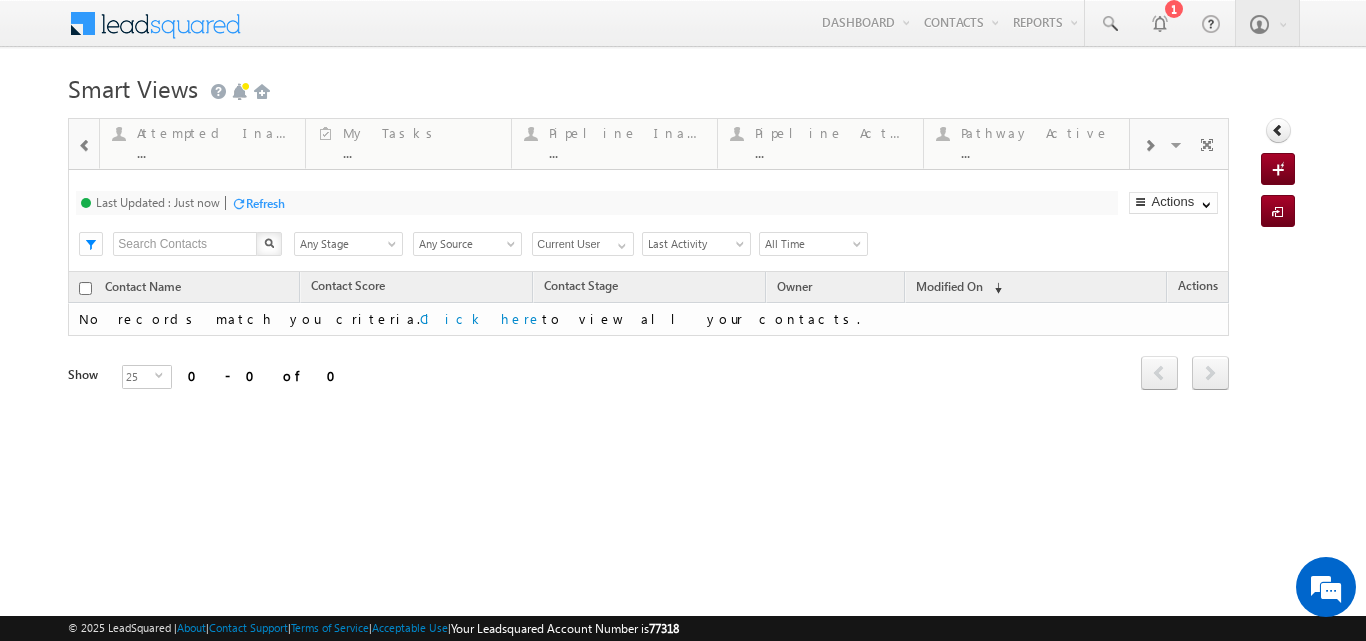 click at bounding box center (1149, 146) 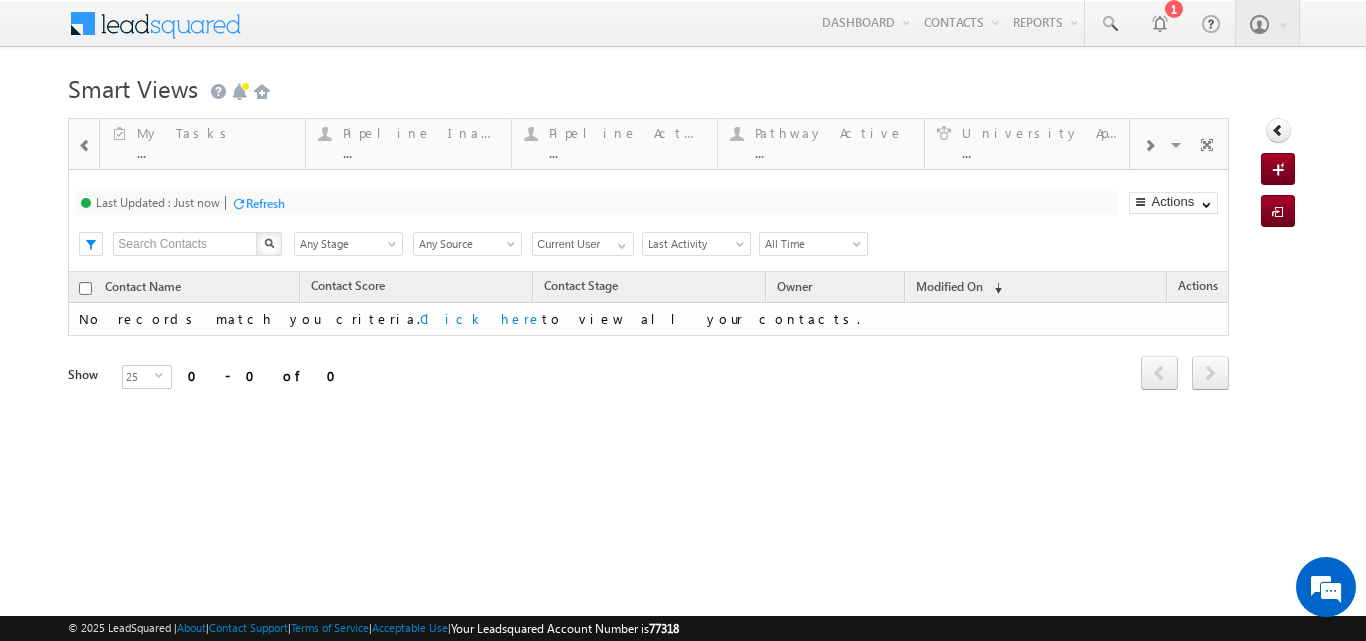 click at bounding box center [1149, 146] 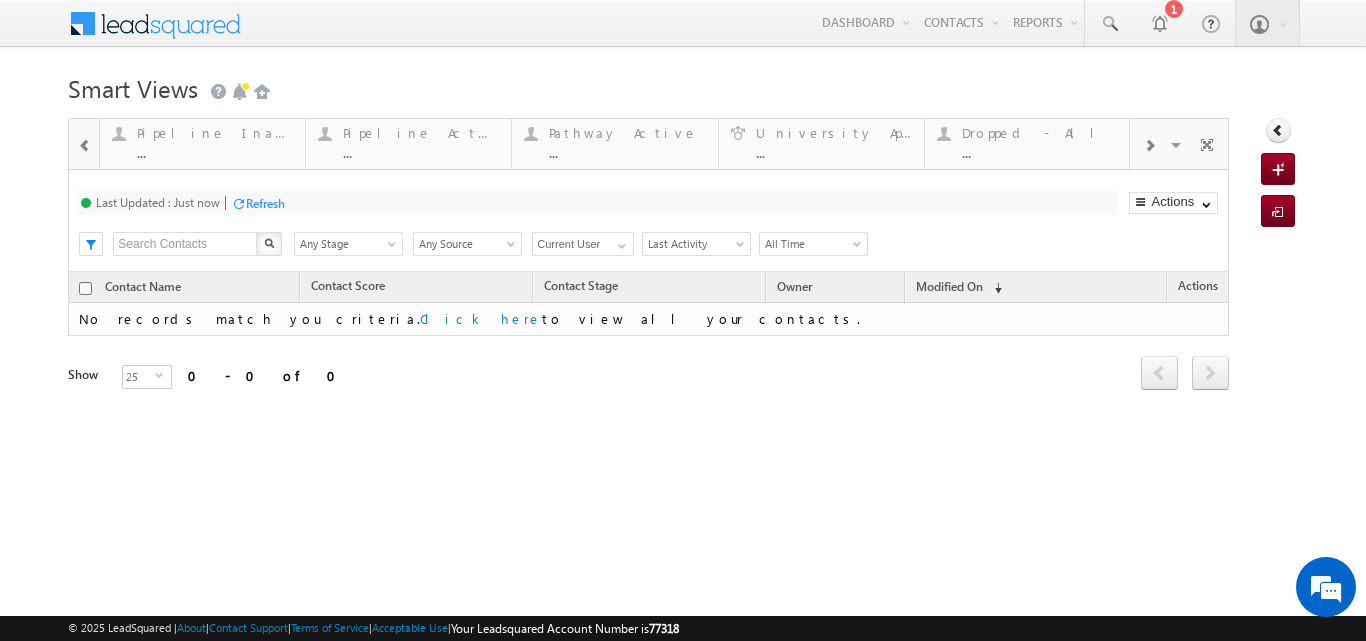 click at bounding box center [1149, 146] 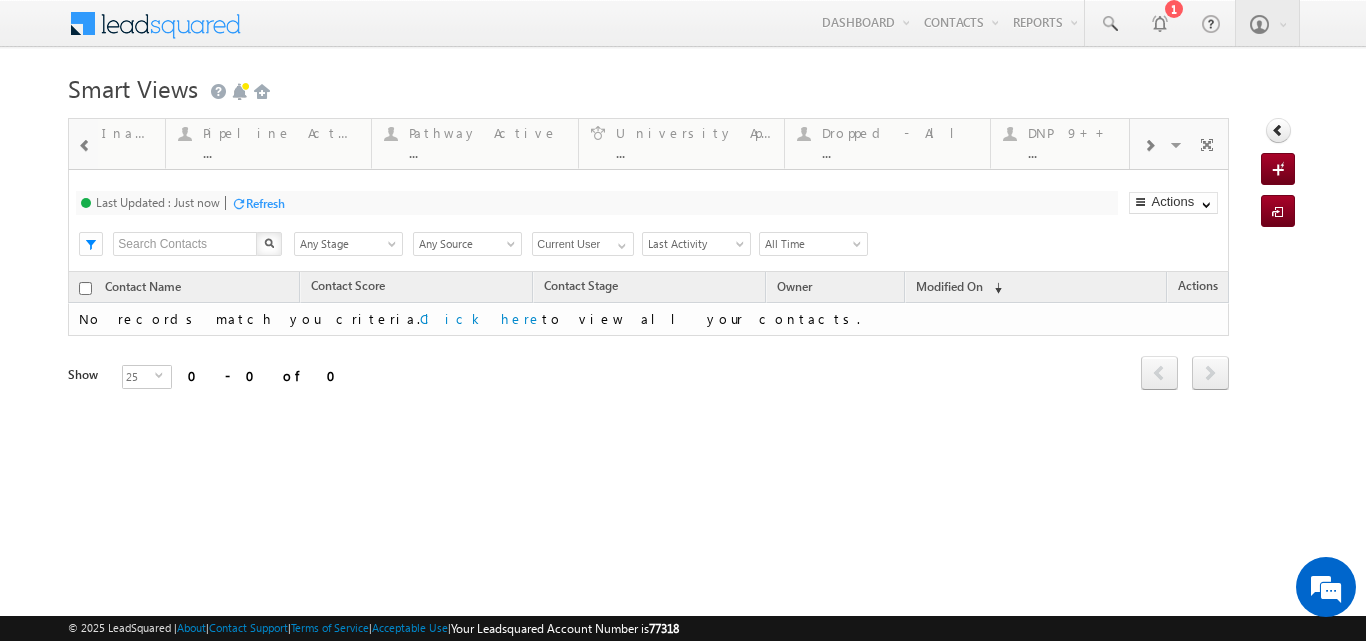 scroll, scrollTop: 0, scrollLeft: 0, axis: both 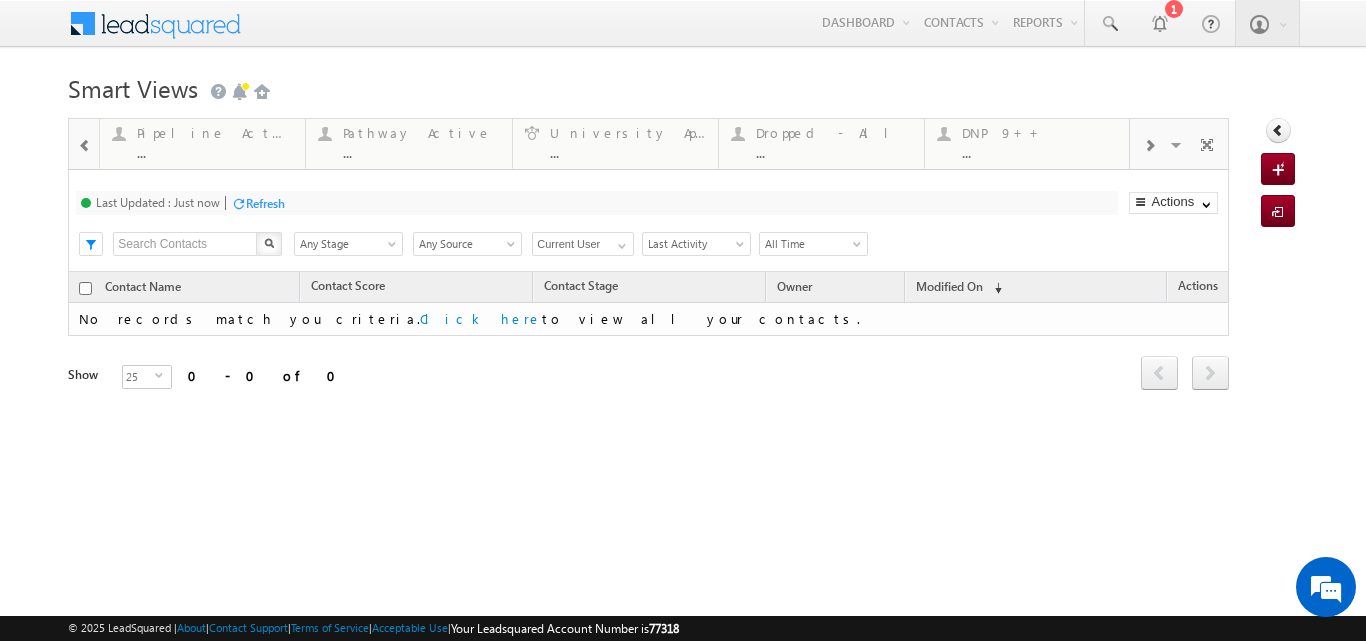 click at bounding box center [1149, 146] 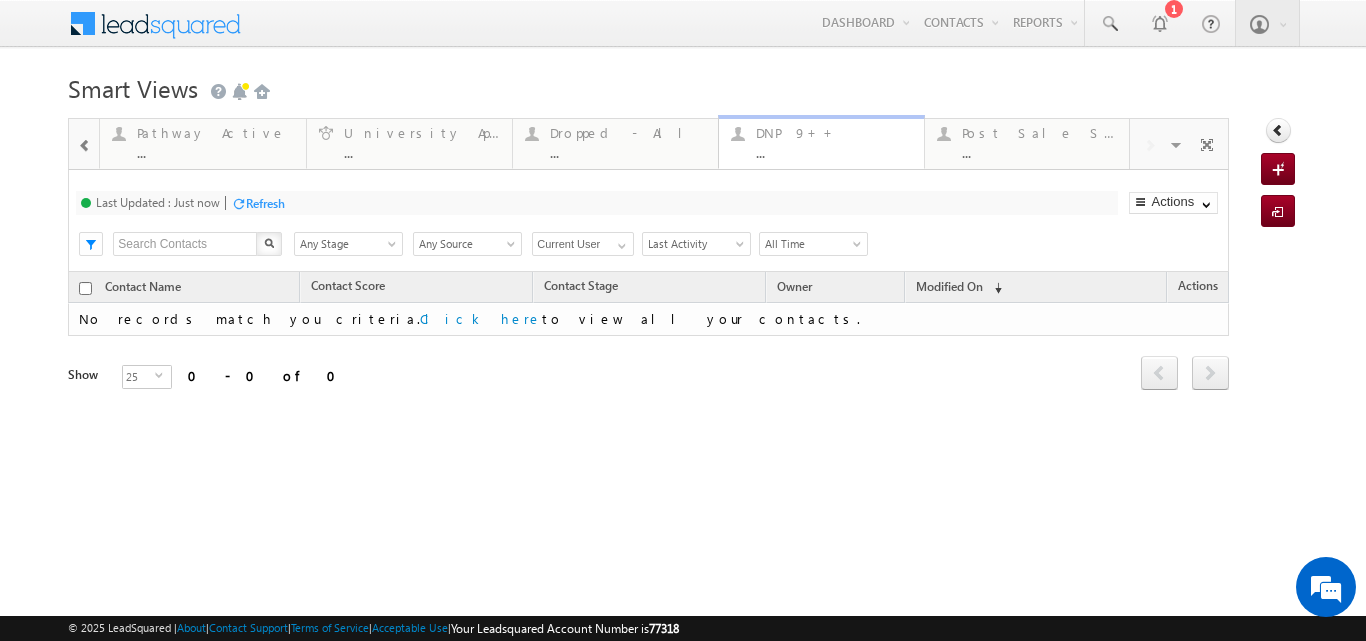 click on "DNP 9++ ..." at bounding box center [834, 140] 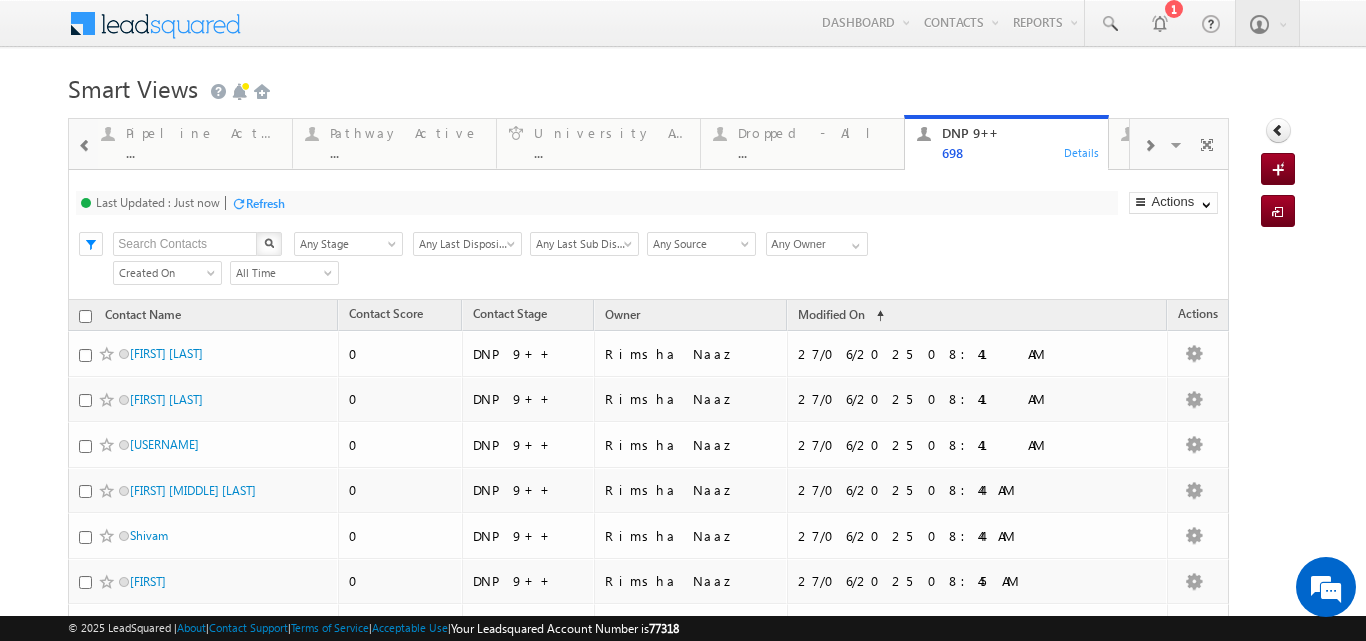 scroll, scrollTop: 0, scrollLeft: 0, axis: both 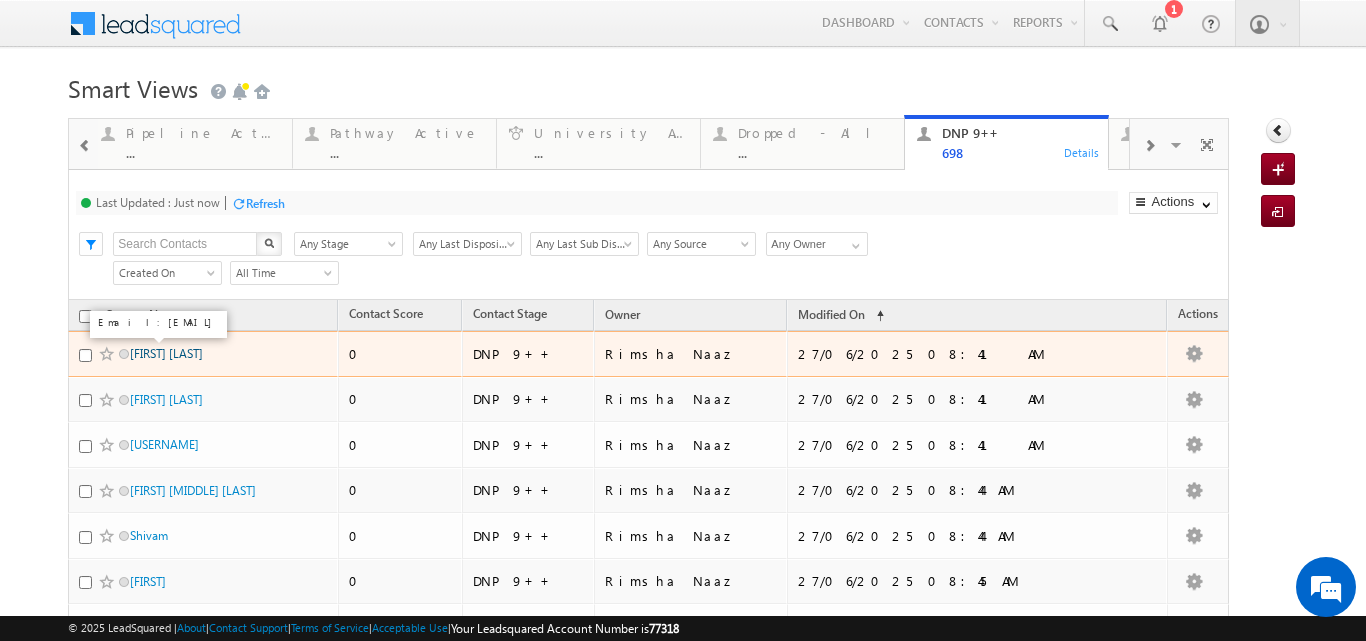 click on "nandan chakravarthi" at bounding box center [166, 353] 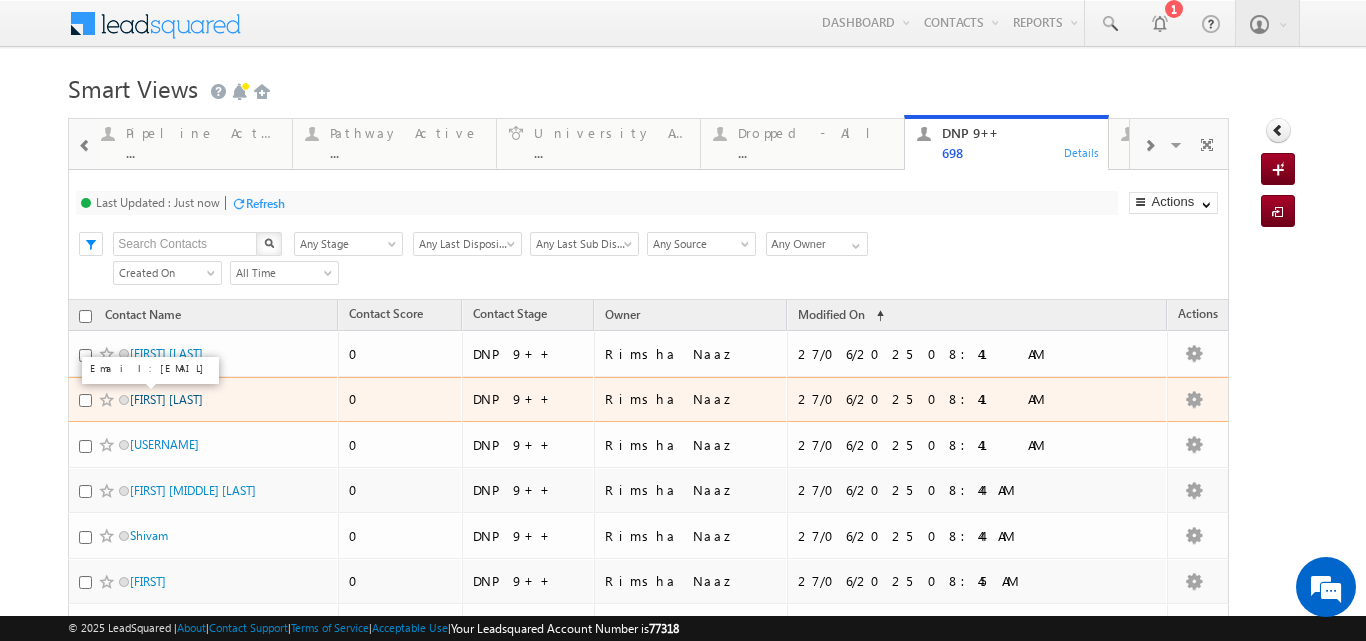 click on "Nagaraj mulgi" at bounding box center [166, 399] 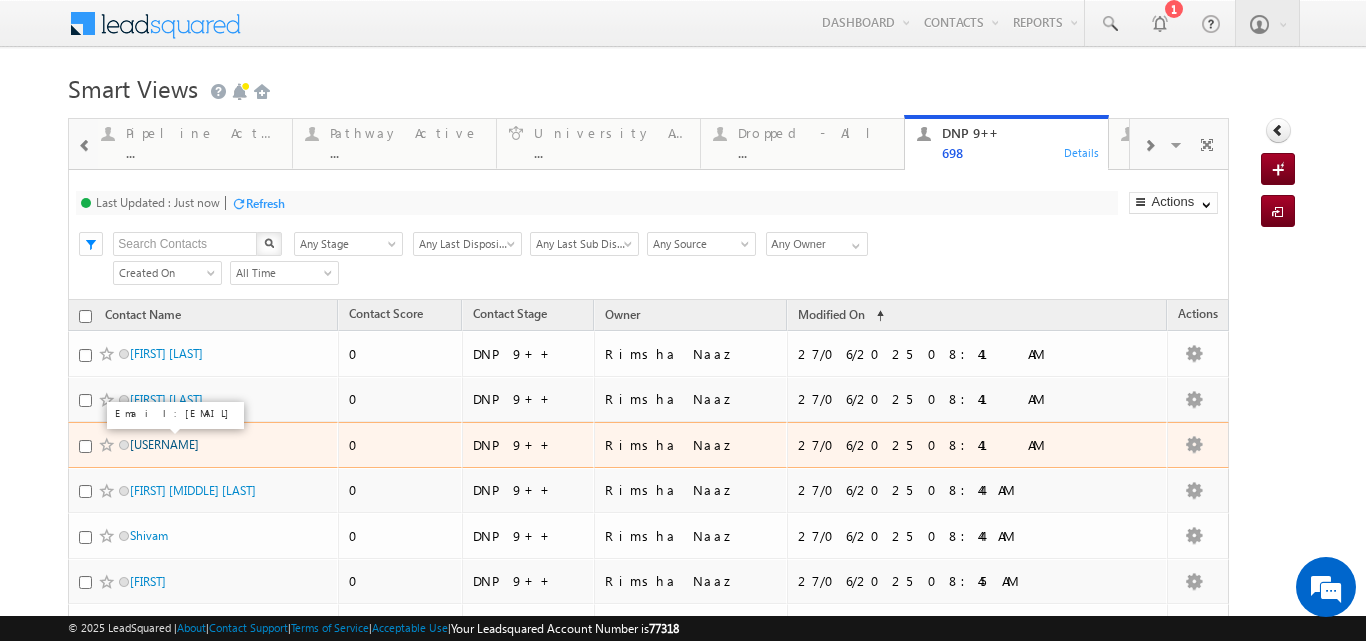 click on "NILESH_RDX_LOVER" at bounding box center (164, 444) 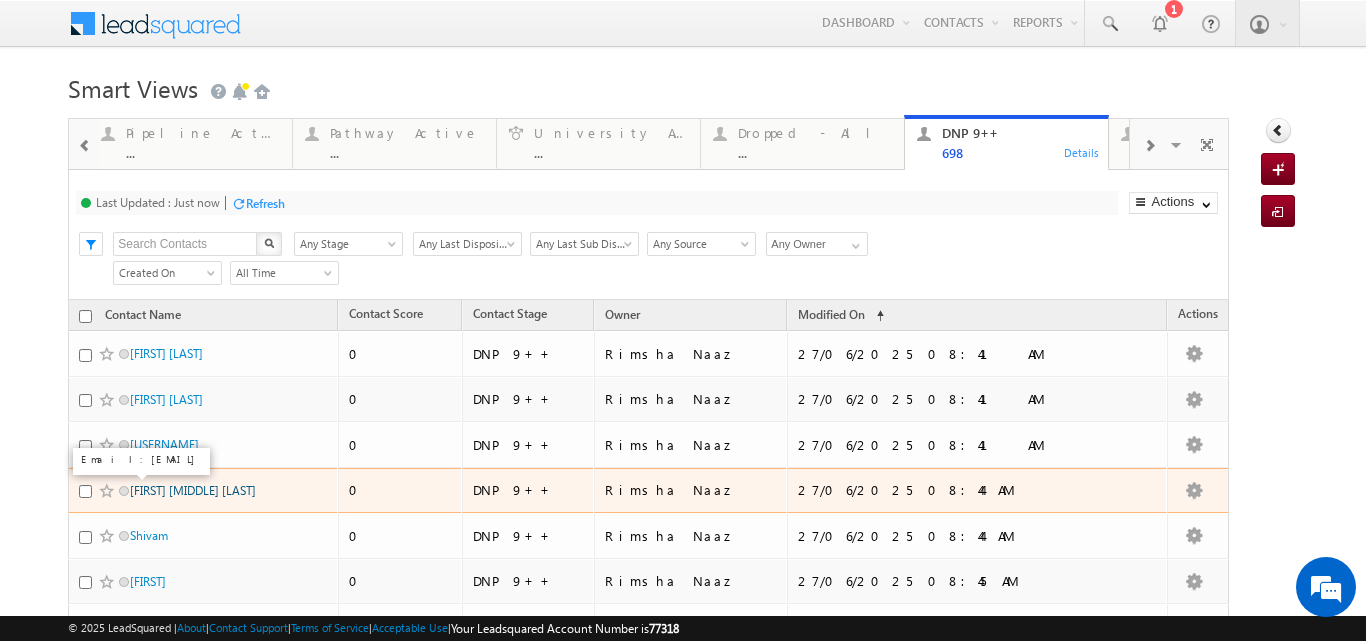 click on "Samit ch marak" at bounding box center [193, 490] 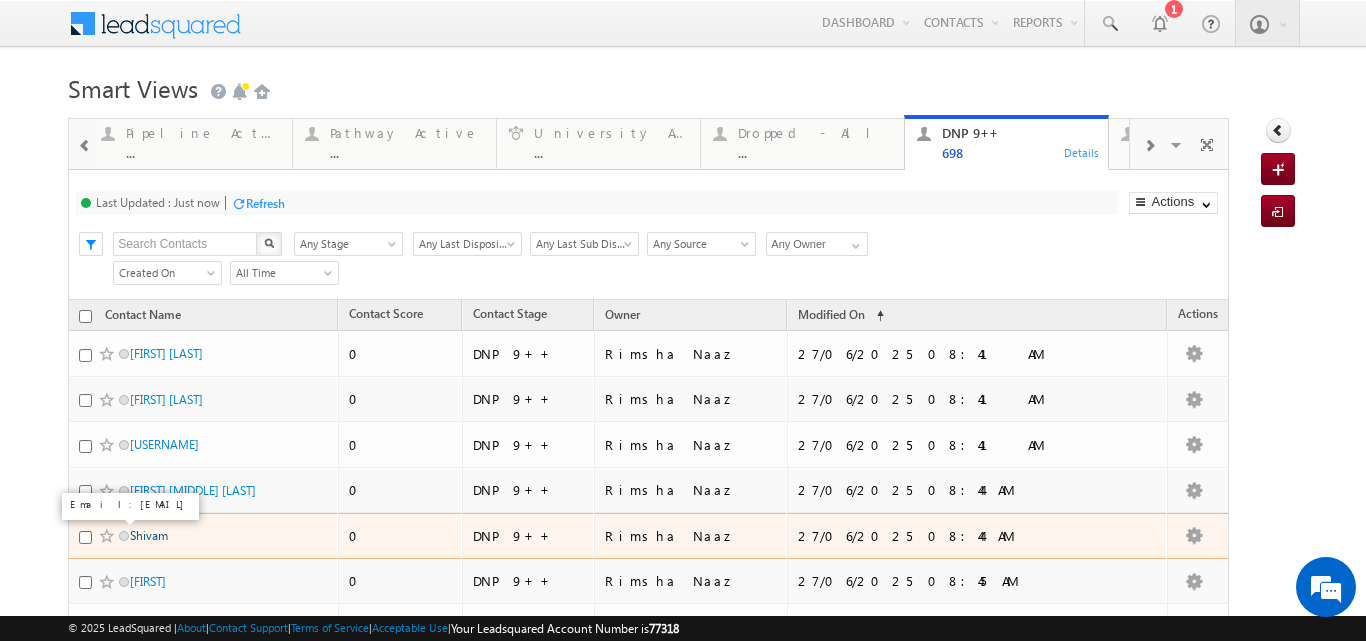 click on "Shivam" at bounding box center [149, 535] 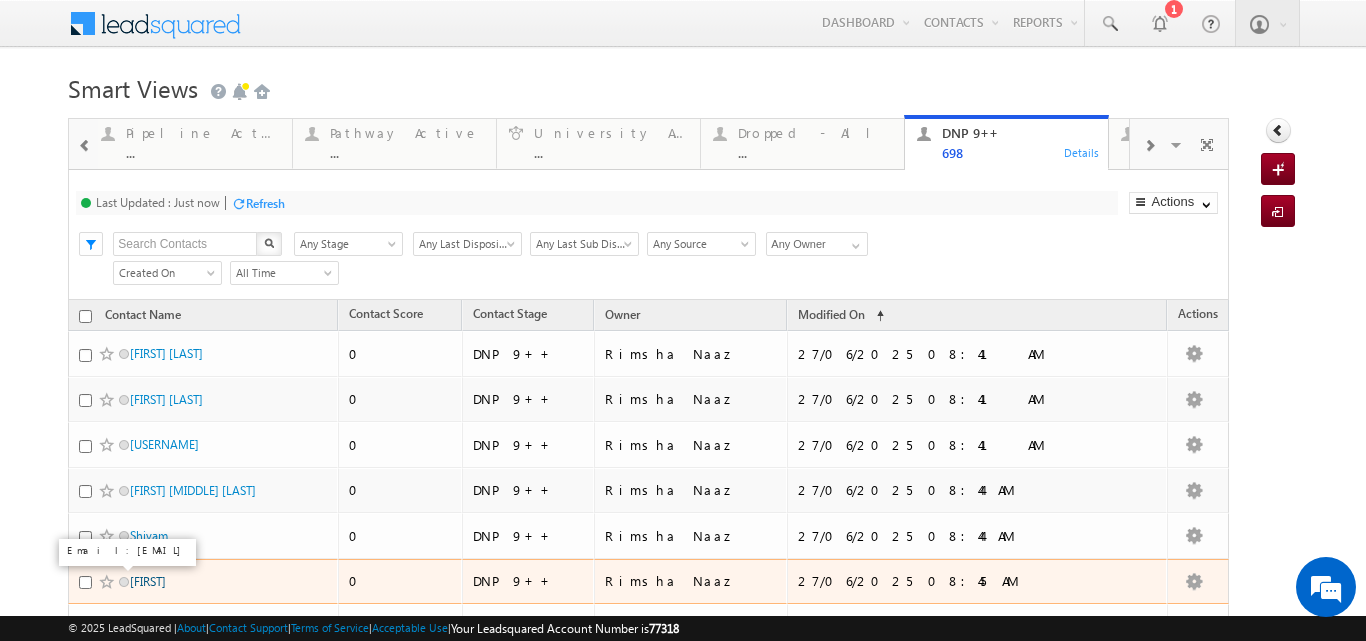 click on "Saikrishna" at bounding box center [148, 581] 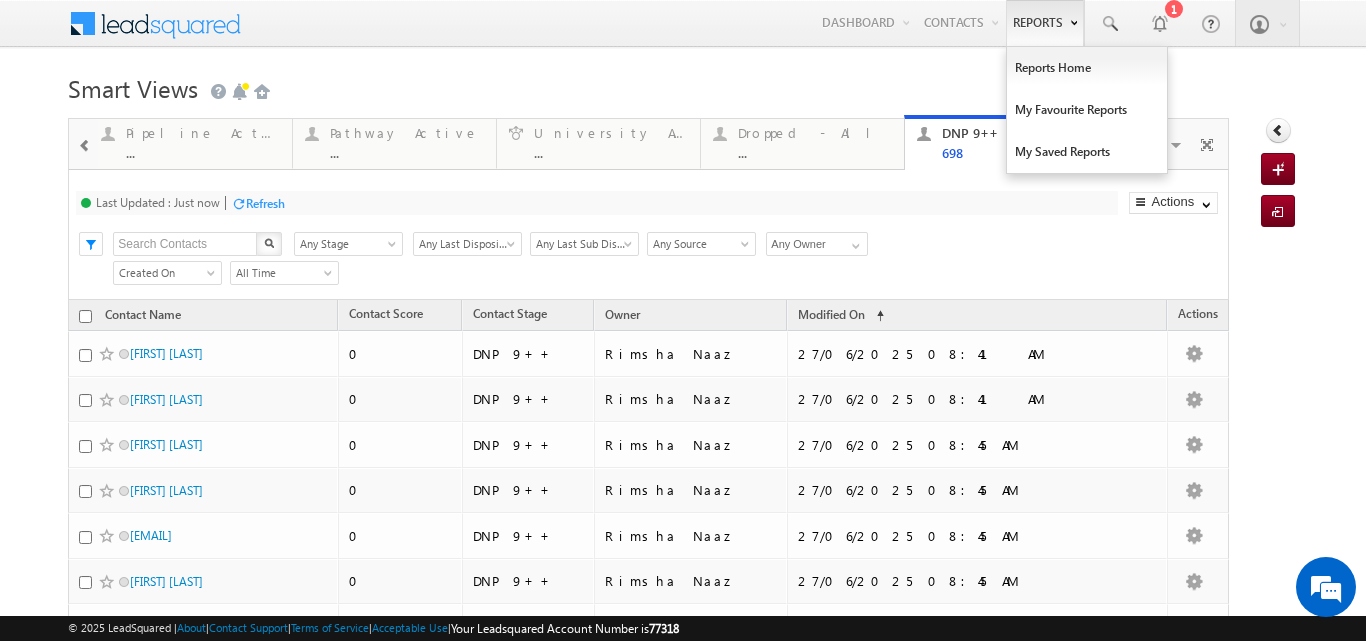 click on "Reports" at bounding box center (1045, 23) 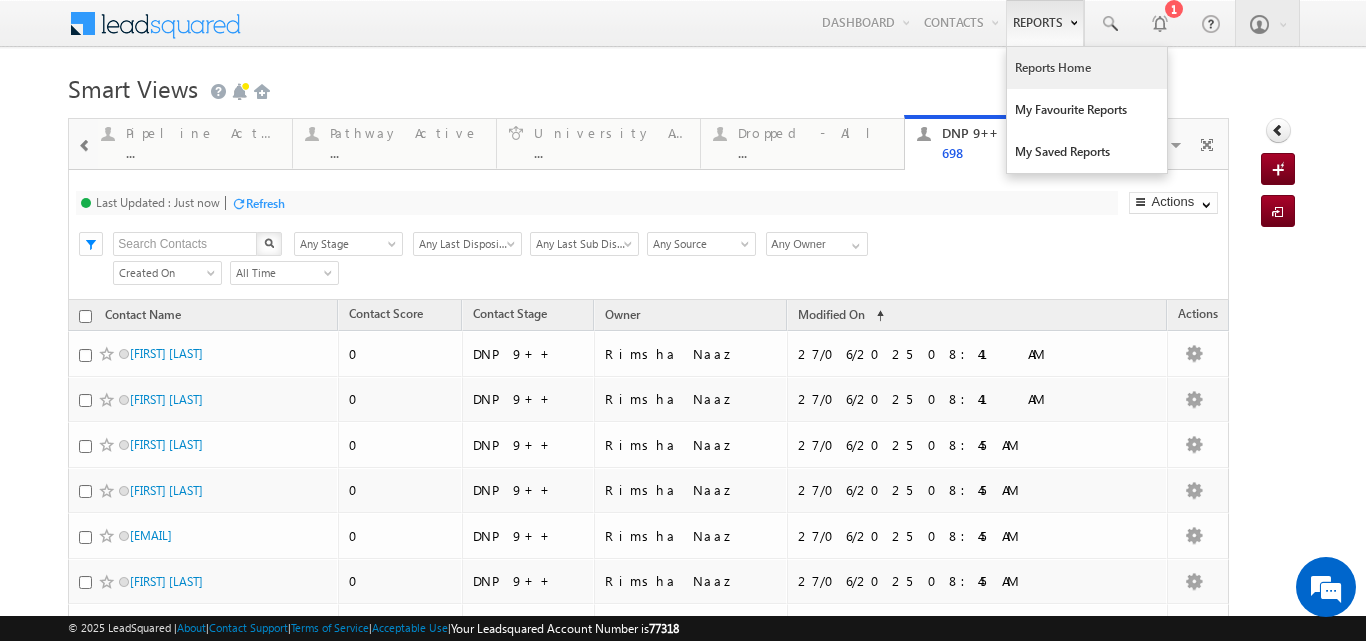 click on "Reports Home" at bounding box center (1087, 68) 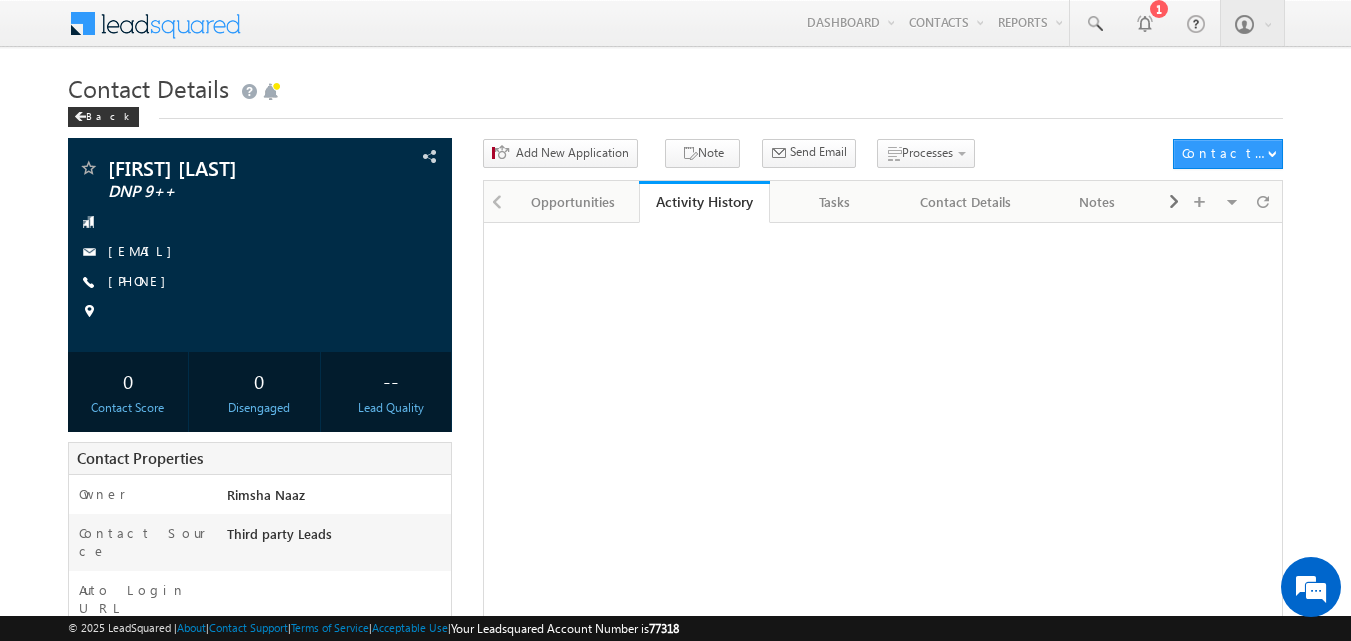 scroll, scrollTop: 0, scrollLeft: 0, axis: both 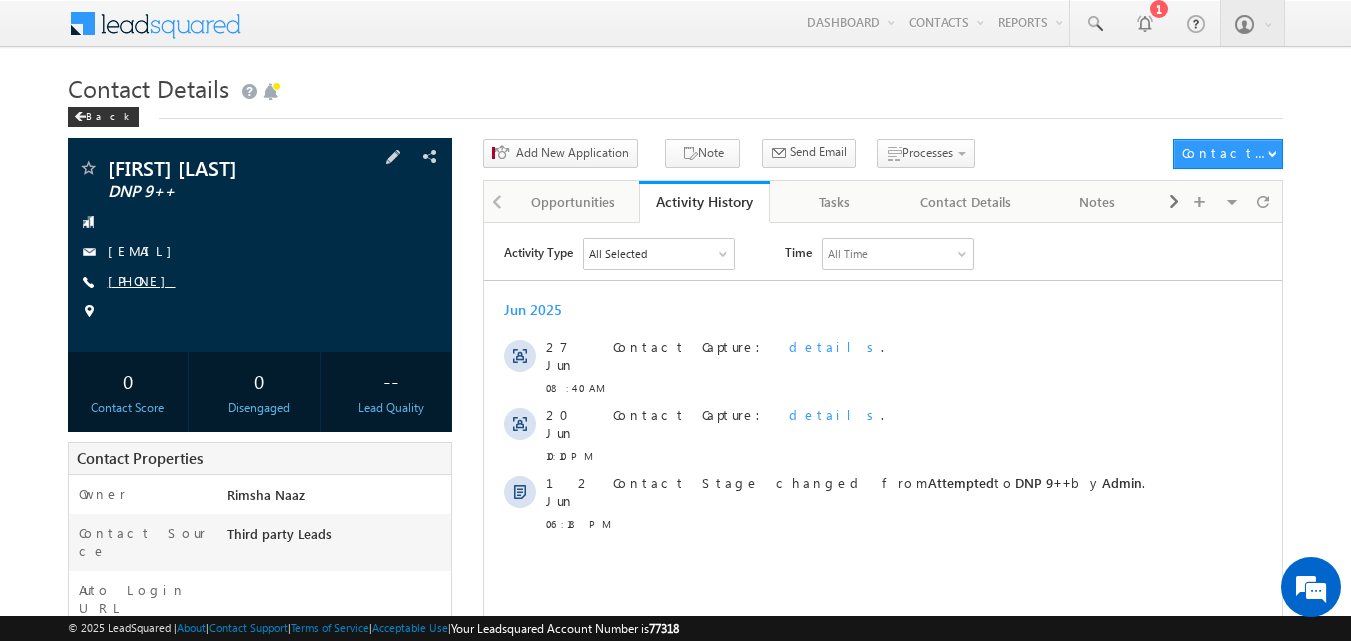 click on "+91-9164249678" at bounding box center [142, 280] 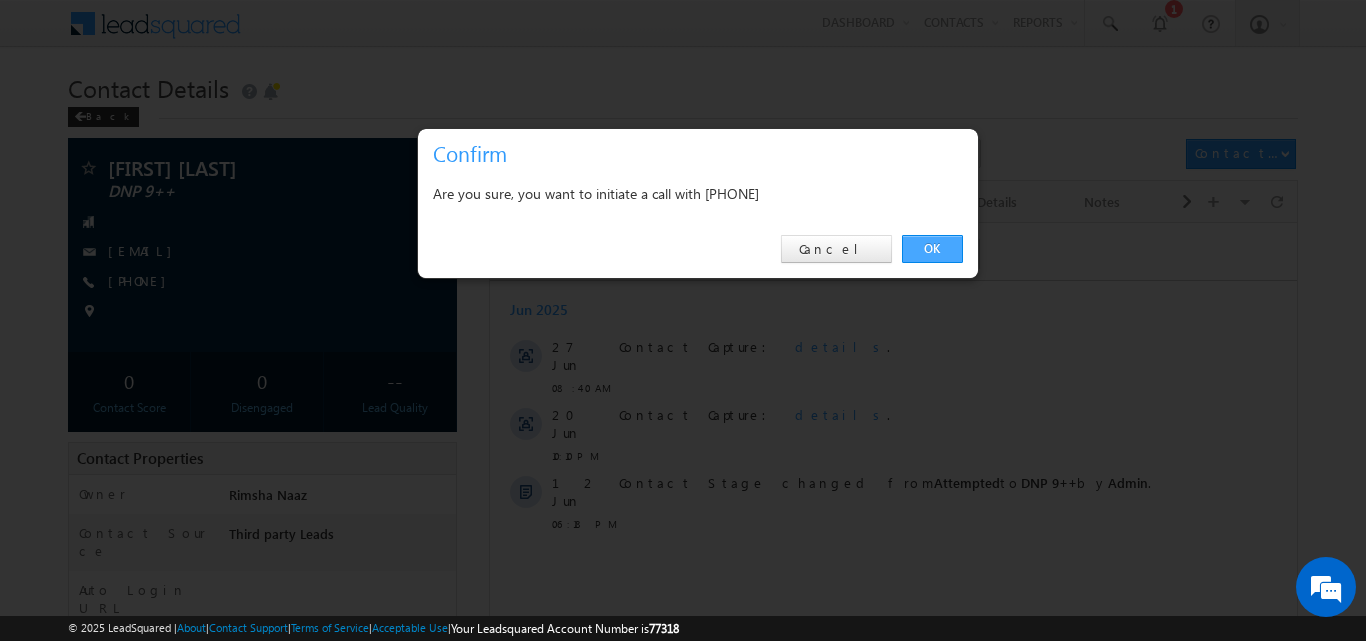drag, startPoint x: 932, startPoint y: 254, endPoint x: 444, endPoint y: 23, distance: 539.91205 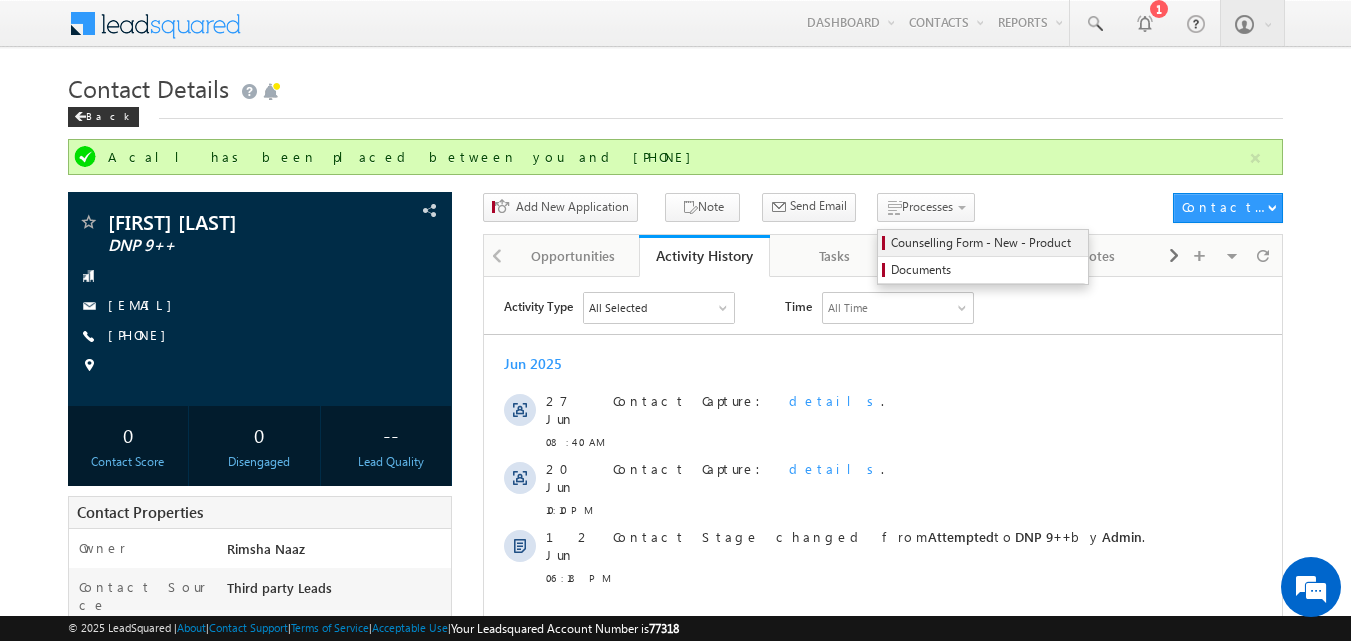 click on "Counselling Form - New - Product" at bounding box center (986, 243) 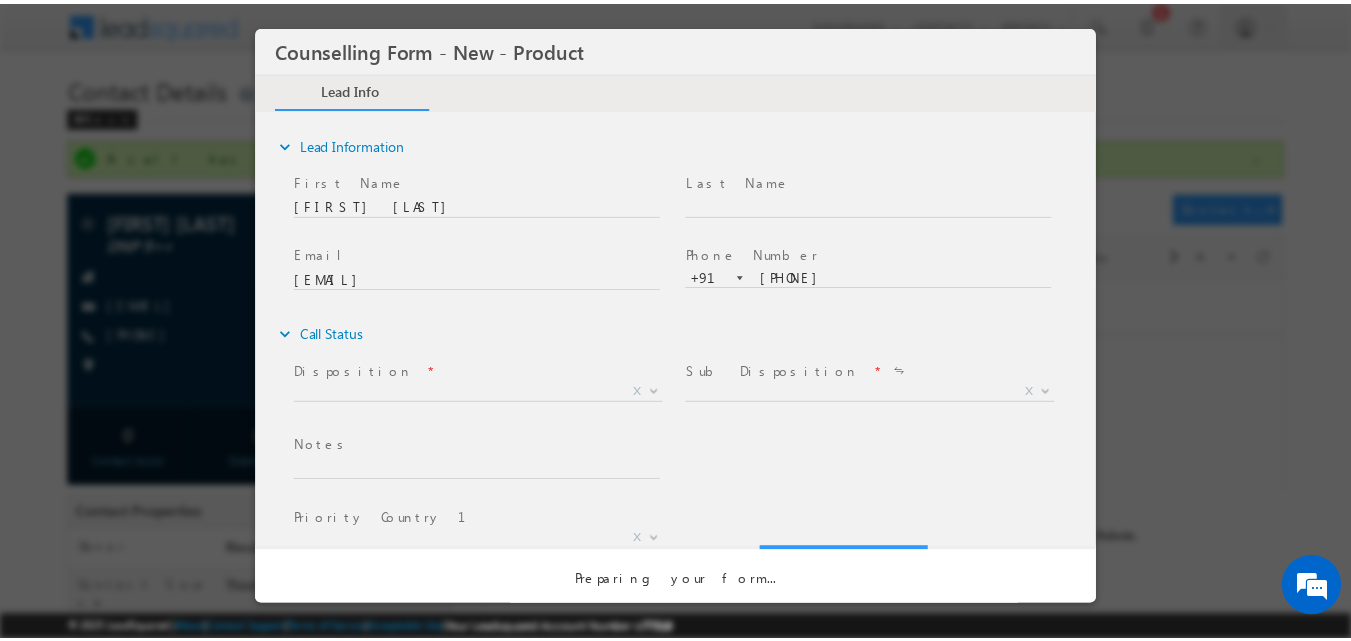 scroll, scrollTop: 0, scrollLeft: 0, axis: both 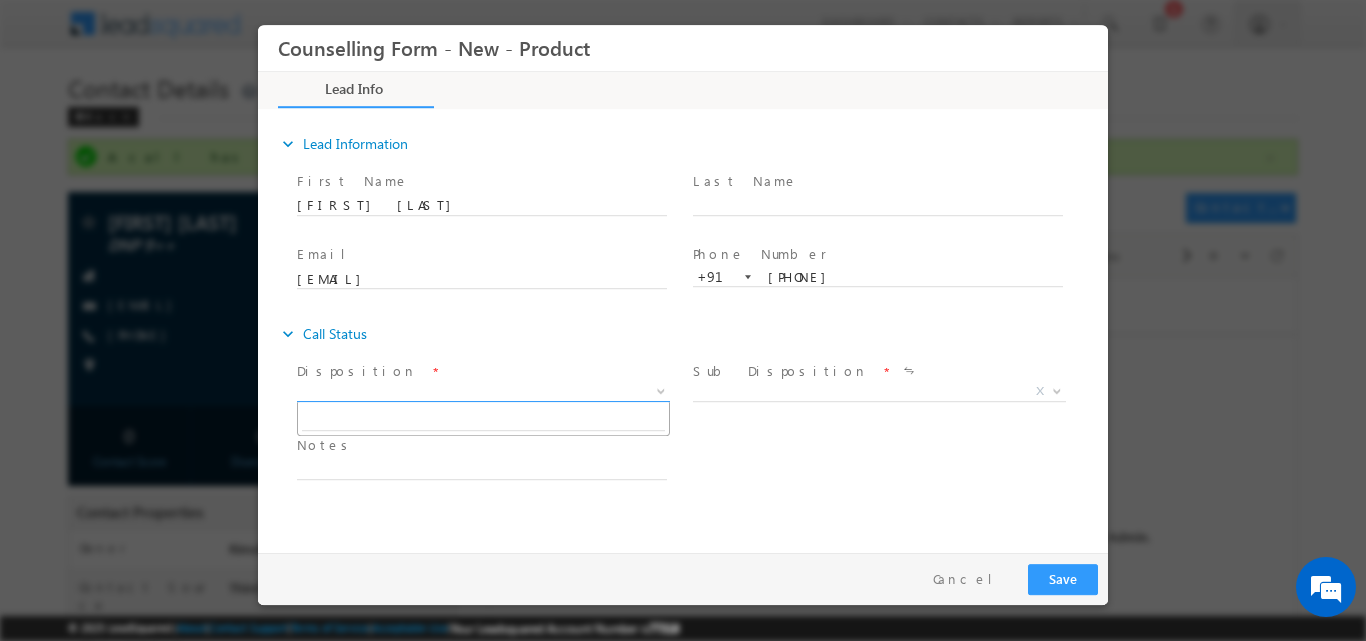 click at bounding box center (661, 389) 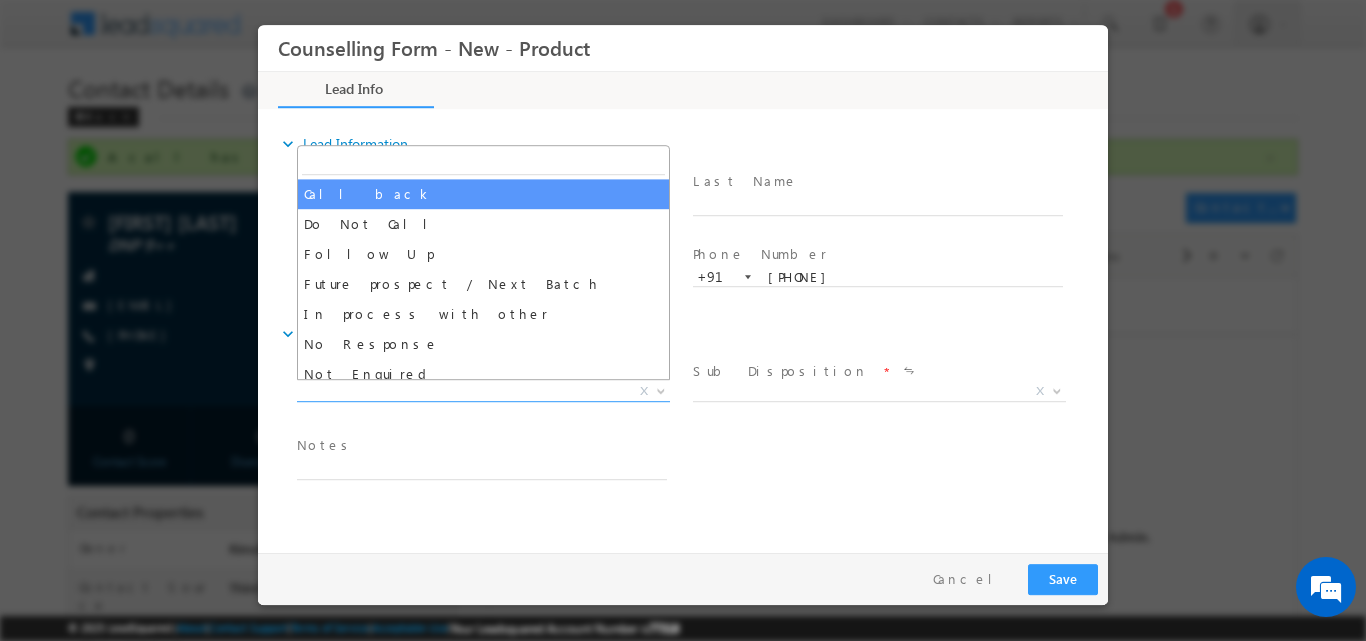 click on "Email
*
mulgi.nagaraj79@gmail.com" at bounding box center [491, 277] 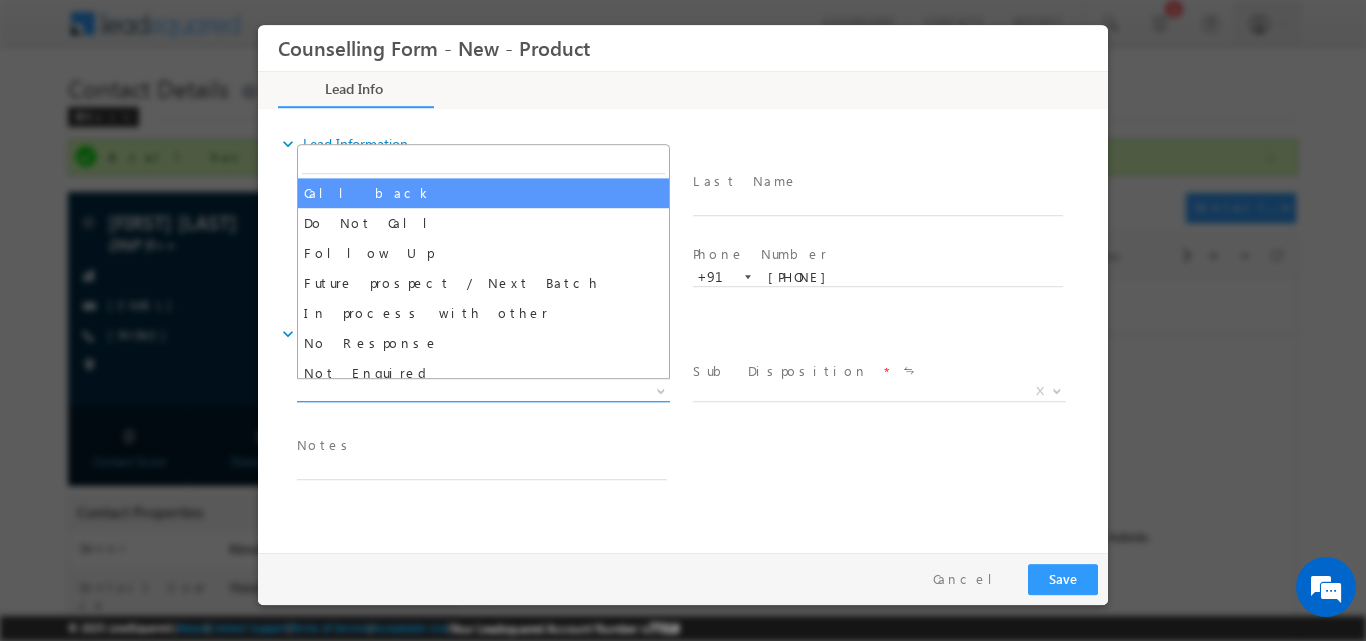 click at bounding box center [661, 389] 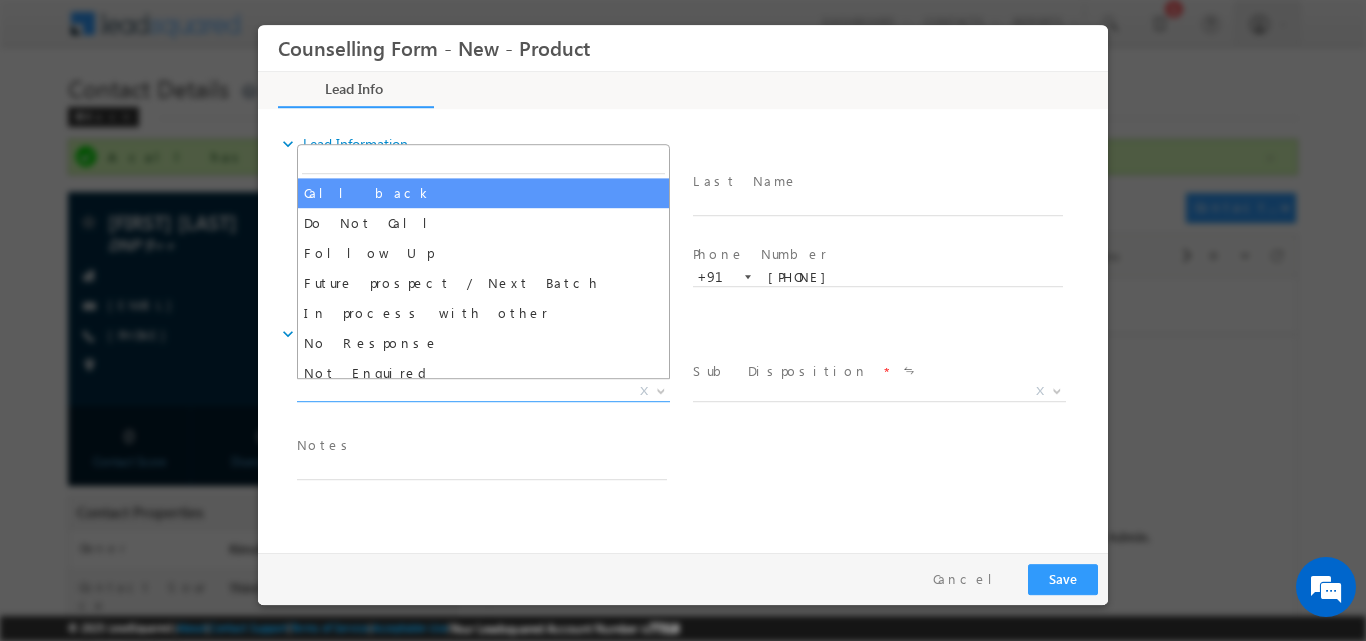 select on "Call back" 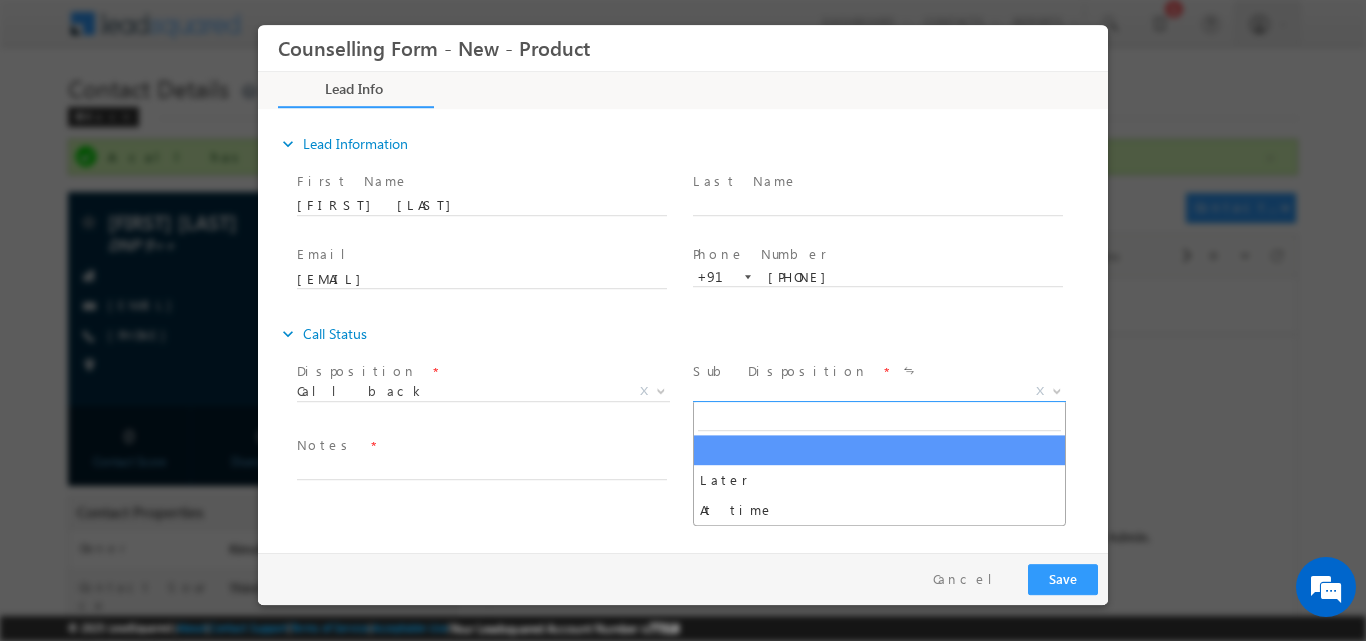 click at bounding box center [1055, 390] 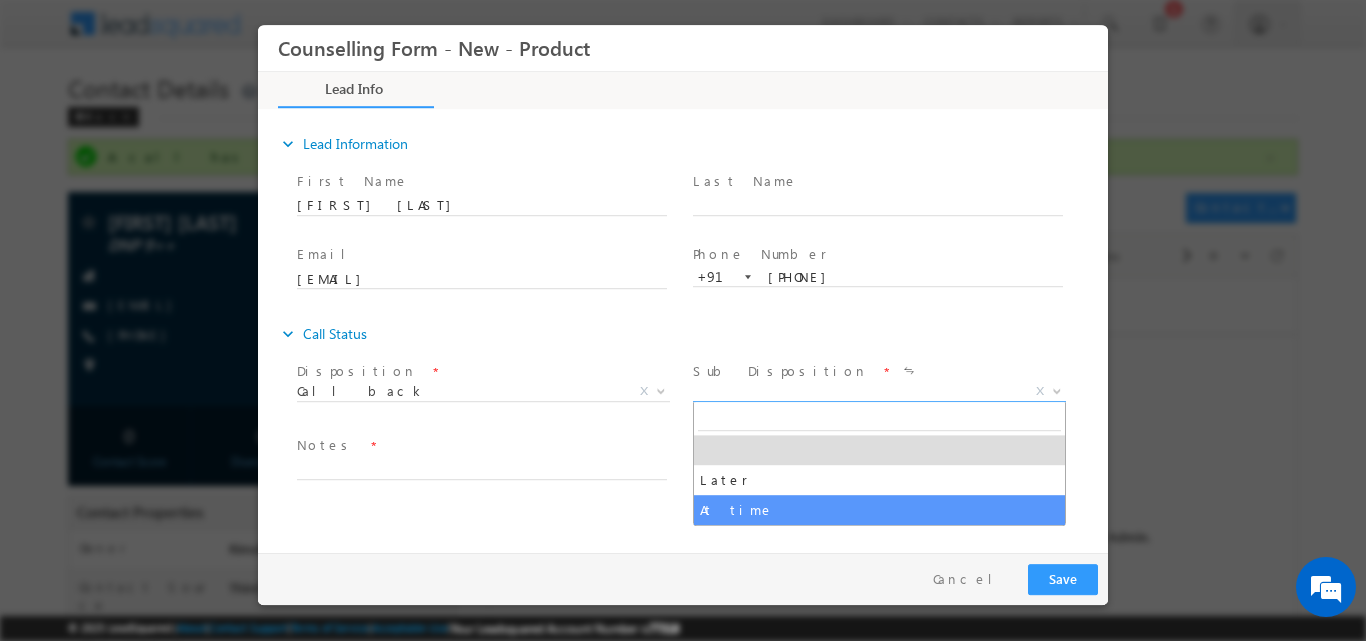 select on "At time" 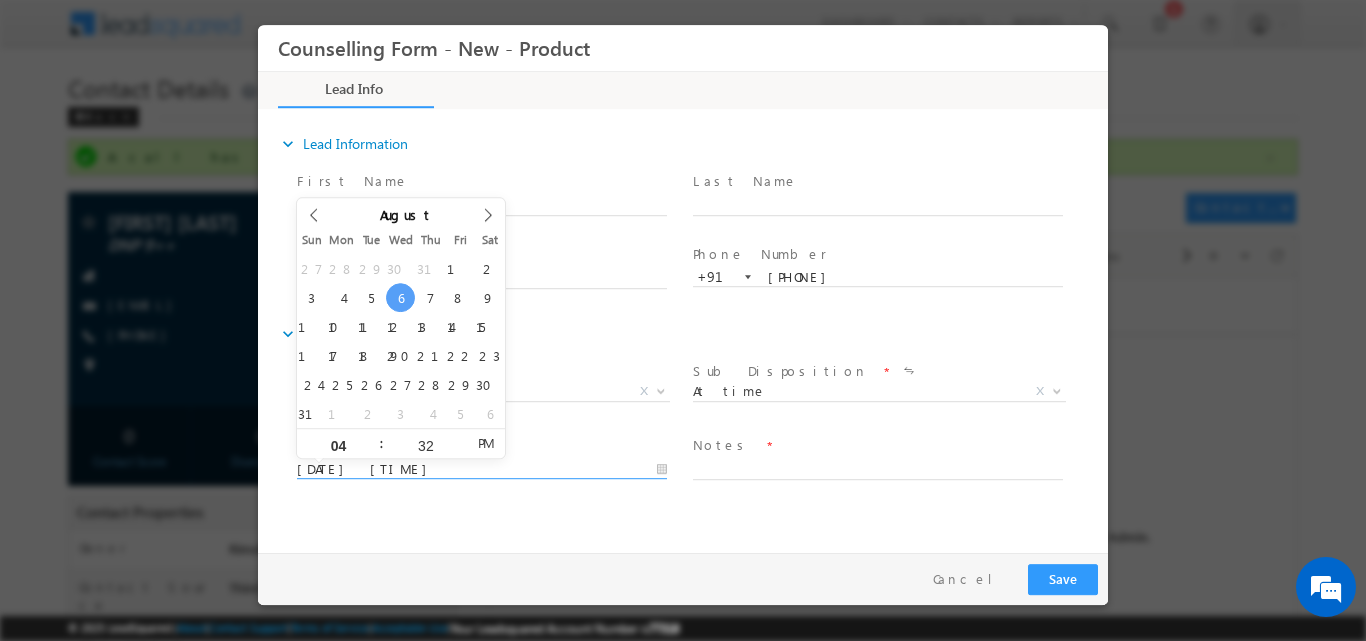 click on "06/08/2025 4:32 PM" at bounding box center (482, 469) 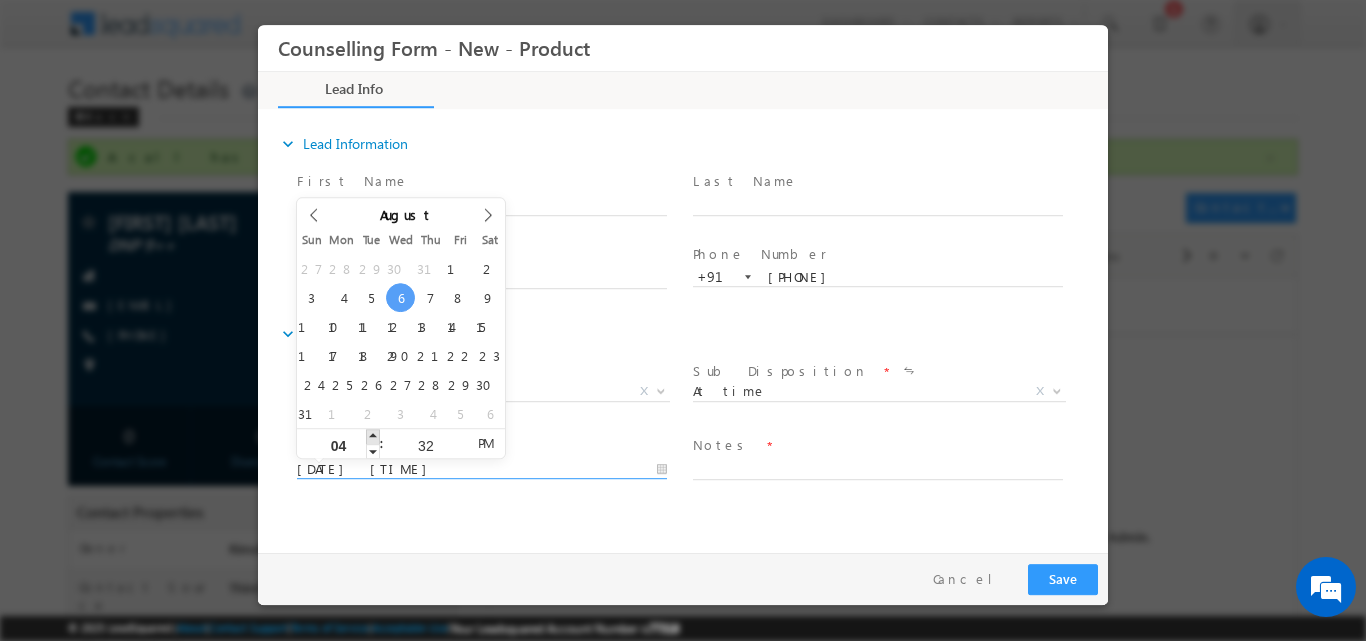 type on "06/08/2025 5:32 PM" 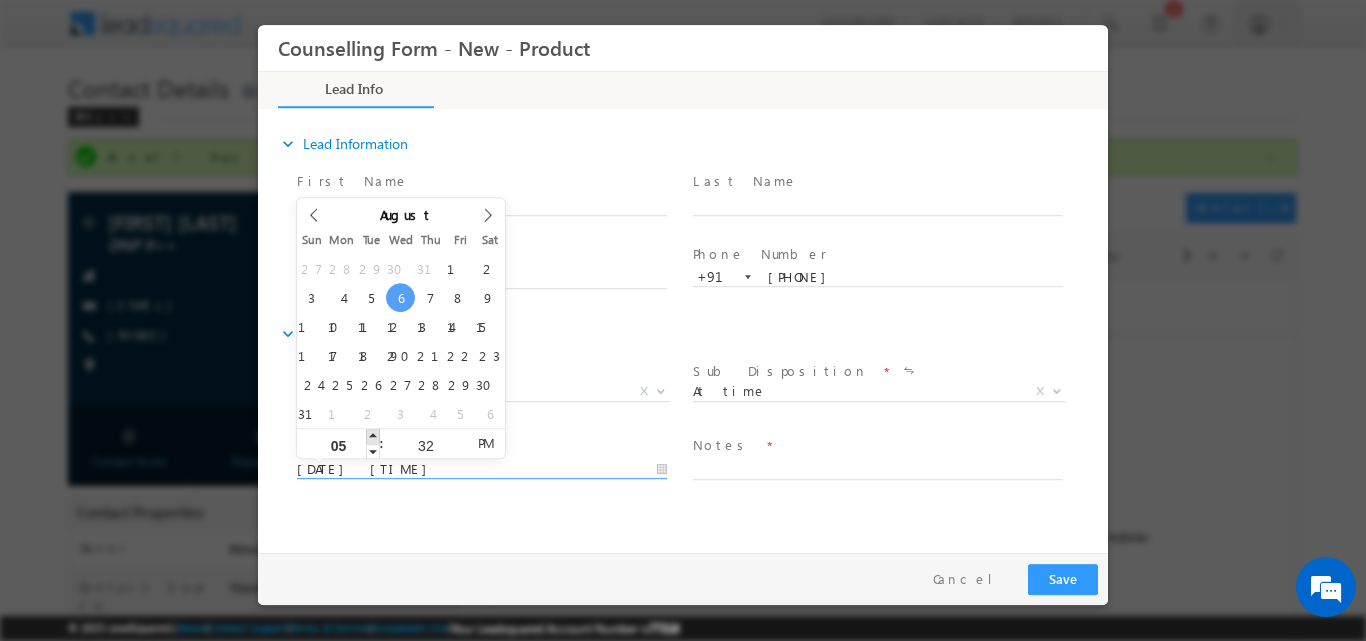 click at bounding box center [373, 435] 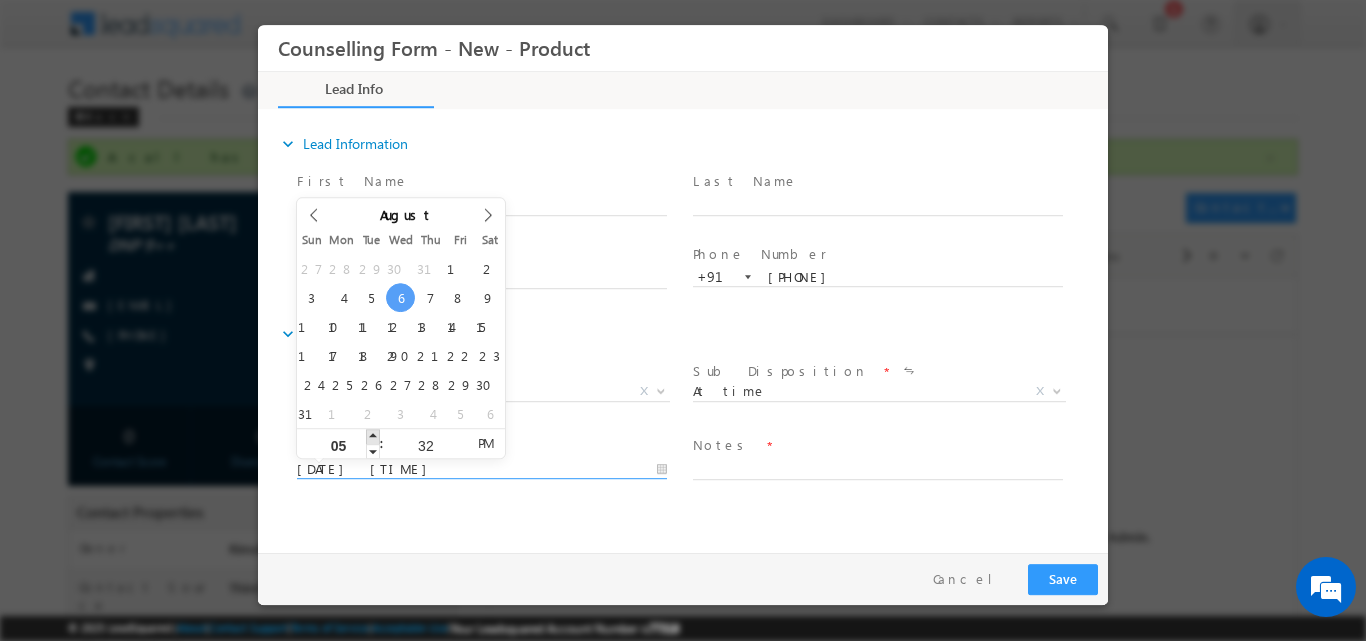 type on "06/08/2025 6:32 PM" 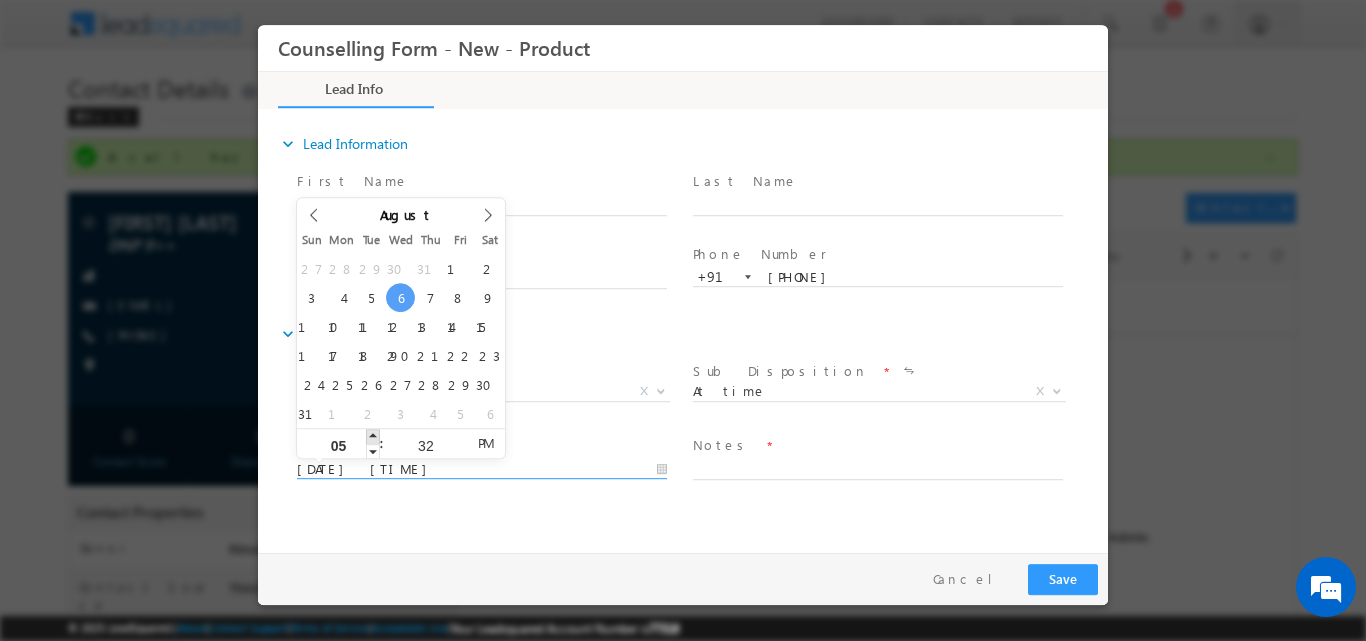 type on "06" 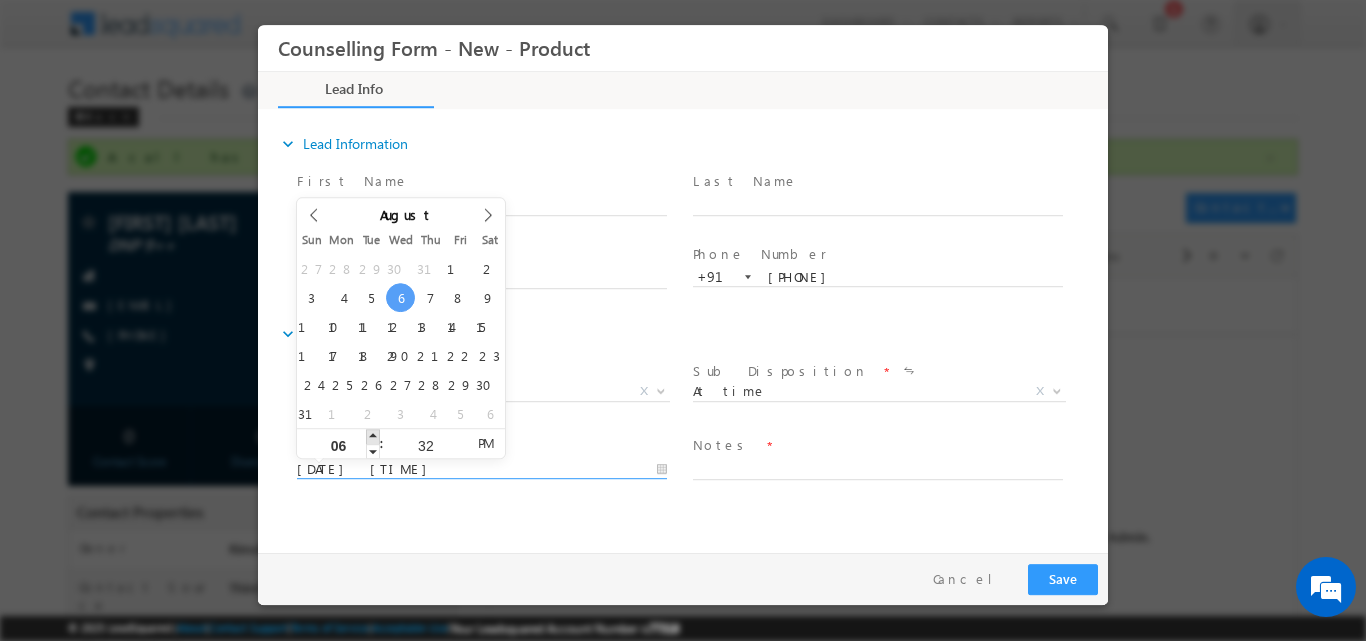click at bounding box center [373, 435] 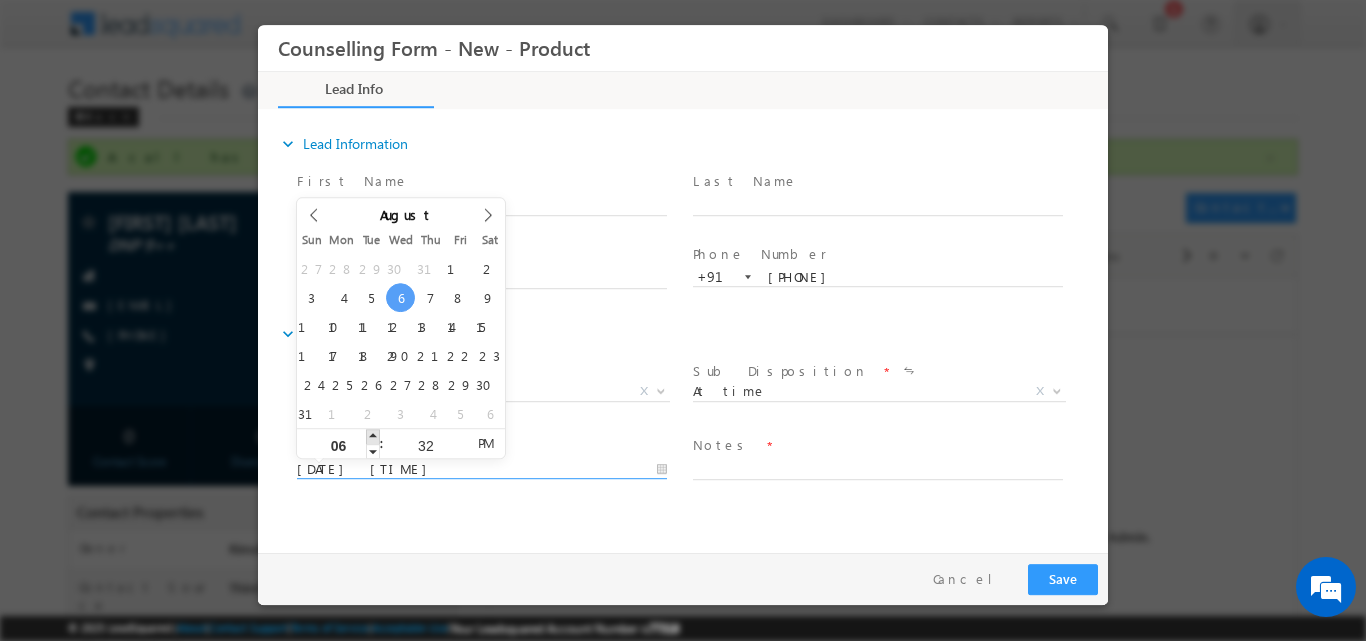 type on "06/08/2025 7:32 PM" 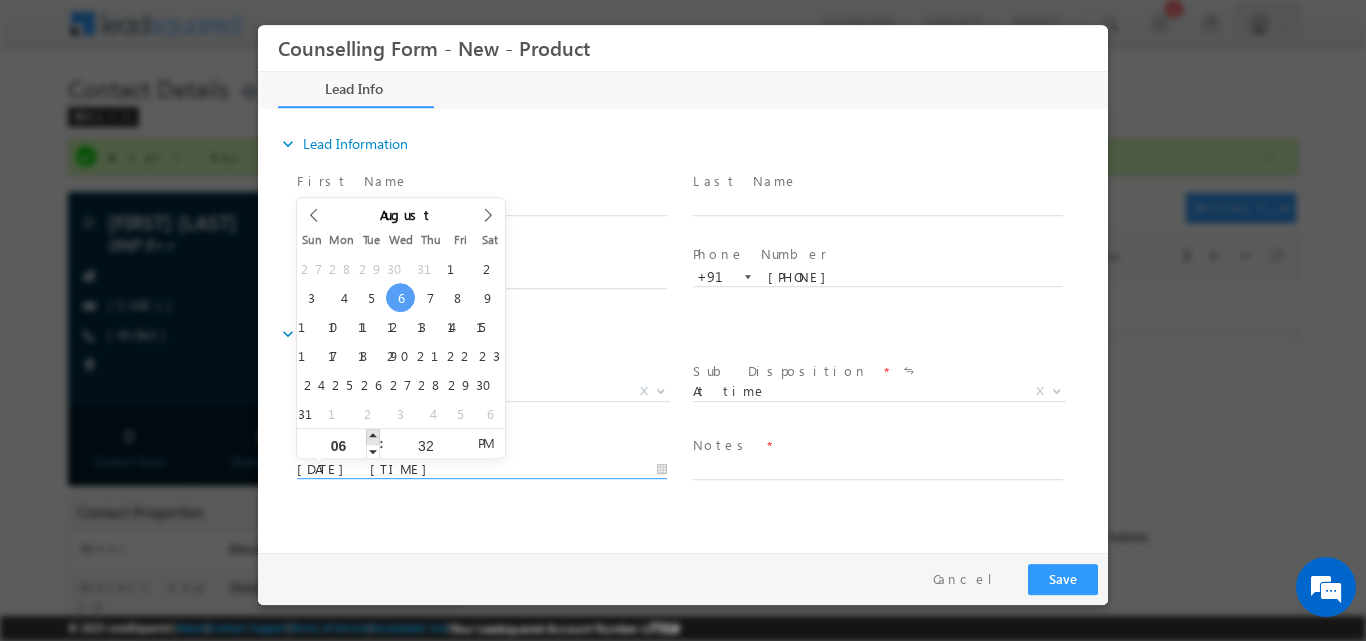 type on "07" 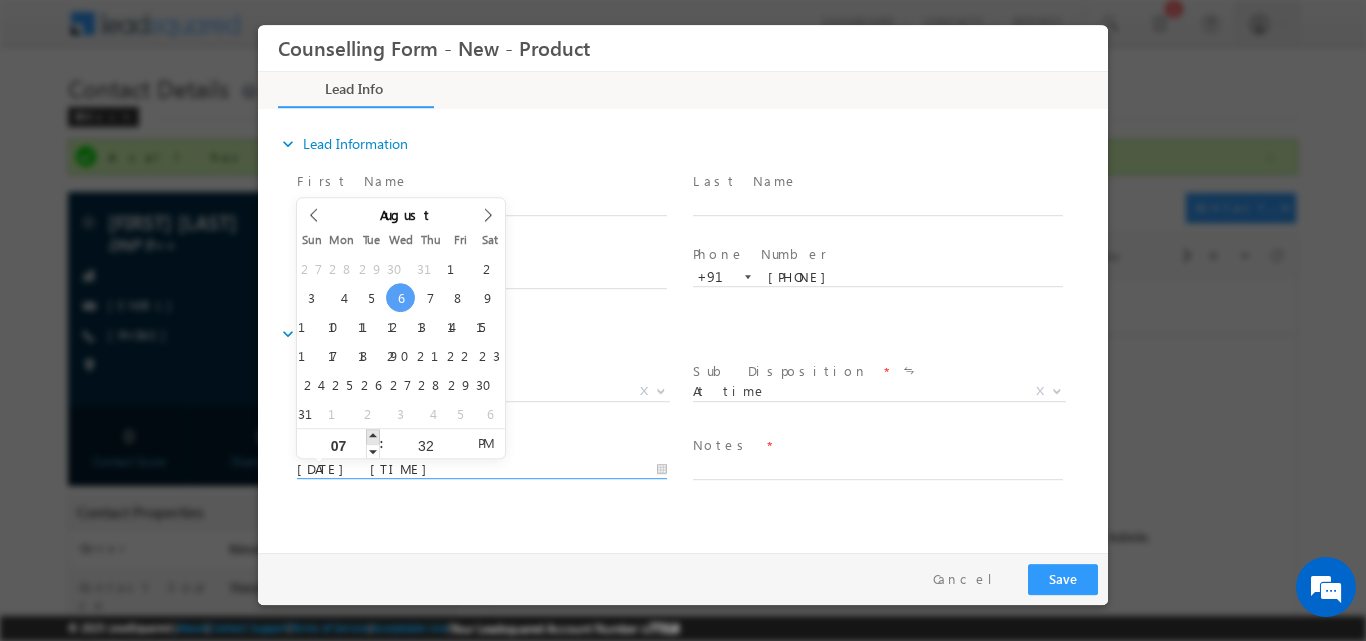 click at bounding box center [373, 435] 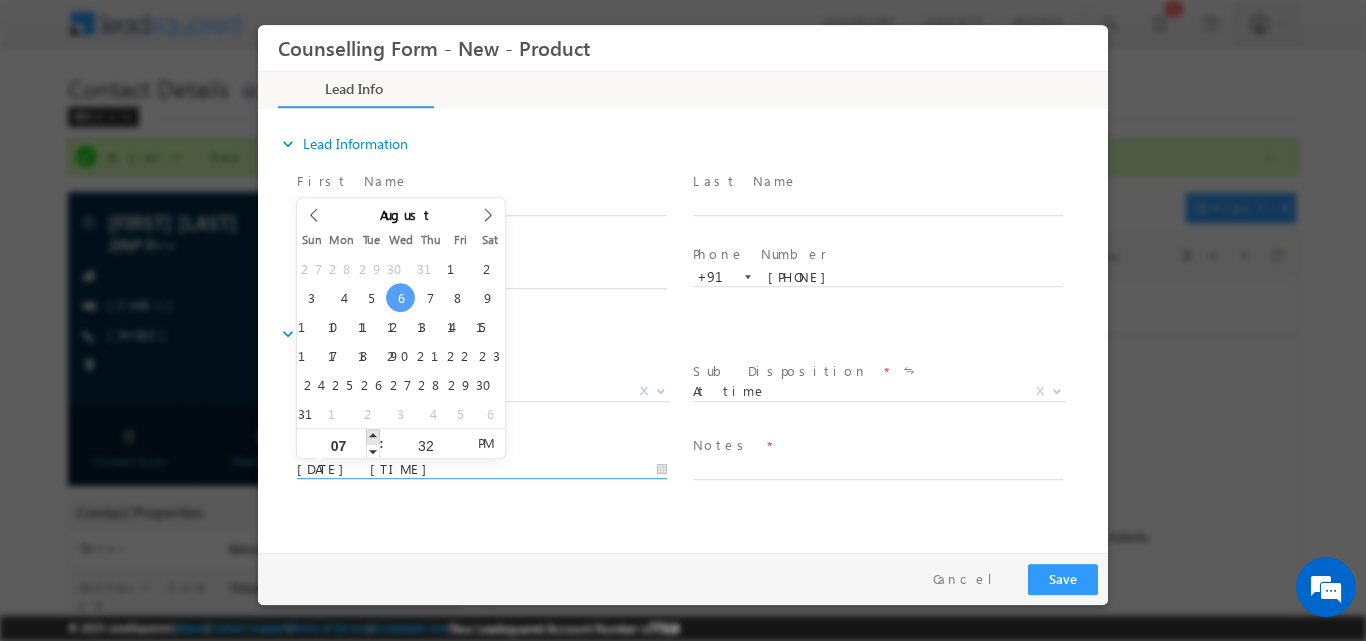 type on "06/08/2025 8:32 PM" 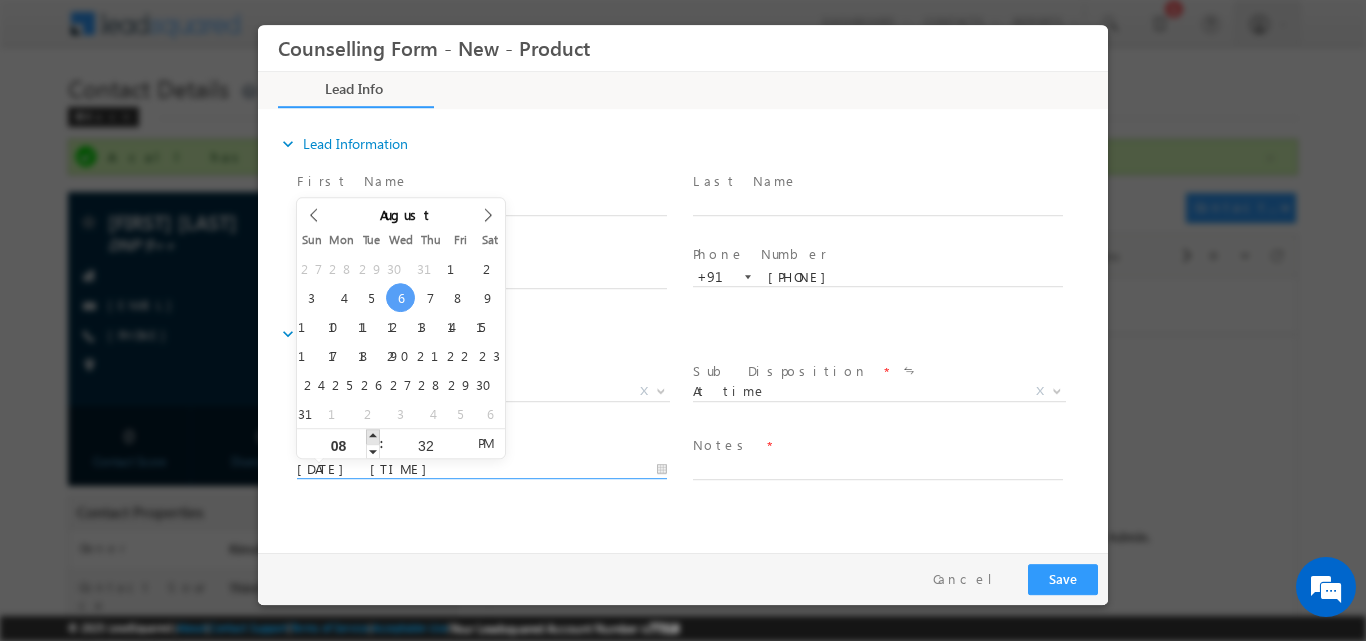 click at bounding box center [373, 435] 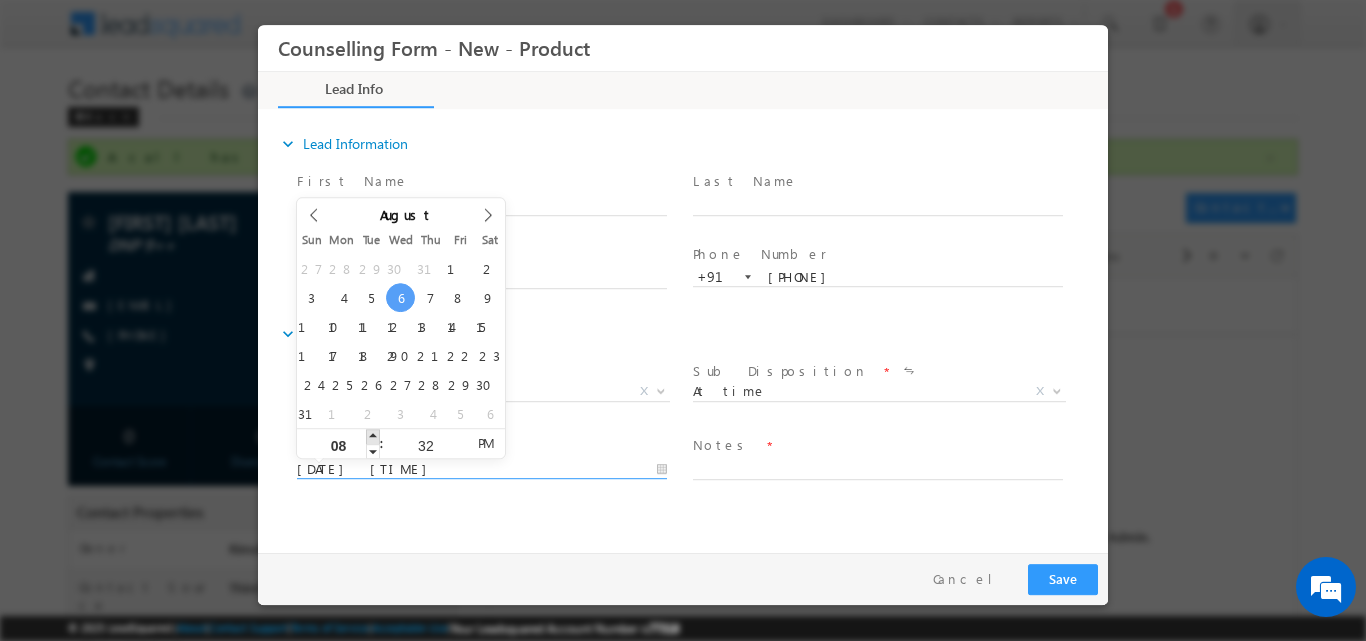 type on "06/08/2025 9:32 PM" 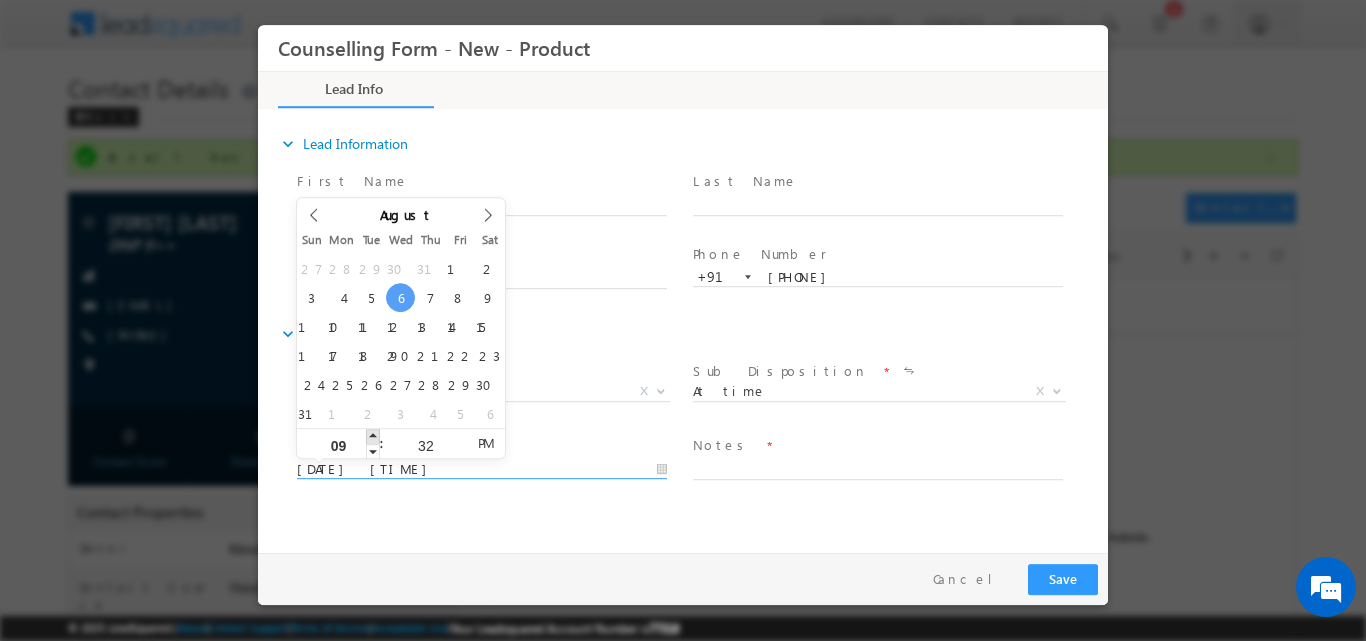 click at bounding box center [373, 435] 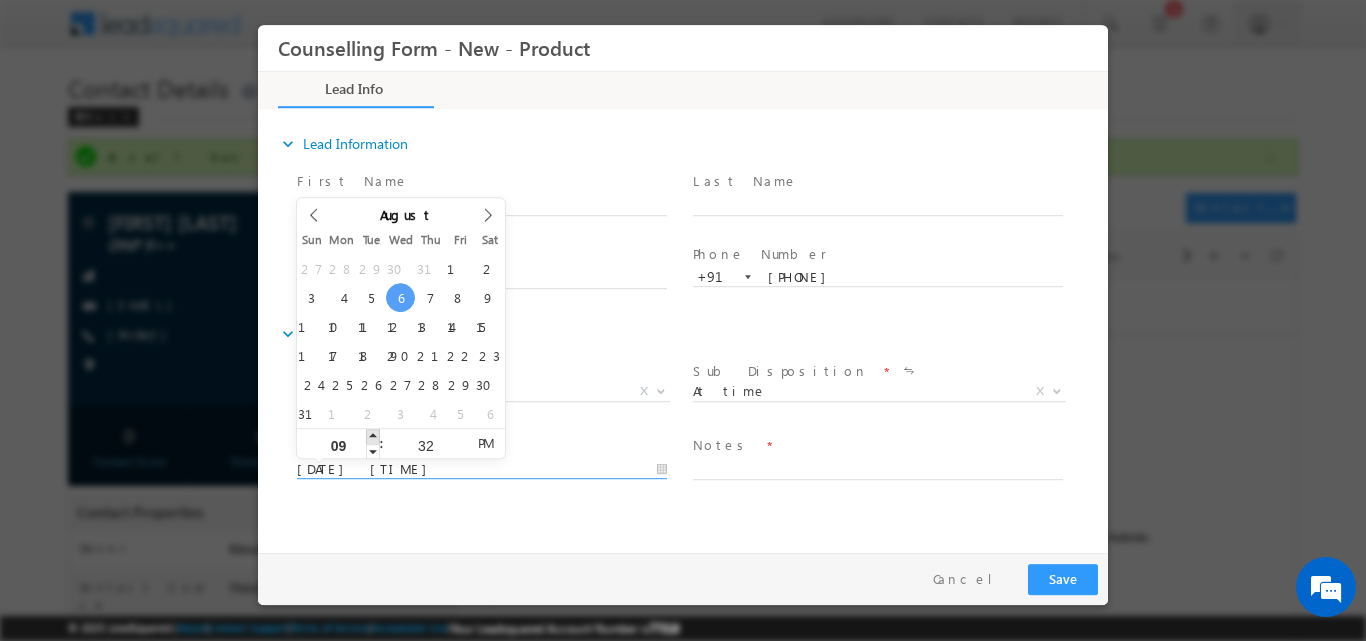 type on "06/08/2025 10:32 PM" 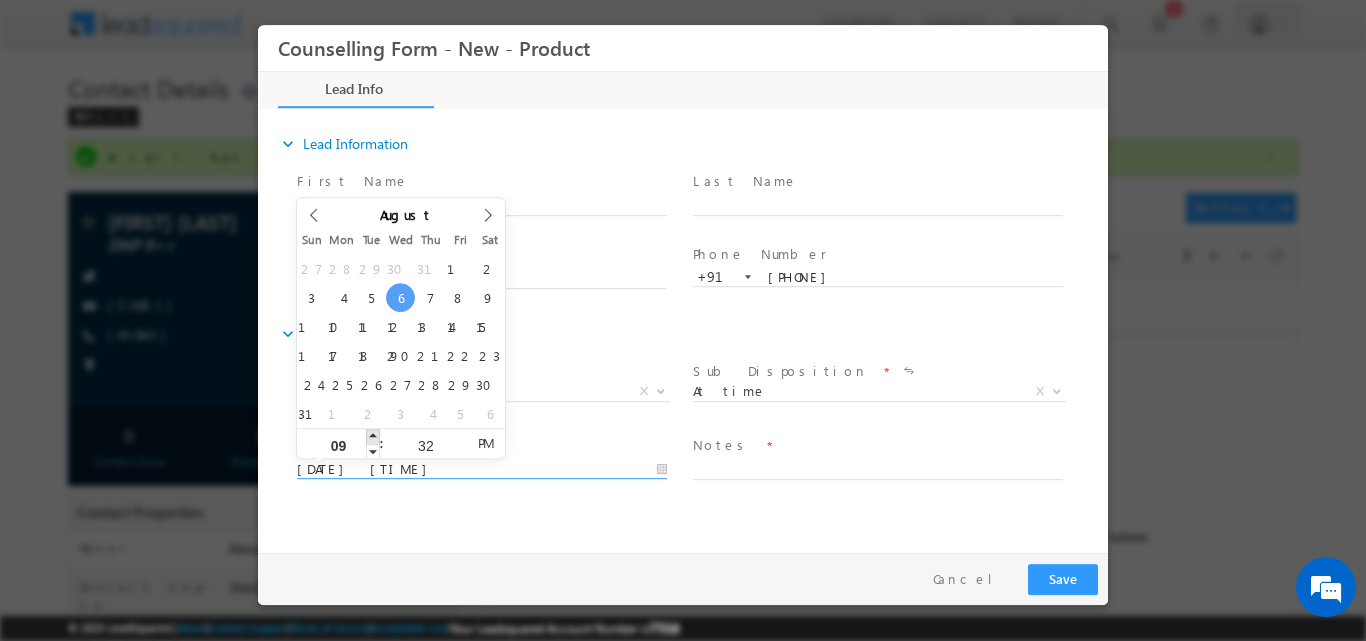 type on "10" 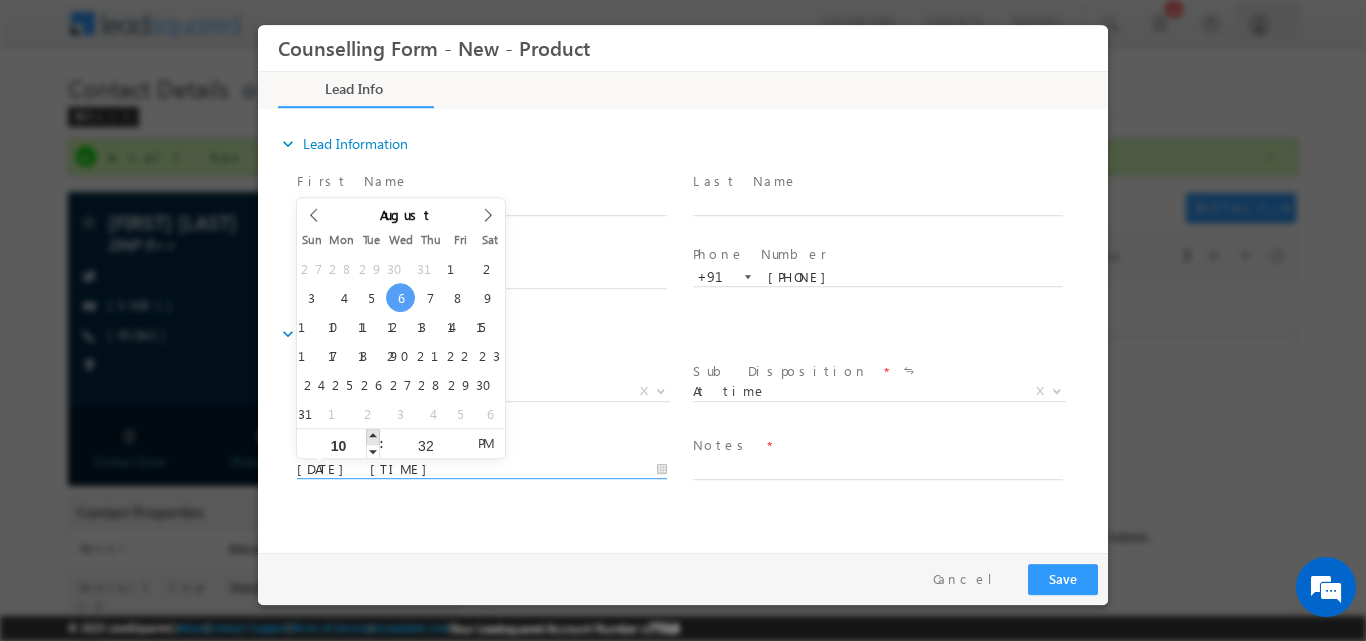 click at bounding box center (373, 435) 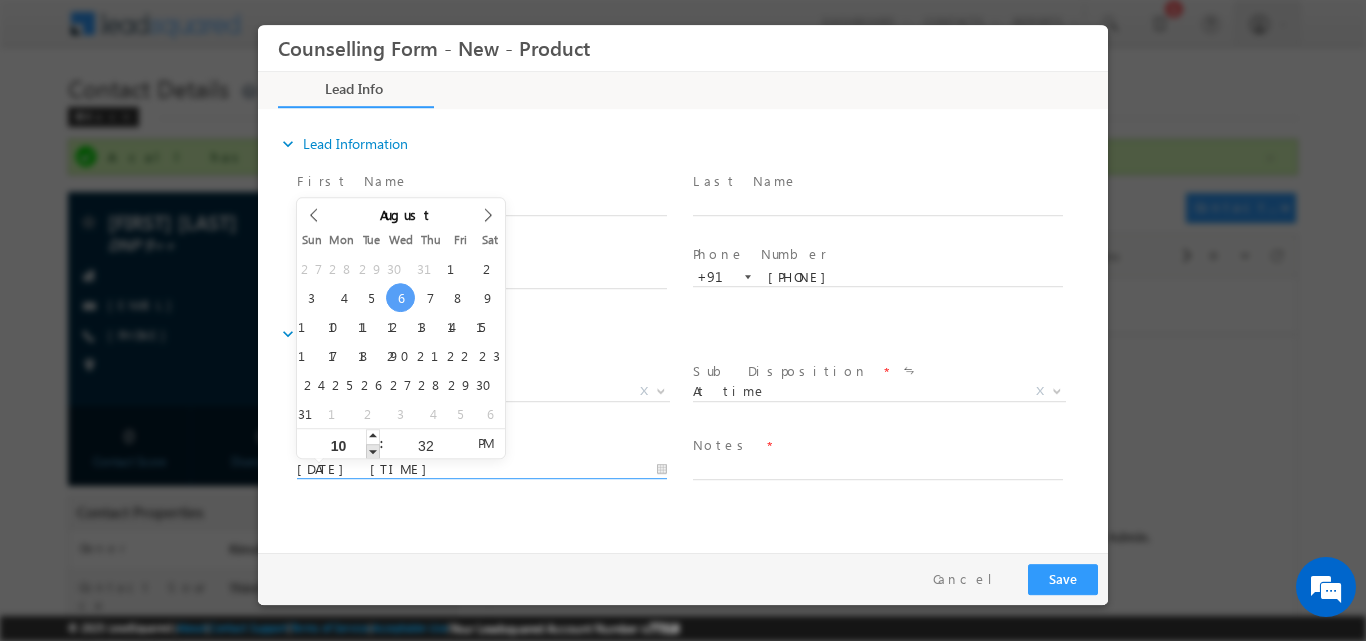 type on "06/08/2025 9:32 PM" 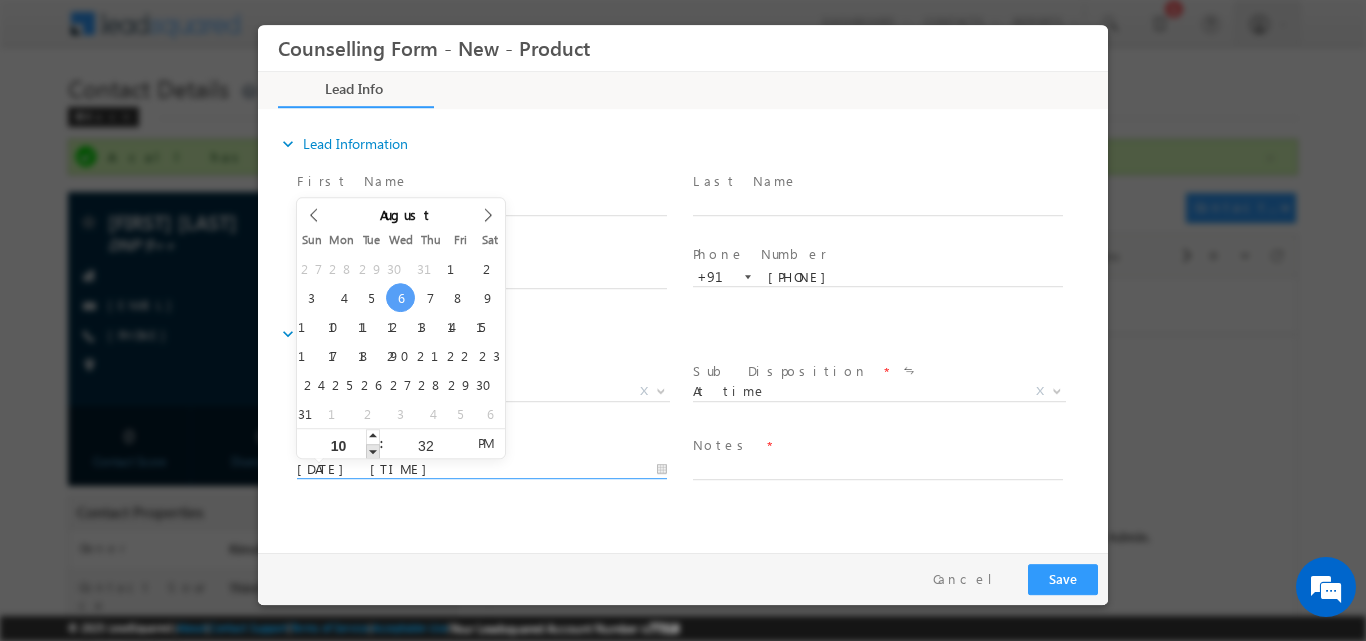 type on "09" 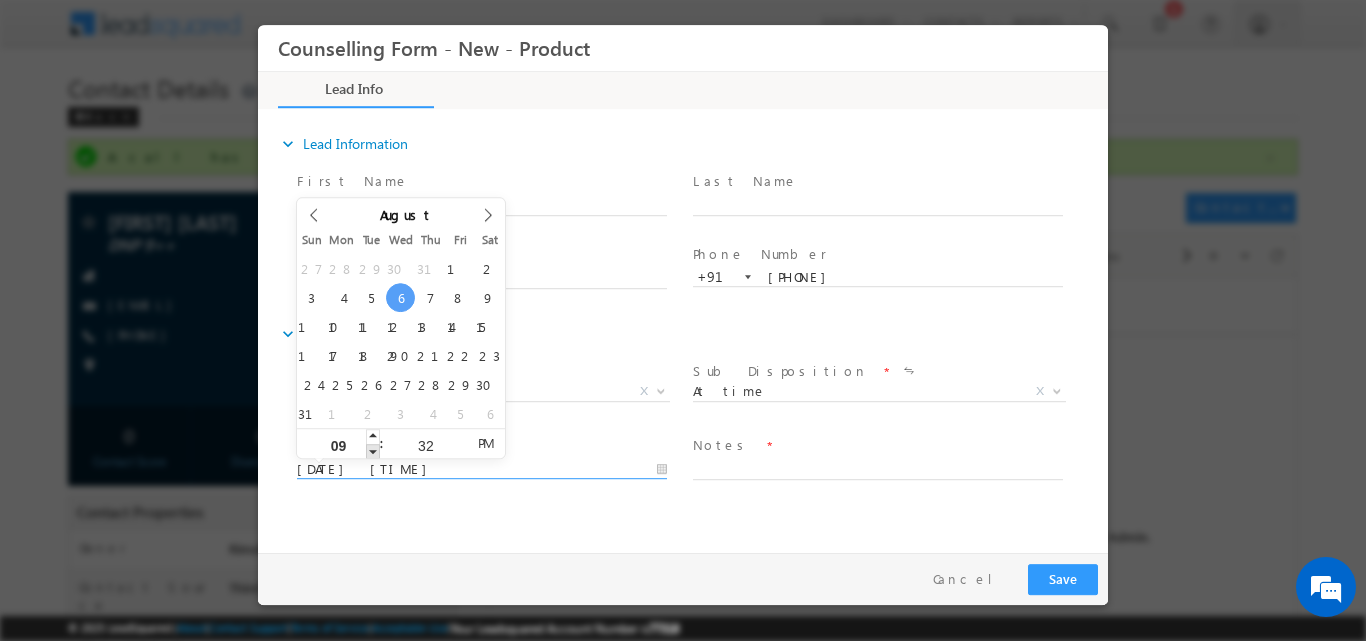 click at bounding box center [373, 450] 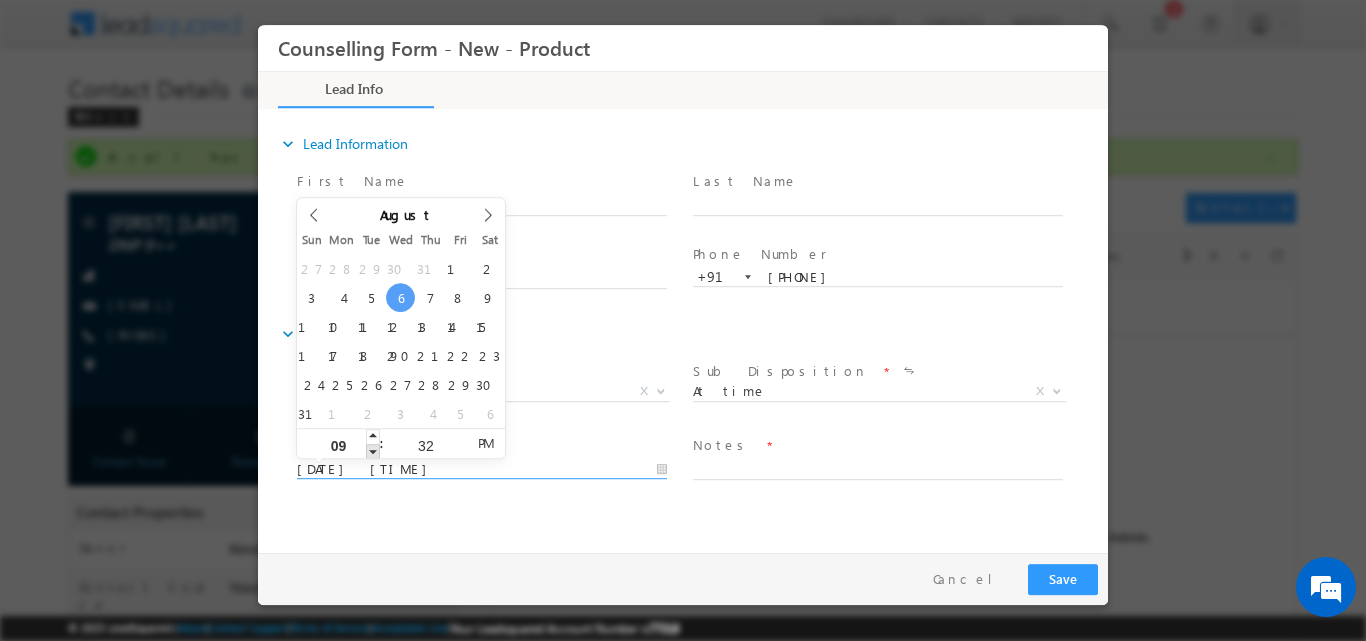 type on "08" 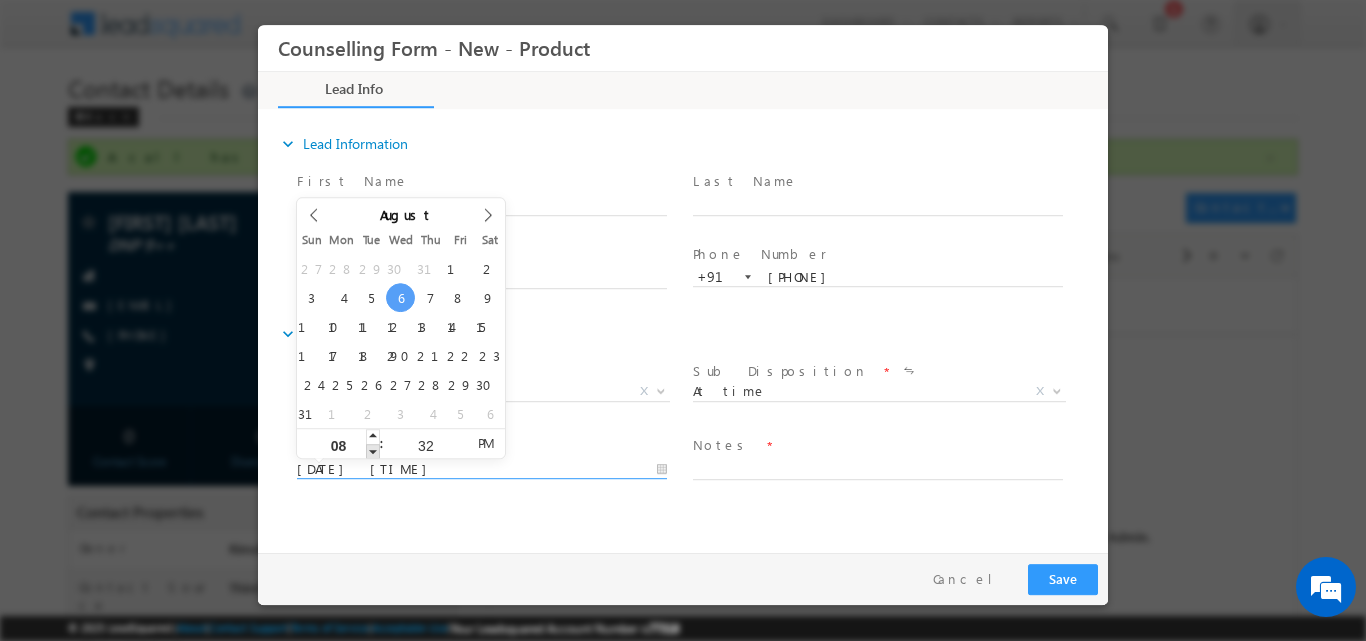 click at bounding box center (373, 450) 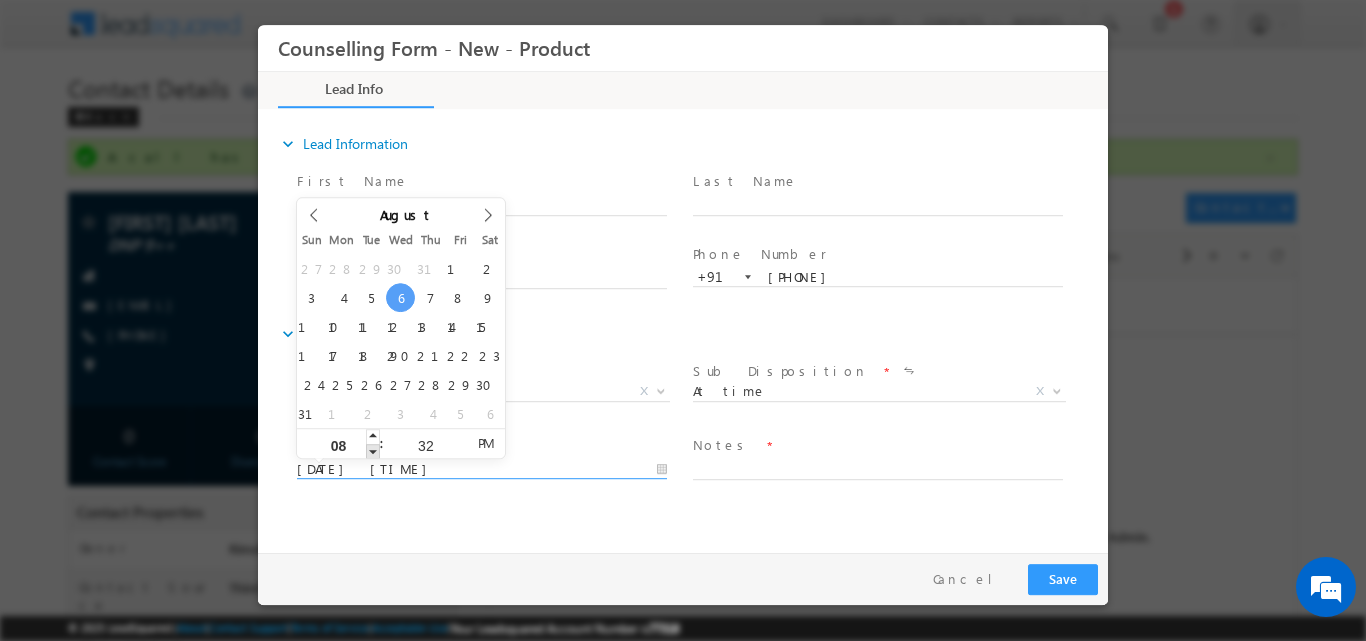 type on "06/08/2025 7:32 PM" 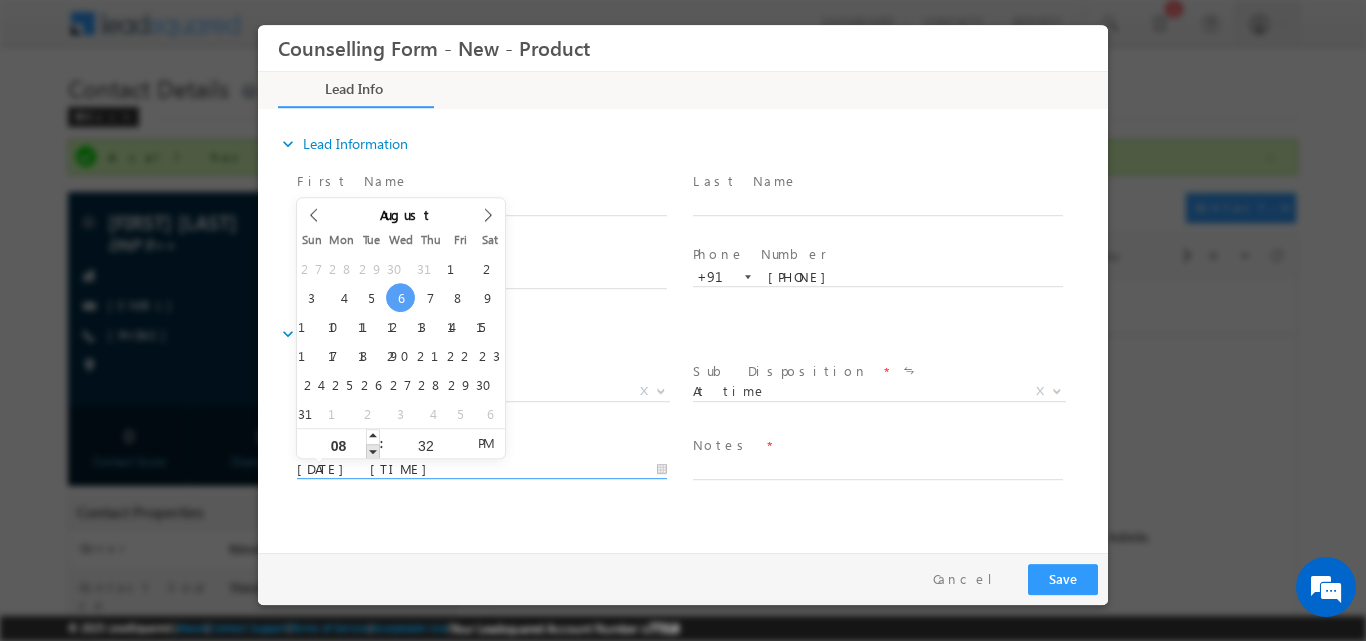 type on "07" 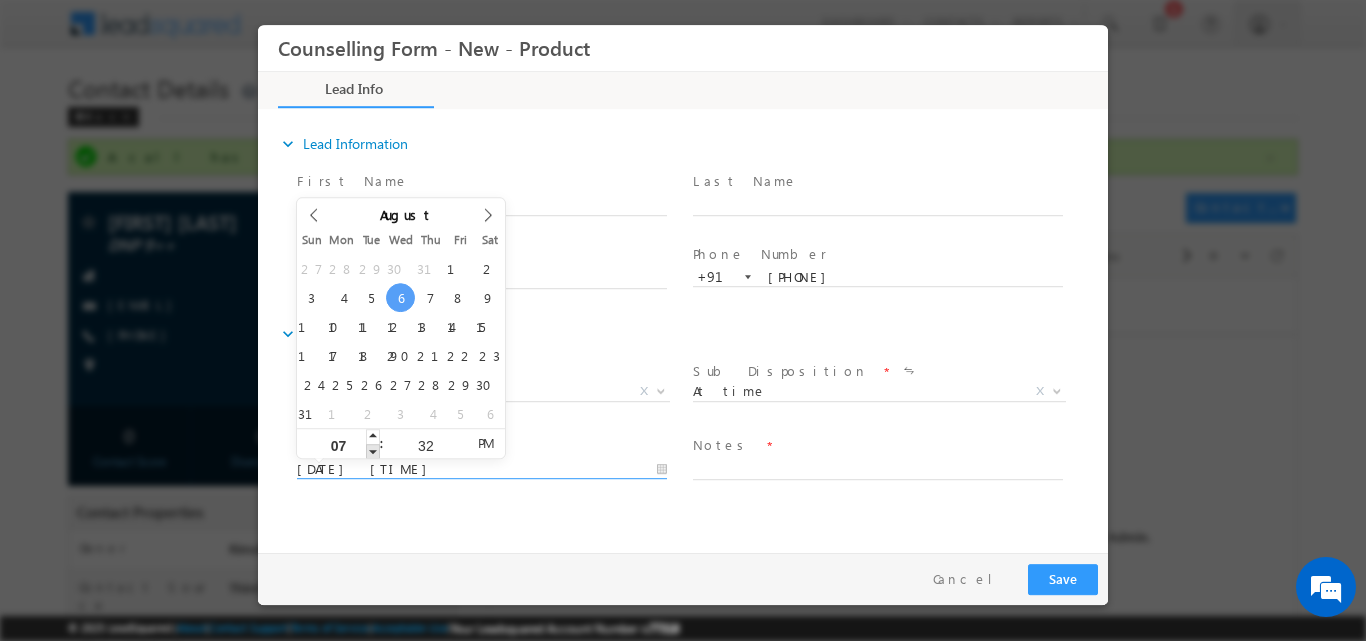 click at bounding box center (373, 450) 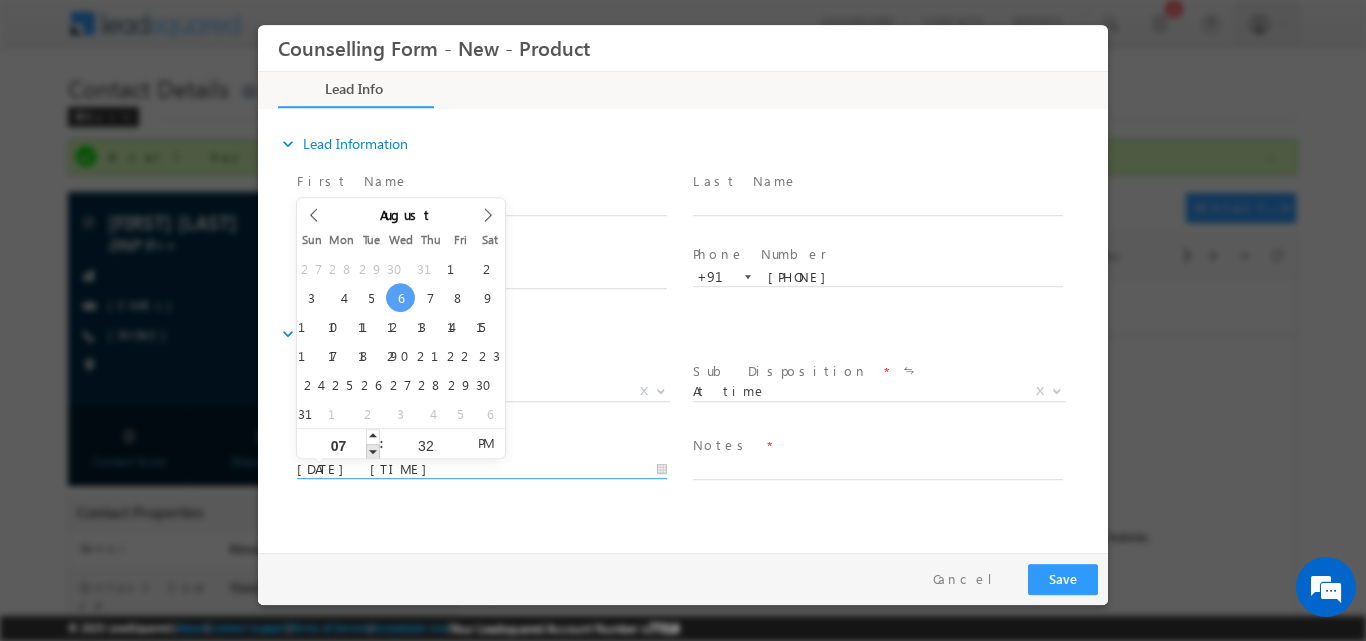 type on "06/08/2025 6:32 PM" 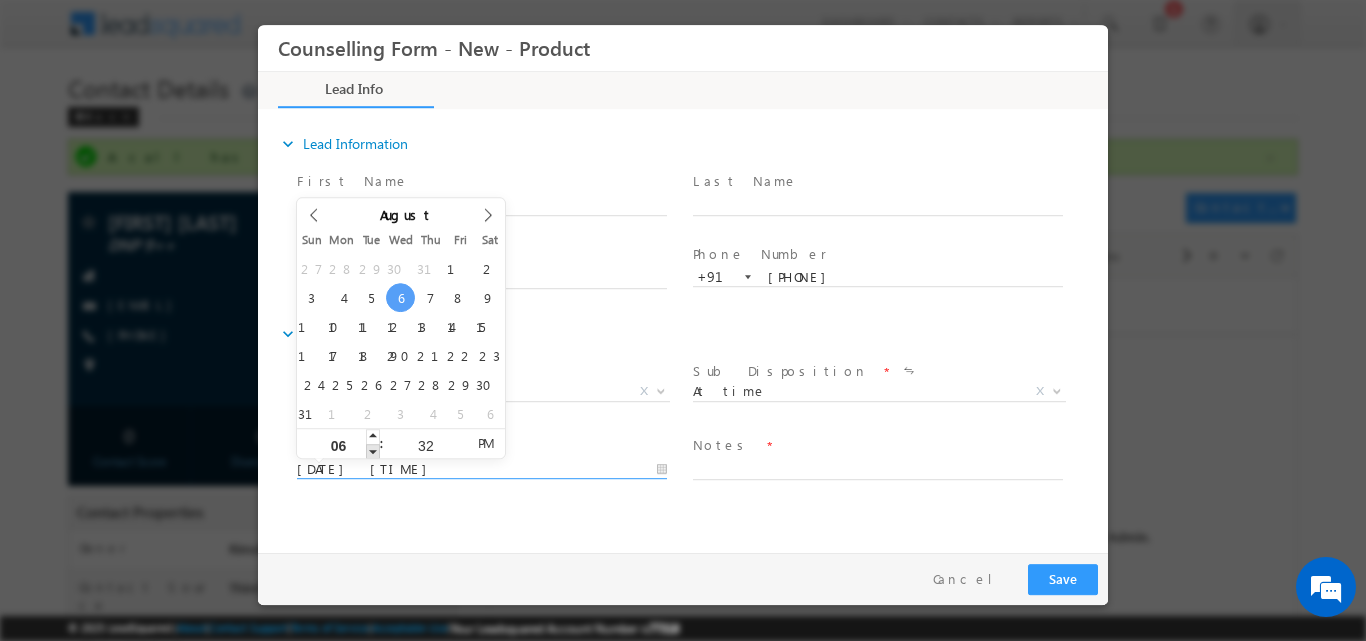 click at bounding box center [373, 450] 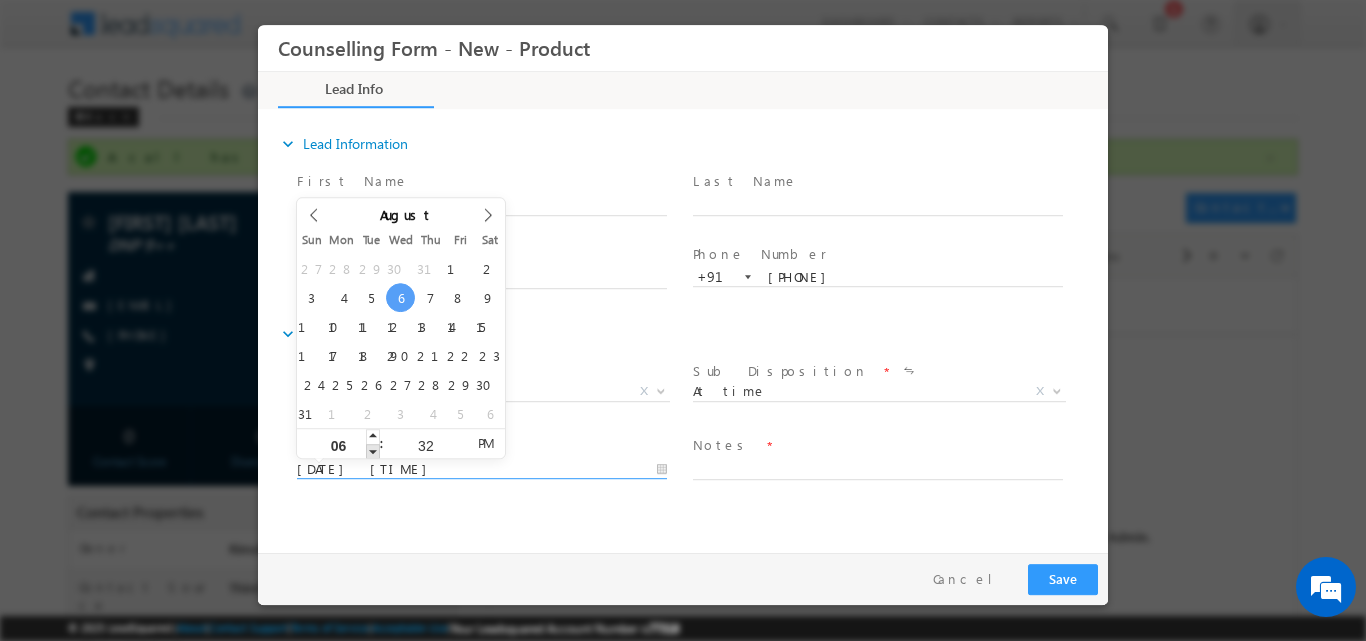 type on "06/08/2025 5:32 PM" 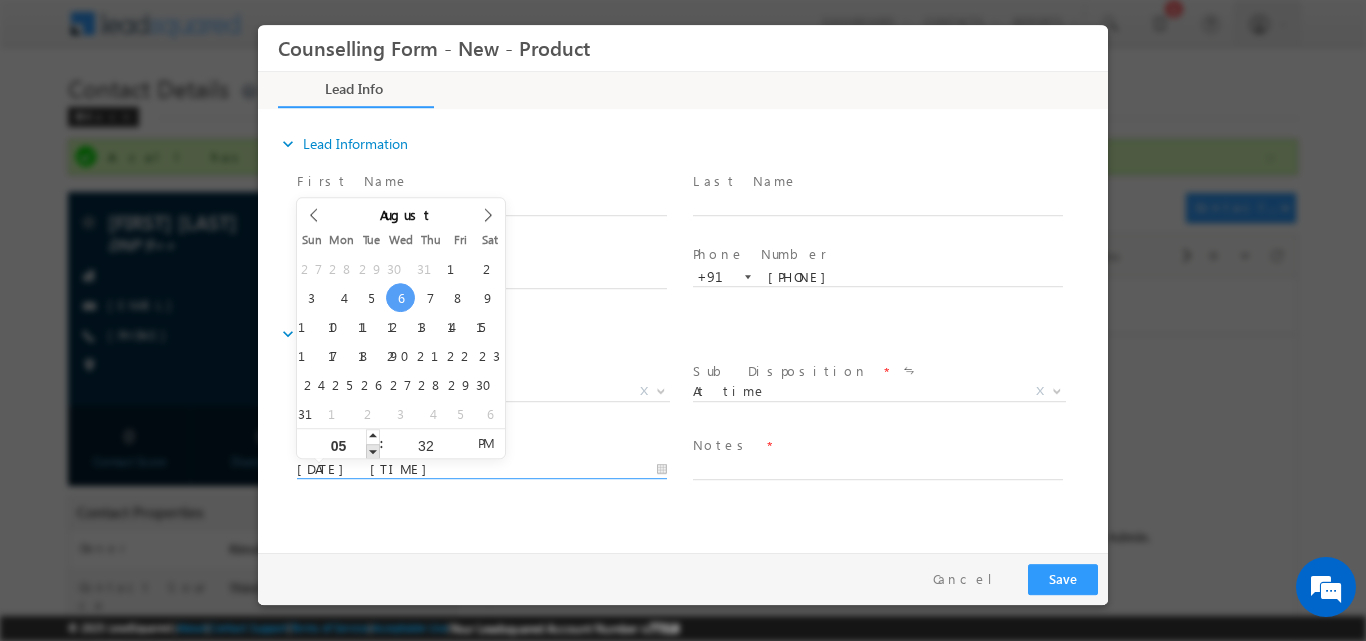click at bounding box center [373, 450] 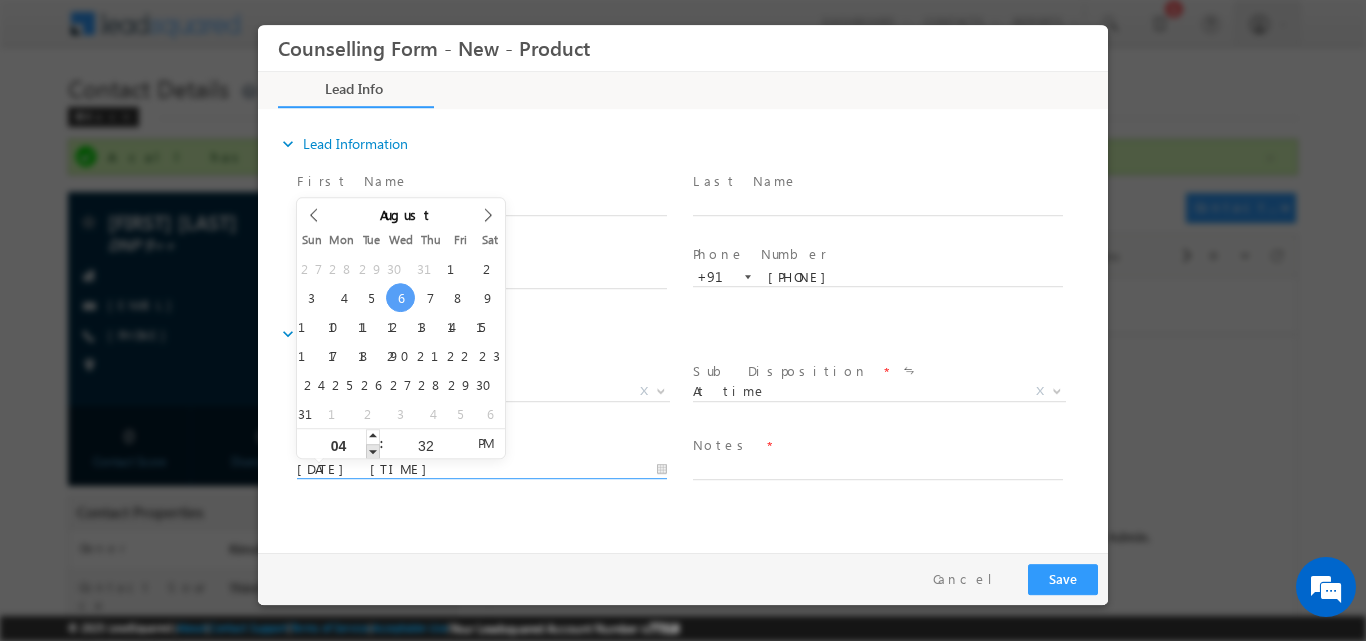 click at bounding box center (373, 450) 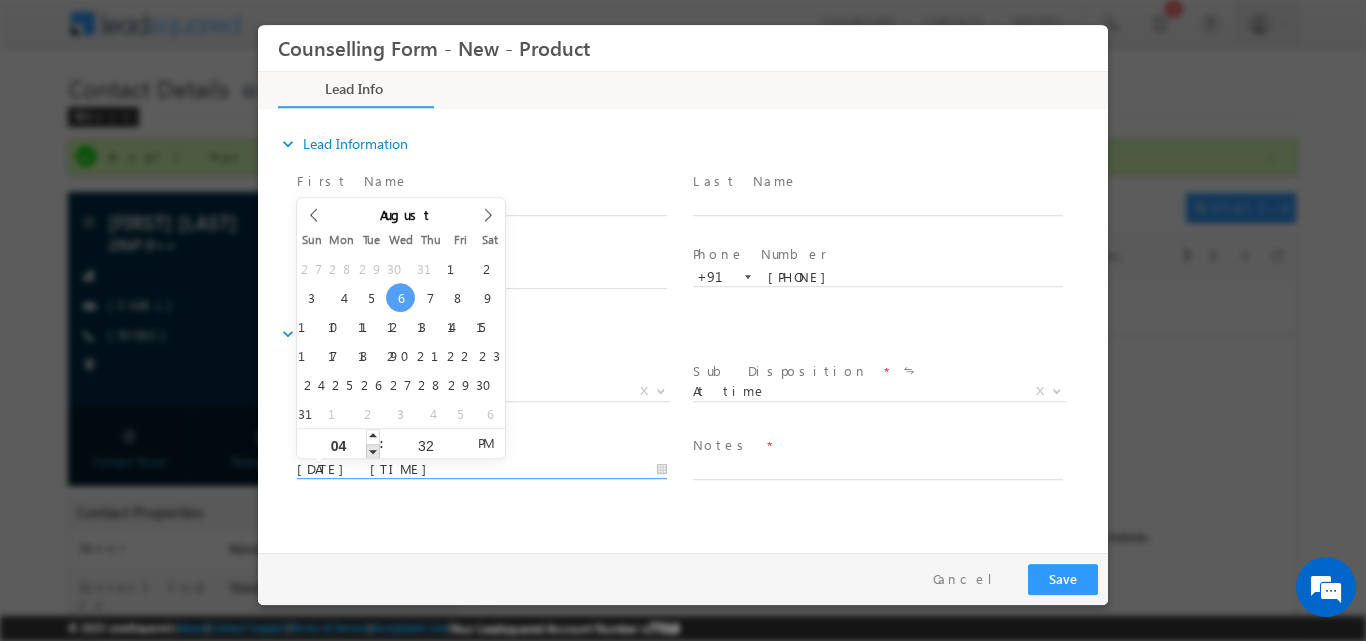 type on "03" 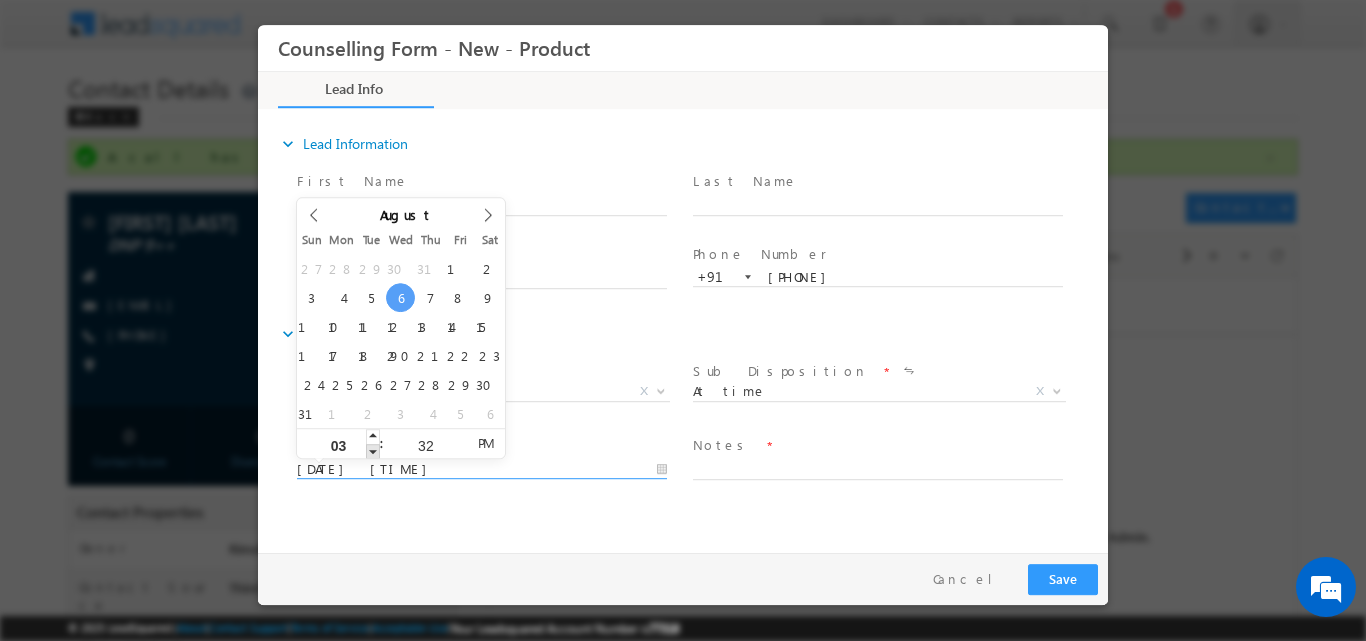click at bounding box center [373, 450] 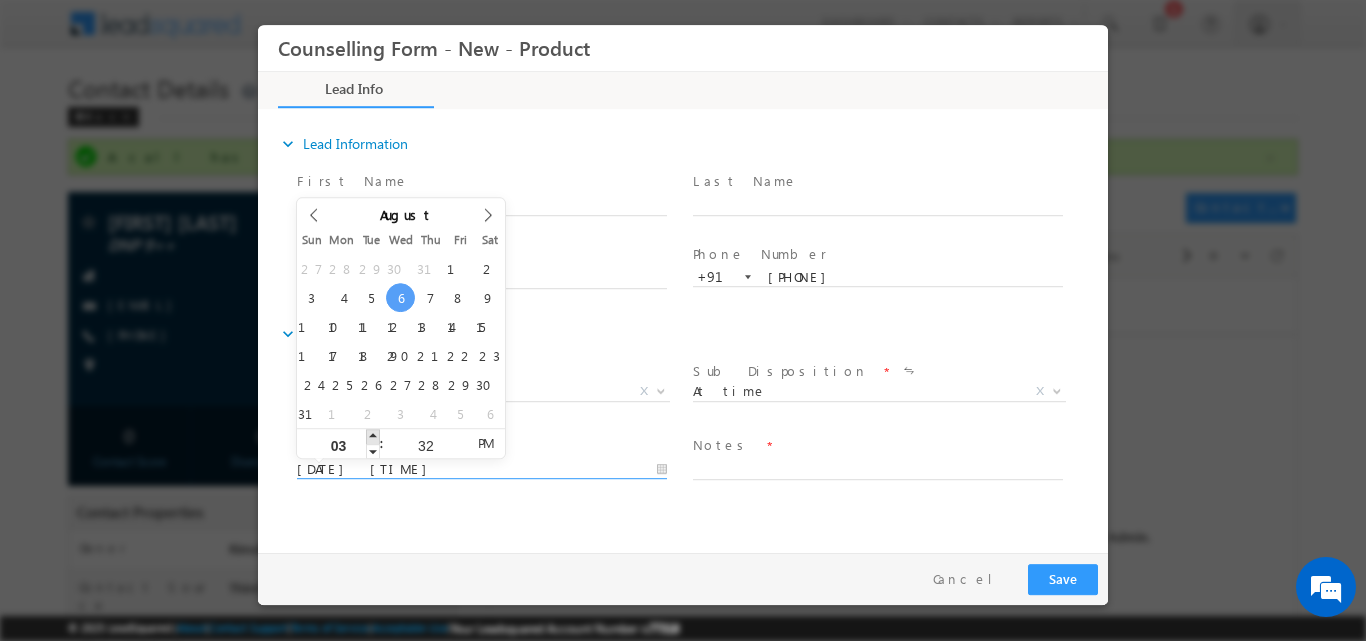 type on "06/08/2025 4:32 PM" 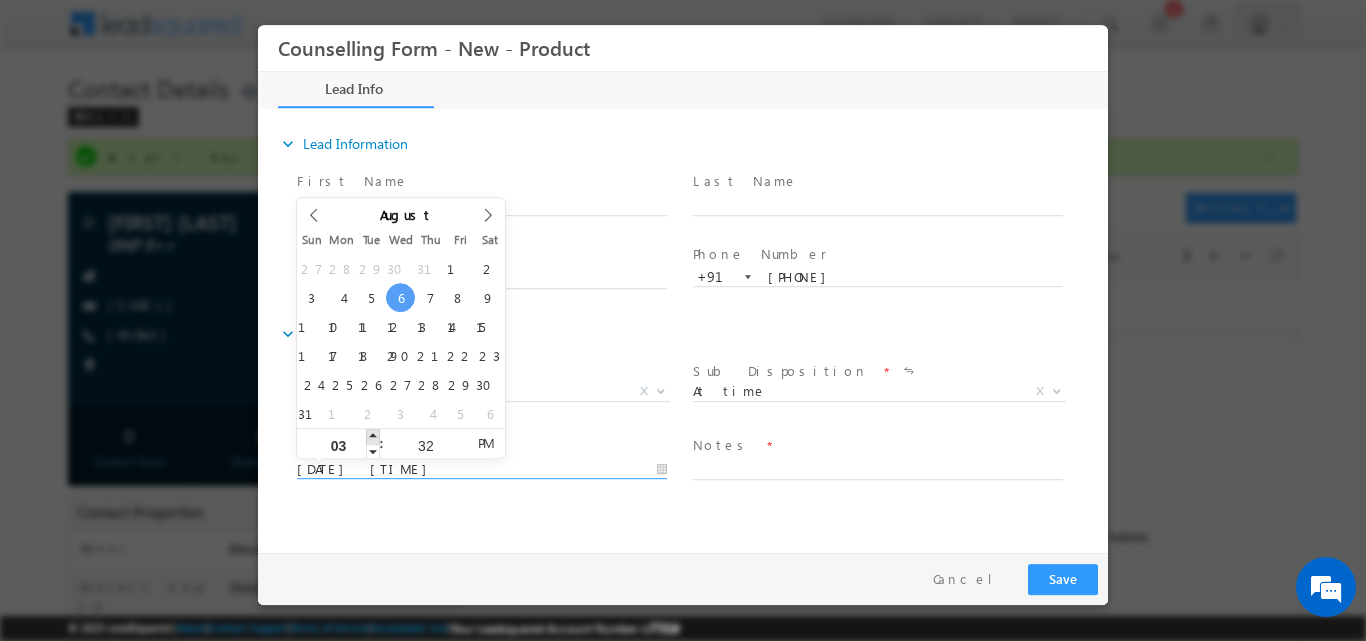 type on "04" 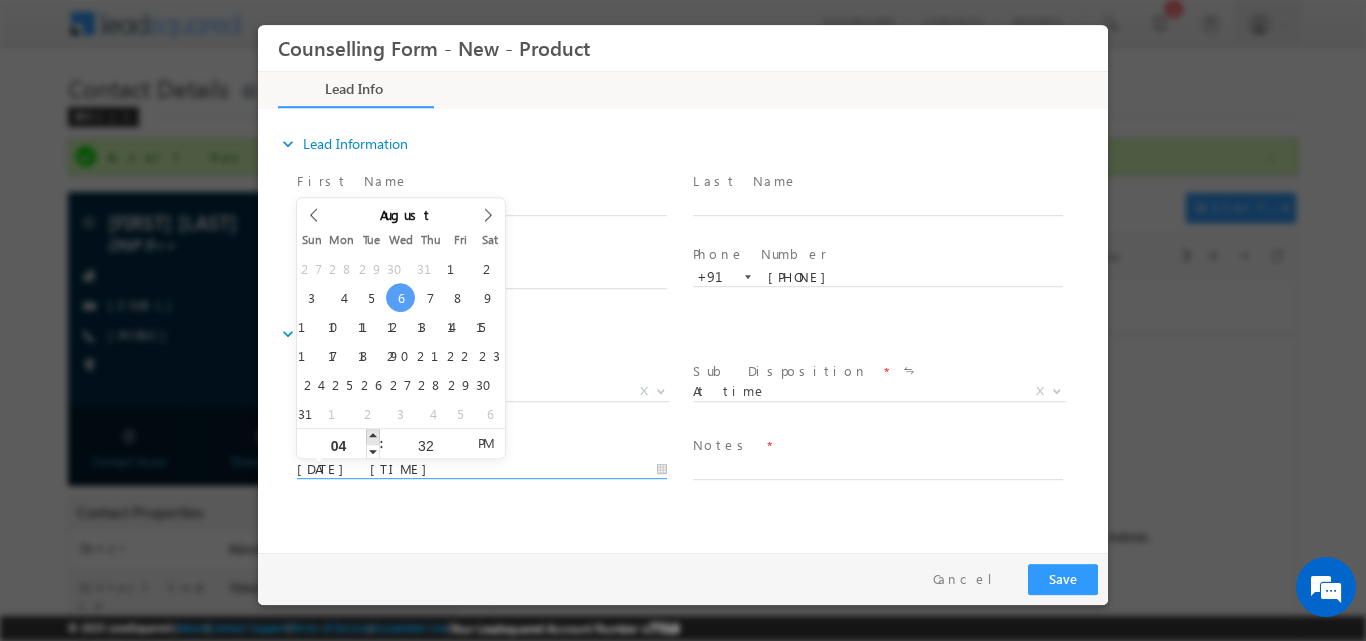 click at bounding box center (373, 435) 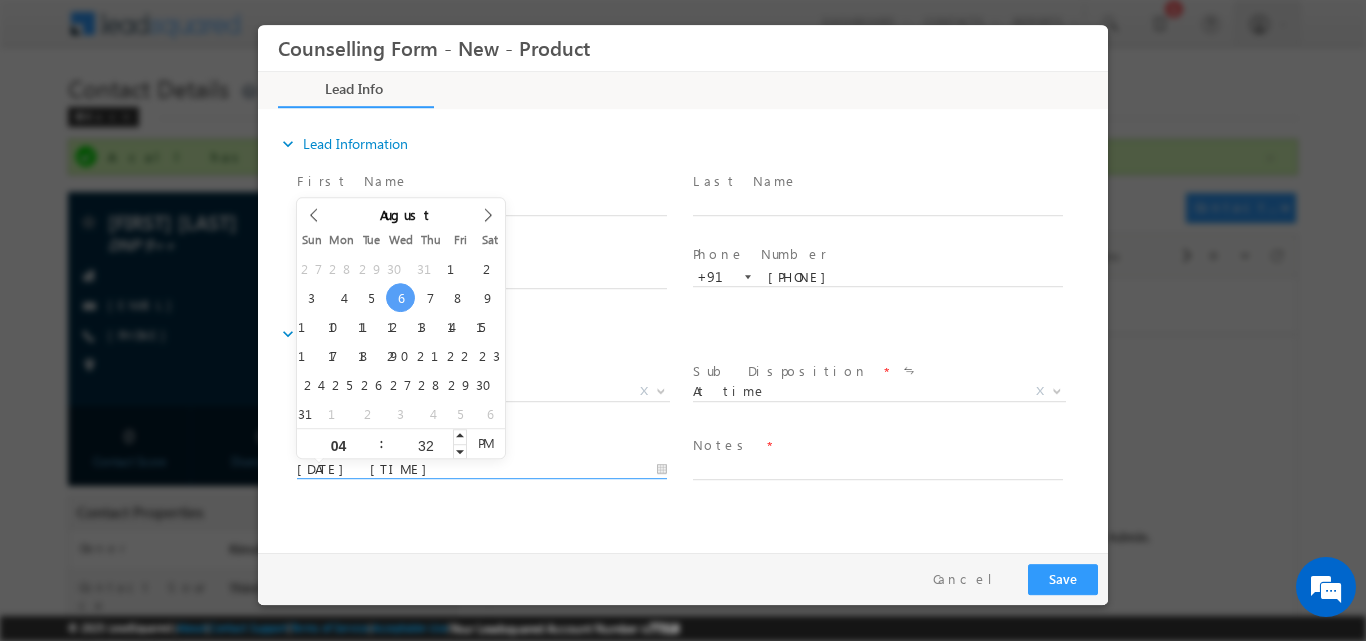 click on "32" at bounding box center (425, 444) 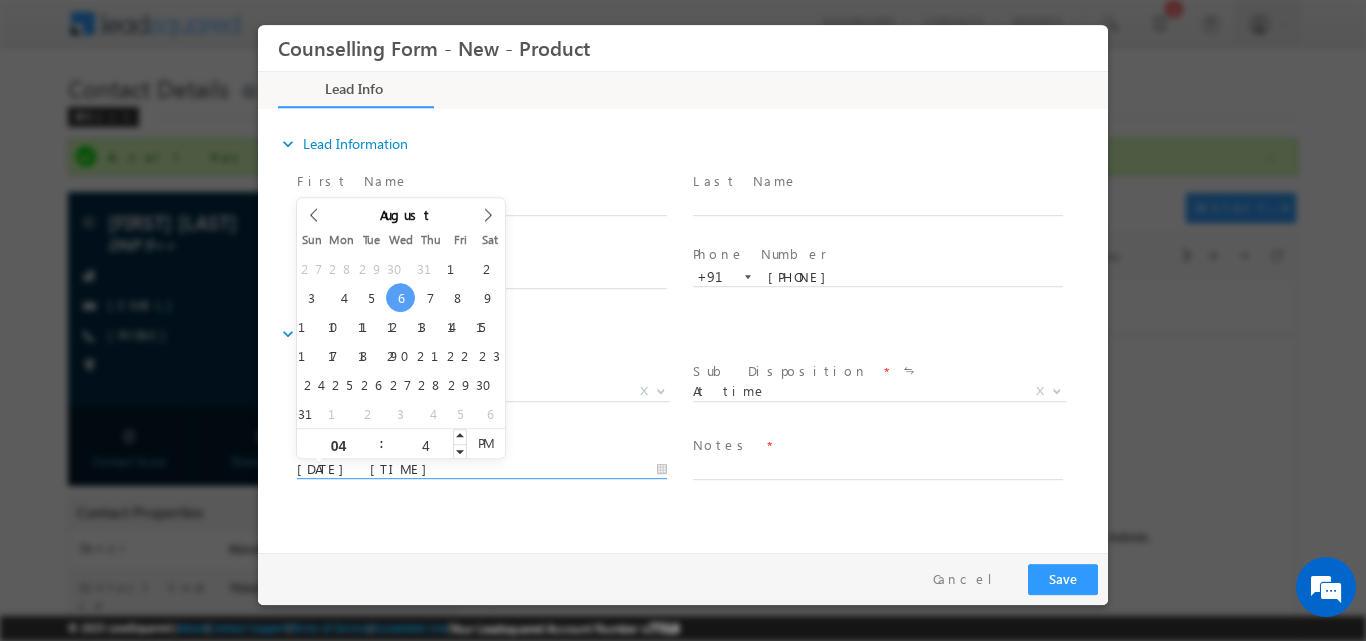 type on "45" 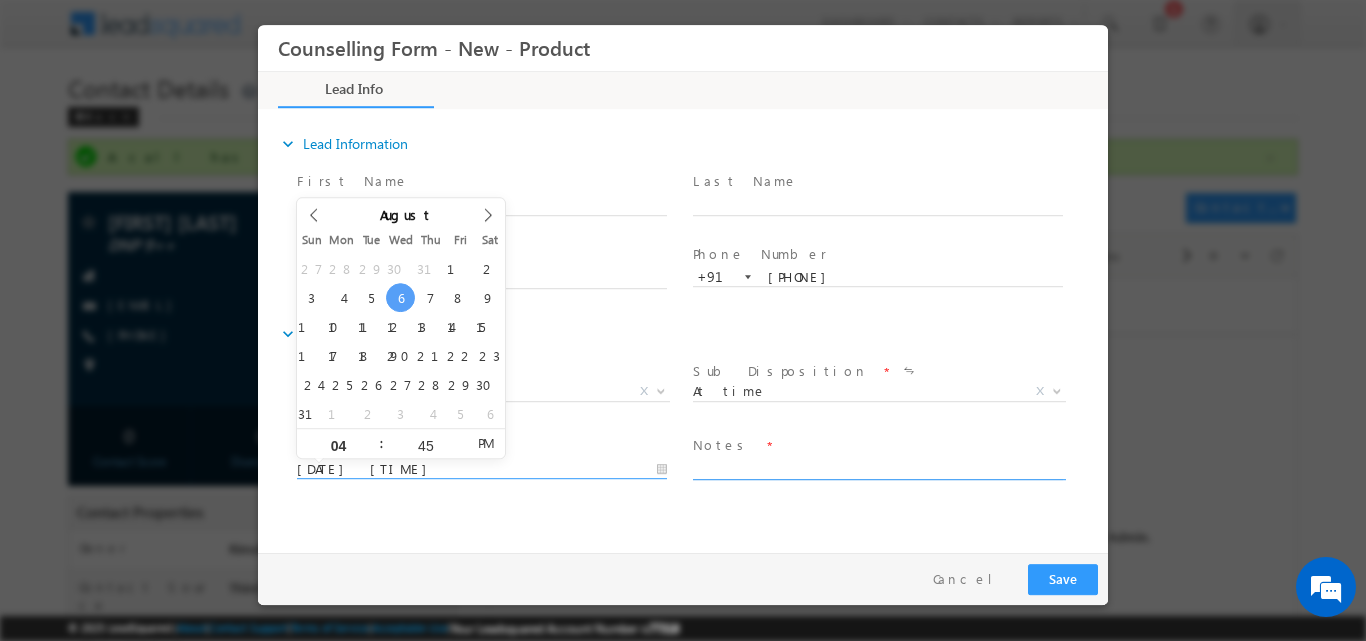 type on "06/08/2025 4:45 PM" 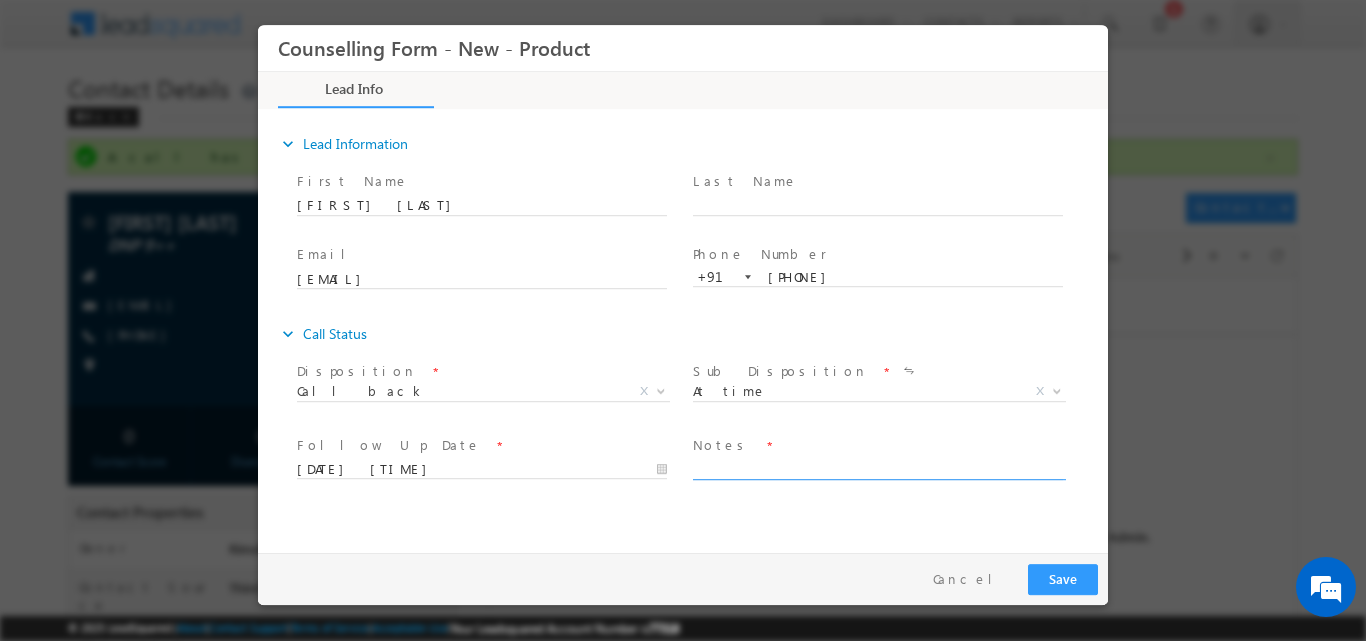 click at bounding box center [878, 467] 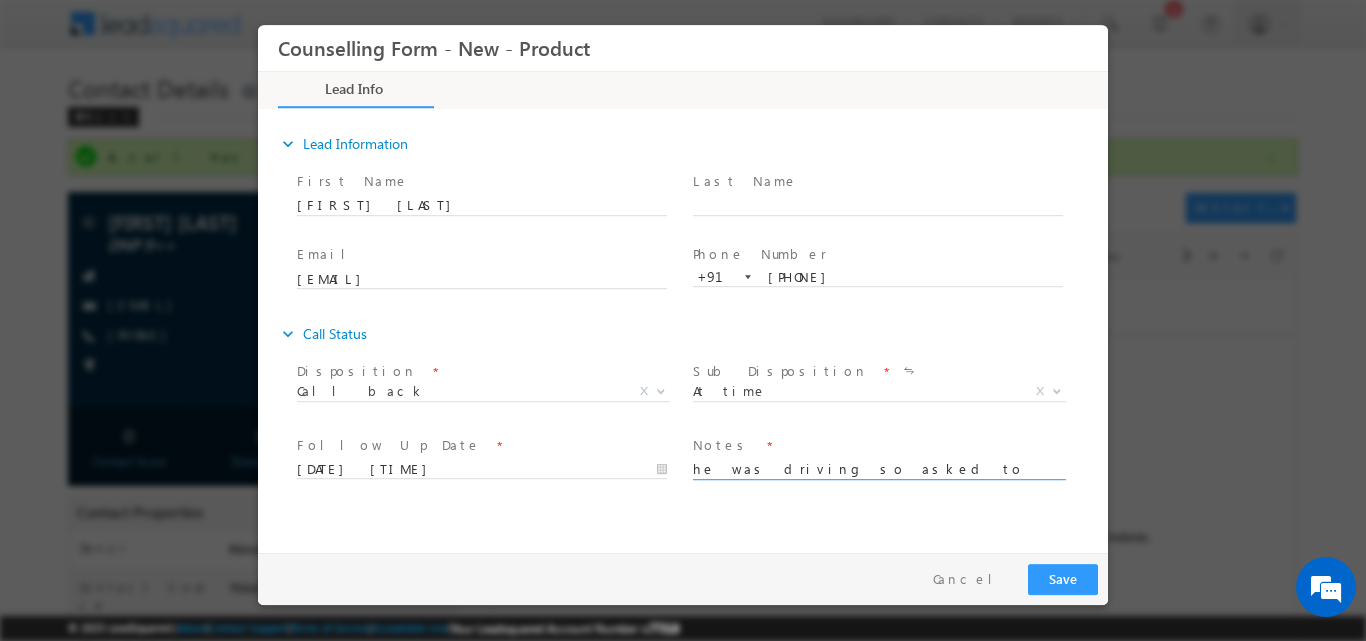 type on "he was driving so asked to connect after 15 minutes" 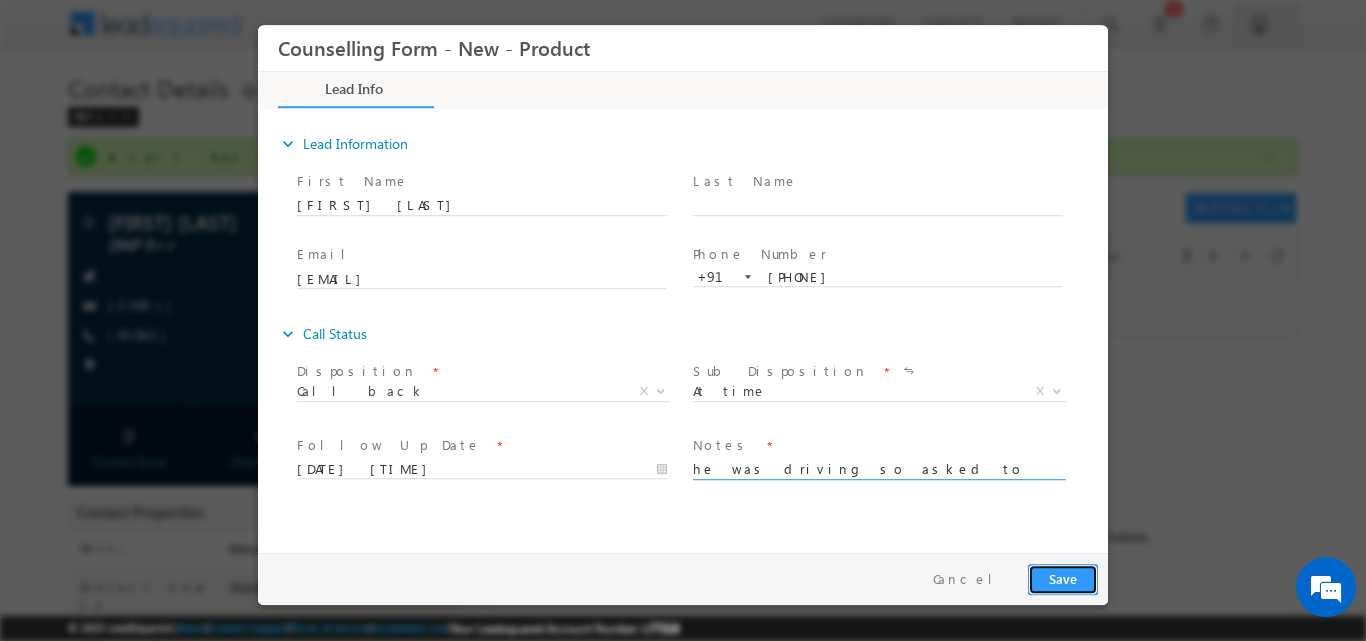 click on "Save" at bounding box center [1063, 578] 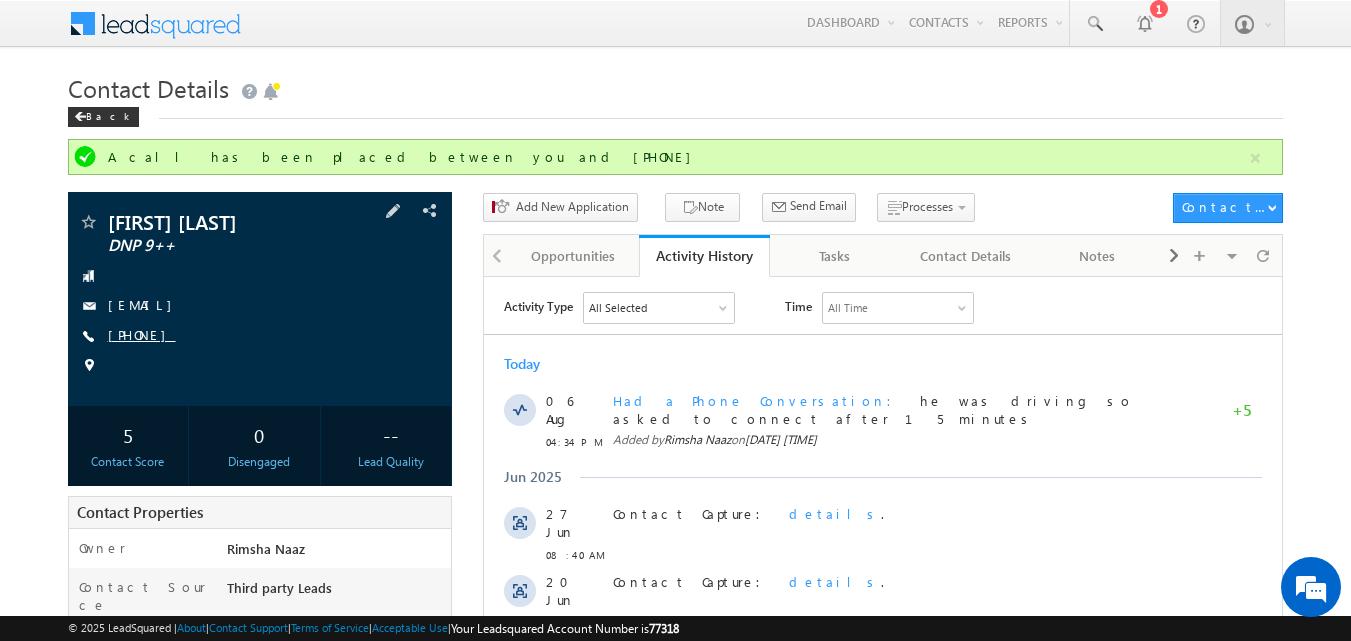 click on "+91-9164249678" at bounding box center [142, 334] 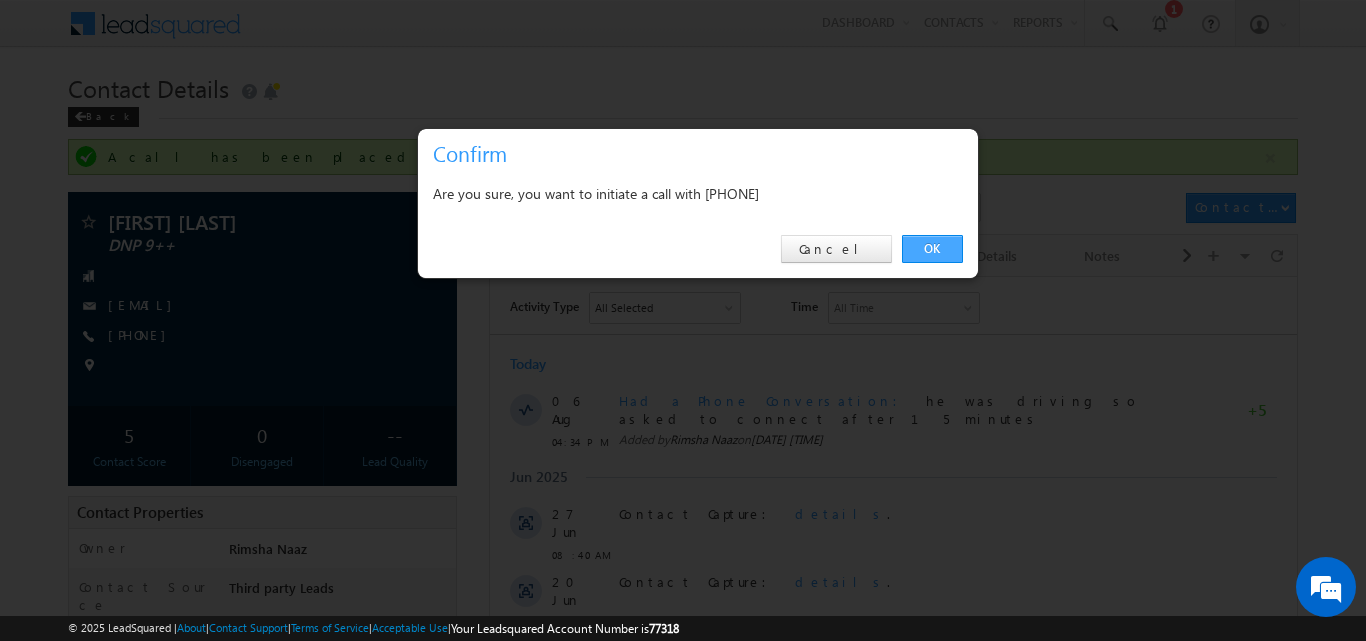 click on "OK" at bounding box center (932, 249) 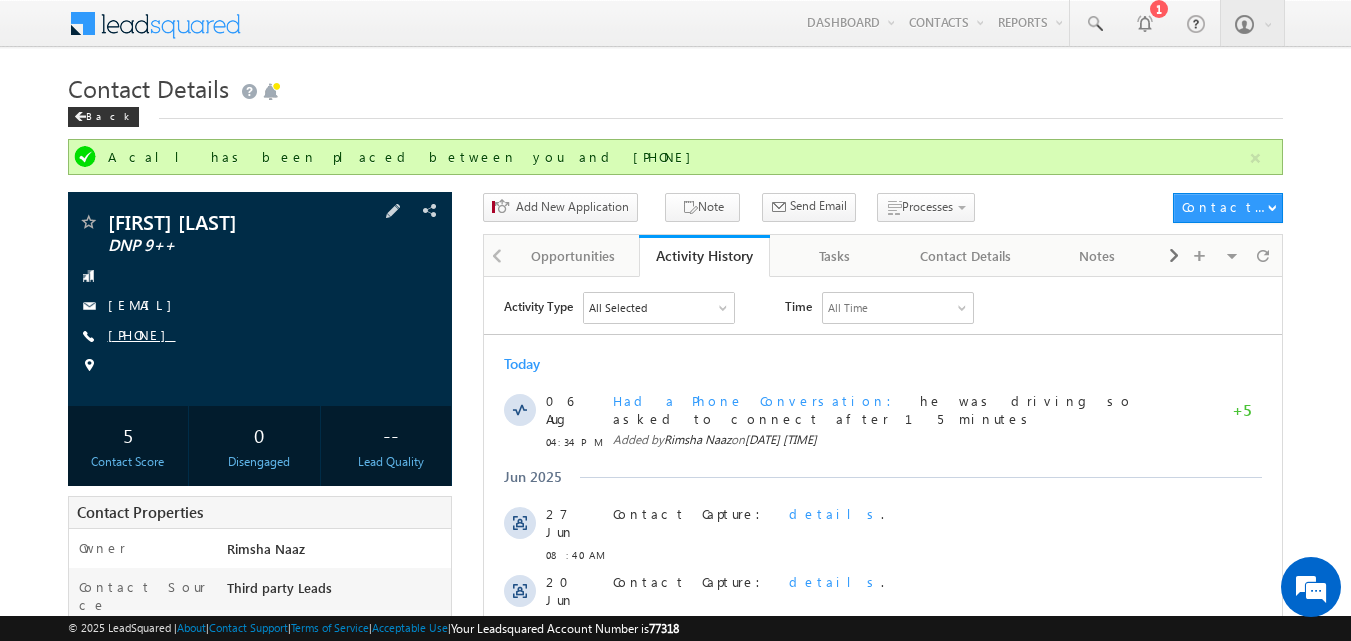 click on "+91-9164249678" at bounding box center [142, 334] 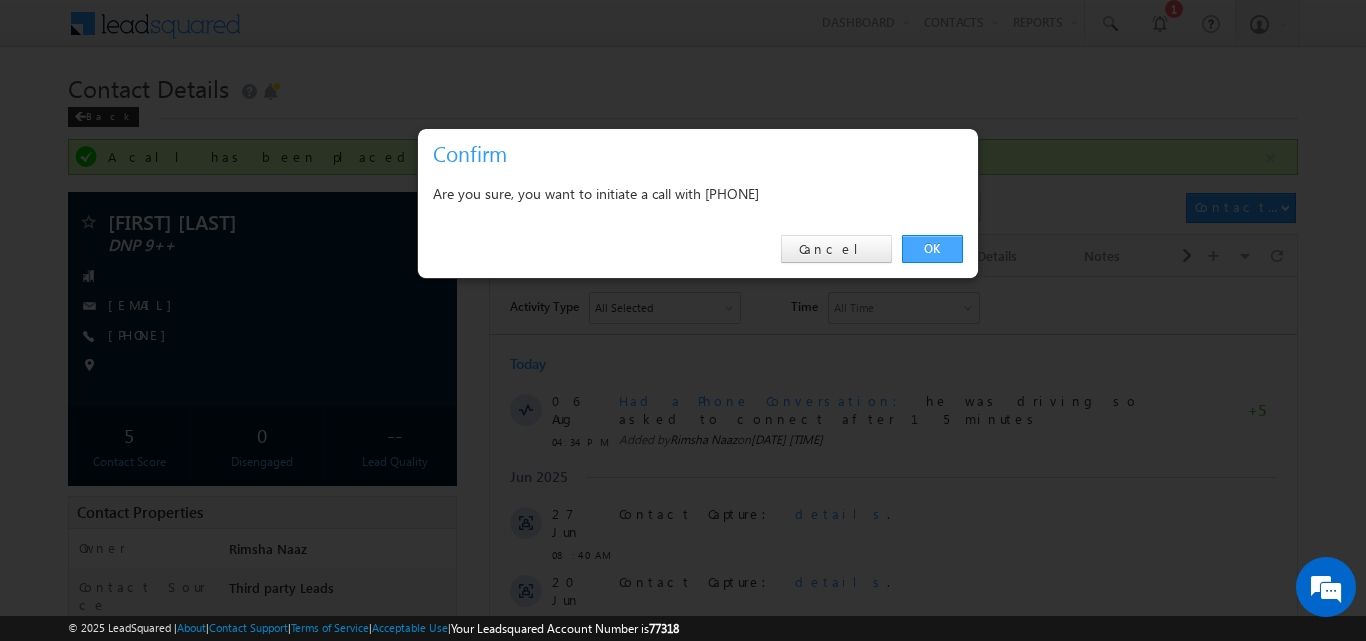 click on "OK" at bounding box center (932, 249) 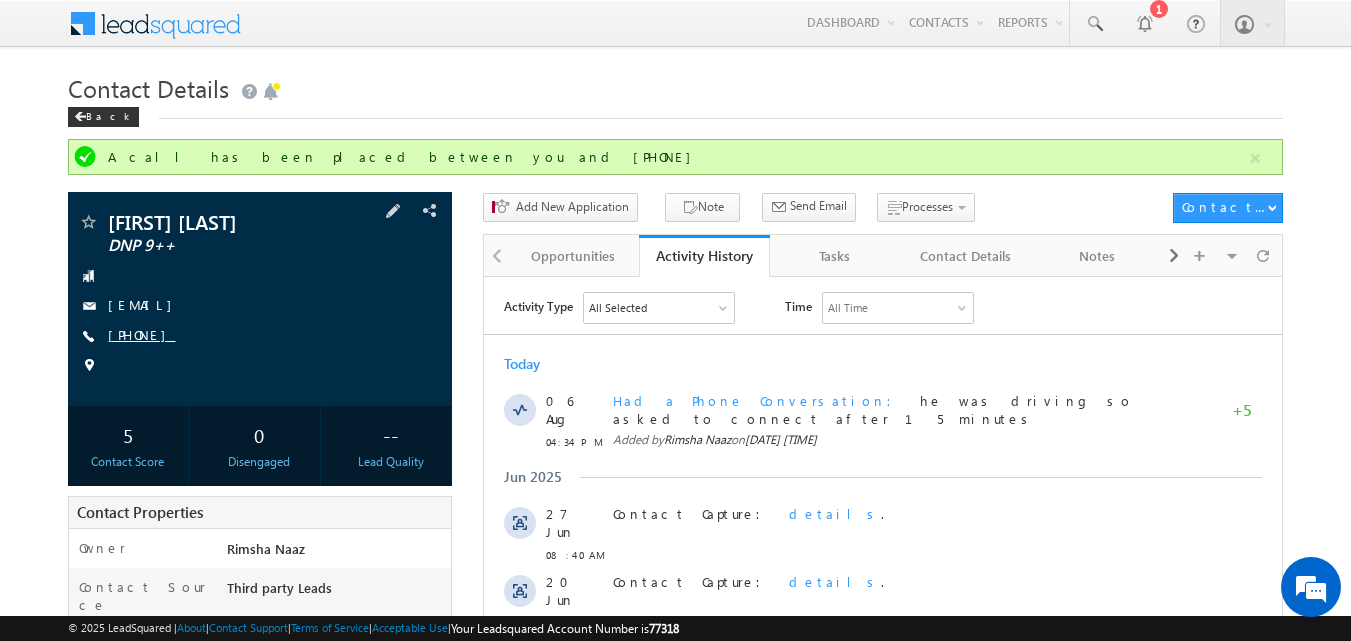 click on "+91-9164249678" at bounding box center [142, 334] 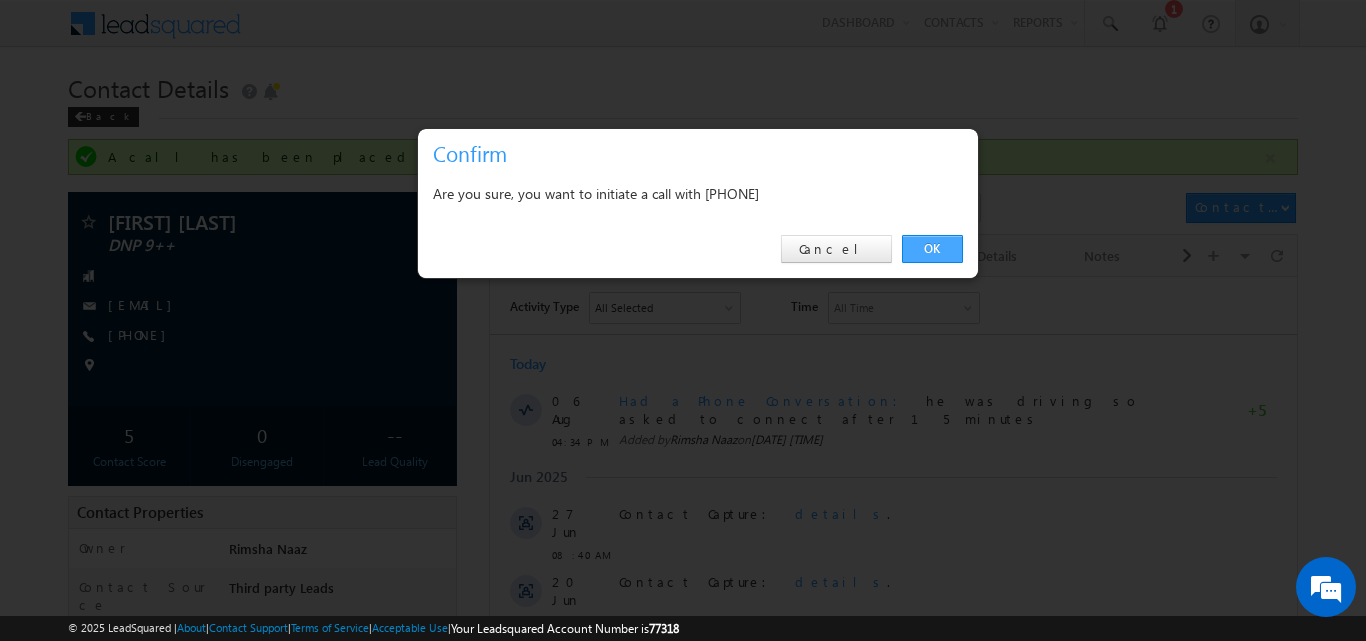 click on "OK" at bounding box center (932, 249) 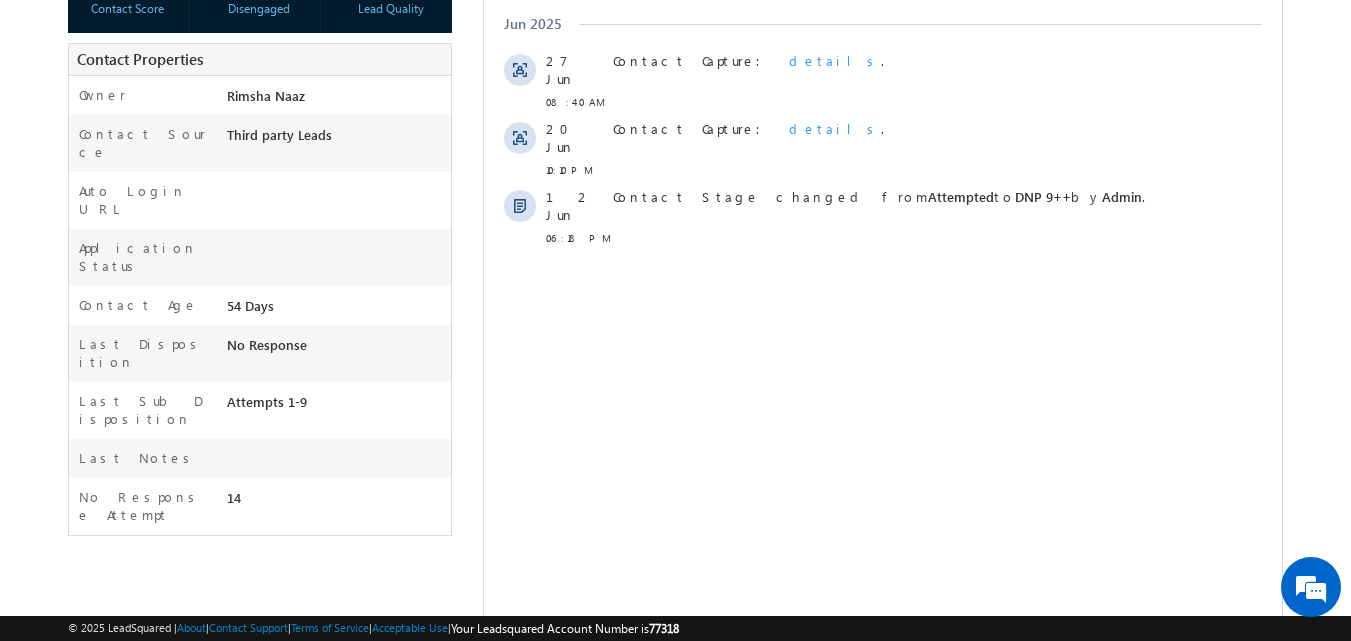 scroll, scrollTop: 0, scrollLeft: 0, axis: both 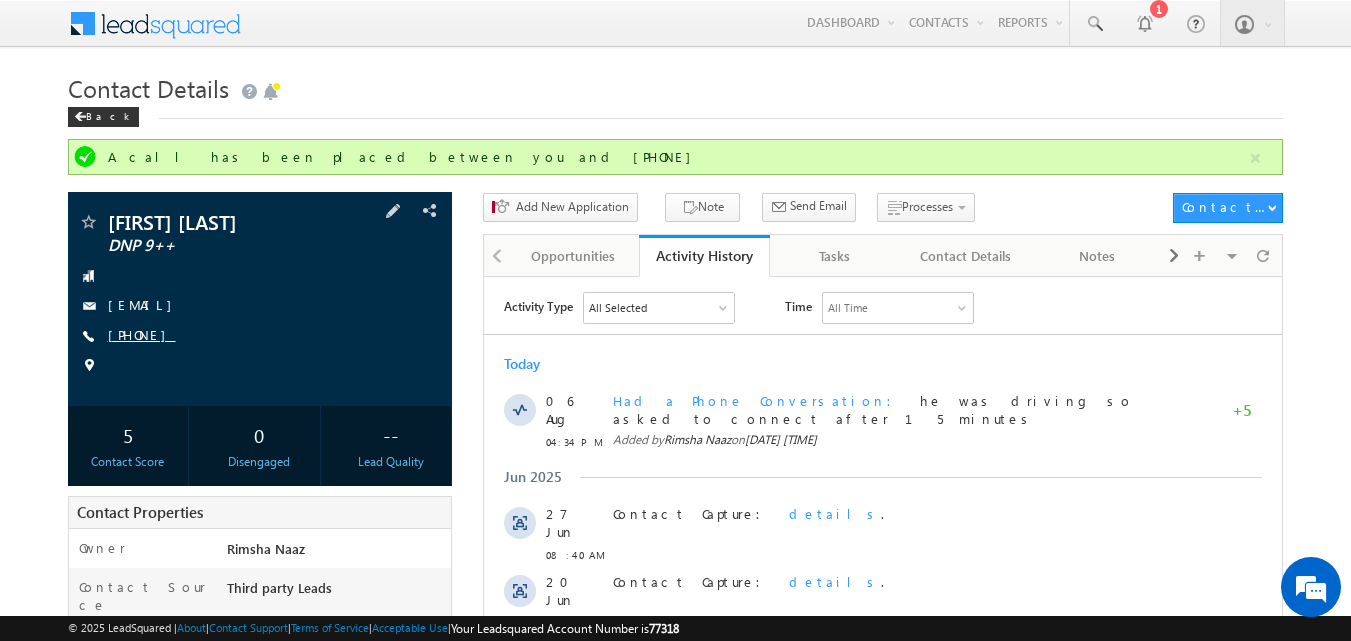 click on "+91-9164249678" at bounding box center (142, 334) 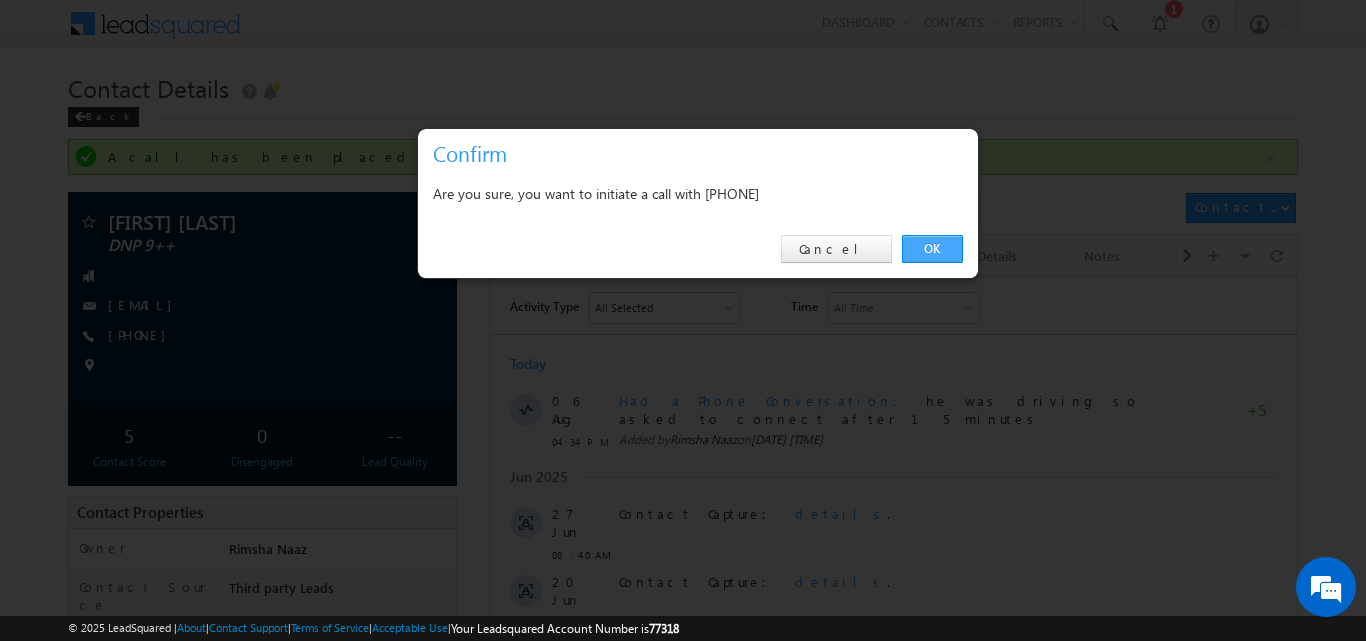 click on "OK" at bounding box center (932, 249) 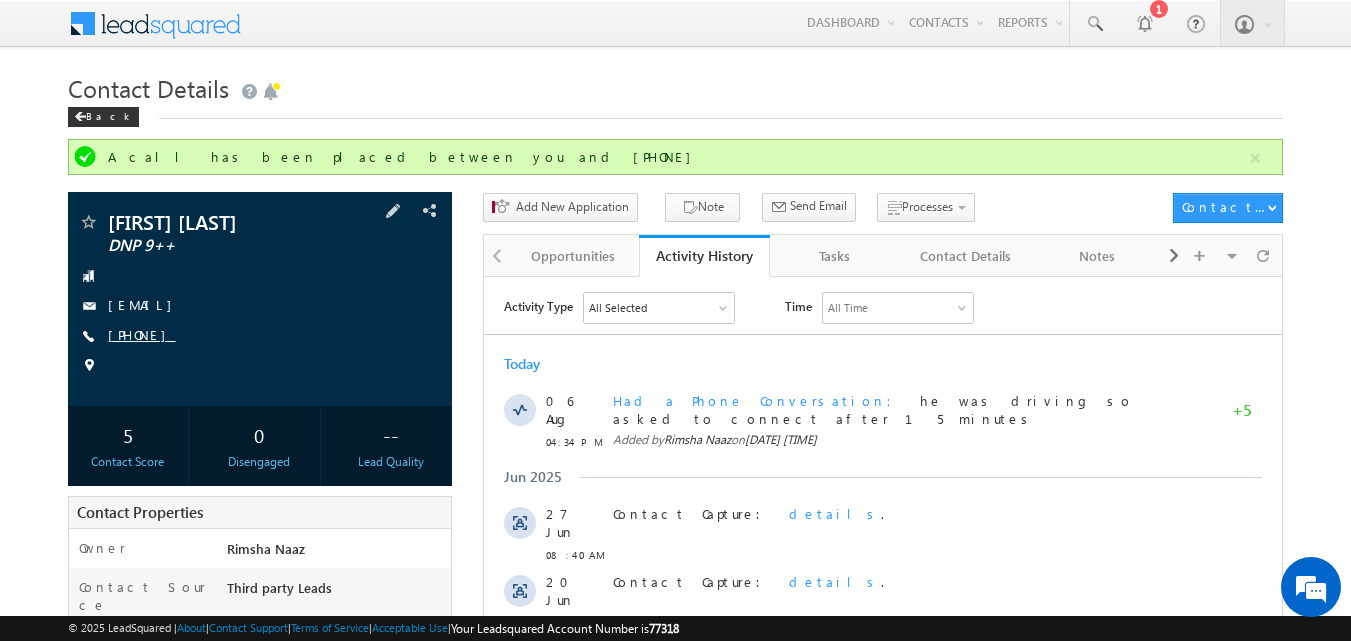 click on "+91-9164249678" at bounding box center [142, 334] 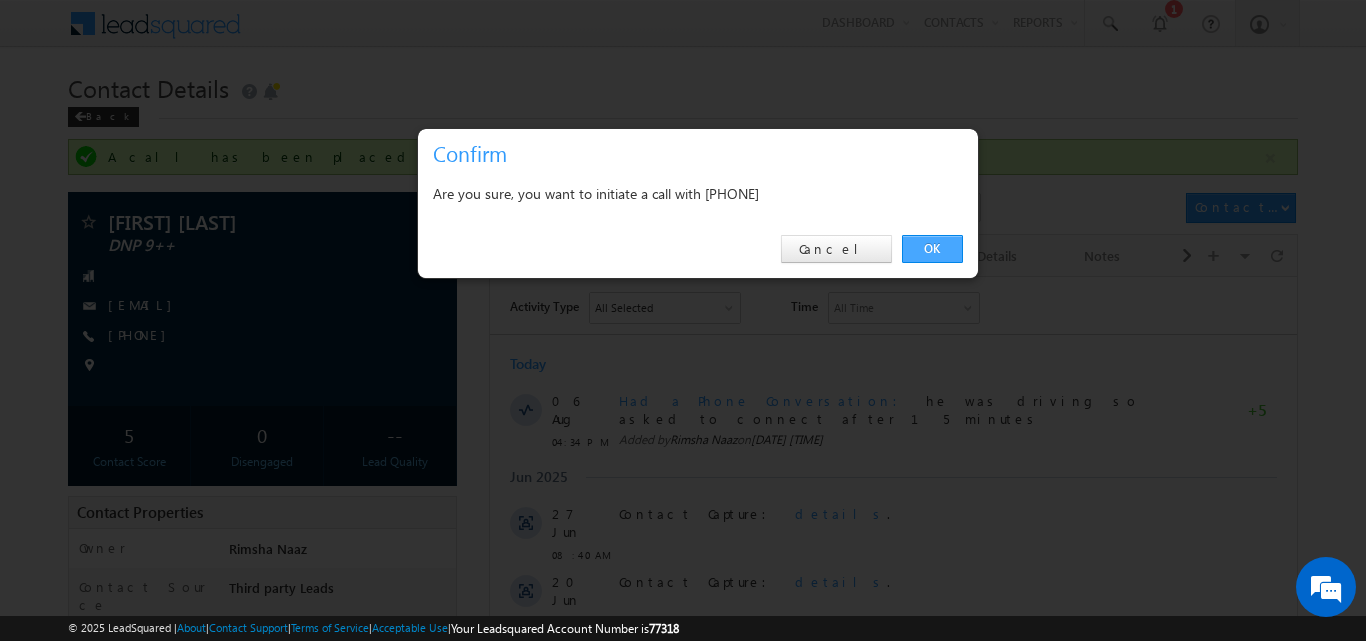 click on "OK" at bounding box center [932, 249] 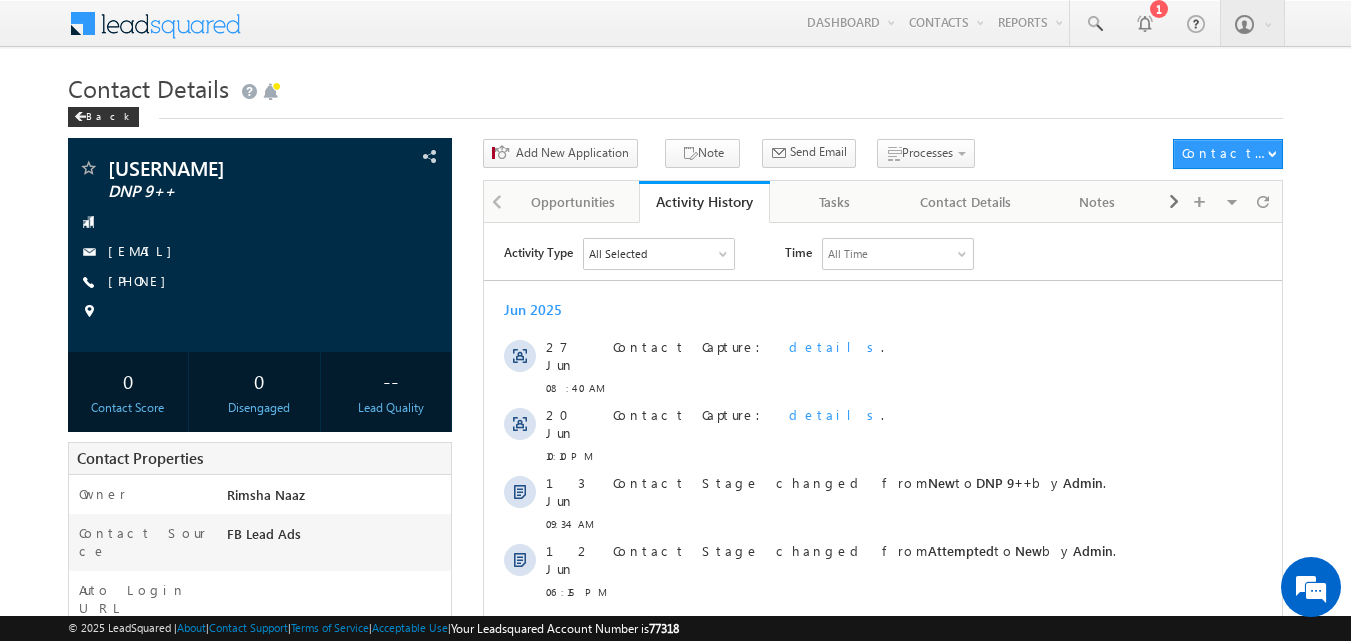 scroll, scrollTop: 0, scrollLeft: 0, axis: both 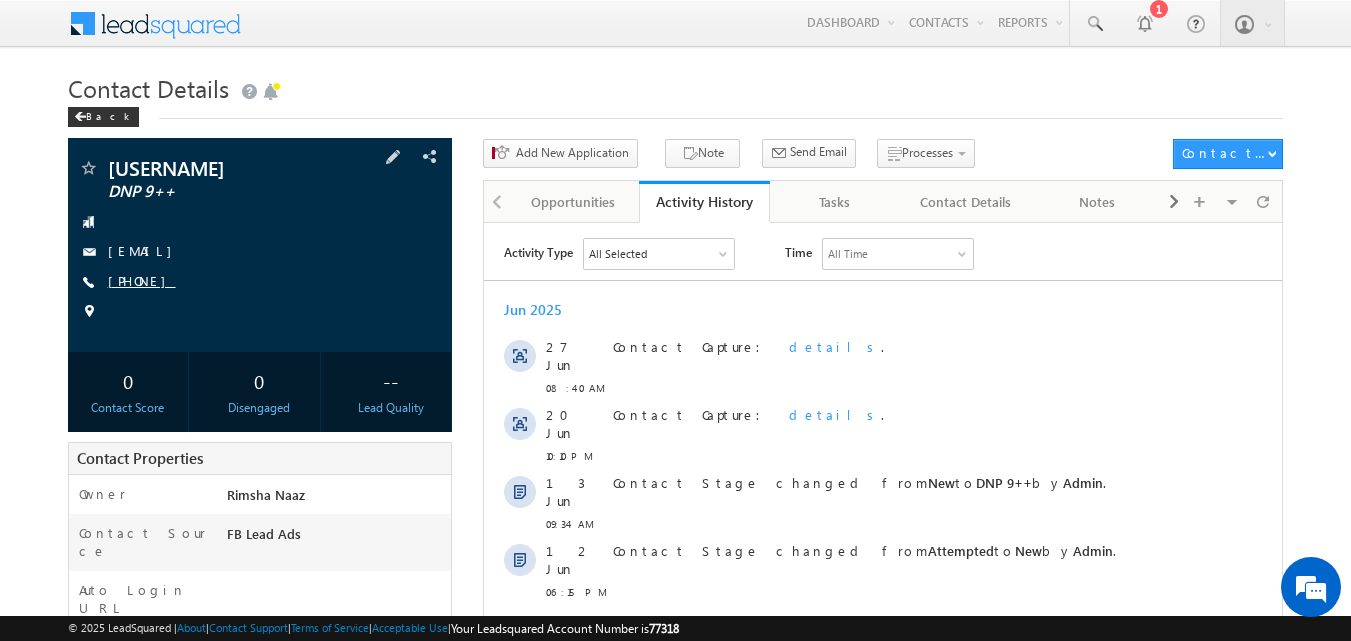 click on "+91-9699981176" at bounding box center (142, 280) 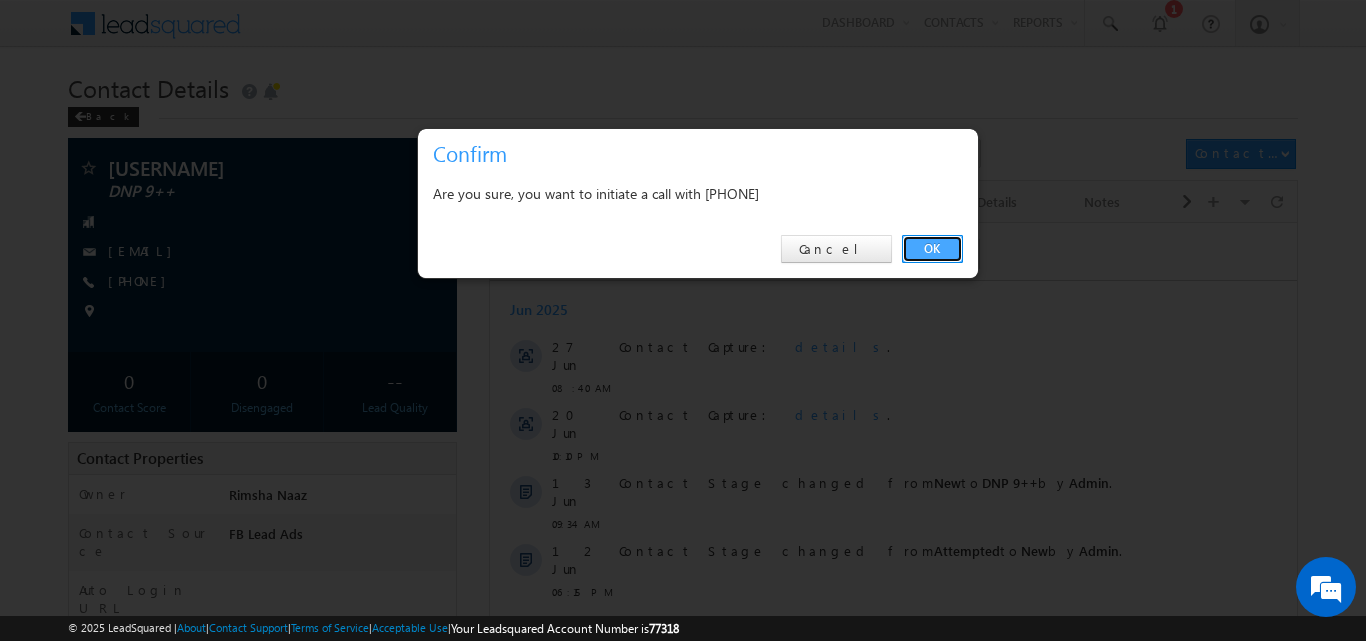 click on "OK" at bounding box center [932, 249] 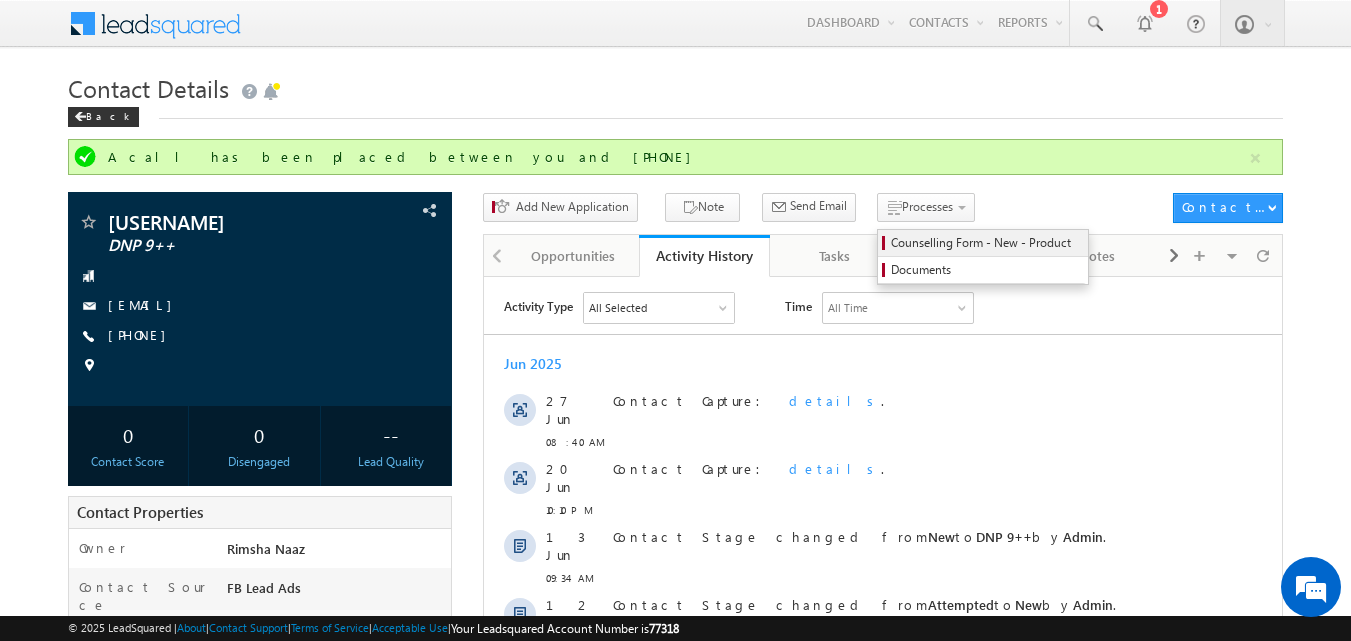 click on "Counselling Form - New - Product" at bounding box center (983, 243) 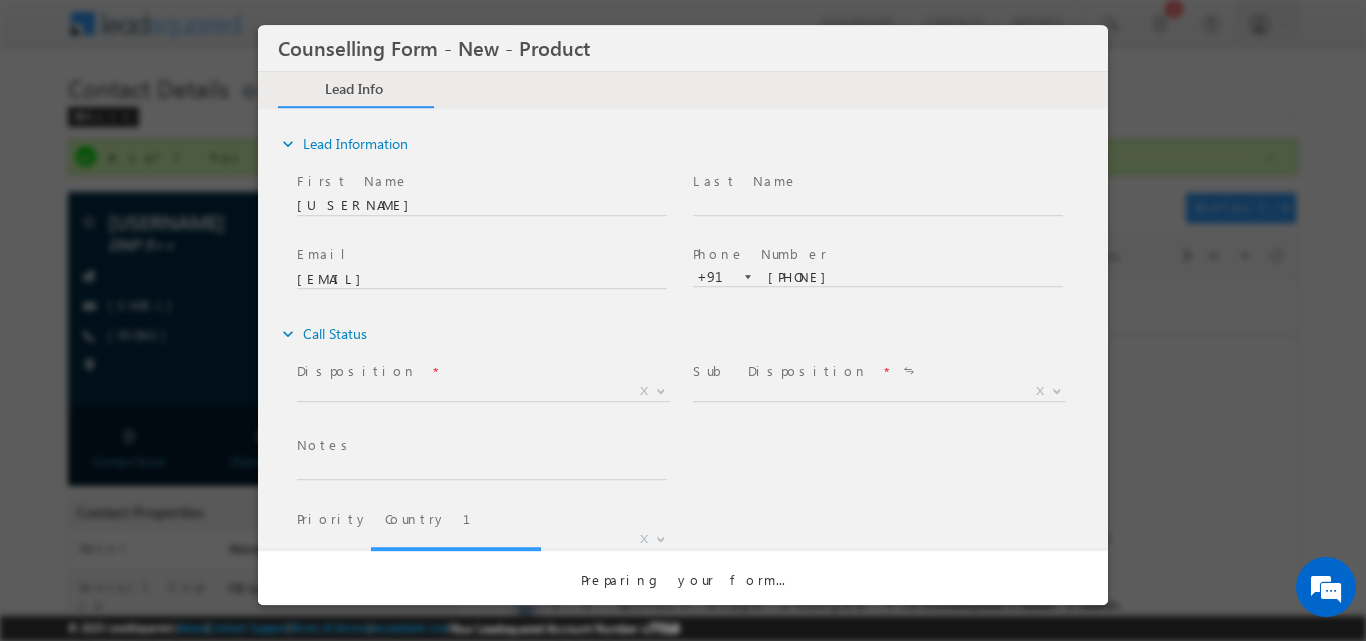 scroll, scrollTop: 0, scrollLeft: 0, axis: both 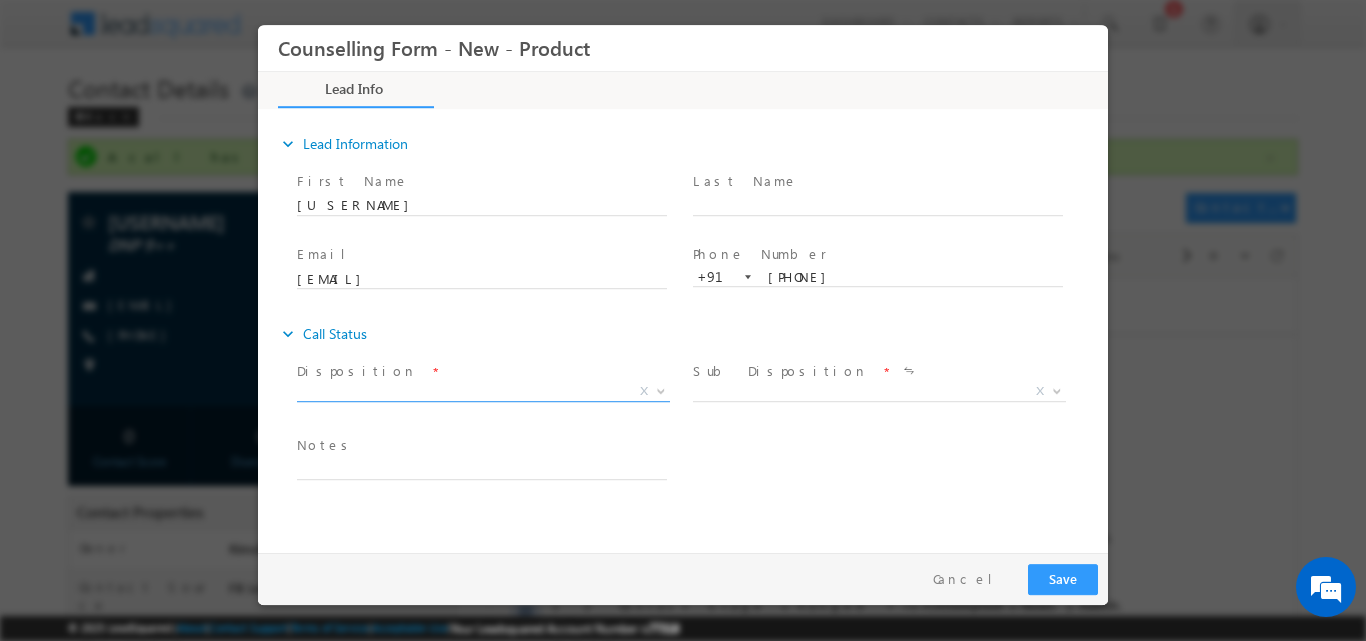 click at bounding box center [659, 390] 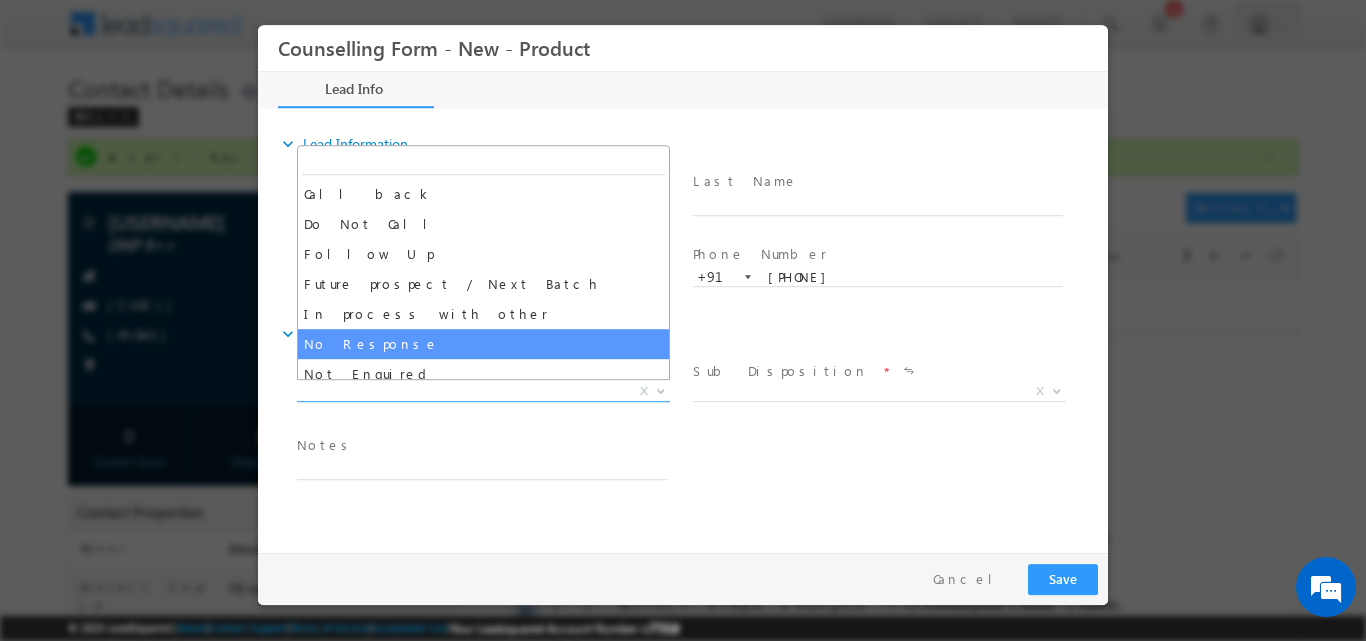 select on "No Response" 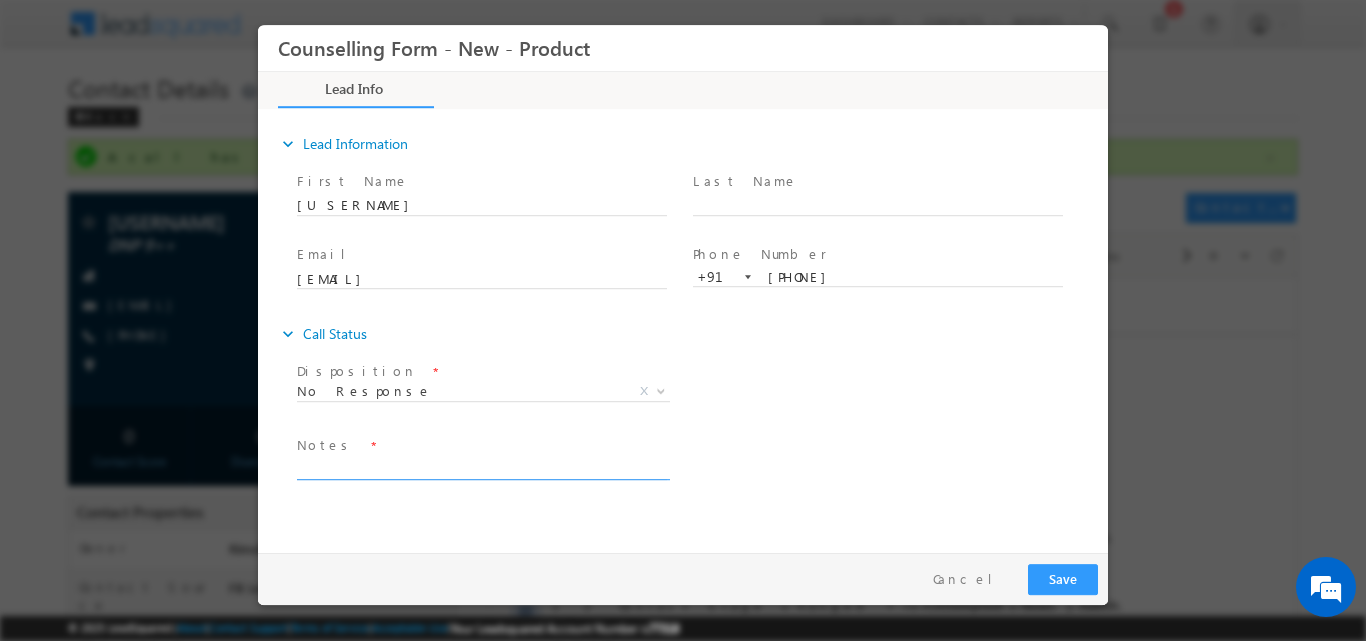 click at bounding box center [482, 467] 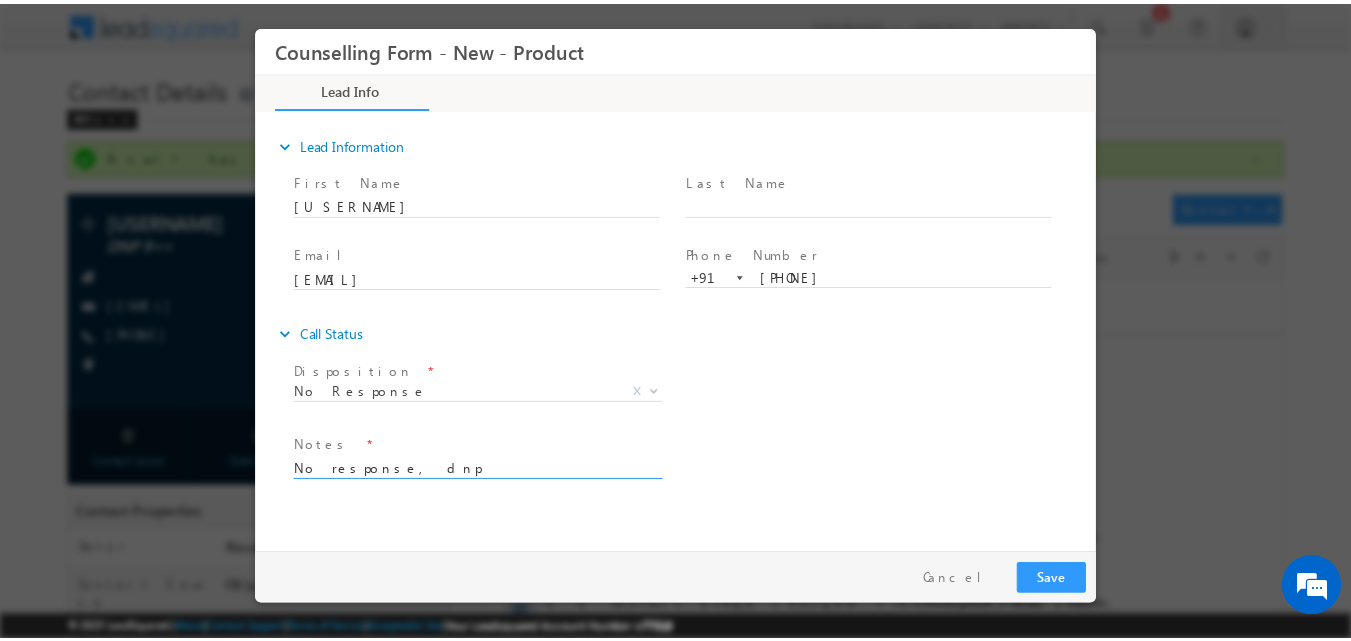 scroll, scrollTop: 4, scrollLeft: 0, axis: vertical 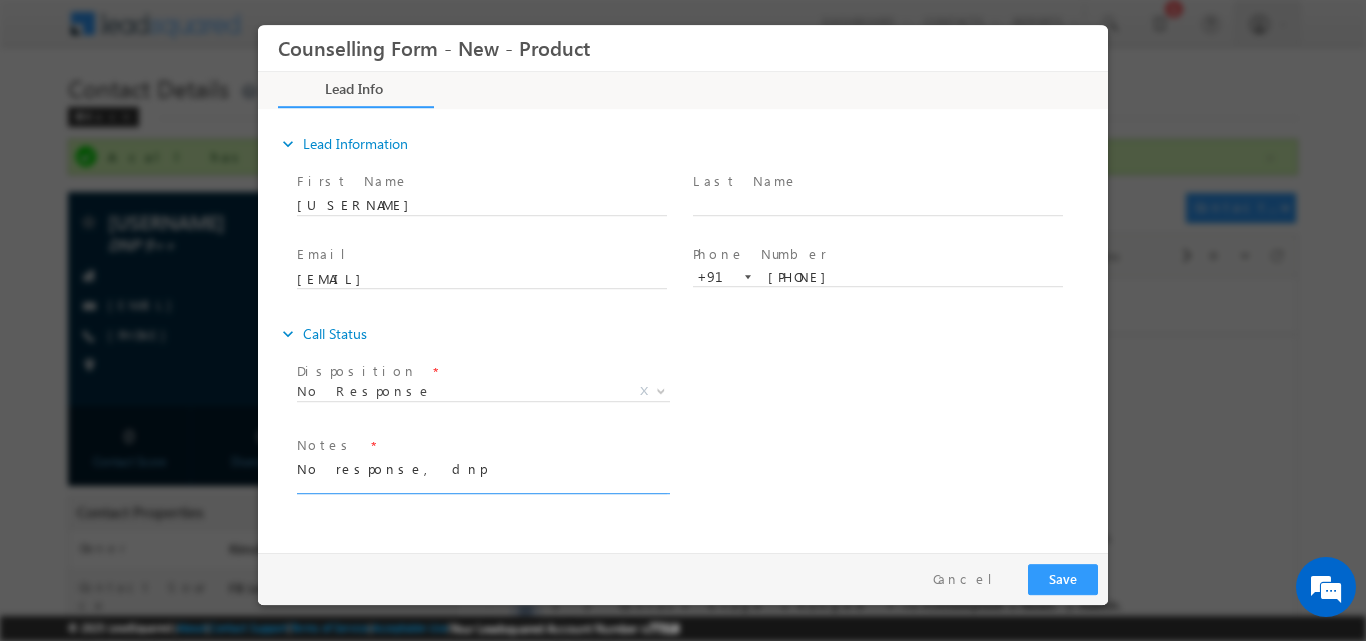 type on "No response, dnp" 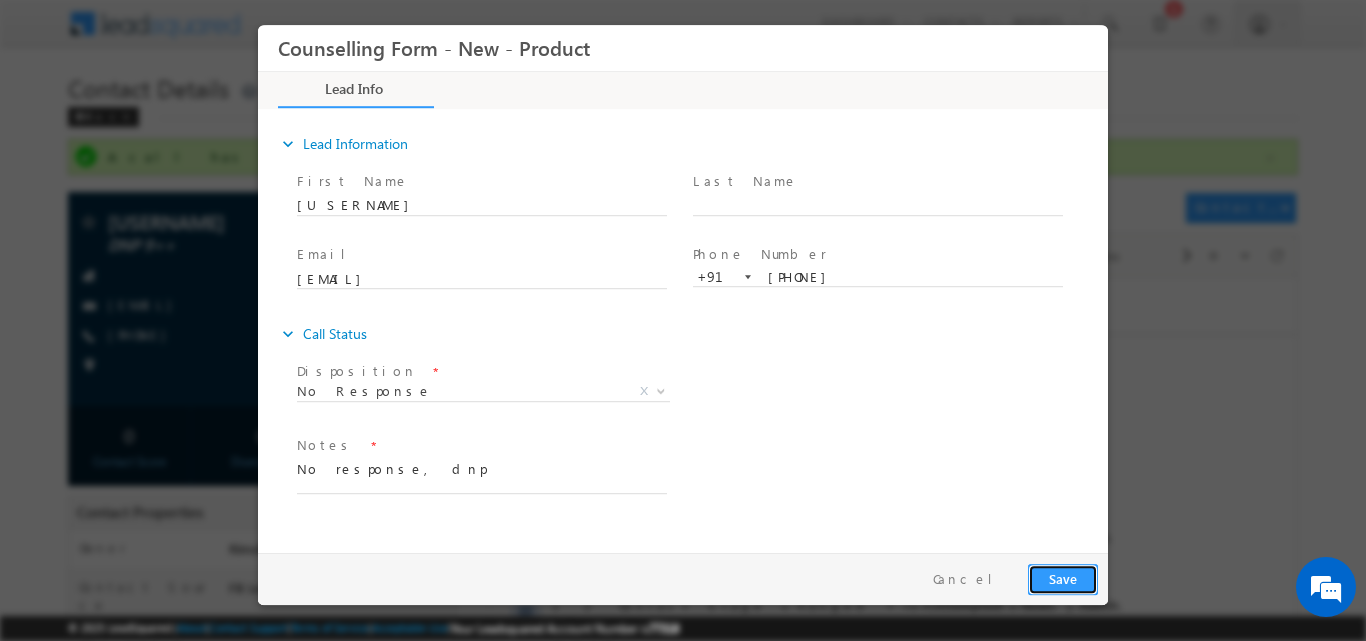 click on "Save" at bounding box center (1063, 578) 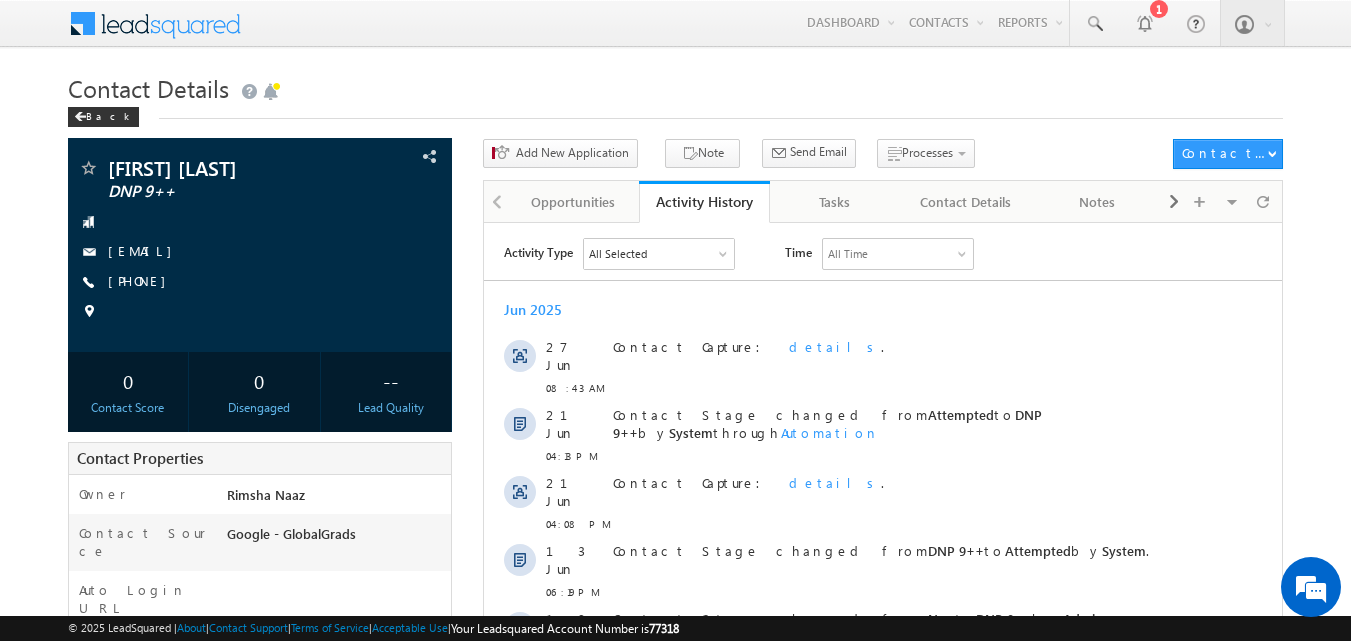scroll, scrollTop: 0, scrollLeft: 0, axis: both 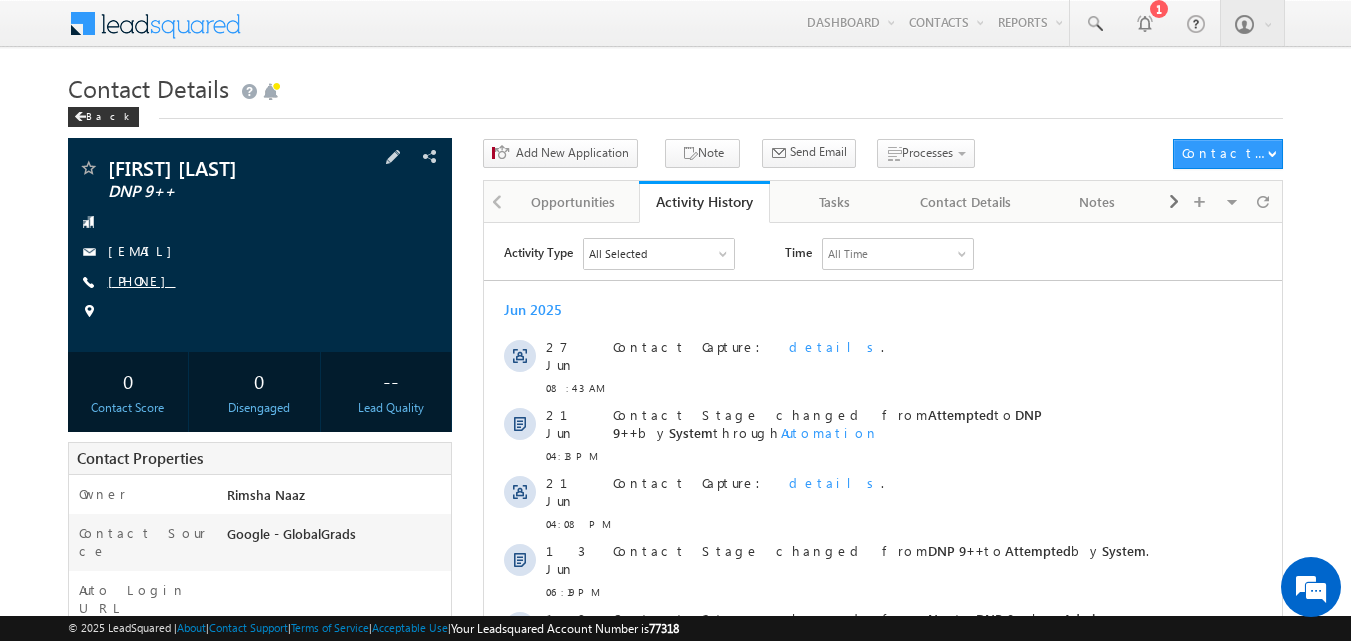 click on "[PHONE]" at bounding box center (142, 280) 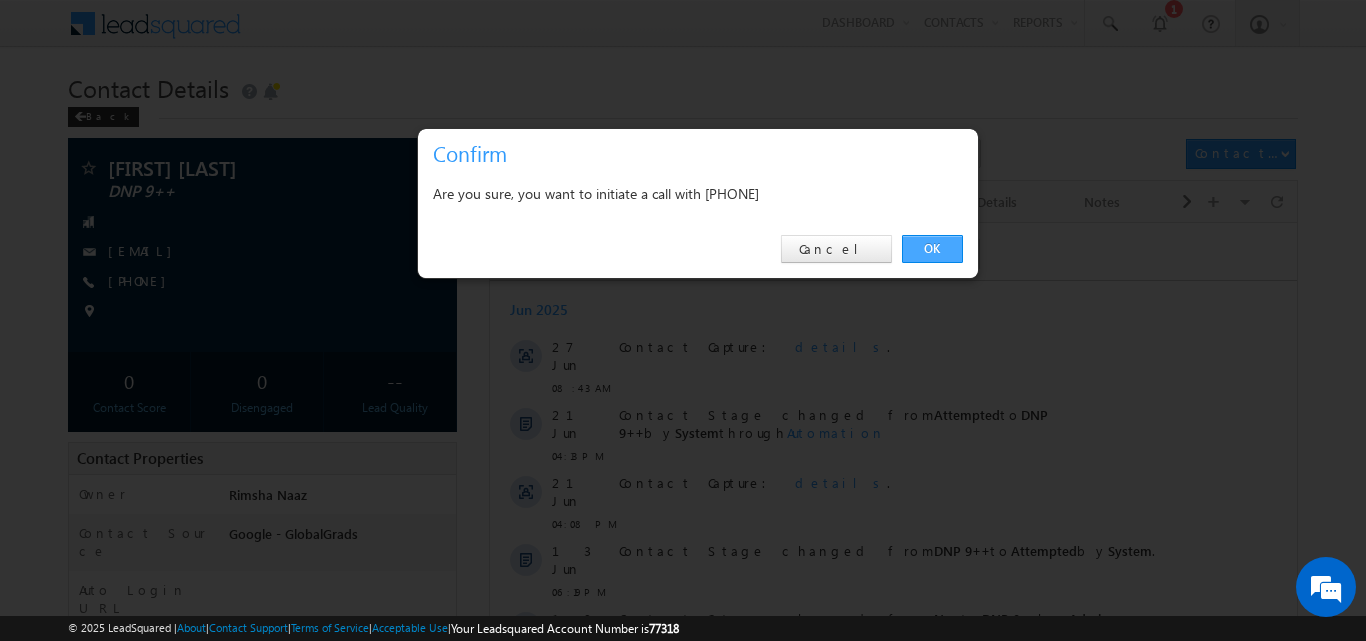 click on "OK" at bounding box center [932, 249] 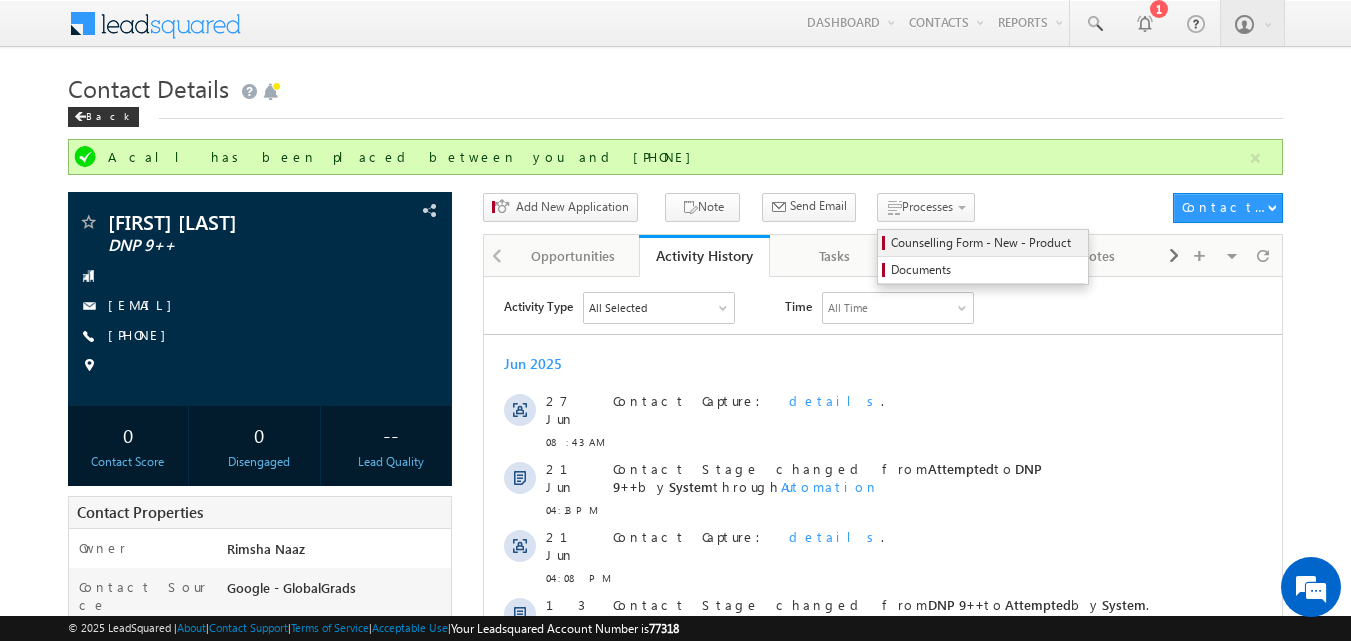 click on "Counselling Form - New - Product" at bounding box center [986, 243] 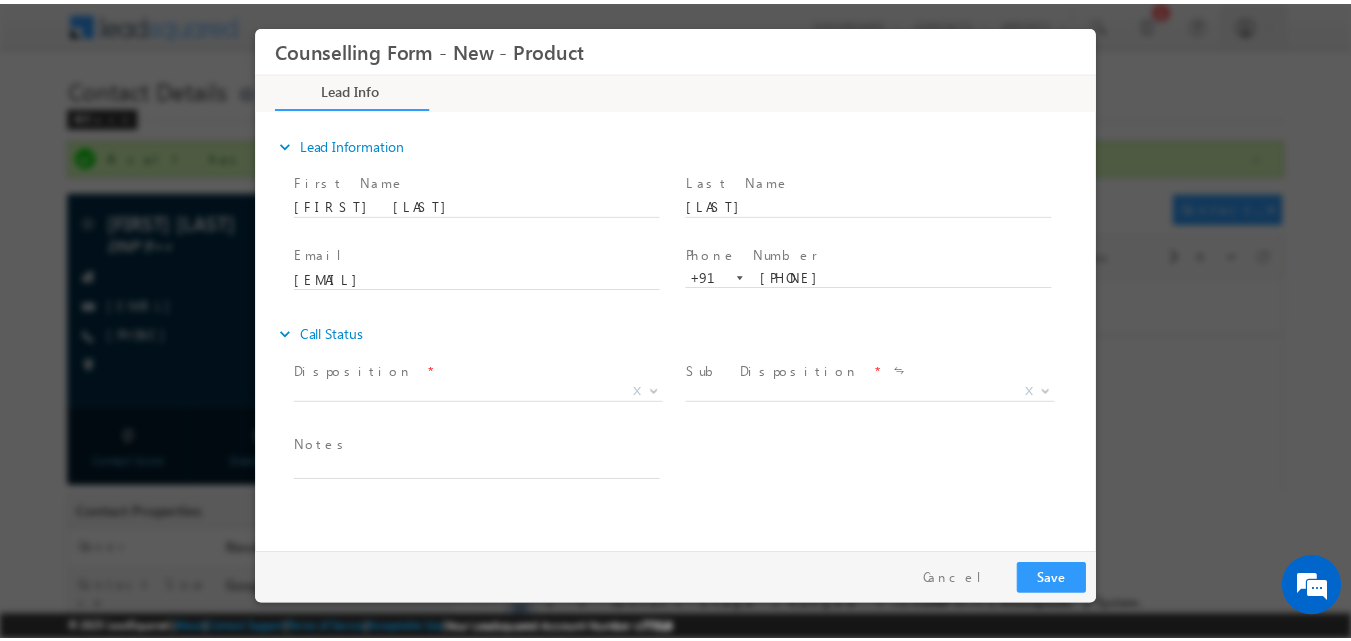 scroll, scrollTop: 0, scrollLeft: 0, axis: both 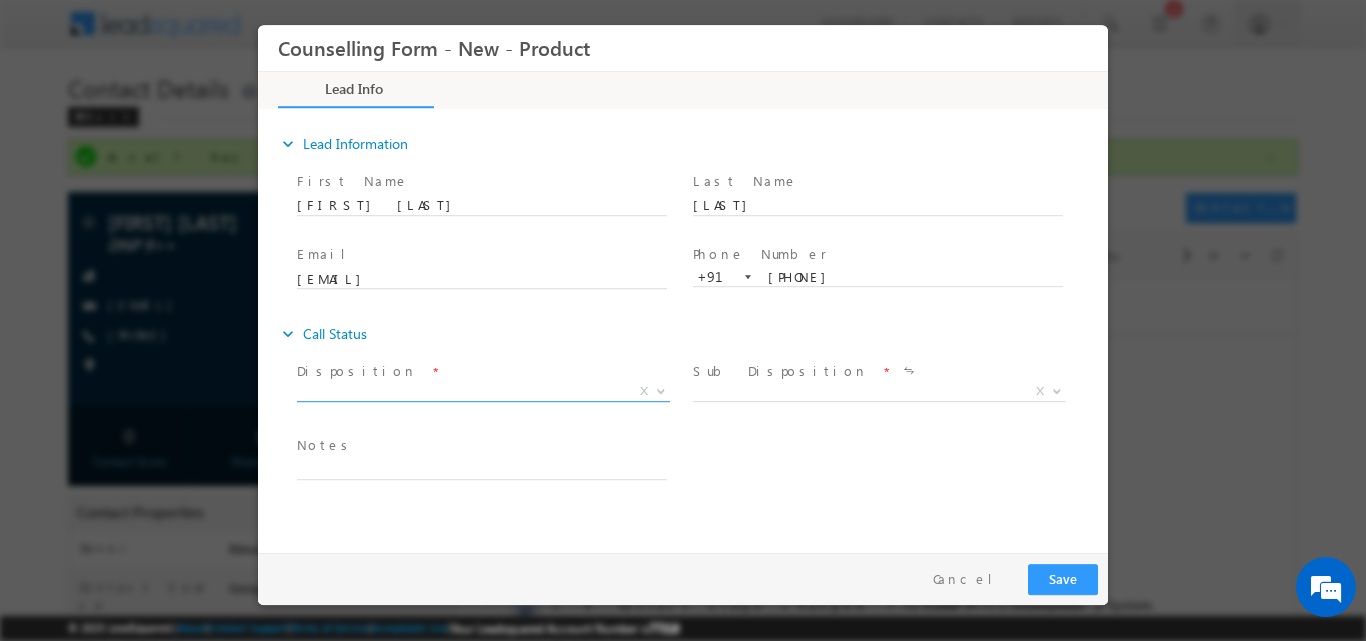 click at bounding box center (661, 389) 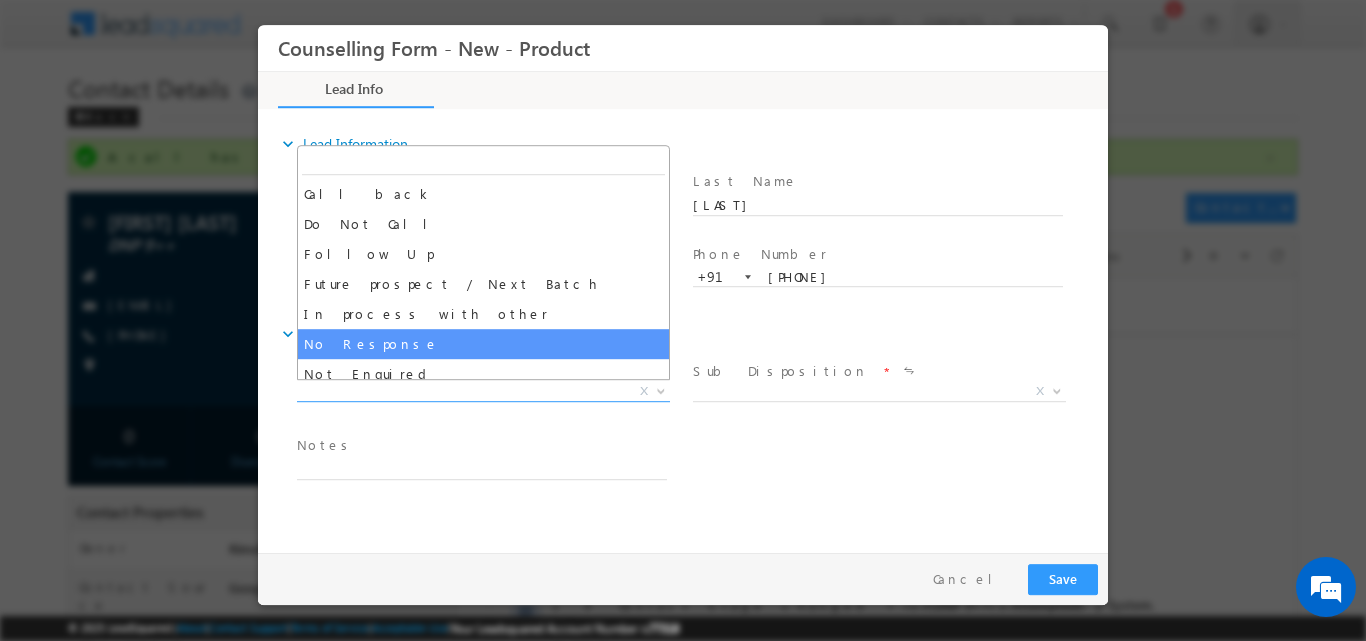 select on "No Response" 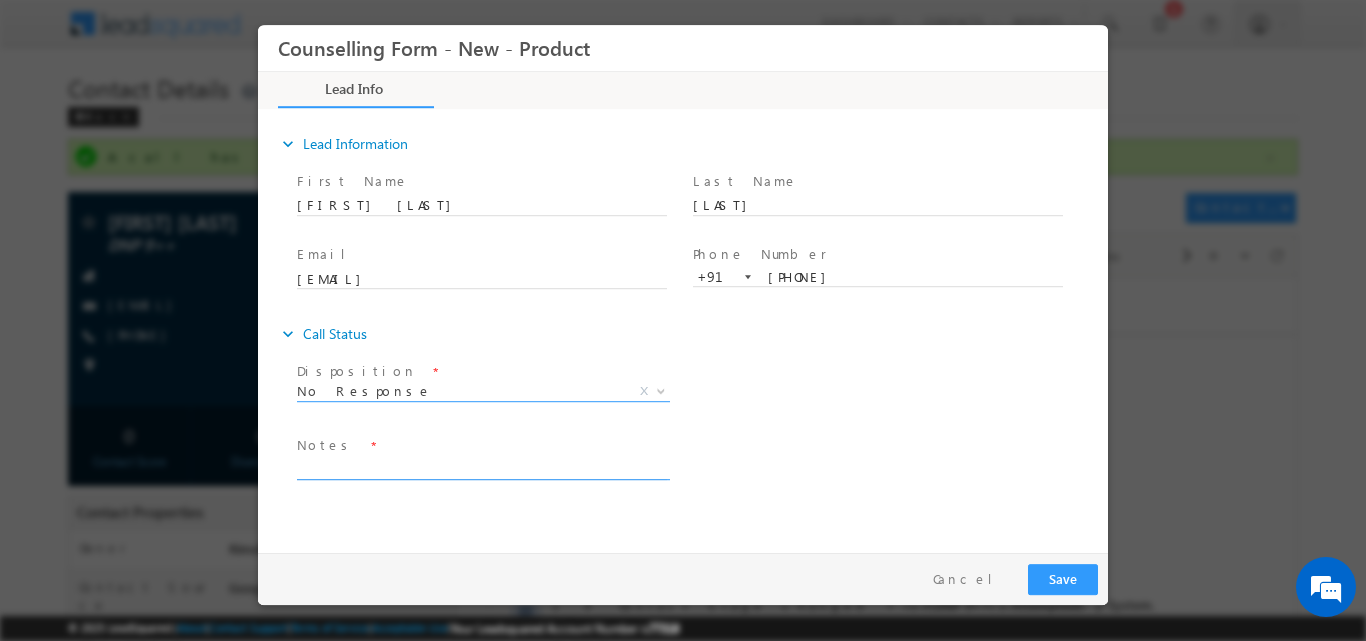 click at bounding box center [482, 467] 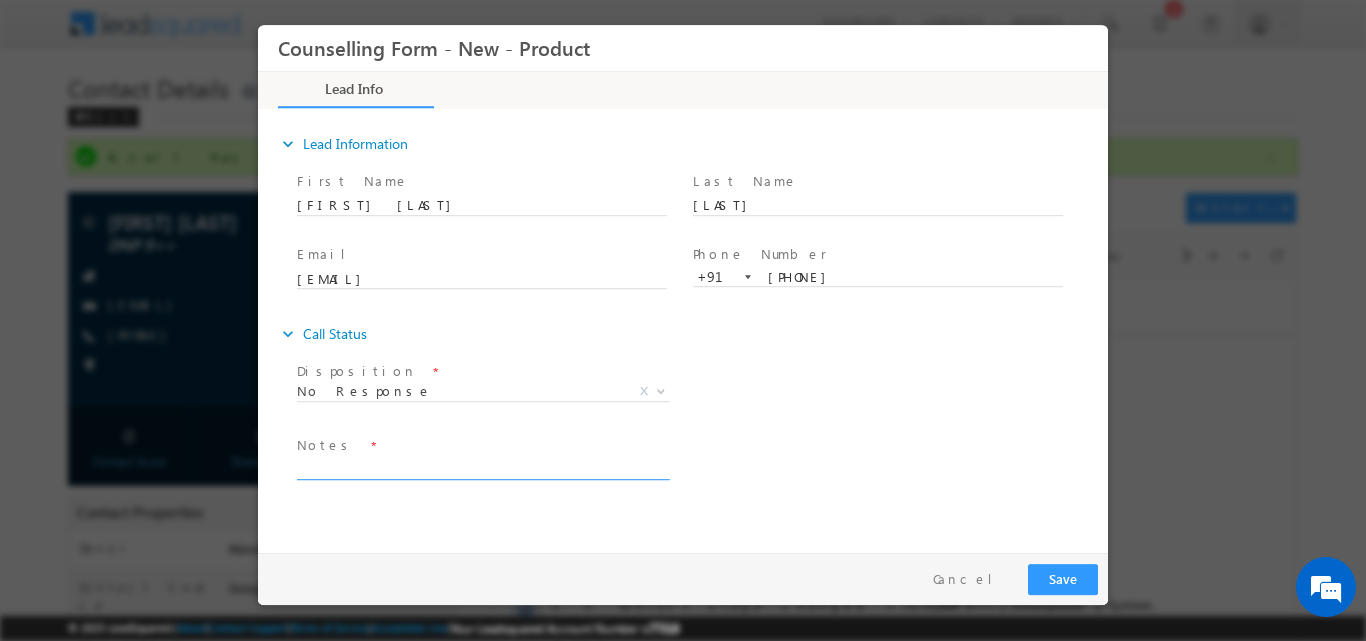 paste on "No response, dnp" 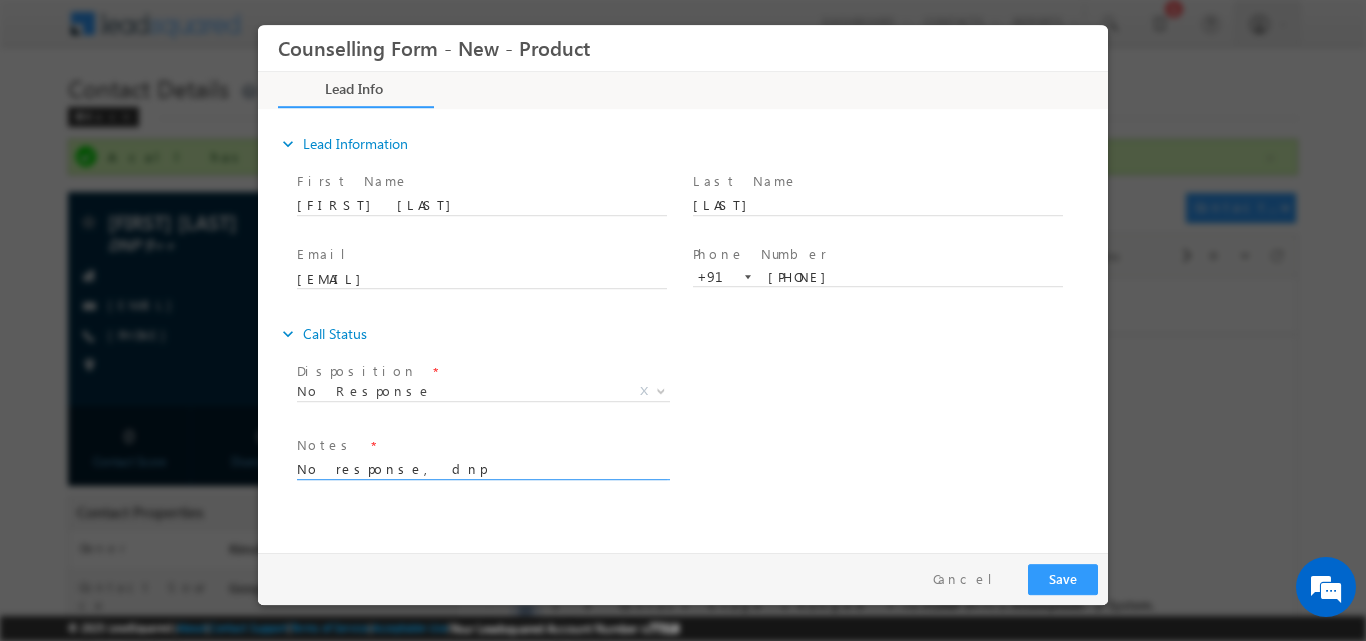 type on "No response, dnp" 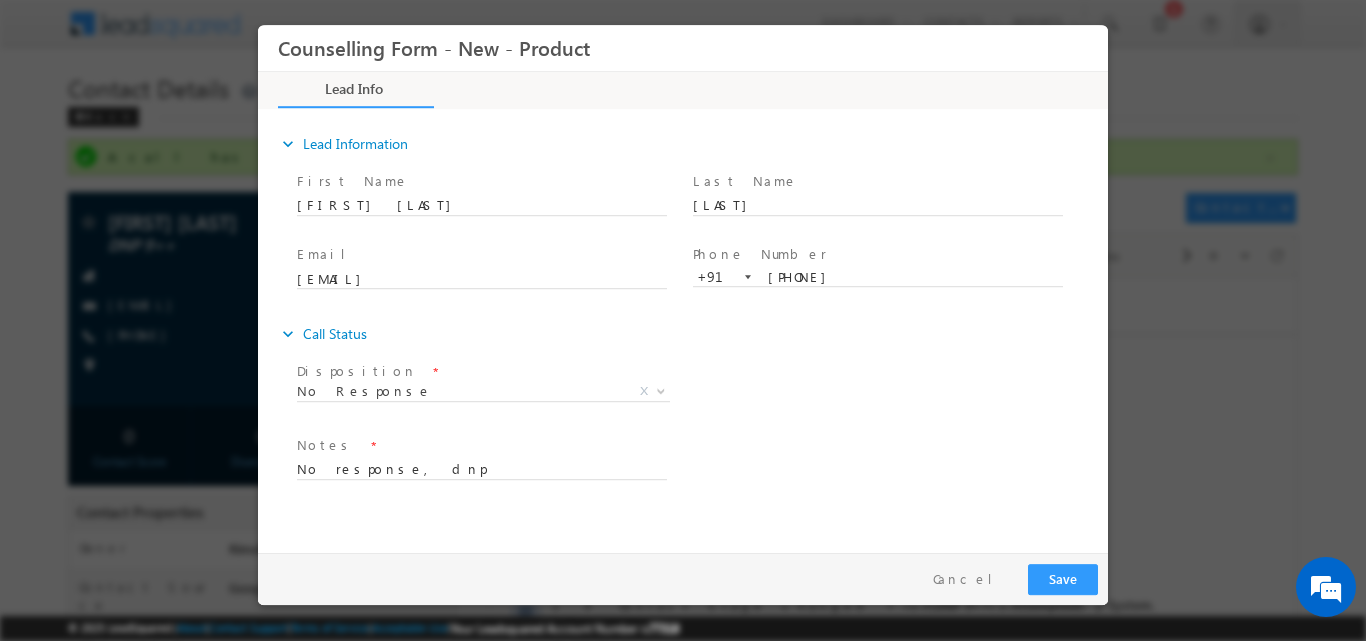 click on "Email
*
Samitchambugong72@gmail.com" at bounding box center (491, 277) 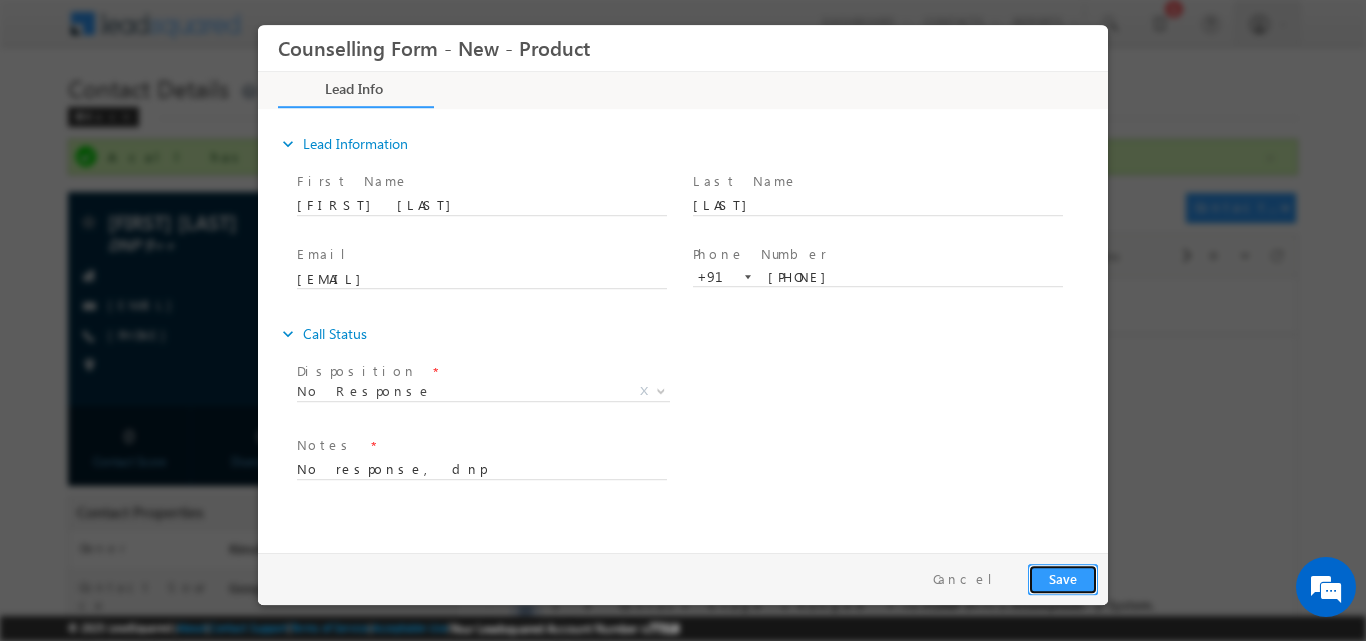 click on "Save" at bounding box center (1063, 578) 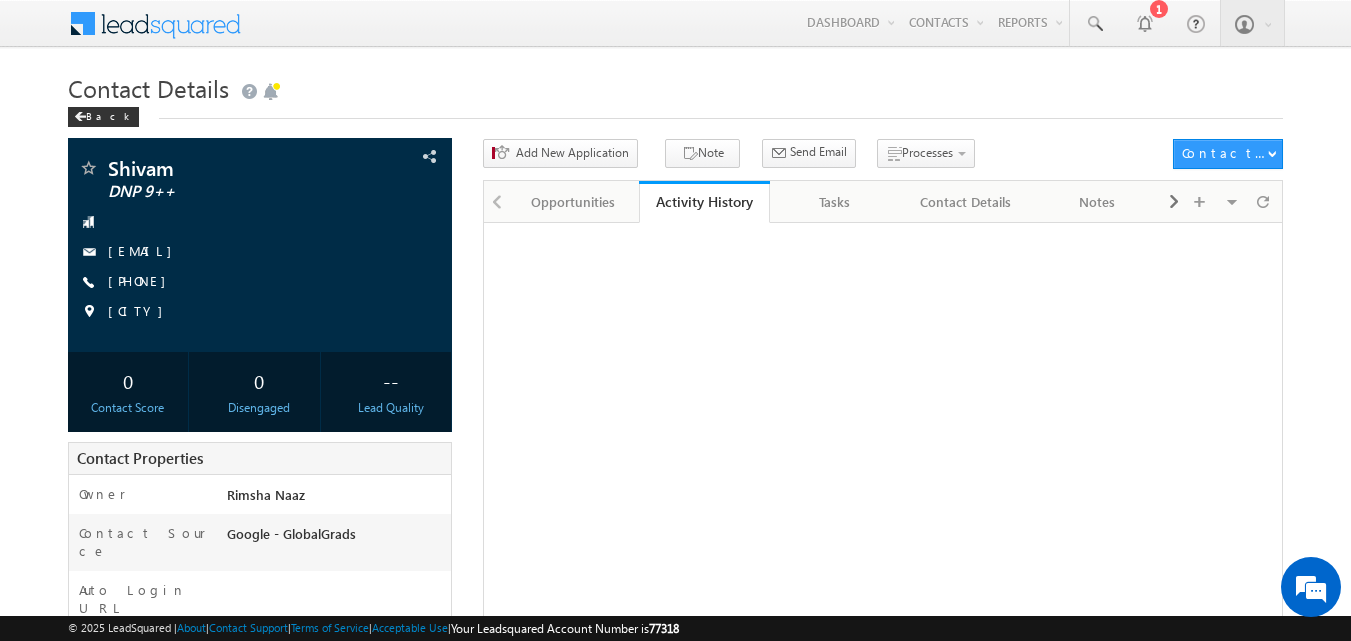 scroll, scrollTop: 0, scrollLeft: 0, axis: both 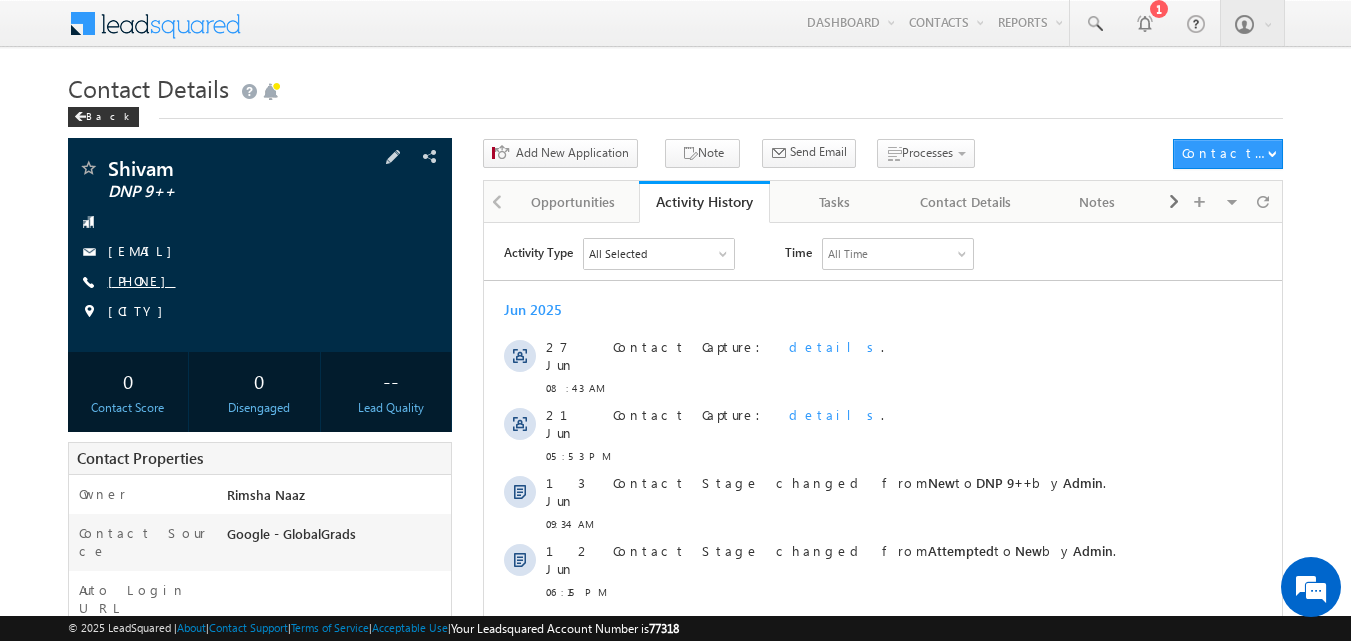 click on "[PHONE]" at bounding box center (142, 280) 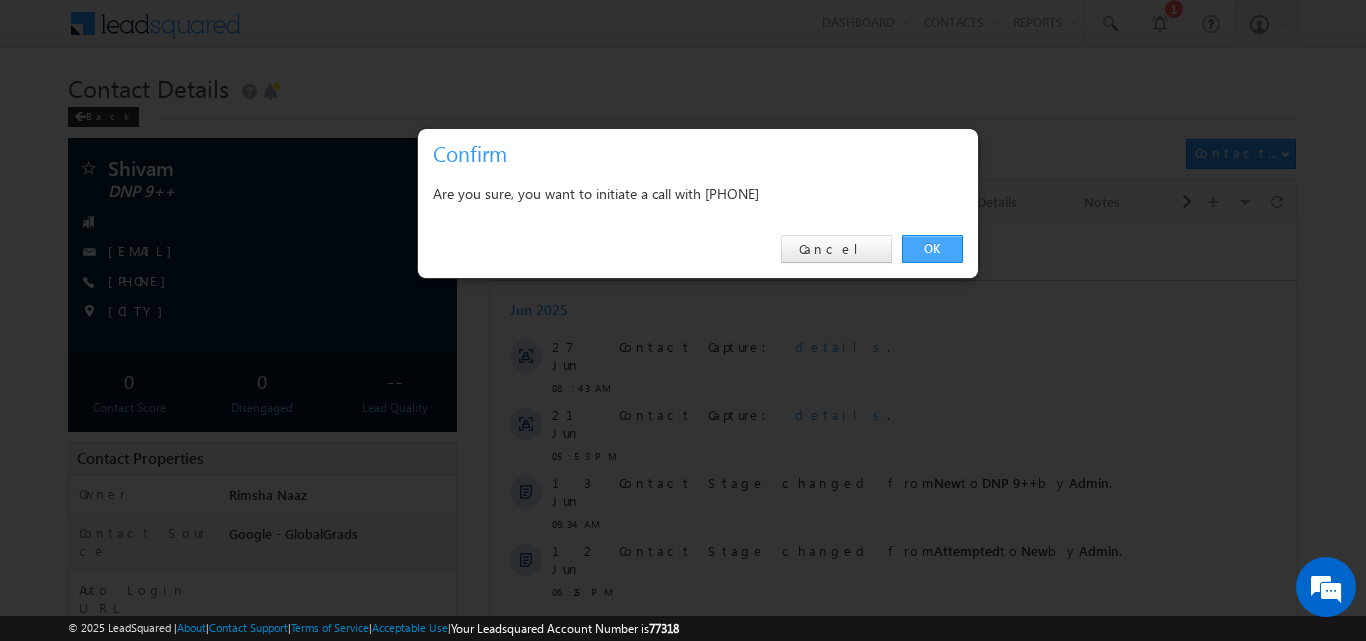 click on "OK" at bounding box center (932, 249) 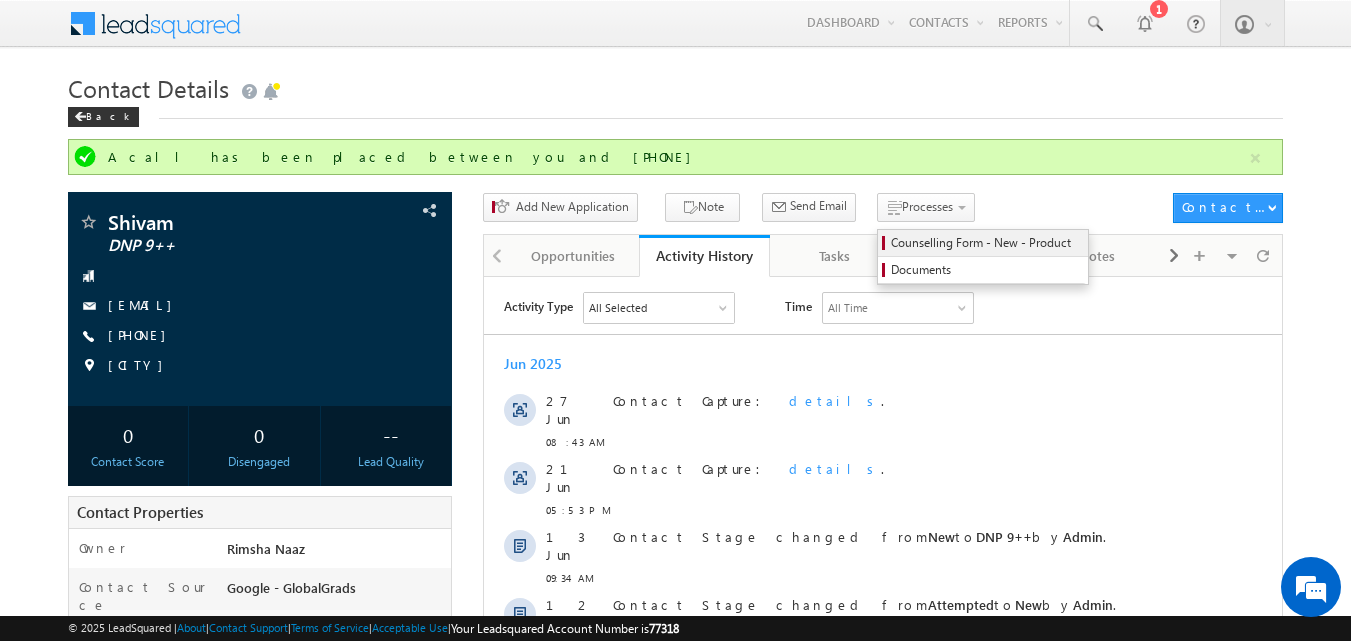 click on "Counselling Form - New - Product" at bounding box center (986, 243) 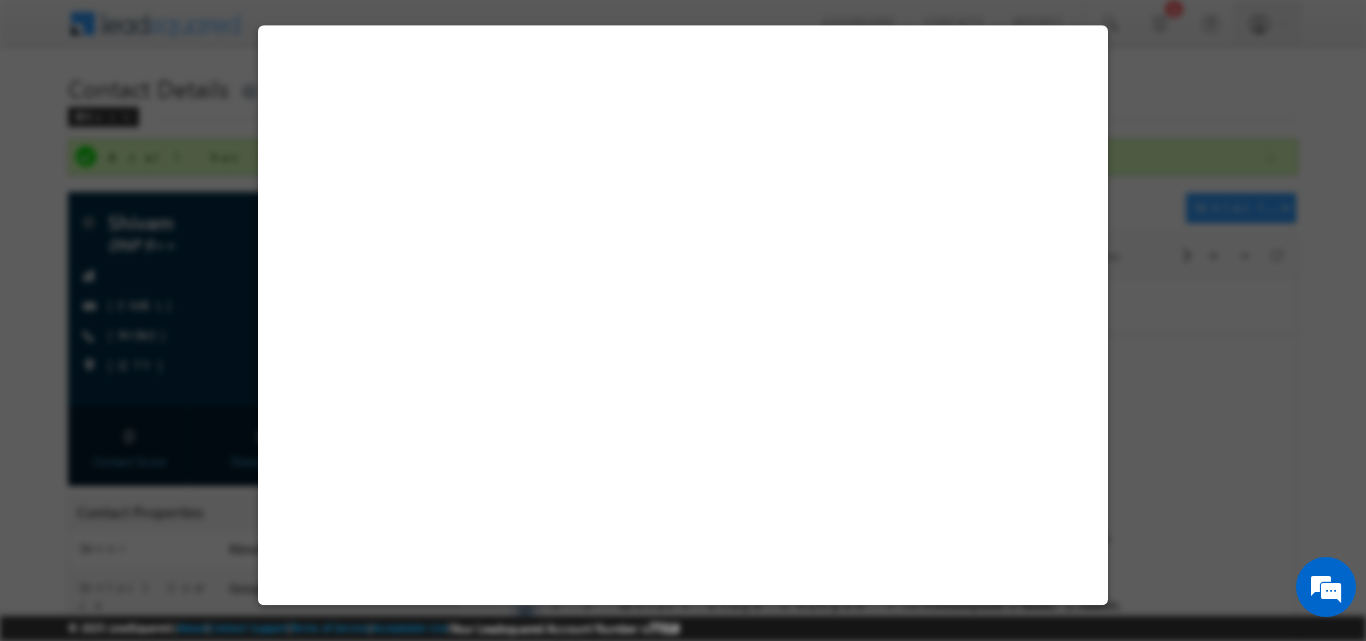 select on "DNP 9++" 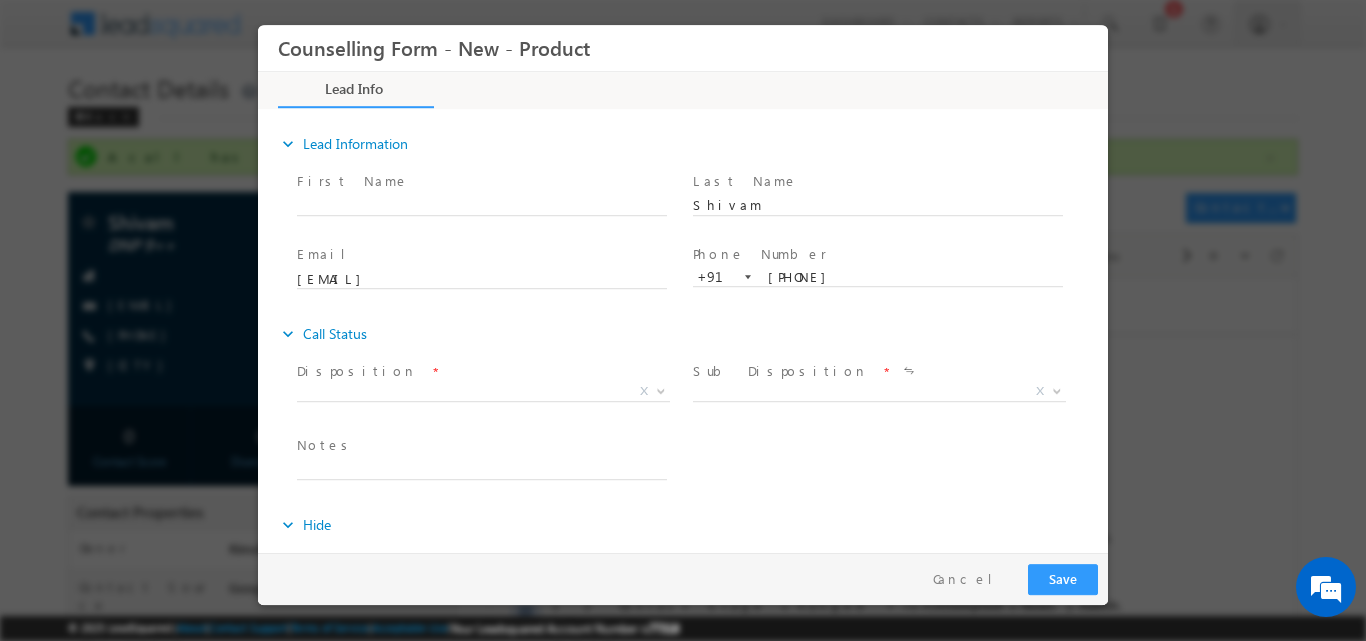 scroll, scrollTop: 0, scrollLeft: 0, axis: both 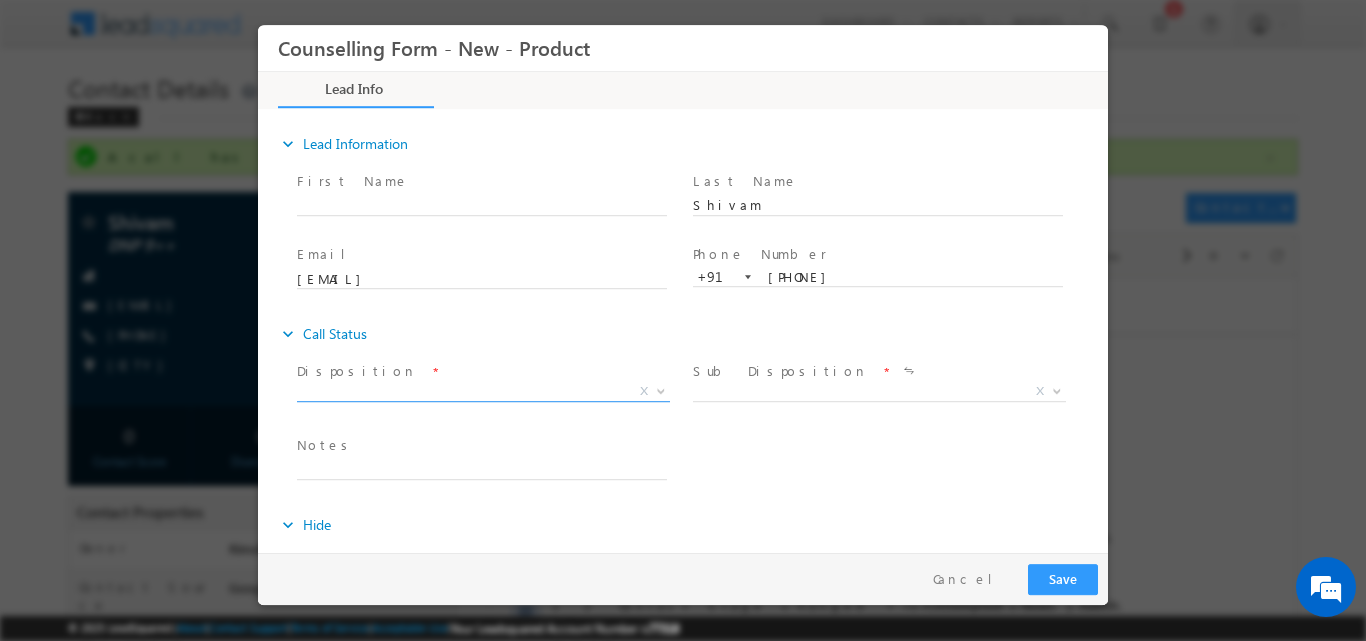 click at bounding box center [659, 390] 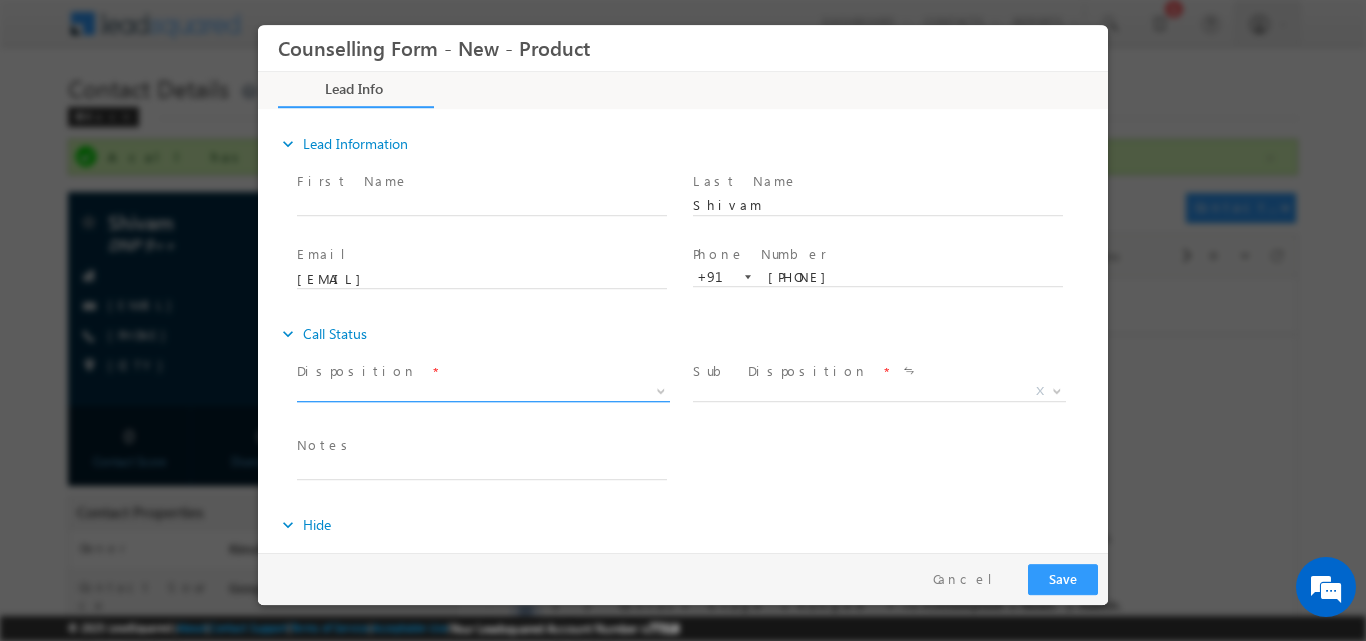 click at bounding box center [659, 390] 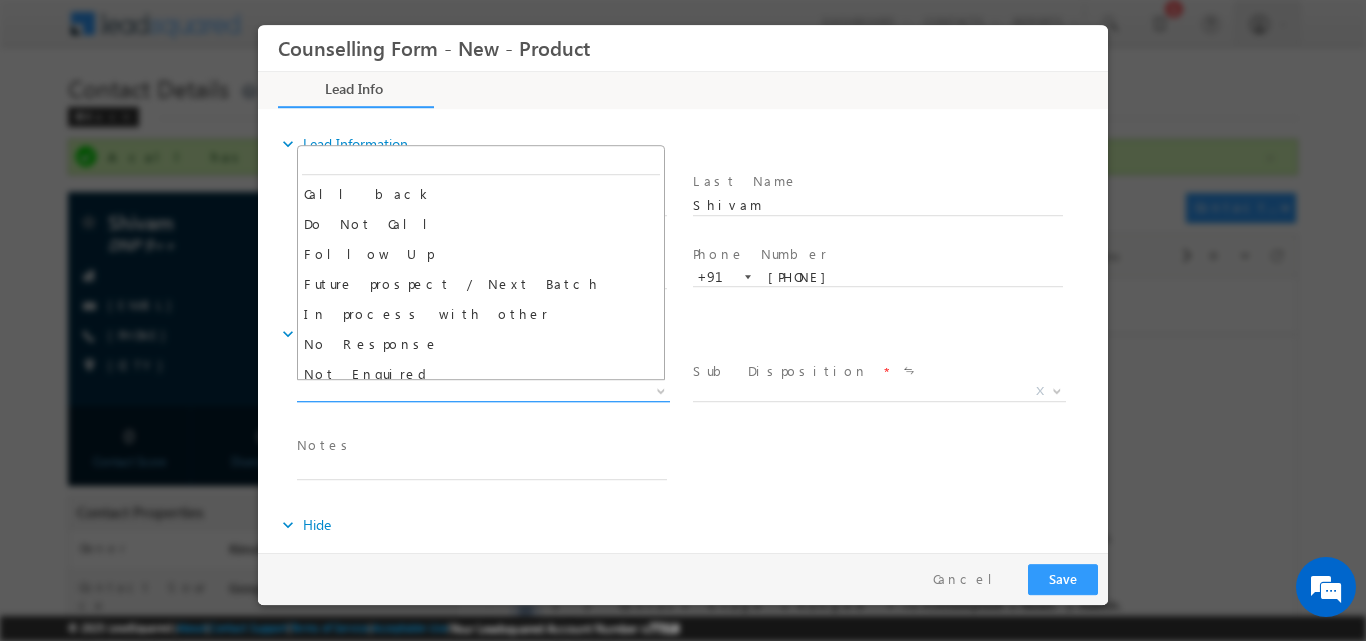 click at bounding box center [659, 390] 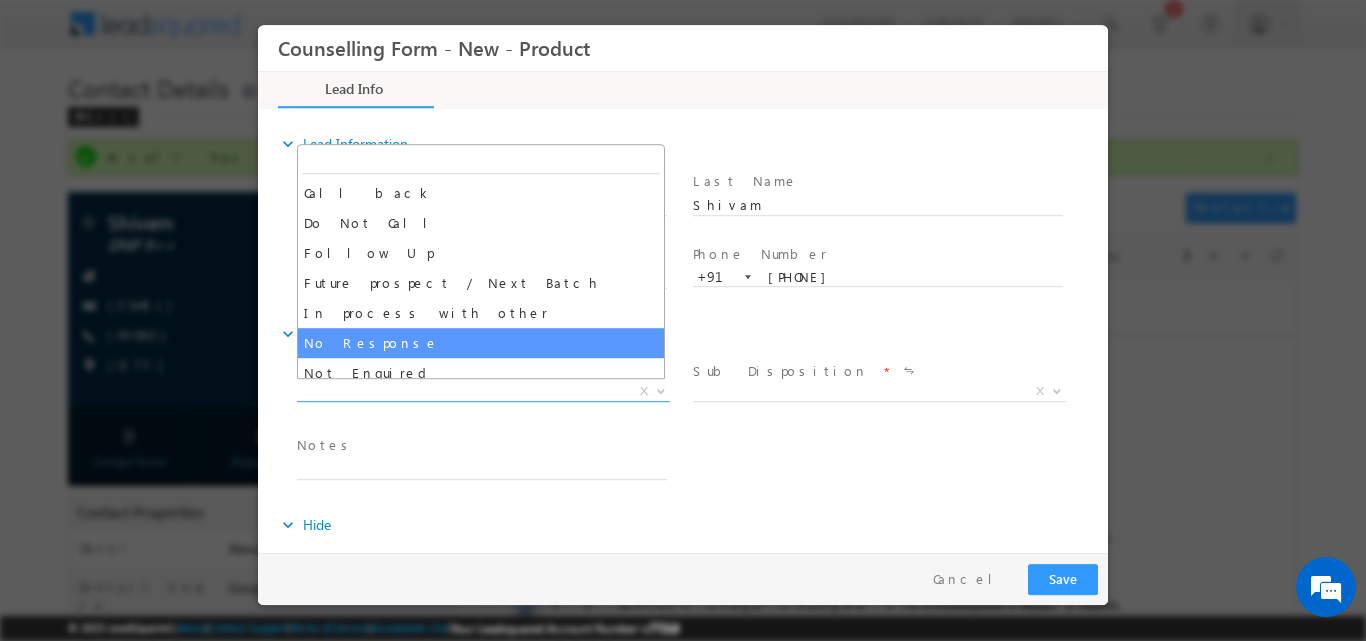 select on "No Response" 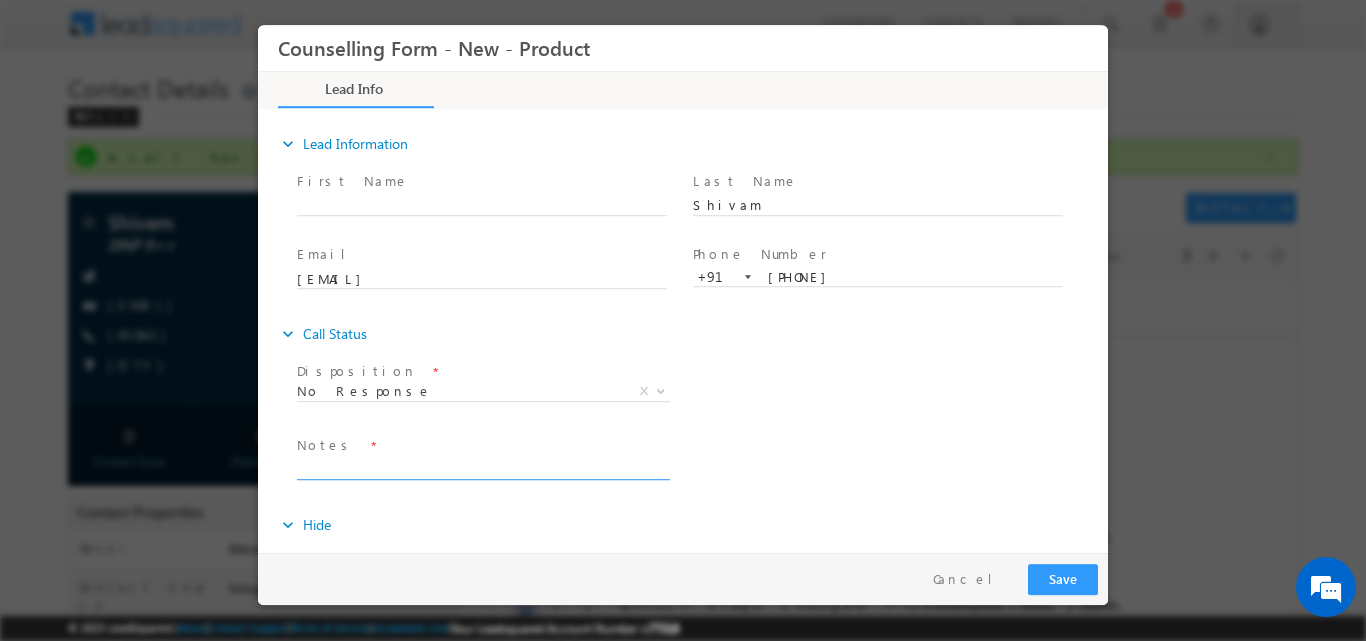 click at bounding box center [482, 467] 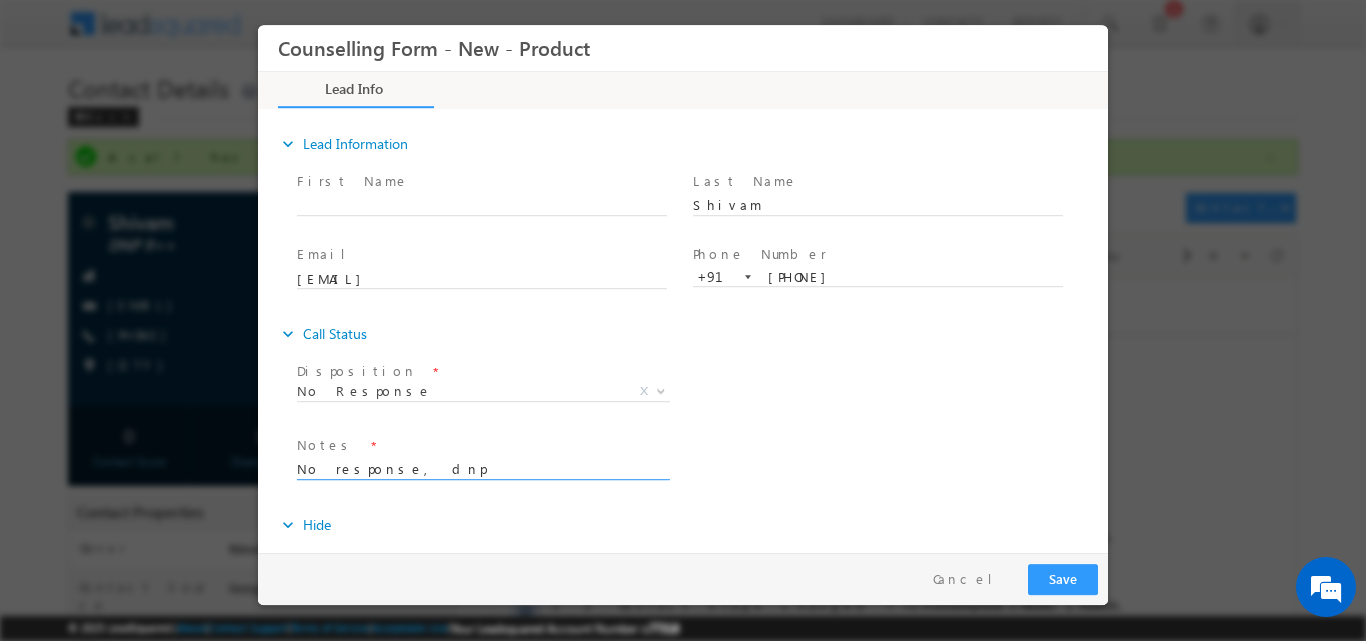 type on "No response, dnp" 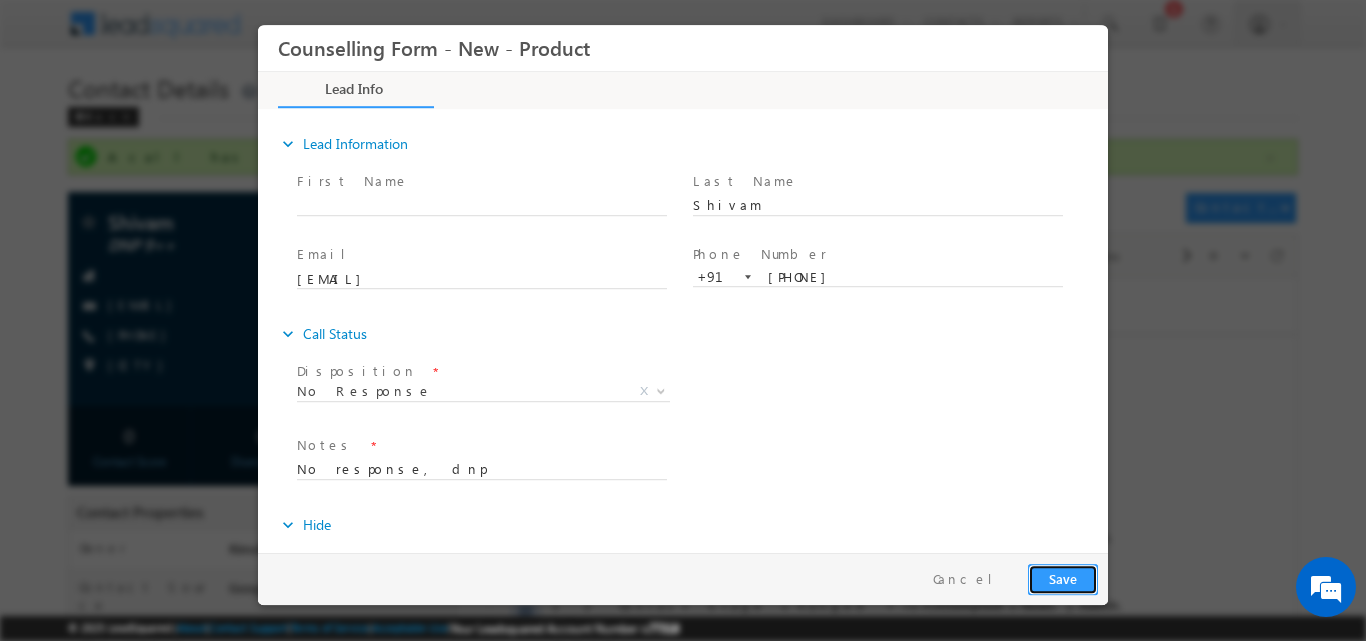 click on "Save" at bounding box center (1063, 578) 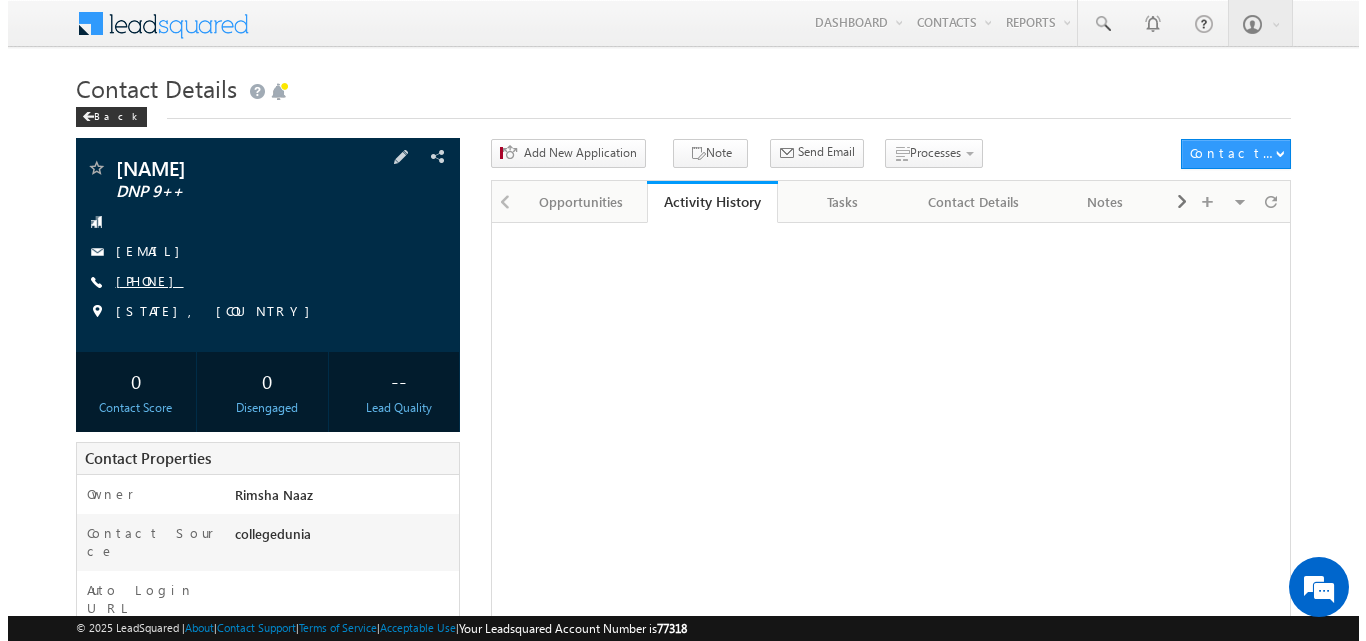 scroll, scrollTop: 0, scrollLeft: 0, axis: both 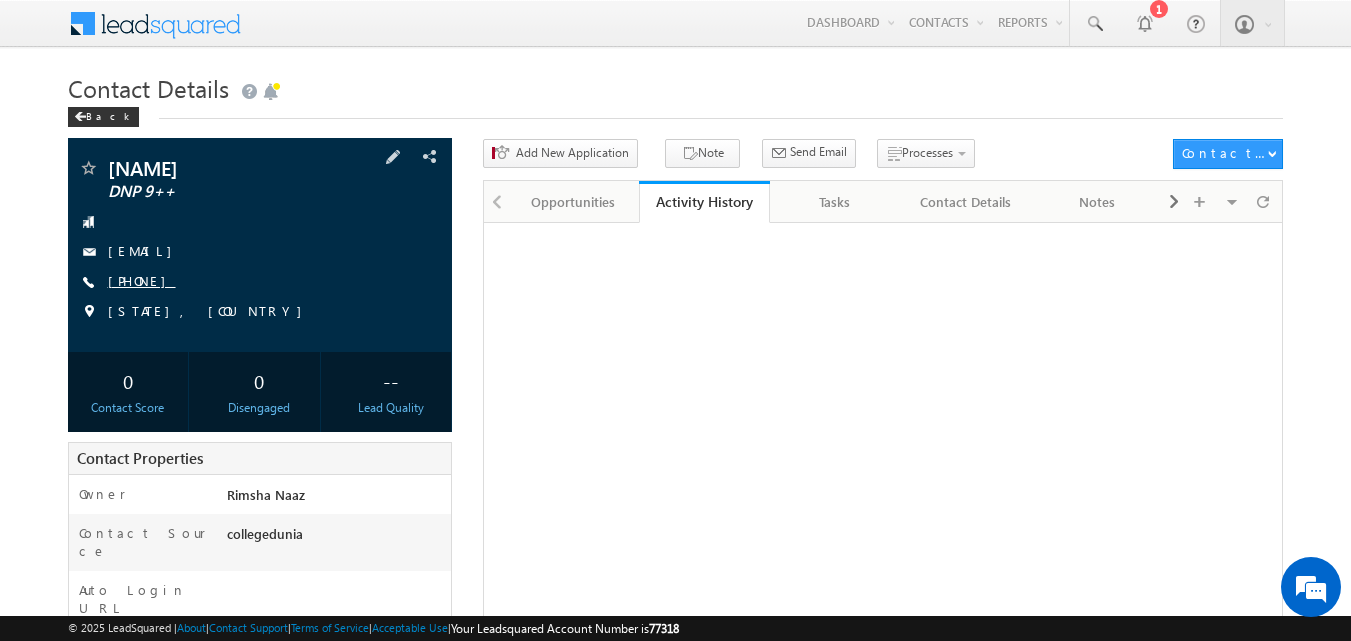 click on "[PHONE]" at bounding box center [142, 280] 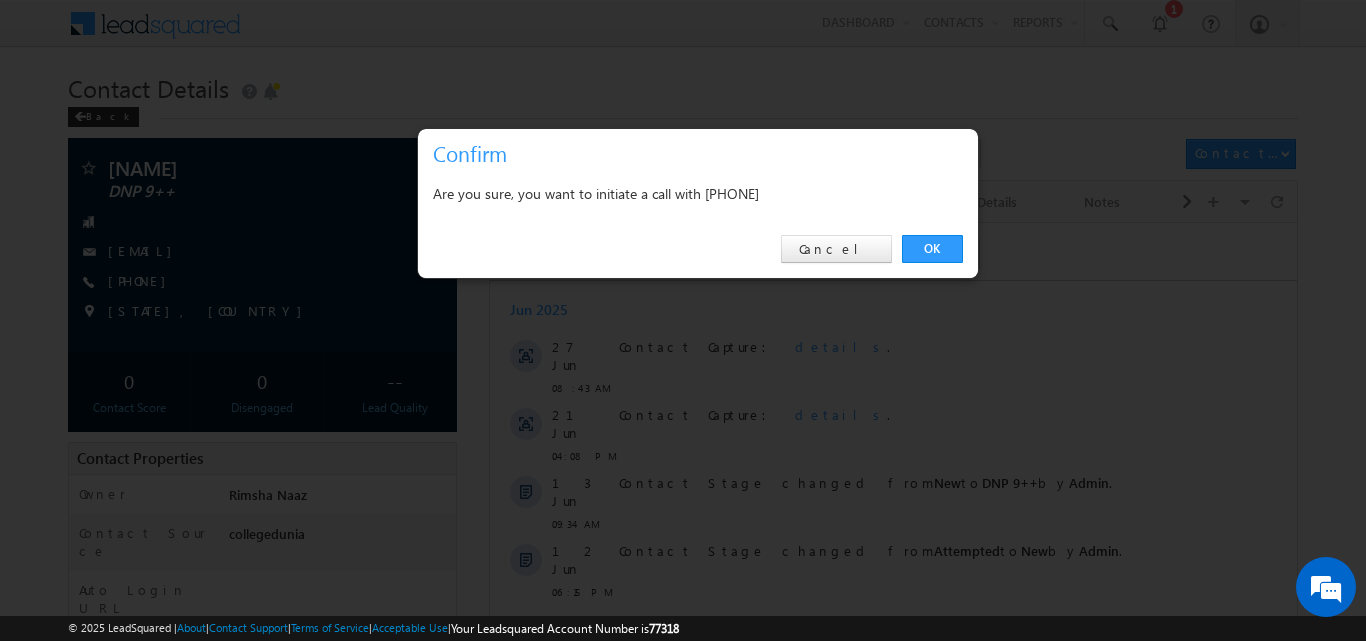 scroll, scrollTop: 0, scrollLeft: 0, axis: both 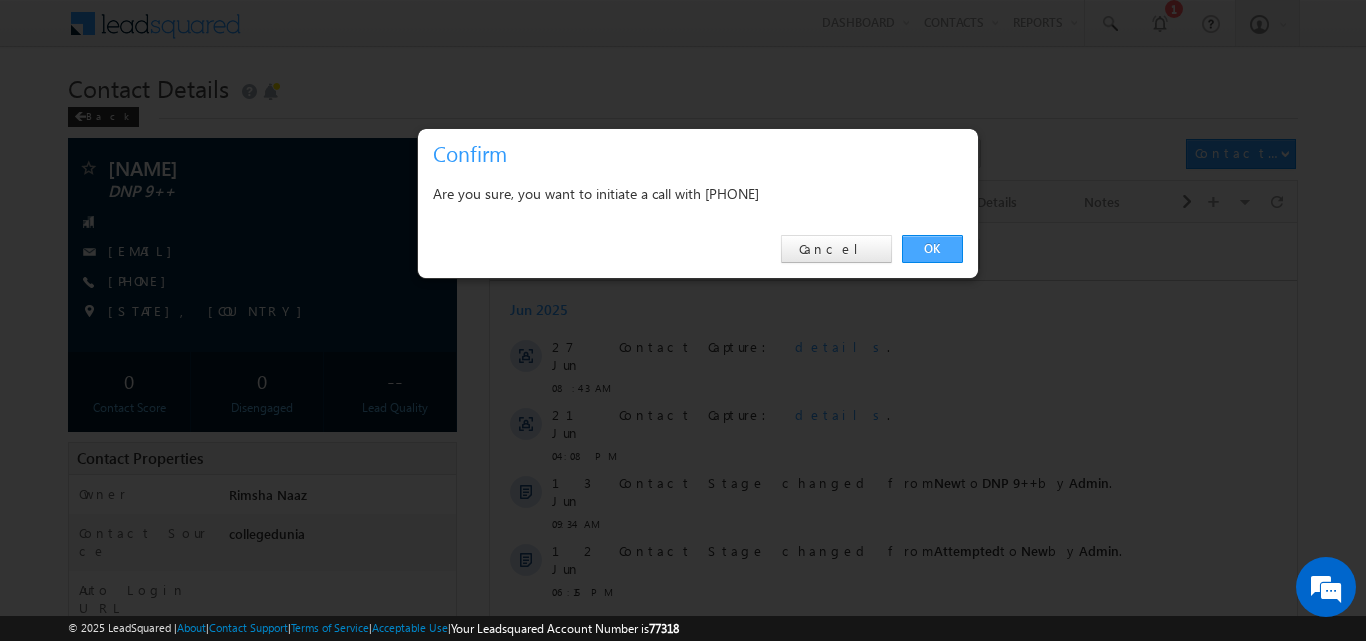 click on "OK" at bounding box center [932, 249] 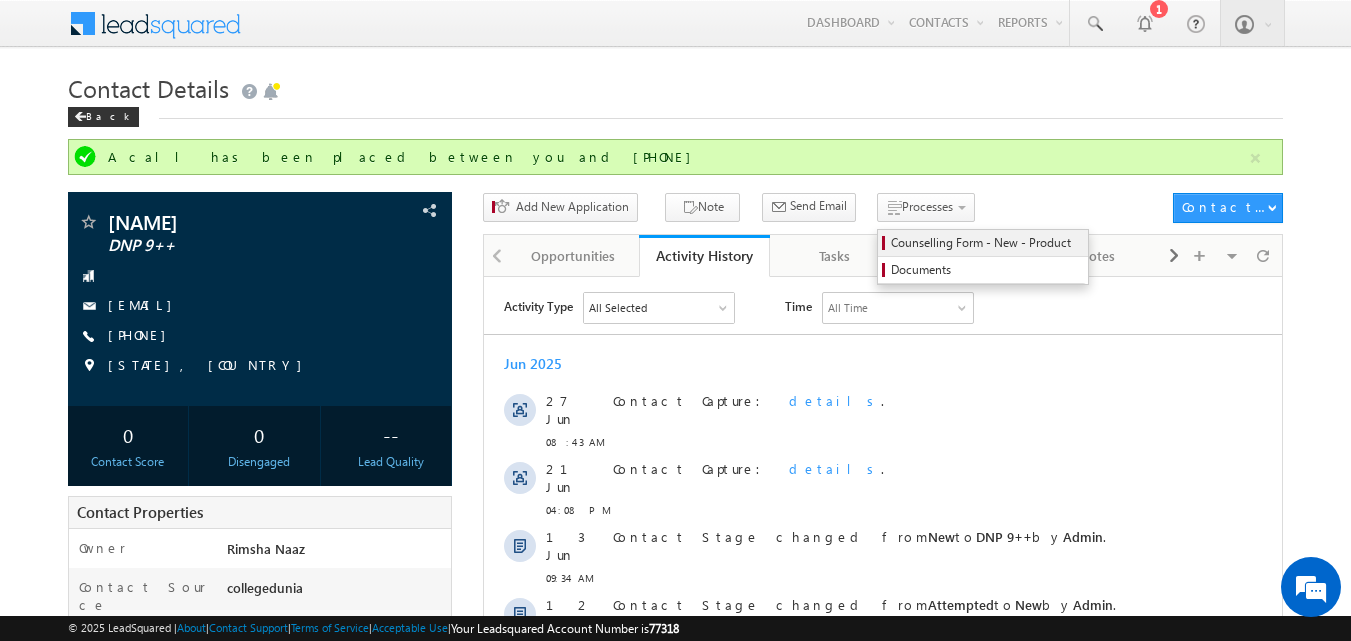 click on "Counselling Form - New - Product" at bounding box center [986, 243] 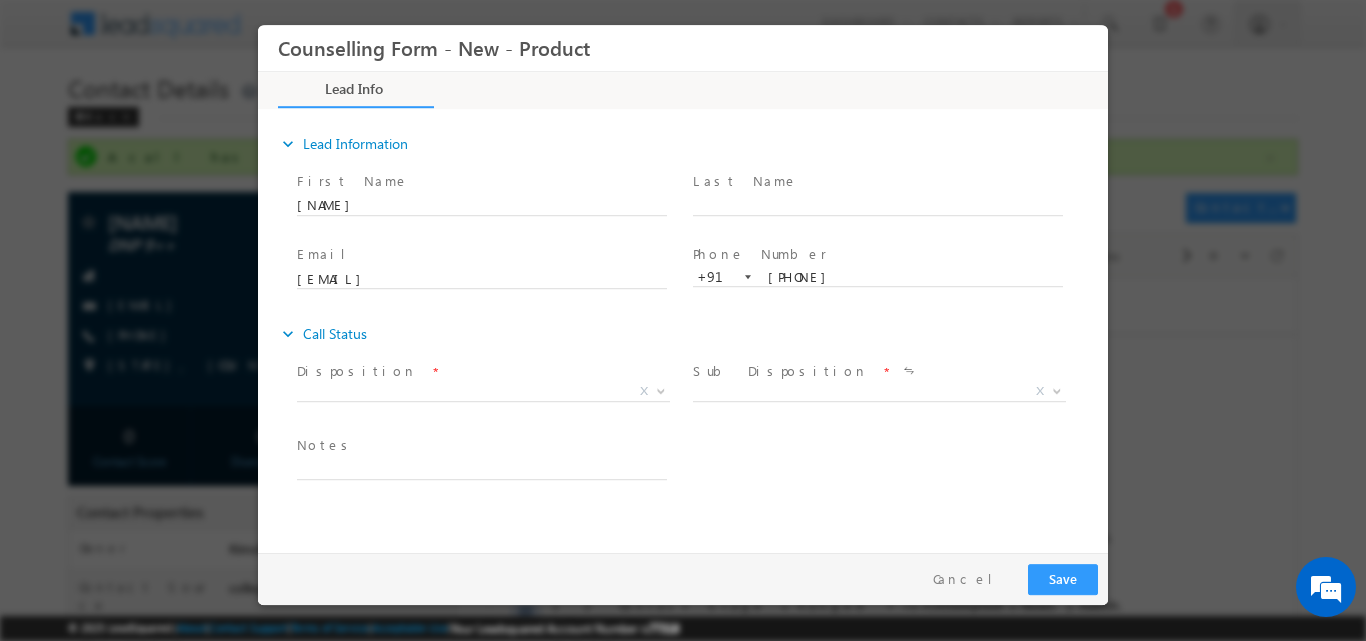 scroll, scrollTop: 0, scrollLeft: 0, axis: both 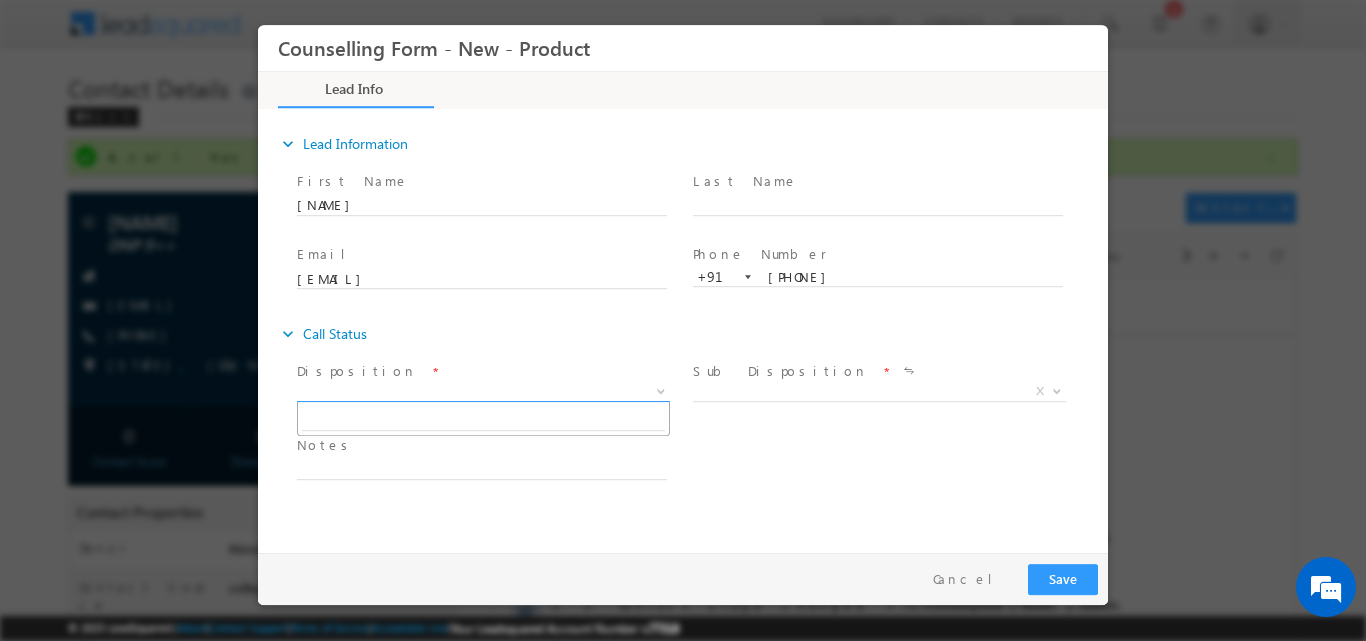 click at bounding box center (659, 390) 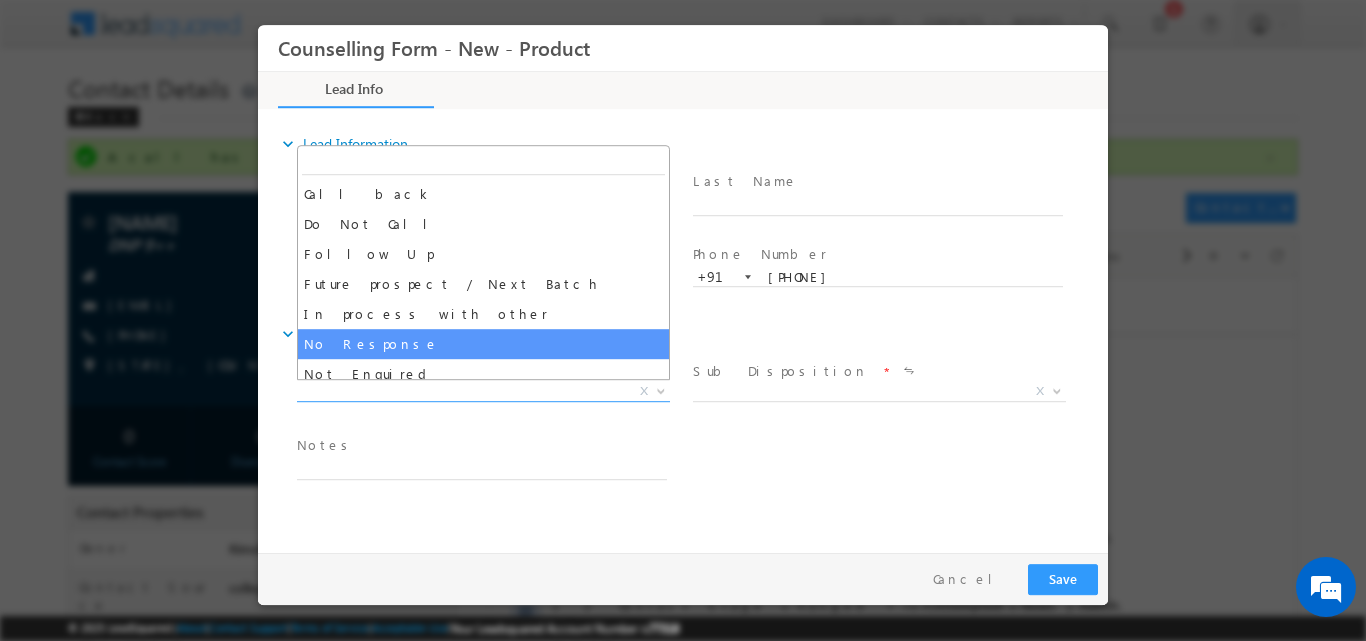 select on "No Response" 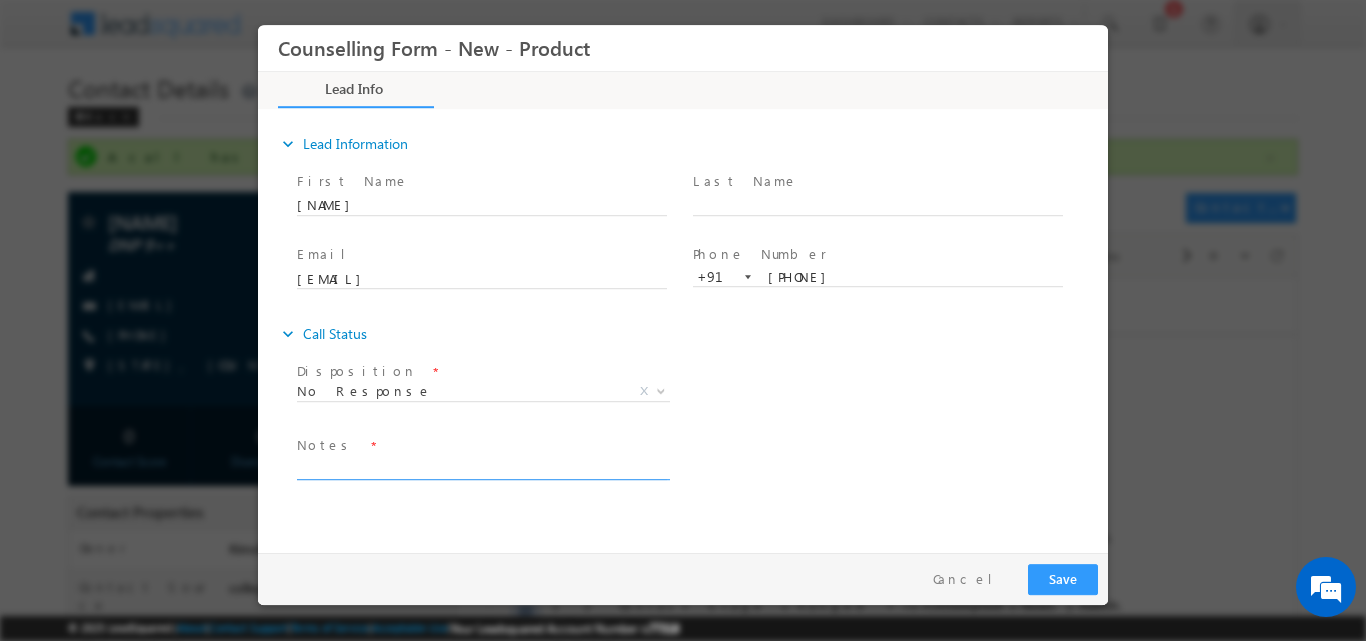 click at bounding box center (482, 467) 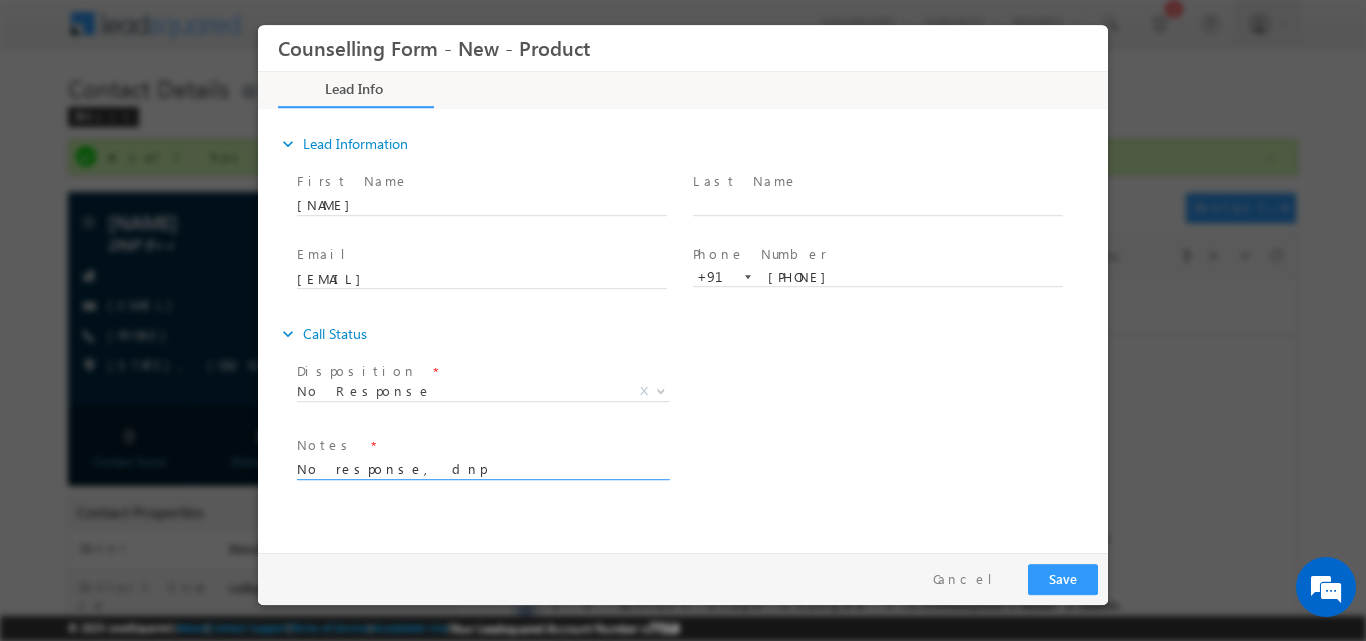 type on "No response, dnp" 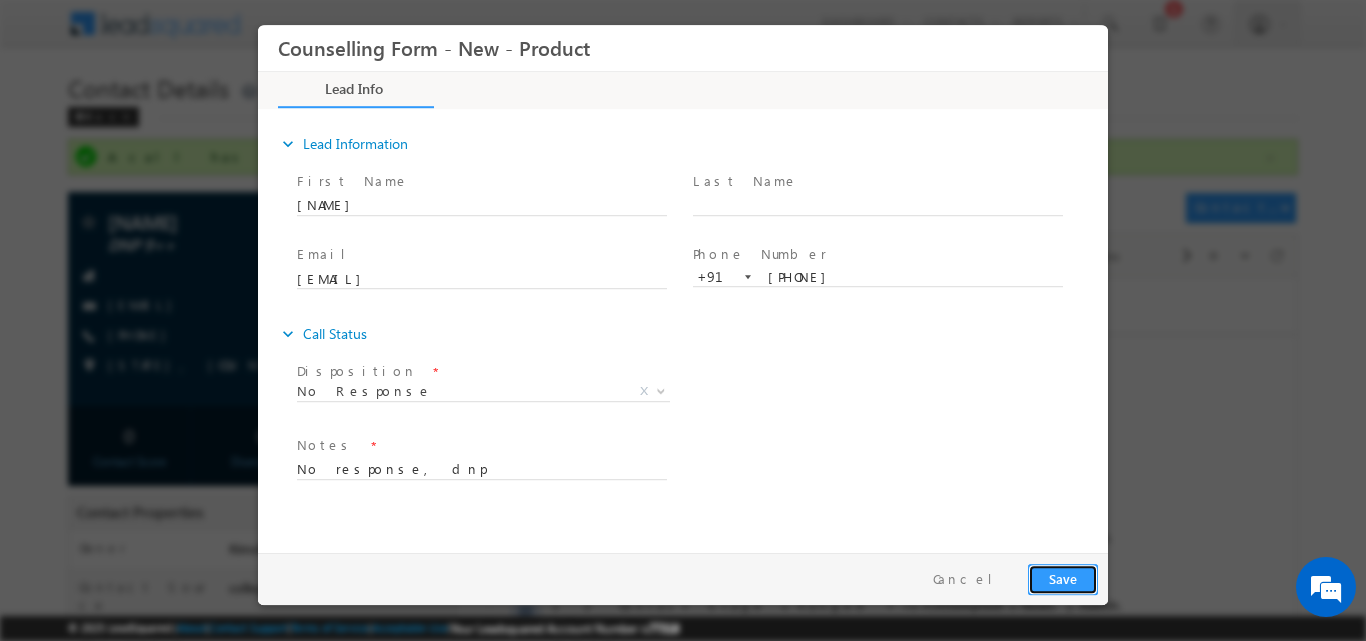 click on "Save" at bounding box center (1063, 578) 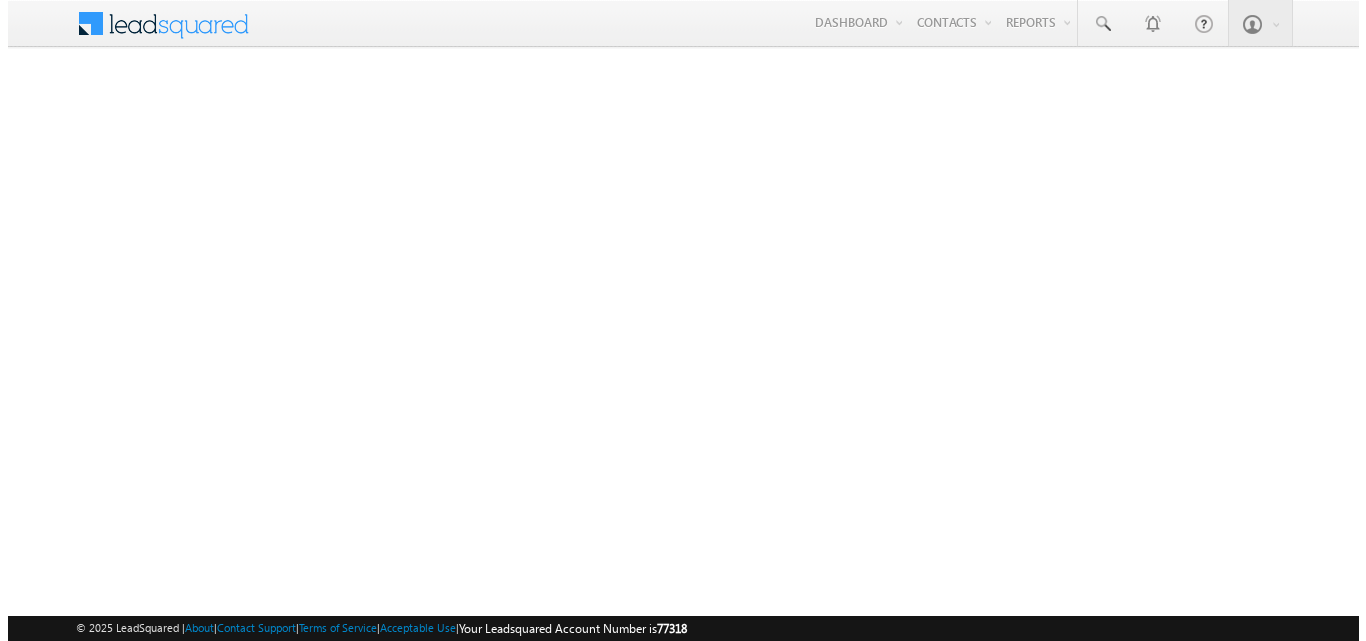scroll, scrollTop: 0, scrollLeft: 0, axis: both 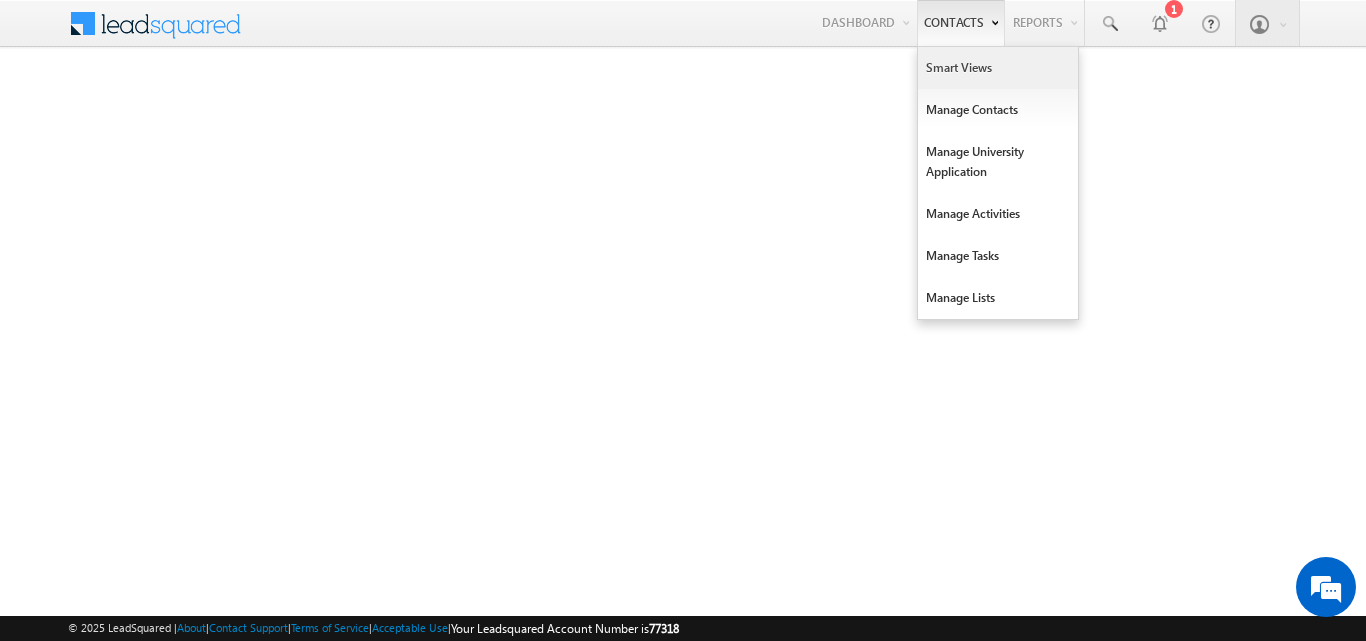 click on "Smart Views" at bounding box center [998, 68] 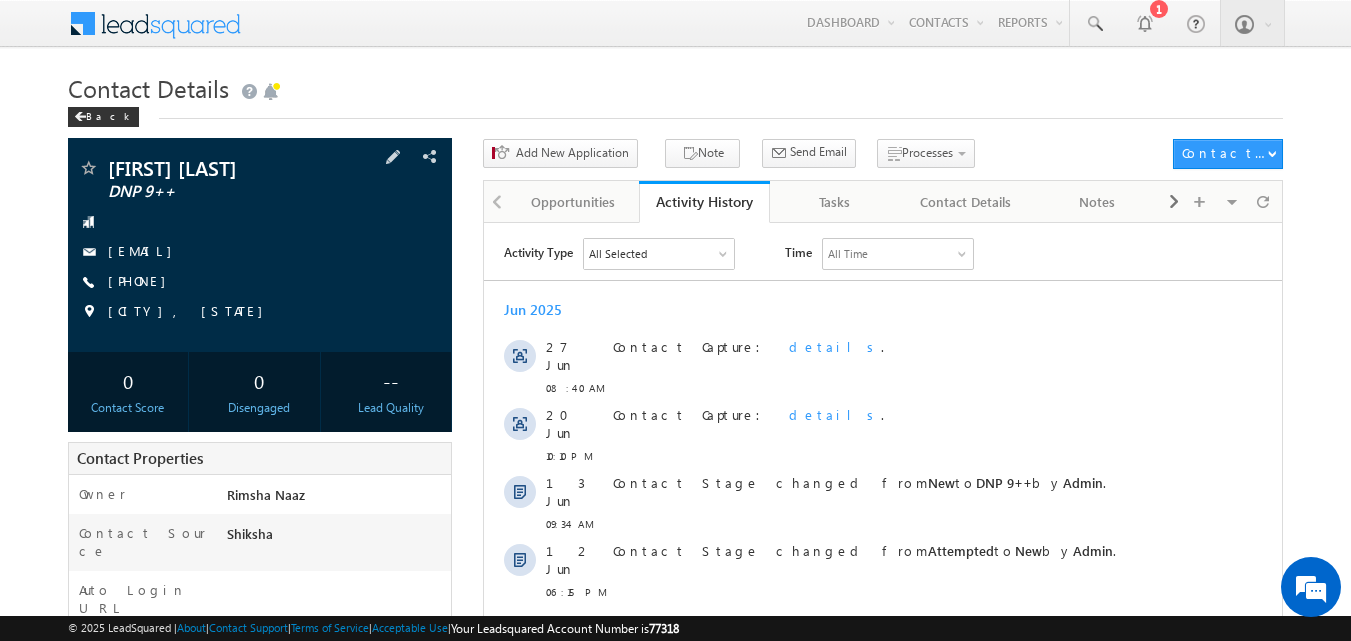 scroll, scrollTop: 0, scrollLeft: 0, axis: both 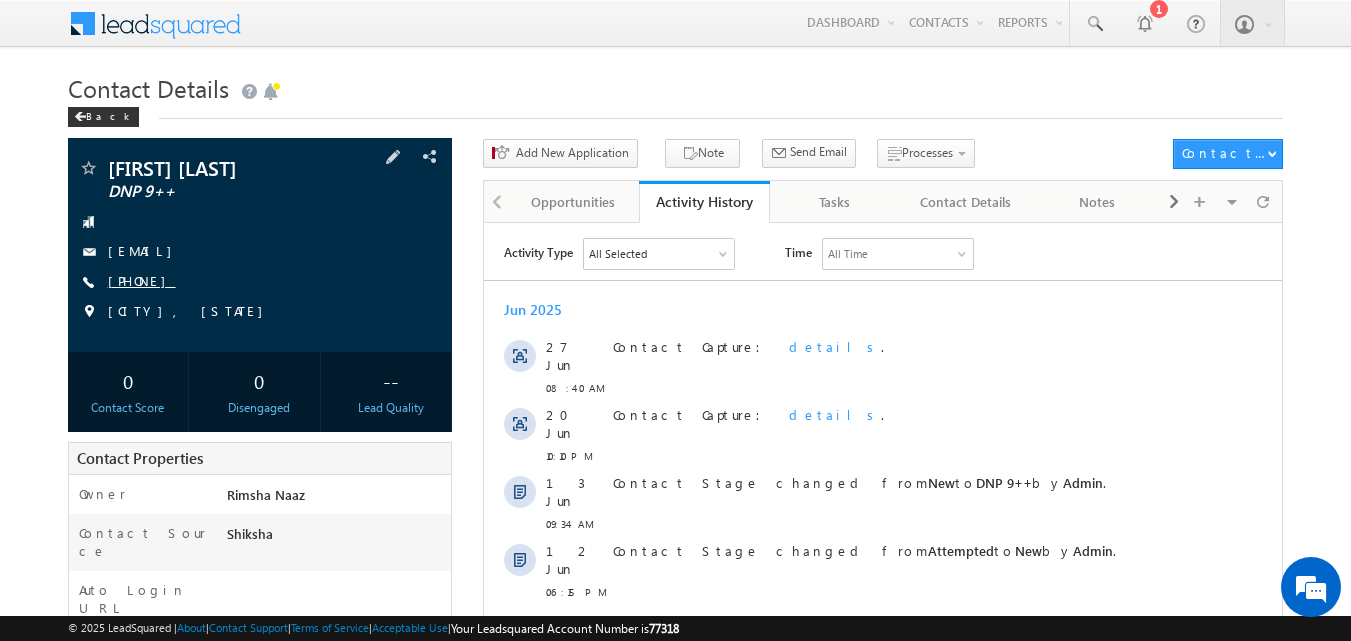 click on "[PHONE]" at bounding box center [142, 280] 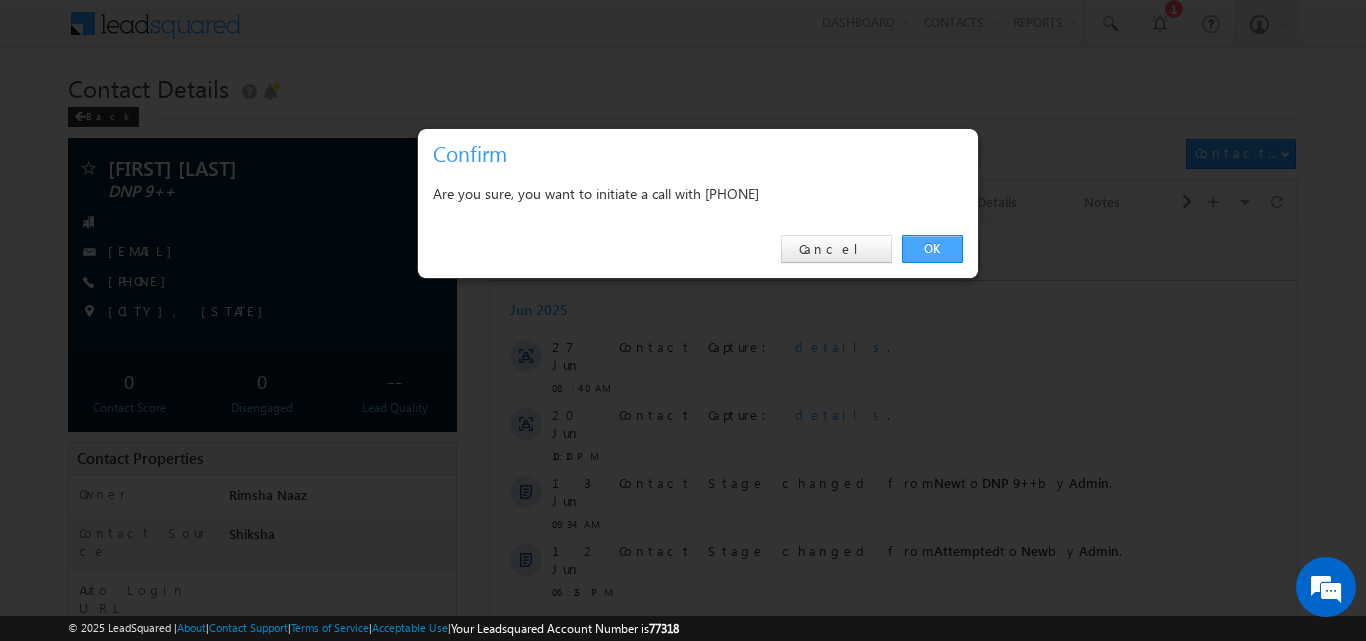 click on "OK" at bounding box center [932, 249] 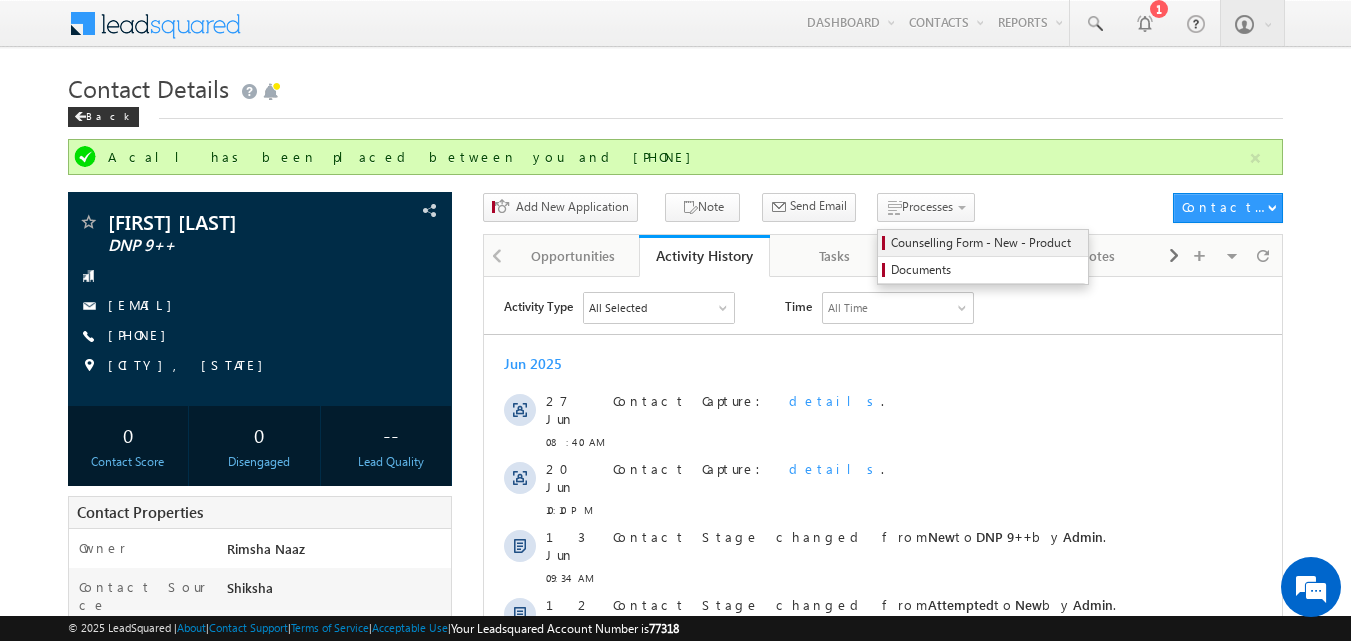 click on "Counselling Form - New - Product" at bounding box center [986, 243] 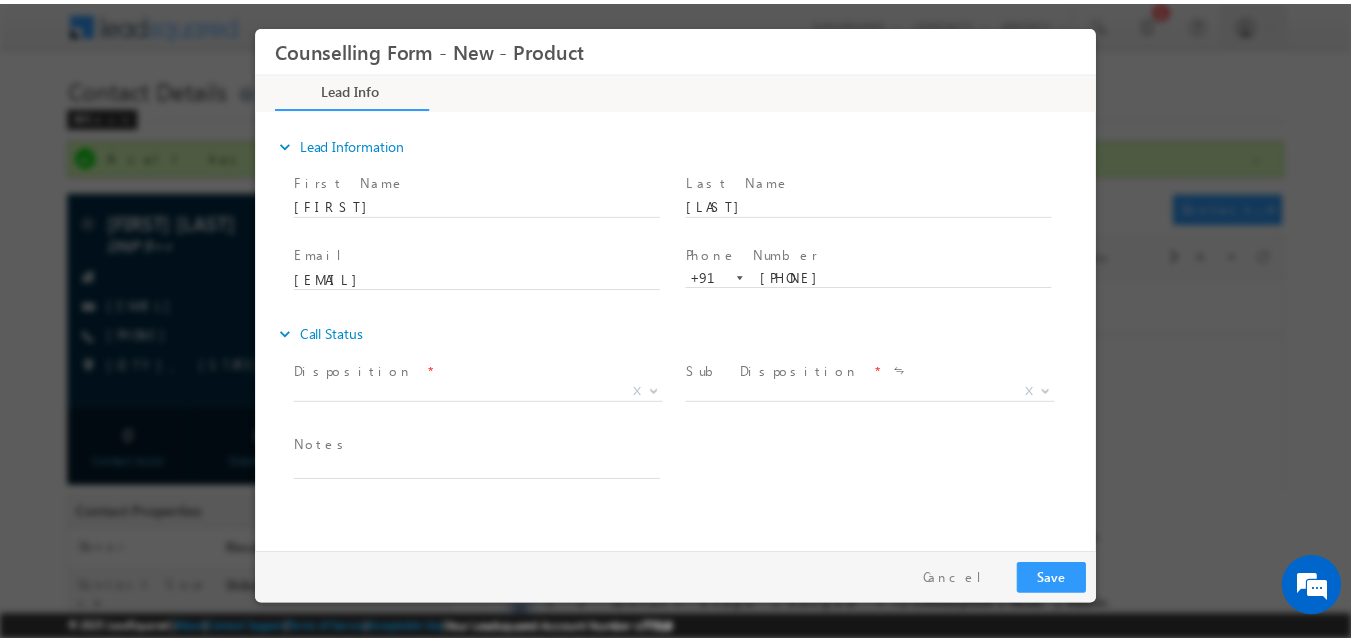 scroll, scrollTop: 0, scrollLeft: 0, axis: both 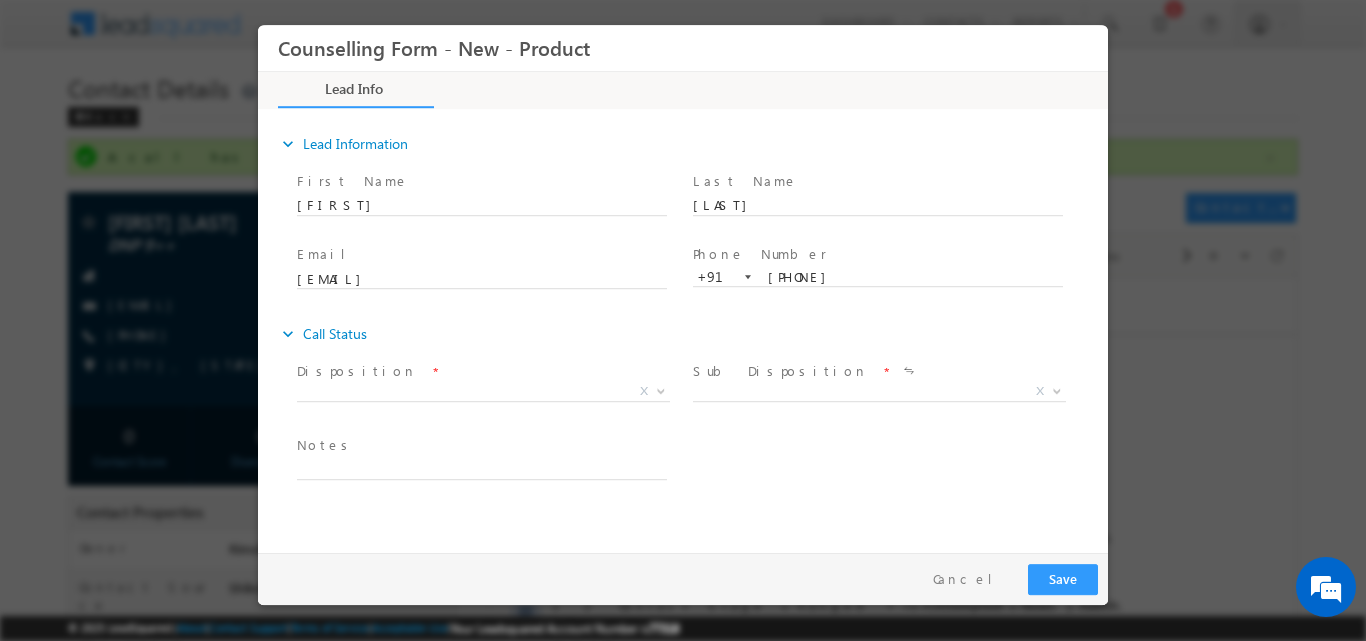 click on "X" at bounding box center (491, 394) 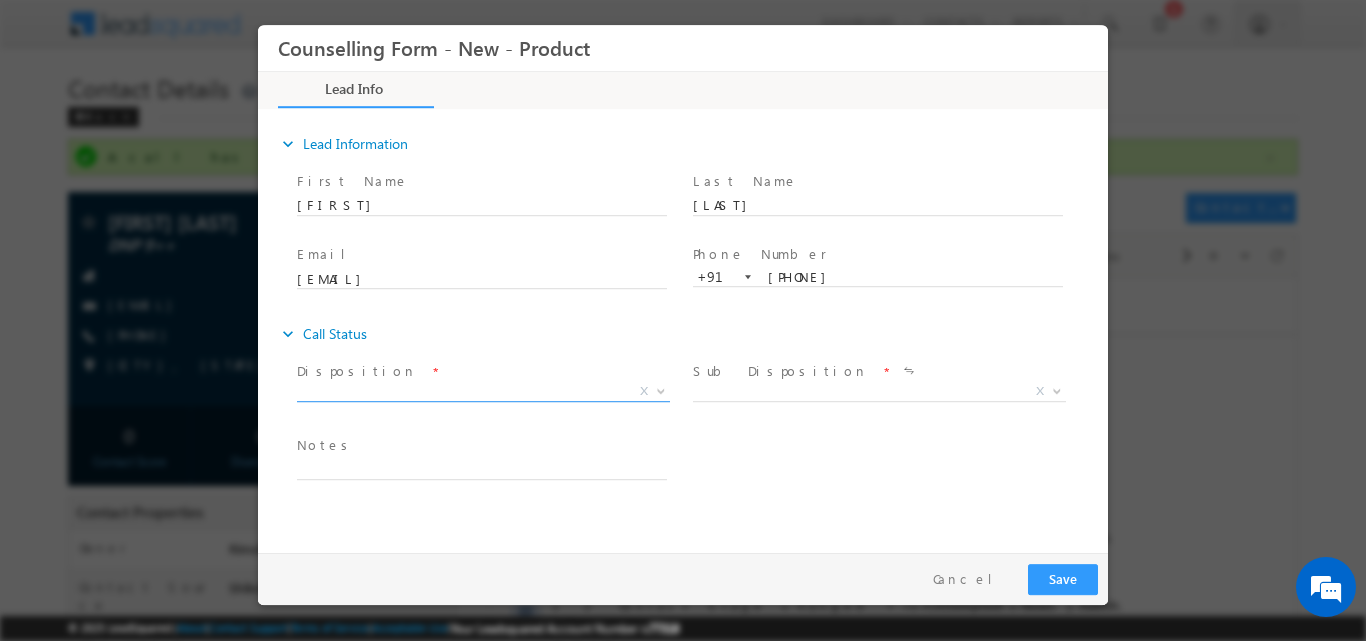 click at bounding box center [661, 389] 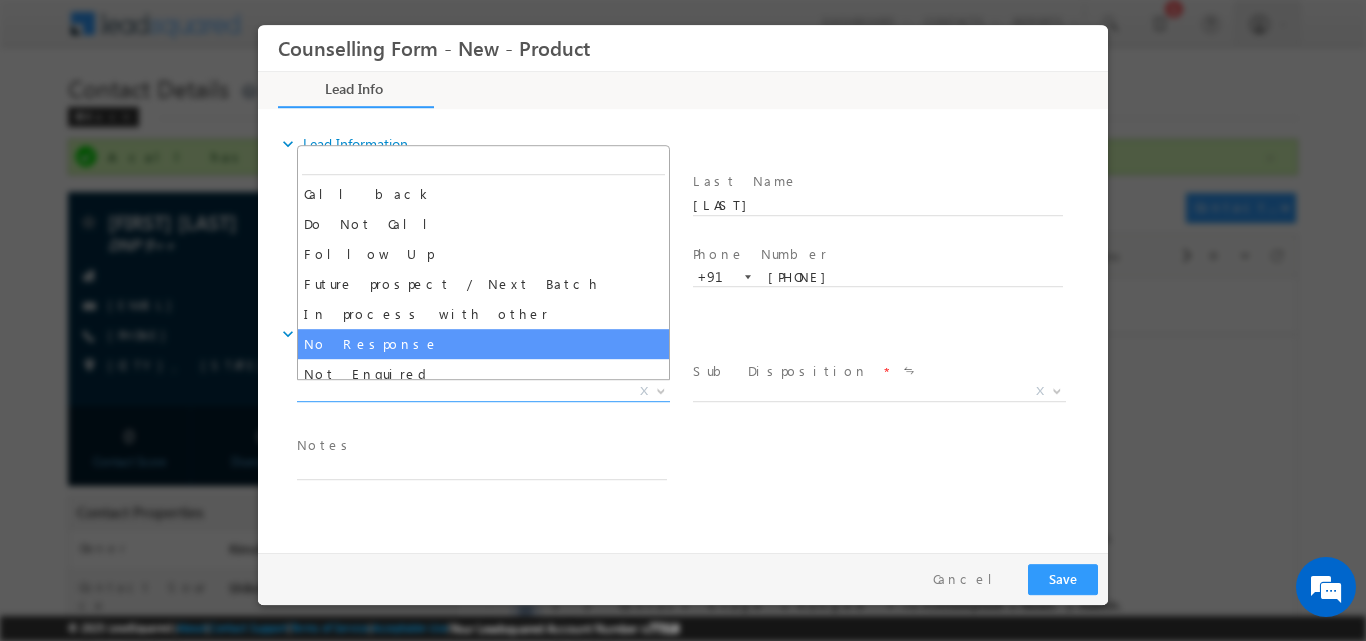 select on "No Response" 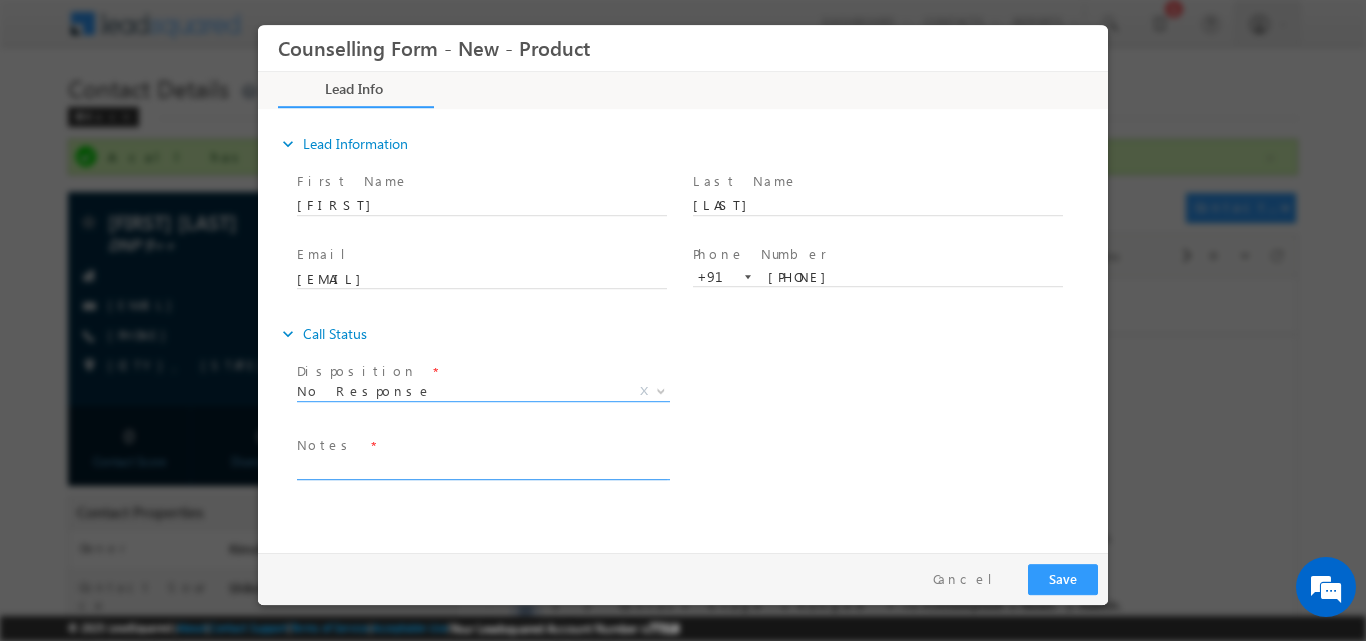 click at bounding box center (482, 467) 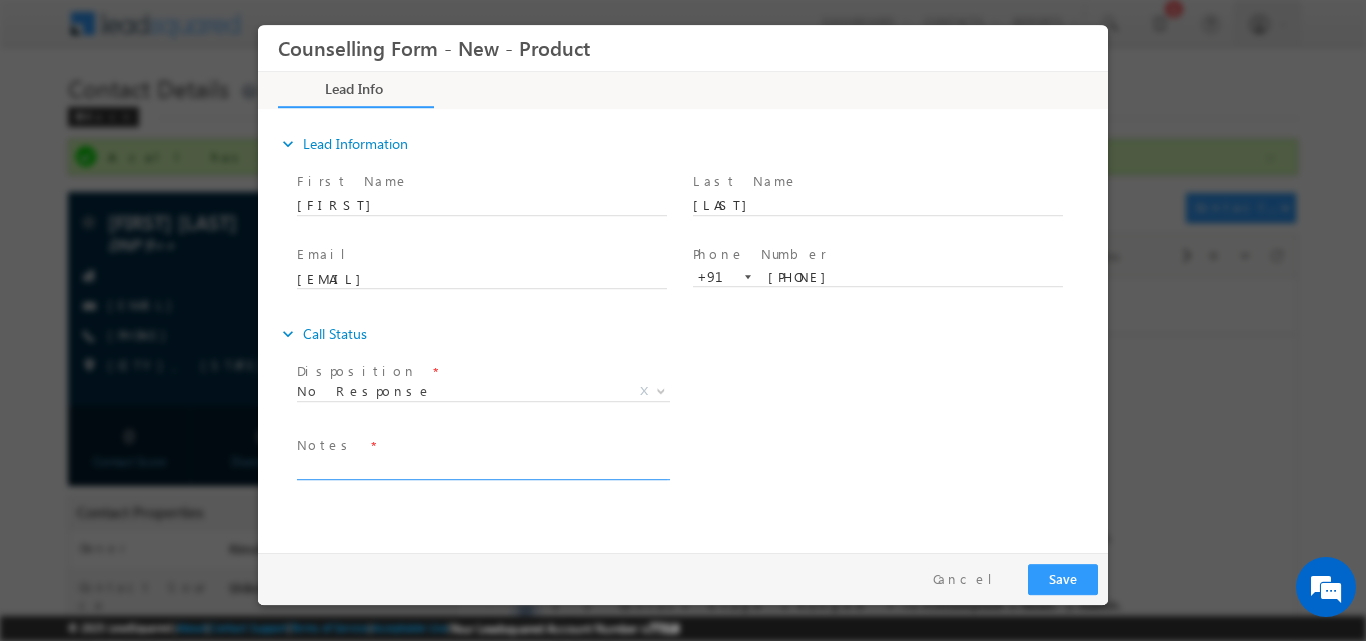paste on "No response, dnp" 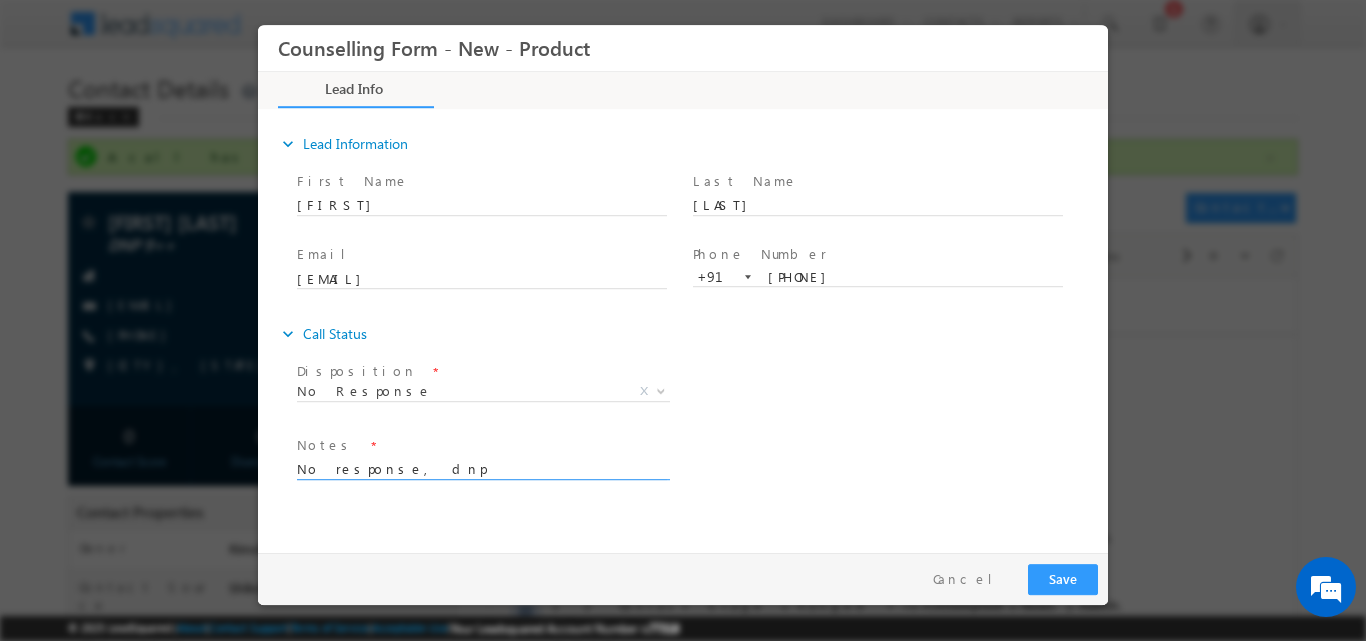 type on "No response, dnp" 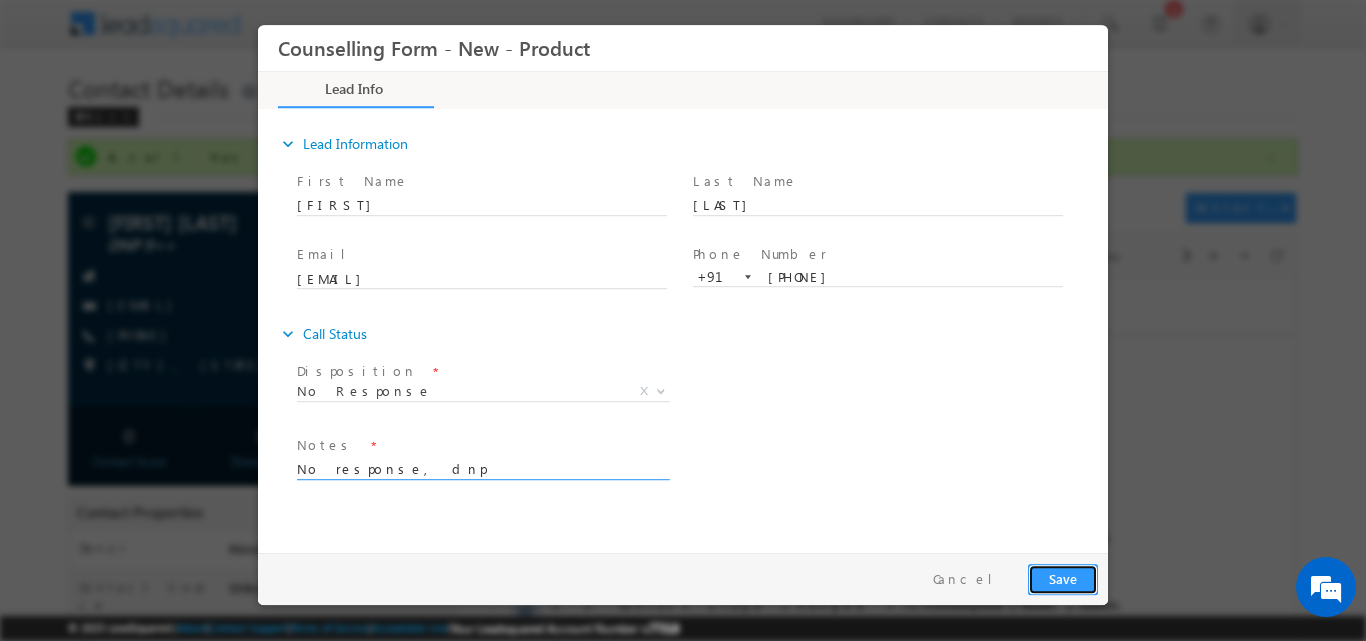 click on "Save" at bounding box center [1063, 578] 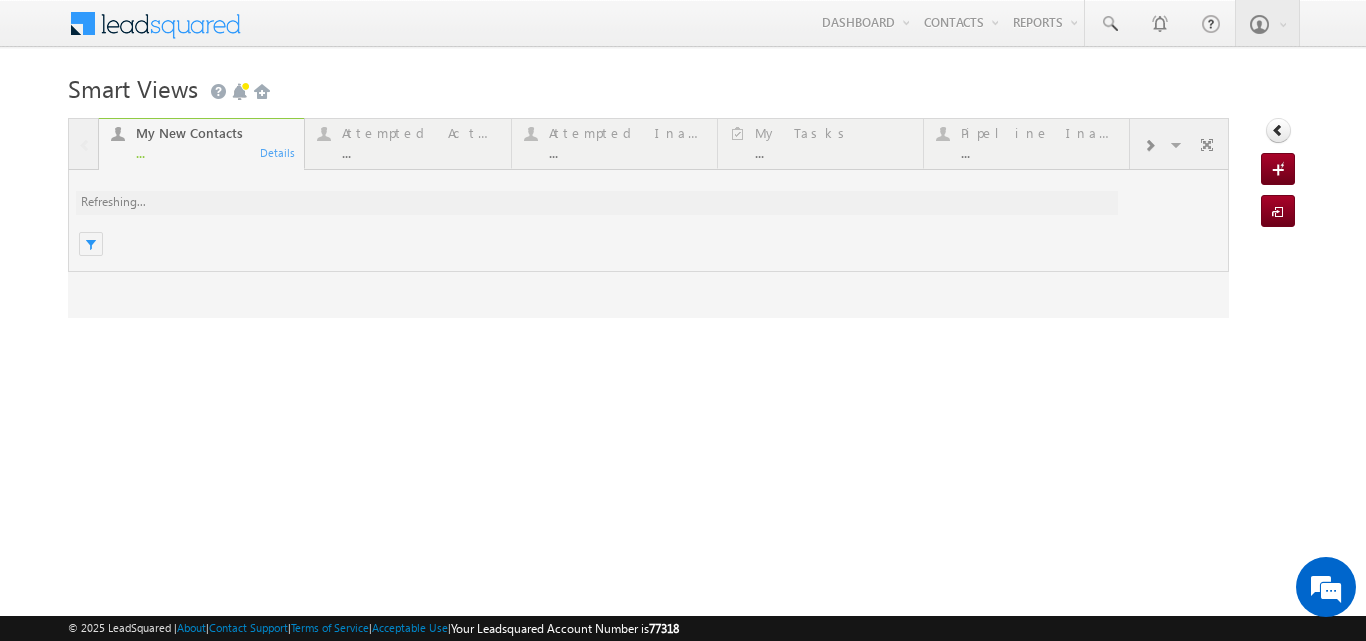 scroll, scrollTop: 0, scrollLeft: 0, axis: both 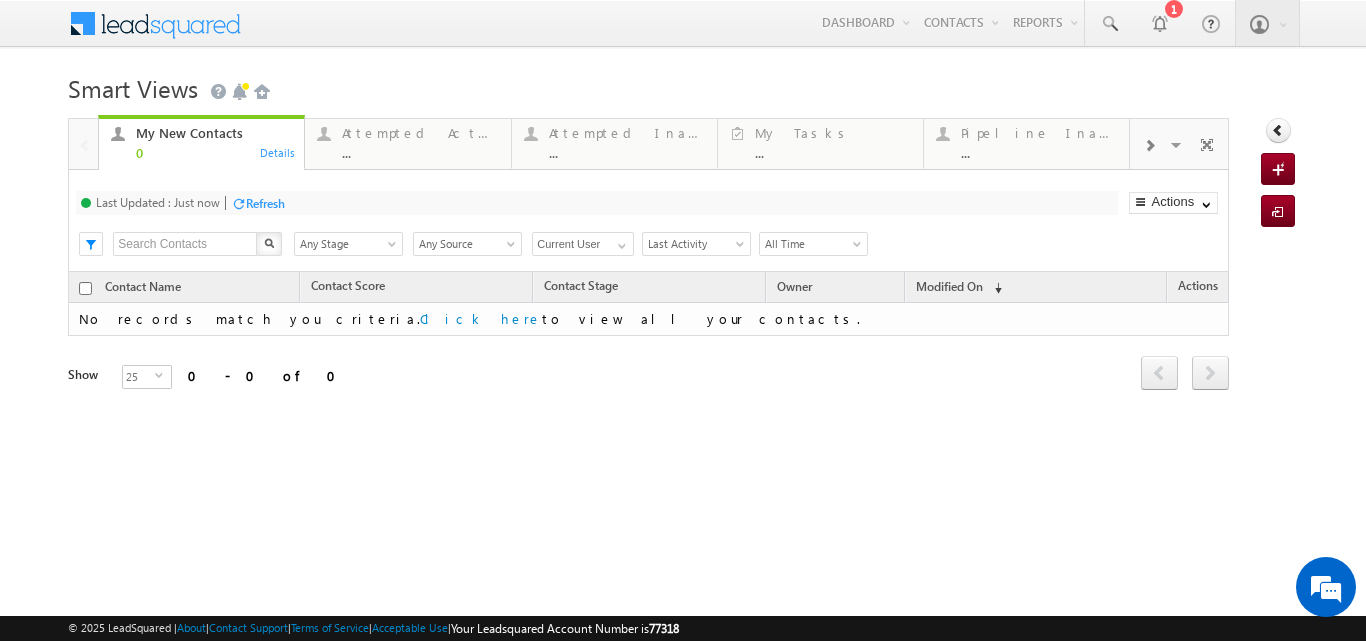 click on "Details" at bounding box center [278, 152] 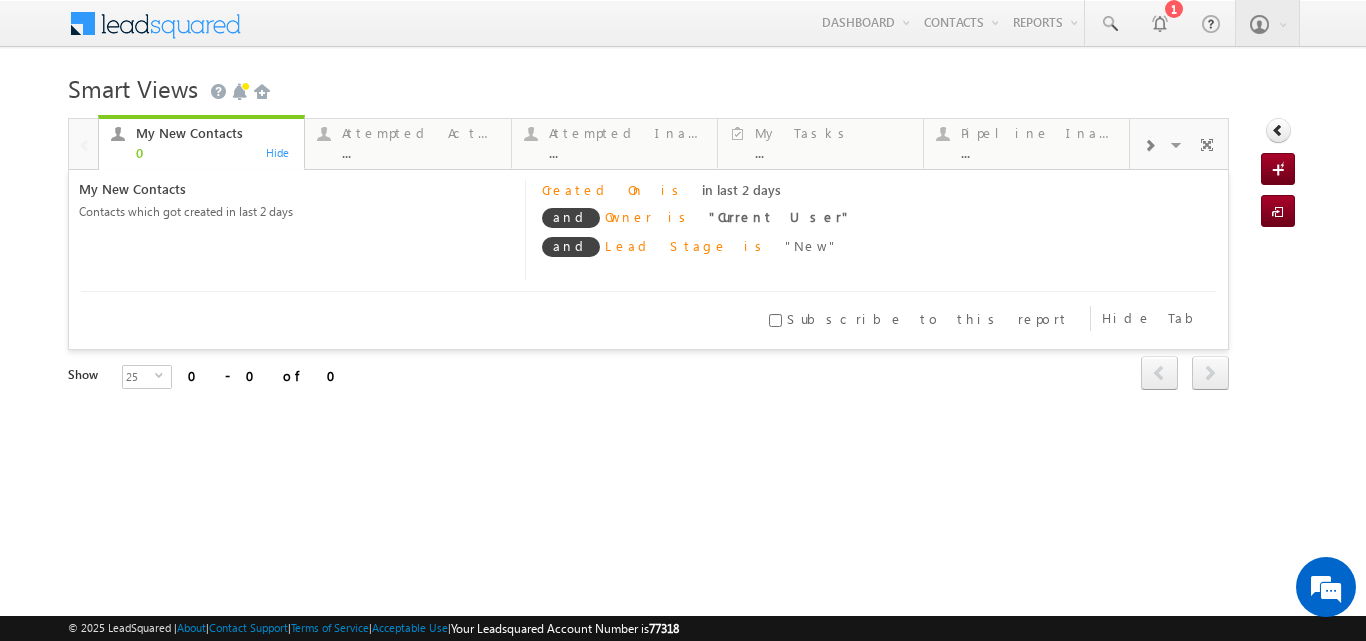 click on "Menu
[FIRST] [LAST]
[EMAIL]" at bounding box center [683, 283] 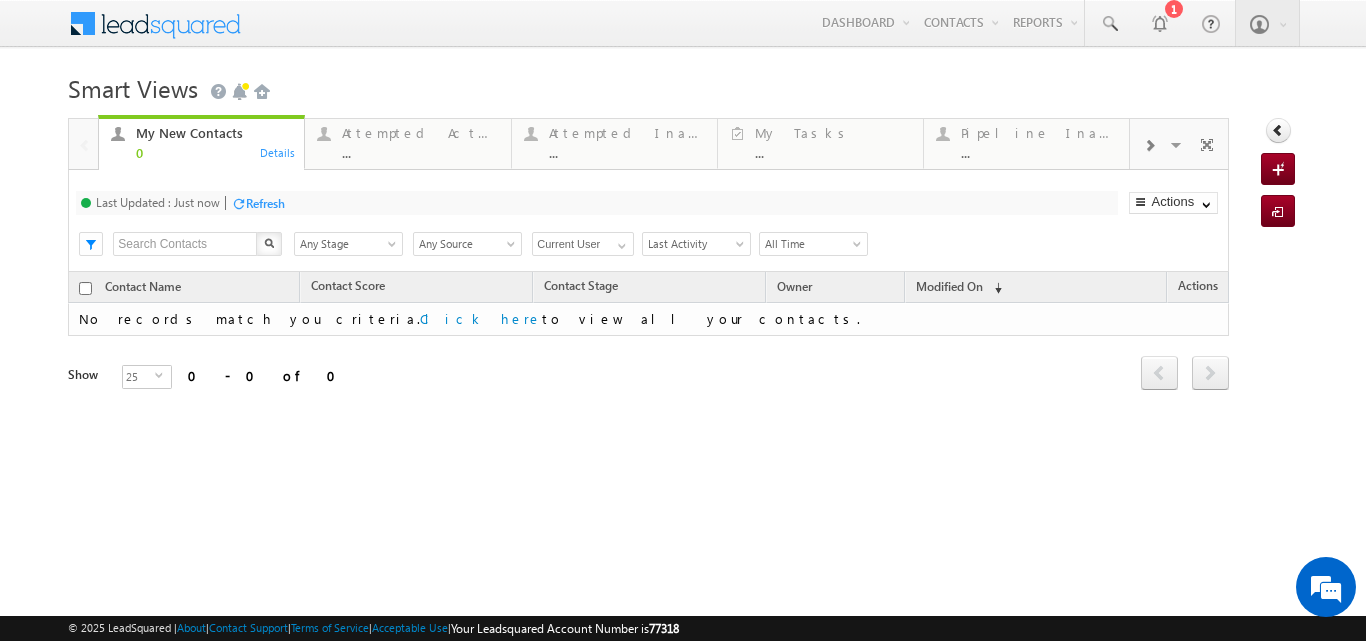 click on "Refresh" at bounding box center (265, 203) 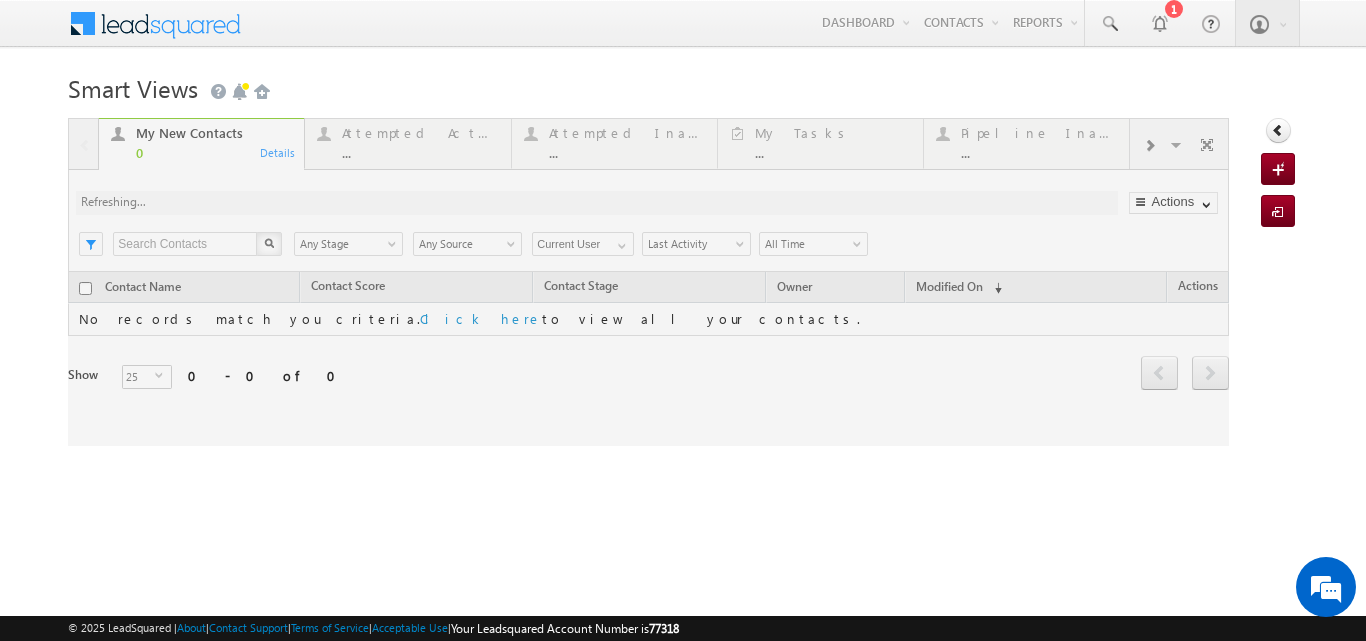scroll, scrollTop: 0, scrollLeft: 0, axis: both 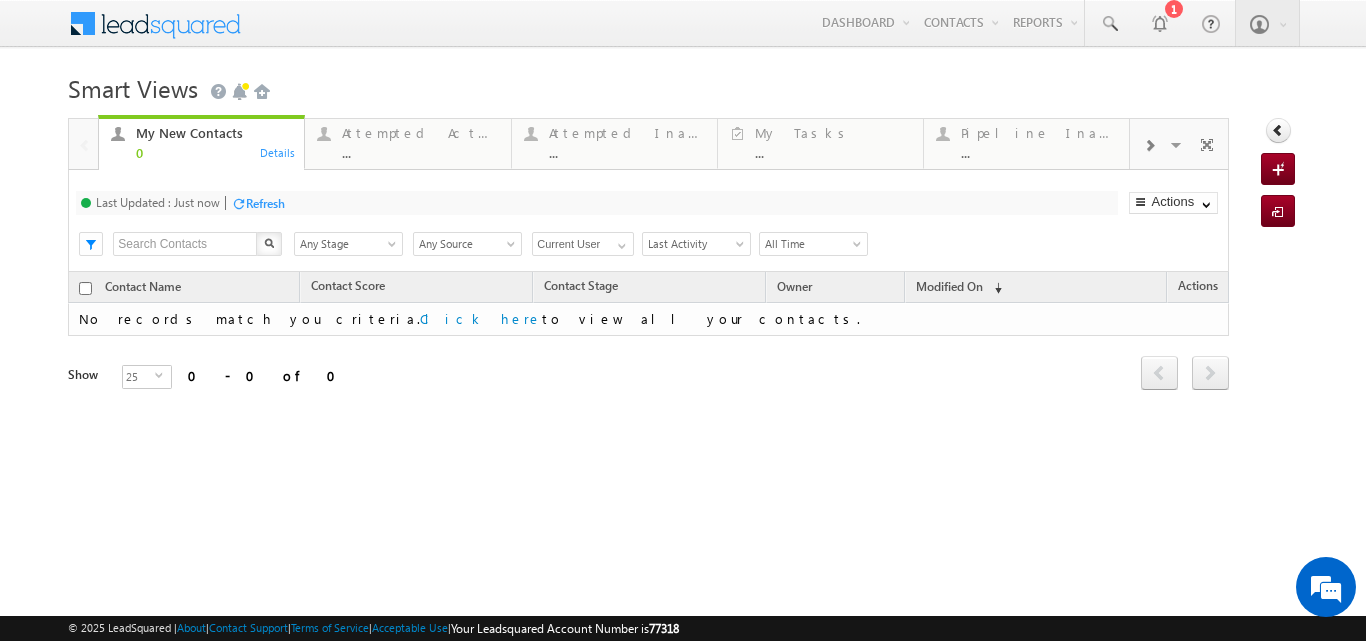click at bounding box center [1149, 146] 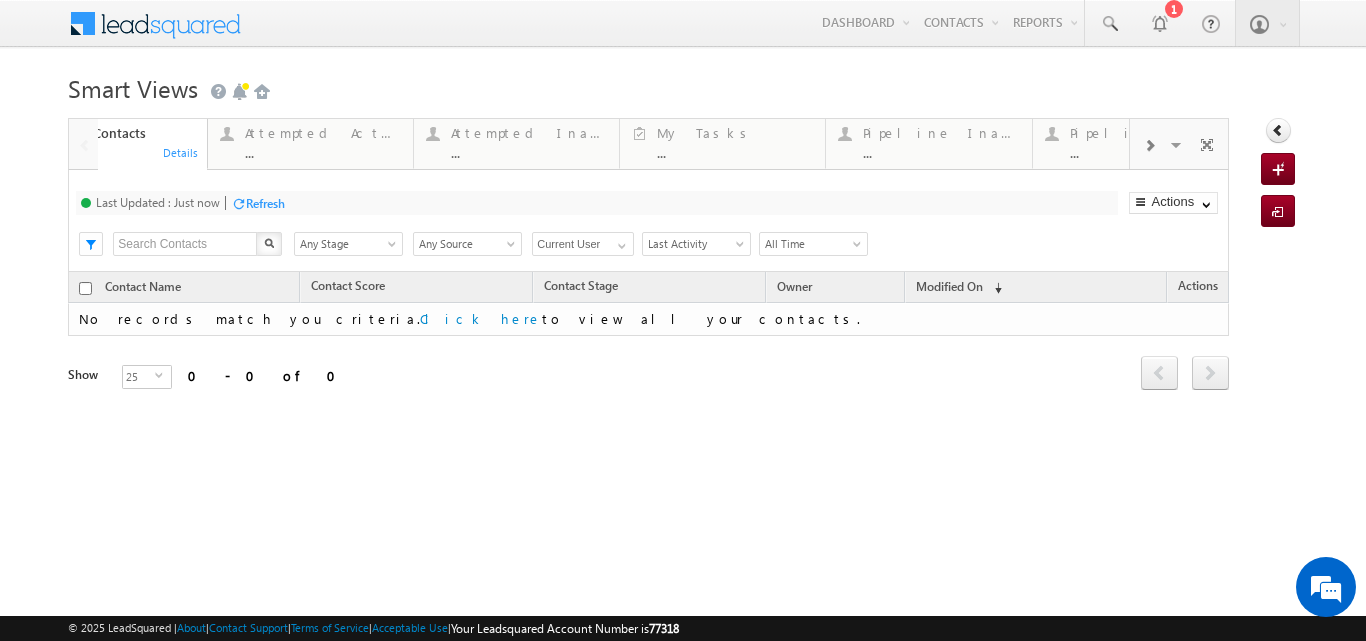 click at bounding box center [1149, 146] 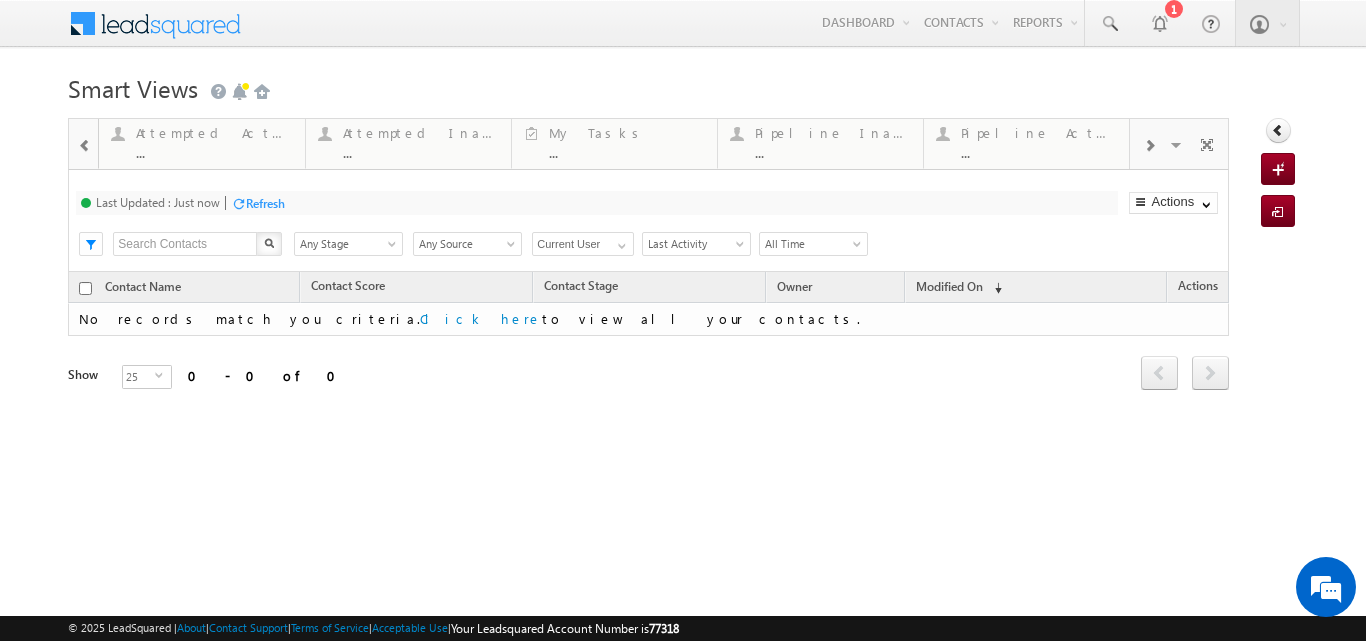 click at bounding box center [1149, 146] 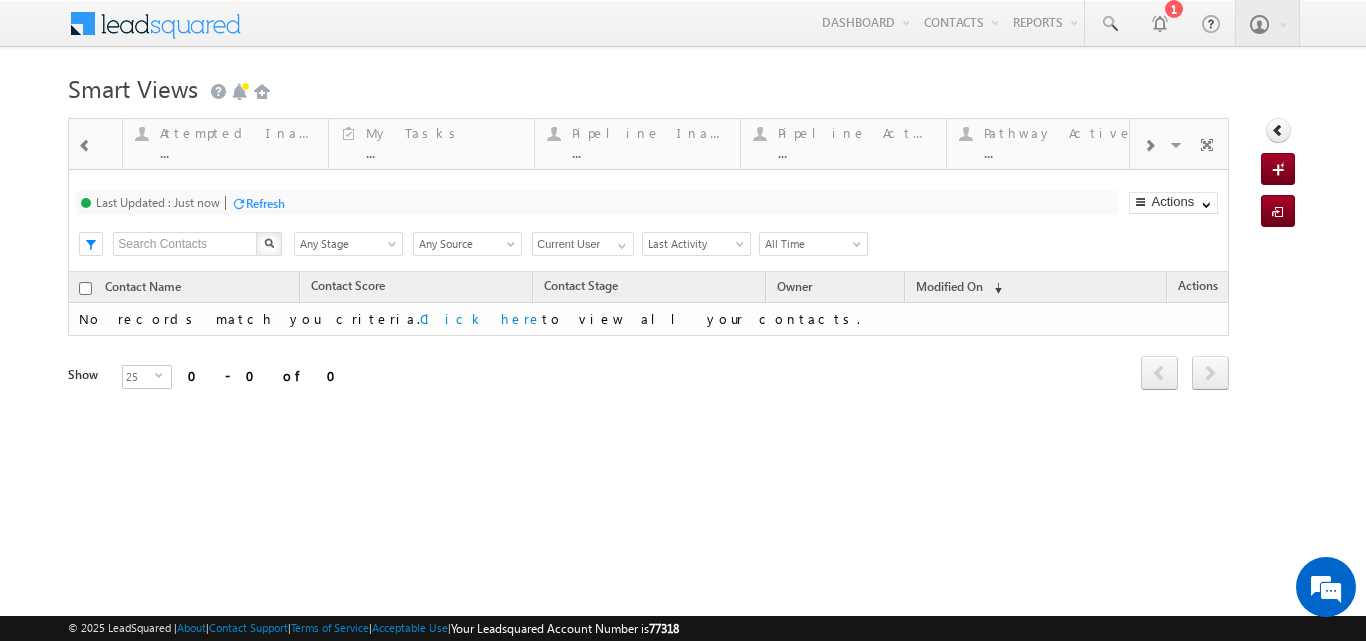click at bounding box center [1149, 146] 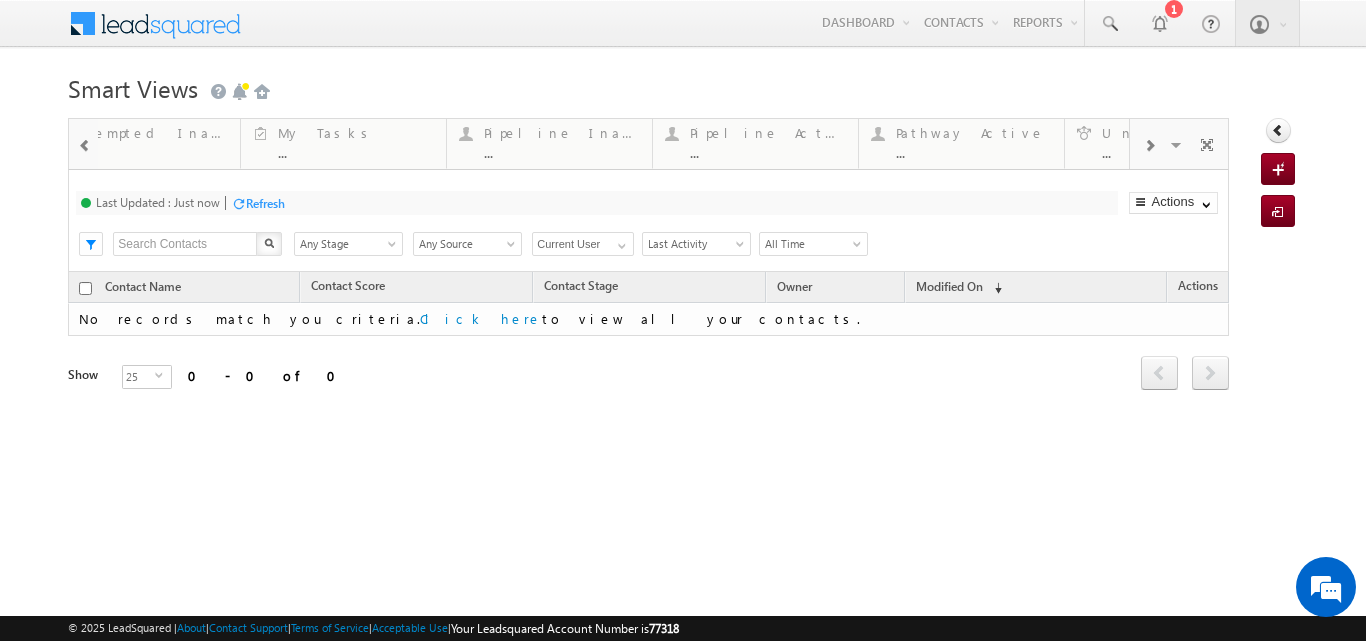 click at bounding box center [1149, 146] 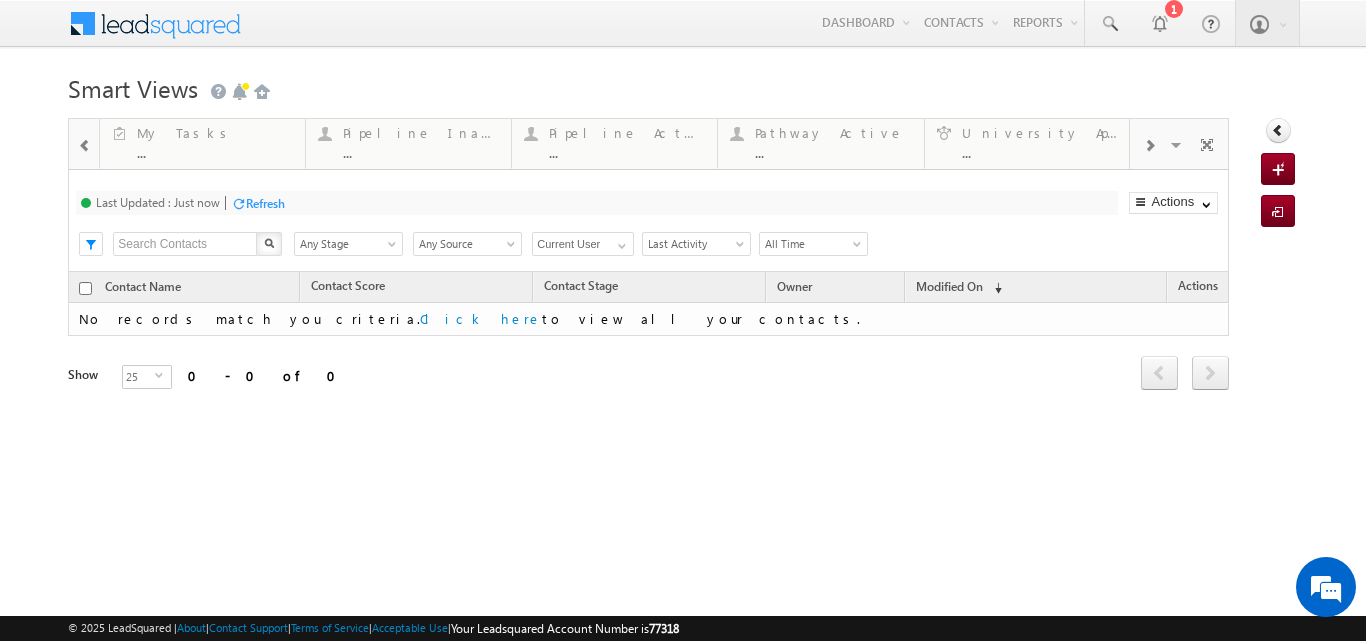 click at bounding box center [1149, 146] 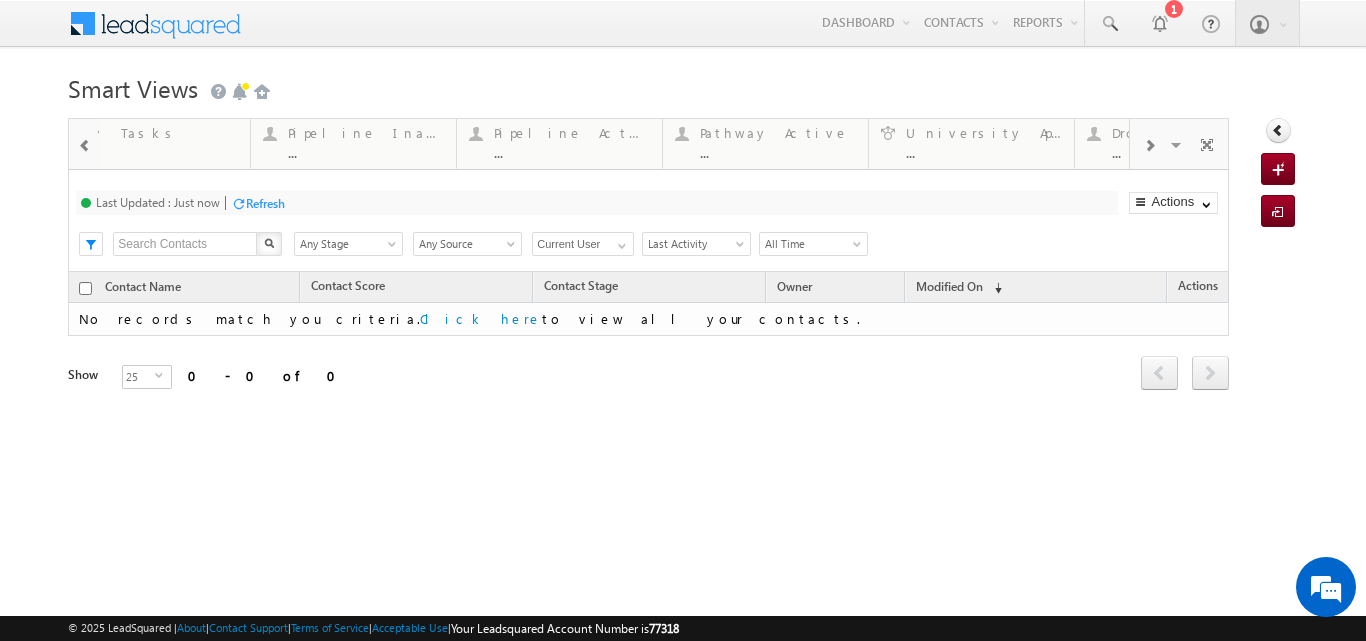 click at bounding box center [1149, 146] 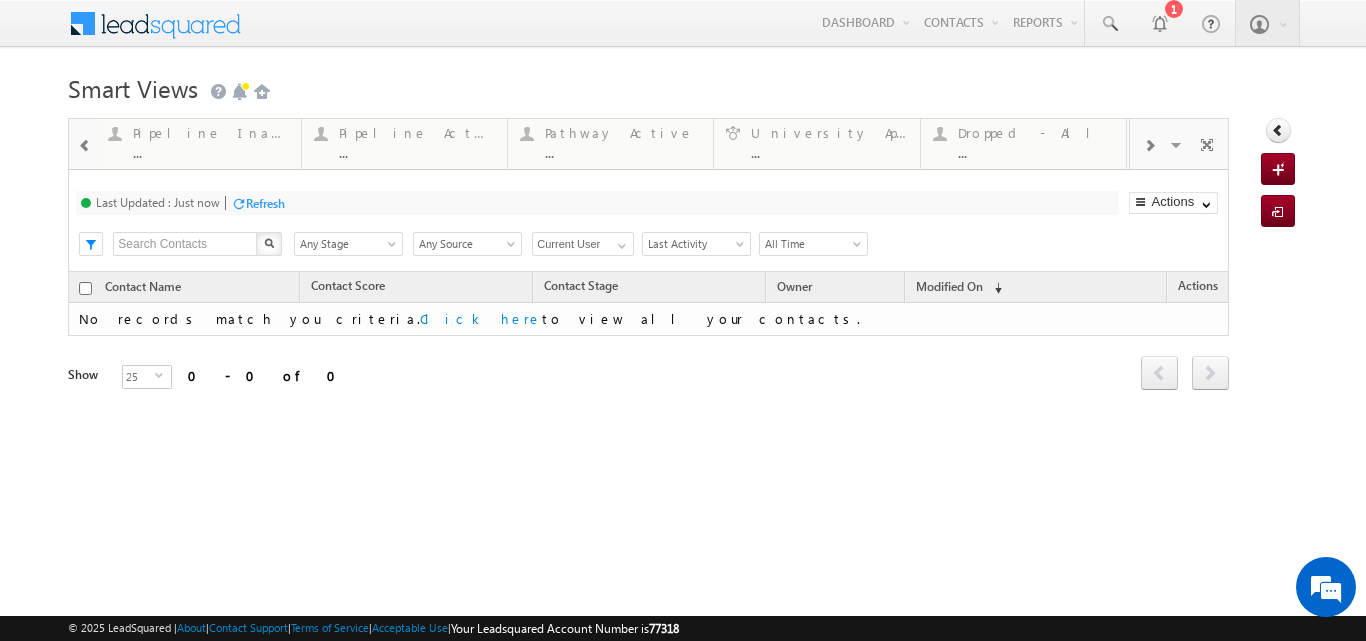 click at bounding box center [1149, 146] 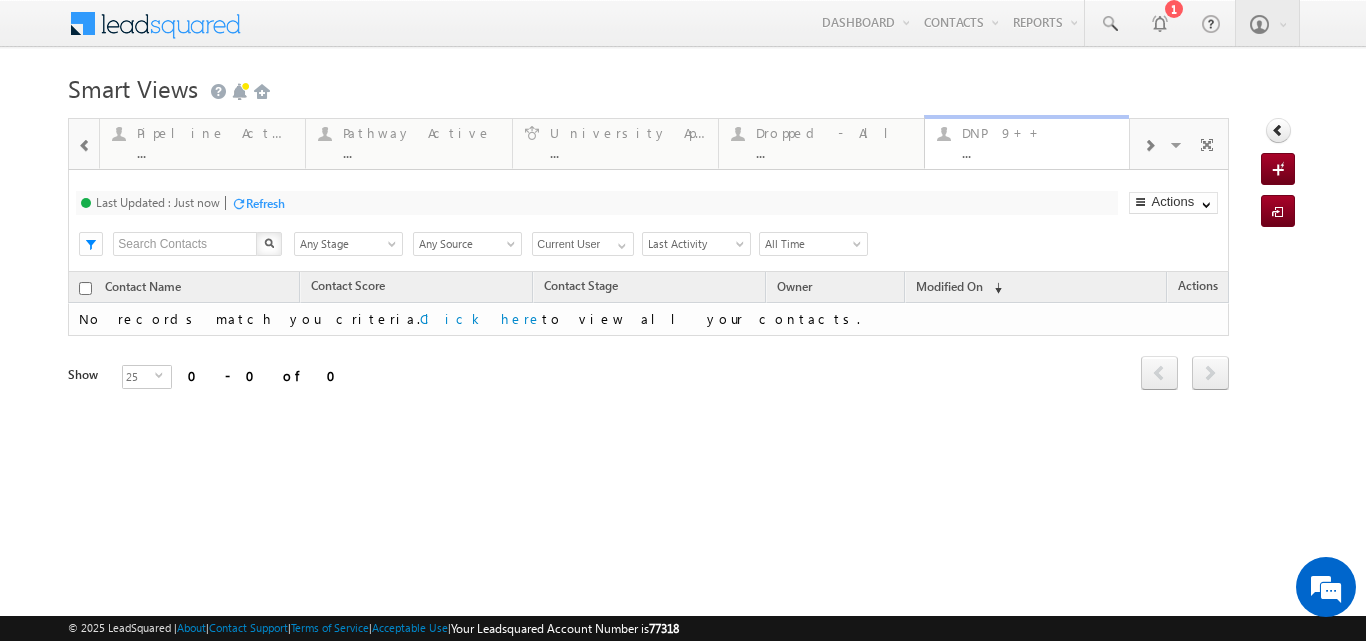 click on "..." at bounding box center (1040, 152) 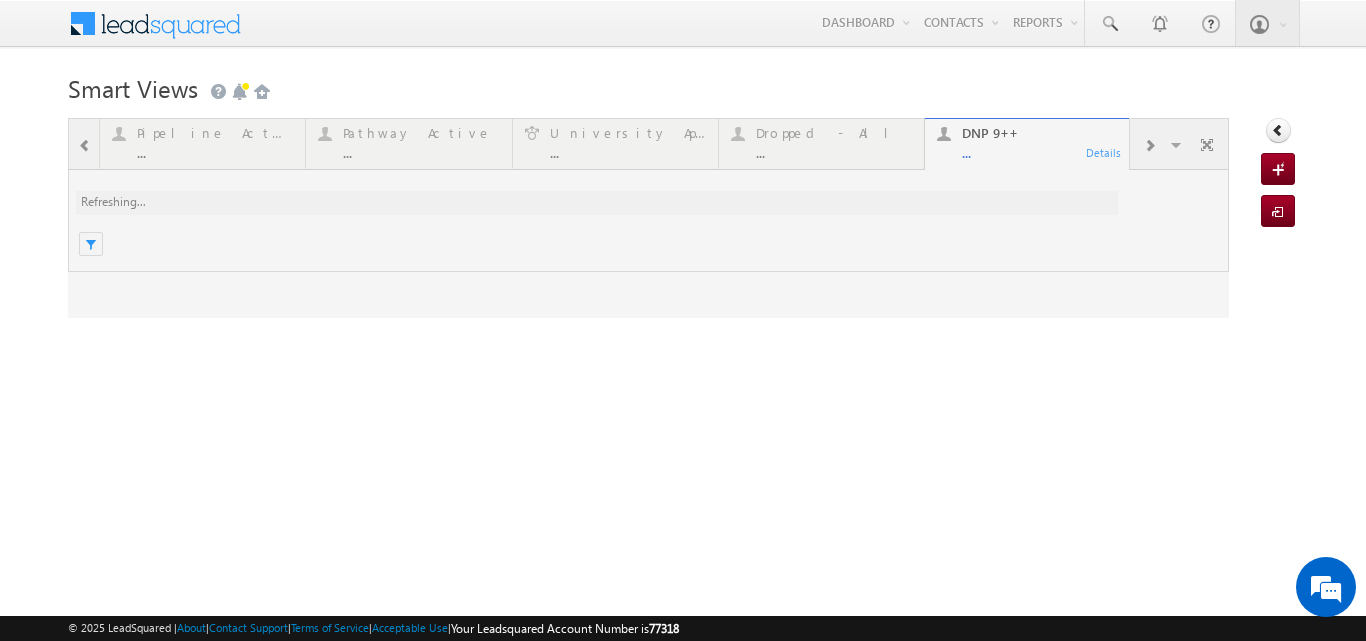 scroll, scrollTop: 0, scrollLeft: 0, axis: both 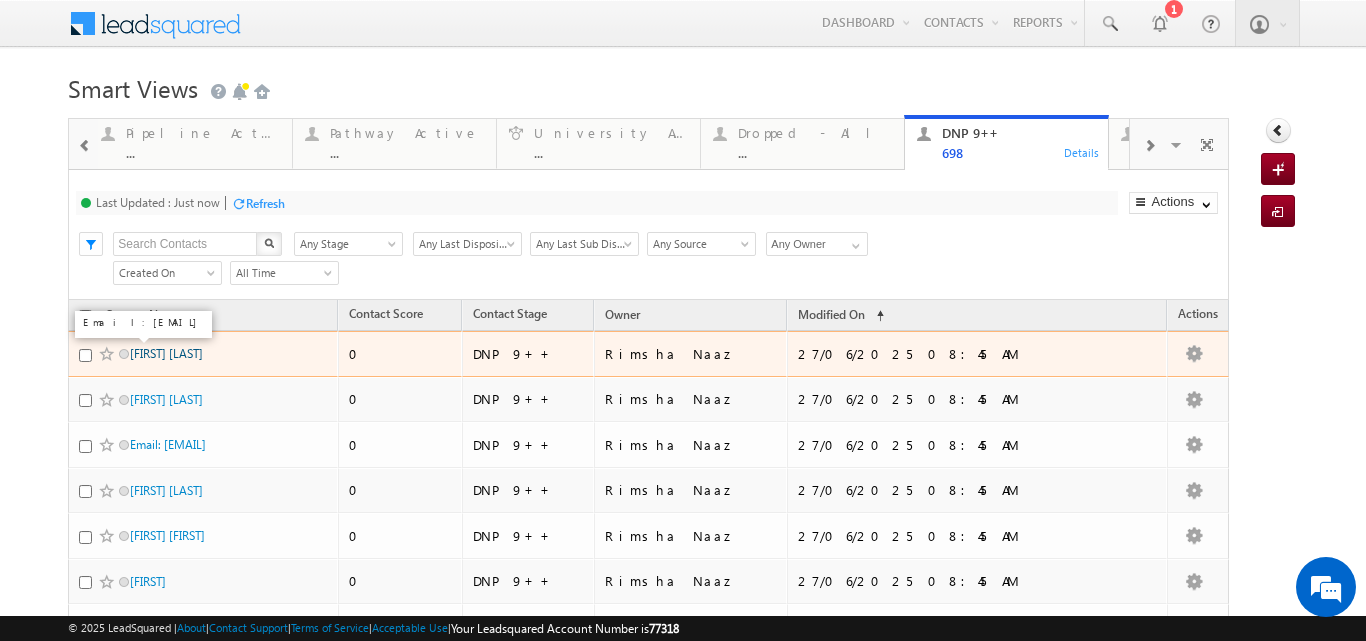 click on "[FIRST] [LAST]" at bounding box center (166, 353) 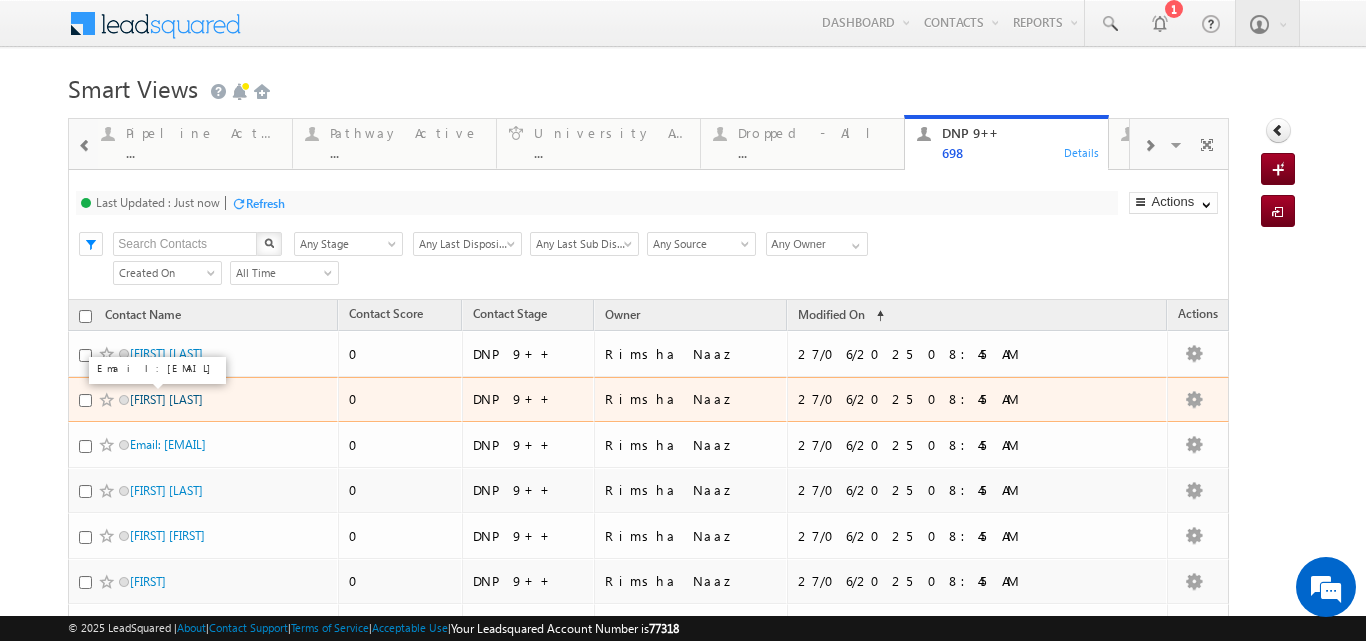click on "[FIRST] [LAST]" at bounding box center [166, 399] 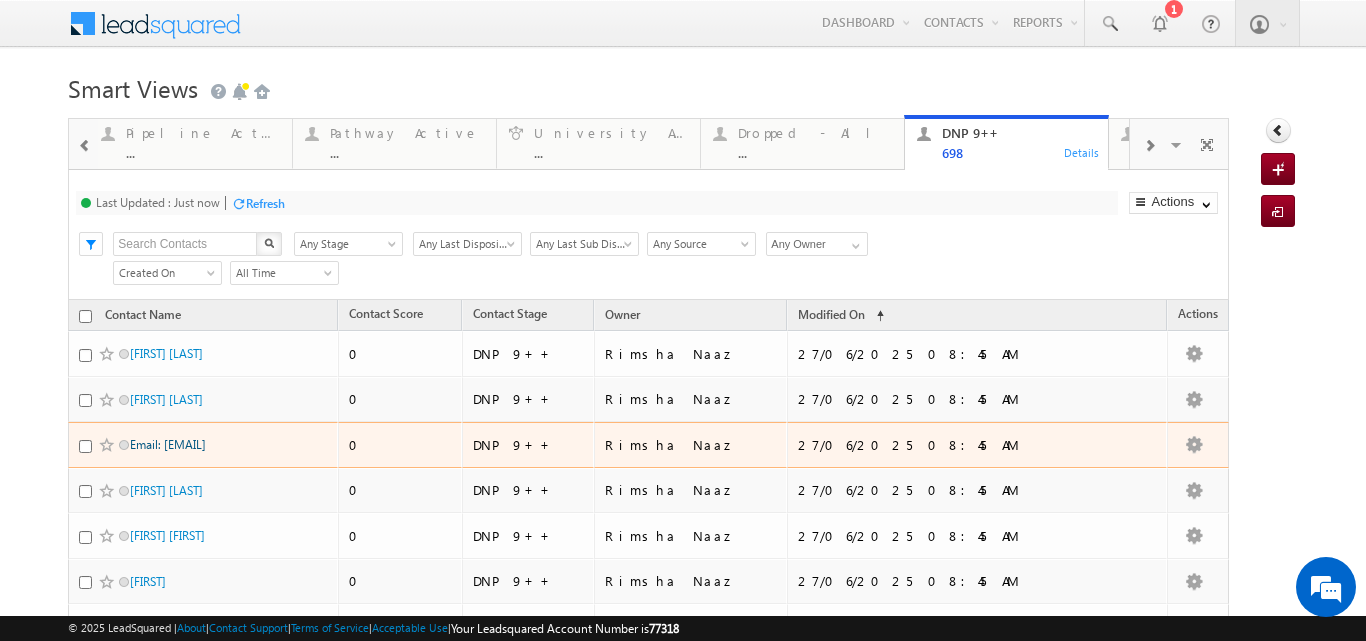 click on "Email: [EMAIL]" at bounding box center (168, 444) 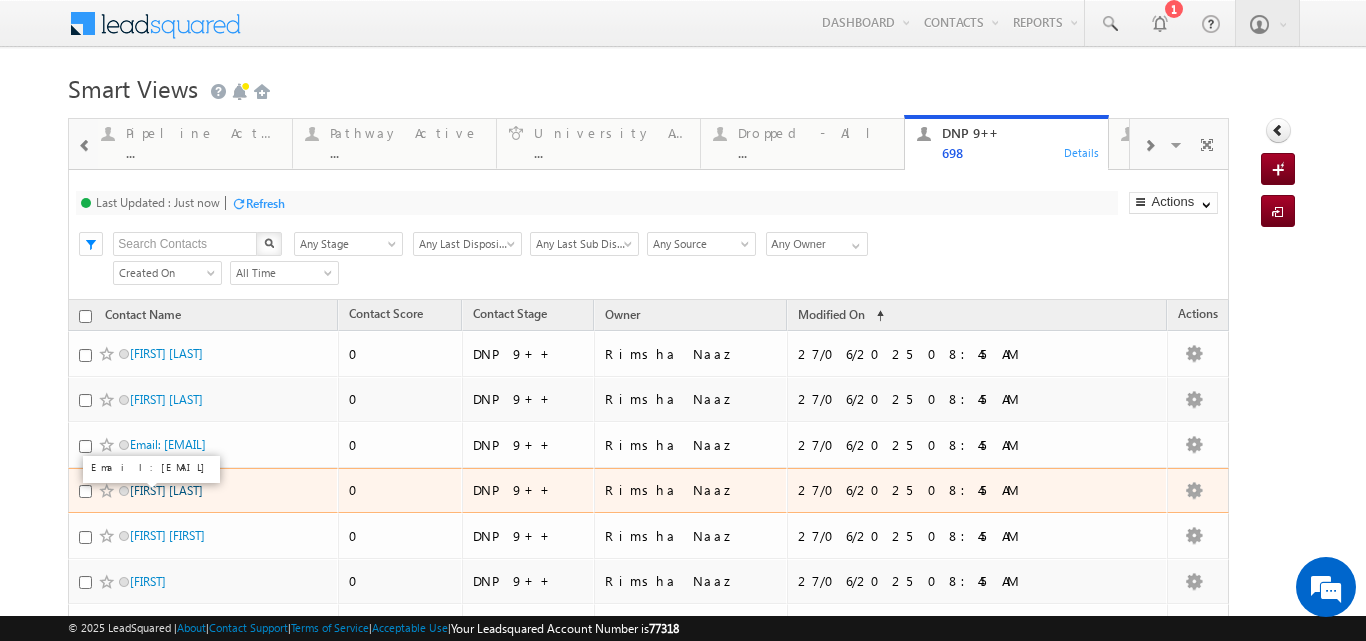 click on "[FIRST] [LAST]" at bounding box center (166, 490) 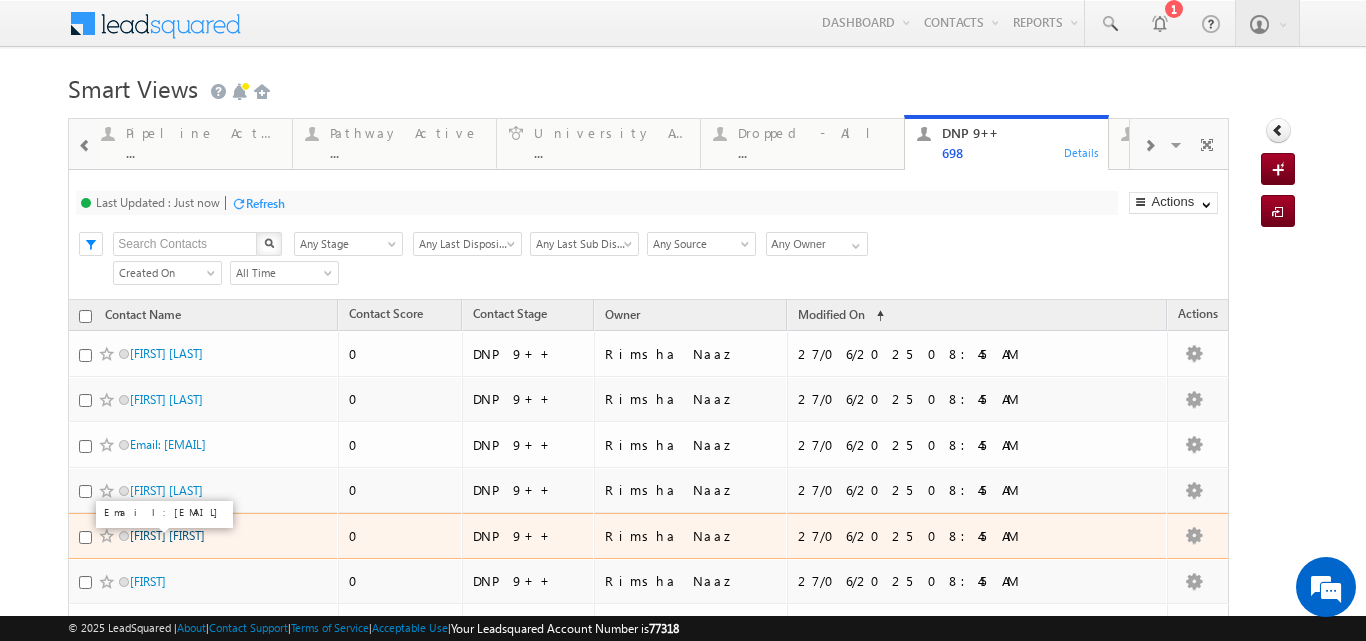 click on "[FIRST] [FIRST]" at bounding box center (167, 535) 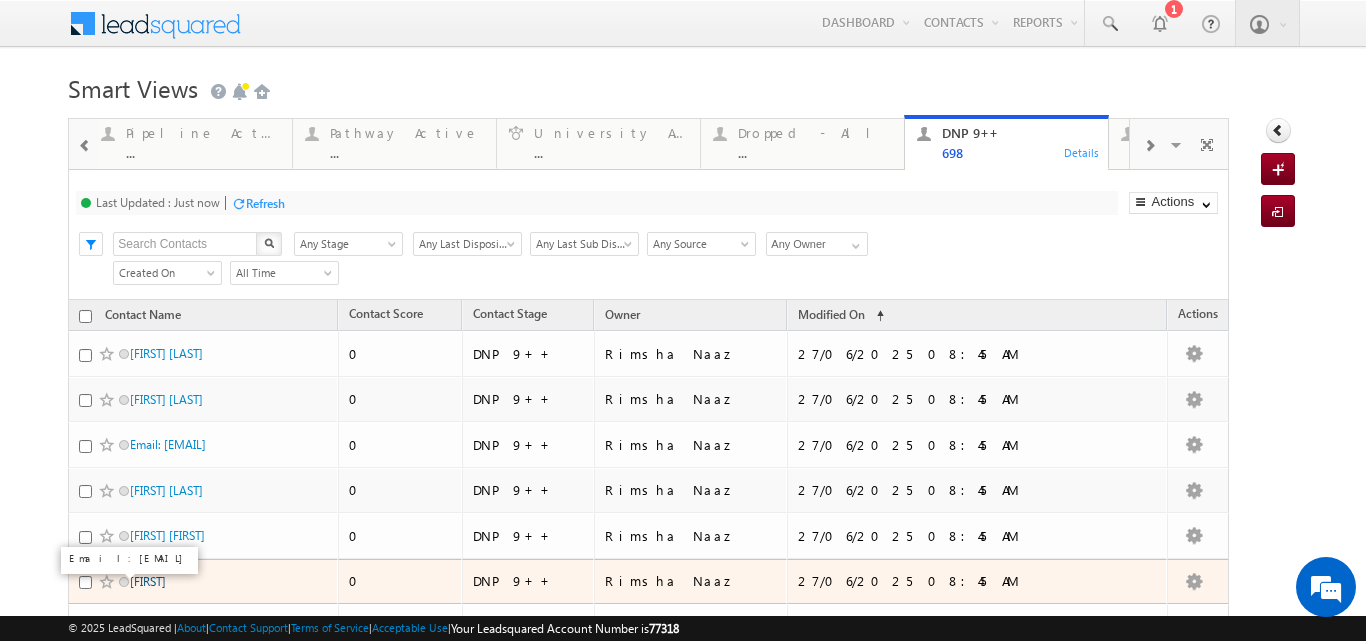 click on "[FIRST]" at bounding box center (148, 581) 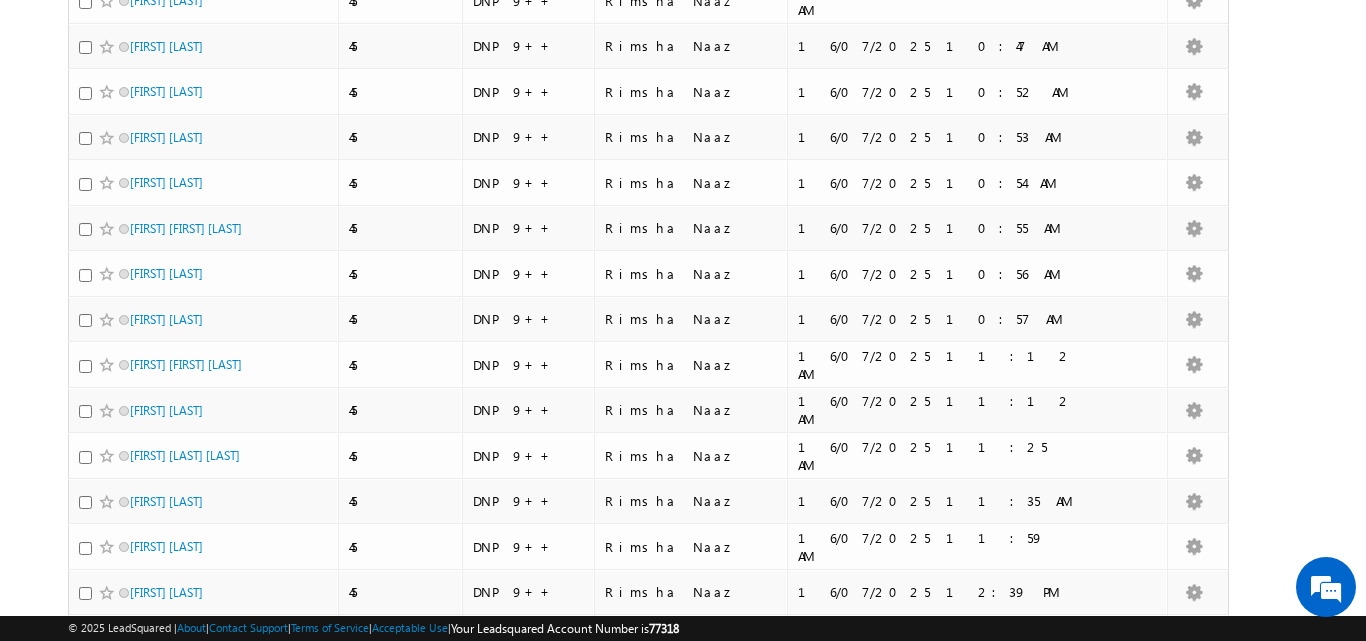 scroll, scrollTop: 0, scrollLeft: 0, axis: both 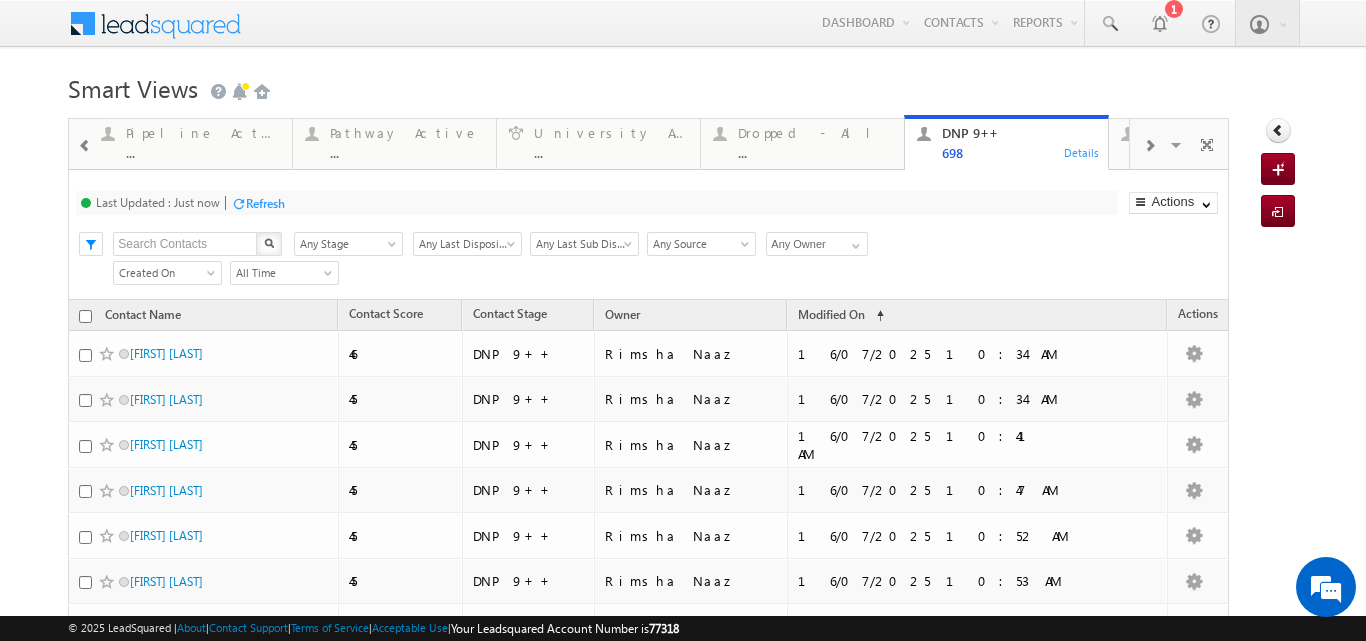click on "Refresh" at bounding box center (265, 203) 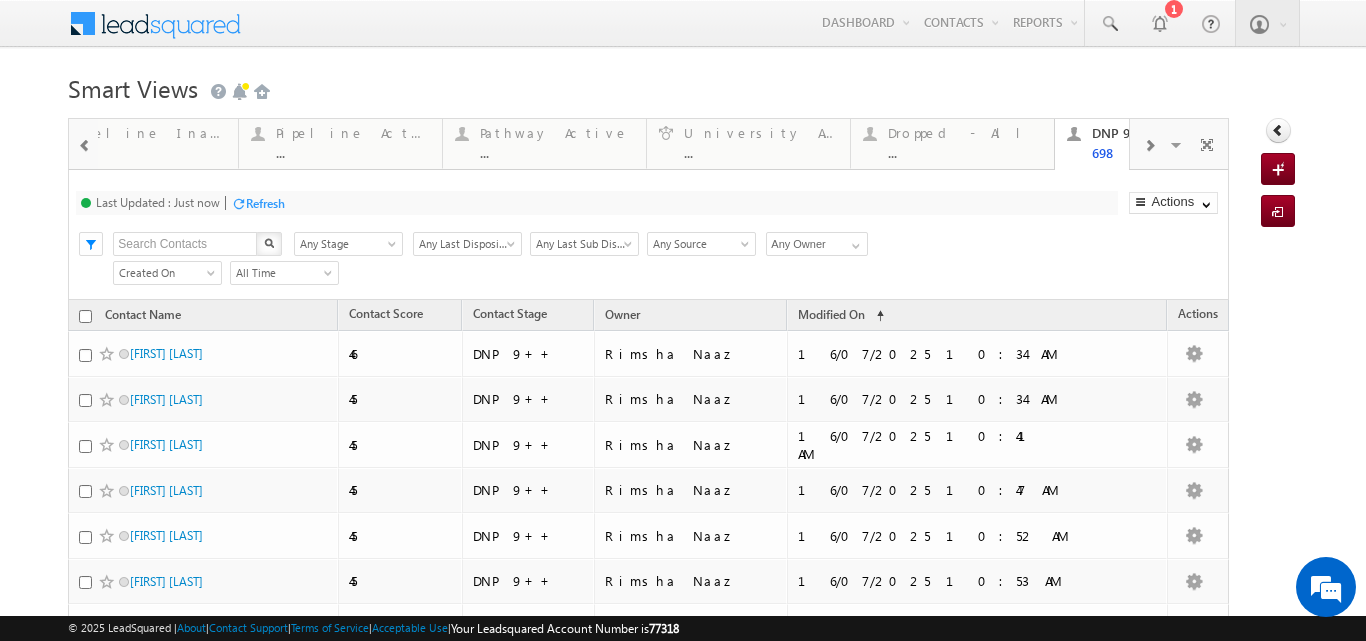 click at bounding box center [85, 146] 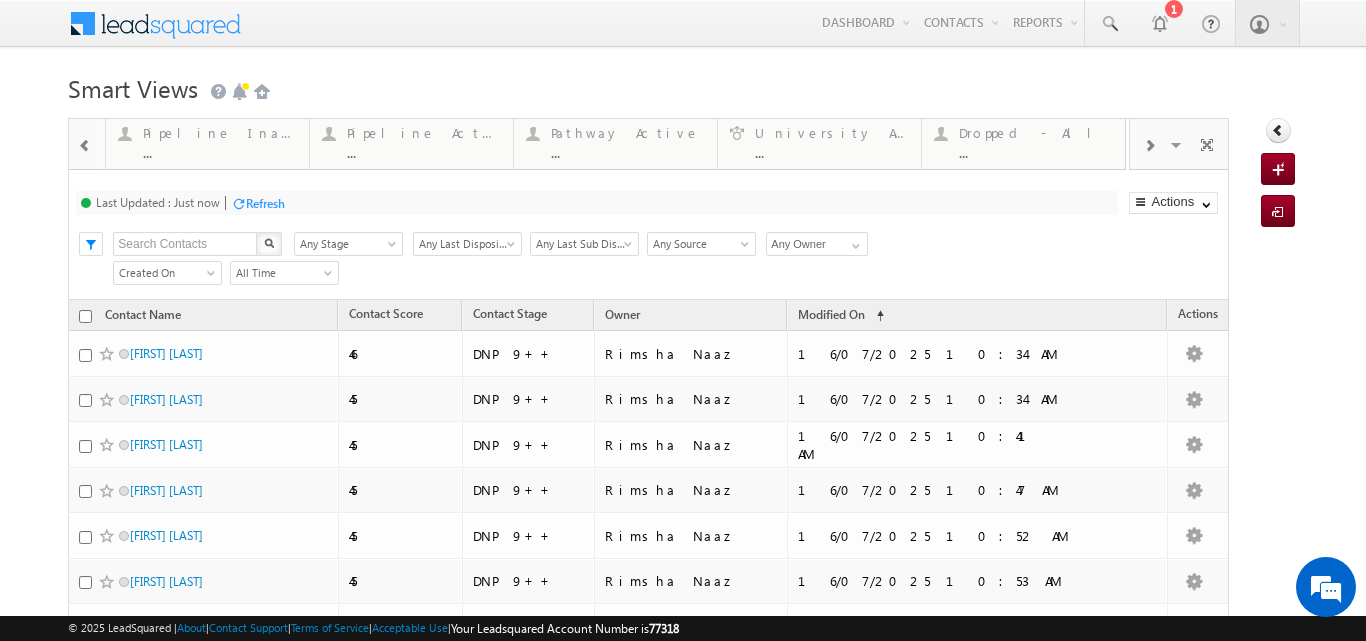 click at bounding box center [85, 146] 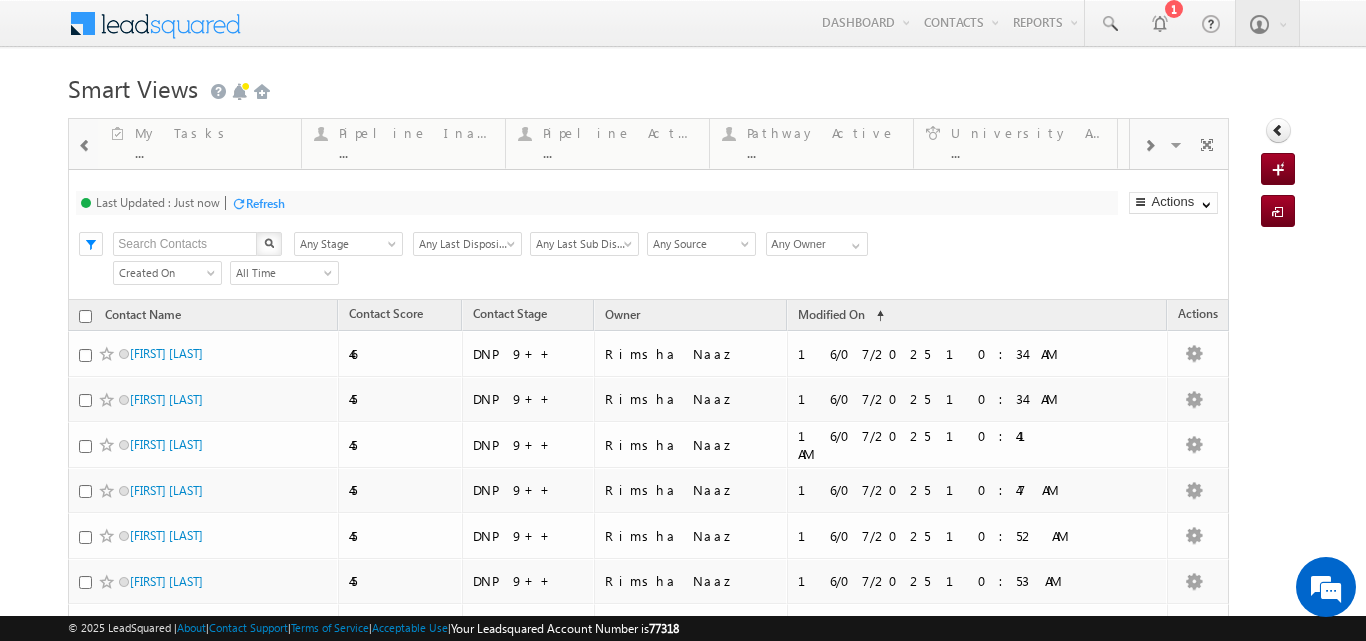 click at bounding box center (85, 146) 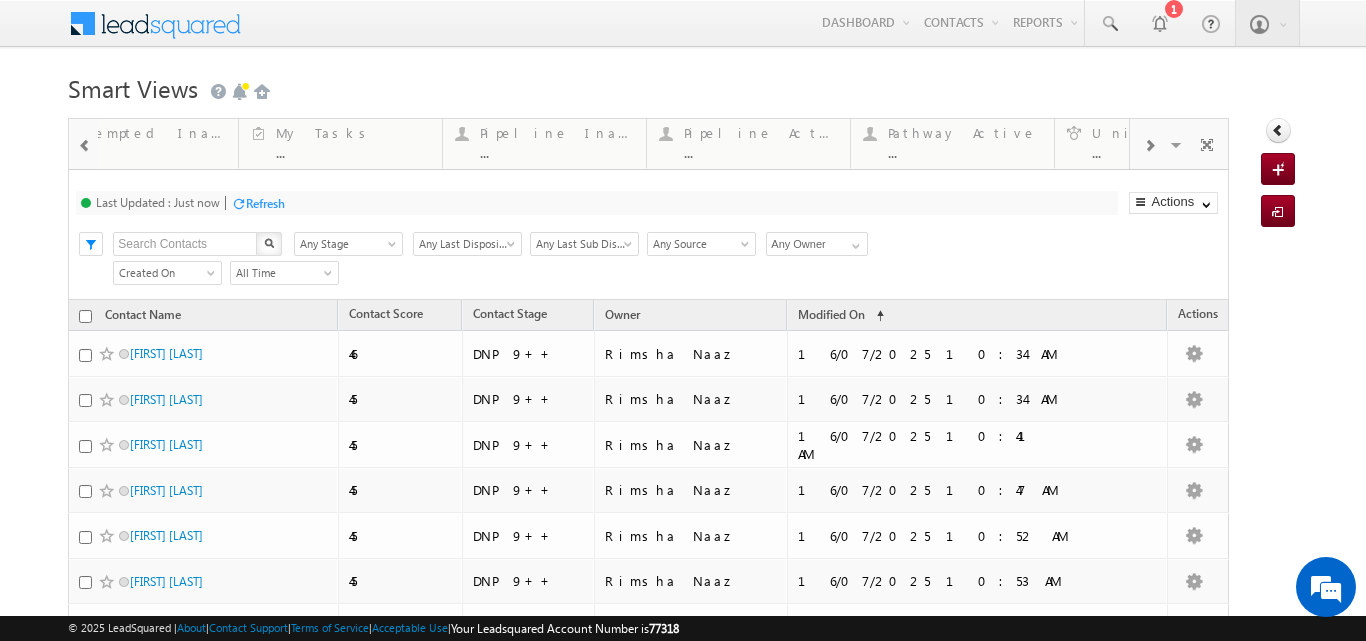 click at bounding box center (85, 146) 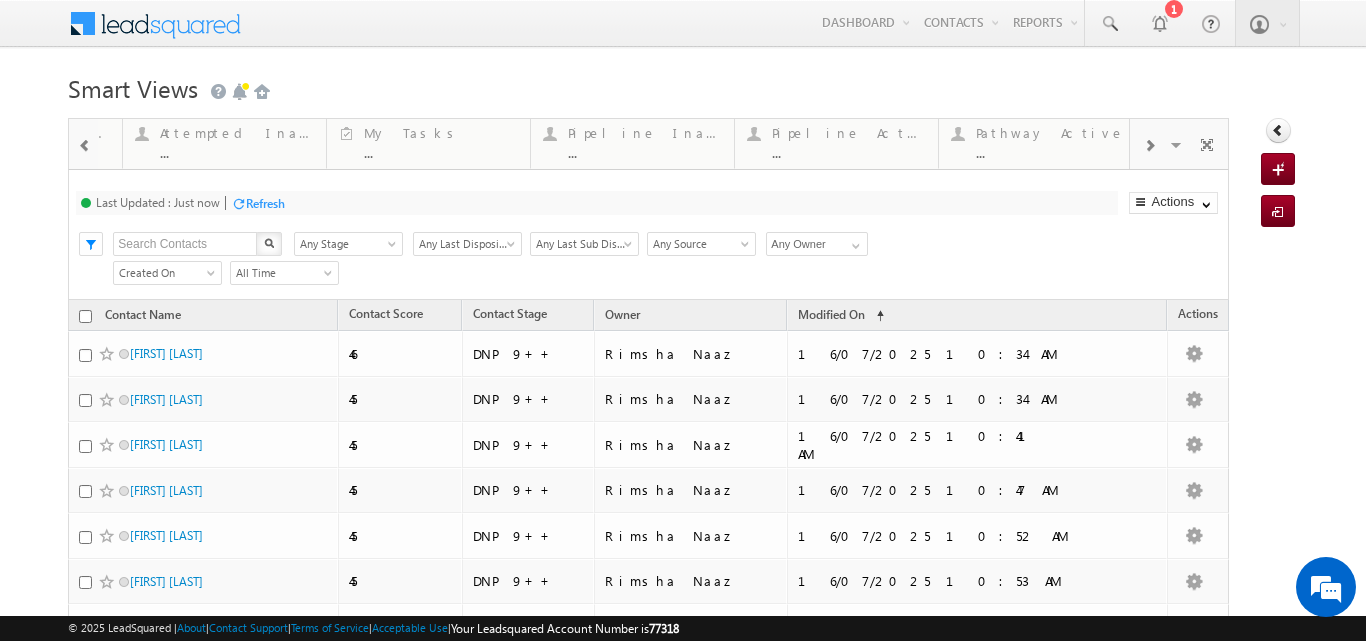 click at bounding box center [85, 146] 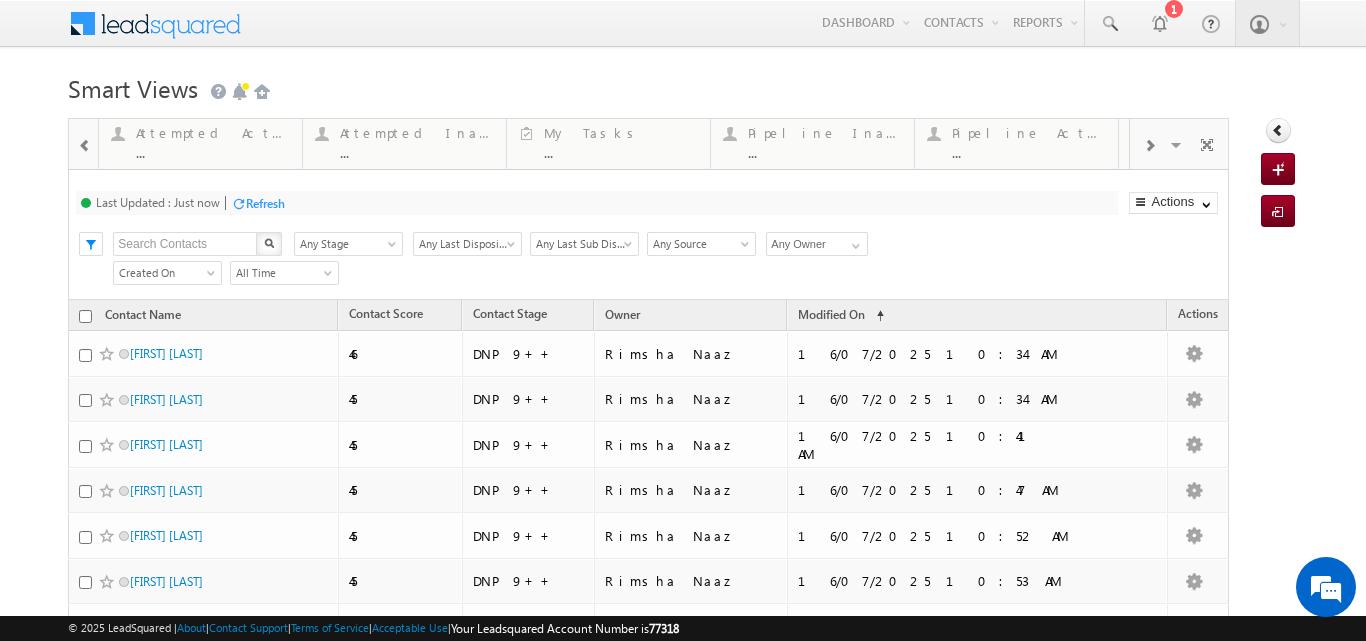 click at bounding box center [85, 146] 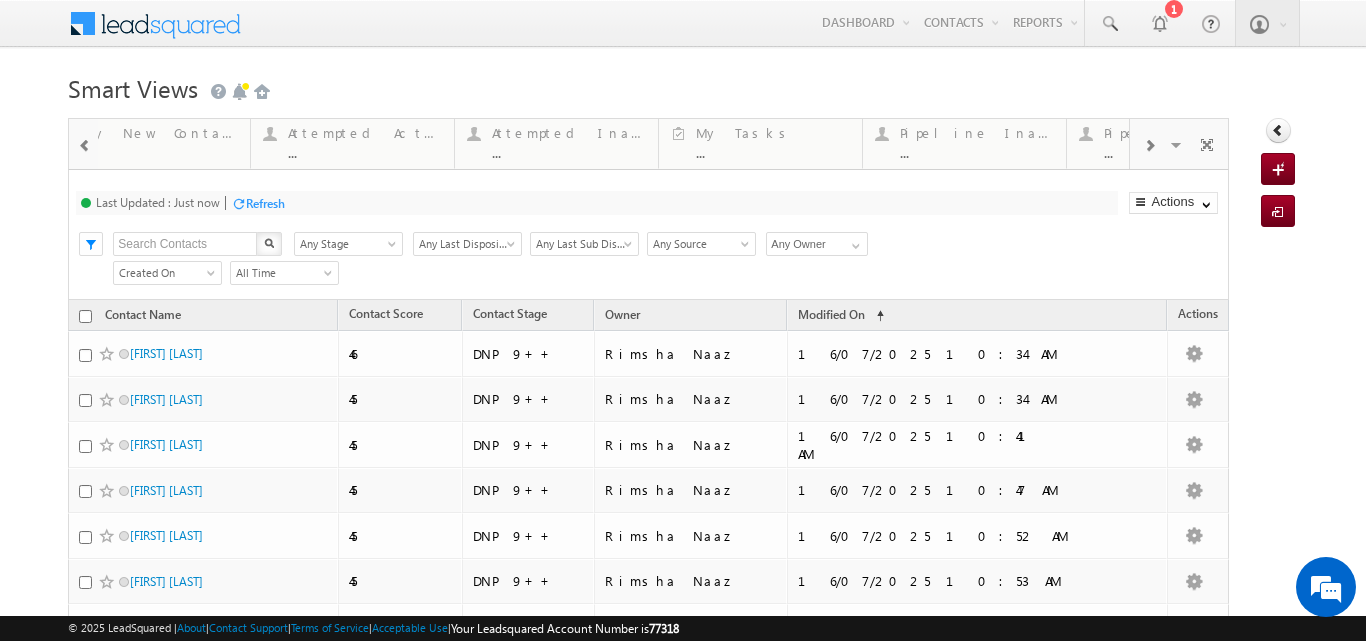 click at bounding box center (85, 146) 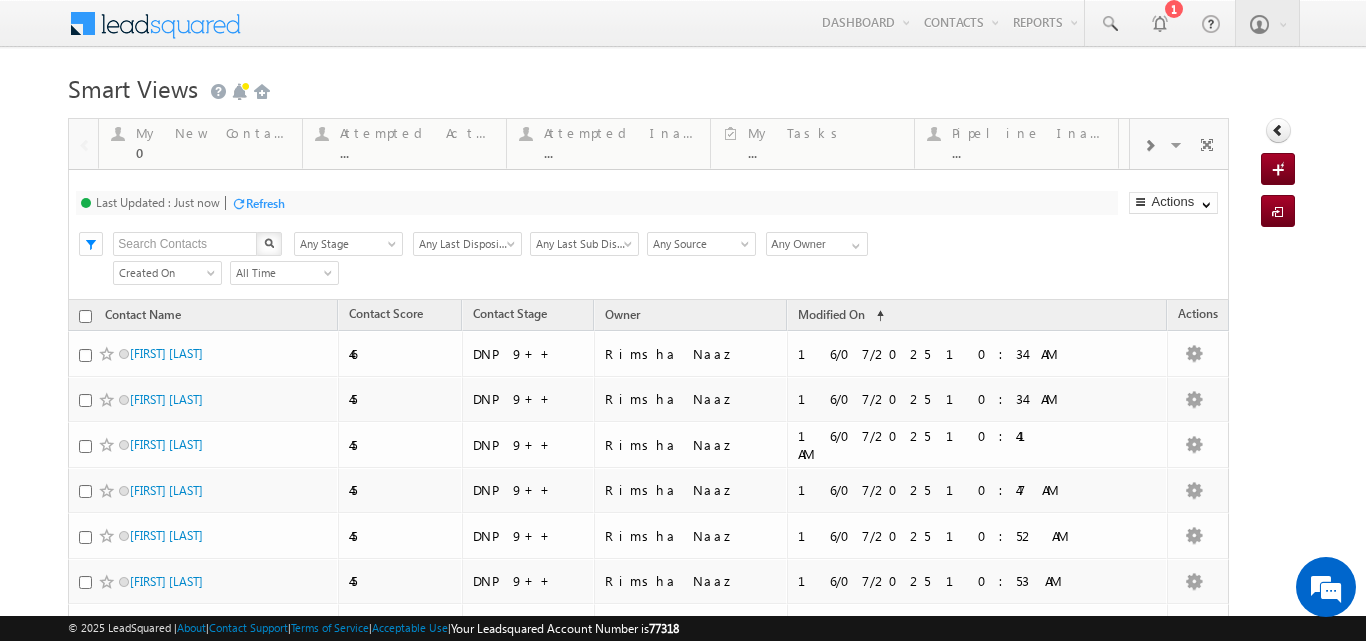 click at bounding box center (83, 143) 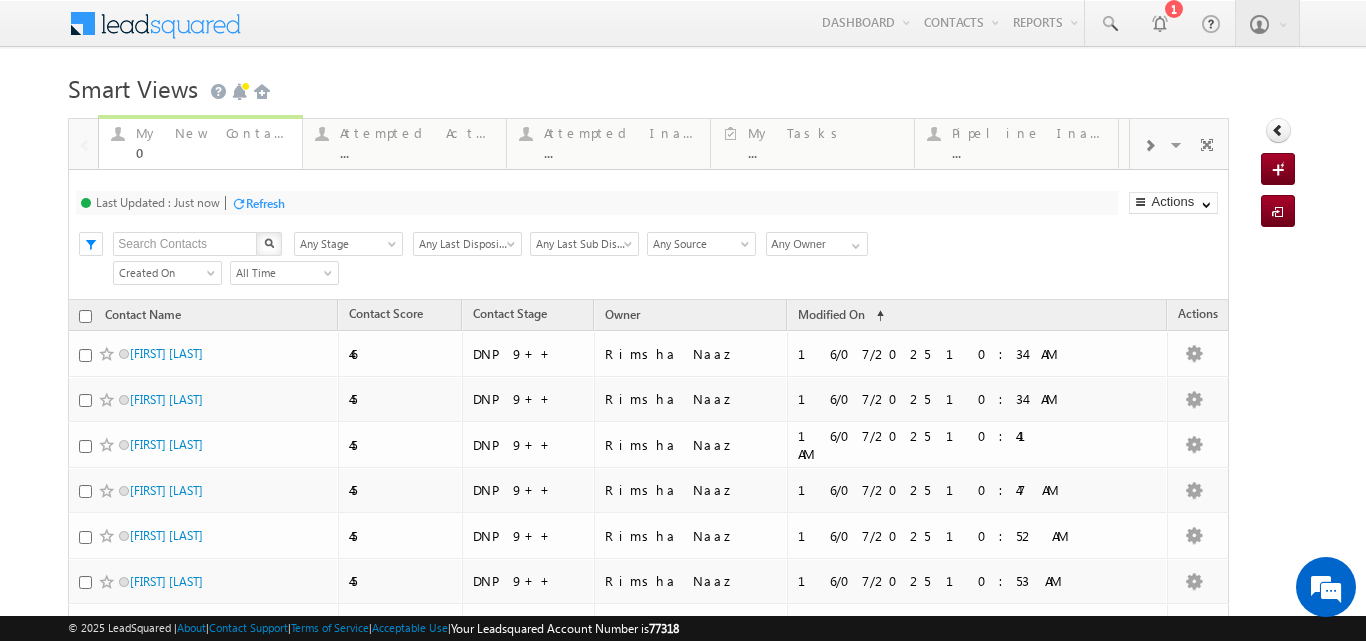 click on "My New Contact" at bounding box center [213, 133] 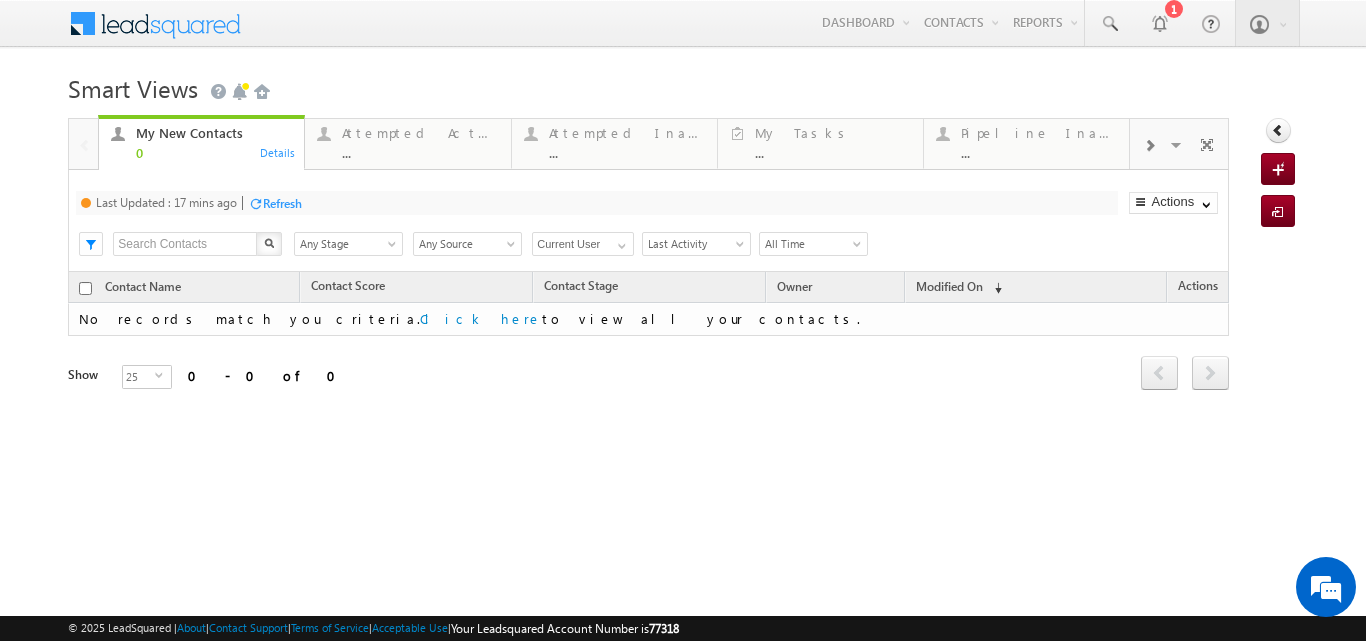 click on "Refresh" at bounding box center (282, 203) 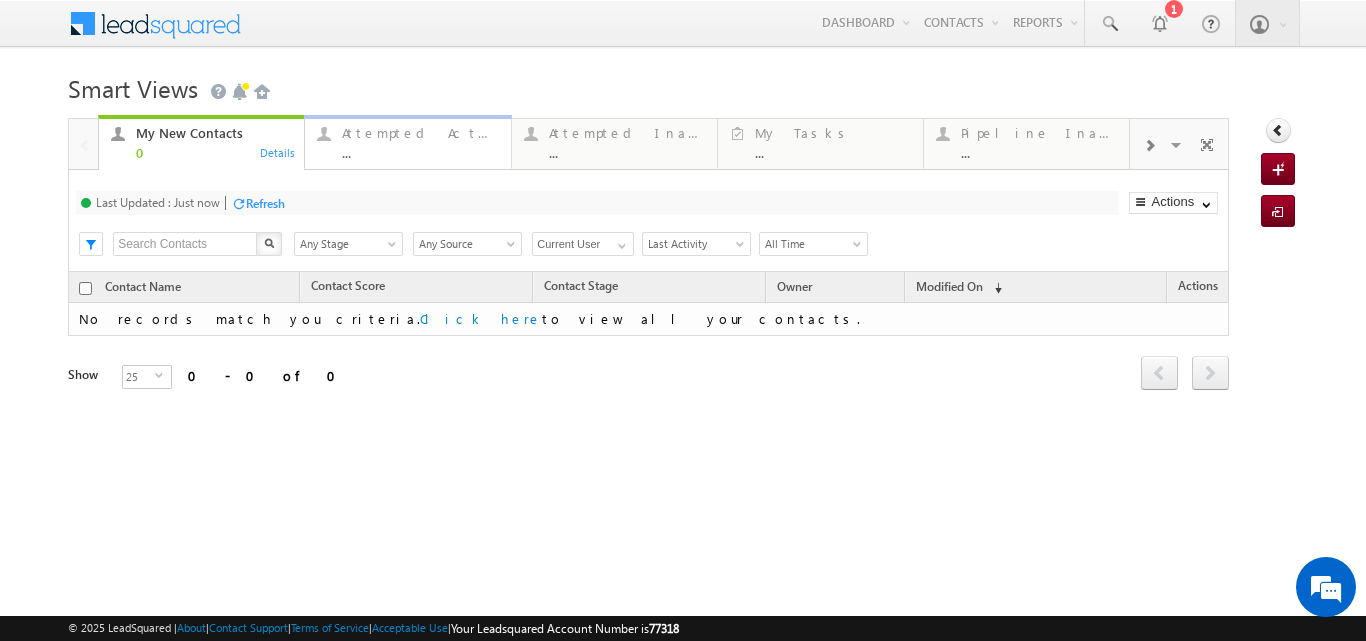 click on "Attempted Active" at bounding box center (420, 133) 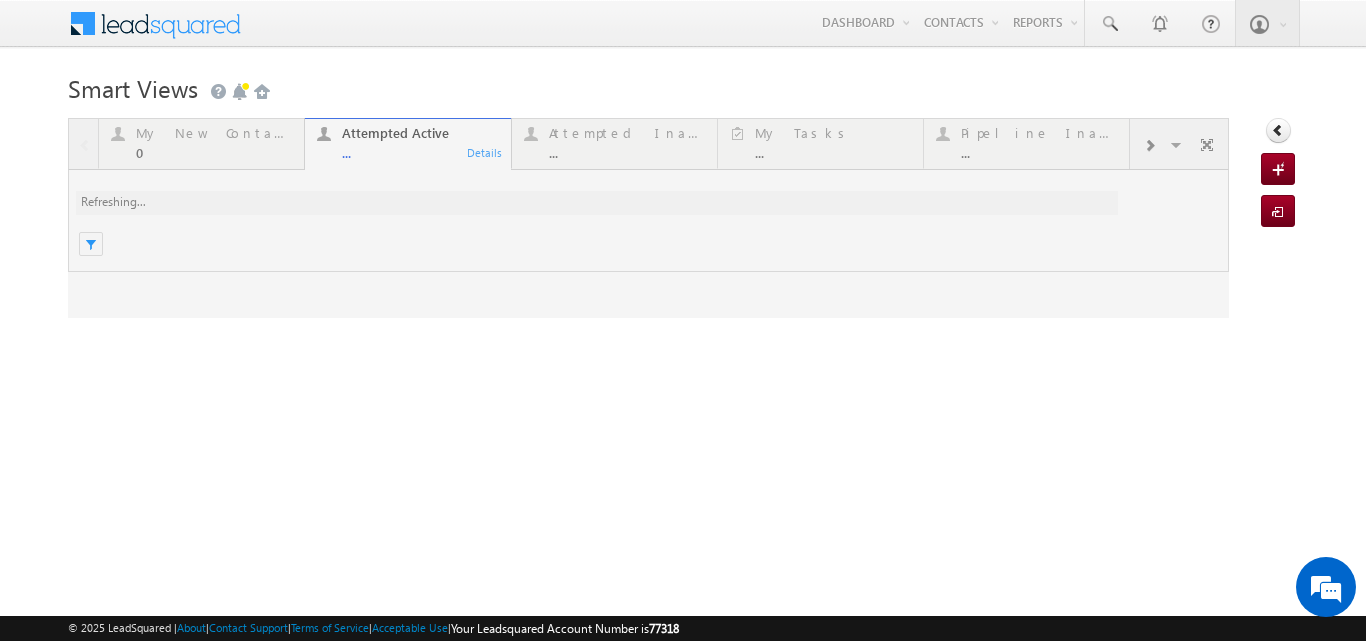 scroll, scrollTop: 0, scrollLeft: 0, axis: both 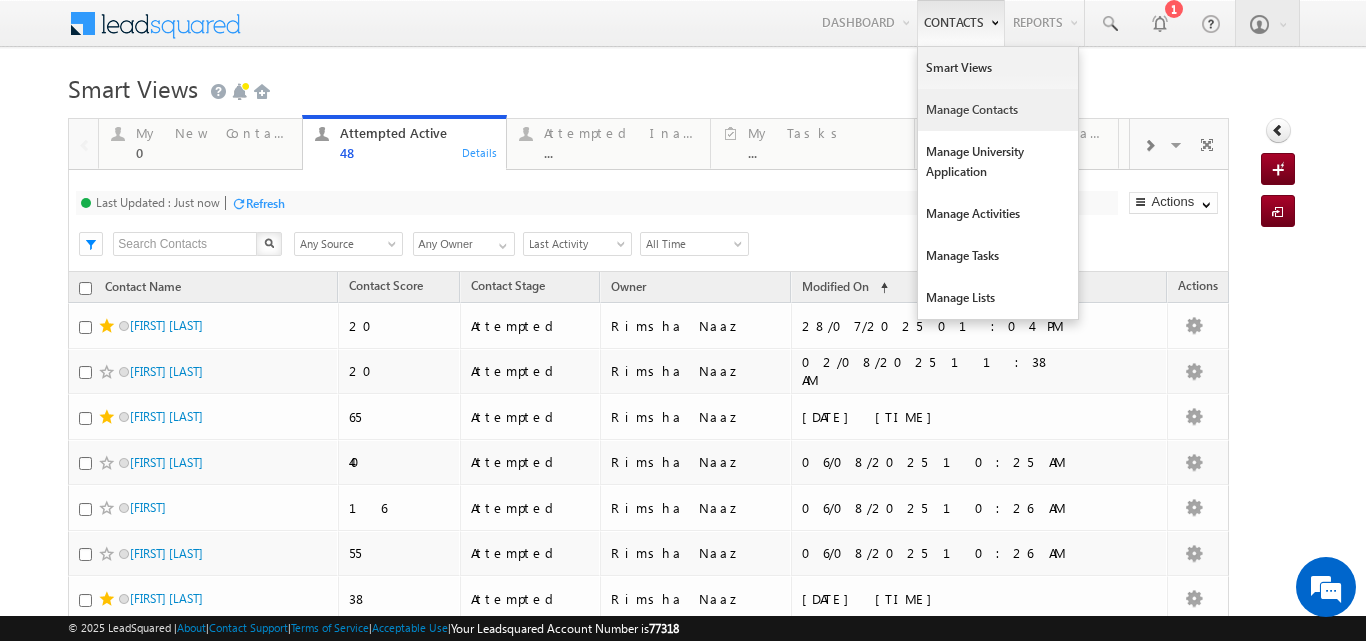 click on "Manage Contacts" at bounding box center (998, 110) 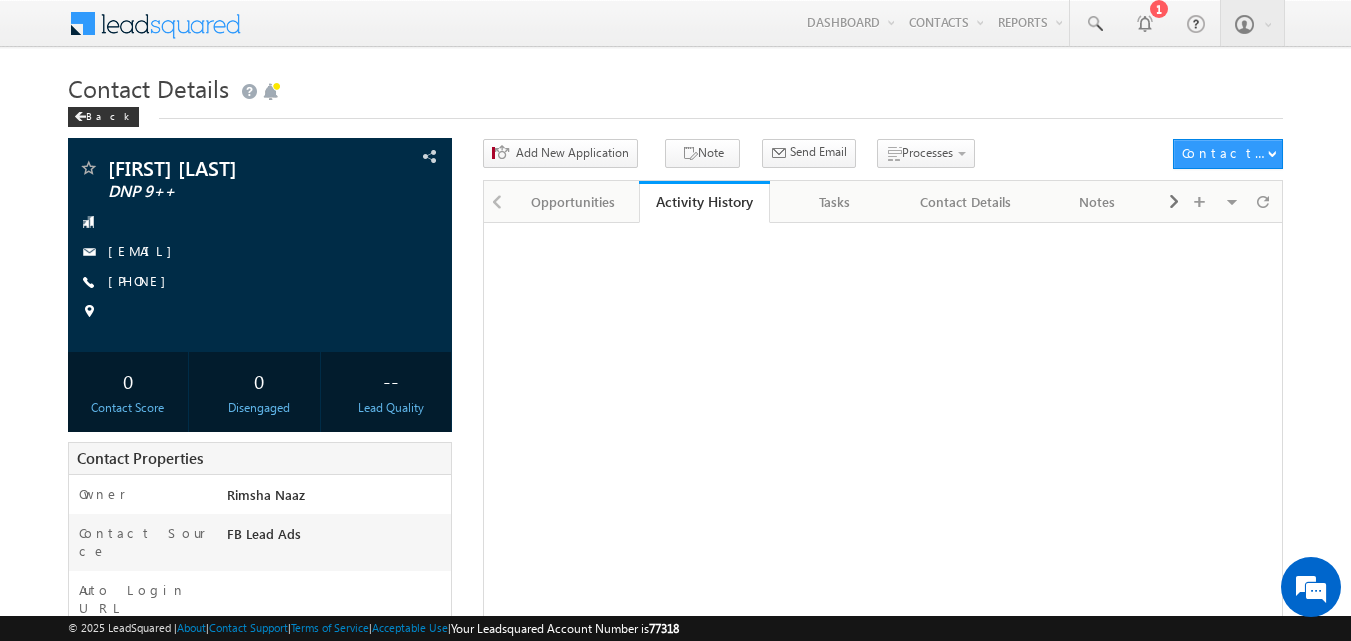scroll, scrollTop: 0, scrollLeft: 0, axis: both 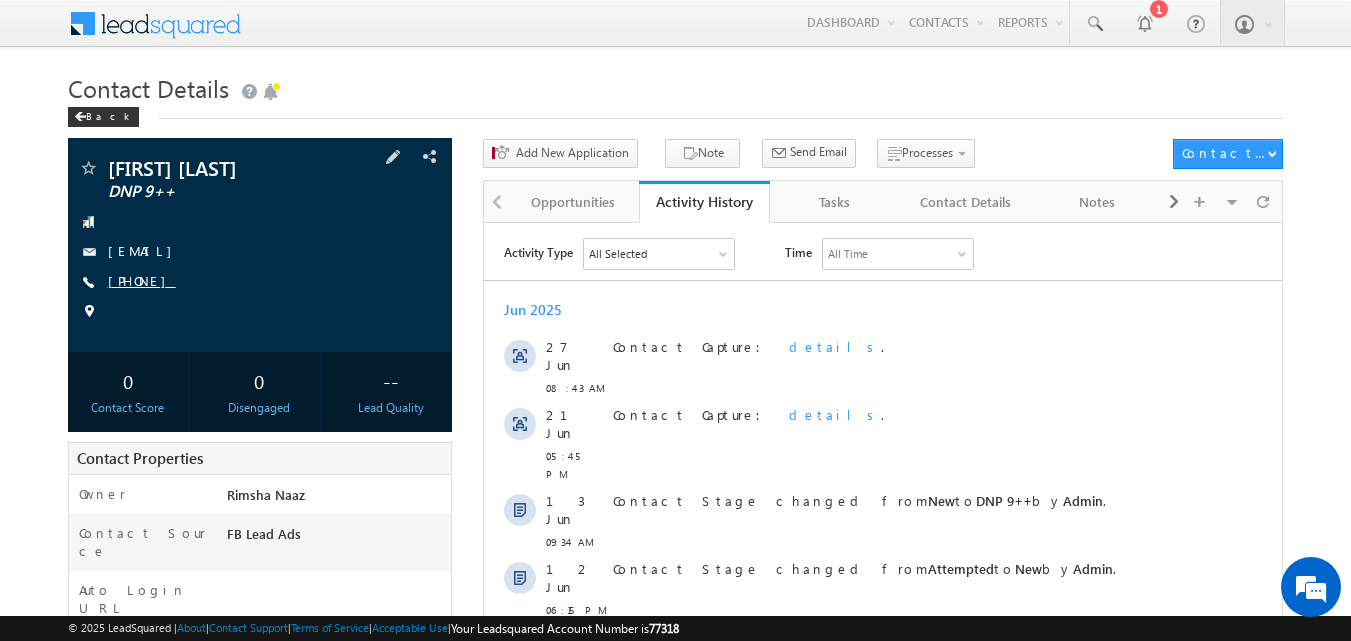 click on "[PHONE]" at bounding box center (142, 280) 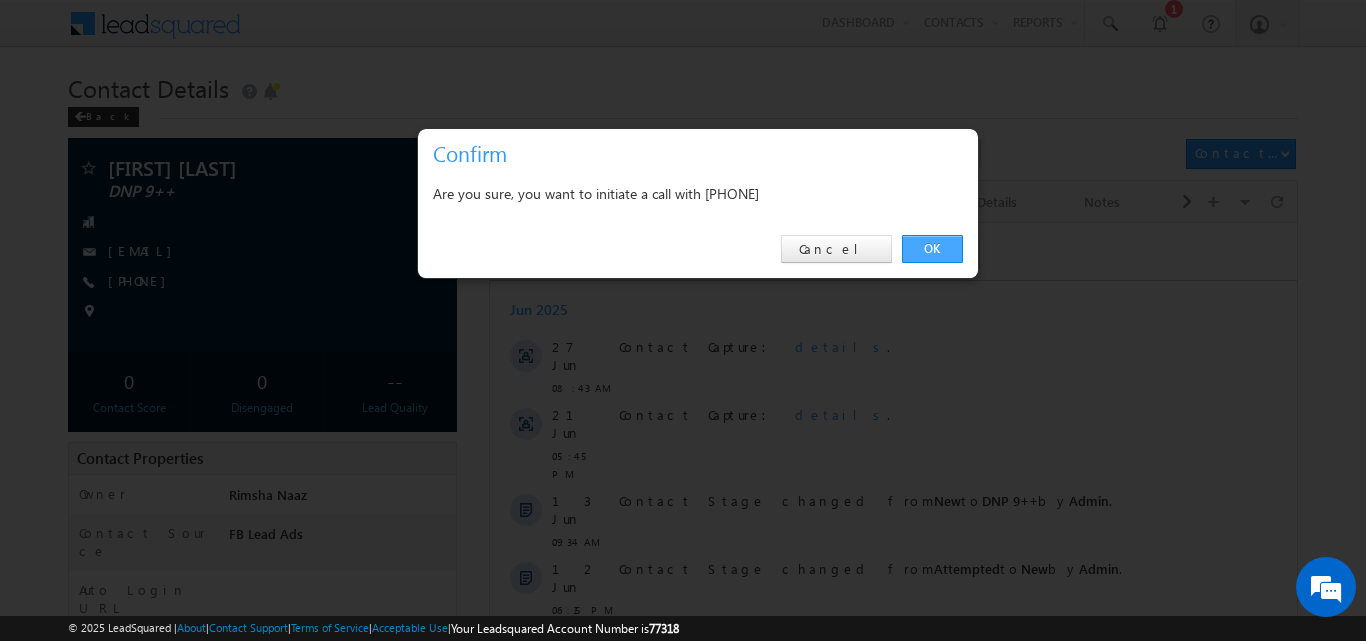 click on "OK" at bounding box center (932, 249) 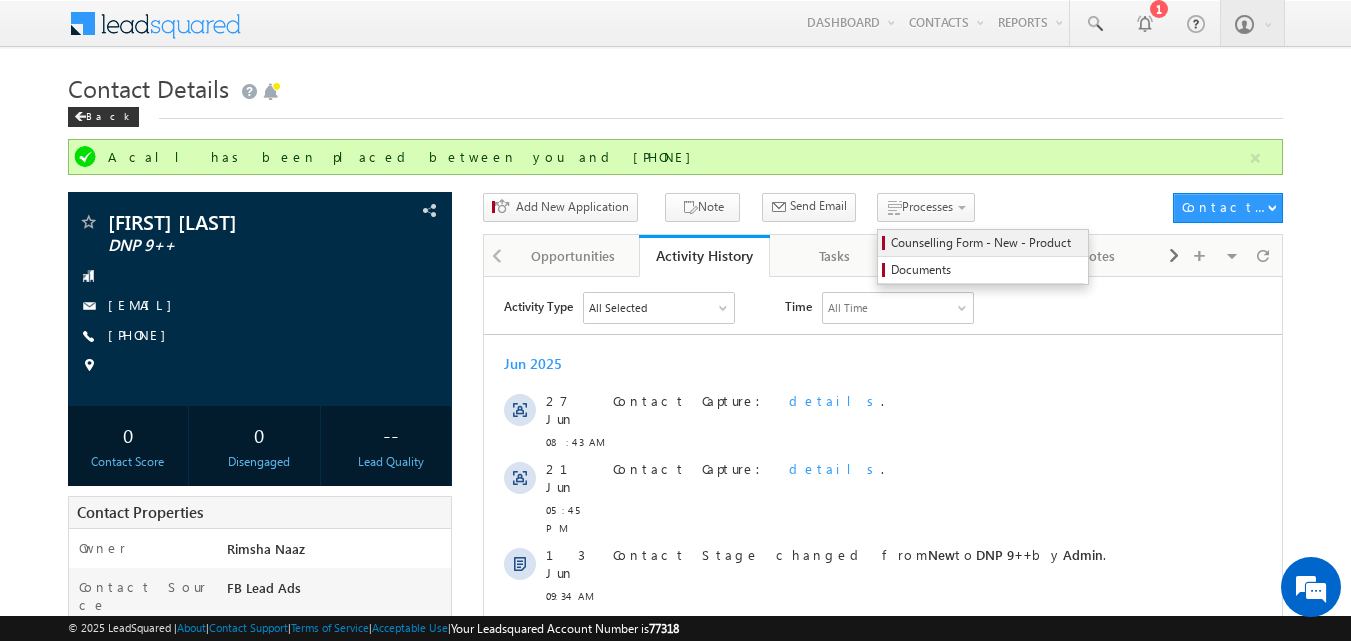 click on "Counselling Form - New - Product" at bounding box center (986, 243) 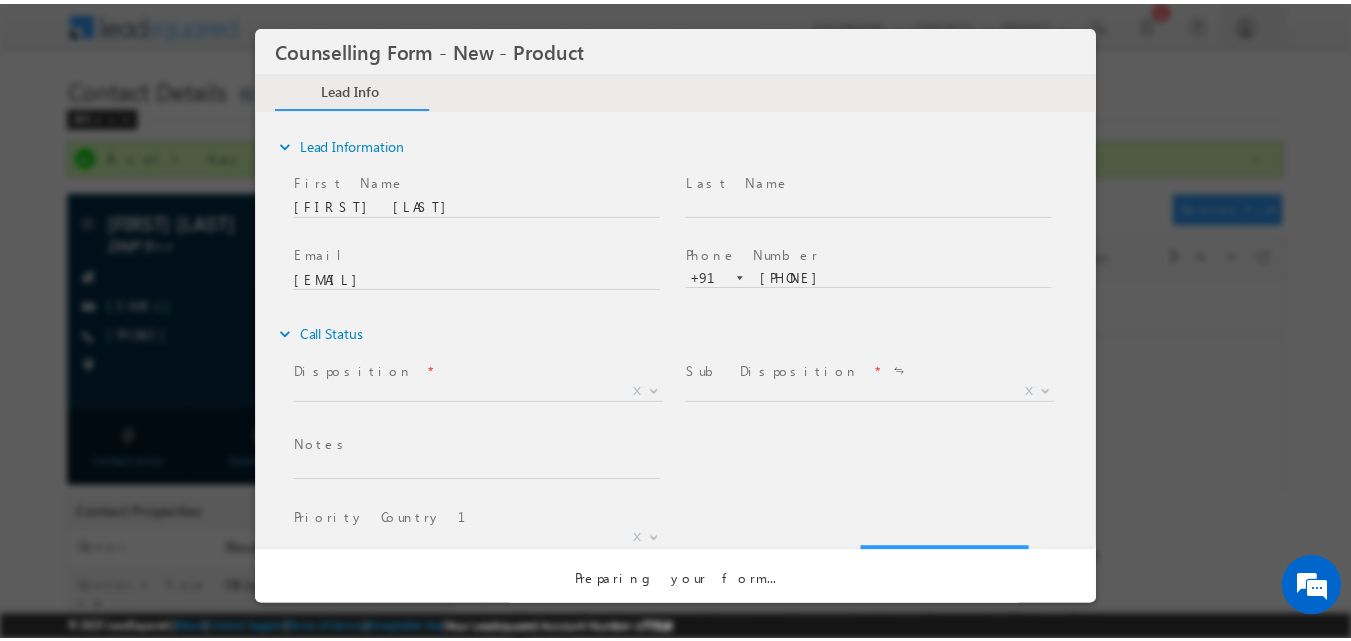 scroll, scrollTop: 0, scrollLeft: 0, axis: both 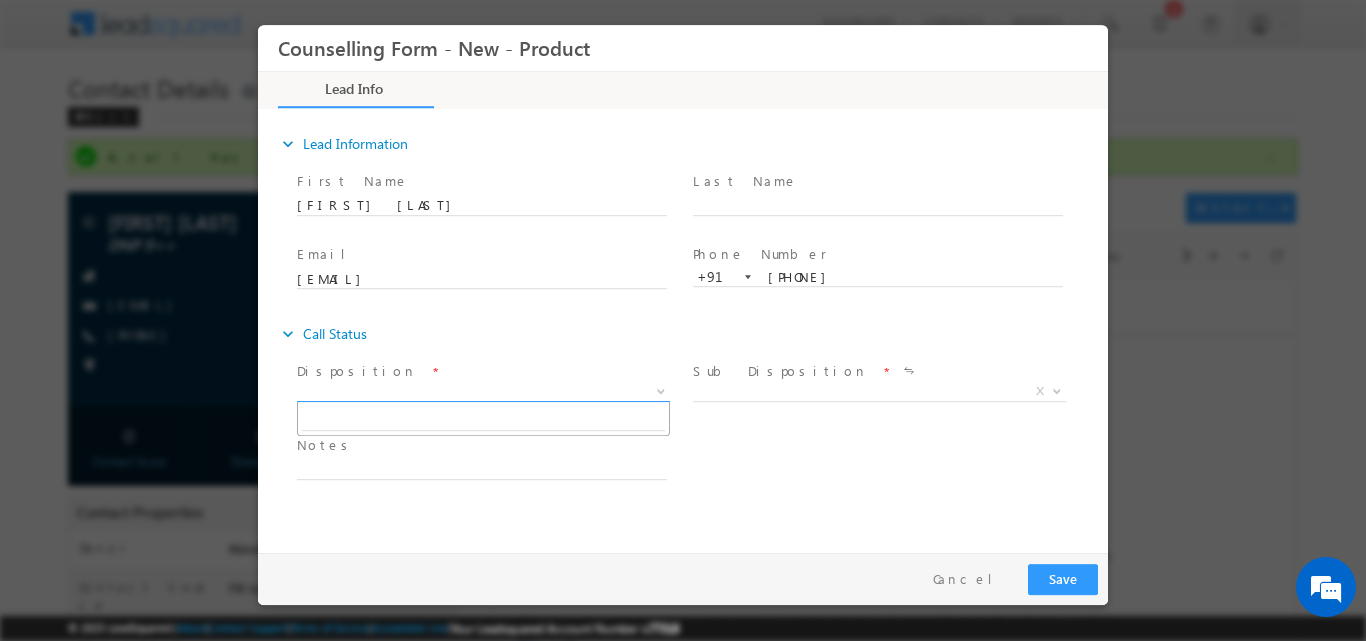 click at bounding box center (661, 389) 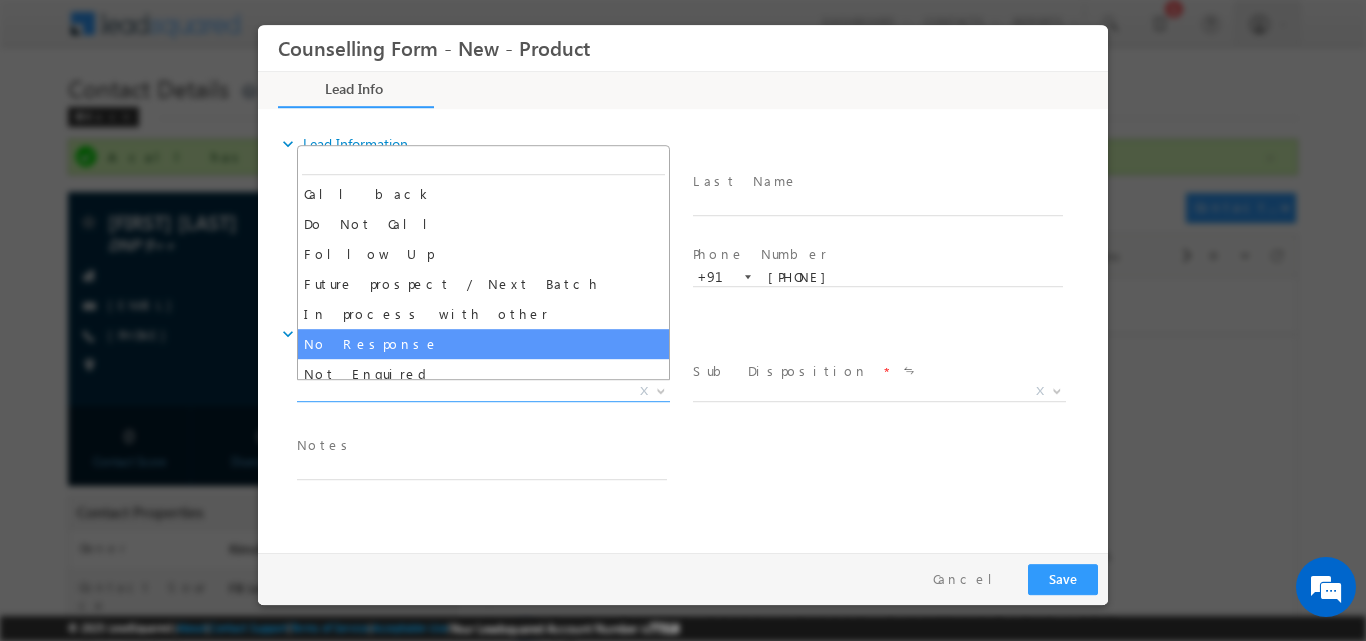 select on "No Response" 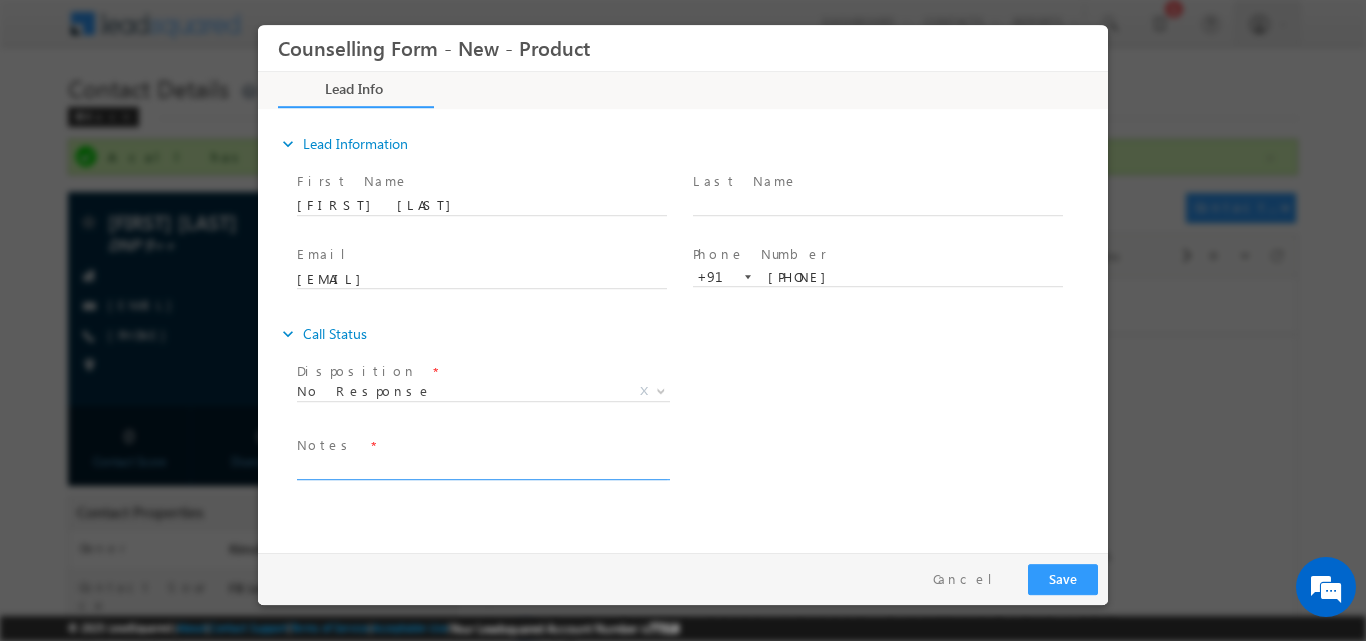 click at bounding box center (482, 467) 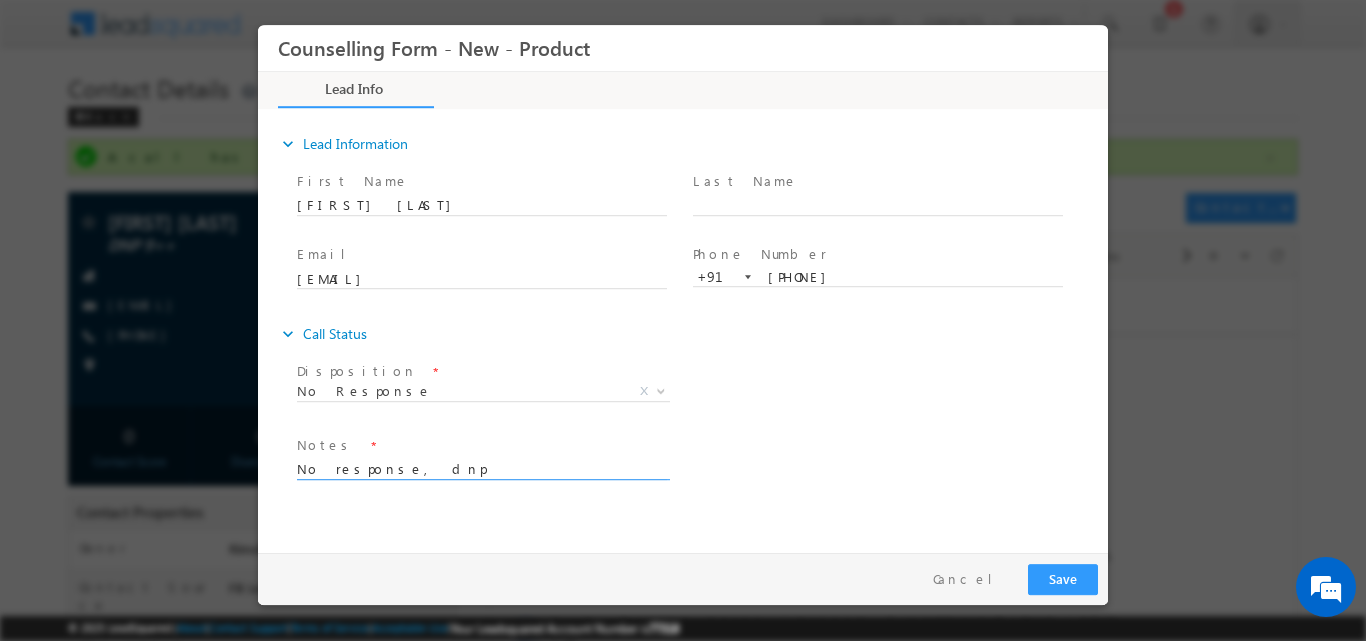 click on "No response, dnp" at bounding box center (482, 467) 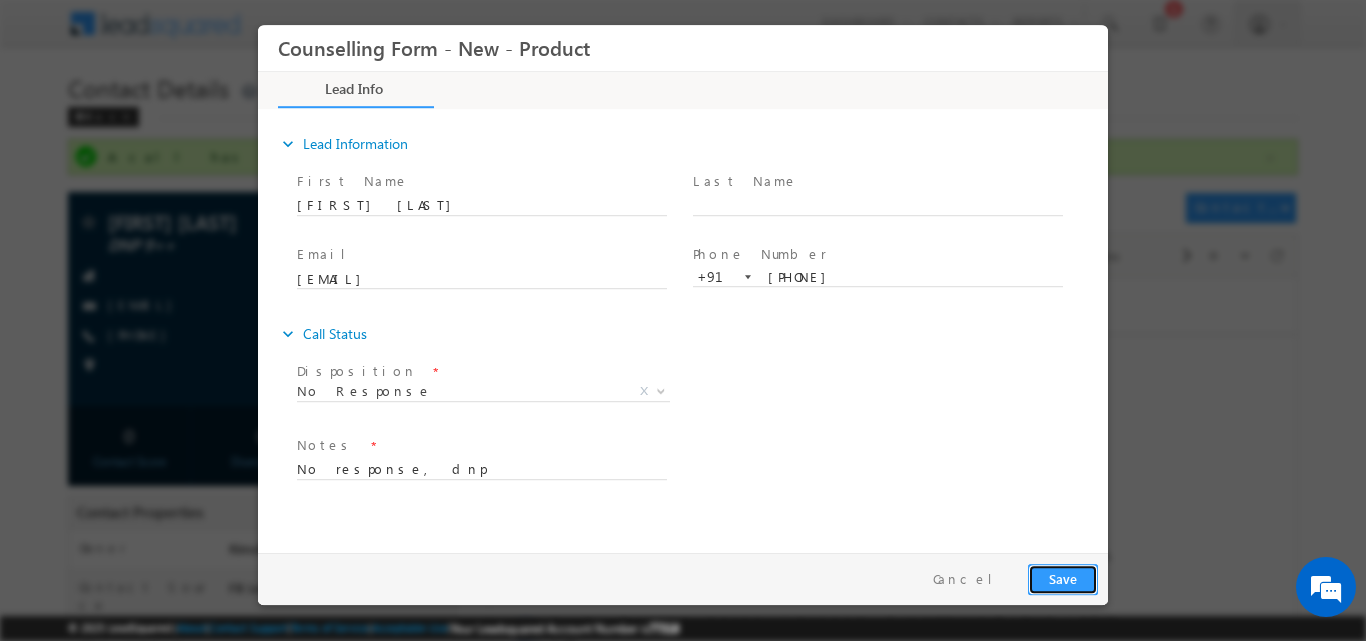 click on "Save" at bounding box center (1063, 578) 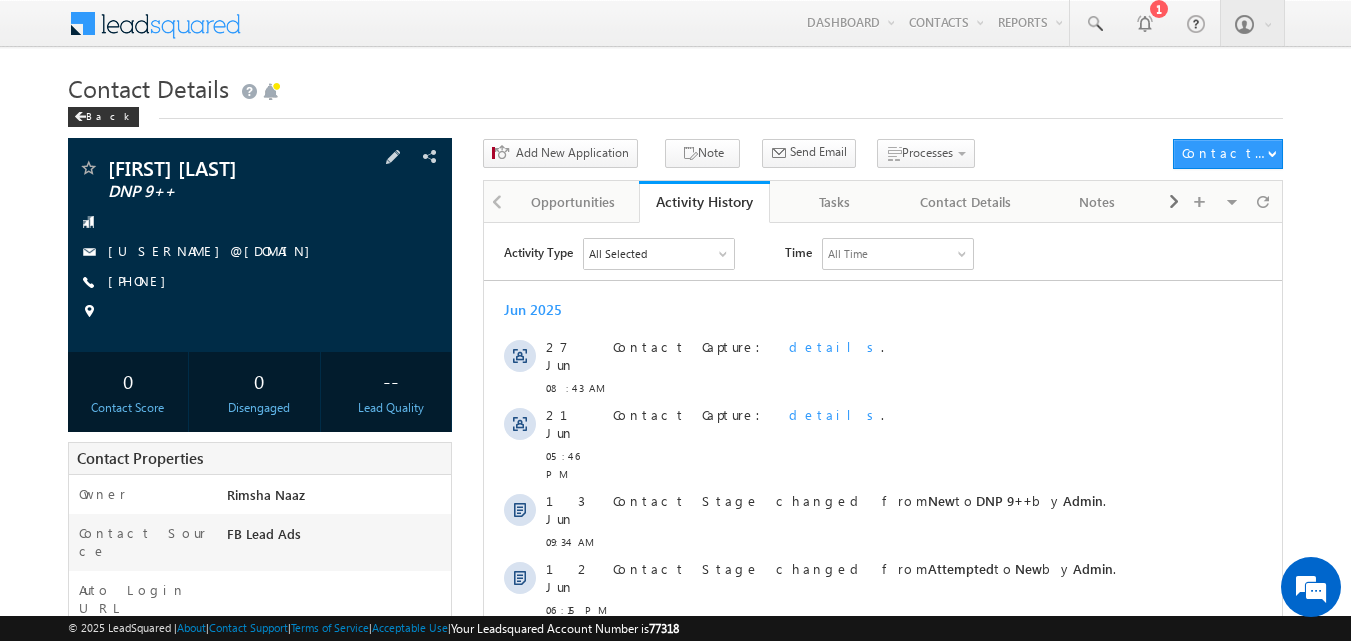 scroll, scrollTop: 0, scrollLeft: 0, axis: both 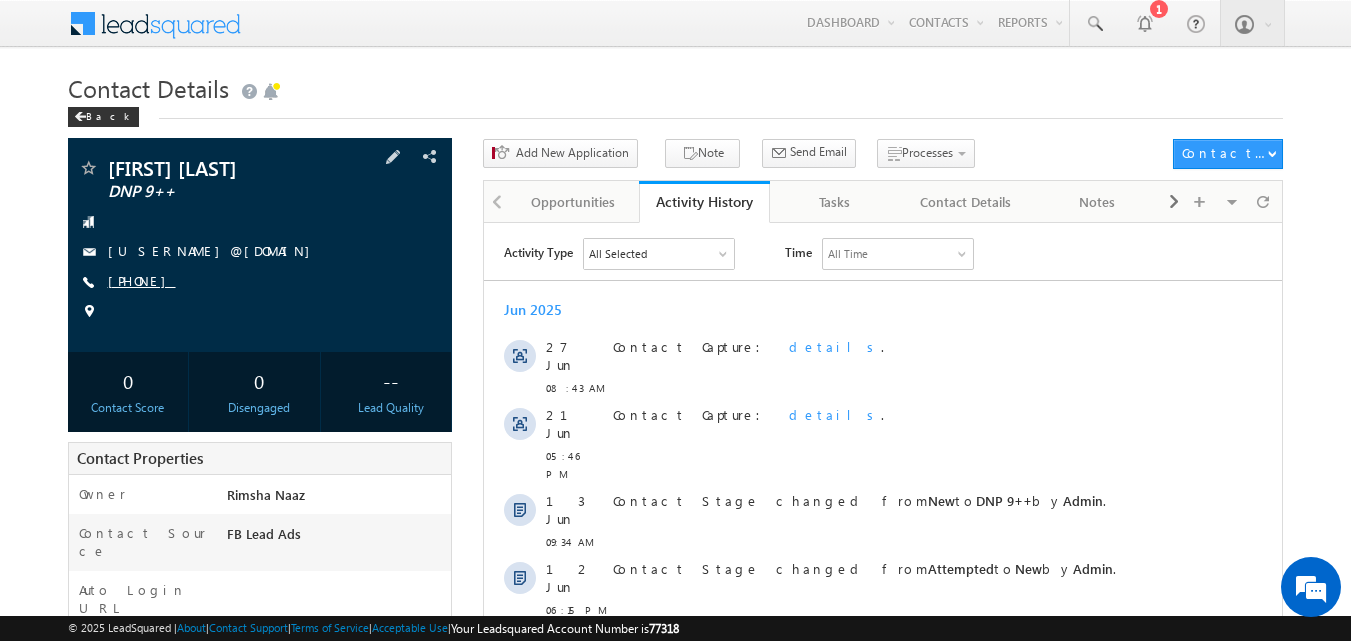 click on "[PHONE]" at bounding box center (142, 280) 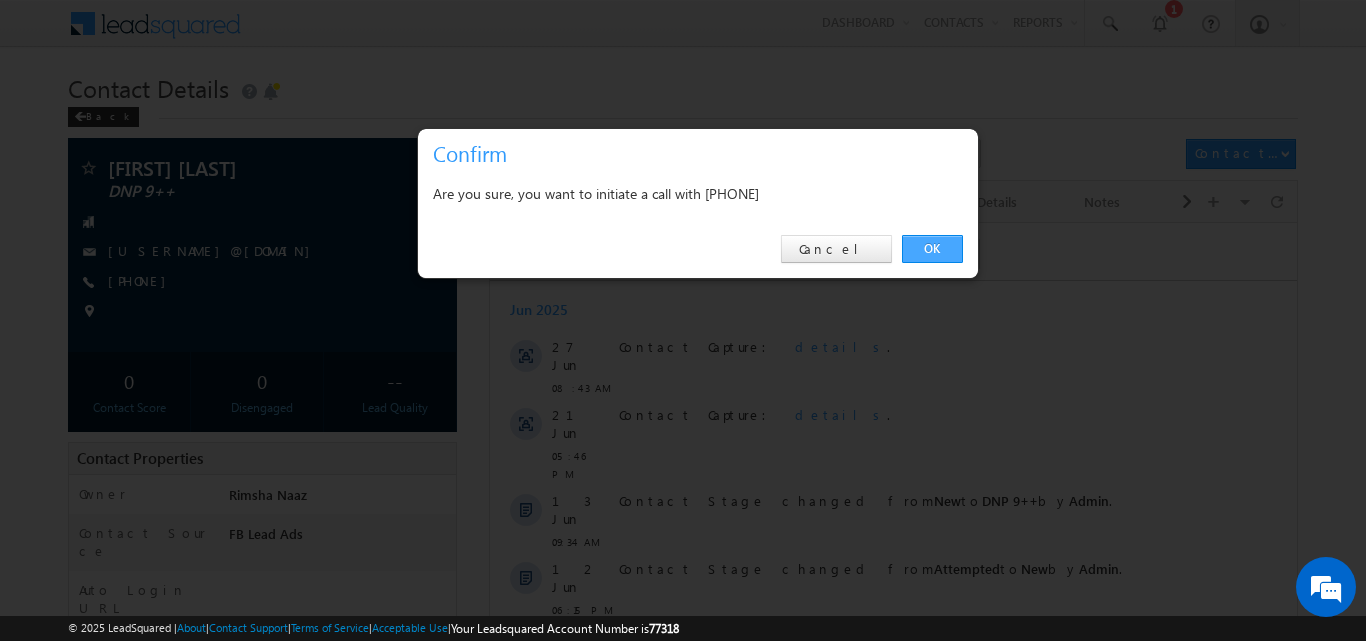 click on "OK" at bounding box center [932, 249] 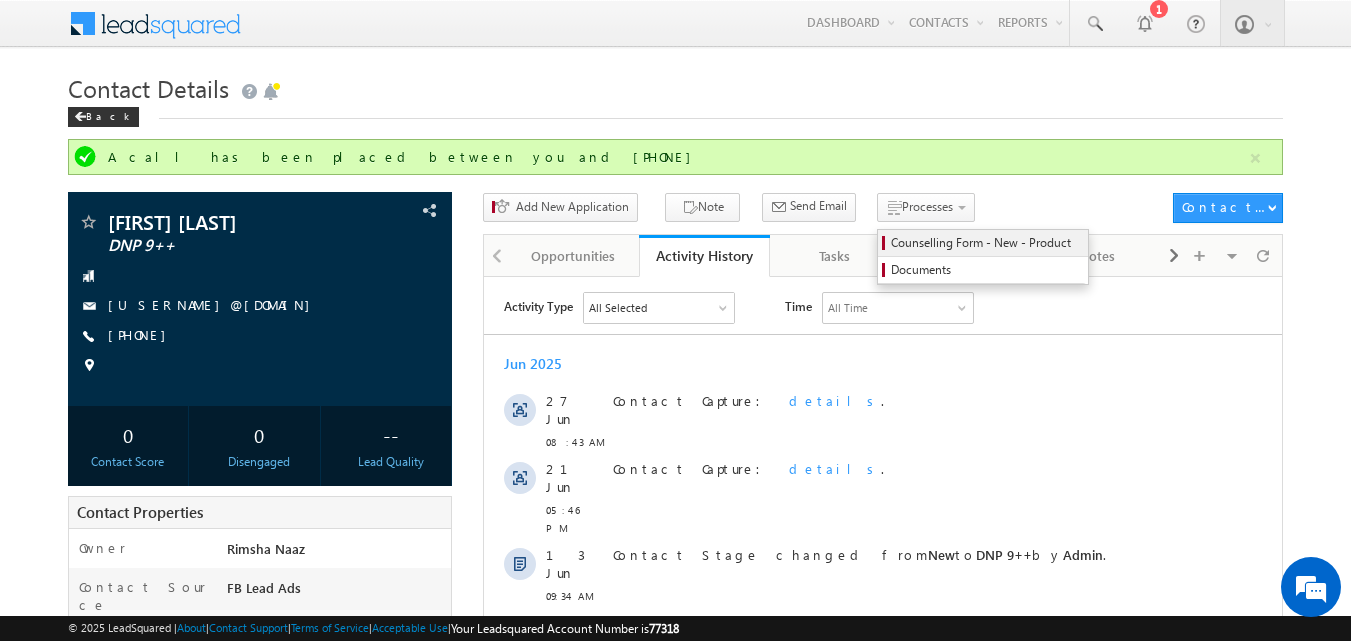 click on "Counselling Form - New - Product" at bounding box center (986, 243) 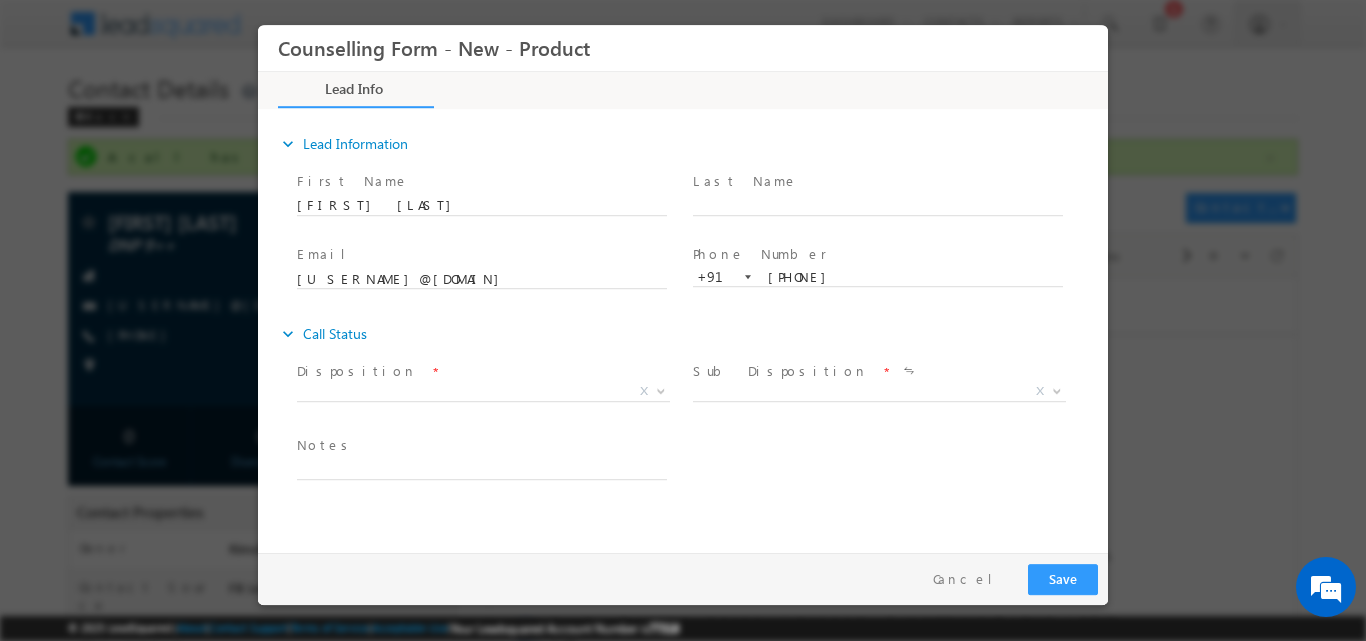 scroll, scrollTop: 0, scrollLeft: 0, axis: both 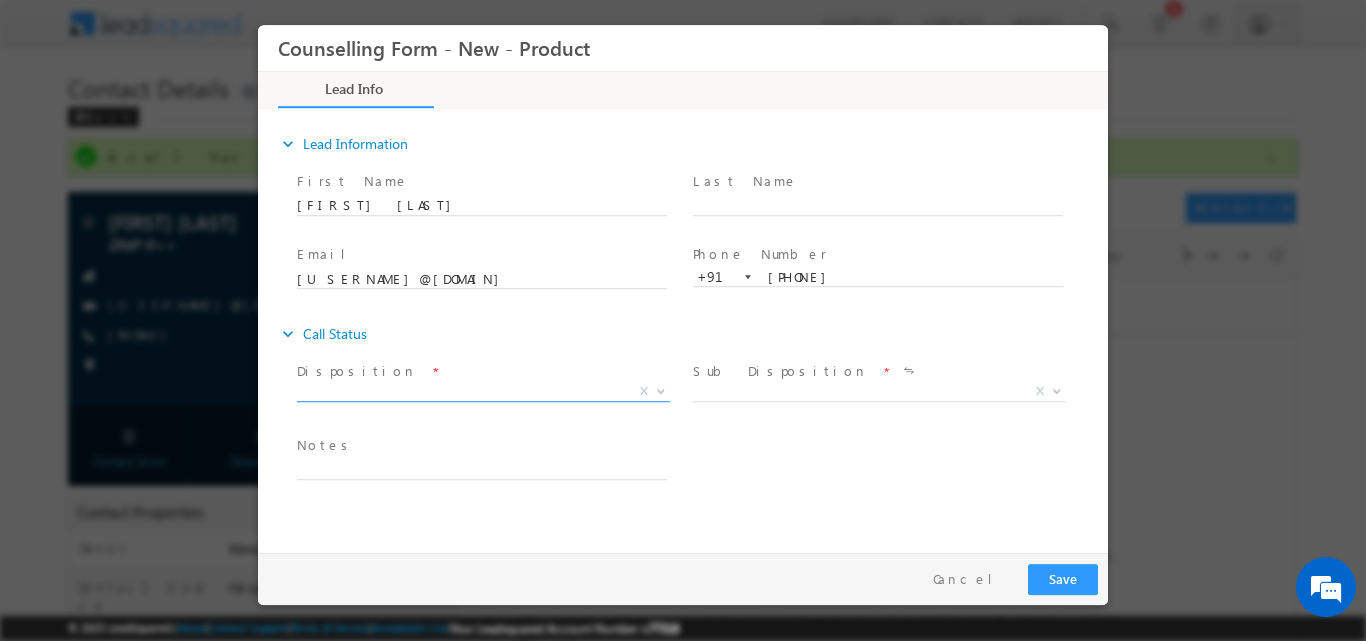 click at bounding box center [661, 389] 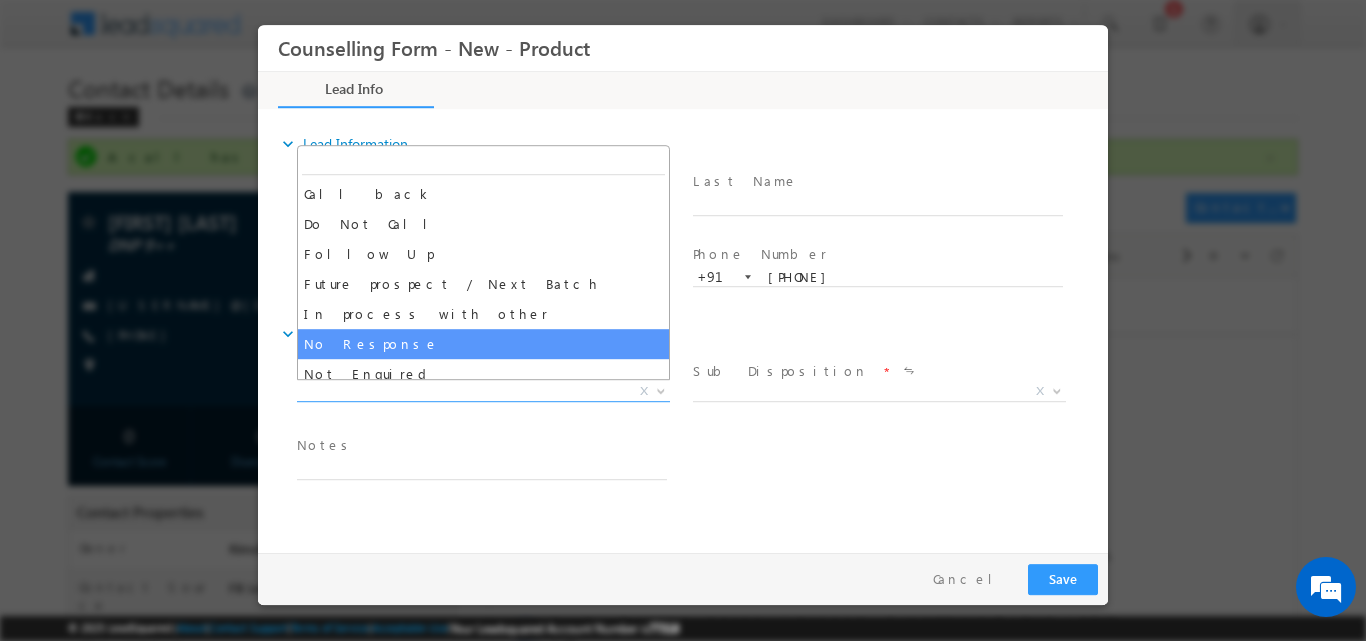 select on "No Response" 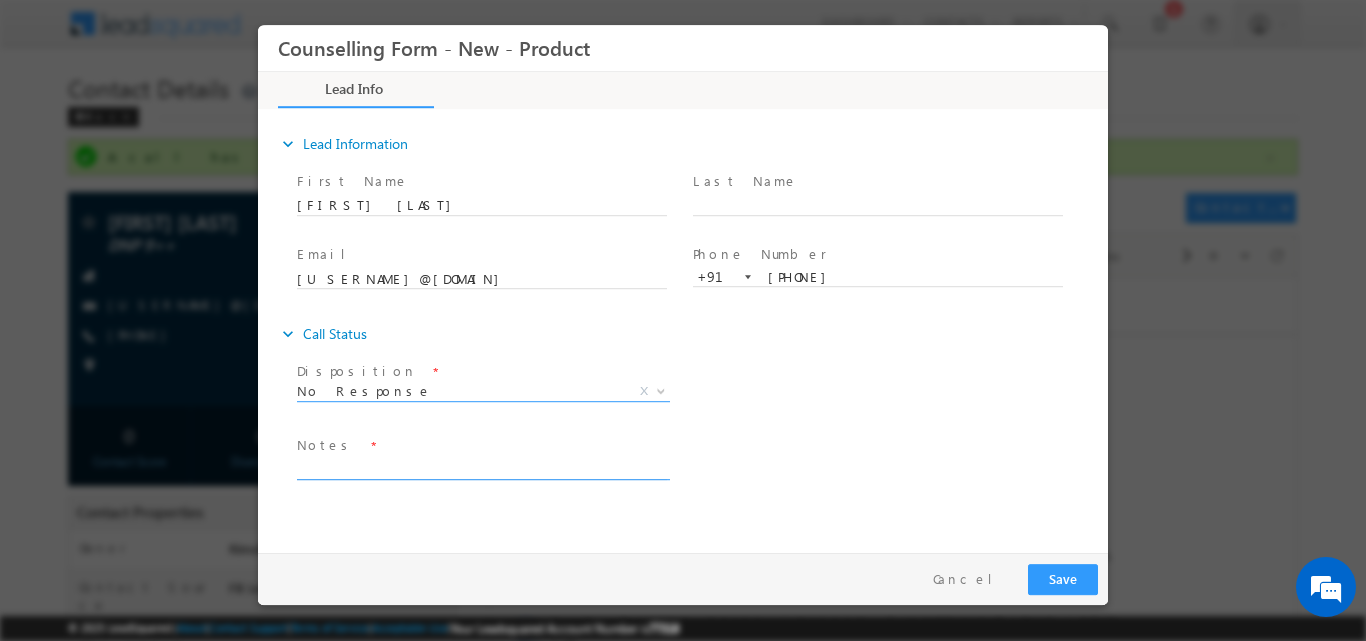 click at bounding box center [482, 467] 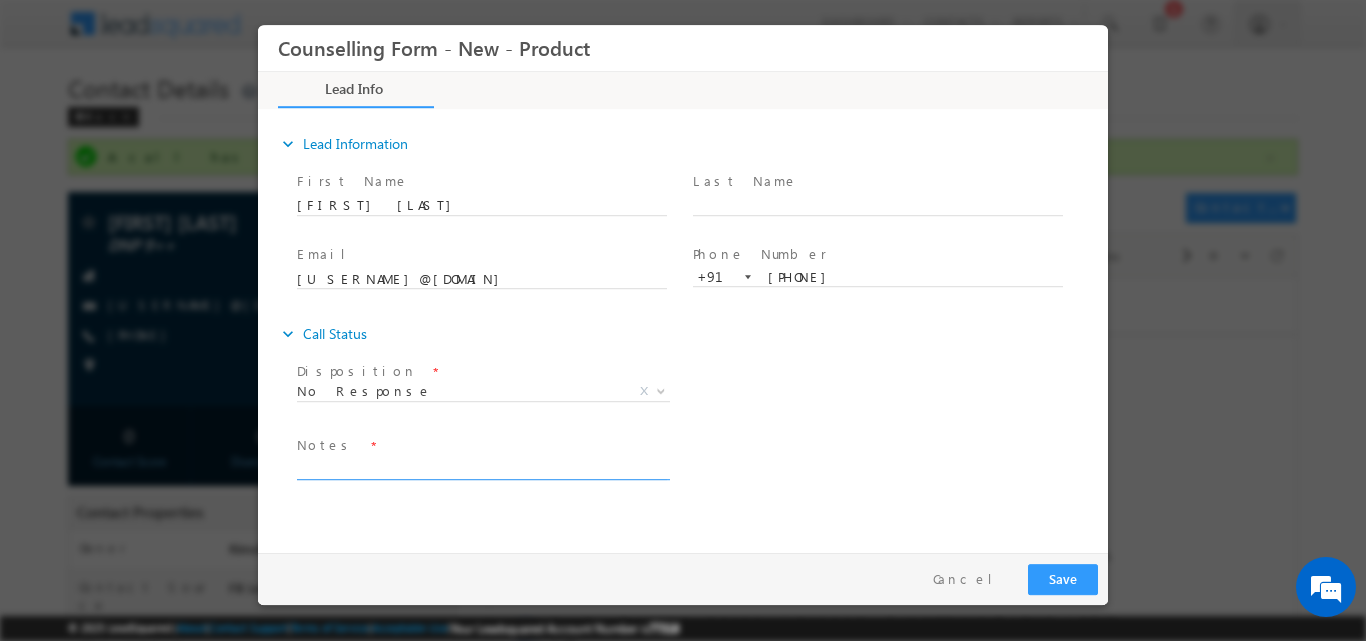 paste on "No response, dnp" 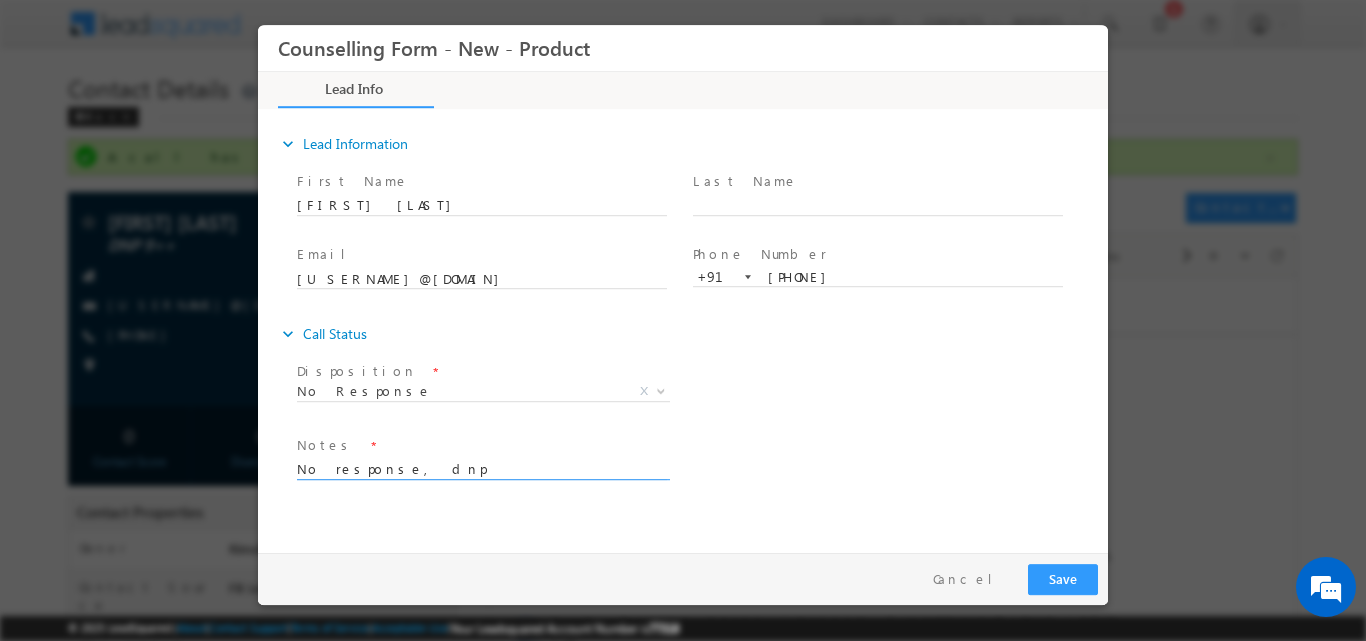 click on "No response, dnp" at bounding box center (482, 467) 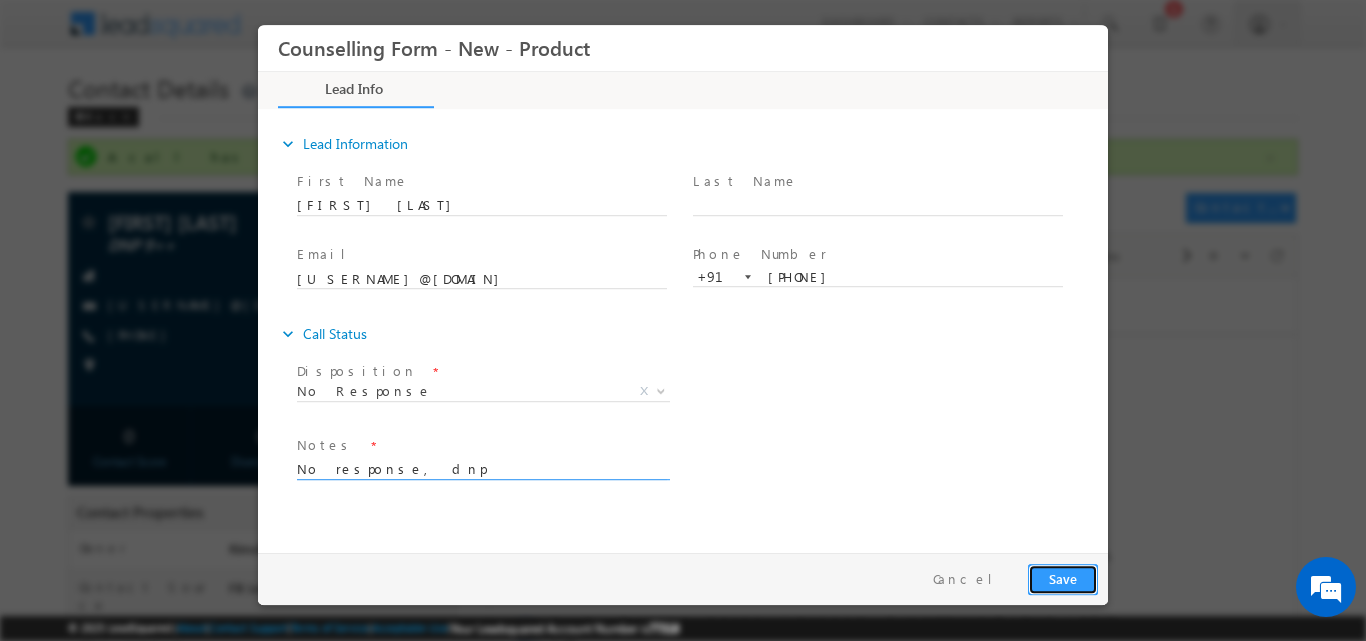 click on "Save" at bounding box center (1063, 578) 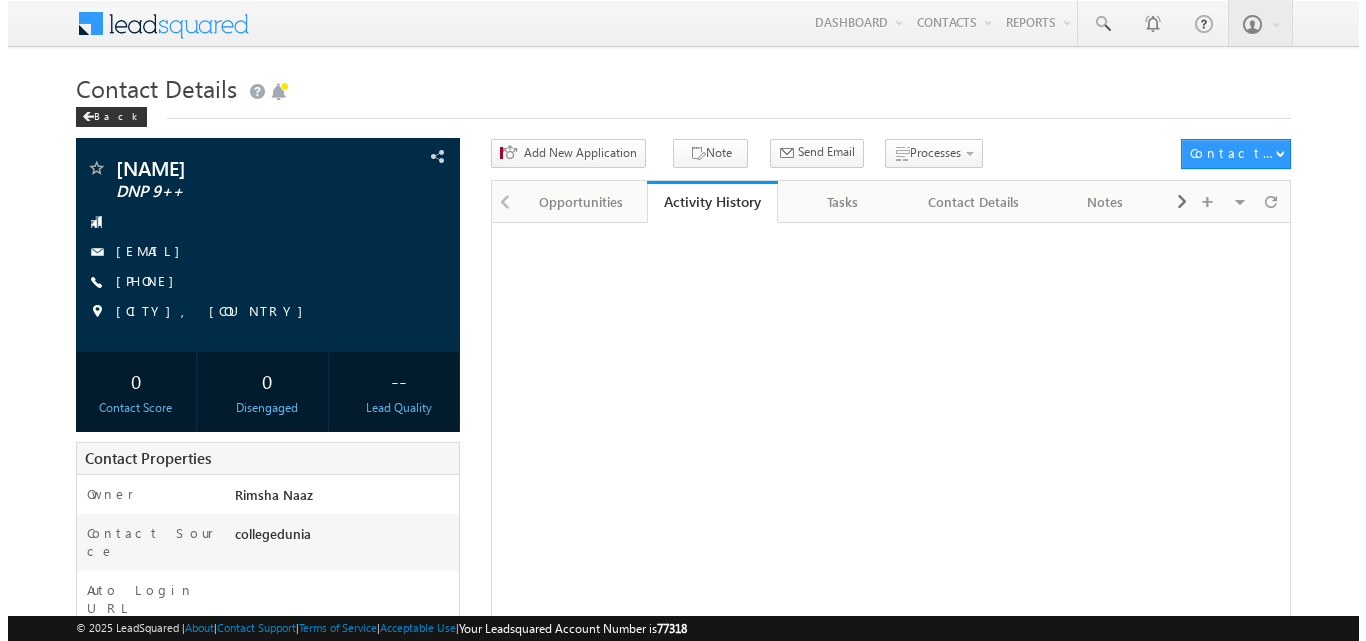 scroll, scrollTop: 0, scrollLeft: 0, axis: both 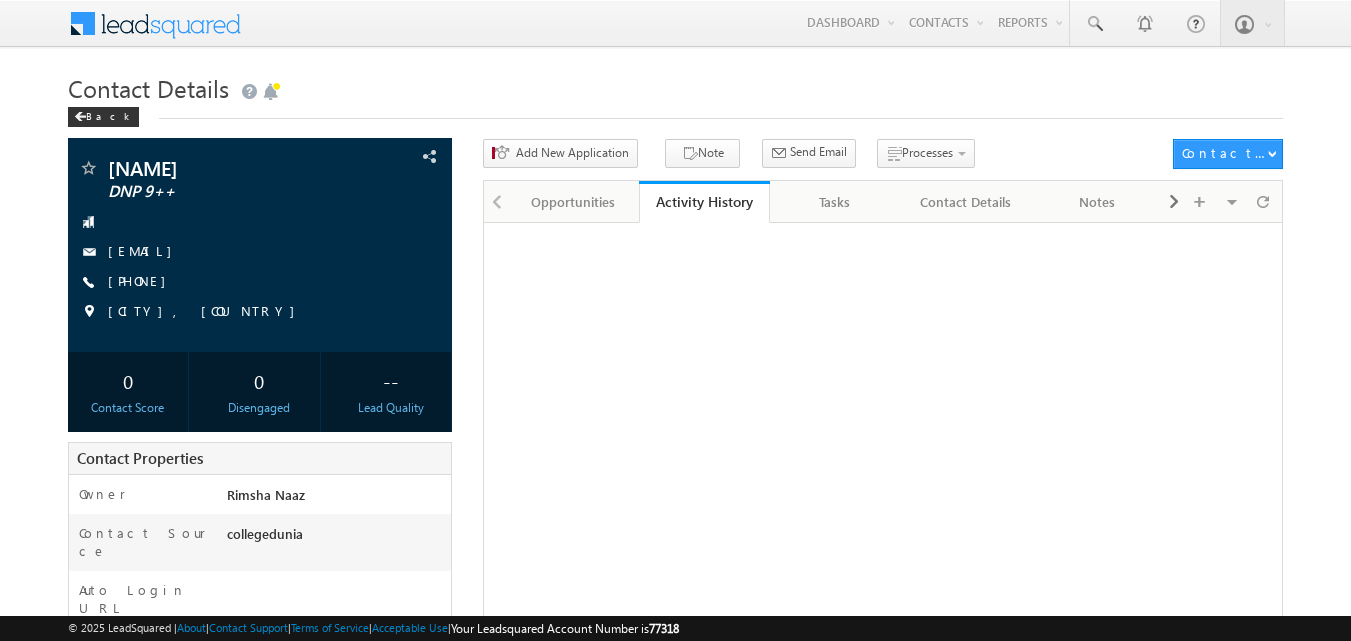 click on "[PHONE]" at bounding box center [142, 280] 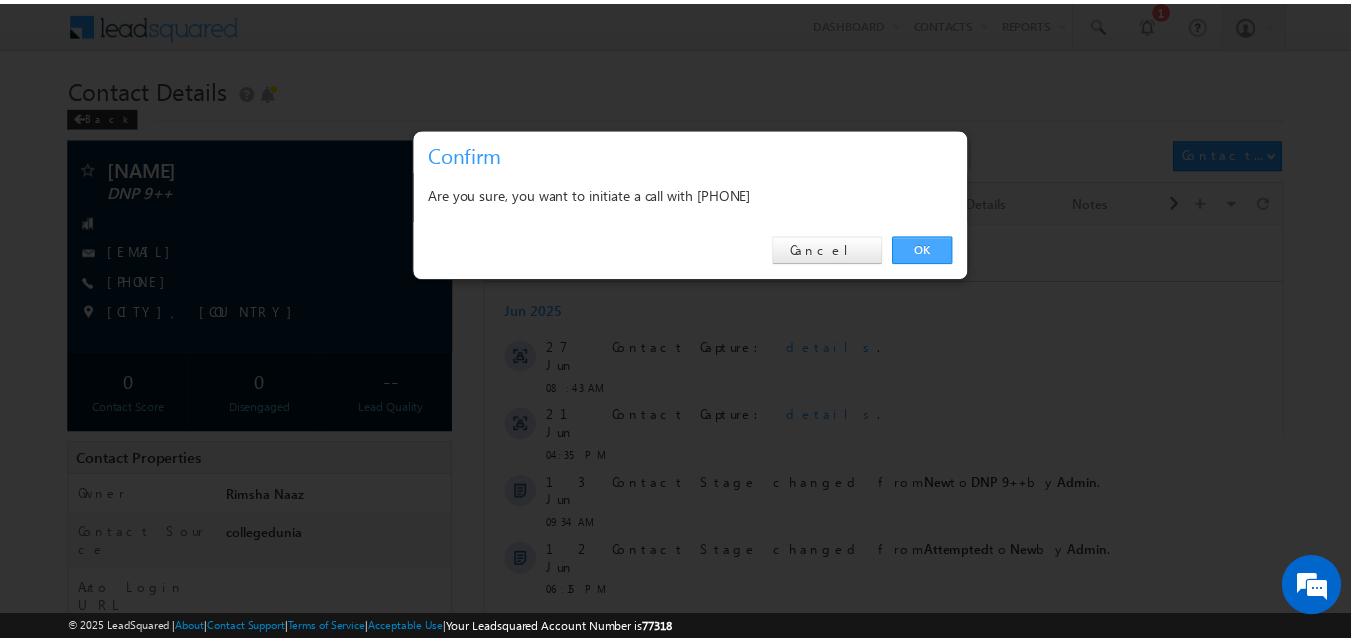 scroll, scrollTop: 0, scrollLeft: 0, axis: both 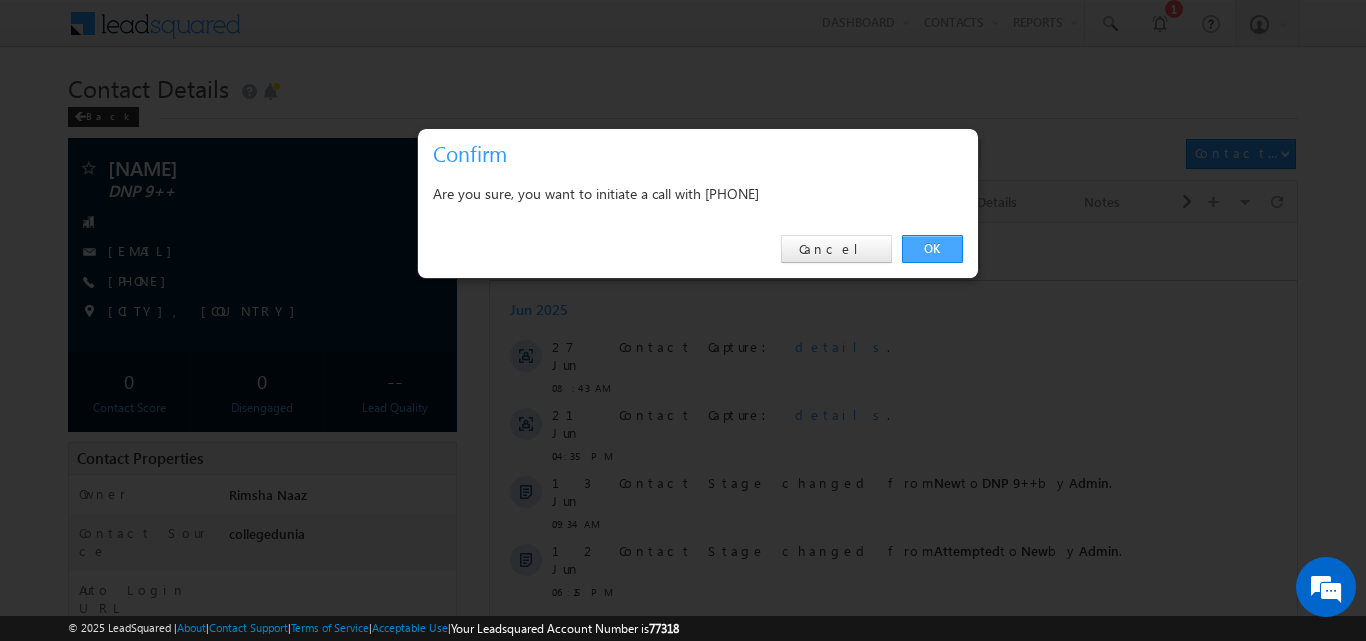 click on "OK" at bounding box center (932, 249) 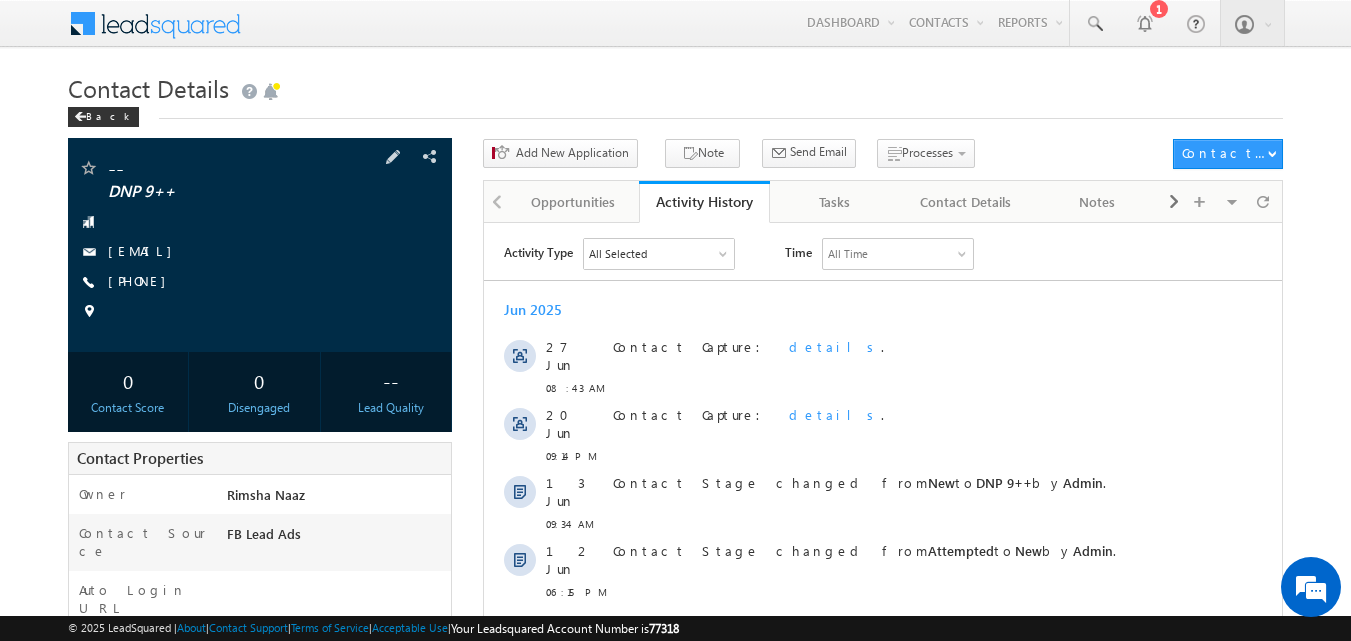 scroll, scrollTop: 0, scrollLeft: 0, axis: both 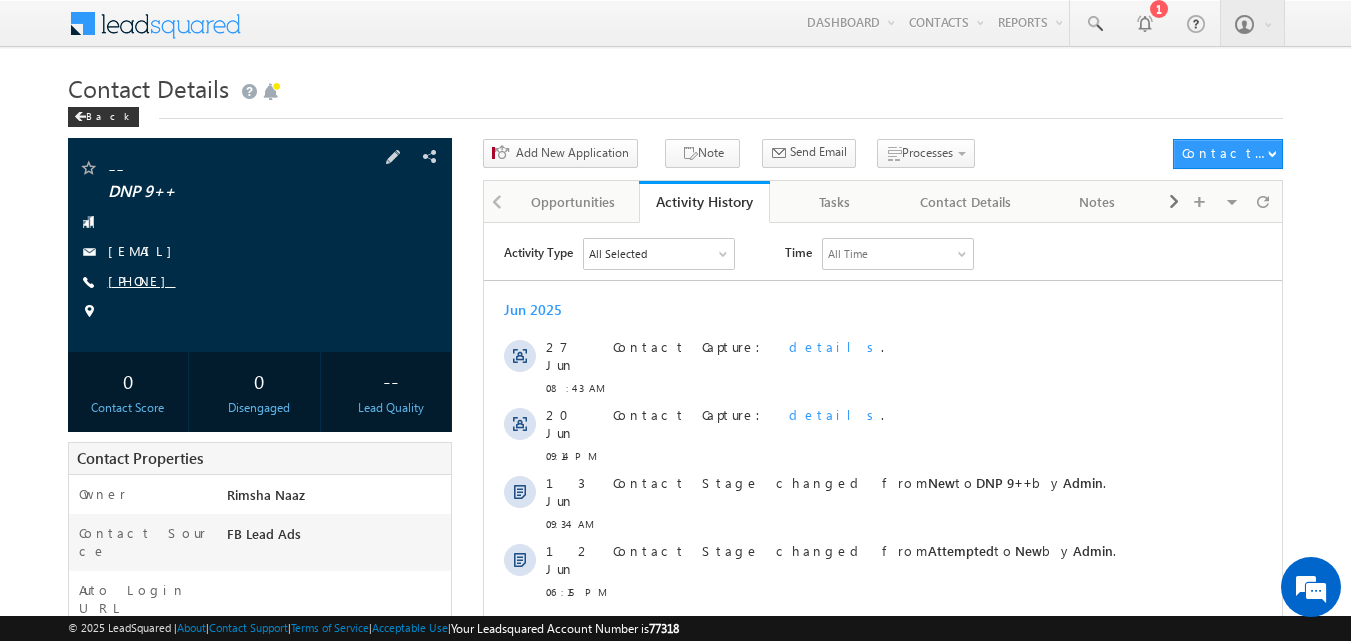 click on "[PHONE]" at bounding box center [142, 280] 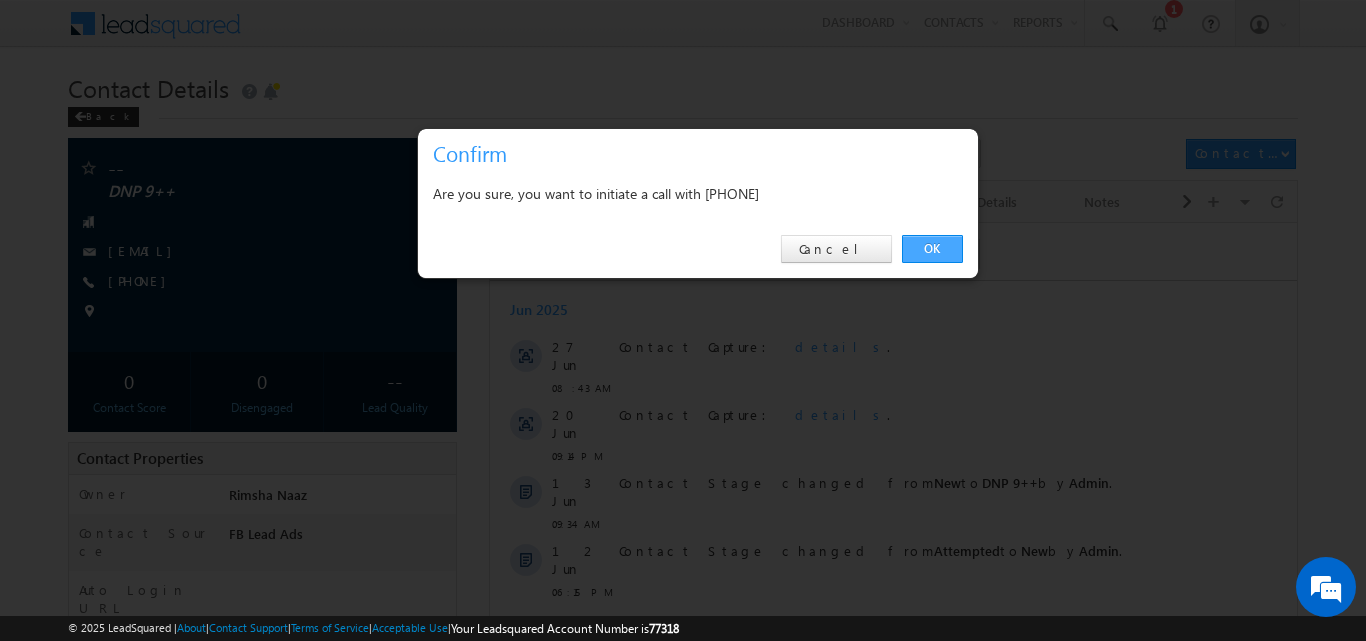 drag, startPoint x: 930, startPoint y: 249, endPoint x: 413, endPoint y: 19, distance: 565.8525 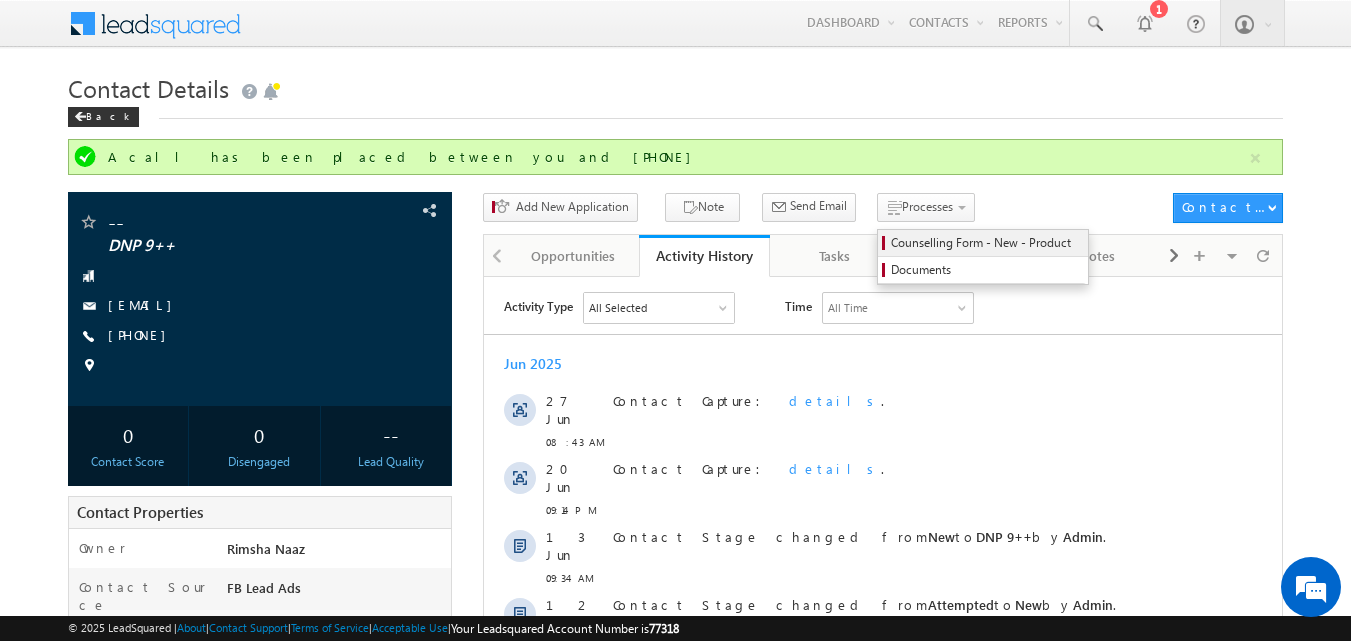 click on "Counselling Form - New - Product" at bounding box center (986, 243) 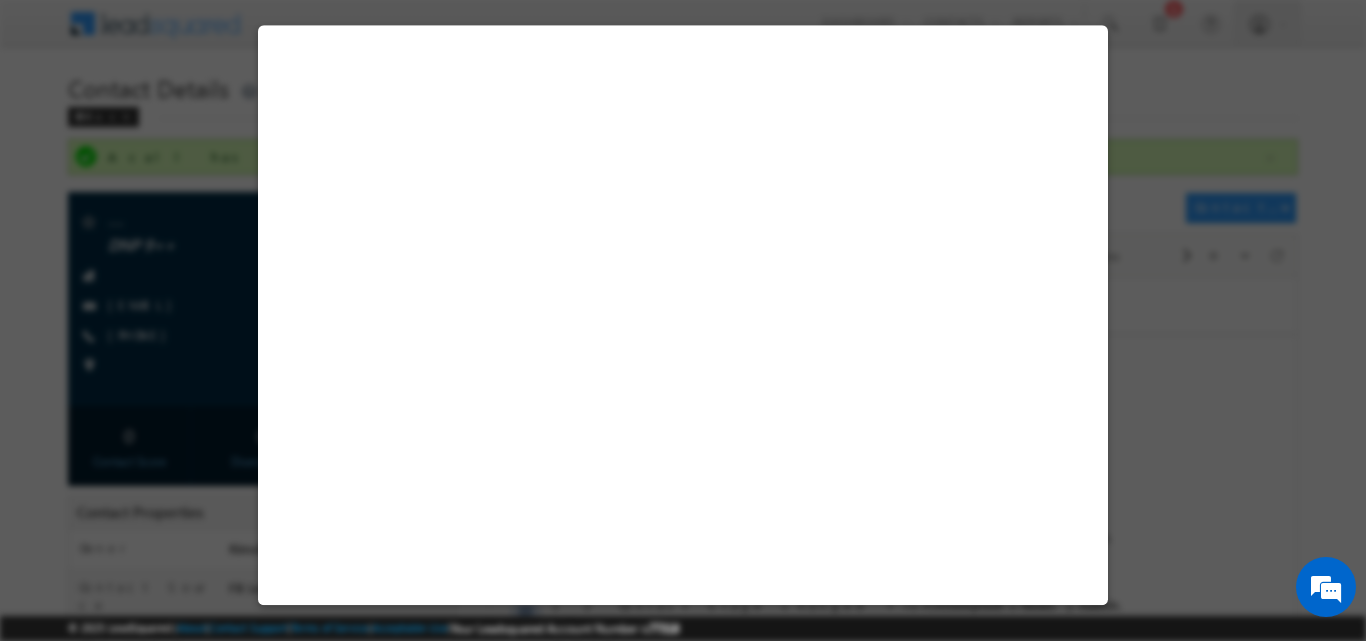 select on "DNP 9++" 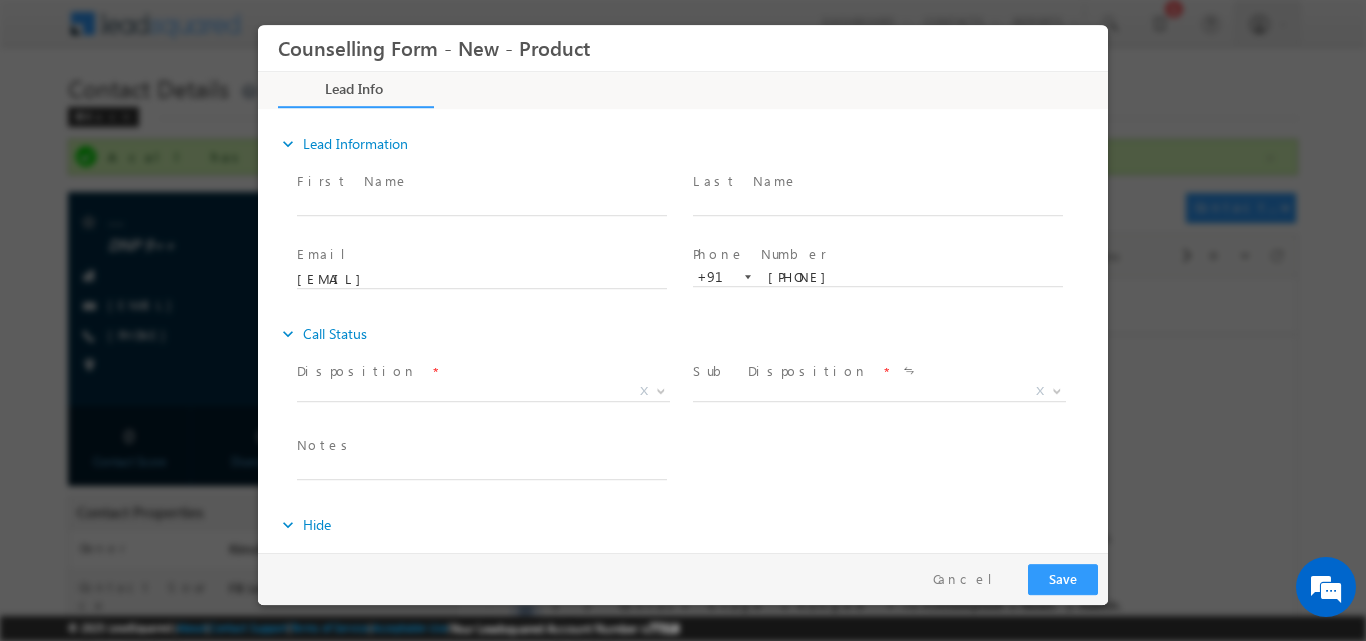 scroll, scrollTop: 0, scrollLeft: 0, axis: both 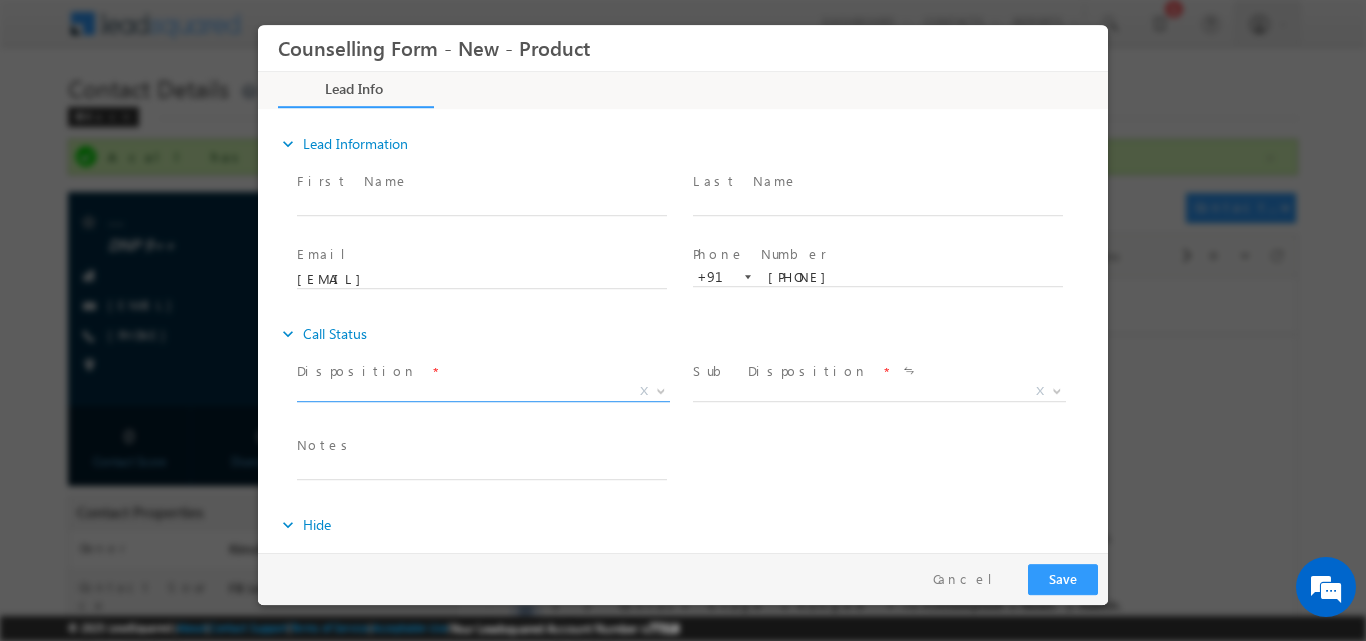 click at bounding box center [661, 389] 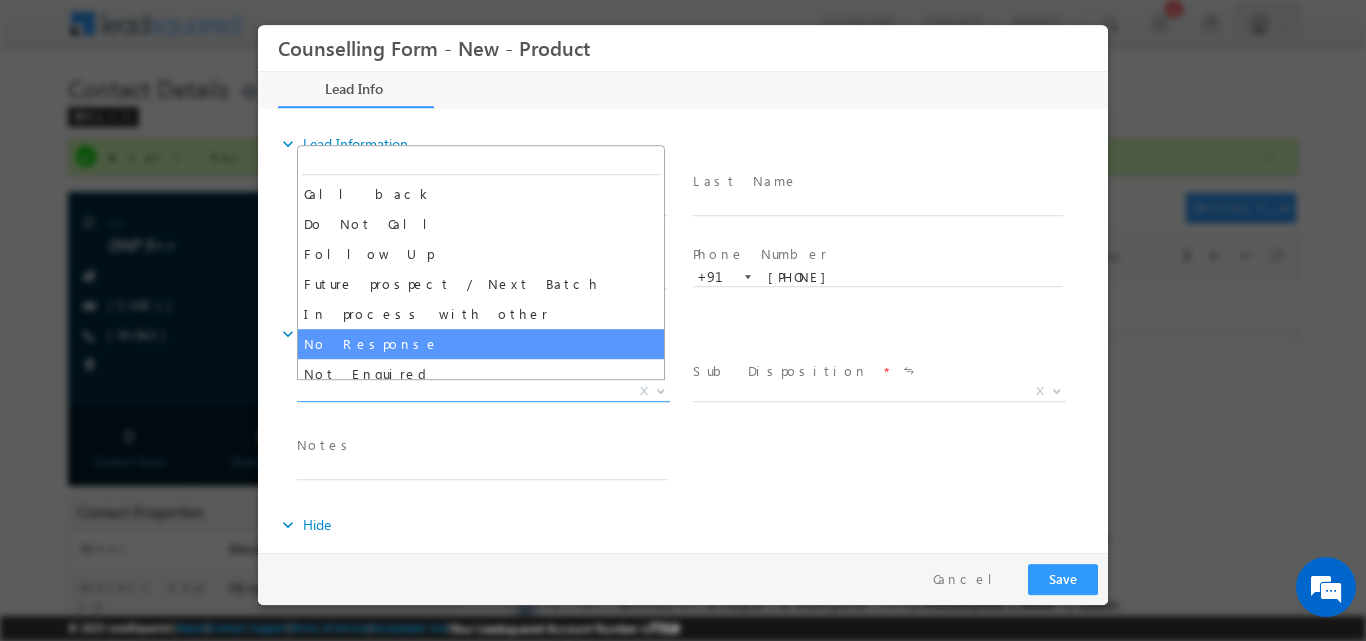 select on "No Response" 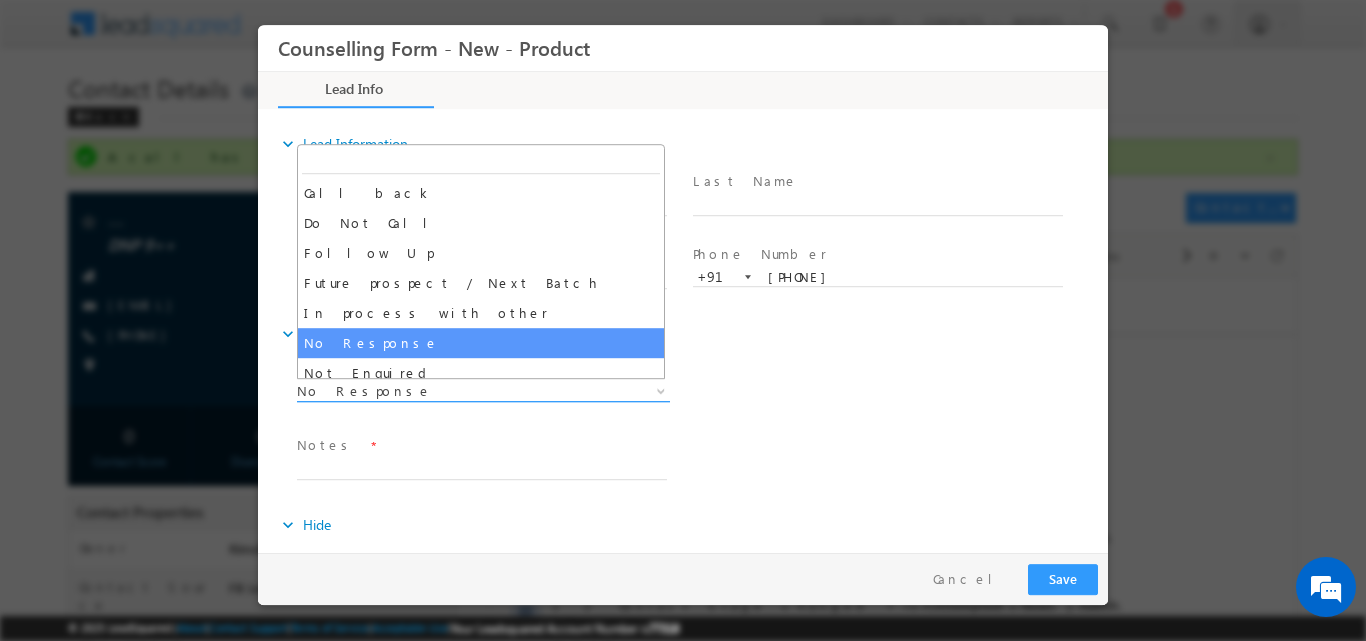 click at bounding box center [661, 389] 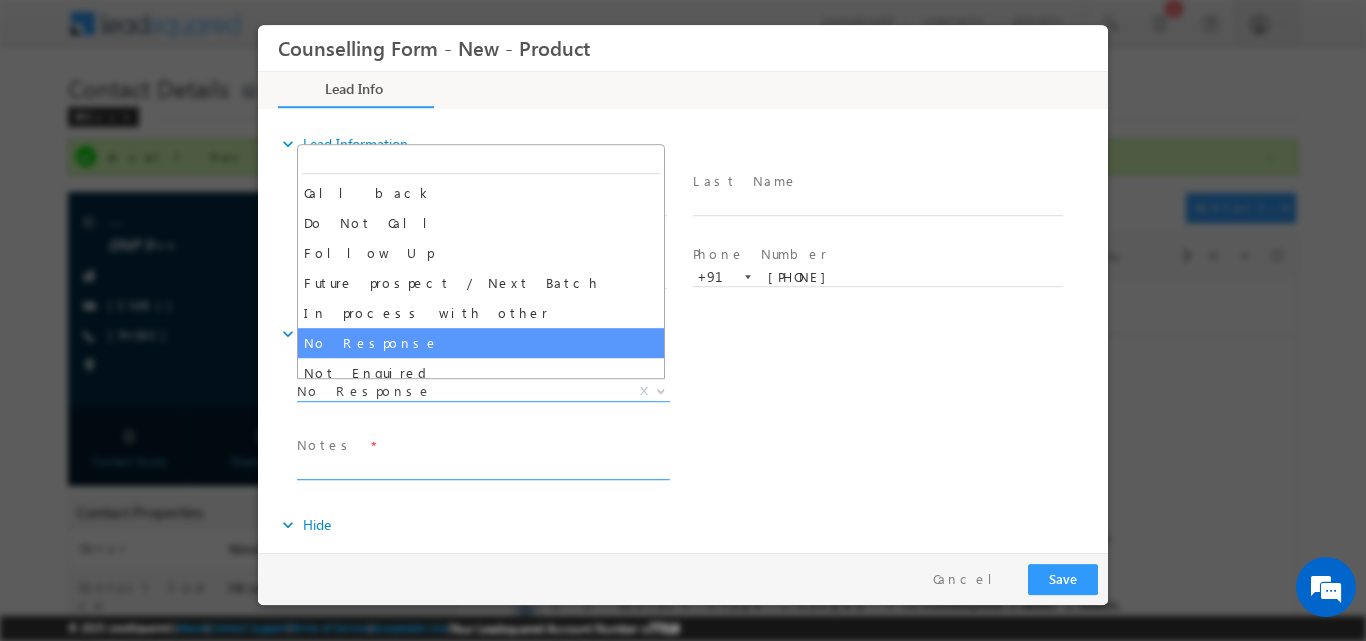 click at bounding box center (482, 467) 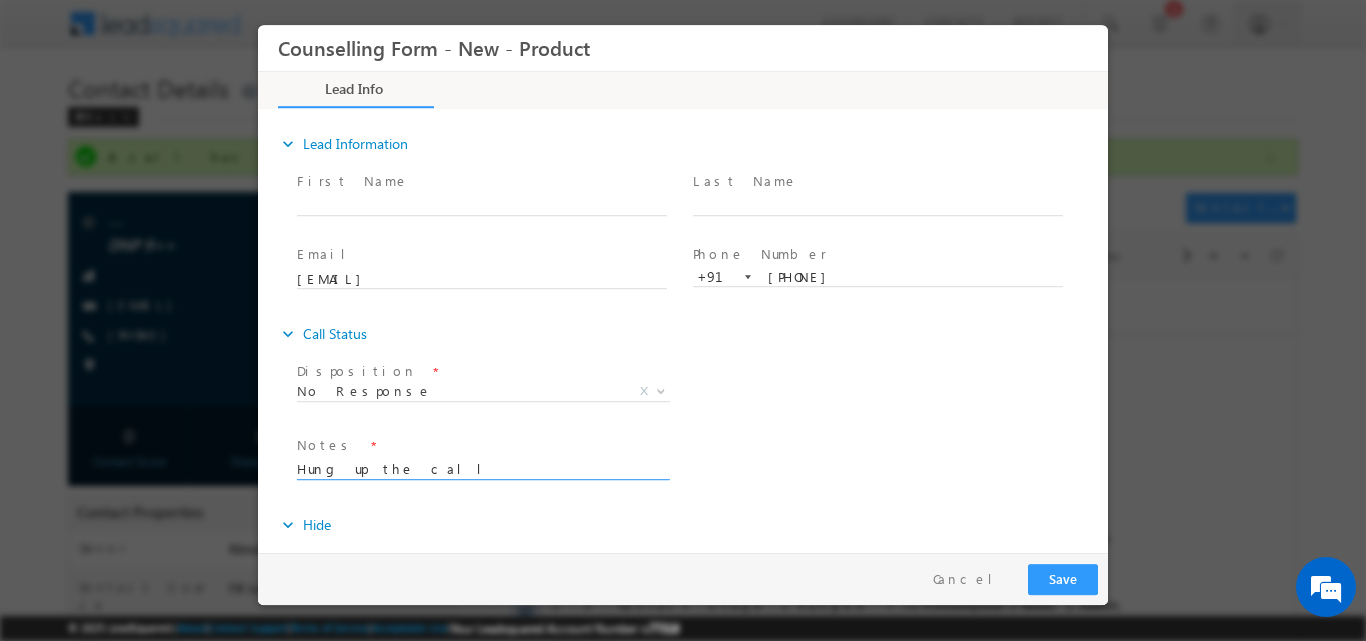 type on "Hung up the call" 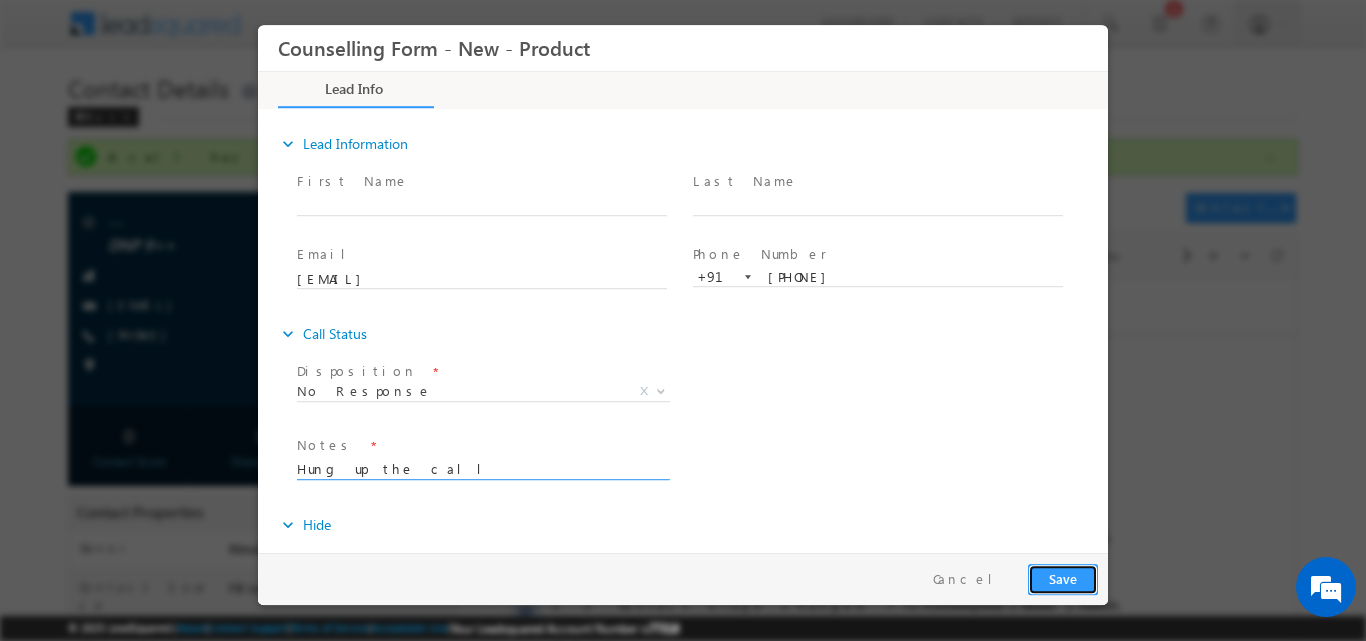 click on "Save" at bounding box center (1063, 578) 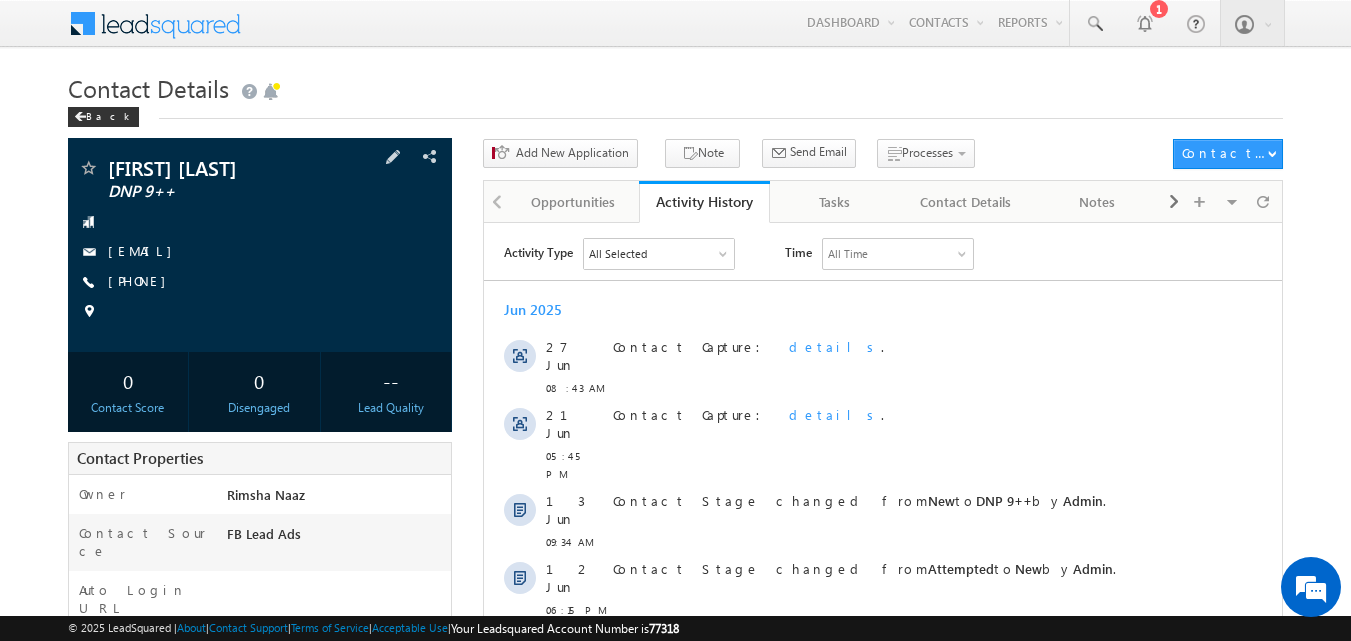 scroll, scrollTop: 0, scrollLeft: 0, axis: both 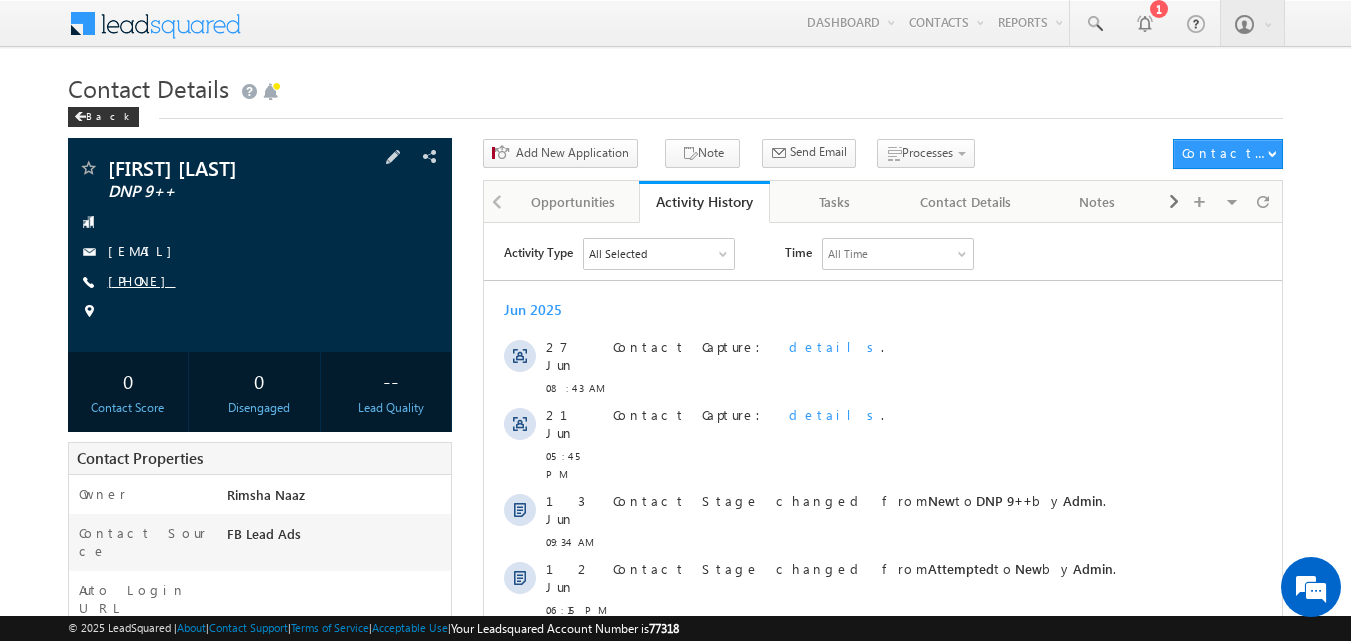 click on "[PHONE]" at bounding box center (142, 280) 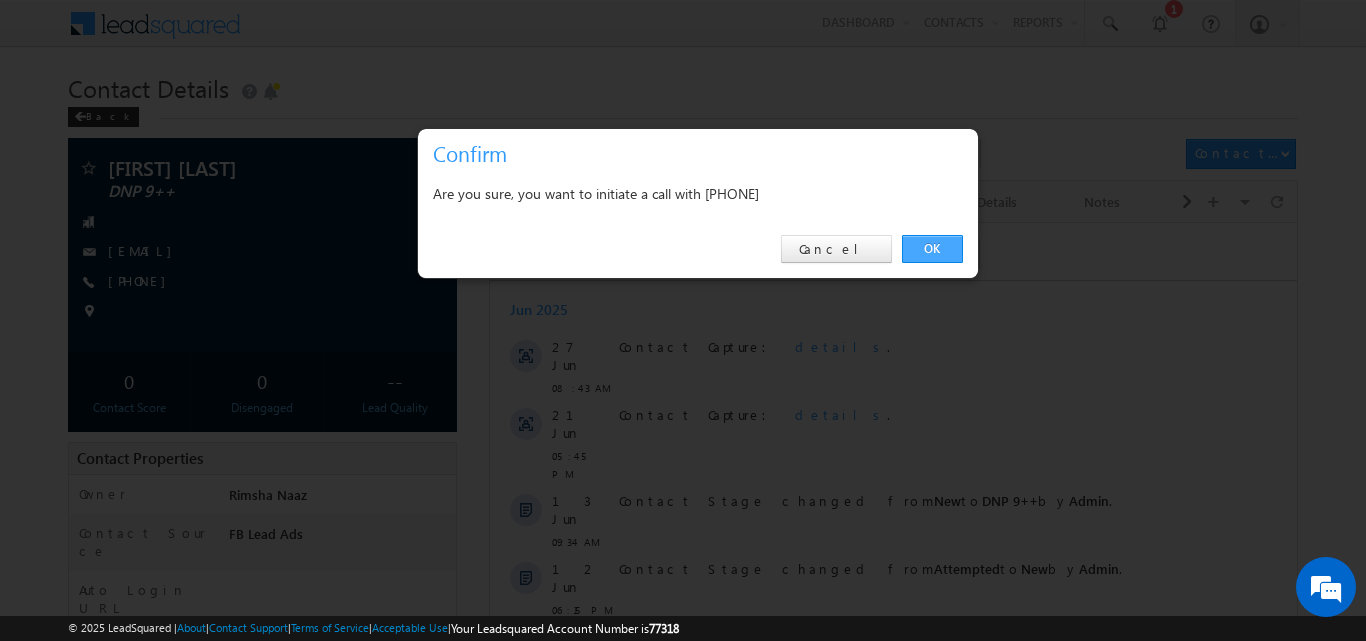 click on "OK" at bounding box center [932, 249] 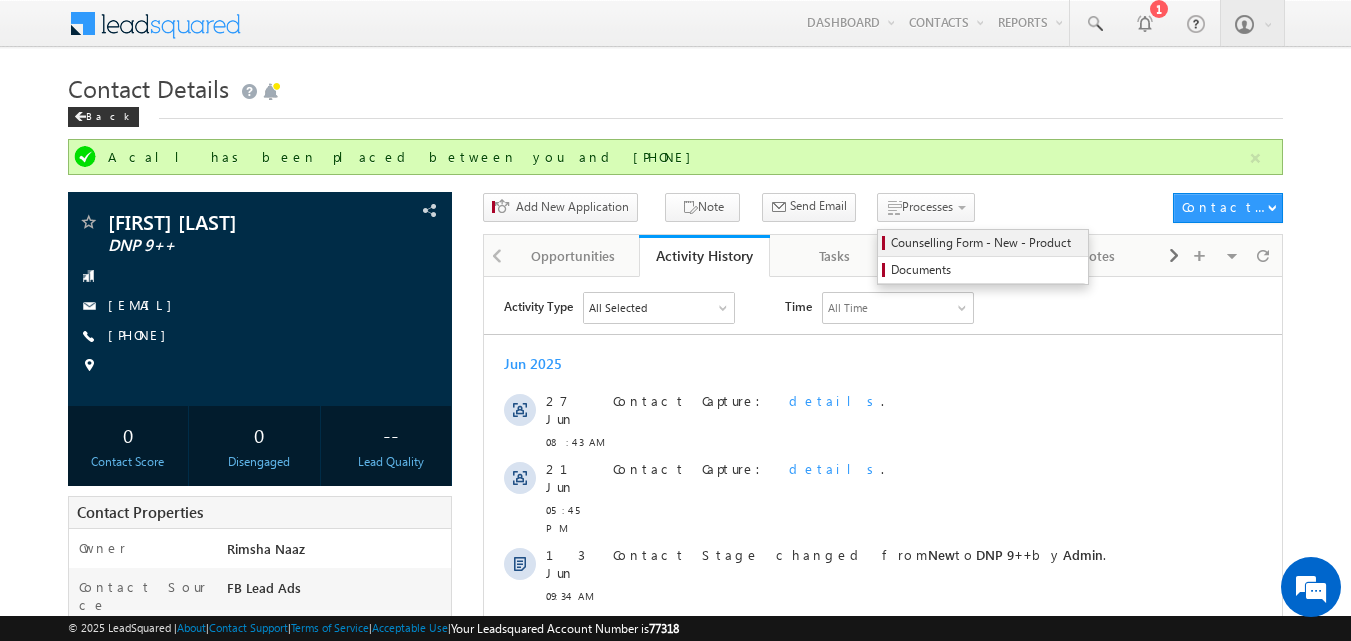 click on "Counselling Form - New - Product" at bounding box center [986, 243] 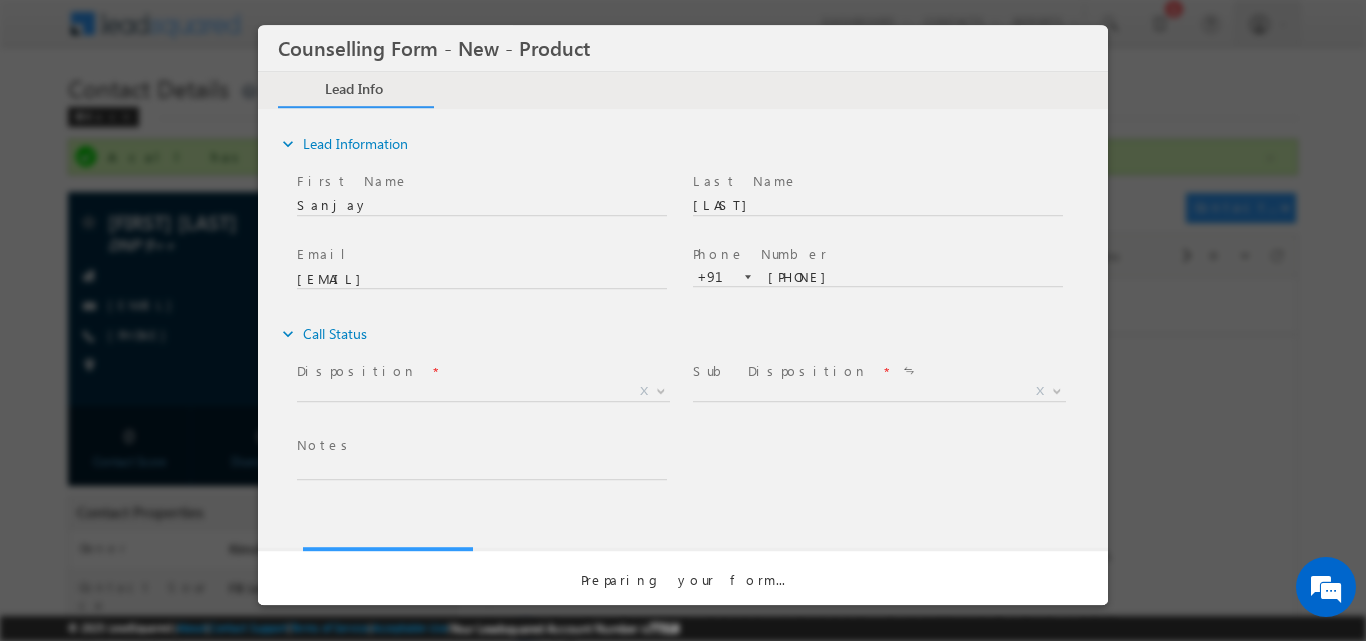 scroll, scrollTop: 0, scrollLeft: 0, axis: both 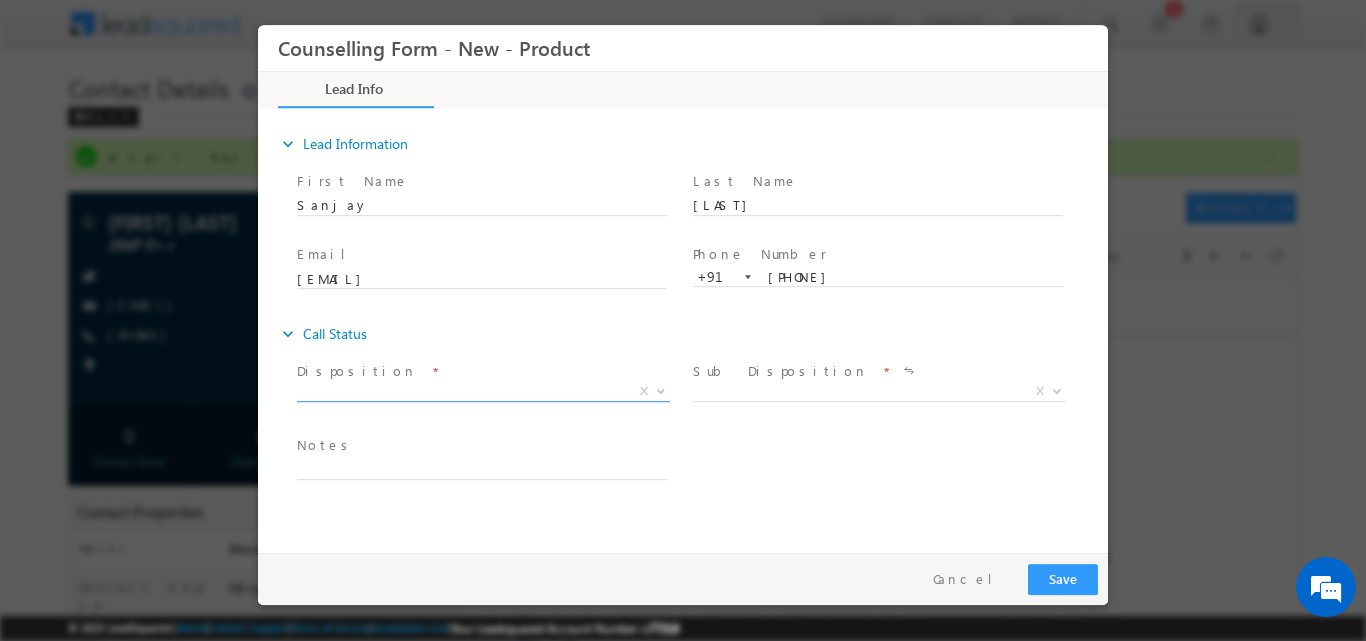 click at bounding box center [659, 390] 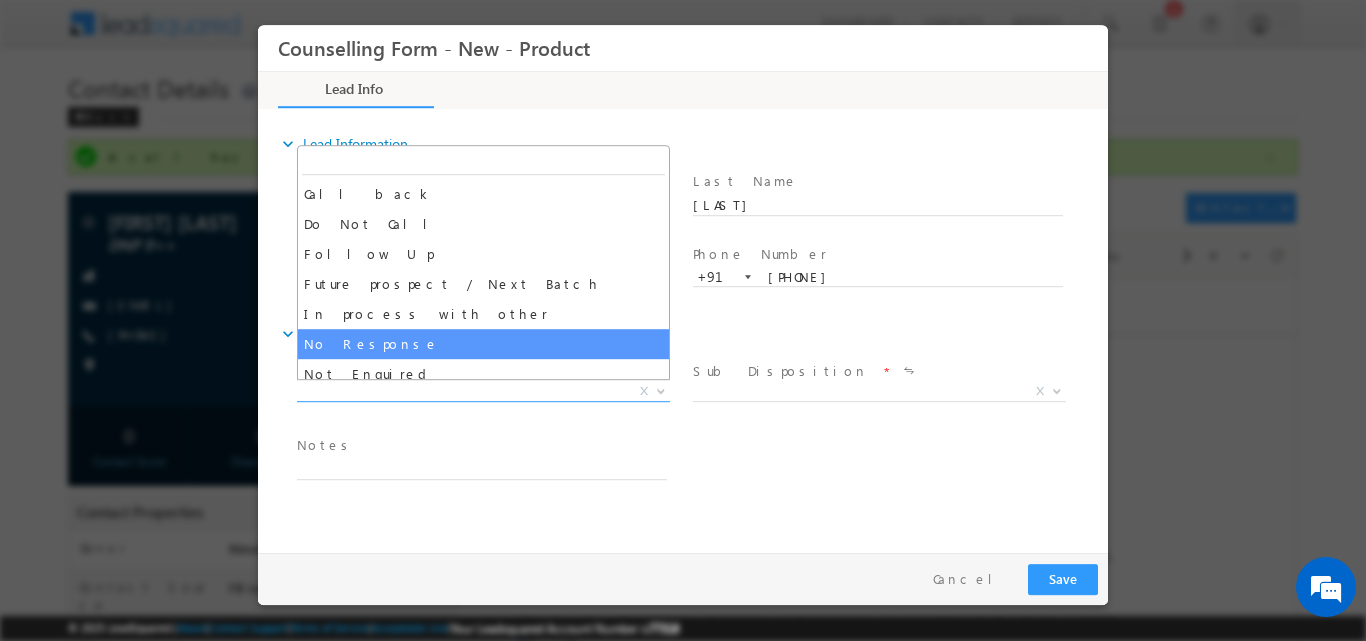 select on "No Response" 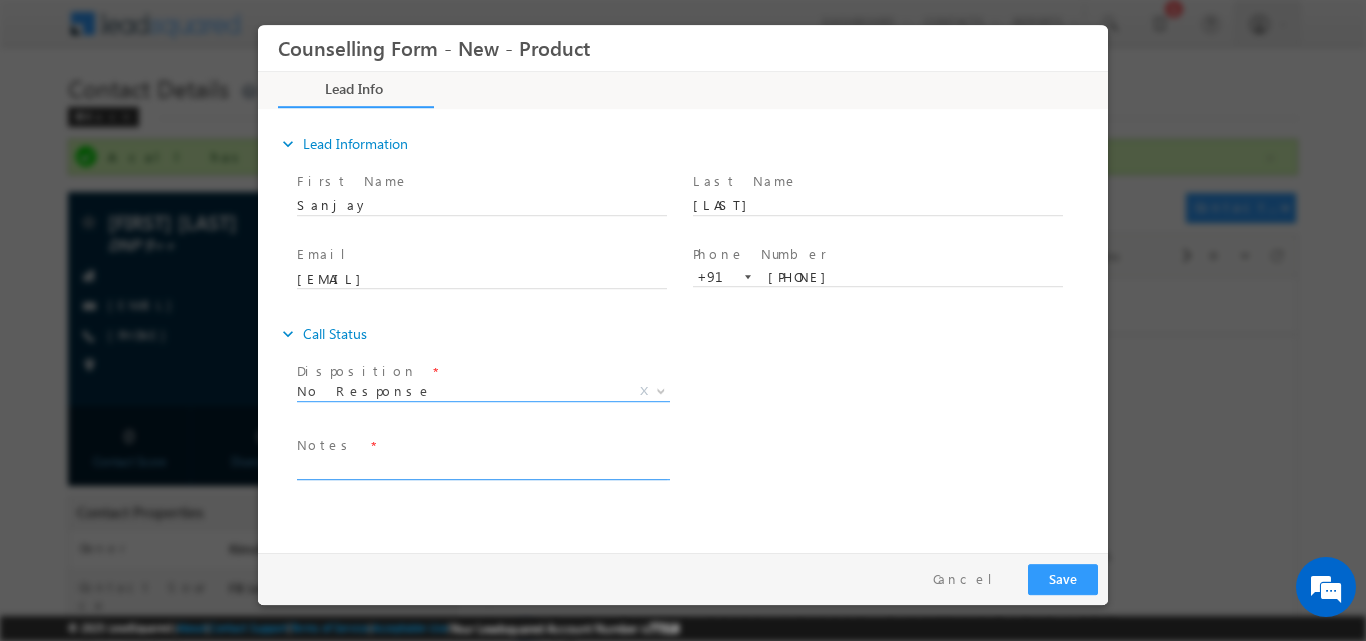 click at bounding box center [482, 467] 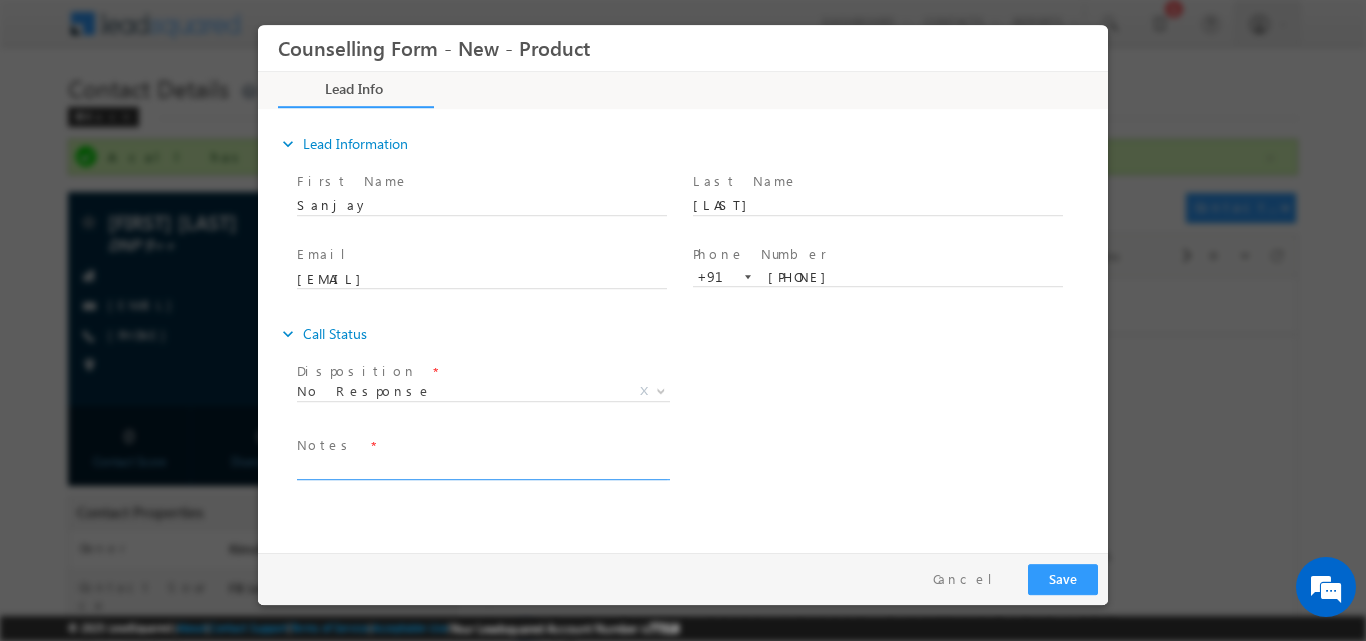 paste on "No response, dnp" 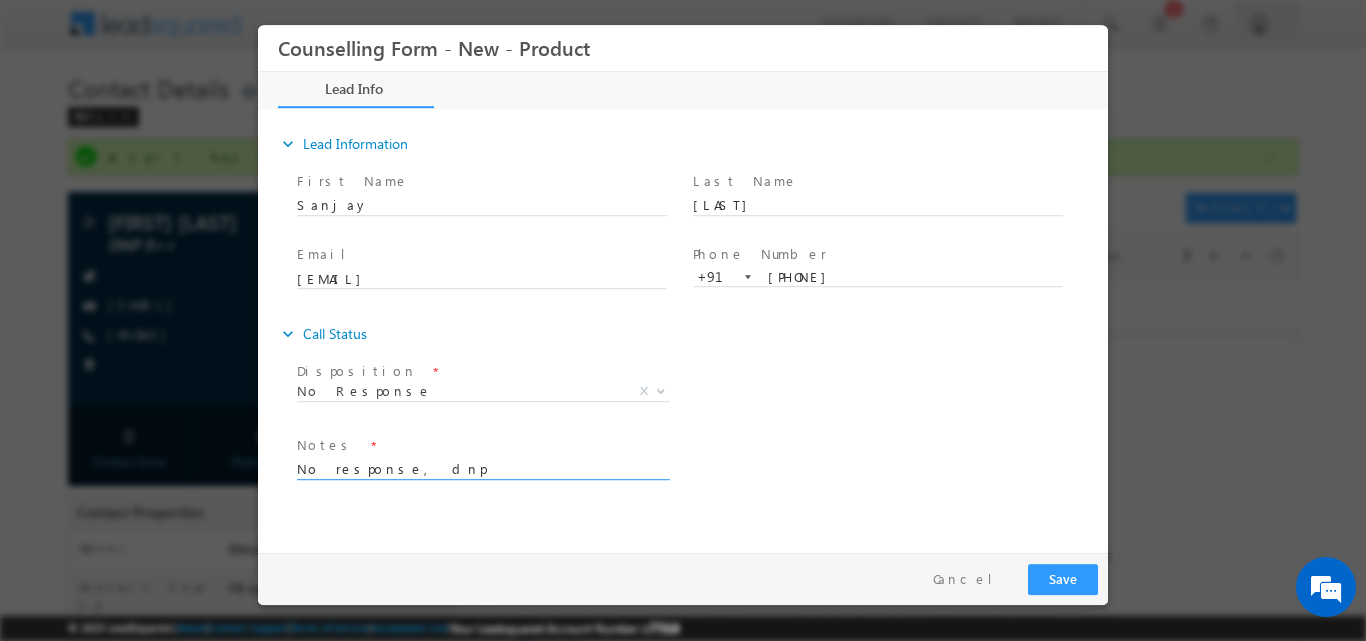 click on "No response, dnp" at bounding box center [482, 467] 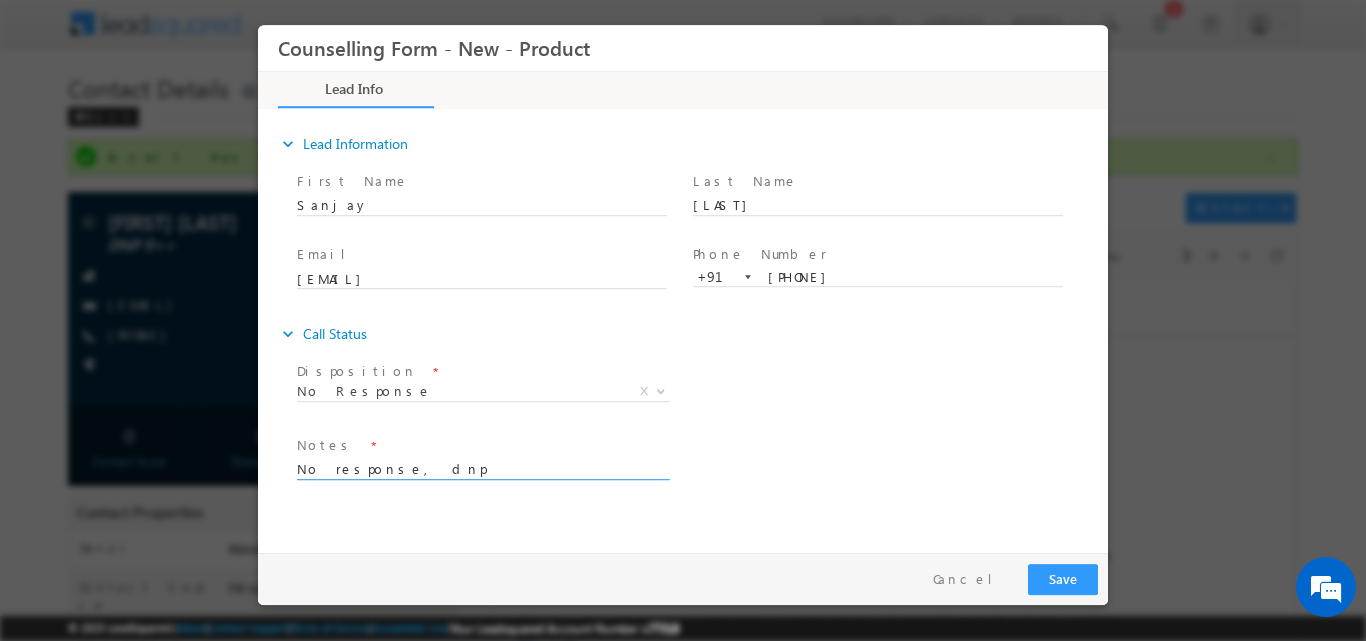 type on "No response, dnp" 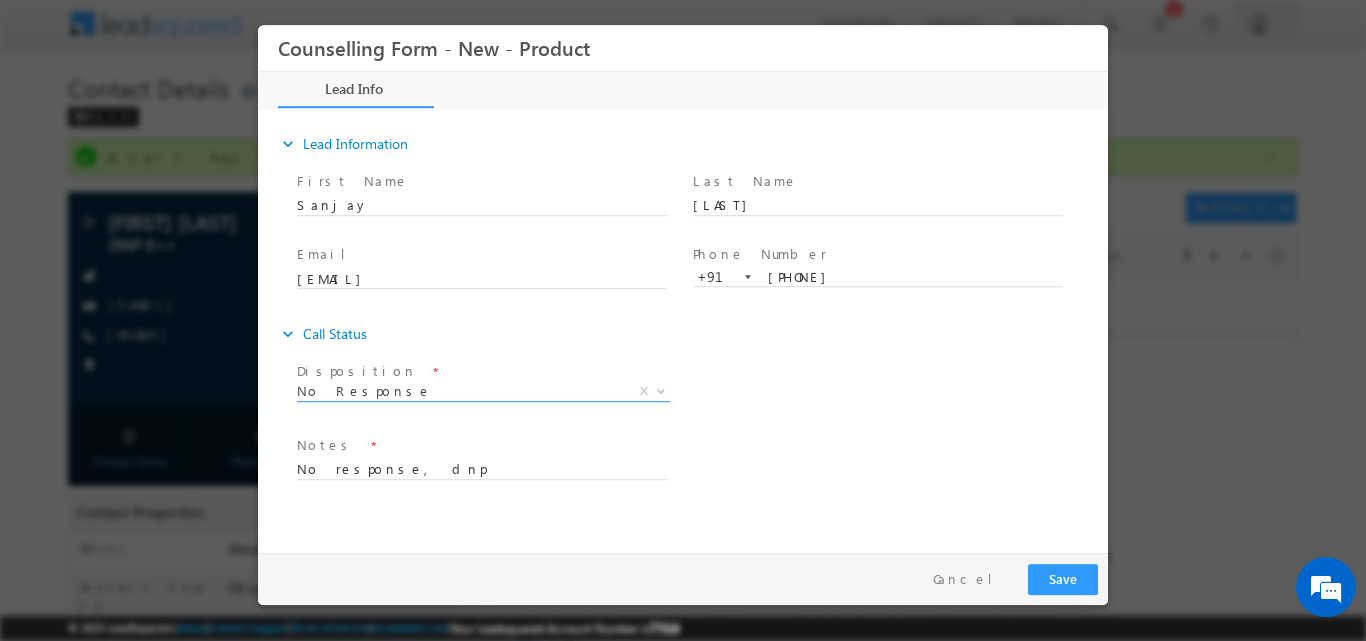 click at bounding box center [661, 389] 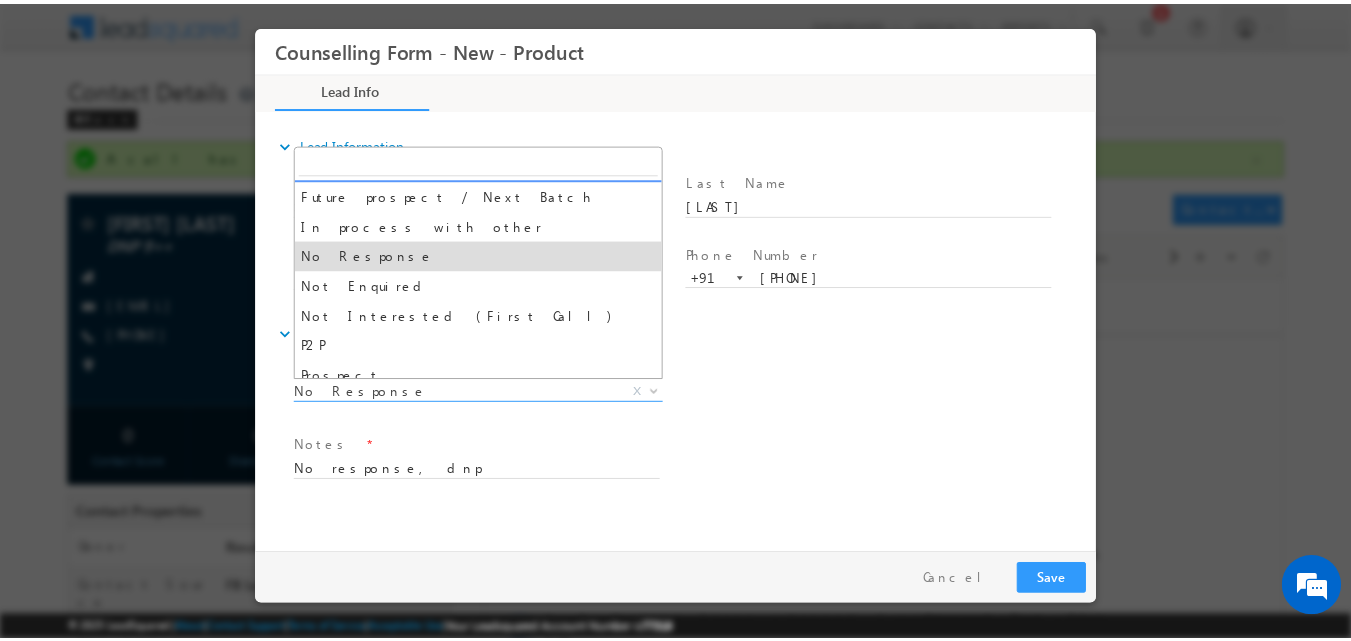 scroll, scrollTop: 160, scrollLeft: 0, axis: vertical 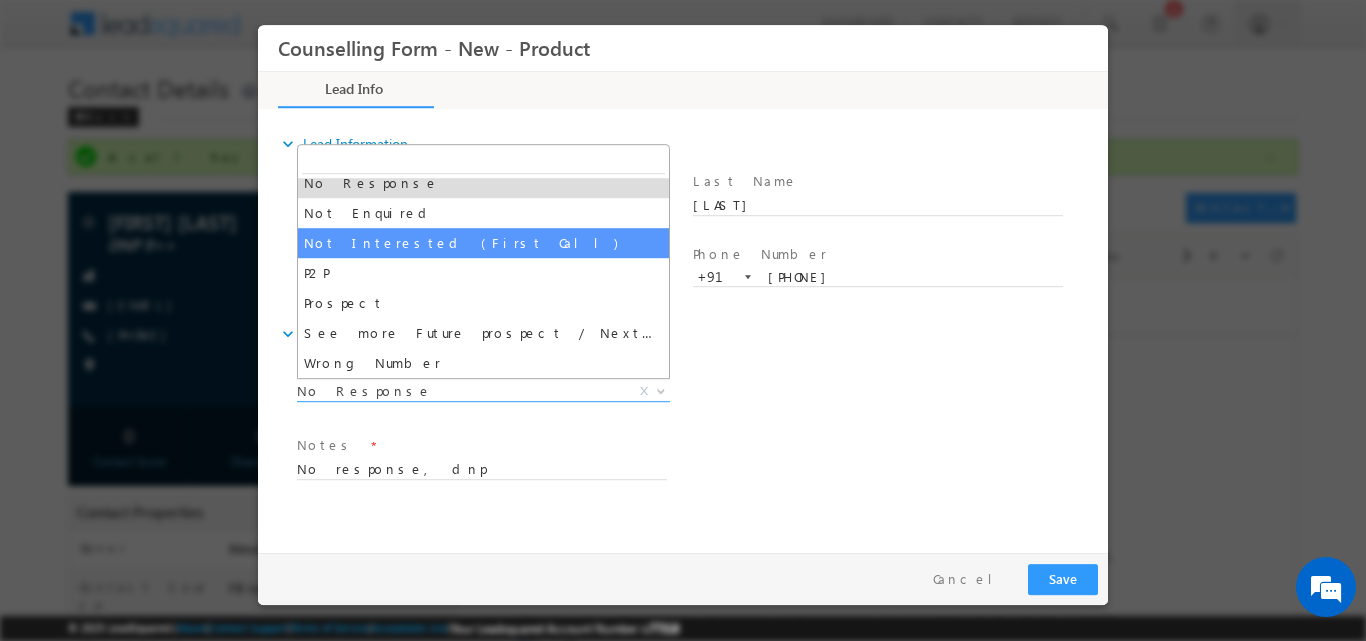 select on "Not Interested (First Call)" 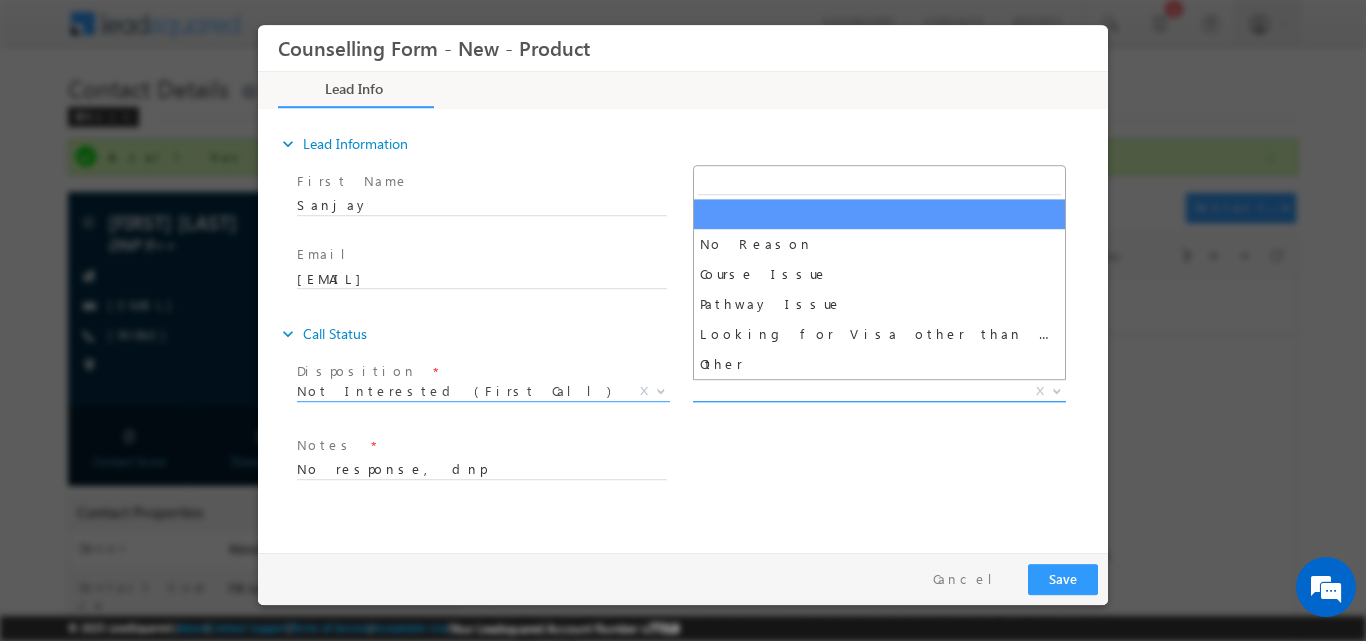 click at bounding box center [1057, 389] 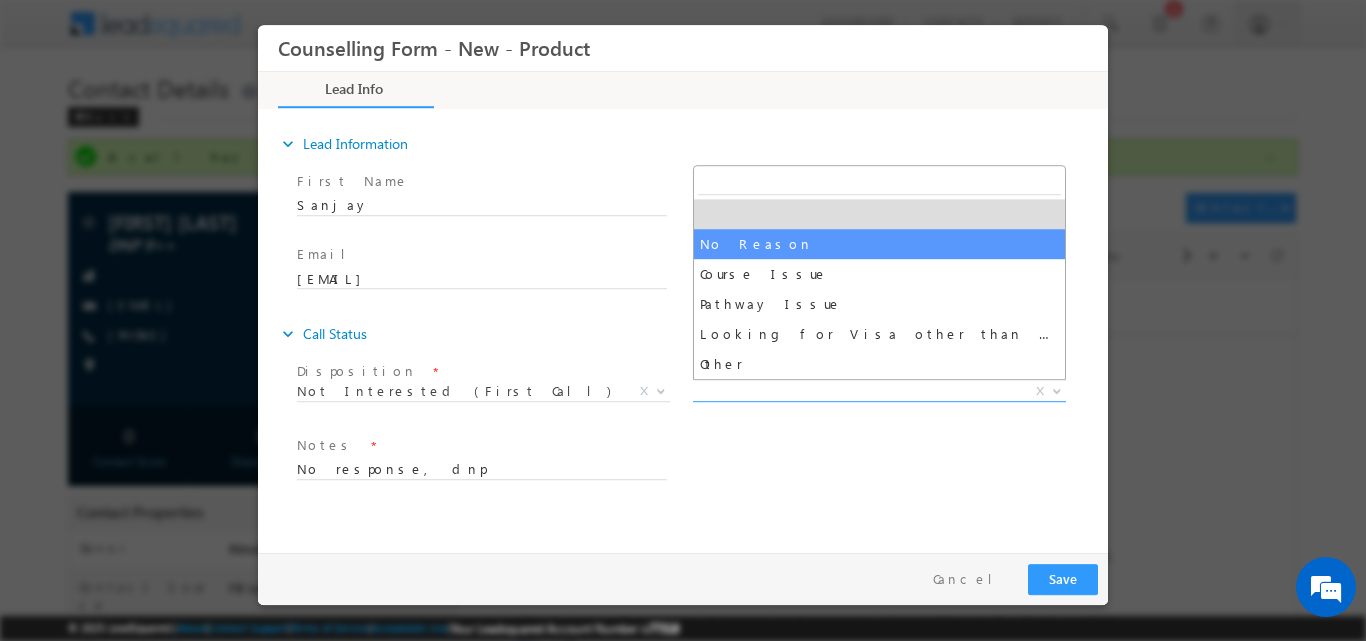 select on "No Reason" 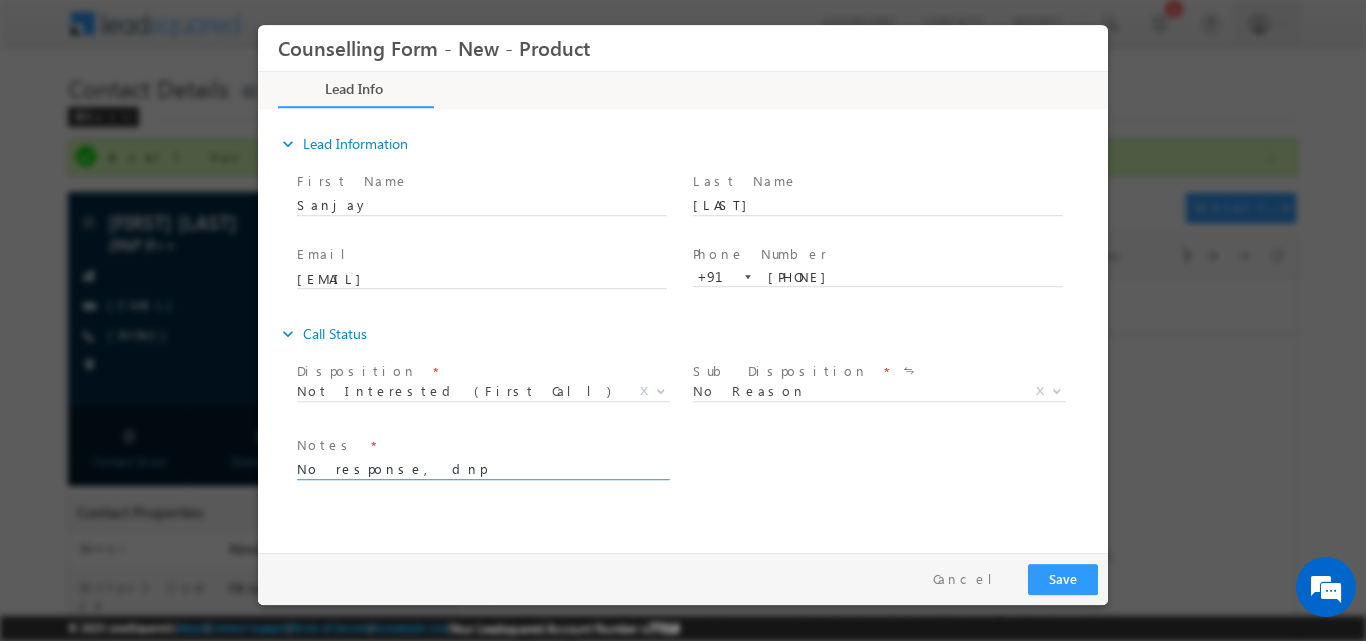drag, startPoint x: 472, startPoint y: 458, endPoint x: 216, endPoint y: 493, distance: 258.3815 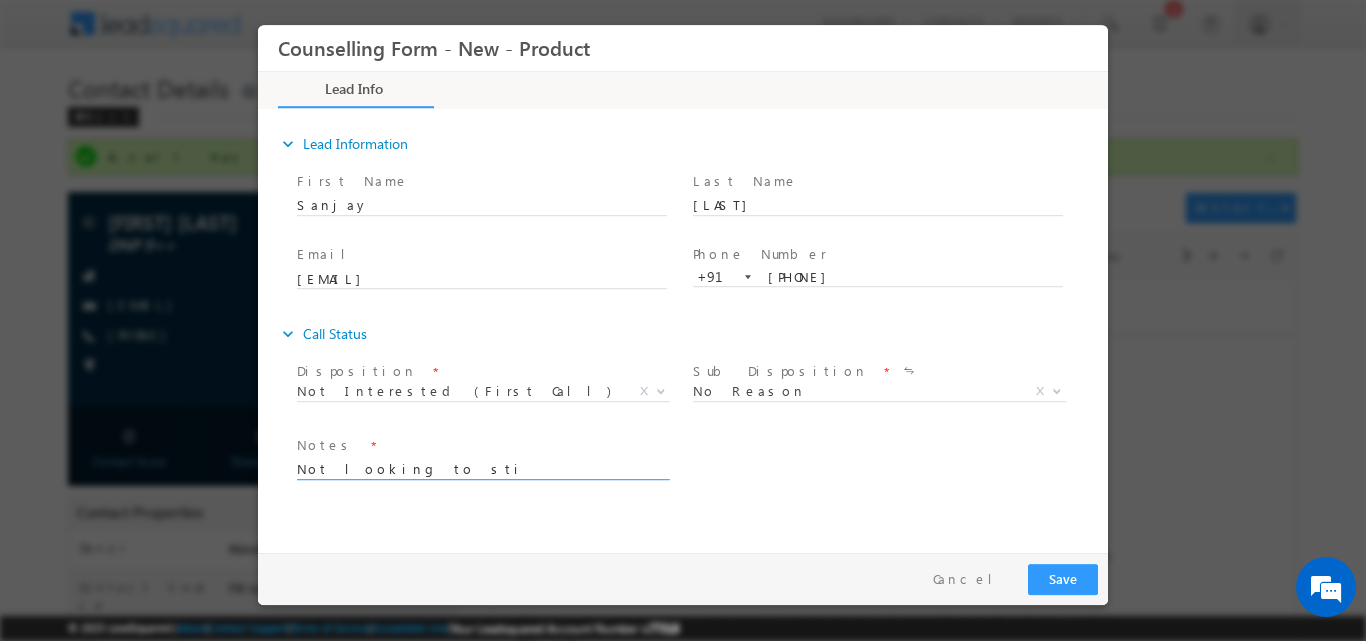 click on "Notes
*" at bounding box center [481, 445] 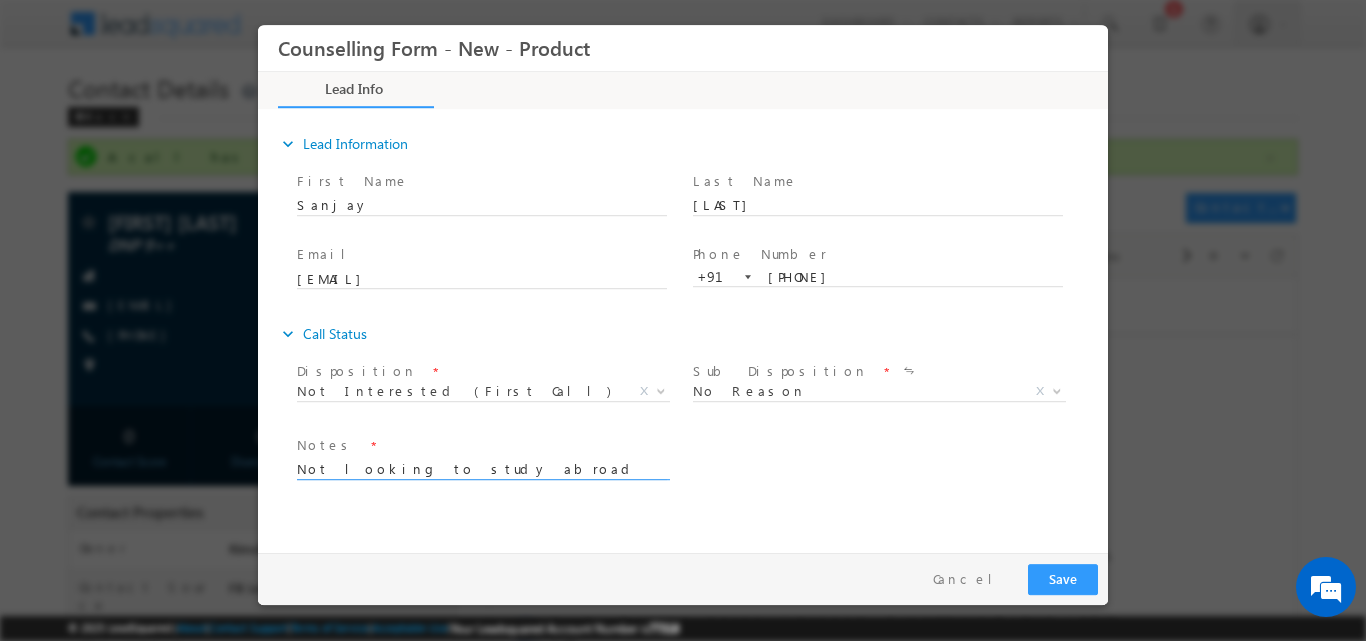 type on "Not looking to study abroad" 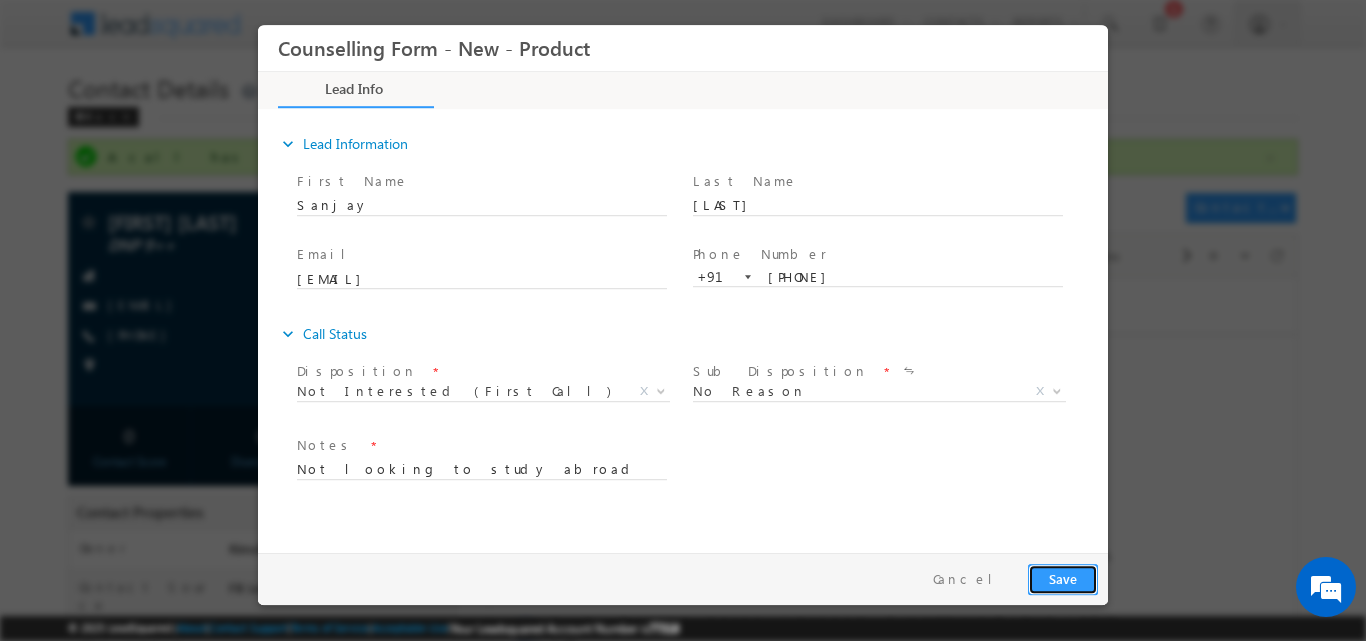 click on "Save" at bounding box center [1063, 578] 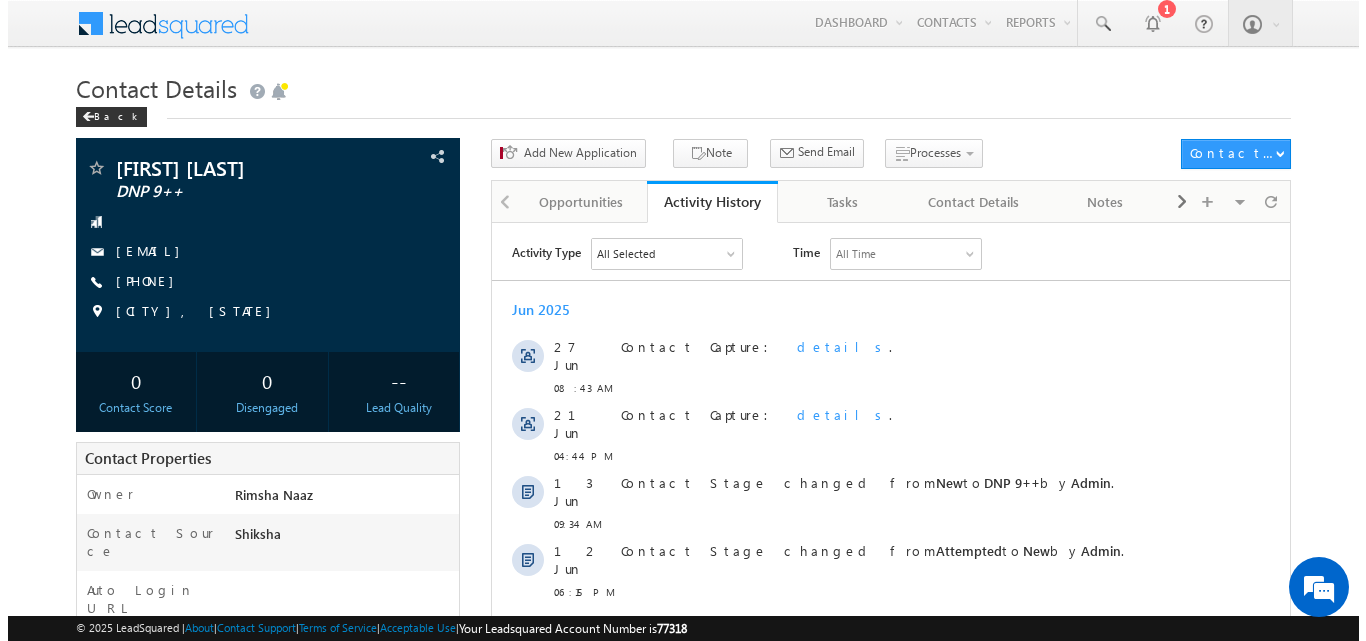 scroll, scrollTop: 0, scrollLeft: 0, axis: both 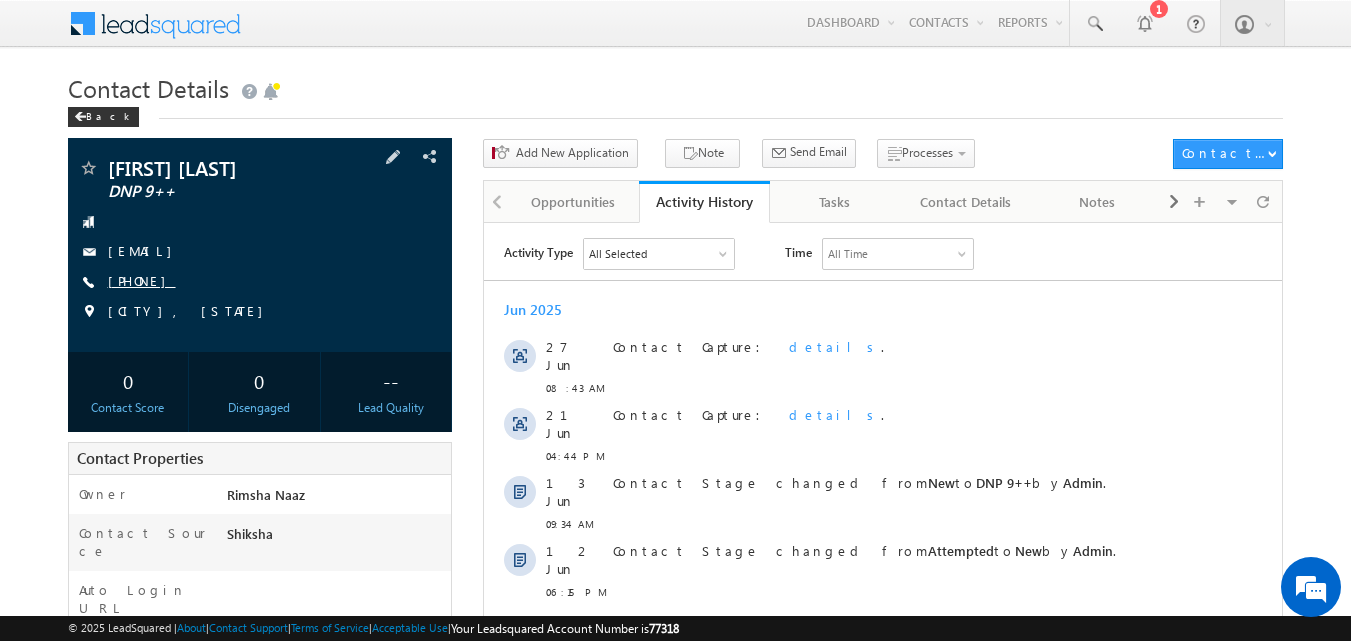 click on "[PHONE]" at bounding box center (142, 280) 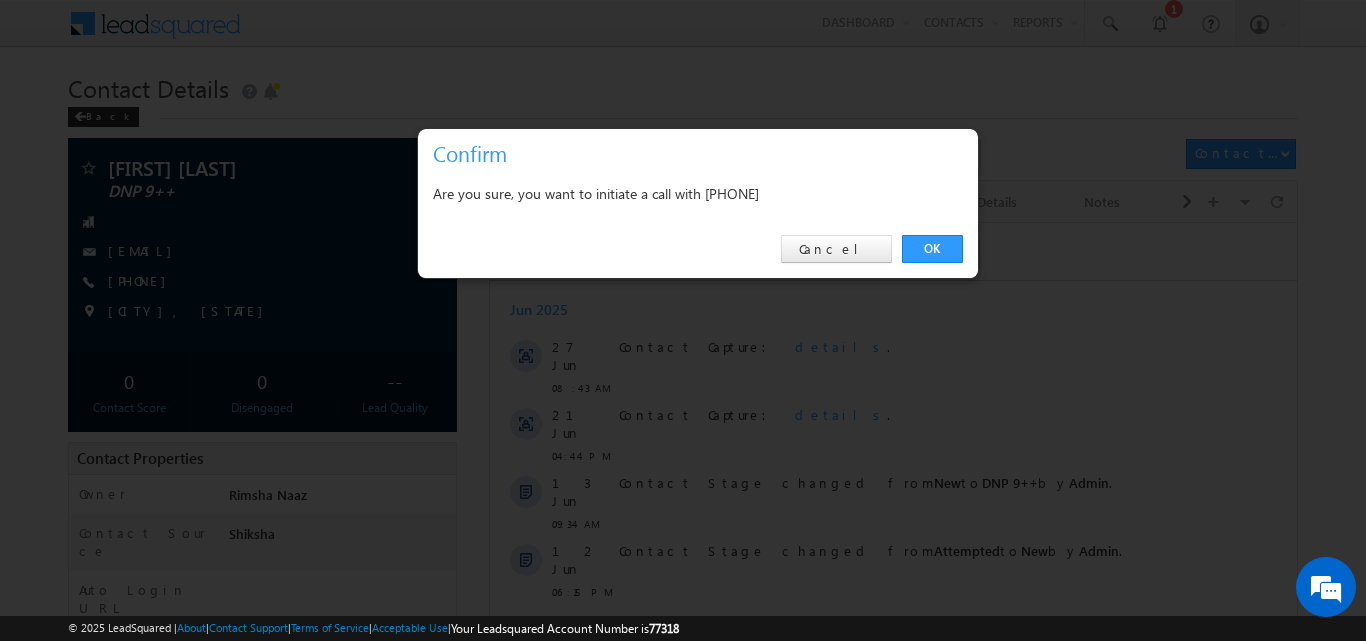 scroll, scrollTop: 0, scrollLeft: 0, axis: both 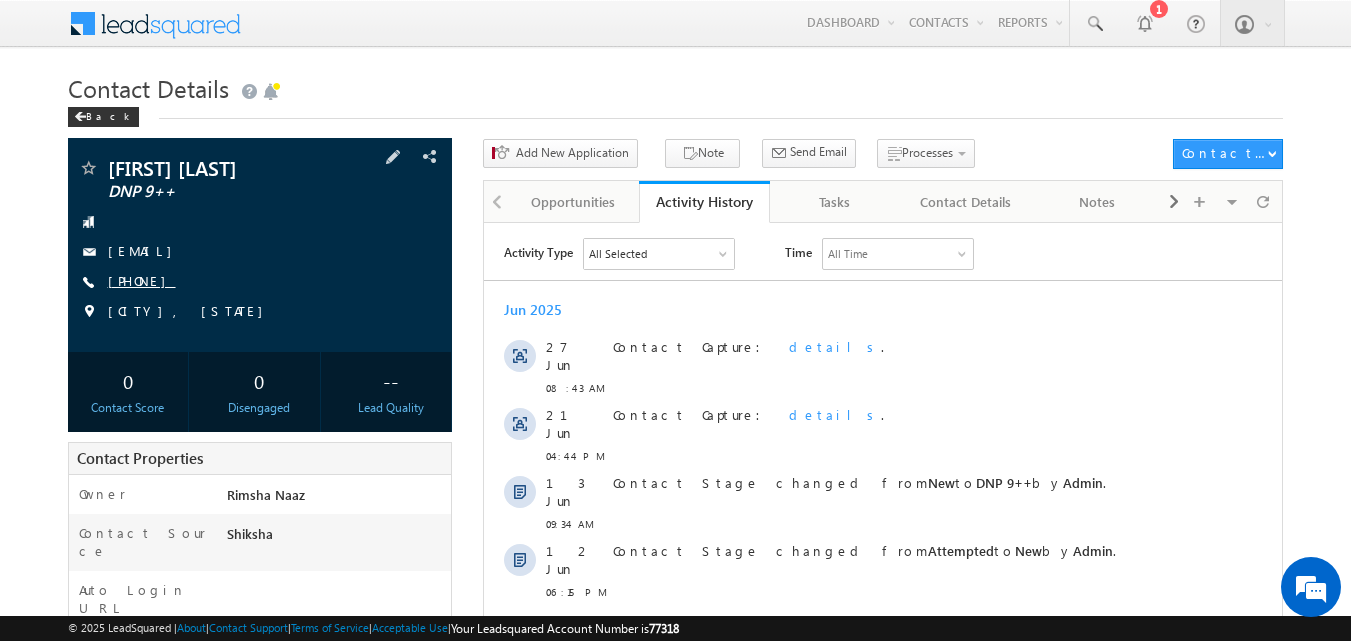click on "[PHONE]" at bounding box center [142, 280] 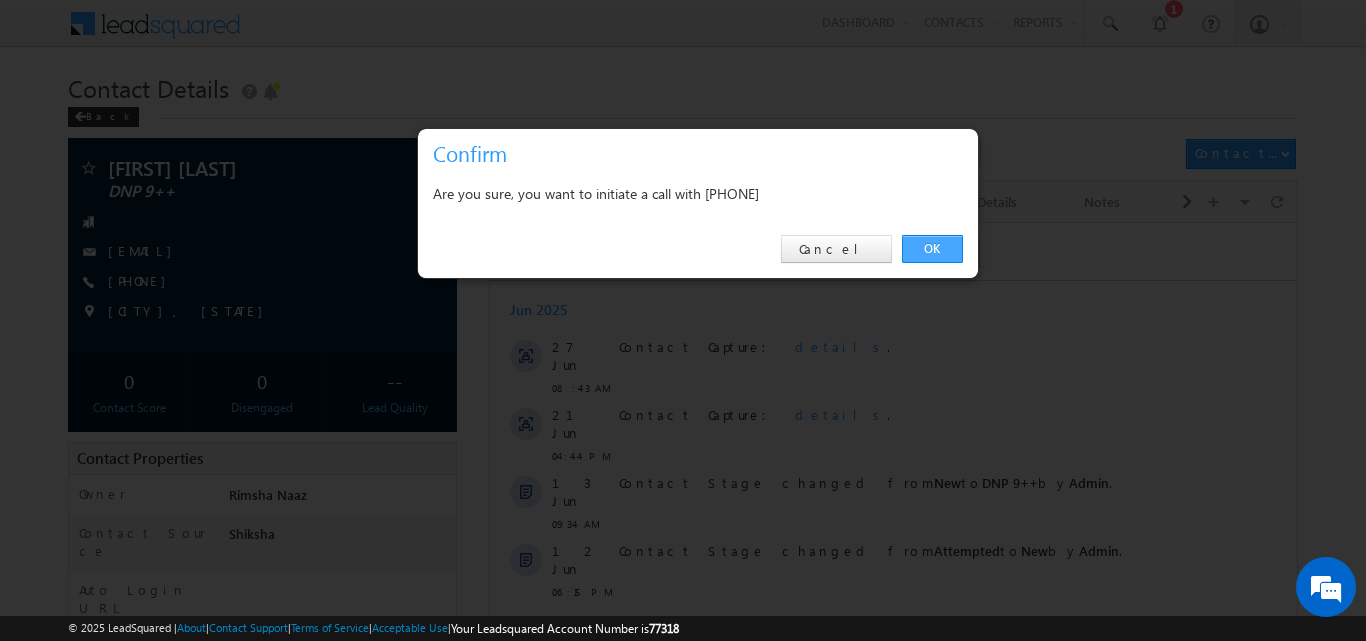 click on "OK" at bounding box center [932, 249] 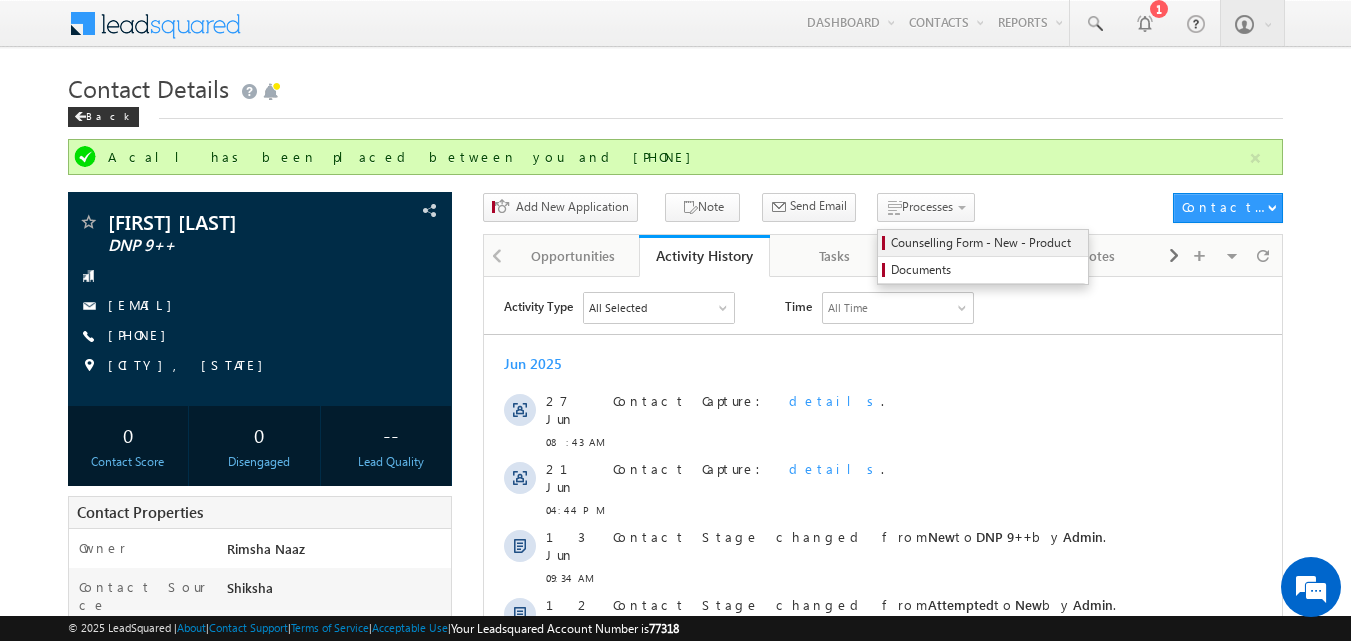 click on "Counselling Form - New - Product" at bounding box center (986, 243) 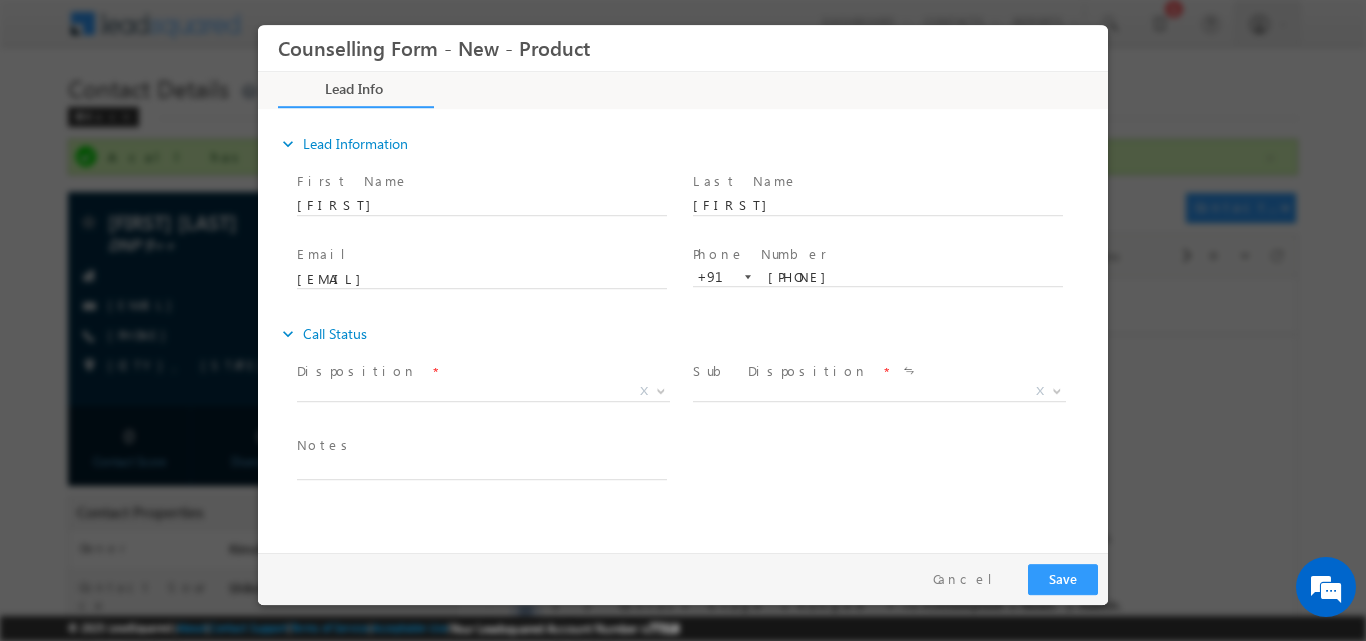 scroll, scrollTop: 0, scrollLeft: 0, axis: both 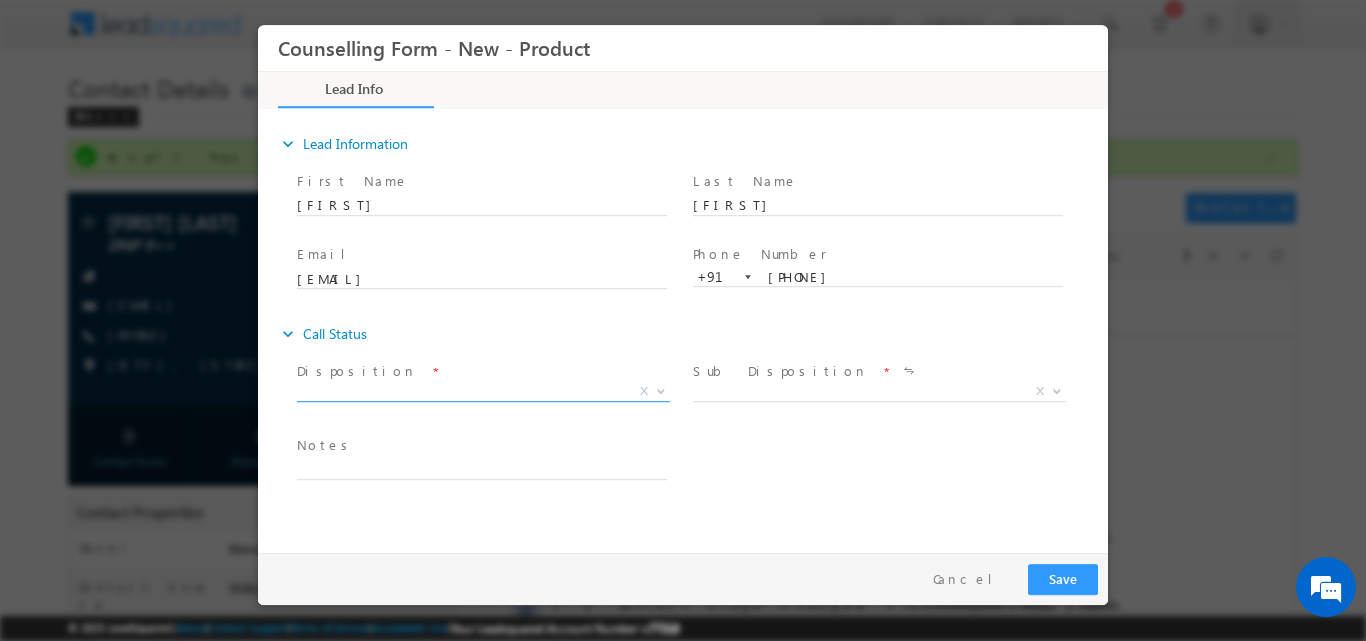 click at bounding box center (659, 390) 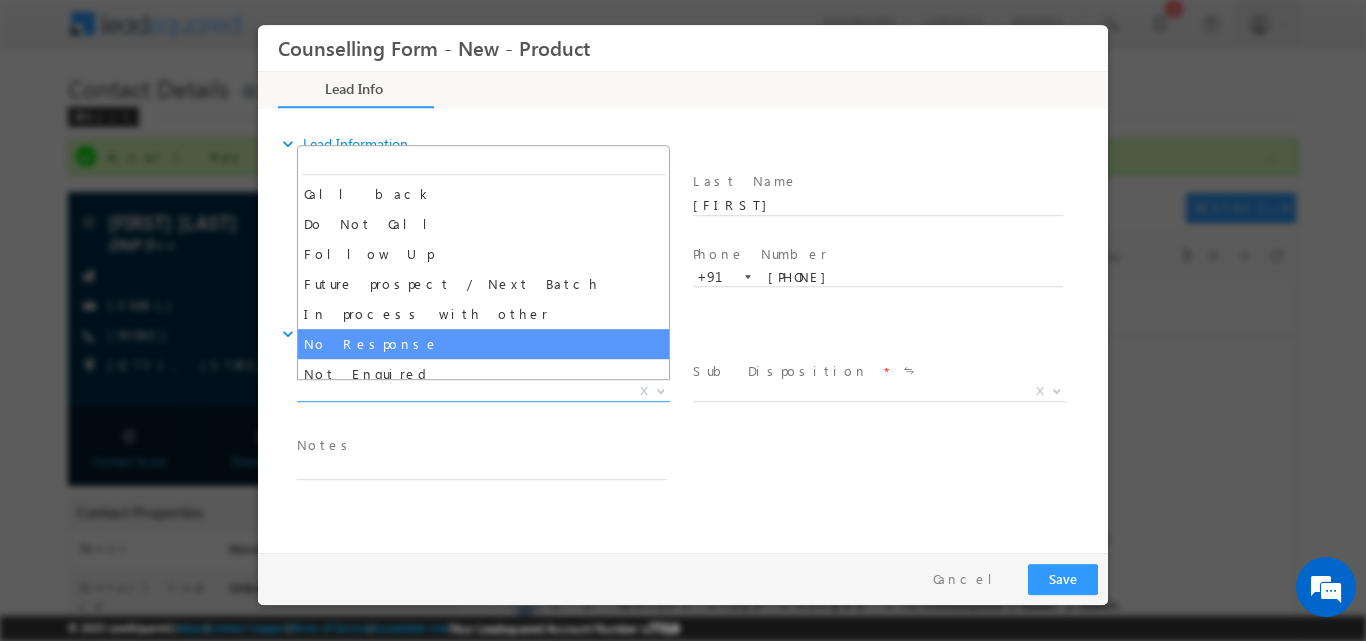 select on "No Response" 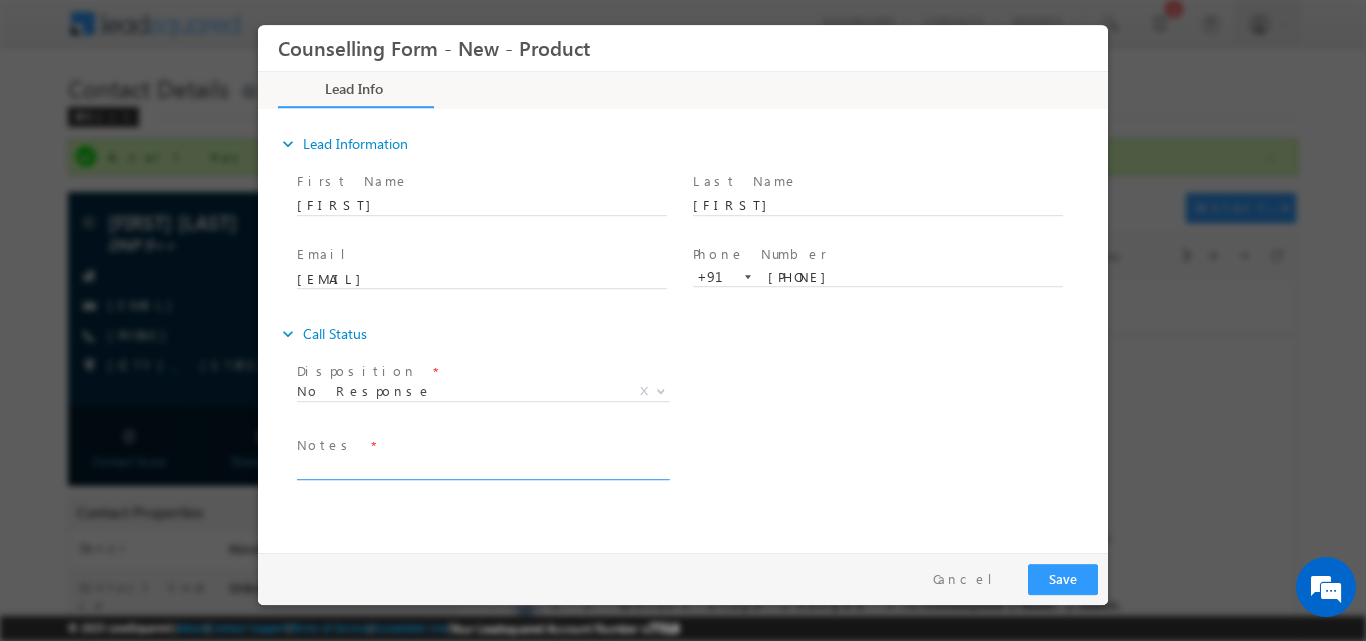 click at bounding box center (482, 467) 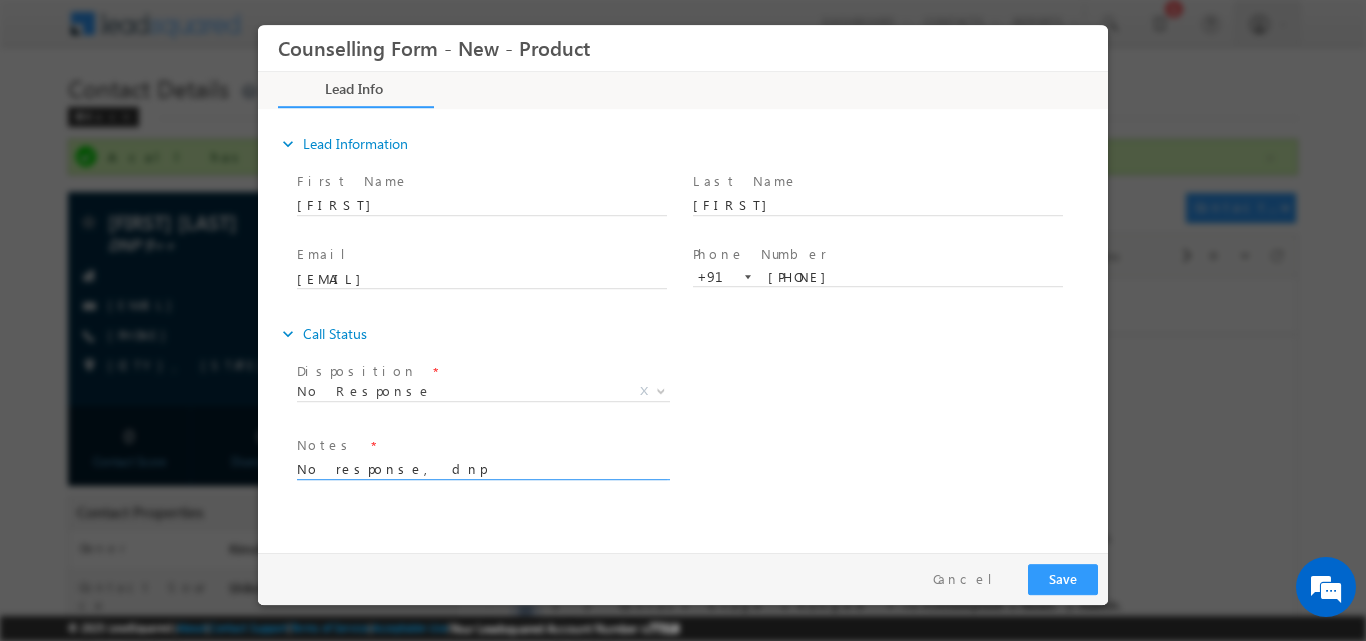 click on "No response, dnp" at bounding box center (482, 467) 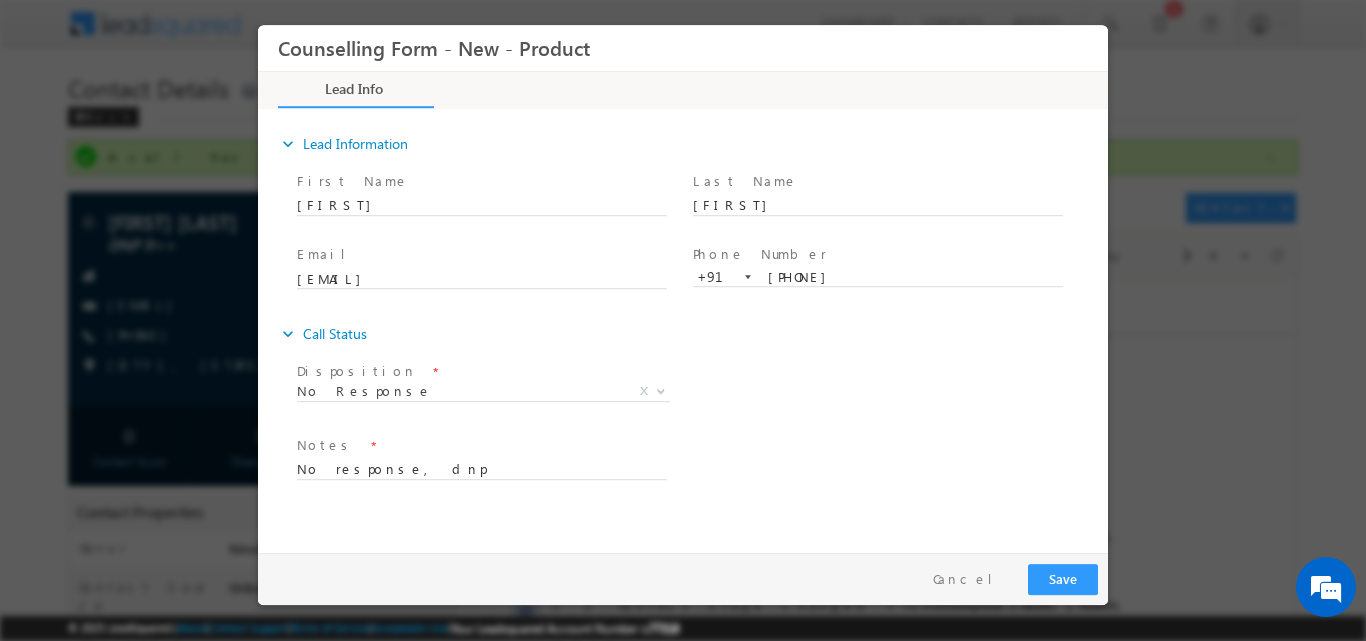 click on "Disposition
*
No Response No Response X
Sub Disposition
*
Attempts 1-9 X" at bounding box center [700, 393] 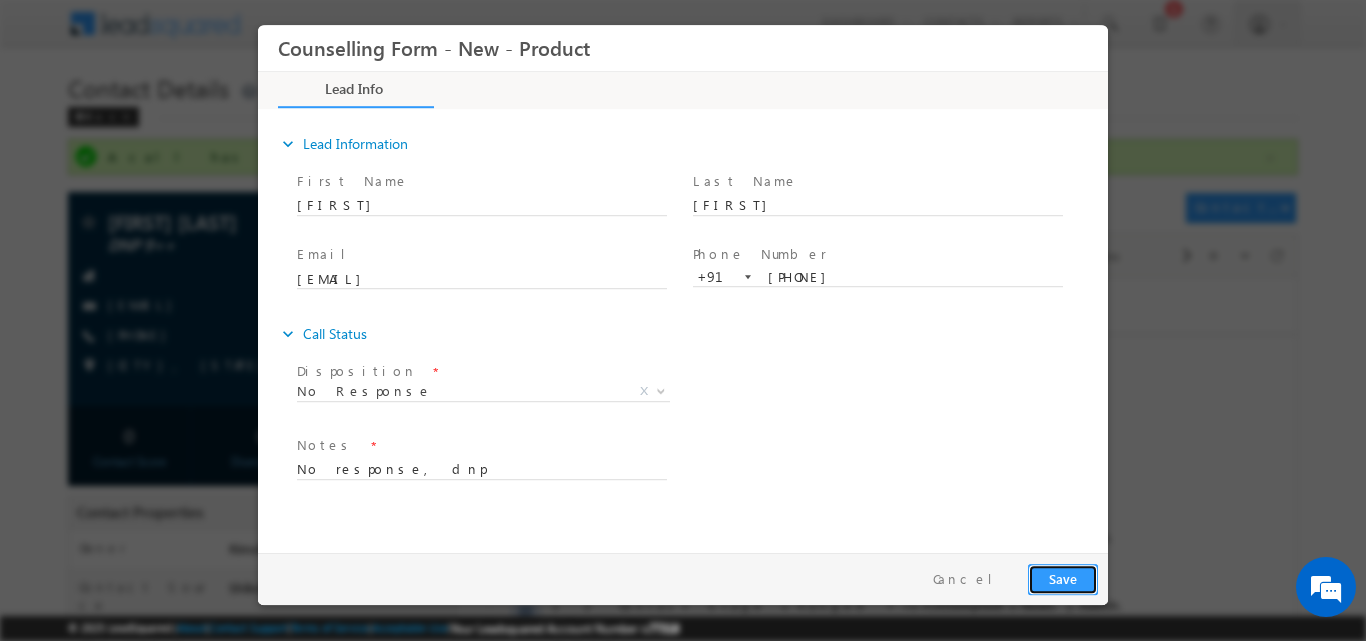click on "Save" at bounding box center [1063, 578] 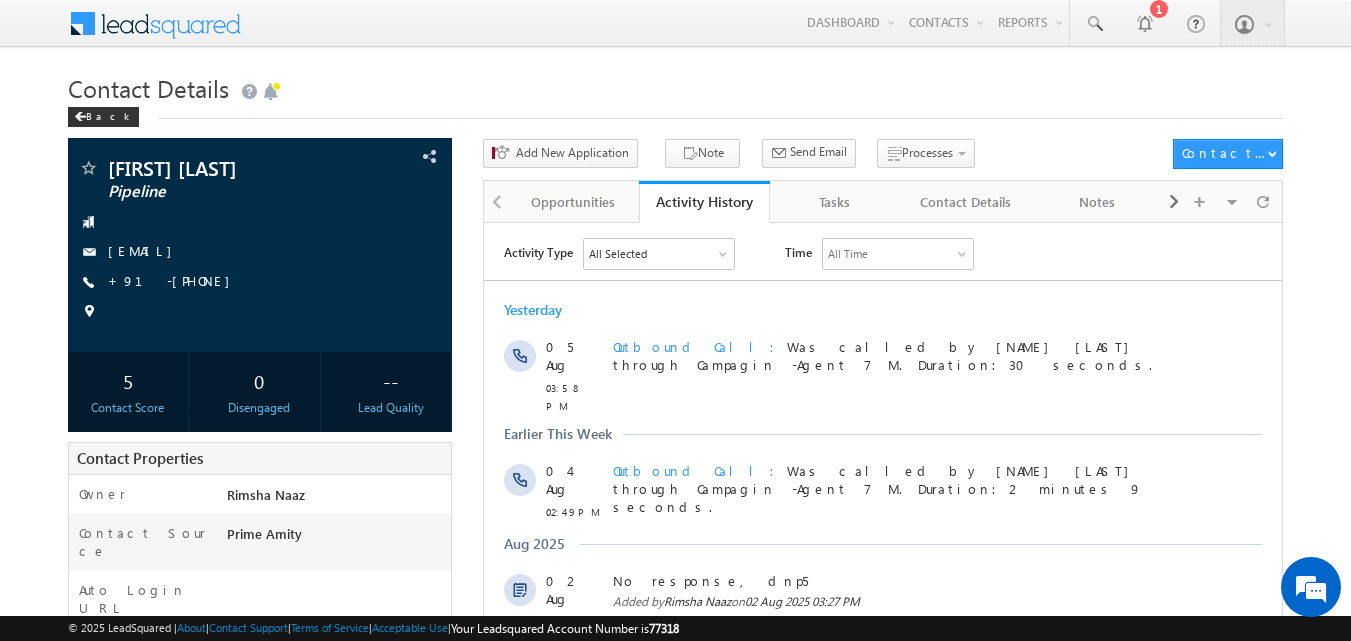 scroll, scrollTop: 0, scrollLeft: 0, axis: both 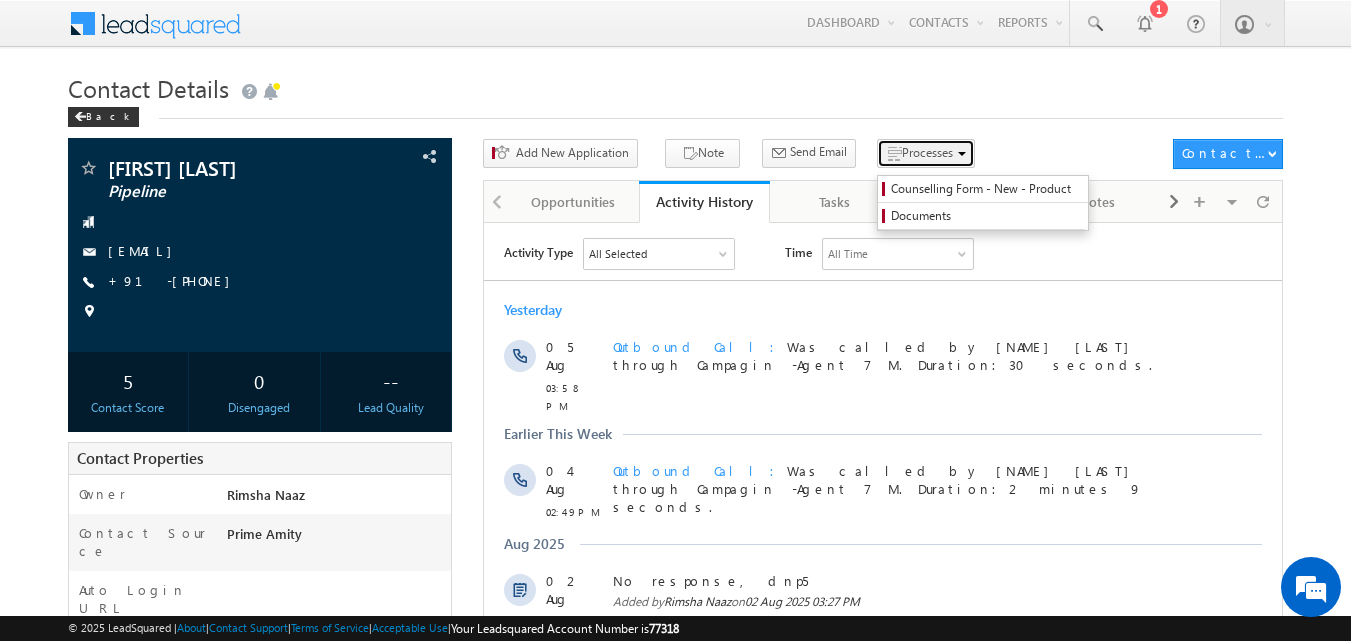 click on "Processes" at bounding box center [927, 152] 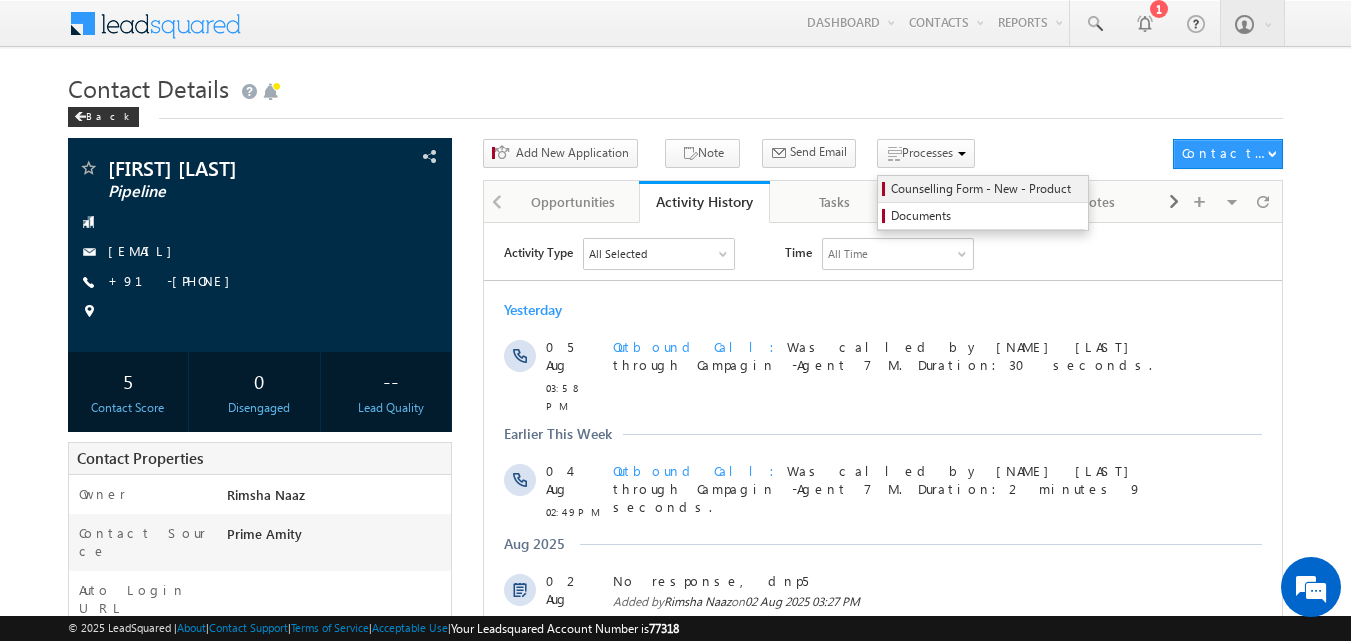 click on "Counselling Form - New - Product" at bounding box center (986, 189) 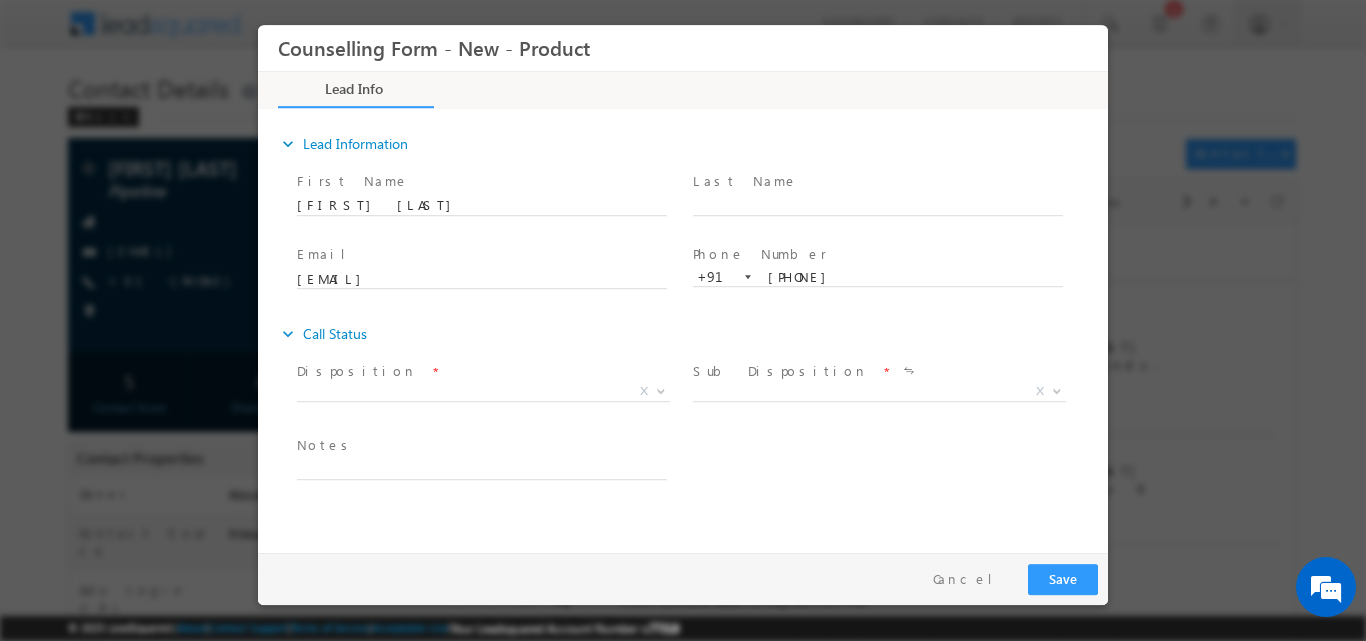 scroll, scrollTop: 0, scrollLeft: 0, axis: both 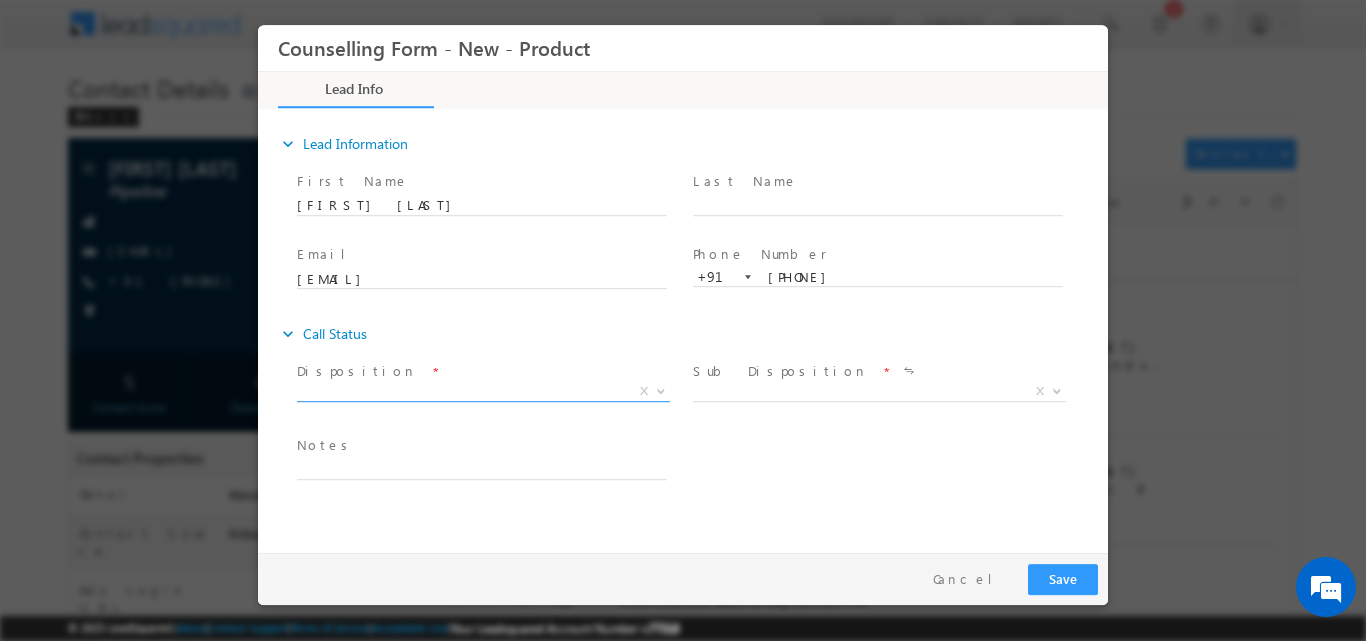 click at bounding box center [661, 389] 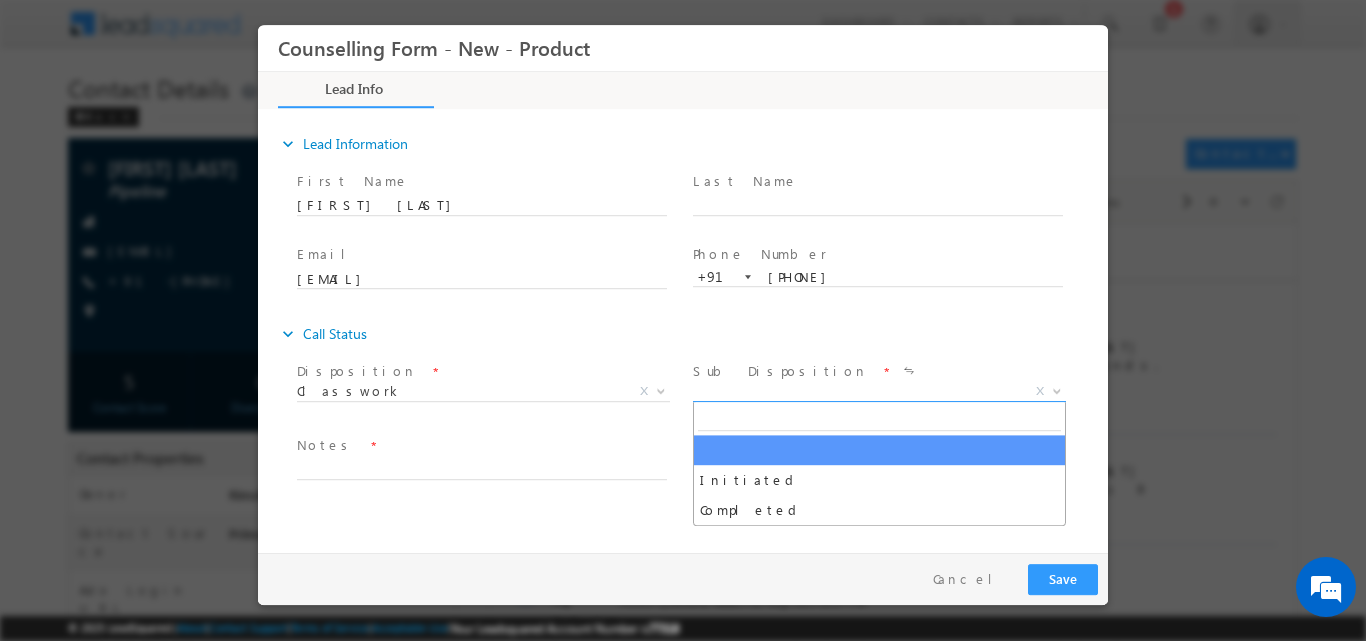 click at bounding box center (1057, 389) 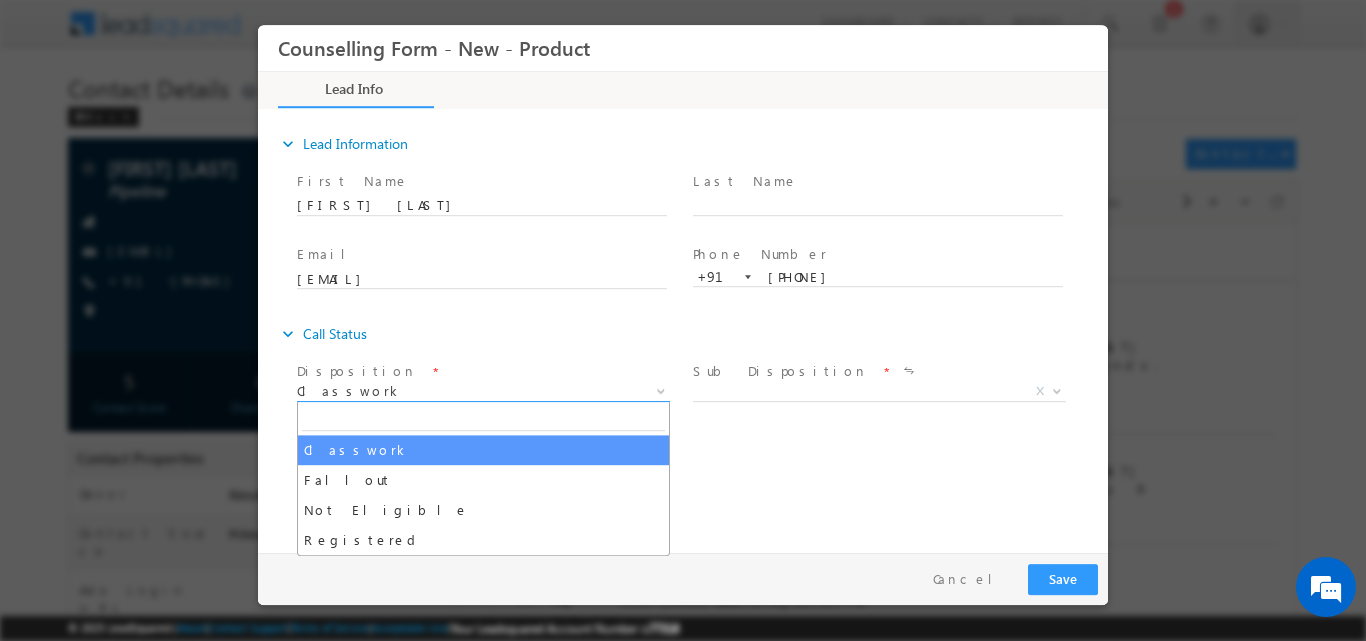 click at bounding box center [661, 389] 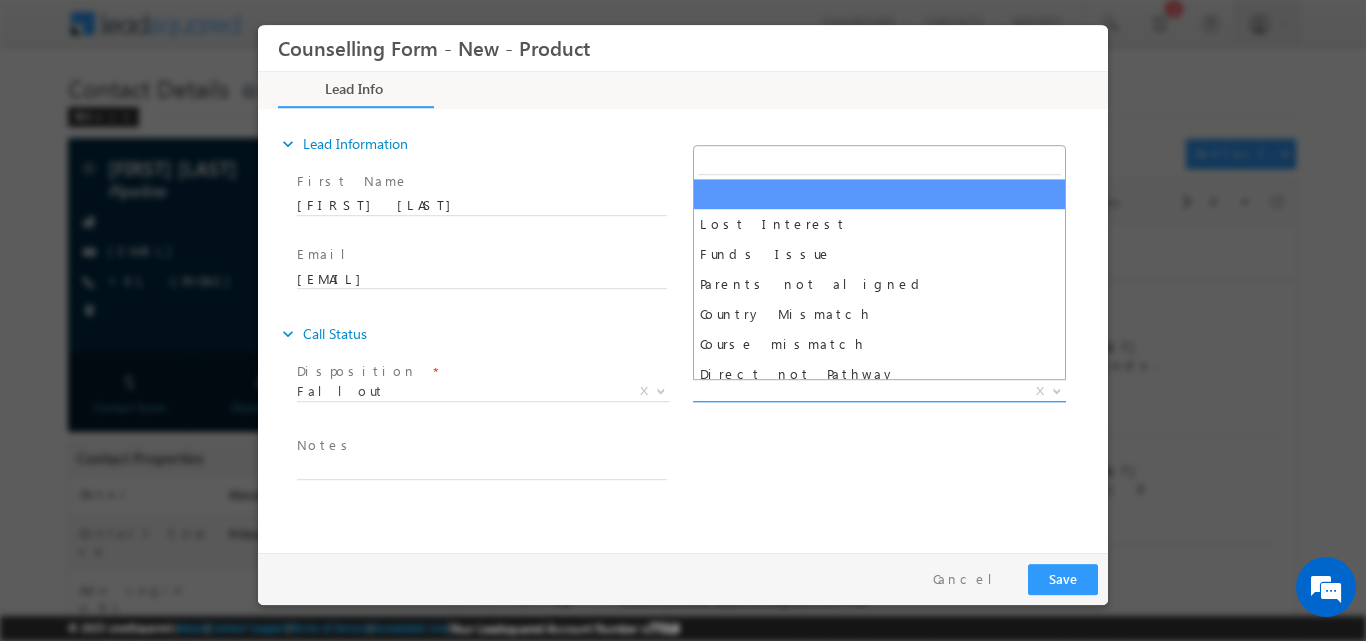click at bounding box center [1055, 390] 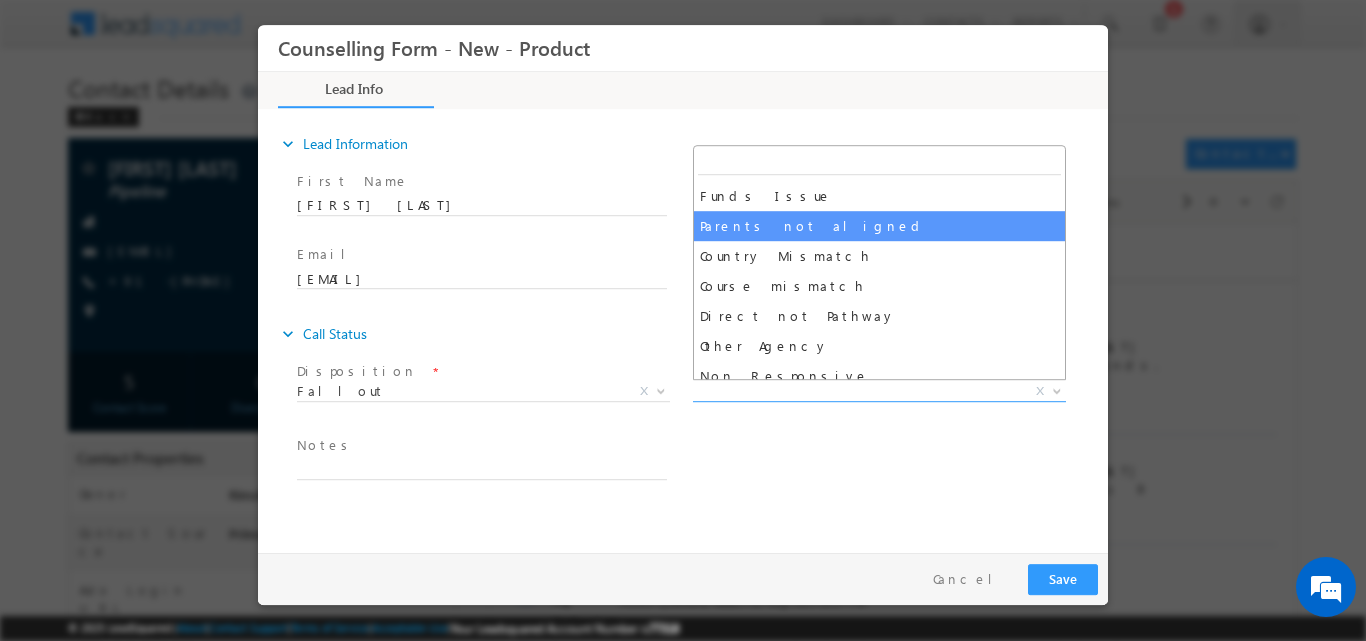 scroll, scrollTop: 70, scrollLeft: 0, axis: vertical 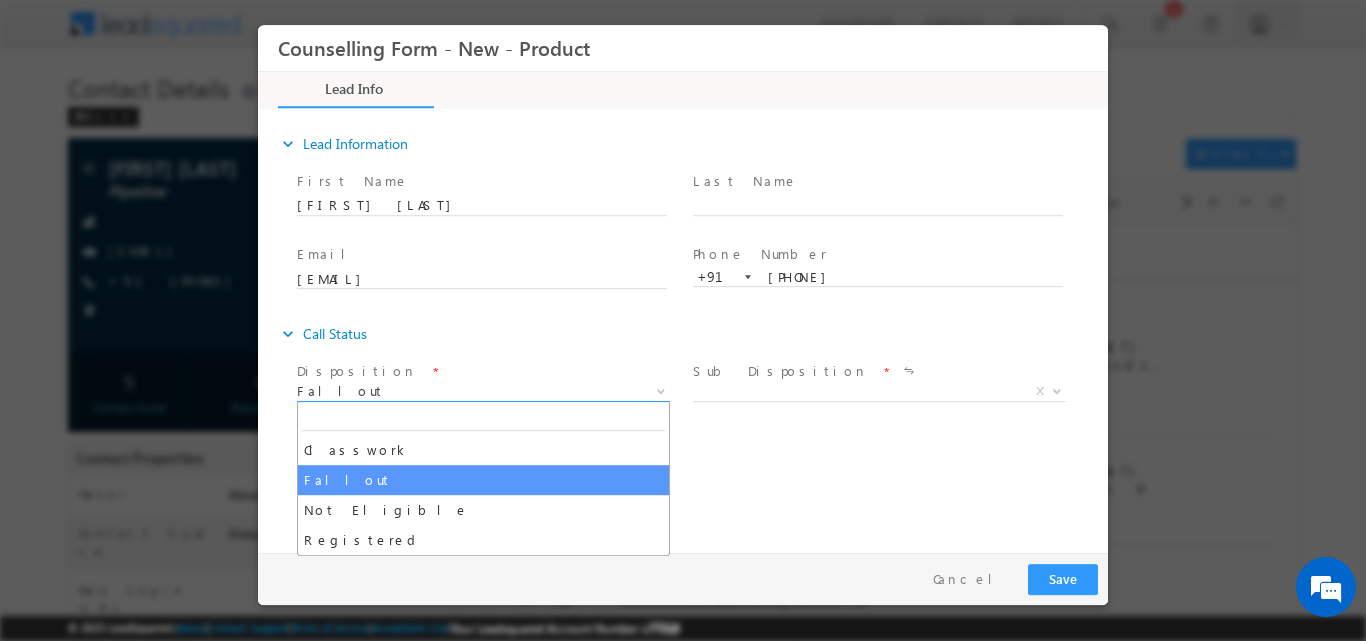 click at bounding box center [659, 390] 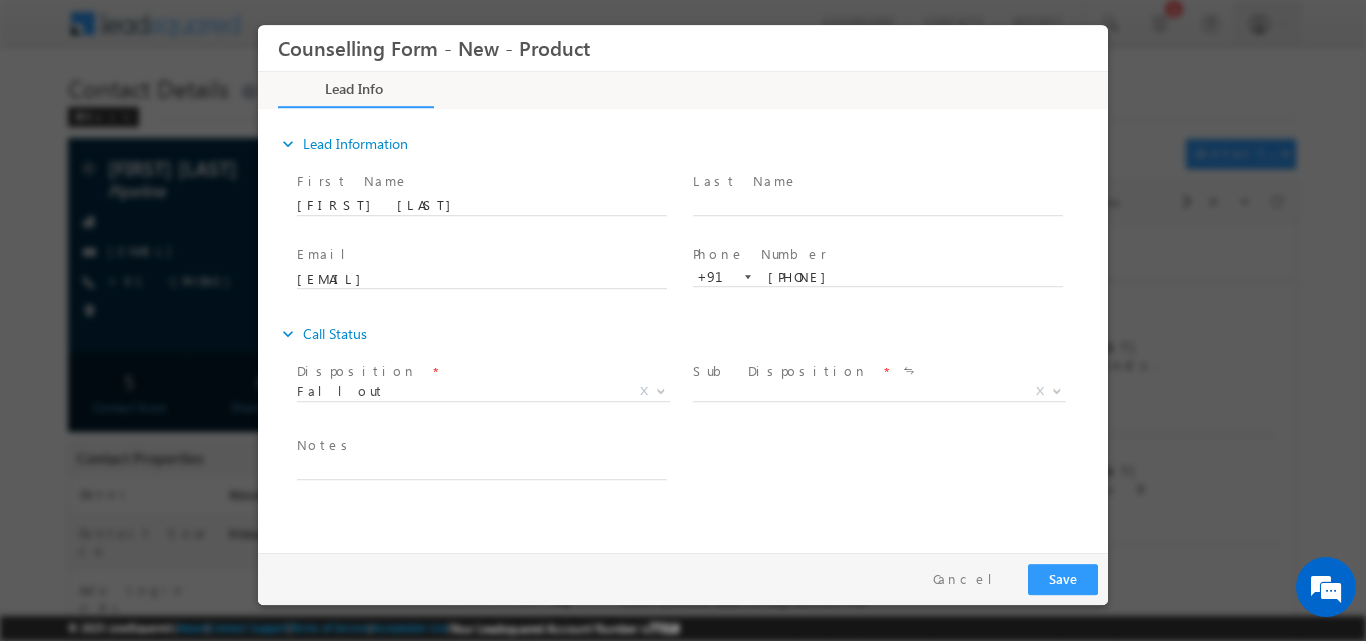 click on "Follow Up Date
*
Notes
*" at bounding box center (700, 467) 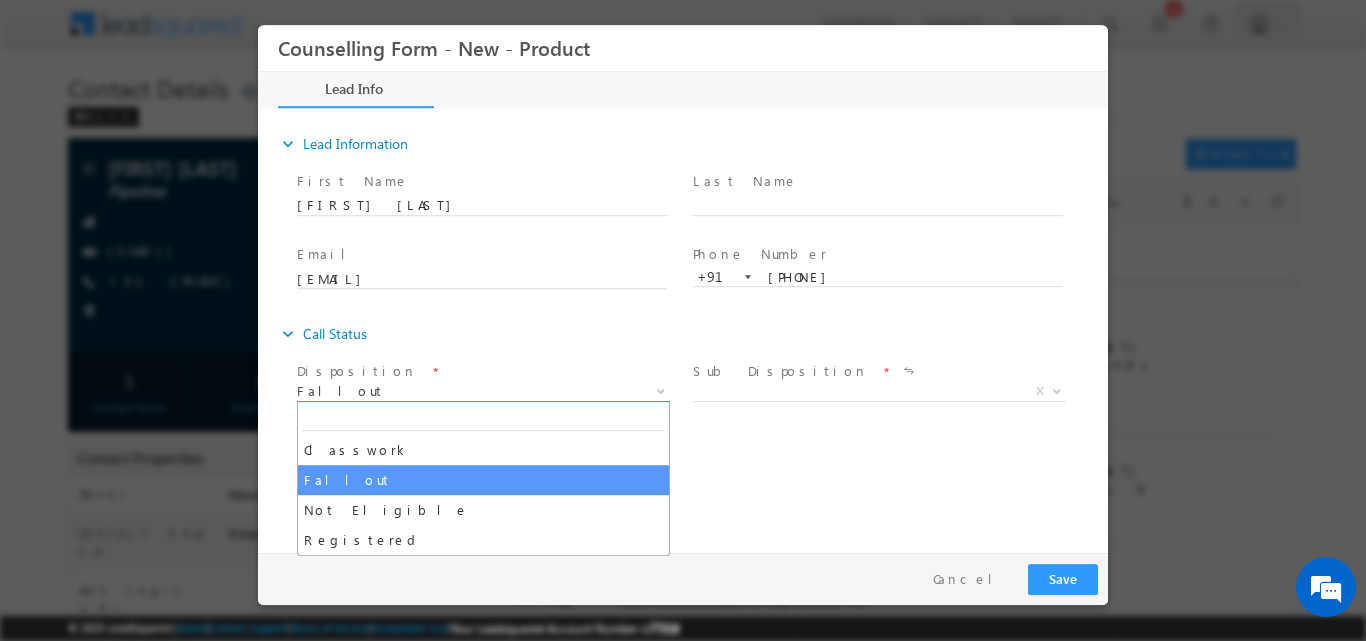 click at bounding box center [661, 389] 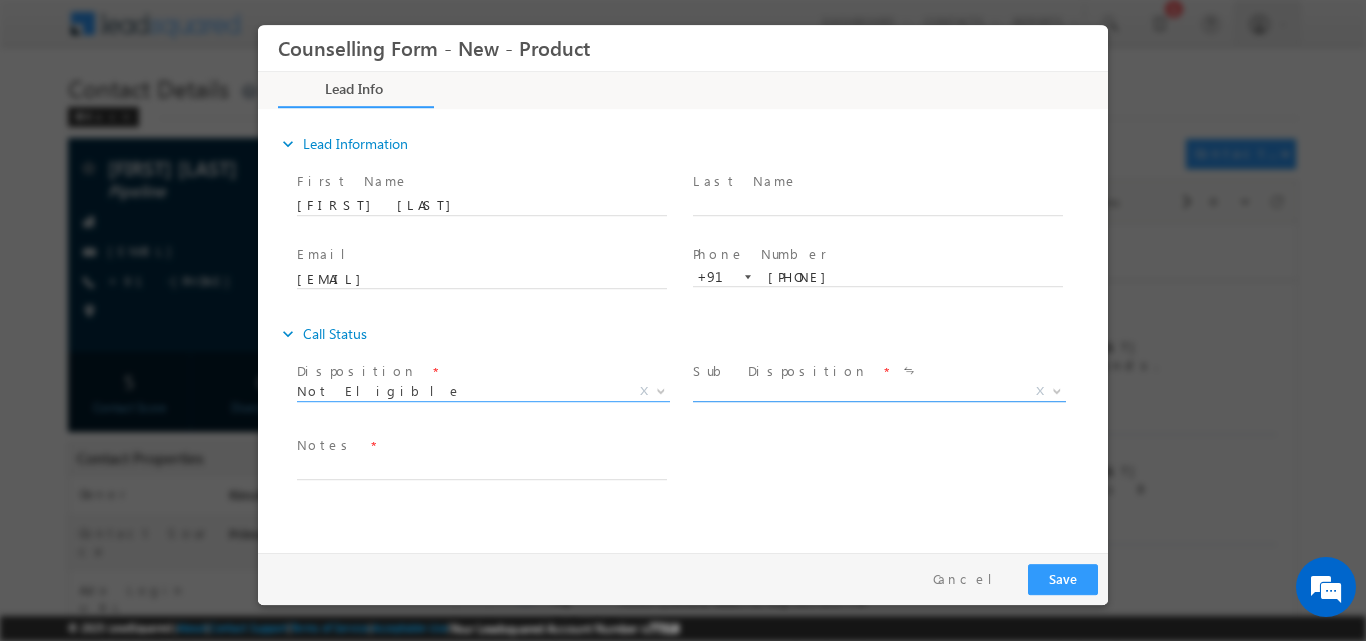 click at bounding box center [1055, 390] 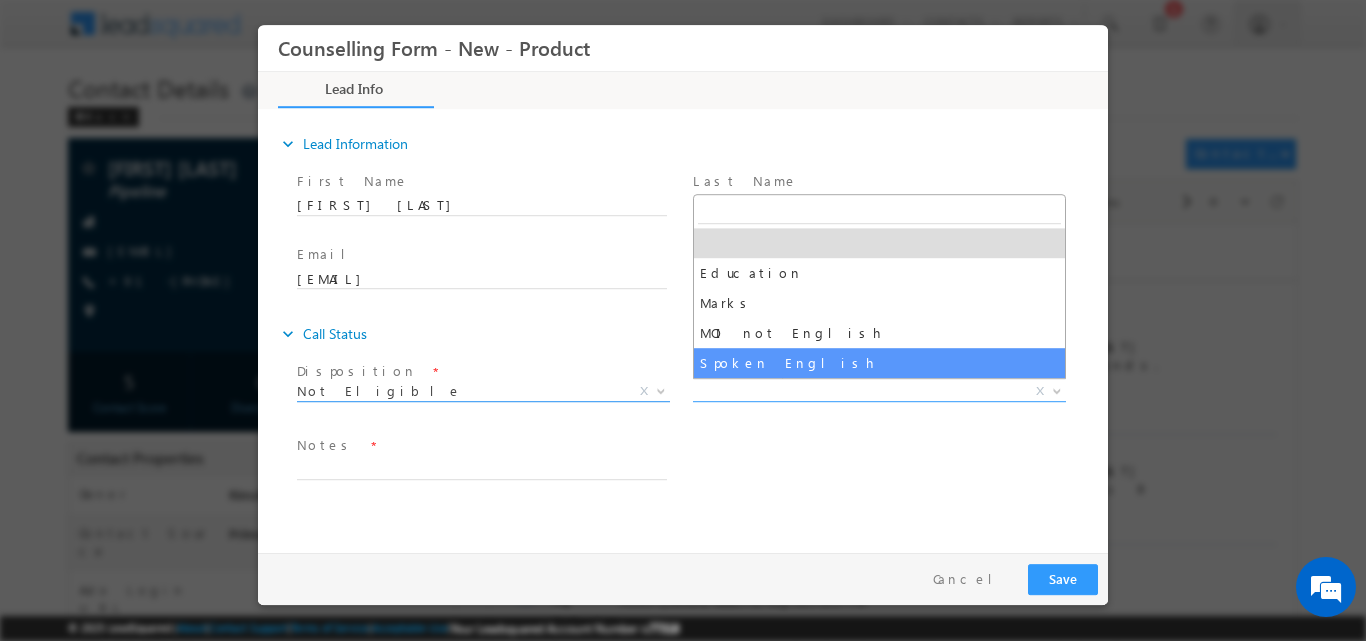 click at bounding box center (661, 389) 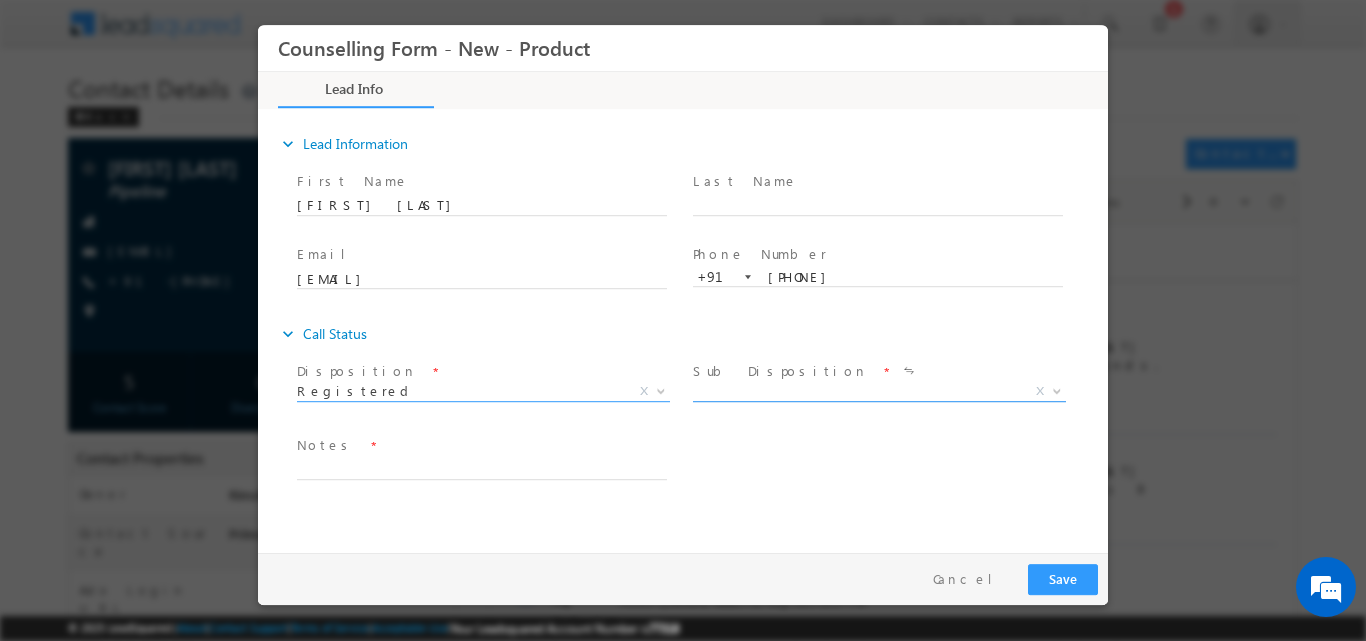 click on "Counselling Form - New - Product
Lead Info Documents *" at bounding box center [683, 283] 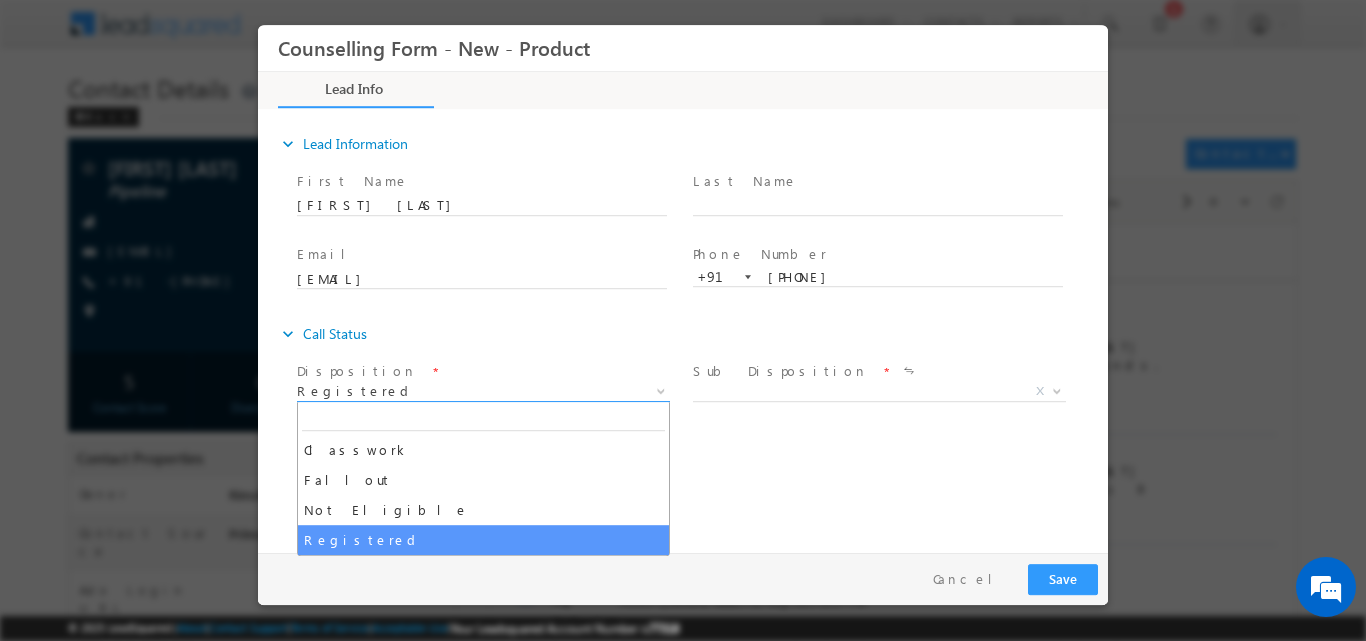 click at bounding box center (661, 389) 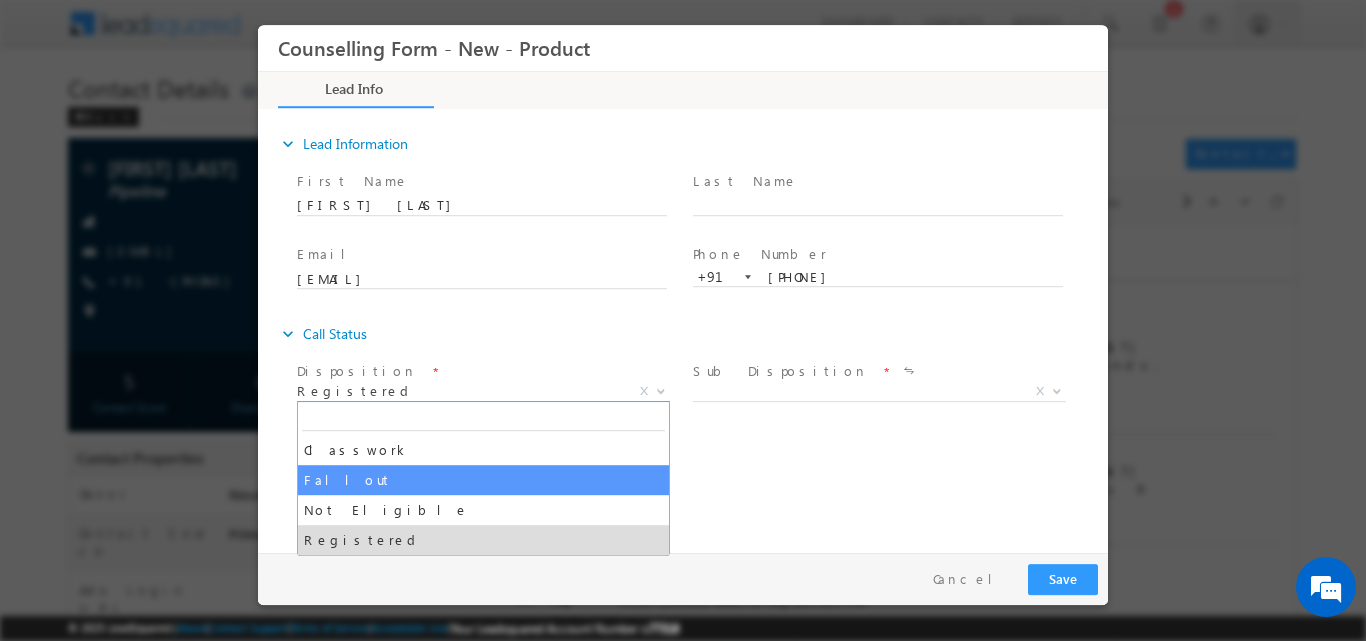 select on "Fallout" 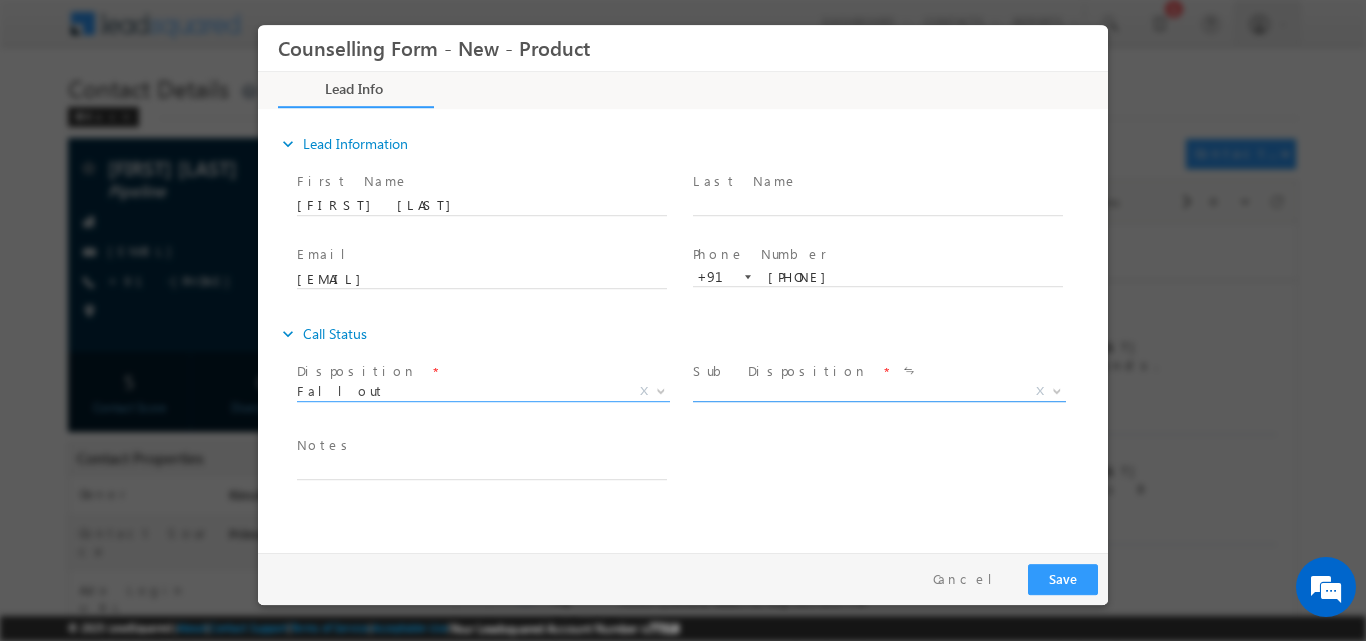 click at bounding box center [1057, 389] 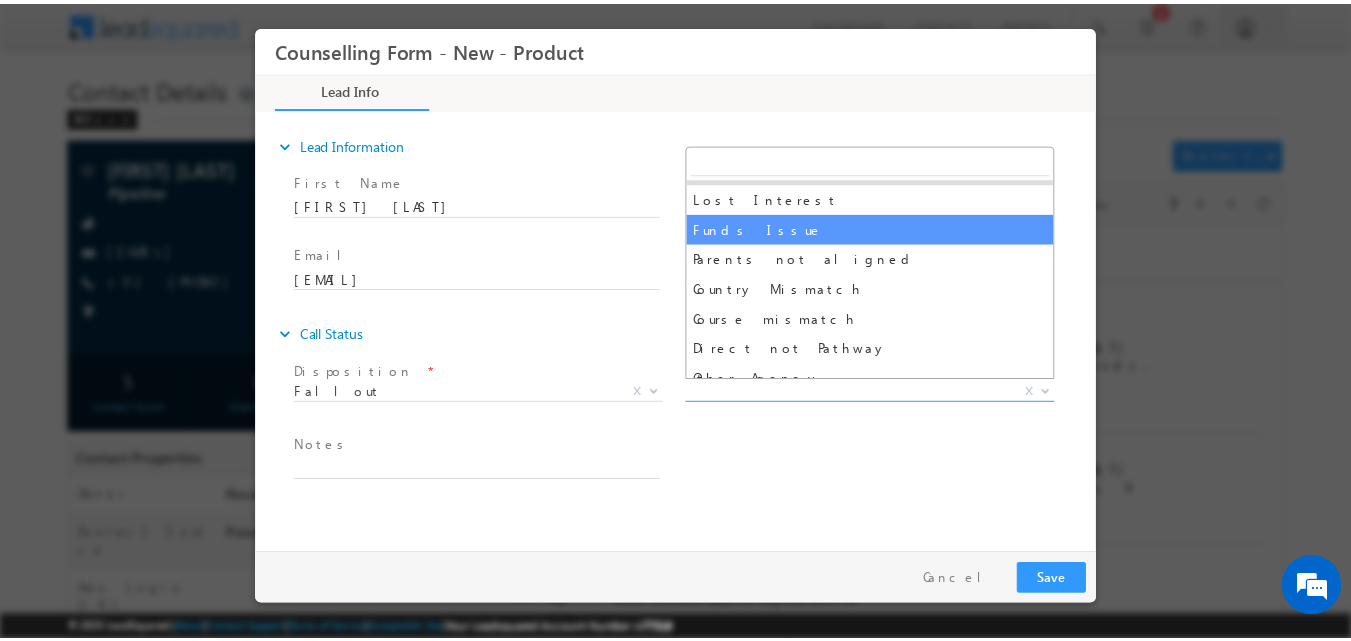scroll, scrollTop: 0, scrollLeft: 0, axis: both 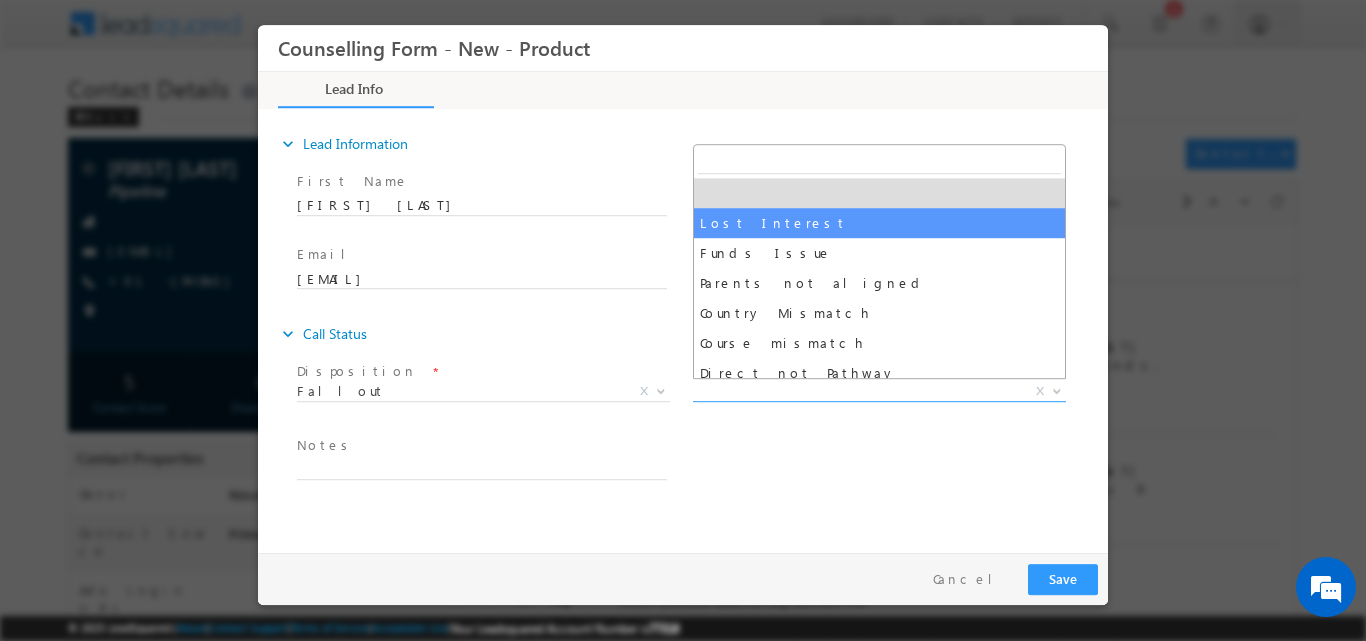 select on "Lost Interest" 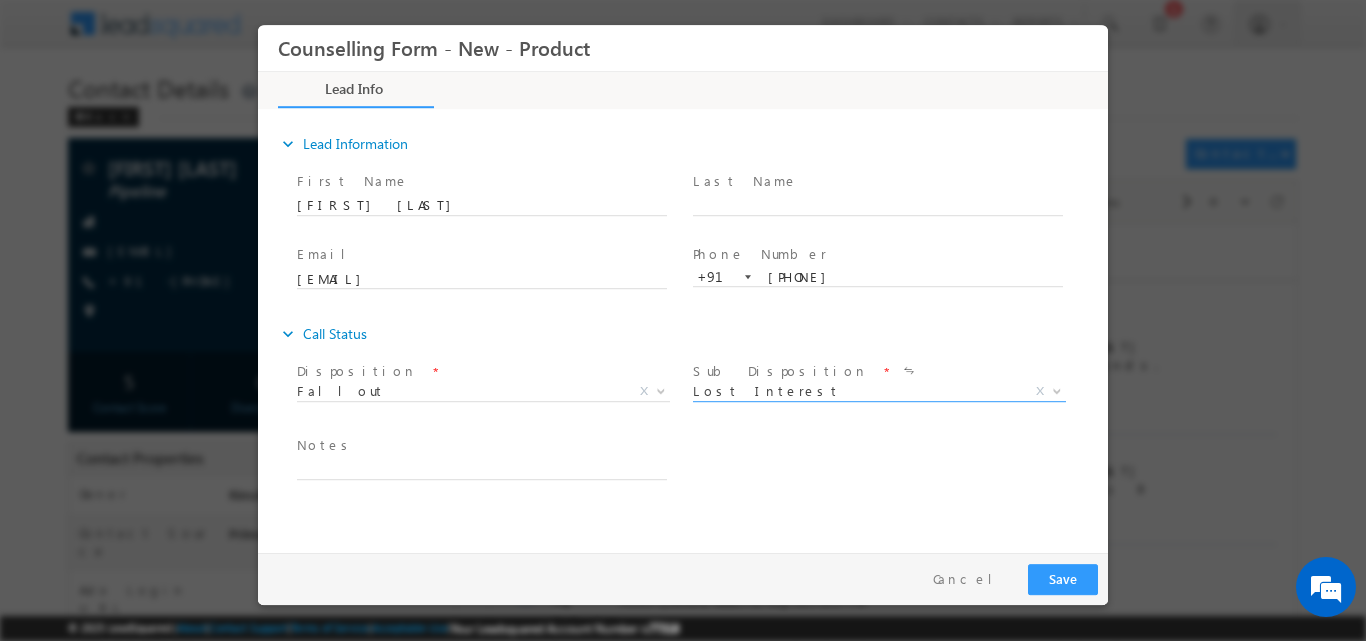 click on "Notes
*" at bounding box center [481, 445] 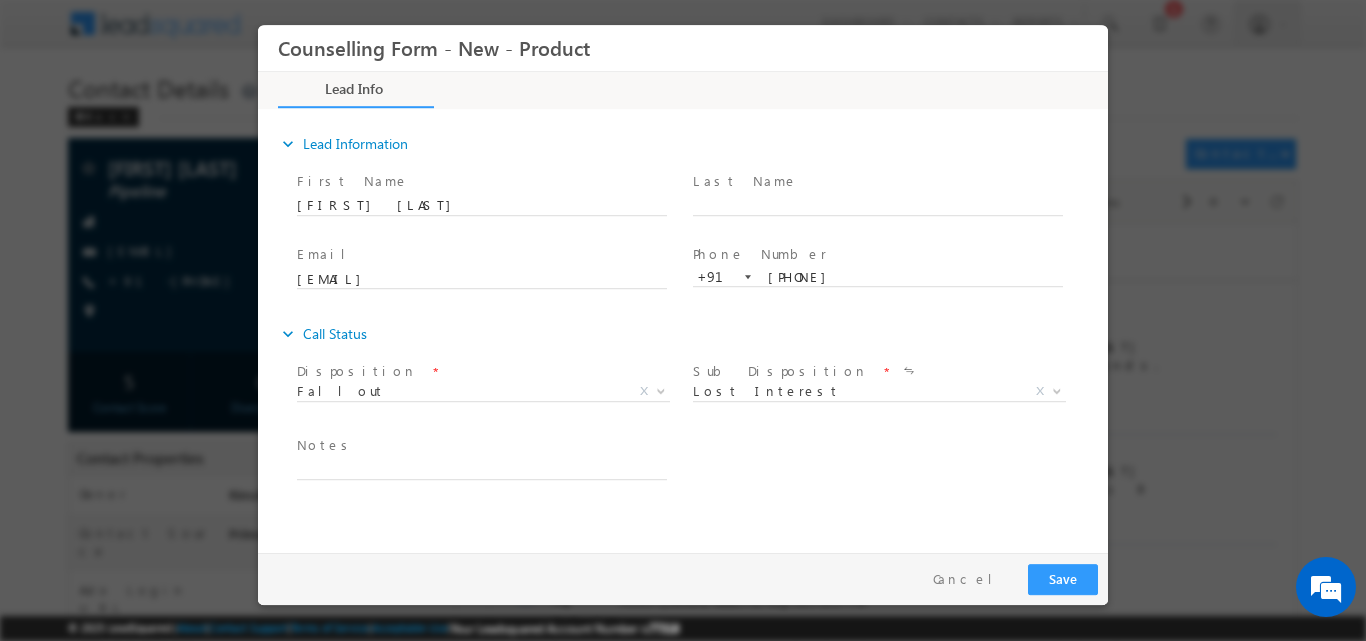 click on "Notes
*" at bounding box center (481, 445) 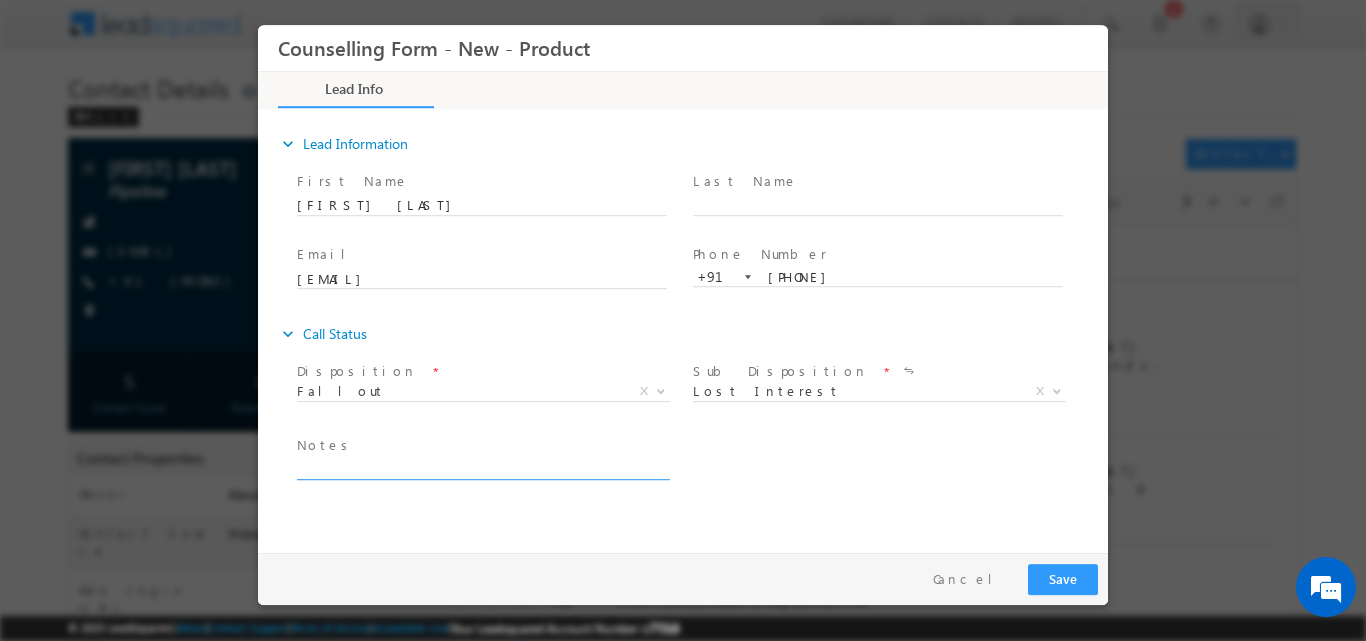 click at bounding box center [482, 467] 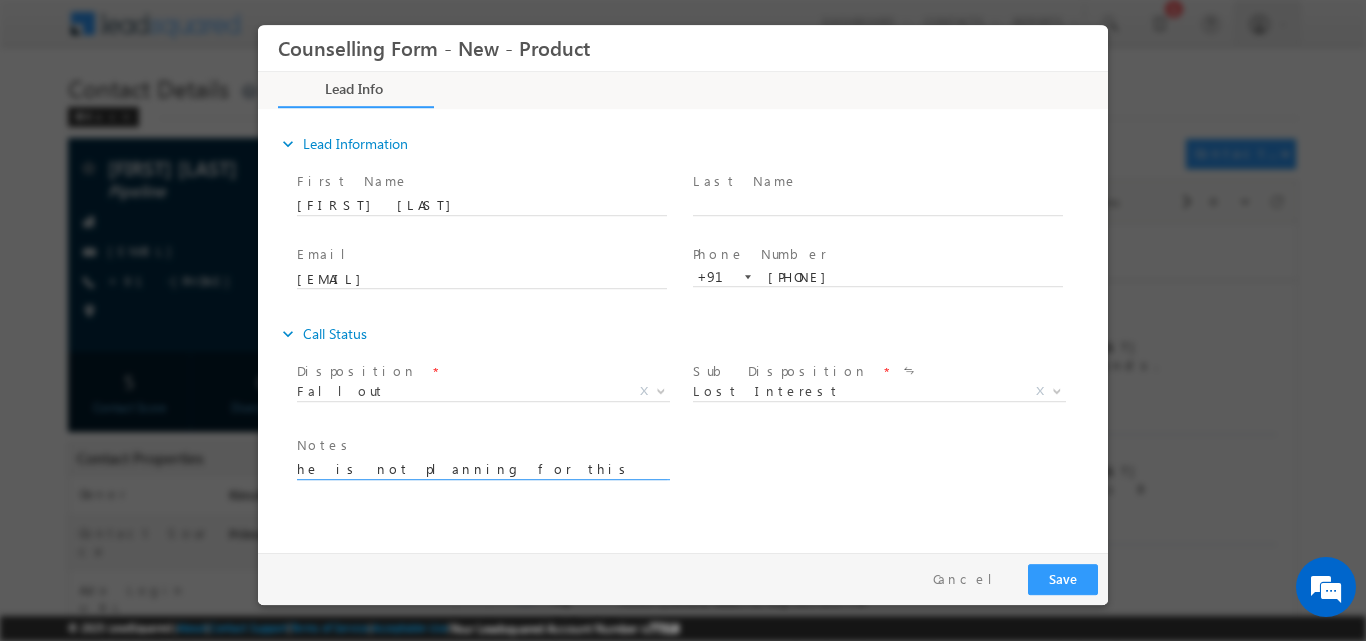 type on "he is not planning for this year may be plan for next year" 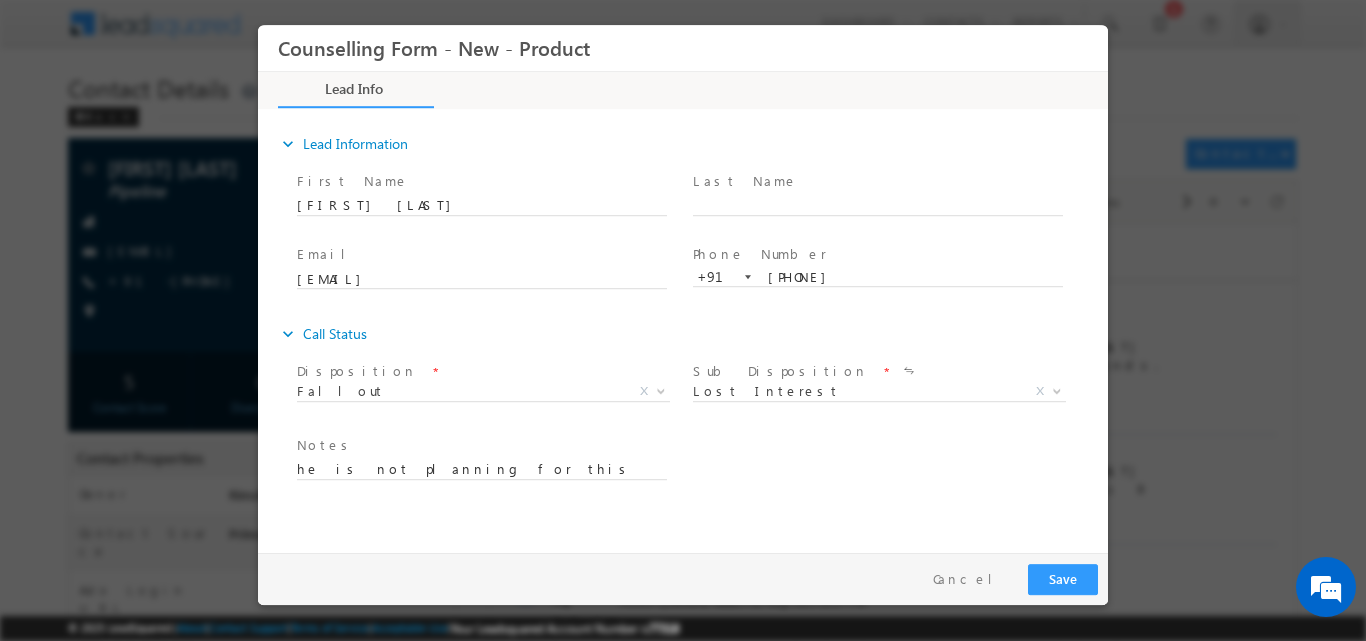 click on "Pay & Save
Save
Cancel" at bounding box center [688, 578] 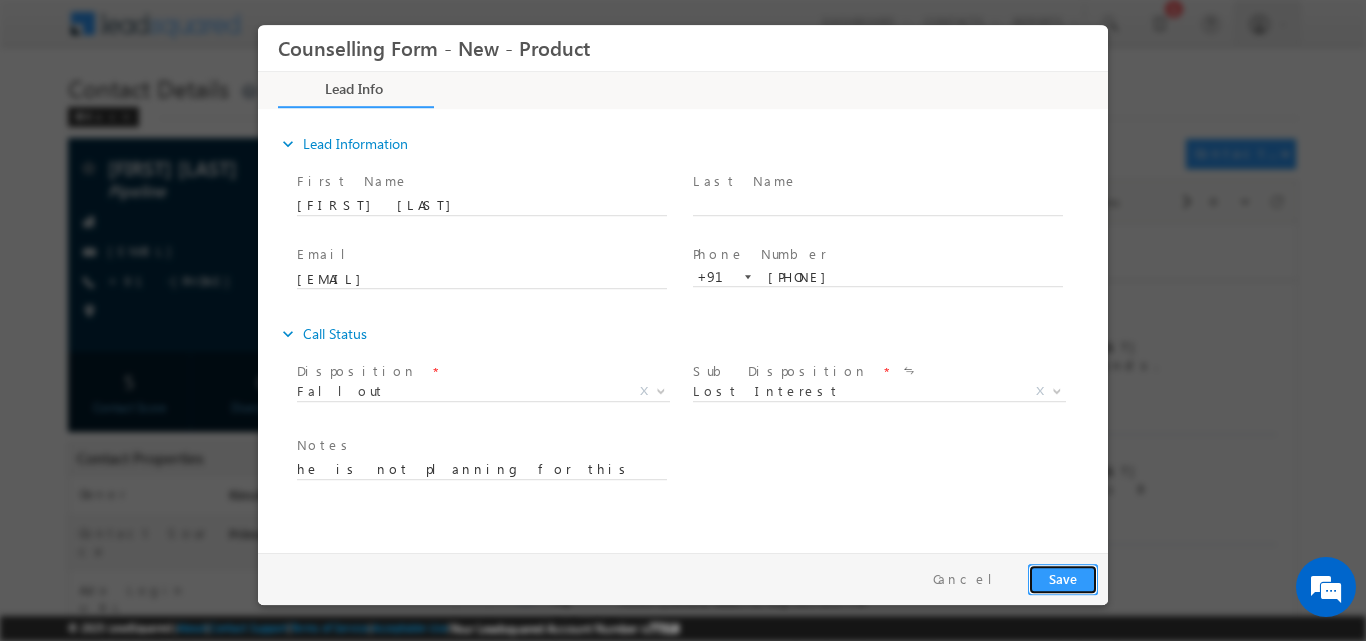 click on "Save" at bounding box center [1063, 578] 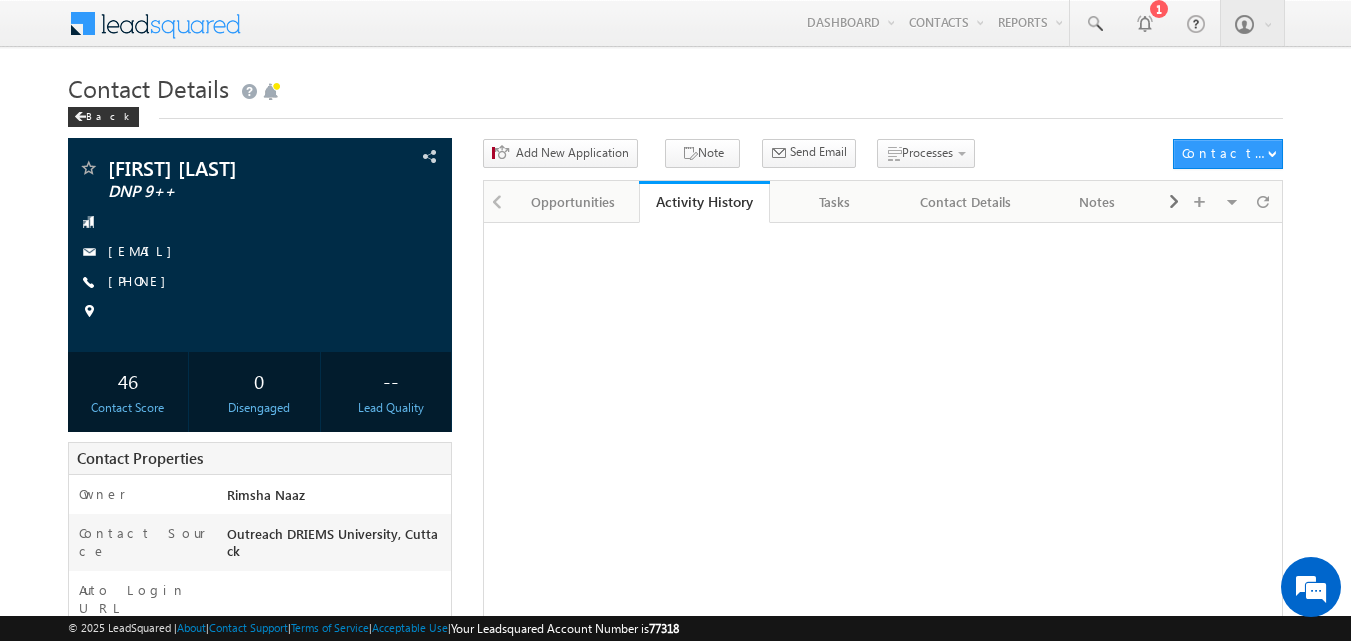 scroll, scrollTop: 0, scrollLeft: 0, axis: both 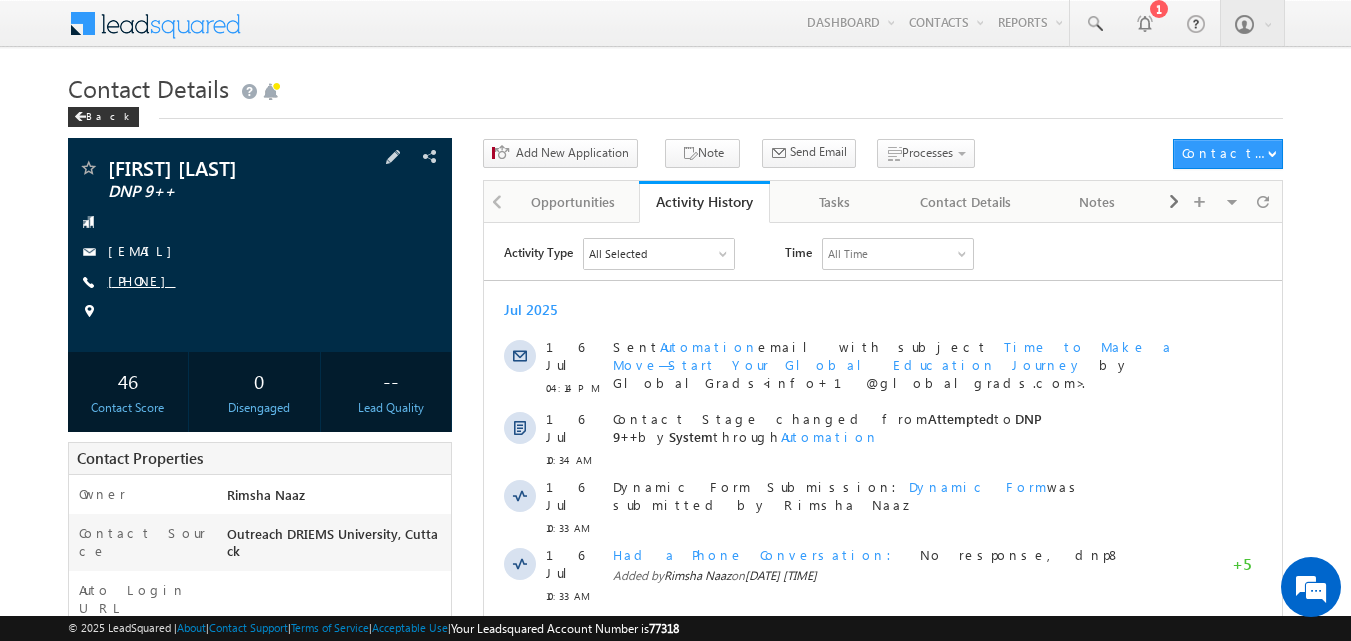 click on "[PHONE]" at bounding box center (142, 280) 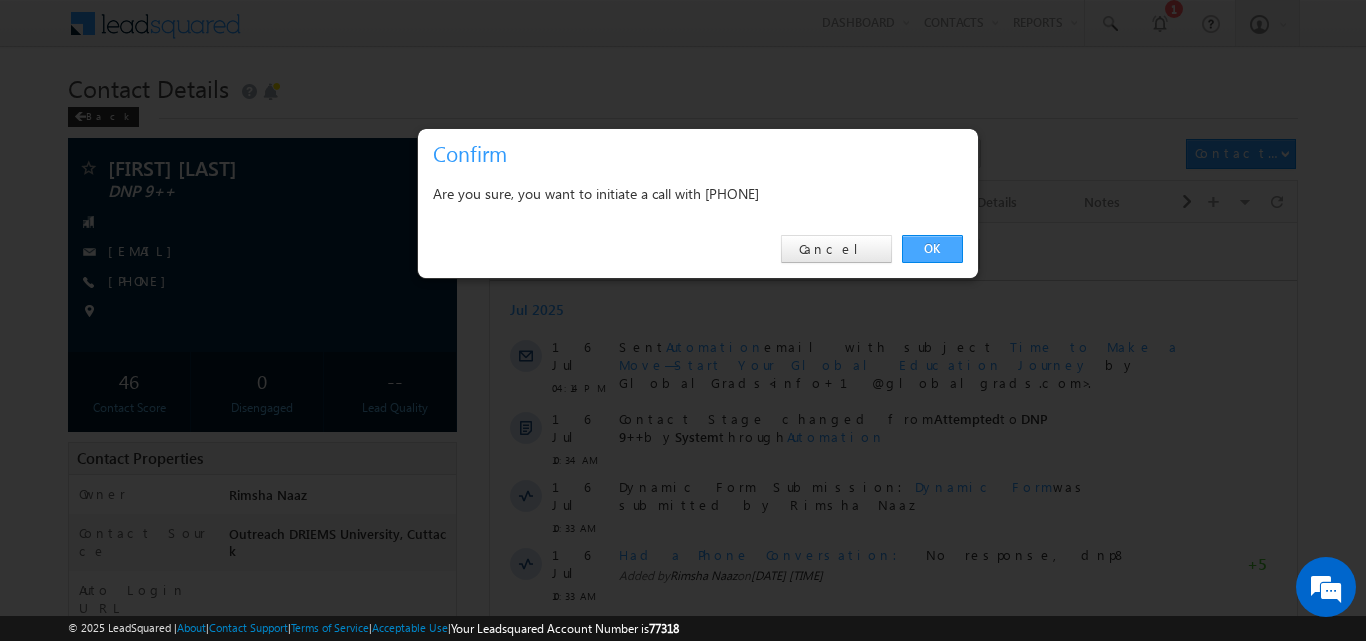 click on "OK" at bounding box center [932, 249] 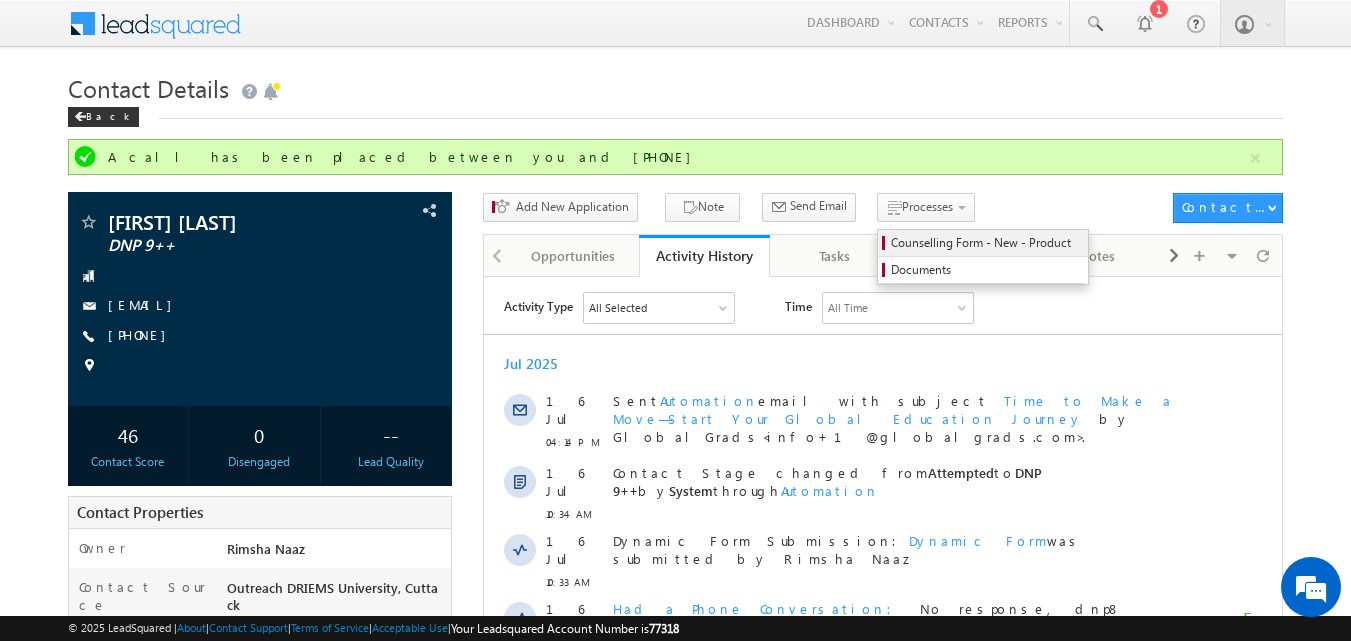 click on "Counselling Form - New - Product" at bounding box center [986, 243] 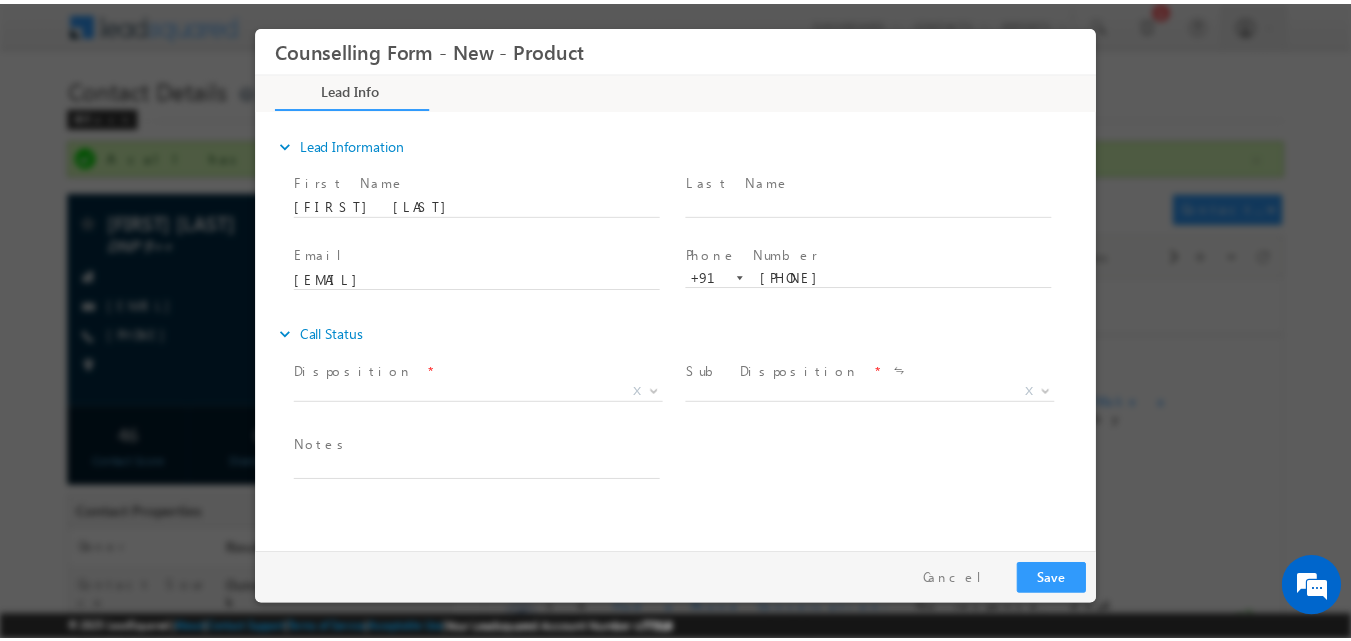scroll, scrollTop: 0, scrollLeft: 0, axis: both 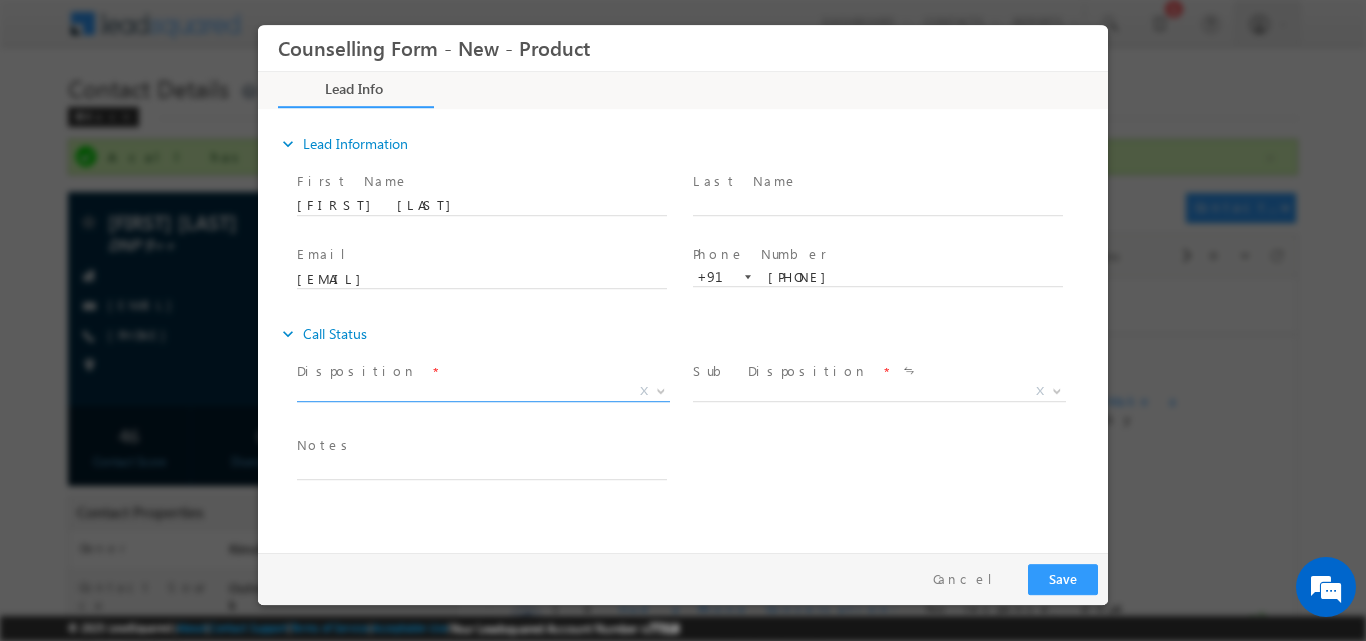 click at bounding box center [659, 390] 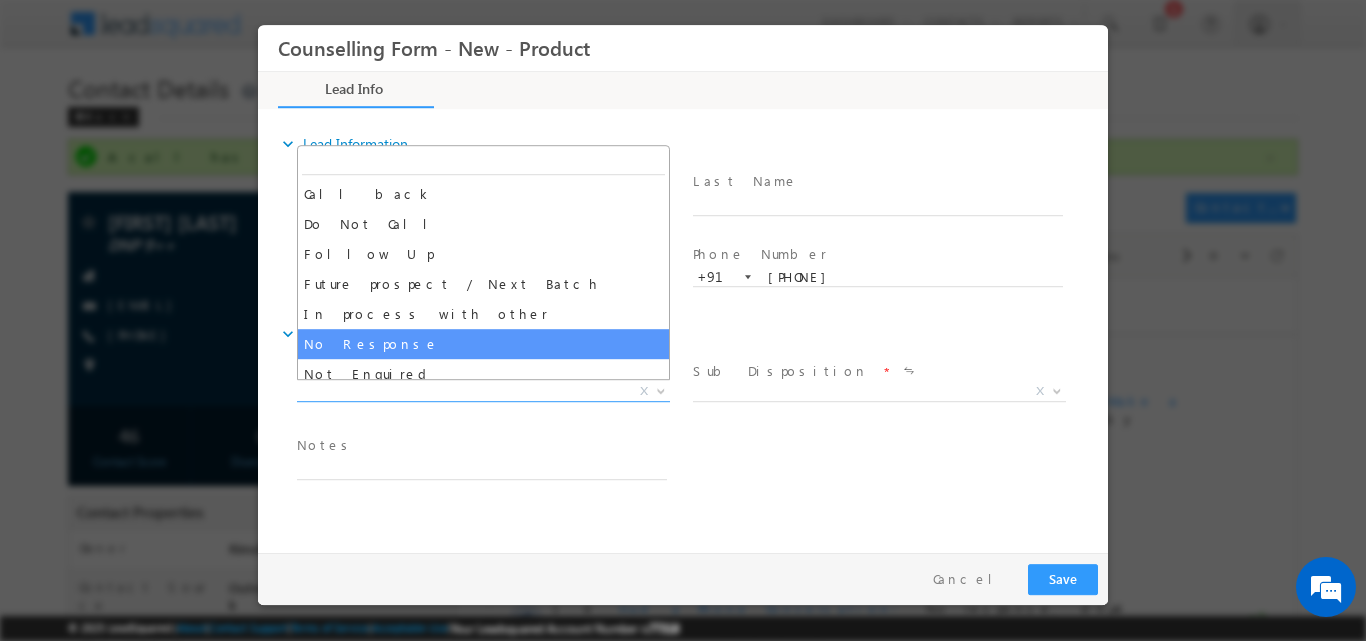 select on "No Response" 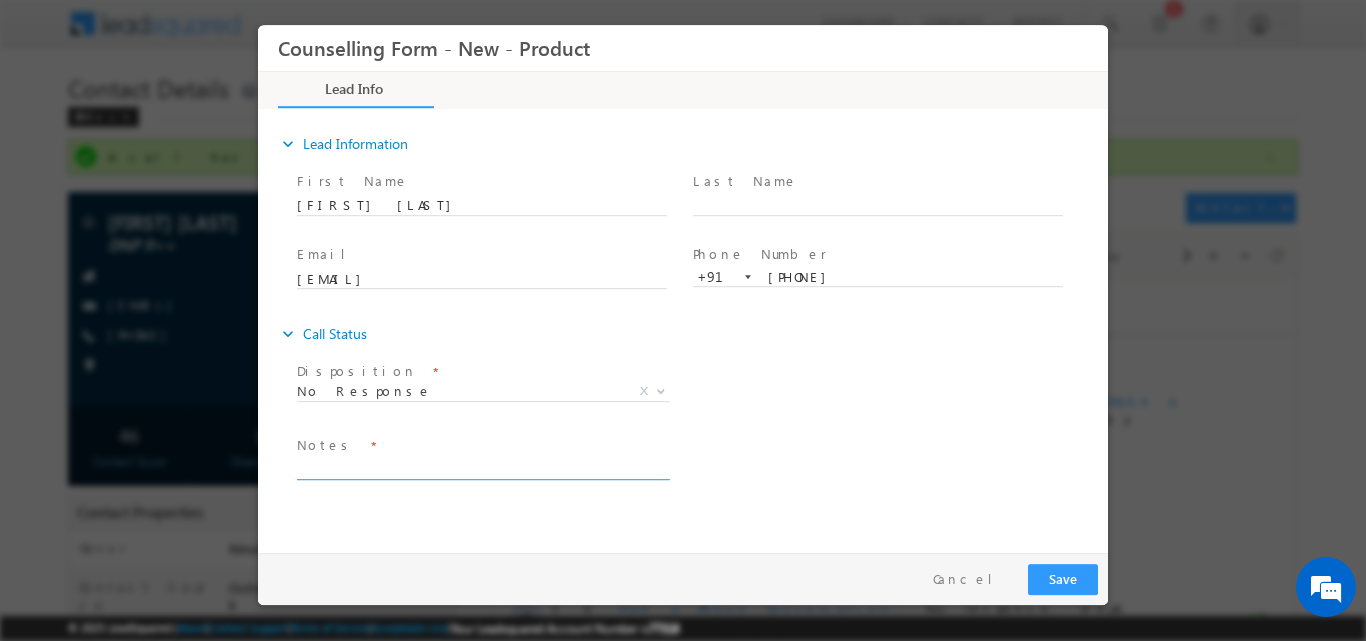 click at bounding box center [482, 467] 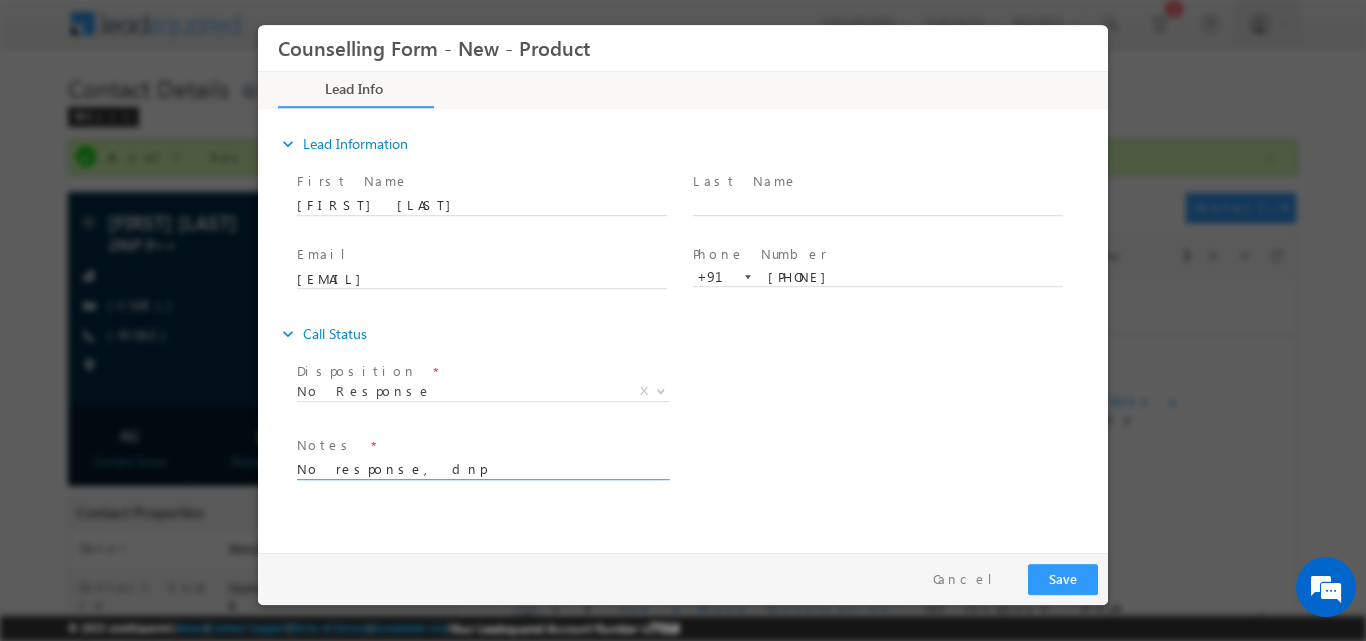 type on "No response, dnp" 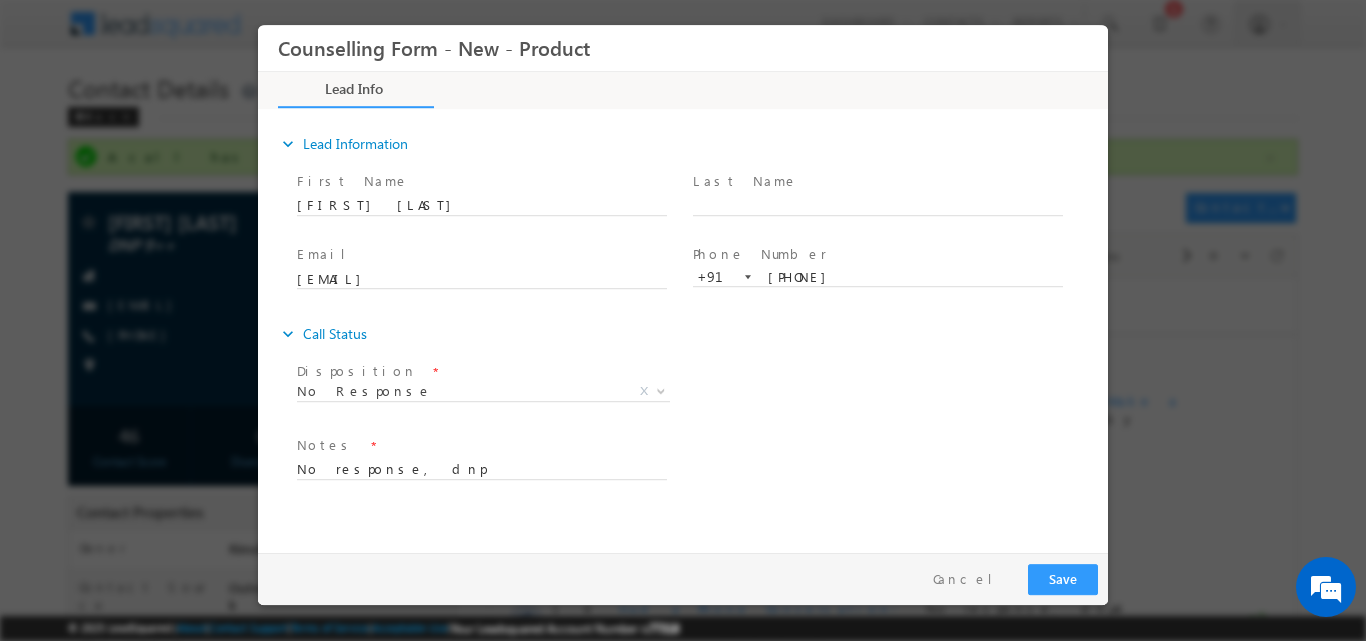 click on "Follow Up Date
*
Notes
*
No response, dnp" at bounding box center [700, 467] 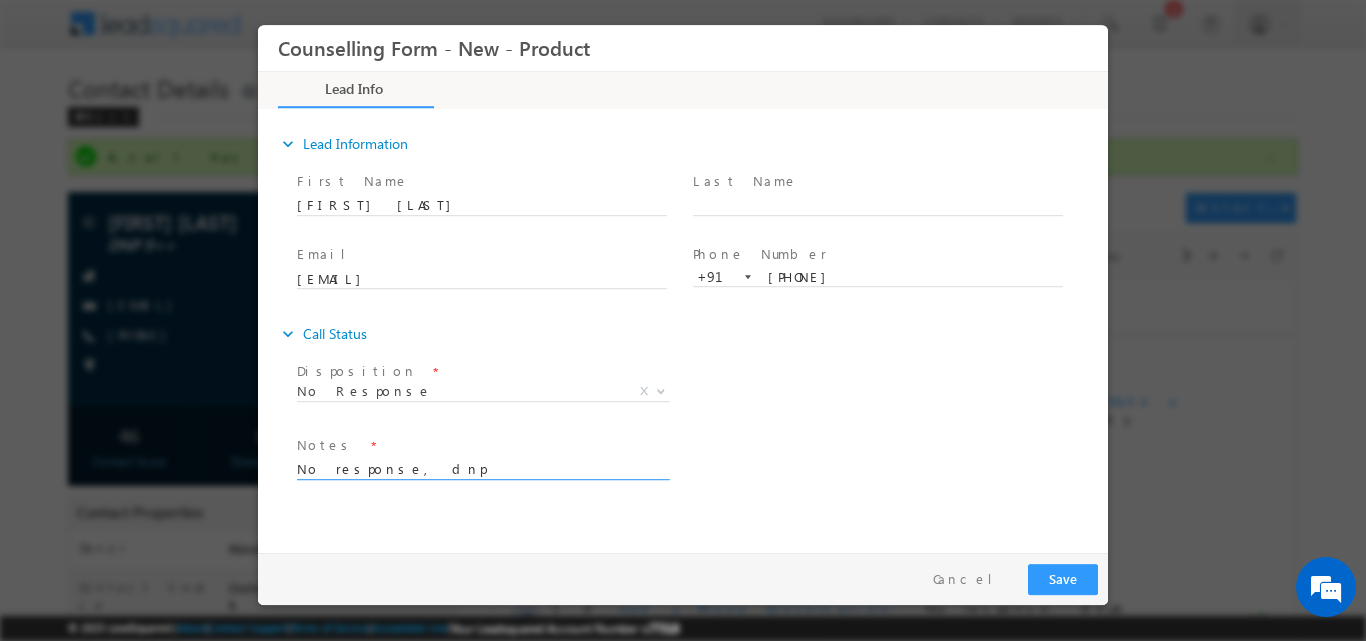 drag, startPoint x: 521, startPoint y: 458, endPoint x: 226, endPoint y: 489, distance: 296.62433 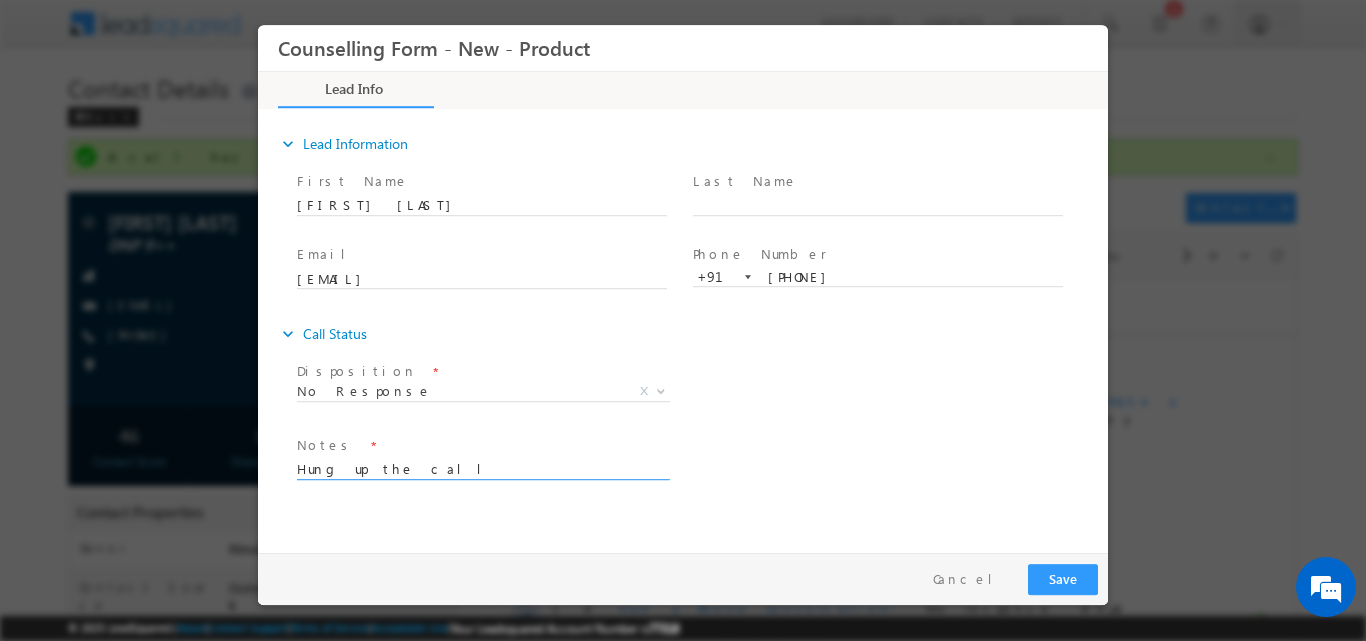 type on "Hung up the call" 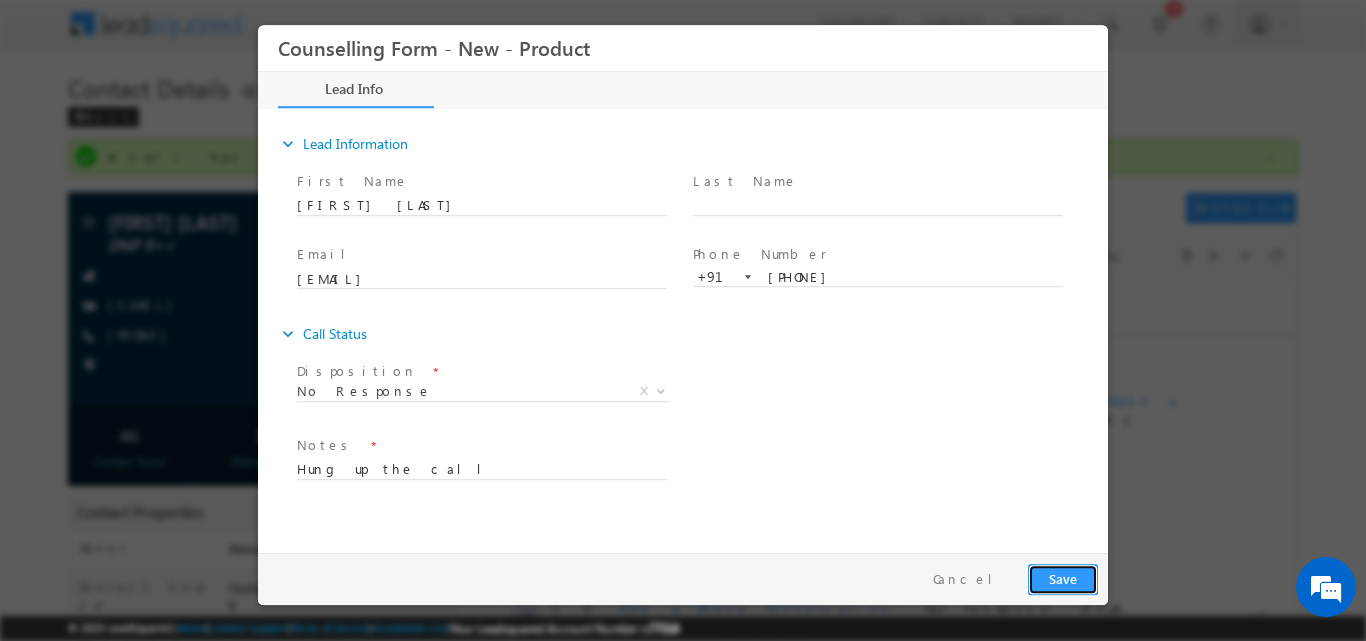click on "Save" at bounding box center (1063, 578) 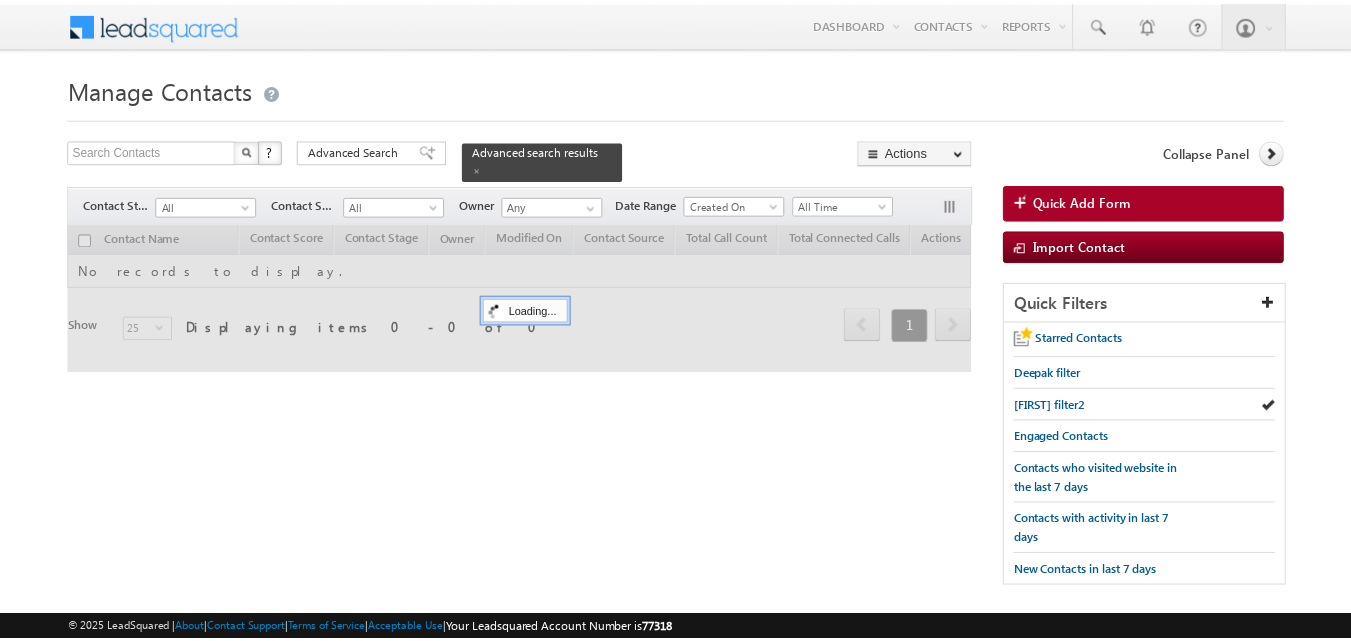 scroll, scrollTop: 0, scrollLeft: 0, axis: both 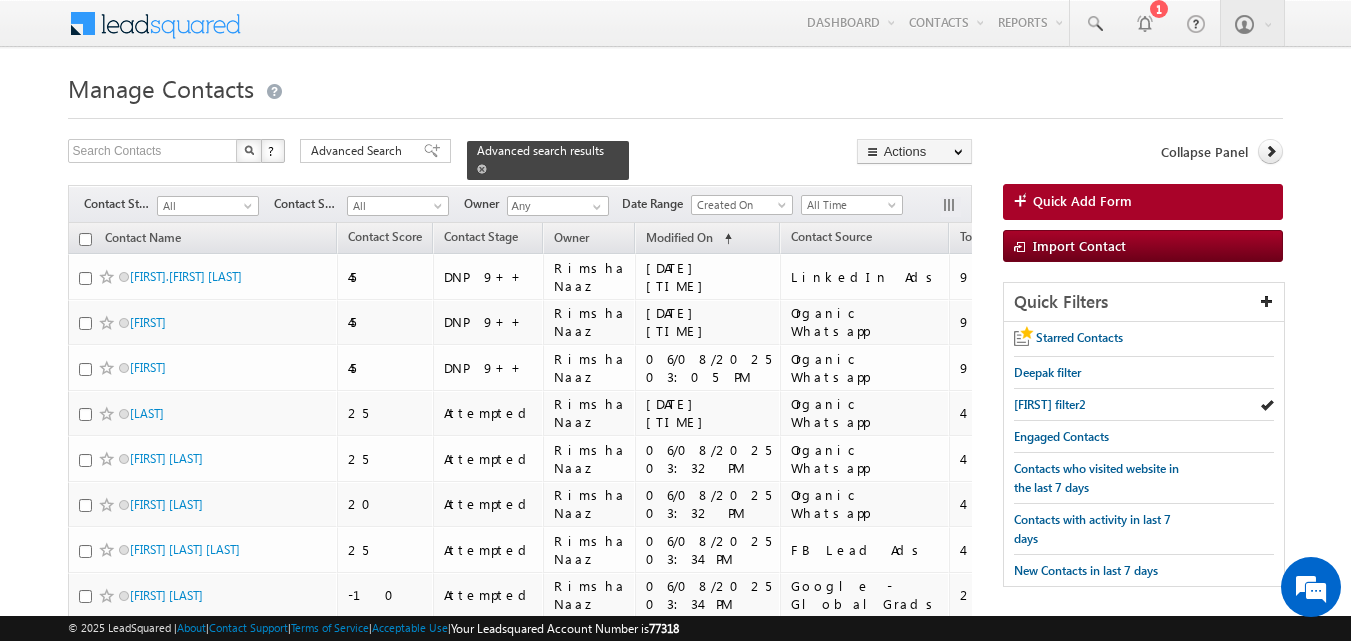 click at bounding box center [482, 169] 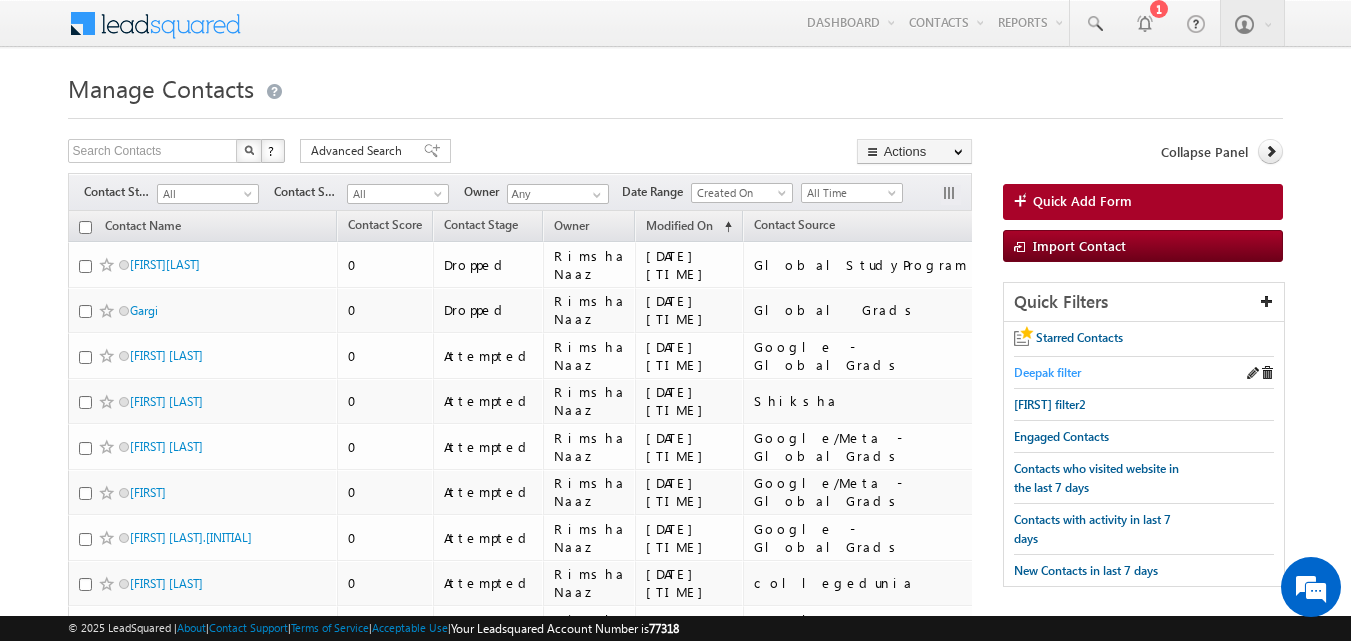 click on "Deepak filter" at bounding box center (1047, 372) 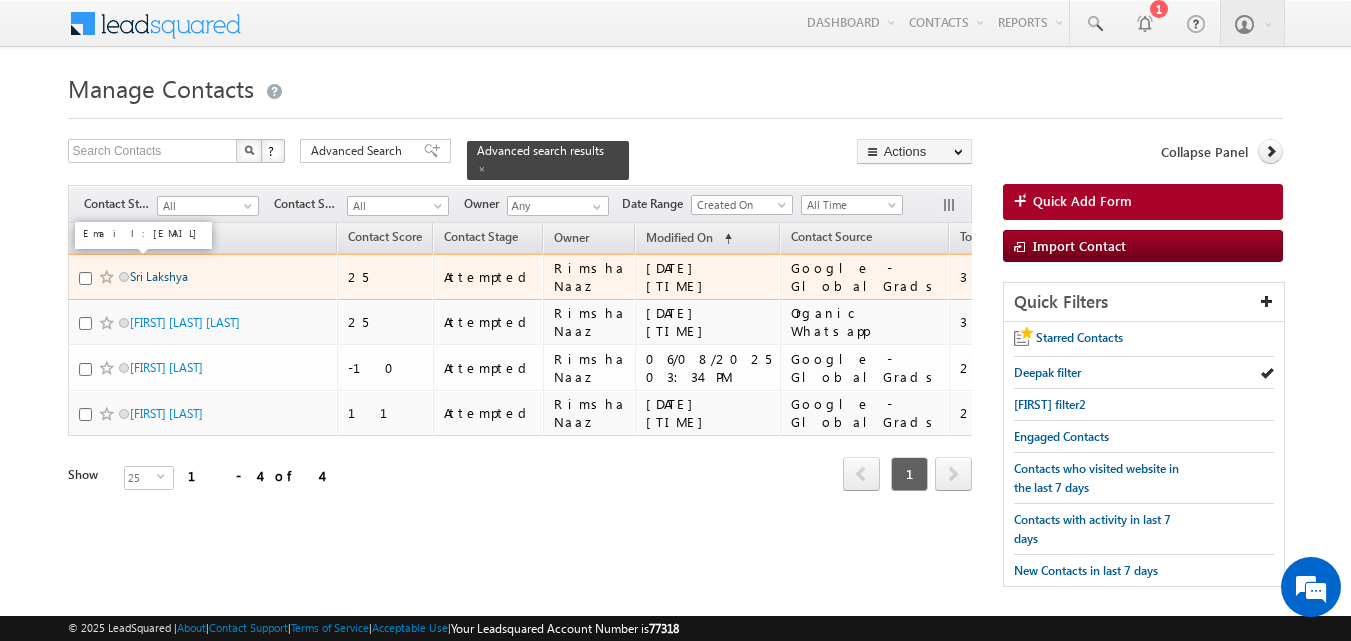 click on "Sri Lakshya" at bounding box center [159, 276] 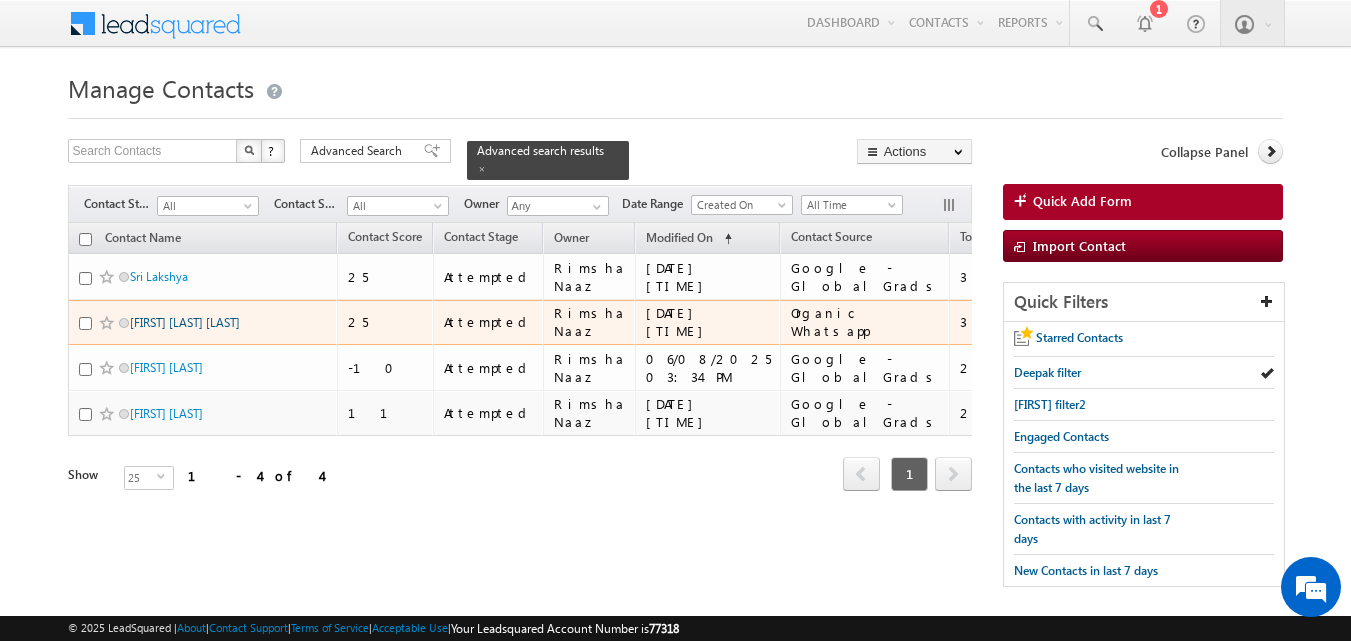 click on "[FIRST] [LAST] [LAST]" at bounding box center [185, 322] 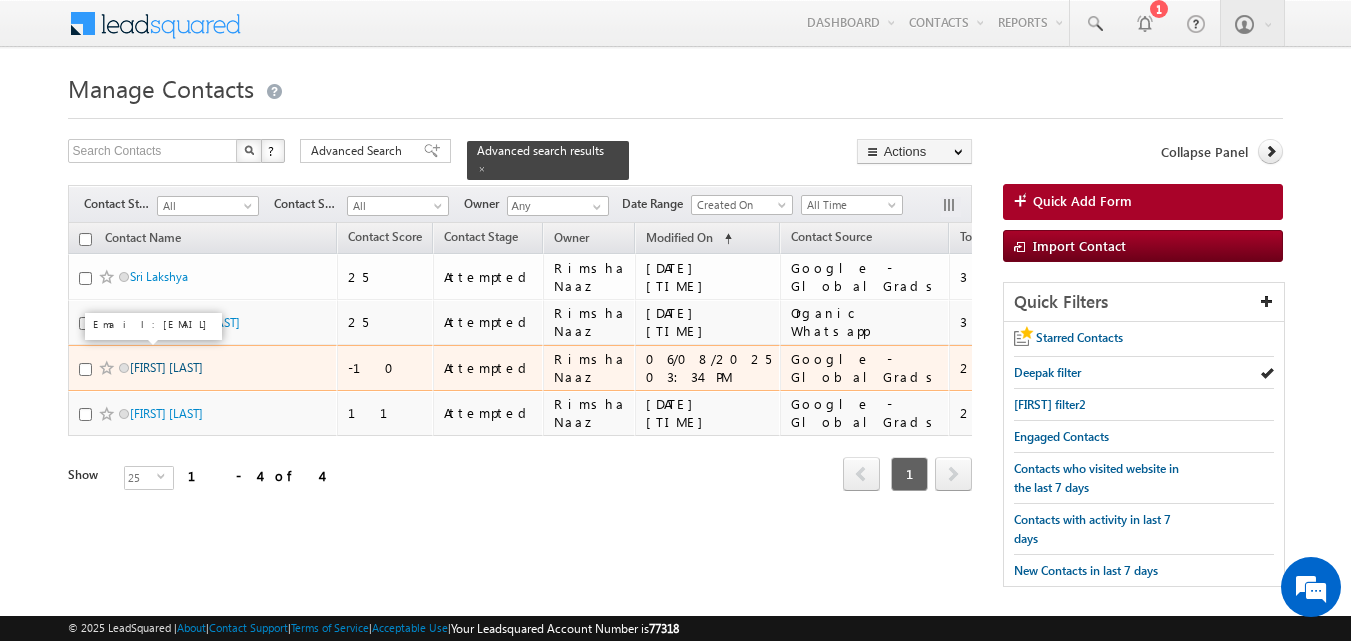 click on "Farhat patel" at bounding box center [166, 367] 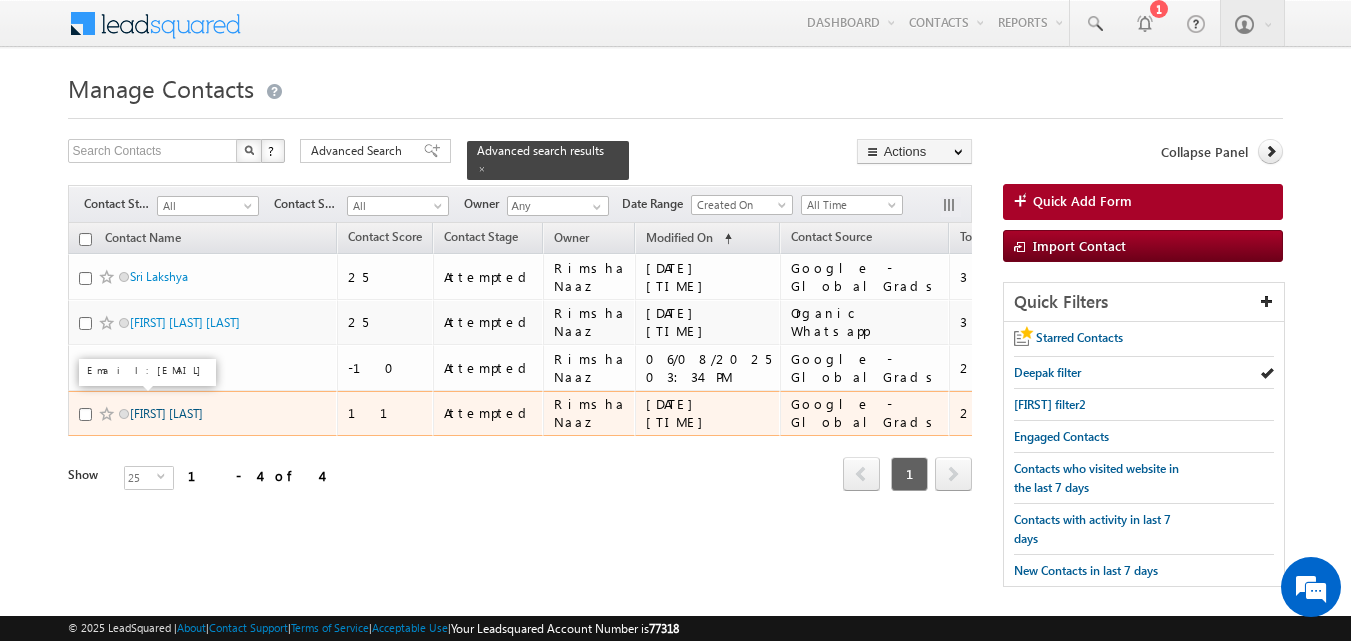 click on "Hardik Bhatt" at bounding box center (166, 413) 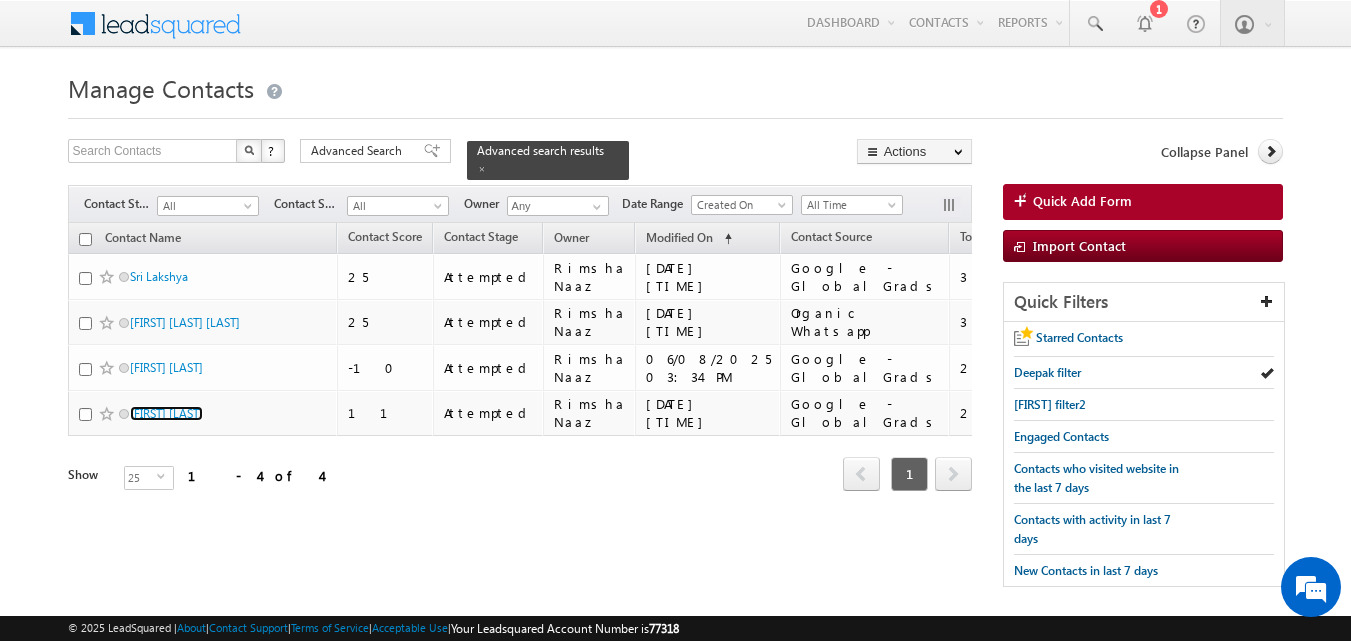 scroll, scrollTop: 0, scrollLeft: 0, axis: both 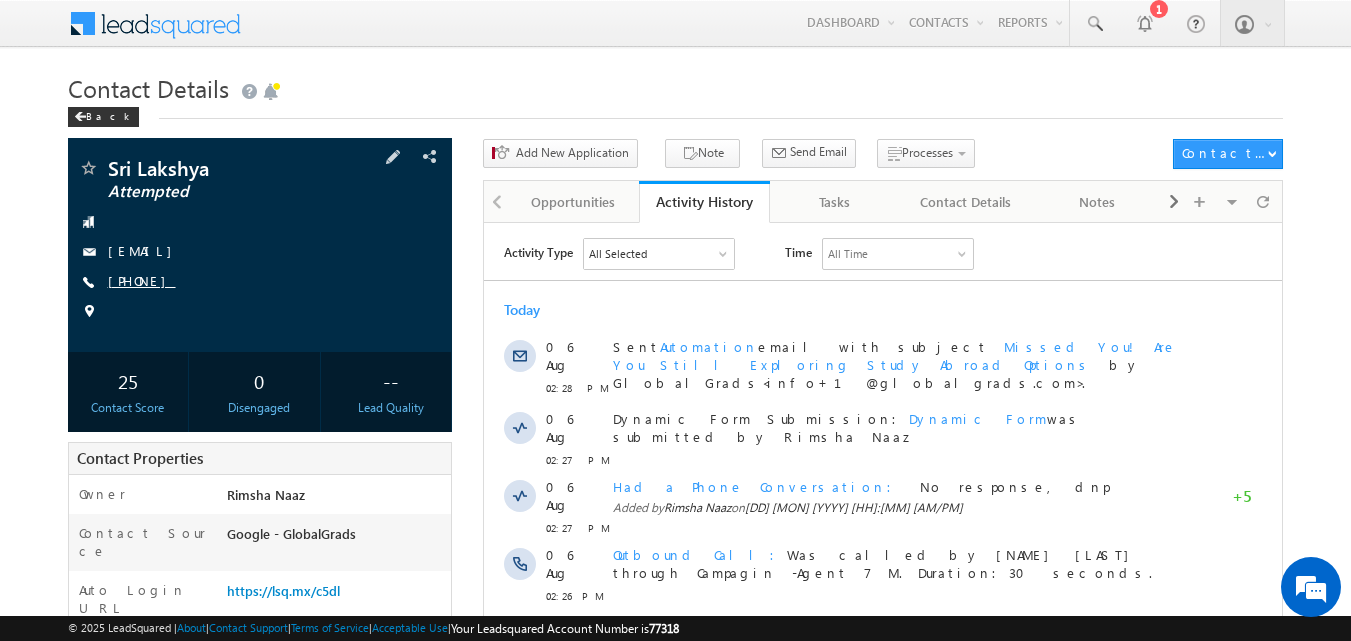 click on "[PHONE]" at bounding box center (142, 280) 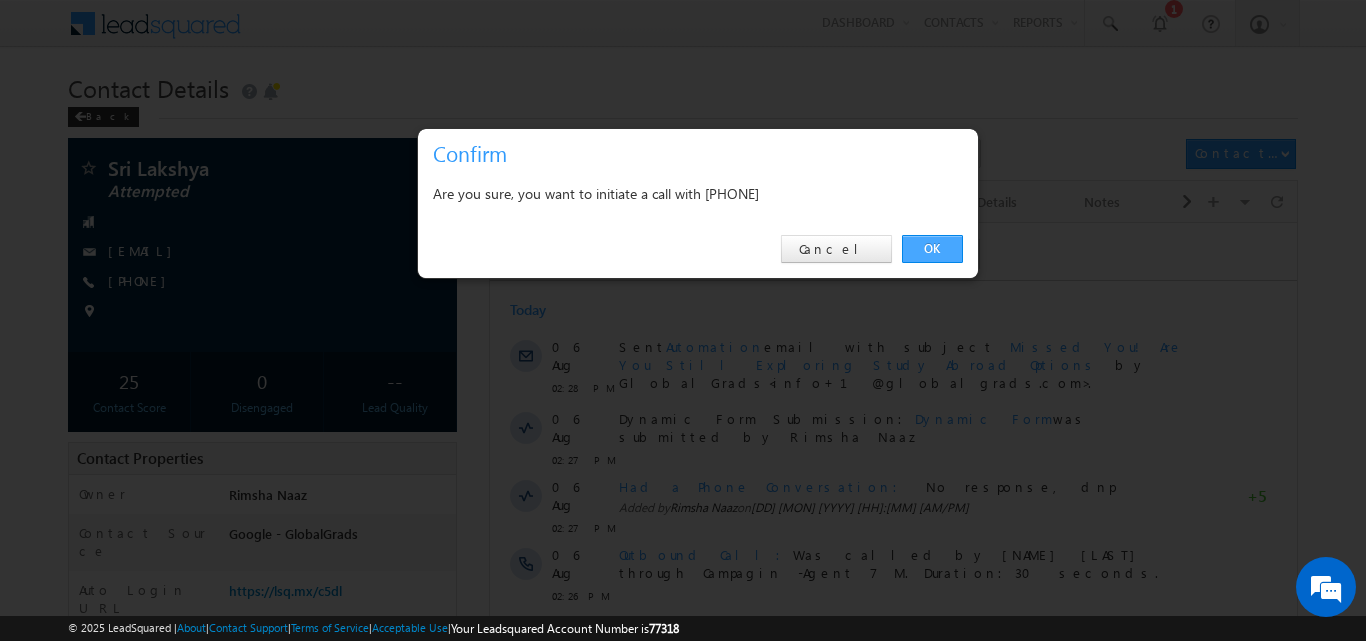 click on "OK" at bounding box center (932, 249) 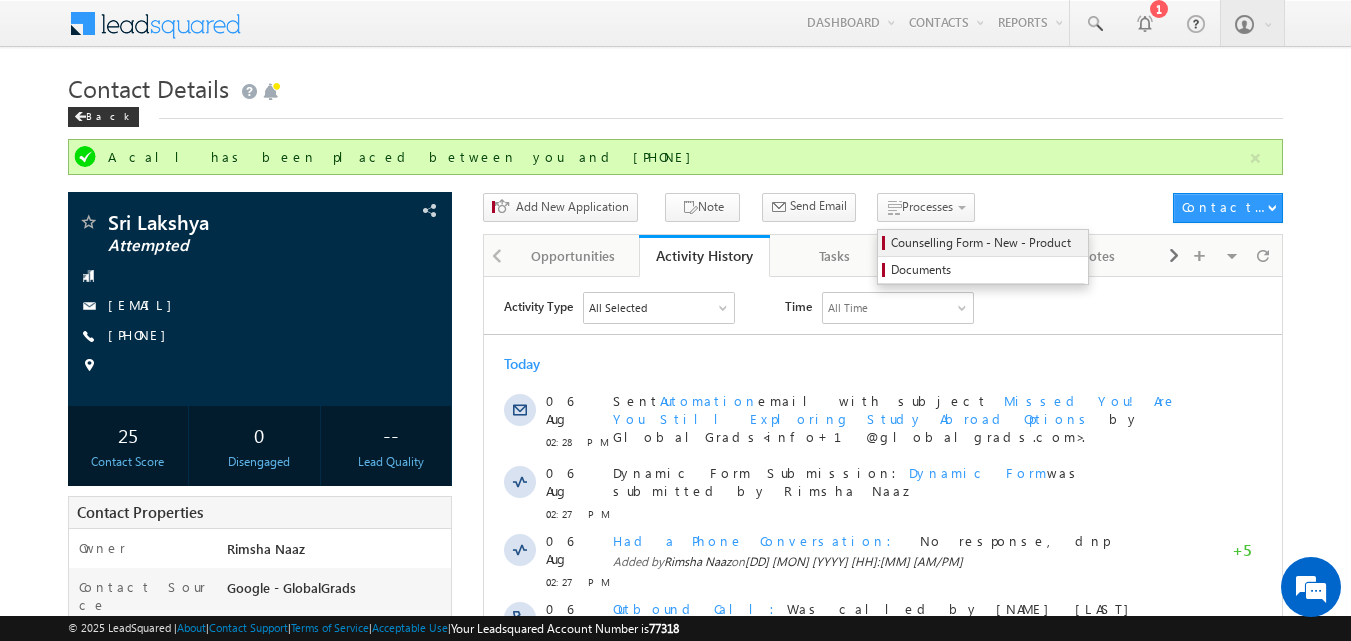 click on "Counselling Form - New - Product" at bounding box center (986, 243) 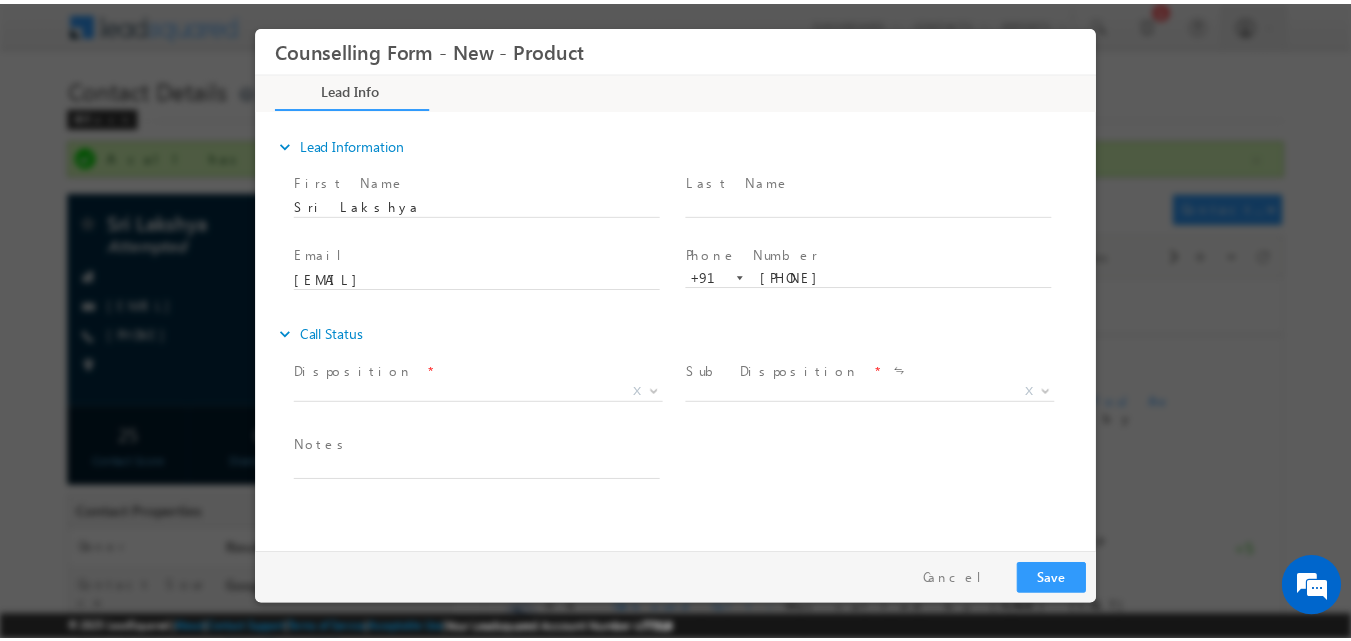 scroll, scrollTop: 0, scrollLeft: 0, axis: both 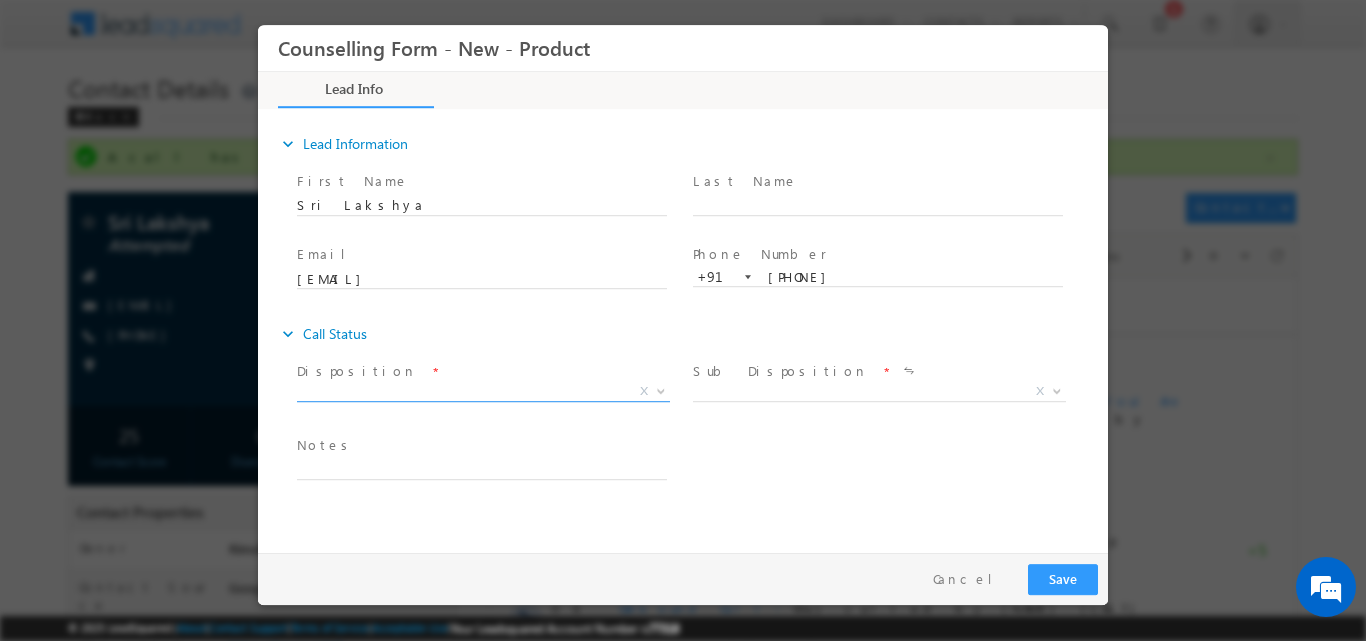 click at bounding box center (661, 389) 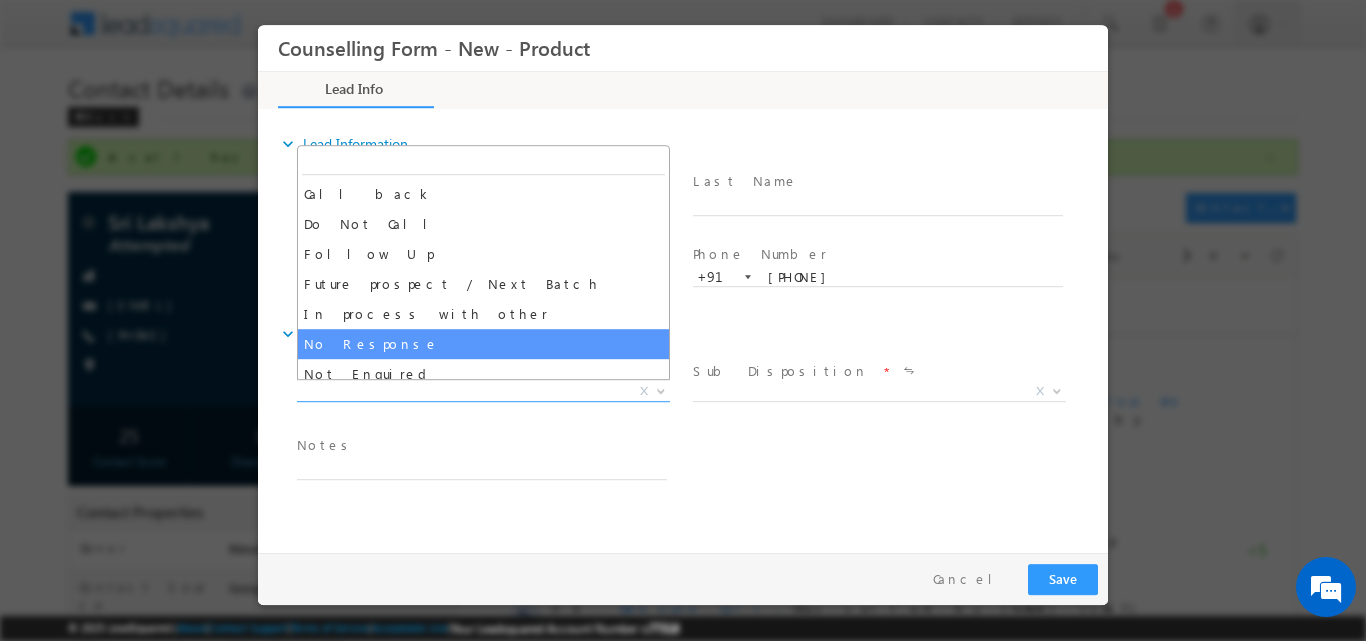 select on "No Response" 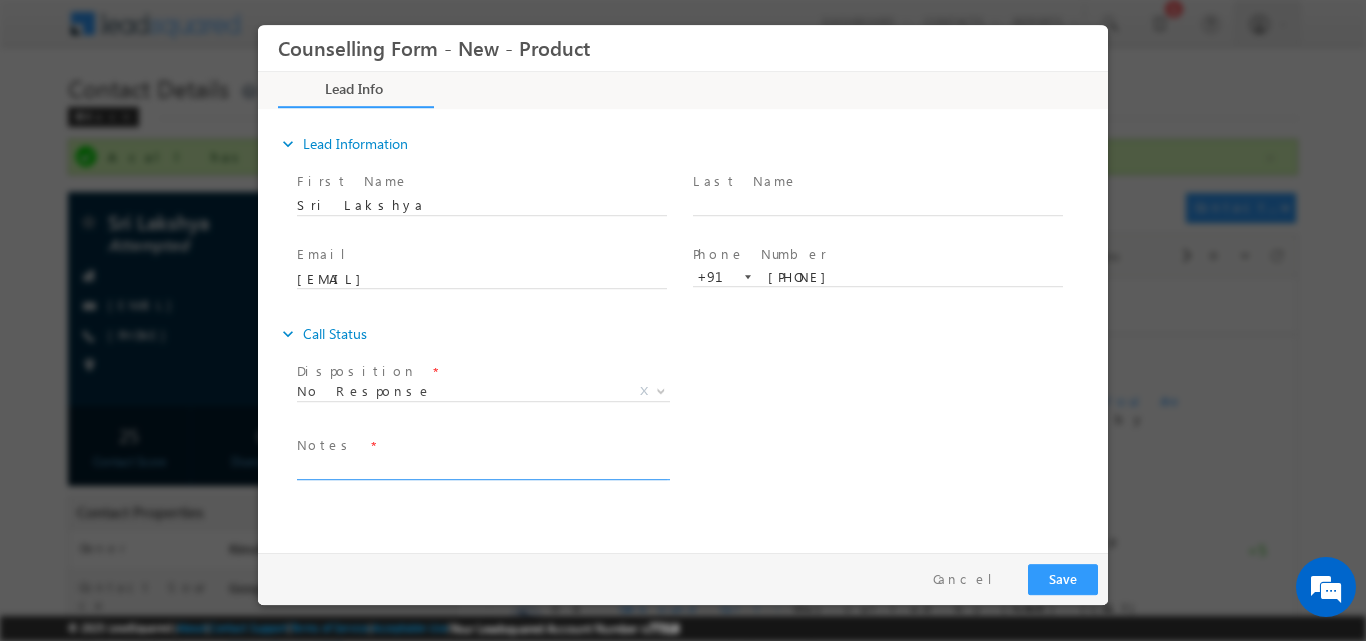 click at bounding box center (482, 467) 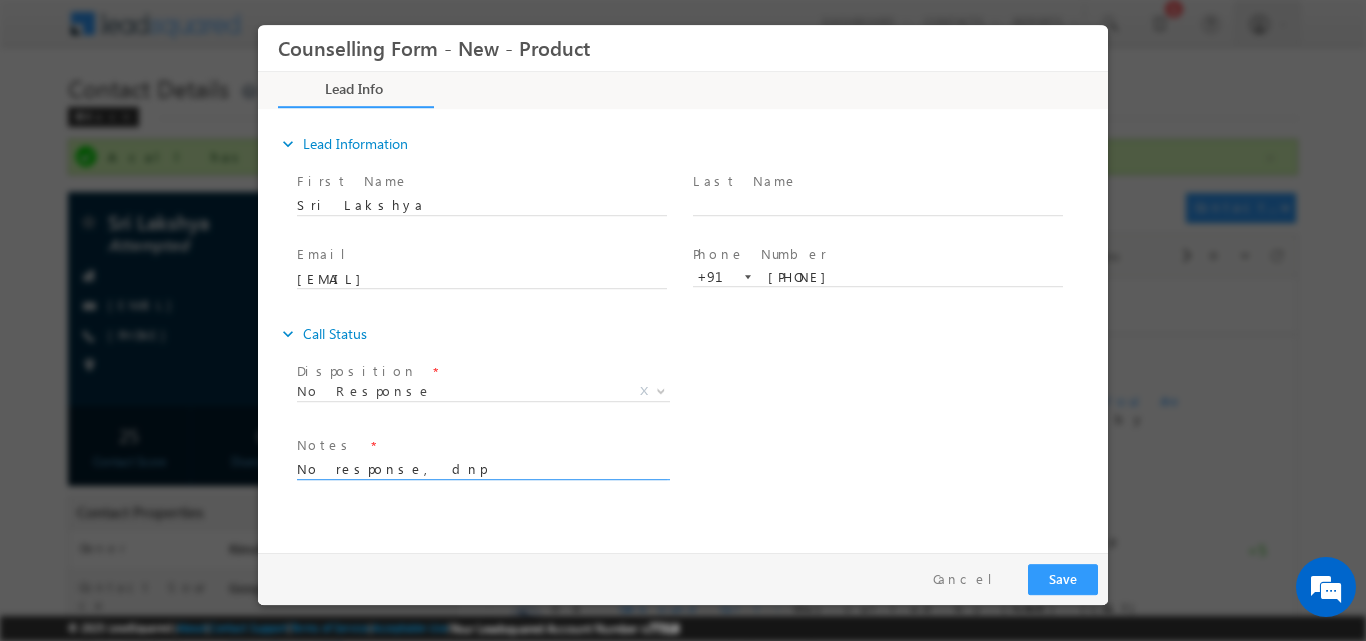 type on "No response, dnp" 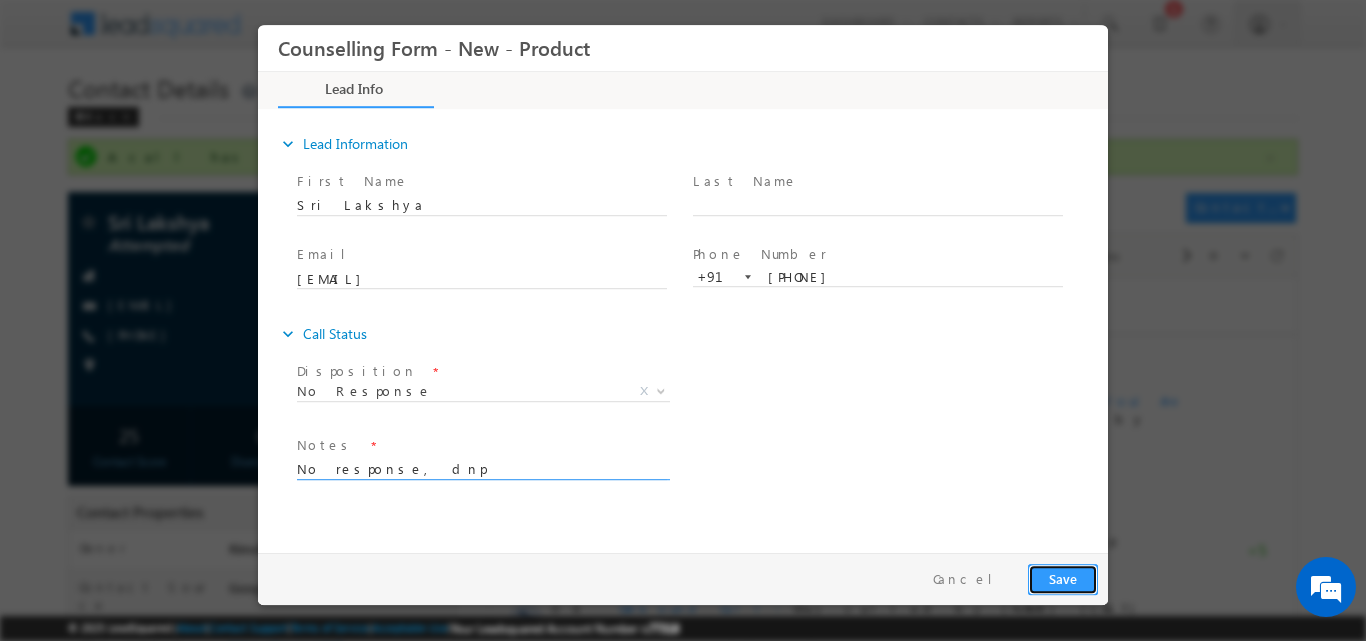 click on "Save" at bounding box center [1063, 578] 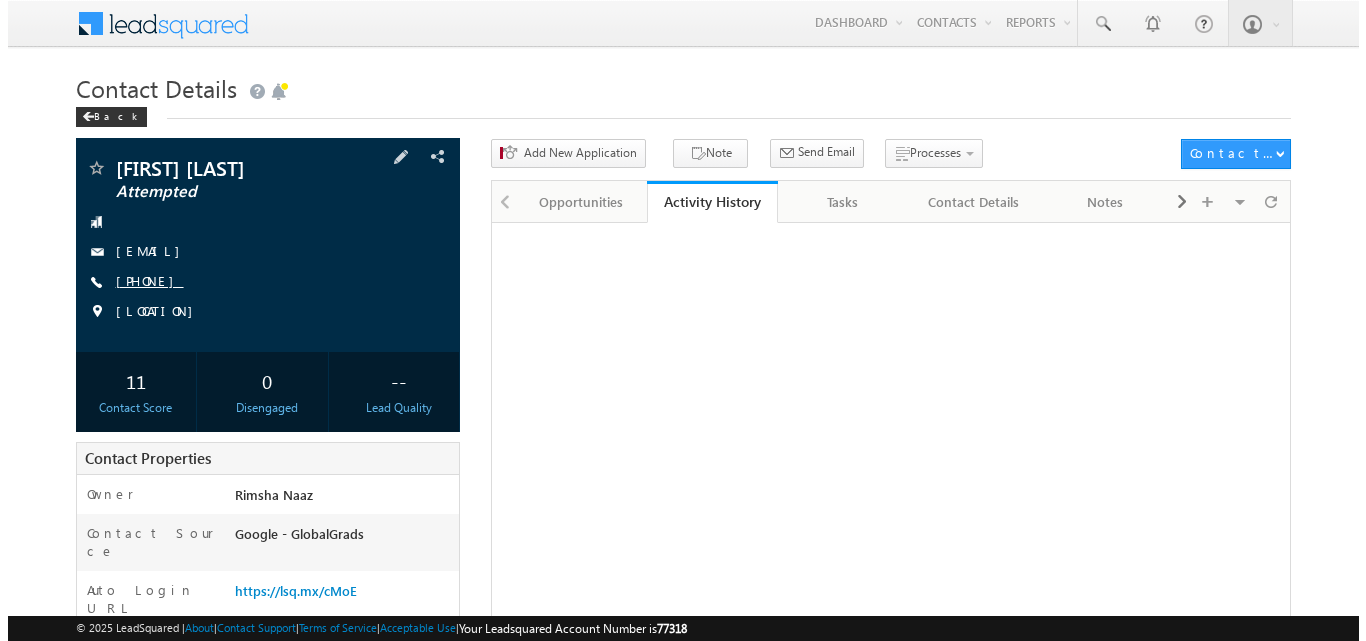 scroll, scrollTop: 0, scrollLeft: 0, axis: both 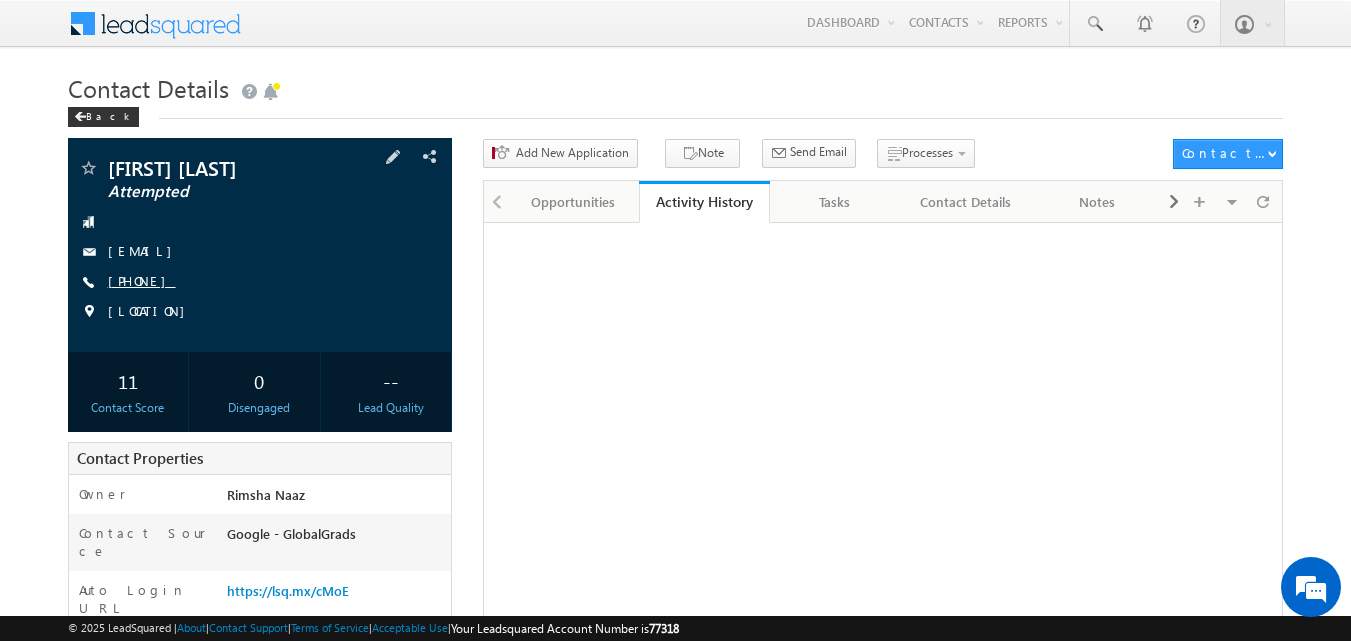 click on "[PHONE]" at bounding box center (142, 280) 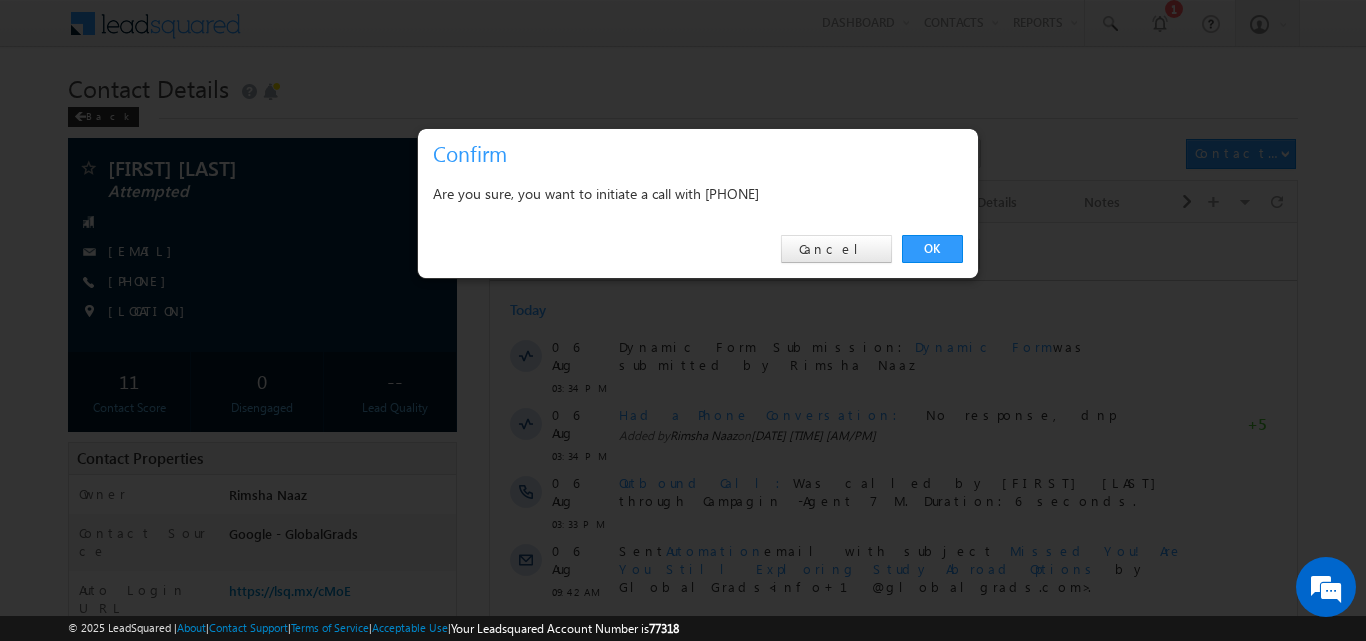 scroll, scrollTop: 0, scrollLeft: 0, axis: both 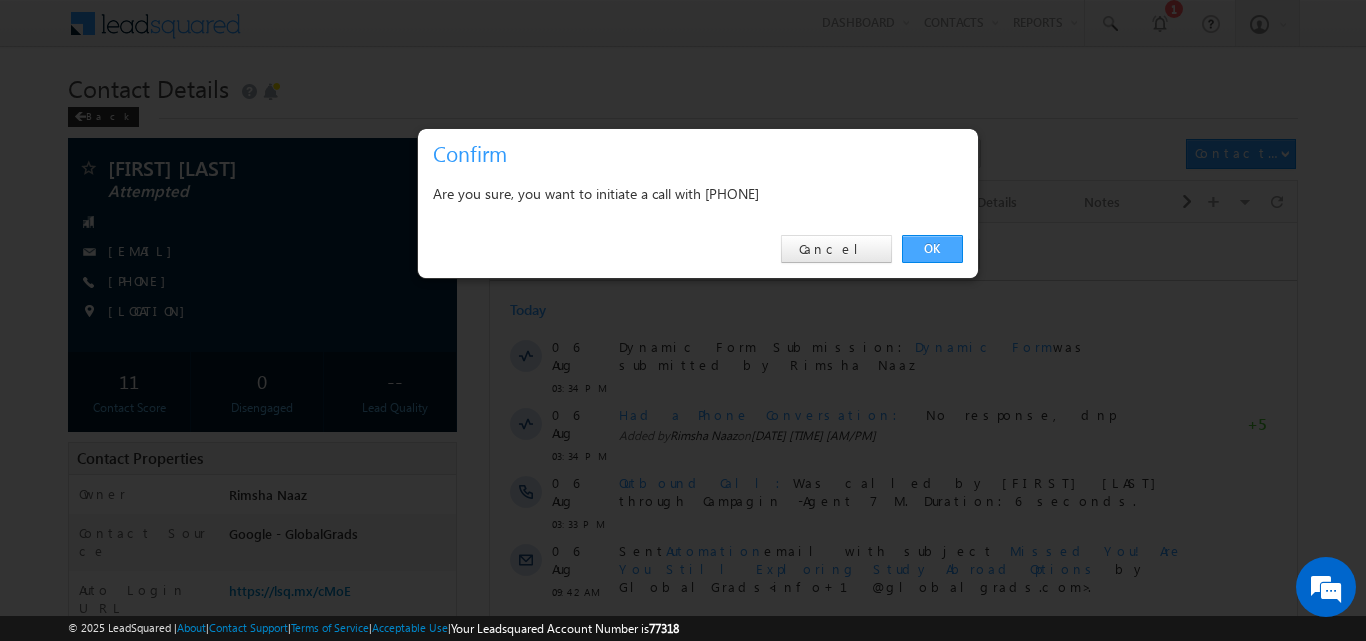 click on "OK" at bounding box center [932, 249] 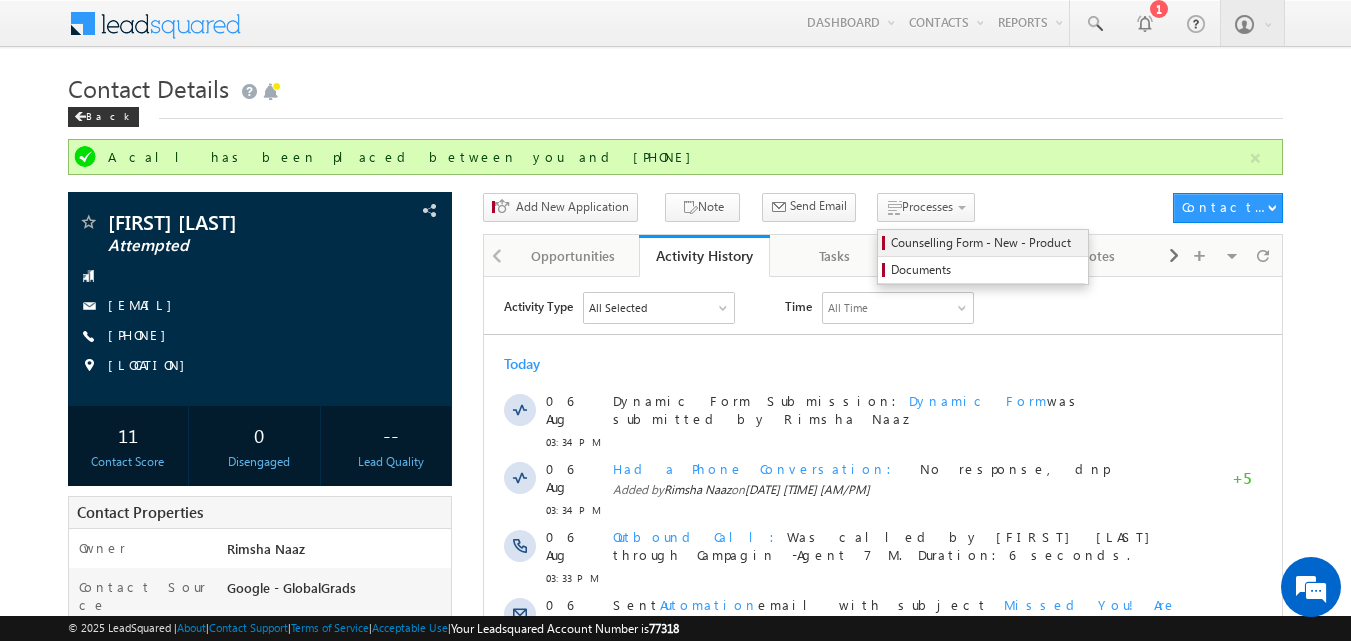 click on "Counselling Form - New - Product" at bounding box center (983, 243) 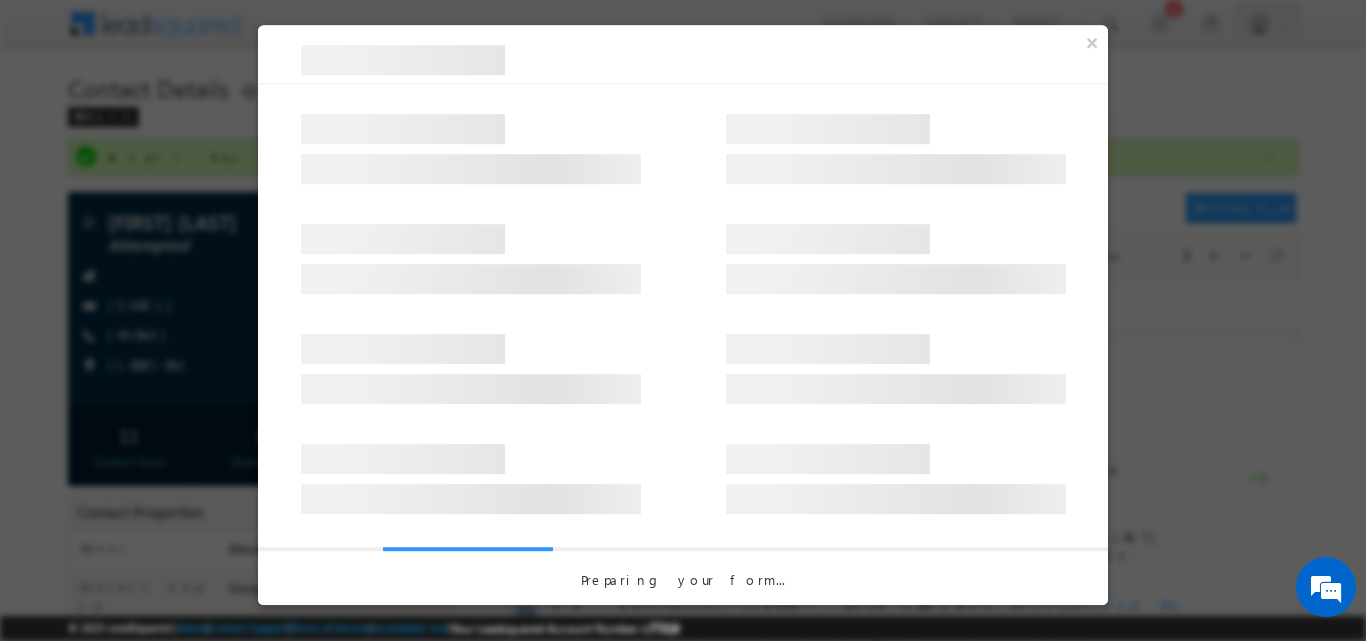 scroll, scrollTop: 0, scrollLeft: 0, axis: both 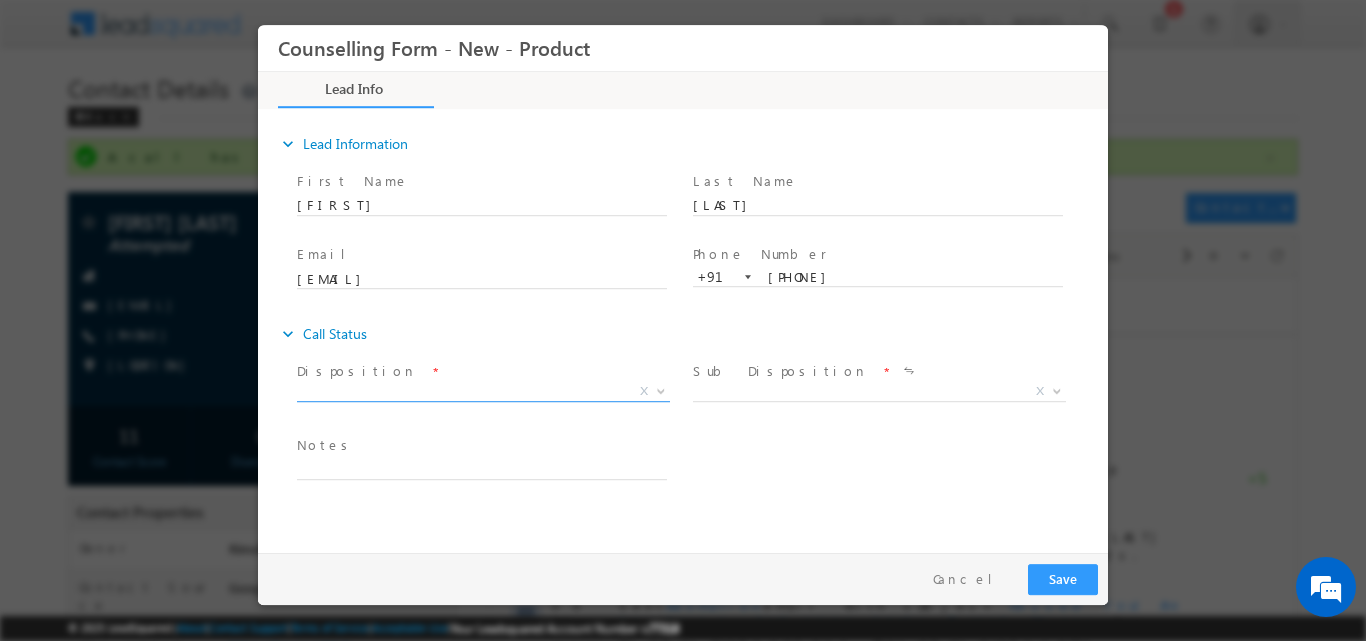 click at bounding box center (659, 390) 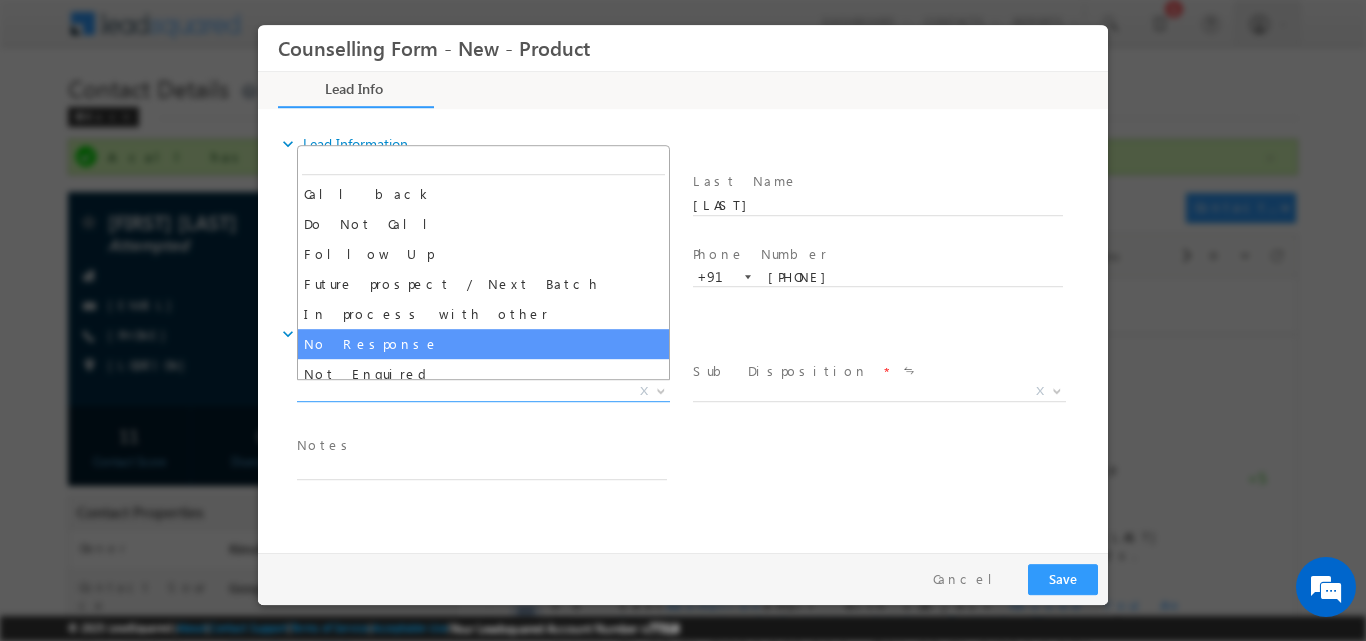 select on "No Response" 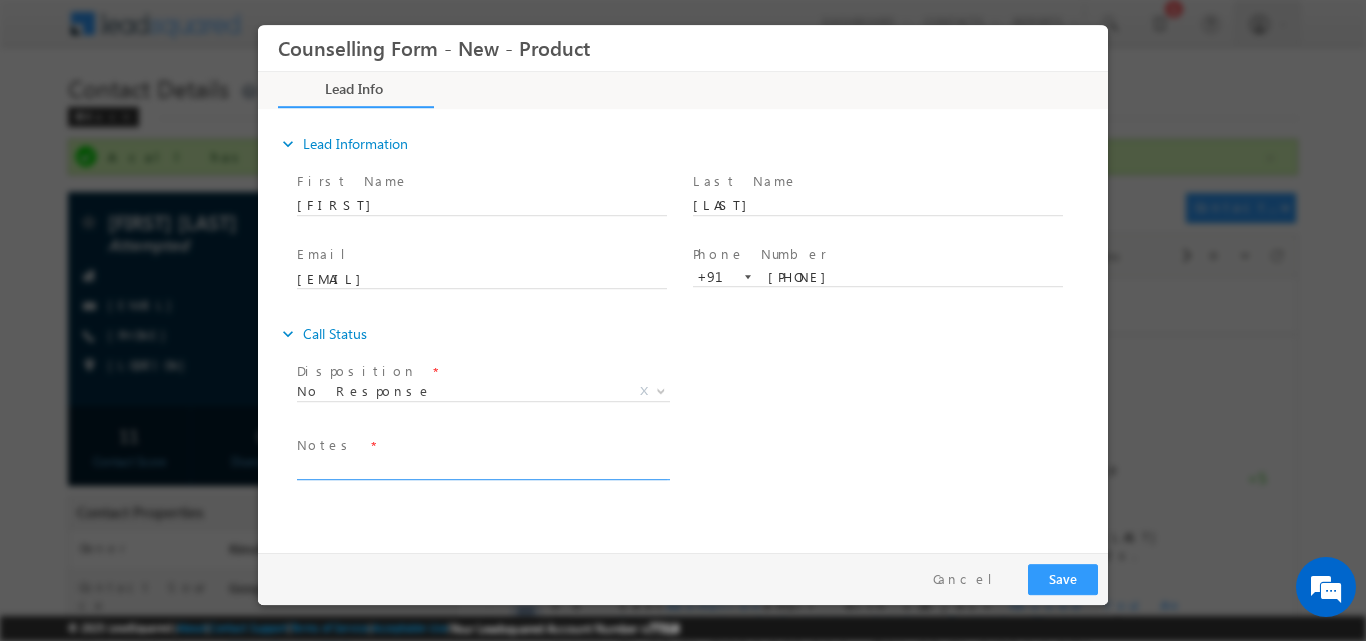 click at bounding box center [482, 467] 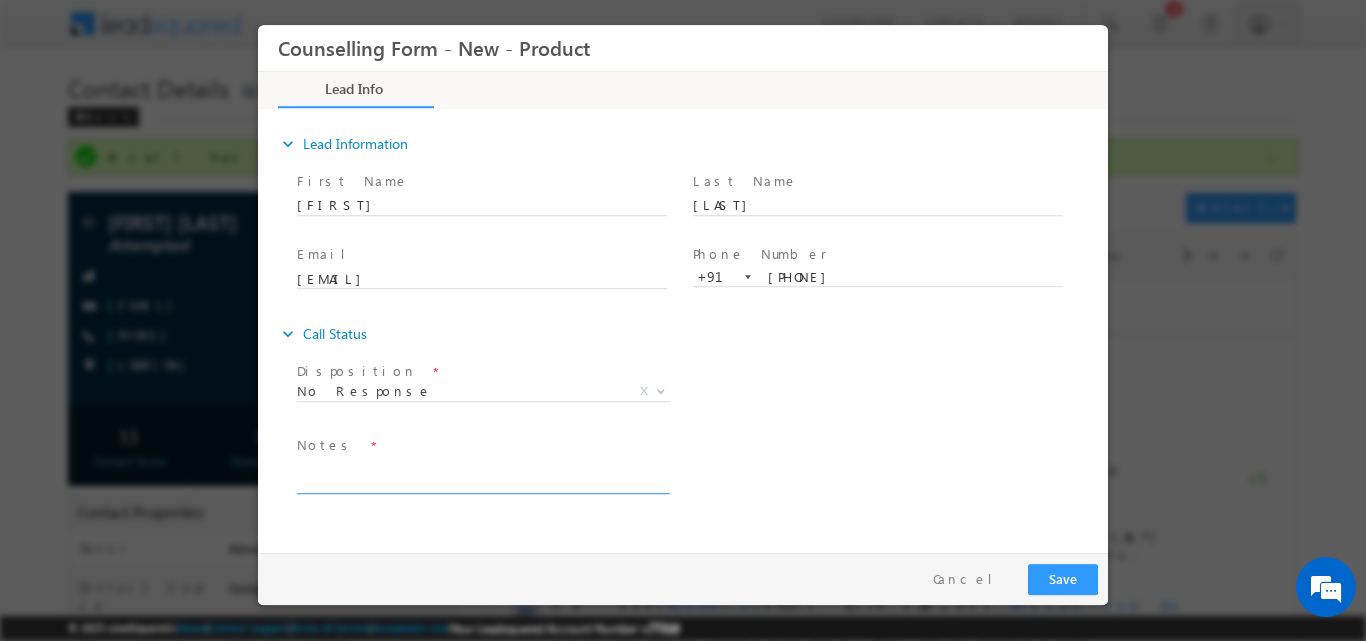 scroll, scrollTop: 0, scrollLeft: 0, axis: both 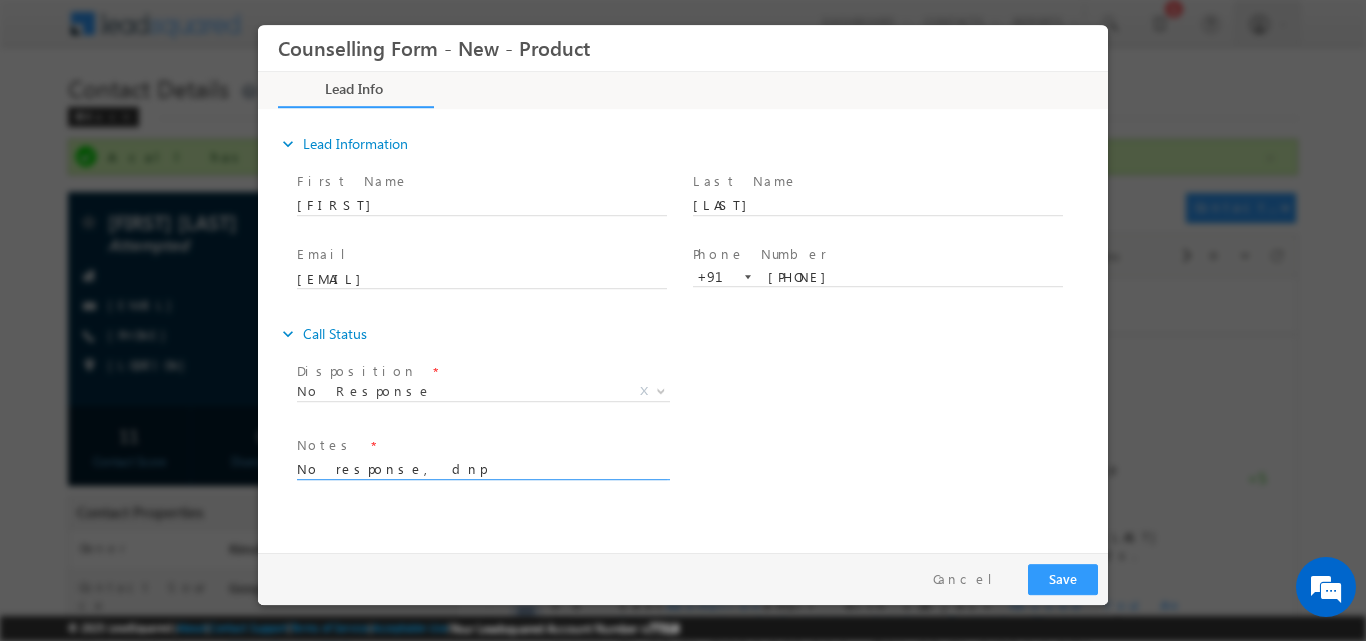 drag, startPoint x: 479, startPoint y: 467, endPoint x: 431, endPoint y: 509, distance: 63.780876 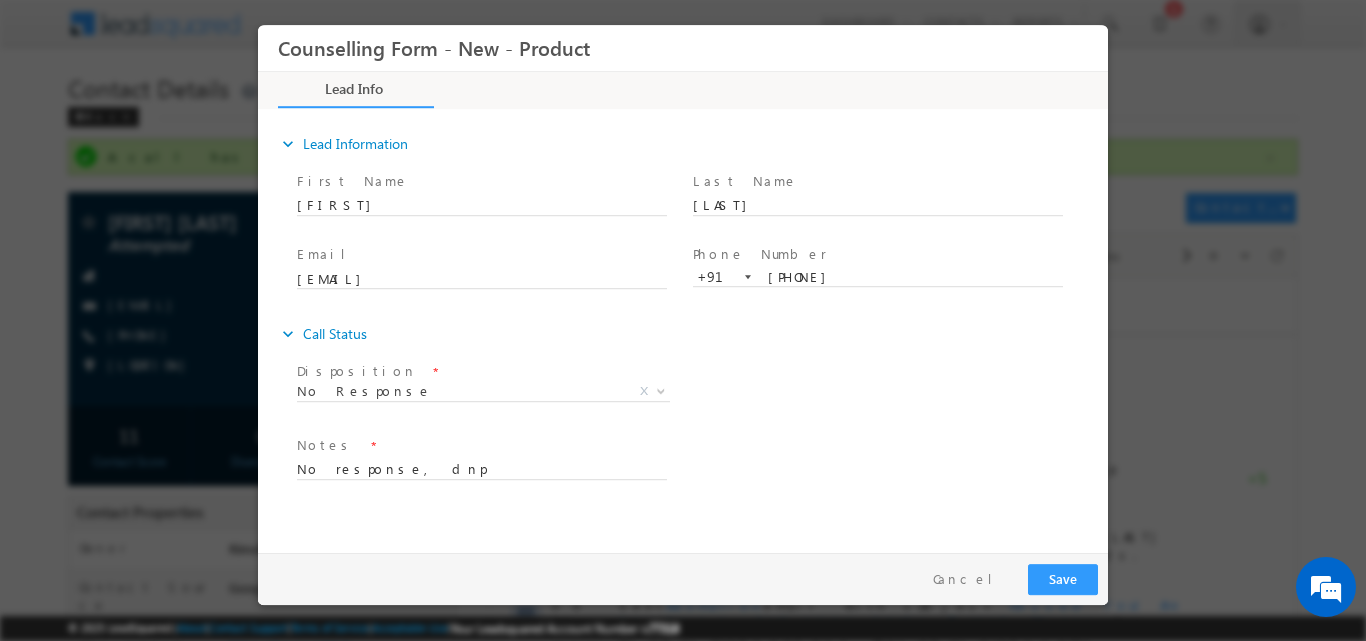 click on "Follow Up Date
*
Notes
*
No response, dnp" at bounding box center [700, 467] 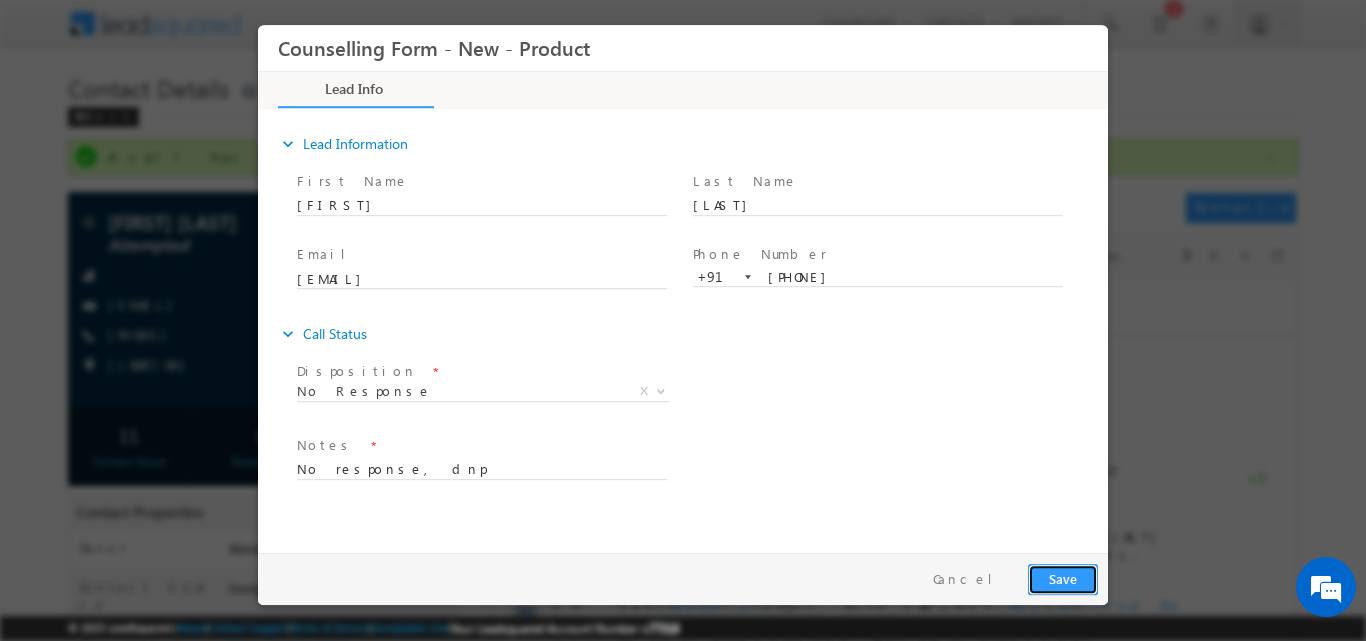 click on "Save" at bounding box center (1063, 578) 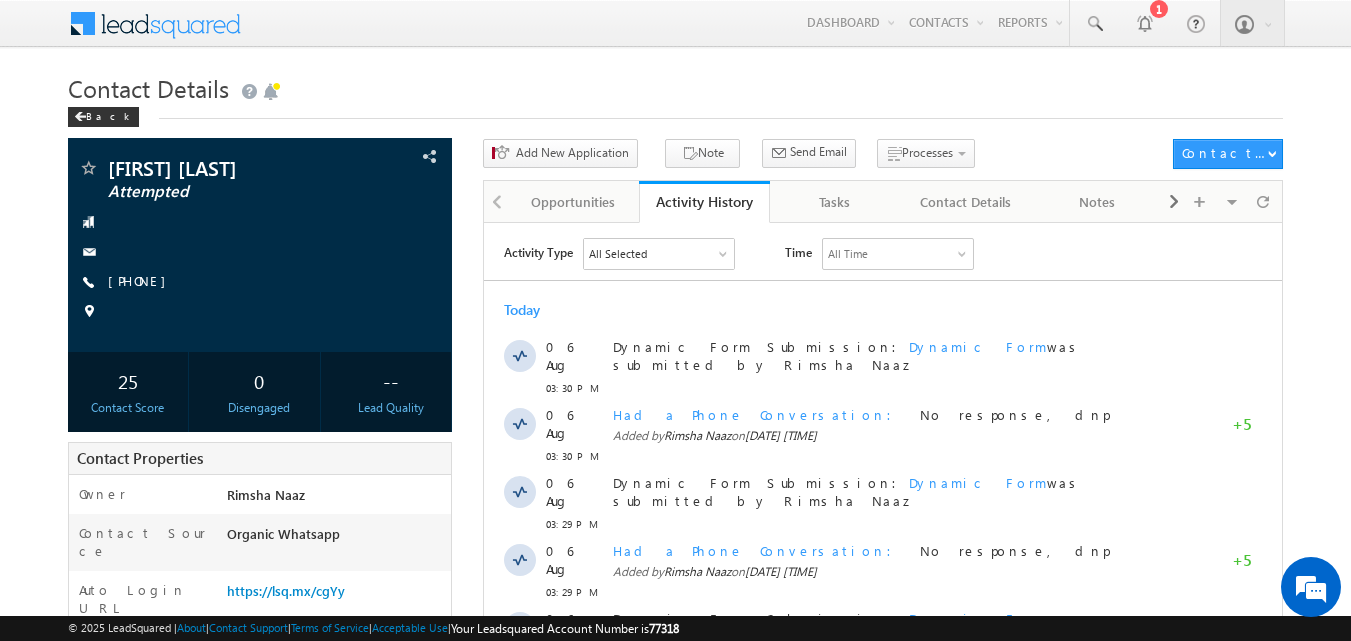 scroll, scrollTop: 0, scrollLeft: 0, axis: both 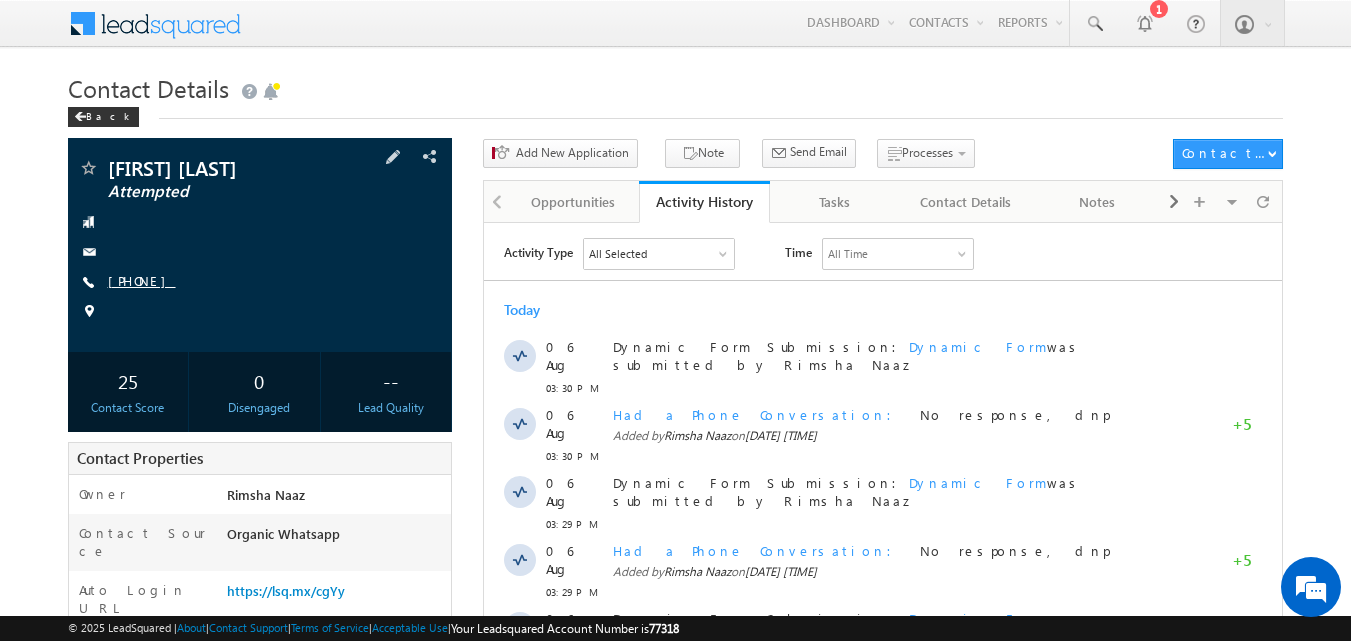 click on "[PHONE]" at bounding box center [142, 280] 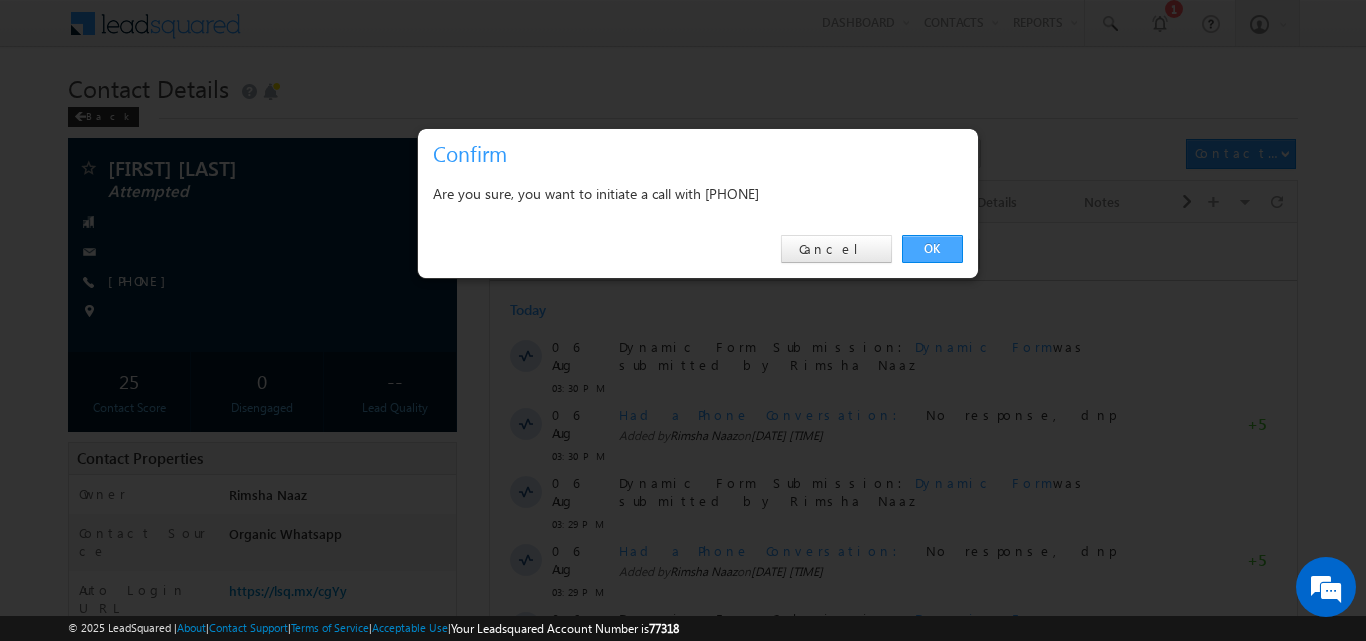 click on "OK" at bounding box center [932, 249] 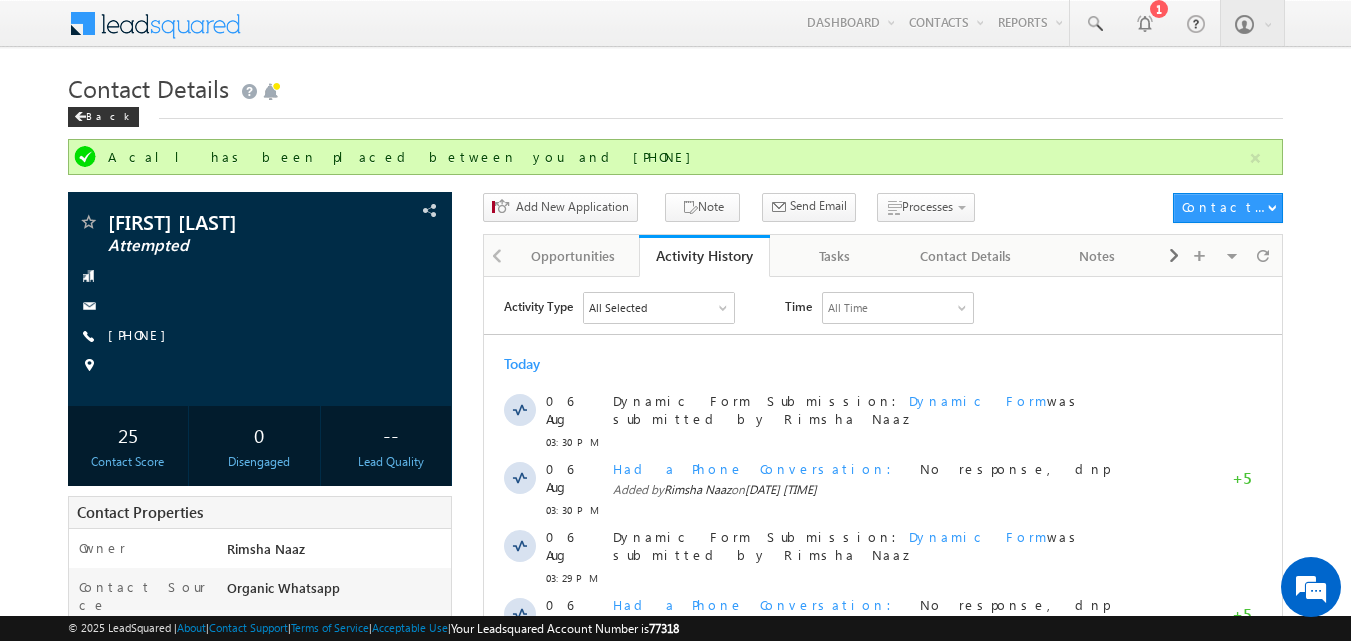 click on "Contact Details" at bounding box center (676, 86) 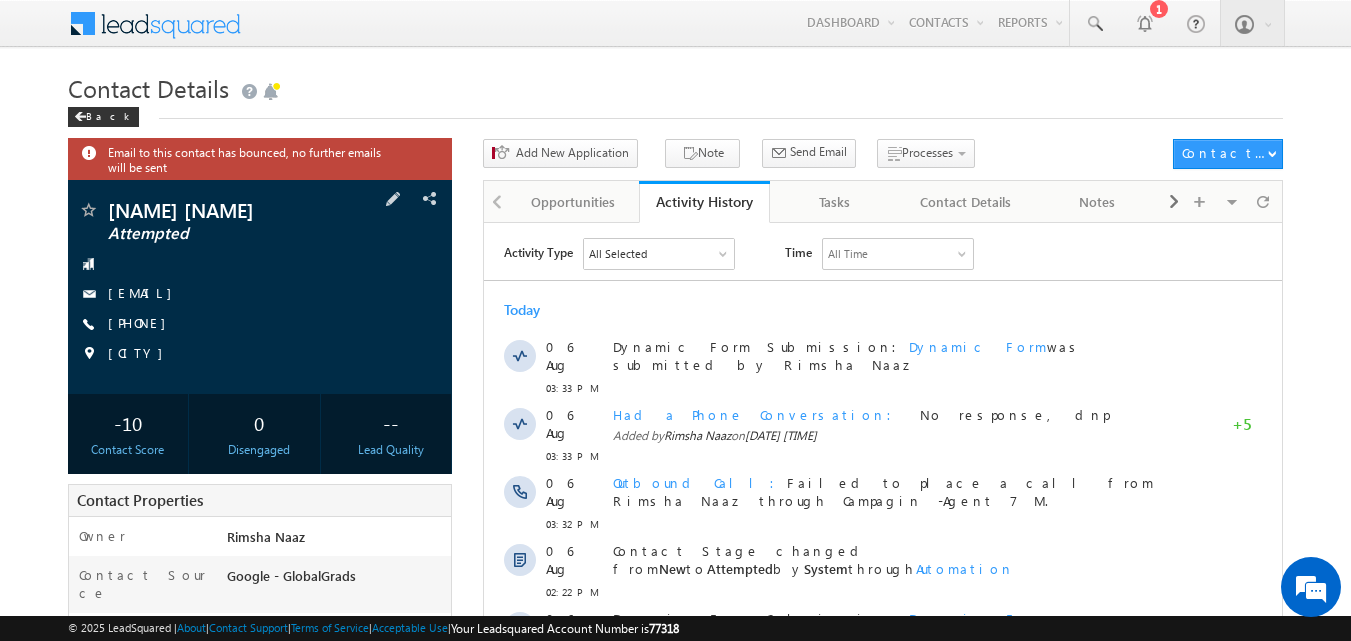 scroll, scrollTop: 0, scrollLeft: 0, axis: both 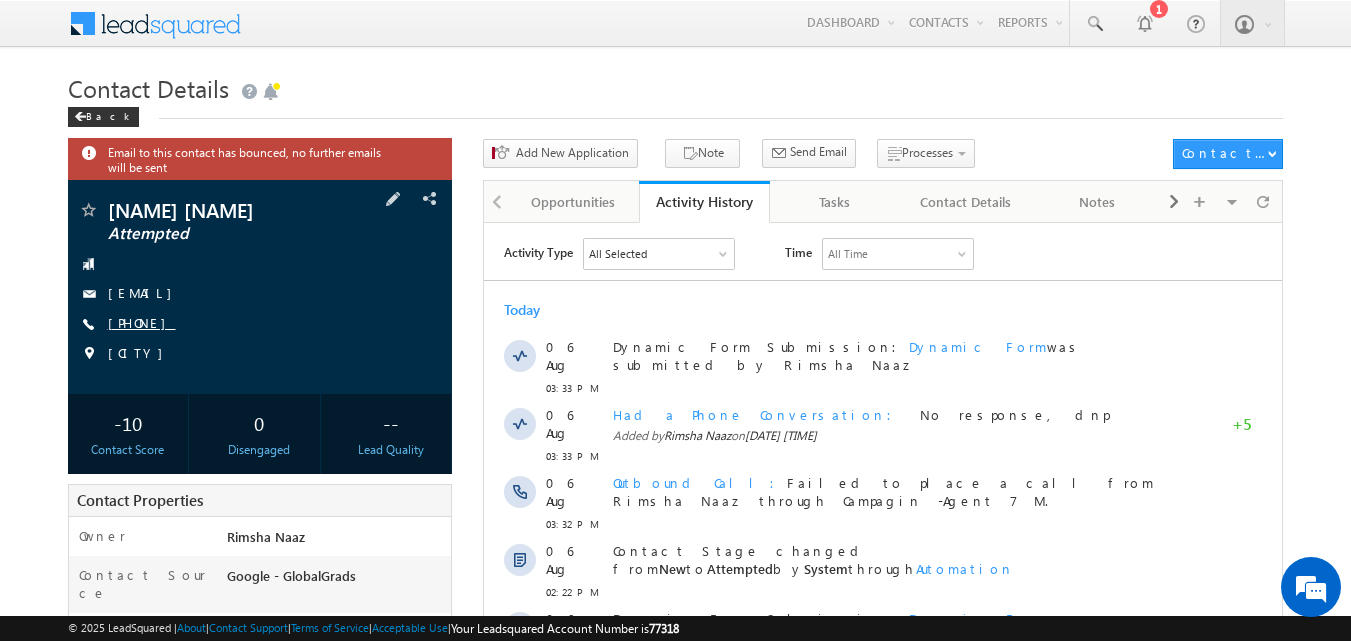 click on "[PHONE]" at bounding box center (142, 322) 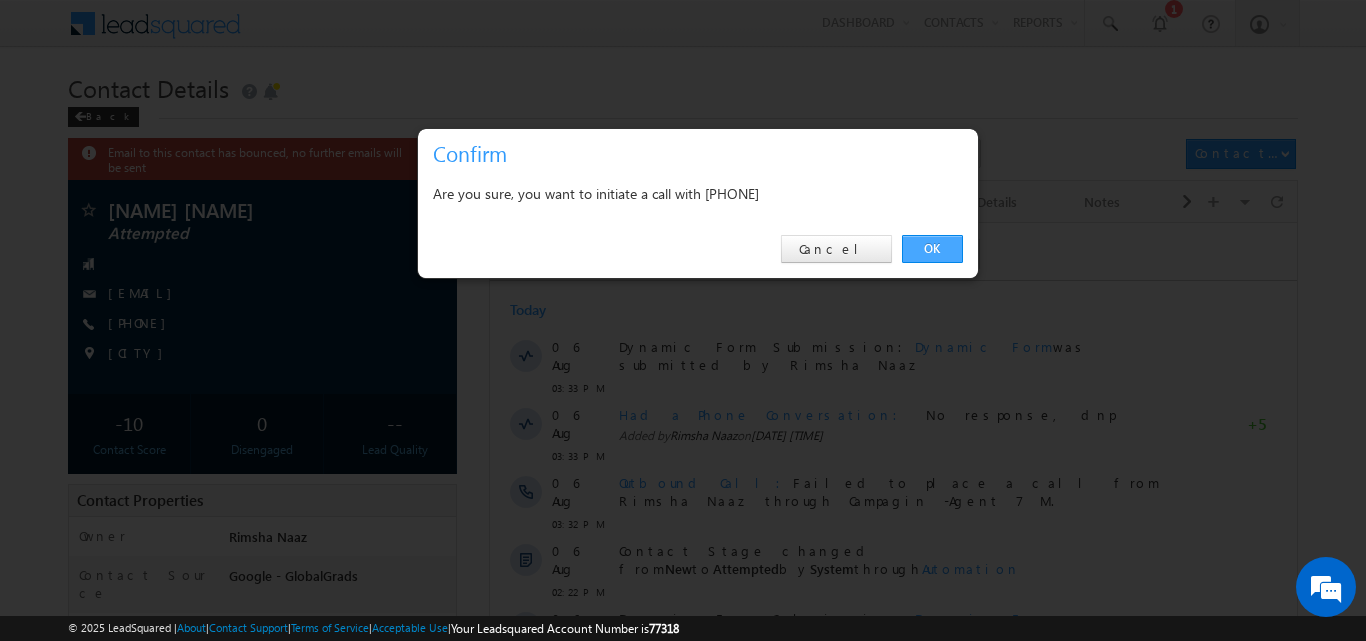 click on "OK" at bounding box center [932, 249] 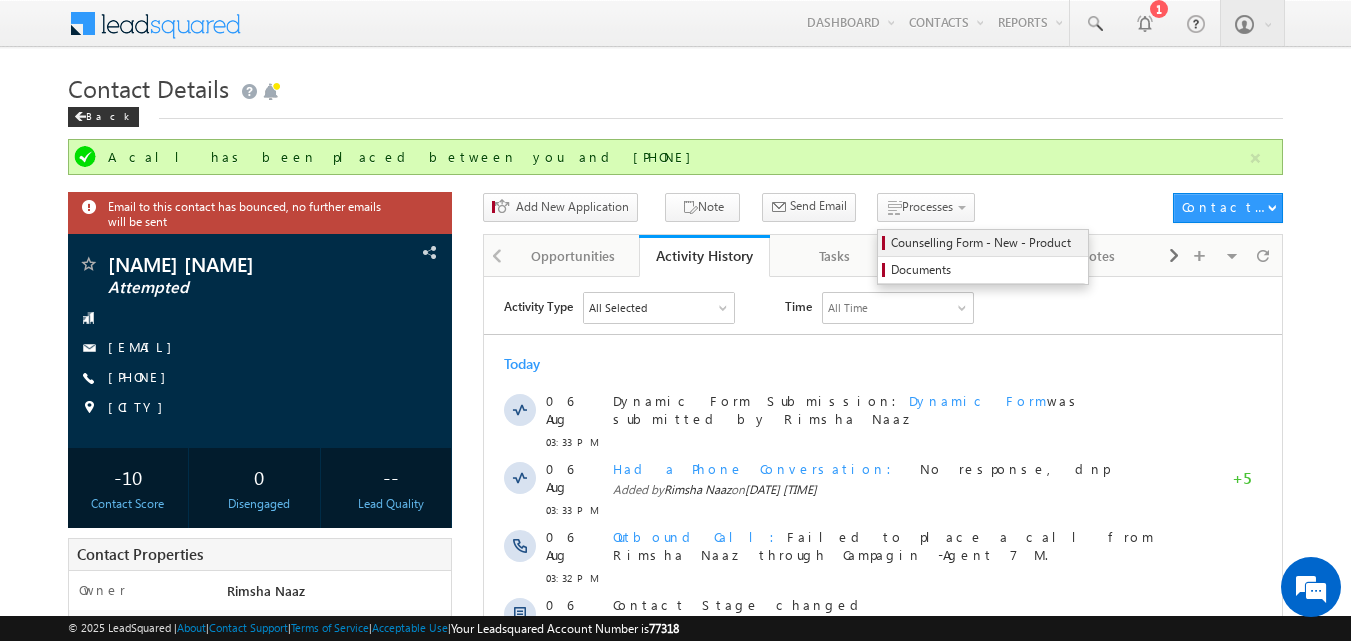 click on "Counselling Form - New - Product" at bounding box center [986, 243] 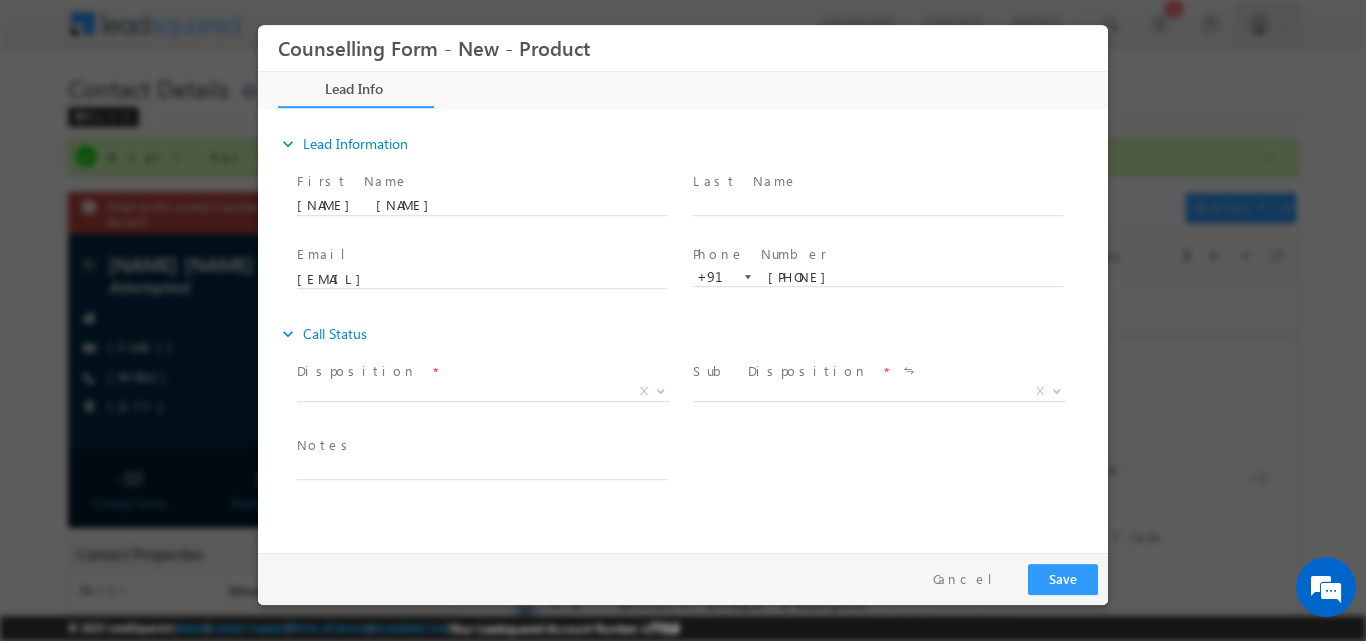 scroll, scrollTop: 0, scrollLeft: 0, axis: both 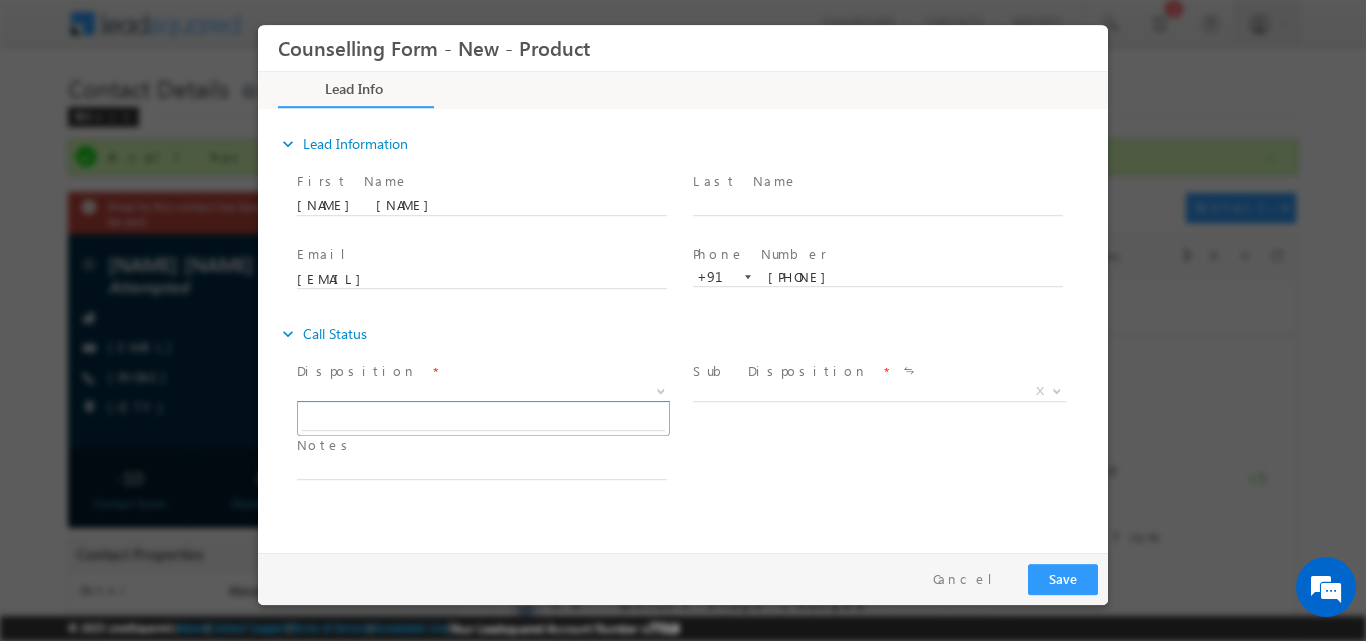 click at bounding box center (661, 389) 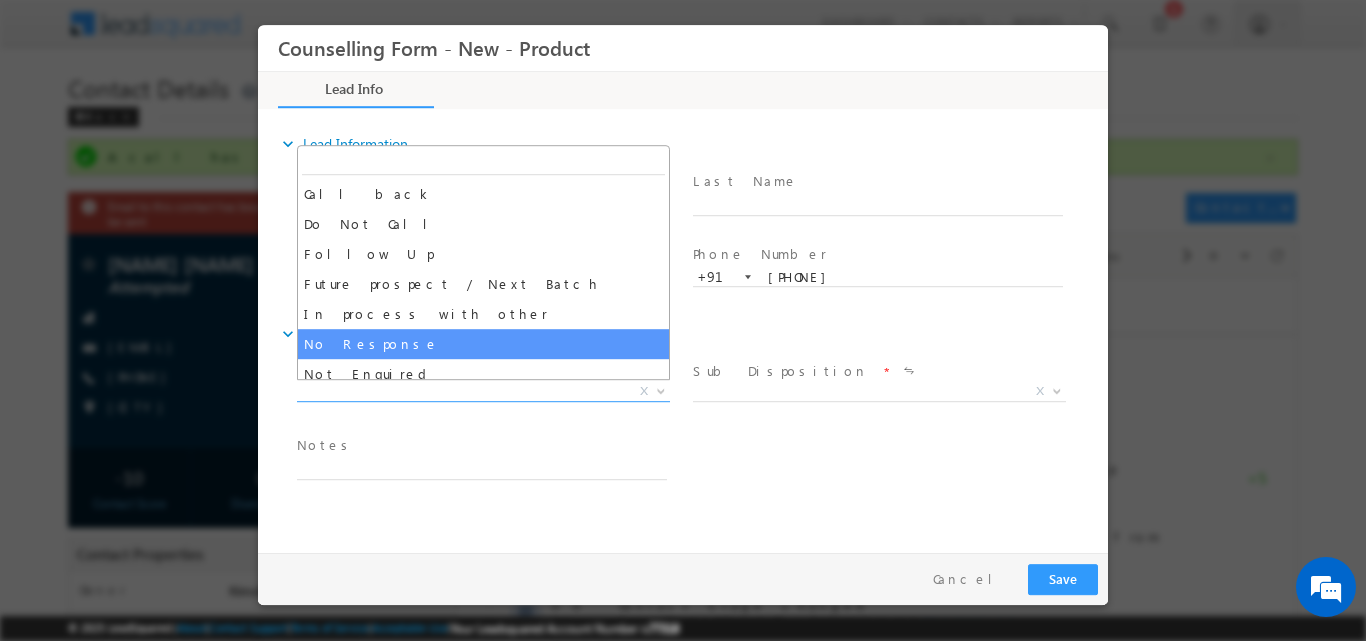 select on "No Response" 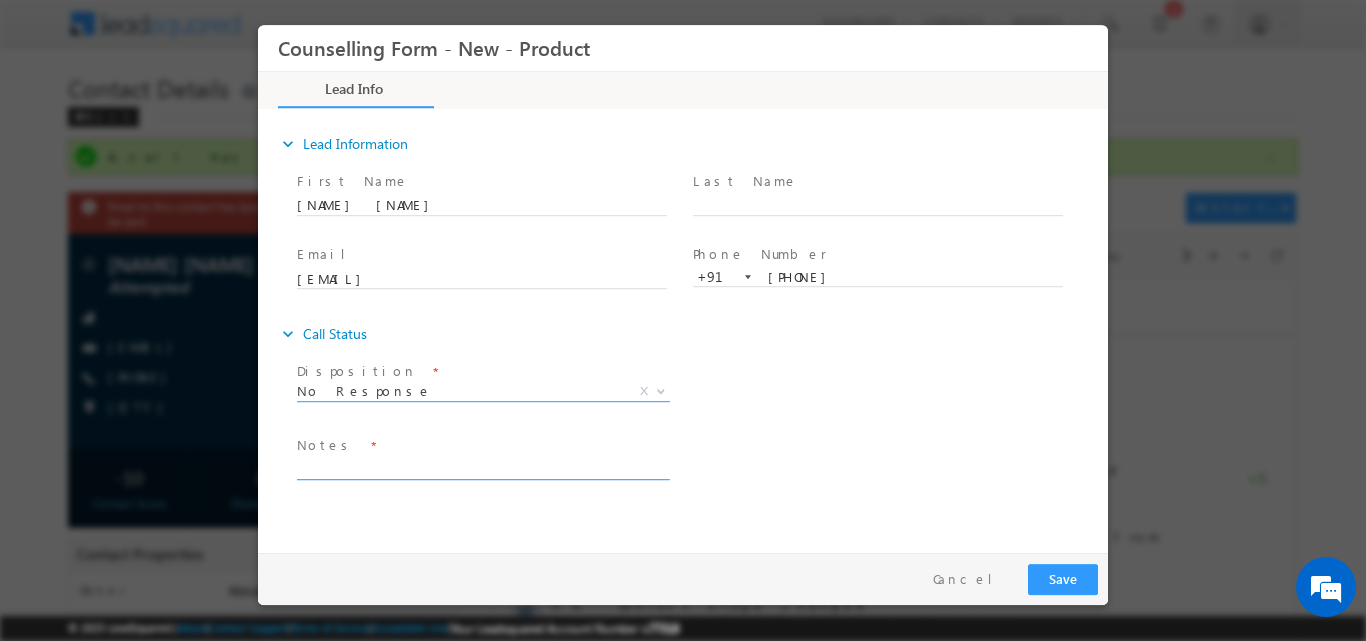 click at bounding box center (482, 467) 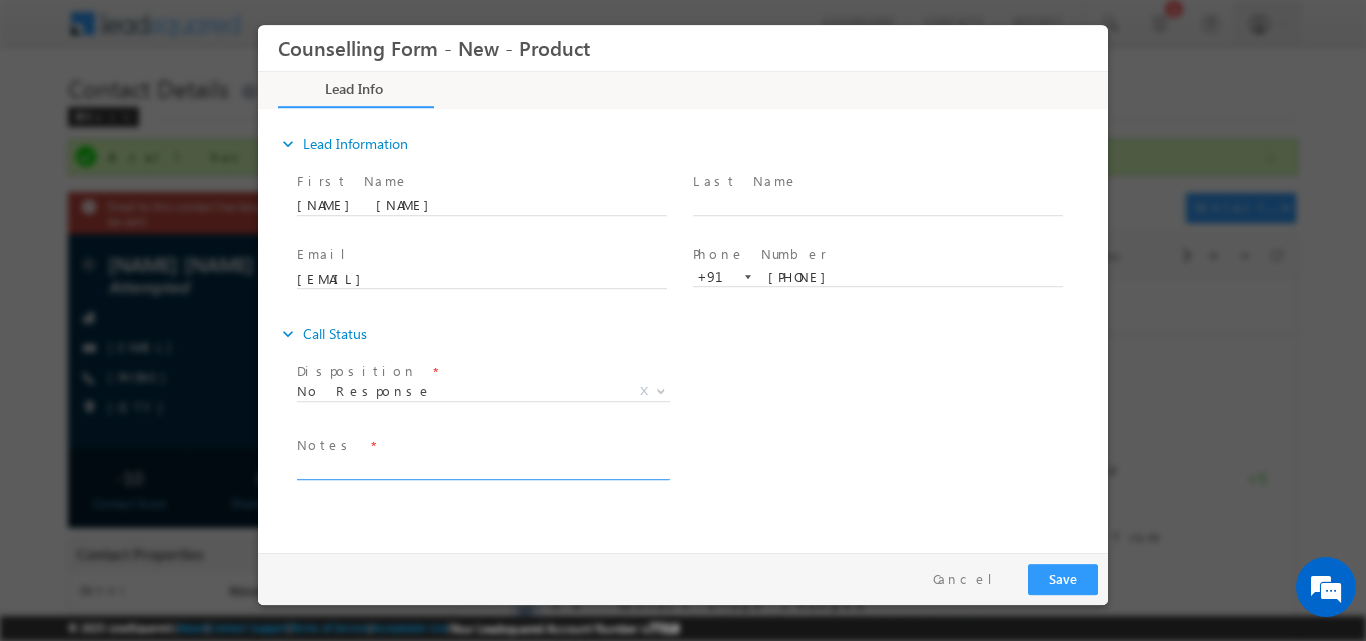 paste on "No response, dnp" 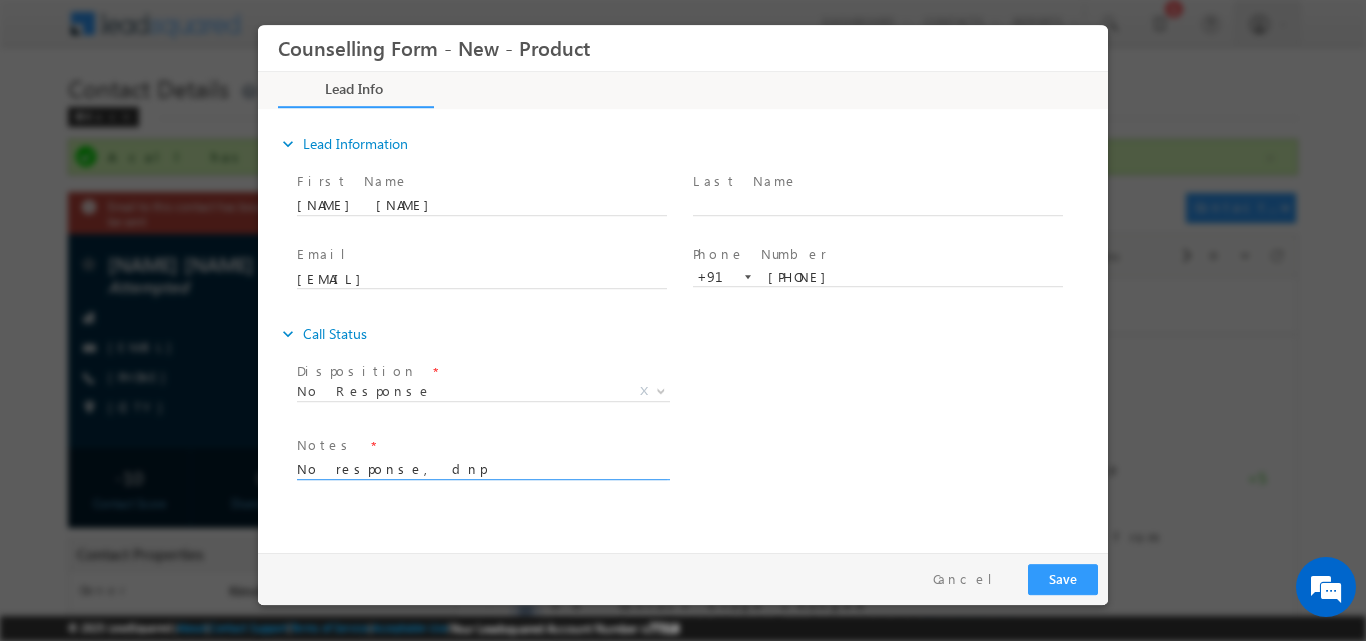 type on "No response, dnp" 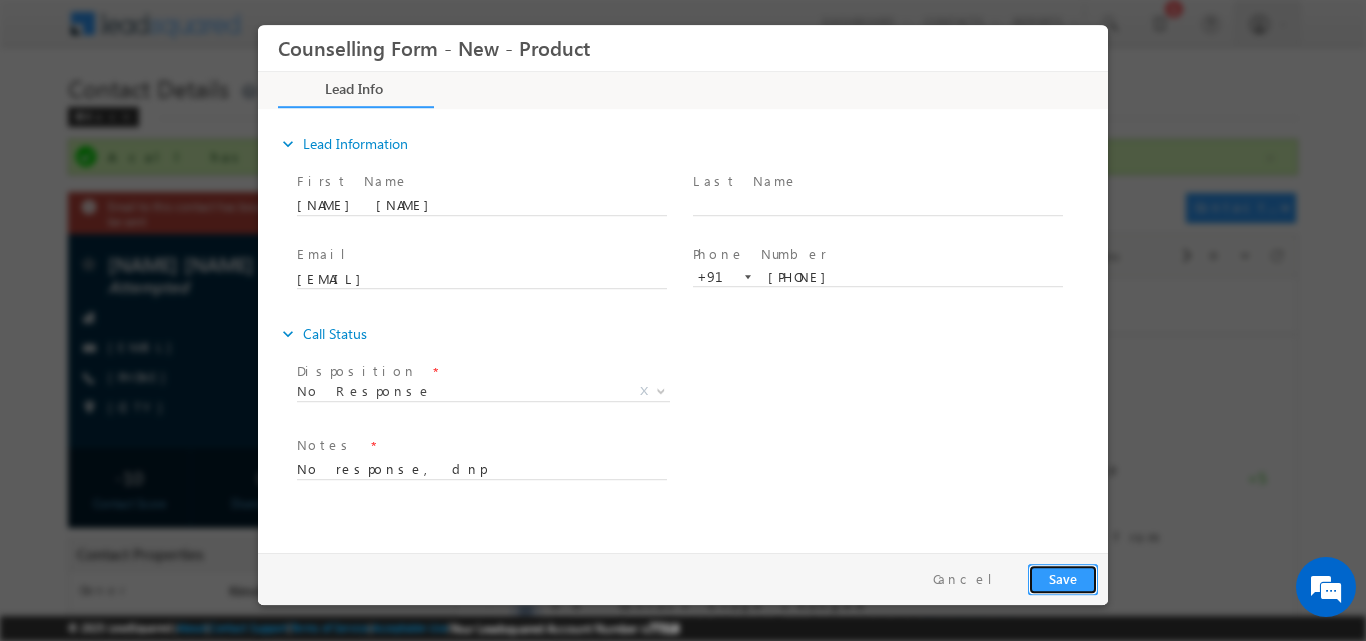 click on "Save" at bounding box center (1063, 578) 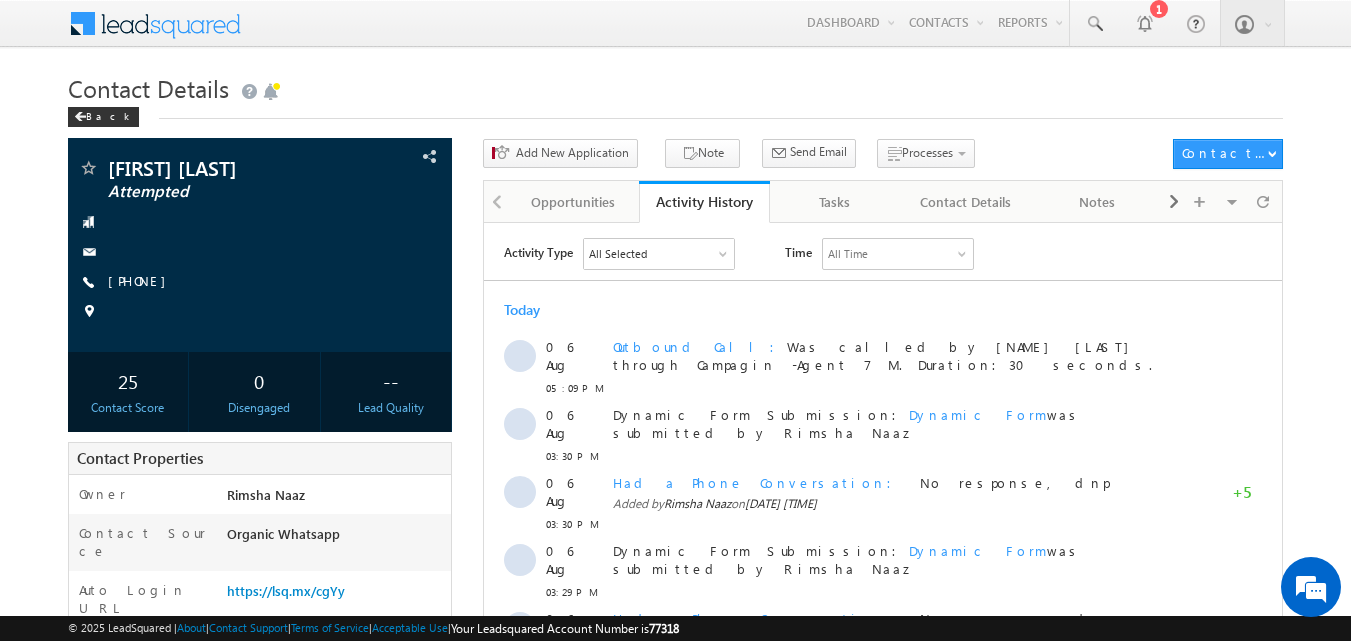 scroll, scrollTop: 0, scrollLeft: 0, axis: both 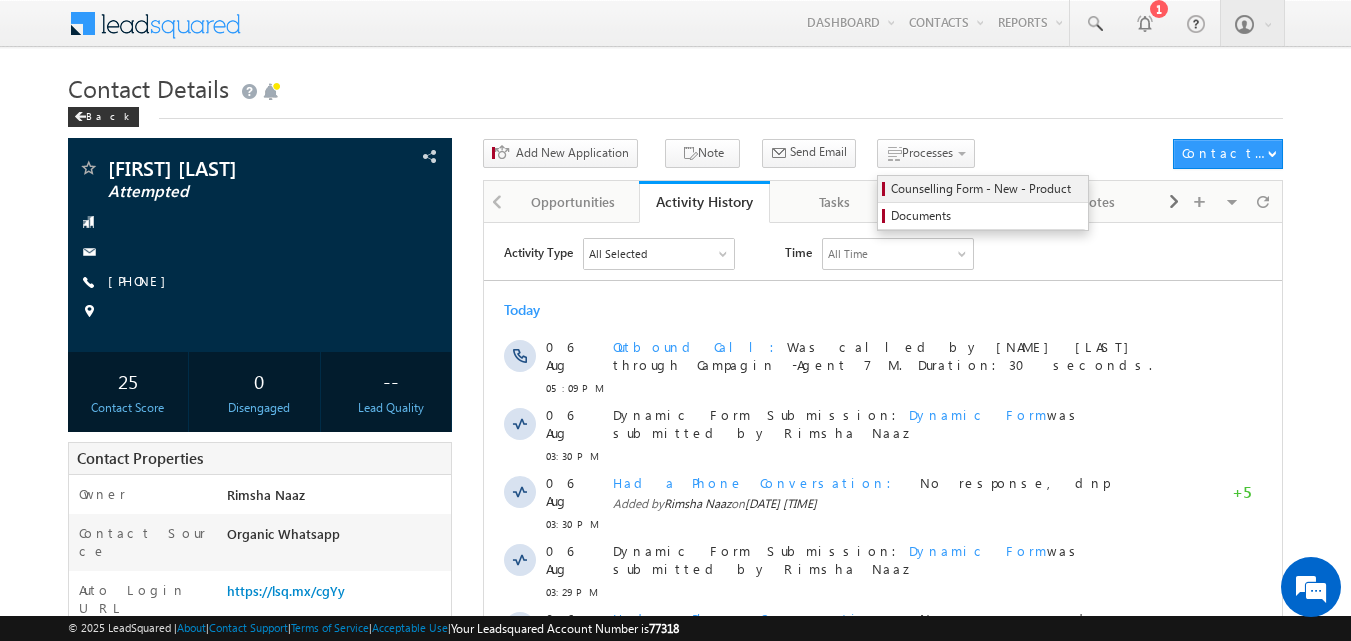 click on "Counselling Form - New - Product" at bounding box center (986, 189) 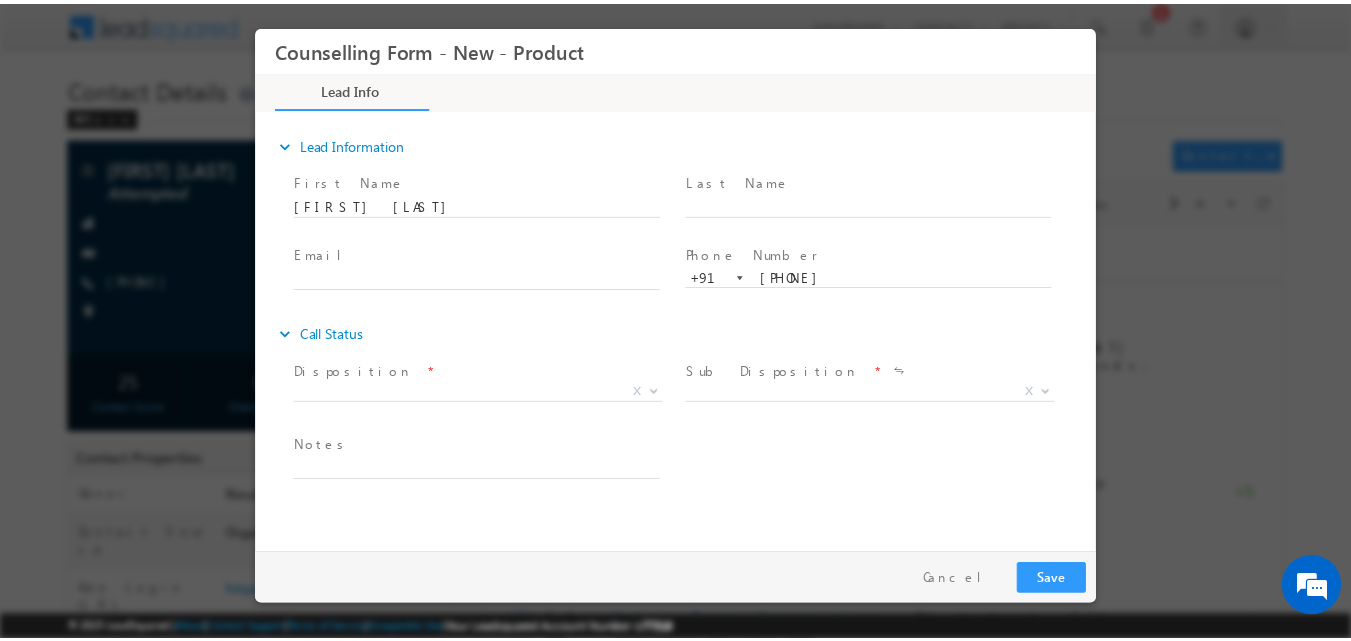 scroll, scrollTop: 0, scrollLeft: 0, axis: both 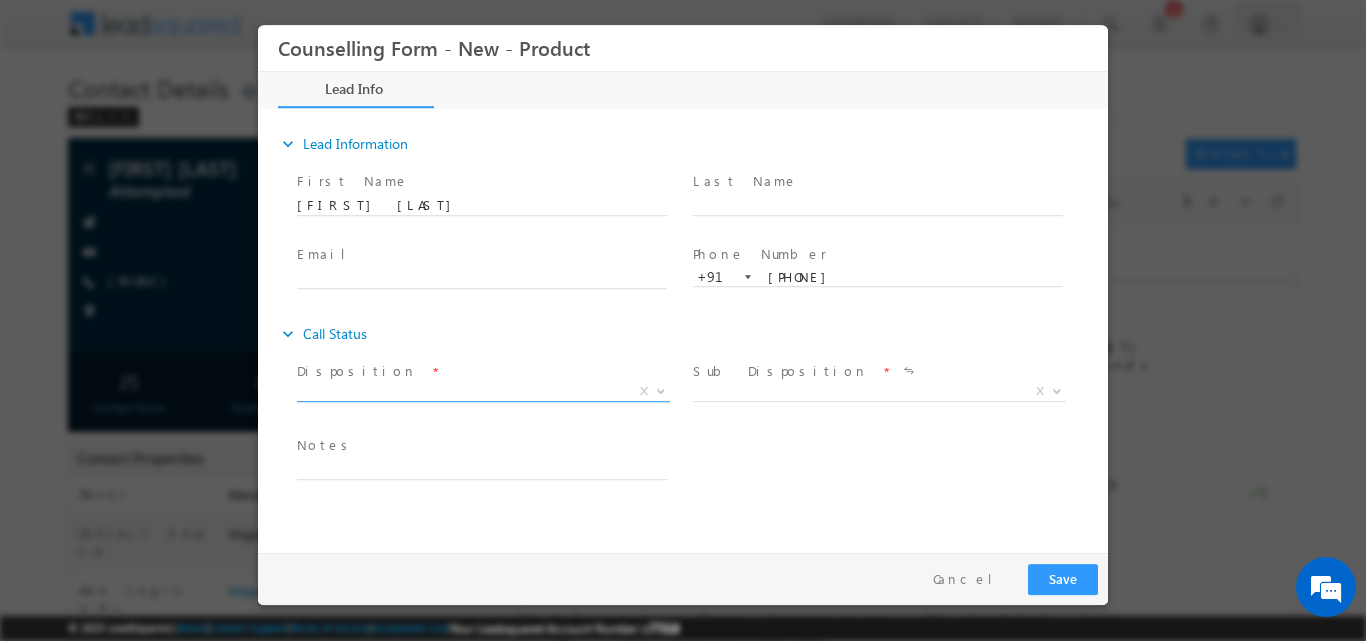 click at bounding box center [661, 389] 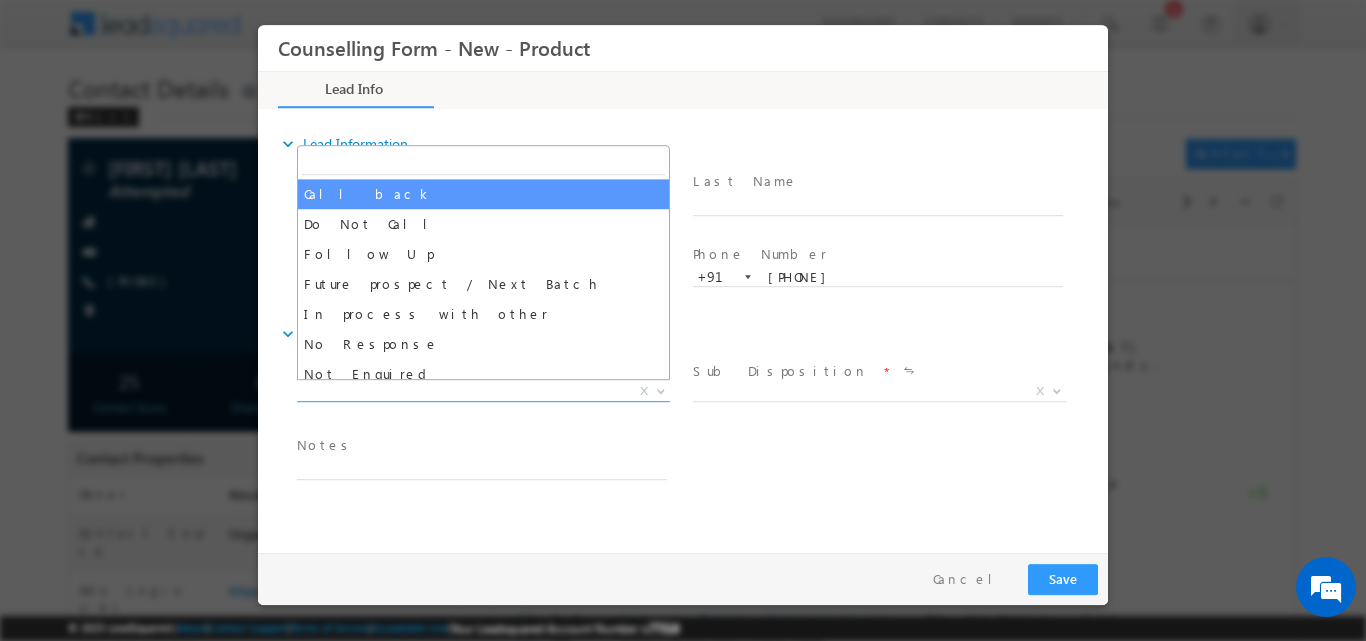 select on "Call back" 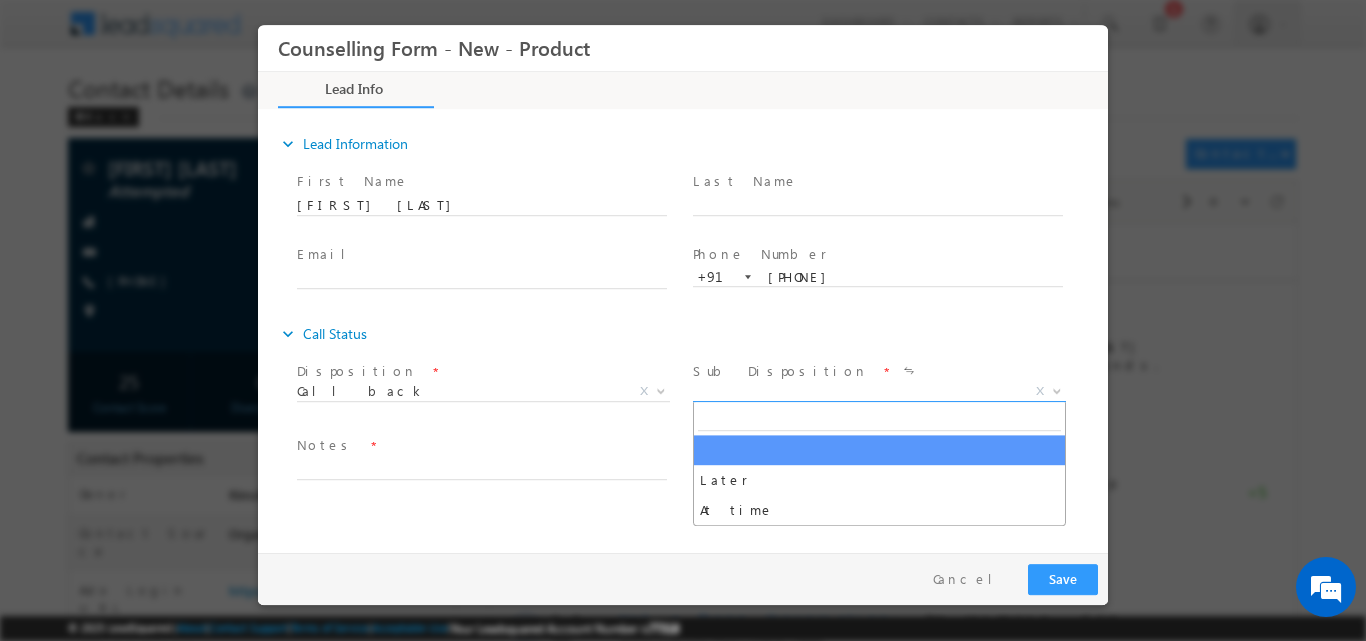 click at bounding box center (1057, 389) 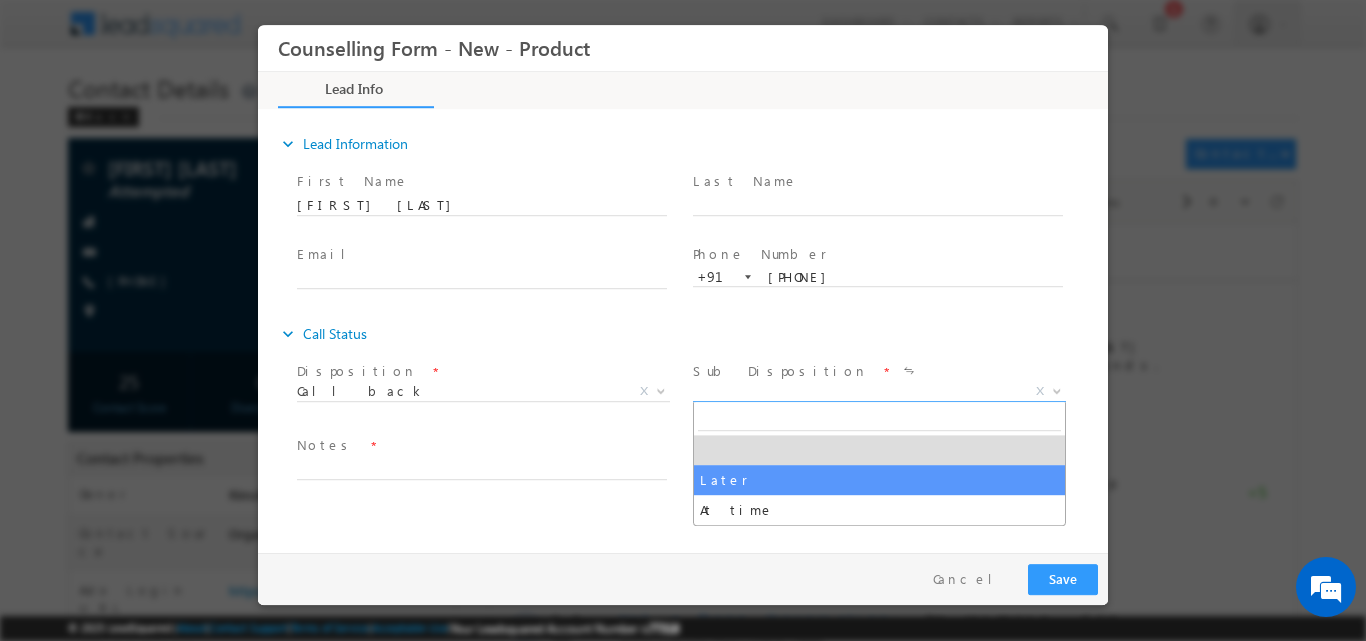 select on "Later" 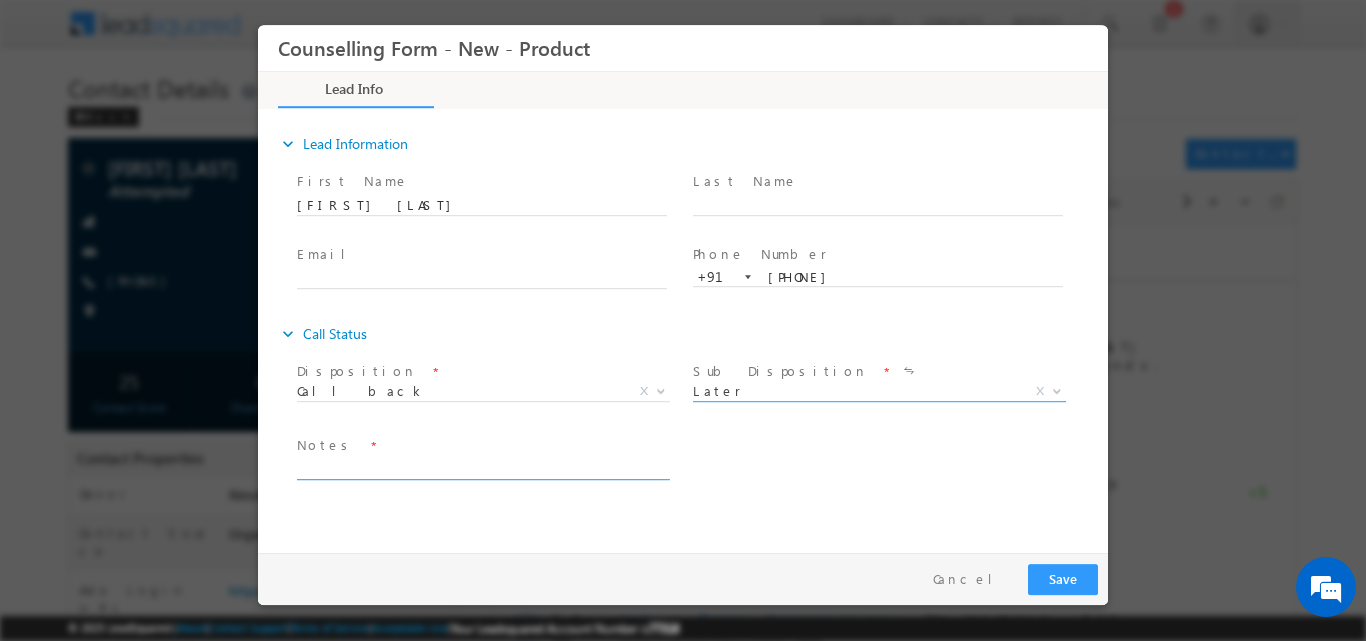 click at bounding box center (482, 467) 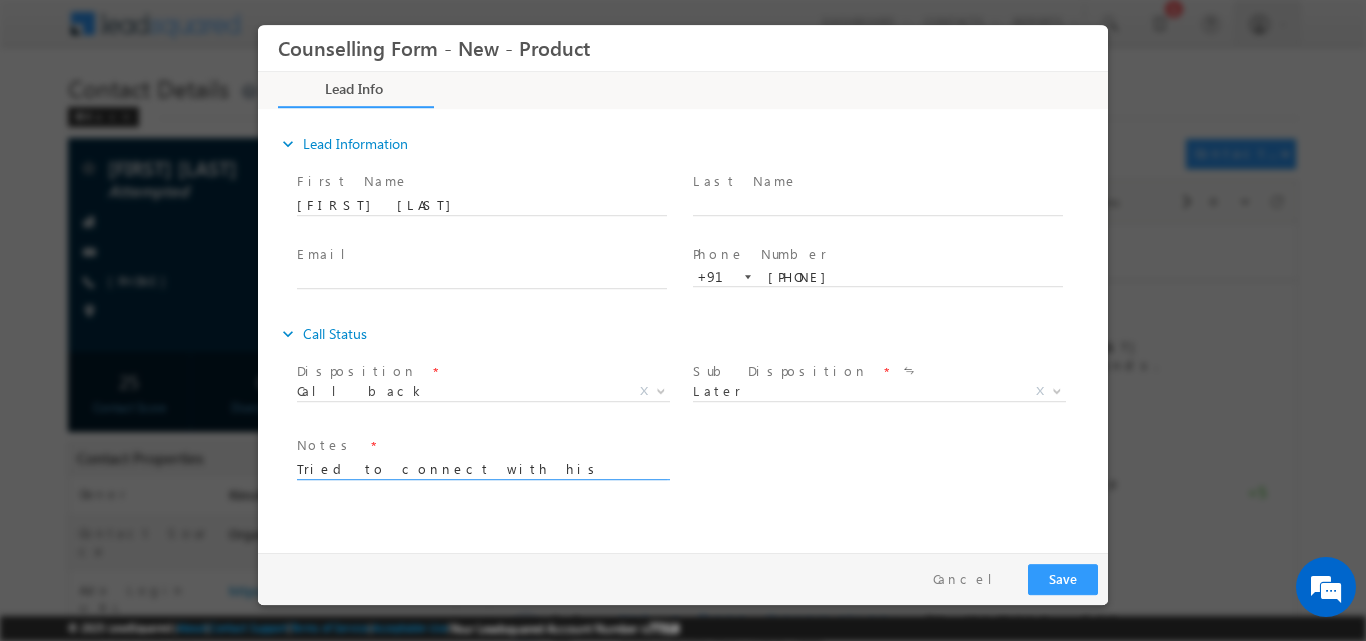 click on "Tried to connect with his brothw" at bounding box center (482, 467) 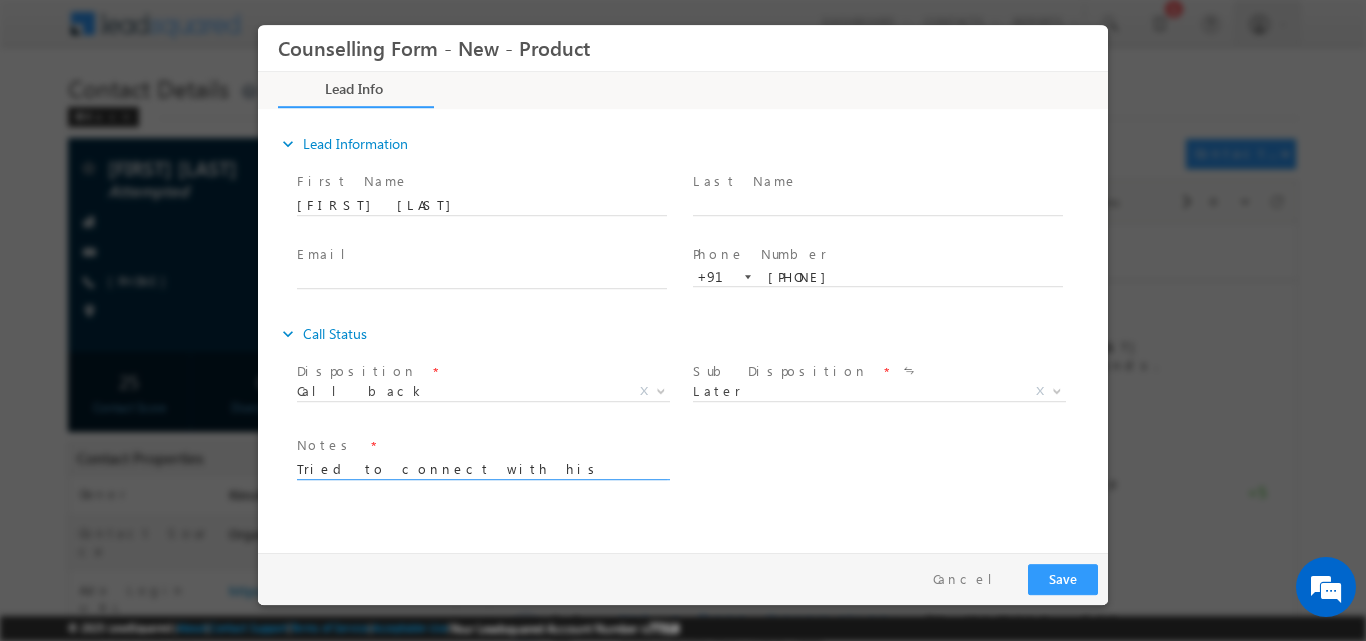 type on "Tried to connect with his brother but no response" 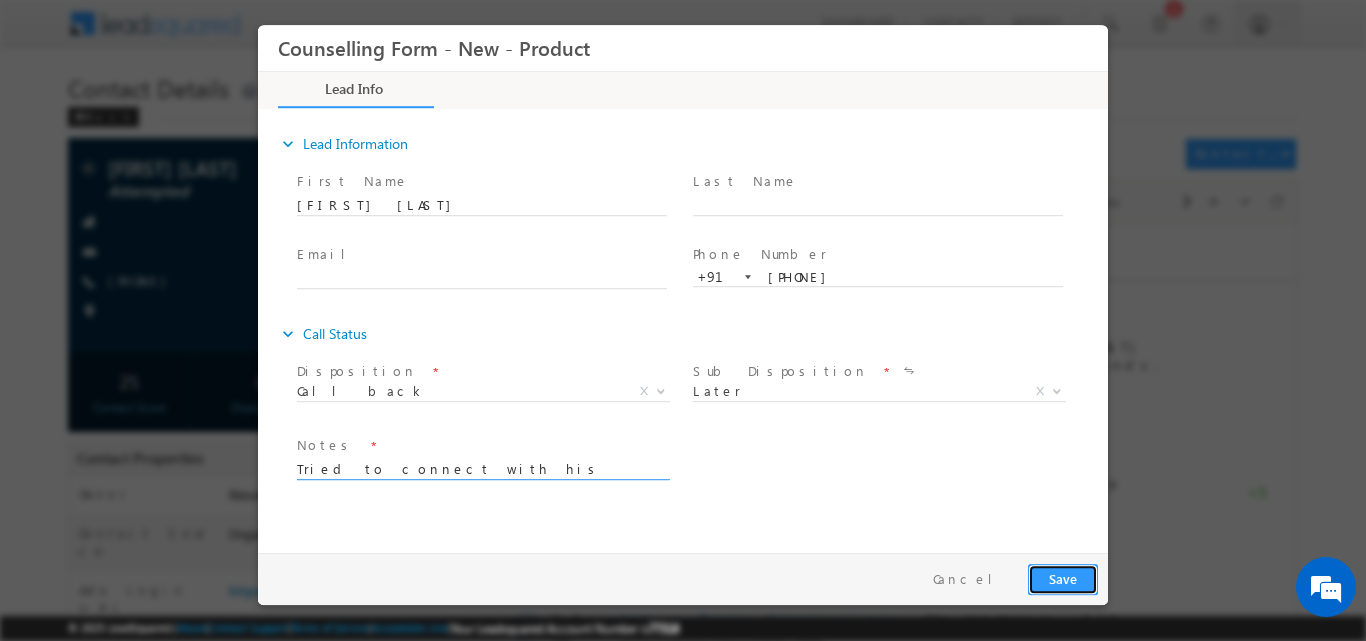 click on "Save" at bounding box center (1063, 578) 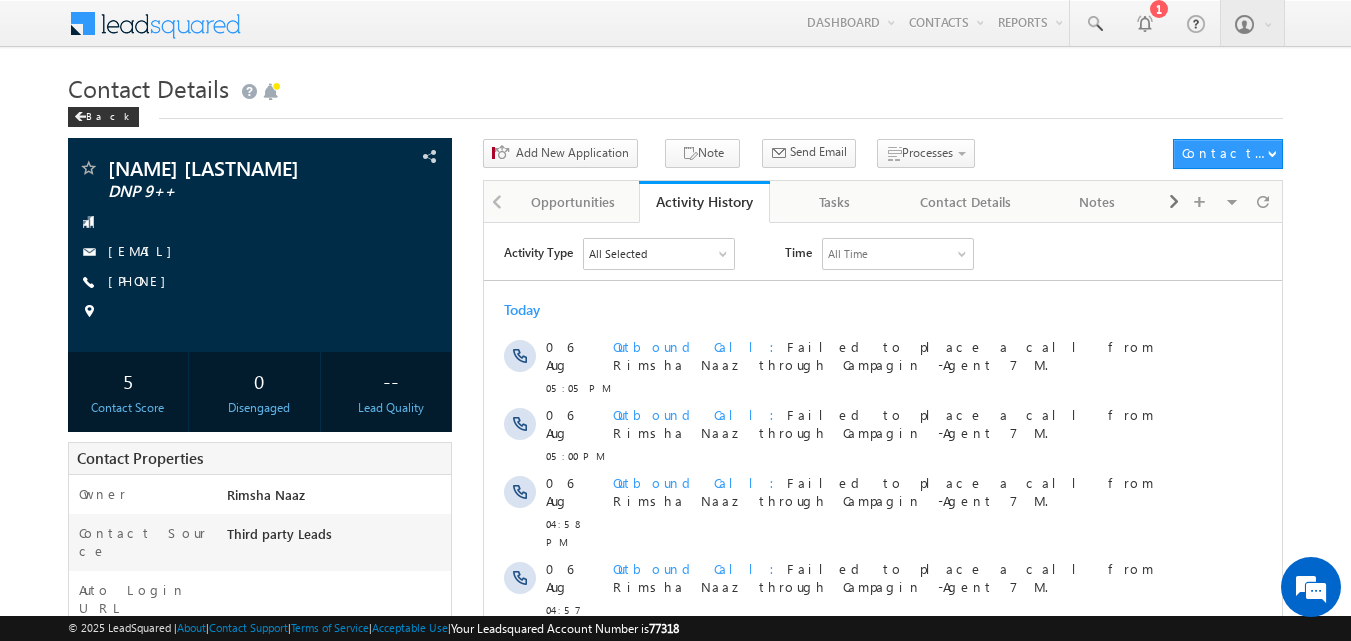 scroll, scrollTop: 0, scrollLeft: 0, axis: both 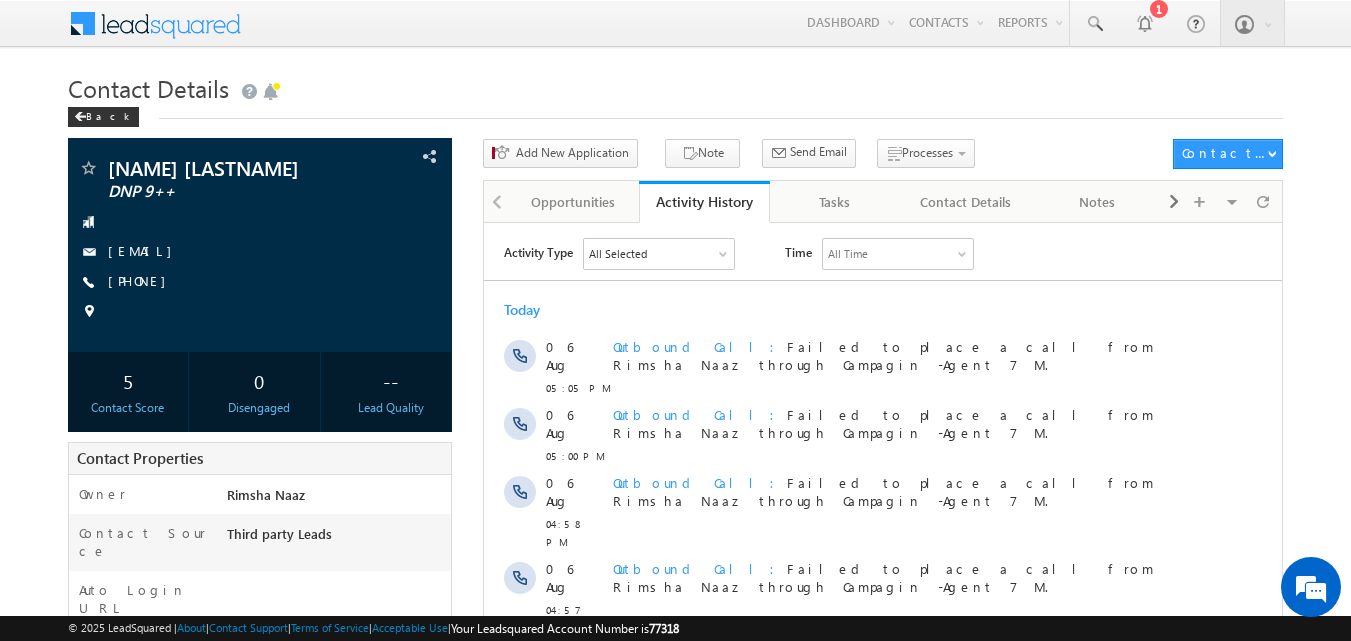 click on "Contact Details" at bounding box center (676, 86) 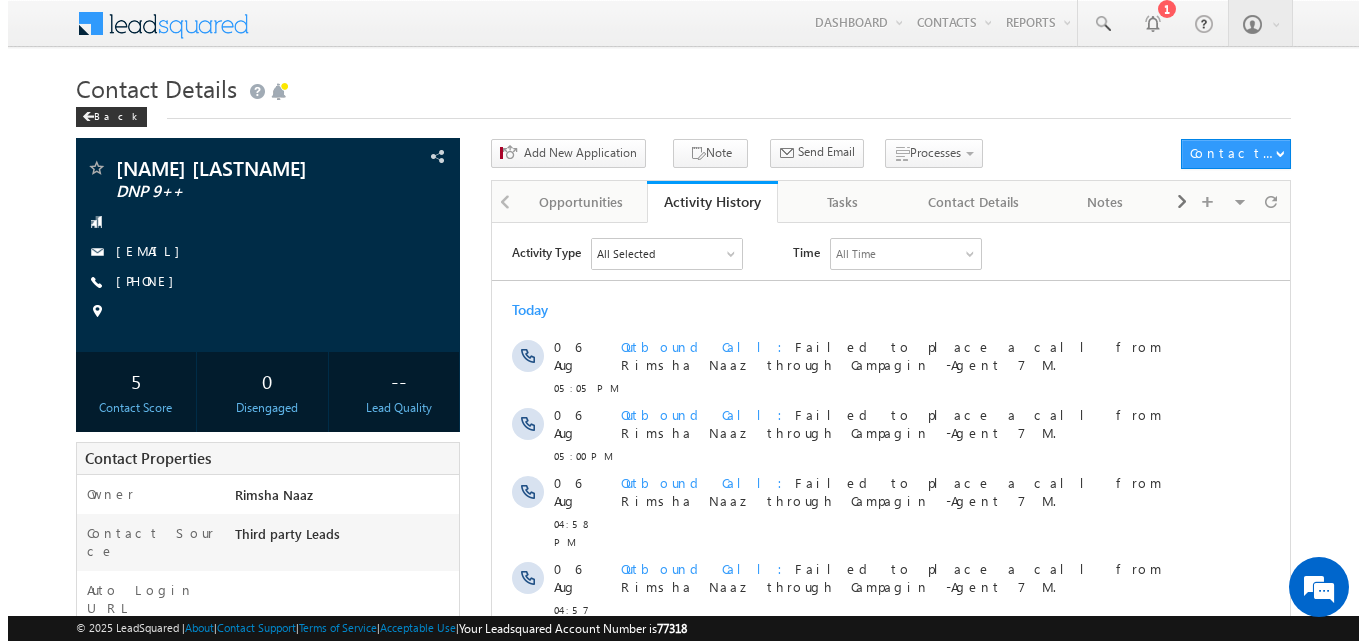 scroll, scrollTop: 0, scrollLeft: 0, axis: both 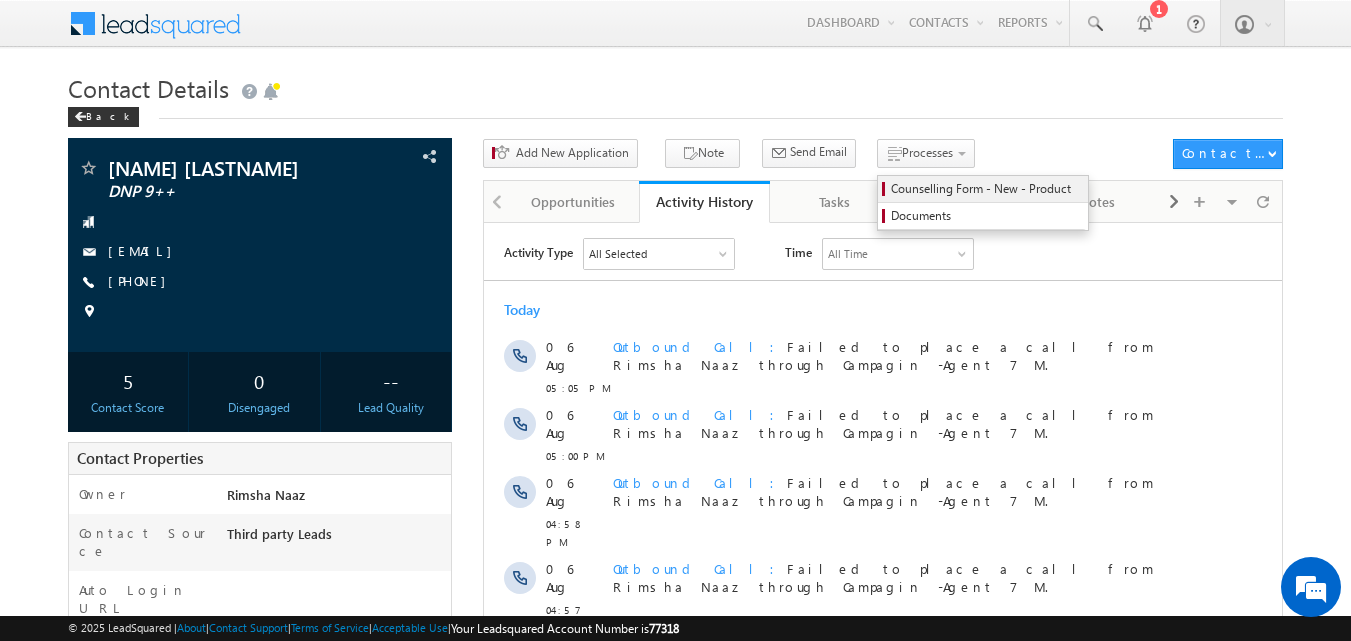 click on "Counselling Form - New - Product" at bounding box center [986, 189] 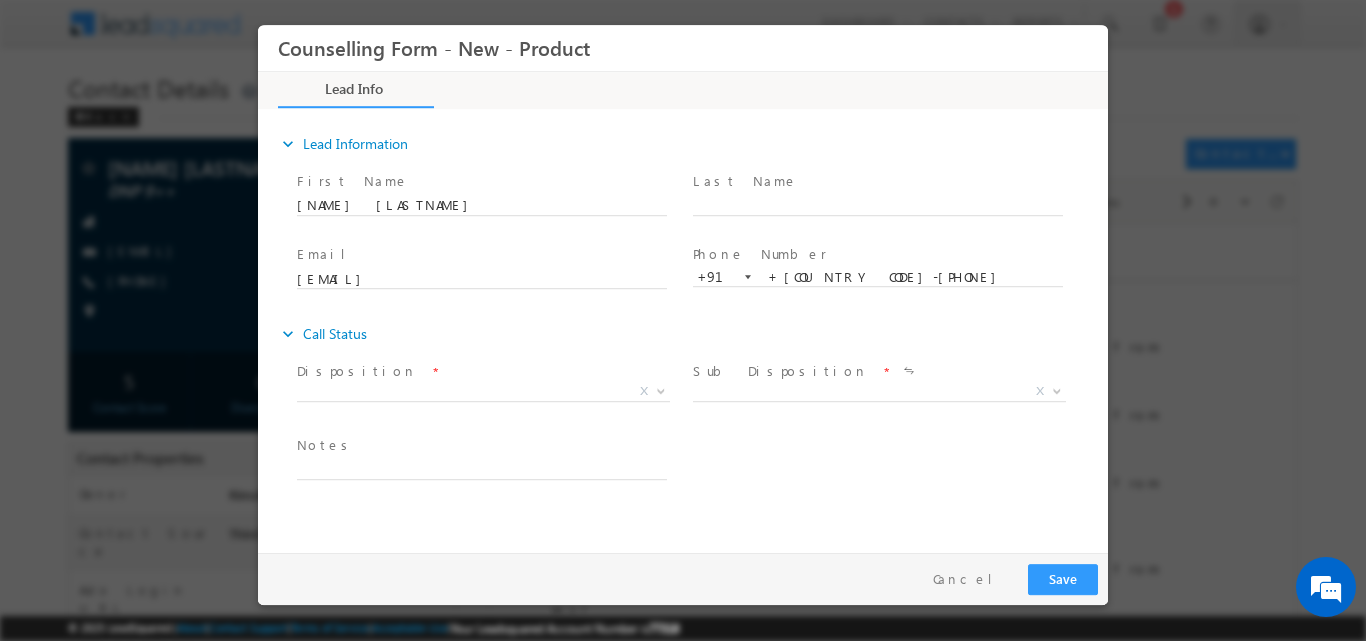 scroll, scrollTop: 0, scrollLeft: 0, axis: both 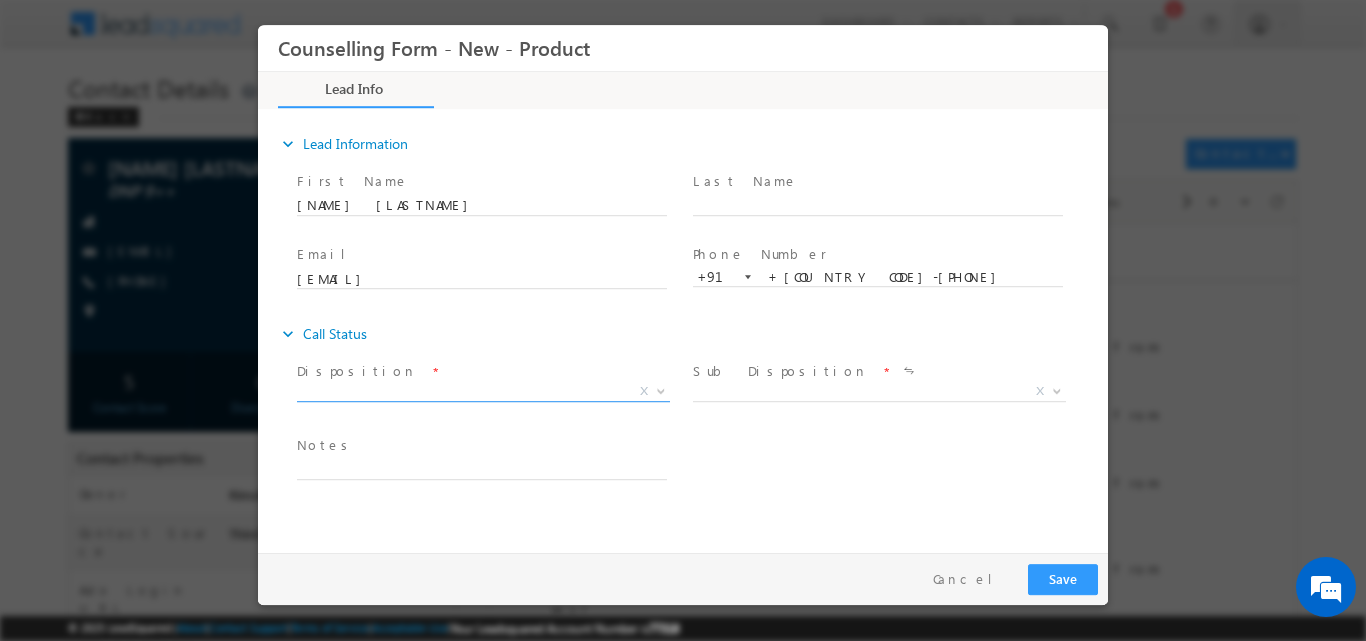 click at bounding box center (661, 389) 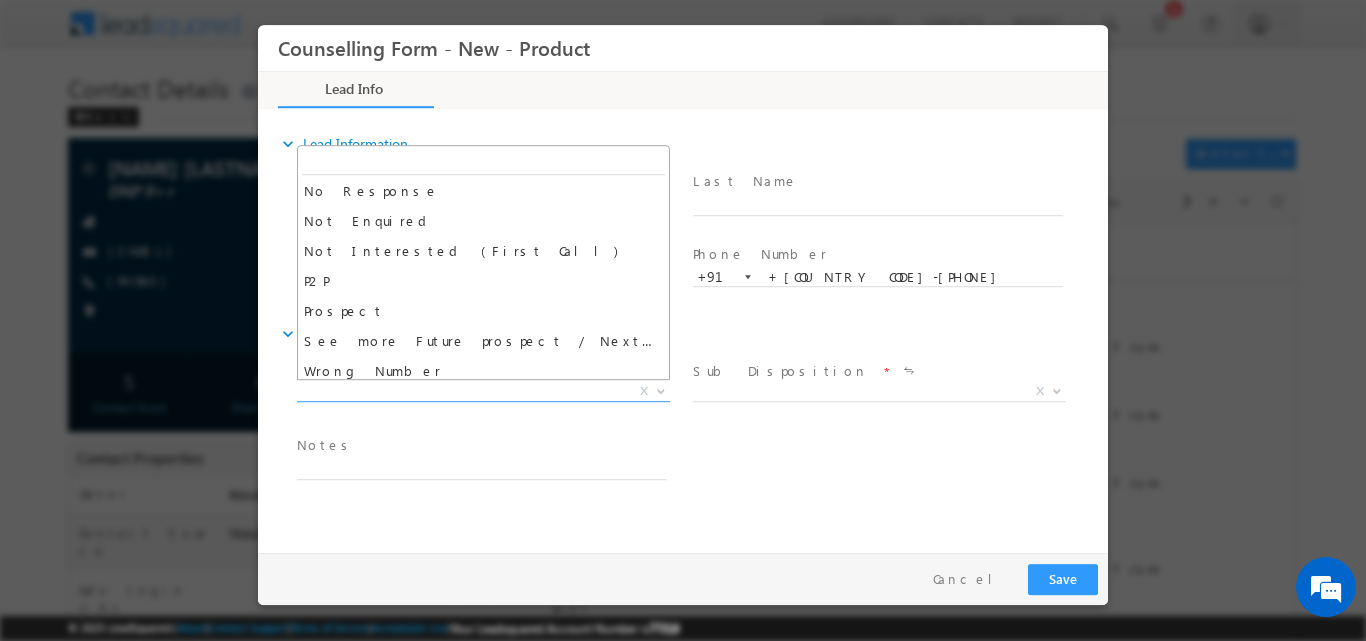 scroll, scrollTop: 160, scrollLeft: 0, axis: vertical 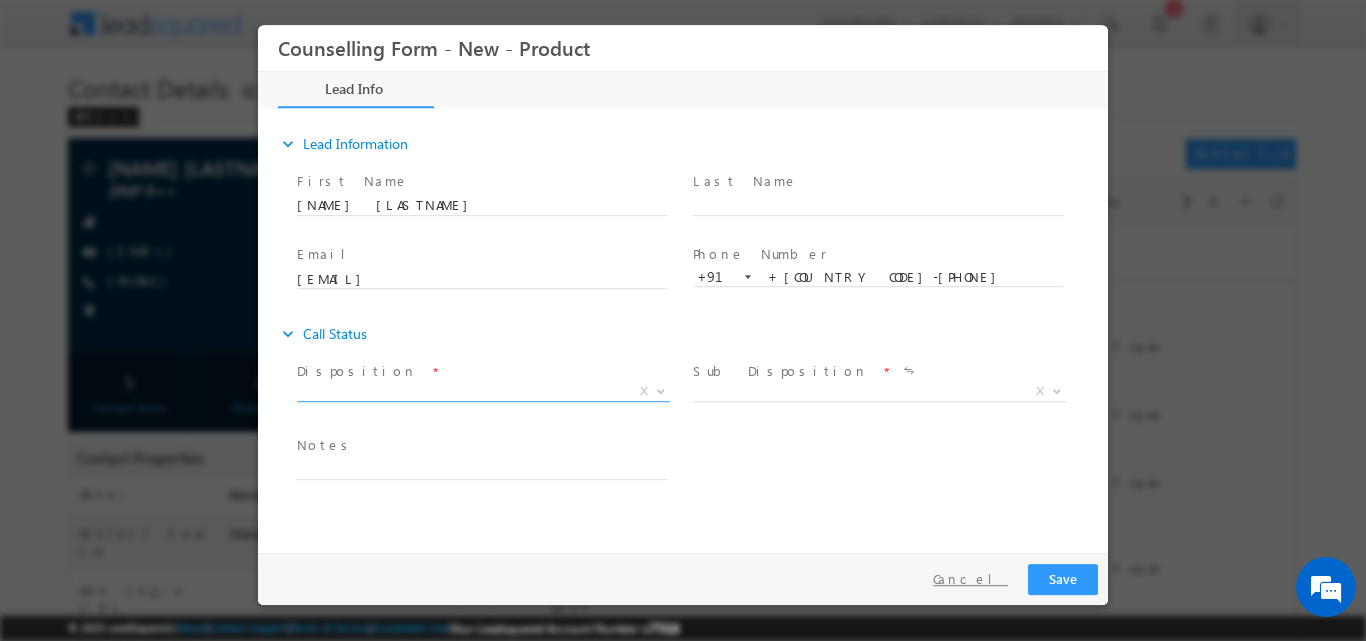 click on "Cancel" at bounding box center [970, 578] 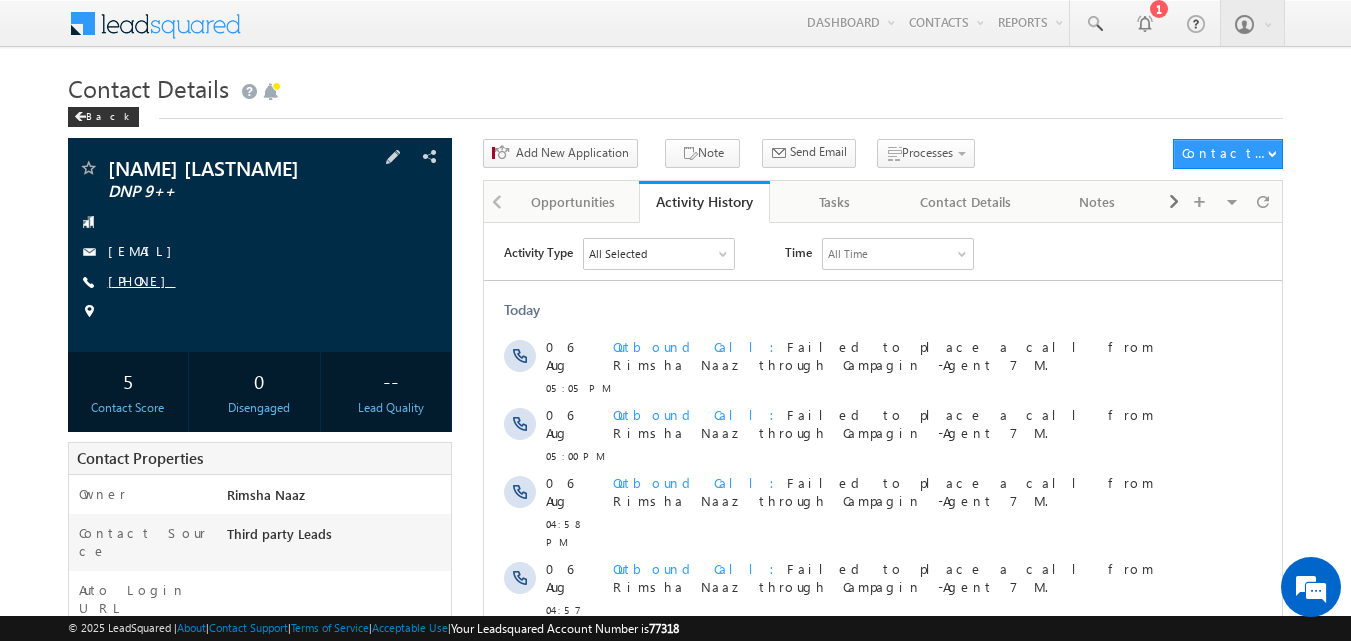 click on "[PHONE]" at bounding box center [142, 280] 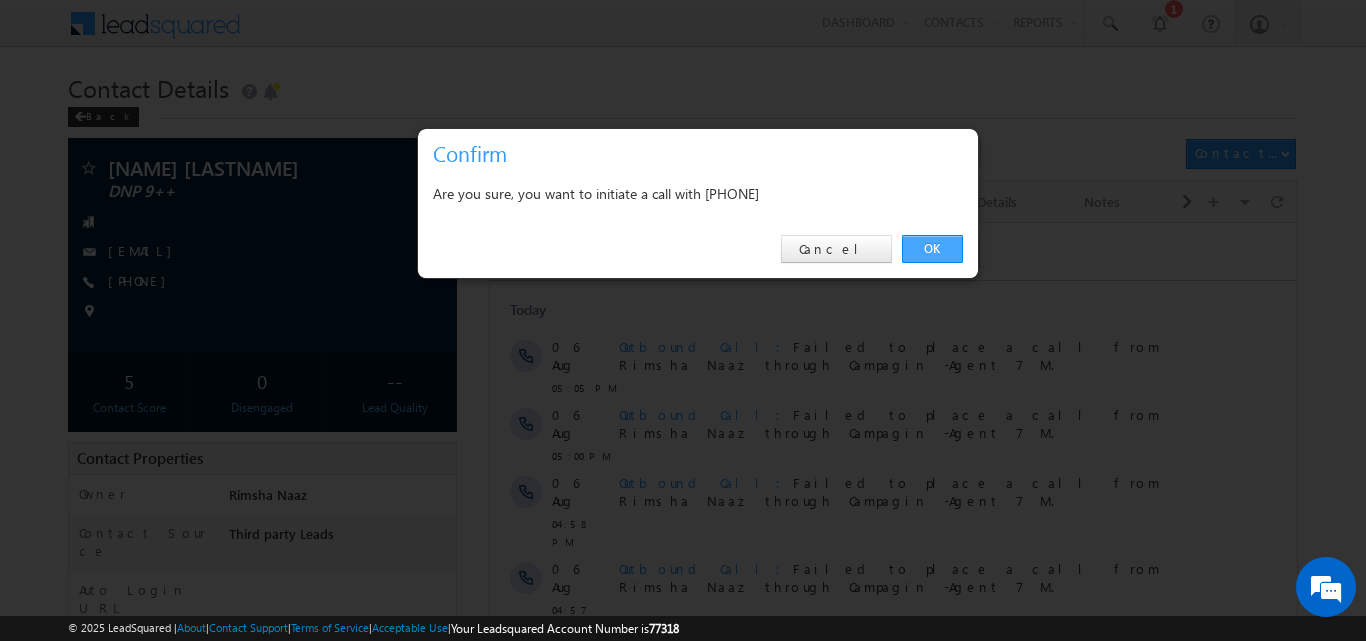 click on "OK" at bounding box center (932, 249) 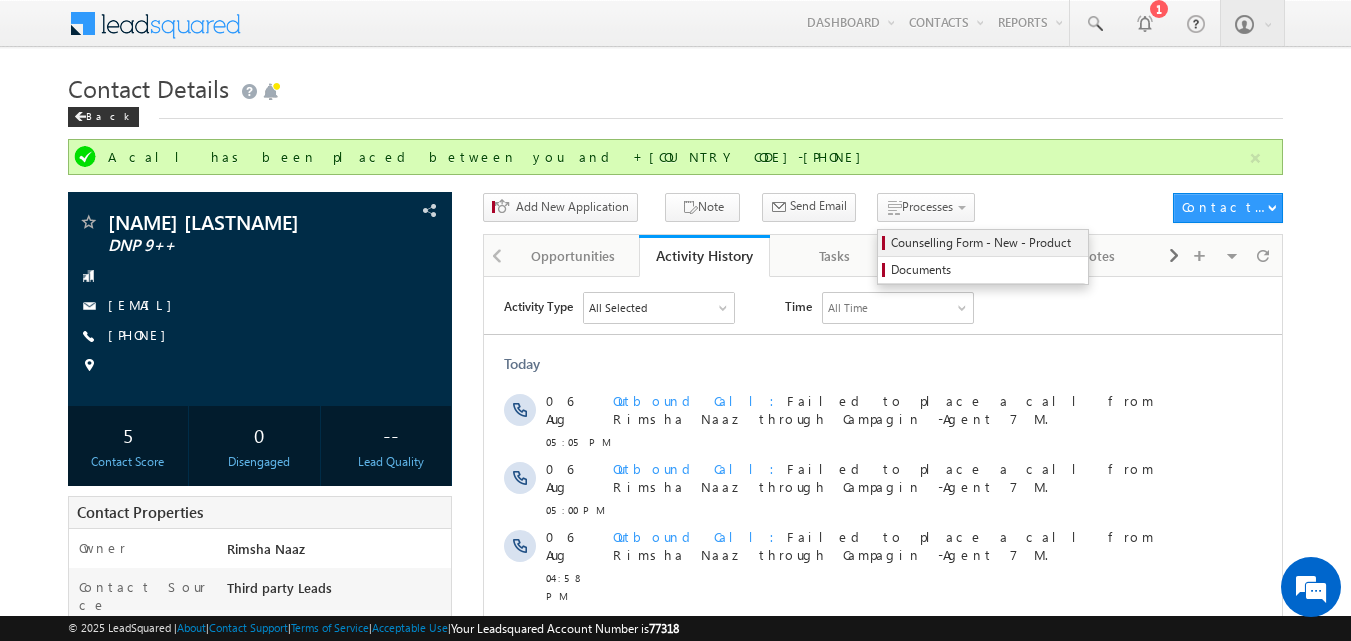 click on "Counselling Form - New - Product" at bounding box center [986, 243] 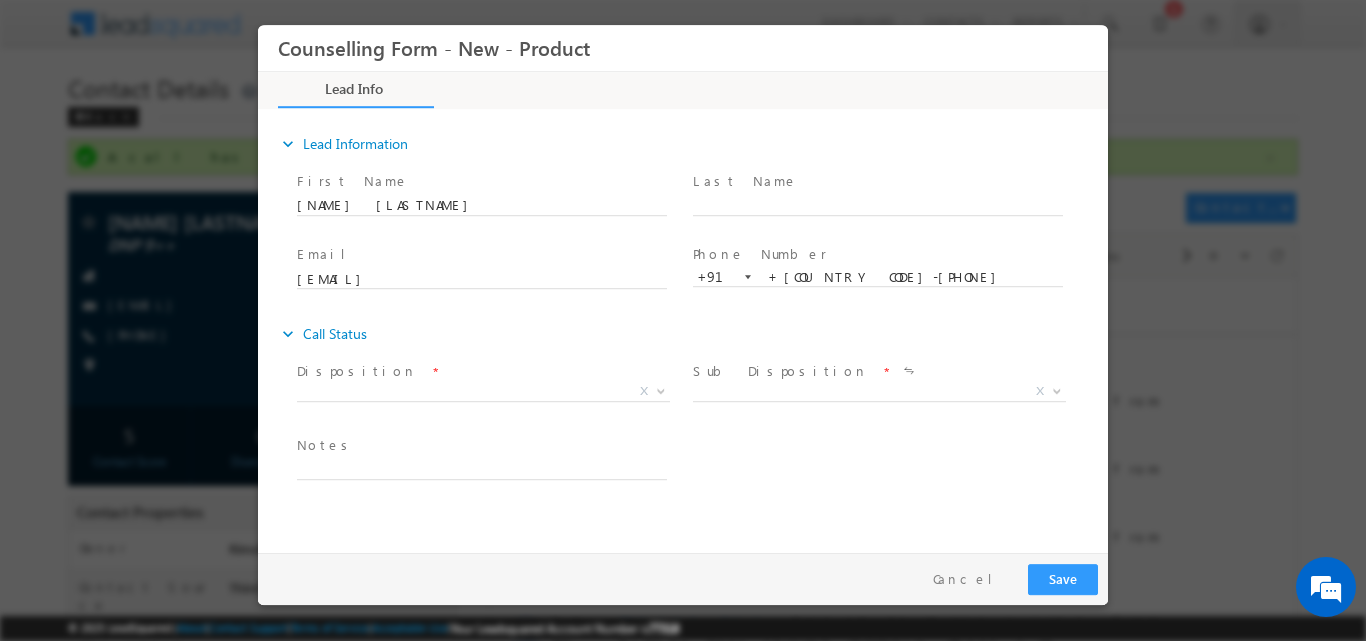 scroll, scrollTop: 0, scrollLeft: 0, axis: both 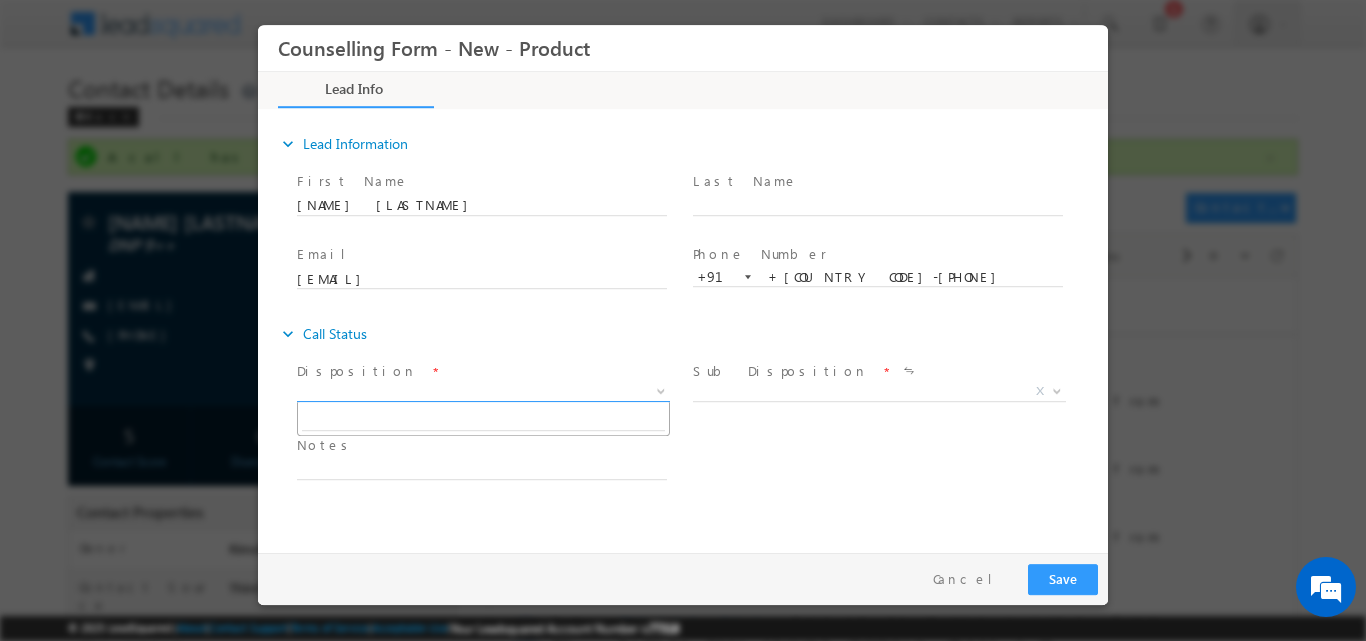 click at bounding box center (661, 389) 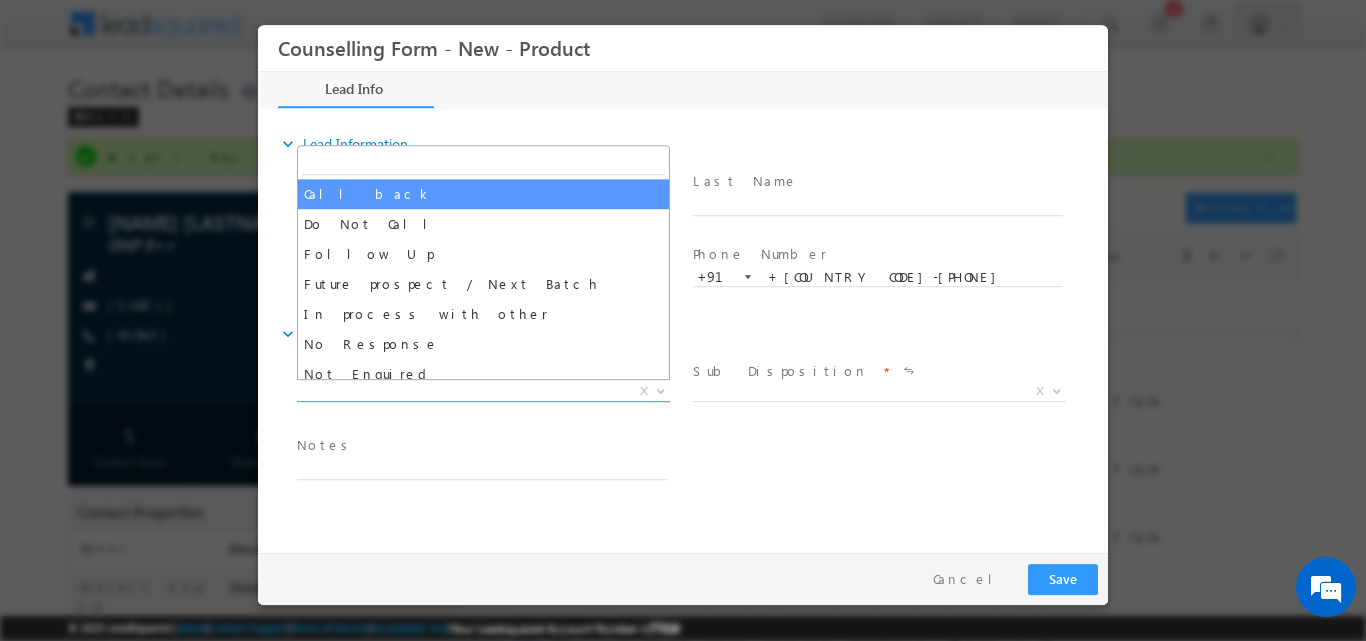 select on "Call back" 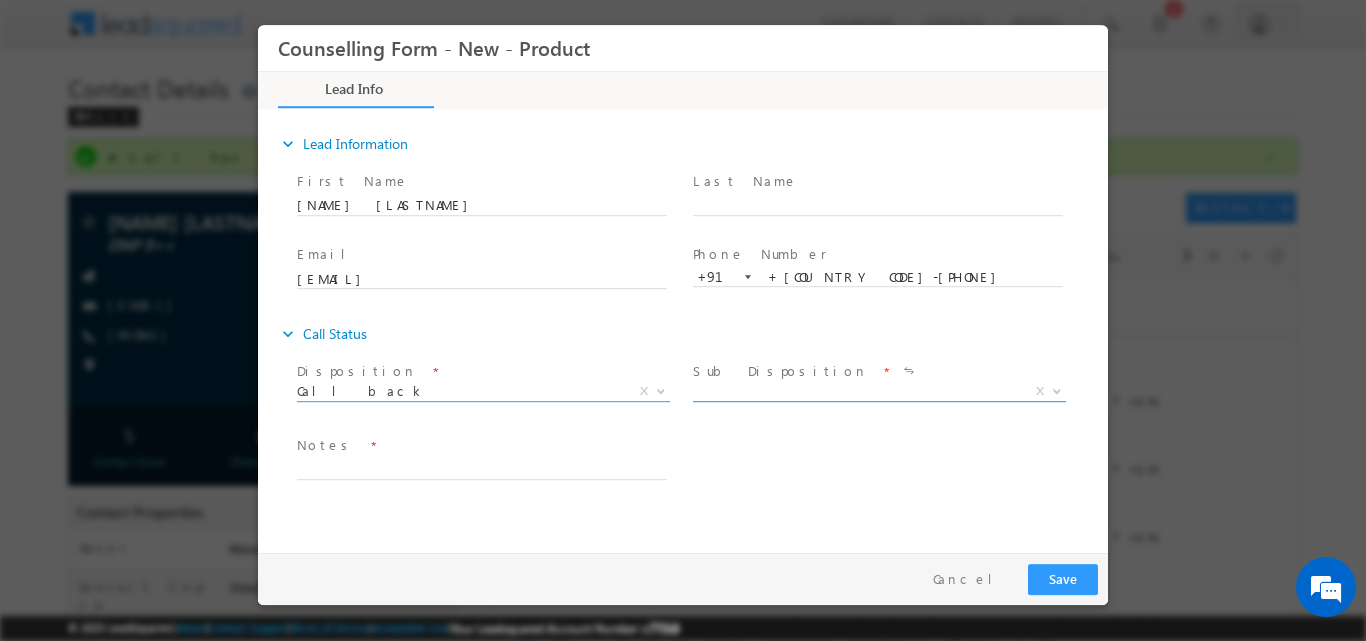 click at bounding box center [1055, 390] 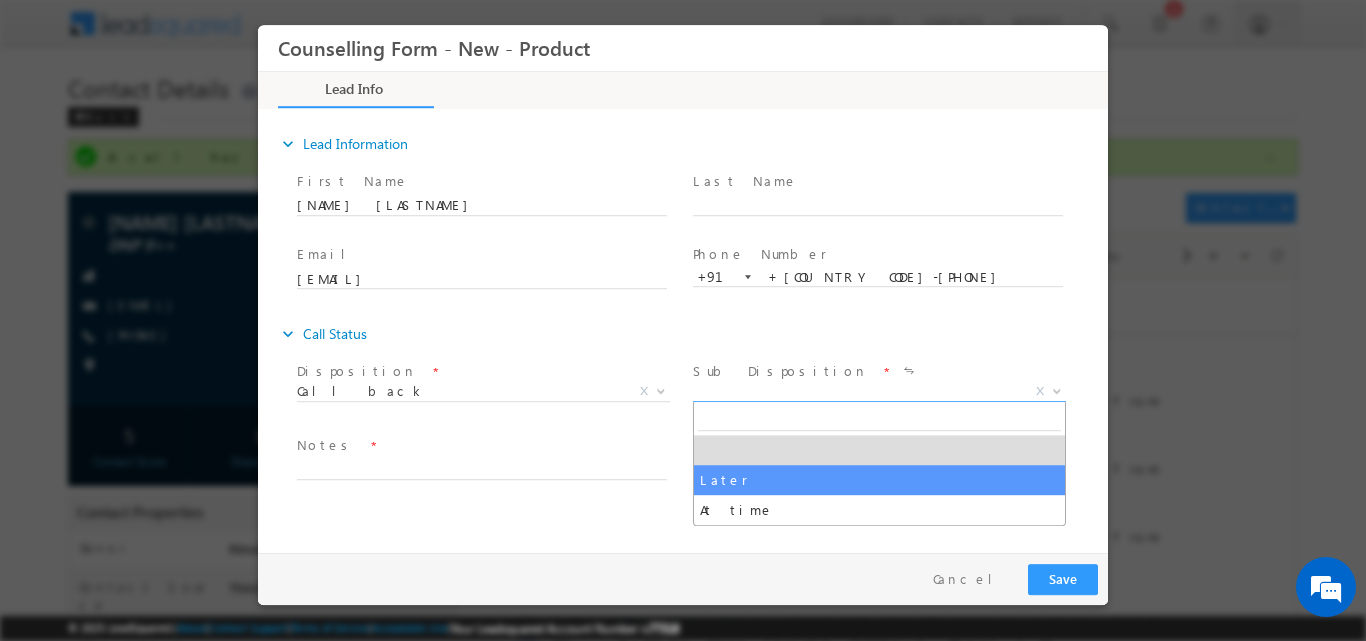 select on "Later" 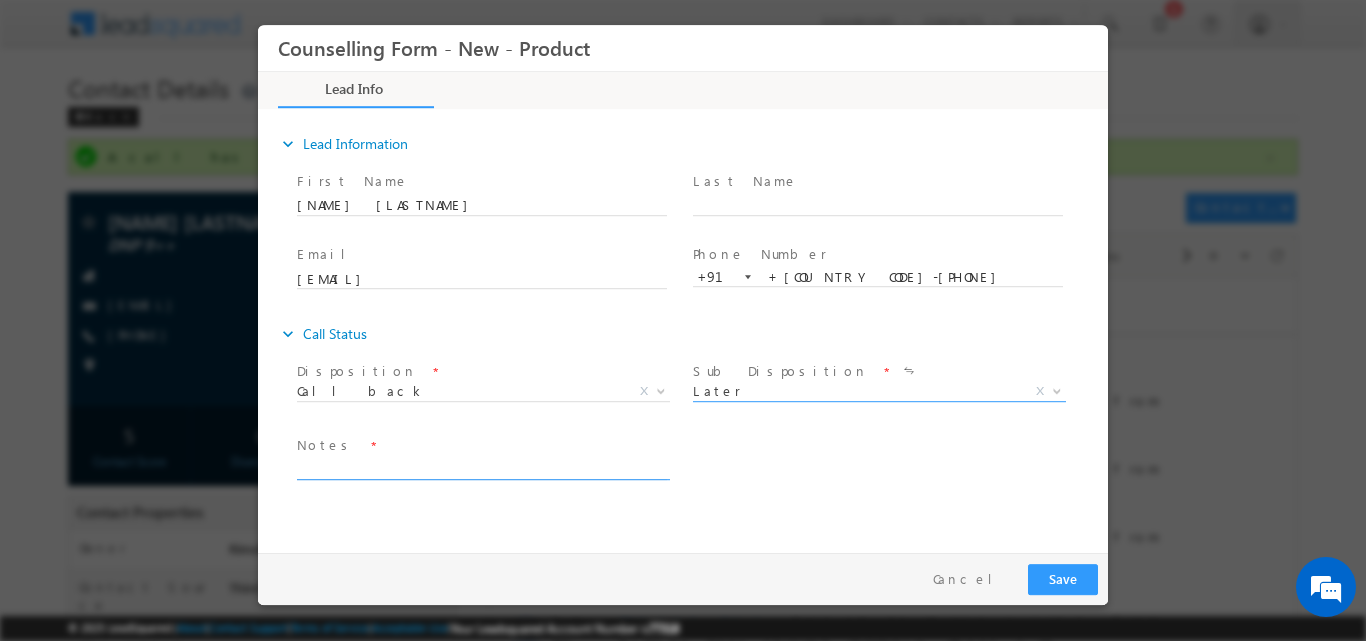 click at bounding box center (482, 467) 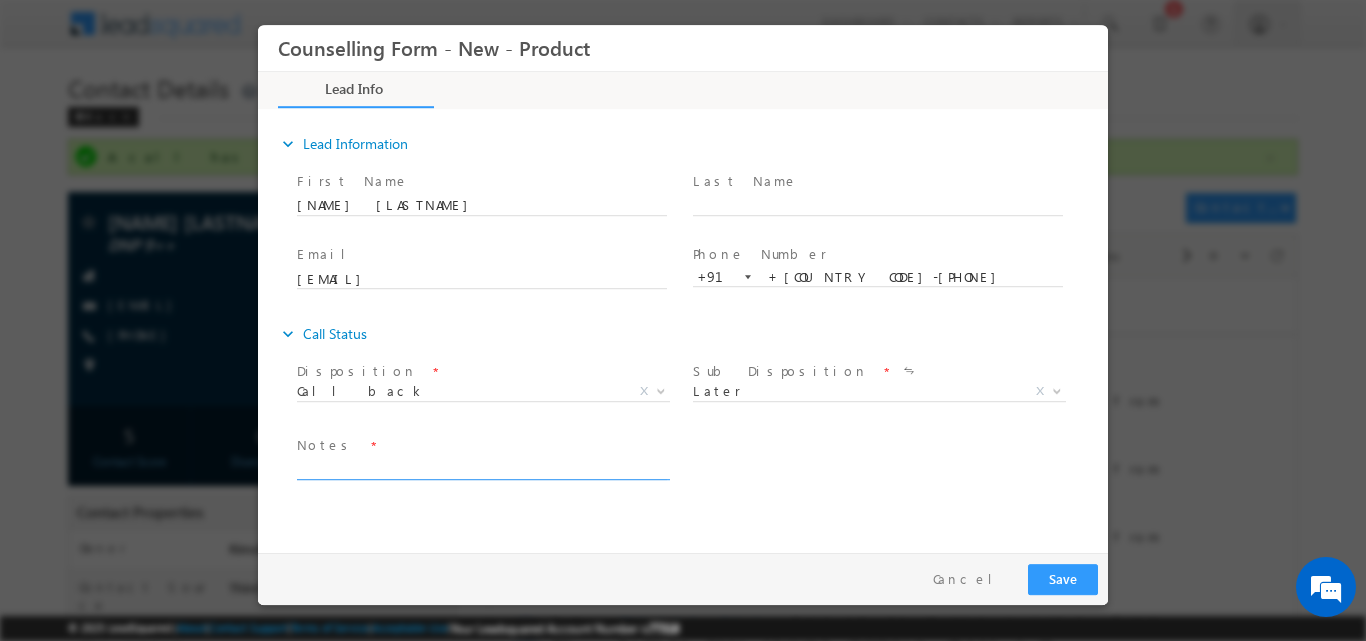paste on "To settle down in european country he is looking to study abroad
Looking for masters in supplychain mangemnet
10th- 2009-karnatka state board-82%
12th-2011-65%
Btech CIVIl enginieeringfrom VTU-2015 -68%
work exp-2015-18 work as civil
then gone to Japan
now helping his brother in his business" 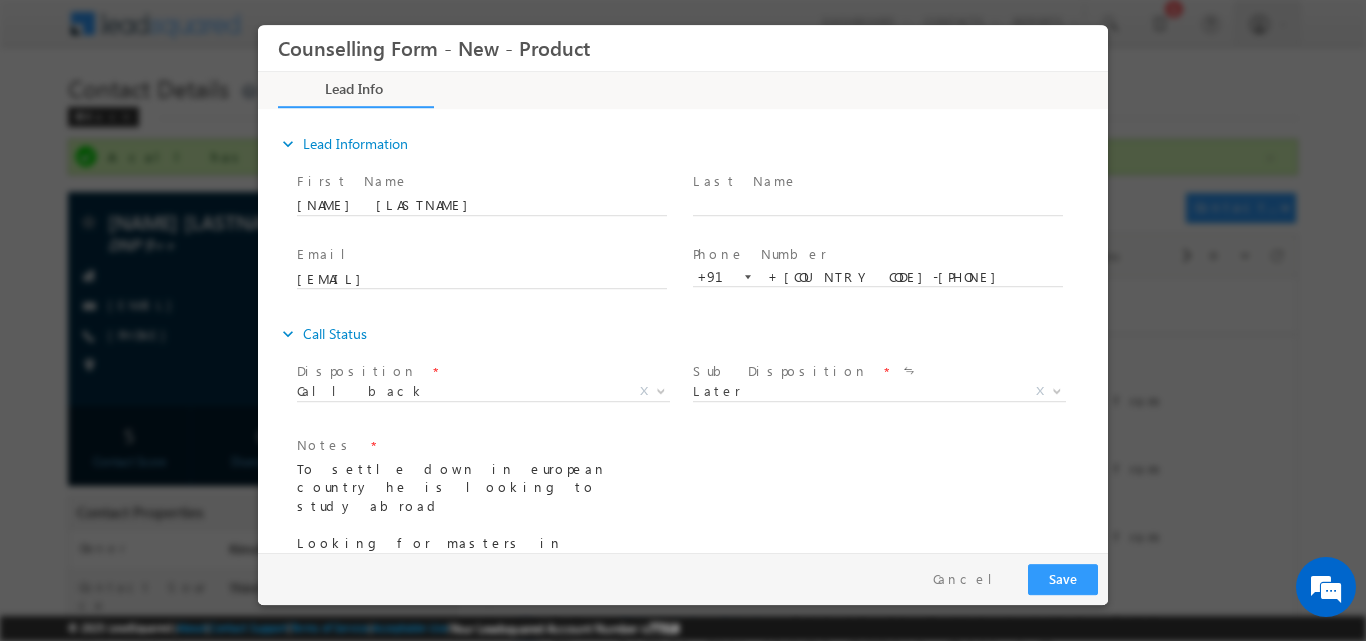 scroll, scrollTop: 90, scrollLeft: 0, axis: vertical 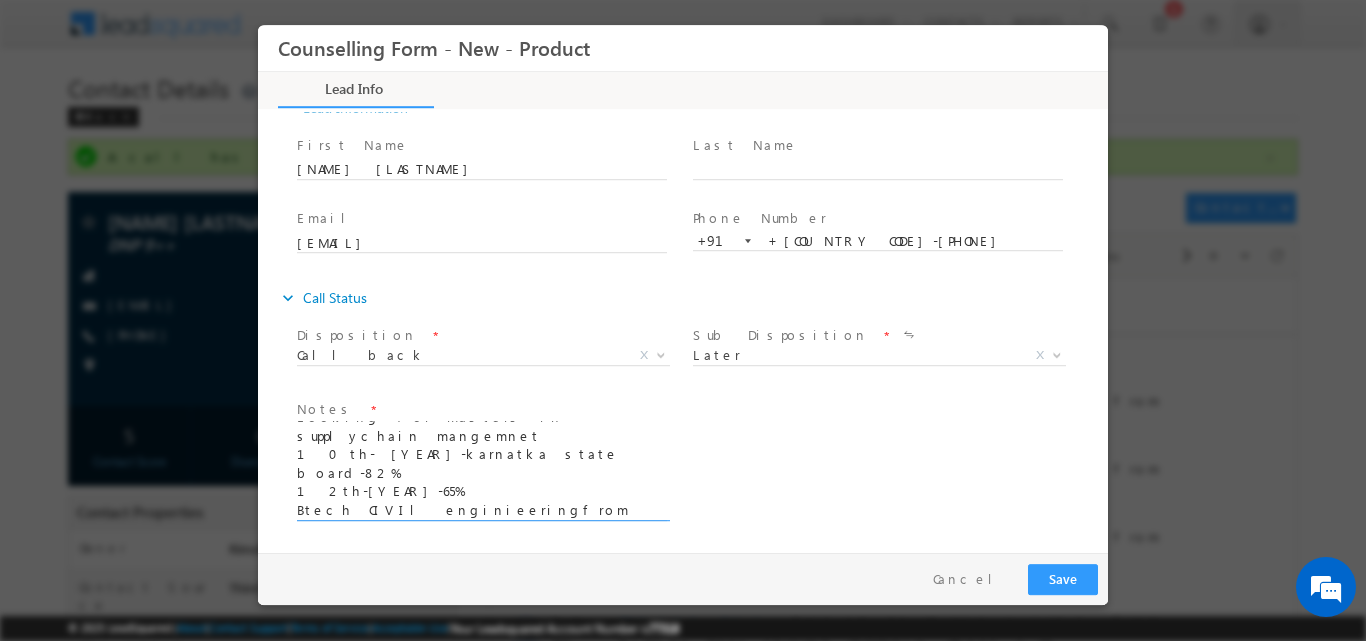 click on "To settle down in european country he is looking to study abroad
Looking for masters in supplychain mangemnet
10th- 2009-karnatka state board-82%
12th-2011-65%
Btech CIVIl enginieeringfrom VTU-2015 -68%
work exp-2015-18 work as civil
then gone to Japan
now helping his brother in his business" at bounding box center [482, 470] 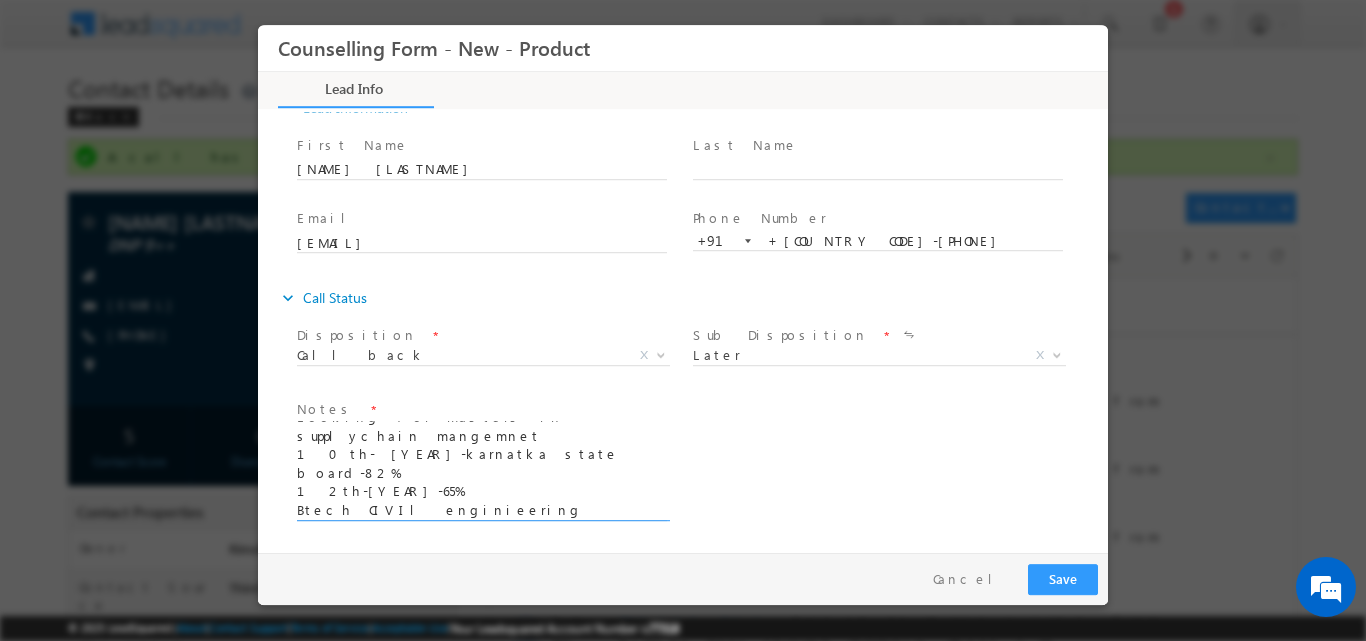 click on "To settle down in european country he is looking to study abroad
Looking for masters in supplychain mangemnet
10th- 2009-karnatka state board-82%
12th-2011-65%
Btech CIVIl enginieering from VTU-2015 -68%
work exp-2015-18 work as civil
then gone to Japan
now helping his brother in his business" at bounding box center [482, 470] 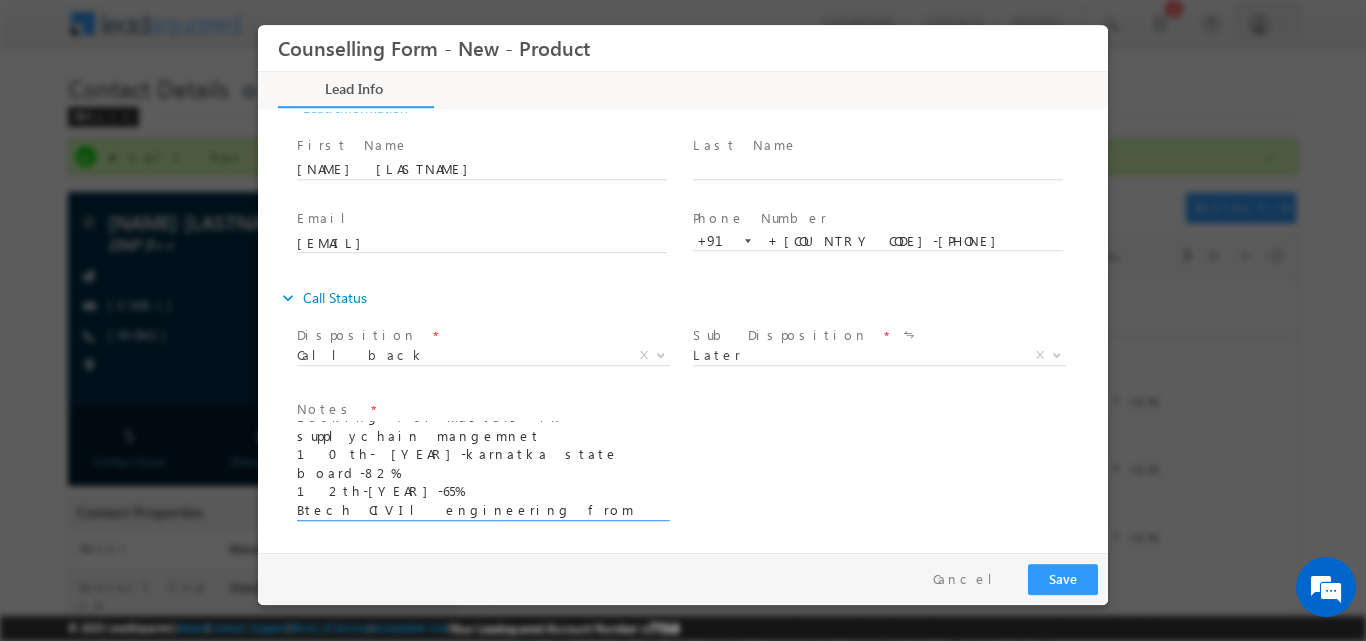 click on "To settle down in european country he is looking to study abroad
Looking for masters in supplychain mangemnet
10th- 2009-karnatka state board-82%
12th-2011-65%
Btech CIVIl engineering from VTU-2015 -68%
work exp-2015-18 work as civil
then gone to Japan
now helping his brother in his business" at bounding box center [482, 470] 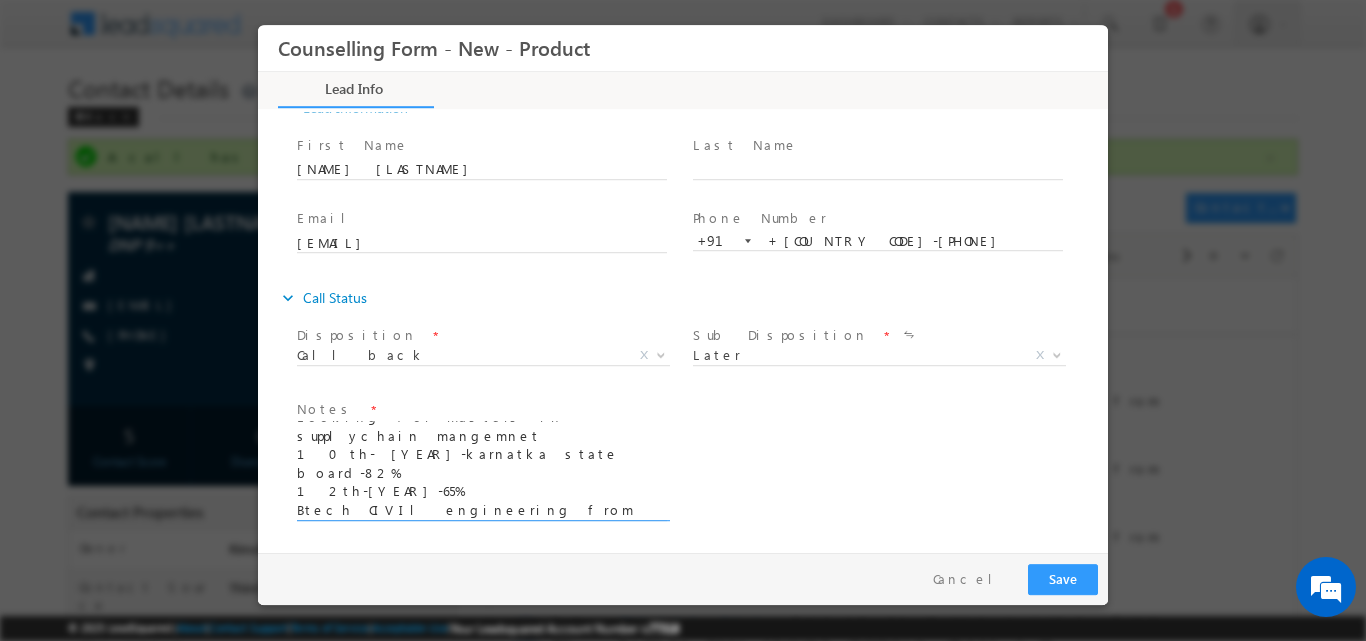 click on "To settle down in european country he is looking to study abroad
Looking for masters in supplychain mangemnet
10th- 2009-karnatka state board-82%
12th-2011-65%
Btech CIVIl engineering from VTU-2015 -68%
work exp-2015-18 work as civil
then gone to Japan
now helping his brother in his business" at bounding box center (482, 470) 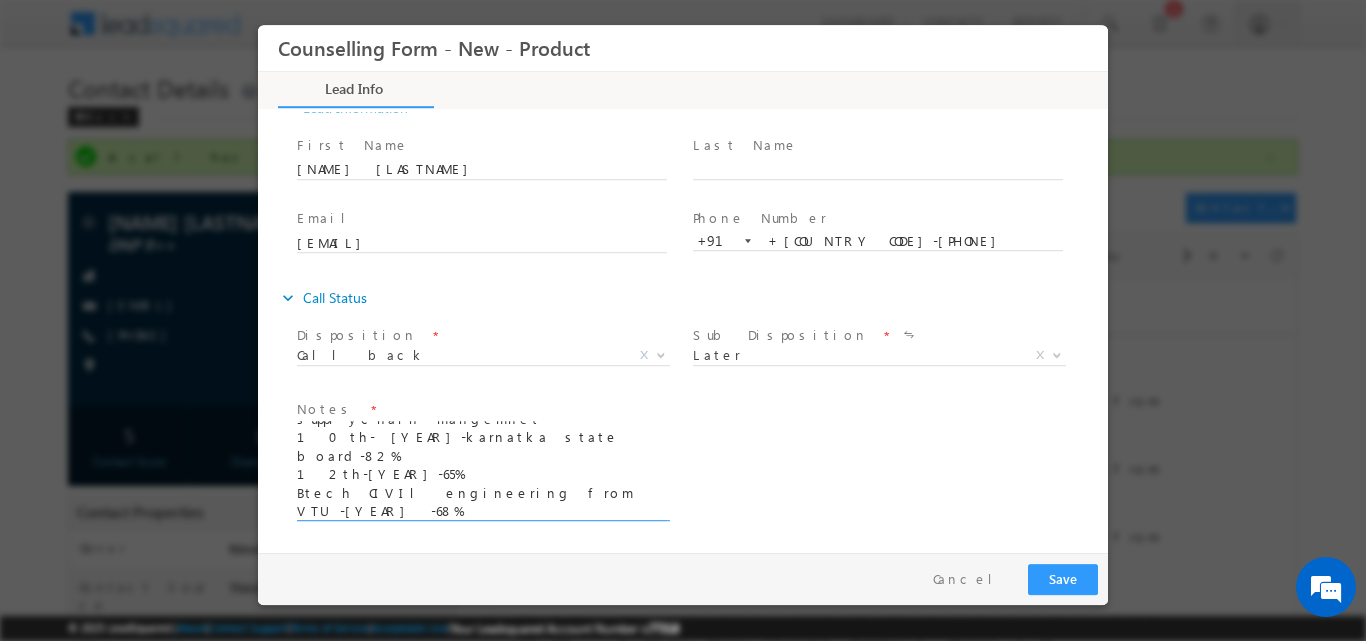click on "To settle down in european country he is looking to study abroad
Looking for masters in supplychain mangemnet
10th- 2009-karnatka state board-82%
12th-2011-65%
Btech CIVIl engineering from VTU-2015 -68%
work exp-2015-18 work as civil
then gone to Japan
now helping his brother in his business
His call got disconeected since then" at bounding box center [482, 470] 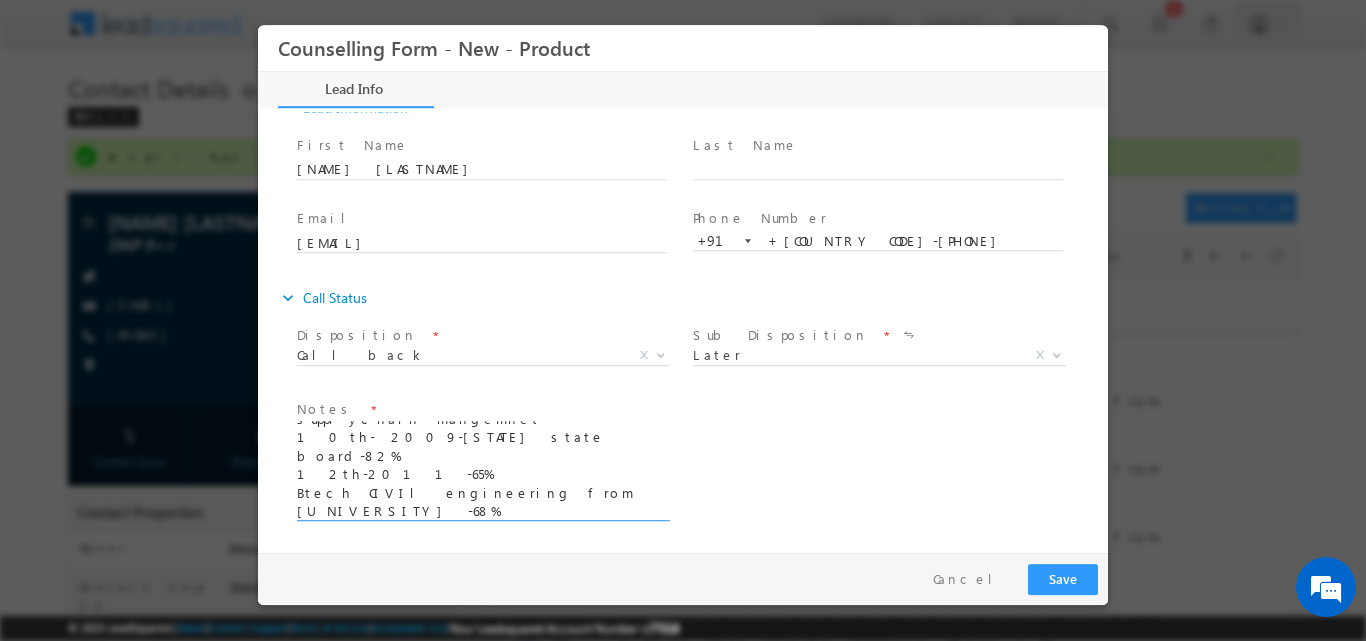 click on "To settle down in european country he is looking to study abroad
Looking for masters in supplychain mangemnet
10th- 2009-karnatka state board-82%
12th-2011-65%
Btech CIVIl engineering from VTU-2015 -68%
work exp-2015-18 work as civil
then gone to Japan
now helping his brother in his business
His call got disconnected since then" at bounding box center (482, 470) 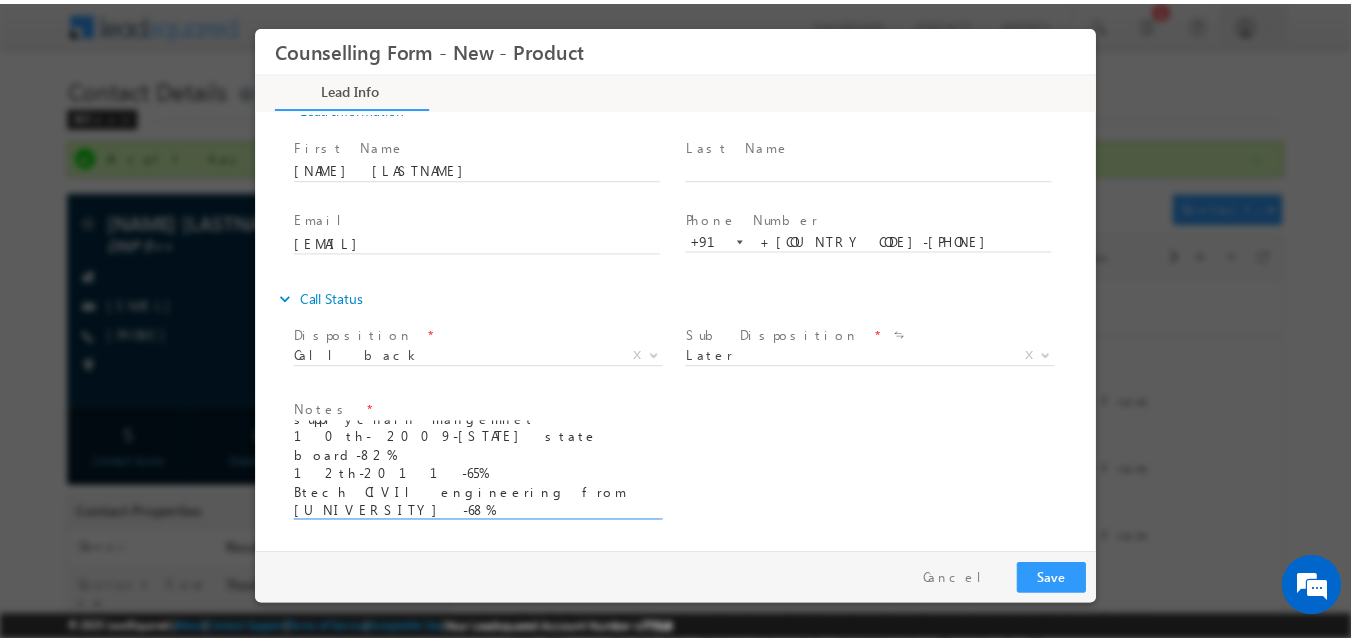 scroll, scrollTop: 125, scrollLeft: 0, axis: vertical 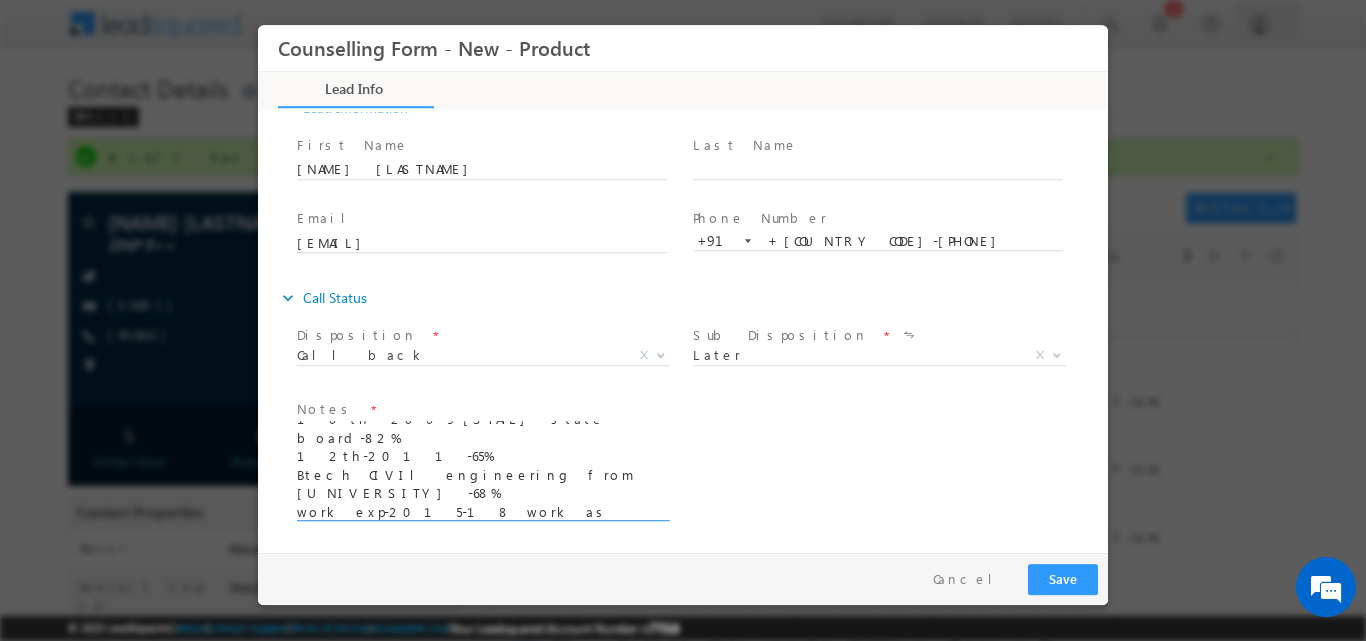 type on "To settle down in european country he is looking to study abroad
Looking for masters in supplychain mangemnet
10th- 2009-karnatka state board-82%
12th-2011-65%
Btech CIVIl engineering from VTU-2015 -68%
work exp-2015-18 work as civil
then gone to Japan
now helping his brother in his business
His call got disconnected since then I tried to connect with him but no response" 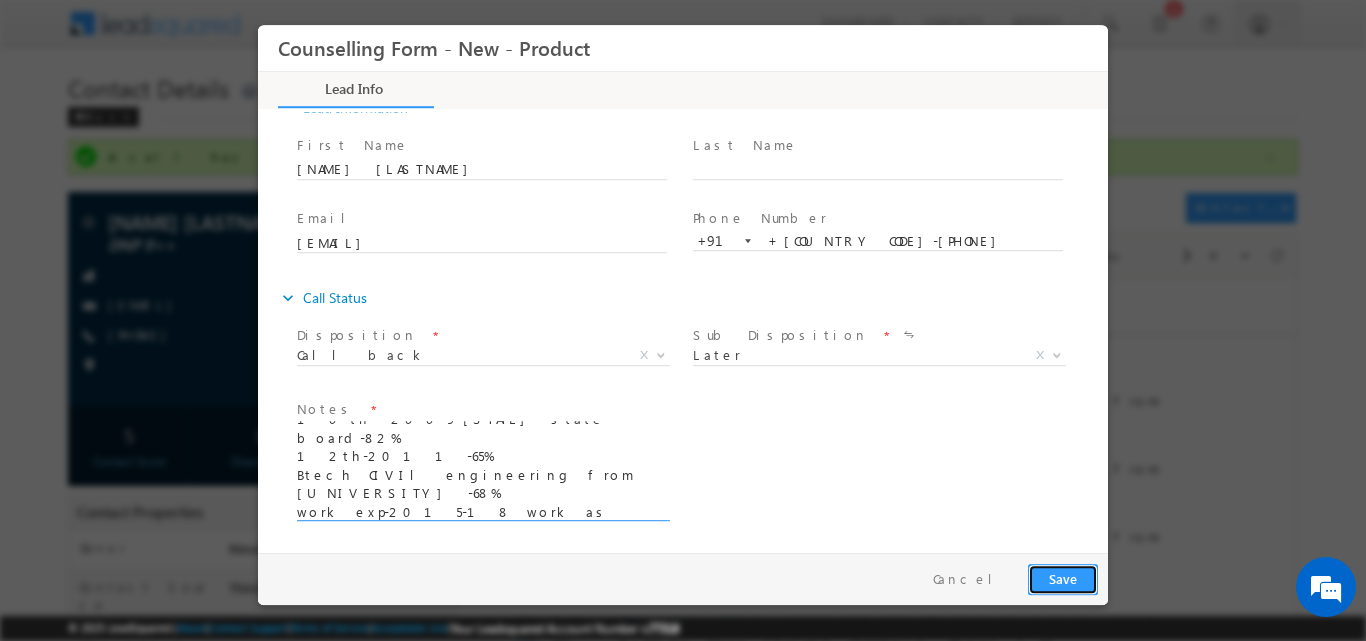 click on "Save" at bounding box center [1063, 578] 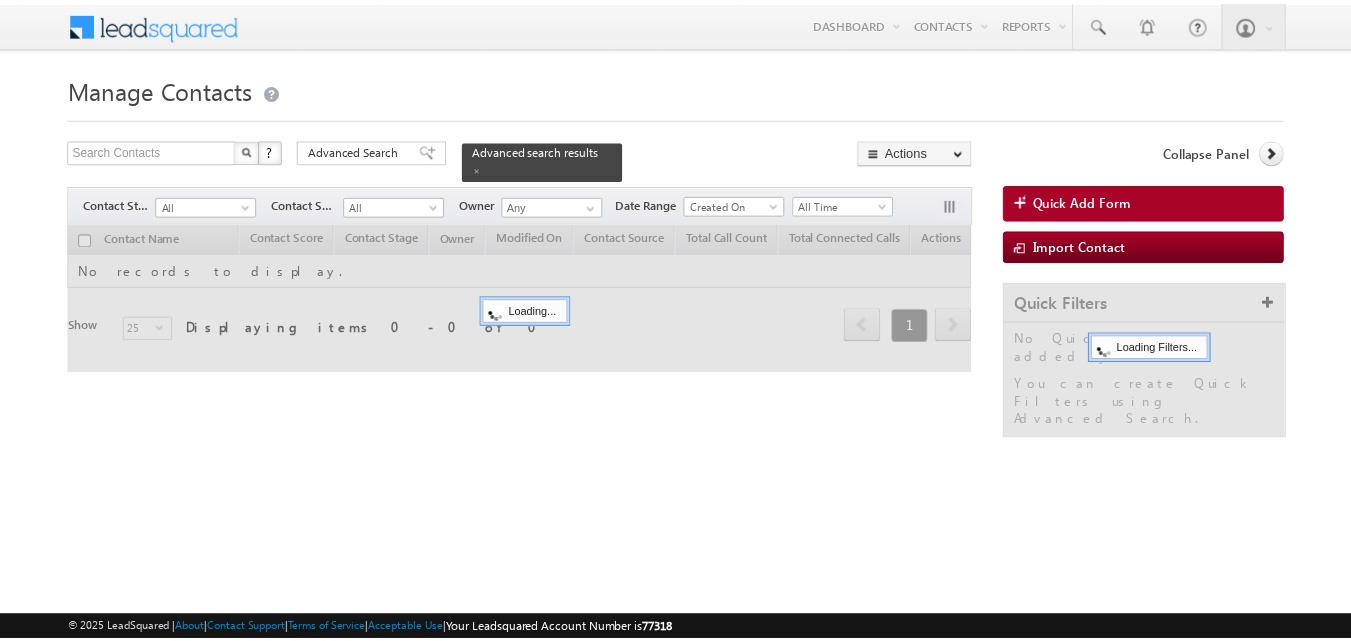 scroll, scrollTop: 0, scrollLeft: 0, axis: both 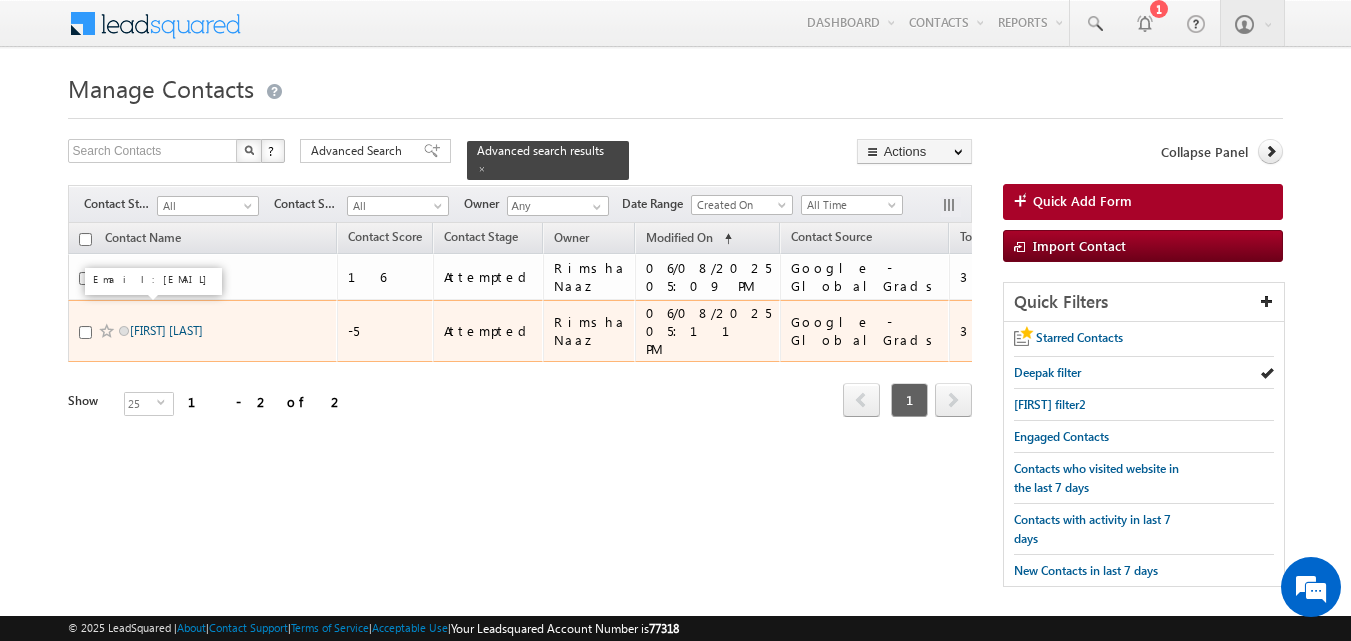 click on "[FIRST] [LAST]" at bounding box center [166, 330] 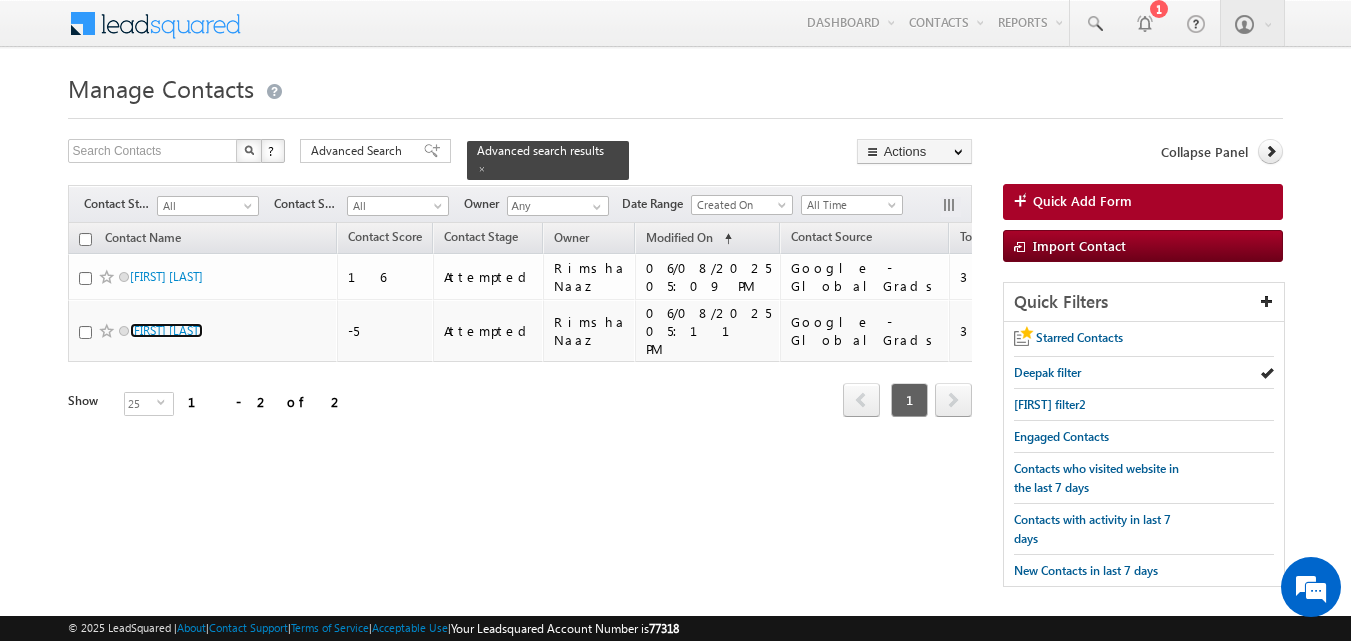 scroll, scrollTop: 0, scrollLeft: 0, axis: both 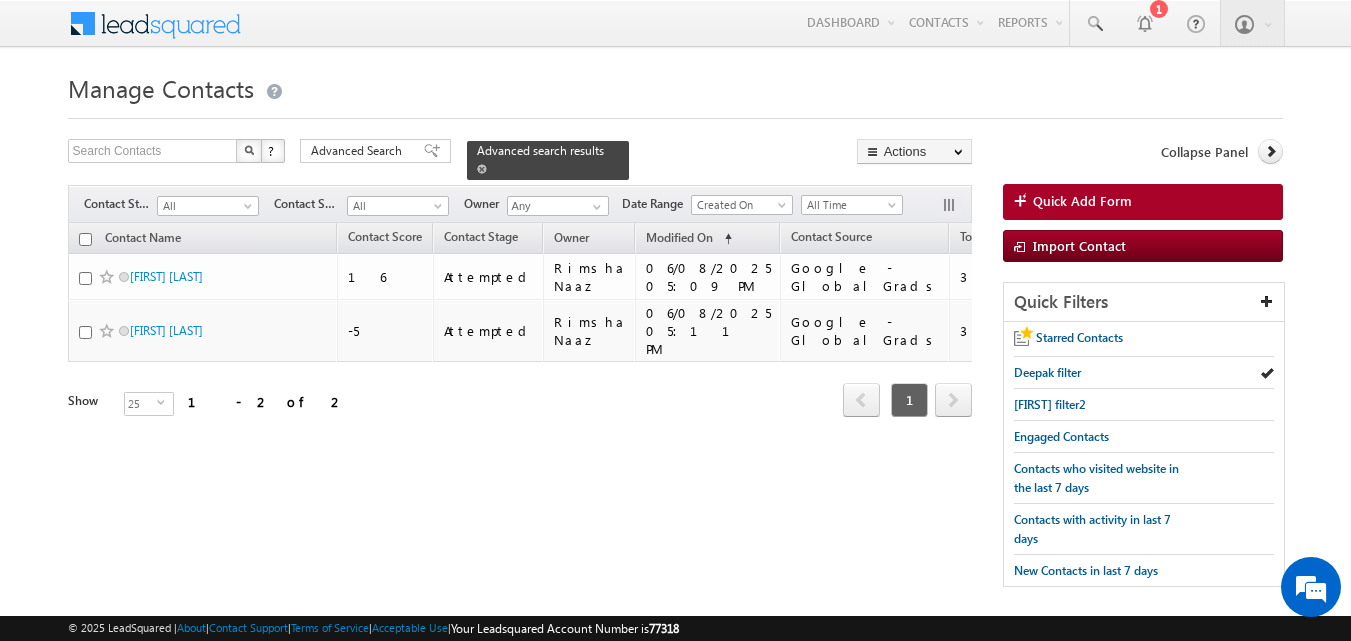 click at bounding box center [482, 169] 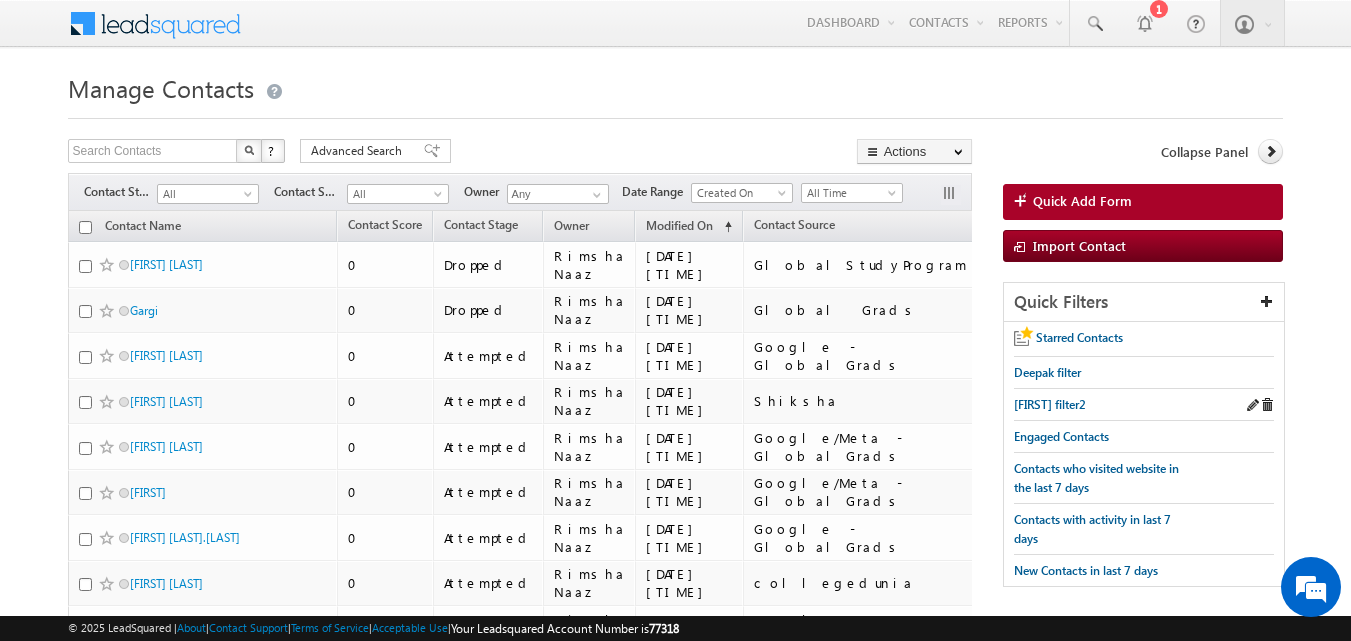 click on "[FIRST] filter2" at bounding box center (1144, 405) 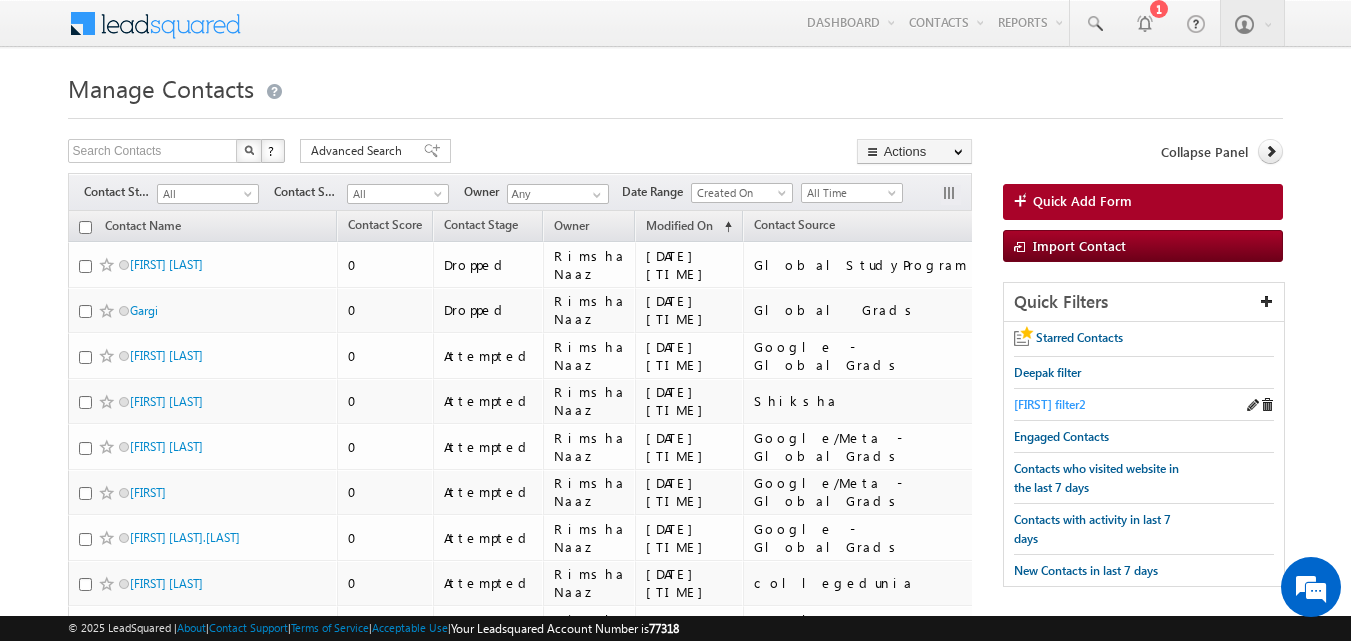 click on "Deepak filter2" at bounding box center (1050, 404) 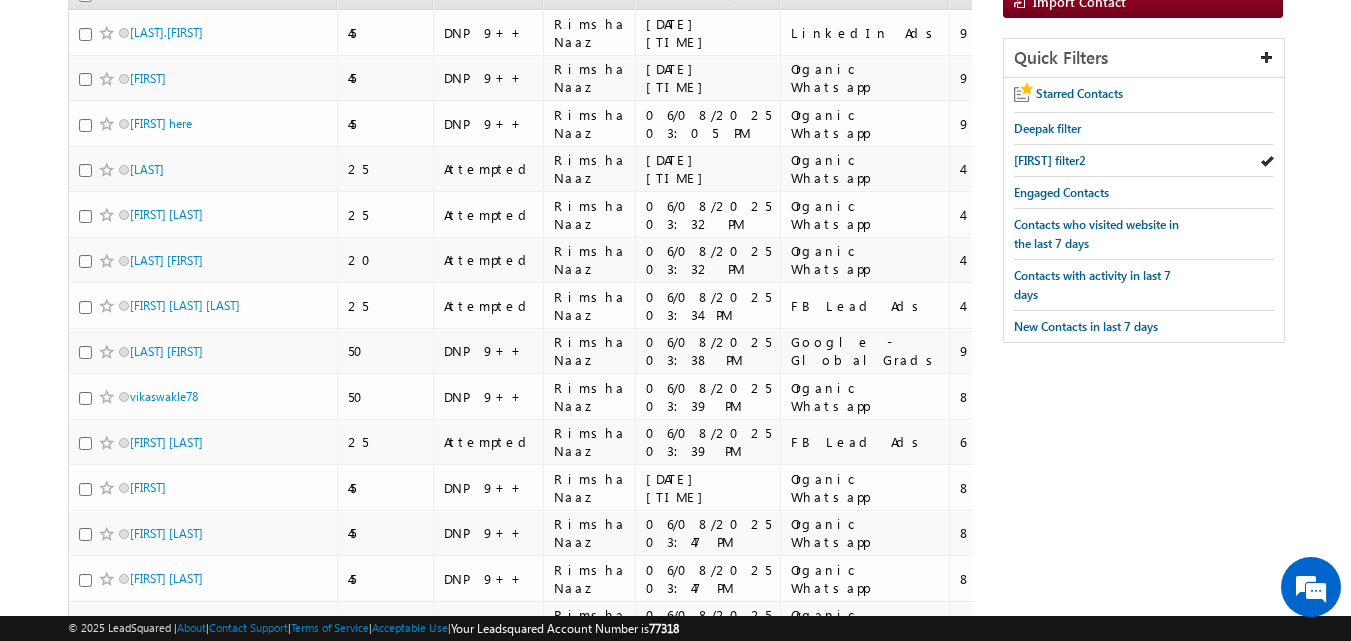 scroll, scrollTop: 596, scrollLeft: 0, axis: vertical 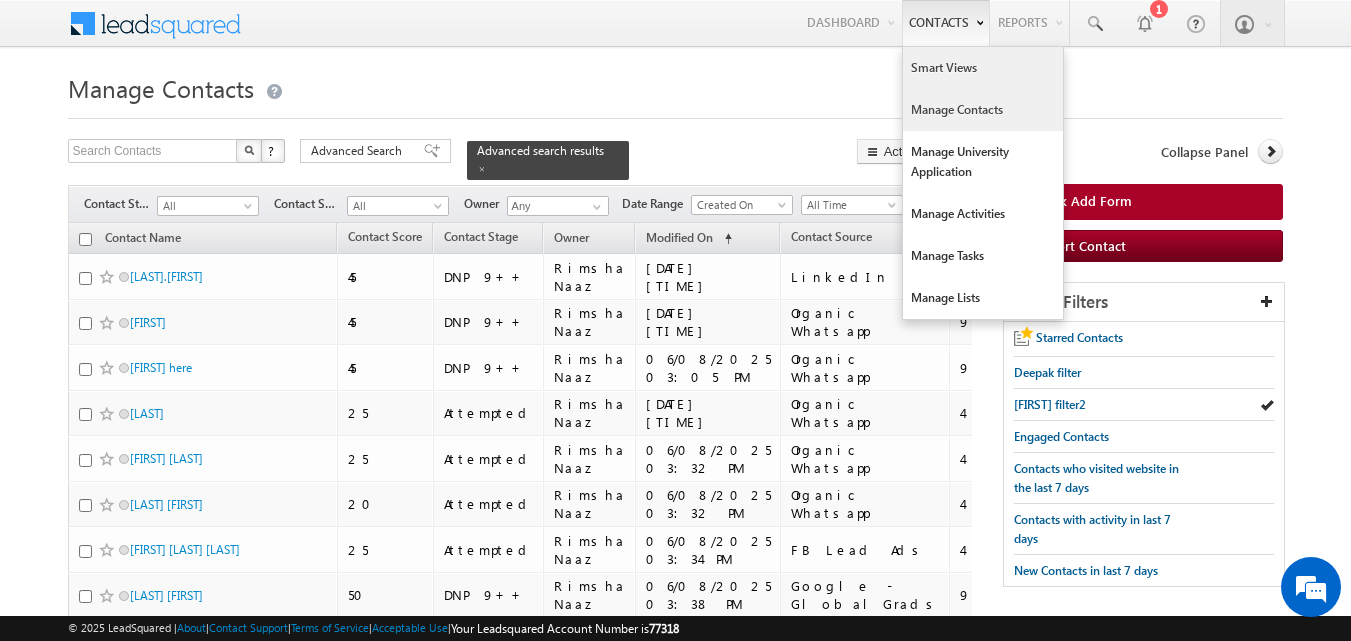 click on "Smart Views" at bounding box center [983, 68] 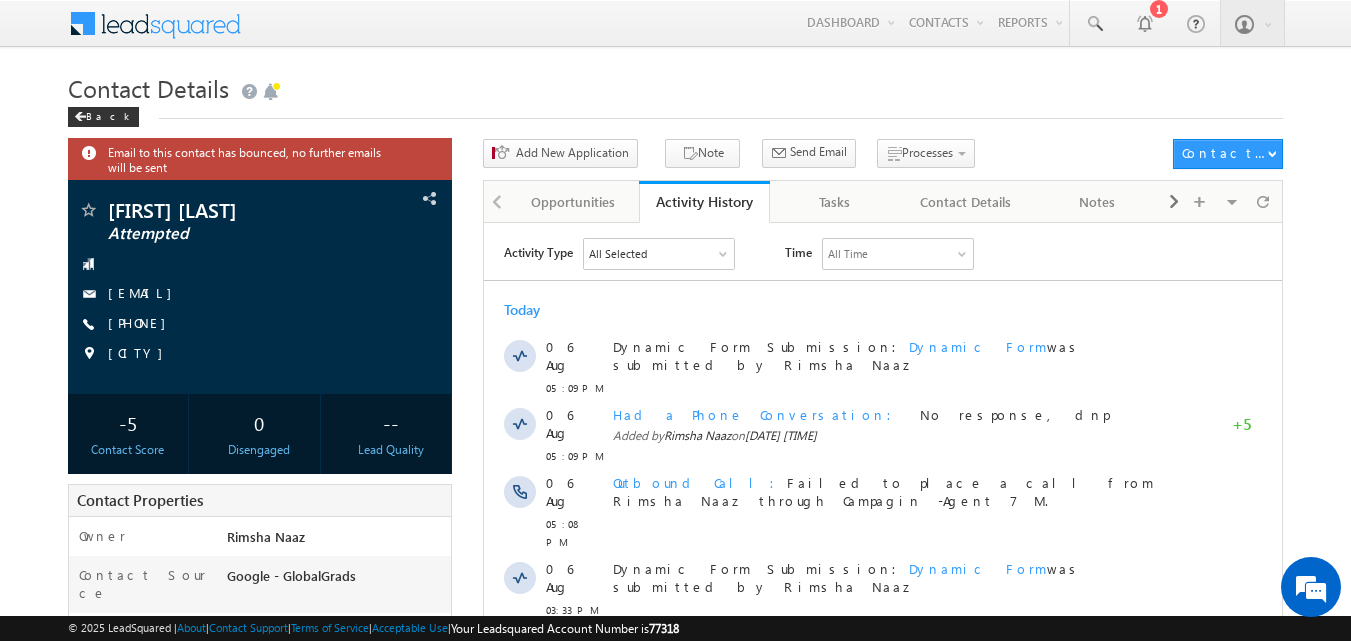 scroll, scrollTop: 0, scrollLeft: 0, axis: both 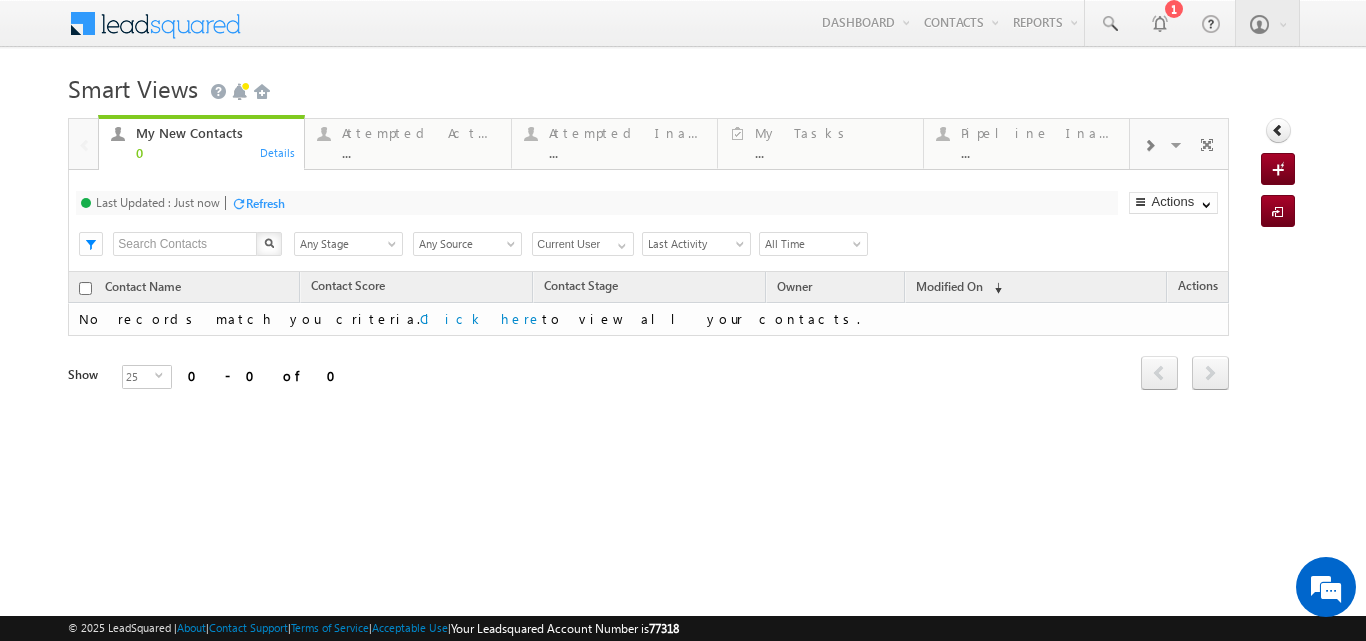 click at bounding box center [1149, 144] 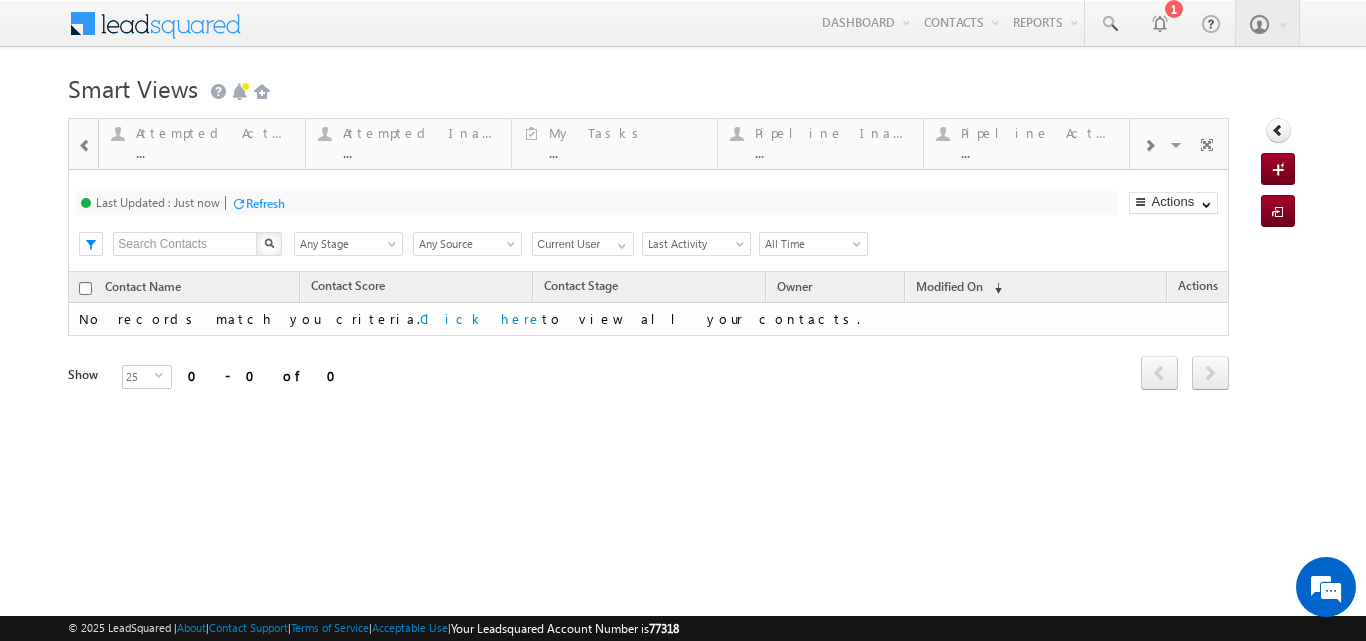 click at bounding box center [1149, 146] 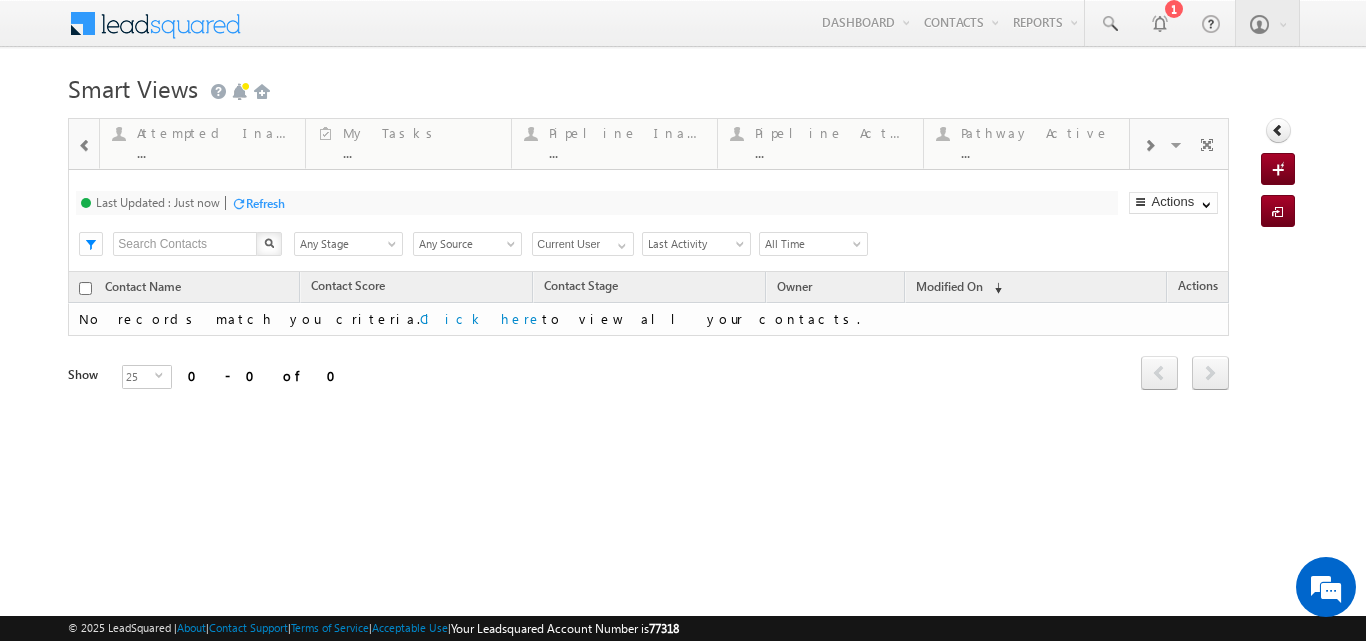click at bounding box center [1149, 146] 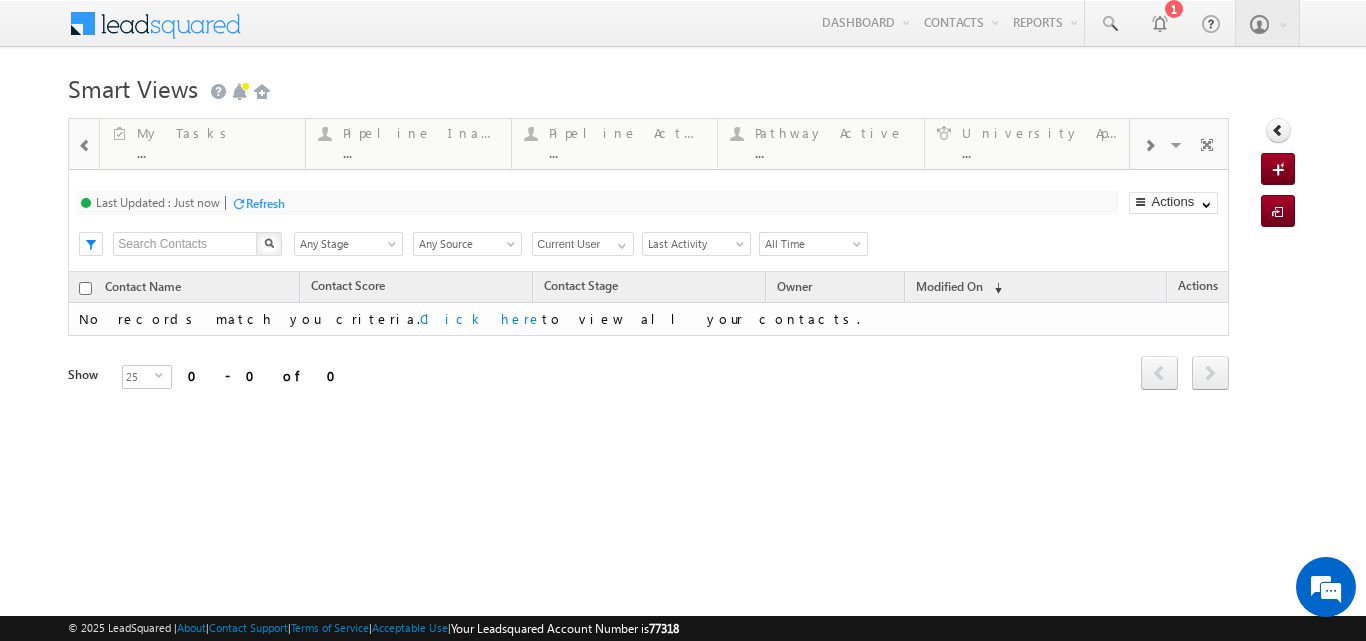 click at bounding box center (1149, 146) 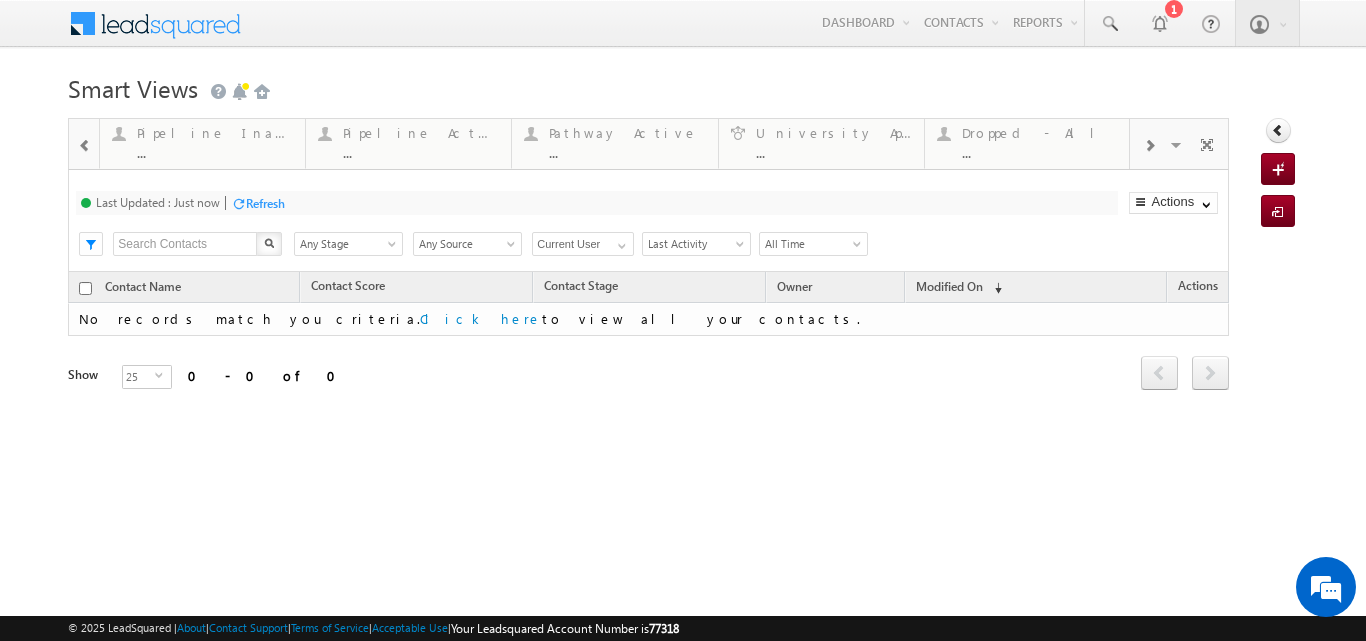click at bounding box center [1149, 146] 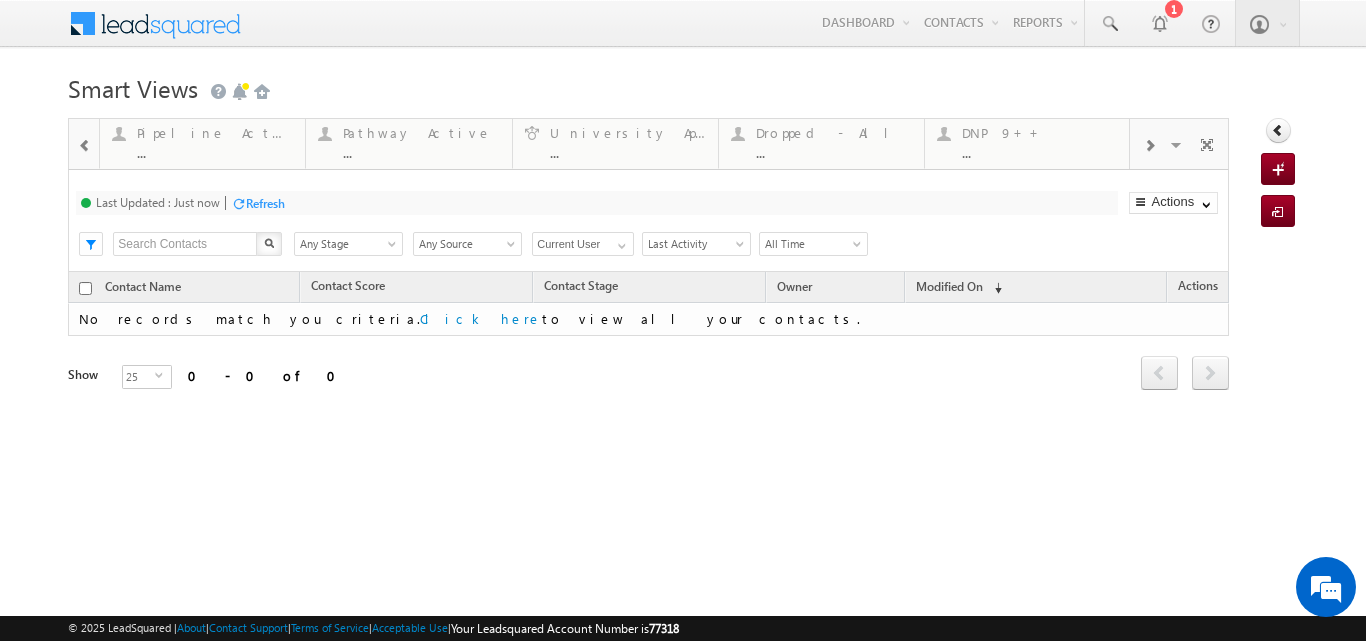 click at bounding box center (1149, 146) 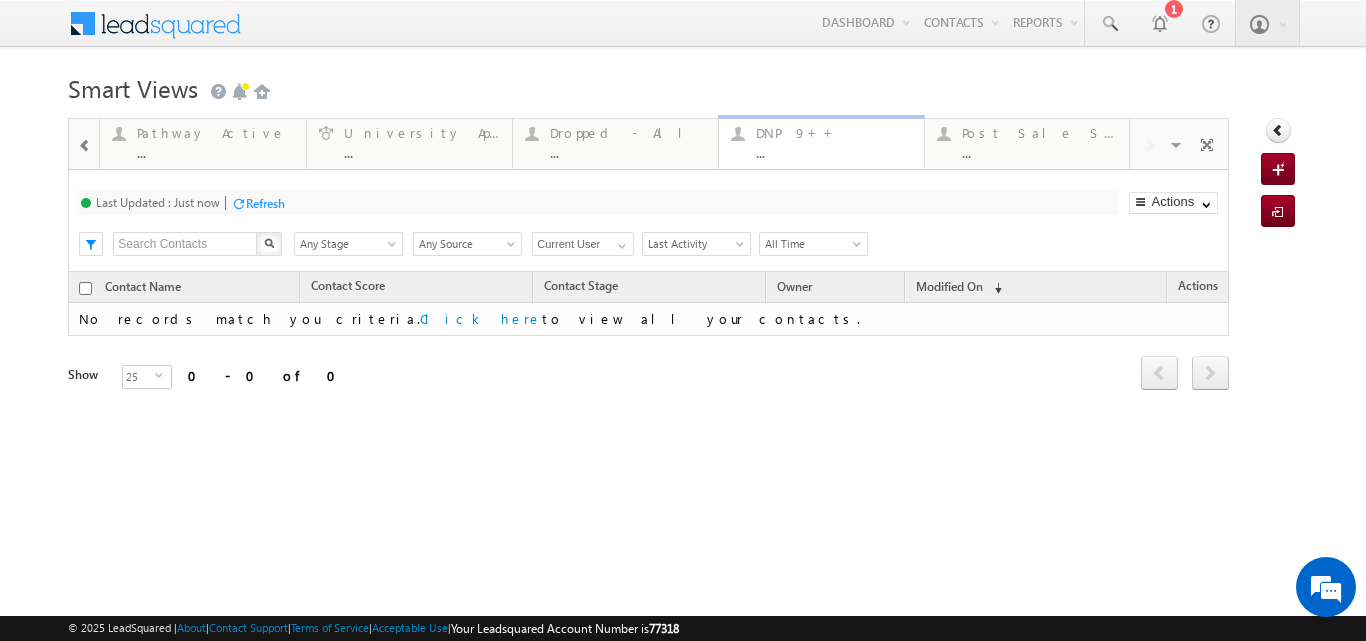 click on "..." at bounding box center (834, 152) 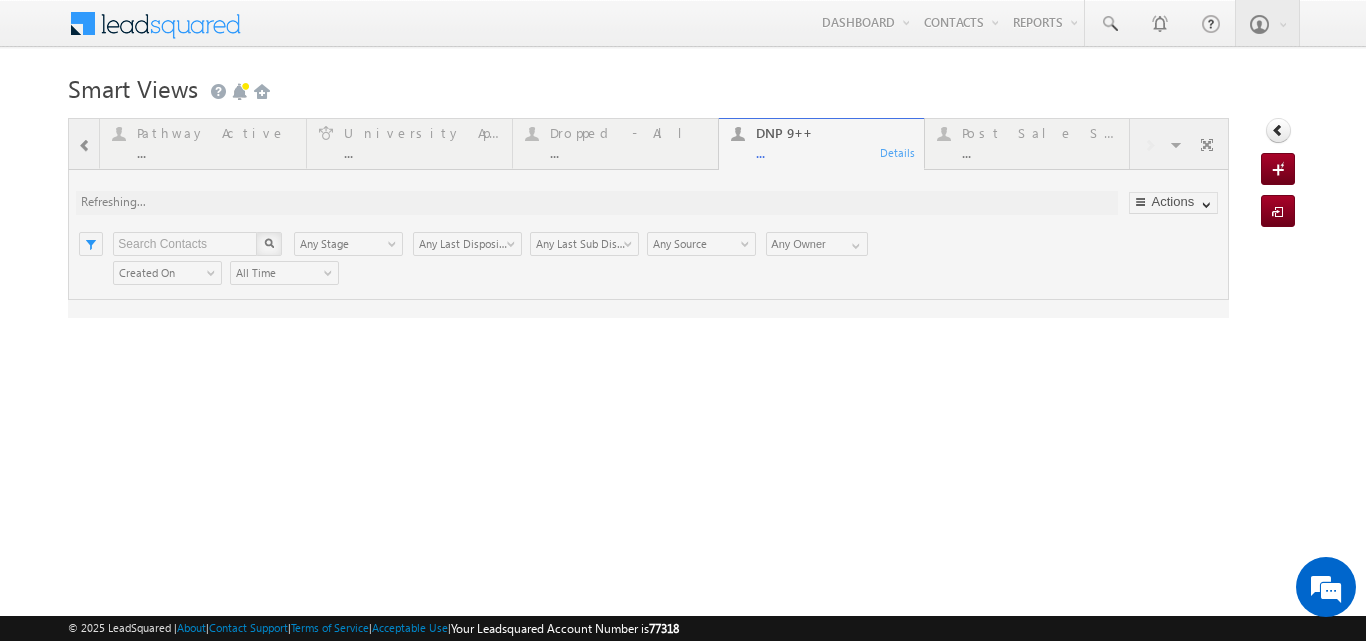scroll, scrollTop: 0, scrollLeft: 0, axis: both 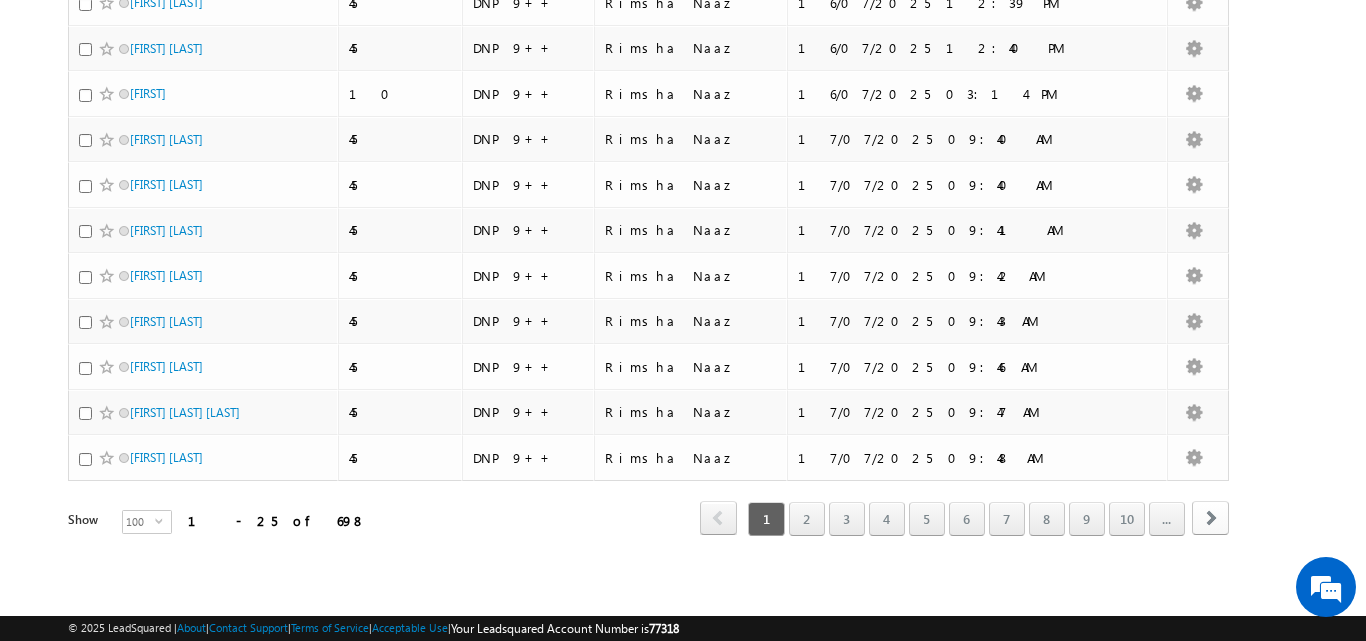 click on "next" at bounding box center [1210, 518] 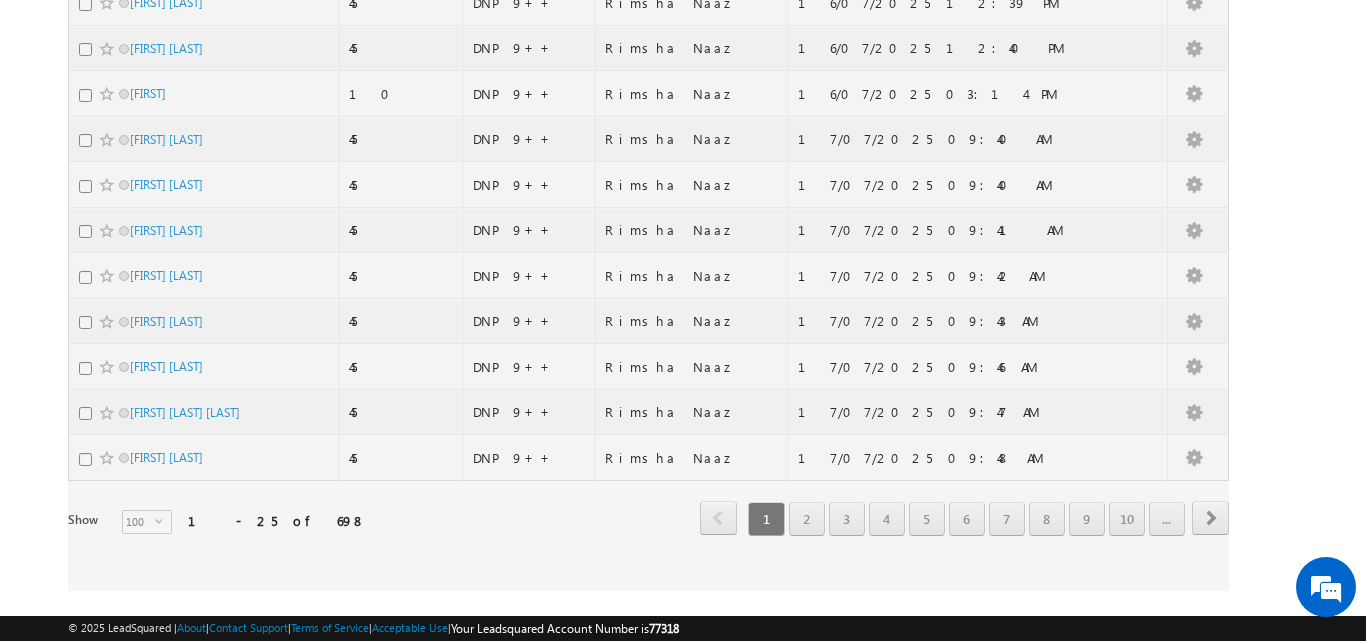 click at bounding box center (648, -140) 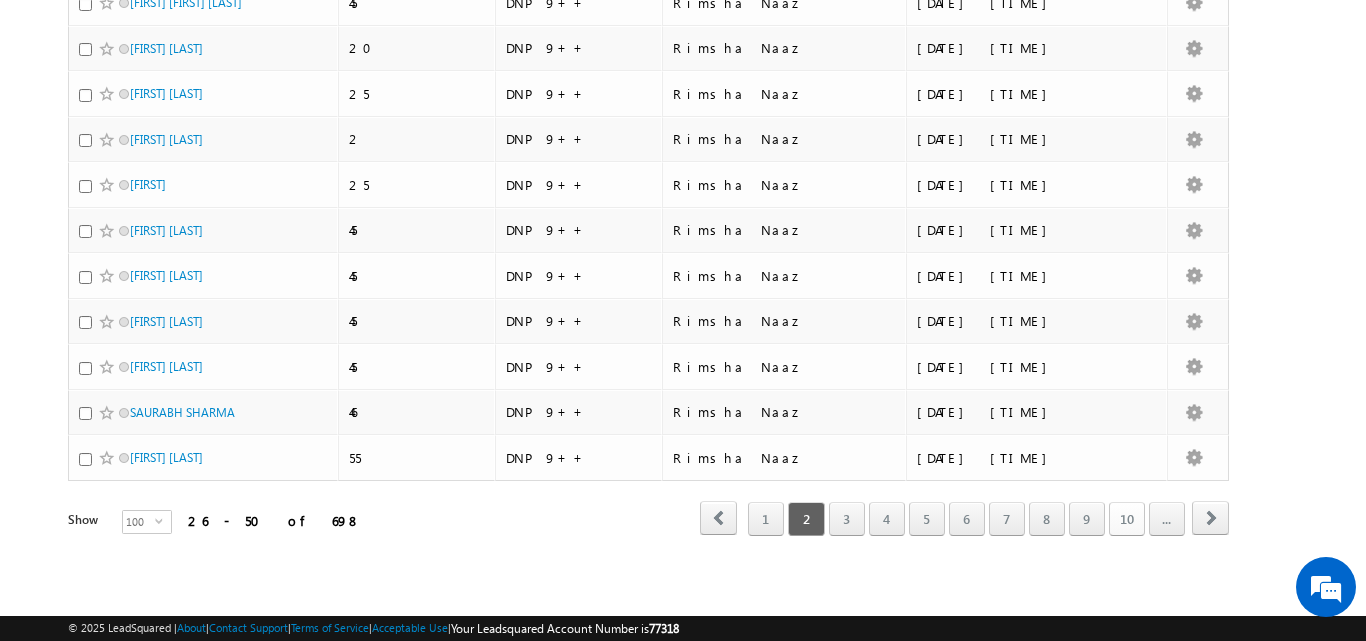 click on "10" at bounding box center (1127, 519) 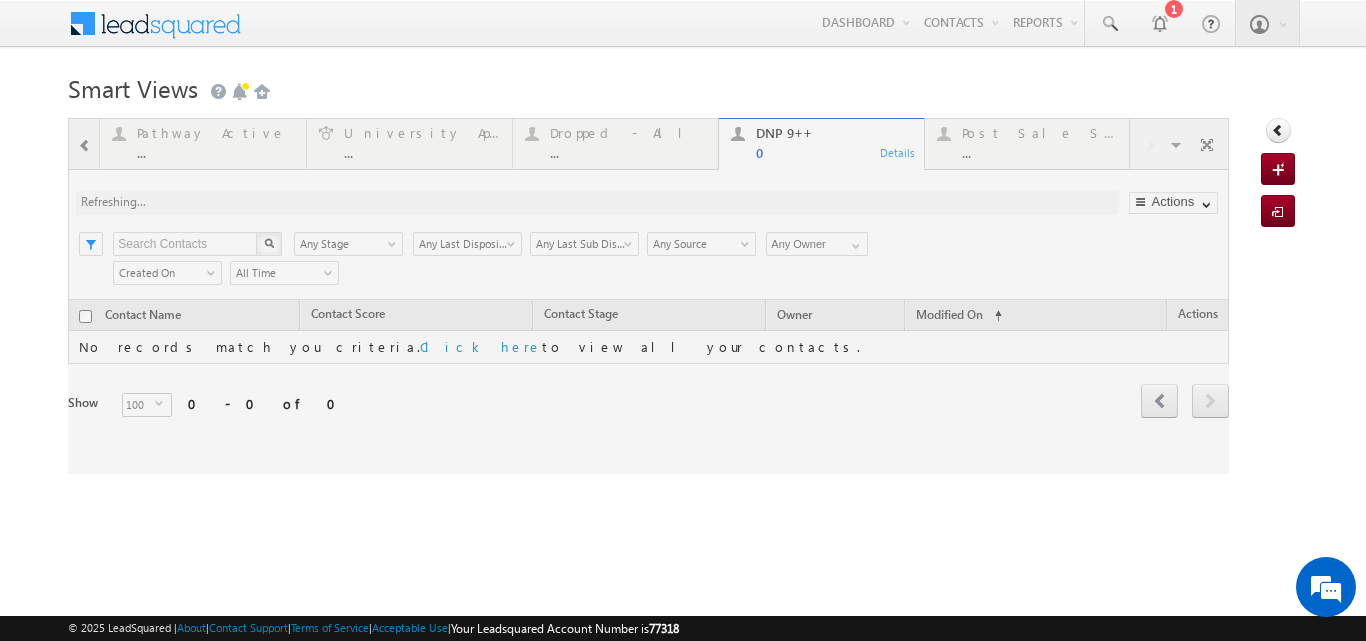 scroll, scrollTop: 0, scrollLeft: 0, axis: both 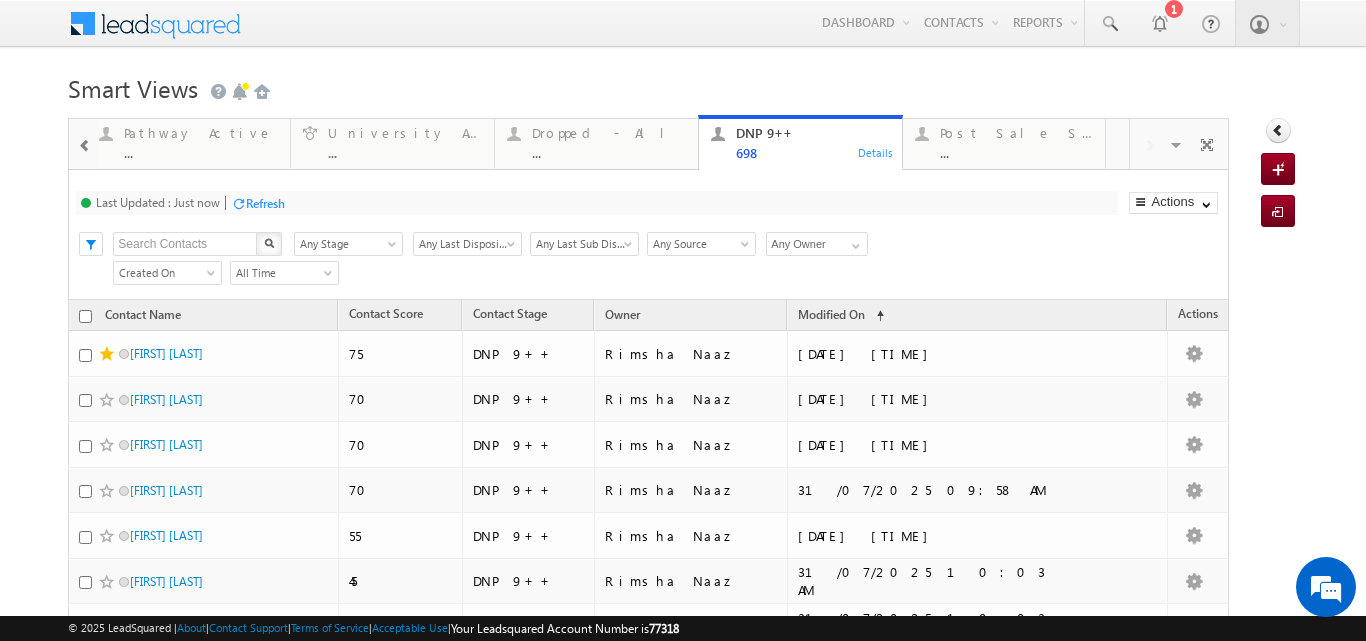 click on "Any Source" at bounding box center (701, 244) 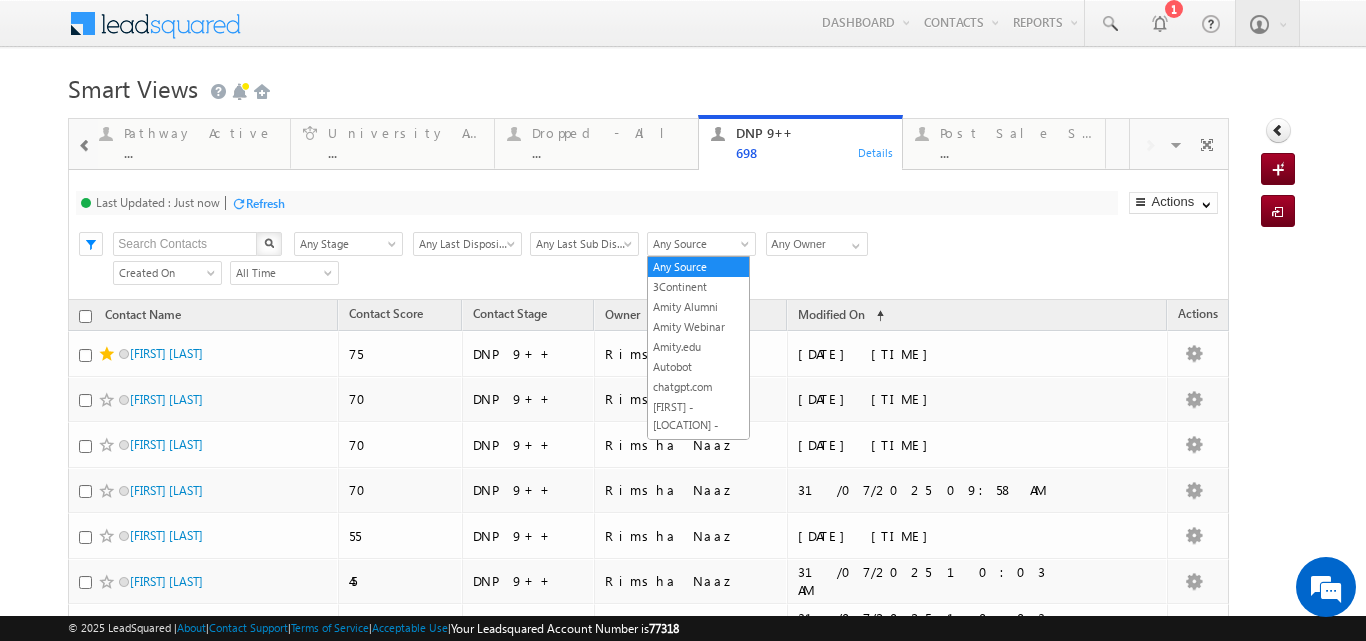 click at bounding box center [747, 248] 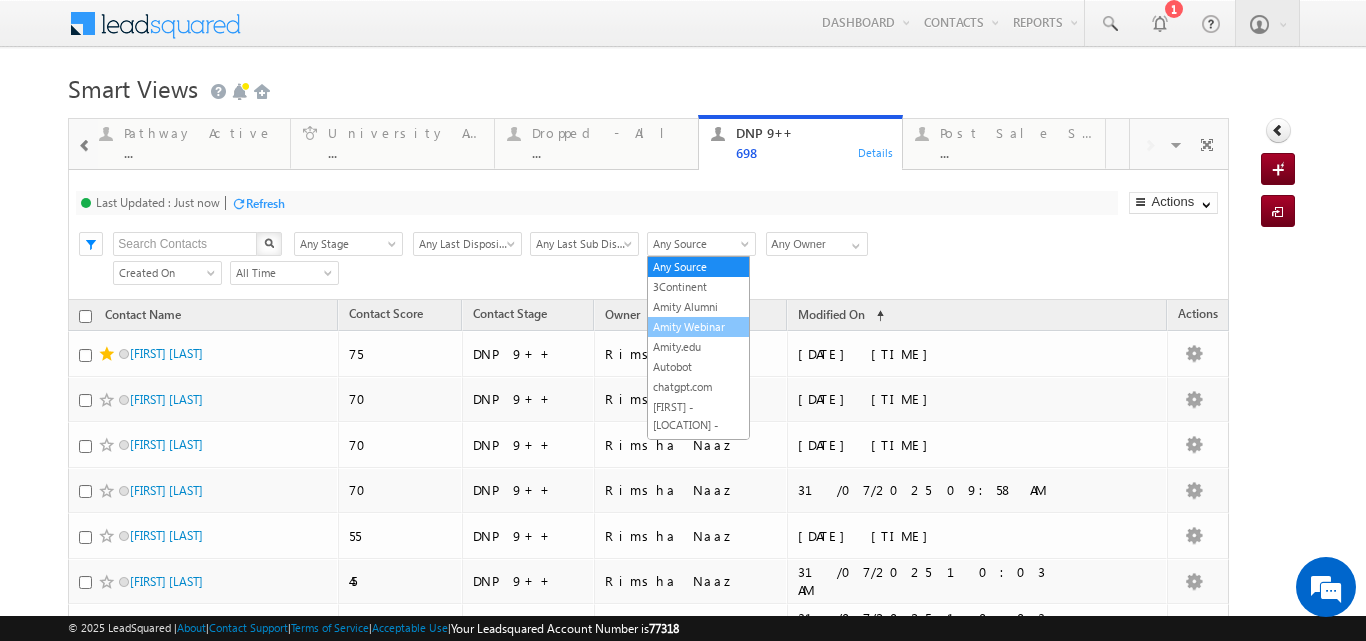 click on "Amity Webinar" at bounding box center (698, 327) 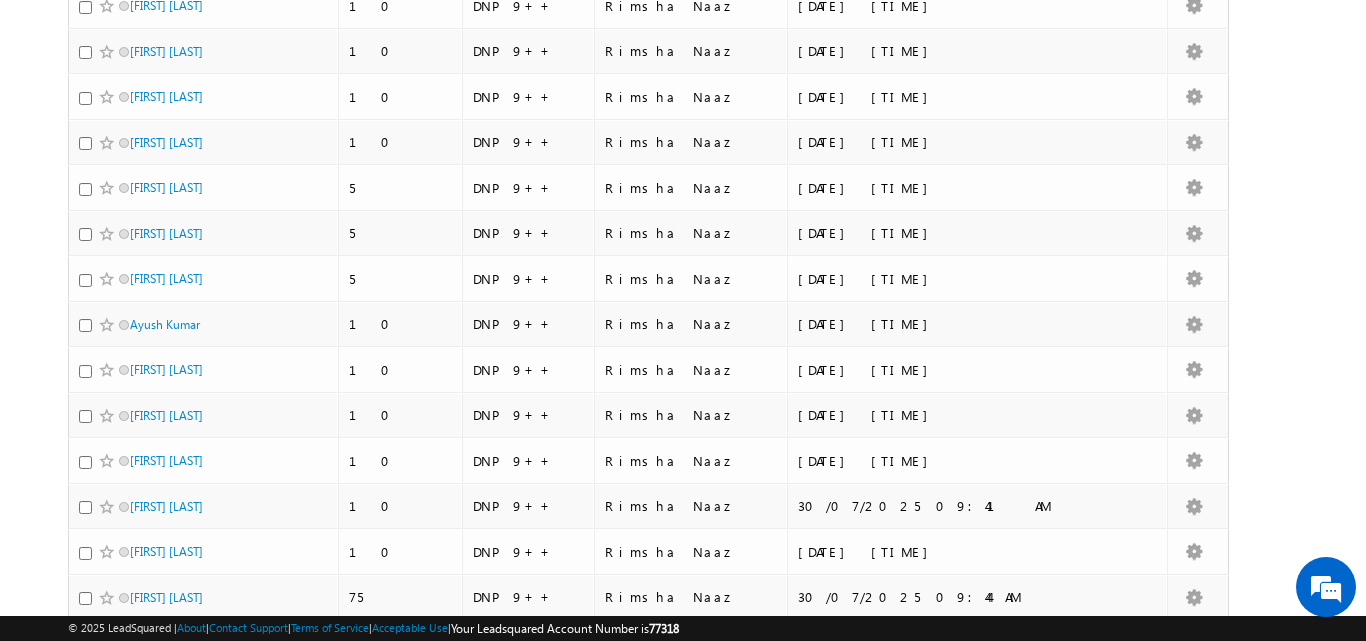 scroll, scrollTop: 233, scrollLeft: 0, axis: vertical 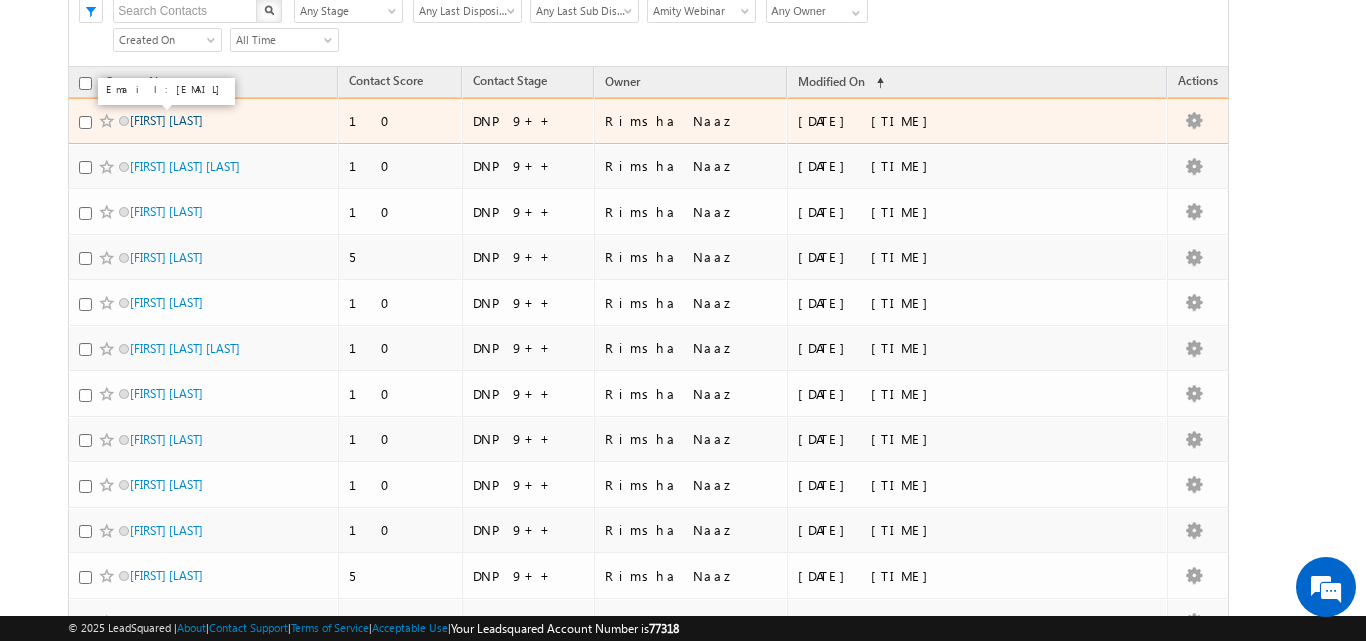 click on "Abhimanyu Singh" at bounding box center [166, 120] 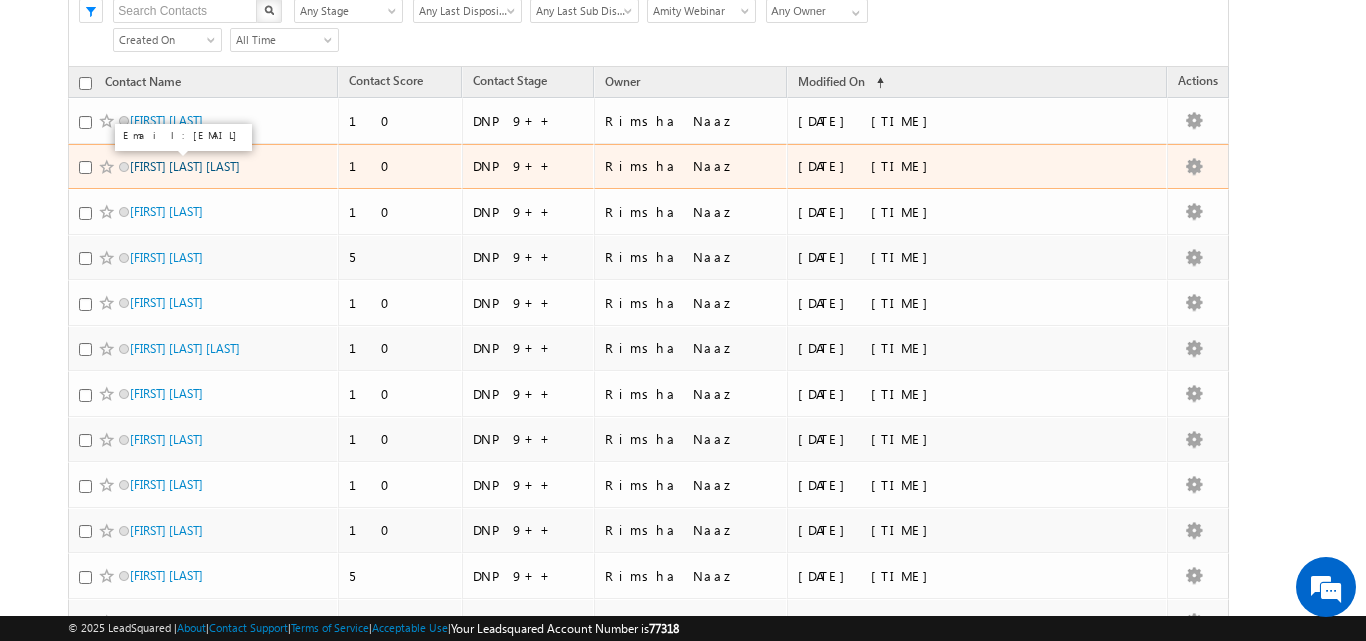 click on "Krithika Senthil Kumar" at bounding box center (185, 166) 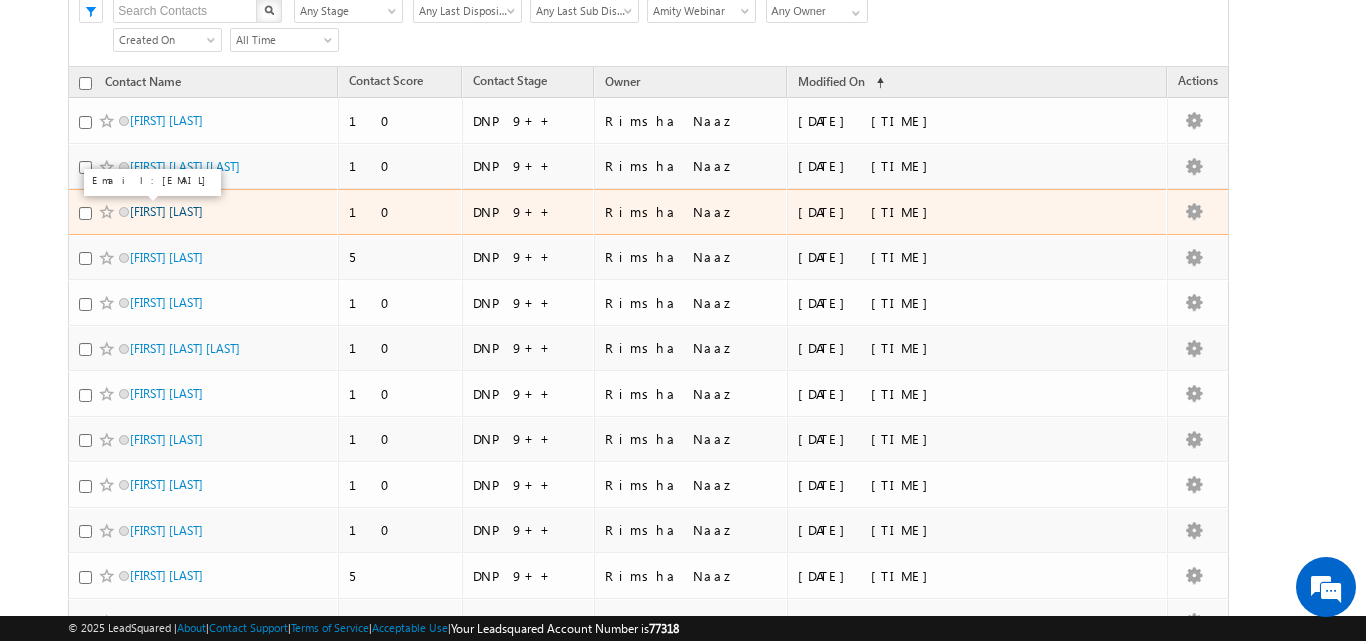 click on "[FIRST] [LAST]" at bounding box center [166, 211] 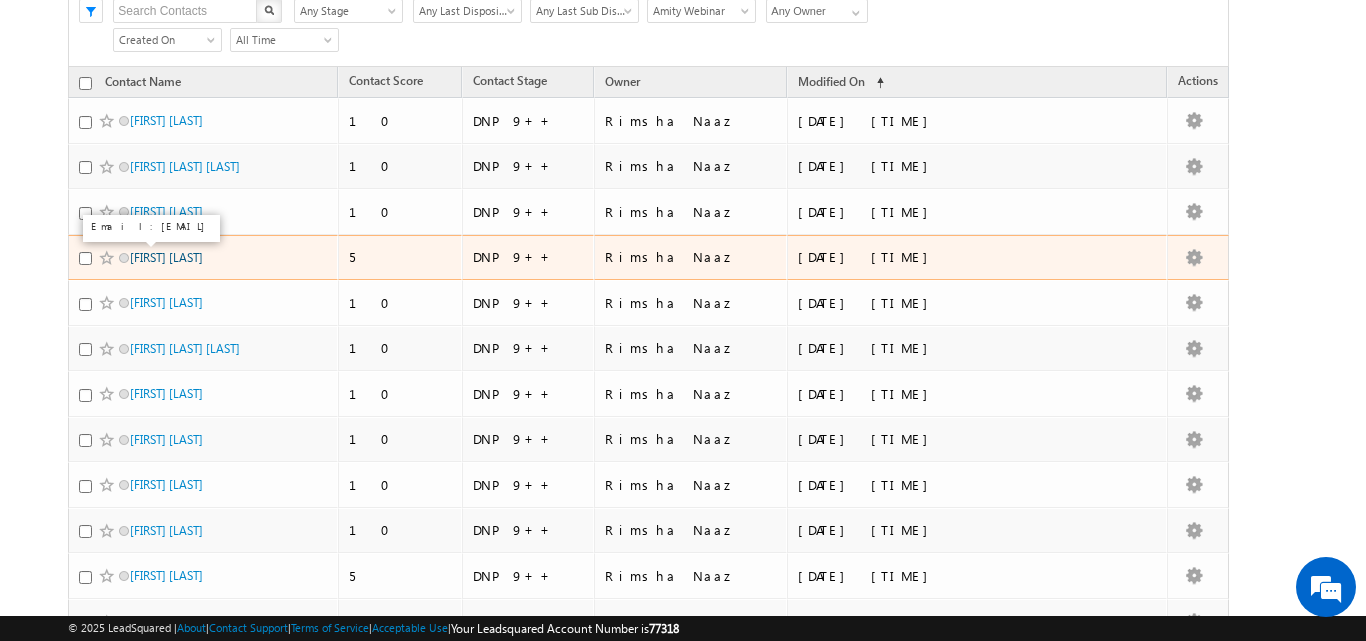 click on "Kinkini Datta" at bounding box center [166, 257] 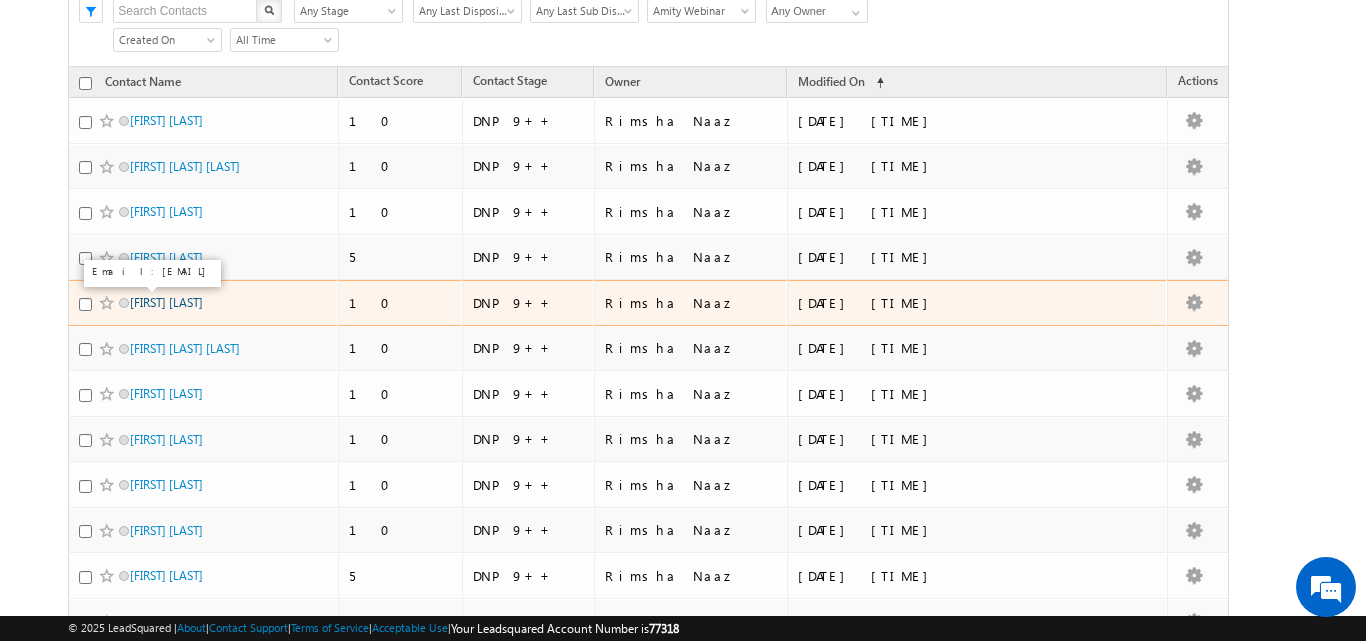 click on "Devanshu Vats" at bounding box center (166, 302) 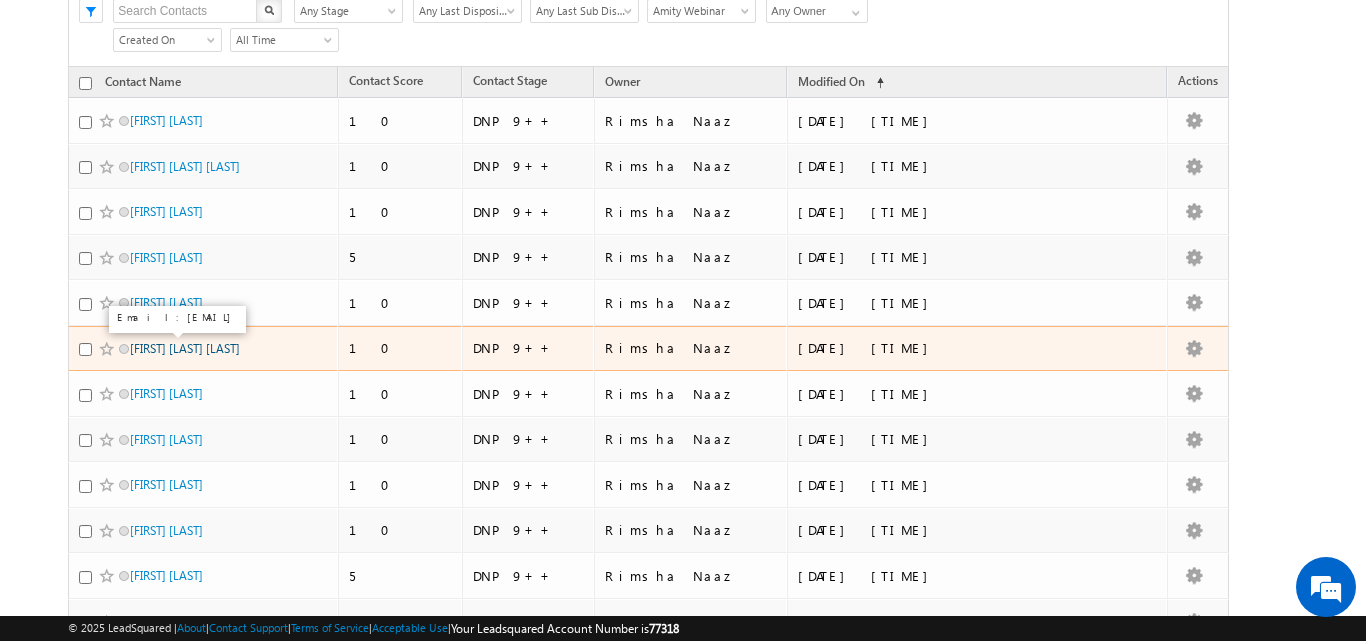 click on "Kotireddy Ranjith Kumar Reddy" at bounding box center [185, 348] 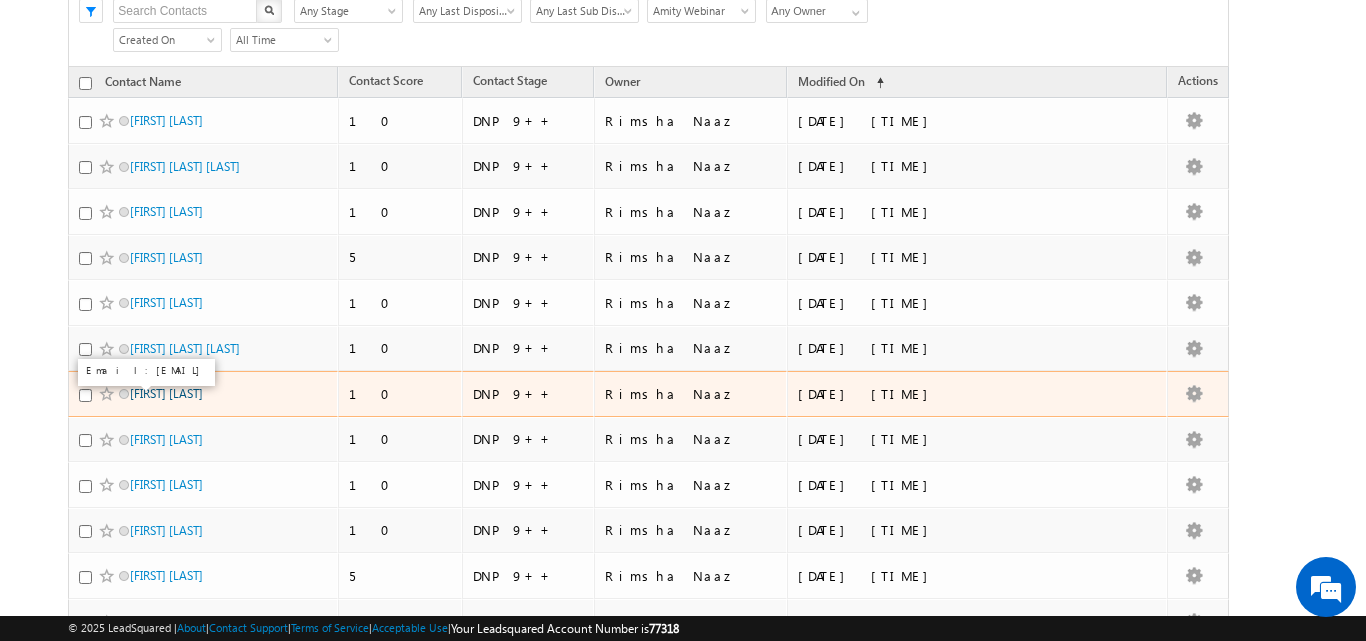 click on "Anamay Prasad" at bounding box center (166, 393) 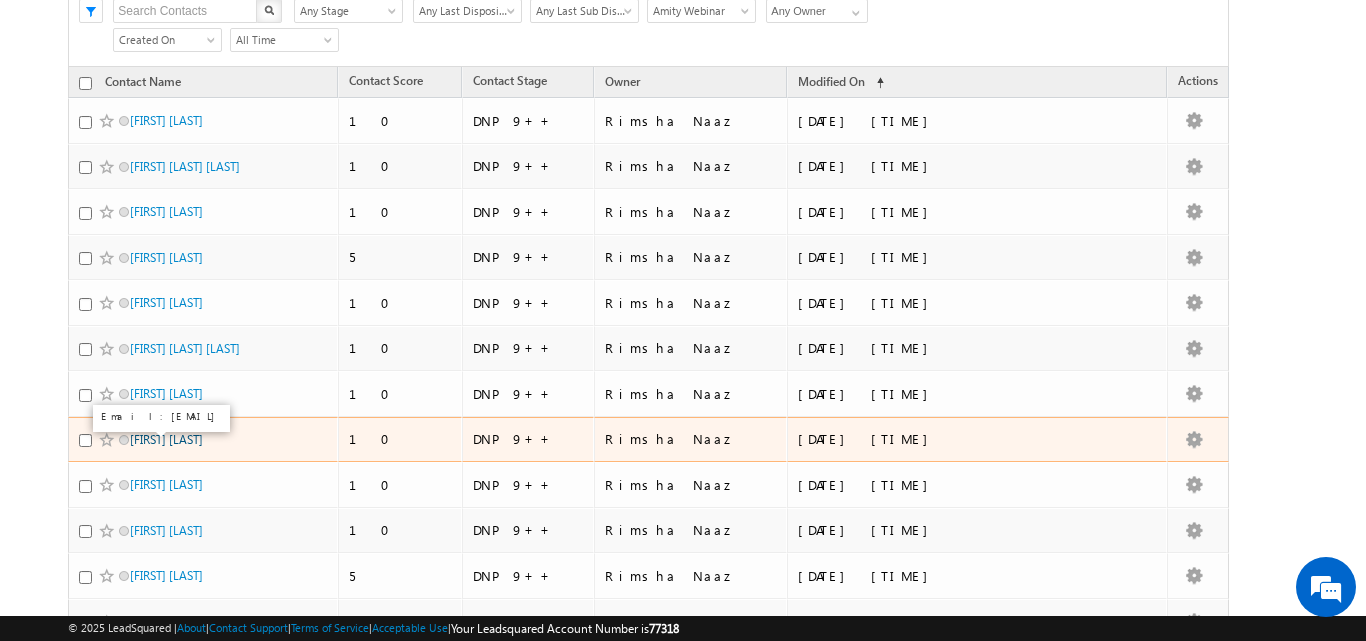 click on "Ashish Chauhan" at bounding box center [166, 439] 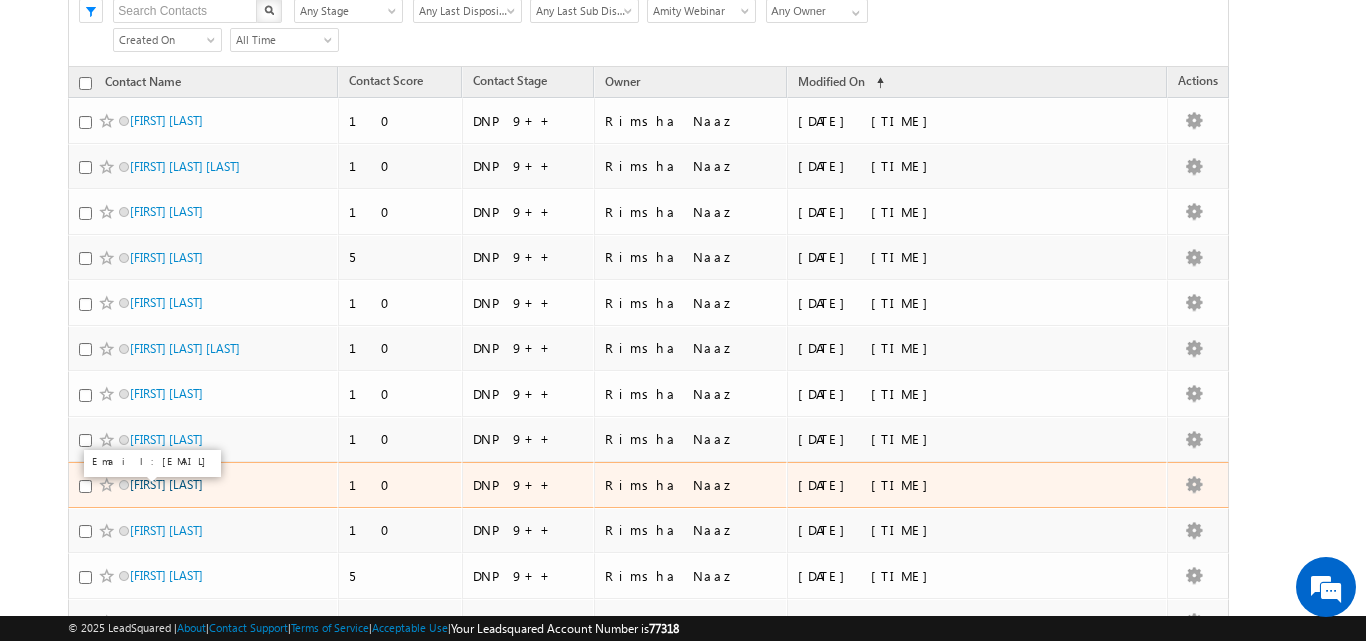 click on "Nancy Bamoriya" at bounding box center [166, 484] 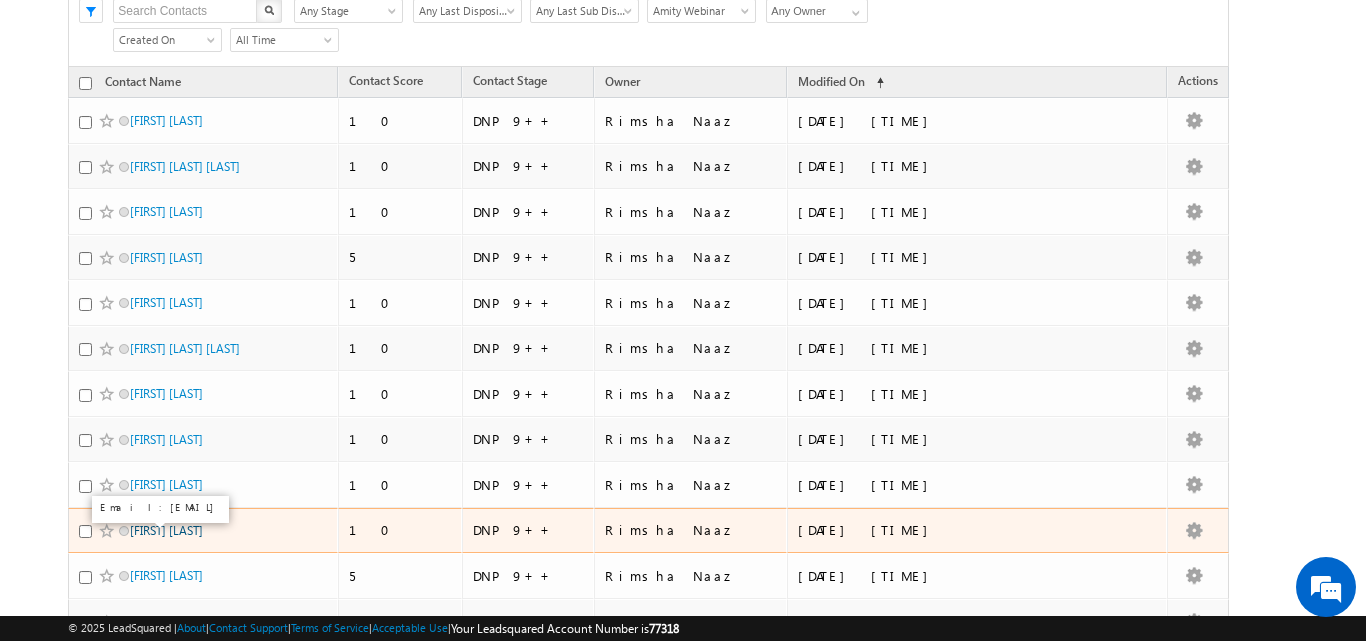 click on "Shivani Prajapati" at bounding box center [166, 530] 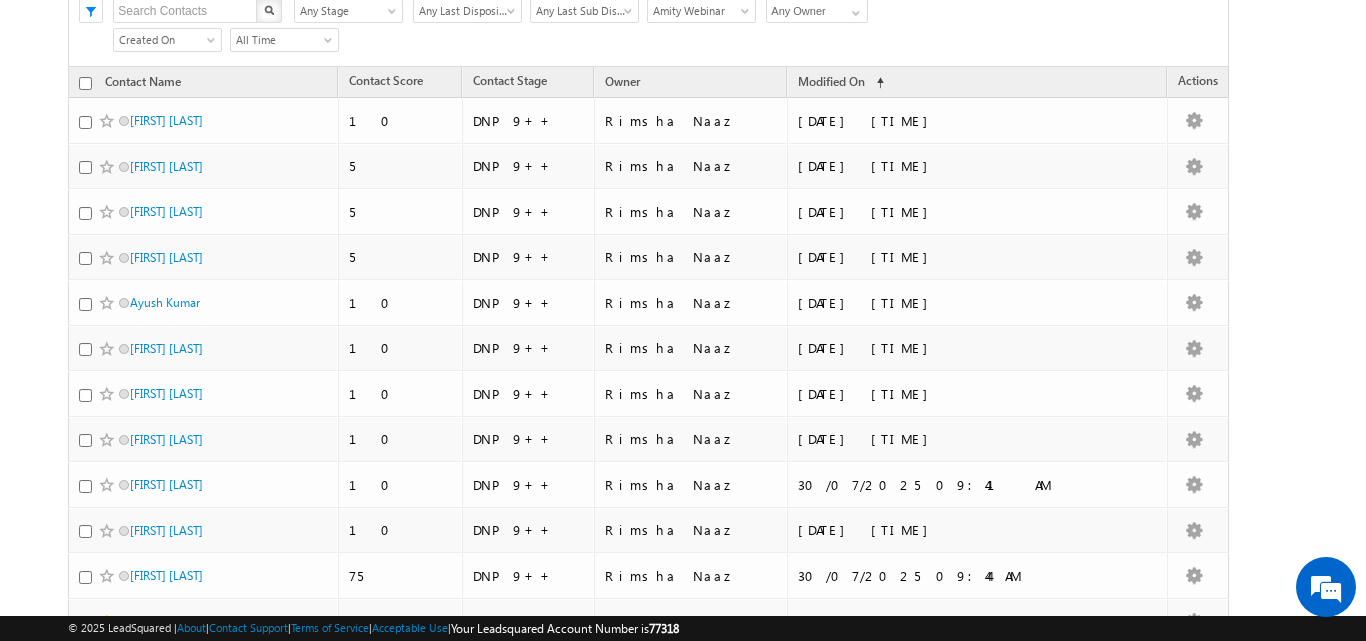 scroll, scrollTop: 0, scrollLeft: 0, axis: both 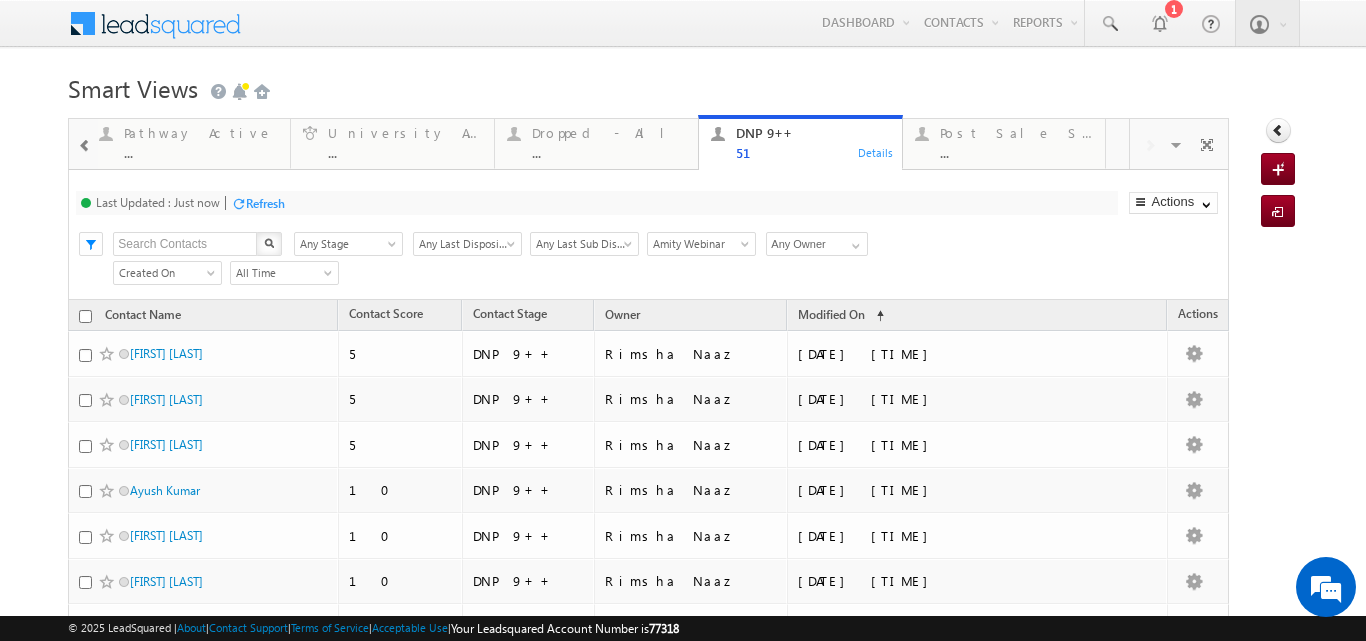 click on "Smart Views Getting Started" at bounding box center (682, 86) 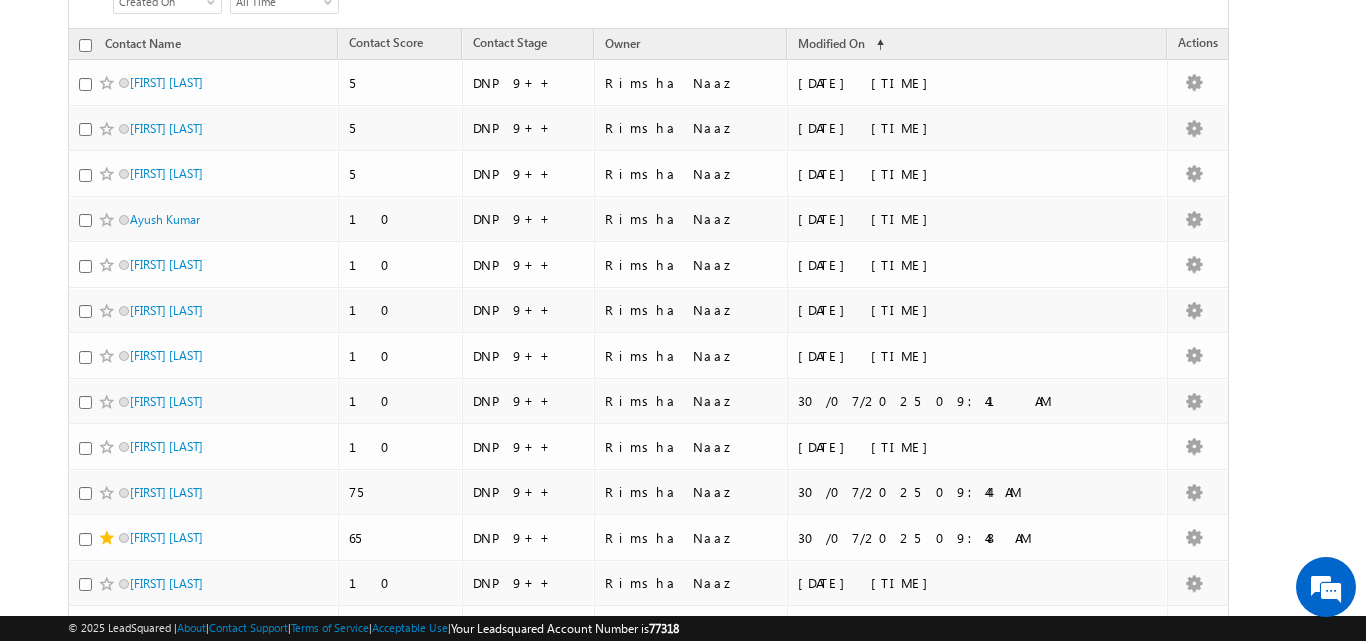 scroll, scrollTop: 299, scrollLeft: 0, axis: vertical 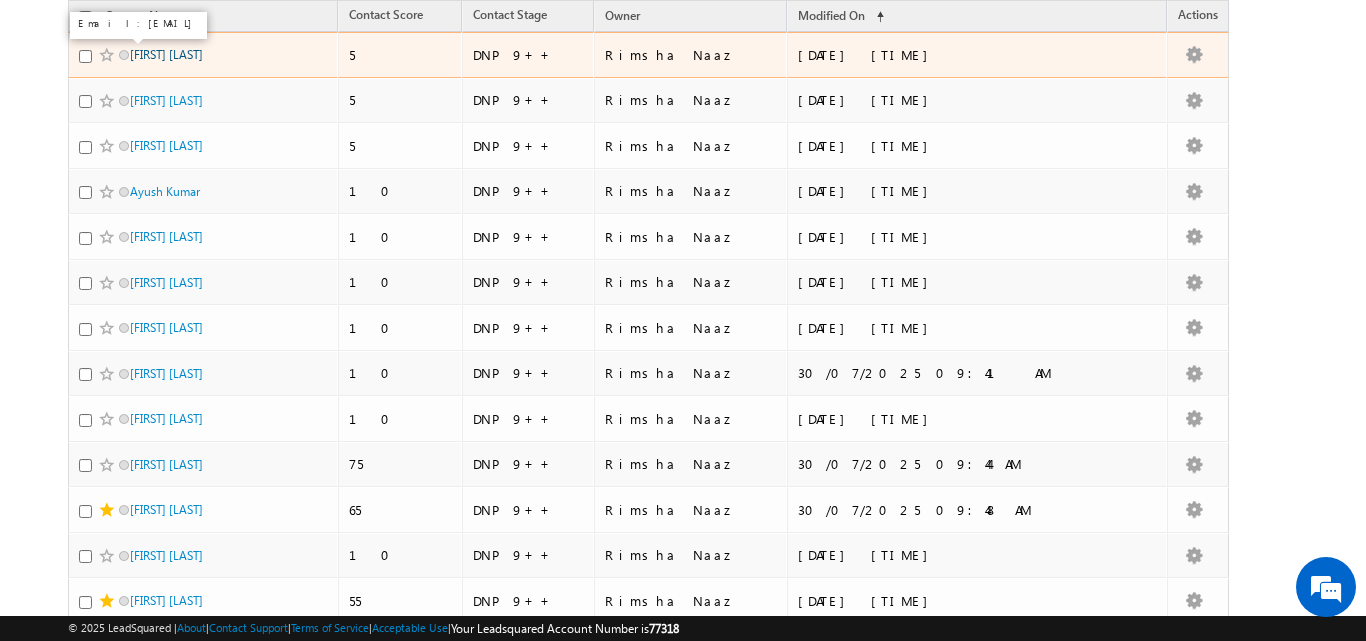 click on "Isha Garg" at bounding box center [166, 54] 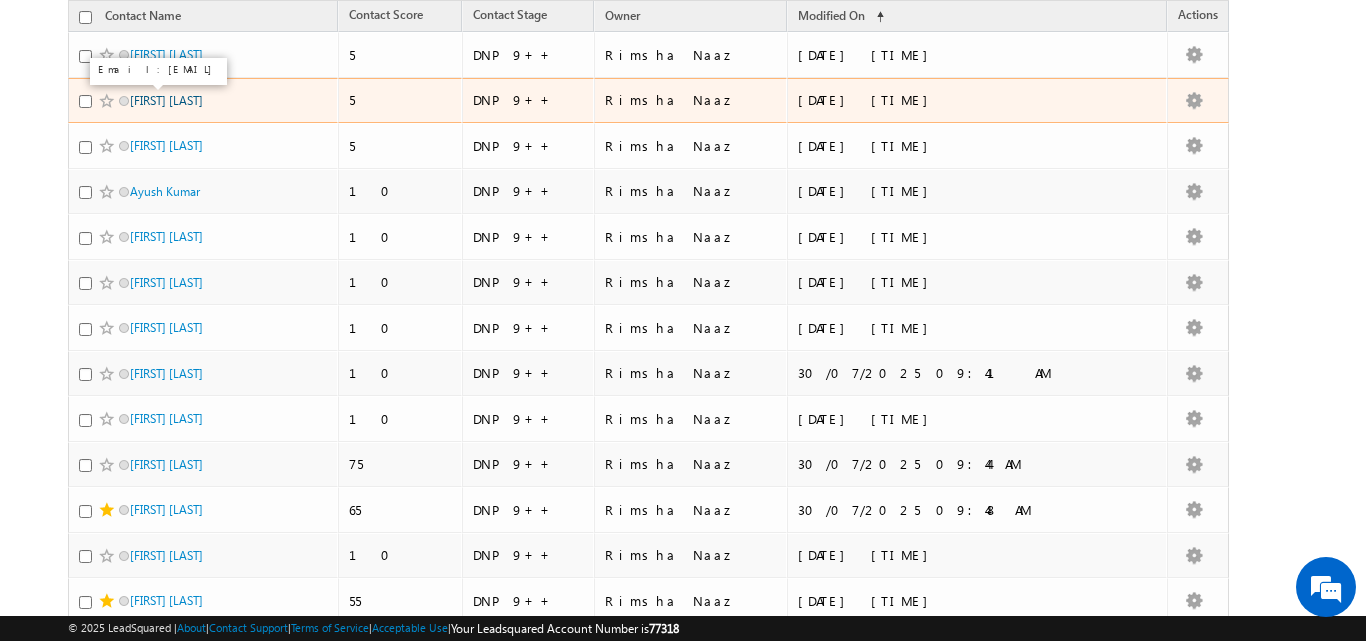 click on "SHAIK AJEEMA" at bounding box center (166, 100) 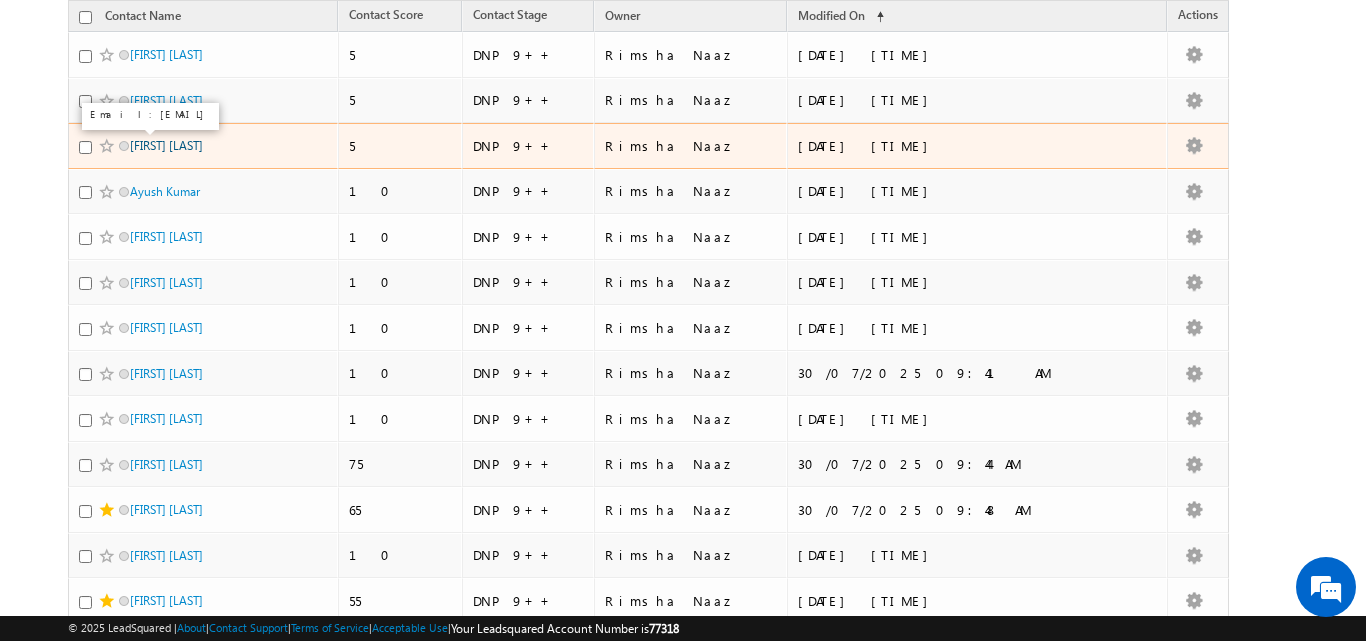 click on "Soumya Sharma" at bounding box center (166, 145) 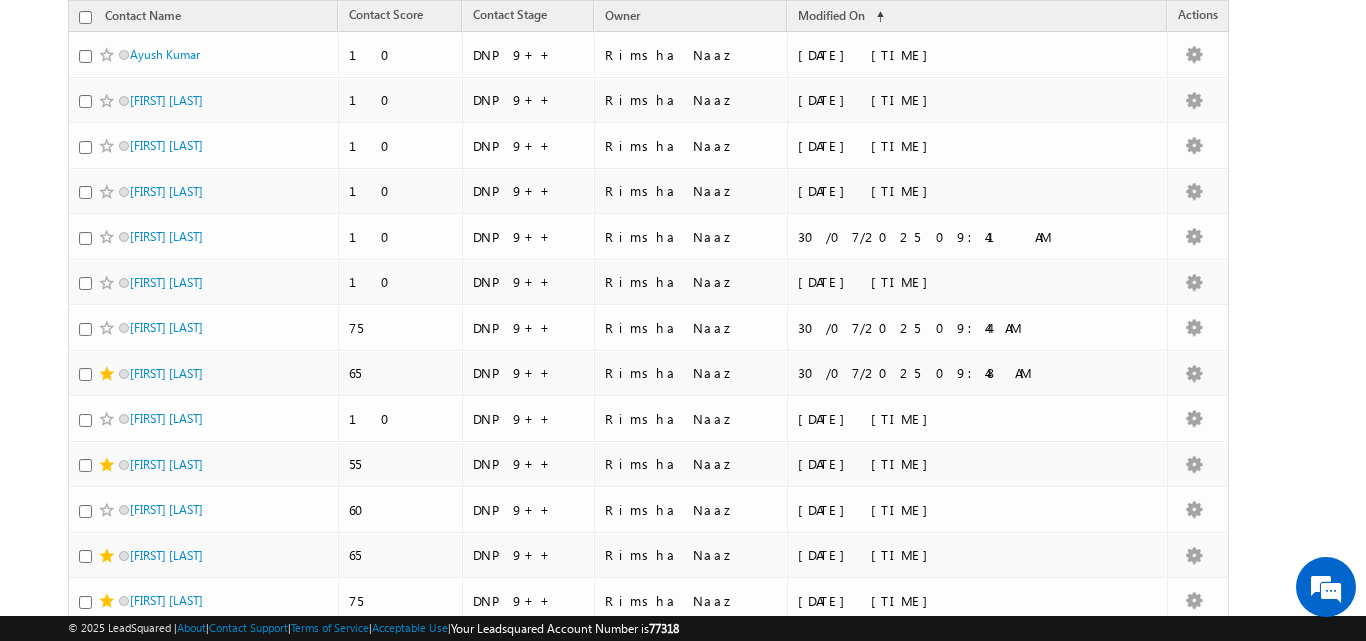 scroll, scrollTop: 0, scrollLeft: 0, axis: both 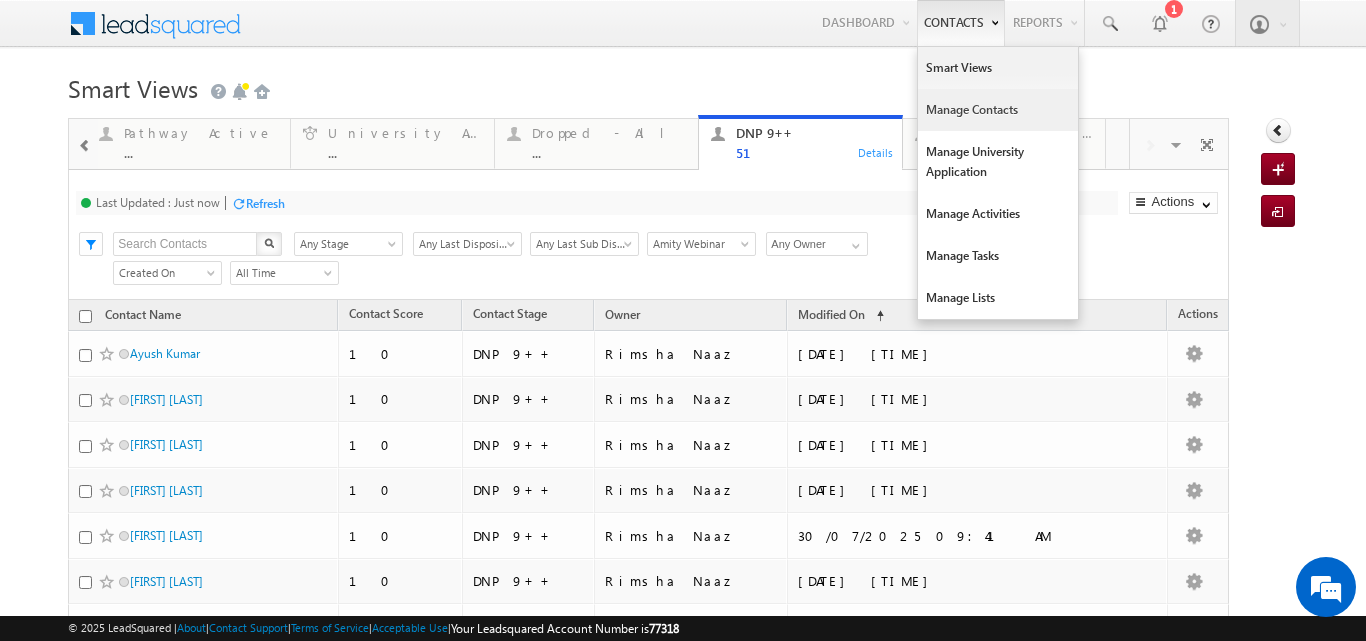 click on "Manage Contacts" at bounding box center [998, 110] 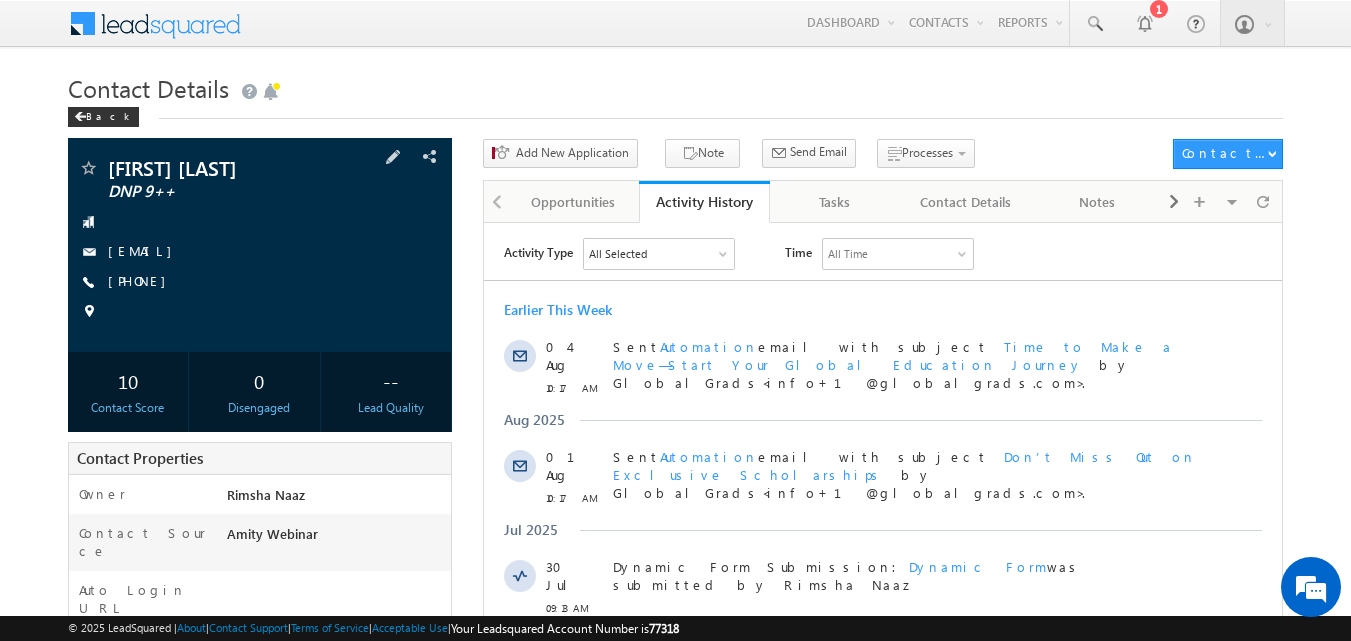 scroll, scrollTop: 0, scrollLeft: 0, axis: both 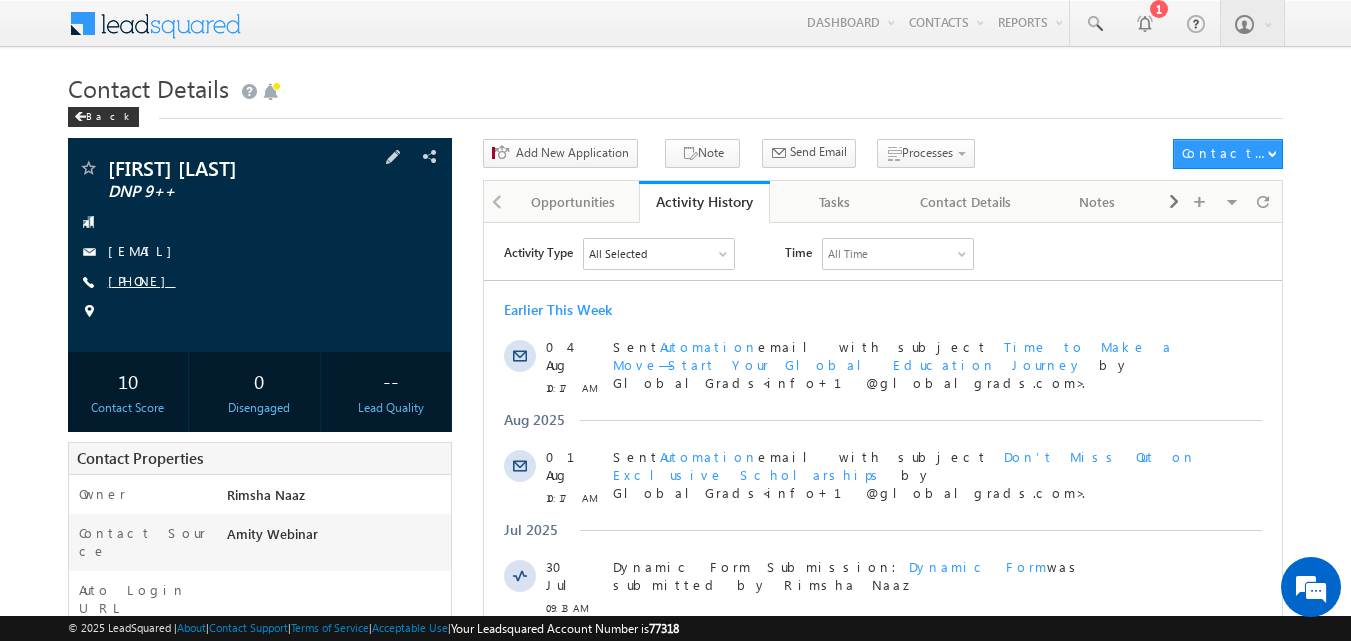 click on "[PHONE]" at bounding box center [142, 280] 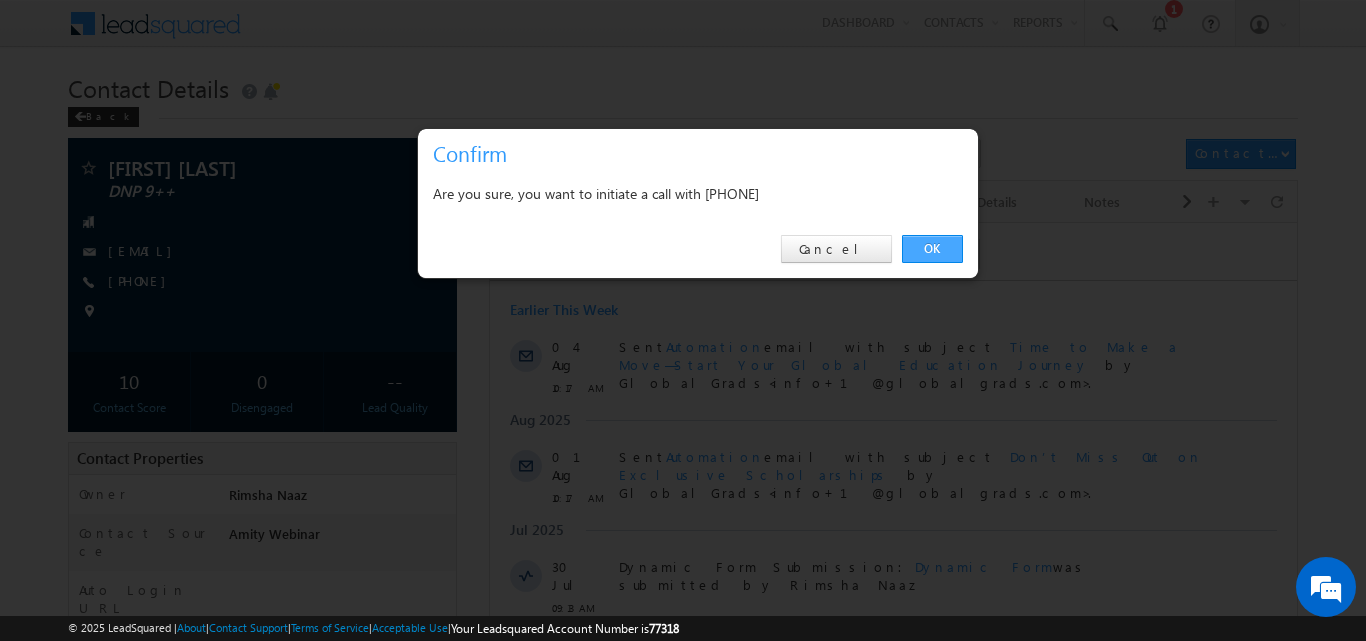 click on "OK" at bounding box center (932, 249) 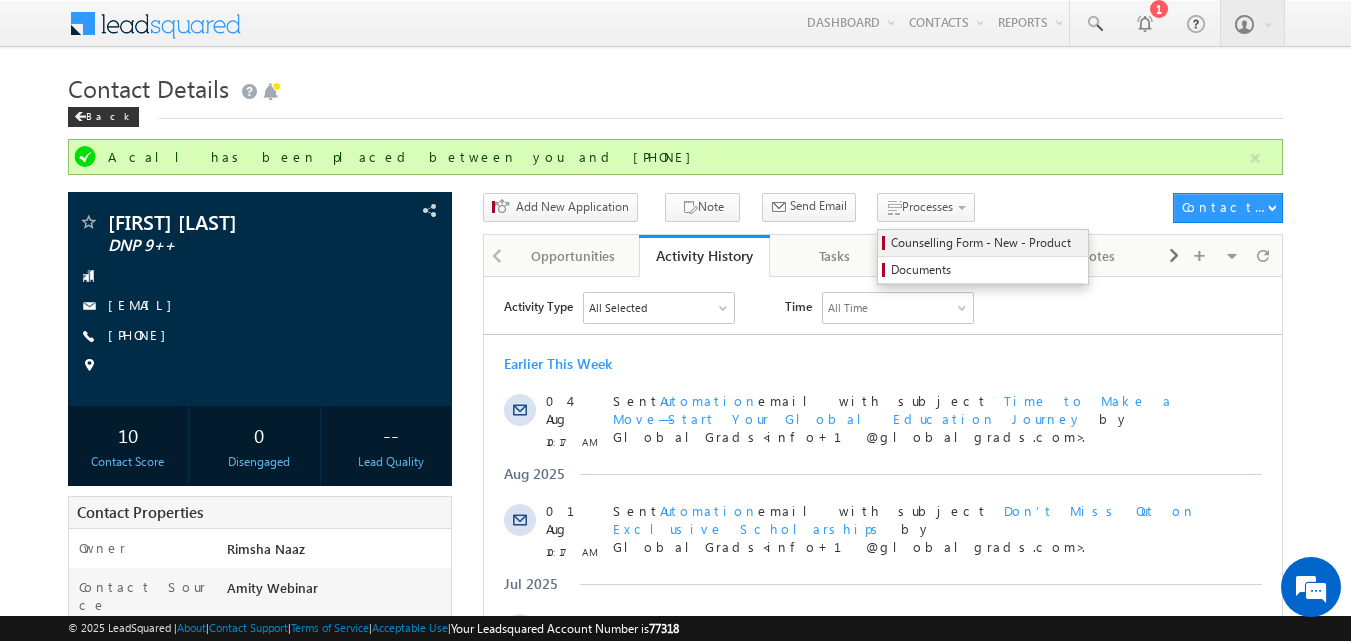 click on "Counselling Form - New - Product" at bounding box center [986, 243] 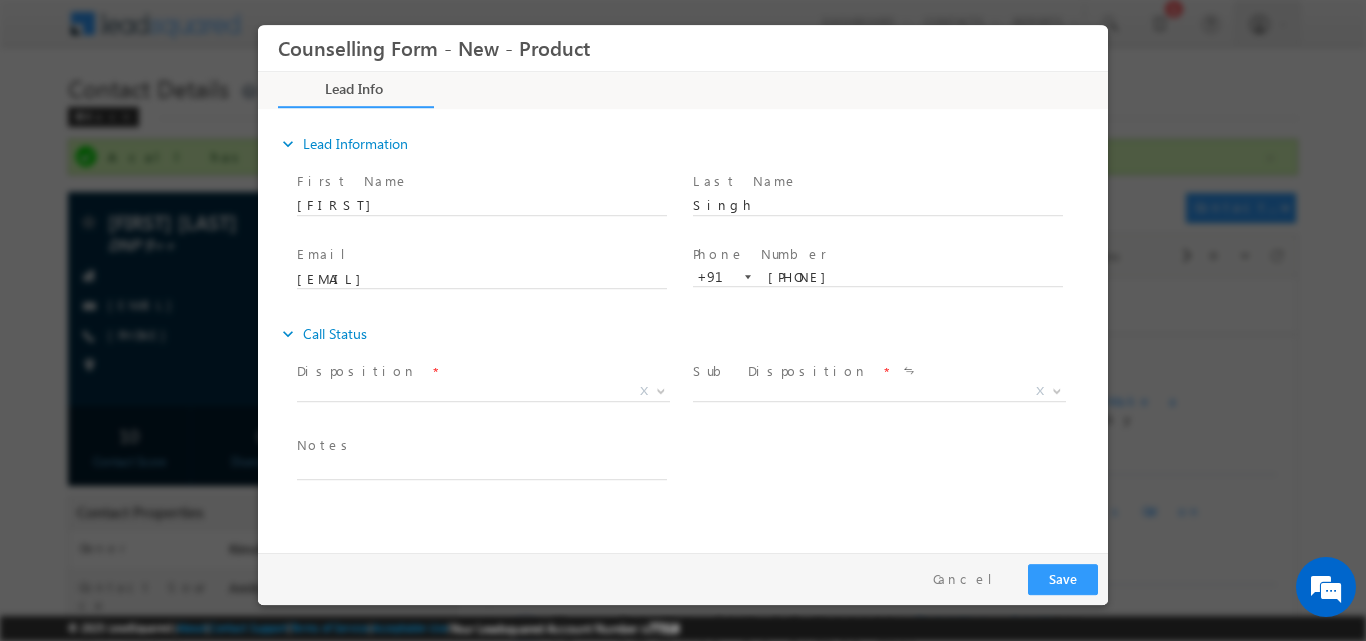 scroll, scrollTop: 0, scrollLeft: 0, axis: both 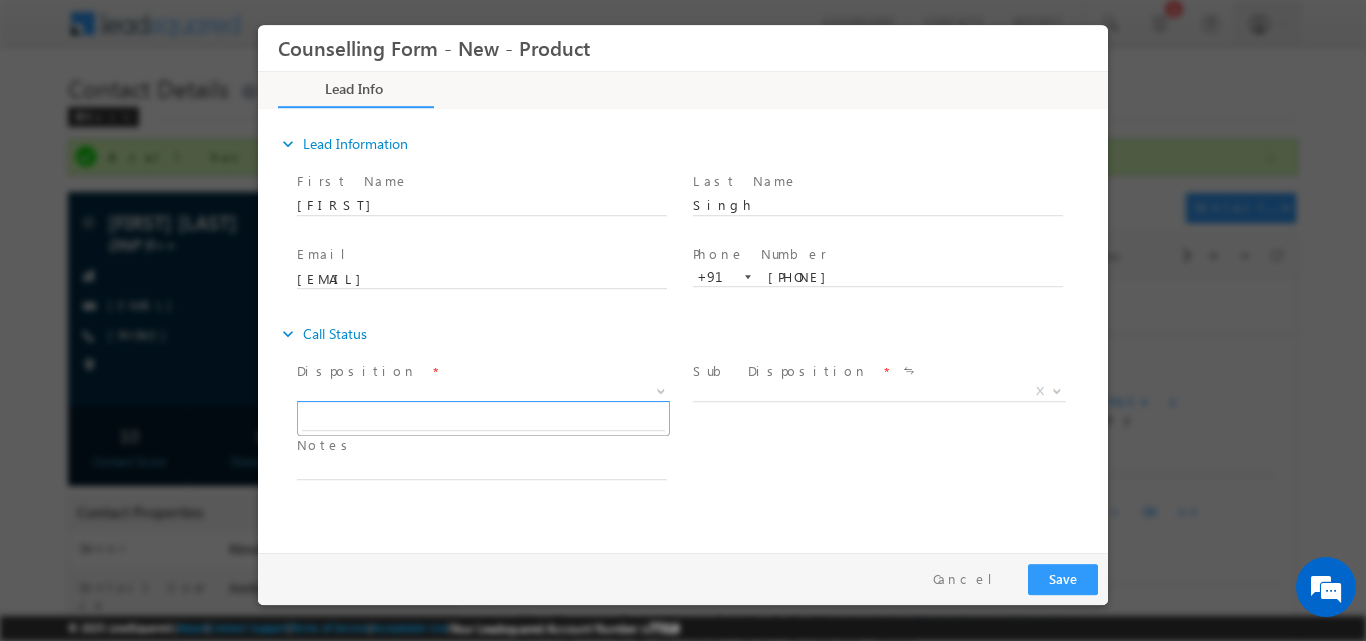 click at bounding box center (659, 390) 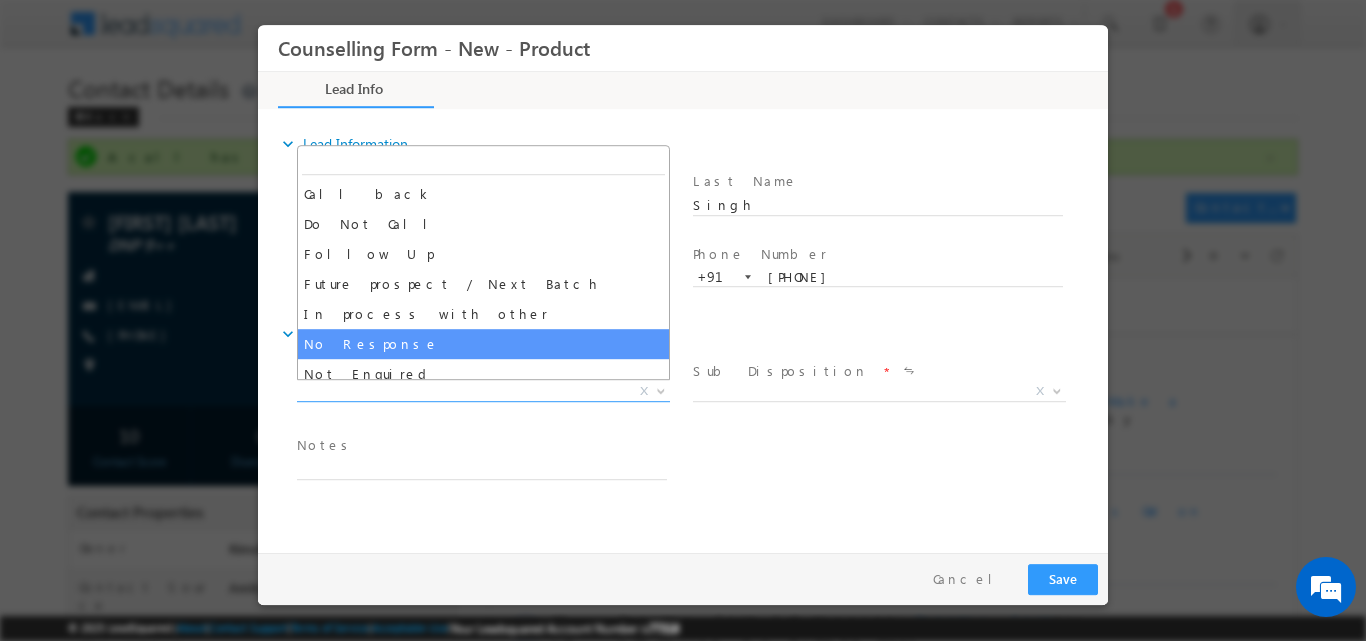 select on "No Response" 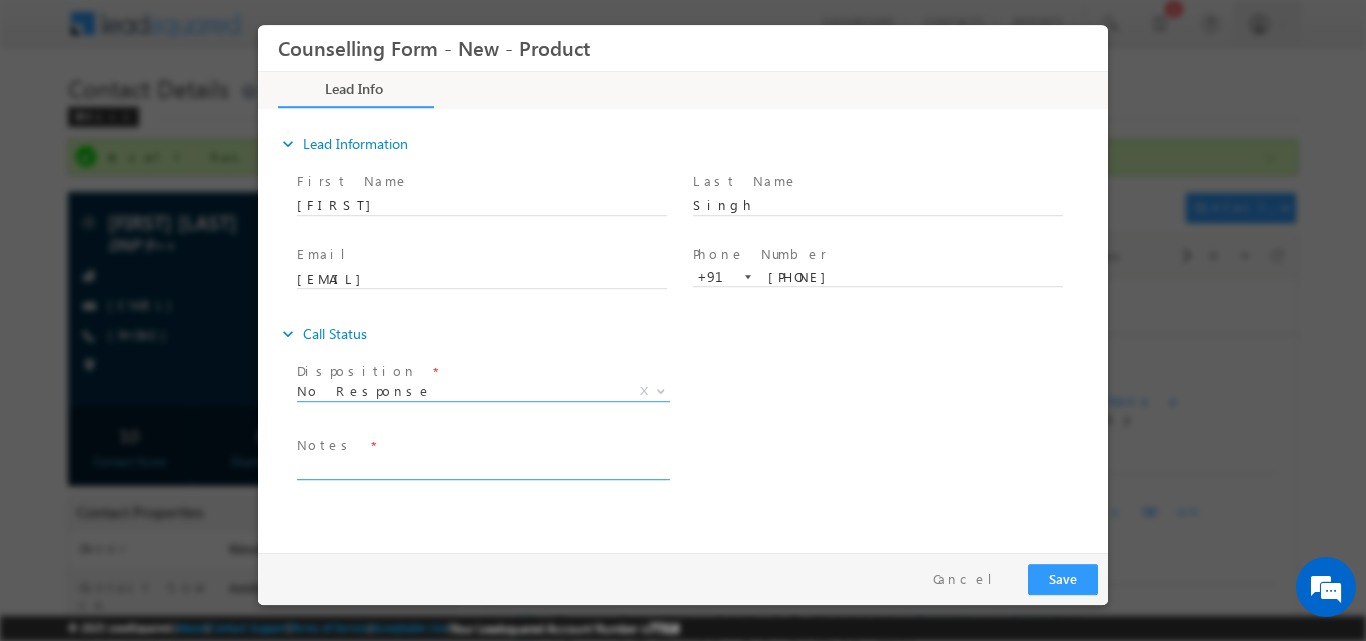 click at bounding box center [482, 467] 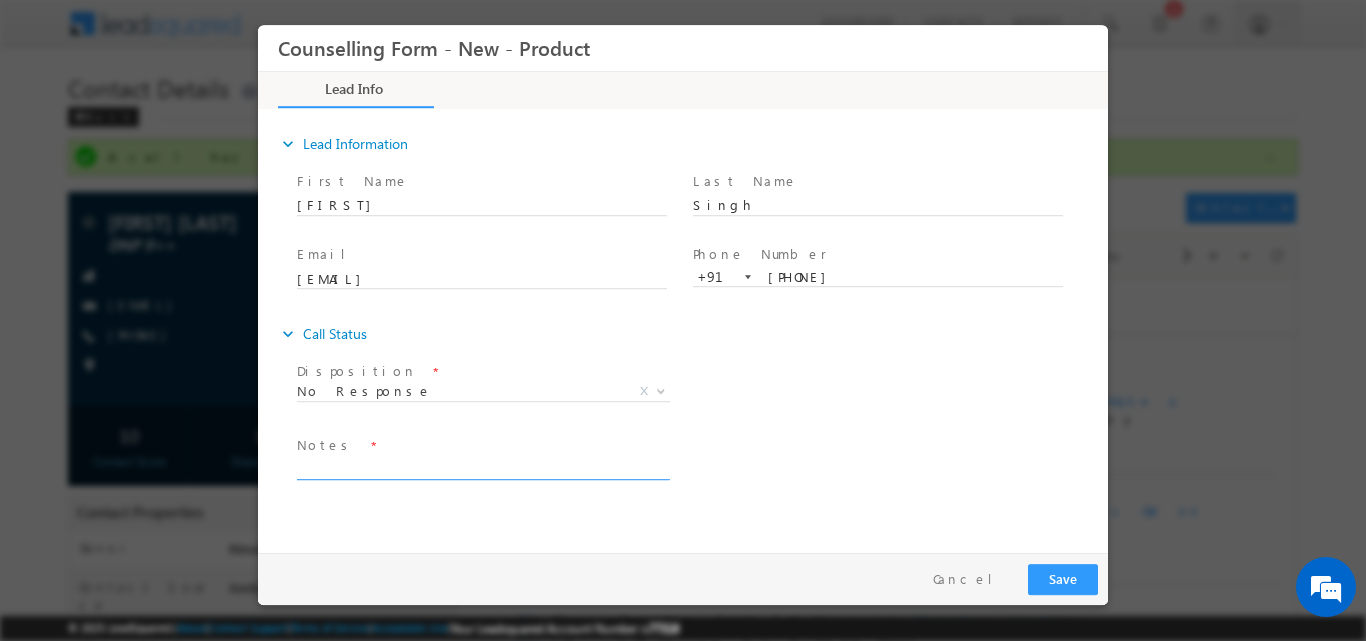paste on "No response, dnp" 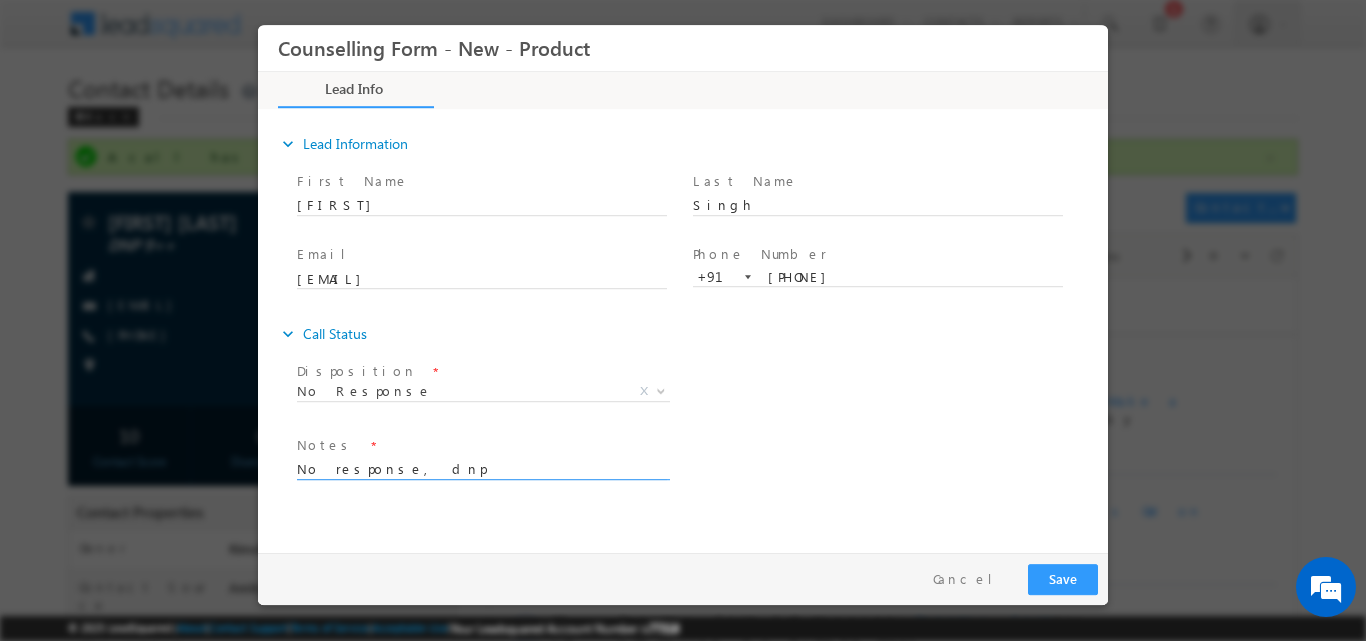 type on "No response, dnp" 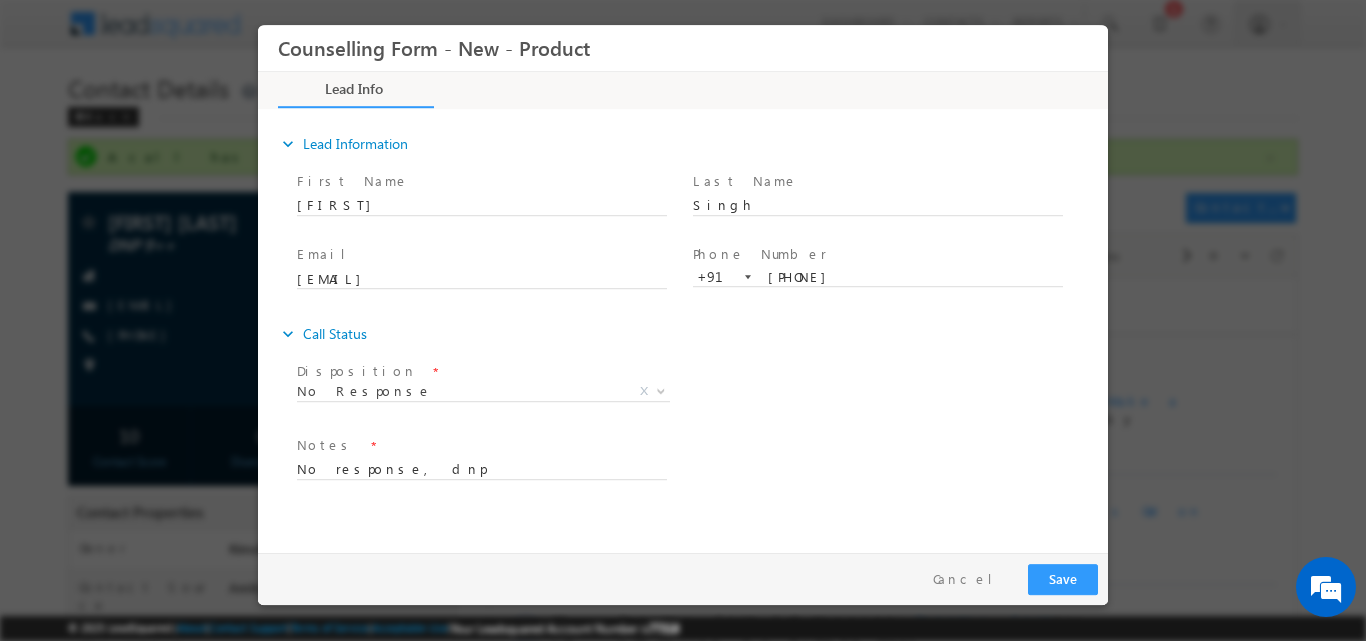 click on "Follow Up Date
*
Notes
*
No response, dnp" at bounding box center [700, 467] 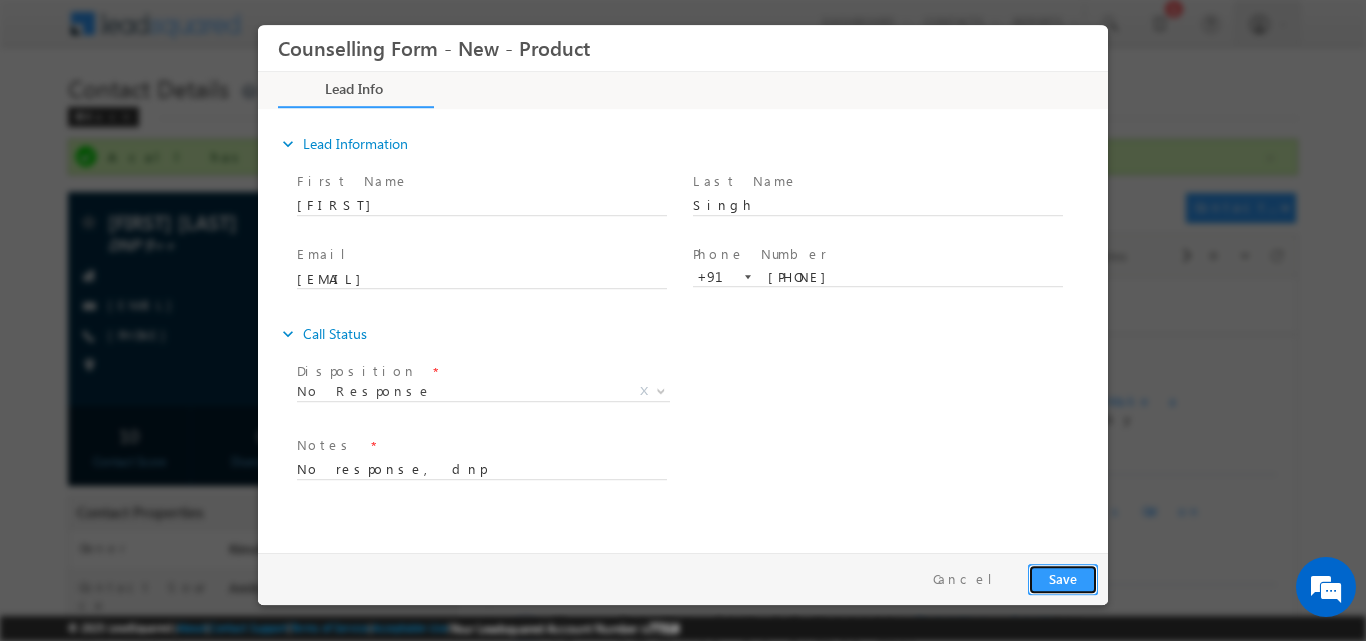 click on "Save" at bounding box center (1063, 578) 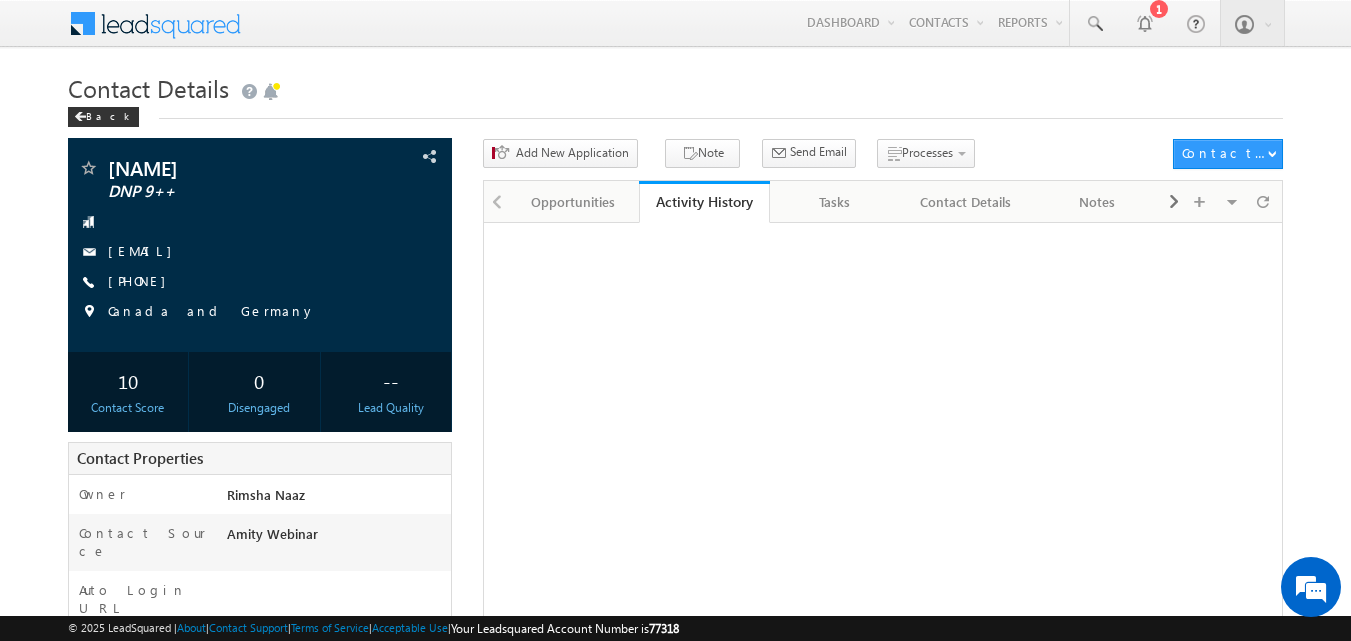 scroll, scrollTop: 0, scrollLeft: 0, axis: both 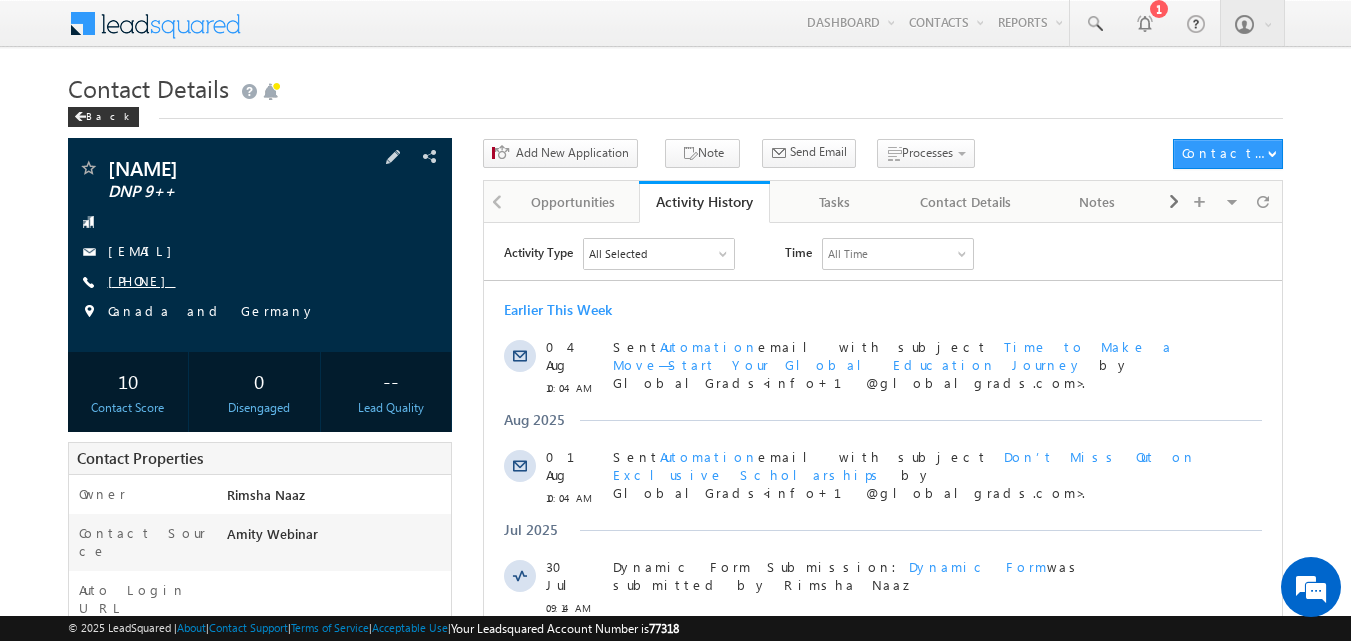 click on "[PHONE]" at bounding box center [142, 280] 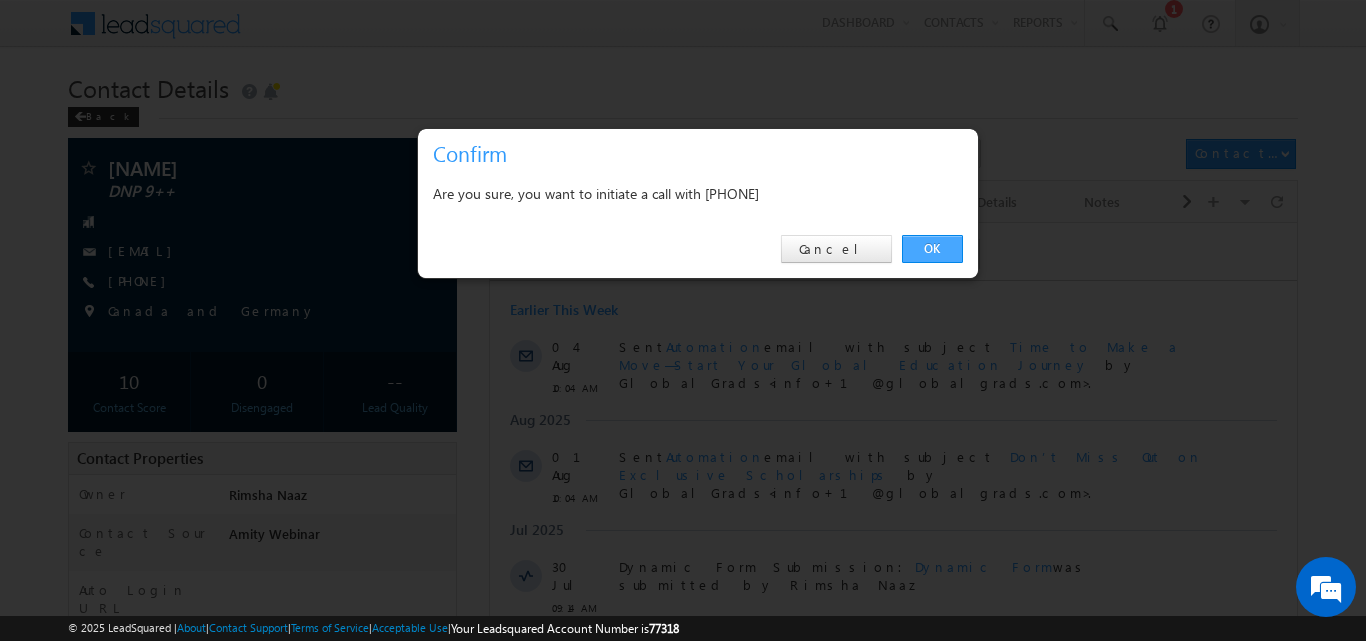 click on "OK" at bounding box center (932, 249) 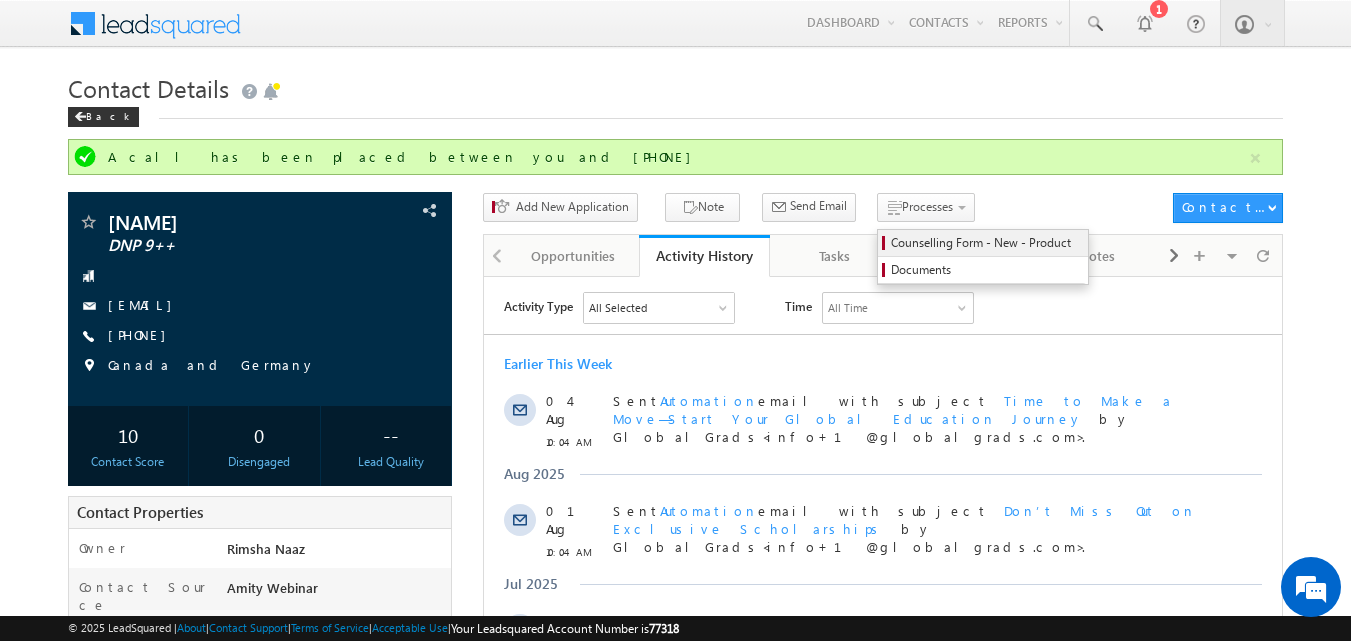 click on "Counselling Form - New - Product" at bounding box center [986, 243] 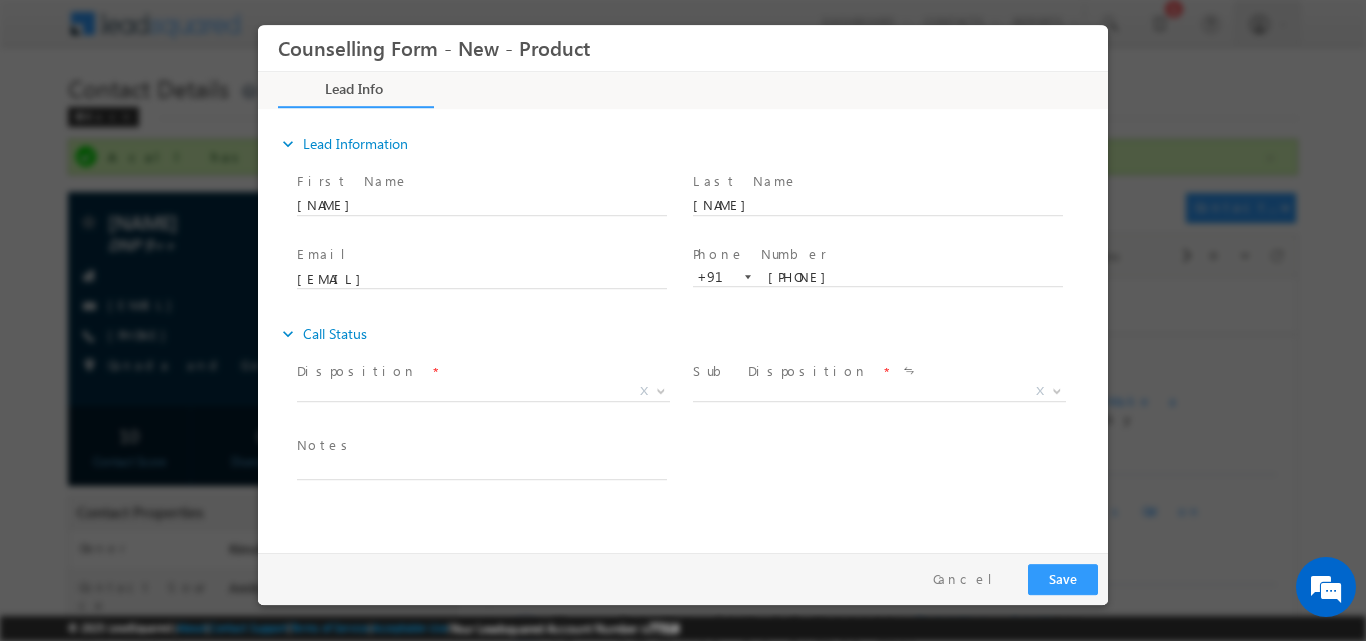 scroll, scrollTop: 0, scrollLeft: 0, axis: both 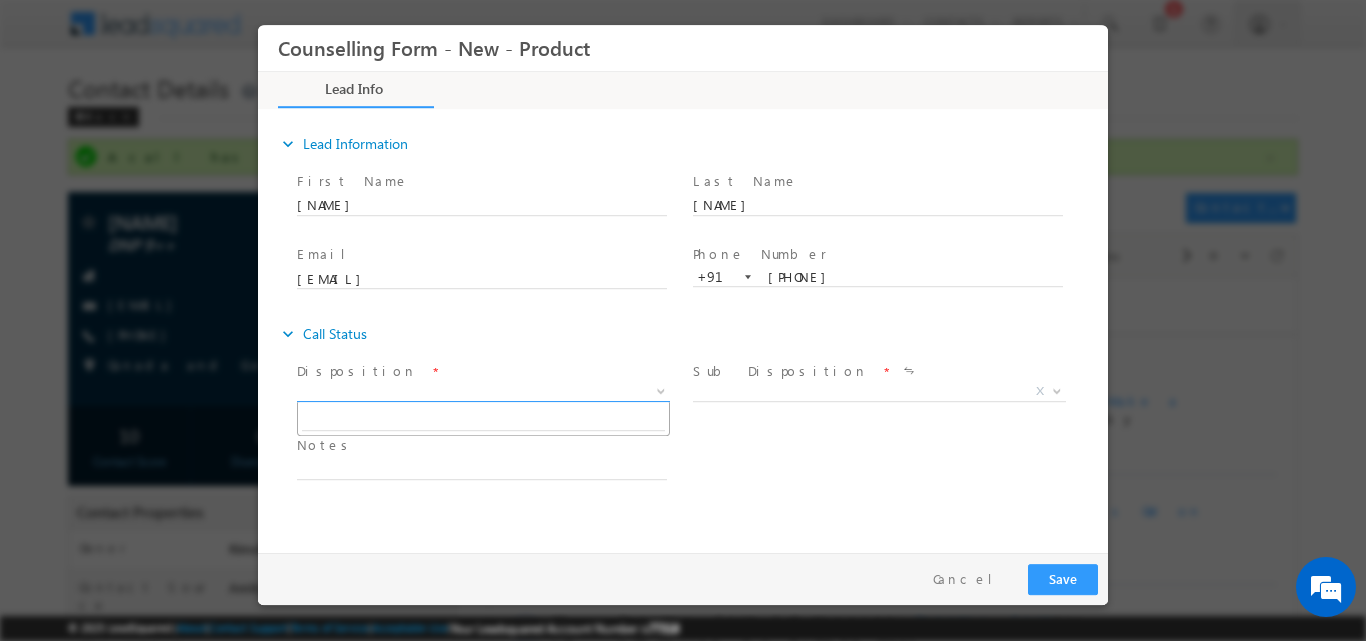 click at bounding box center (661, 389) 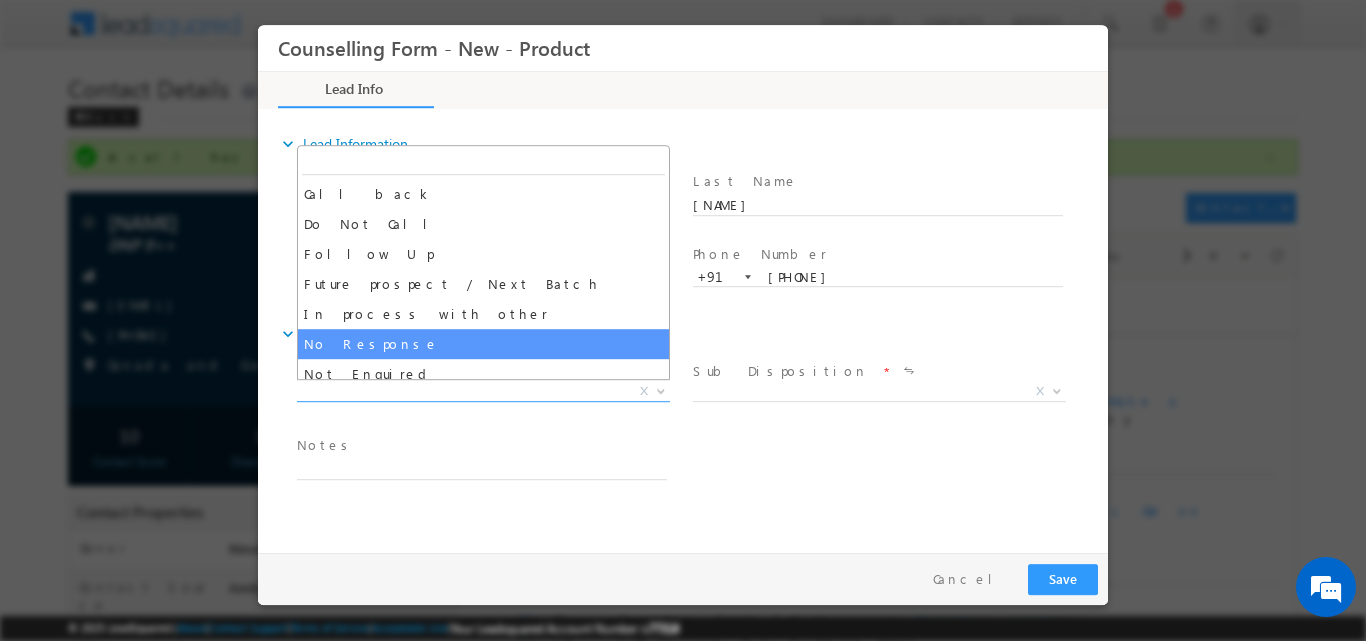 select on "No Response" 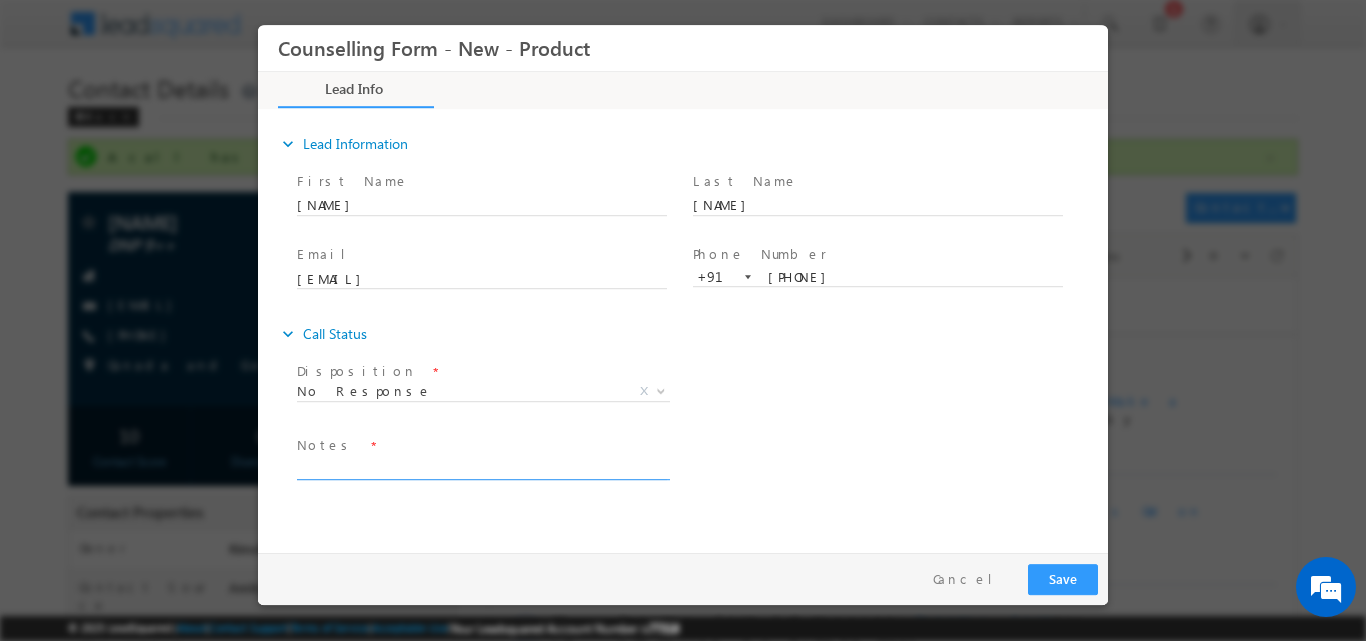 click at bounding box center (482, 467) 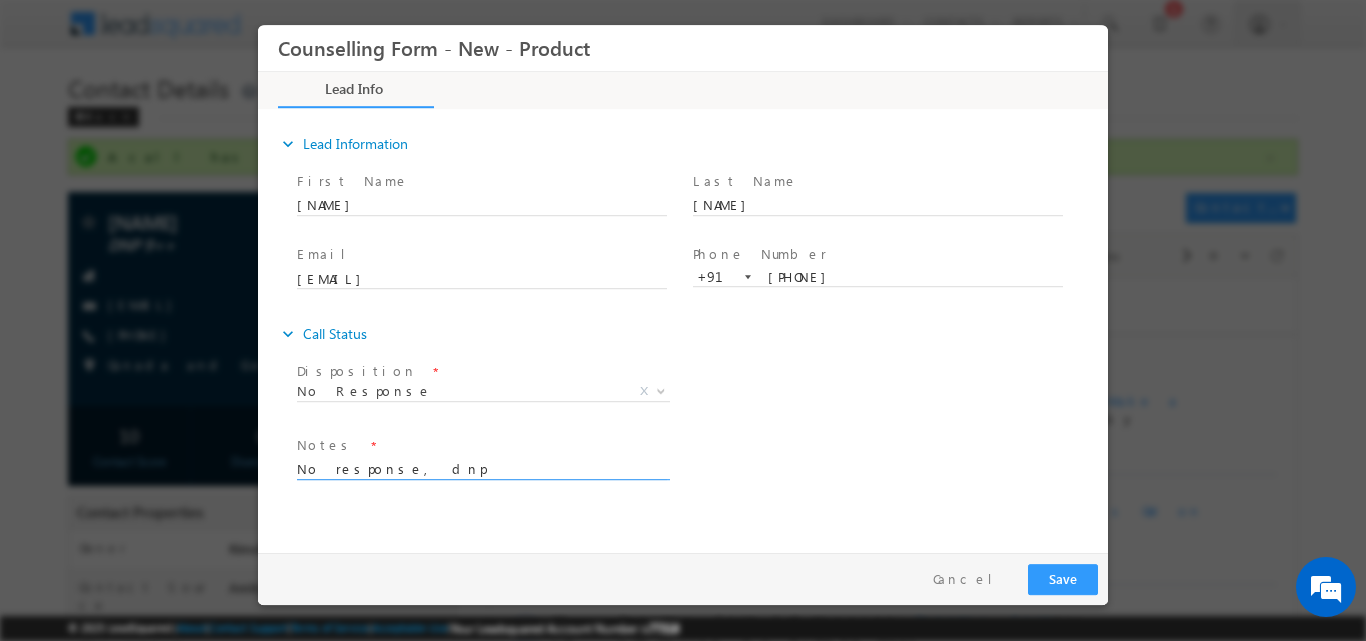 type on "No response, dnp" 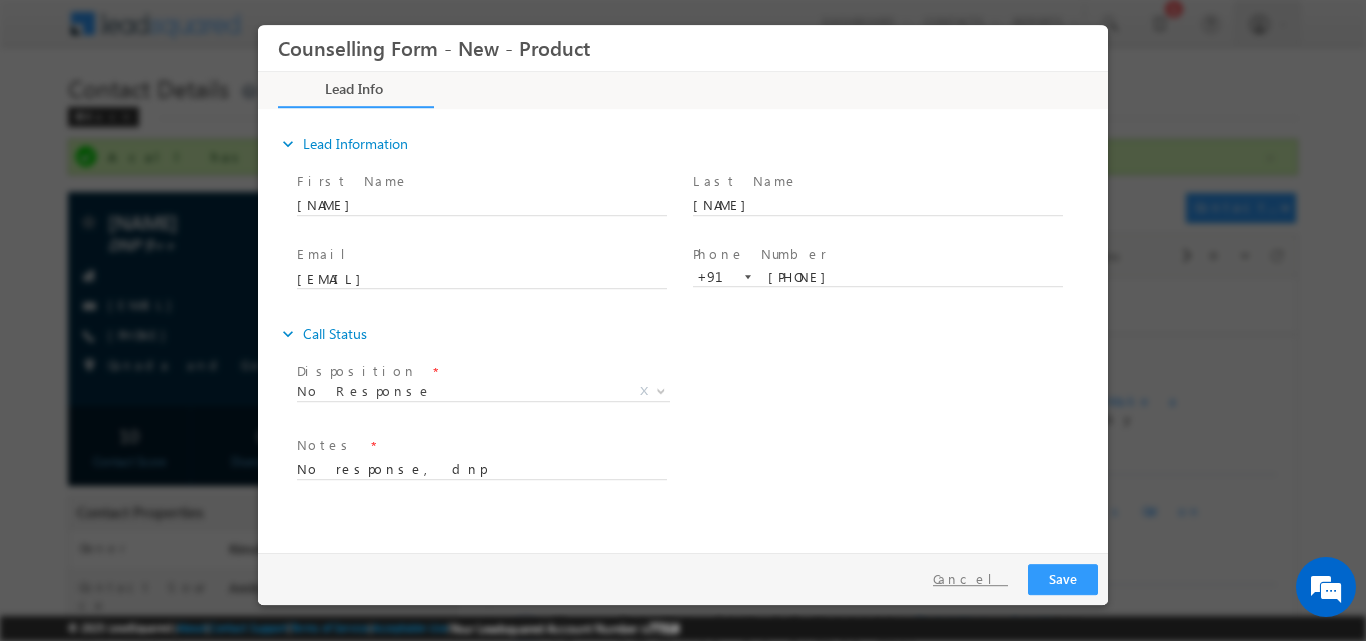 click on "Cancel" at bounding box center (970, 578) 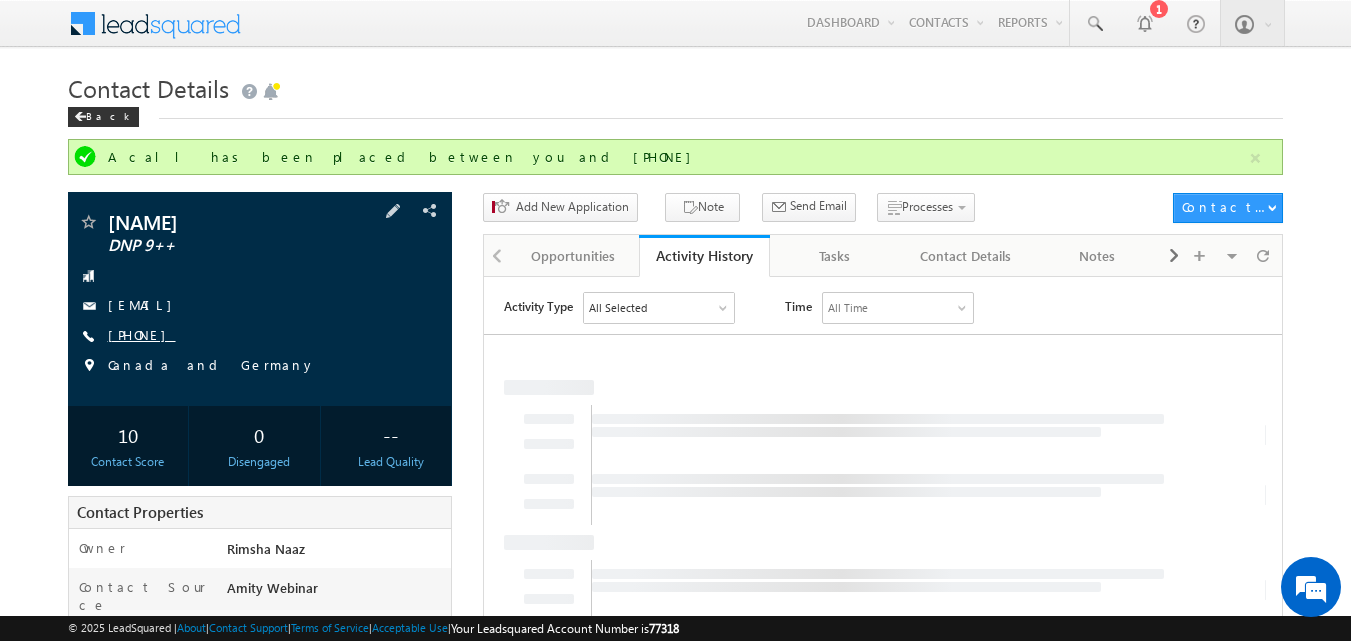 click on "+91-9958694311" at bounding box center [142, 334] 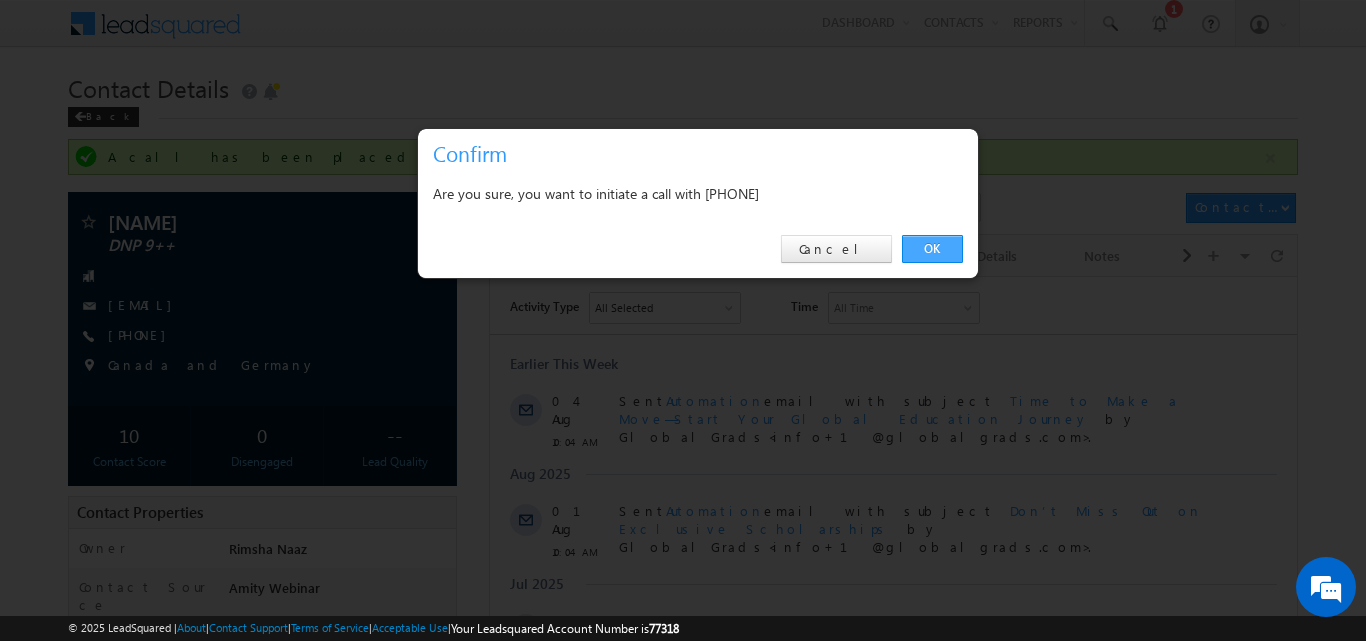 click on "OK" at bounding box center (932, 249) 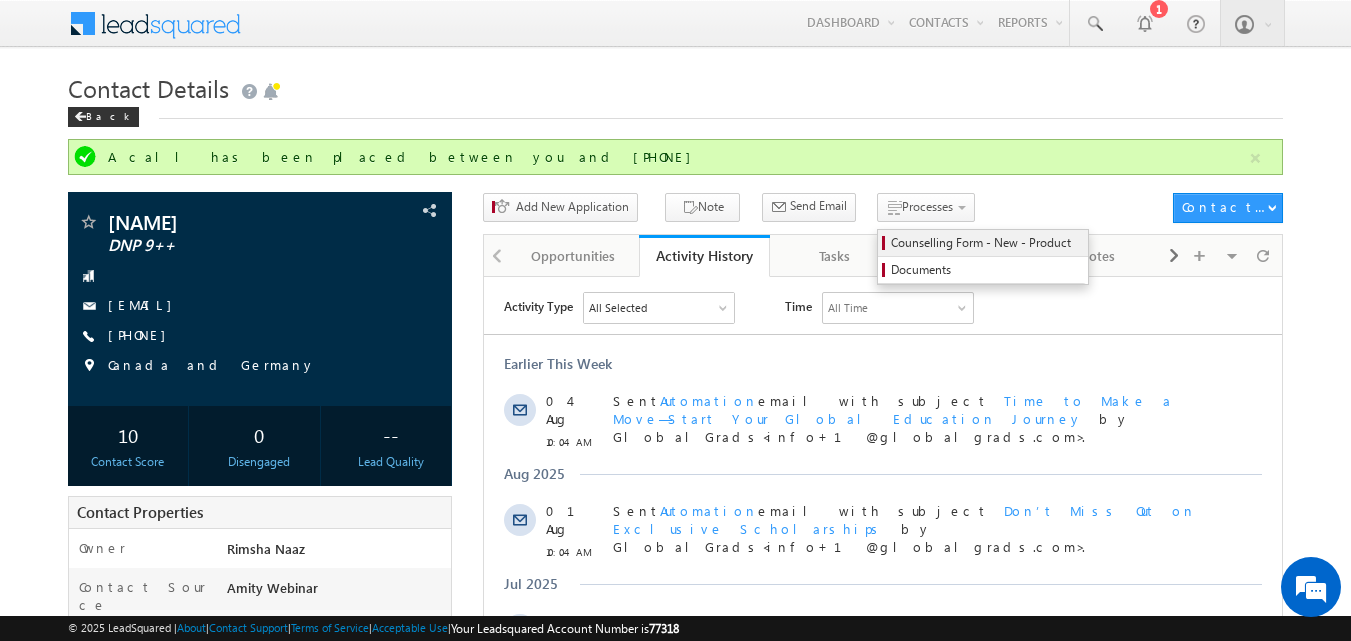 click on "Counselling Form - New - Product" at bounding box center [986, 243] 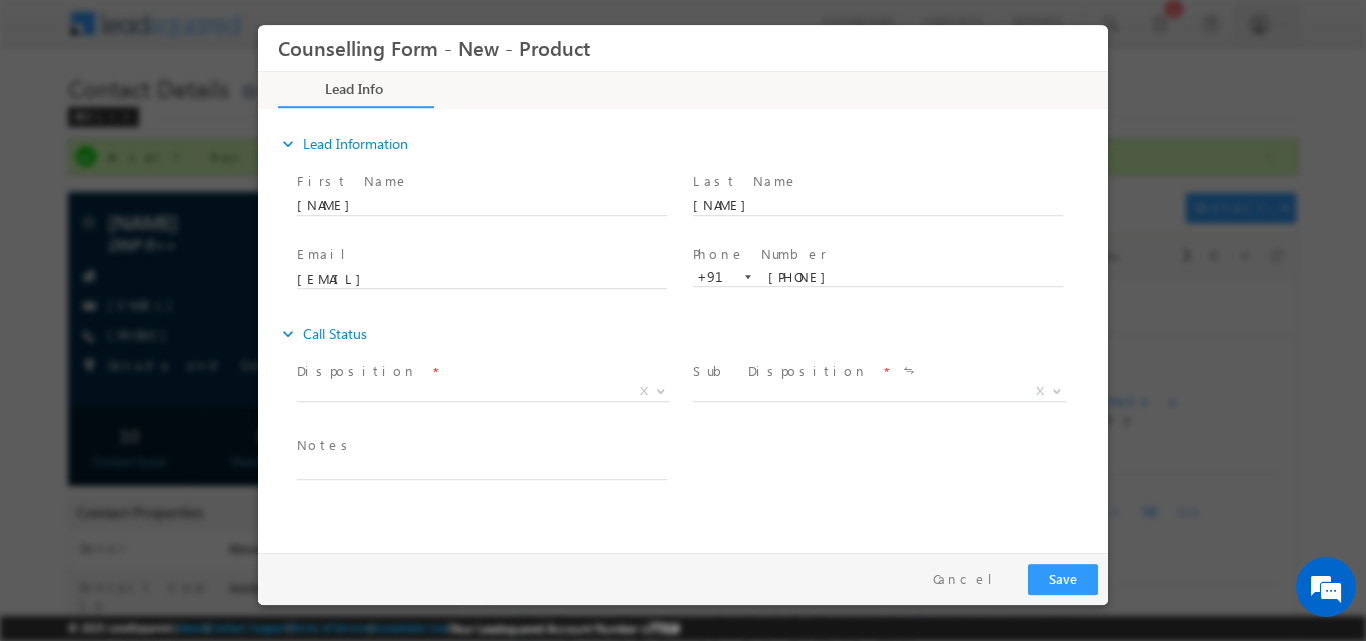 scroll, scrollTop: 0, scrollLeft: 0, axis: both 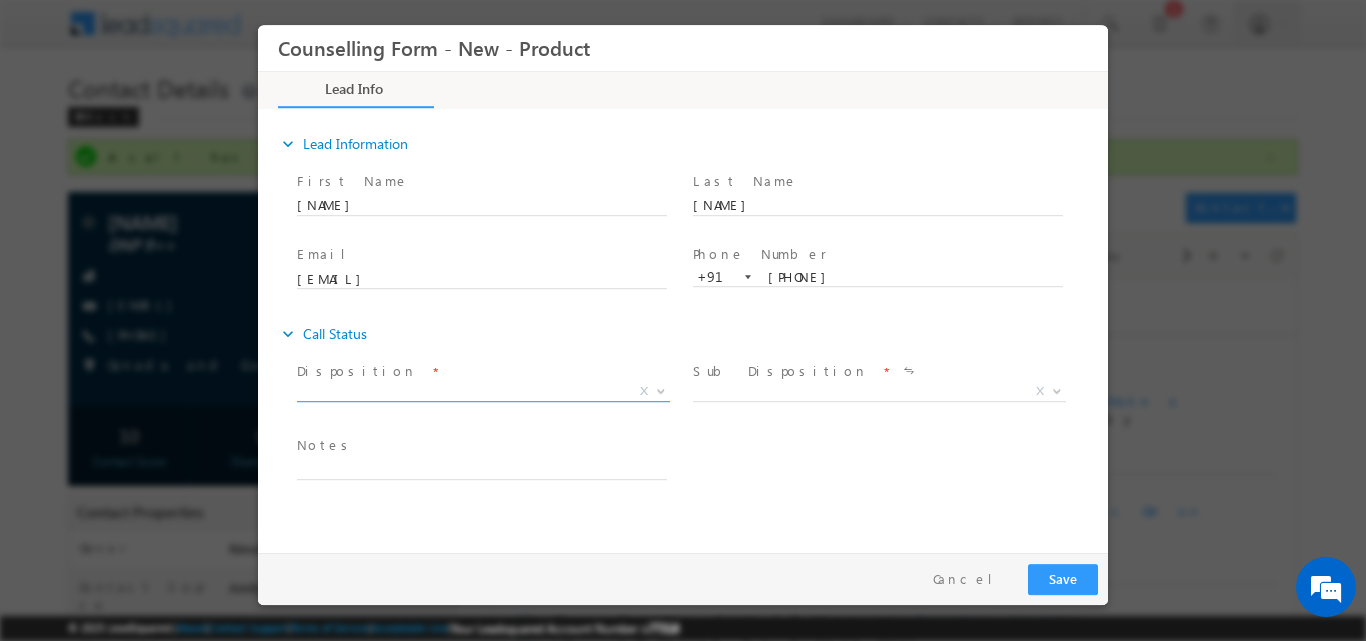 click at bounding box center (661, 389) 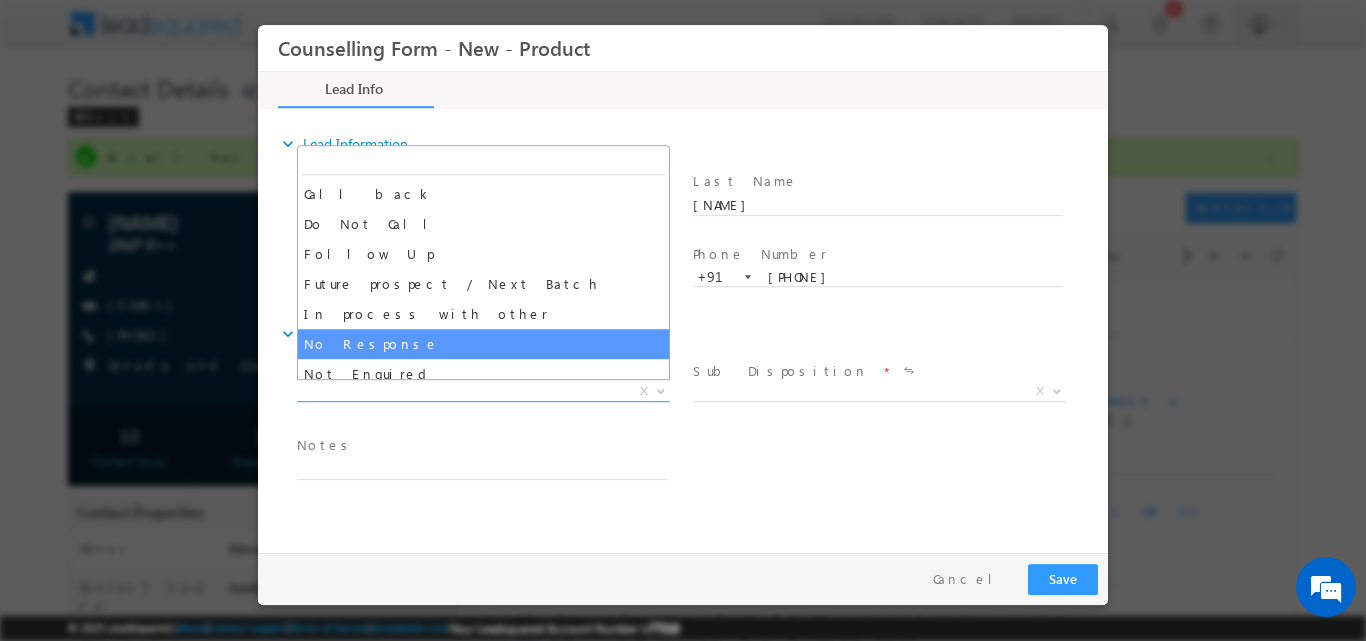 select on "No Response" 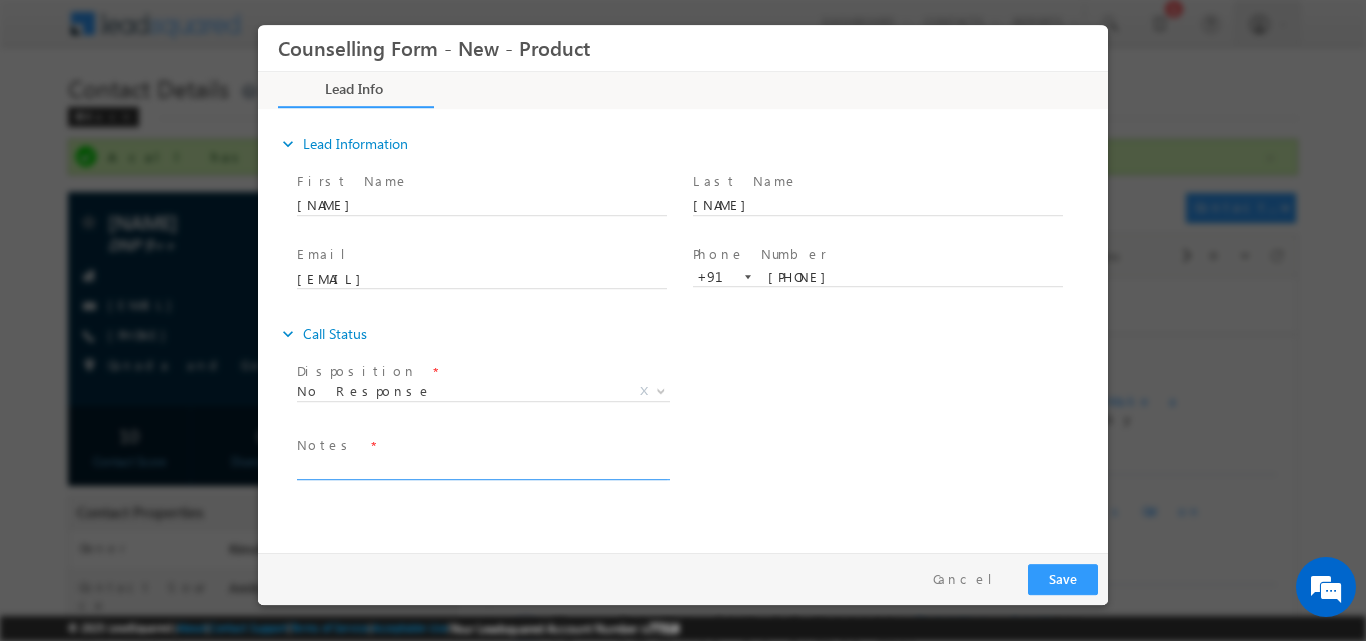 click at bounding box center (482, 467) 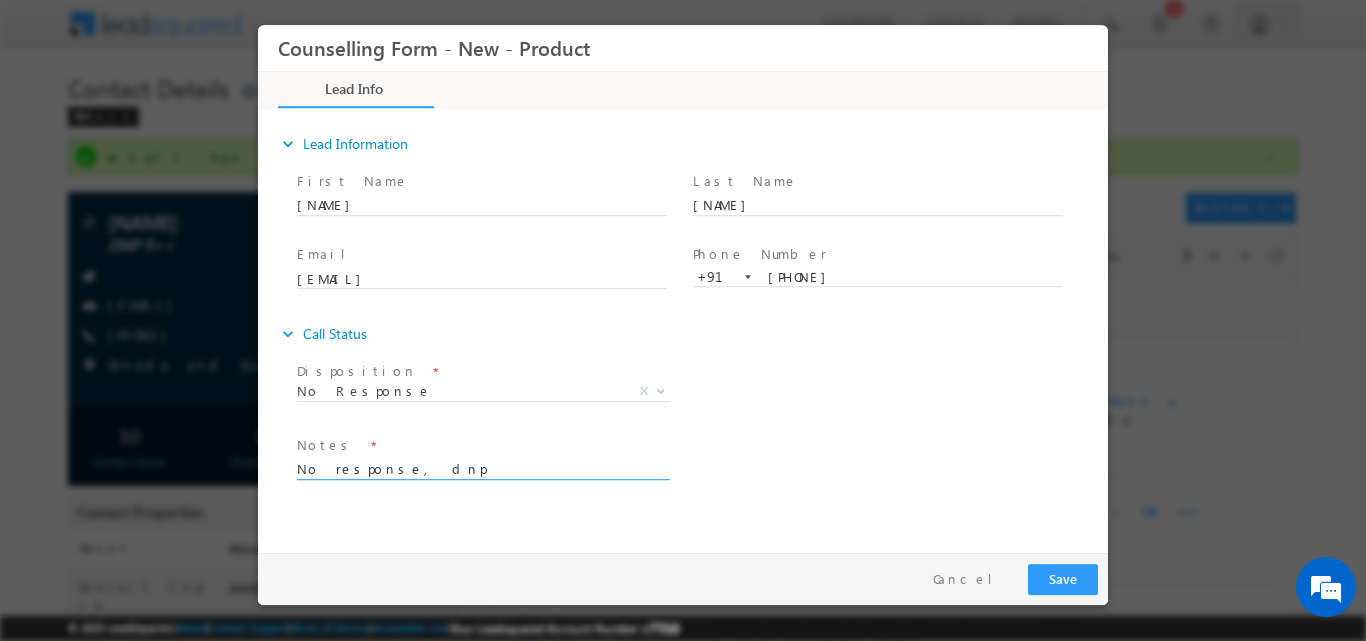 type on "No response, dnp" 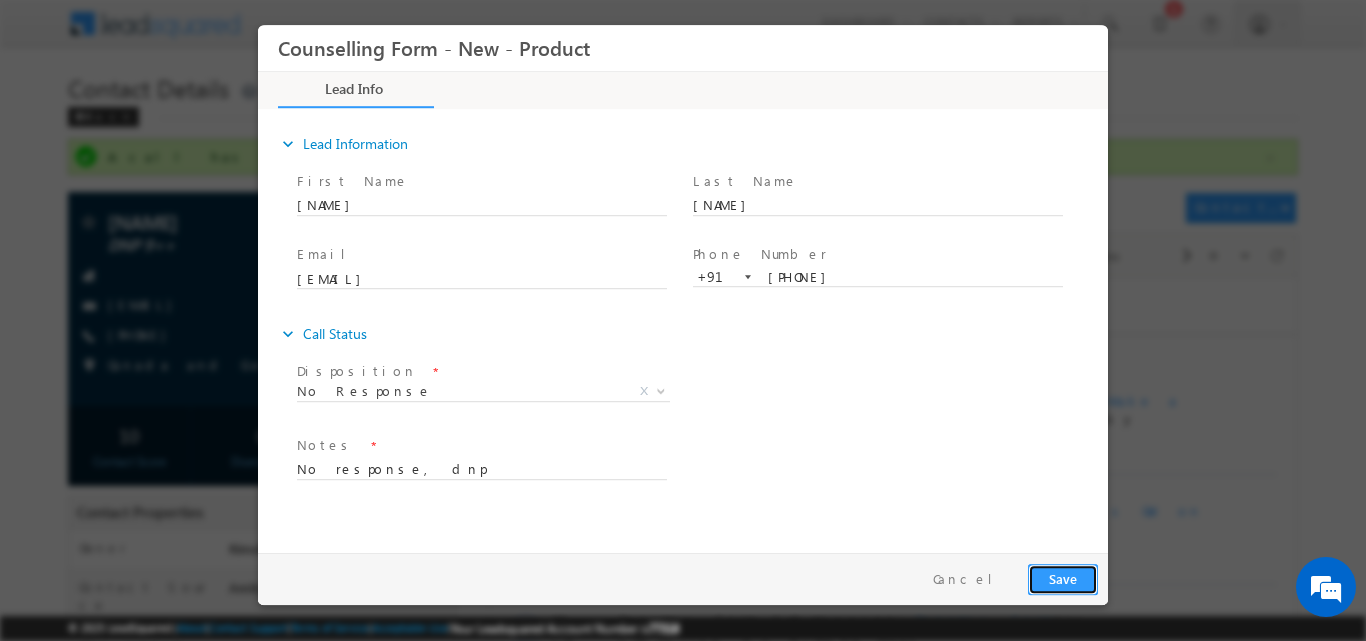 click on "Save" at bounding box center [1063, 578] 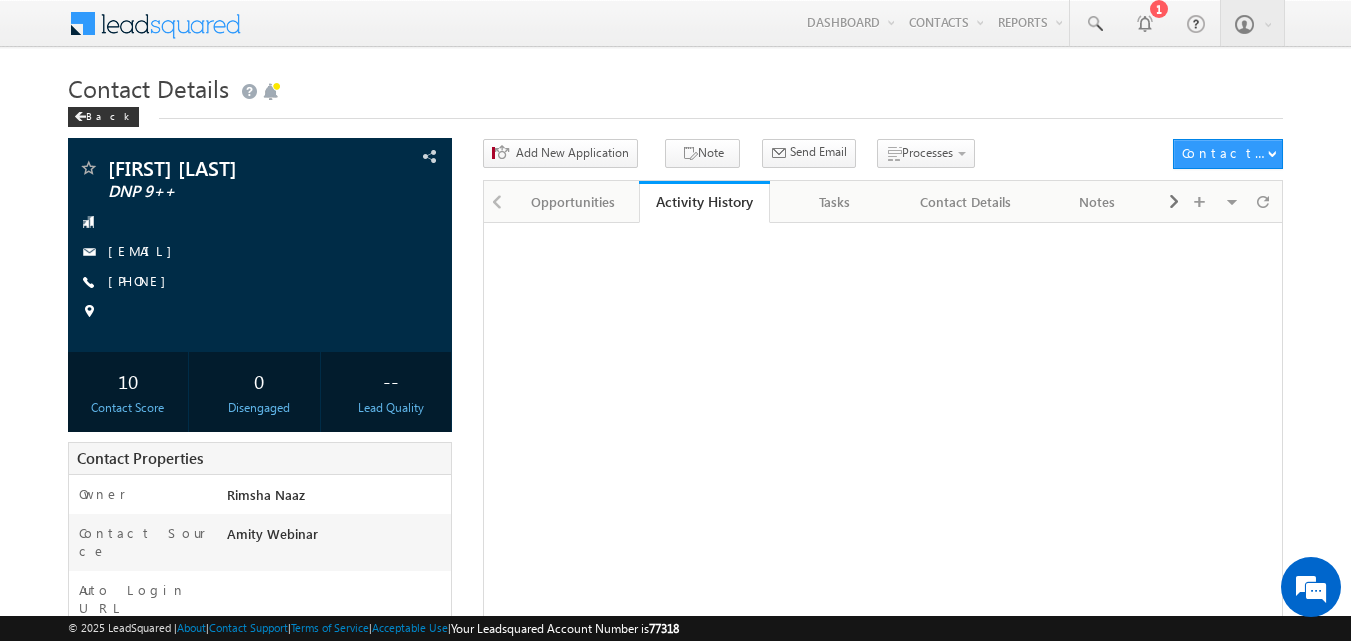 scroll, scrollTop: 0, scrollLeft: 0, axis: both 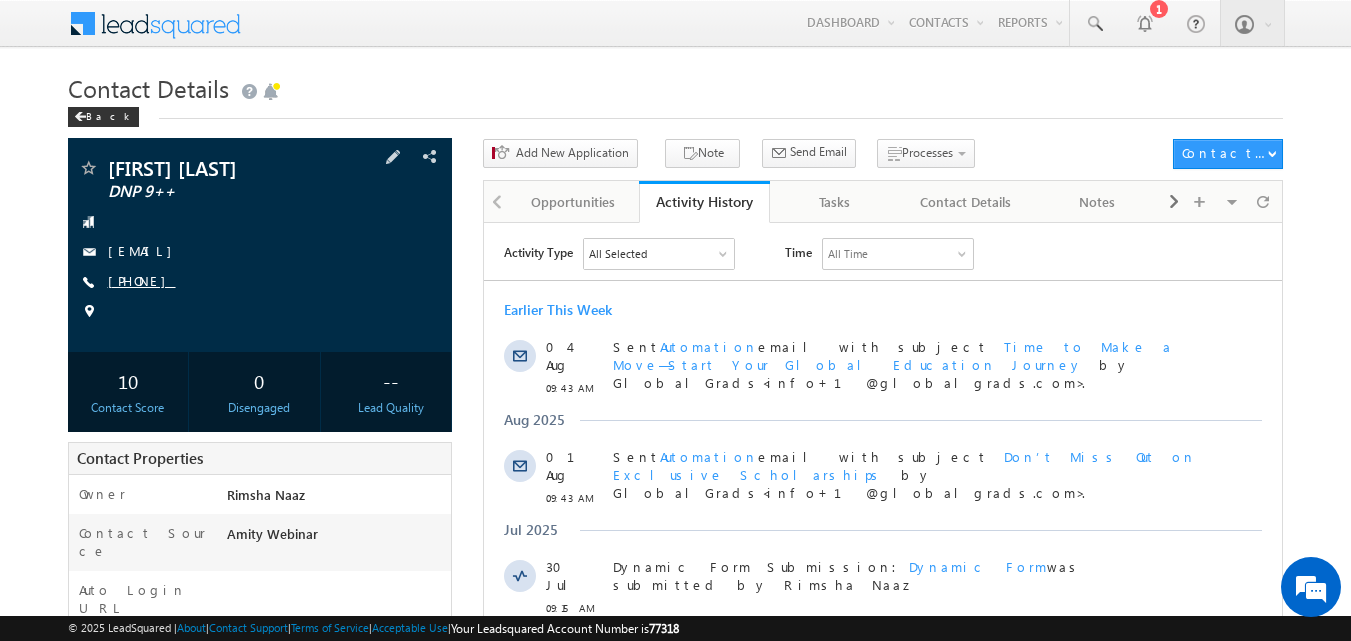 click on "[PHONE]" at bounding box center (142, 280) 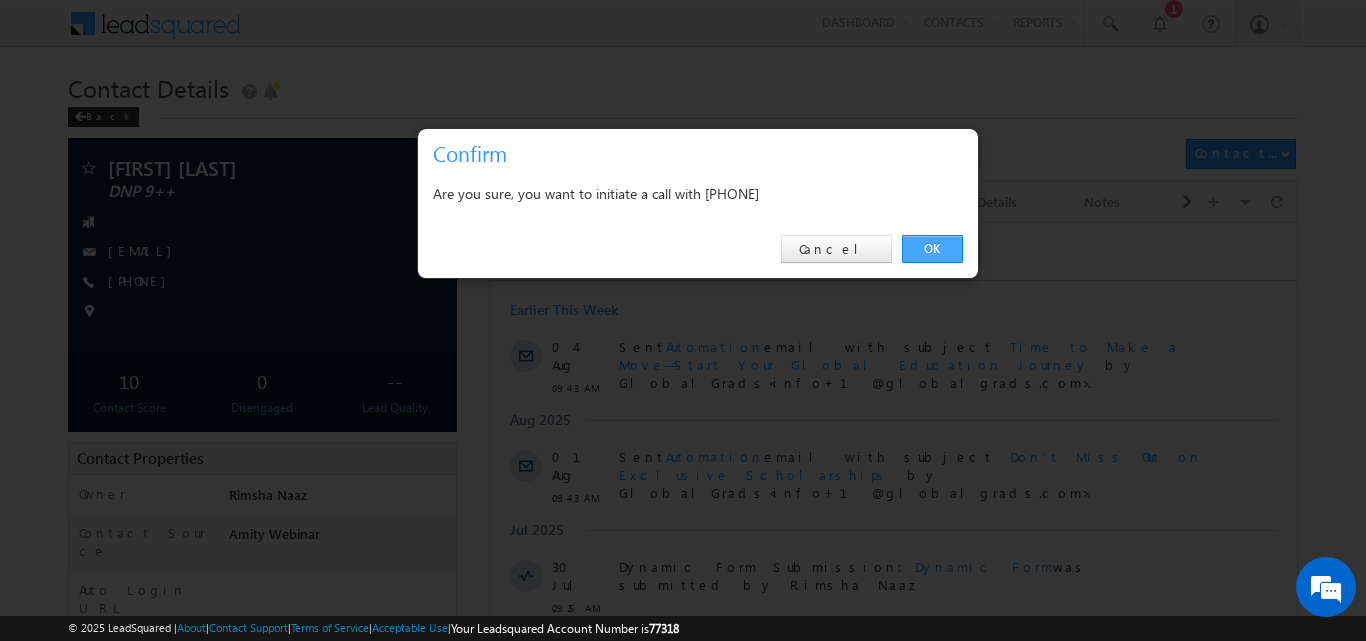 click on "OK" at bounding box center (932, 249) 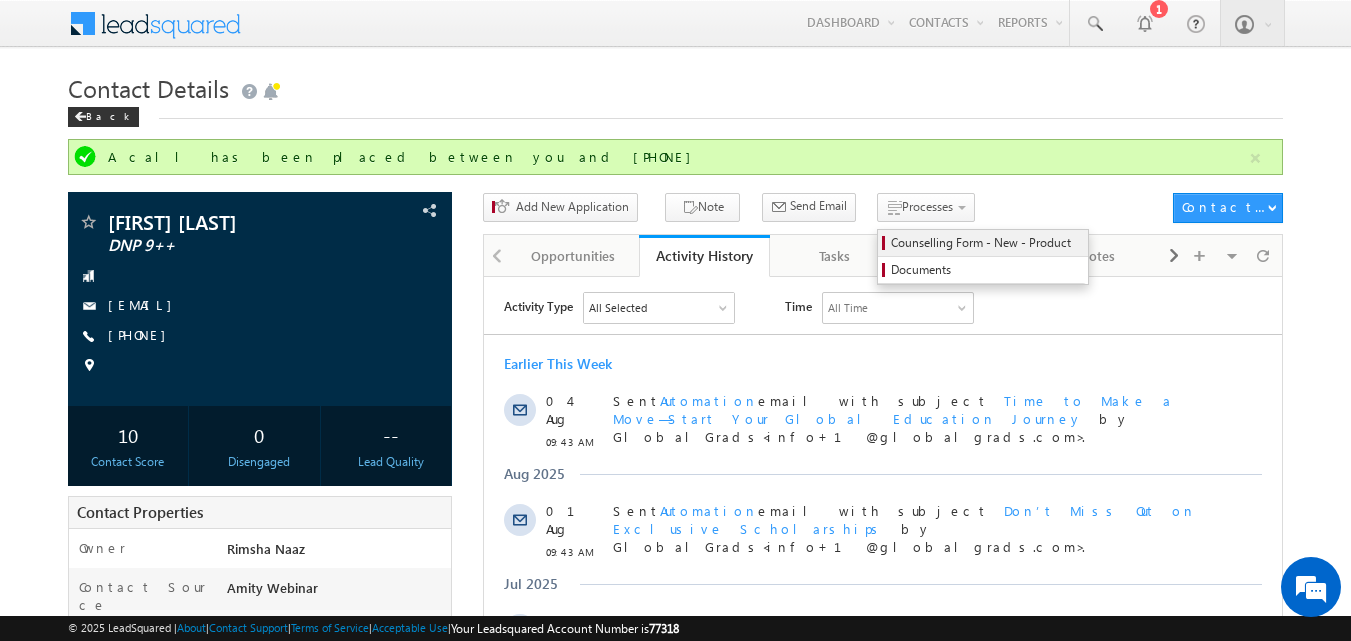 click on "Counselling Form - New - Product" at bounding box center [986, 243] 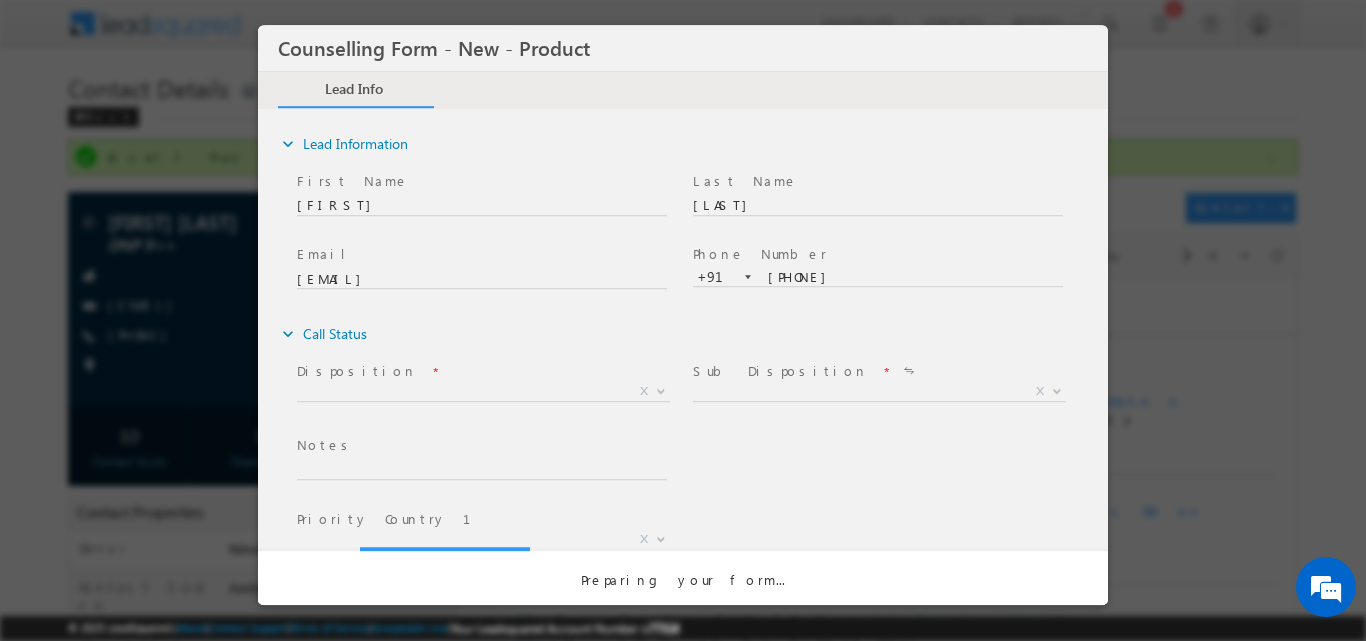 scroll, scrollTop: 0, scrollLeft: 0, axis: both 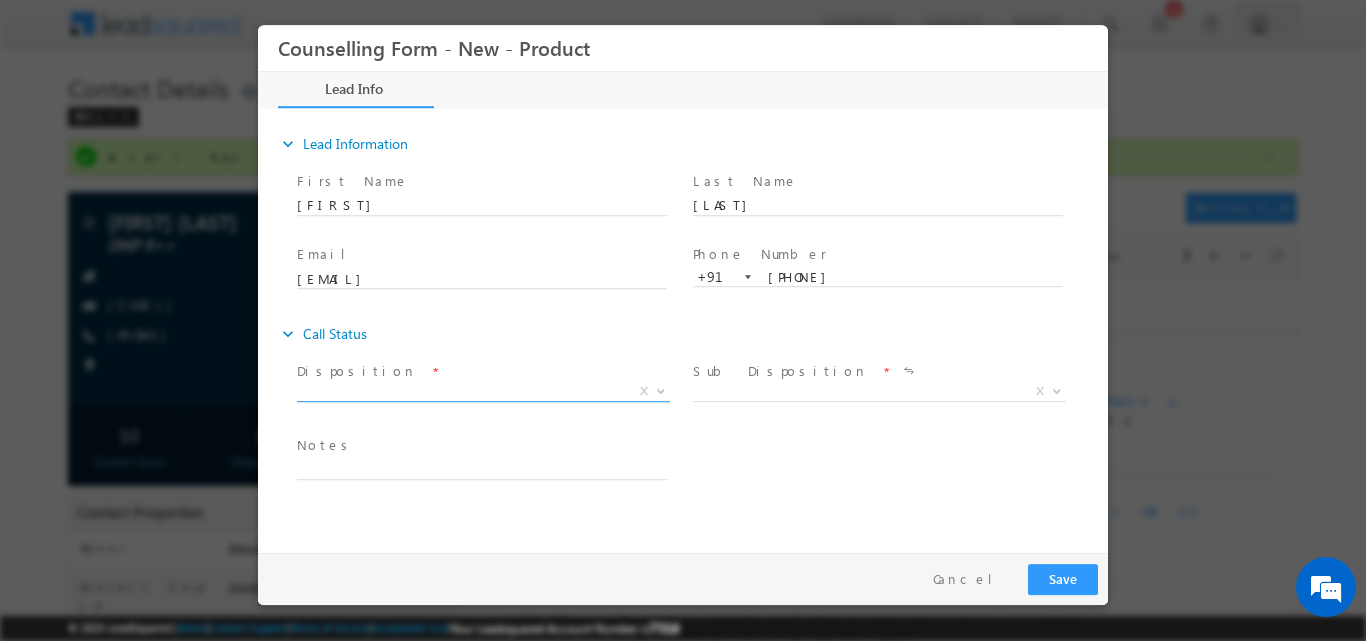 click at bounding box center [659, 390] 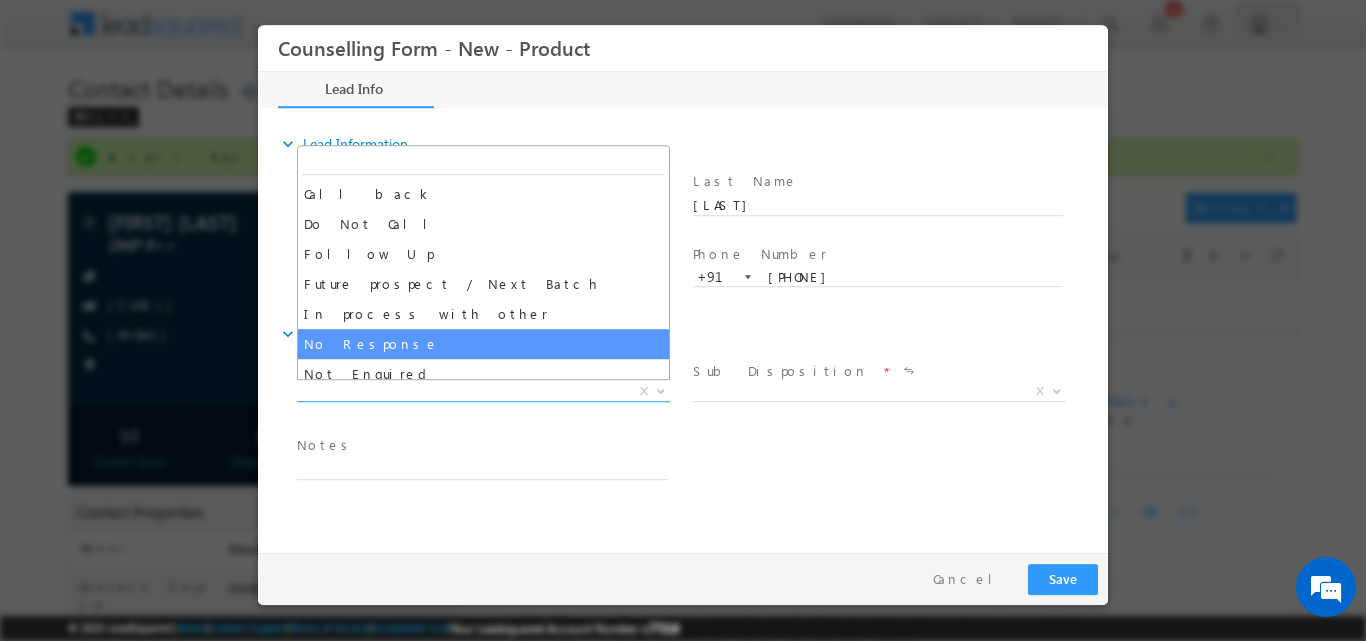select on "No Response" 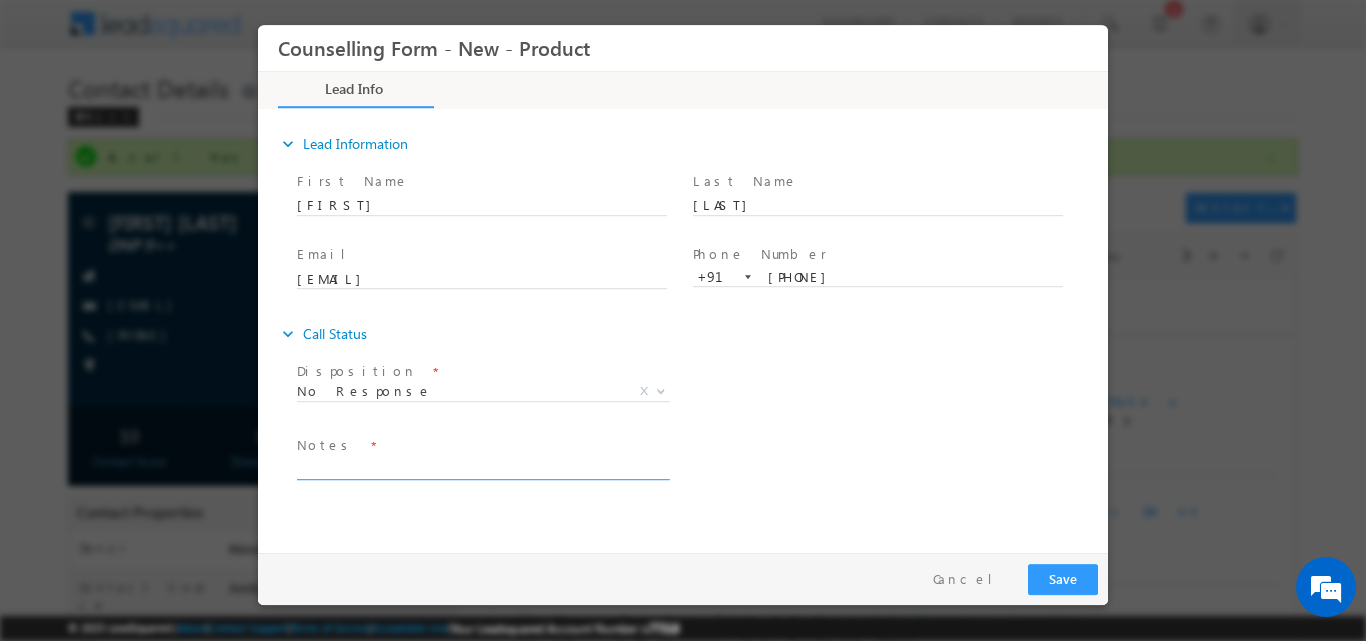 click at bounding box center (482, 467) 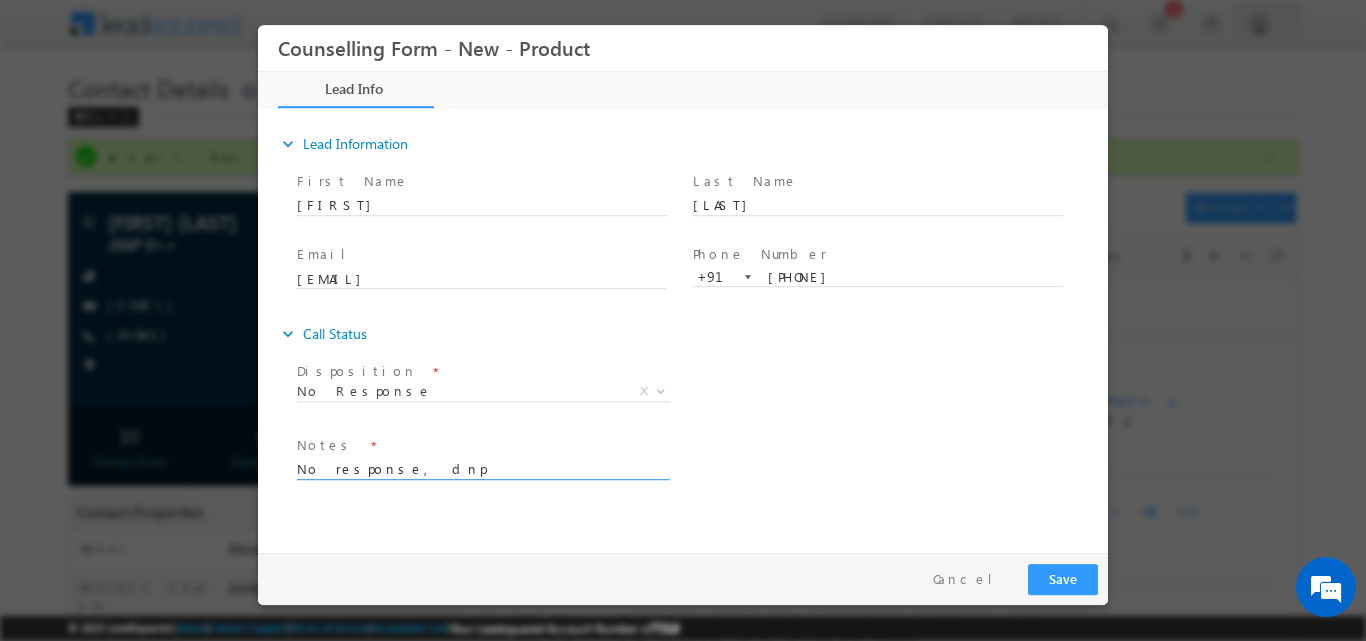 type on "No response, dnp" 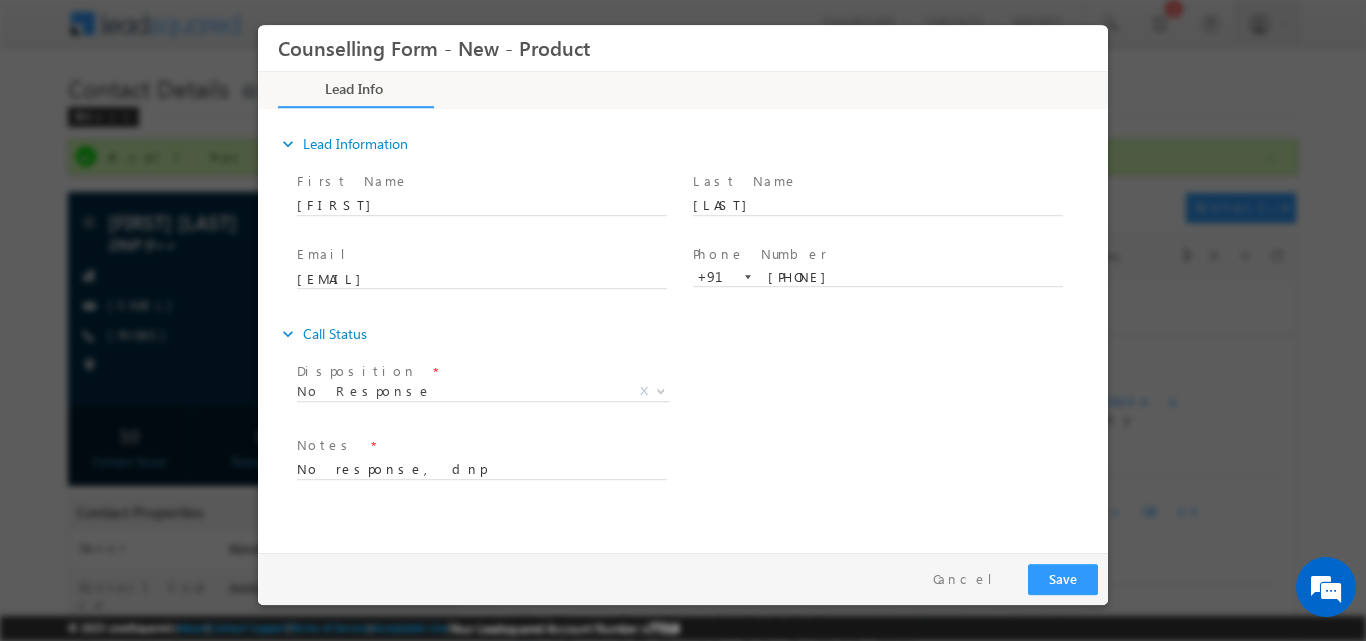 click on "Follow Up Date
*
Notes
*
No response, dnp" at bounding box center [700, 467] 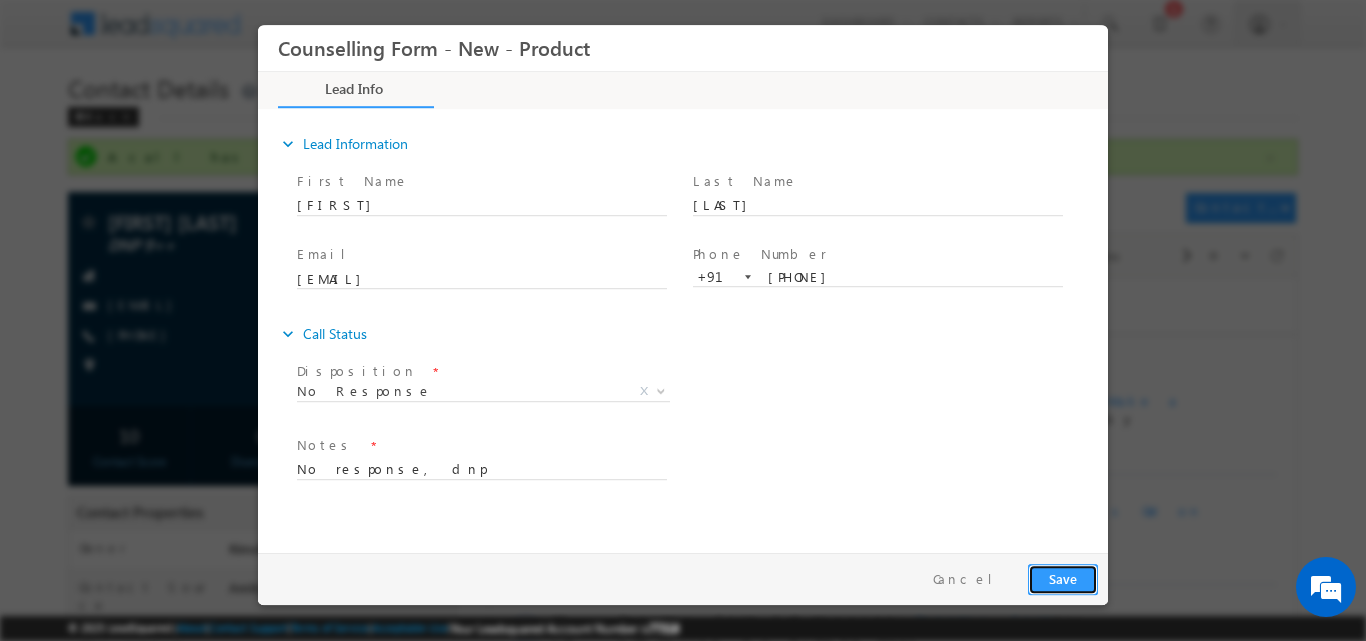 click on "Save" at bounding box center (1063, 578) 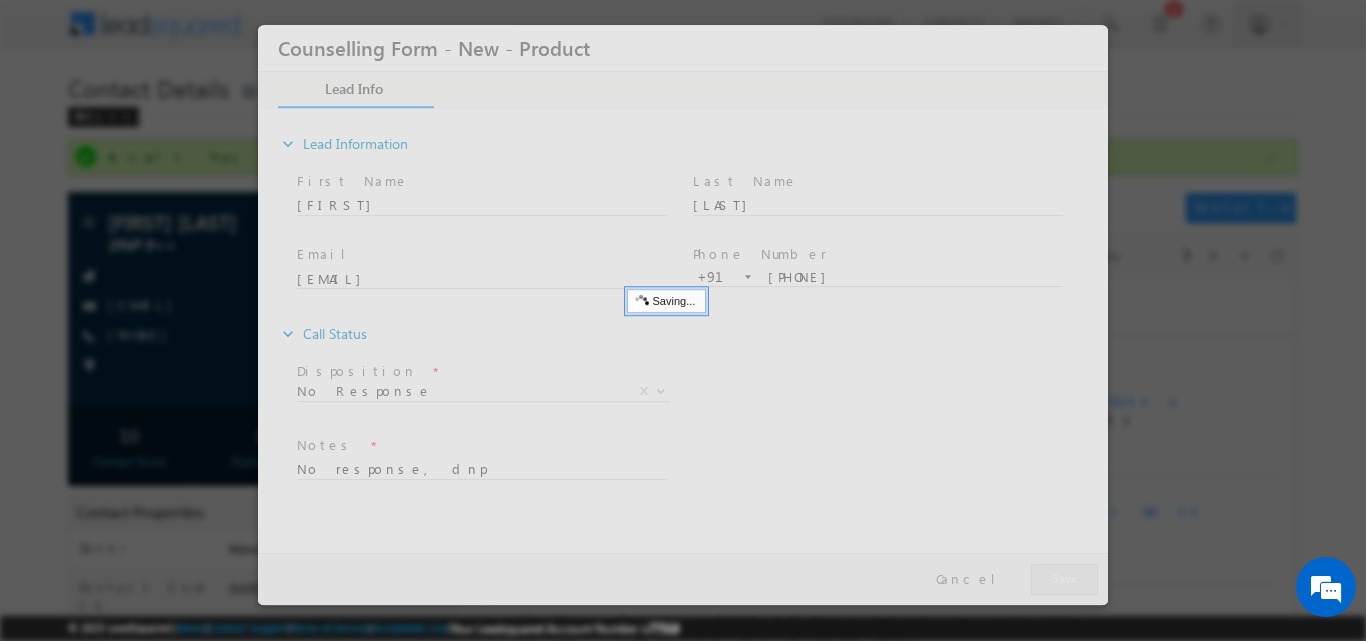 click at bounding box center (683, 314) 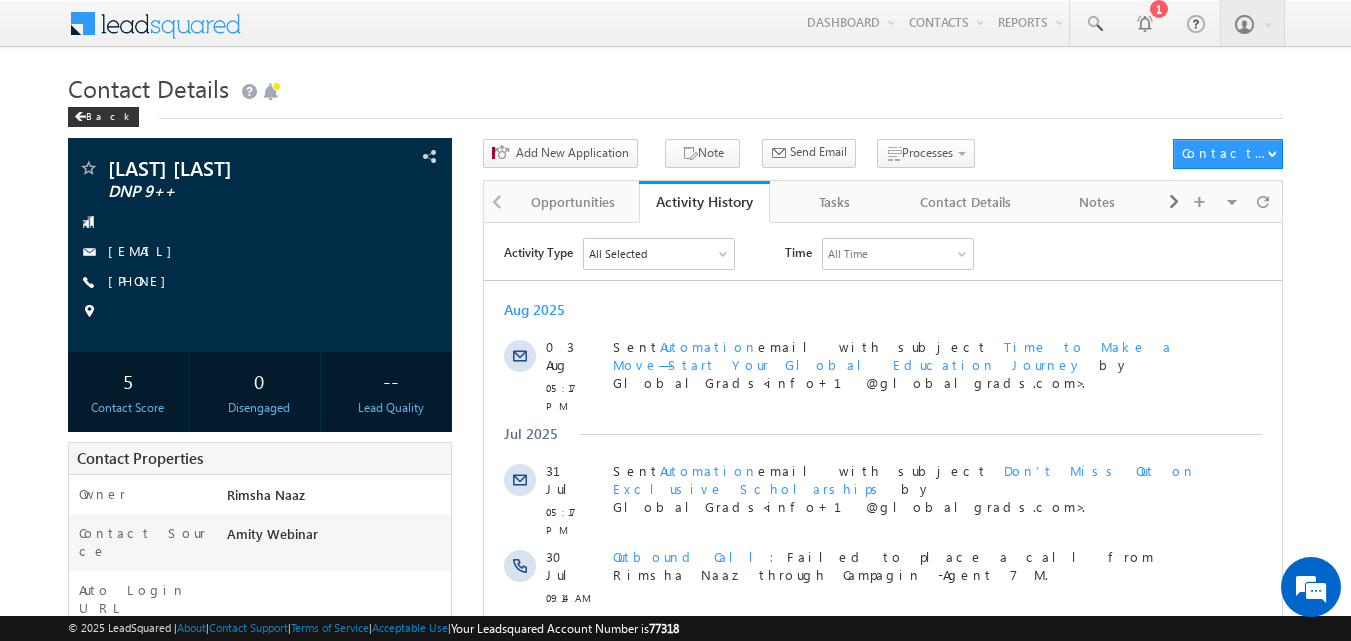 scroll, scrollTop: 0, scrollLeft: 0, axis: both 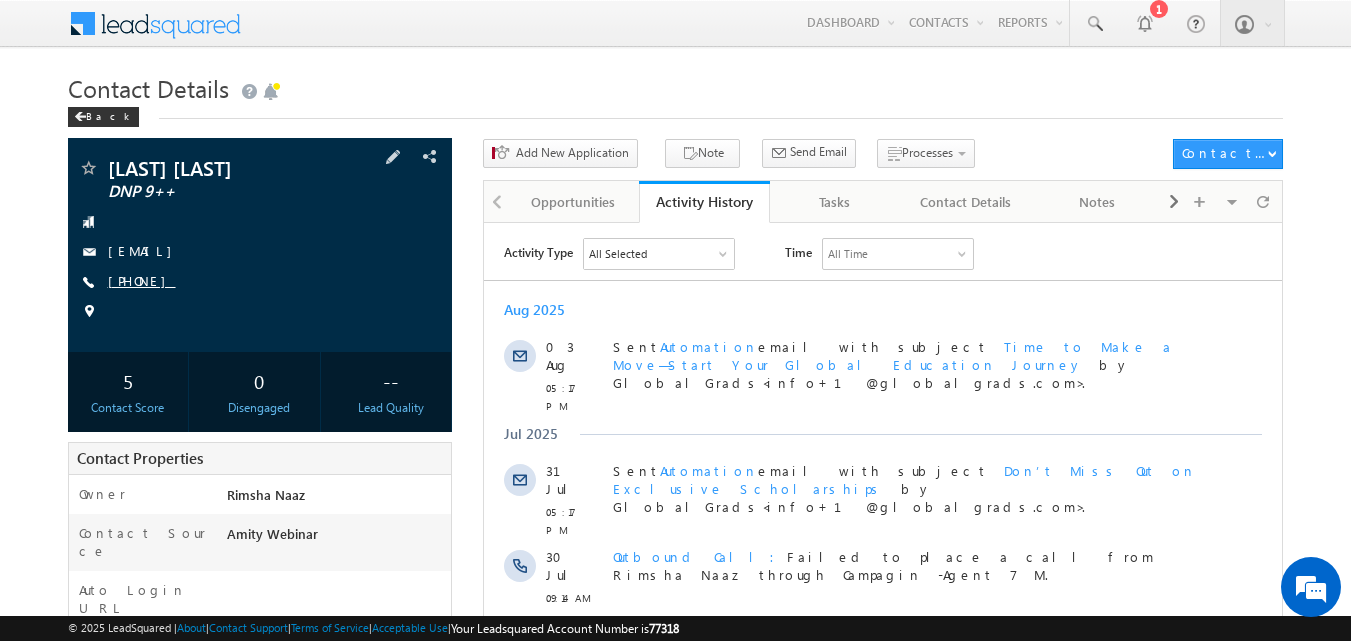 click on "[PHONE]" at bounding box center [142, 280] 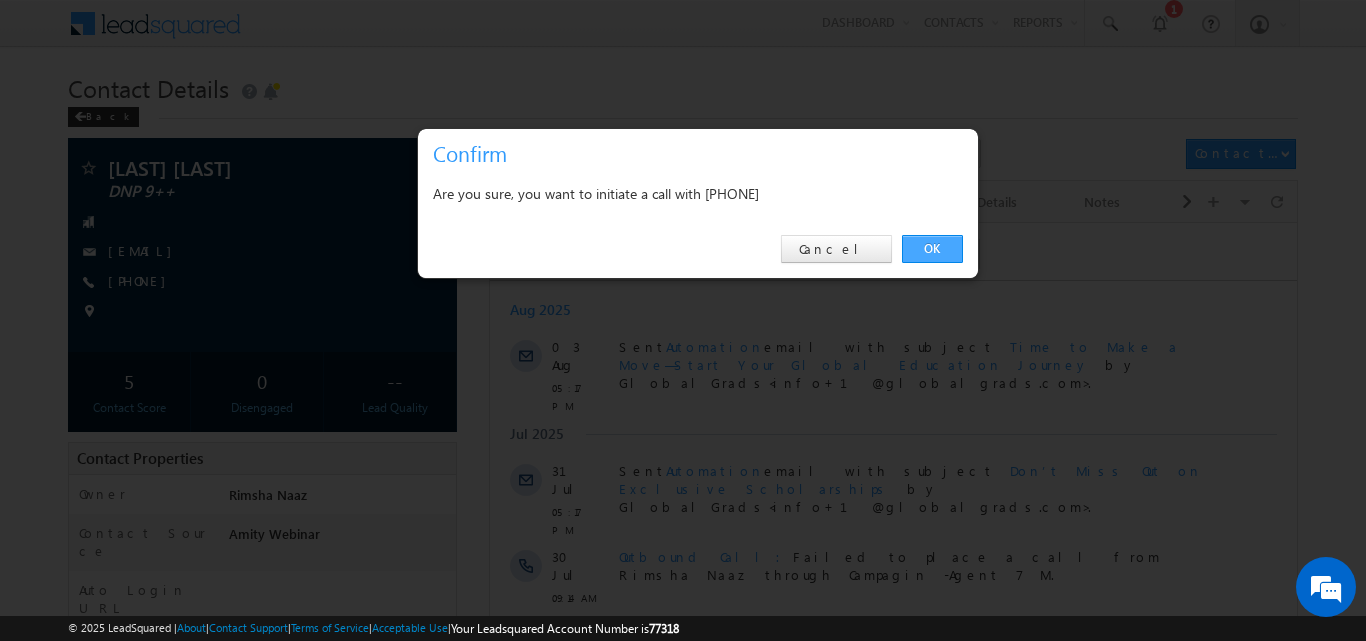 click on "OK" at bounding box center (932, 249) 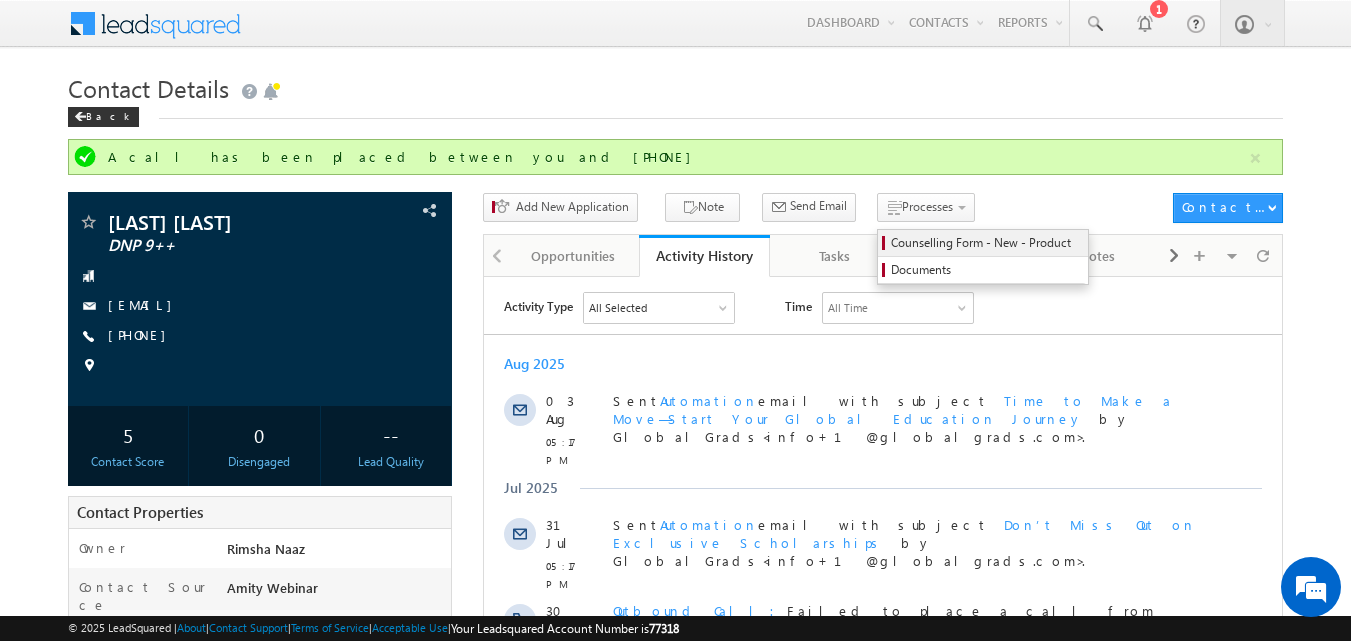 click on "Counselling Form - New - Product" at bounding box center (986, 243) 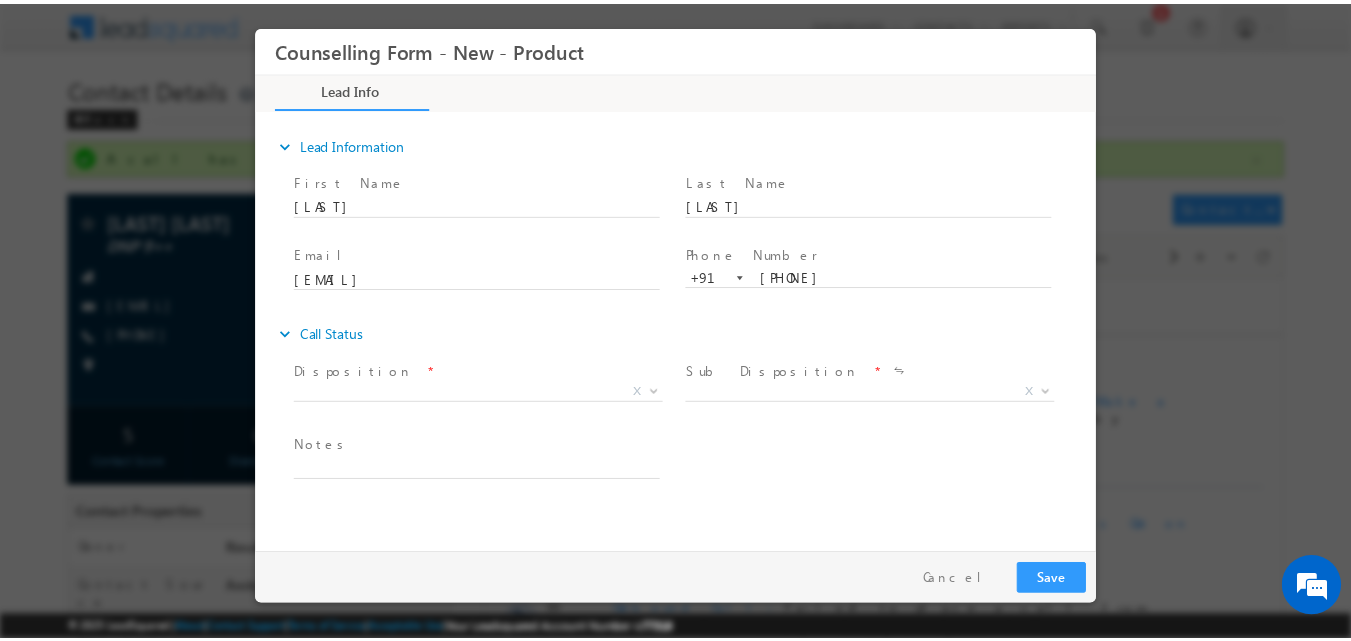 scroll, scrollTop: 0, scrollLeft: 0, axis: both 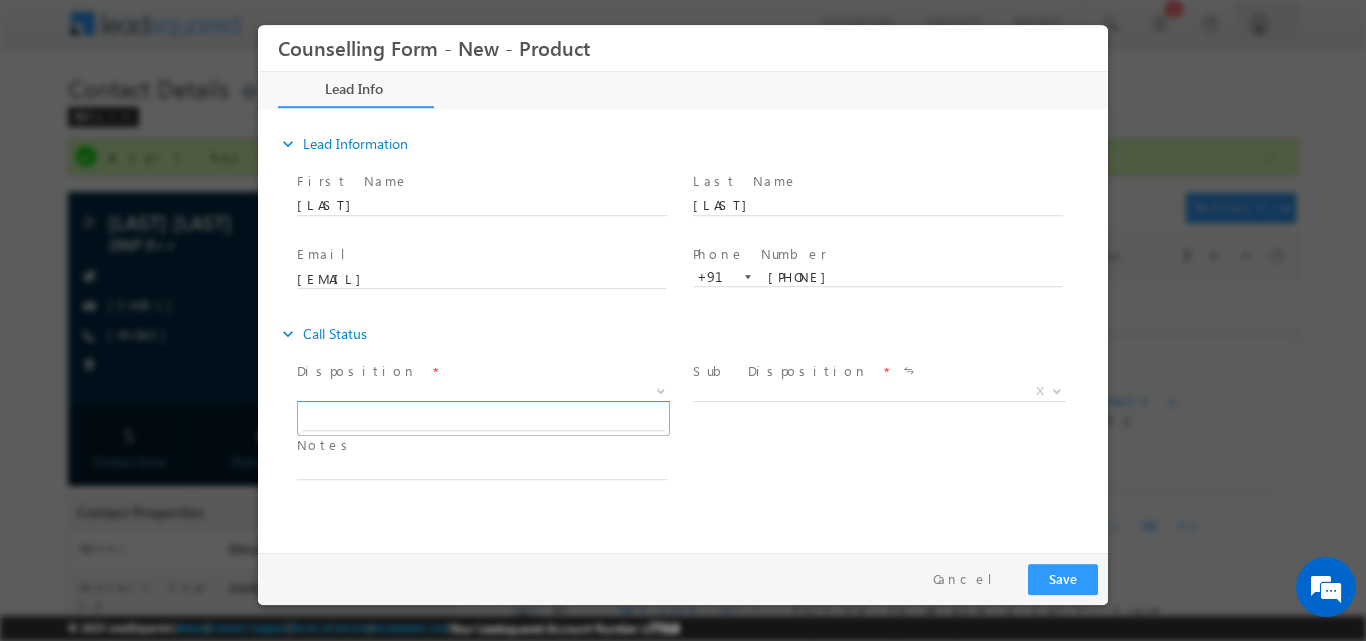 click at bounding box center (661, 389) 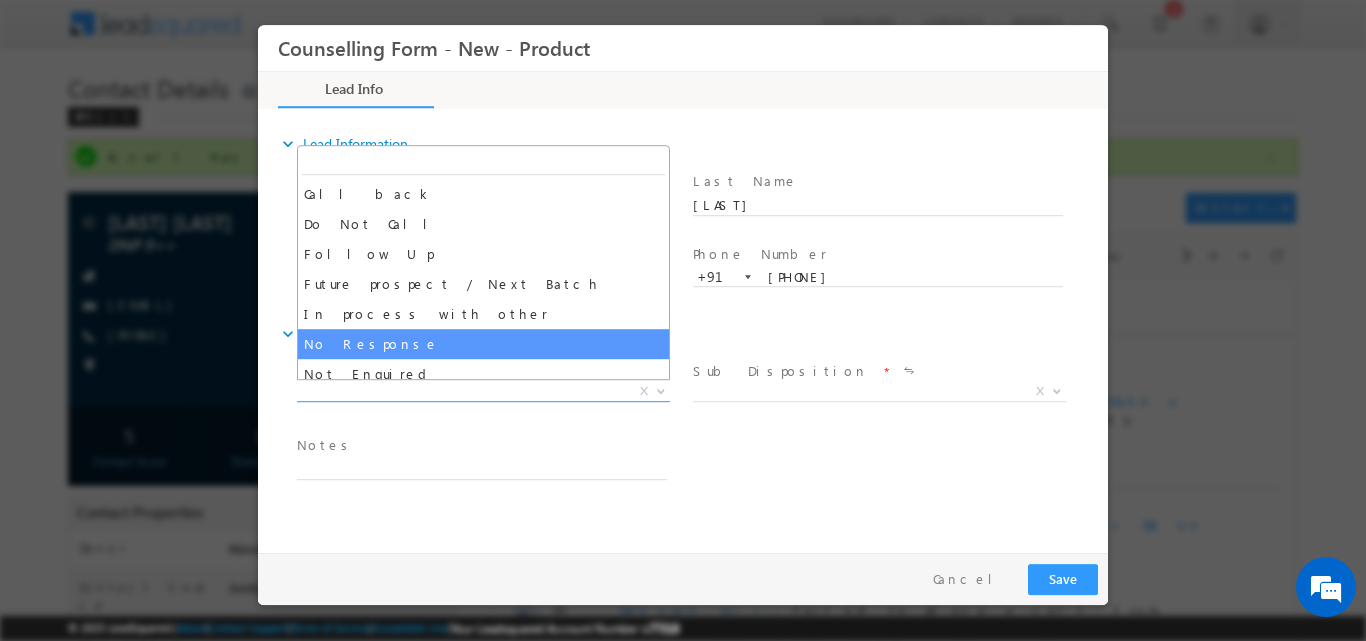 select on "No Response" 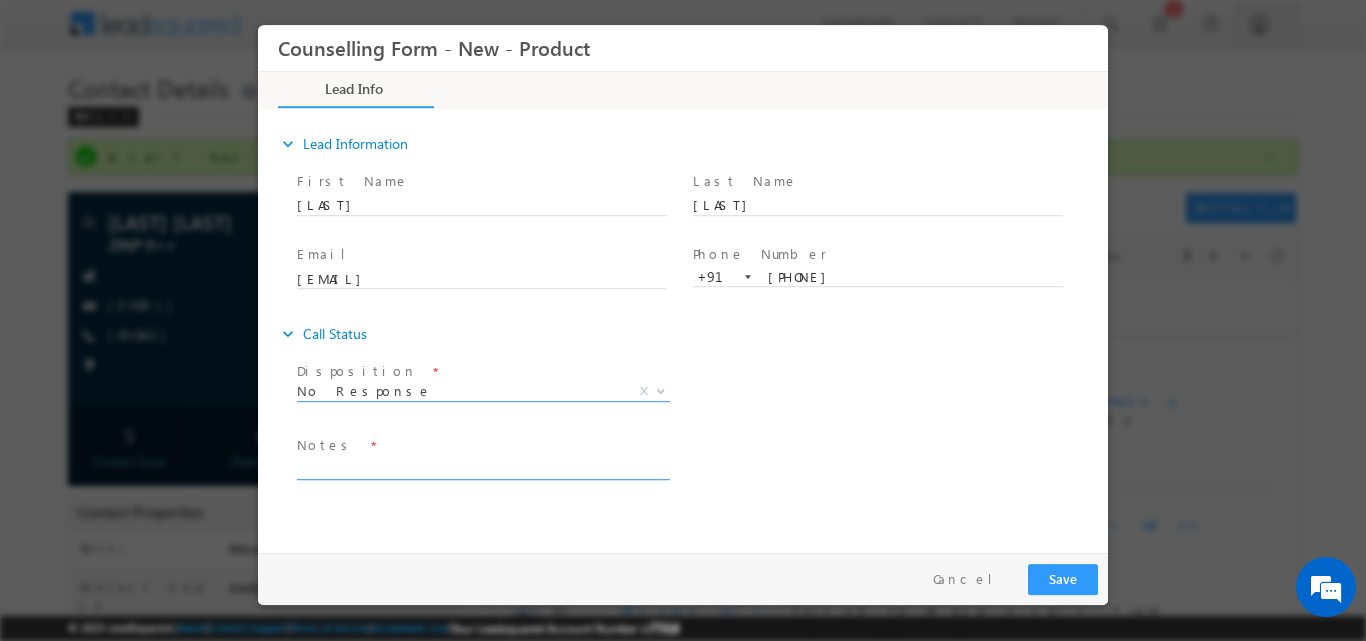 click at bounding box center (482, 467) 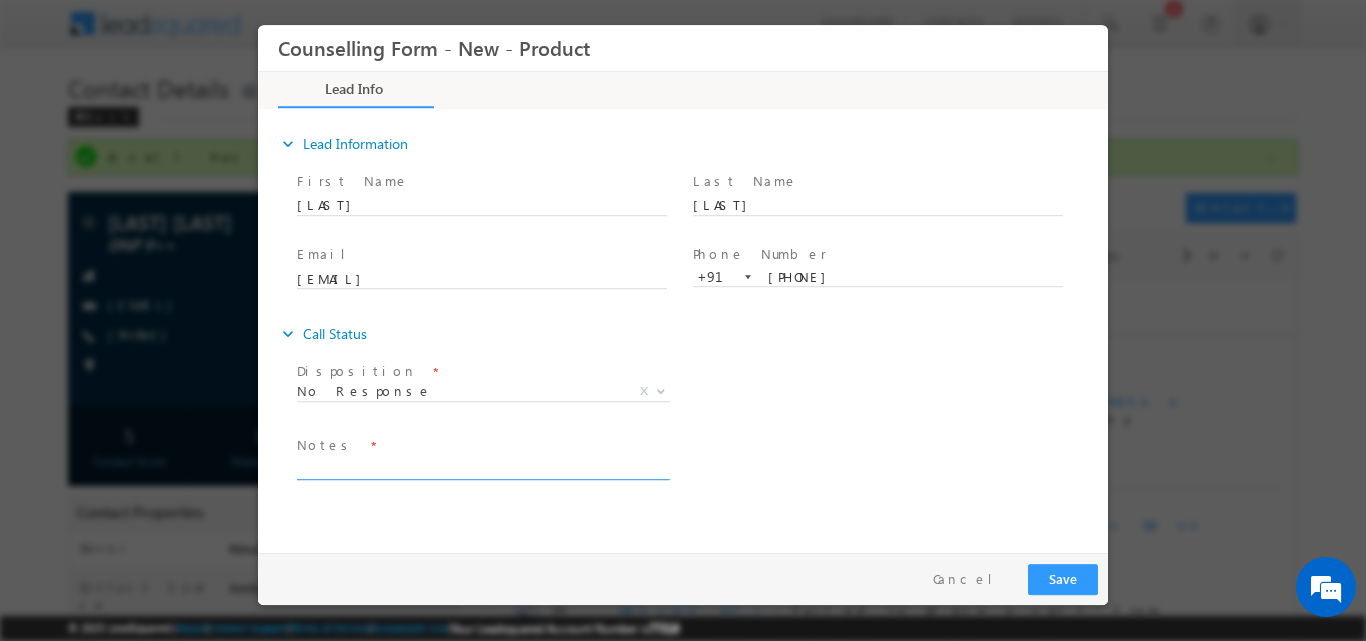 paste on "No response, dnp" 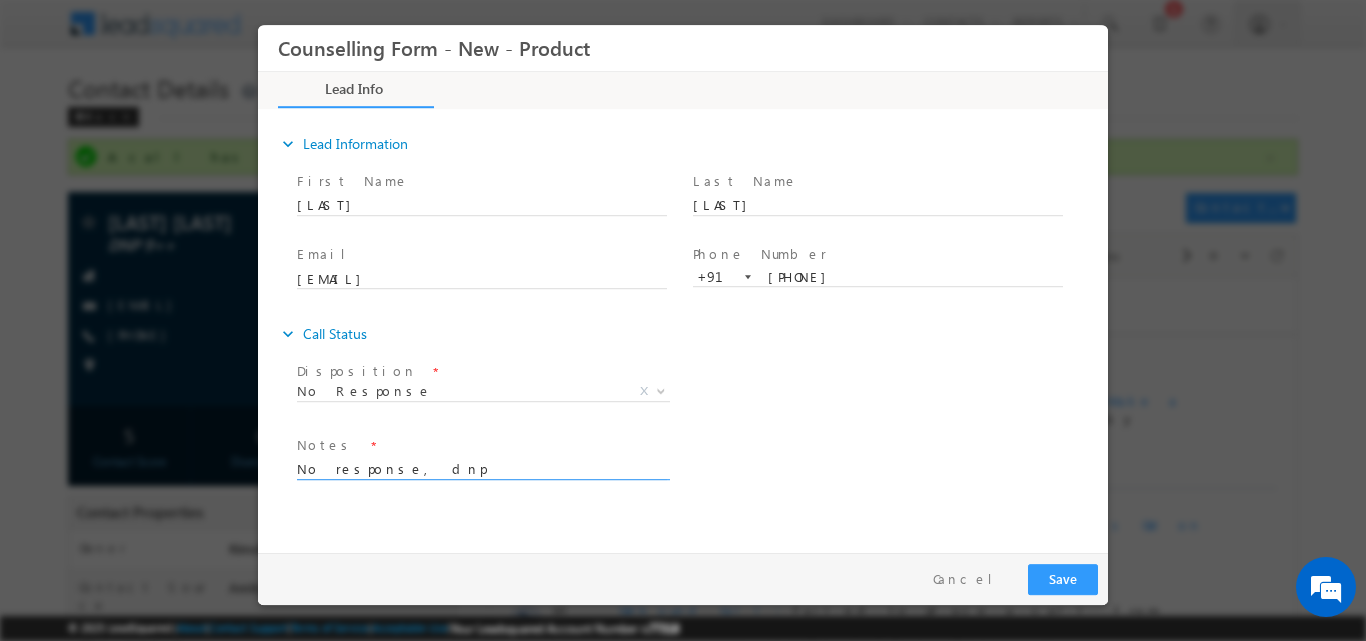 click on "No response, dnp" at bounding box center (482, 467) 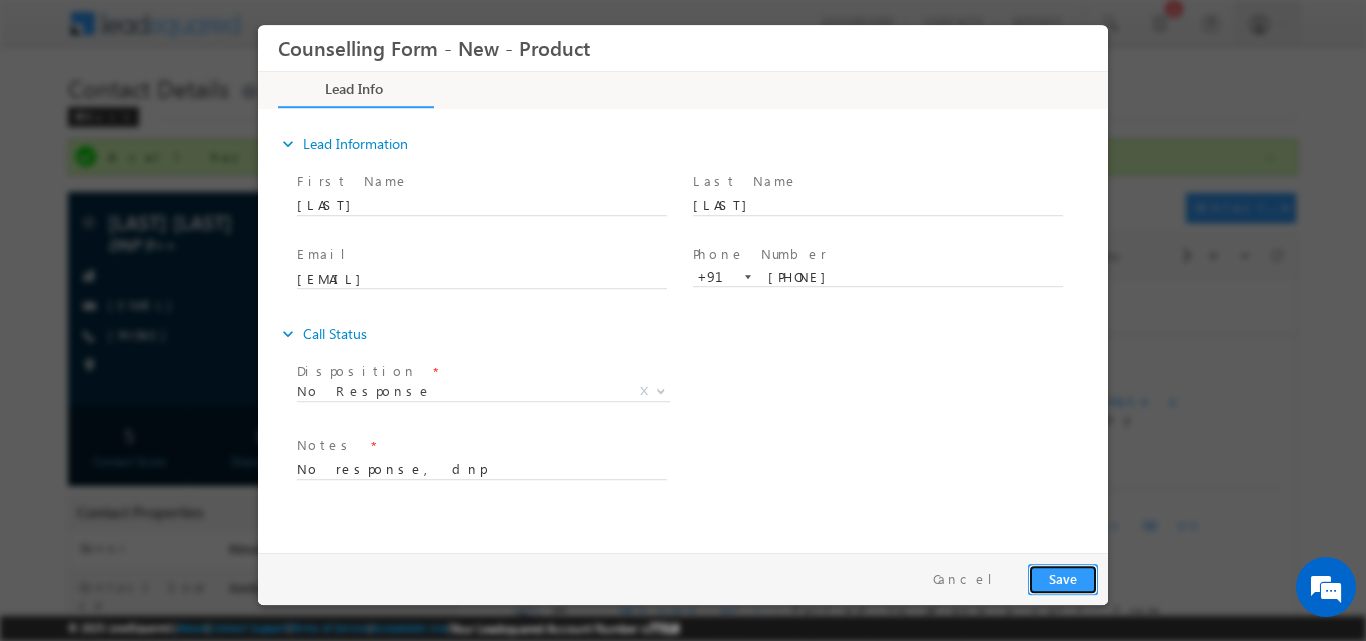 click on "Save" at bounding box center (1063, 578) 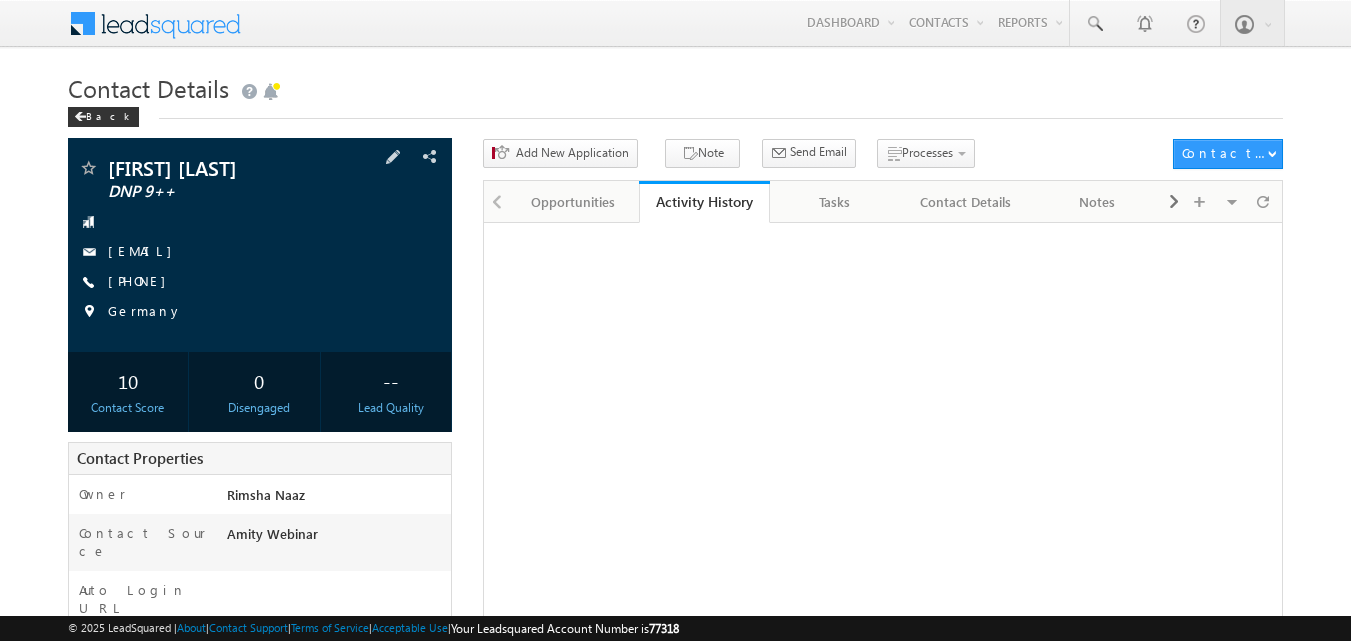 scroll, scrollTop: 0, scrollLeft: 0, axis: both 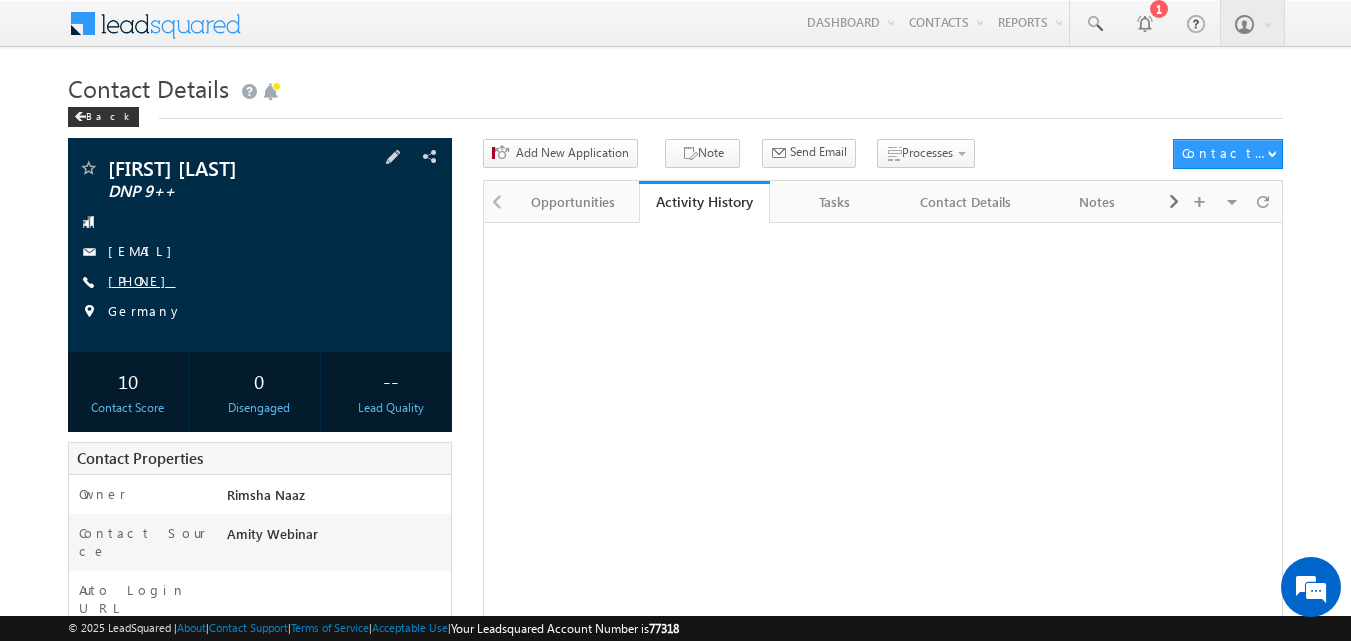 click on "[PHONE]" at bounding box center [142, 280] 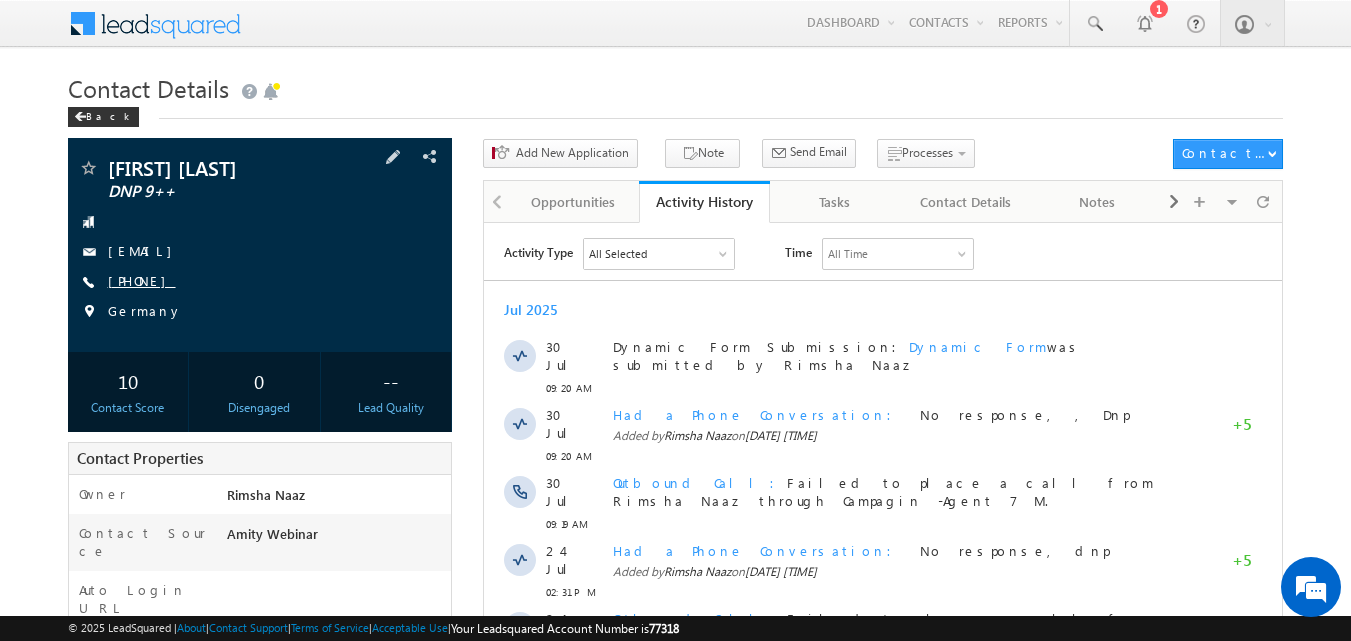scroll, scrollTop: 0, scrollLeft: 0, axis: both 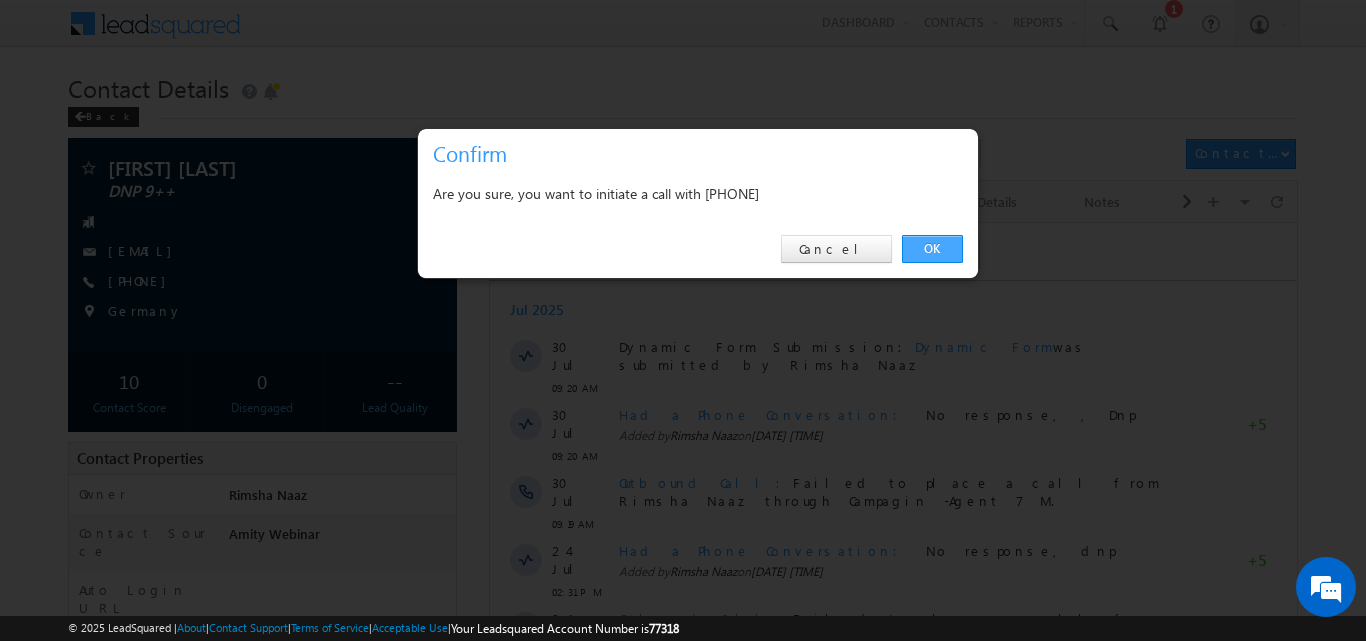 click on "OK" at bounding box center [932, 249] 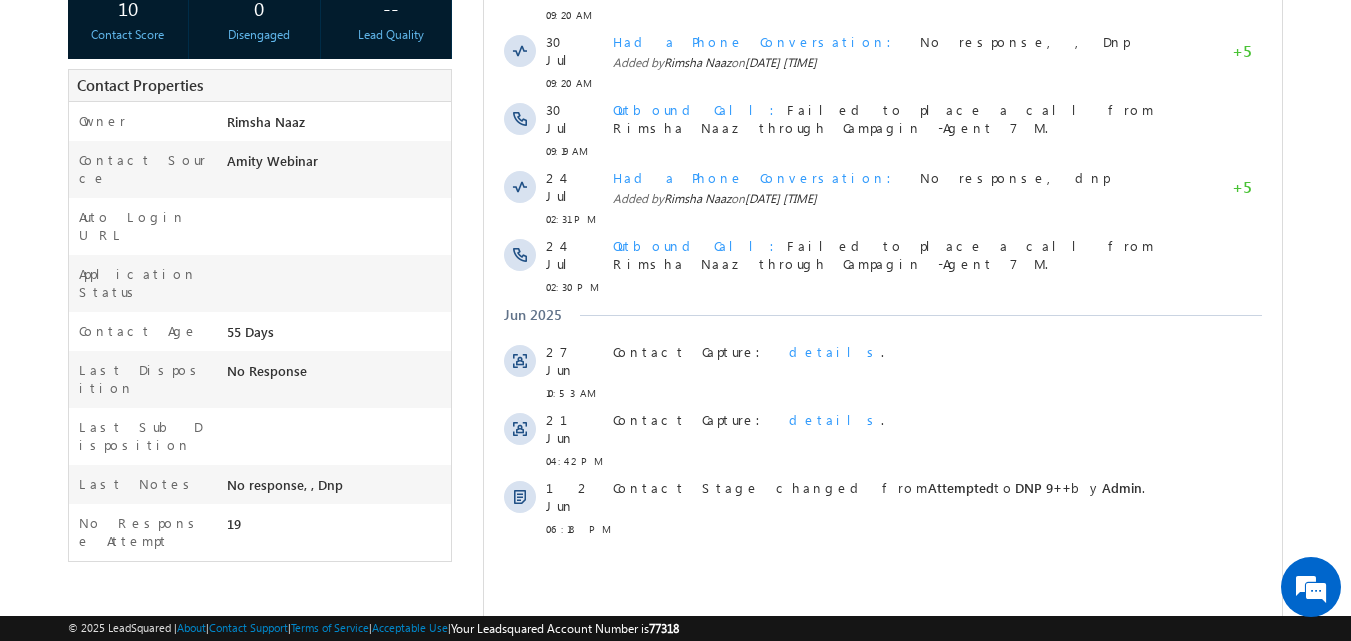 scroll, scrollTop: 0, scrollLeft: 0, axis: both 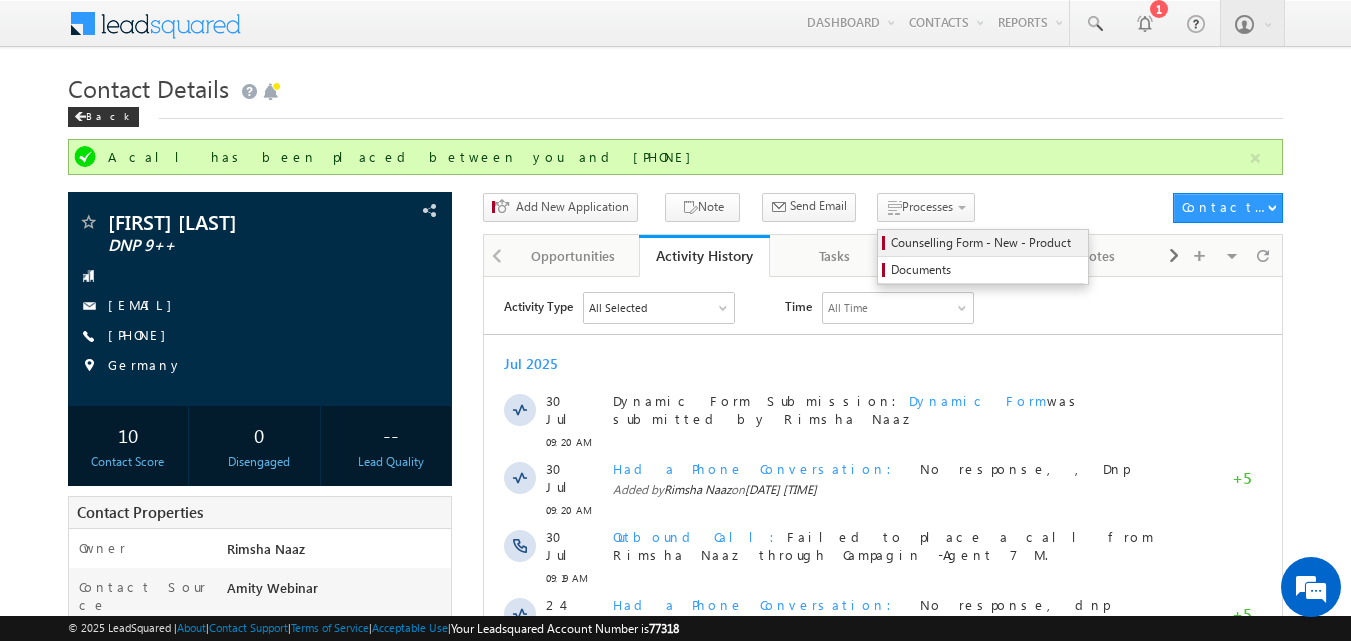 click on "Counselling Form - New - Product" at bounding box center [986, 243] 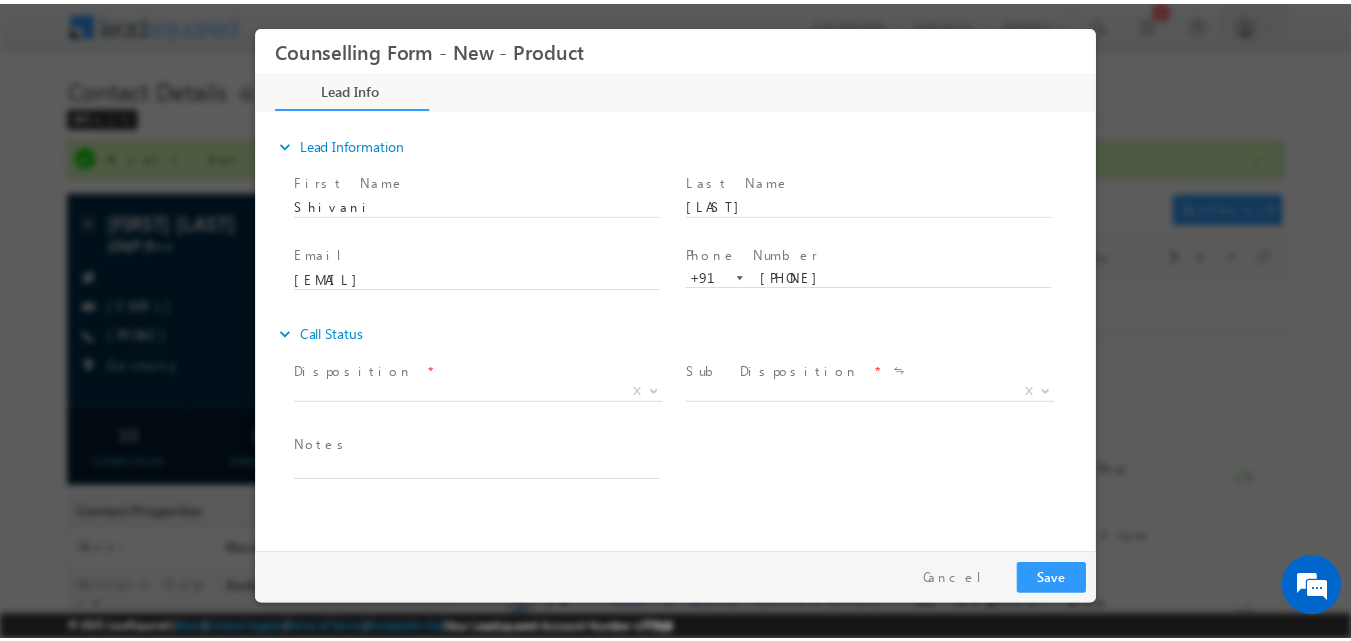 scroll, scrollTop: 0, scrollLeft: 0, axis: both 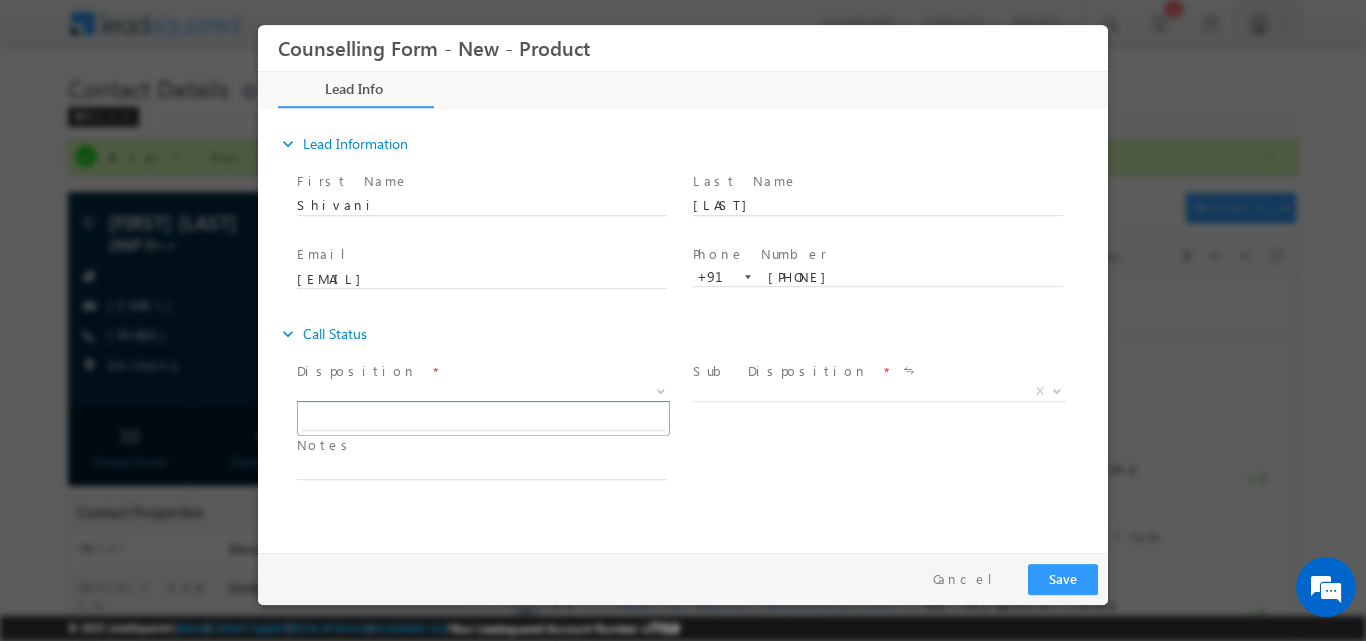 click at bounding box center [661, 389] 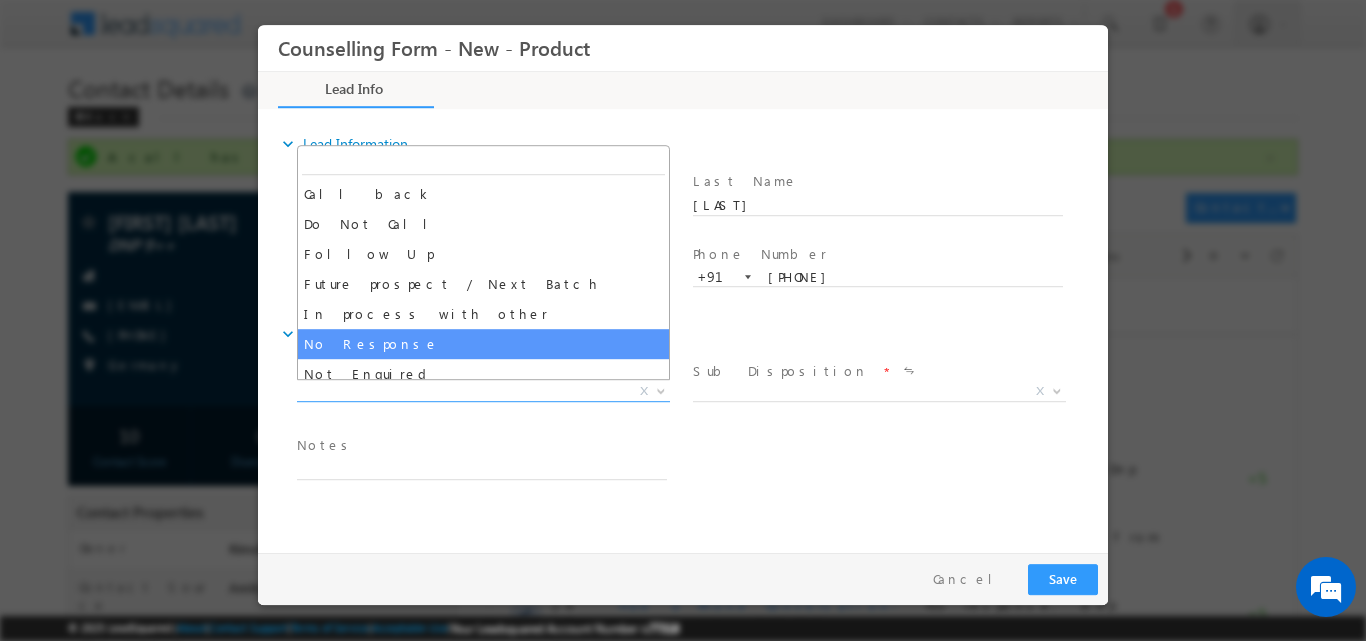 select on "No Response" 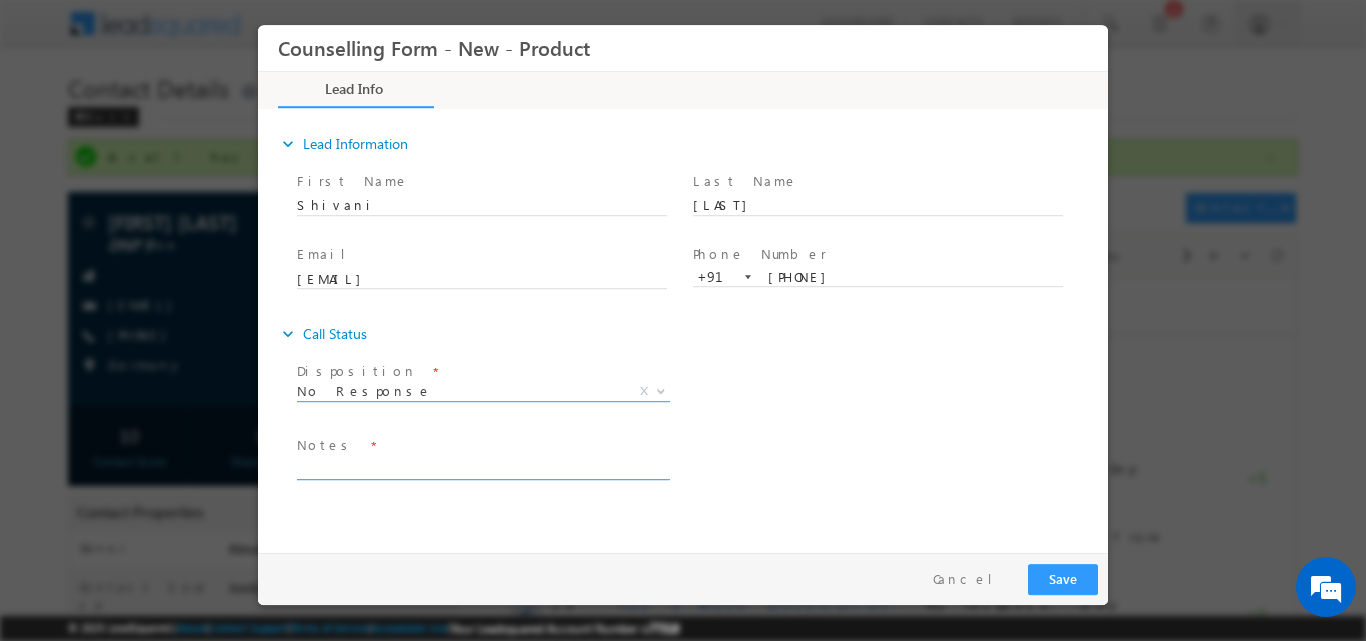 click at bounding box center [482, 467] 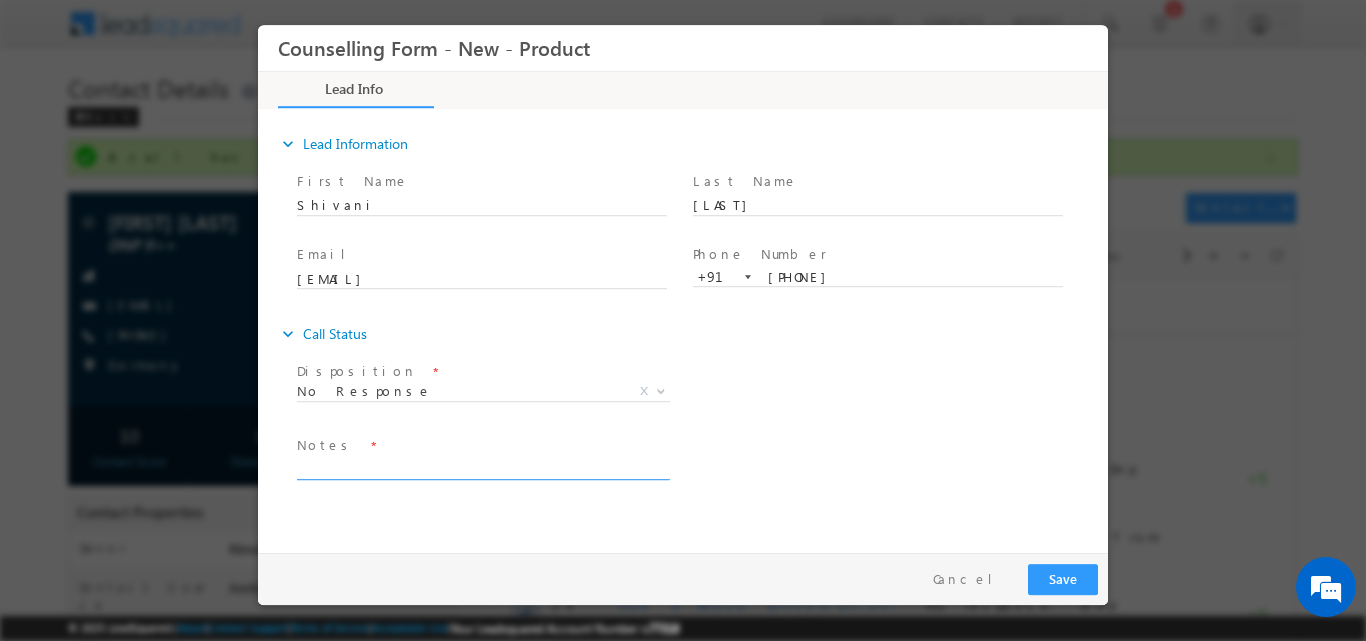click at bounding box center (482, 467) 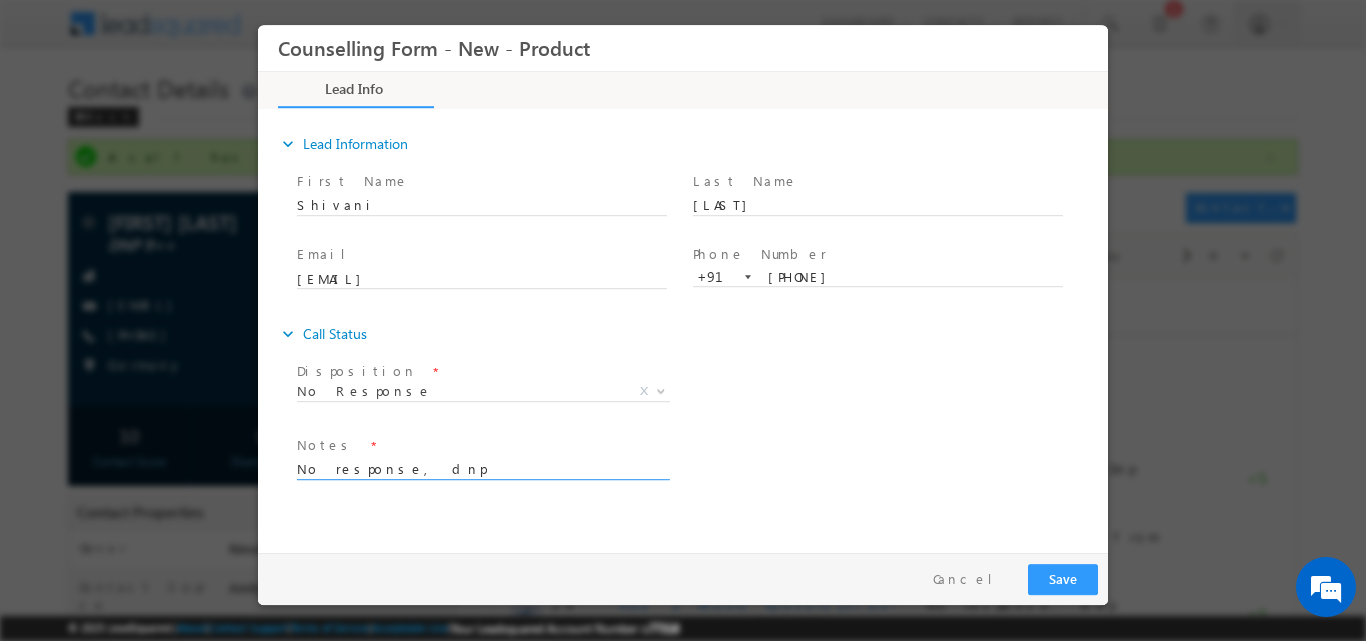 type on "No response, dnp" 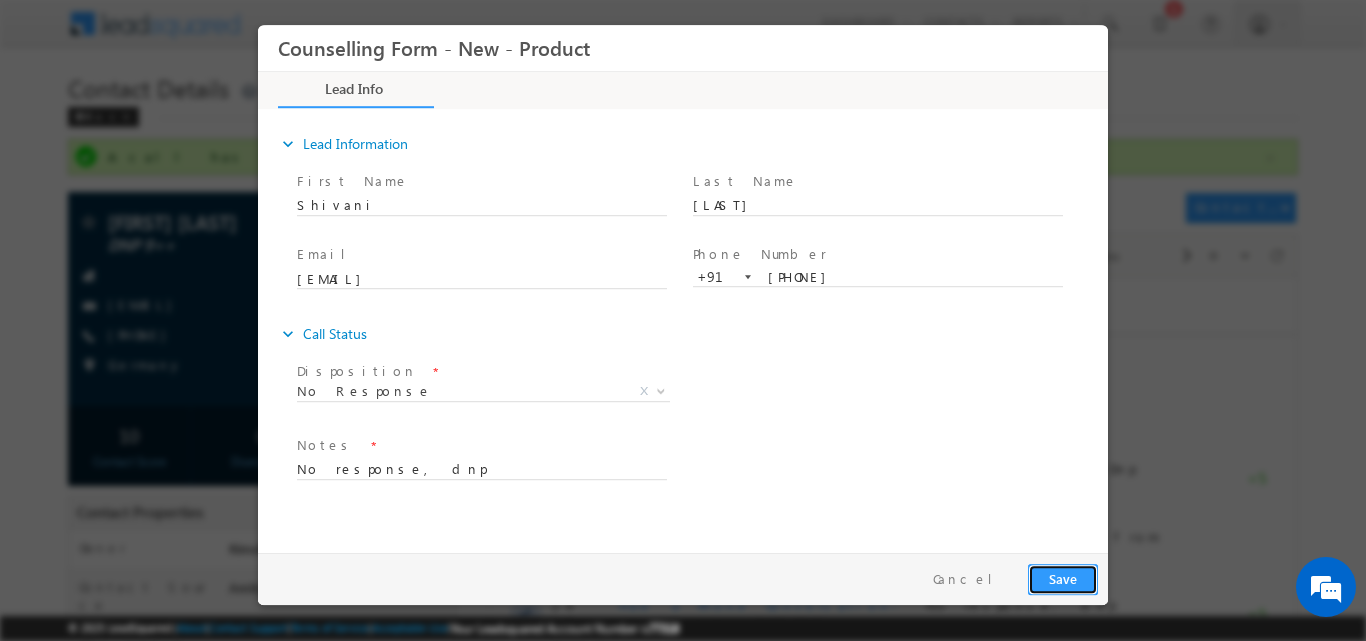 click on "Save" at bounding box center (1063, 578) 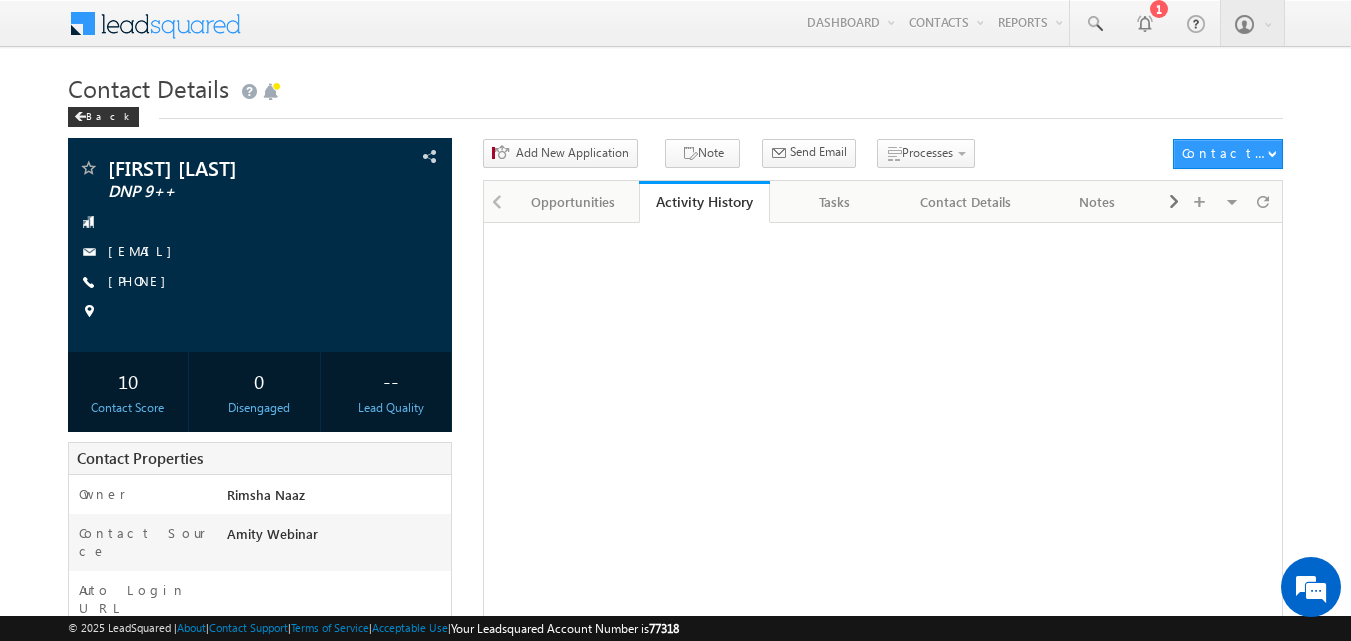 scroll, scrollTop: 0, scrollLeft: 0, axis: both 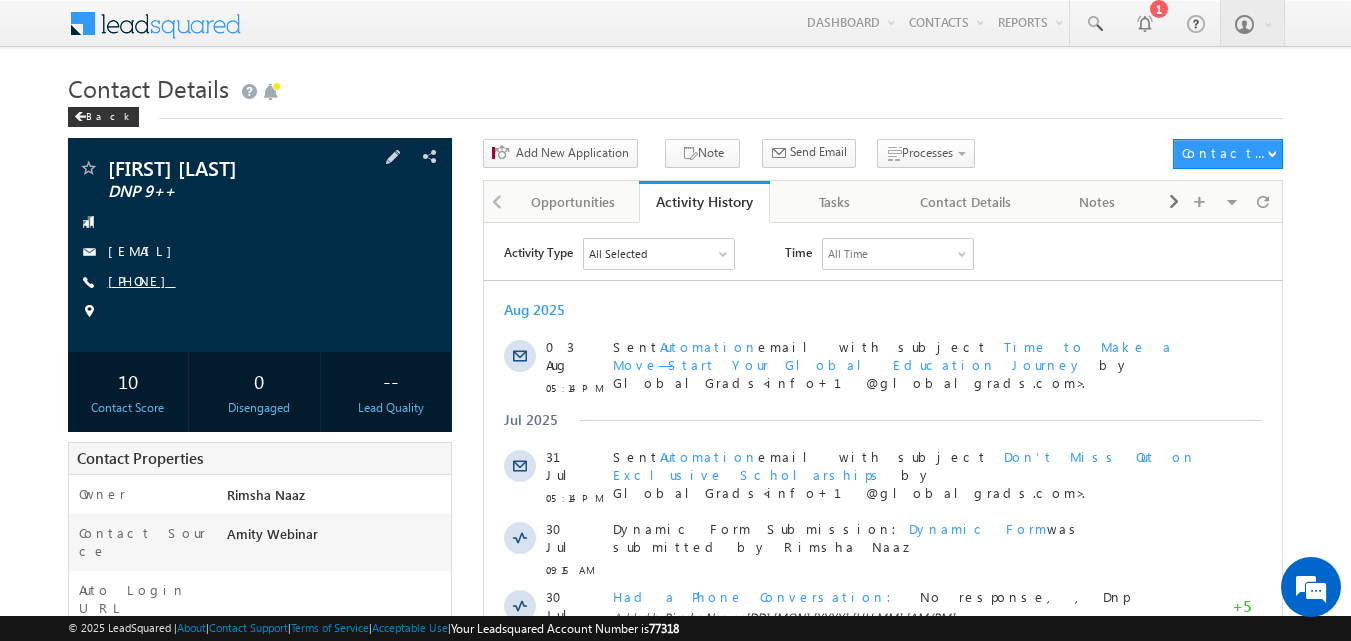 click on "[PHONE]" at bounding box center (142, 280) 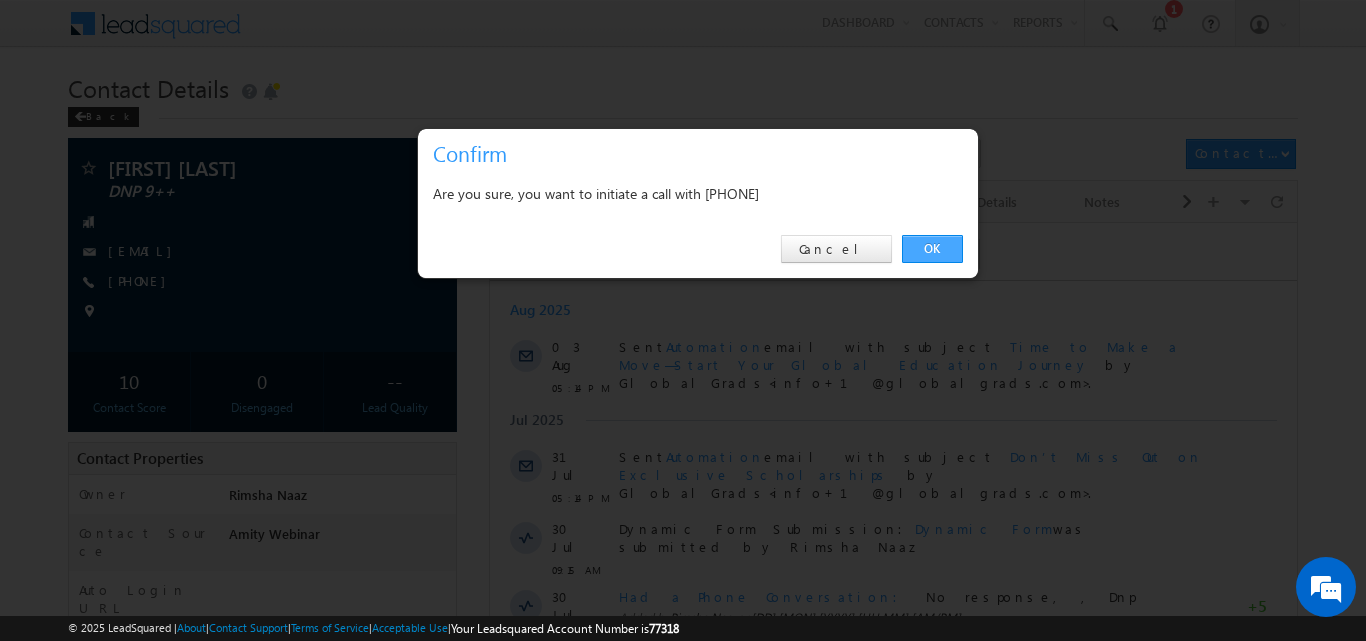 click on "OK" at bounding box center [932, 249] 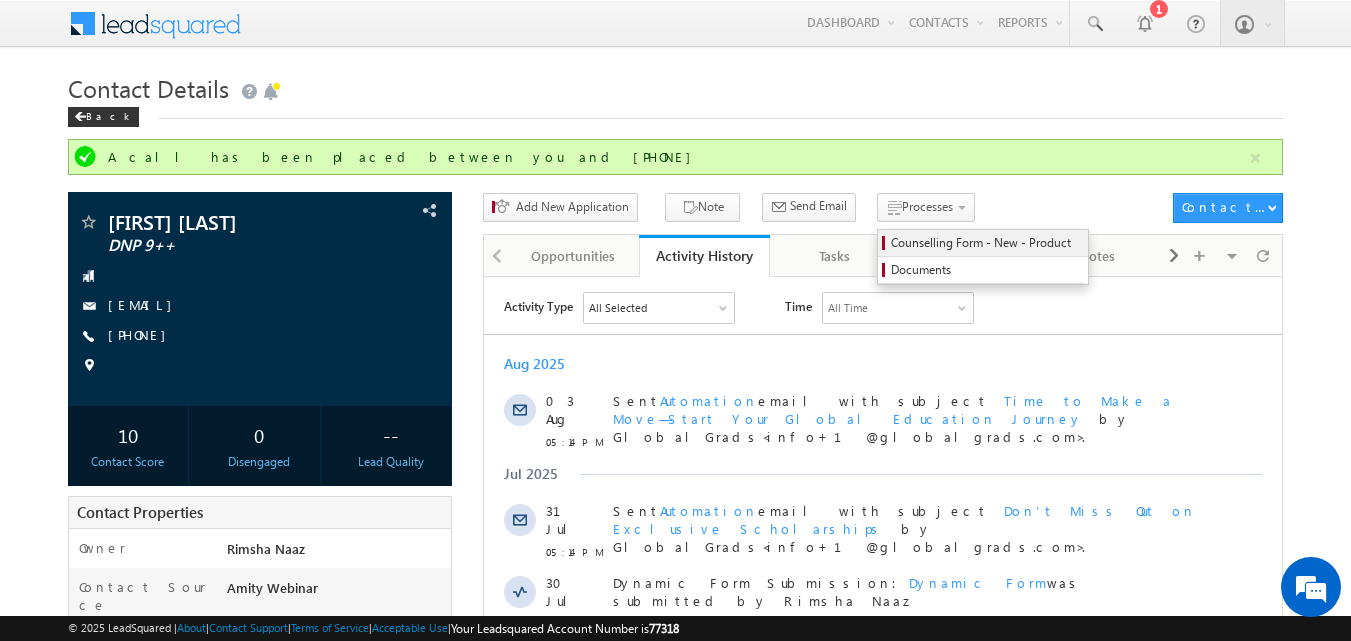 click on "Counselling Form - New - Product" at bounding box center (986, 243) 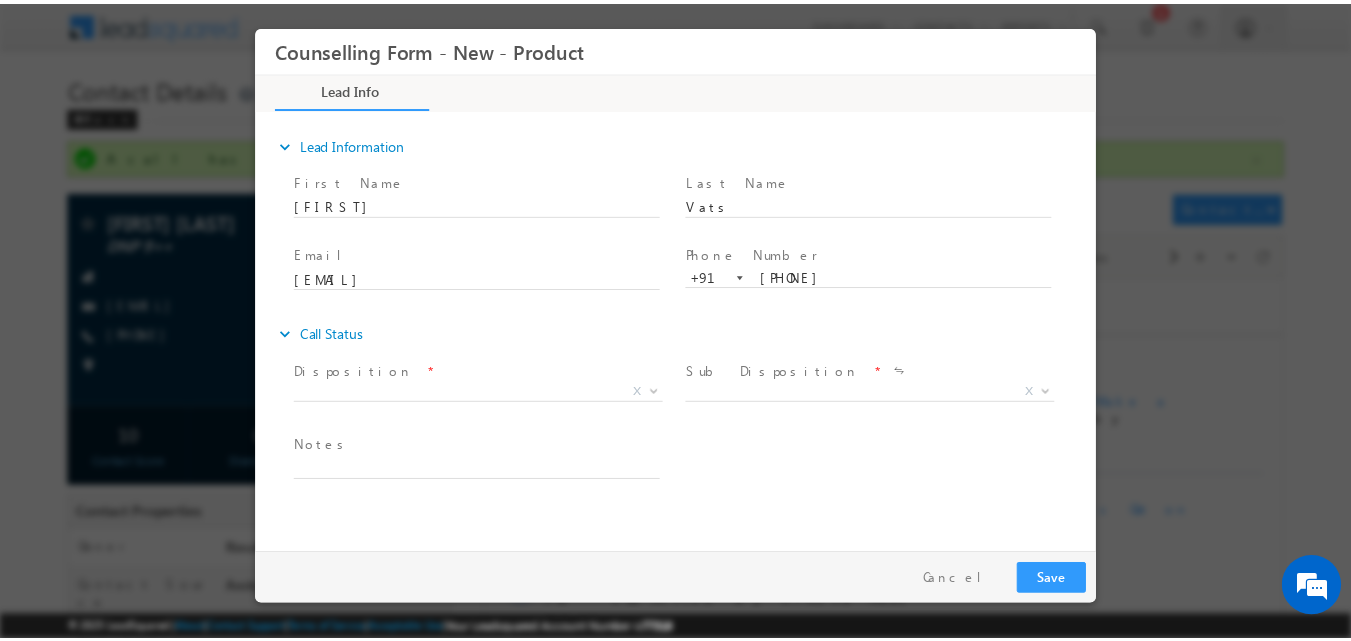 scroll, scrollTop: 0, scrollLeft: 0, axis: both 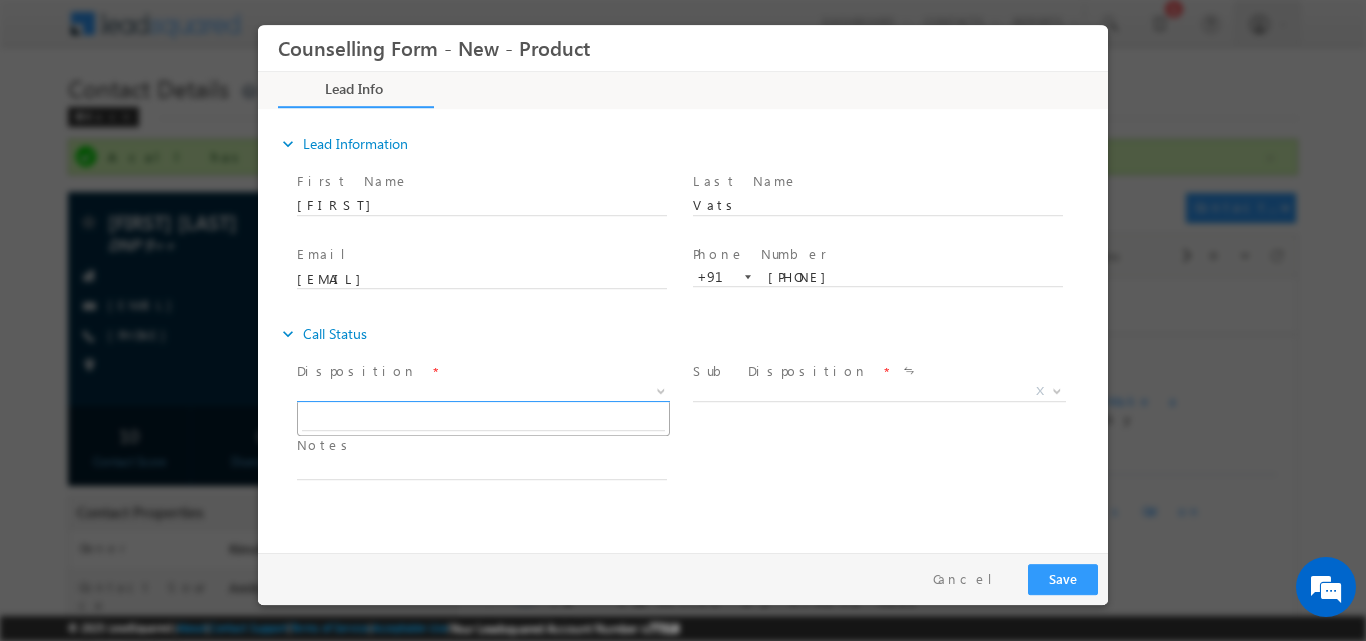 click at bounding box center (659, 390) 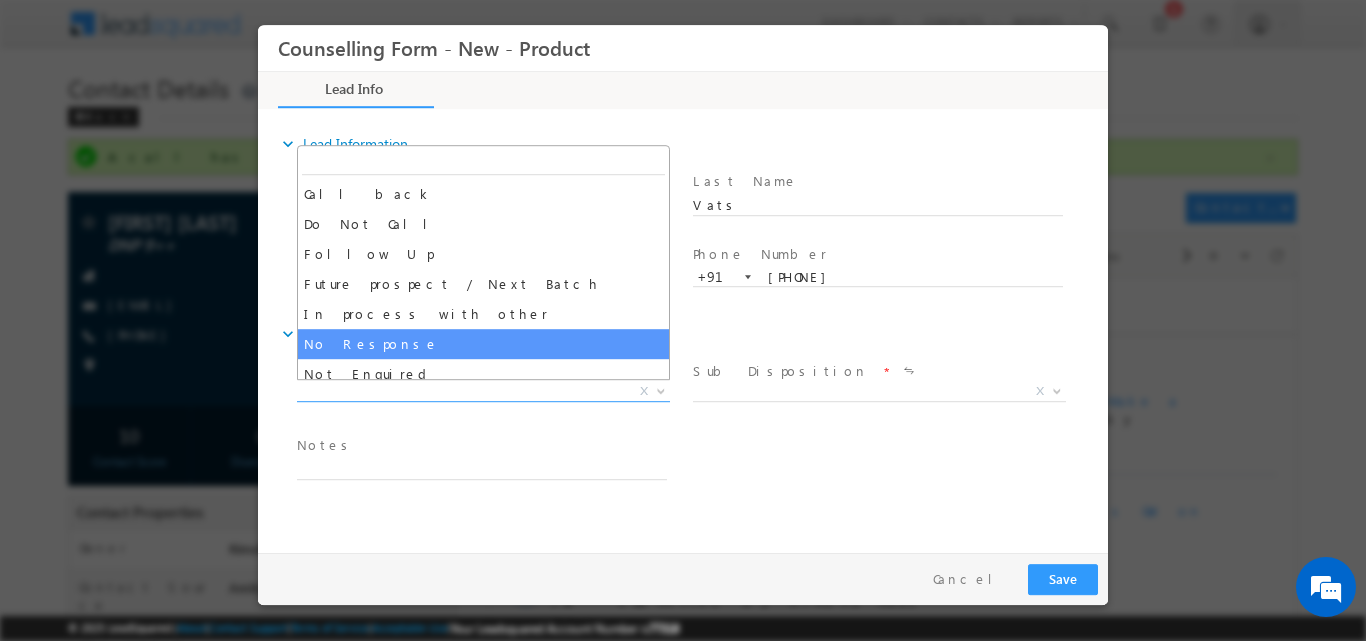 select on "No Response" 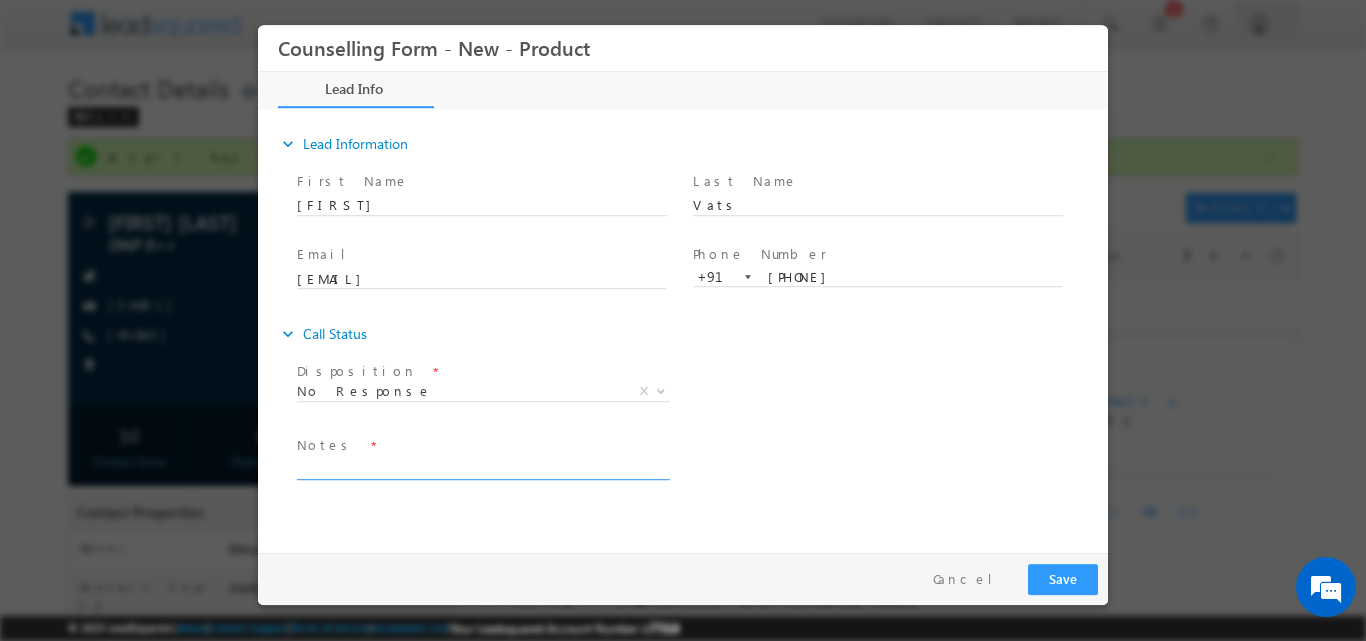 click at bounding box center [482, 467] 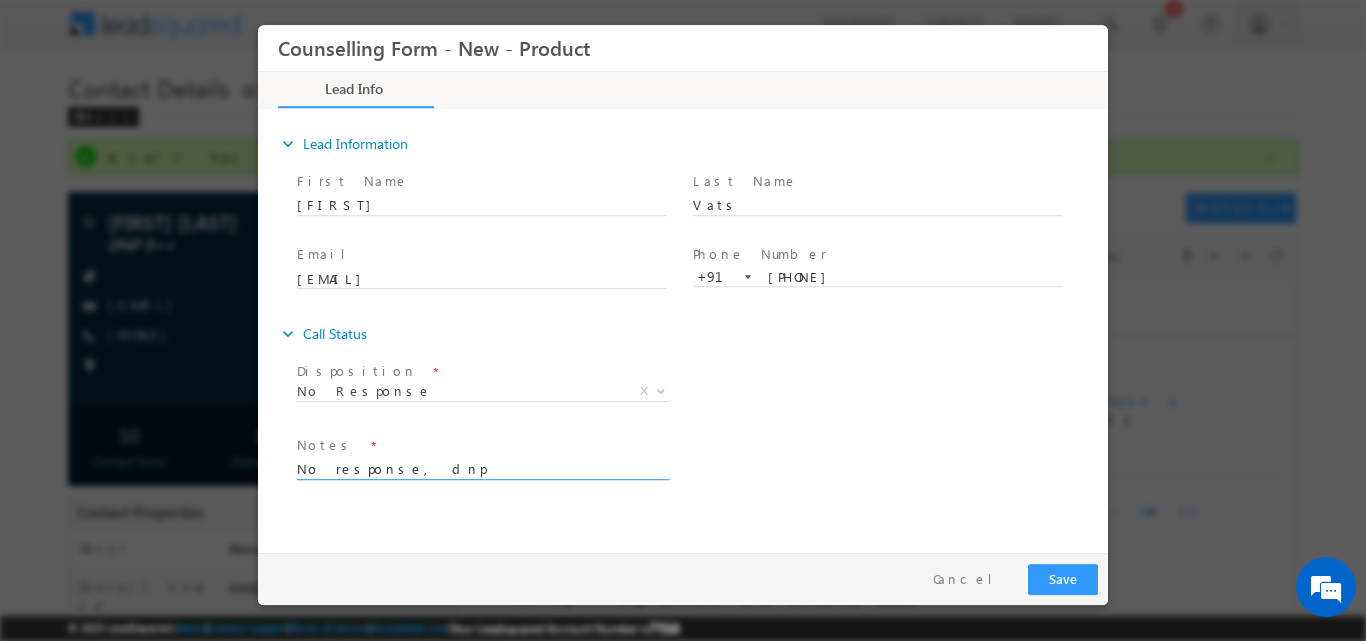 type on "No response, dnp" 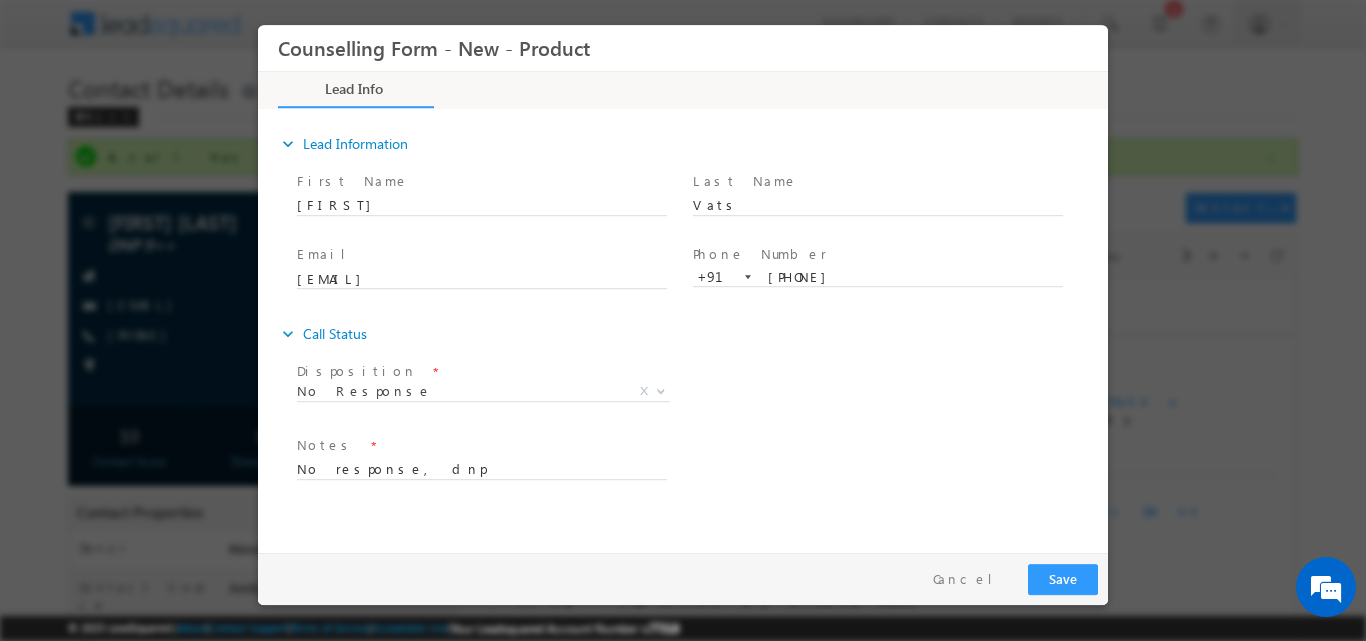 click on "Follow Up Date
*
Notes
*
No response, dnp" at bounding box center [700, 467] 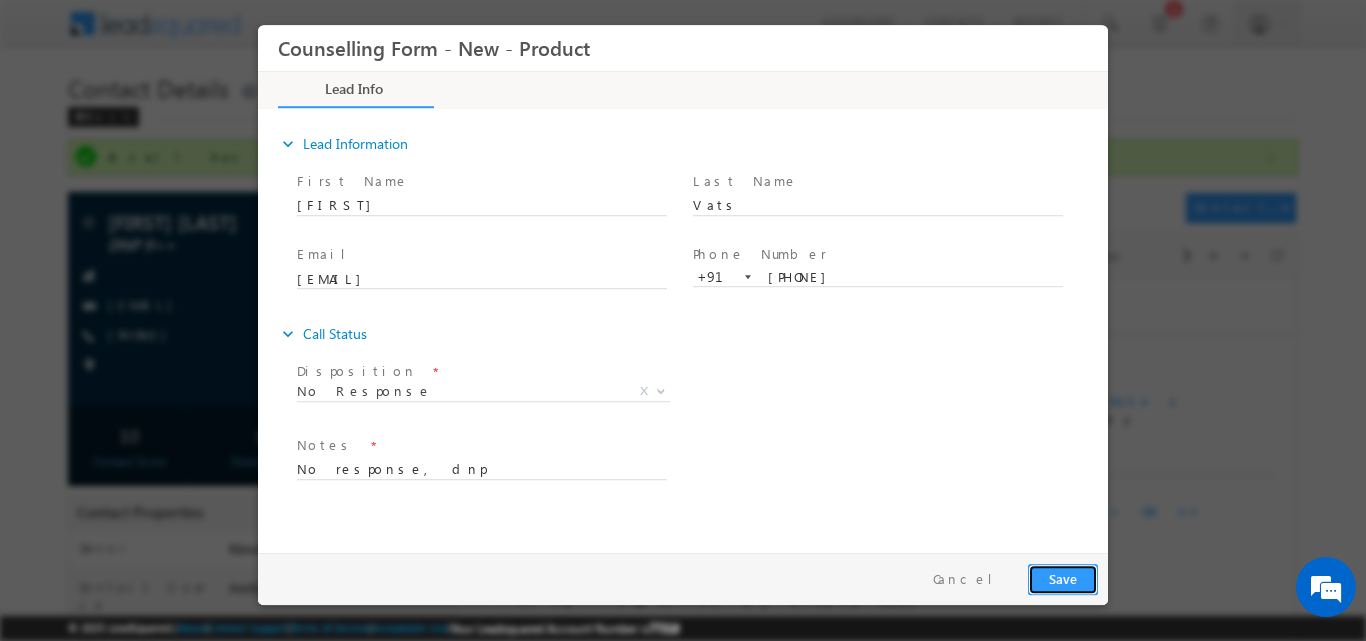 click on "Save" at bounding box center [1063, 578] 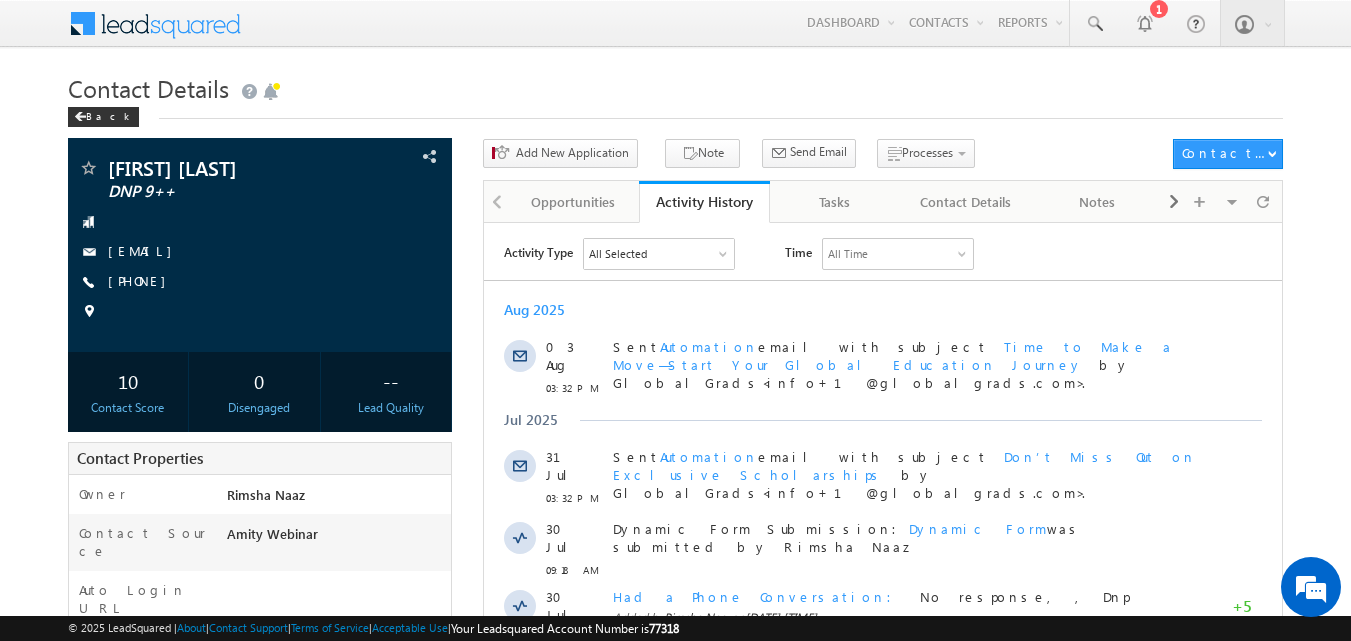 scroll, scrollTop: 0, scrollLeft: 0, axis: both 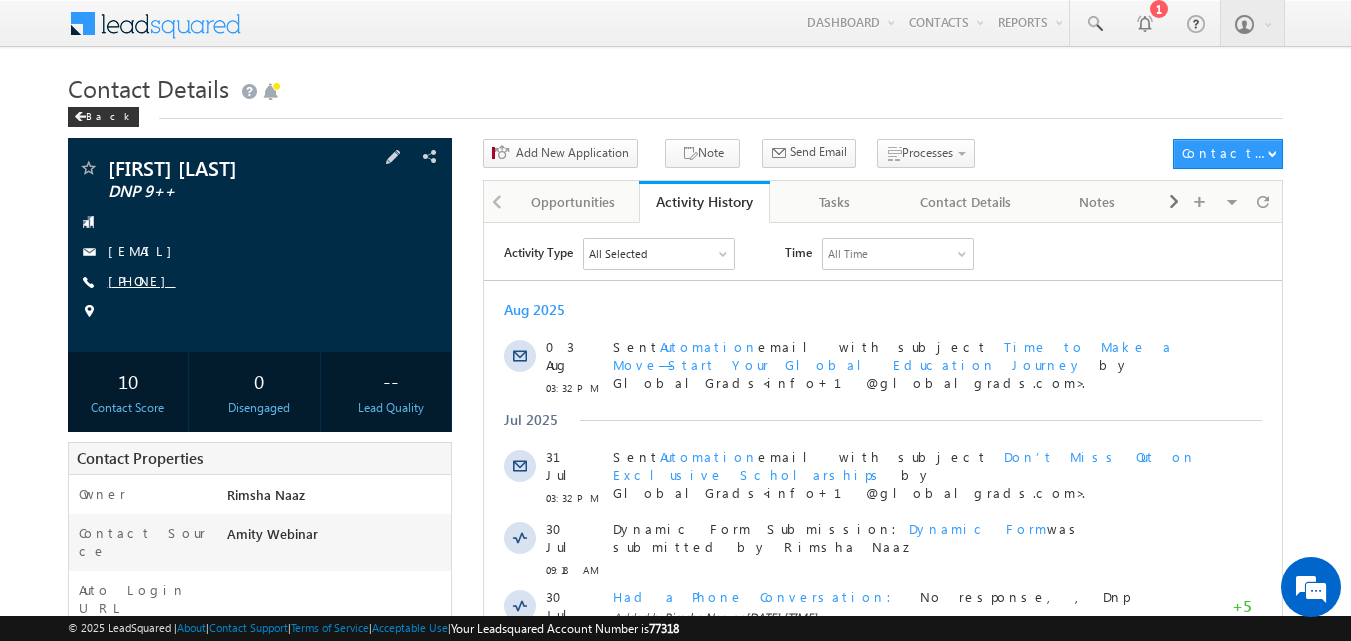 click on "[PHONE]" at bounding box center [142, 280] 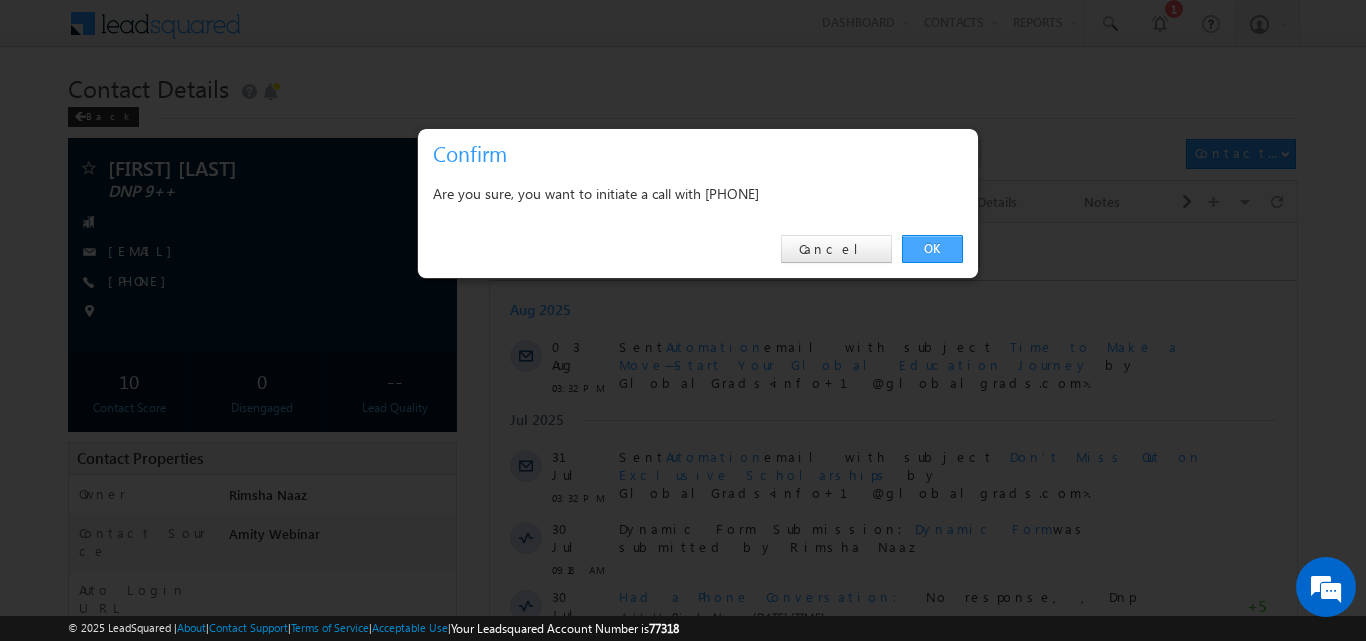 click on "OK" at bounding box center [932, 249] 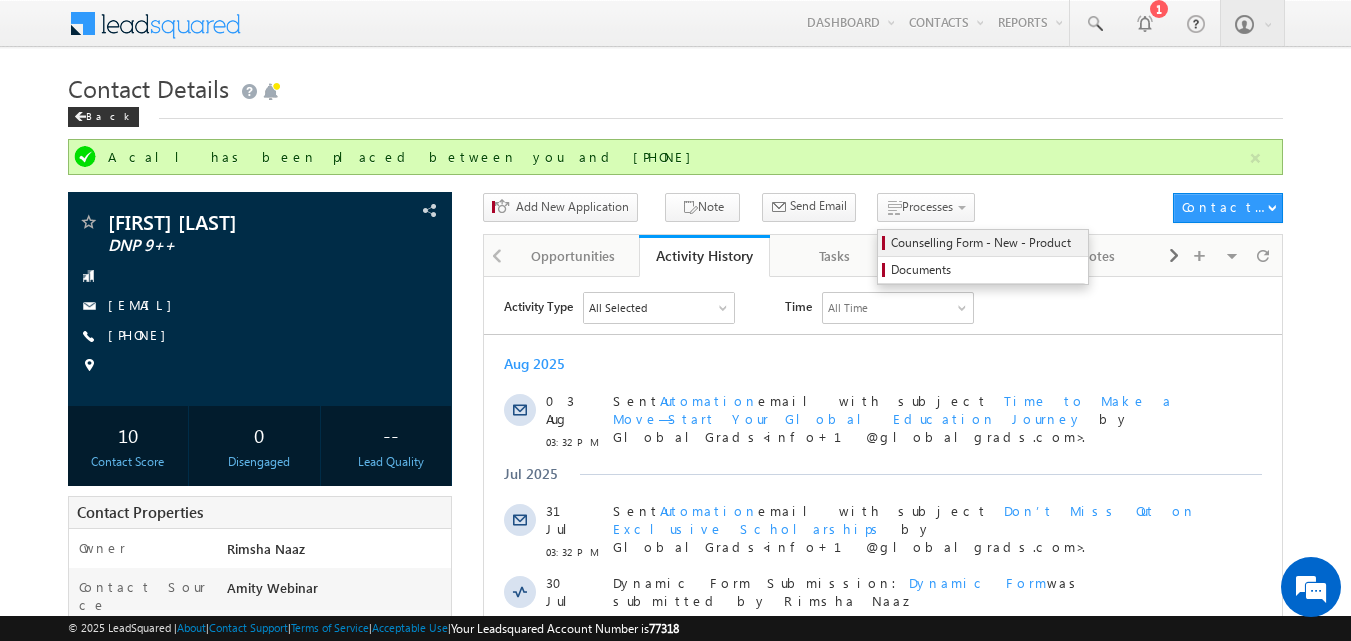 click on "Counselling Form - New - Product" at bounding box center (986, 243) 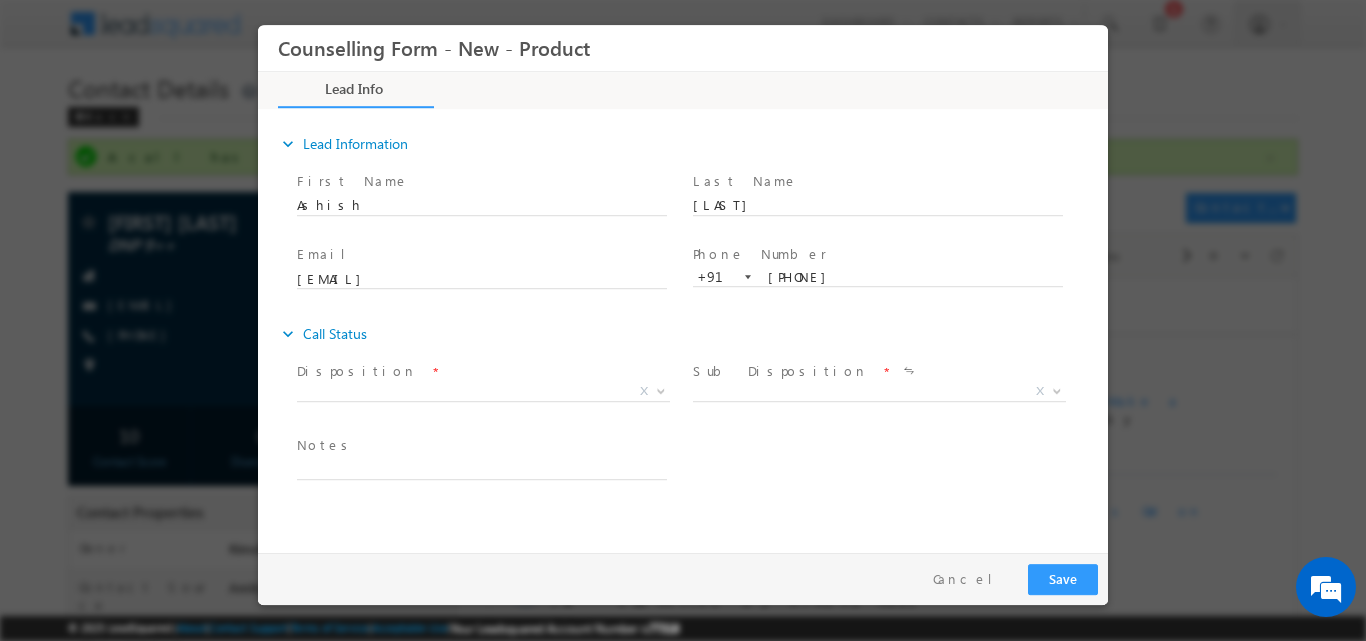 scroll, scrollTop: 0, scrollLeft: 0, axis: both 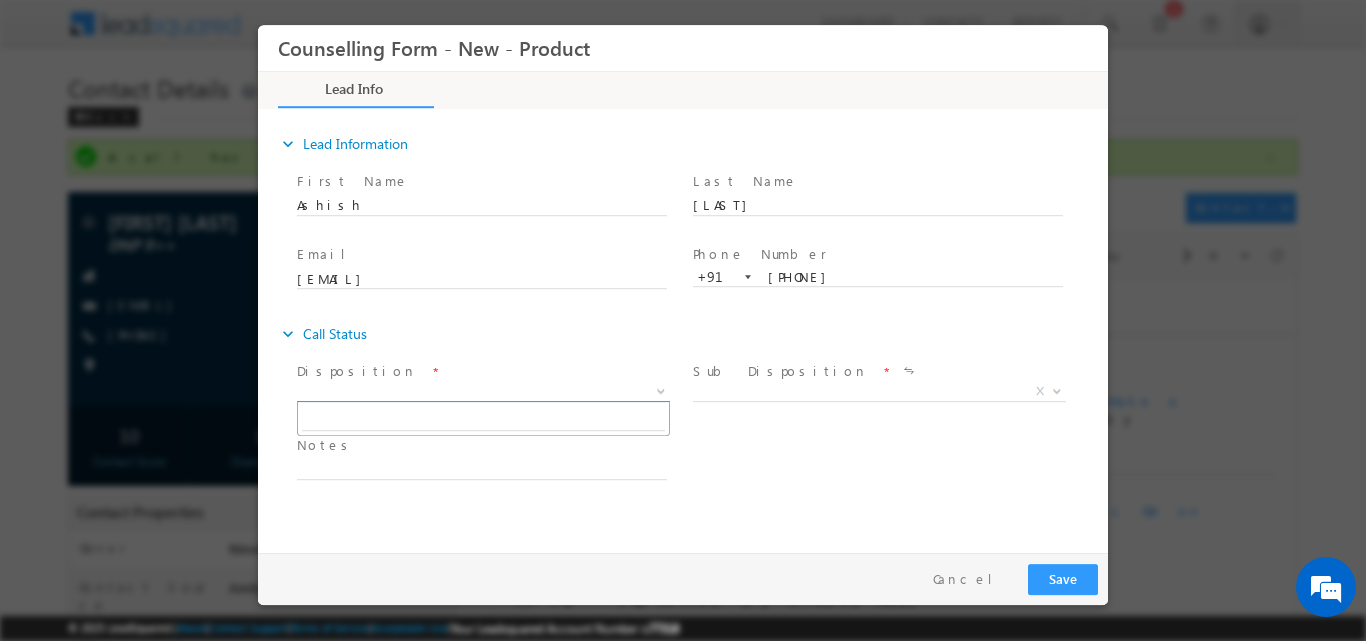 click at bounding box center [659, 390] 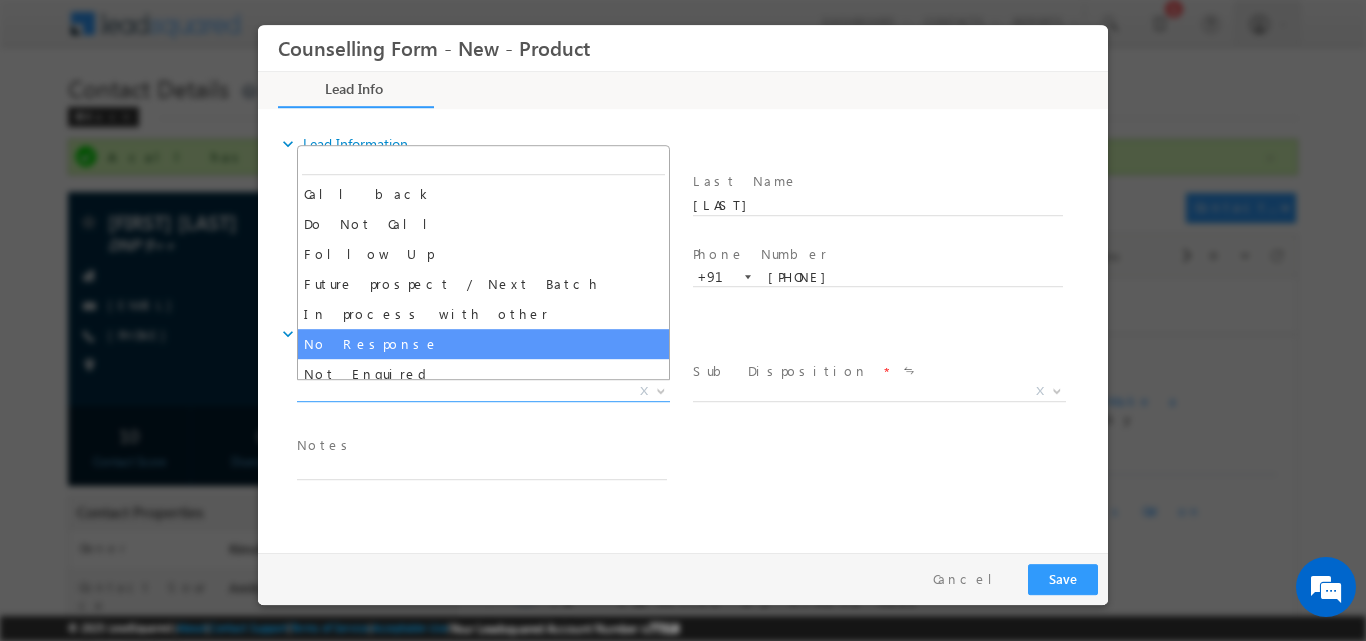select on "No Response" 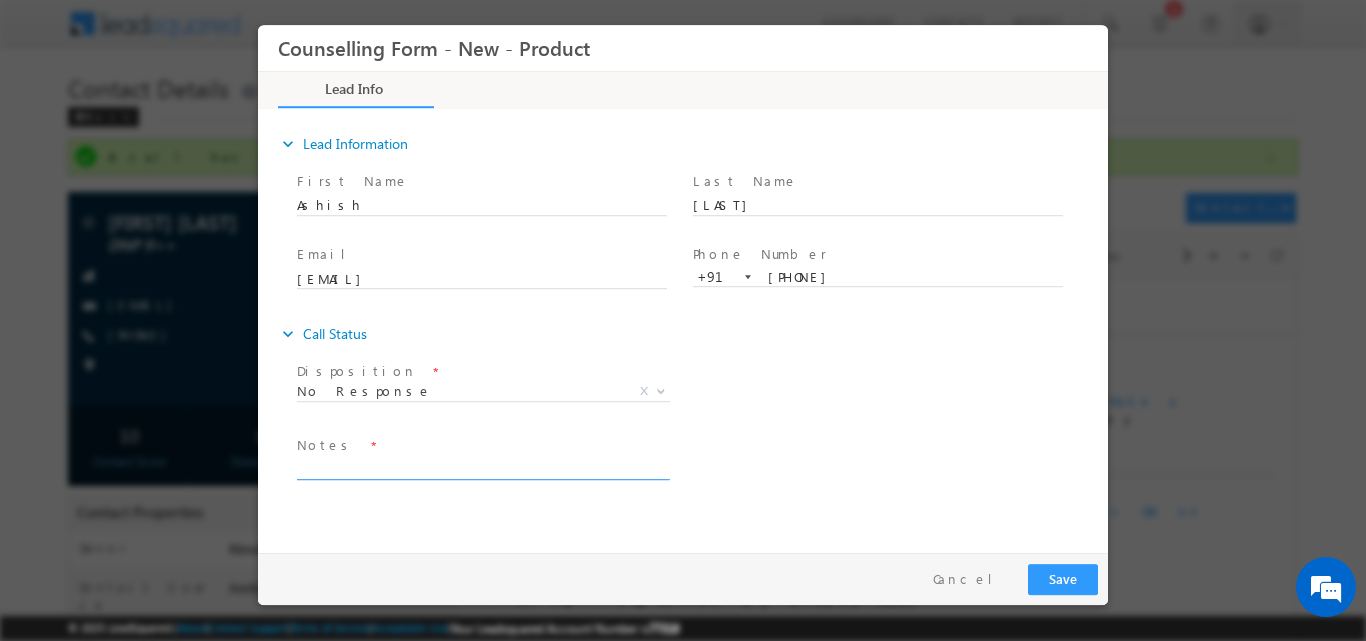 click at bounding box center (482, 467) 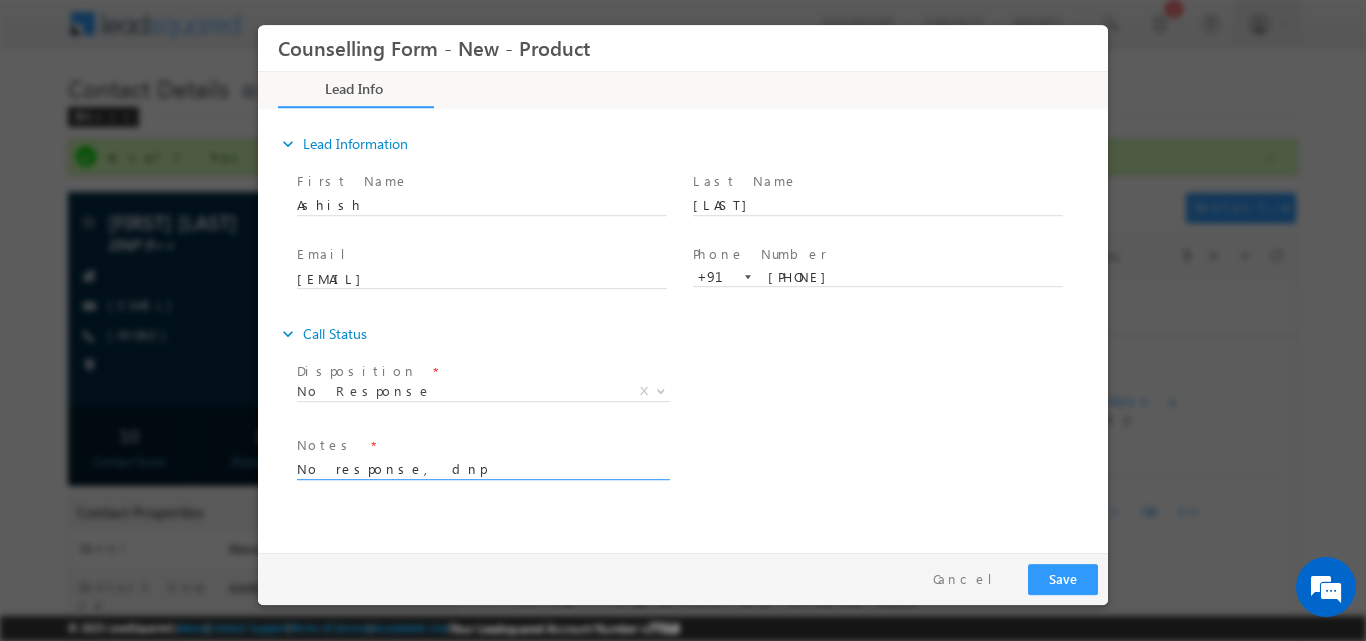 type on "No response, dnp" 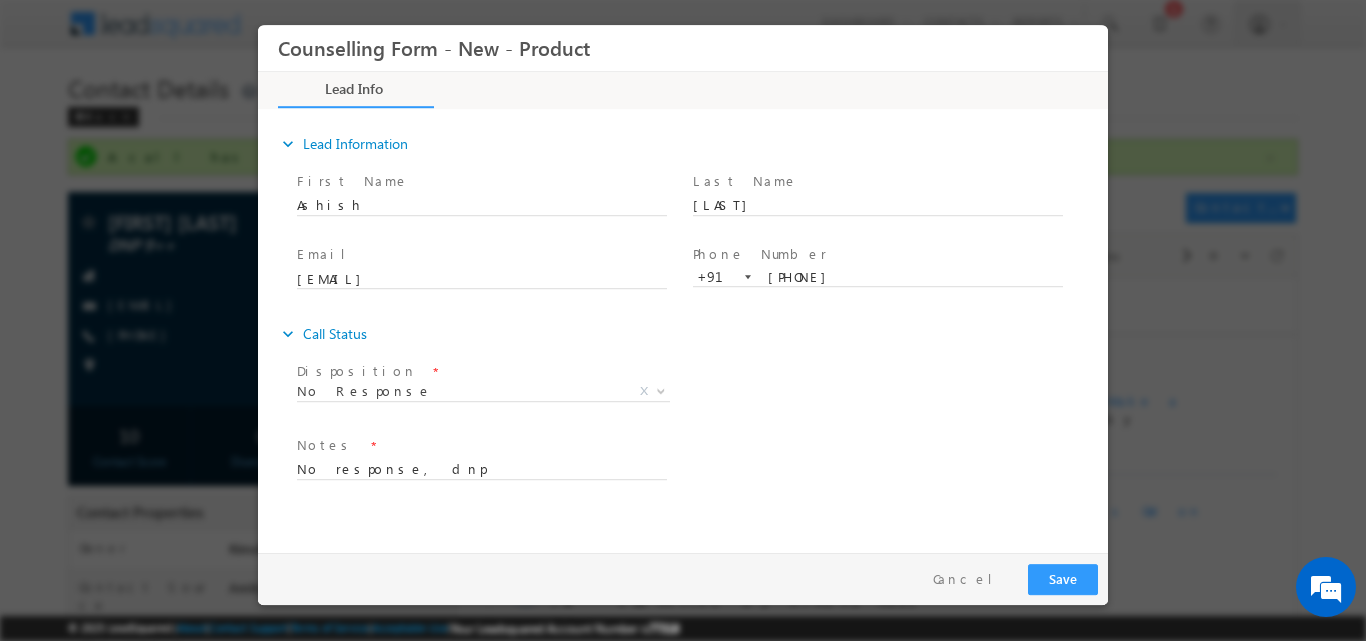 click on "Follow Up Date
*
Notes
*
No response, dnp" at bounding box center (700, 467) 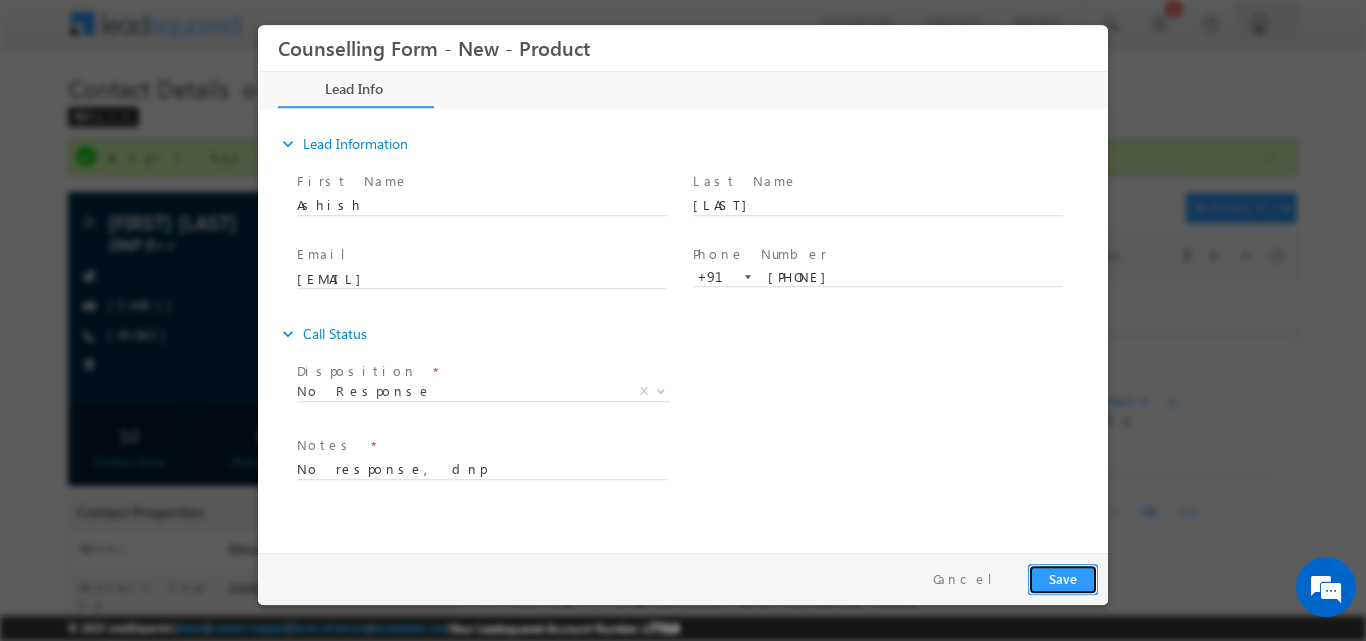 click on "Save" at bounding box center [1063, 578] 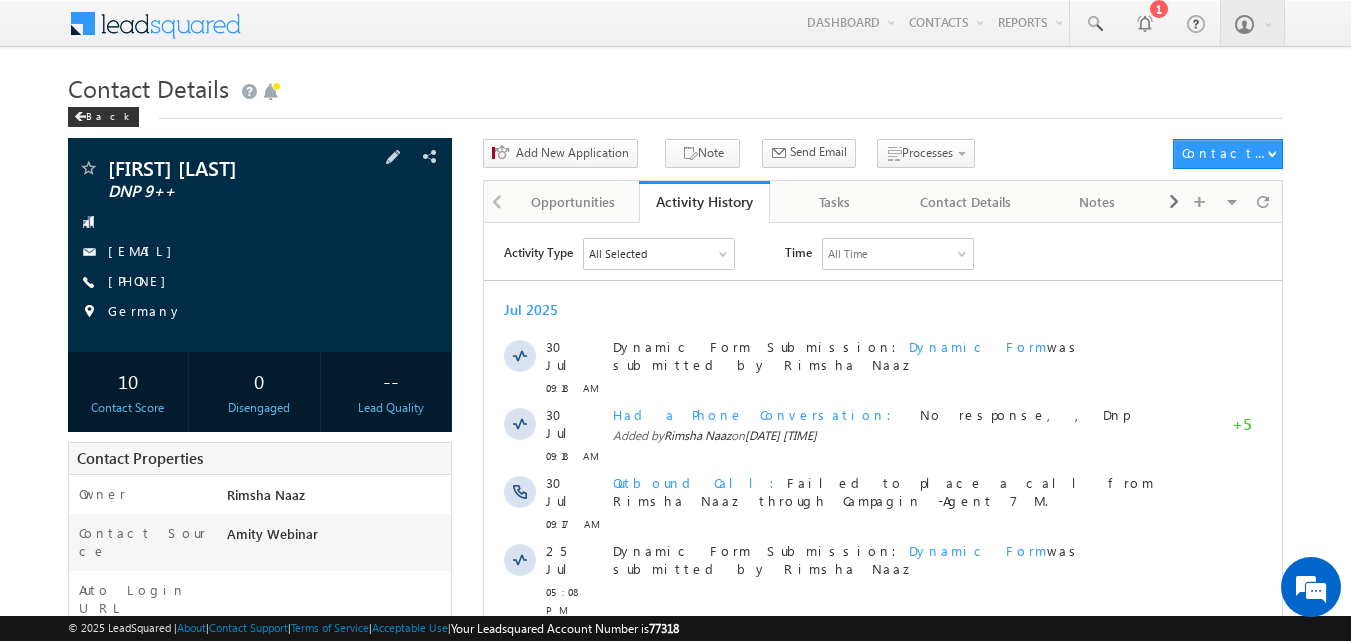scroll, scrollTop: 0, scrollLeft: 0, axis: both 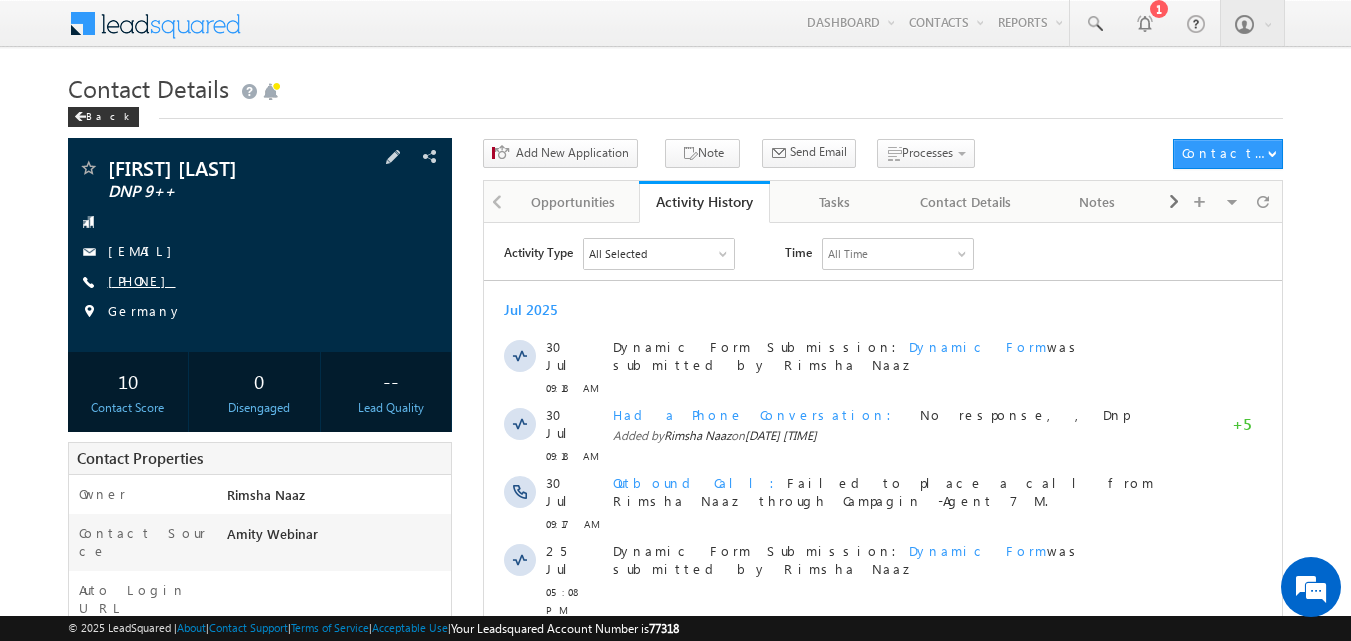 click on "[PHONE]" at bounding box center [142, 280] 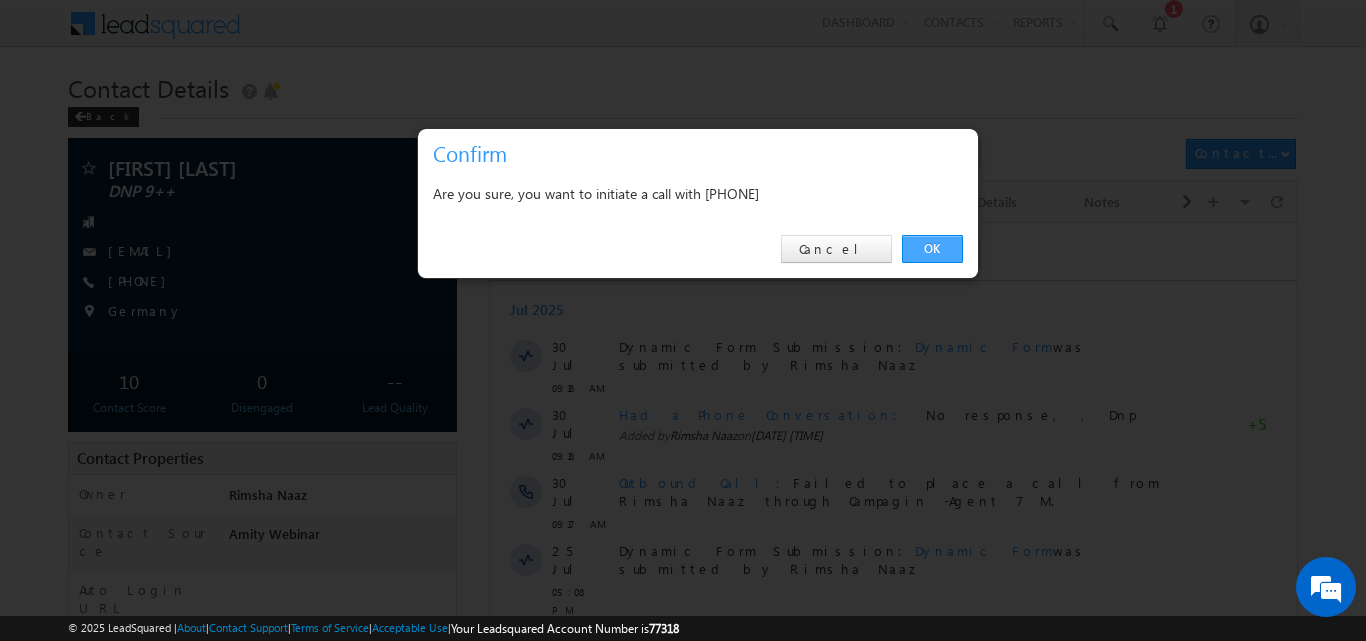 click on "OK" at bounding box center (932, 249) 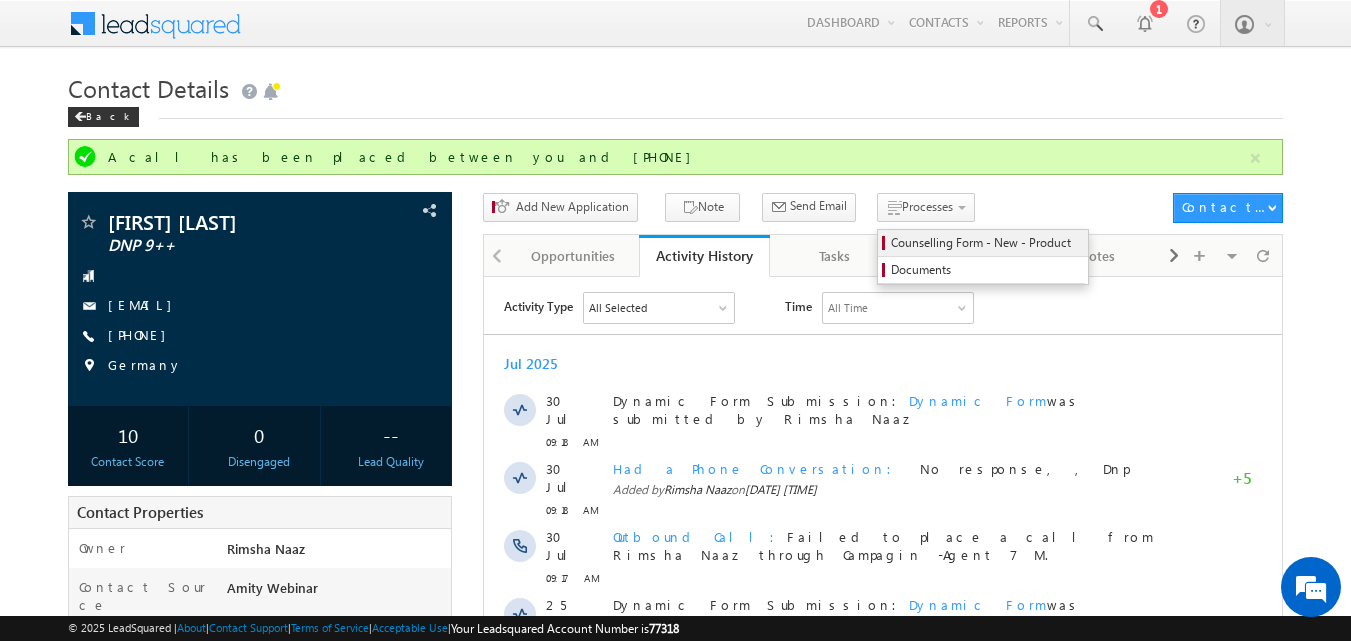 click on "Counselling Form - New - Product" at bounding box center (986, 243) 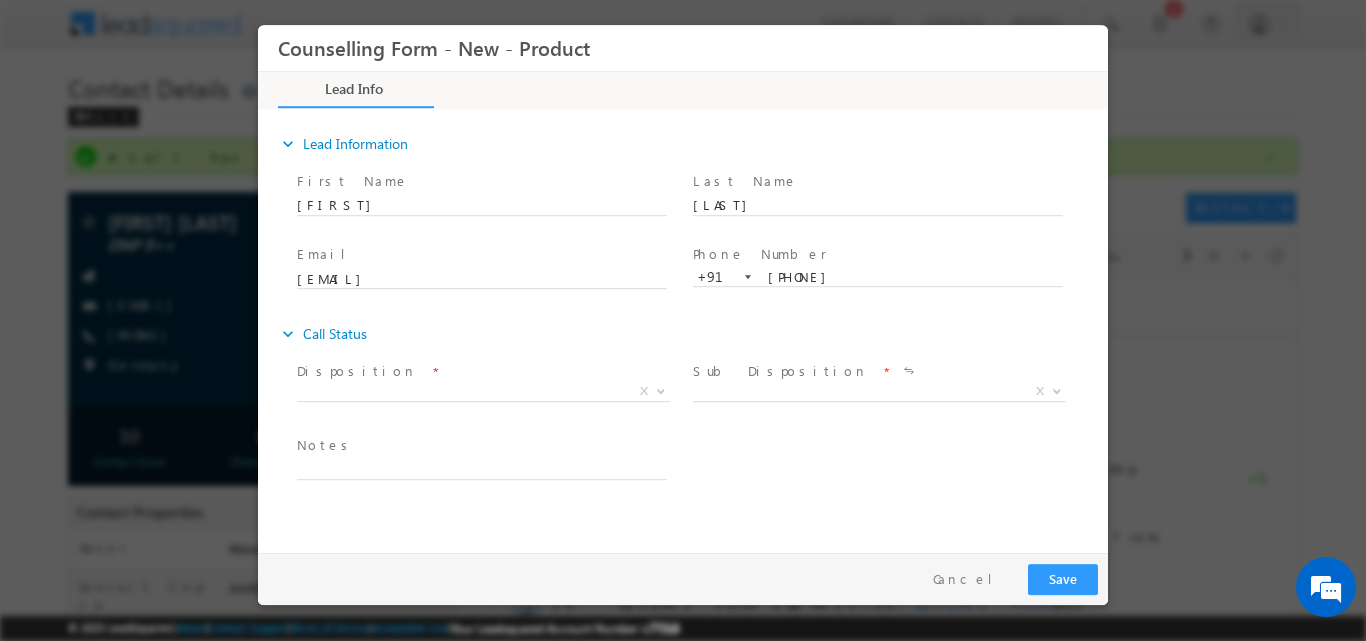 scroll, scrollTop: 0, scrollLeft: 0, axis: both 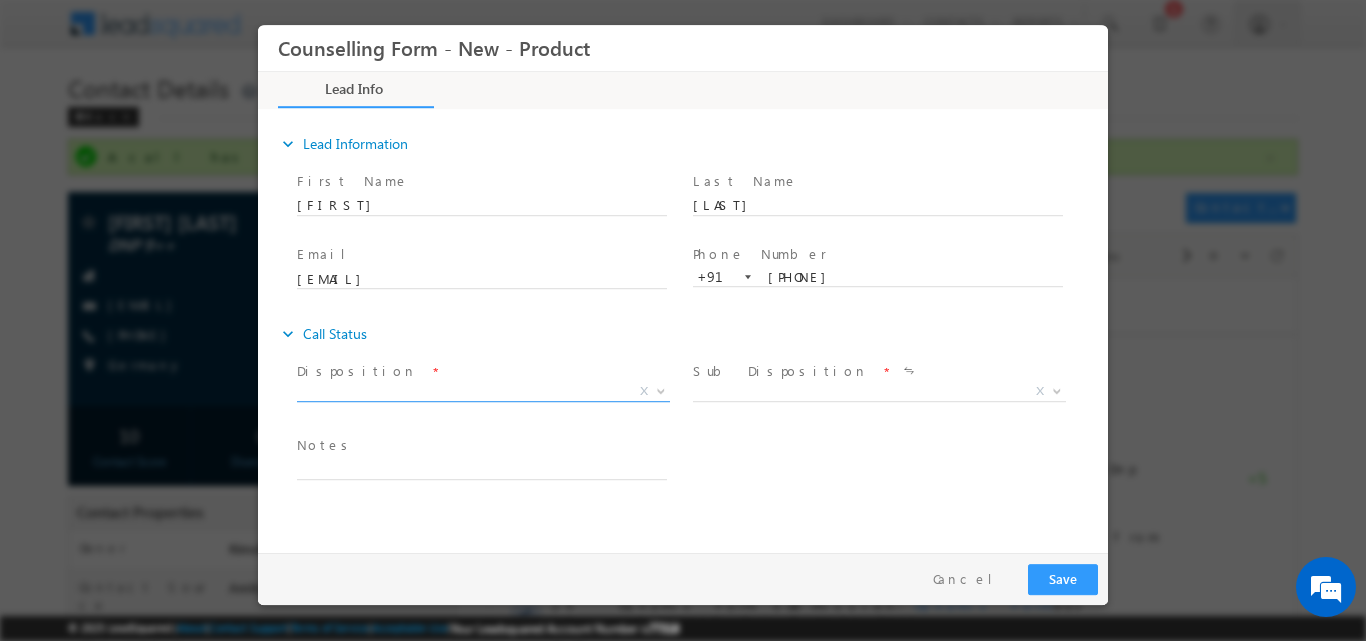 click at bounding box center (659, 390) 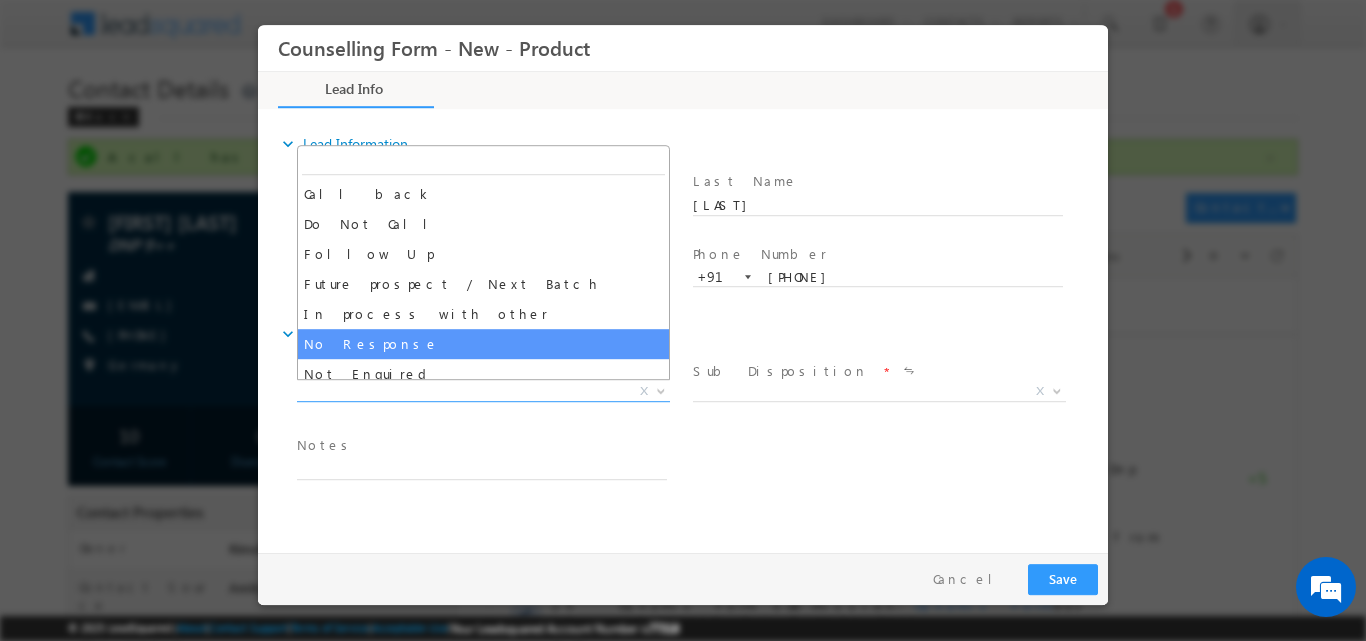 select on "No Response" 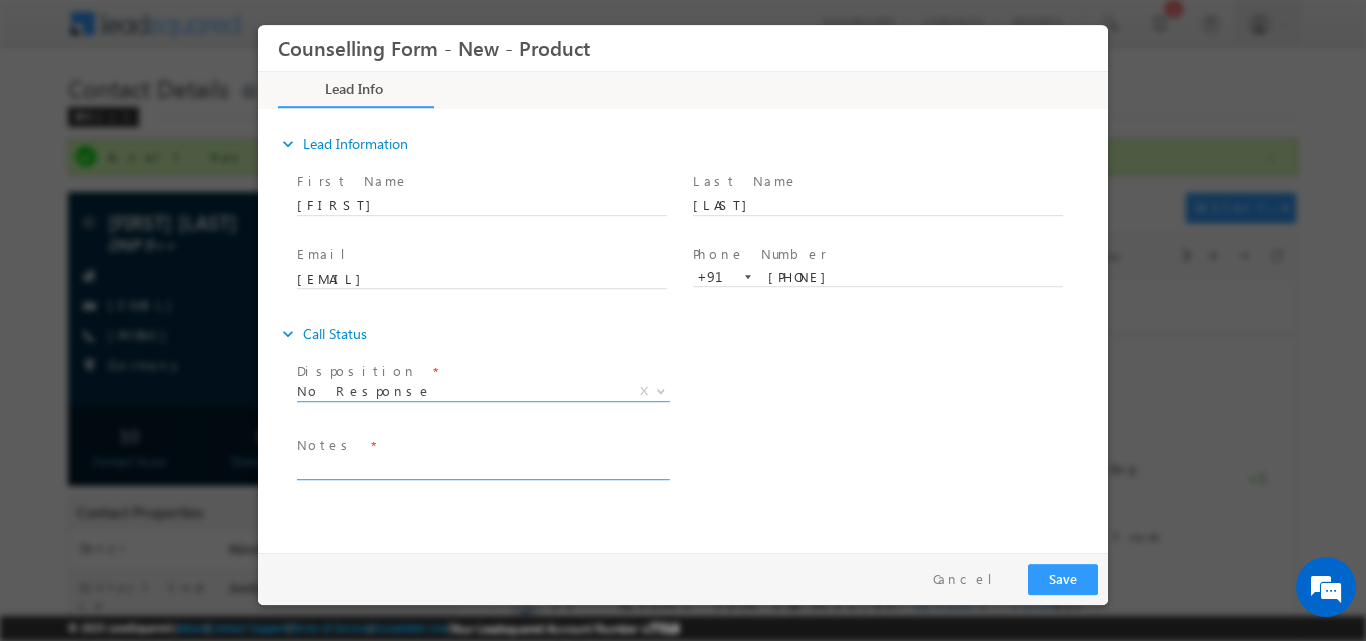 click at bounding box center [482, 467] 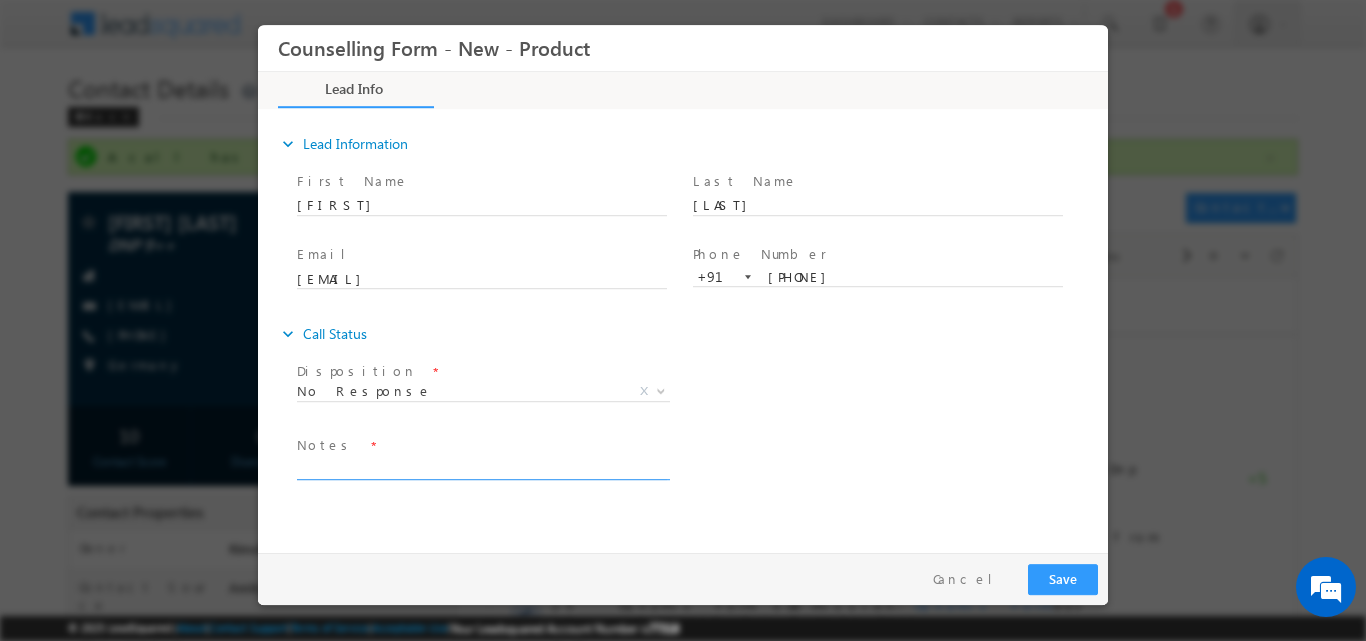 paste on "No response, dnp" 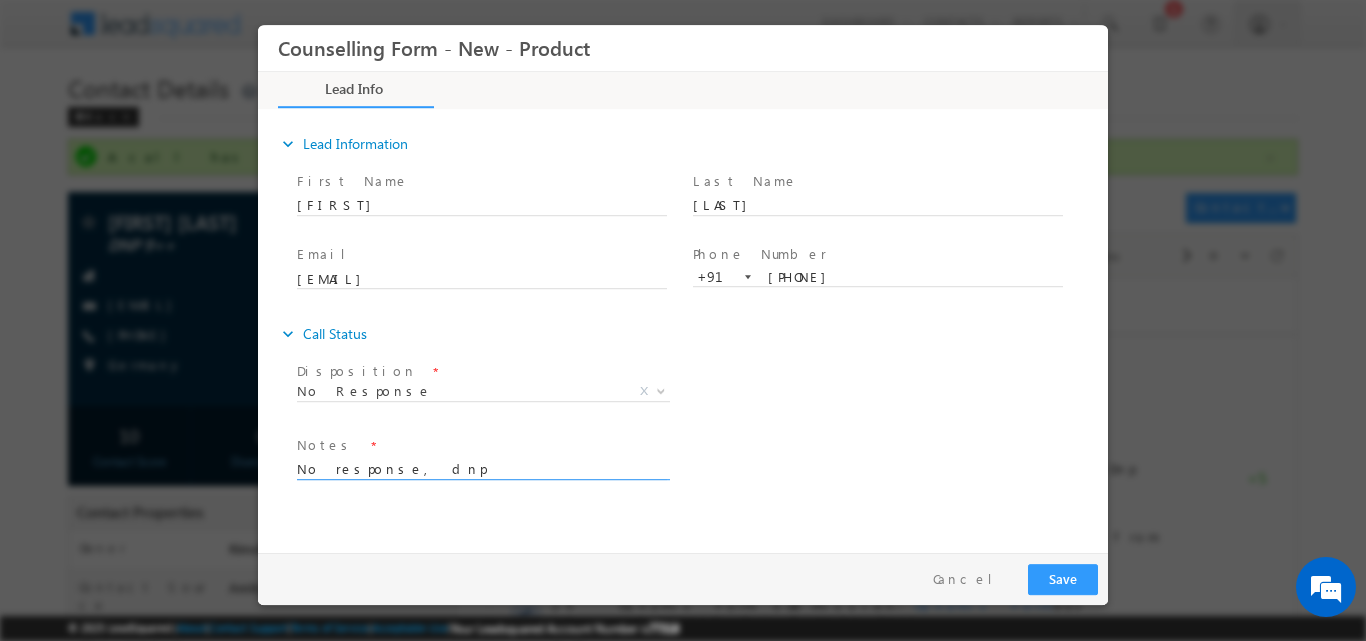 type on "No response, dnp" 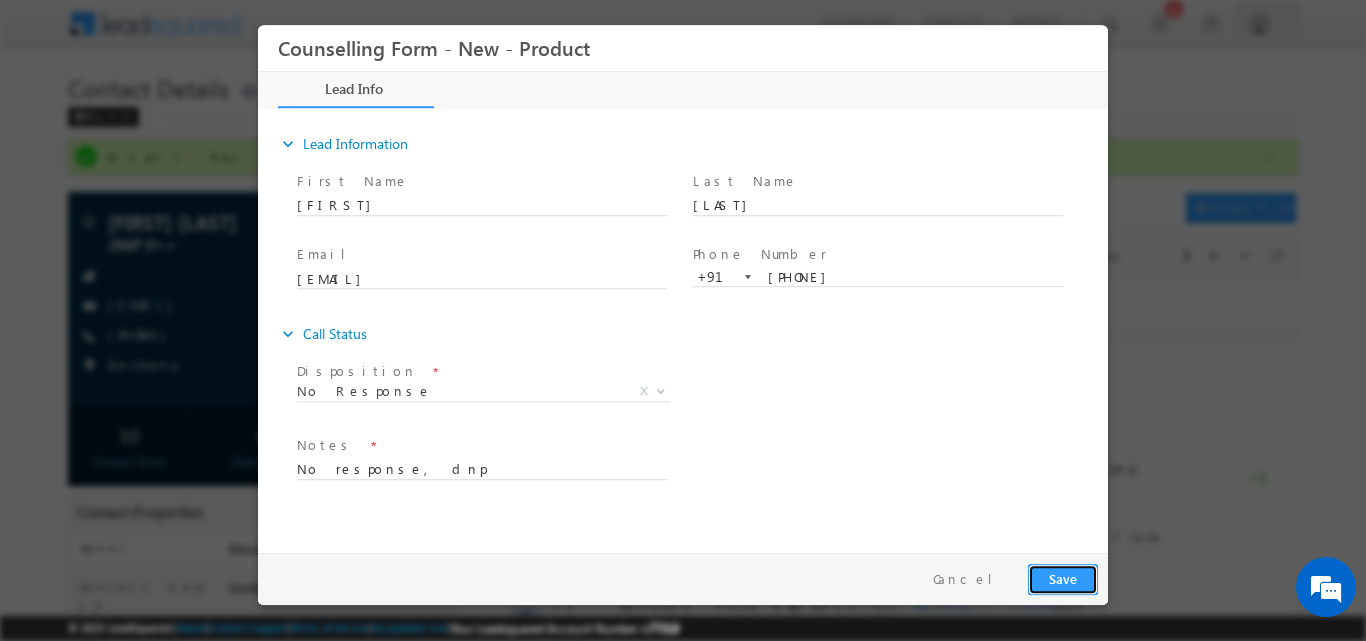 click on "Save" at bounding box center (1063, 578) 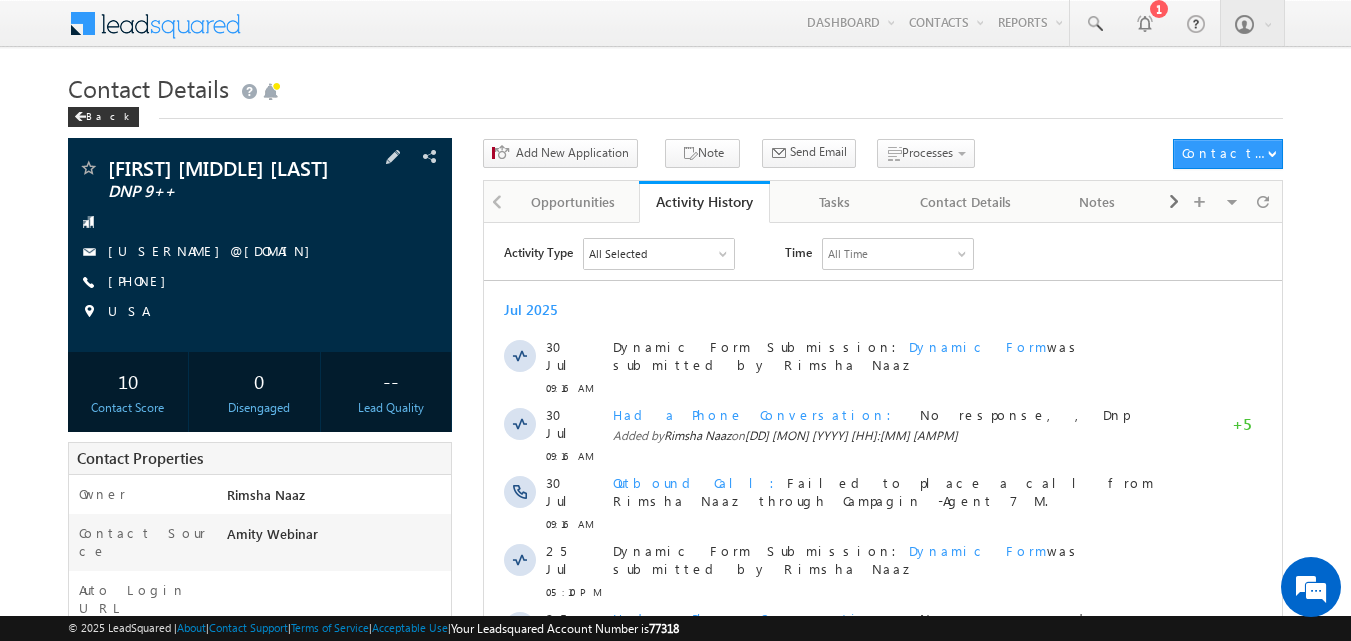 scroll, scrollTop: 0, scrollLeft: 0, axis: both 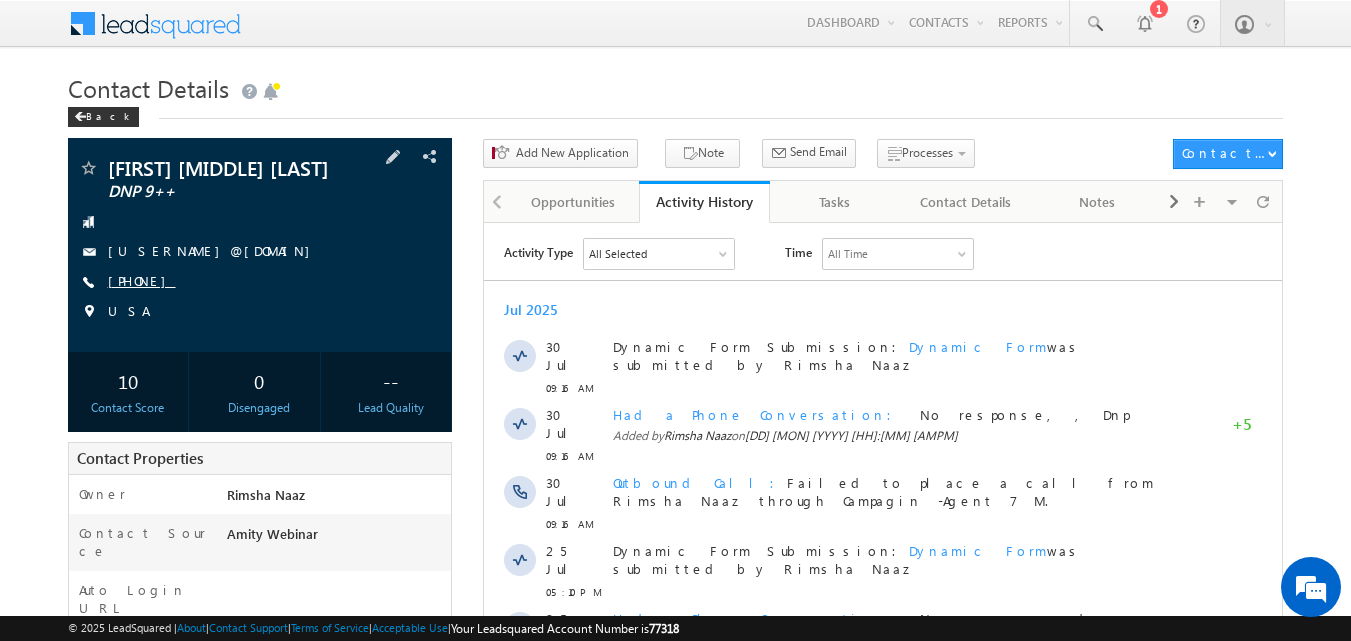 click on "[PHONE]" at bounding box center (142, 280) 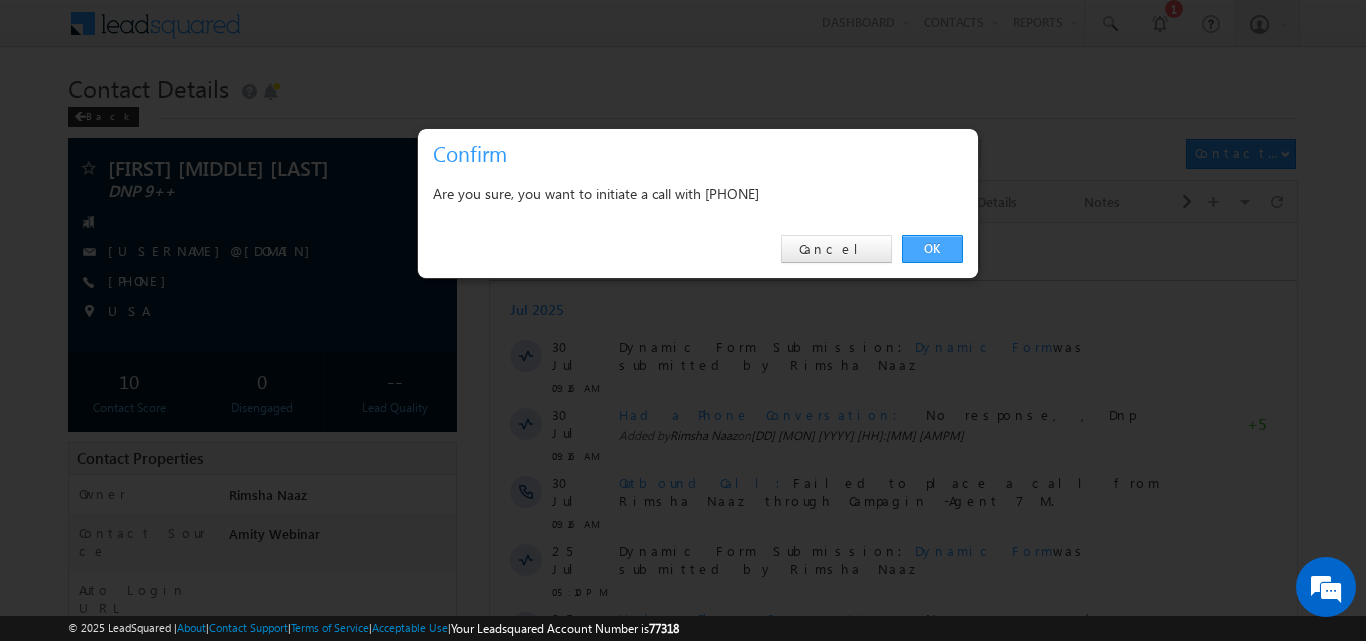 click on "OK" at bounding box center [932, 249] 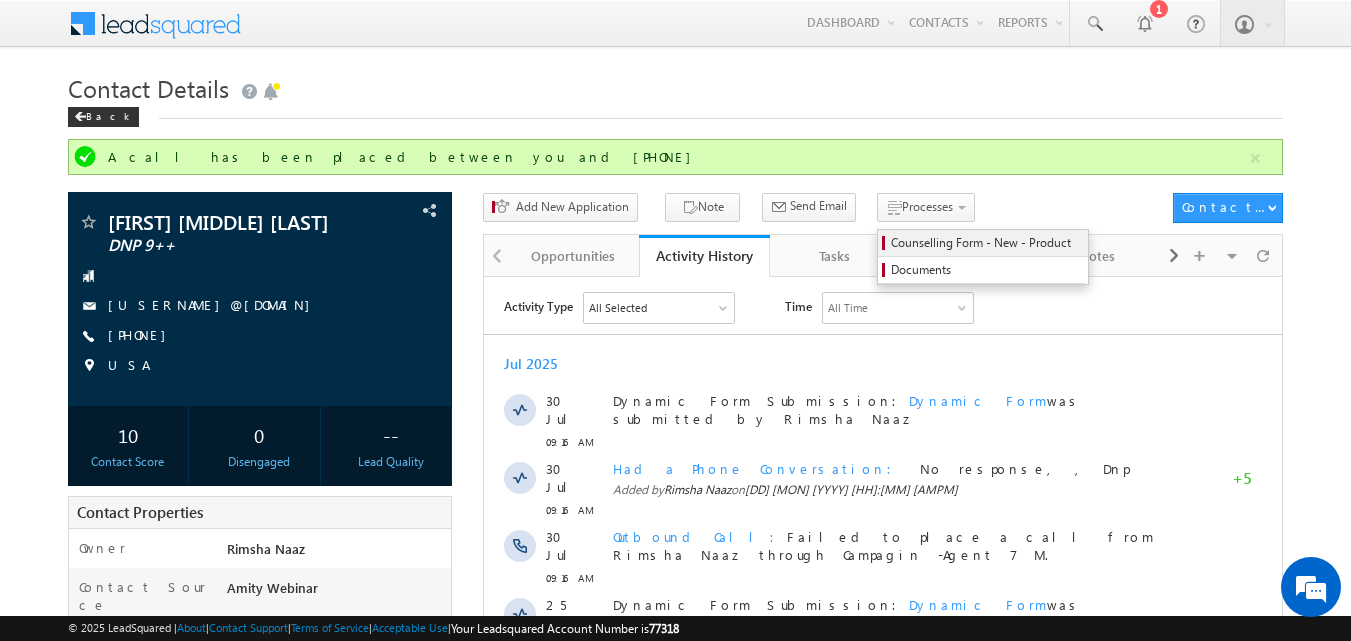 click on "Counselling Form - New - Product" at bounding box center (986, 243) 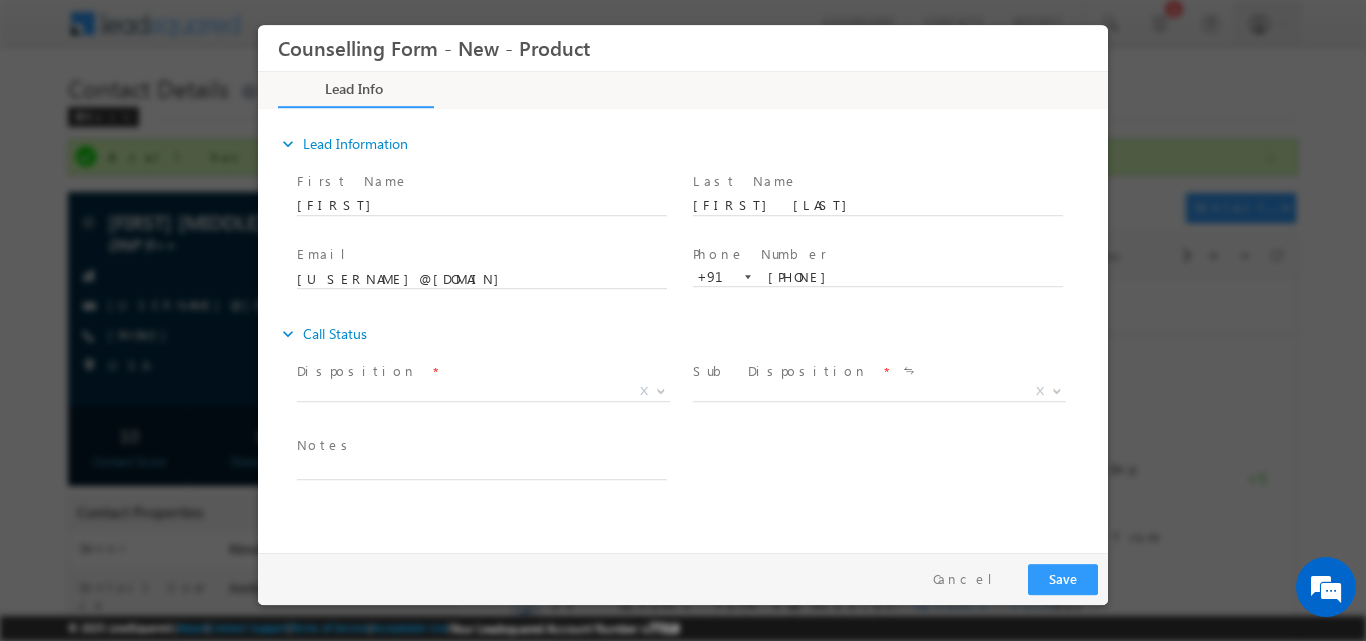scroll, scrollTop: 0, scrollLeft: 0, axis: both 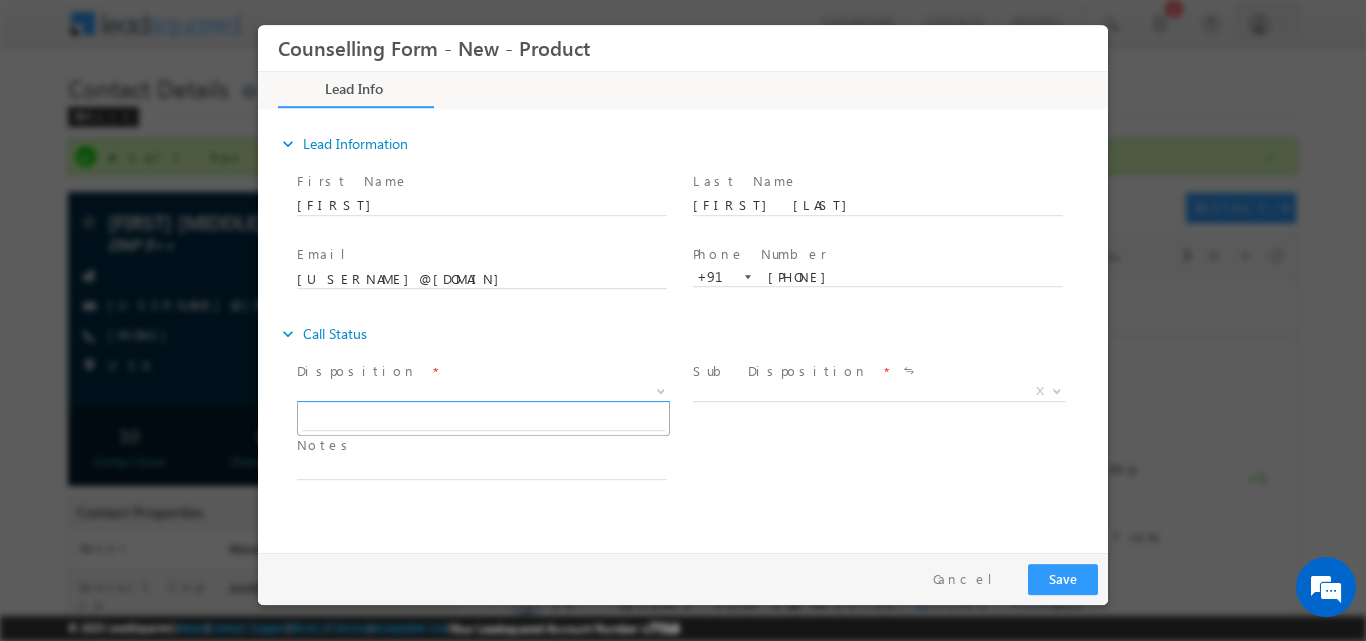click at bounding box center [659, 390] 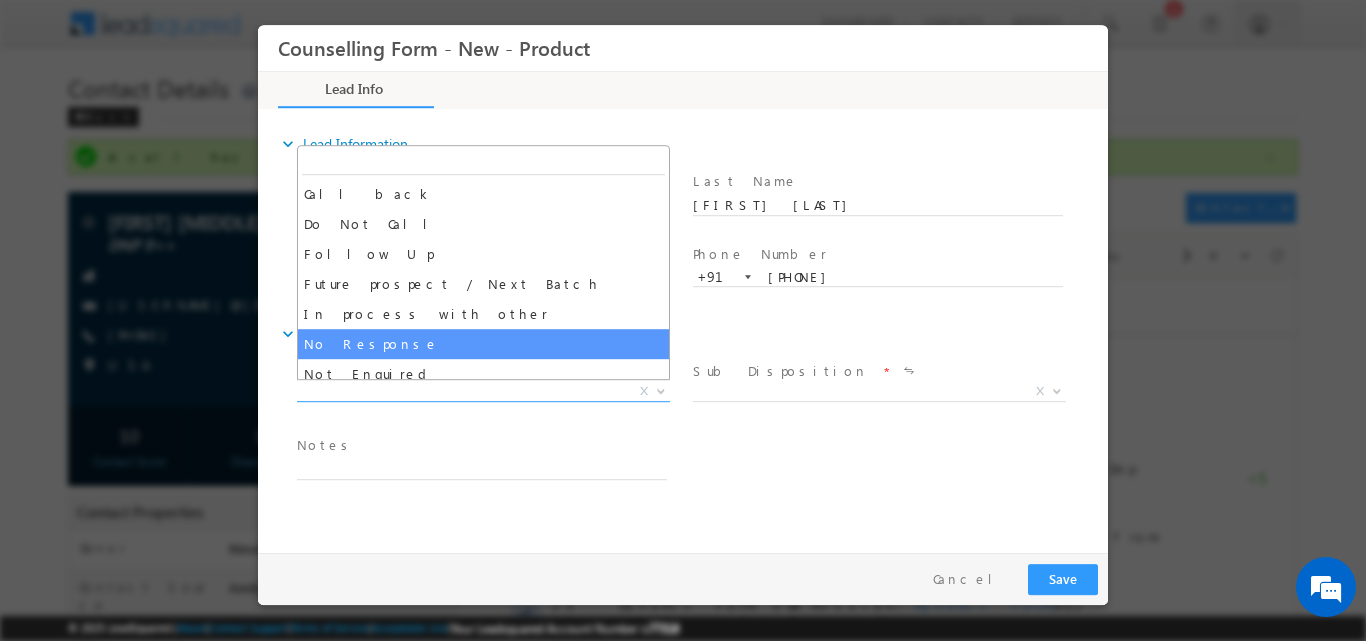 select on "No Response" 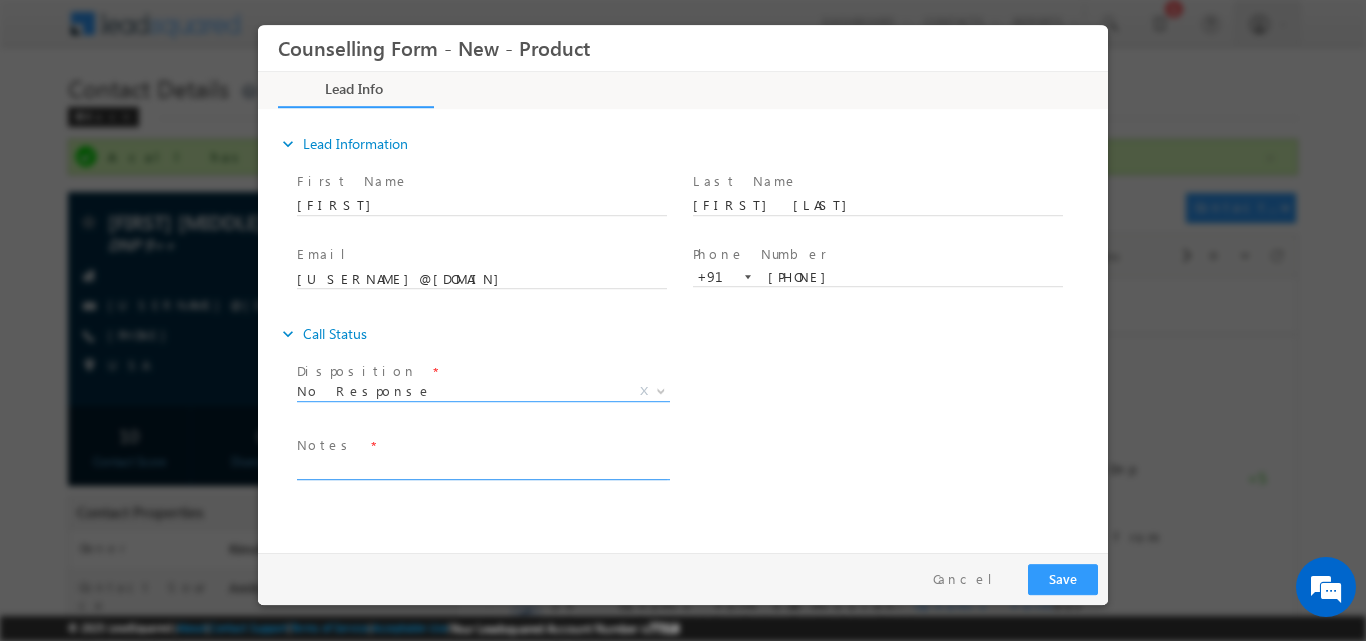 click at bounding box center (482, 467) 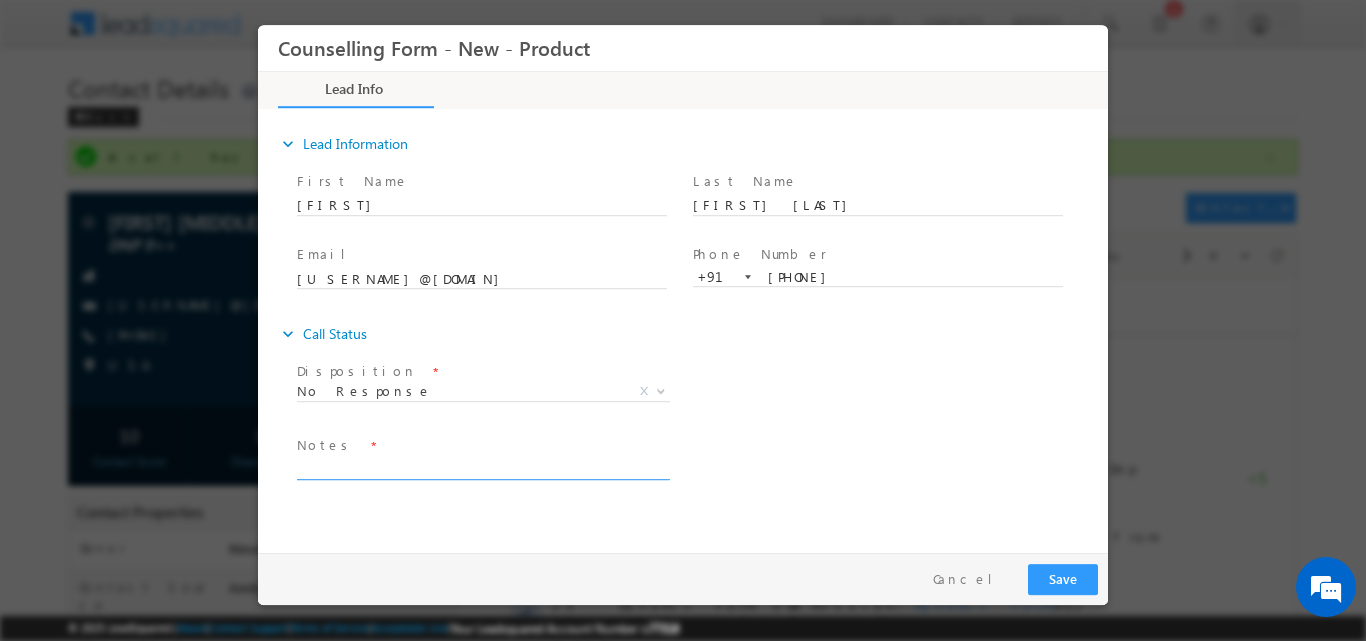 paste on "No response, dnp" 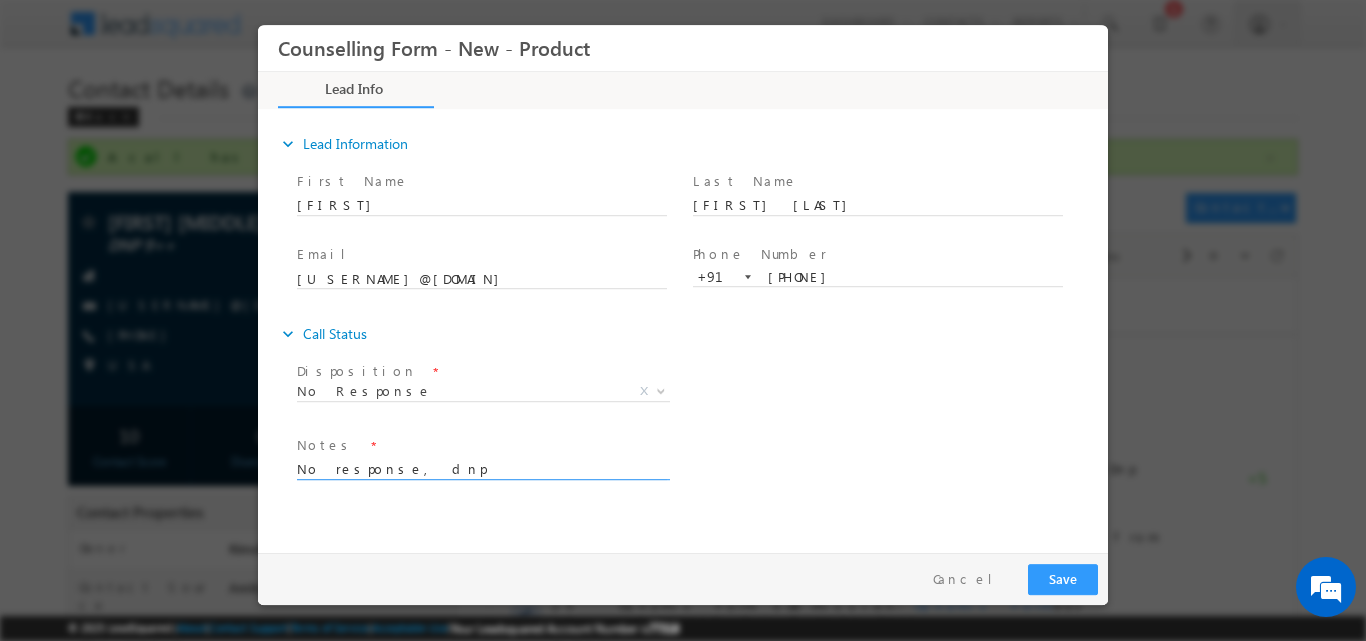 type on "No response, dnp" 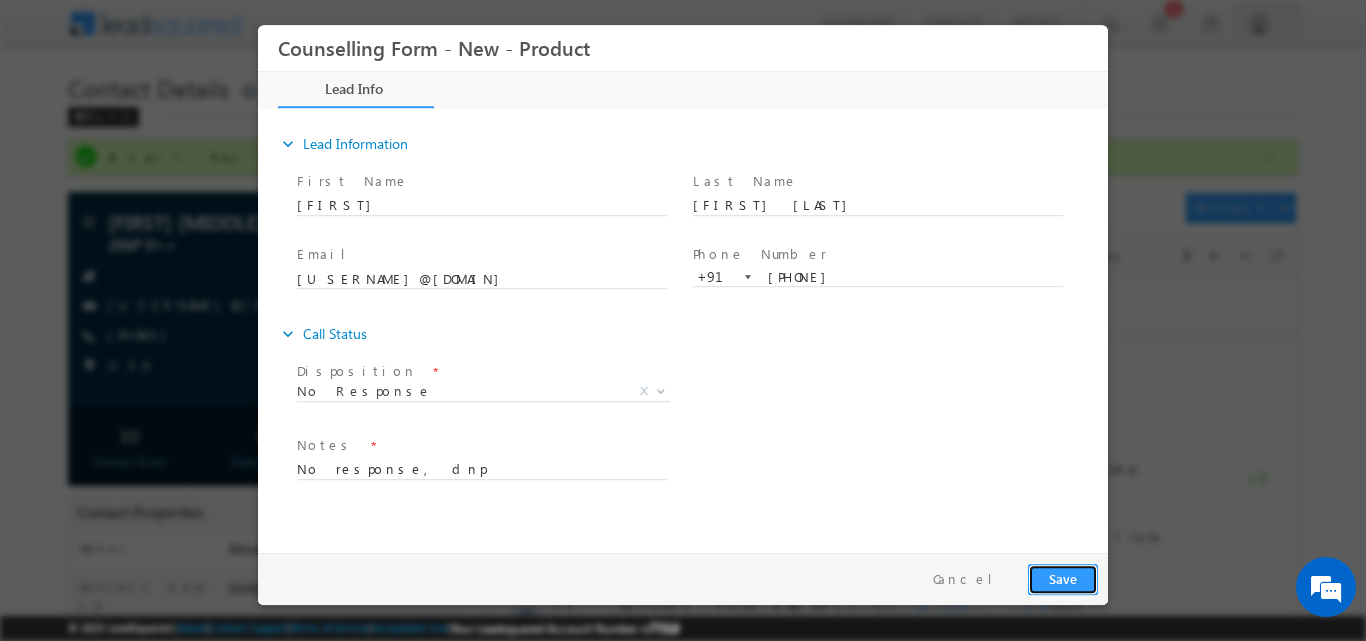 click on "Save" at bounding box center (1063, 578) 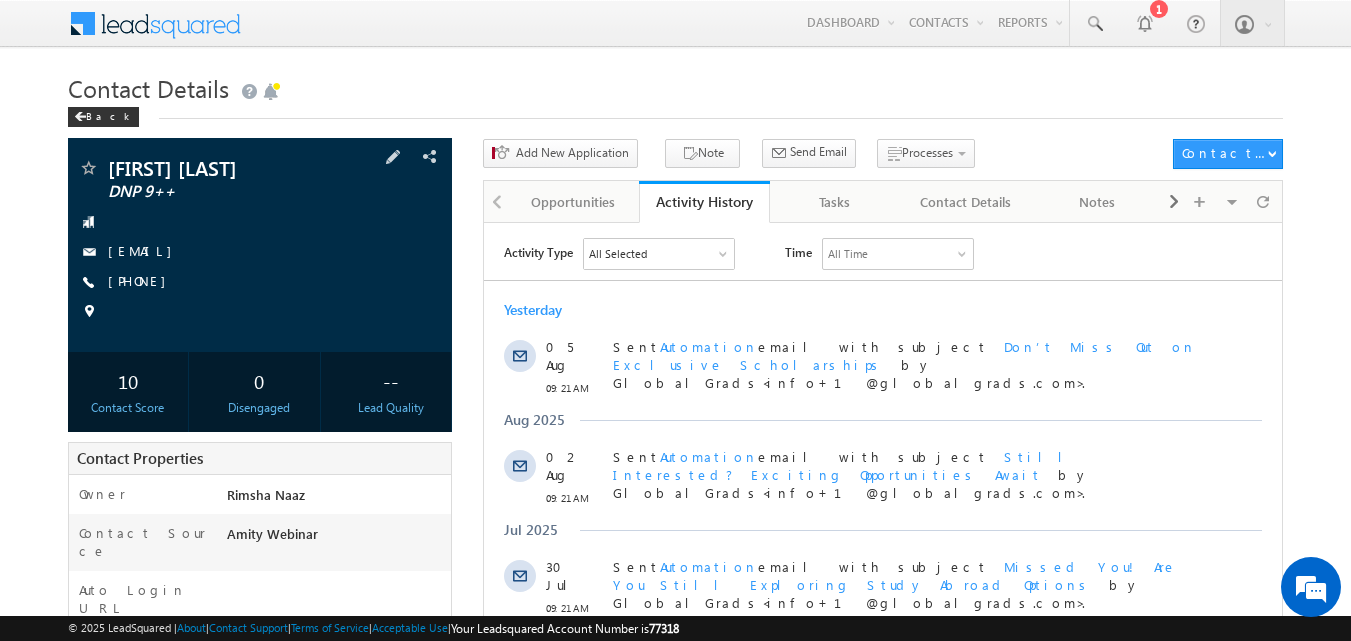 scroll, scrollTop: 0, scrollLeft: 0, axis: both 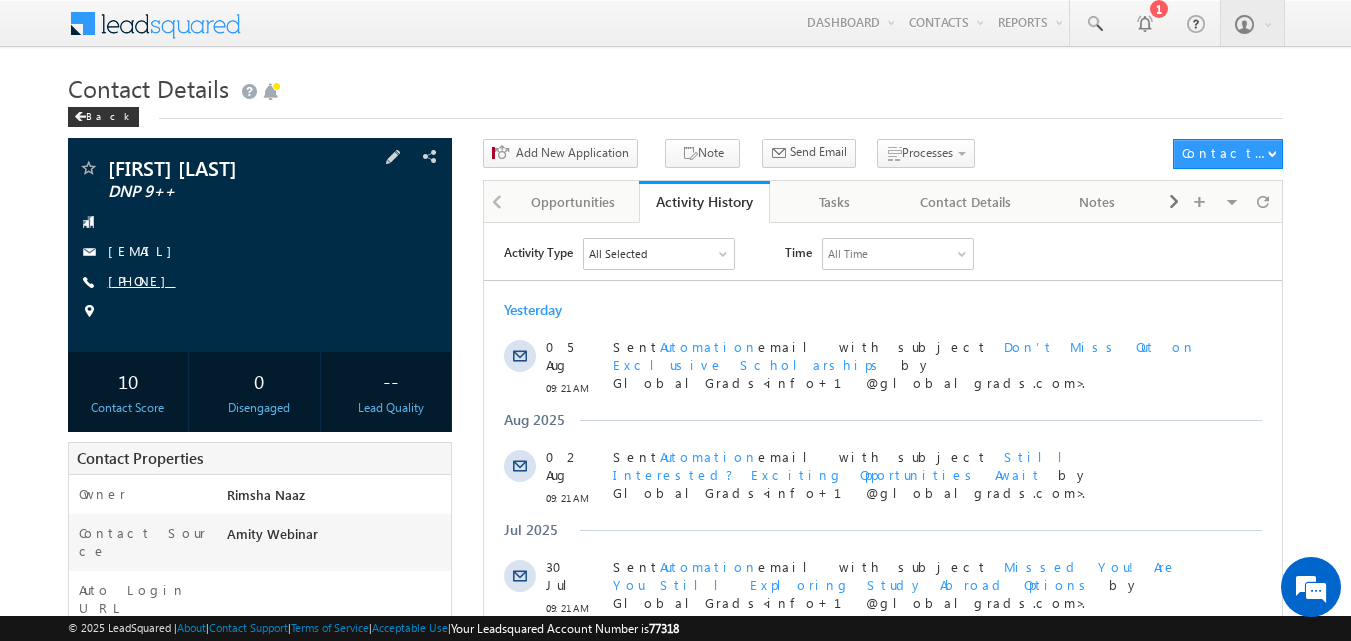 click on "[PHONE]" at bounding box center (142, 280) 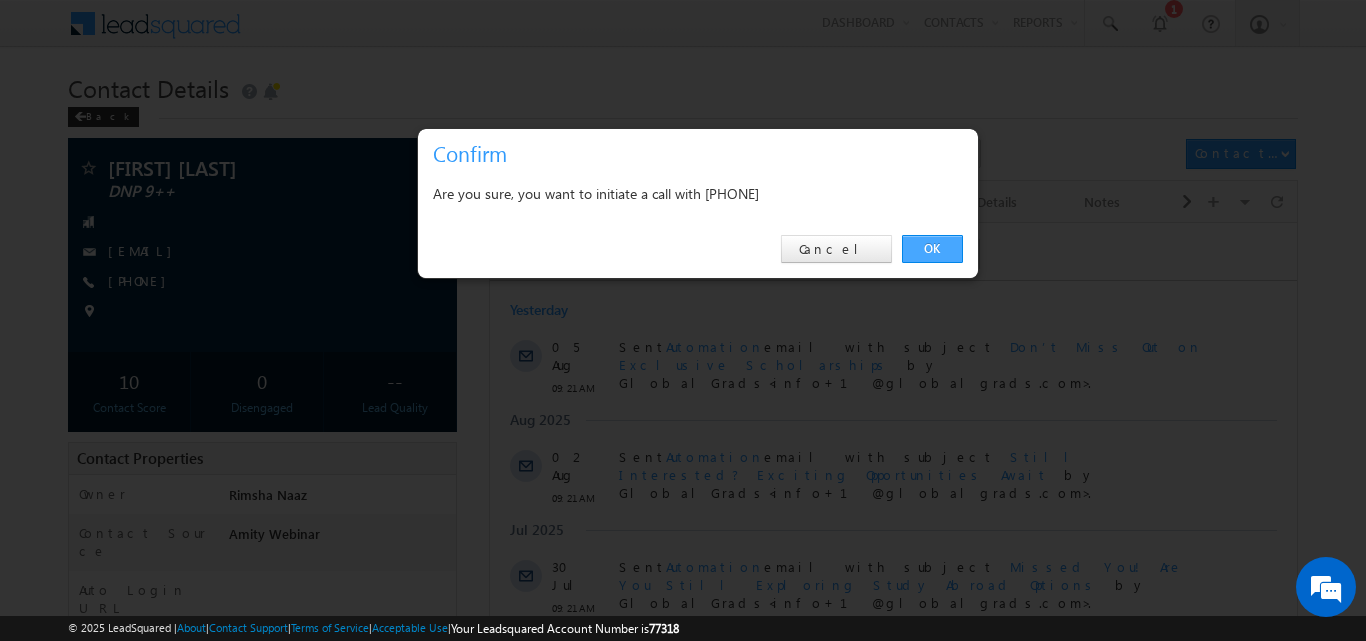 click on "OK" at bounding box center [932, 249] 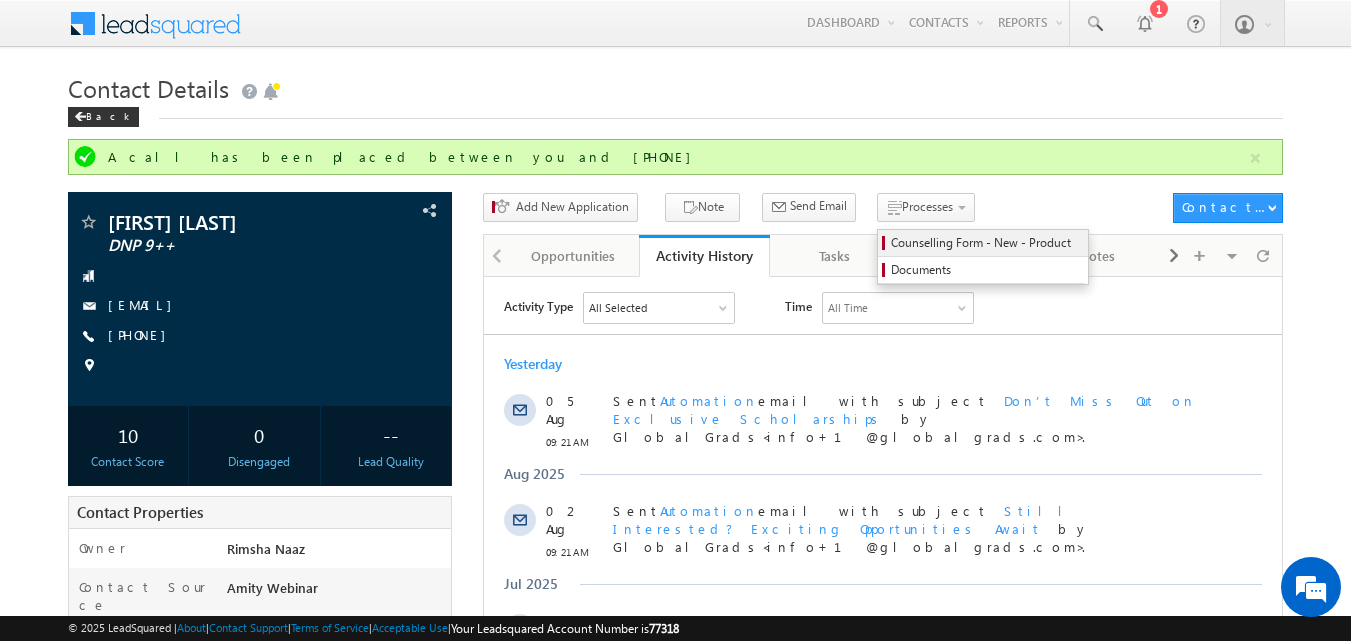 click on "Counselling Form - New - Product" at bounding box center (986, 243) 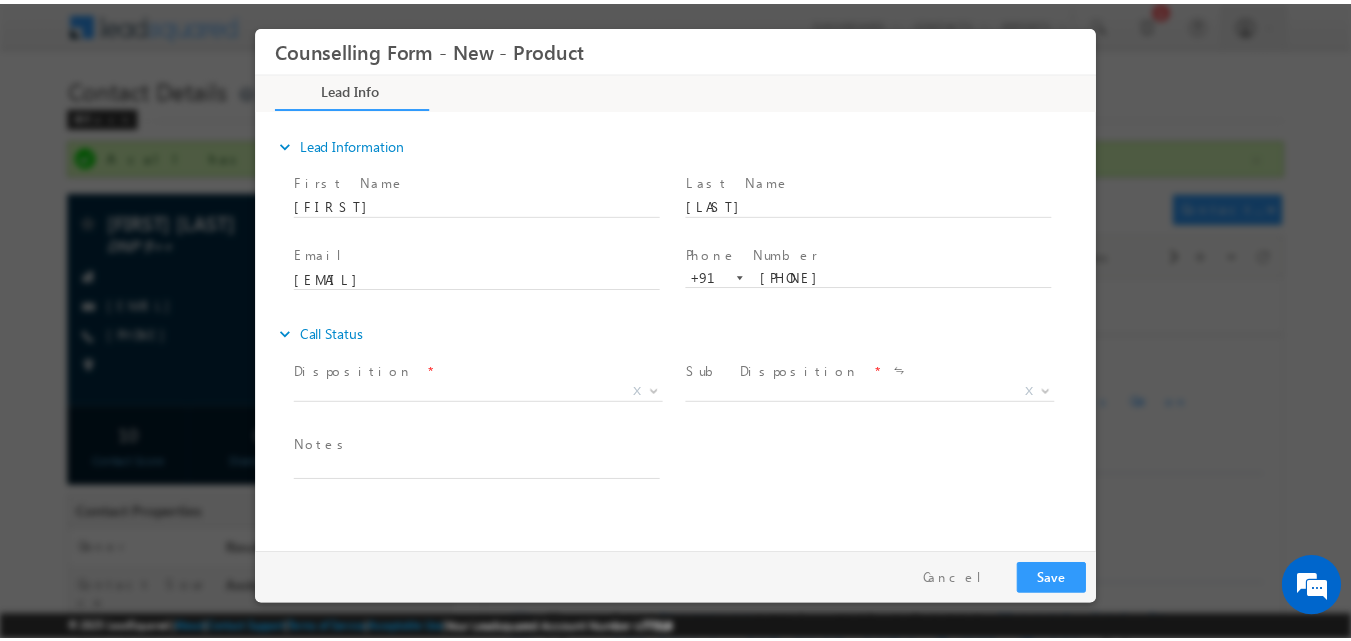 scroll, scrollTop: 0, scrollLeft: 0, axis: both 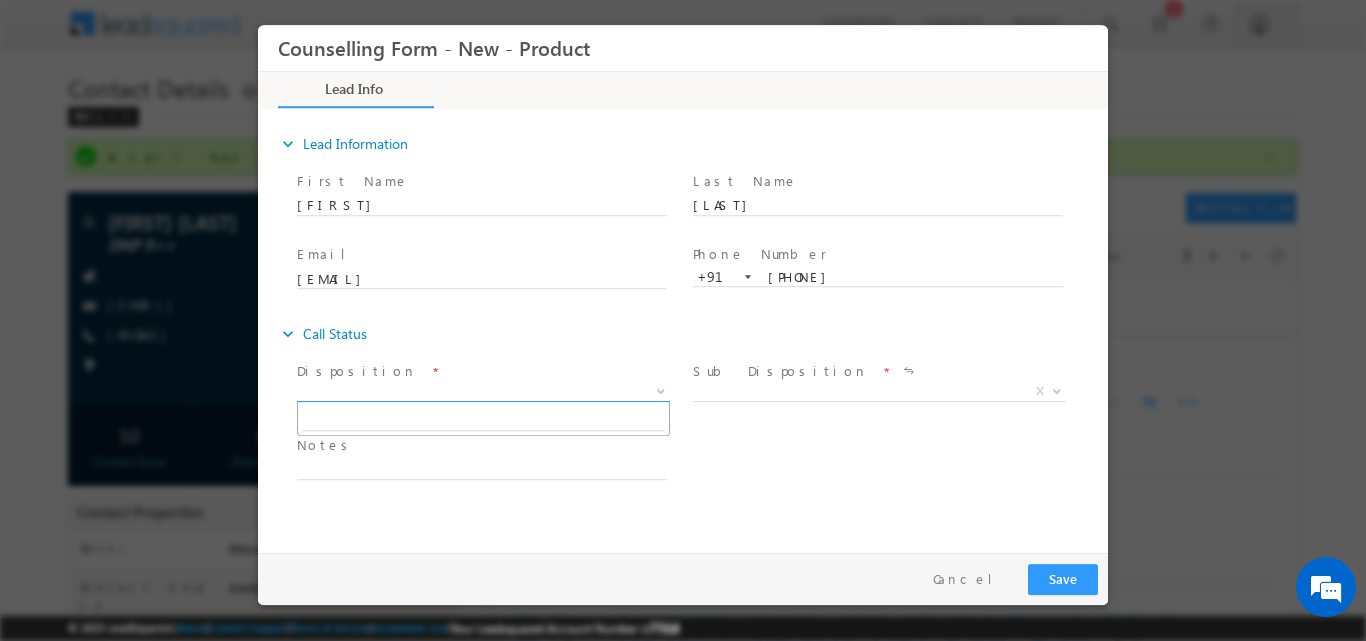 click at bounding box center [661, 389] 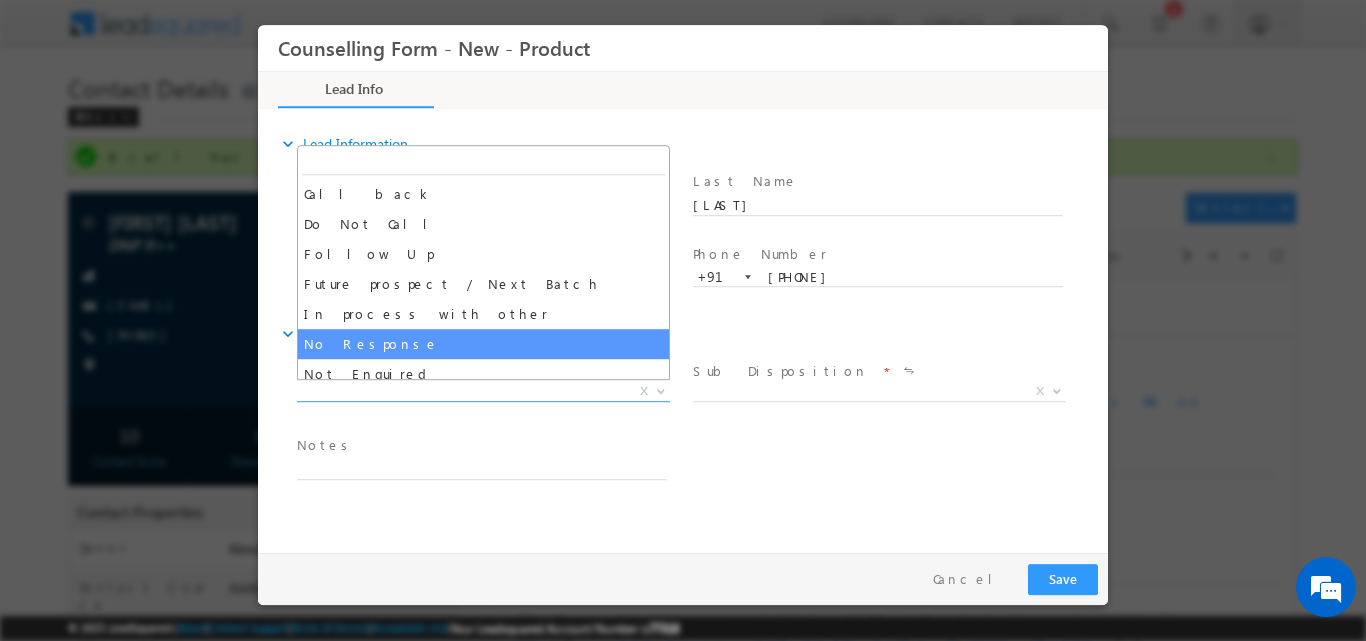 select on "No Response" 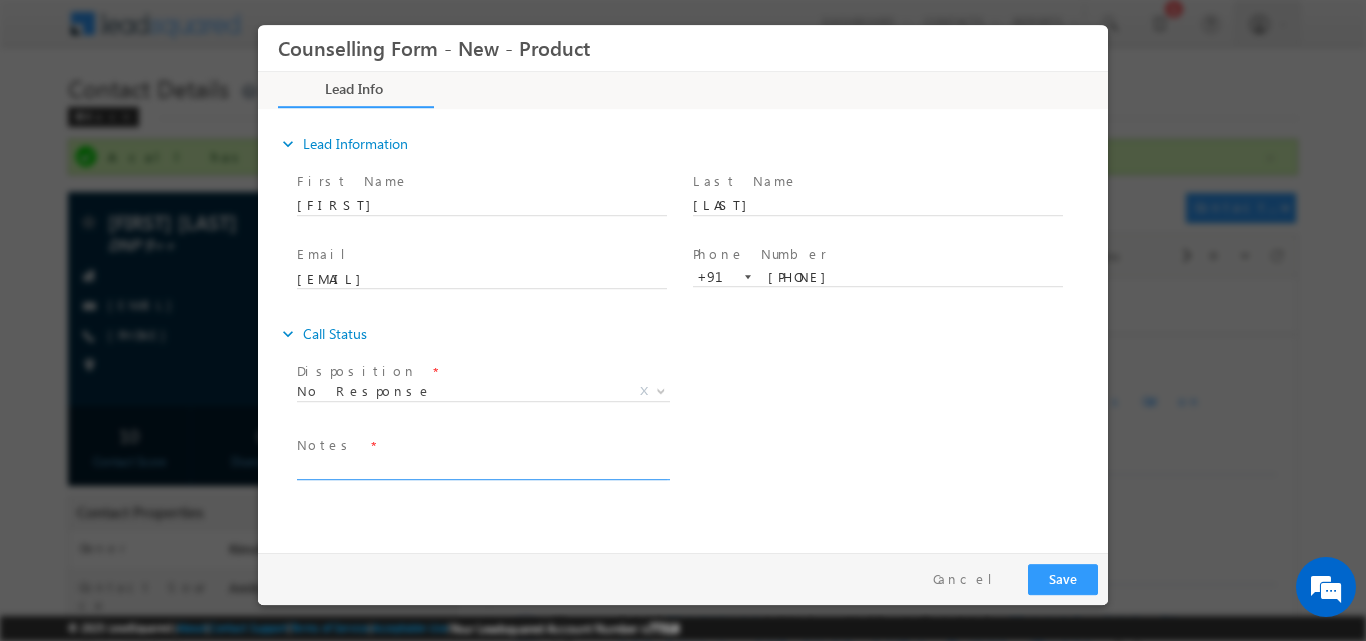 click at bounding box center [482, 467] 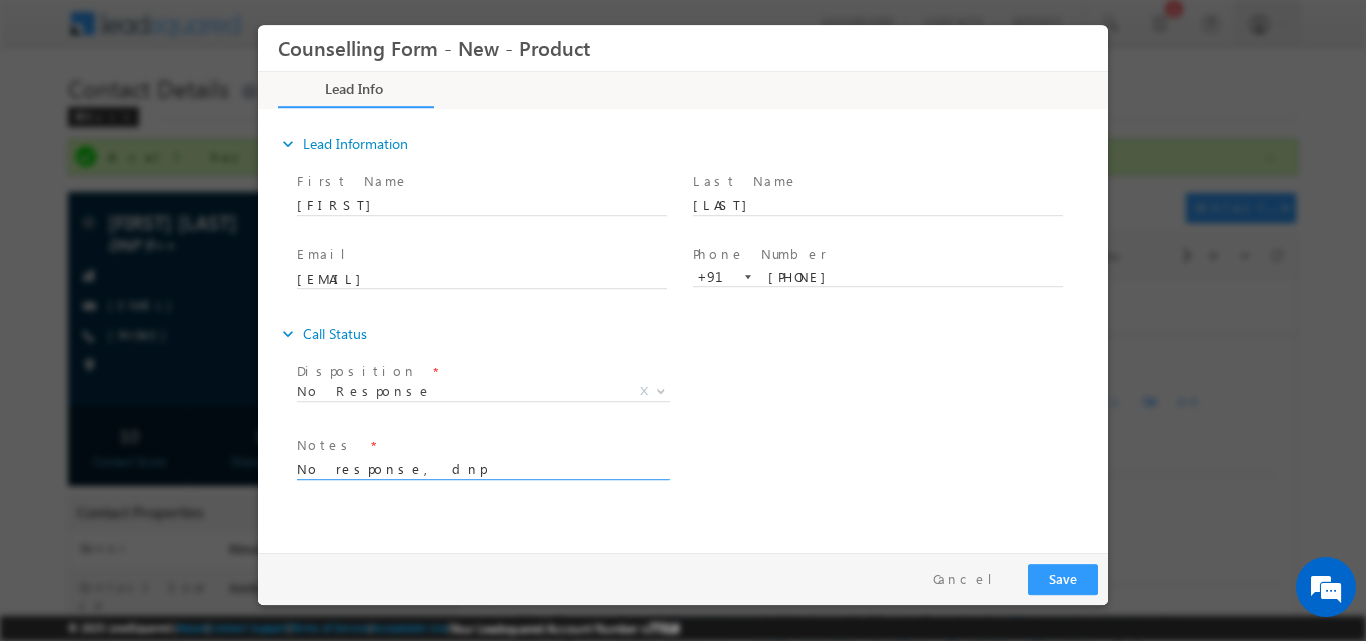 type on "No response, dnp" 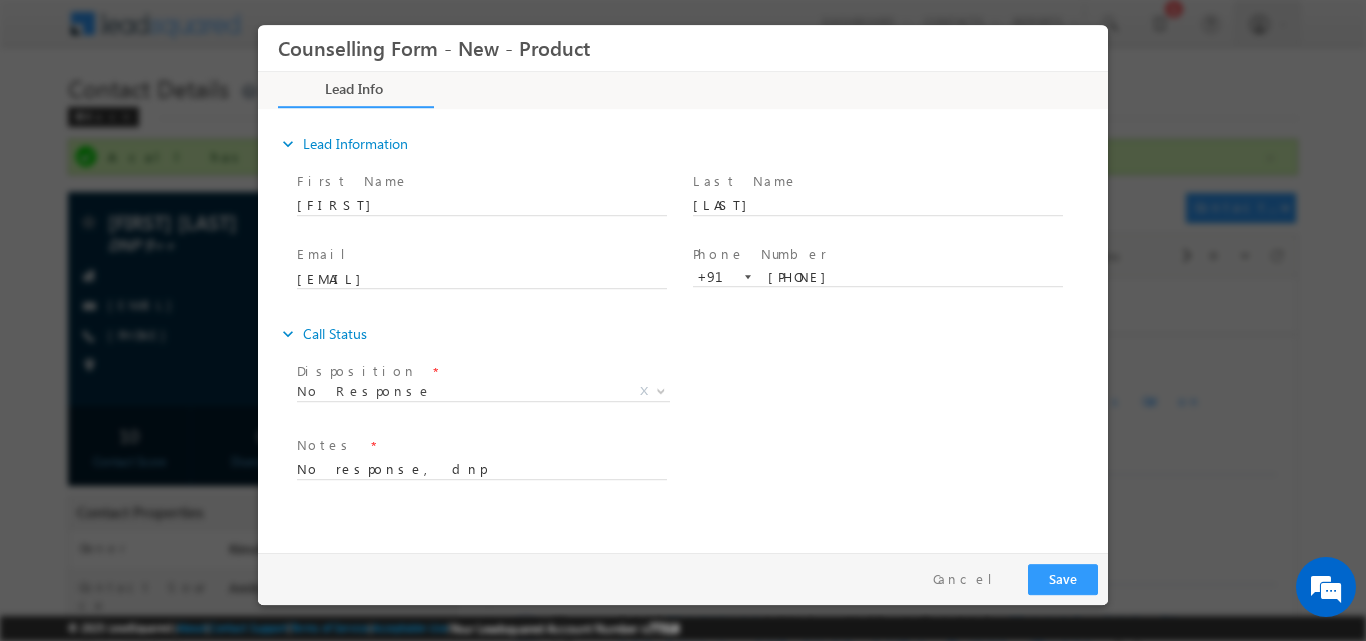 click on "Follow Up Date
*
Notes
*
No response, dnp" at bounding box center [700, 467] 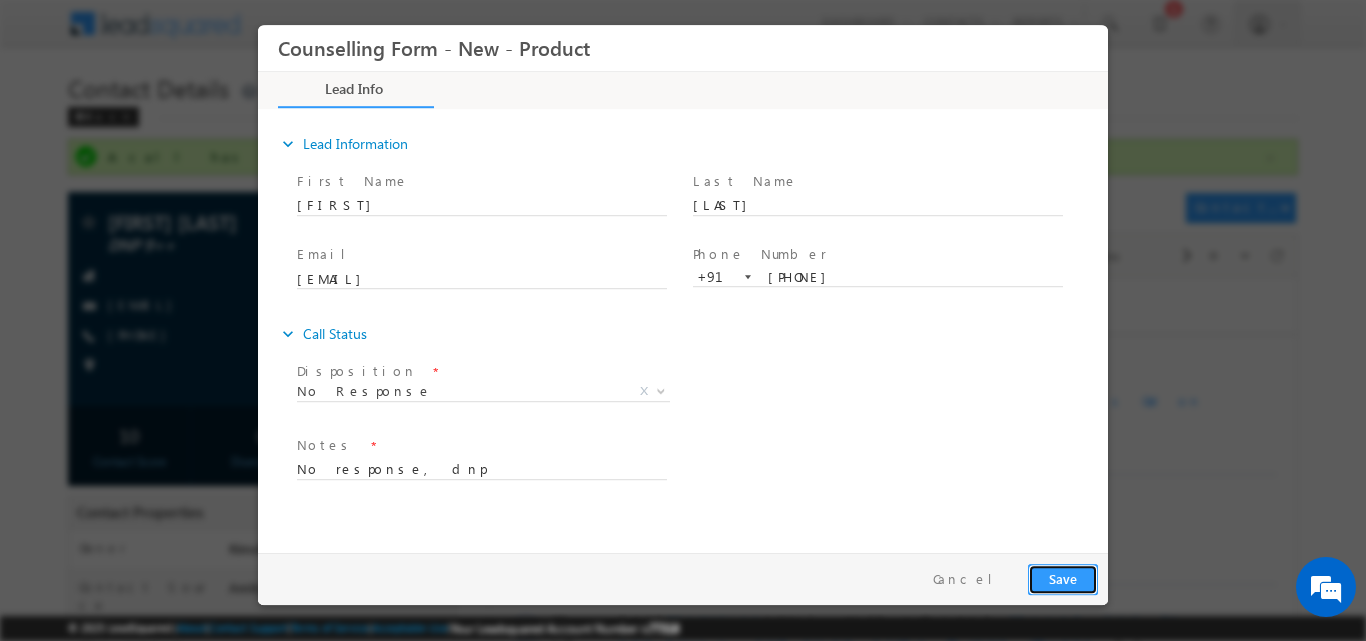 click on "Save" at bounding box center [1063, 578] 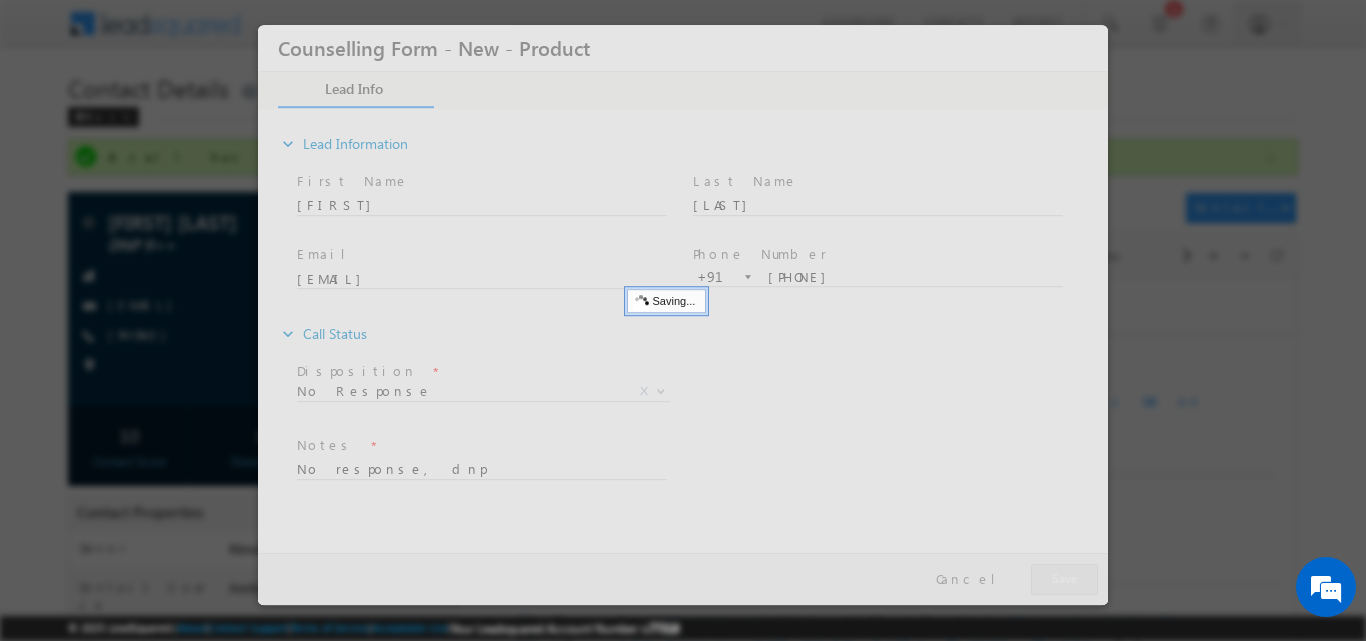 click at bounding box center (683, 314) 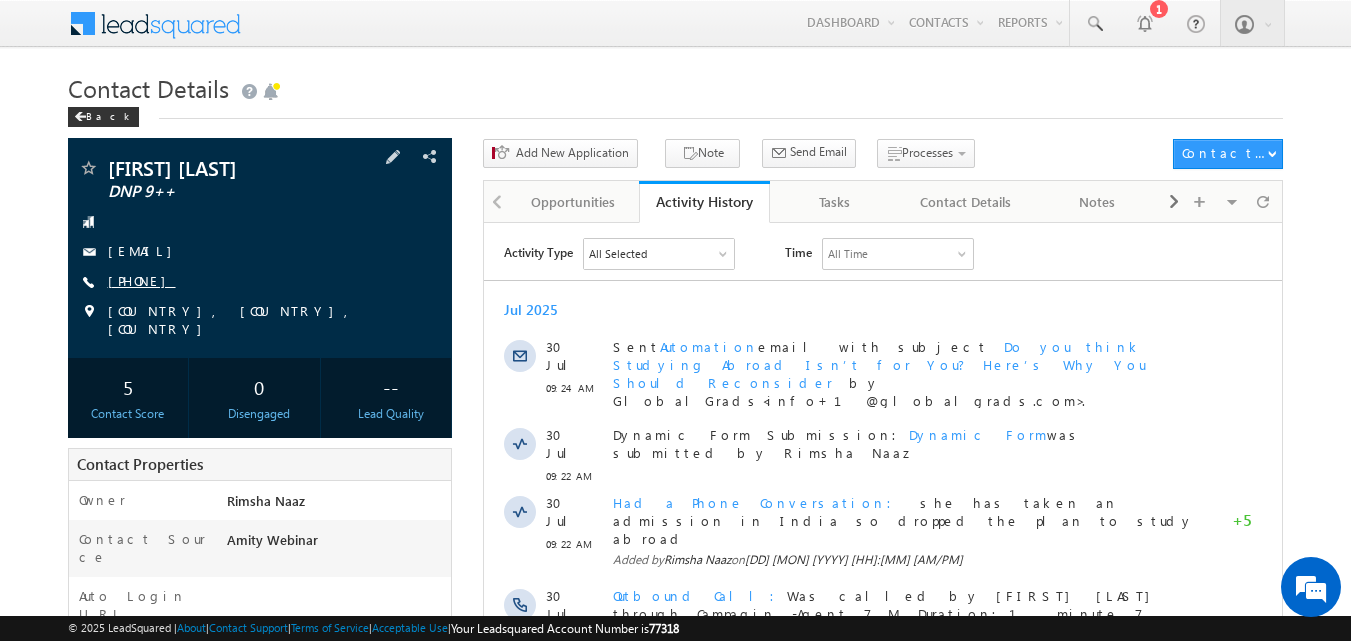 scroll, scrollTop: 0, scrollLeft: 0, axis: both 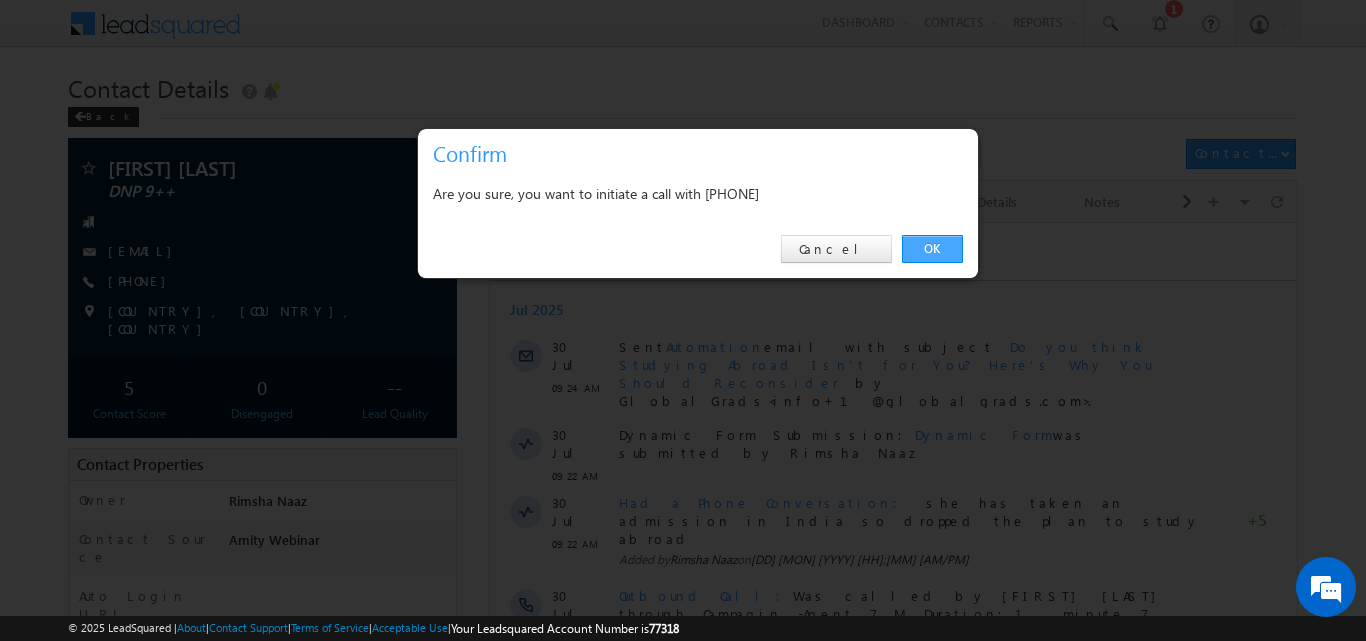 click on "OK" at bounding box center (932, 249) 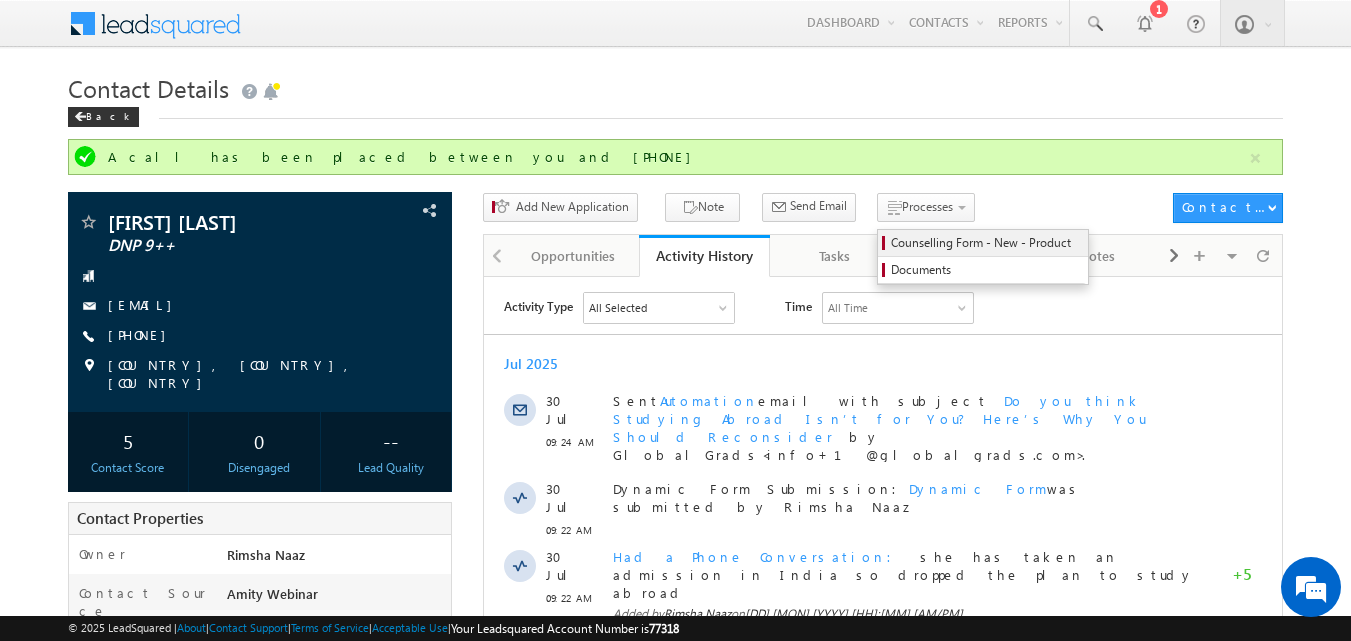 click on "Counselling Form - New - Product" at bounding box center [983, 243] 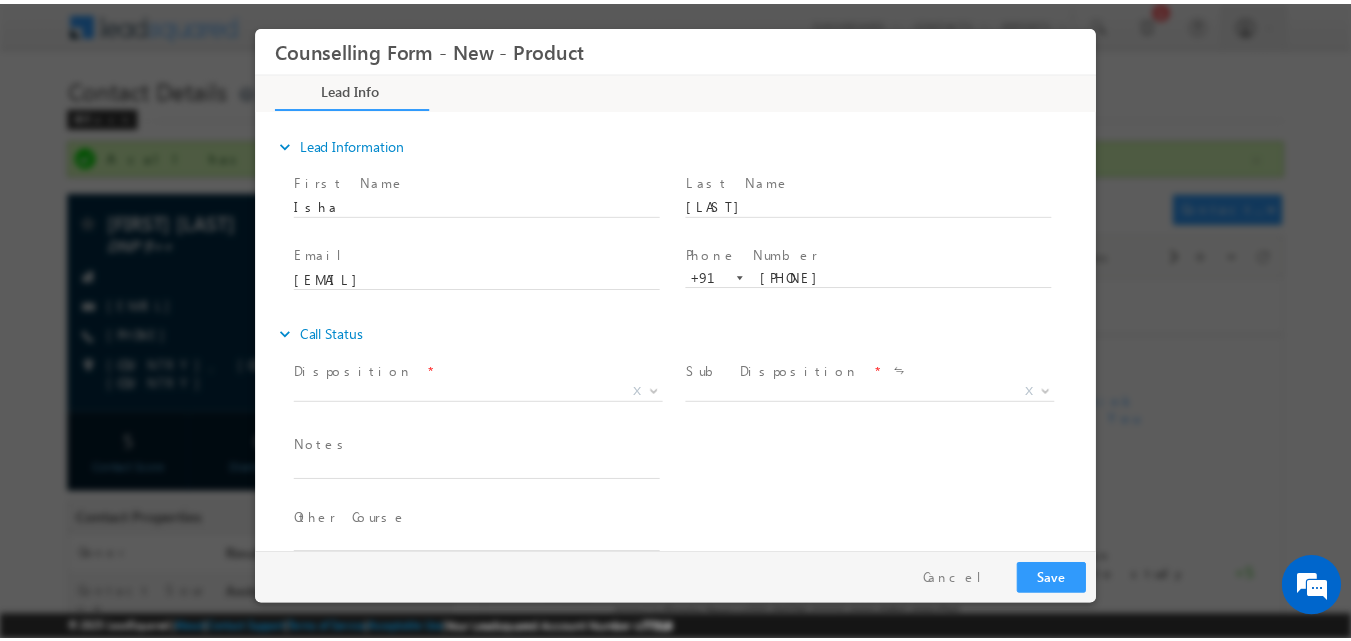 scroll, scrollTop: 0, scrollLeft: 0, axis: both 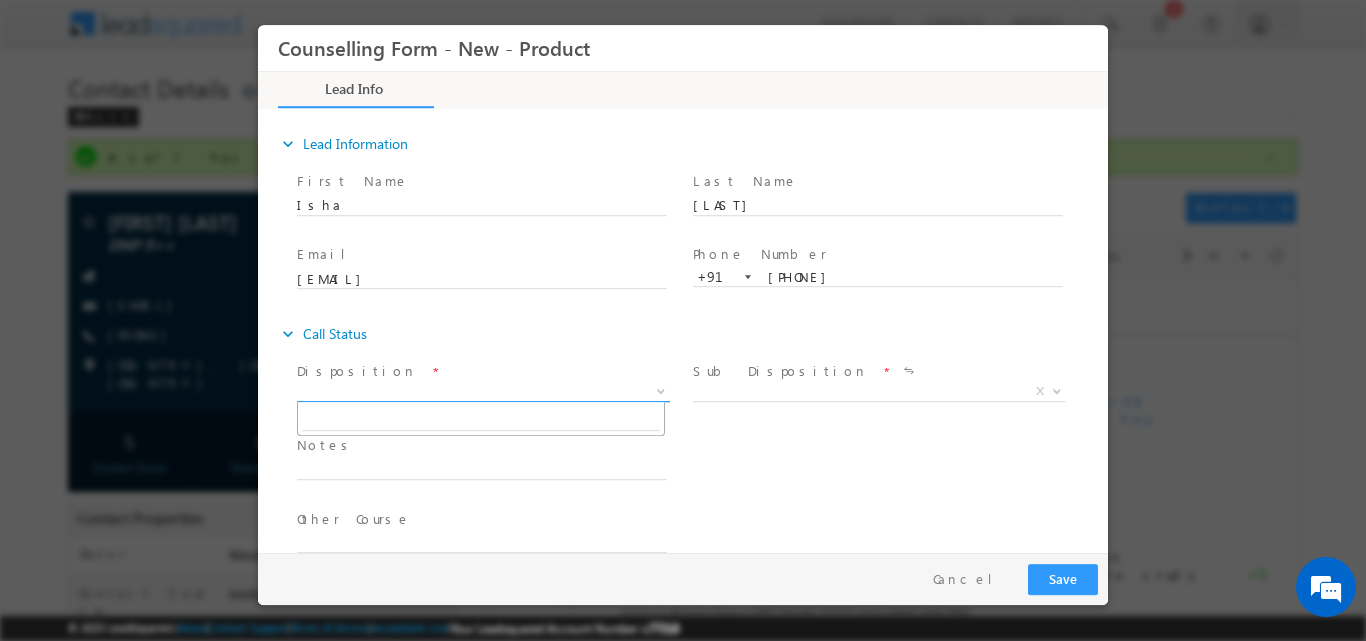 click at bounding box center (661, 389) 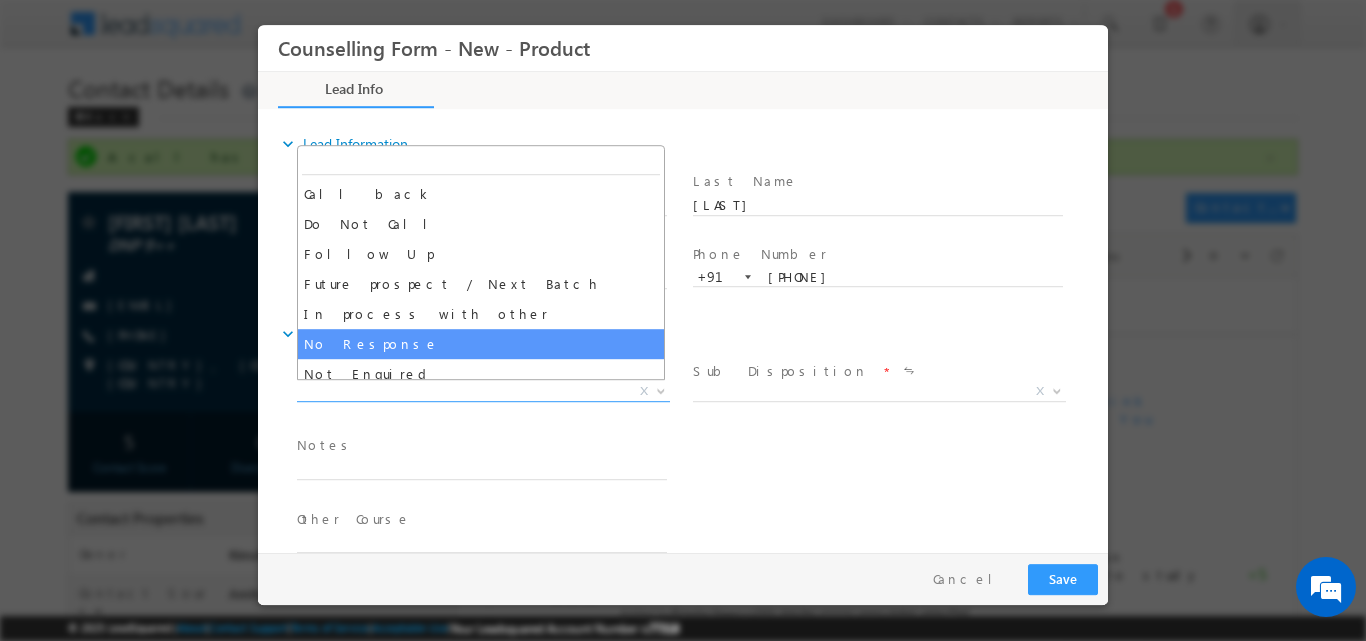 select on "No Response" 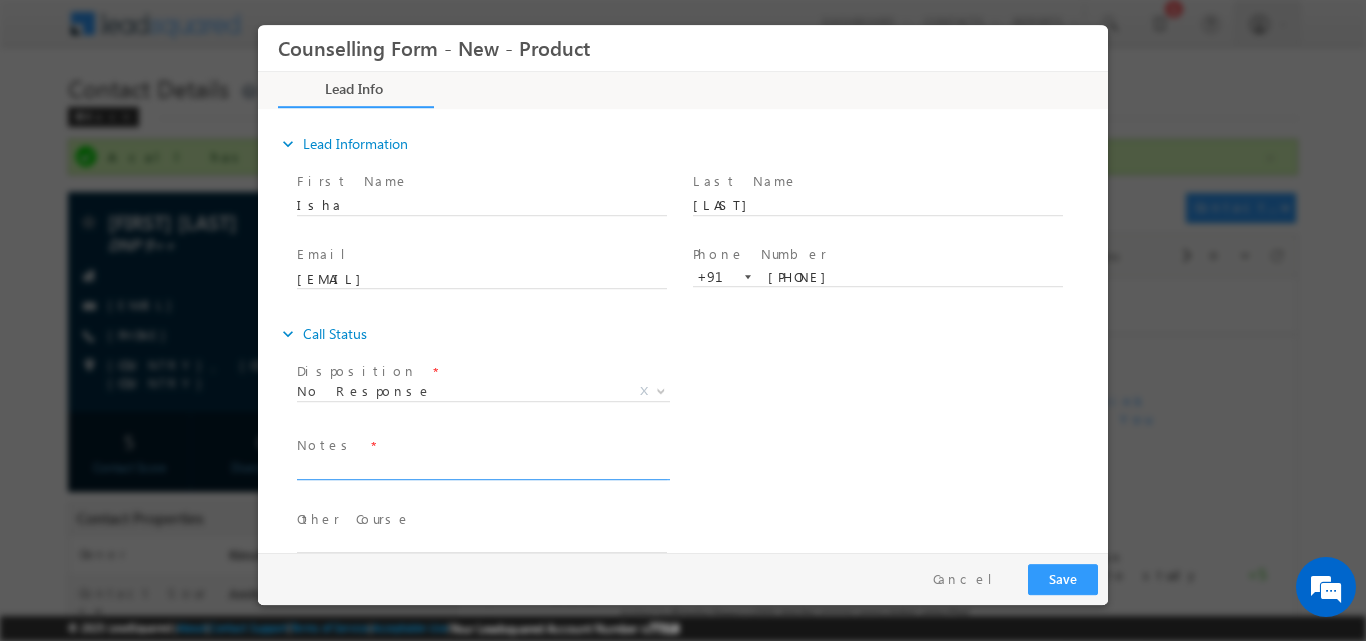 click at bounding box center [482, 467] 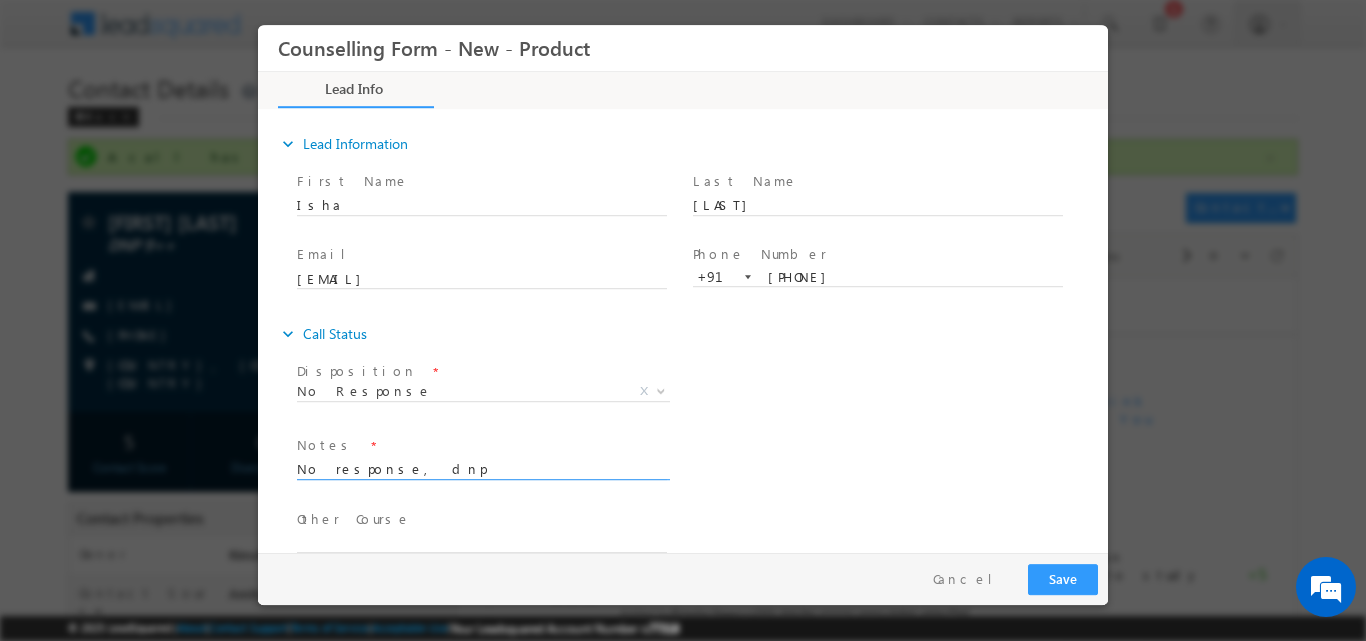 type on "No response, dnp" 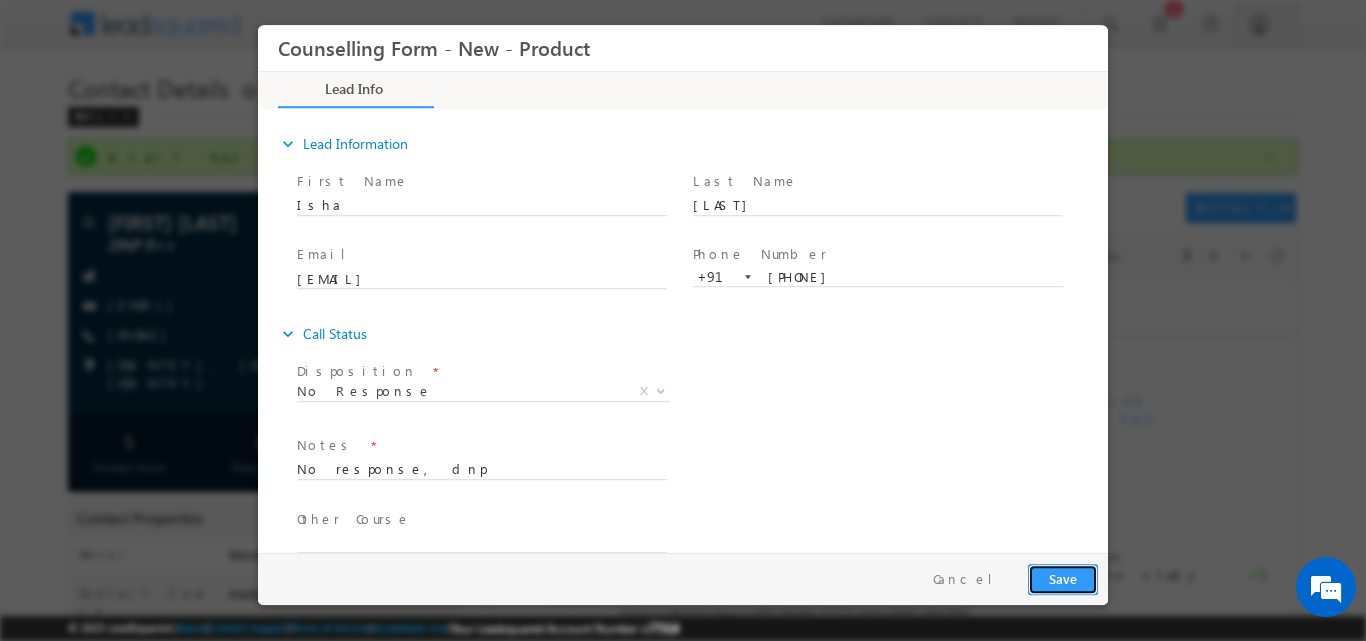 click on "Save" at bounding box center (1063, 578) 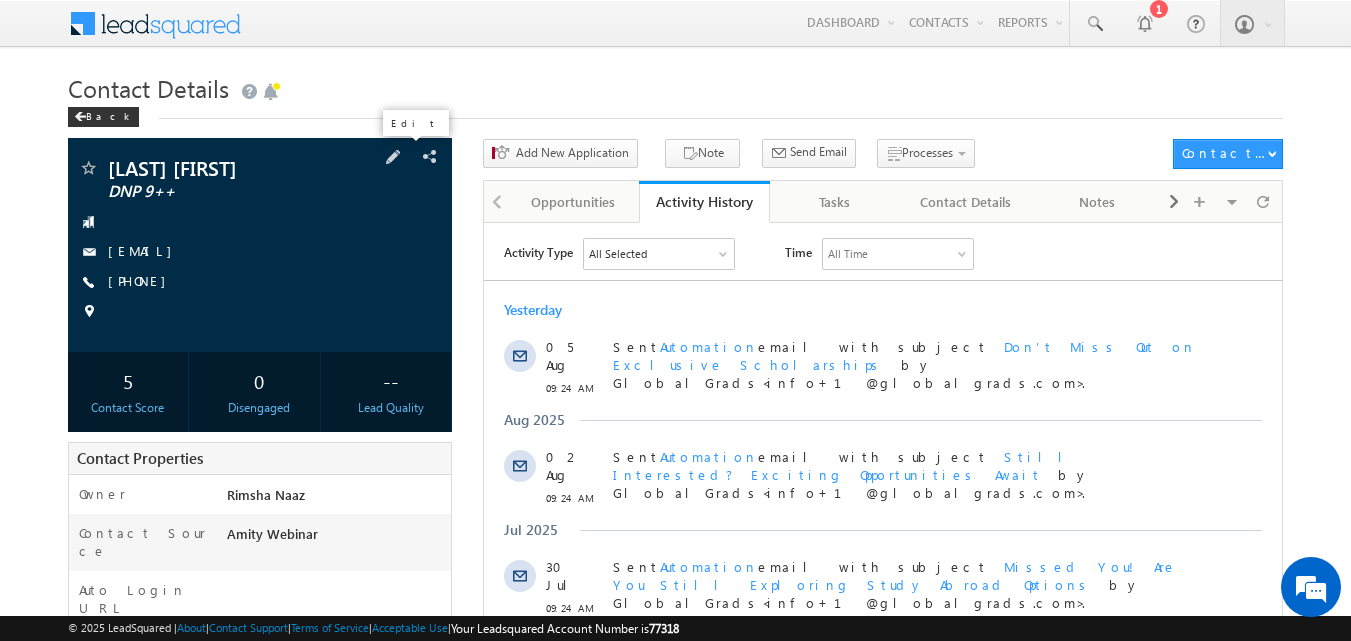 scroll, scrollTop: 0, scrollLeft: 0, axis: both 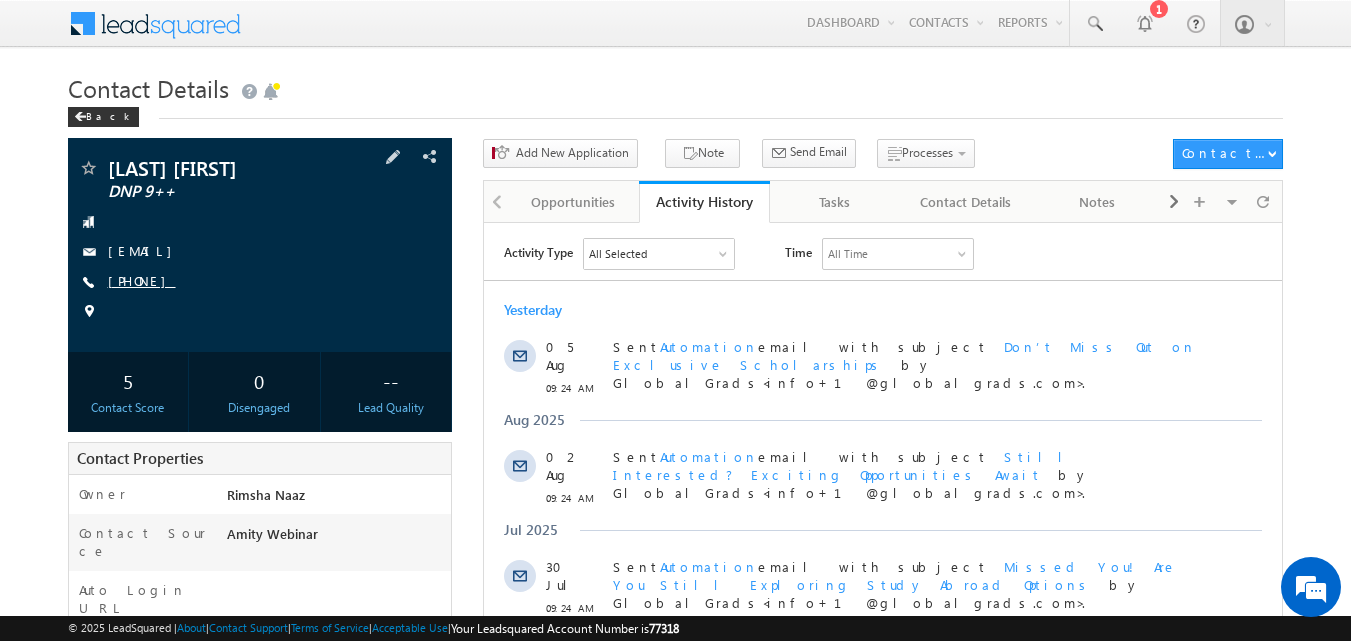 click on "+91-6304575082" at bounding box center [142, 280] 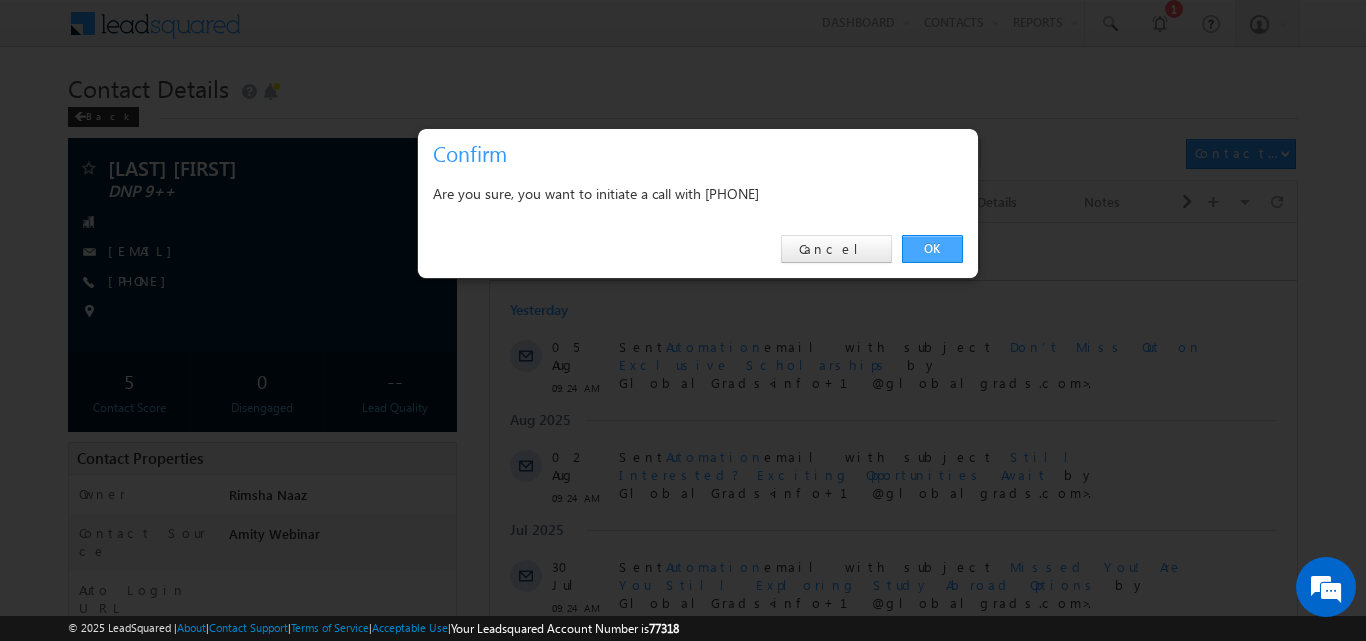 click on "OK" at bounding box center (932, 249) 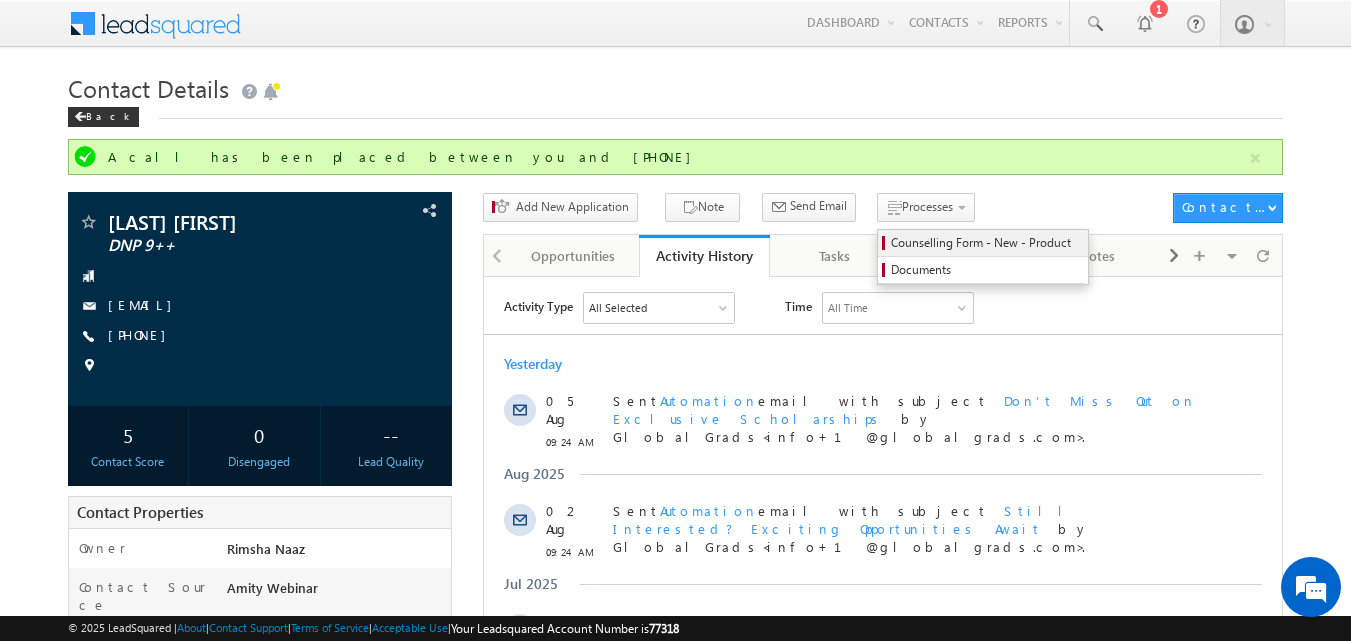 click on "Counselling Form - New - Product" at bounding box center (986, 243) 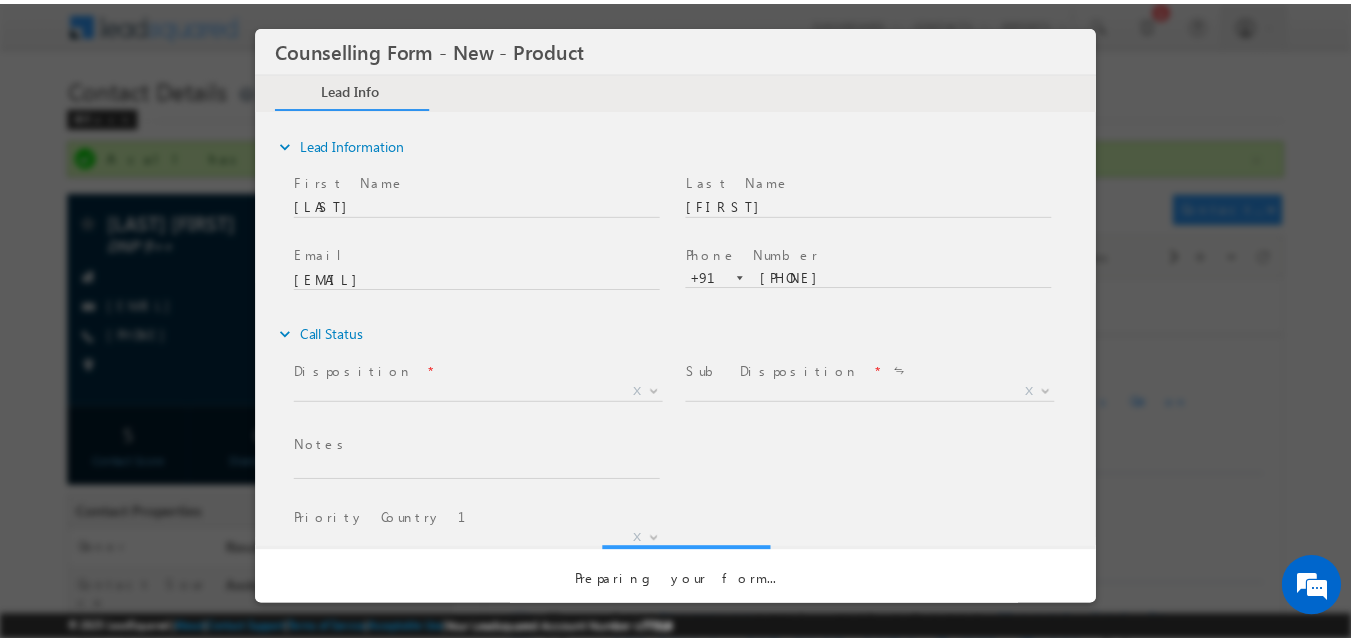 scroll, scrollTop: 0, scrollLeft: 0, axis: both 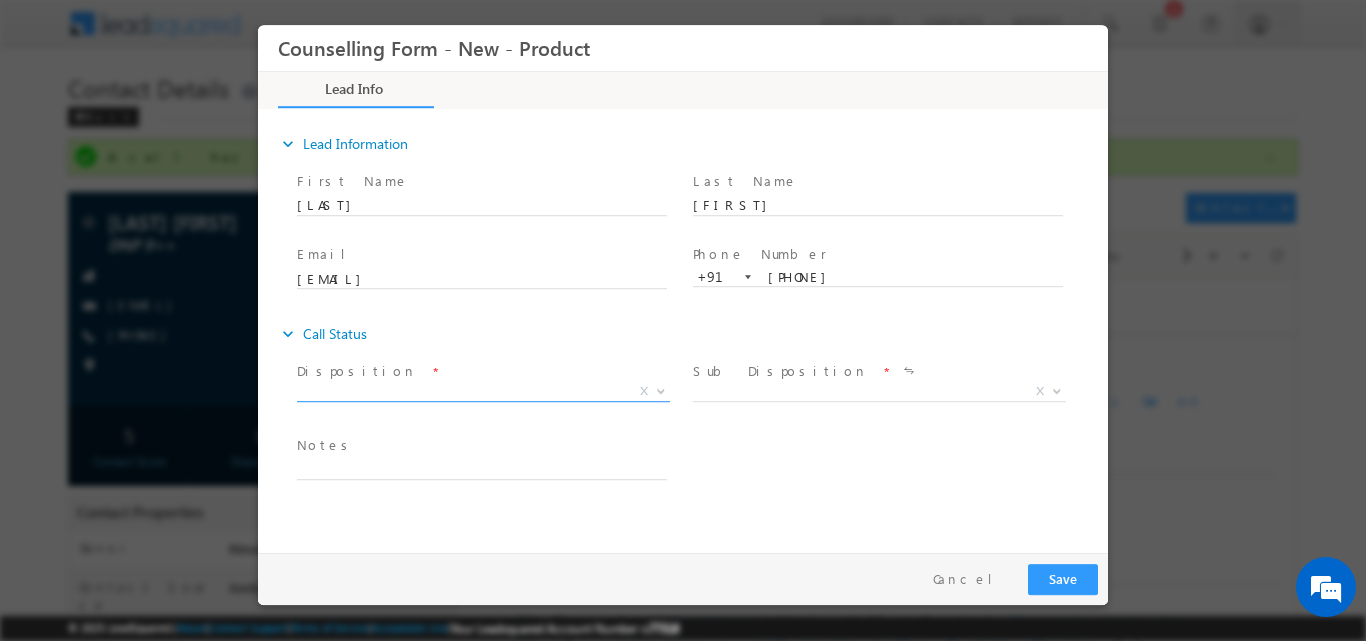 click at bounding box center (661, 389) 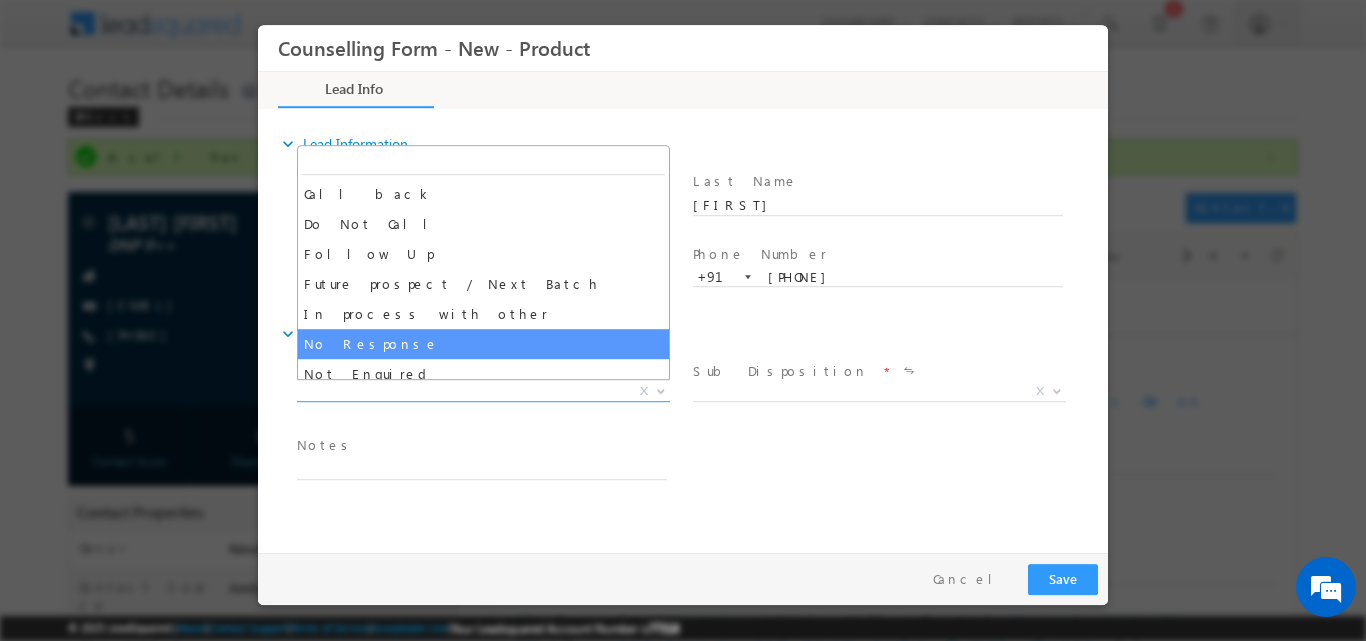 select on "No Response" 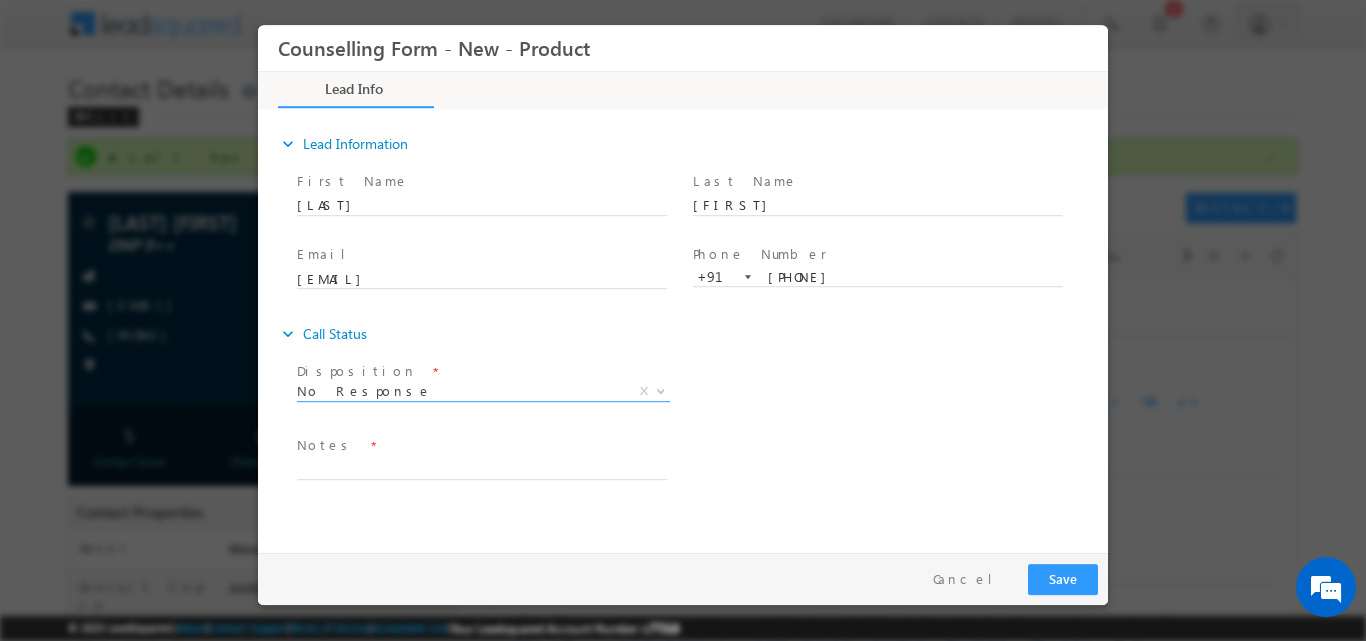 click on "Notes
*" at bounding box center (481, 445) 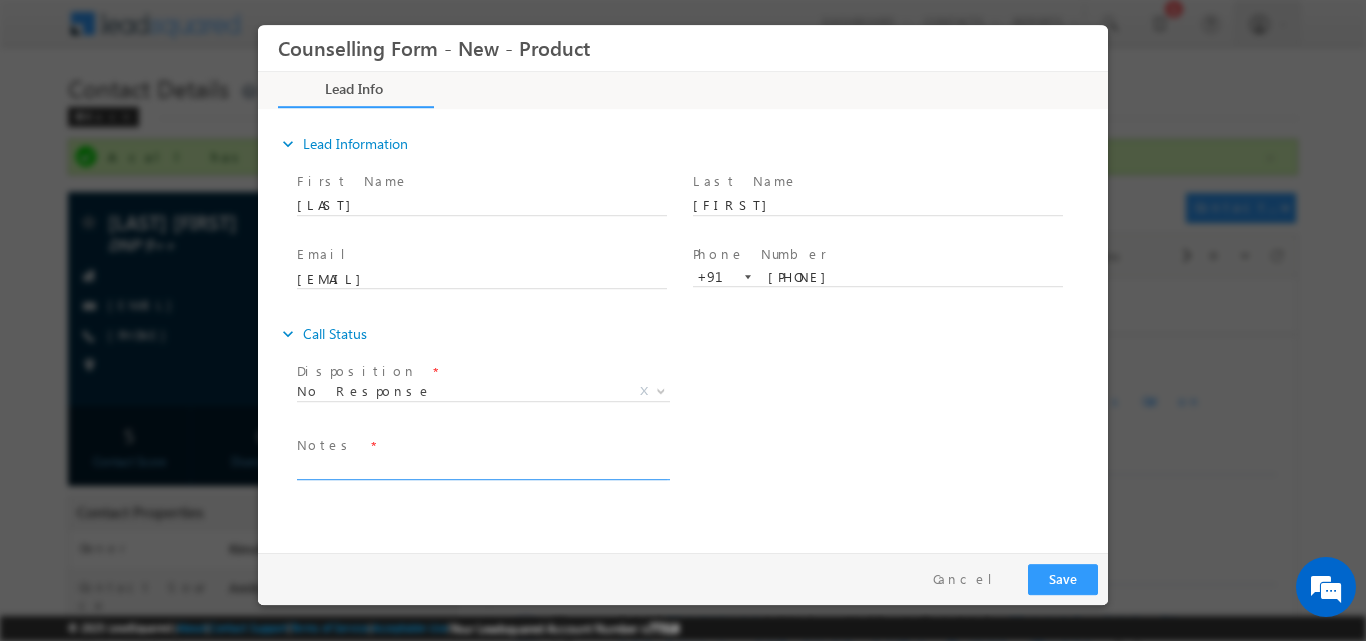 click at bounding box center (482, 467) 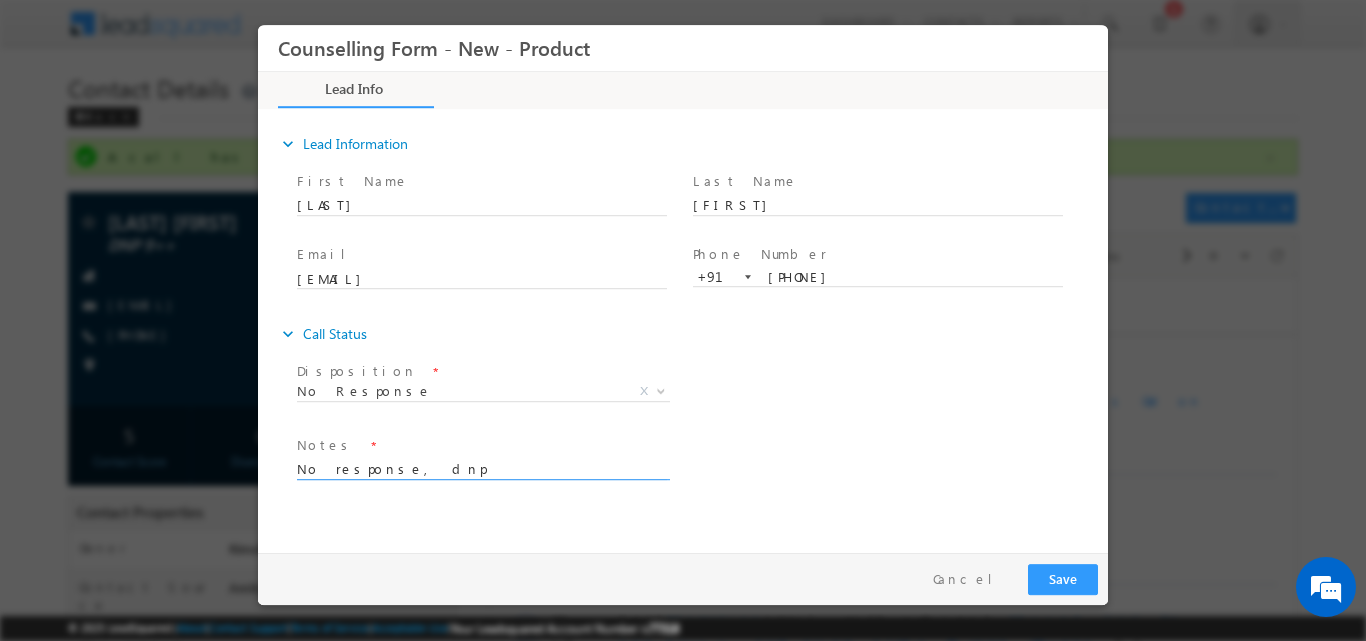 type on "No response, dnp" 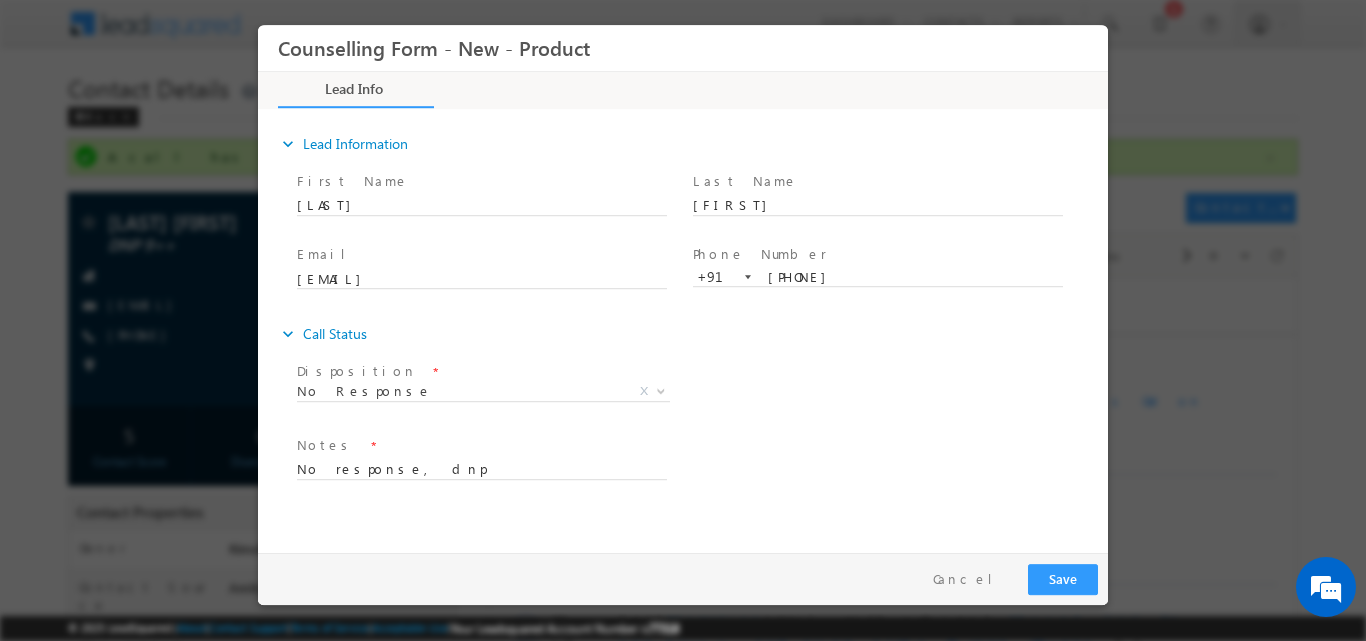 click on "Follow Up Date
*
Notes
*
No response, dnp" at bounding box center [700, 467] 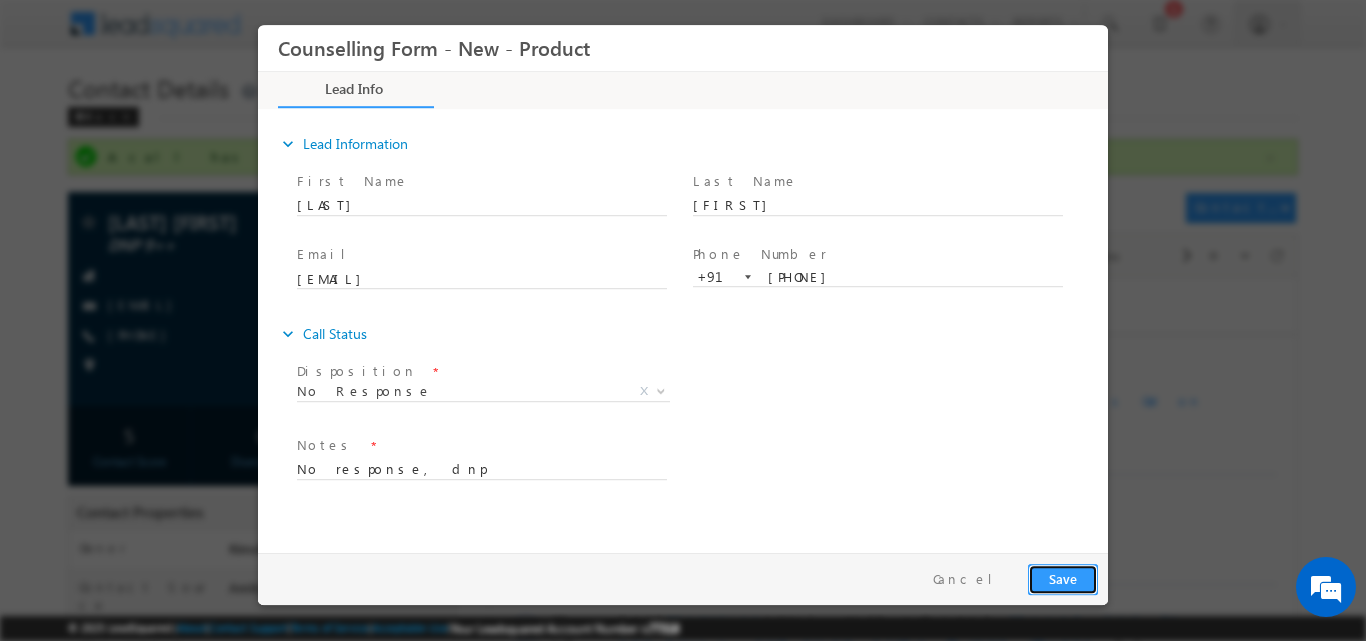 click on "Save" at bounding box center [1063, 578] 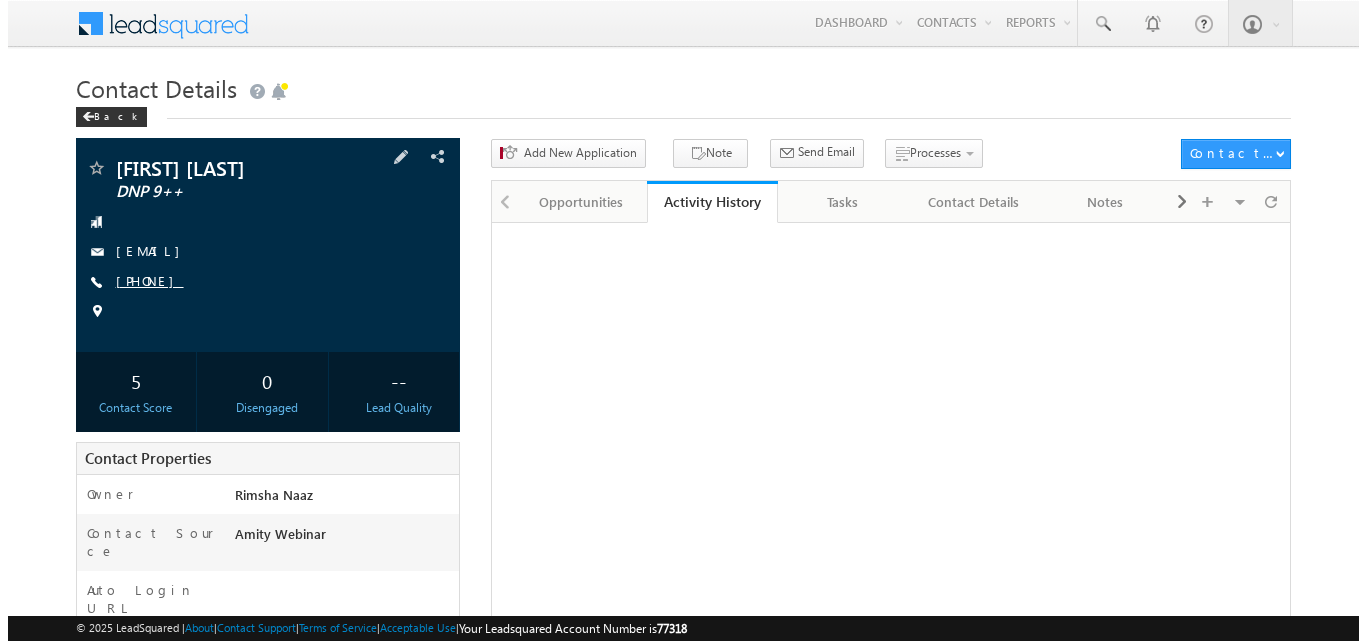 scroll, scrollTop: 0, scrollLeft: 0, axis: both 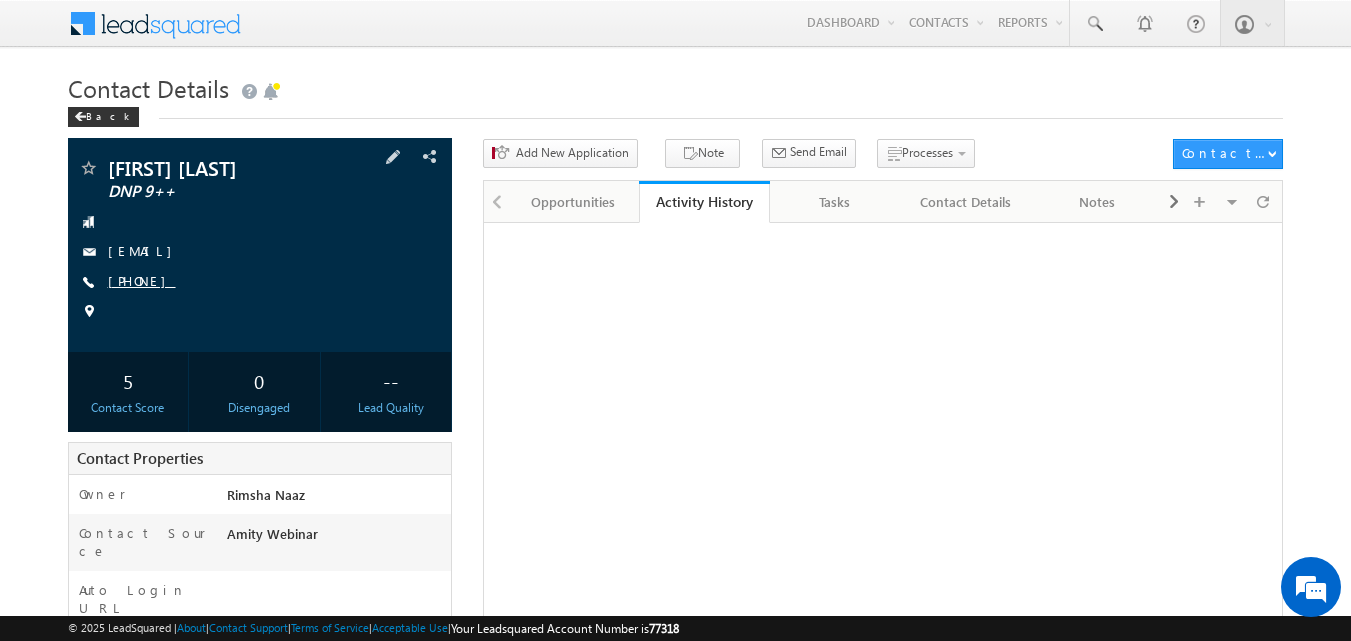 click on "[PHONE]" at bounding box center [142, 280] 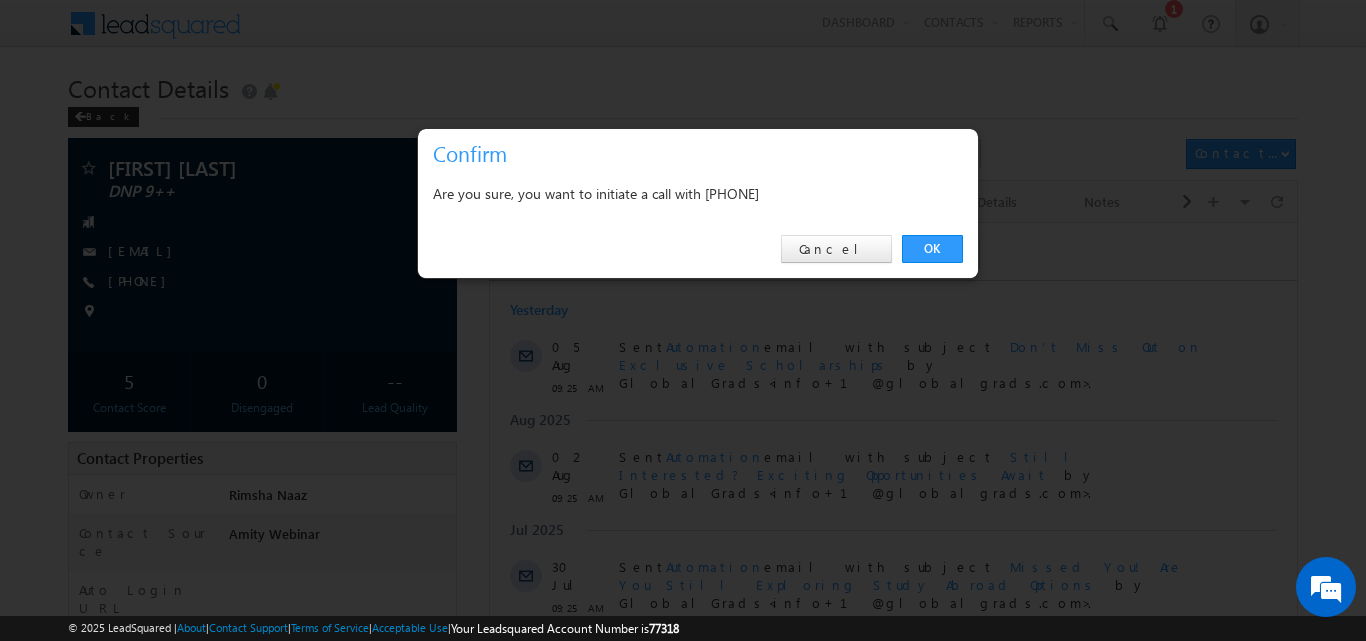 scroll, scrollTop: 0, scrollLeft: 0, axis: both 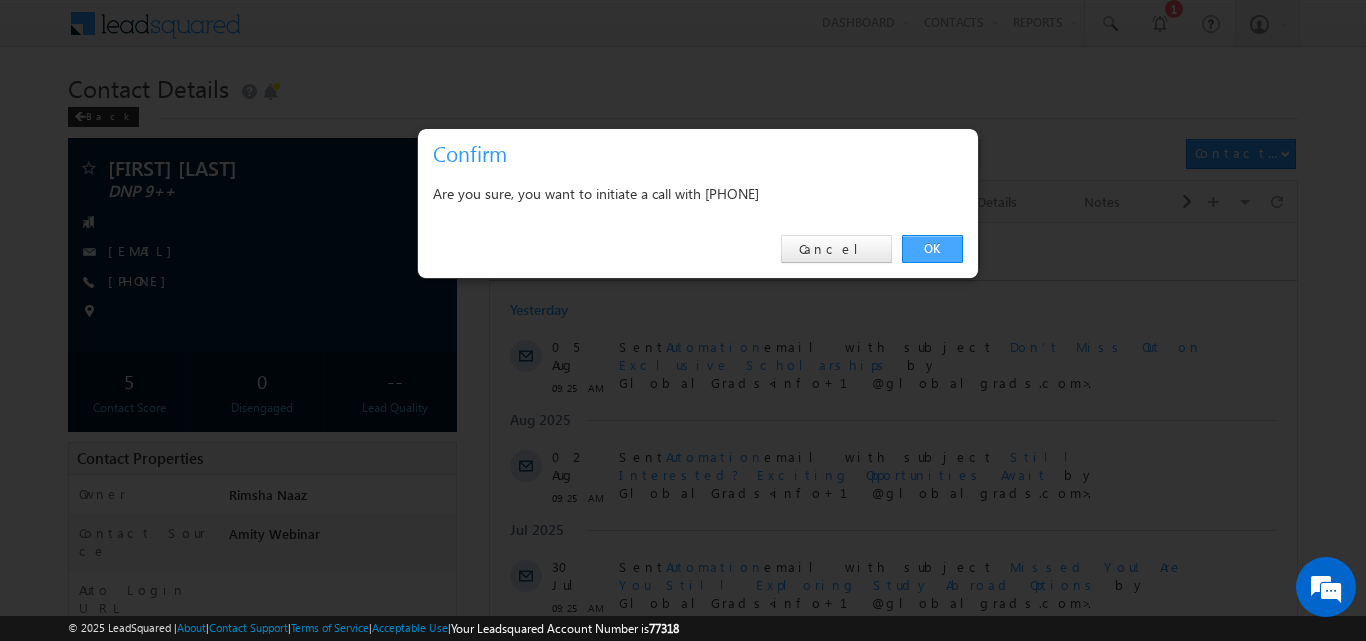 click on "OK" at bounding box center (932, 249) 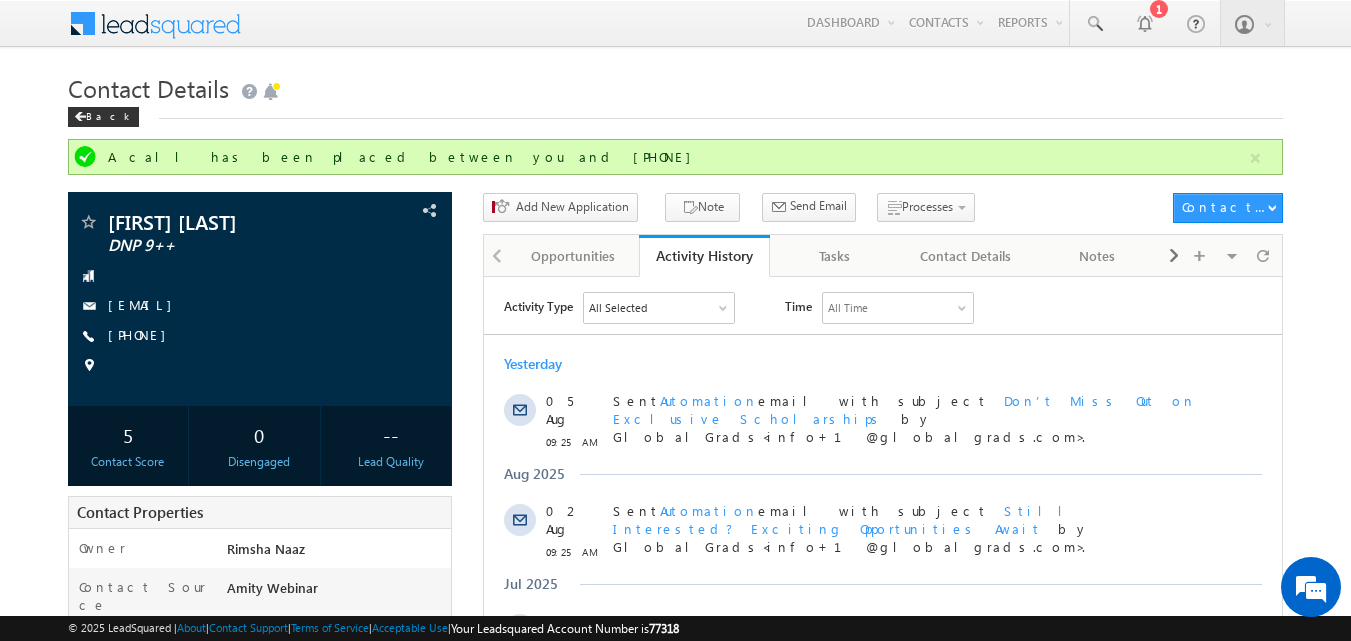 click on "A call has been placed between you and [PHONE]
[FIRST] [LAST]
DNP 9++
--" at bounding box center [676, 675] 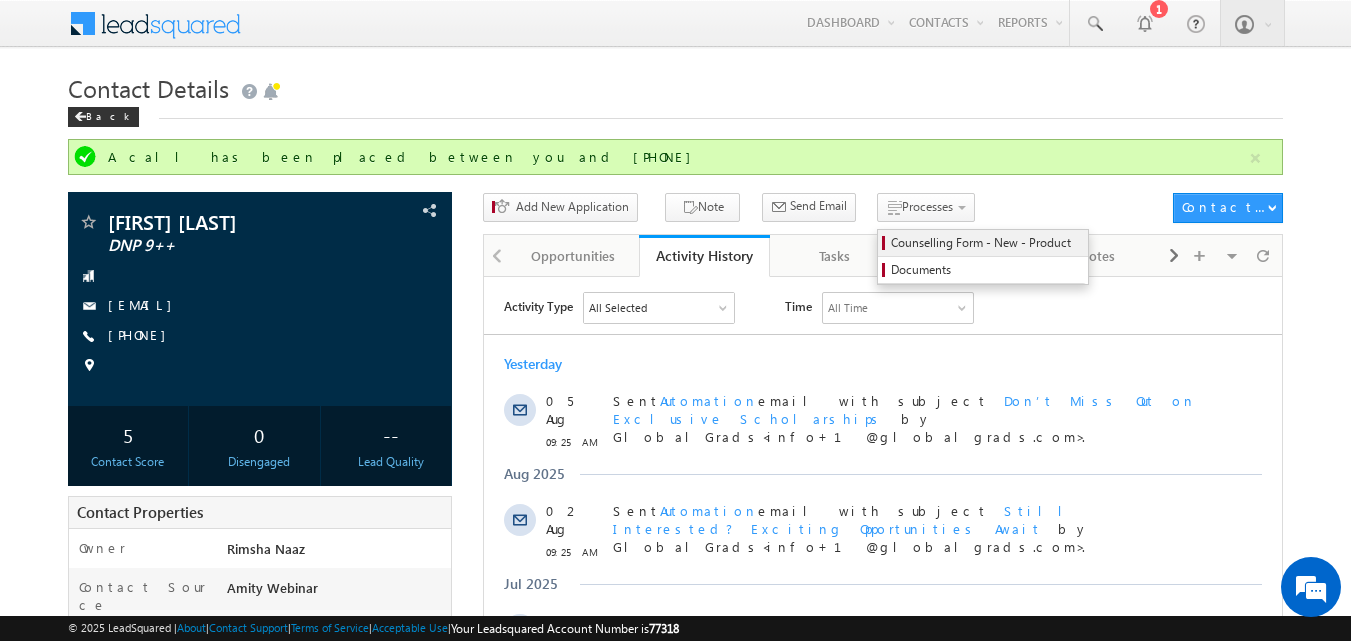 click on "Counselling Form - New - Product" at bounding box center [986, 243] 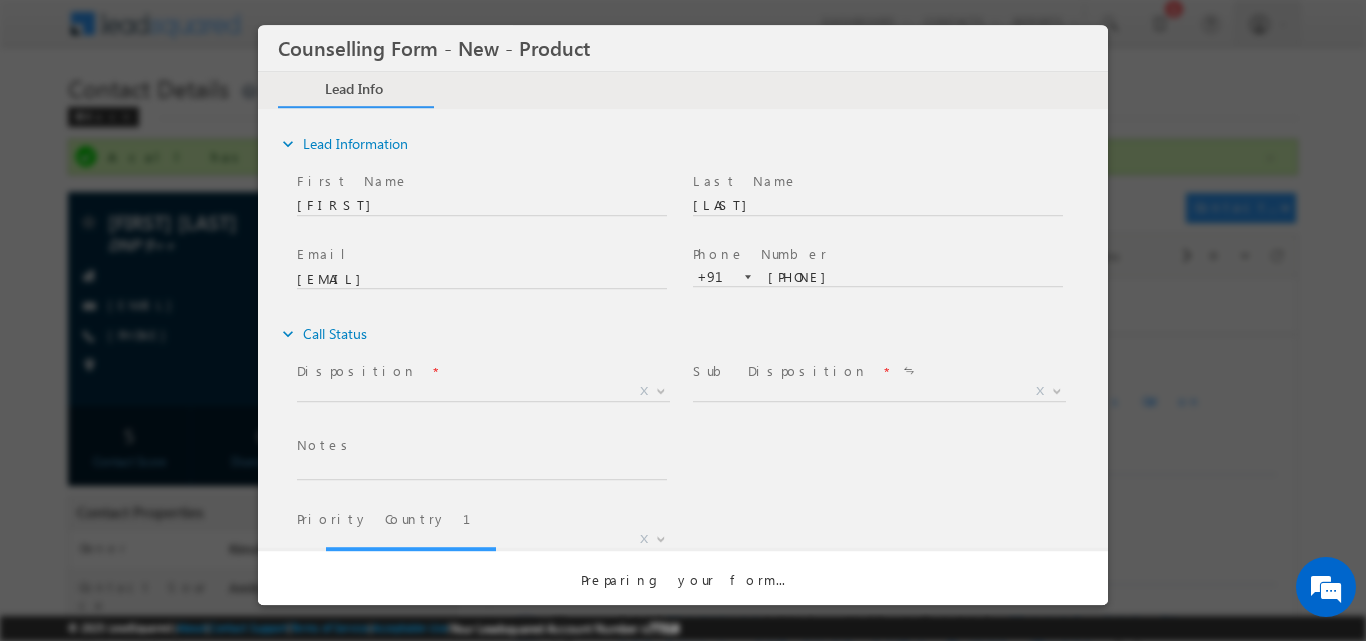 scroll, scrollTop: 0, scrollLeft: 0, axis: both 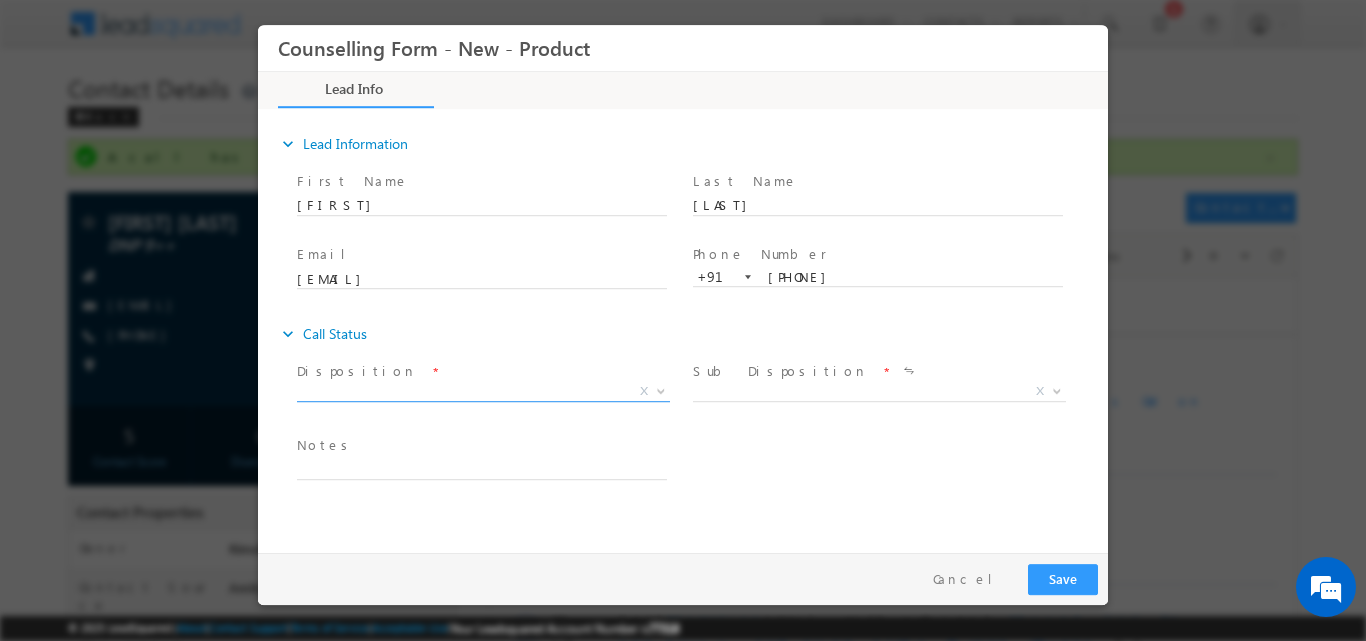 click on "Disposition
*" at bounding box center (481, 371) 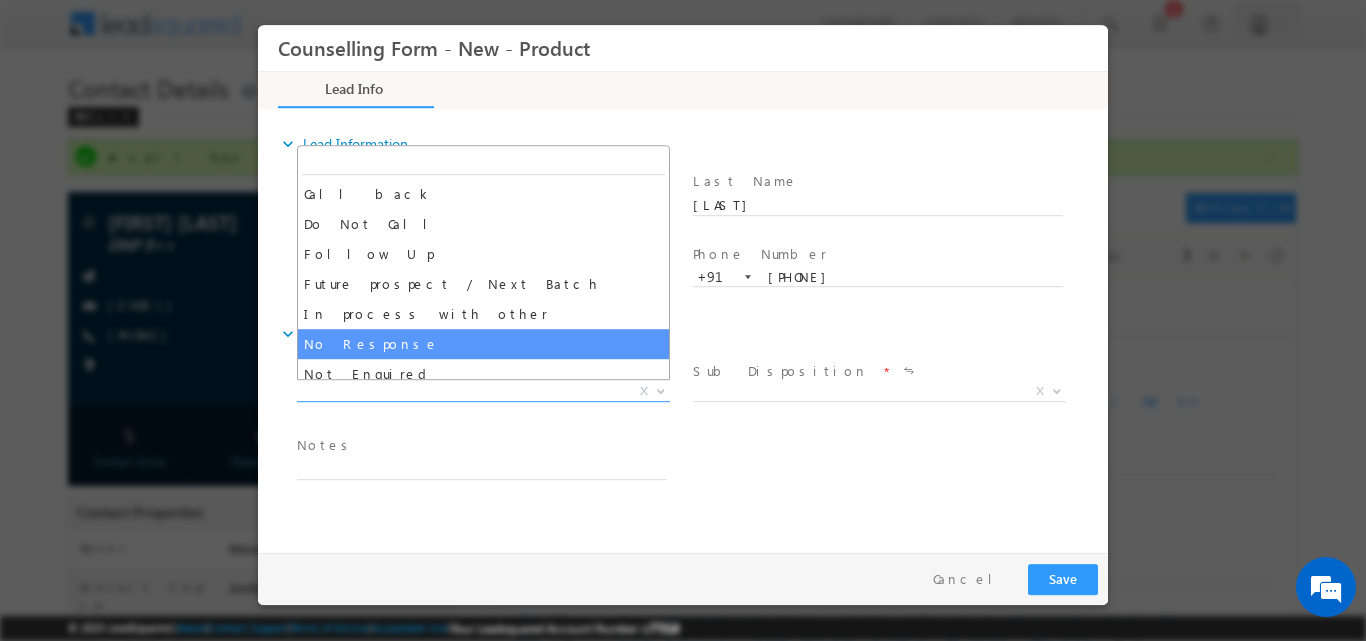 select on "No Response" 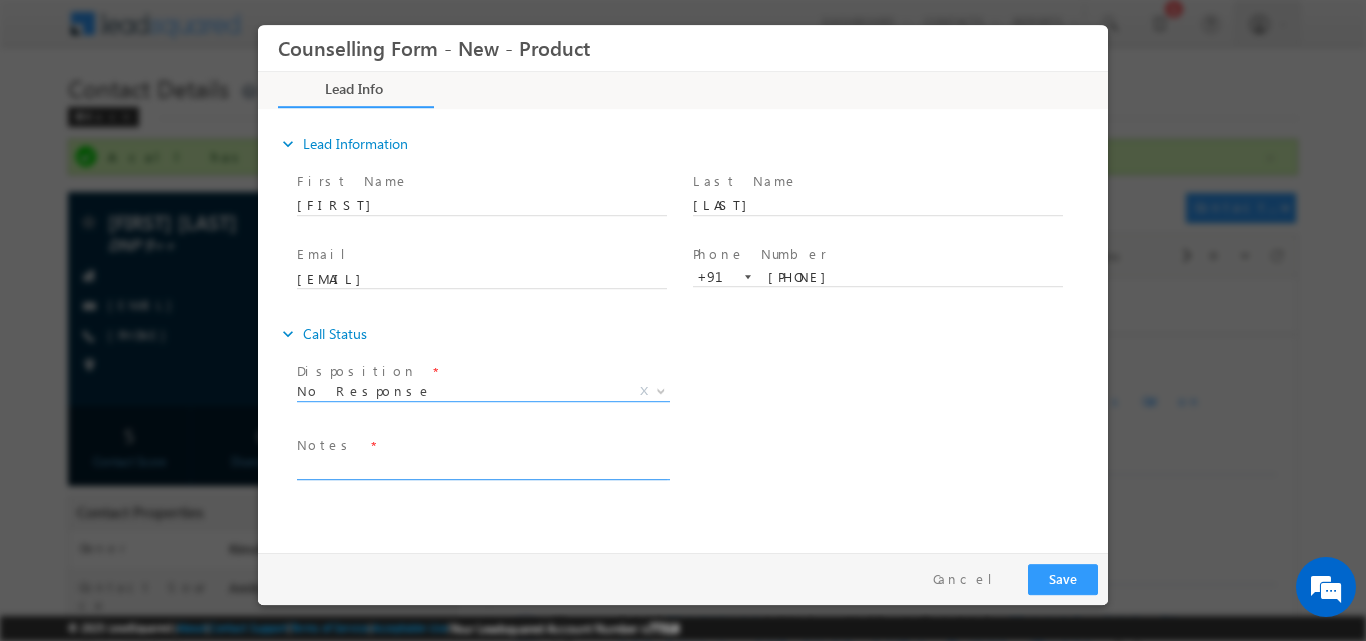 click at bounding box center (482, 467) 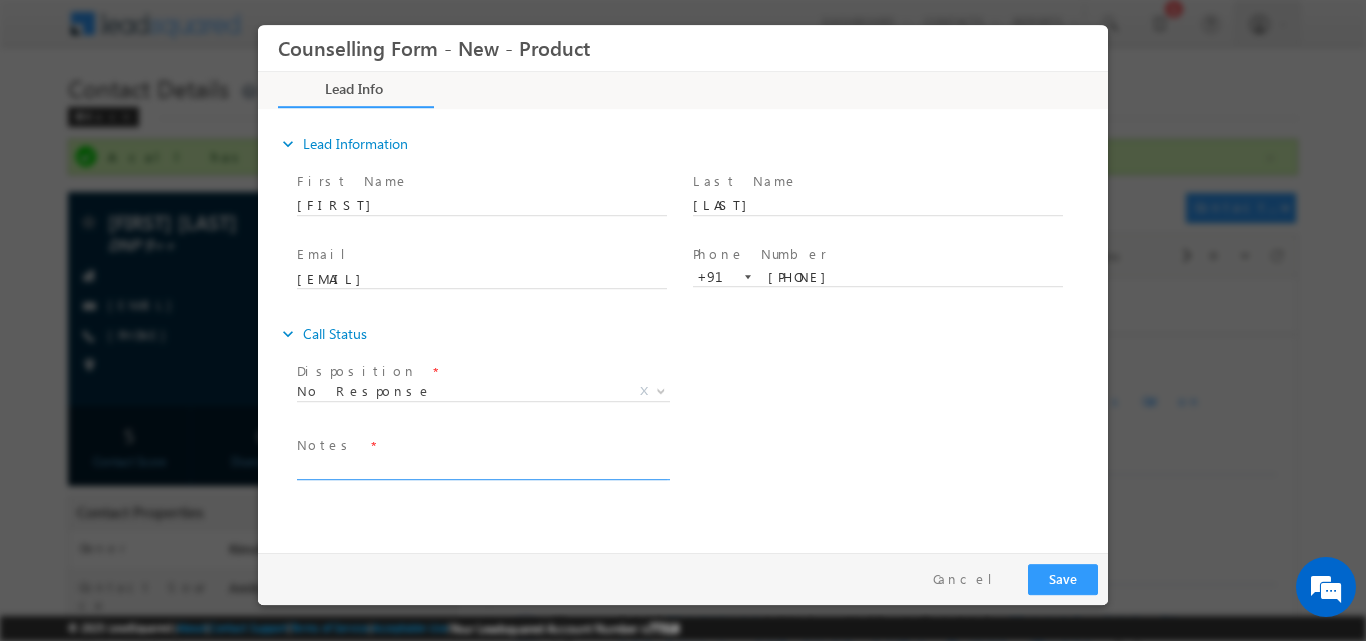 paste on "To settle down in european country he is looking to study abroad
Looking for masters in supplychain mangemnet
10th- 2009-karnatka state board-82%
12th-2011-65%
Btech CIVIl enginieeringfrom VTU-2015 -68%
work exp-2015-18 work as civil
then gone to Japan
now helping his brother in his business" 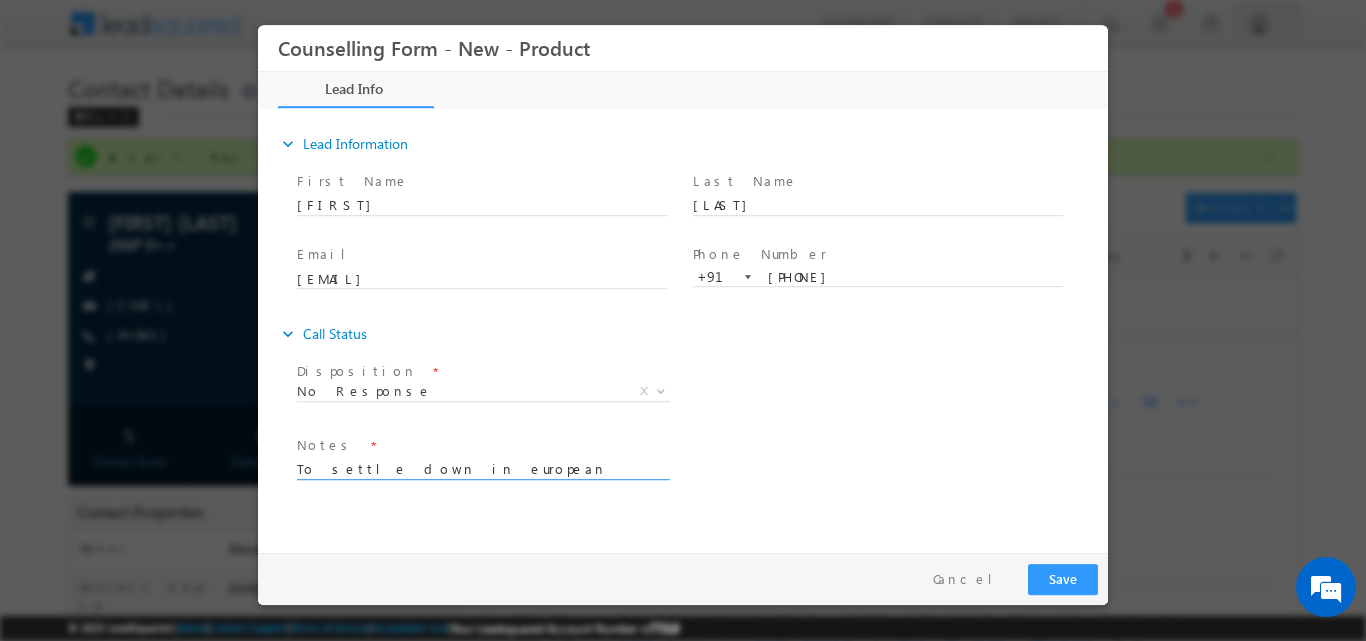 scroll, scrollTop: 90, scrollLeft: 0, axis: vertical 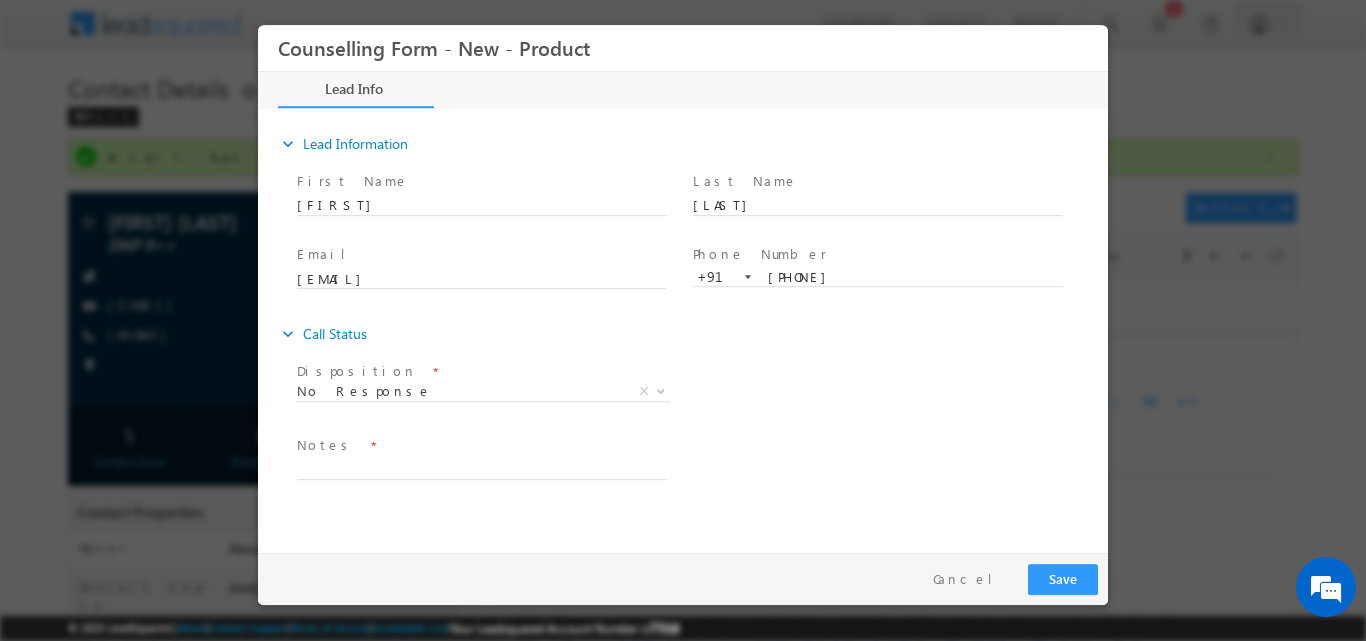 click at bounding box center (481, 489) 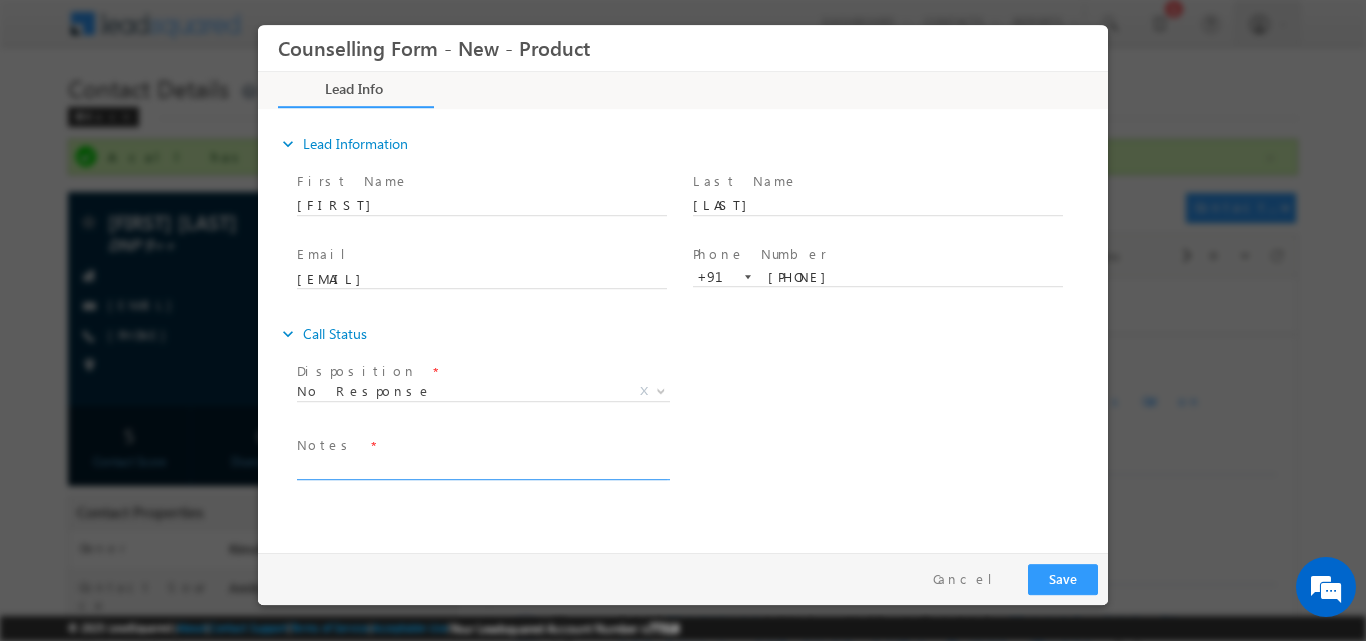 click at bounding box center (482, 467) 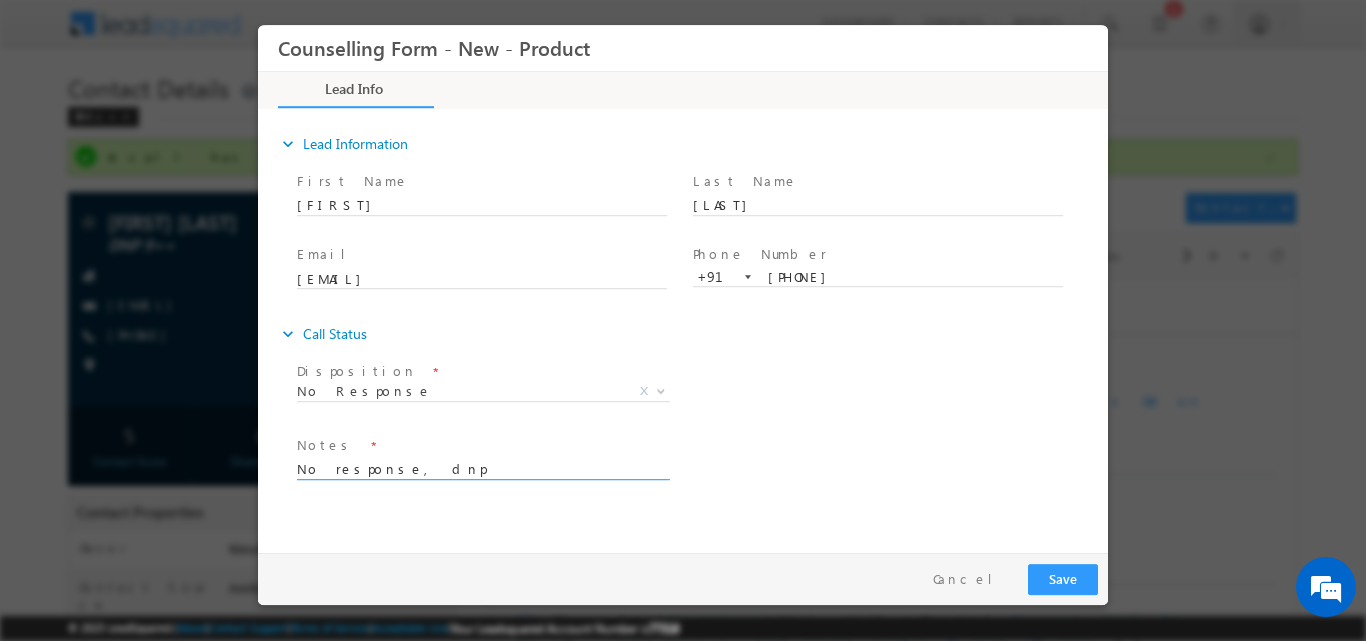 drag, startPoint x: 498, startPoint y: 463, endPoint x: 476, endPoint y: 499, distance: 42.190044 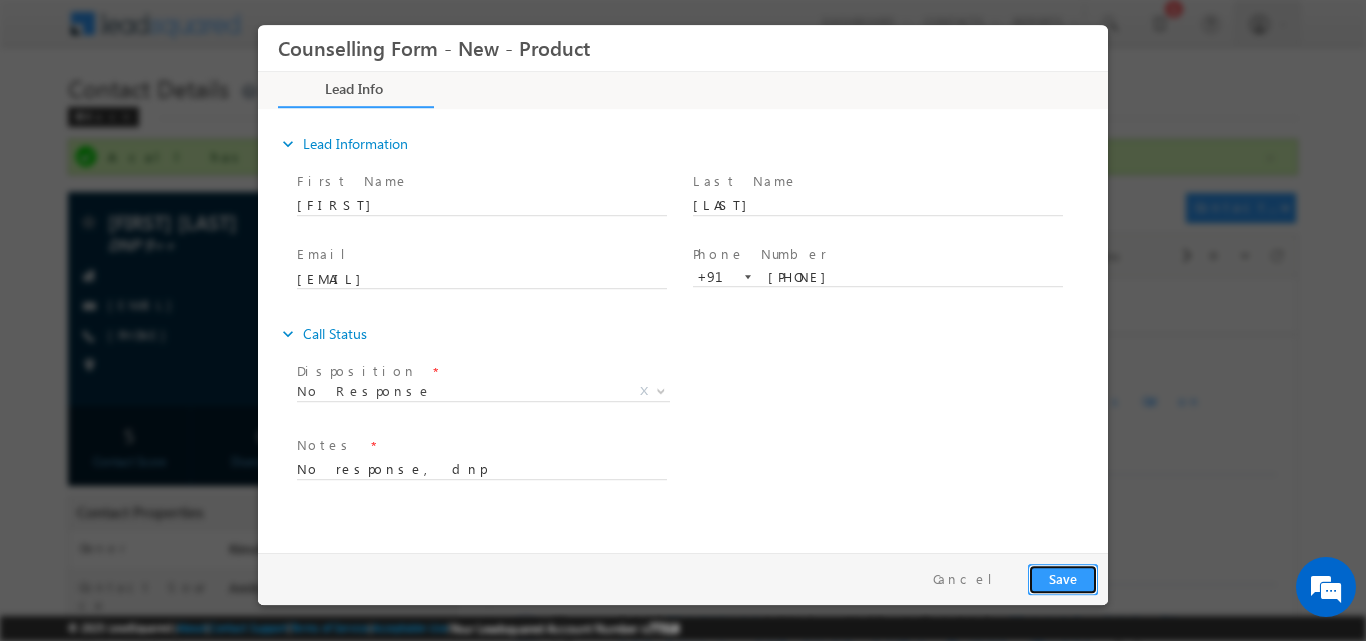 click on "Save" at bounding box center [1063, 578] 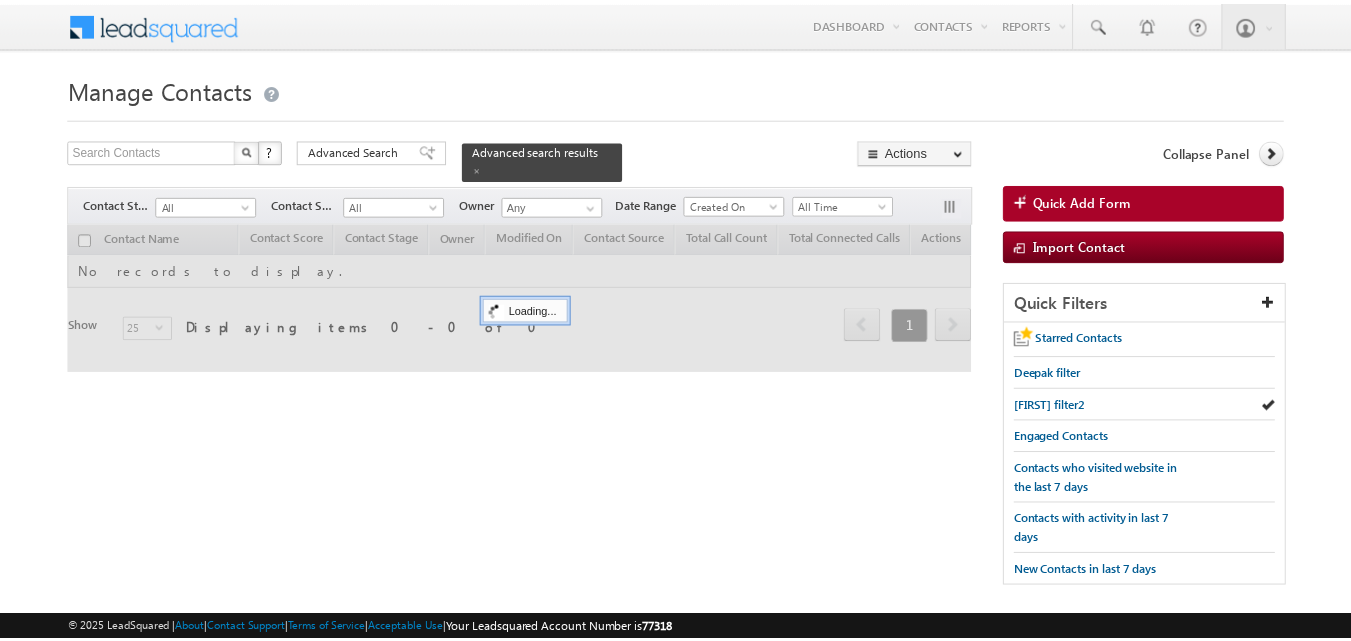 scroll, scrollTop: 0, scrollLeft: 0, axis: both 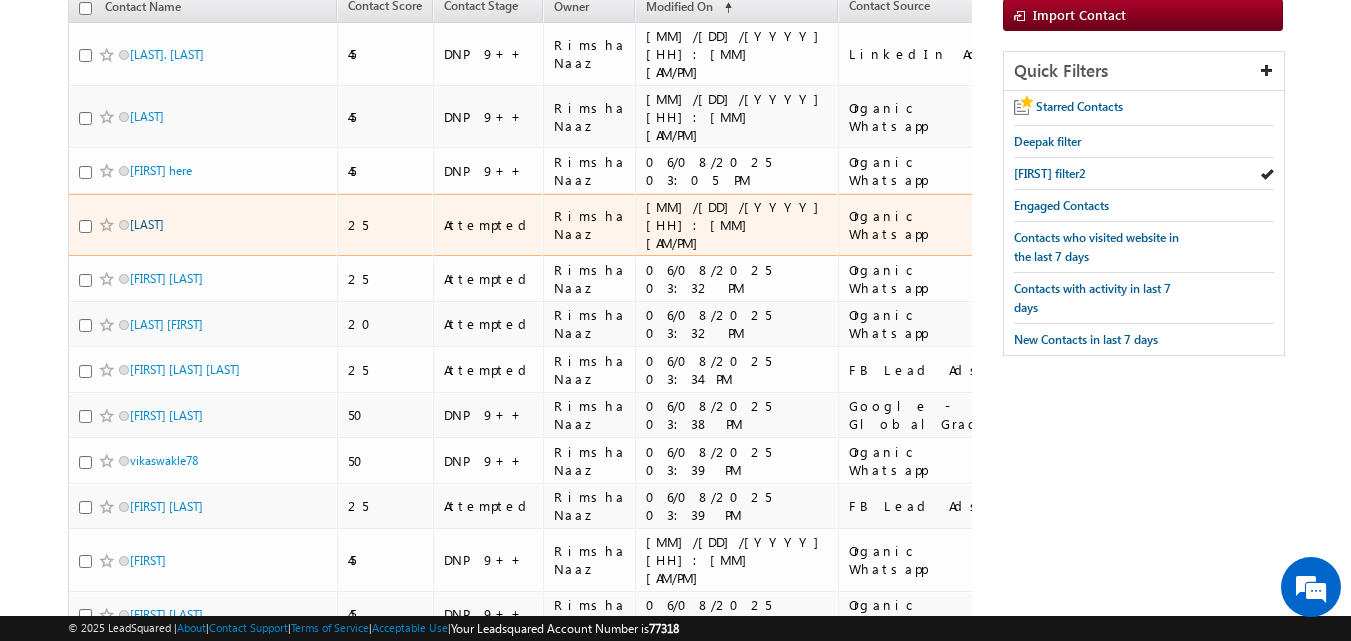 click on "[LAST]" at bounding box center [147, 224] 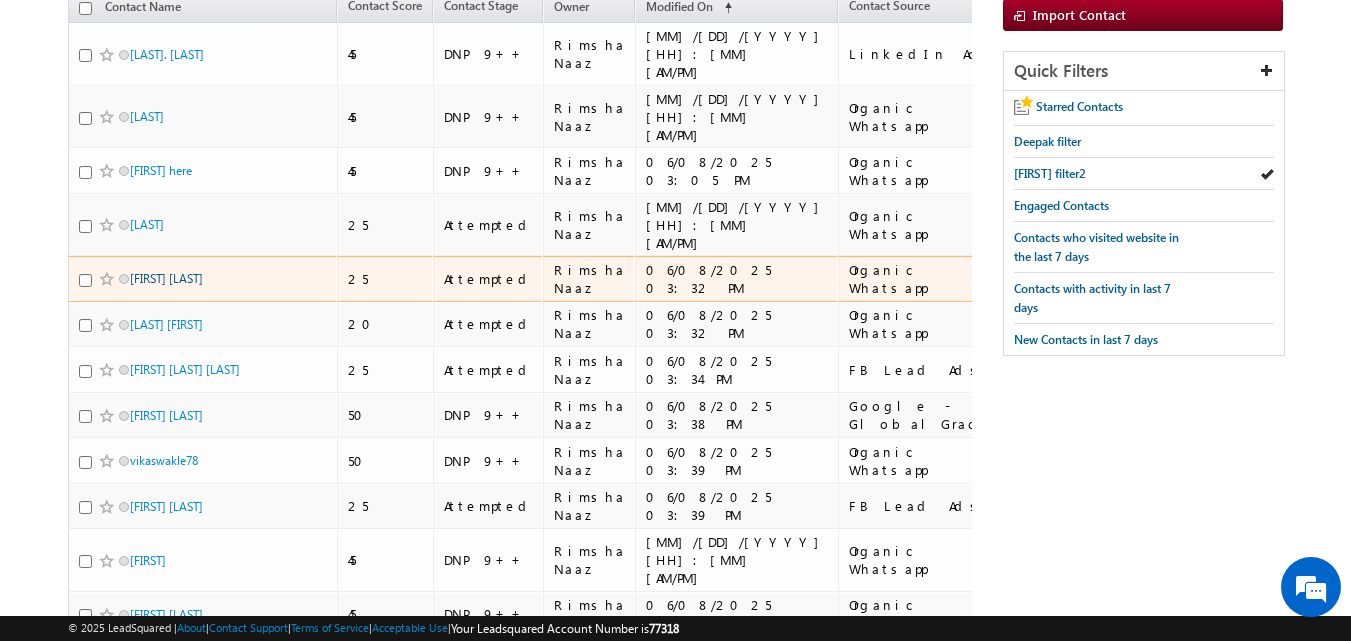 click on "[FIRST] [LAST]" at bounding box center [166, 278] 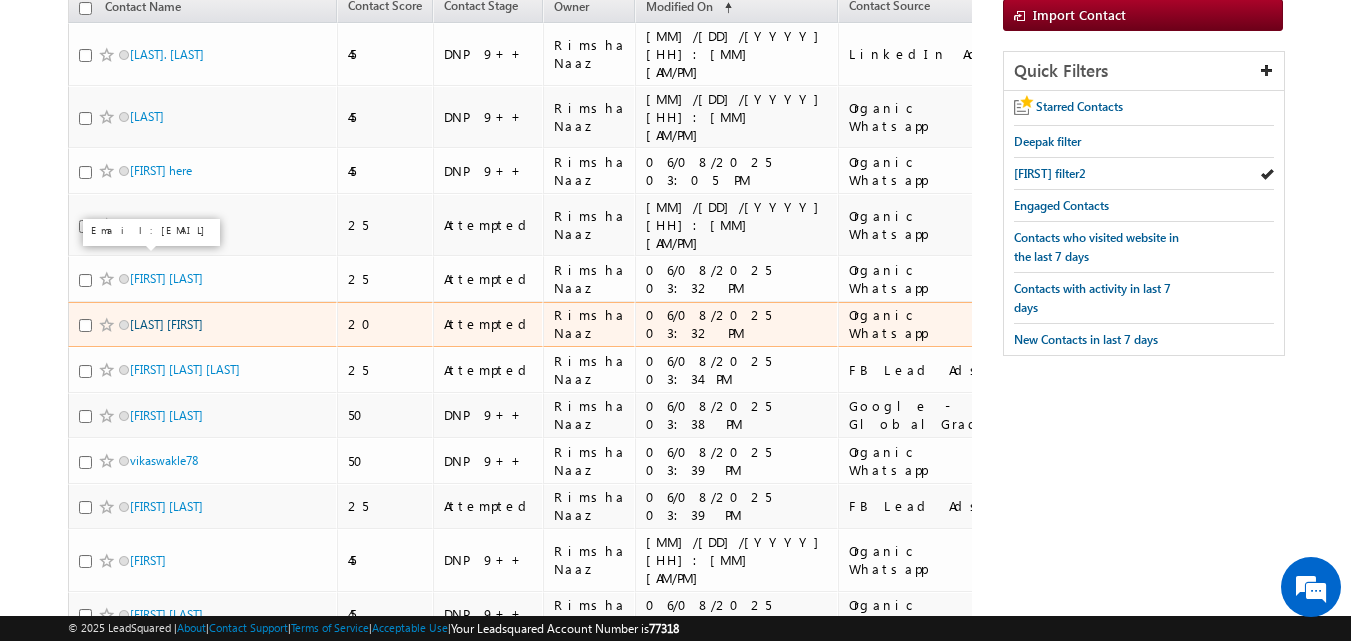 click on "[LAST] [FIRST]" at bounding box center (166, 324) 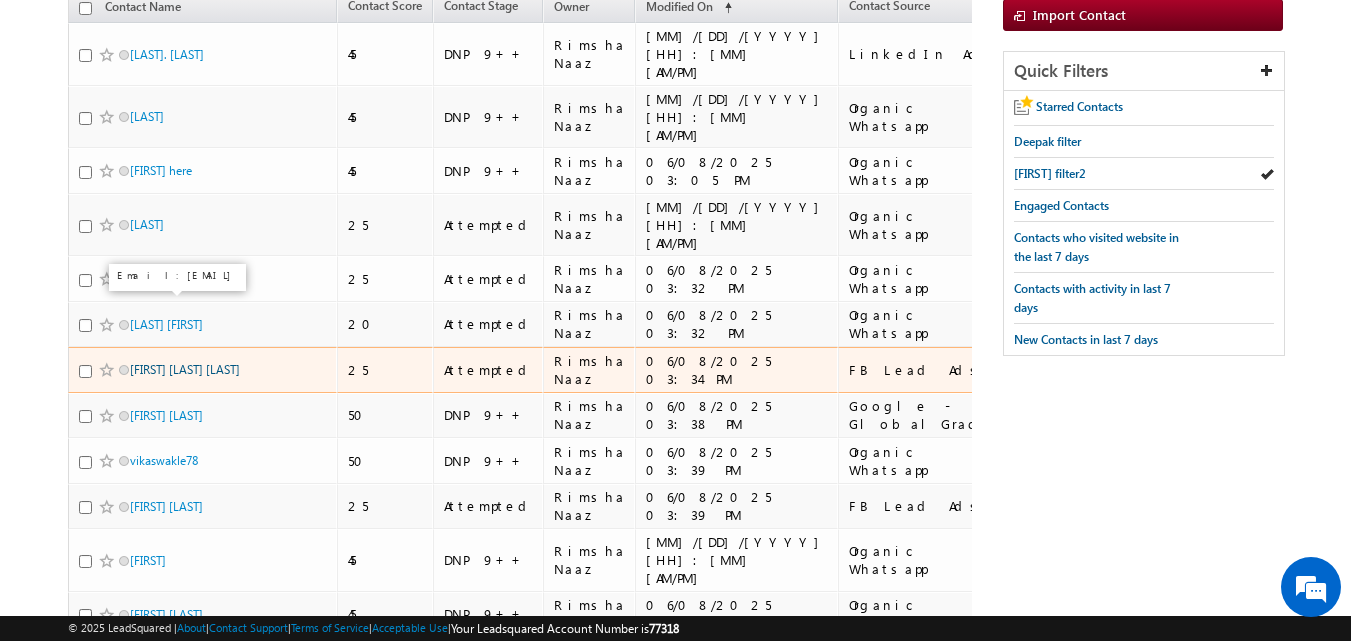 click on "[FIRST] [LAST] [LAST]" at bounding box center [185, 369] 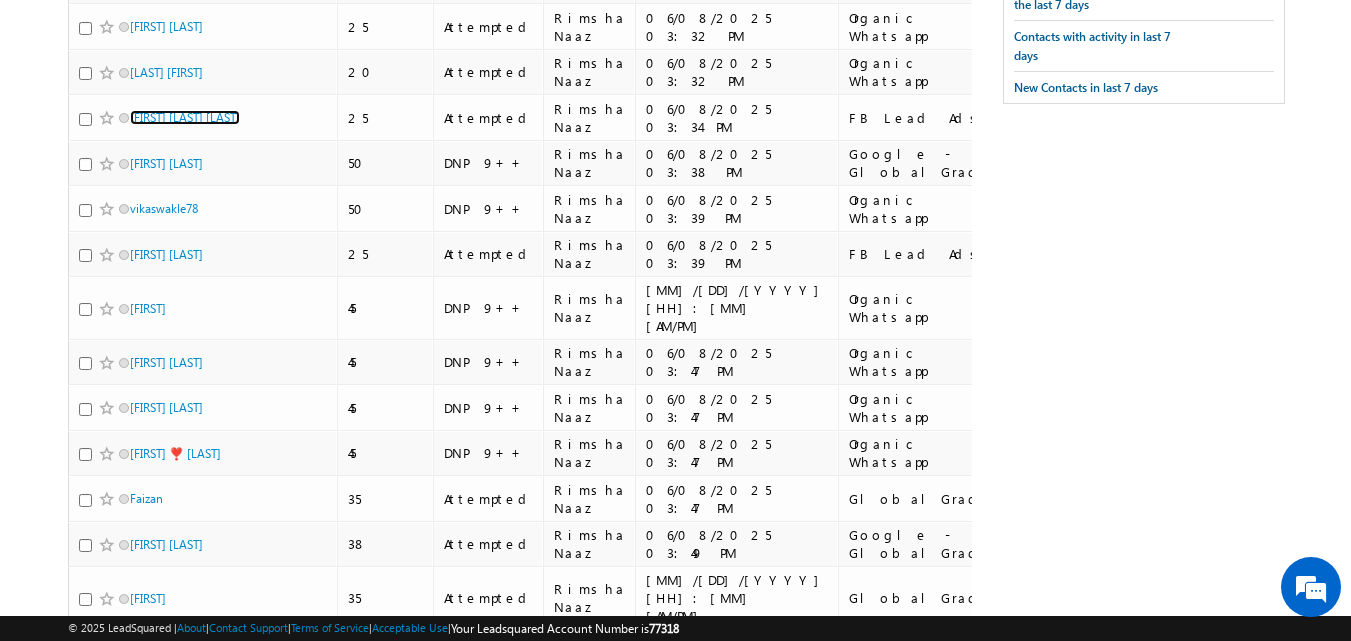 scroll, scrollTop: 489, scrollLeft: 0, axis: vertical 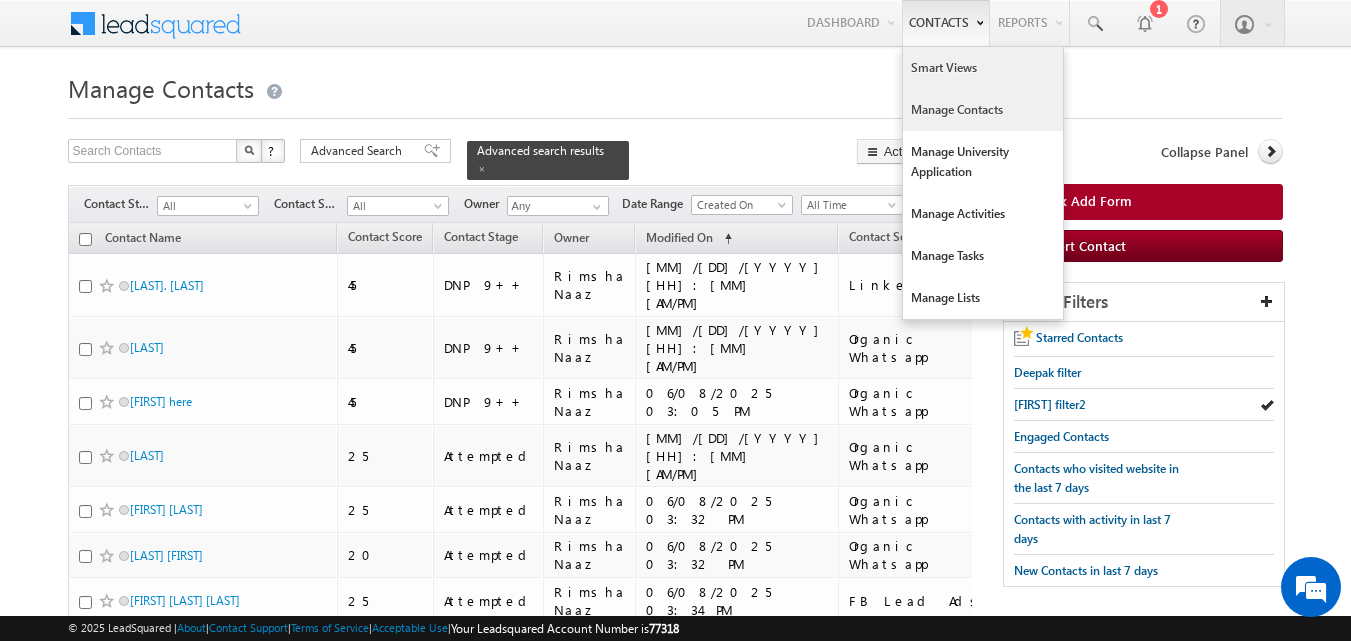 click on "Smart Views" at bounding box center [983, 68] 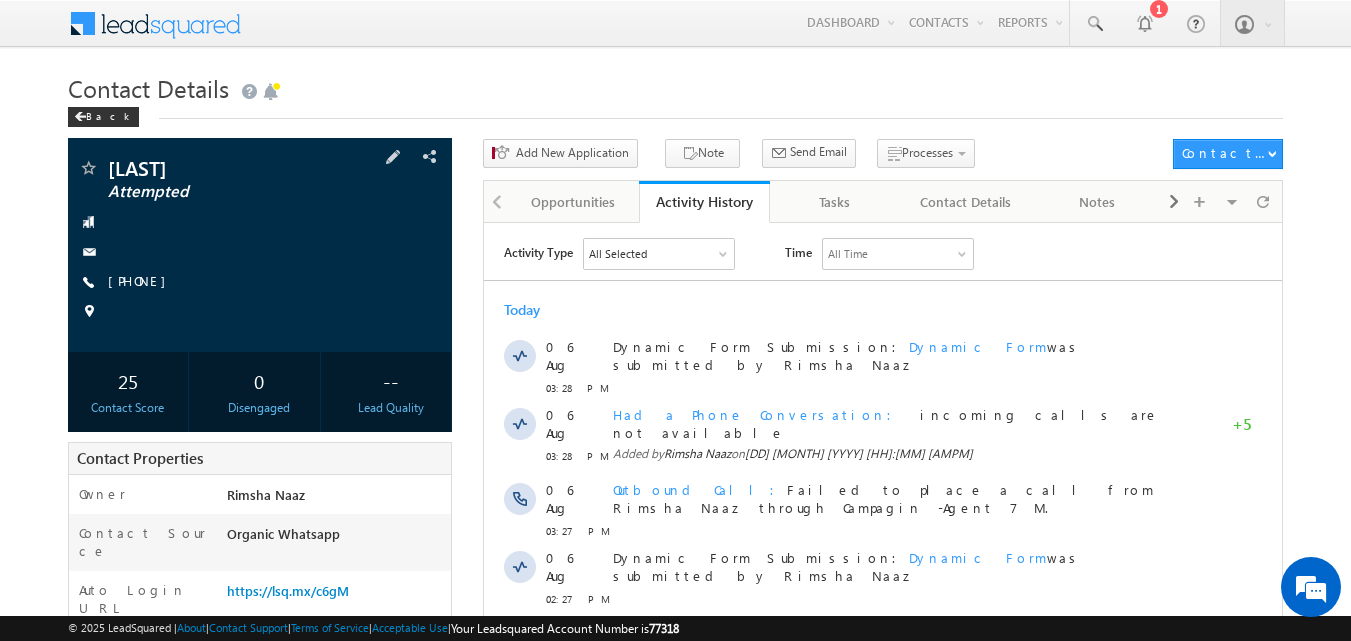 scroll, scrollTop: 0, scrollLeft: 0, axis: both 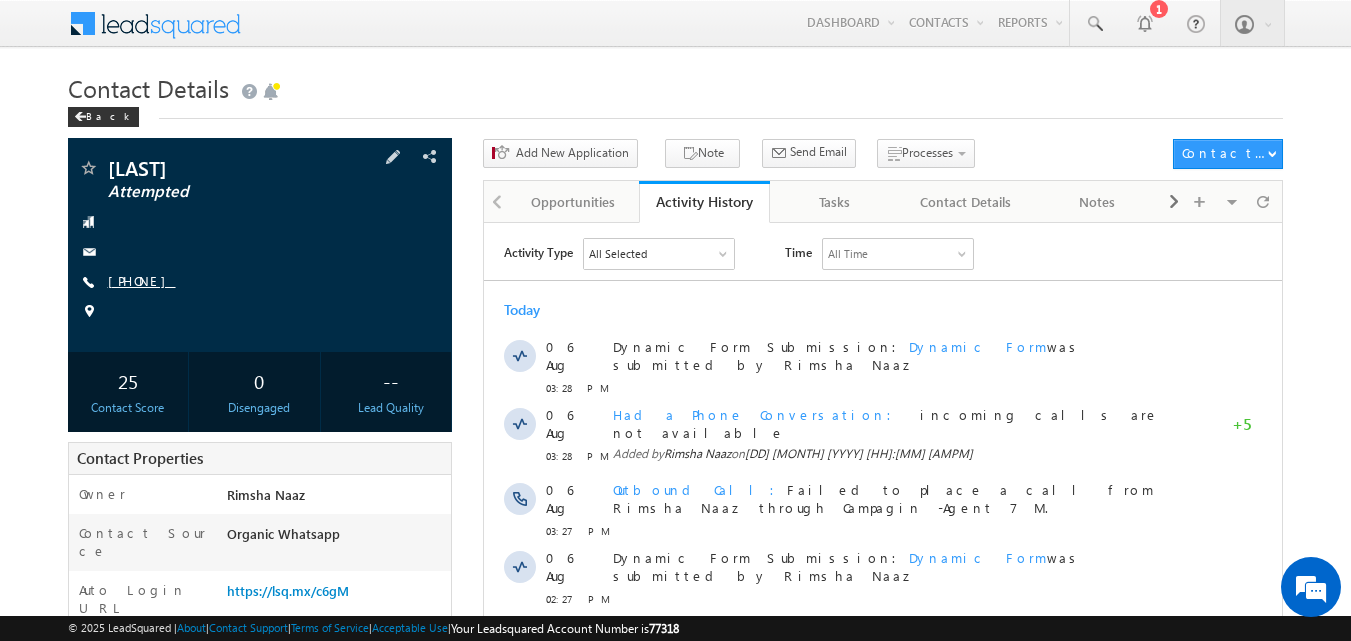 click on "[PHONE]" at bounding box center [142, 280] 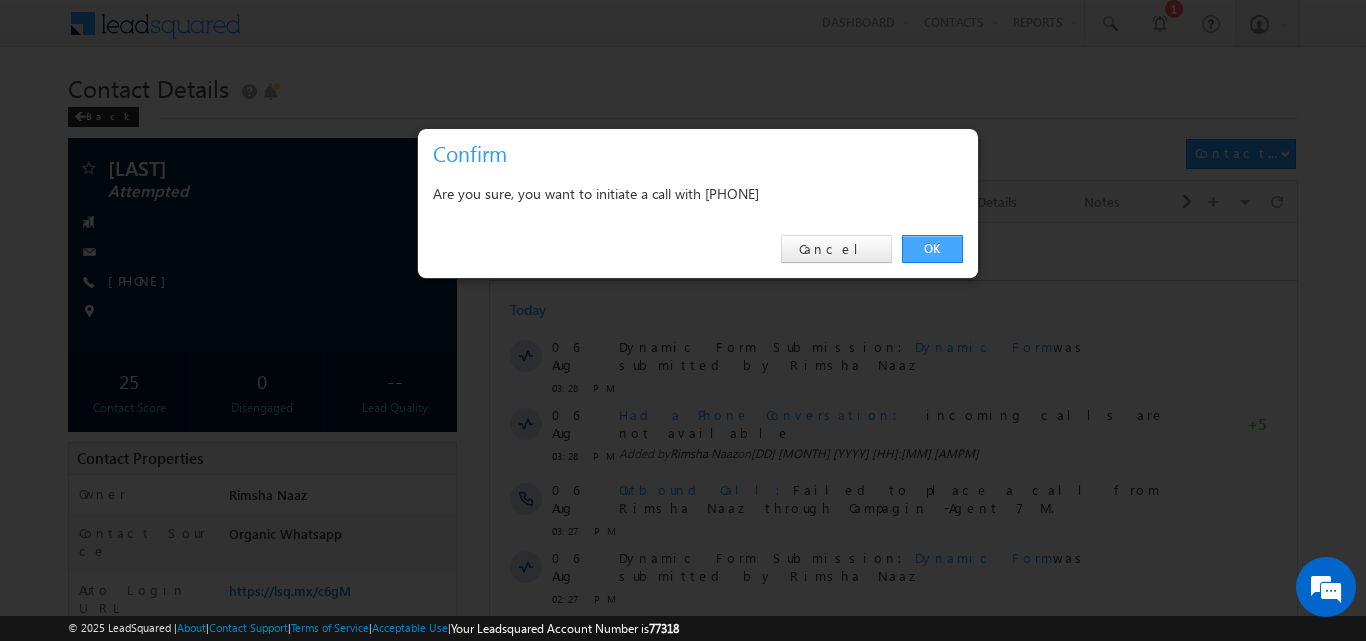 click on "OK" at bounding box center [932, 249] 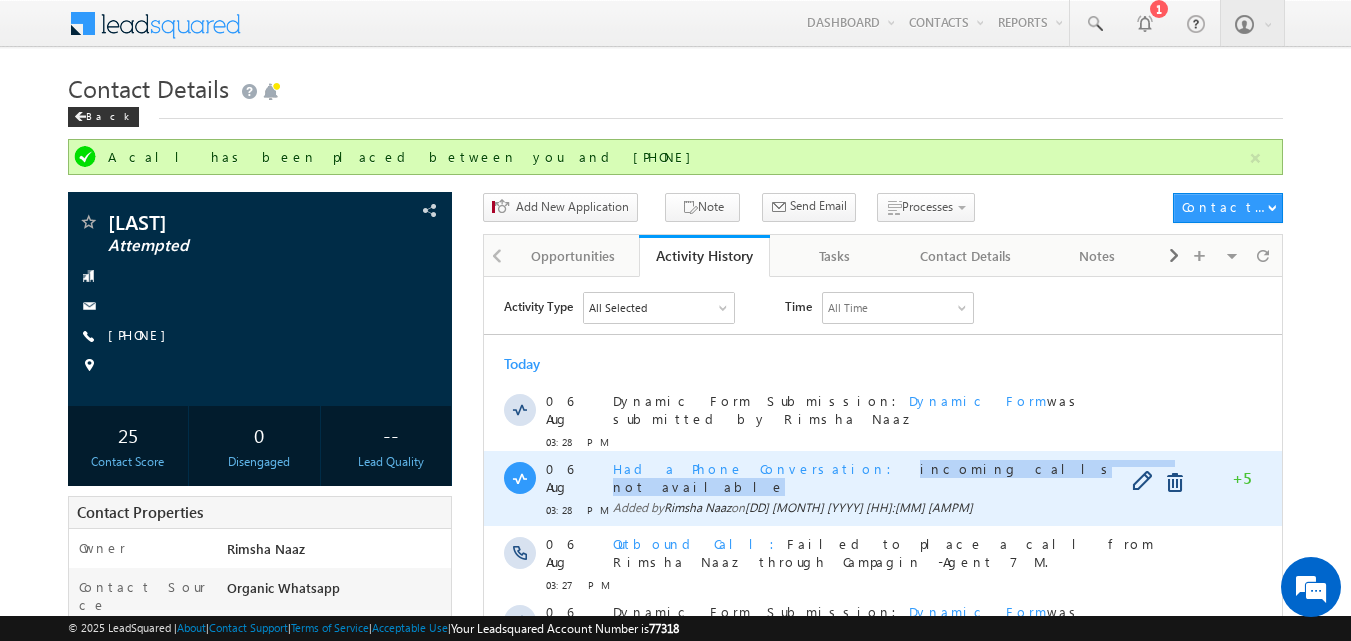 drag, startPoint x: 775, startPoint y: 455, endPoint x: 976, endPoint y: 455, distance: 201 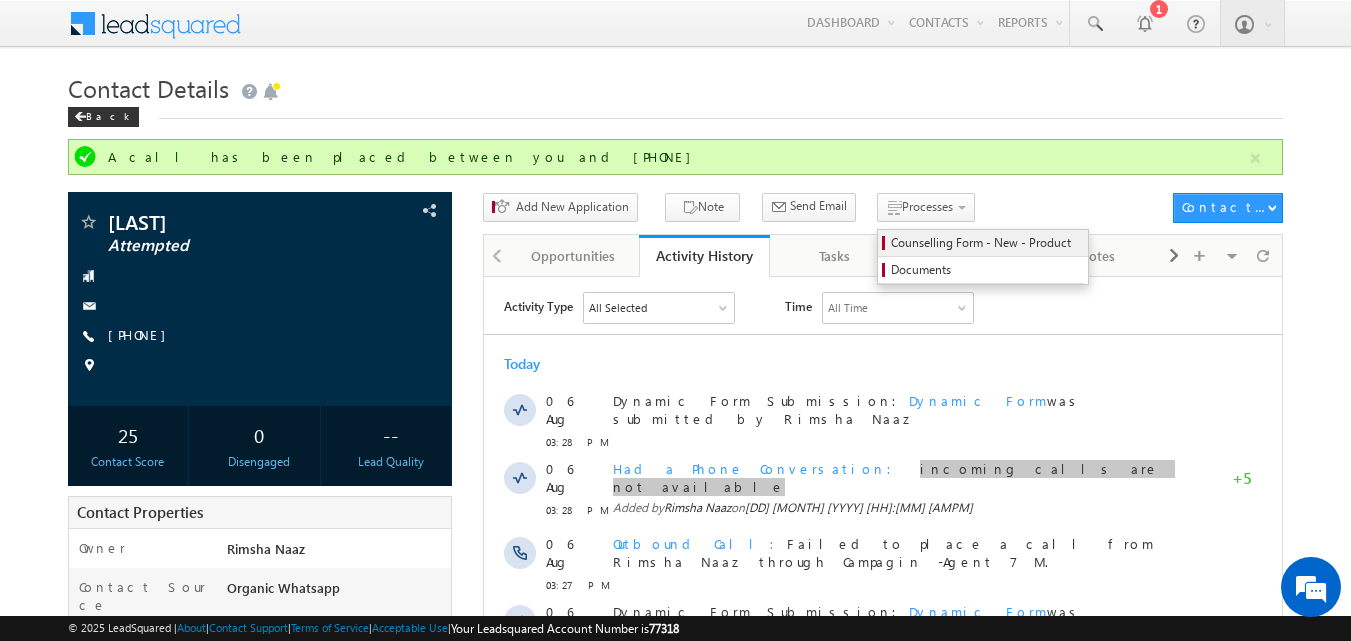 click on "Counselling Form - New - Product" at bounding box center [986, 243] 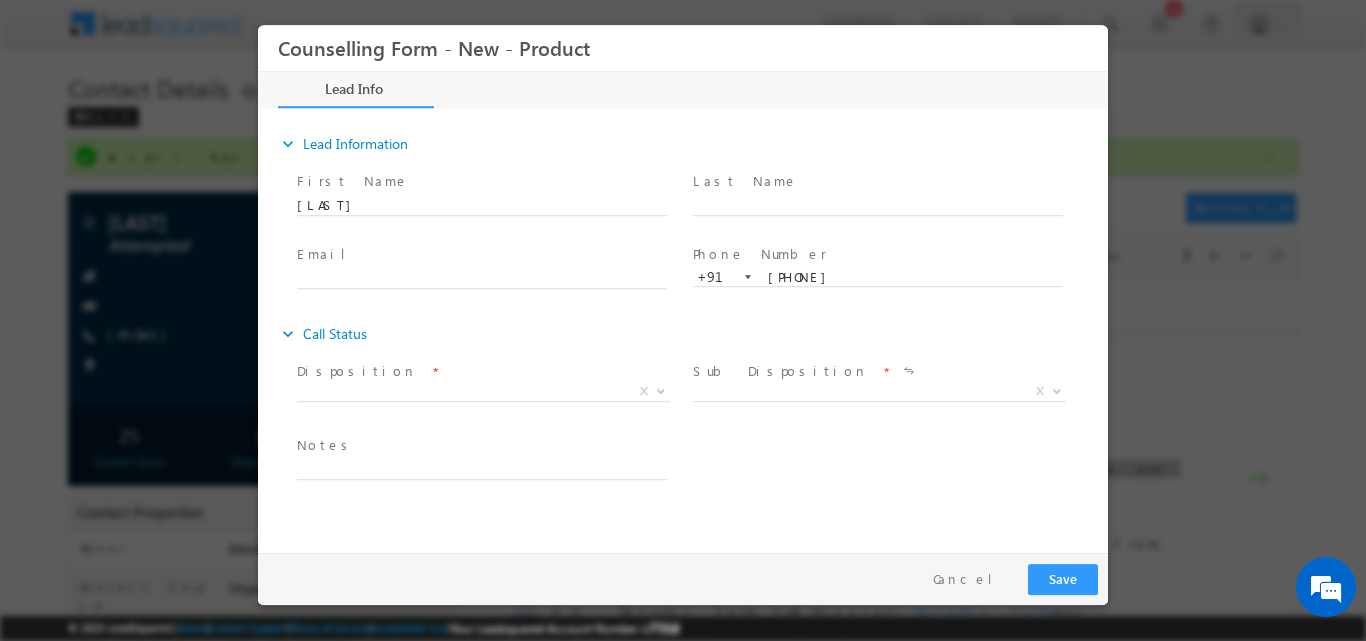 scroll, scrollTop: 0, scrollLeft: 0, axis: both 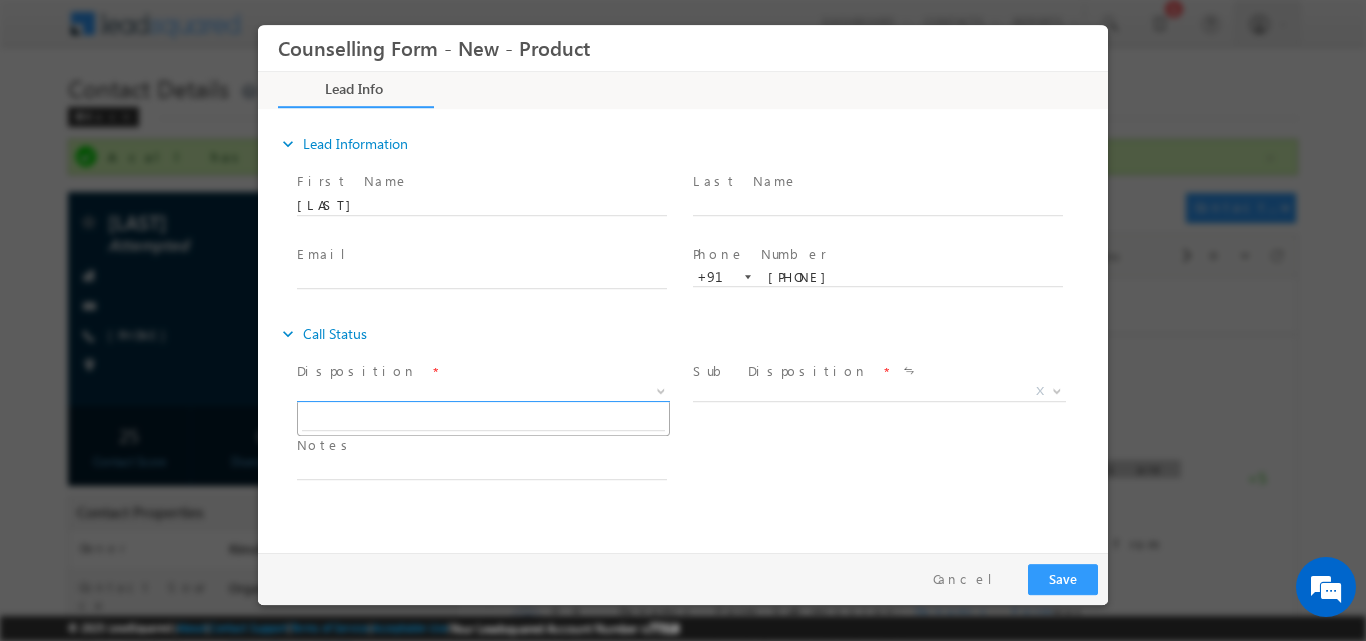 click at bounding box center [661, 389] 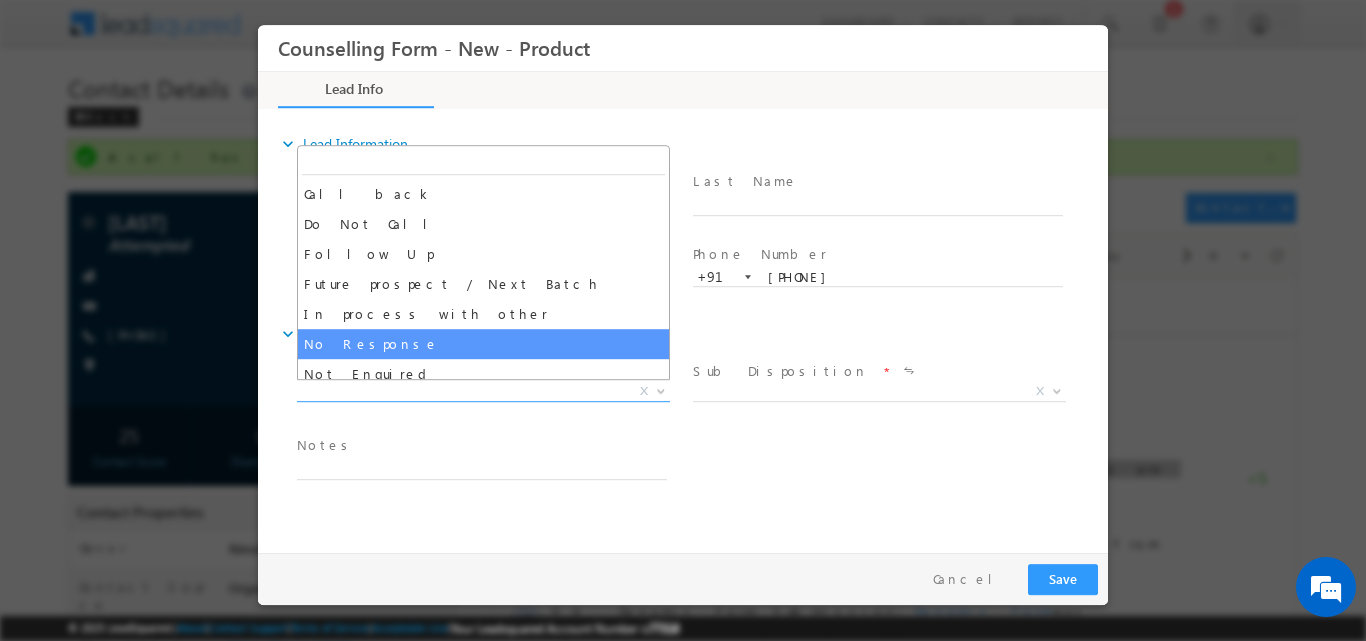 select on "No Response" 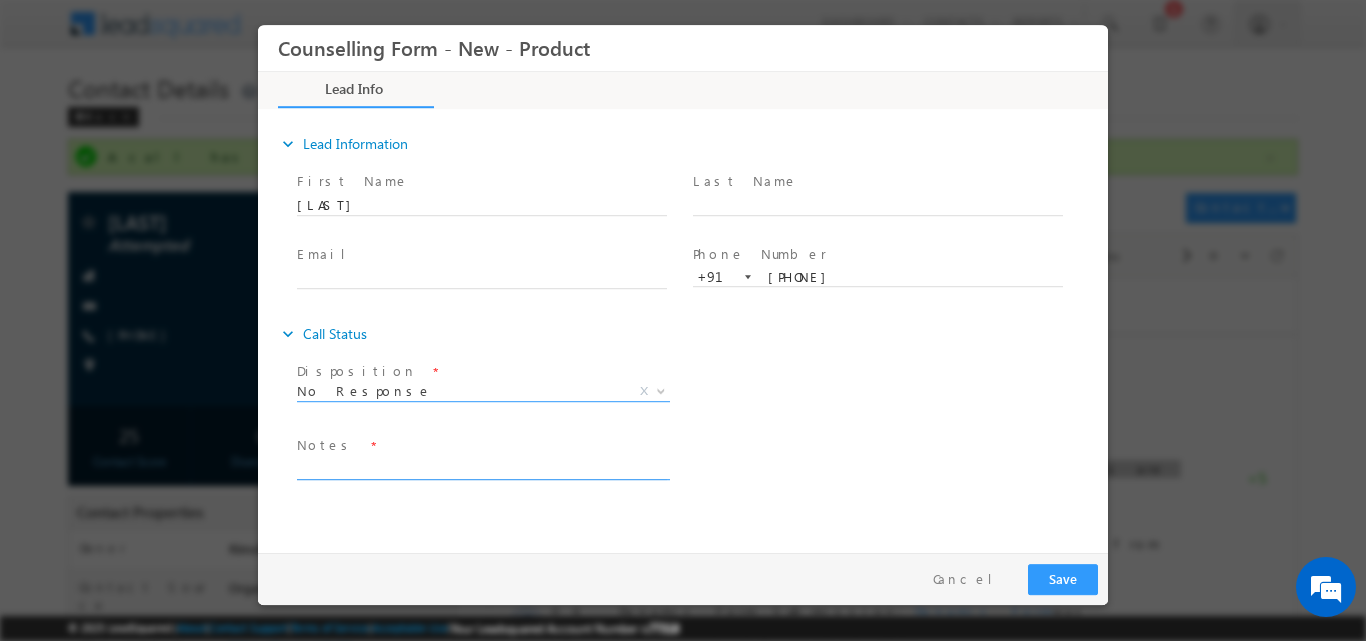 click at bounding box center (482, 467) 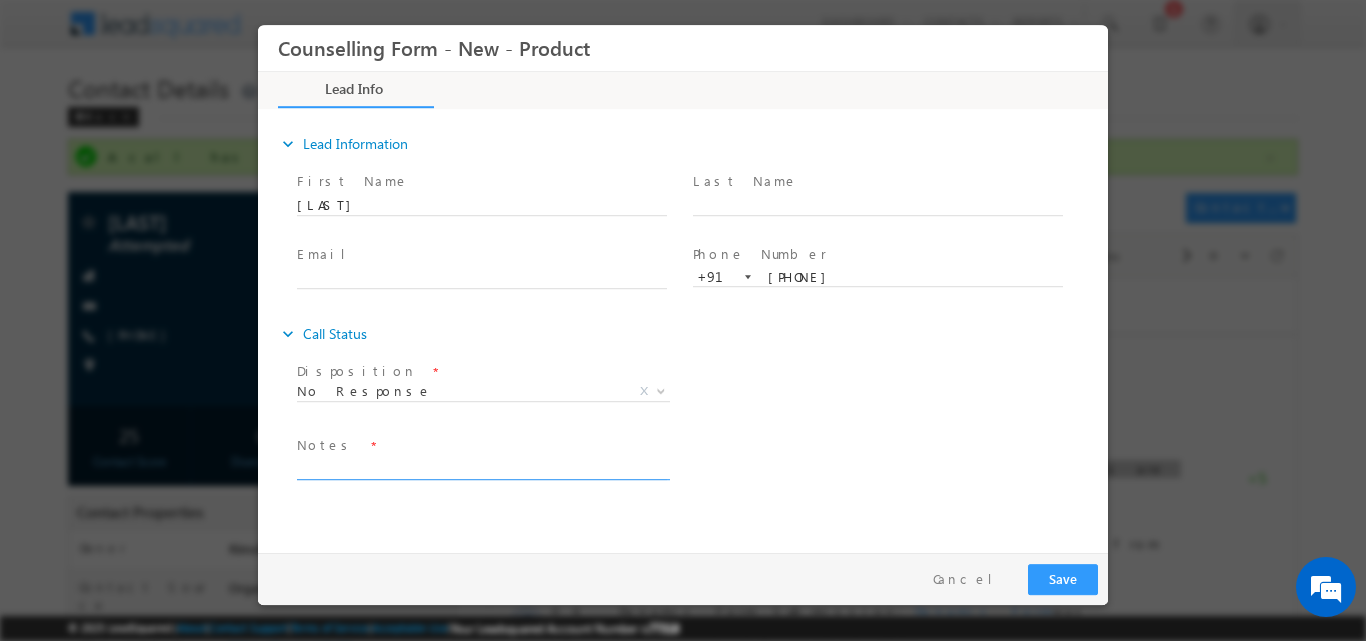paste on "incoming calls are not available" 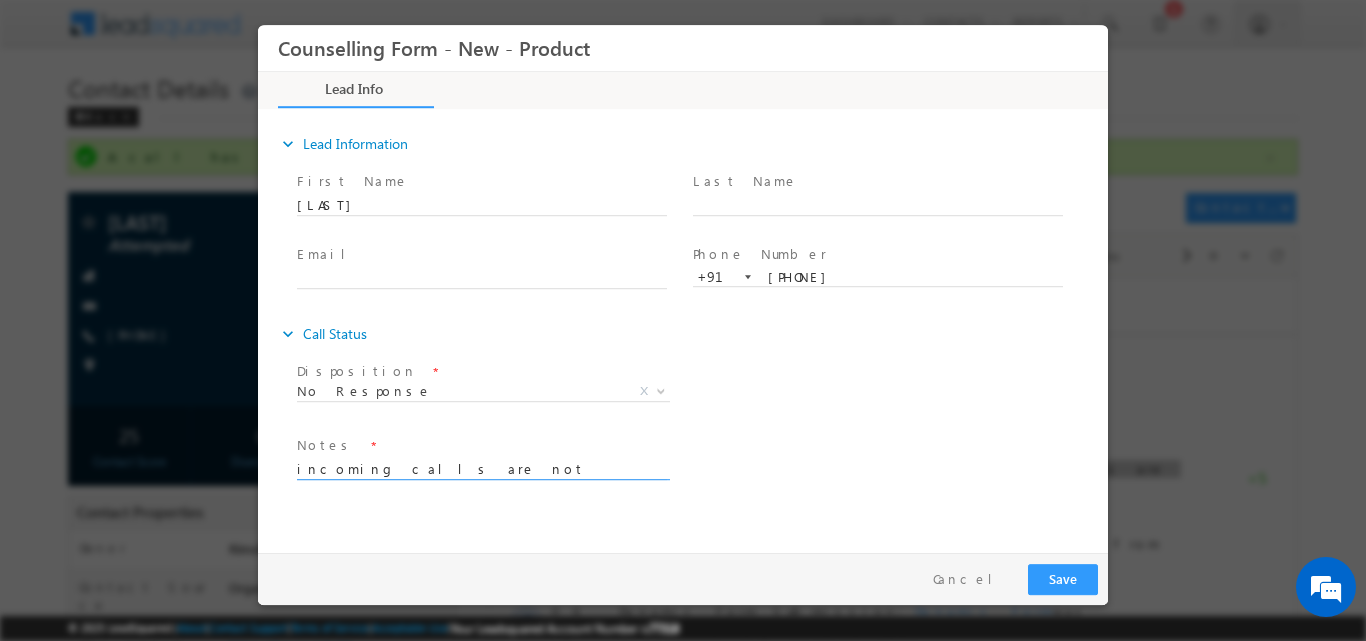 type on "incoming calls are not available" 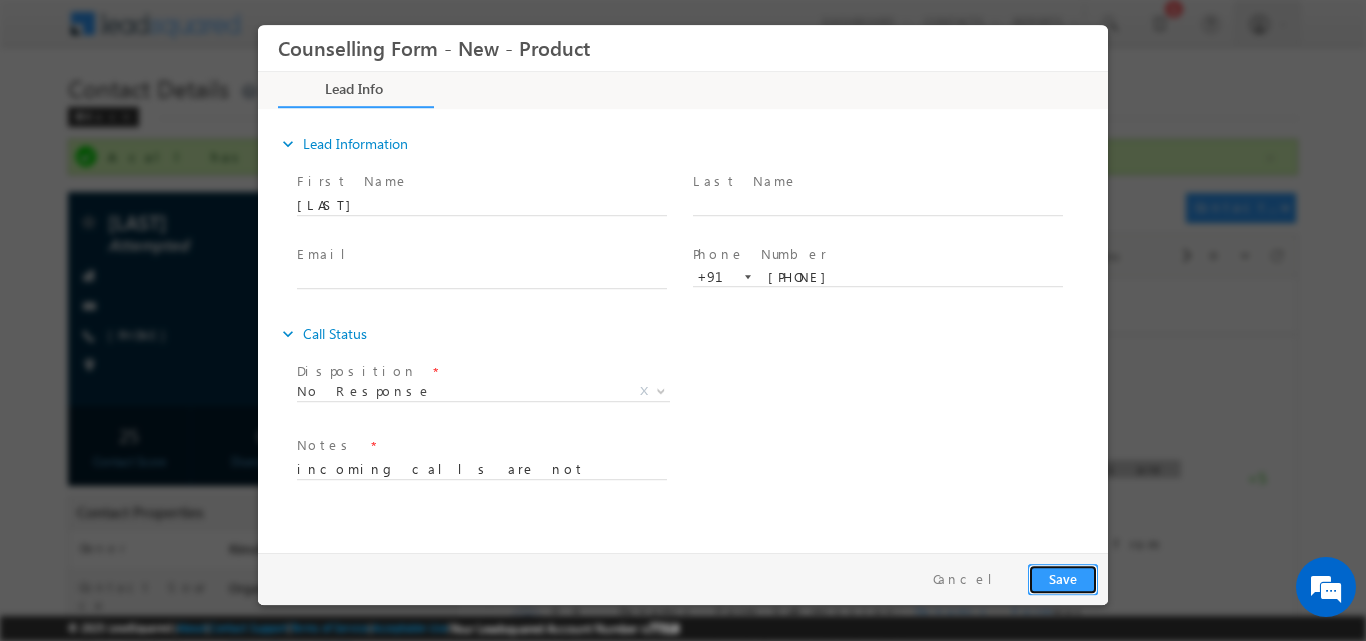 click on "Save" at bounding box center [1063, 578] 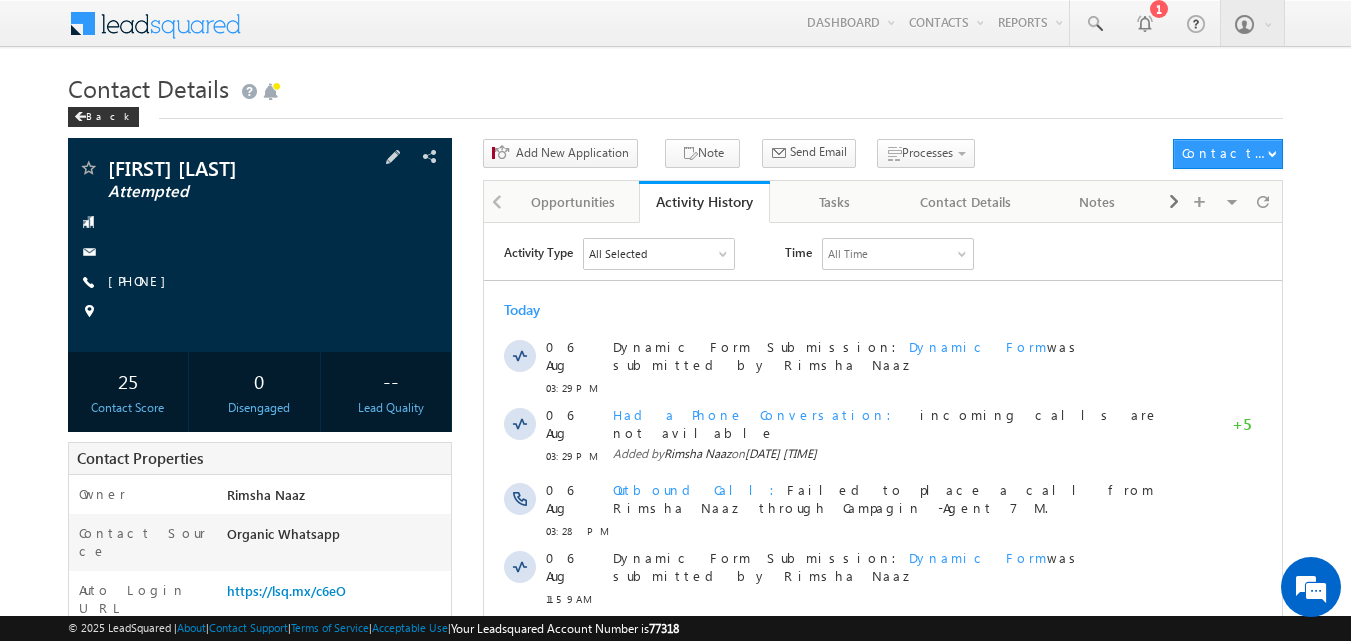 scroll, scrollTop: 0, scrollLeft: 0, axis: both 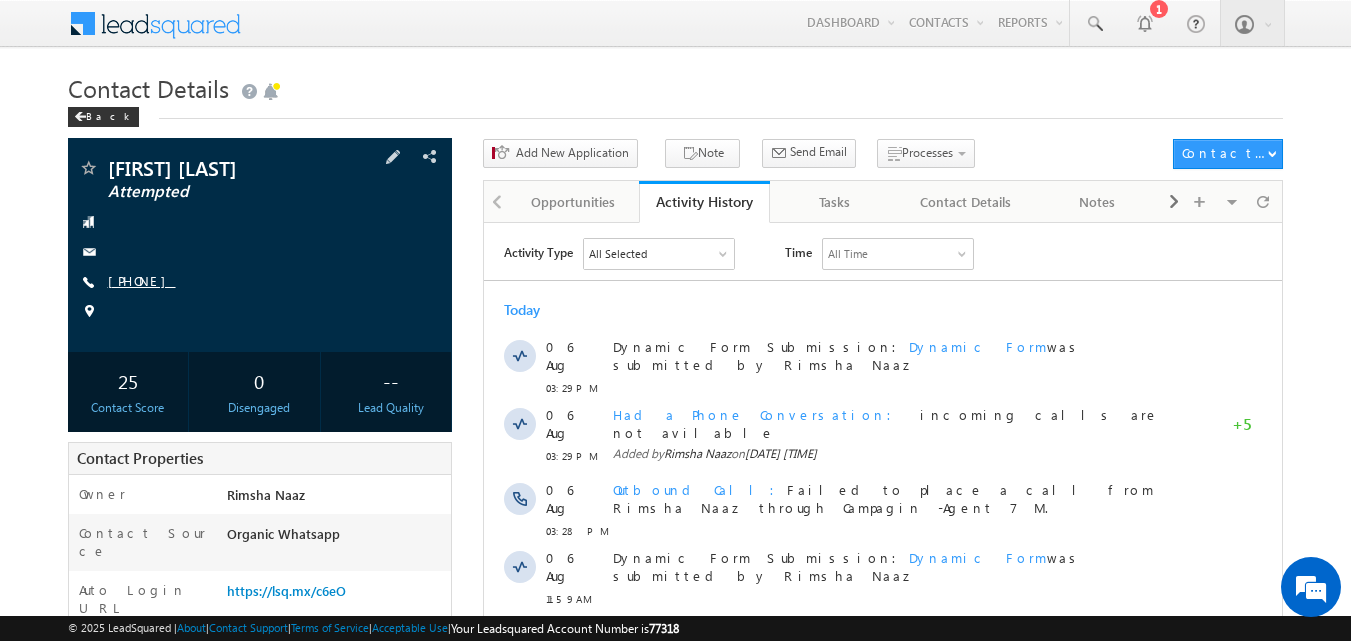 click on "+91-9760917887" at bounding box center [142, 280] 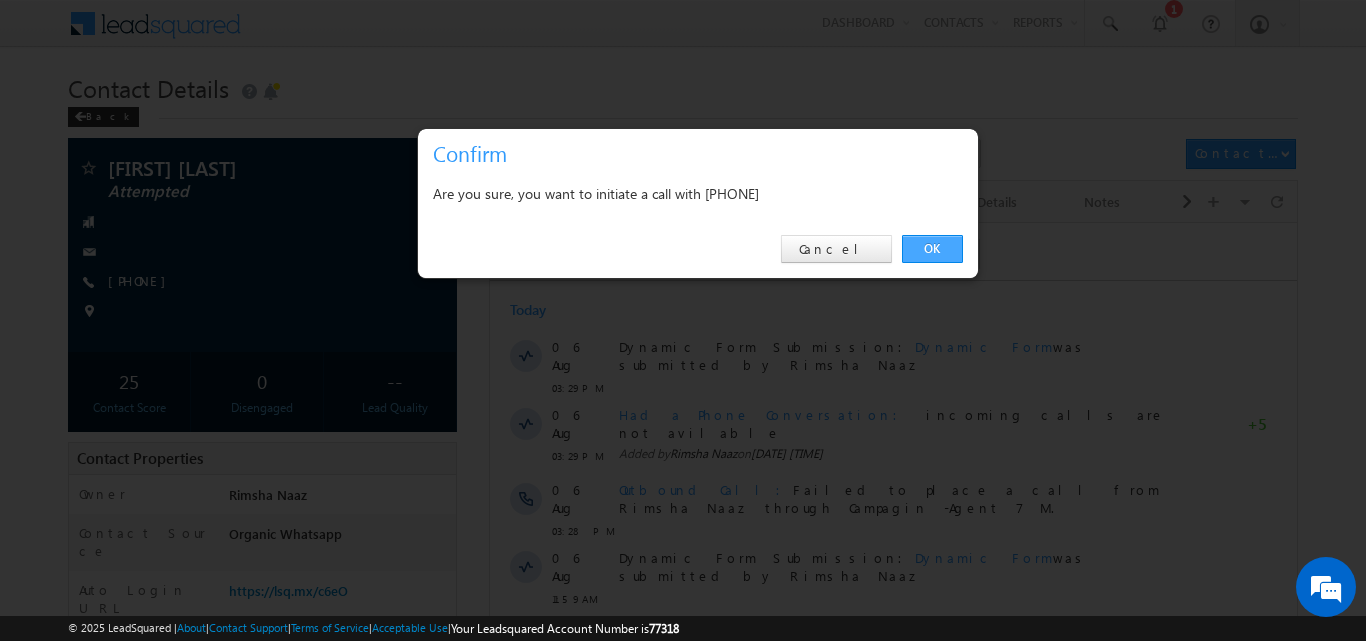 click on "OK" at bounding box center [932, 249] 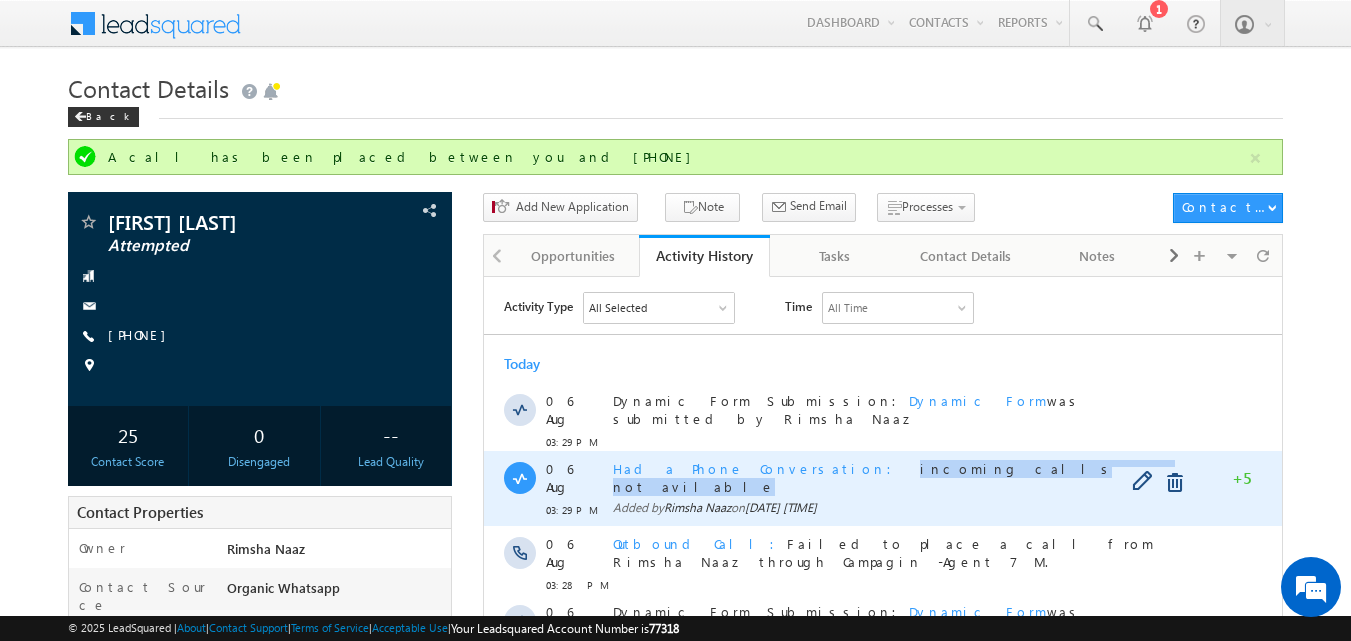 drag, startPoint x: 775, startPoint y: 459, endPoint x: 976, endPoint y: 461, distance: 201.00995 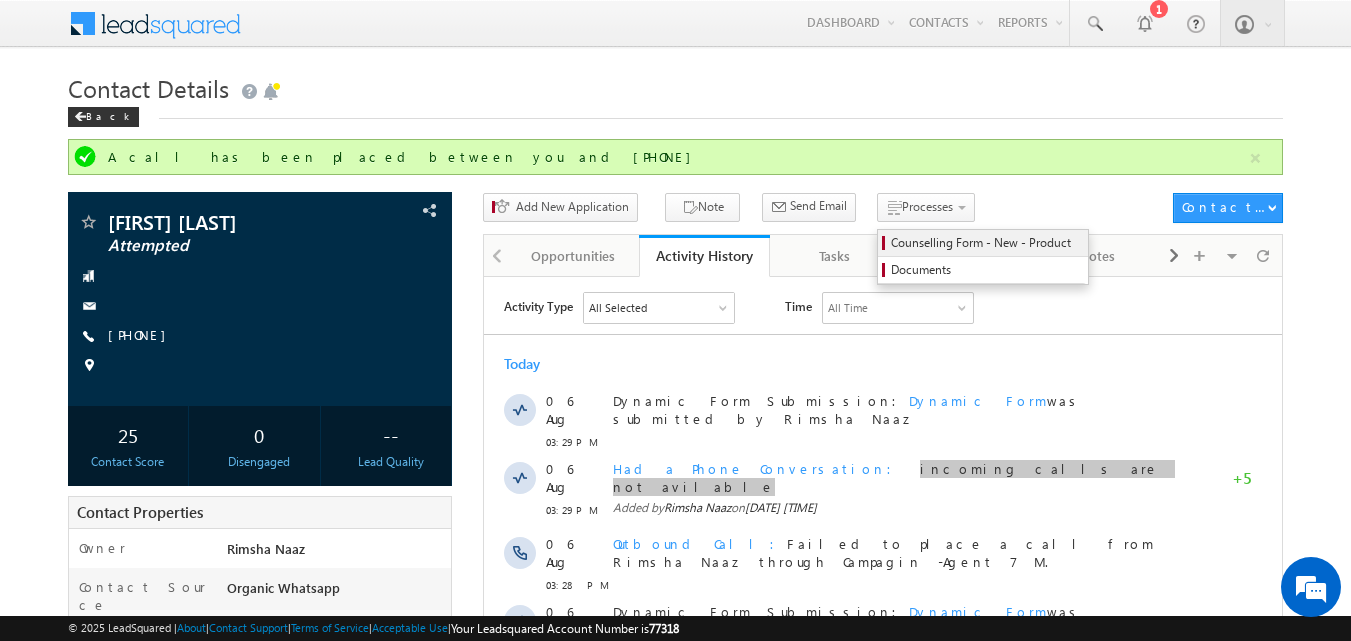 click on "Counselling Form - New - Product" at bounding box center (986, 243) 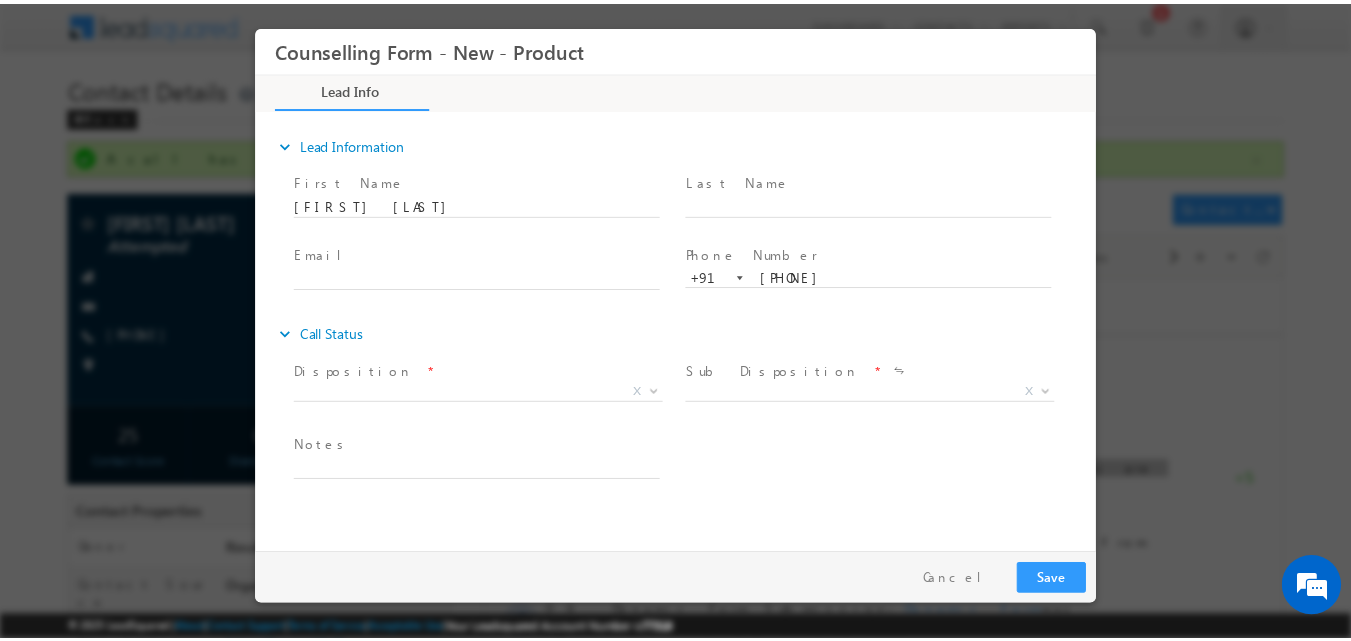 scroll, scrollTop: 0, scrollLeft: 0, axis: both 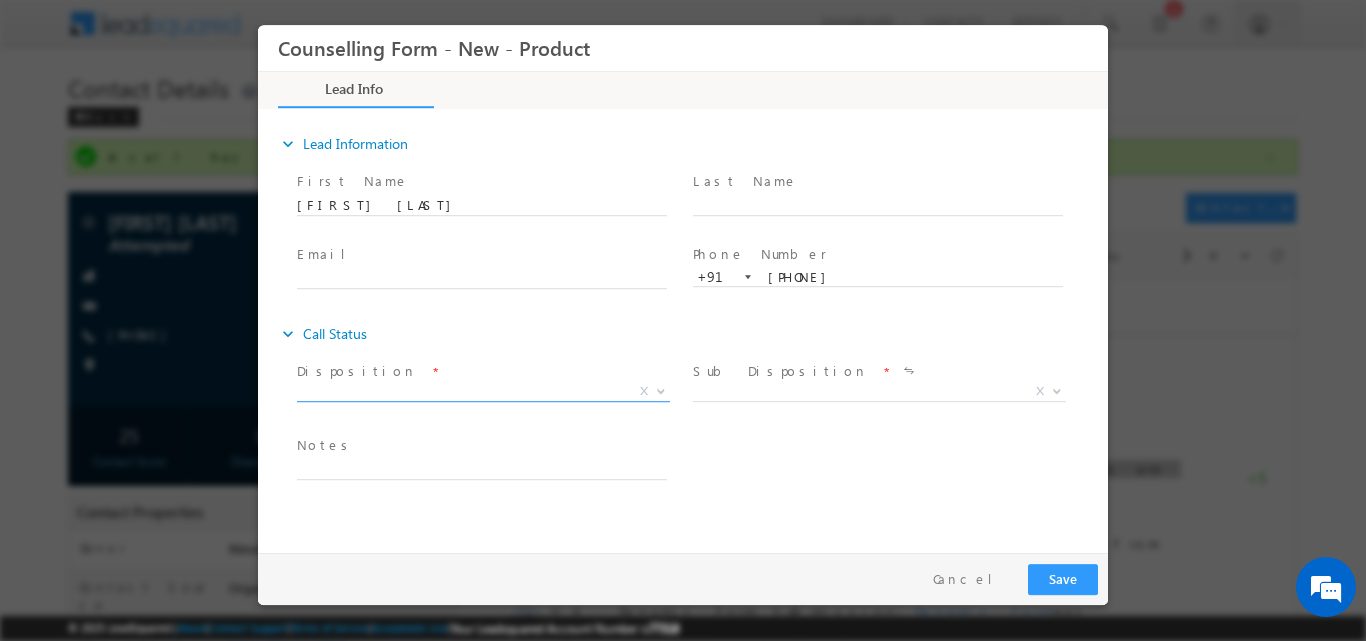 click at bounding box center [659, 390] 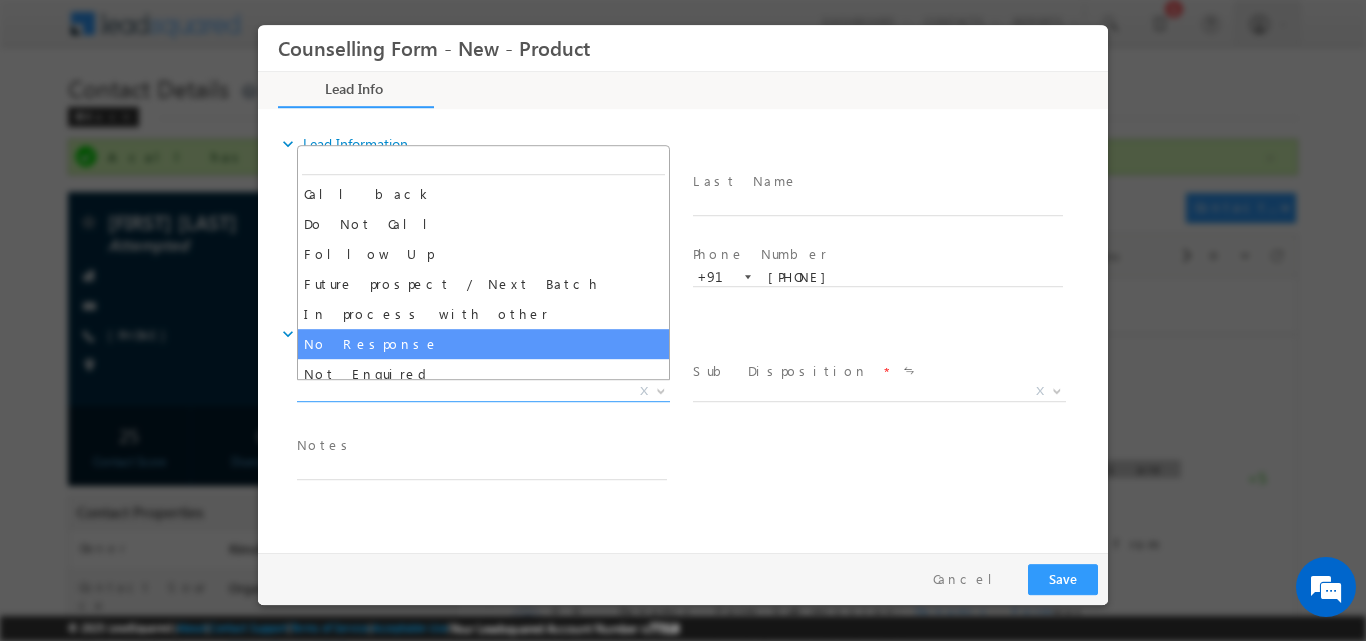 drag, startPoint x: 503, startPoint y: 357, endPoint x: 503, endPoint y: 344, distance: 13 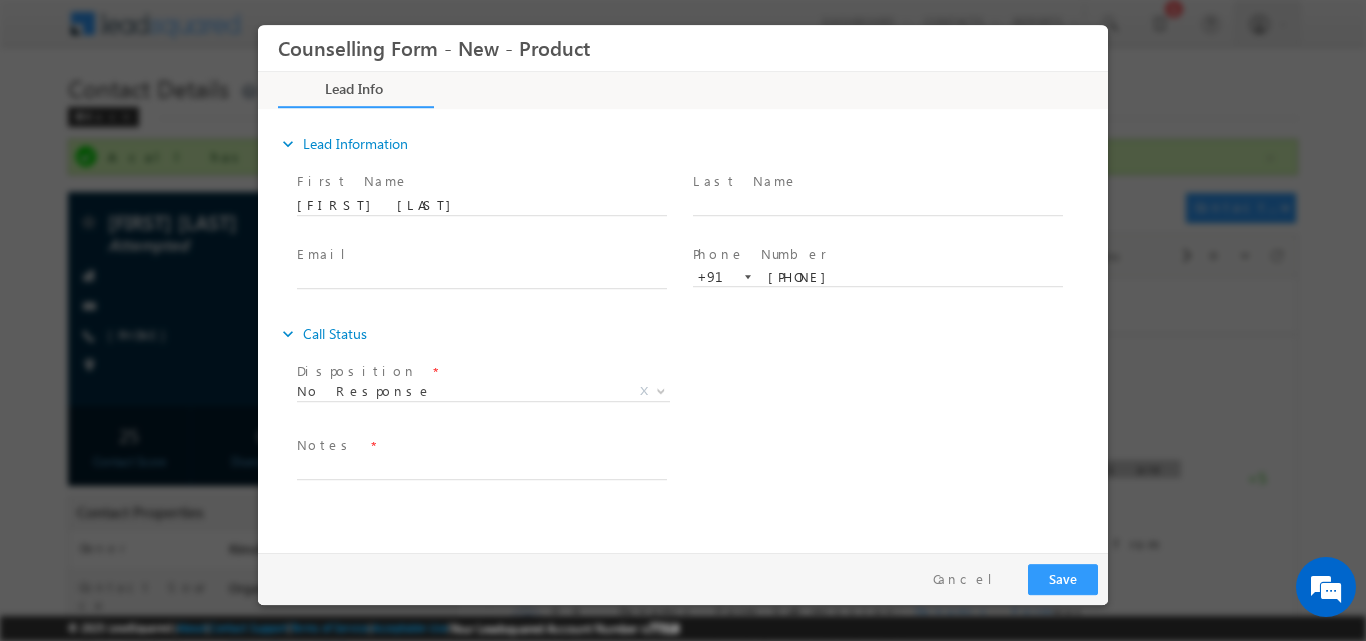 click on "expand_more Call Status" at bounding box center [693, 333] 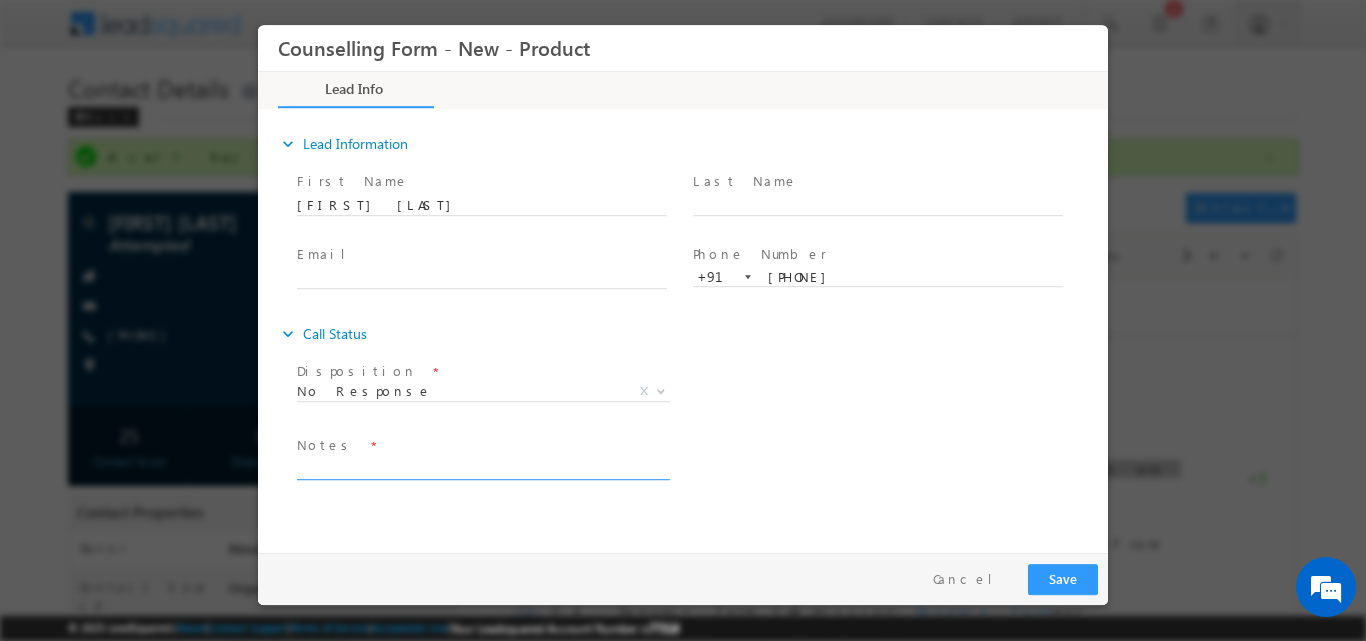 click at bounding box center [482, 467] 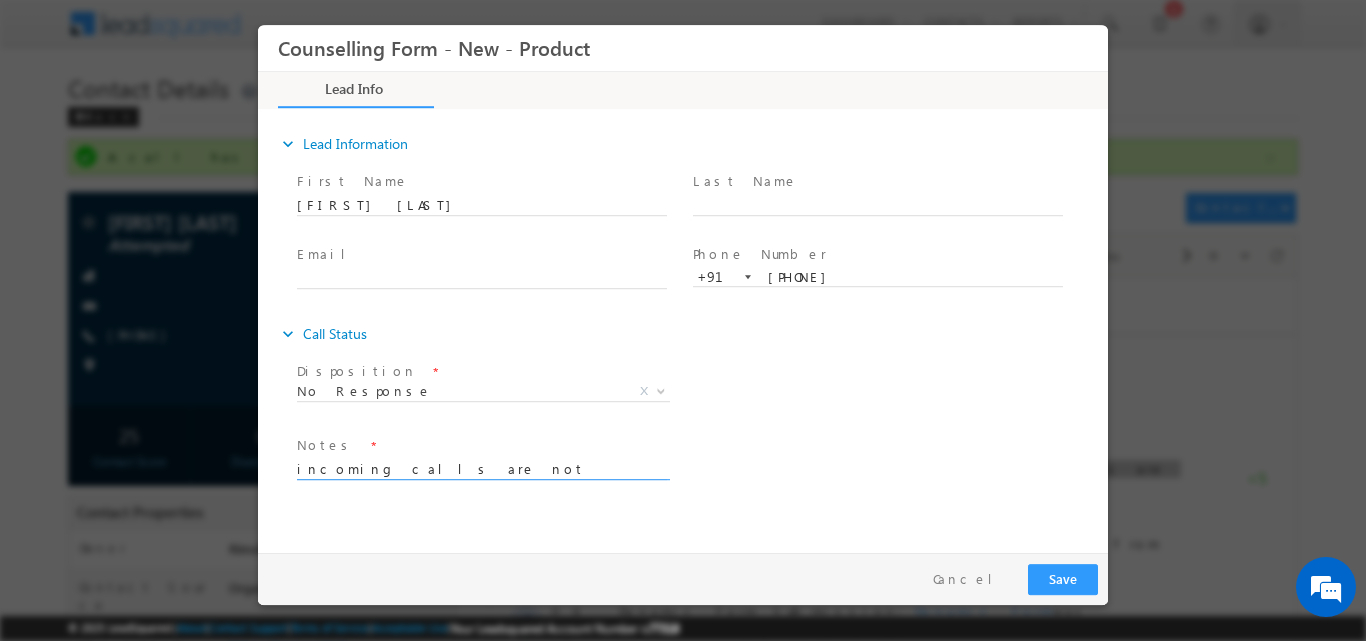 type on "incoming calls are not available" 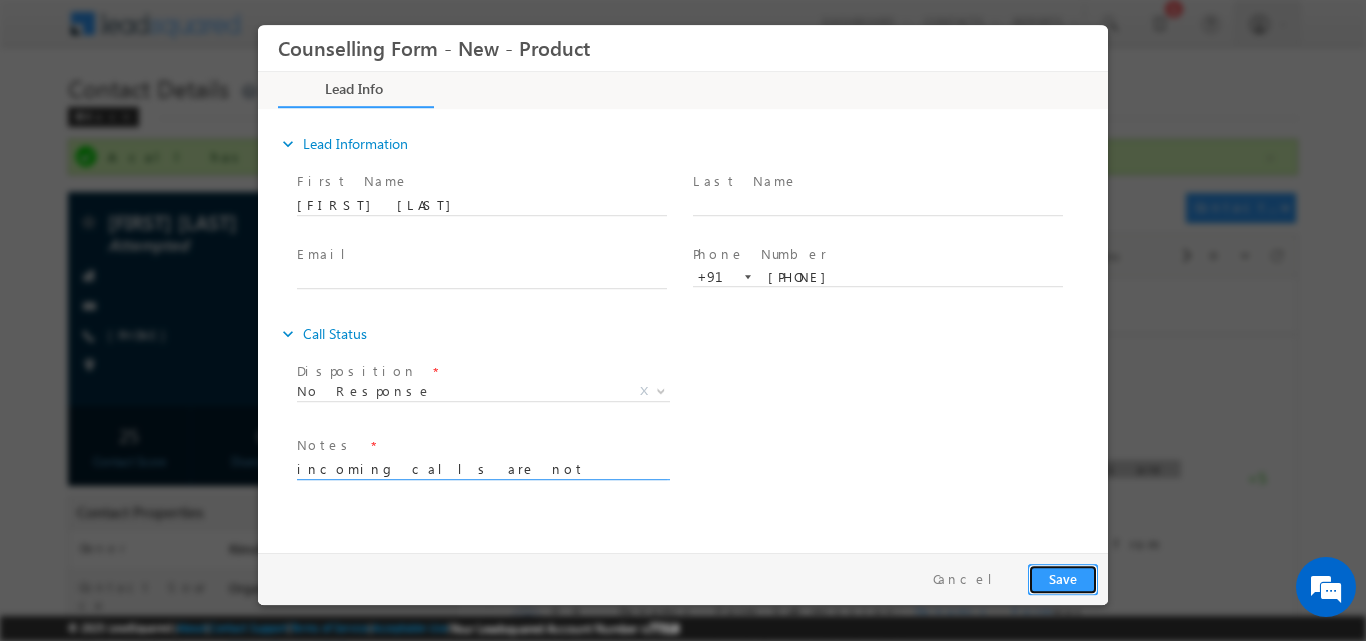 click on "Save" at bounding box center (1063, 578) 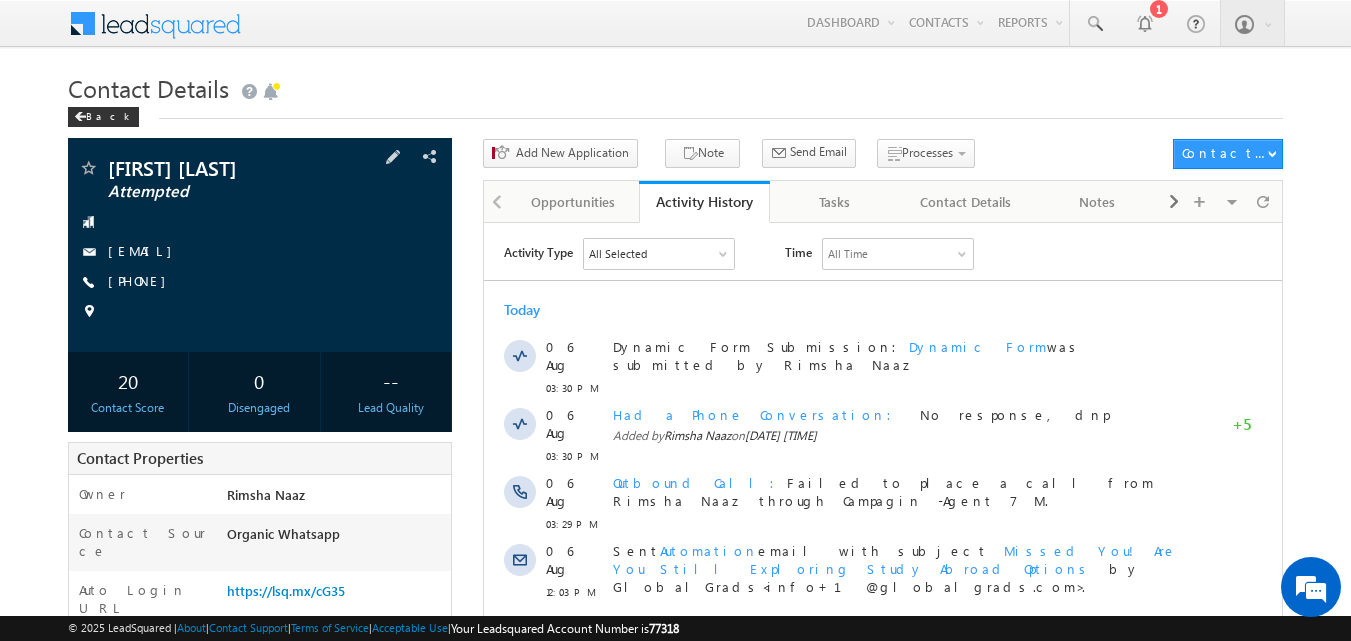 scroll, scrollTop: 0, scrollLeft: 0, axis: both 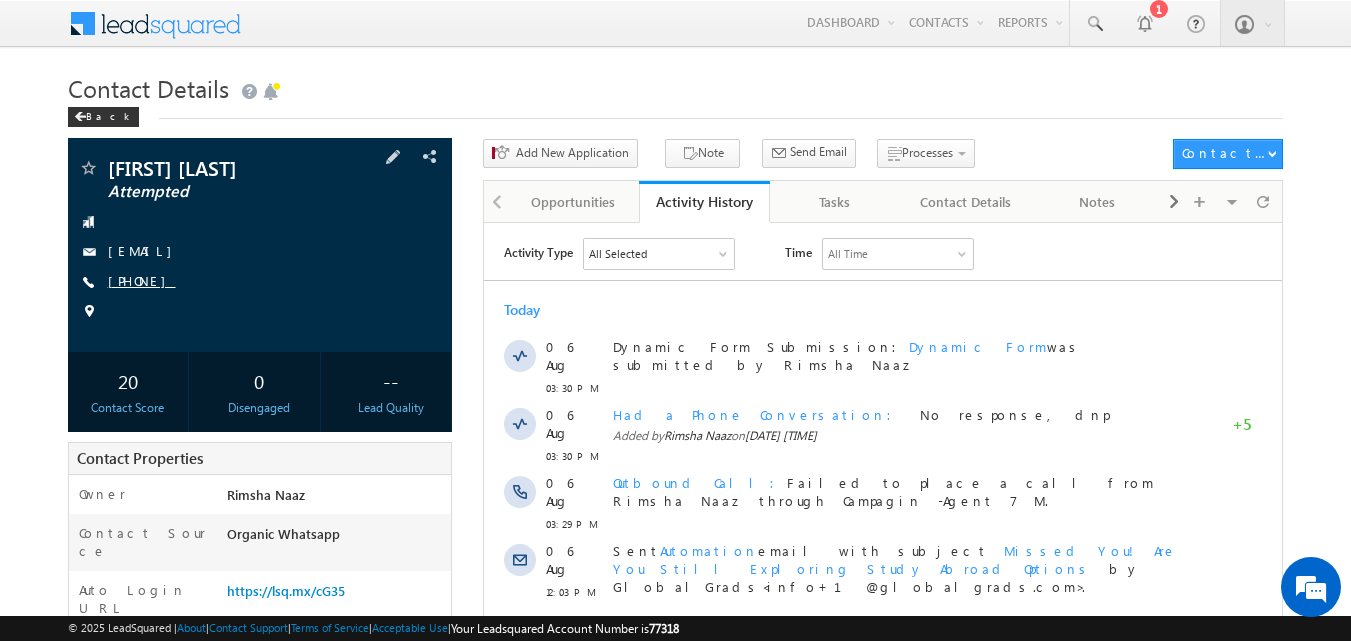 click on "[PHONE]" at bounding box center (142, 280) 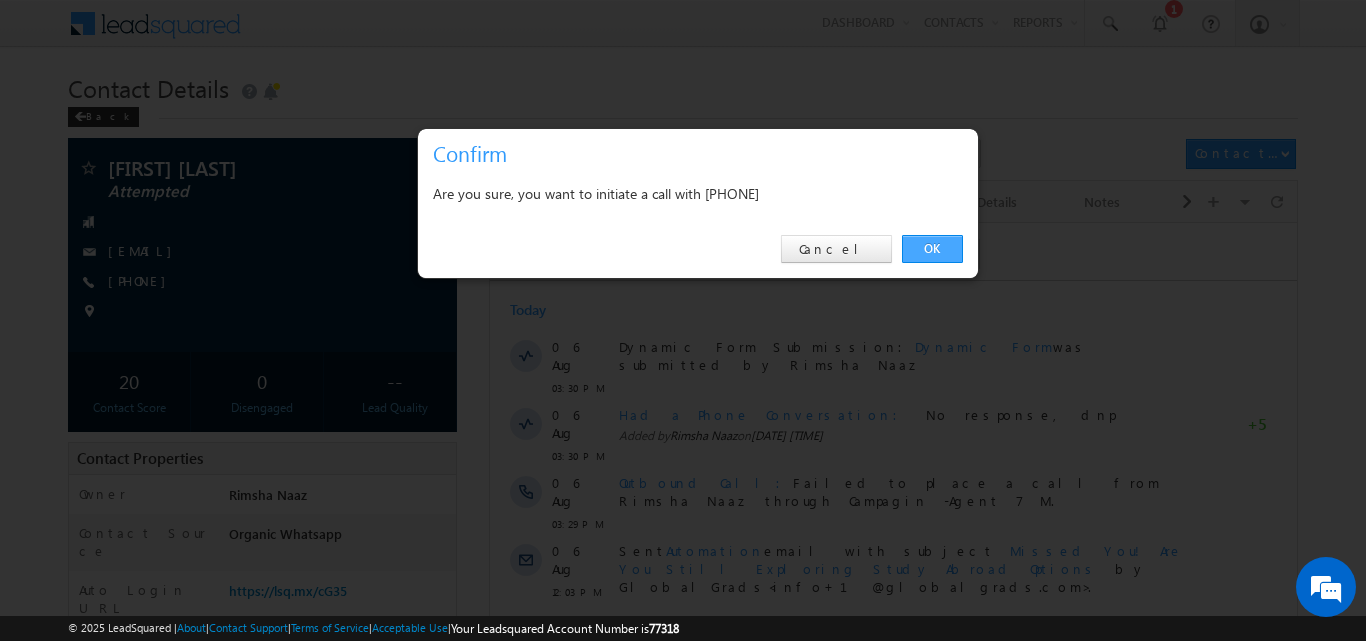 click on "OK" at bounding box center (932, 249) 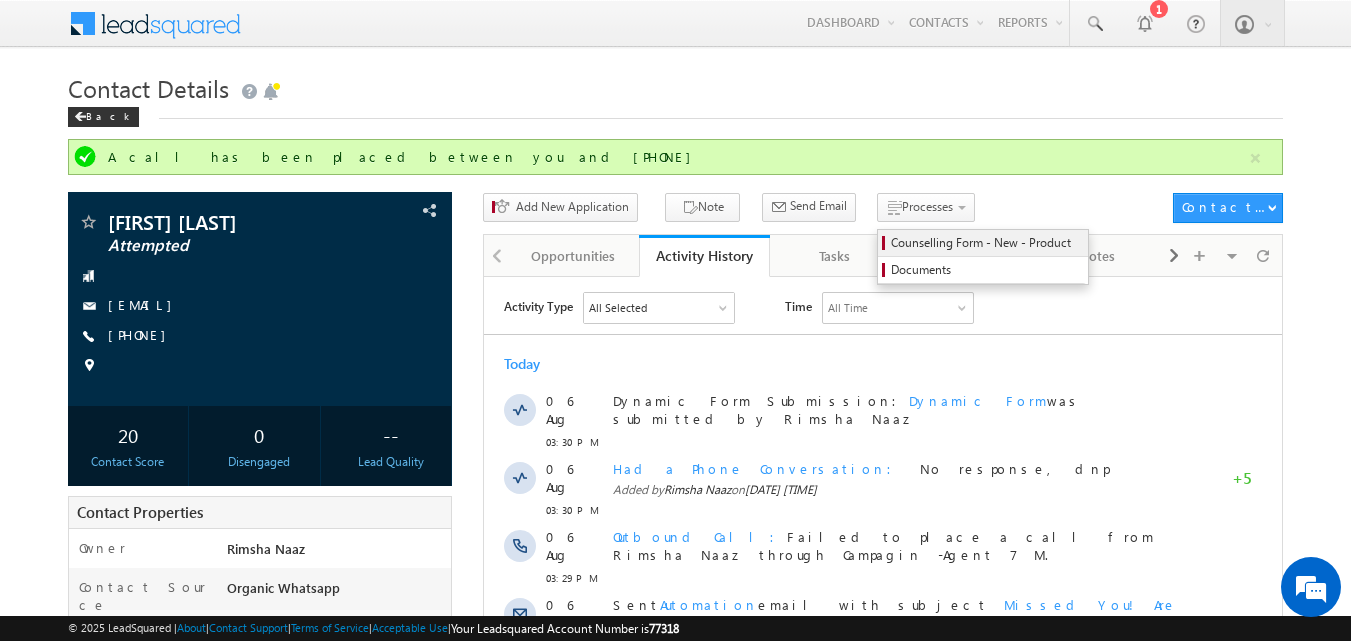 click on "Counselling Form - New - Product" at bounding box center [986, 243] 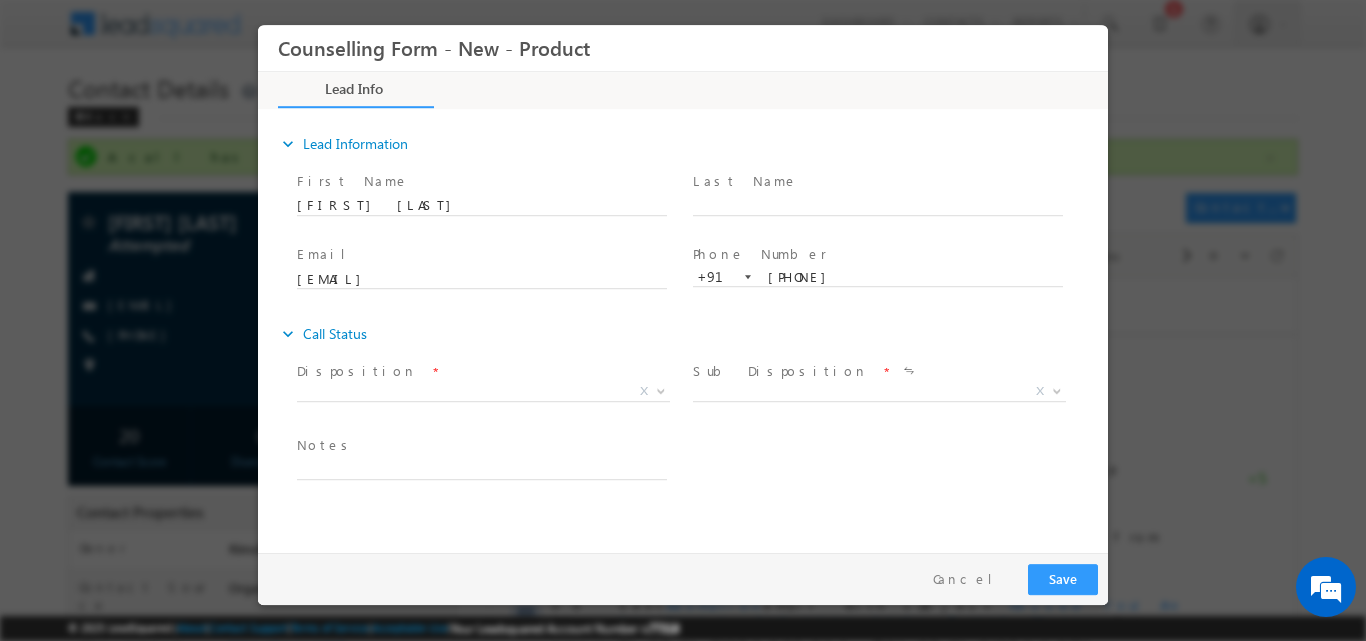 scroll, scrollTop: 0, scrollLeft: 0, axis: both 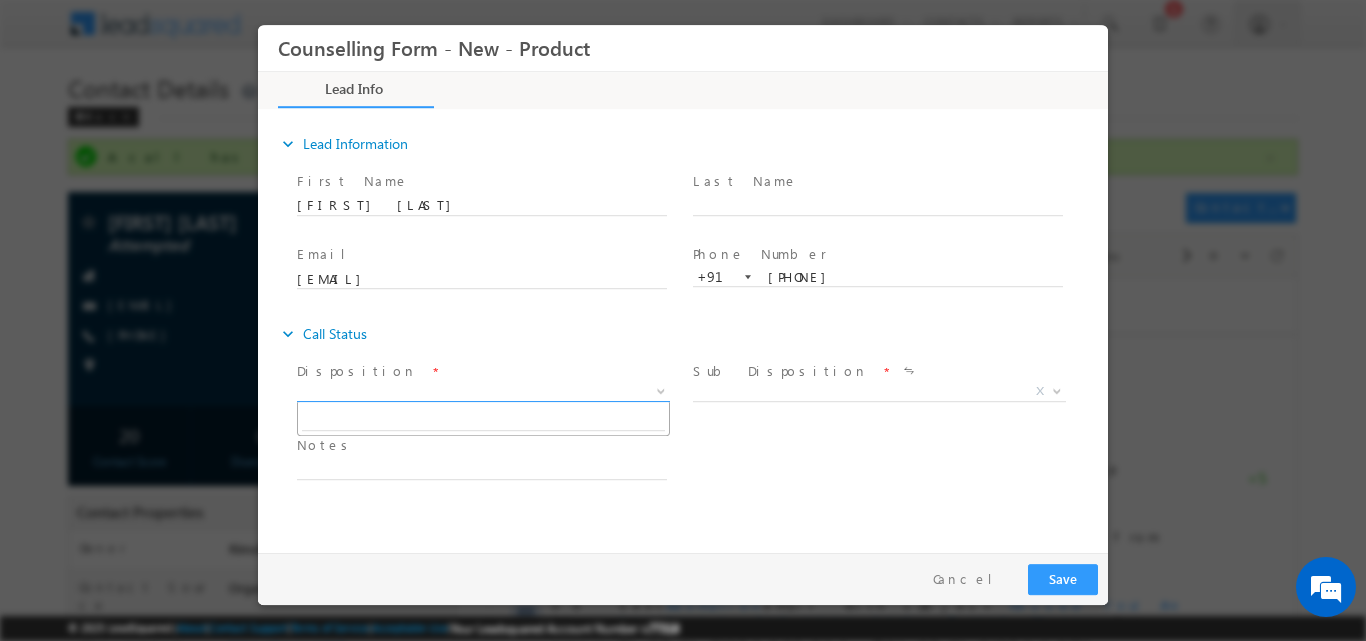 click at bounding box center (659, 390) 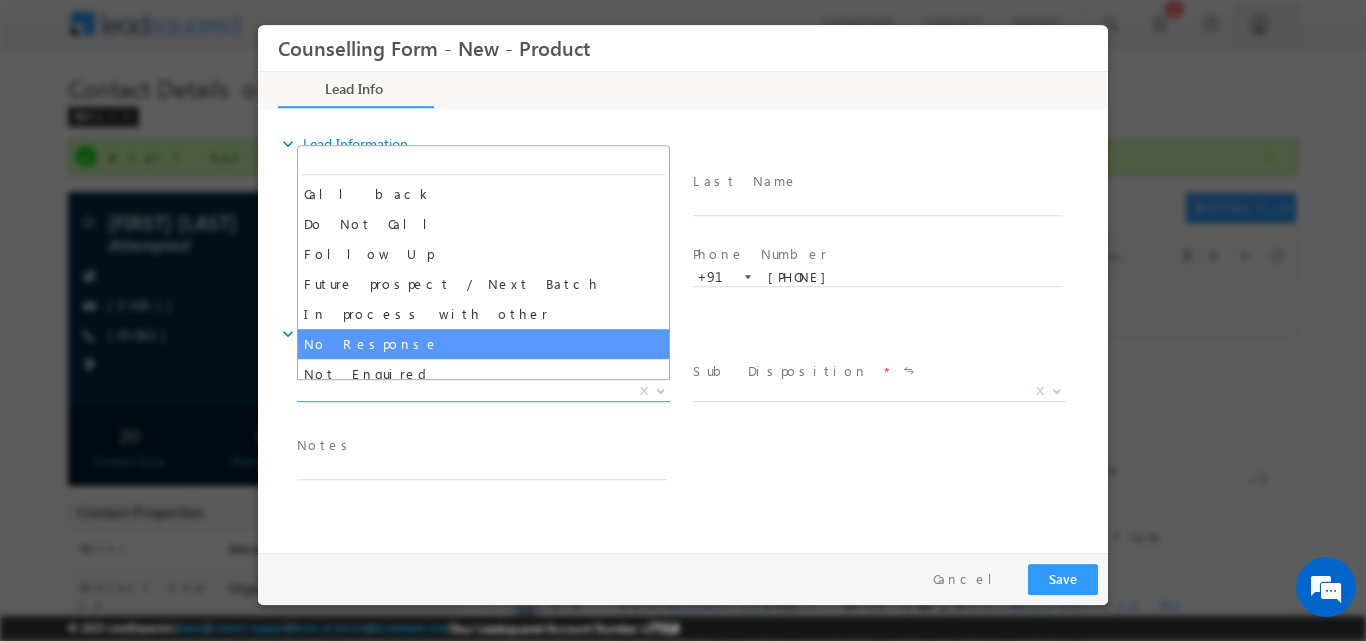 select on "No Response" 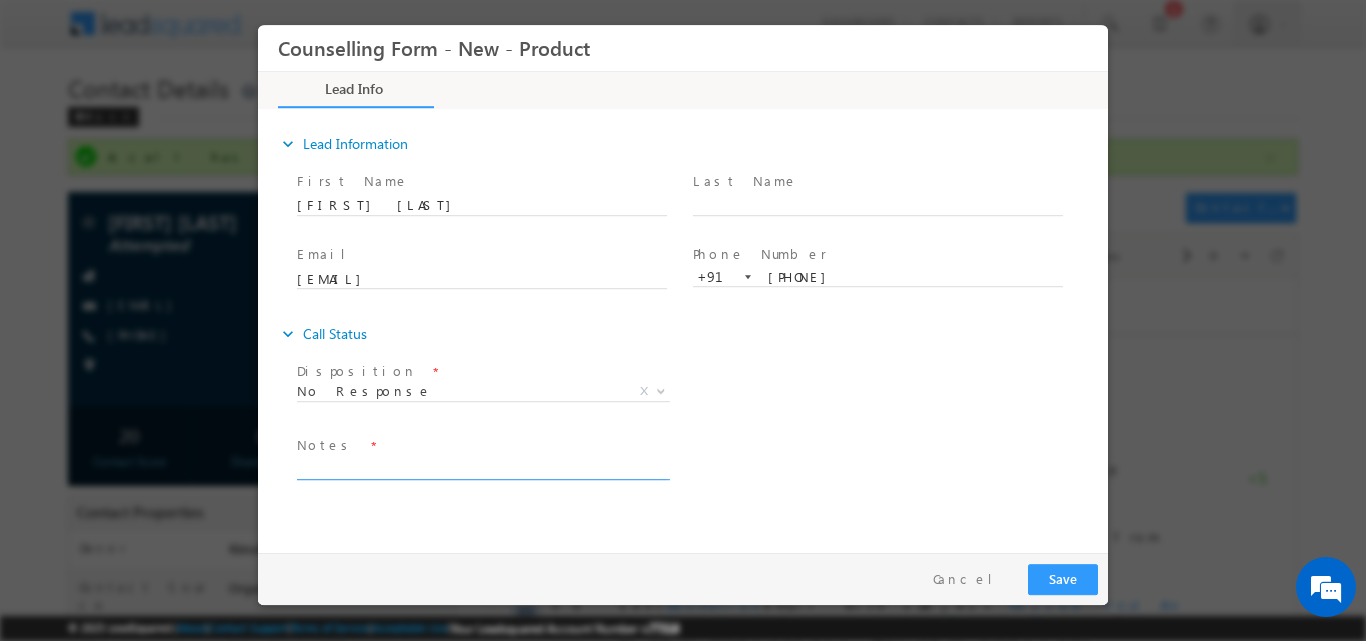 click at bounding box center (482, 467) 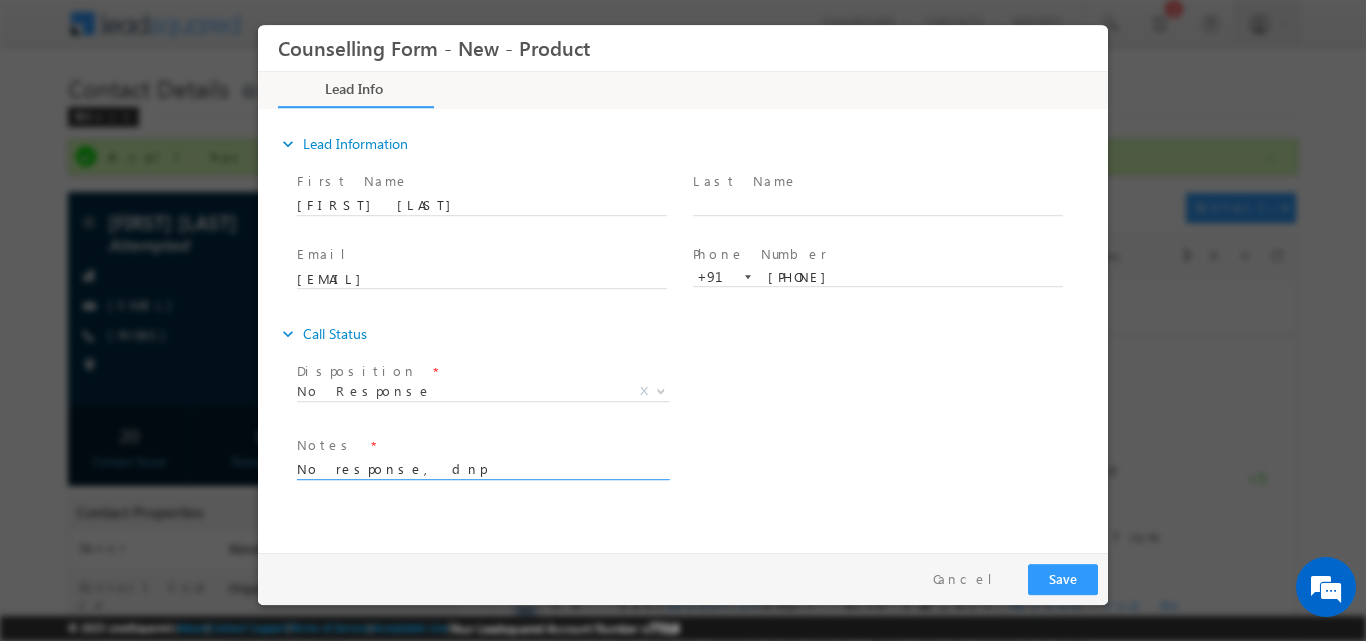 type on "No response, dnp" 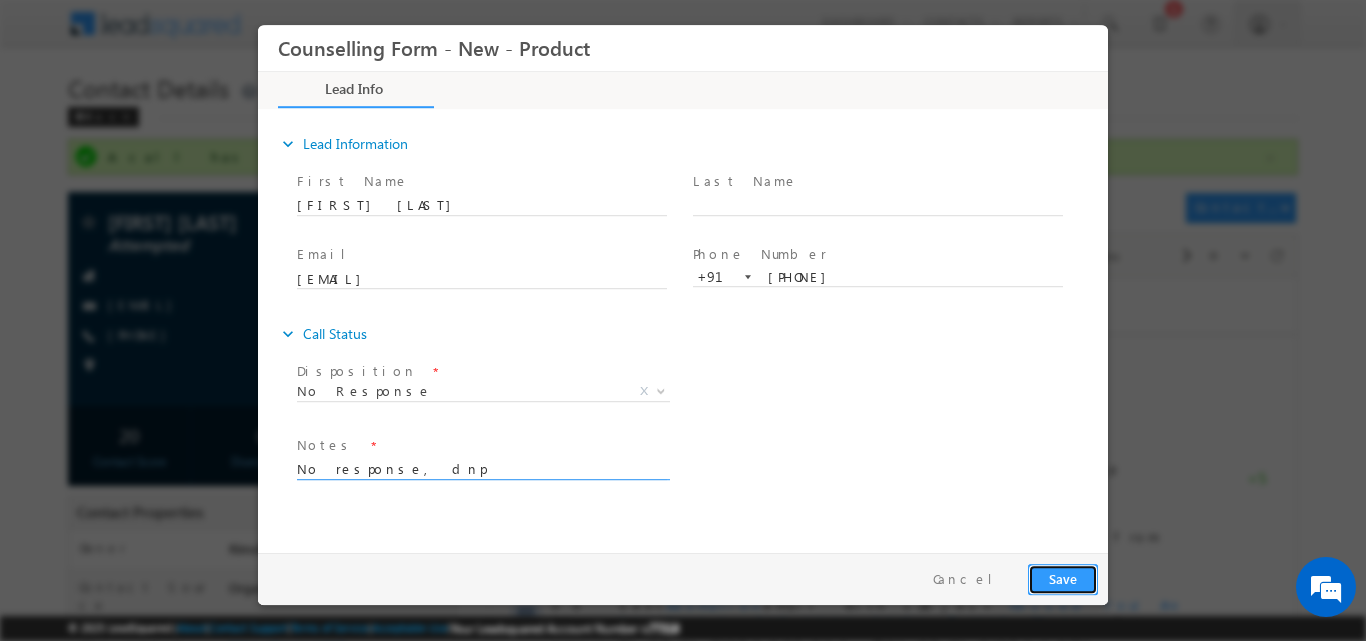 click on "Save" at bounding box center (1063, 578) 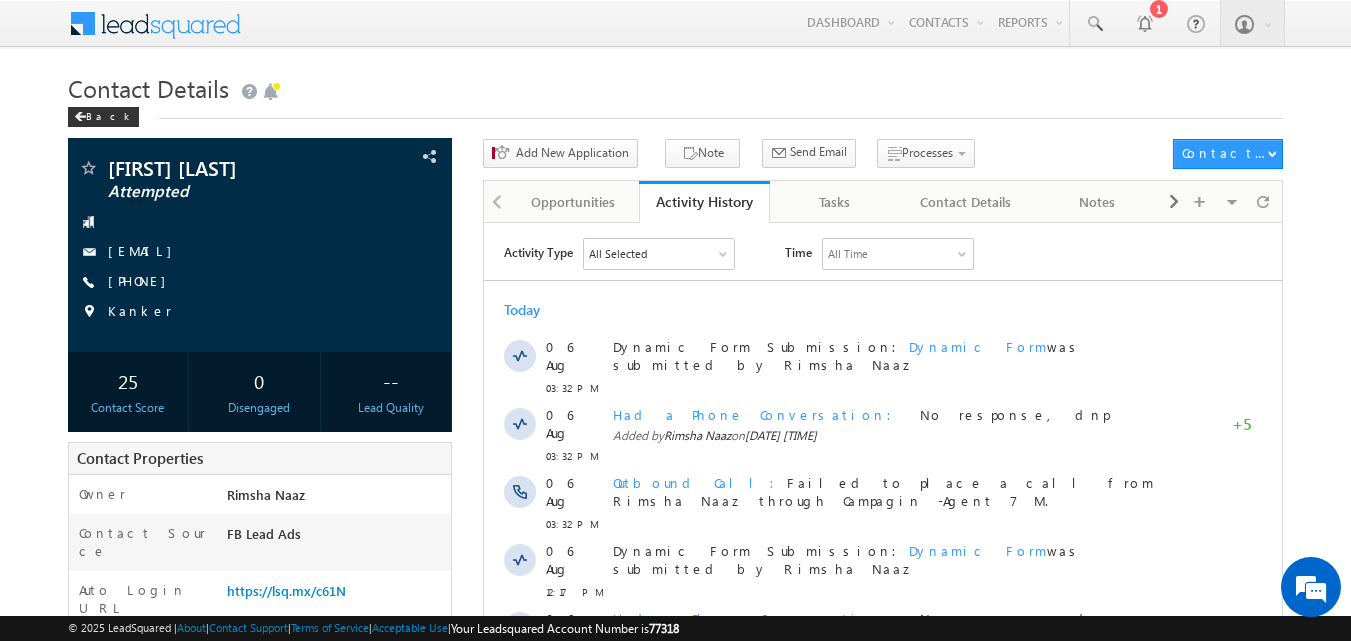 scroll, scrollTop: 0, scrollLeft: 0, axis: both 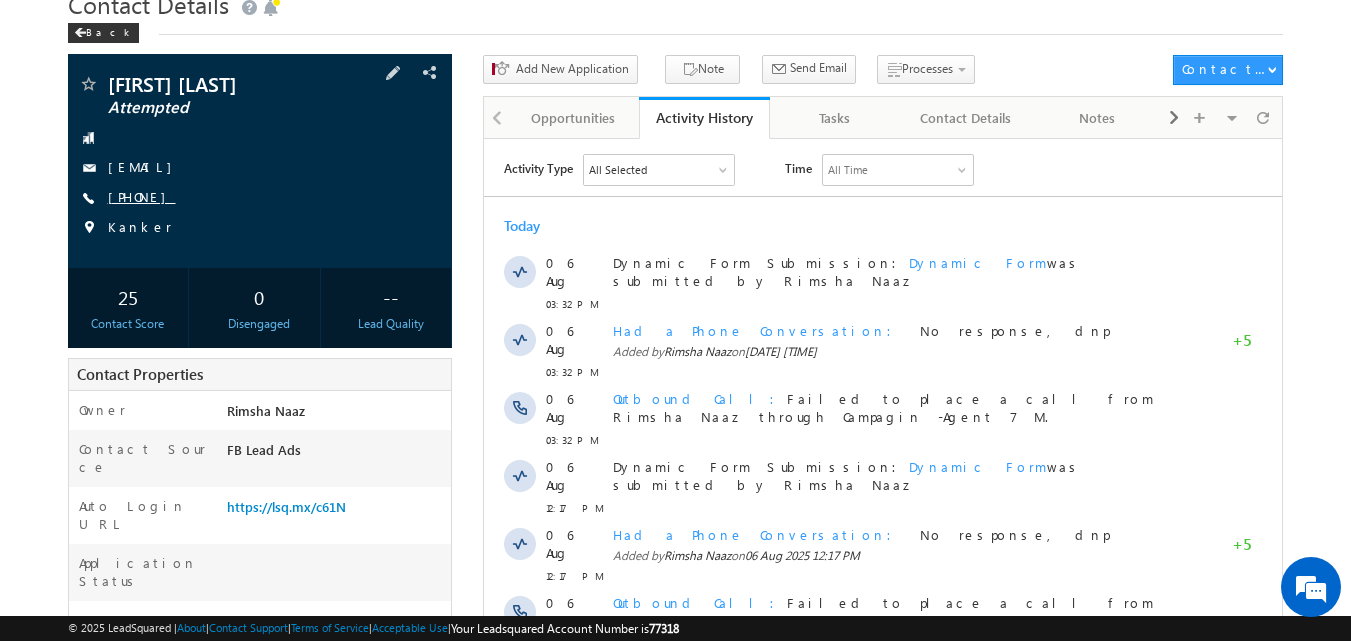 click on "[PHONE]" at bounding box center (142, 196) 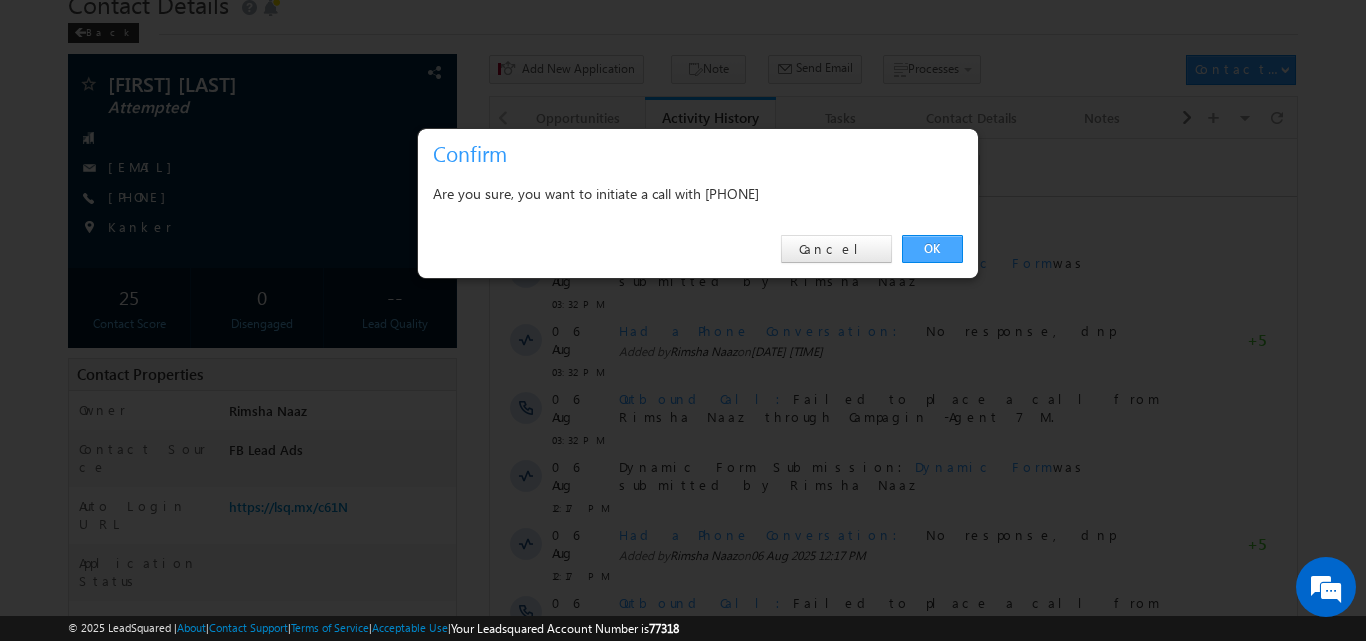 click on "OK" at bounding box center [932, 249] 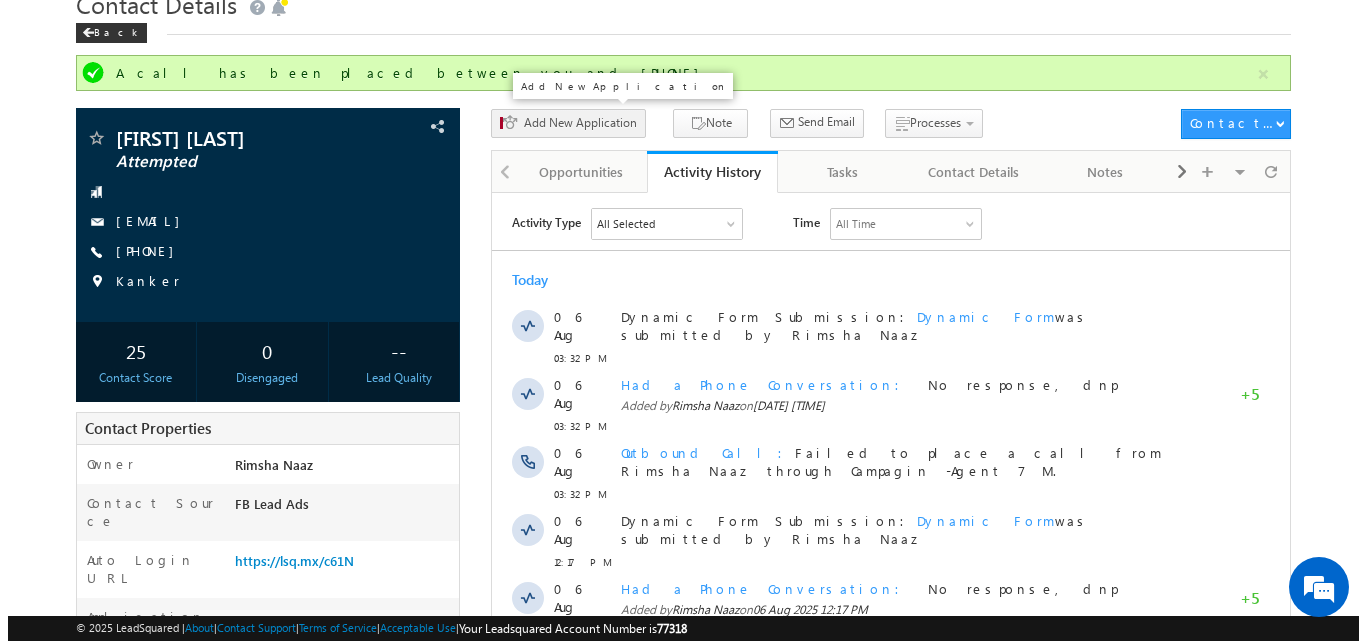 scroll, scrollTop: 0, scrollLeft: 0, axis: both 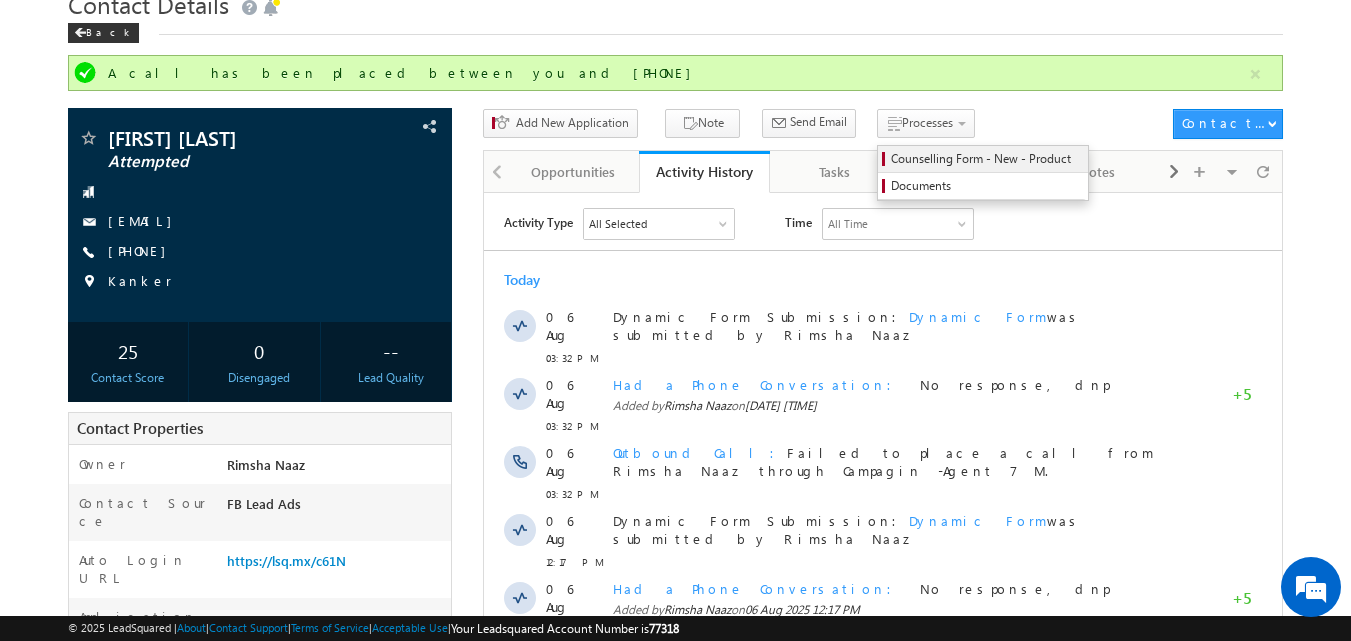 click on "Counselling Form - New - Product" at bounding box center [983, 159] 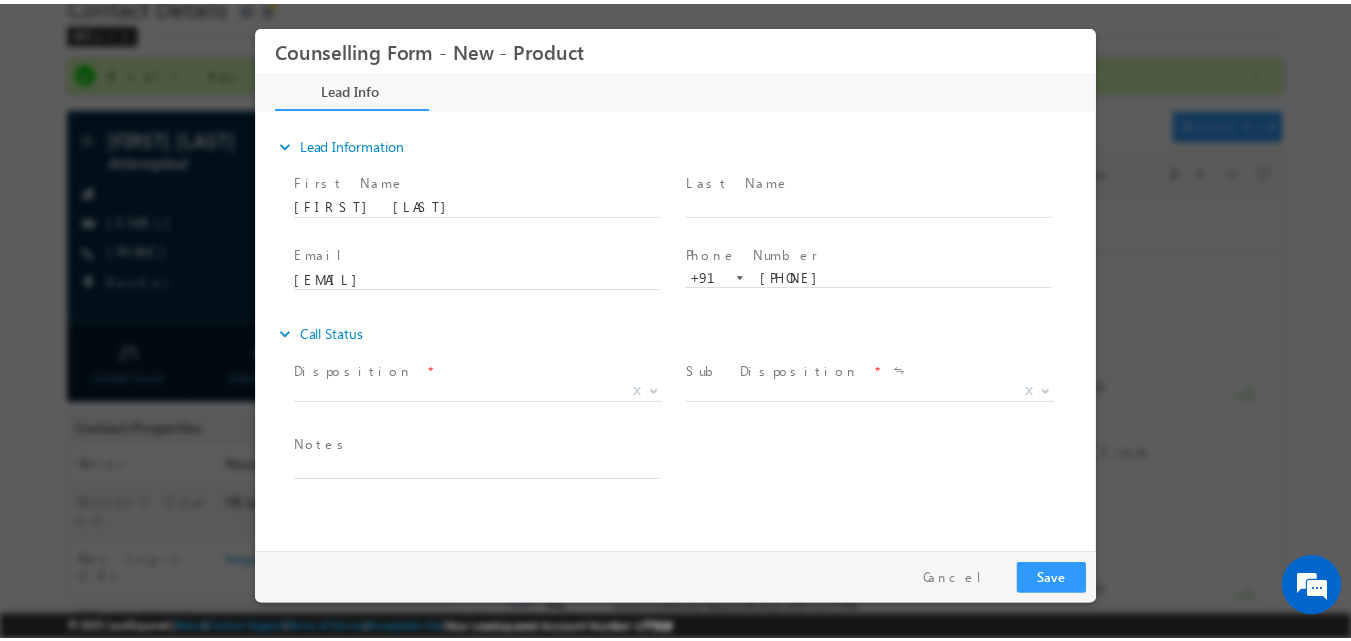 scroll, scrollTop: 0, scrollLeft: 0, axis: both 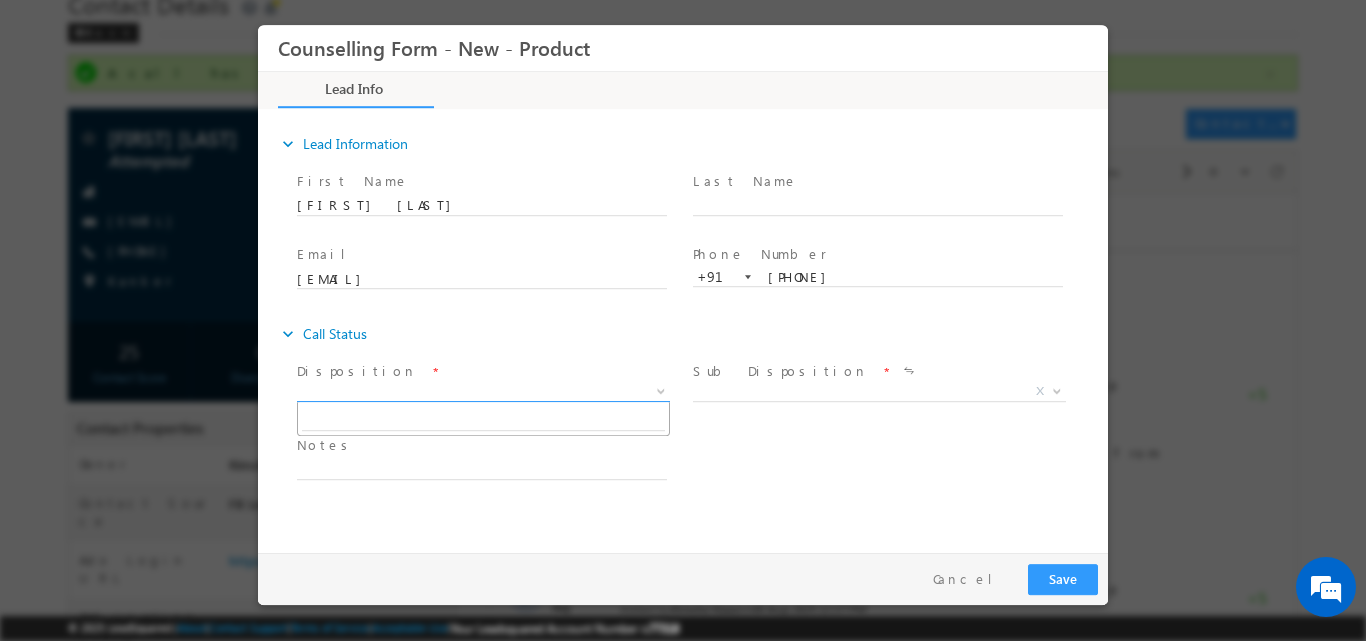 click at bounding box center (661, 389) 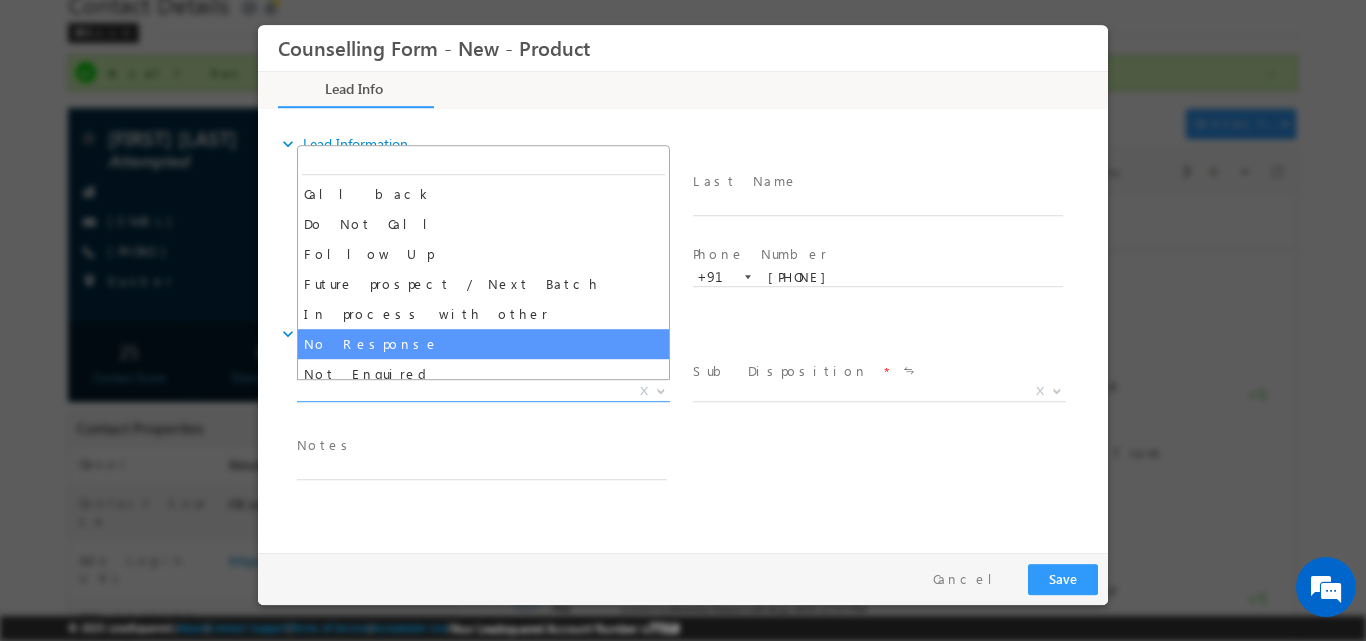 select on "No Response" 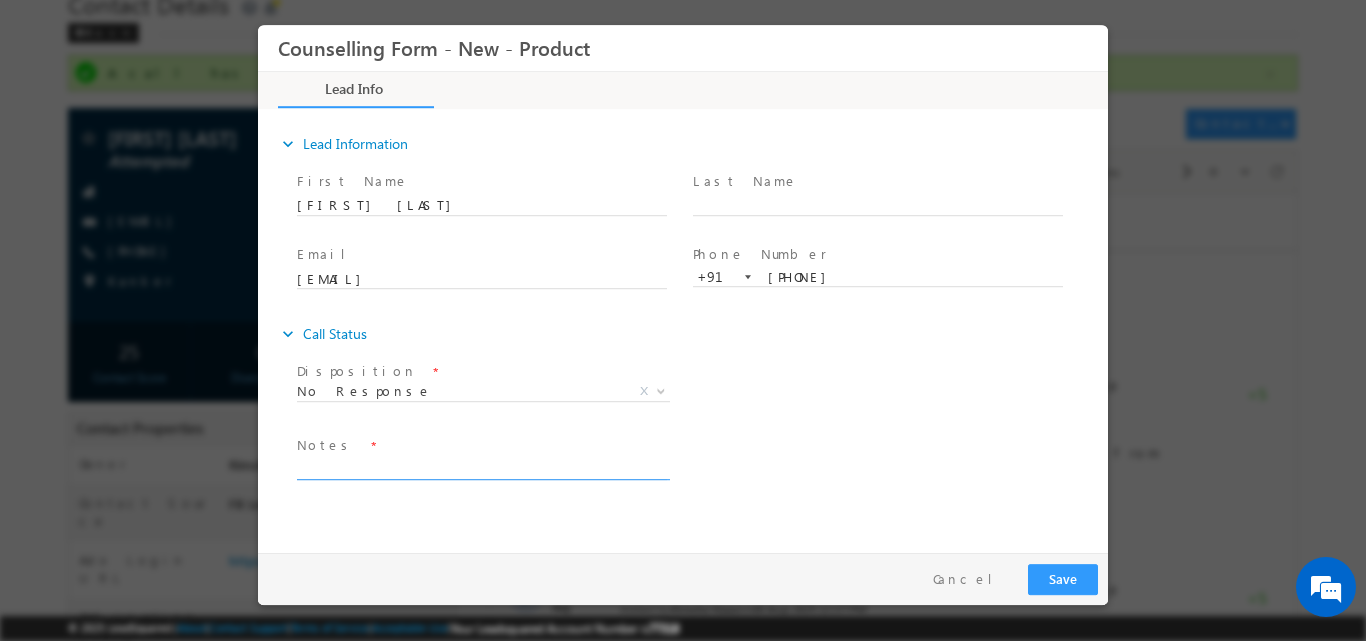 click at bounding box center (482, 467) 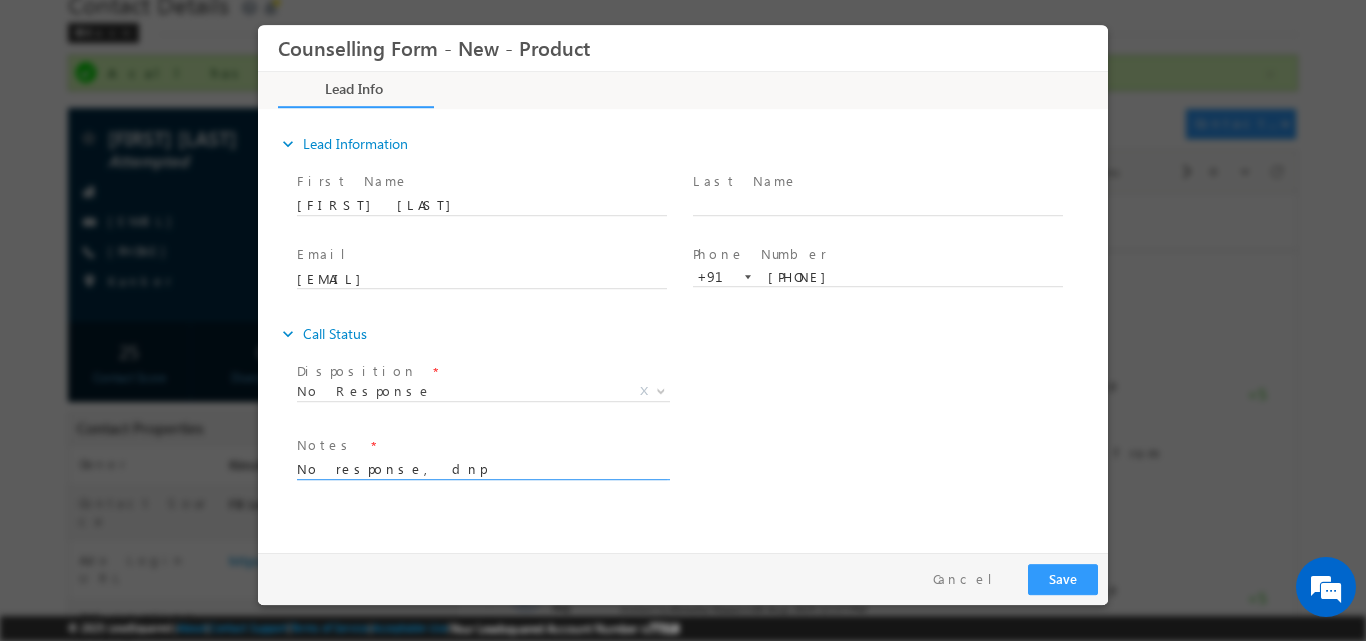 type on "No response, dnp" 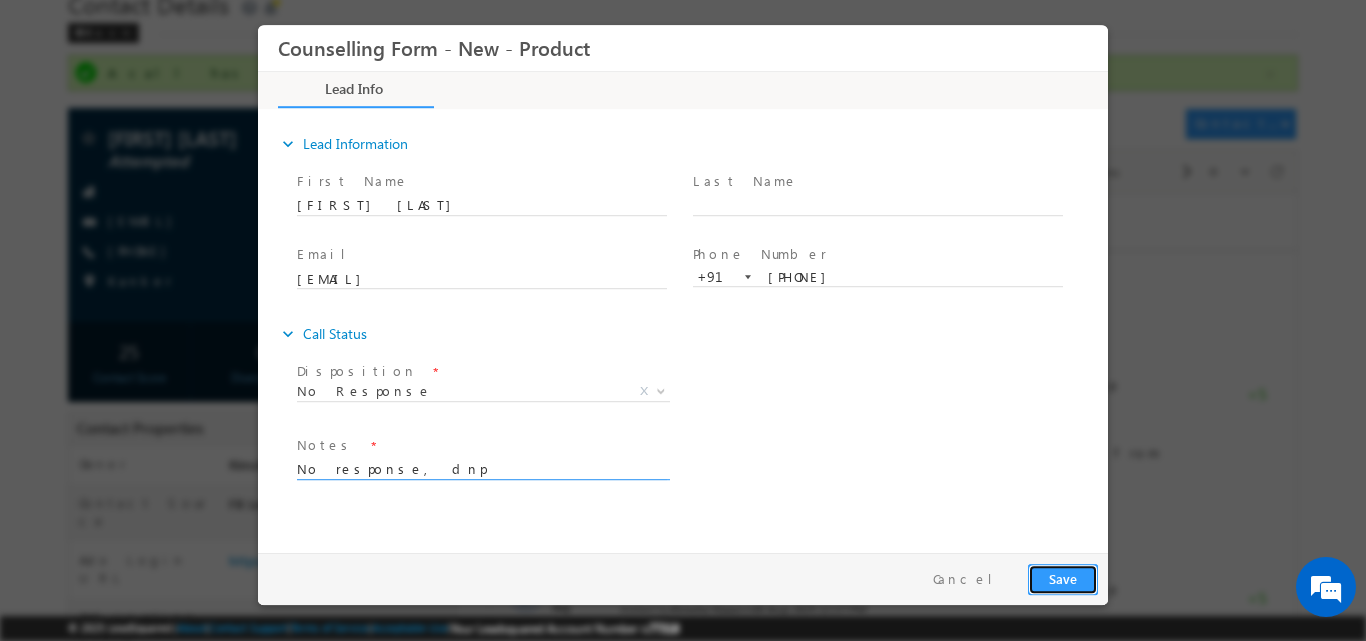 click on "Save" at bounding box center [1063, 578] 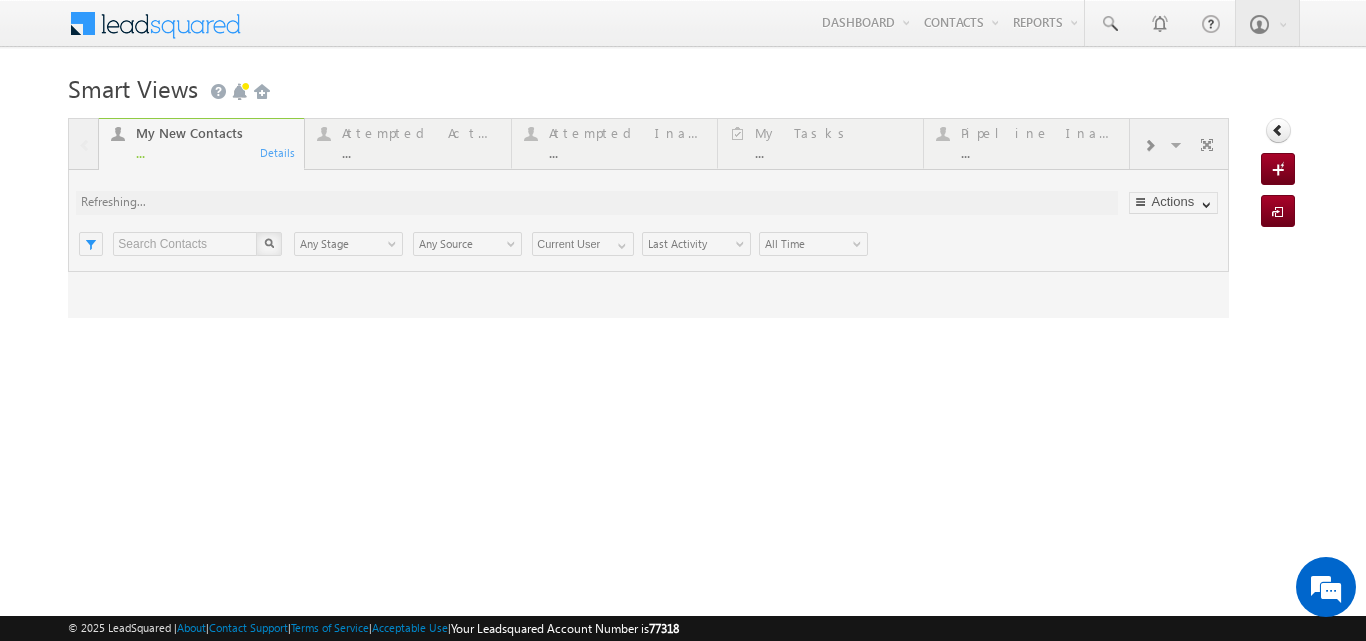 scroll, scrollTop: 0, scrollLeft: 0, axis: both 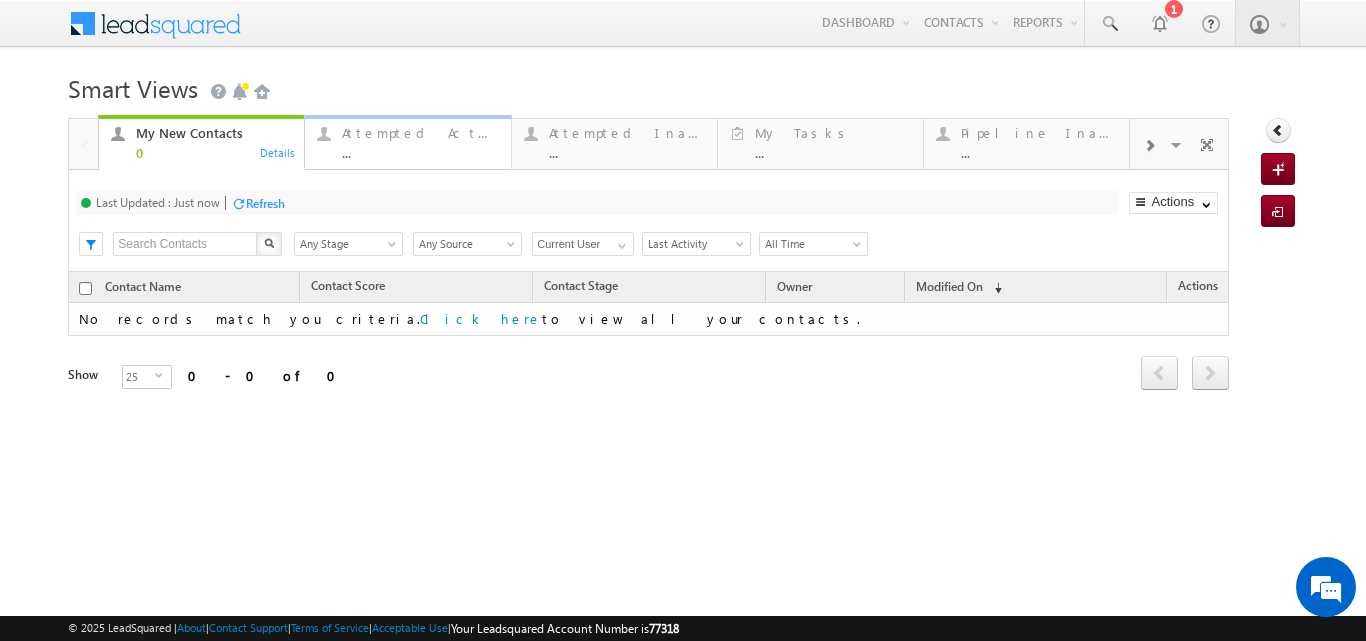 click on "Attempted Active" at bounding box center [420, 133] 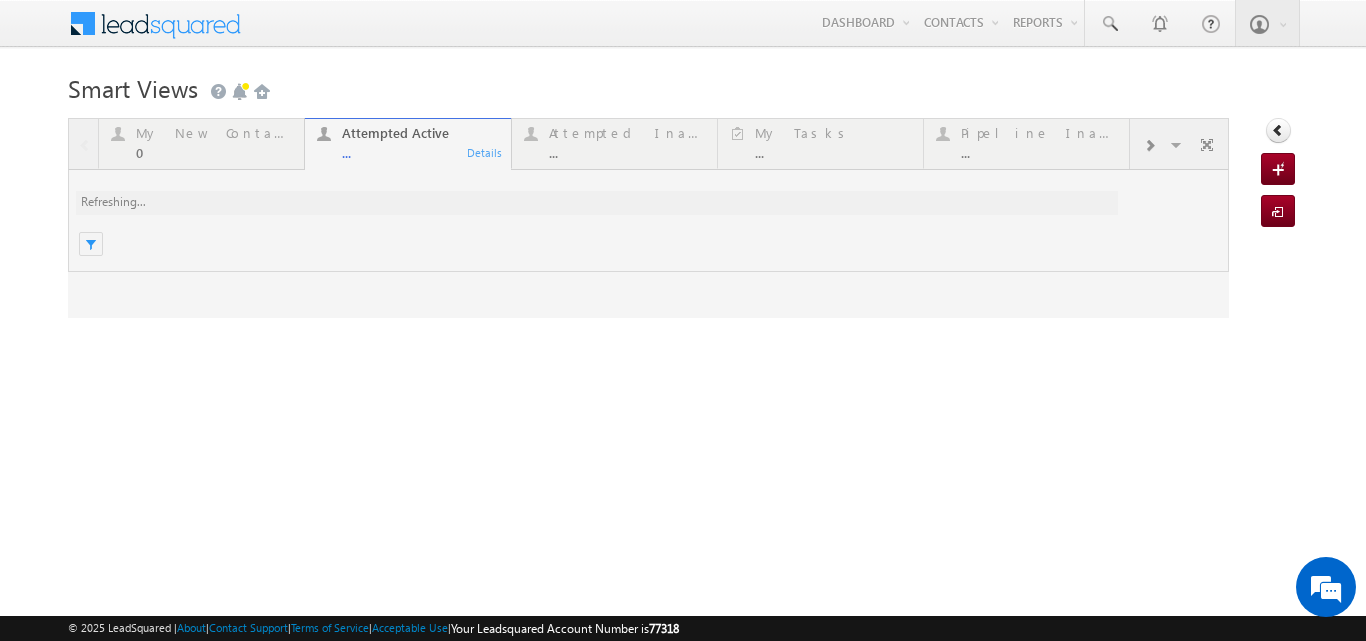 scroll, scrollTop: 0, scrollLeft: 0, axis: both 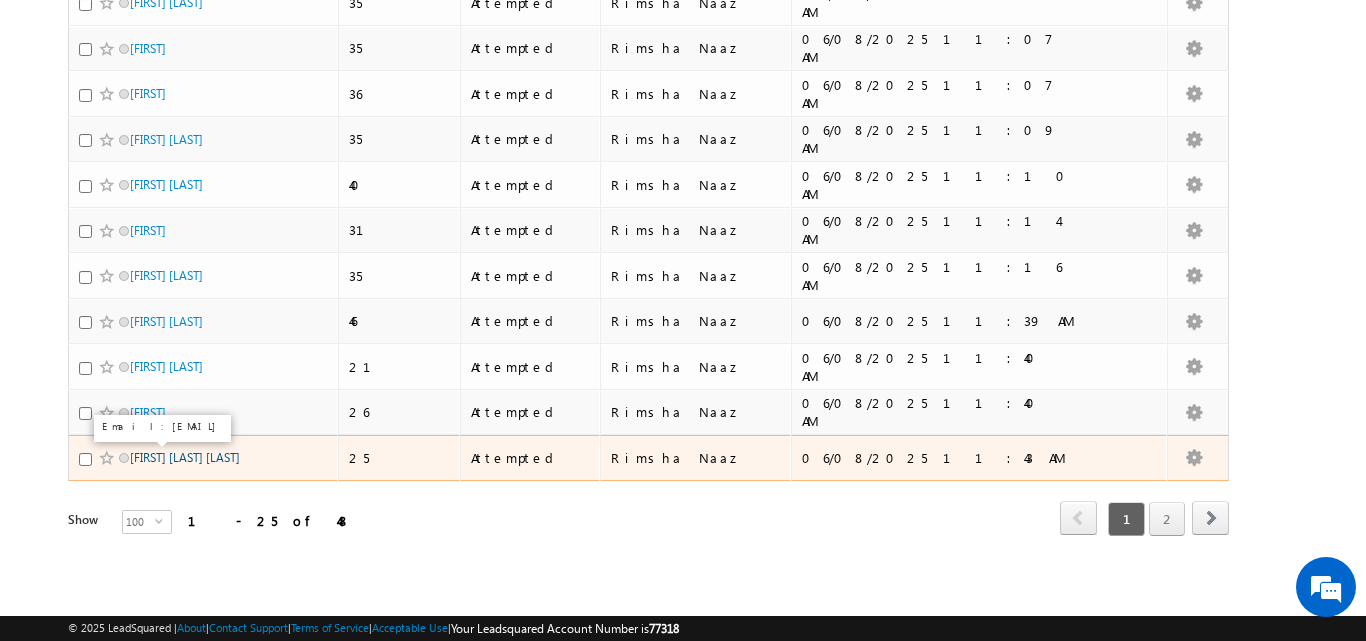 click on "[FIRST] [MIDDLE] [LAST]" at bounding box center [185, 457] 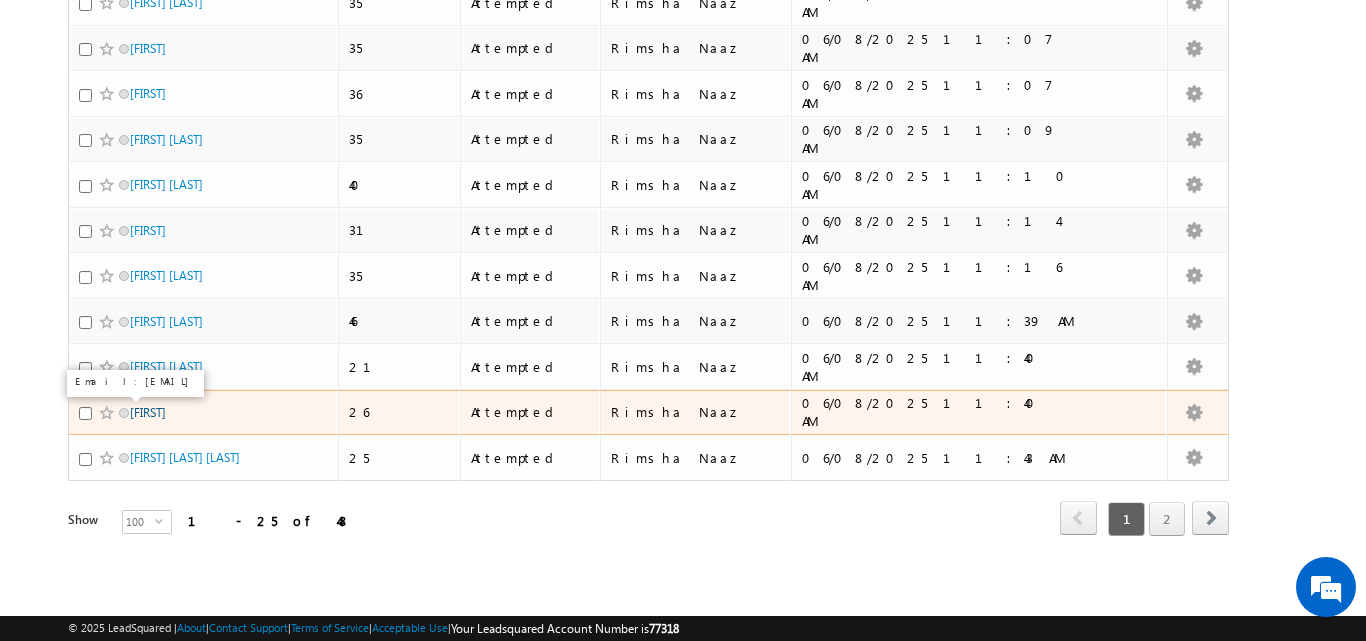 click on "Ishvinder" at bounding box center (148, 412) 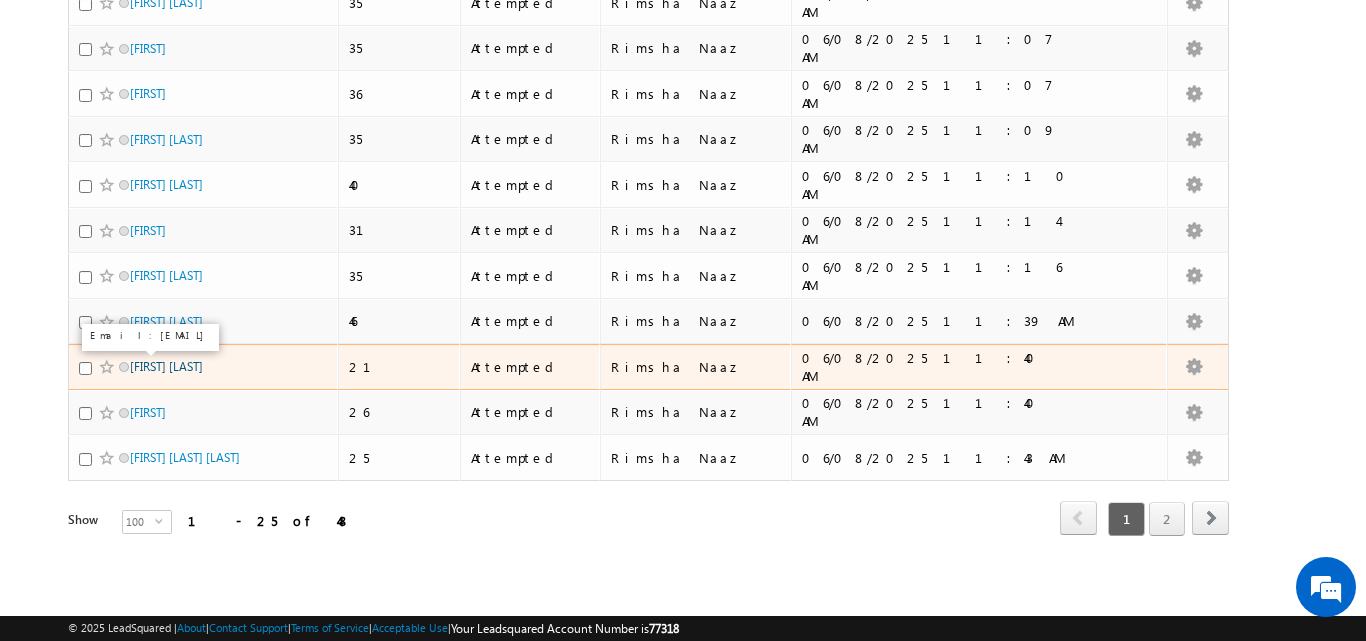 click on "Vishwa laheri" at bounding box center [166, 366] 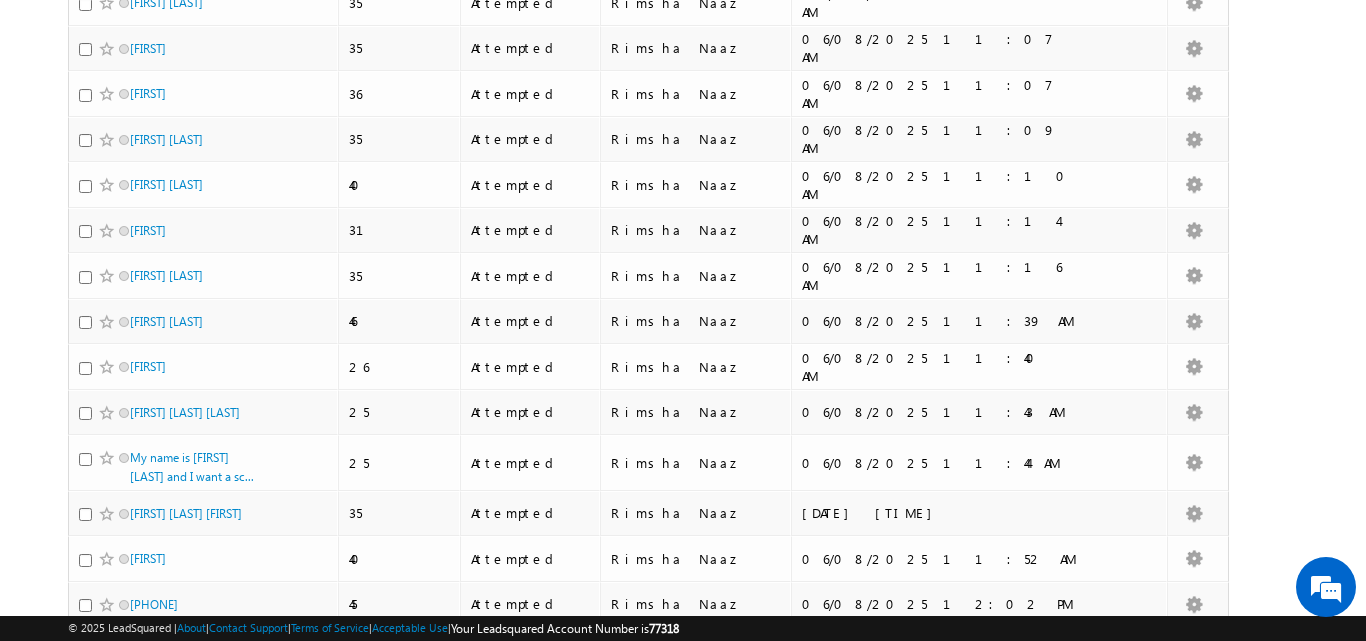 scroll, scrollTop: 0, scrollLeft: 0, axis: both 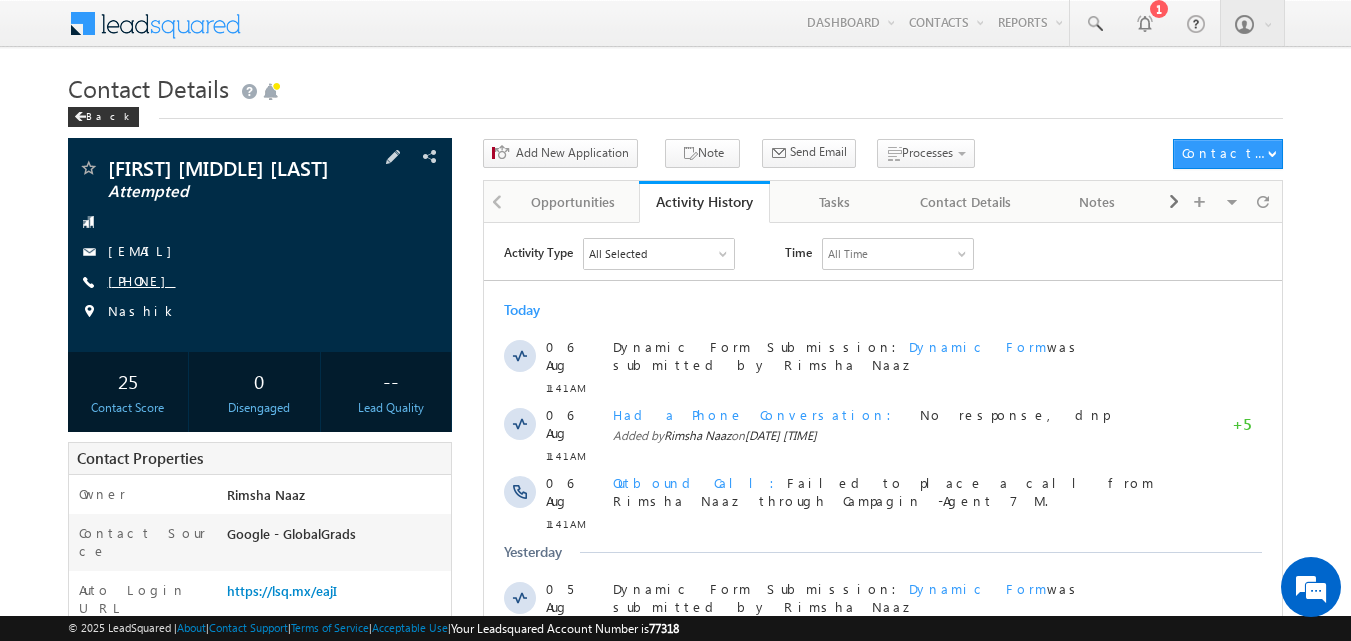click on "[PHONE]" at bounding box center [142, 280] 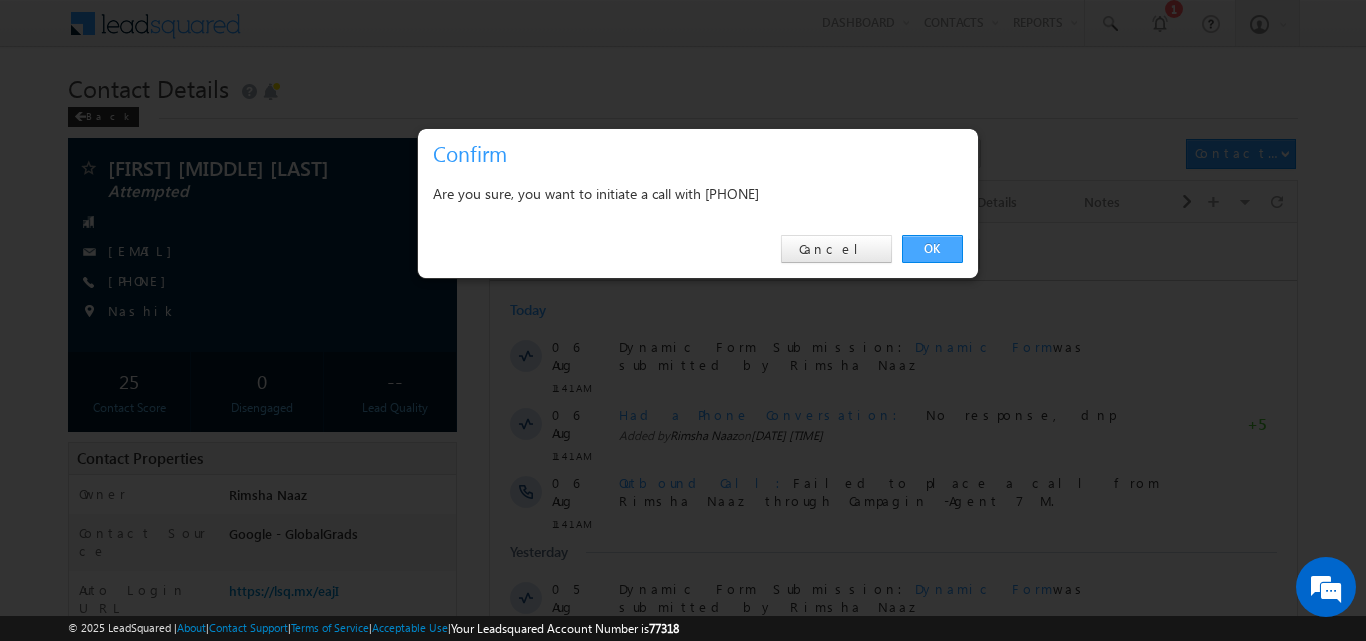 click on "OK" at bounding box center (932, 249) 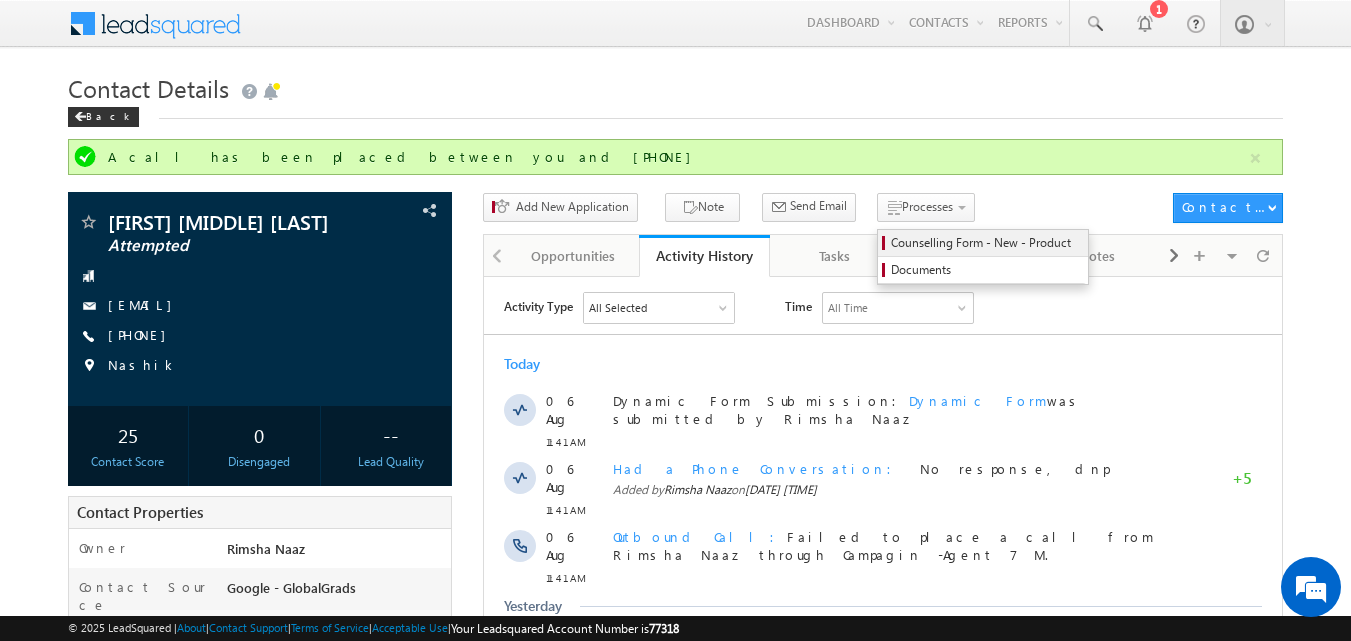 click on "Counselling Form - New - Product" at bounding box center (986, 243) 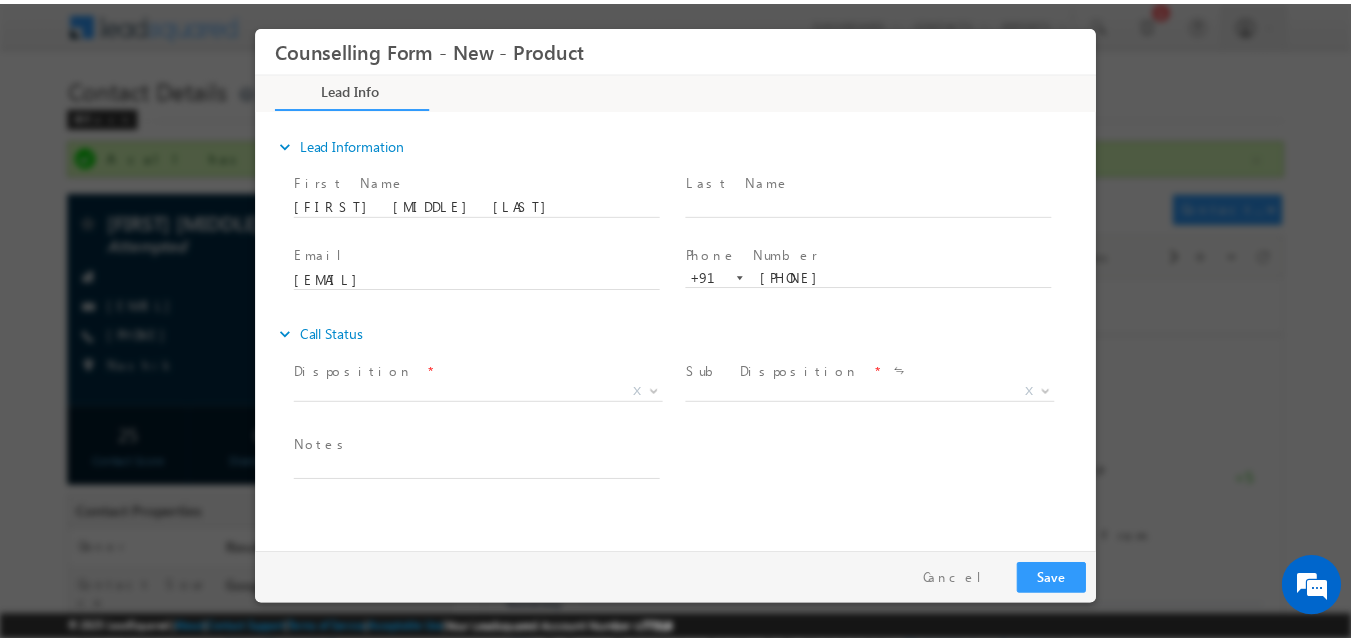 scroll, scrollTop: 0, scrollLeft: 0, axis: both 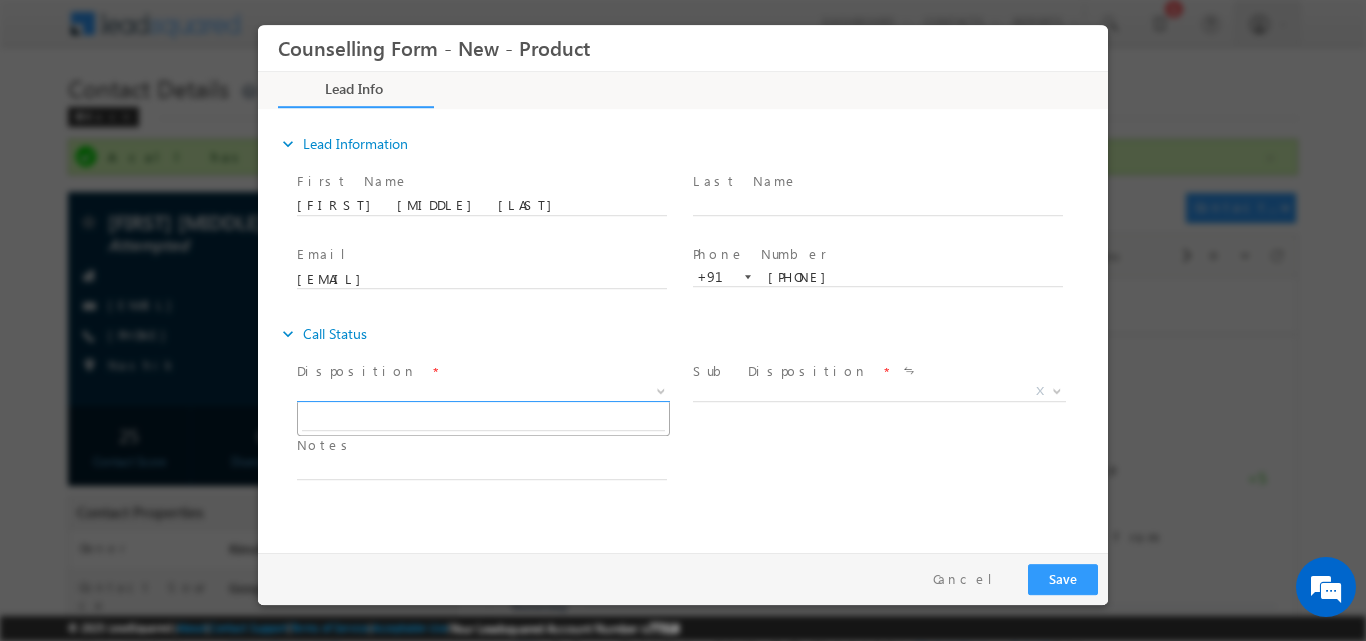 click at bounding box center (661, 389) 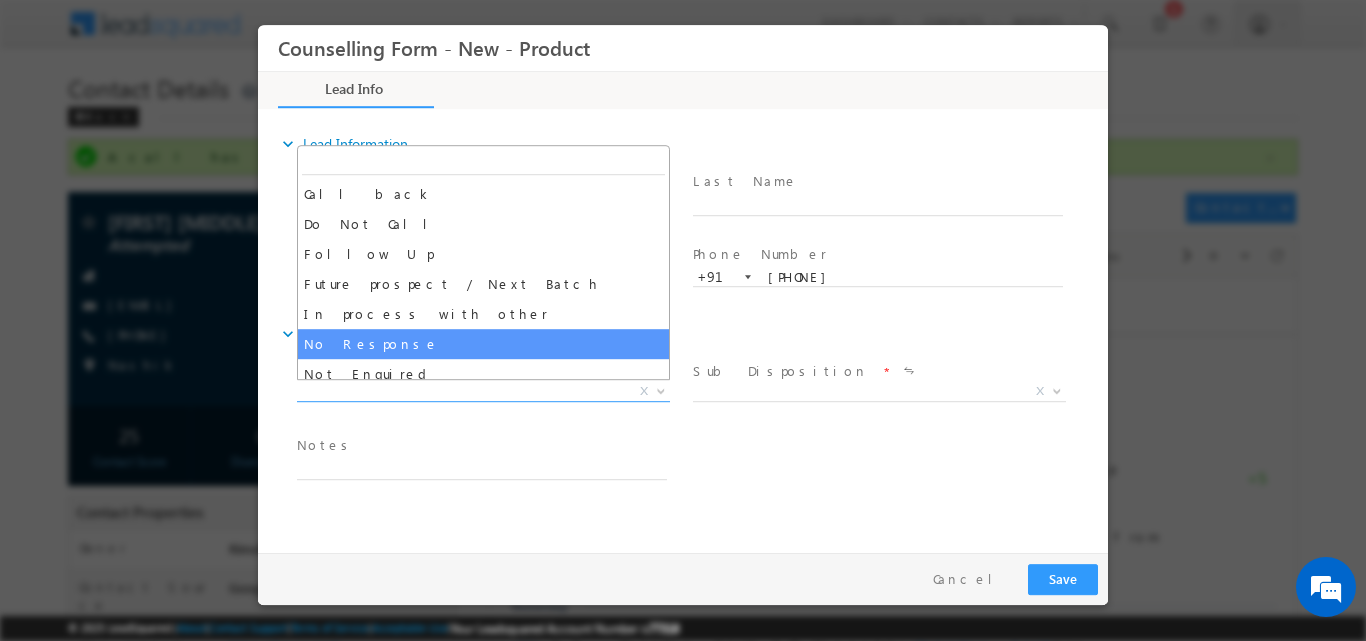 select on "No Response" 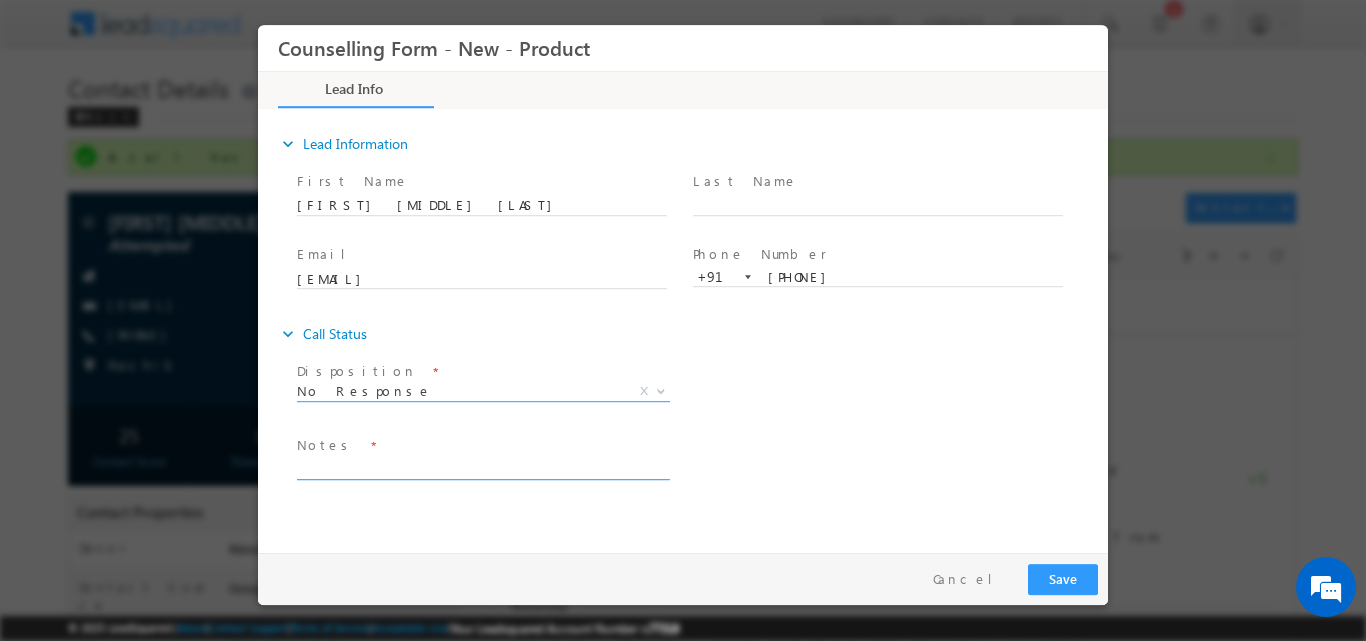 click at bounding box center [482, 467] 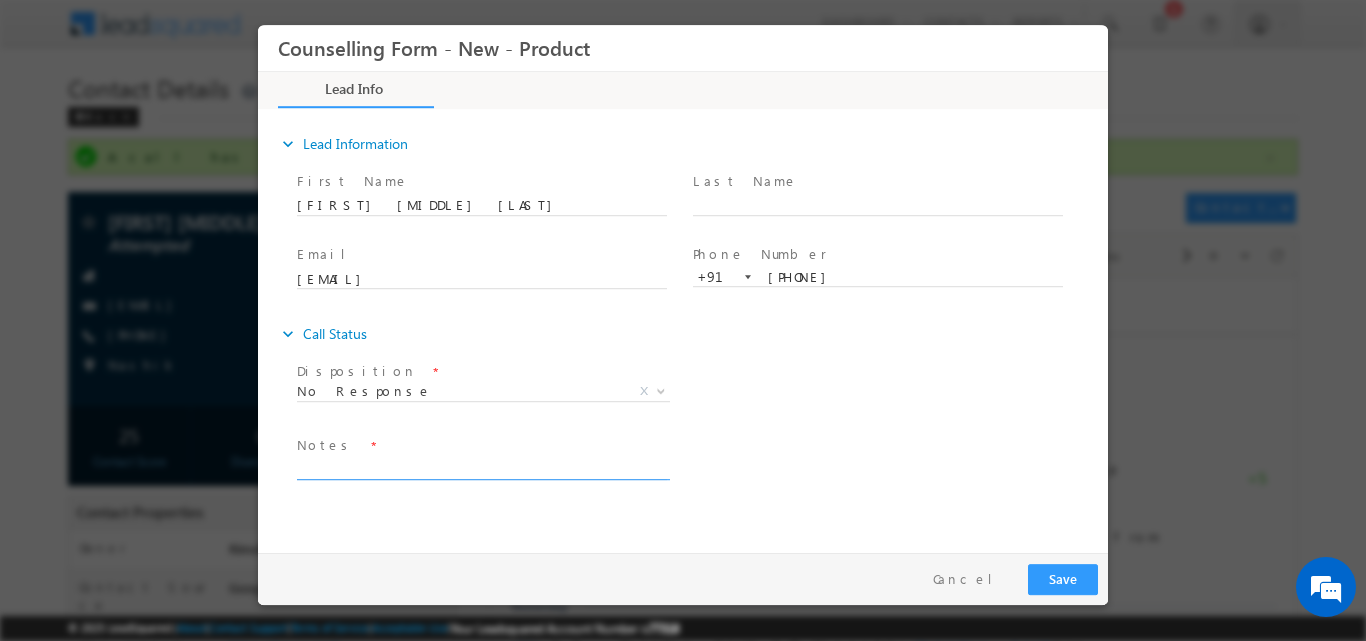 paste on "No response, dnp" 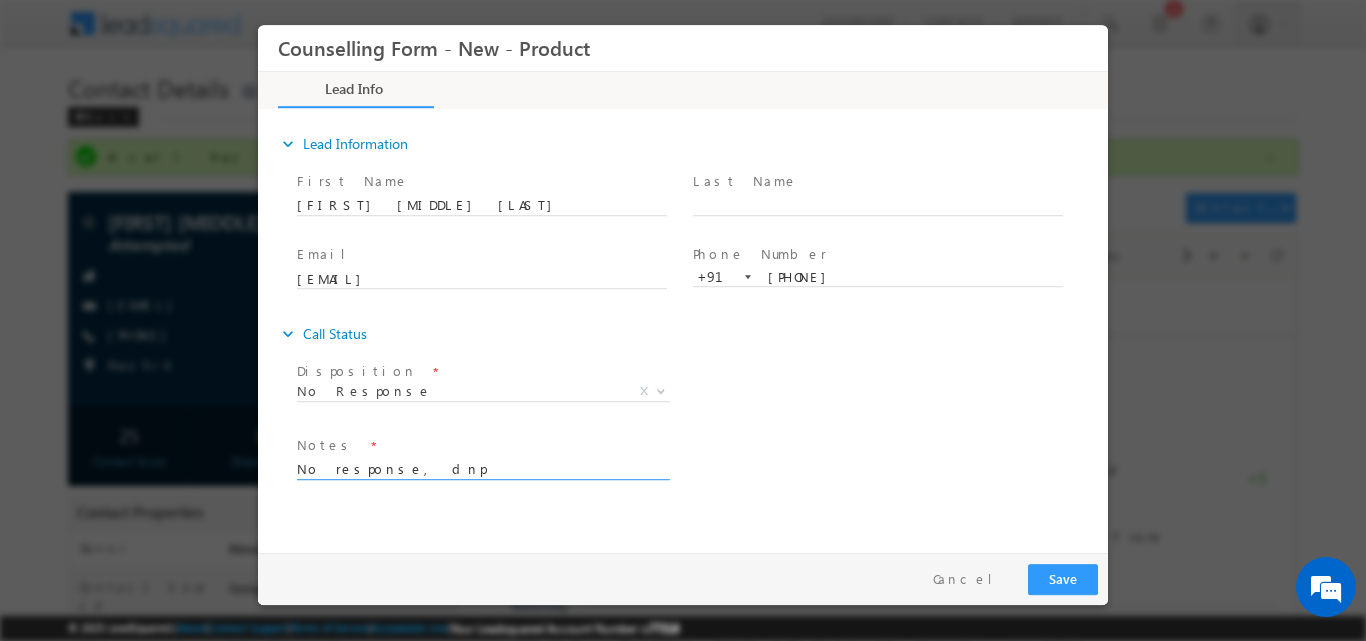 type on "No response, dnp" 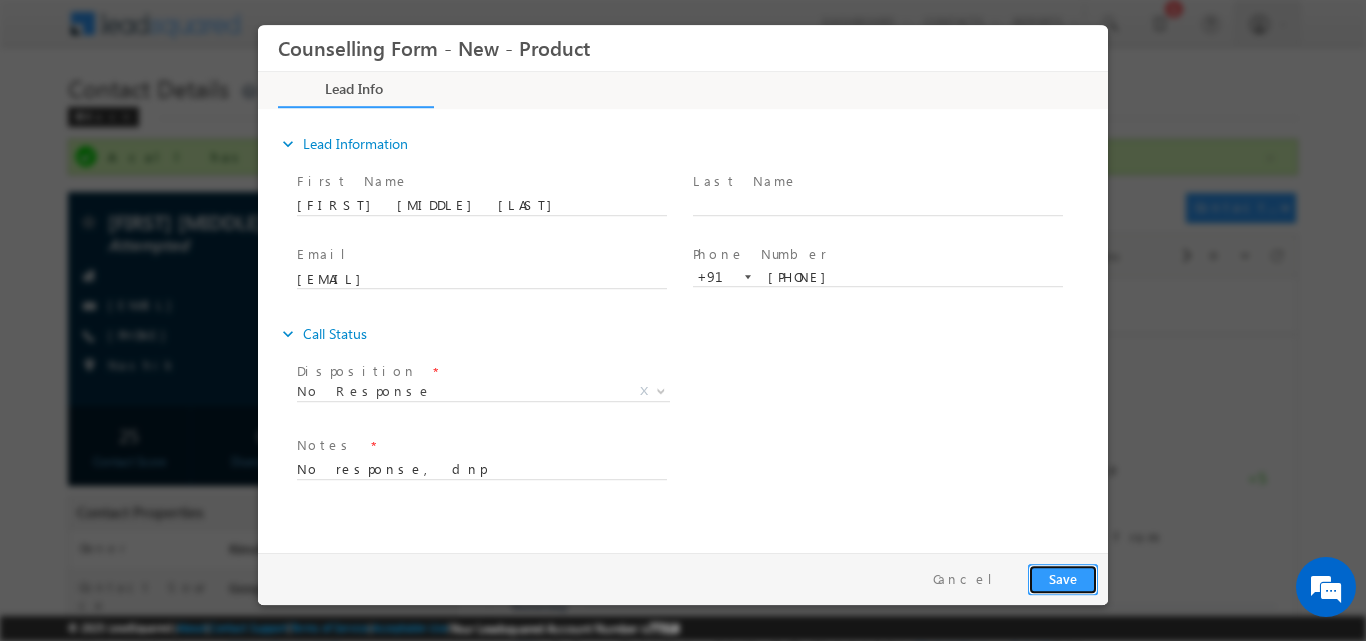 click on "Save" at bounding box center (1063, 578) 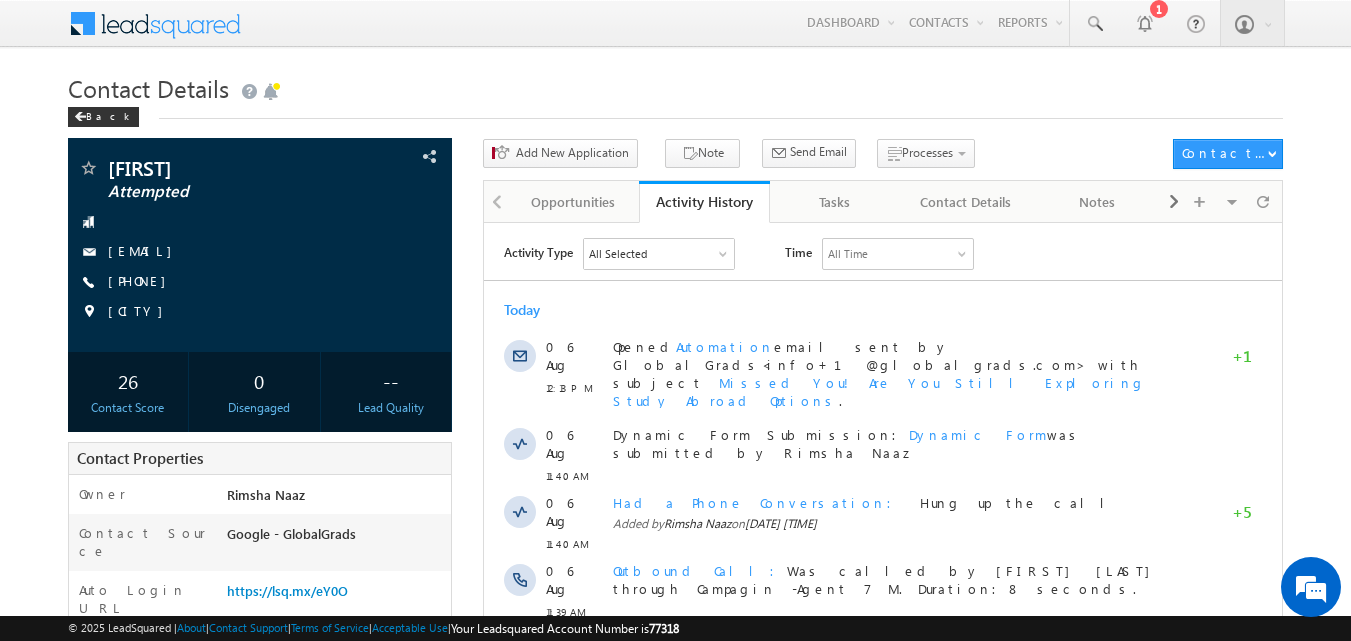 scroll, scrollTop: 0, scrollLeft: 0, axis: both 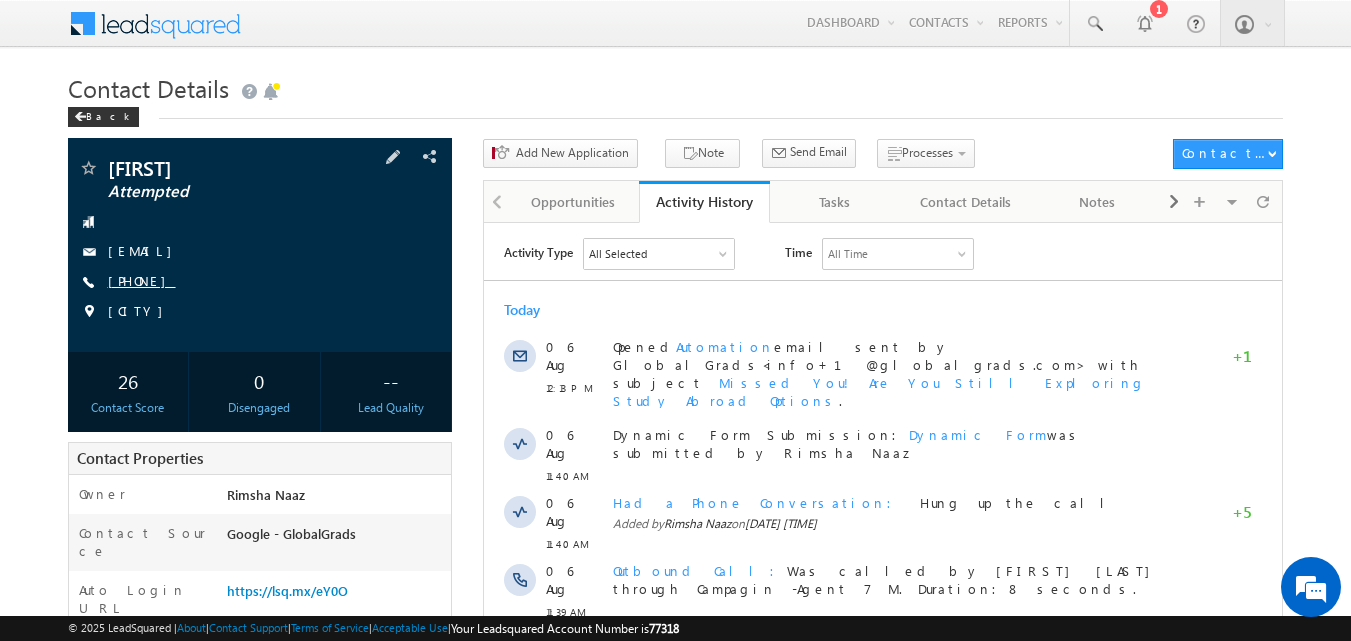 click on "+91-8729041349" at bounding box center (142, 280) 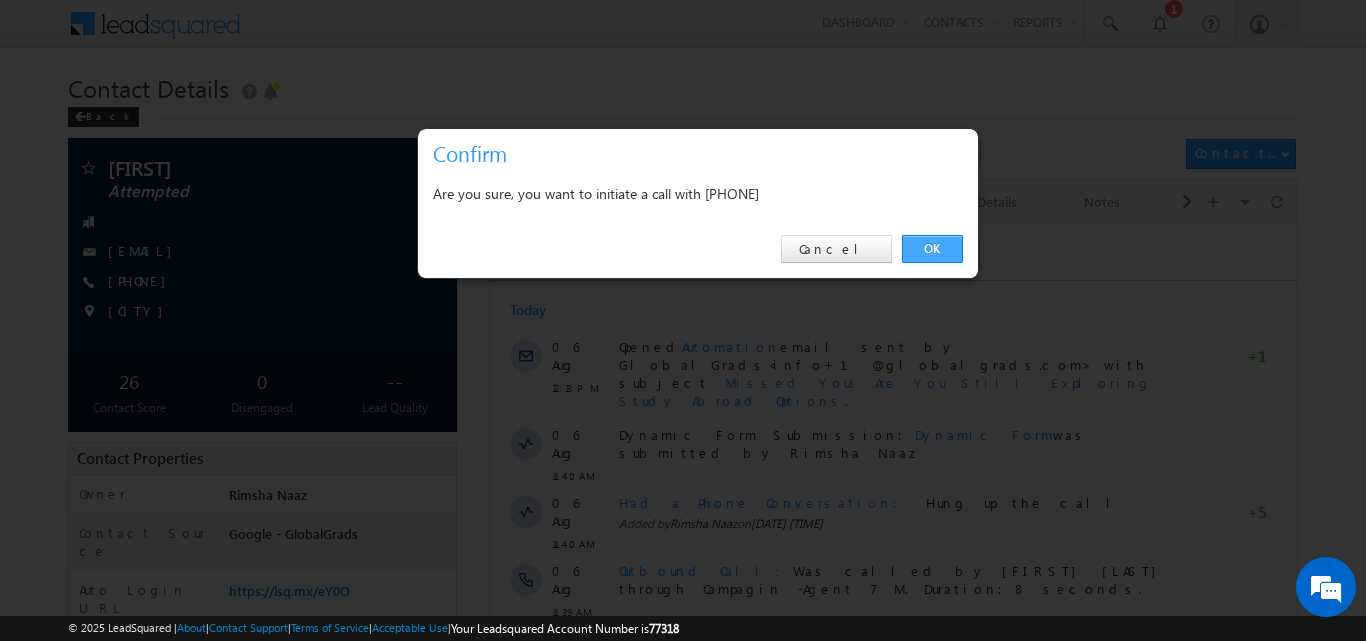 click on "OK" at bounding box center [932, 249] 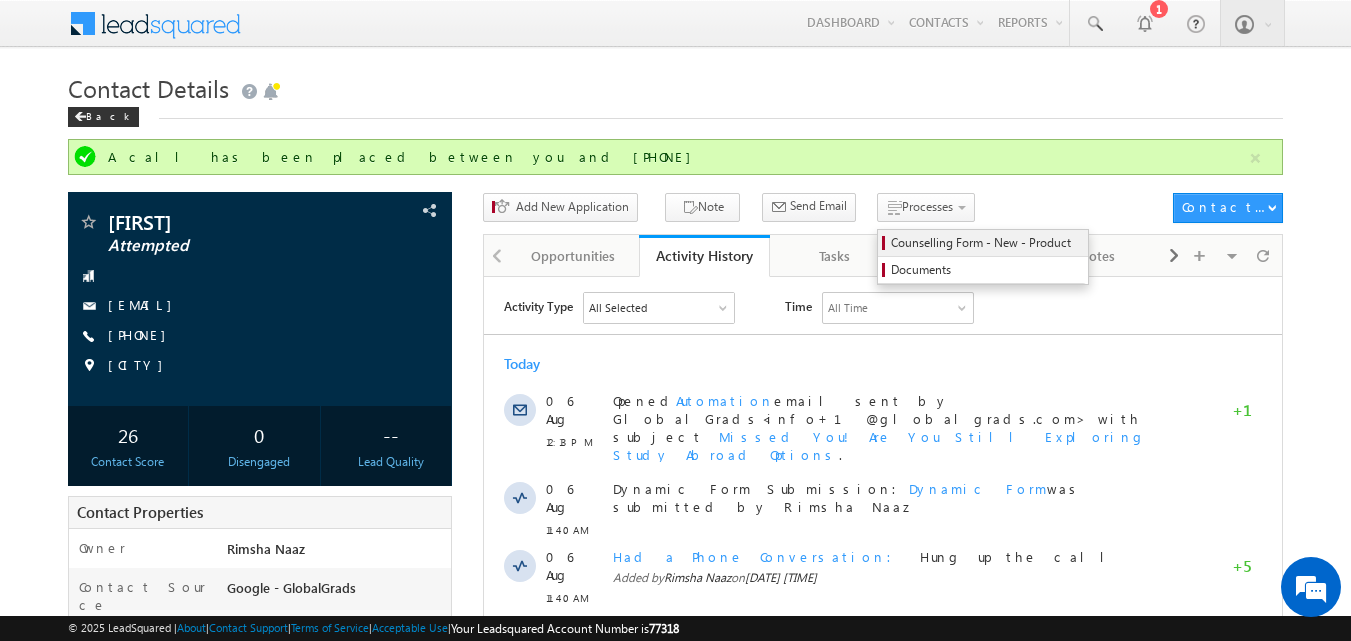 click on "Counselling Form - New - Product" at bounding box center (986, 243) 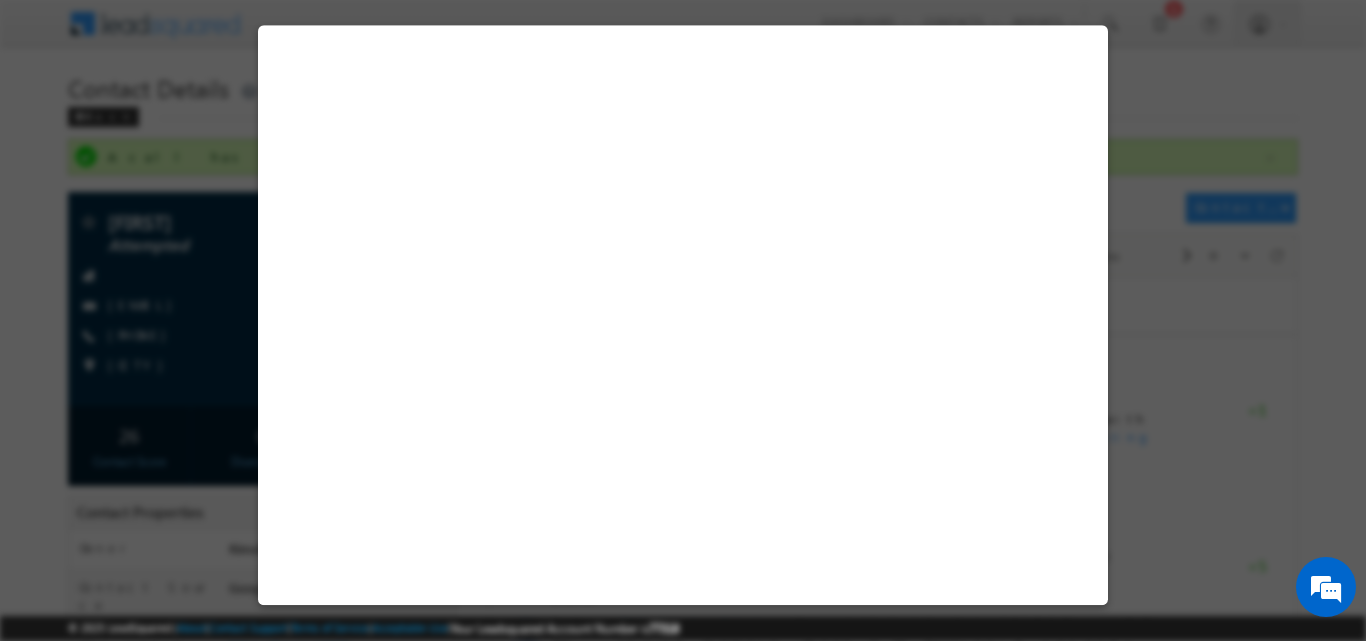 select on "Attempted" 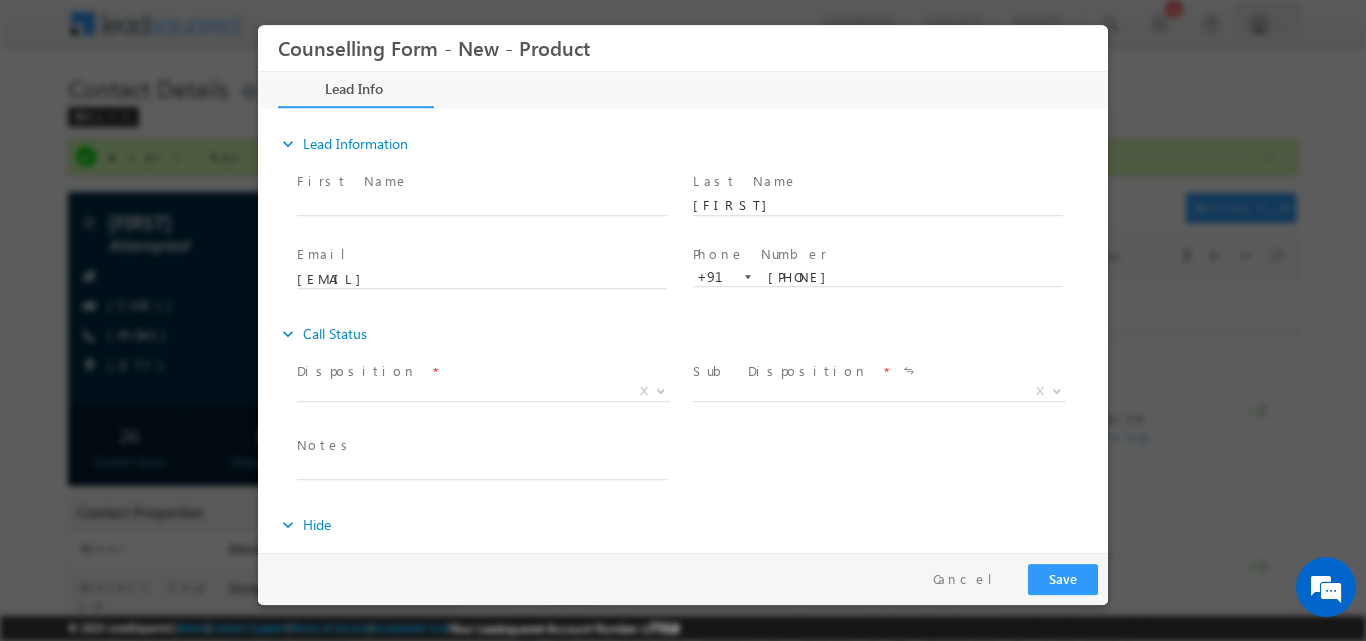 scroll, scrollTop: 0, scrollLeft: 0, axis: both 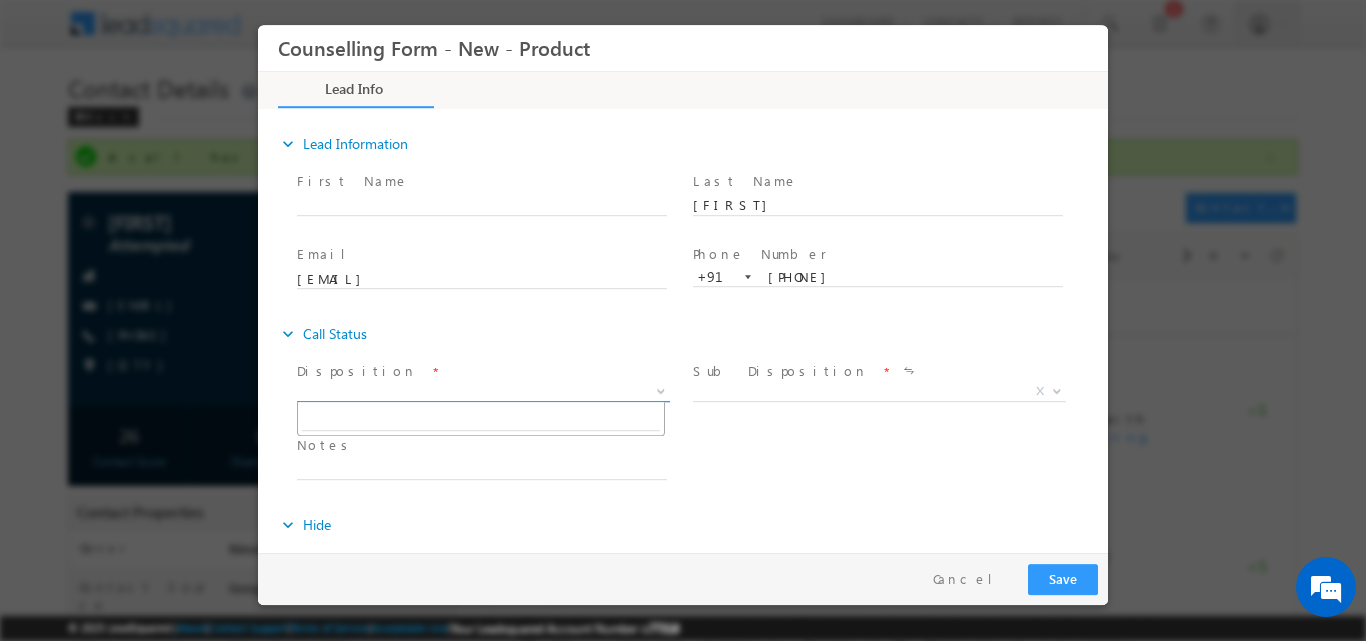 click at bounding box center [659, 390] 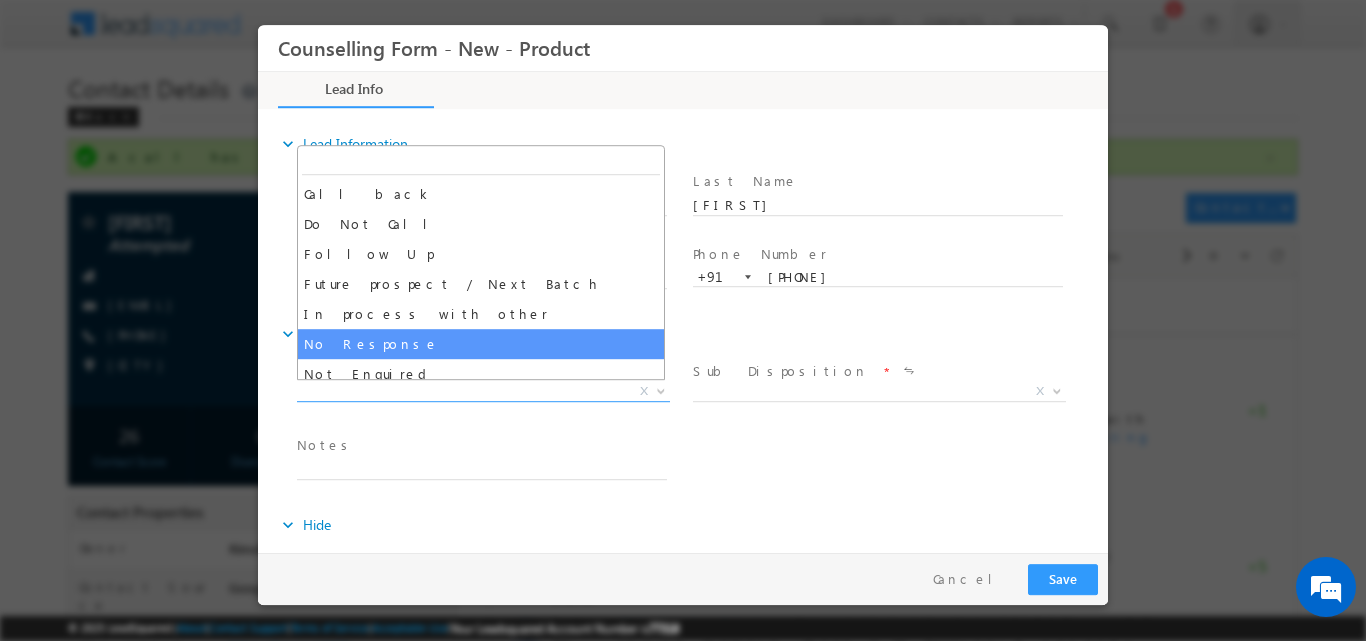 select on "No Response" 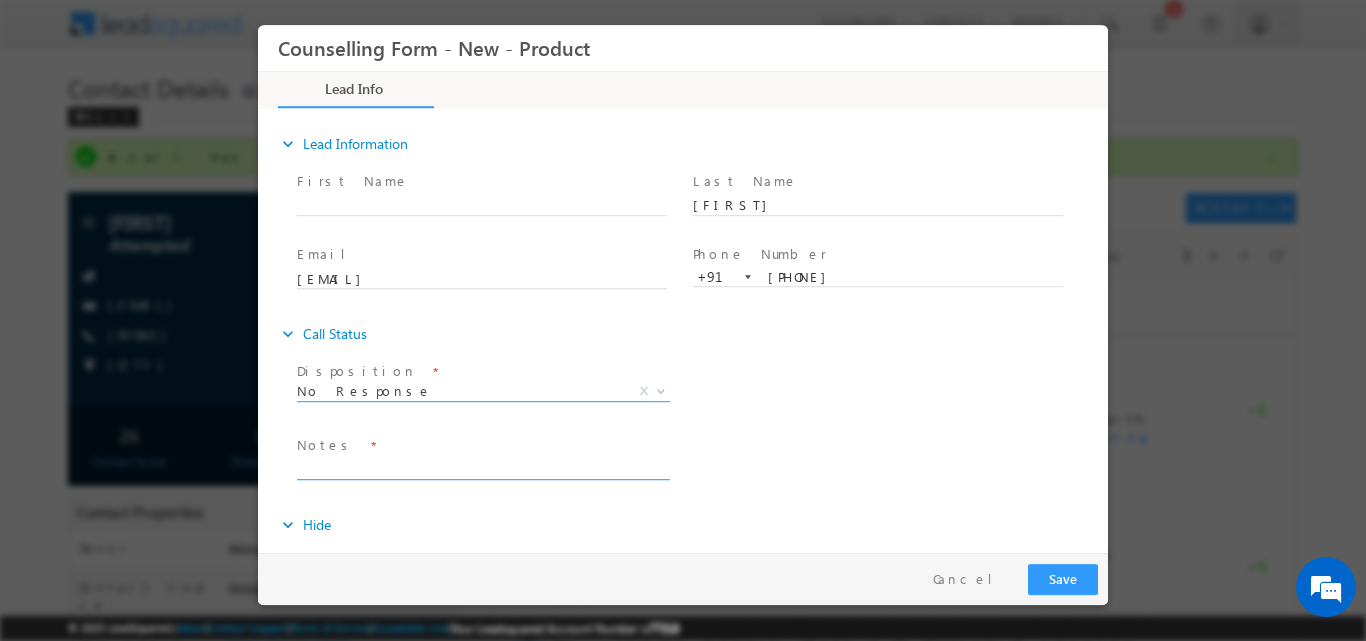 click at bounding box center [482, 467] 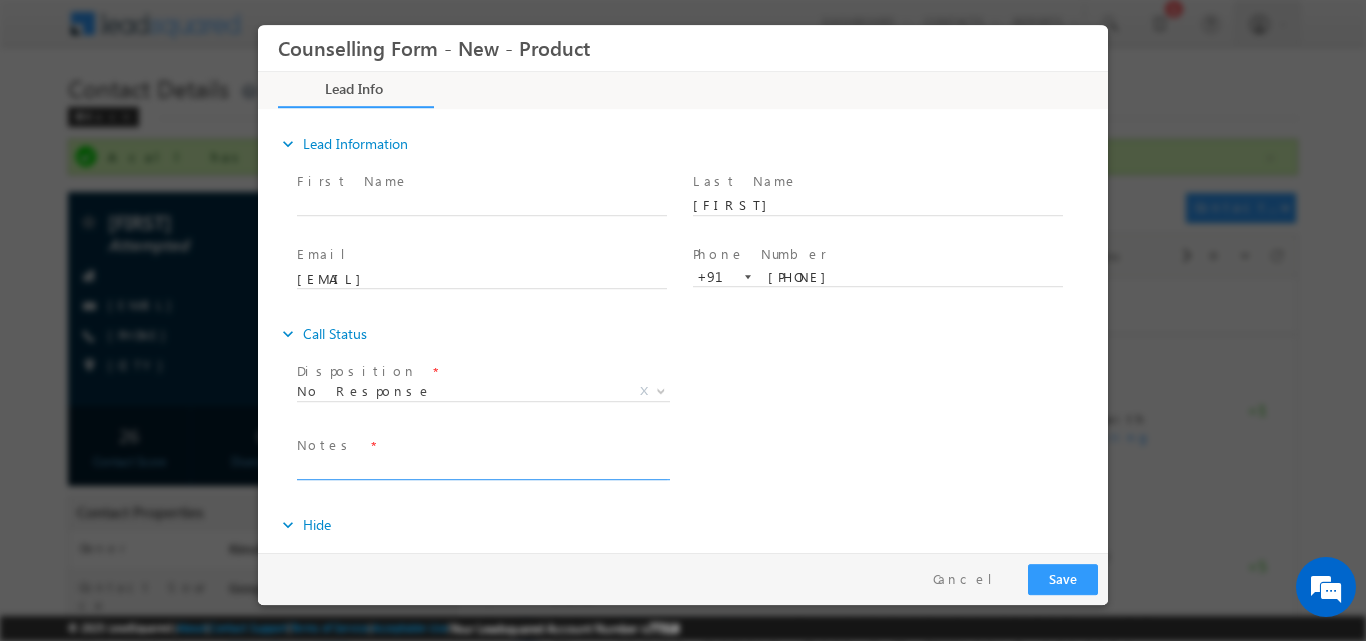 paste on "incoming calls are not available" 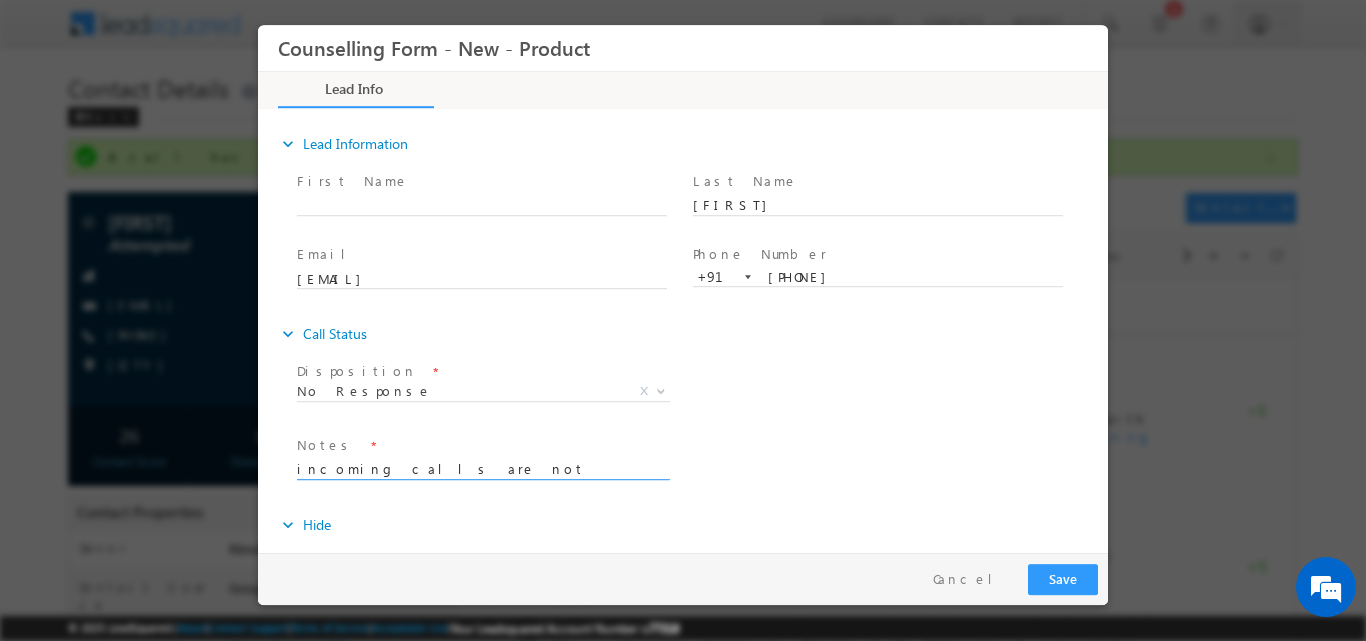 drag, startPoint x: 519, startPoint y: 459, endPoint x: 203, endPoint y: 478, distance: 316.57068 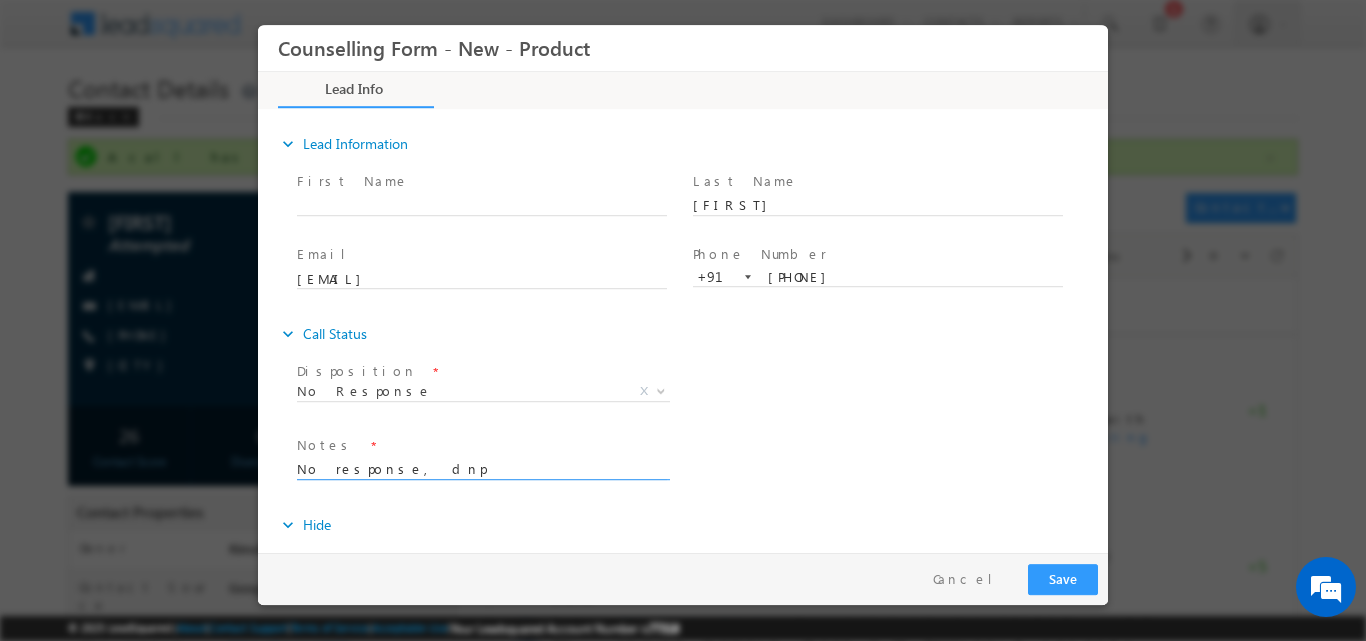 drag, startPoint x: 466, startPoint y: 472, endPoint x: 138, endPoint y: 470, distance: 328.0061 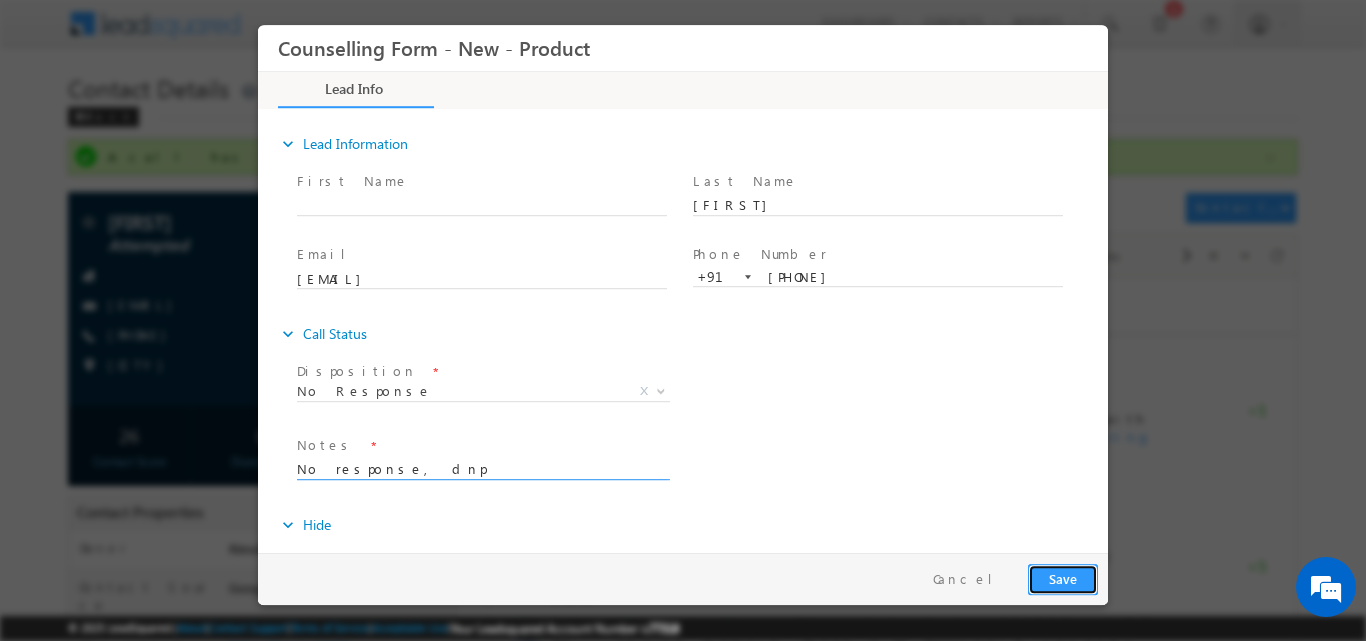 click on "Save" at bounding box center (1063, 578) 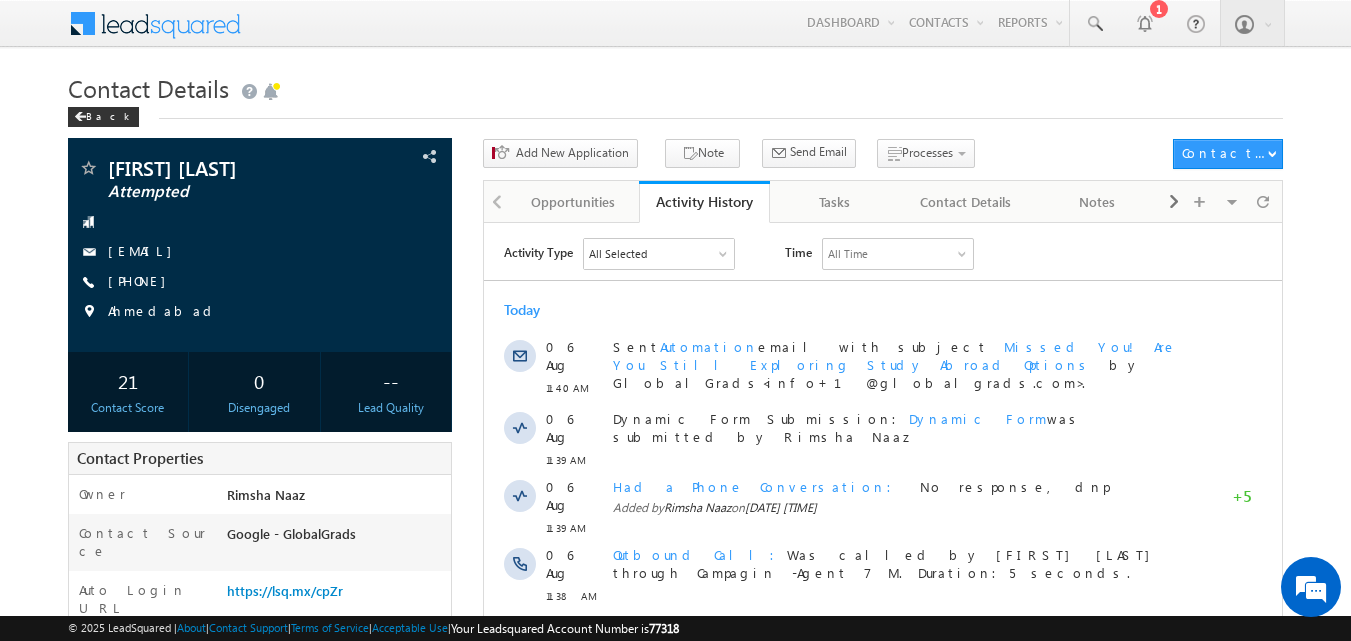 scroll, scrollTop: 0, scrollLeft: 0, axis: both 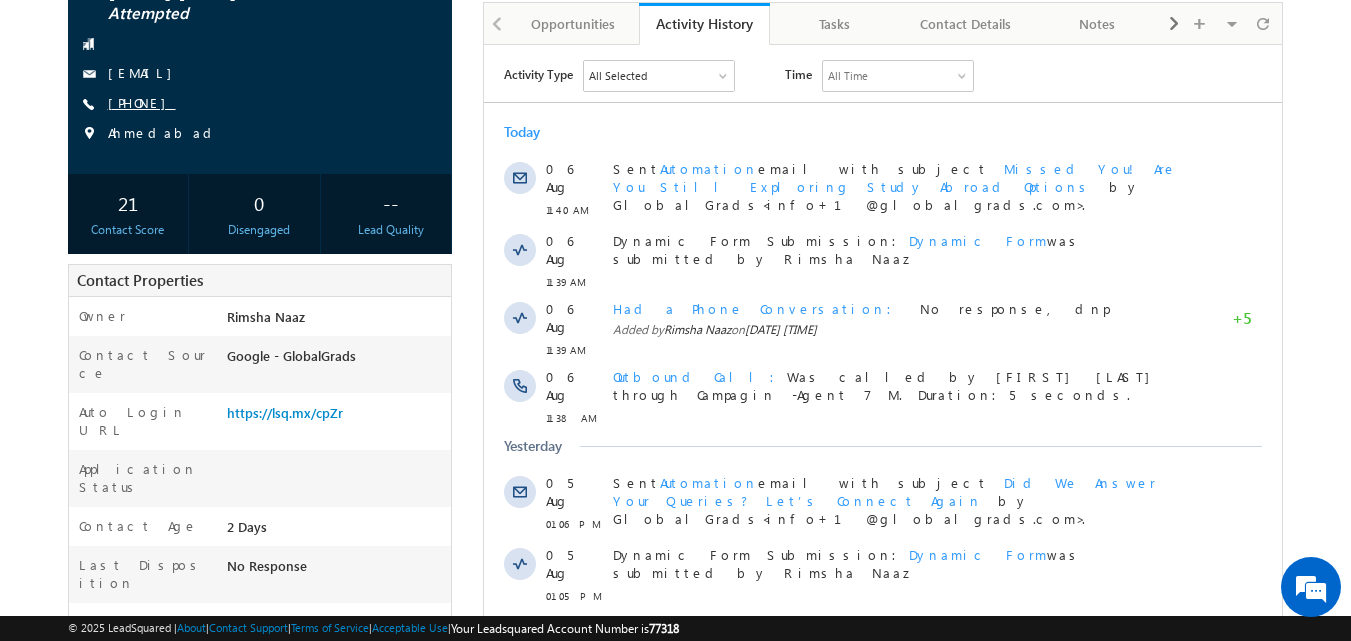 click on "[PHONE]" at bounding box center (142, 102) 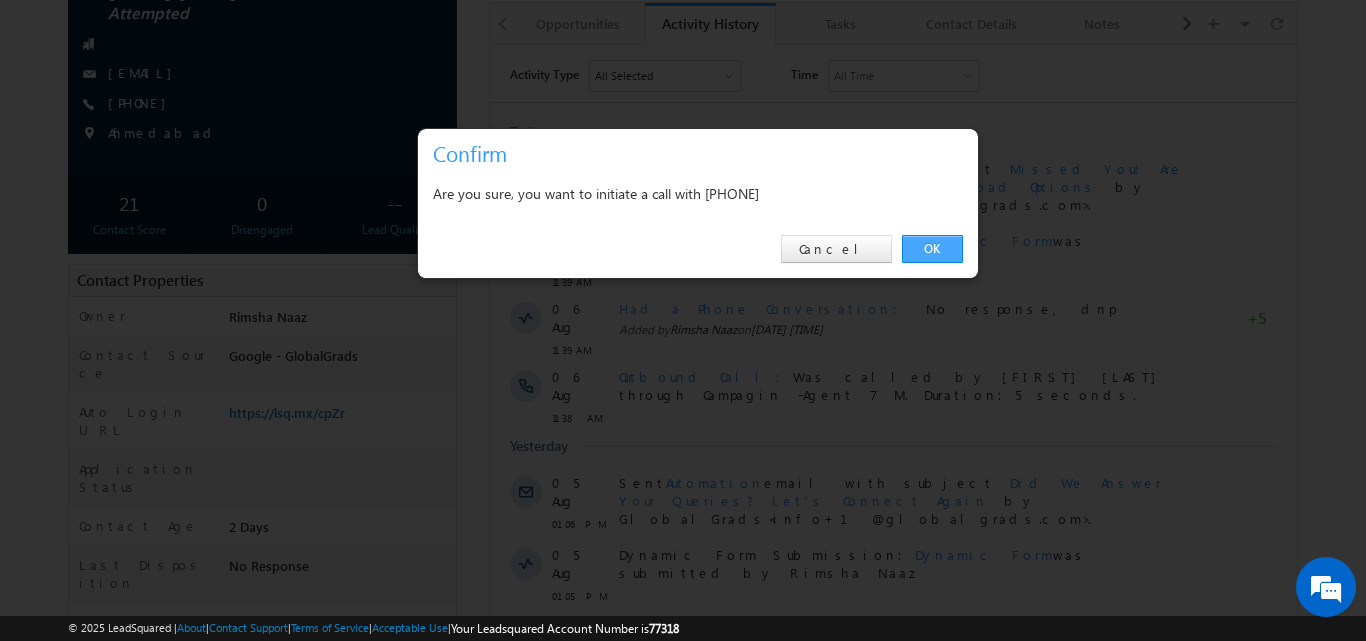 click on "OK" at bounding box center (932, 249) 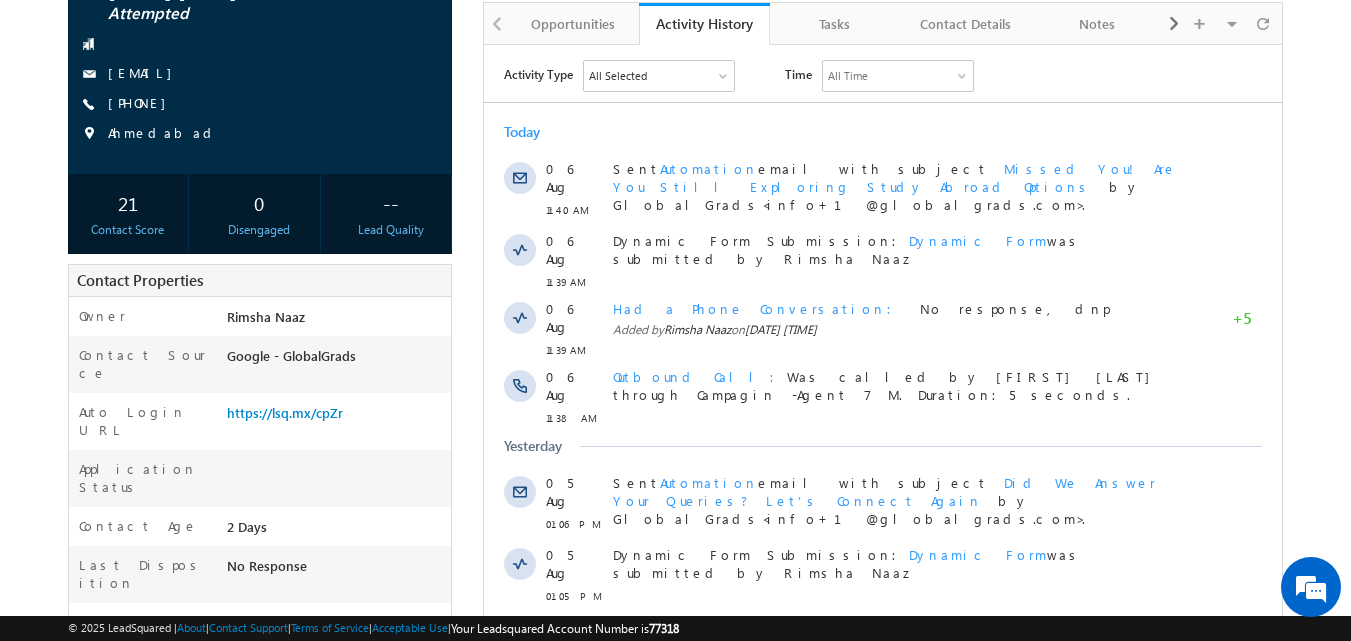 scroll, scrollTop: 232, scrollLeft: 0, axis: vertical 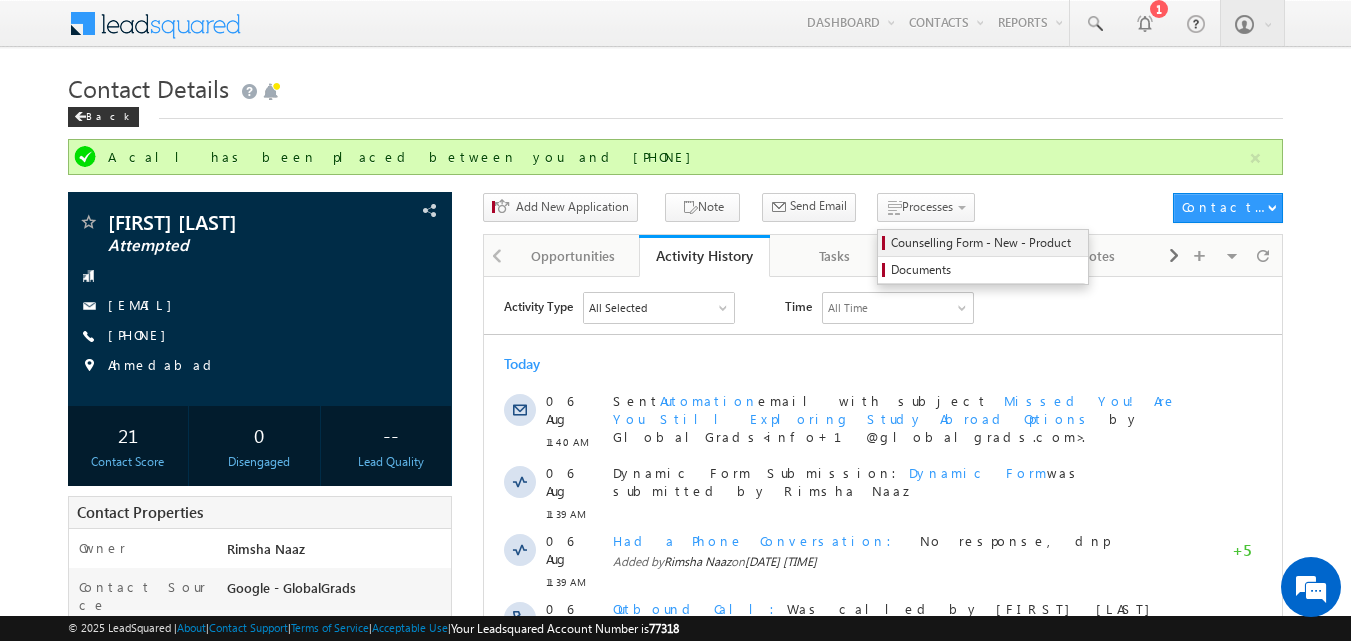 click on "Counselling Form - New - Product" at bounding box center (986, 243) 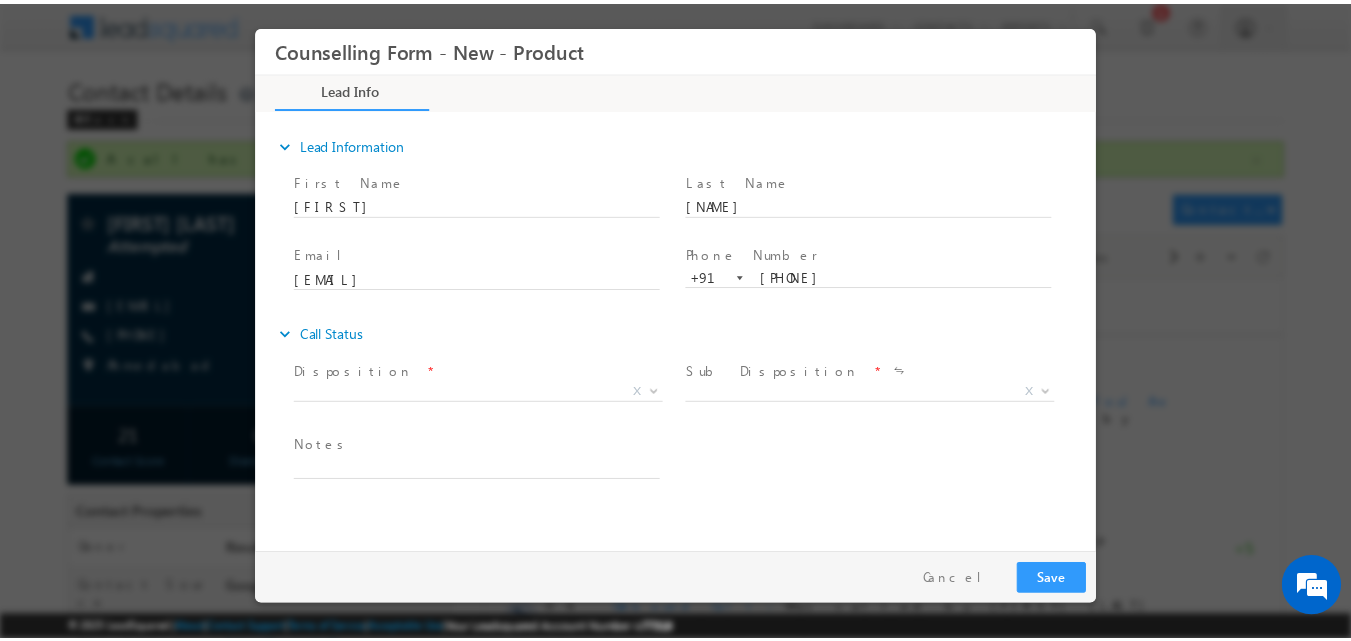 scroll, scrollTop: 0, scrollLeft: 0, axis: both 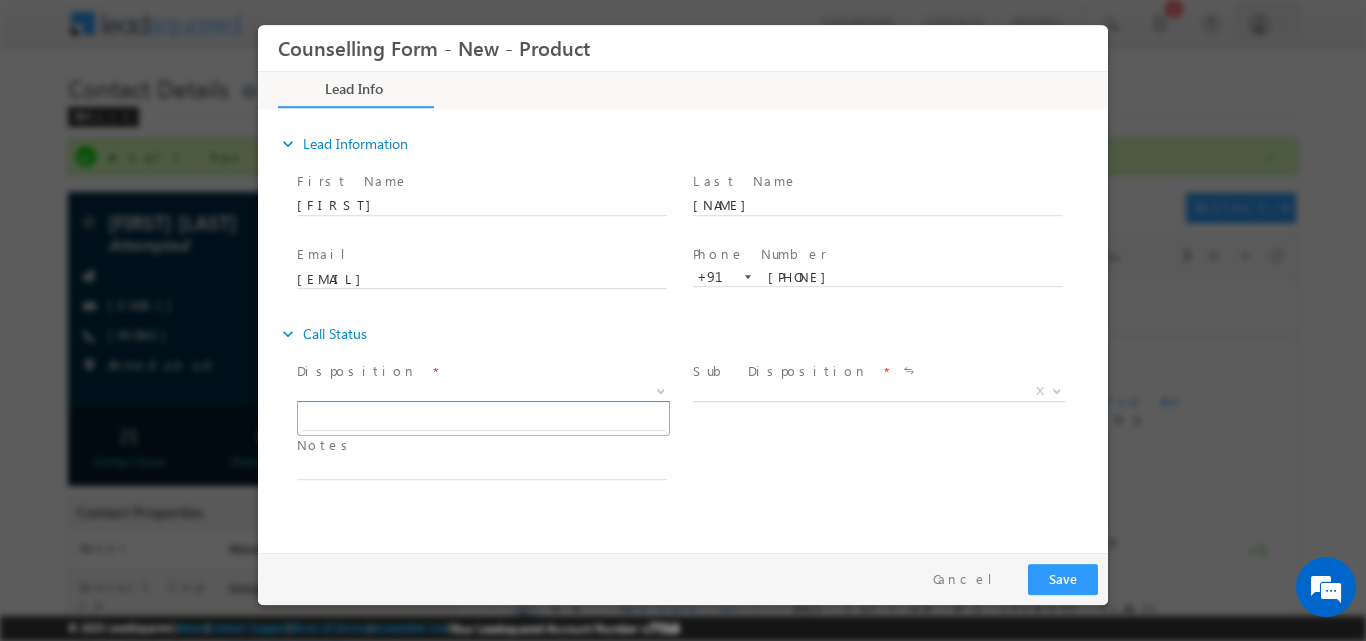 click at bounding box center (661, 389) 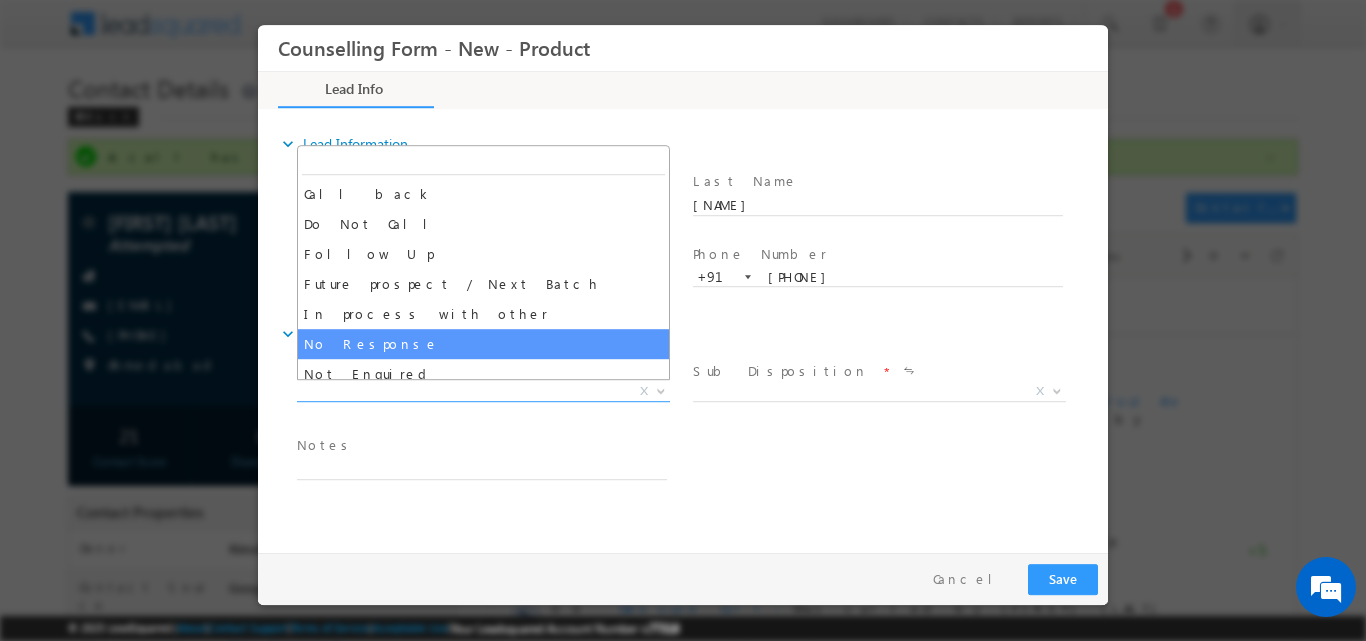 select on "No Response" 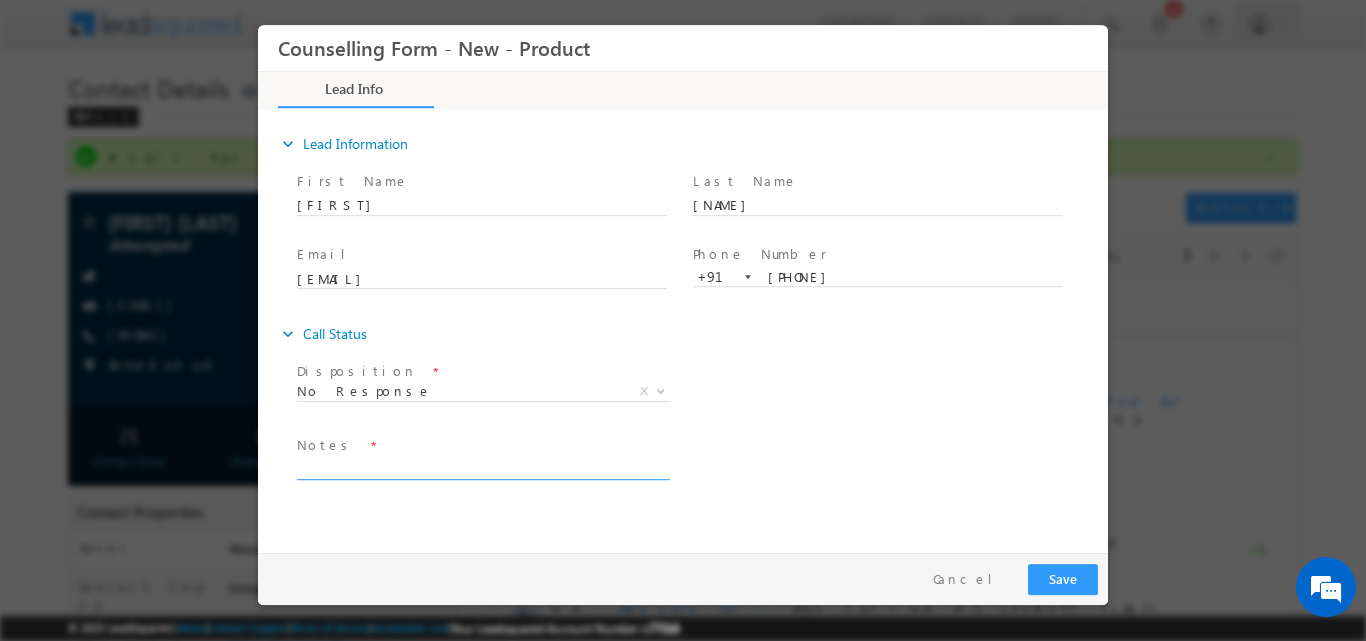 click at bounding box center (482, 467) 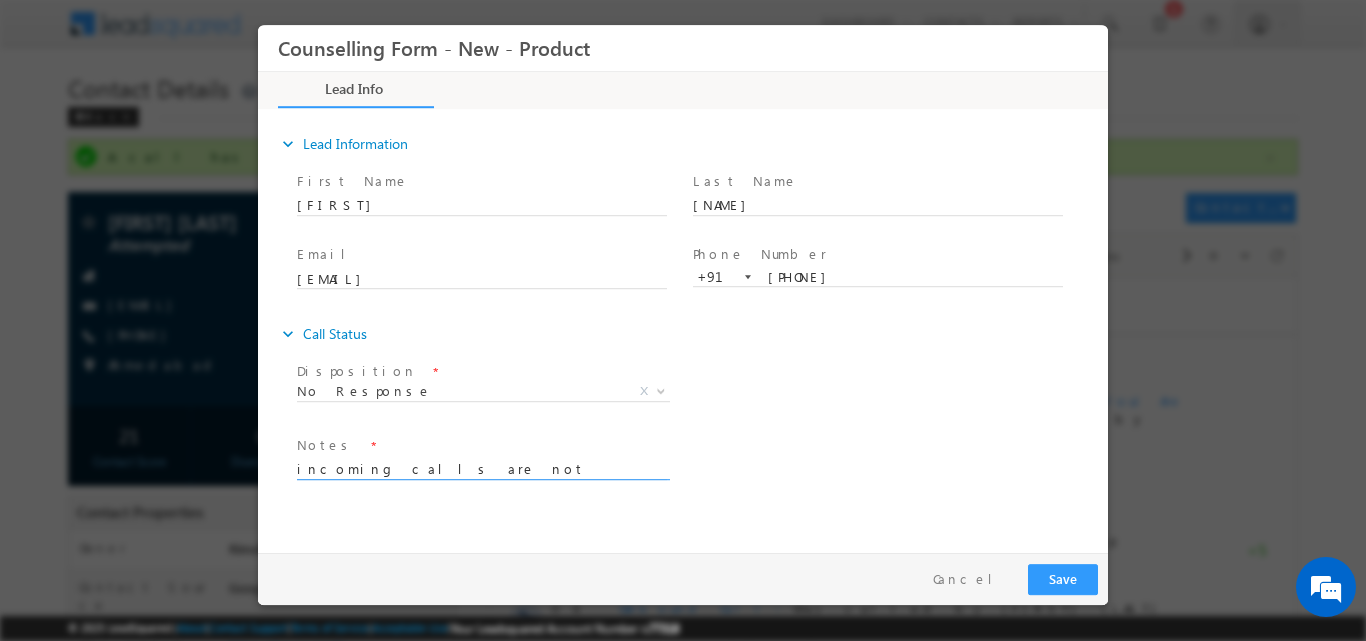 type on "incoming calls are not available" 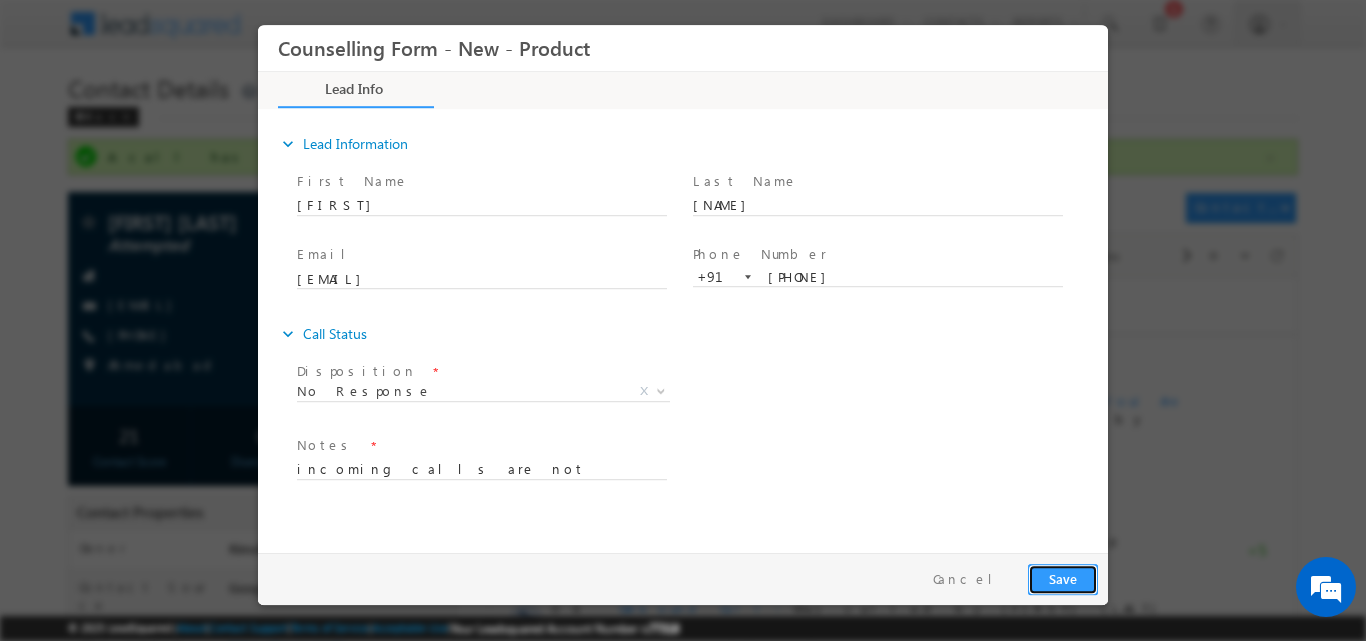 click on "Save" at bounding box center [1063, 578] 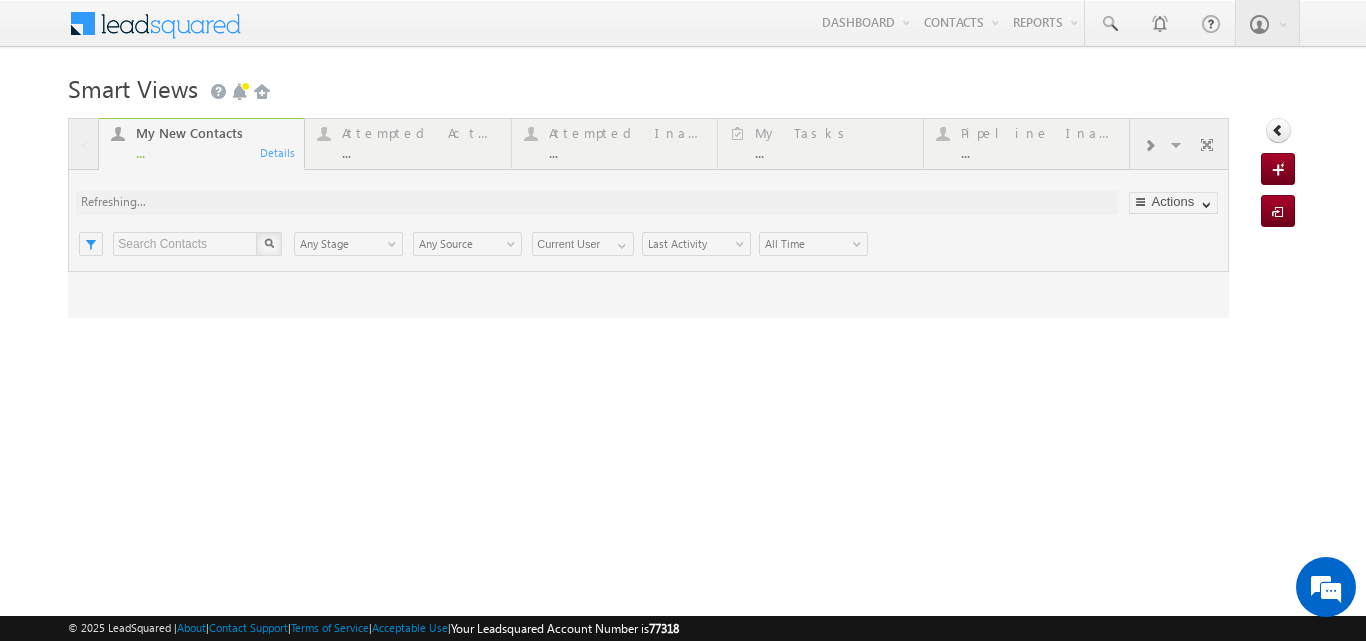 scroll, scrollTop: 0, scrollLeft: 0, axis: both 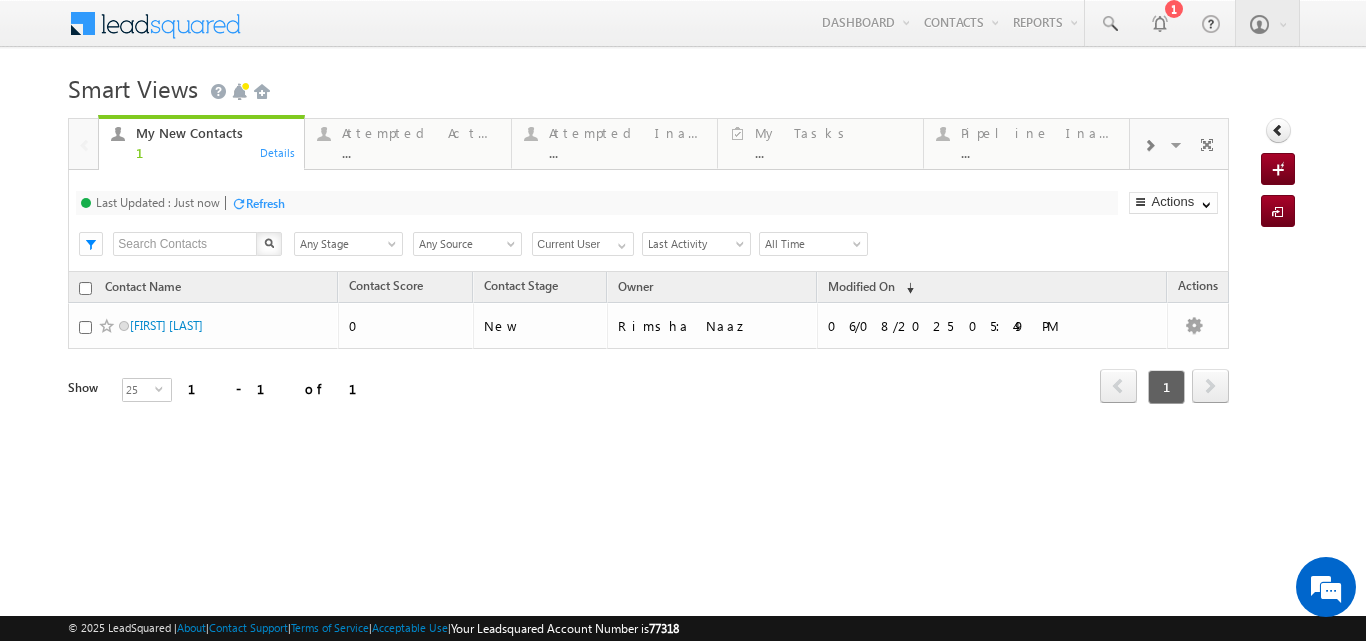 click on "Smart Views Getting Started" at bounding box center [682, 86] 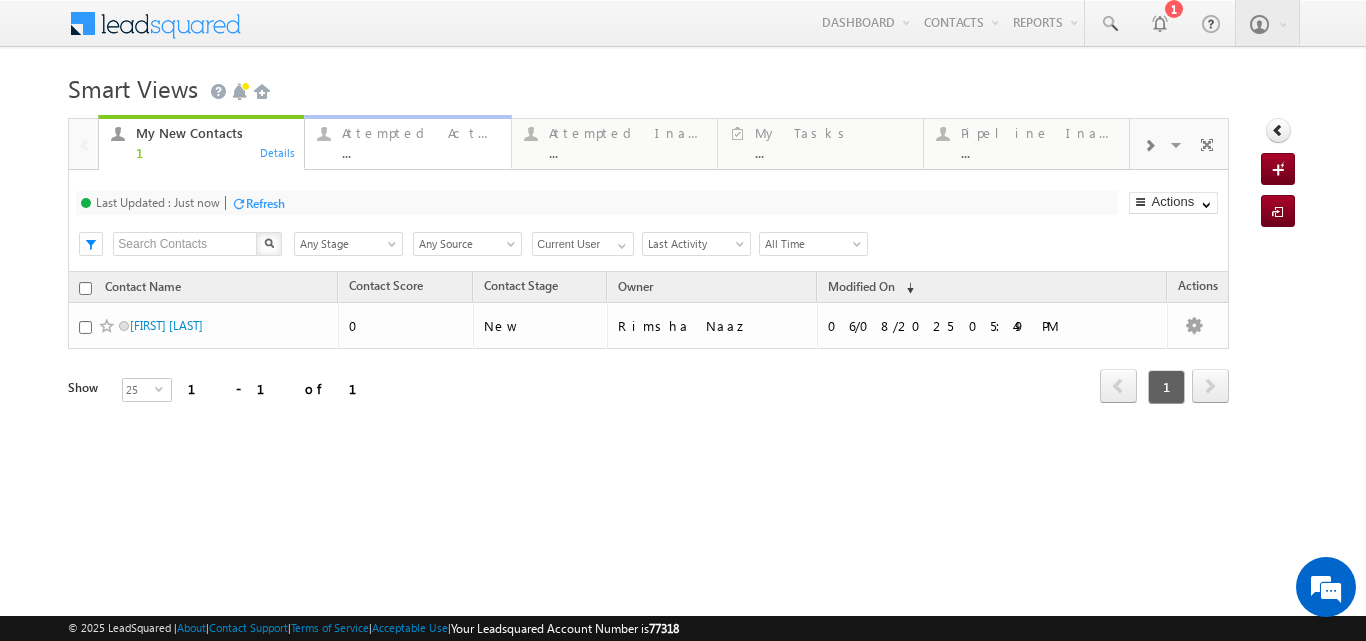 click on "Attempted Active" at bounding box center [420, 133] 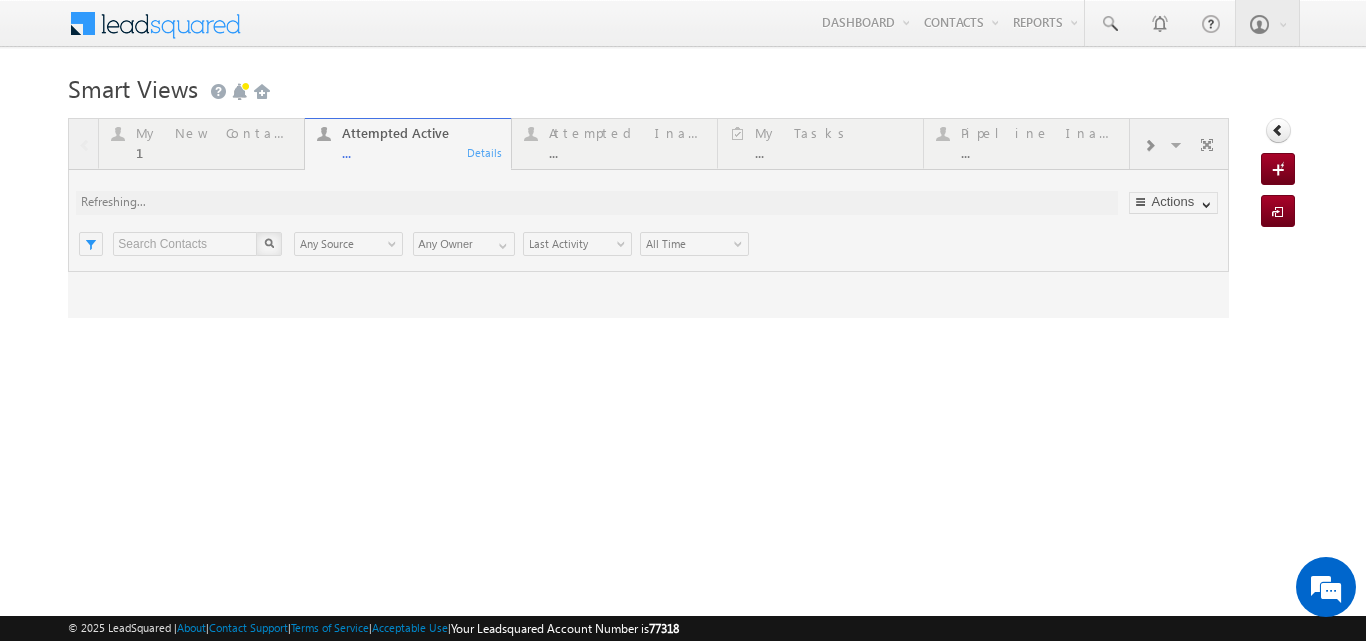 scroll, scrollTop: 0, scrollLeft: 0, axis: both 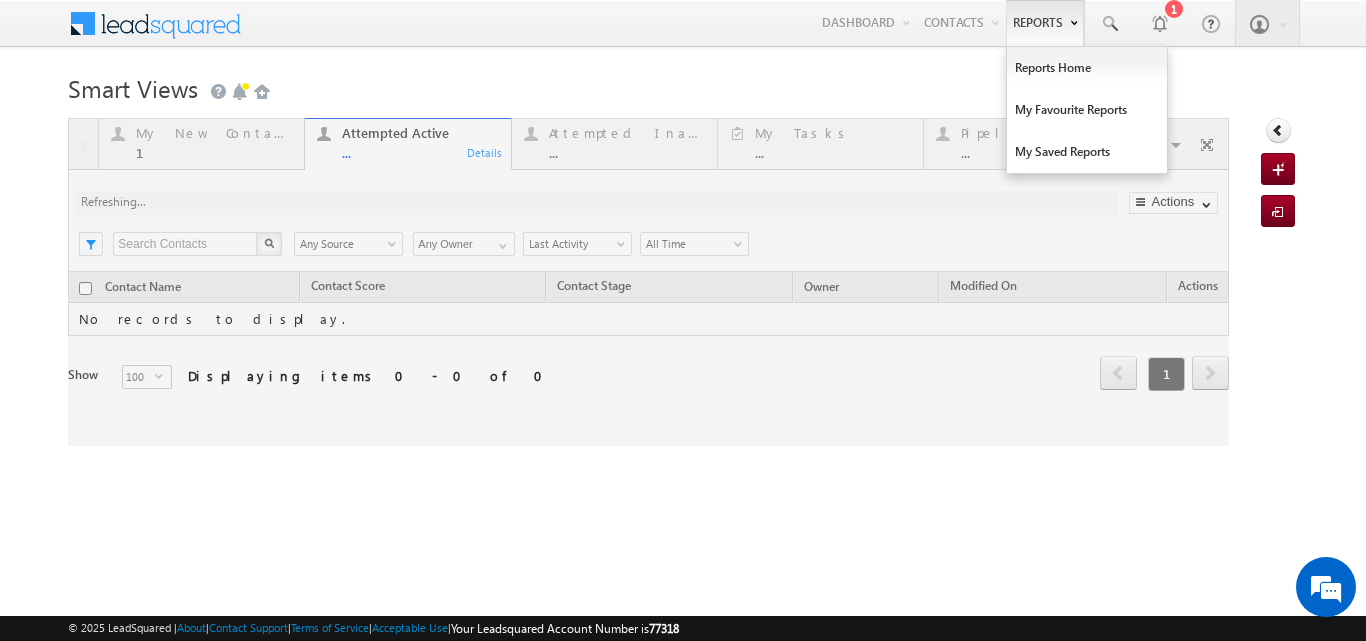 click on "Reports" at bounding box center (1045, 23) 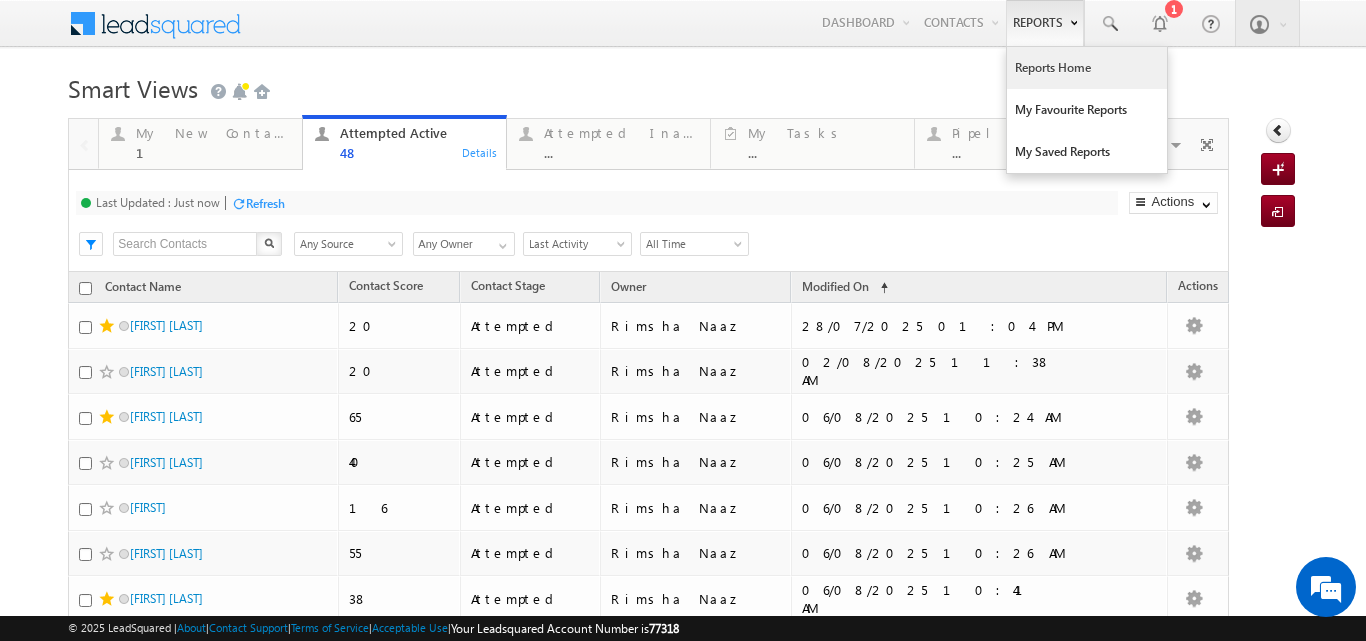 click on "Reports Home" at bounding box center (1087, 68) 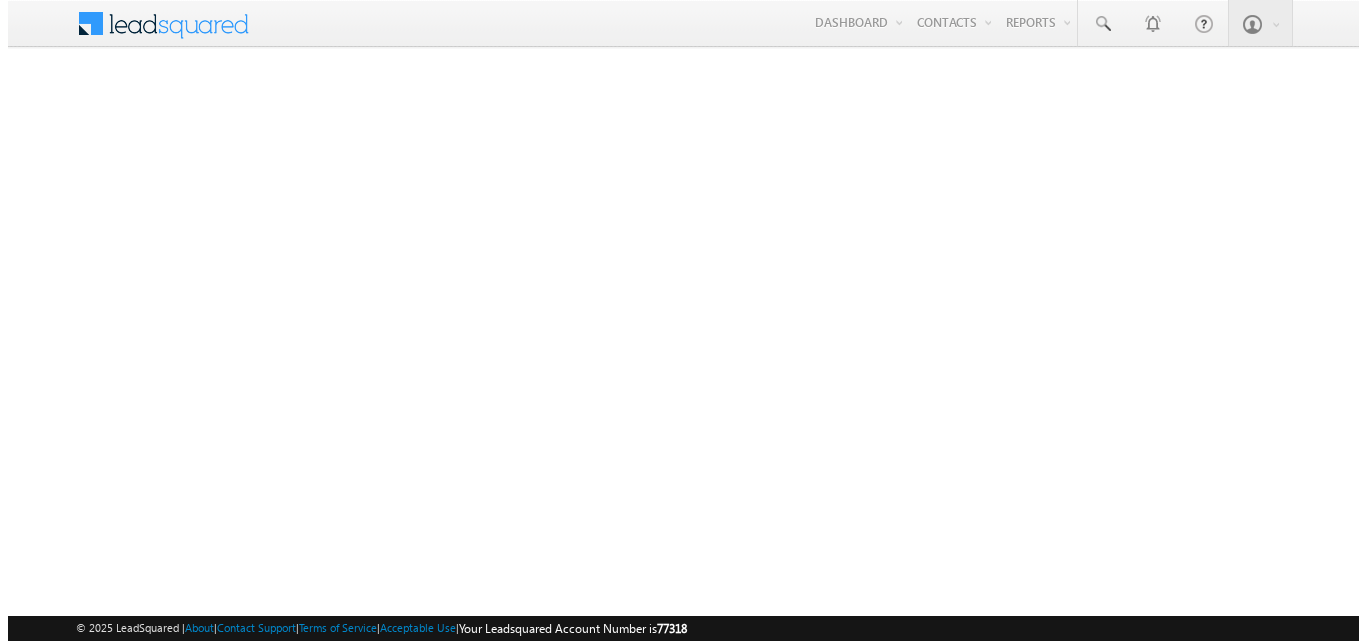 scroll, scrollTop: 0, scrollLeft: 0, axis: both 